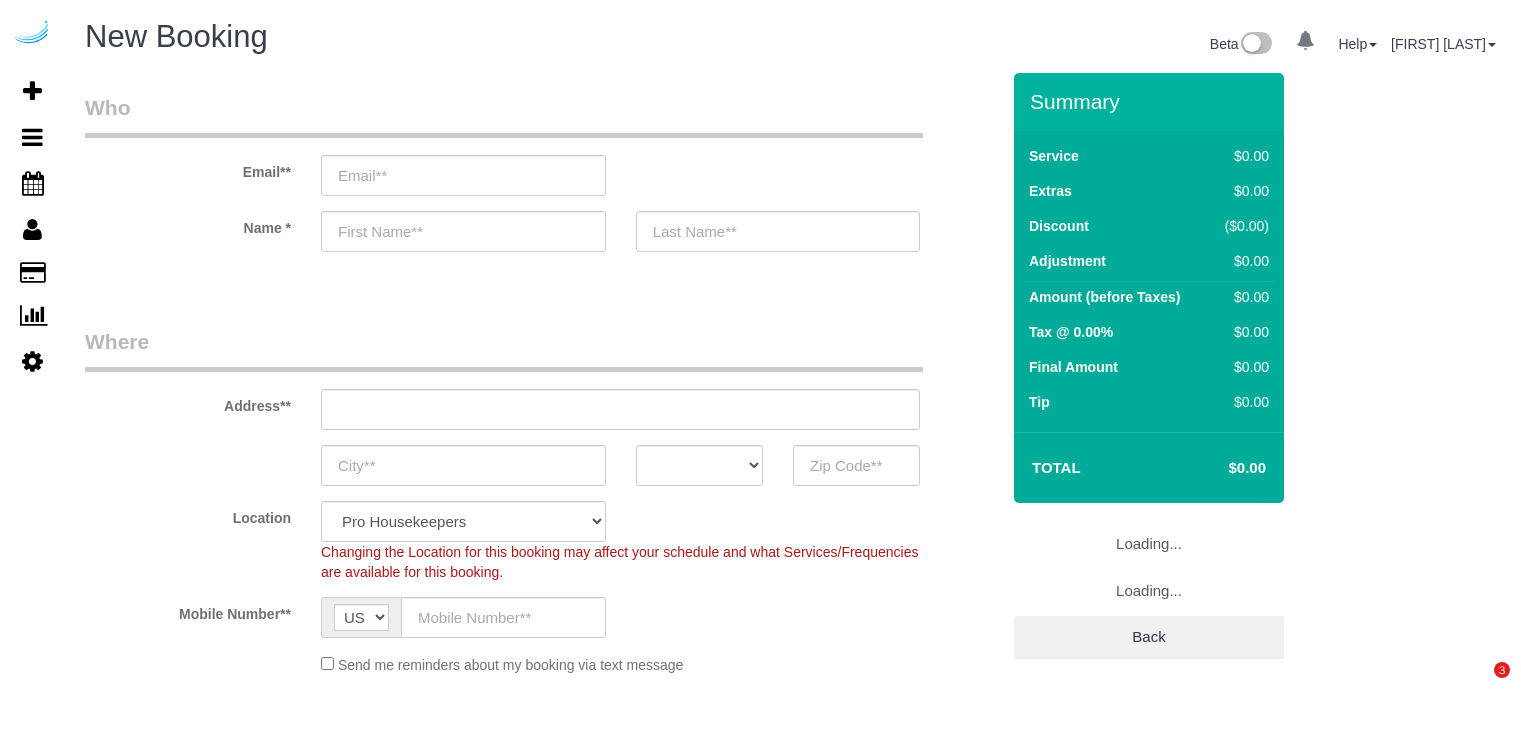 select on "4" 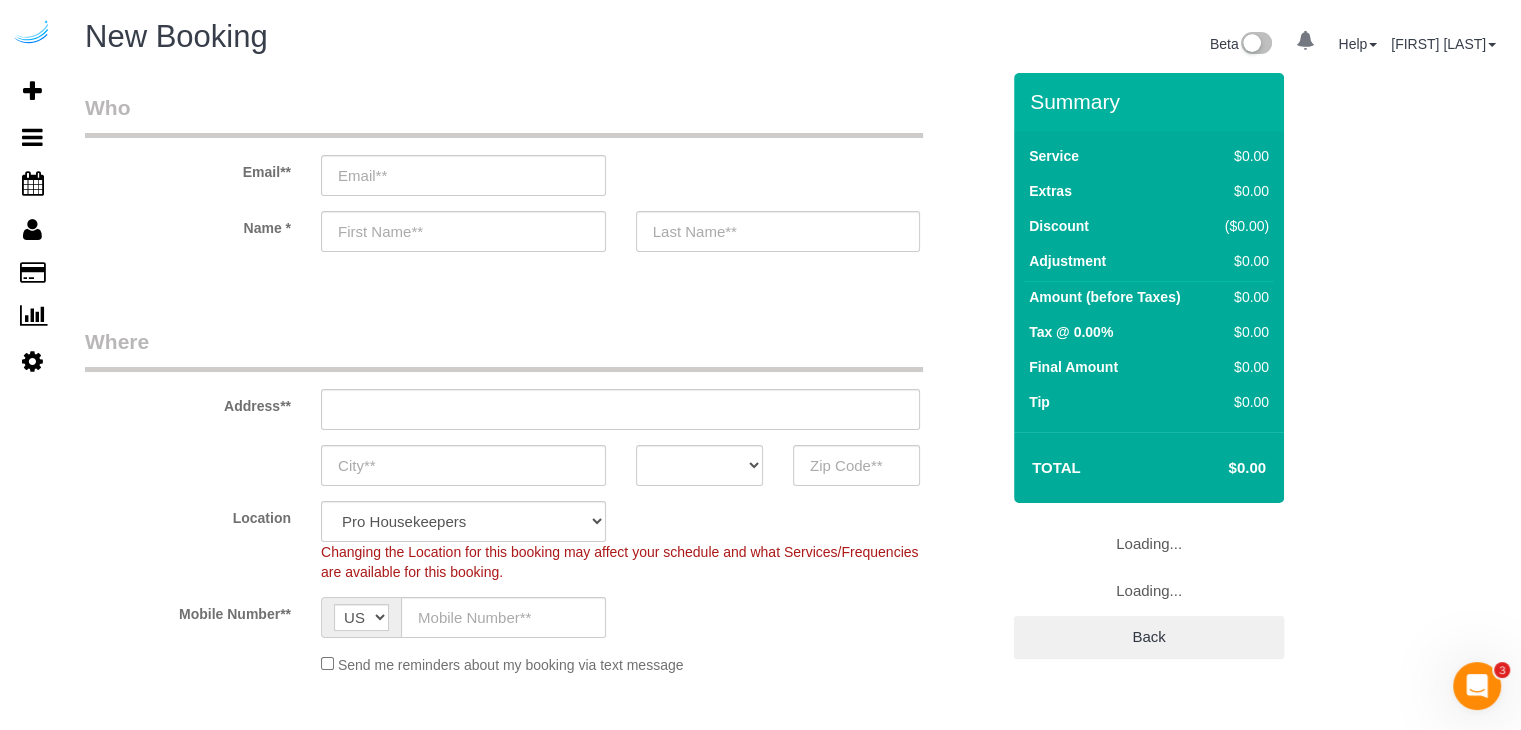 scroll, scrollTop: 0, scrollLeft: 0, axis: both 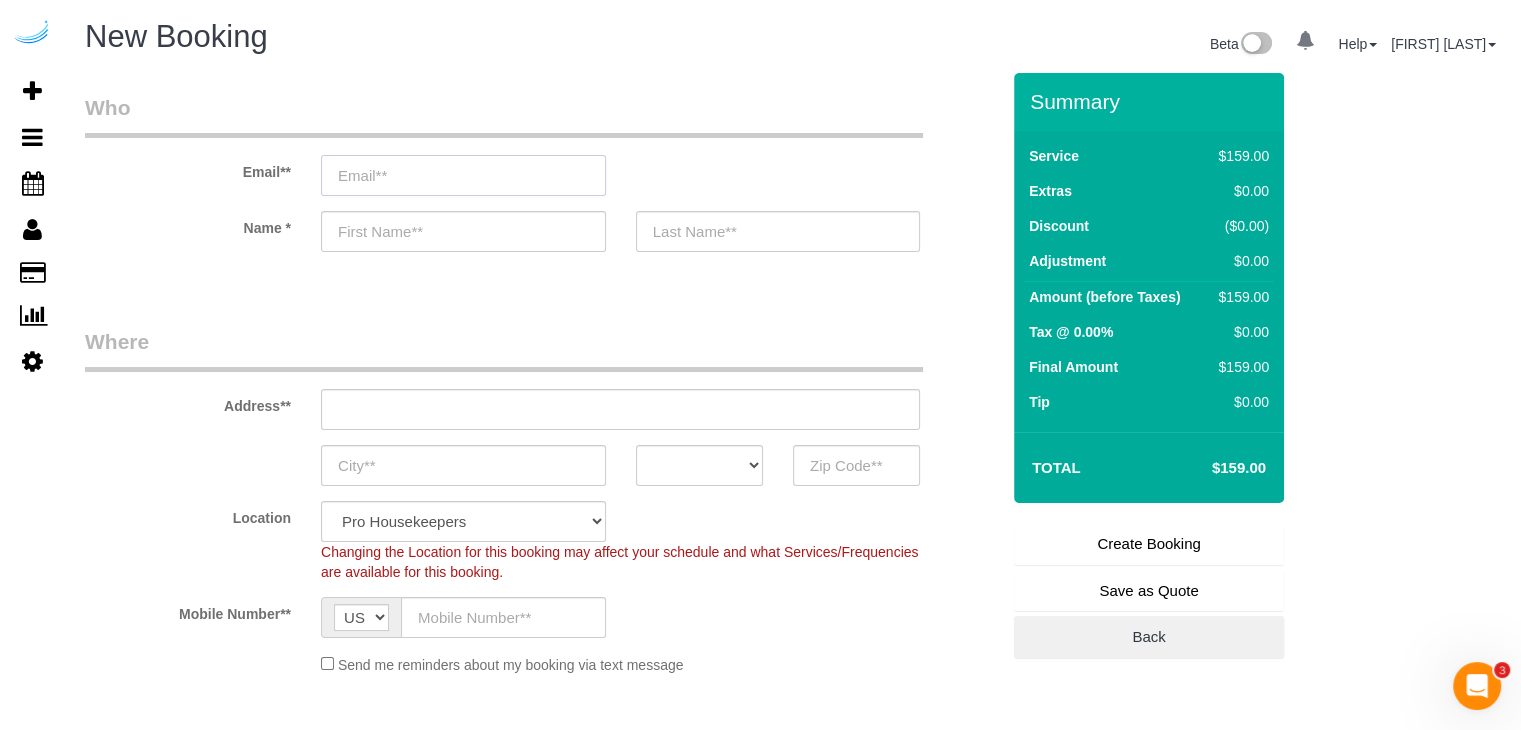 click at bounding box center [463, 175] 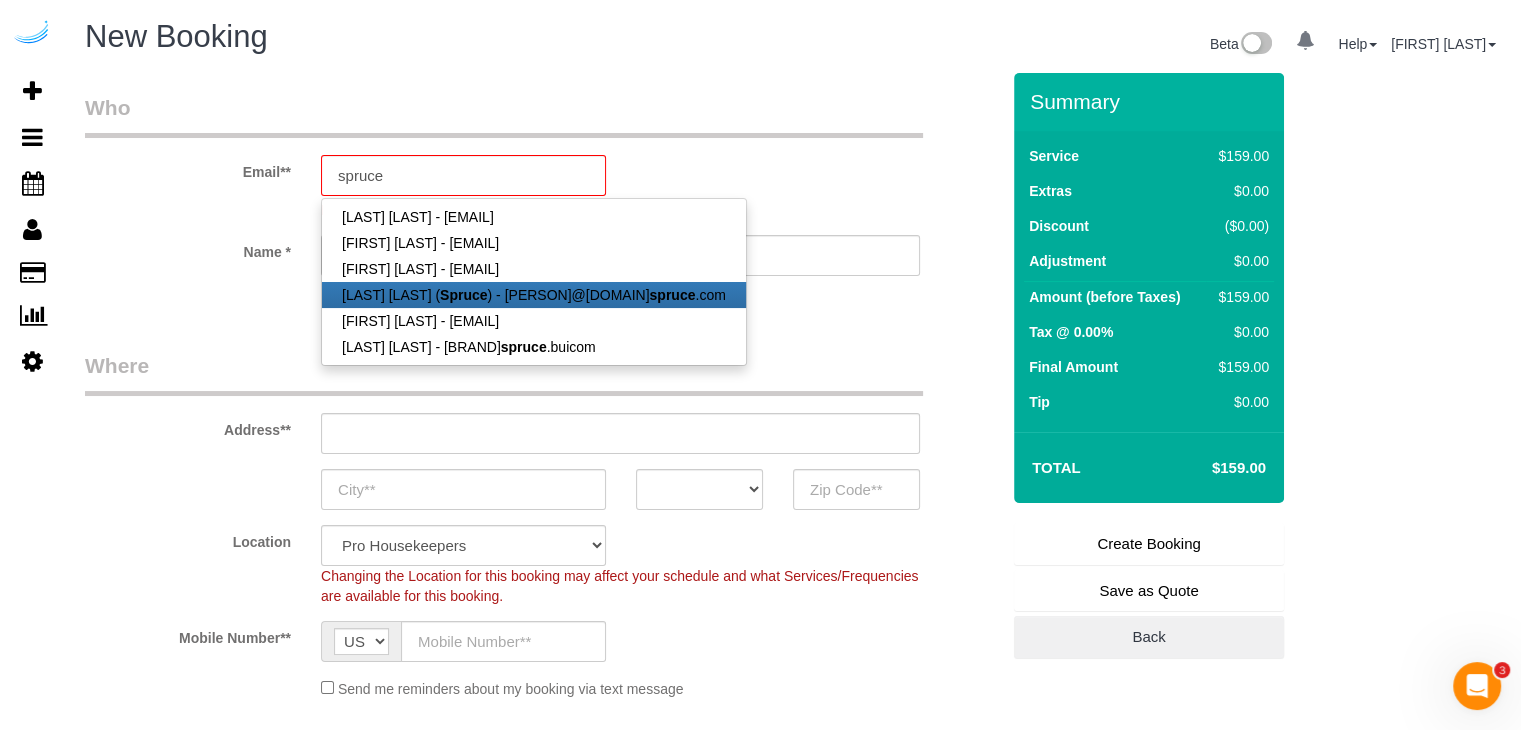 click on "[FIRST] [LAST] - [EMAIL]" at bounding box center [534, 295] 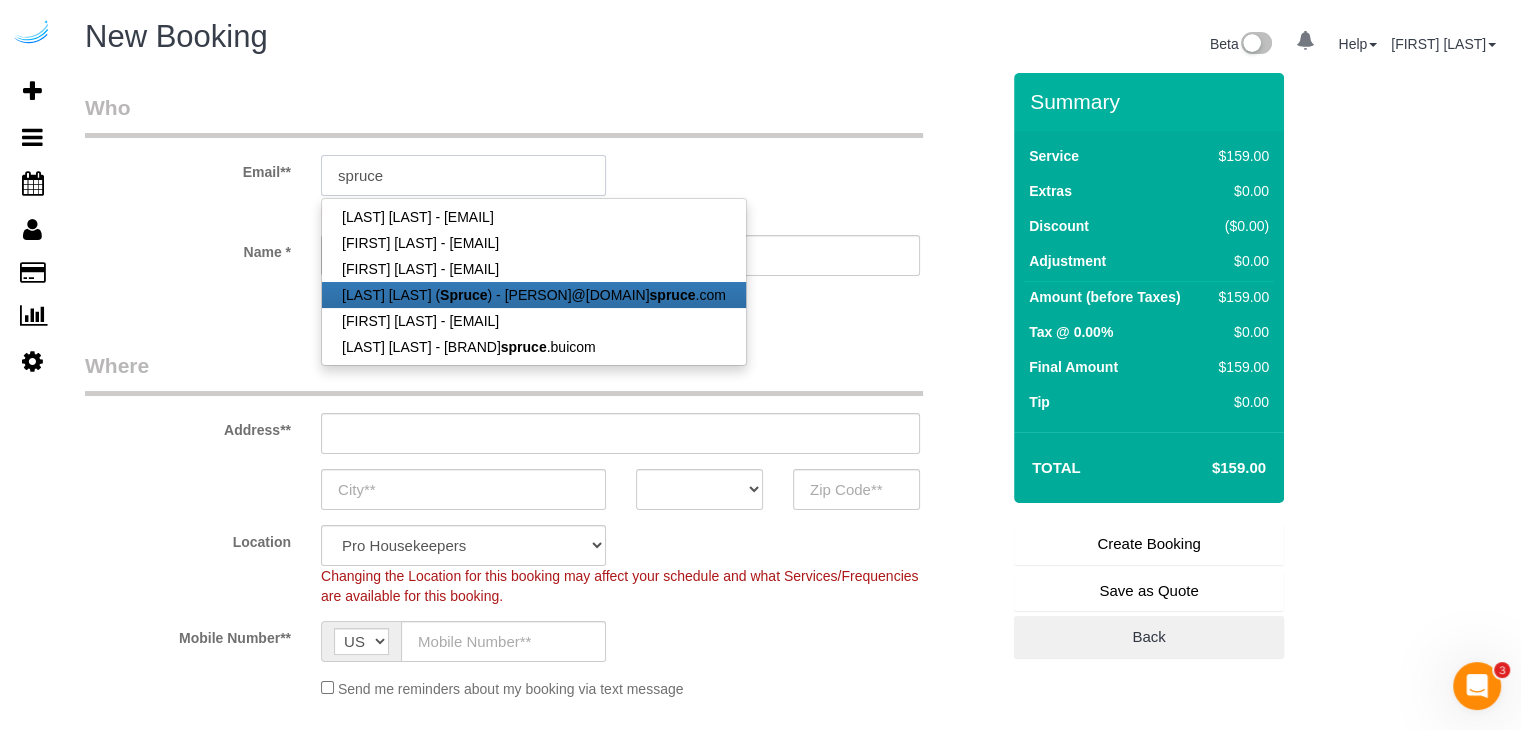 type on "brandie@getspruce.com" 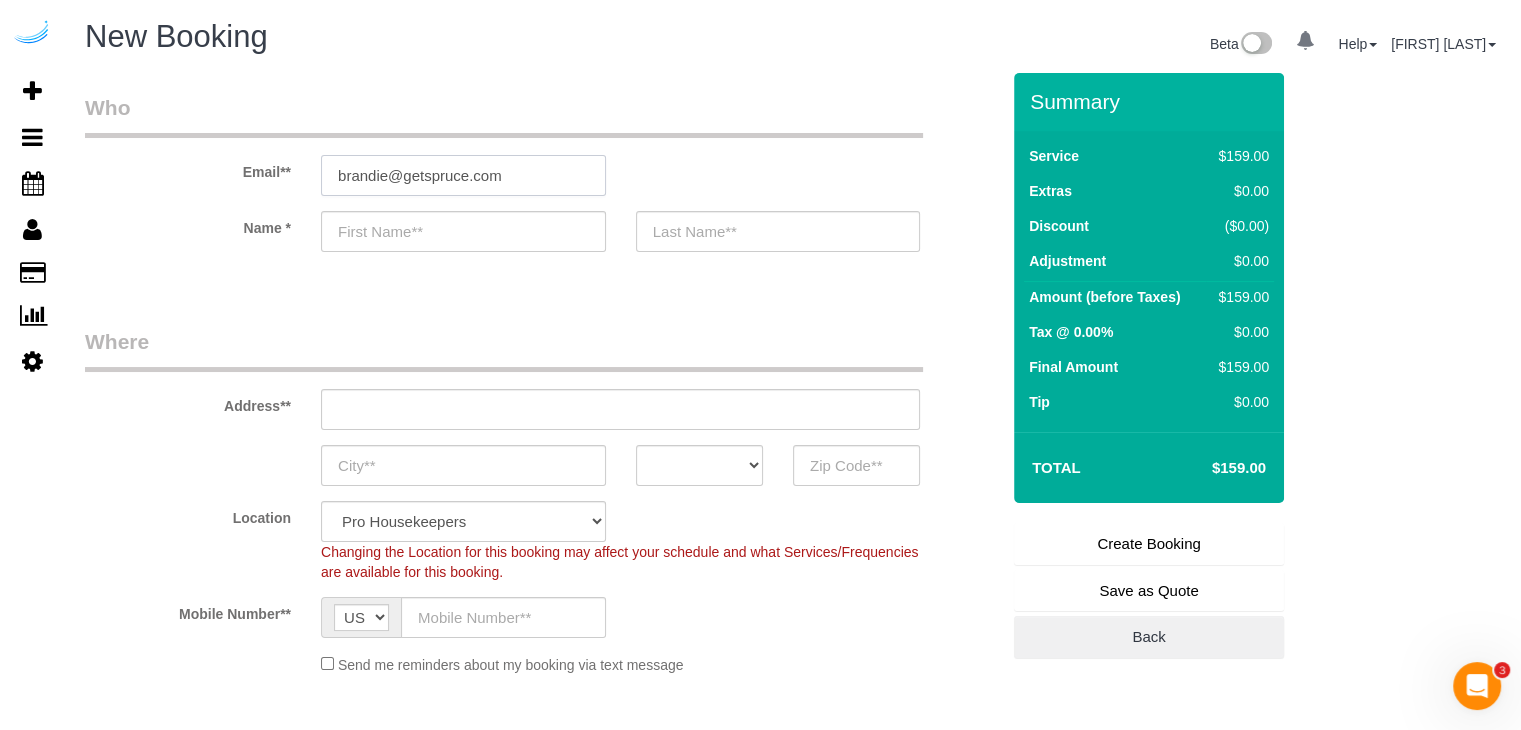 type on "Brandie" 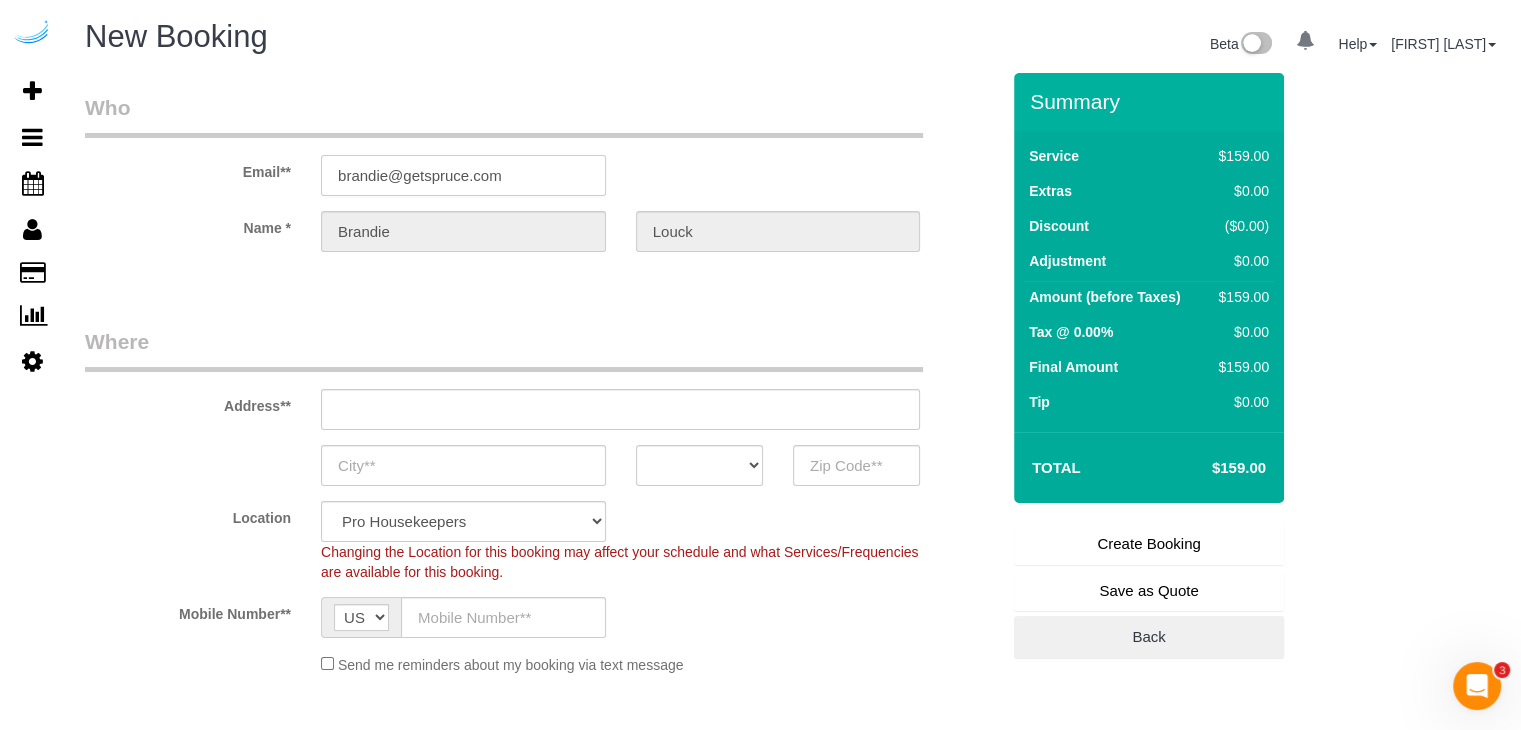 type on "3816 S Lamar Blvd" 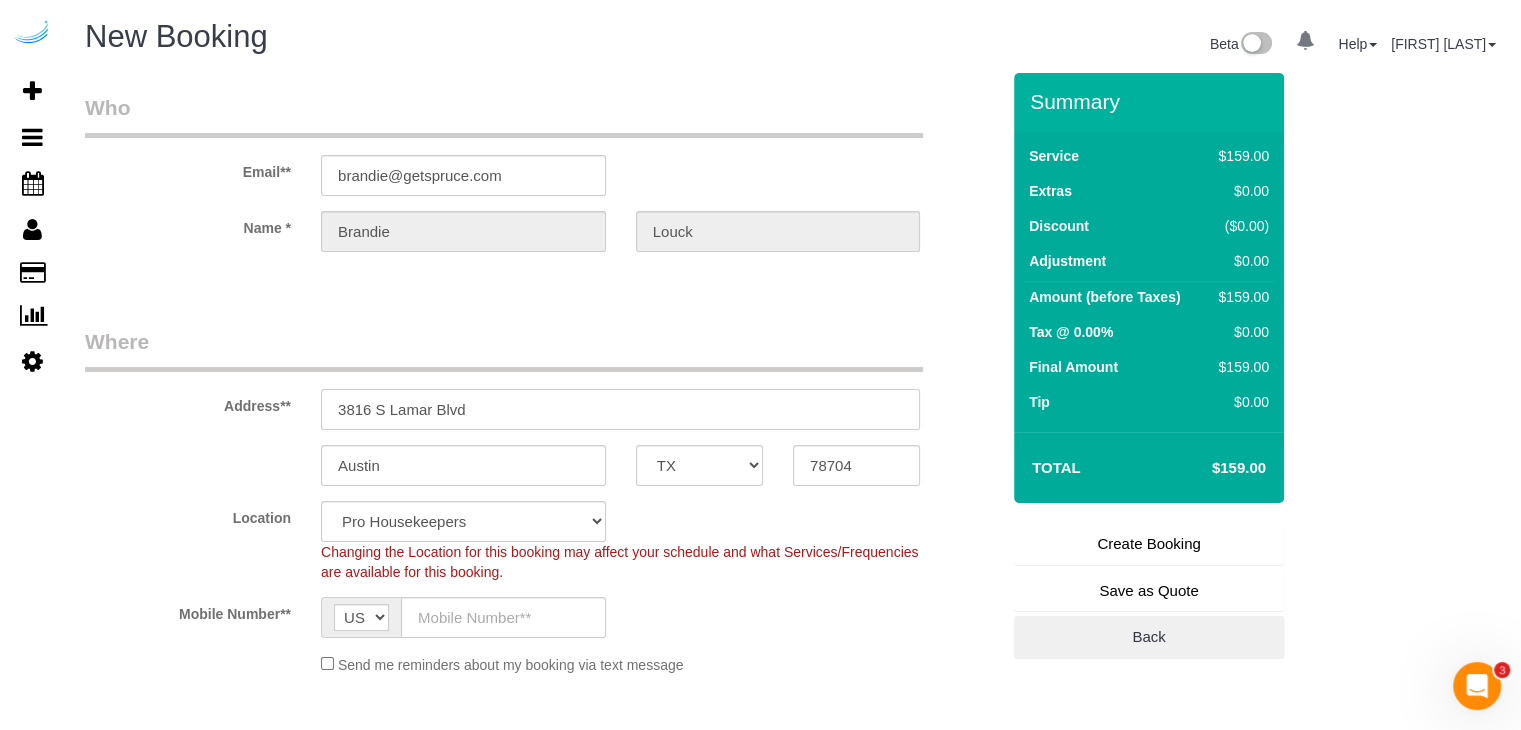 click on "3816 S Lamar Blvd" at bounding box center [620, 409] 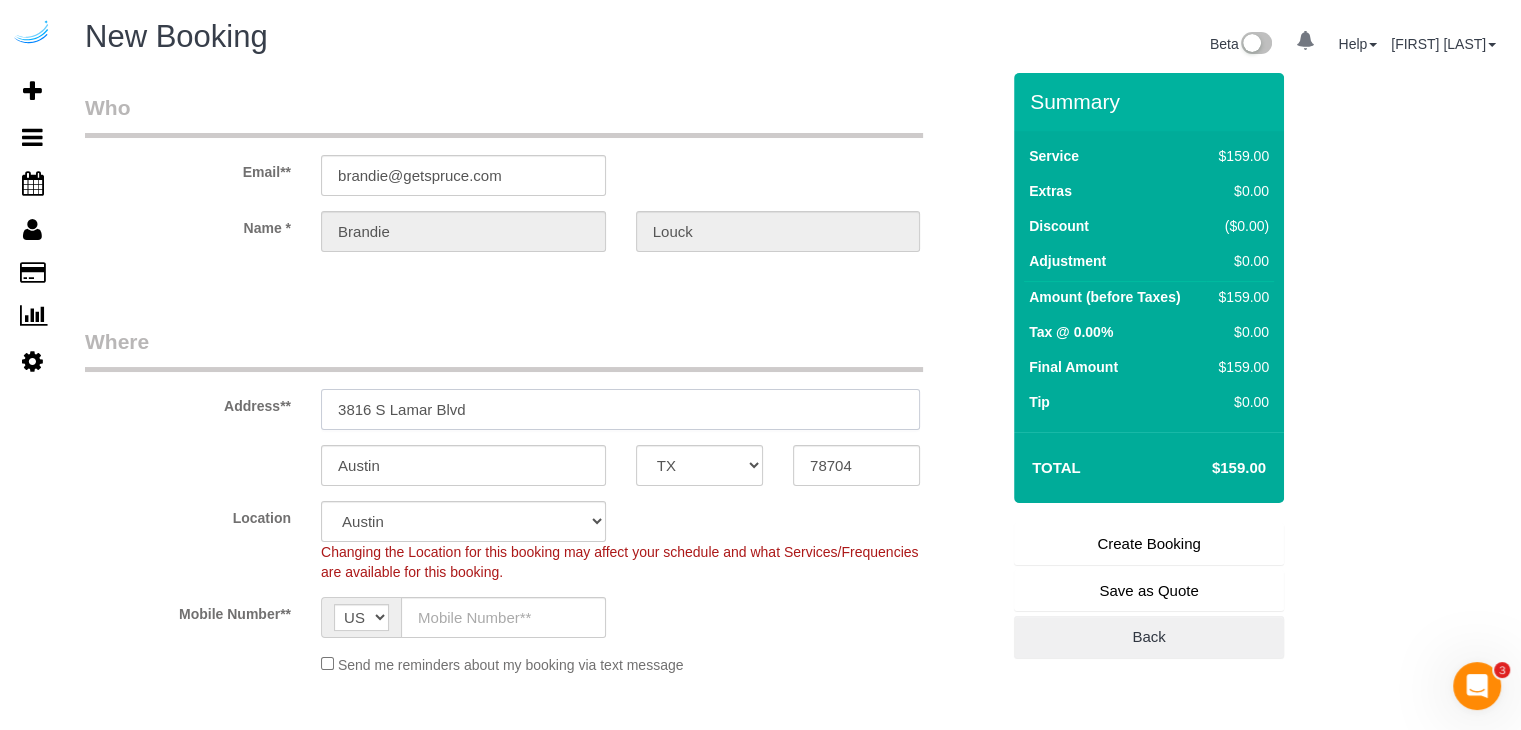 select on "object:81193" 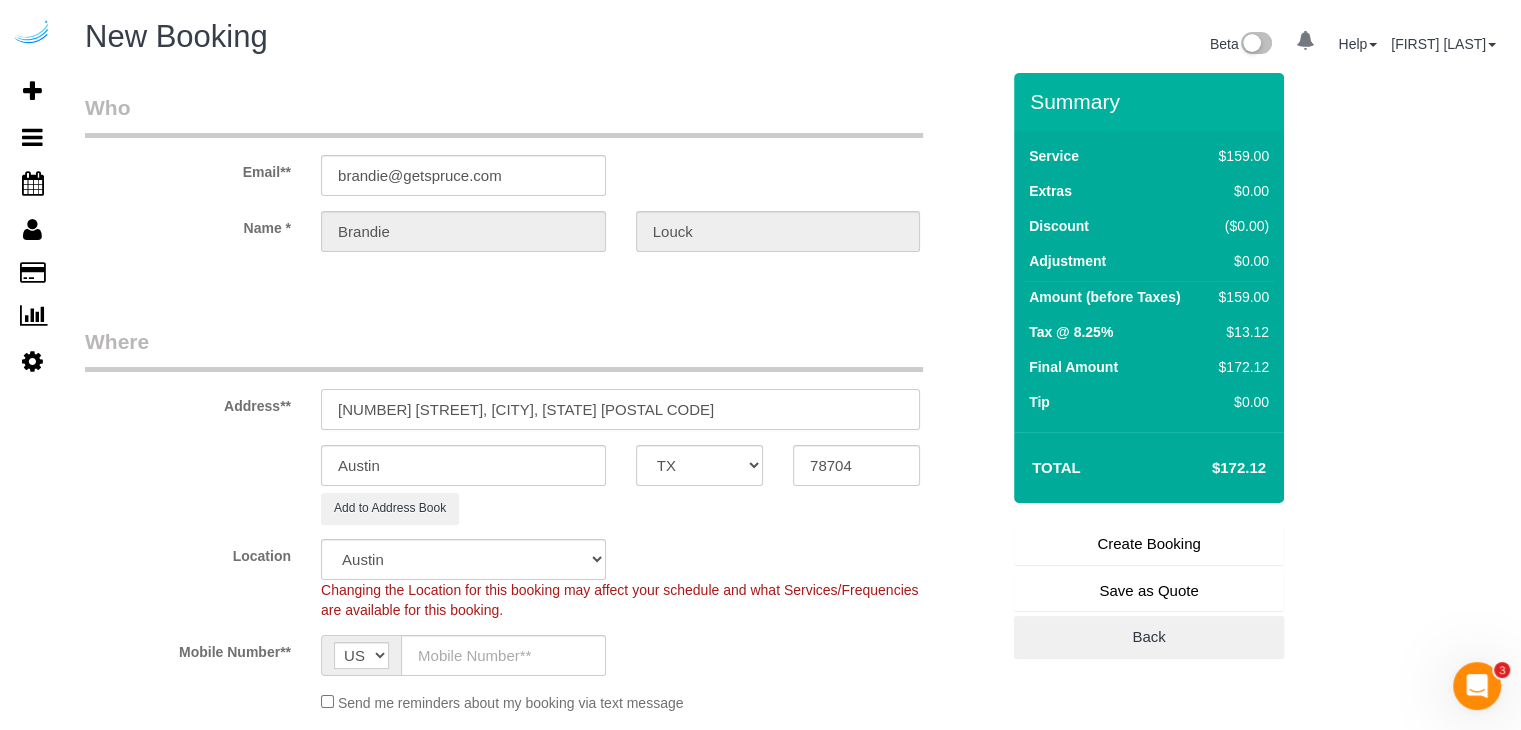 drag, startPoint x: 542, startPoint y: 409, endPoint x: 700, endPoint y: 409, distance: 158 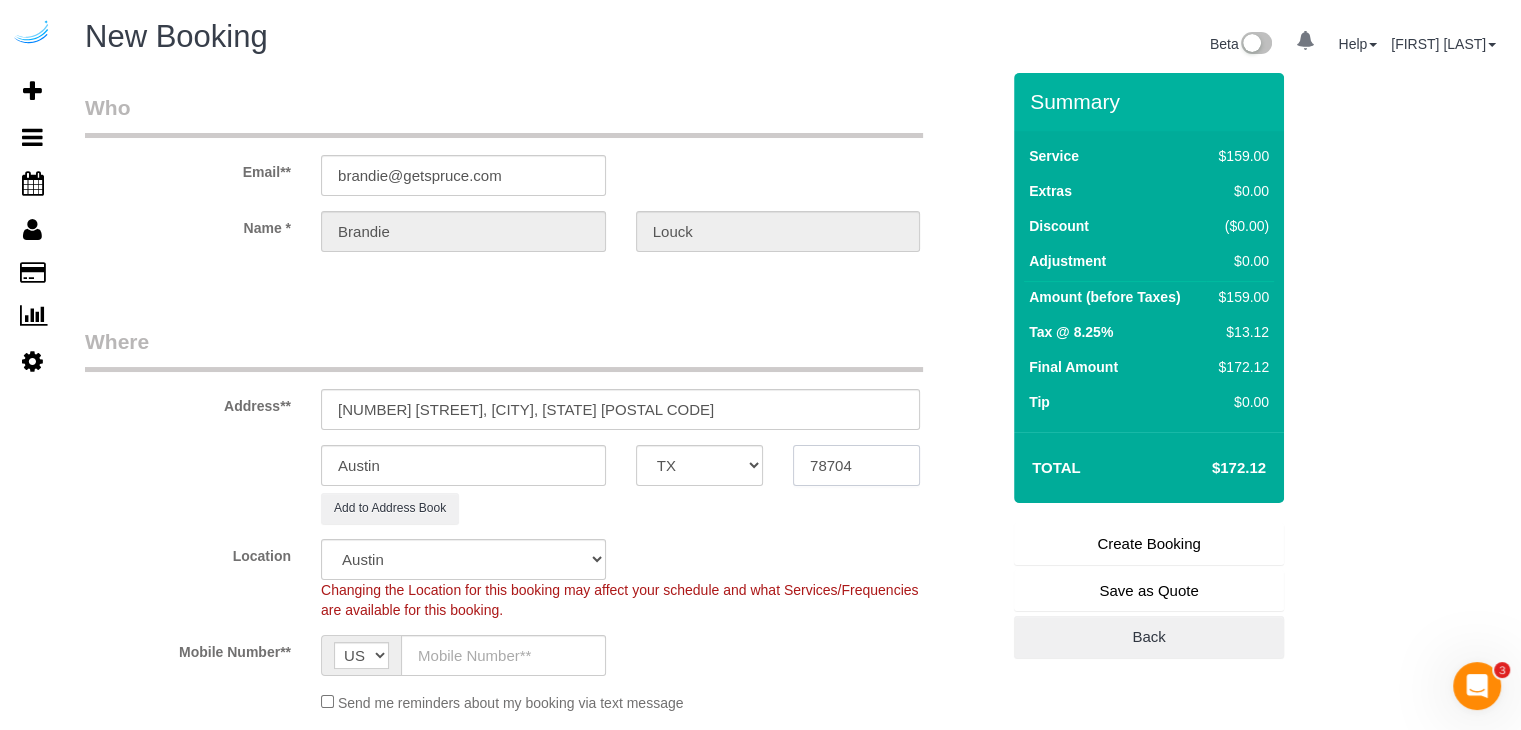 click on "78704" at bounding box center (856, 465) 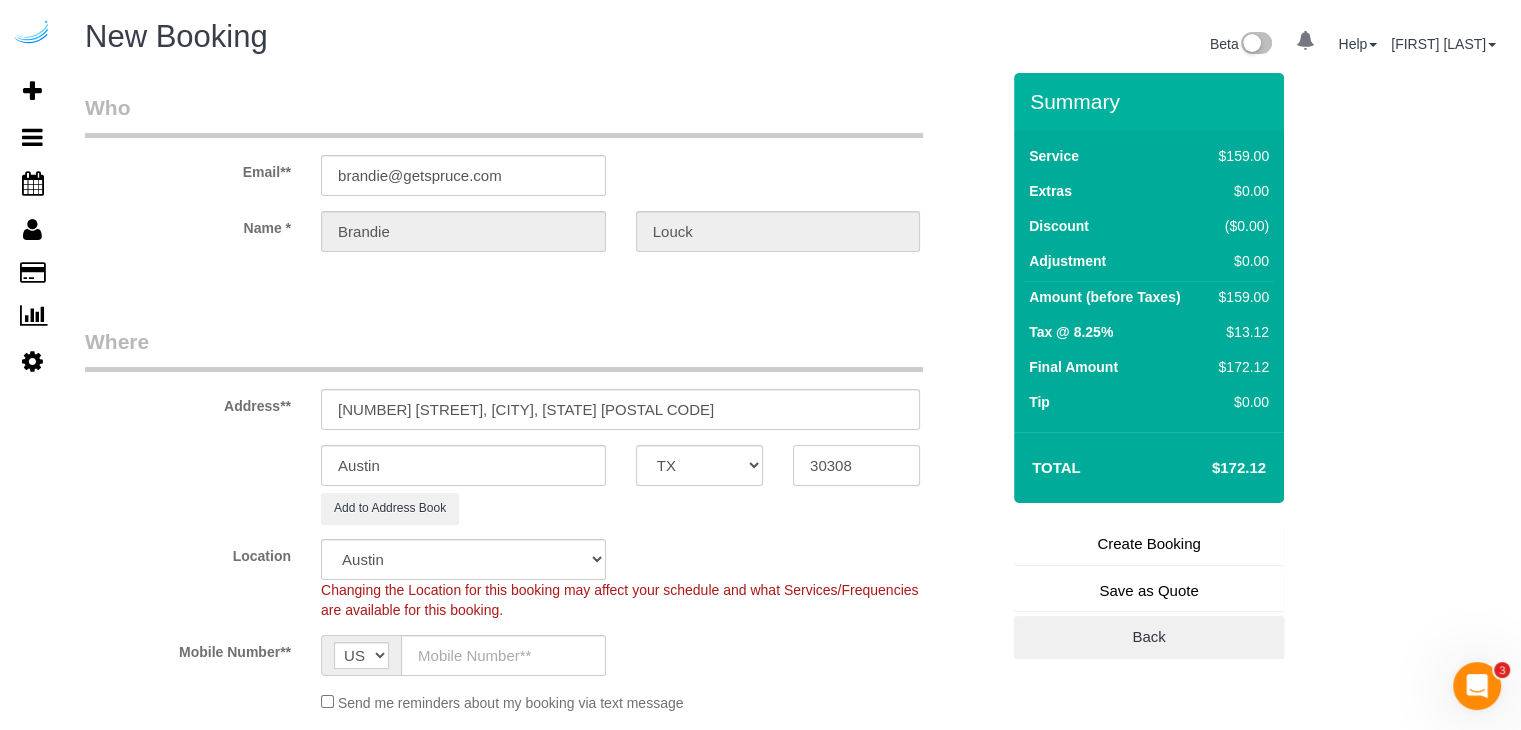 type on "30308" 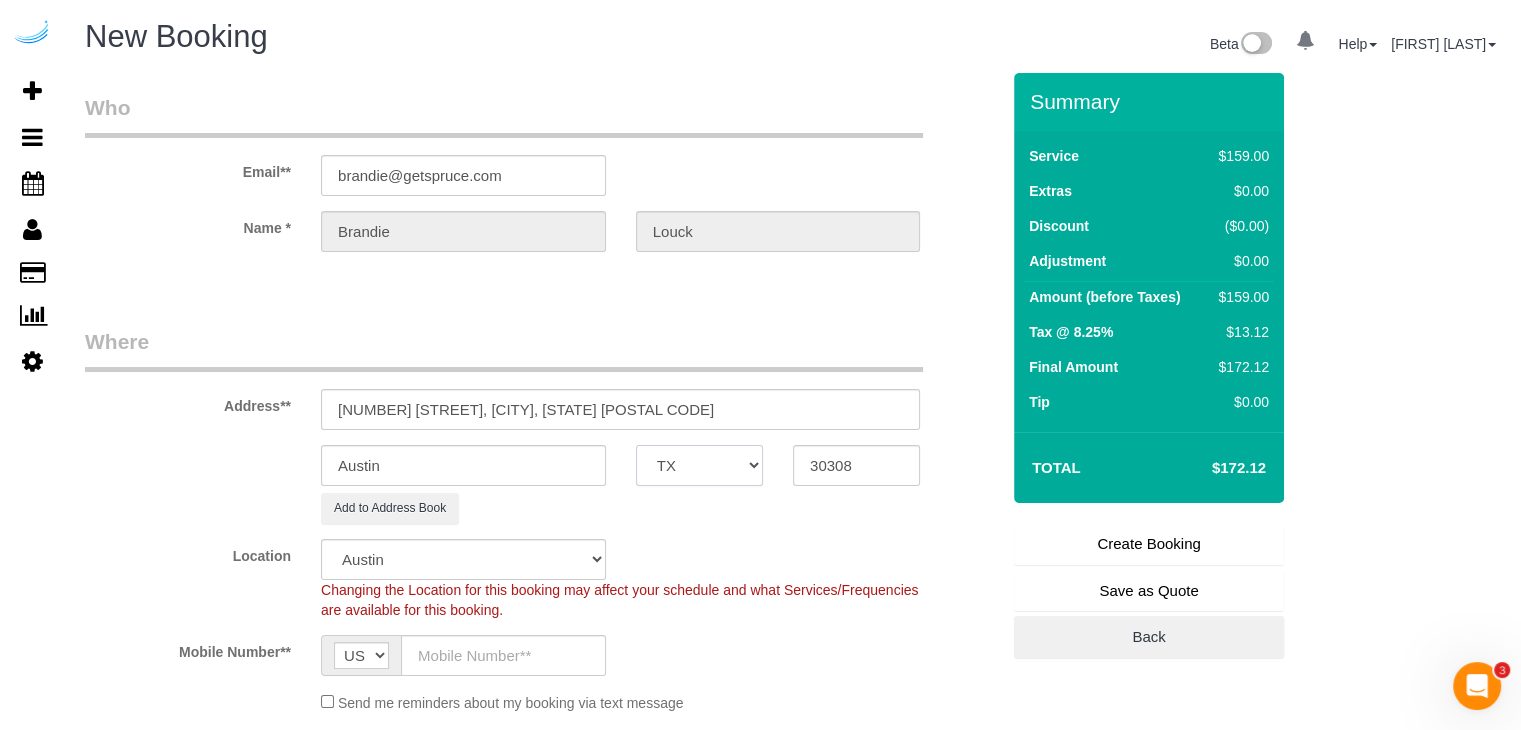 click on "AK
AL
AR
AZ
CA
CO
CT
DC
DE
FL
GA
HI
IA
ID
IL
IN
KS
KY
LA
MA
MD
ME
MI
MN
MO
MS
MT
NC
ND
NE
NH
NJ
NM
NV
NY
OH
OK
OR
PA
RI
SC
SD
TN
TX
UT
VA
VT
WA
WI
WV
WY" at bounding box center [699, 465] 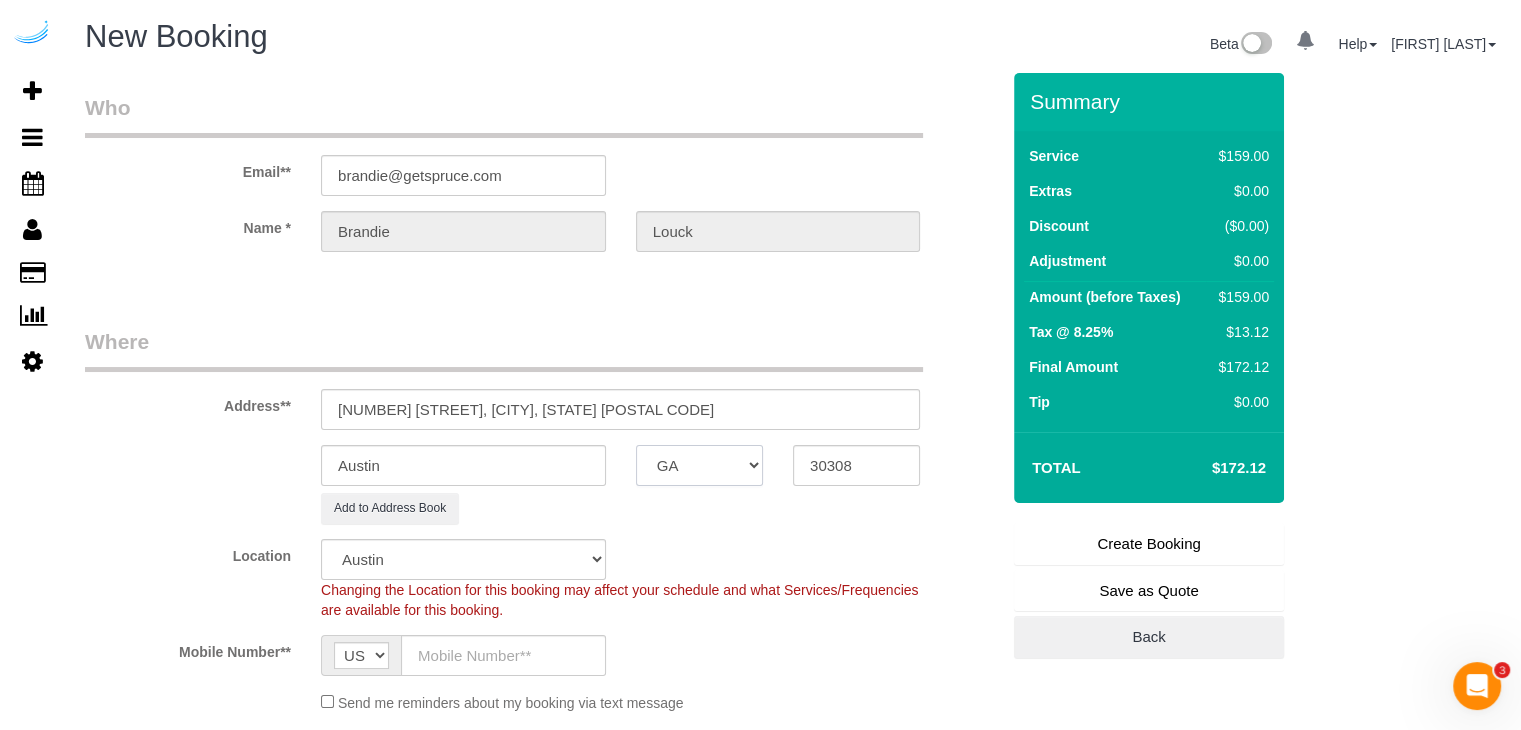 click on "AK
AL
AR
AZ
CA
CO
CT
DC
DE
FL
GA
HI
IA
ID
IL
IN
KS
KY
LA
MA
MD
ME
MI
MN
MO
MS
MT
NC
ND
NE
NH
NJ
NM
NV
NY
OH
OK
OR
PA
RI
SC
SD
TN
TX
UT
VA
VT
WA
WI
WV
WY" at bounding box center [699, 465] 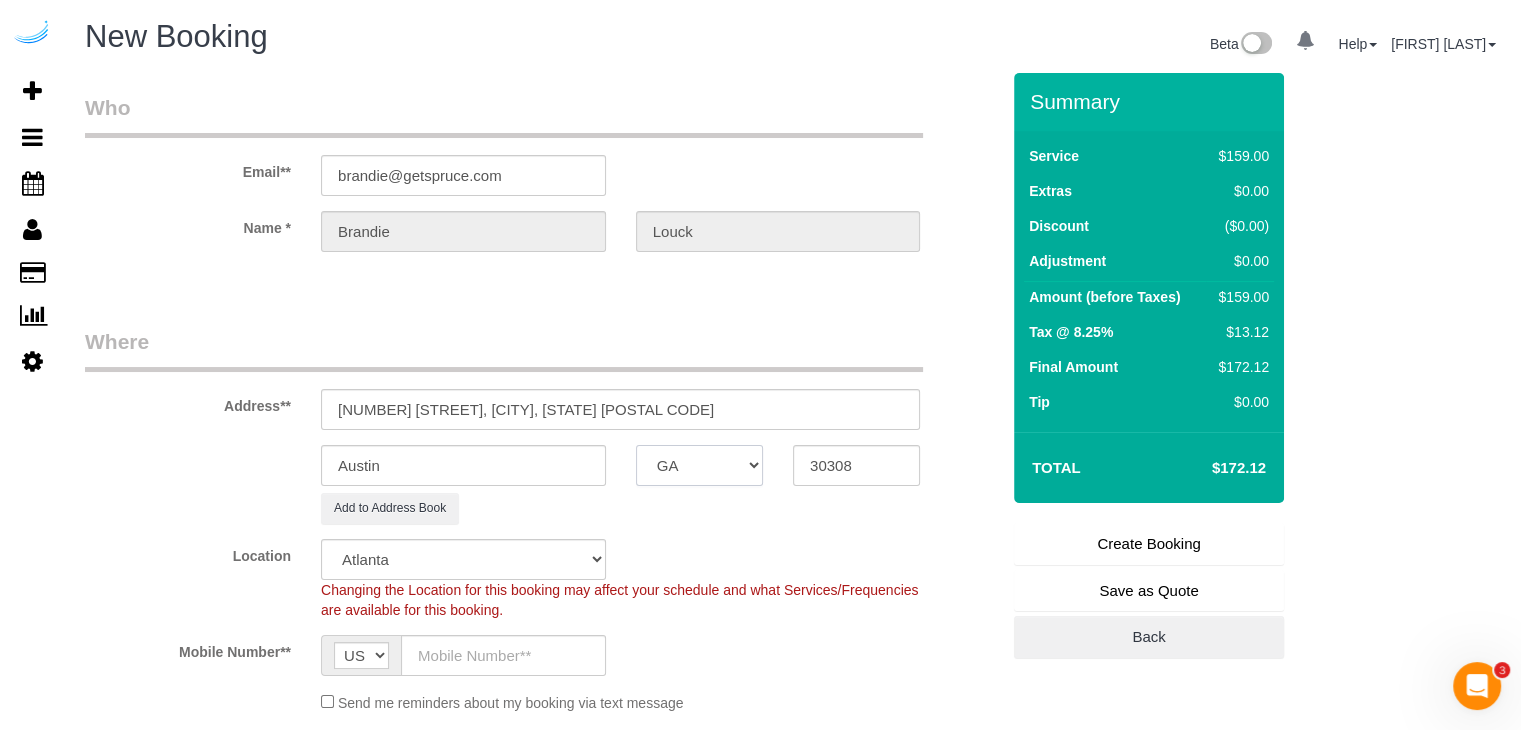 select on "object:81245" 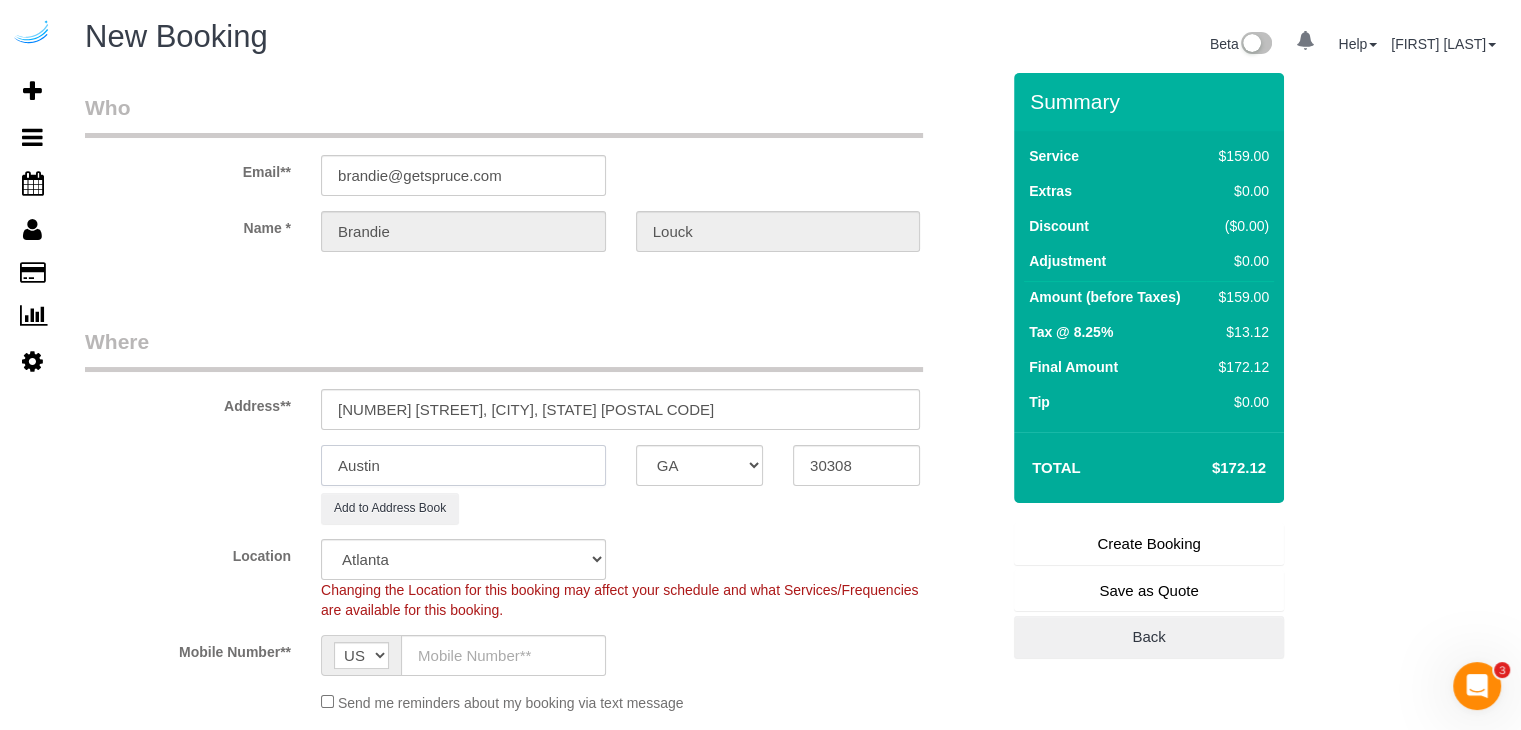 click on "Austin" at bounding box center [463, 465] 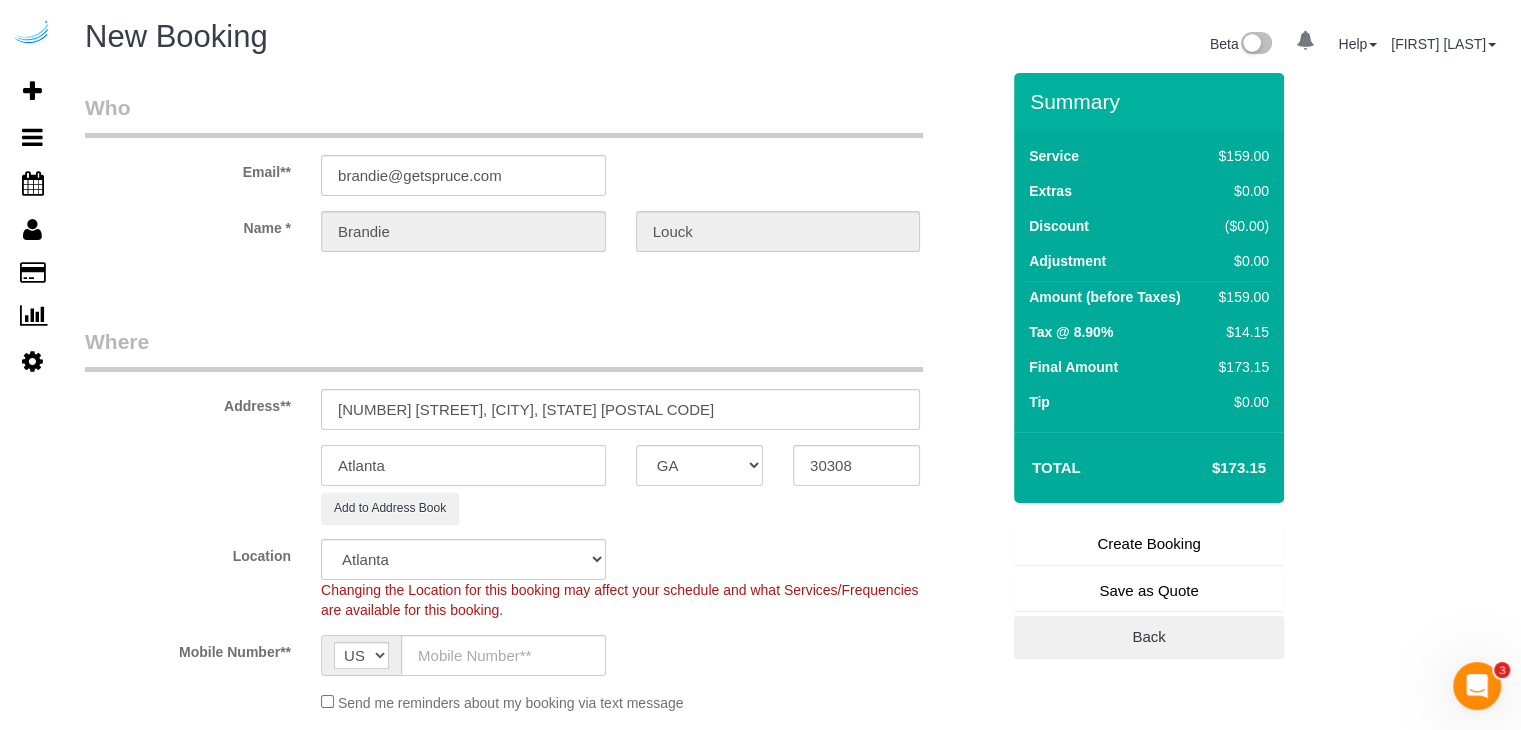 click on "Atlanta" at bounding box center [463, 465] 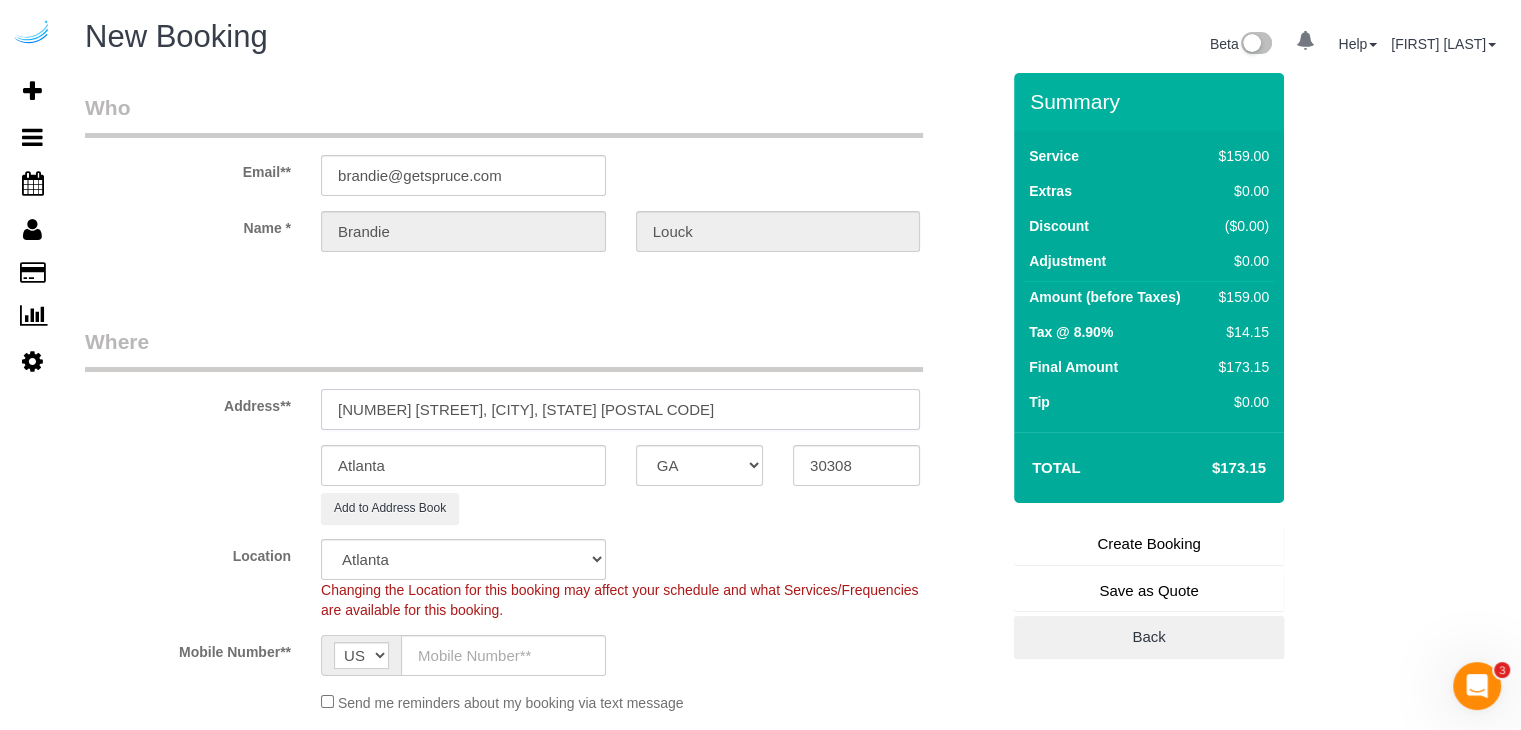 drag, startPoint x: 465, startPoint y: 413, endPoint x: 796, endPoint y: 457, distance: 333.91165 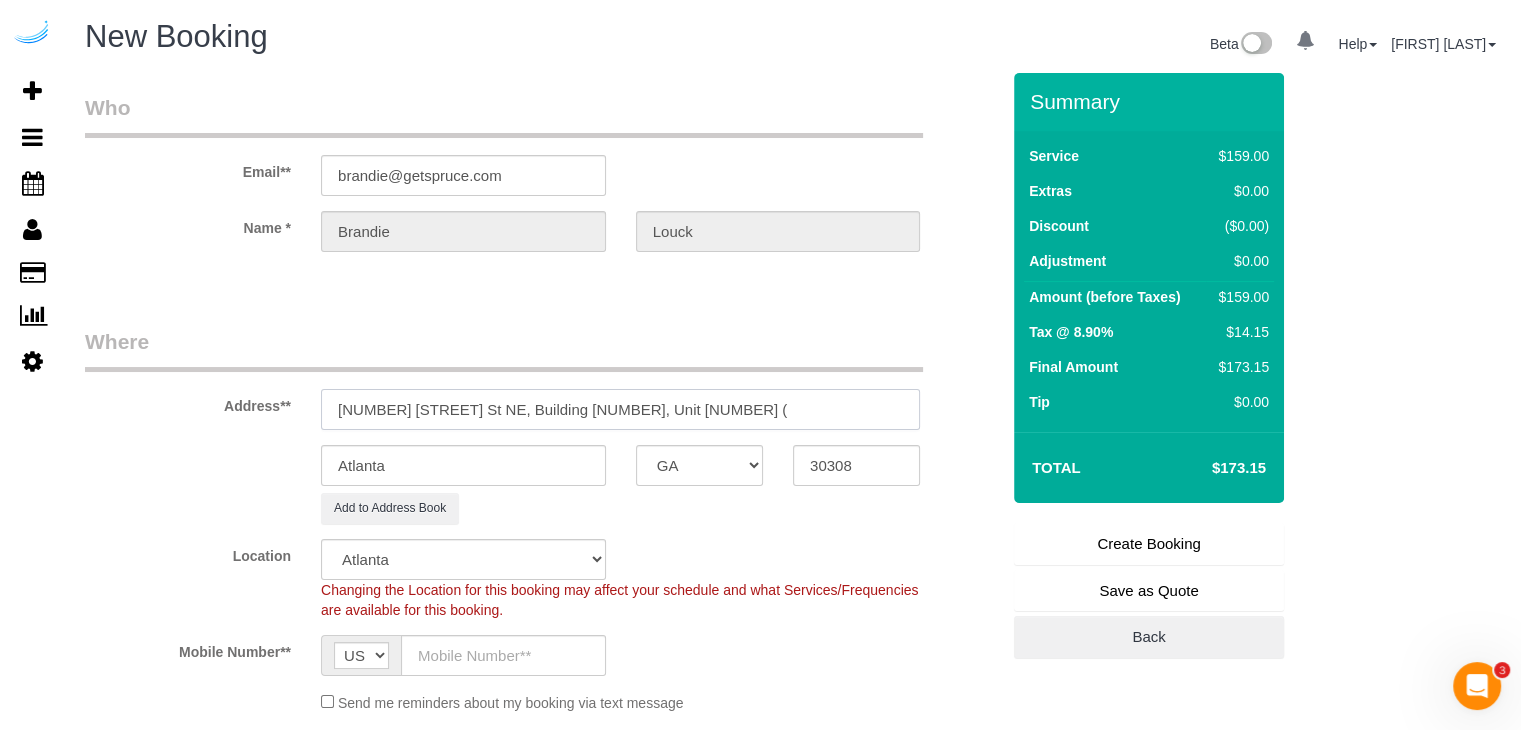 paste on "Ariella Lopez" 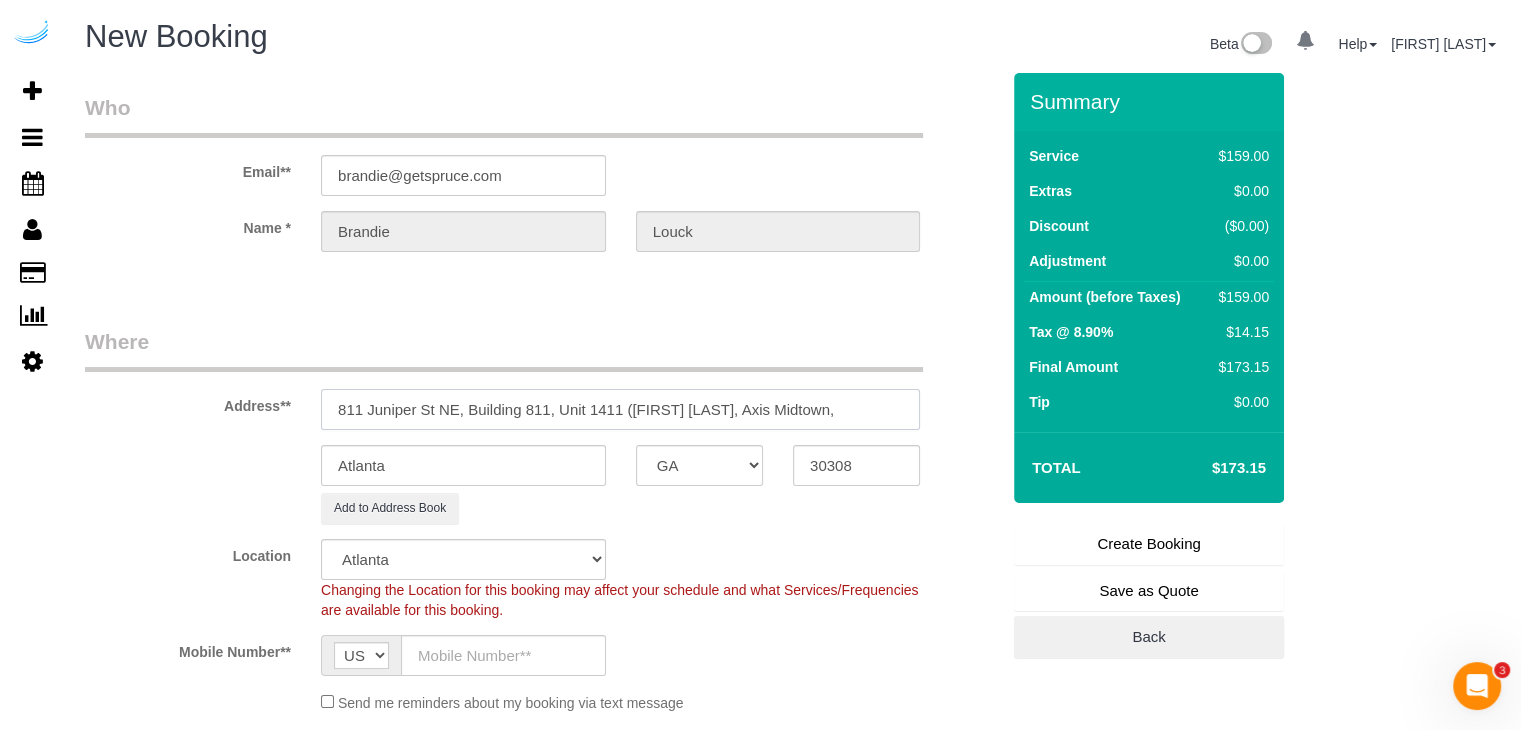 paste on "1449369" 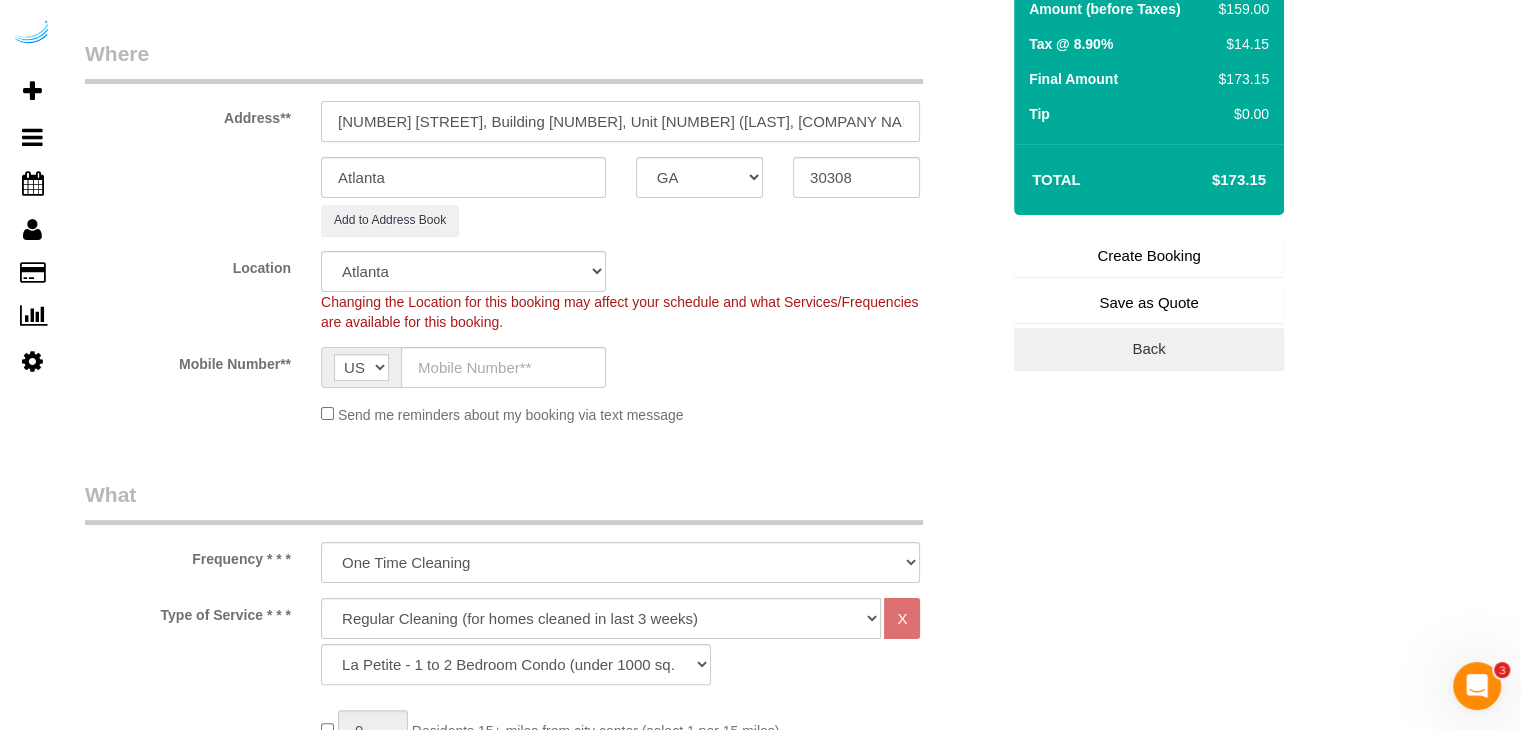 scroll, scrollTop: 300, scrollLeft: 0, axis: vertical 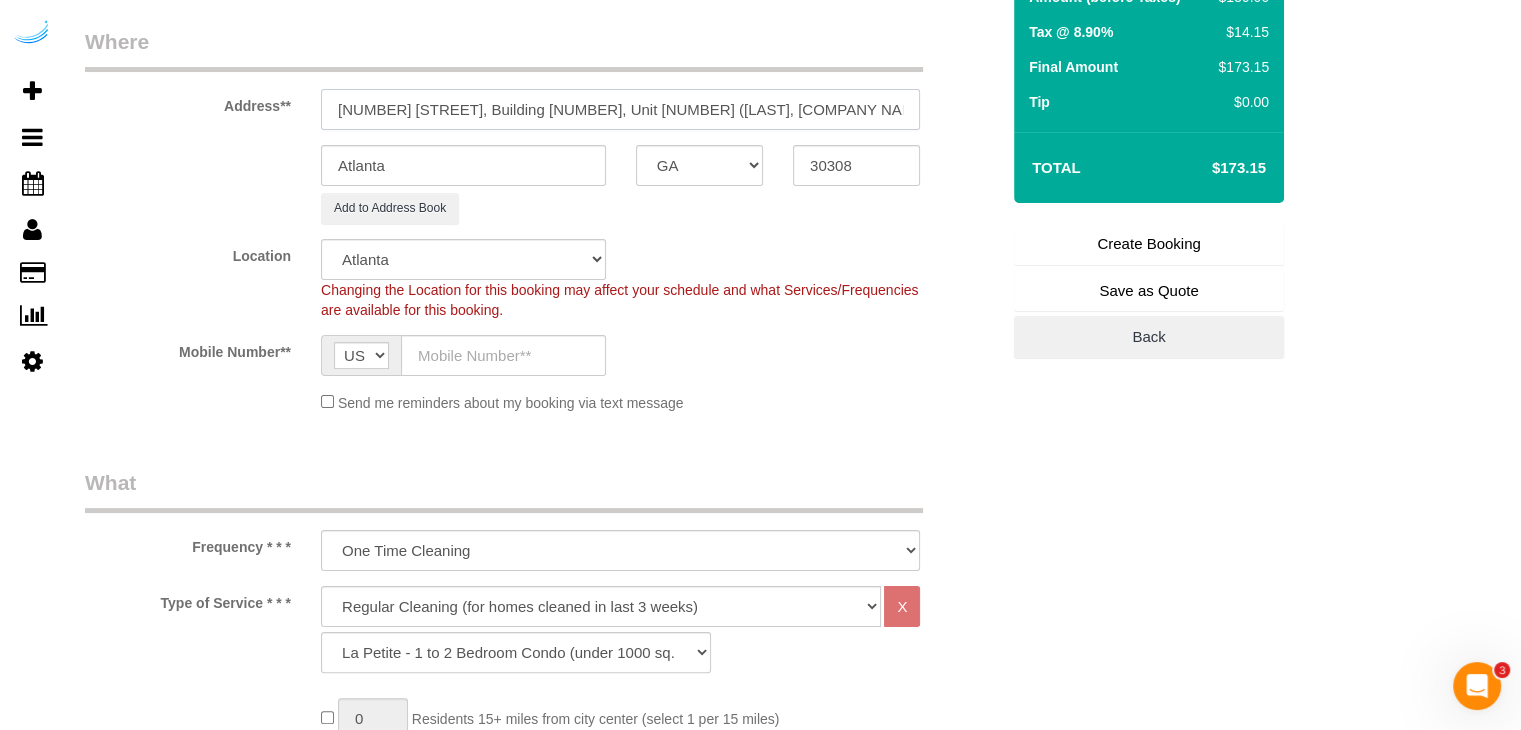 type on "811 Juniper St NE, Building 811, Unit 1411 (Ariella Lopez, Axis Midtown, 1449369 )" 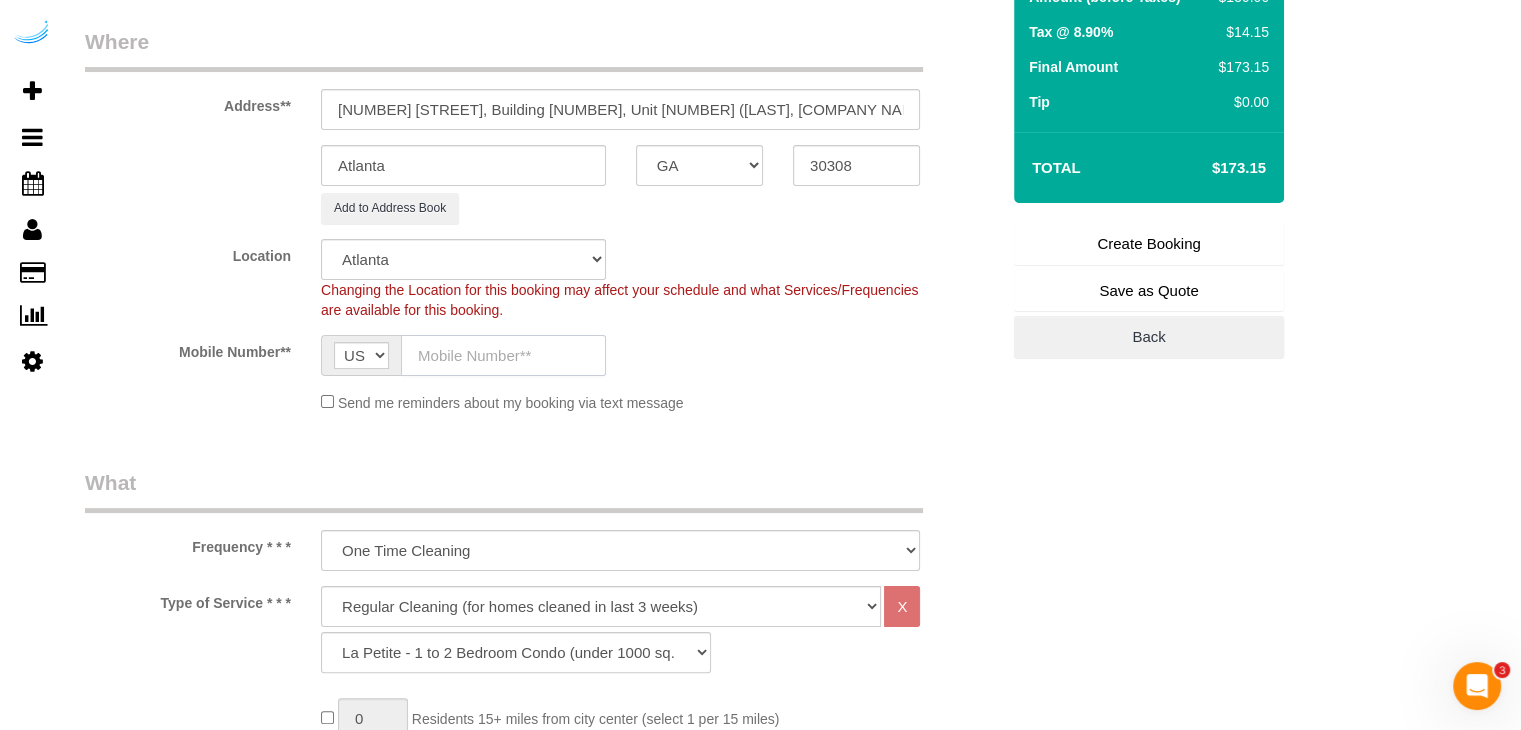 click 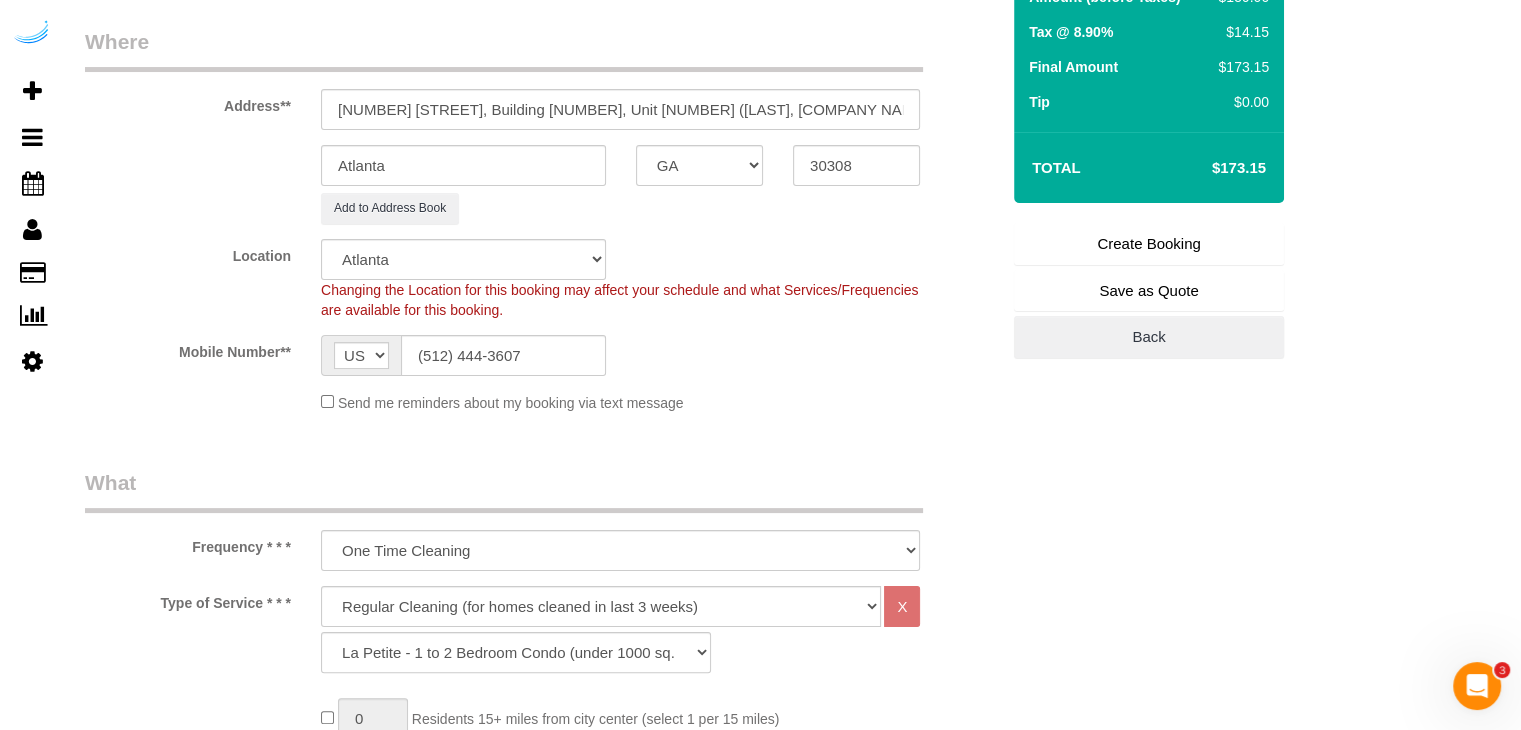 type on "Brandie Louck" 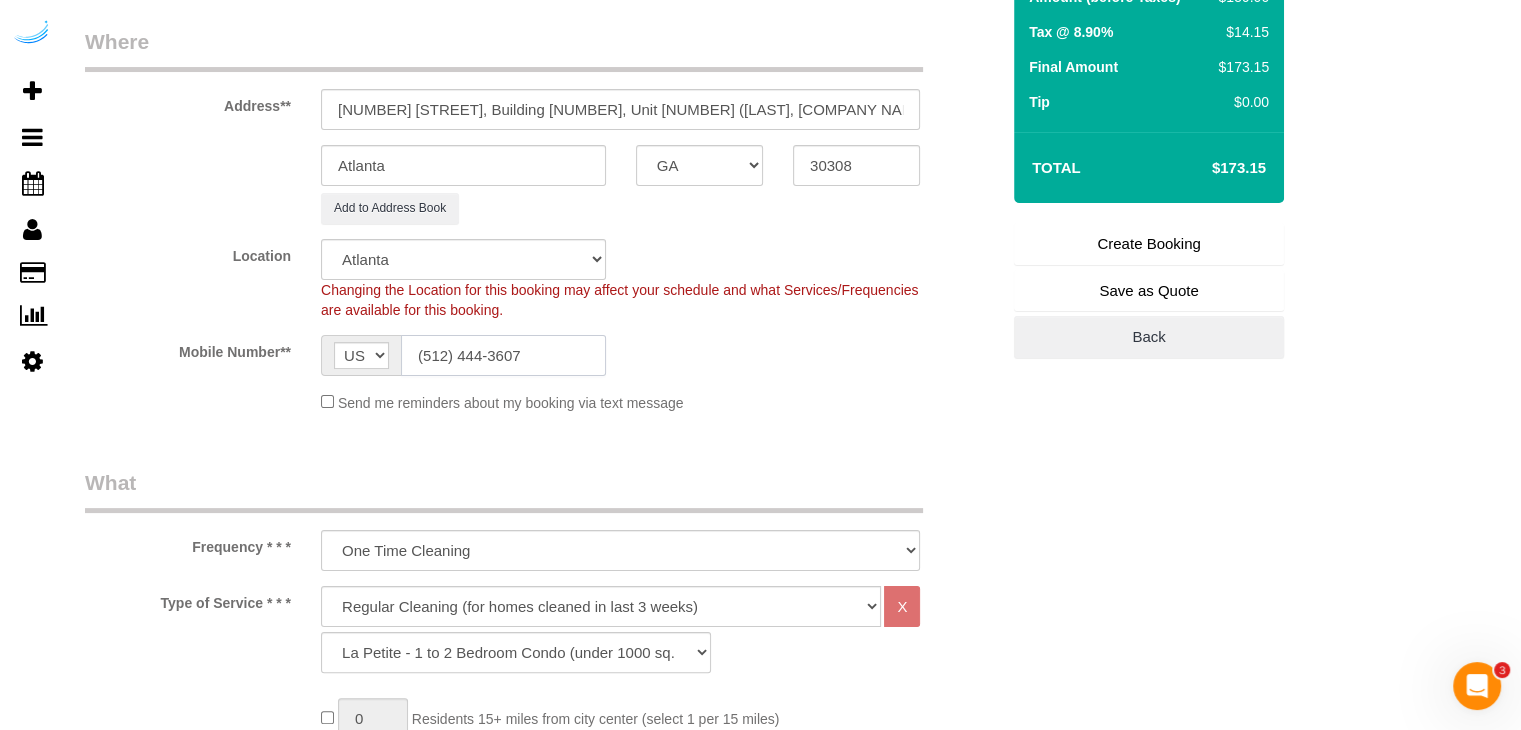 type on "(512) 444-3607" 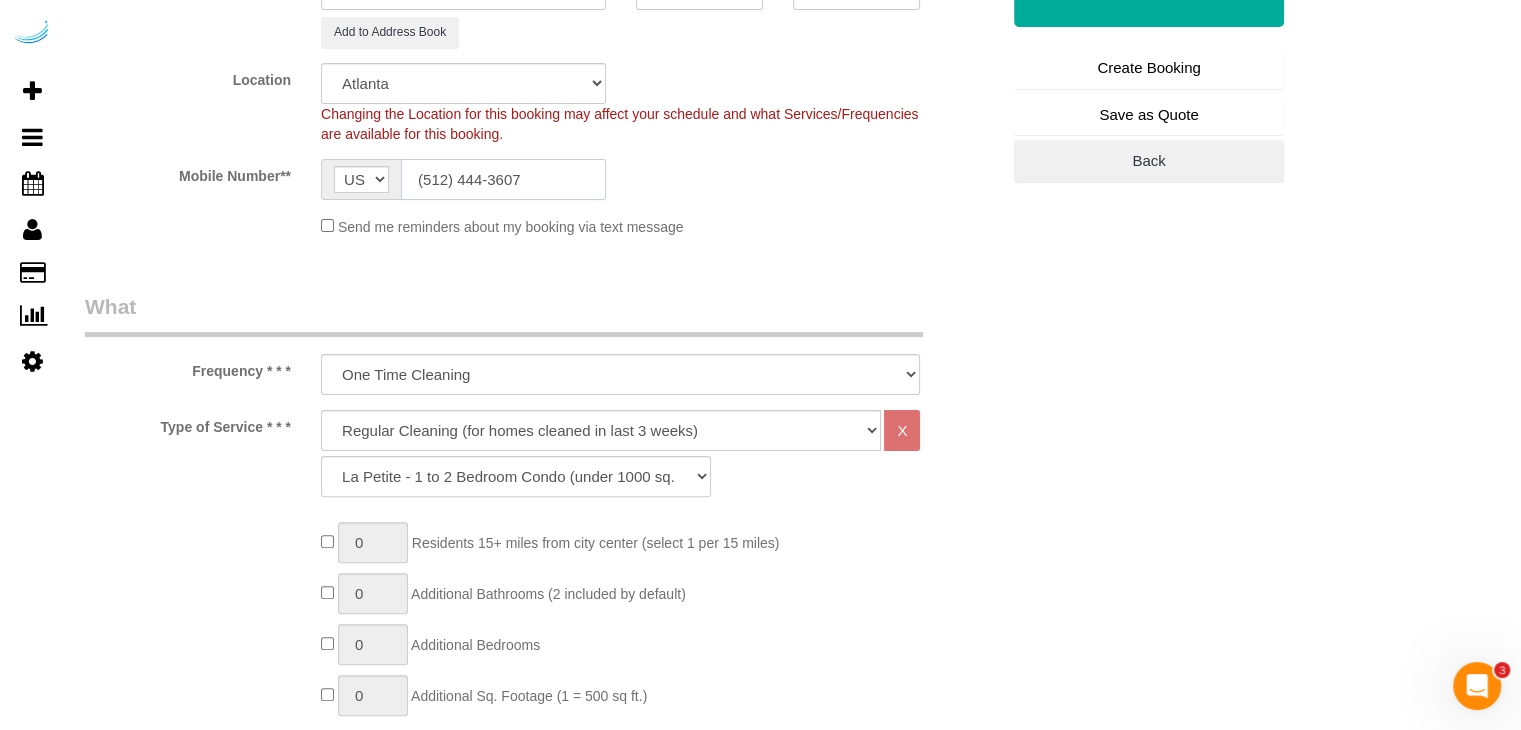 scroll, scrollTop: 500, scrollLeft: 0, axis: vertical 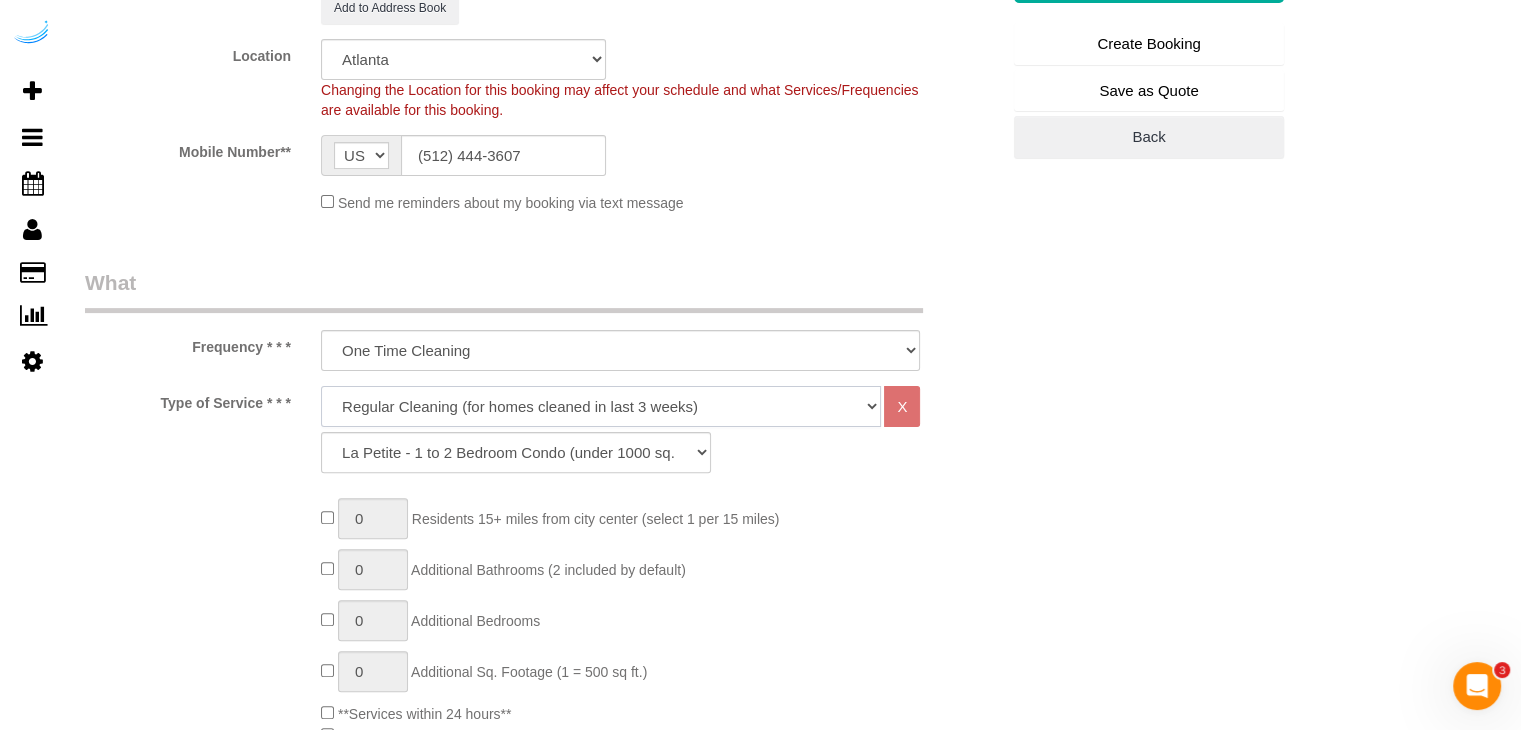 click on "Deep Cleaning (for homes that have not been cleaned in 3+ weeks) Spruce Regular Cleaning (for homes cleaned in last 3 weeks) Moving Cleanup (to clean home for new tenants) Post Construction Cleaning Vacation Rental Cleaning Hourly" 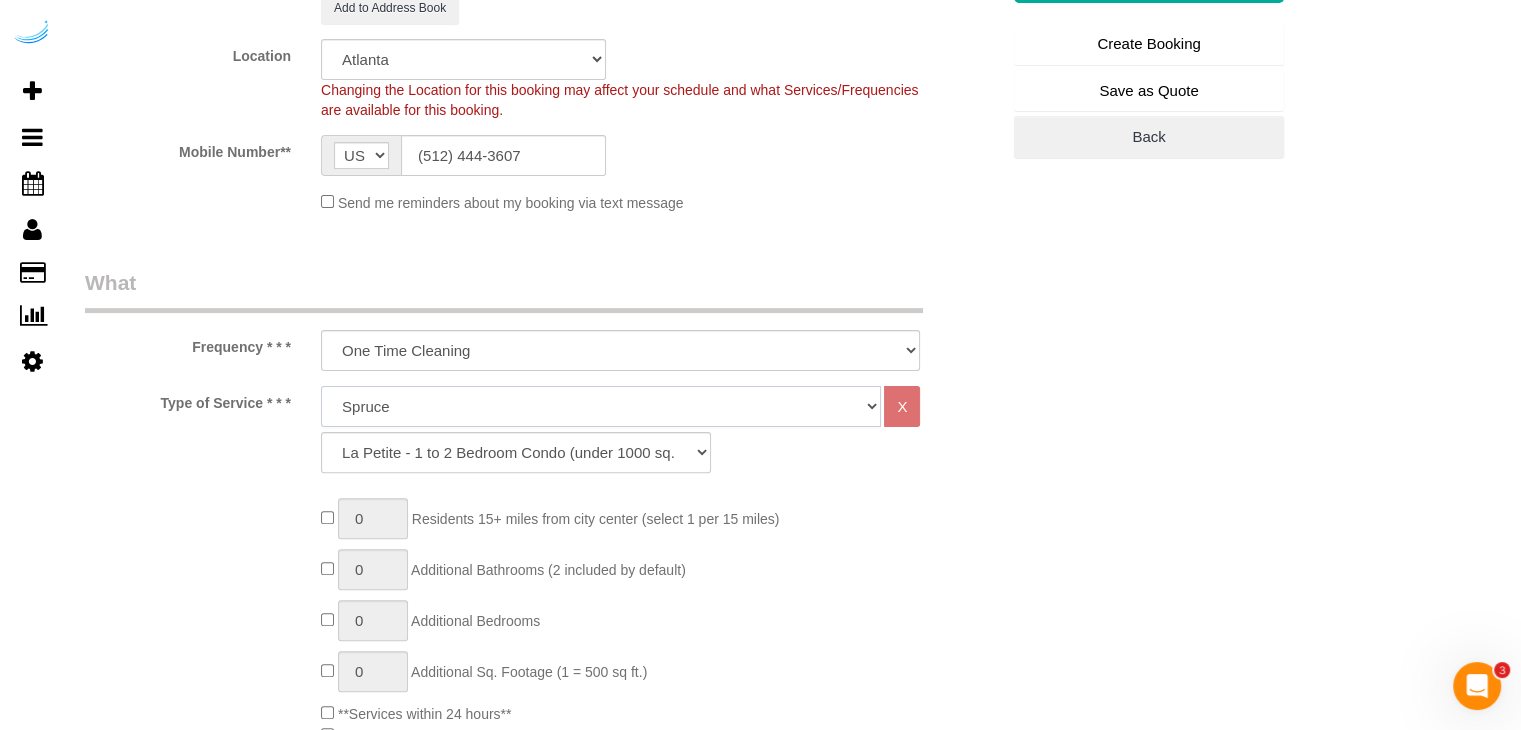 click on "Deep Cleaning (for homes that have not been cleaned in 3+ weeks) Spruce Regular Cleaning (for homes cleaned in last 3 weeks) Moving Cleanup (to clean home for new tenants) Post Construction Cleaning Vacation Rental Cleaning Hourly" 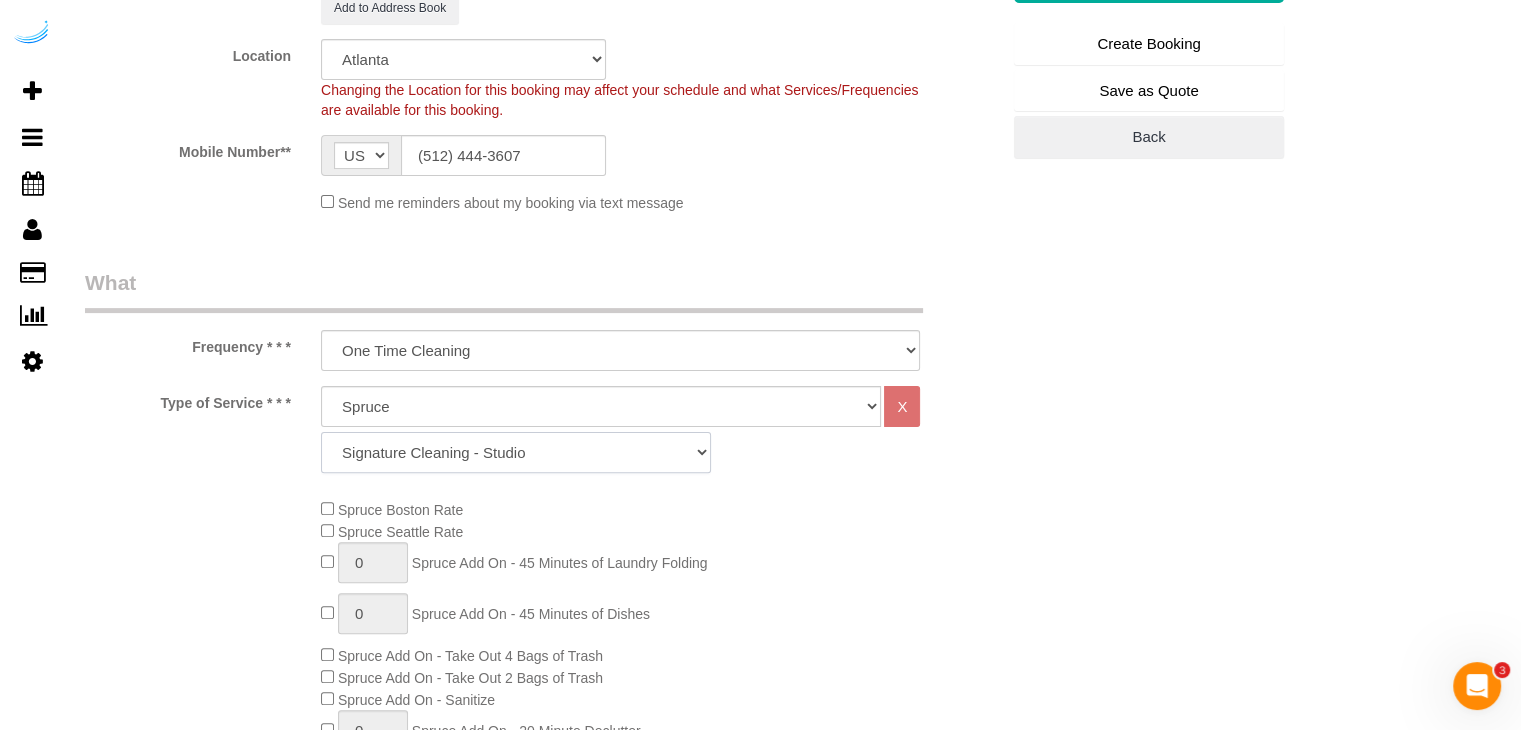 click on "Signature Cleaning - Studio Signature Cleaning - 1 Bed 1 Bath Signature Cleaning - 1 Bed 1.5 Bath Signature Cleaning - 1 Bed 1 Bath + Study Signature Cleaning - 1 Bed 2 Bath Signature Cleaning - 2 Bed 1 Bath Signature Cleaning - 2 Bed 2 Bath Signature Cleaning - 2 Bed 2.5 Bath Signature Cleaning - 2 Bed 2 Bath + Study Signature Cleaning - 3 Bed 2 Bath Signature Cleaning - 3 Bed 3 Bath Signature Cleaning - 4 Bed 2 Bath Signature Cleaning - 4 Bed 4 Bath Signature Cleaning - 5 Bed 4 Bath Signature Cleaning - 5 Bed 5 Bath Signature Cleaning - 6 Bed 6 Bath Premium Cleaning - Studio Premium Cleaning - 1 Bed 1 Bath Premium Cleaning - 1 Bed 1.5 Bath Premium Cleaning - 1 Bed 1 Bath + Study Premium Cleaning - 1 Bed 2 Bath Premium Cleaning - 2 Bed 1 Bath Premium Cleaning - 2 Bed 2 Bath Premium Cleaning - 2 Bed 2.5 Bath Premium Cleaning - 2 Bed 2 Bath + Study Premium Cleaning - 3 Bed 2 Bath Premium Cleaning - 3 Bed 3 Bath Premium Cleaning - 4 Bed 2 Bath Premium Cleaning - 4 Bed 4 Bath Premium Cleaning - 5 Bed 4 Bath" 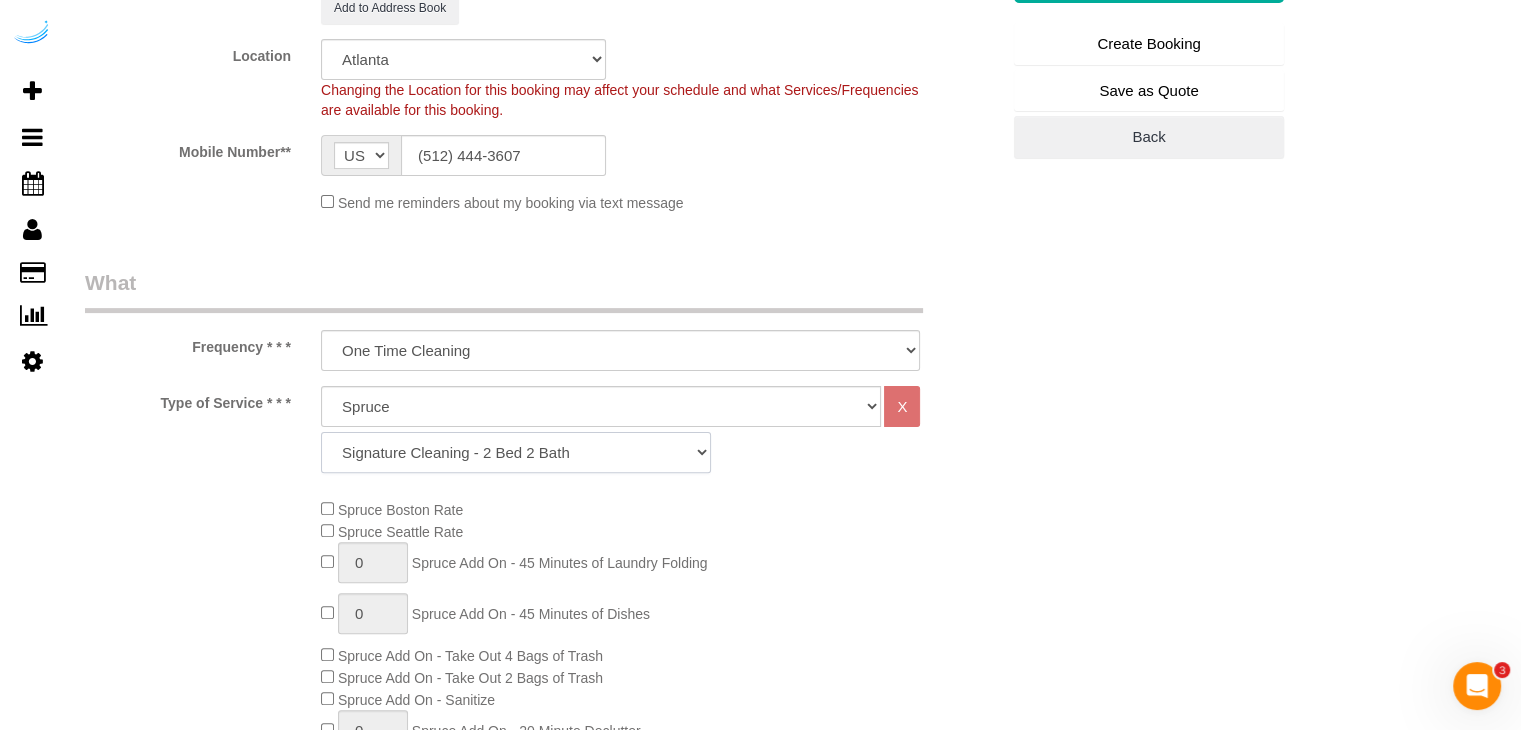 click on "Signature Cleaning - Studio Signature Cleaning - 1 Bed 1 Bath Signature Cleaning - 1 Bed 1.5 Bath Signature Cleaning - 1 Bed 1 Bath + Study Signature Cleaning - 1 Bed 2 Bath Signature Cleaning - 2 Bed 1 Bath Signature Cleaning - 2 Bed 2 Bath Signature Cleaning - 2 Bed 2.5 Bath Signature Cleaning - 2 Bed 2 Bath + Study Signature Cleaning - 3 Bed 2 Bath Signature Cleaning - 3 Bed 3 Bath Signature Cleaning - 4 Bed 2 Bath Signature Cleaning - 4 Bed 4 Bath Signature Cleaning - 5 Bed 4 Bath Signature Cleaning - 5 Bed 5 Bath Signature Cleaning - 6 Bed 6 Bath Premium Cleaning - Studio Premium Cleaning - 1 Bed 1 Bath Premium Cleaning - 1 Bed 1.5 Bath Premium Cleaning - 1 Bed 1 Bath + Study Premium Cleaning - 1 Bed 2 Bath Premium Cleaning - 2 Bed 1 Bath Premium Cleaning - 2 Bed 2 Bath Premium Cleaning - 2 Bed 2.5 Bath Premium Cleaning - 2 Bed 2 Bath + Study Premium Cleaning - 3 Bed 2 Bath Premium Cleaning - 3 Bed 3 Bath Premium Cleaning - 4 Bed 2 Bath Premium Cleaning - 4 Bed 4 Bath Premium Cleaning - 5 Bed 4 Bath" 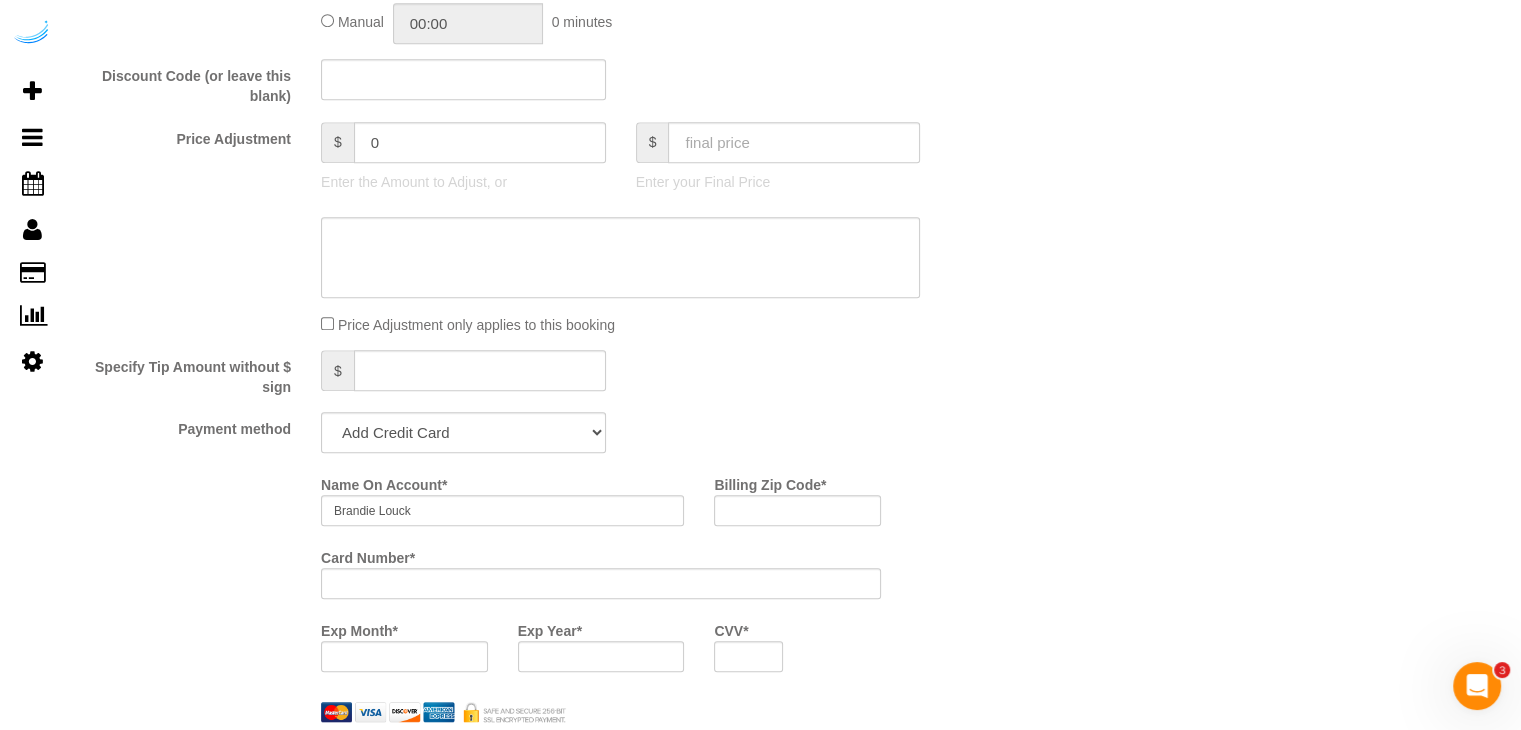 scroll, scrollTop: 1800, scrollLeft: 0, axis: vertical 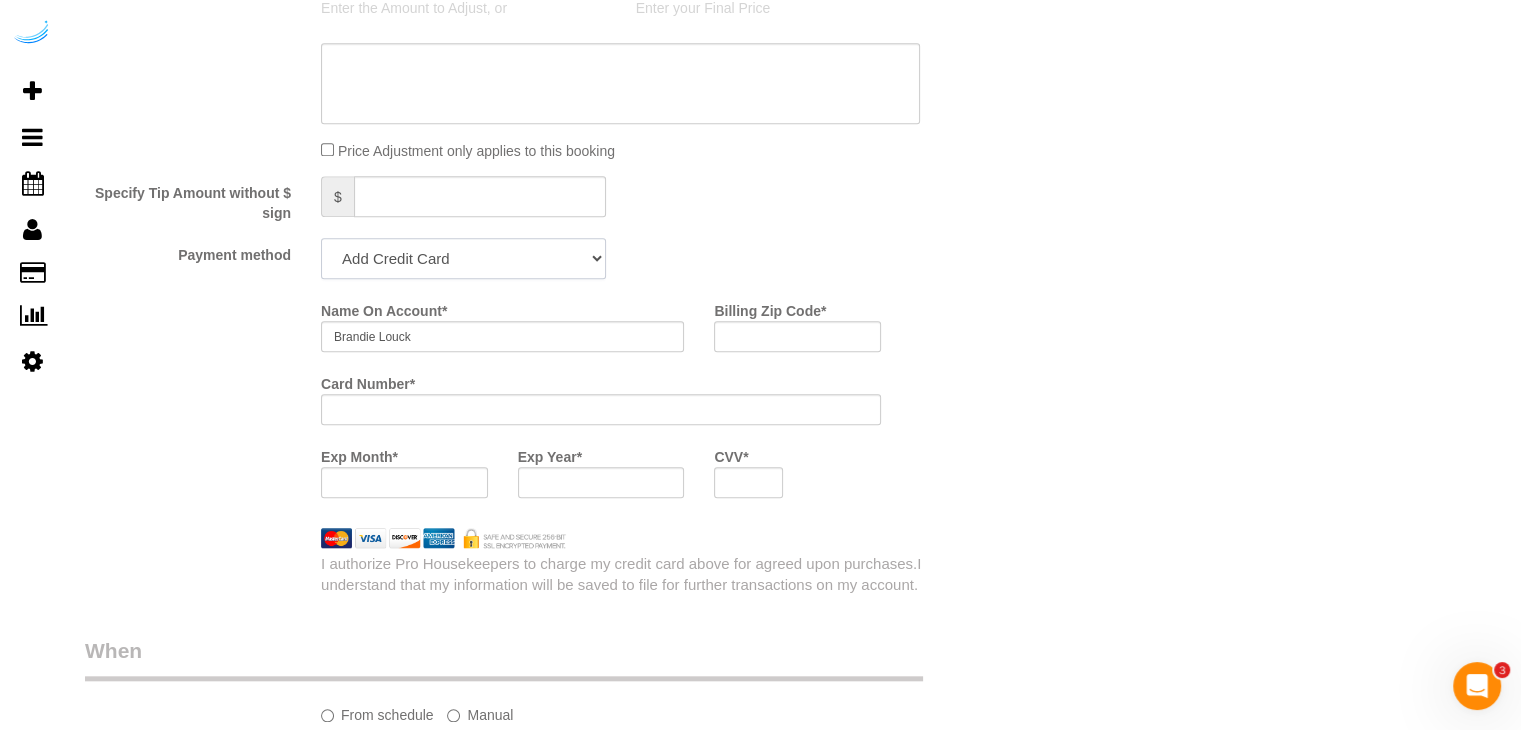 click on "Add Credit Card Cash Check Paypal" 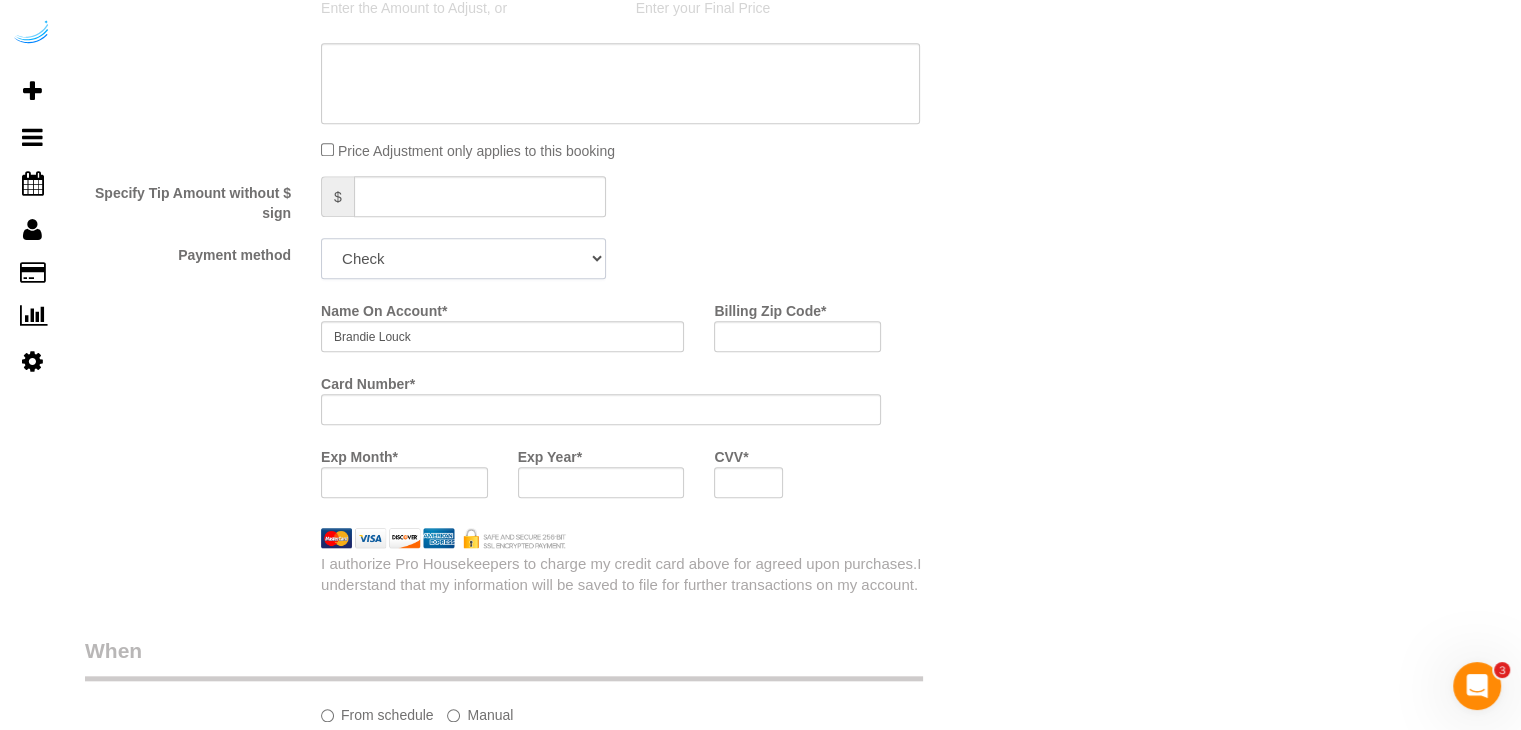 click on "Add Credit Card Cash Check Paypal" 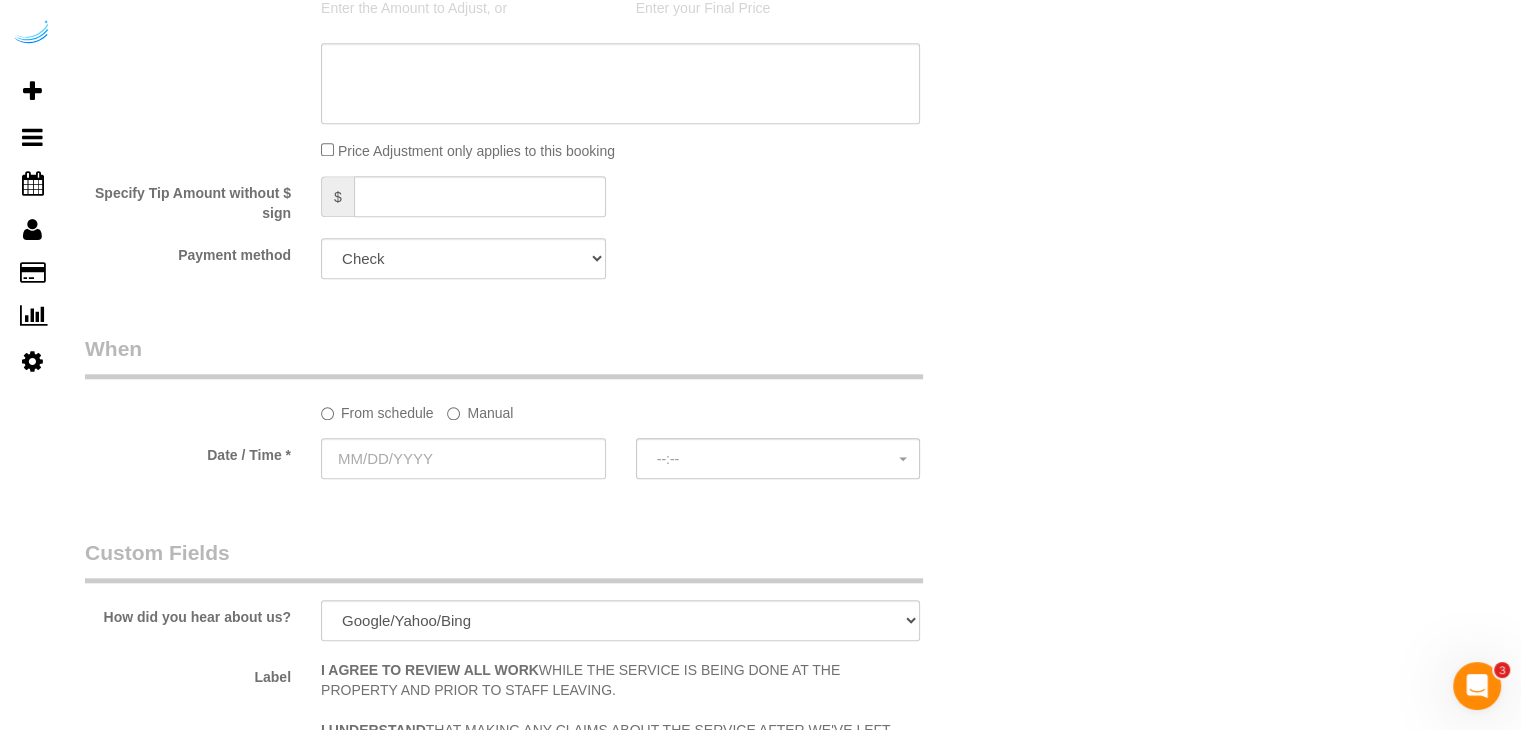 click on "Manual" 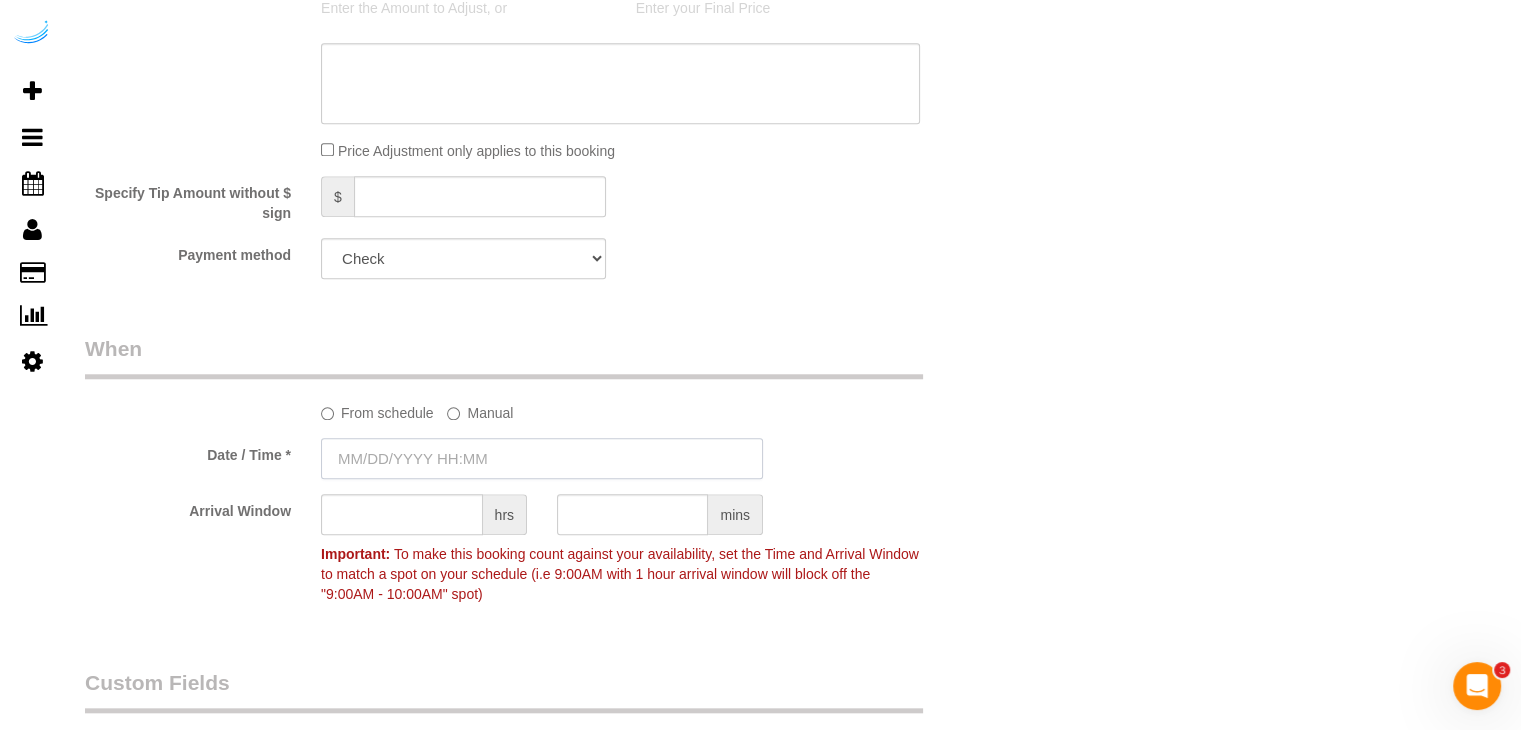 click at bounding box center [542, 458] 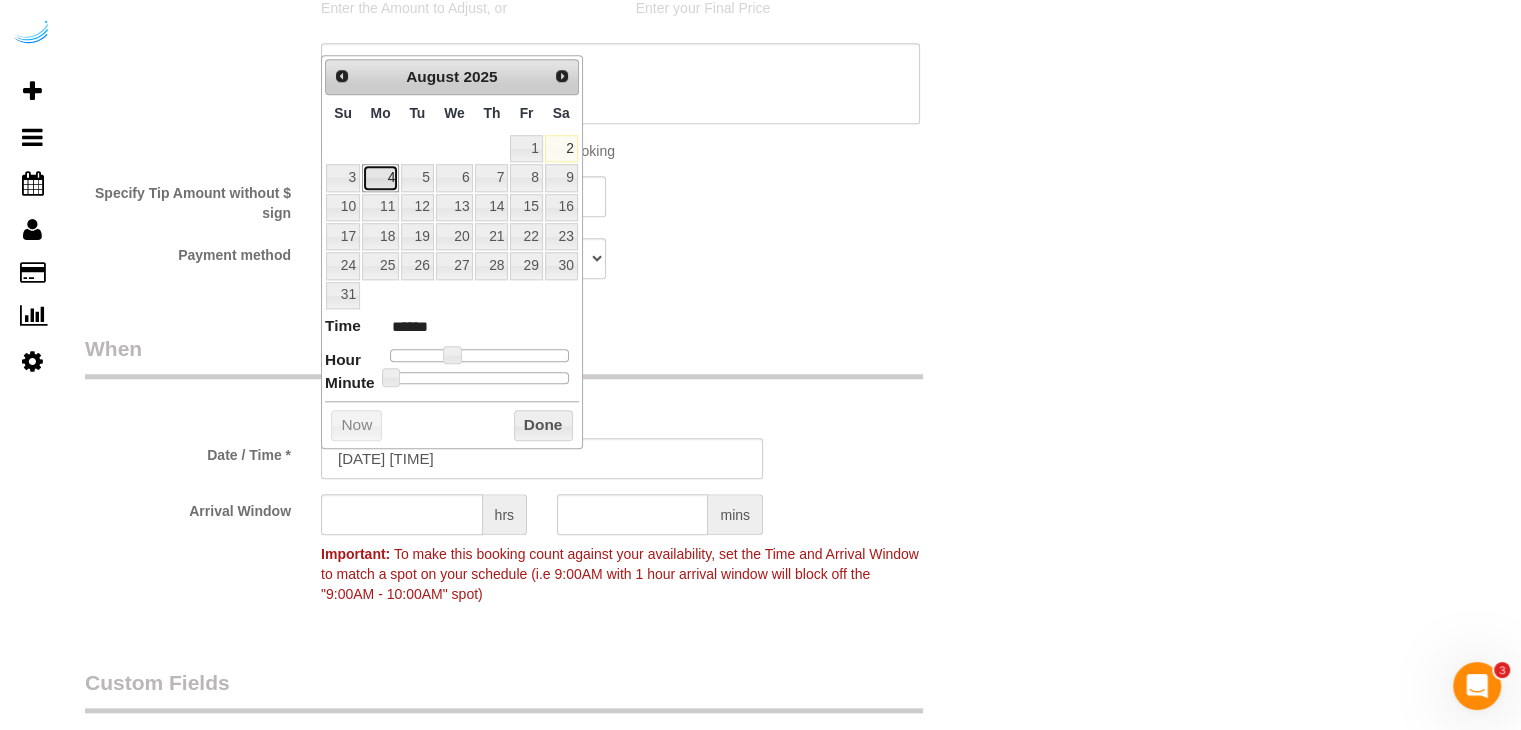 click on "4" at bounding box center [380, 177] 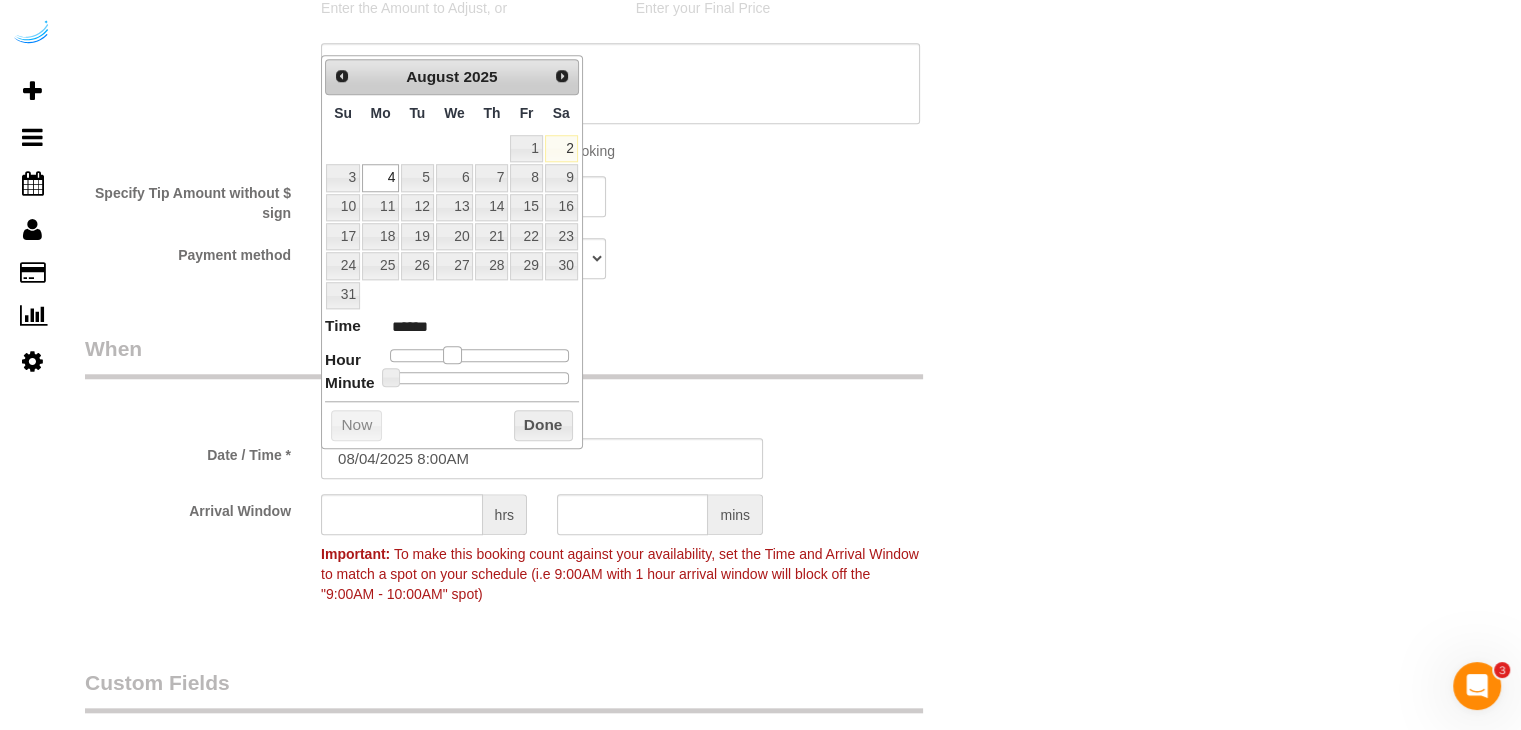 type on "08/04/2025 9:00AM" 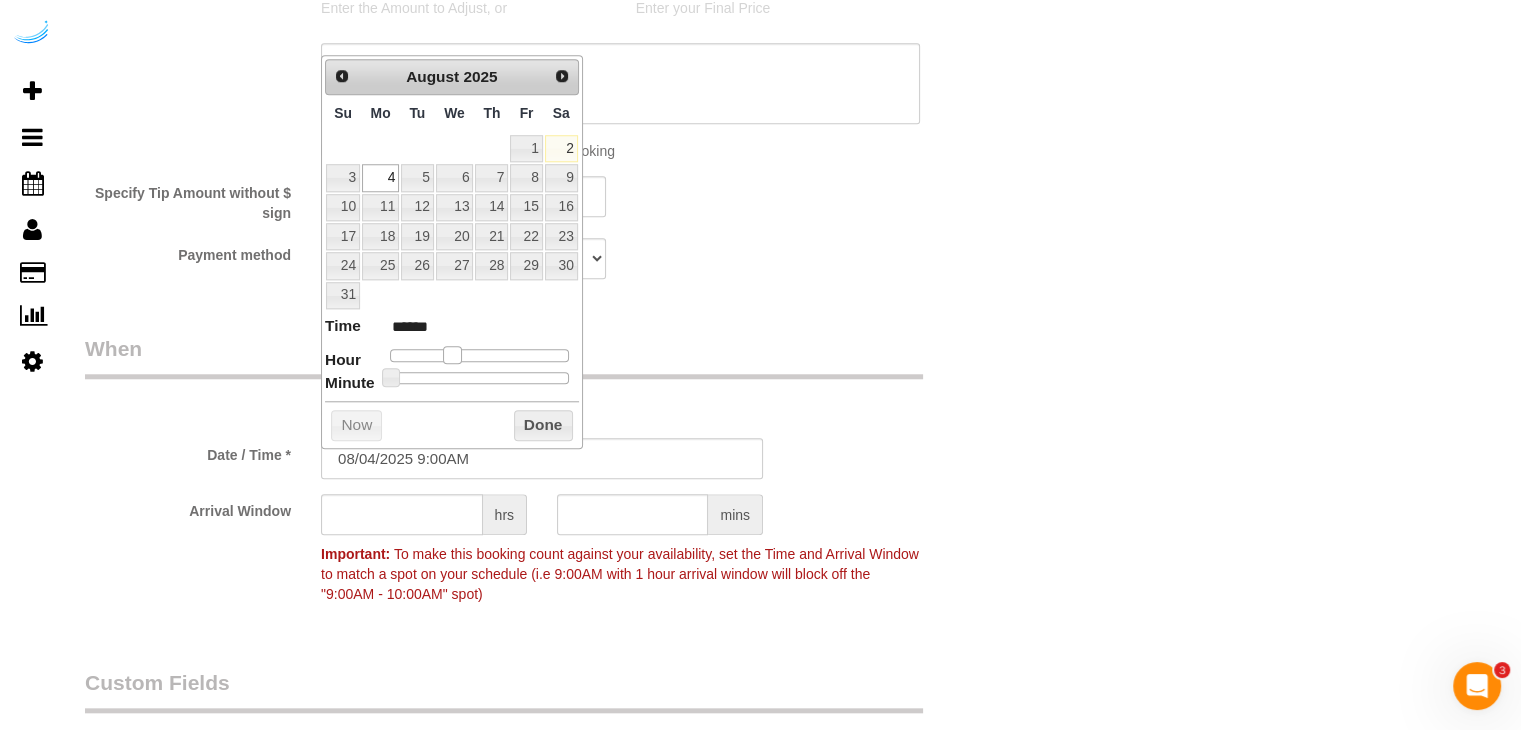 type on "08/04/2025 10:00AM" 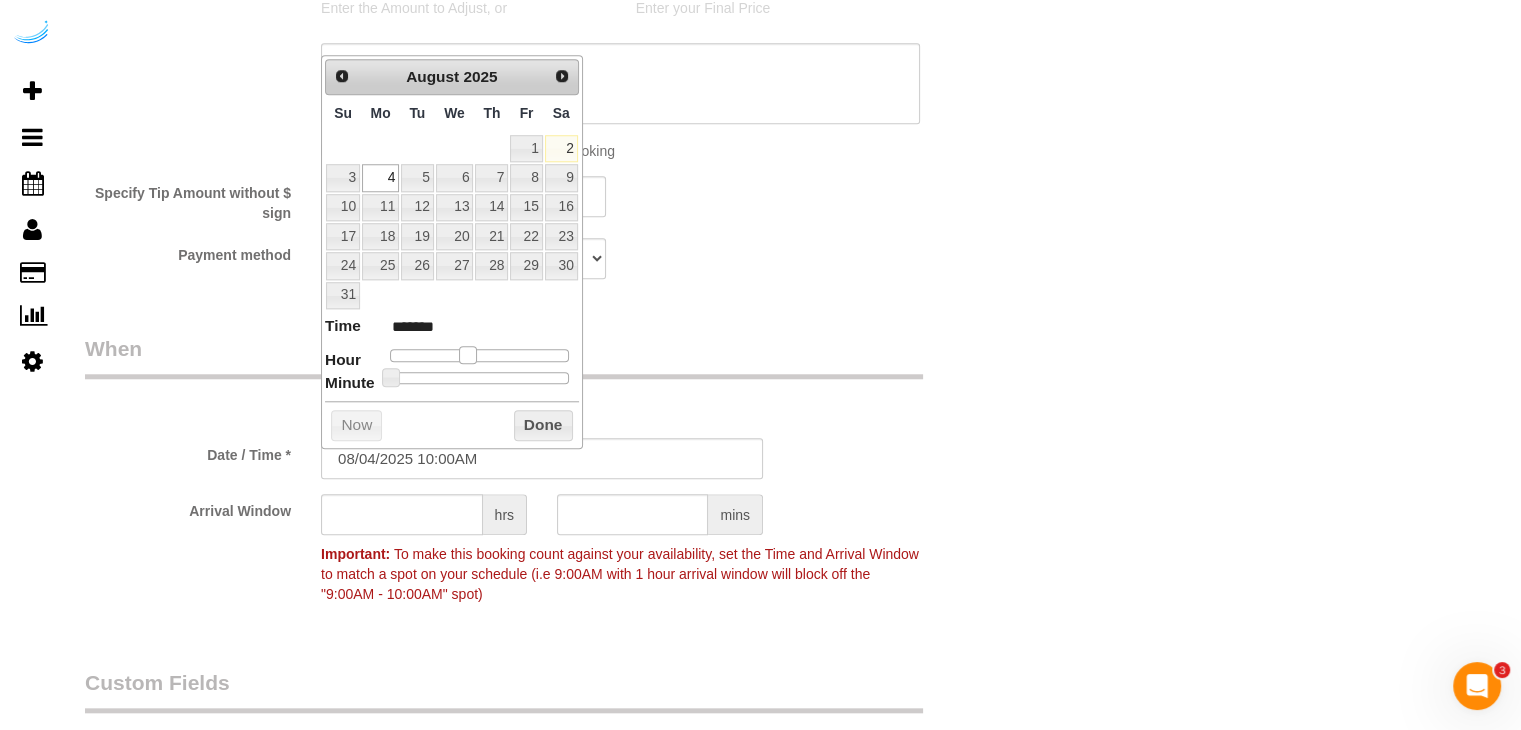 type on "08/04/2025 11:00AM" 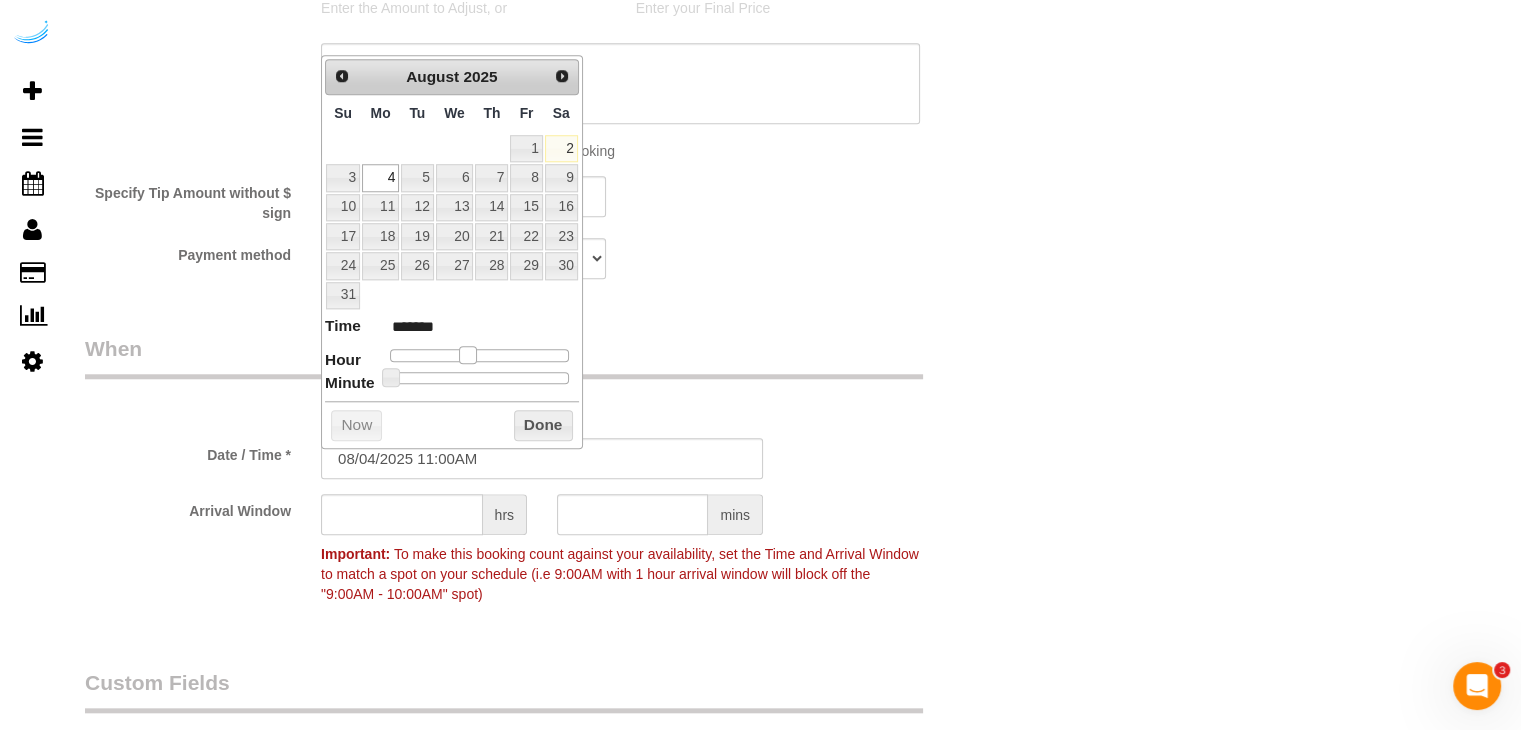type on "08/04/2025 12:00PM" 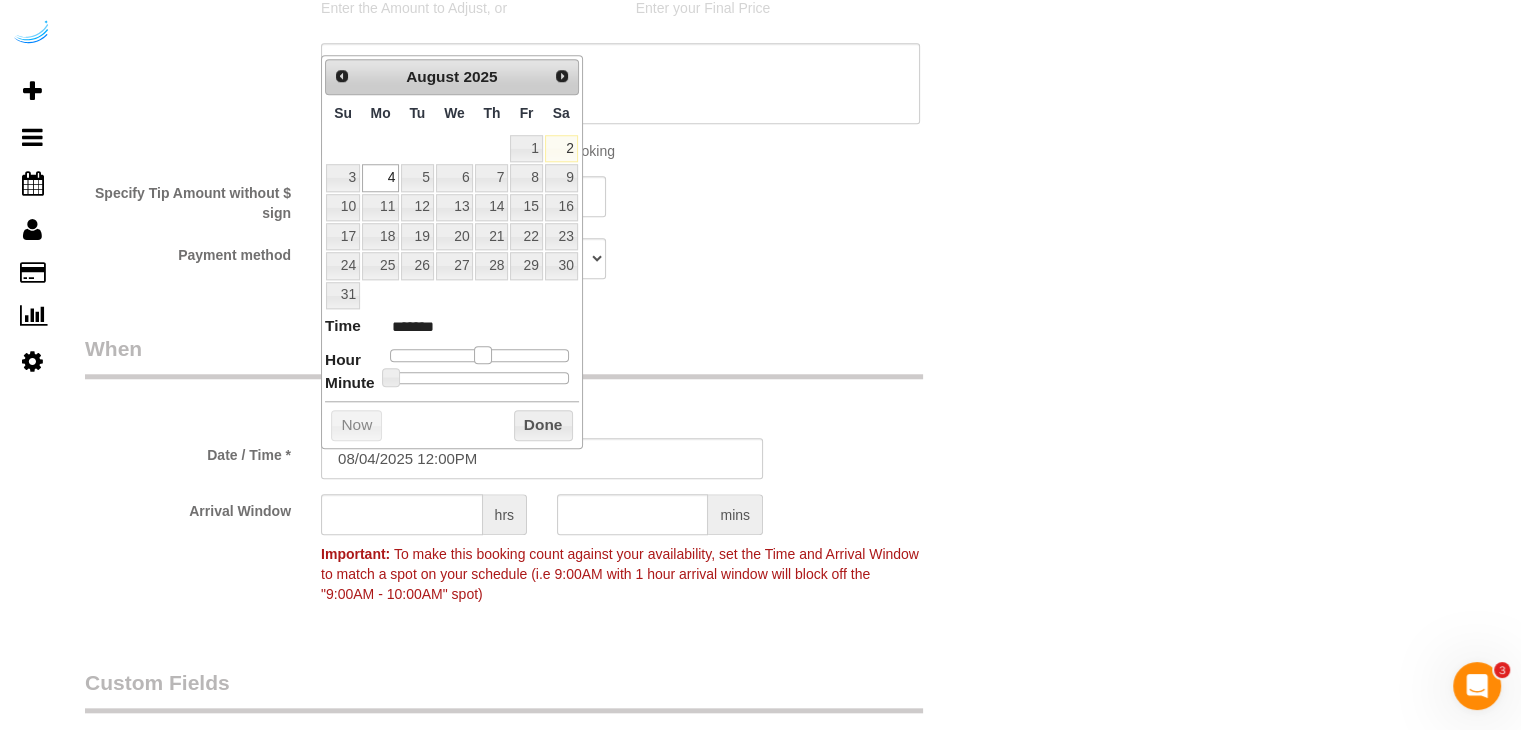 type on "08/04/2025 1:00PM" 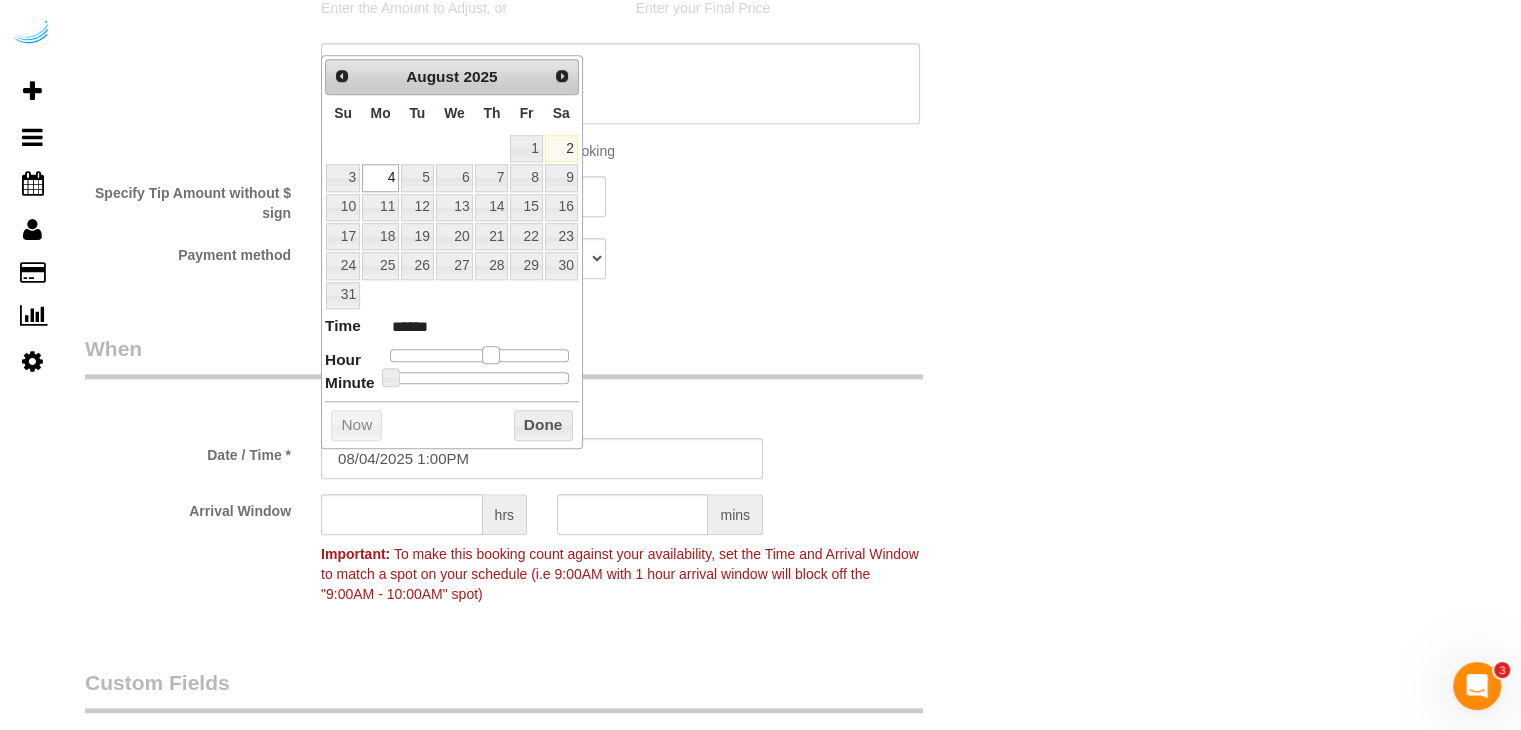 drag, startPoint x: 456, startPoint y: 347, endPoint x: 498, endPoint y: 344, distance: 42.107006 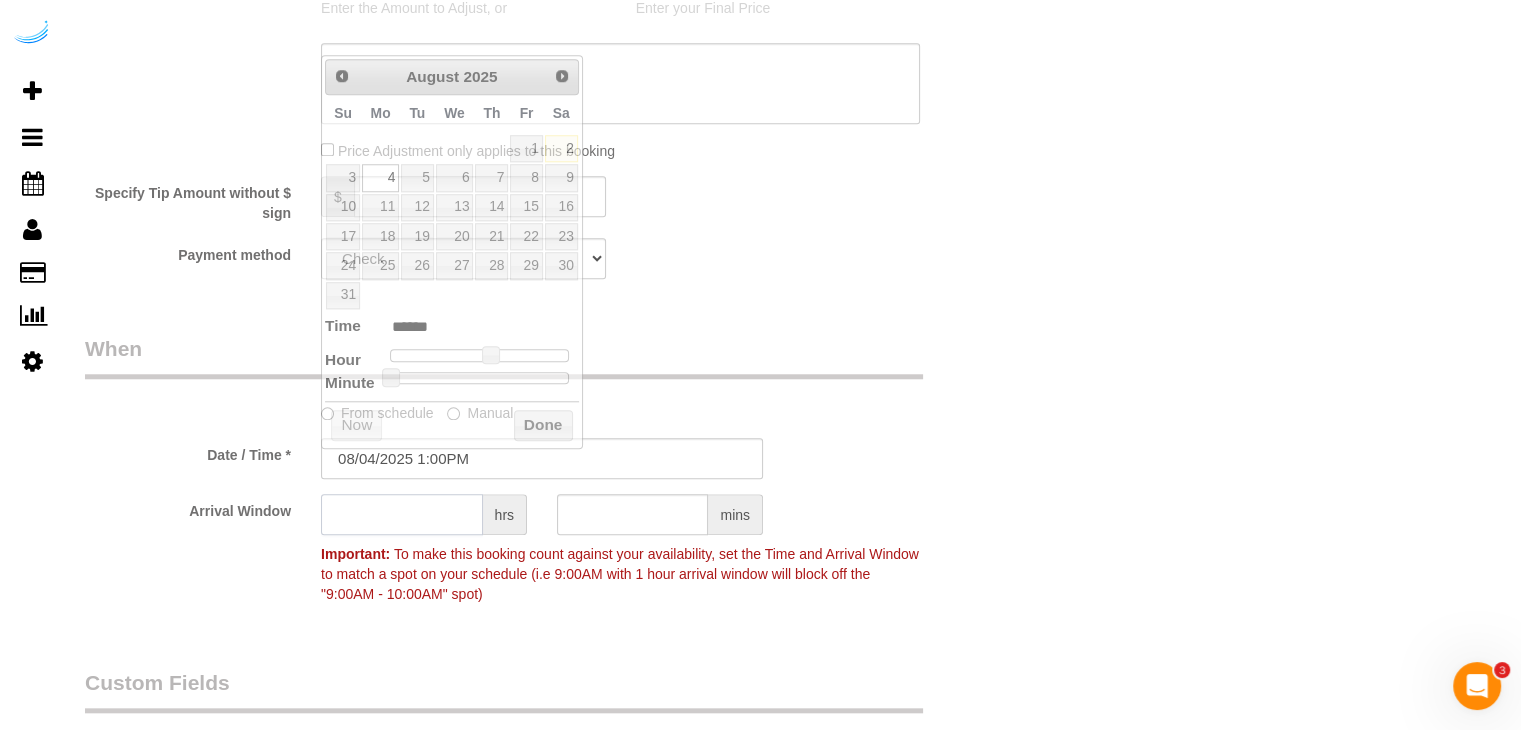 click 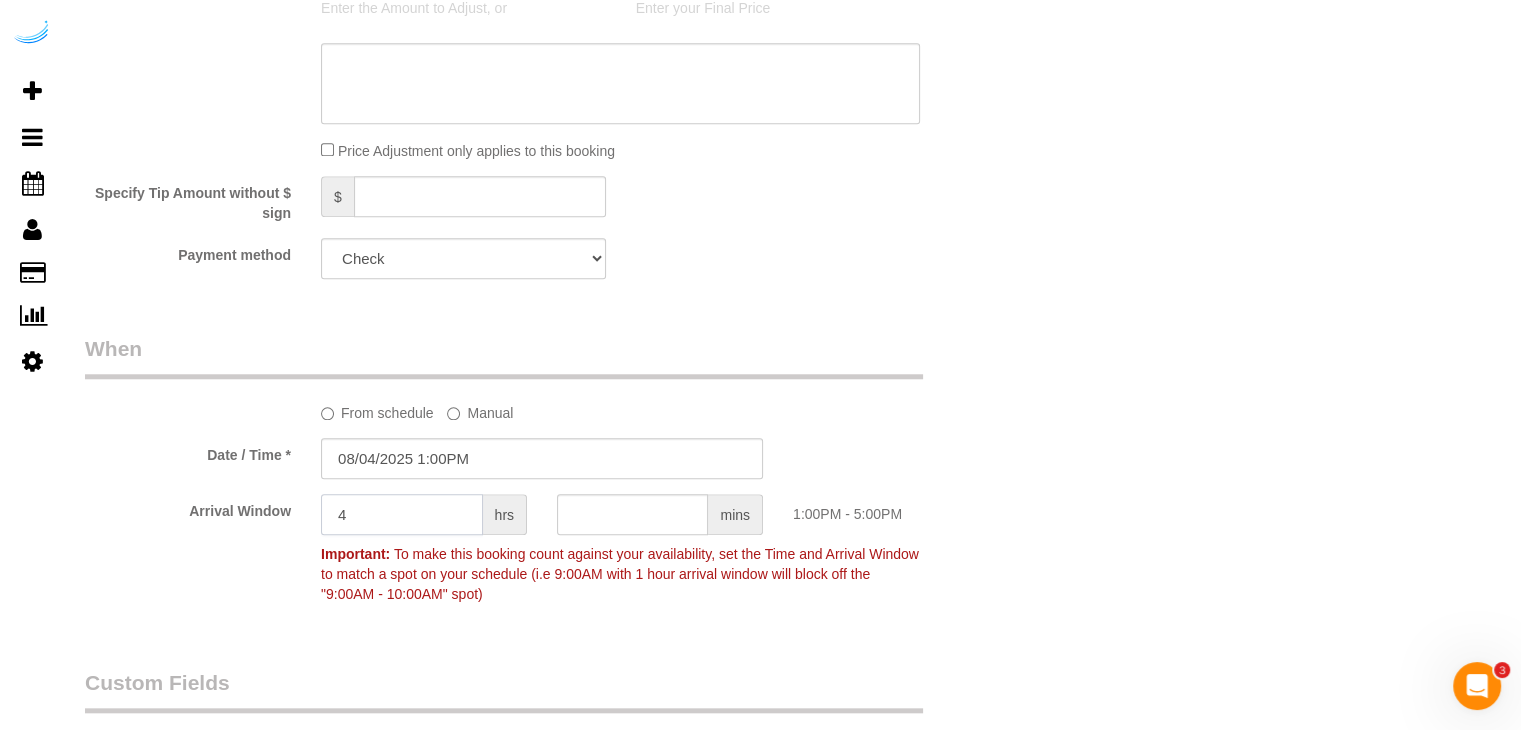 type on "4" 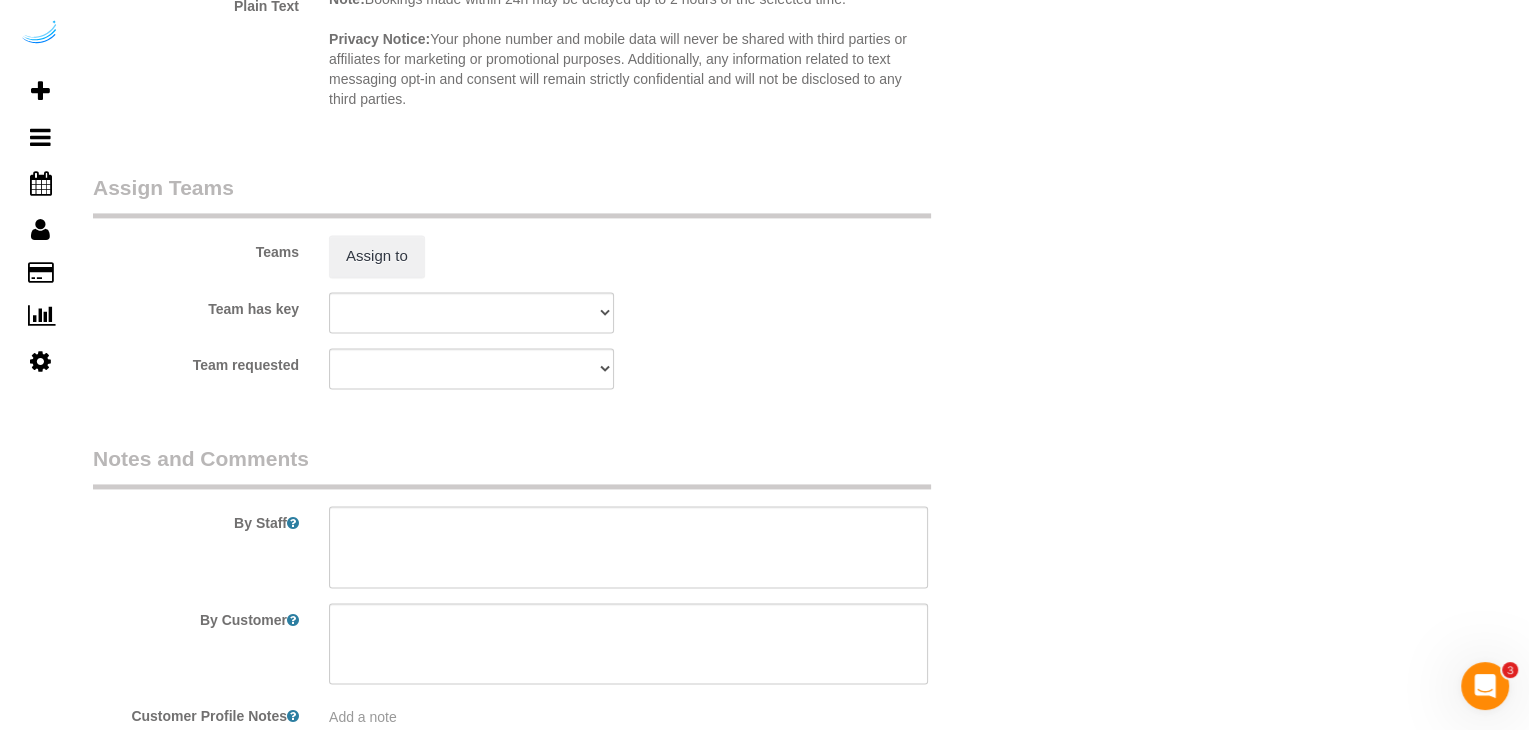 scroll, scrollTop: 2900, scrollLeft: 0, axis: vertical 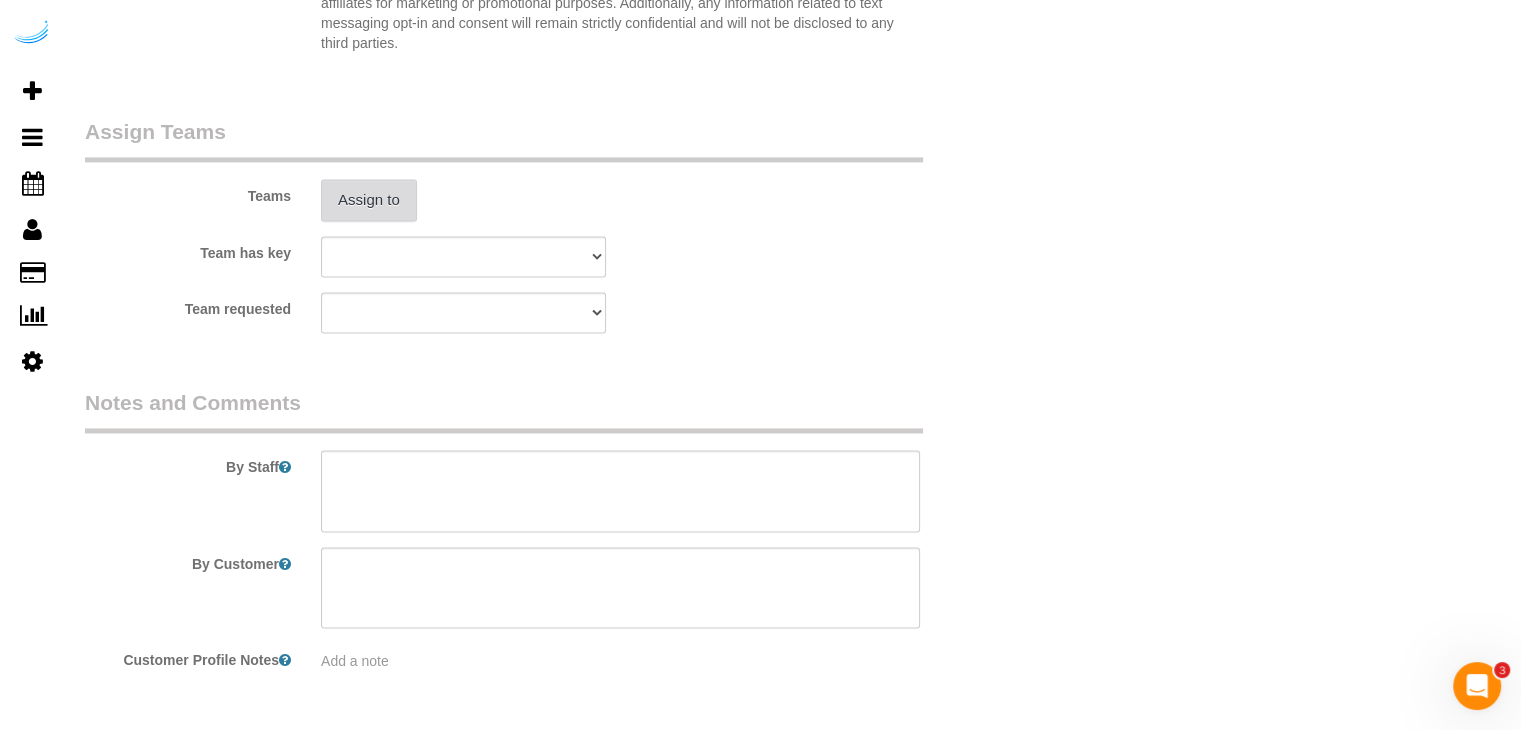 click on "Assign to" at bounding box center [369, 200] 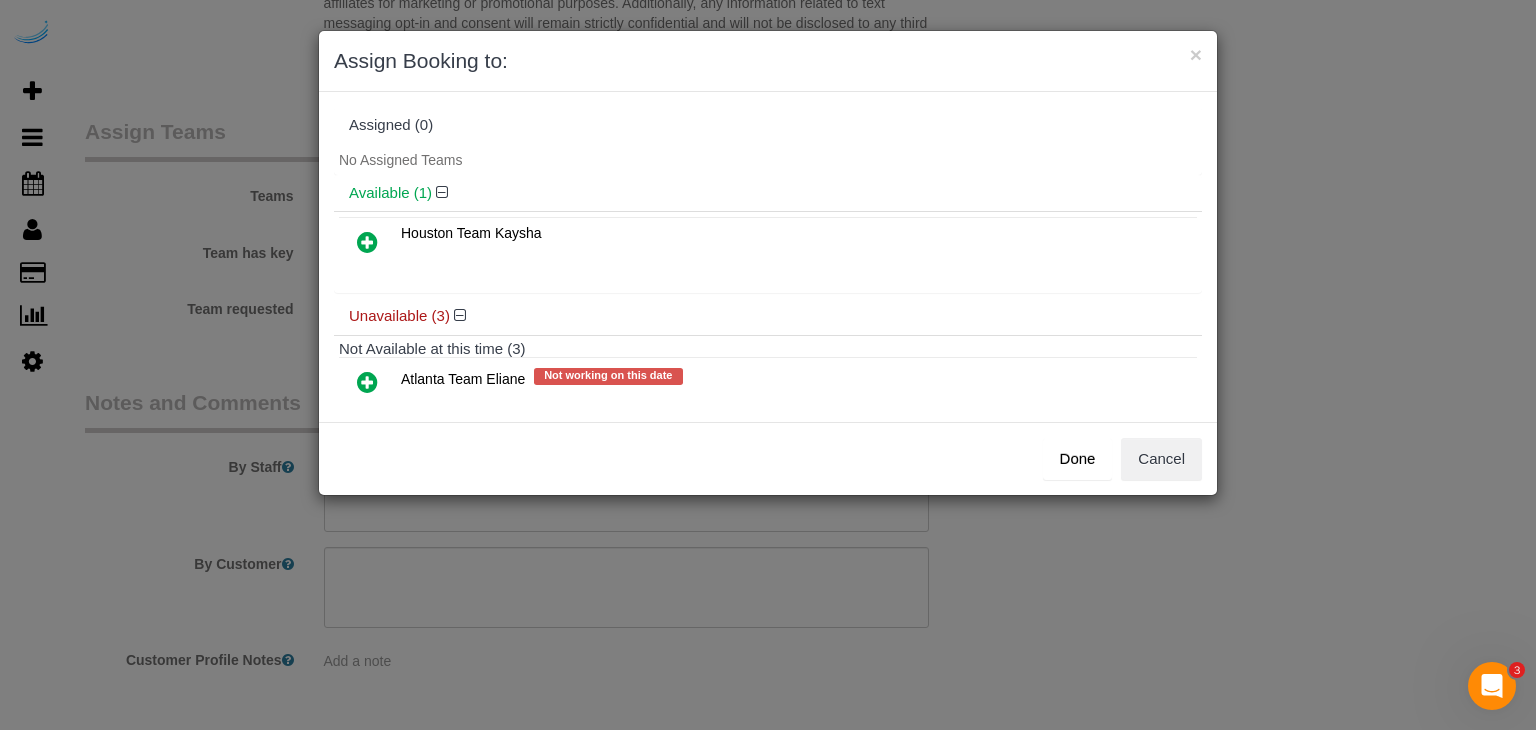 scroll, scrollTop: 100, scrollLeft: 0, axis: vertical 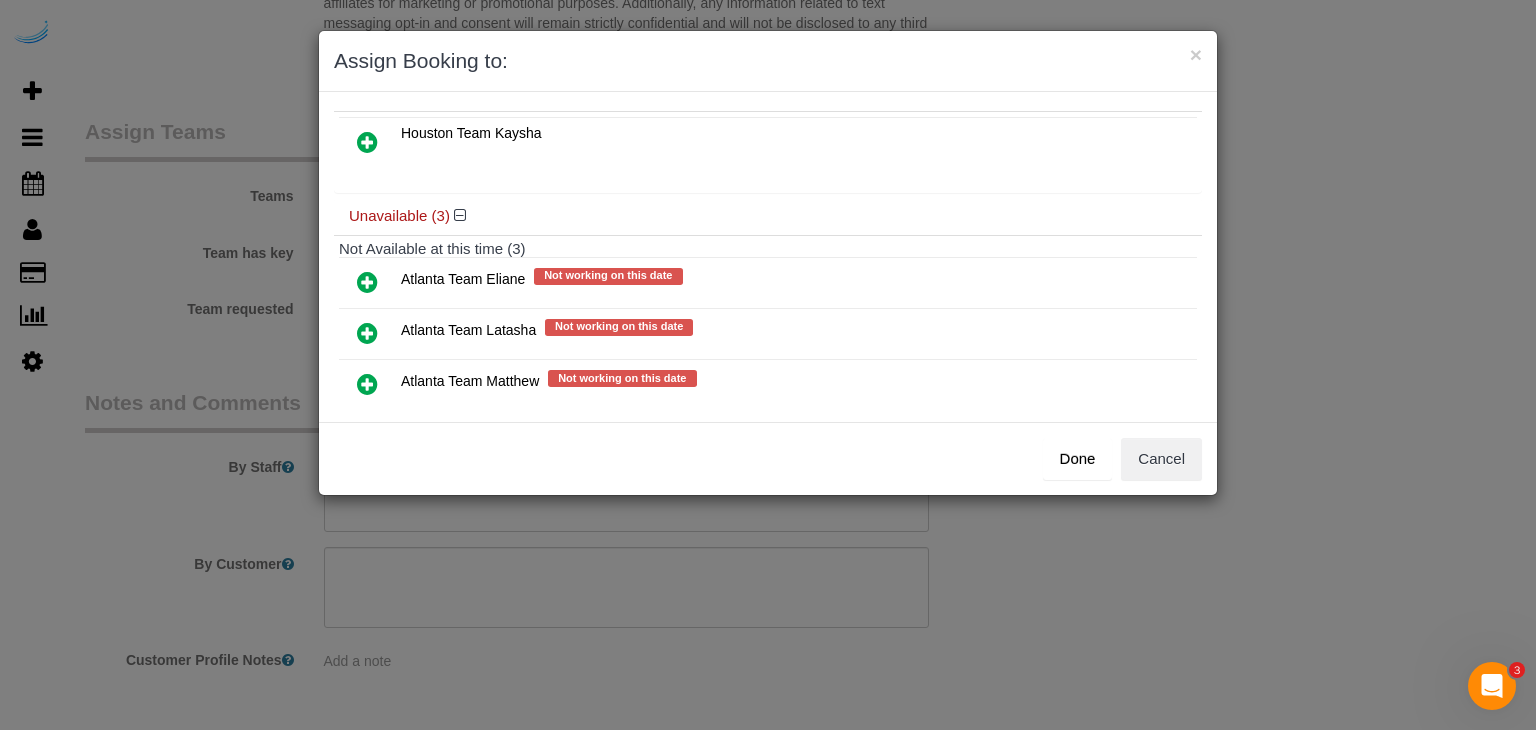 click at bounding box center [367, 282] 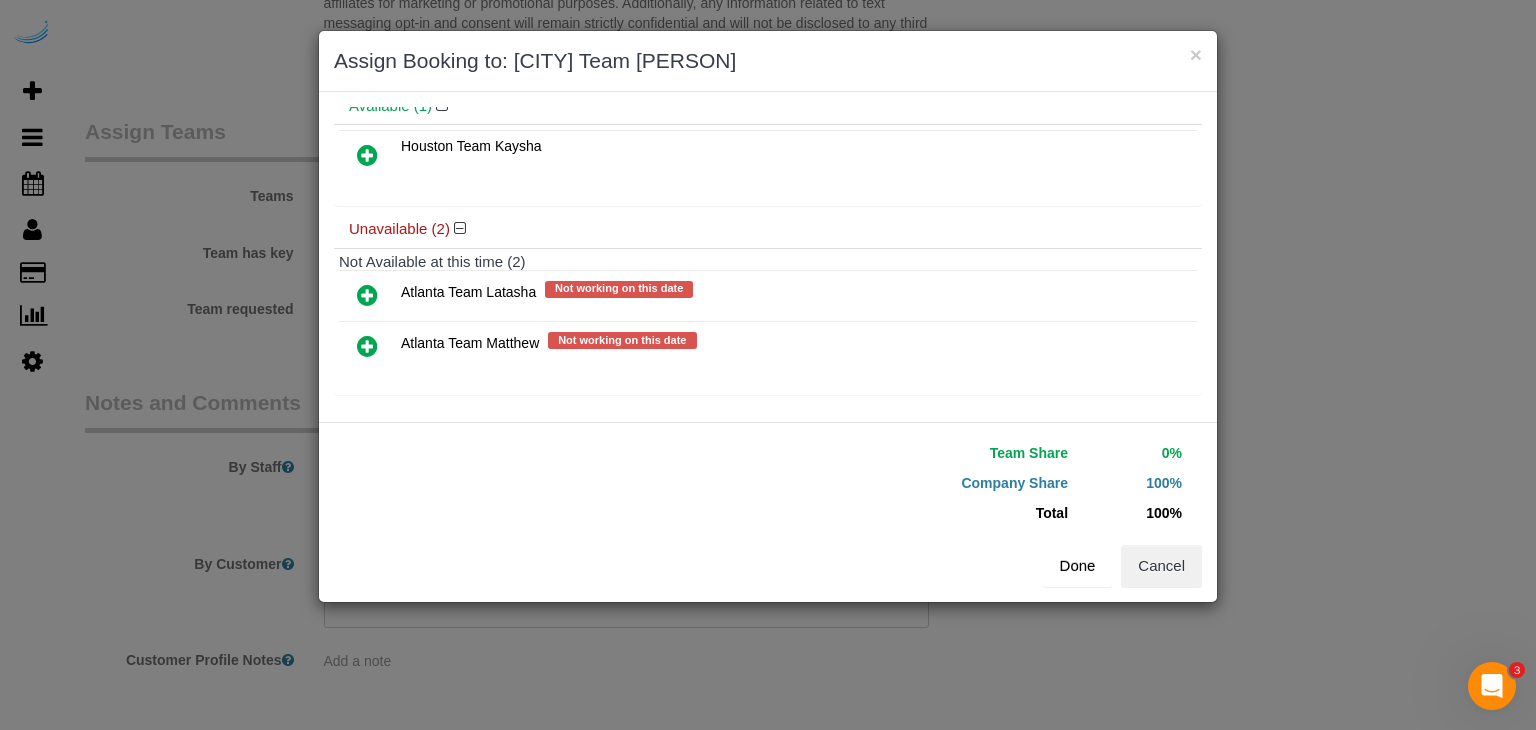 click on "Done" at bounding box center [1078, 566] 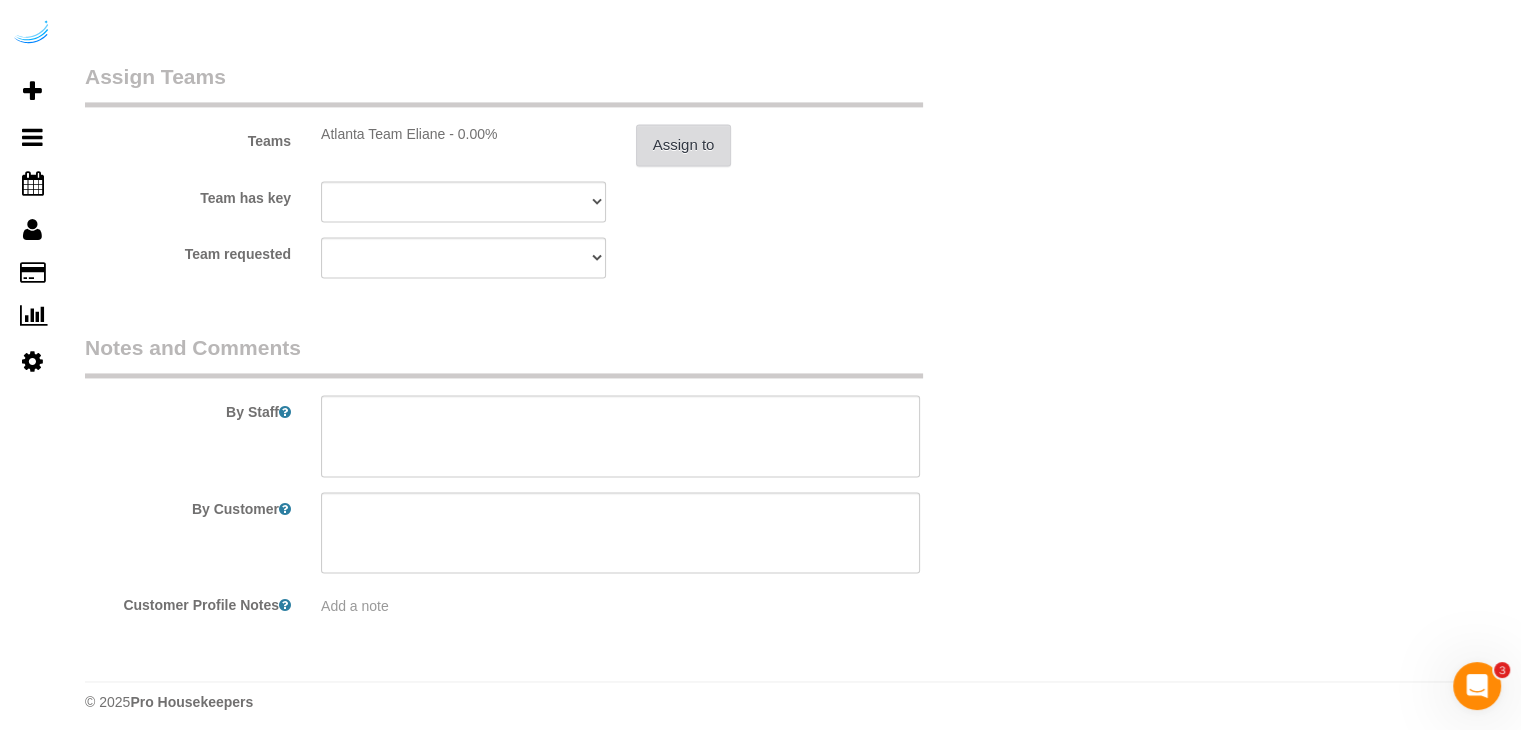 scroll, scrollTop: 2971, scrollLeft: 0, axis: vertical 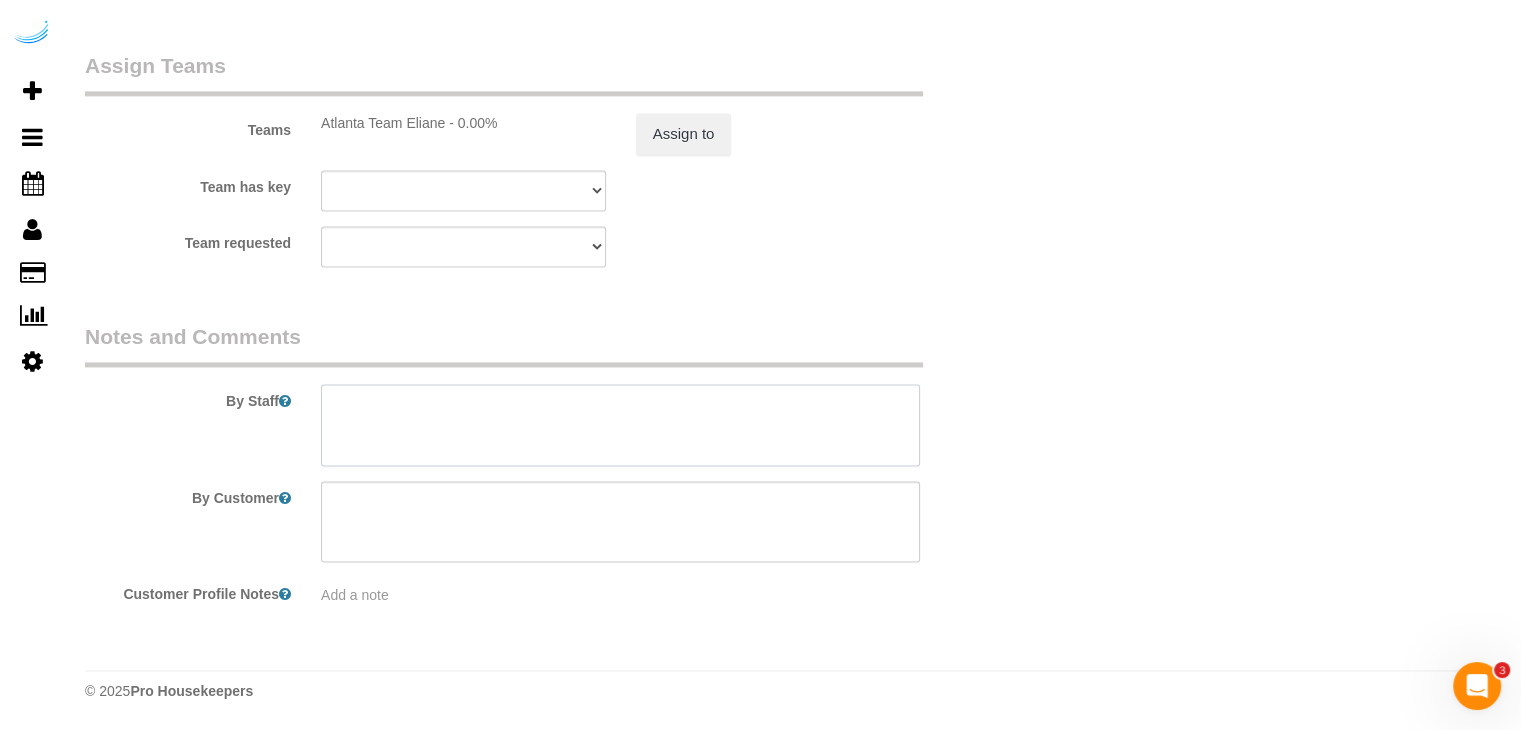 click at bounding box center (620, 425) 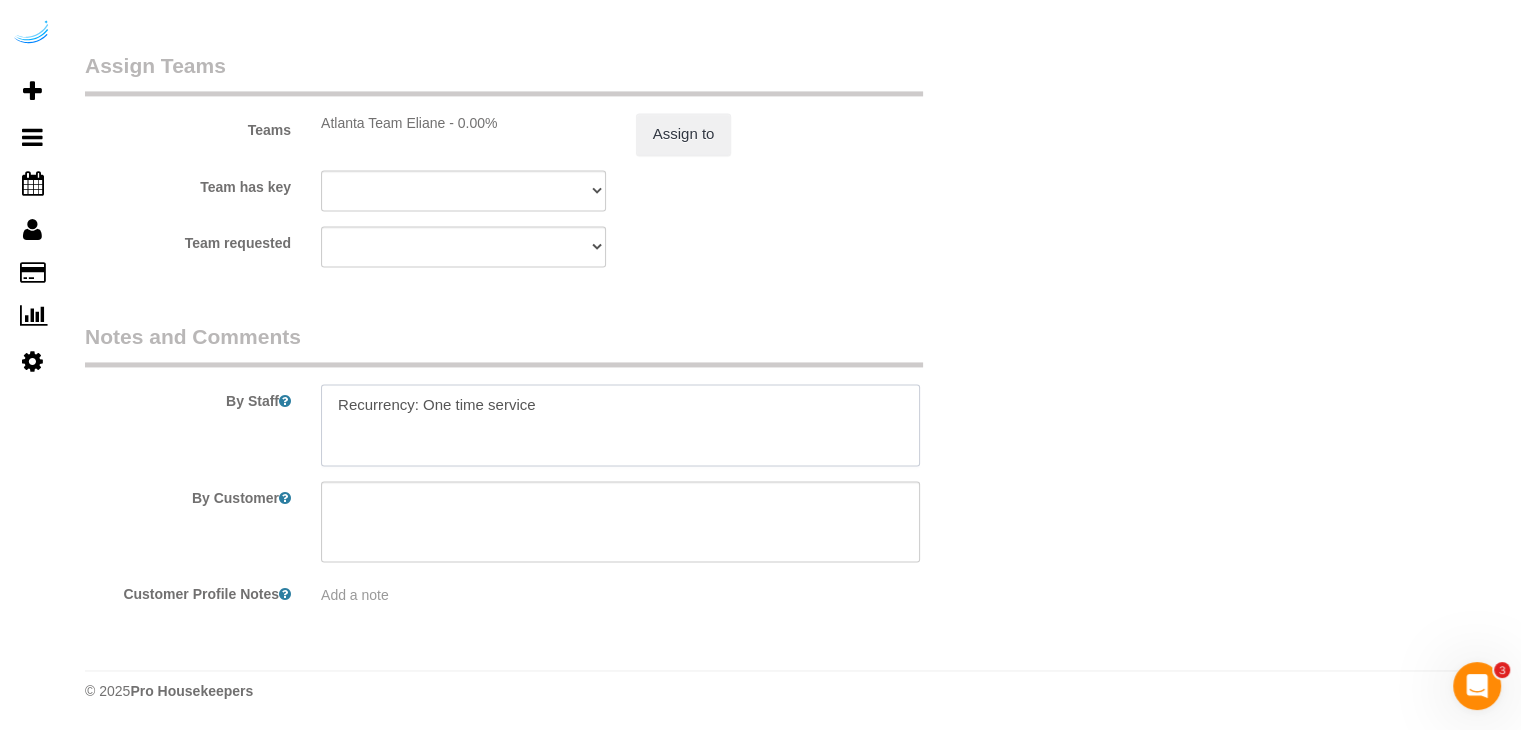 paste on "Permanent Notes:No notes from this customer.Today's Notes:No notes from this service.
Entry Method: Door Code
Code: 407
Details:
Buzzer is next to leasing doors on juniper st
Additional Notes:
If not home please go to the leasing office to gain access apt 1411
Code Type: Building
Access Code: 407
Details:
On juniper st and 6th. Next to front doors" 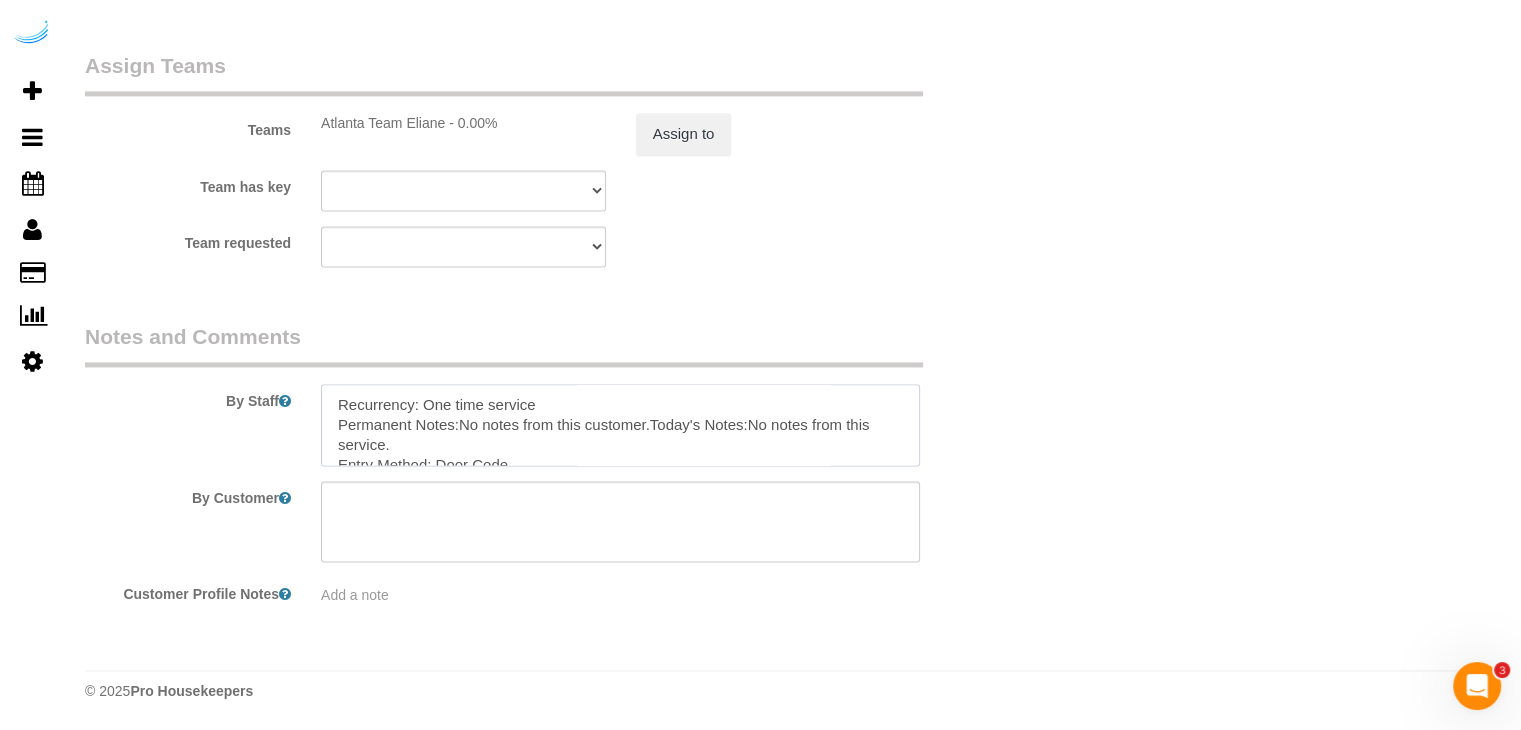 scroll, scrollTop: 227, scrollLeft: 0, axis: vertical 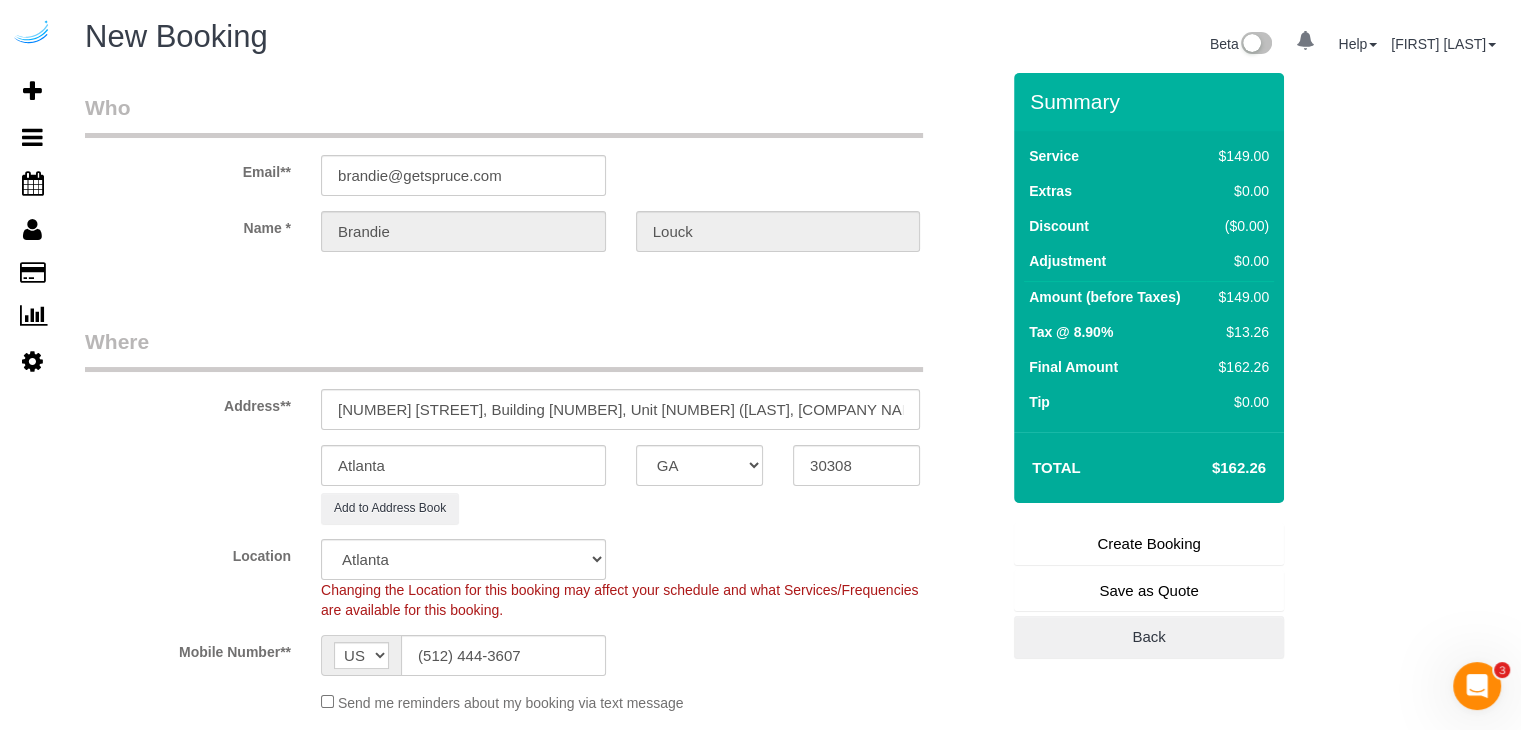 type on "Recurrency: One time service
Permanent Notes:No notes from this customer.Today's Notes:No notes from this service.
Entry Method: Door Code
Code: 407
Details:
Buzzer is next to leasing doors on juniper st
Additional Notes:
If not home please go to the leasing office to gain access apt 1411
Code Type: Building
Access Code: 407
Details:
On juniper st and 6th. Next to front doors" 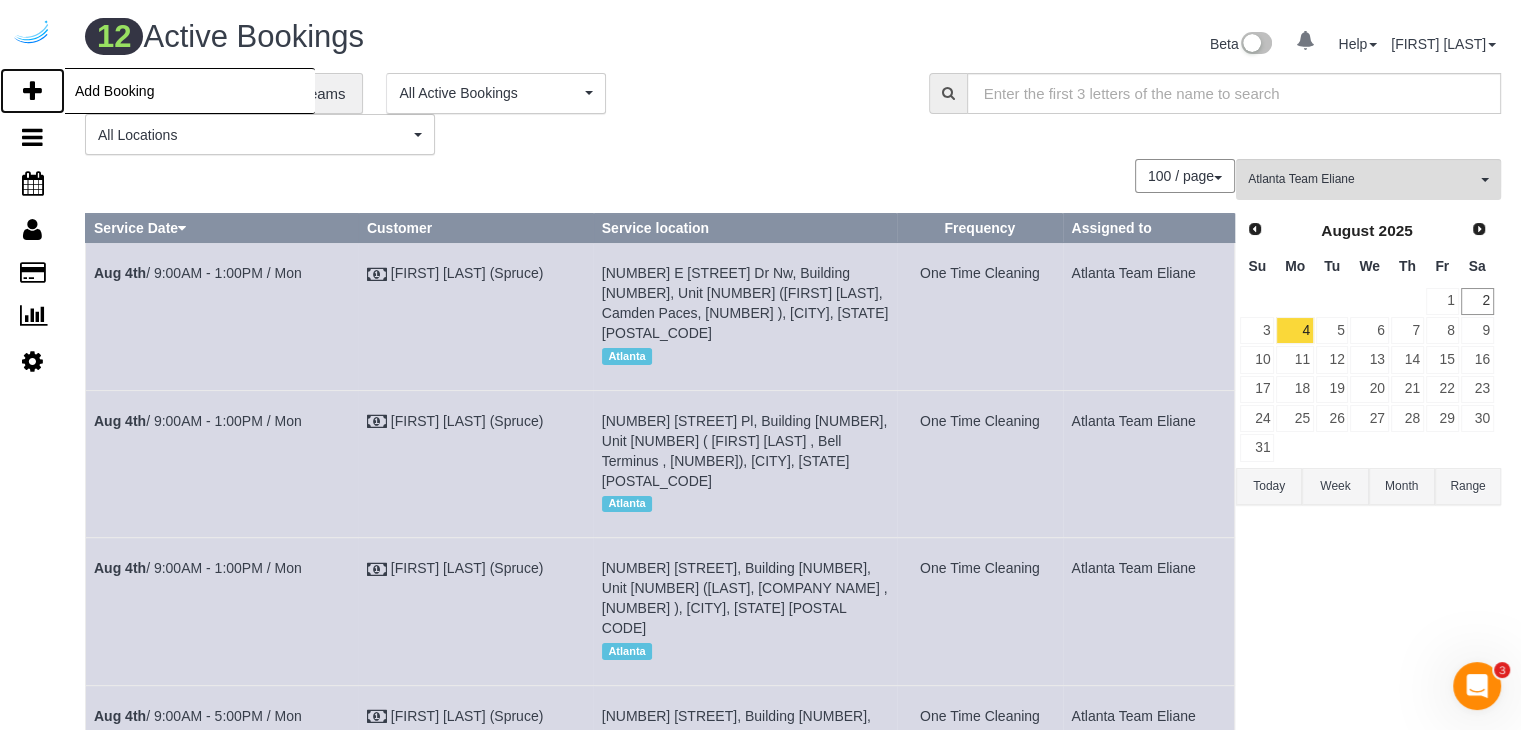 click on "Add Booking" at bounding box center (32, 91) 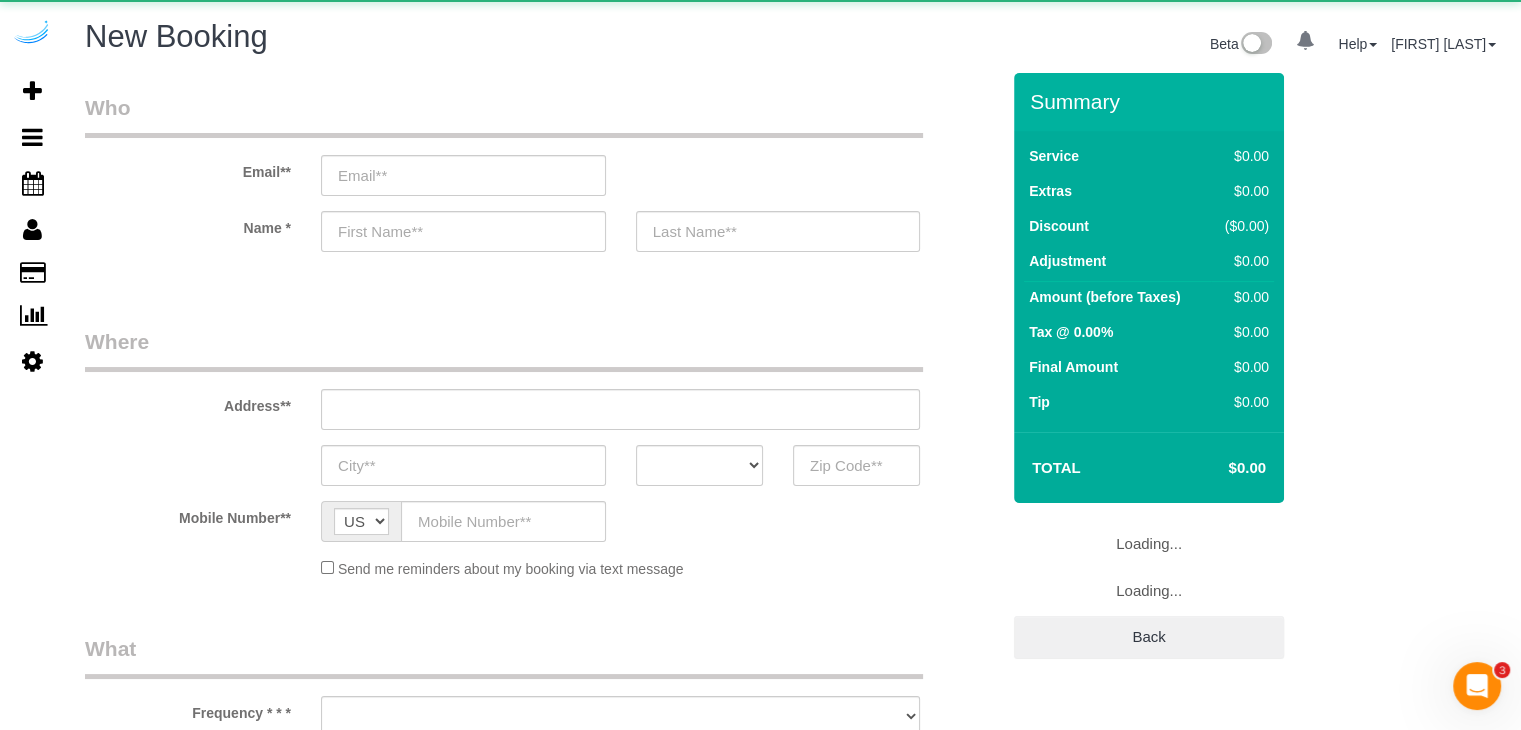 select on "object:82322" 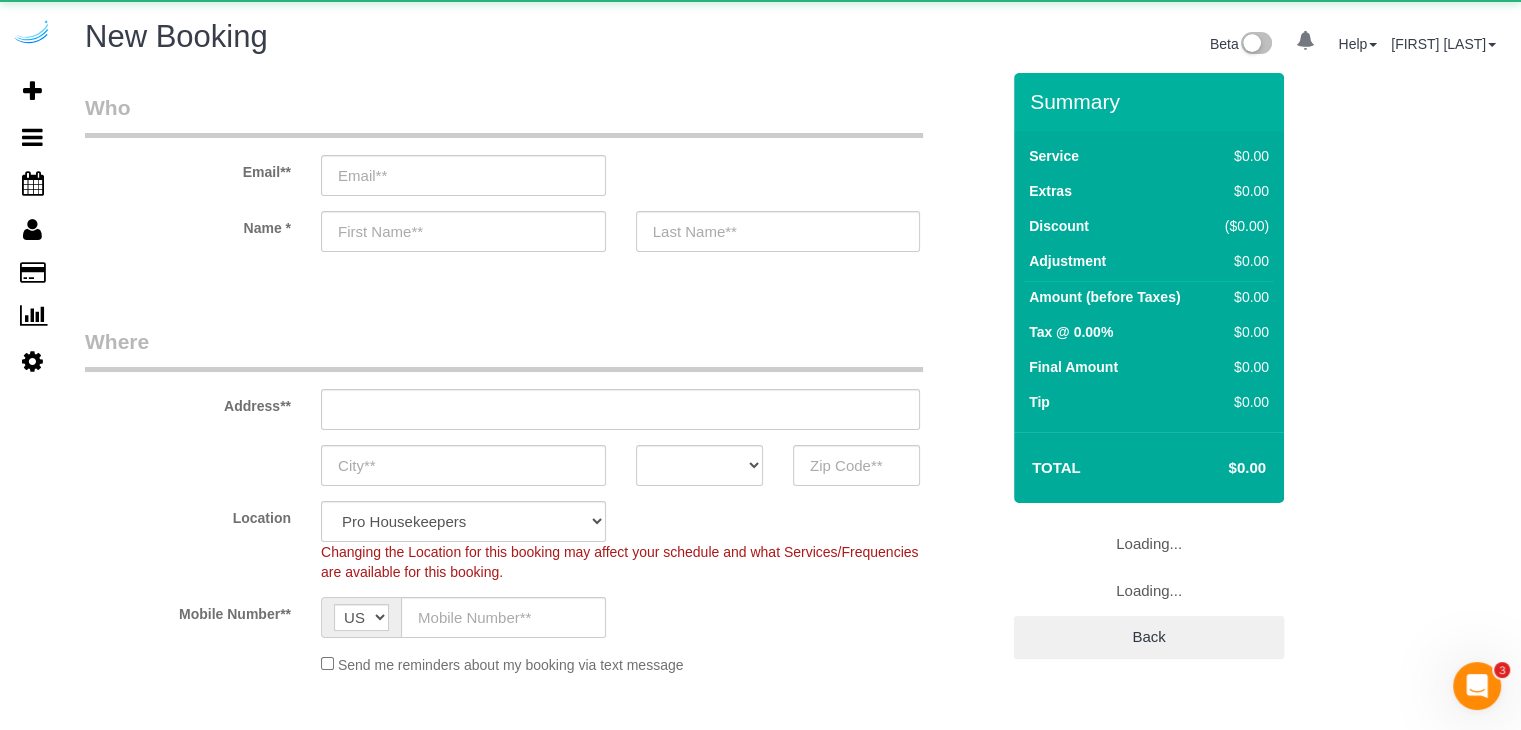 select on "object:82894" 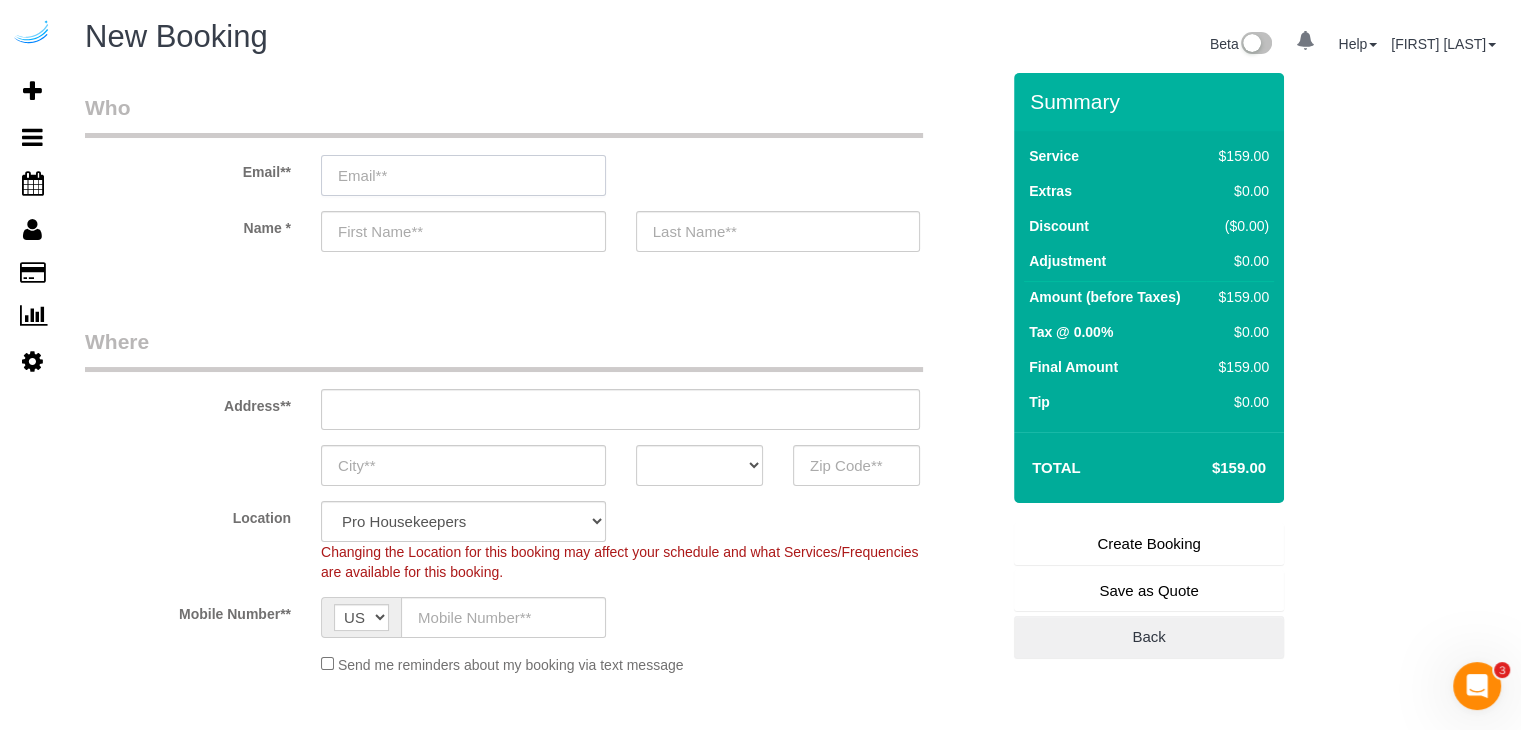 click at bounding box center [463, 175] 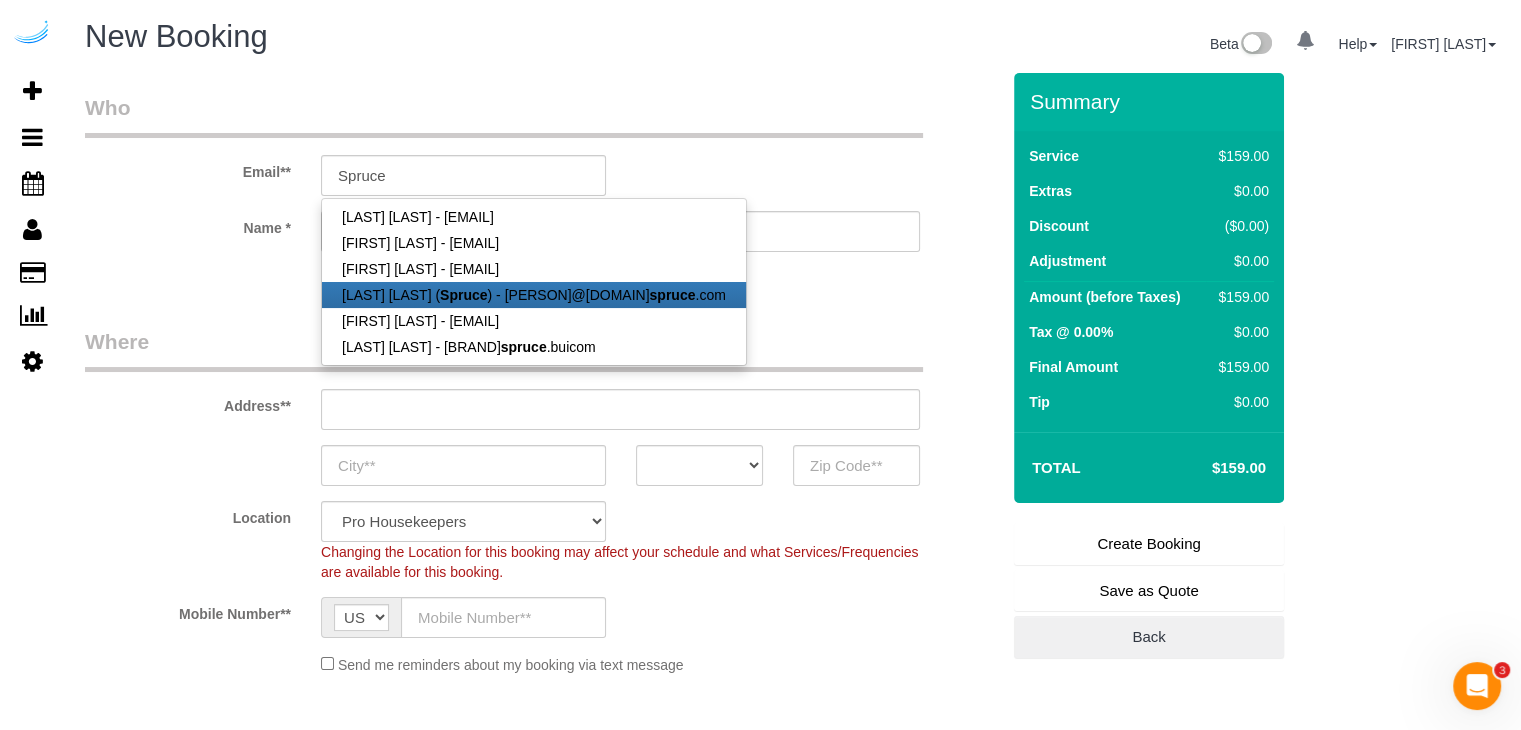 click on "[FIRST] [LAST] ([COMPANY]) - [EMAIL]" at bounding box center [534, 295] 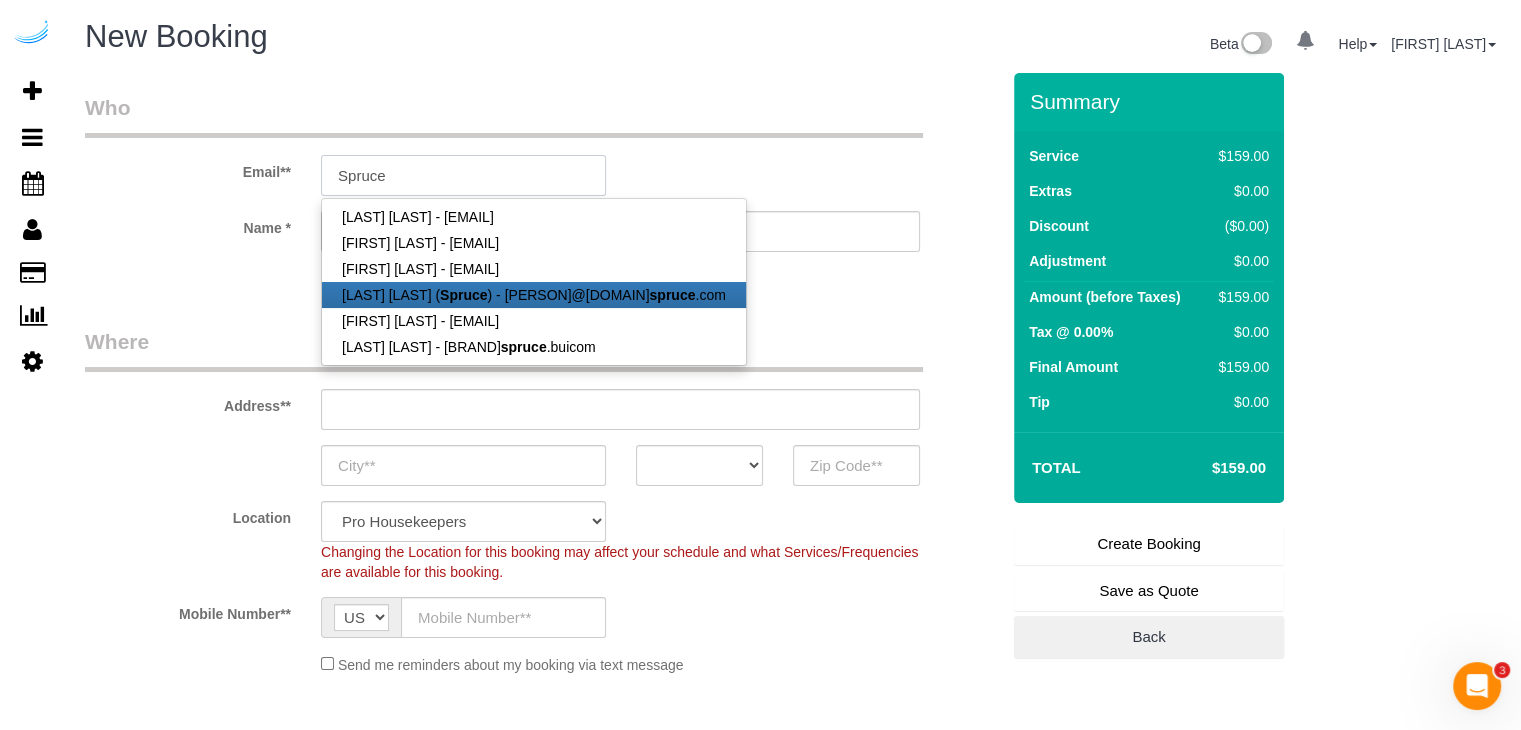 type on "brandie@getspruce.com" 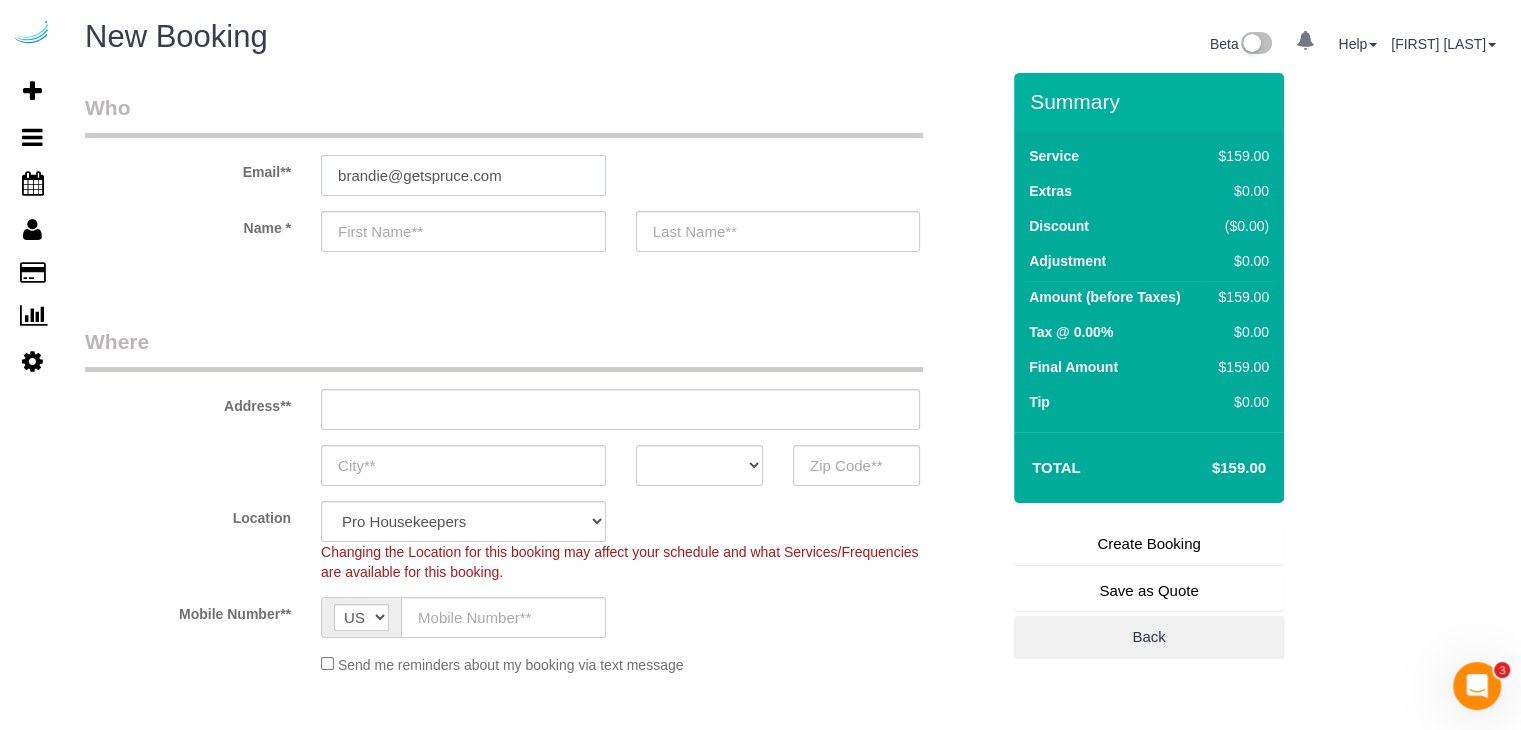 type on "Brandie" 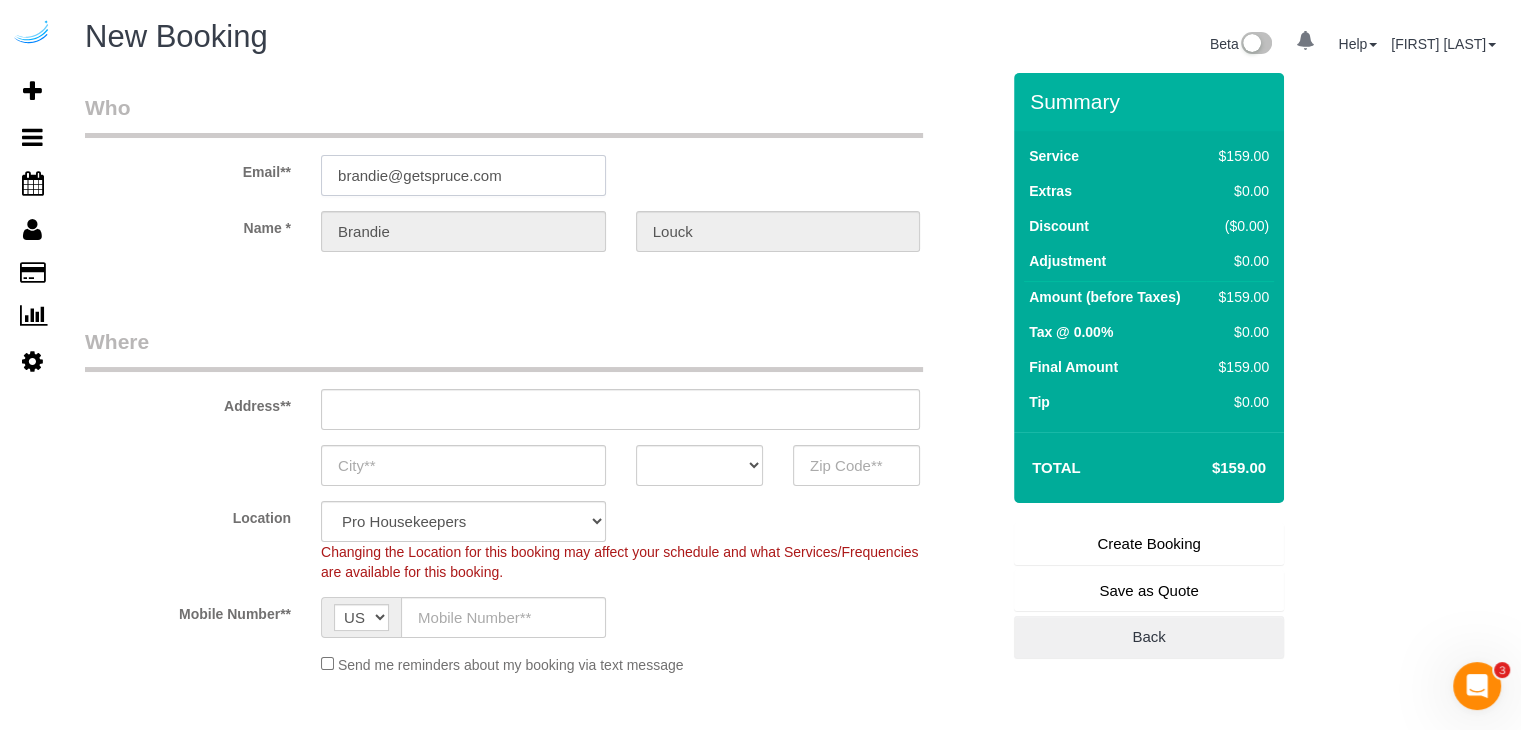 type on "3816 S Lamar Blvd" 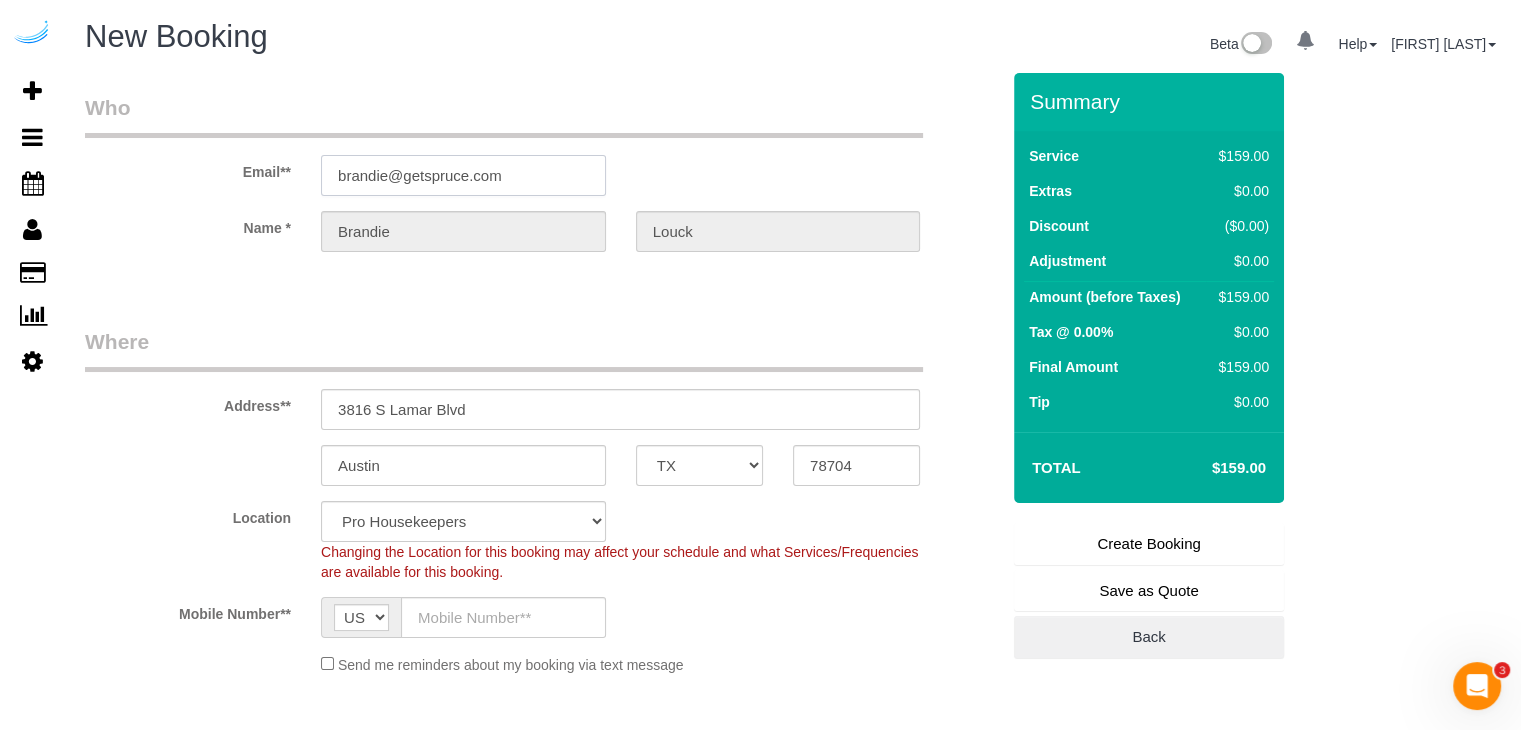 select on "9" 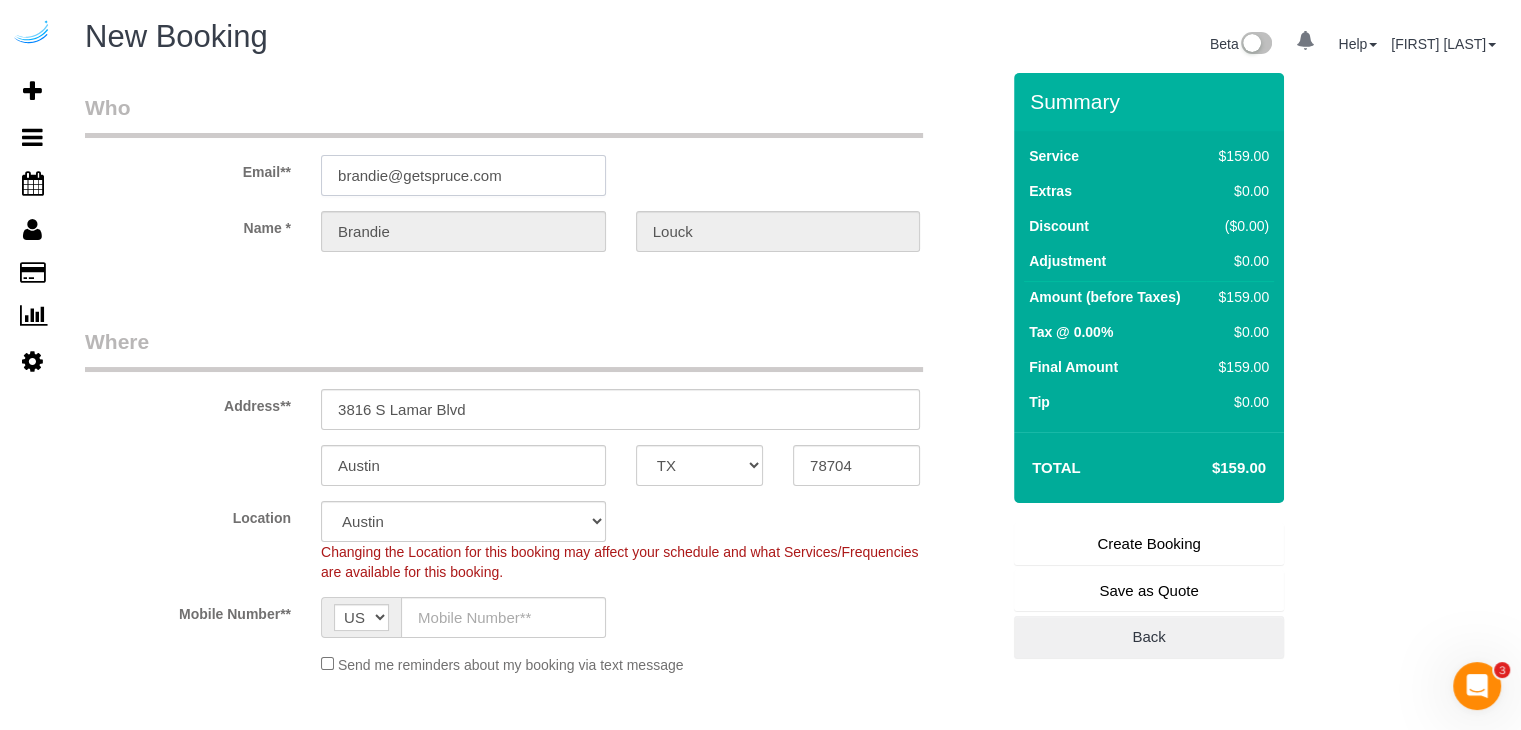 select on "object:82933" 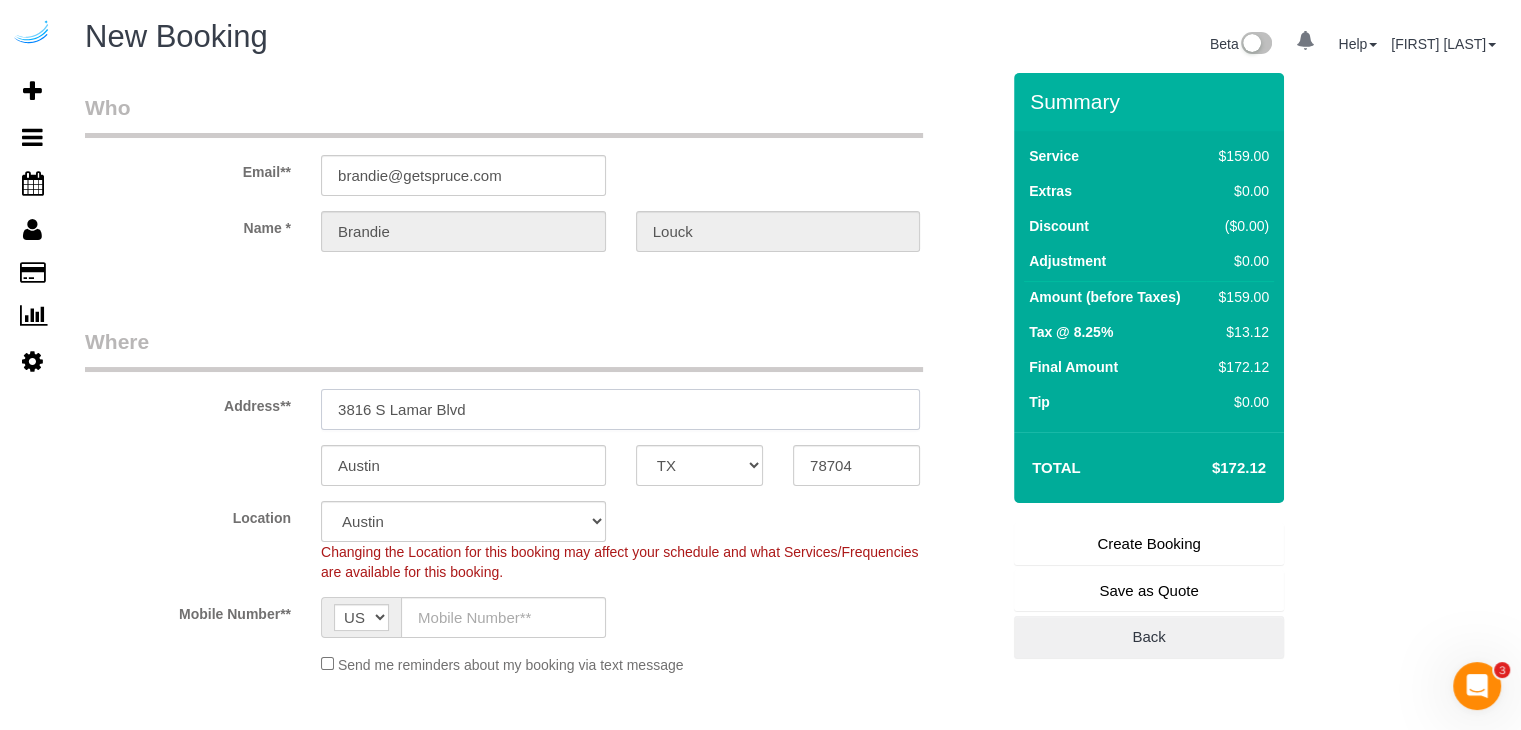 click on "3816 S Lamar Blvd" at bounding box center [620, 409] 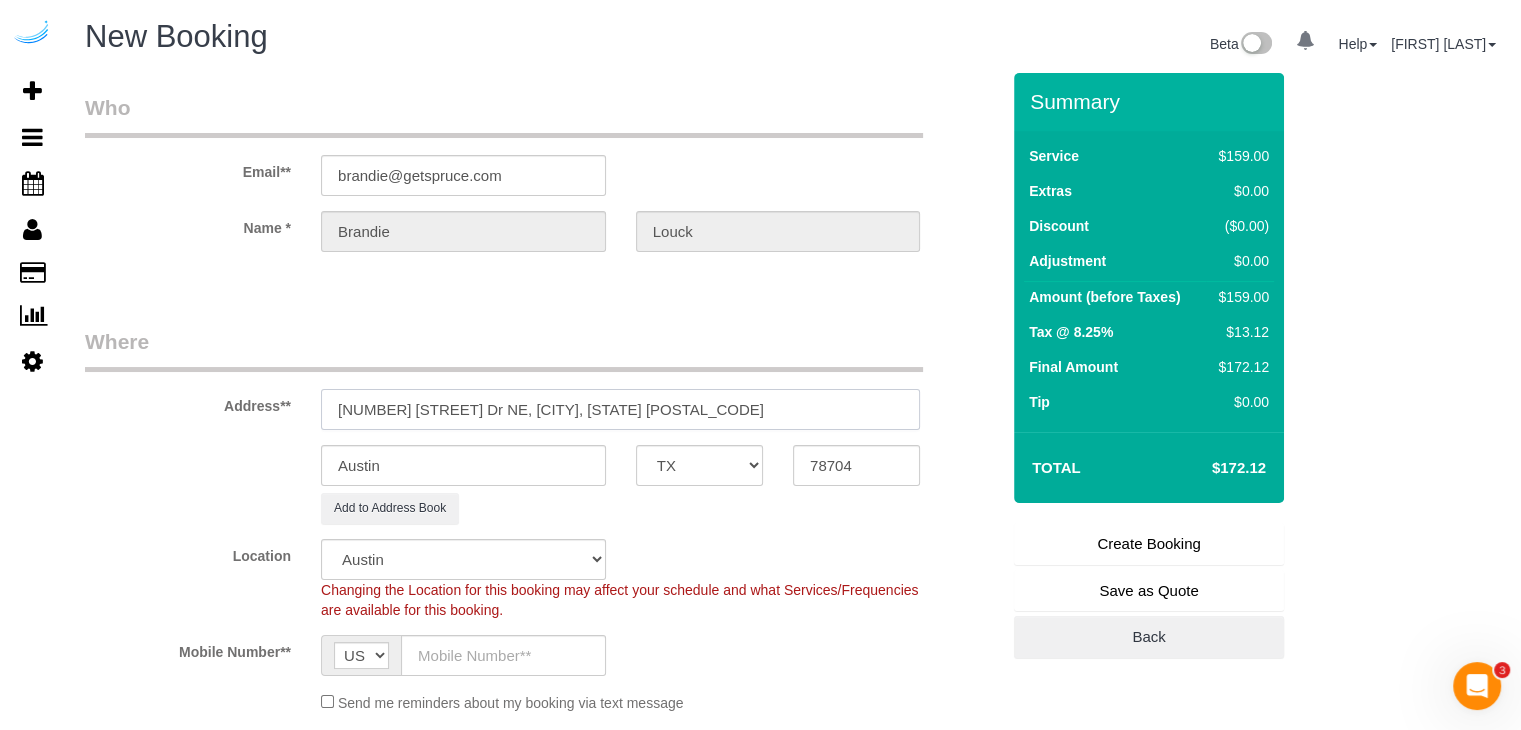 drag, startPoint x: 545, startPoint y: 417, endPoint x: 624, endPoint y: 405, distance: 79.9062 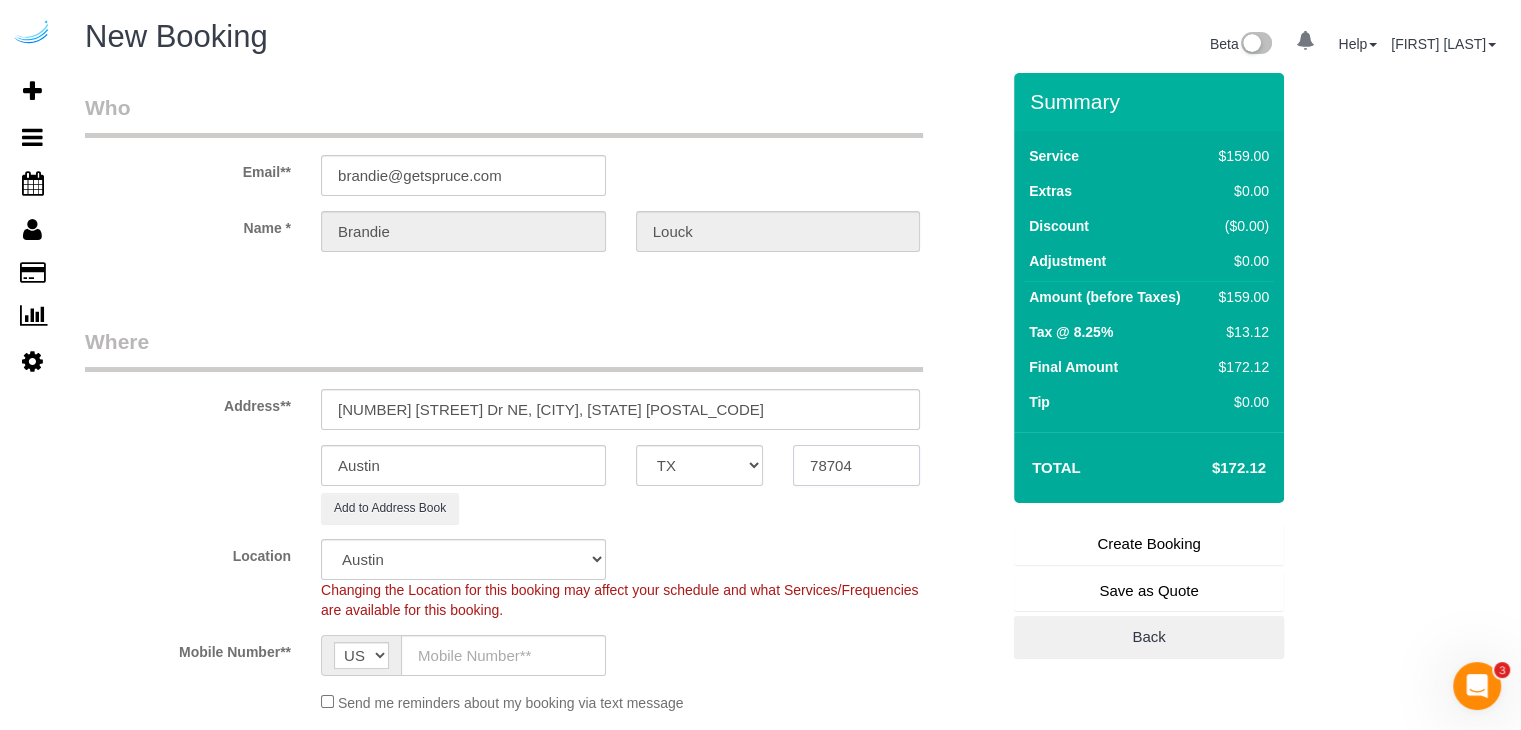 click on "78704" at bounding box center (856, 465) 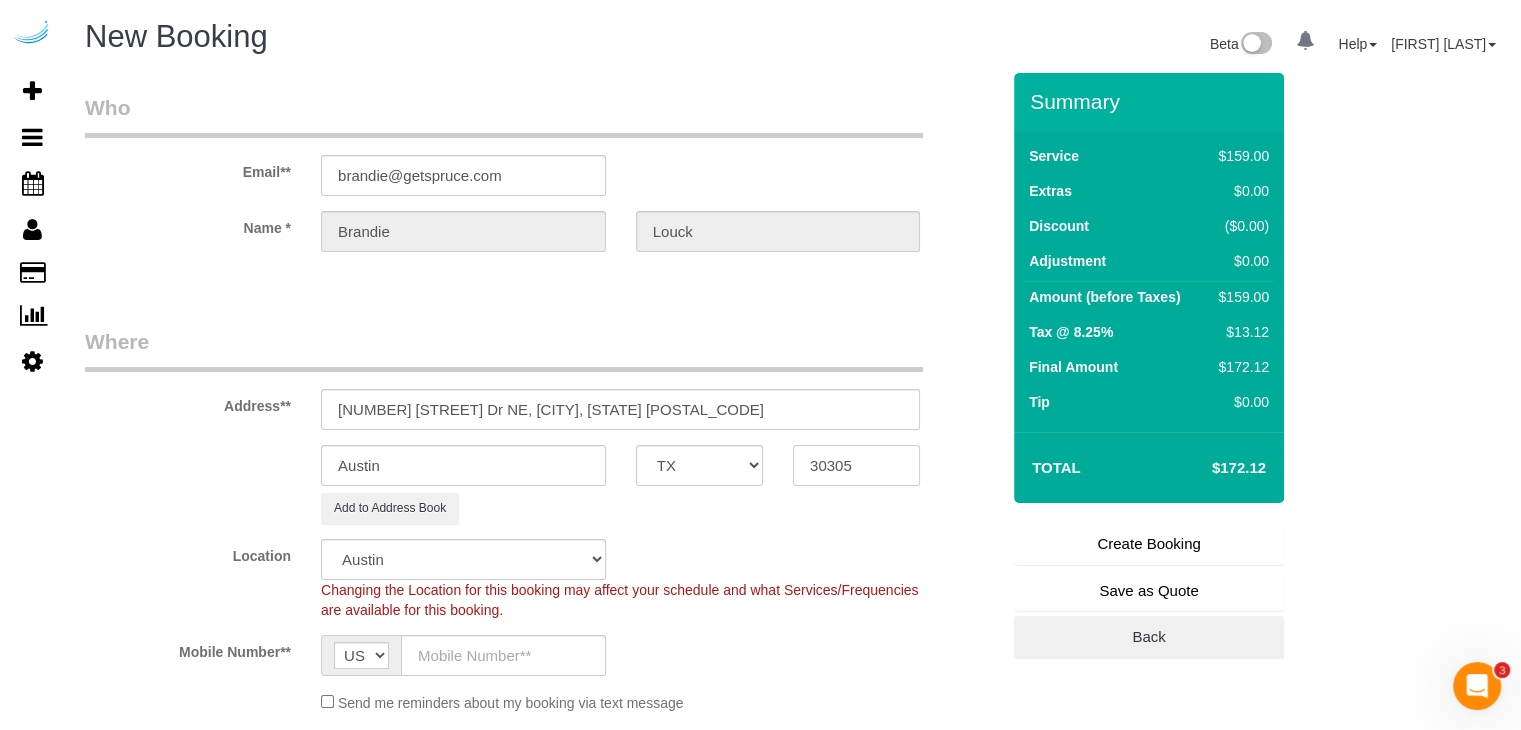 type on "30305" 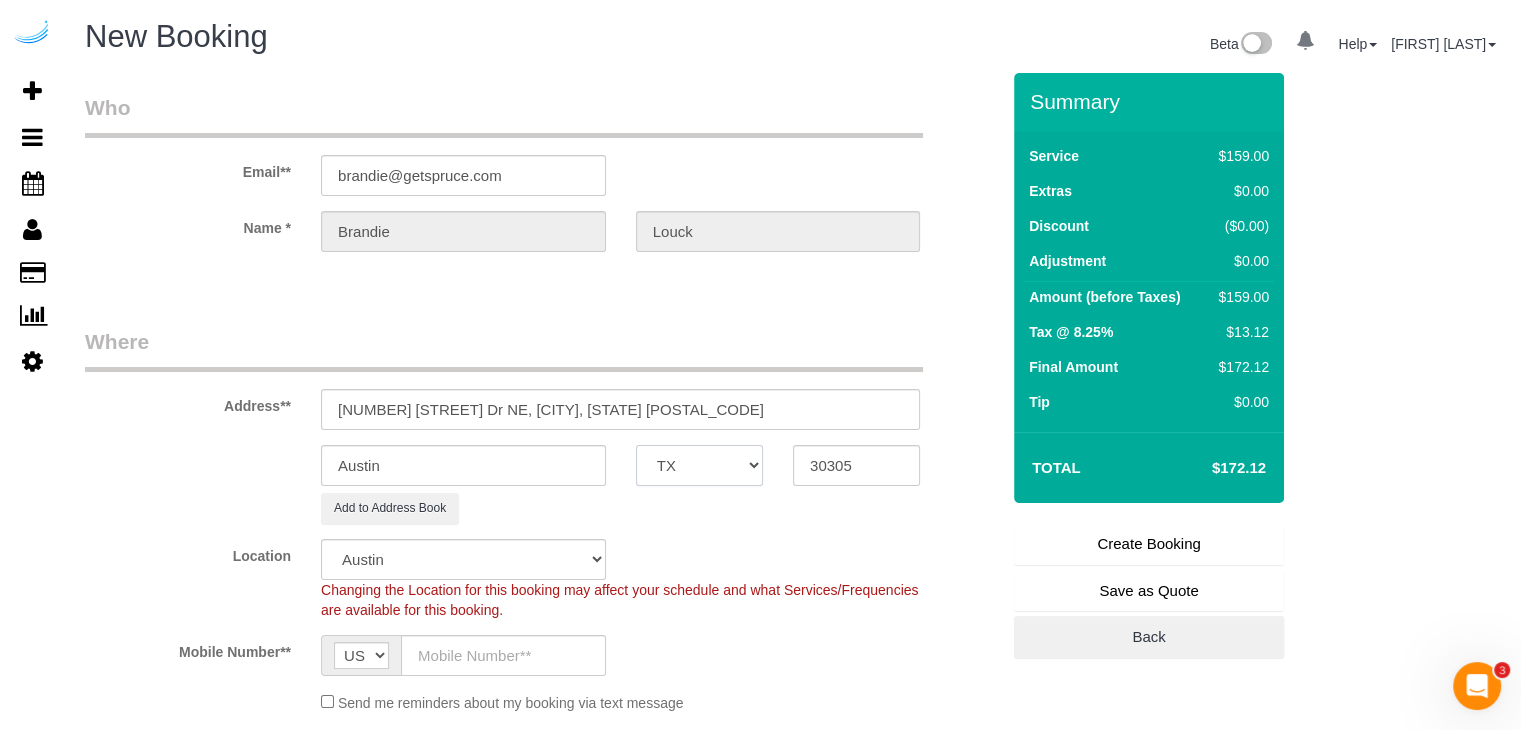 click on "AK
AL
AR
AZ
CA
CO
CT
DC
DE
FL
GA
HI
IA
ID
IL
IN
KS
KY
LA
MA
MD
ME
MI
MN
MO
MS
MT
NC
ND
NE
NH
NJ
NM
NV
NY
OH
OK
OR
PA
RI
SC
SD
TN
TX
UT
VA
VT
WA
WI
WV
WY" at bounding box center (699, 465) 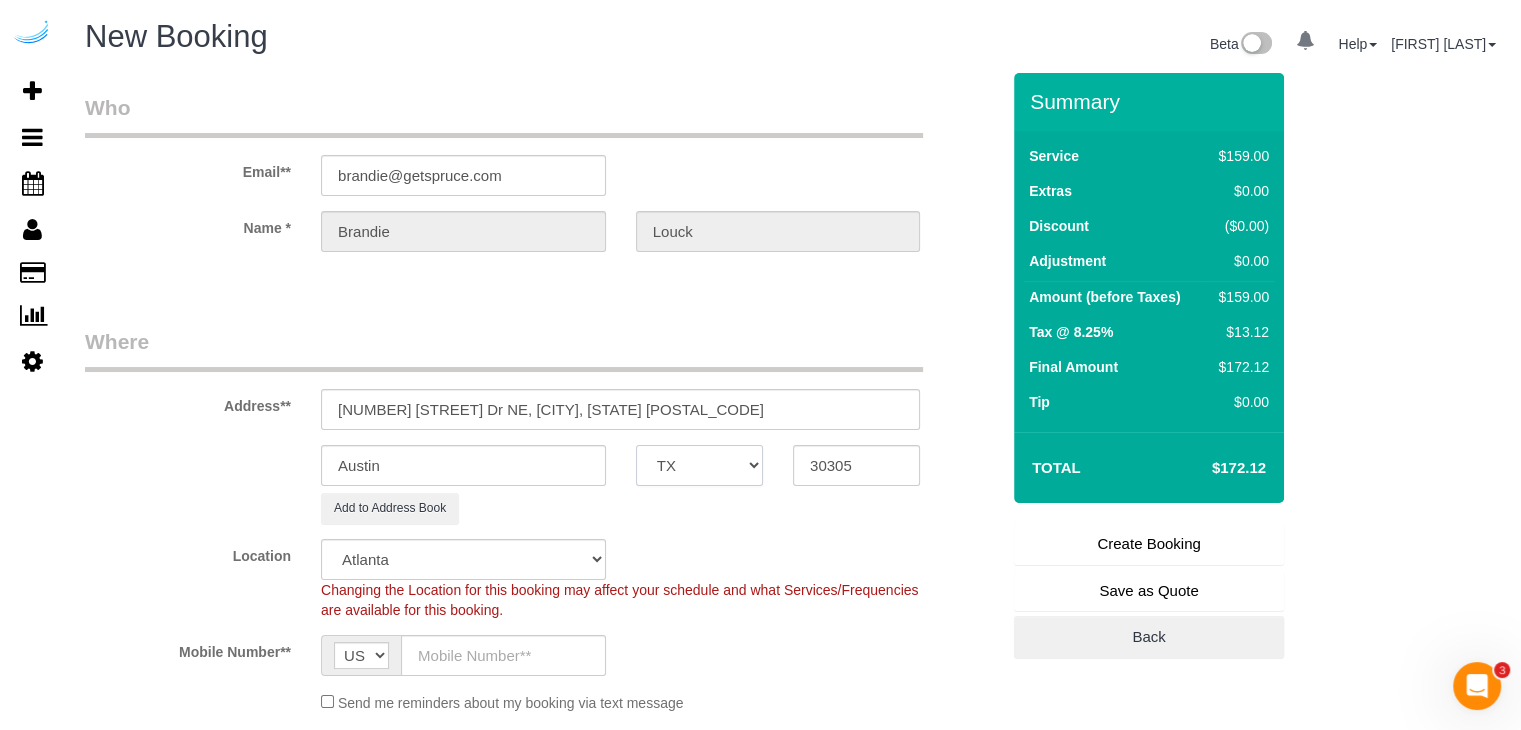 select on "GA" 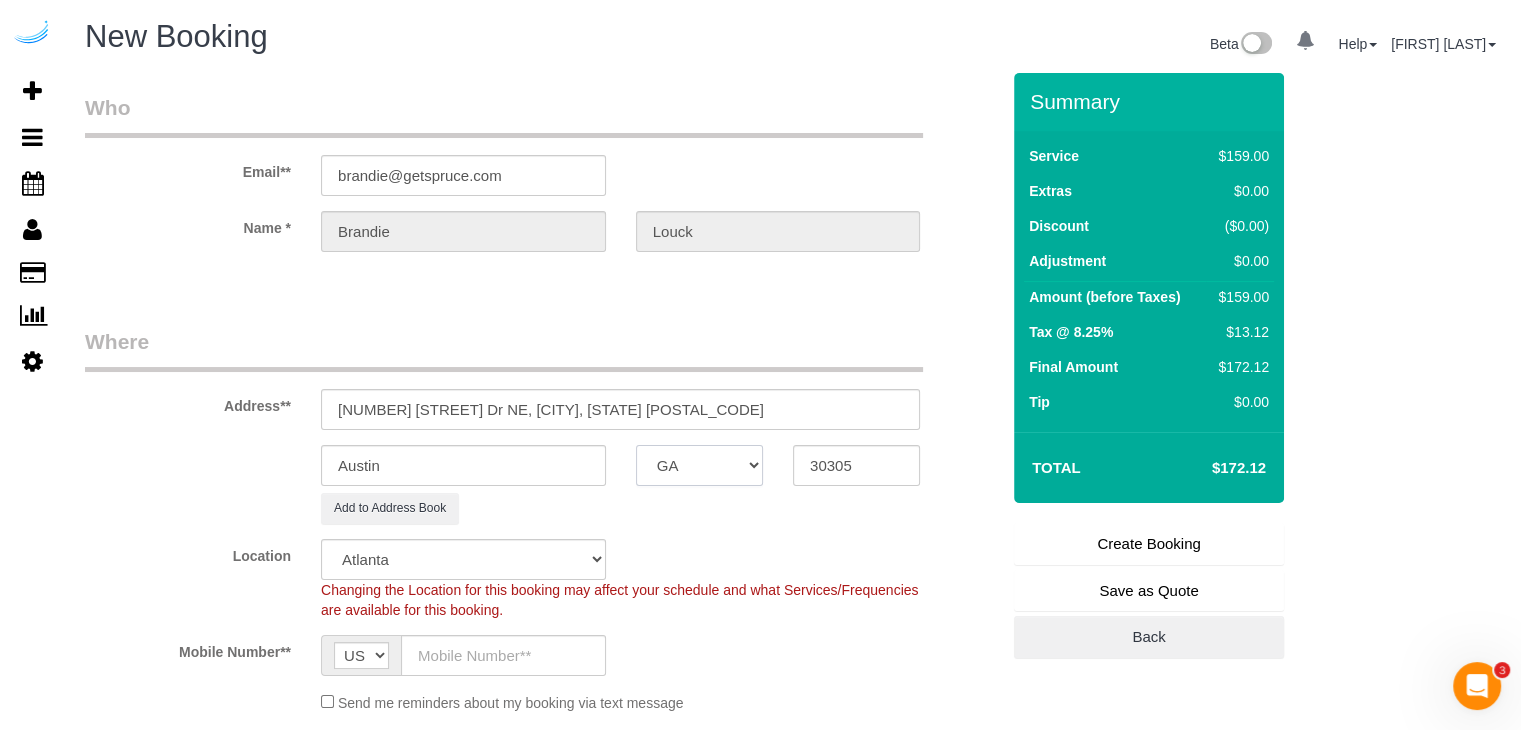 click on "AK
AL
AR
AZ
CA
CO
CT
DC
DE
FL
GA
HI
IA
ID
IL
IN
KS
KY
LA
MA
MD
ME
MI
MN
MO
MS
MT
NC
ND
NE
NH
NJ
NM
NV
NY
OH
OK
OR
PA
RI
SC
SD
TN
TX
UT
VA
VT
WA
WI
WV
WY" at bounding box center [699, 465] 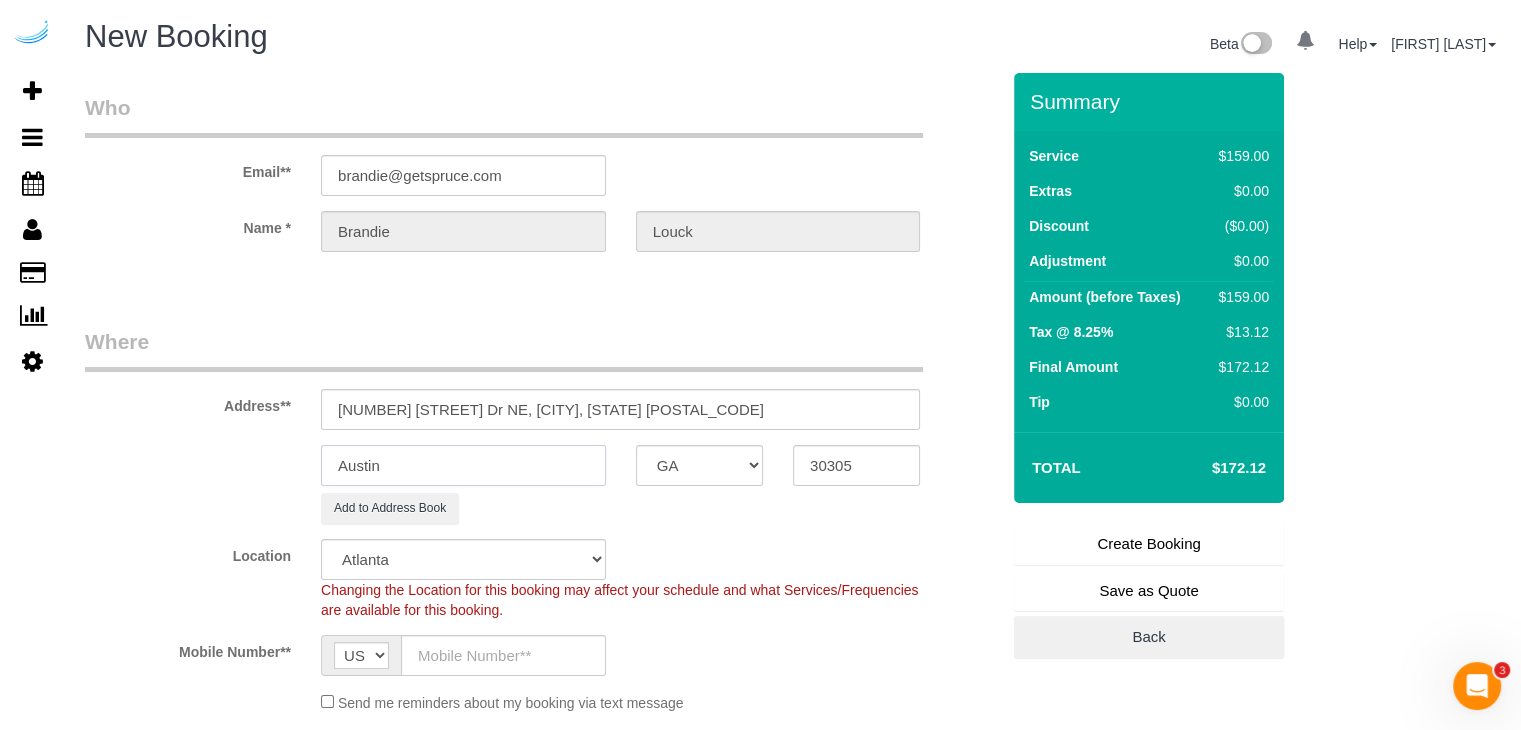 click on "Austin" at bounding box center (463, 465) 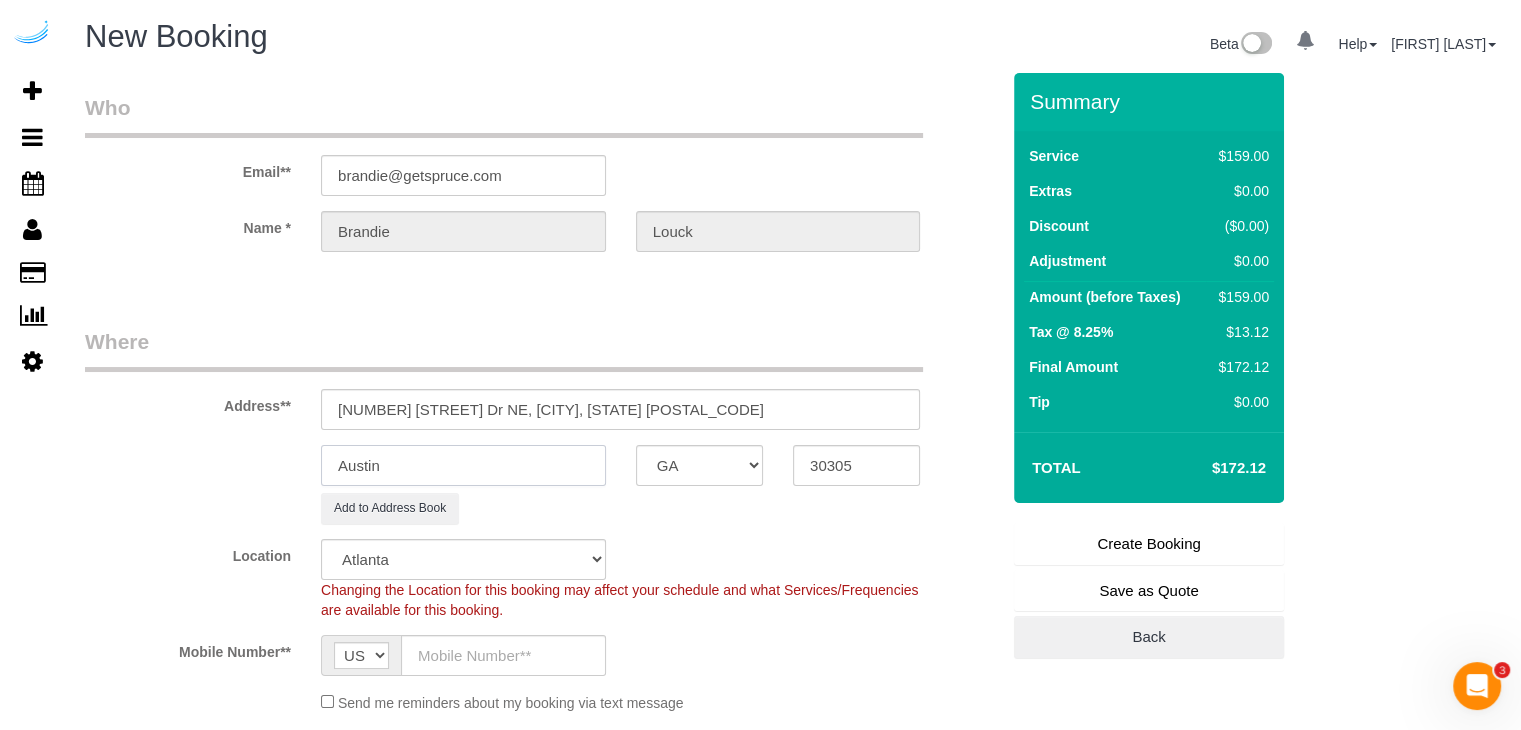 type on "a" 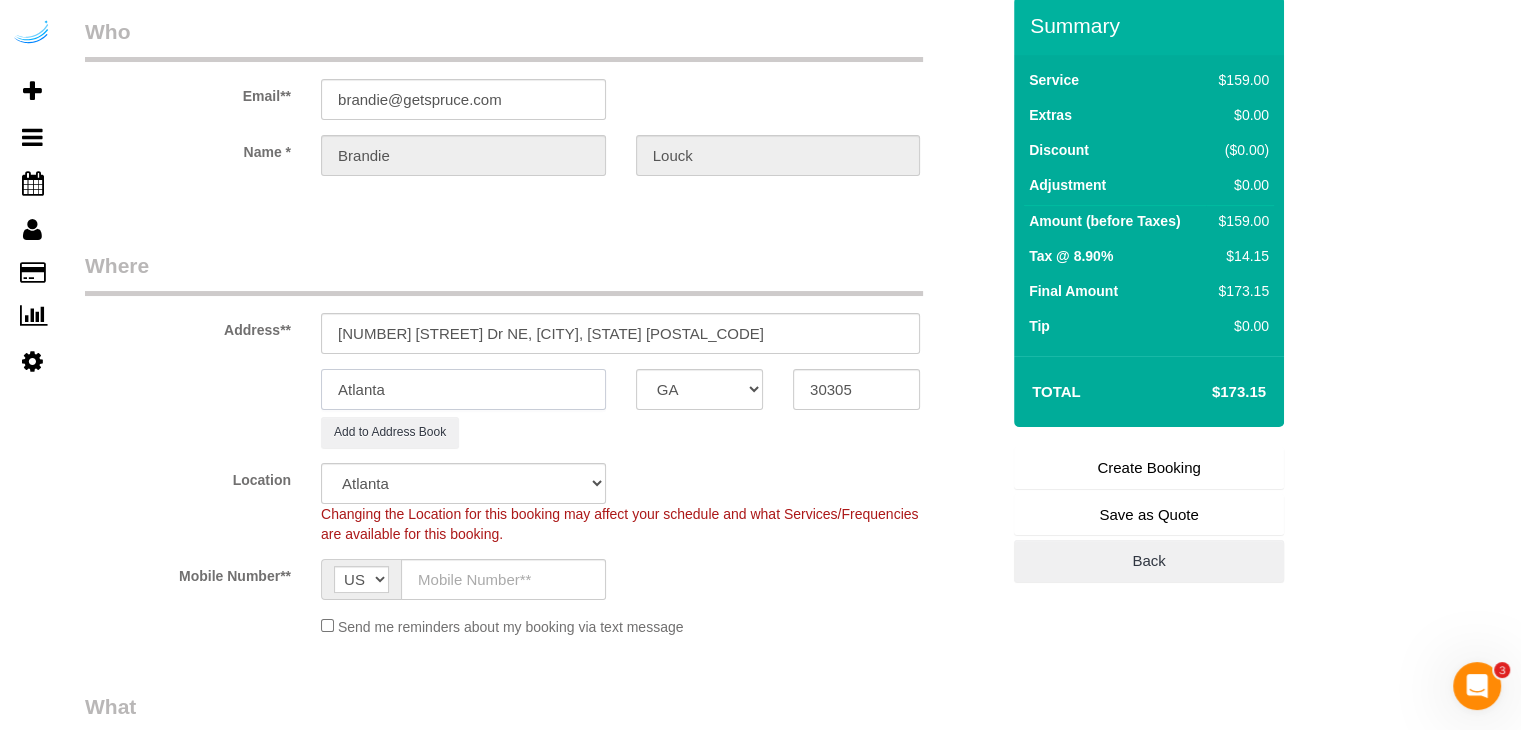 scroll, scrollTop: 200, scrollLeft: 0, axis: vertical 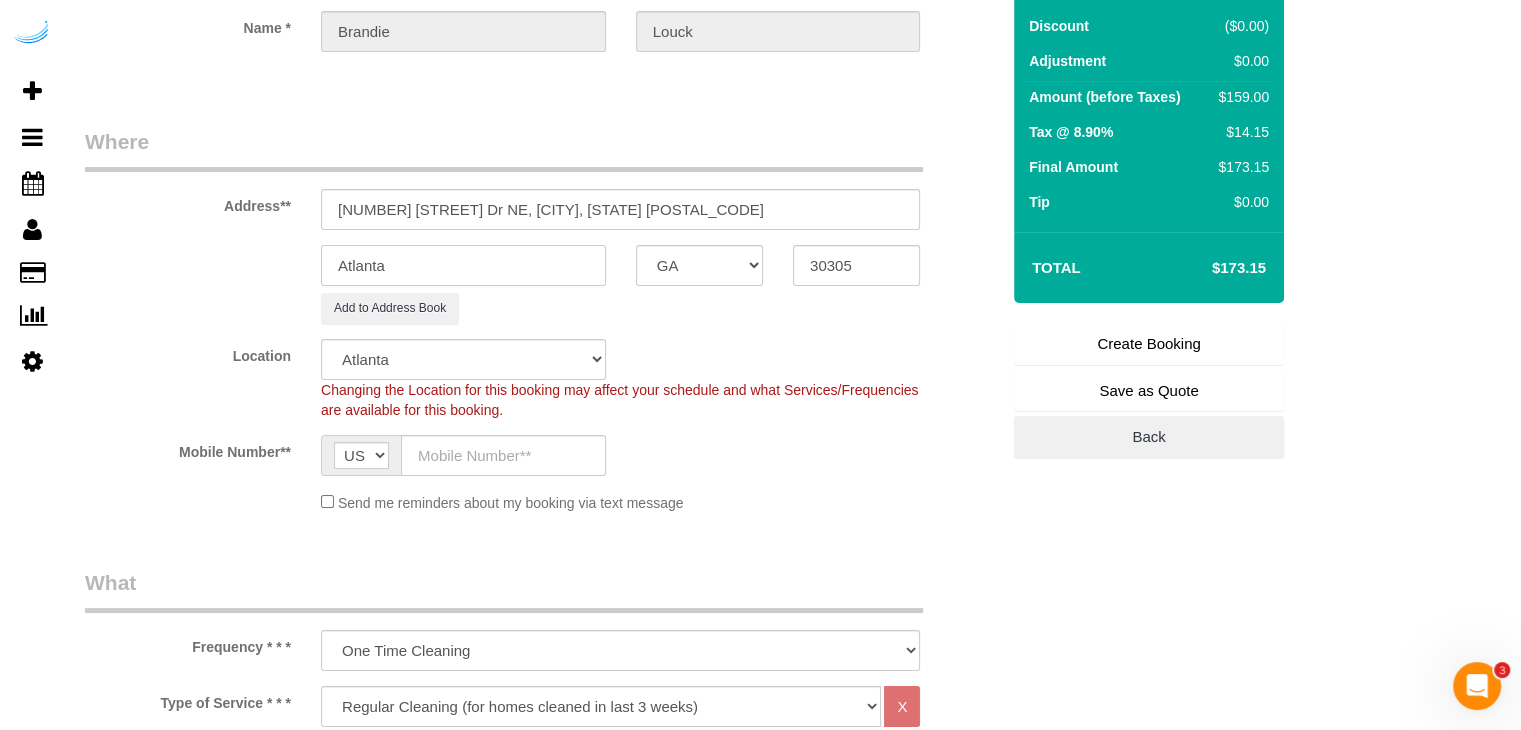 type on "Atlanta" 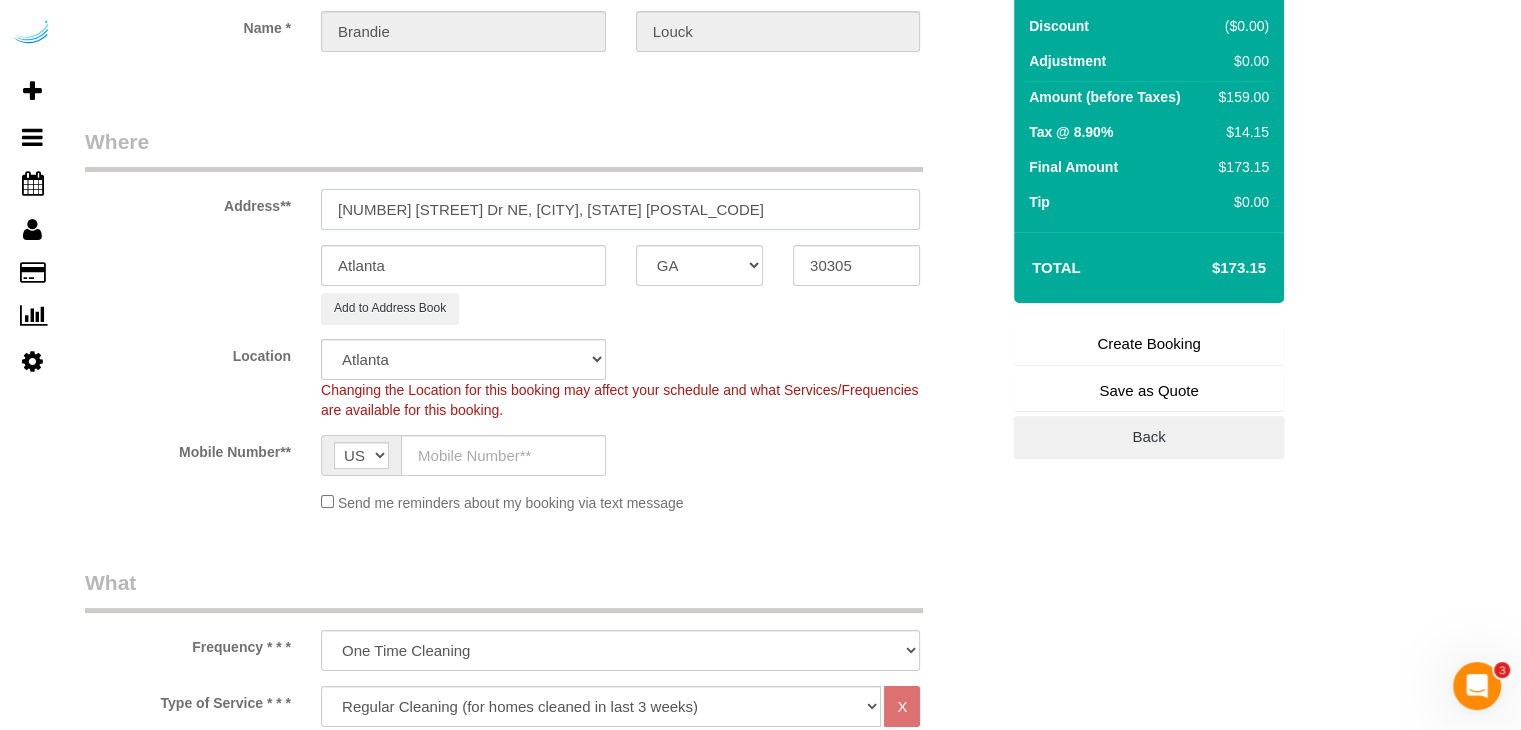 drag, startPoint x: 469, startPoint y: 205, endPoint x: 678, endPoint y: 200, distance: 209.0598 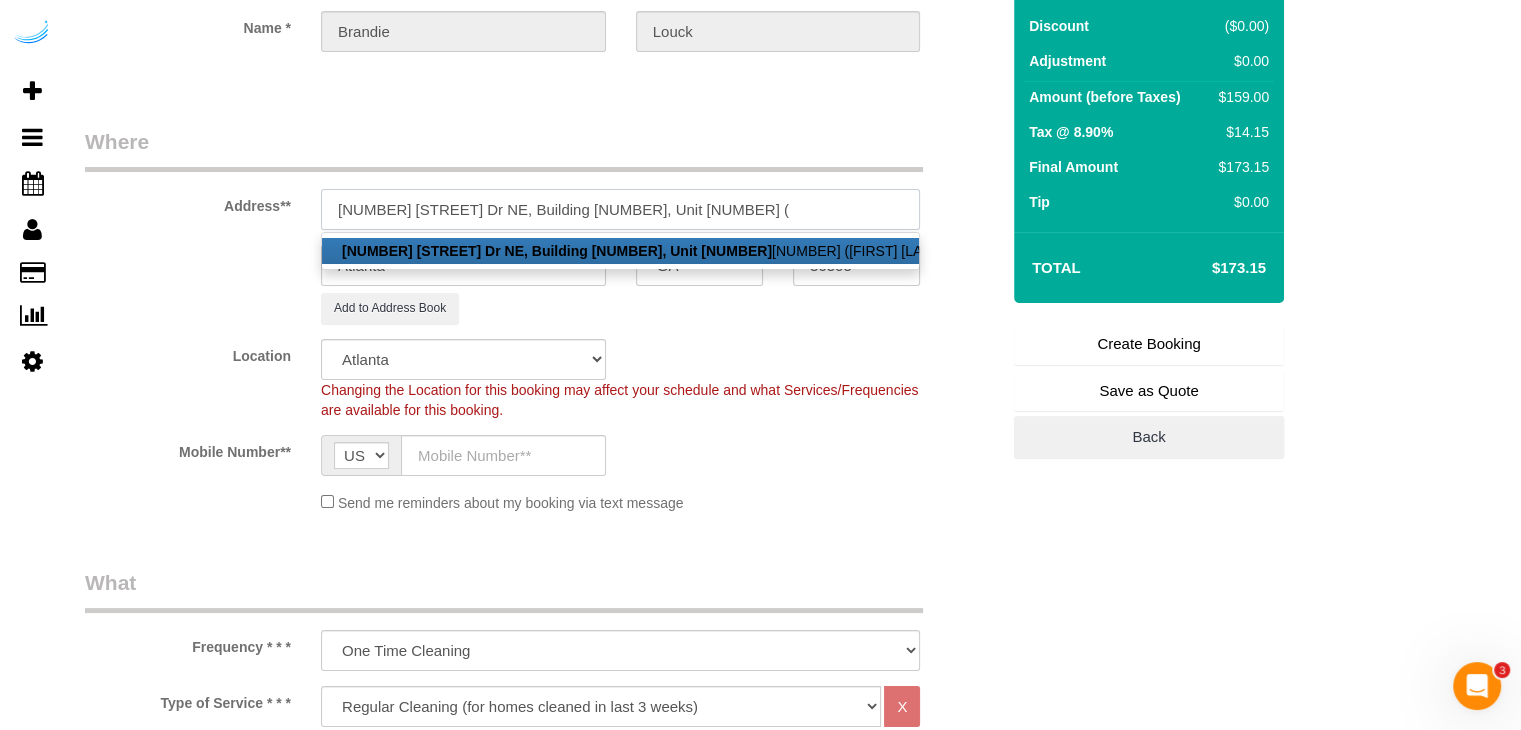 paste on "Erin Flagg" 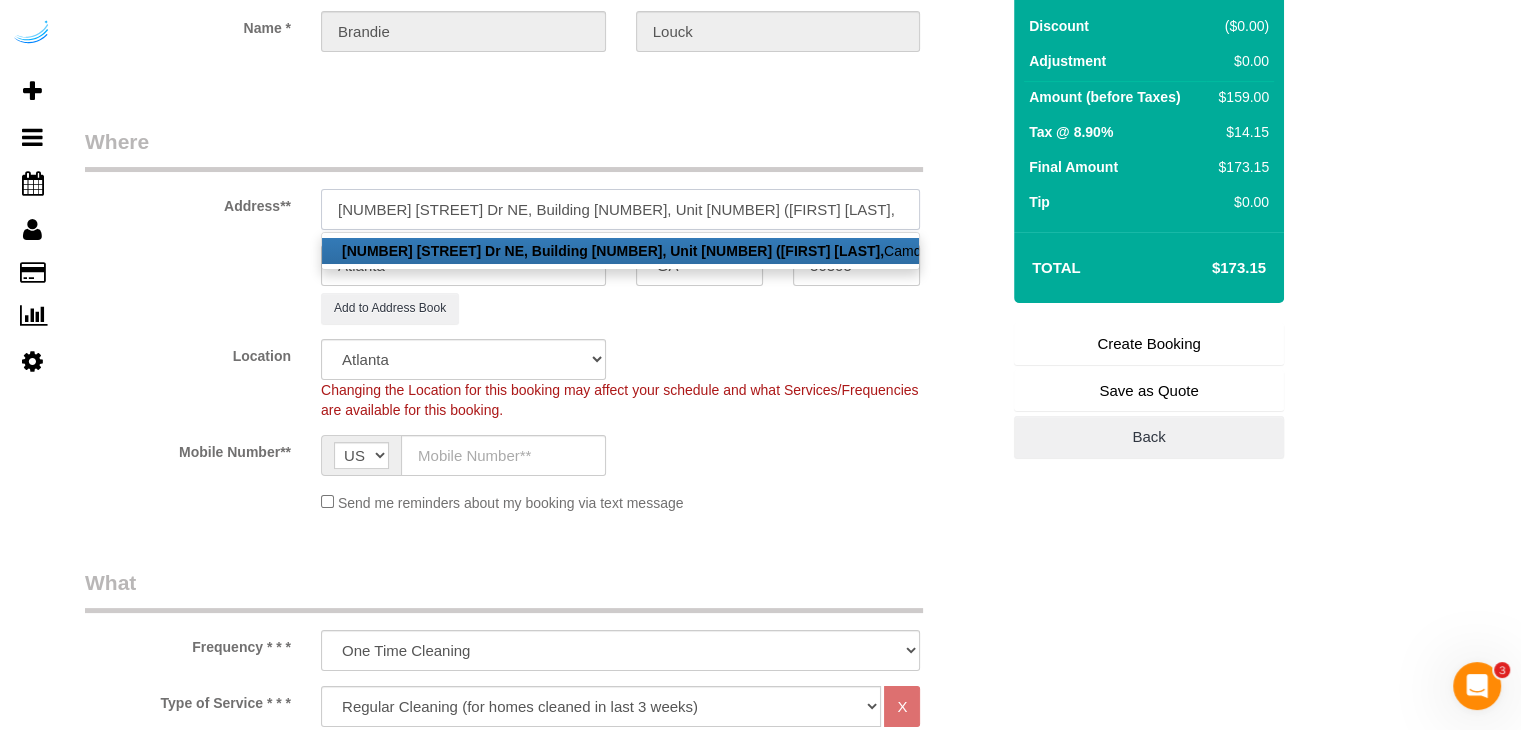 paste on "Camden Buckhead Square" 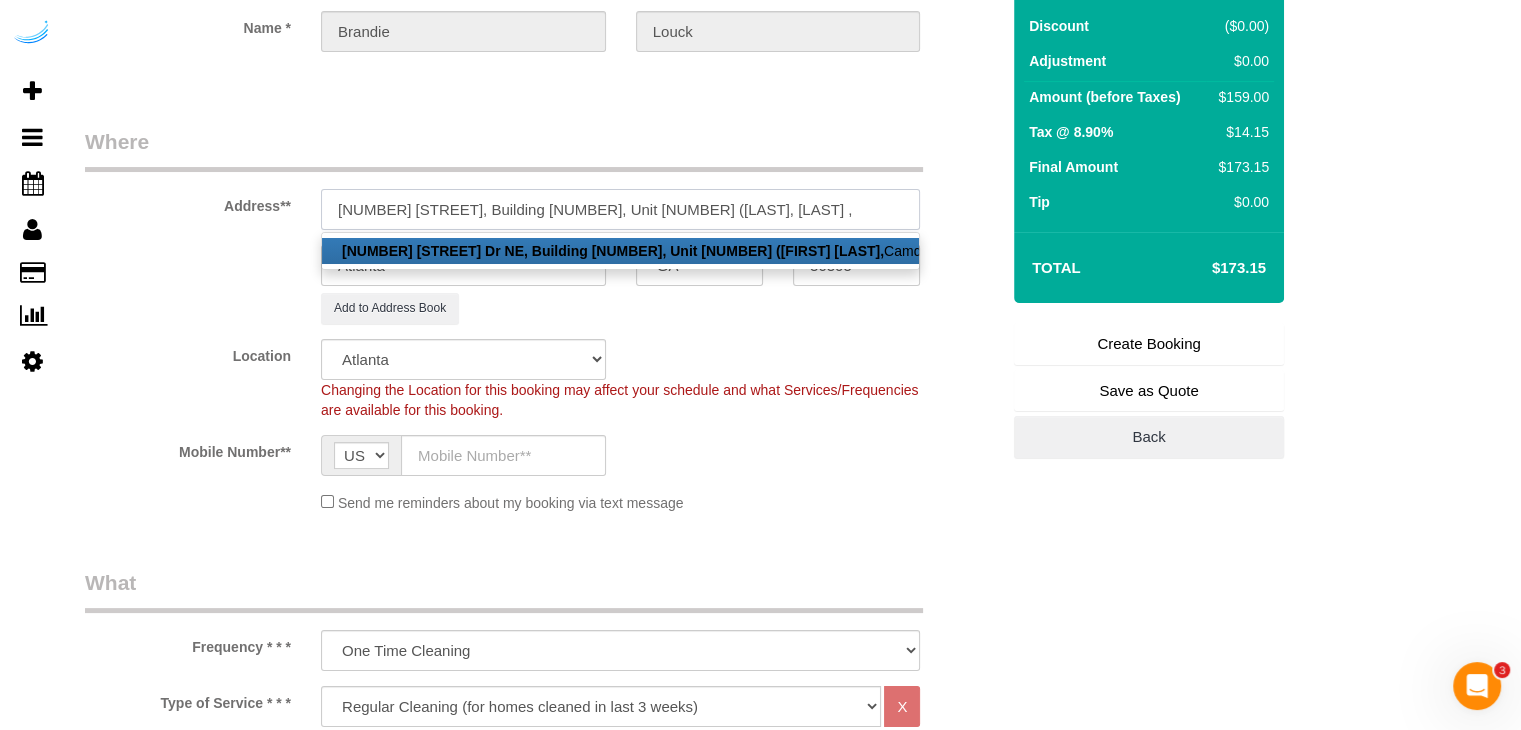 paste on "1449889" 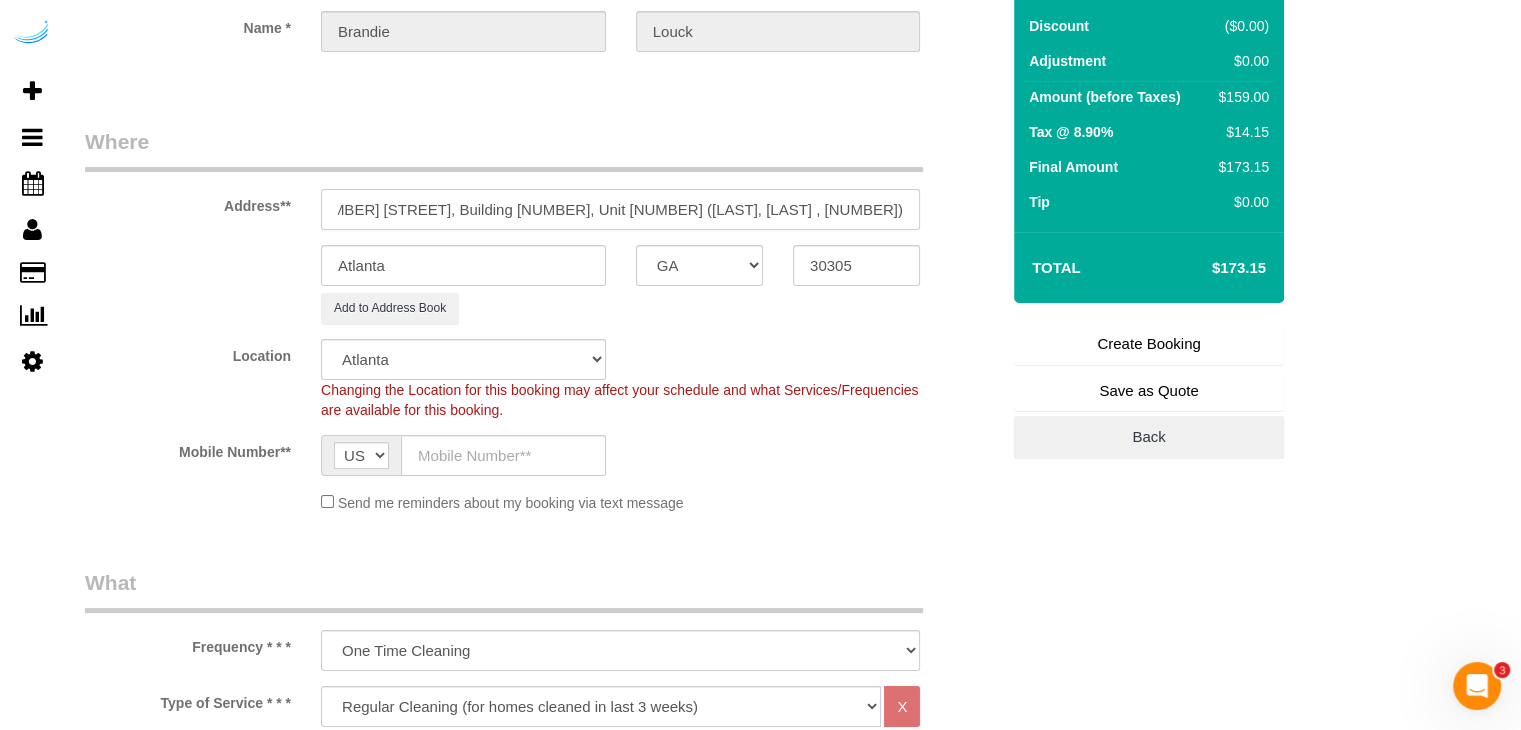 scroll, scrollTop: 0, scrollLeft: 54, axis: horizontal 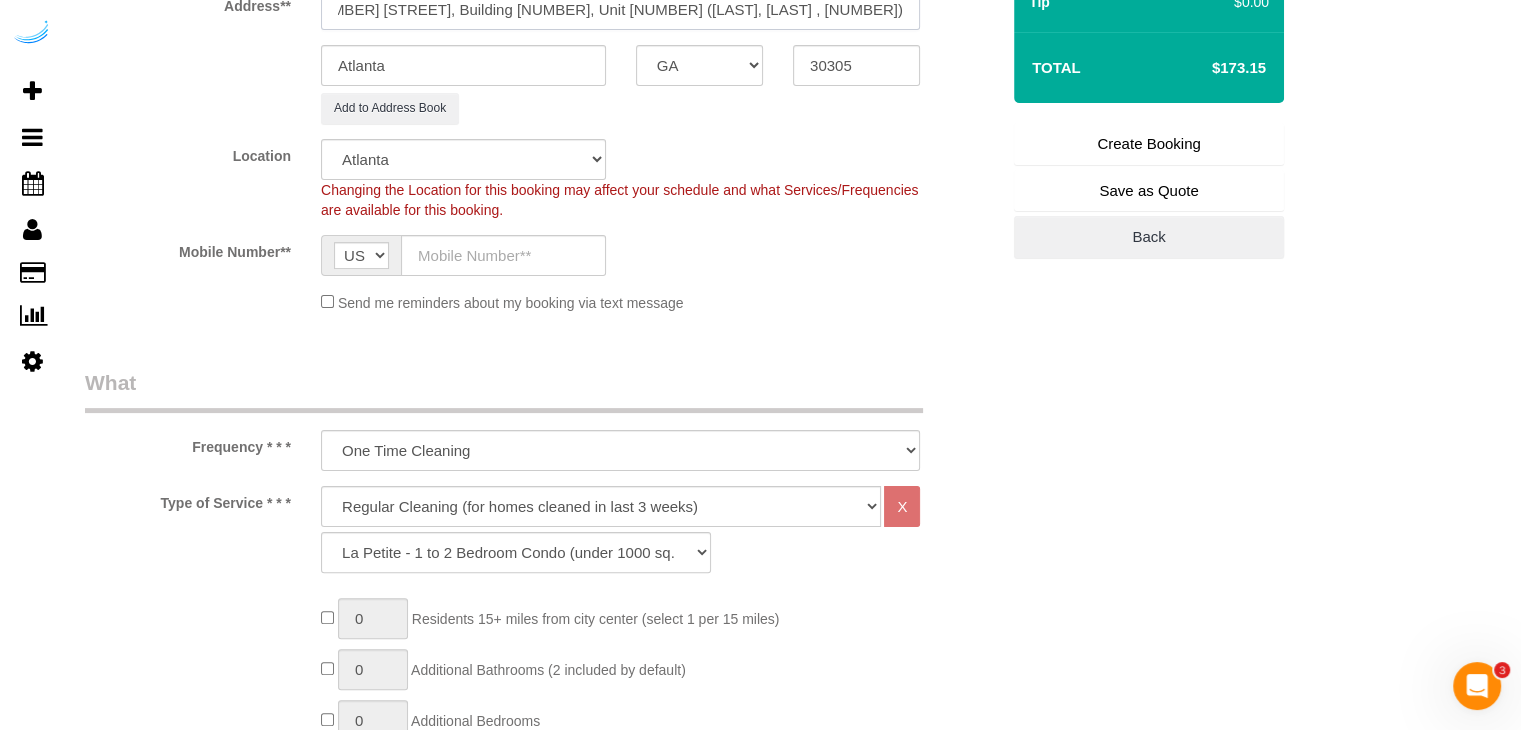 type on "3097 Maple Dr NE, Building 345, Unit 345 (Erin Flagg, Camden Buckhead Square , 1449889)" 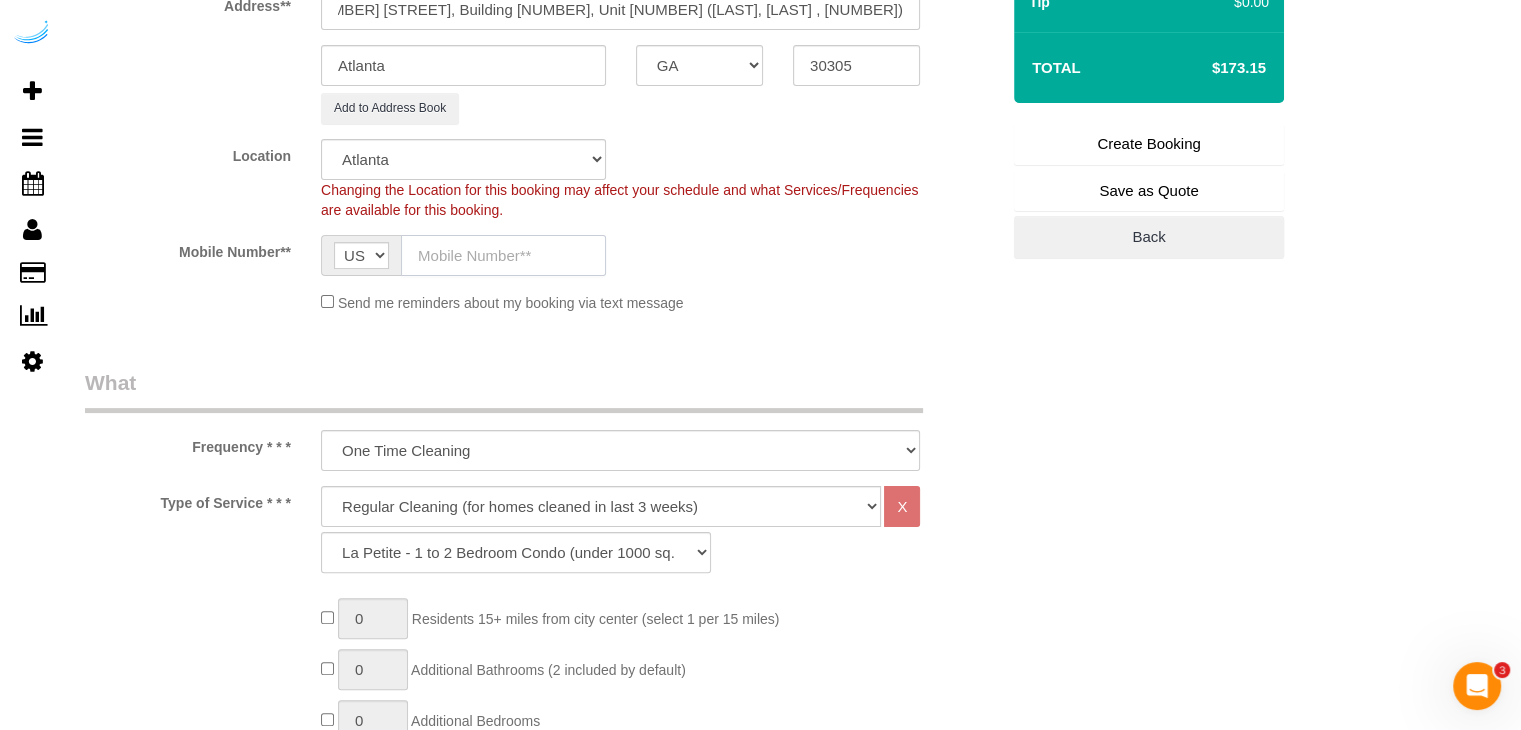 click 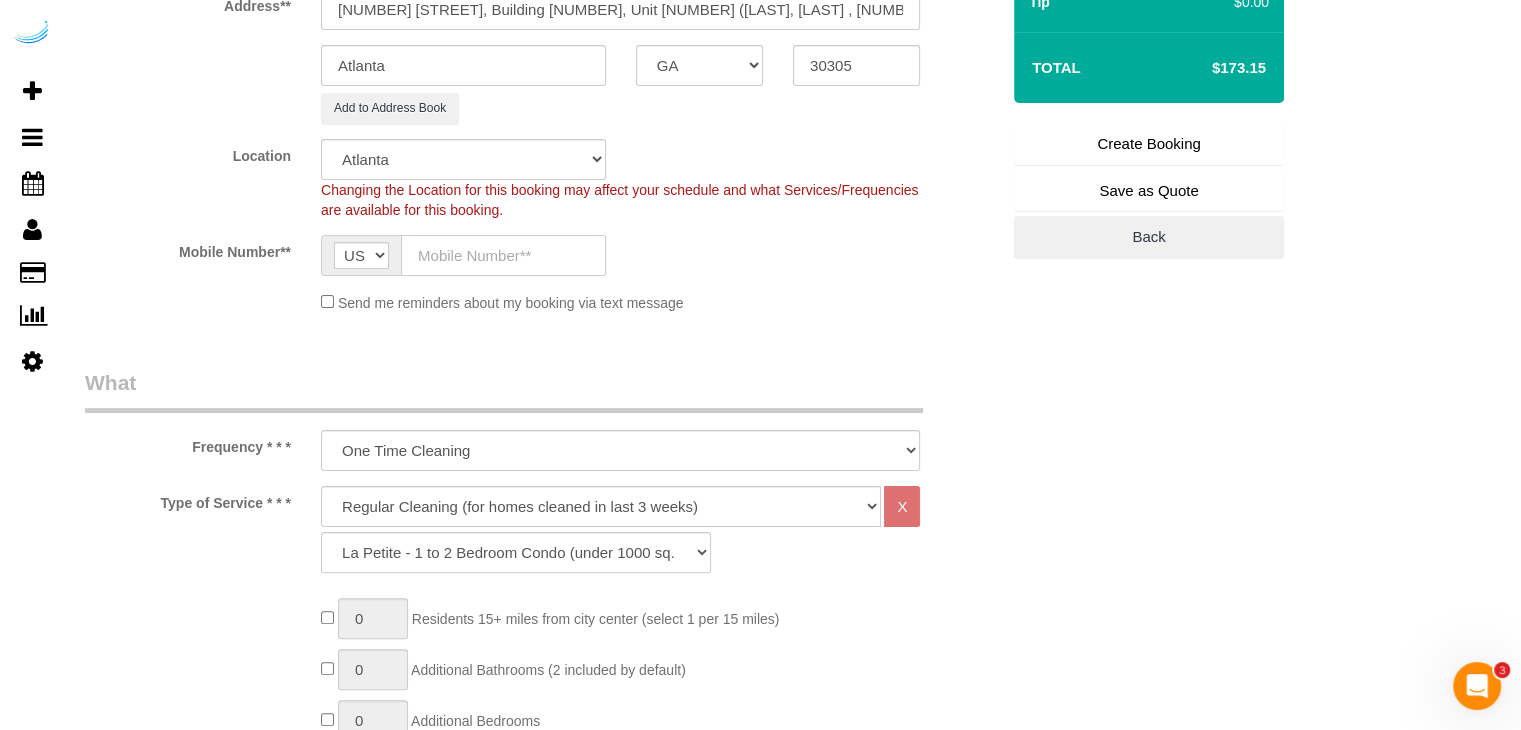 type on "(512) 444-3607" 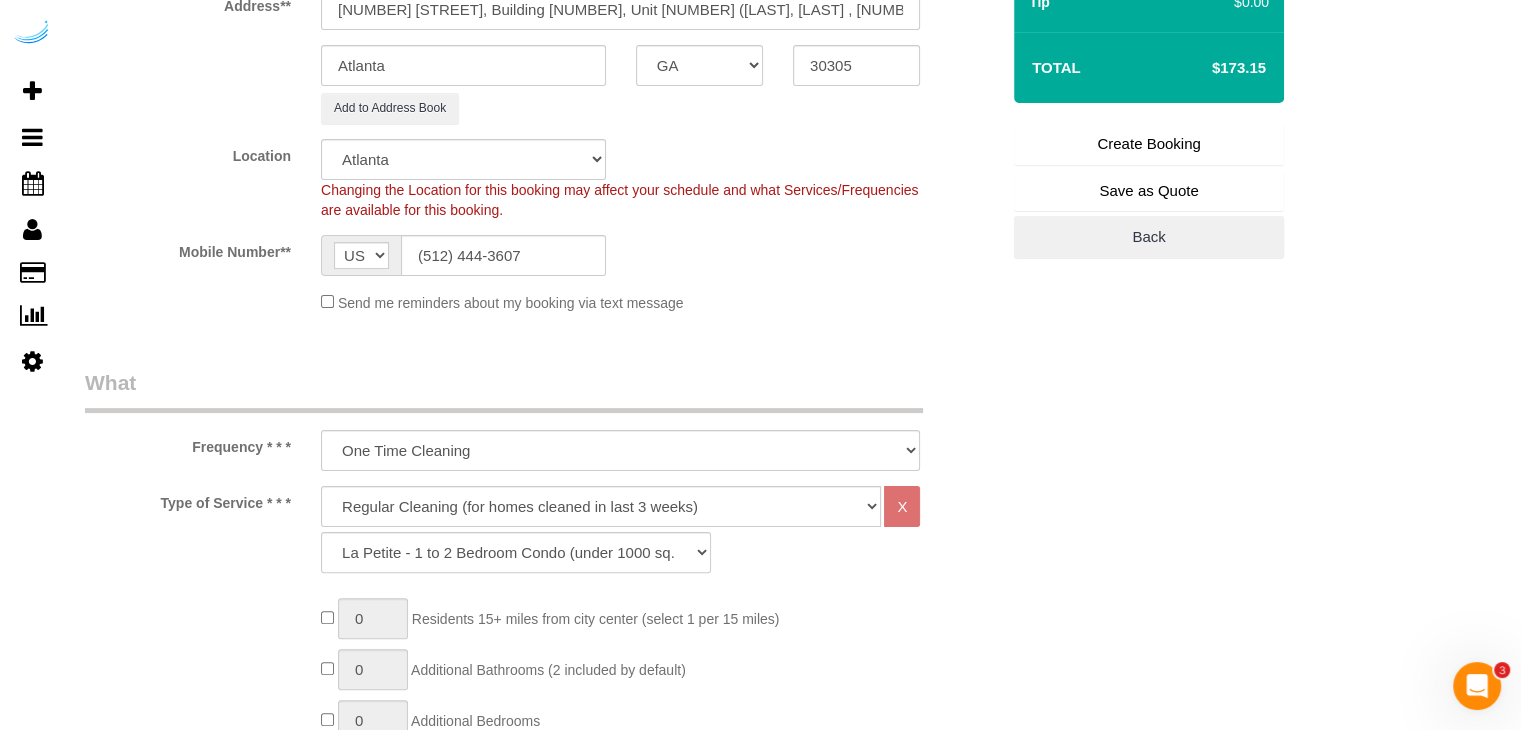 type on "Brandie Louck" 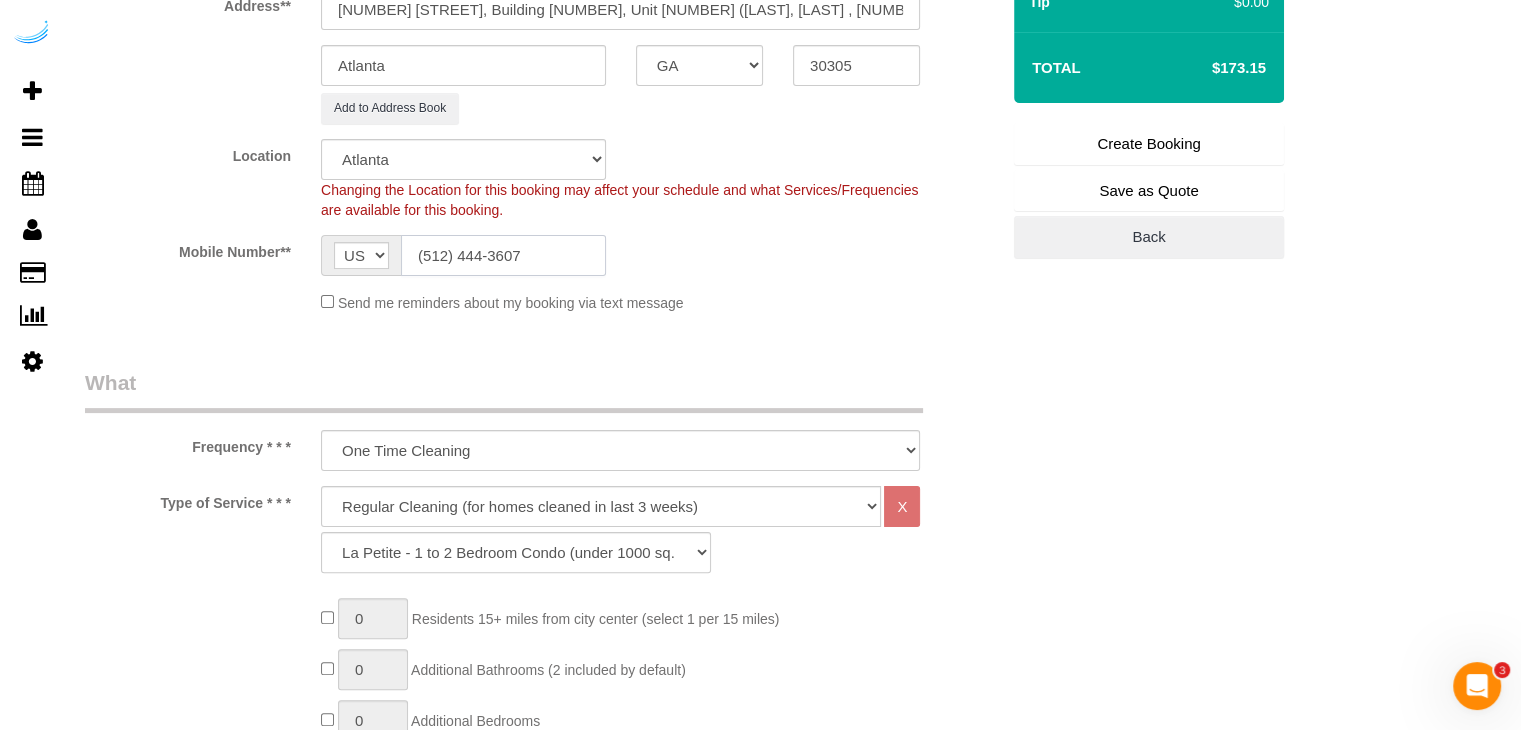 type on "(512) 444-3607" 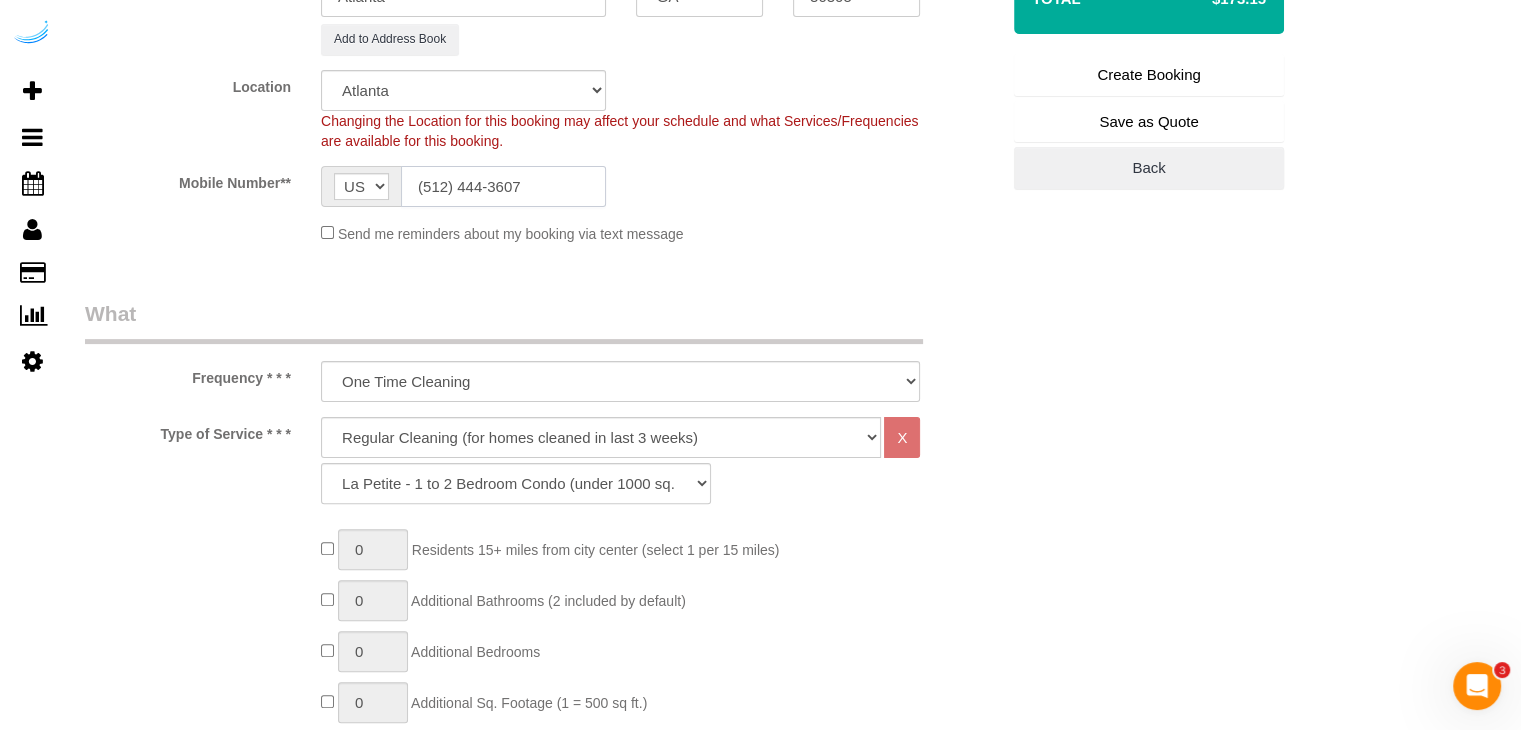scroll, scrollTop: 700, scrollLeft: 0, axis: vertical 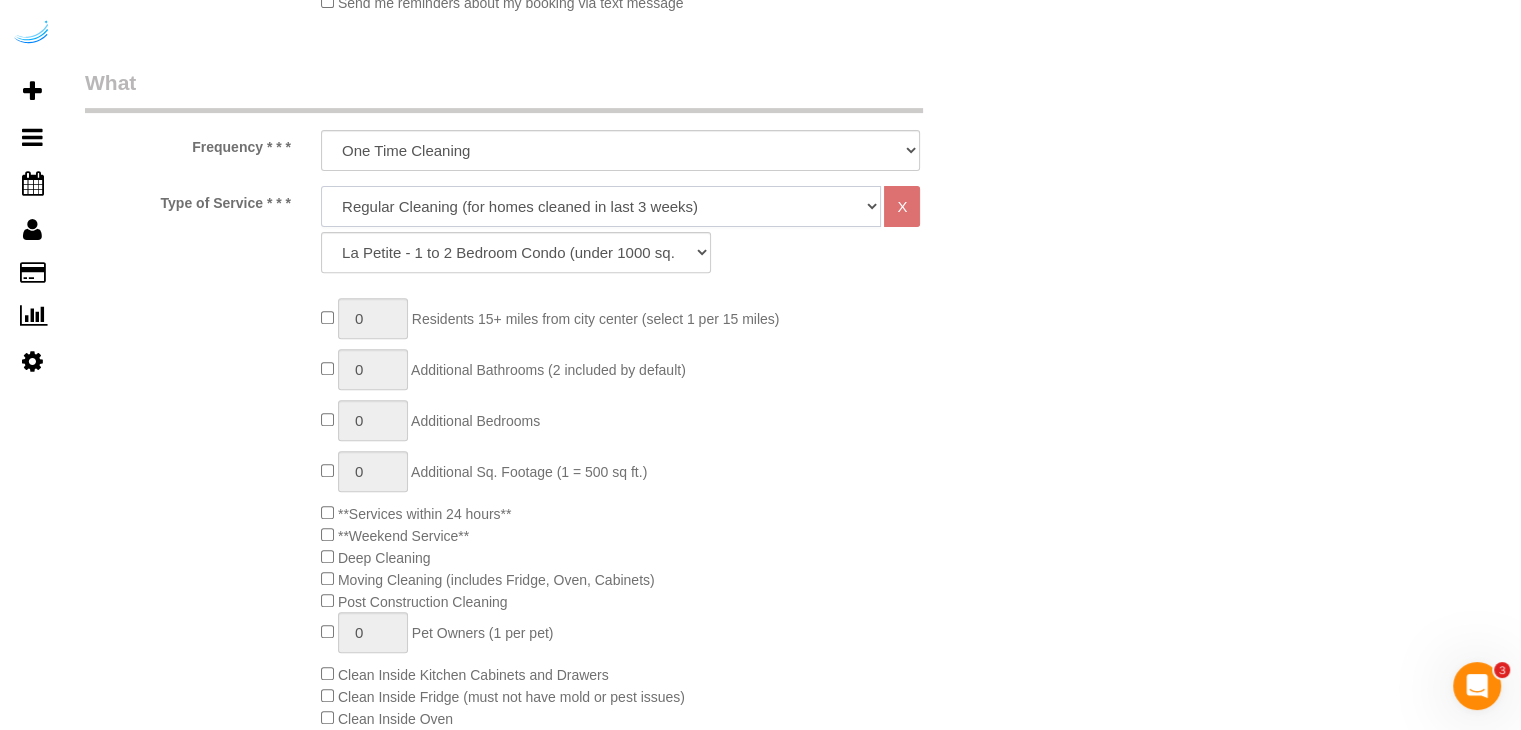 click on "Deep Cleaning (for homes that have not been cleaned in 3+ weeks) Spruce Regular Cleaning (for homes cleaned in last 3 weeks) Moving Cleanup (to clean home for new tenants) Post Construction Cleaning Vacation Rental Cleaning Hourly" 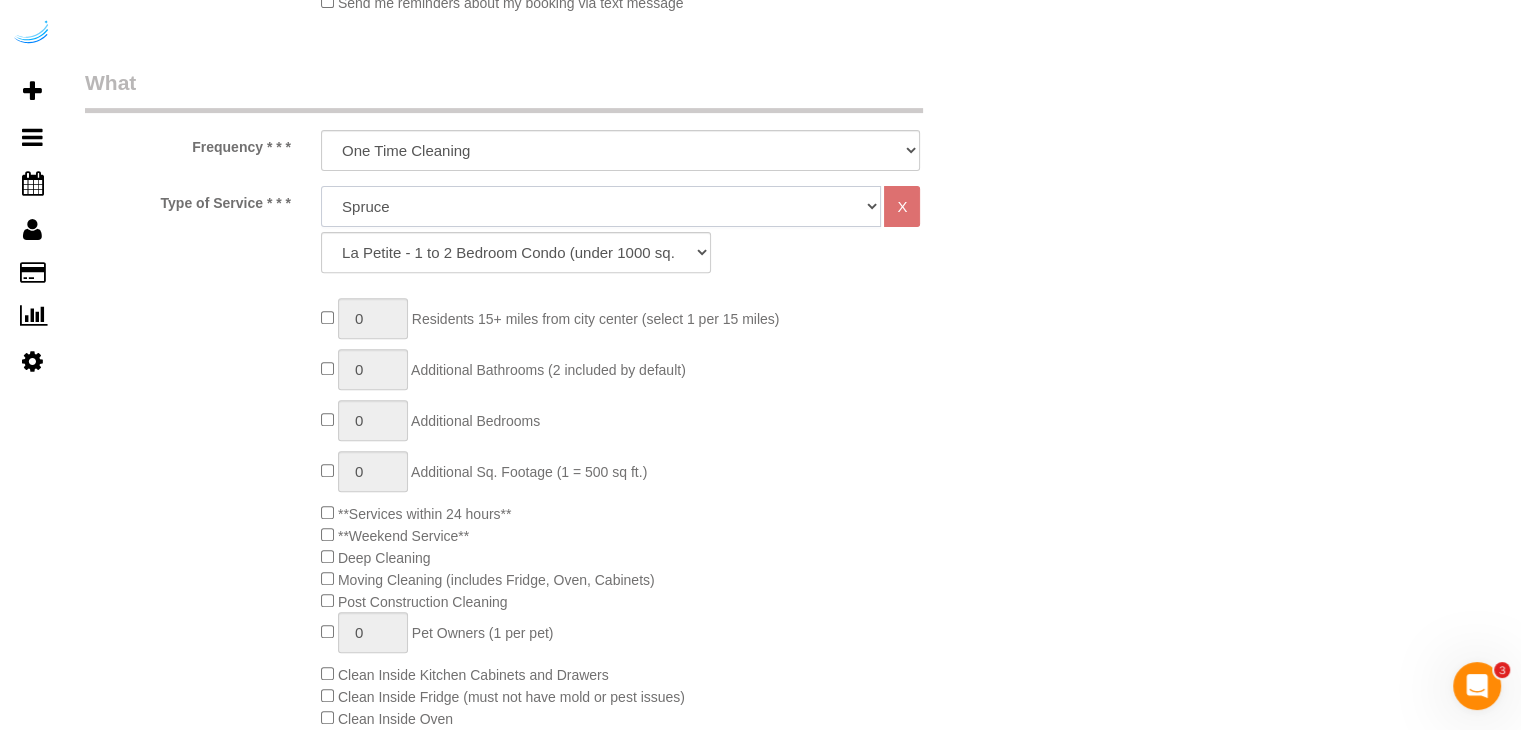 click on "Deep Cleaning (for homes that have not been cleaned in 3+ weeks) Spruce Regular Cleaning (for homes cleaned in last 3 weeks) Moving Cleanup (to clean home for new tenants) Post Construction Cleaning Vacation Rental Cleaning Hourly" 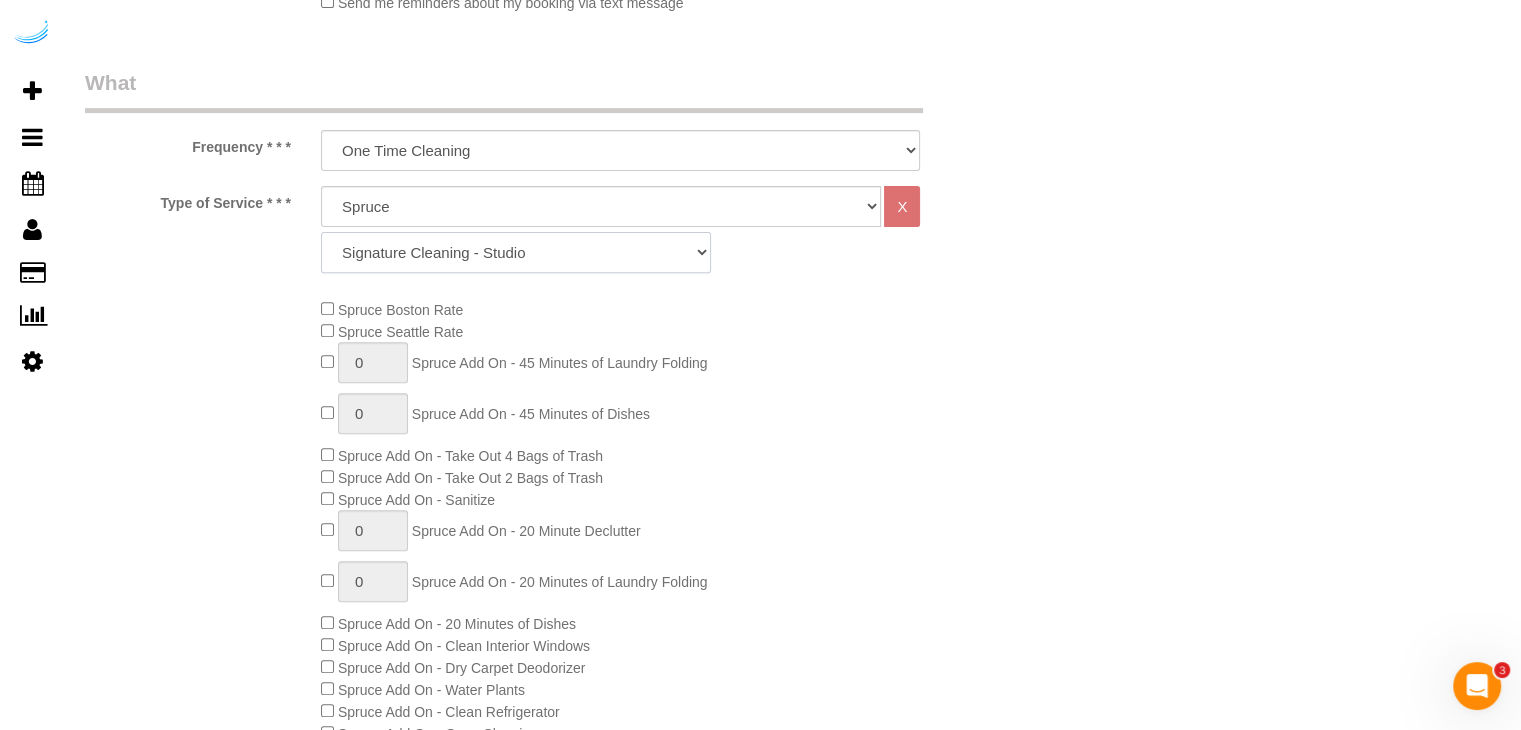 click on "Signature Cleaning - Studio Signature Cleaning - 1 Bed 1 Bath Signature Cleaning - 1 Bed 1.5 Bath Signature Cleaning - 1 Bed 1 Bath + Study Signature Cleaning - 1 Bed 2 Bath Signature Cleaning - 2 Bed 1 Bath Signature Cleaning - 2 Bed 2 Bath Signature Cleaning - 2 Bed 2.5 Bath Signature Cleaning - 2 Bed 2 Bath + Study Signature Cleaning - 3 Bed 2 Bath Signature Cleaning - 3 Bed 3 Bath Signature Cleaning - 4 Bed 2 Bath Signature Cleaning - 4 Bed 4 Bath Signature Cleaning - 5 Bed 4 Bath Signature Cleaning - 5 Bed 5 Bath Signature Cleaning - 6 Bed 6 Bath Premium Cleaning - Studio Premium Cleaning - 1 Bed 1 Bath Premium Cleaning - 1 Bed 1.5 Bath Premium Cleaning - 1 Bed 1 Bath + Study Premium Cleaning - 1 Bed 2 Bath Premium Cleaning - 2 Bed 1 Bath Premium Cleaning - 2 Bed 2 Bath Premium Cleaning - 2 Bed 2.5 Bath Premium Cleaning - 2 Bed 2 Bath + Study Premium Cleaning - 3 Bed 2 Bath Premium Cleaning - 3 Bed 3 Bath Premium Cleaning - 4 Bed 2 Bath Premium Cleaning - 4 Bed 4 Bath Premium Cleaning - 5 Bed 4 Bath" 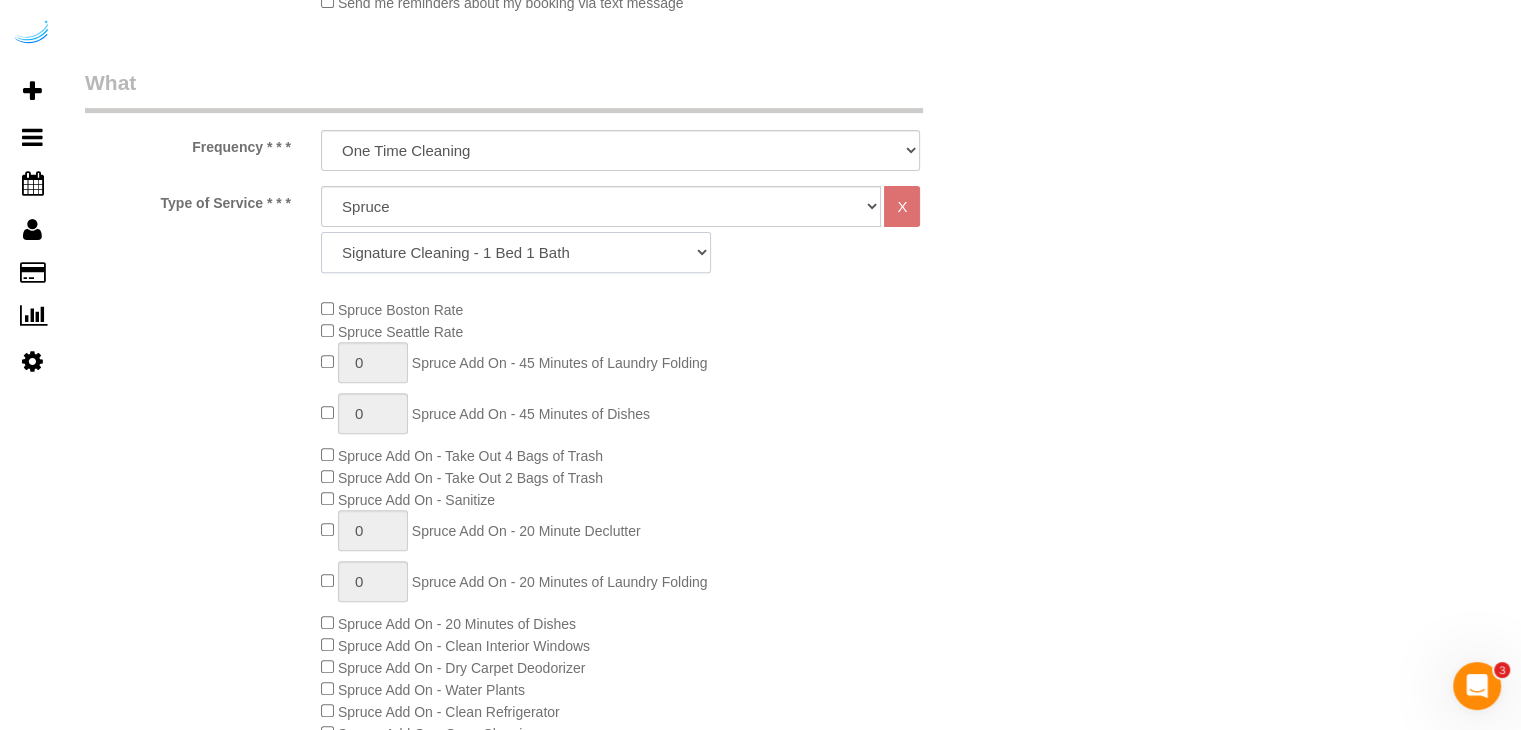click on "Signature Cleaning - Studio Signature Cleaning - 1 Bed 1 Bath Signature Cleaning - 1 Bed 1.5 Bath Signature Cleaning - 1 Bed 1 Bath + Study Signature Cleaning - 1 Bed 2 Bath Signature Cleaning - 2 Bed 1 Bath Signature Cleaning - 2 Bed 2 Bath Signature Cleaning - 2 Bed 2.5 Bath Signature Cleaning - 2 Bed 2 Bath + Study Signature Cleaning - 3 Bed 2 Bath Signature Cleaning - 3 Bed 3 Bath Signature Cleaning - 4 Bed 2 Bath Signature Cleaning - 4 Bed 4 Bath Signature Cleaning - 5 Bed 4 Bath Signature Cleaning - 5 Bed 5 Bath Signature Cleaning - 6 Bed 6 Bath Premium Cleaning - Studio Premium Cleaning - 1 Bed 1 Bath Premium Cleaning - 1 Bed 1.5 Bath Premium Cleaning - 1 Bed 1 Bath + Study Premium Cleaning - 1 Bed 2 Bath Premium Cleaning - 2 Bed 1 Bath Premium Cleaning - 2 Bed 2 Bath Premium Cleaning - 2 Bed 2.5 Bath Premium Cleaning - 2 Bed 2 Bath + Study Premium Cleaning - 3 Bed 2 Bath Premium Cleaning - 3 Bed 3 Bath Premium Cleaning - 4 Bed 2 Bath Premium Cleaning - 4 Bed 4 Bath Premium Cleaning - 5 Bed 4 Bath" 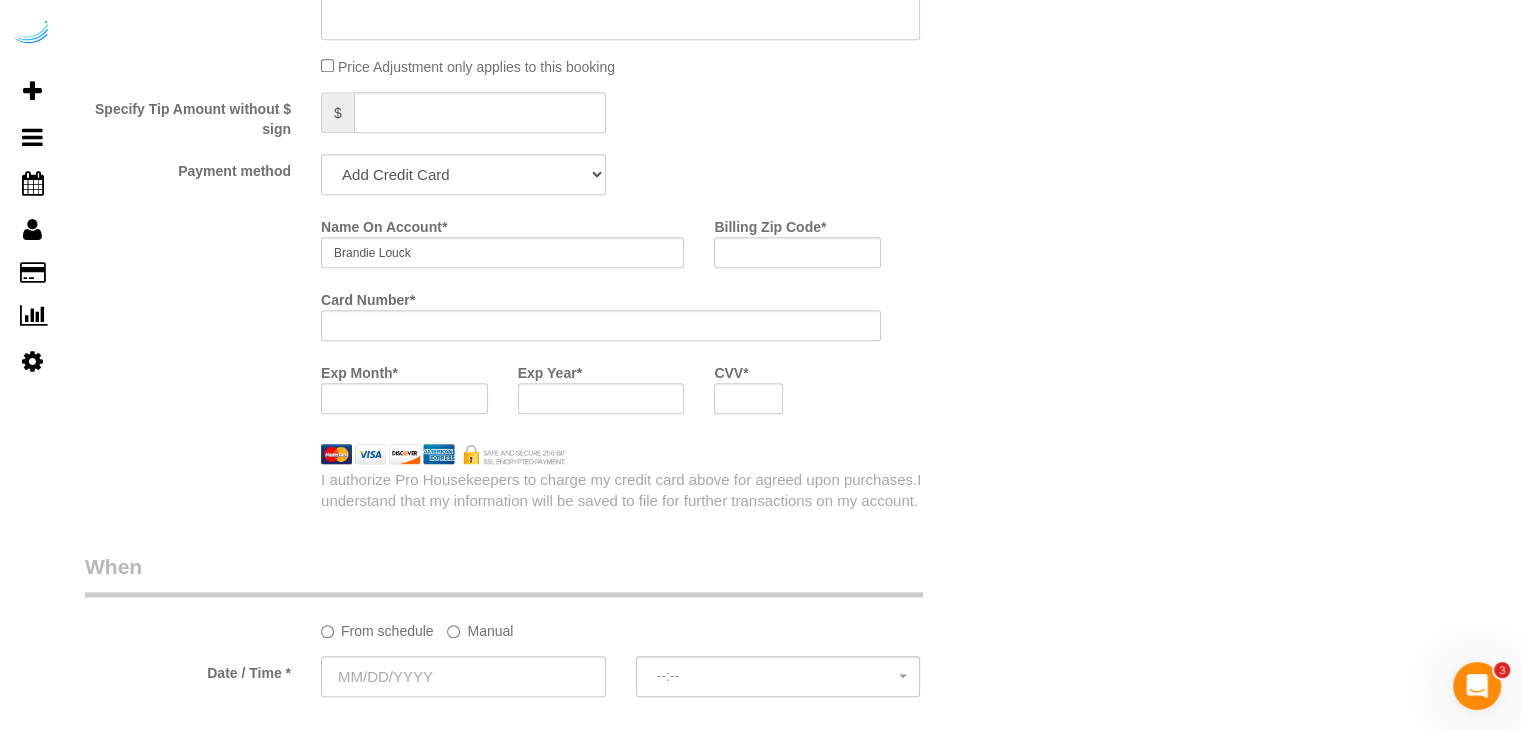 scroll, scrollTop: 1900, scrollLeft: 0, axis: vertical 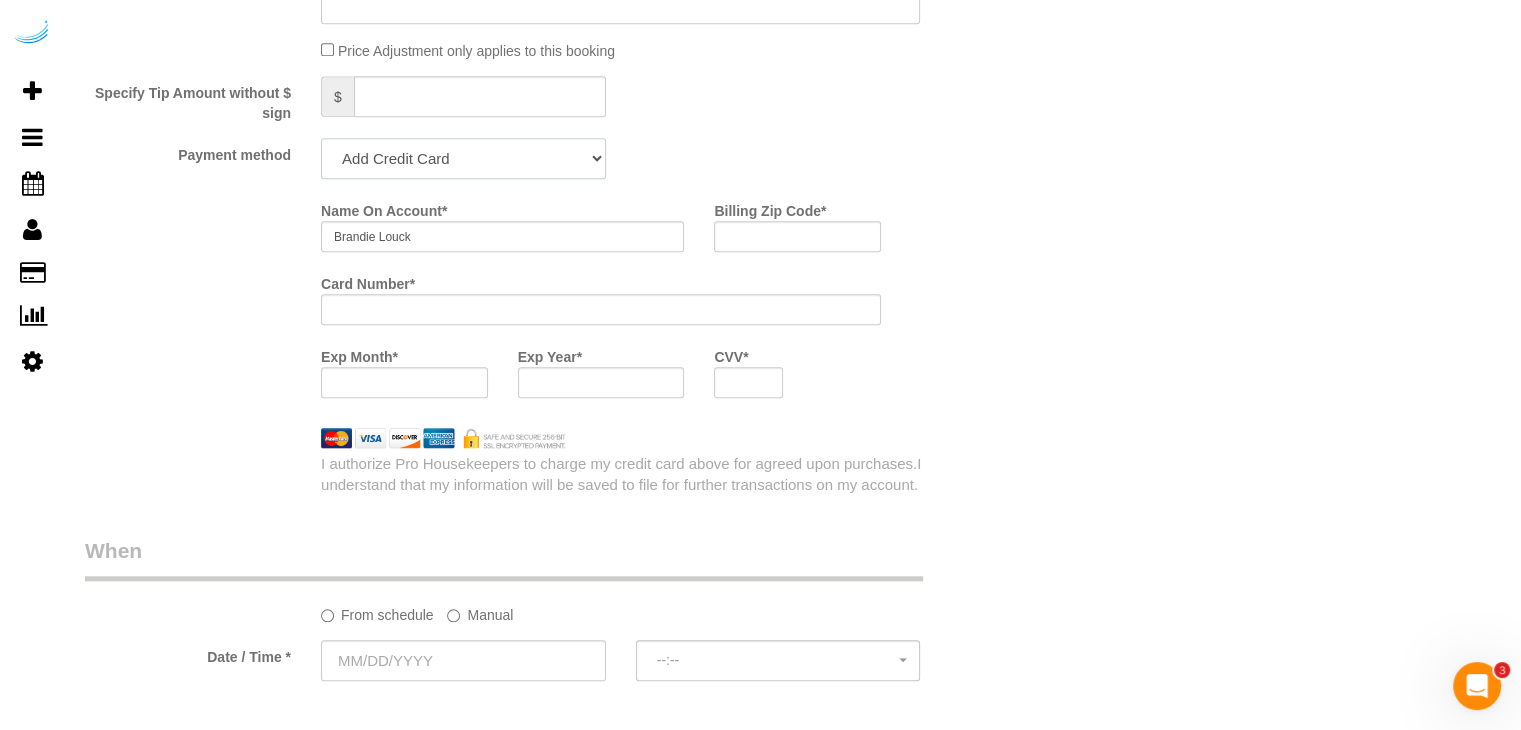 drag, startPoint x: 524, startPoint y: 169, endPoint x: 521, endPoint y: 182, distance: 13.341664 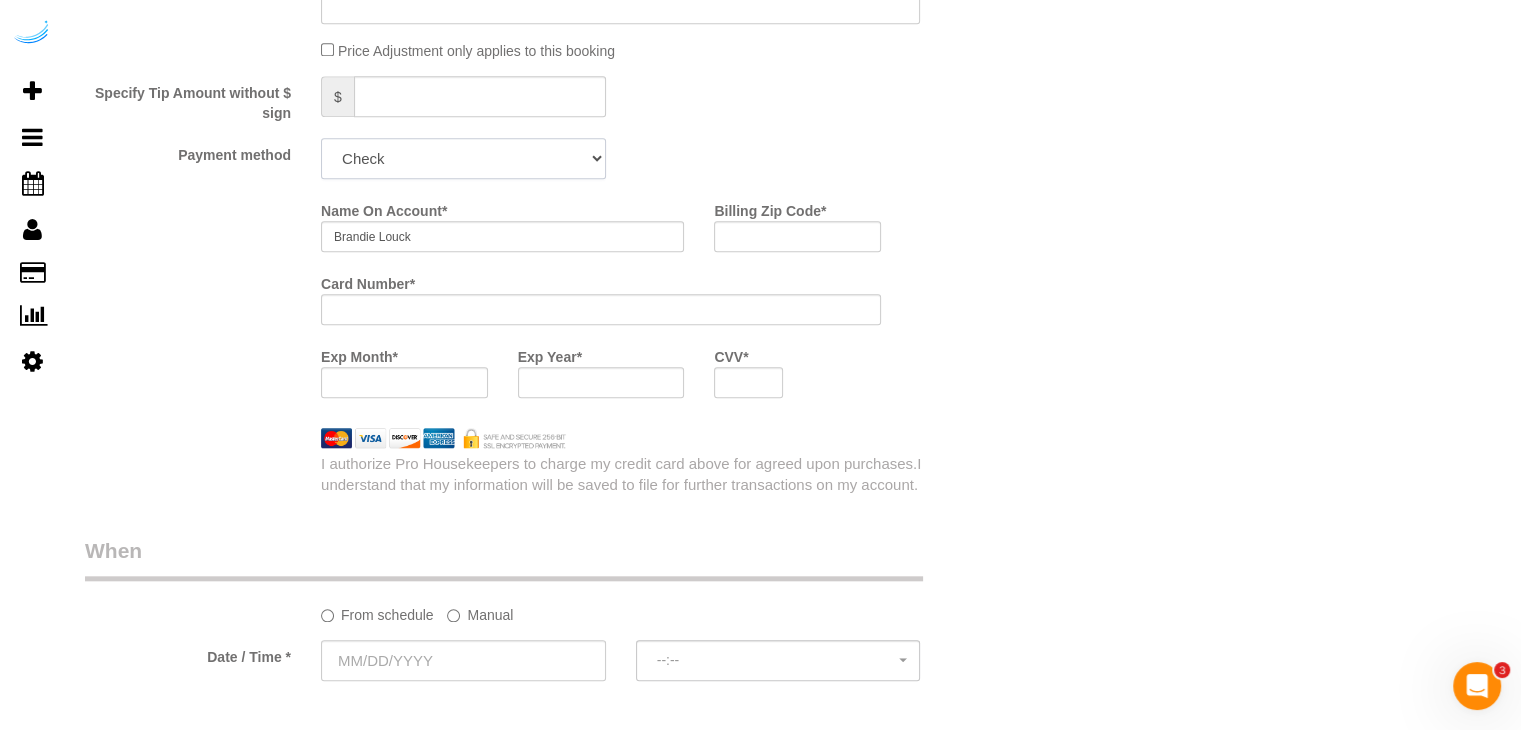 click on "Add Credit Card Cash Check Paypal" 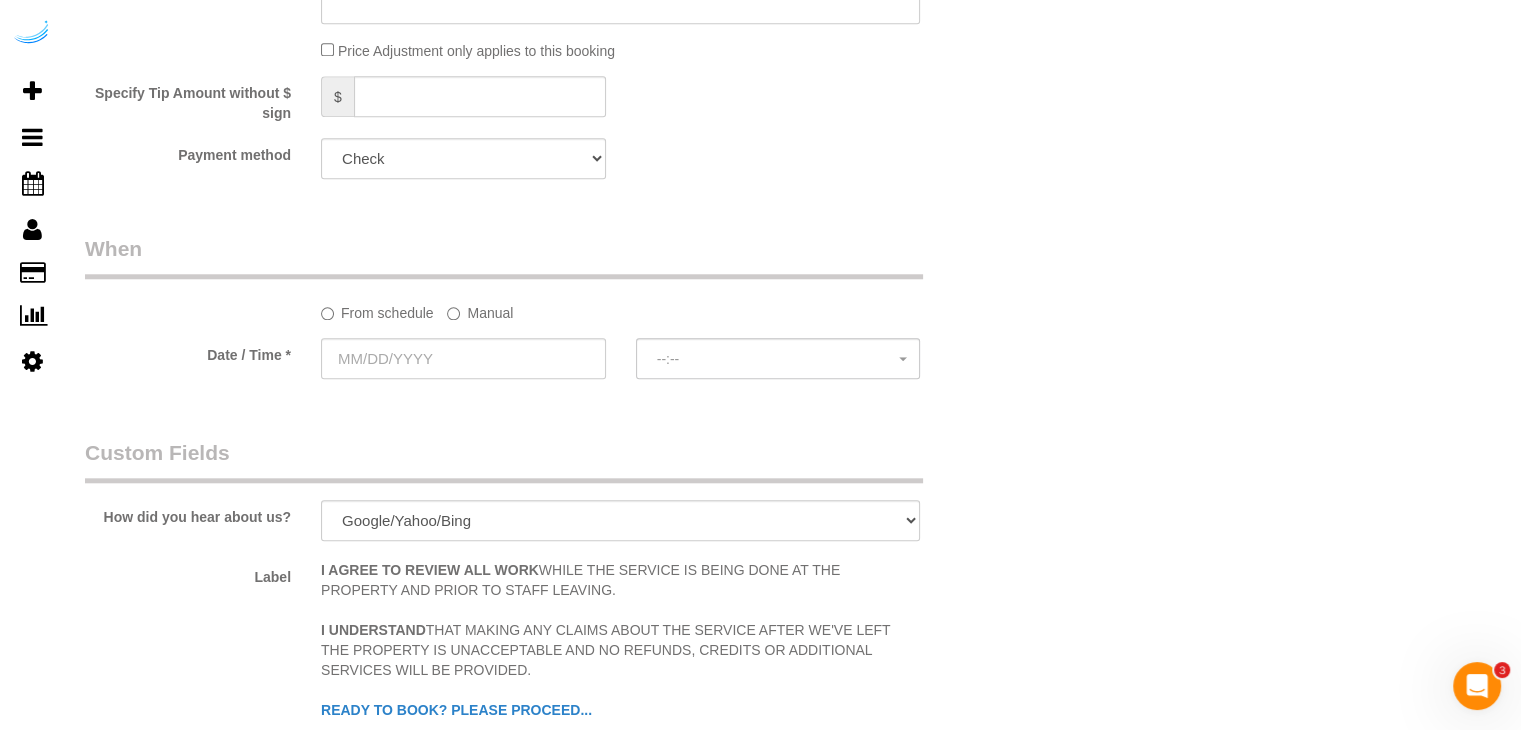 click on "Manual" 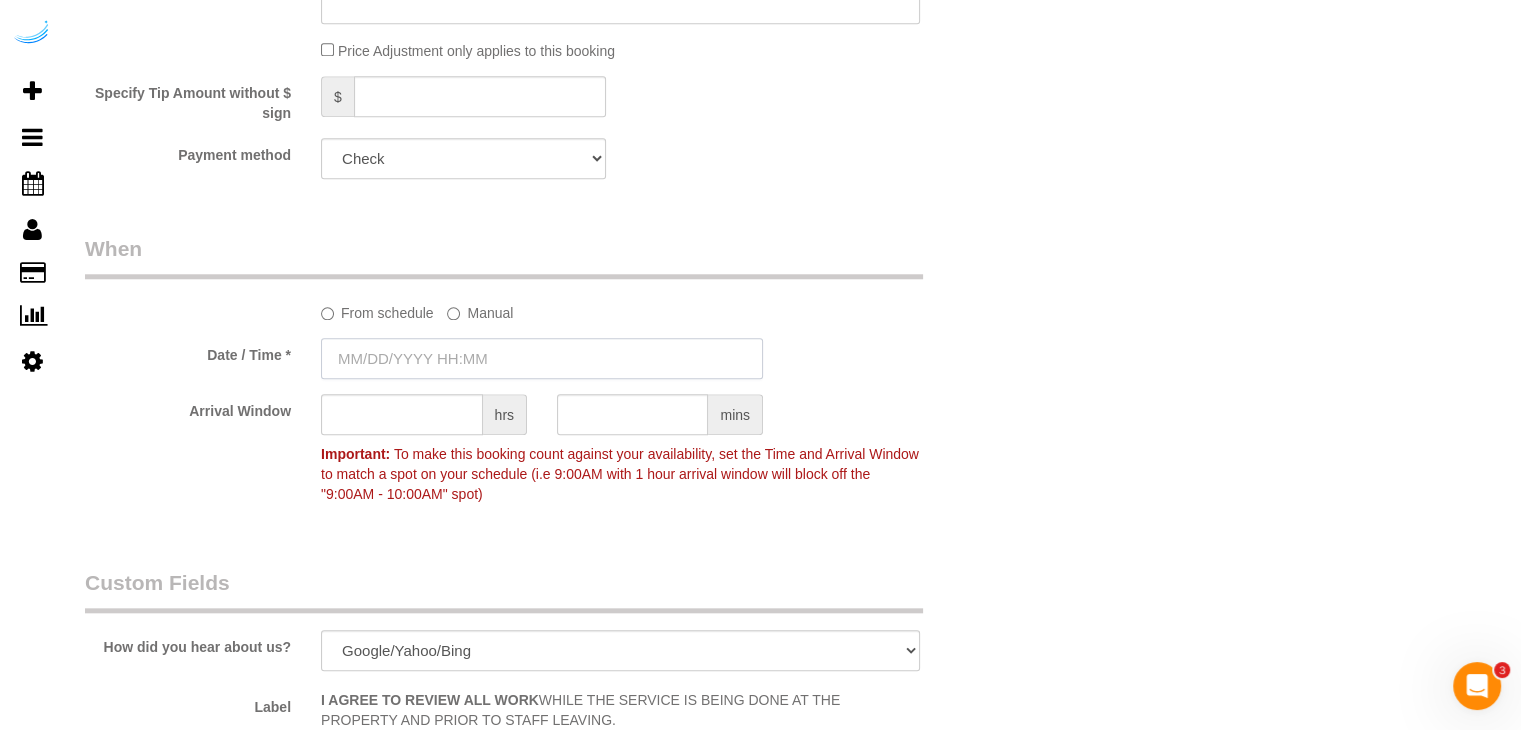 click at bounding box center [542, 358] 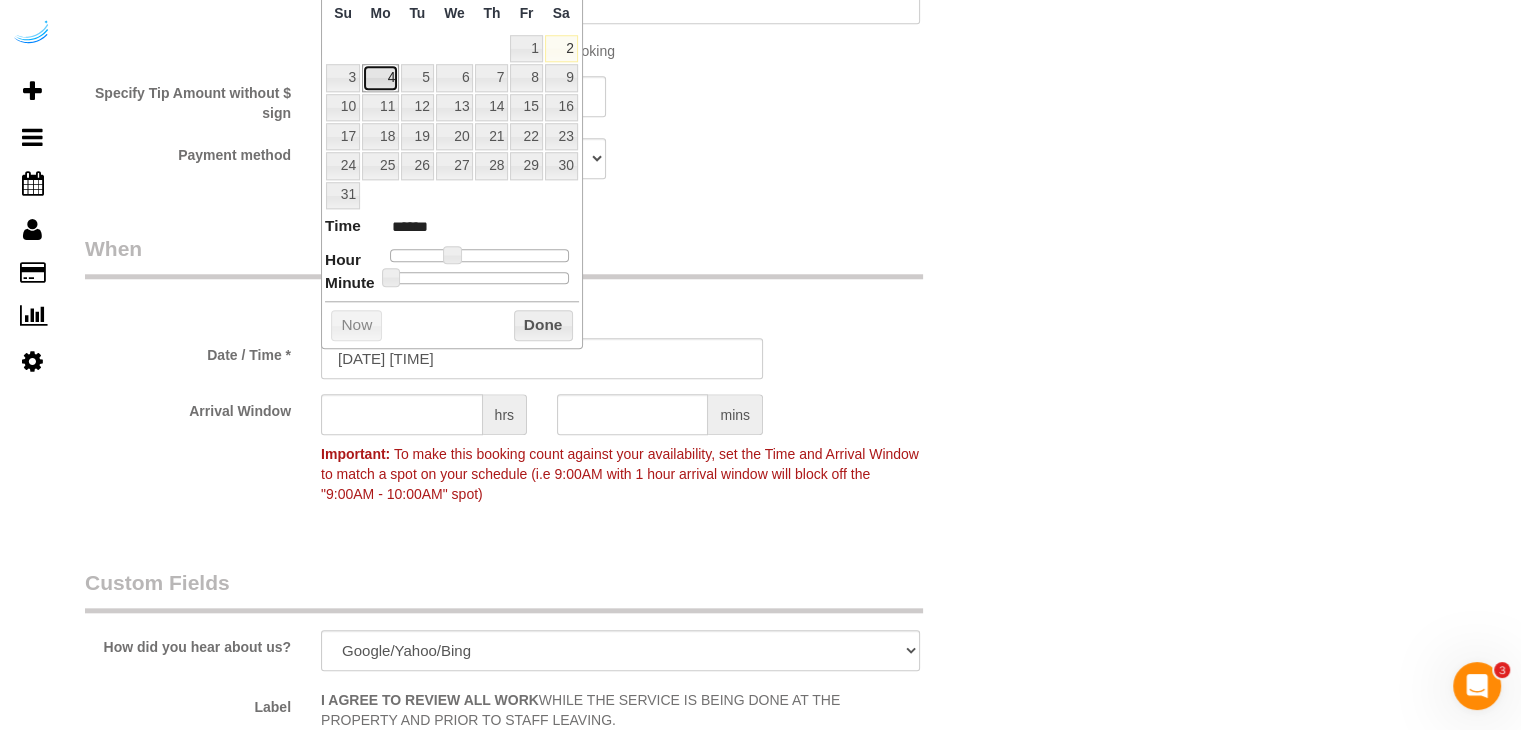 click on "4" at bounding box center [380, 77] 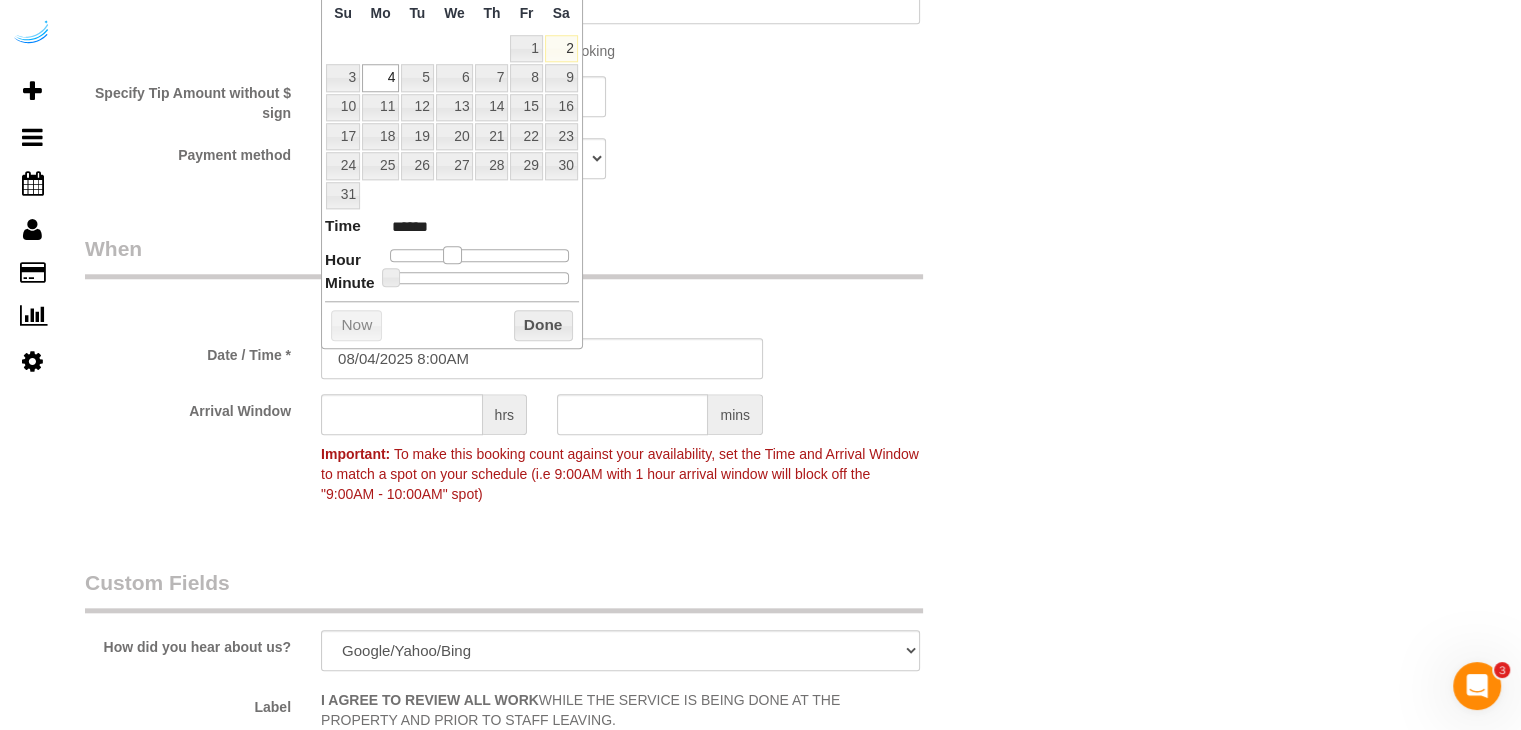 type on "08/04/2025 9:00AM" 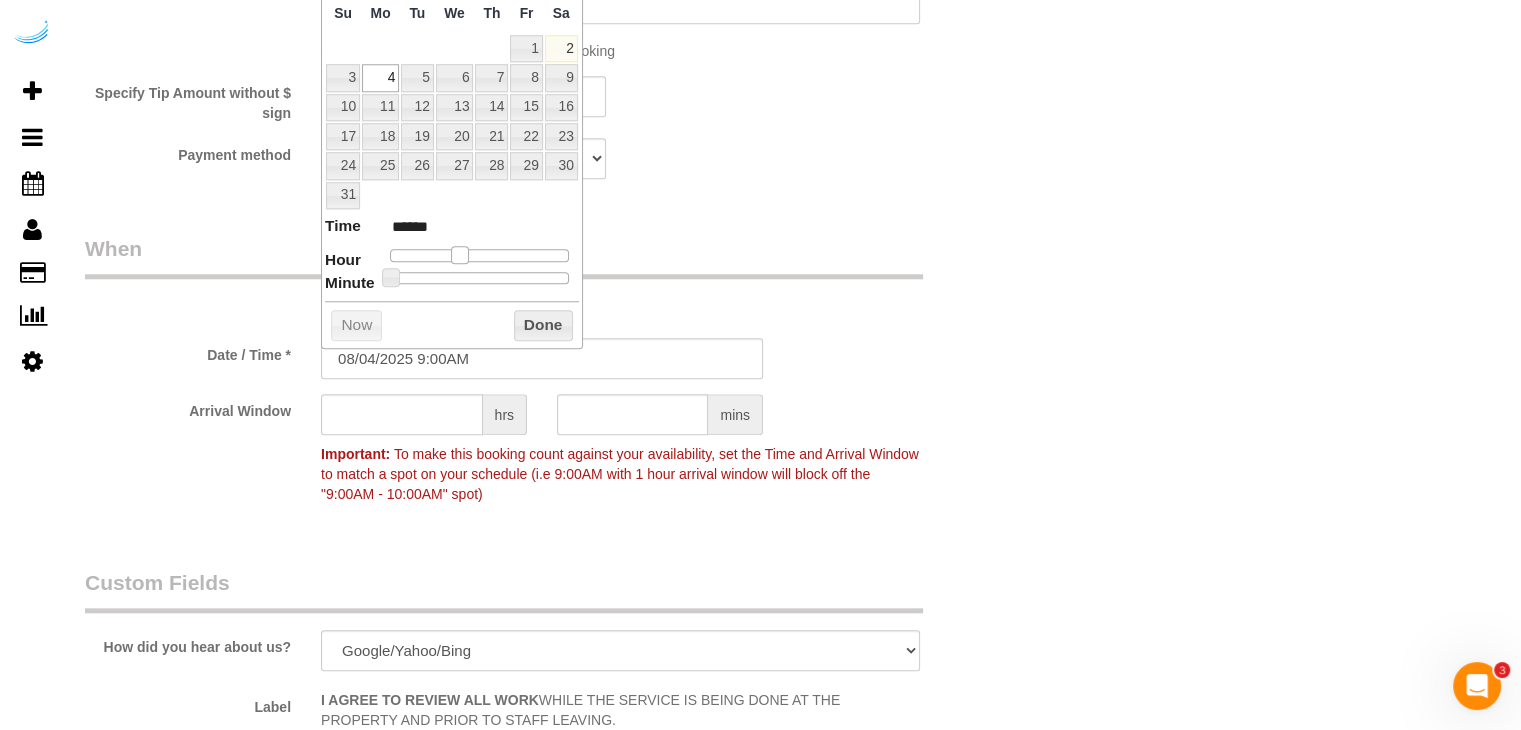 click at bounding box center [460, 255] 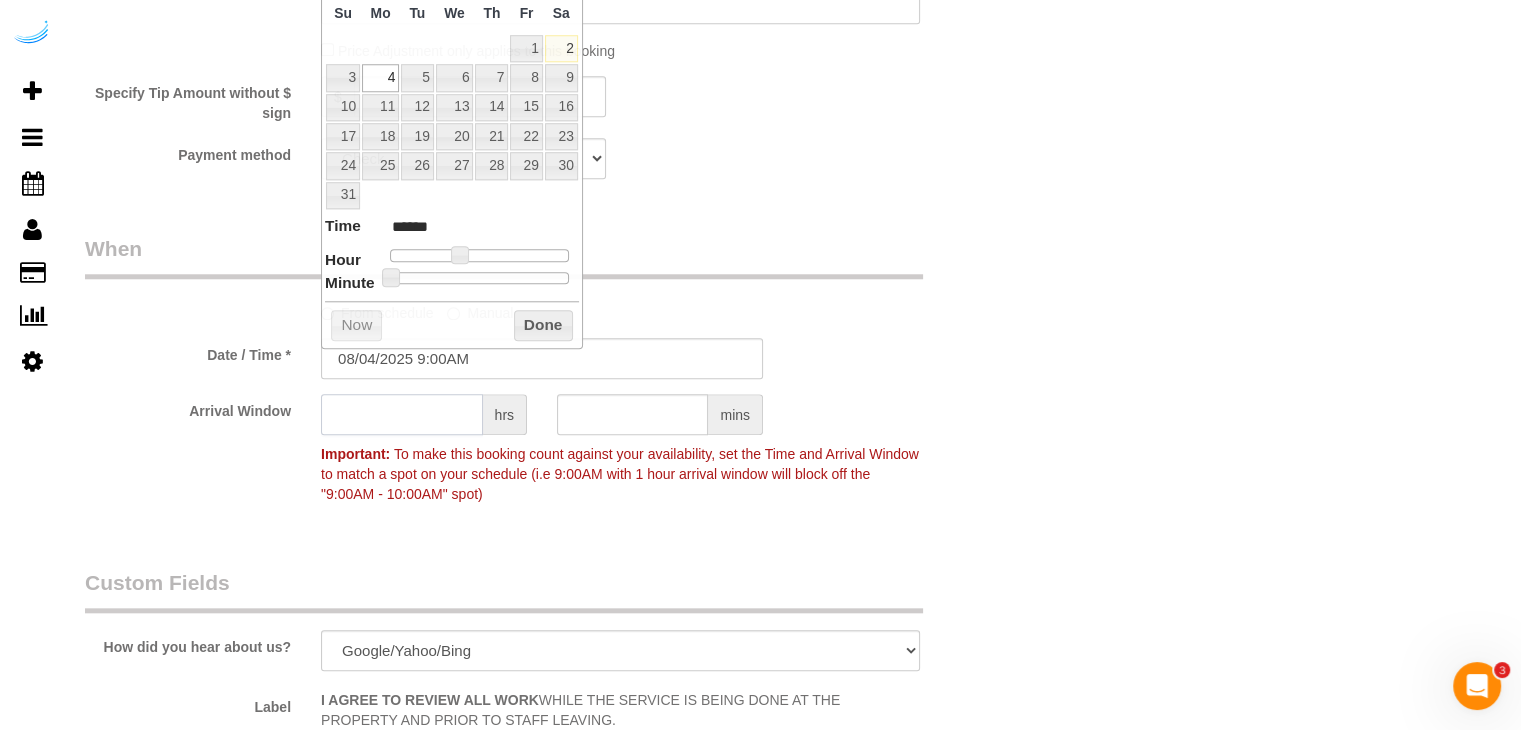 click 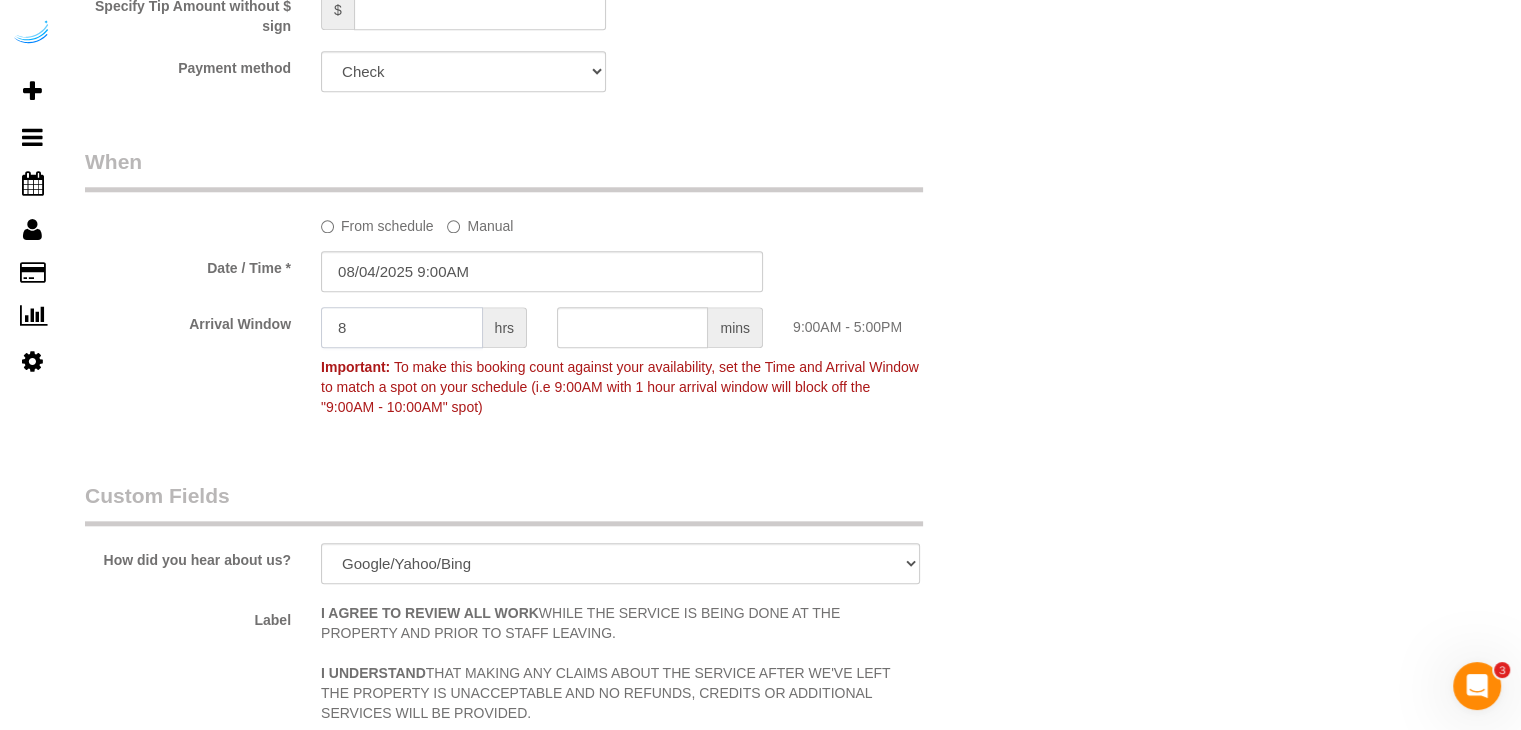 scroll, scrollTop: 2800, scrollLeft: 0, axis: vertical 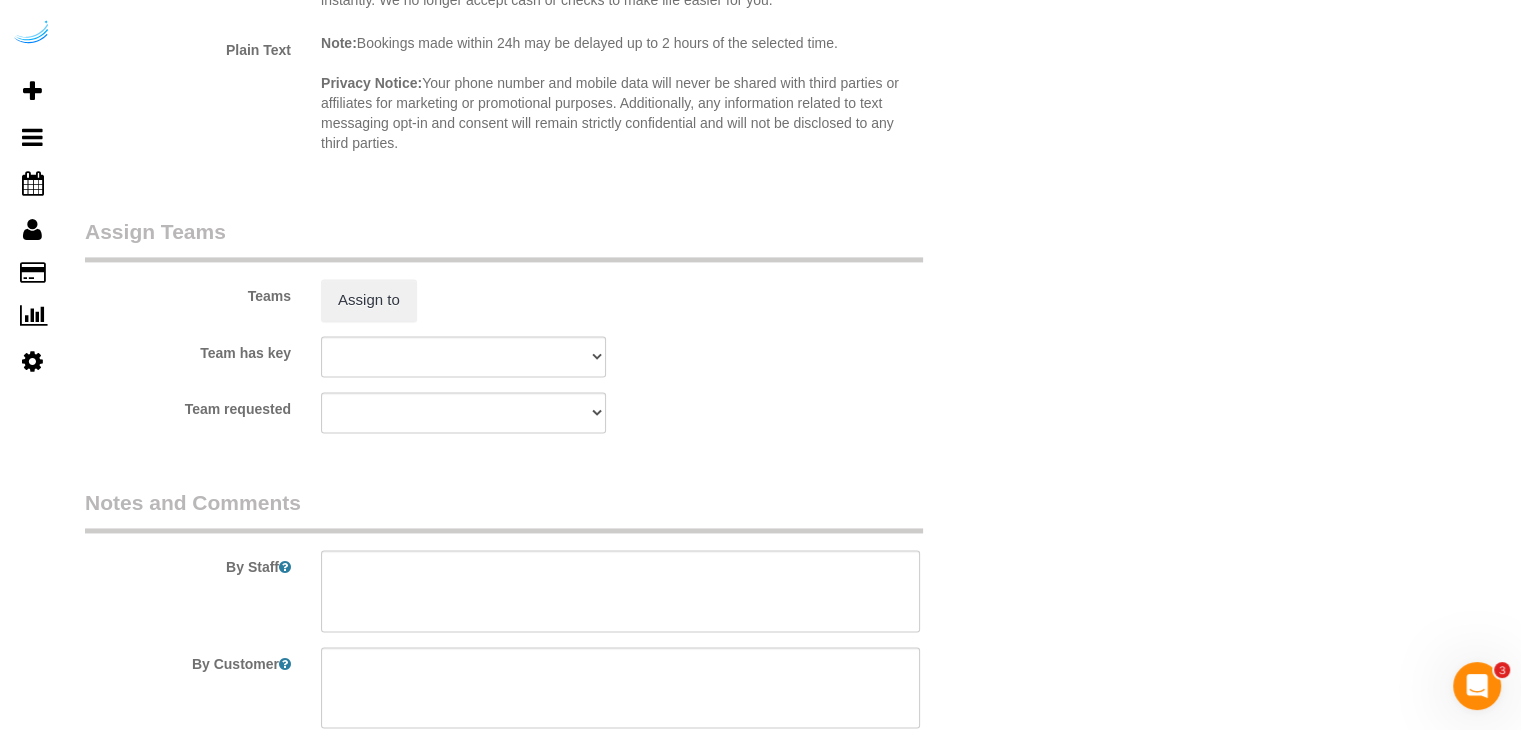 type on "8" 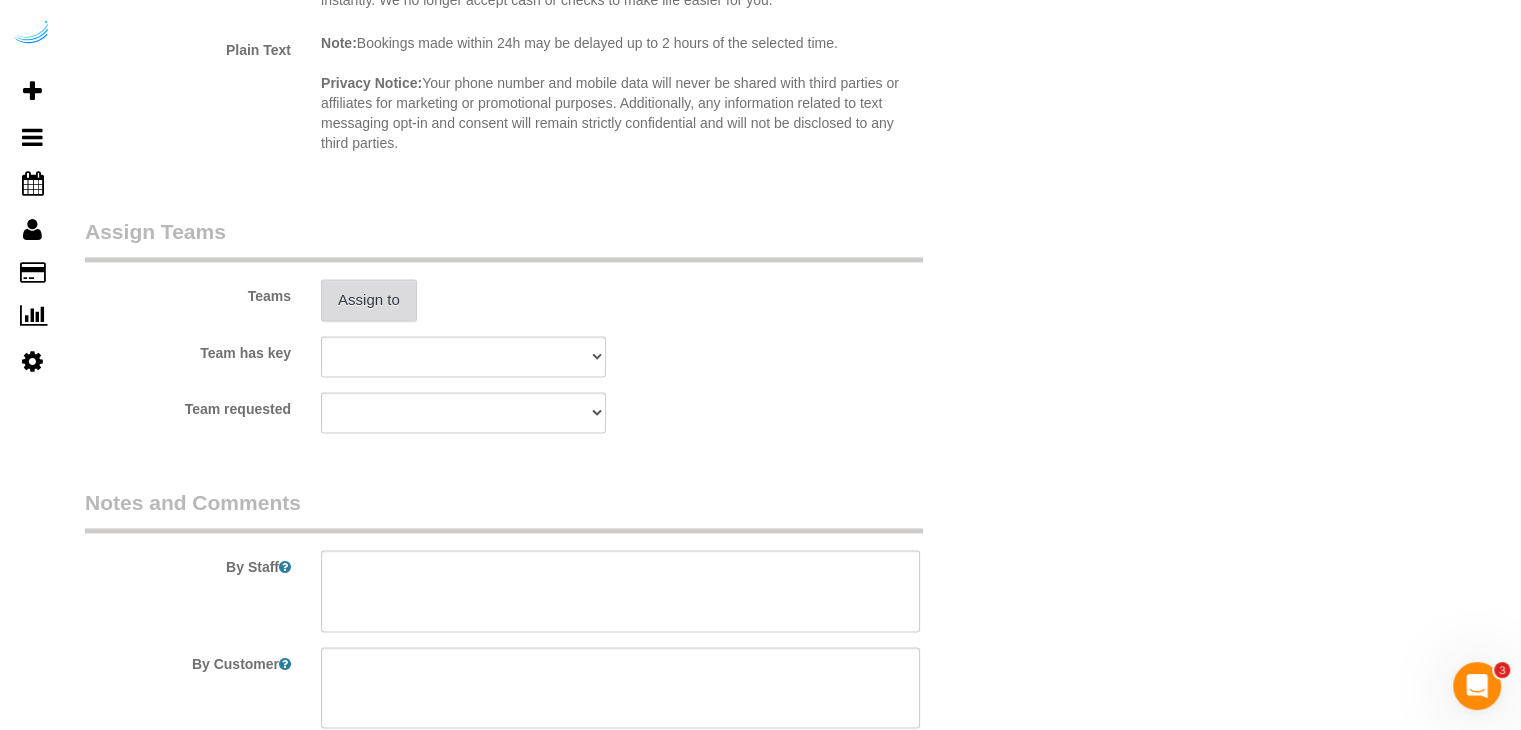 click on "Assign to" at bounding box center (369, 300) 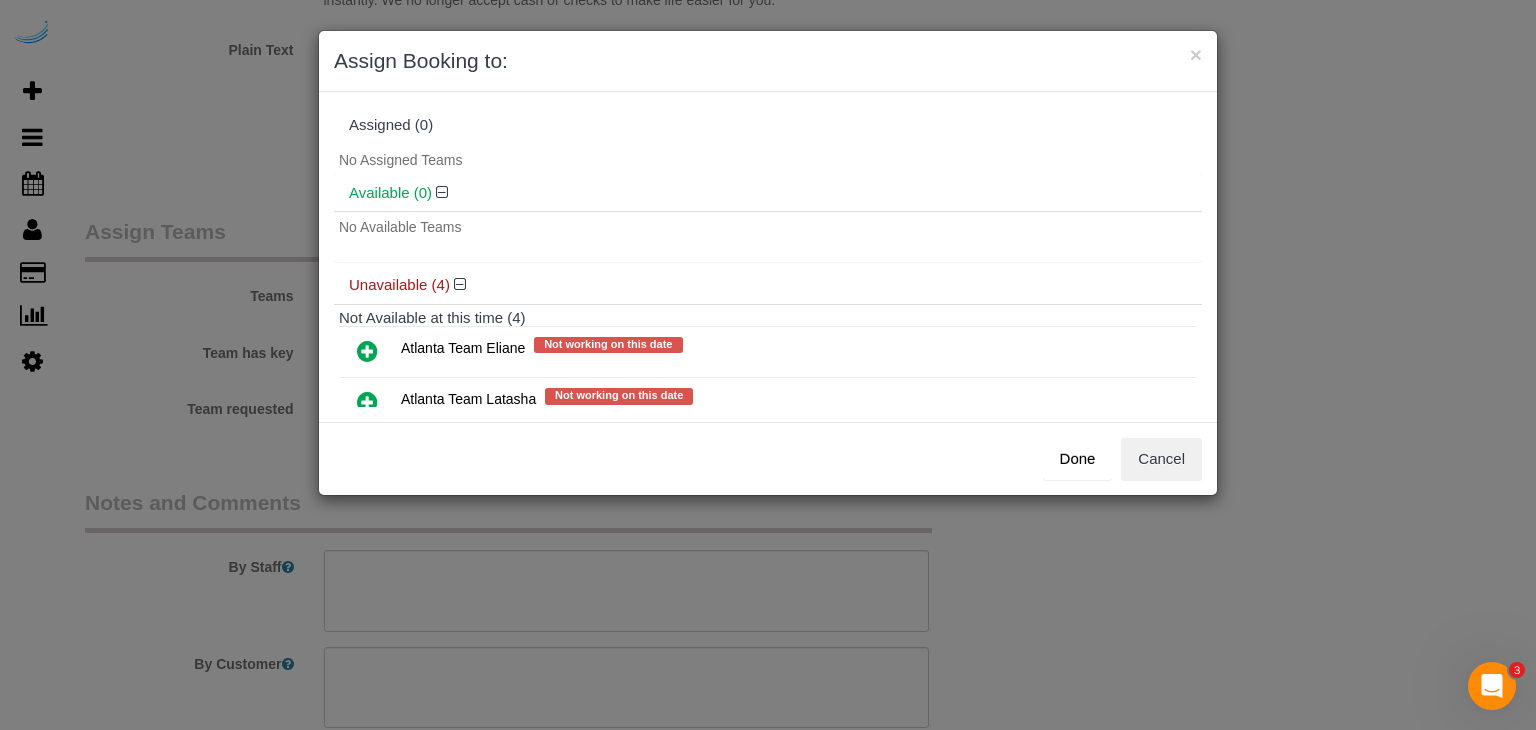 click at bounding box center (367, 351) 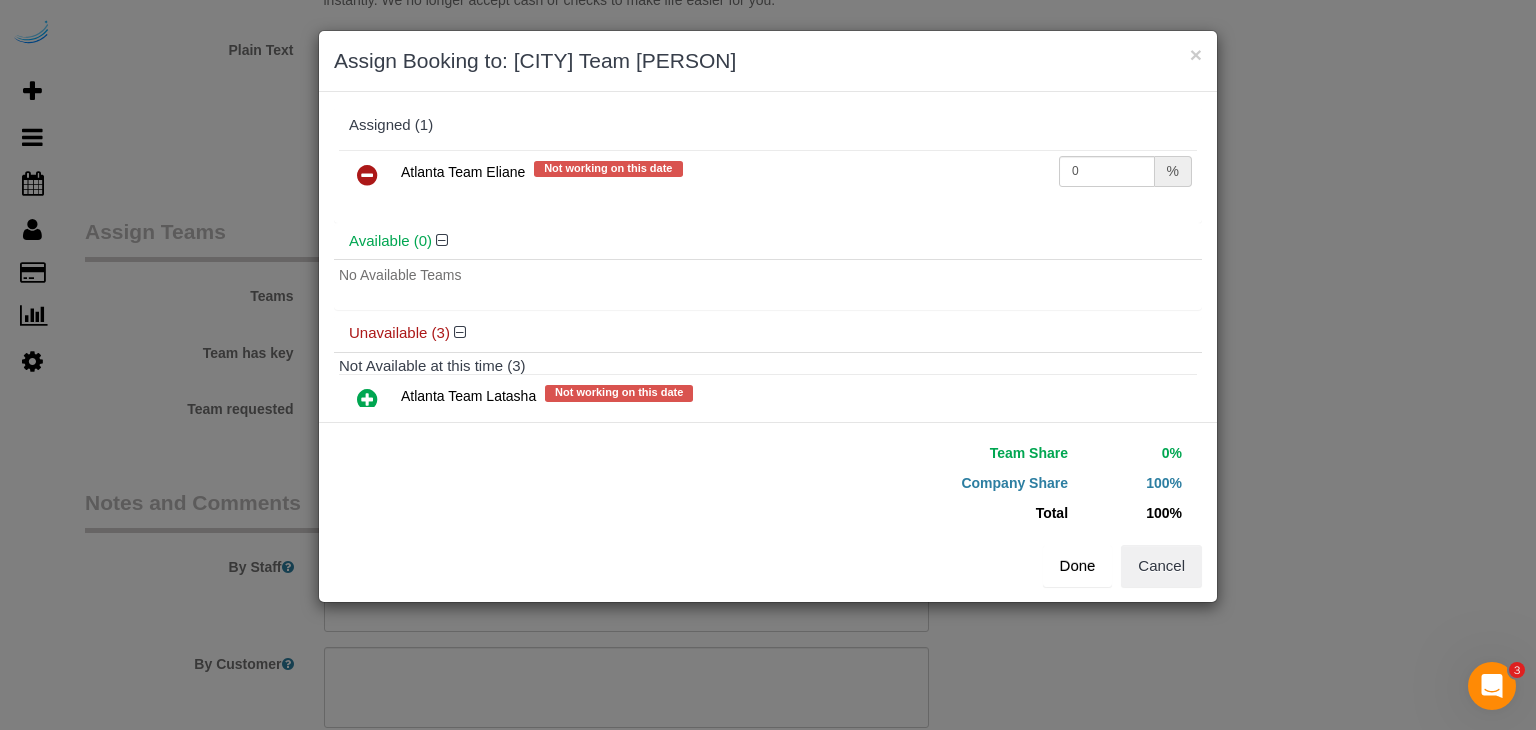 click on "Done" at bounding box center (1078, 566) 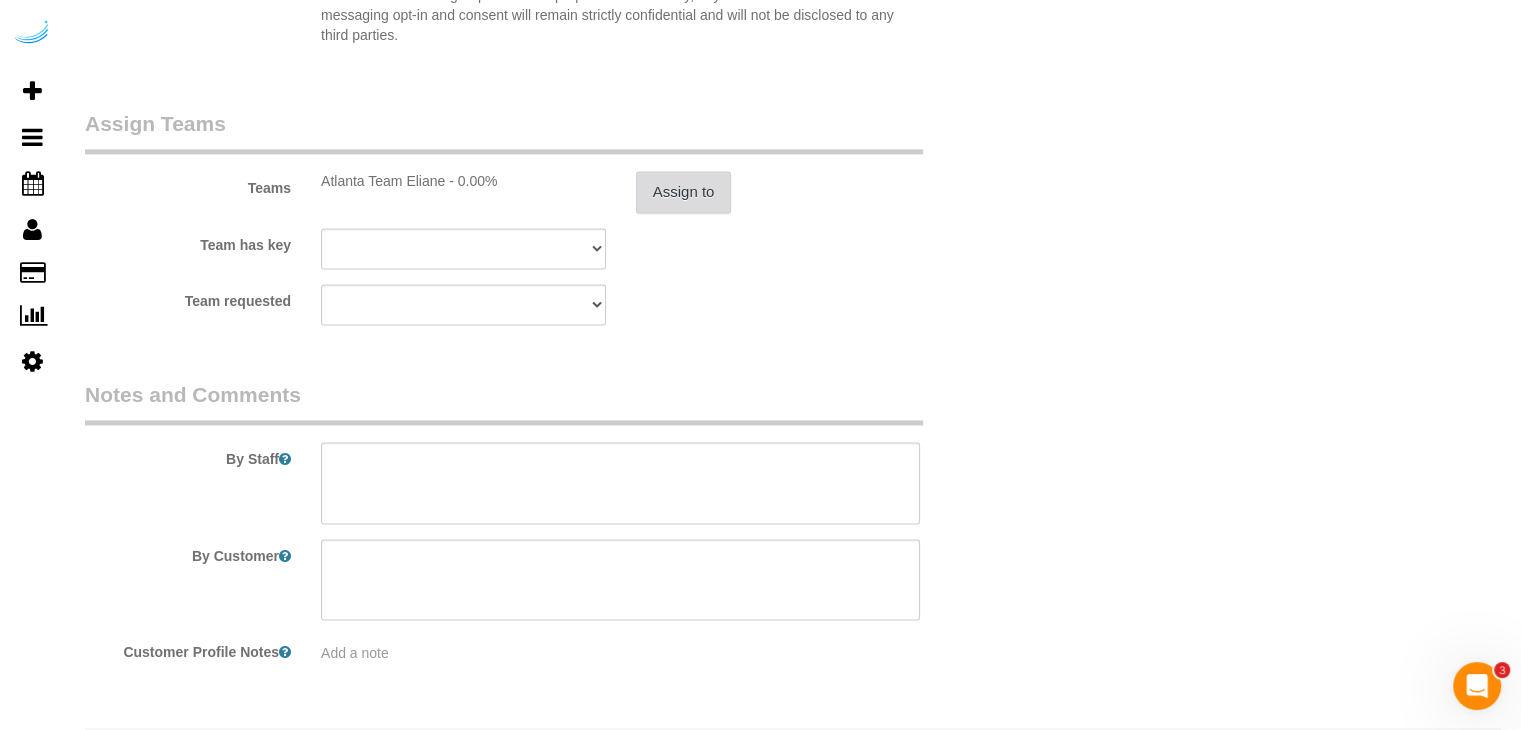 scroll, scrollTop: 2971, scrollLeft: 0, axis: vertical 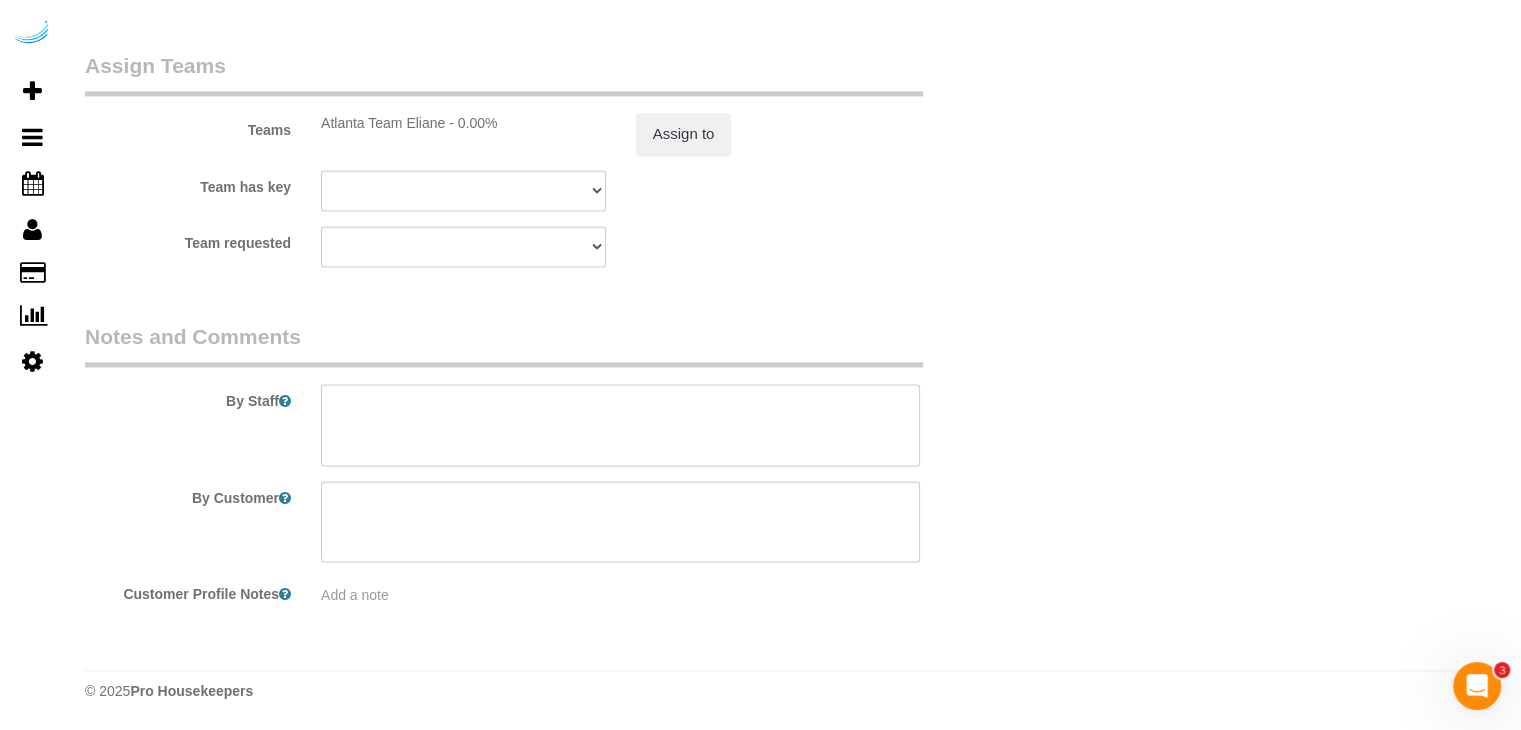 click at bounding box center [620, 425] 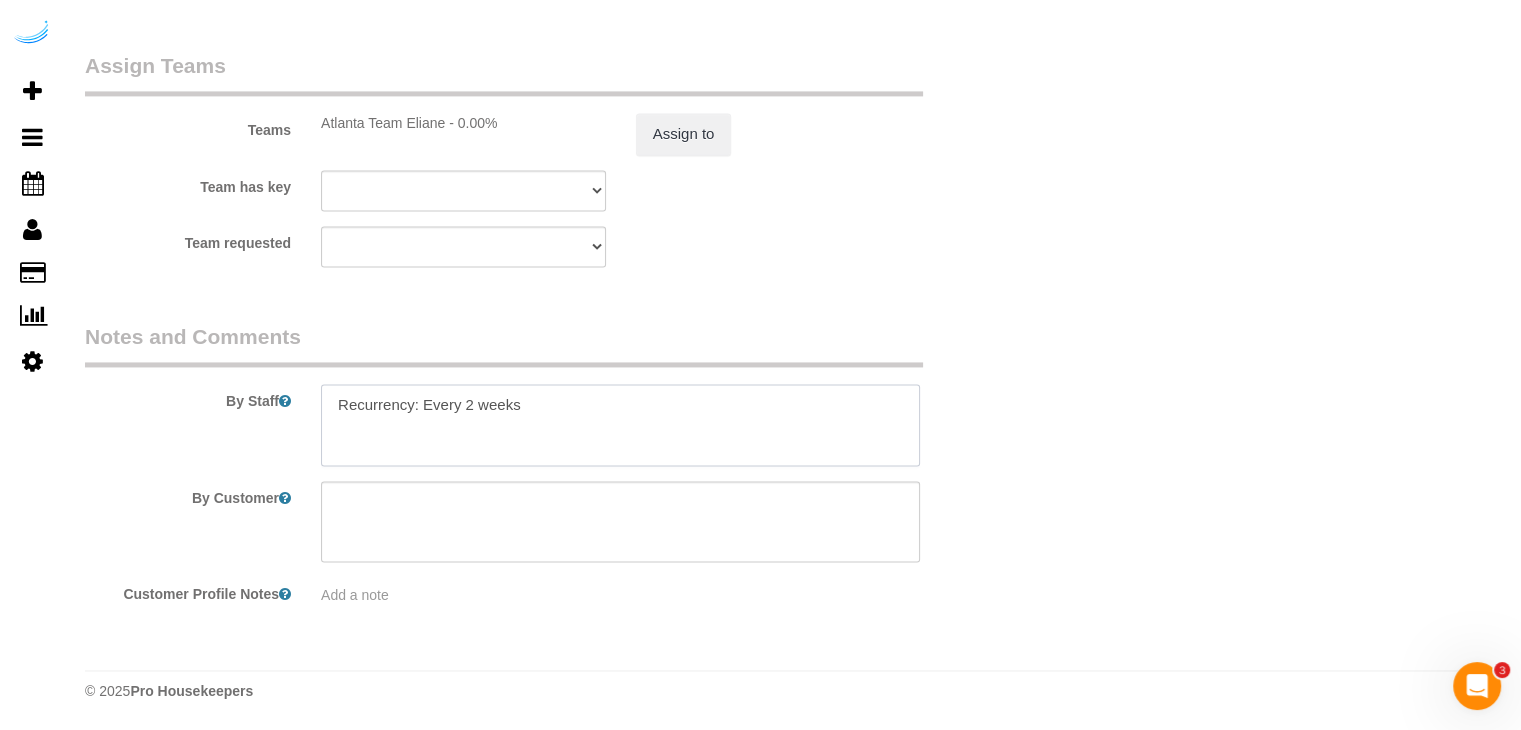 paste on "Permanent Notes:No notes from this customer.Today's Notes:No notes from this service.
Entry Method: Door Code
Code: 821128
Details:
Additional Notes:" 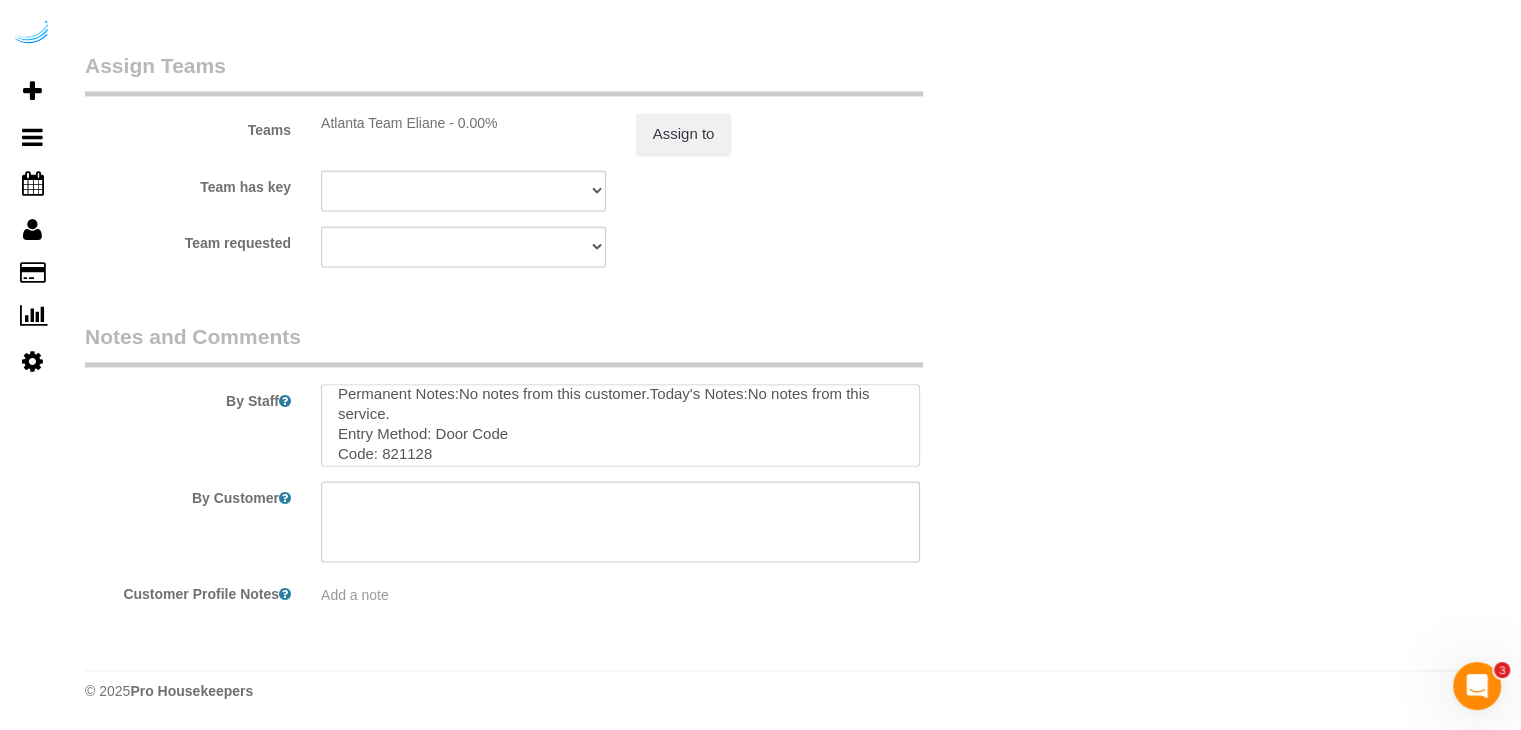 scroll, scrollTop: 0, scrollLeft: 0, axis: both 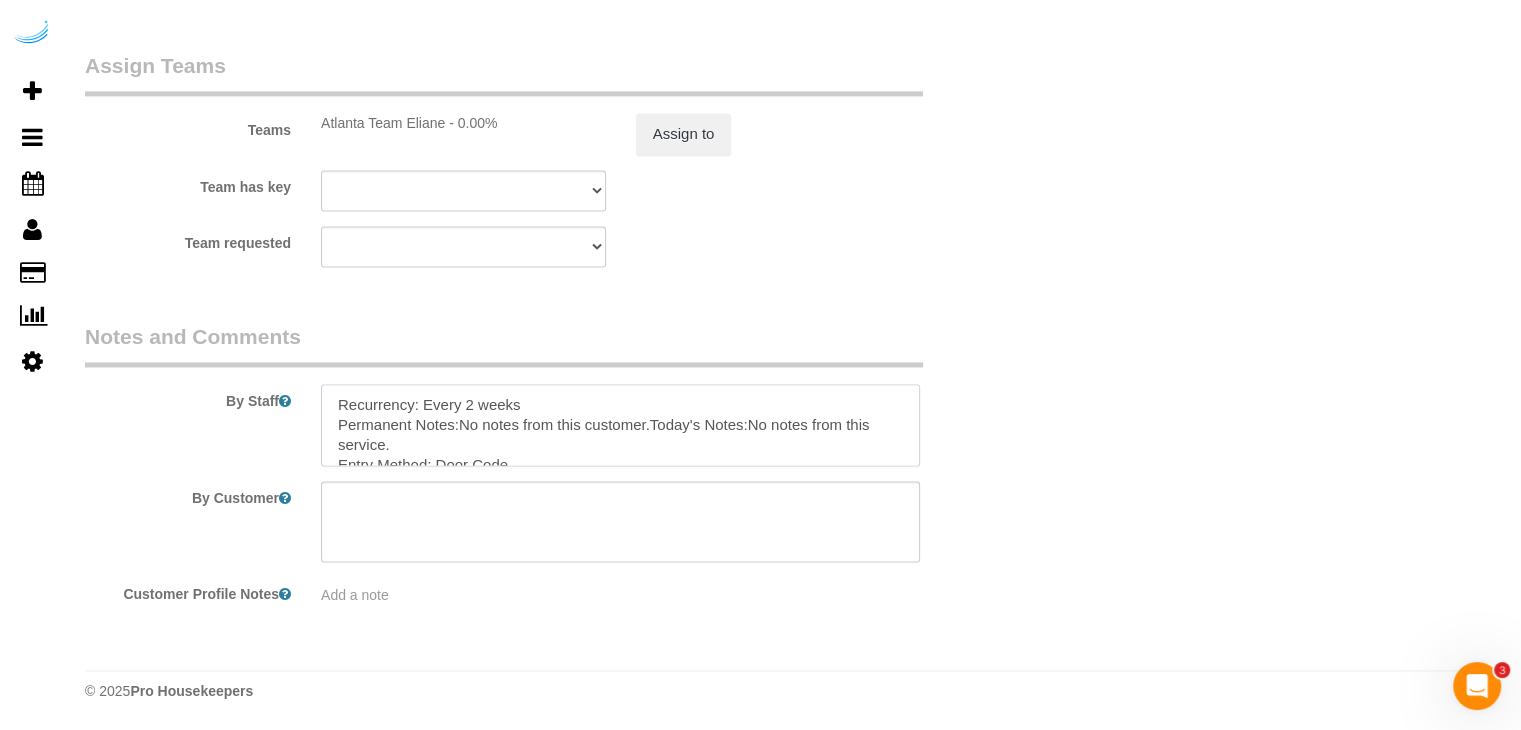 type on "Recurrency: Every 2 weeks
Permanent Notes:No notes from this customer.Today's Notes:No notes from this service.
Entry Method: Door Code
Code: 821128
Details:
Additional Notes:" 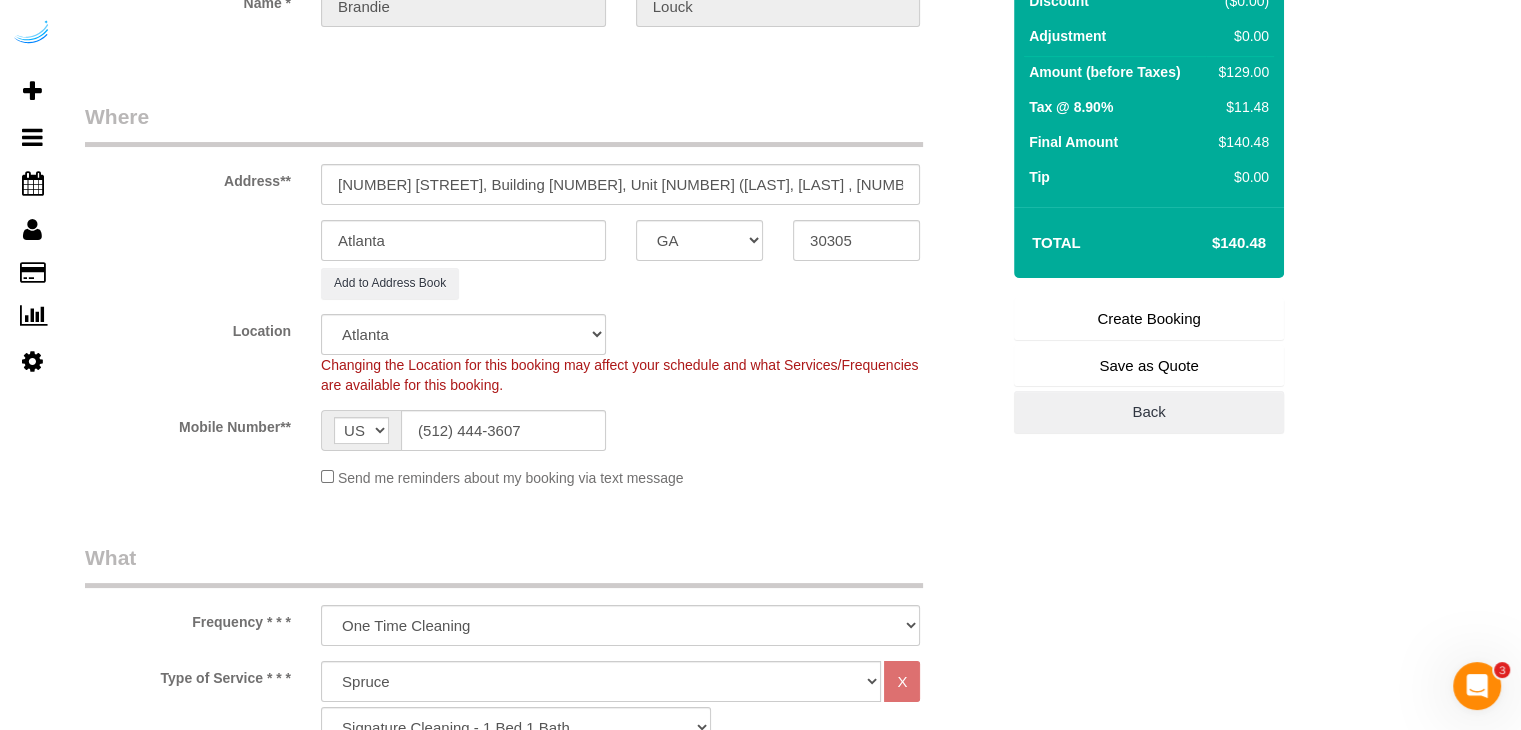scroll, scrollTop: 71, scrollLeft: 0, axis: vertical 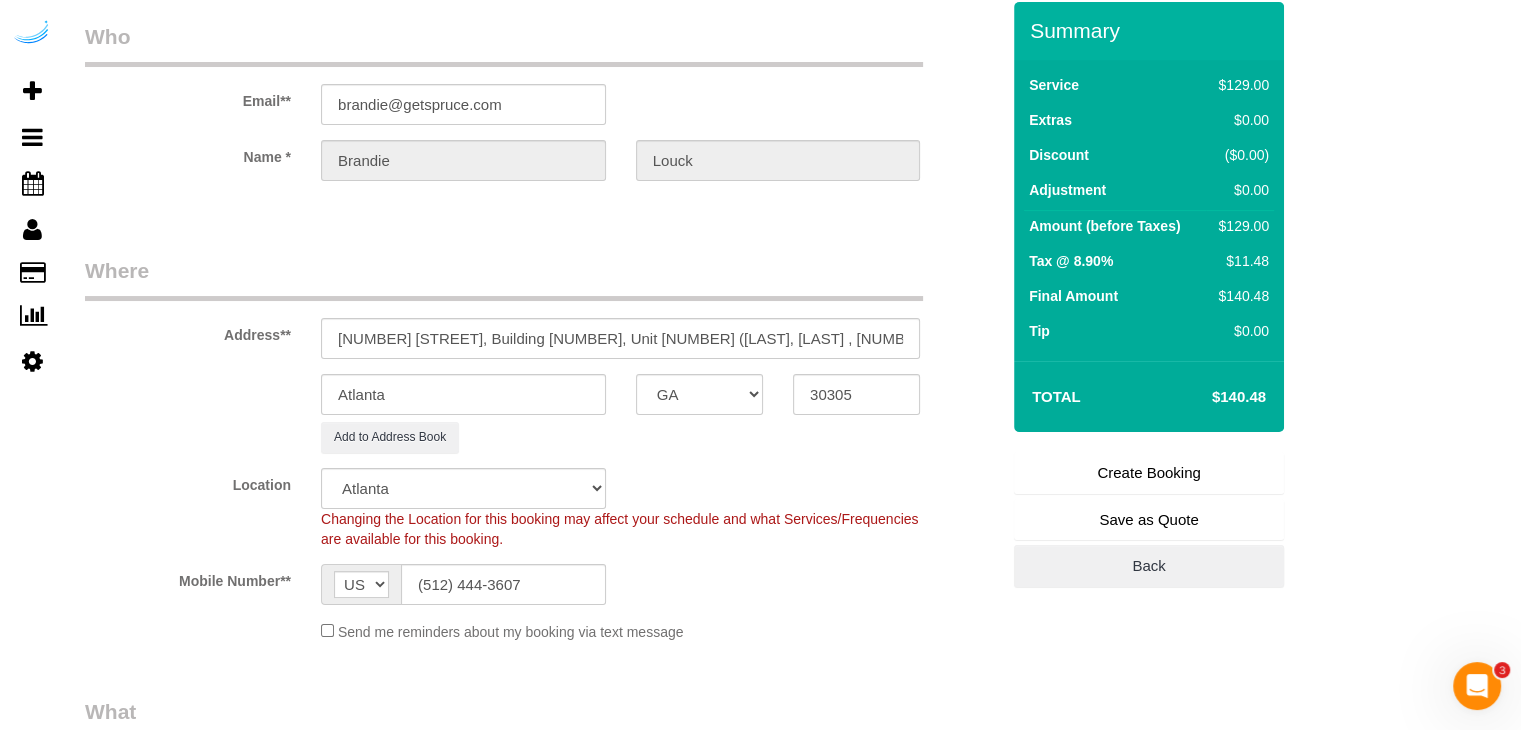 click on "Create Booking" at bounding box center [1149, 473] 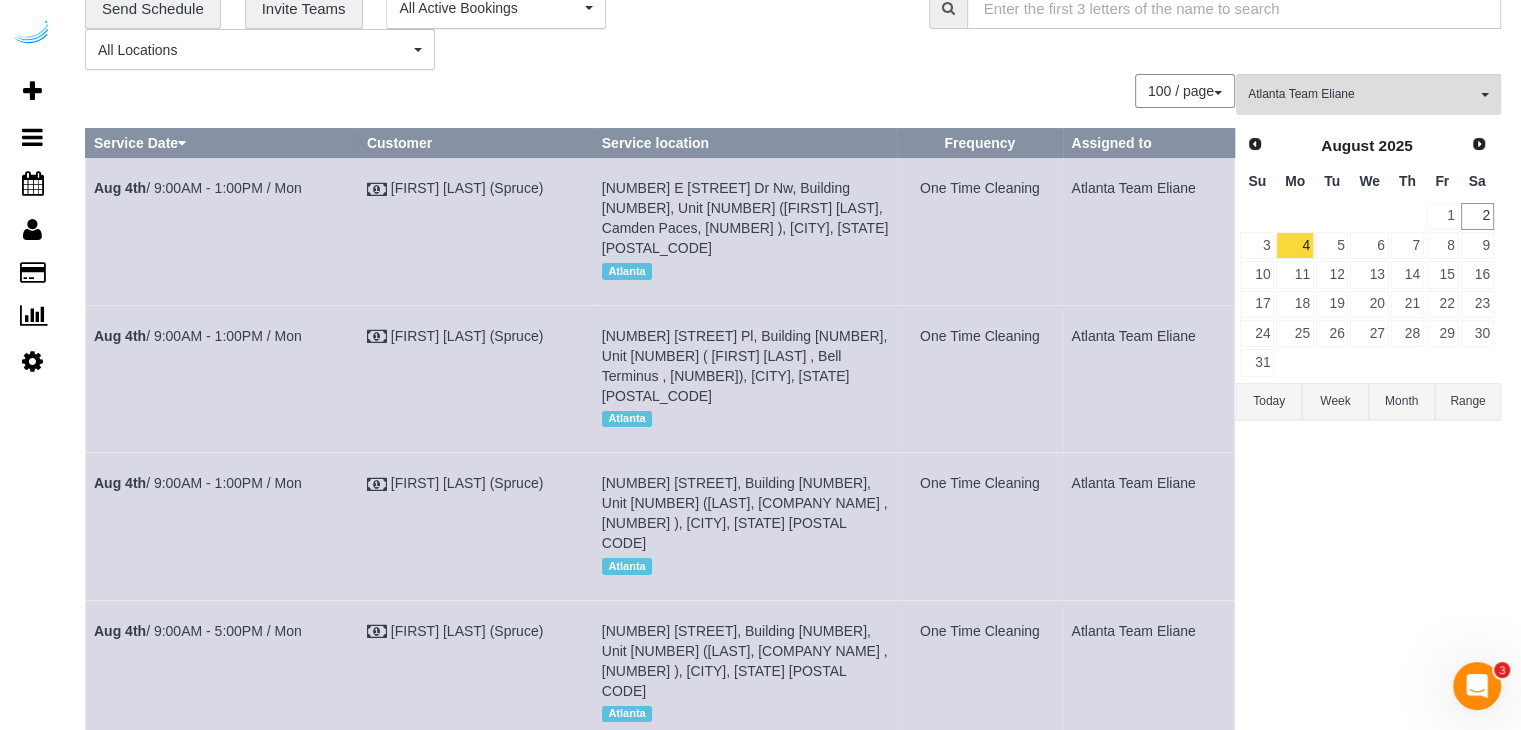 scroll, scrollTop: 0, scrollLeft: 0, axis: both 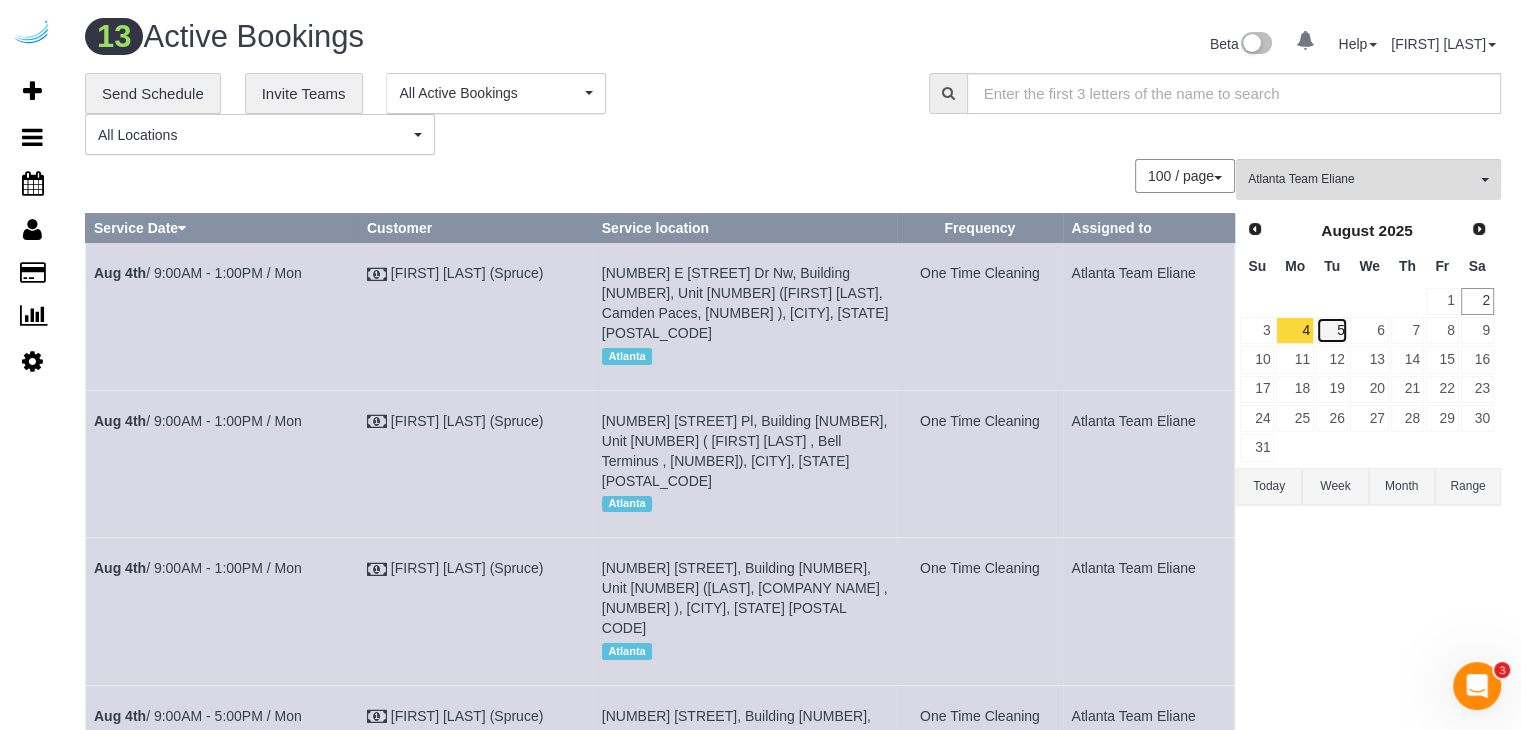 click on "5" at bounding box center [1332, 330] 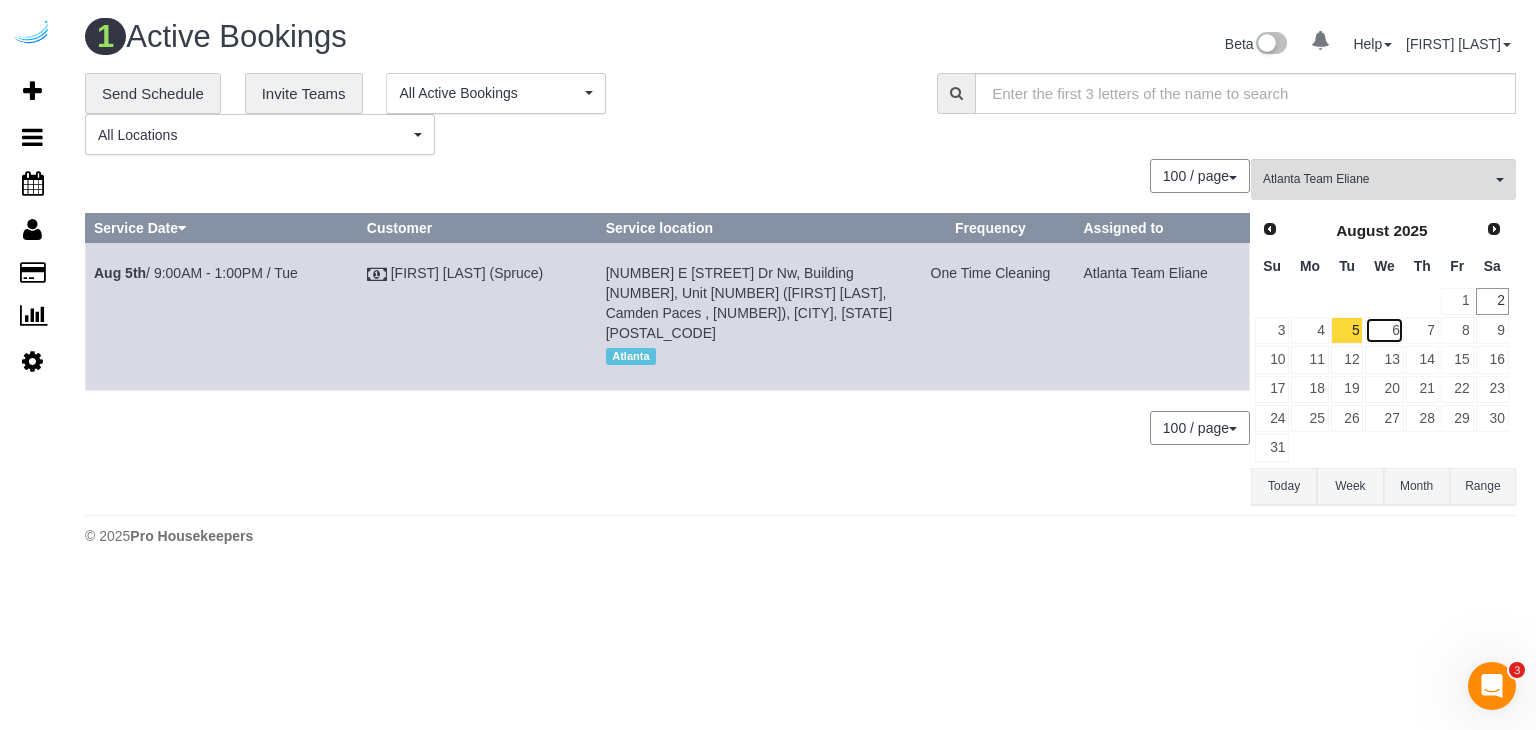 click on "6" at bounding box center (1384, 330) 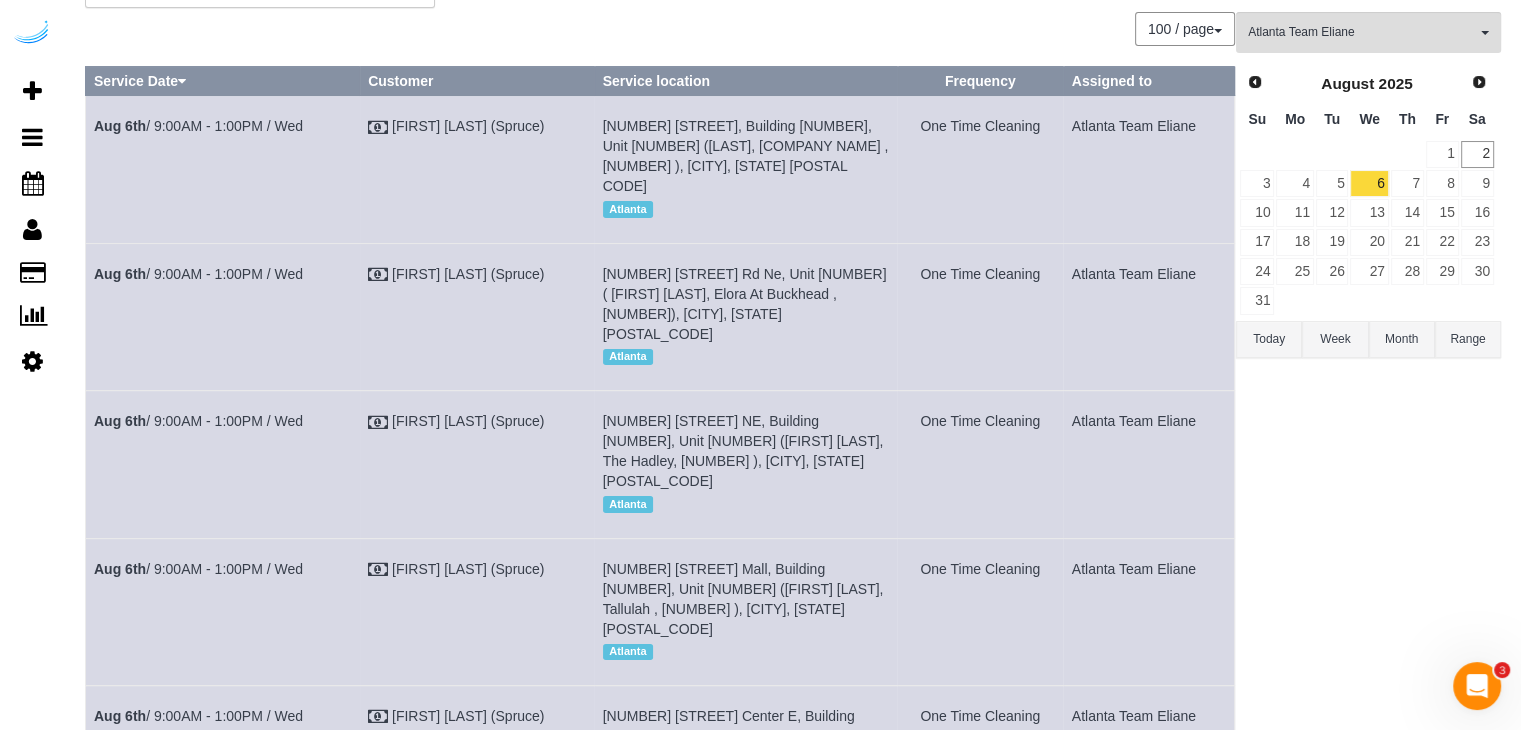 scroll, scrollTop: 660, scrollLeft: 0, axis: vertical 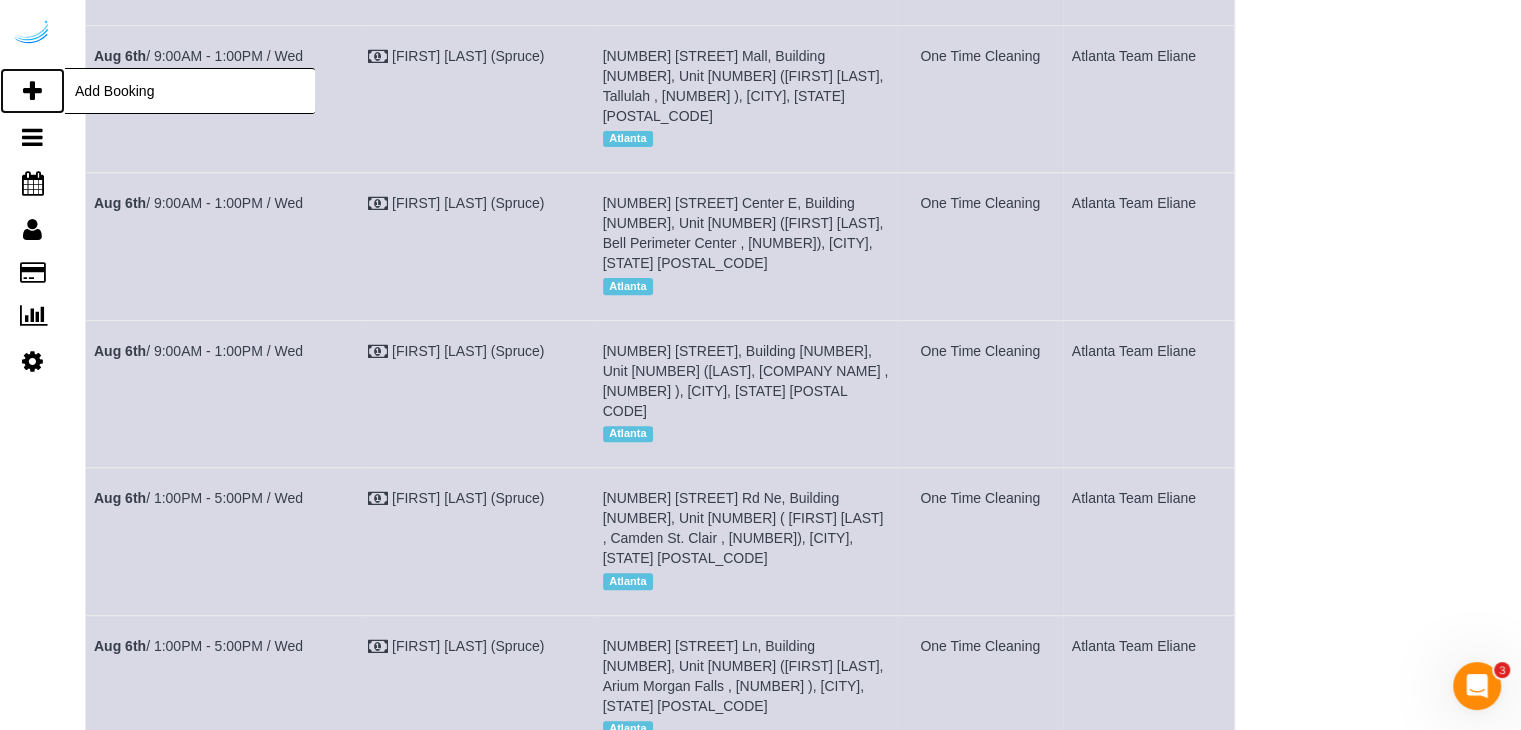 click at bounding box center (32, 91) 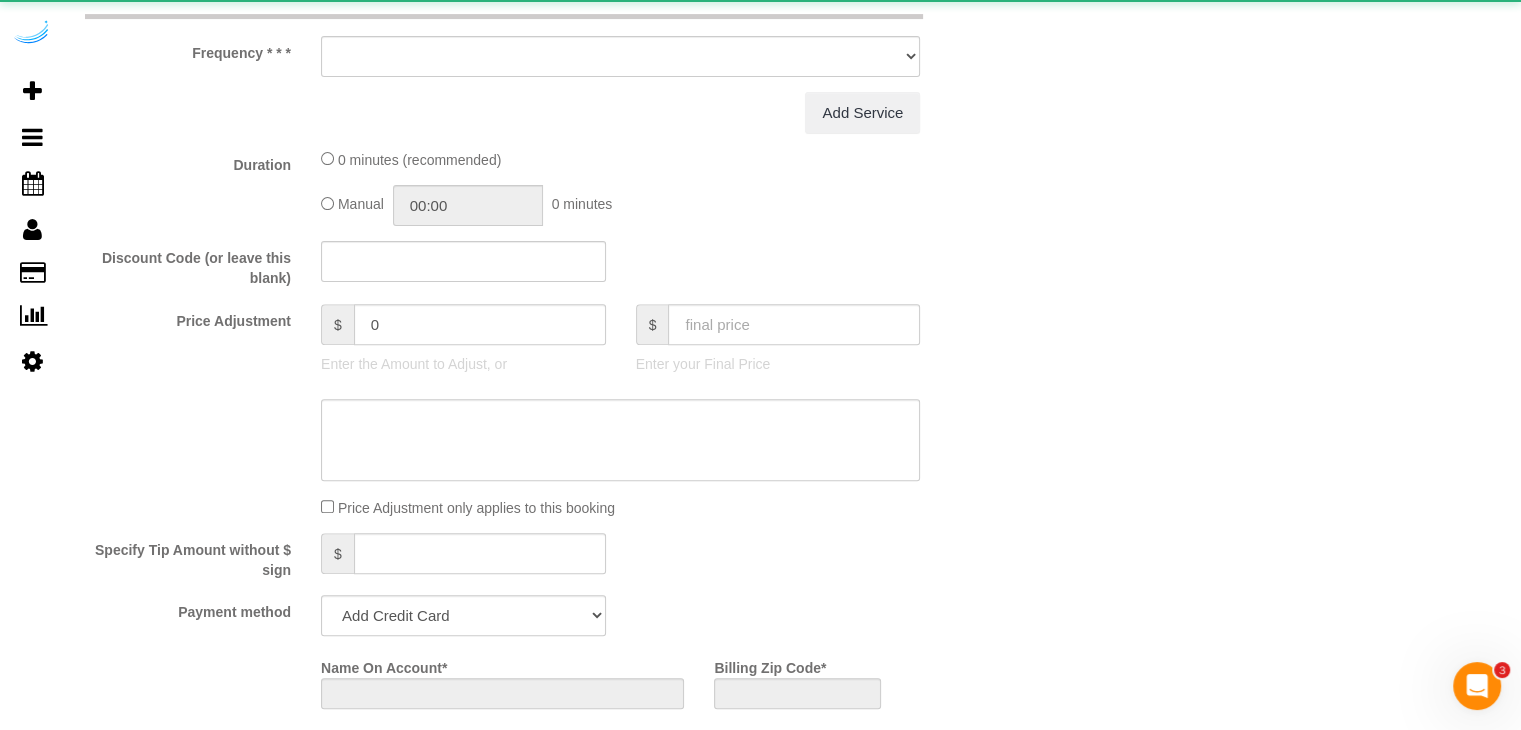select on "number:9" 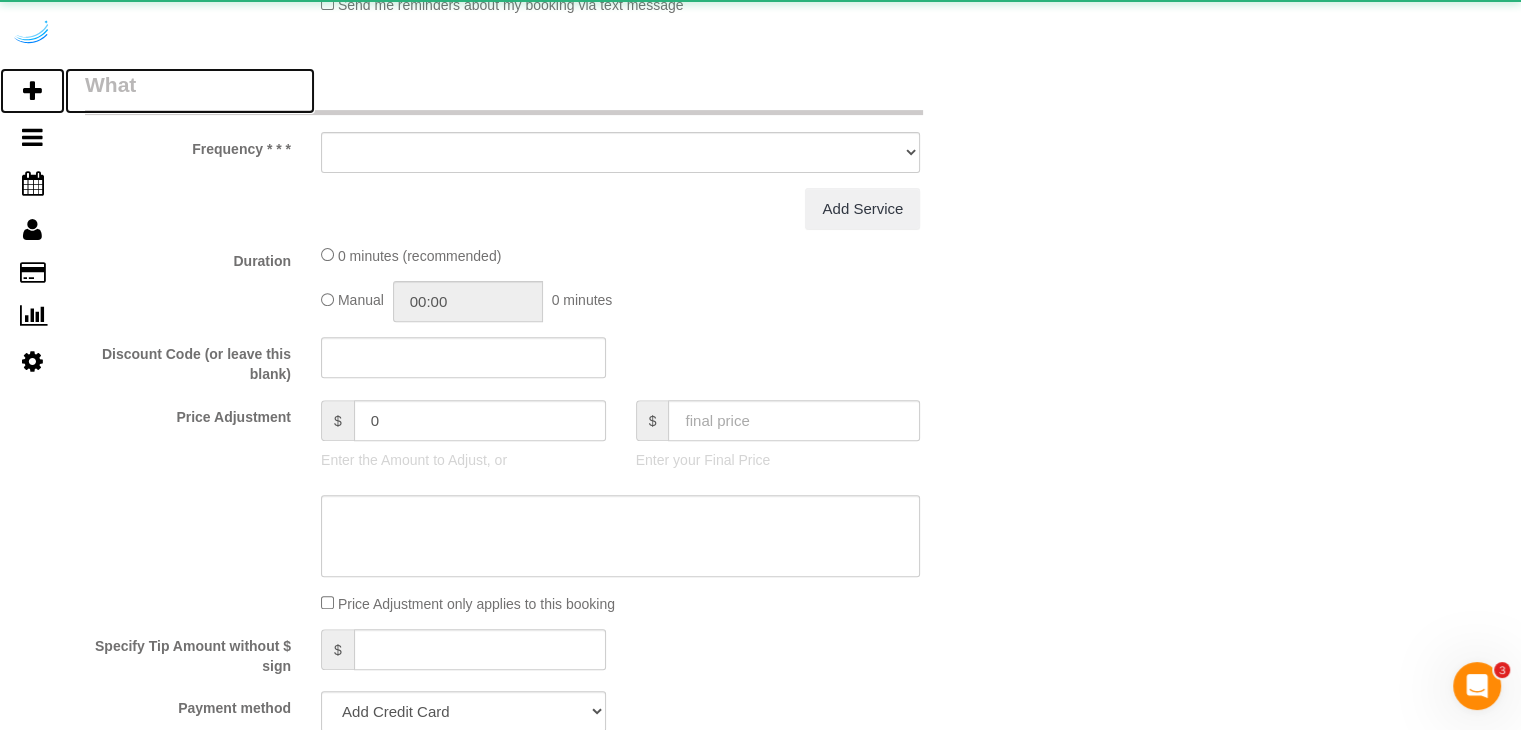 select on "4" 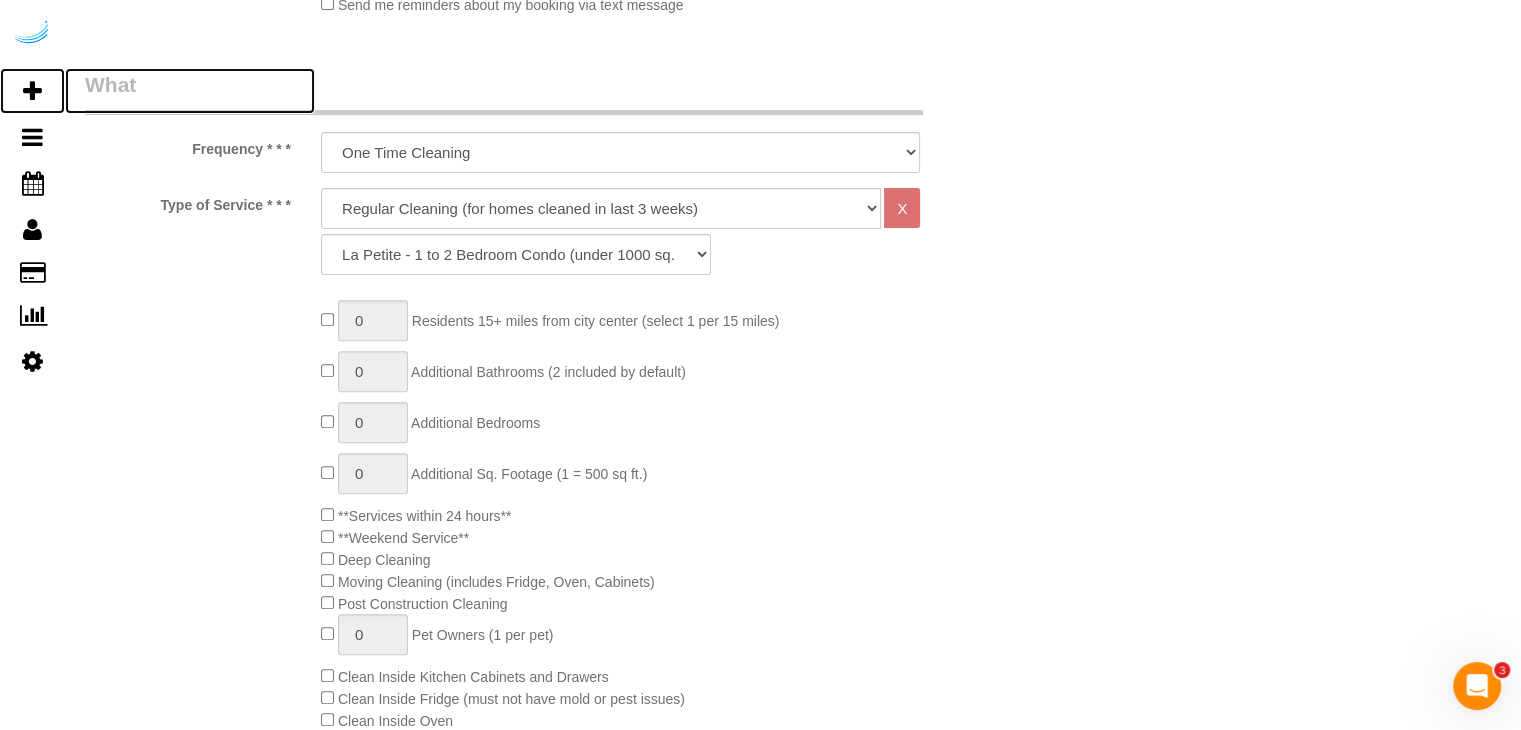 select on "object:84784" 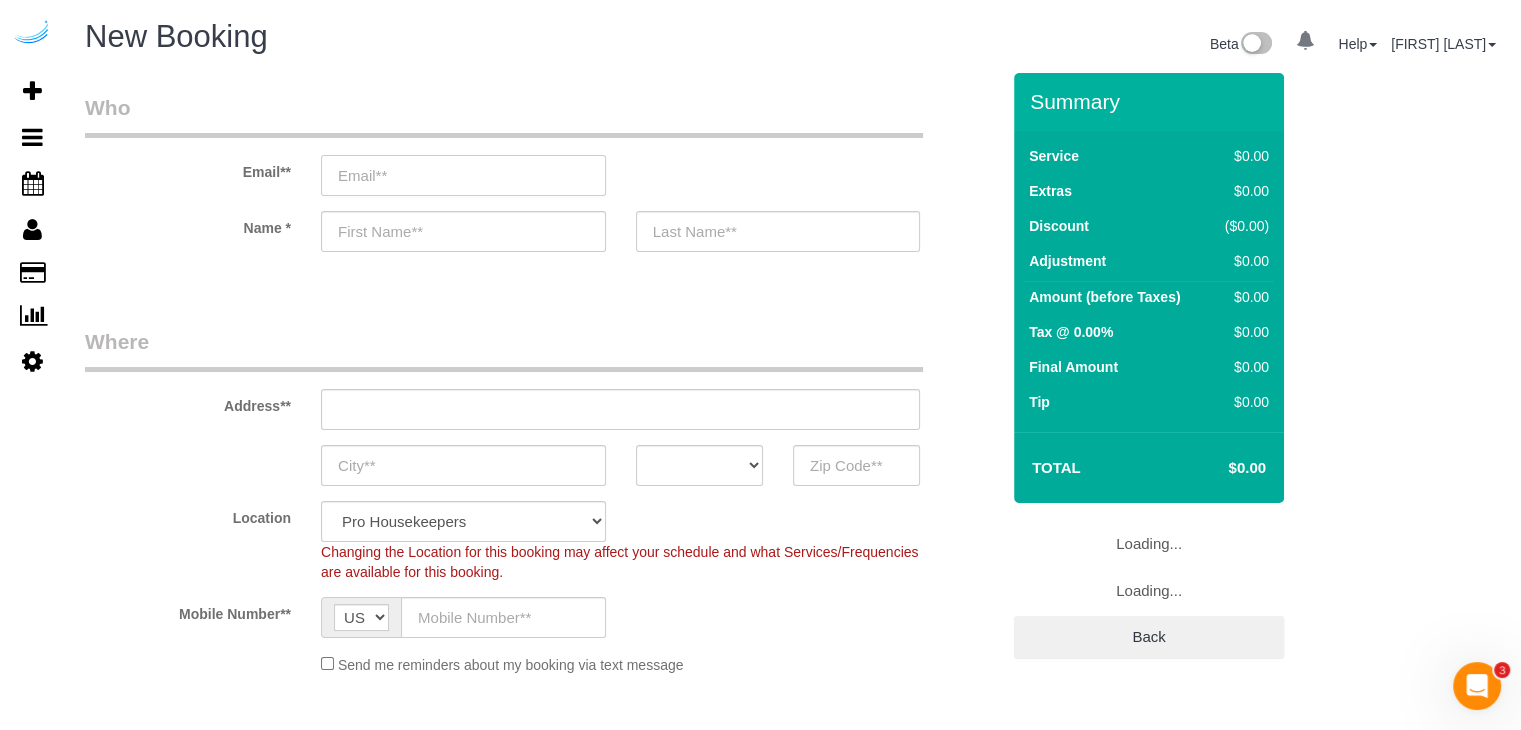 click at bounding box center [463, 175] 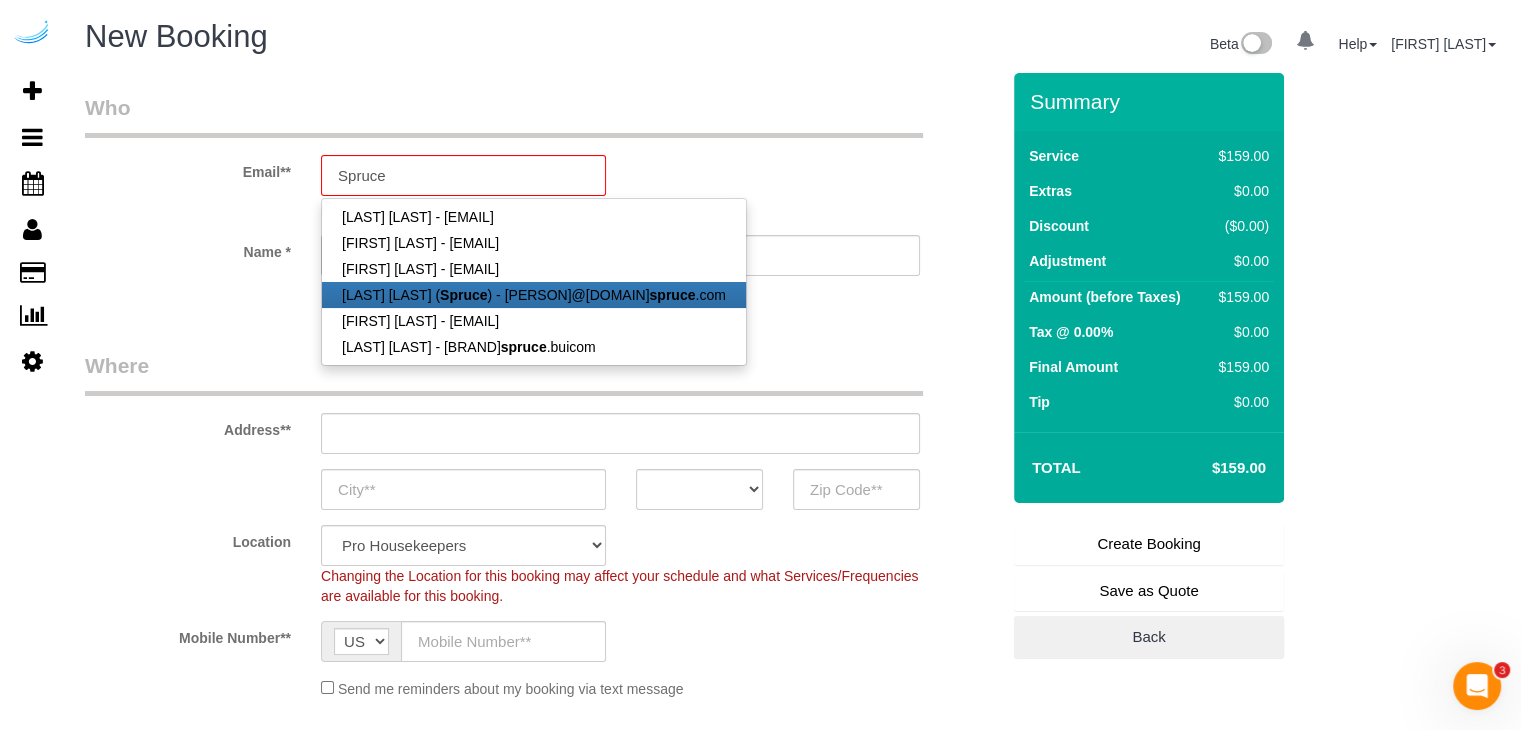 click on "[FIRST] [LAST] ([COMPANY]) - [EMAIL]" at bounding box center [534, 295] 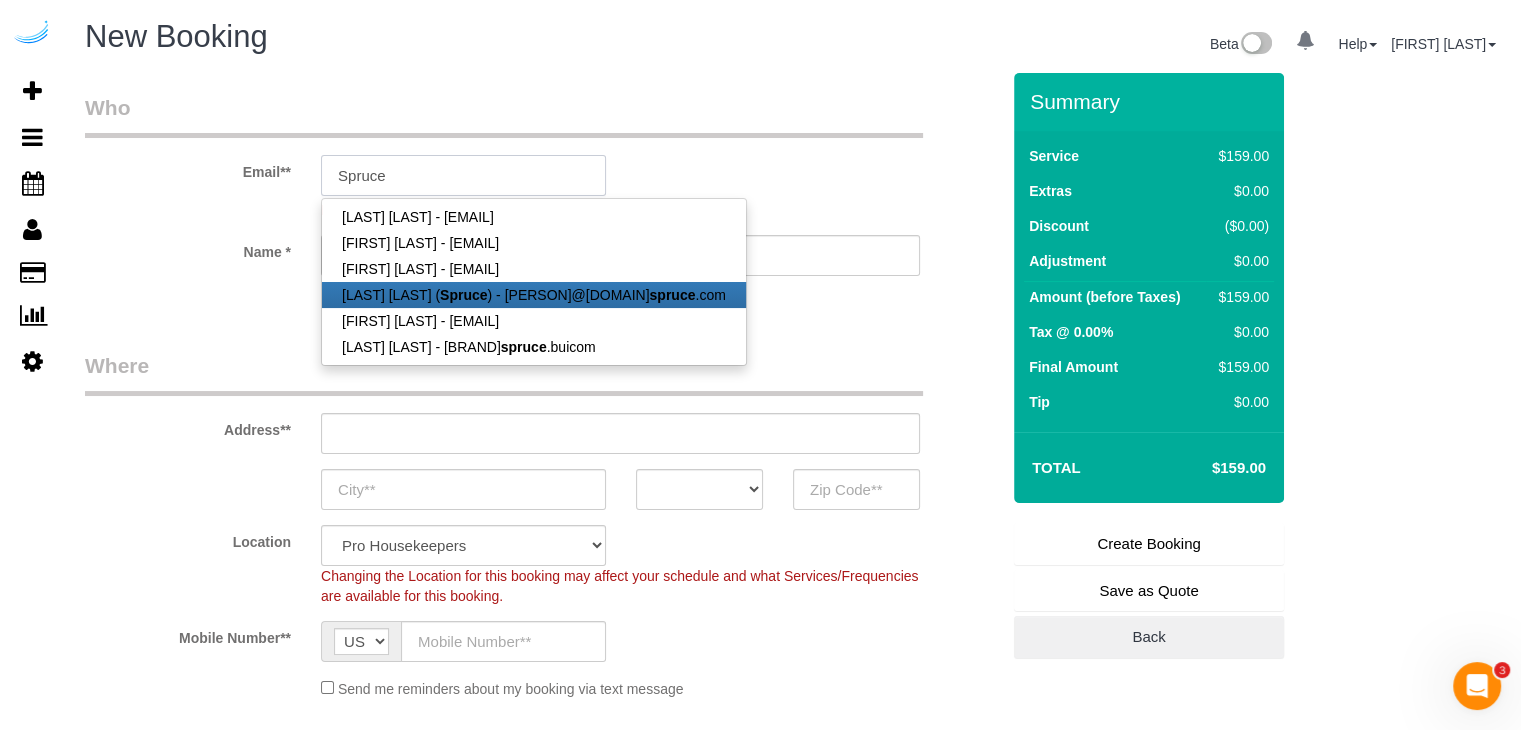 type on "brandie@getspruce.com" 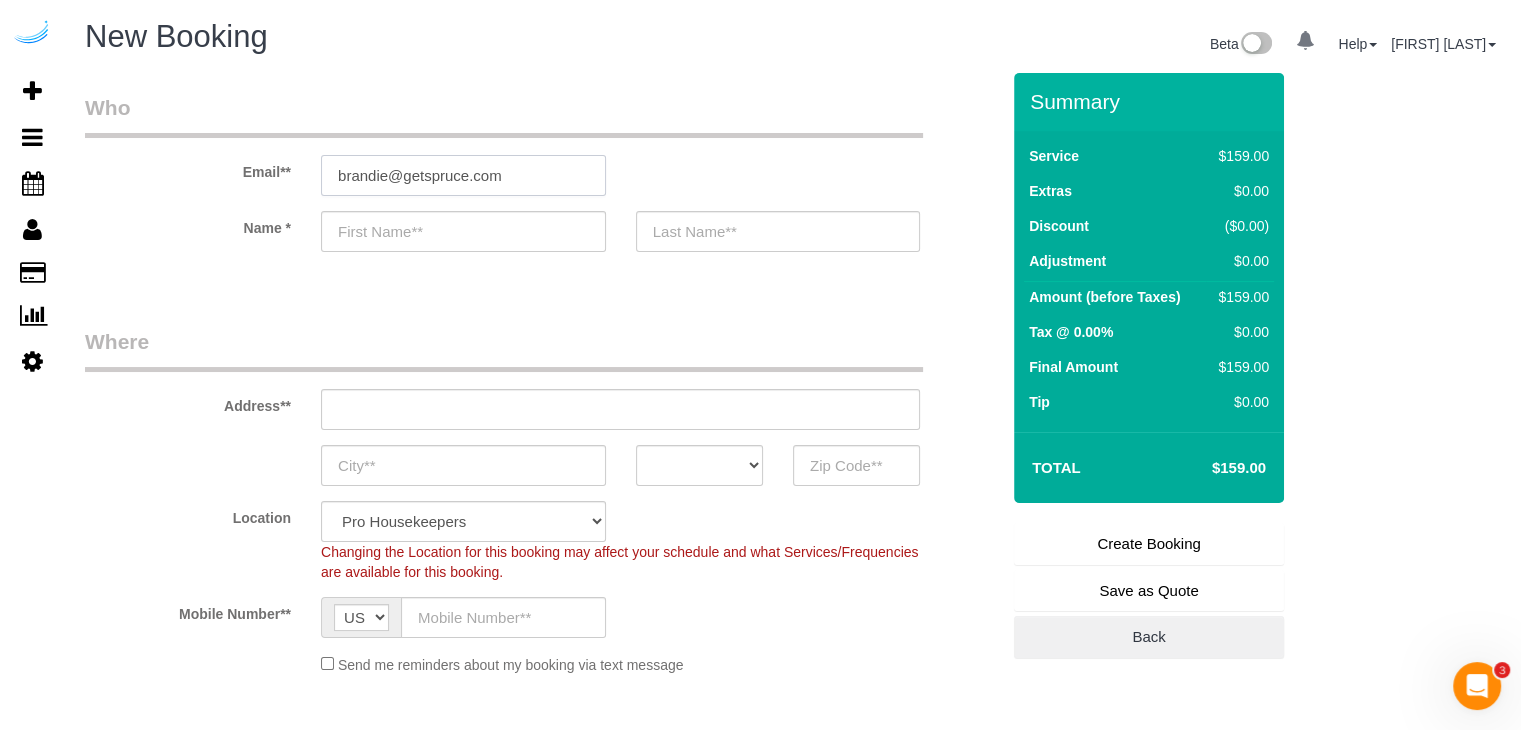 type on "Brandie" 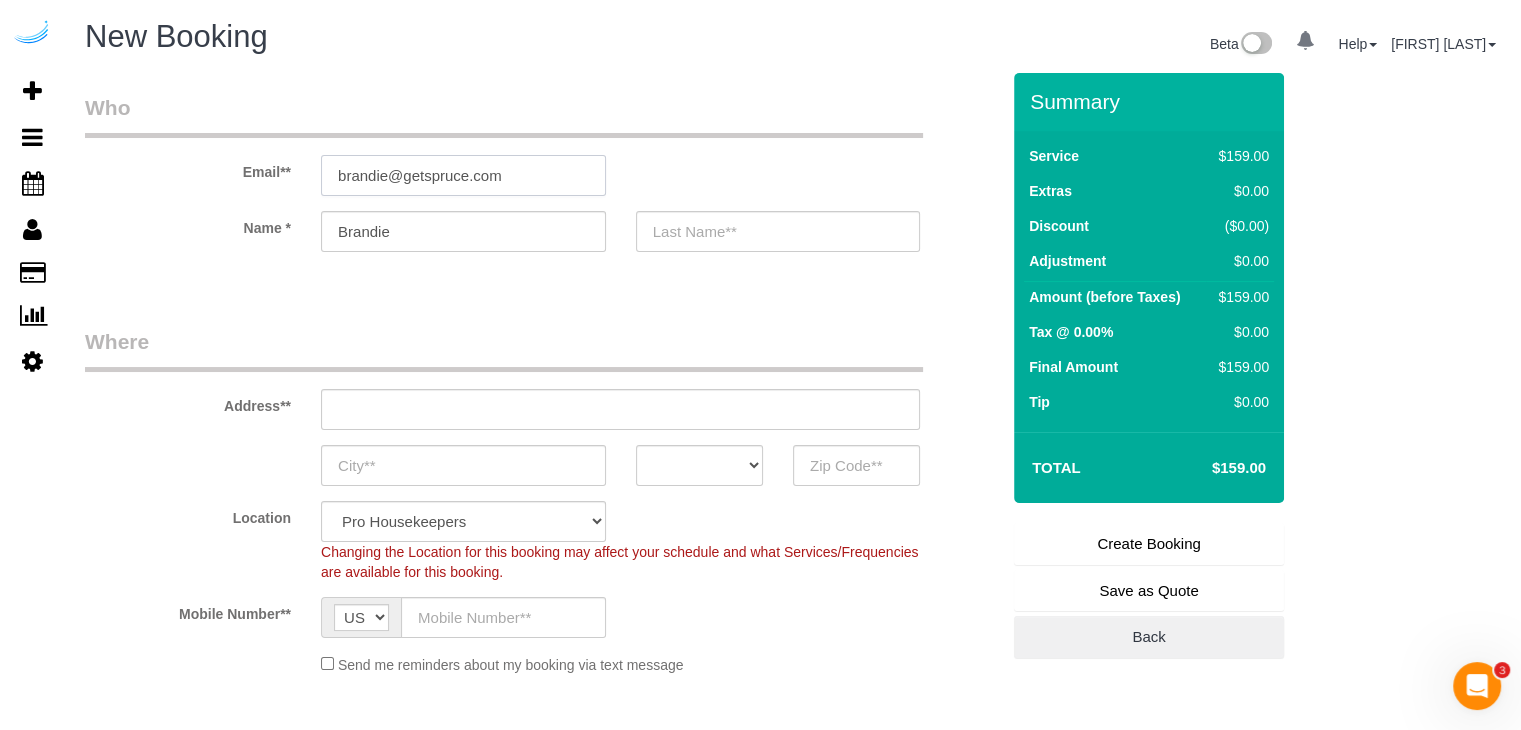 type on "Louck" 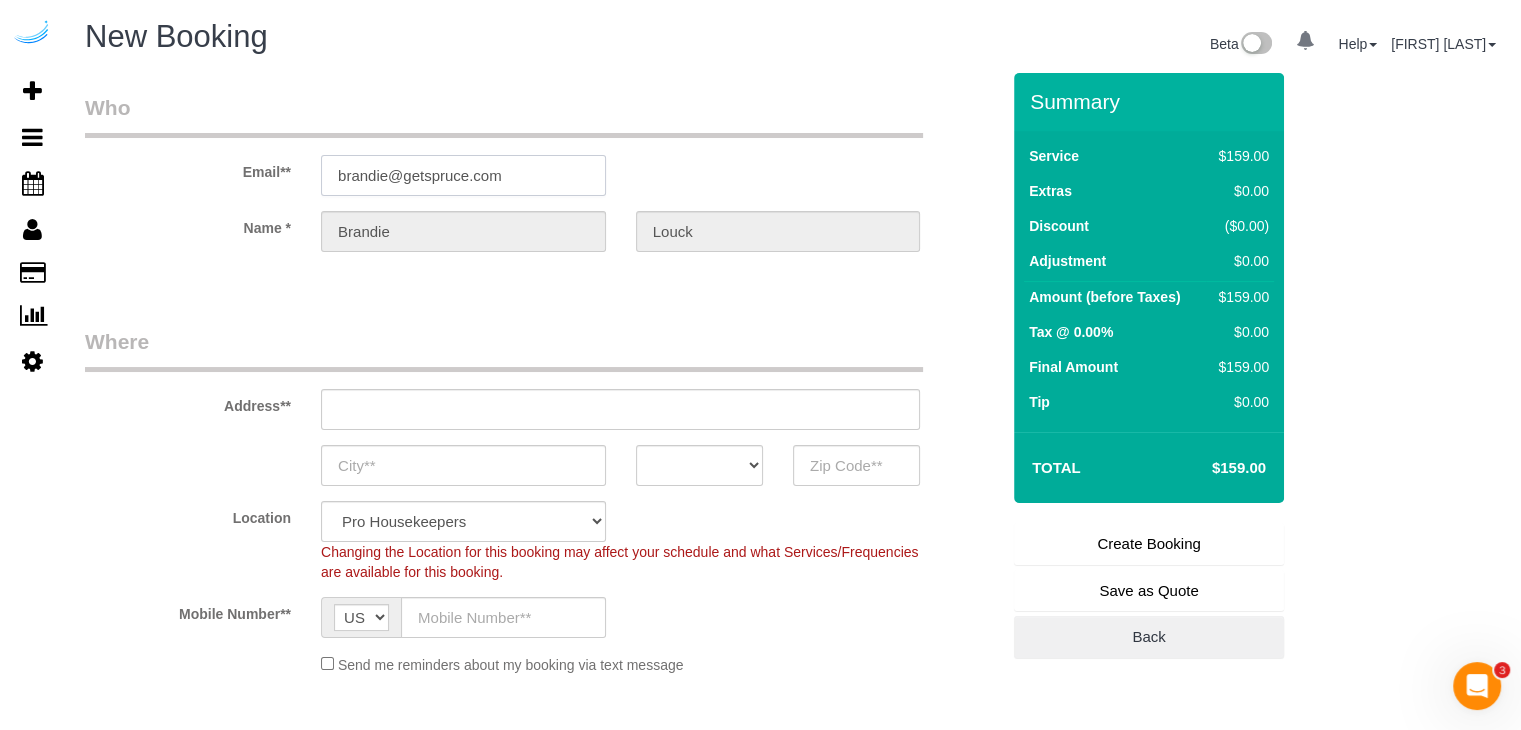type on "3816 S Lamar Blvd" 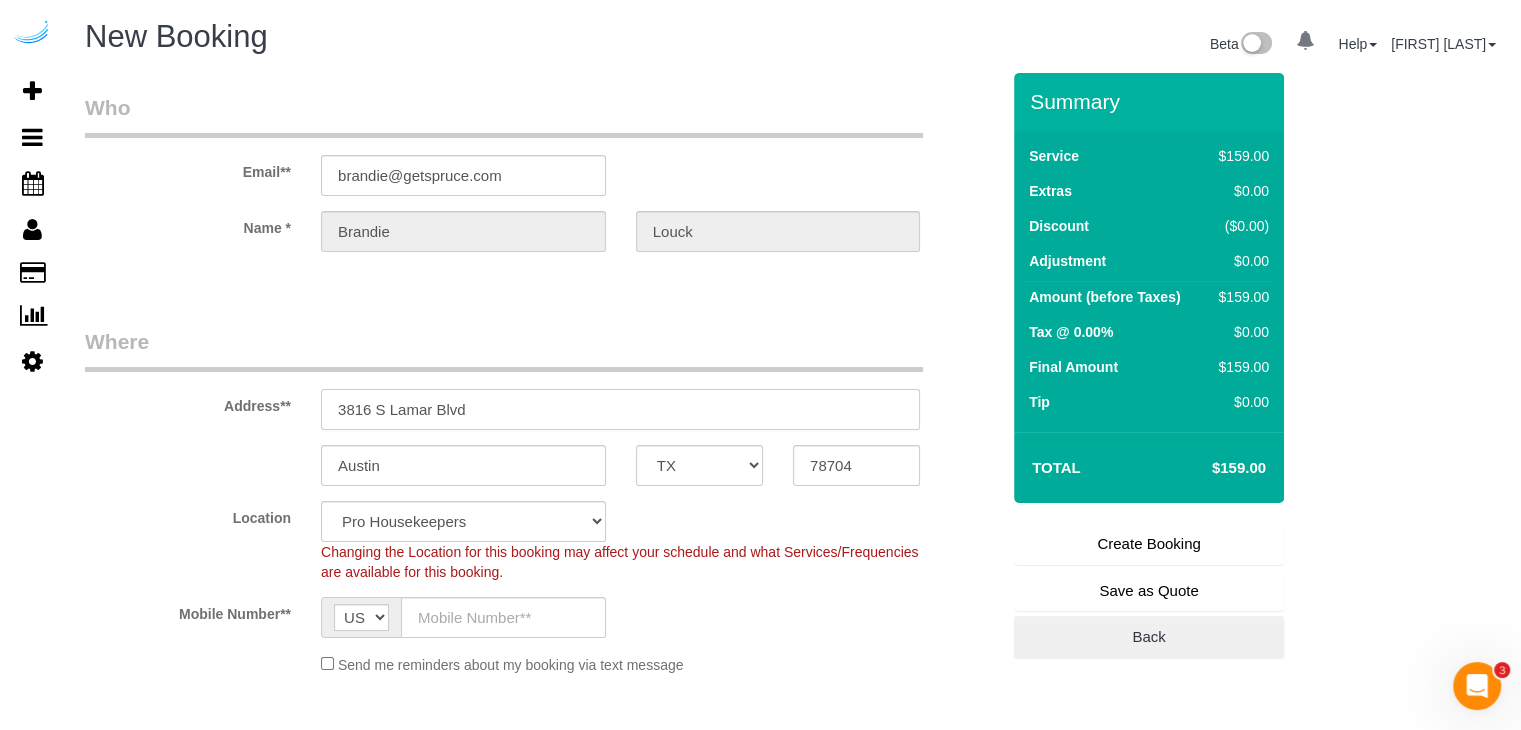 click on "3816 S Lamar Blvd" at bounding box center [620, 409] 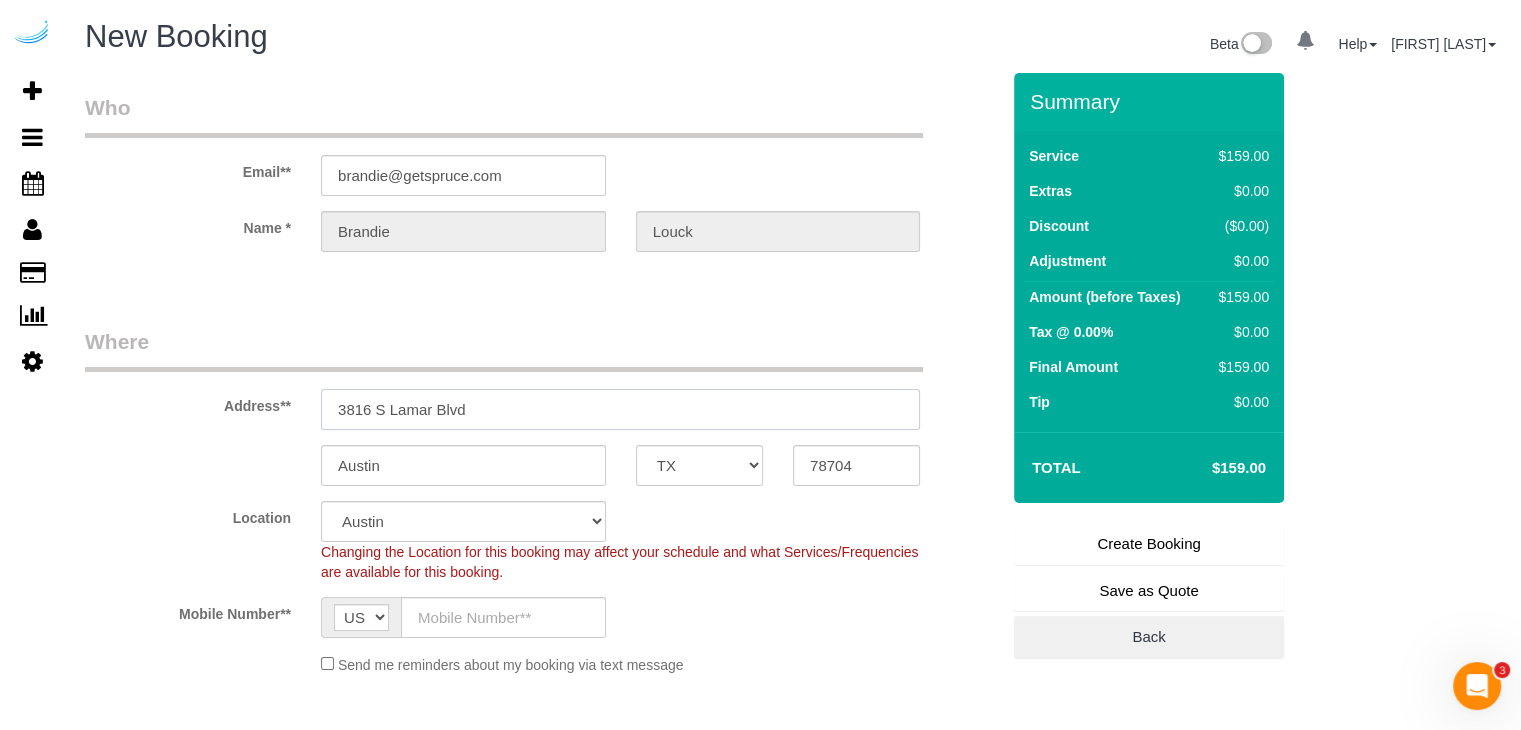 paste on "811 Juniper St NE, Atlanta, GA 30308" 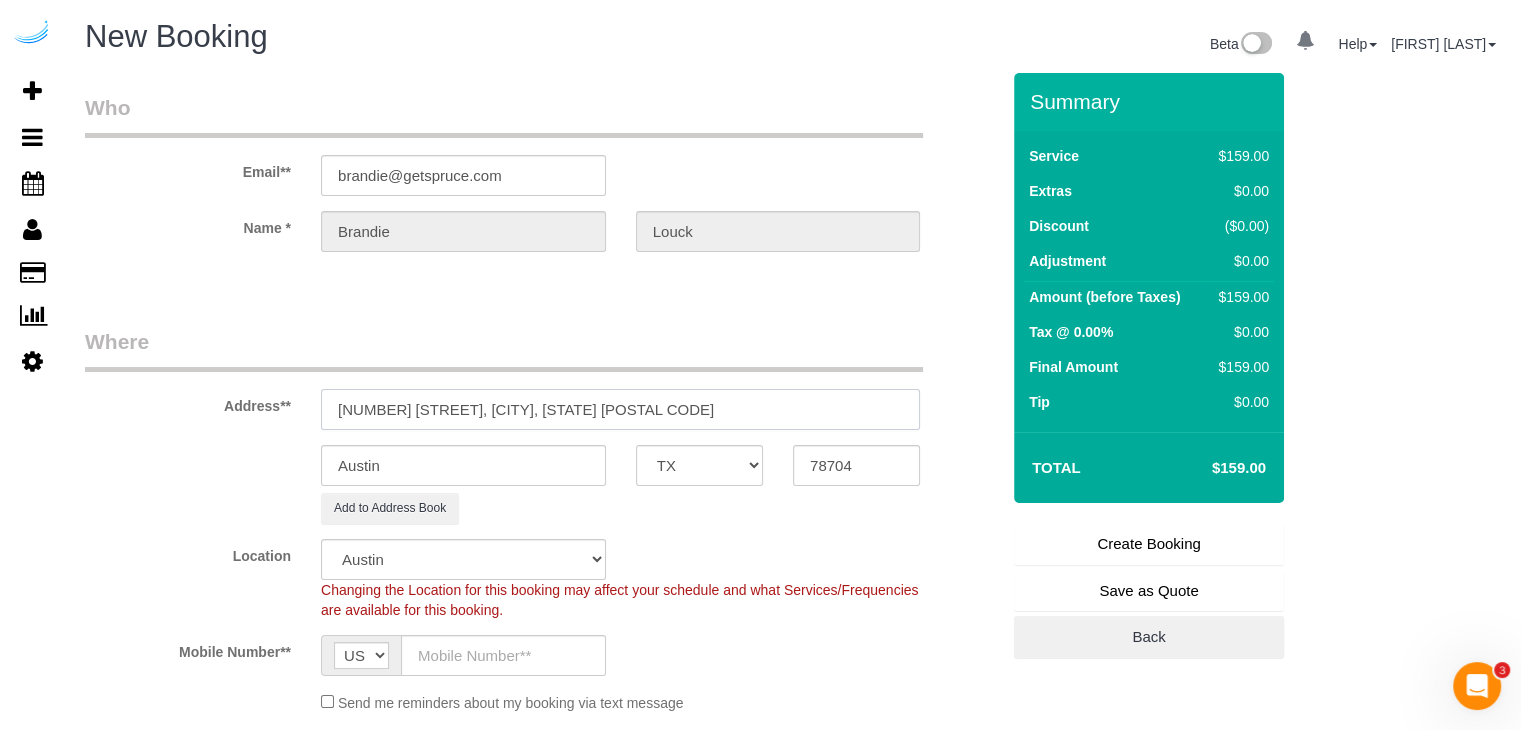 select on "object:84828" 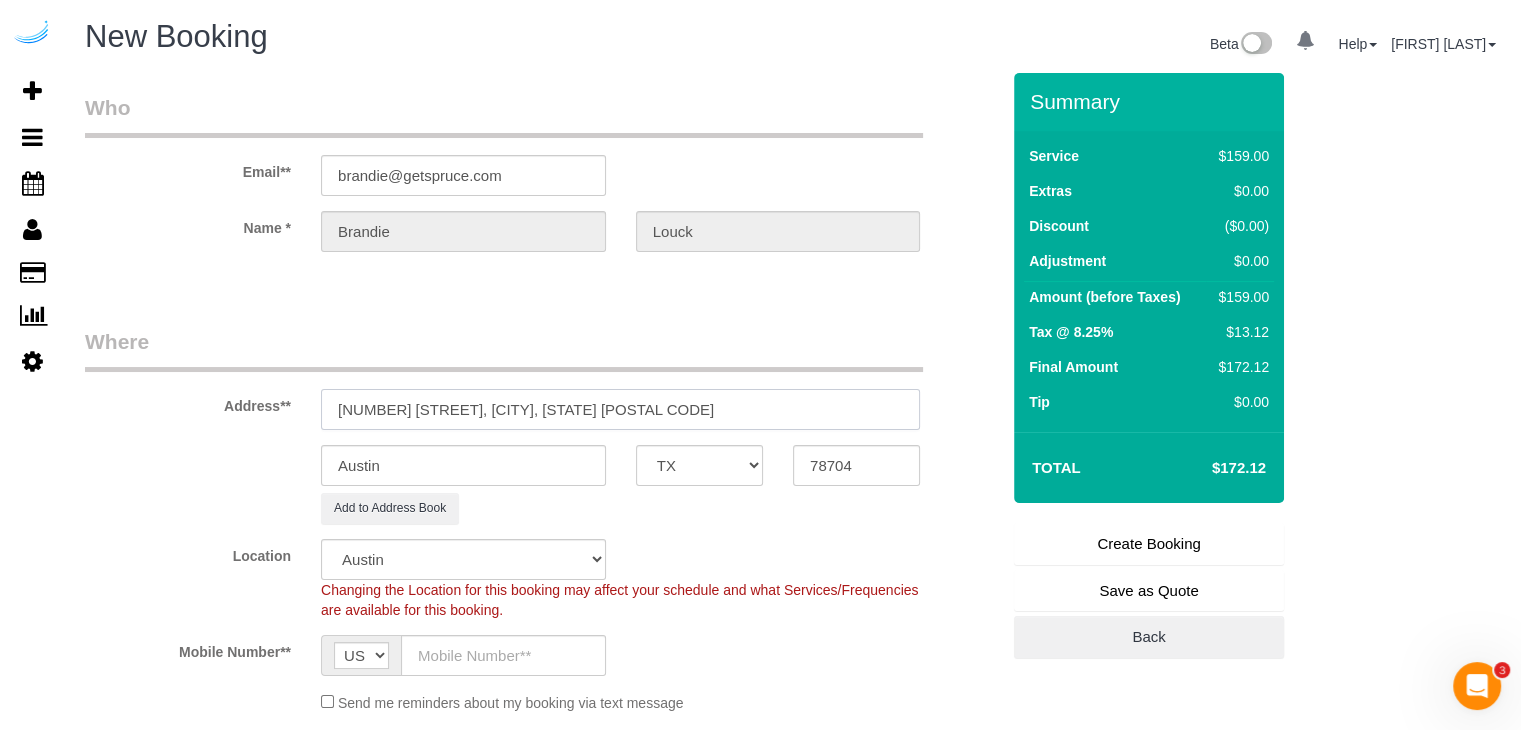 type on "811 Juniper St NE, Atlanta, GA 30308" 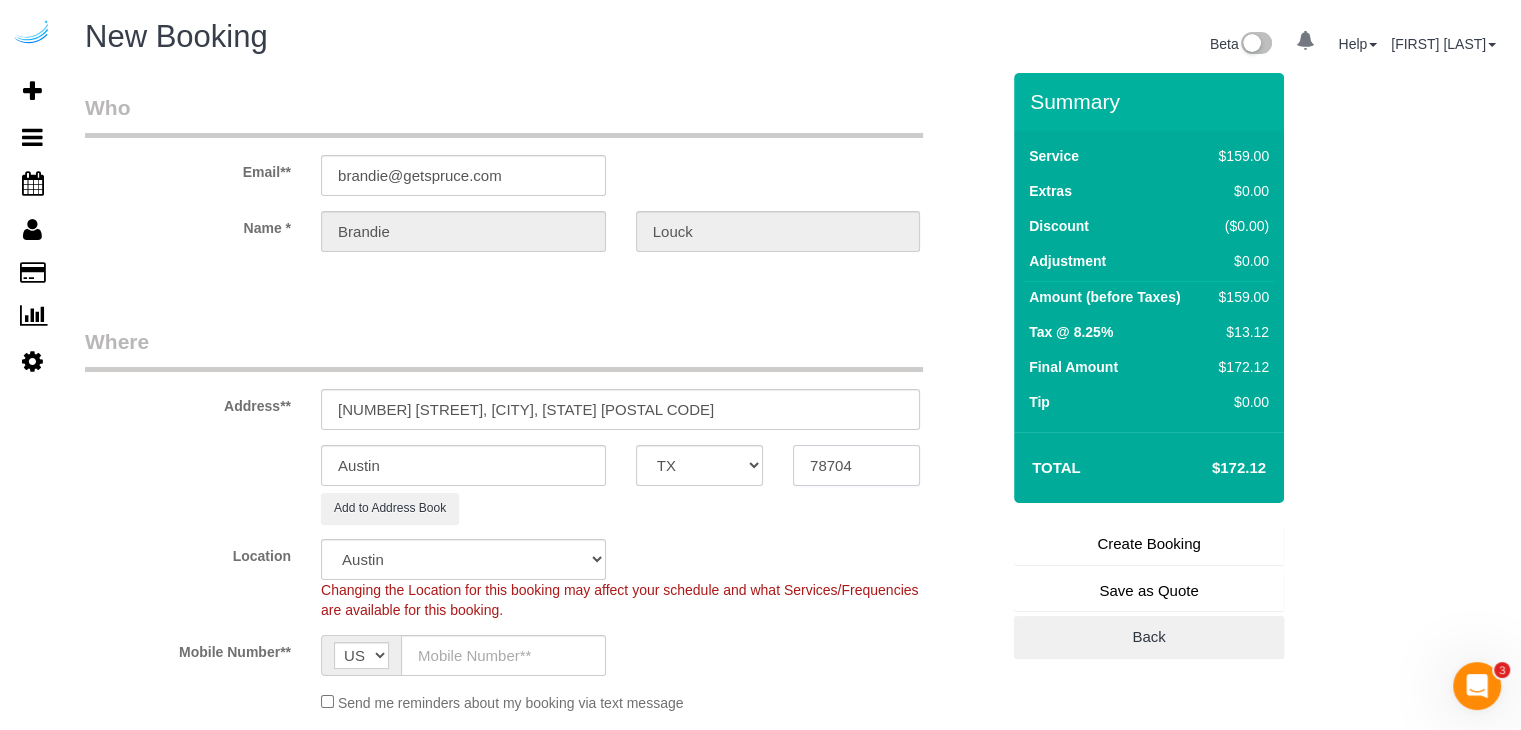 click on "78704" at bounding box center (856, 465) 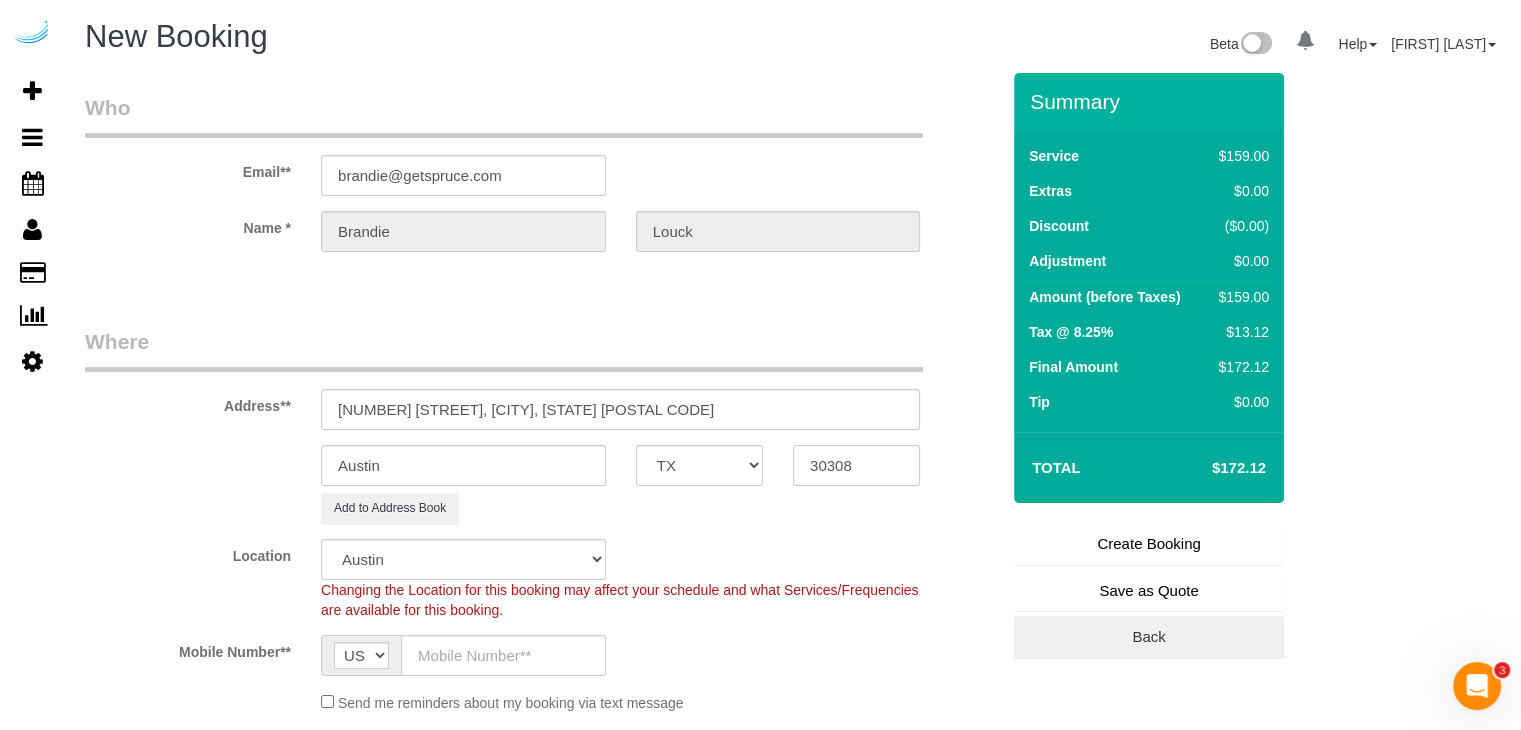 type on "30308" 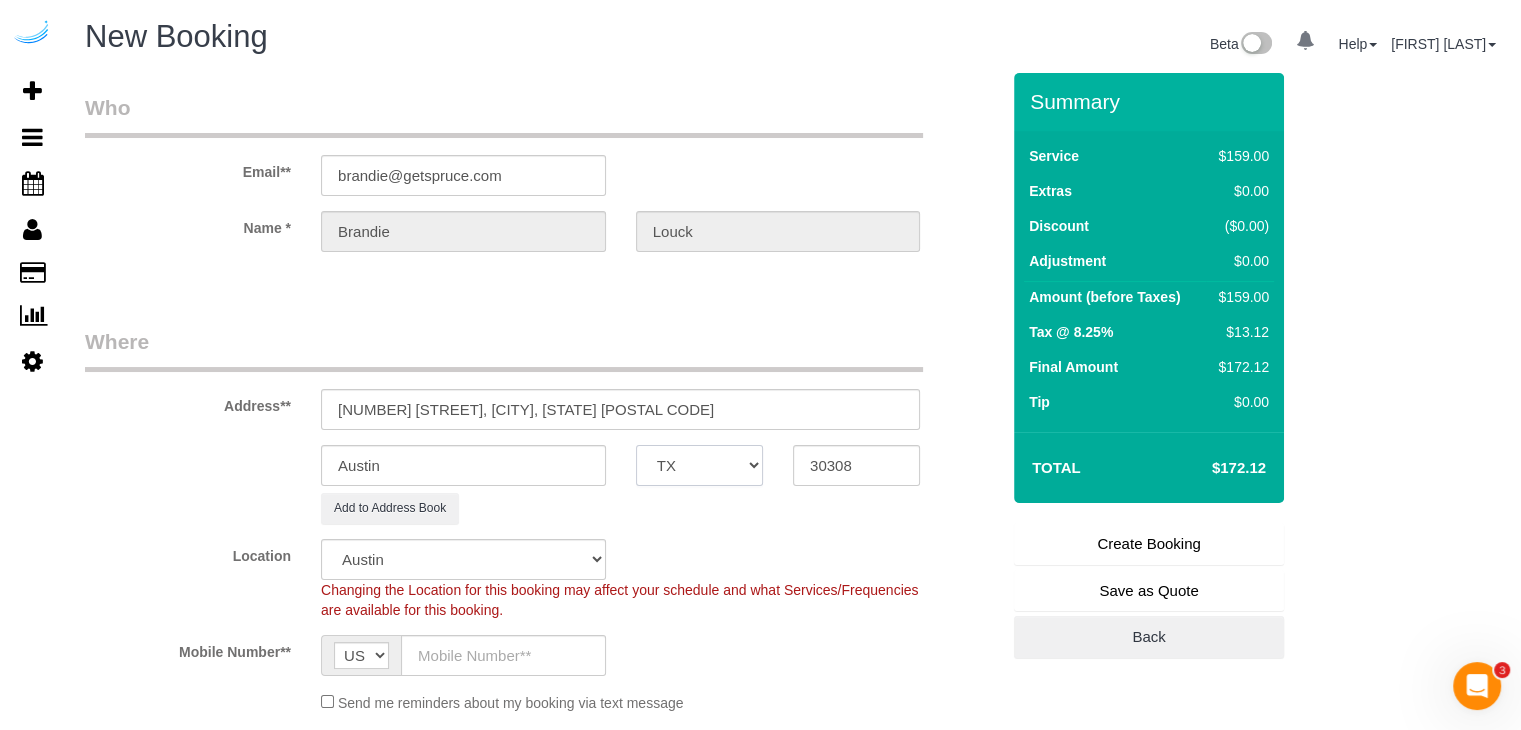 click on "AK
AL
AR
AZ
CA
CO
CT
DC
DE
FL
GA
HI
IA
ID
IL
IN
KS
KY
LA
MA
MD
ME
MI
MN
MO
MS
MT
NC
ND
NE
NH
NJ
NM
NV
NY
OH
OK
OR
PA
RI
SC
SD
TN
TX
UT
VA
VT
WA
WI
WV
WY" at bounding box center [699, 465] 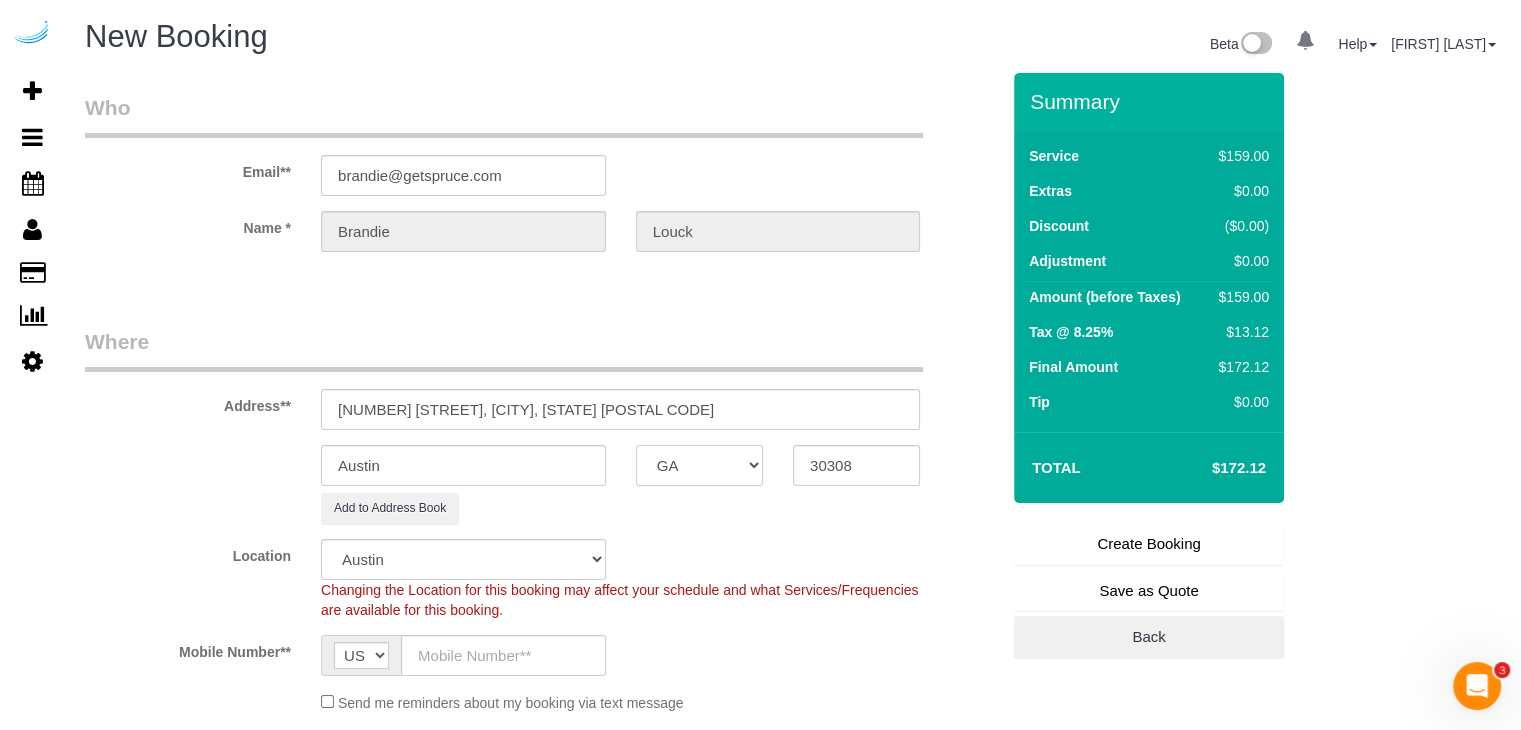 select on "8" 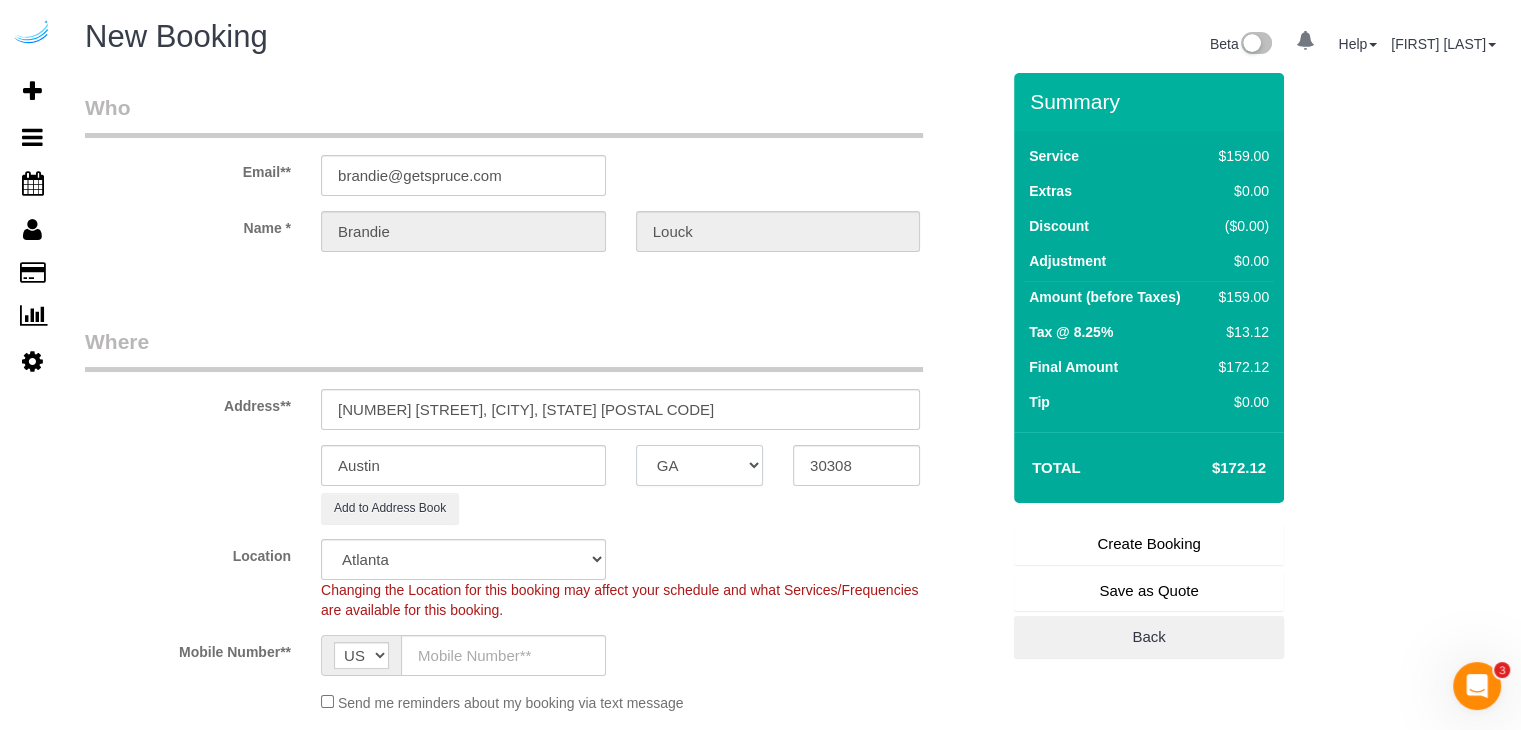 click on "AK
AL
AR
AZ
CA
CO
CT
DC
DE
FL
GA
HI
IA
ID
IL
IN
KS
KY
LA
MA
MD
ME
MI
MN
MO
MS
MT
NC
ND
NE
NH
NJ
NM
NV
NY
OH
OK
OR
PA
RI
SC
SD
TN
TX
UT
VA
VT
WA
WI
WV
WY" at bounding box center (699, 465) 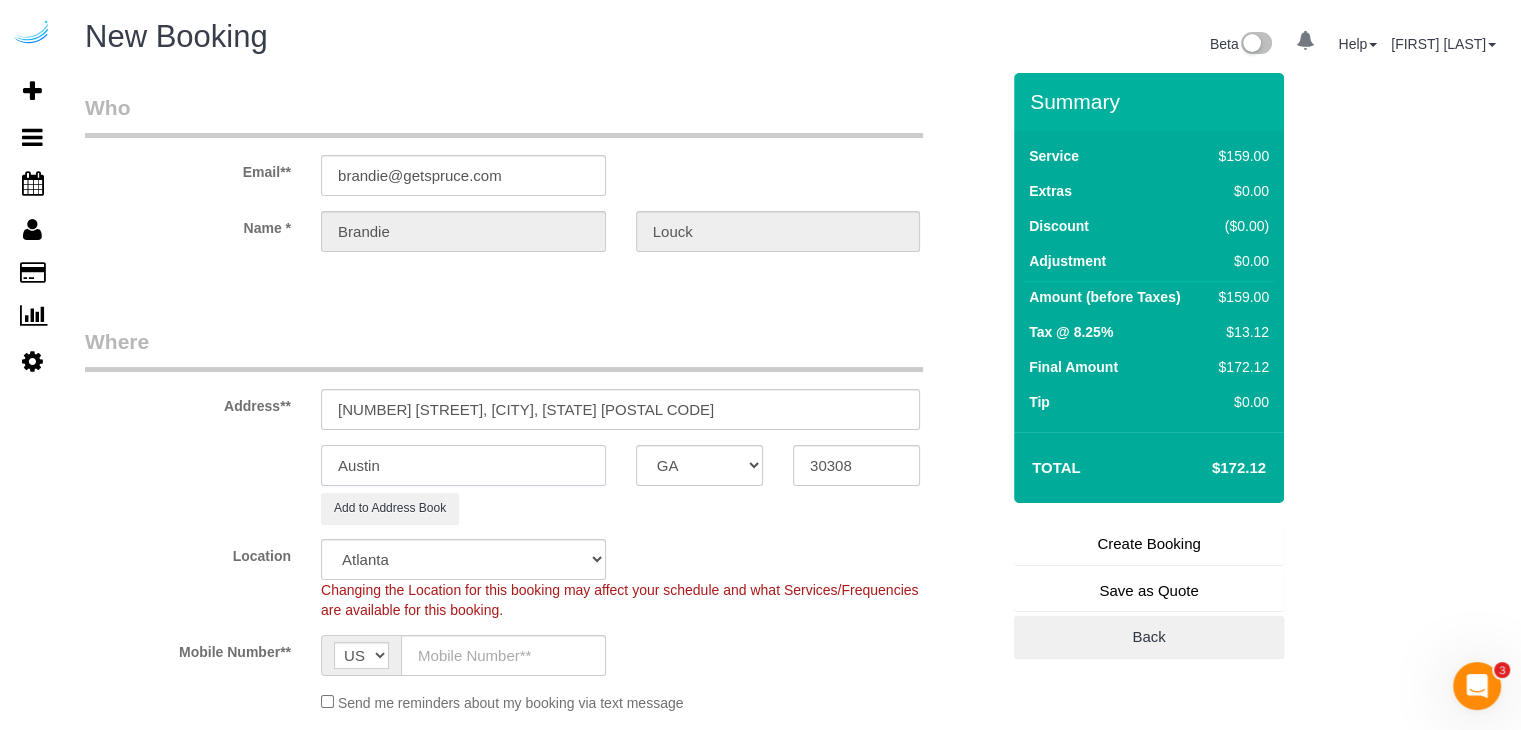 click on "Austin" at bounding box center [463, 465] 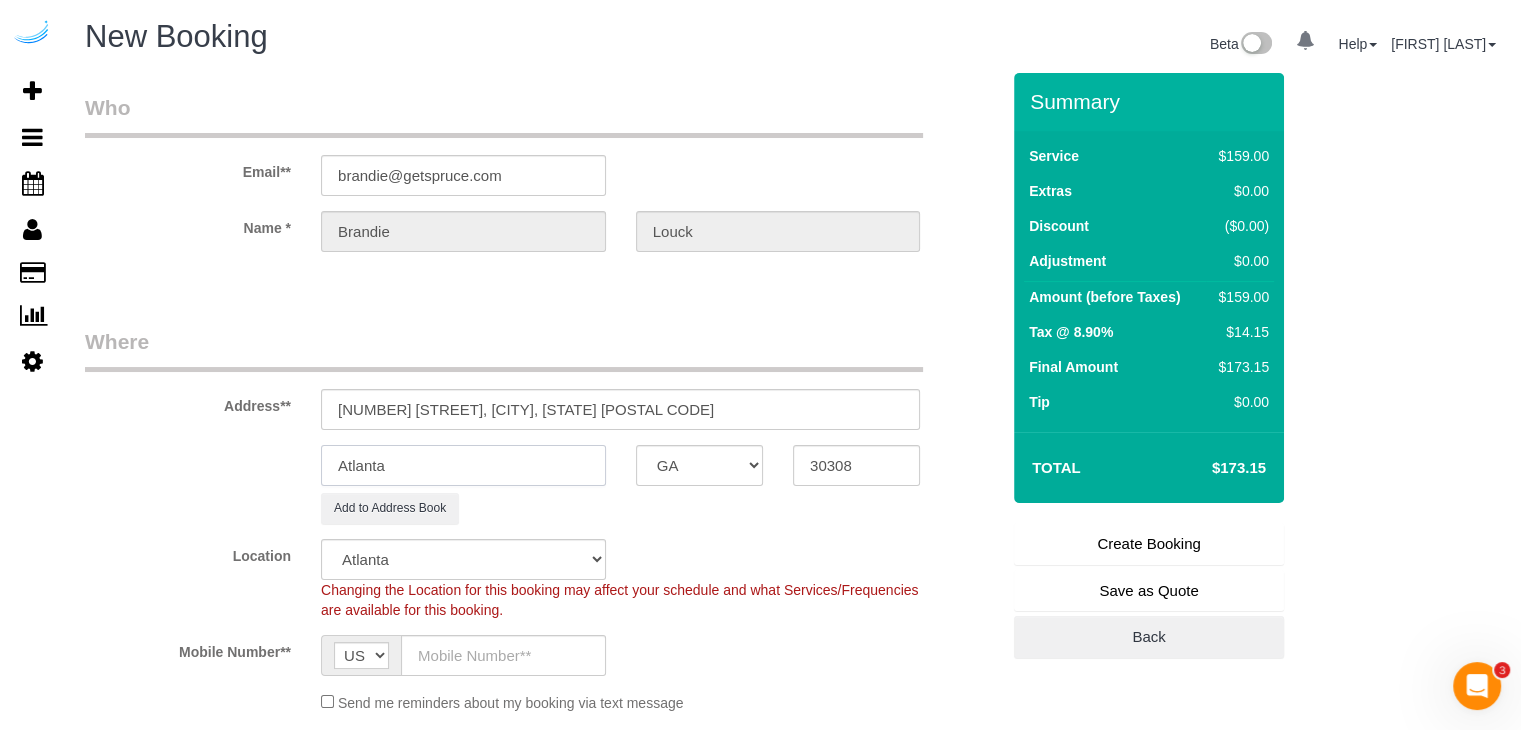 scroll, scrollTop: 100, scrollLeft: 0, axis: vertical 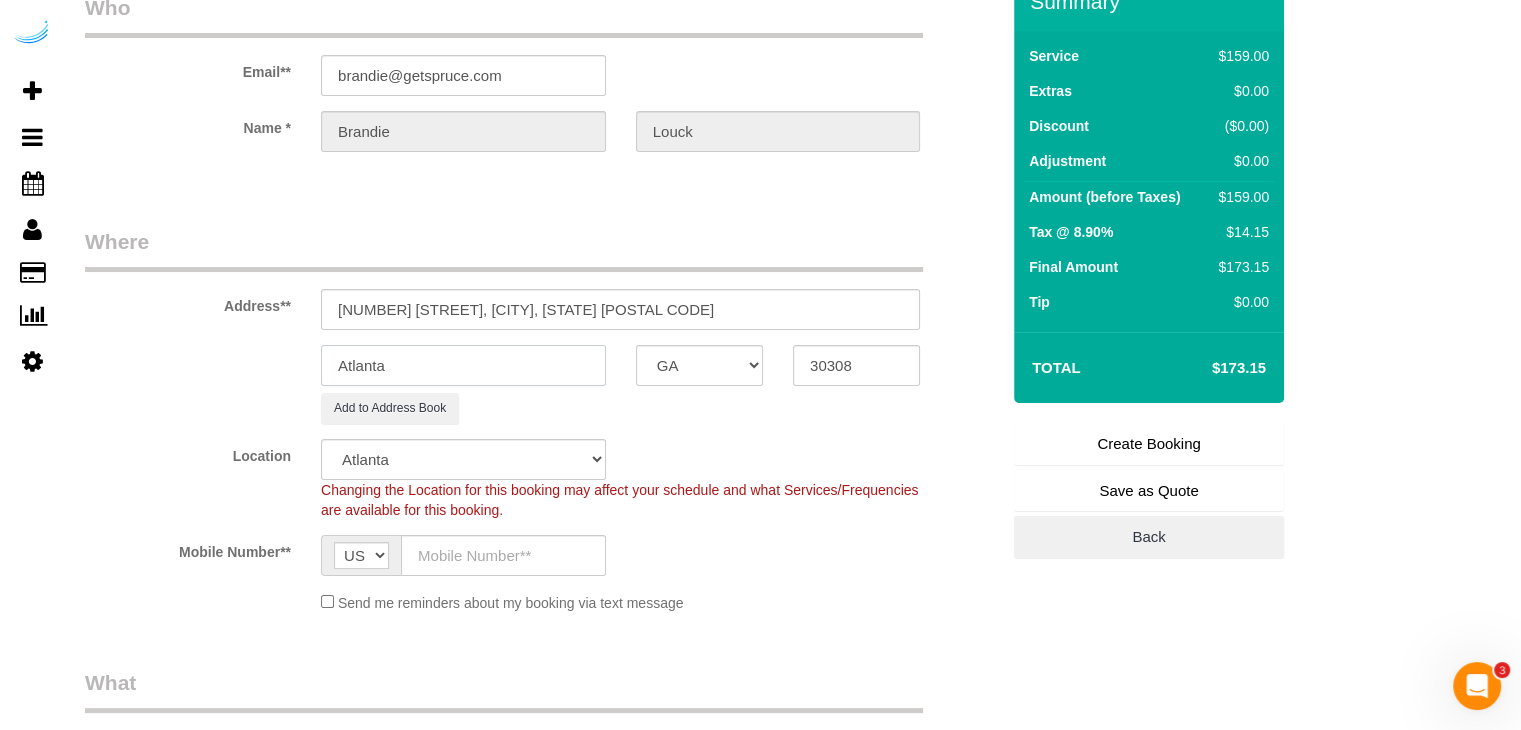type on "Atlanta" 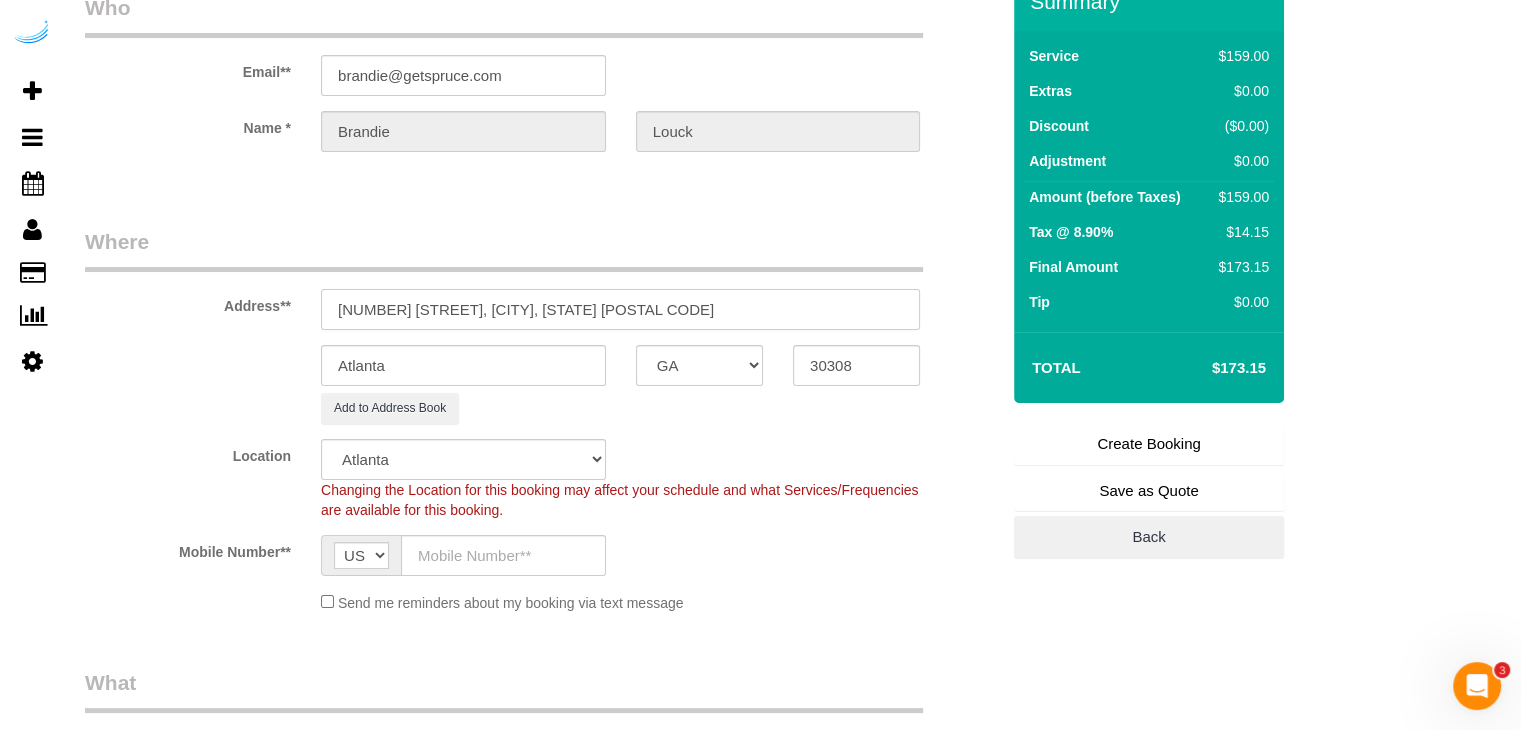 click on "Address**
811 Juniper St NE, Atlanta, GA 30308
Atlanta
AK
AL
AR
AZ
CA
CO
CT
DC
DE
FL
GA
HI
IA
ID
IL
IN
KS
KY
LA
MA
MD
ME
MI
MN
MO
MS
MT
NC
ND
NE
NH
NJ
NM
NV
NY
OH
OK
OR
PA
RI
SC
SD
TN
TX
UT
VA" at bounding box center [542, 325] 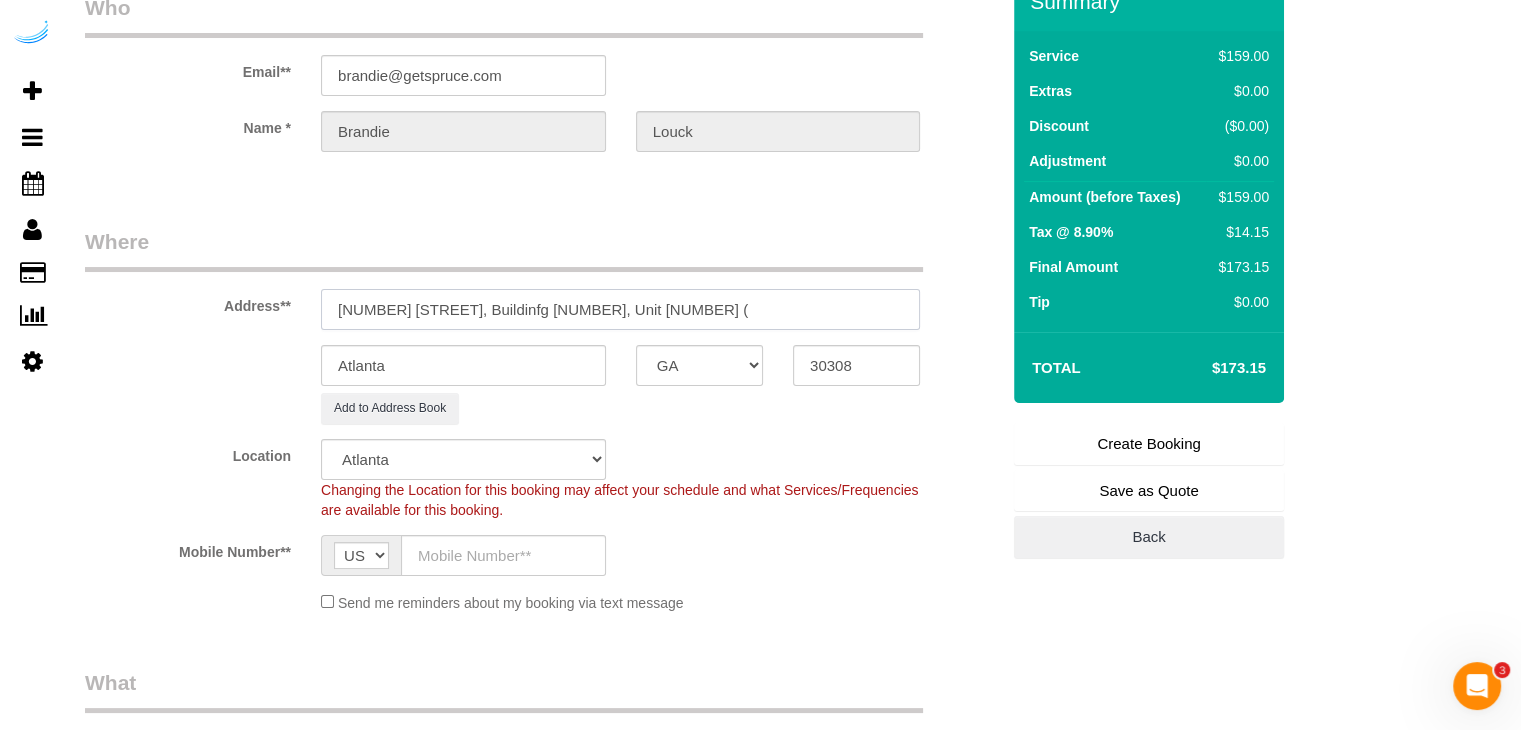 paste on "Kimberly Mace" 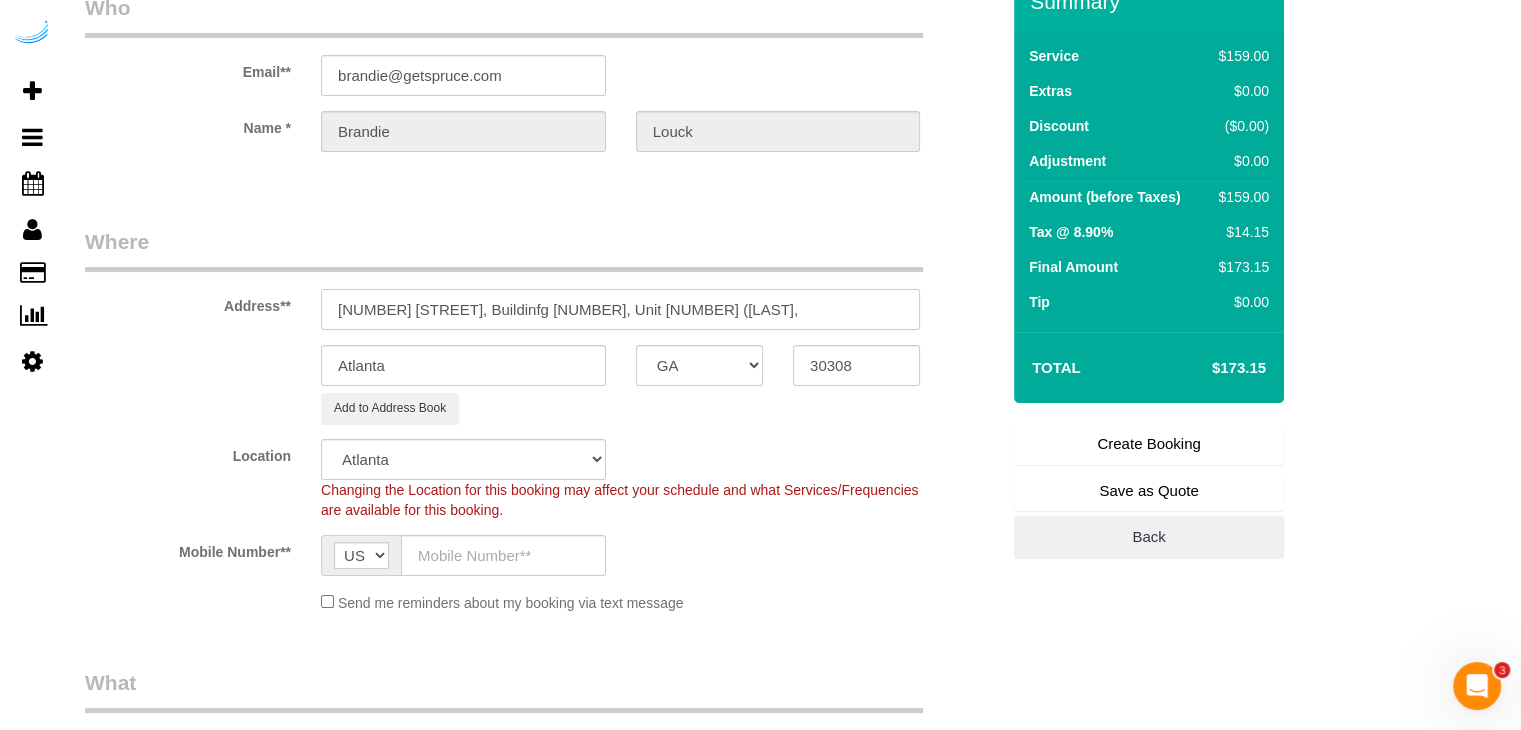 click on "811 Juniper St NE, Buildinfg 1209, Unit 1209 (Kimberly Mace," at bounding box center [620, 309] 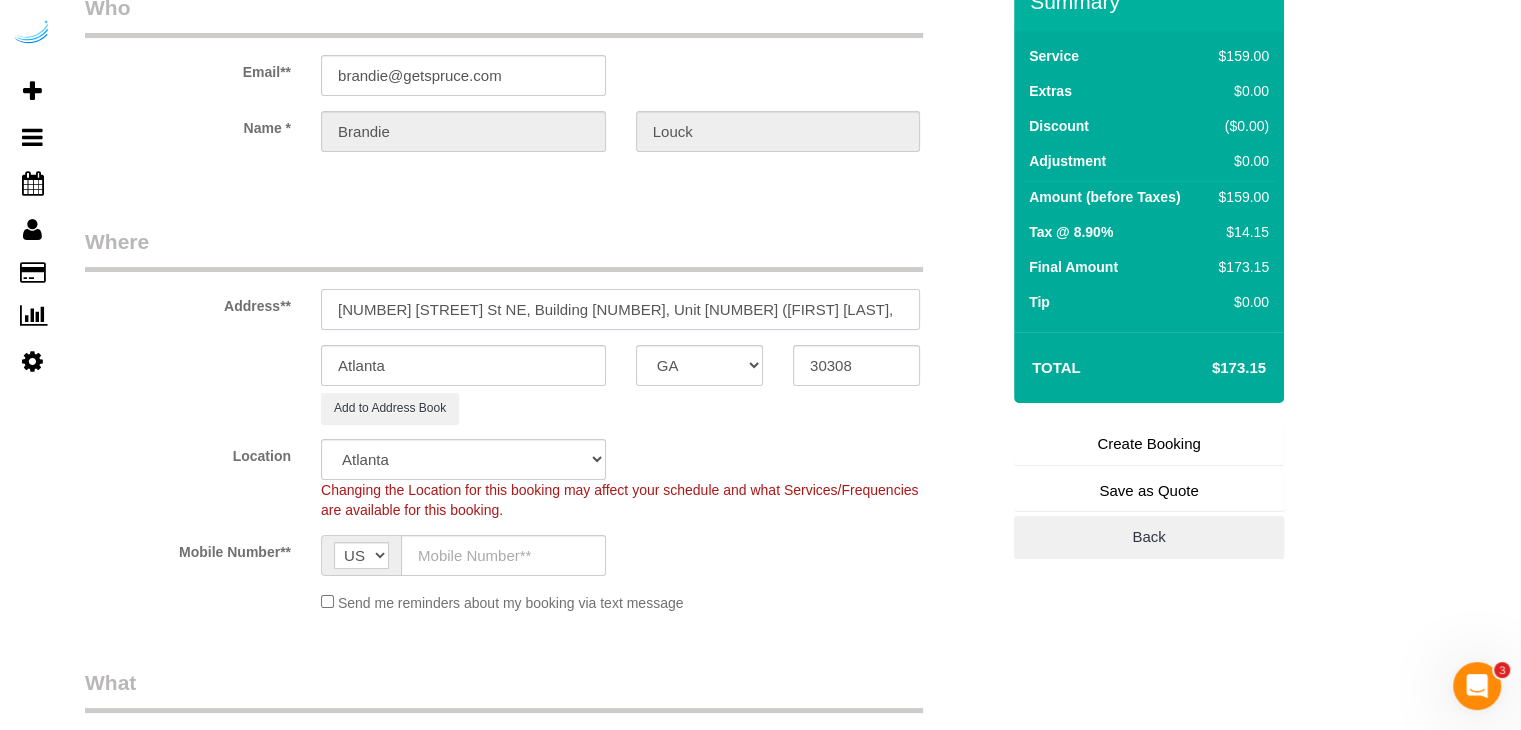 click on "811 Juniper St NE, Building 1209, Unit 1209 (Kimberly Mace," at bounding box center [620, 309] 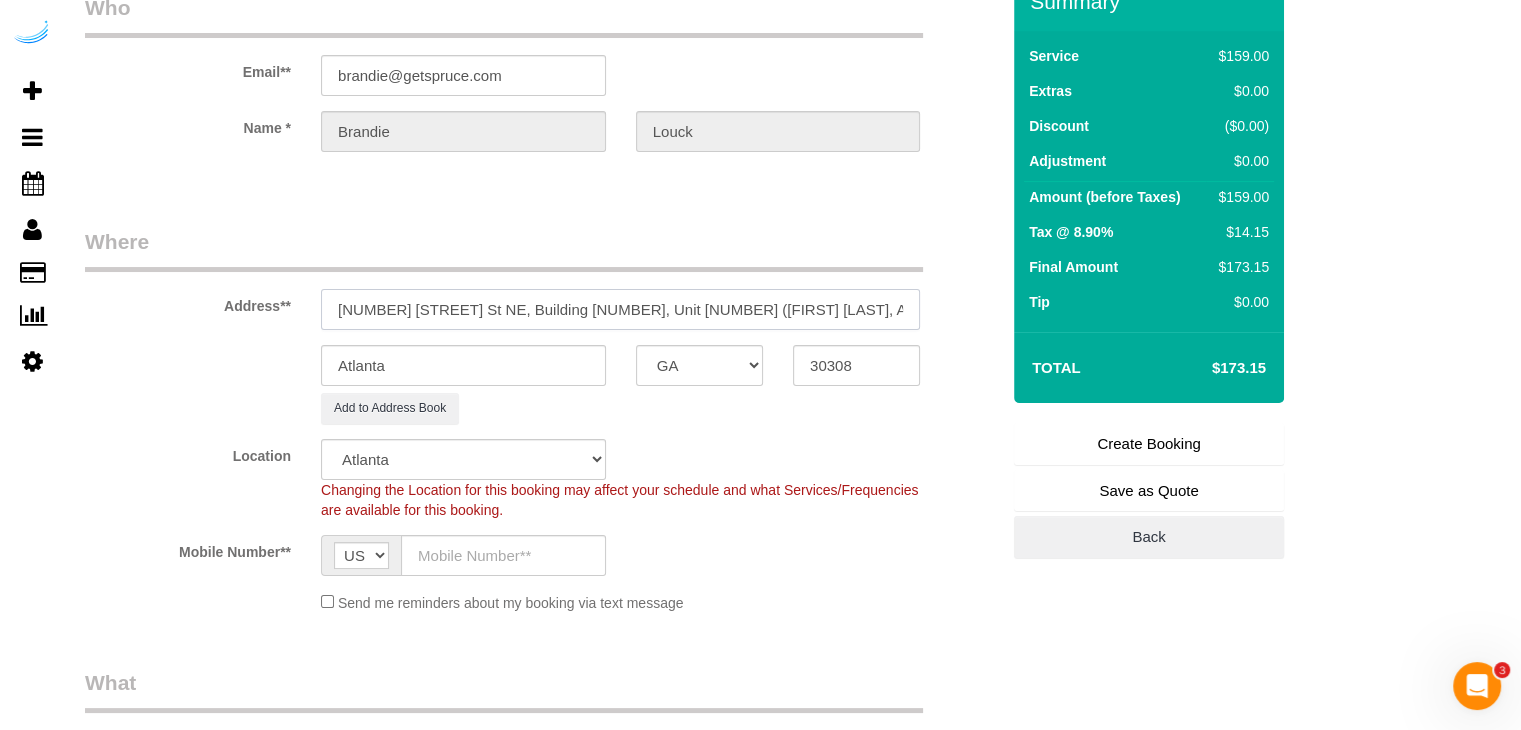 paste on "1449798" 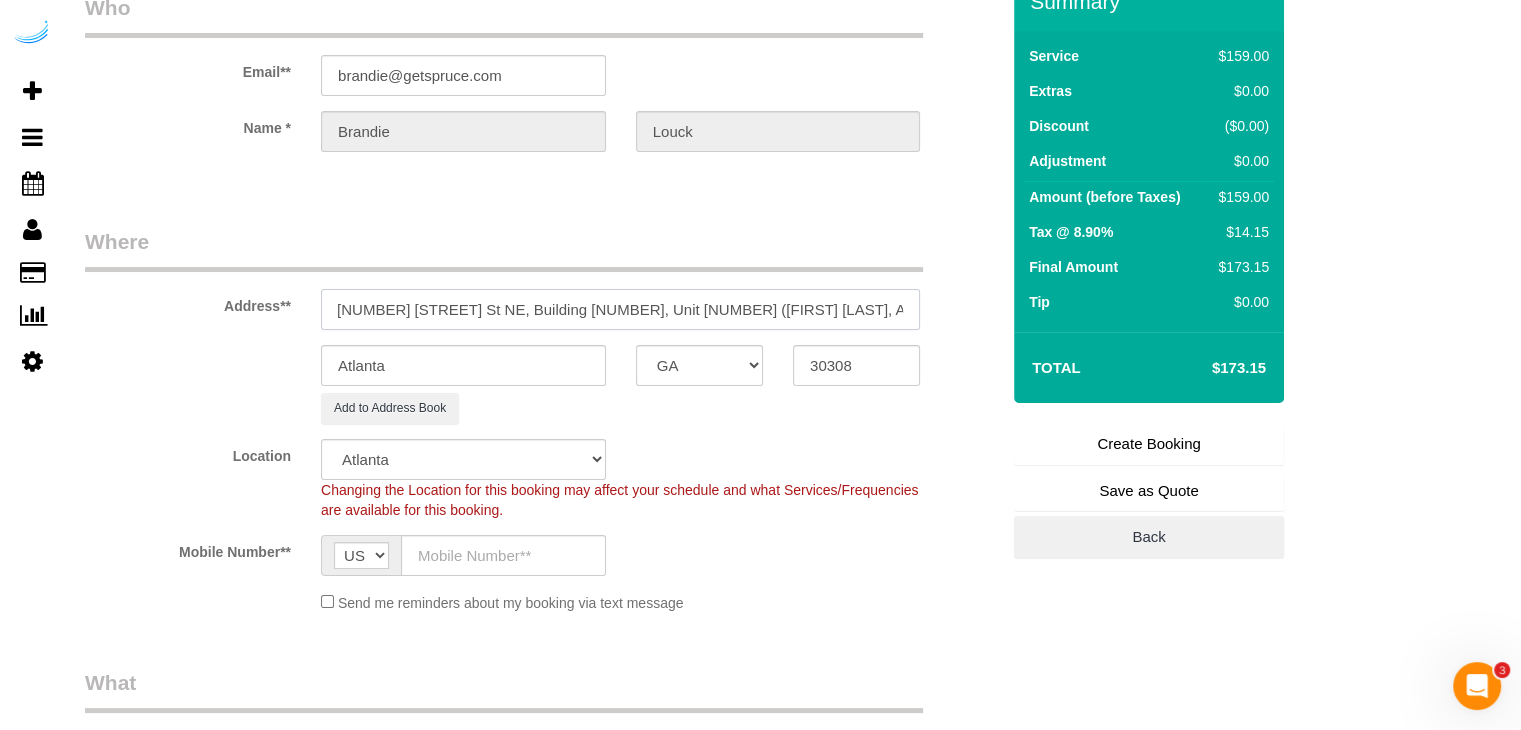 scroll, scrollTop: 0, scrollLeft: 7, axis: horizontal 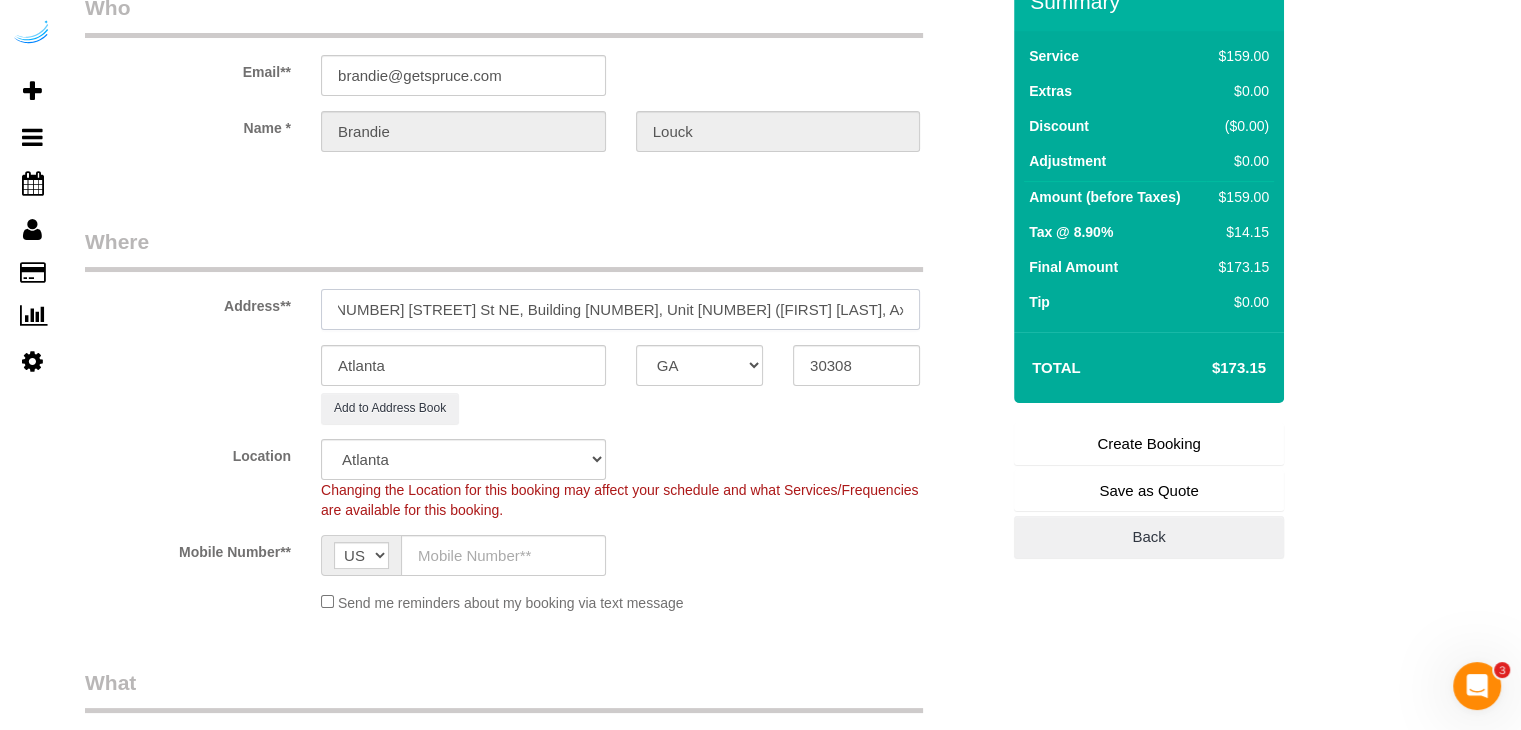 type on "811 Juniper St NE, Building 1209, Unit 1209 (Kimberly Mace, Axis Midtown, 1449798 )" 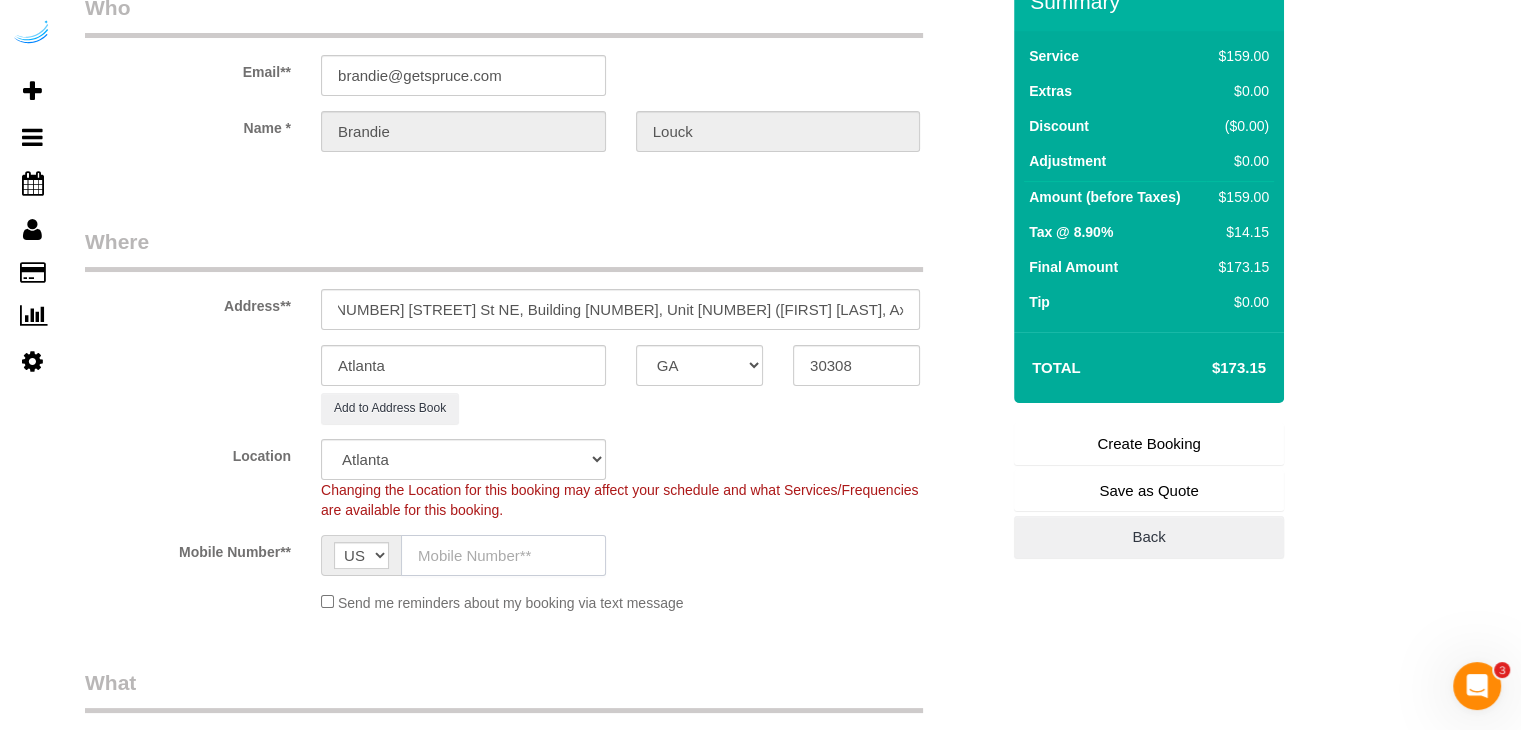 click 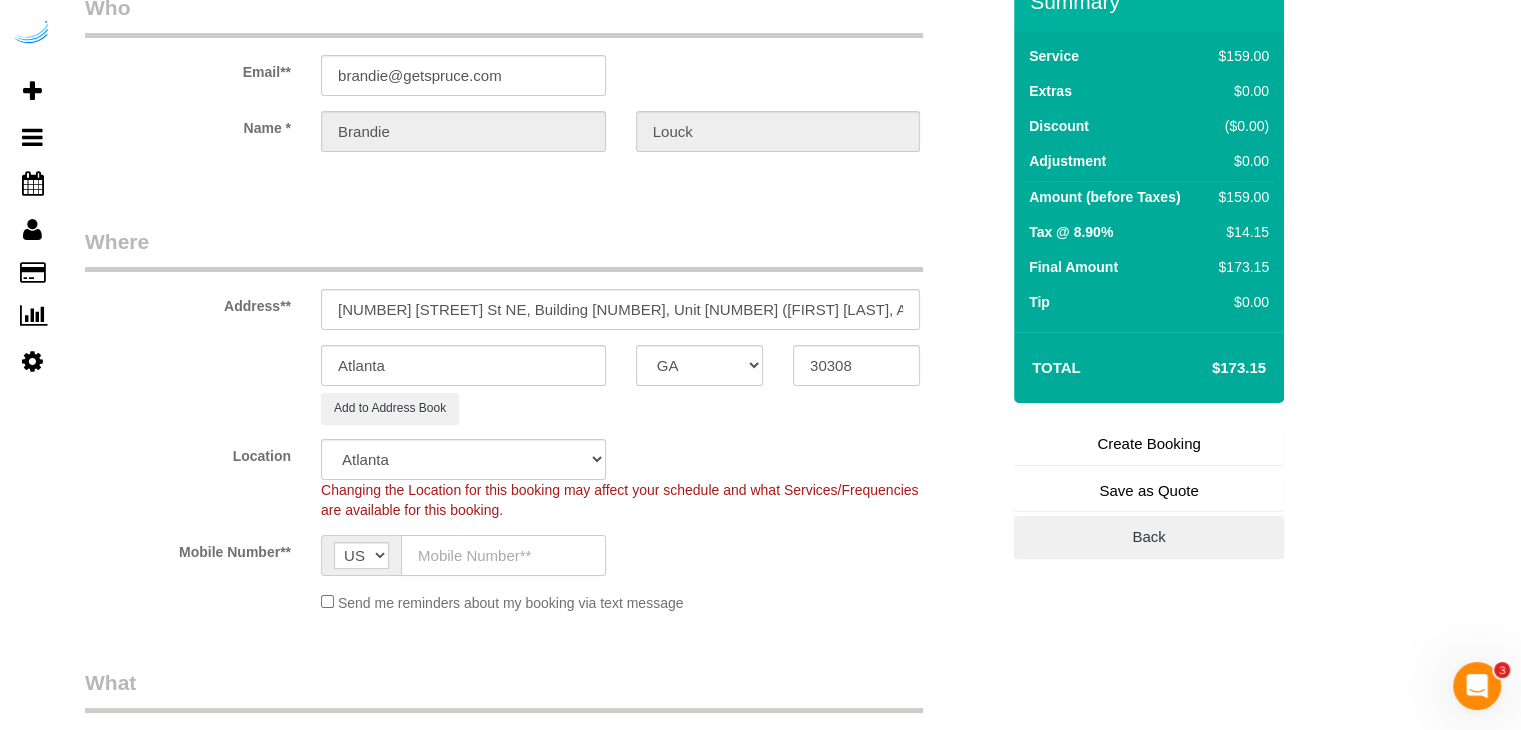 type on "(512) 444-3607" 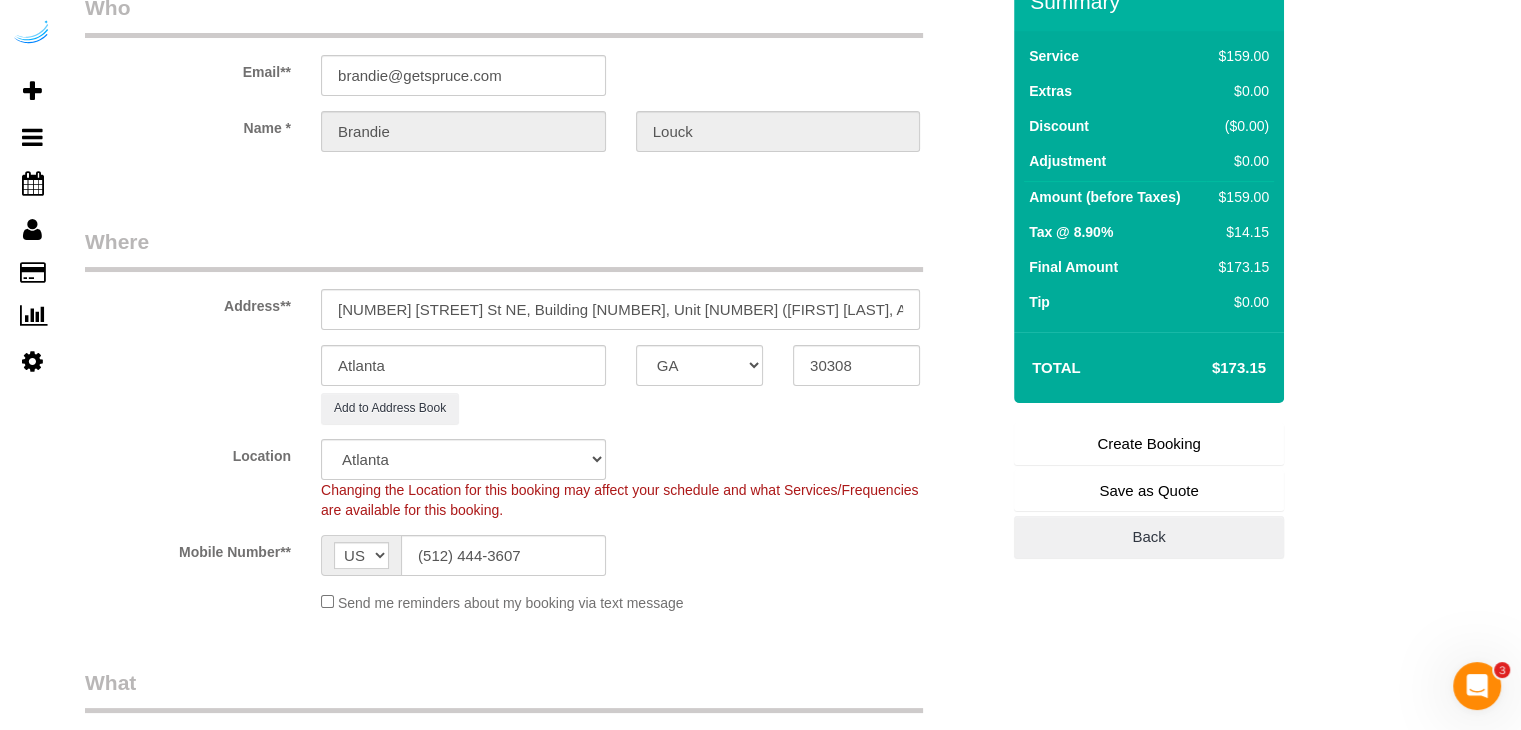 type on "Brandie Louck" 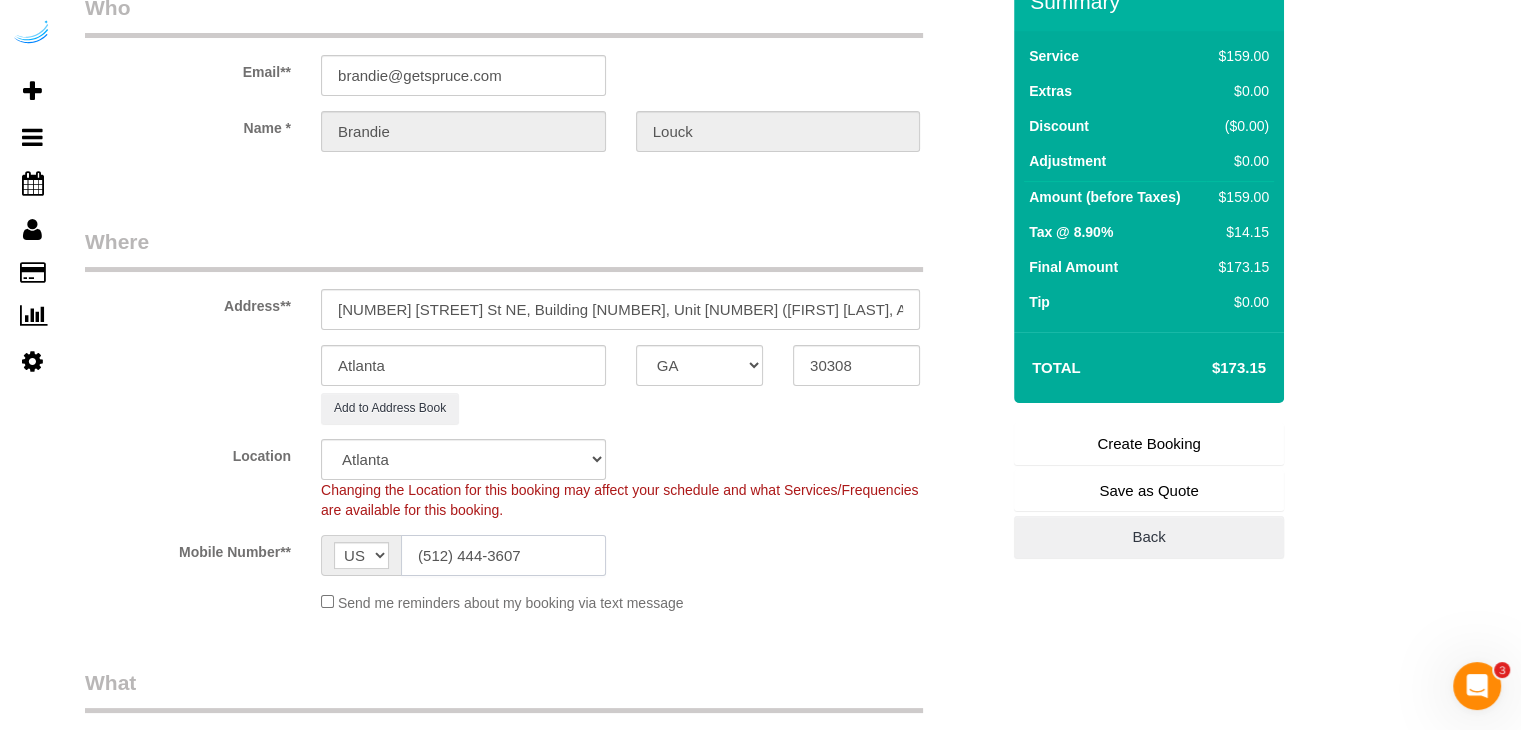 type on "(512) 444-3607" 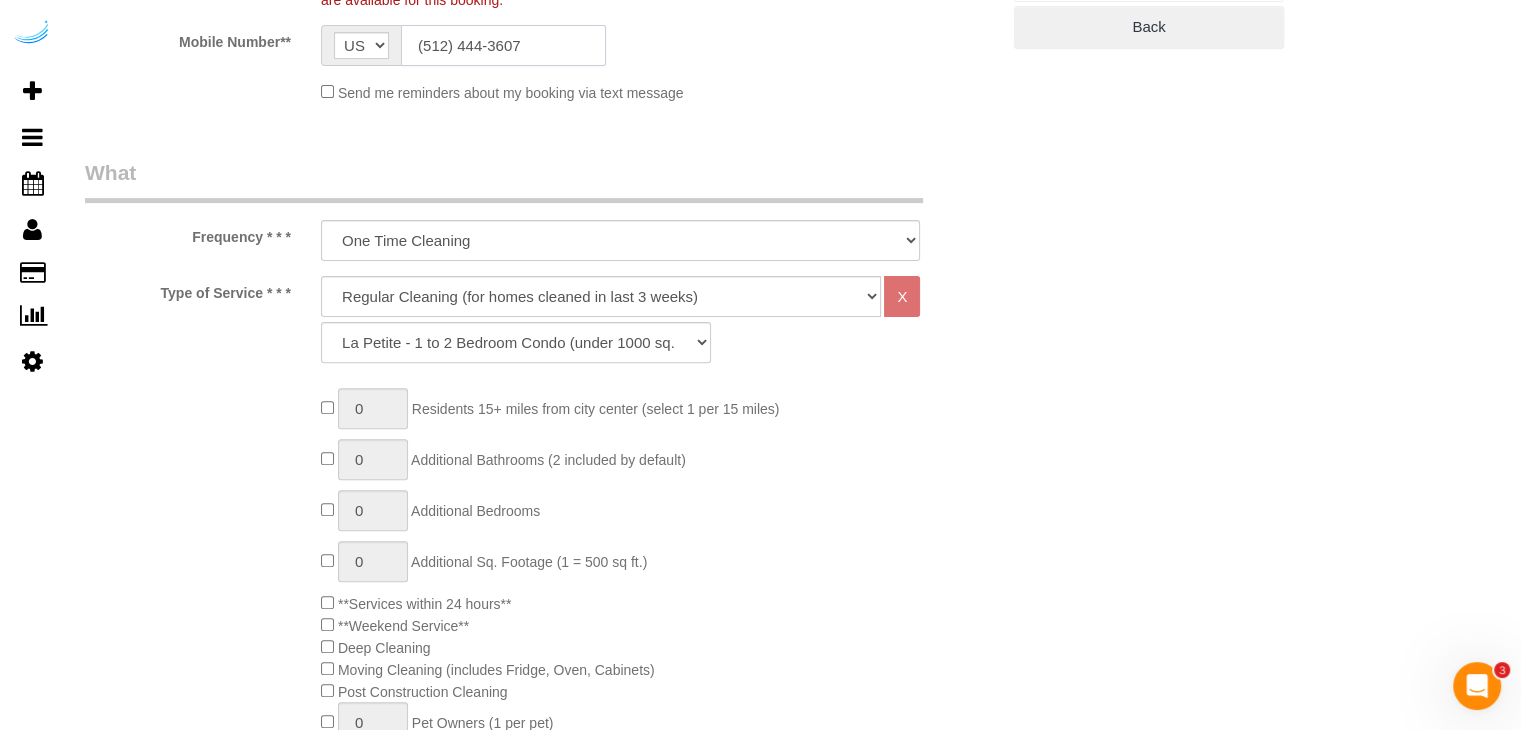 scroll, scrollTop: 600, scrollLeft: 0, axis: vertical 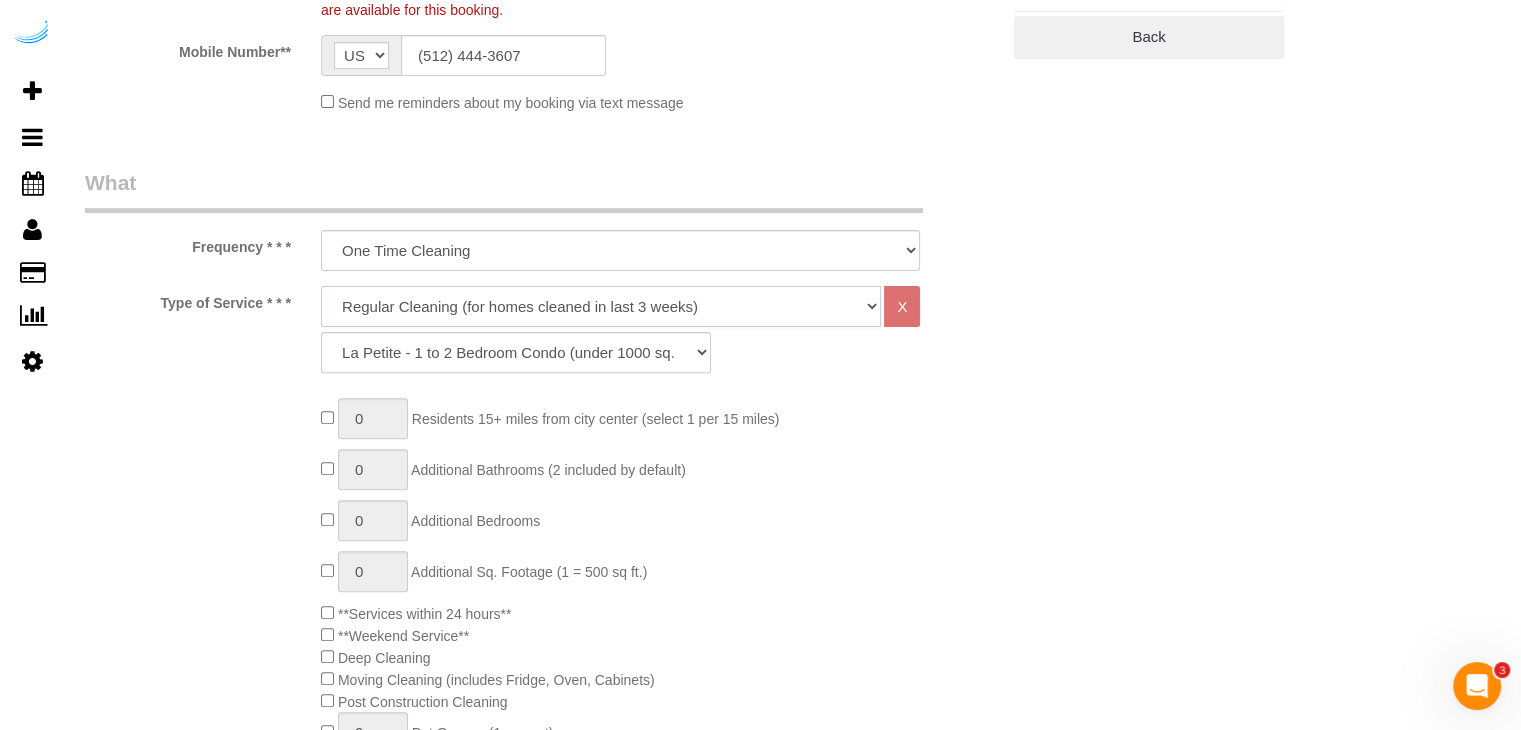 click on "Deep Cleaning (for homes that have not been cleaned in 3+ weeks) Spruce Regular Cleaning (for homes cleaned in last 3 weeks) Moving Cleanup (to clean home for new tenants) Post Construction Cleaning Vacation Rental Cleaning Hourly" 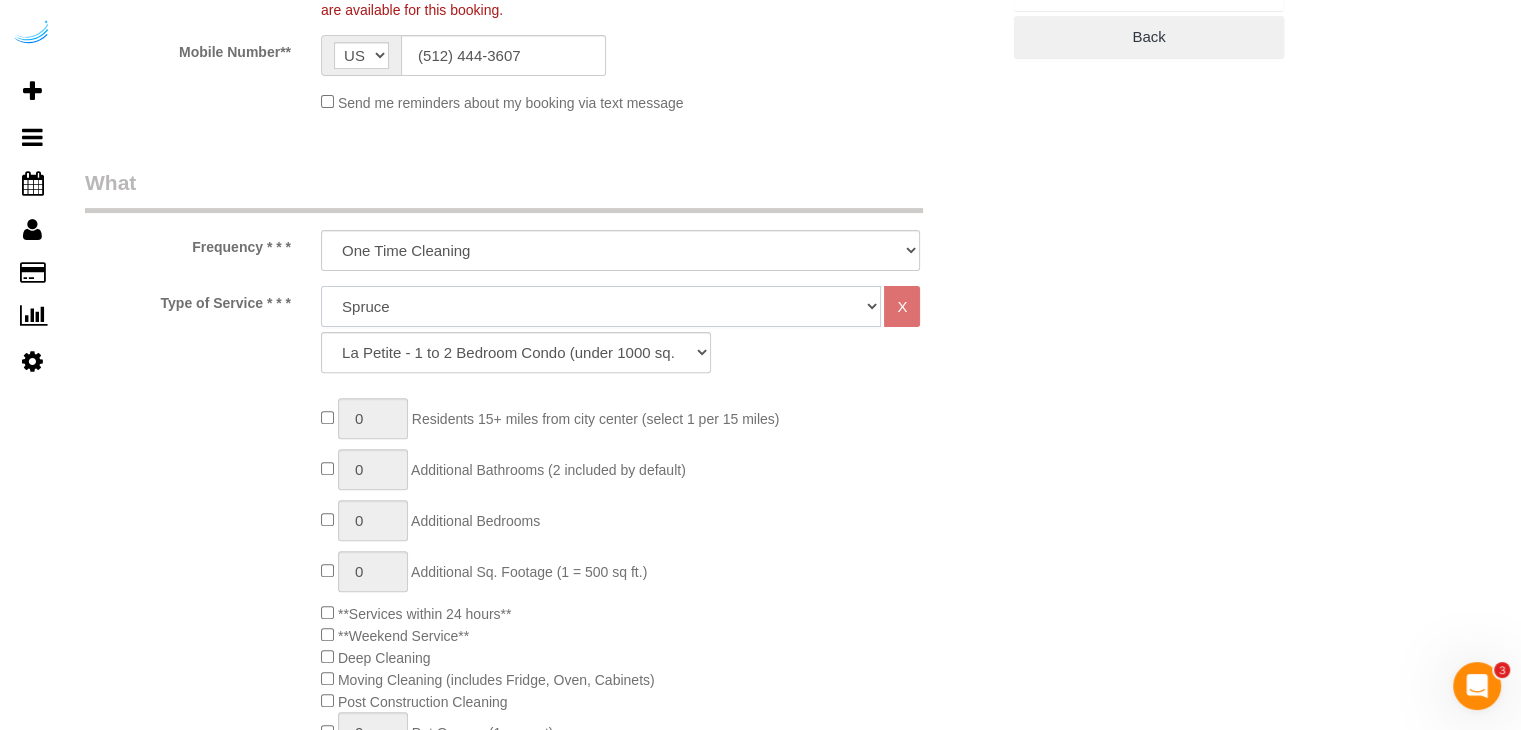 click on "Deep Cleaning (for homes that have not been cleaned in 3+ weeks) Spruce Regular Cleaning (for homes cleaned in last 3 weeks) Moving Cleanup (to clean home for new tenants) Post Construction Cleaning Vacation Rental Cleaning Hourly" 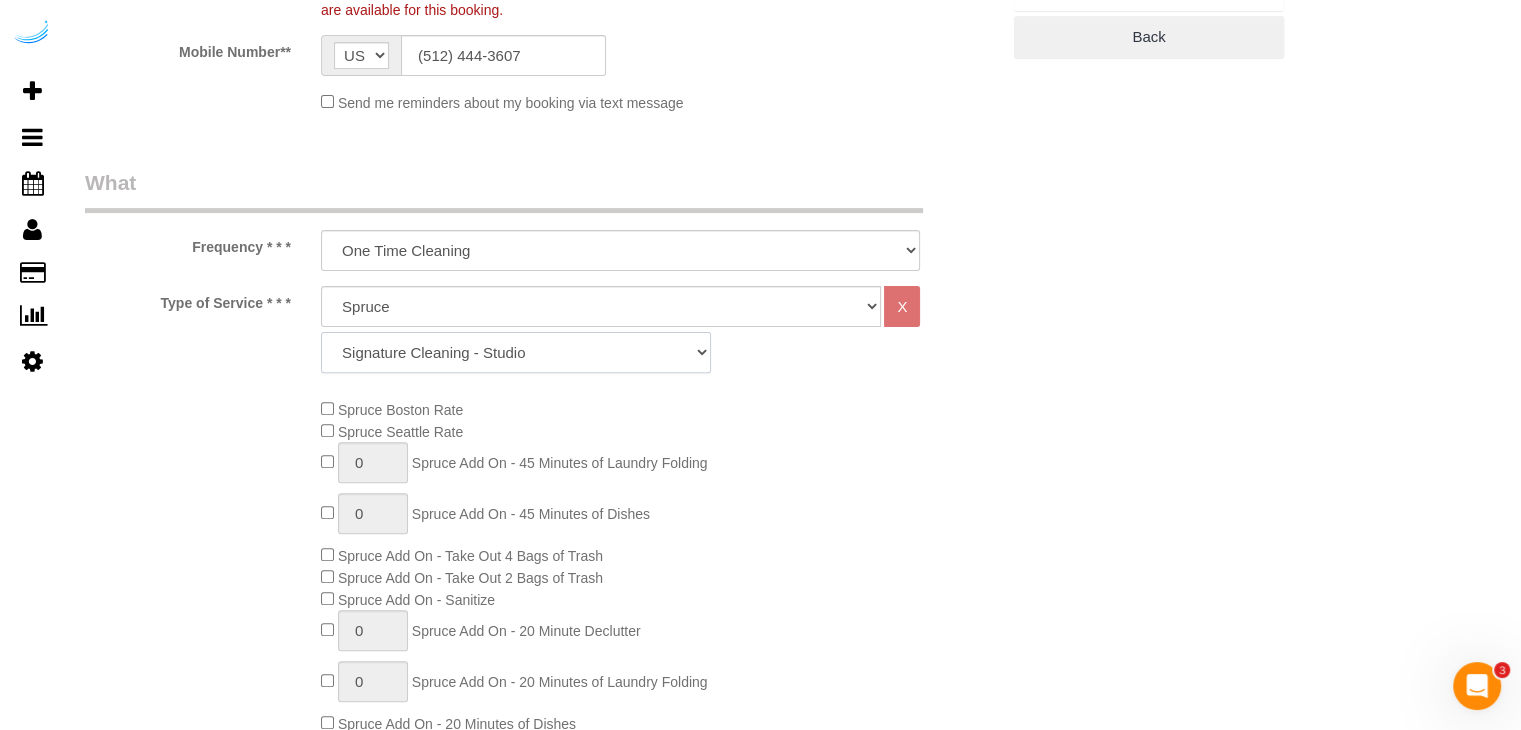 click on "Signature Cleaning - Studio Signature Cleaning - 1 Bed 1 Bath Signature Cleaning - 1 Bed 1.5 Bath Signature Cleaning - 1 Bed 1 Bath + Study Signature Cleaning - 1 Bed 2 Bath Signature Cleaning - 2 Bed 1 Bath Signature Cleaning - 2 Bed 2 Bath Signature Cleaning - 2 Bed 2.5 Bath Signature Cleaning - 2 Bed 2 Bath + Study Signature Cleaning - 3 Bed 2 Bath Signature Cleaning - 3 Bed 3 Bath Signature Cleaning - 4 Bed 2 Bath Signature Cleaning - 4 Bed 4 Bath Signature Cleaning - 5 Bed 4 Bath Signature Cleaning - 5 Bed 5 Bath Signature Cleaning - 6 Bed 6 Bath Premium Cleaning - Studio Premium Cleaning - 1 Bed 1 Bath Premium Cleaning - 1 Bed 1.5 Bath Premium Cleaning - 1 Bed 1 Bath + Study Premium Cleaning - 1 Bed 2 Bath Premium Cleaning - 2 Bed 1 Bath Premium Cleaning - 2 Bed 2 Bath Premium Cleaning - 2 Bed 2.5 Bath Premium Cleaning - 2 Bed 2 Bath + Study Premium Cleaning - 3 Bed 2 Bath Premium Cleaning - 3 Bed 3 Bath Premium Cleaning - 4 Bed 2 Bath Premium Cleaning - 4 Bed 4 Bath Premium Cleaning - 5 Bed 4 Bath" 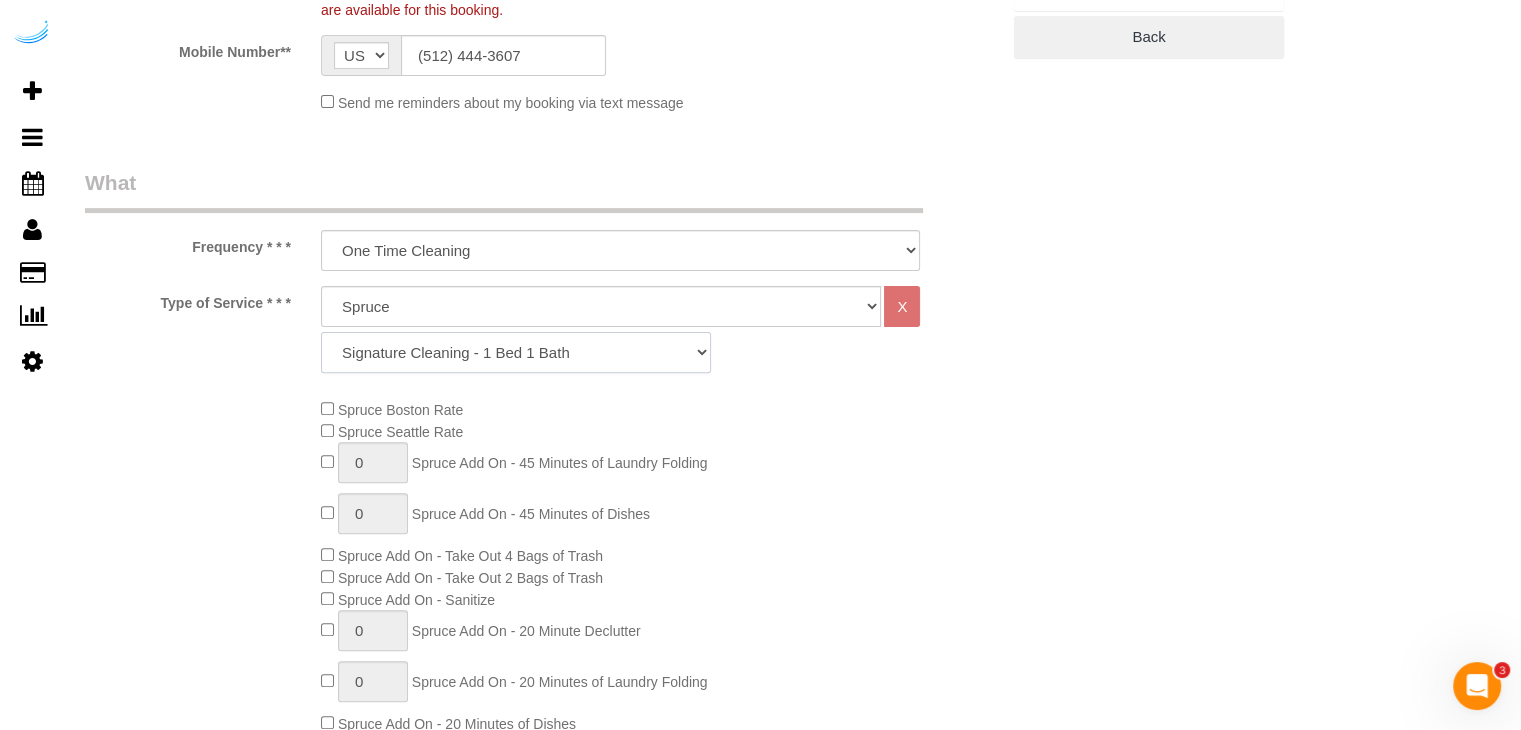click on "Signature Cleaning - Studio Signature Cleaning - 1 Bed 1 Bath Signature Cleaning - 1 Bed 1.5 Bath Signature Cleaning - 1 Bed 1 Bath + Study Signature Cleaning - 1 Bed 2 Bath Signature Cleaning - 2 Bed 1 Bath Signature Cleaning - 2 Bed 2 Bath Signature Cleaning - 2 Bed 2.5 Bath Signature Cleaning - 2 Bed 2 Bath + Study Signature Cleaning - 3 Bed 2 Bath Signature Cleaning - 3 Bed 3 Bath Signature Cleaning - 4 Bed 2 Bath Signature Cleaning - 4 Bed 4 Bath Signature Cleaning - 5 Bed 4 Bath Signature Cleaning - 5 Bed 5 Bath Signature Cleaning - 6 Bed 6 Bath Premium Cleaning - Studio Premium Cleaning - 1 Bed 1 Bath Premium Cleaning - 1 Bed 1.5 Bath Premium Cleaning - 1 Bed 1 Bath + Study Premium Cleaning - 1 Bed 2 Bath Premium Cleaning - 2 Bed 1 Bath Premium Cleaning - 2 Bed 2 Bath Premium Cleaning - 2 Bed 2.5 Bath Premium Cleaning - 2 Bed 2 Bath + Study Premium Cleaning - 3 Bed 2 Bath Premium Cleaning - 3 Bed 3 Bath Premium Cleaning - 4 Bed 2 Bath Premium Cleaning - 4 Bed 4 Bath Premium Cleaning - 5 Bed 4 Bath" 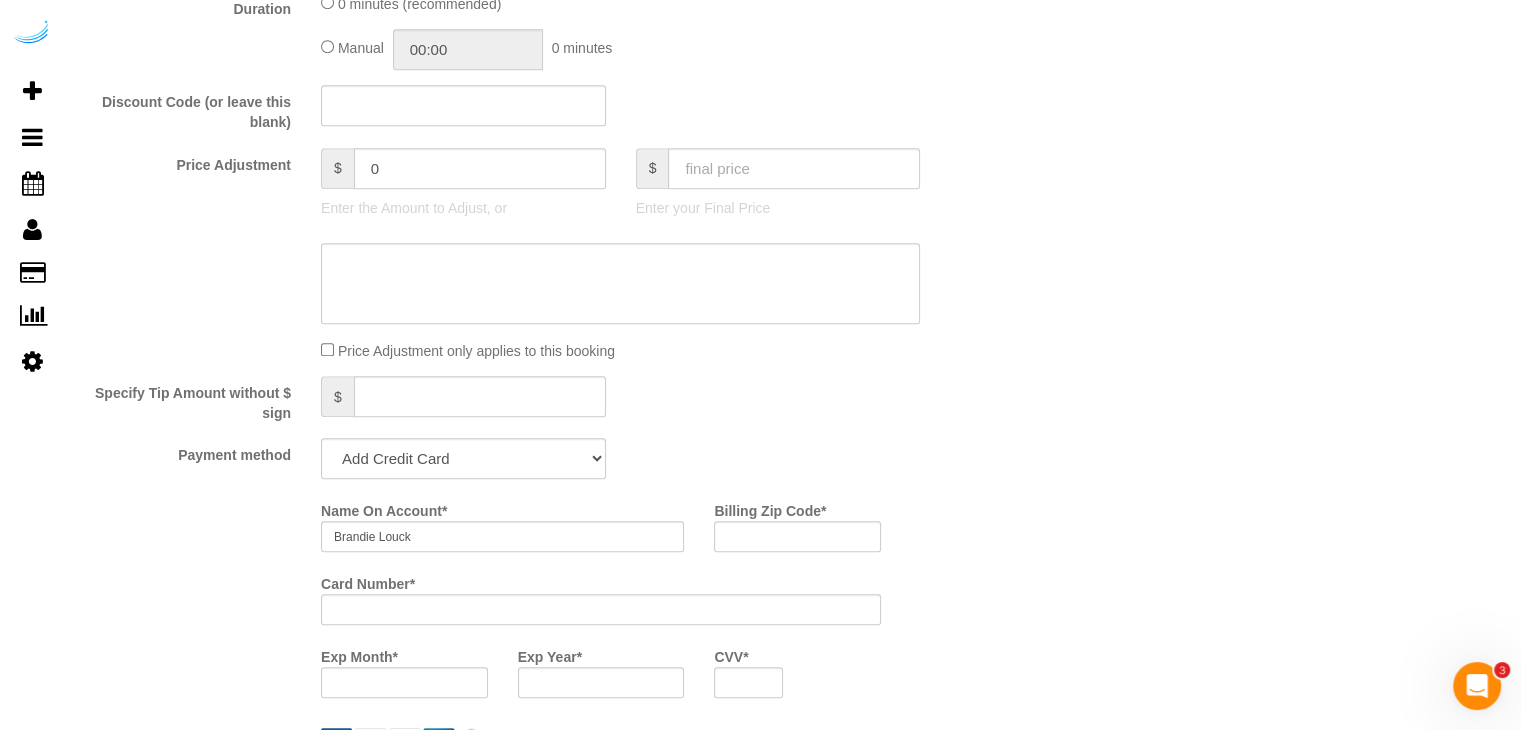 scroll, scrollTop: 1800, scrollLeft: 0, axis: vertical 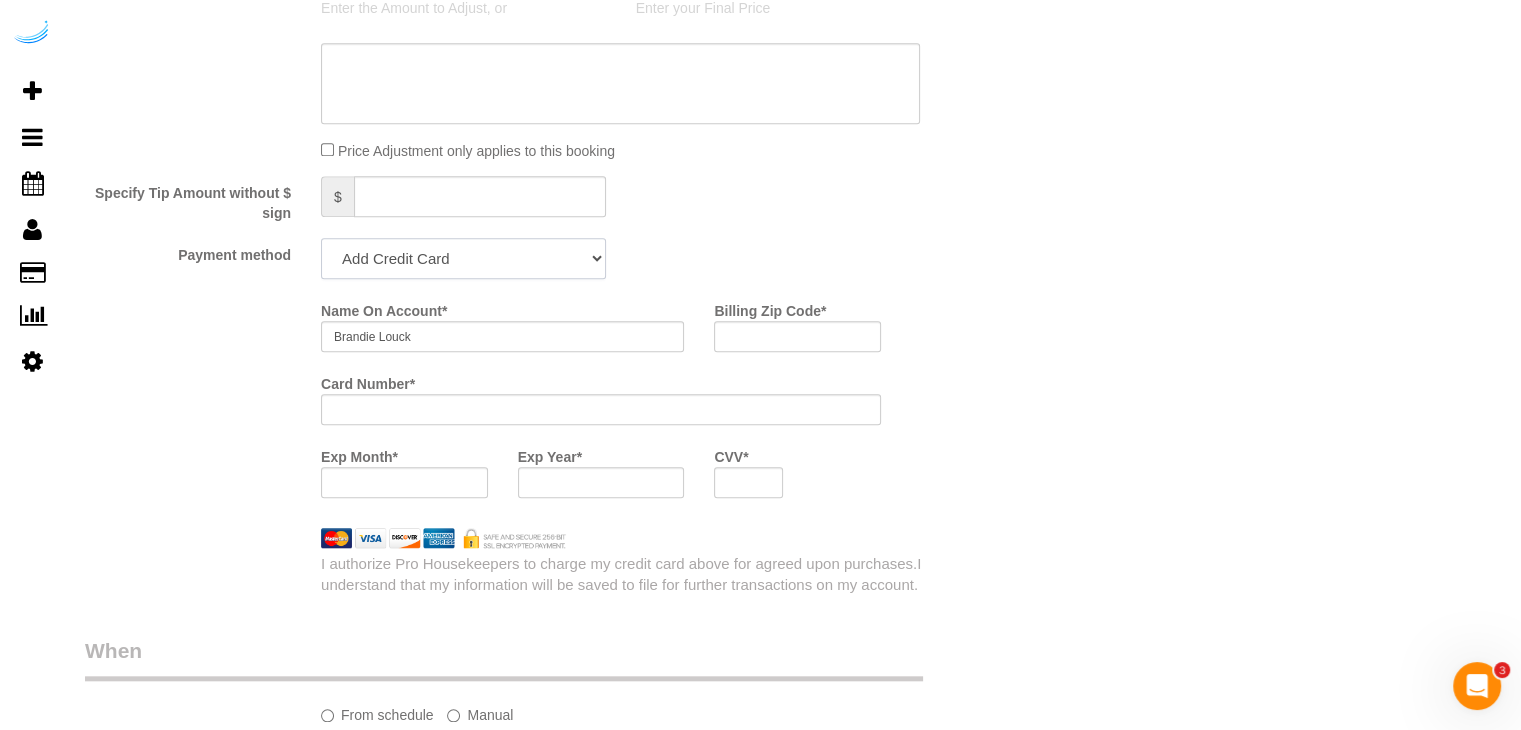 click on "Add Credit Card Cash Check Paypal" 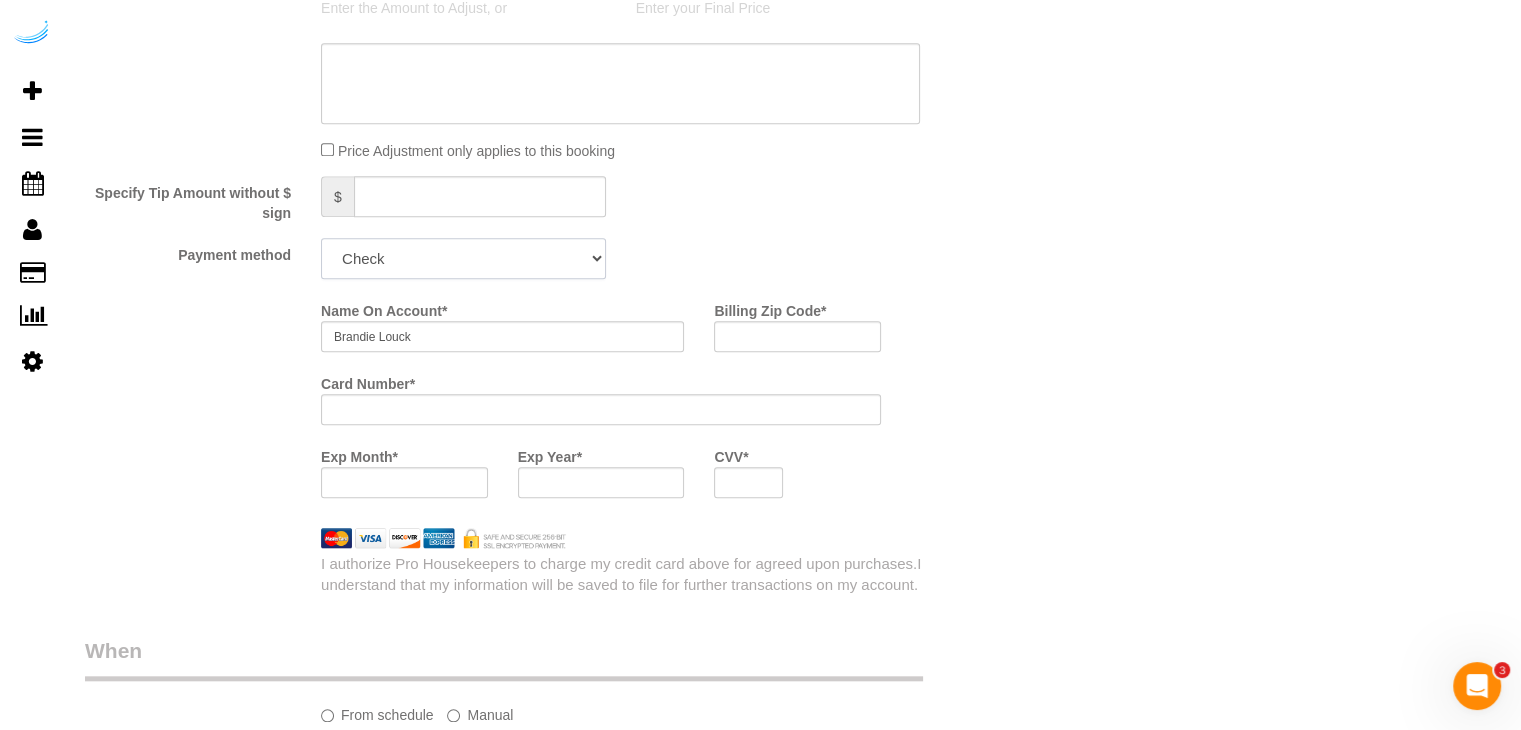 click on "Add Credit Card Cash Check Paypal" 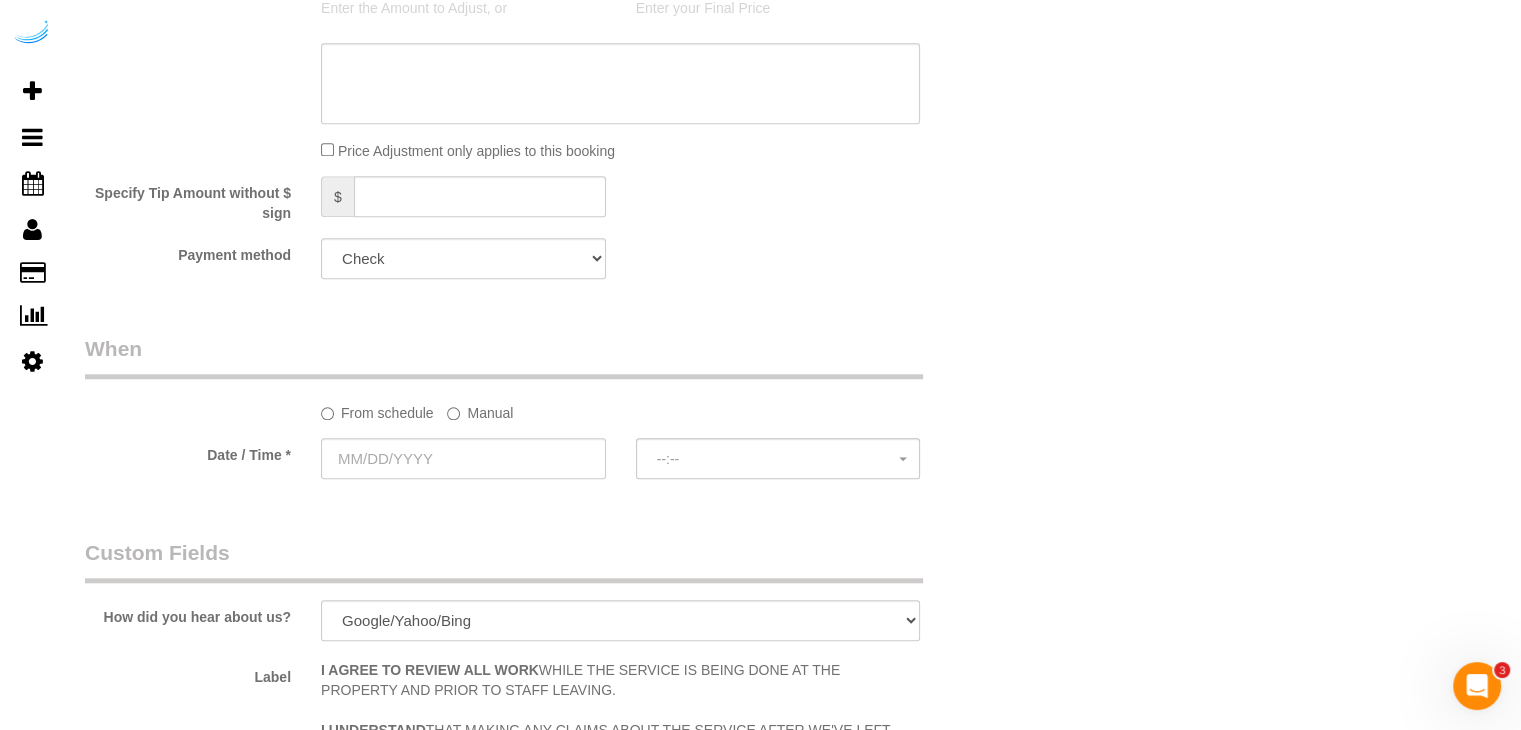 click on "Manual" 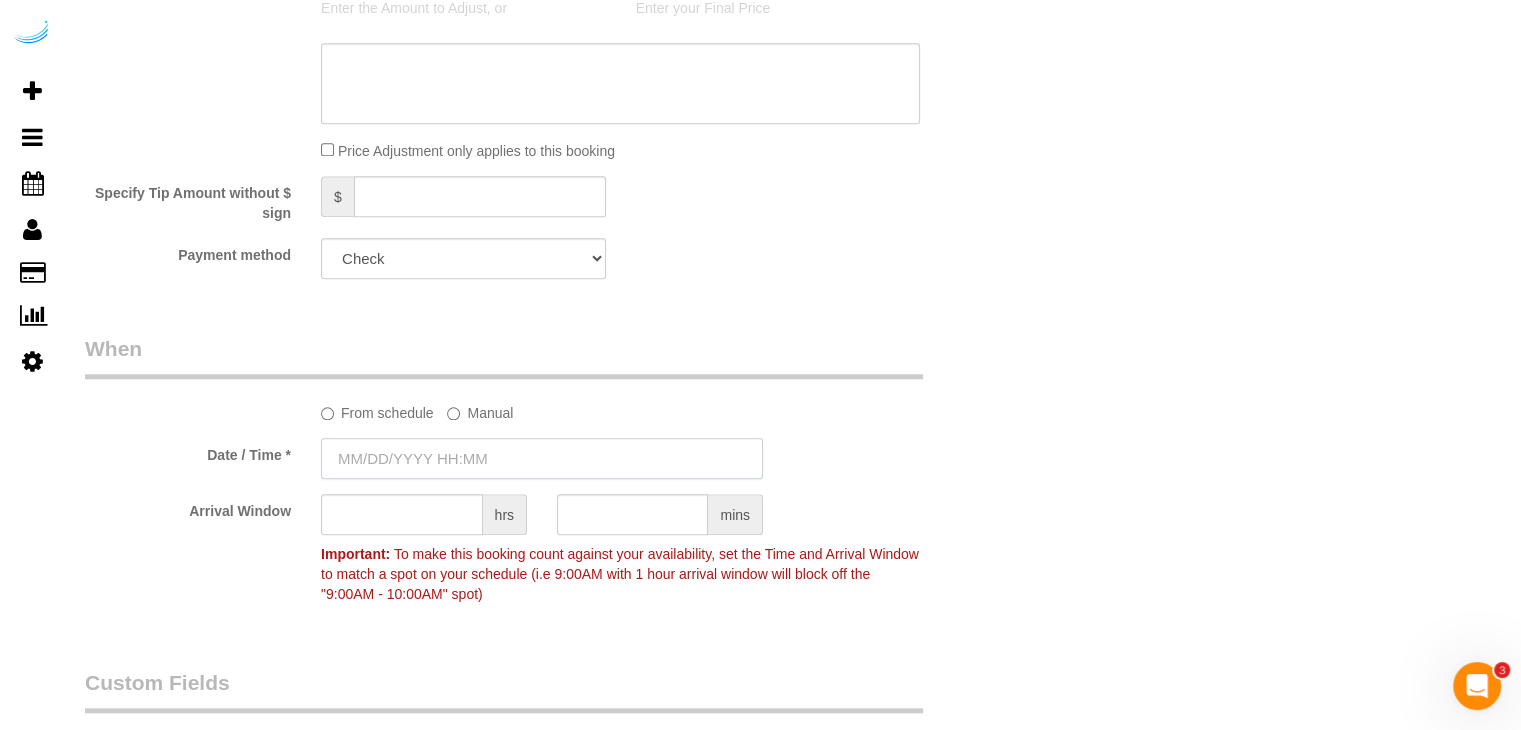 drag, startPoint x: 441, startPoint y: 457, endPoint x: 424, endPoint y: 421, distance: 39.812057 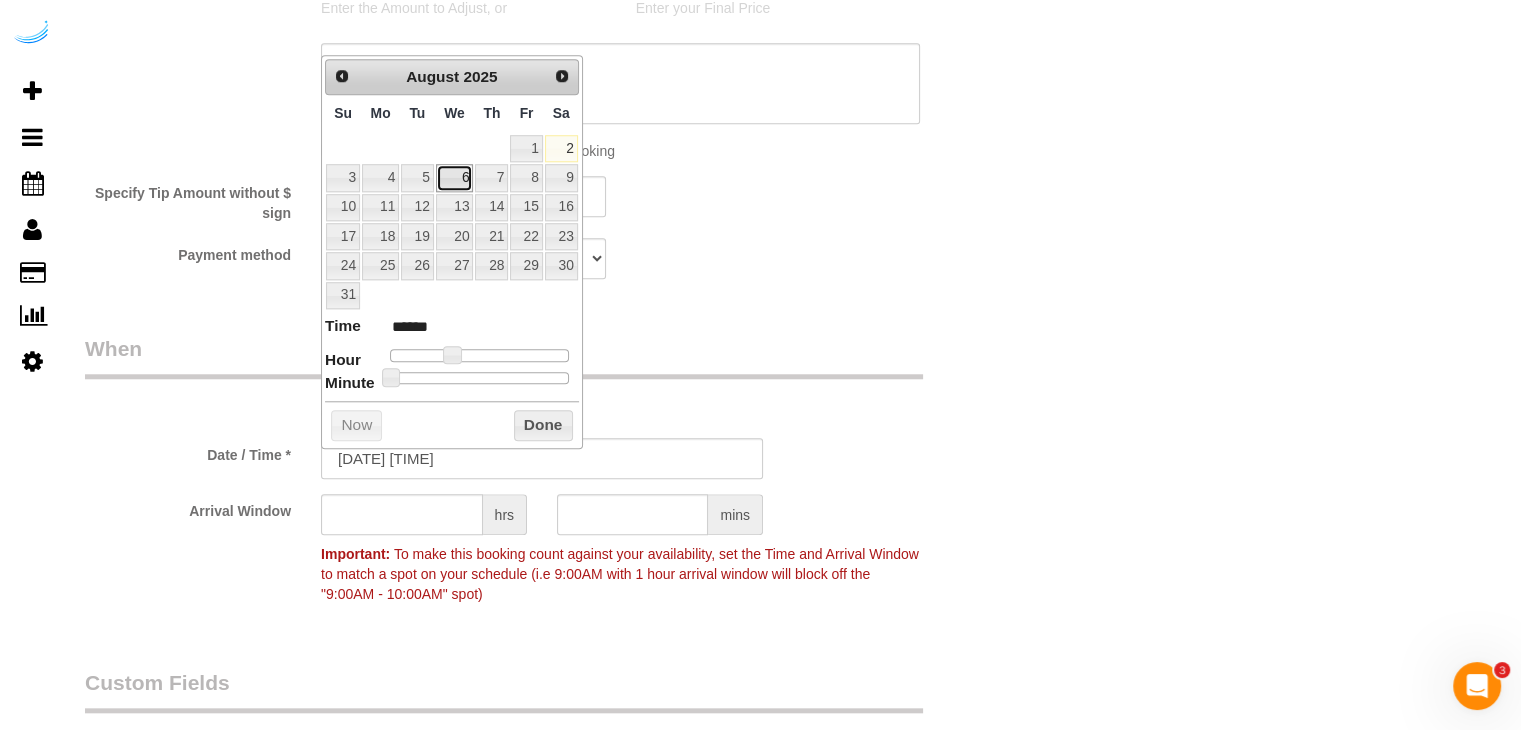 click on "6" at bounding box center (455, 177) 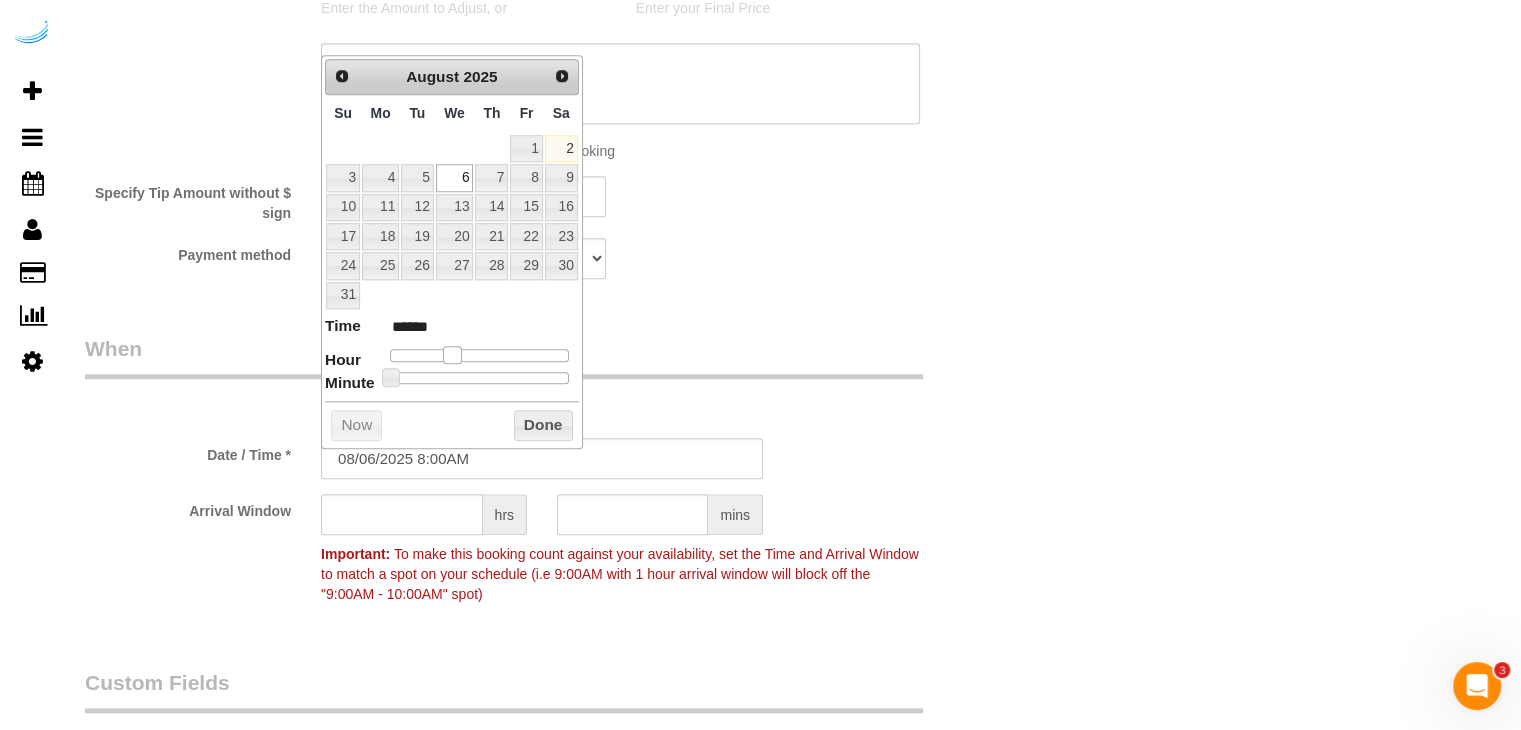 type on "[DATE] [TIME]" 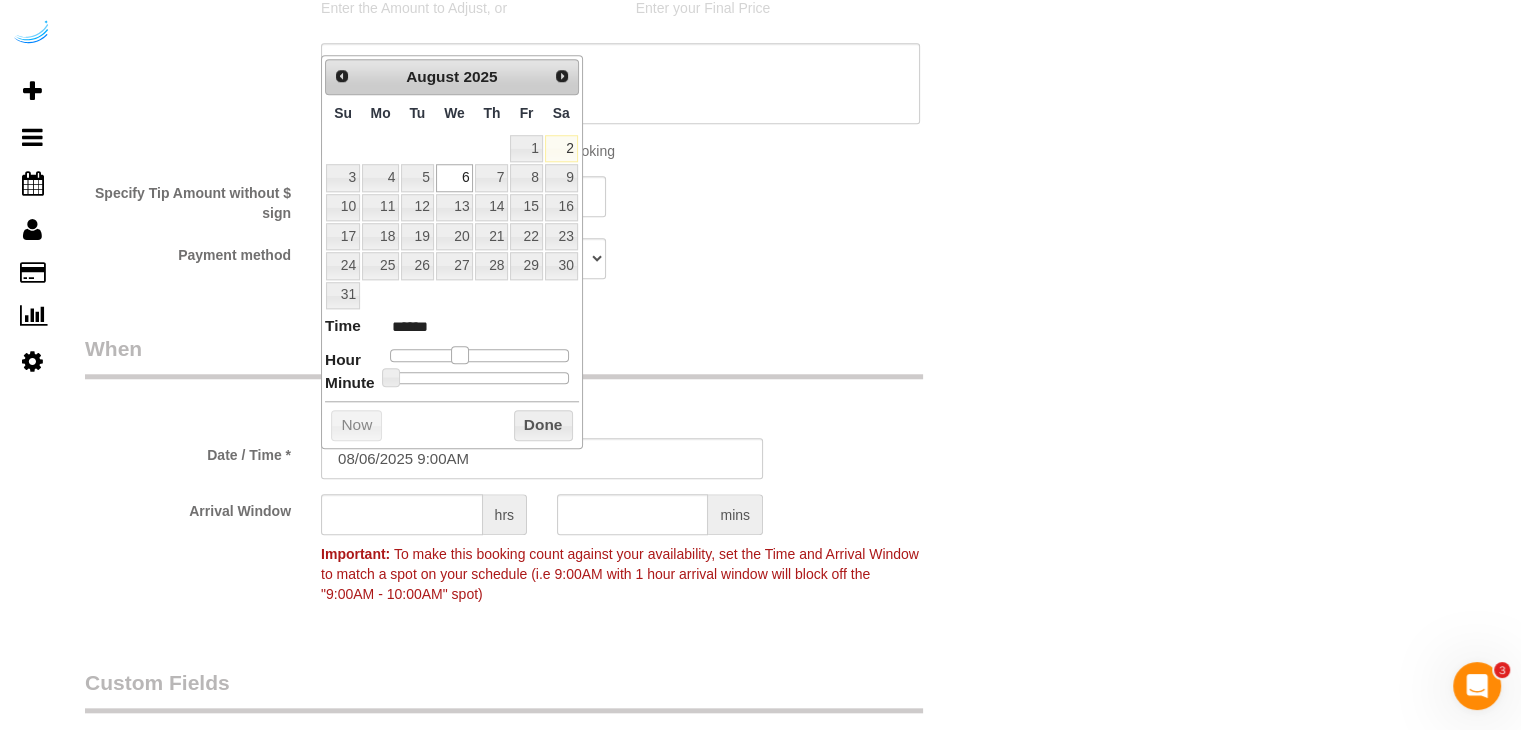 click at bounding box center [460, 355] 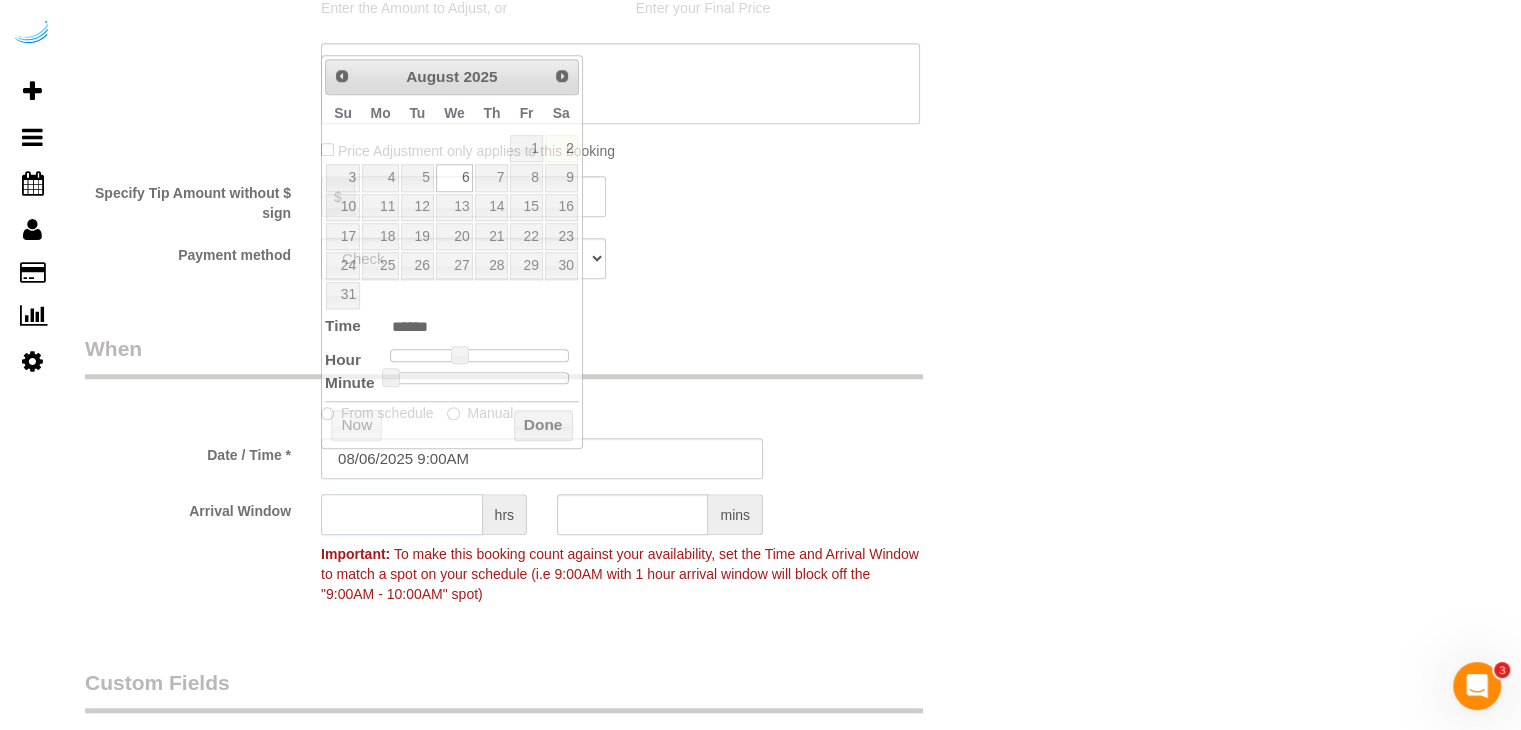 click 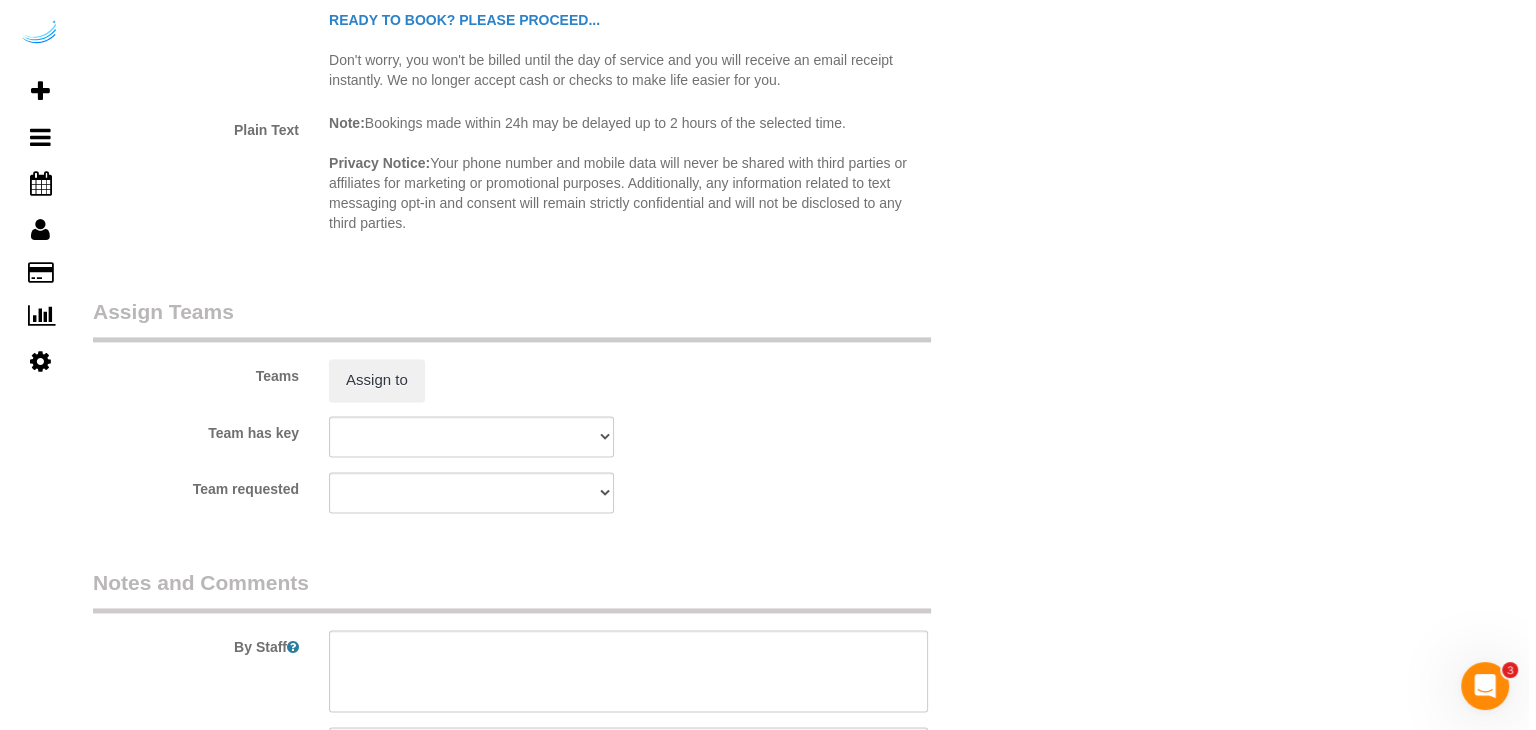 scroll, scrollTop: 2800, scrollLeft: 0, axis: vertical 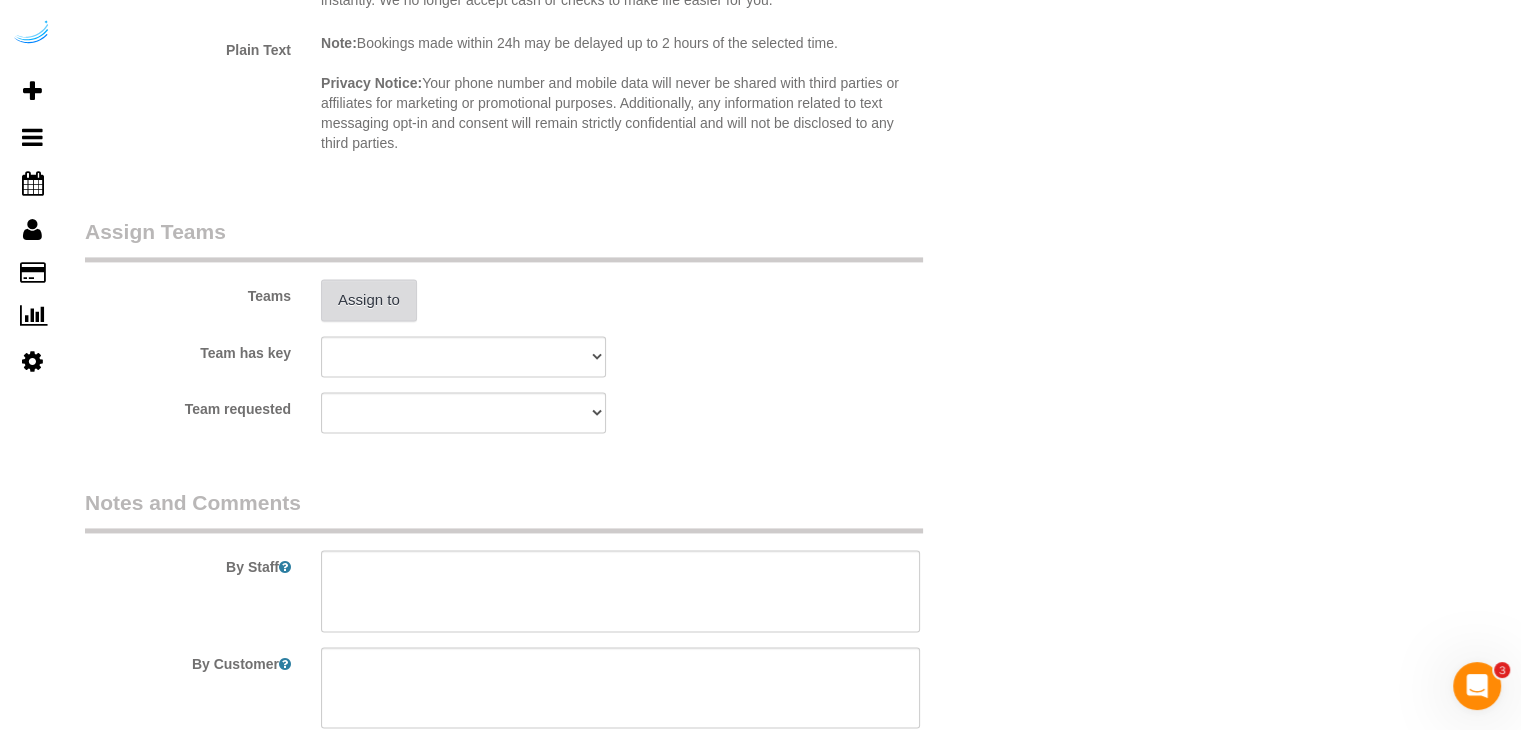 type on "8" 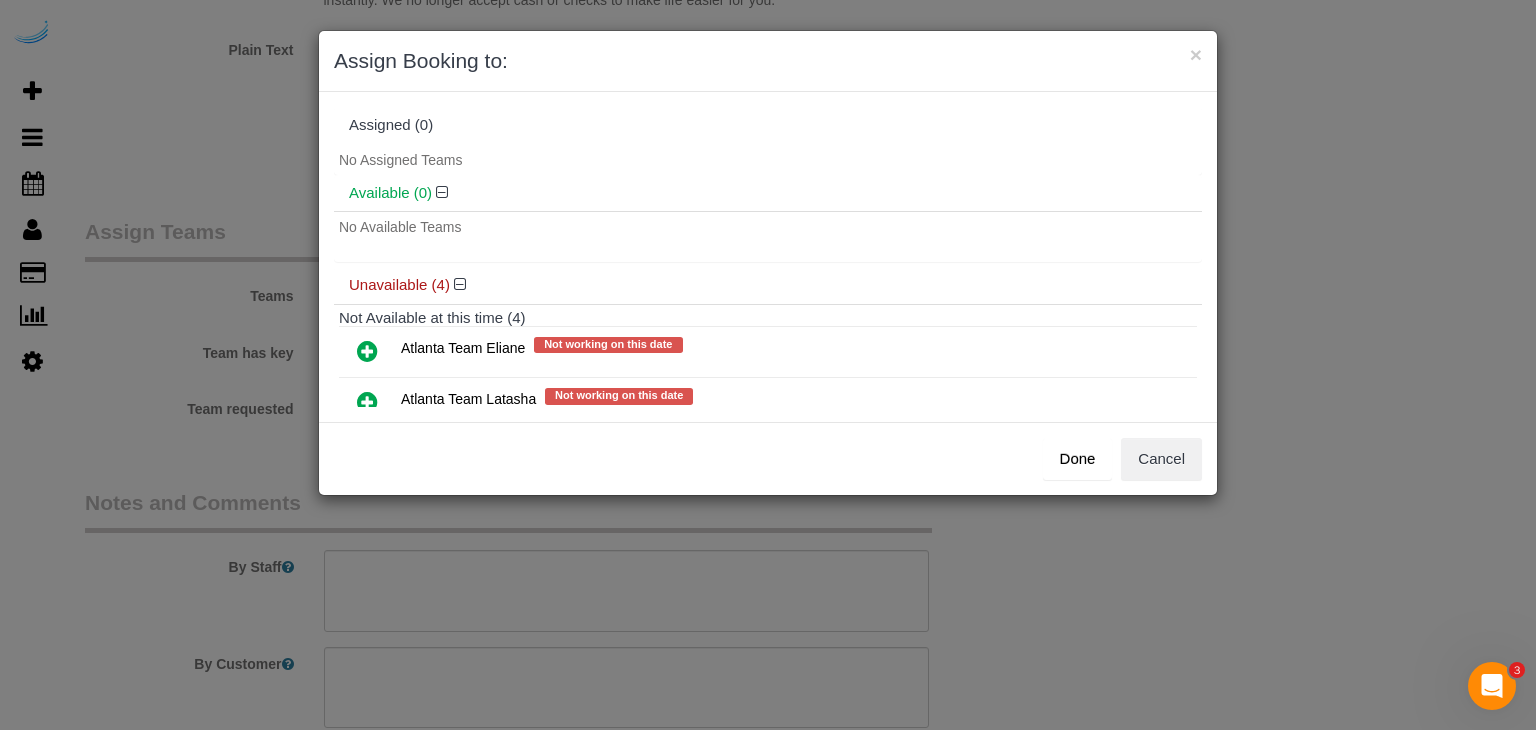 click at bounding box center [367, 351] 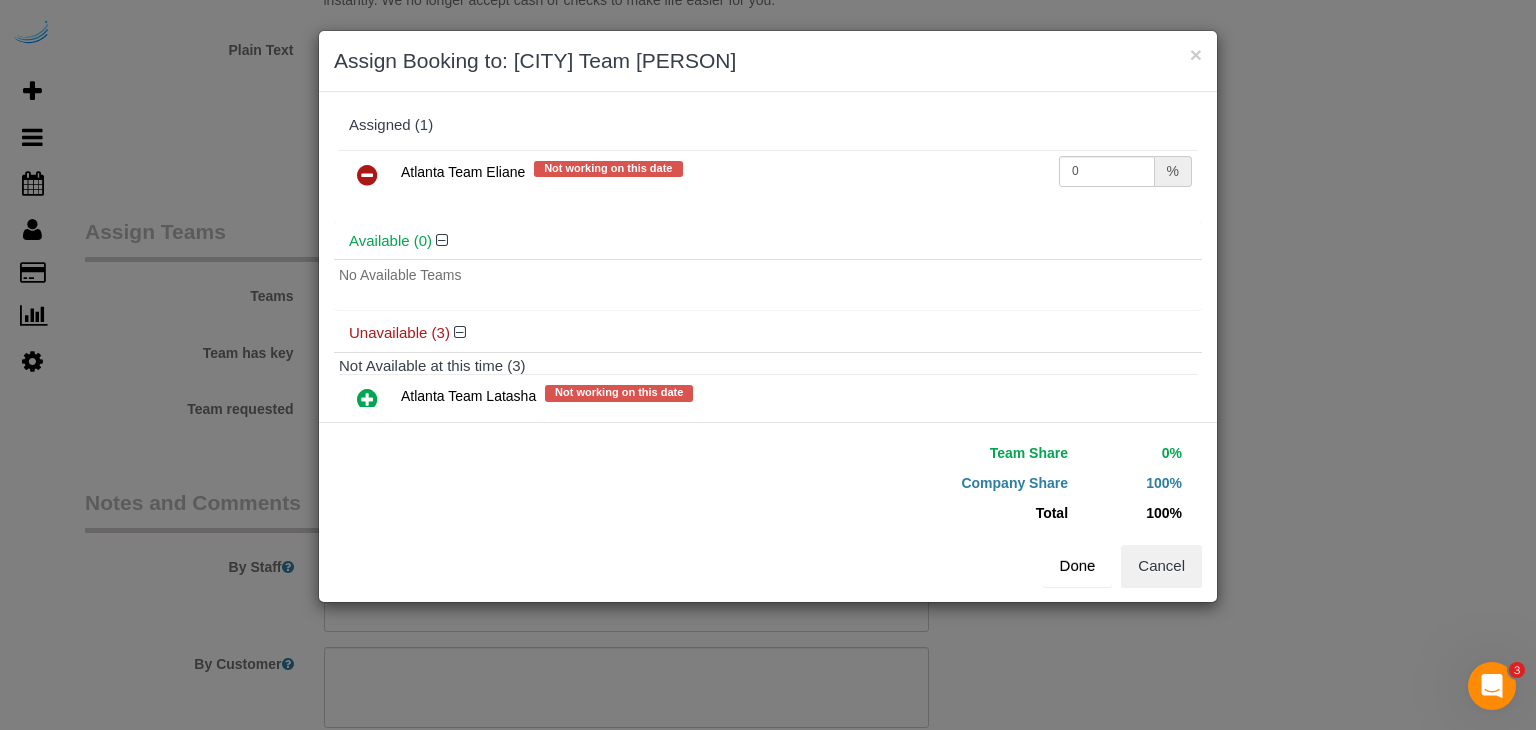 click on "Done" at bounding box center [1078, 566] 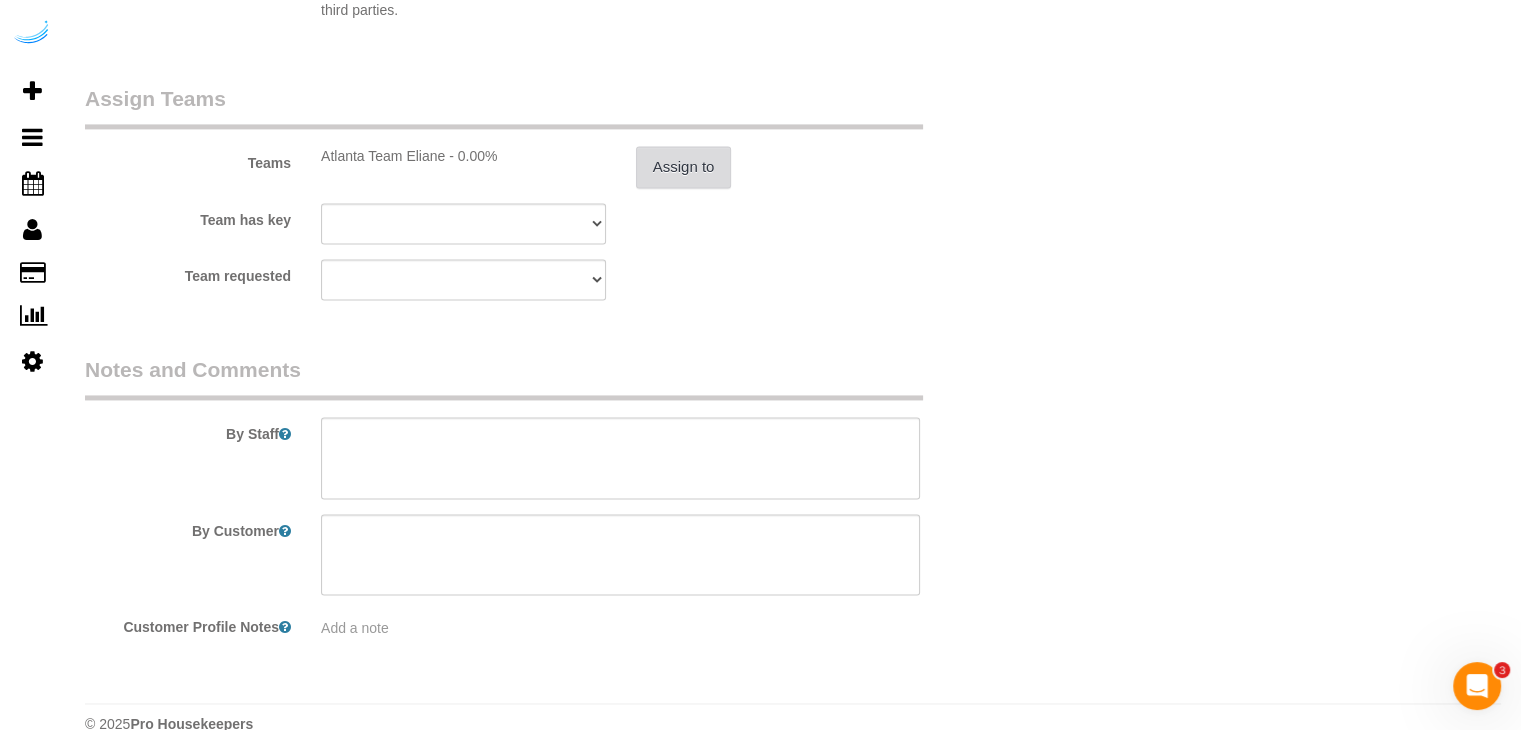 scroll, scrollTop: 2971, scrollLeft: 0, axis: vertical 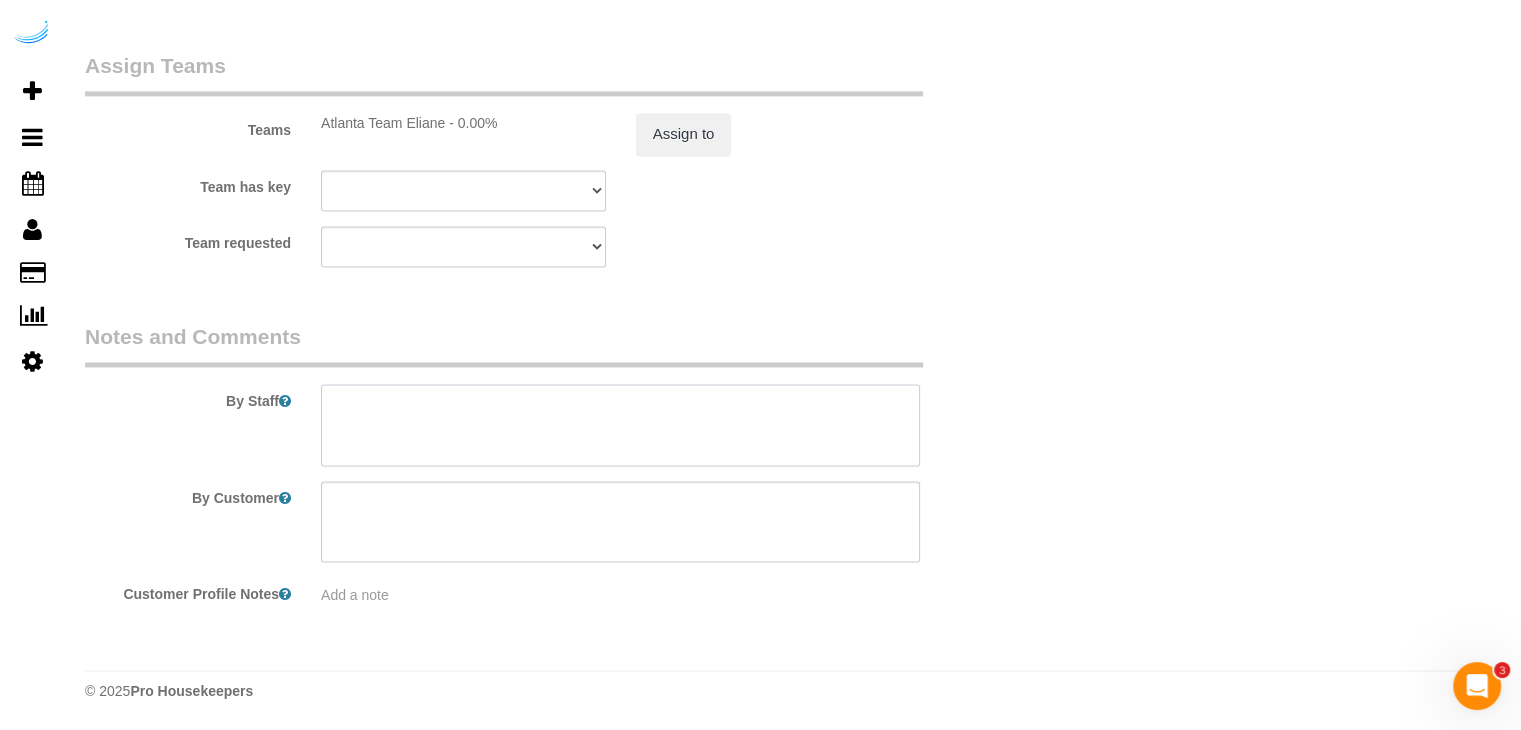 click at bounding box center [620, 425] 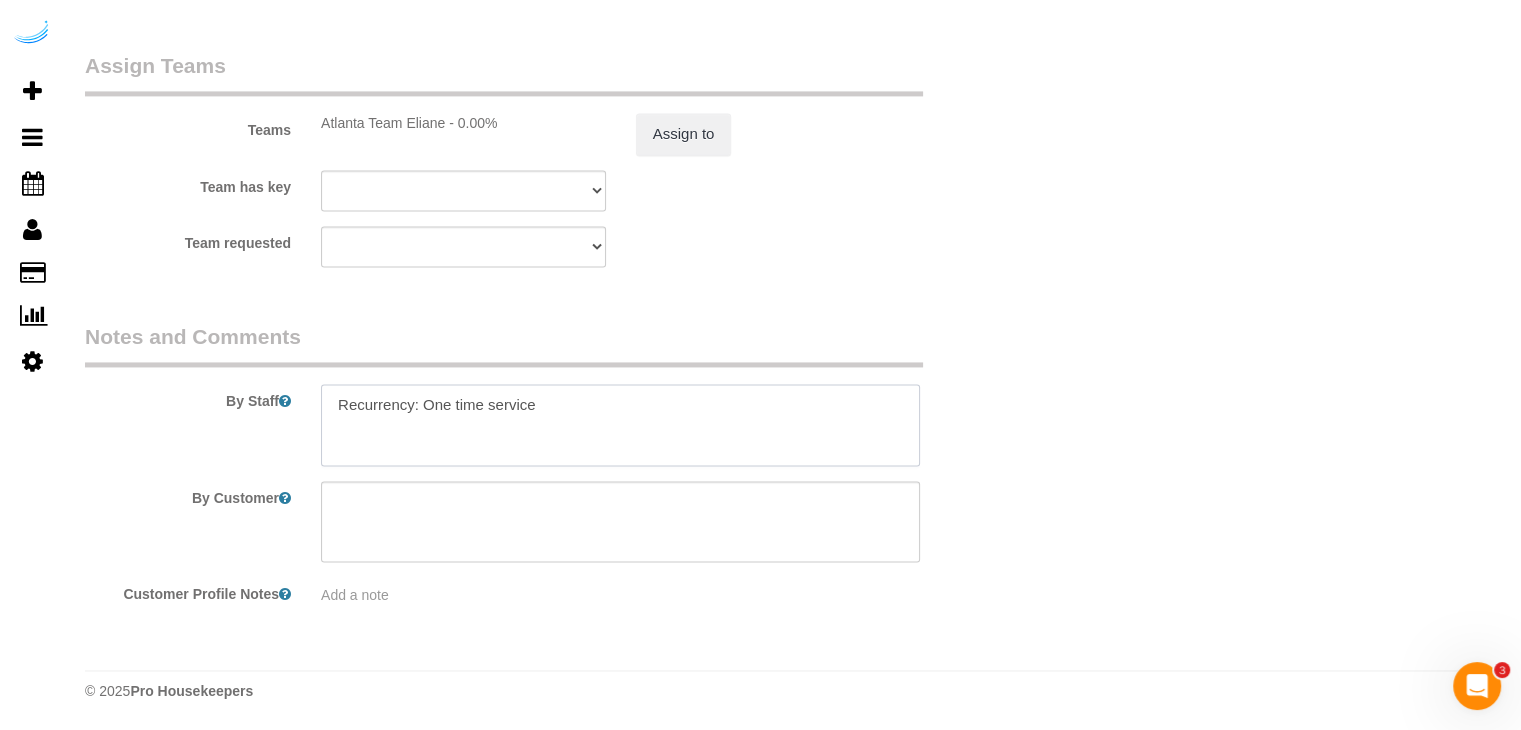 paste on "Permanent Notes:No notes from this customer.Today's Notes:Please make sure floors, bathtub/shower, and counters are cleaned thoroughly, along with other housekeeping list. Thank you very much!
Entry Method: Key with main office
Details:
Office closed 12-1. Please come outside those hours to get access to the building!!
Additional Notes:
Please coordinate with Axis Midtown to gain access to Apt 1209. Office closed 12-1, please do not come during those hours.
Housekeeping Notes:" 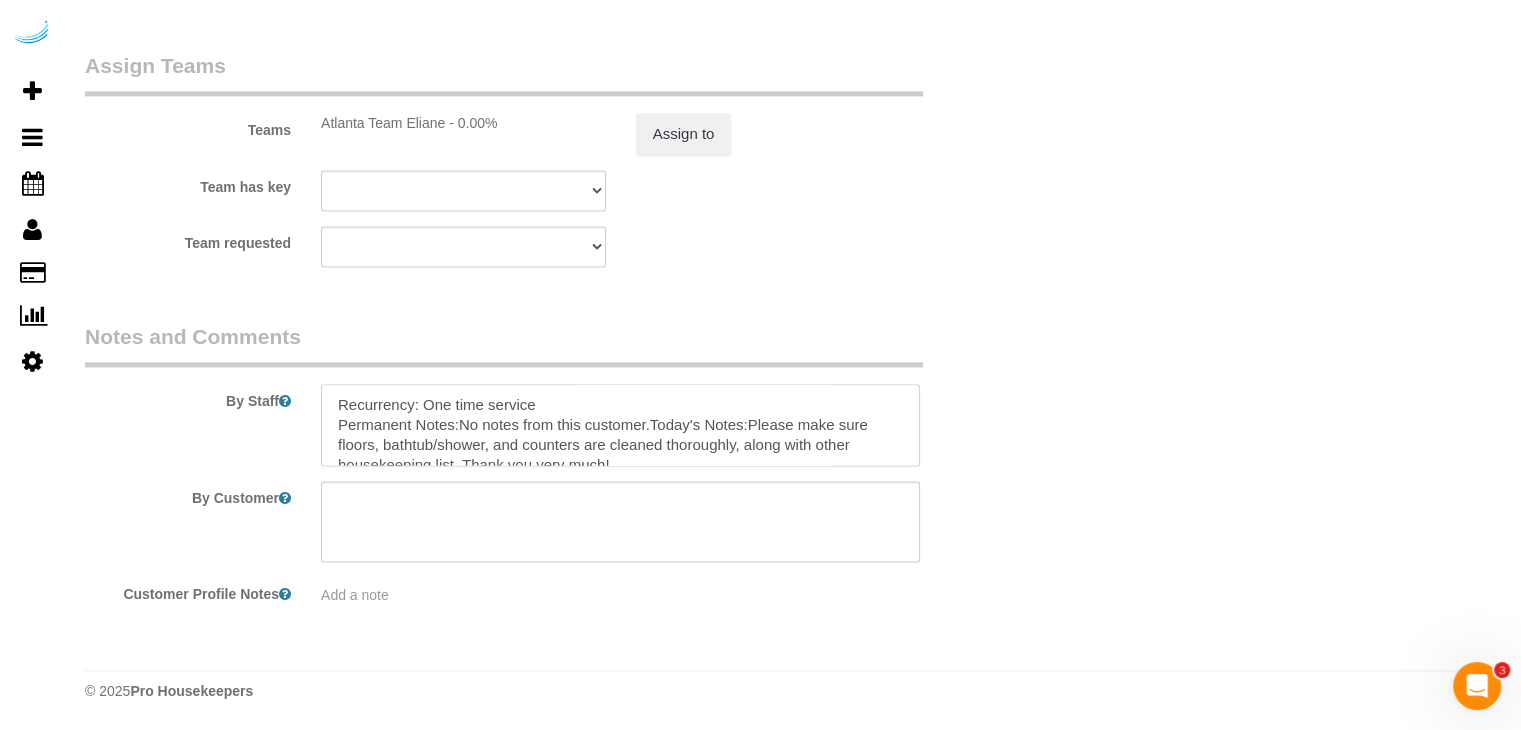 scroll, scrollTop: 187, scrollLeft: 0, axis: vertical 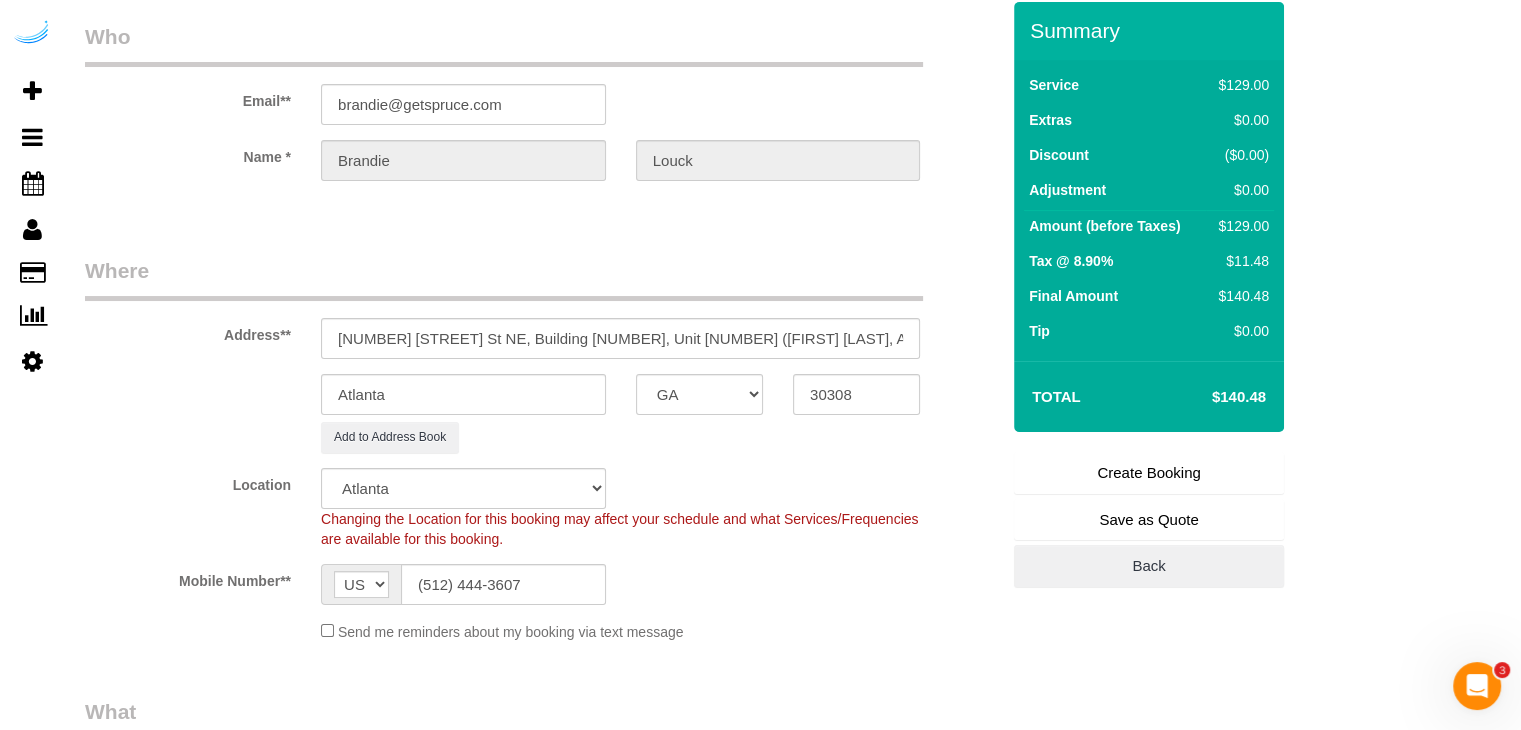 type on "Recurrency: One time service
Permanent Notes:No notes from this customer.Today's Notes:Please make sure floors, bathtub/shower, and counters are cleaned thoroughly, along with other housekeeping list. Thank you very much!
Entry Method: Key with main office
Details:
Office closed 12-1. Please come outside those hours to get access to the building!!
Additional Notes:
Please coordinate with Axis Midtown to gain access to Apt 1209. Office closed 12-1, please do not come during those hours.
Housekeeping Notes:" 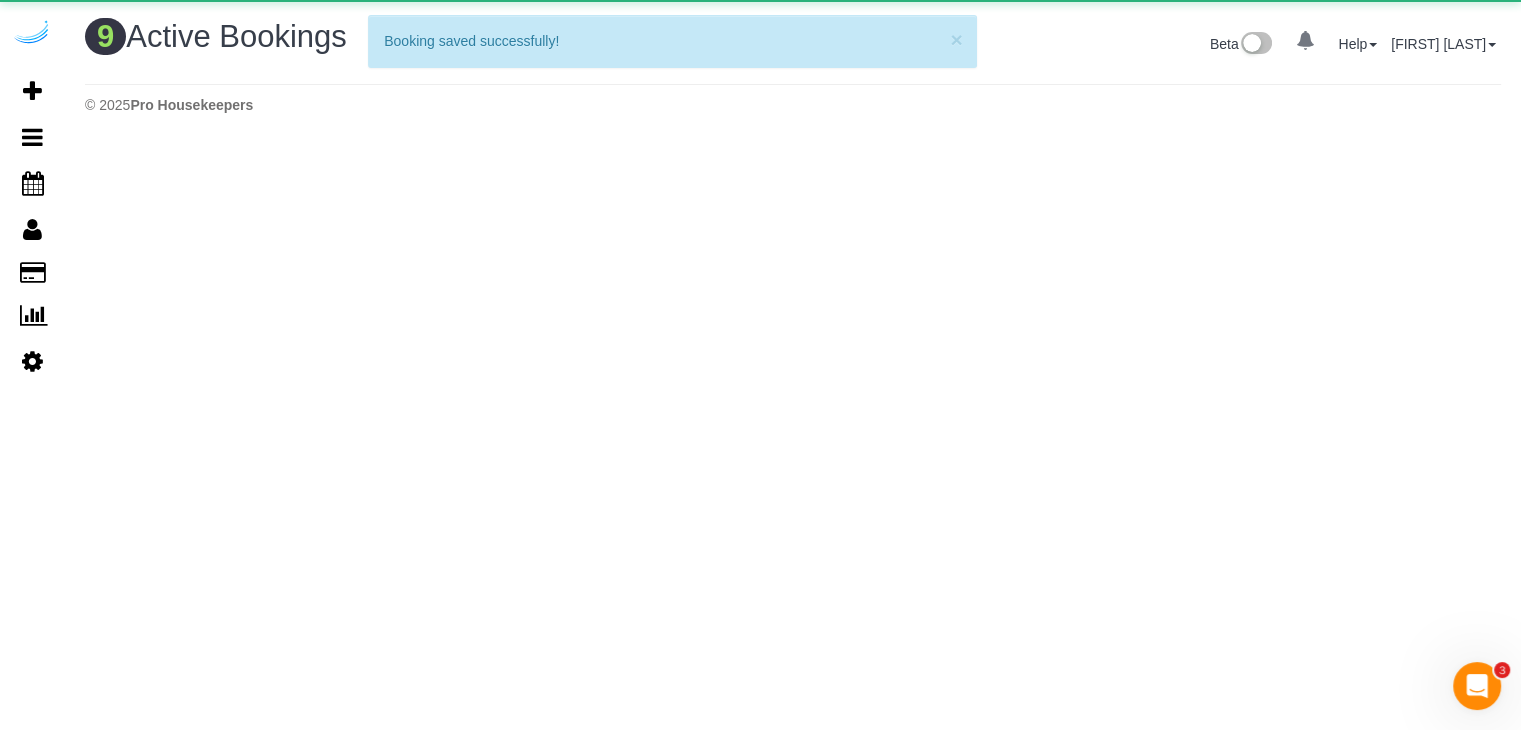 scroll, scrollTop: 0, scrollLeft: 0, axis: both 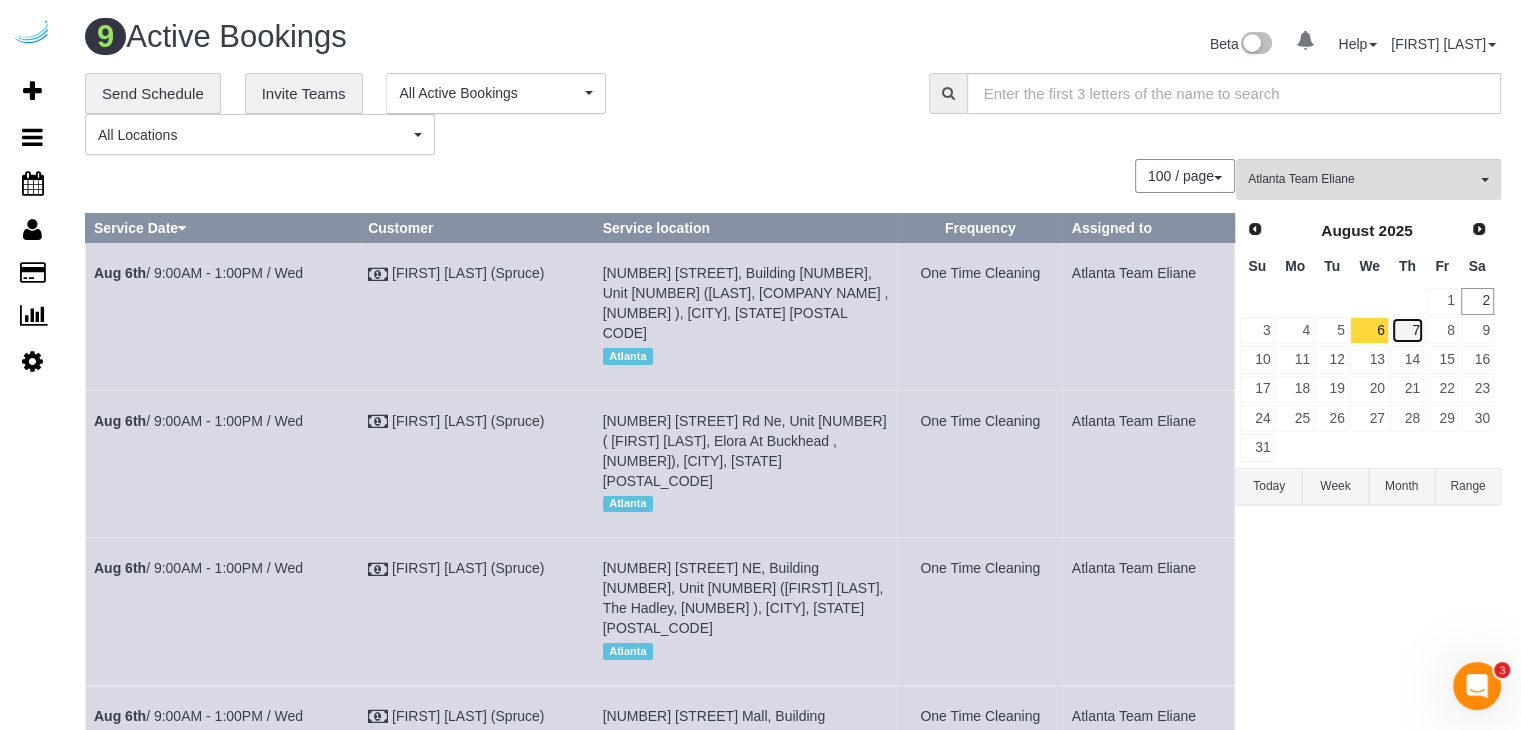 click on "7" at bounding box center [1407, 330] 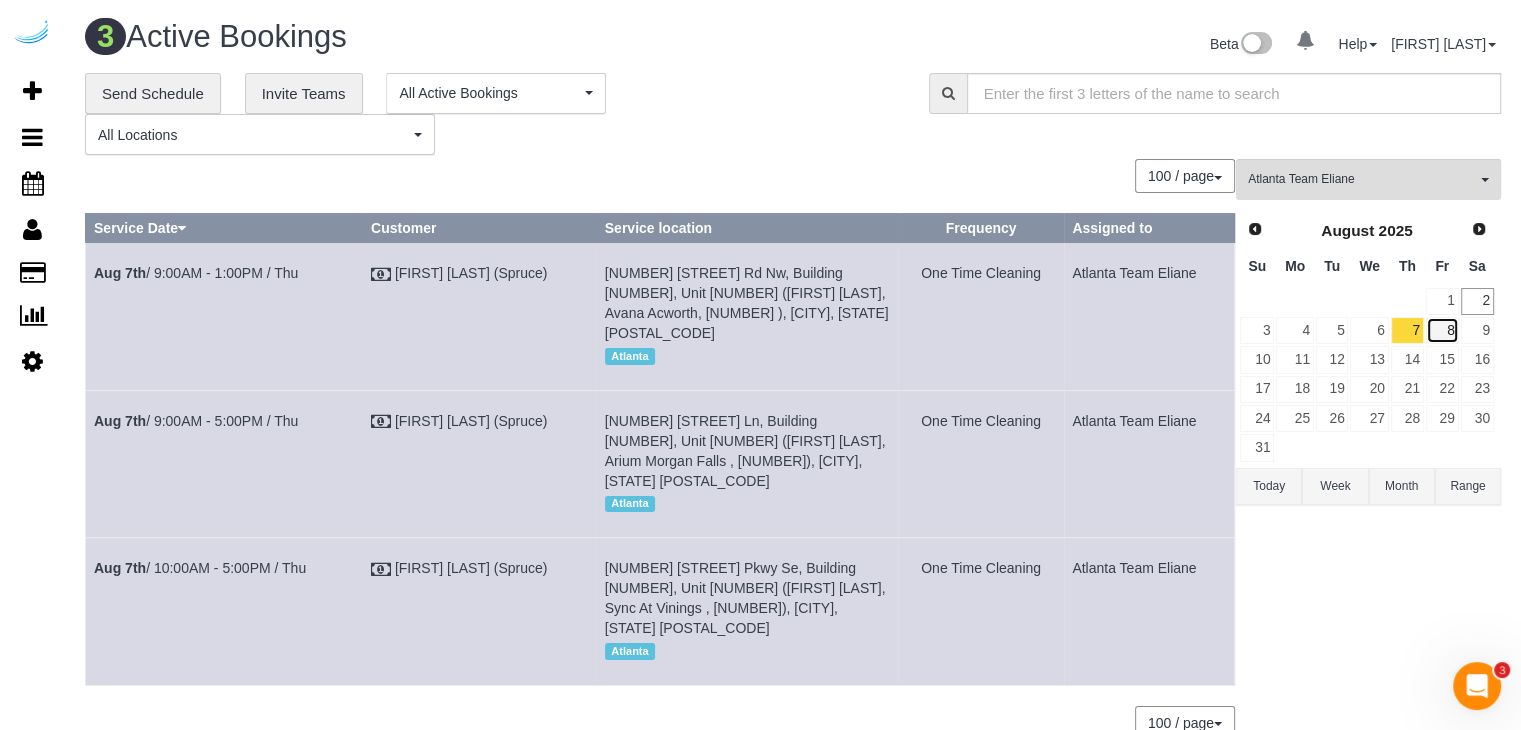 click on "8" at bounding box center [1442, 330] 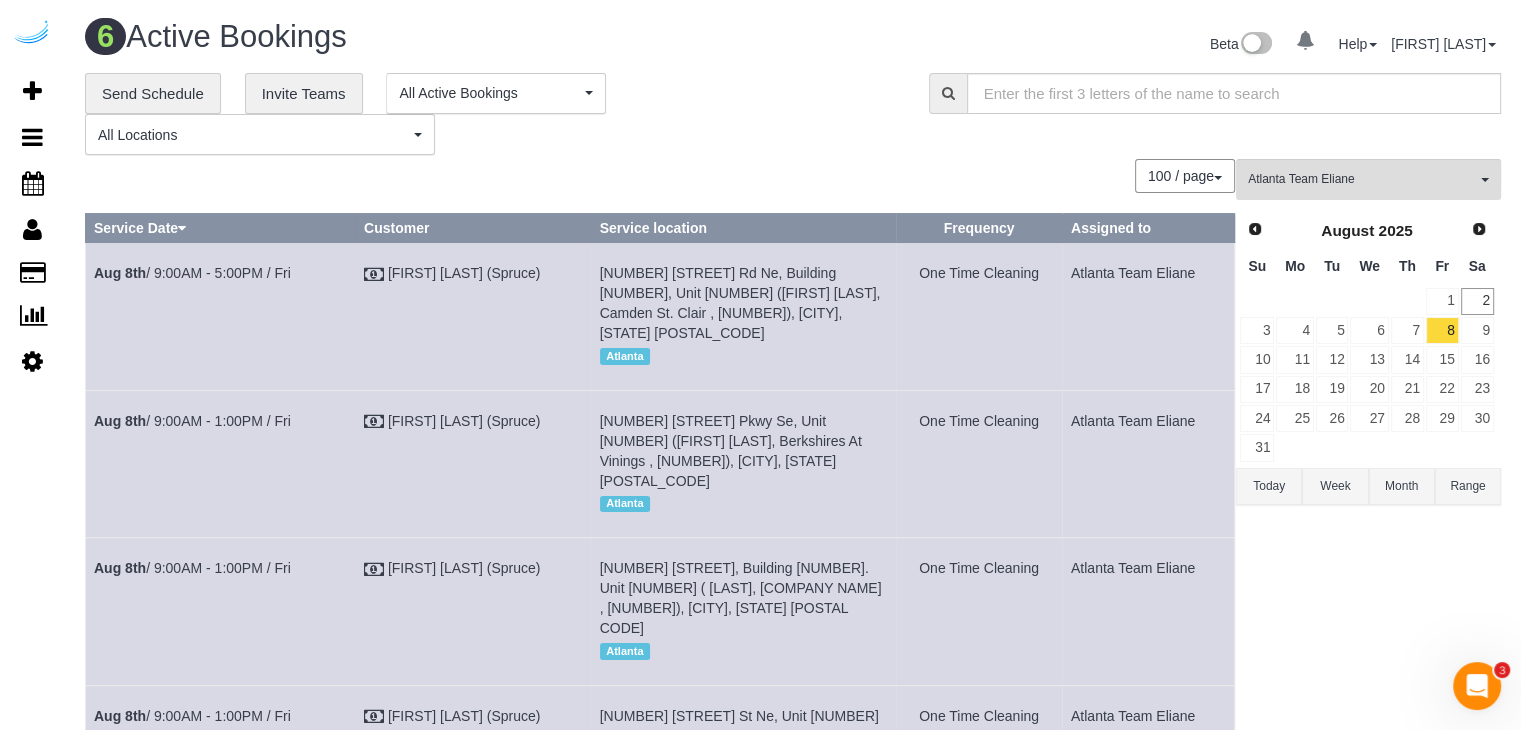 scroll, scrollTop: 0, scrollLeft: 0, axis: both 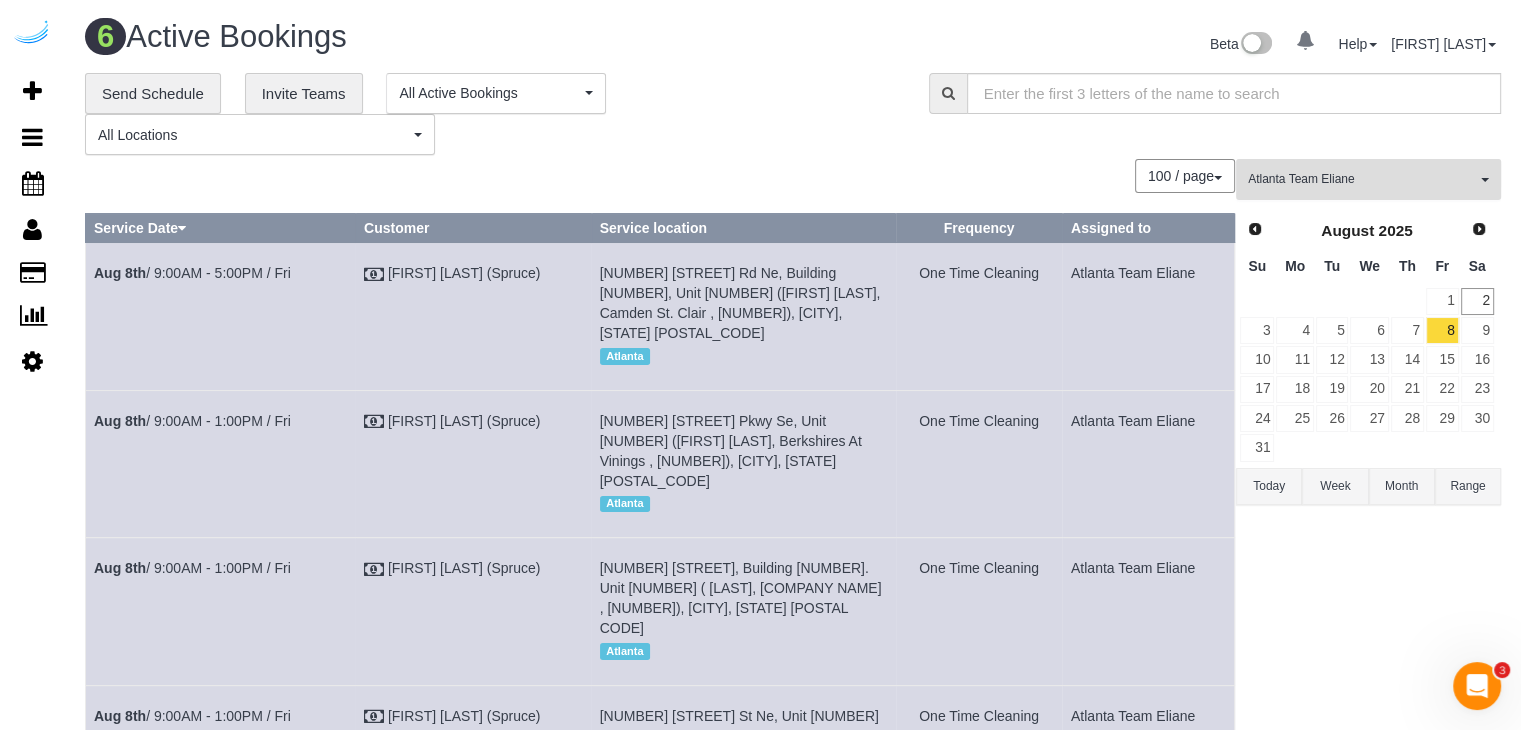 click on "Atlanta Team Eliane" at bounding box center (1362, 179) 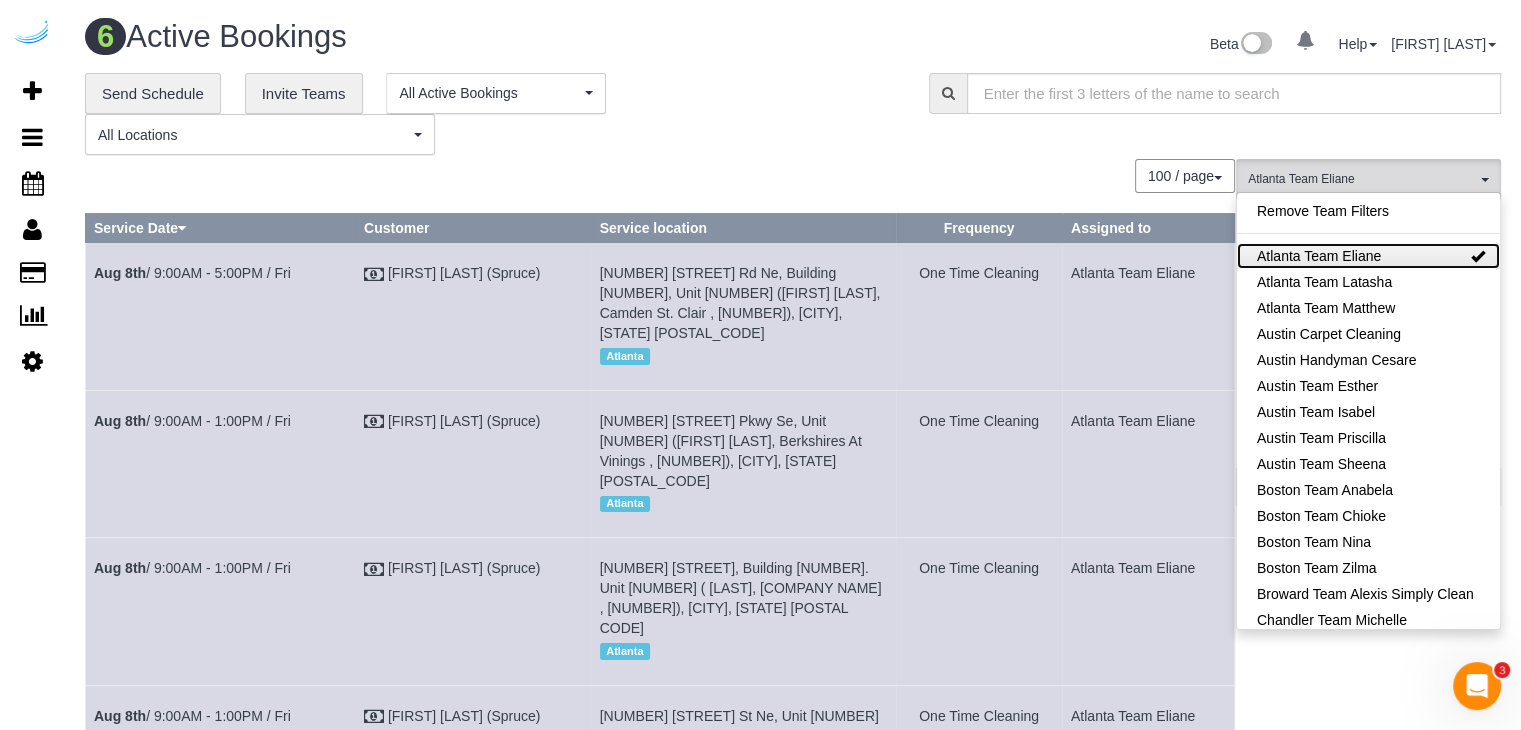 click on "Atlanta Team Eliane" at bounding box center (1368, 256) 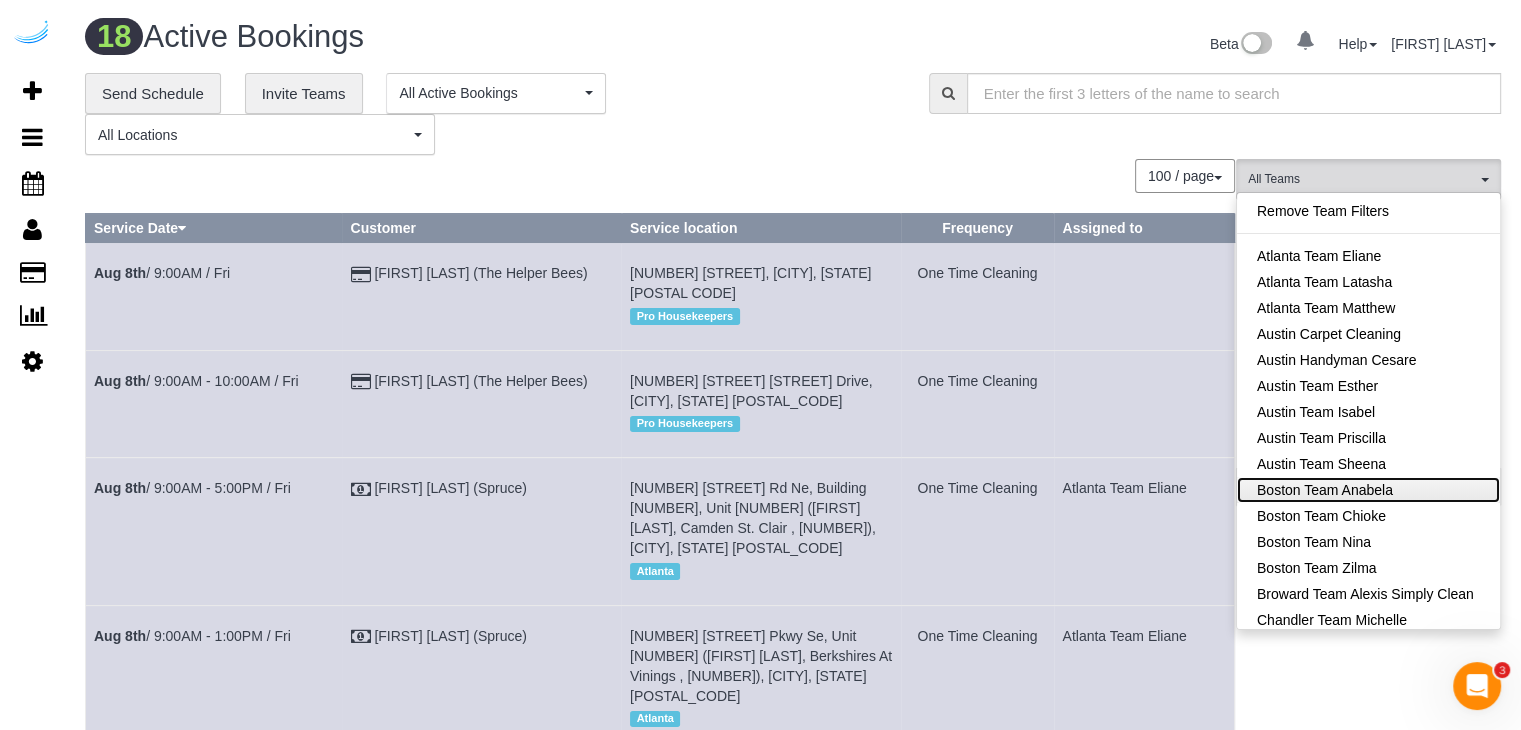 click on "Boston Team Anabela" at bounding box center [1368, 490] 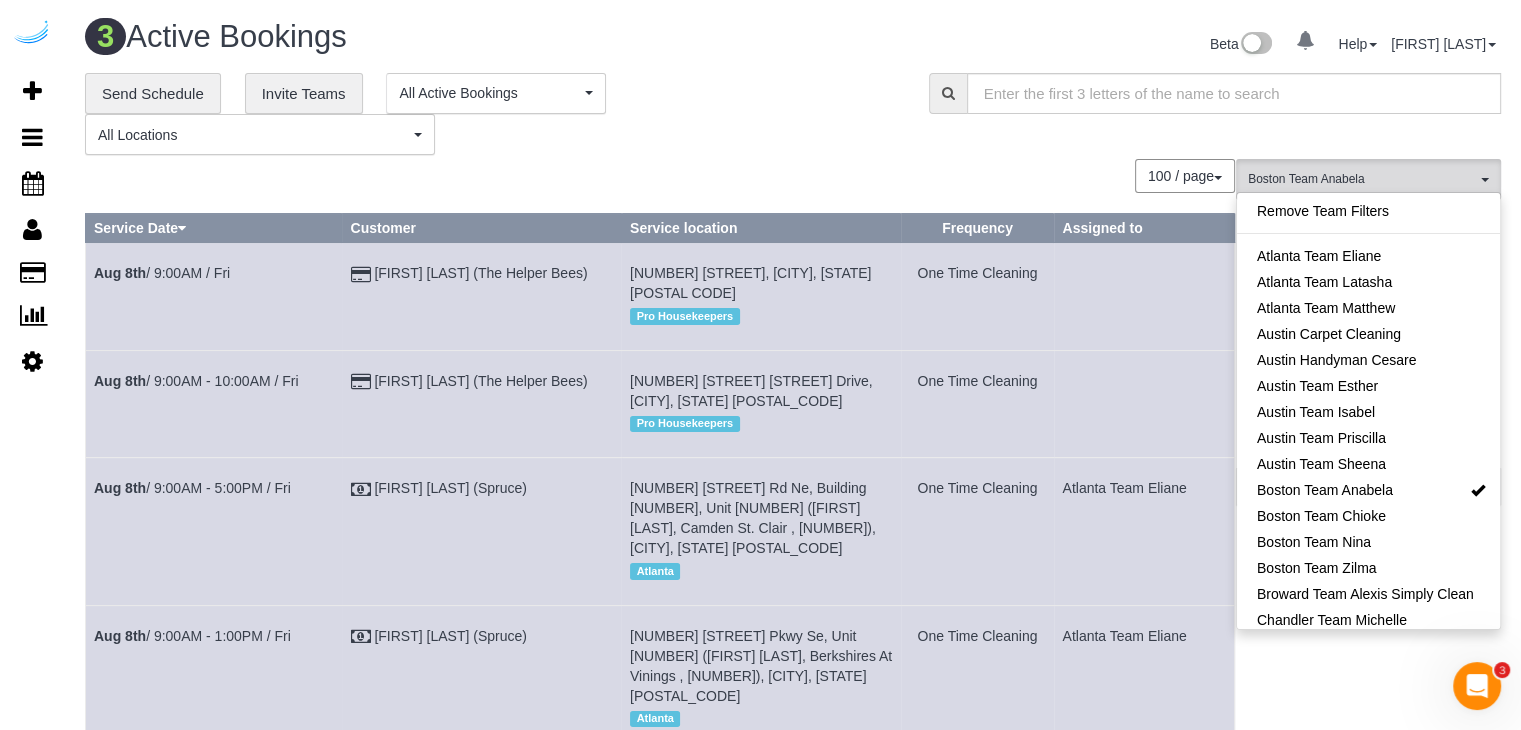 click on "100 / page
10 / page
20 / page
30 / page
40 / page
50 / page
100 / page" at bounding box center (660, 176) 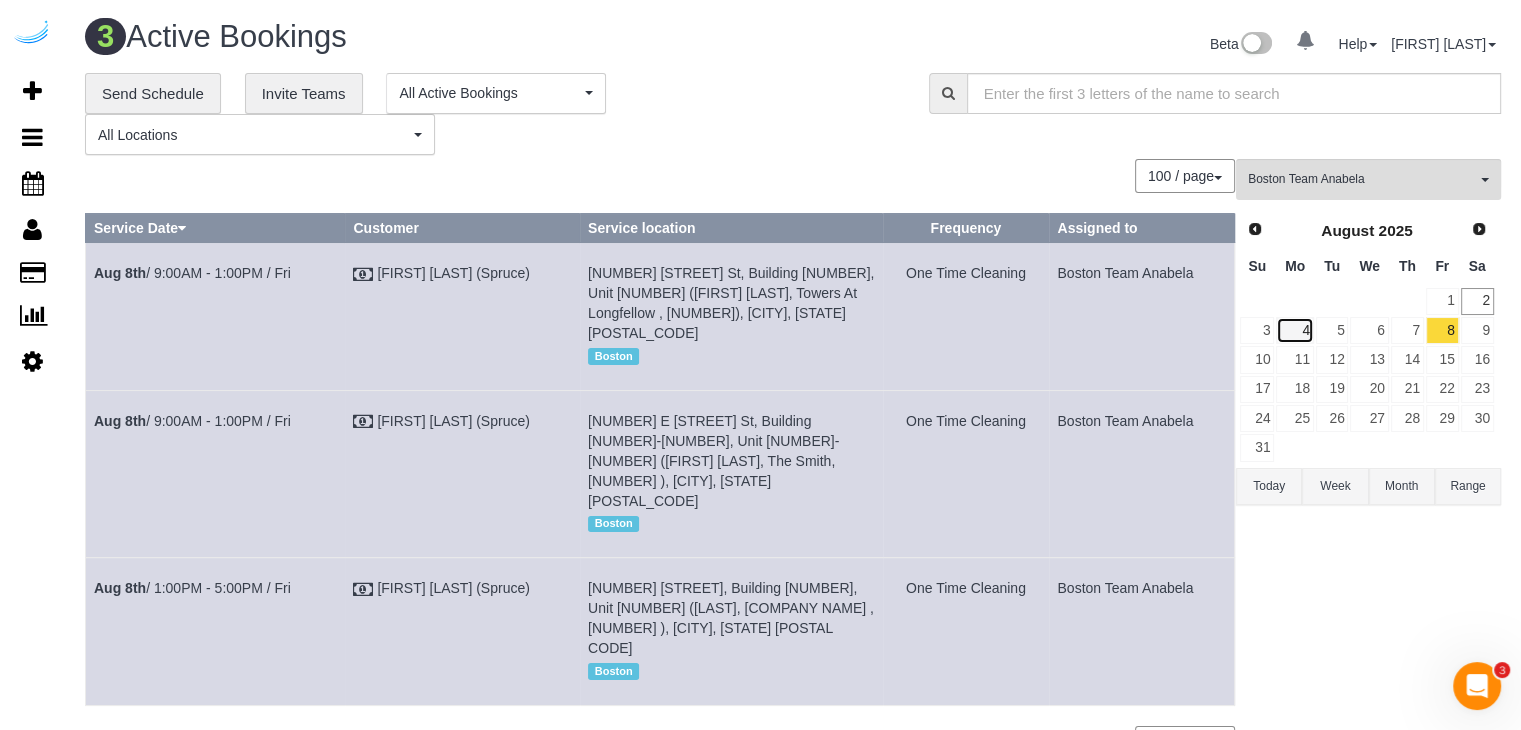 click on "4" at bounding box center [1294, 330] 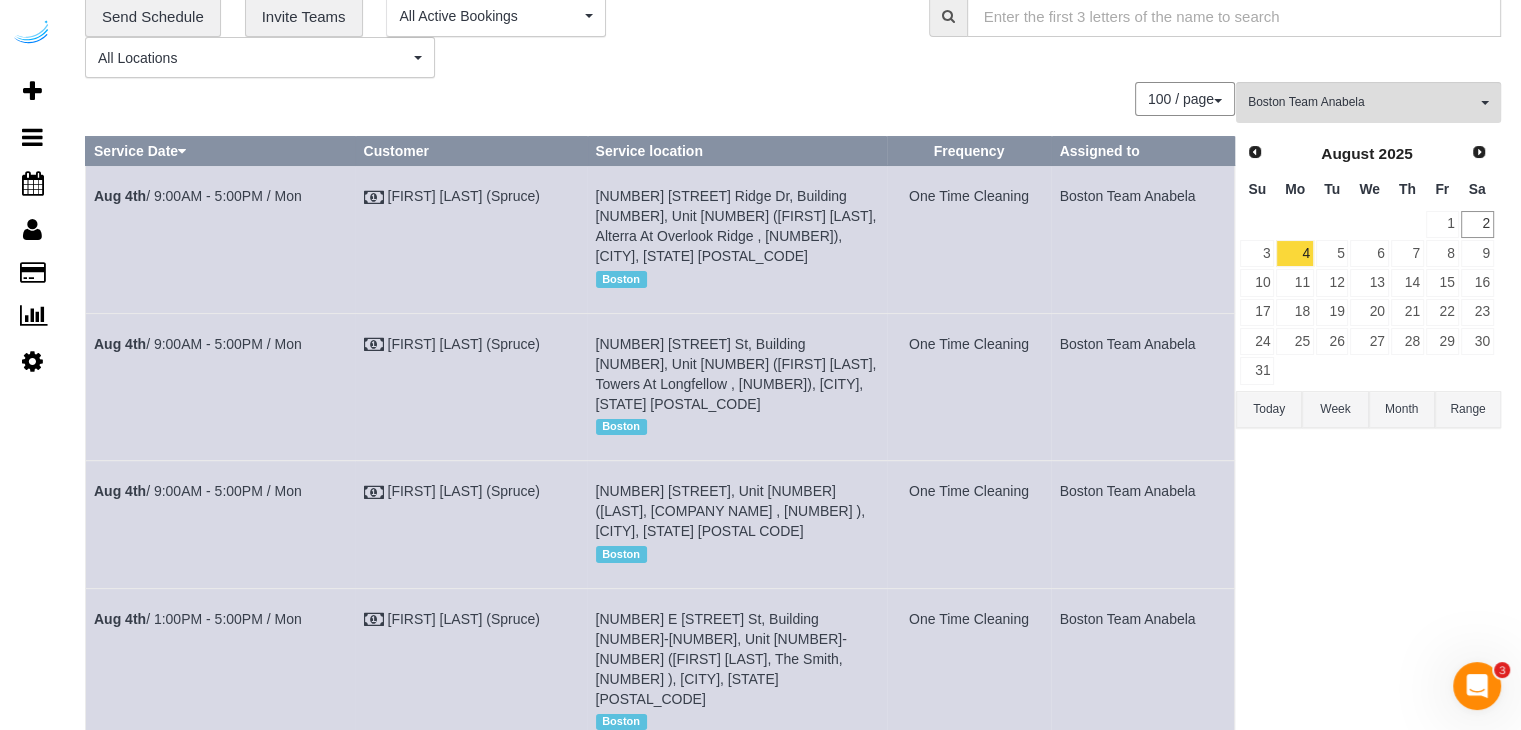 scroll, scrollTop: 76, scrollLeft: 0, axis: vertical 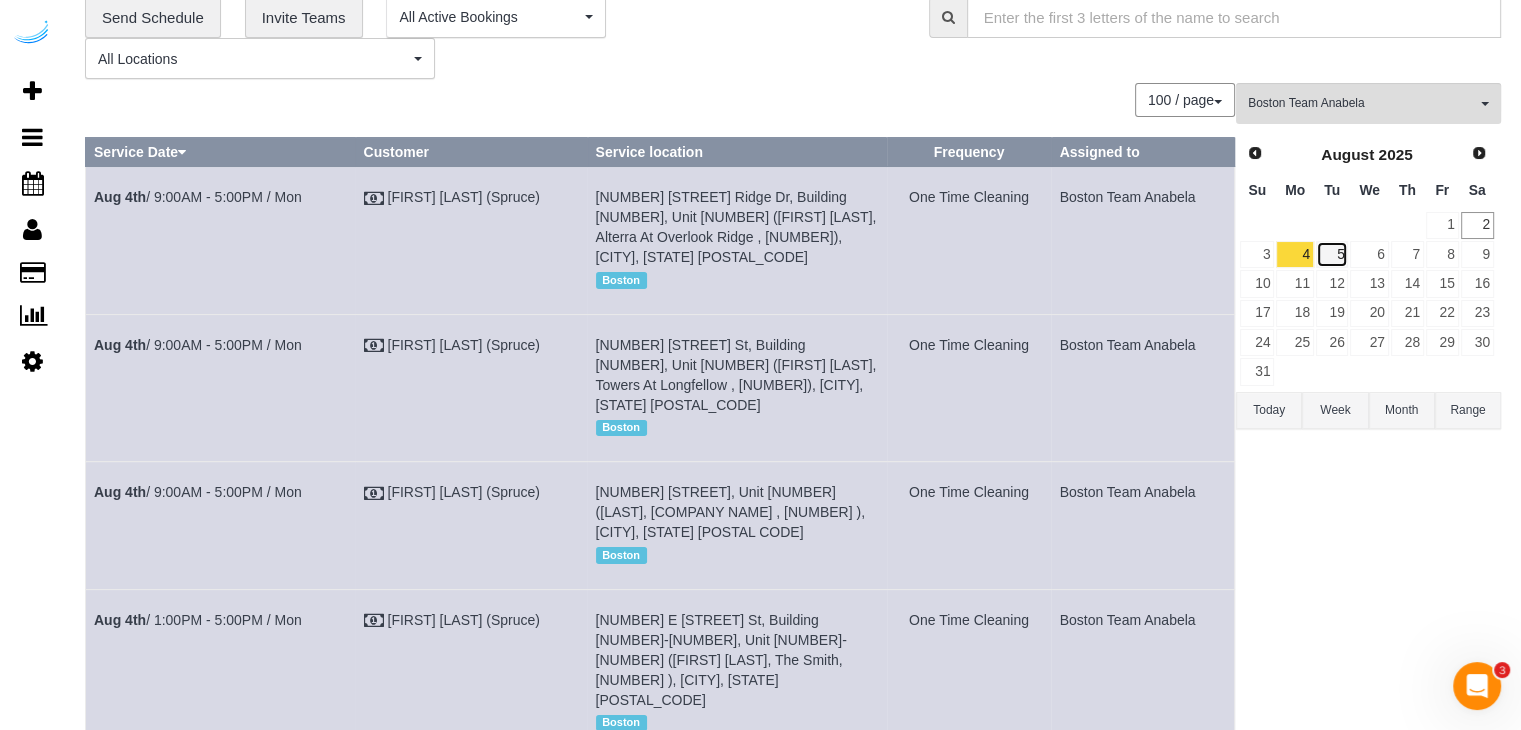 click on "5" at bounding box center [1332, 254] 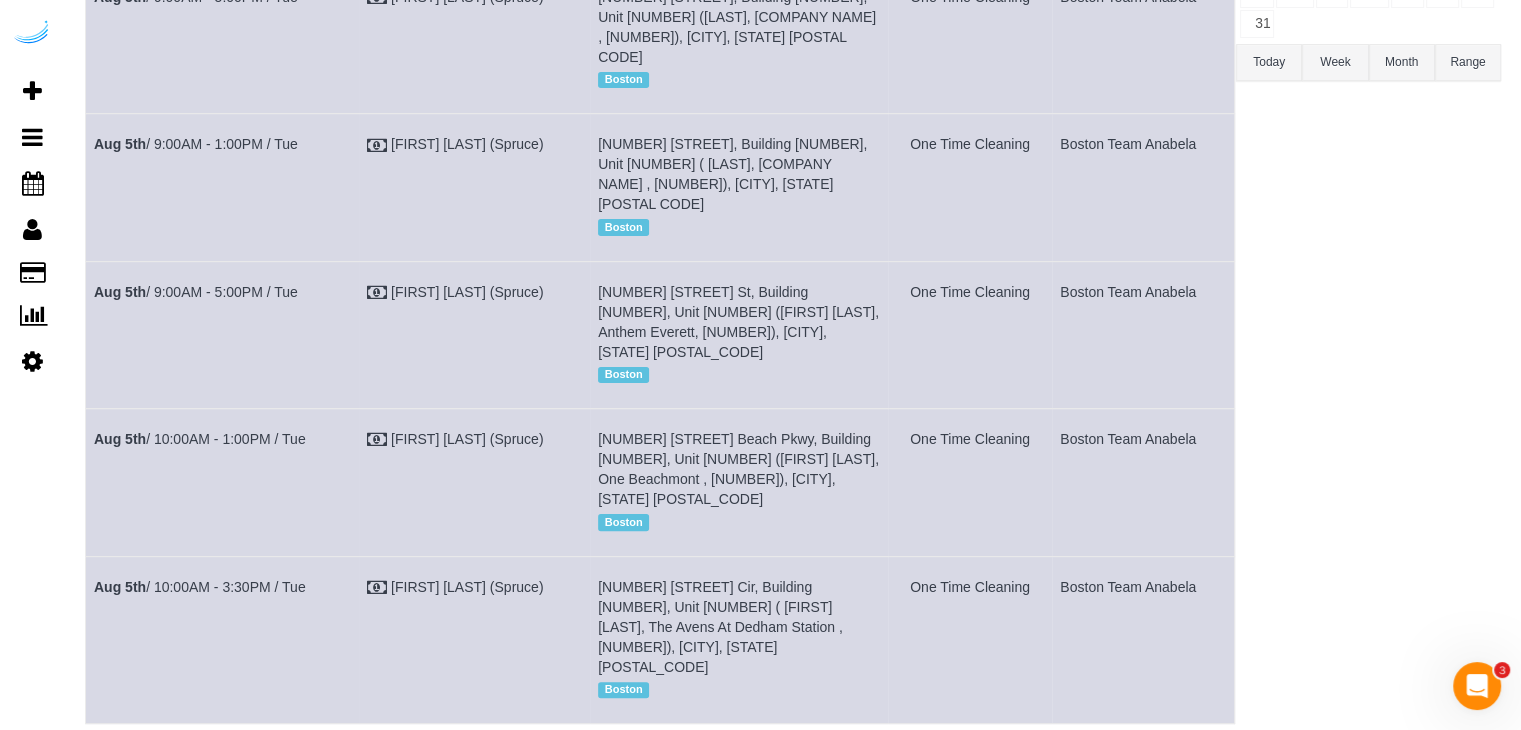 scroll, scrollTop: 0, scrollLeft: 0, axis: both 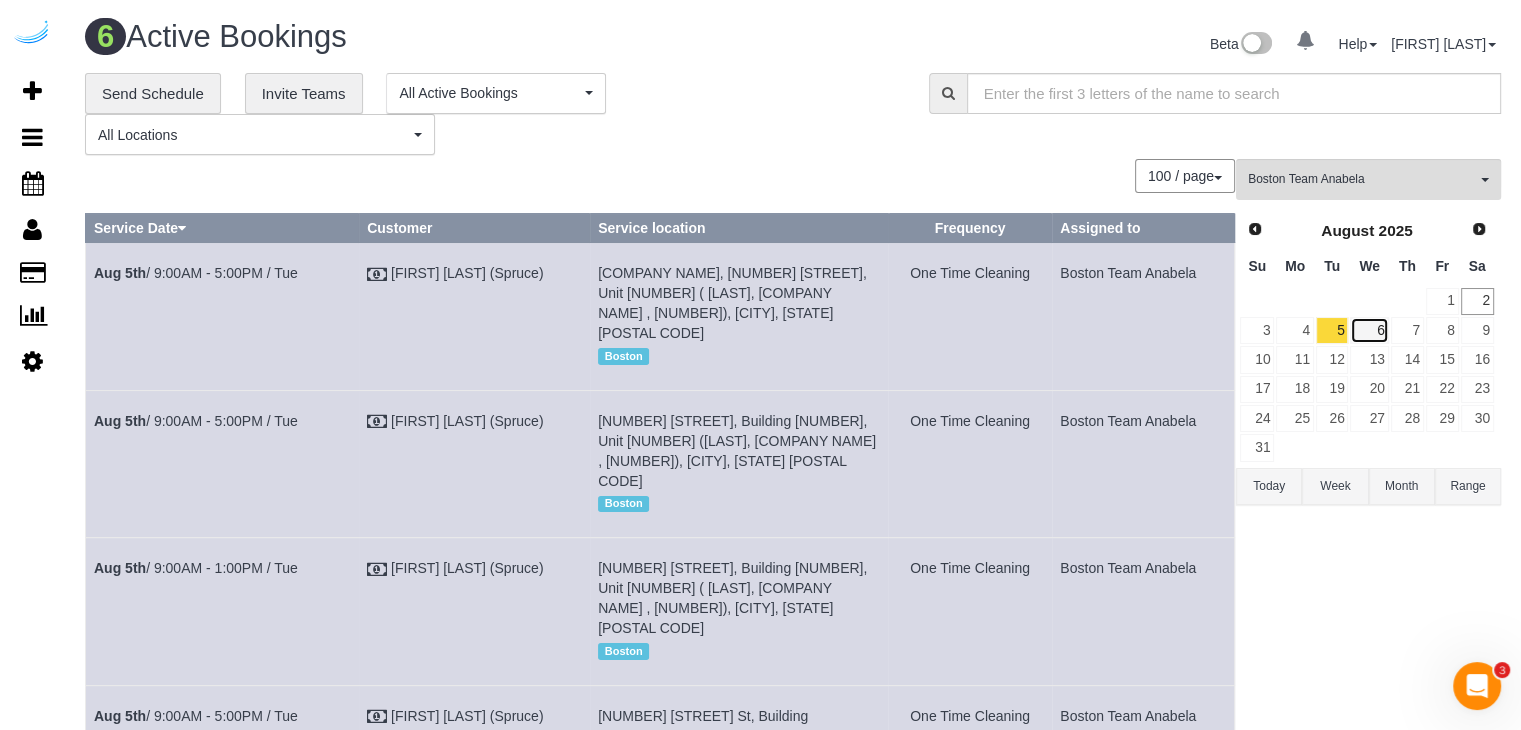 click on "6" at bounding box center (1369, 330) 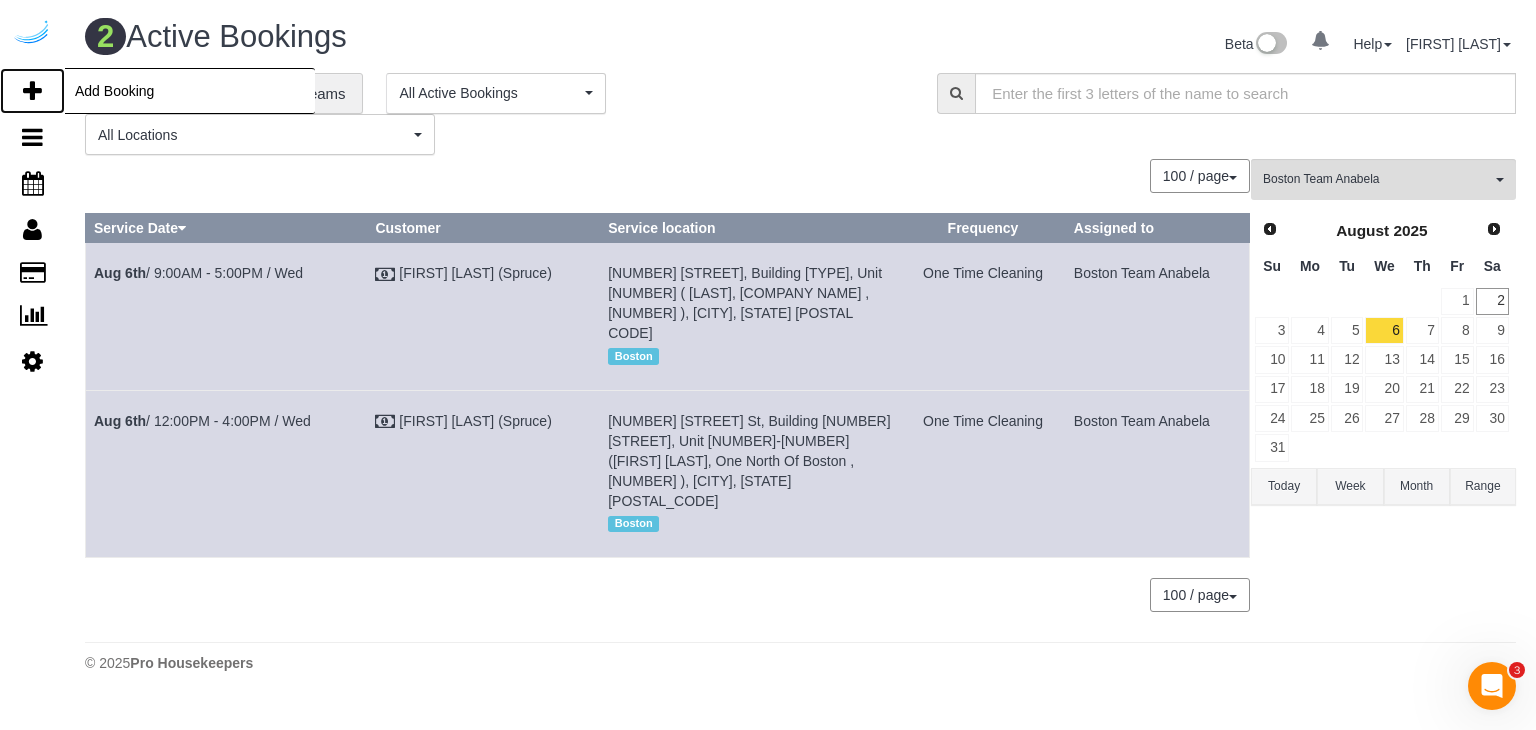 click at bounding box center (32, 91) 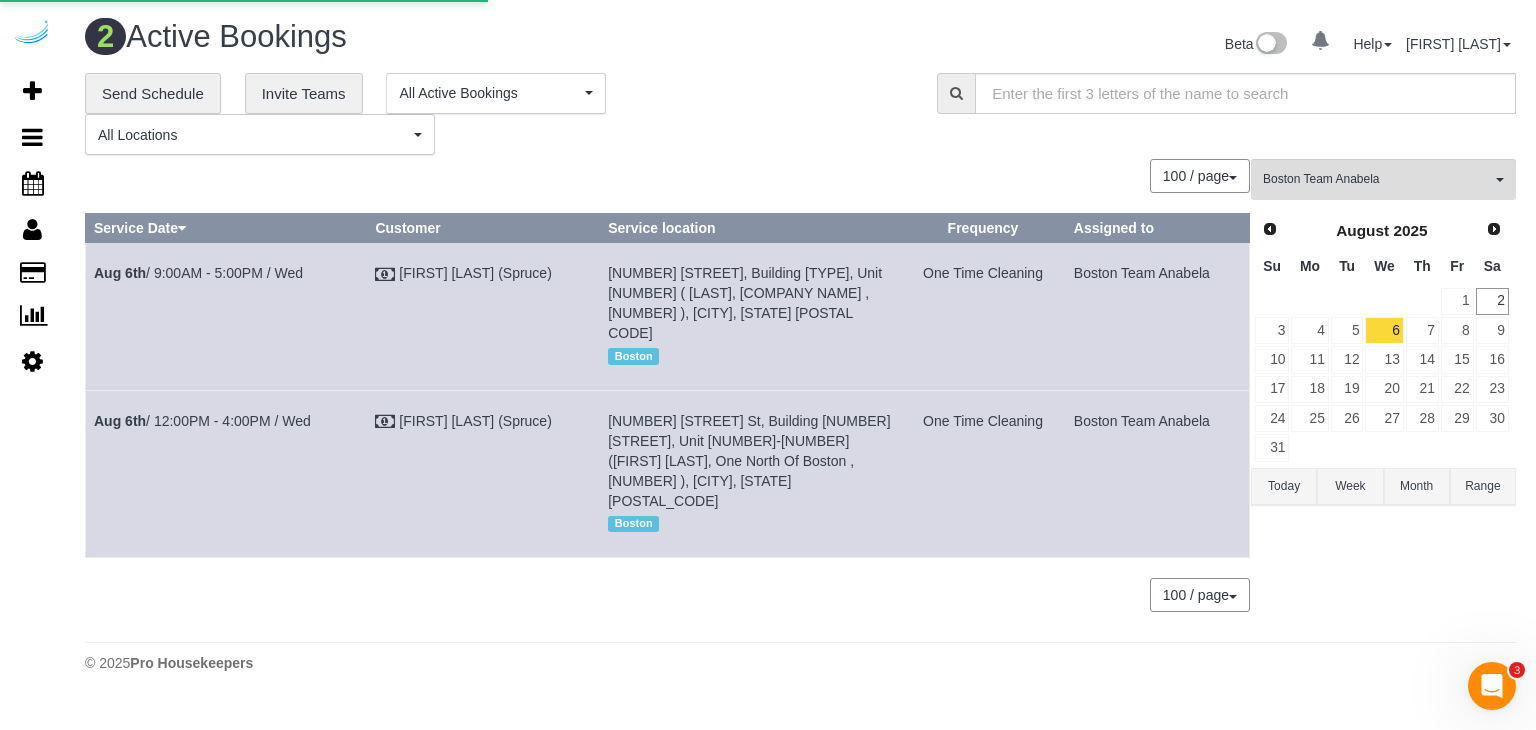 select on "number:9" 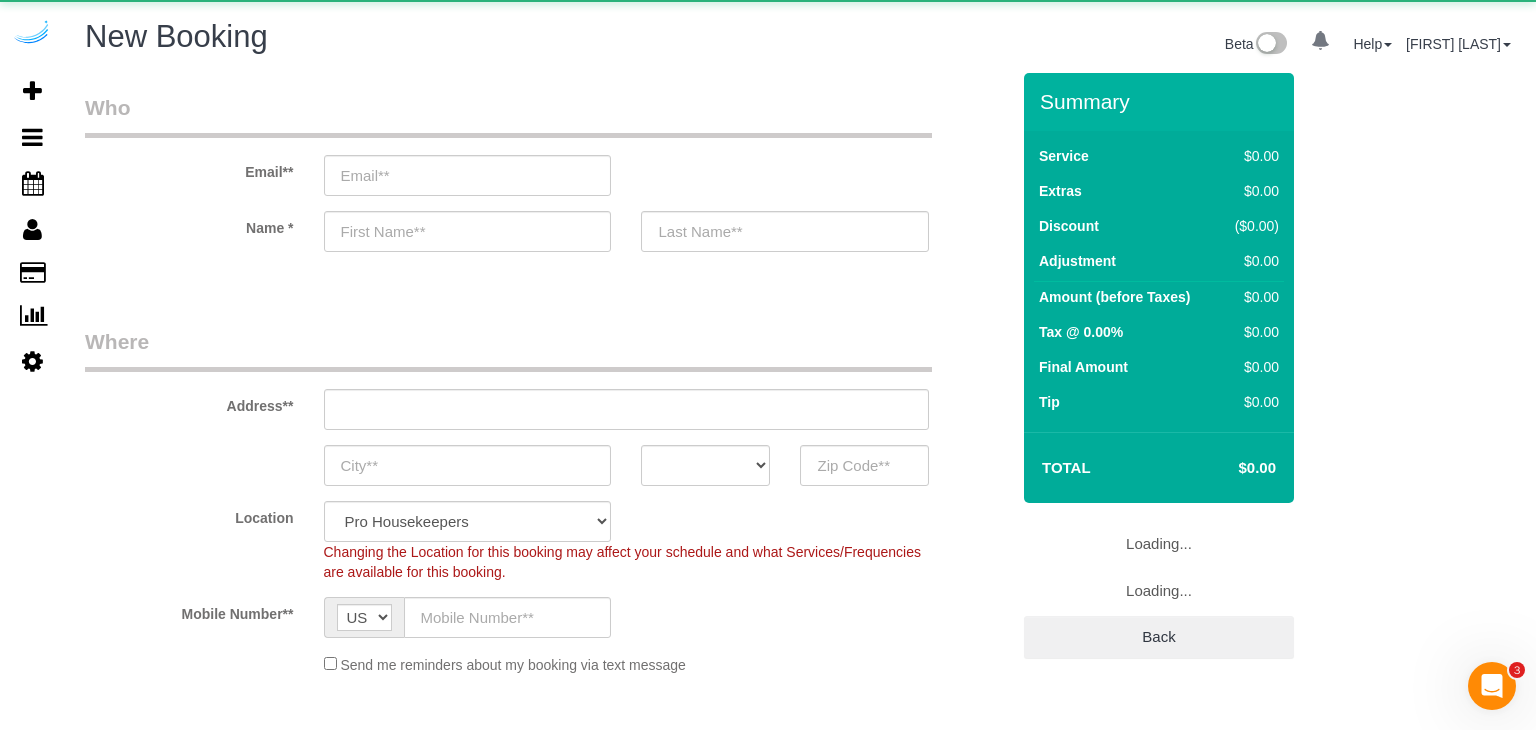 select on "object:86999" 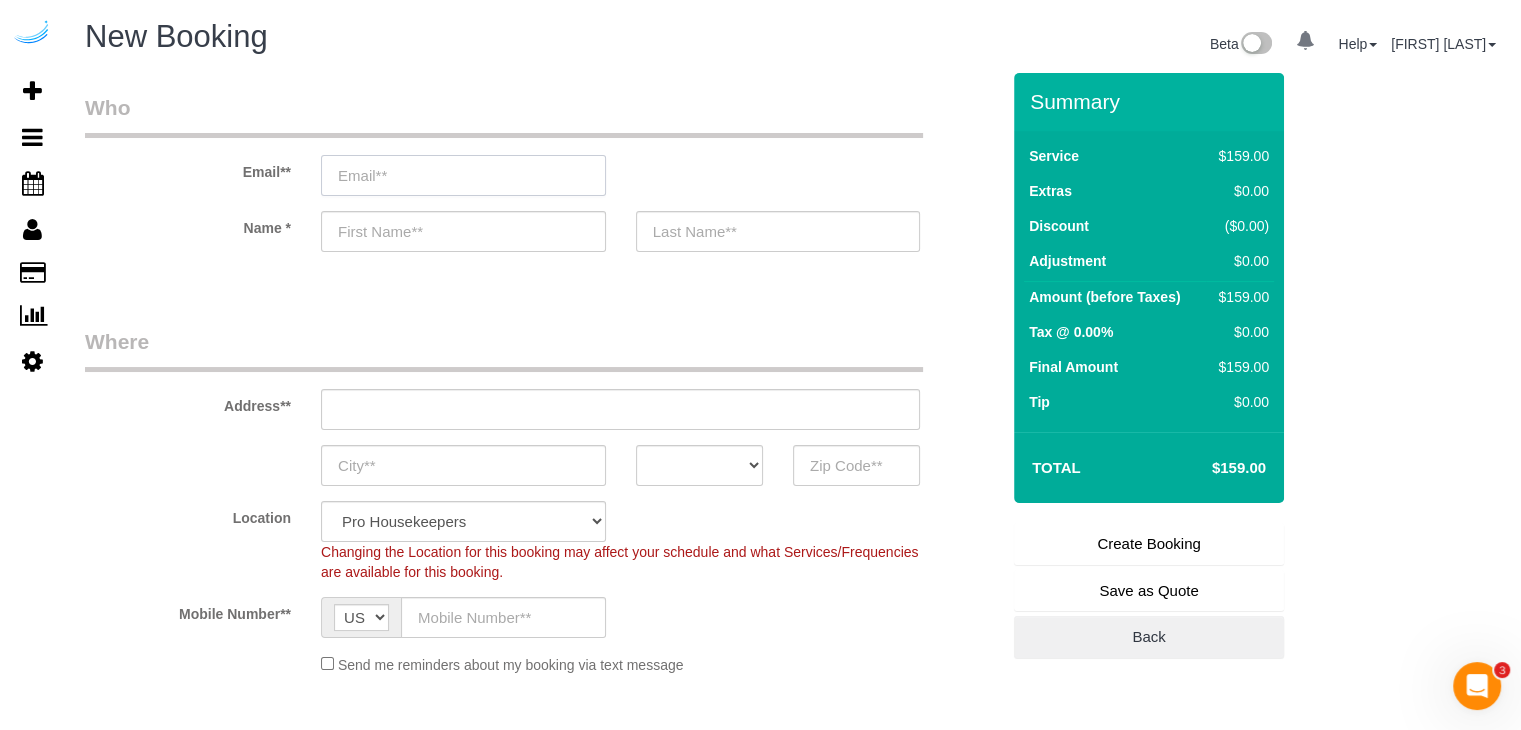 click at bounding box center (463, 175) 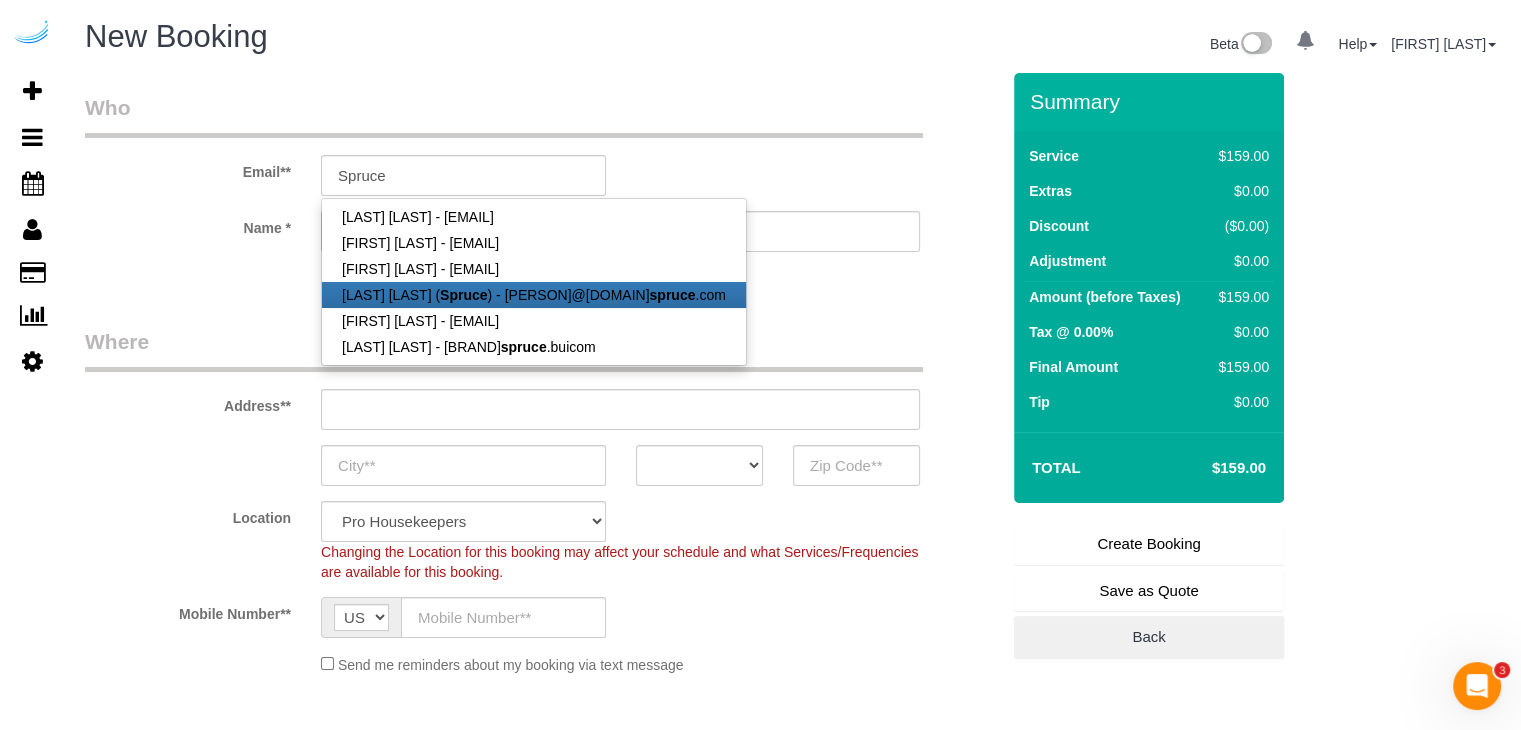 click on "[FIRST] [LAST] ([COMPANY]) - [EMAIL]" at bounding box center (534, 295) 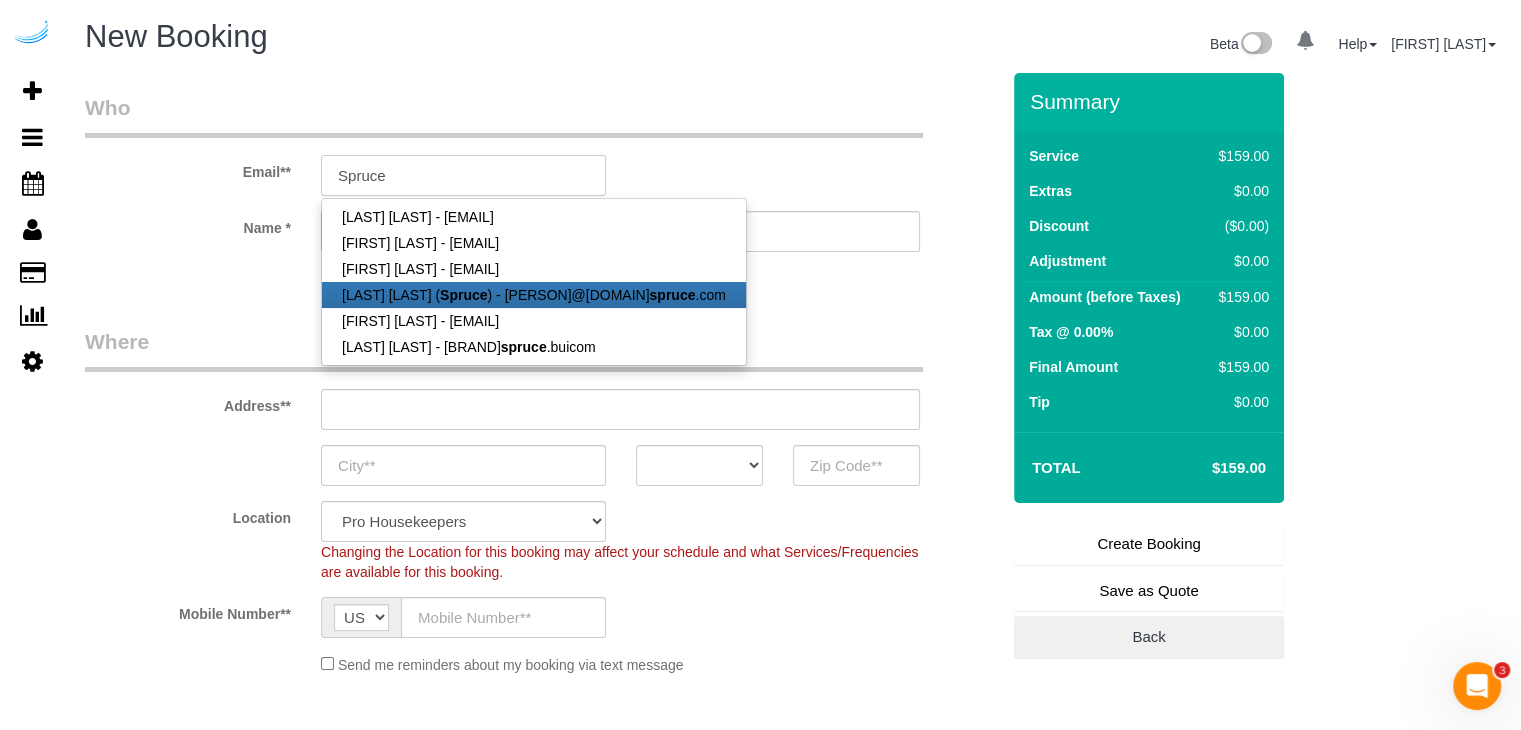 type on "brandie@getspruce.com" 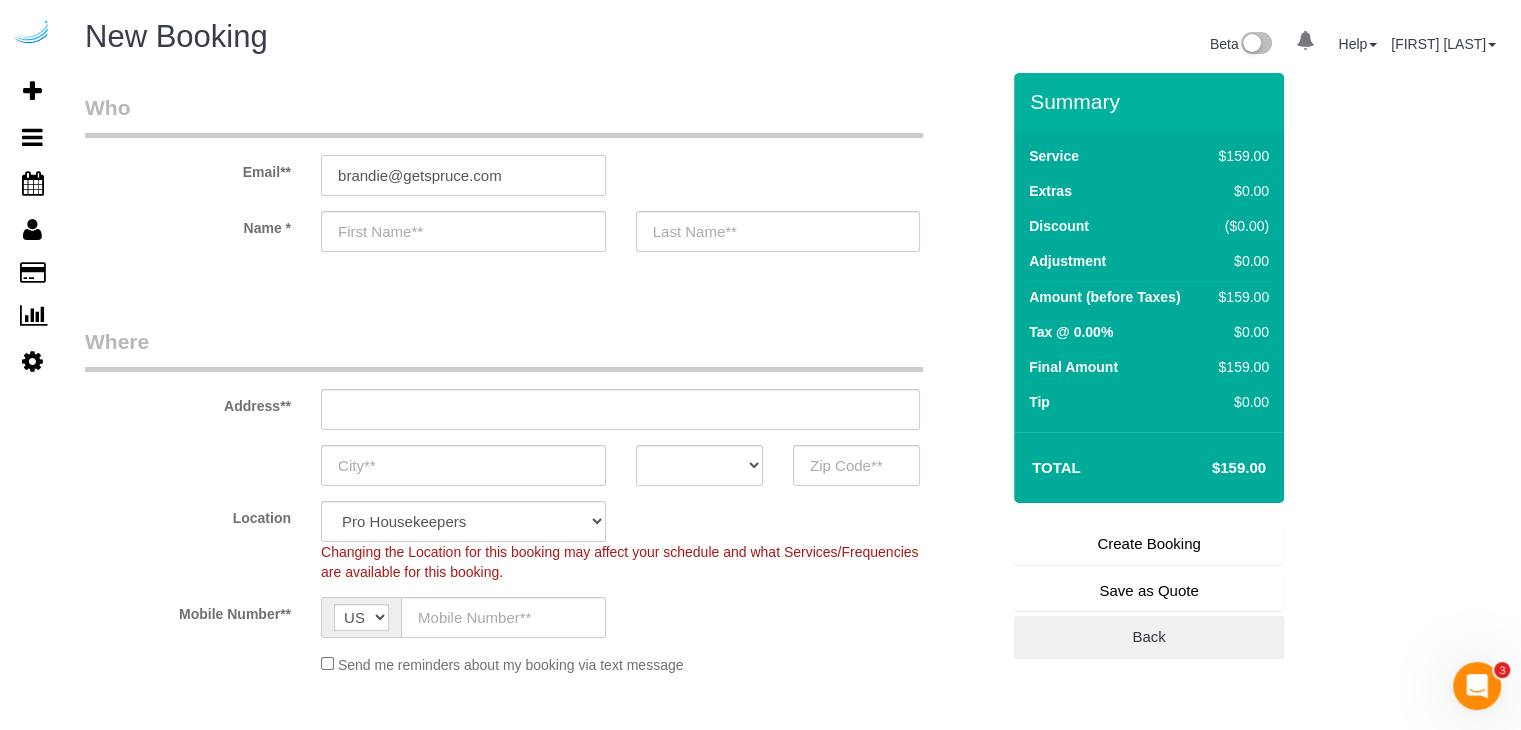 type on "Brandie" 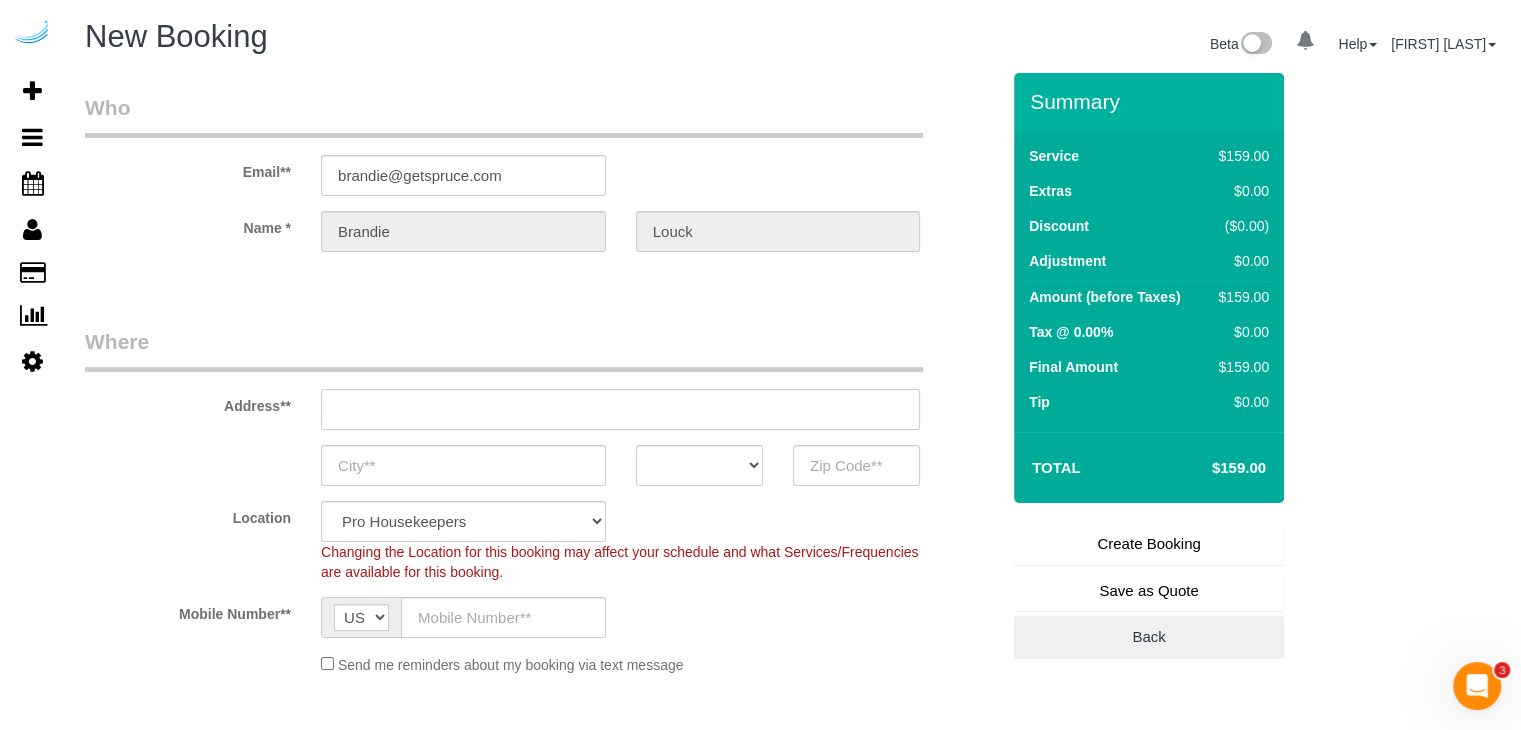 click at bounding box center [620, 409] 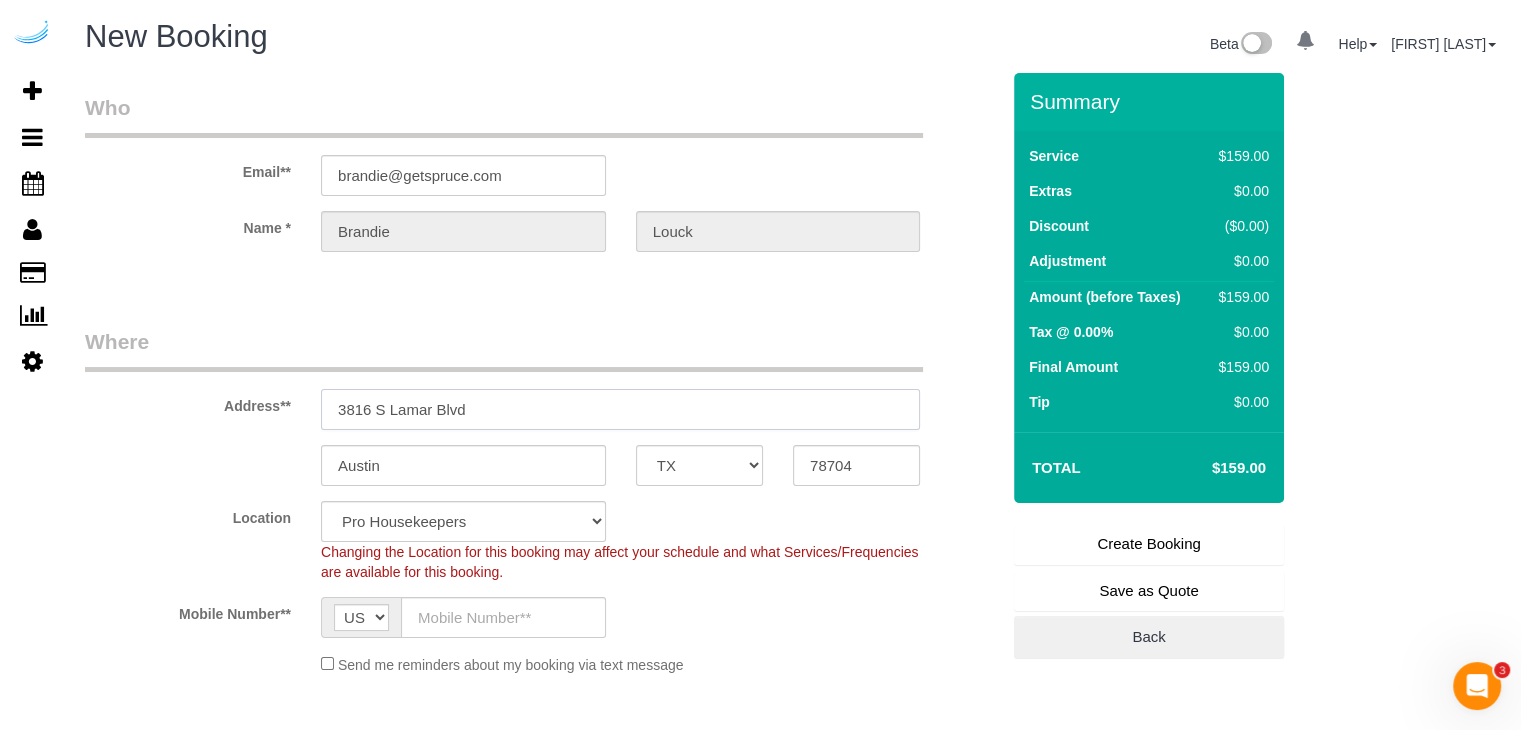 paste on "686 Washington St, Boston, MA 02130" 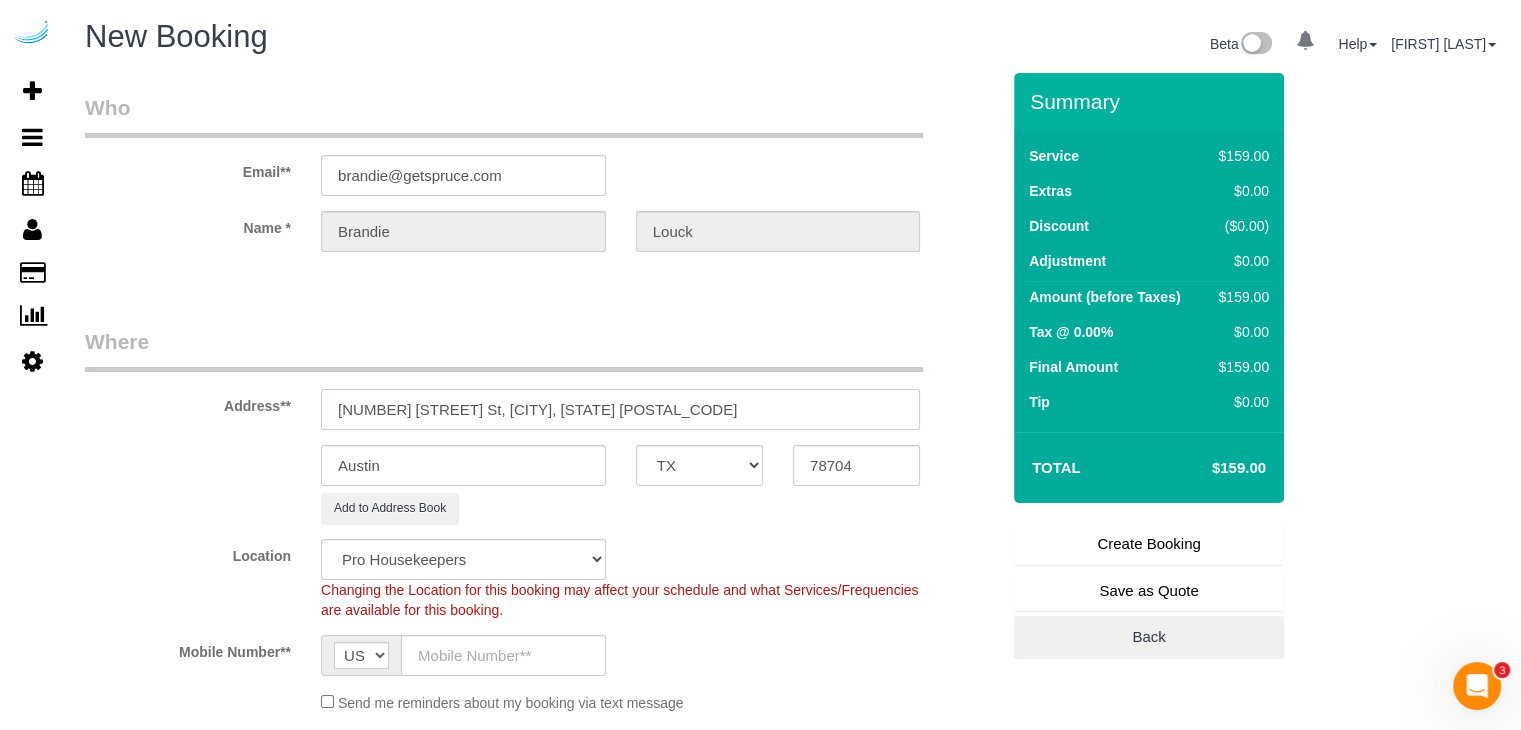 select on "9" 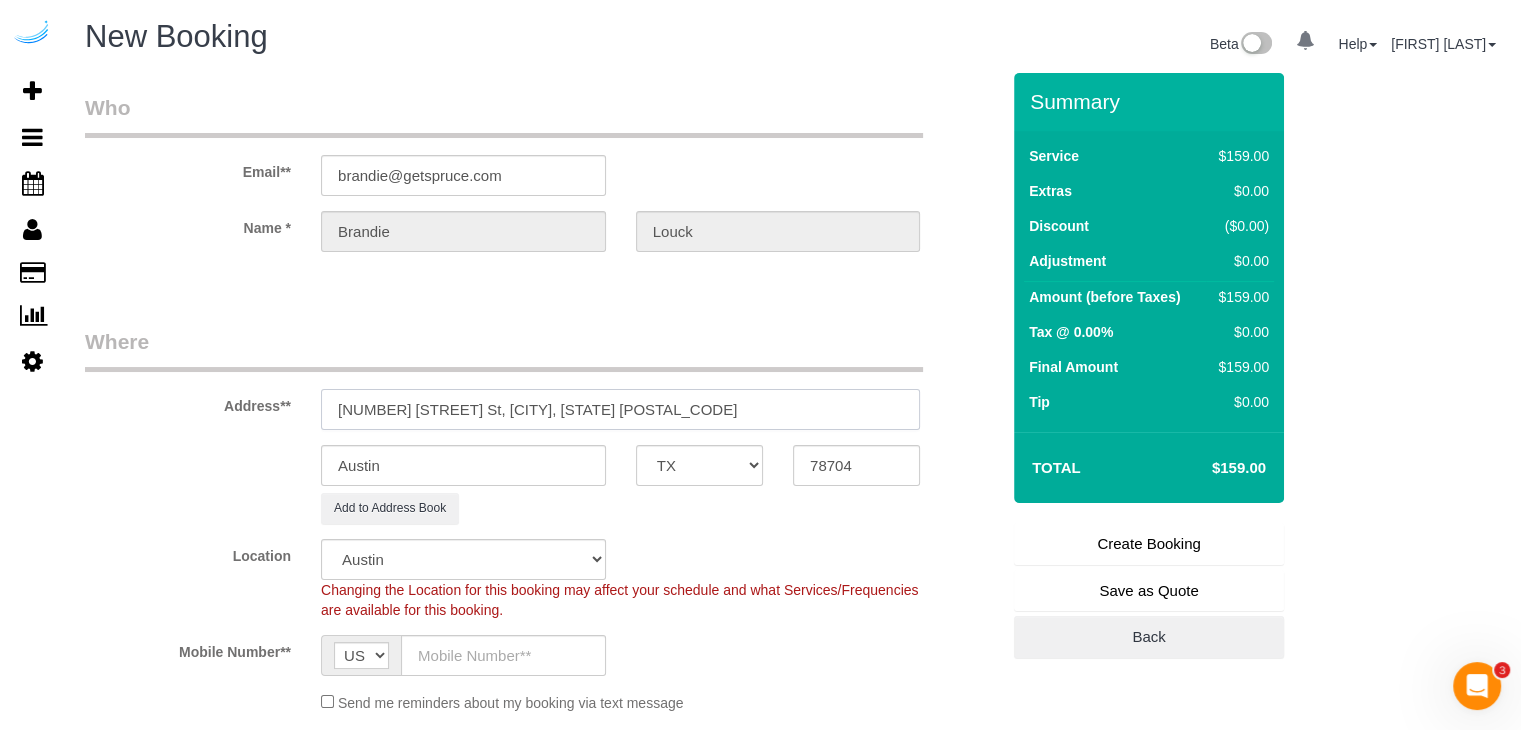 select on "object:87043" 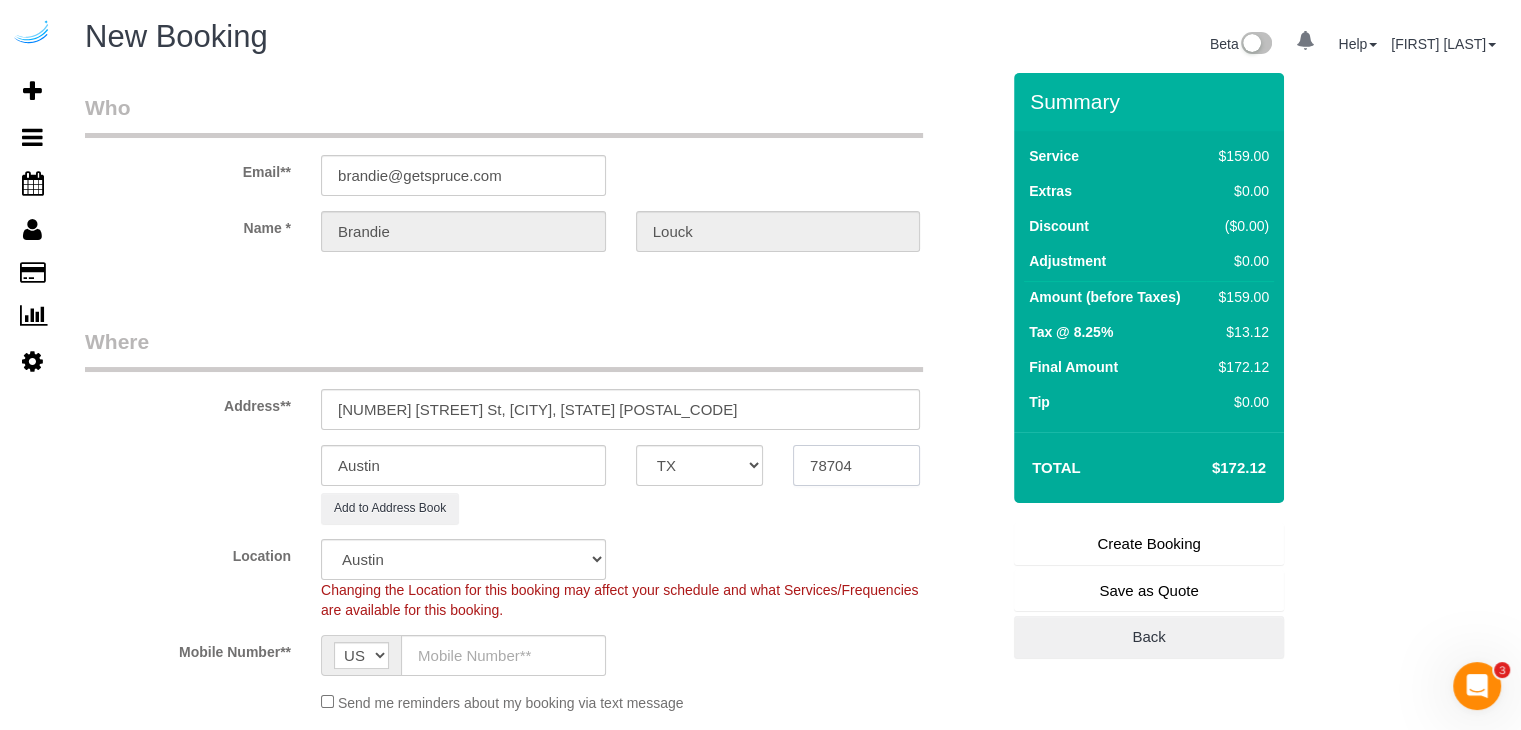 click on "78704" at bounding box center (856, 465) 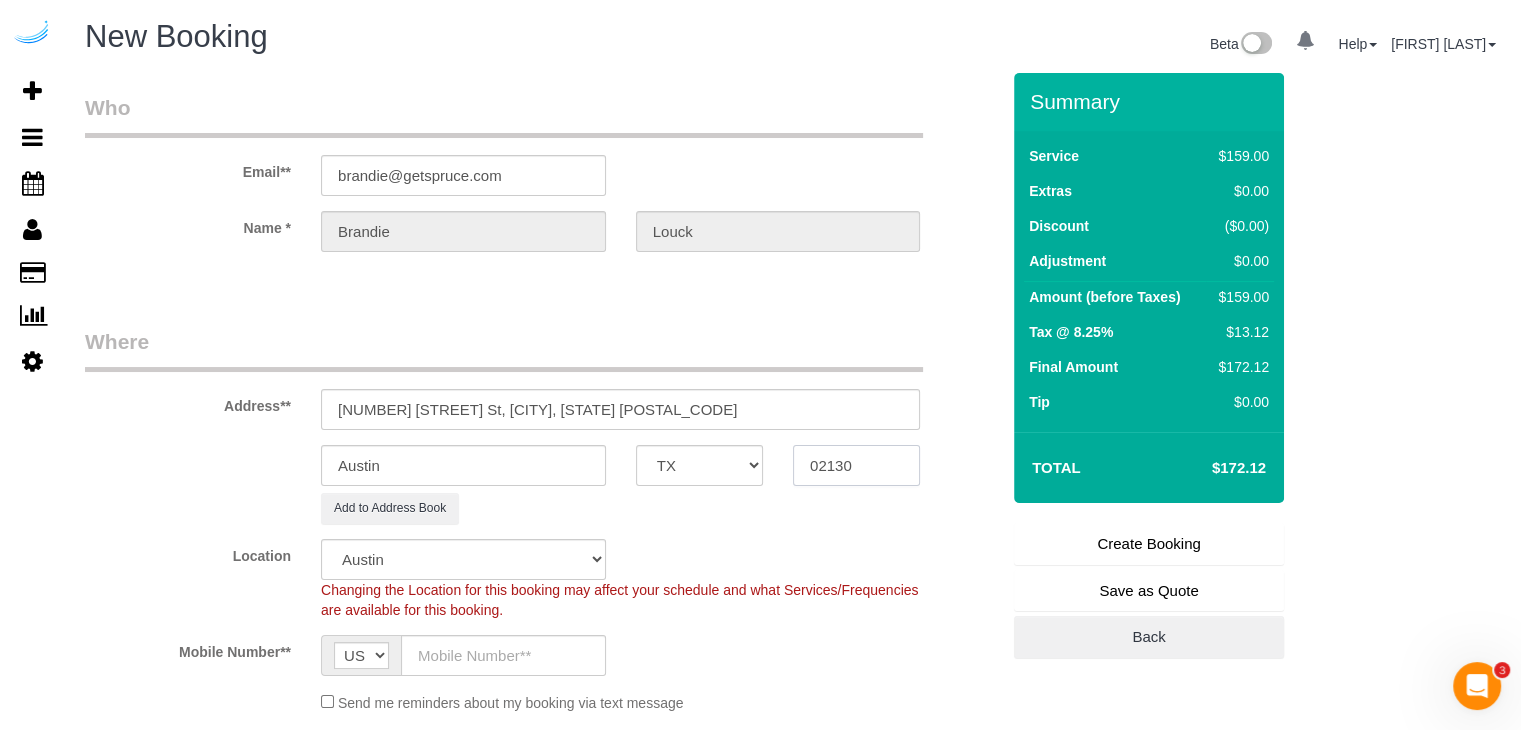 type on "02130" 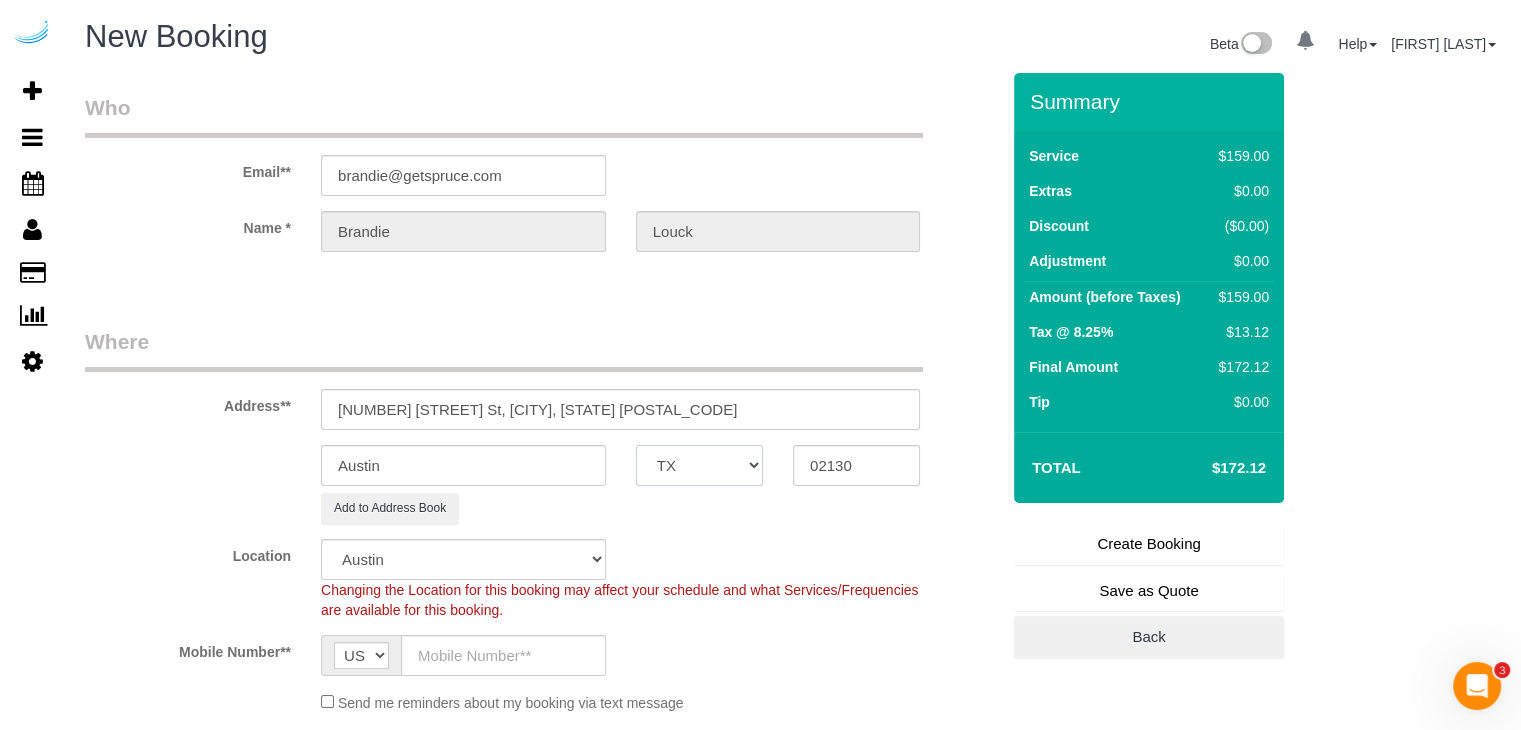 click on "AK
AL
AR
AZ
CA
CO
CT
DC
DE
FL
GA
HI
IA
ID
IL
IN
KS
KY
LA
MA
MD
ME
MI
MN
MO
MS
MT
NC
ND
NE
NH
NJ
NM
NV
NY
OH
OK
OR
PA
RI
SC
SD
TN
TX
UT
VA
VT
WA
WI
WV
WY" at bounding box center [699, 465] 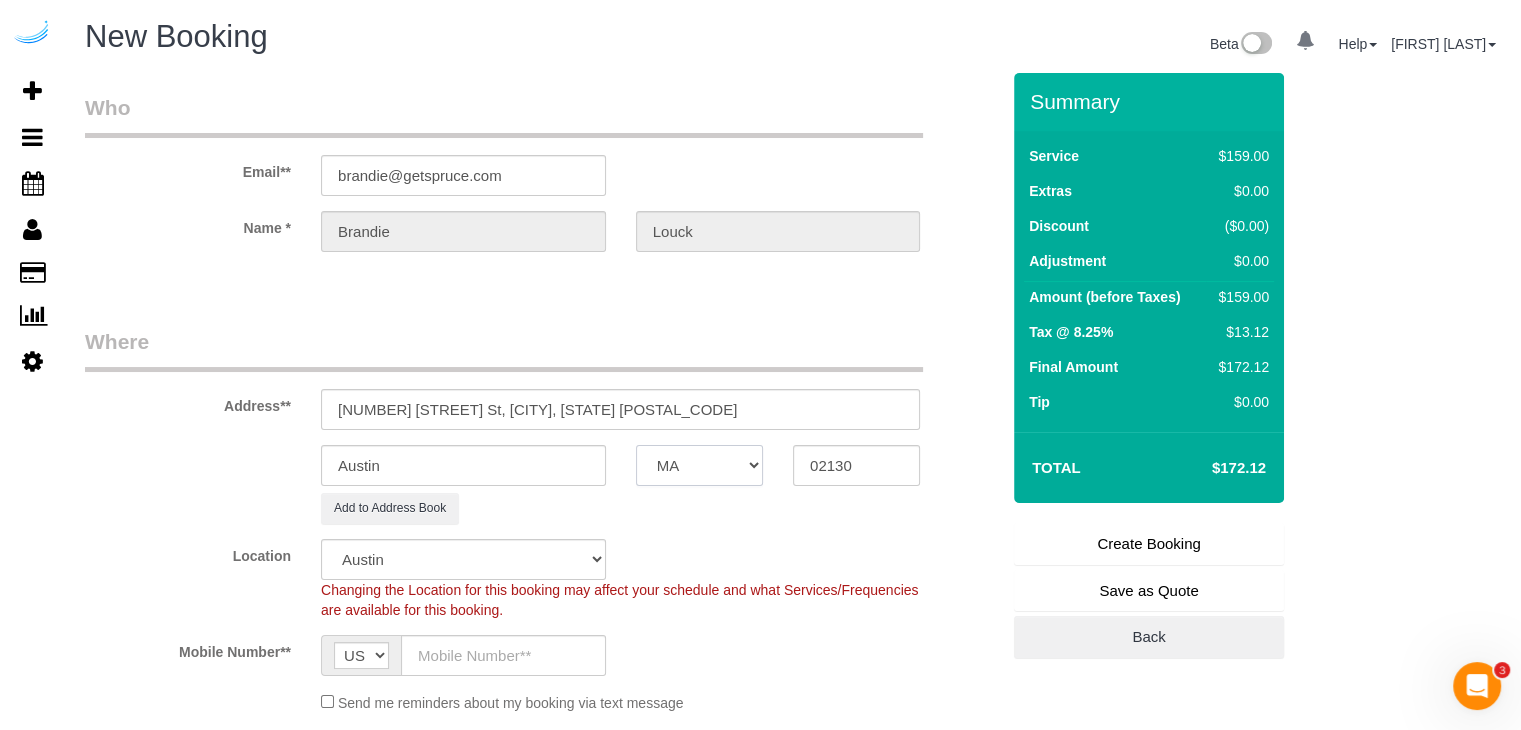click on "AK
AL
AR
AZ
CA
CO
CT
DC
DE
FL
GA
HI
IA
ID
IL
IN
KS
KY
LA
MA
MD
ME
MI
MN
MO
MS
MT
NC
ND
NE
NH
NJ
NM
NV
NY
OH
OK
OR
PA
RI
SC
SD
TN
TX
UT
VA
VT
WA
WI
WV
WY" at bounding box center (699, 465) 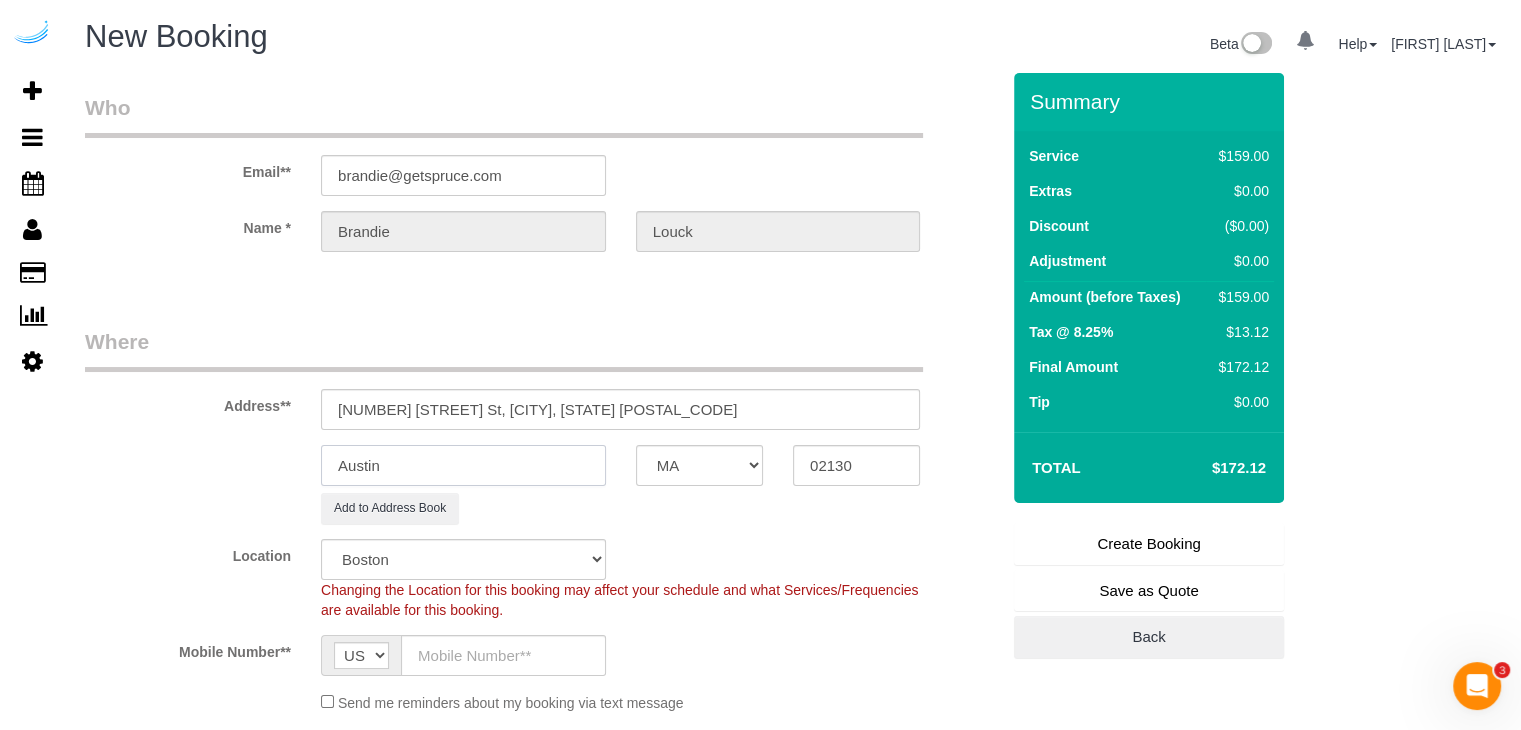 select on "object:87090" 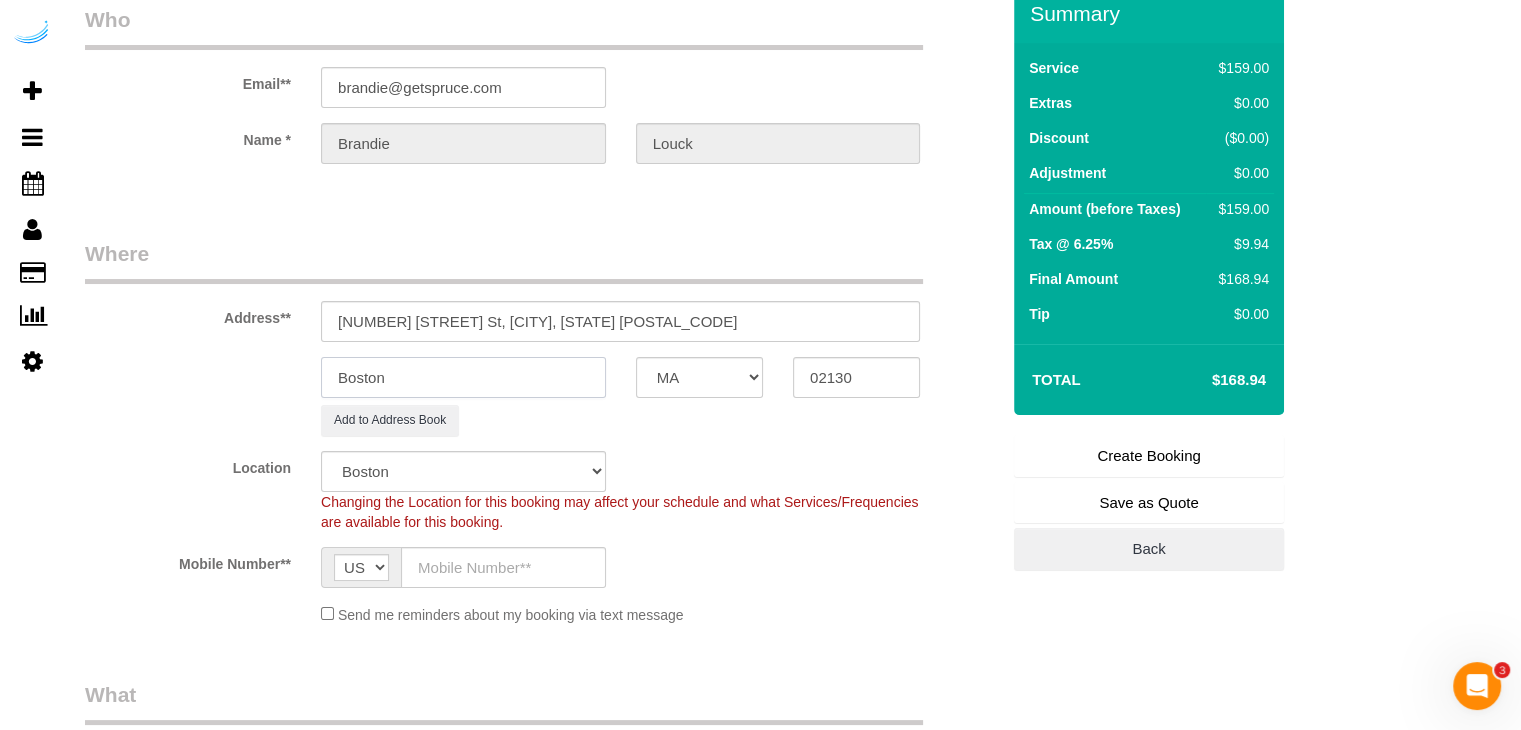 scroll, scrollTop: 200, scrollLeft: 0, axis: vertical 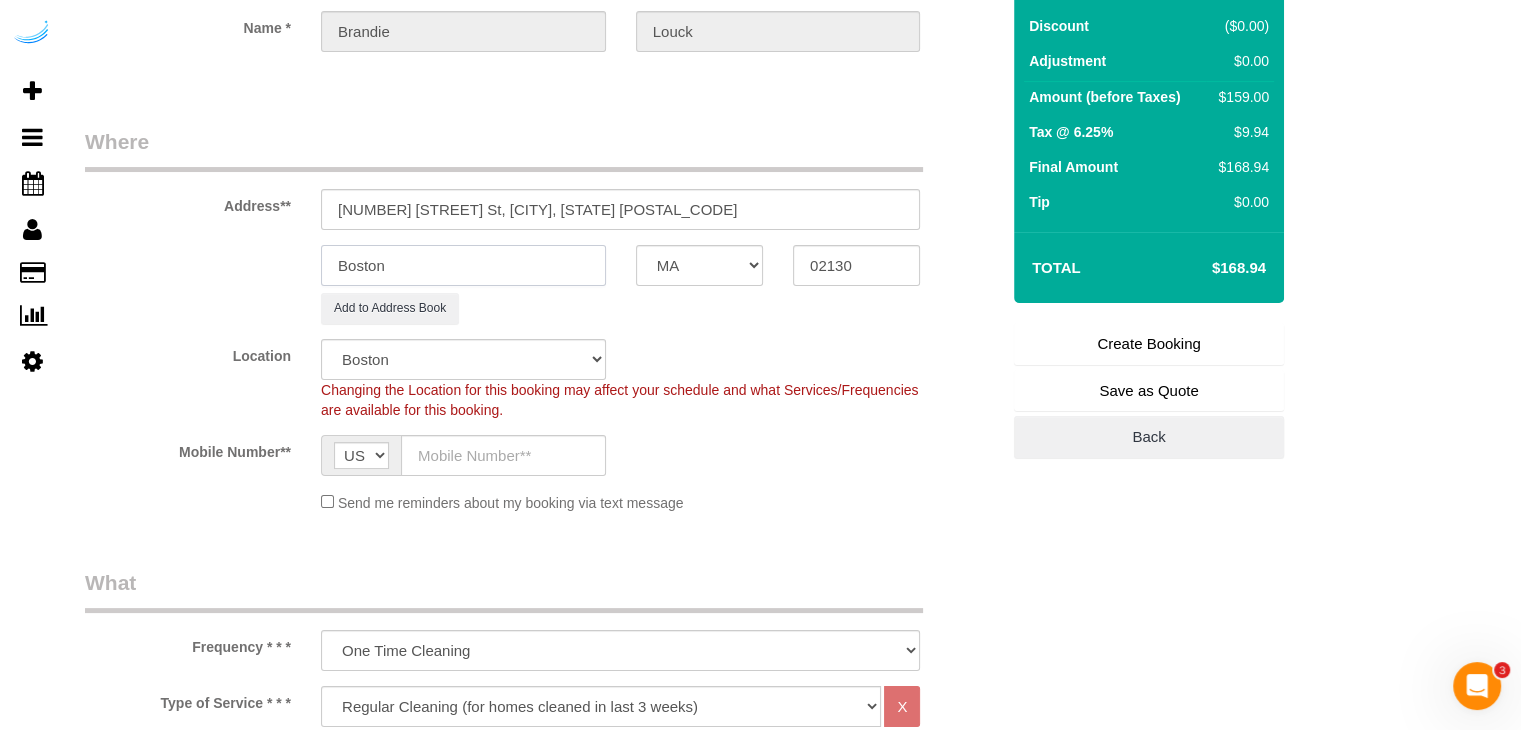 type on "Boston" 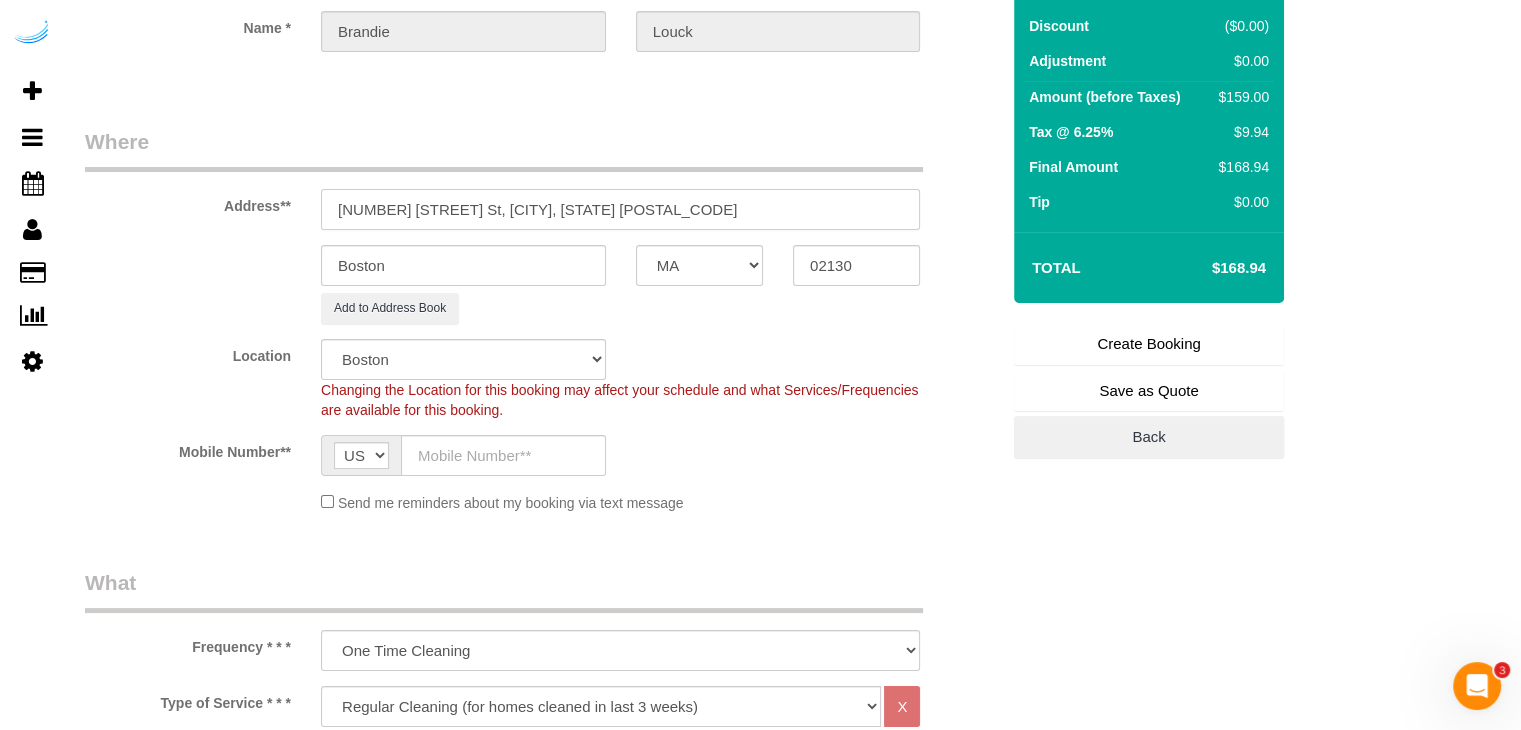 drag, startPoint x: 492, startPoint y: 209, endPoint x: 719, endPoint y: 190, distance: 227.79376 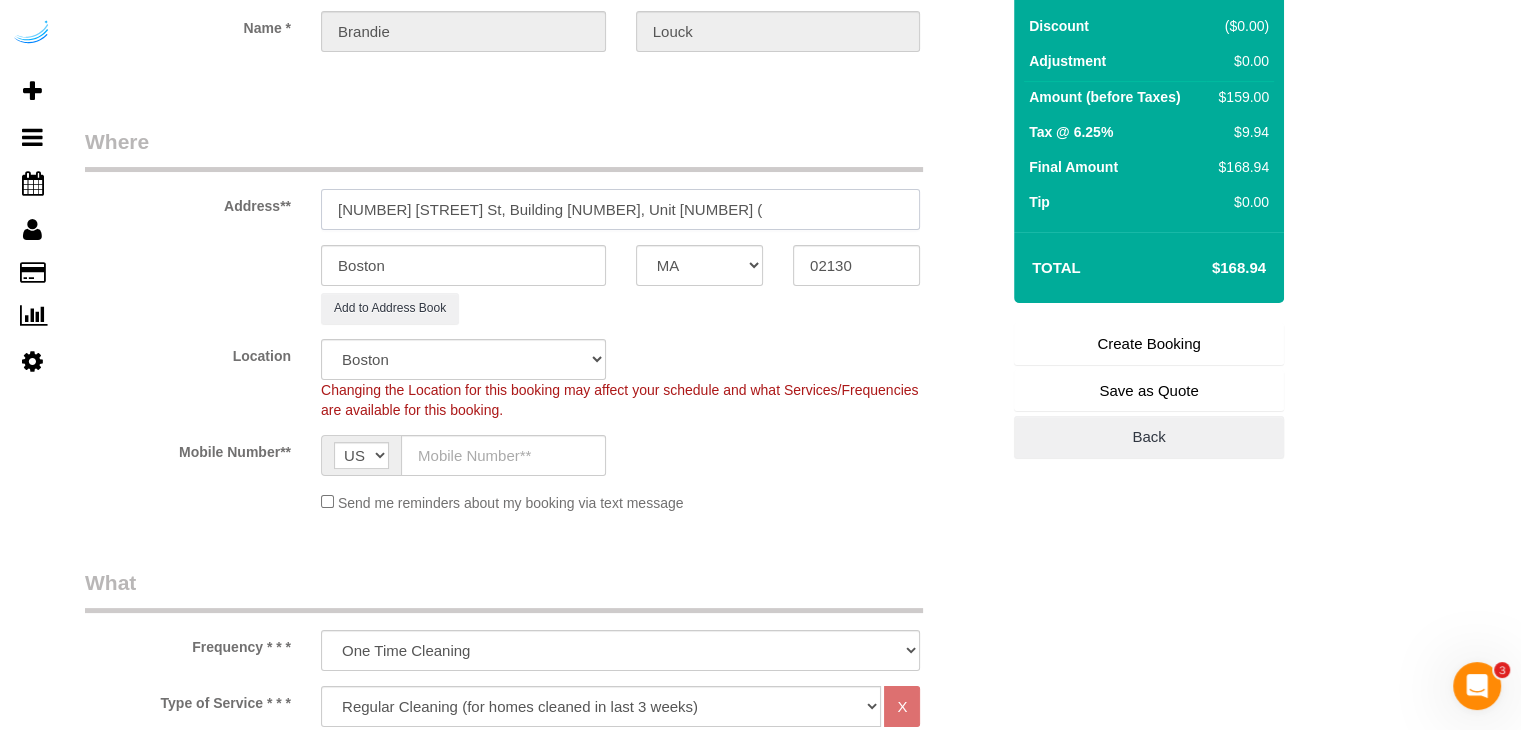 paste on "Julian Nicolas Acosta" 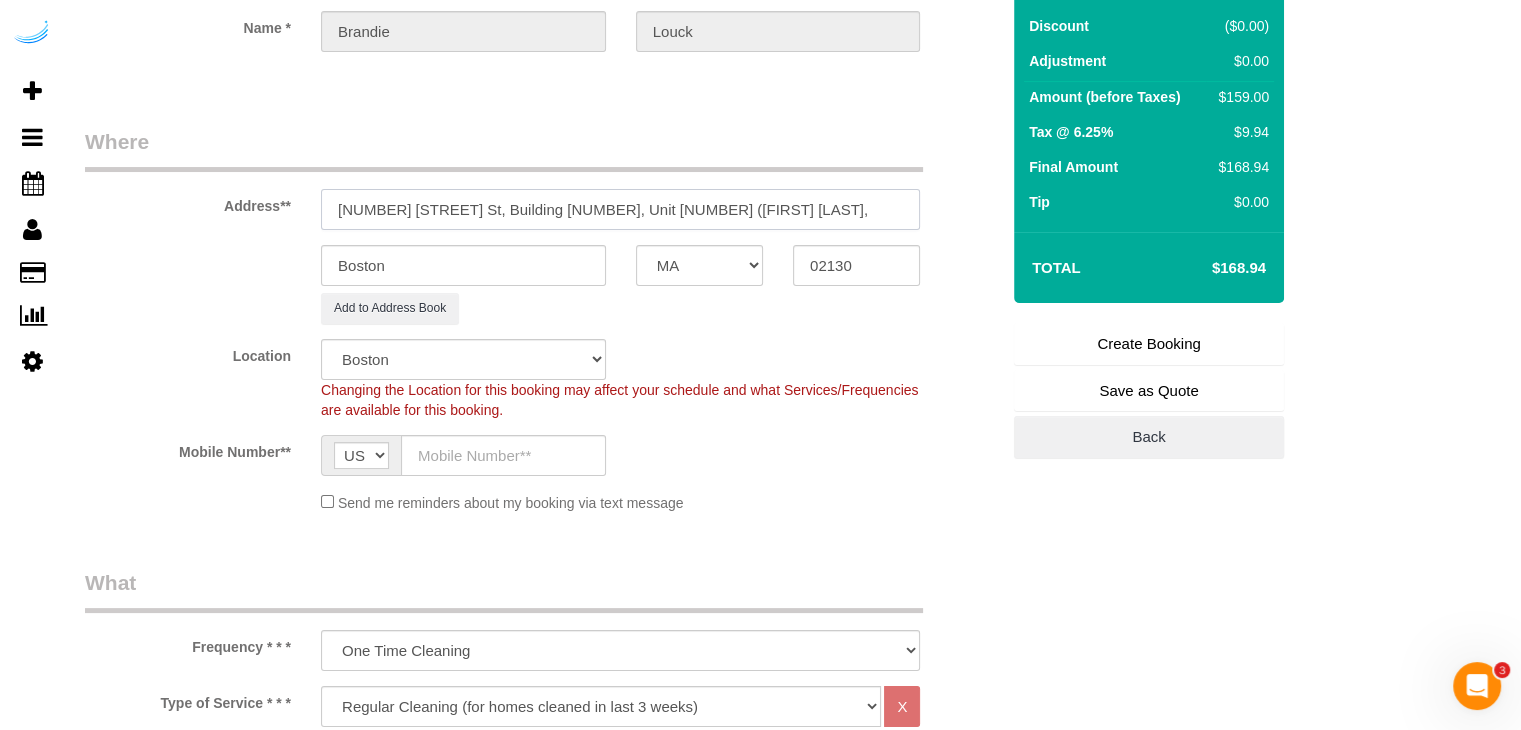 paste on "Velo Forest Hills" 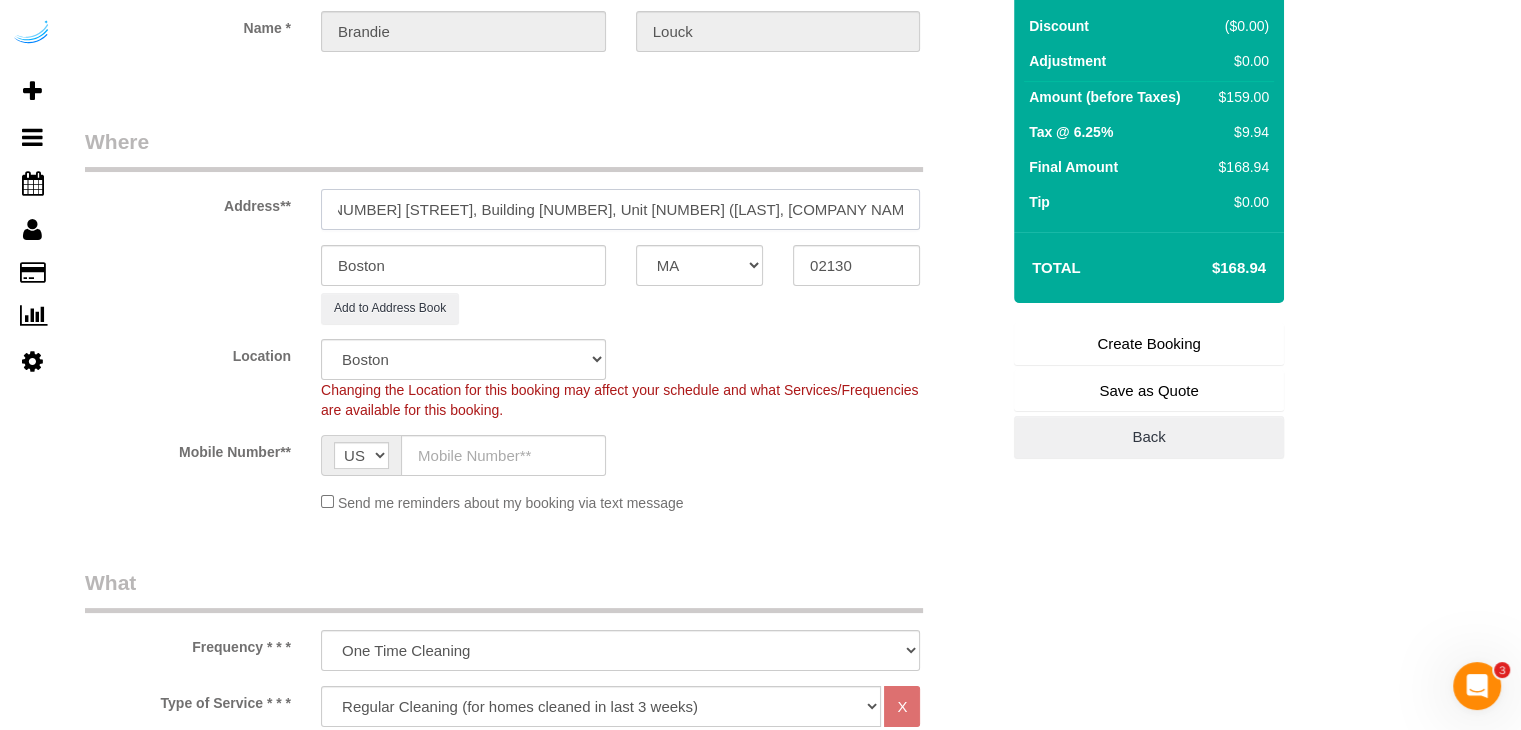 scroll, scrollTop: 0, scrollLeft: 18, axis: horizontal 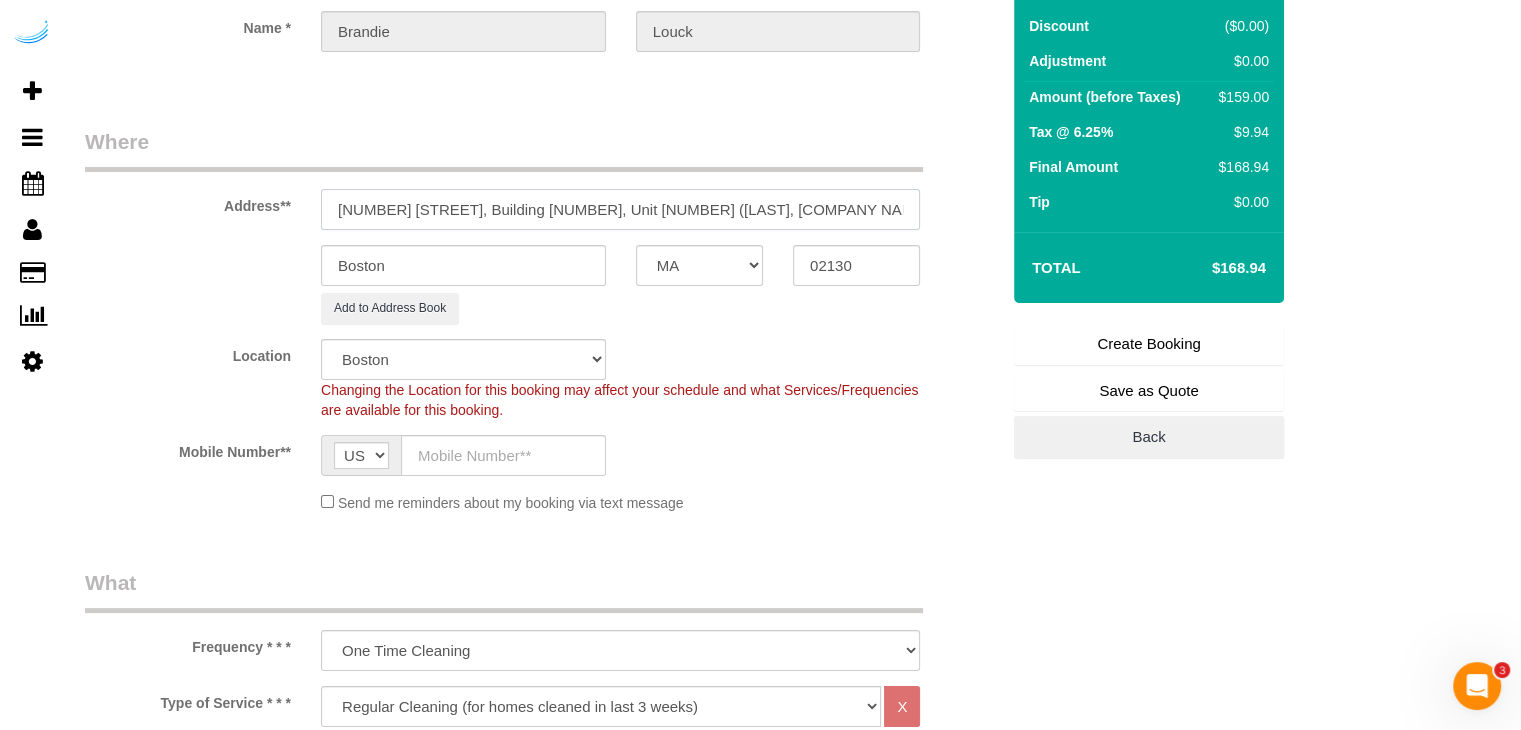 paste on "1449817" 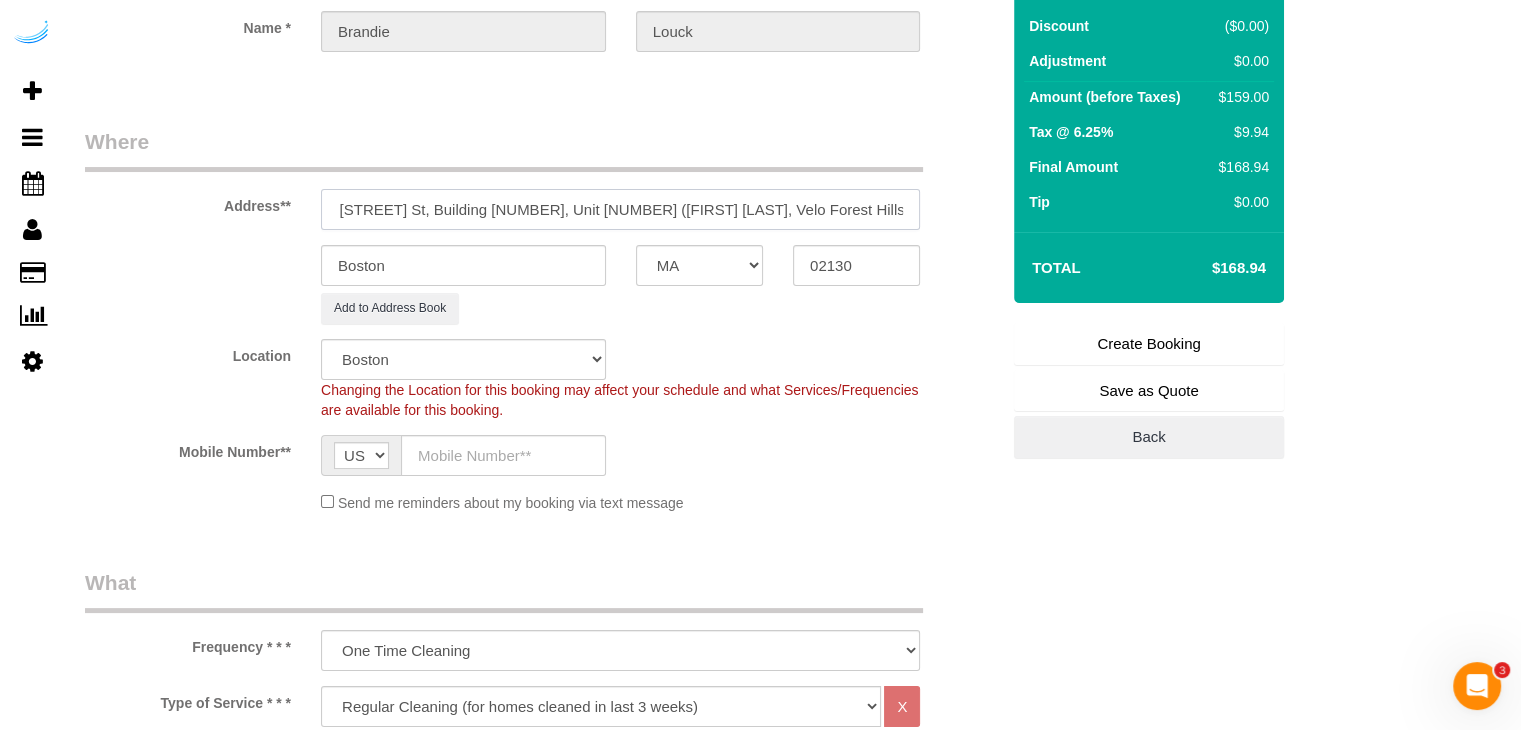 scroll, scrollTop: 0, scrollLeft: 82, axis: horizontal 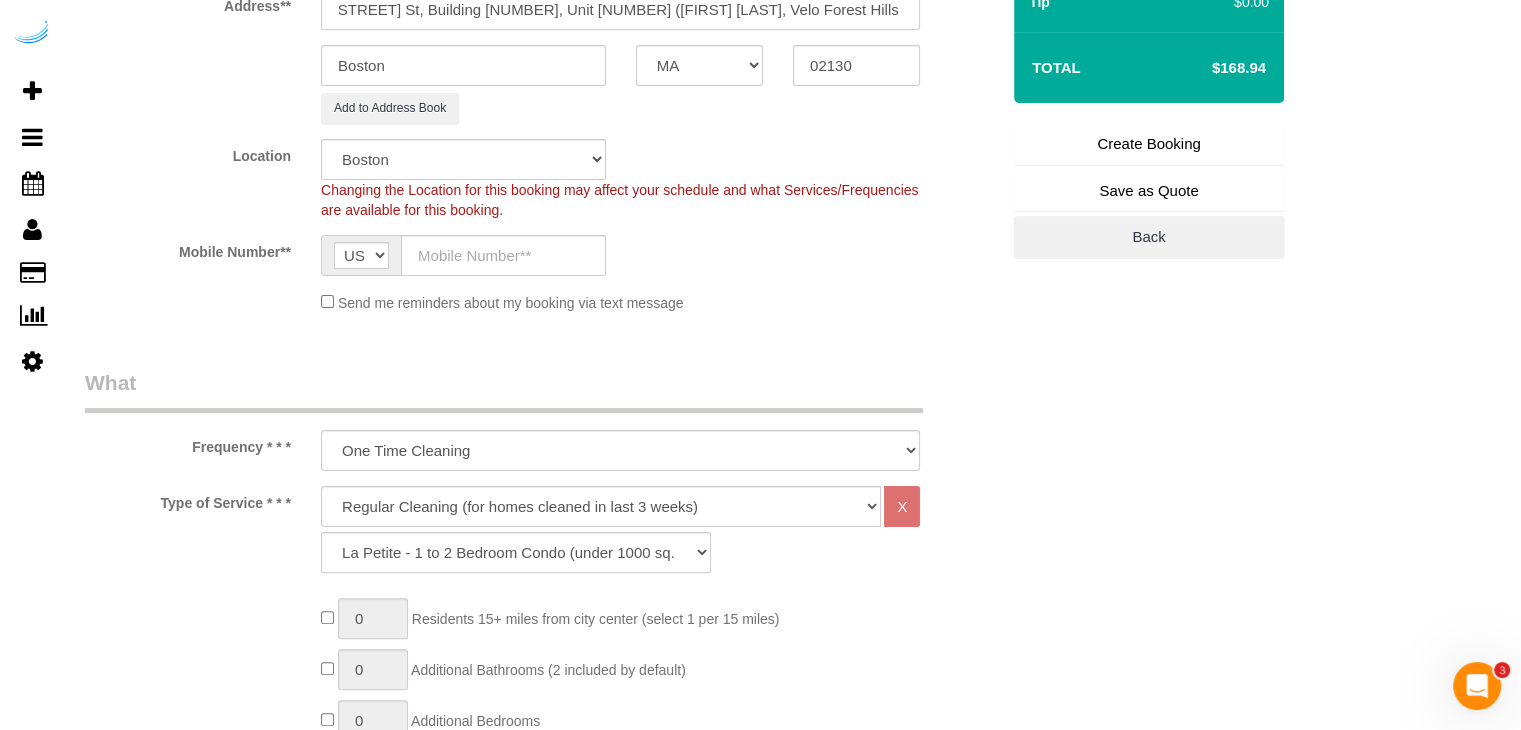 type on "3686 Washington St, Building 2311, Unit 2311 (Julian Nicolas Acosta, Velo Forest Hills , 1449817)" 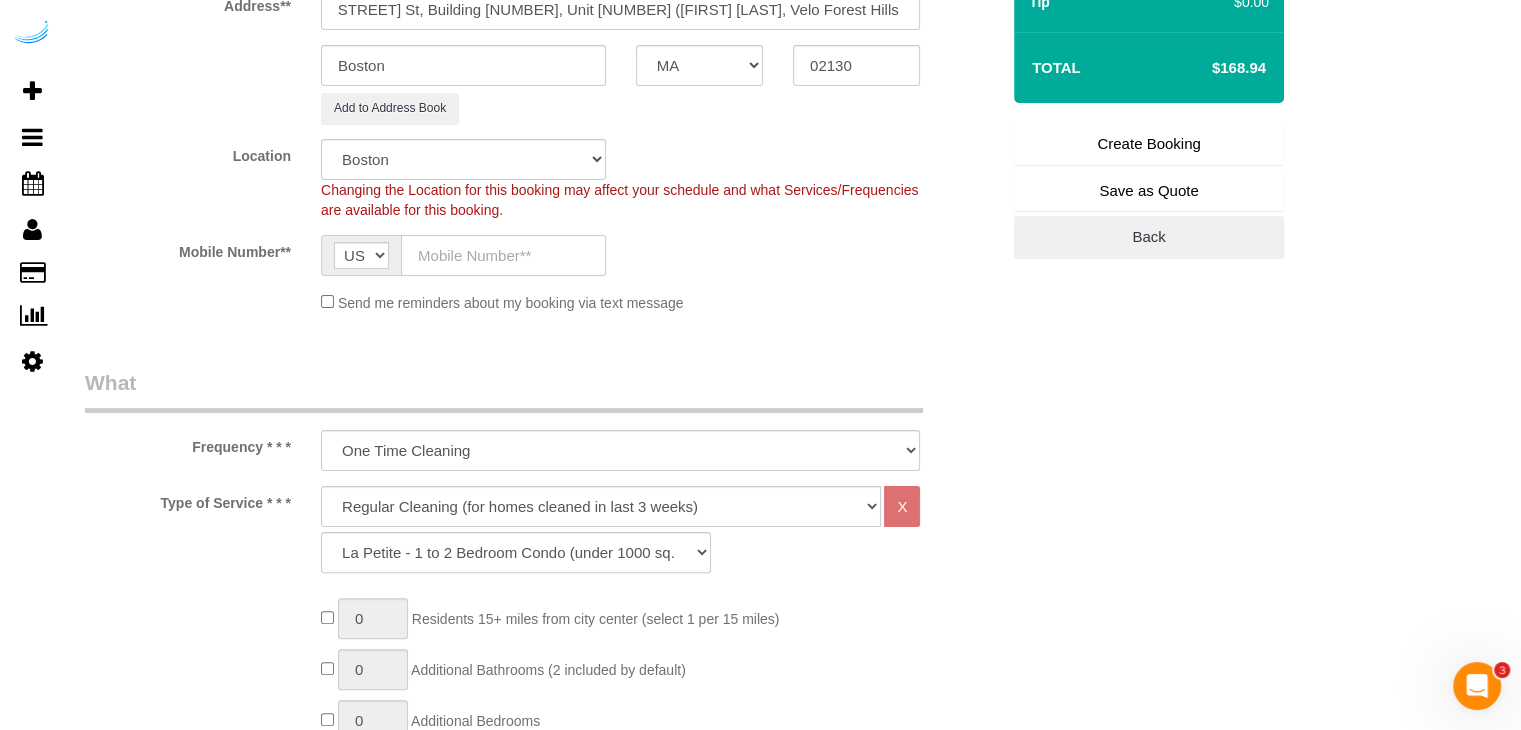 click 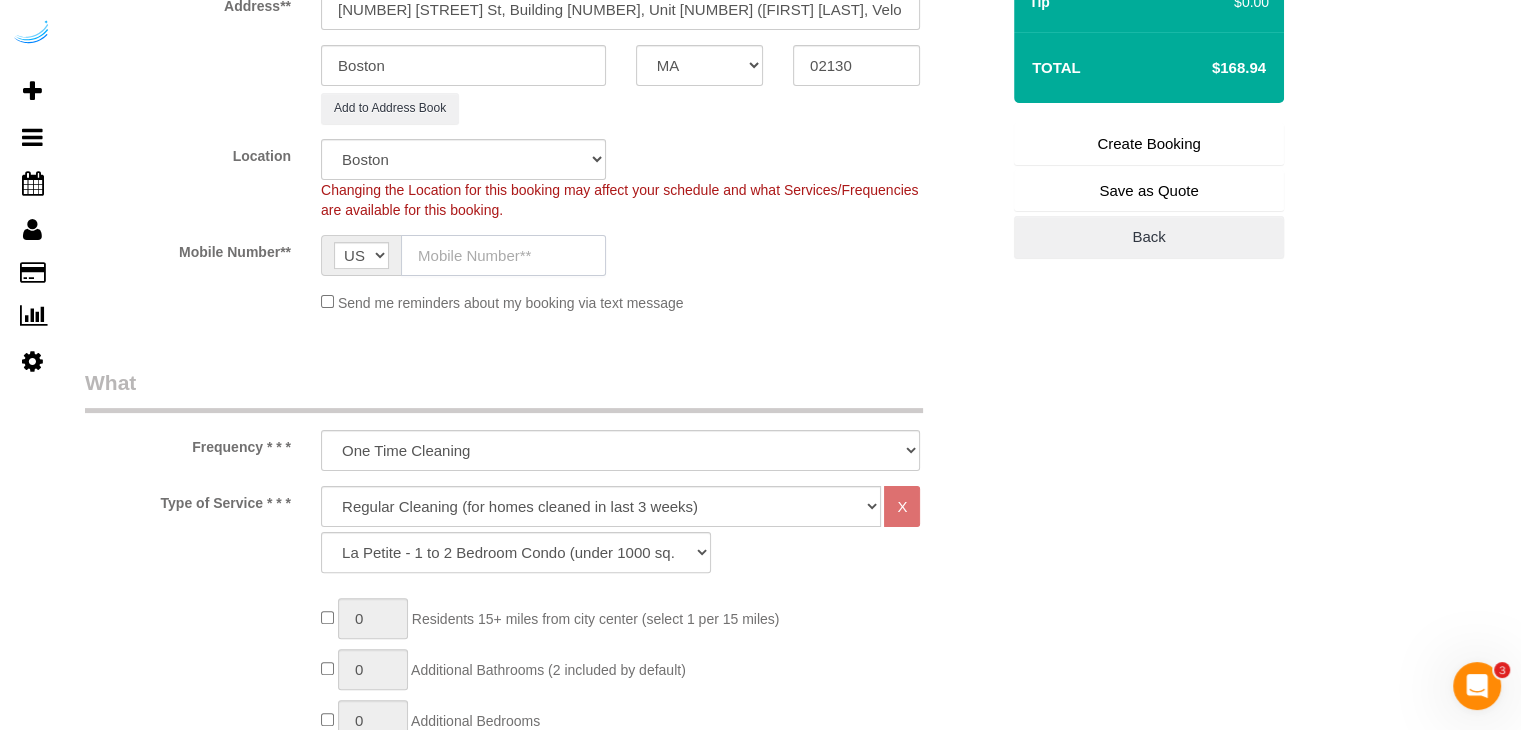 type on "(512) 444-3607" 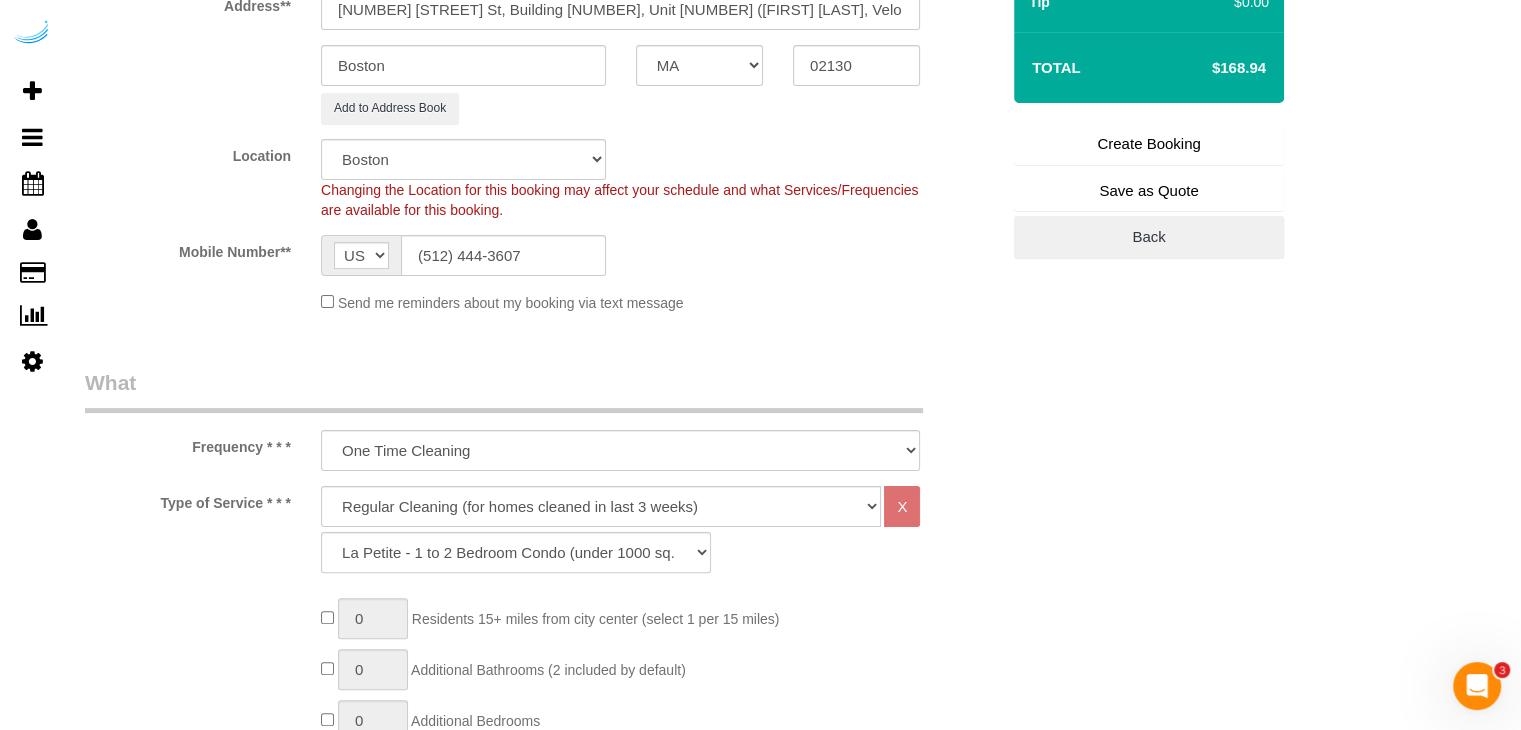 type on "Brandie Louck" 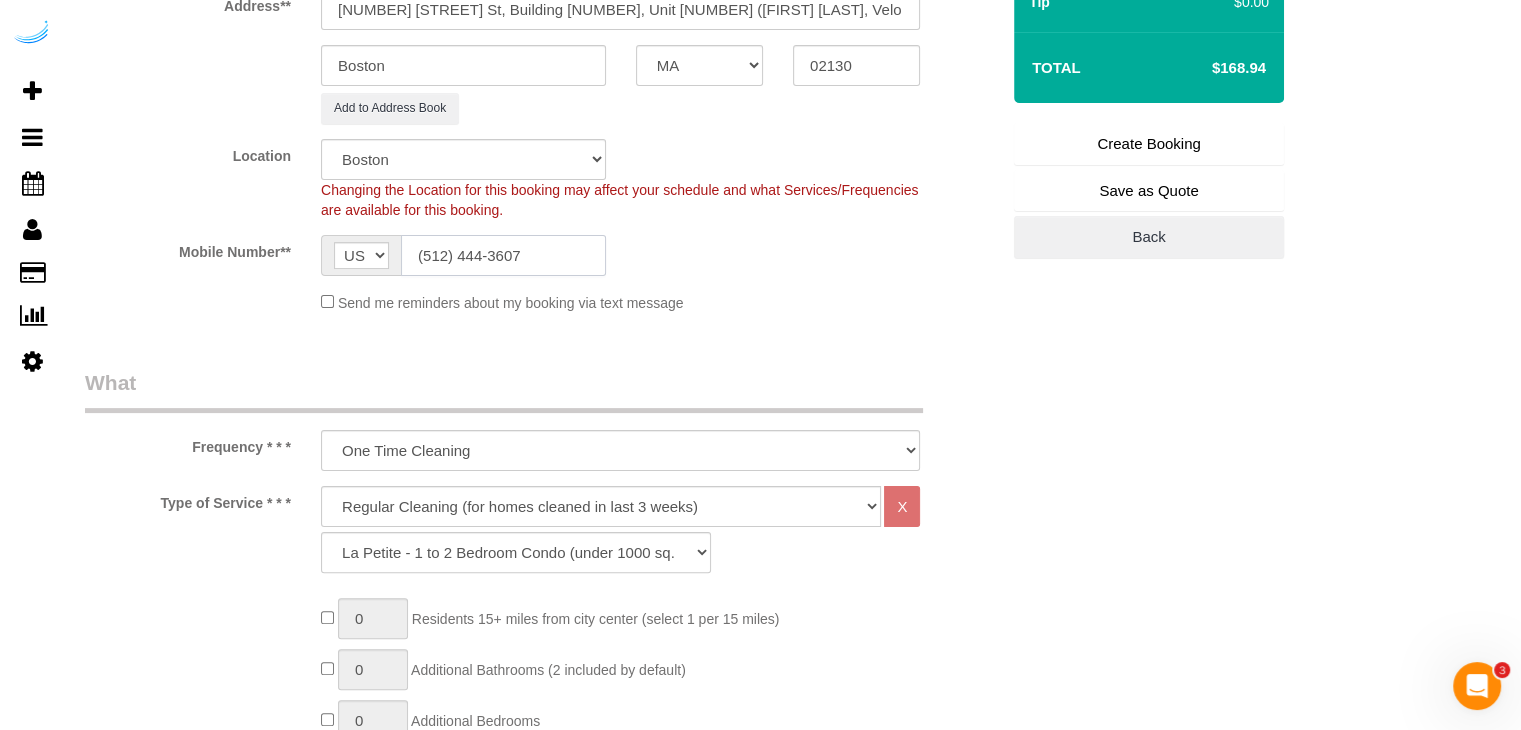 type on "(512) 444-3607" 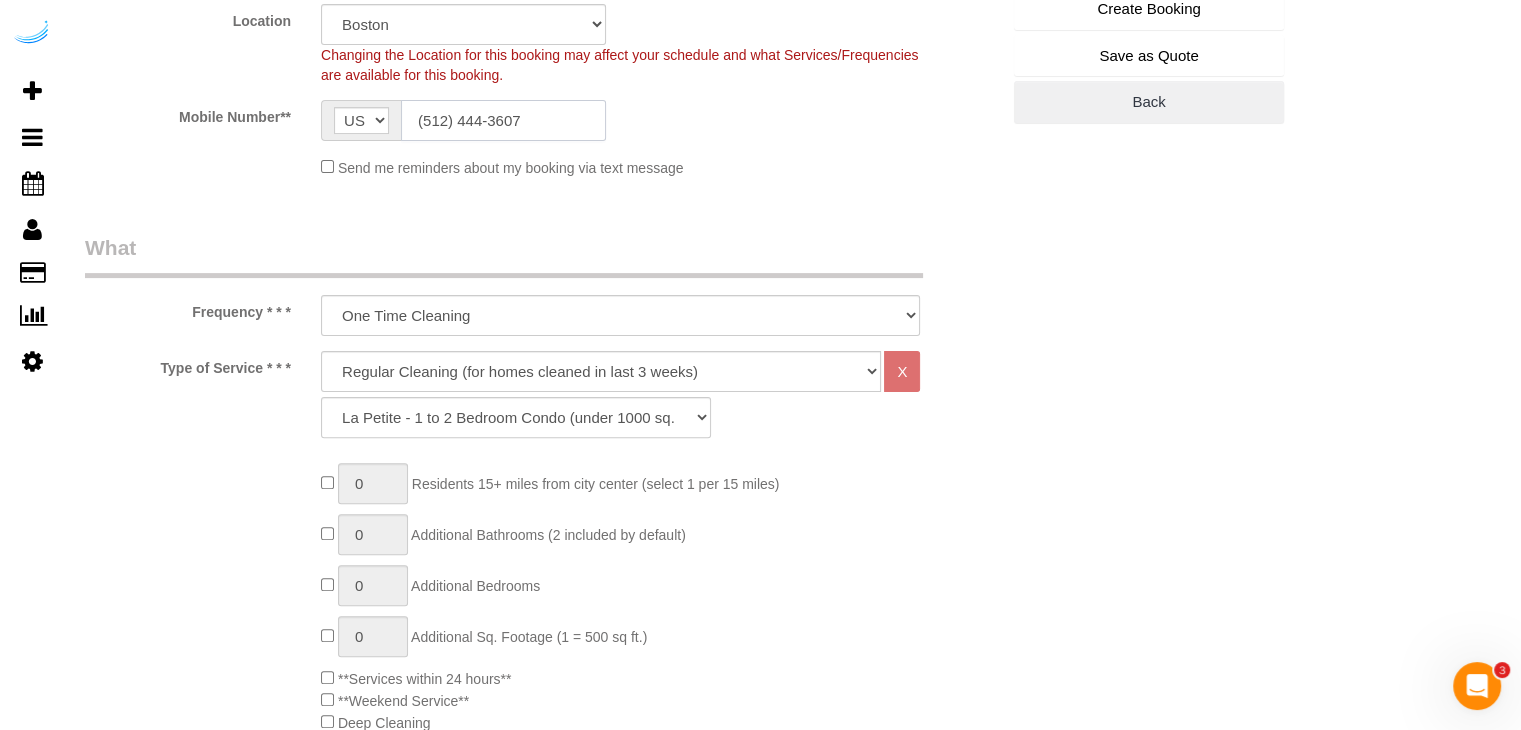 scroll, scrollTop: 700, scrollLeft: 0, axis: vertical 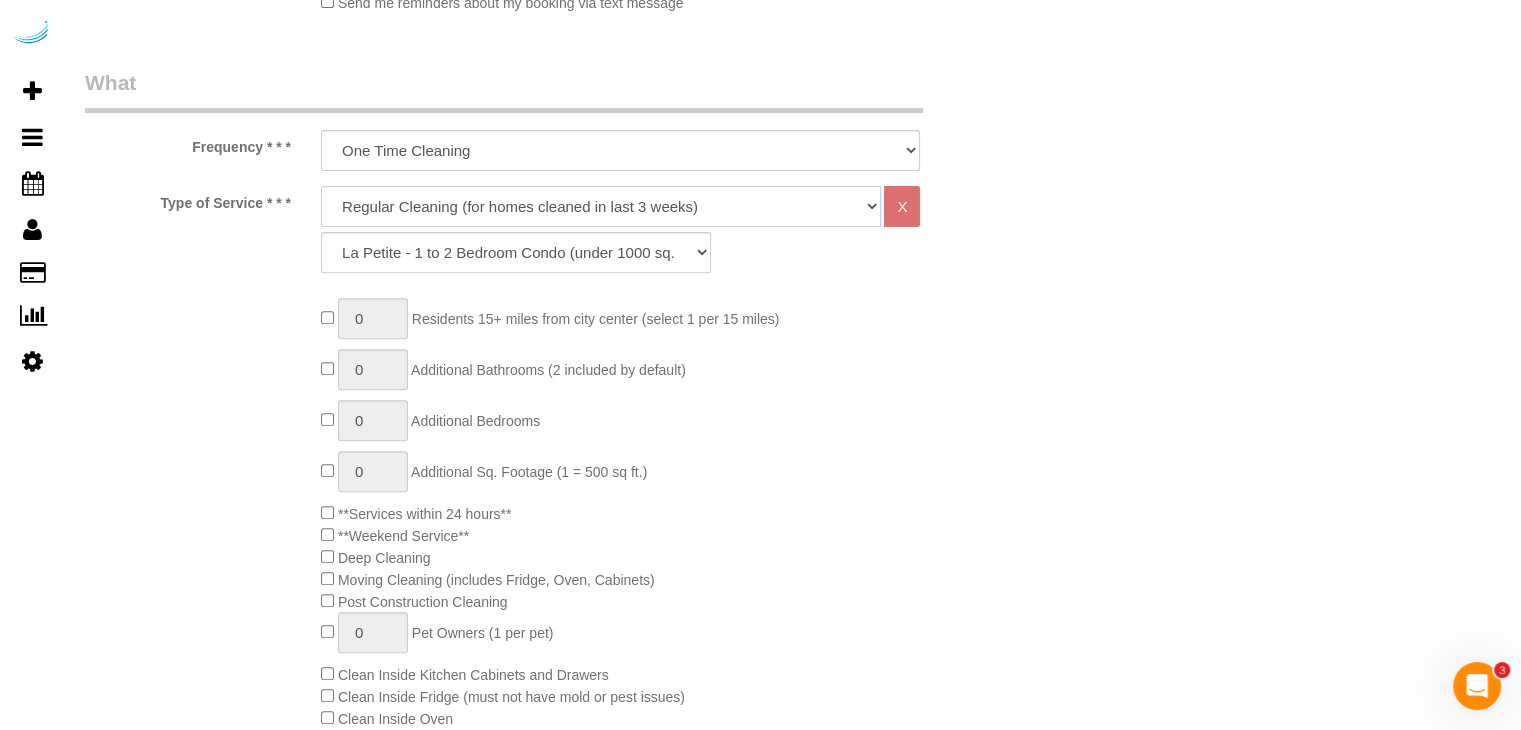 click on "Deep Cleaning (for homes that have not been cleaned in 3+ weeks) Spruce Regular Cleaning (for homes cleaned in last 3 weeks) Moving Cleanup (to clean home for new tenants) Post Construction Cleaning Vacation Rental Cleaning Hourly" 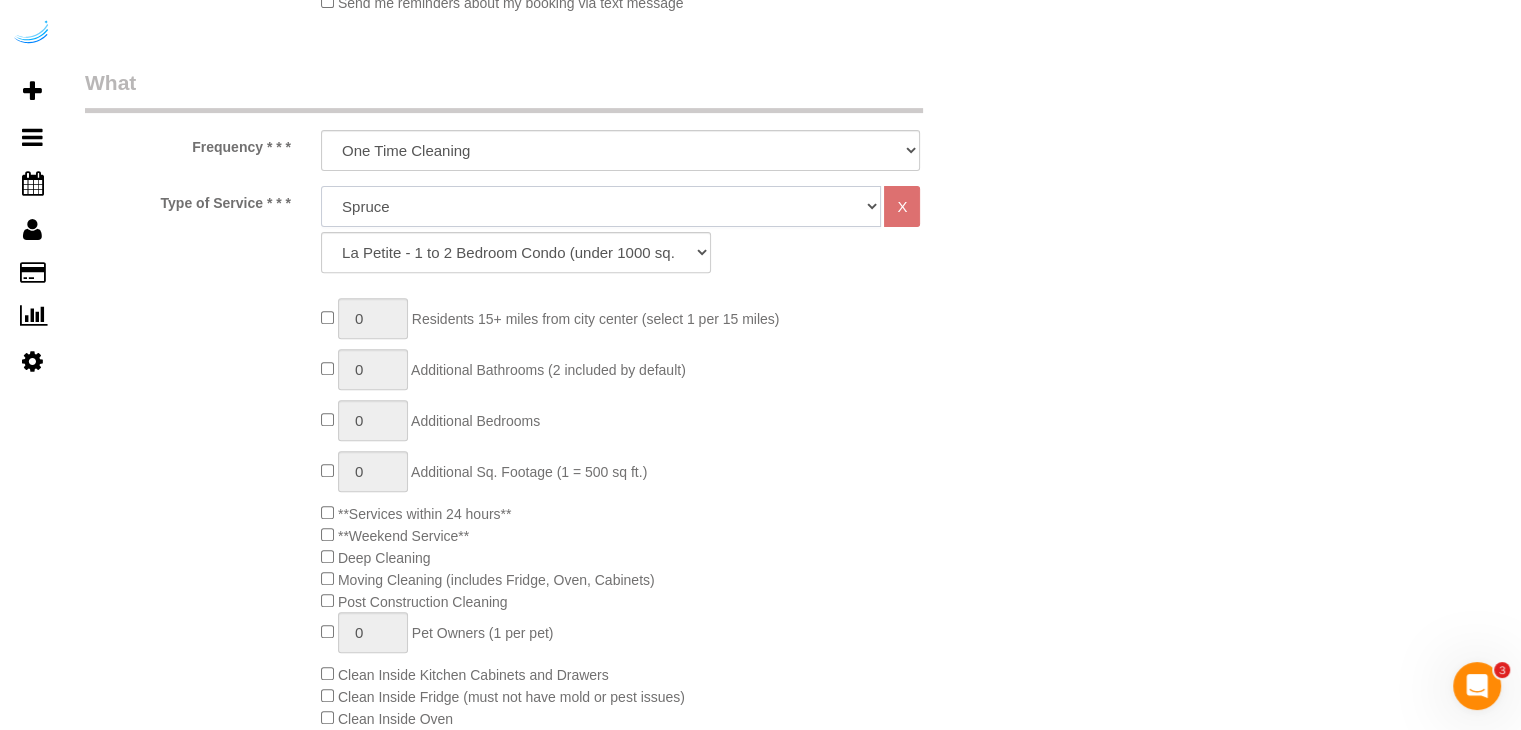 click on "Deep Cleaning (for homes that have not been cleaned in 3+ weeks) Spruce Regular Cleaning (for homes cleaned in last 3 weeks) Moving Cleanup (to clean home for new tenants) Post Construction Cleaning Vacation Rental Cleaning Hourly" 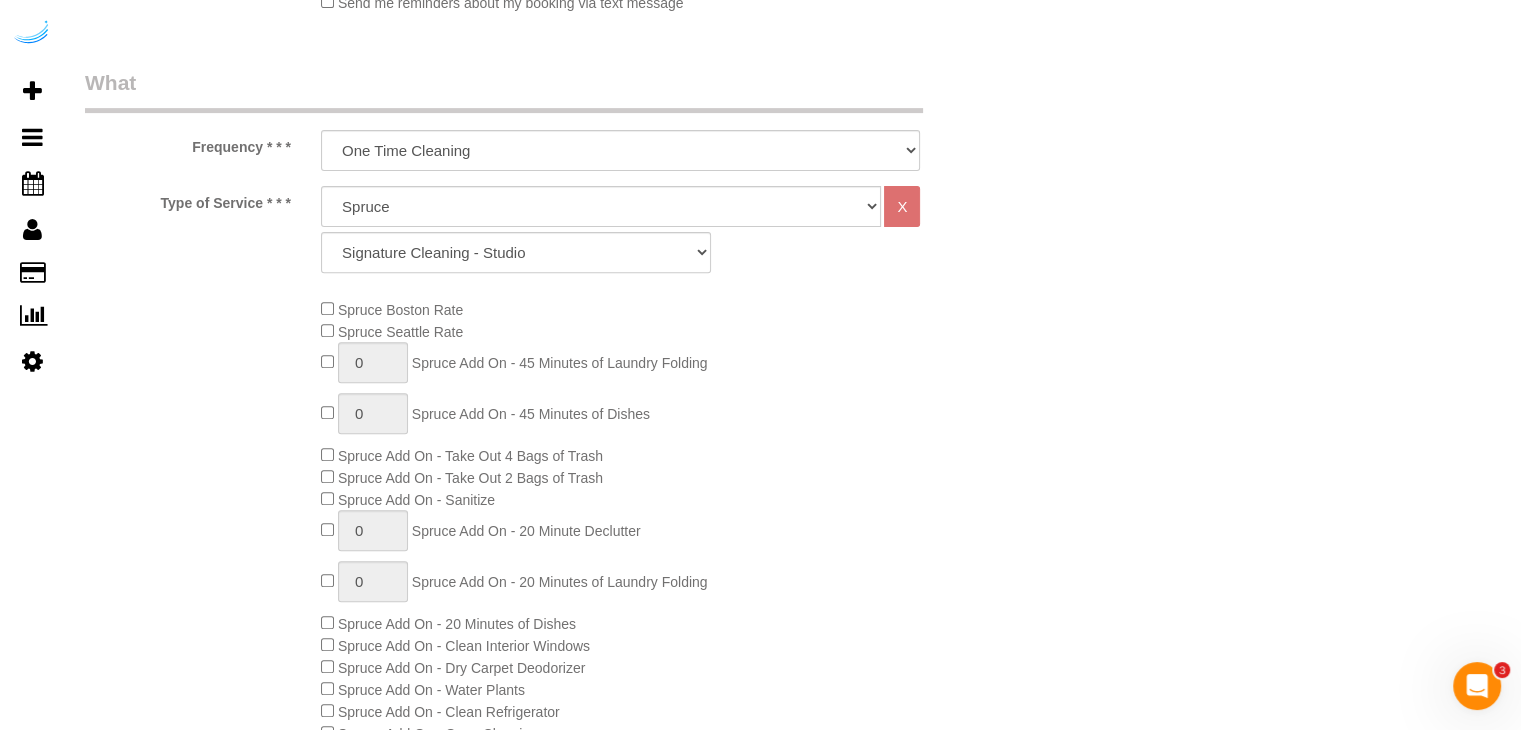 click on "Type of Service * * *
Deep Cleaning (for homes that have not been cleaned in 3+ weeks) Spruce Regular Cleaning (for homes cleaned in last 3 weeks) Moving Cleanup (to clean home for new tenants) Post Construction Cleaning Vacation Rental Cleaning Hourly
X
Signature Cleaning - Studio Signature Cleaning - 1 Bed 1 Bath Signature Cleaning - 1 Bed 1.5 Bath Signature Cleaning - 1 Bed 1 Bath + Study Signature Cleaning - 1 Bed 2 Bath Signature Cleaning - 2 Bed 1 Bath Signature Cleaning - 2 Bed 2 Bath Signature Cleaning - 2 Bed 2.5 Bath Signature Cleaning - 2 Bed 2 Bath + Study Signature Cleaning - 3 Bed 2 Bath Signature Cleaning - 3 Bed 3 Bath Signature Cleaning - 4 Bed 2 Bath Signature Cleaning - 4 Bed 4 Bath Signature Cleaning - 5 Bed 4 Bath Signature Cleaning - 5 Bed 5 Bath Premium Cleaning - Studio" 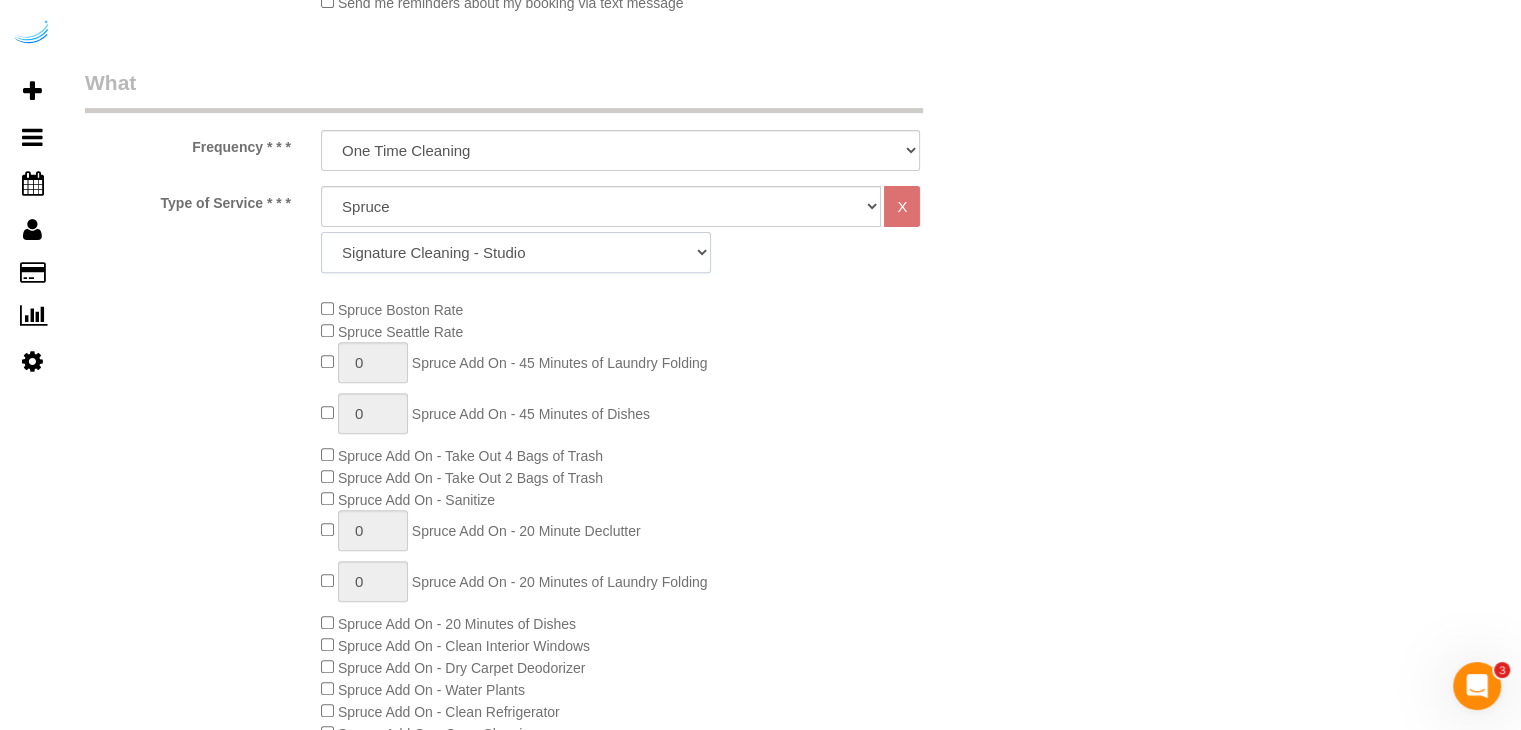 click on "Signature Cleaning - Studio Signature Cleaning - 1 Bed 1 Bath Signature Cleaning - 1 Bed 1.5 Bath Signature Cleaning - 1 Bed 1 Bath + Study Signature Cleaning - 1 Bed 2 Bath Signature Cleaning - 2 Bed 1 Bath Signature Cleaning - 2 Bed 2 Bath Signature Cleaning - 2 Bed 2.5 Bath Signature Cleaning - 2 Bed 2 Bath + Study Signature Cleaning - 3 Bed 2 Bath Signature Cleaning - 3 Bed 3 Bath Signature Cleaning - 4 Bed 2 Bath Signature Cleaning - 4 Bed 4 Bath Signature Cleaning - 5 Bed 4 Bath Signature Cleaning - 5 Bed 5 Bath Signature Cleaning - 6 Bed 6 Bath Premium Cleaning - Studio Premium Cleaning - 1 Bed 1 Bath Premium Cleaning - 1 Bed 1.5 Bath Premium Cleaning - 1 Bed 1 Bath + Study Premium Cleaning - 1 Bed 2 Bath Premium Cleaning - 2 Bed 1 Bath Premium Cleaning - 2 Bed 2 Bath Premium Cleaning - 2 Bed 2.5 Bath Premium Cleaning - 2 Bed 2 Bath + Study Premium Cleaning - 3 Bed 2 Bath Premium Cleaning - 3 Bed 3 Bath Premium Cleaning - 4 Bed 2 Bath Premium Cleaning - 4 Bed 4 Bath Premium Cleaning - 5 Bed 4 Bath" 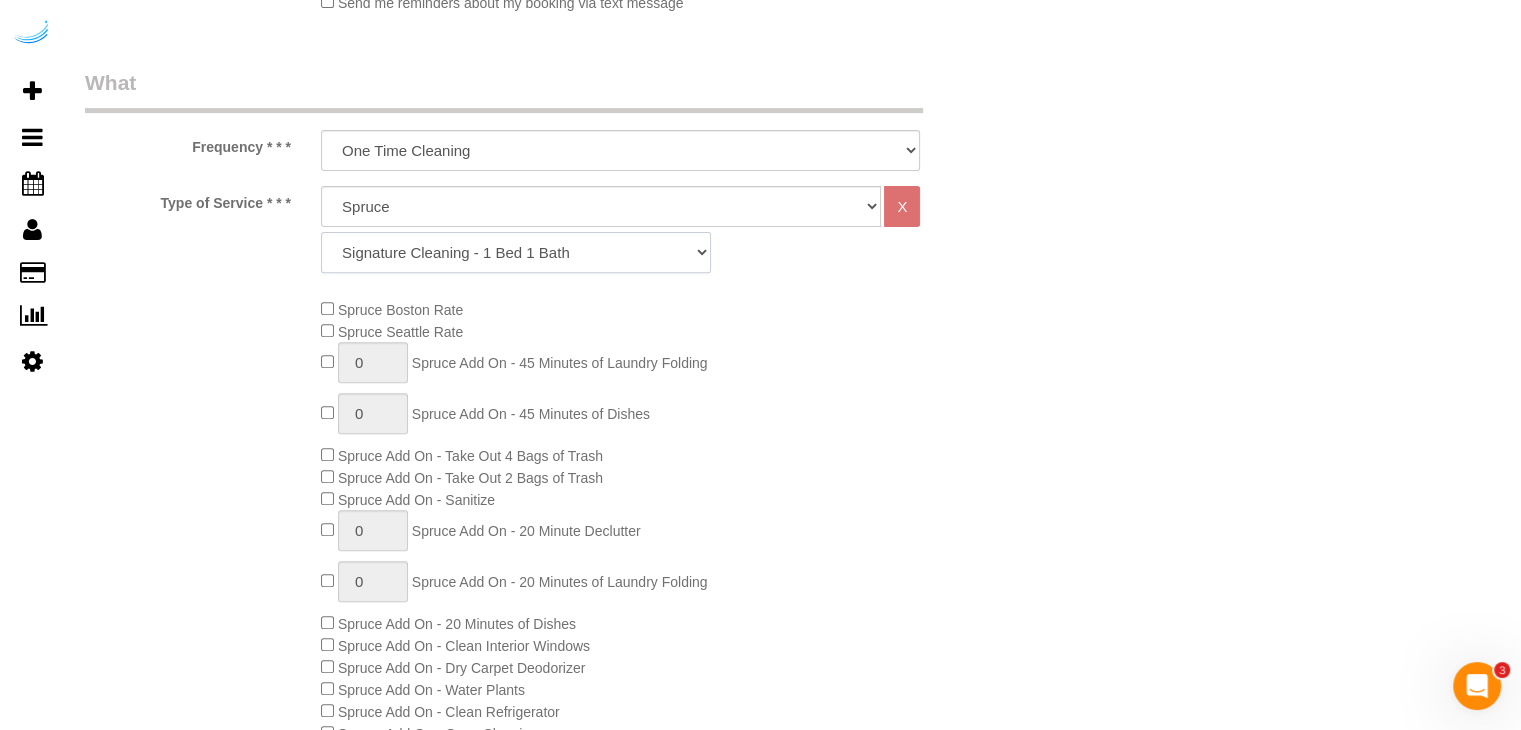 click on "Signature Cleaning - Studio Signature Cleaning - 1 Bed 1 Bath Signature Cleaning - 1 Bed 1.5 Bath Signature Cleaning - 1 Bed 1 Bath + Study Signature Cleaning - 1 Bed 2 Bath Signature Cleaning - 2 Bed 1 Bath Signature Cleaning - 2 Bed 2 Bath Signature Cleaning - 2 Bed 2.5 Bath Signature Cleaning - 2 Bed 2 Bath + Study Signature Cleaning - 3 Bed 2 Bath Signature Cleaning - 3 Bed 3 Bath Signature Cleaning - 4 Bed 2 Bath Signature Cleaning - 4 Bed 4 Bath Signature Cleaning - 5 Bed 4 Bath Signature Cleaning - 5 Bed 5 Bath Signature Cleaning - 6 Bed 6 Bath Premium Cleaning - Studio Premium Cleaning - 1 Bed 1 Bath Premium Cleaning - 1 Bed 1.5 Bath Premium Cleaning - 1 Bed 1 Bath + Study Premium Cleaning - 1 Bed 2 Bath Premium Cleaning - 2 Bed 1 Bath Premium Cleaning - 2 Bed 2 Bath Premium Cleaning - 2 Bed 2.5 Bath Premium Cleaning - 2 Bed 2 Bath + Study Premium Cleaning - 3 Bed 2 Bath Premium Cleaning - 3 Bed 3 Bath Premium Cleaning - 4 Bed 2 Bath Premium Cleaning - 4 Bed 4 Bath Premium Cleaning - 5 Bed 4 Bath" 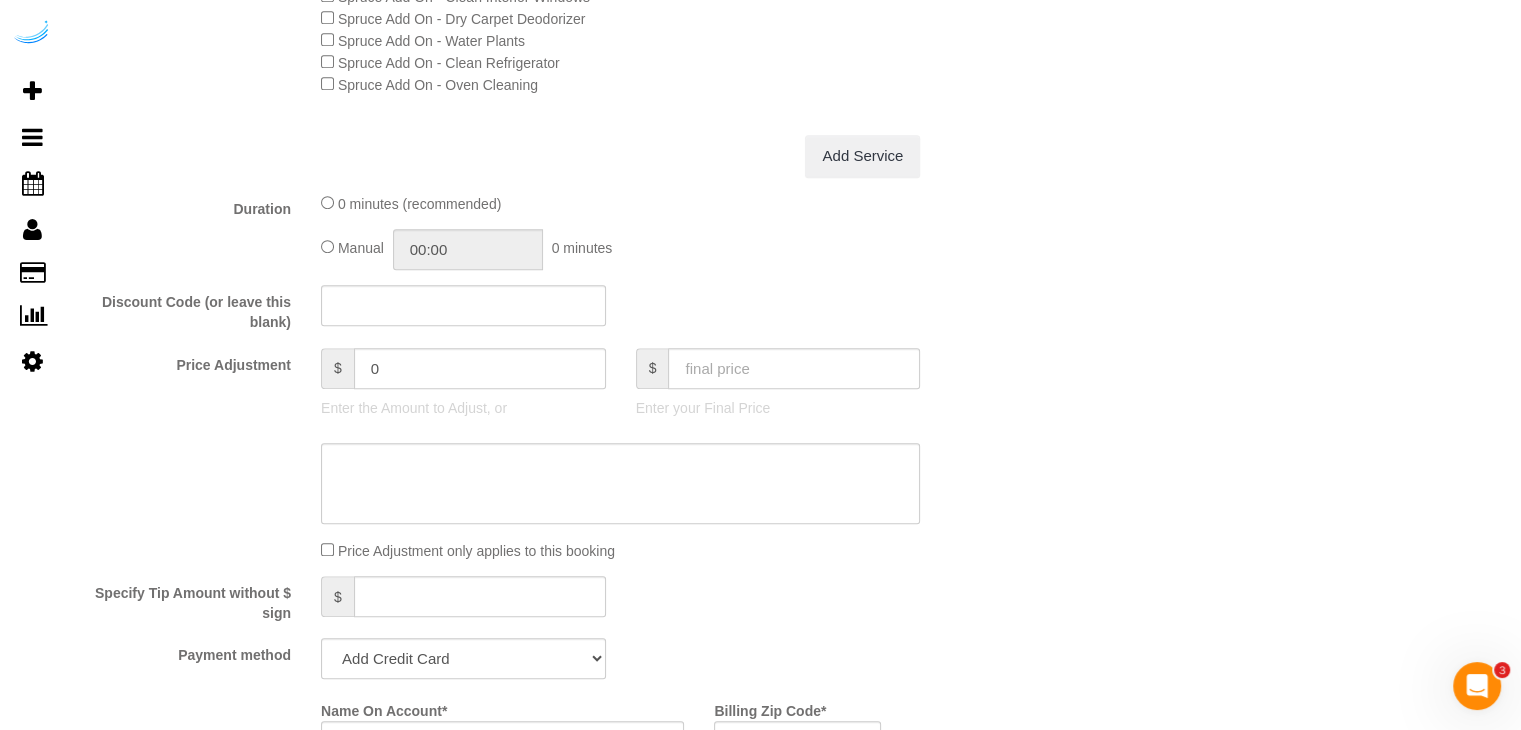 scroll, scrollTop: 1900, scrollLeft: 0, axis: vertical 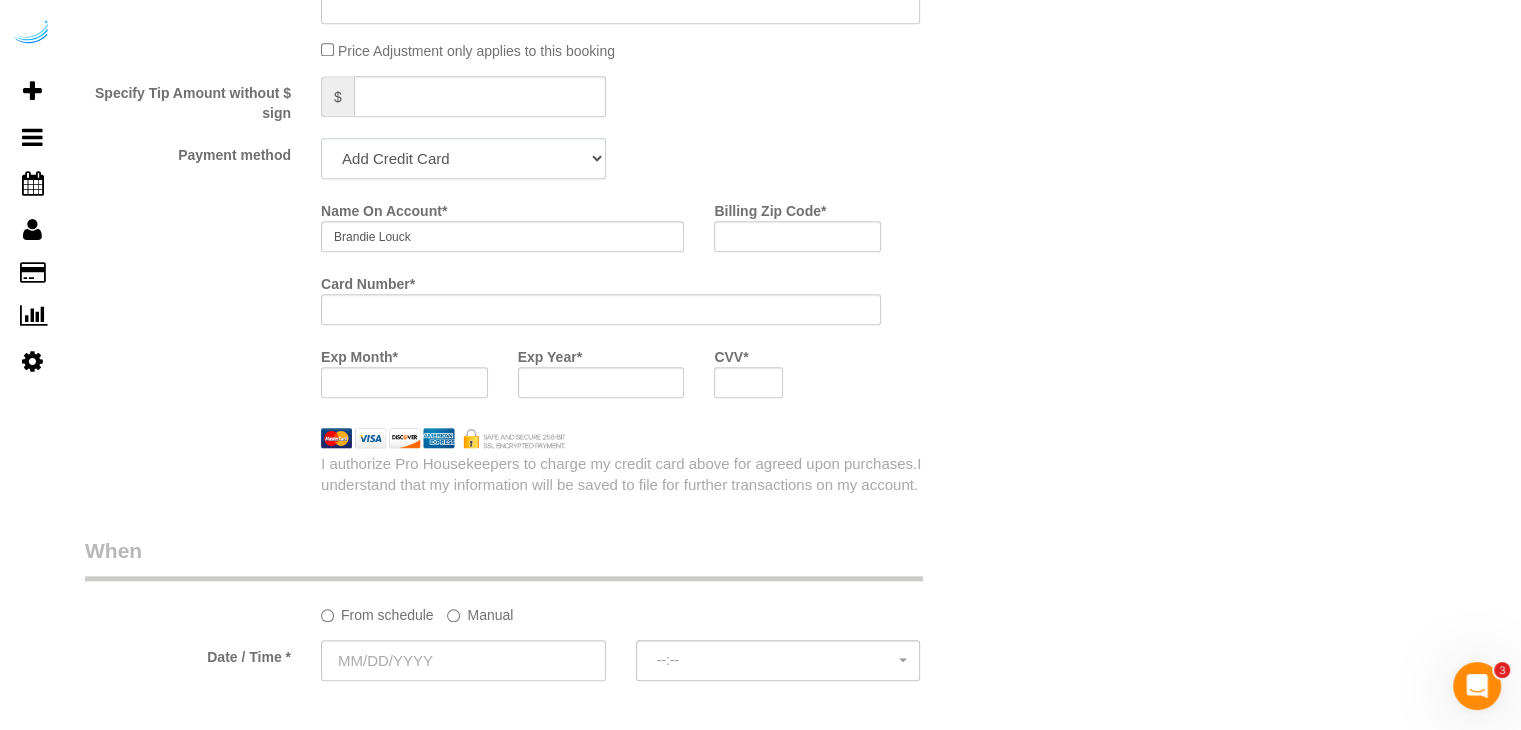 click on "Add Credit Card Cash Check Paypal" 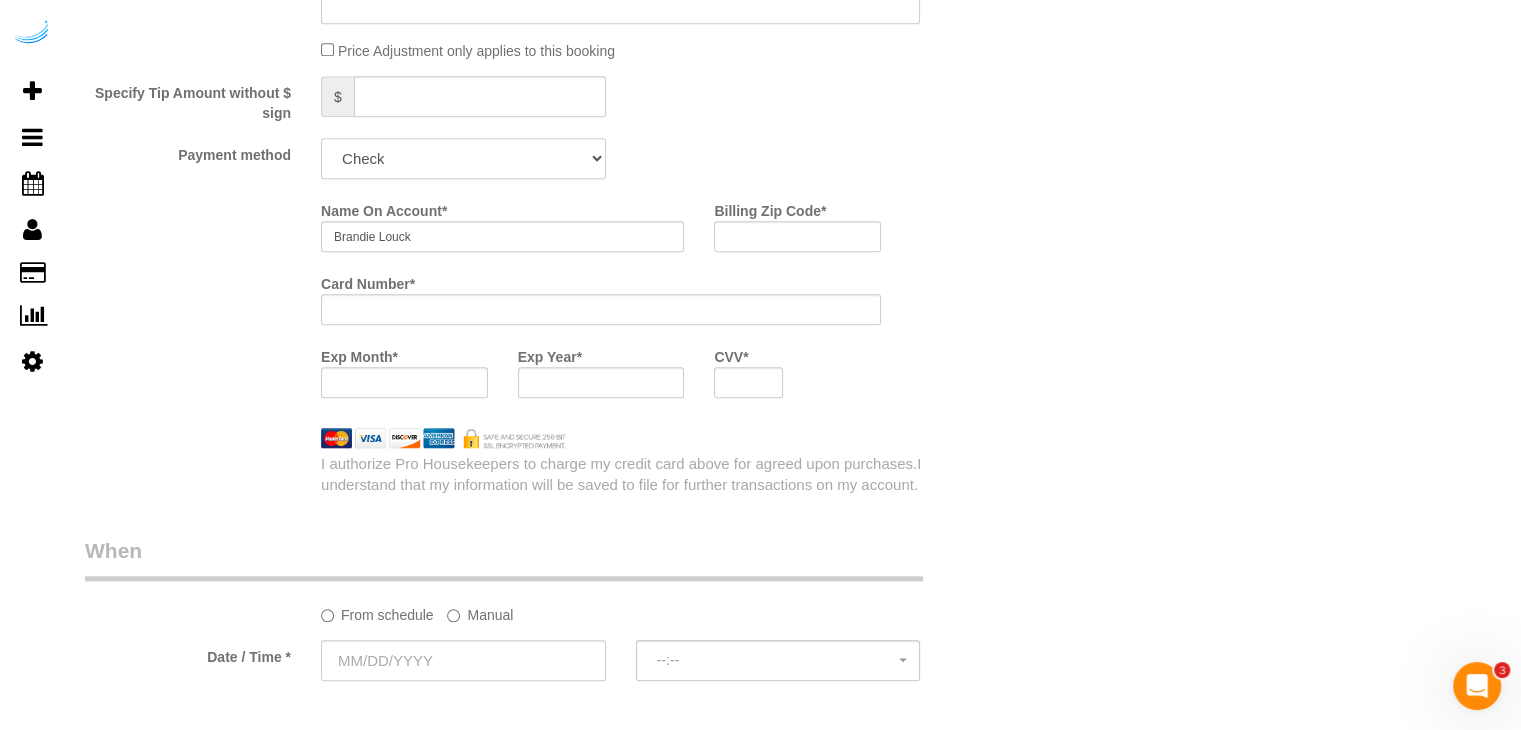 click on "Add Credit Card Cash Check Paypal" 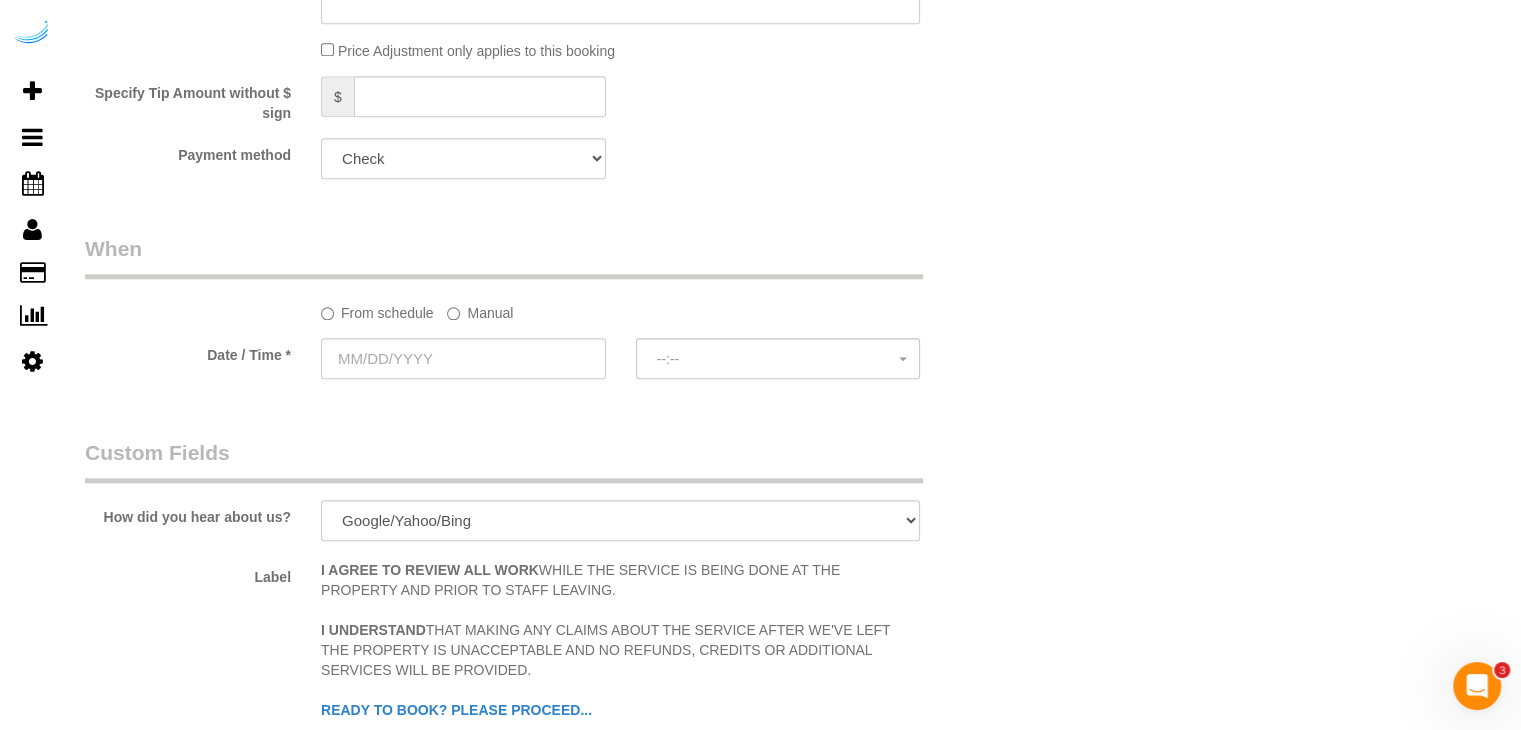 click on "Manual" 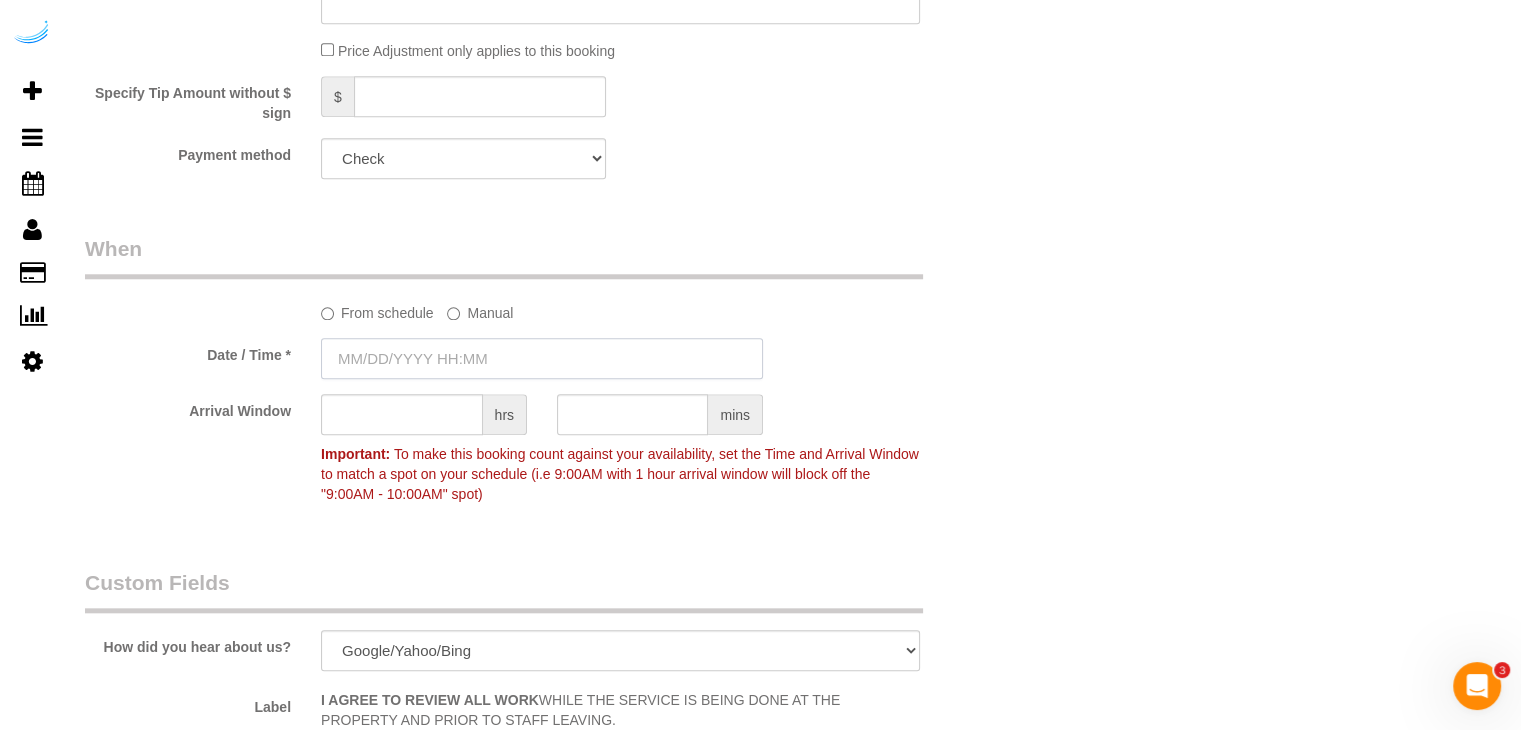 click at bounding box center [542, 358] 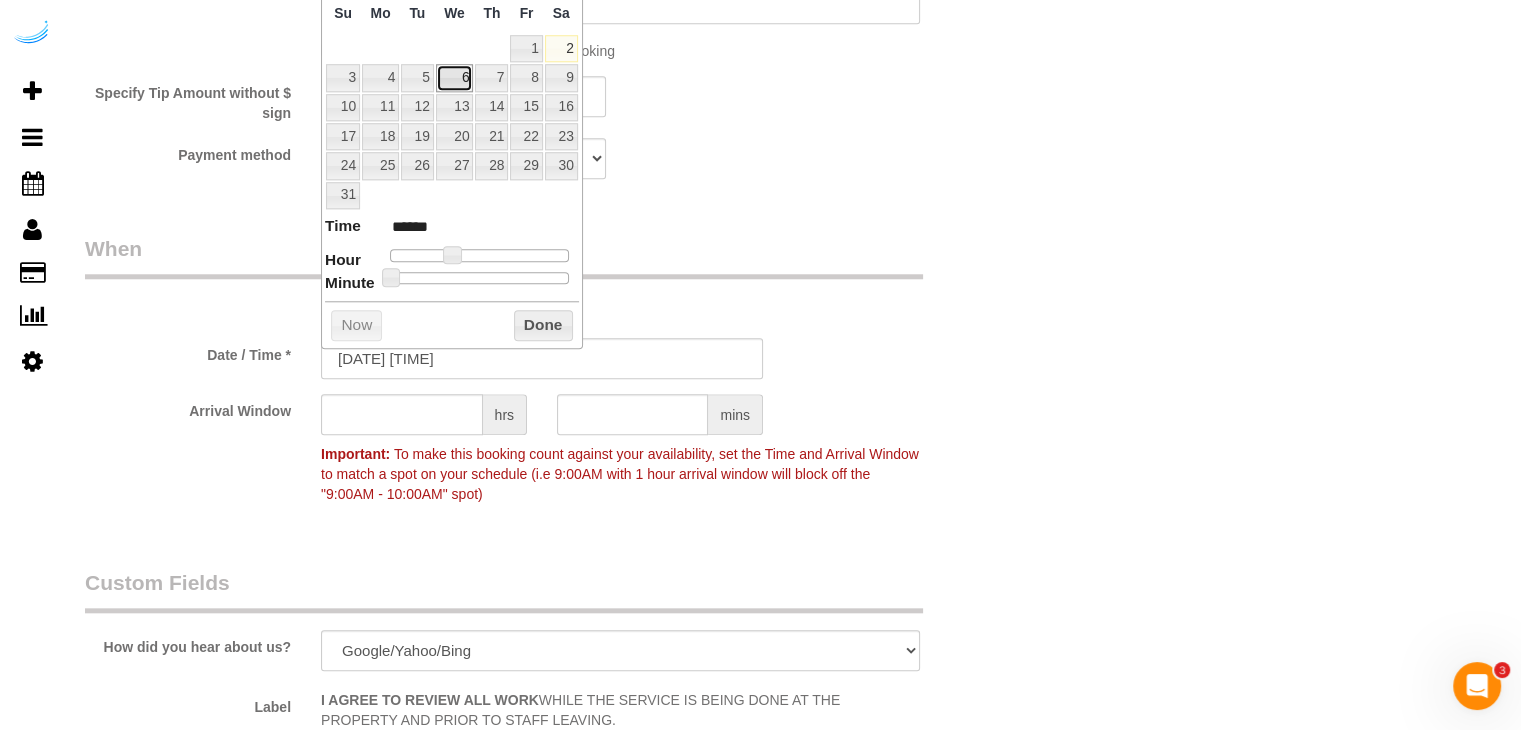 click on "6" at bounding box center (455, 77) 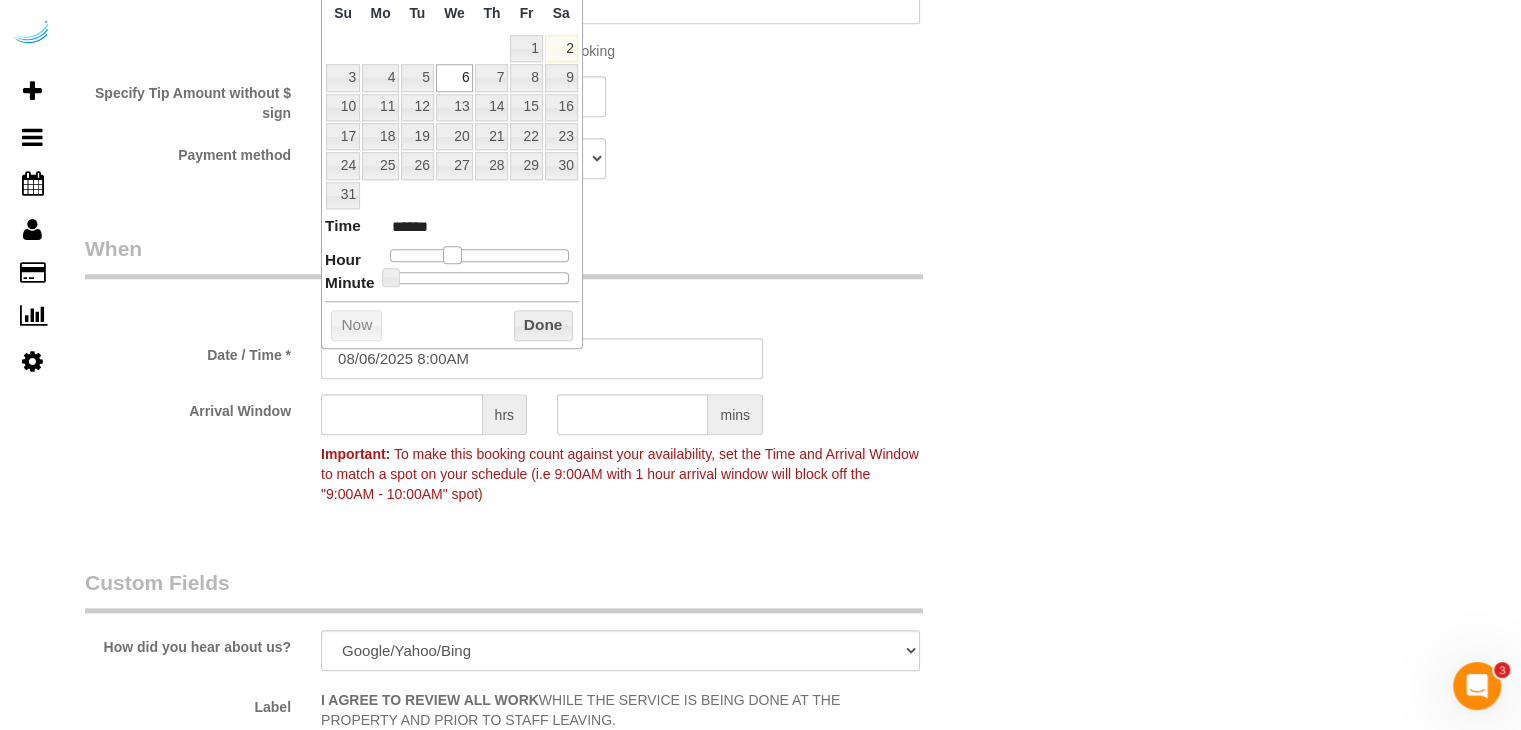 type on "[DATE] [TIME]" 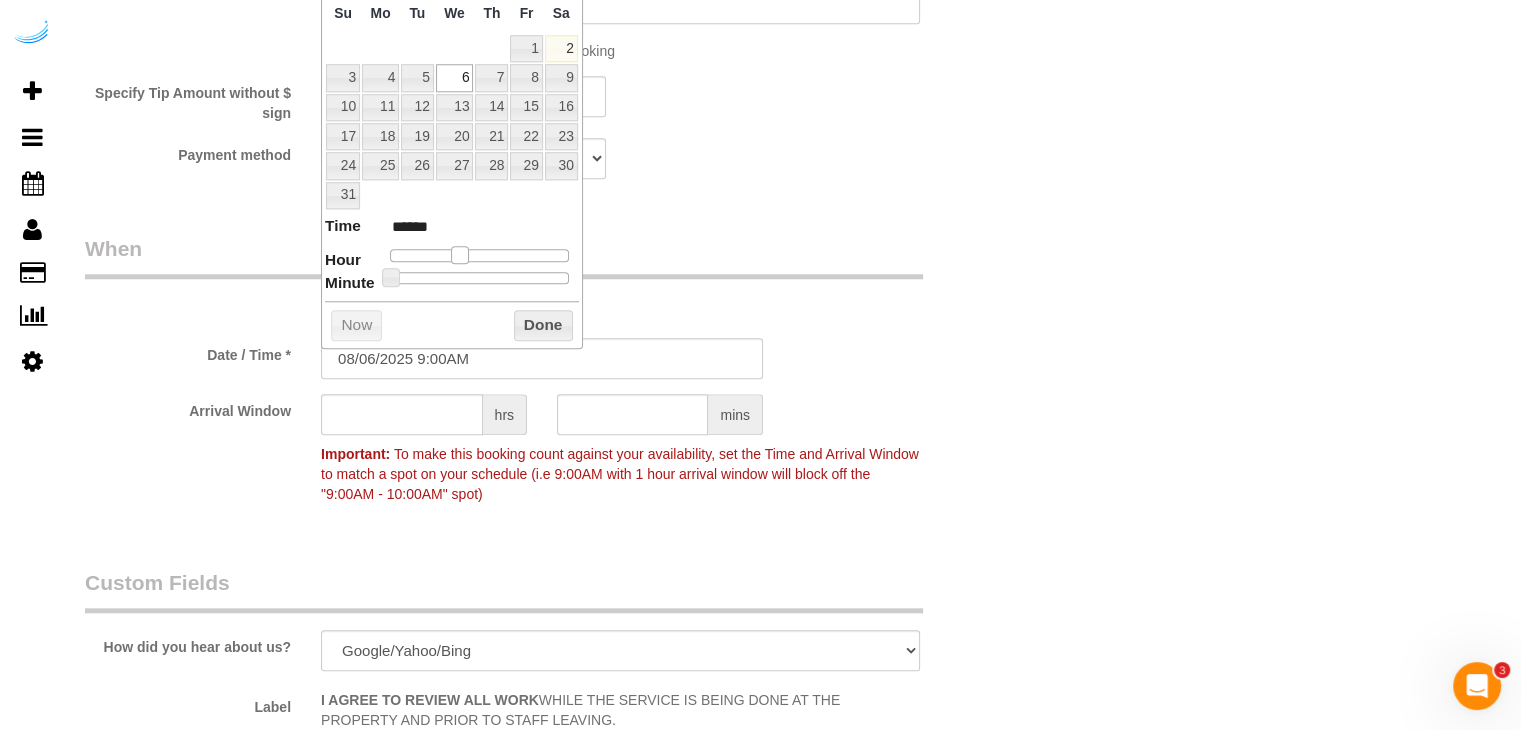 drag, startPoint x: 456, startPoint y: 250, endPoint x: 448, endPoint y: 286, distance: 36.878178 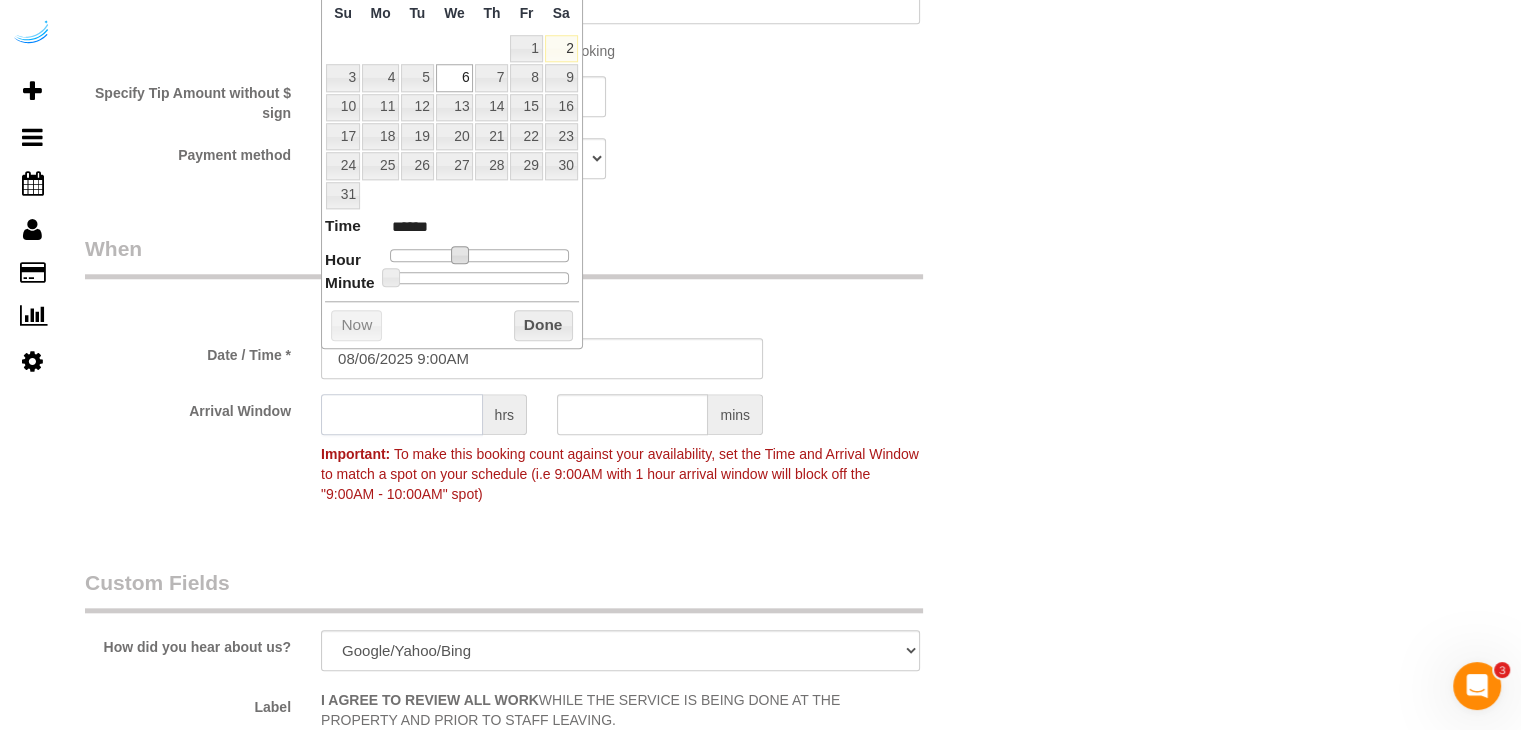 click 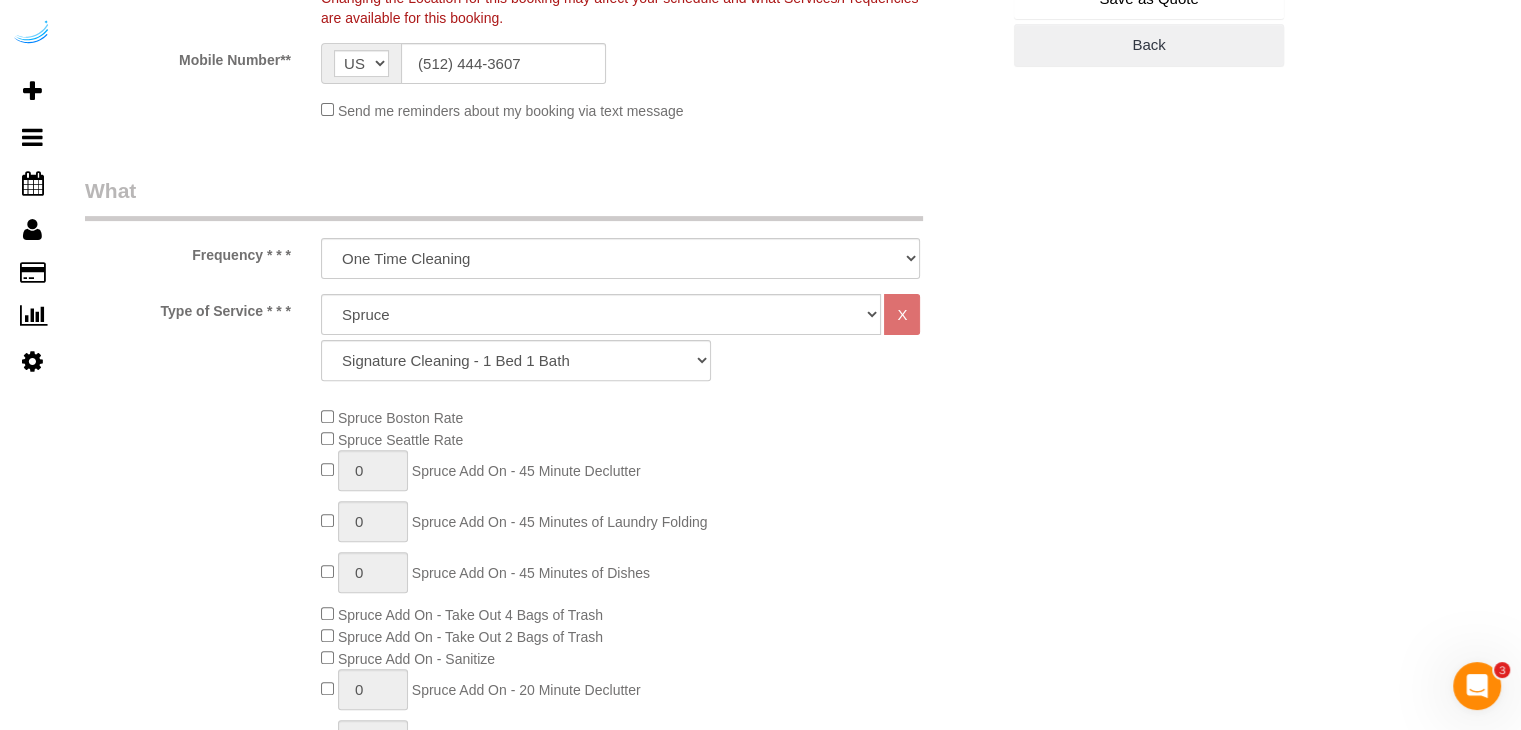 scroll, scrollTop: 700, scrollLeft: 0, axis: vertical 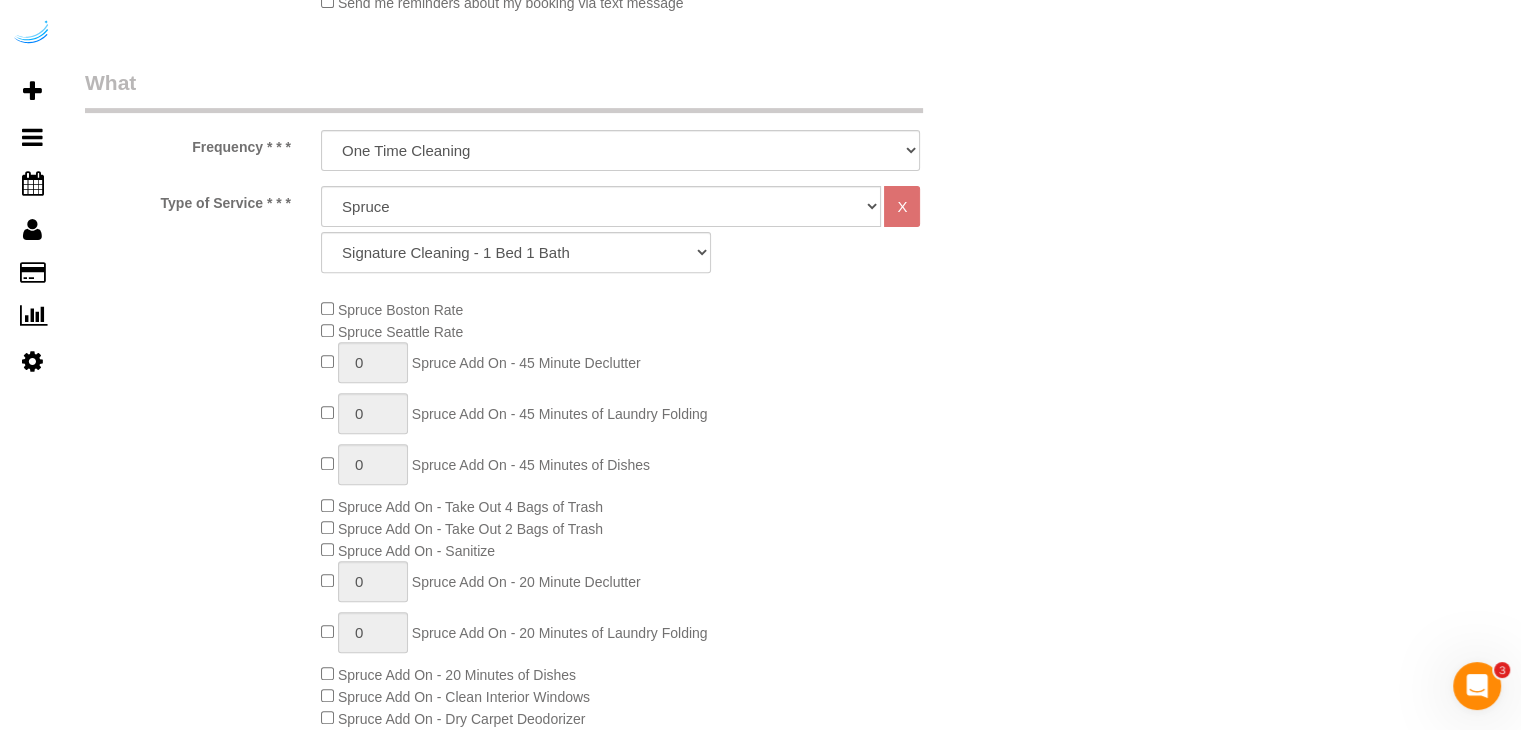 type on "8" 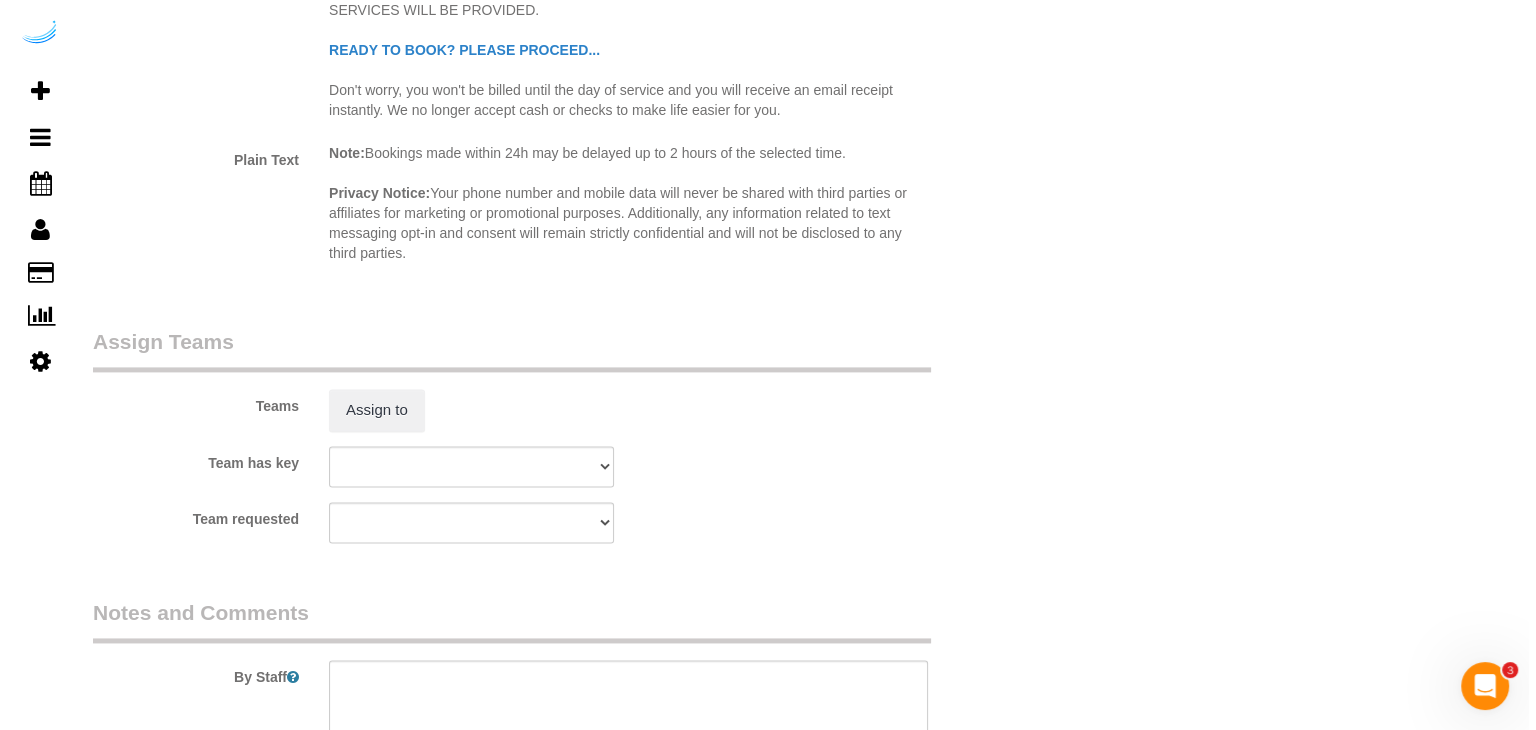 scroll, scrollTop: 2900, scrollLeft: 0, axis: vertical 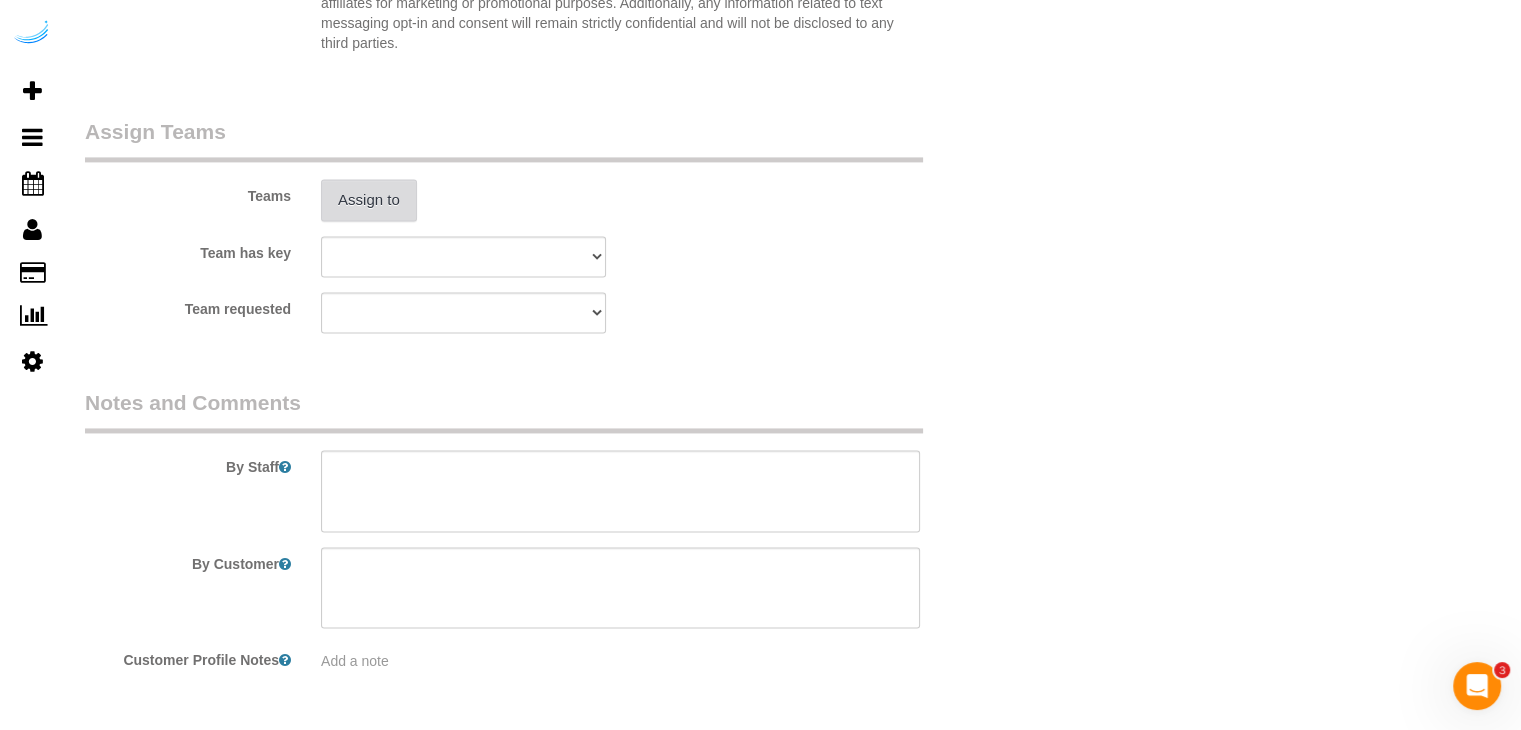 click on "Assign to" at bounding box center [369, 200] 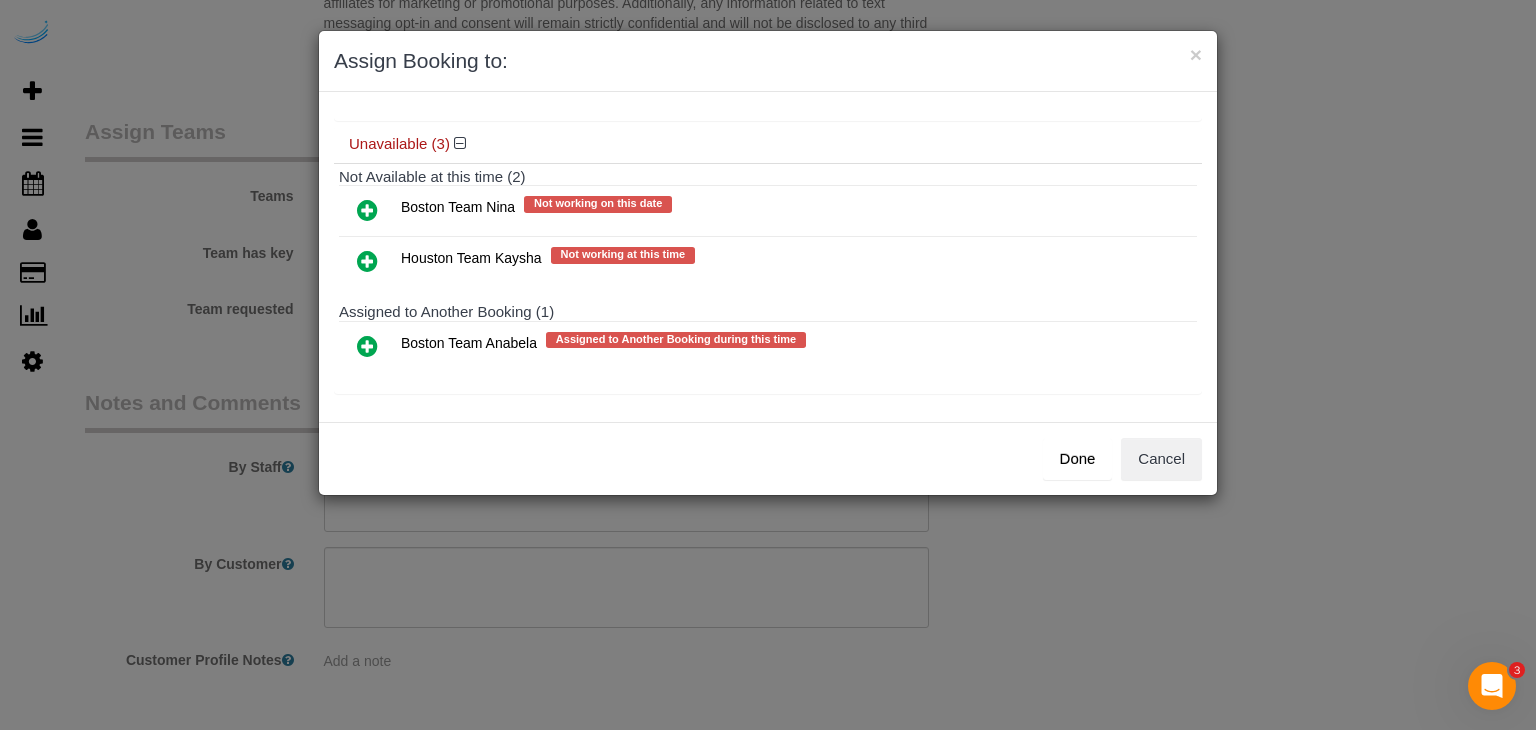 click at bounding box center (367, 346) 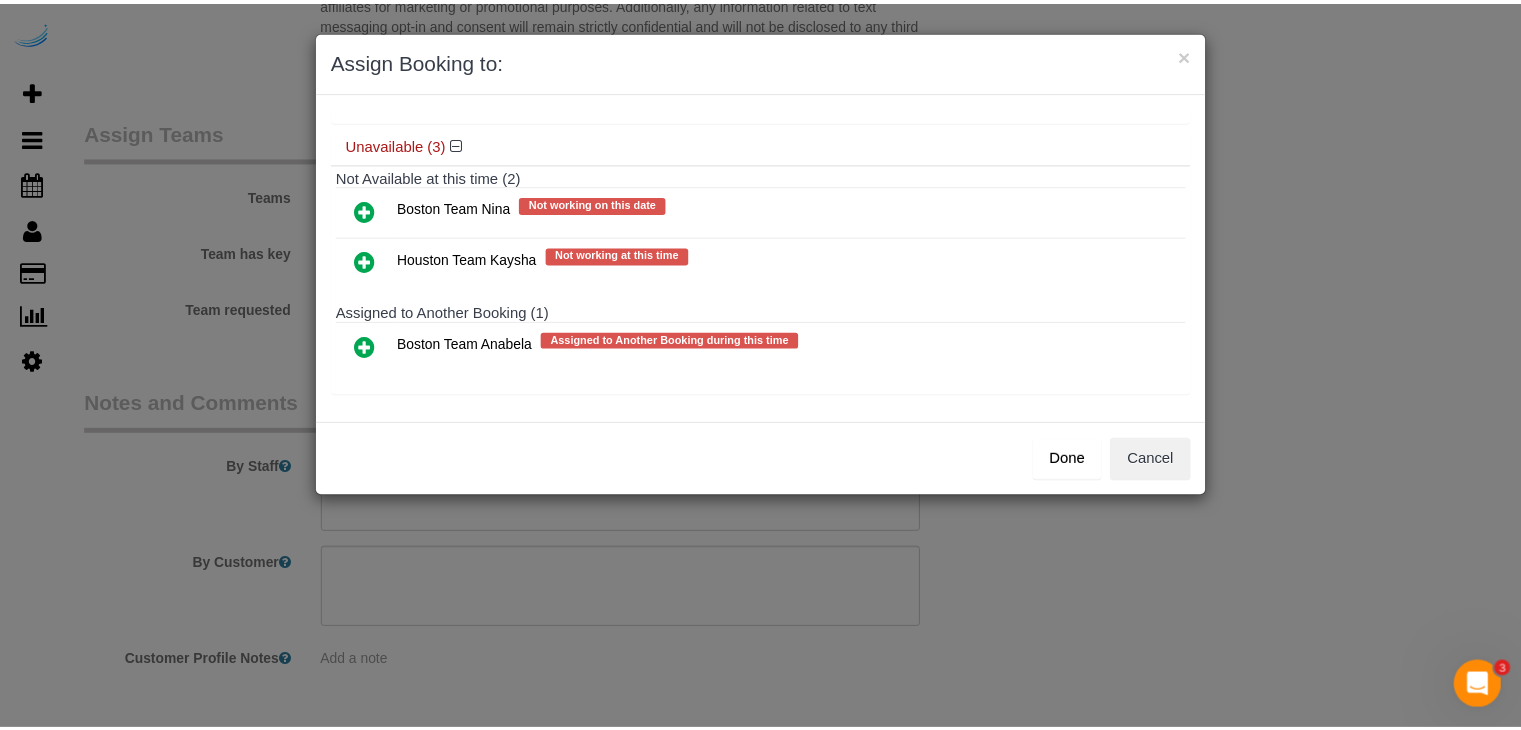 scroll, scrollTop: 135, scrollLeft: 0, axis: vertical 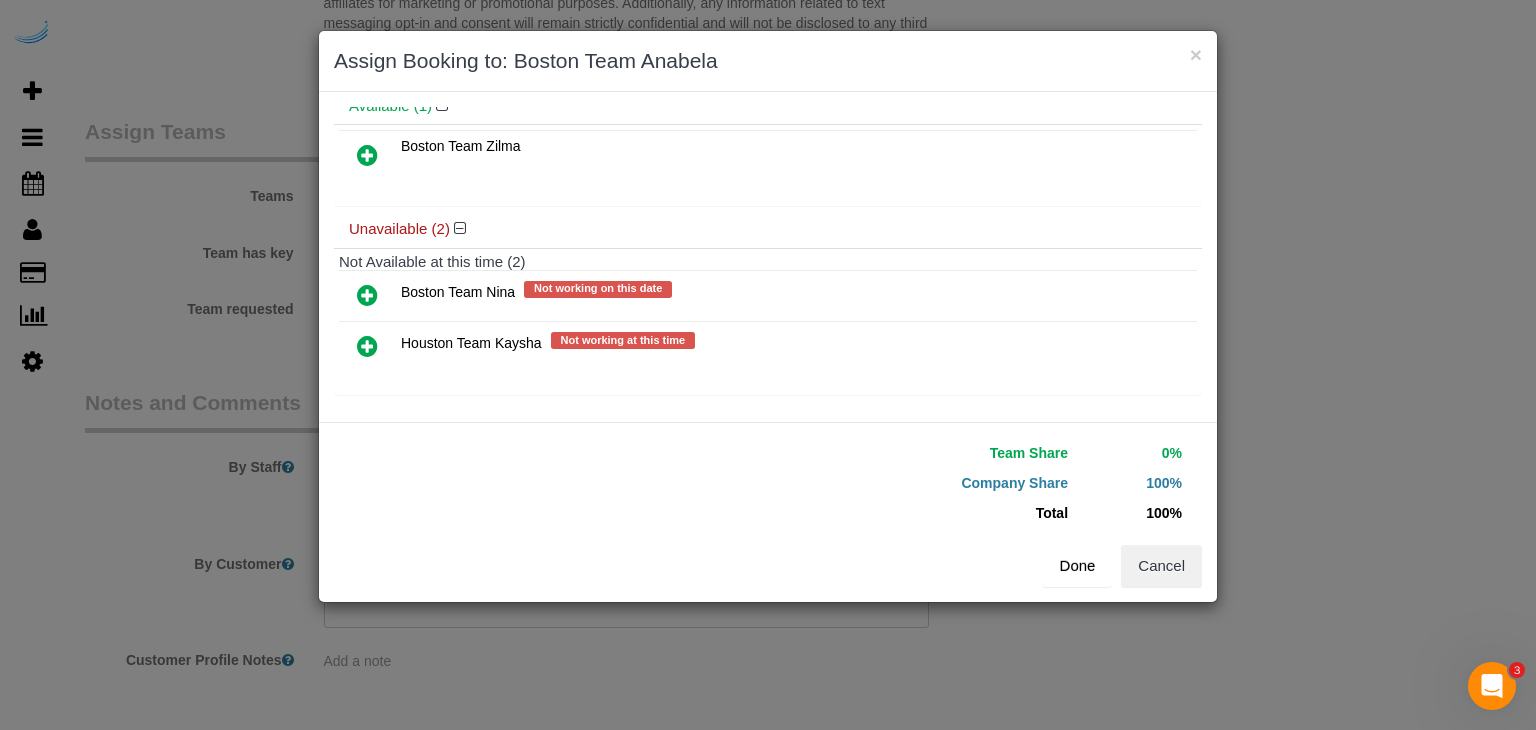 click on "Done" at bounding box center [1078, 566] 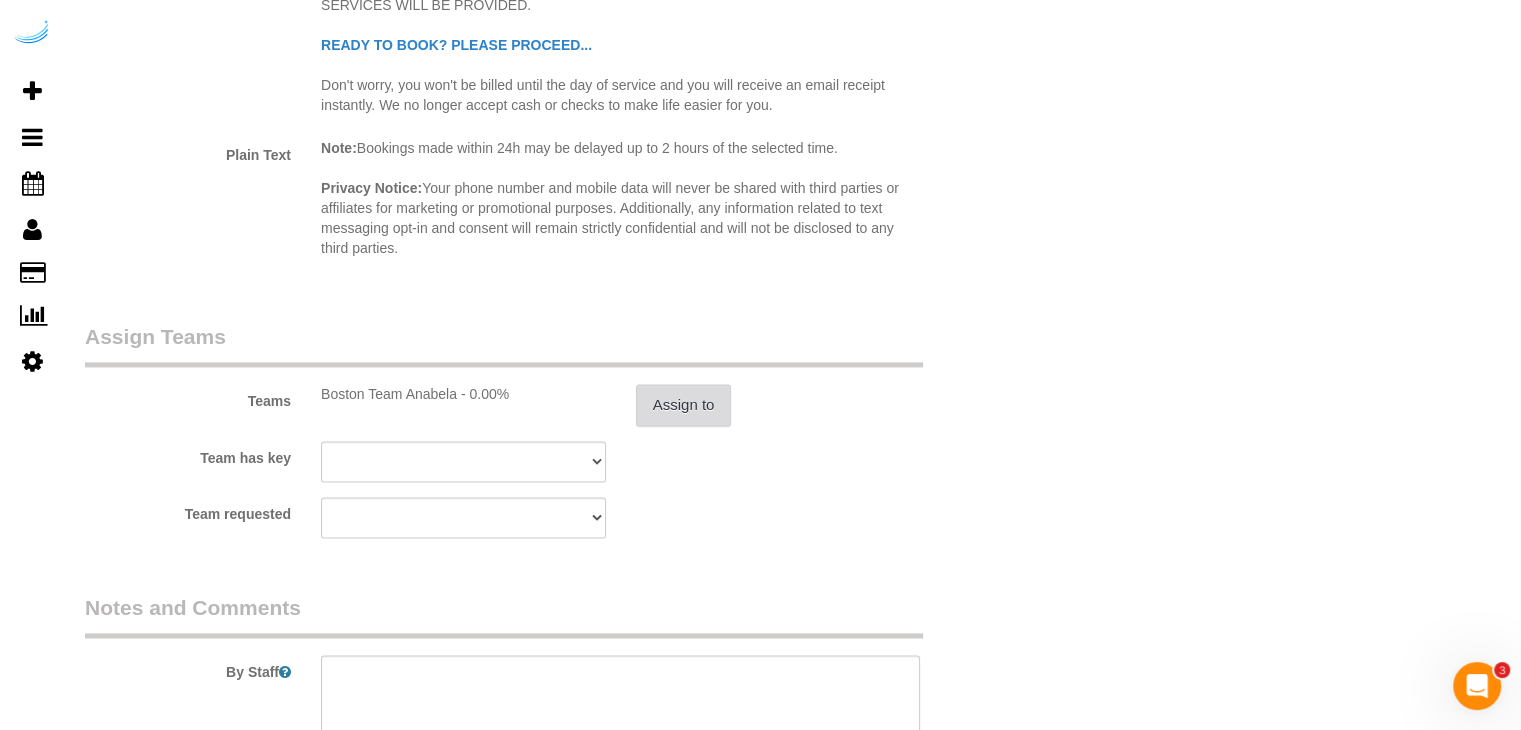 scroll, scrollTop: 2900, scrollLeft: 0, axis: vertical 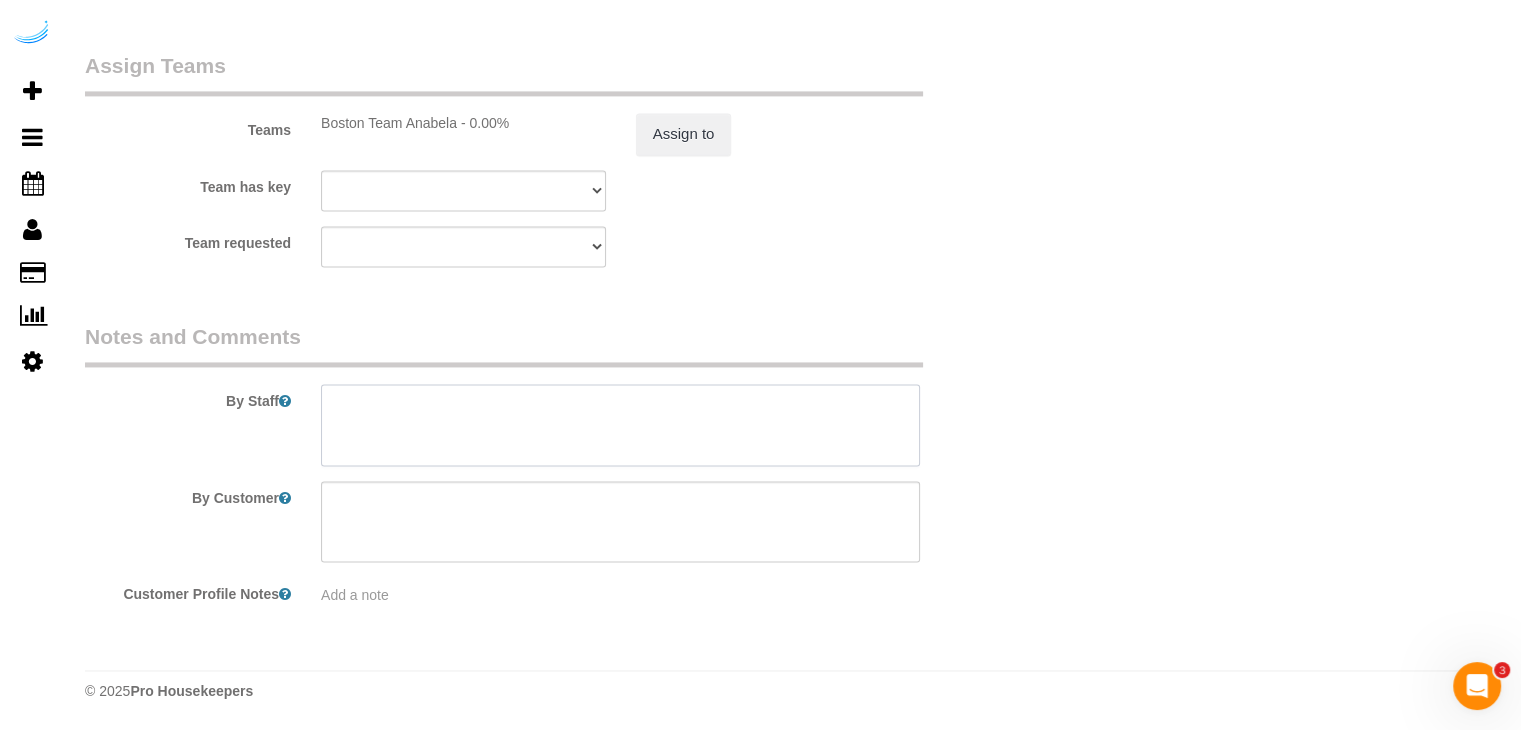 click at bounding box center [620, 425] 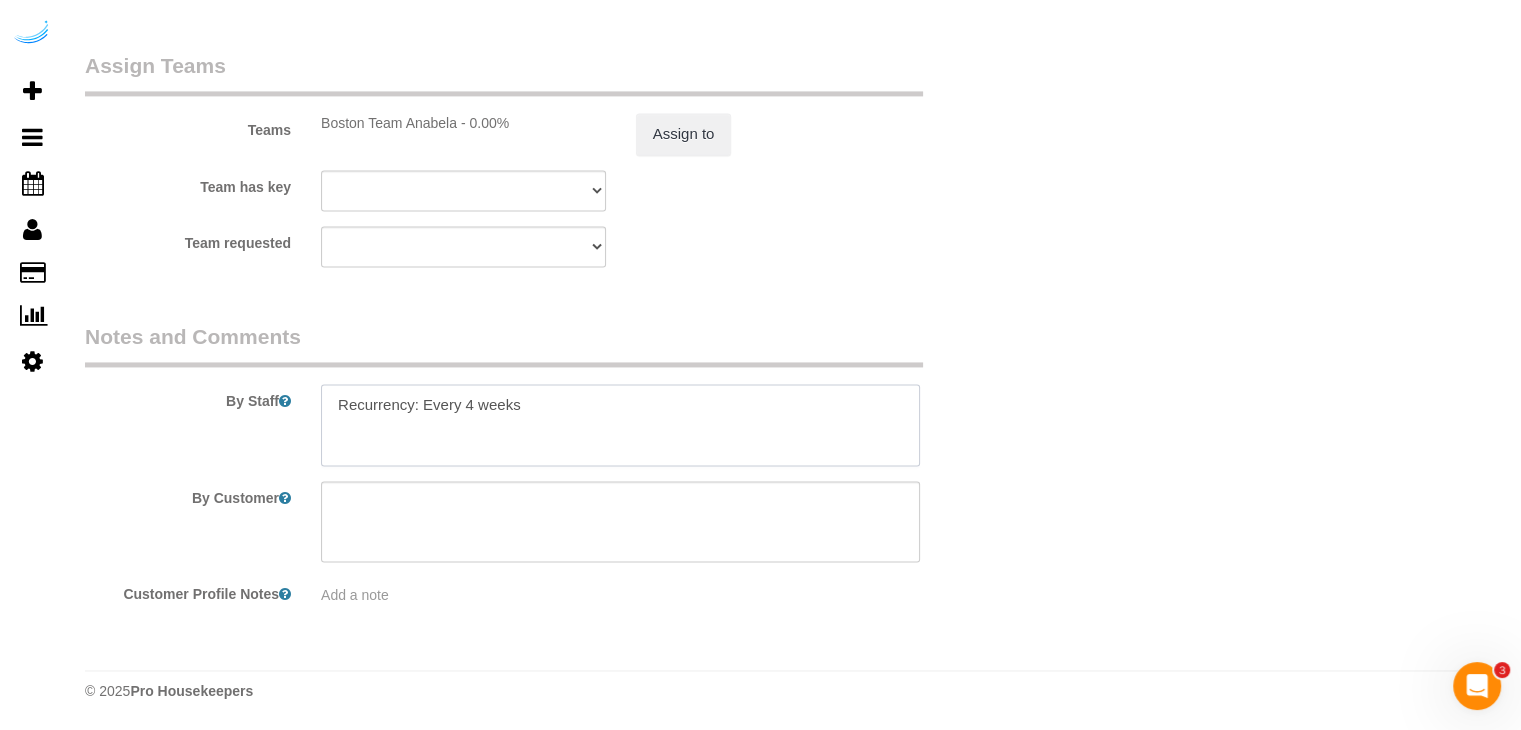 paste on "Permanent Notes:No notes from this customer.Today's Notes:No notes from this service.
Entry Method: Someone will be home
Details:
Additional Notes:
Housekeeping Notes:" 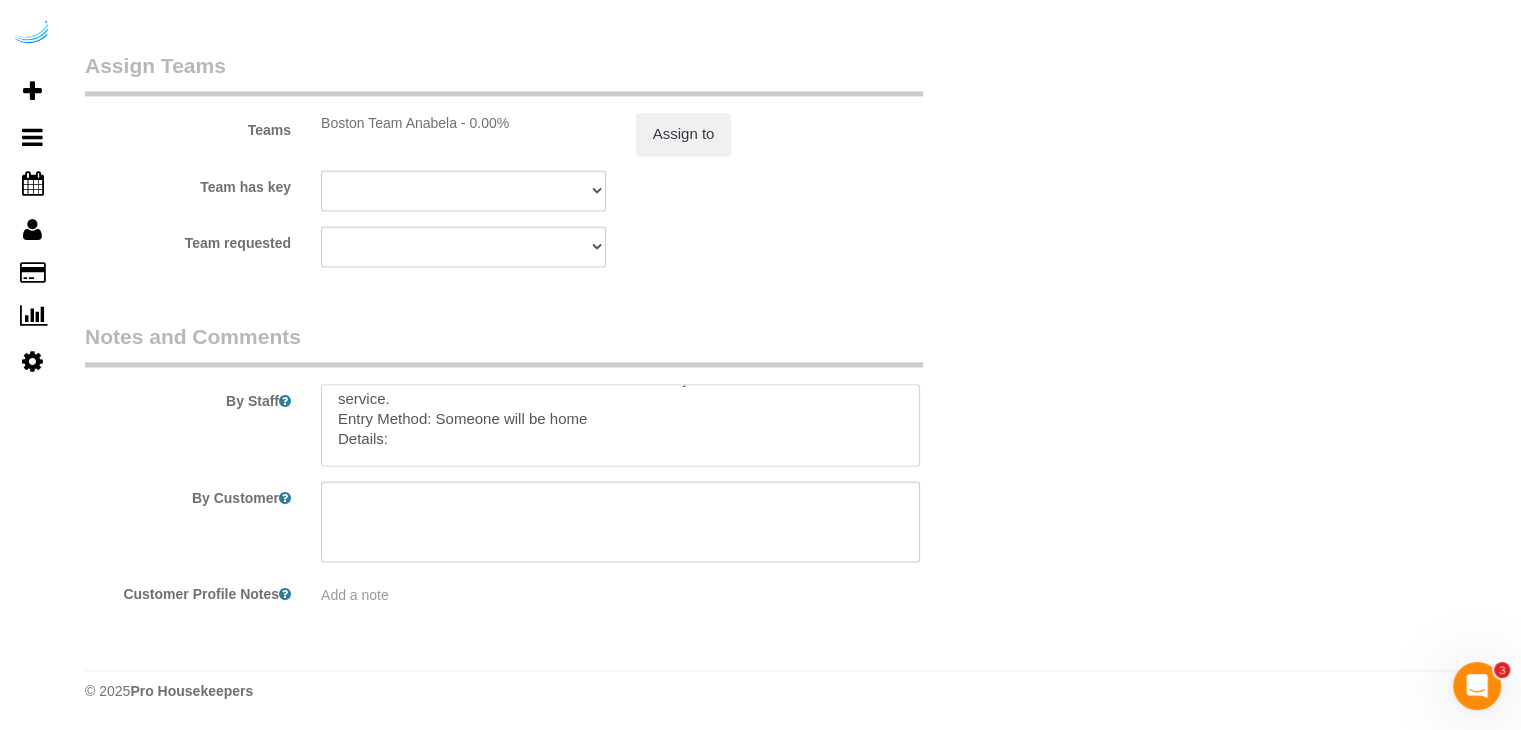 scroll, scrollTop: 0, scrollLeft: 0, axis: both 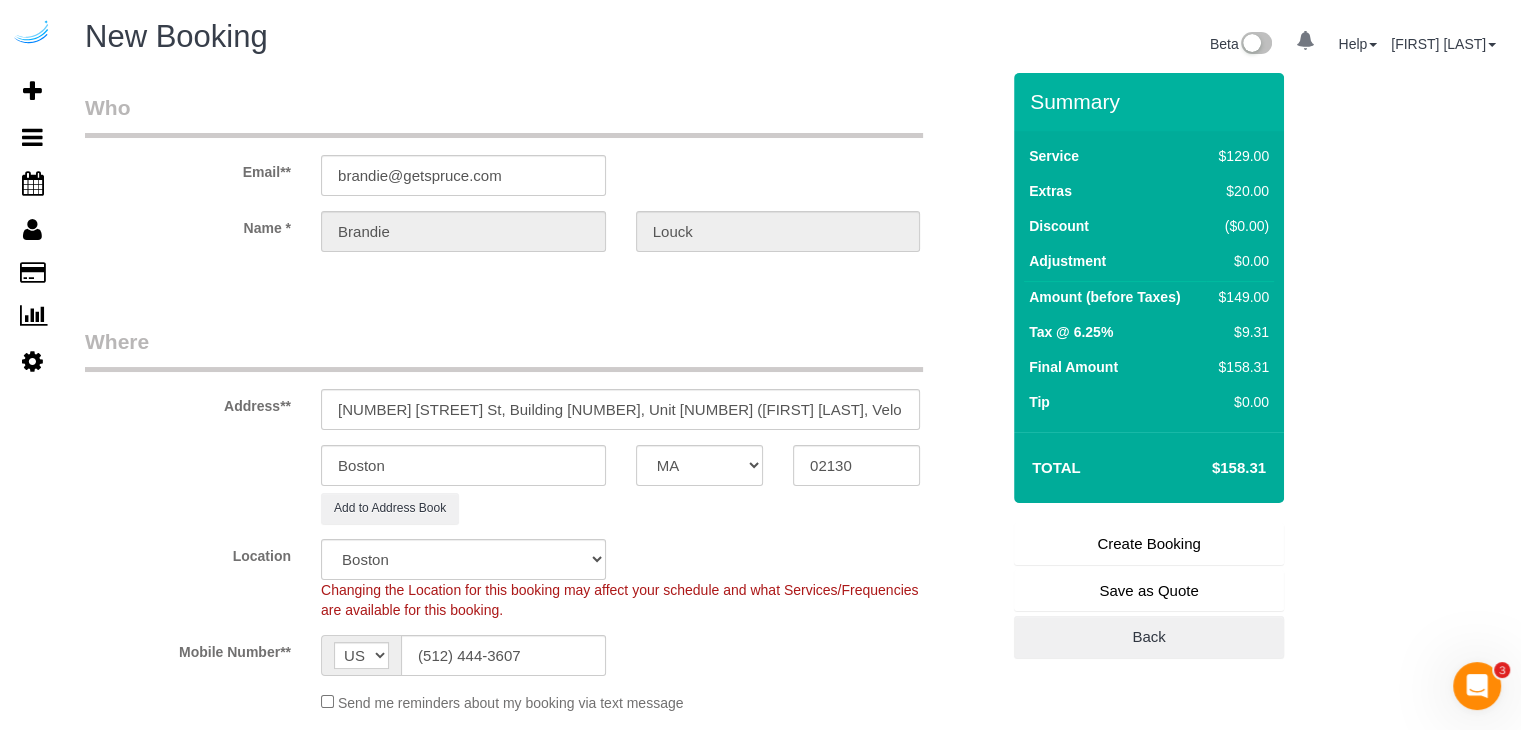type on "Recurrency: Every 4 weeks
Permanent Notes:No notes from this customer.Today's Notes:No notes from this service.
Entry Method: Someone will be home
Details:
Additional Notes:
Housekeeping Notes:" 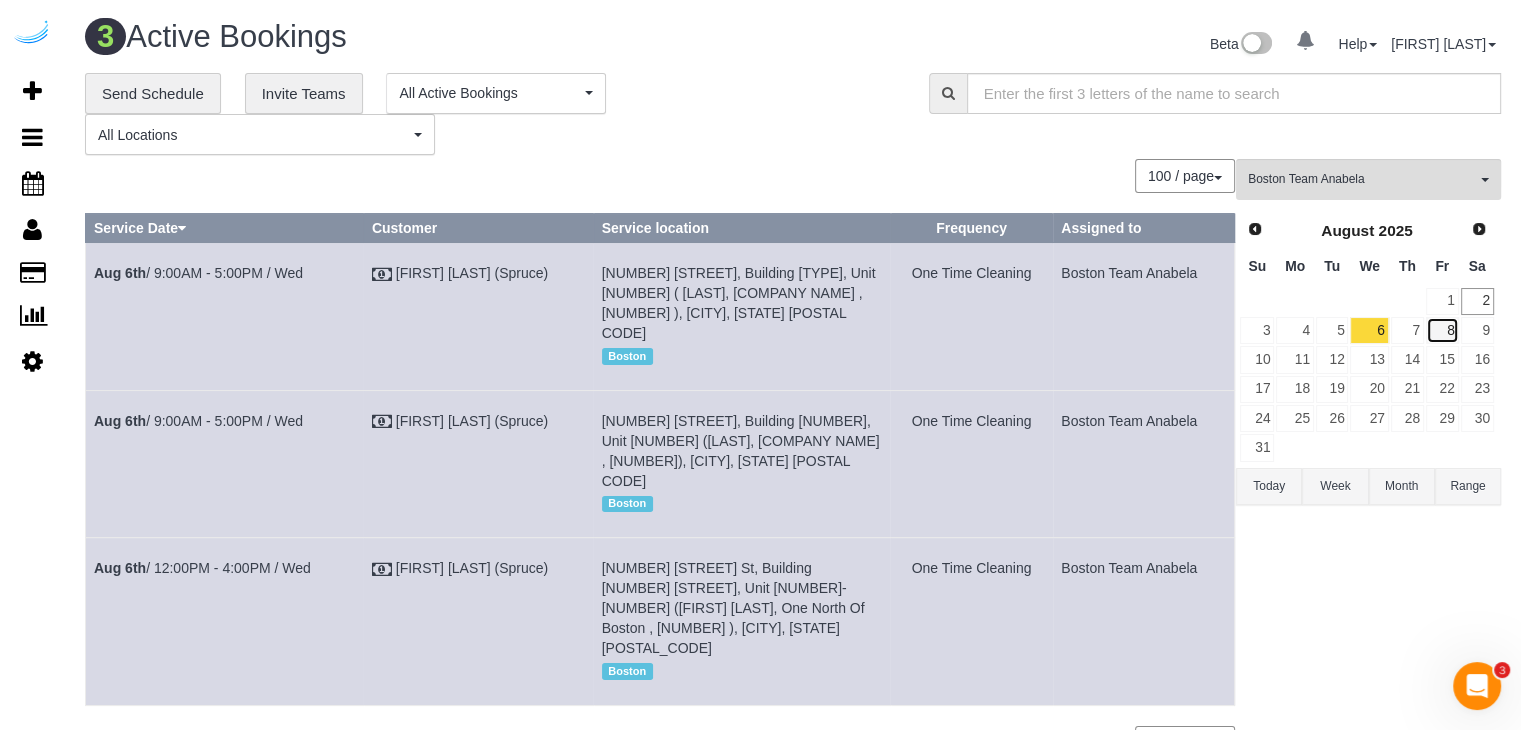 click on "8" at bounding box center (1442, 330) 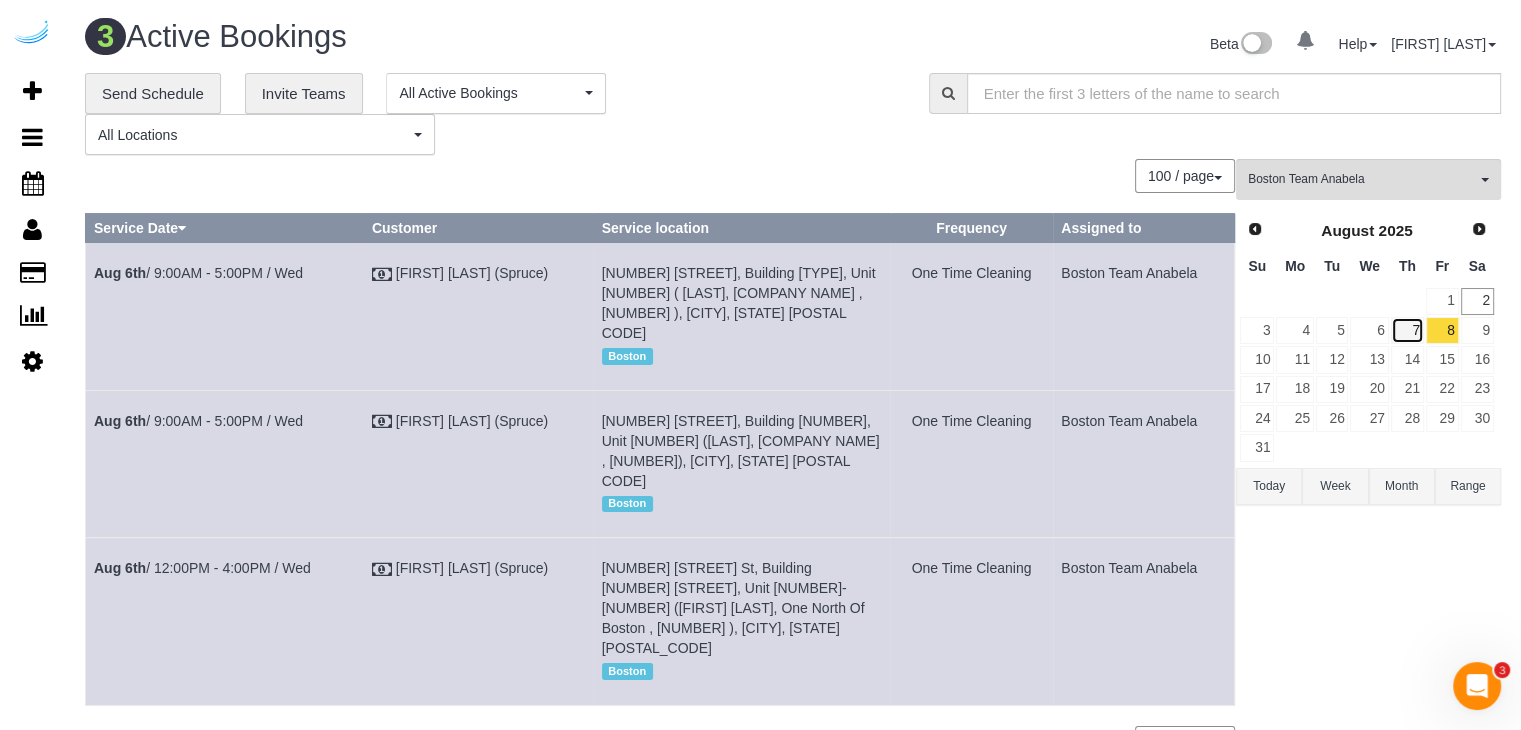 click on "7" at bounding box center (1407, 330) 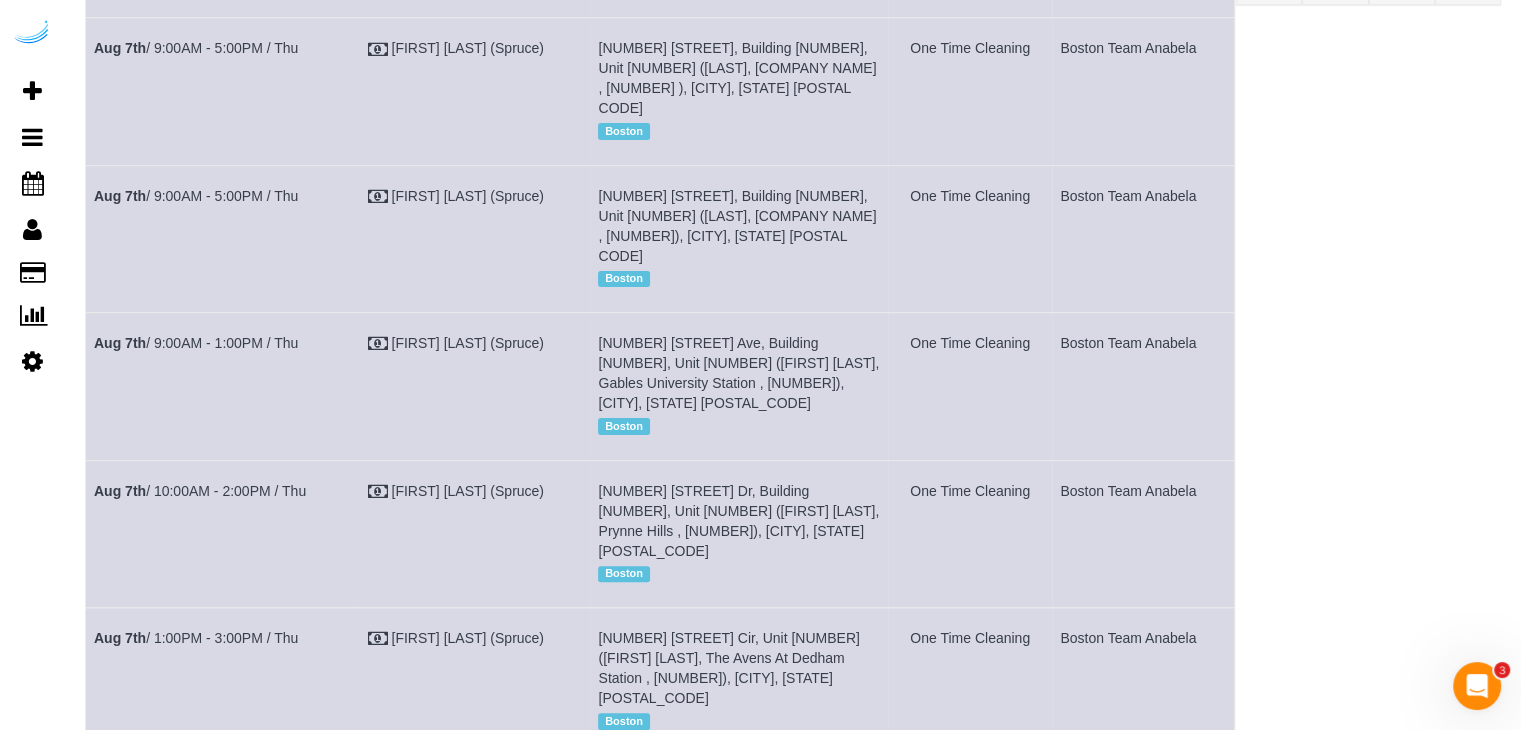 scroll, scrollTop: 0, scrollLeft: 0, axis: both 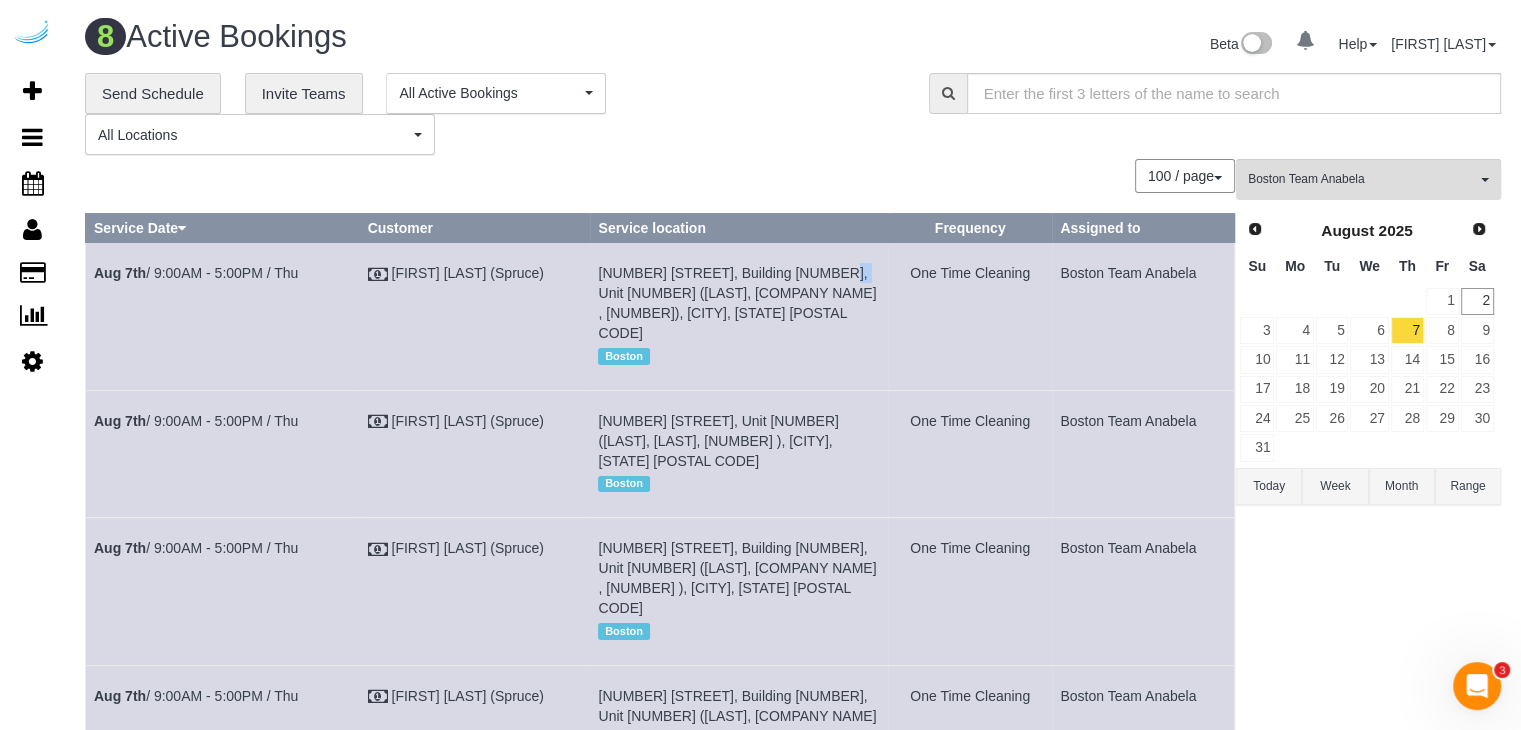 drag, startPoint x: 836, startPoint y: 275, endPoint x: 815, endPoint y: 273, distance: 21.095022 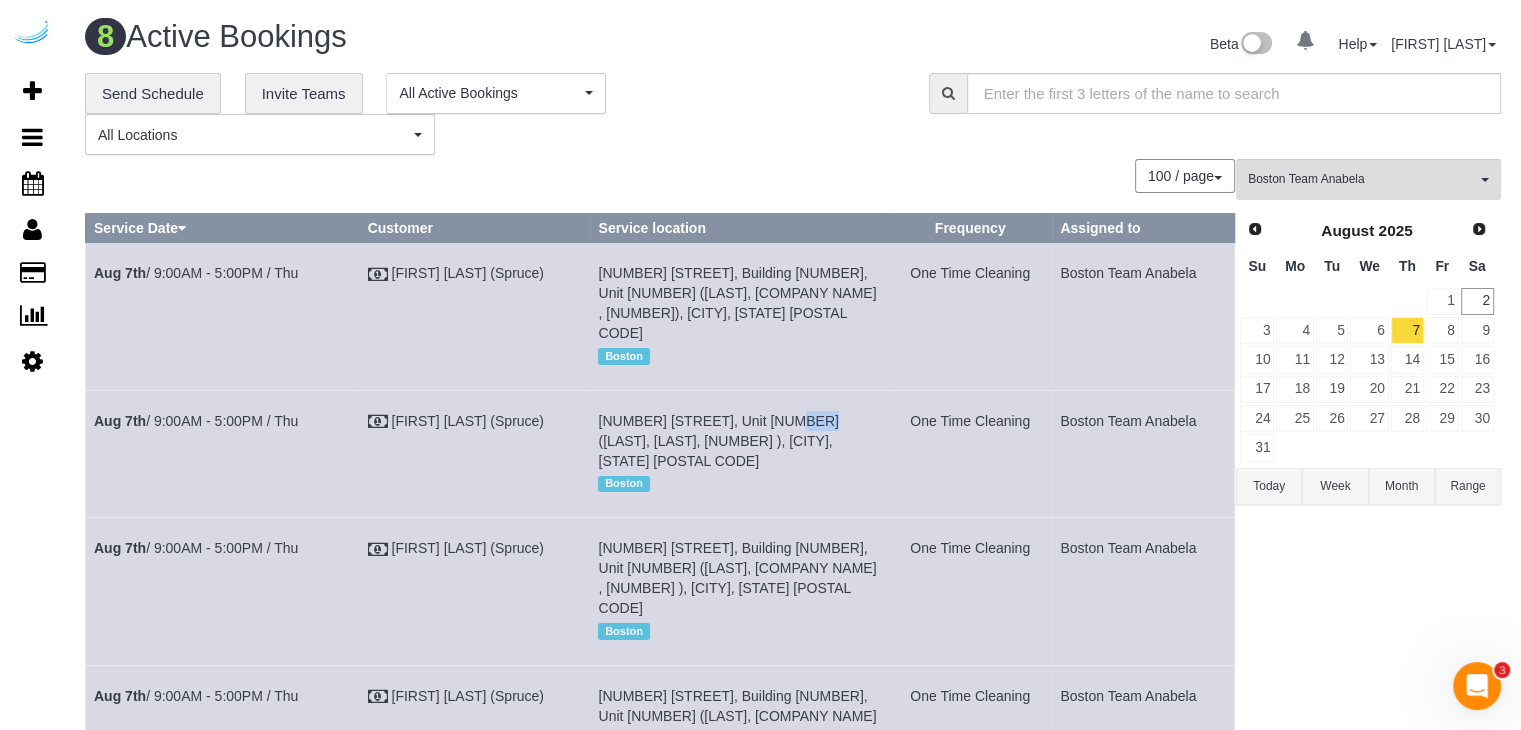 drag, startPoint x: 800, startPoint y: 399, endPoint x: 774, endPoint y: 399, distance: 26 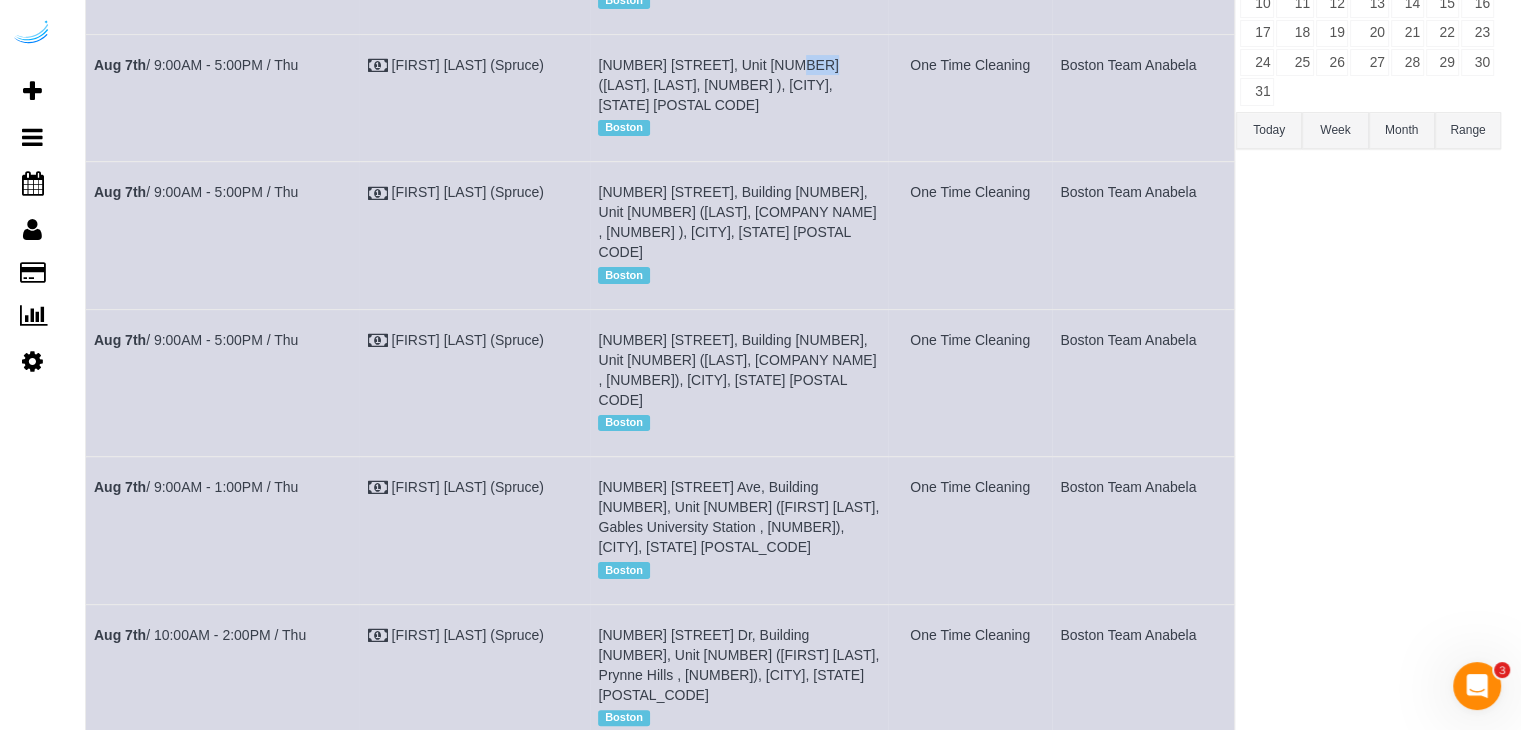 scroll, scrollTop: 400, scrollLeft: 0, axis: vertical 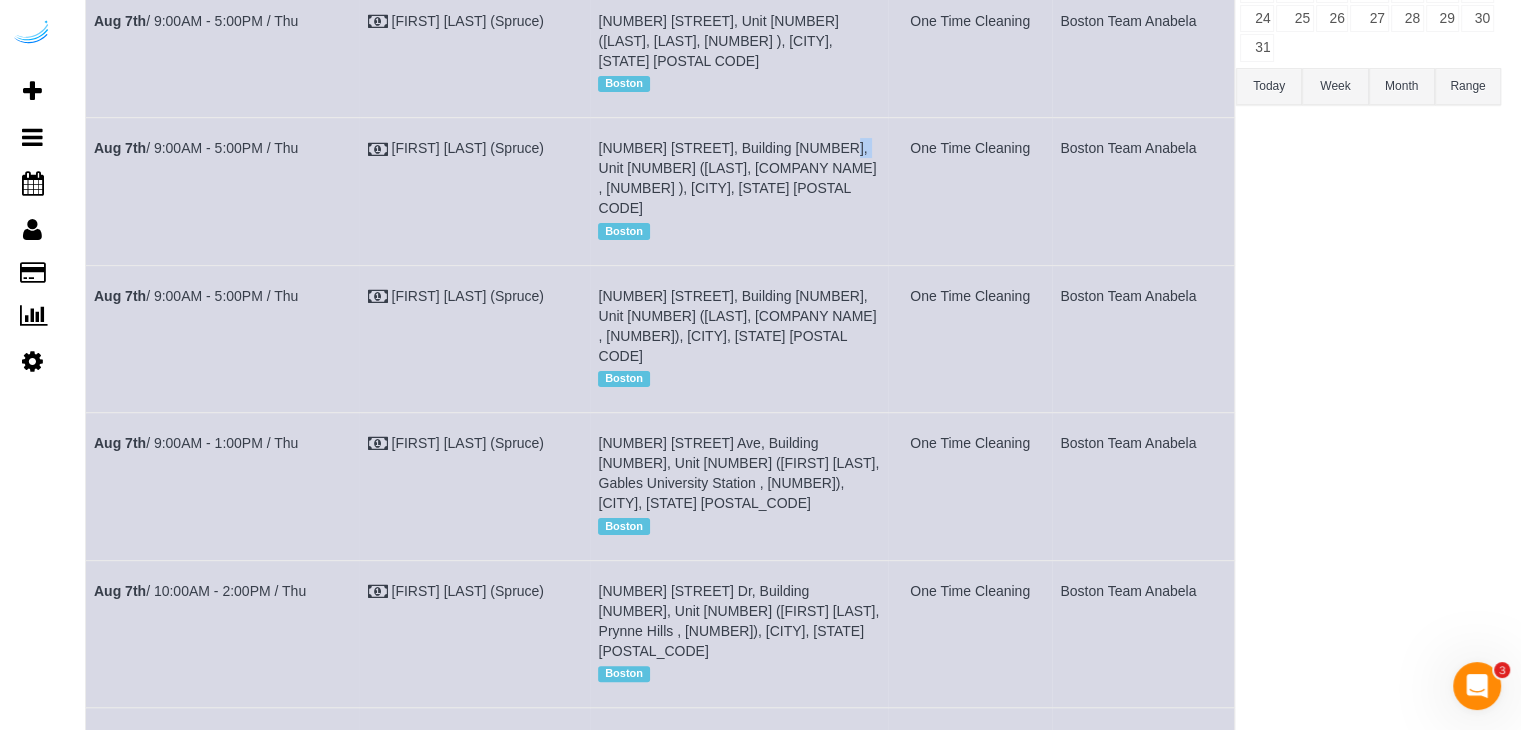drag, startPoint x: 842, startPoint y: 123, endPoint x: 804, endPoint y: 133, distance: 39.293766 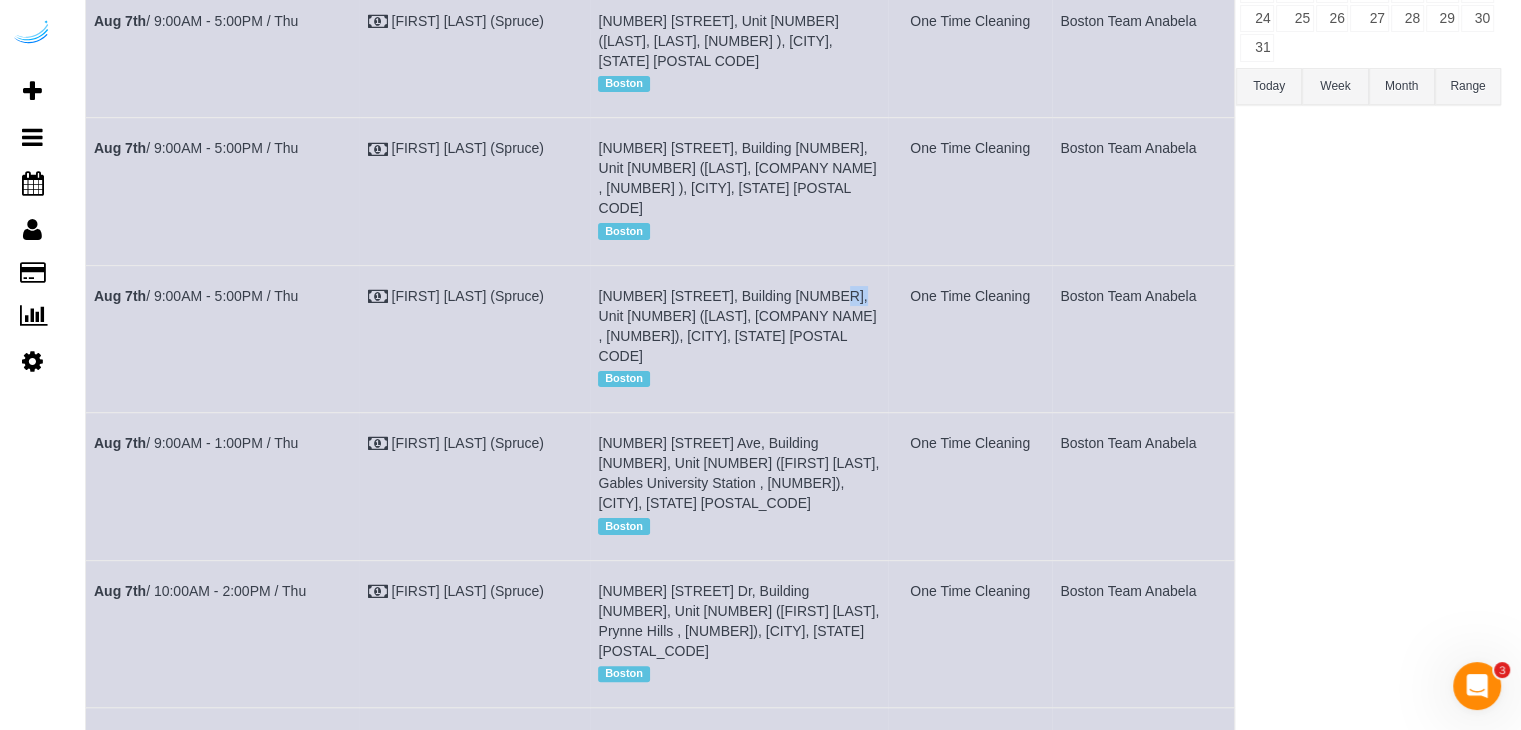 drag, startPoint x: 824, startPoint y: 250, endPoint x: 801, endPoint y: 250, distance: 23 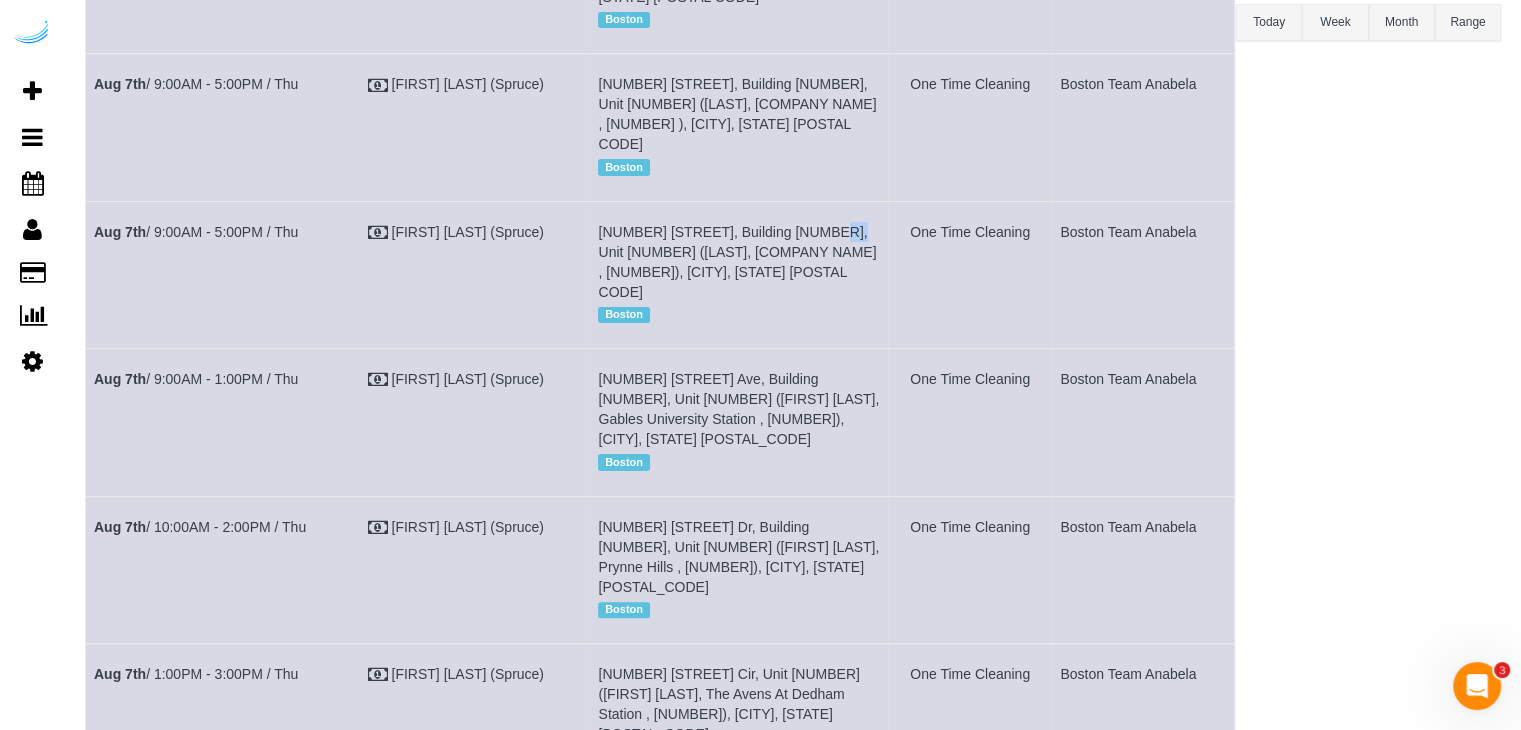 scroll, scrollTop: 500, scrollLeft: 0, axis: vertical 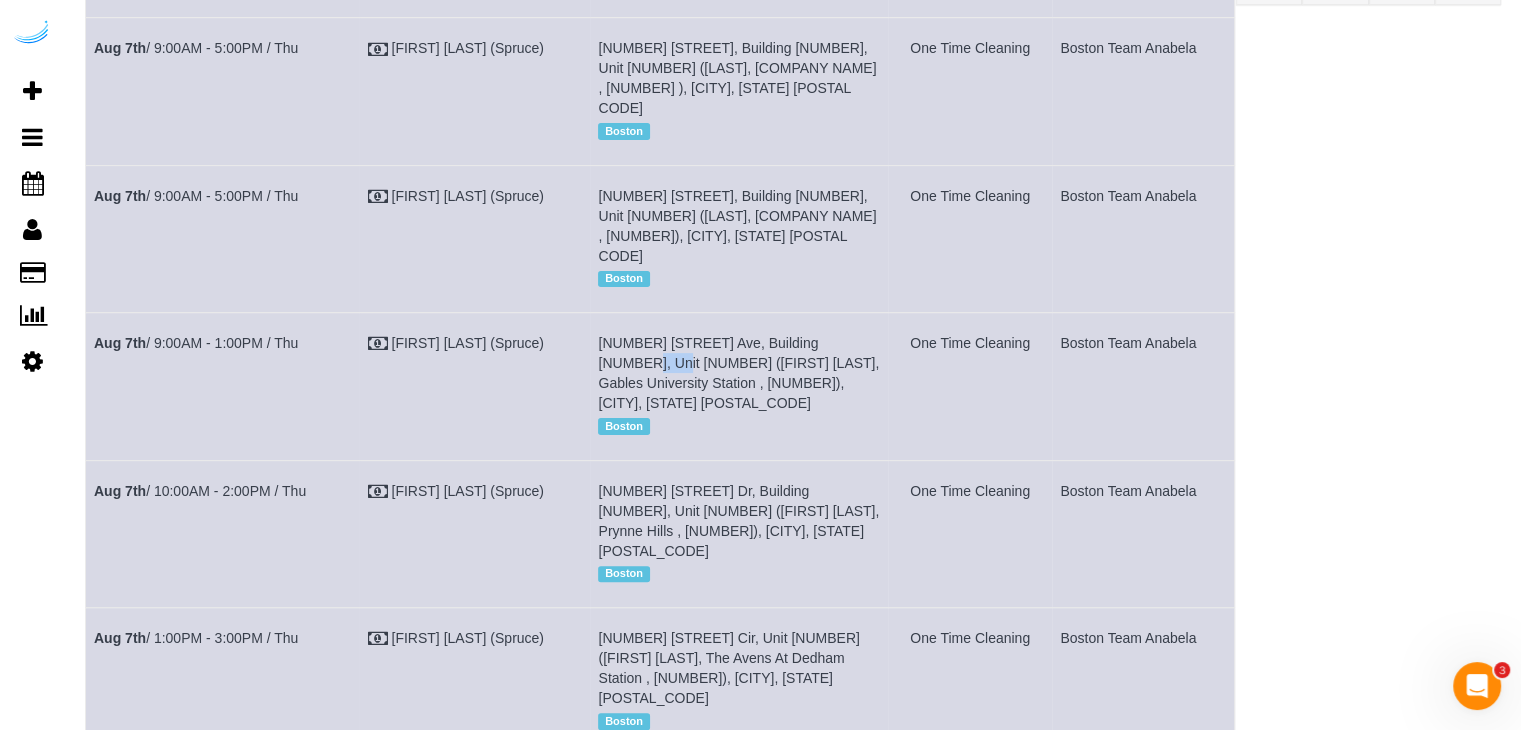 drag, startPoint x: 866, startPoint y: 280, endPoint x: 831, endPoint y: 288, distance: 35.902645 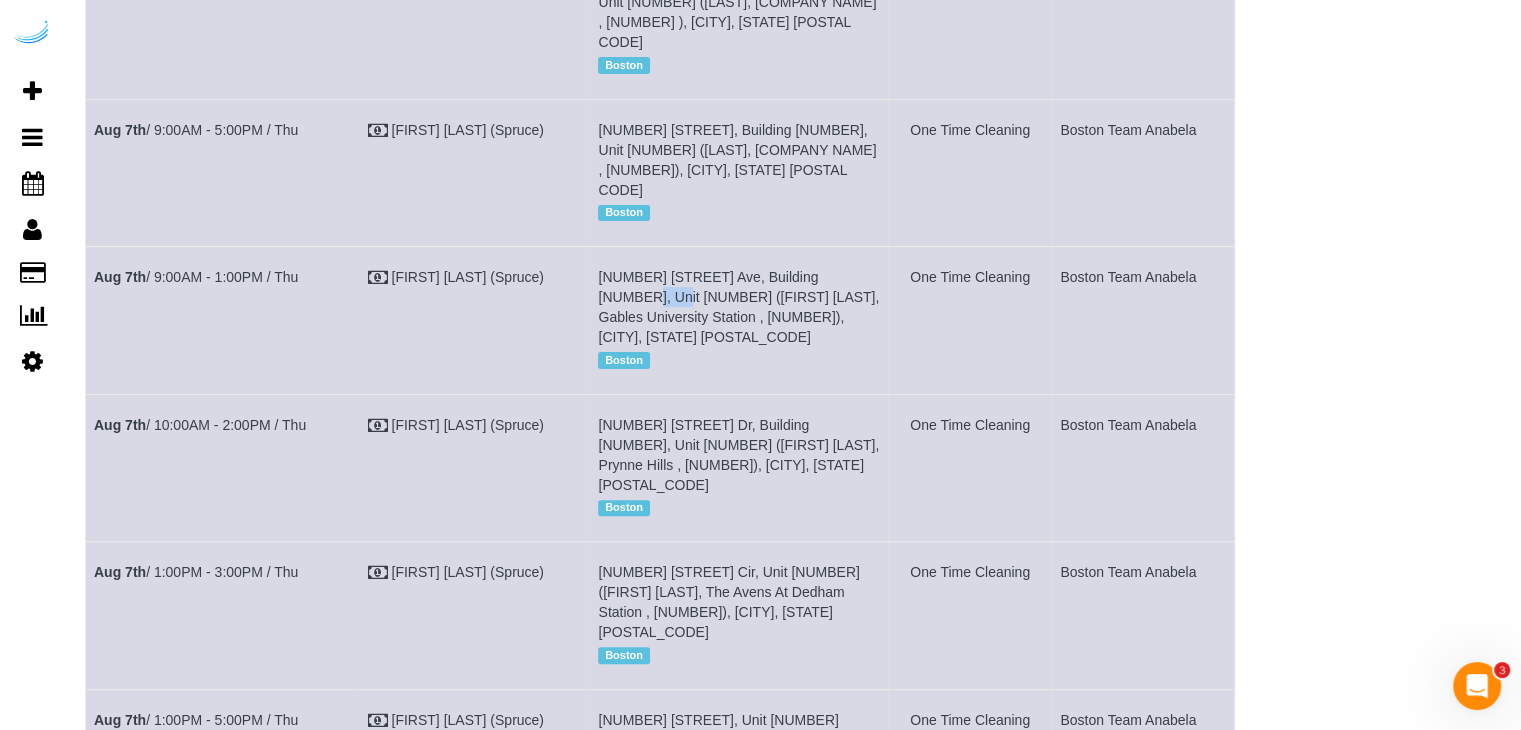 scroll, scrollTop: 660, scrollLeft: 0, axis: vertical 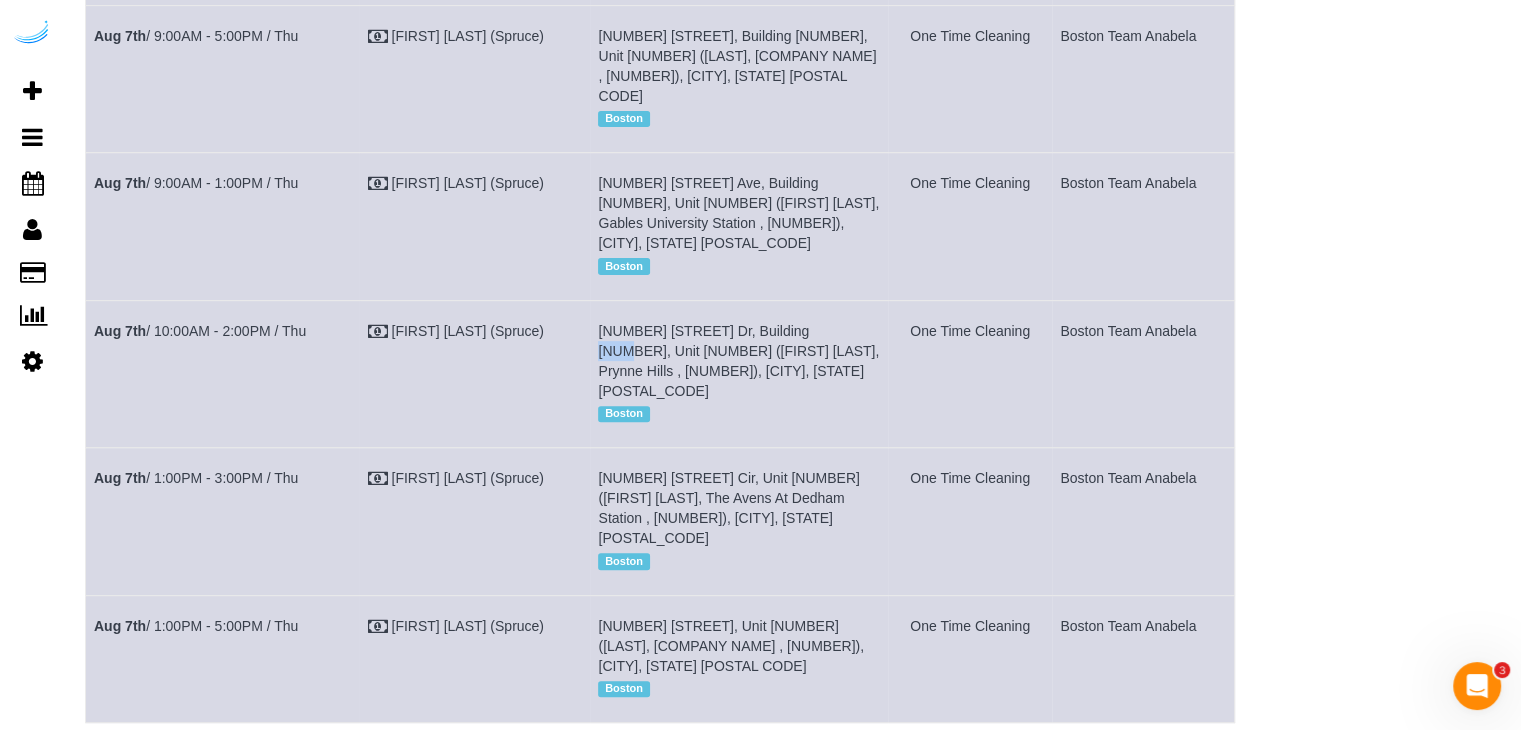 drag, startPoint x: 814, startPoint y: 249, endPoint x: 775, endPoint y: 258, distance: 40.024994 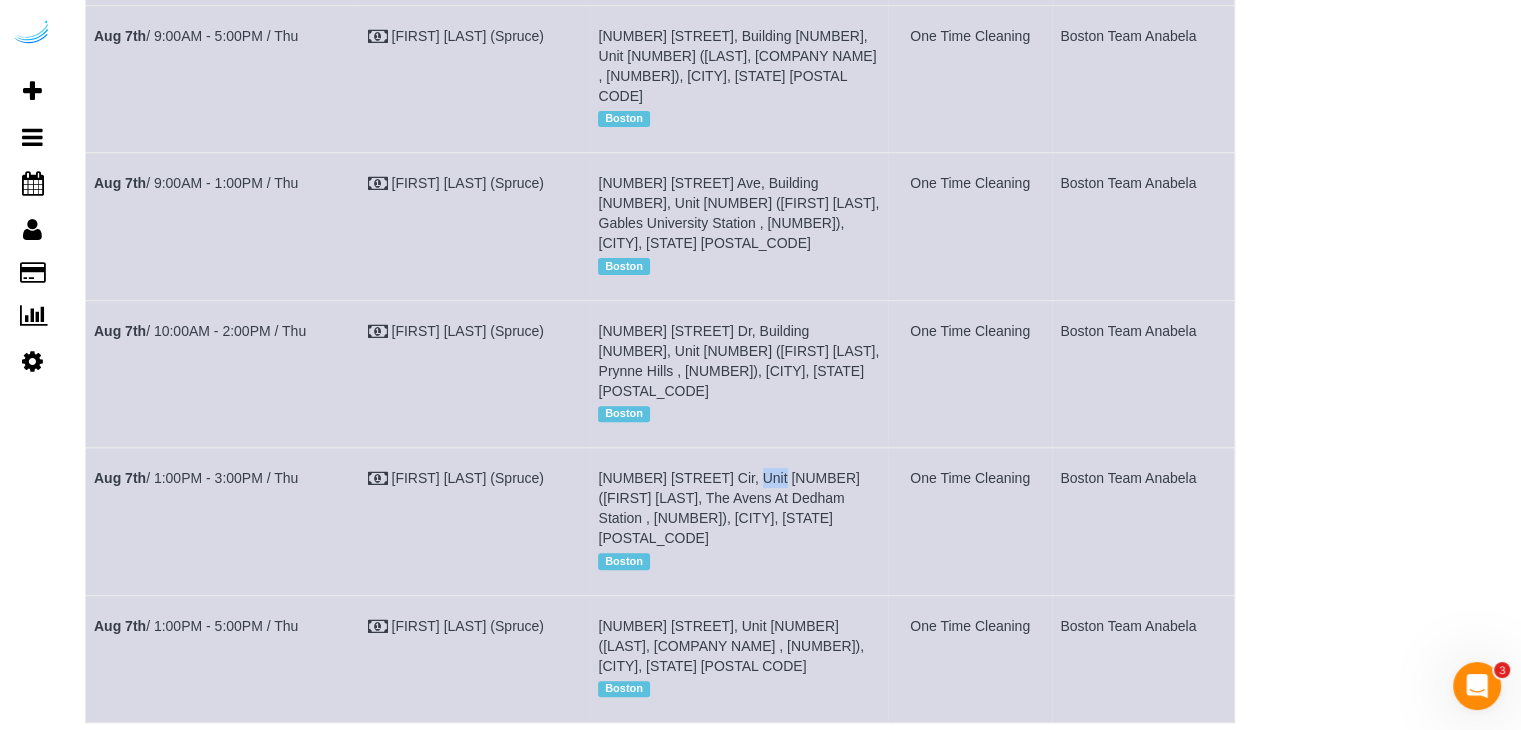 drag, startPoint x: 756, startPoint y: 377, endPoint x: 727, endPoint y: 377, distance: 29 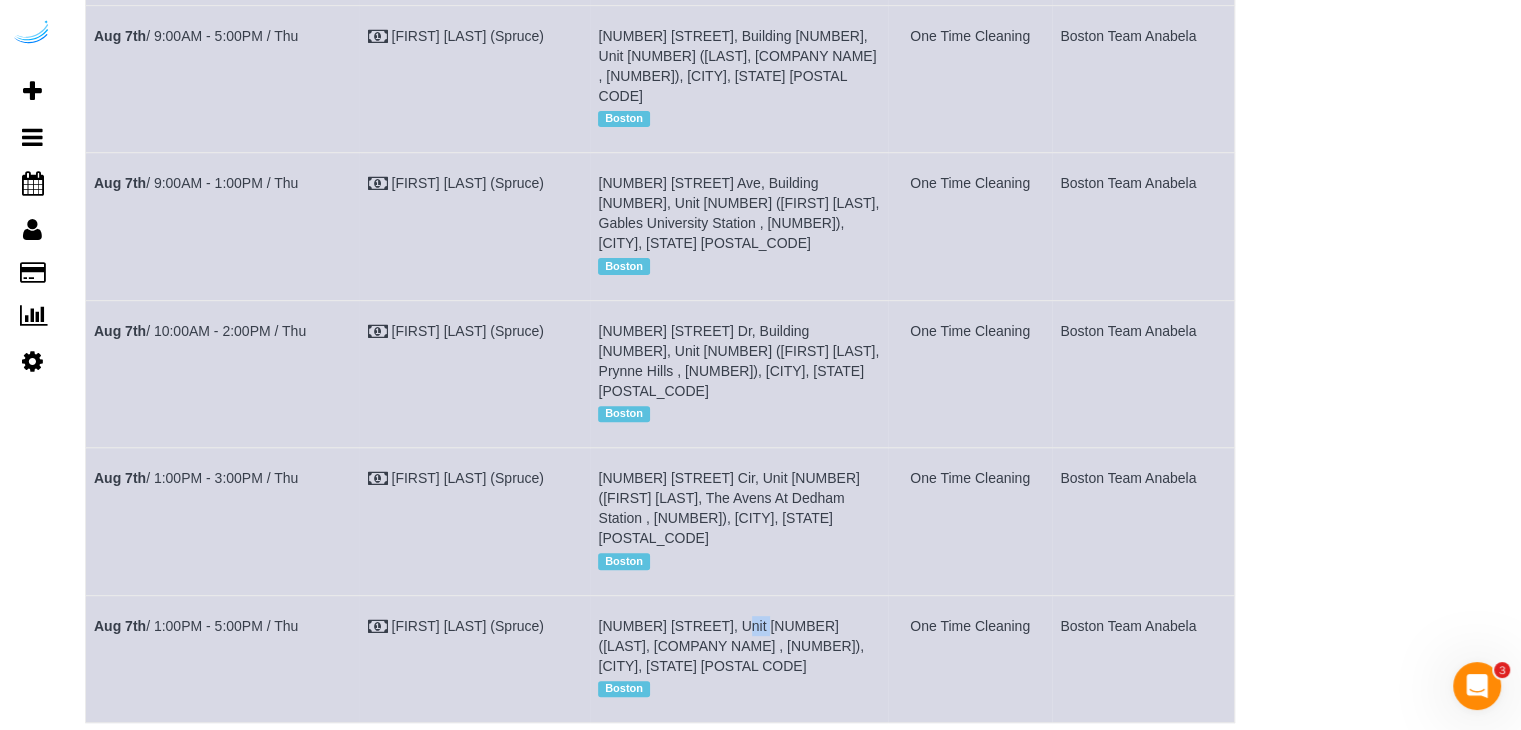 drag, startPoint x: 739, startPoint y: 508, endPoint x: 712, endPoint y: 508, distance: 27 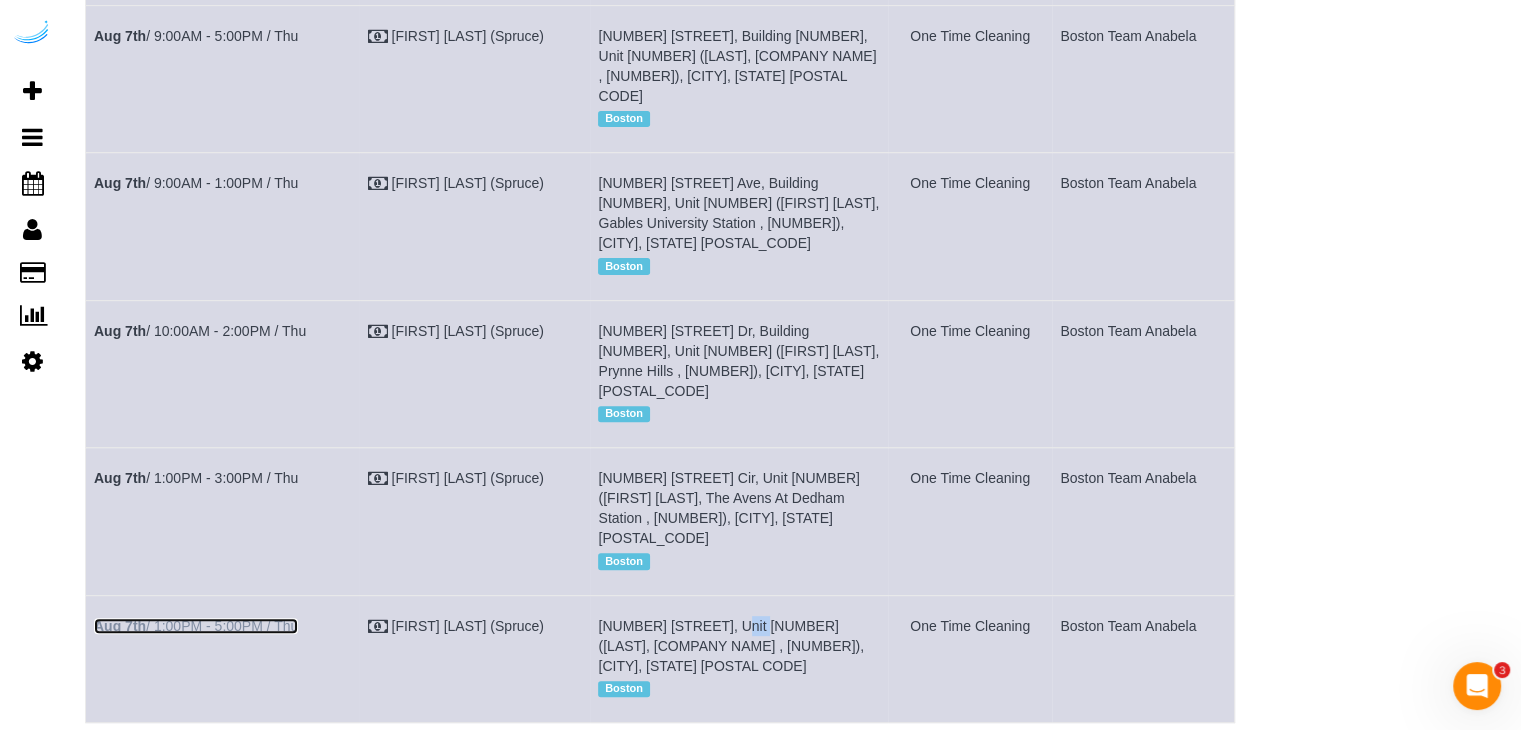 click on "Aug 7th
/ 1:00PM - 5:00PM / Thu" at bounding box center [196, 626] 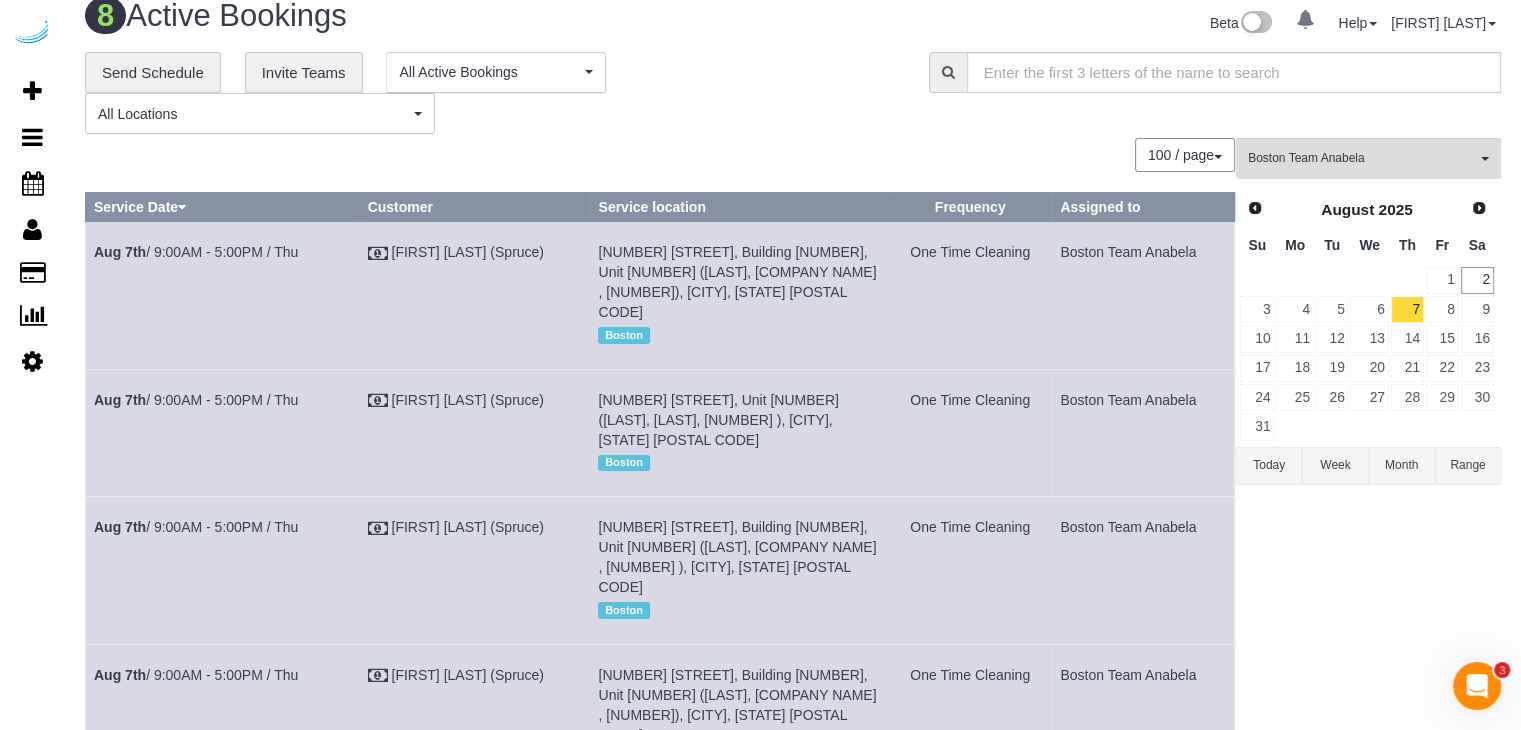 scroll, scrollTop: 0, scrollLeft: 0, axis: both 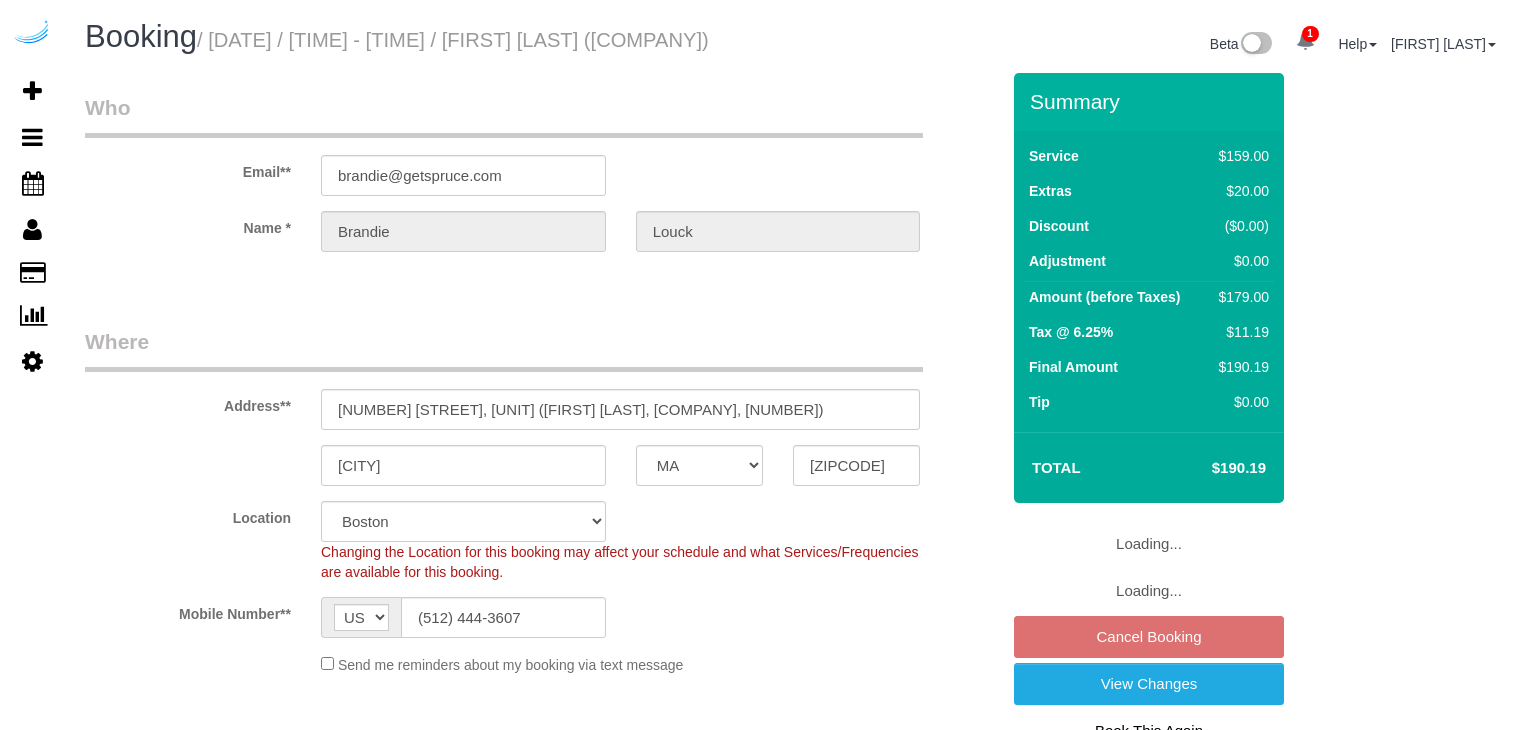 select on "MA" 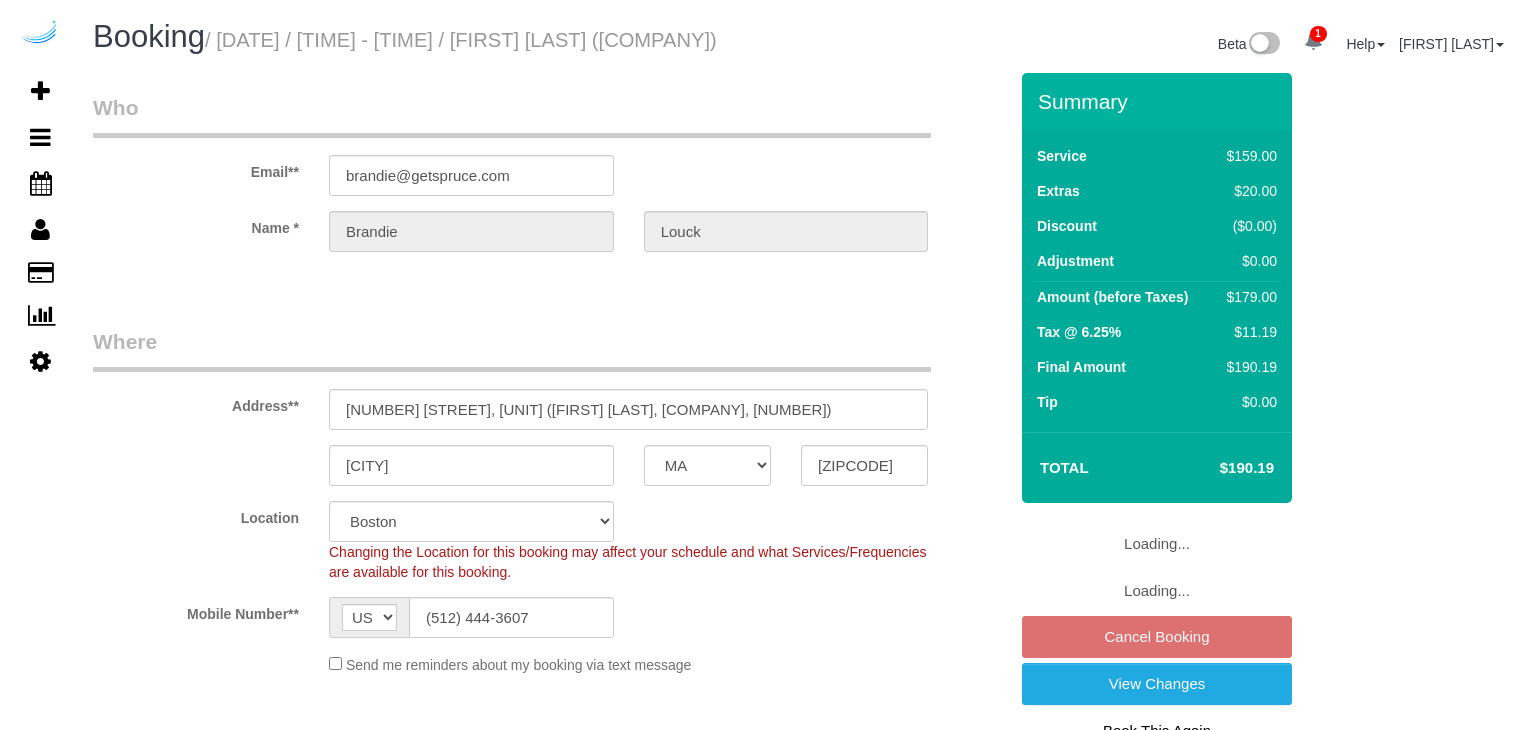 scroll, scrollTop: 0, scrollLeft: 0, axis: both 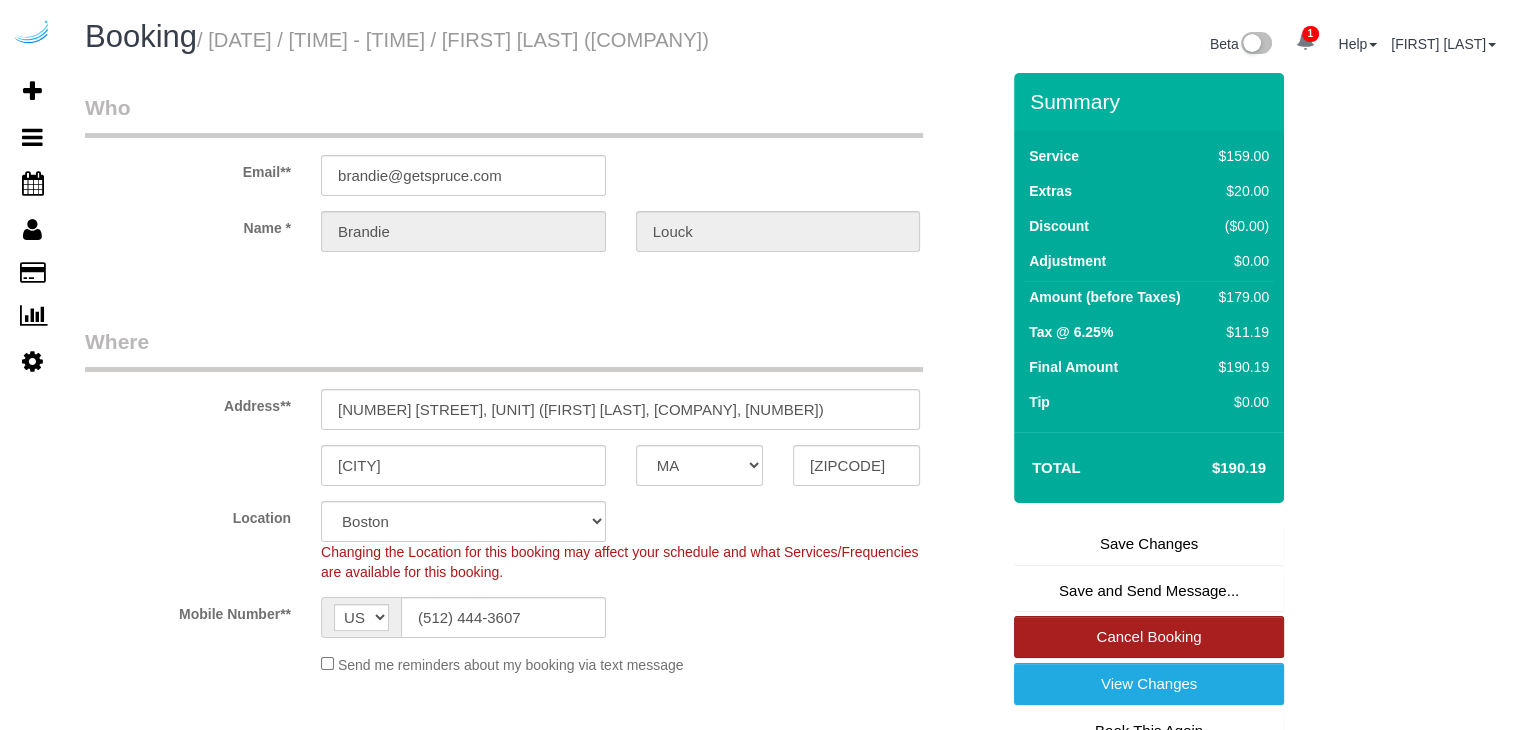 click on "Cancel Booking" at bounding box center (1149, 637) 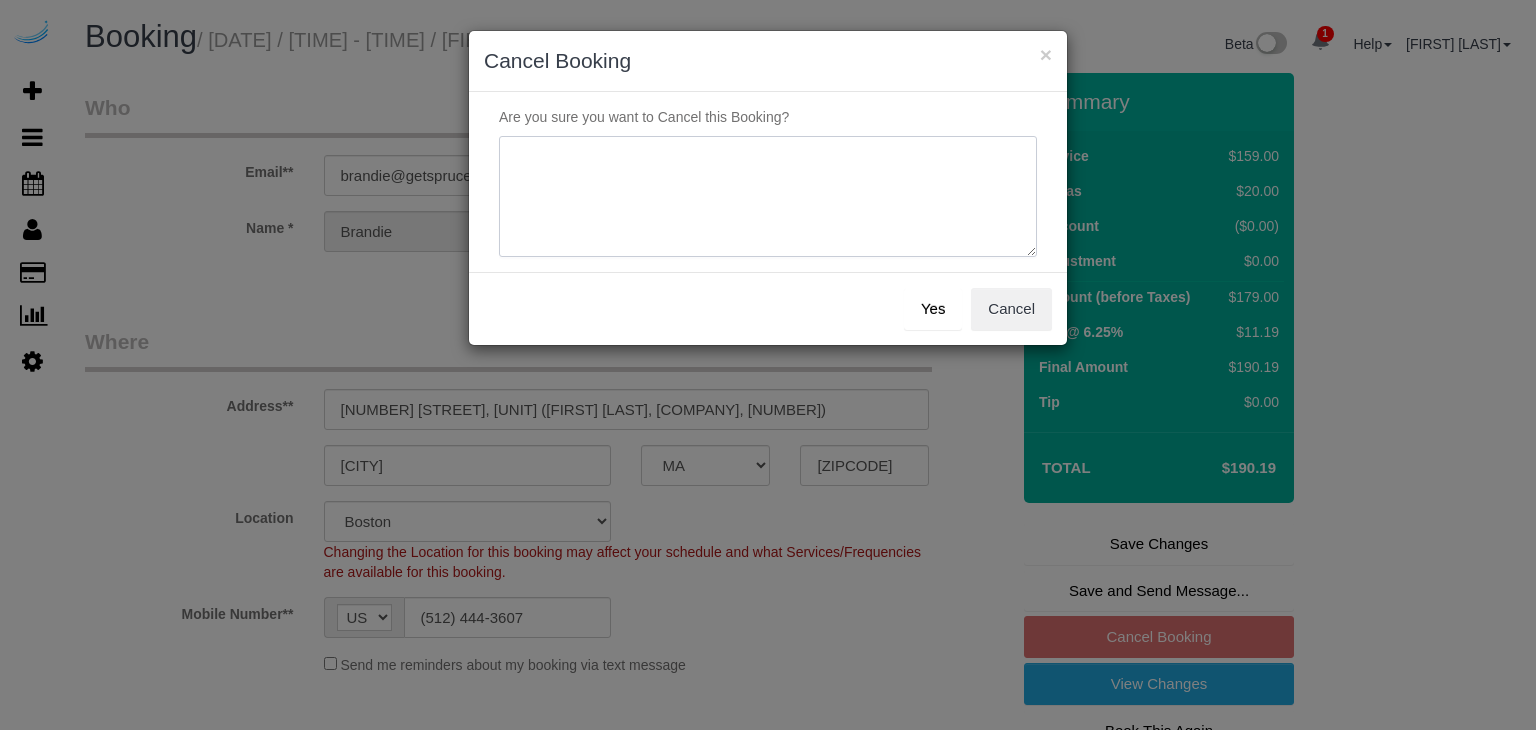 click at bounding box center [768, 197] 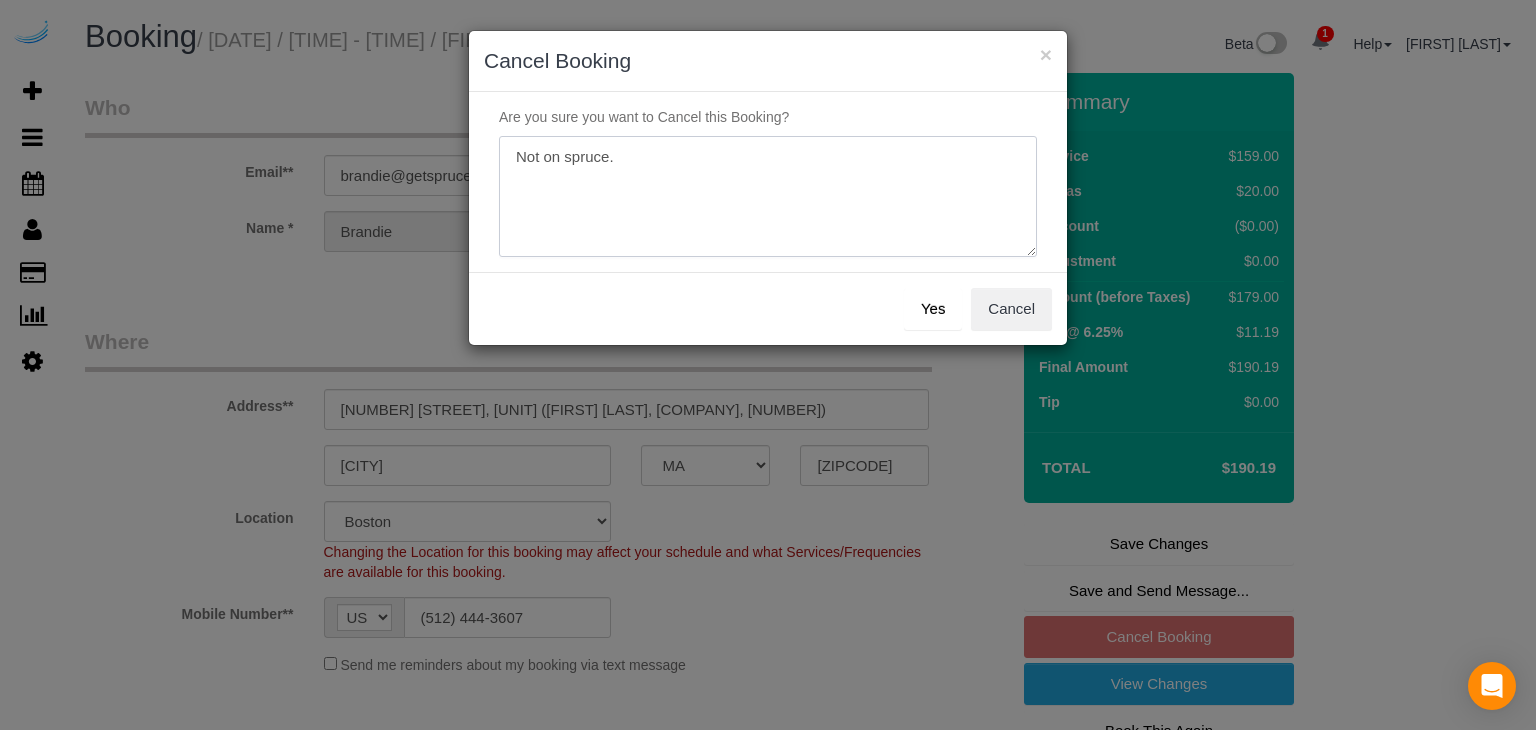 type on "Not on spruce." 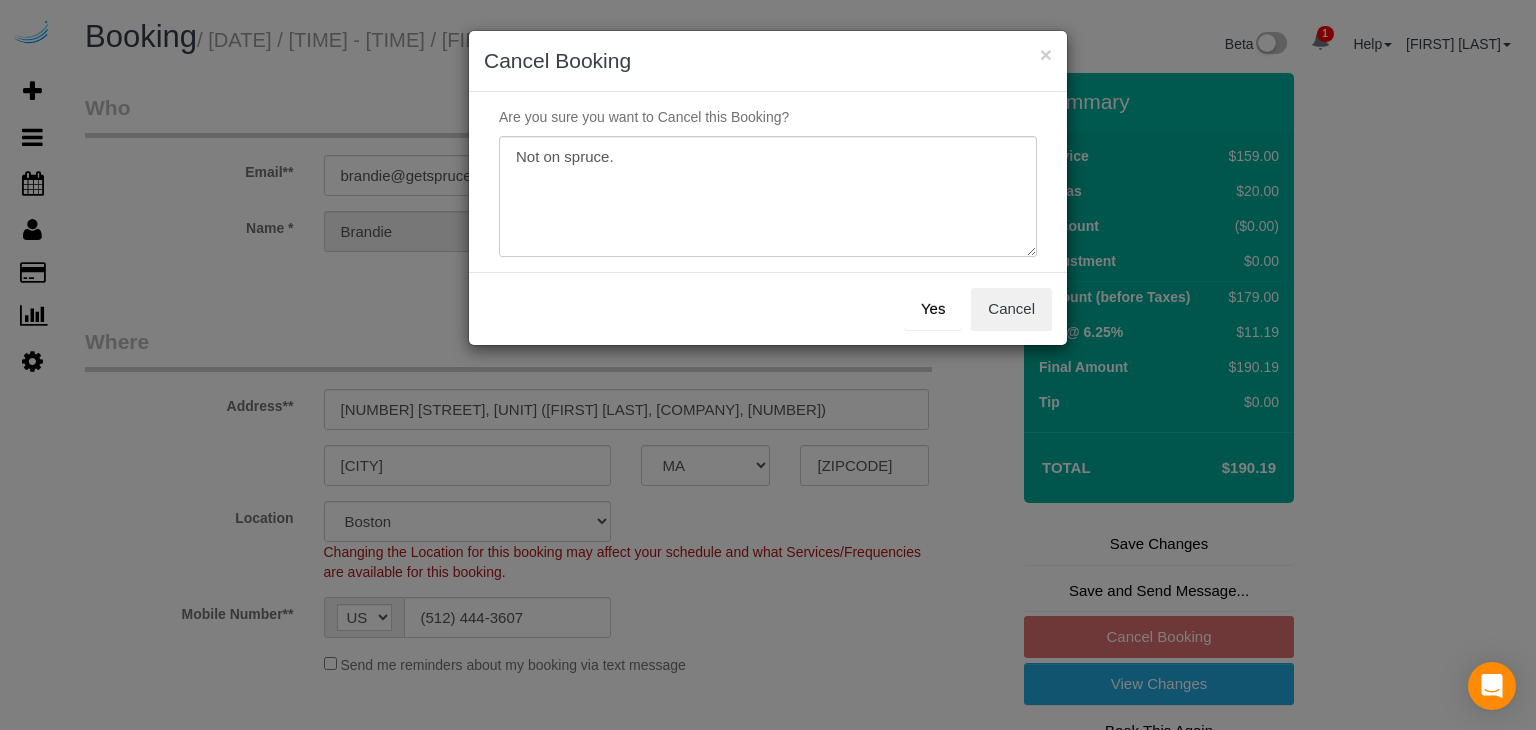 click on "Yes
Cancel" at bounding box center [768, 308] 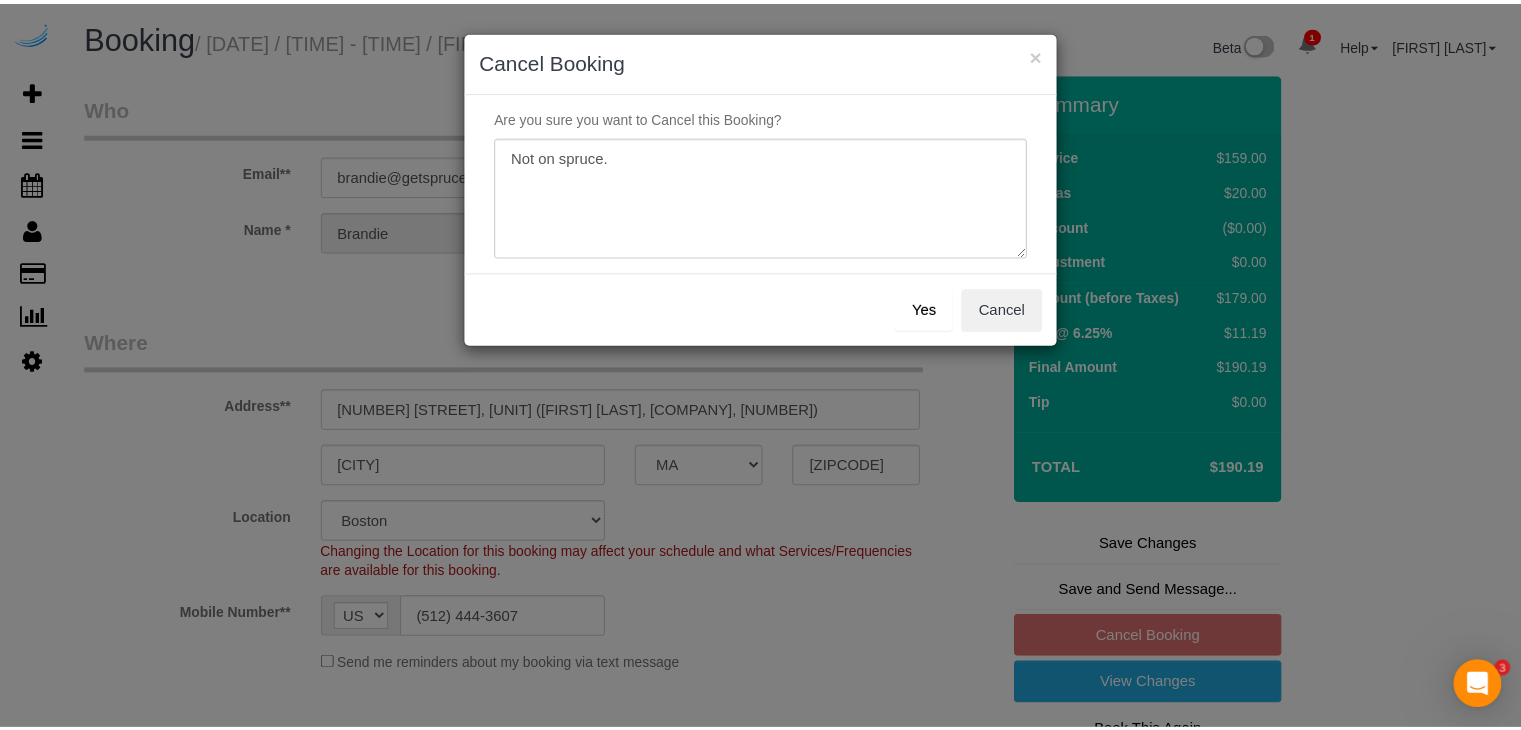 scroll, scrollTop: 0, scrollLeft: 0, axis: both 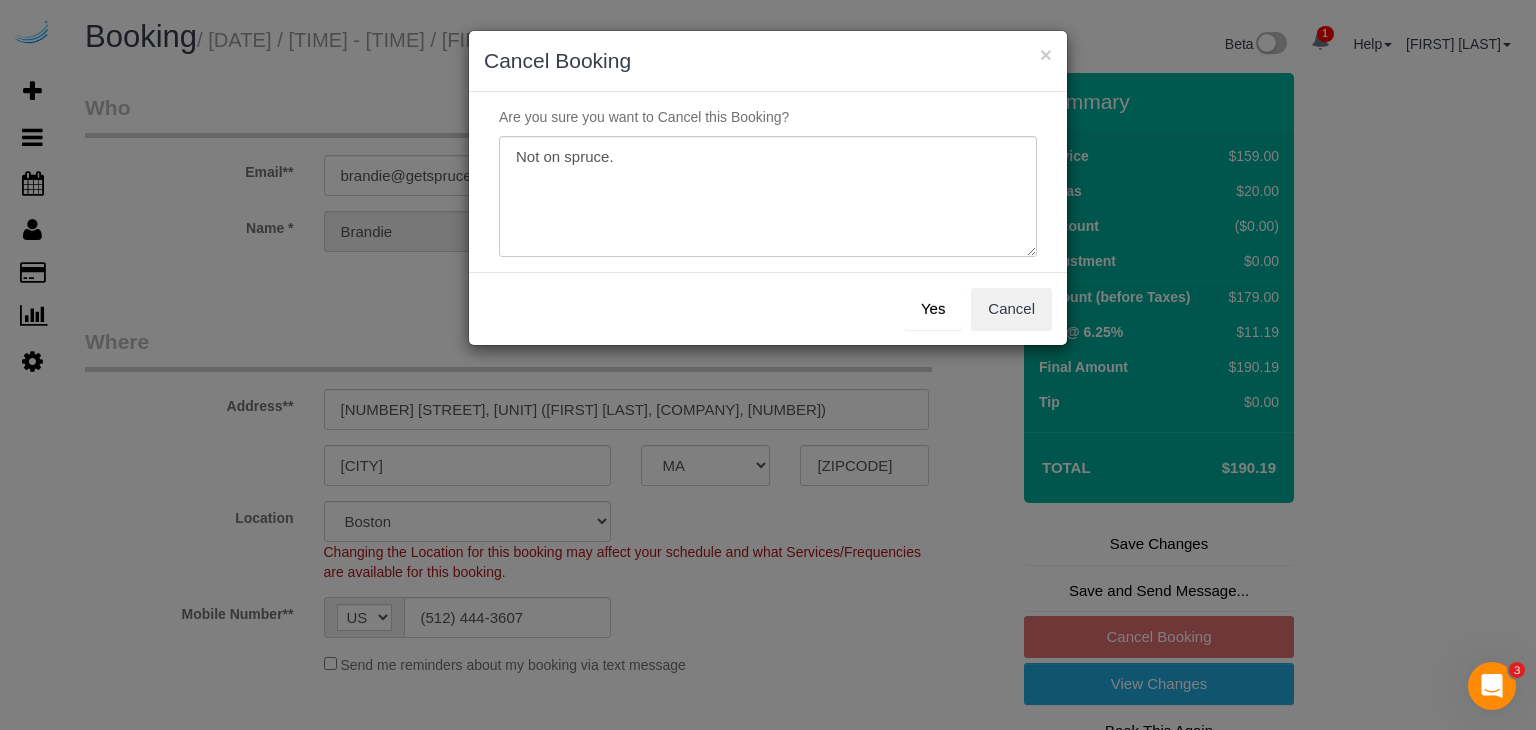 click on "Yes" at bounding box center [933, 309] 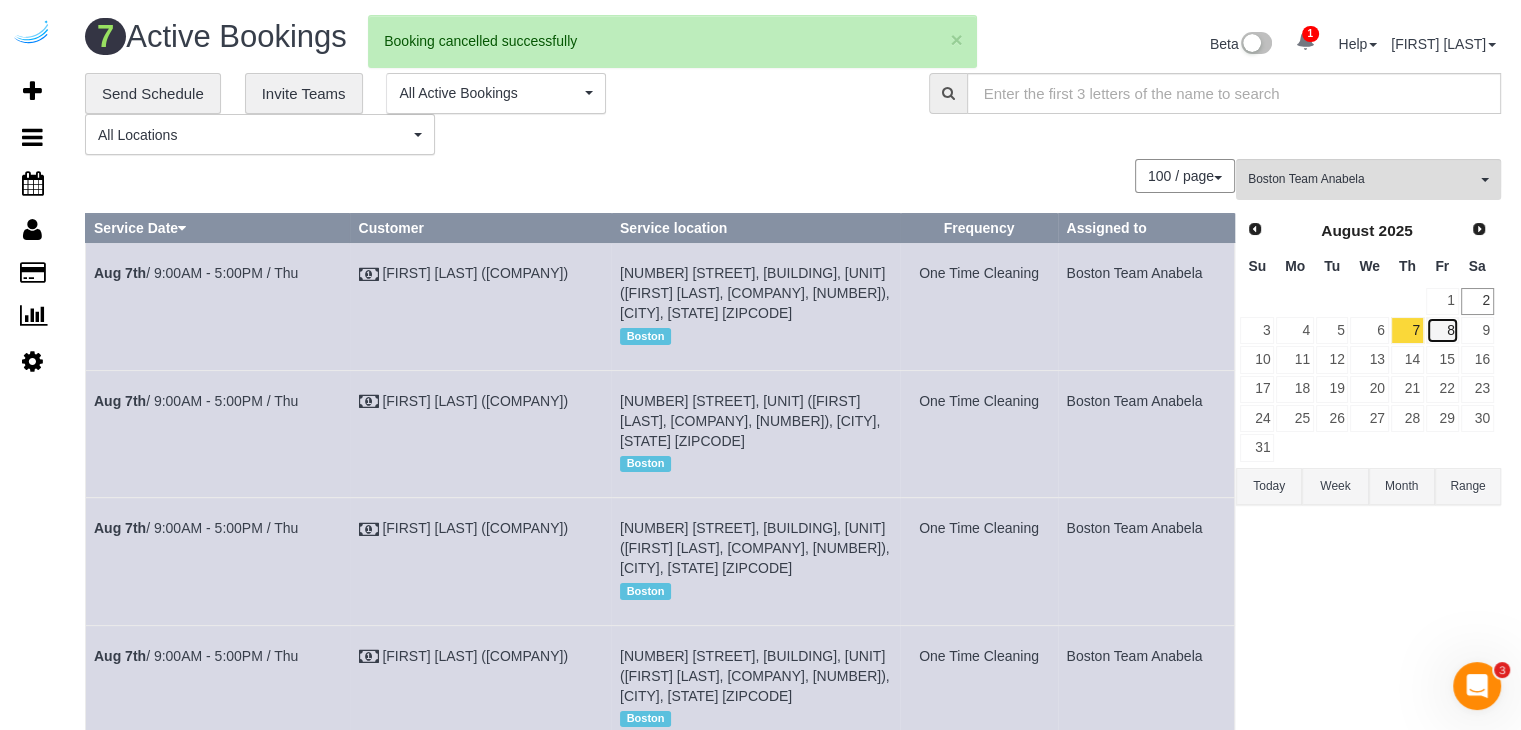 click on "8" at bounding box center [1442, 330] 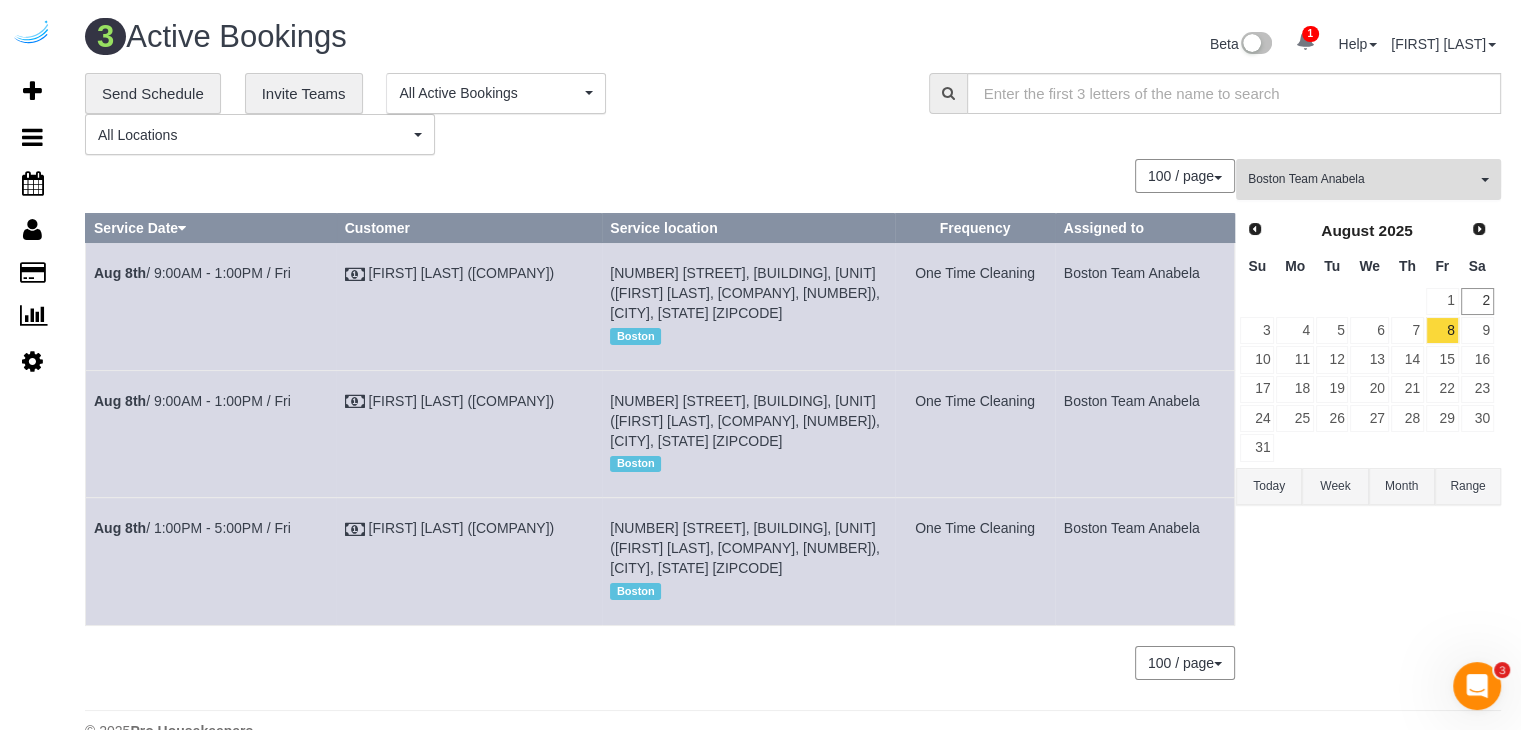 click on "Boston Team Anabela" at bounding box center [1362, 179] 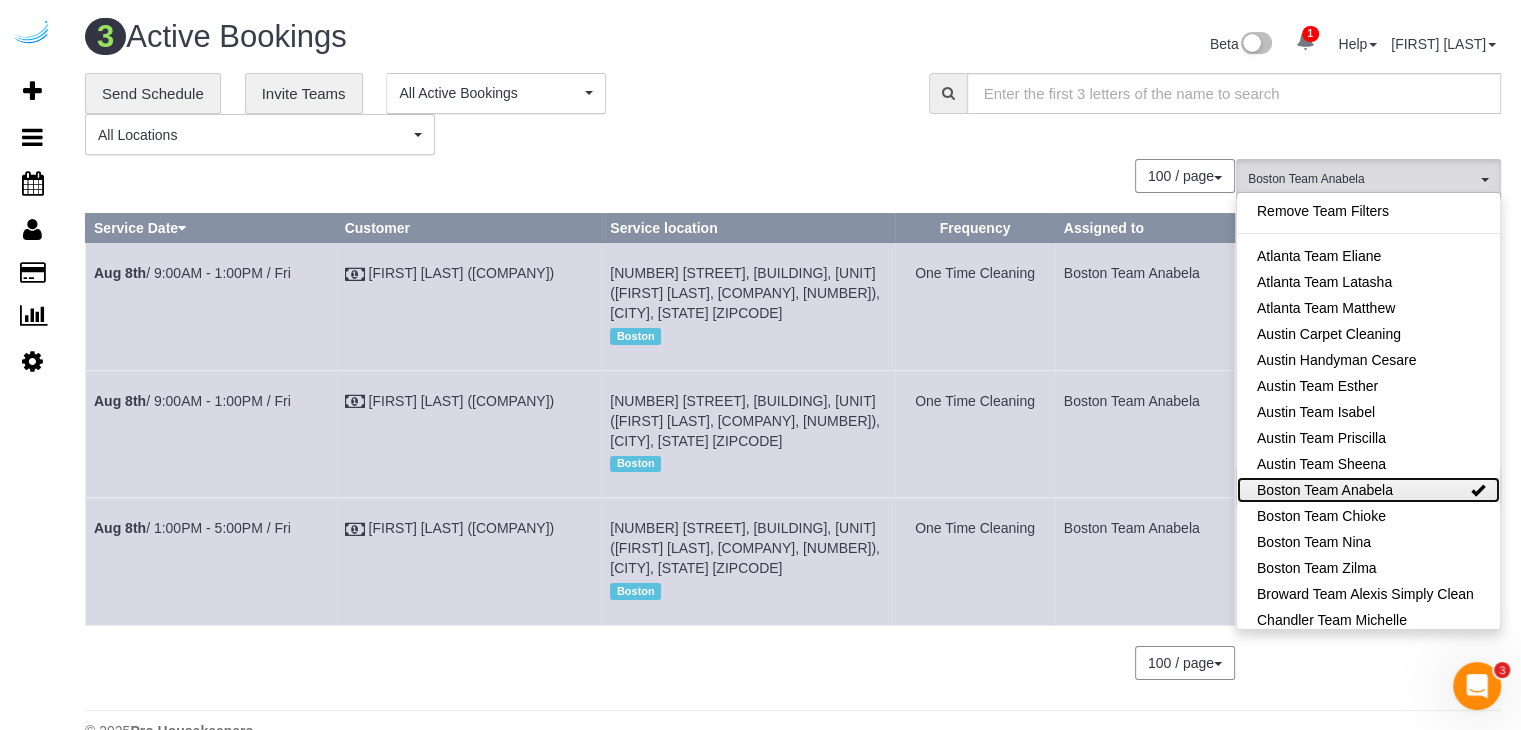click on "Boston Team Anabela" at bounding box center (1368, 490) 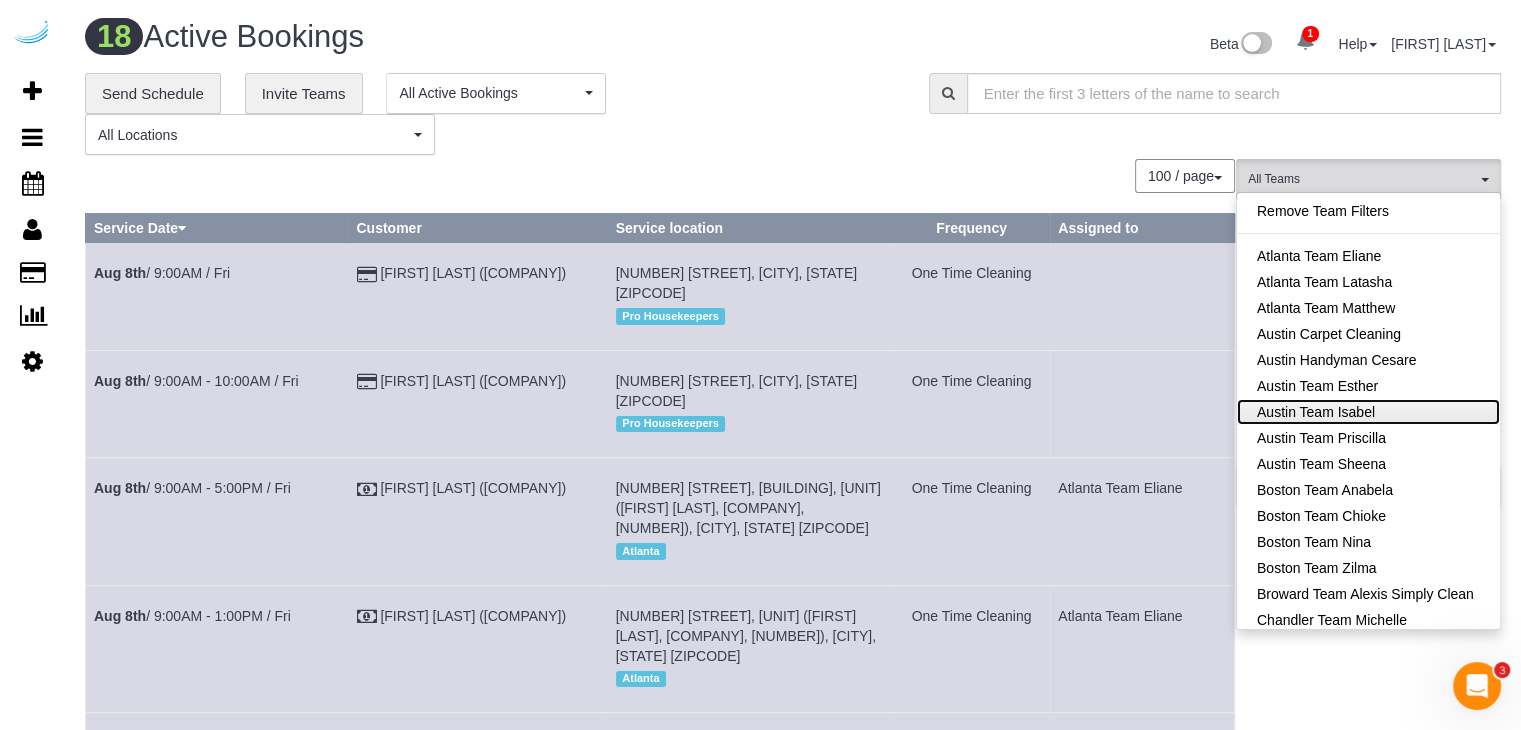 click on "Austin Team Isabel" at bounding box center (1368, 412) 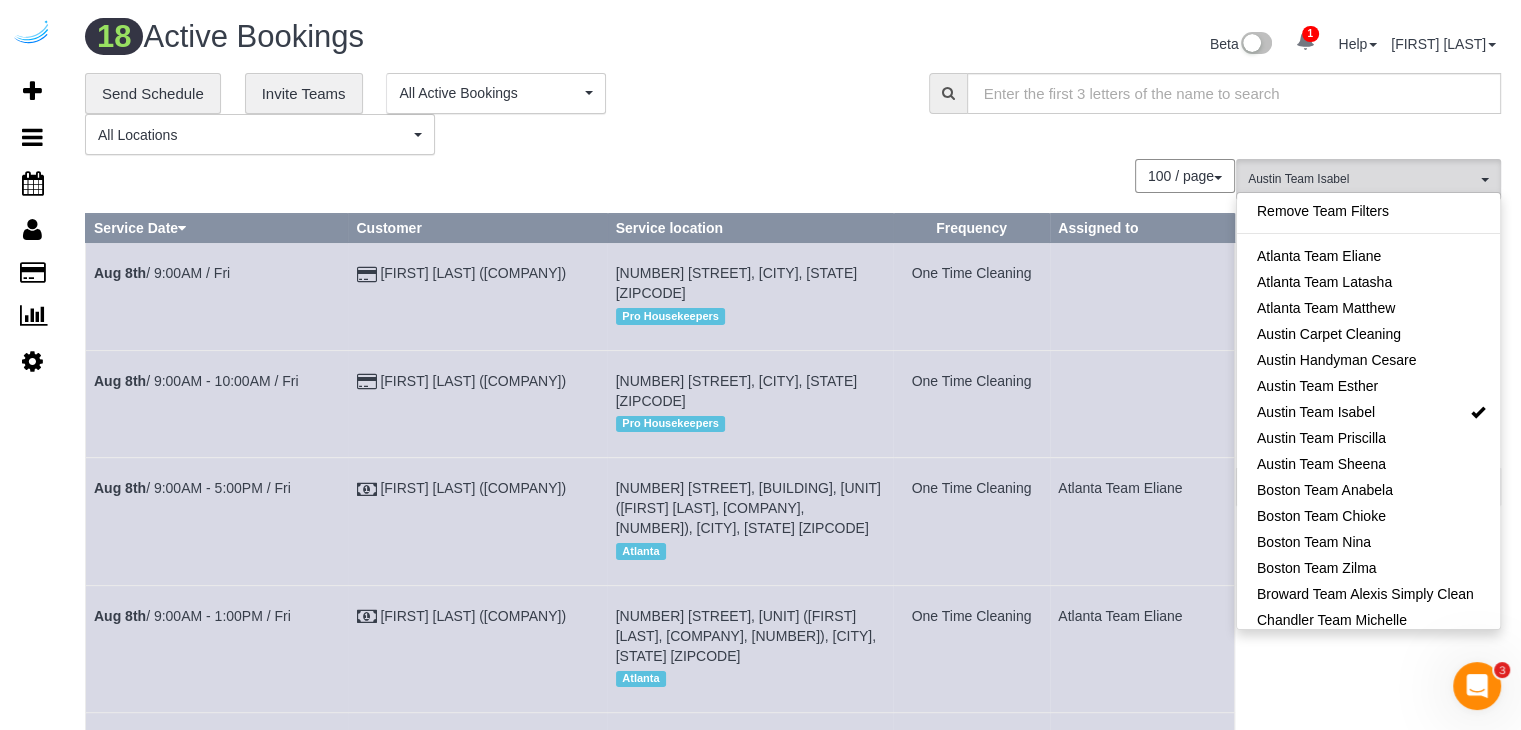 click on "**********" at bounding box center [793, 114] 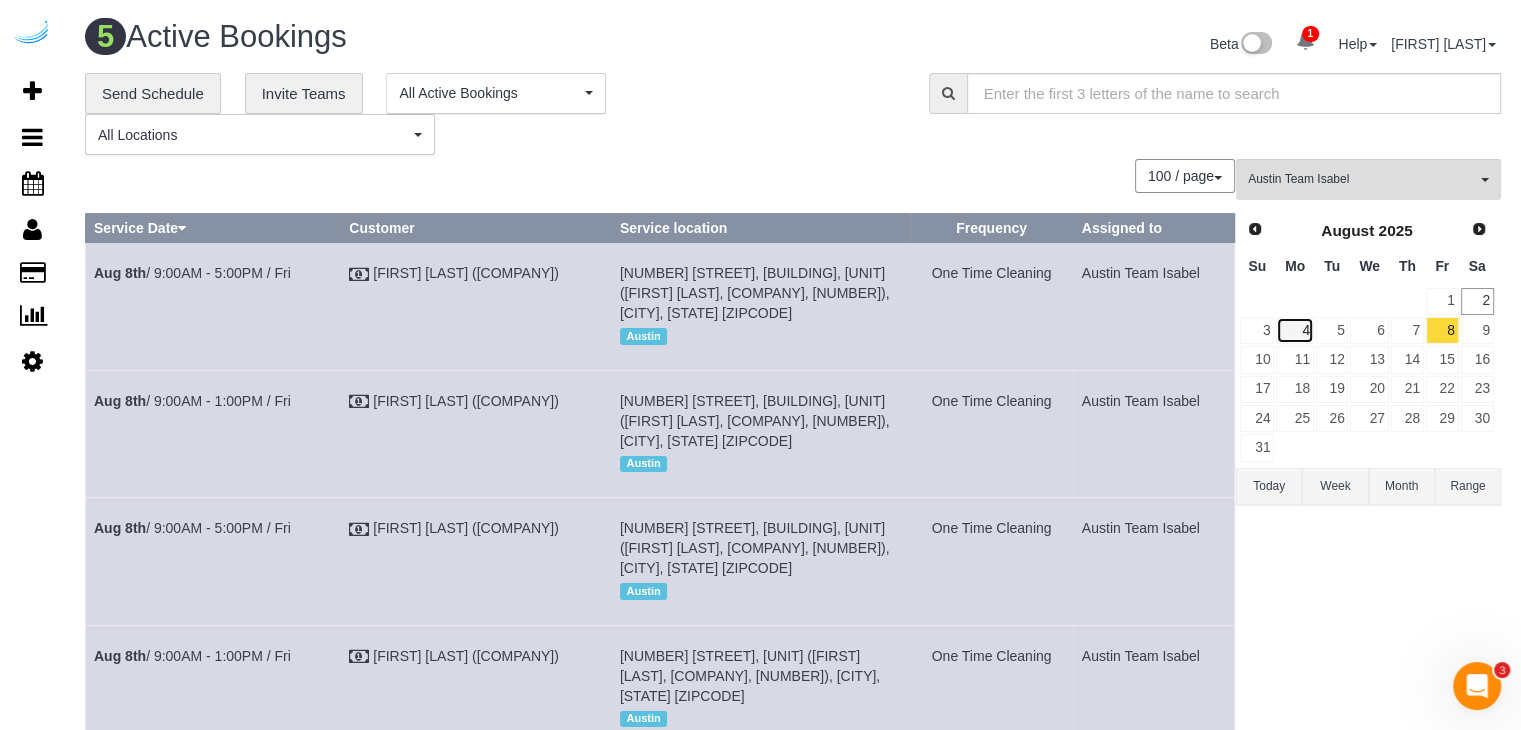click on "4" at bounding box center [1294, 330] 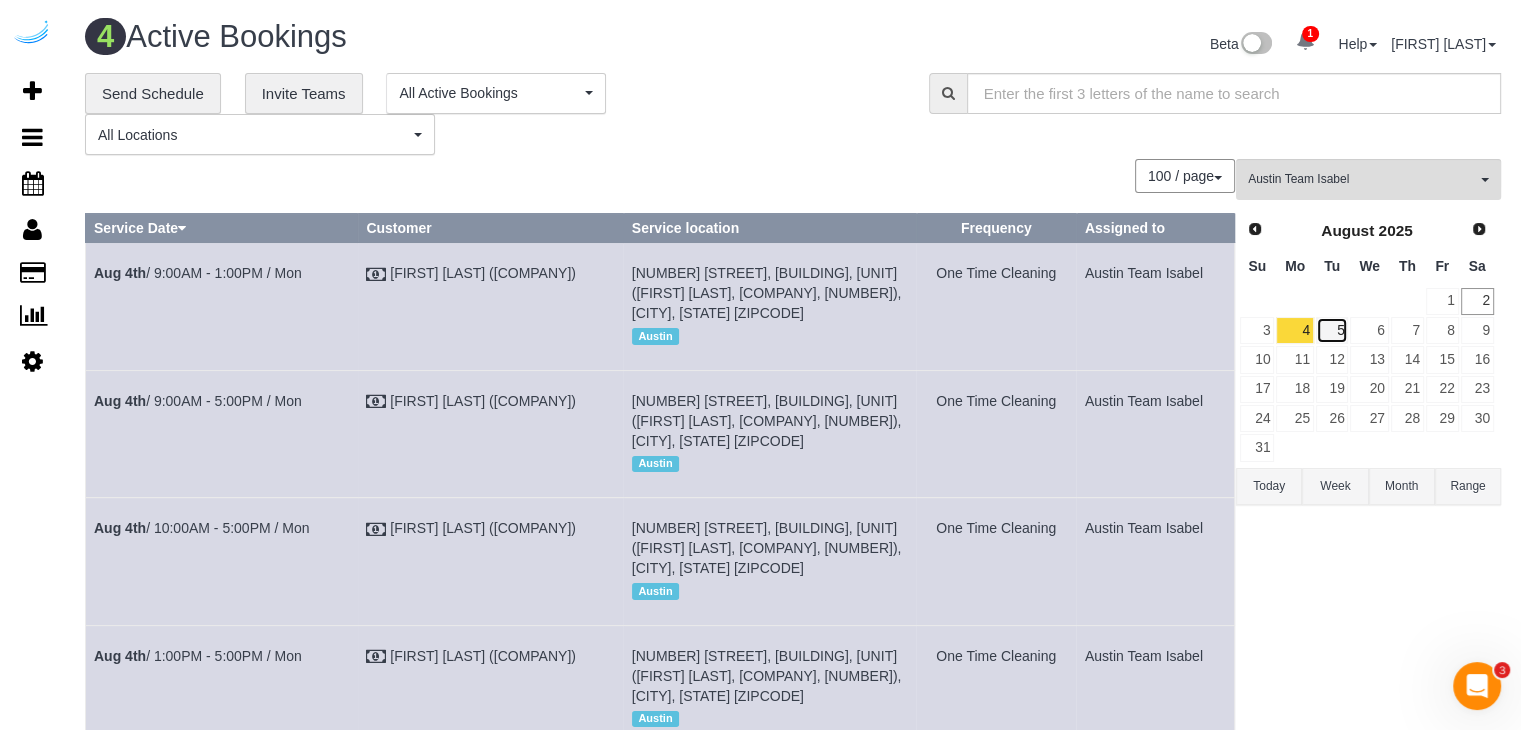 click on "5" at bounding box center [1332, 330] 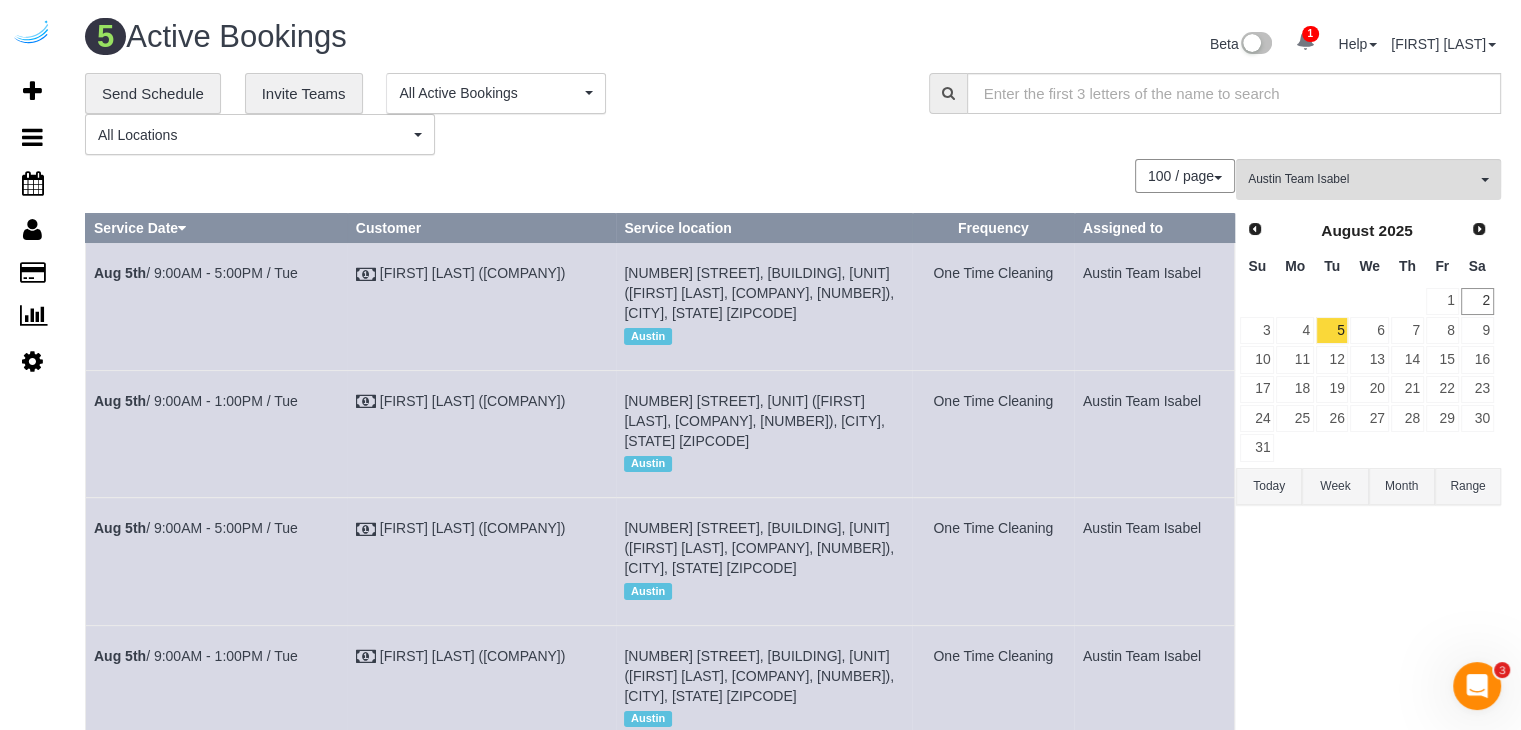 click on "1401 S Lamar Blvd, Building 1127, Unit 1127 (Vijay Manohar, The Bouldin, 1427381), Austin, TX 78704
Austin" at bounding box center (764, 306) 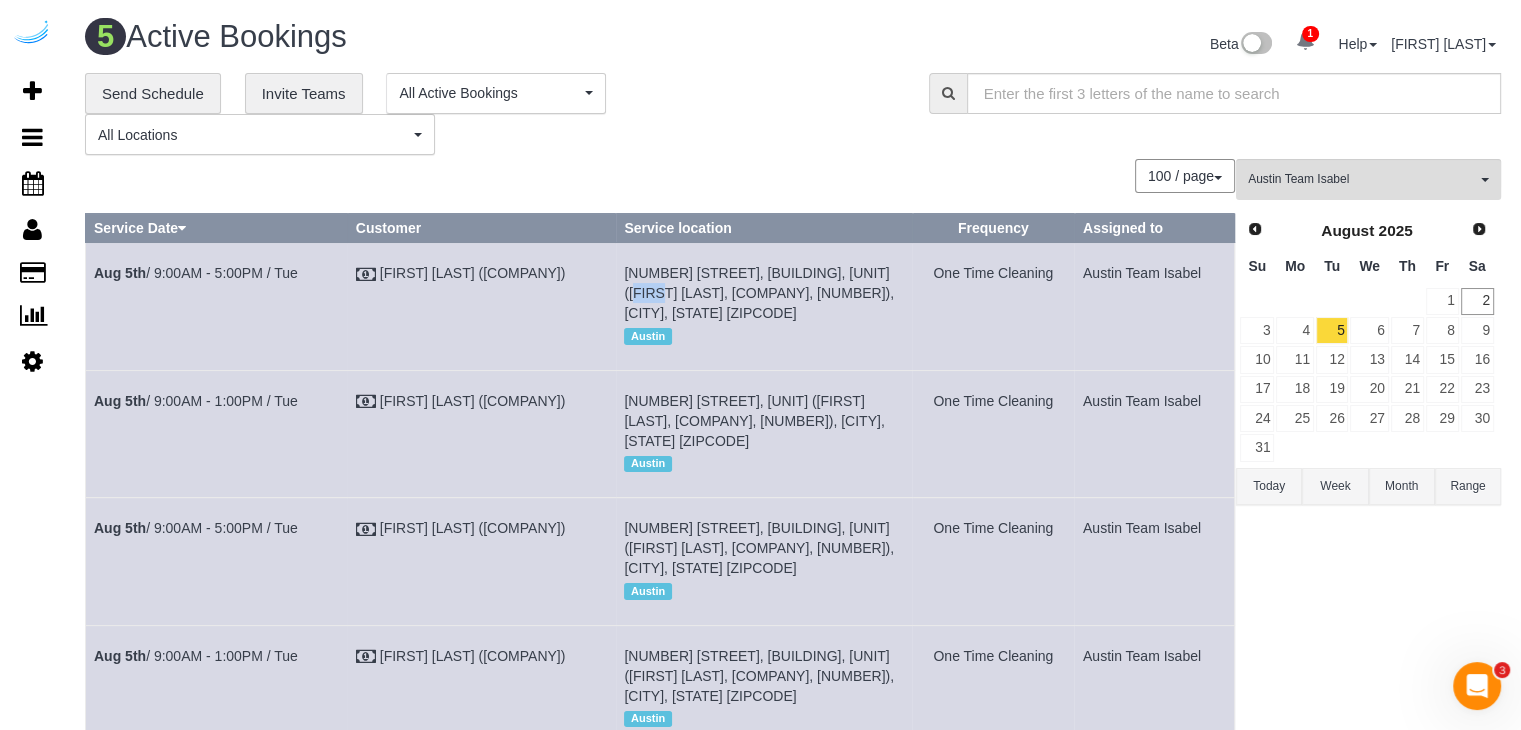 drag, startPoint x: 884, startPoint y: 274, endPoint x: 851, endPoint y: 276, distance: 33.06055 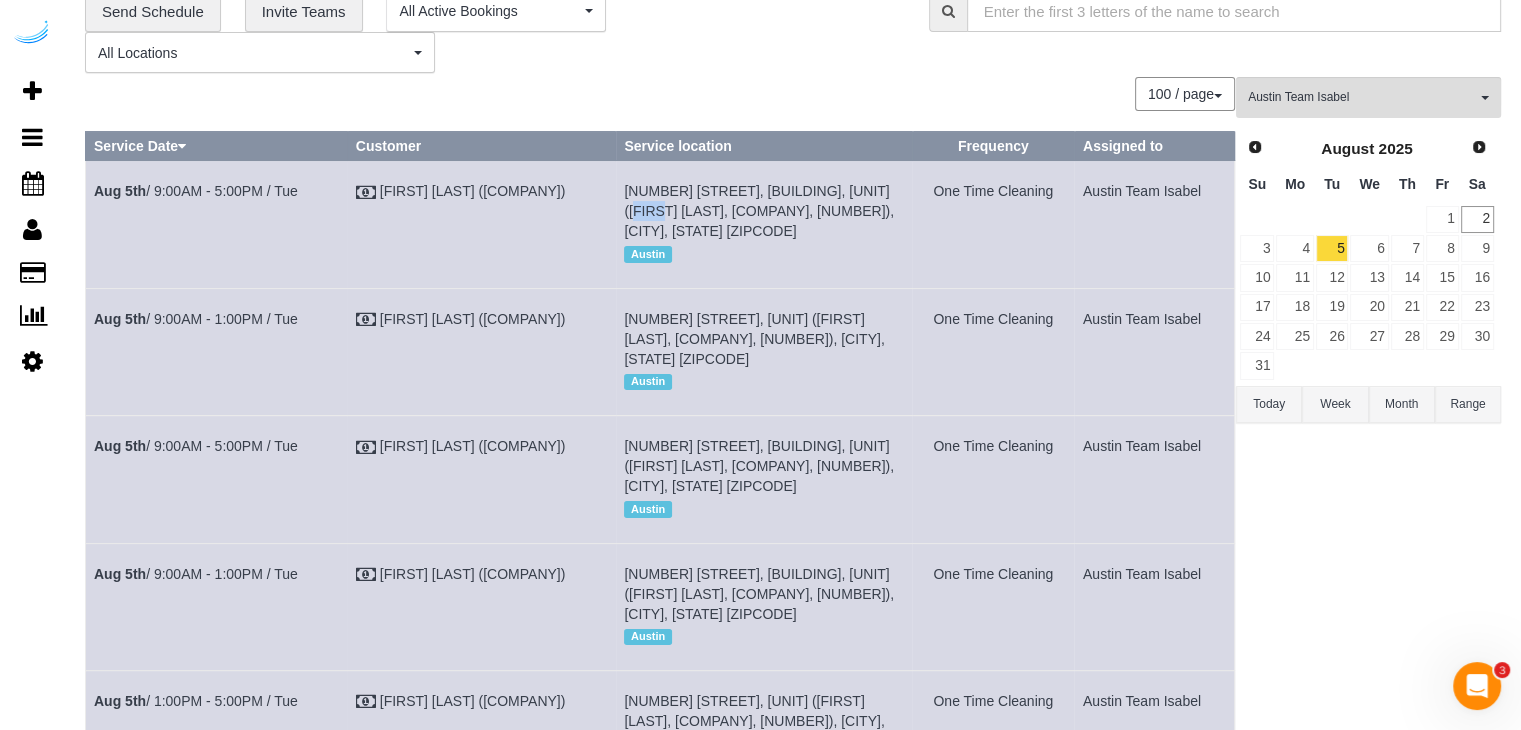 scroll, scrollTop: 200, scrollLeft: 0, axis: vertical 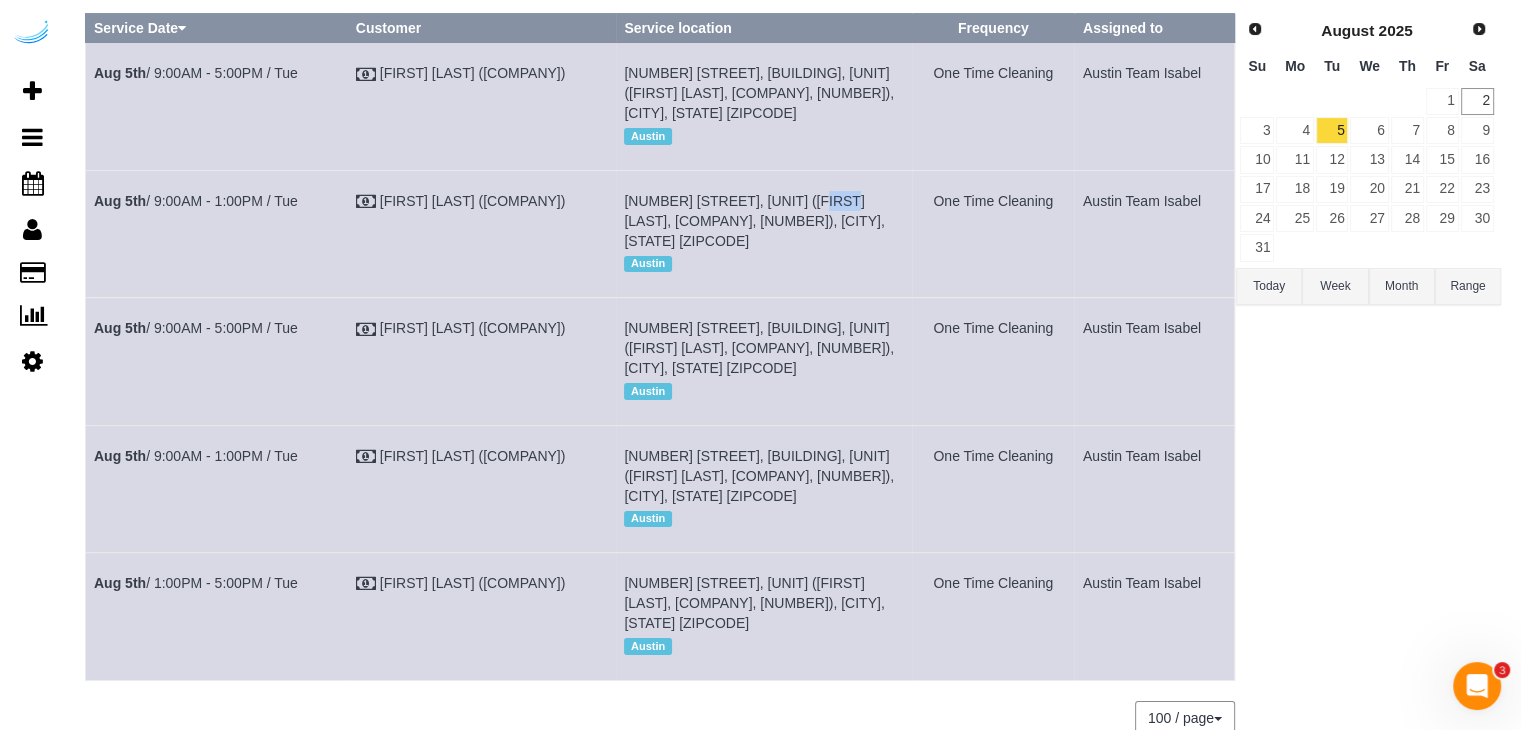 drag, startPoint x: 810, startPoint y: 197, endPoint x: 782, endPoint y: 204, distance: 28.86174 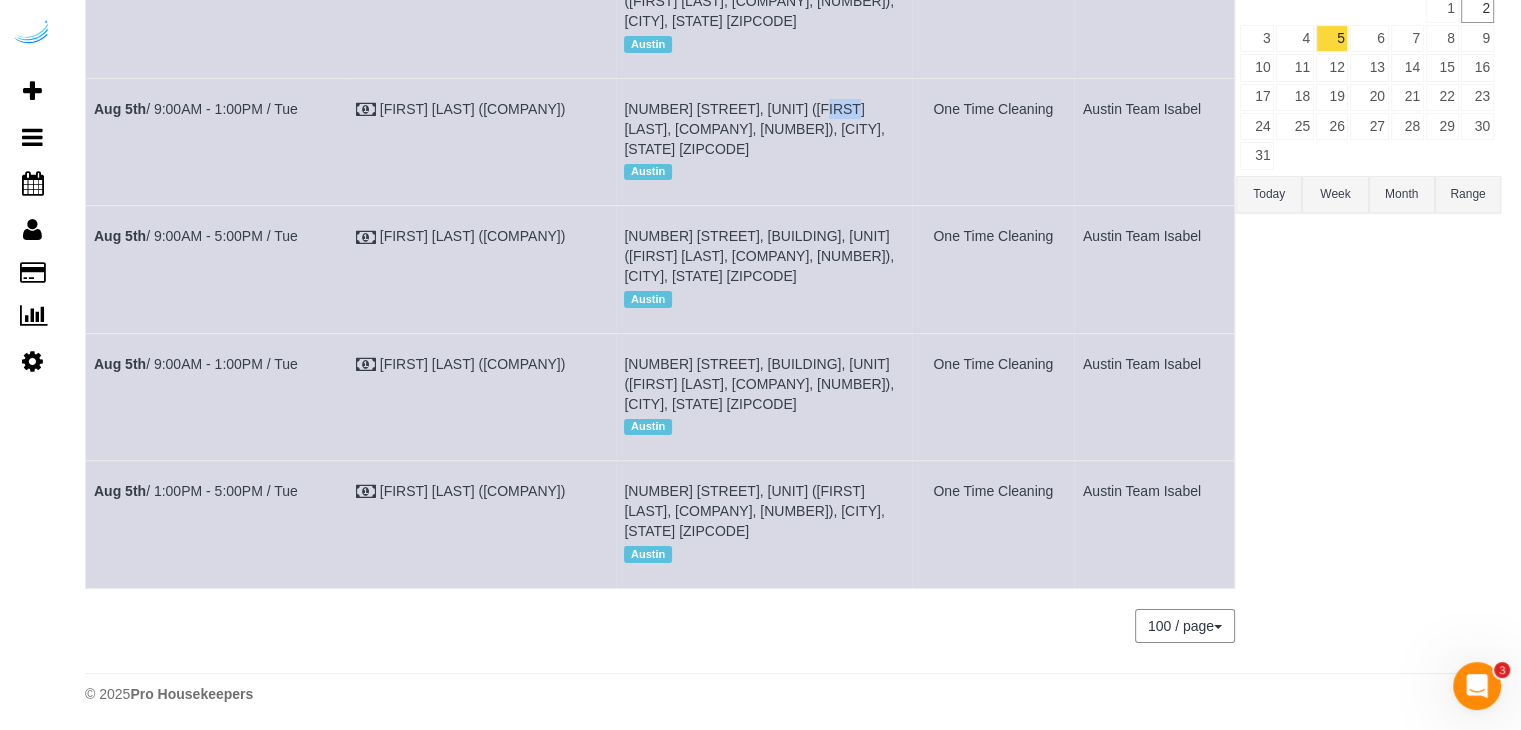 scroll, scrollTop: 296, scrollLeft: 0, axis: vertical 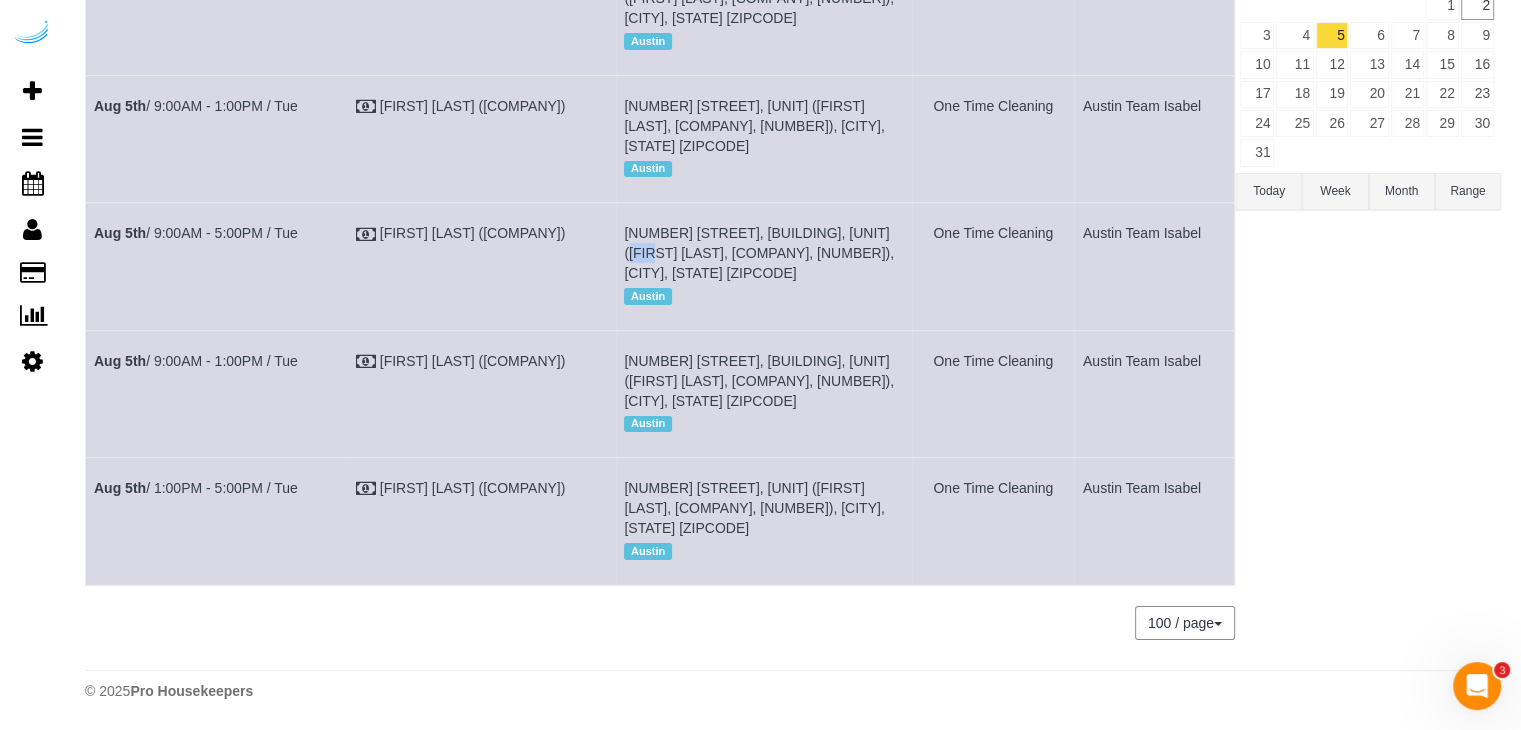 drag, startPoint x: 872, startPoint y: 233, endPoint x: 830, endPoint y: 238, distance: 42.296574 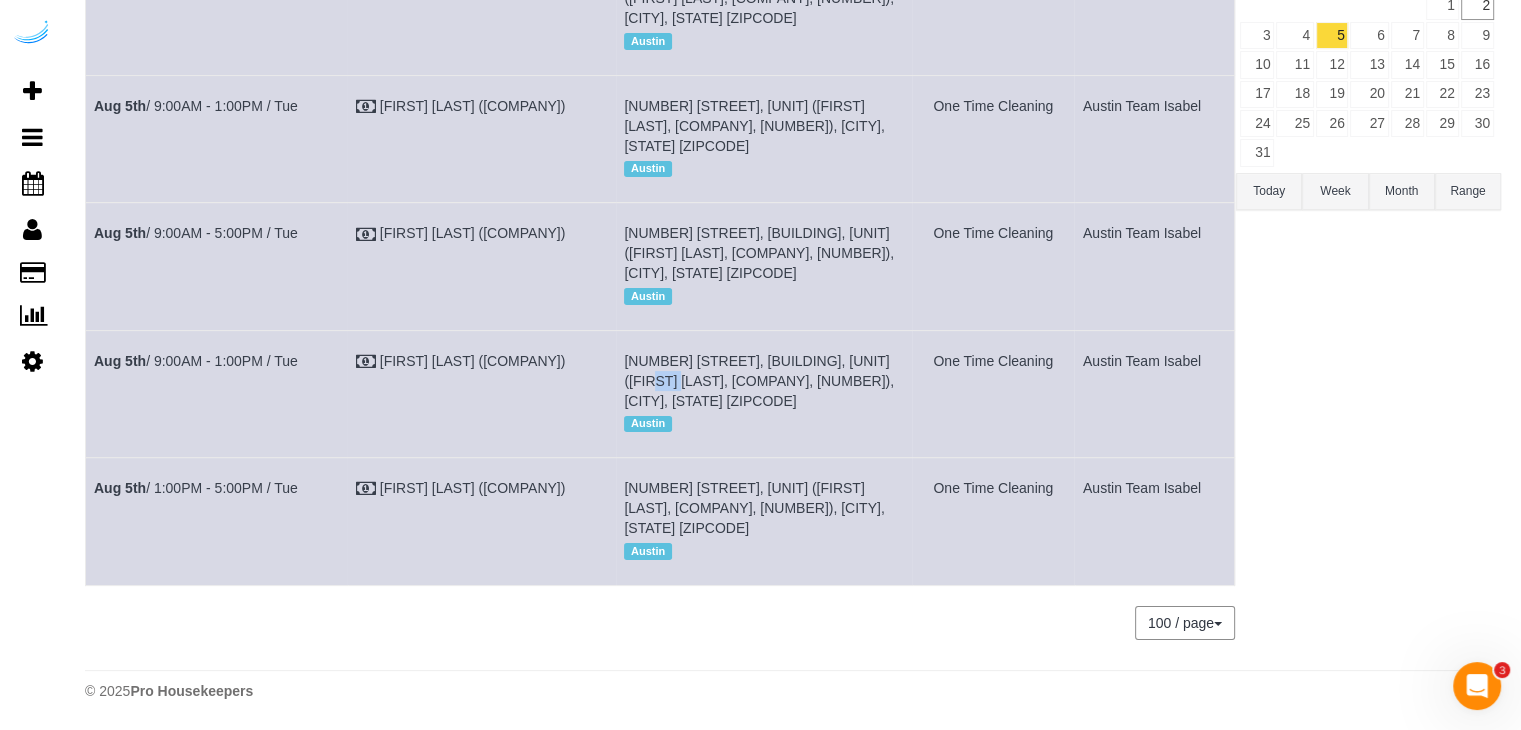 drag, startPoint x: 876, startPoint y: 359, endPoint x: 851, endPoint y: 363, distance: 25.317978 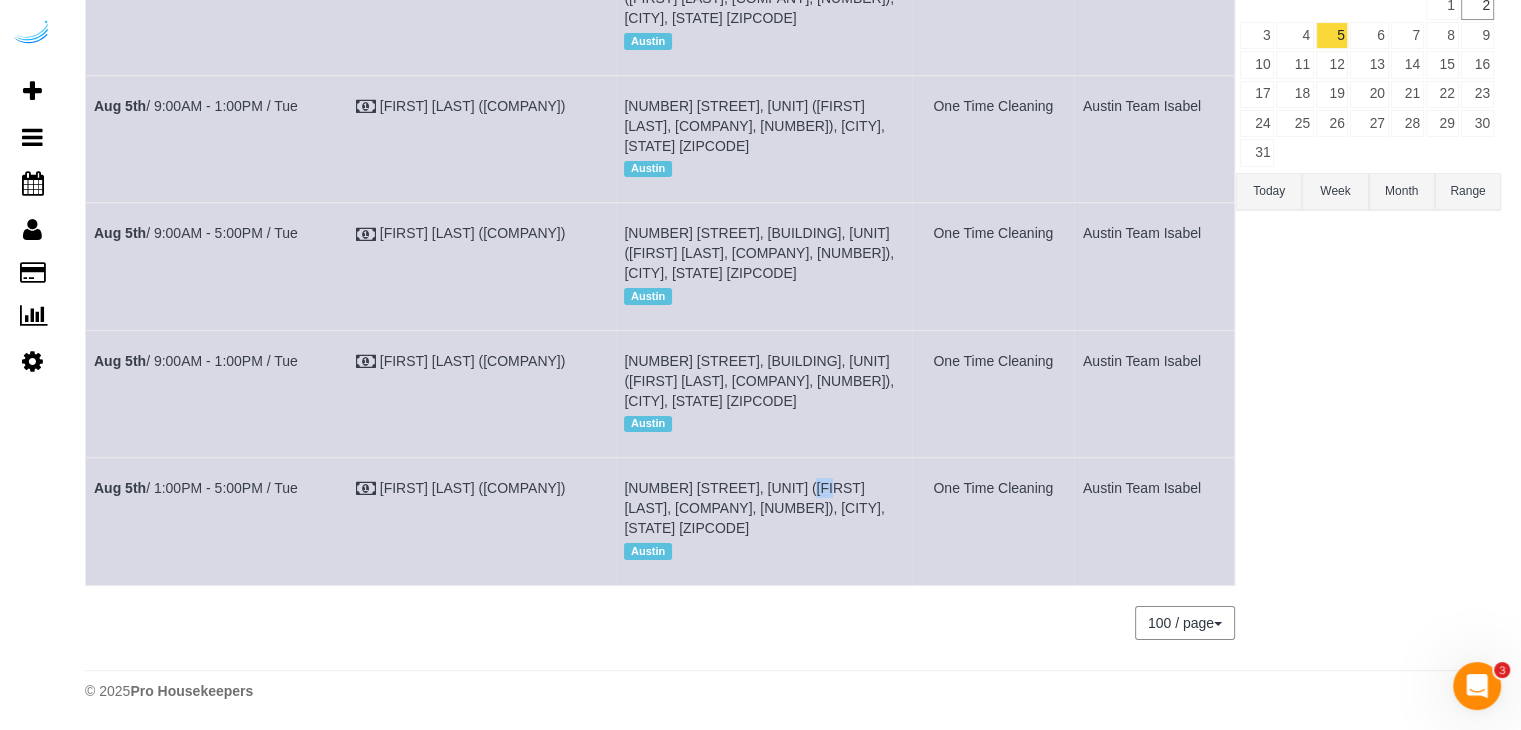 drag, startPoint x: 793, startPoint y: 483, endPoint x: 771, endPoint y: 491, distance: 23.409399 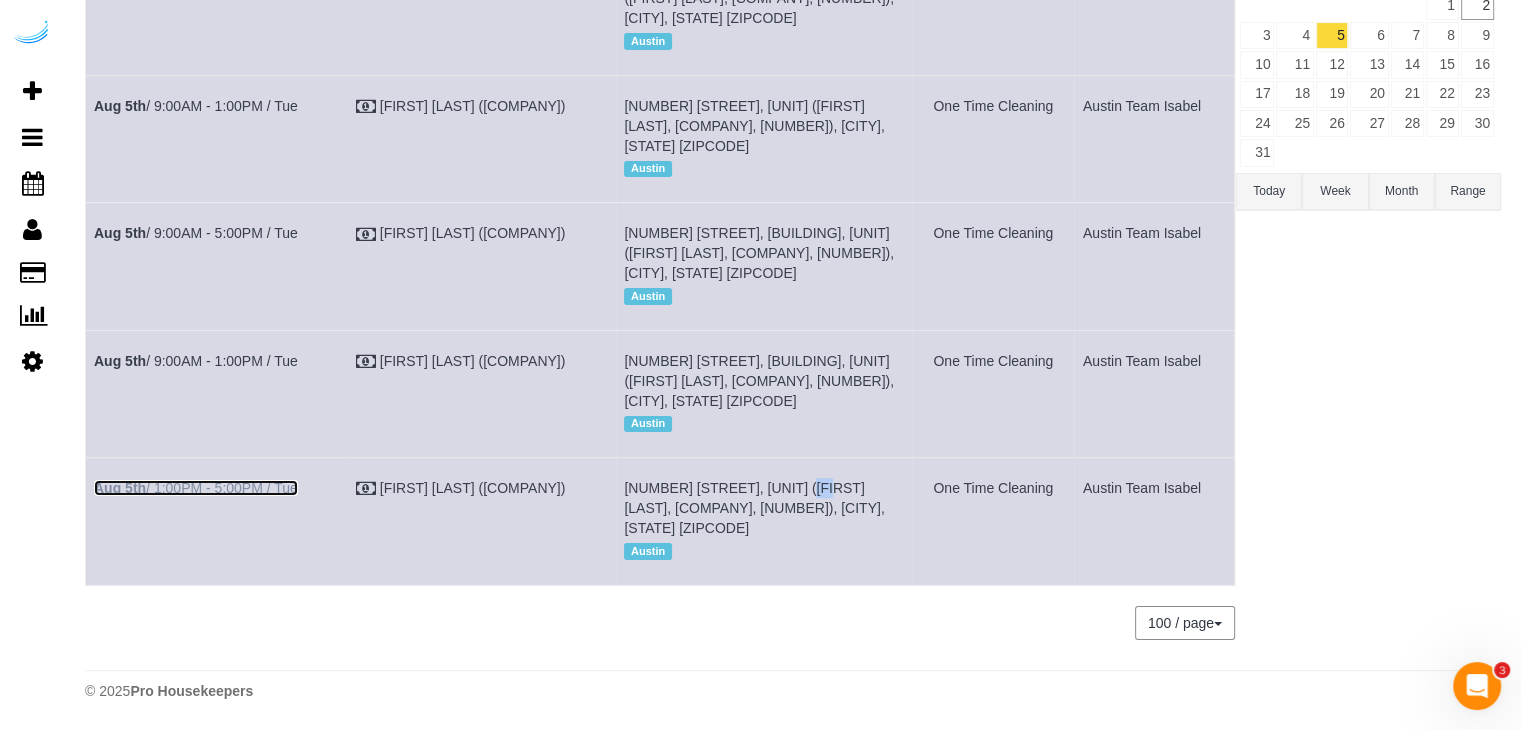 click on "Aug 5th
/ 1:00PM - 5:00PM / Tue" at bounding box center [196, 488] 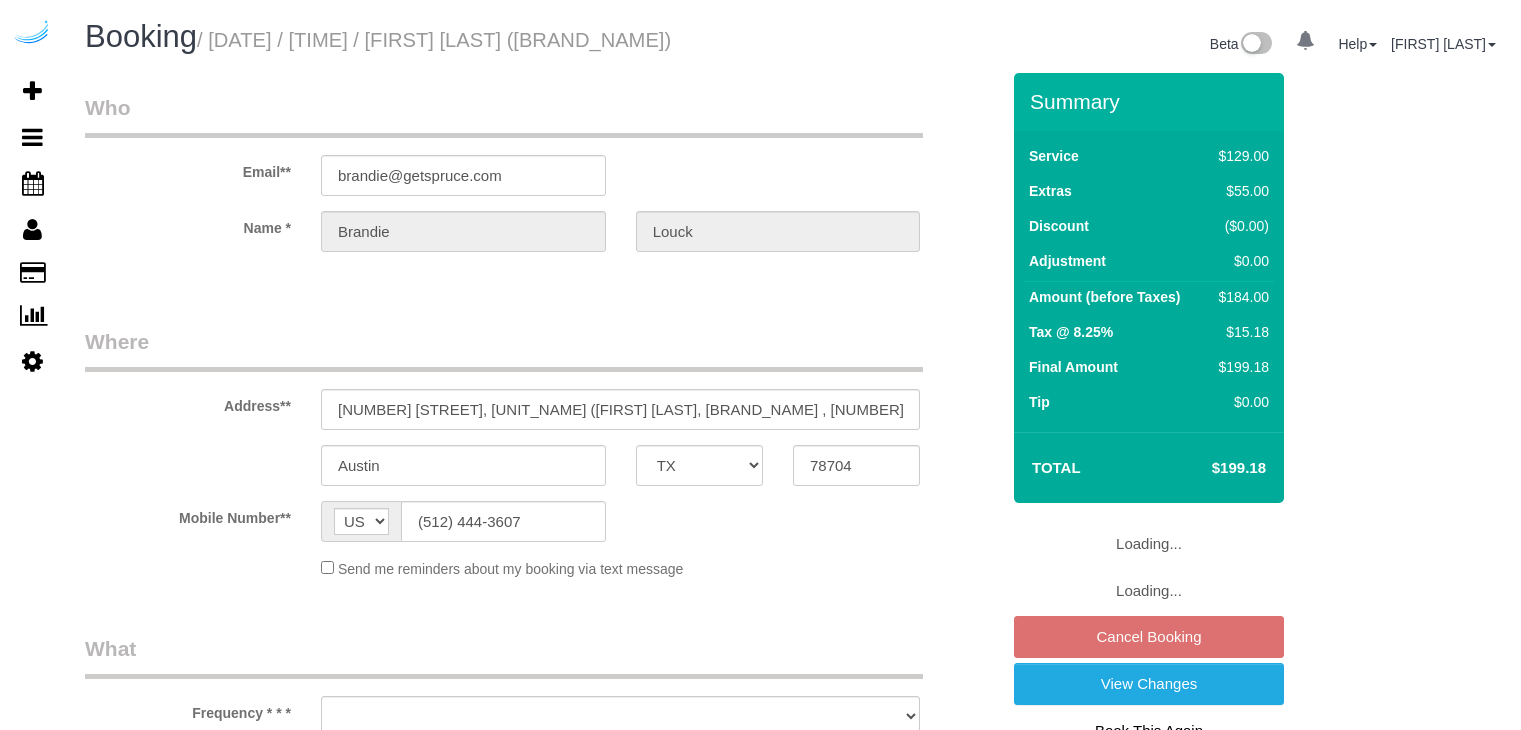 select on "TX" 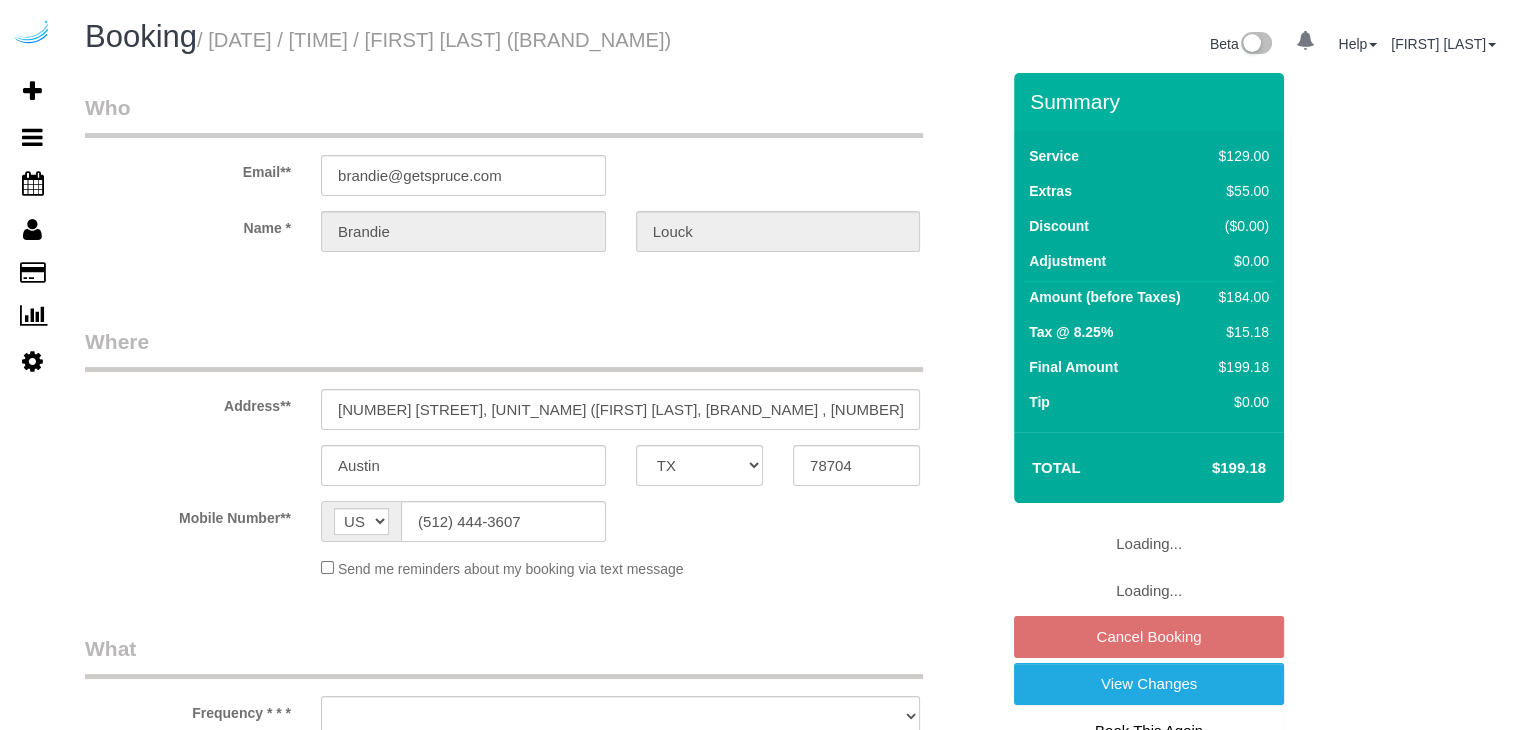 select on "object:612" 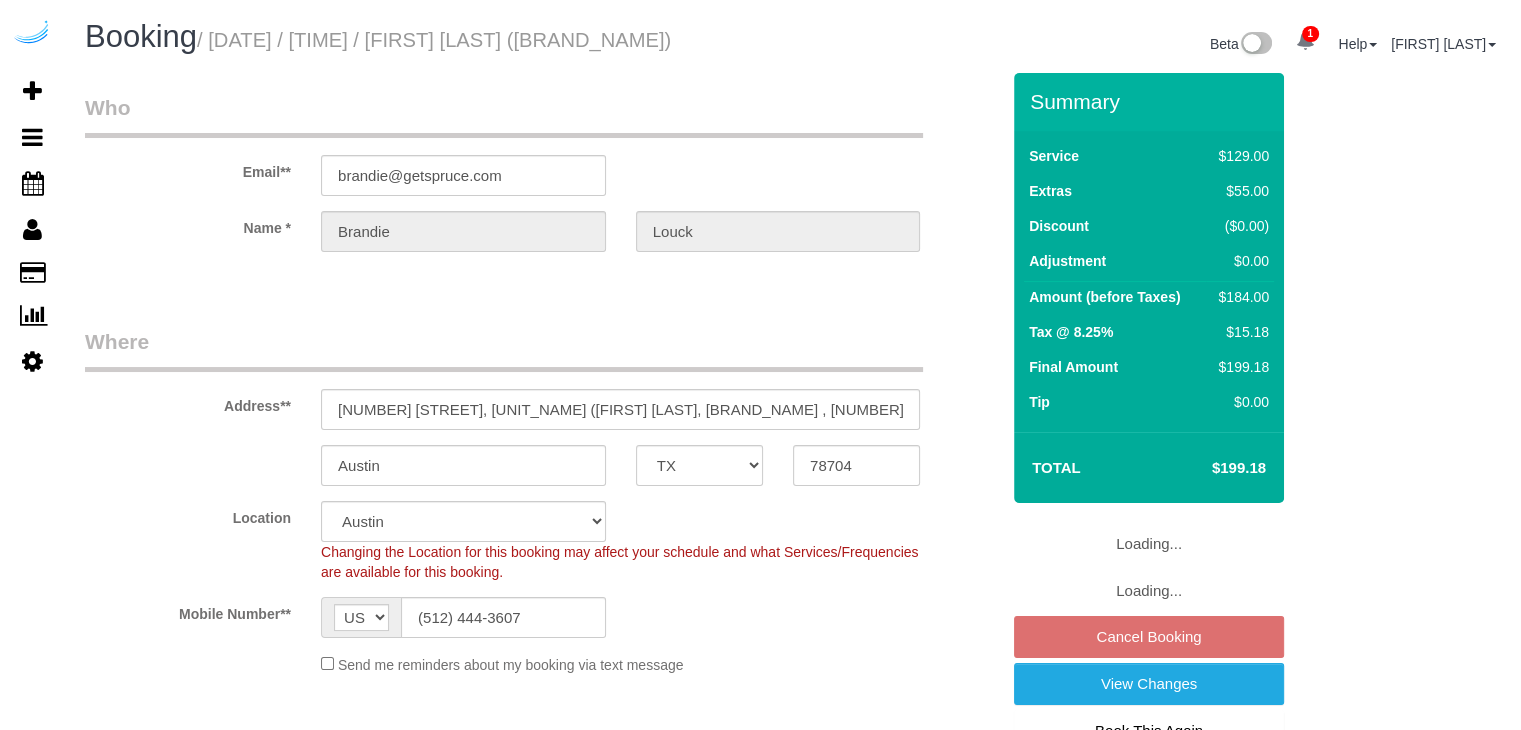select on "object:804" 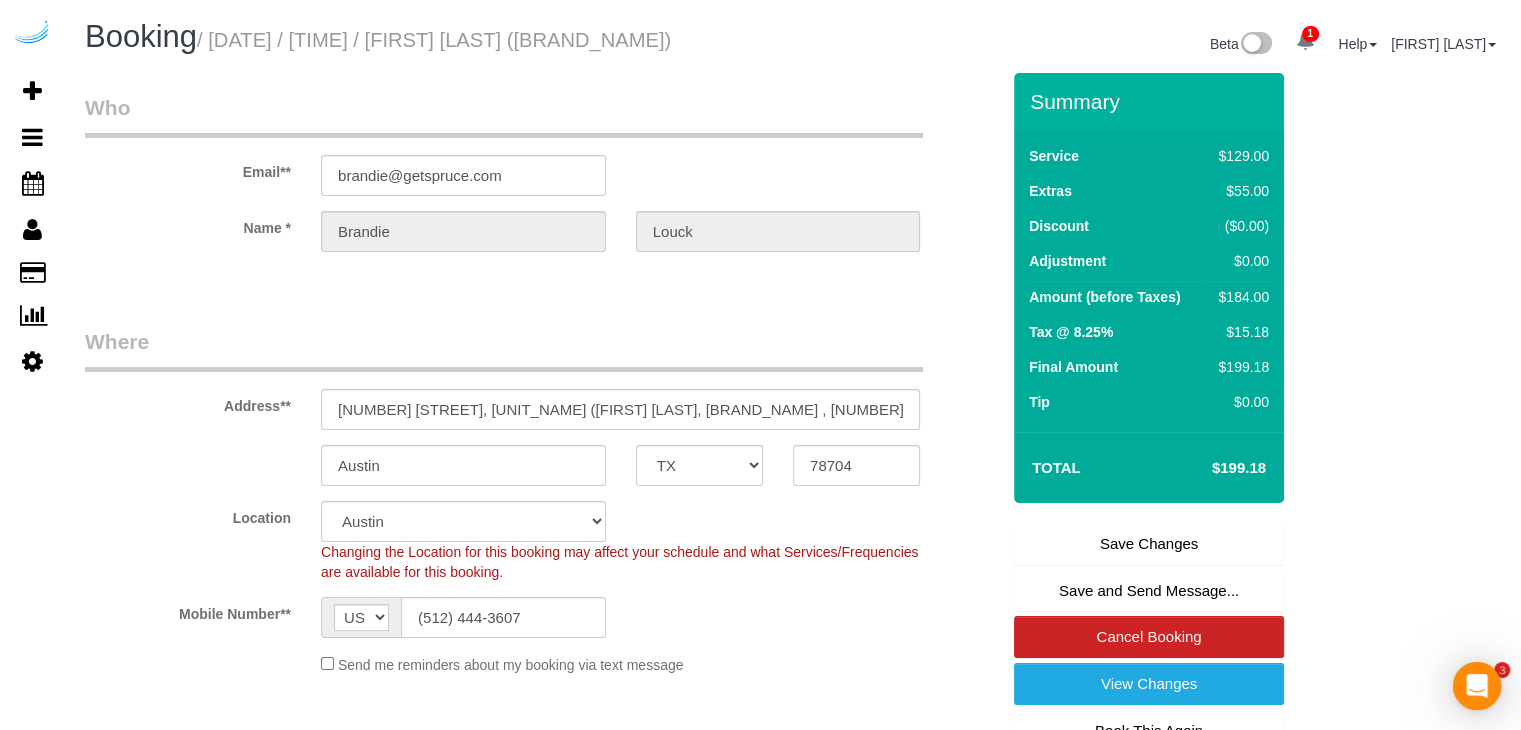scroll, scrollTop: 0, scrollLeft: 0, axis: both 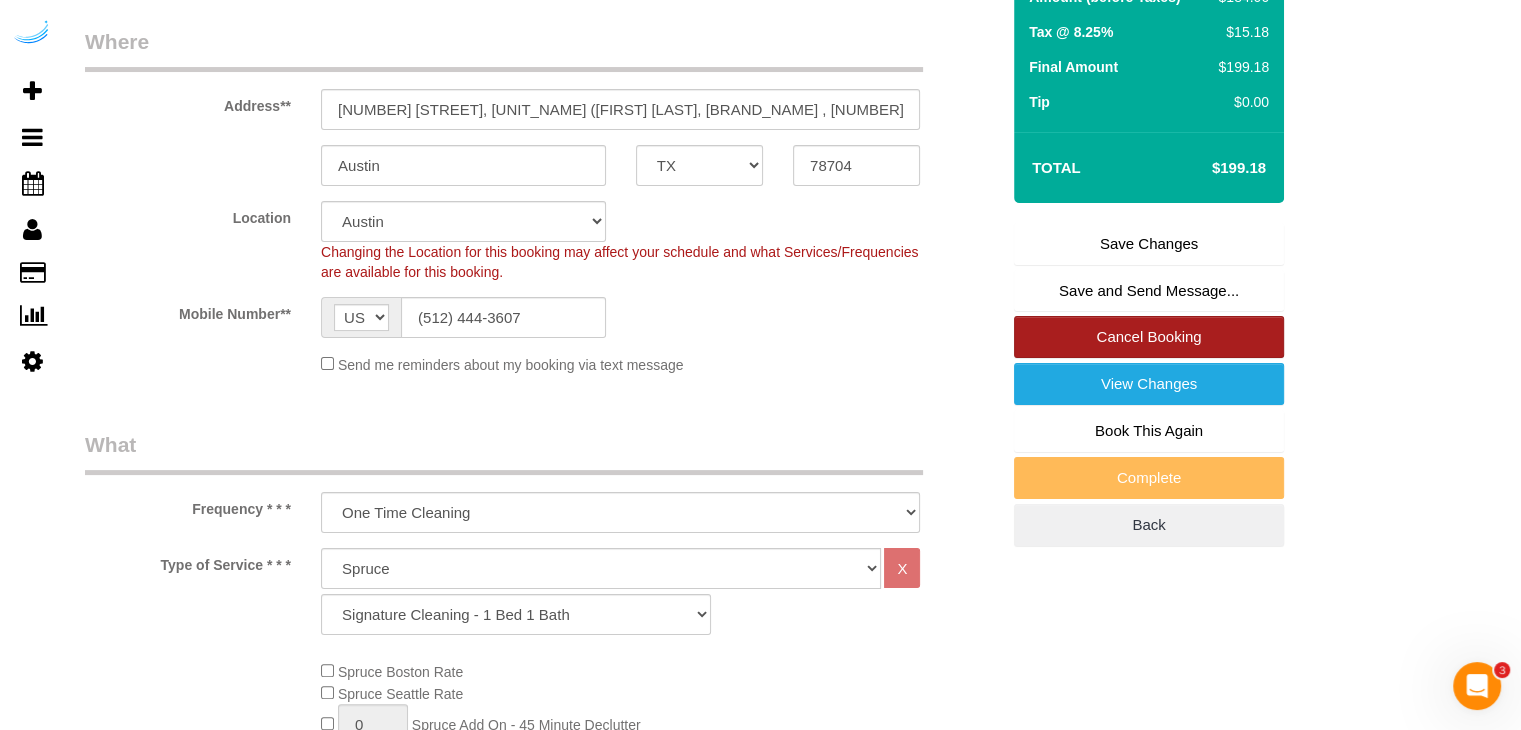 click on "Cancel Booking" at bounding box center [1149, 337] 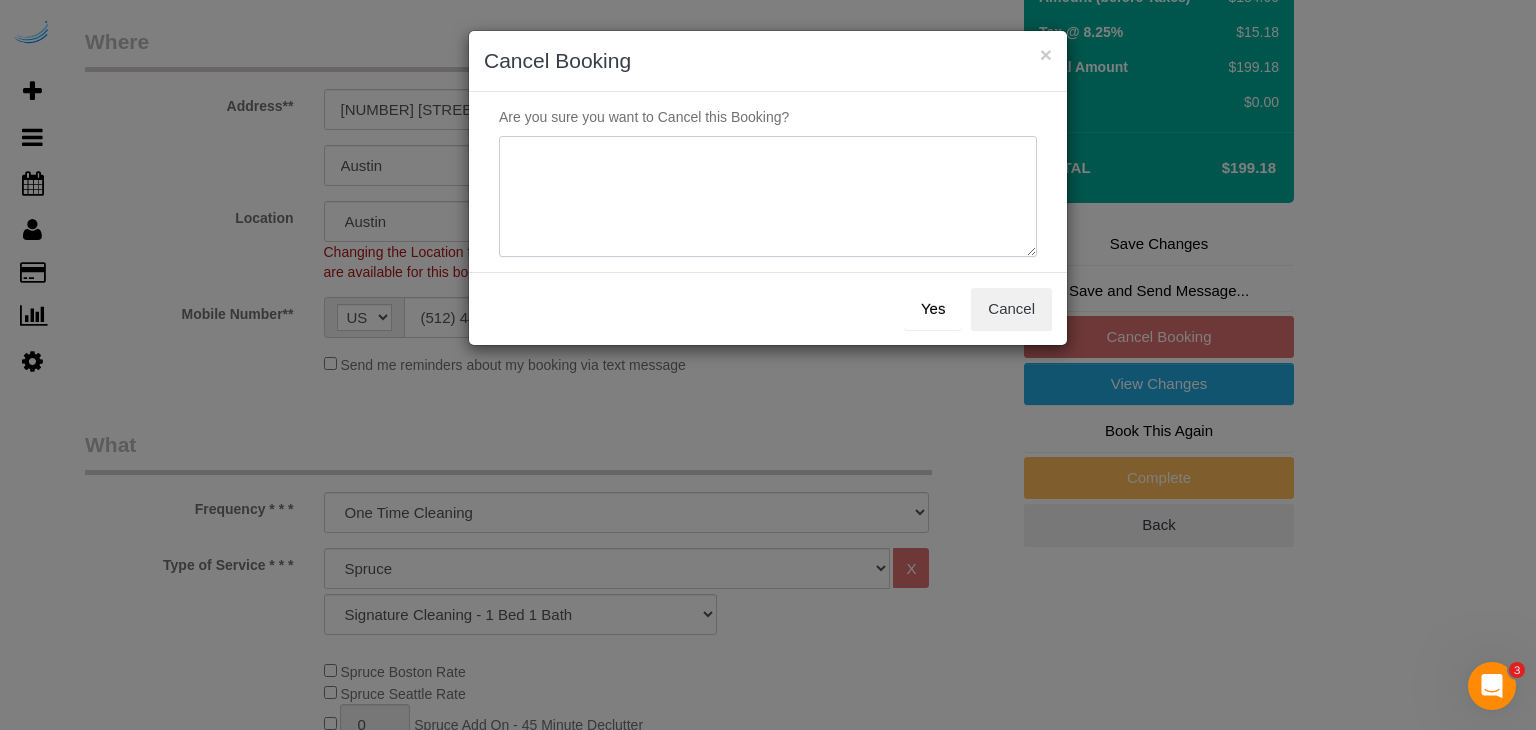 click at bounding box center (768, 197) 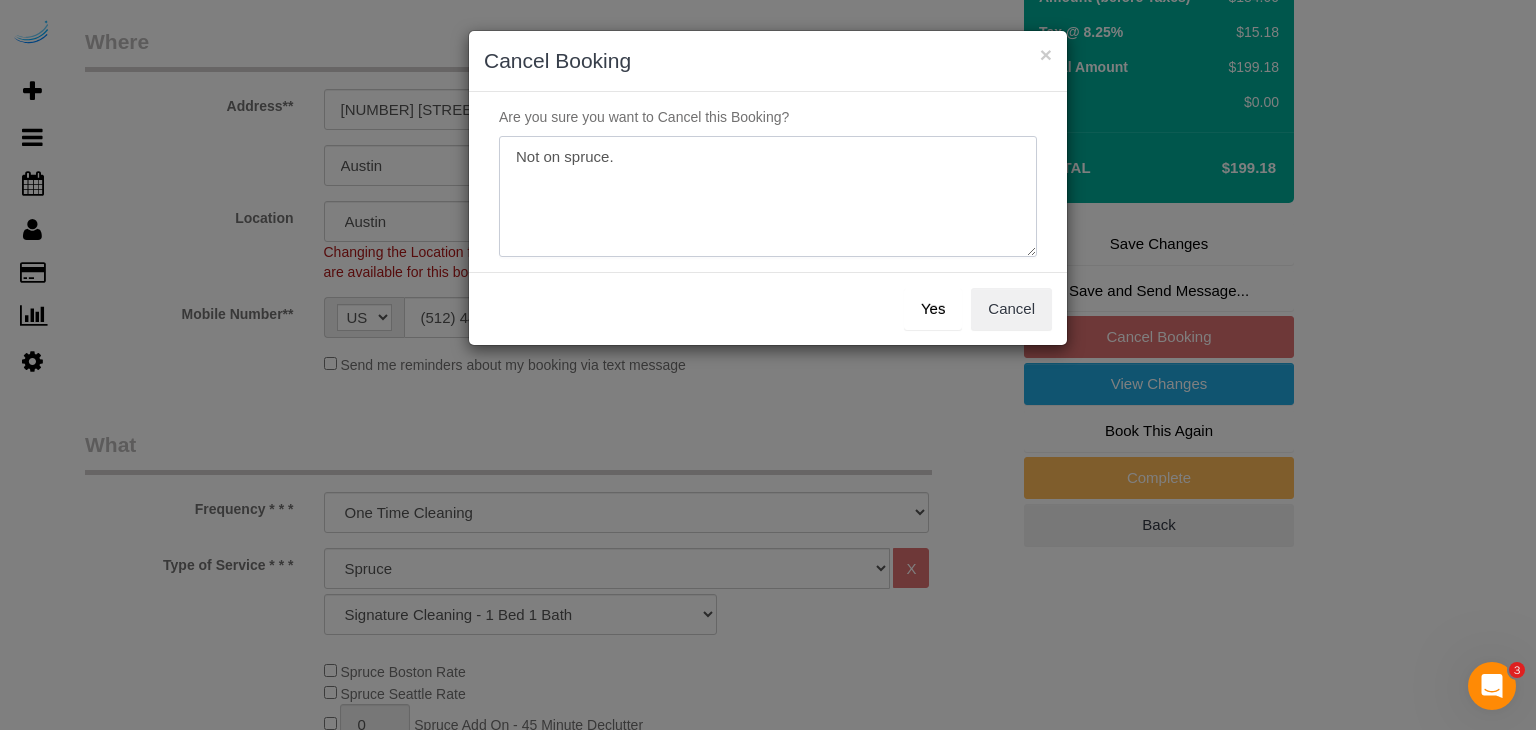type on "Not on spruce." 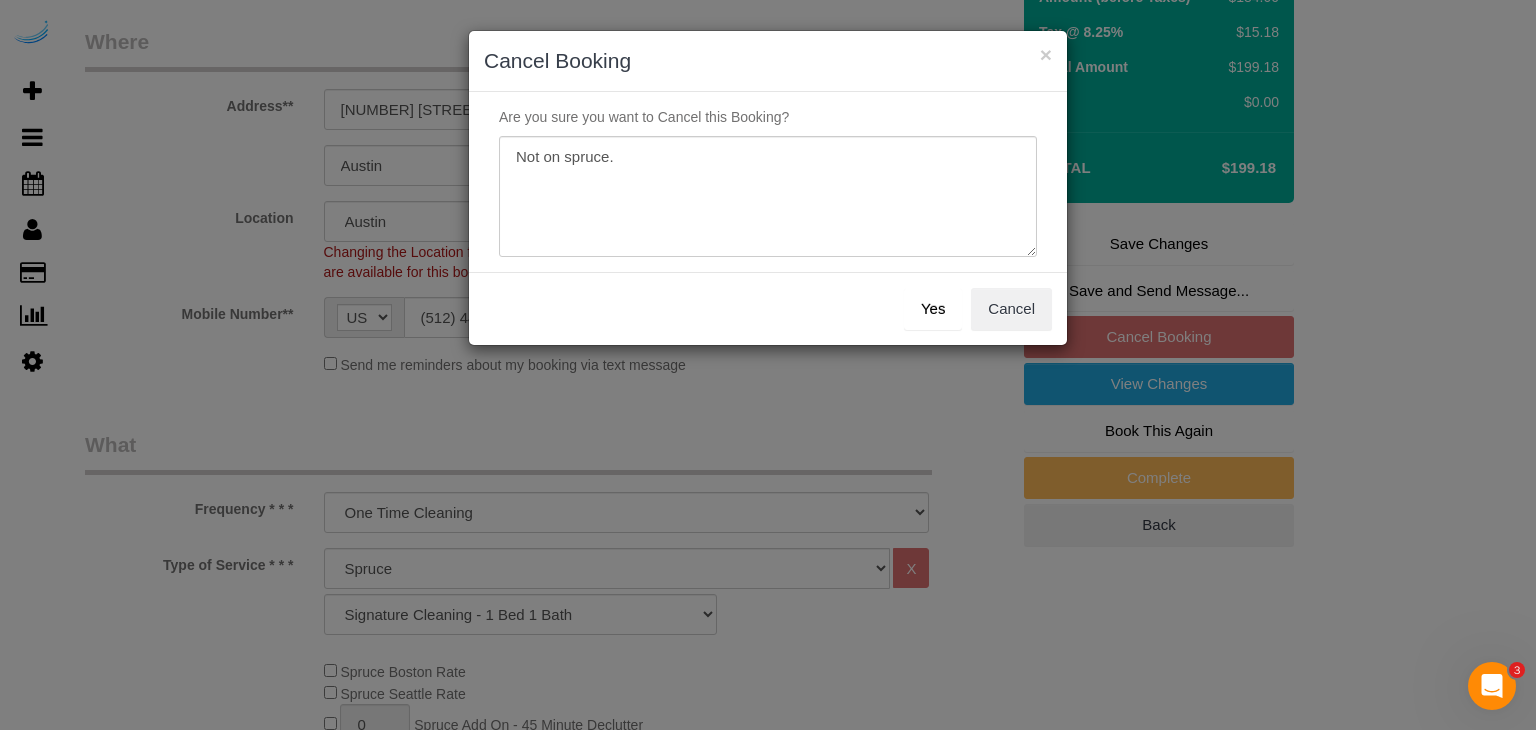 click on "Yes" at bounding box center [933, 309] 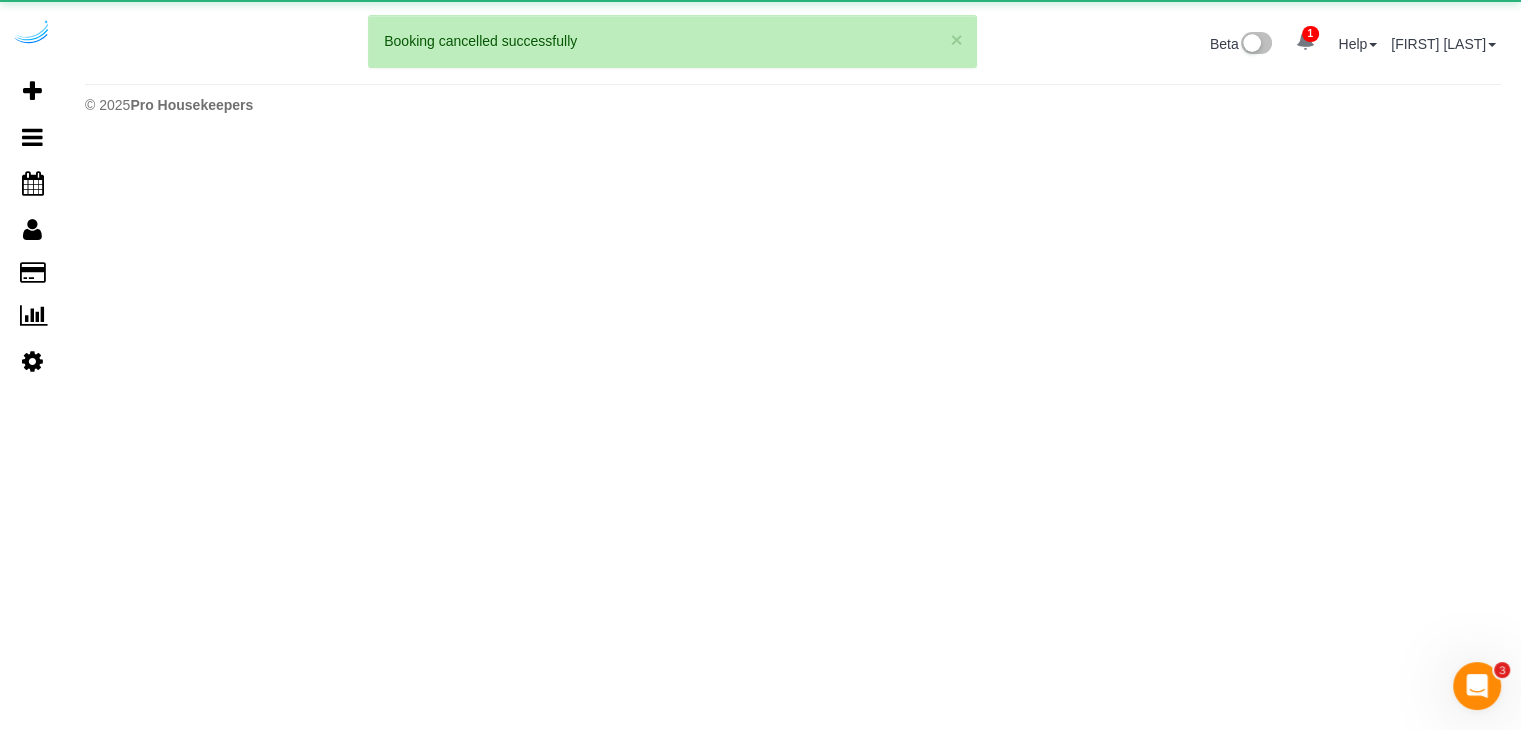 scroll, scrollTop: 0, scrollLeft: 0, axis: both 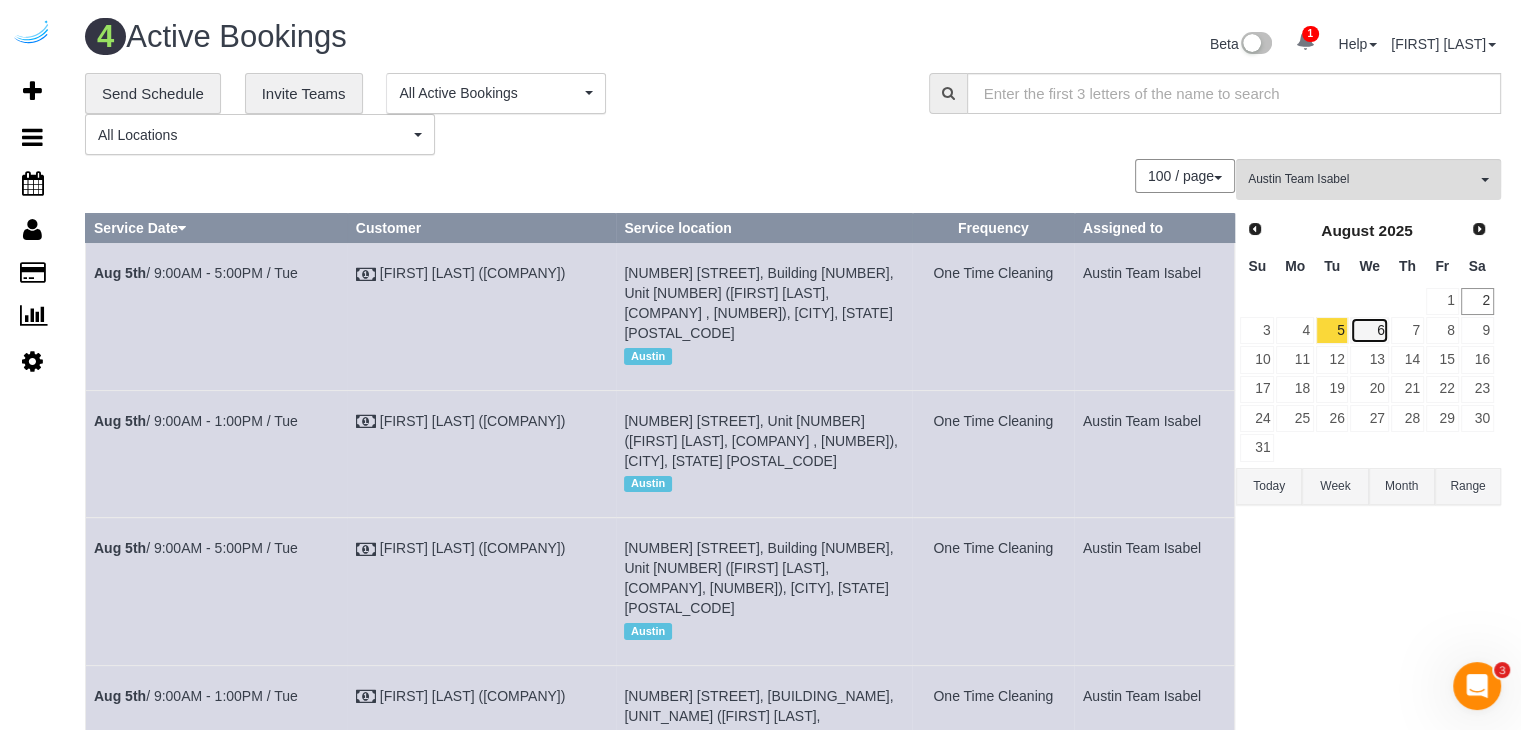 click on "6" at bounding box center [1369, 330] 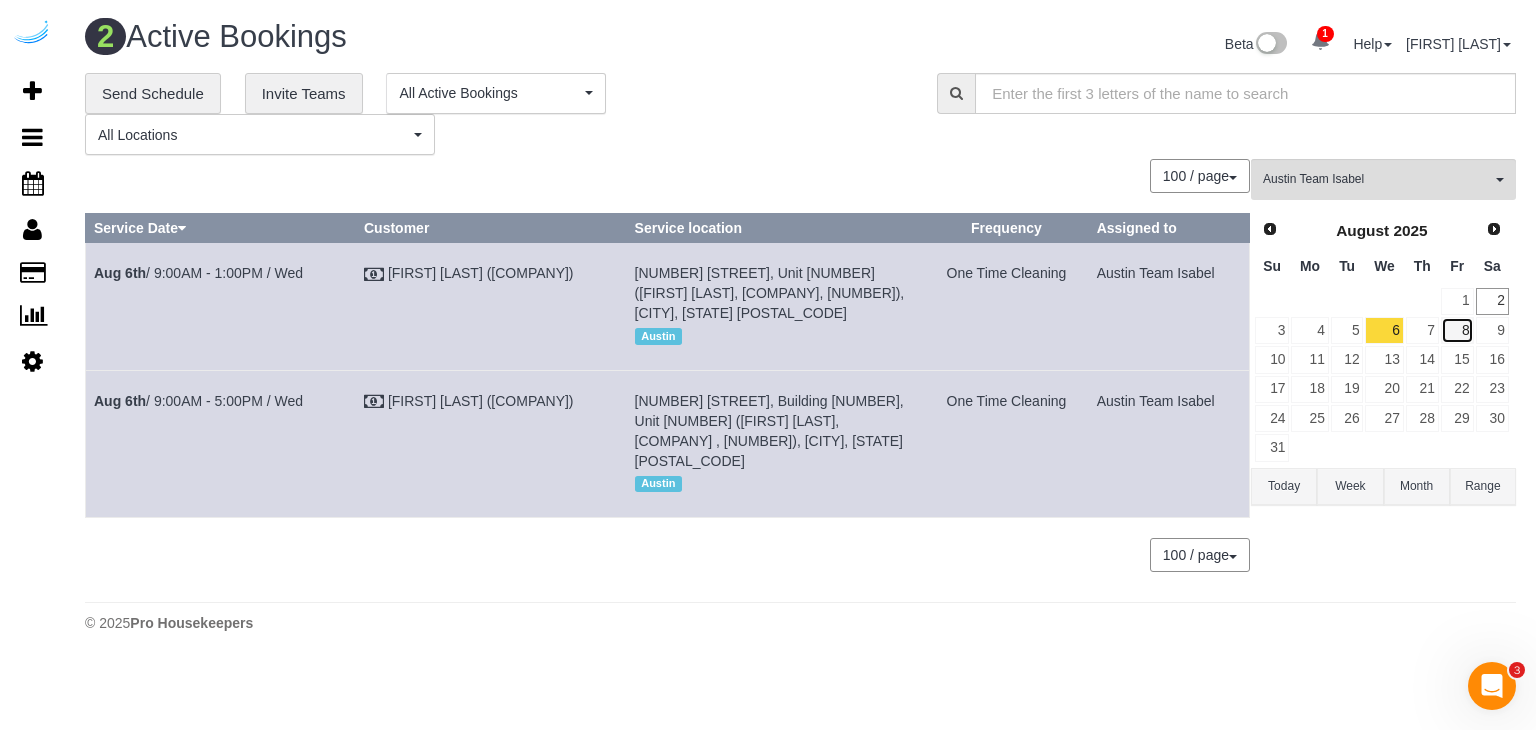 click on "8" at bounding box center [1457, 330] 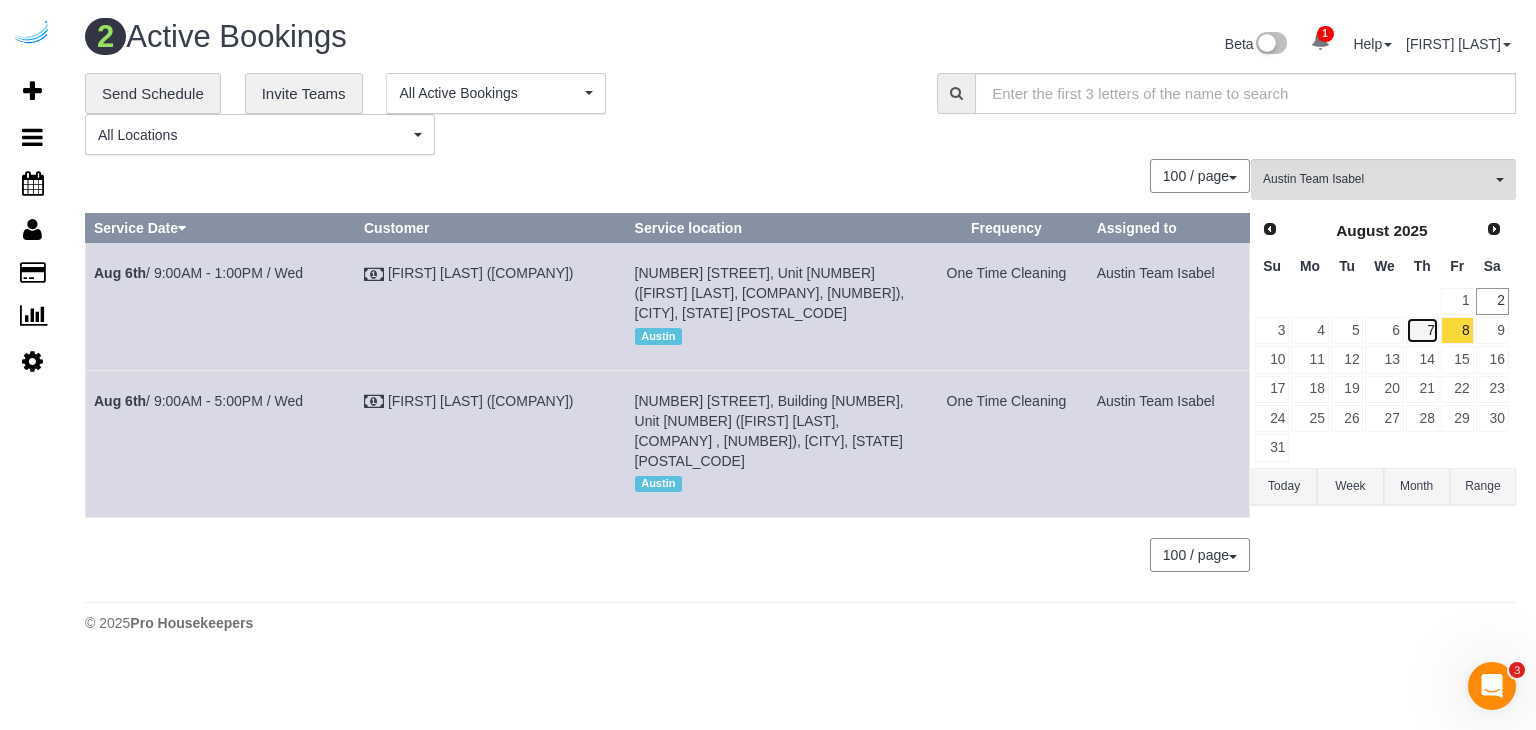 click on "7" at bounding box center [1422, 330] 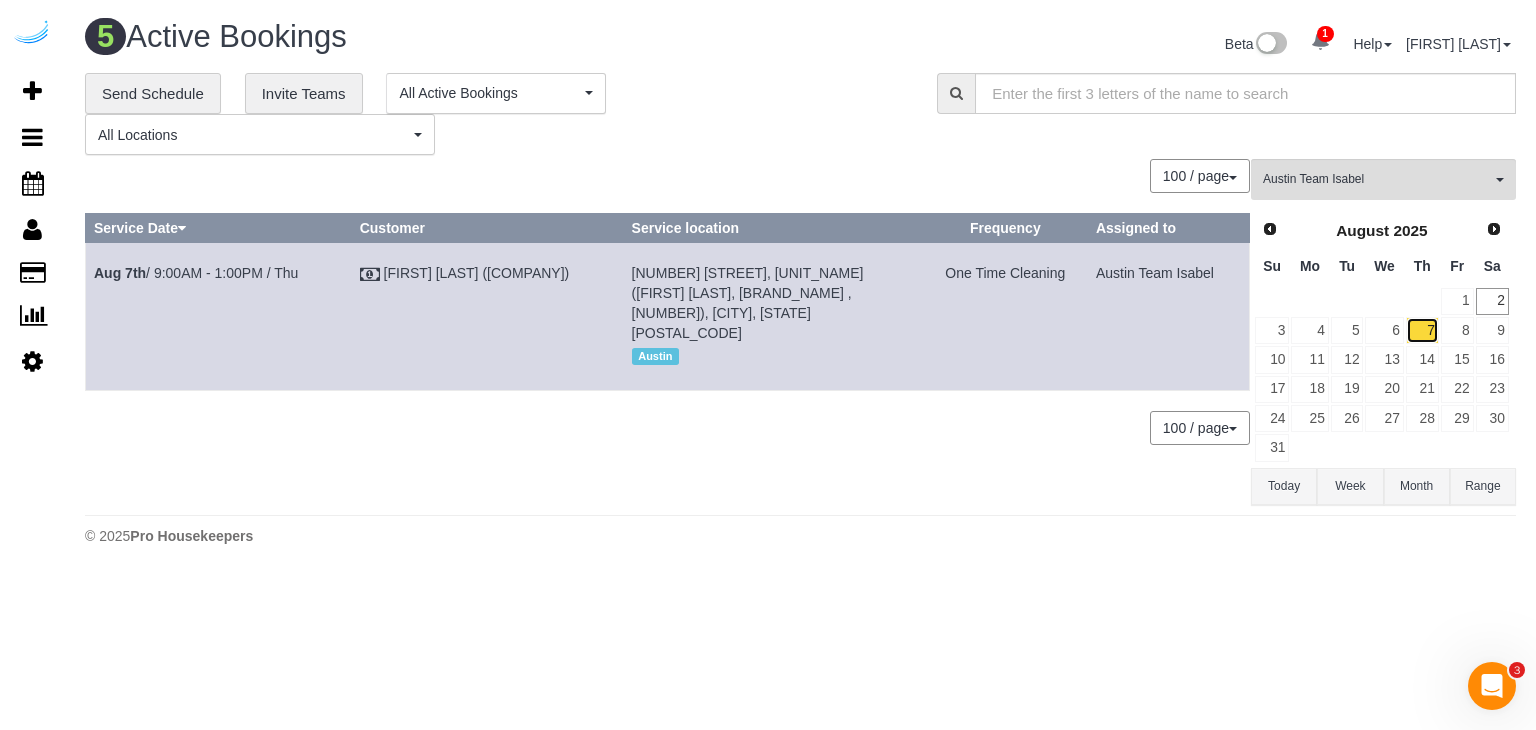 click on "7" at bounding box center (1422, 330) 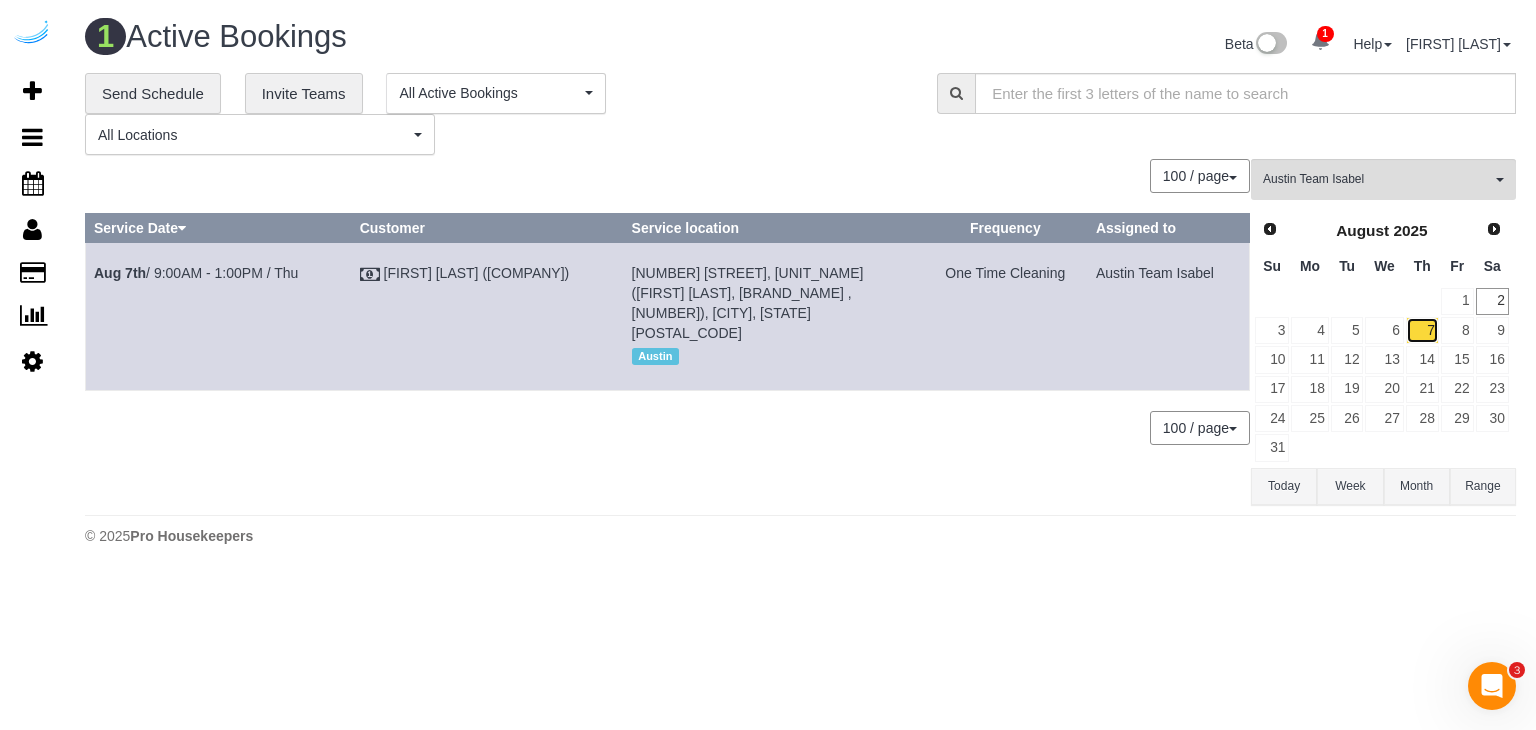 click on "7" at bounding box center (1422, 330) 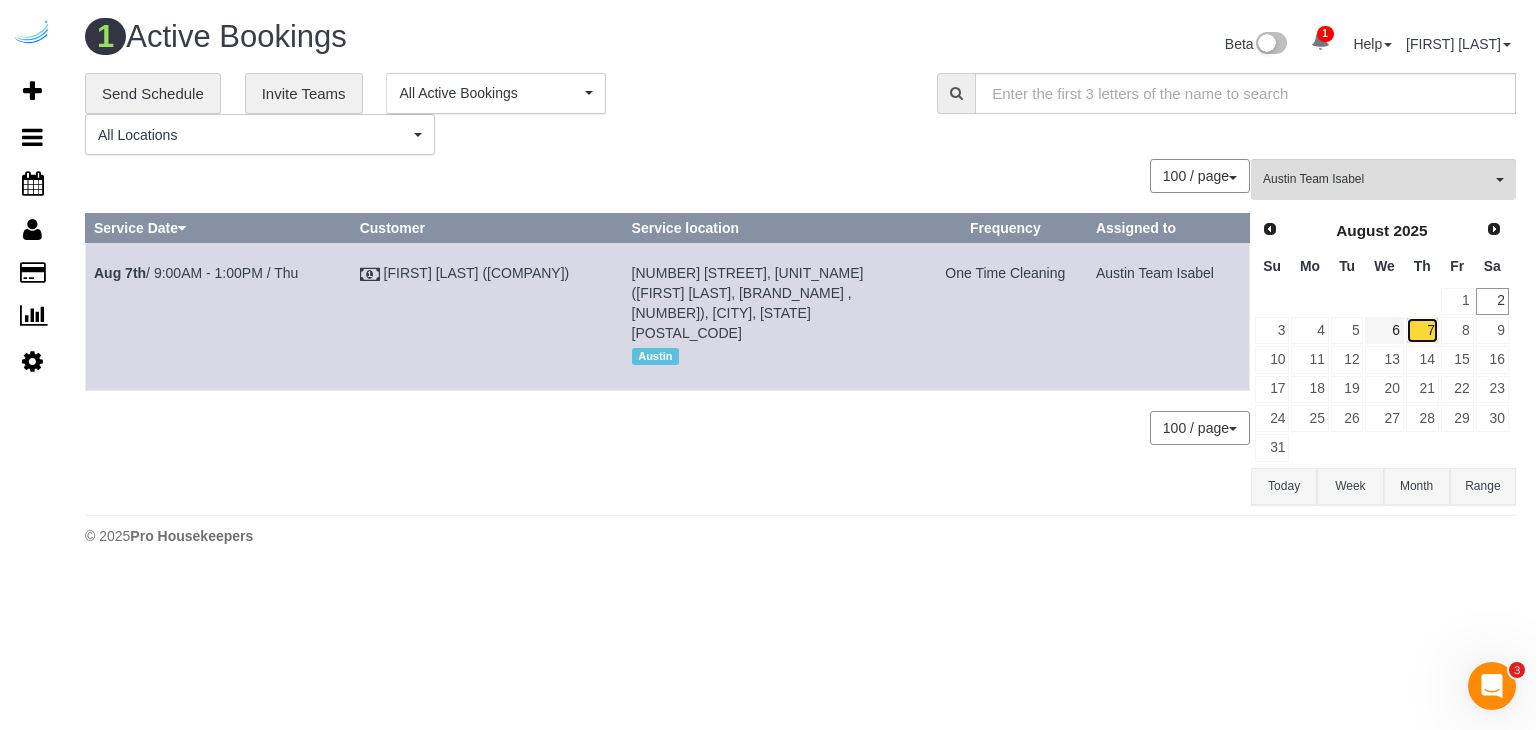 click on "7" at bounding box center (1422, 330) 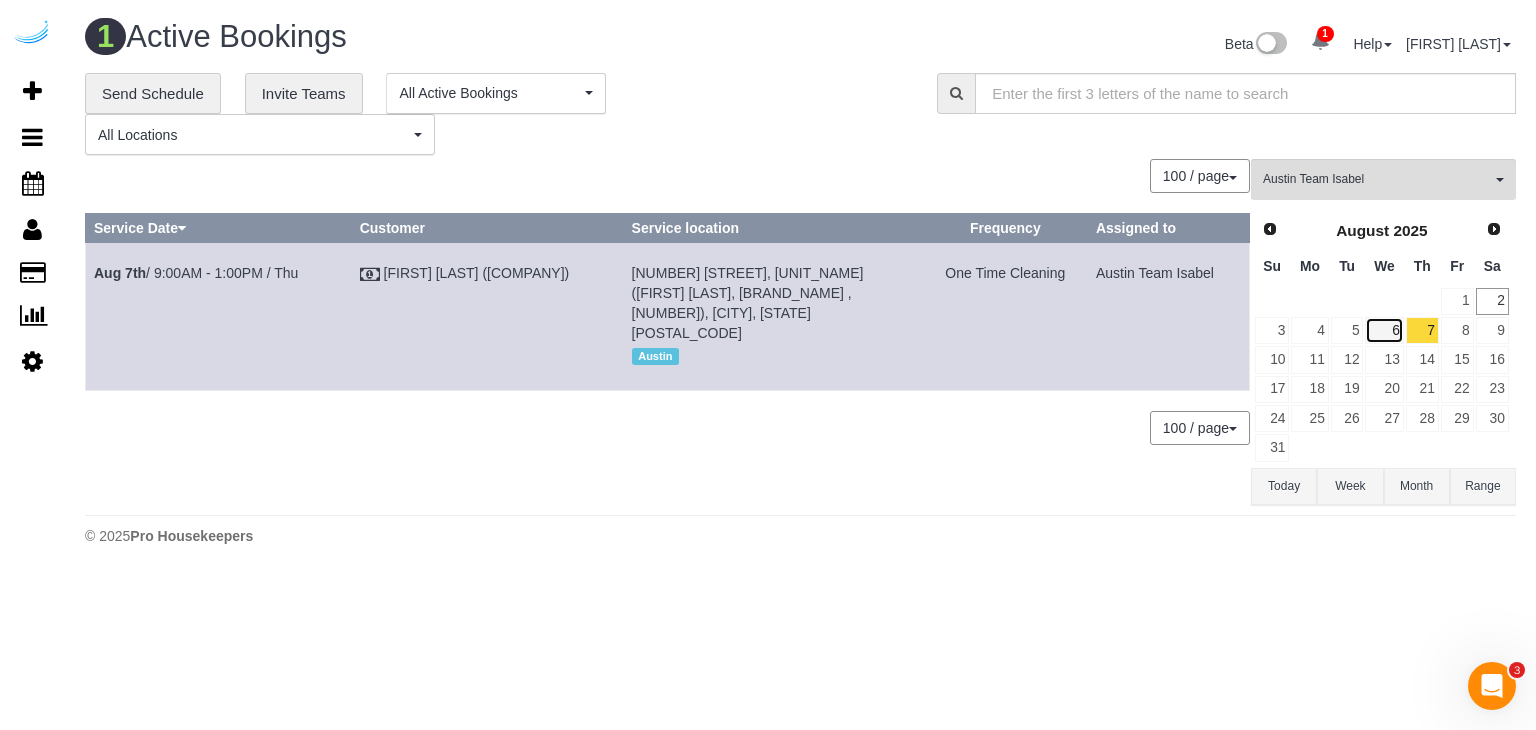 click on "6" at bounding box center (1384, 330) 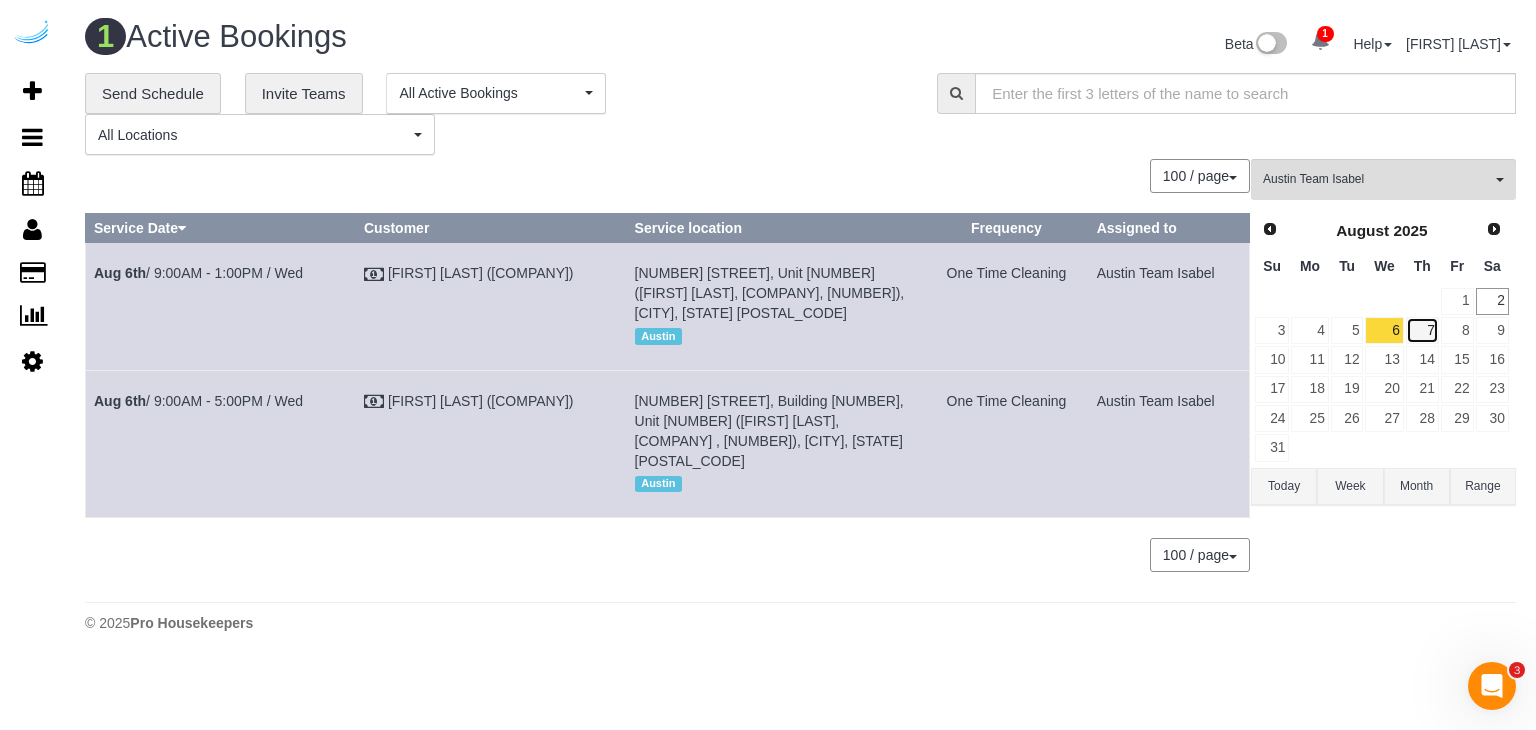 click on "7" at bounding box center [1422, 330] 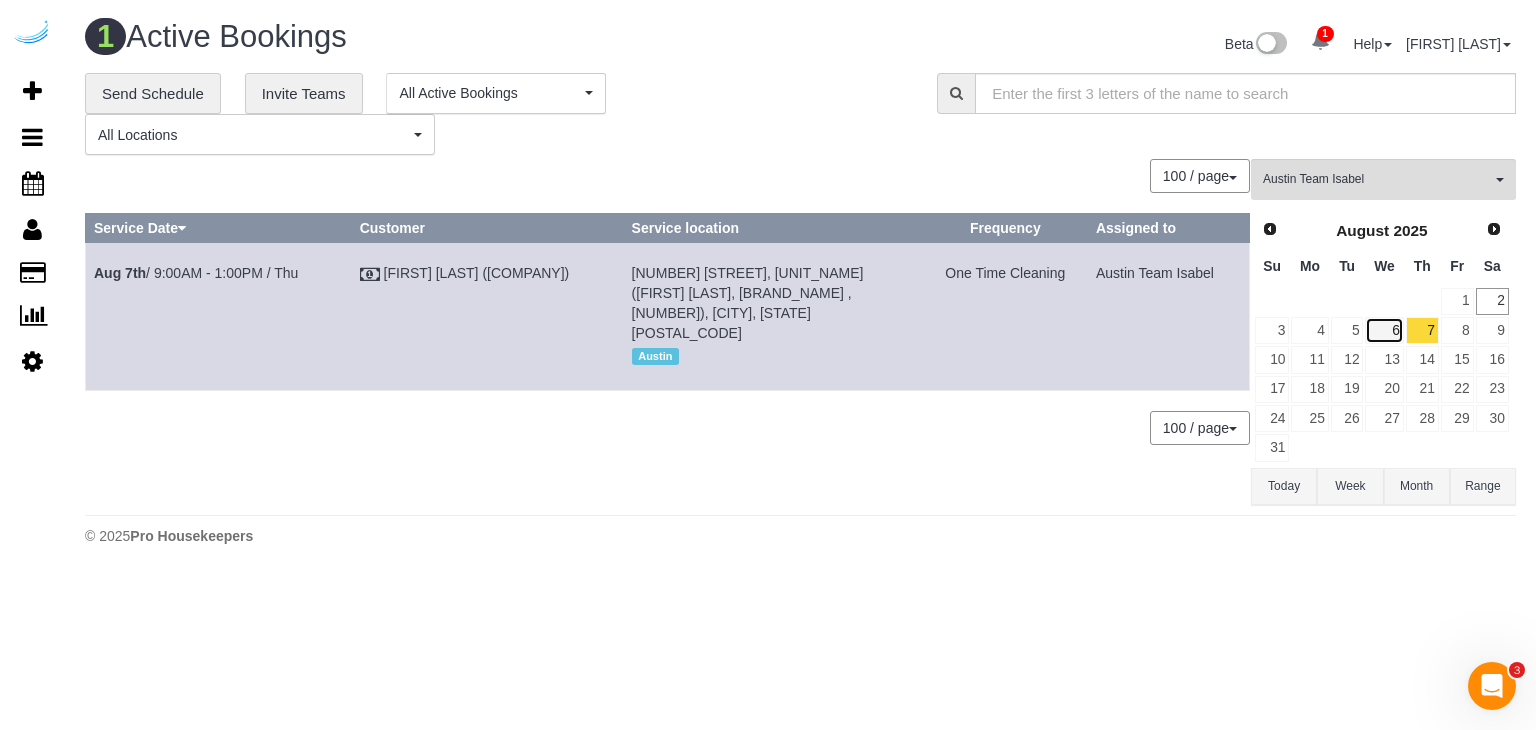 click on "6" at bounding box center [1384, 330] 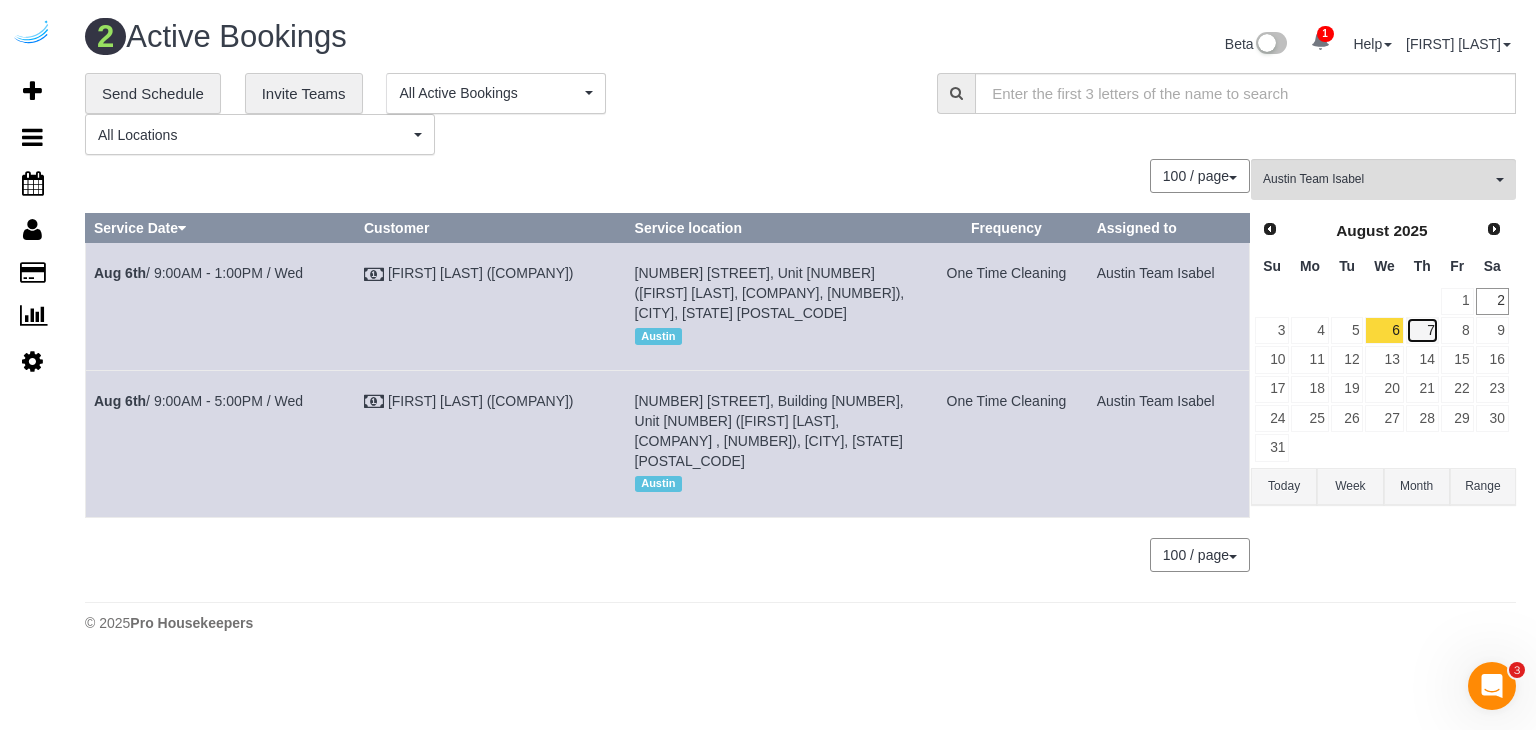 click on "7" at bounding box center (1422, 330) 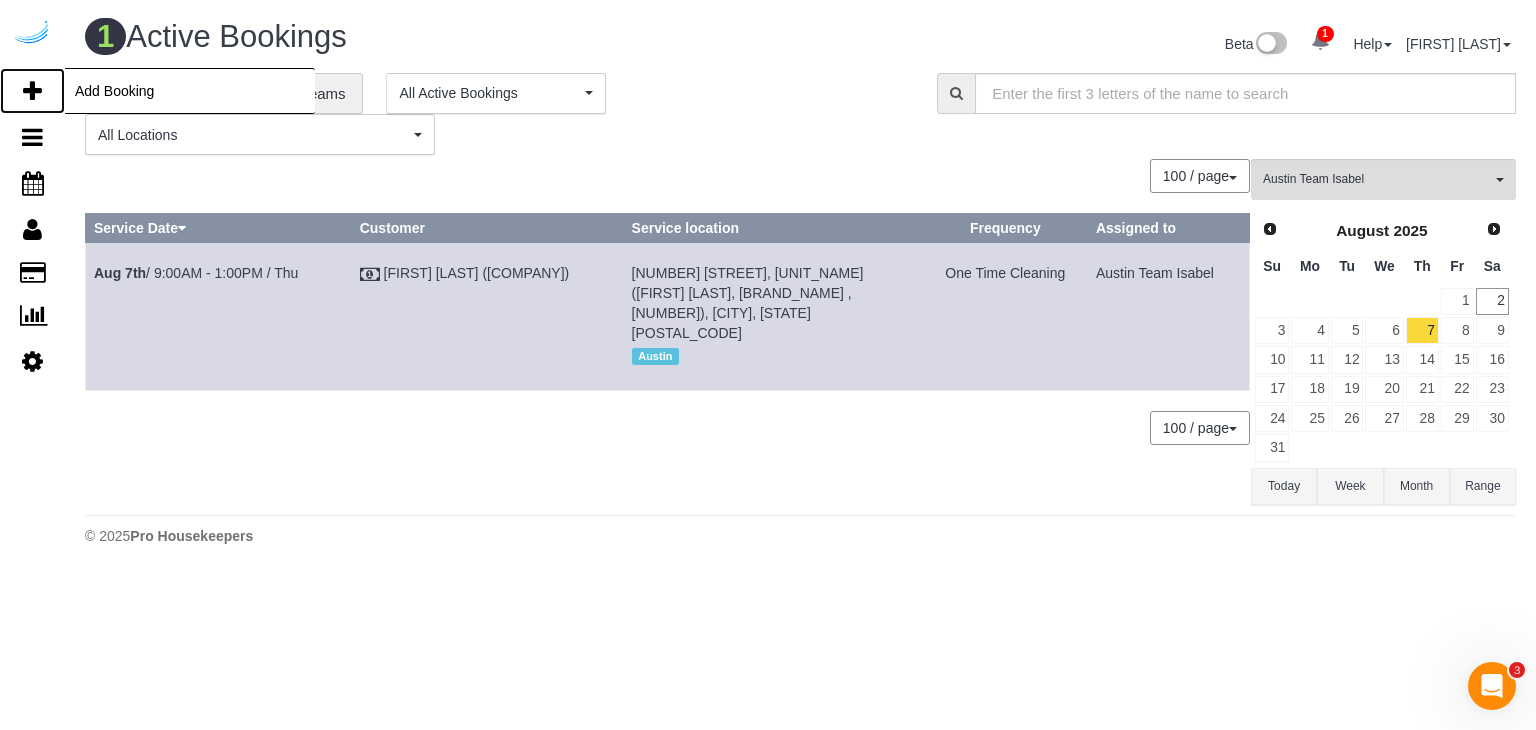 click at bounding box center (32, 91) 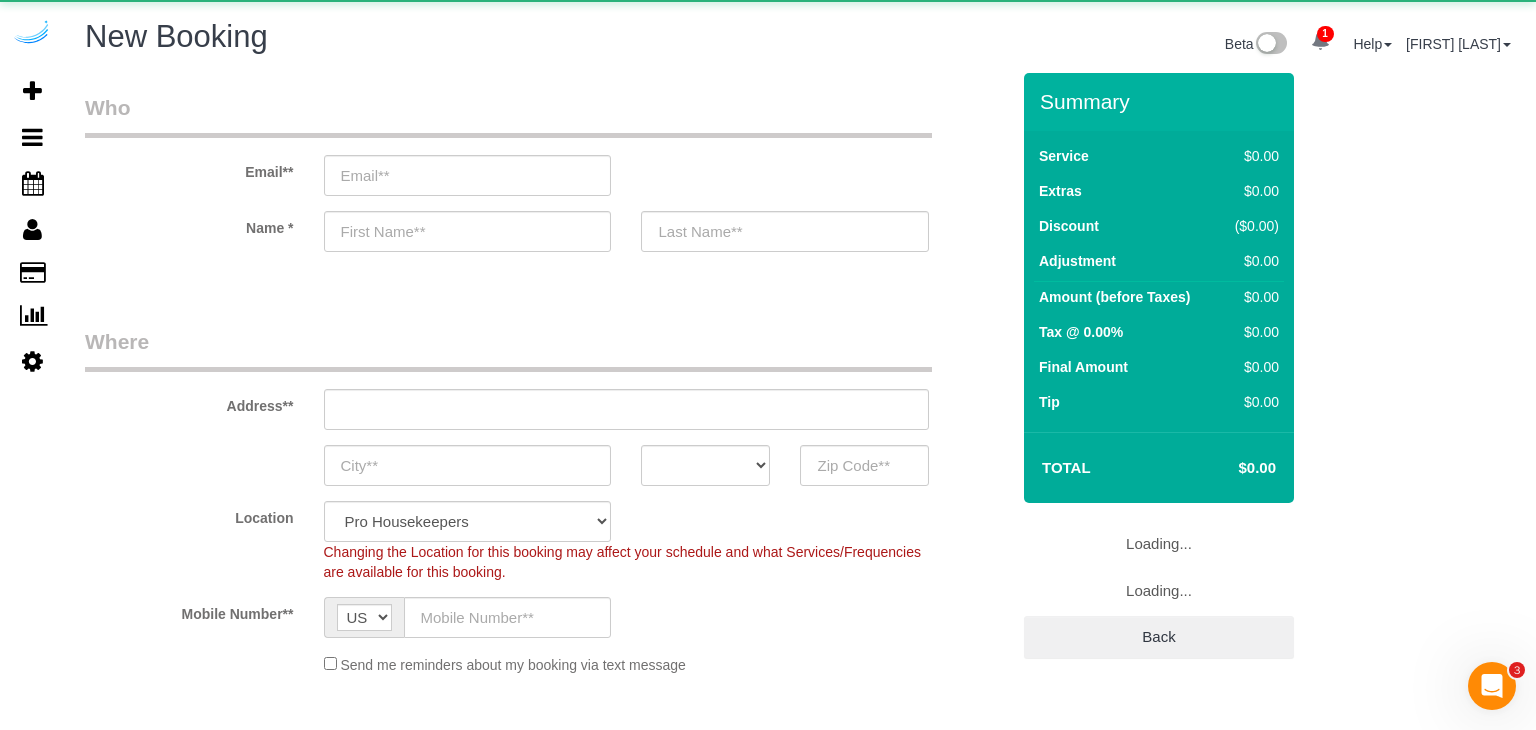 select on "4" 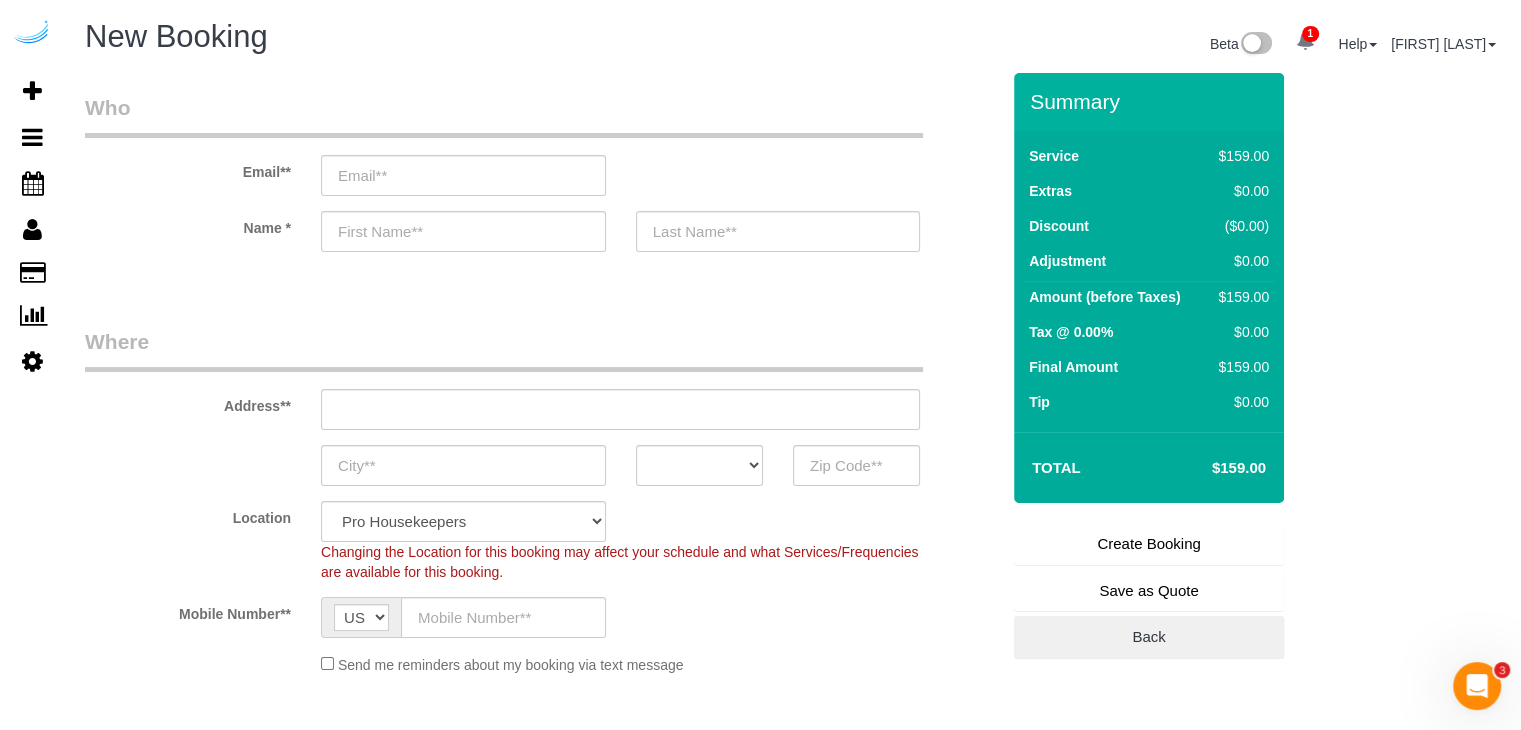 drag, startPoint x: 533, startPoint y: 145, endPoint x: 533, endPoint y: 160, distance: 15 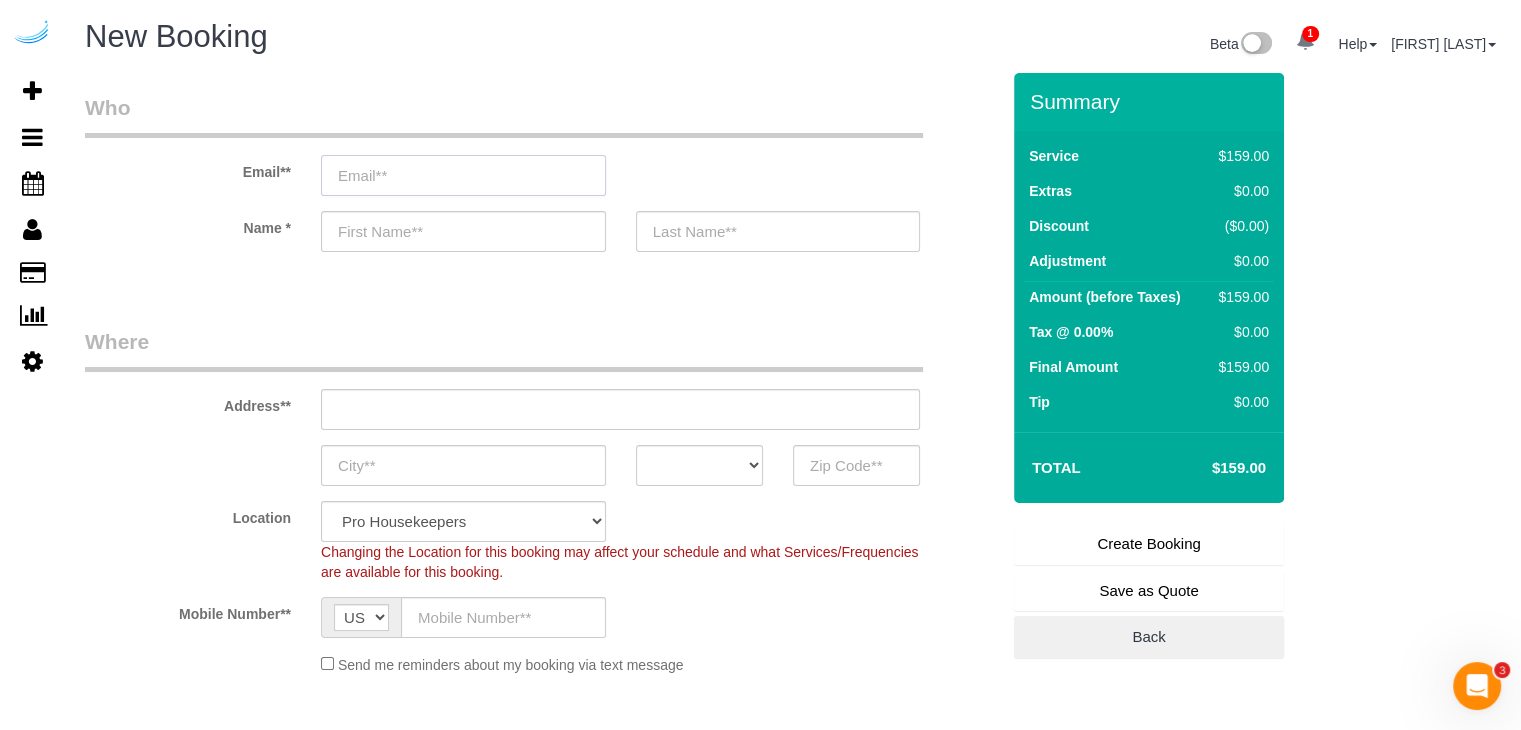 click at bounding box center [463, 175] 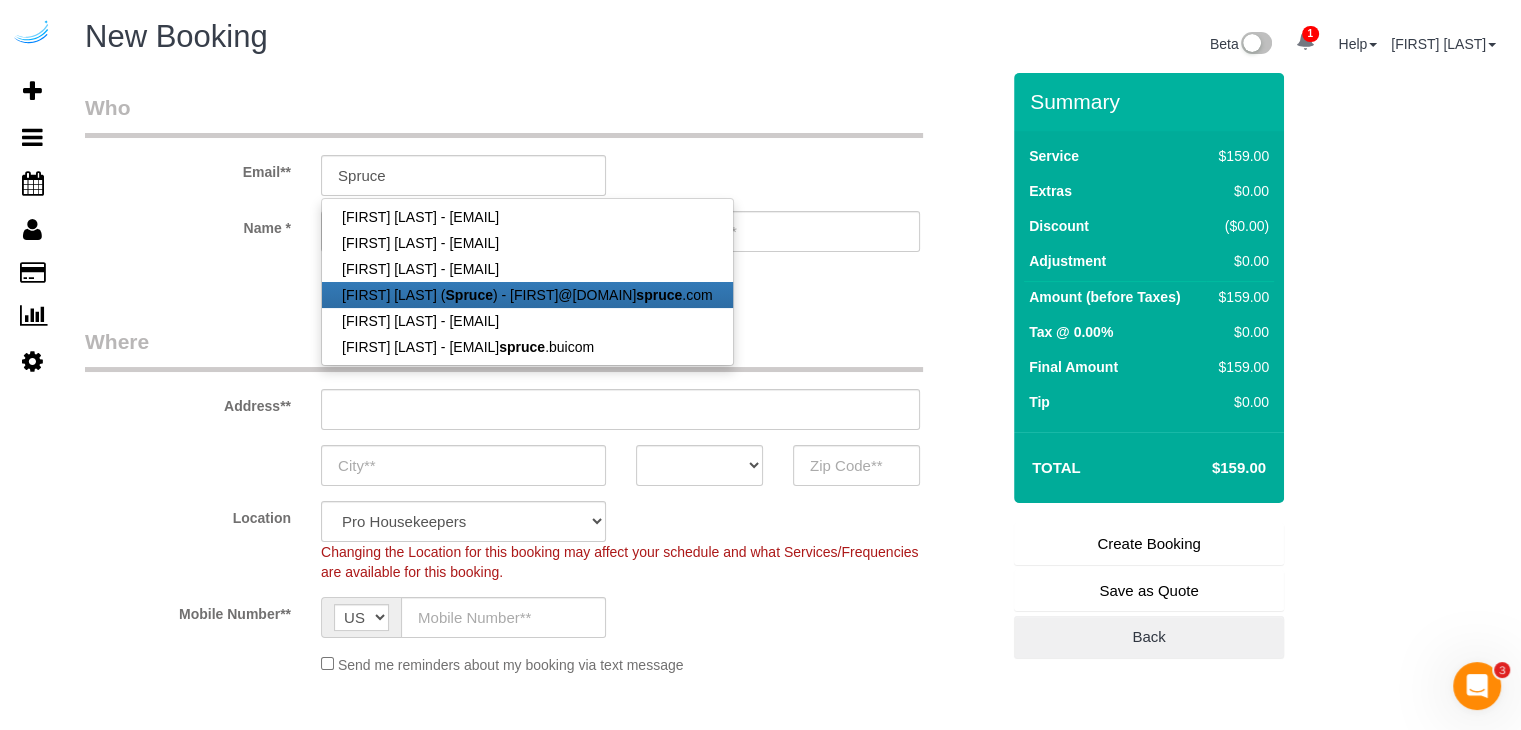 click on "Spruce" at bounding box center (468, 295) 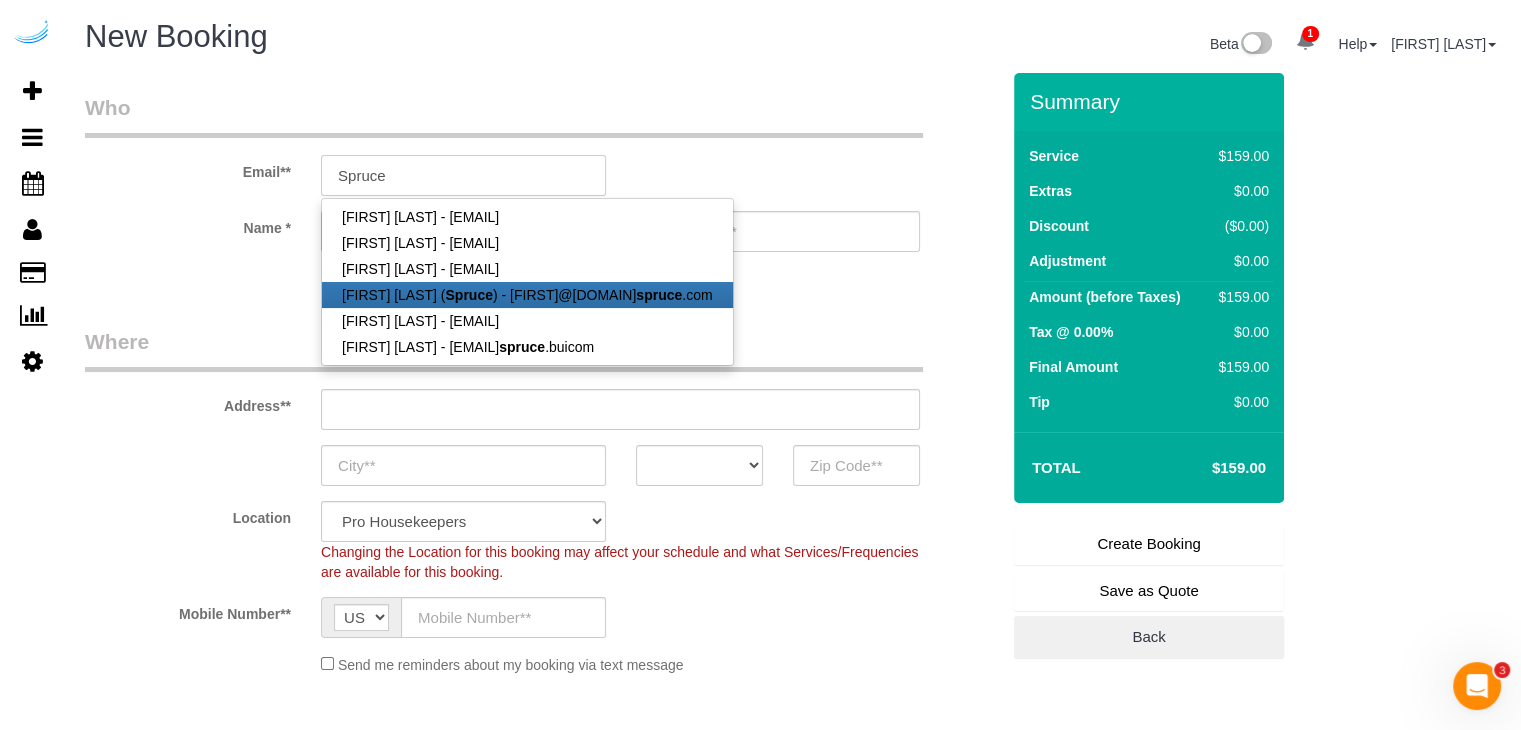 type on "brandie@getspruce.com" 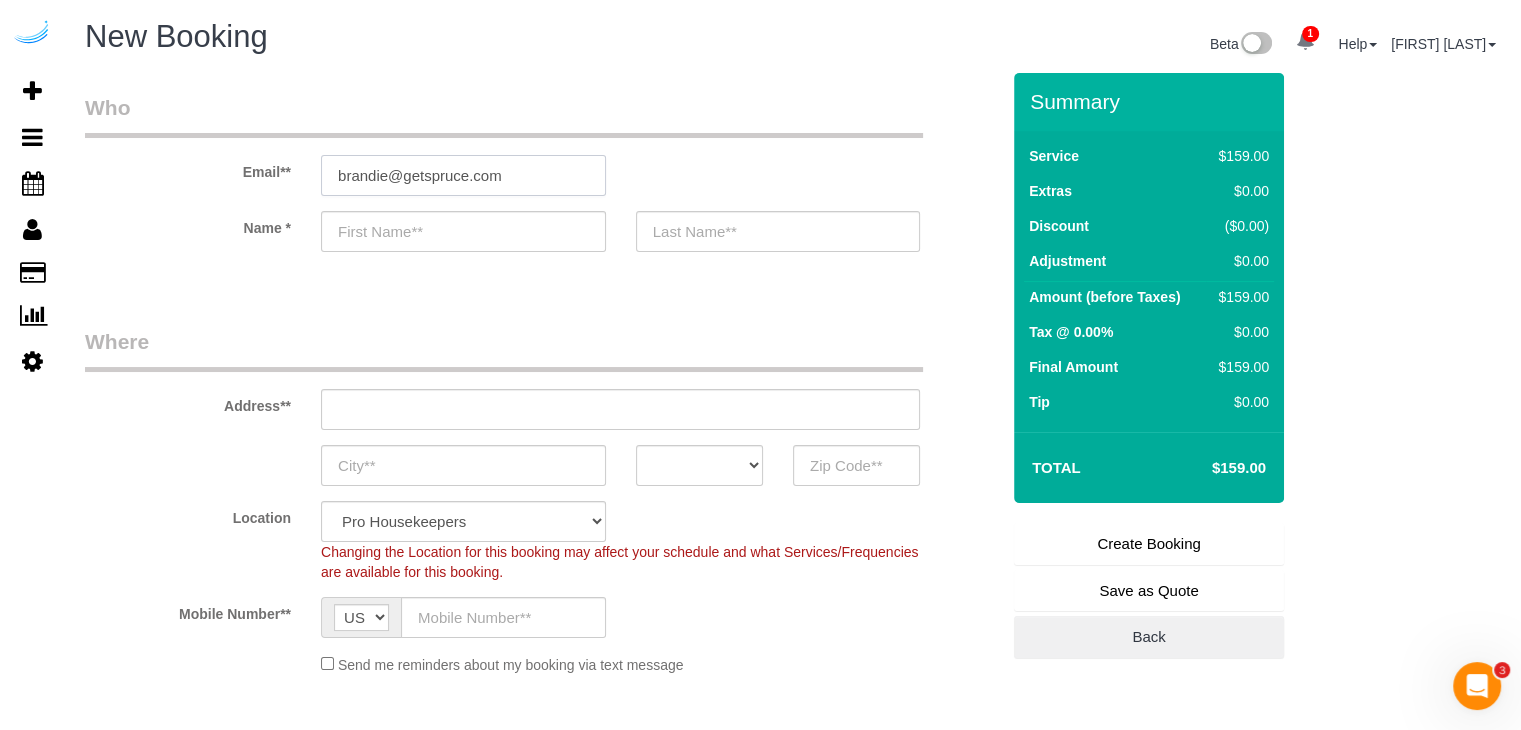 type on "Brandie" 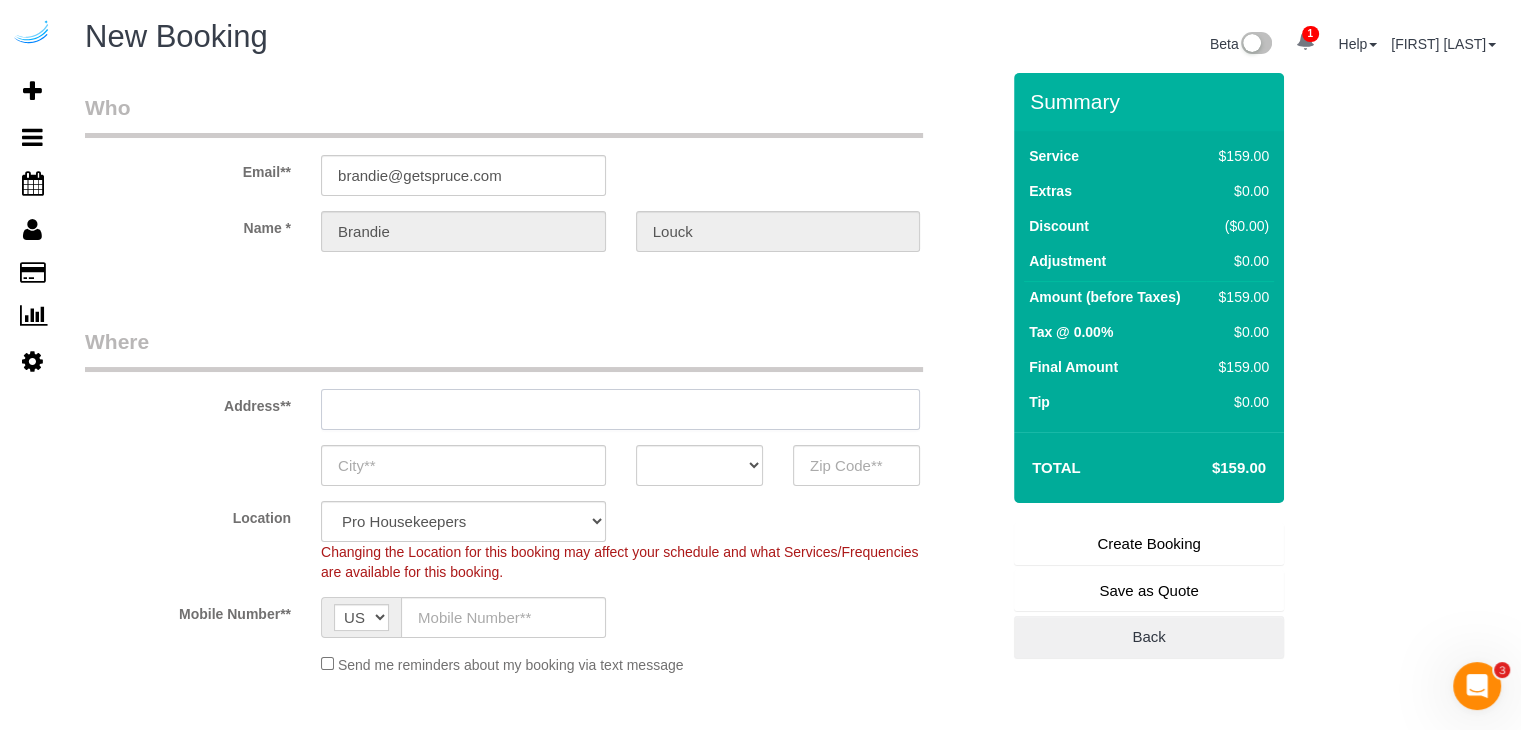 click at bounding box center (620, 409) 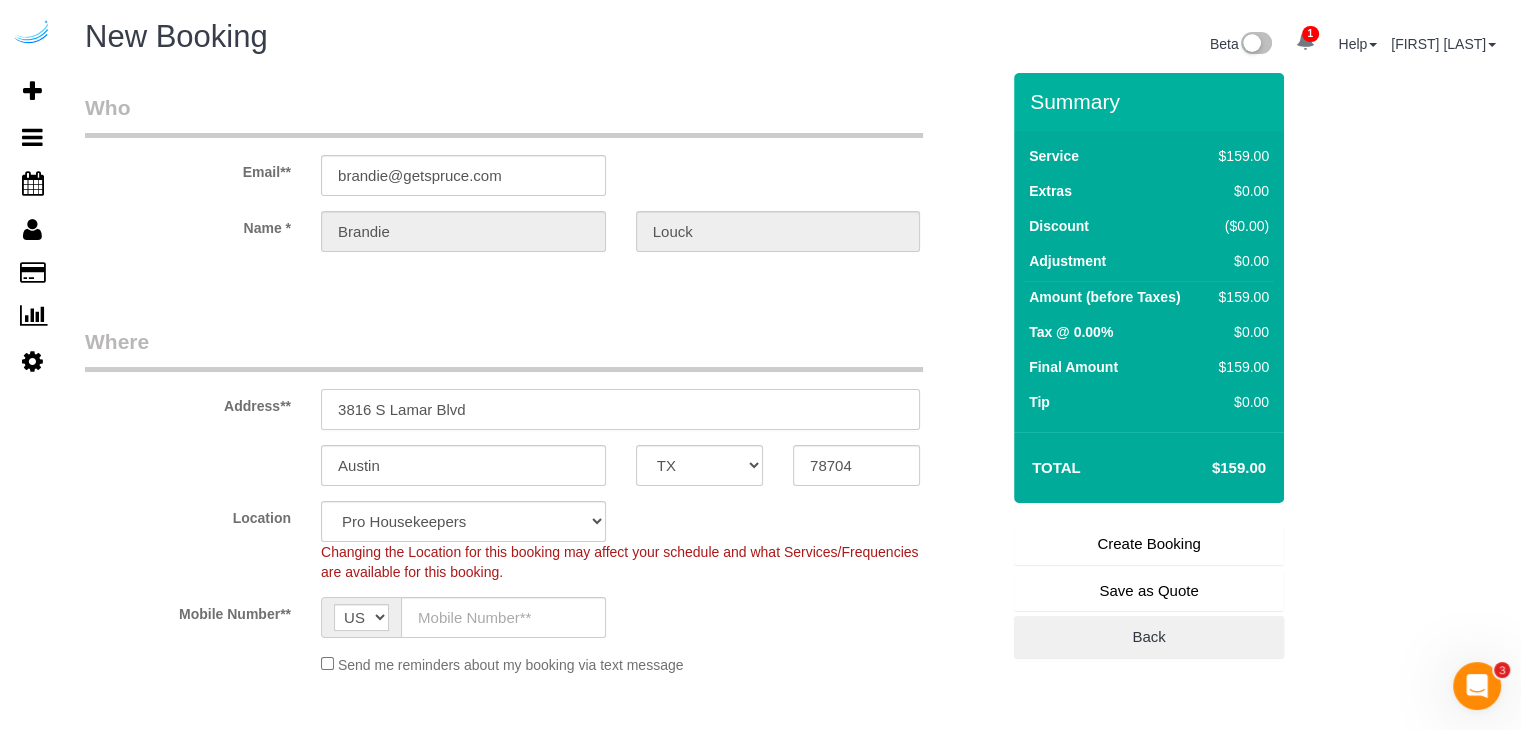 paste on "[NUMBER] [STREET], [CITY], [STATE] [POSTAL_CODE]" 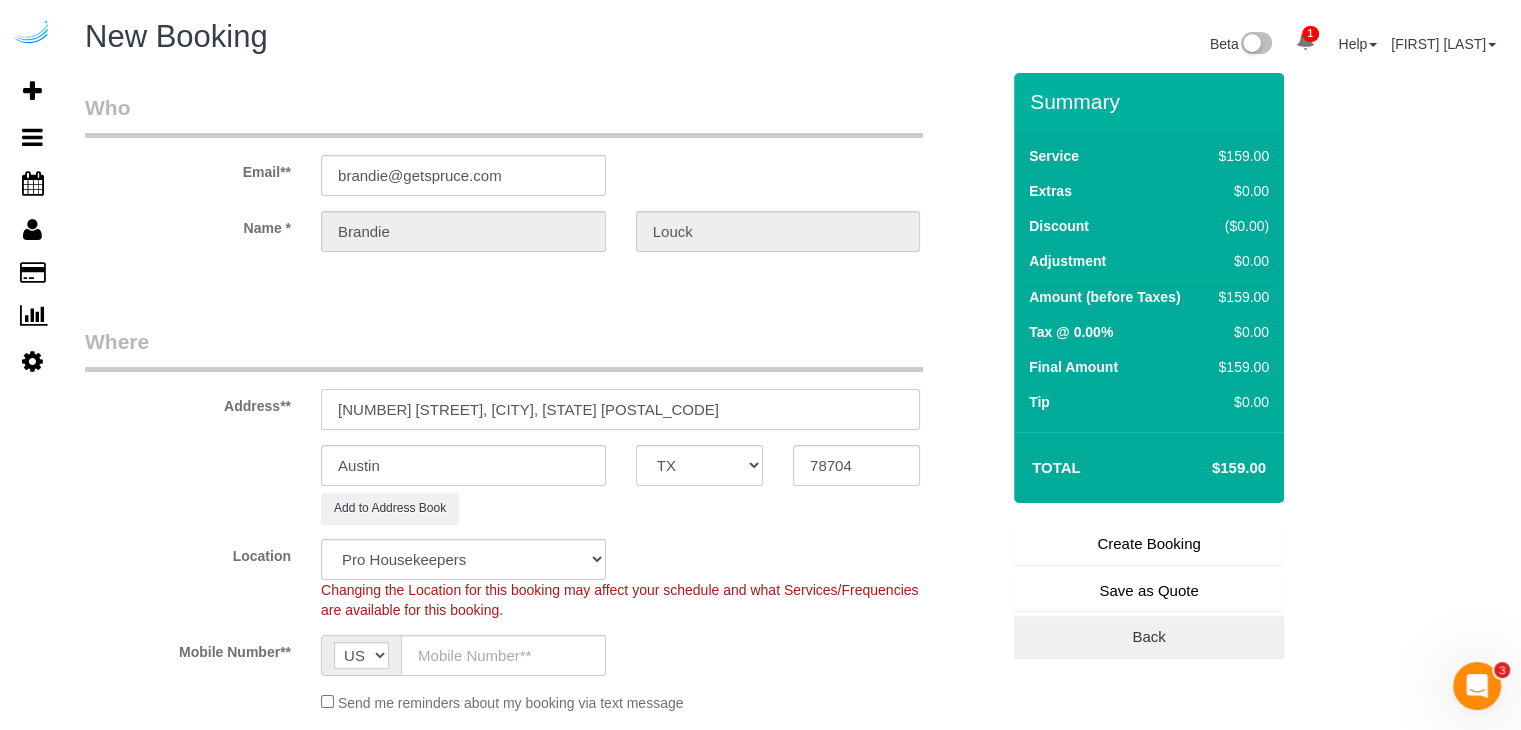 select on "9" 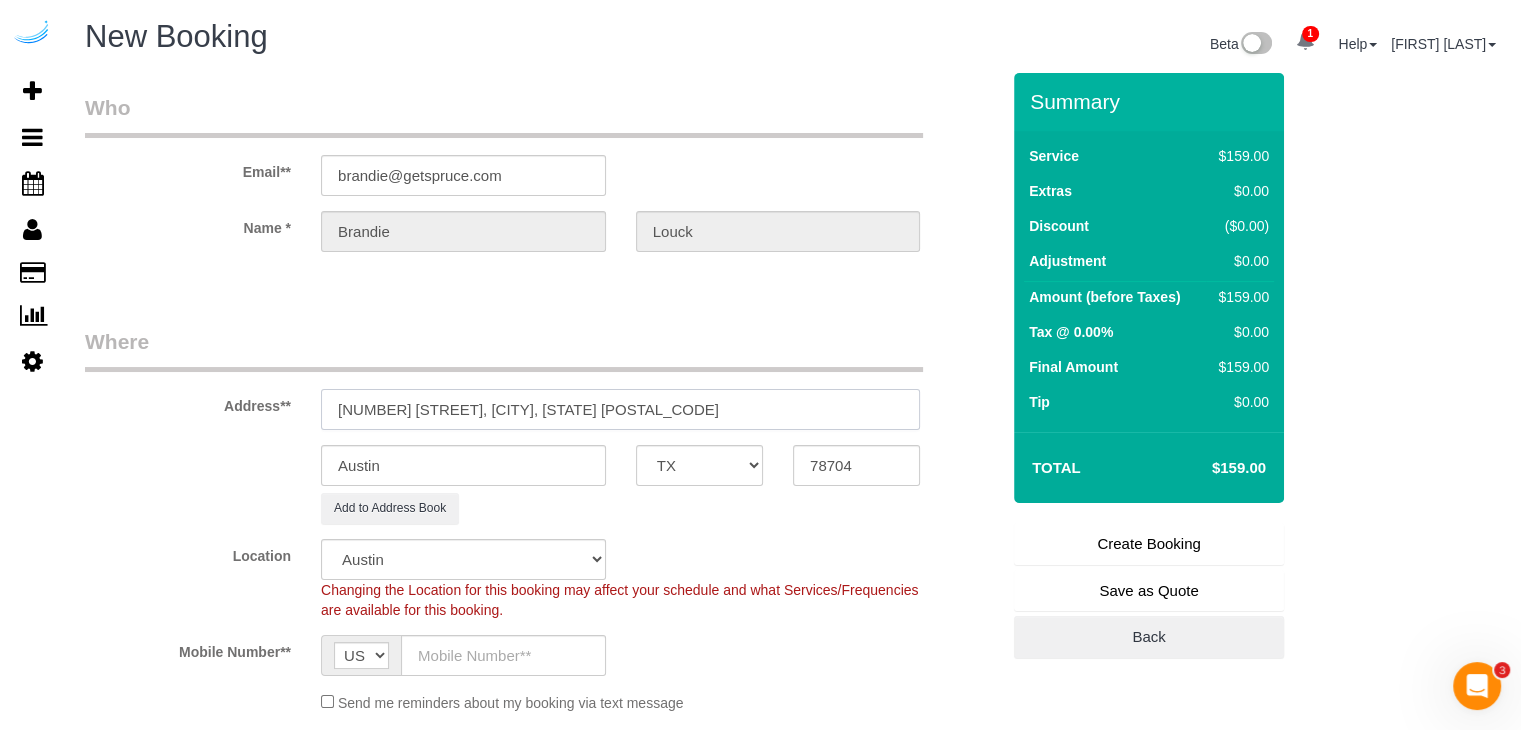 select on "object:2280" 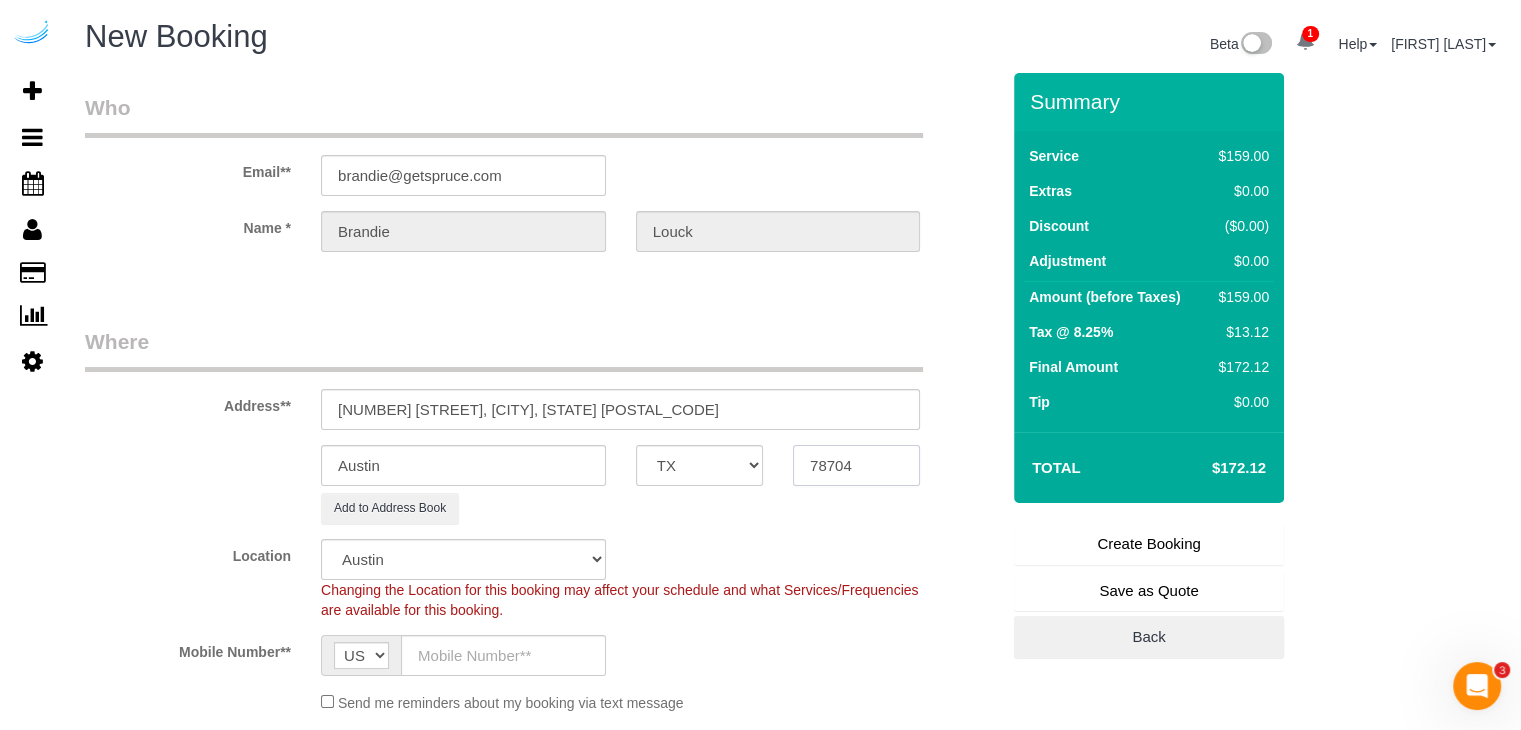 click on "78704" at bounding box center [856, 465] 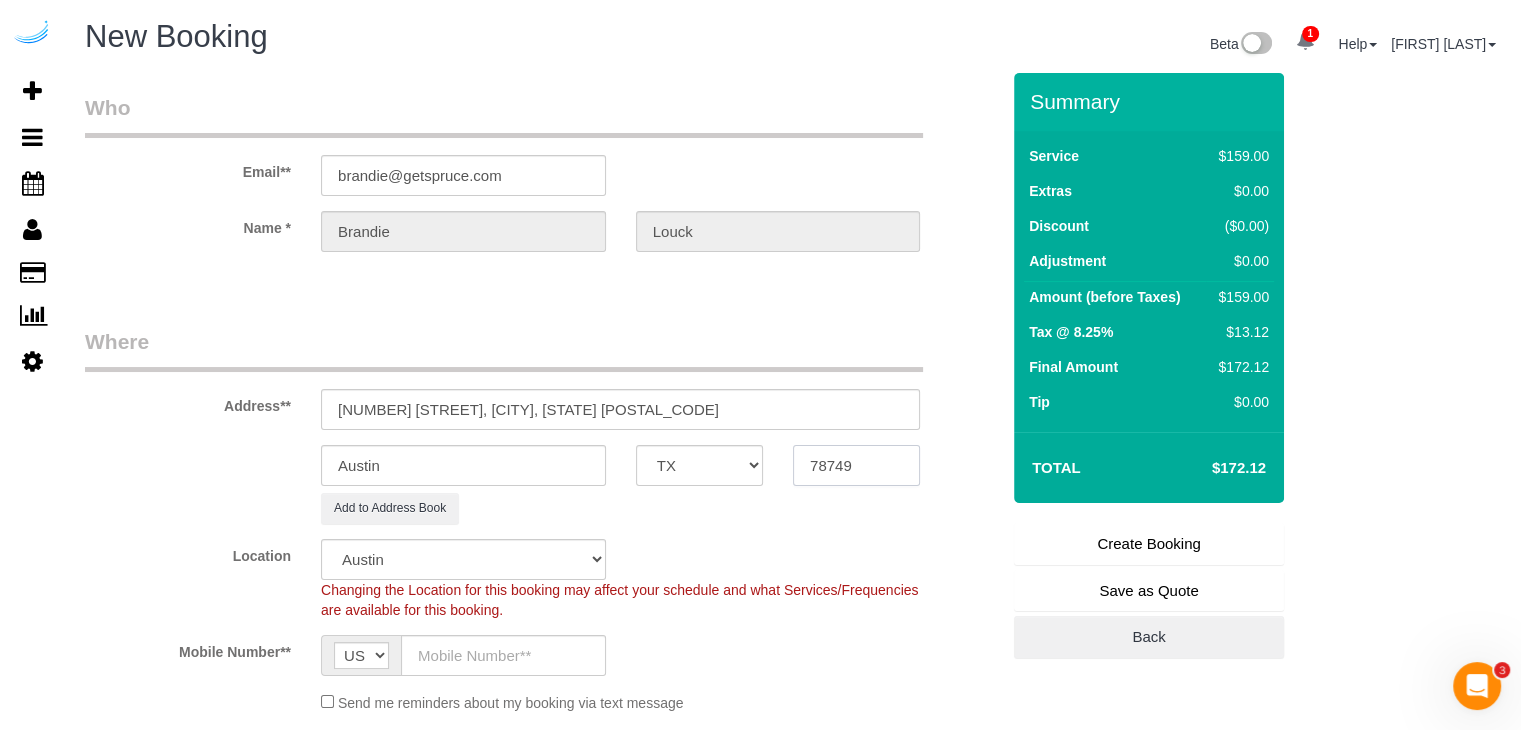 type on "78749" 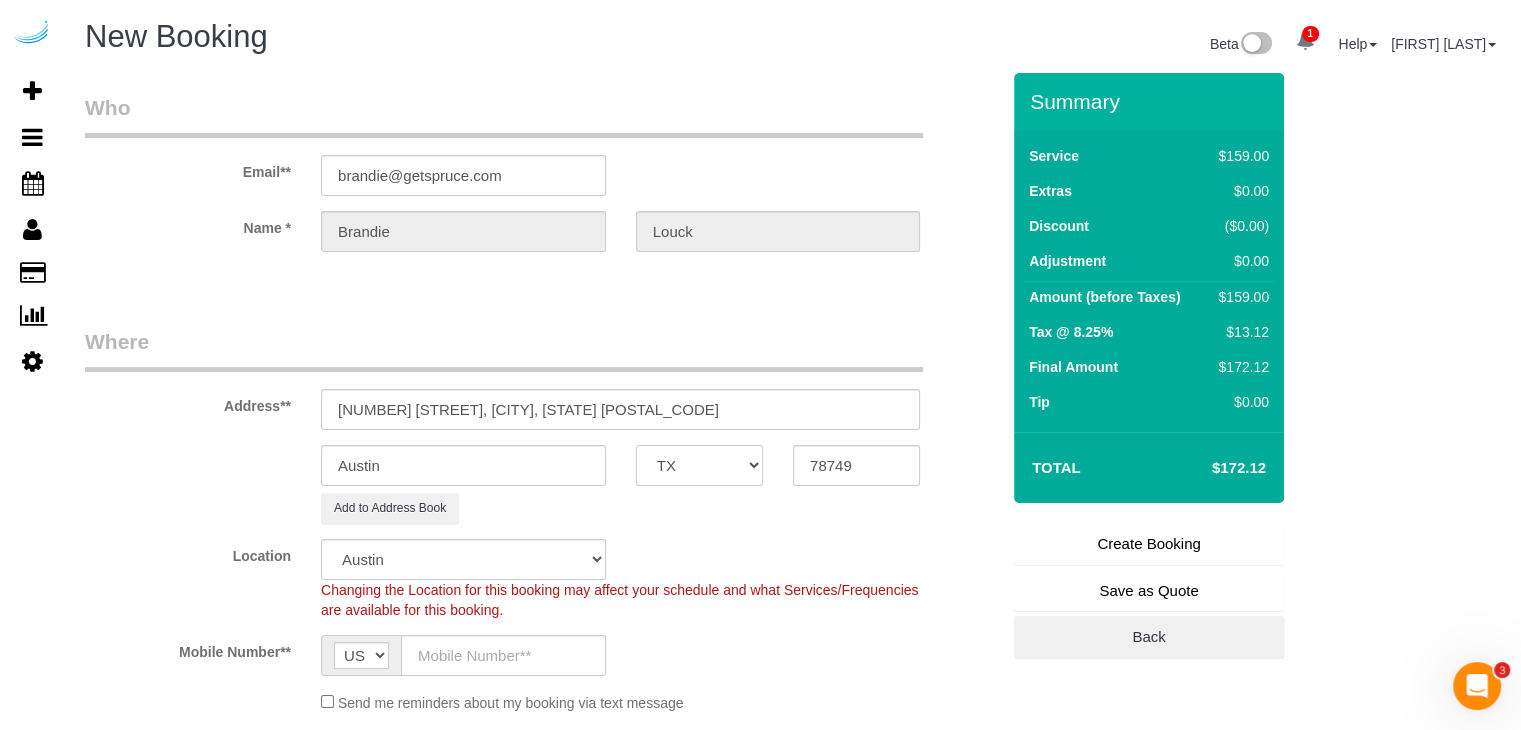 click on "AK
AL
AR
AZ
CA
CO
CT
DC
DE
FL
GA
HI
IA
ID
IL
IN
KS
KY
LA
MA
MD
ME
MI
MN
MO
MS
MT
NC
ND
NE
NH
NJ
NM
NV
NY
OH
OK
OR
PA
RI
SC
SD
TN
TX
UT
VA
VT
WA
WI
WV
WY" at bounding box center [699, 465] 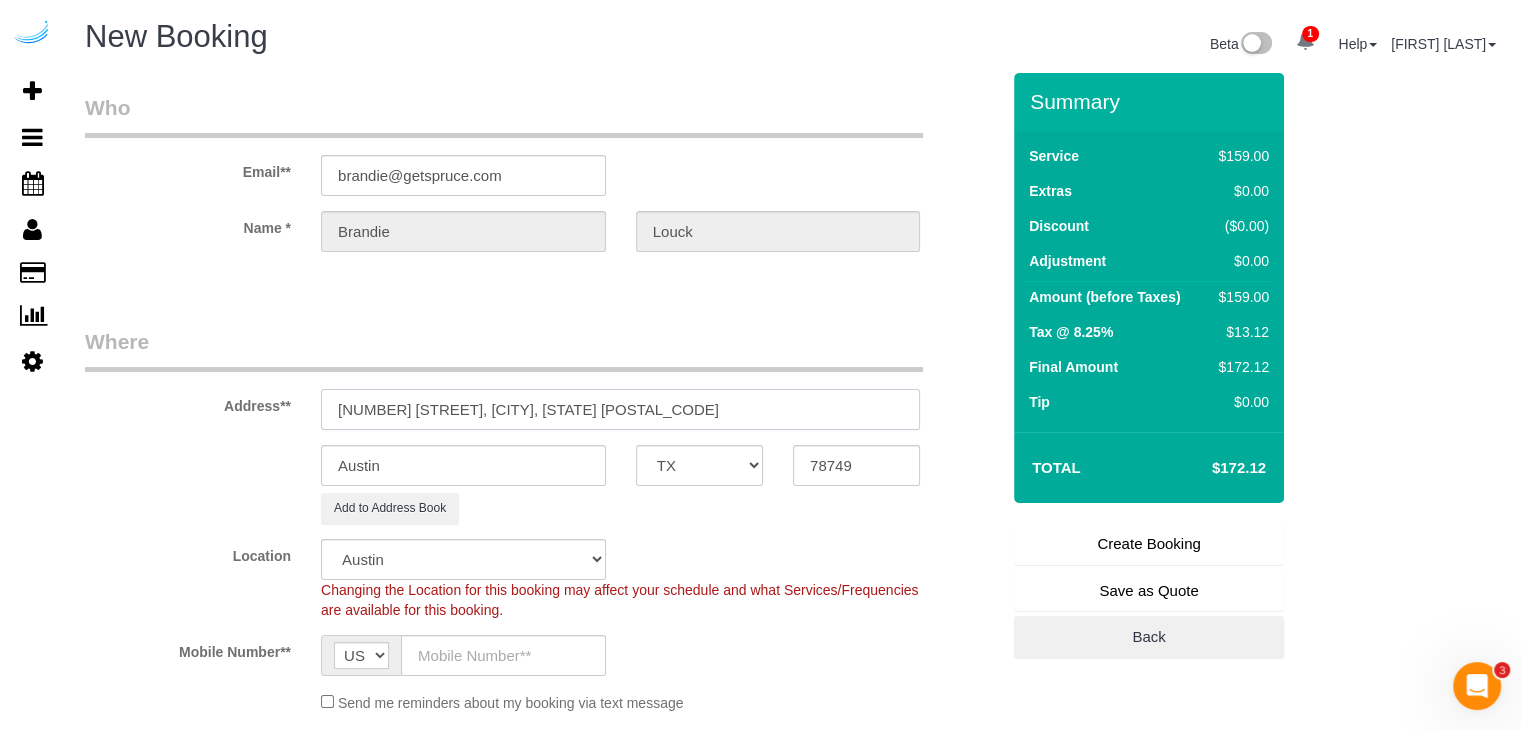 drag, startPoint x: 488, startPoint y: 408, endPoint x: 656, endPoint y: 389, distance: 169.07098 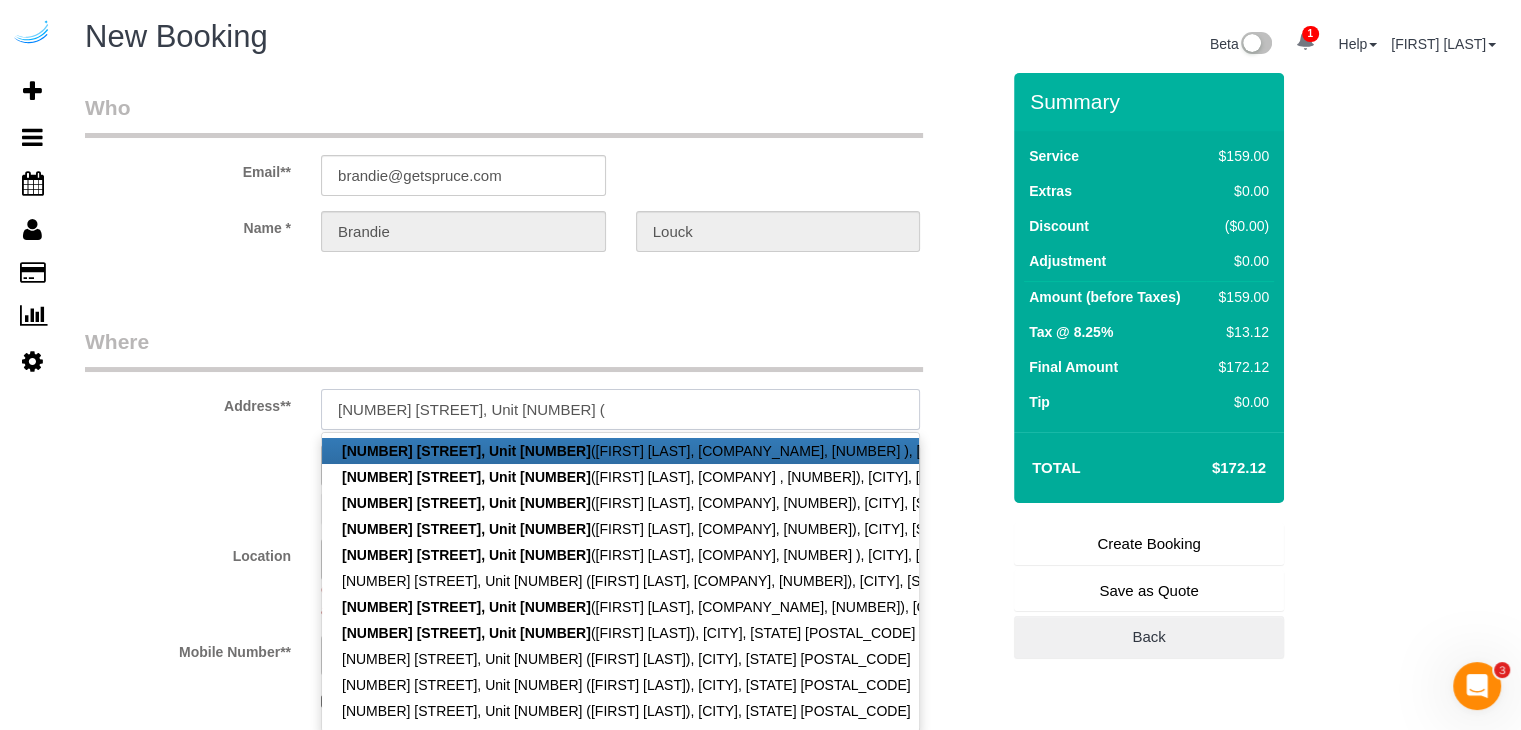 paste on "[FIRST] [LAST]" 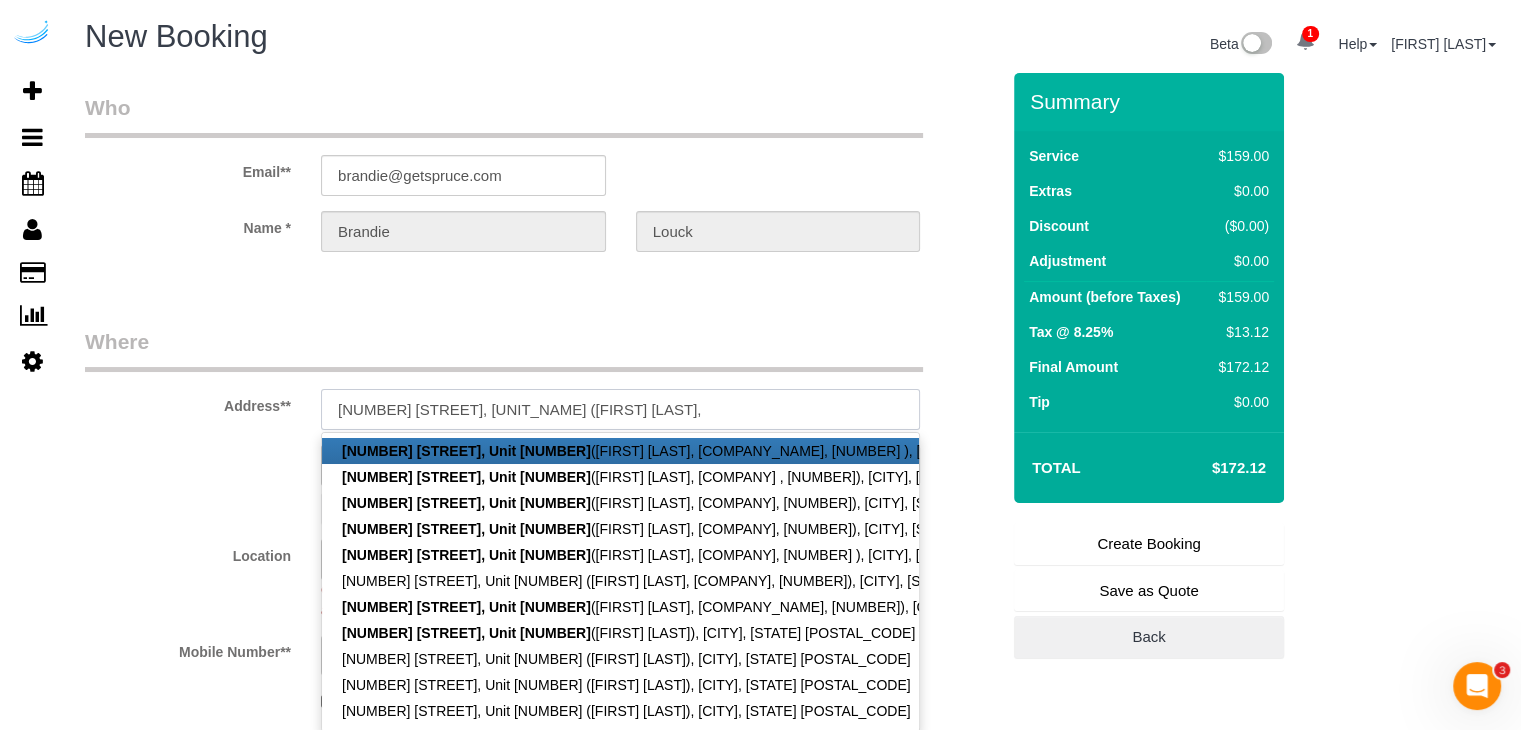paste on "The Saint Mary" 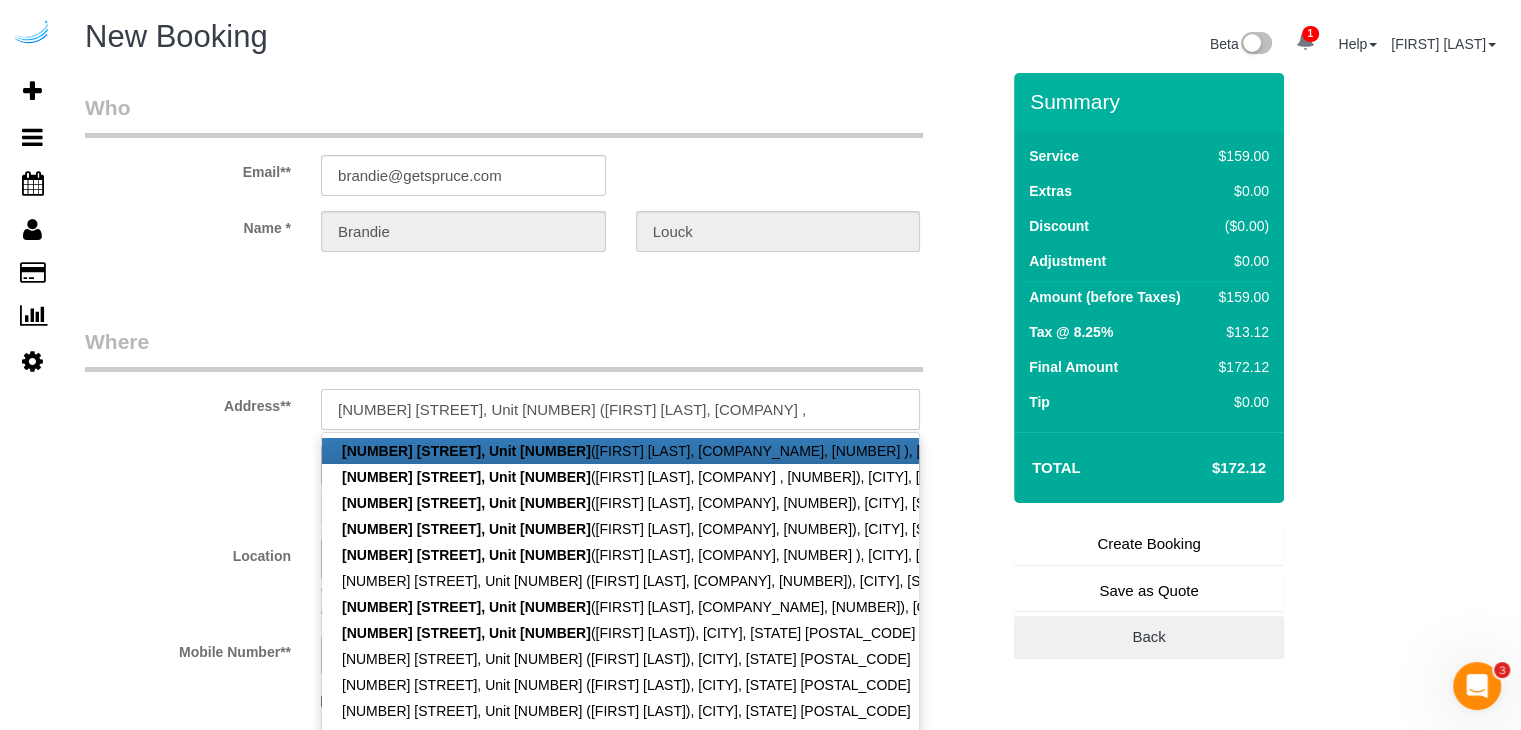 paste on "[NUMBER]" 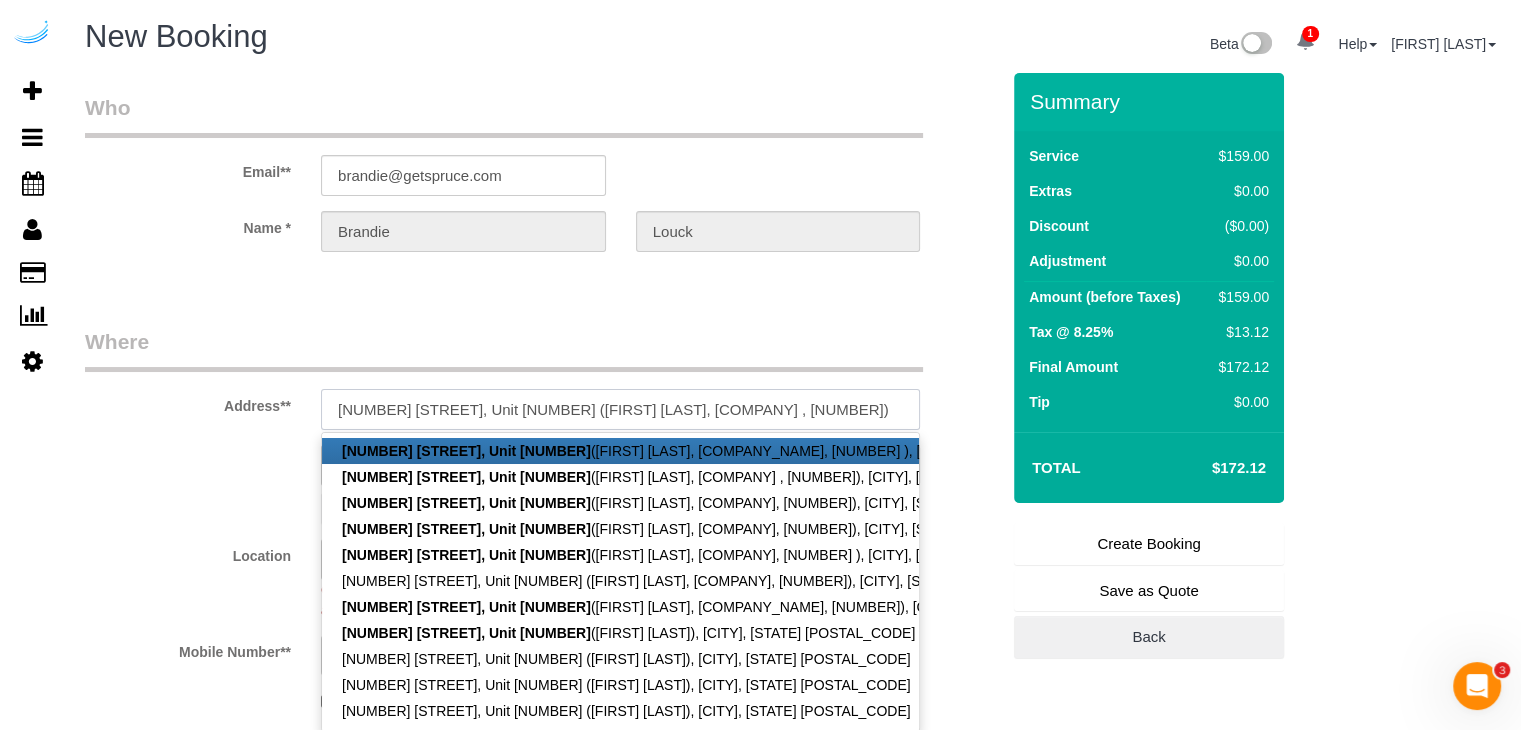 type on "[NUMBER] [STREET], Unit [NUMBER] ([FIRST] [LAST], [COMPANY] , [NUMBER])" 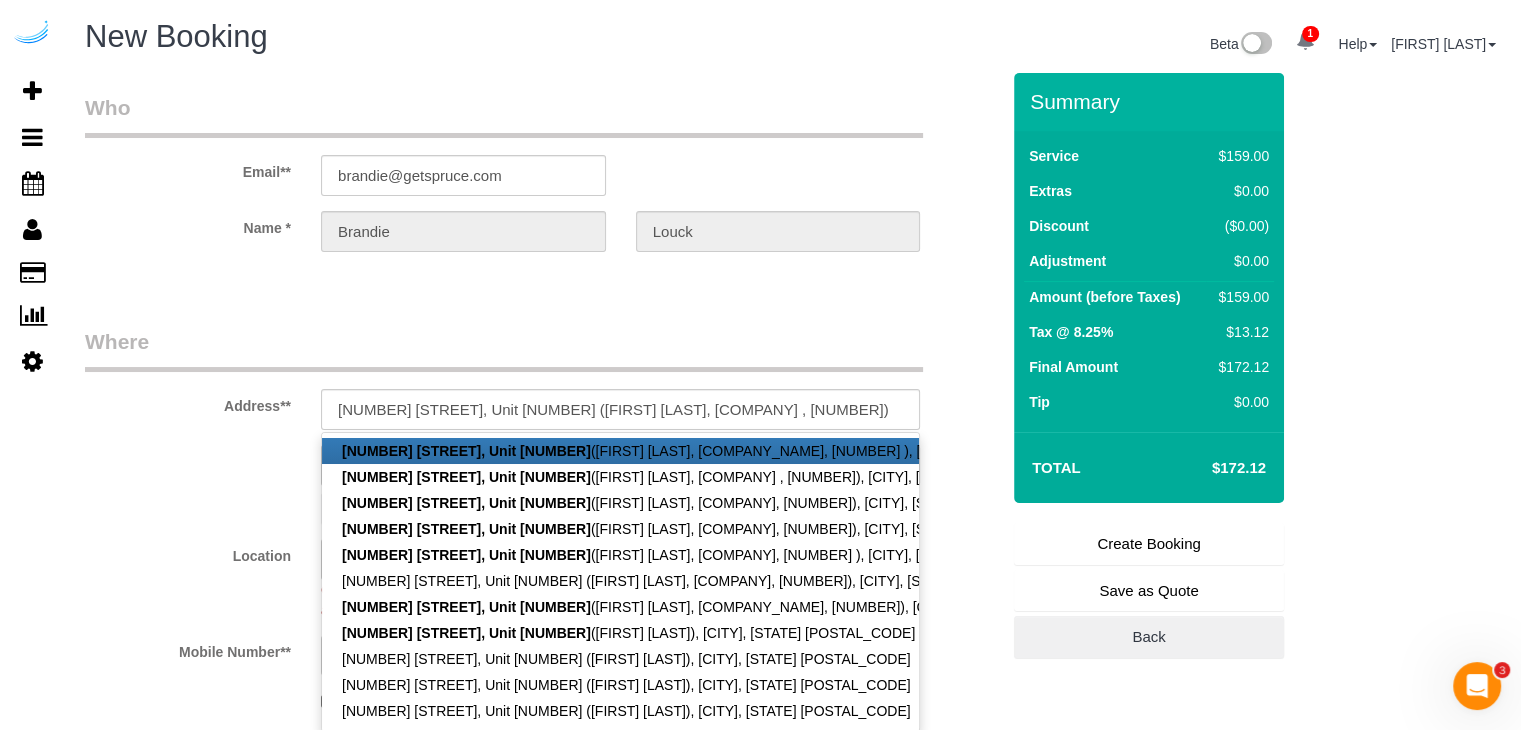 click on "Where" at bounding box center (504, 349) 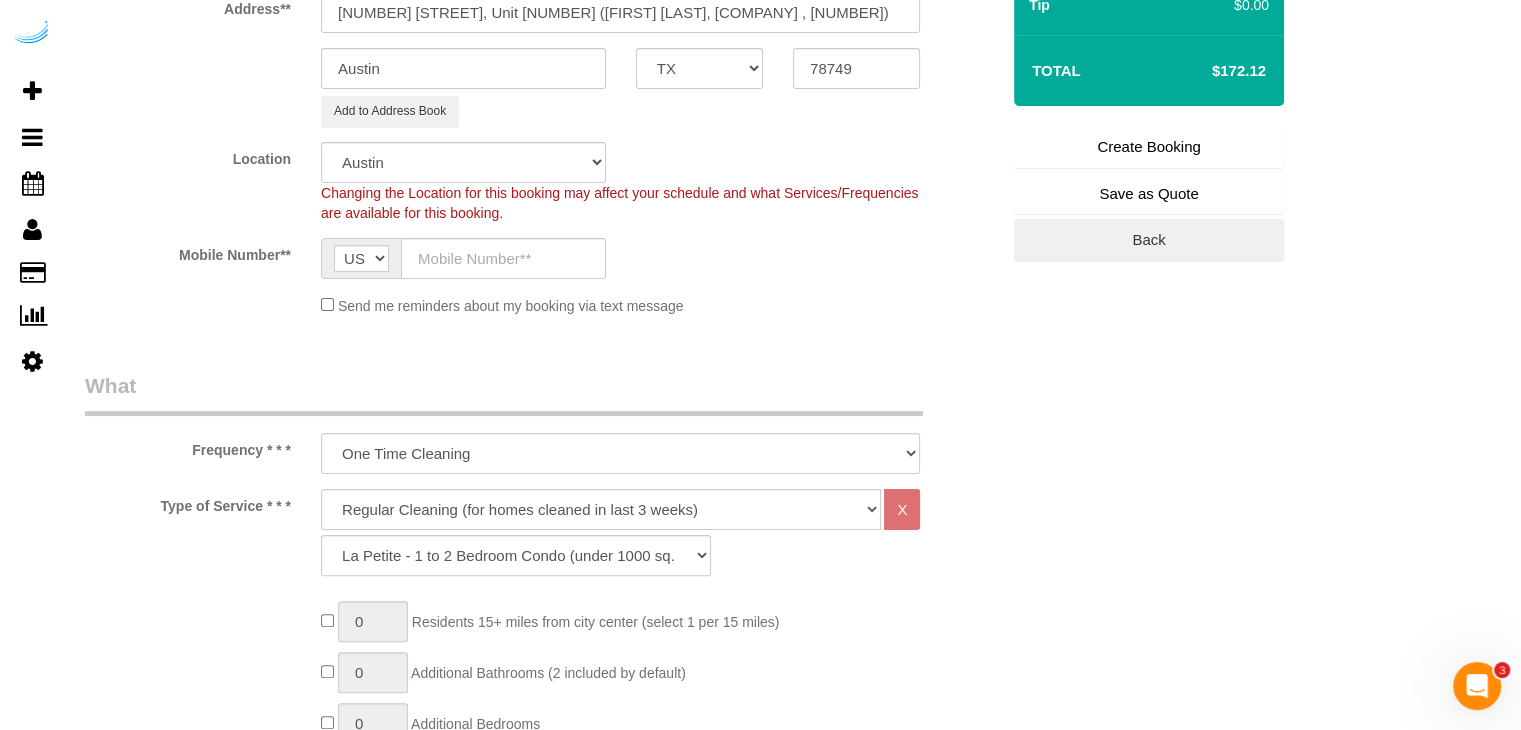 scroll, scrollTop: 400, scrollLeft: 0, axis: vertical 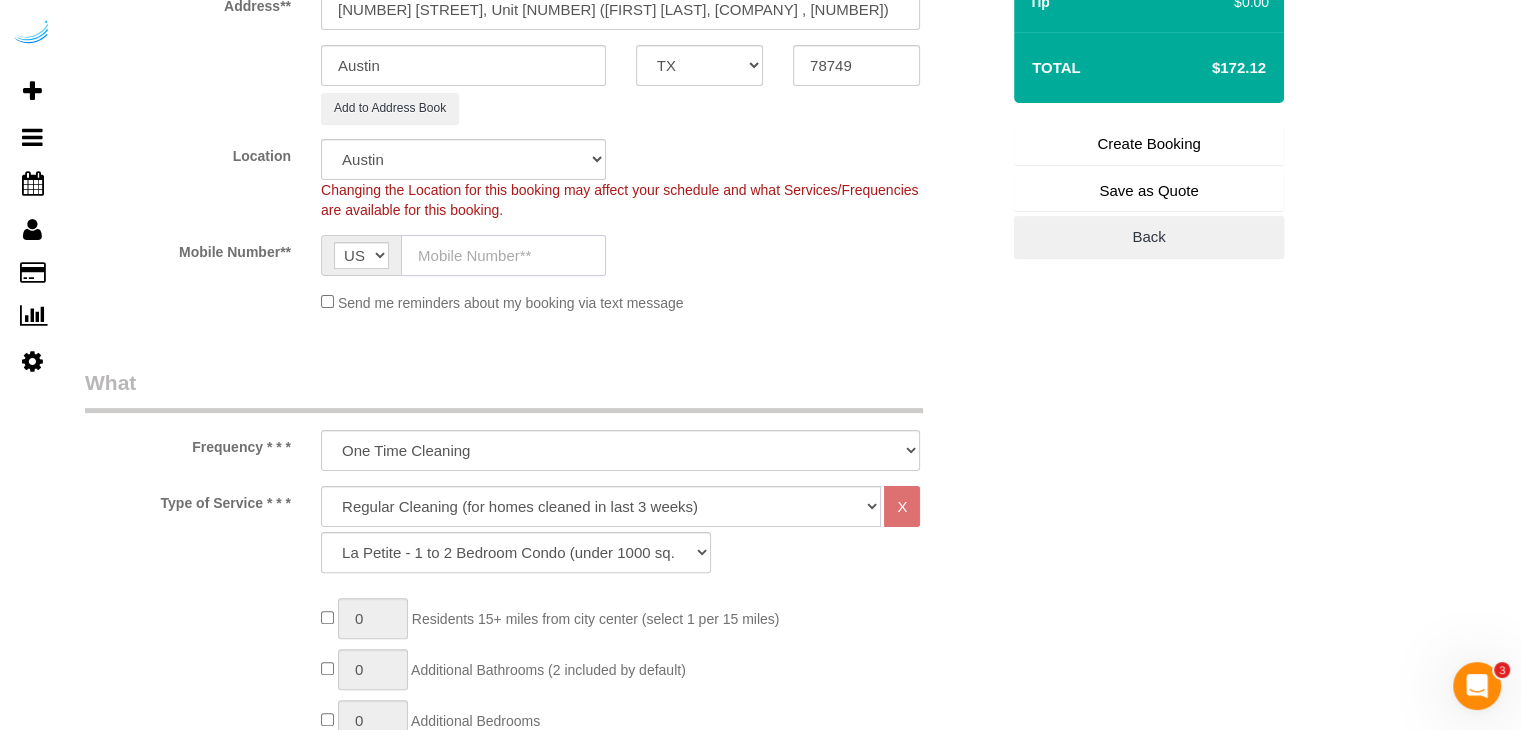 click 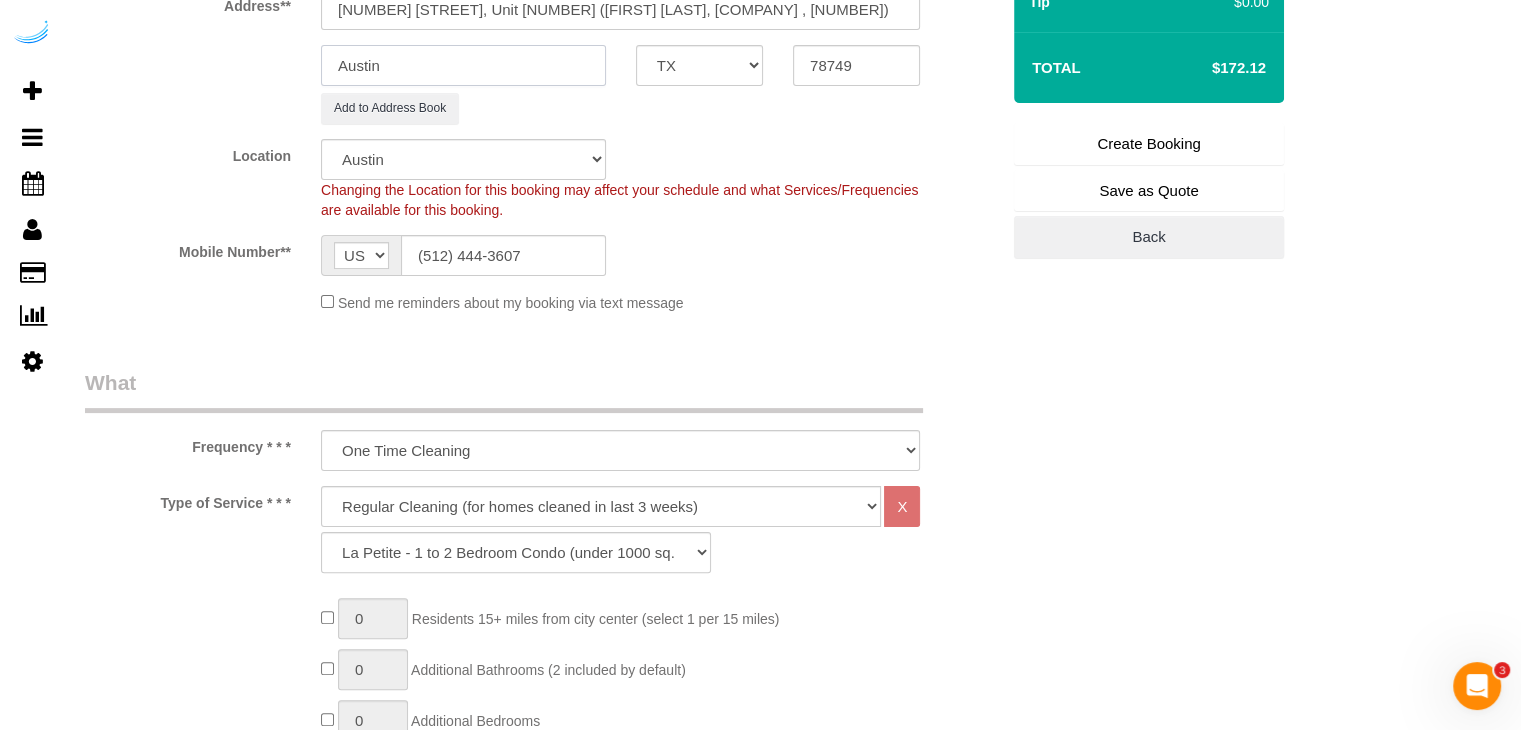 type on "Seattle" 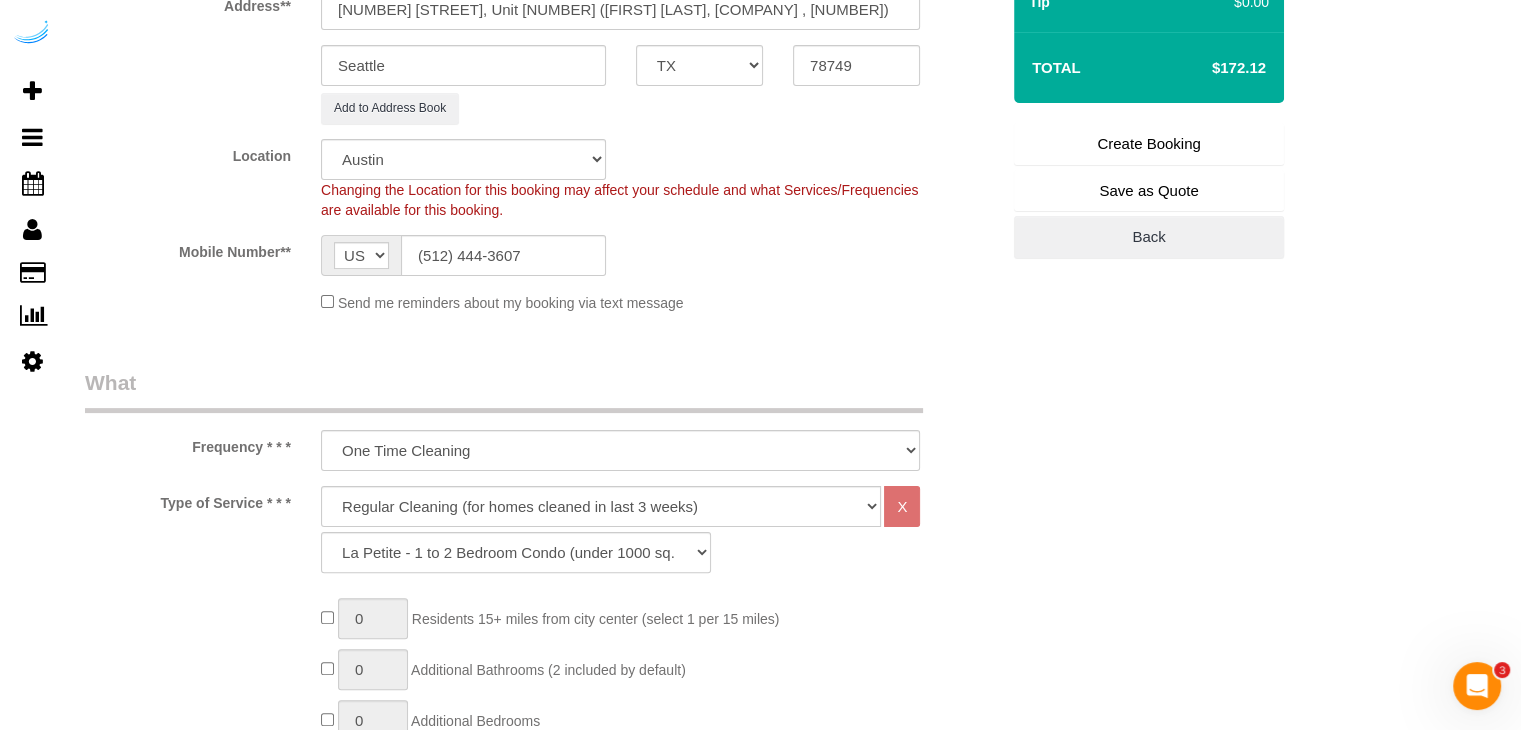type on "Brandie Louck" 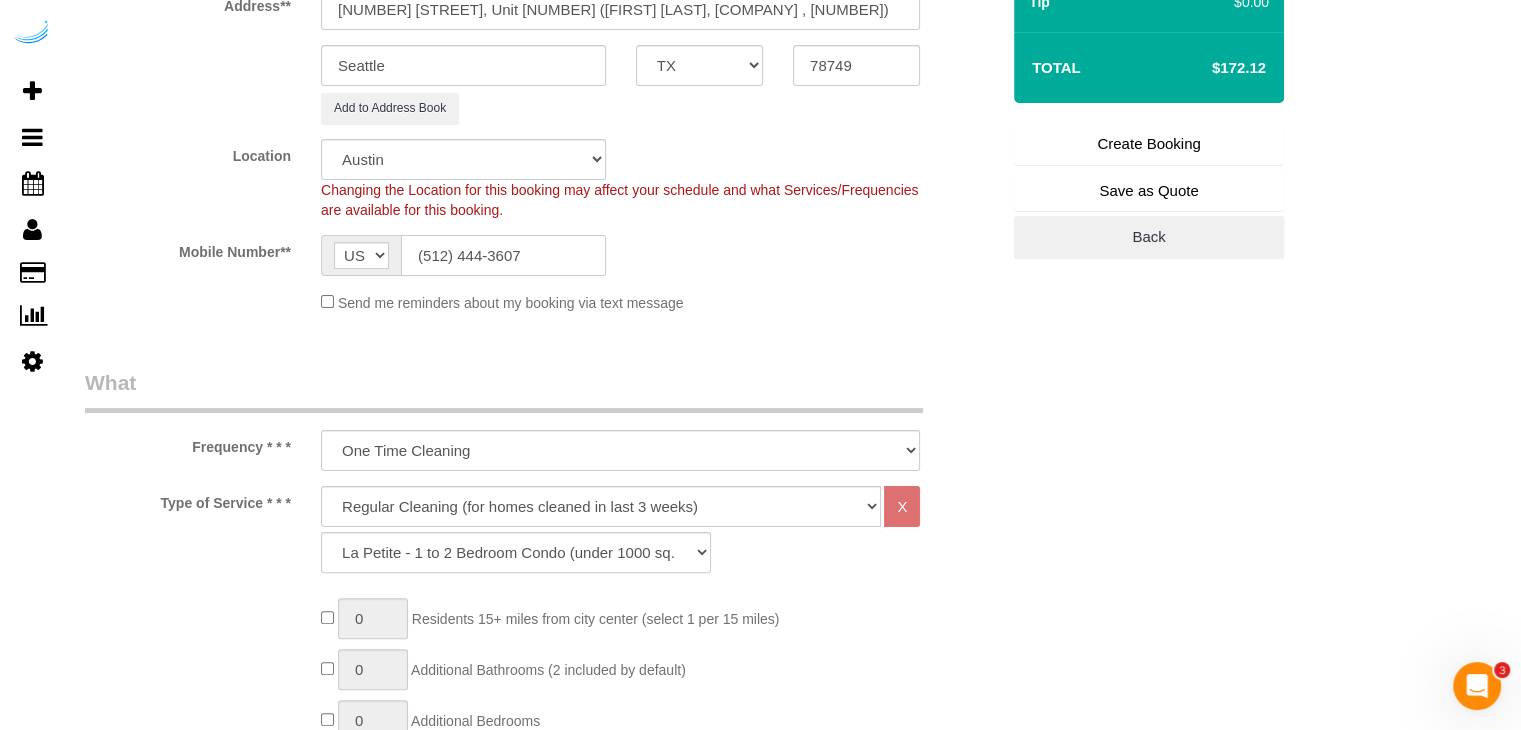 type on "(512) 444-3607" 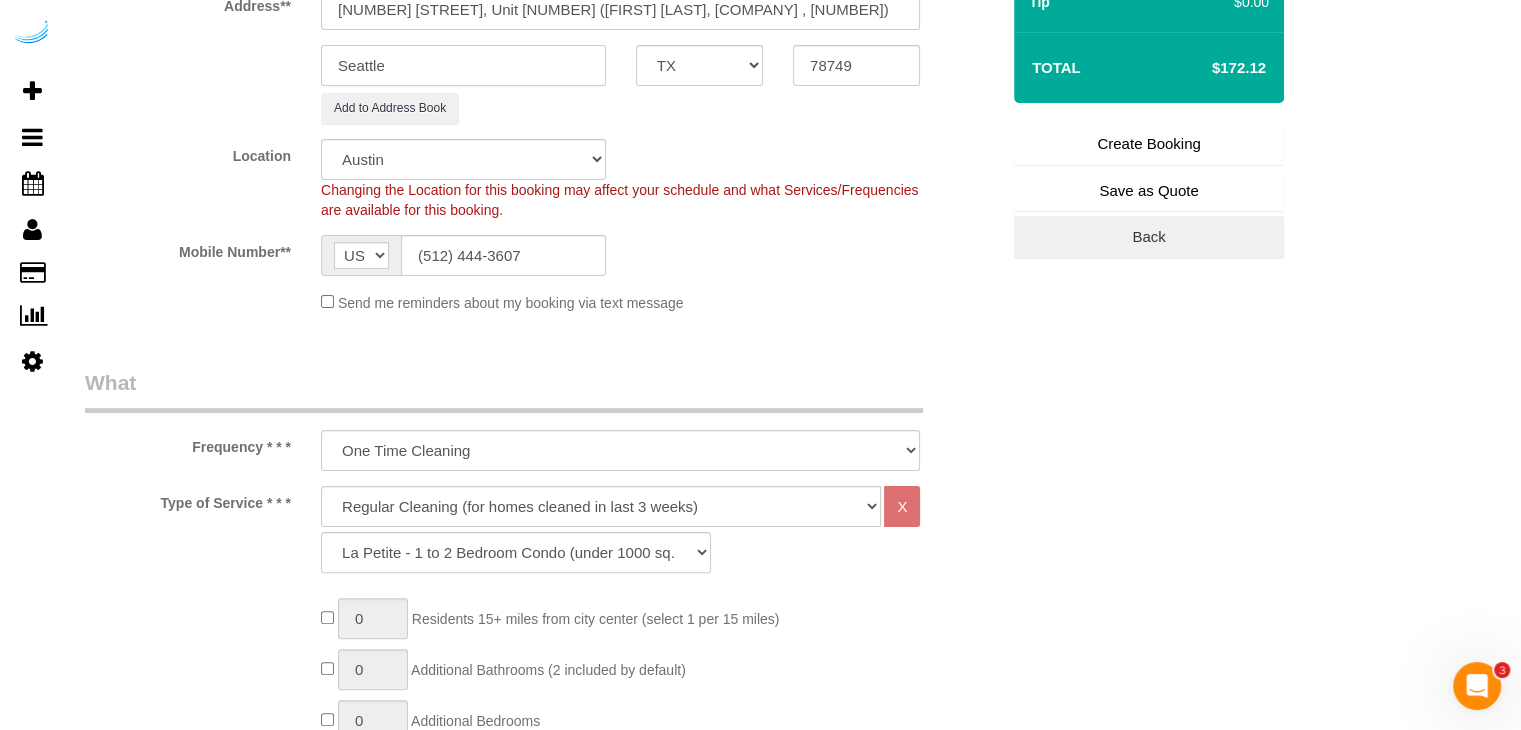 click on "Seattle" at bounding box center (463, 65) 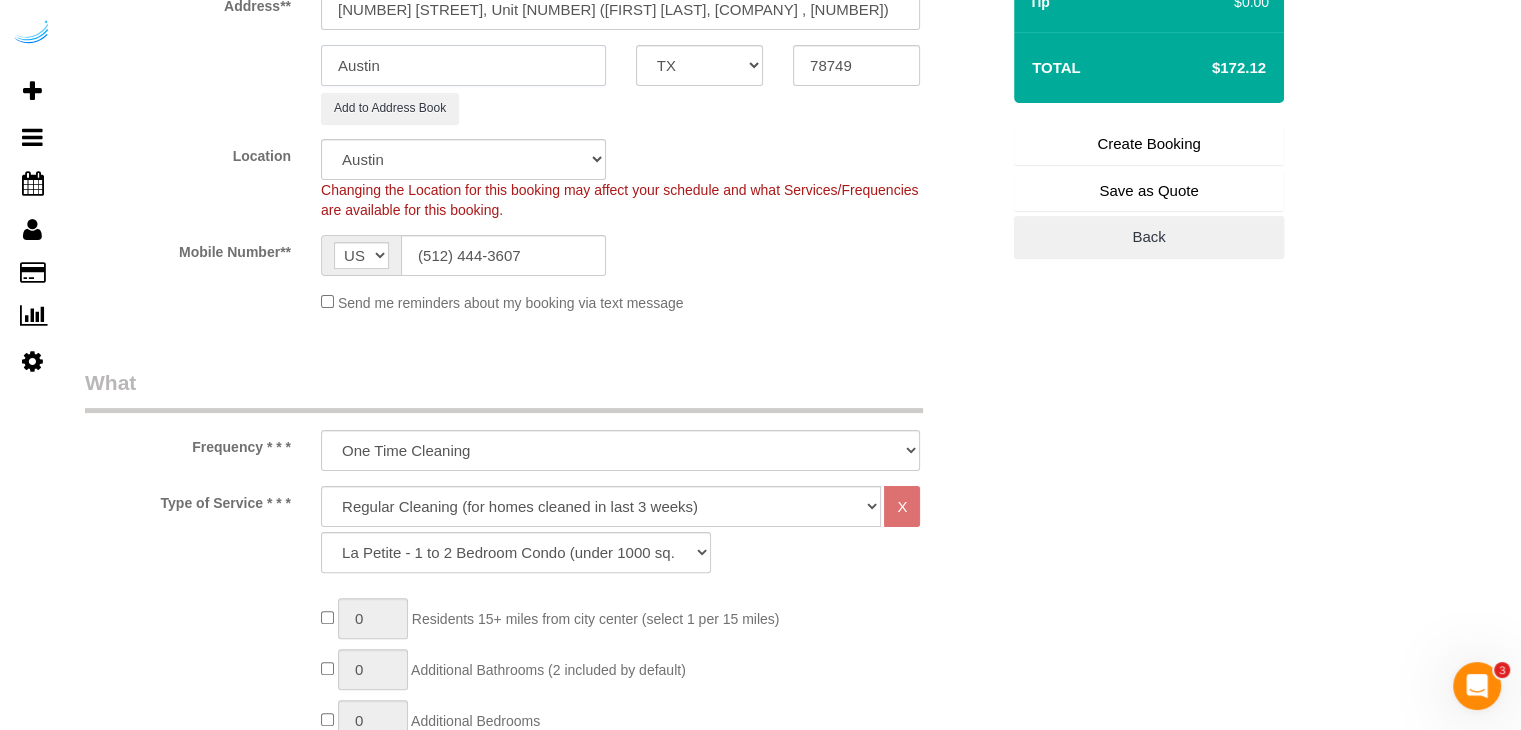 type on "Austin" 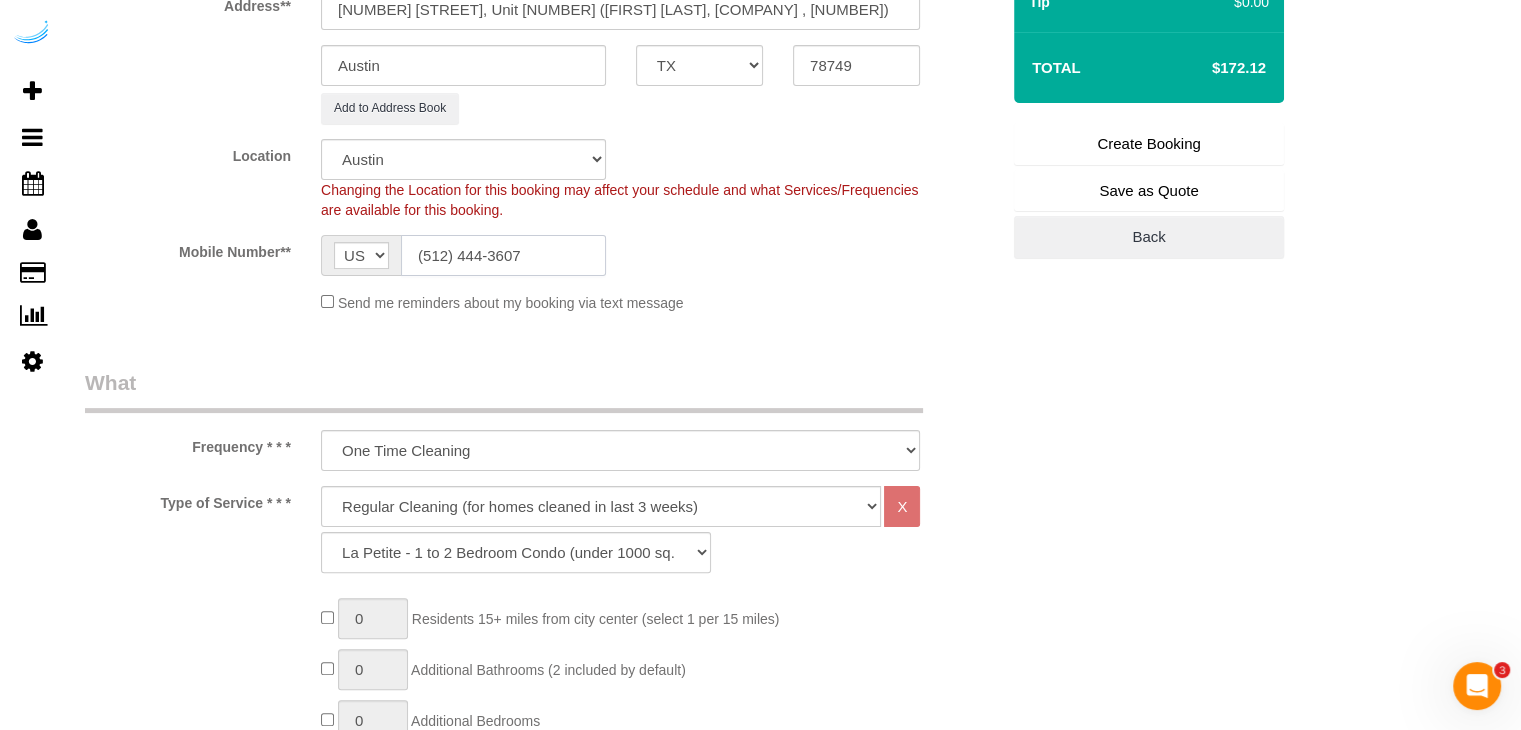 click on "(512) 444-3607" 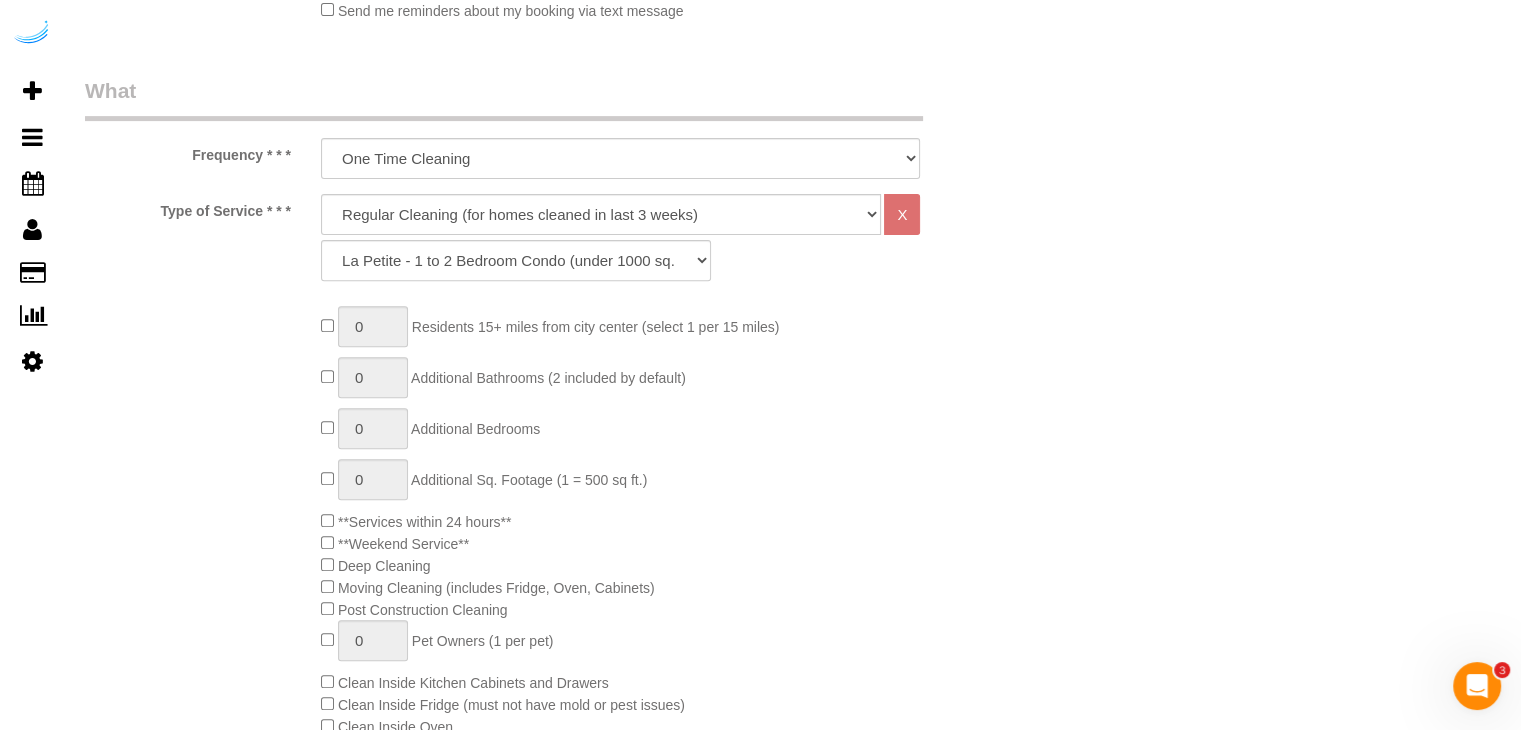 scroll, scrollTop: 700, scrollLeft: 0, axis: vertical 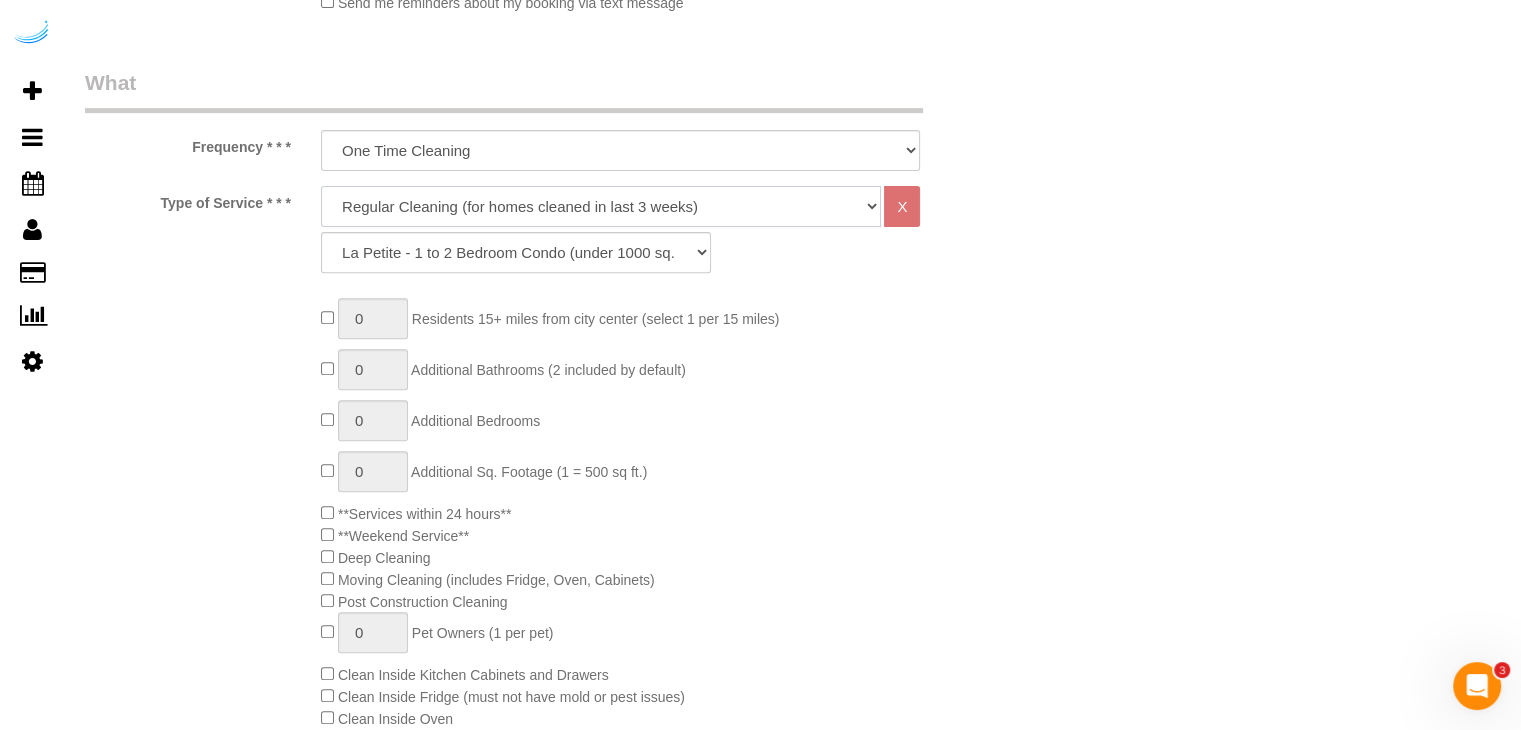 click on "Deep Cleaning (for homes that have not been cleaned in 3+ weeks) Spruce Regular Cleaning (for homes cleaned in last 3 weeks) Moving Cleanup (to clean home for new tenants) Post Construction Cleaning Vacation Rental Cleaning Hourly" 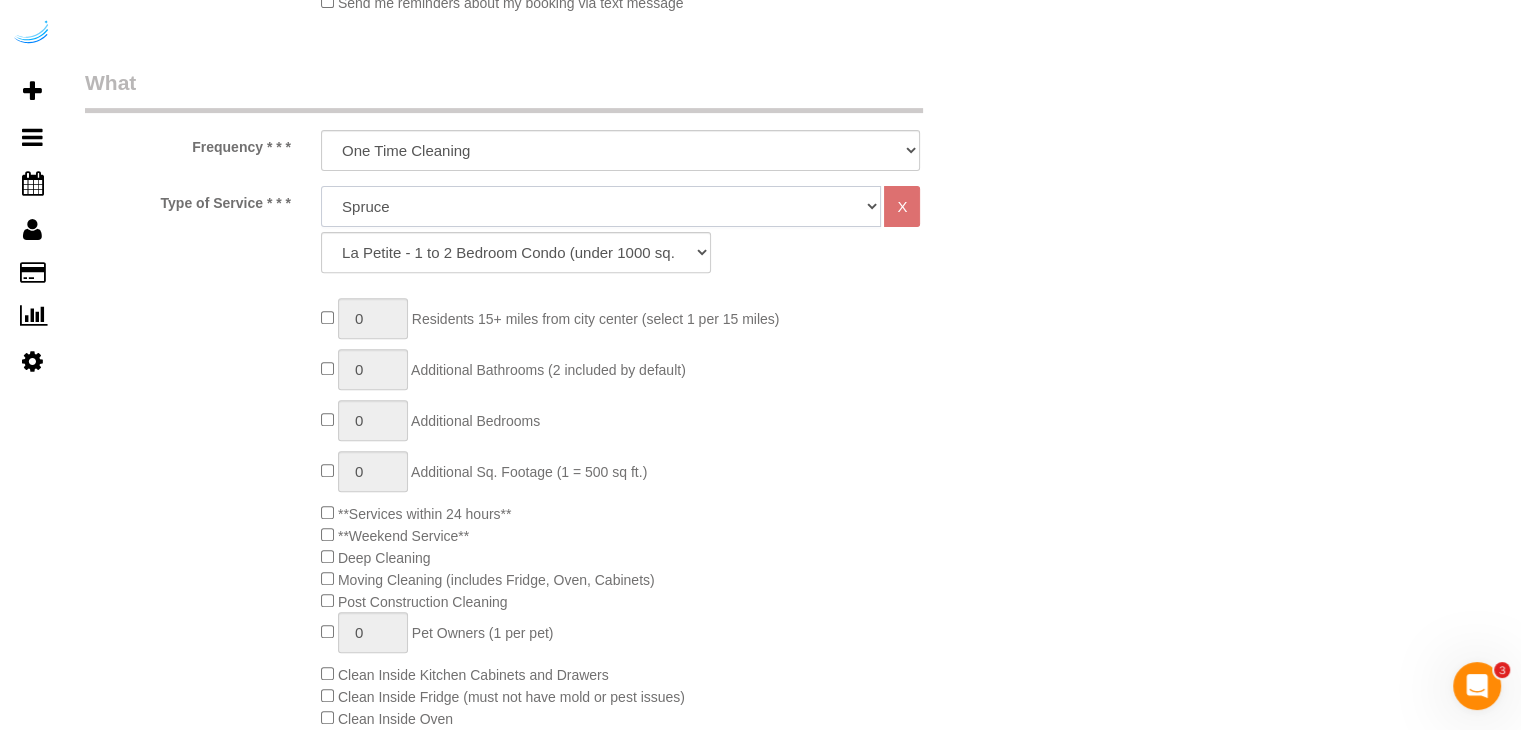 click on "Deep Cleaning (for homes that have not been cleaned in 3+ weeks) Spruce Regular Cleaning (for homes cleaned in last 3 weeks) Moving Cleanup (to clean home for new tenants) Post Construction Cleaning Vacation Rental Cleaning Hourly" 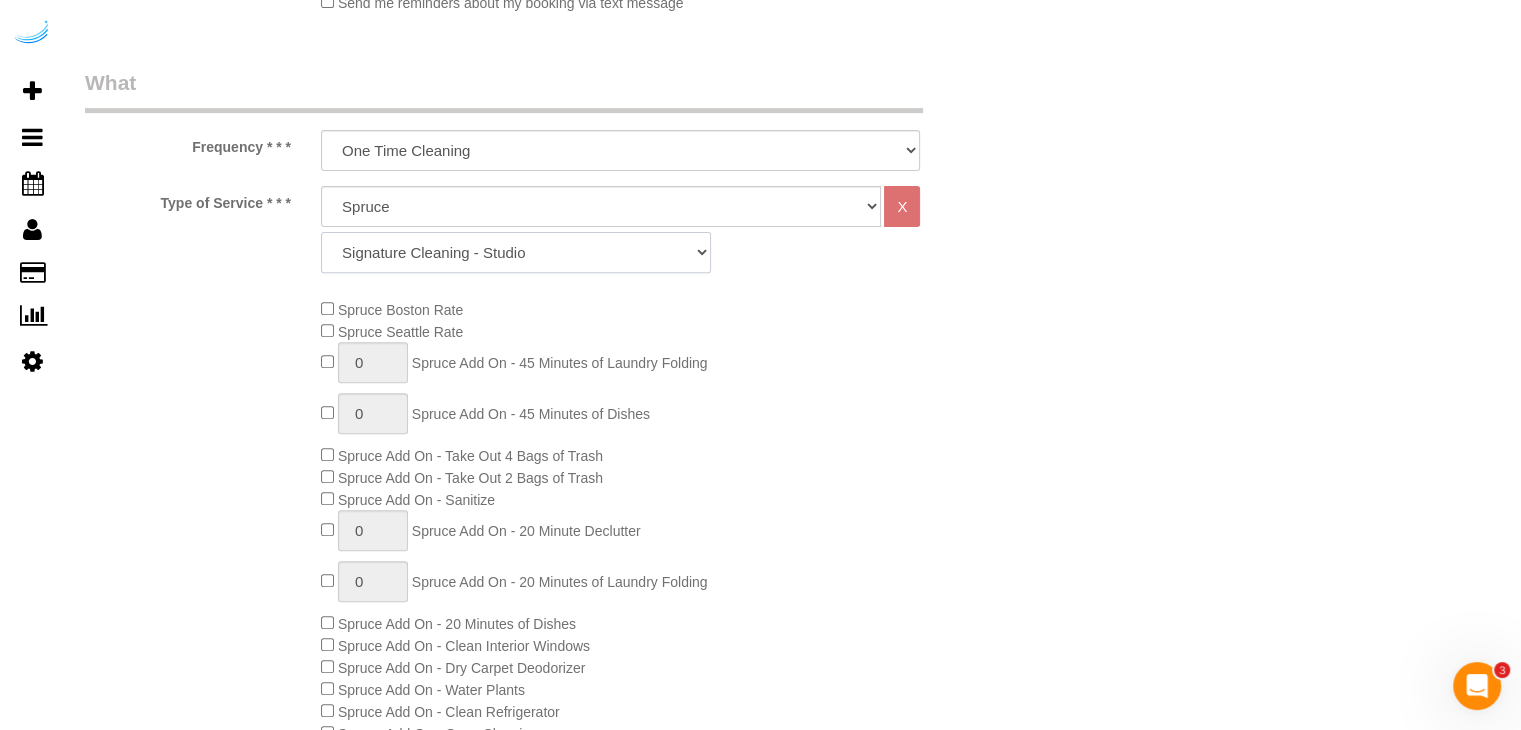 click on "Signature Cleaning - Studio Signature Cleaning - 1 Bed 1 Bath Signature Cleaning - 1 Bed 1.5 Bath Signature Cleaning - 1 Bed 1 Bath + Study Signature Cleaning - 1 Bed 2 Bath Signature Cleaning - 2 Bed 1 Bath Signature Cleaning - 2 Bed 2 Bath Signature Cleaning - 2 Bed 2.5 Bath Signature Cleaning - 2 Bed 2 Bath + Study Signature Cleaning - 3 Bed 2 Bath Signature Cleaning - 3 Bed 3 Bath Signature Cleaning - 4 Bed 2 Bath Signature Cleaning - 4 Bed 4 Bath Signature Cleaning - 5 Bed 4 Bath Signature Cleaning - 5 Bed 5 Bath Signature Cleaning - 6 Bed 6 Bath Premium Cleaning - Studio Premium Cleaning - 1 Bed 1 Bath Premium Cleaning - 1 Bed 1.5 Bath Premium Cleaning - 1 Bed 1 Bath + Study Premium Cleaning - 1 Bed 2 Bath Premium Cleaning - 2 Bed 1 Bath Premium Cleaning - 2 Bed 2 Bath Premium Cleaning - 2 Bed 2.5 Bath Premium Cleaning - 2 Bed 2 Bath + Study Premium Cleaning - 3 Bed 2 Bath Premium Cleaning - 3 Bed 3 Bath Premium Cleaning - 4 Bed 2 Bath Premium Cleaning - 4 Bed 4 Bath Premium Cleaning - 5 Bed 4 Bath" 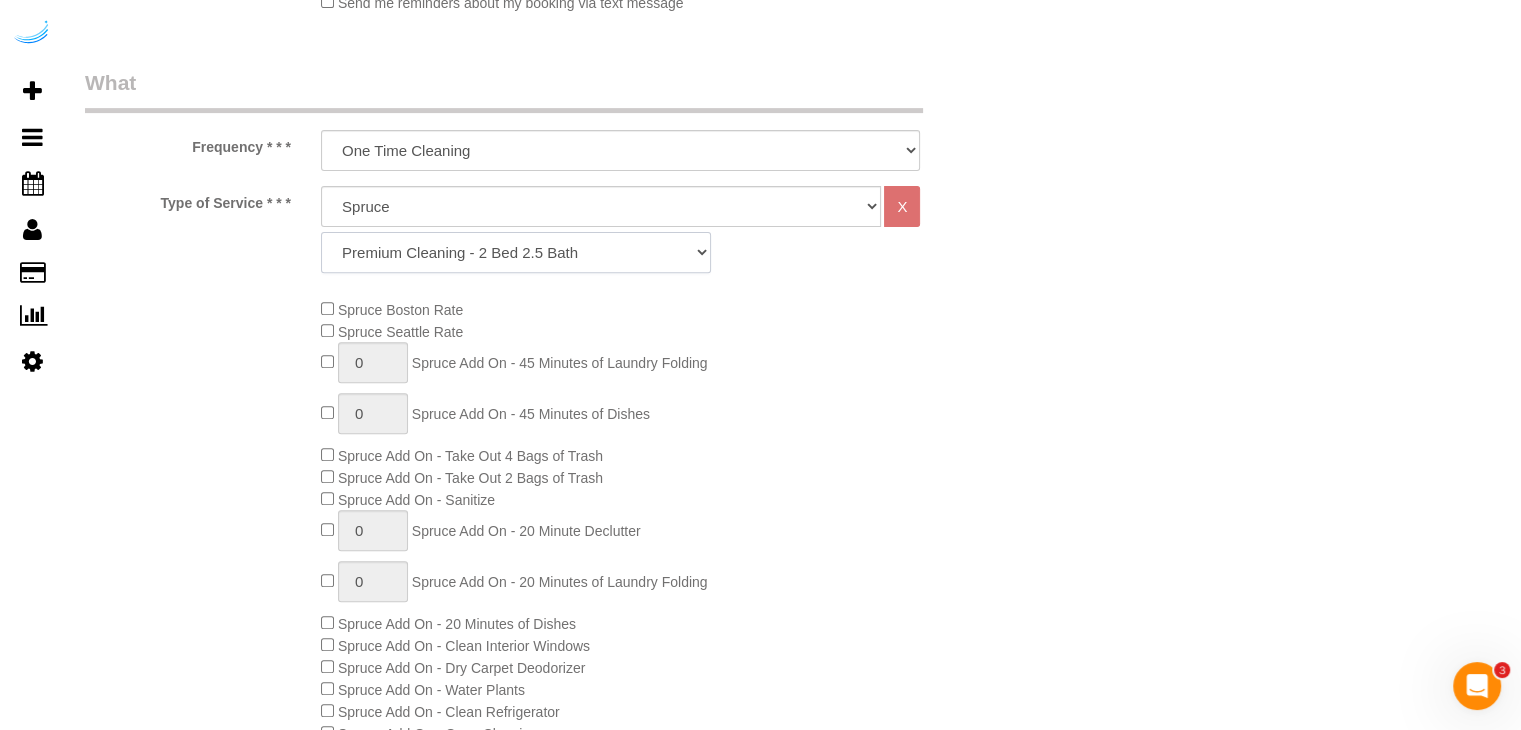 click on "Signature Cleaning - Studio Signature Cleaning - 1 Bed 1 Bath Signature Cleaning - 1 Bed 1.5 Bath Signature Cleaning - 1 Bed 1 Bath + Study Signature Cleaning - 1 Bed 2 Bath Signature Cleaning - 2 Bed 1 Bath Signature Cleaning - 2 Bed 2 Bath Signature Cleaning - 2 Bed 2.5 Bath Signature Cleaning - 2 Bed 2 Bath + Study Signature Cleaning - 3 Bed 2 Bath Signature Cleaning - 3 Bed 3 Bath Signature Cleaning - 4 Bed 2 Bath Signature Cleaning - 4 Bed 4 Bath Signature Cleaning - 5 Bed 4 Bath Signature Cleaning - 5 Bed 5 Bath Signature Cleaning - 6 Bed 6 Bath Premium Cleaning - Studio Premium Cleaning - 1 Bed 1 Bath Premium Cleaning - 1 Bed 1.5 Bath Premium Cleaning - 1 Bed 1 Bath + Study Premium Cleaning - 1 Bed 2 Bath Premium Cleaning - 2 Bed 1 Bath Premium Cleaning - 2 Bed 2 Bath Premium Cleaning - 2 Bed 2.5 Bath Premium Cleaning - 2 Bed 2 Bath + Study Premium Cleaning - 3 Bed 2 Bath Premium Cleaning - 3 Bed 3 Bath Premium Cleaning - 4 Bed 2 Bath Premium Cleaning - 4 Bed 4 Bath Premium Cleaning - 5 Bed 4 Bath" 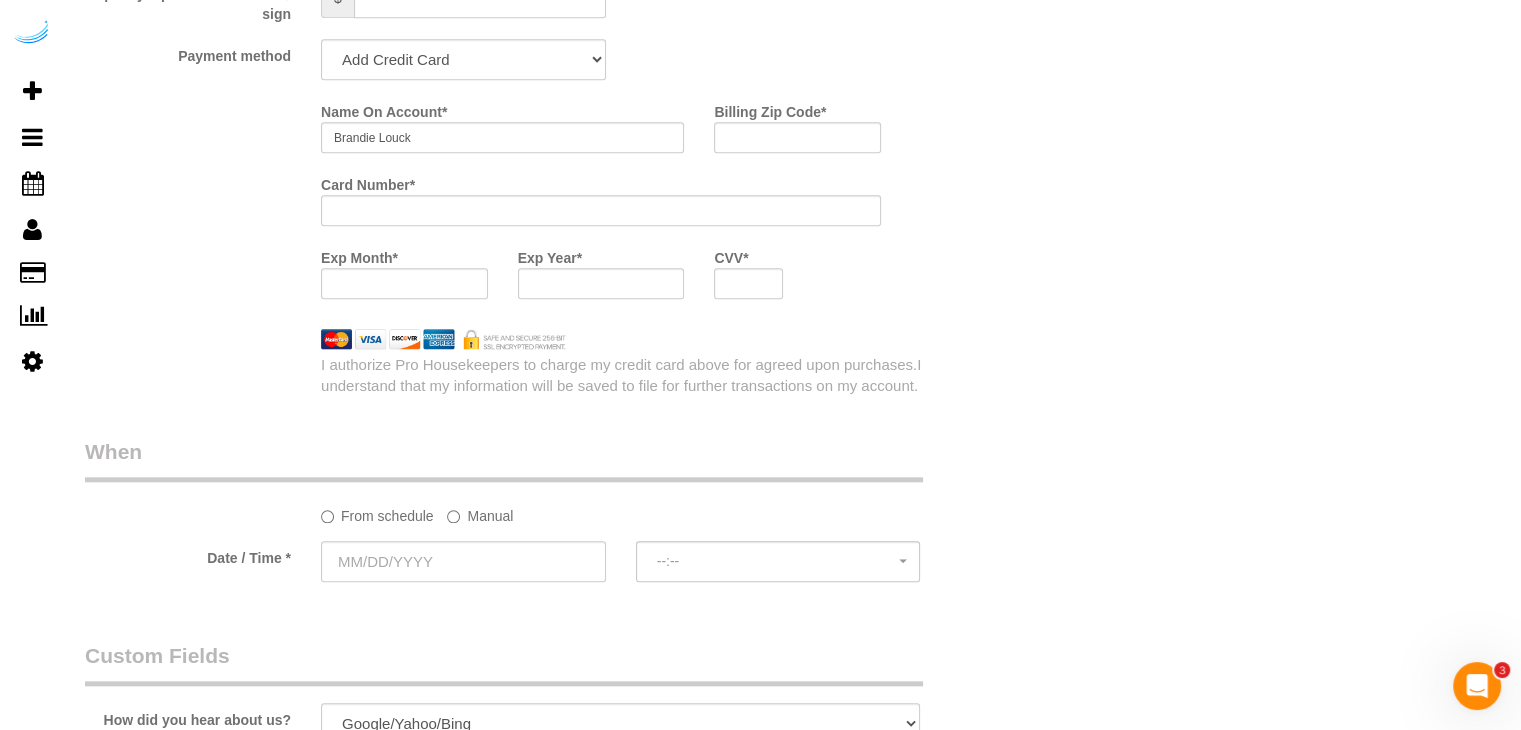 scroll, scrollTop: 2000, scrollLeft: 0, axis: vertical 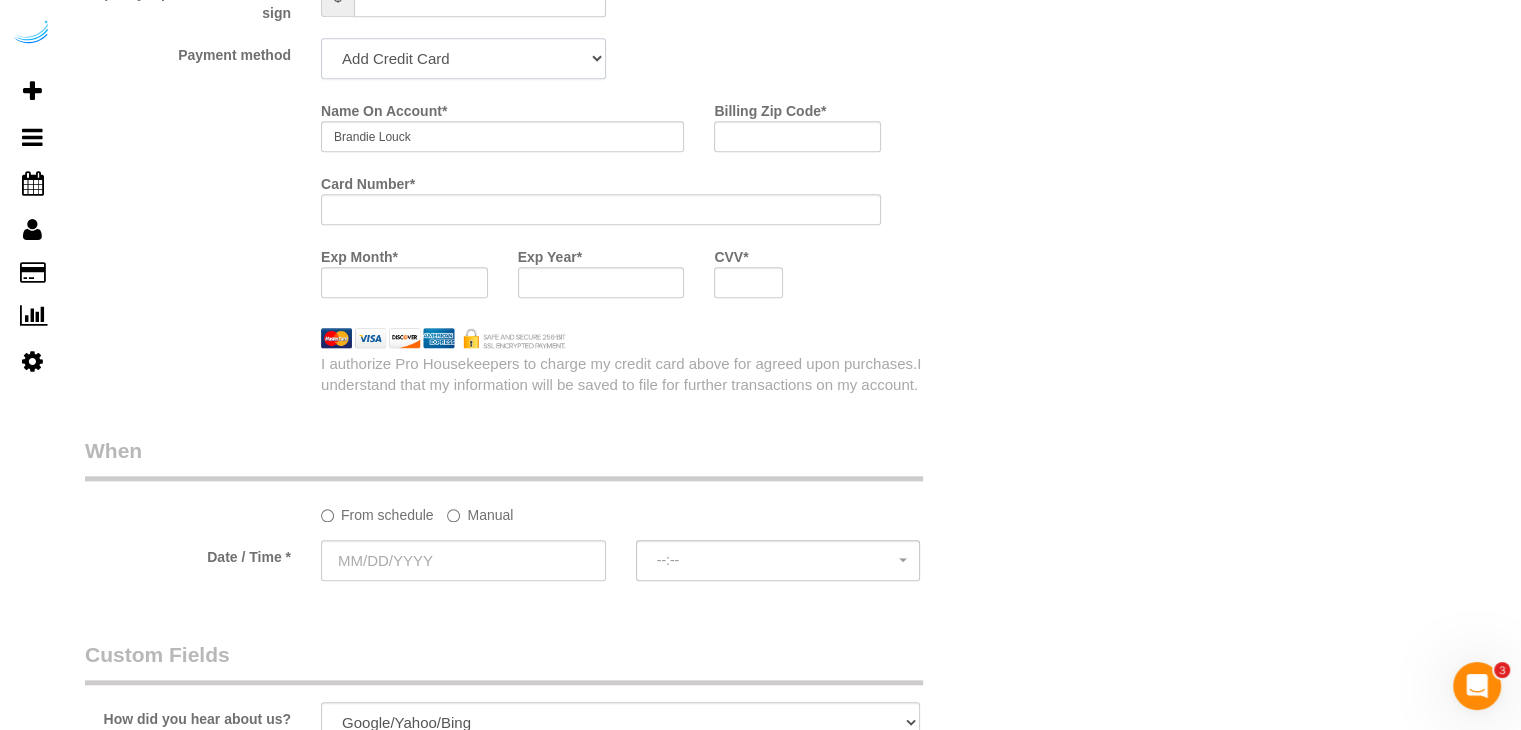 drag, startPoint x: 519, startPoint y: 65, endPoint x: 512, endPoint y: 81, distance: 17.464249 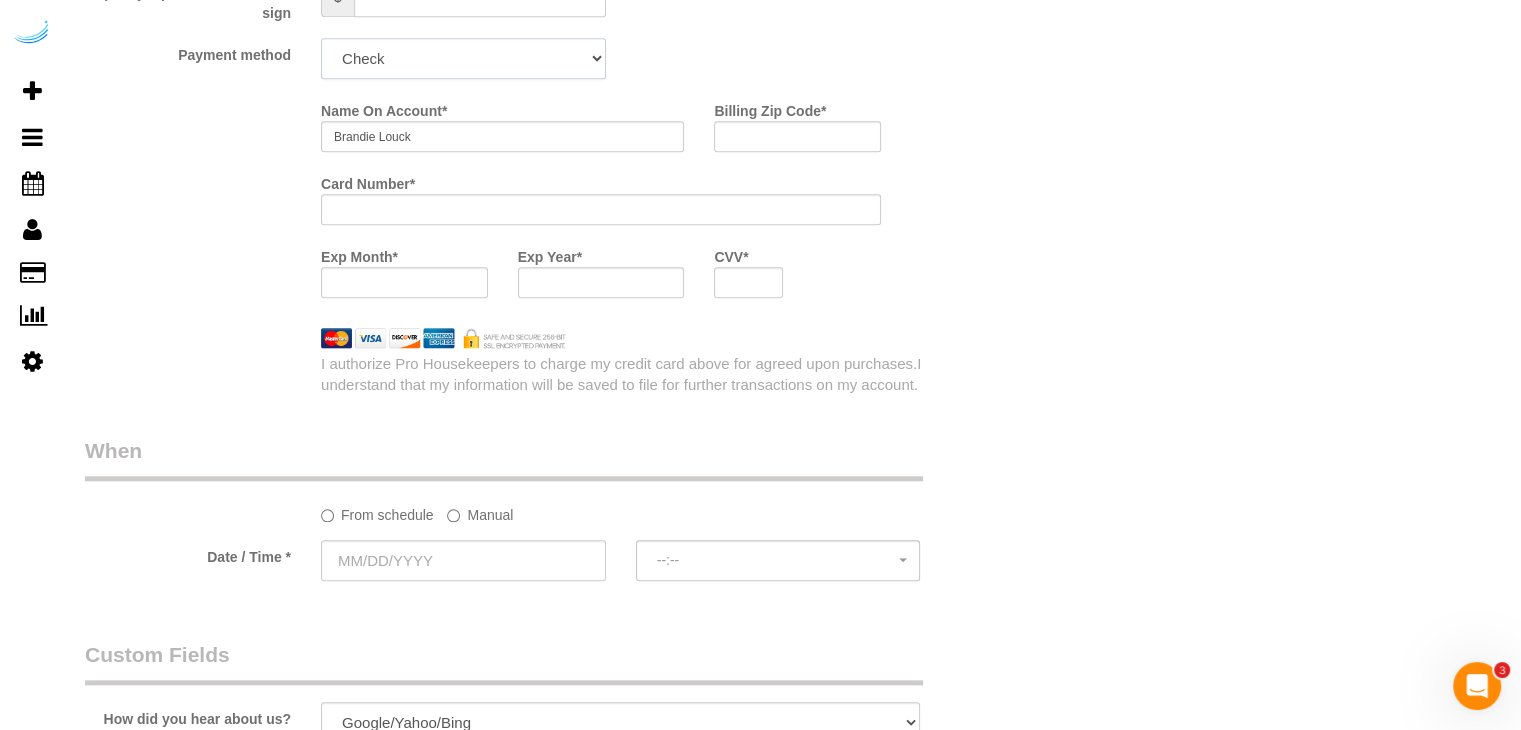 click on "Add Credit Card Cash Check Paypal" 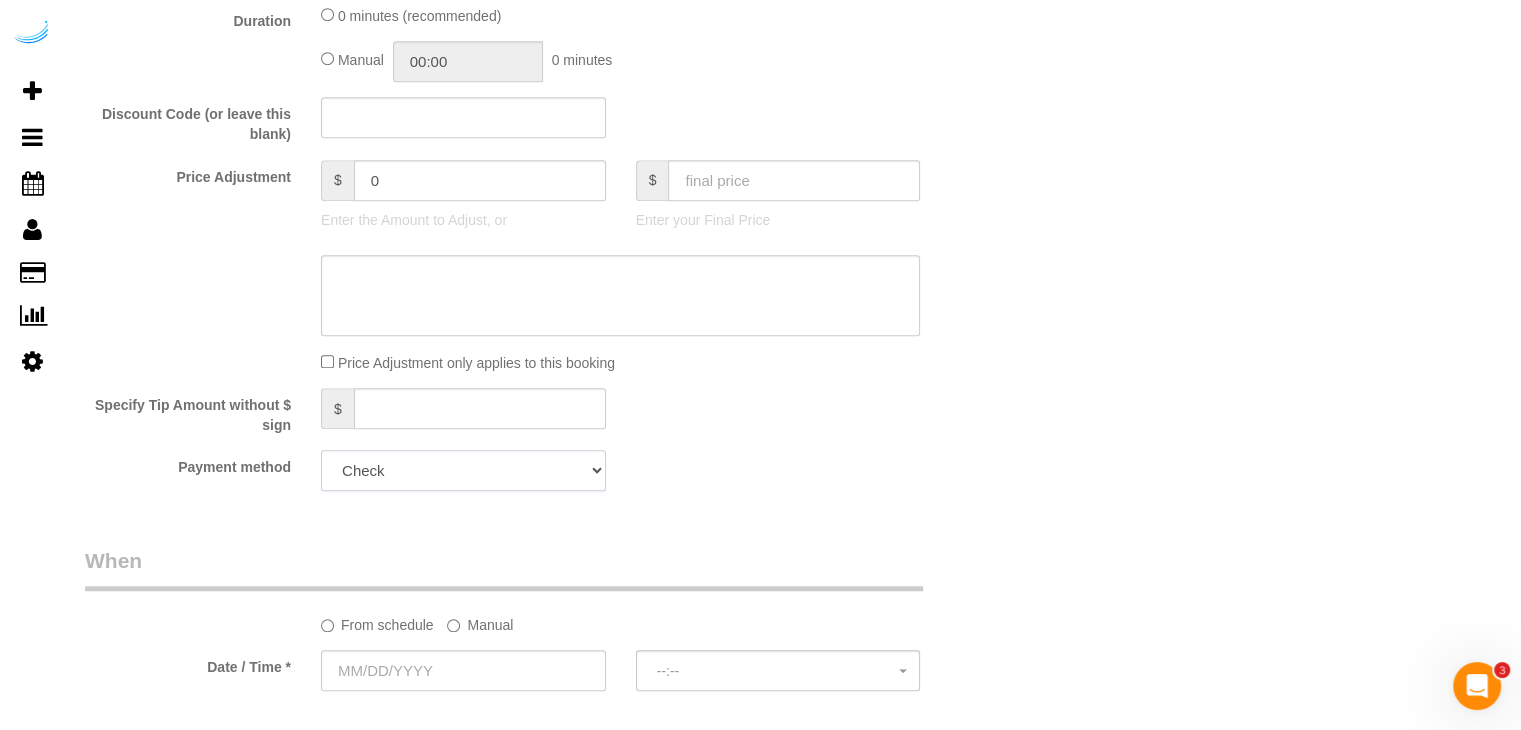 scroll, scrollTop: 1800, scrollLeft: 0, axis: vertical 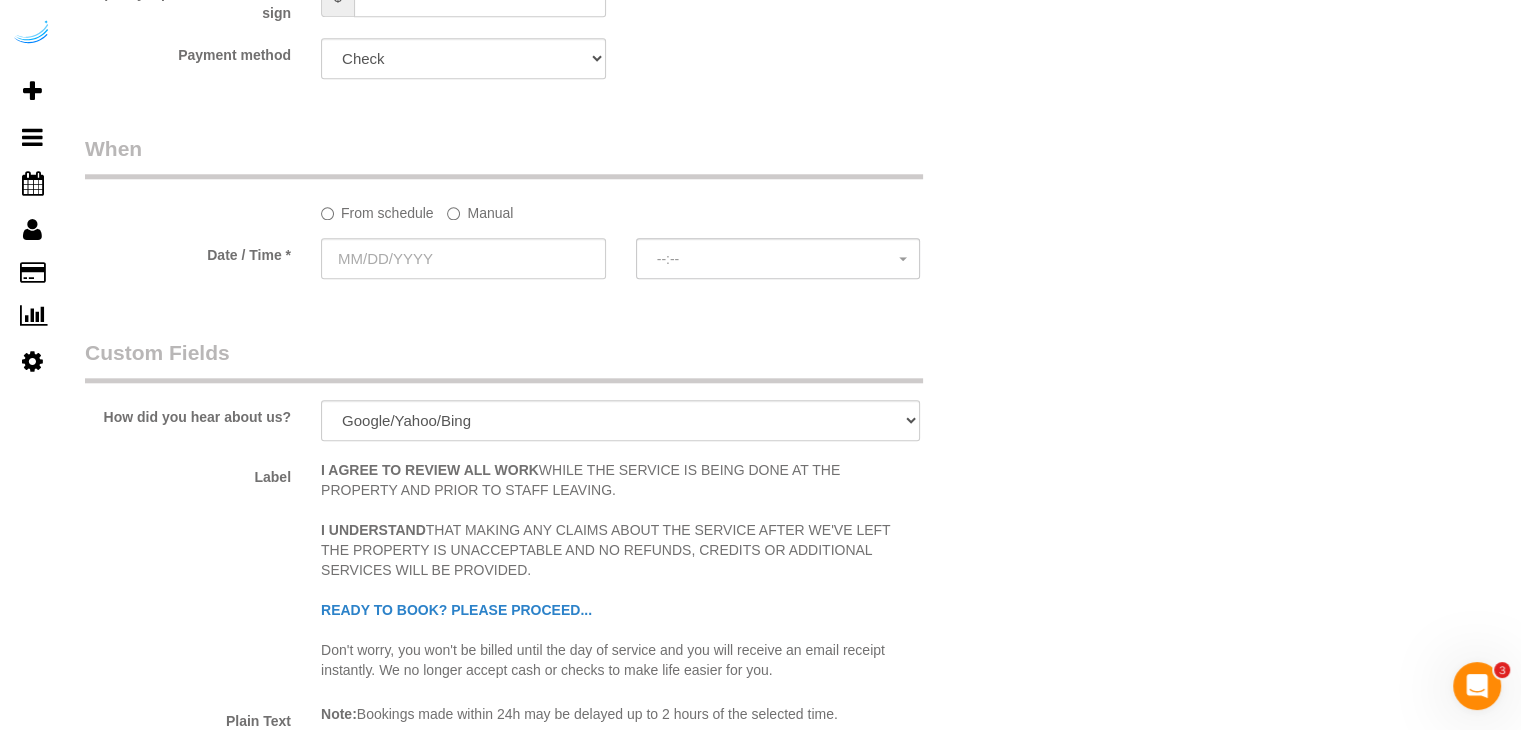 click on "Manual" 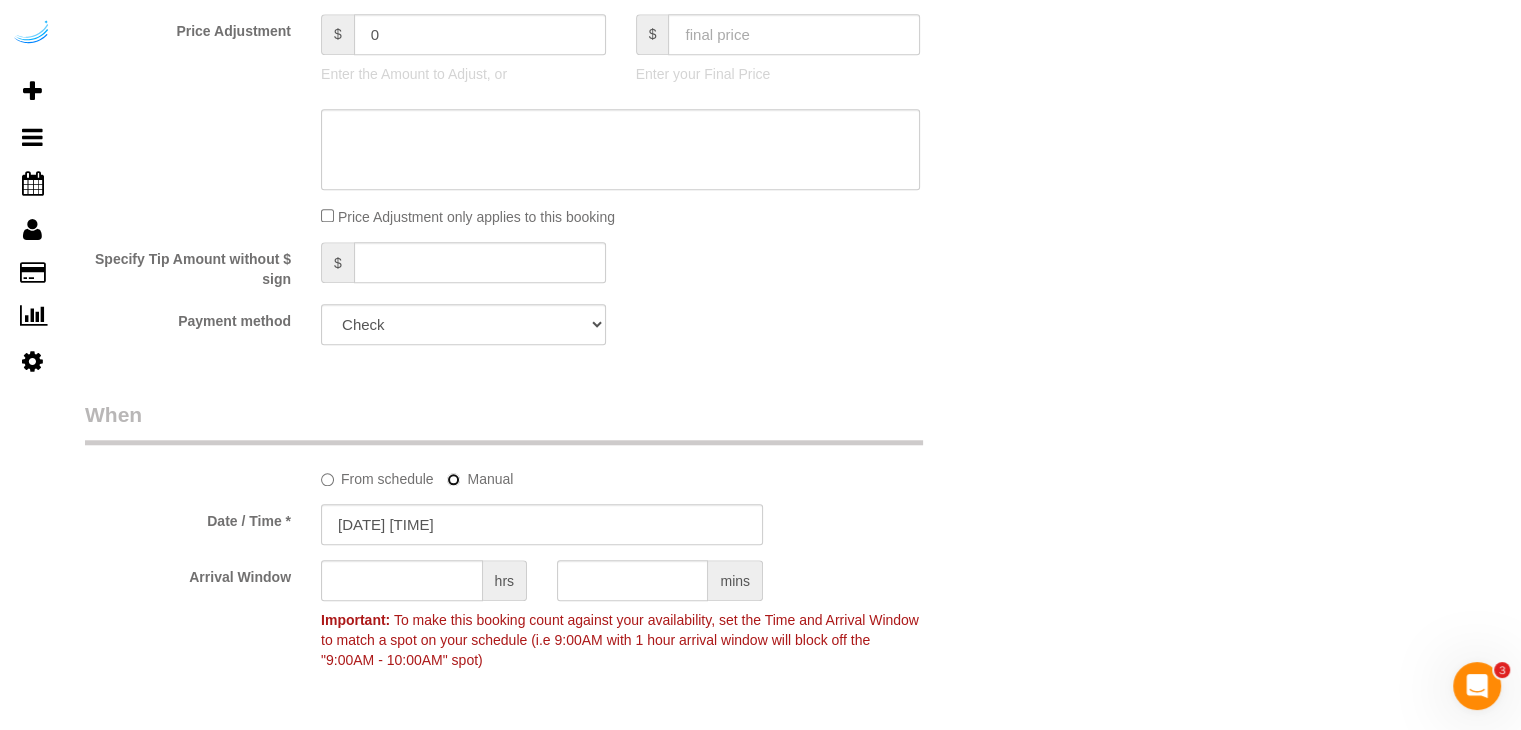scroll, scrollTop: 1700, scrollLeft: 0, axis: vertical 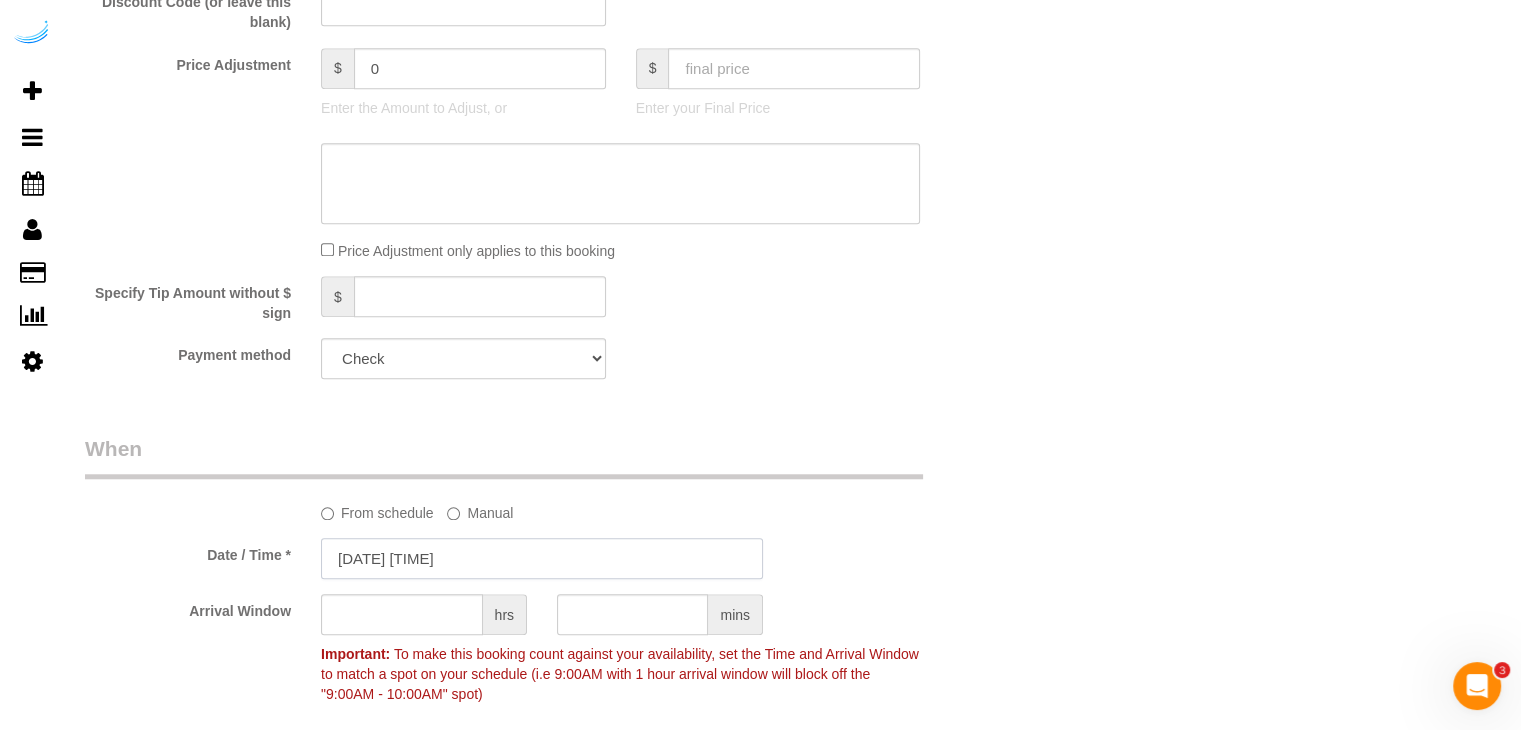 click on "[DATE] [TIME]" at bounding box center [542, 558] 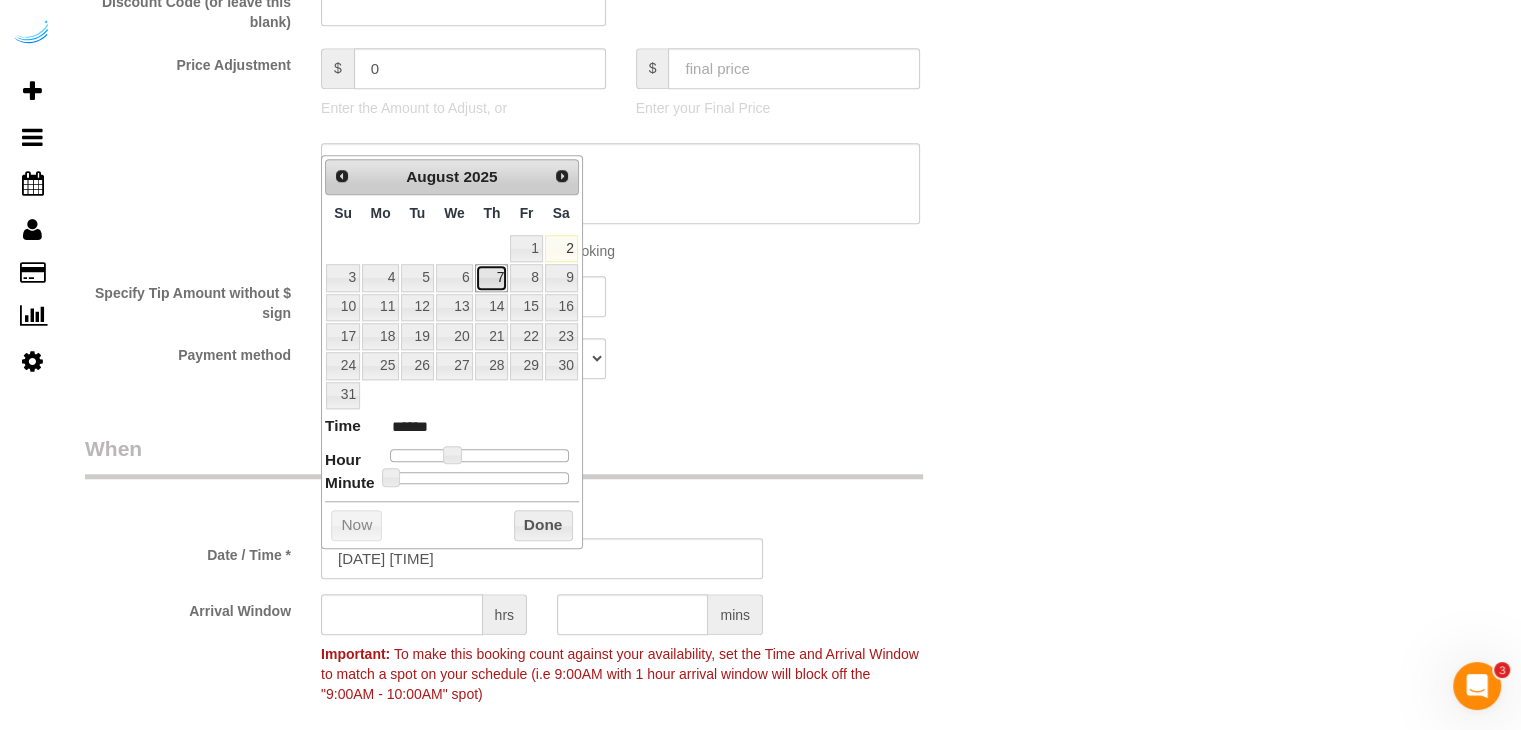 click on "7" at bounding box center (491, 277) 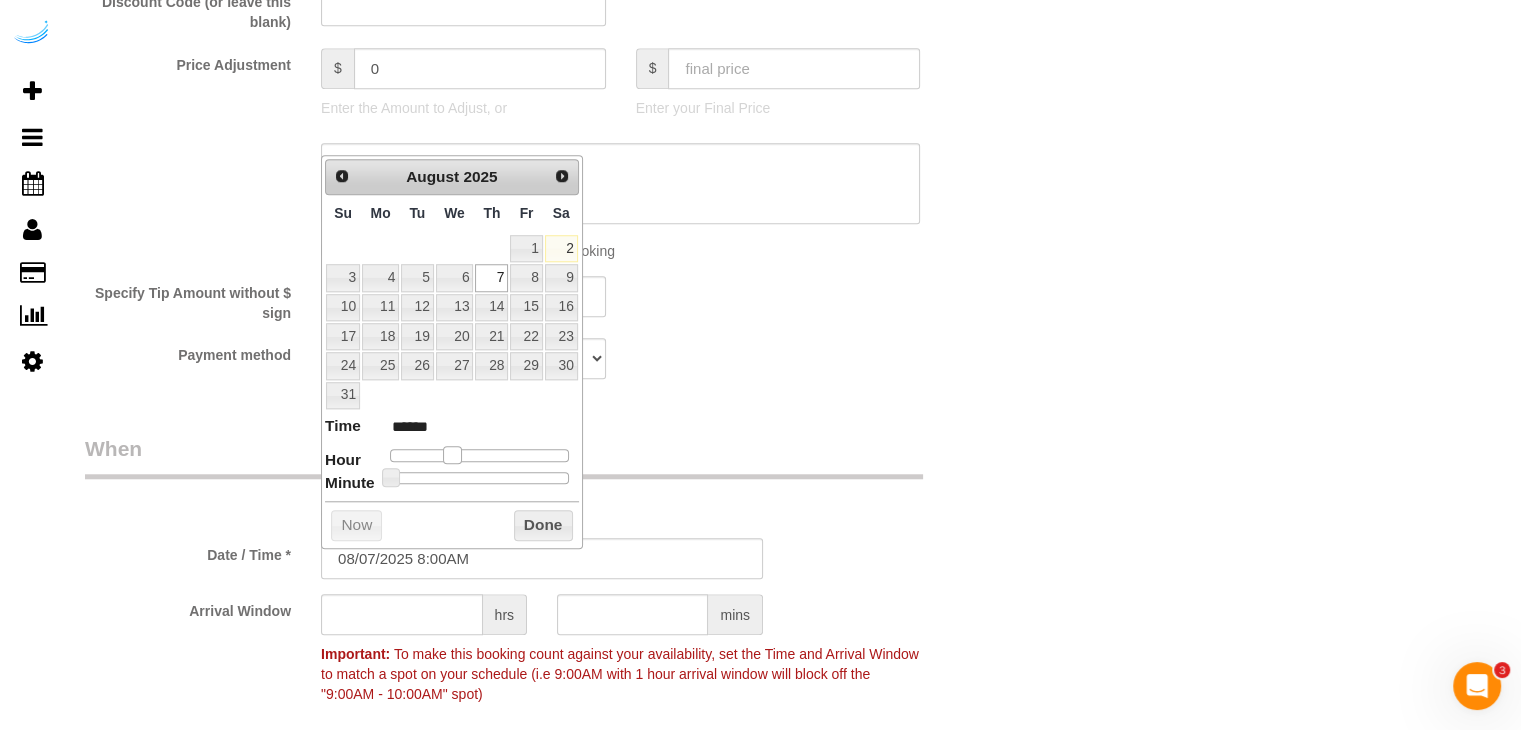 type on "08/07/2025 9:00AM" 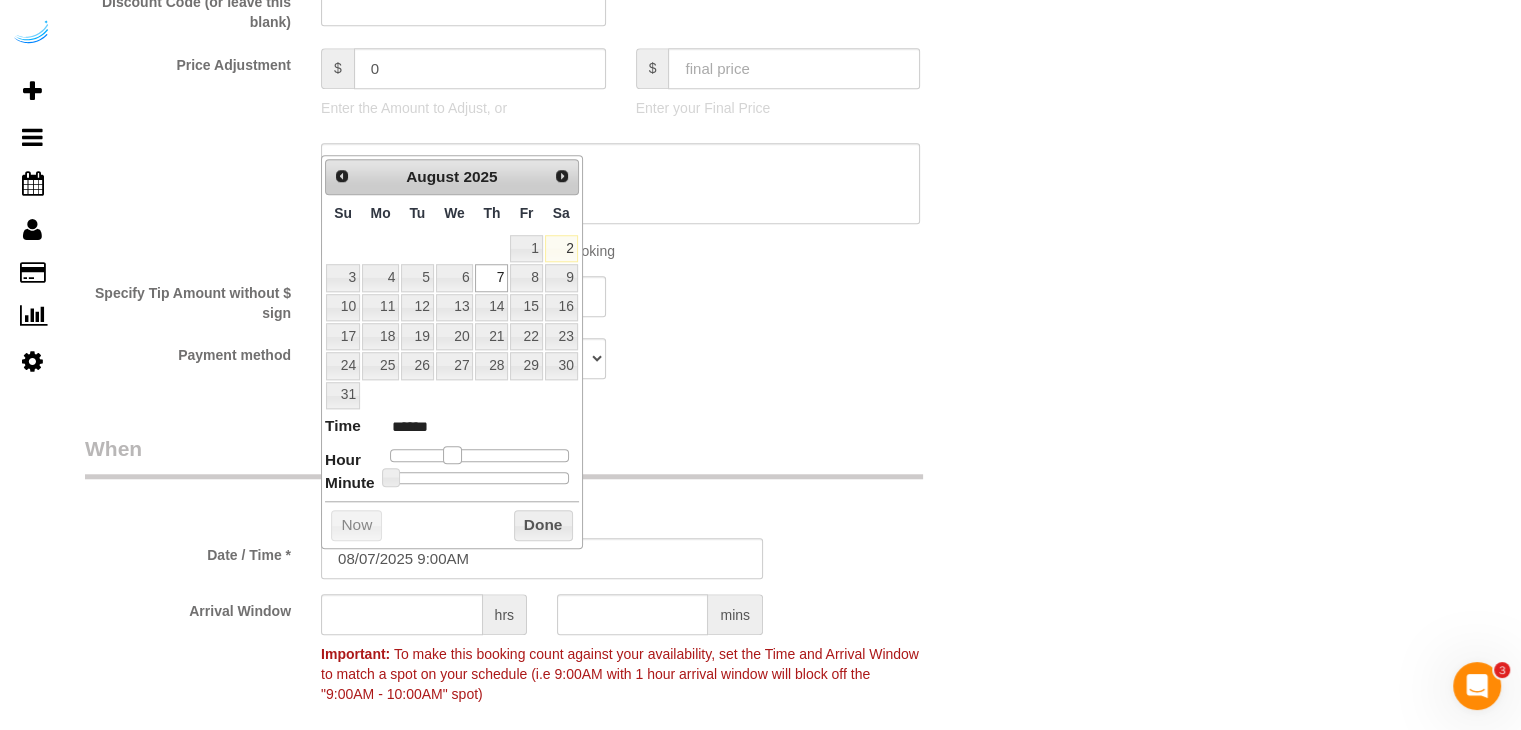 type on "******" 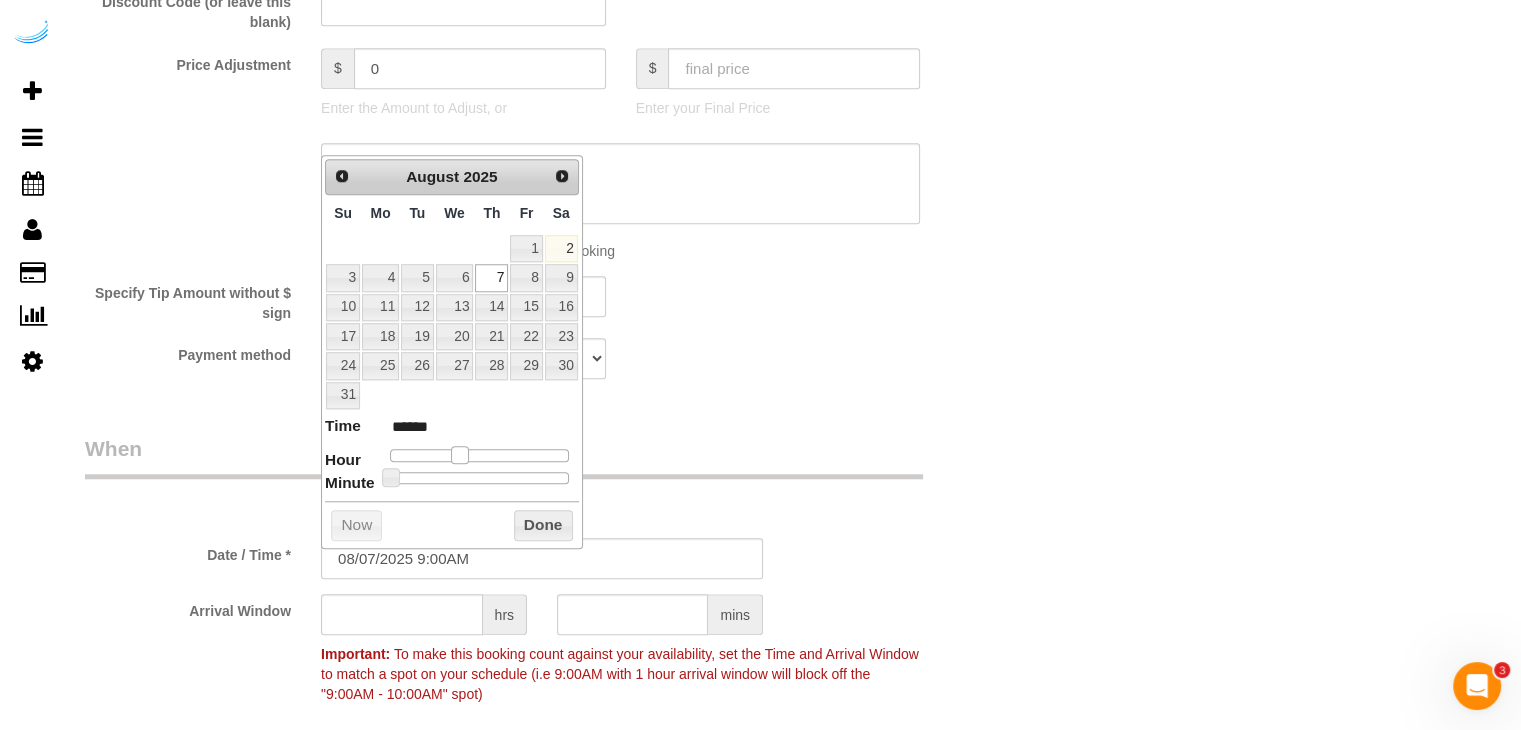 click at bounding box center (460, 455) 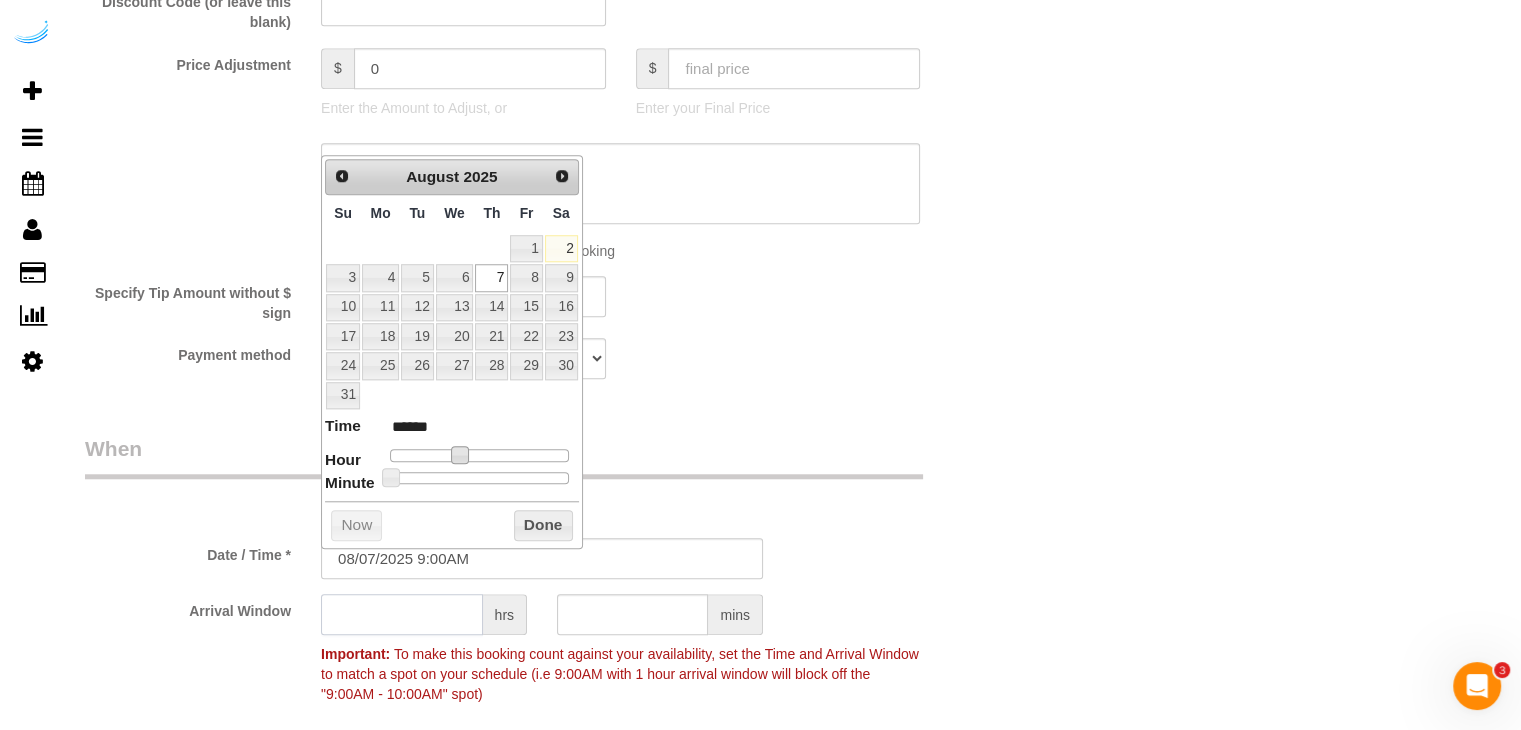 click 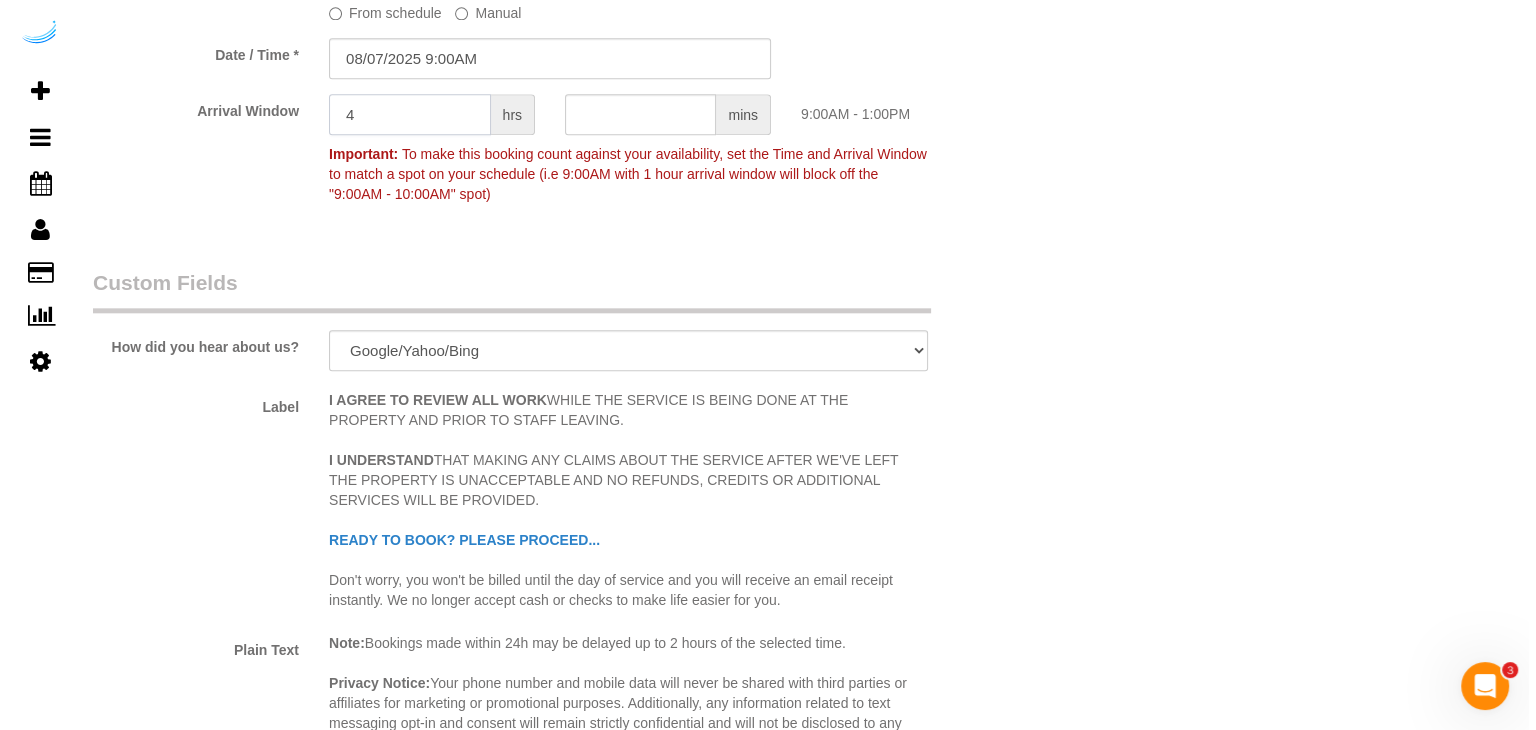 scroll, scrollTop: 2700, scrollLeft: 0, axis: vertical 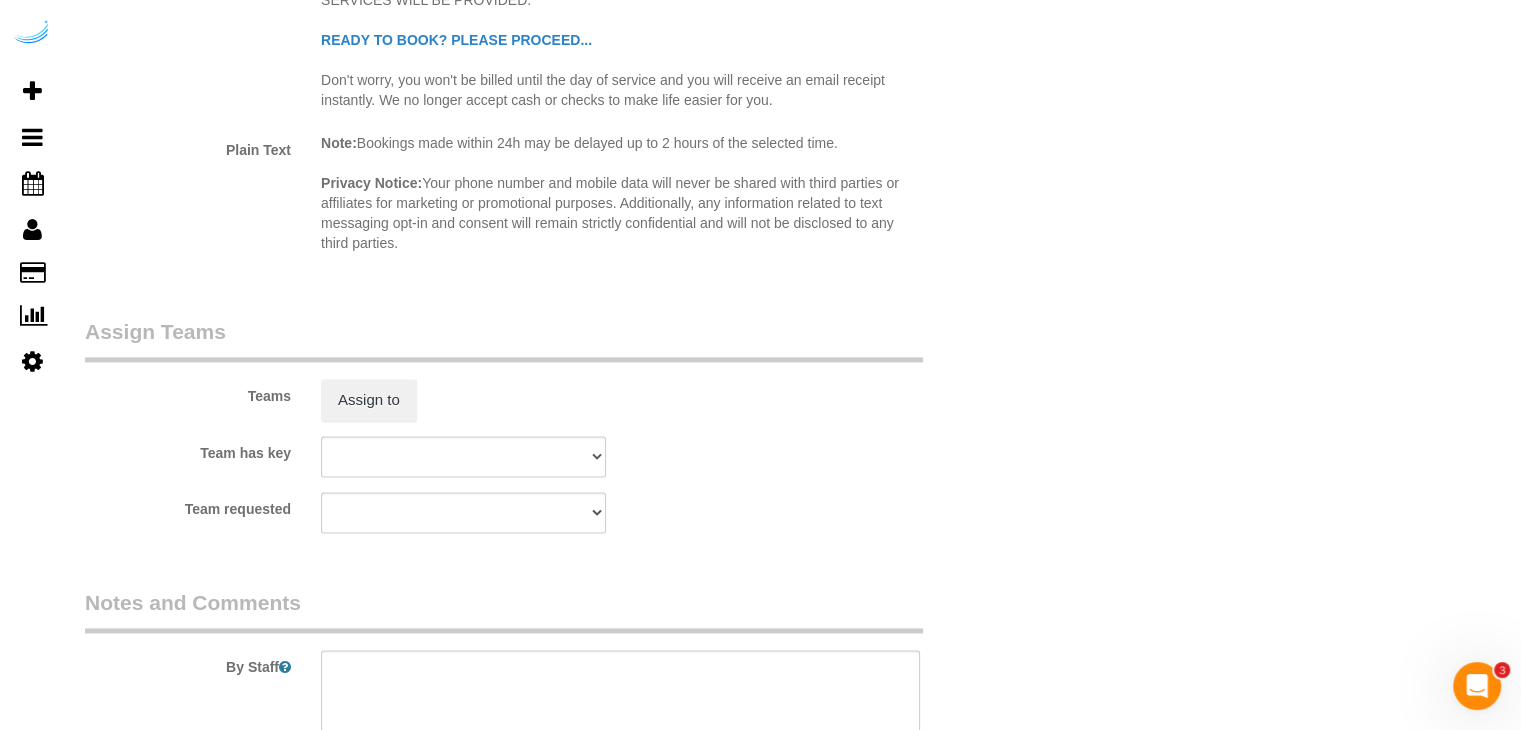 type on "4" 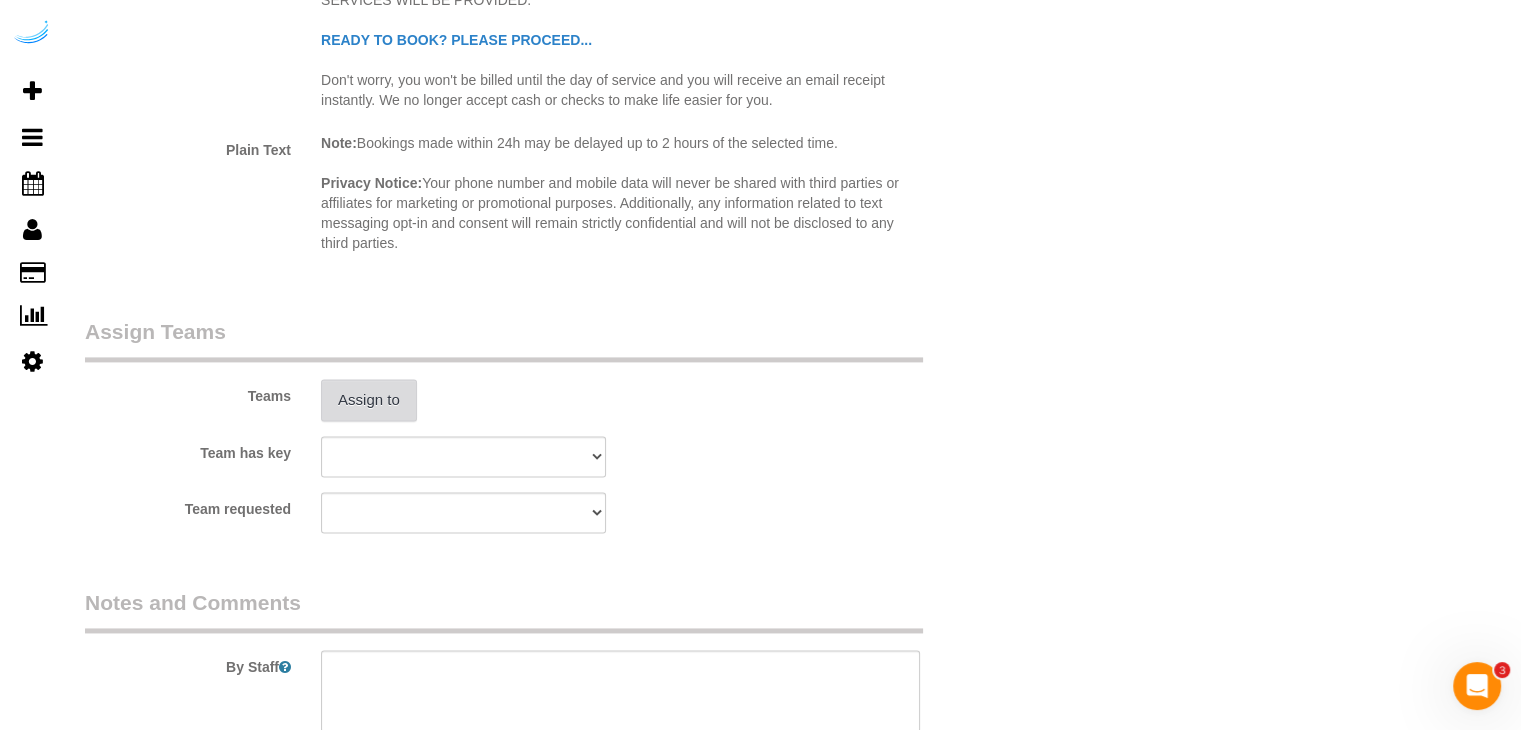 click on "Assign to" at bounding box center [369, 400] 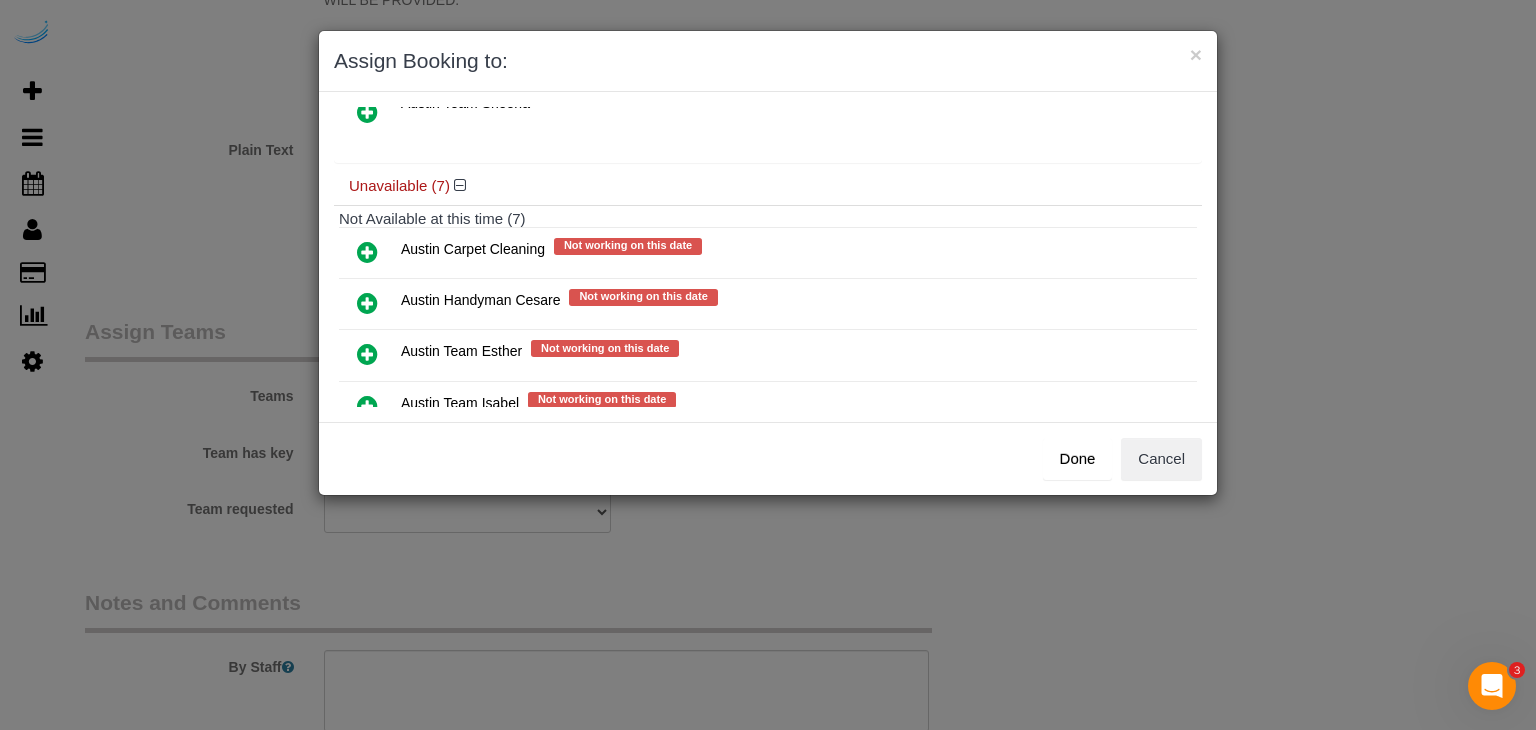scroll, scrollTop: 300, scrollLeft: 0, axis: vertical 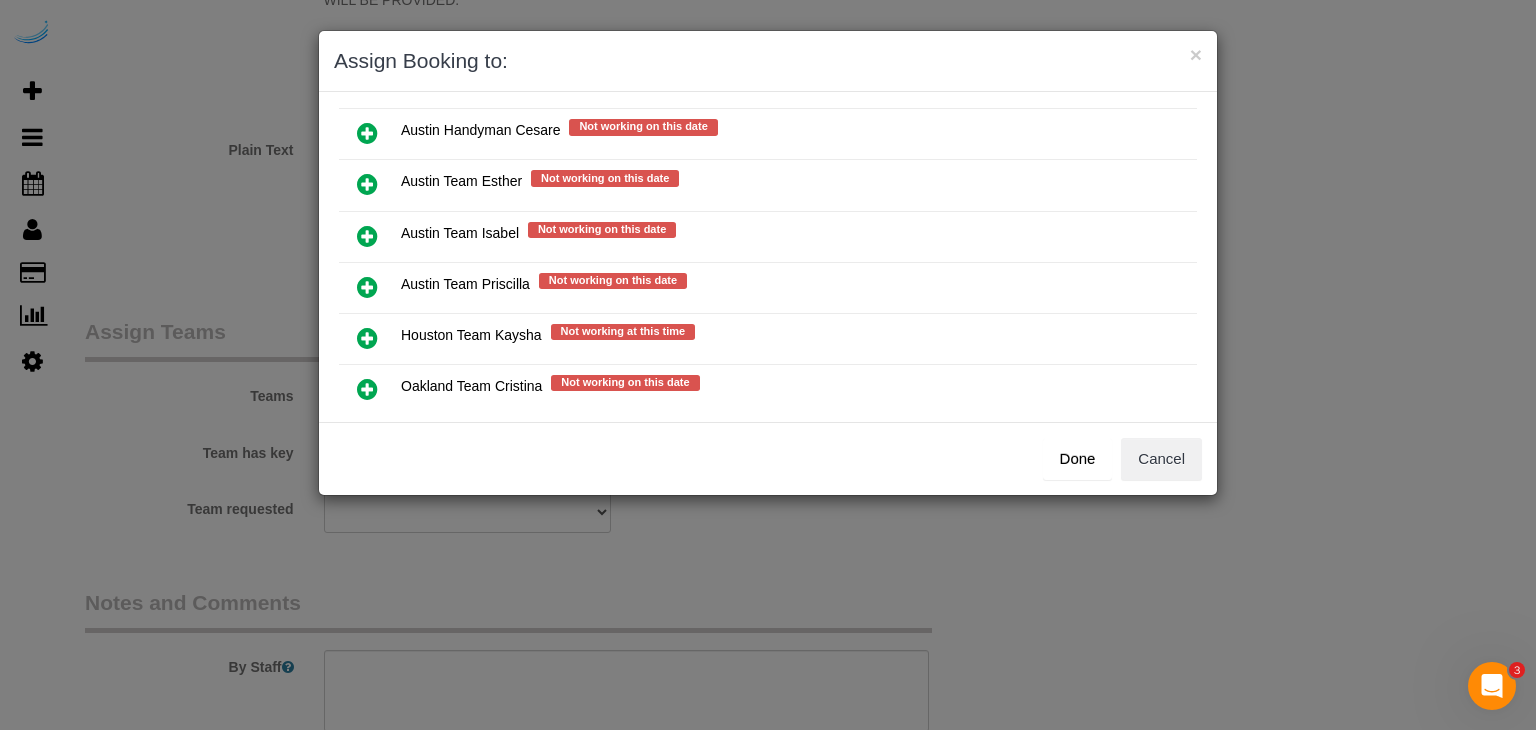 click at bounding box center (367, 236) 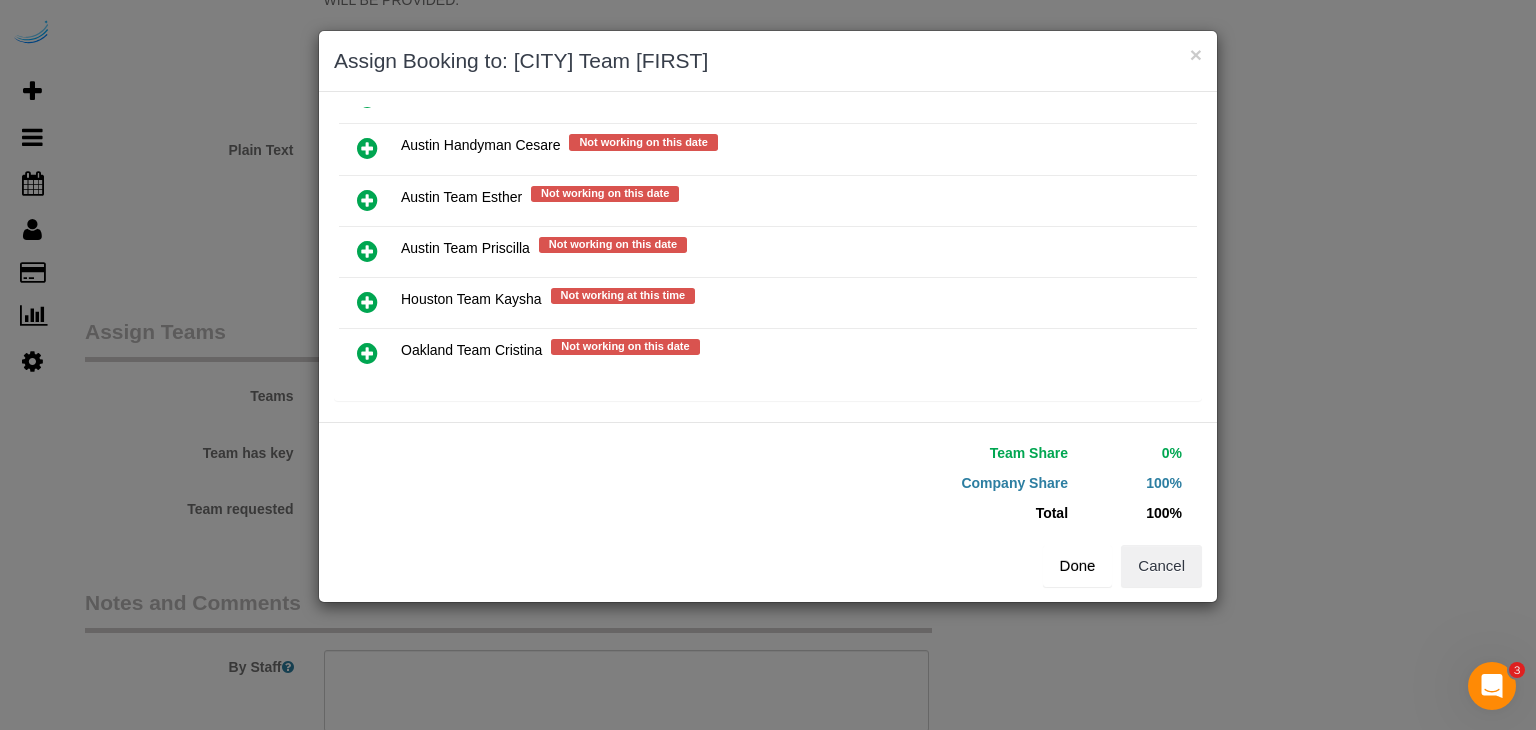 click on "Done" at bounding box center (1078, 566) 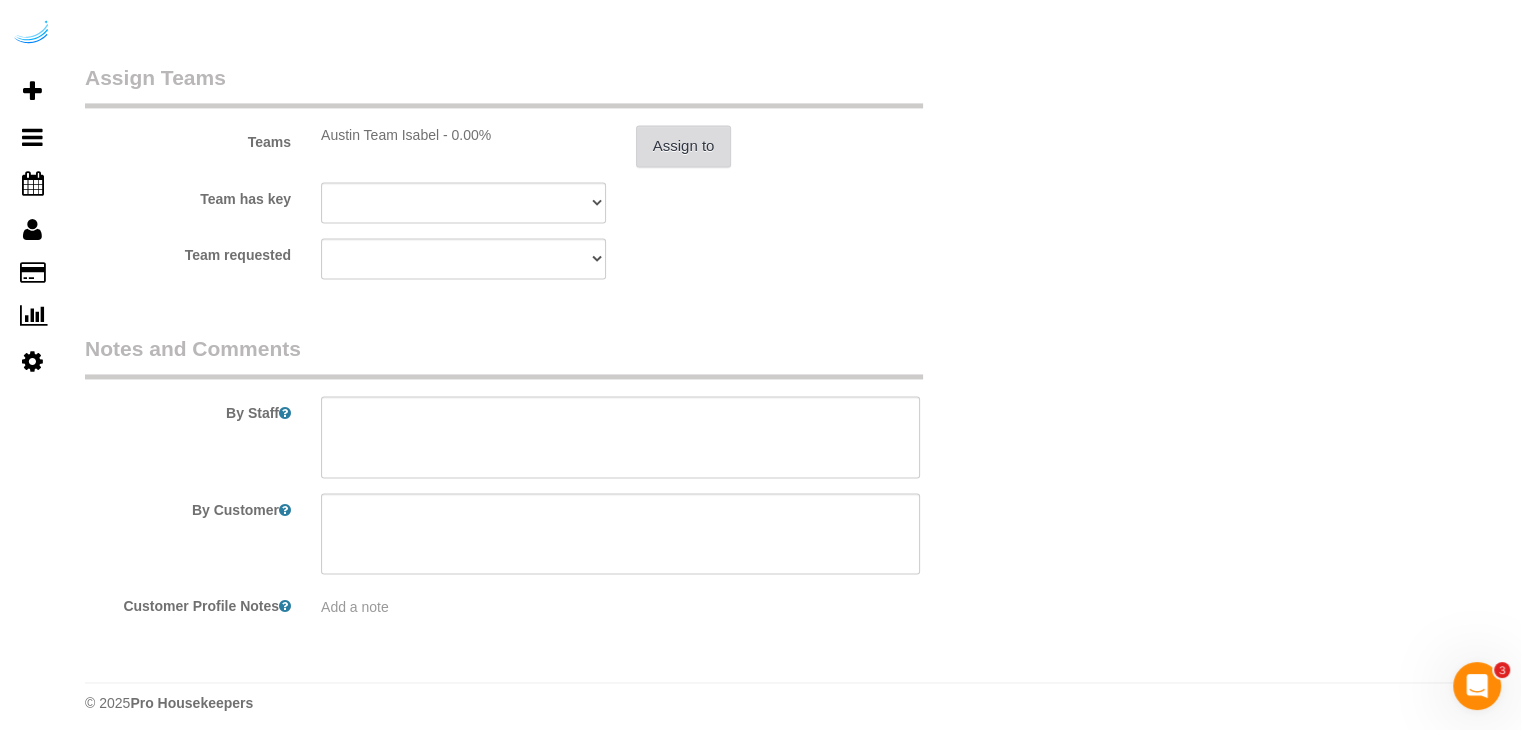 scroll, scrollTop: 2971, scrollLeft: 0, axis: vertical 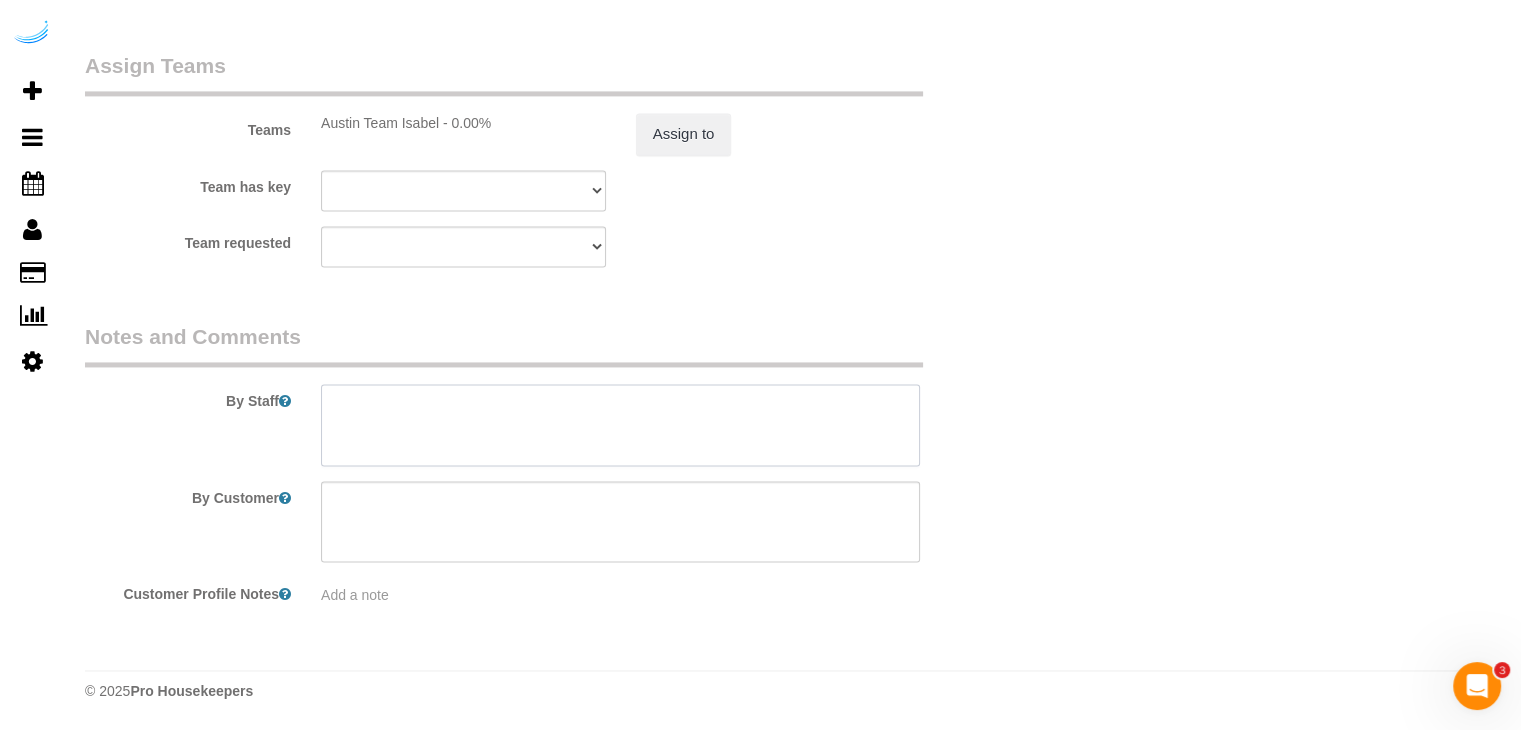 click at bounding box center [620, 425] 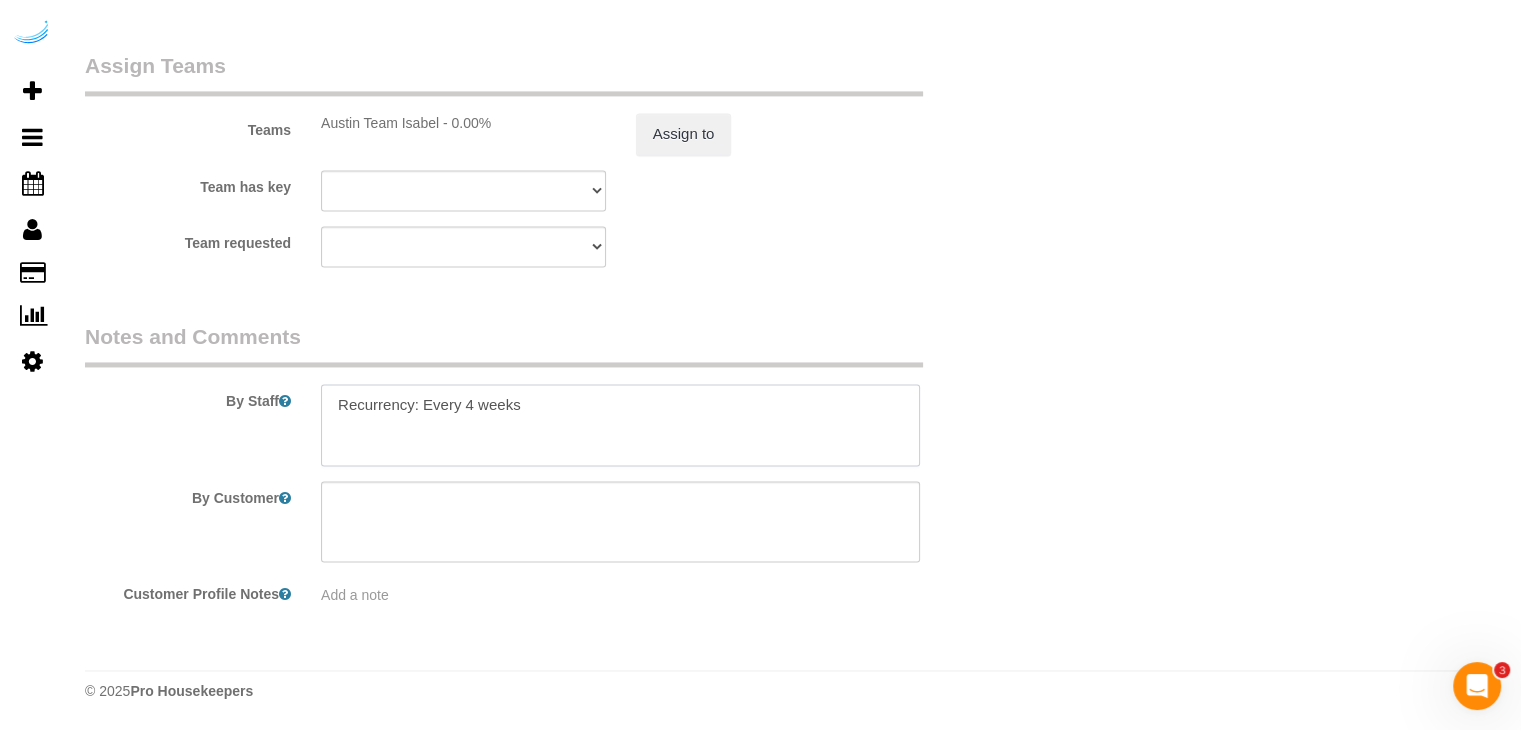 paste on "[PHONE]
Gate code is [CODE], right gate. Building 3. Apartment 3201." 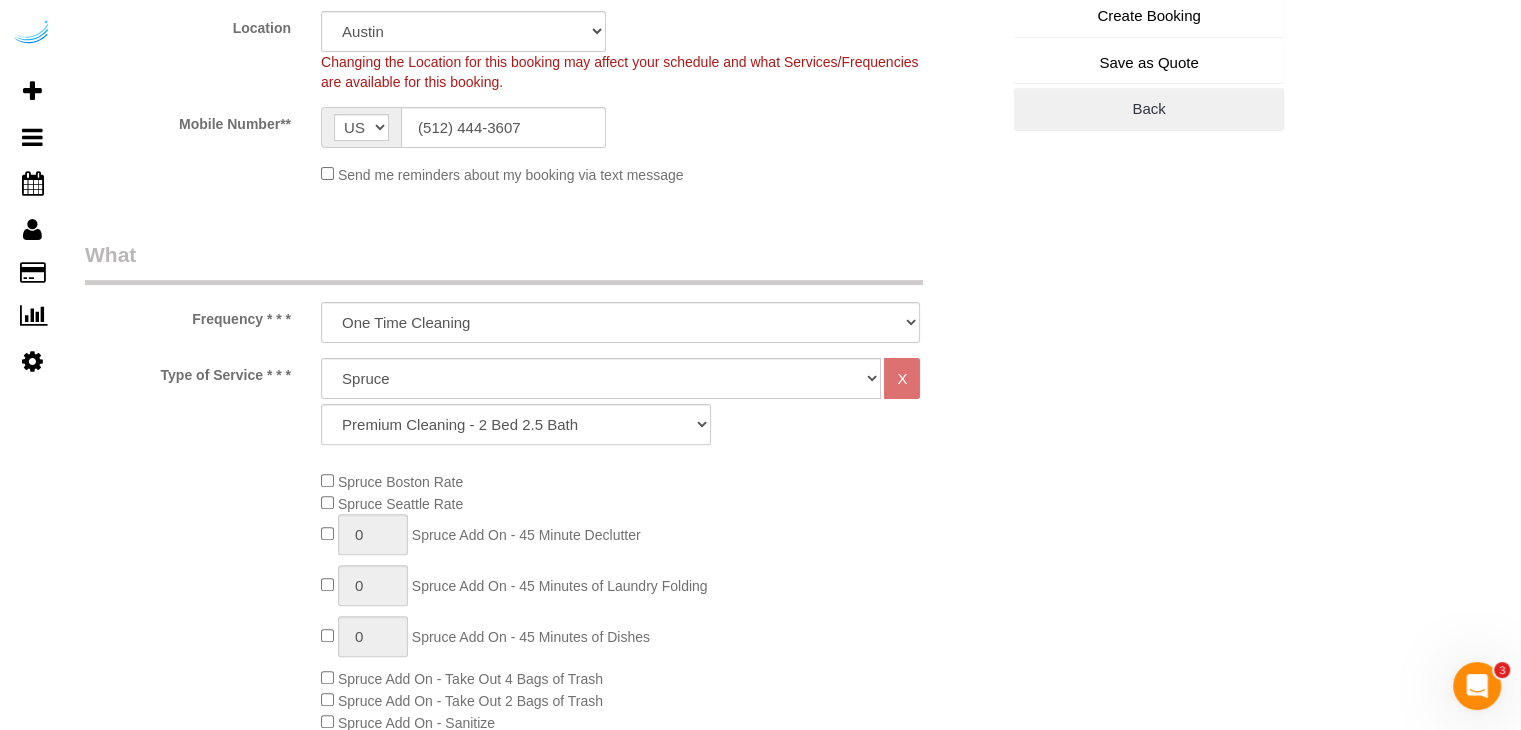 scroll, scrollTop: 271, scrollLeft: 0, axis: vertical 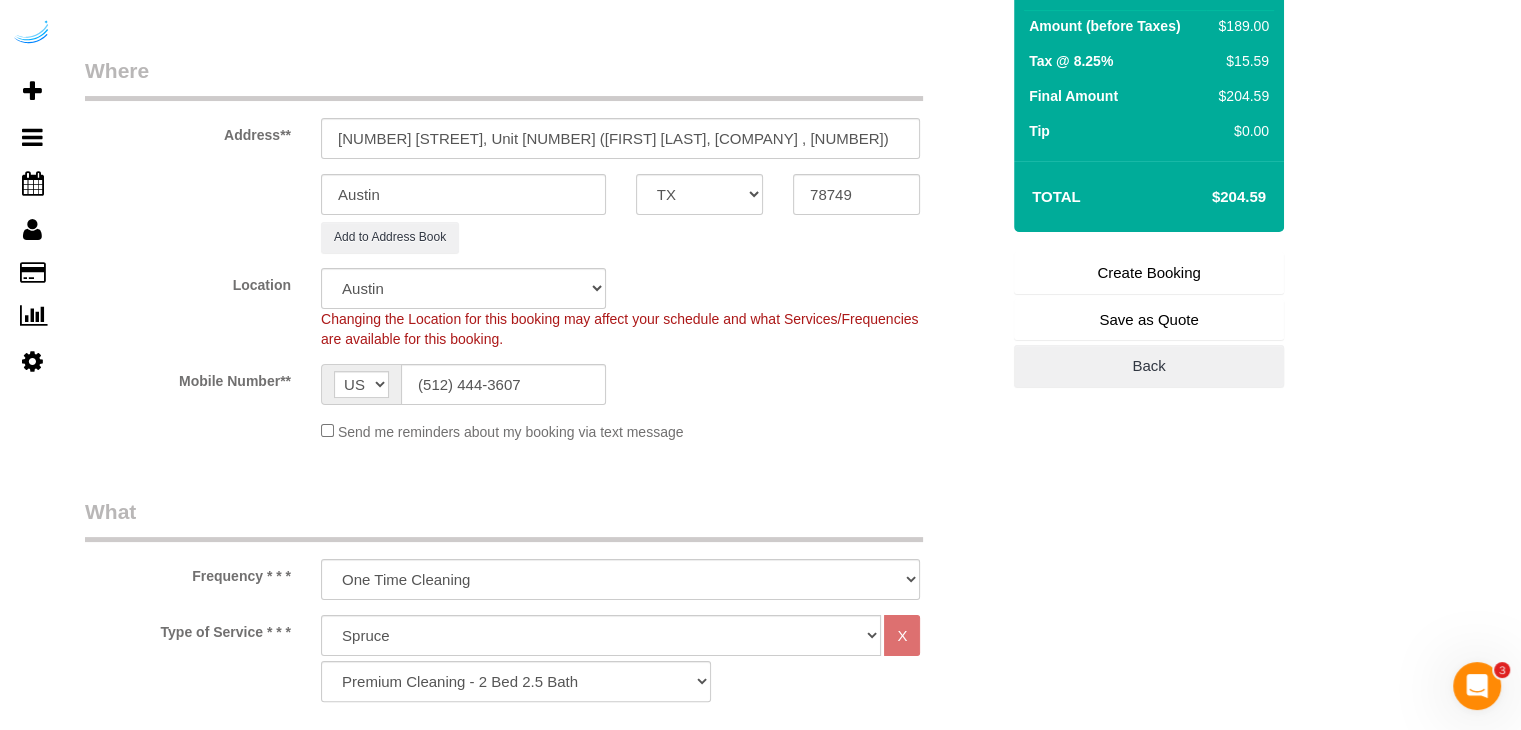 type on "Recurrency: Every 4 weeks
[PHONE]
Gate code is [NUMBER], right gate. Building [NUMBER]. Apartment [NUMBER]." 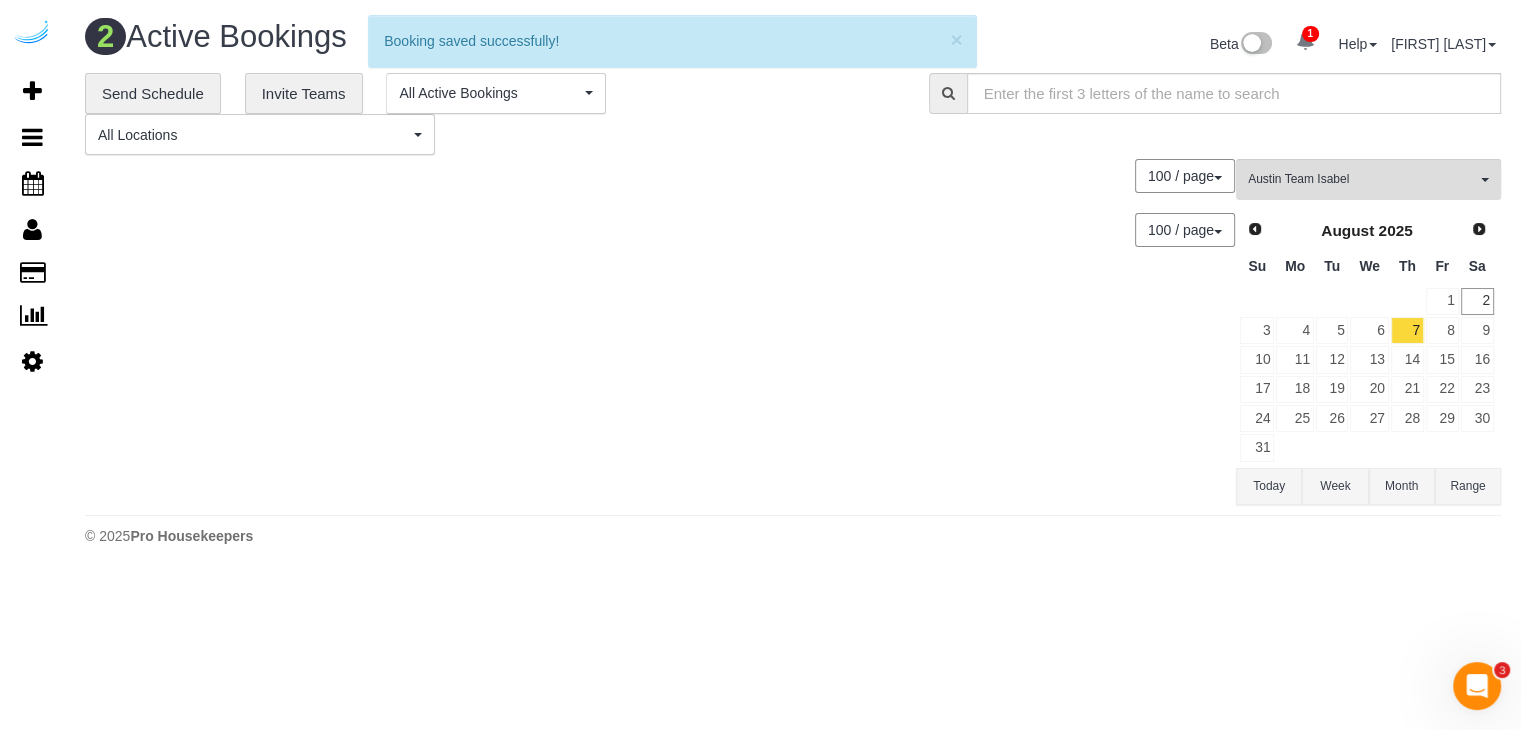 scroll, scrollTop: 0, scrollLeft: 0, axis: both 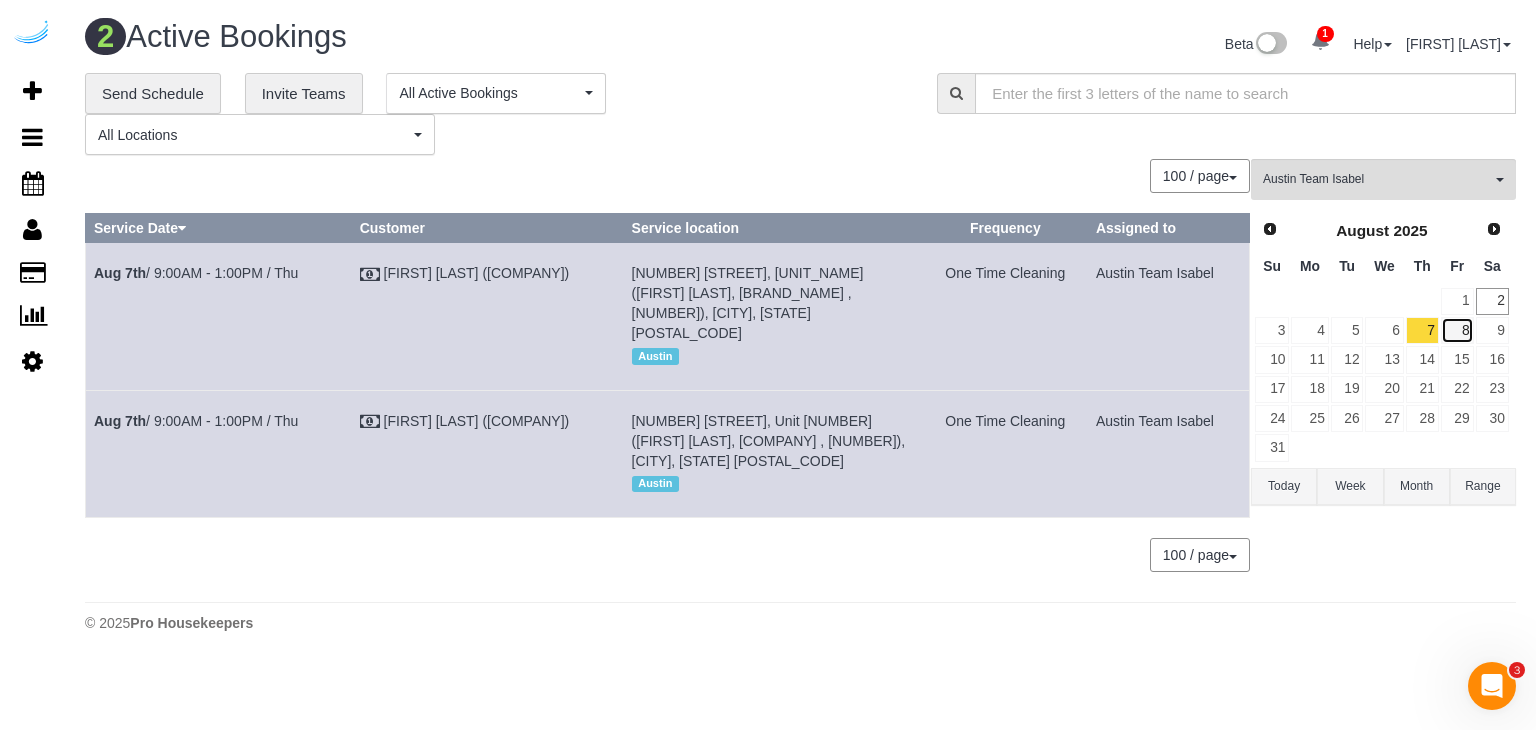 click on "8" at bounding box center [1457, 330] 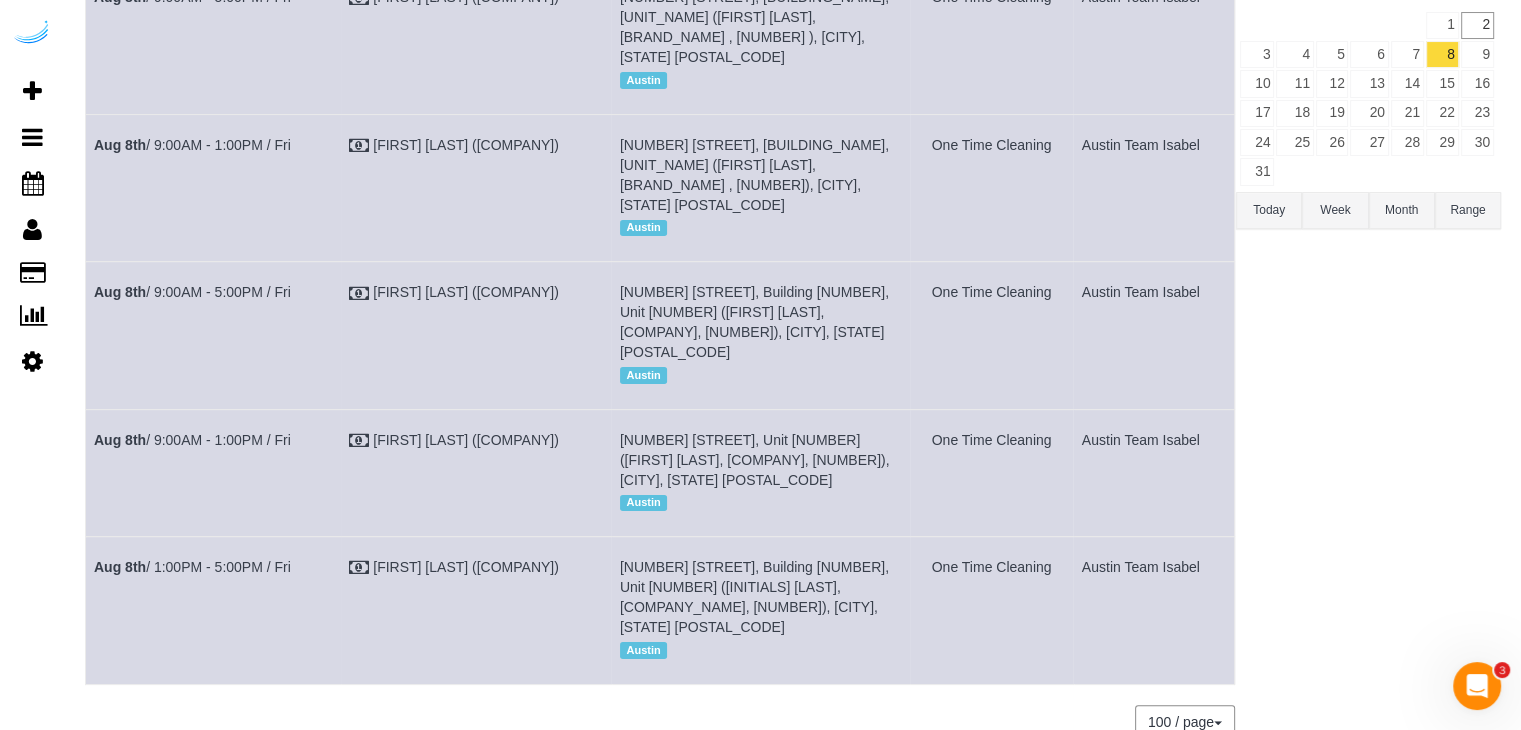scroll, scrollTop: 0, scrollLeft: 0, axis: both 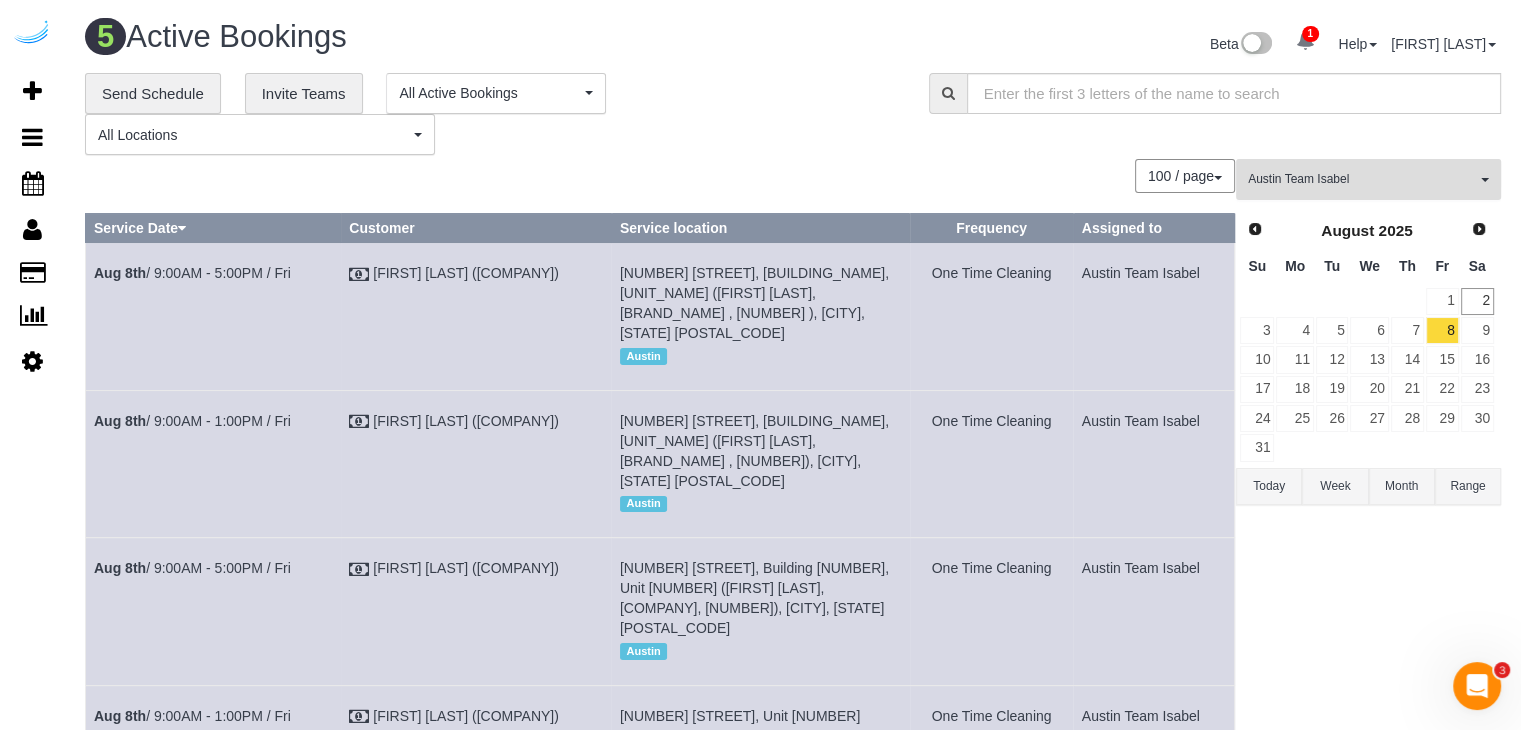 click on "Austin Team Isabel
All Teams" at bounding box center [1368, 179] 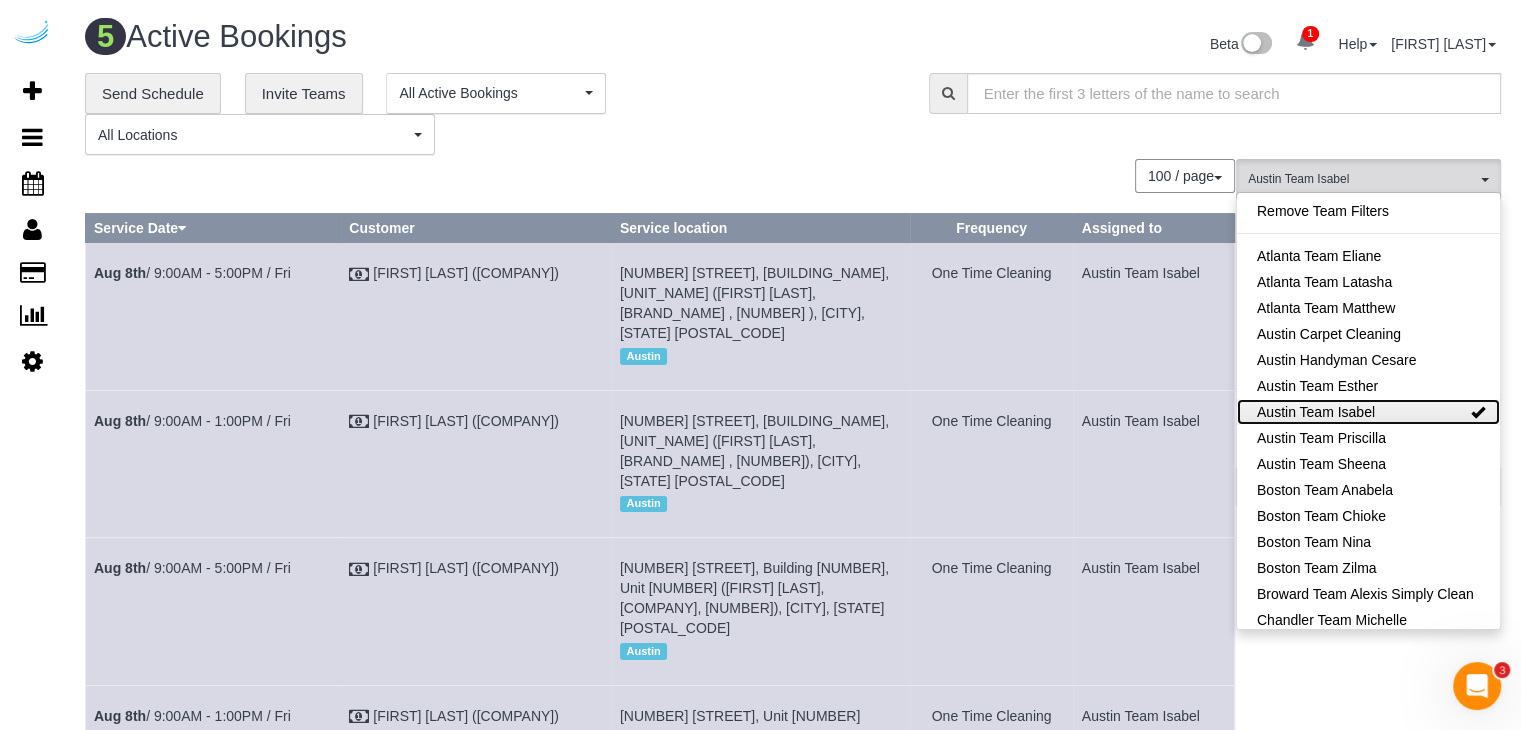 click on "Austin Team Isabel" at bounding box center [1368, 412] 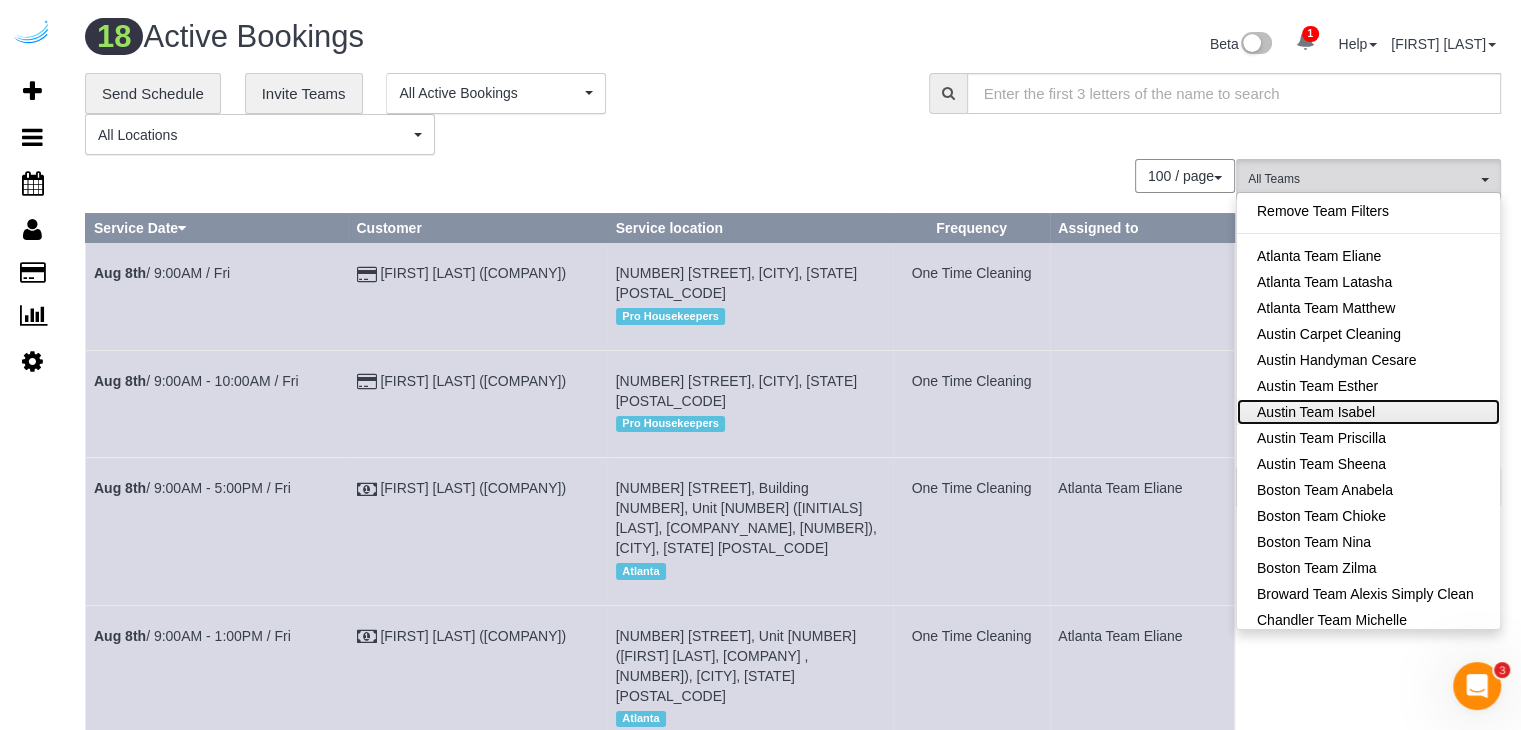 scroll, scrollTop: 200, scrollLeft: 0, axis: vertical 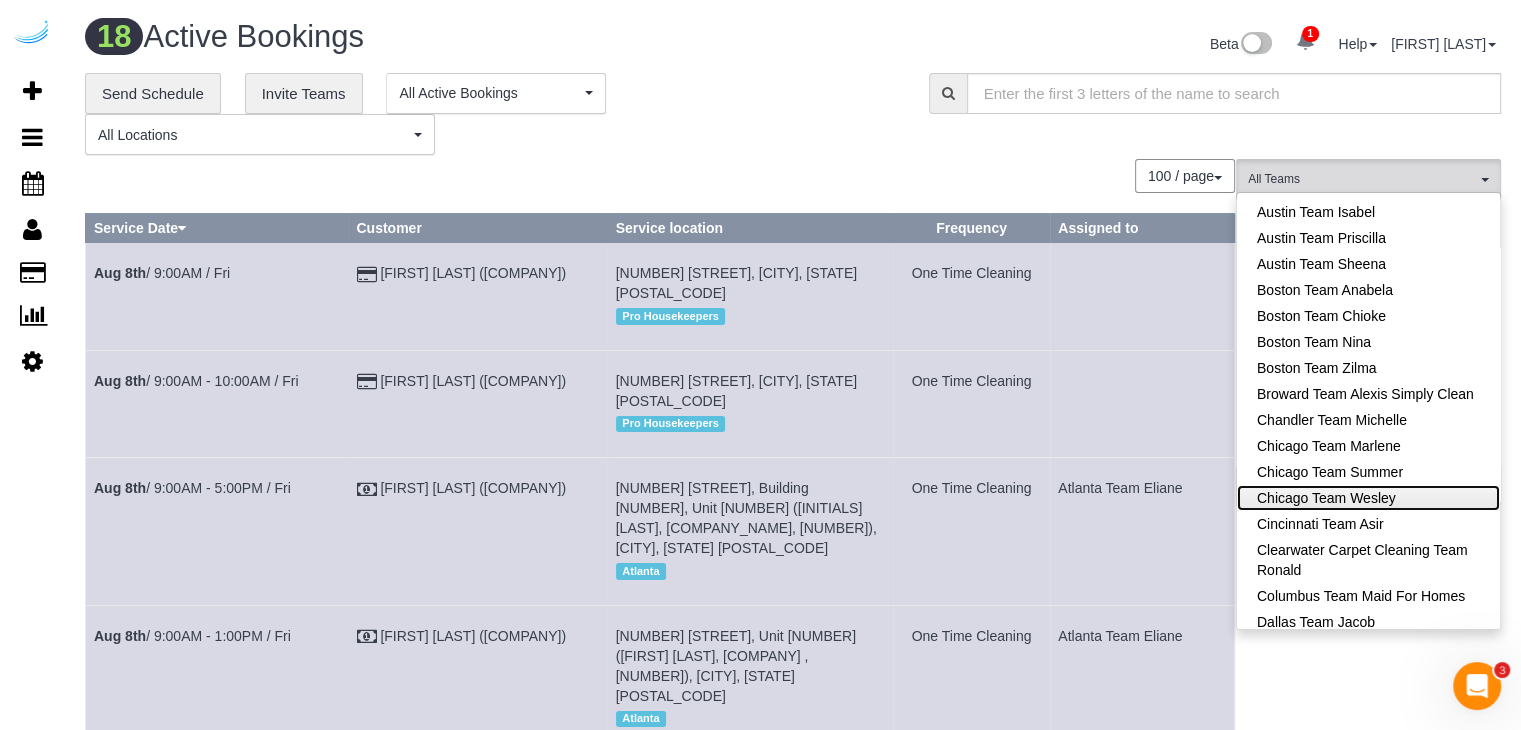 click on "Chicago Team Wesley" at bounding box center (1368, 498) 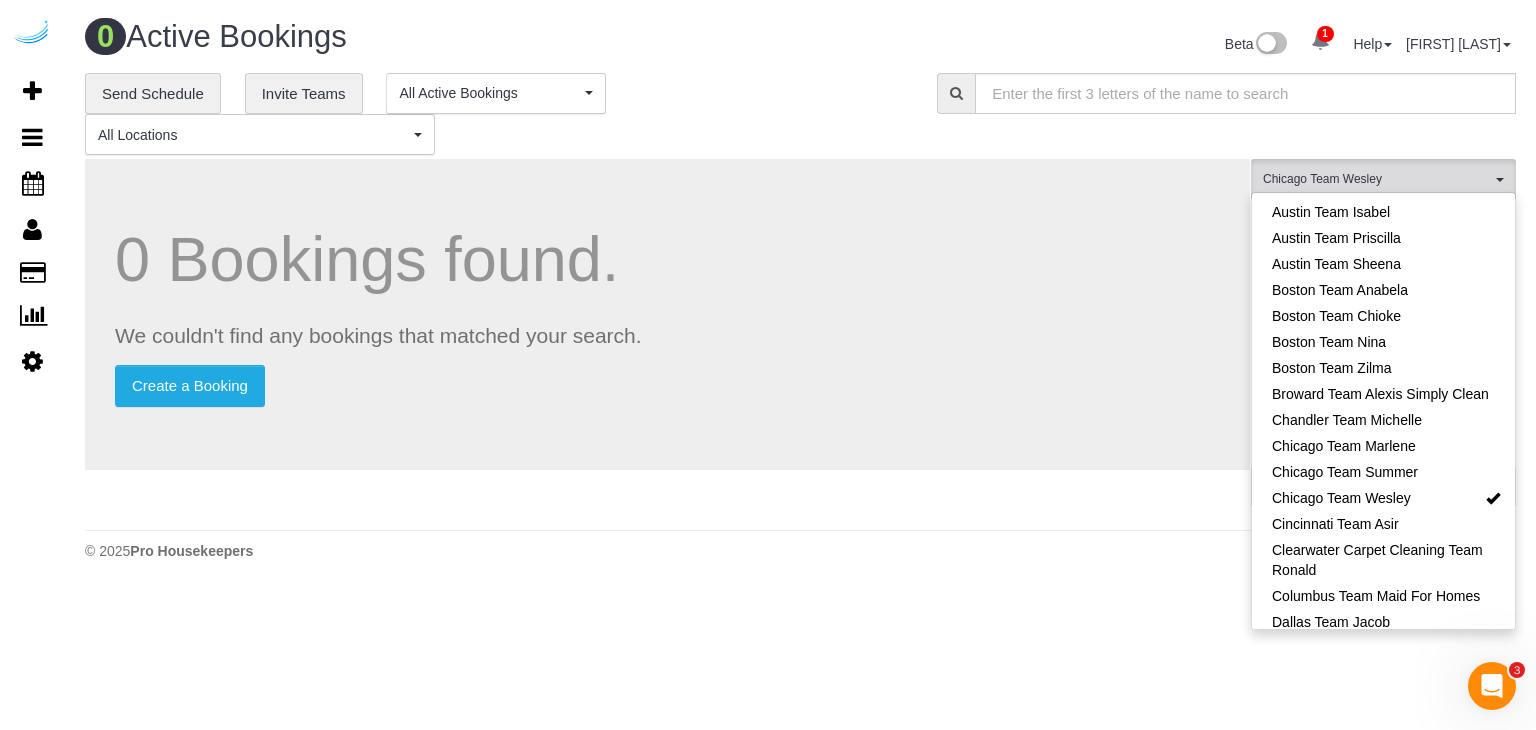 click on "**********" at bounding box center [496, 114] 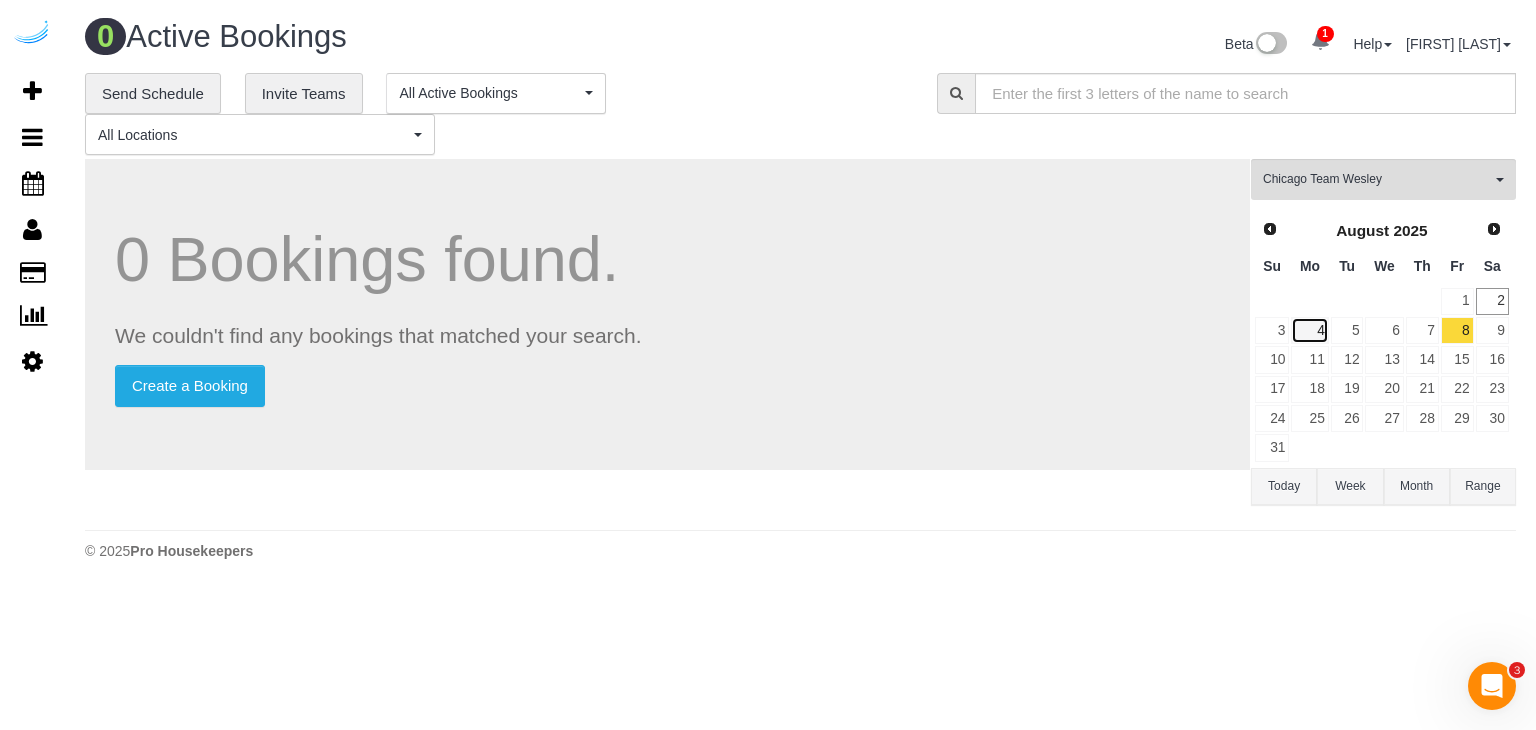 click on "4" at bounding box center [1309, 330] 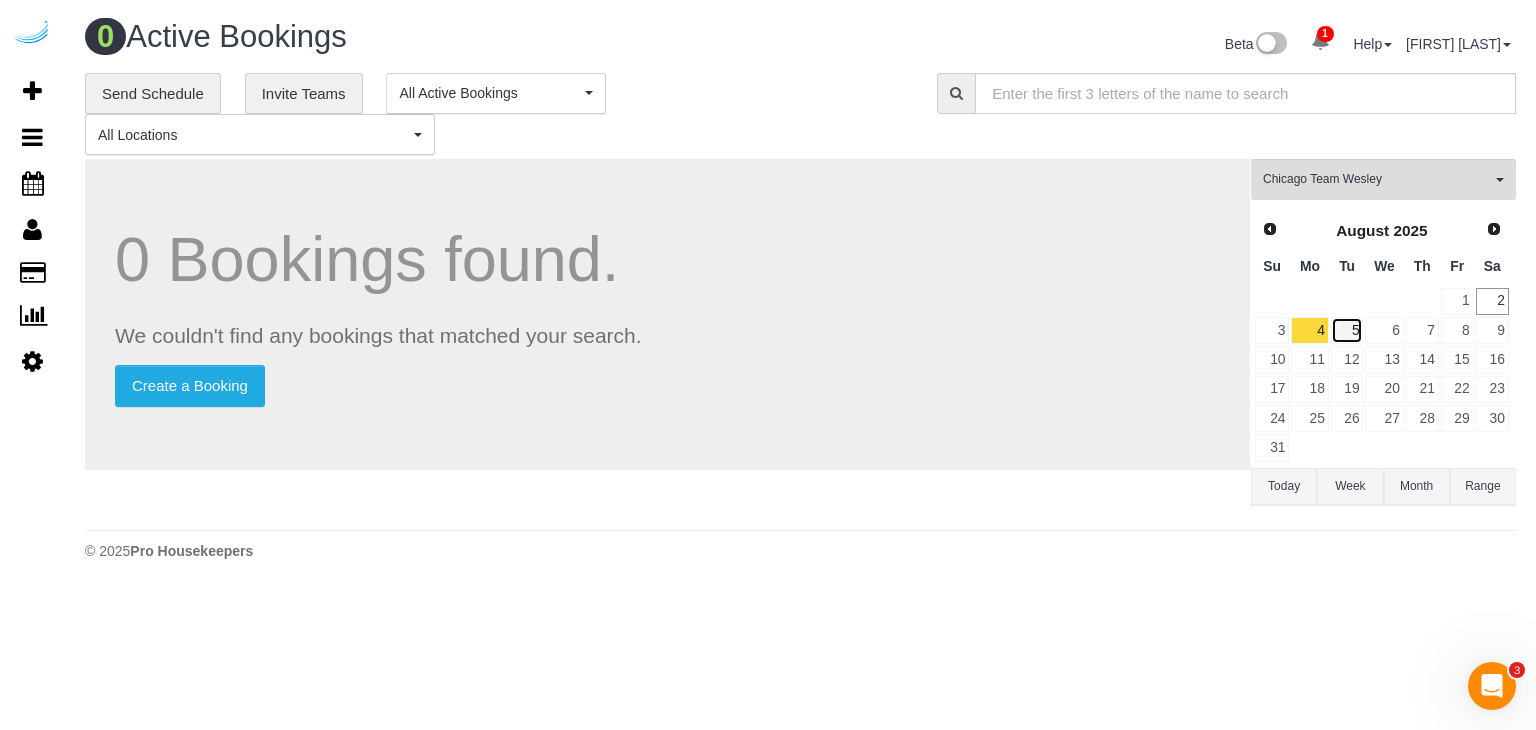 click on "5" at bounding box center [1347, 330] 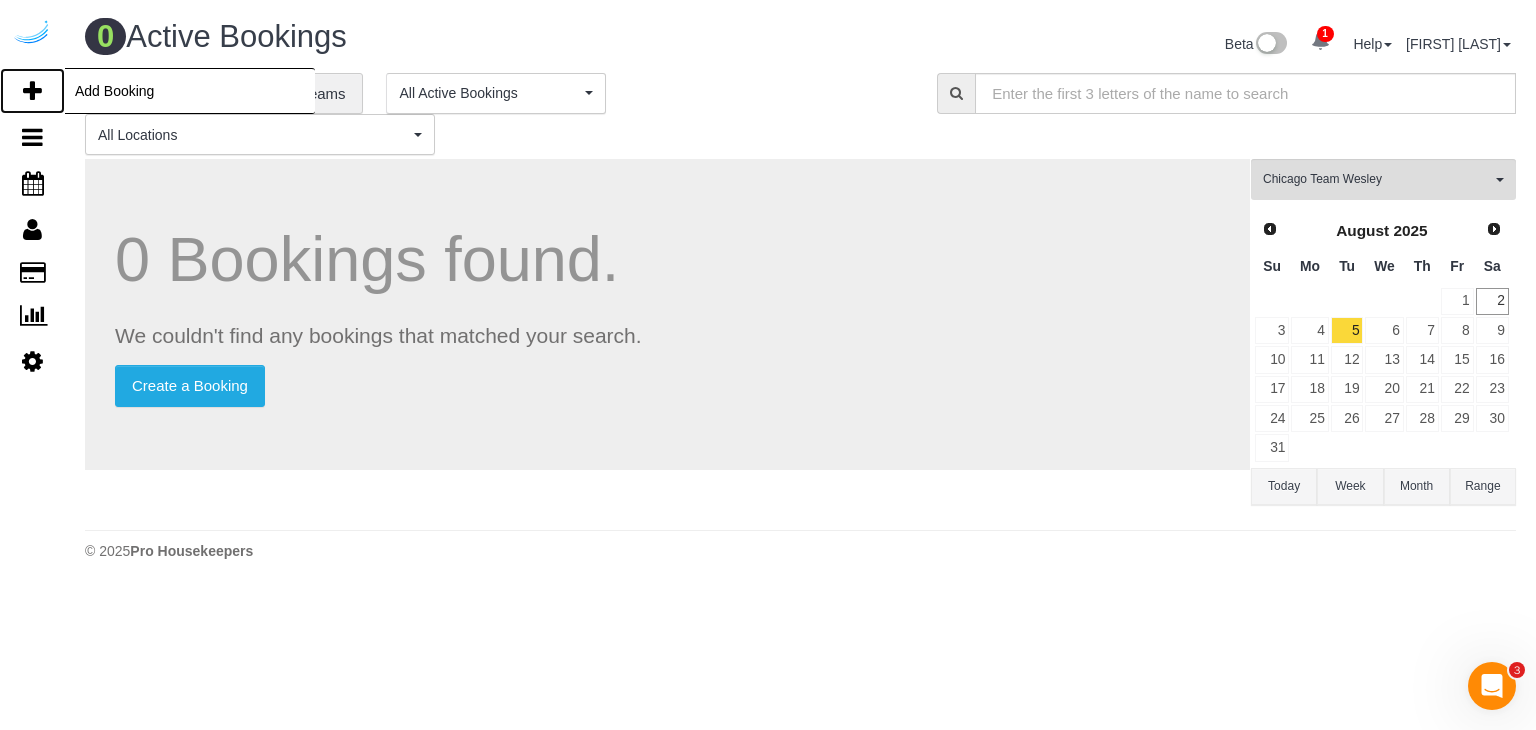click on "Add Booking" at bounding box center (32, 91) 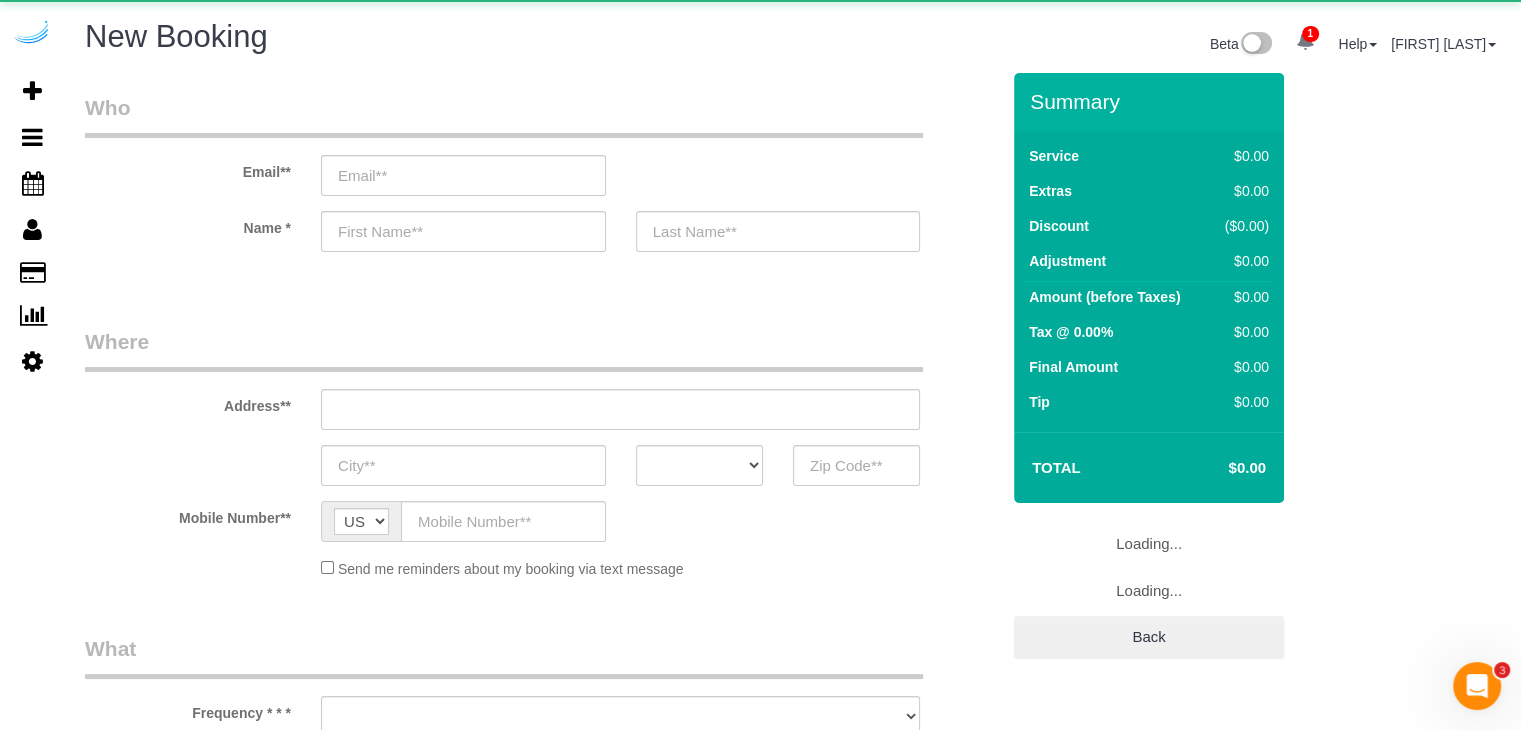 select on "object:3813" 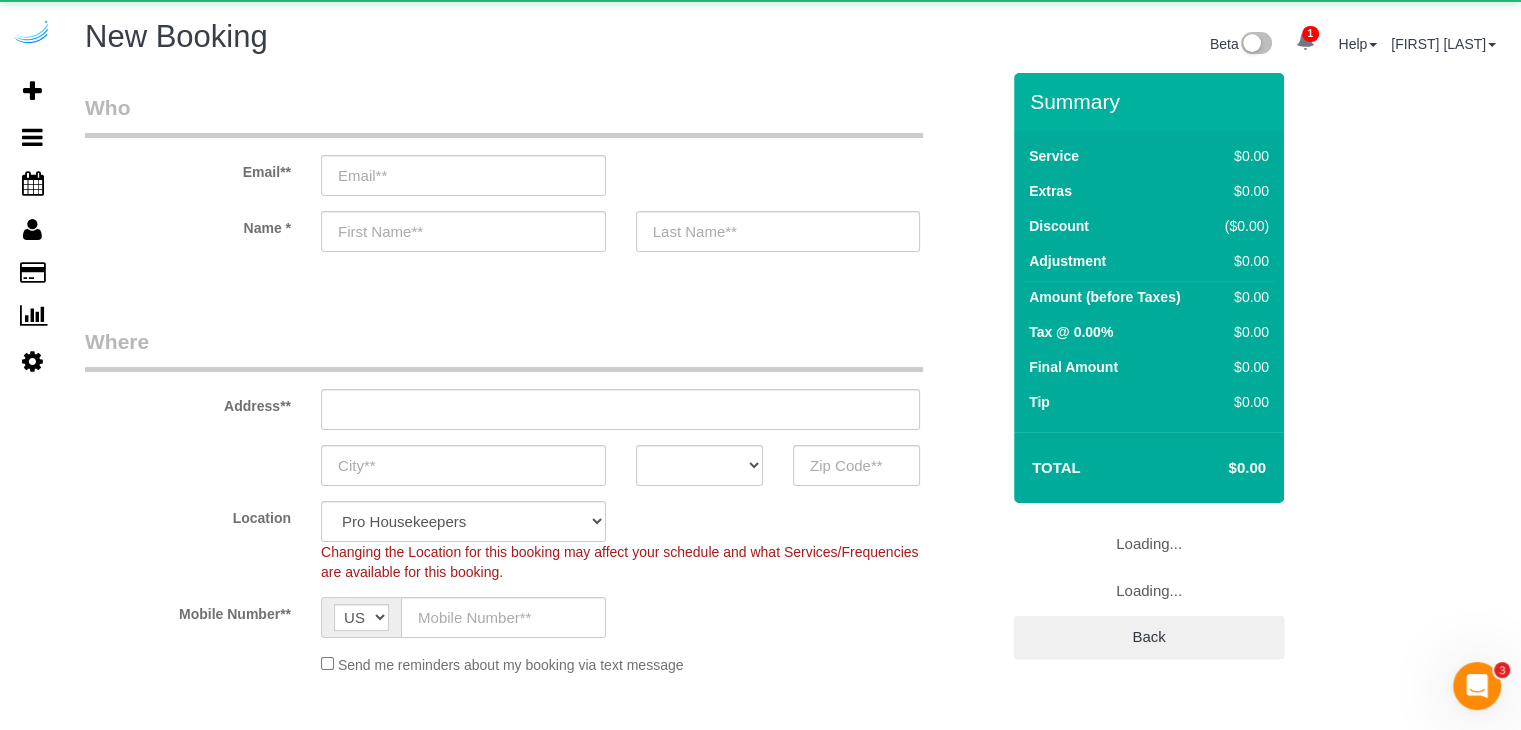 select on "4" 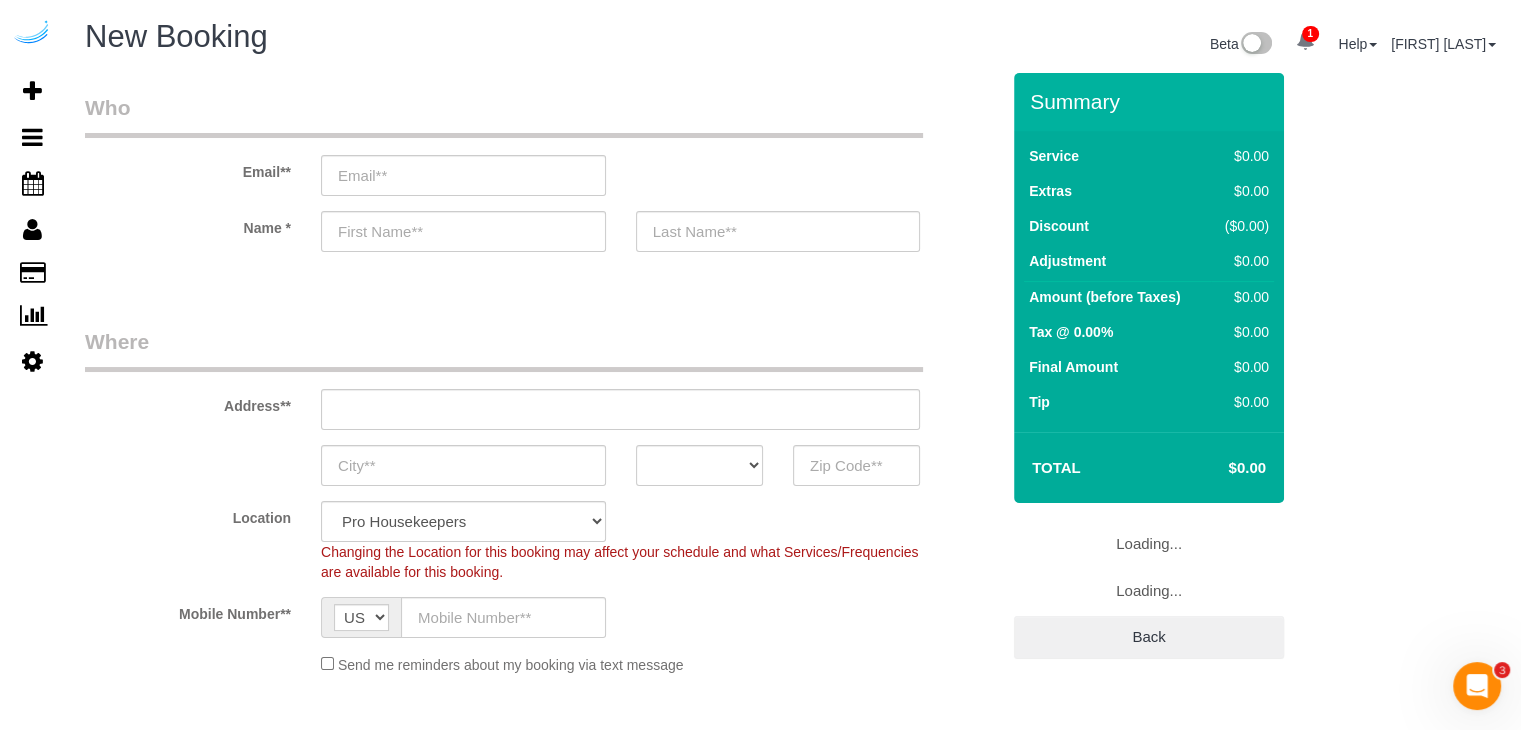select on "object:4385" 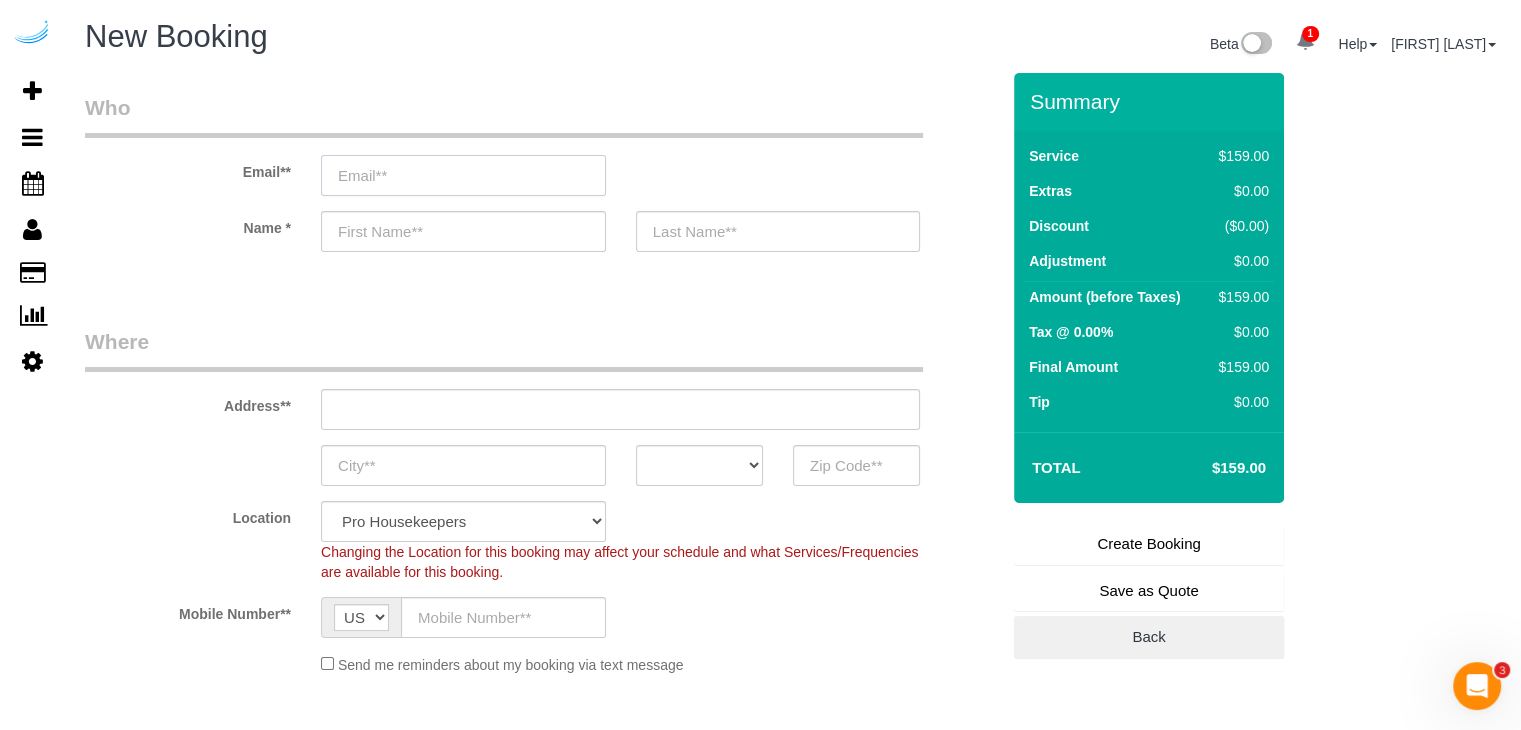 click at bounding box center [463, 175] 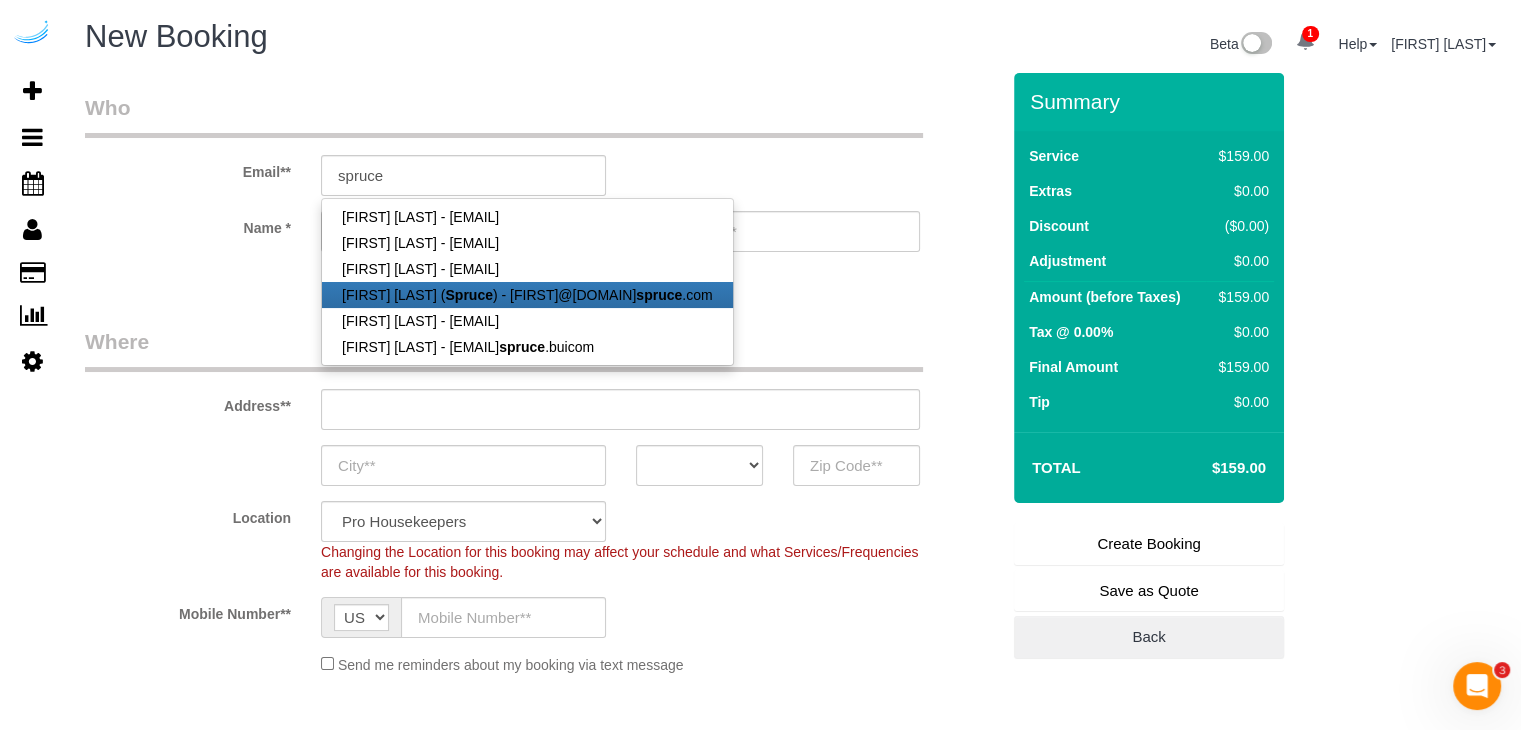 click on "[FIRST] [LAST] ([COMPANY]) - [EMAIL]" at bounding box center (527, 295) 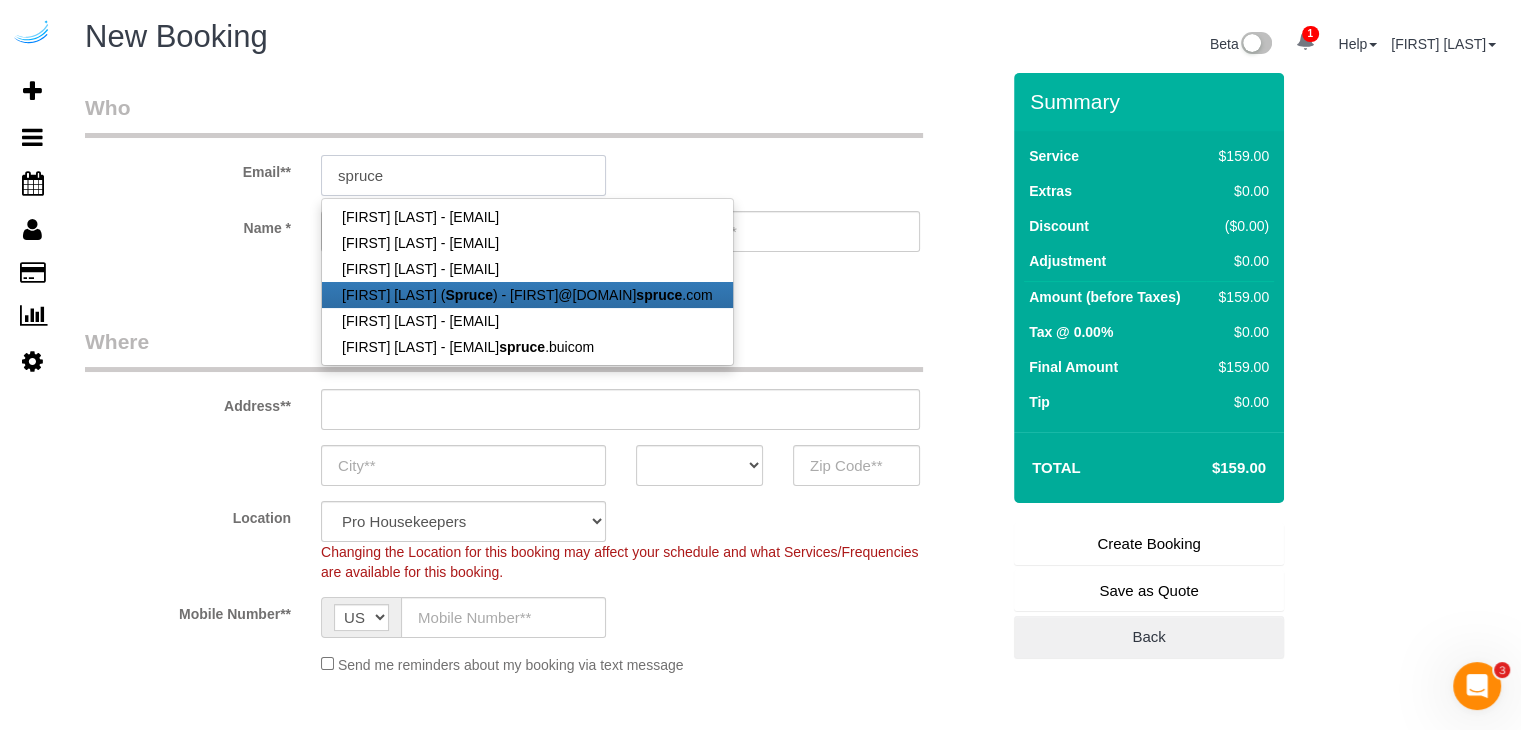 type on "brandie@getspruce.com" 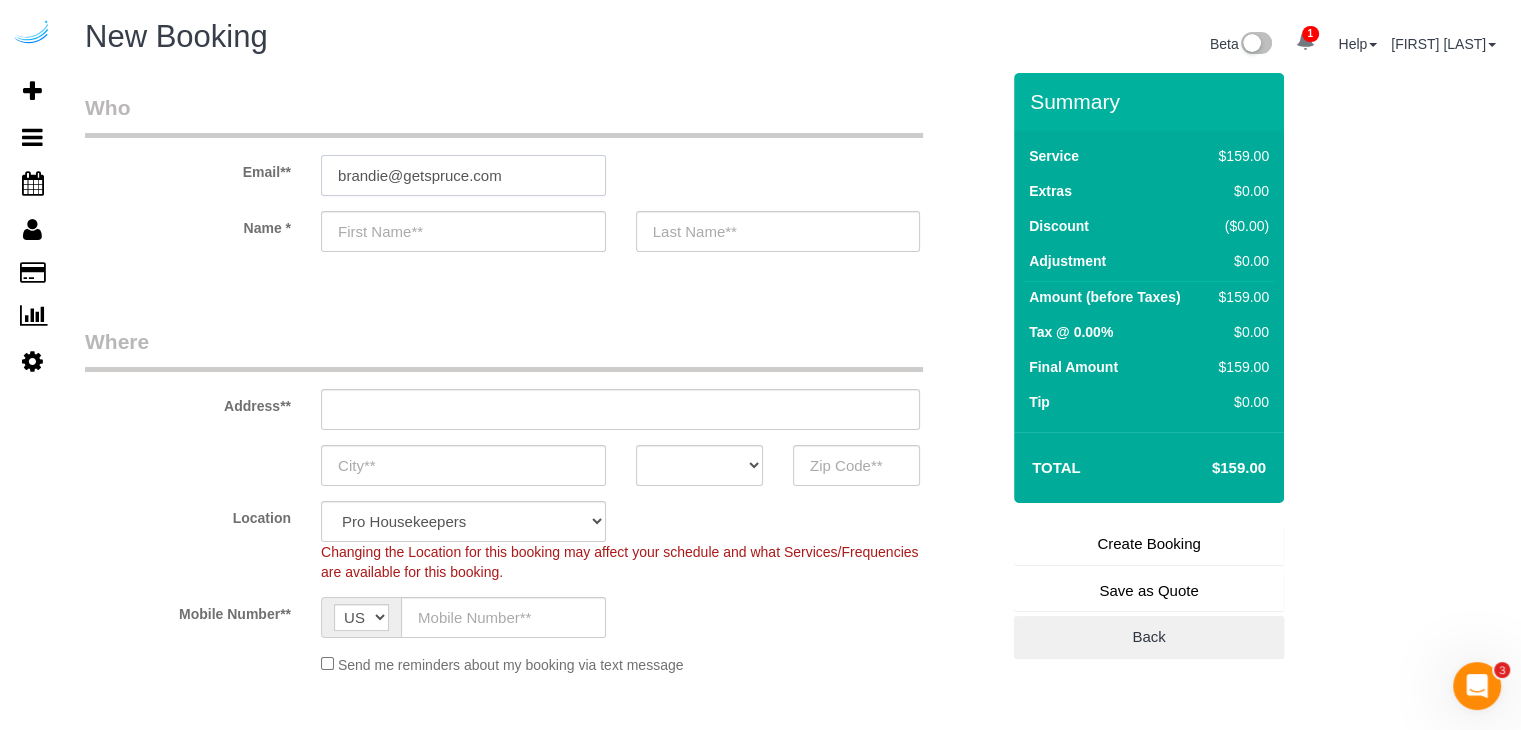 type on "Brandie" 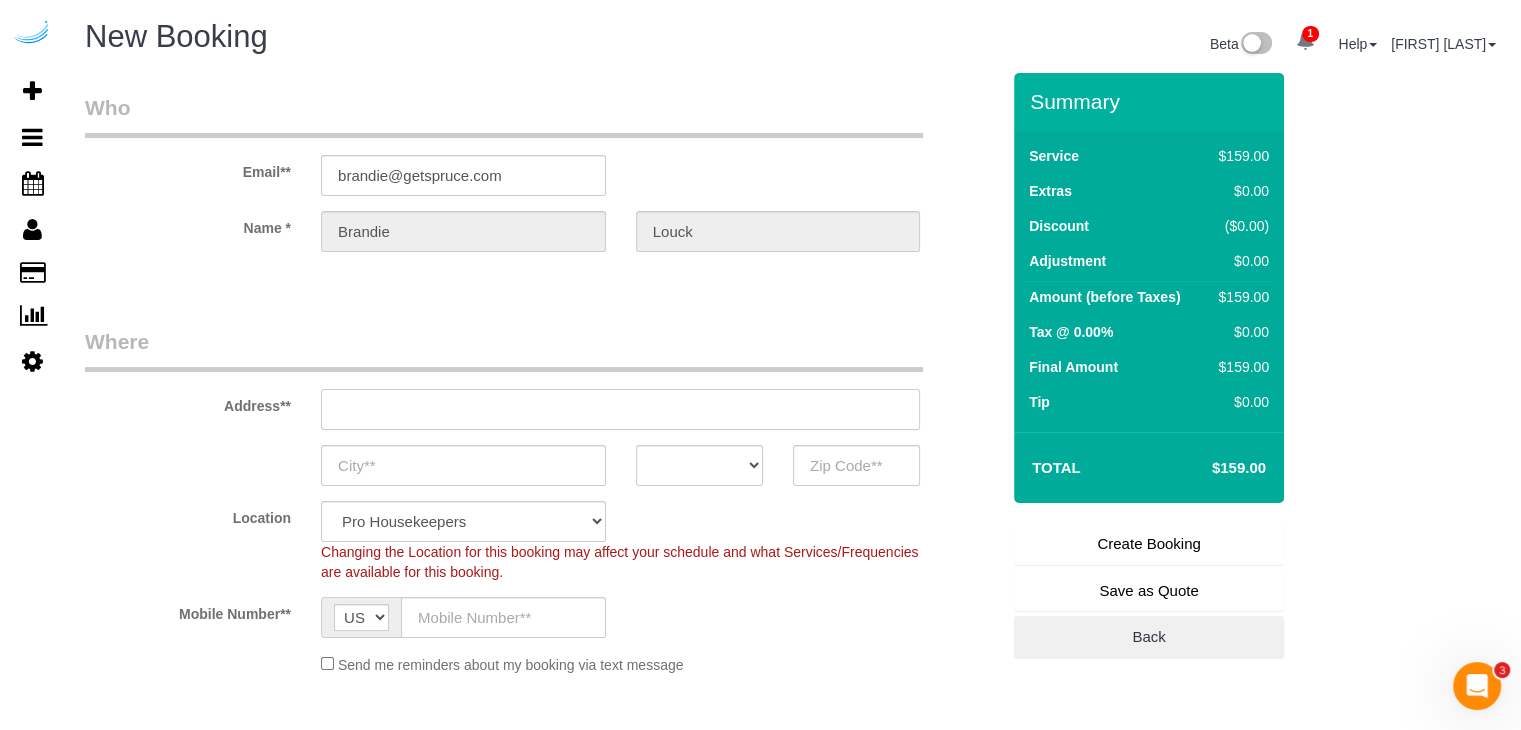 type on "3816 S Lamar Blvd" 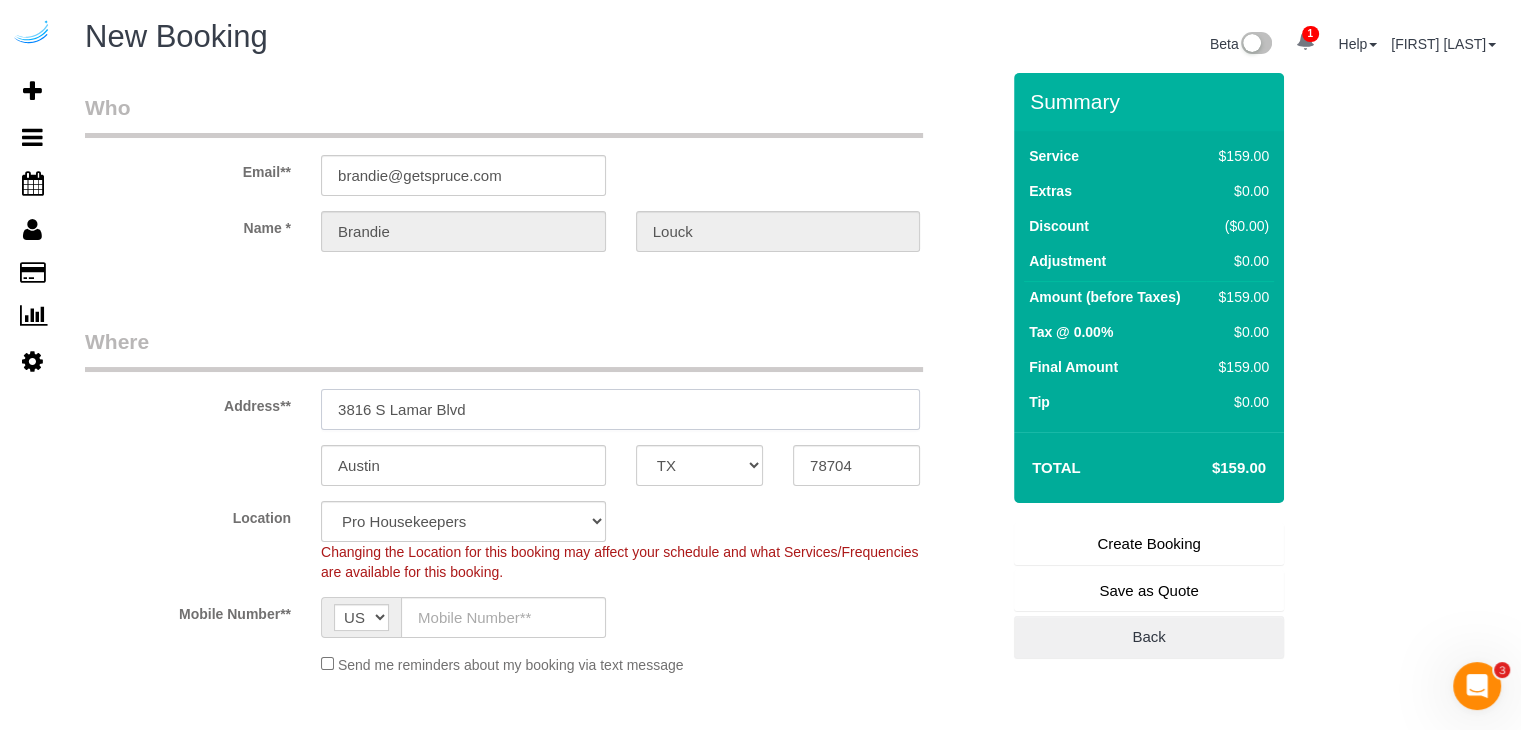 click on "3816 S Lamar Blvd" at bounding box center (620, 409) 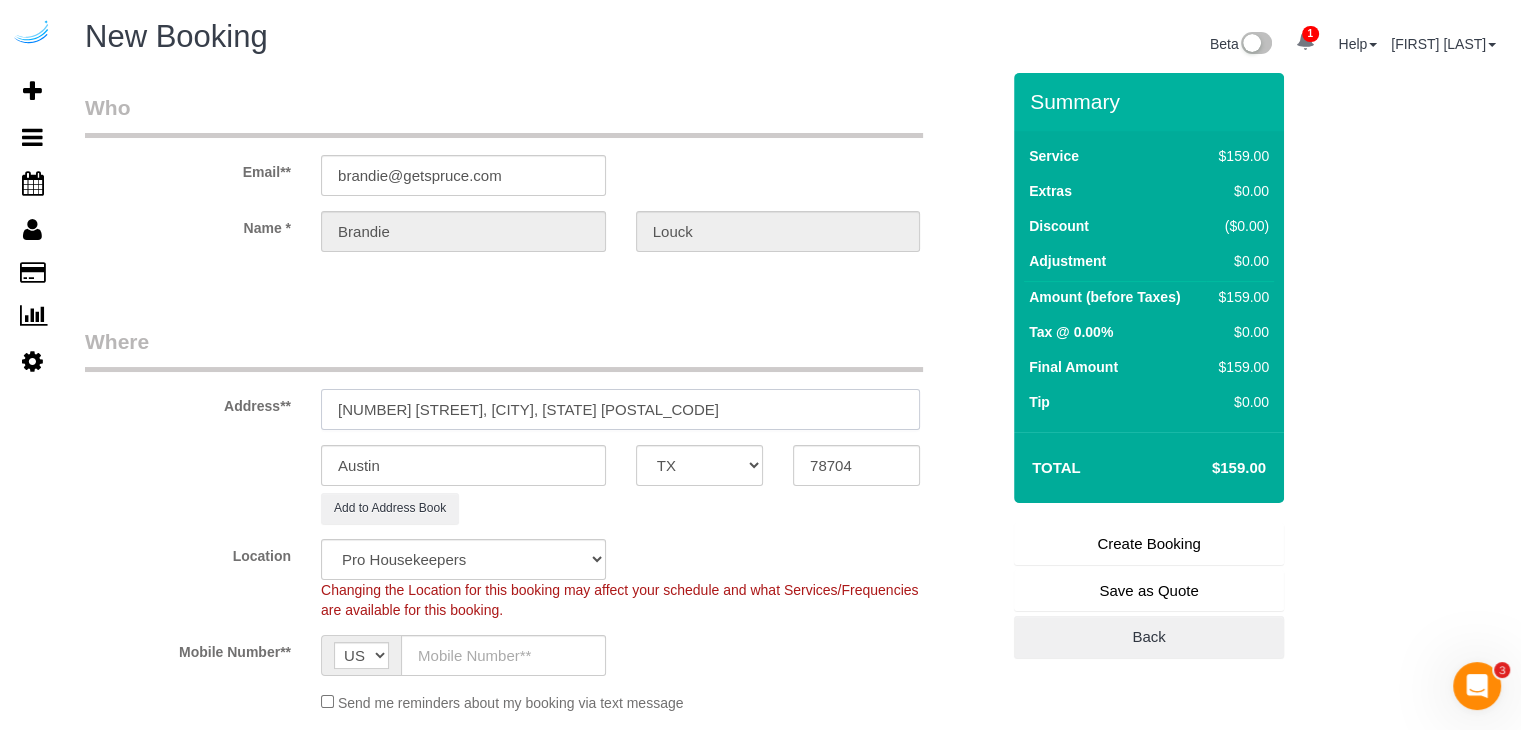 select on "9" 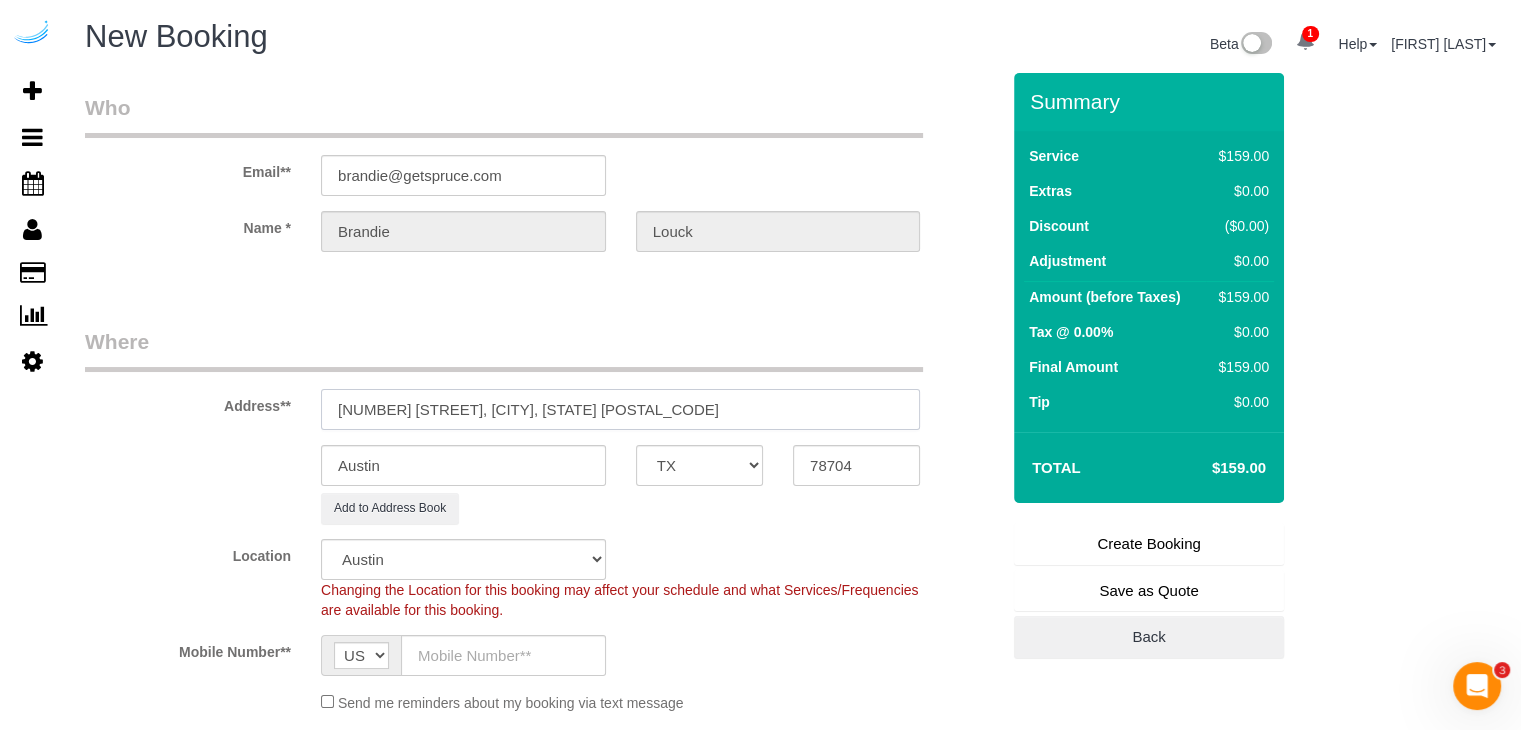 select on "object:4429" 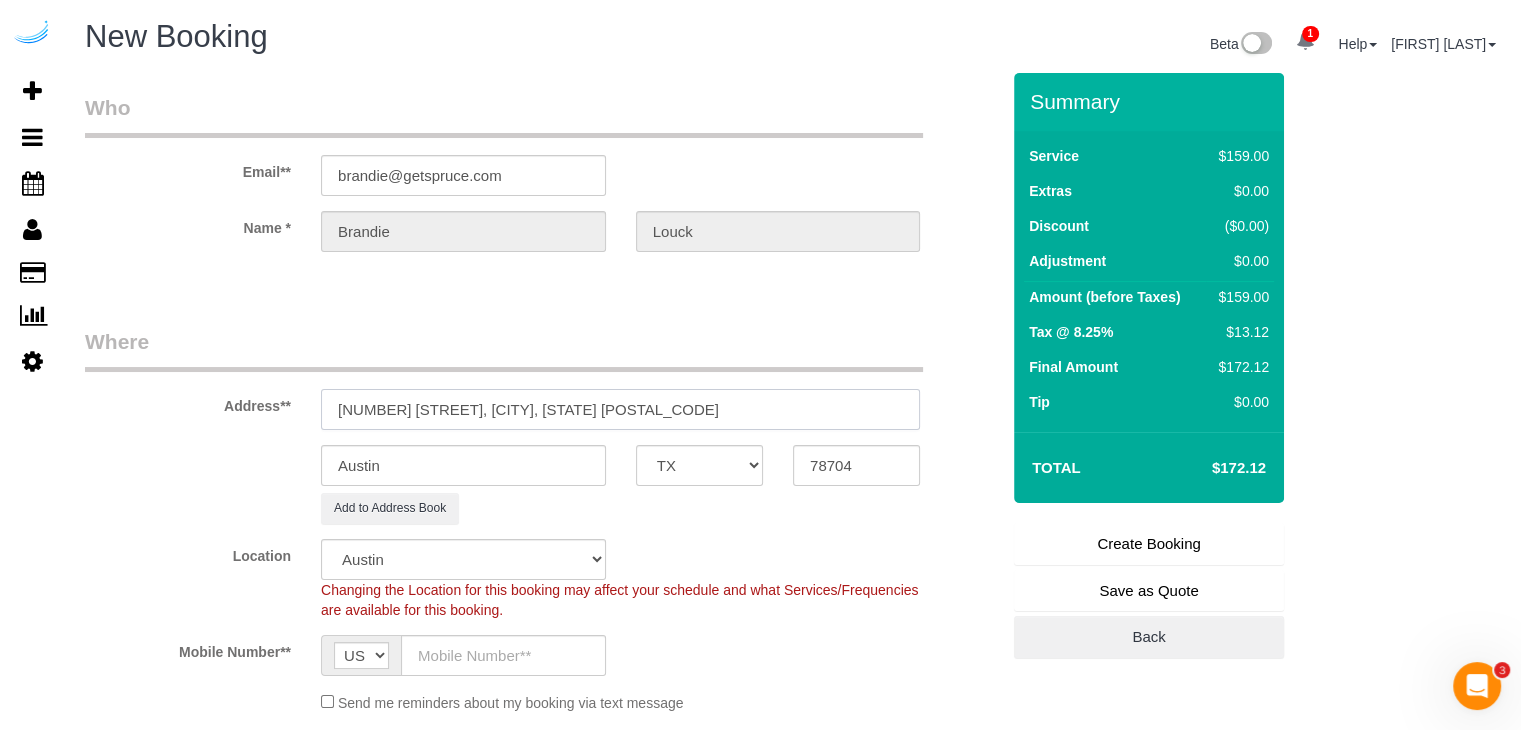 type on "[NUMBER] [STREET], [CITY], [STATE] [POSTAL_CODE]" 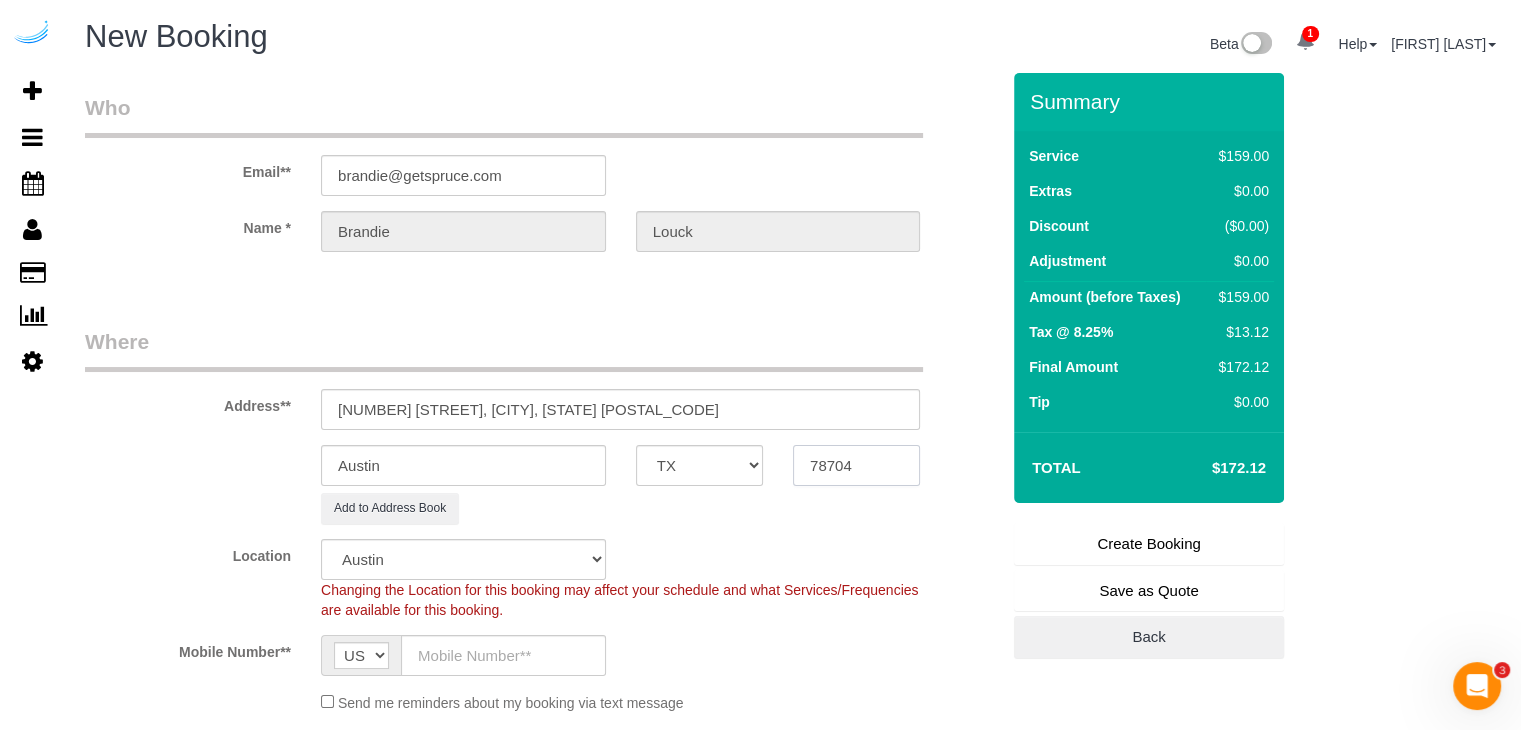 click on "78704" at bounding box center (856, 465) 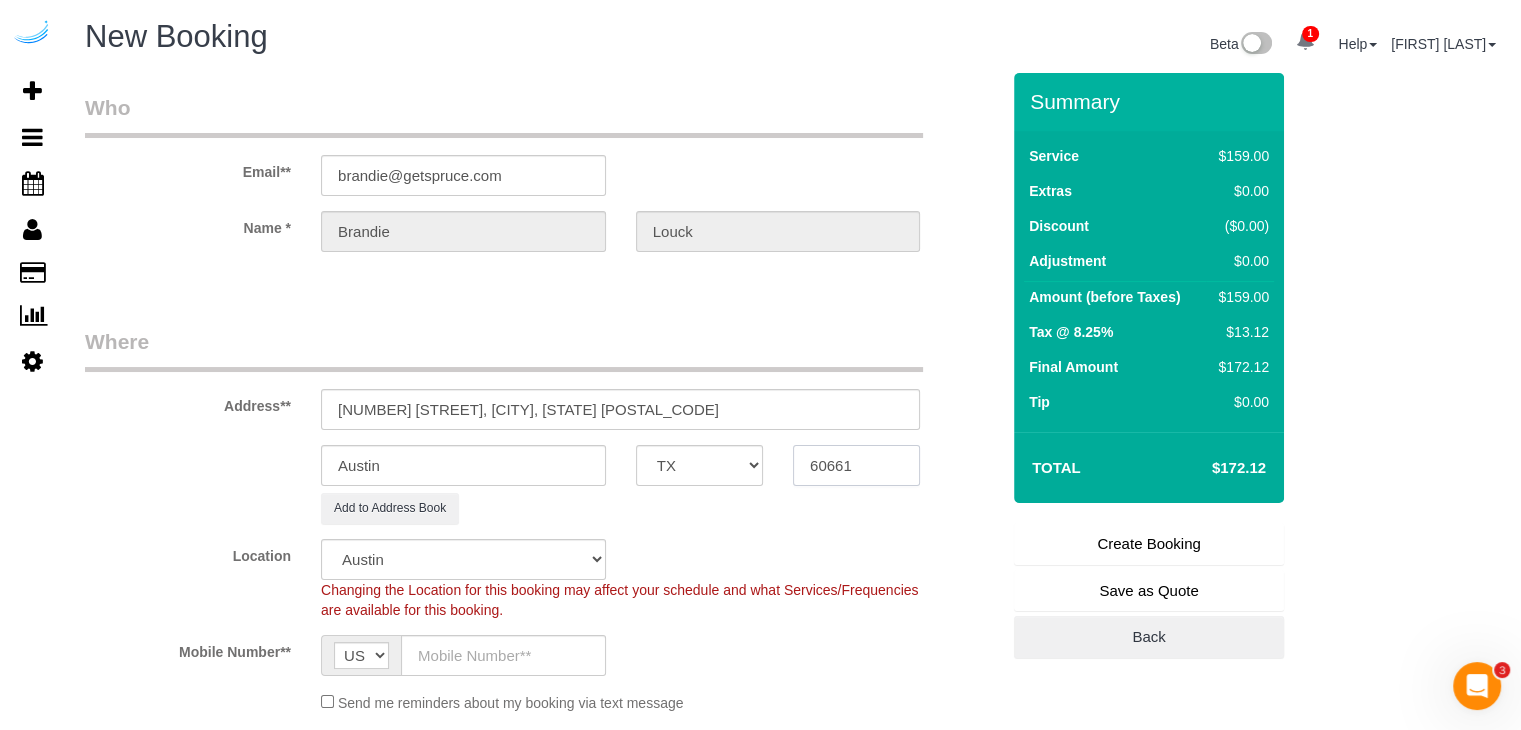 type on "60661" 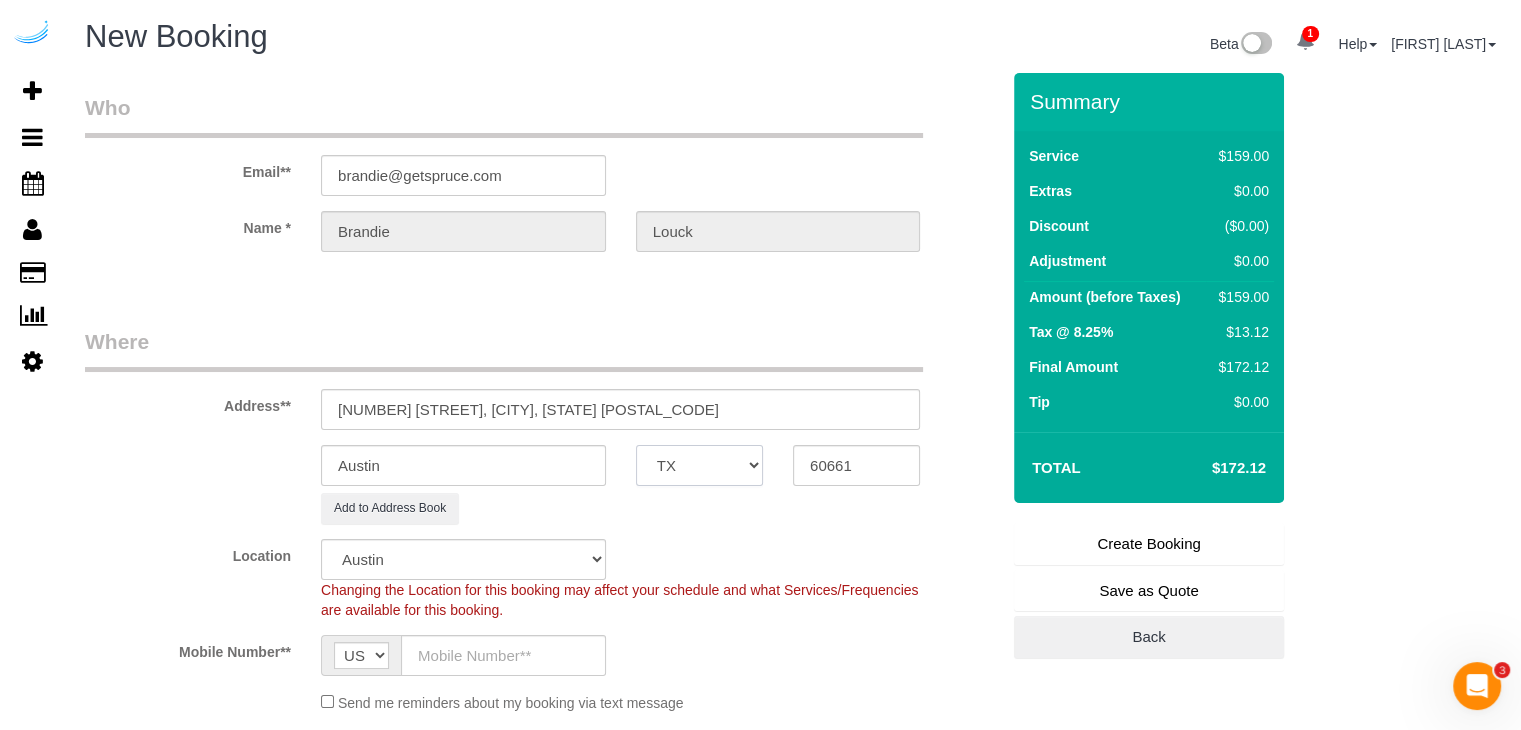 click on "AK
AL
AR
AZ
CA
CO
CT
DC
DE
FL
GA
HI
IA
ID
IL
IN
KS
KY
LA
MA
MD
ME
MI
MN
MO
MS
MT
NC
ND
NE
NH
NJ
NM
NV
NY
OH
OK
OR
PA
RI
SC
SD
TN
TX
UT
VA
VT
WA
WI
WV
WY" at bounding box center [699, 465] 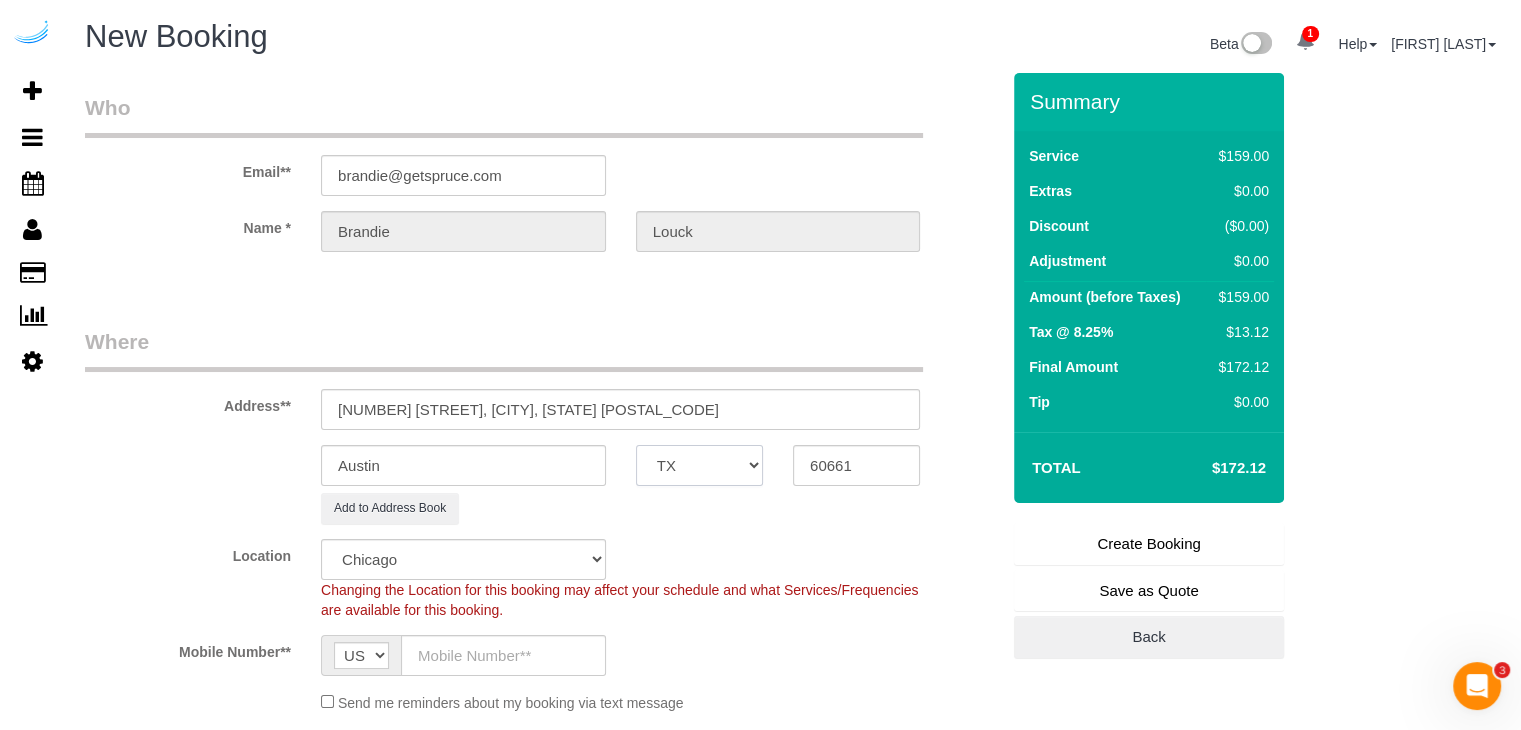 select on "IL" 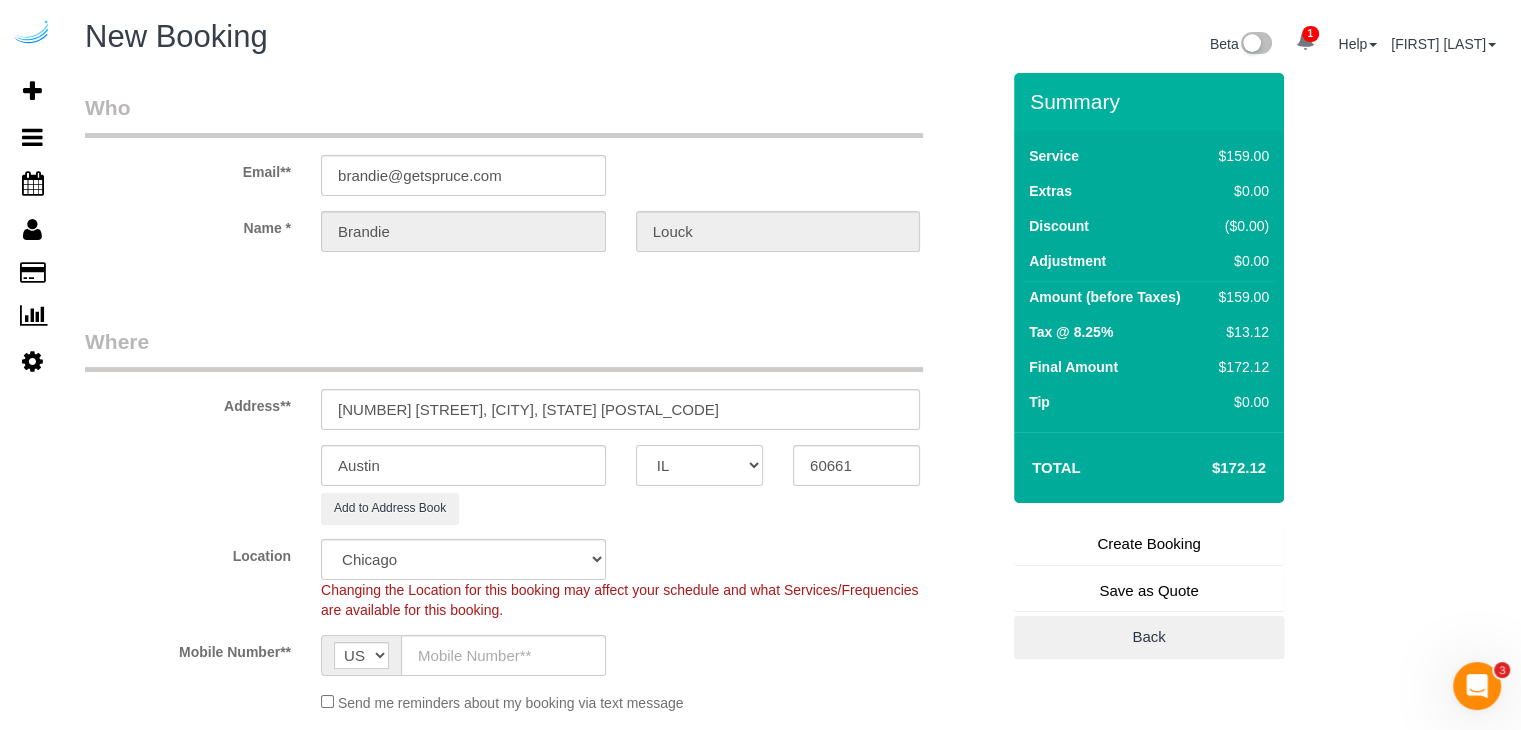 click on "AK
AL
AR
AZ
CA
CO
CT
DC
DE
FL
GA
HI
IA
ID
IL
IN
KS
KY
LA
MA
MD
ME
MI
MN
MO
MS
MT
NC
ND
NE
NH
NJ
NM
NV
NY
OH
OK
OR
PA
RI
SC
SD
TN
TX
UT
VA
VT
WA
WI
WV
WY" at bounding box center (699, 465) 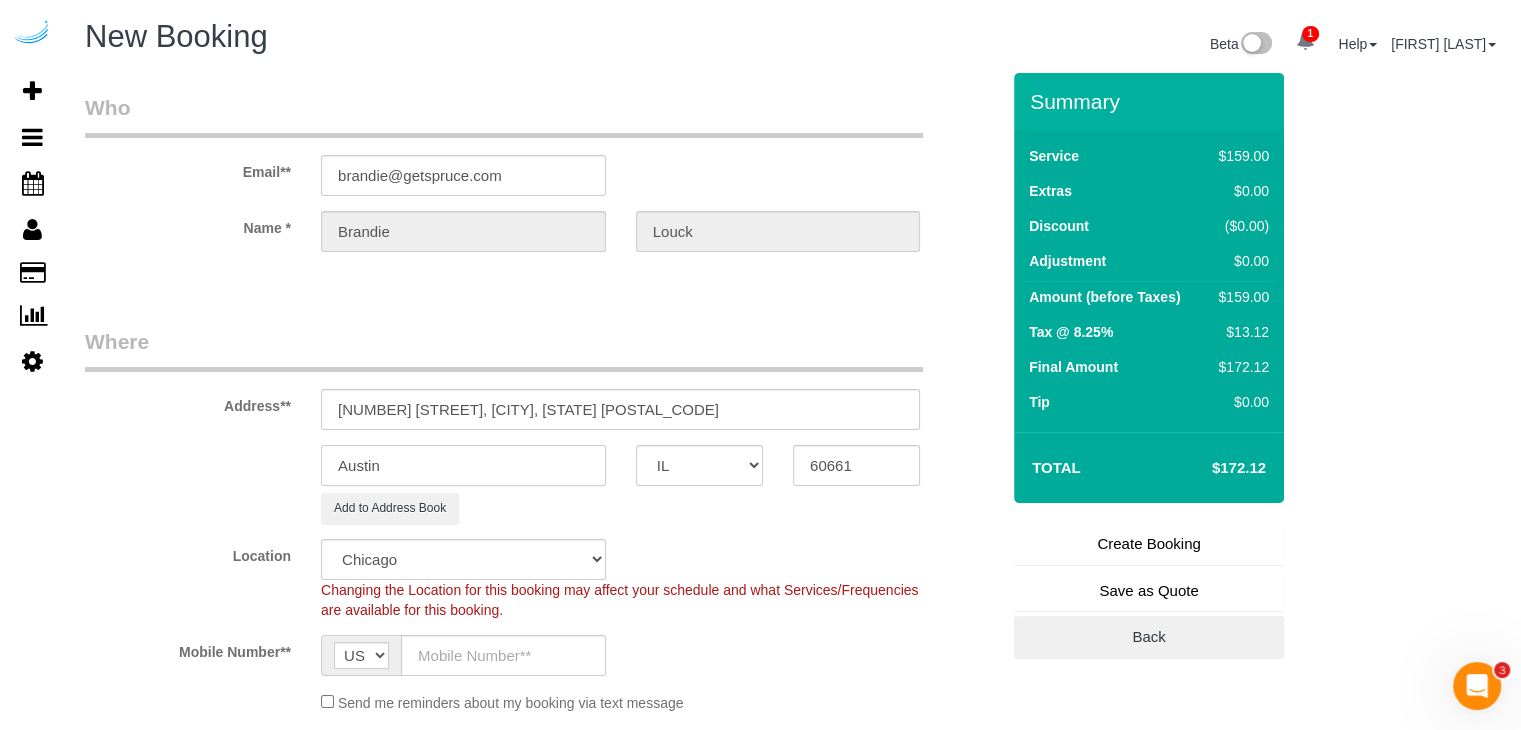click on "Austin" at bounding box center [463, 465] 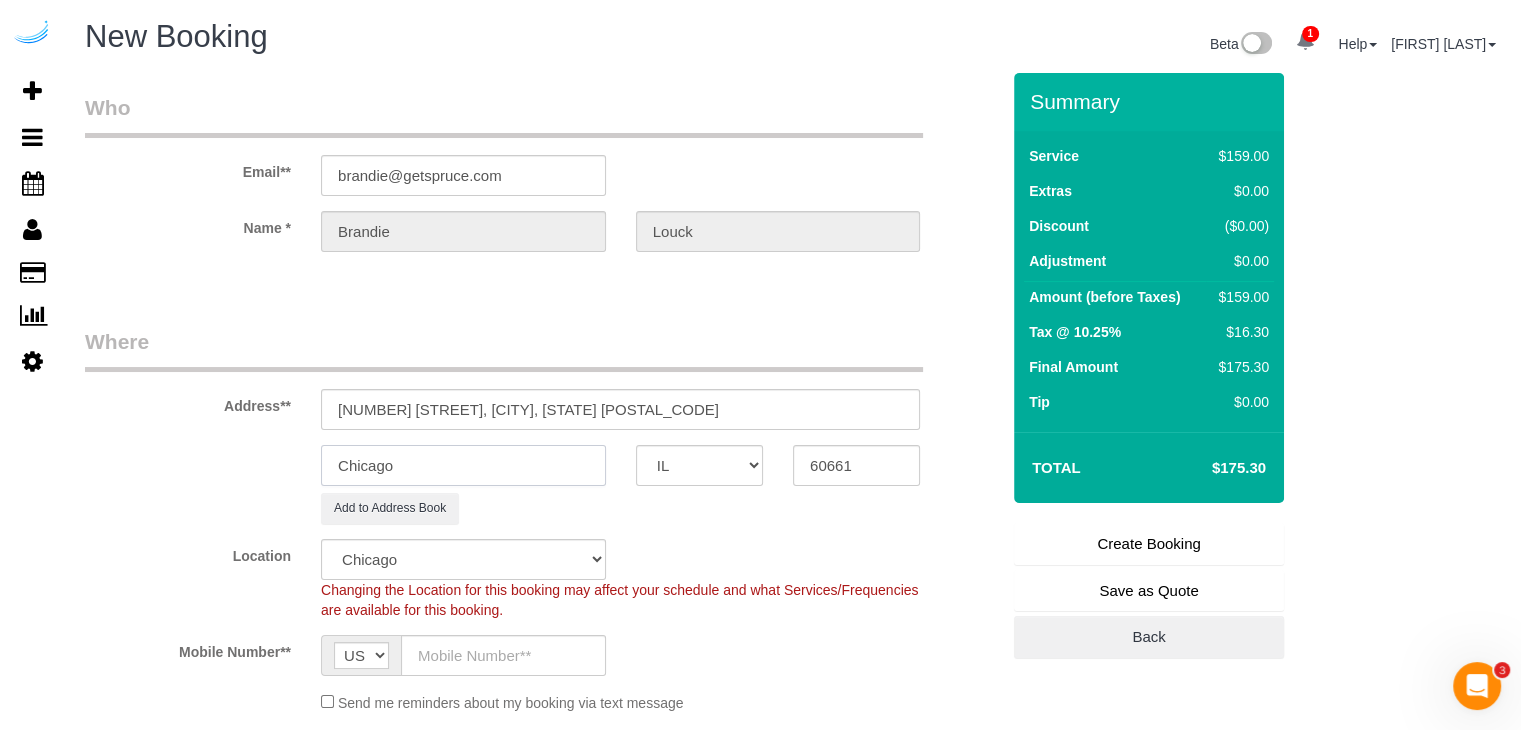 scroll, scrollTop: 300, scrollLeft: 0, axis: vertical 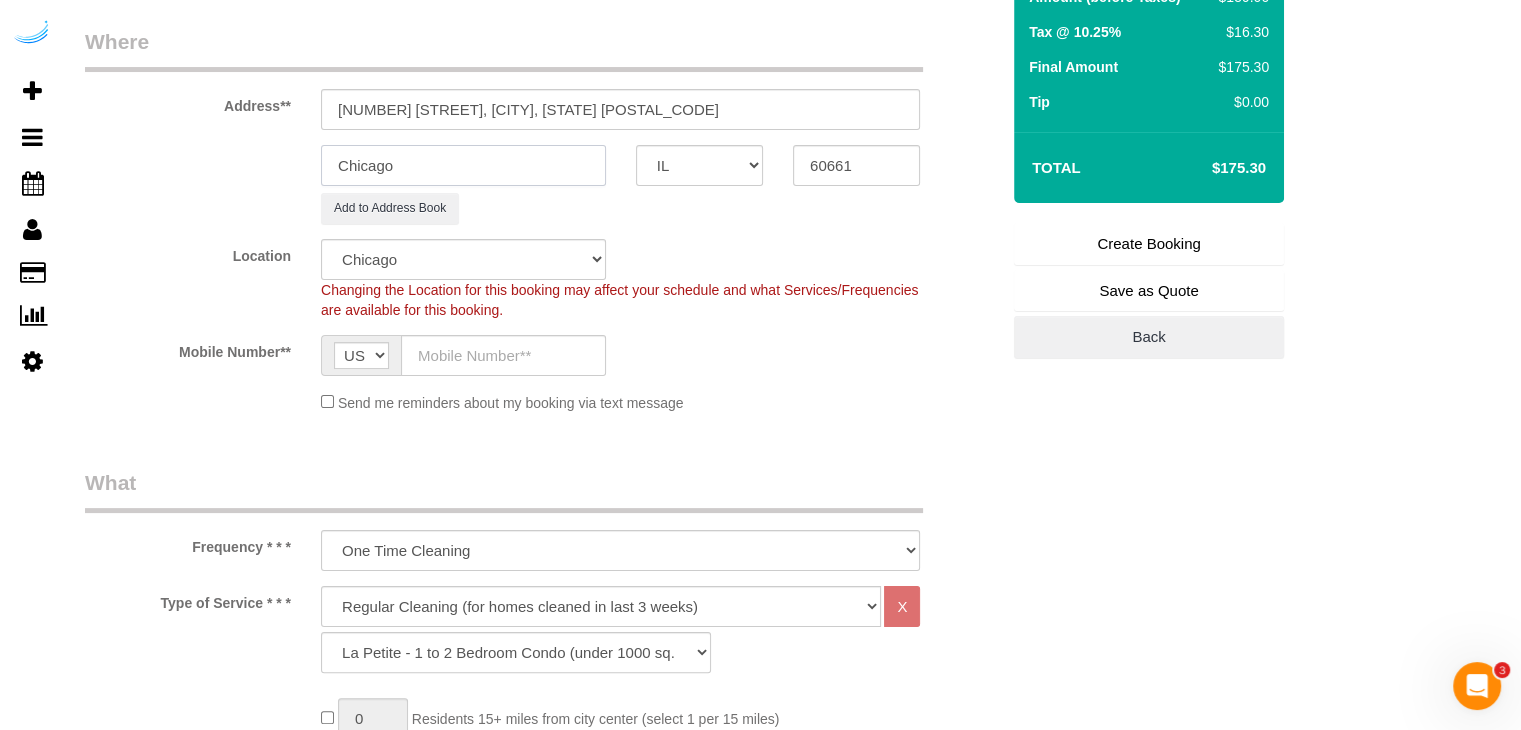 type on "Chicago" 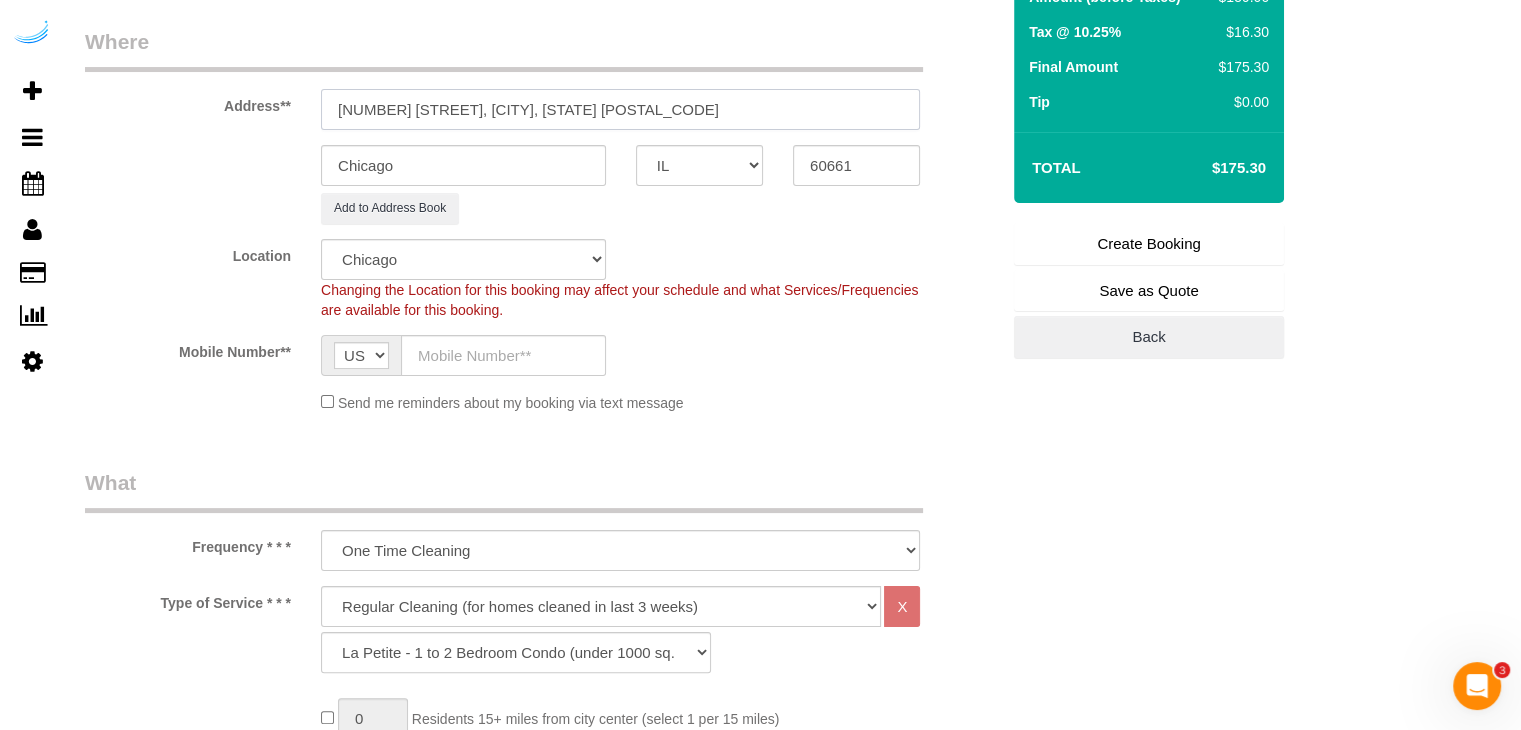 drag, startPoint x: 459, startPoint y: 117, endPoint x: 669, endPoint y: 114, distance: 210.02142 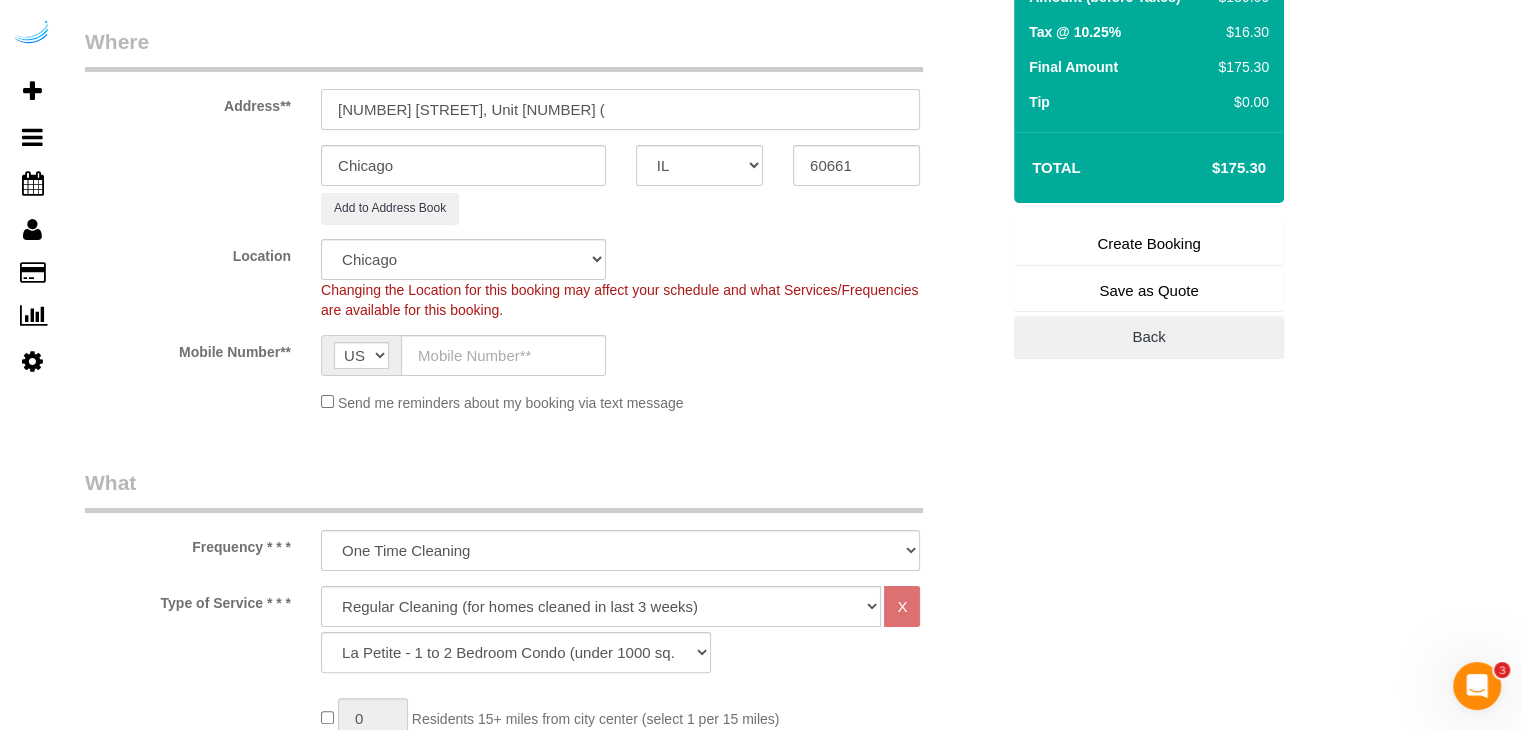 paste on "[FIRST] [LAST]" 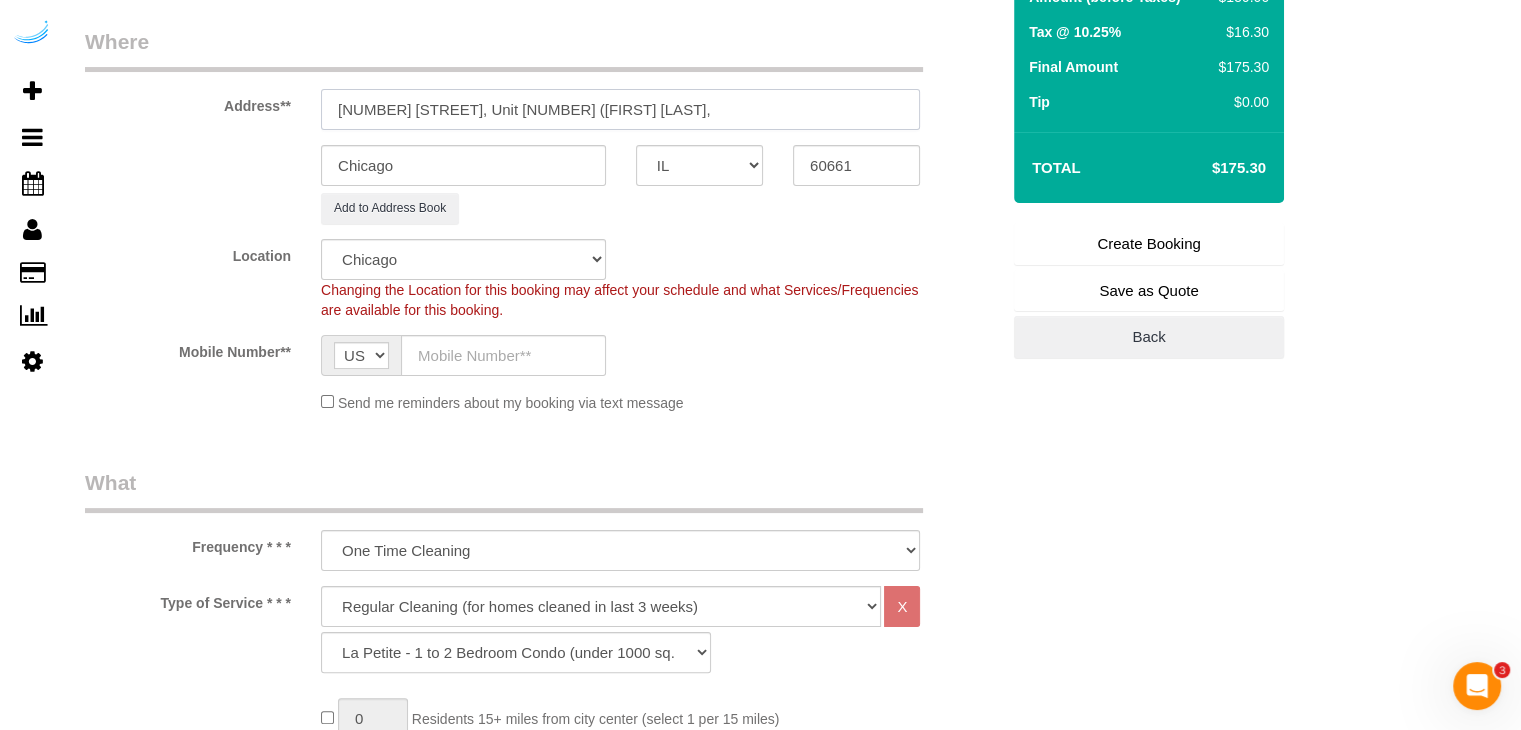 paste on "Arkadia West Loop" 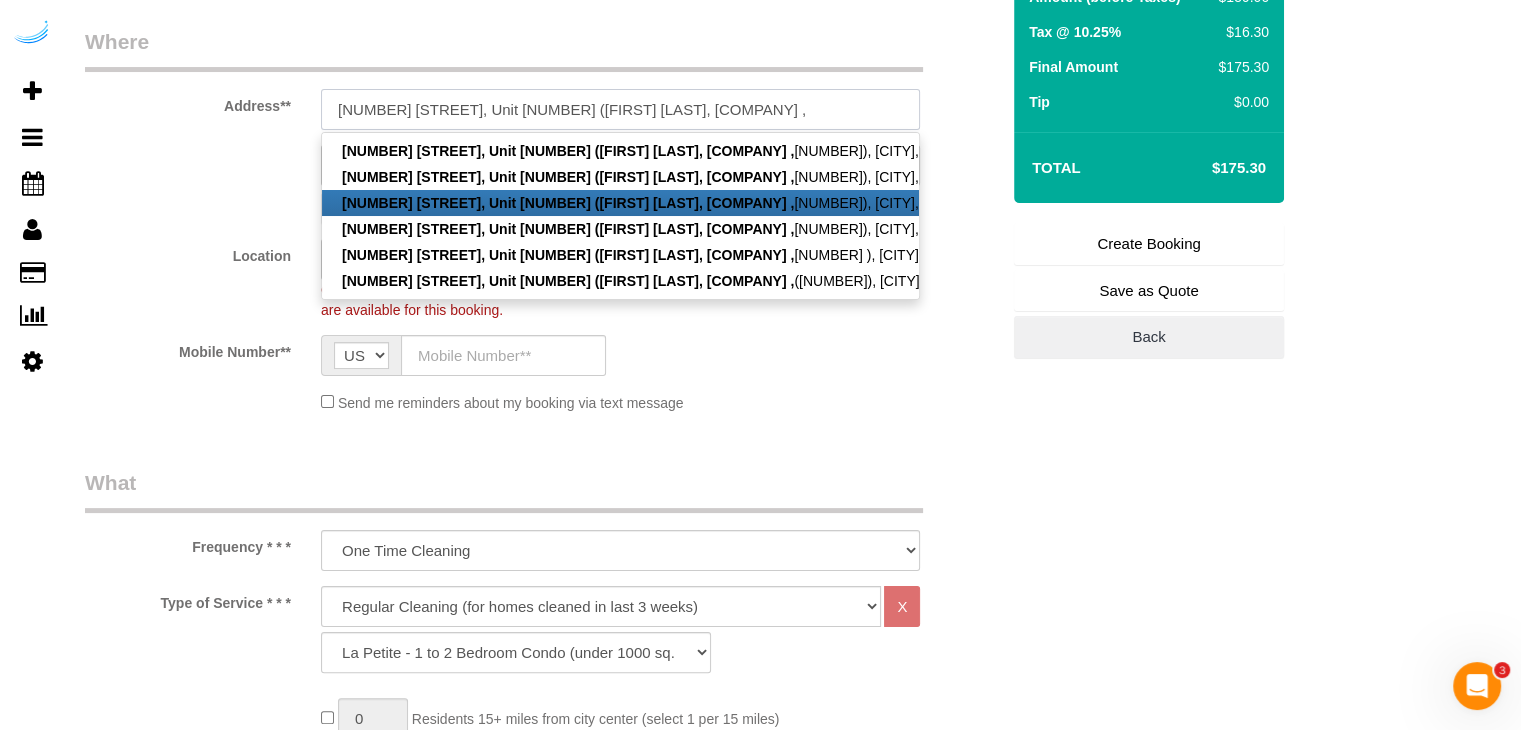paste on "1388319" 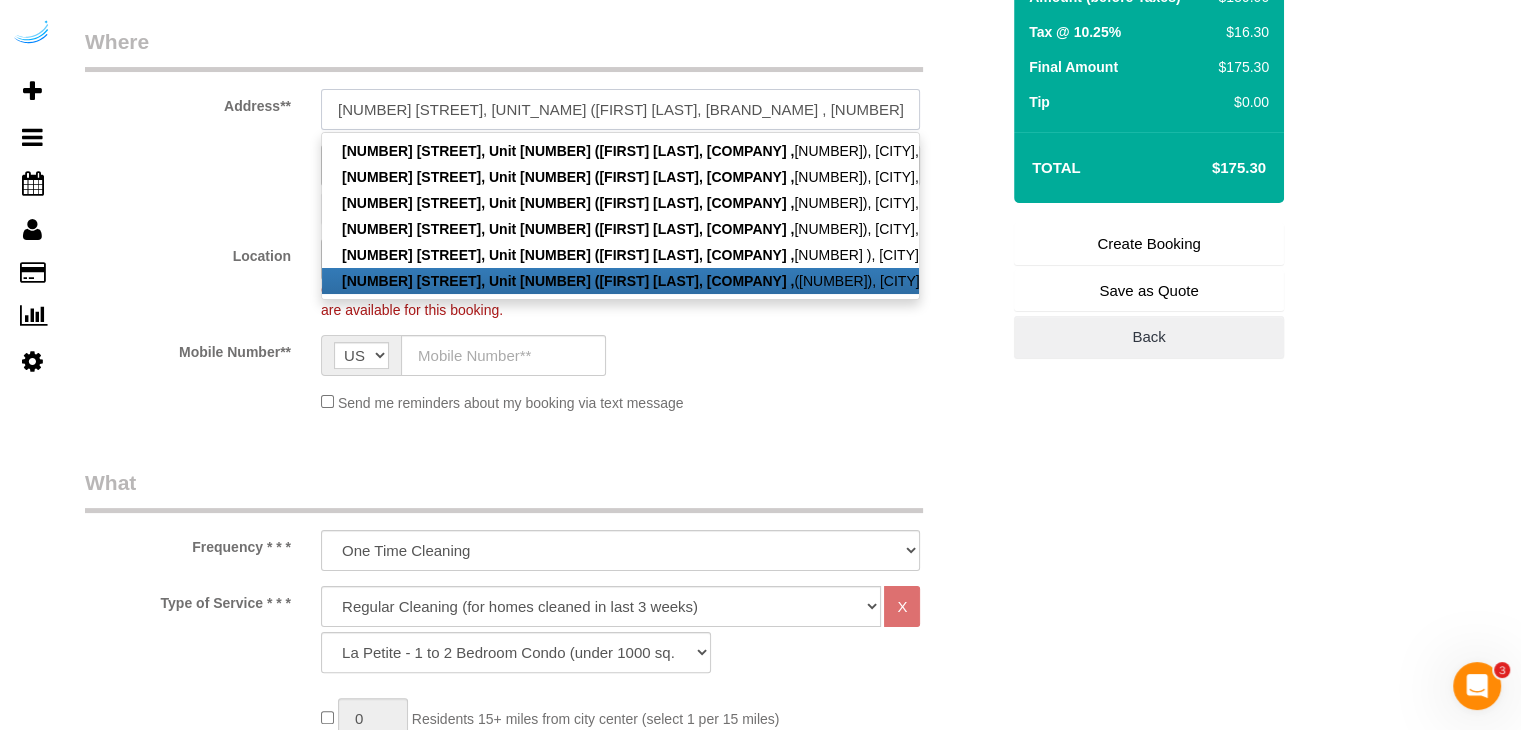 type on "[NUMBER] [STREET], [UNIT_NAME] ([FIRST] [LAST], [BRAND_NAME] , [NUMBER])" 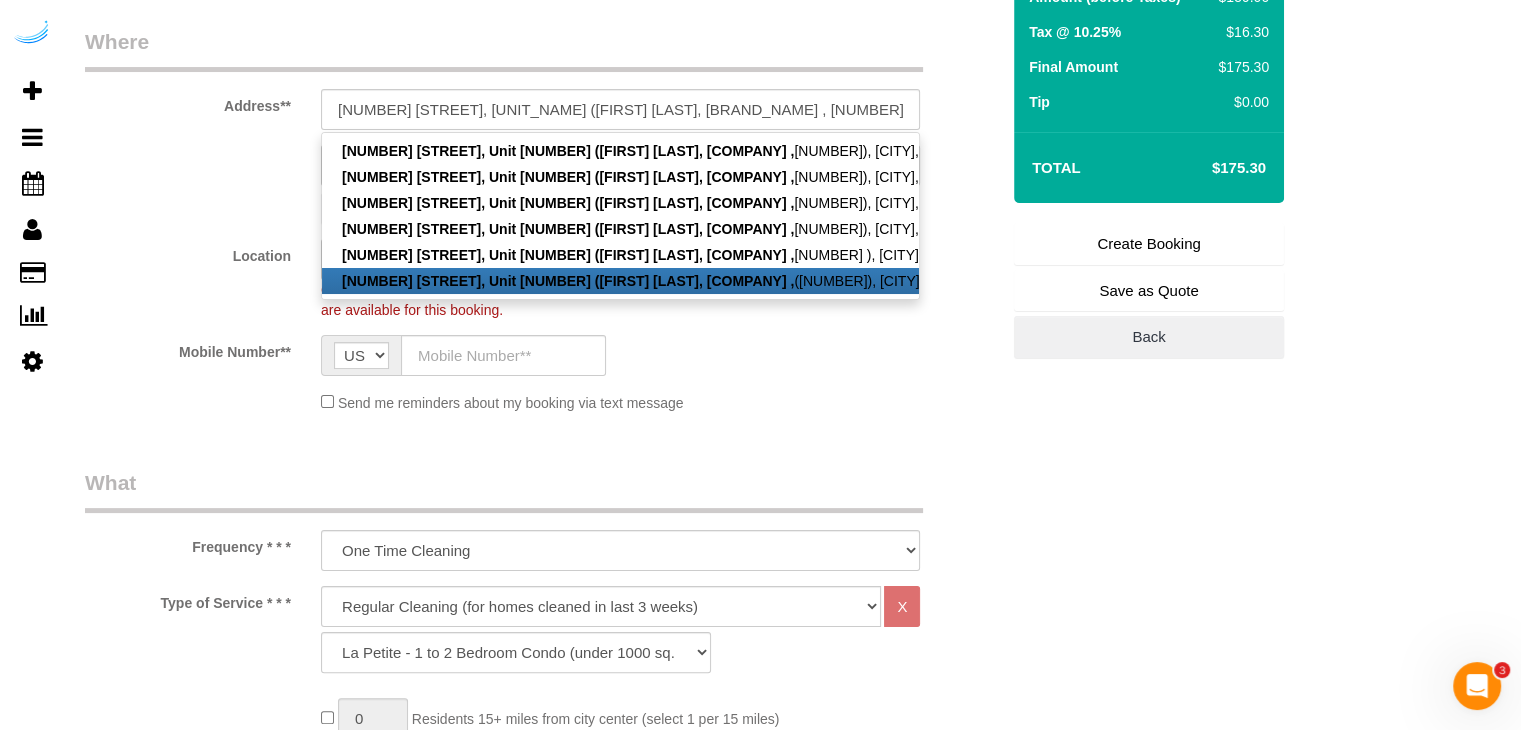 click on "Who
Email**
[EMAIL]
Name *
[FIRST]
[LAST]
Where
Address**
[NUMBER] [STREET], Unit [NUMBER] ([INITIALS] [LAST], [COMPANY_NAME], [NUMBER])
[NUMBER] [STREET], Unit [NUMBER] ([INITIALS] [LAST], [COMPANY_NAME], [NUMBER], [NUMBER]), [CITY], [STATE] [POSTAL_CODE]
[NUMBER] [STREET], Unit [NUMBER] ([INITIALS] [LAST], [COMPANY_NAME], [NUMBER]), [CITY], [STATE] [POSTAL_CODE]
[NUMBER] [STREET], Unit [NUMBER] ([INITIALS] [LAST], [COMPANY_NAME], [NUMBER]), [CITY], [STATE] [POSTAL_CODE]
[NUMBER] [STREET], Unit [NUMBER] ([INITIALS] [LAST], [COMPANY_NAME], [NUMBER]), [CITY], [STATE] [POSTAL_CODE]
[NUMBER] [STREET], Unit [NUMBER] ([INITIALS] [LAST], [NUMBER]), [CITY], [STATE] [POSTAL_CODE]
[NUMBER]), [CITY], [STATE] [POSTAL_CODE]" at bounding box center (542, 1884) 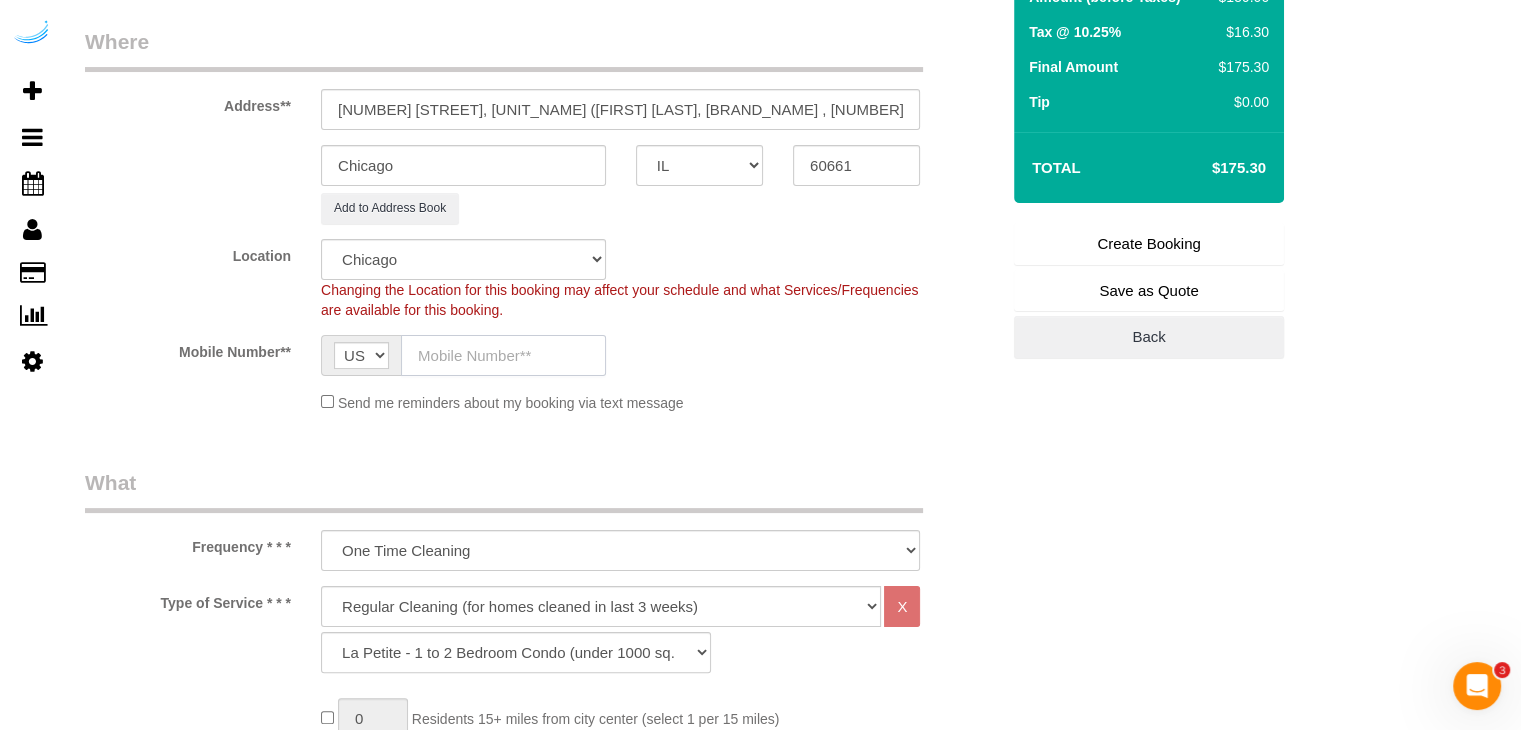 click 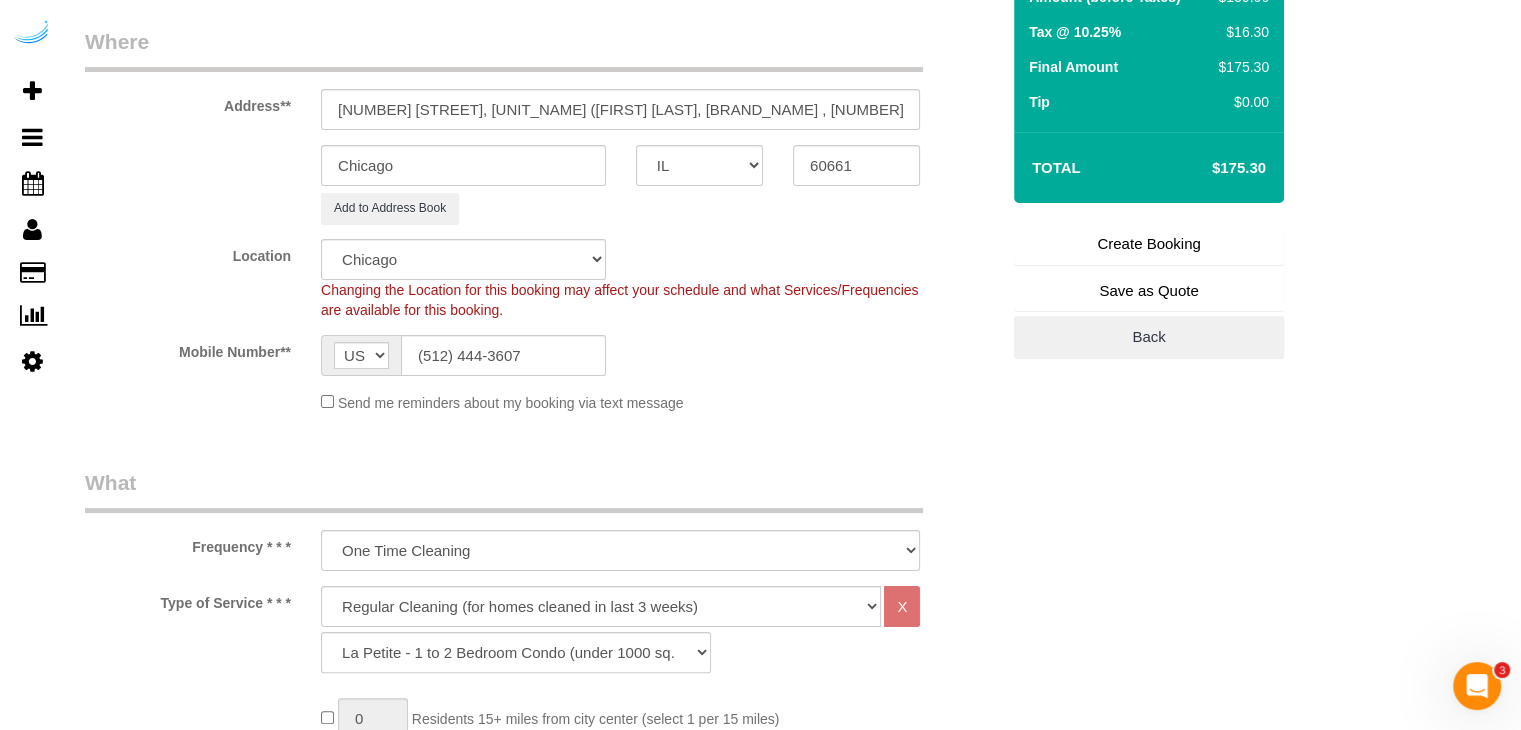 type on "Brandie Louck" 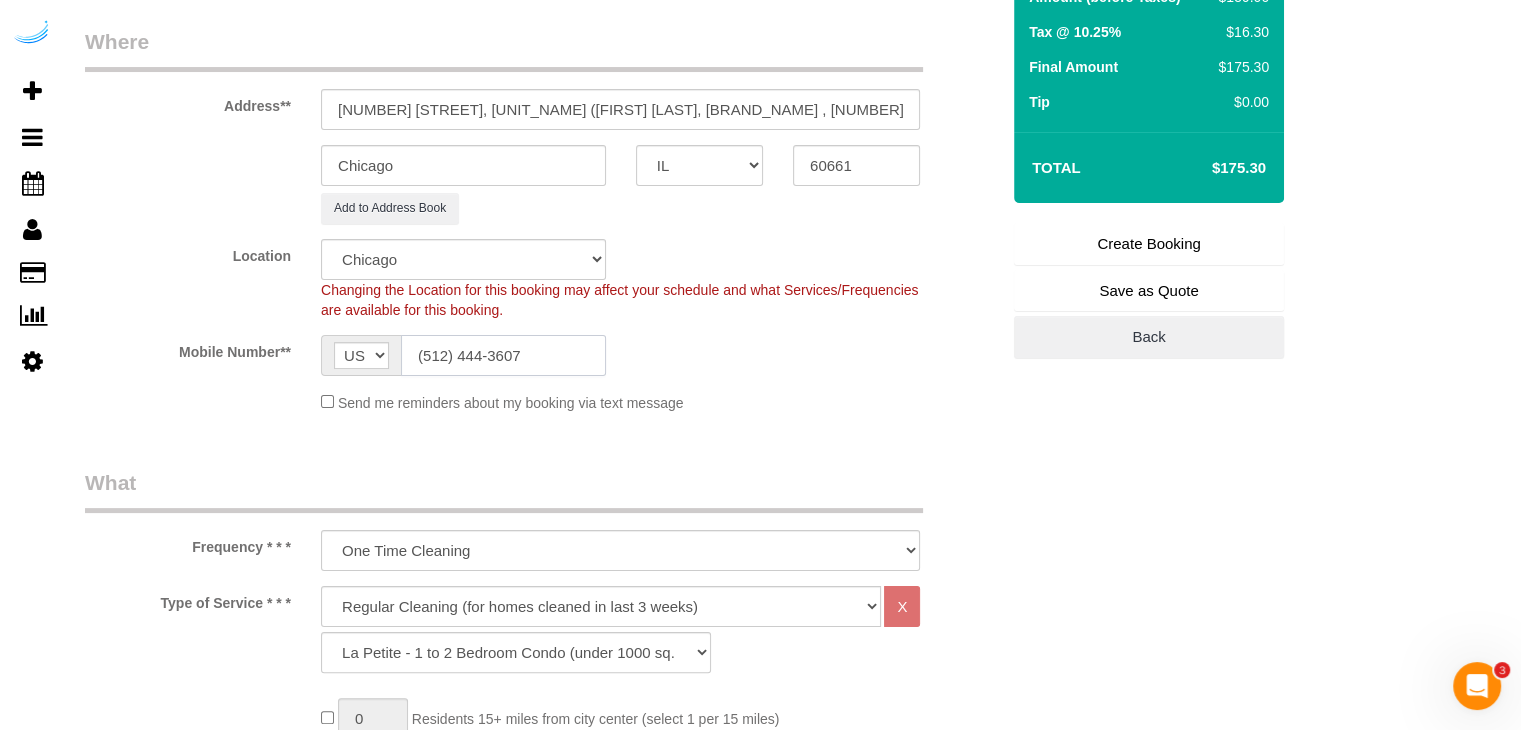 type on "(512) 444-3607" 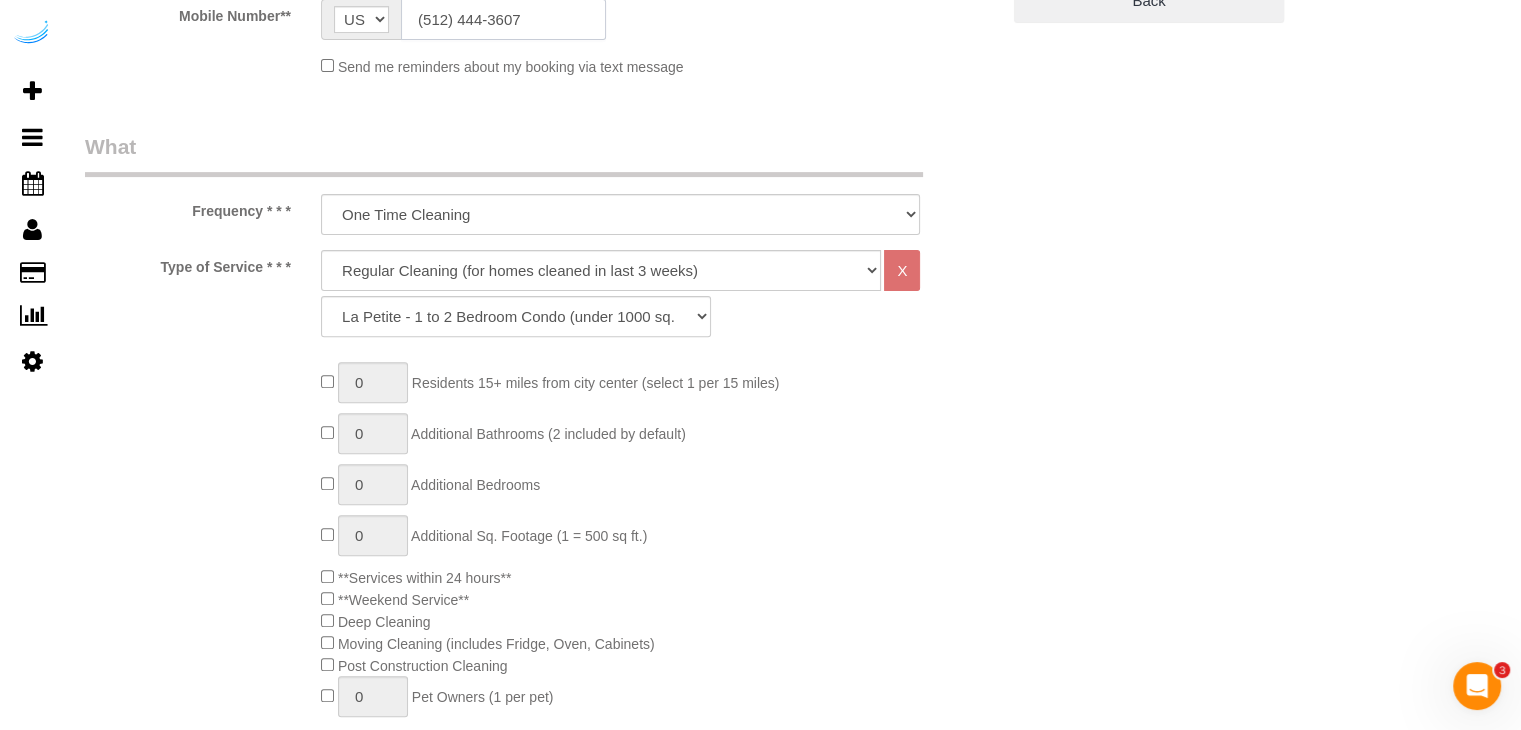 scroll, scrollTop: 700, scrollLeft: 0, axis: vertical 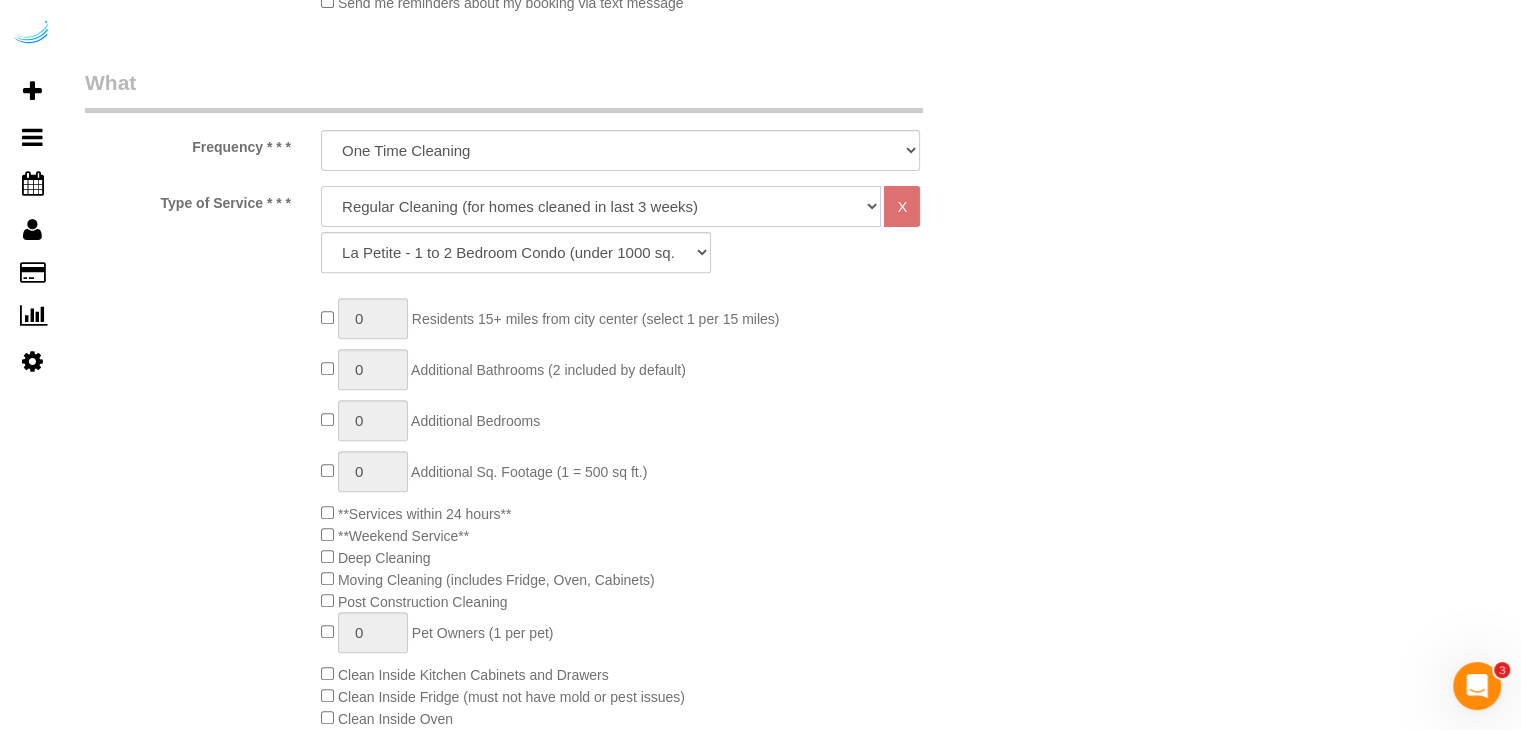 drag, startPoint x: 591, startPoint y: 203, endPoint x: 580, endPoint y: 225, distance: 24.596748 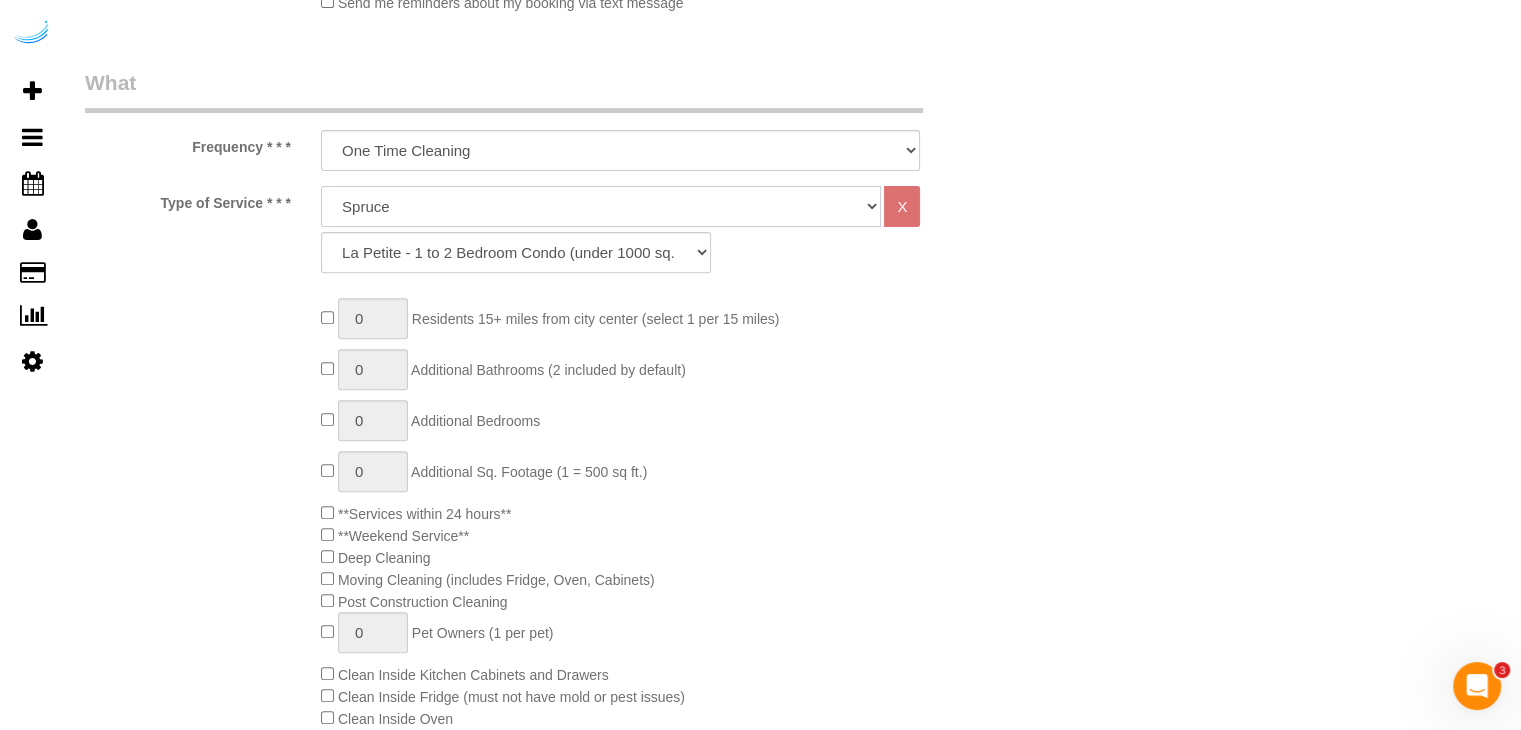click on "Deep Cleaning (for homes that have not been cleaned in 3+ weeks) Spruce Regular Cleaning (for homes cleaned in last 3 weeks) Moving Cleanup (to clean home for new tenants) Post Construction Cleaning Vacation Rental Cleaning Hourly" 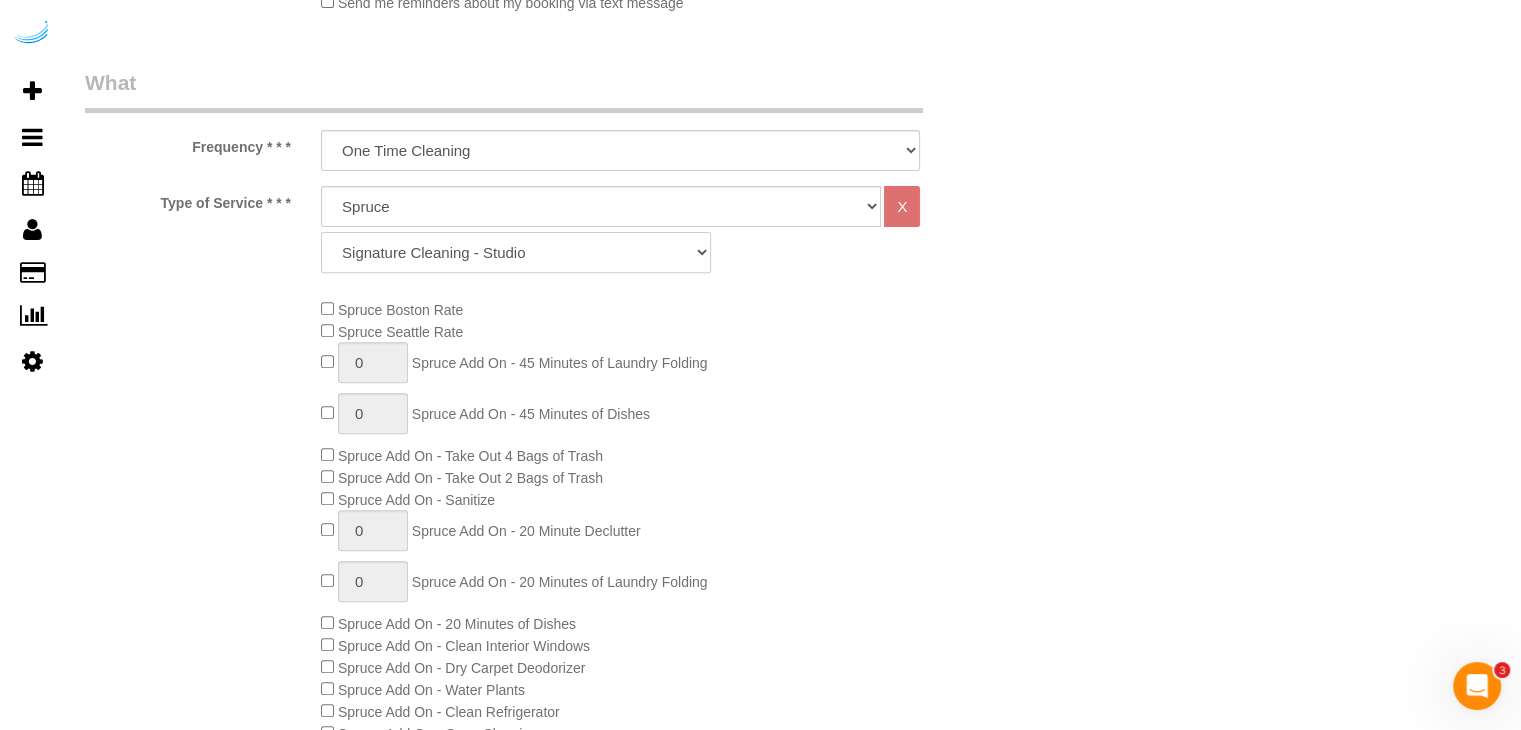click on "Signature Cleaning - Studio Signature Cleaning - 1 Bed 1 Bath Signature Cleaning - 1 Bed 1.5 Bath Signature Cleaning - 1 Bed 1 Bath + Study Signature Cleaning - 1 Bed 2 Bath Signature Cleaning - 2 Bed 1 Bath Signature Cleaning - 2 Bed 2 Bath Signature Cleaning - 2 Bed 2.5 Bath Signature Cleaning - 2 Bed 2 Bath + Study Signature Cleaning - 3 Bed 2 Bath Signature Cleaning - 3 Bed 3 Bath Signature Cleaning - 4 Bed 2 Bath Signature Cleaning - 4 Bed 4 Bath Signature Cleaning - 5 Bed 4 Bath Signature Cleaning - 5 Bed 5 Bath Signature Cleaning - 6 Bed 6 Bath Premium Cleaning - Studio Premium Cleaning - 1 Bed 1 Bath Premium Cleaning - 1 Bed 1.5 Bath Premium Cleaning - 1 Bed 1 Bath + Study Premium Cleaning - 1 Bed 2 Bath Premium Cleaning - 2 Bed 1 Bath Premium Cleaning - 2 Bed 2 Bath Premium Cleaning - 2 Bed 2.5 Bath Premium Cleaning - 2 Bed 2 Bath + Study Premium Cleaning - 3 Bed 2 Bath Premium Cleaning - 3 Bed 3 Bath Premium Cleaning - 4 Bed 2 Bath Premium Cleaning - 4 Bed 4 Bath Premium Cleaning - 5 Bed 4 Bath" 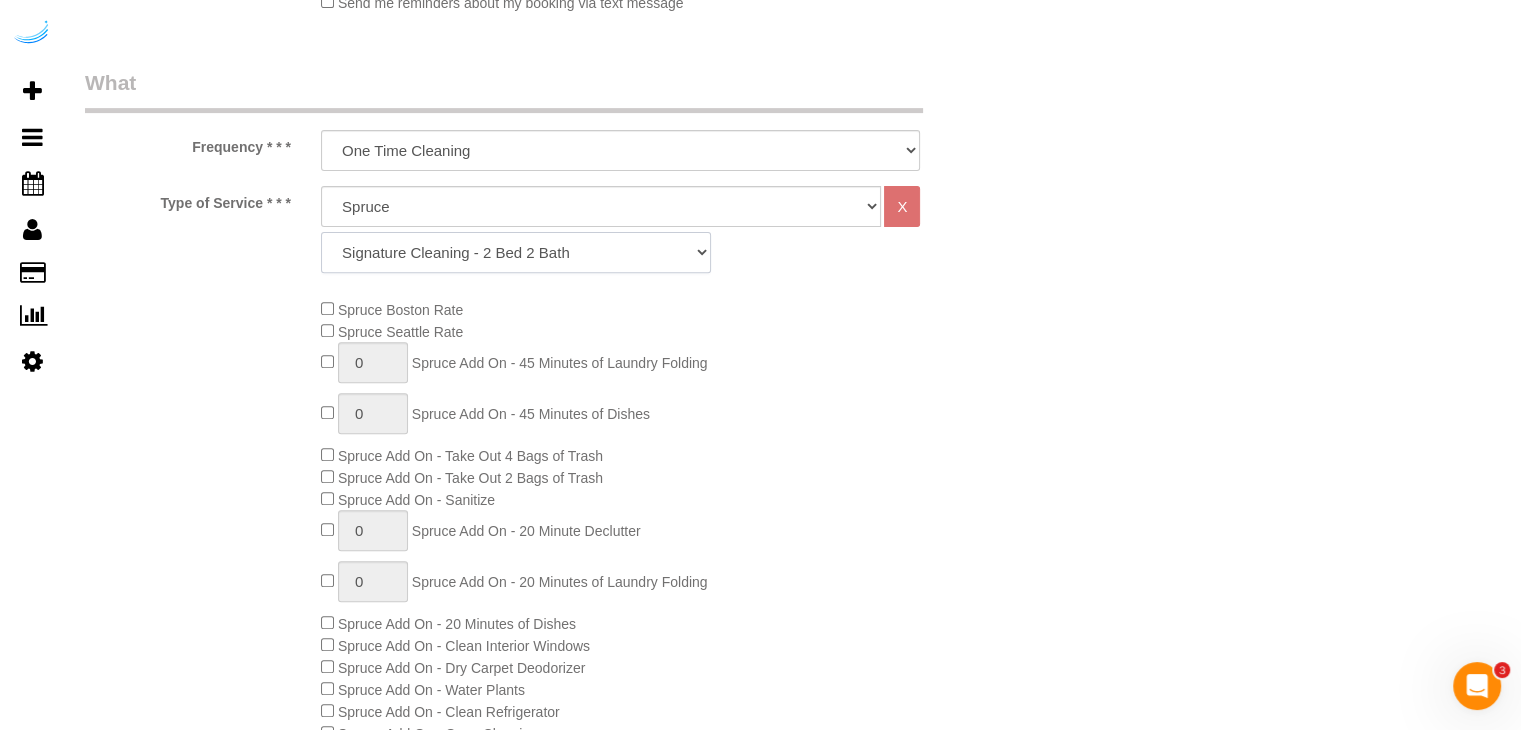 click on "Signature Cleaning - Studio Signature Cleaning - 1 Bed 1 Bath Signature Cleaning - 1 Bed 1.5 Bath Signature Cleaning - 1 Bed 1 Bath + Study Signature Cleaning - 1 Bed 2 Bath Signature Cleaning - 2 Bed 1 Bath Signature Cleaning - 2 Bed 2 Bath Signature Cleaning - 2 Bed 2.5 Bath Signature Cleaning - 2 Bed 2 Bath + Study Signature Cleaning - 3 Bed 2 Bath Signature Cleaning - 3 Bed 3 Bath Signature Cleaning - 4 Bed 2 Bath Signature Cleaning - 4 Bed 4 Bath Signature Cleaning - 5 Bed 4 Bath Signature Cleaning - 5 Bed 5 Bath Signature Cleaning - 6 Bed 6 Bath Premium Cleaning - Studio Premium Cleaning - 1 Bed 1 Bath Premium Cleaning - 1 Bed 1.5 Bath Premium Cleaning - 1 Bed 1 Bath + Study Premium Cleaning - 1 Bed 2 Bath Premium Cleaning - 2 Bed 1 Bath Premium Cleaning - 2 Bed 2 Bath Premium Cleaning - 2 Bed 2.5 Bath Premium Cleaning - 2 Bed 2 Bath + Study Premium Cleaning - 3 Bed 2 Bath Premium Cleaning - 3 Bed 3 Bath Premium Cleaning - 4 Bed 2 Bath Premium Cleaning - 4 Bed 4 Bath Premium Cleaning - 5 Bed 4 Bath" 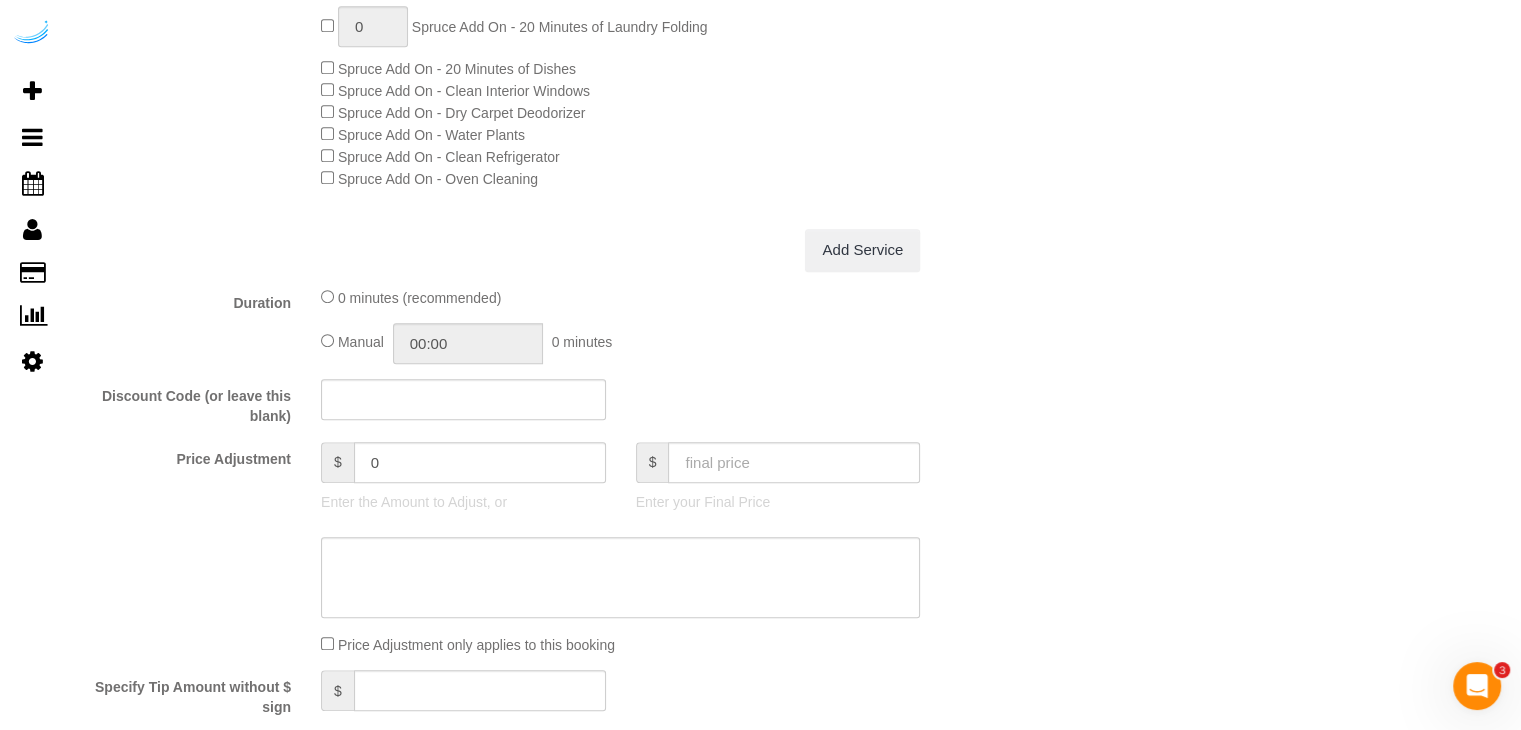 scroll, scrollTop: 1800, scrollLeft: 0, axis: vertical 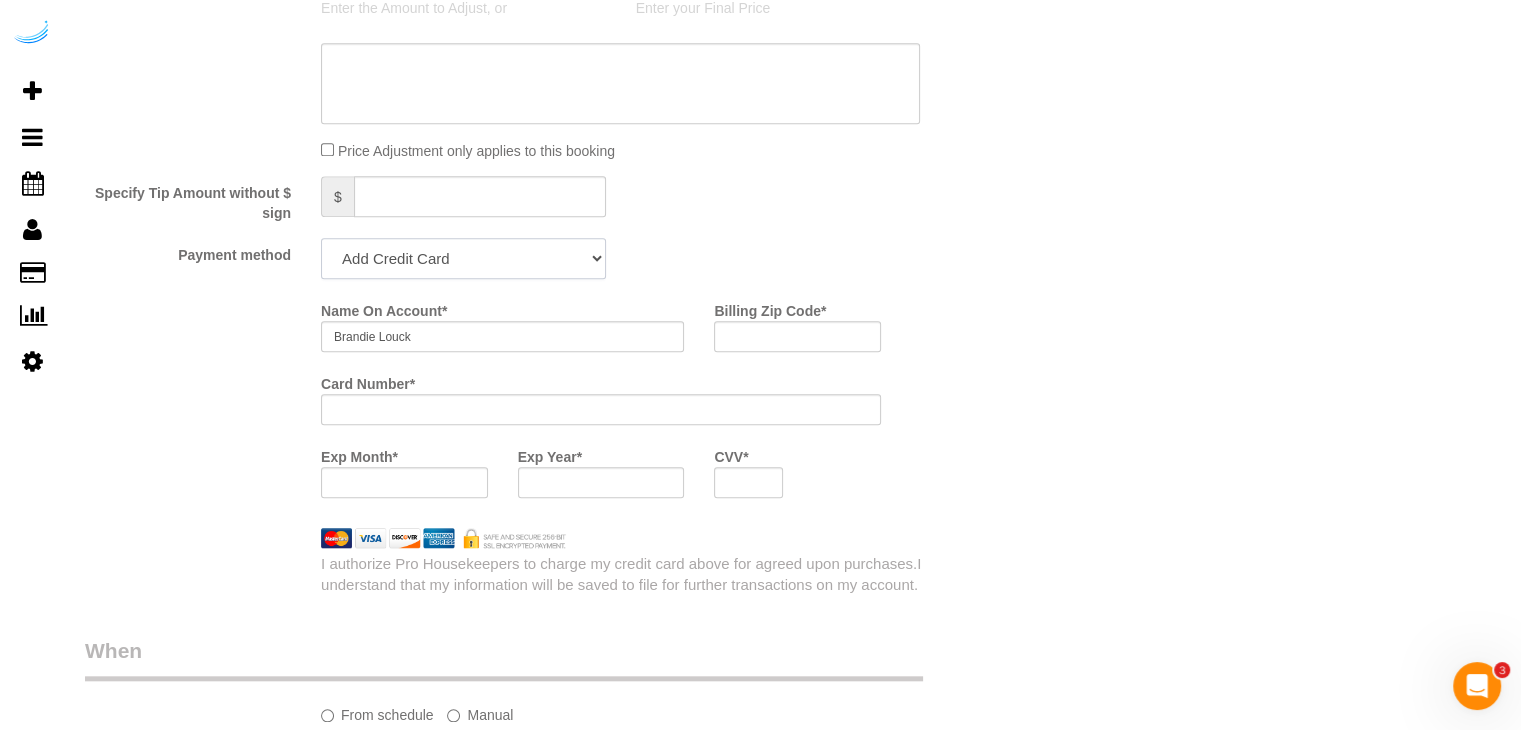 click on "Add Credit Card Cash Check Paypal" 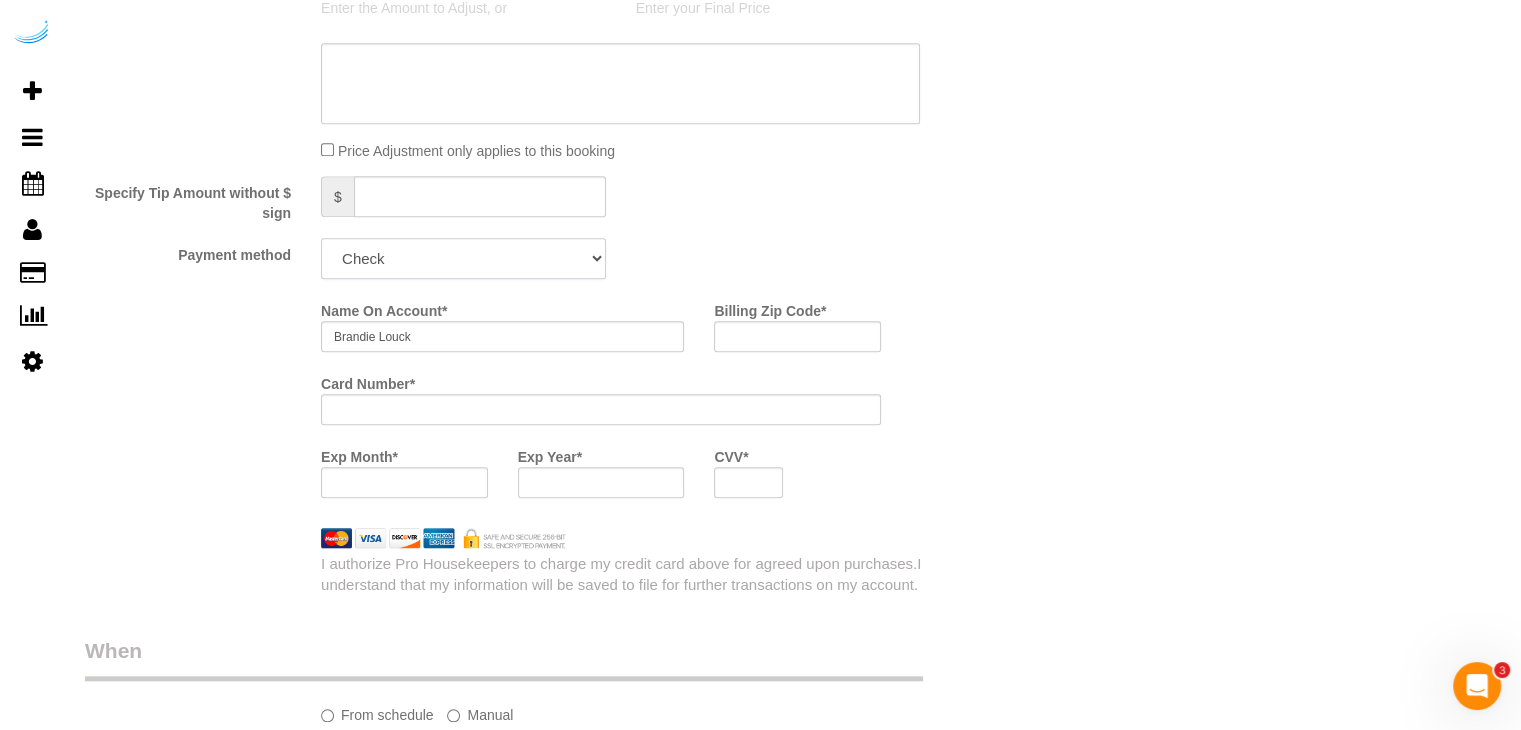 click on "Add Credit Card Cash Check Paypal" 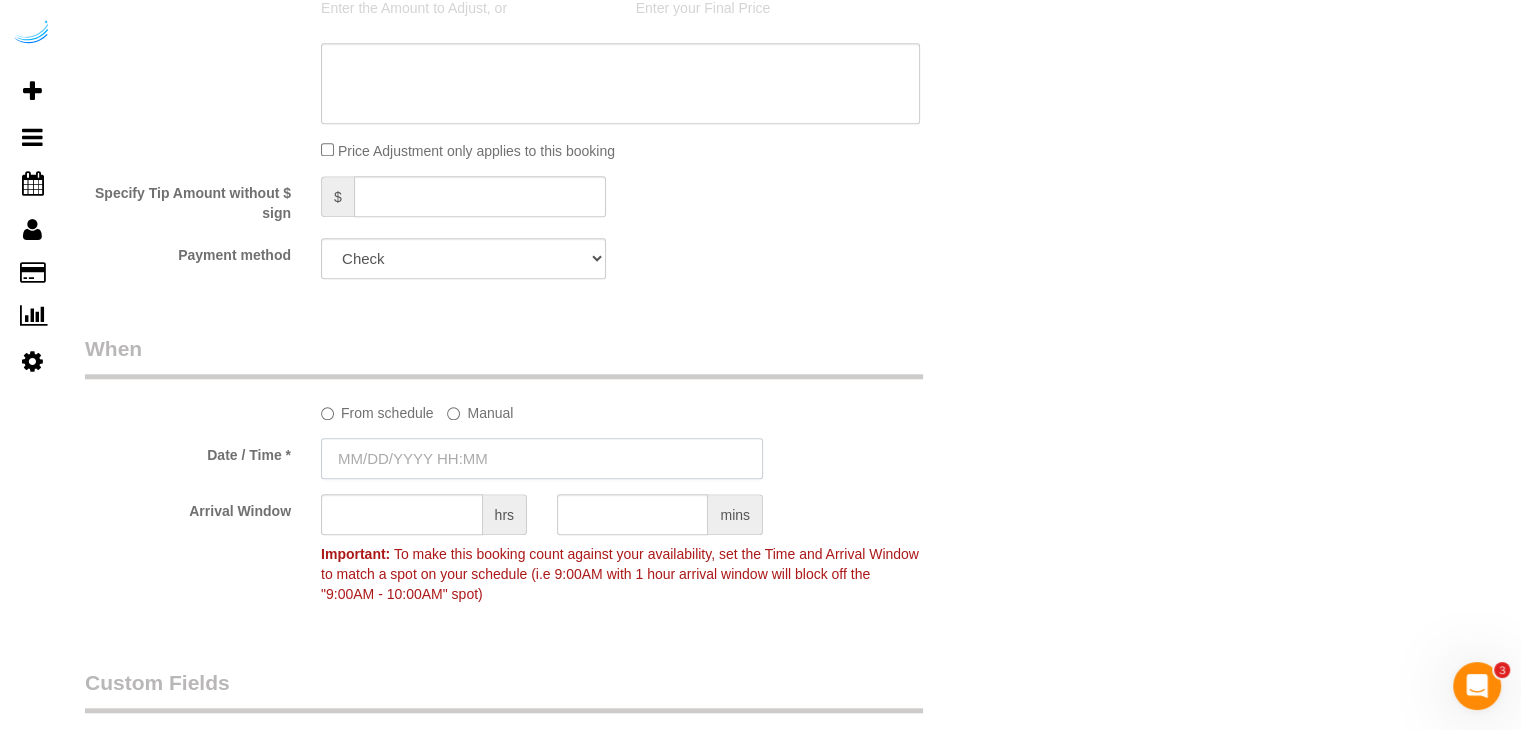 click at bounding box center (542, 458) 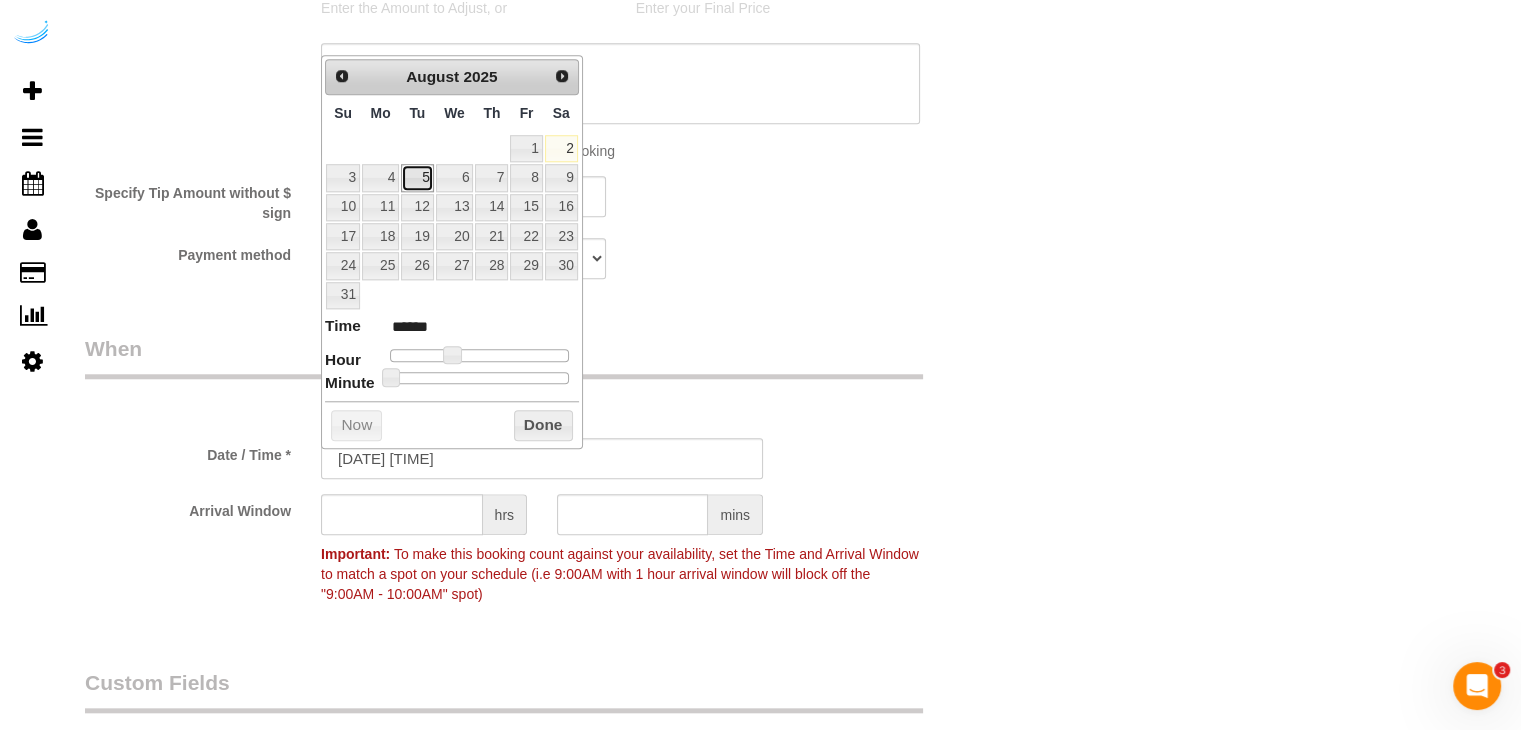 click on "5" at bounding box center (417, 177) 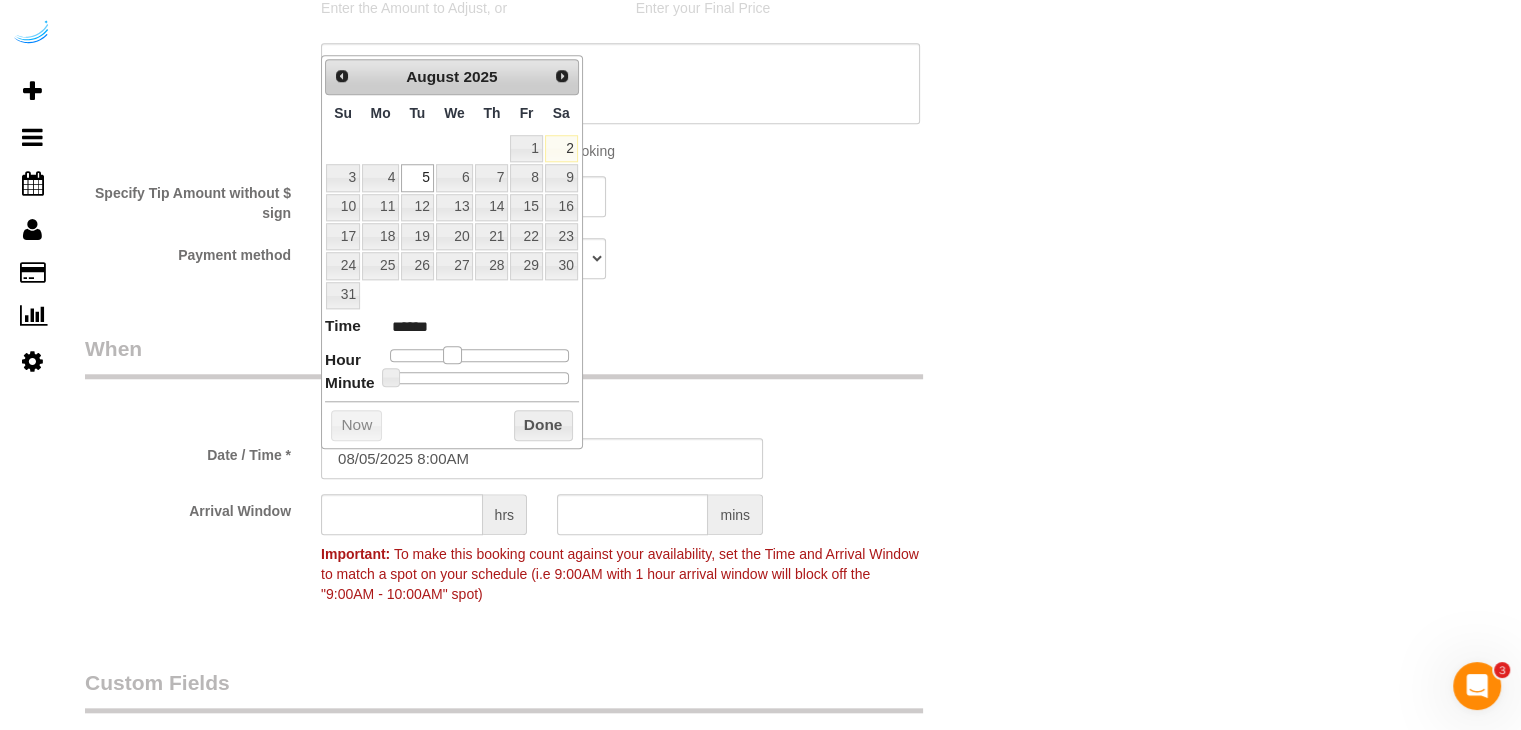 type on "08/05/2025 9:00AM" 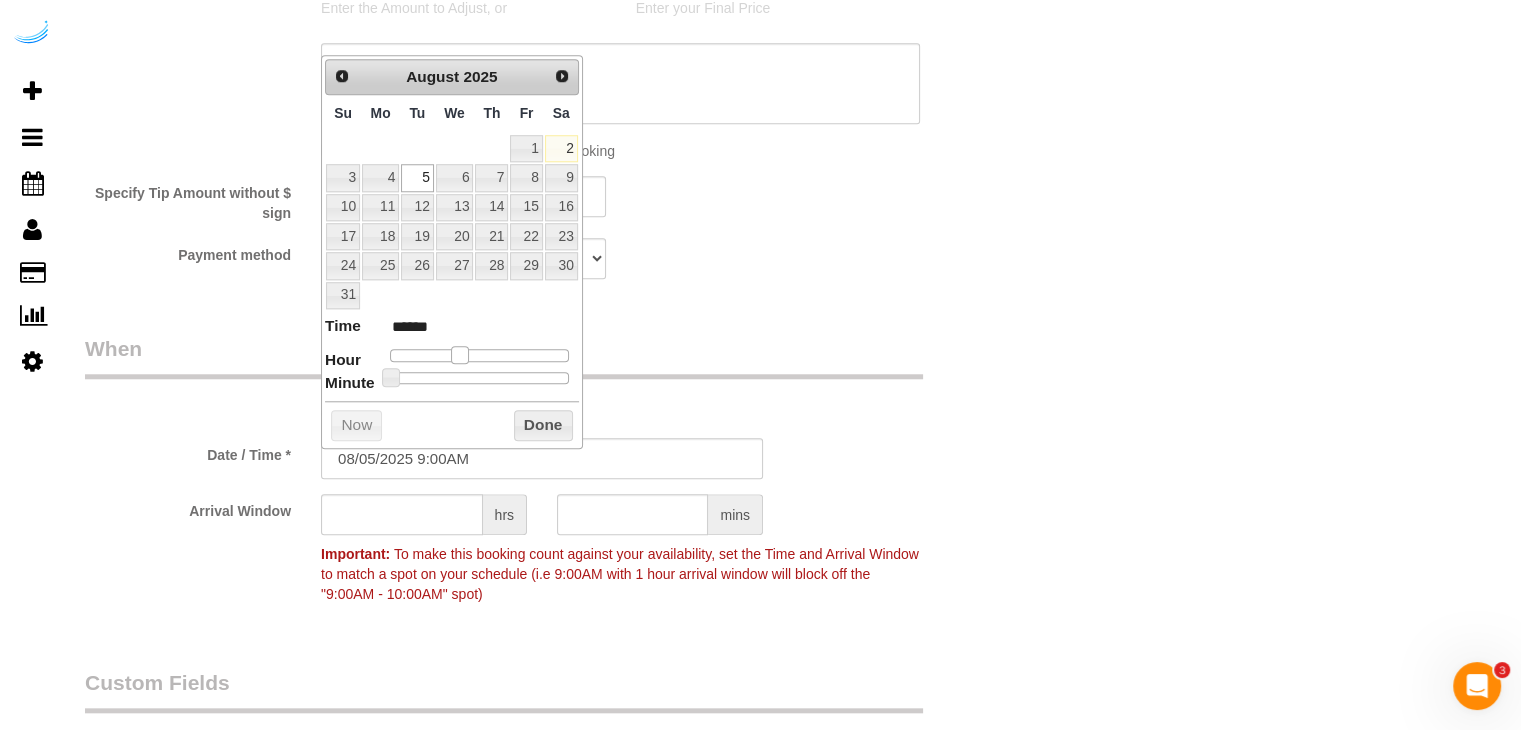 drag, startPoint x: 451, startPoint y: 352, endPoint x: 463, endPoint y: 356, distance: 12.649111 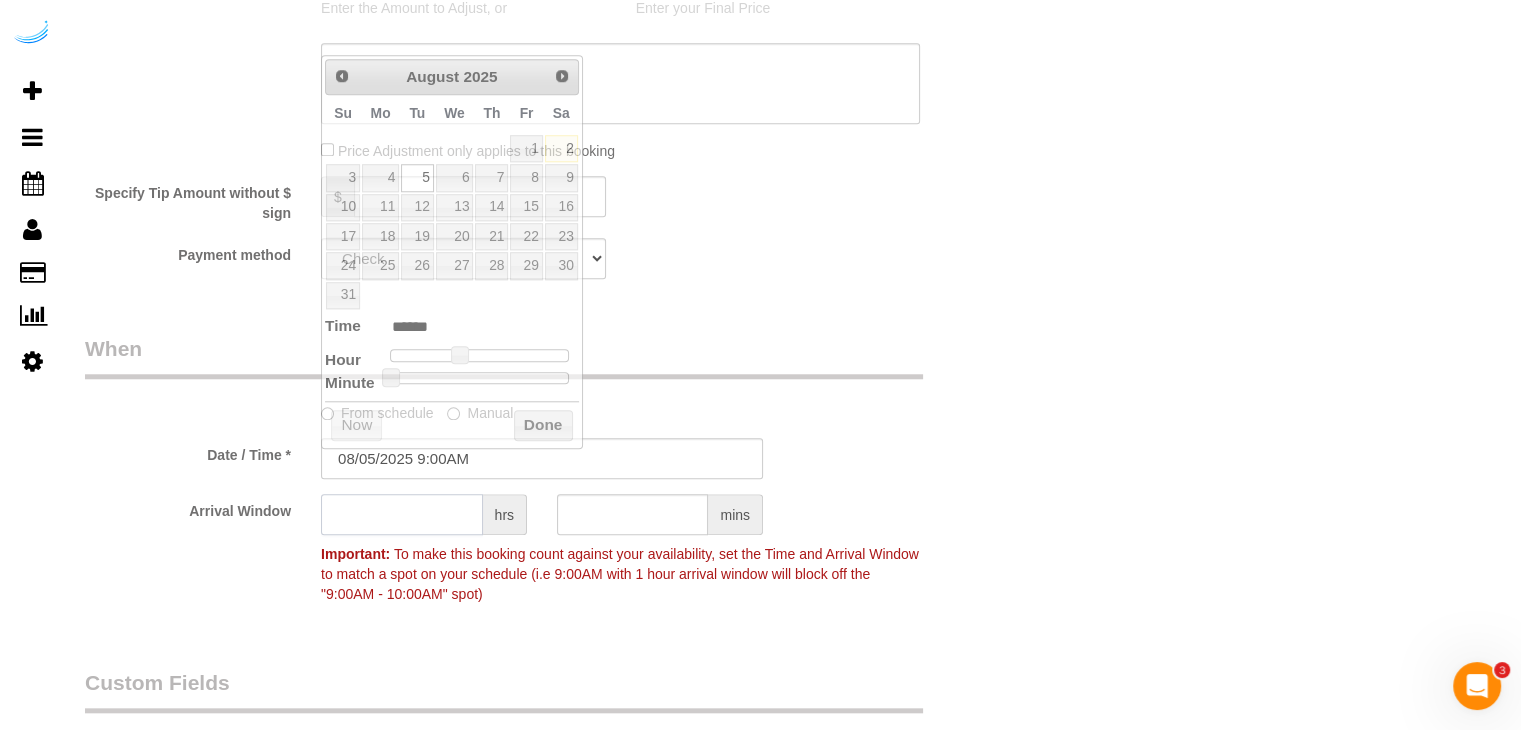 click 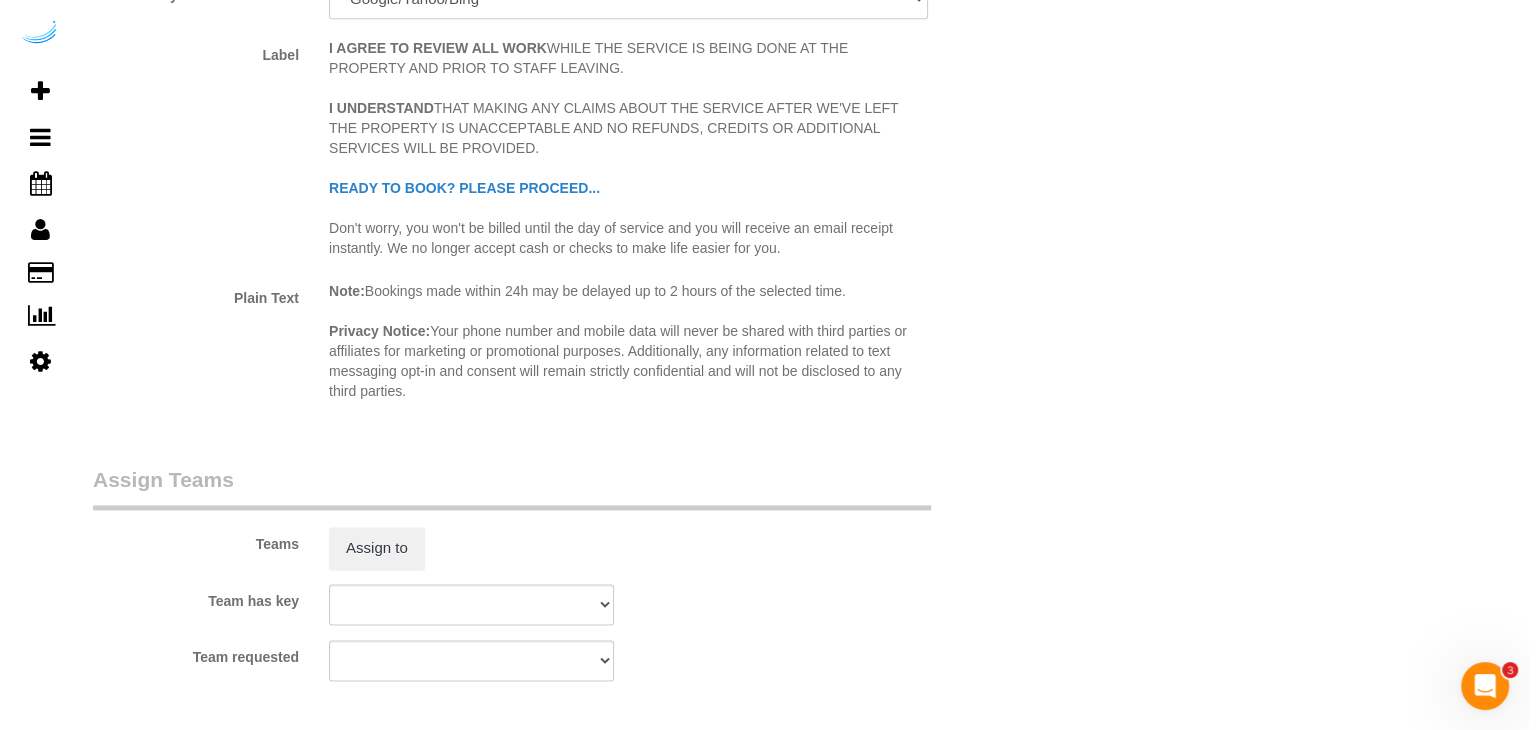 scroll, scrollTop: 2800, scrollLeft: 0, axis: vertical 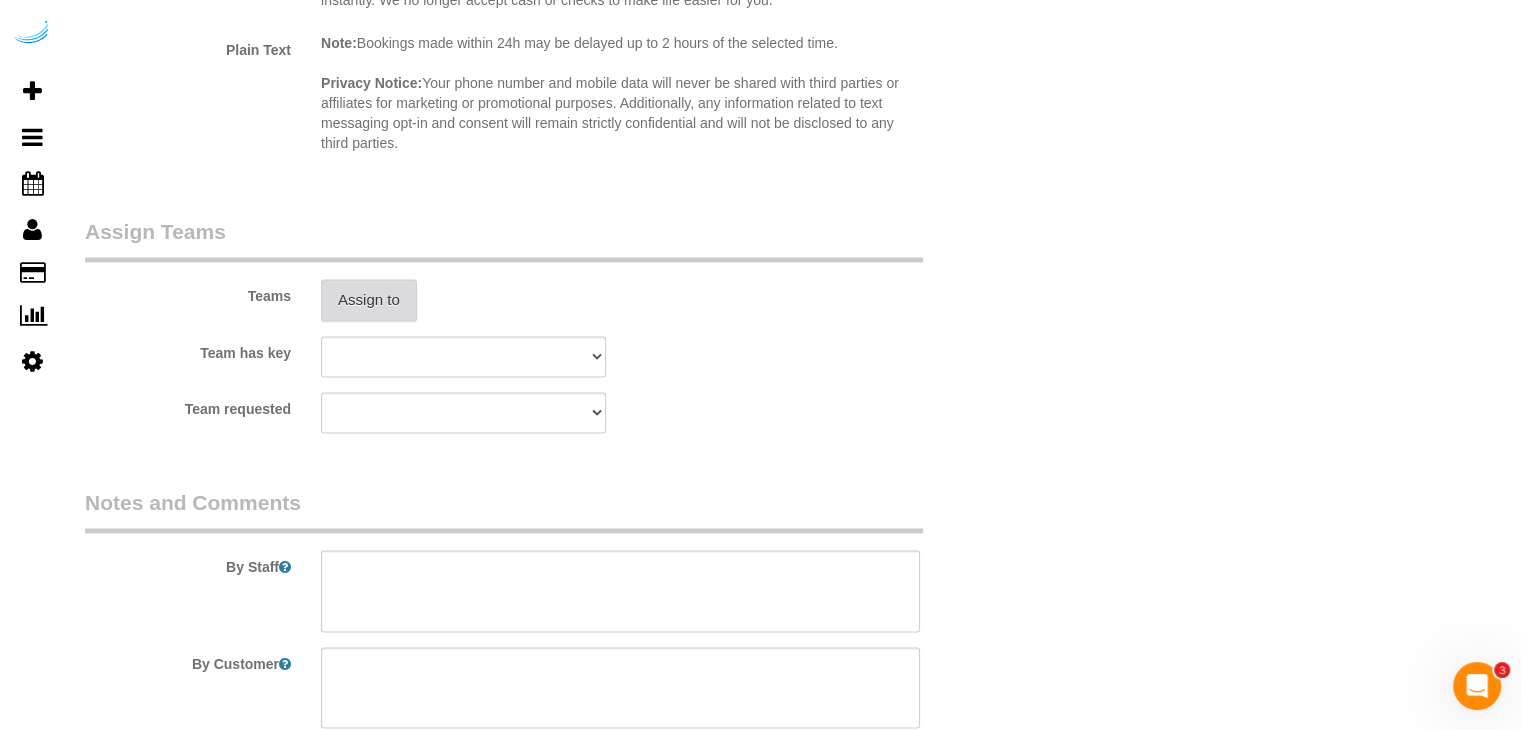 type on "4" 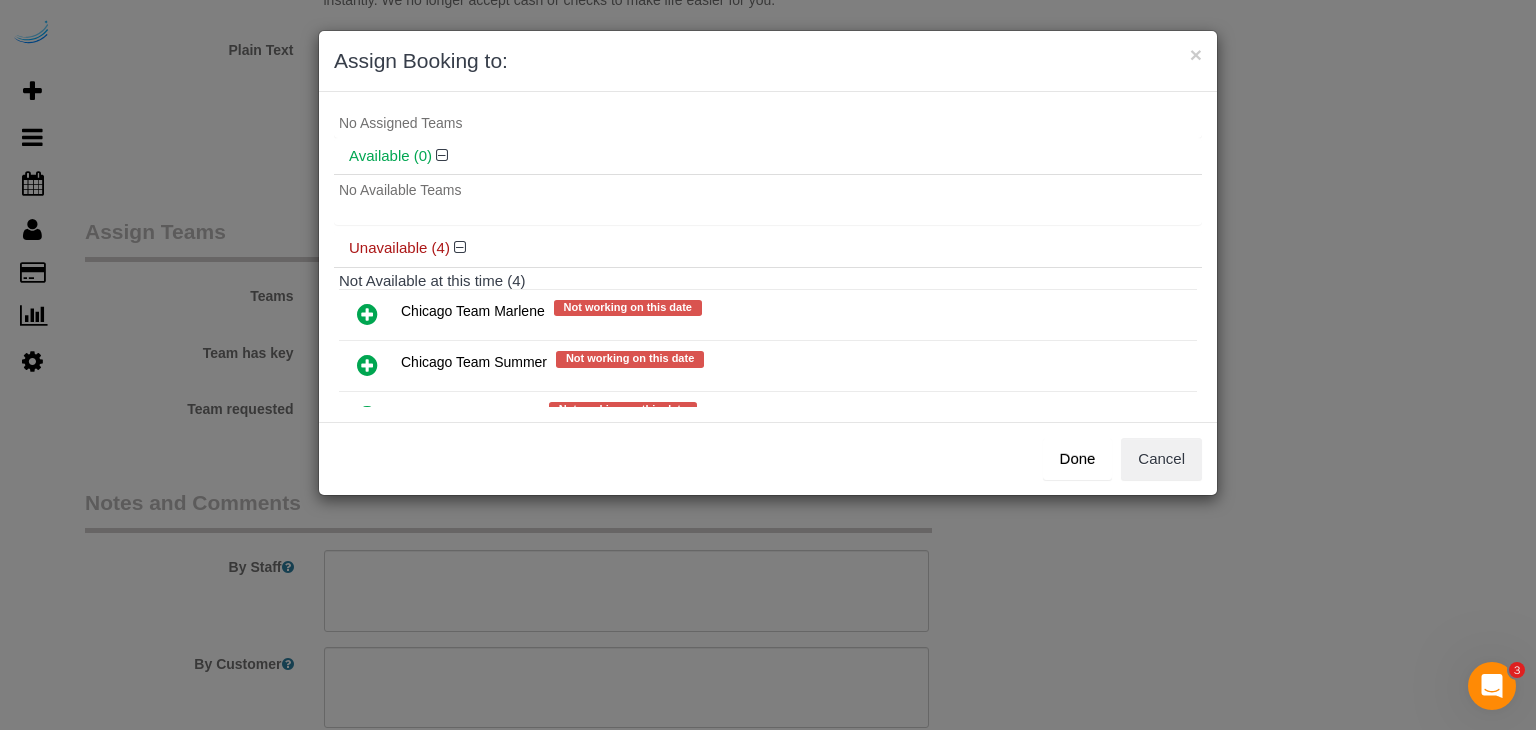 scroll, scrollTop: 158, scrollLeft: 0, axis: vertical 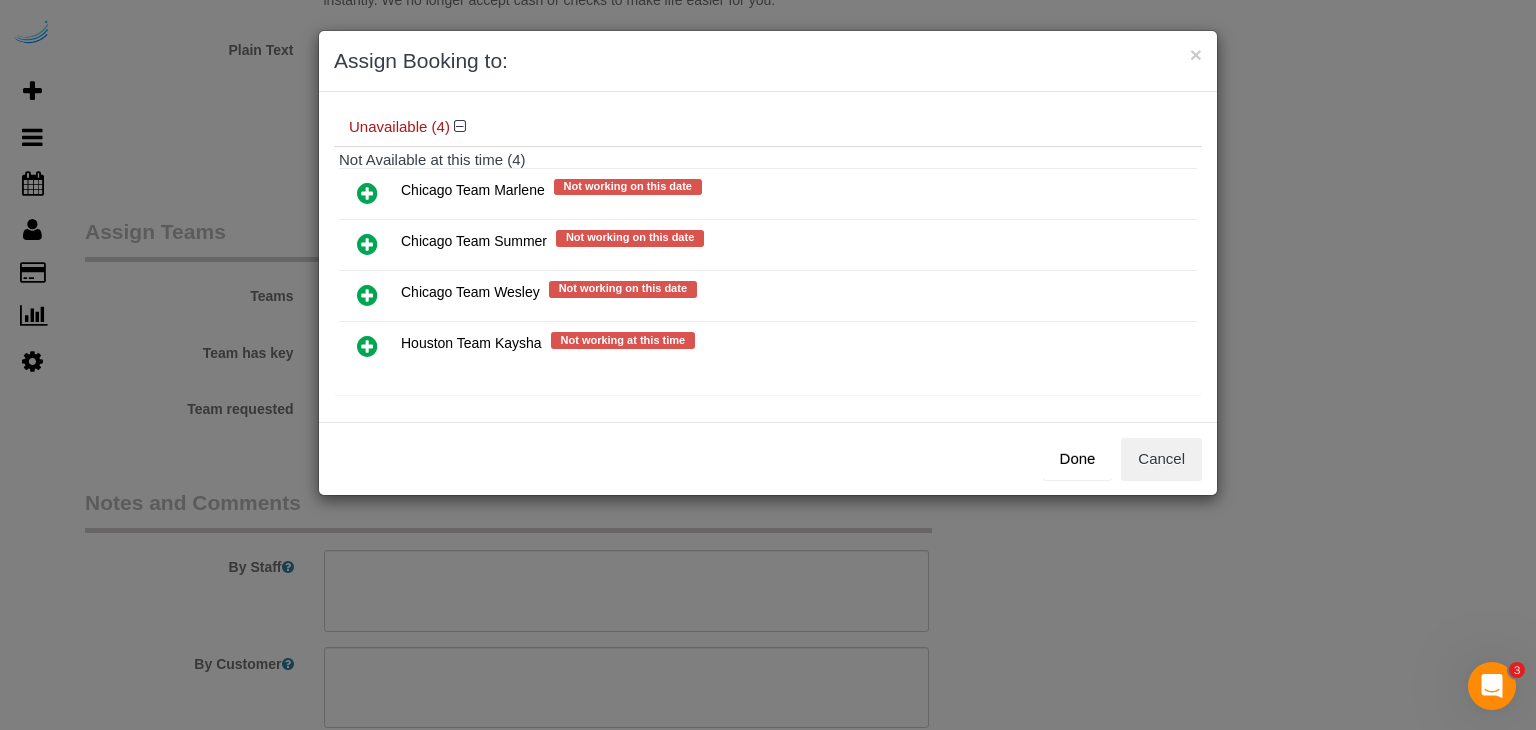 click at bounding box center (367, 295) 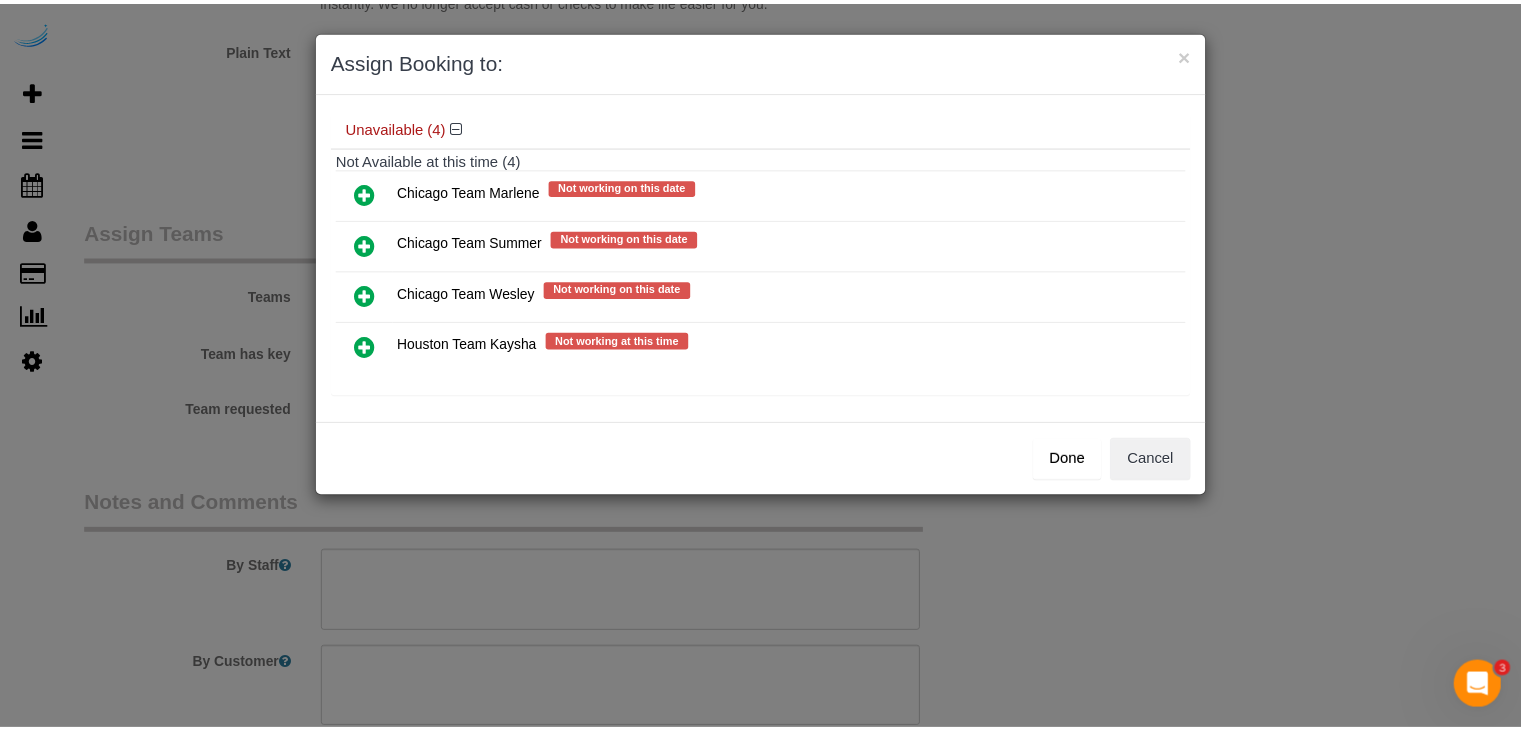 scroll, scrollTop: 155, scrollLeft: 0, axis: vertical 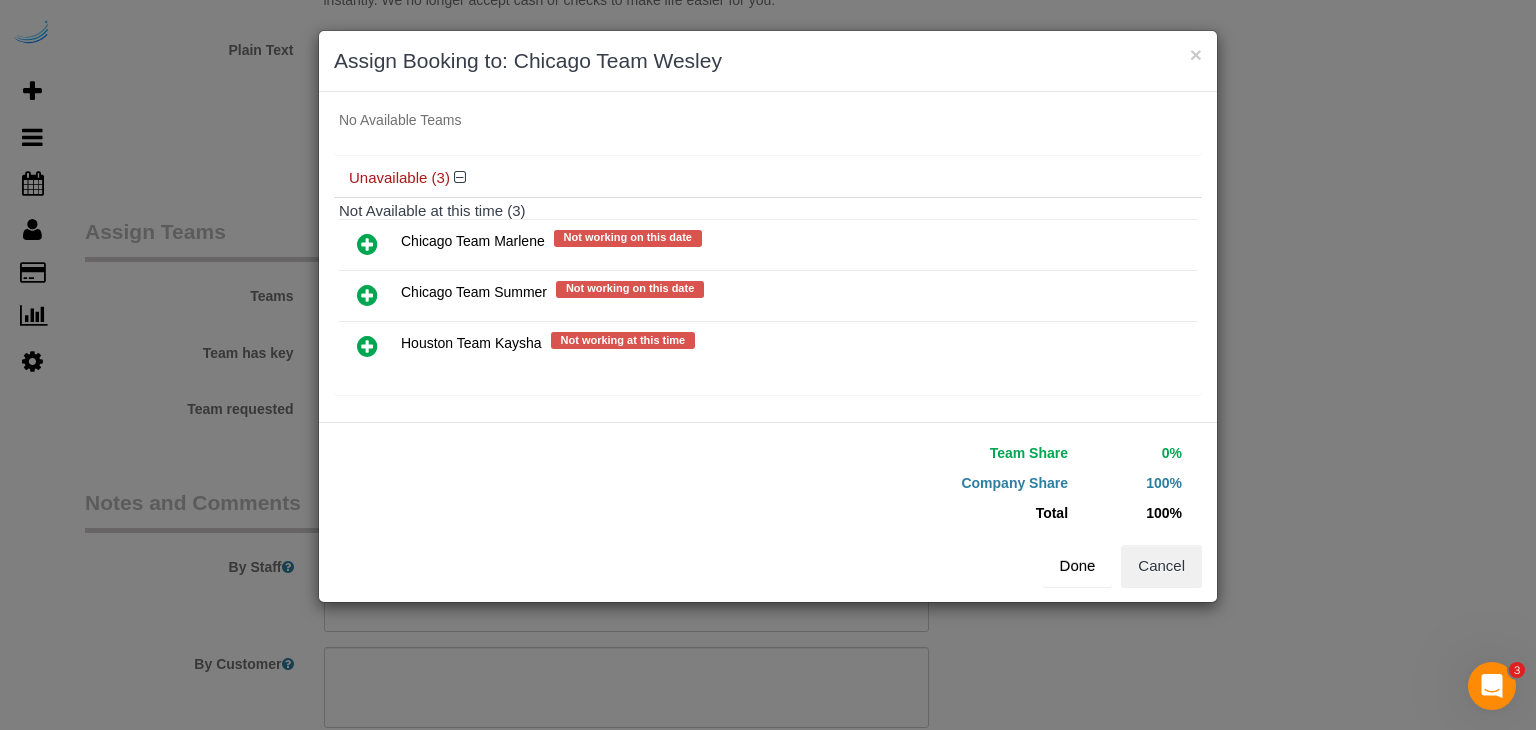 click on "Done" at bounding box center (1078, 566) 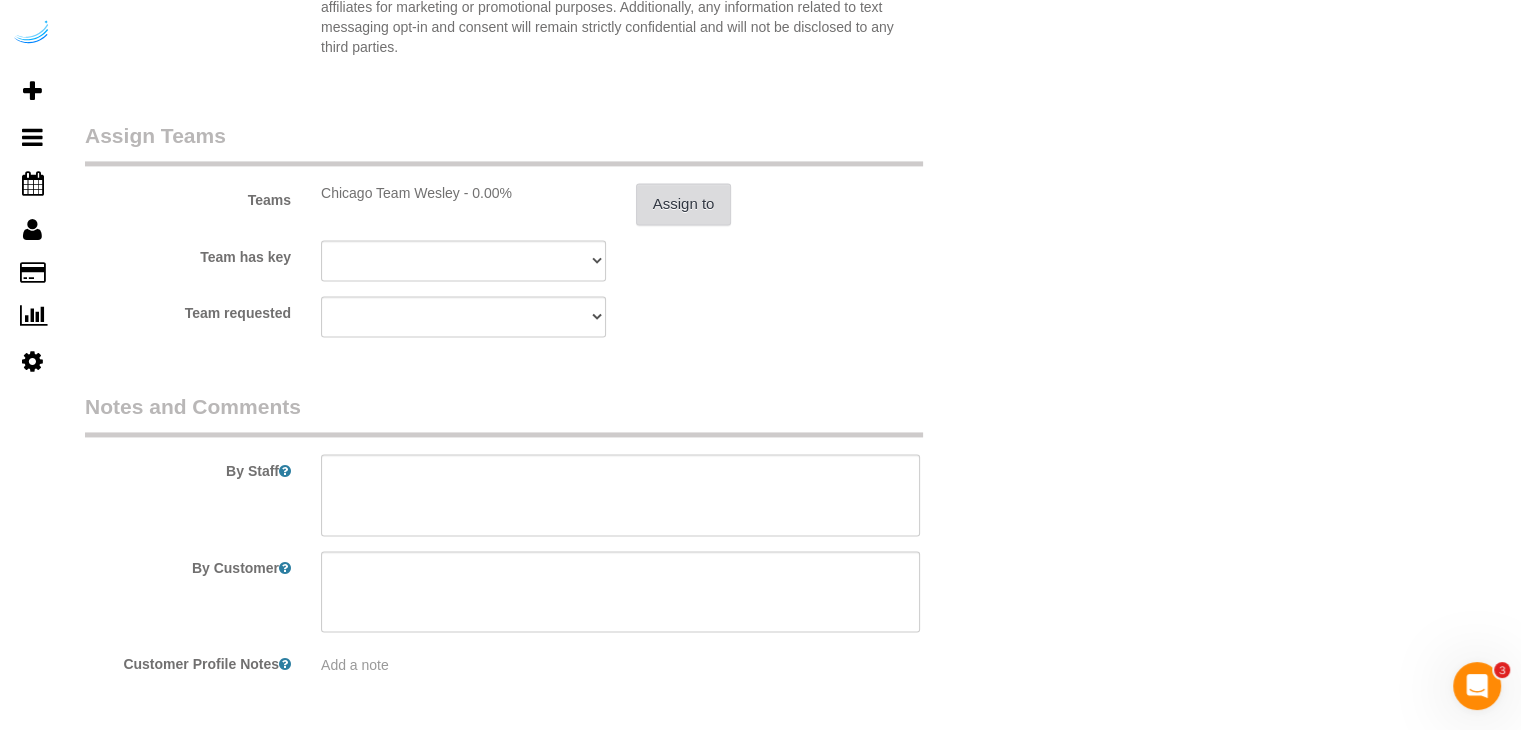 scroll, scrollTop: 2971, scrollLeft: 0, axis: vertical 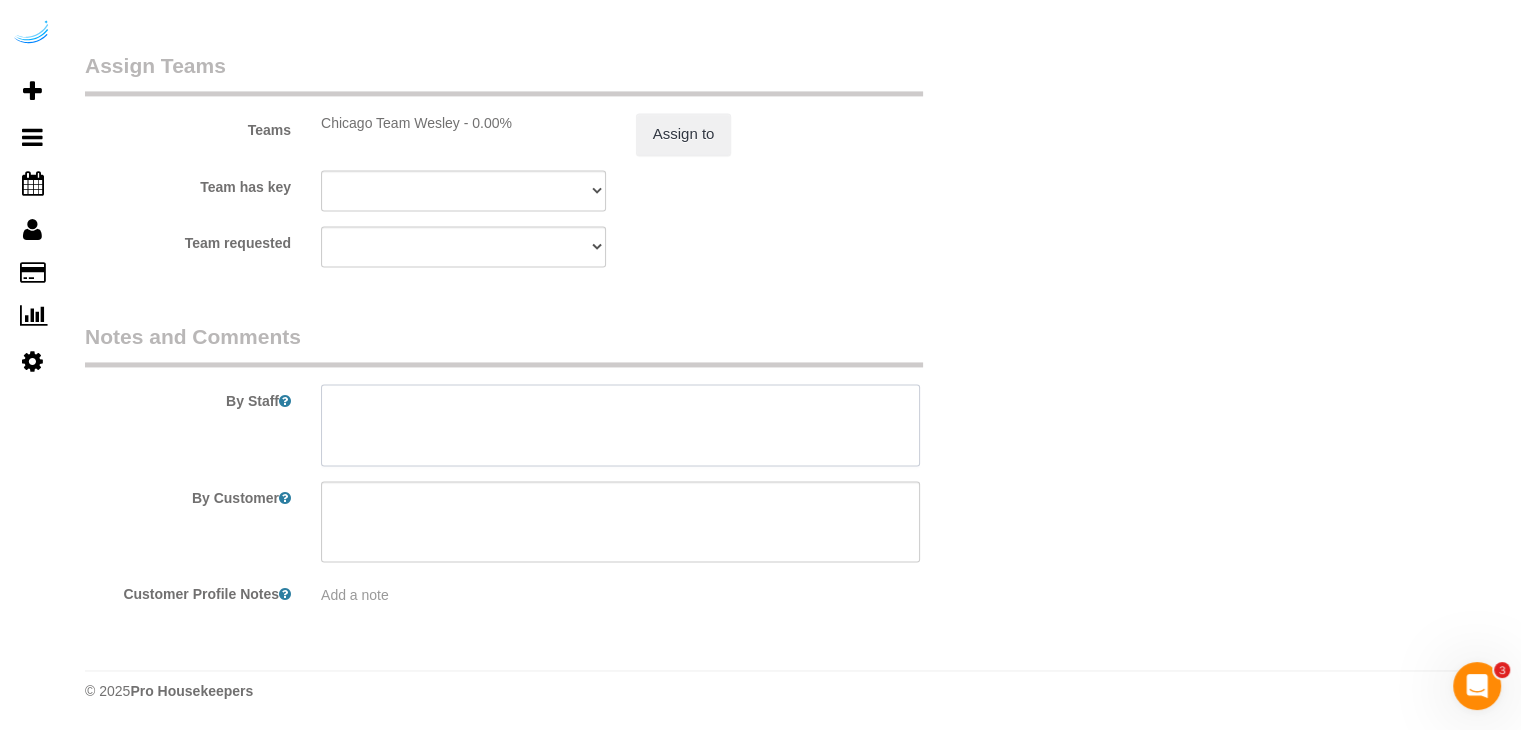 click at bounding box center [620, 425] 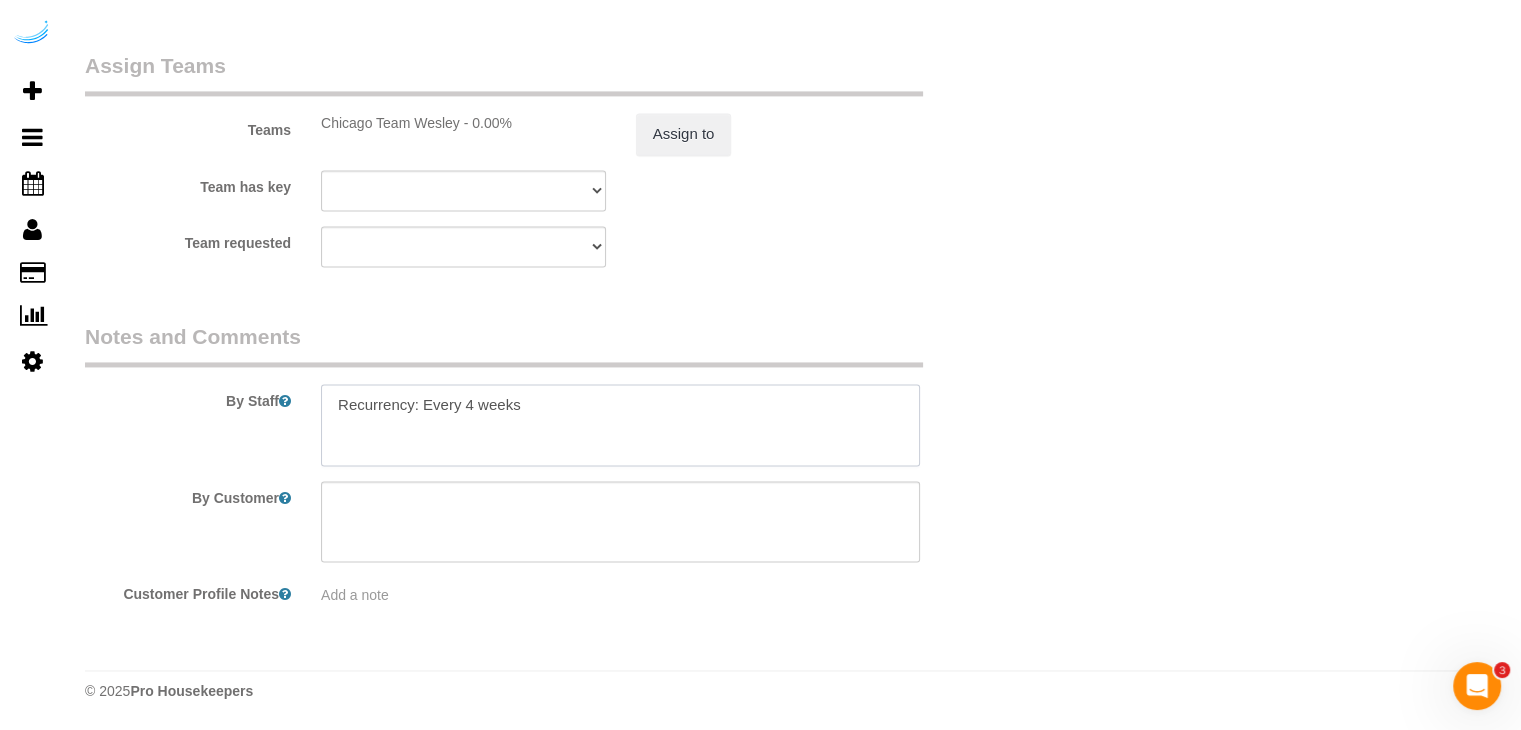 paste on "PARKING>>onsite garage parking
-
[NUMBER] MINUTE CLEAN" 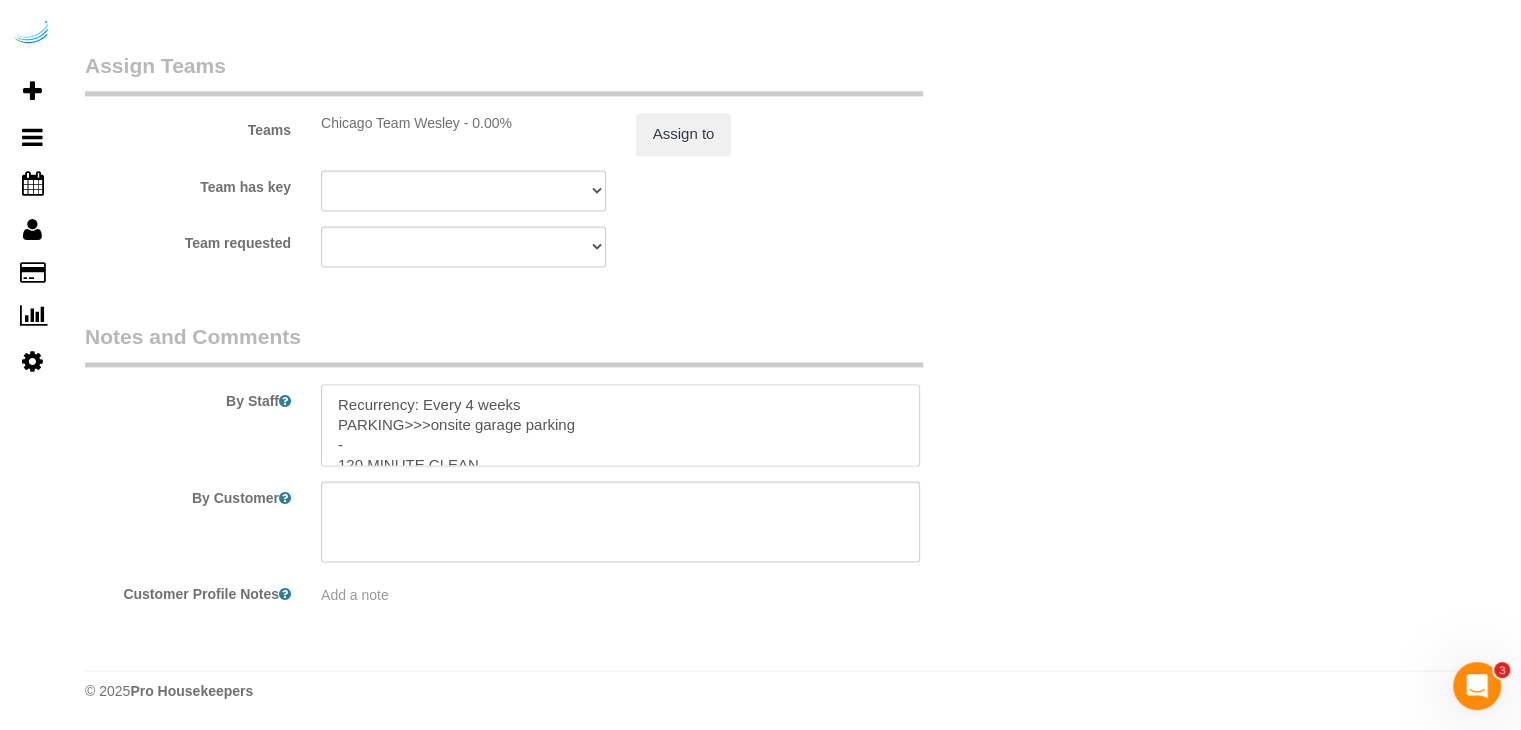 scroll, scrollTop: 8, scrollLeft: 0, axis: vertical 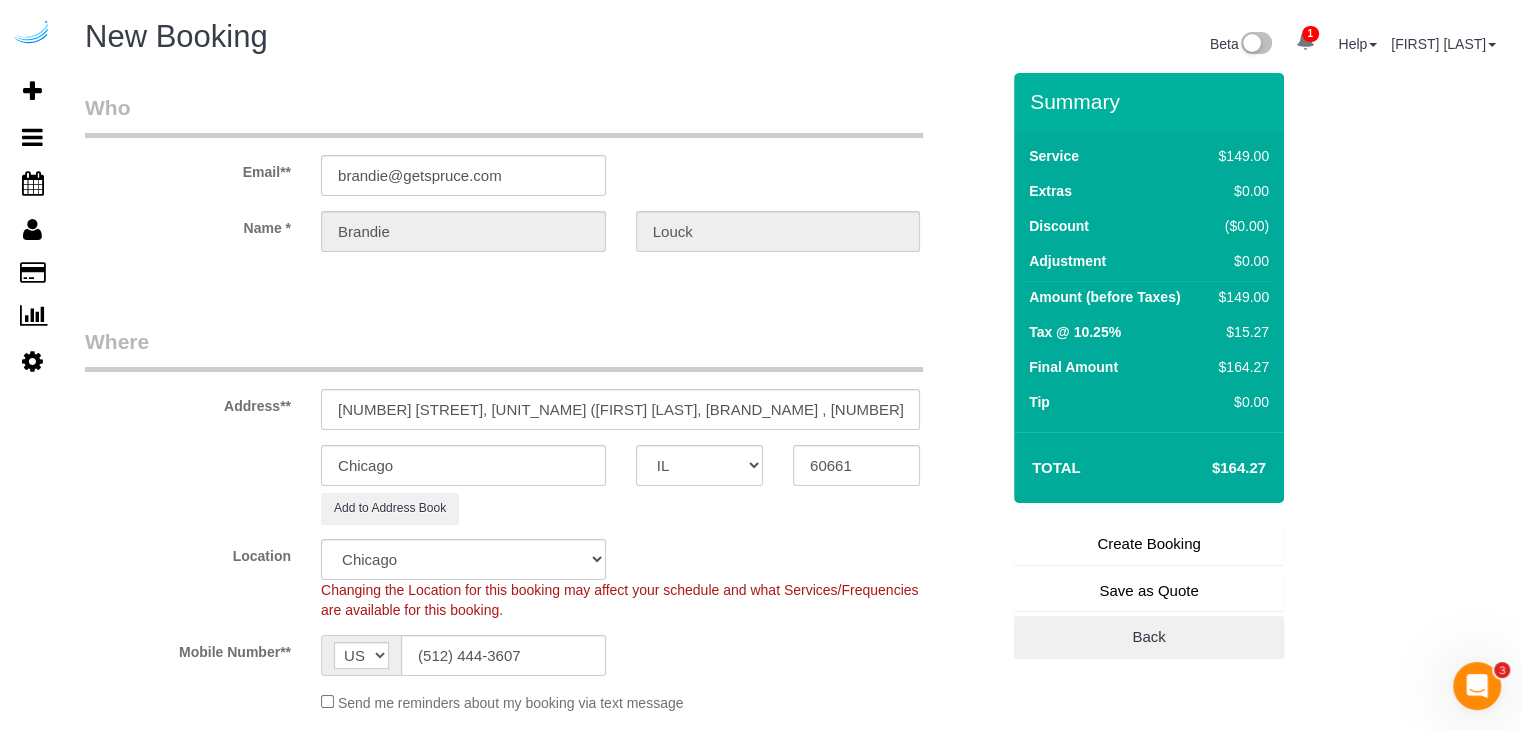 type on "Recurrency: Every 4 weeks
PARKING>>>onsite garage parking
-
120 MINUTE CLEAN" 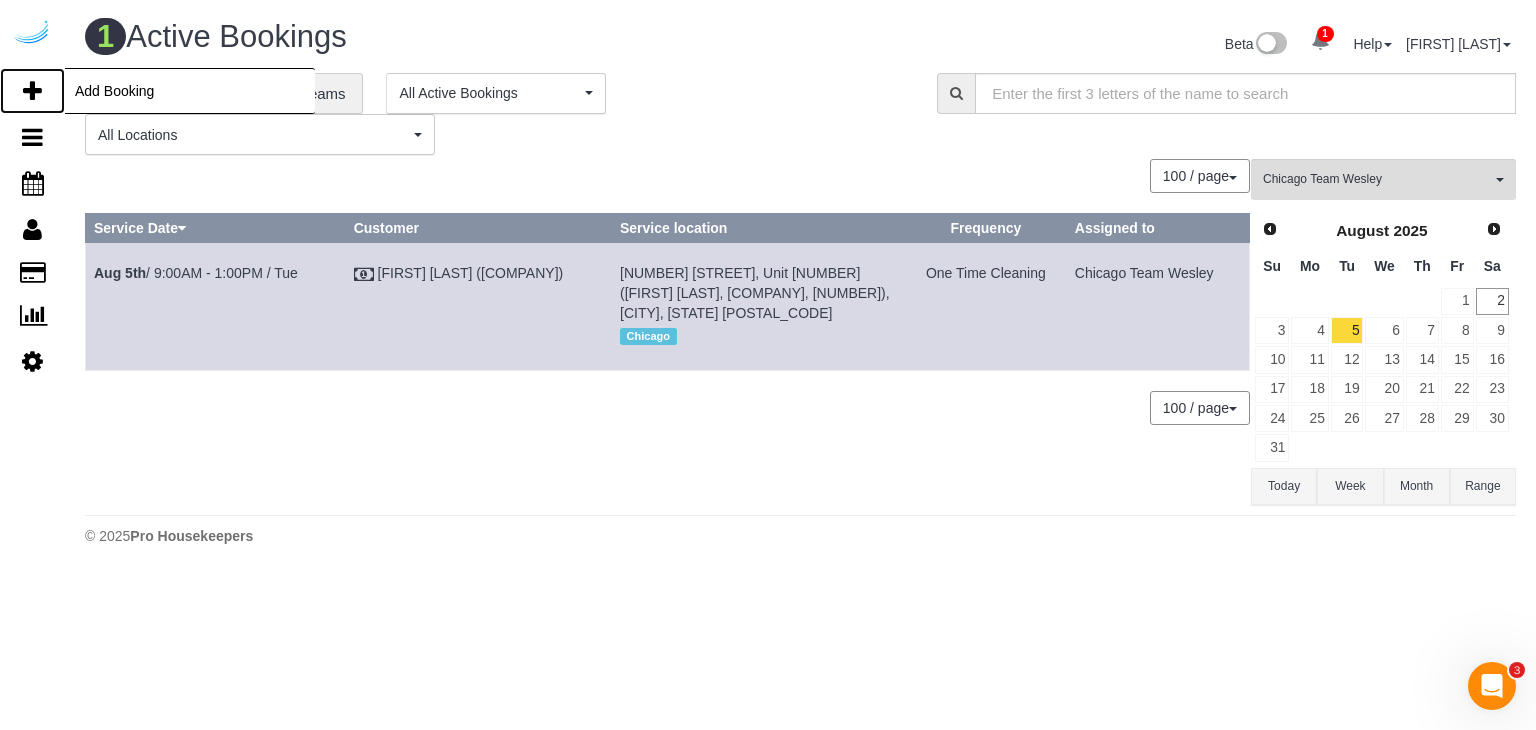 click on "Add Booking" at bounding box center (32, 91) 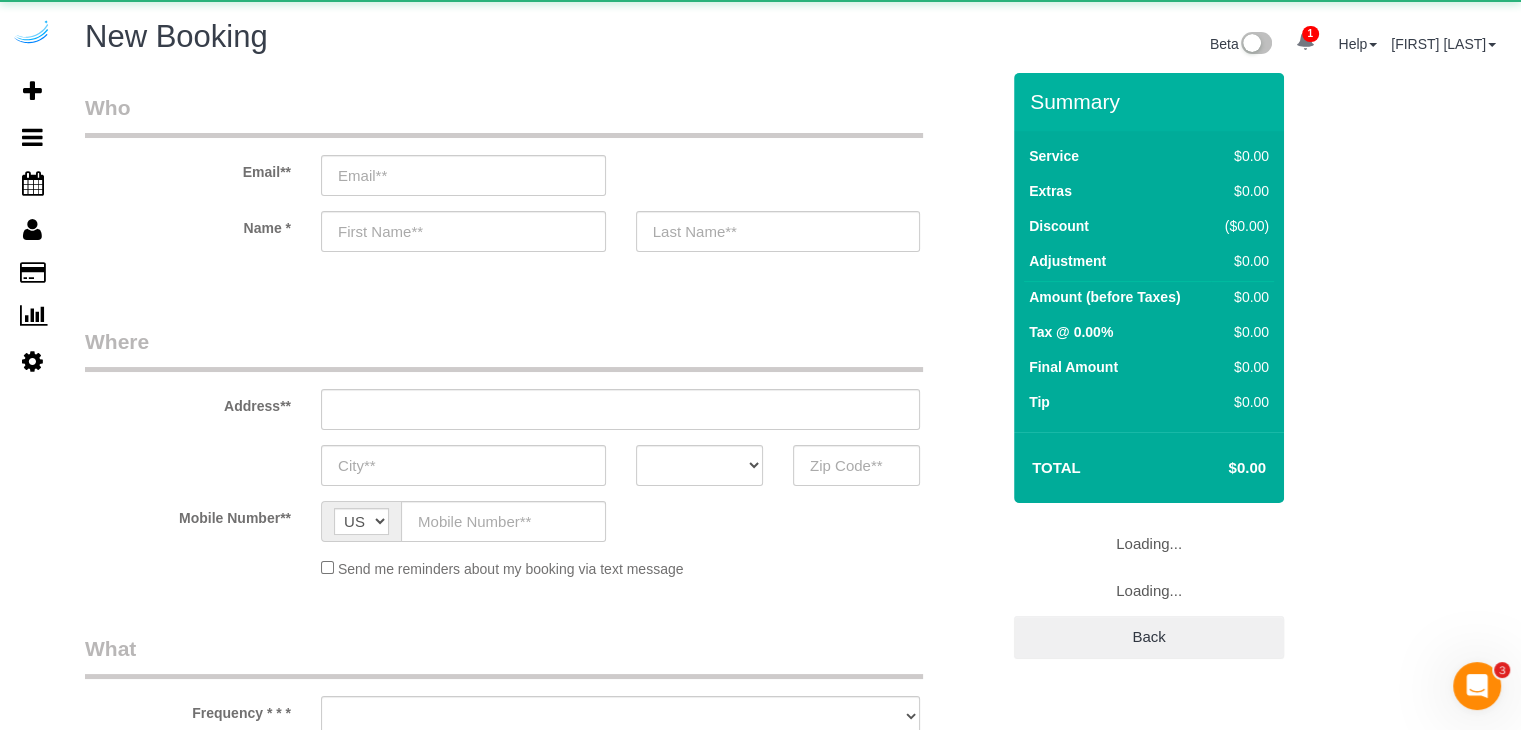 select on "object:6020" 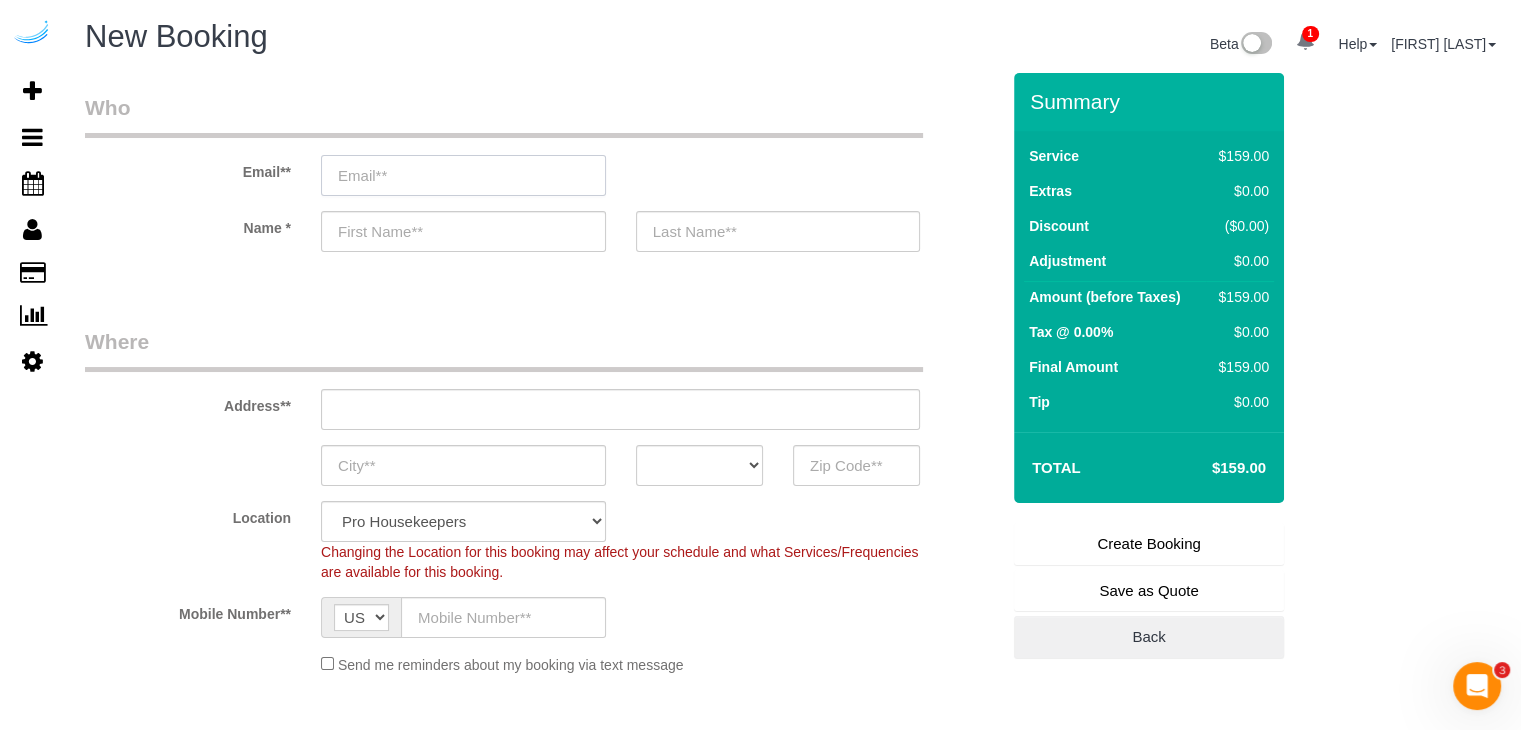 click at bounding box center [463, 175] 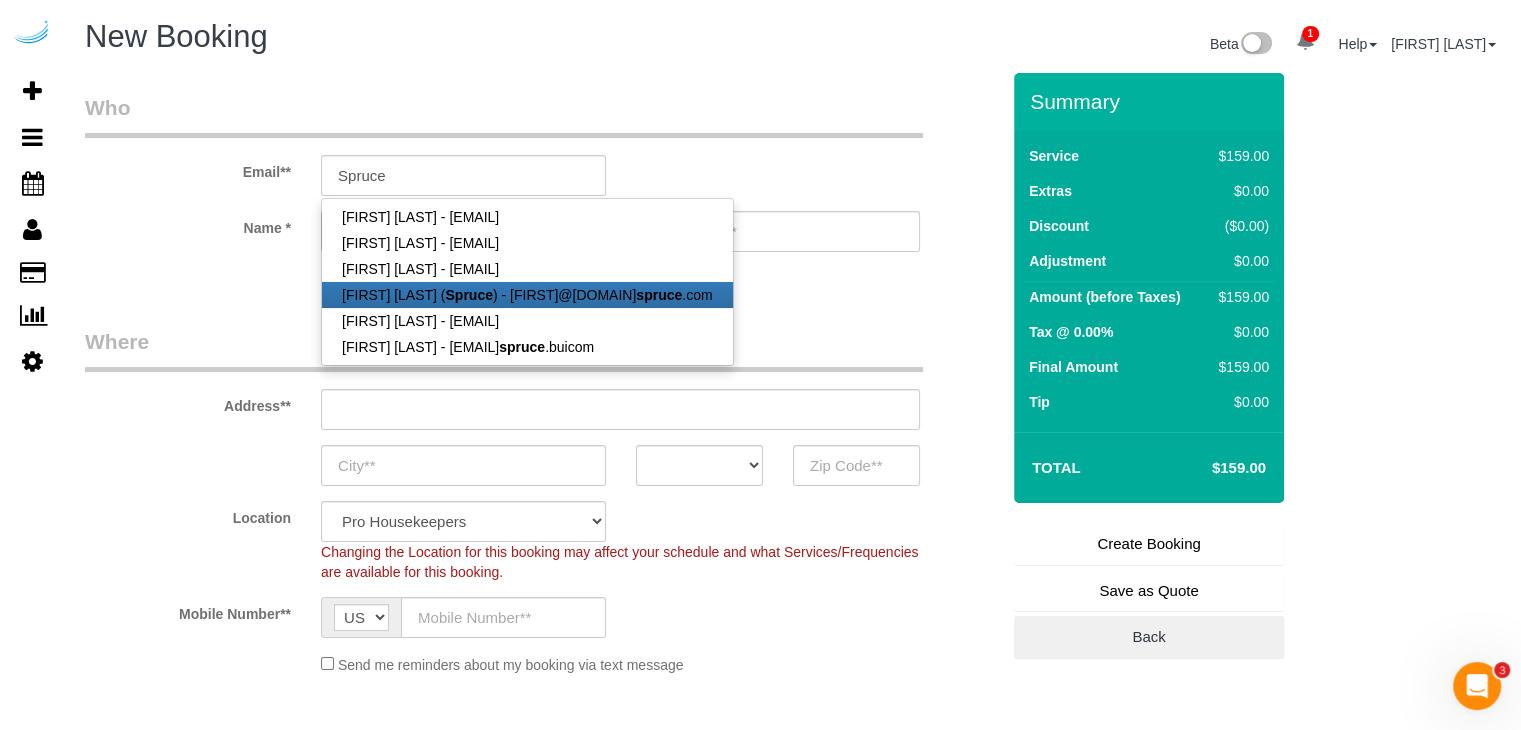 click on "Spruce" at bounding box center (468, 295) 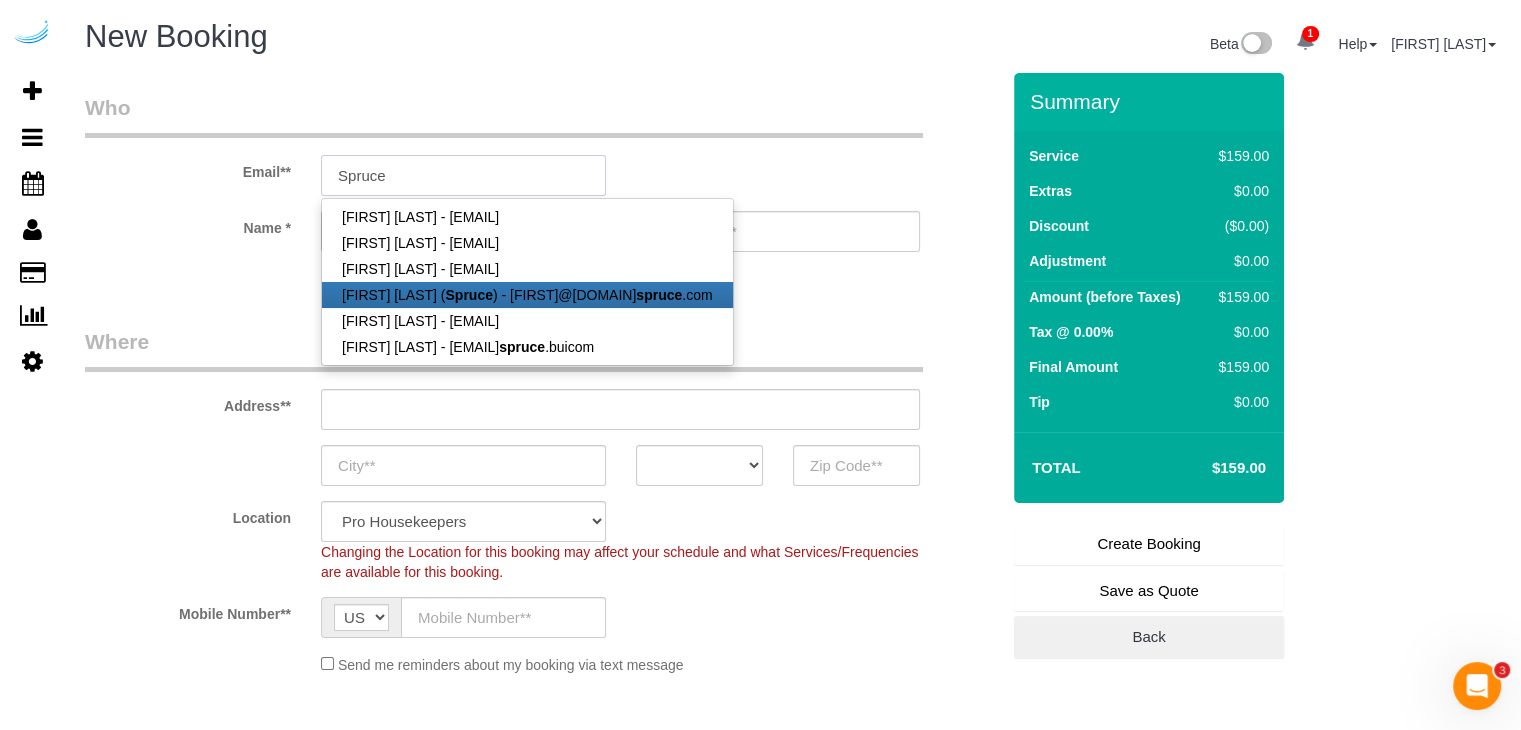 type on "brandie@getspruce.com" 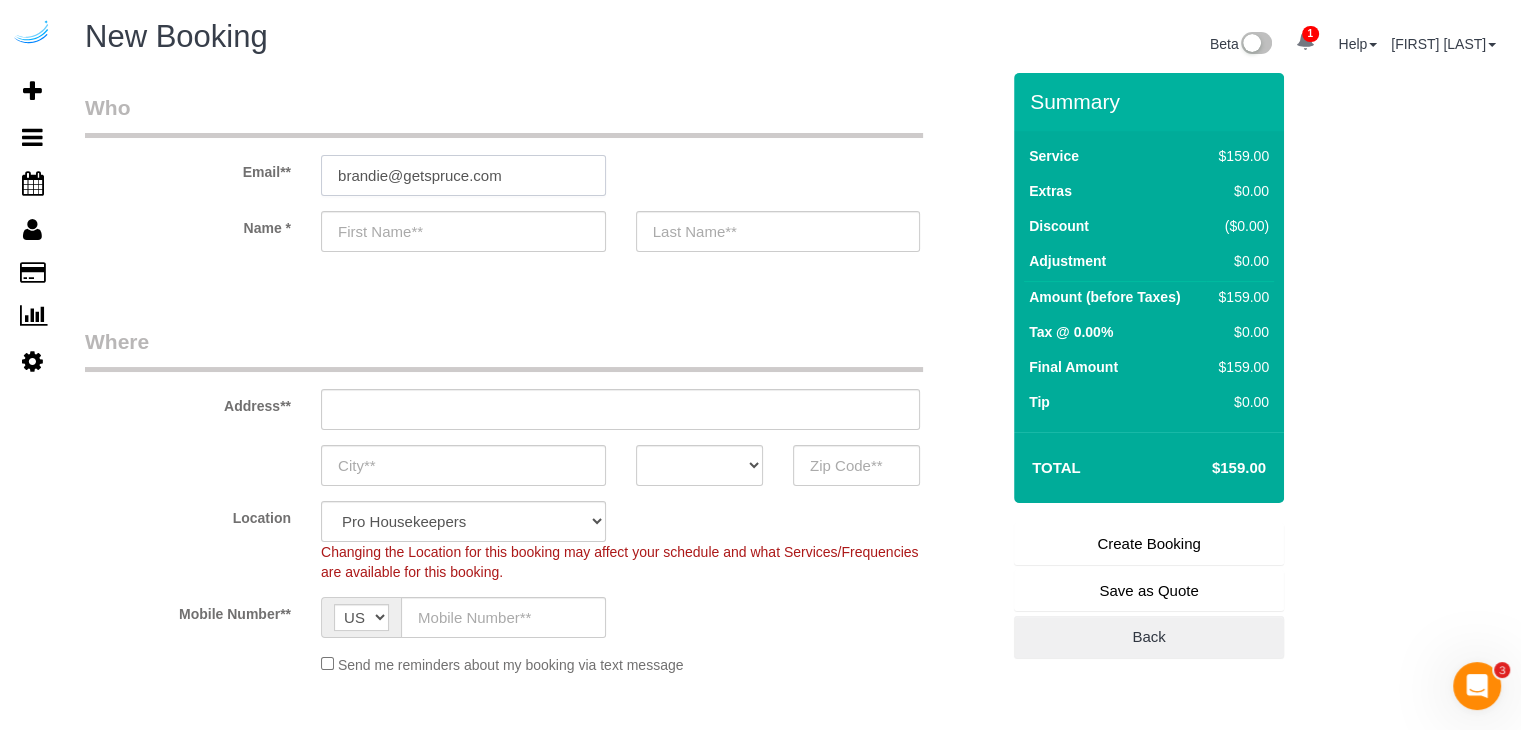 type on "Brandie" 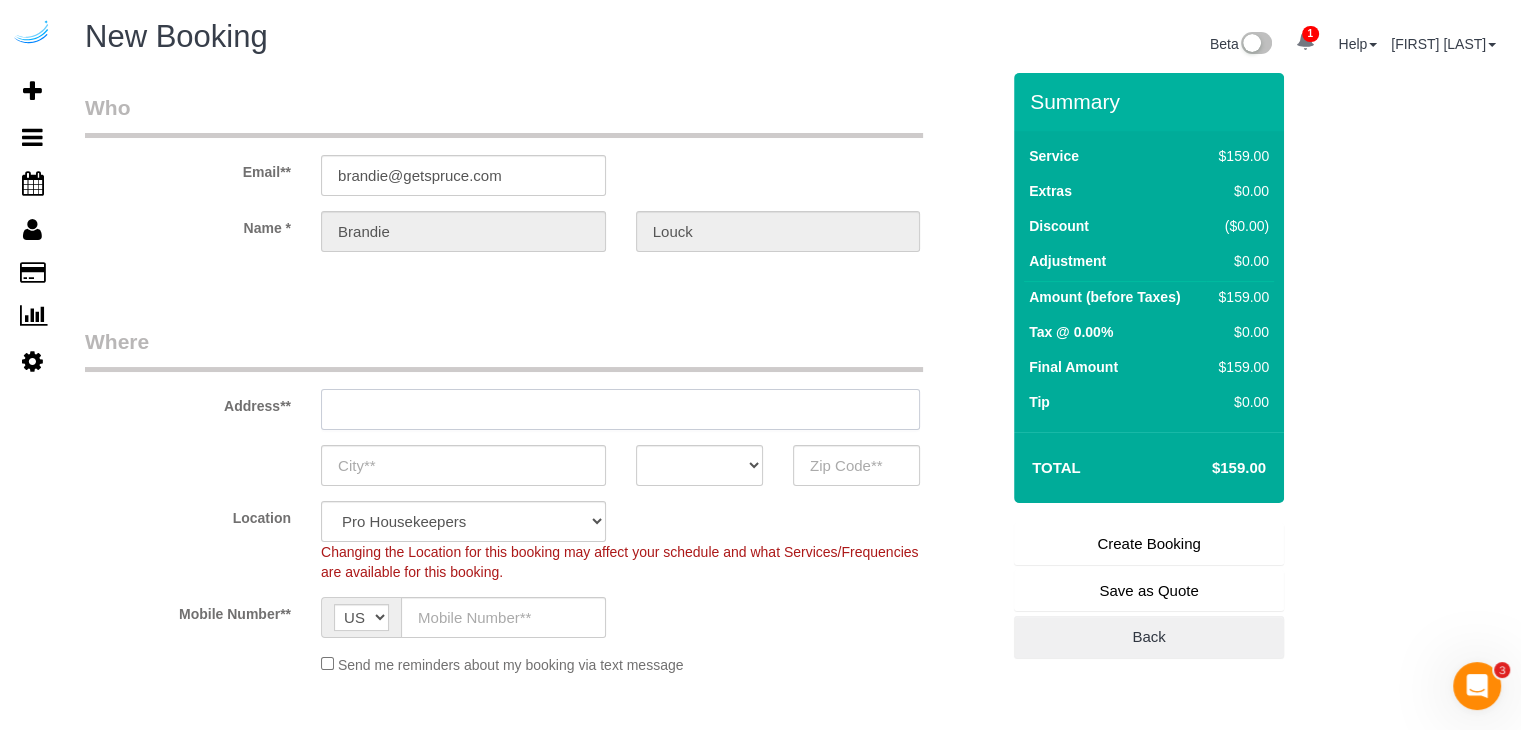 click at bounding box center (620, 409) 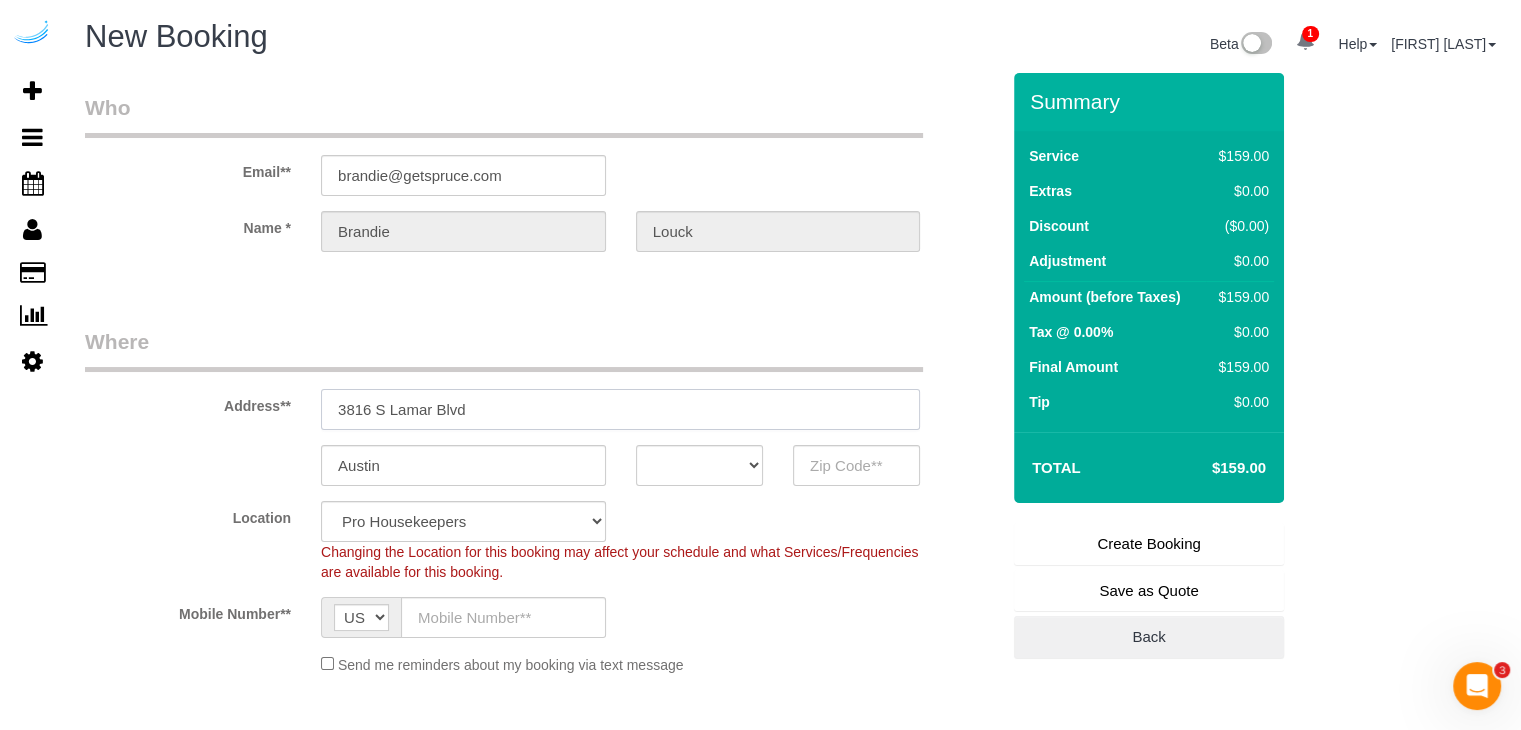 select on "TX" 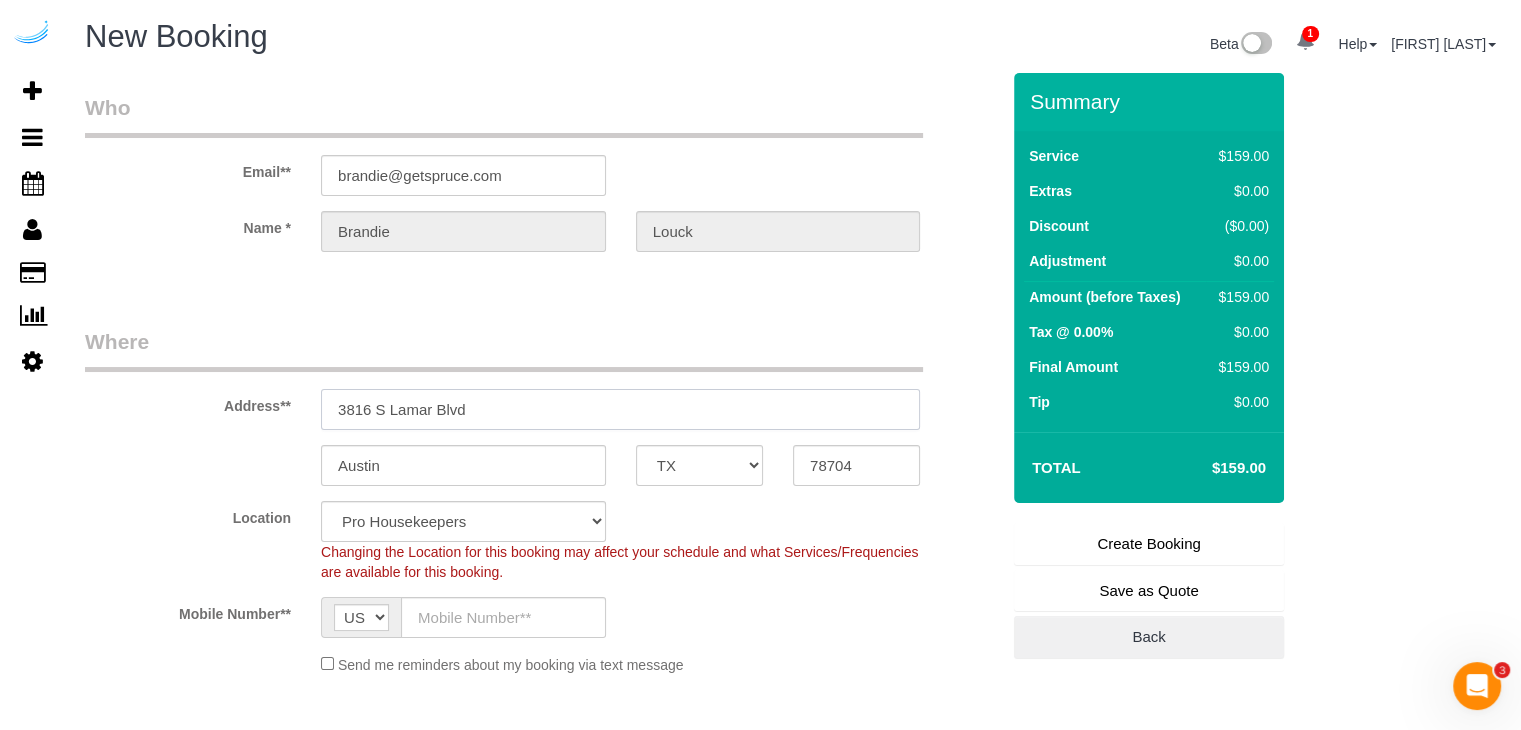 paste on "[NUMBER] [STREET], [CITY], [STATE] [POSTAL_CODE]" 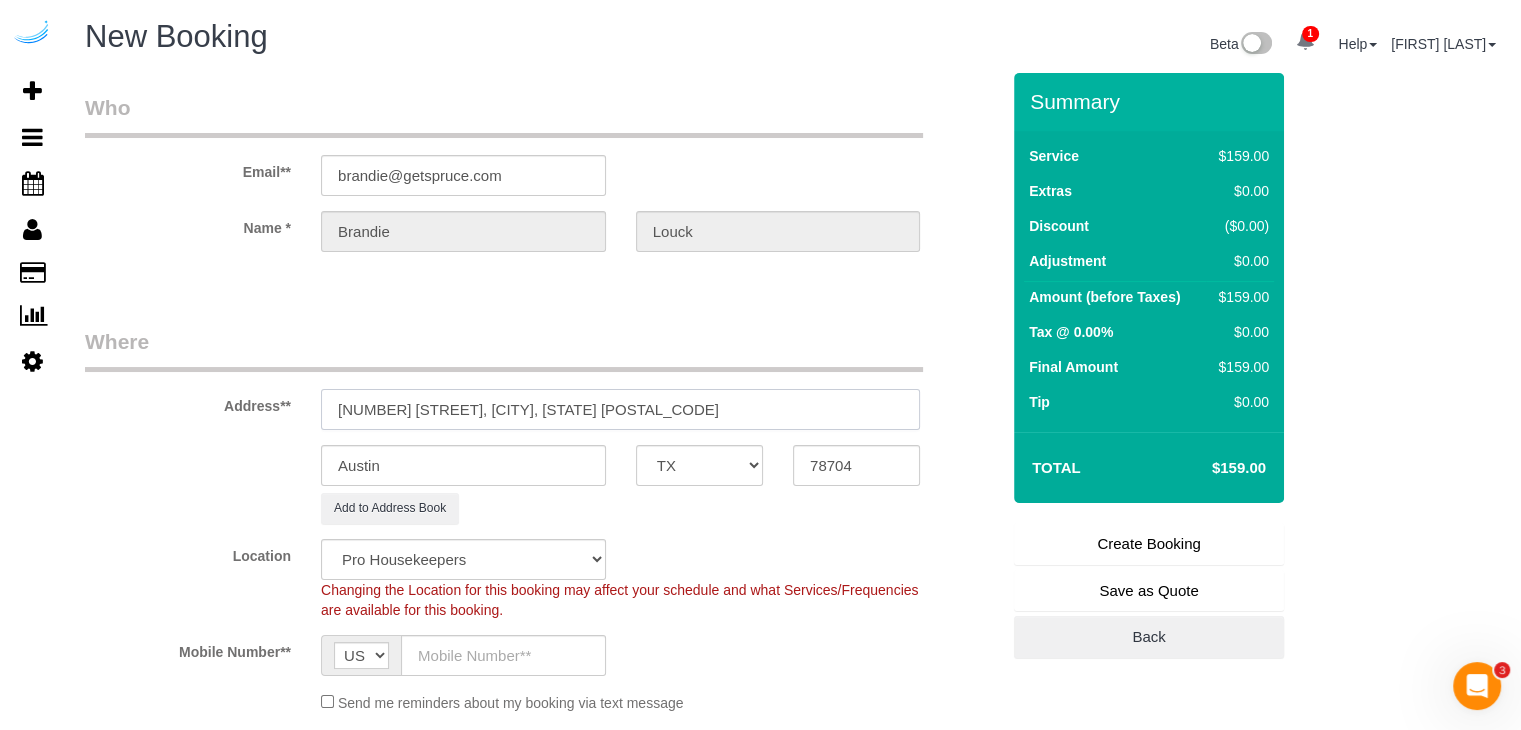 select on "9" 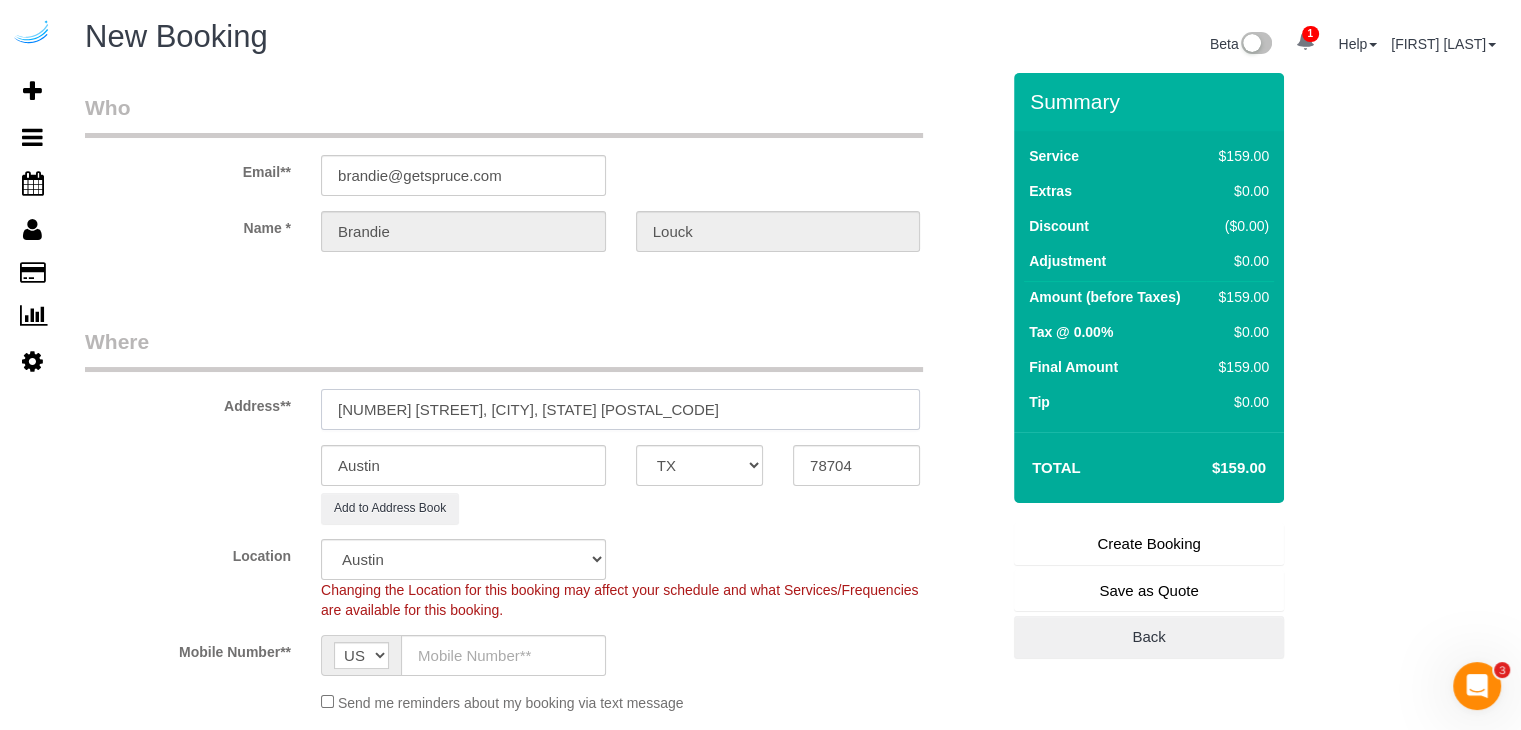 select on "object:6064" 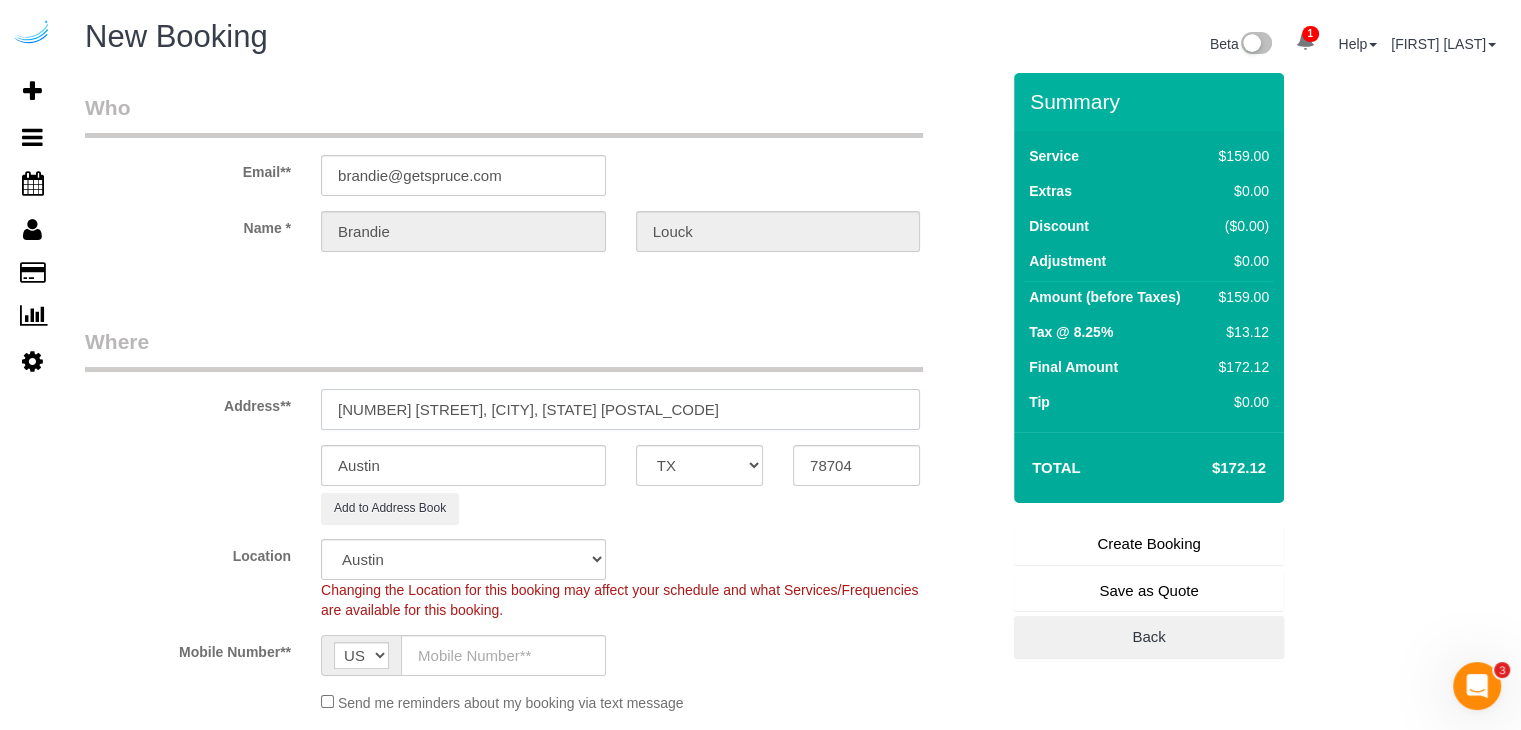 type on "[NUMBER] [STREET], [CITY], [STATE] [POSTAL_CODE]" 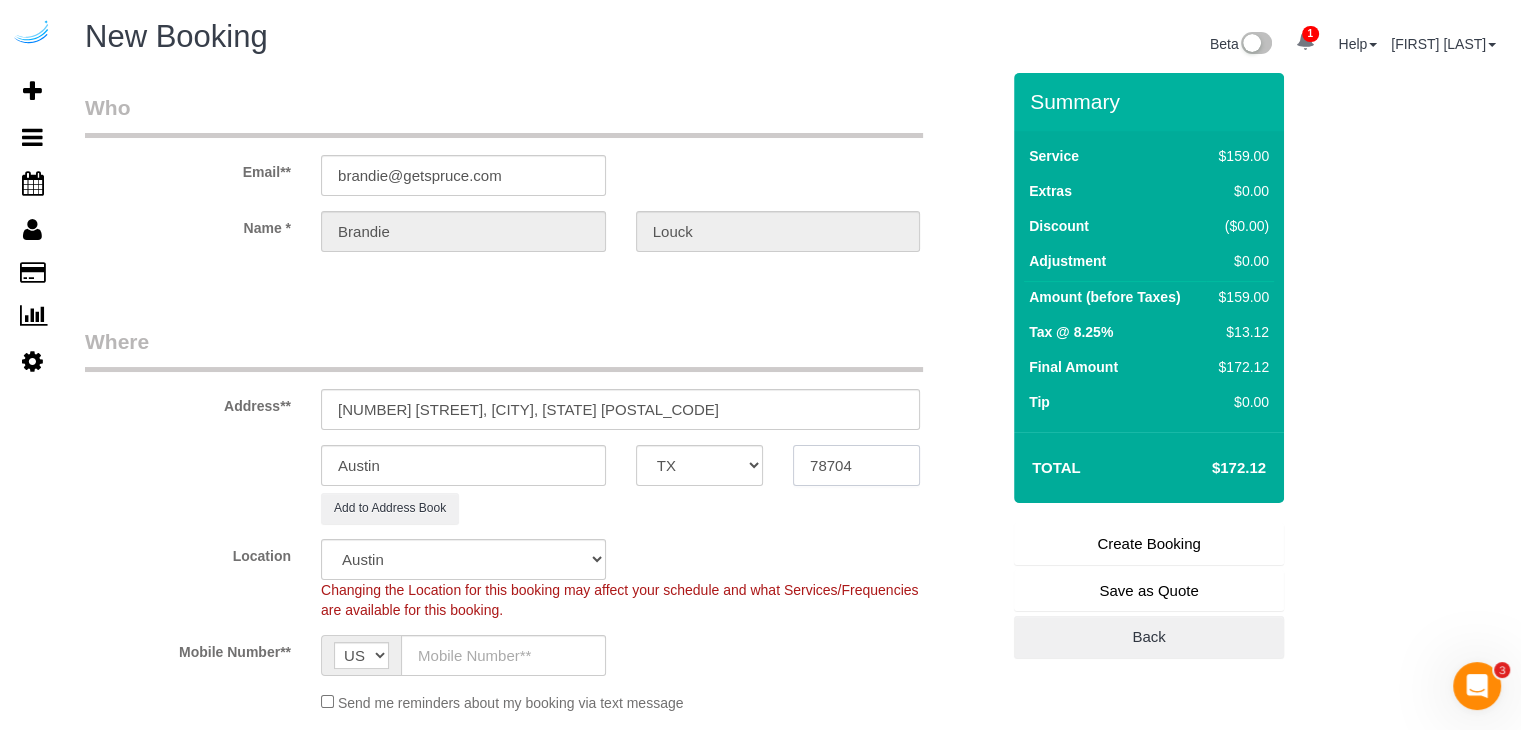 click on "78704" at bounding box center (856, 465) 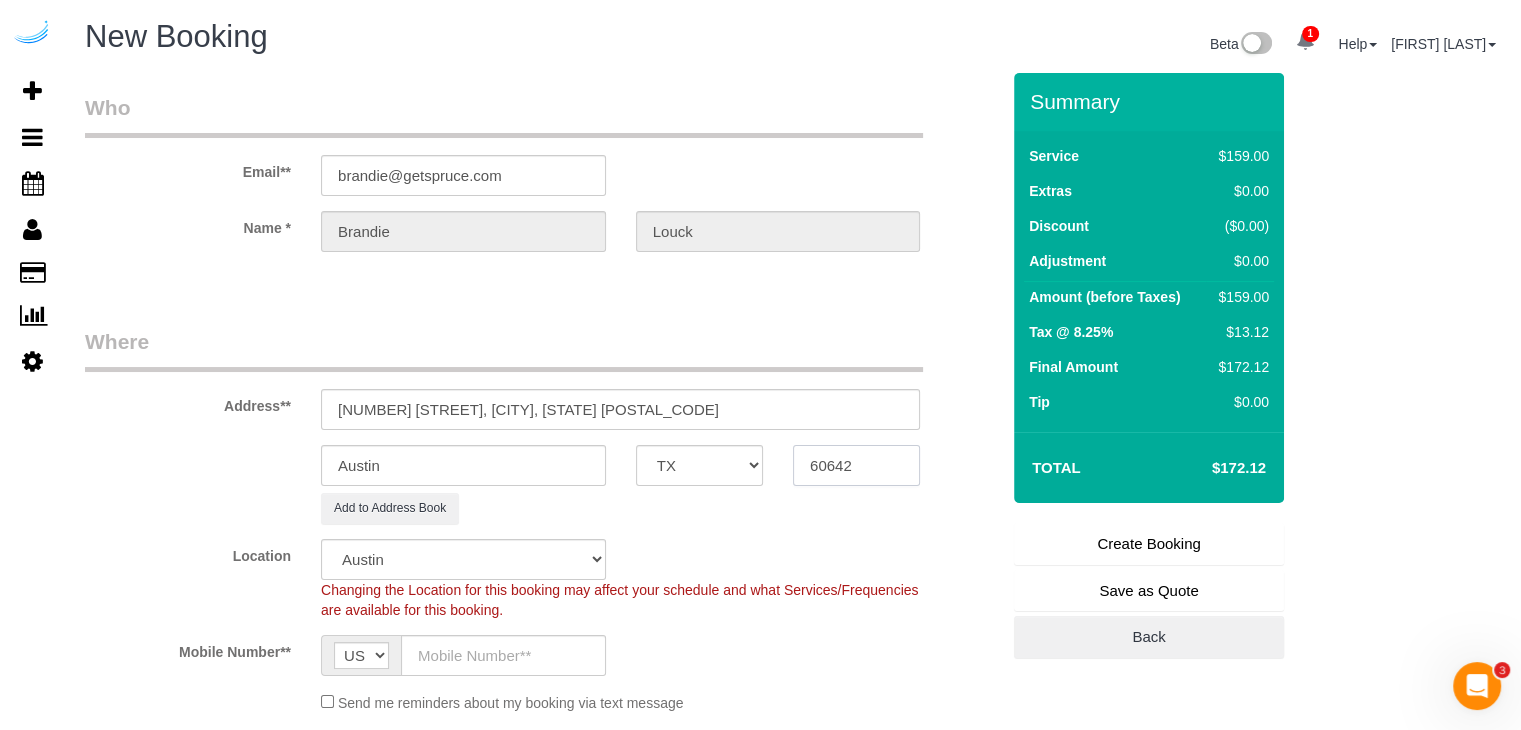 type on "60642" 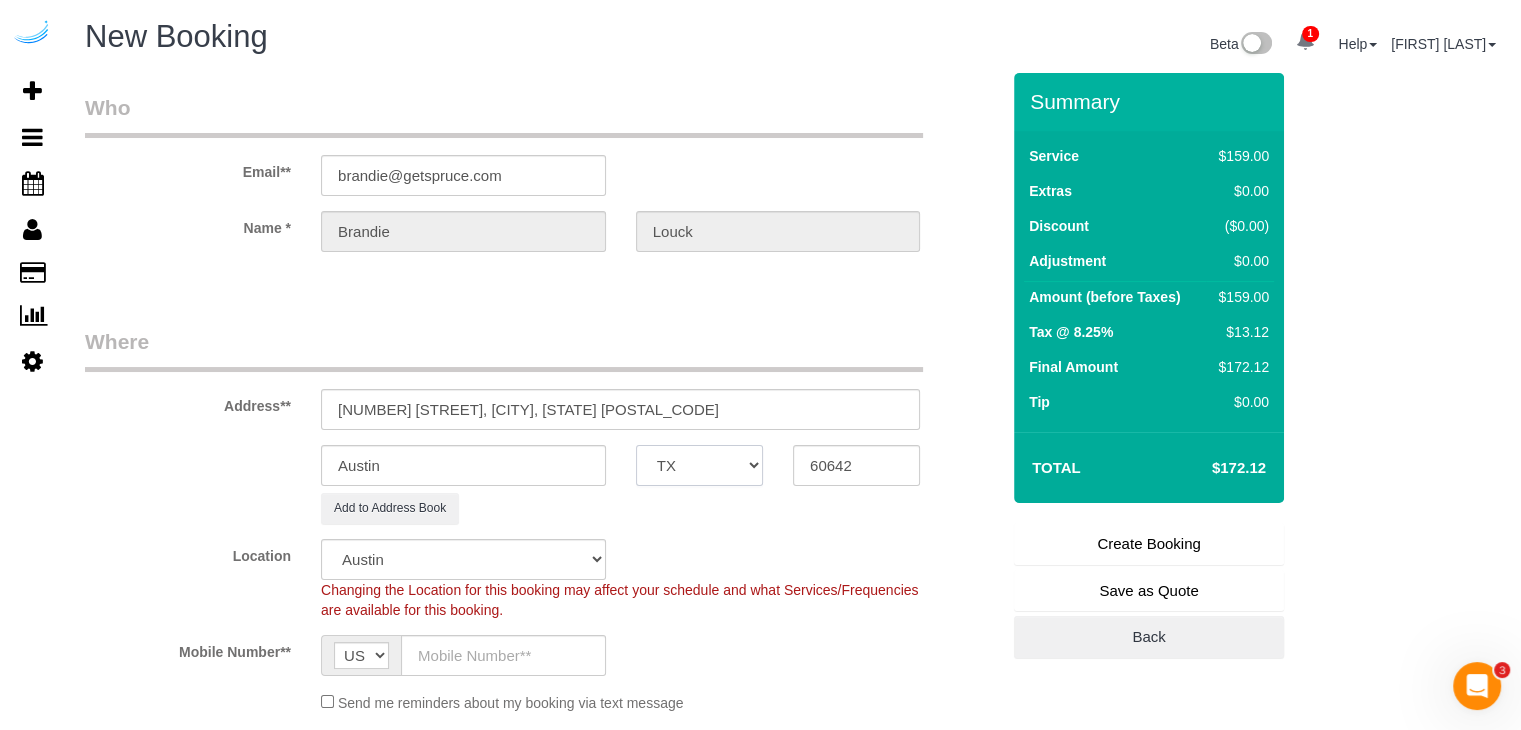 click on "AK
AL
AR
AZ
CA
CO
CT
DC
DE
FL
GA
HI
IA
ID
IL
IN
KS
KY
LA
MA
MD
ME
MI
MN
MO
MS
MT
NC
ND
NE
NH
NJ
NM
NV
NY
OH
OK
OR
PA
RI
SC
SD
TN
TX
UT
VA
VT
WA
WI
WV
WY" at bounding box center [699, 465] 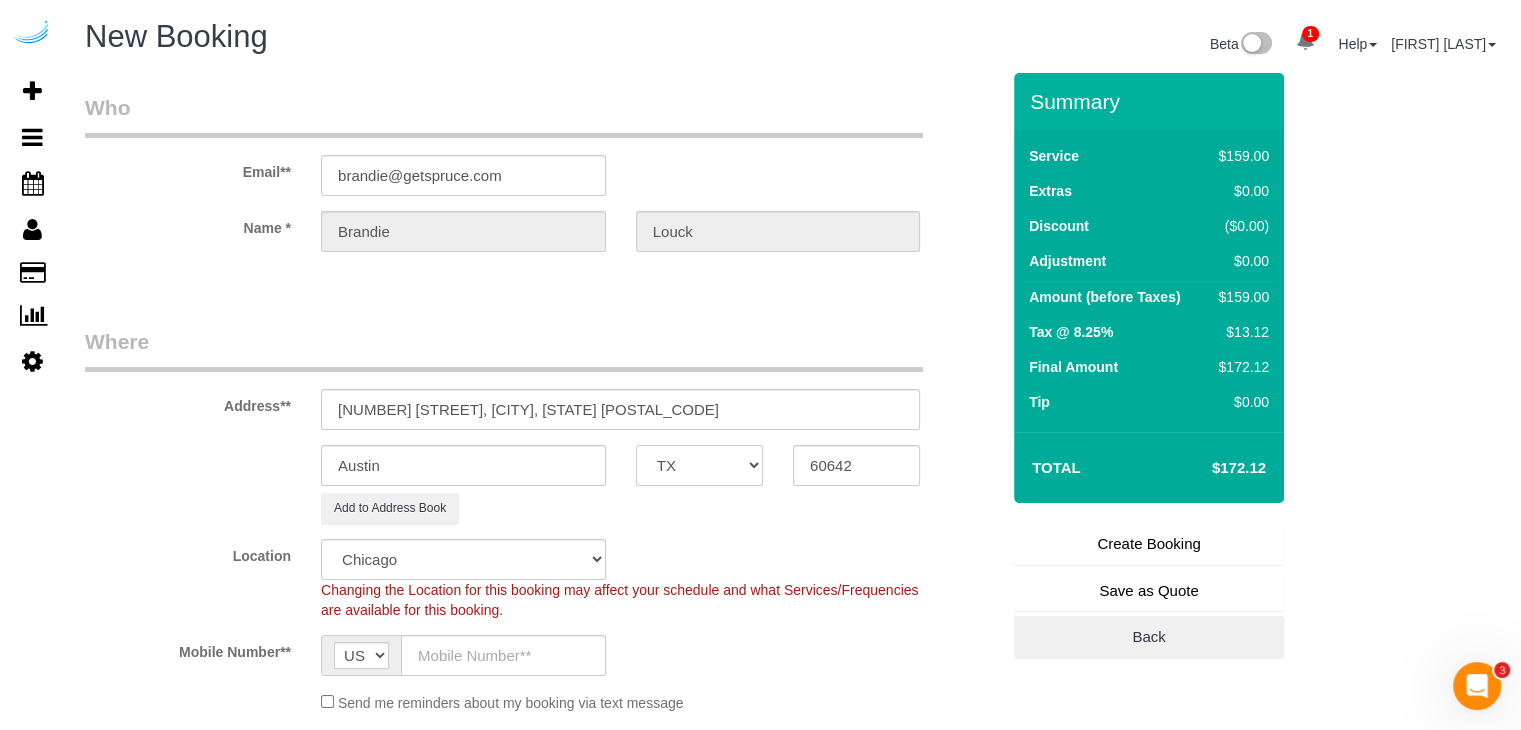select on "object:6111" 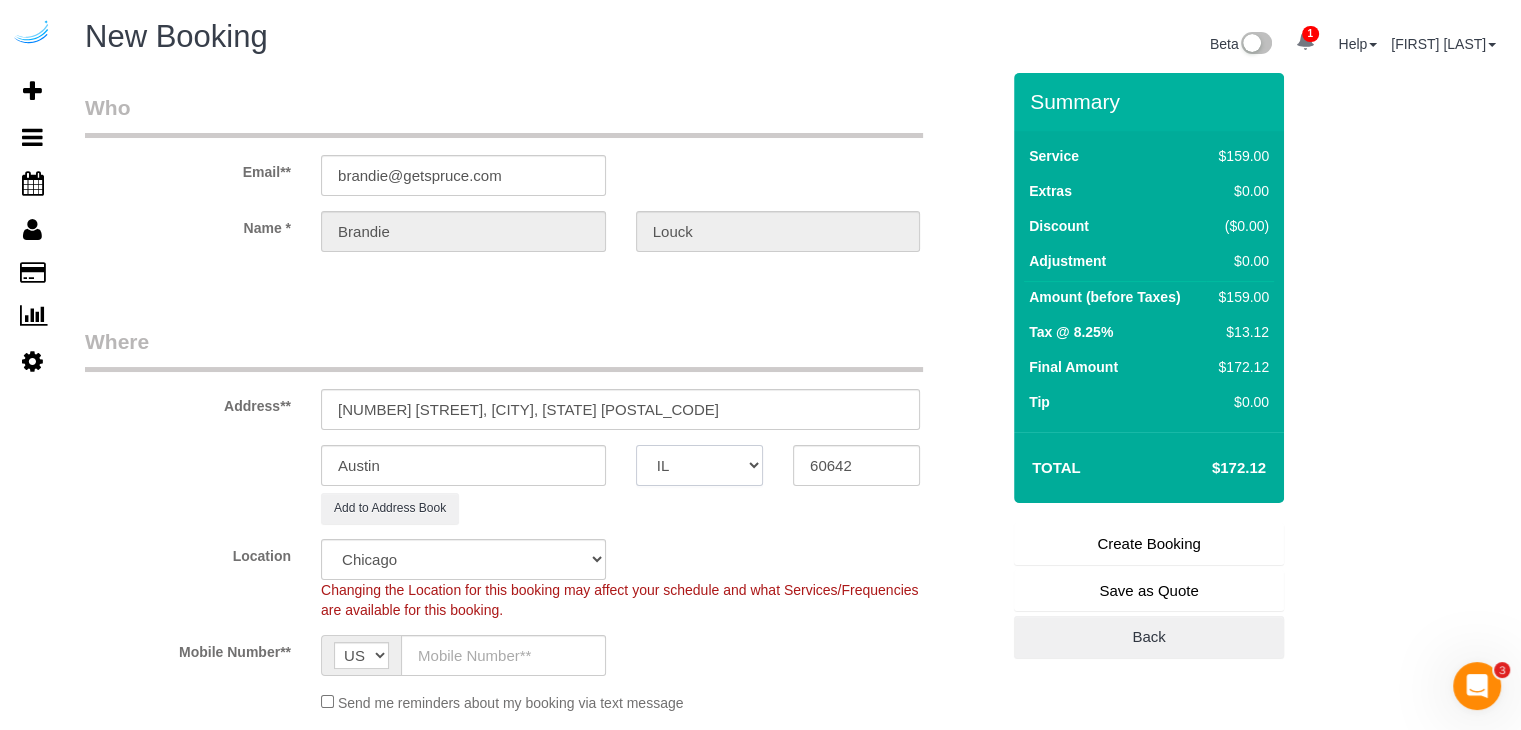 click on "AK
AL
AR
AZ
CA
CO
CT
DC
DE
FL
GA
HI
IA
ID
IL
IN
KS
KY
LA
MA
MD
ME
MI
MN
MO
MS
MT
NC
ND
NE
NH
NJ
NM
NV
NY
OH
OK
OR
PA
RI
SC
SD
TN
TX
UT
VA
VT
WA
WI
WV
WY" at bounding box center (699, 465) 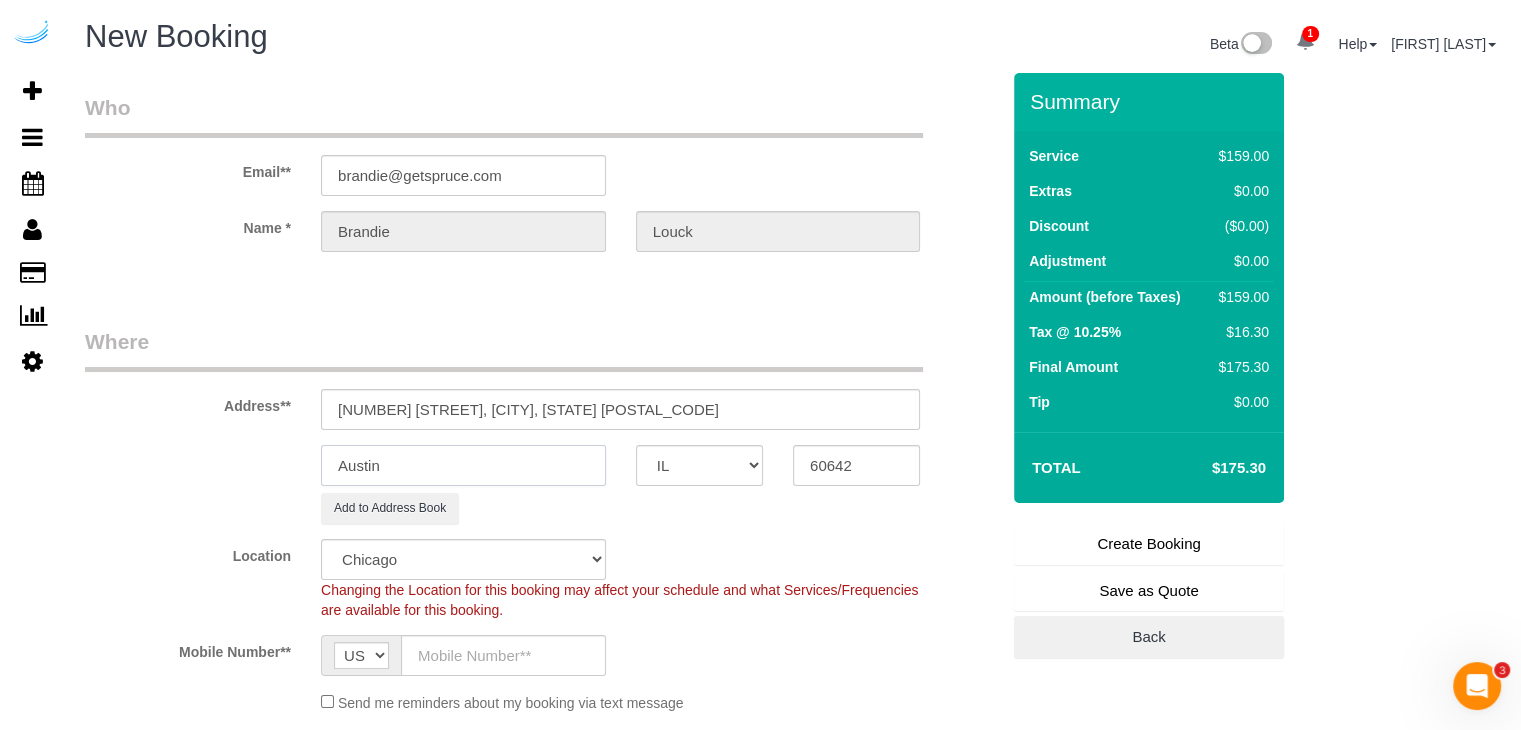 click on "Austin" at bounding box center [463, 465] 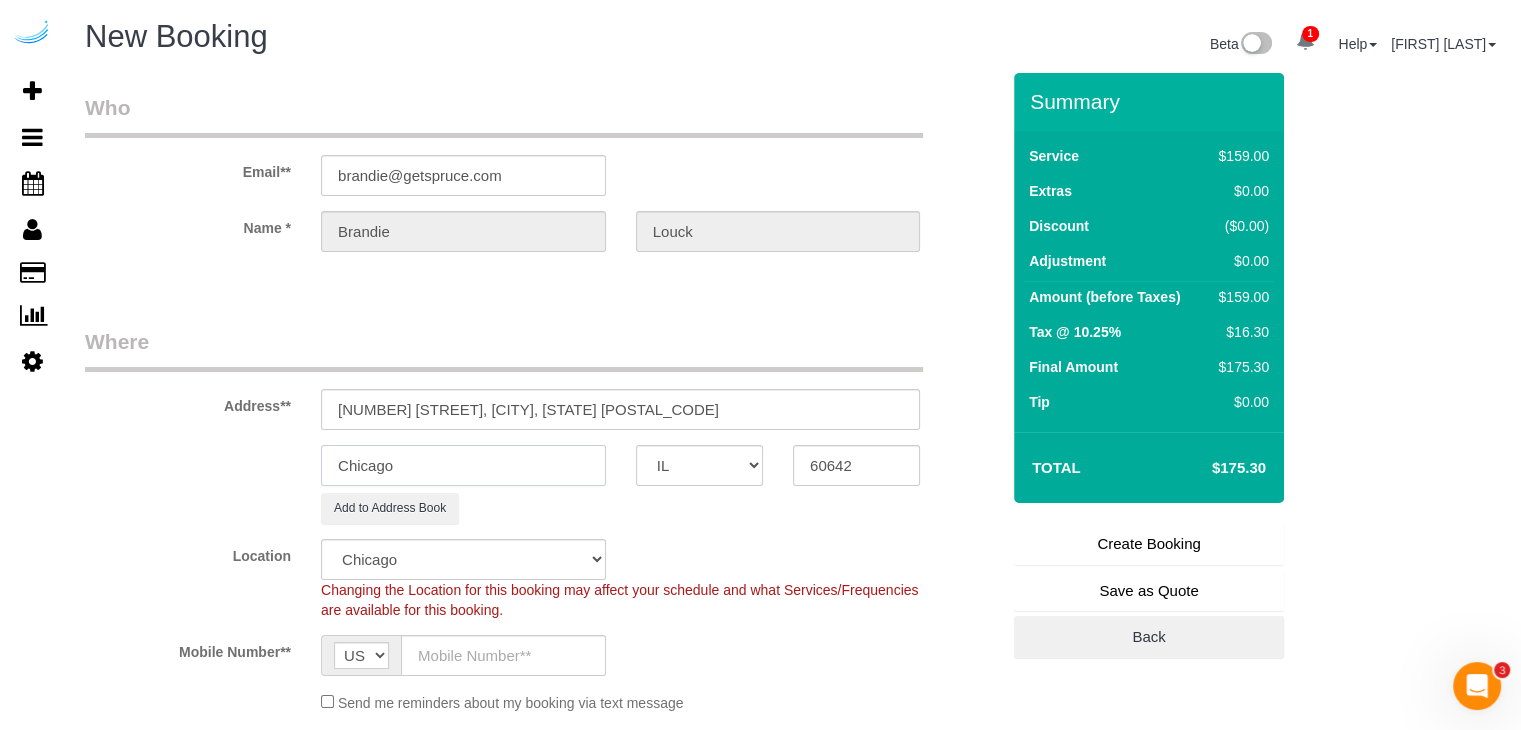 type on "Chicago" 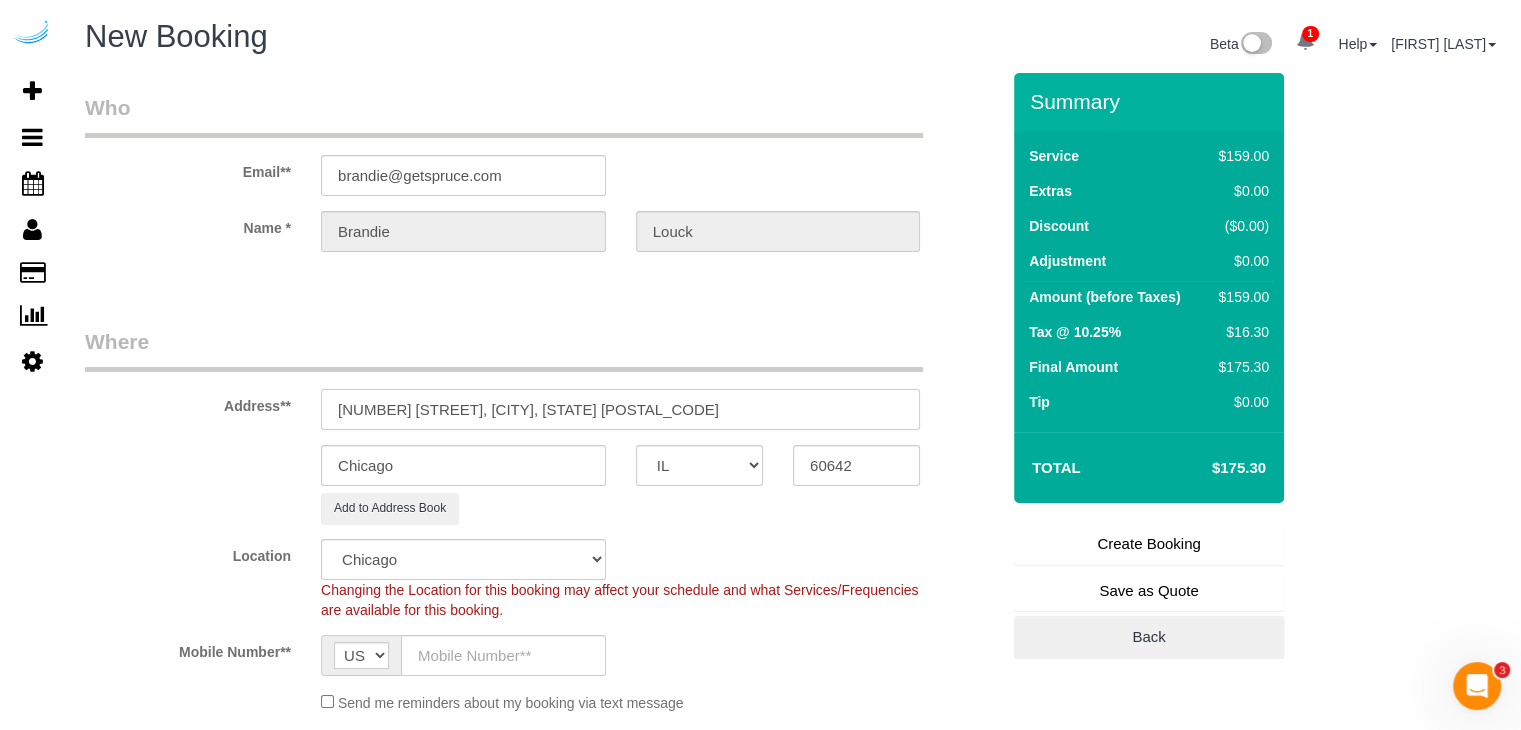 drag, startPoint x: 454, startPoint y: 409, endPoint x: 698, endPoint y: 408, distance: 244.00204 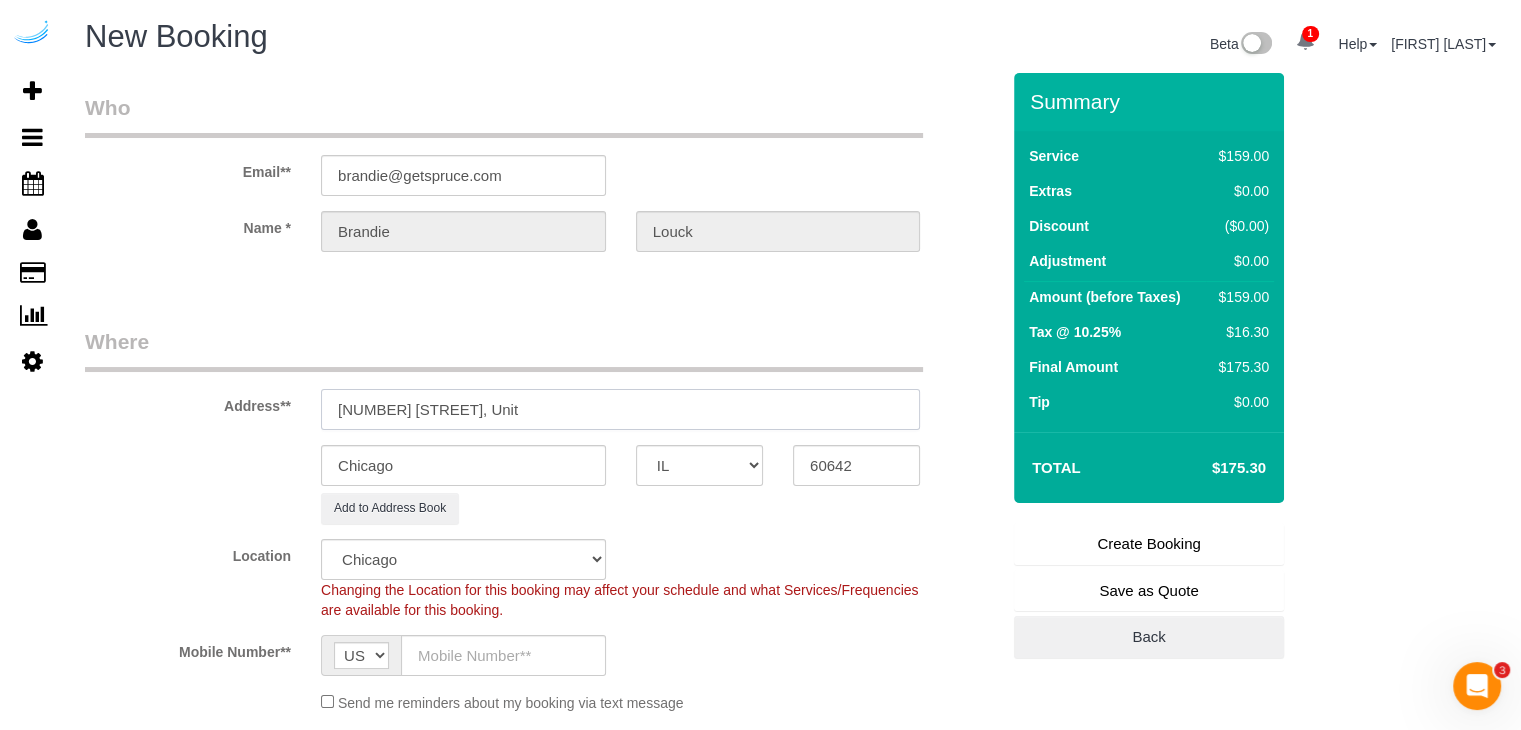 paste on "S701" 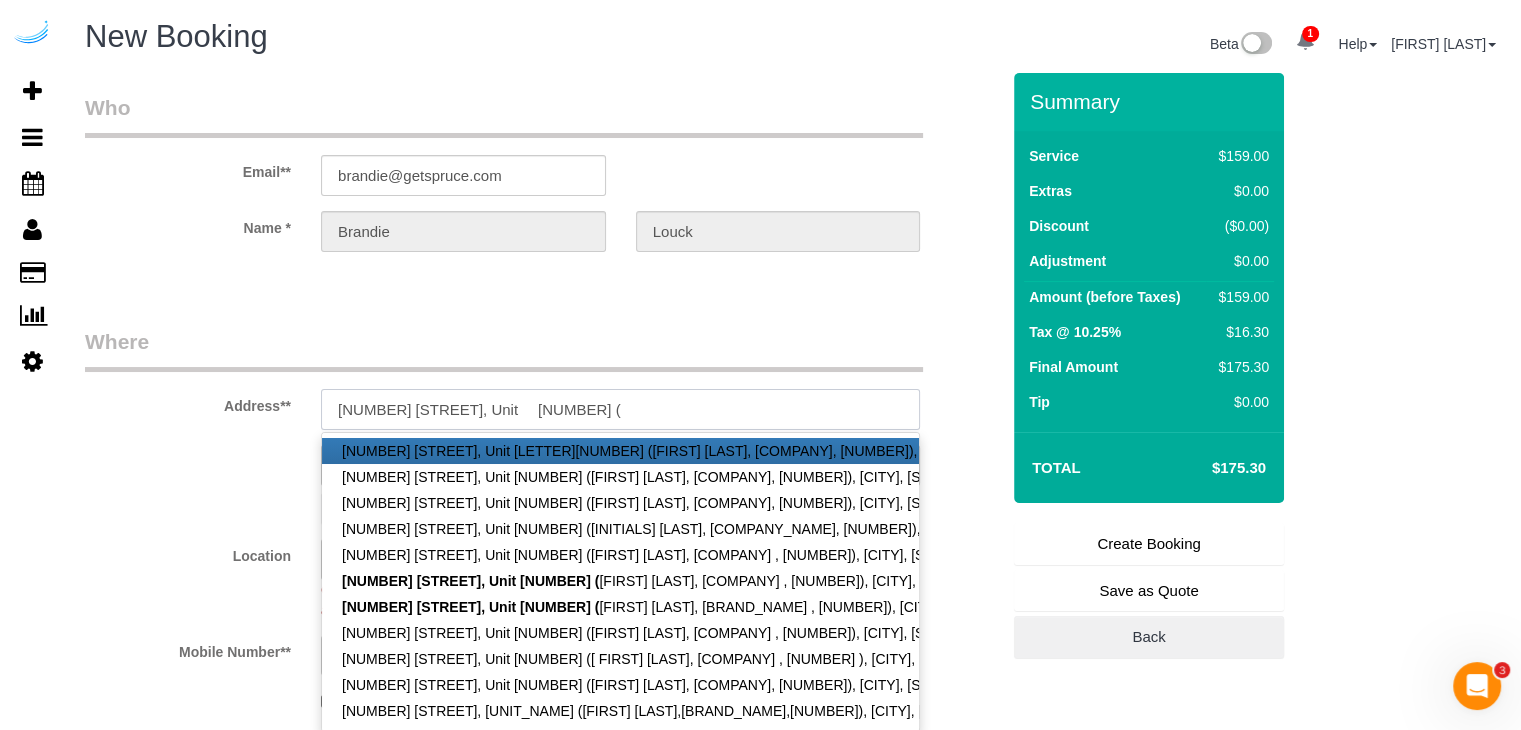 paste on "[FIRST] [LAST]" 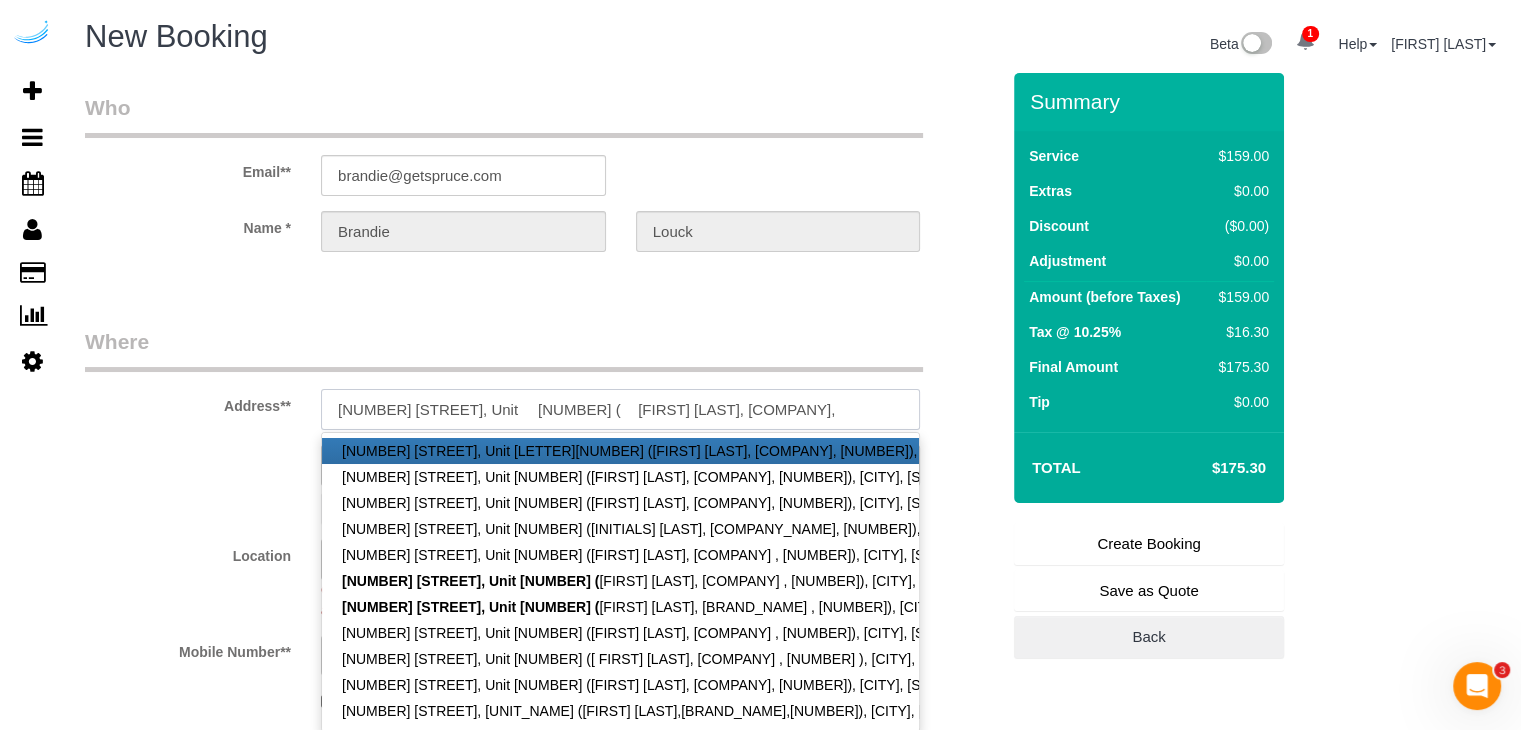 paste on "([NUMBER])" 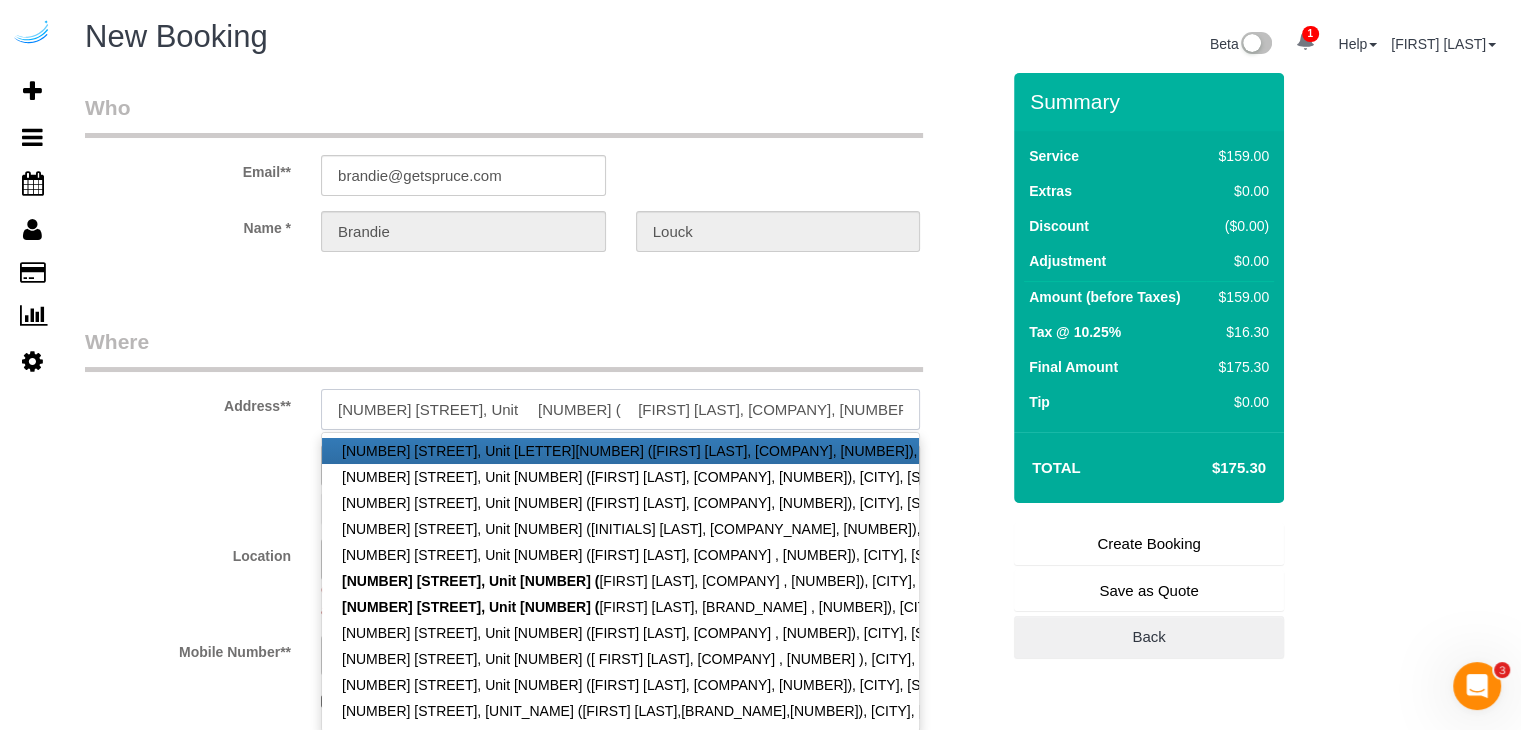 type on "[NUMBER] [STREET], Unit 	[NUMBER] (	[FIRST] [LAST], [COMPANY], [NUMBER])" 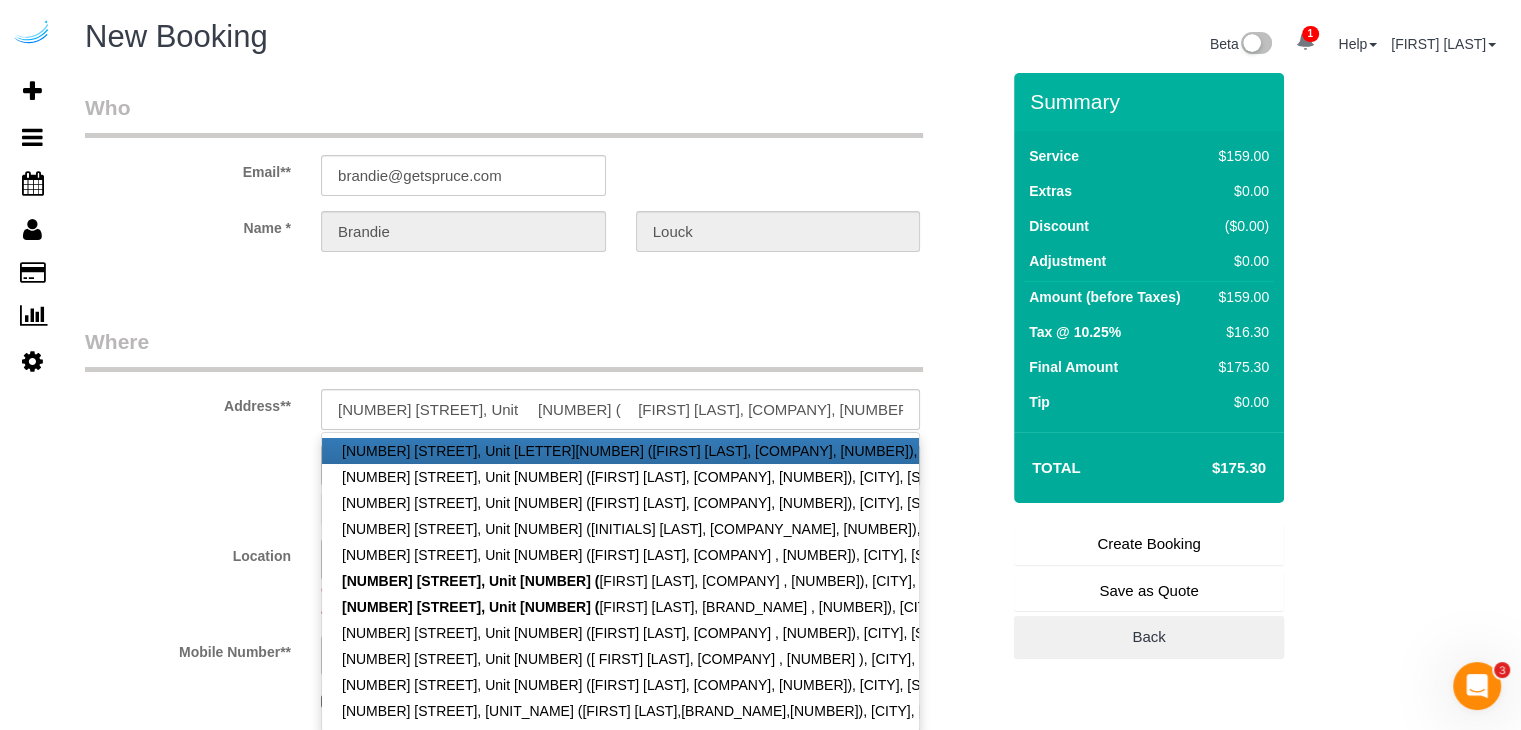 click on "Where" at bounding box center (504, 349) 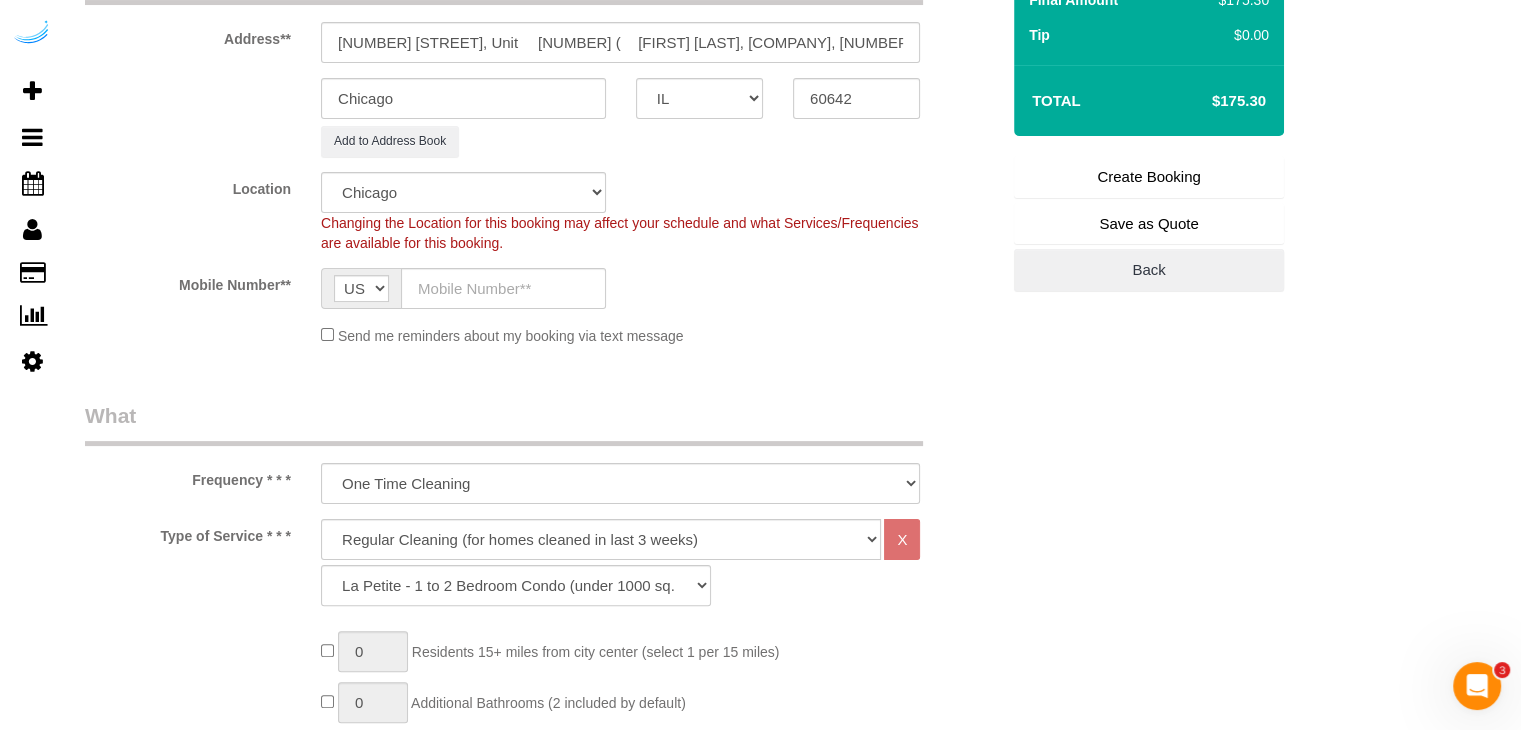 scroll, scrollTop: 400, scrollLeft: 0, axis: vertical 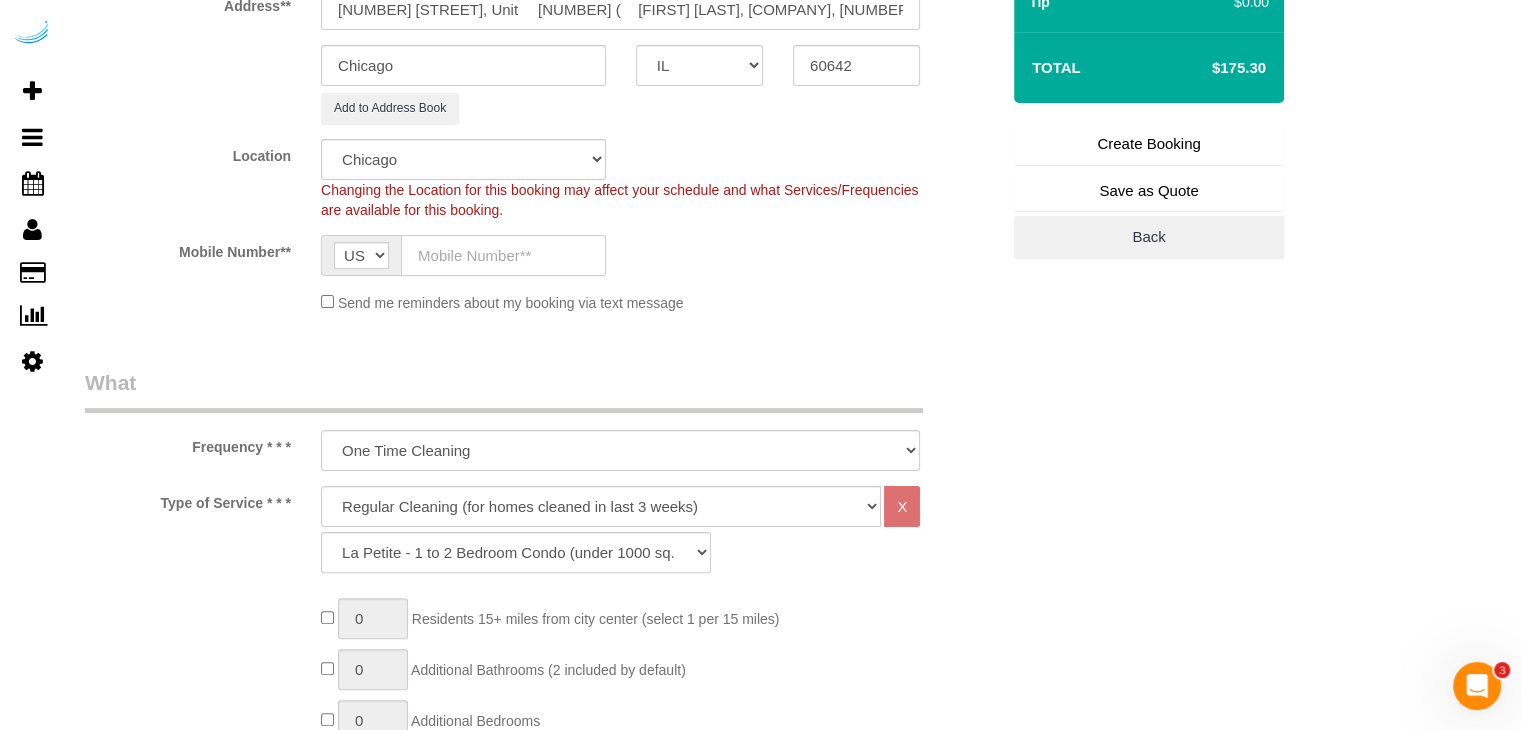 drag, startPoint x: 531, startPoint y: 248, endPoint x: 528, endPoint y: 259, distance: 11.401754 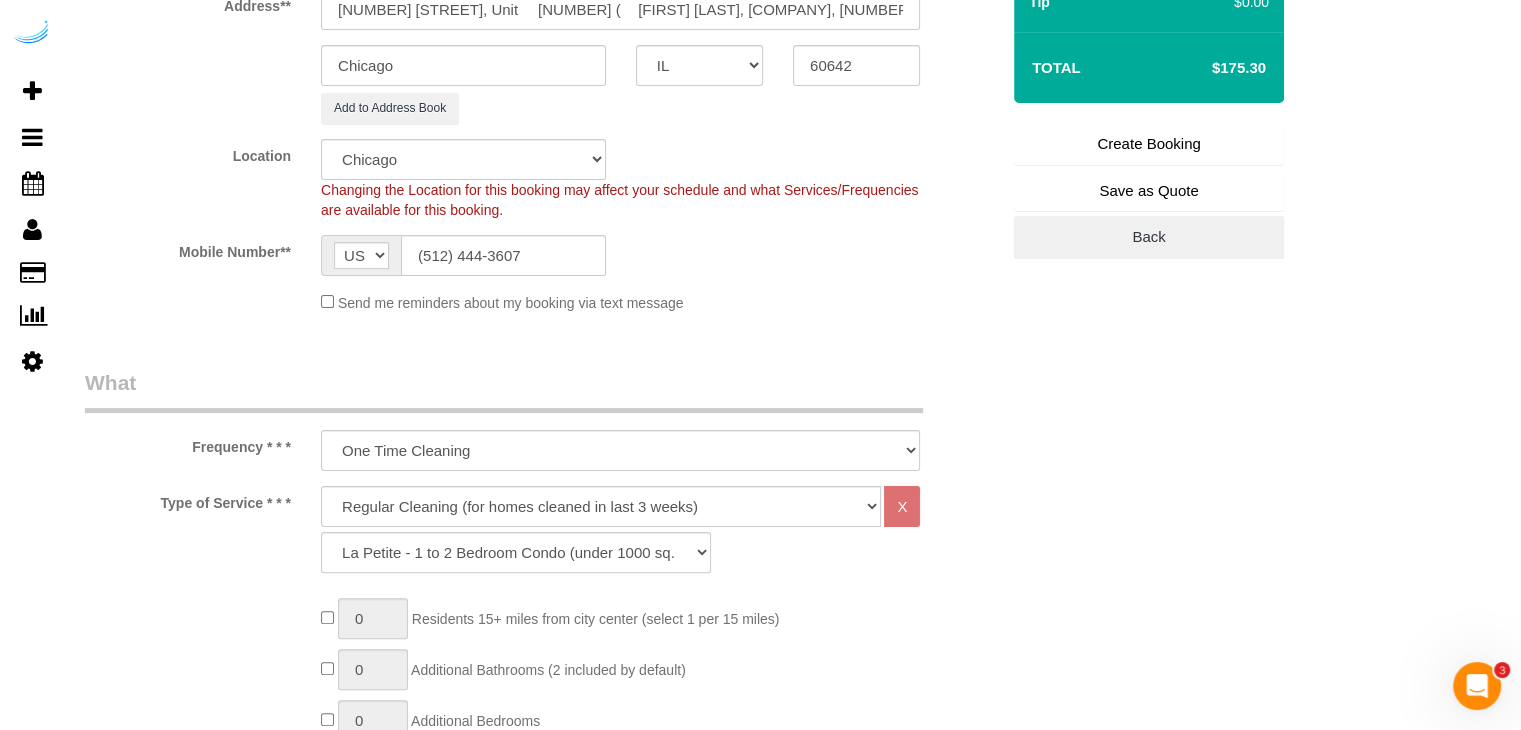 type on "Brandie Louck" 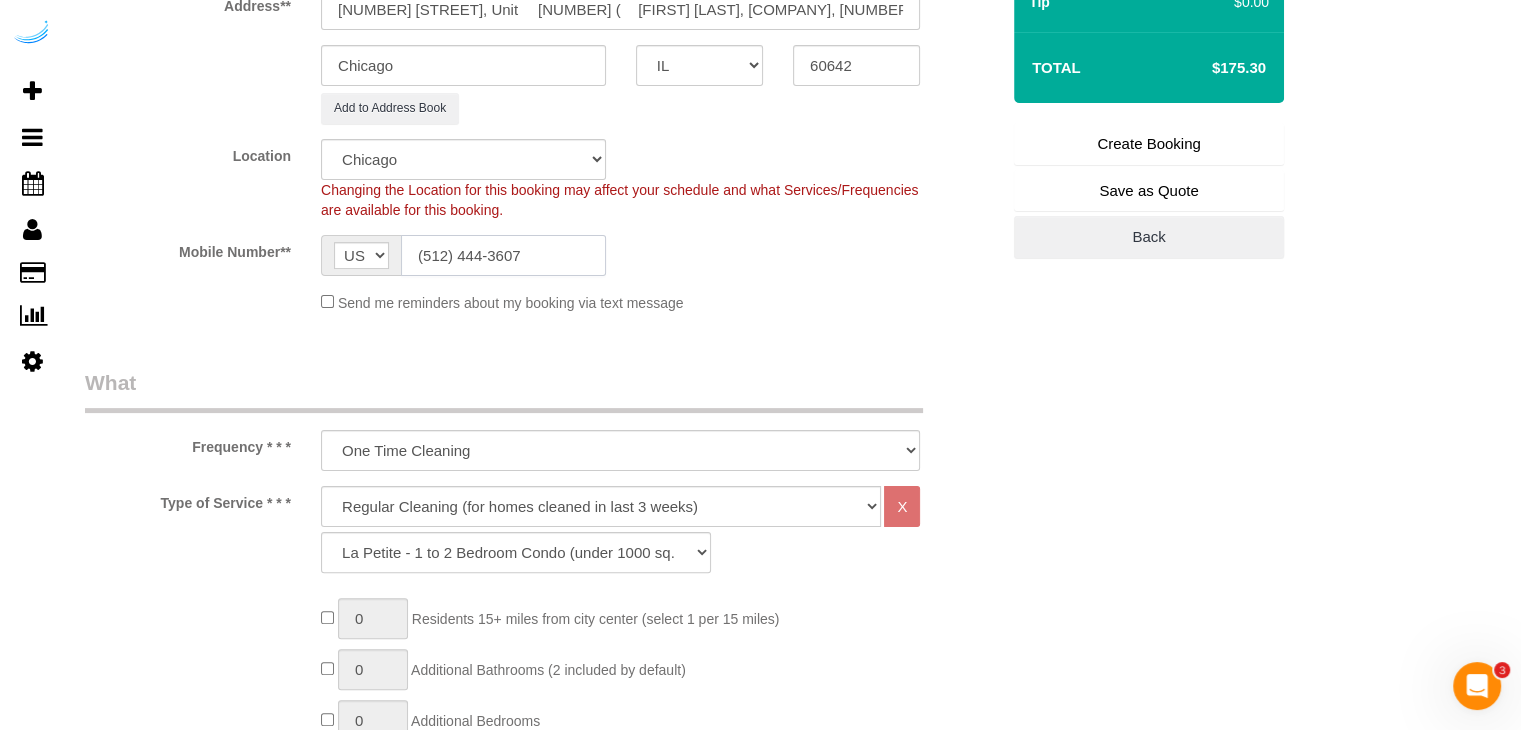type on "(512) 444-3607" 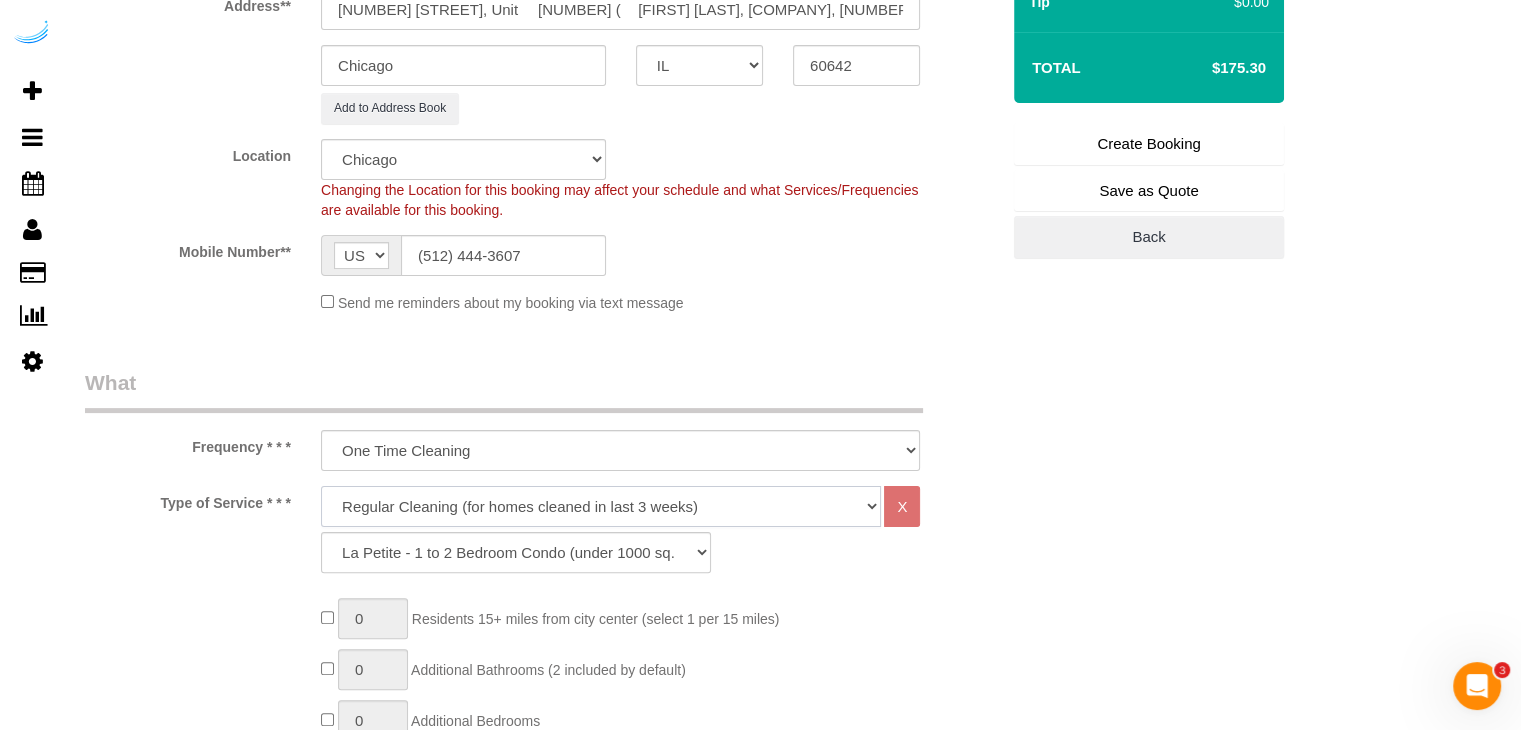 click on "Deep Cleaning (for homes that have not been cleaned in 3+ weeks) Spruce Regular Cleaning (for homes cleaned in last 3 weeks) Moving Cleanup (to clean home for new tenants) Post Construction Cleaning Vacation Rental Cleaning Hourly" 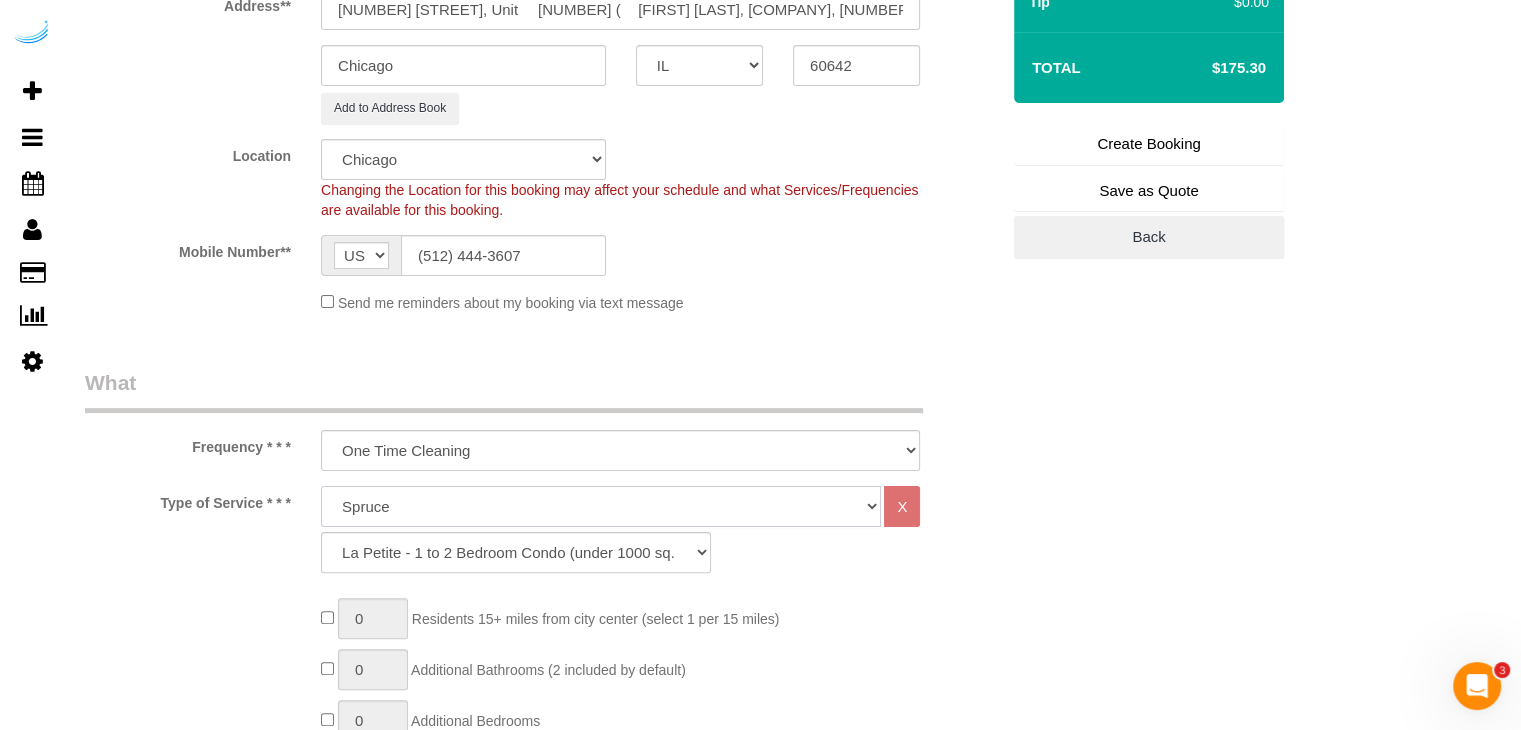 click on "Deep Cleaning (for homes that have not been cleaned in 3+ weeks) Spruce Regular Cleaning (for homes cleaned in last 3 weeks) Moving Cleanup (to clean home for new tenants) Post Construction Cleaning Vacation Rental Cleaning Hourly" 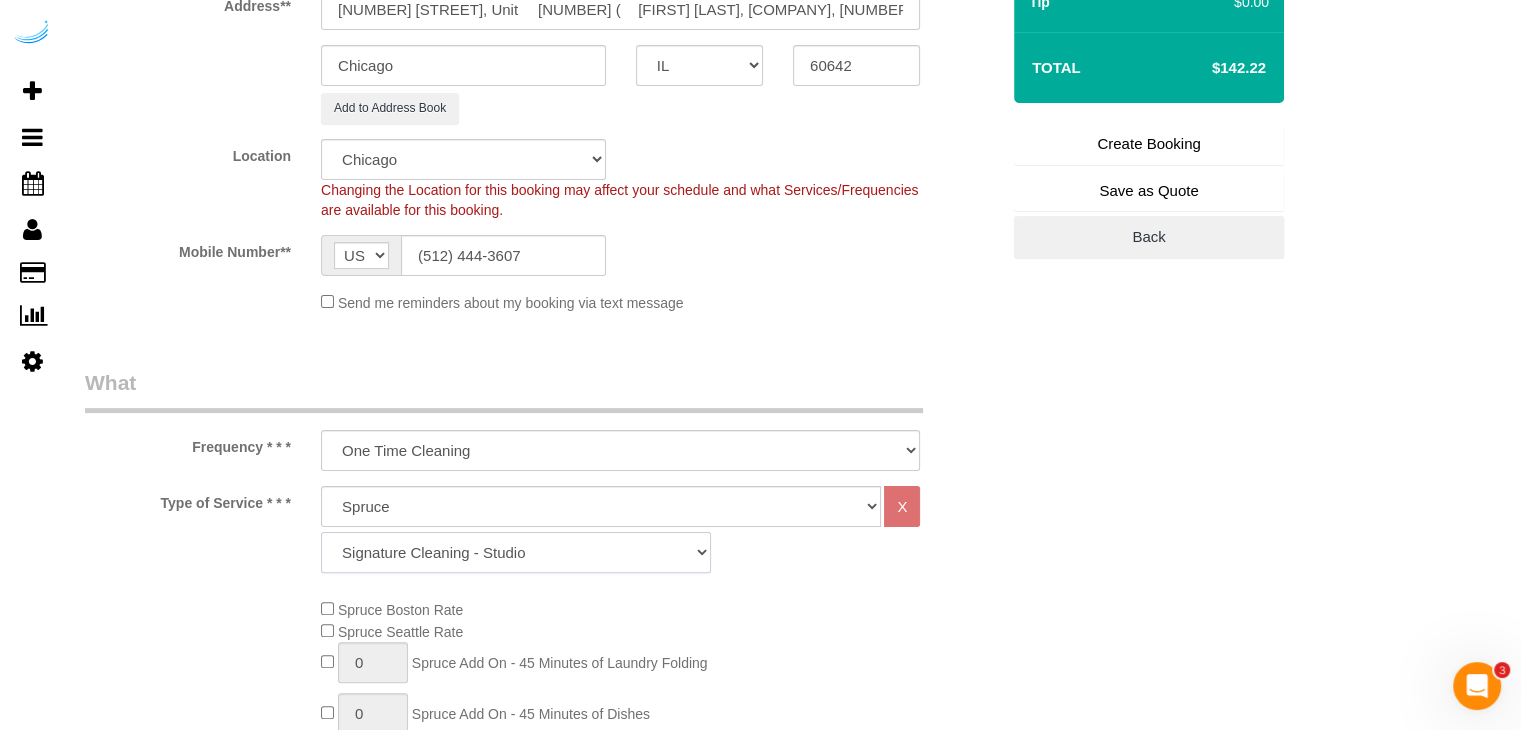 click on "Signature Cleaning - Studio Signature Cleaning - 1 Bed 1 Bath Signature Cleaning - 1 Bed 1.5 Bath Signature Cleaning - 1 Bed 1 Bath + Study Signature Cleaning - 1 Bed 2 Bath Signature Cleaning - 2 Bed 1 Bath Signature Cleaning - 2 Bed 2 Bath Signature Cleaning - 2 Bed 2.5 Bath Signature Cleaning - 2 Bed 2 Bath + Study Signature Cleaning - 3 Bed 2 Bath Signature Cleaning - 3 Bed 3 Bath Signature Cleaning - 4 Bed 2 Bath Signature Cleaning - 4 Bed 4 Bath Signature Cleaning - 5 Bed 4 Bath Signature Cleaning - 5 Bed 5 Bath Signature Cleaning - 6 Bed 6 Bath Premium Cleaning - Studio Premium Cleaning - 1 Bed 1 Bath Premium Cleaning - 1 Bed 1.5 Bath Premium Cleaning - 1 Bed 1 Bath + Study Premium Cleaning - 1 Bed 2 Bath Premium Cleaning - 2 Bed 1 Bath Premium Cleaning - 2 Bed 2 Bath Premium Cleaning - 2 Bed 2.5 Bath Premium Cleaning - 2 Bed 2 Bath + Study Premium Cleaning - 3 Bed 2 Bath Premium Cleaning - 3 Bed 3 Bath Premium Cleaning - 4 Bed 2 Bath Premium Cleaning - 4 Bed 4 Bath Premium Cleaning - 5 Bed 4 Bath" 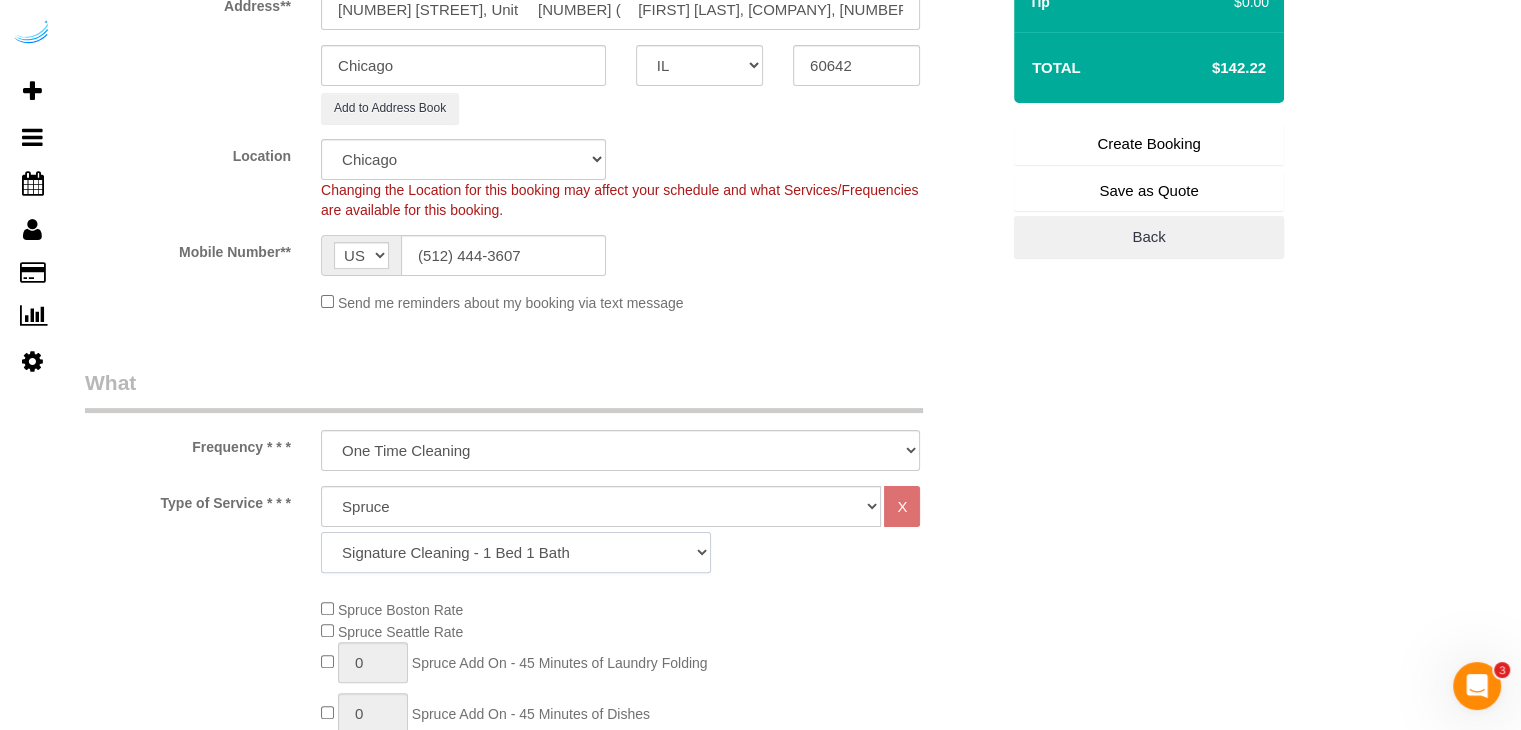 click on "Signature Cleaning - Studio Signature Cleaning - 1 Bed 1 Bath Signature Cleaning - 1 Bed 1.5 Bath Signature Cleaning - 1 Bed 1 Bath + Study Signature Cleaning - 1 Bed 2 Bath Signature Cleaning - 2 Bed 1 Bath Signature Cleaning - 2 Bed 2 Bath Signature Cleaning - 2 Bed 2.5 Bath Signature Cleaning - 2 Bed 2 Bath + Study Signature Cleaning - 3 Bed 2 Bath Signature Cleaning - 3 Bed 3 Bath Signature Cleaning - 4 Bed 2 Bath Signature Cleaning - 4 Bed 4 Bath Signature Cleaning - 5 Bed 4 Bath Signature Cleaning - 5 Bed 5 Bath Signature Cleaning - 6 Bed 6 Bath Premium Cleaning - Studio Premium Cleaning - 1 Bed 1 Bath Premium Cleaning - 1 Bed 1.5 Bath Premium Cleaning - 1 Bed 1 Bath + Study Premium Cleaning - 1 Bed 2 Bath Premium Cleaning - 2 Bed 1 Bath Premium Cleaning - 2 Bed 2 Bath Premium Cleaning - 2 Bed 2.5 Bath Premium Cleaning - 2 Bed 2 Bath + Study Premium Cleaning - 3 Bed 2 Bath Premium Cleaning - 3 Bed 3 Bath Premium Cleaning - 4 Bed 2 Bath Premium Cleaning - 4 Bed 4 Bath Premium Cleaning - 5 Bed 4 Bath" 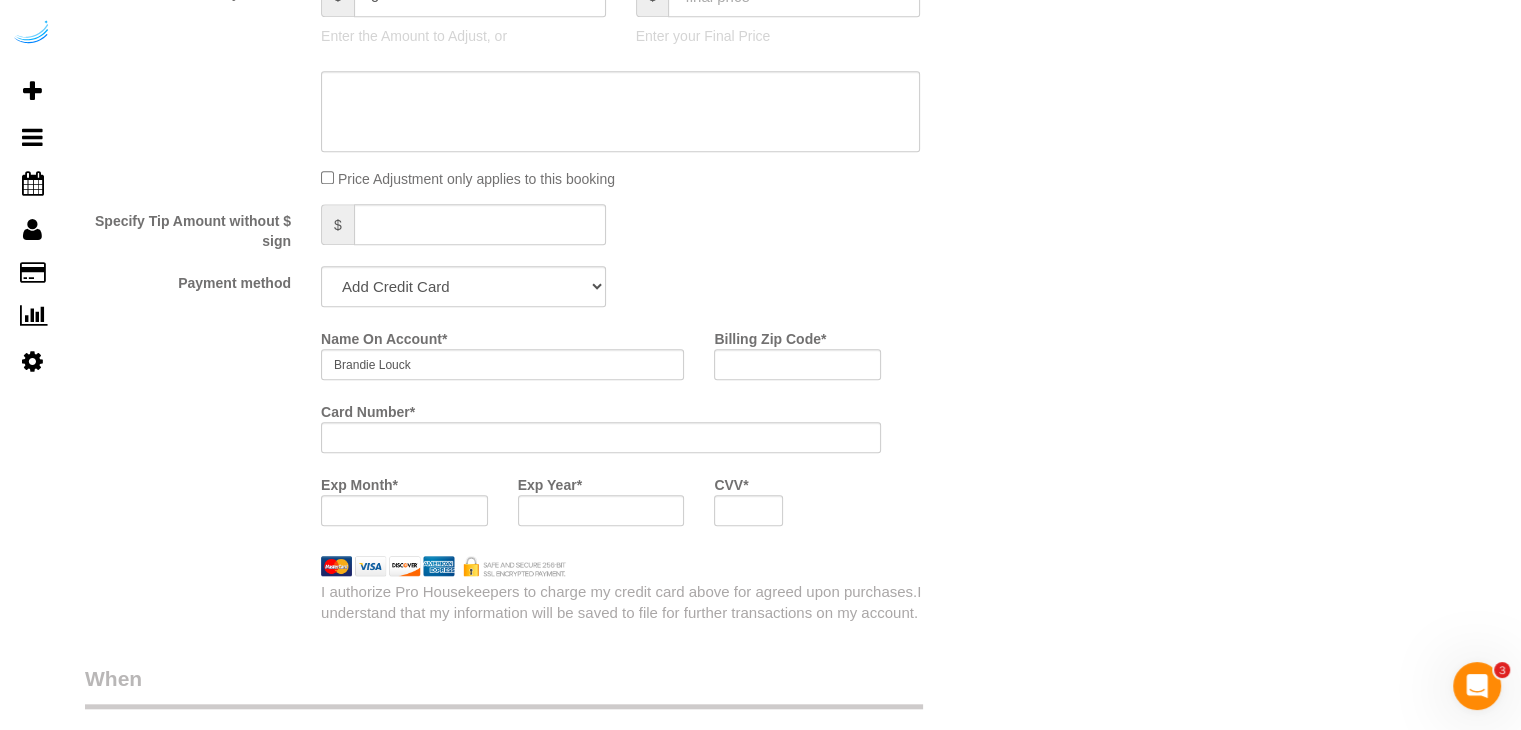 scroll, scrollTop: 1800, scrollLeft: 0, axis: vertical 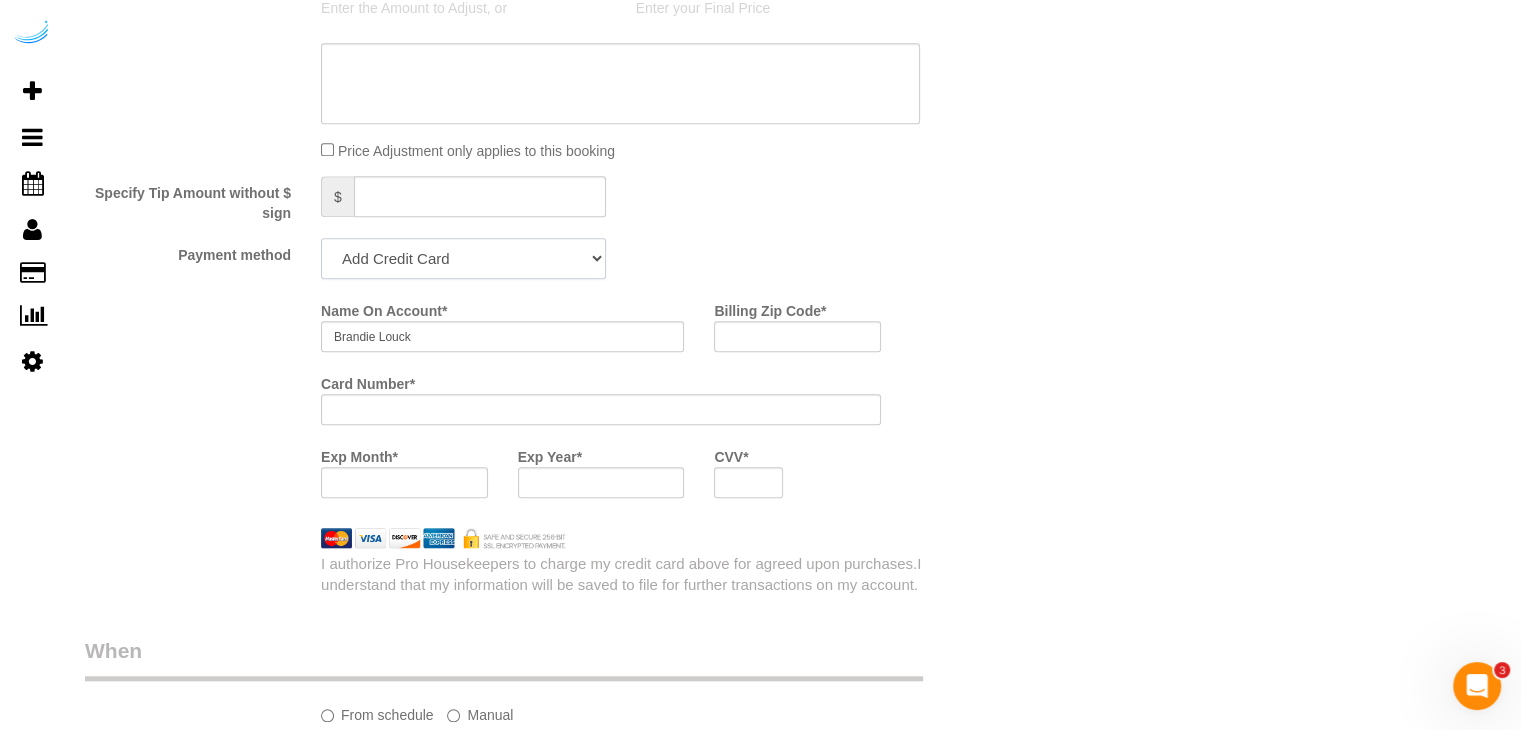 drag, startPoint x: 509, startPoint y: 277, endPoint x: 498, endPoint y: 283, distance: 12.529964 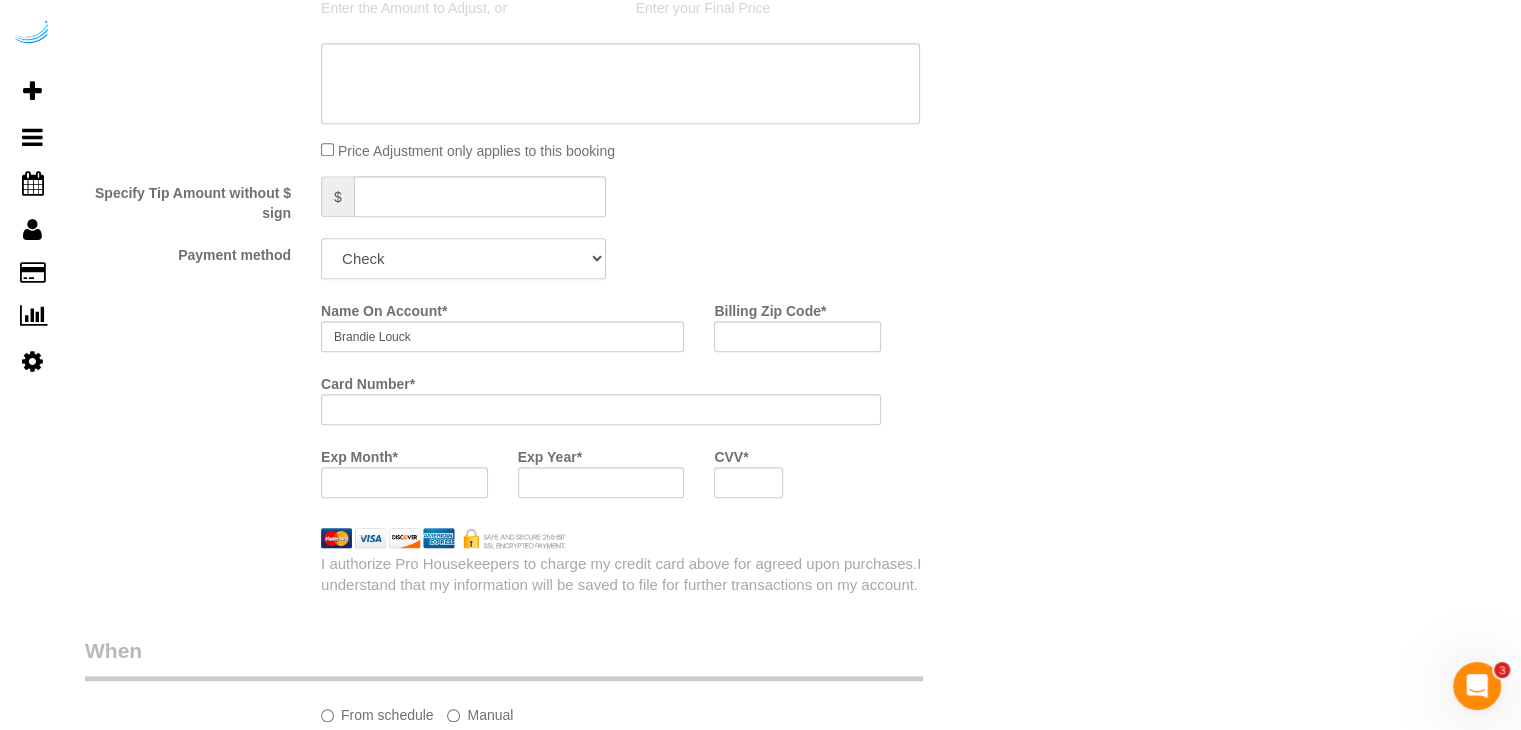 click on "Add Credit Card Cash Check Paypal" 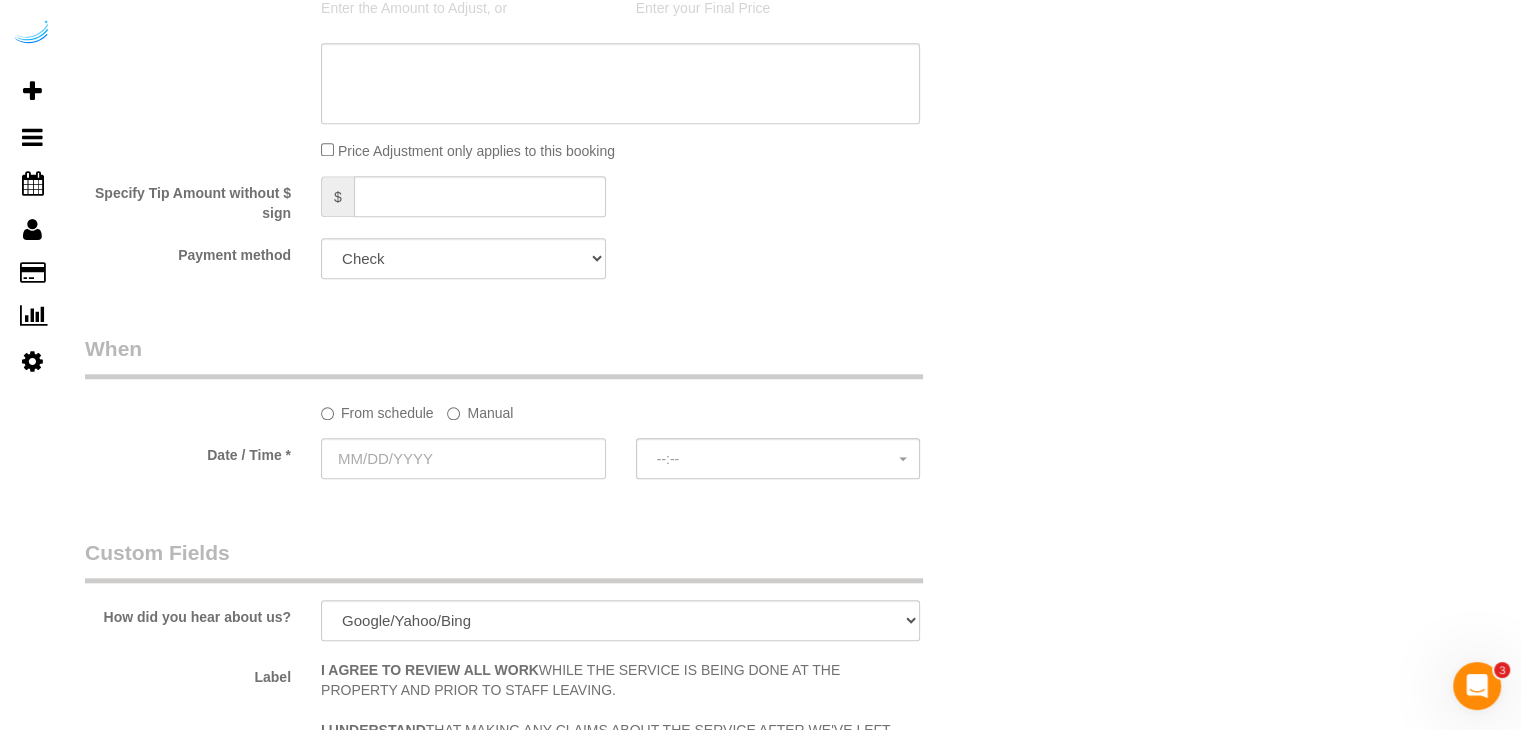 click on "Manual" 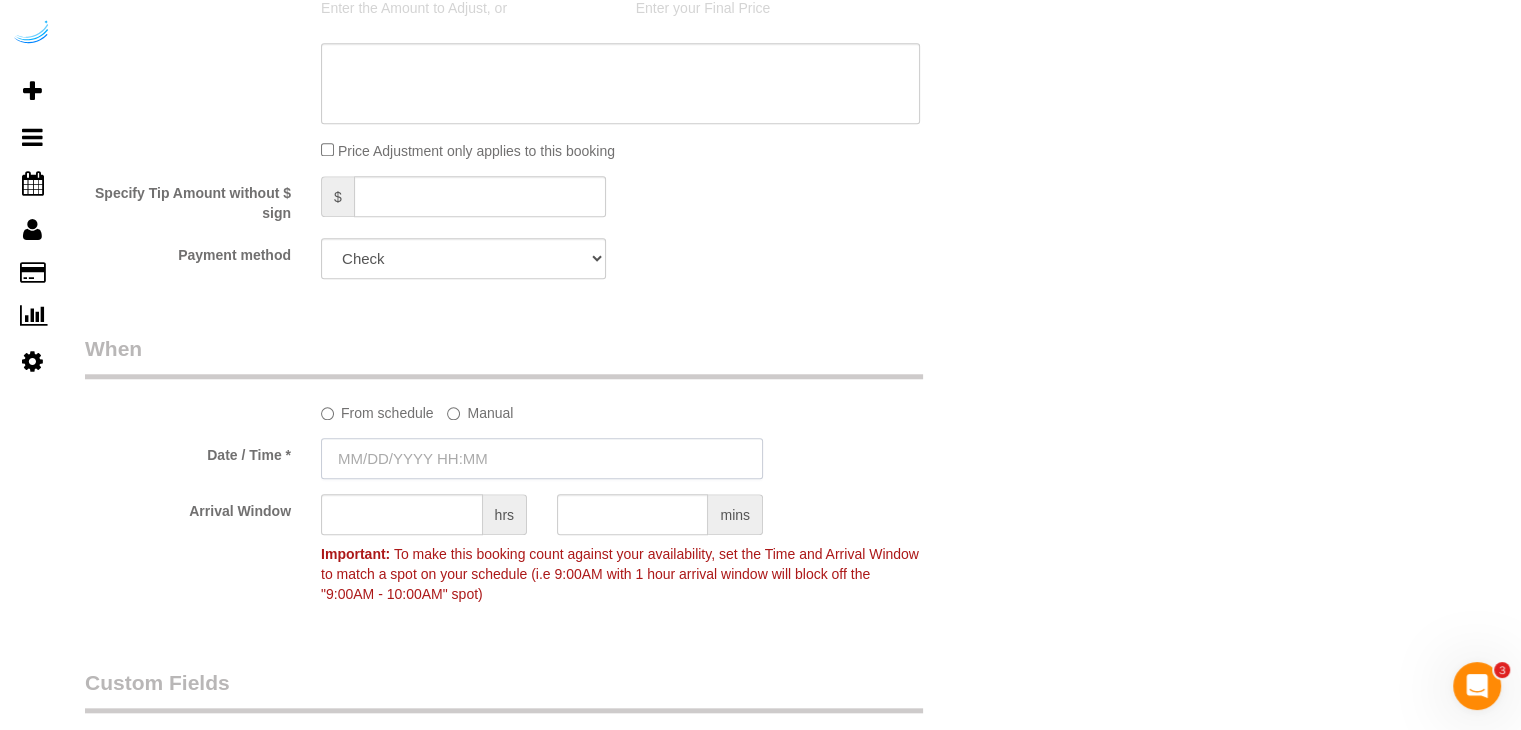 click at bounding box center (542, 458) 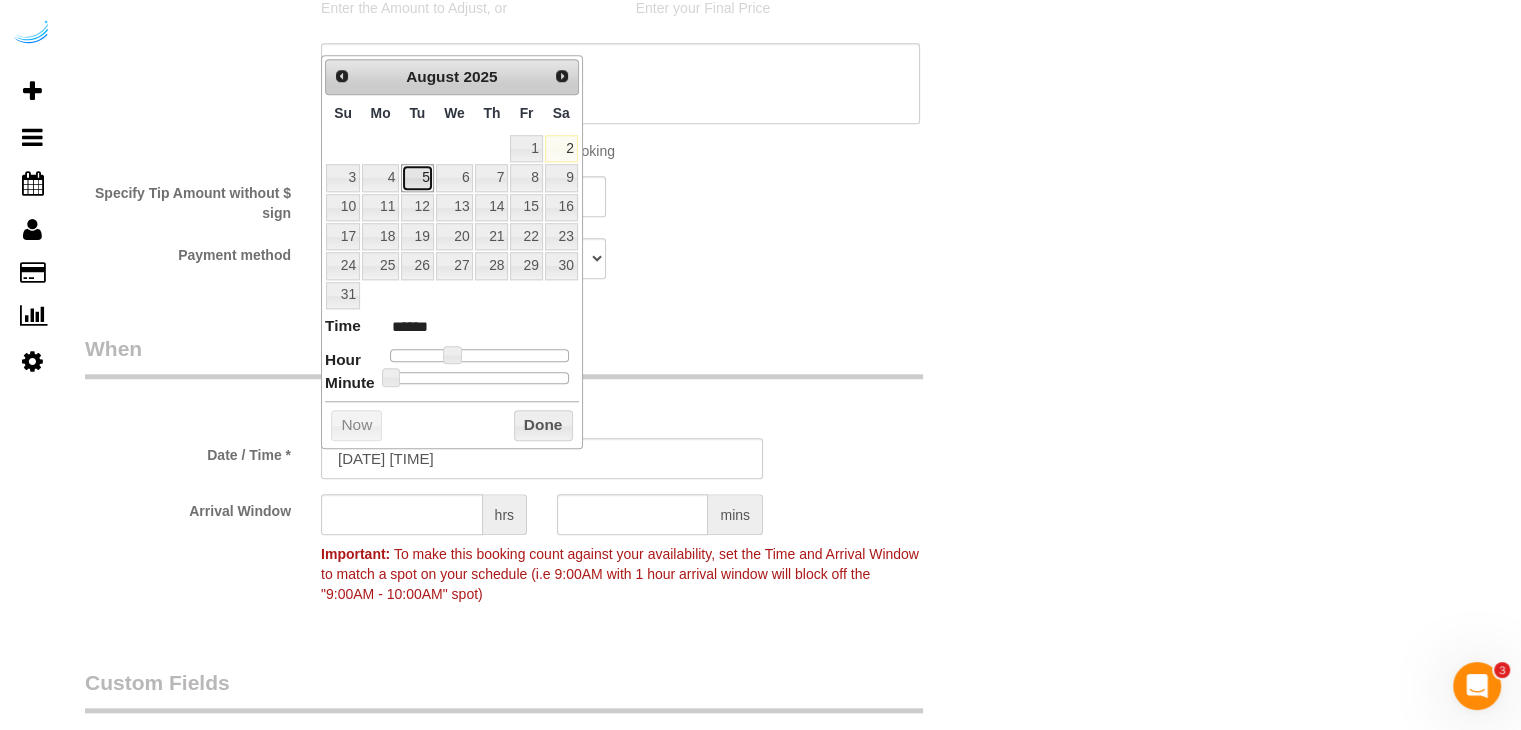 click on "5" at bounding box center [417, 177] 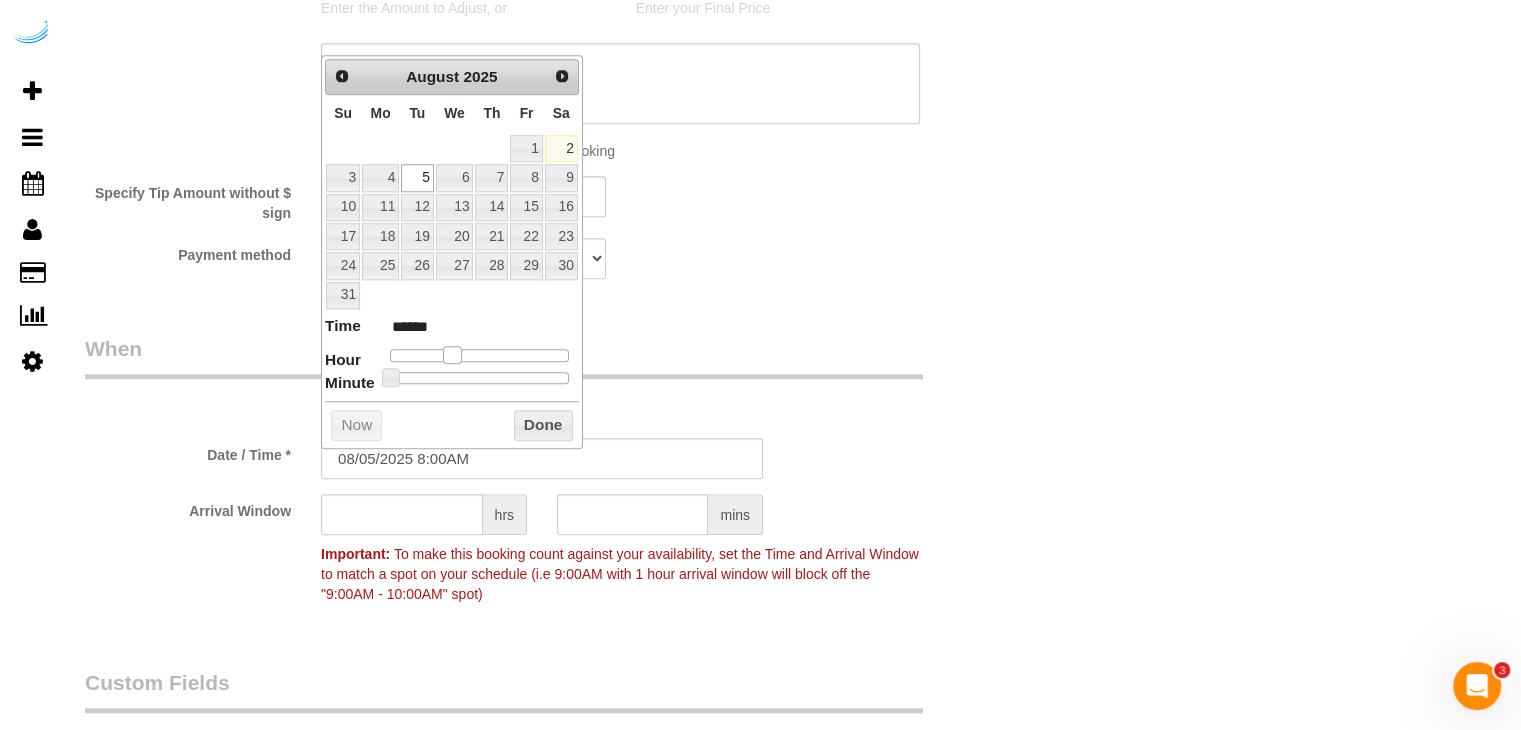 type on "08/05/2025 9:00AM" 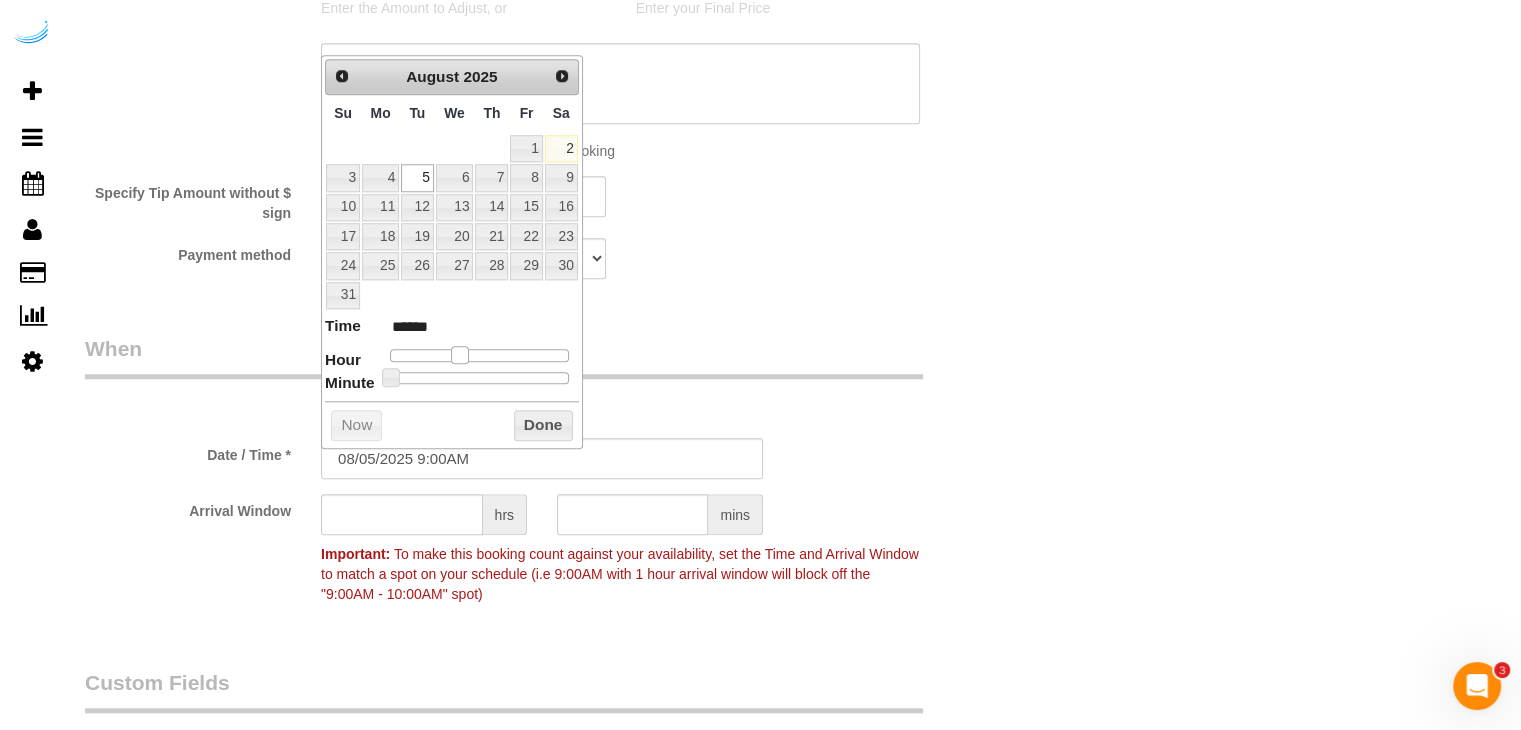 click at bounding box center (460, 355) 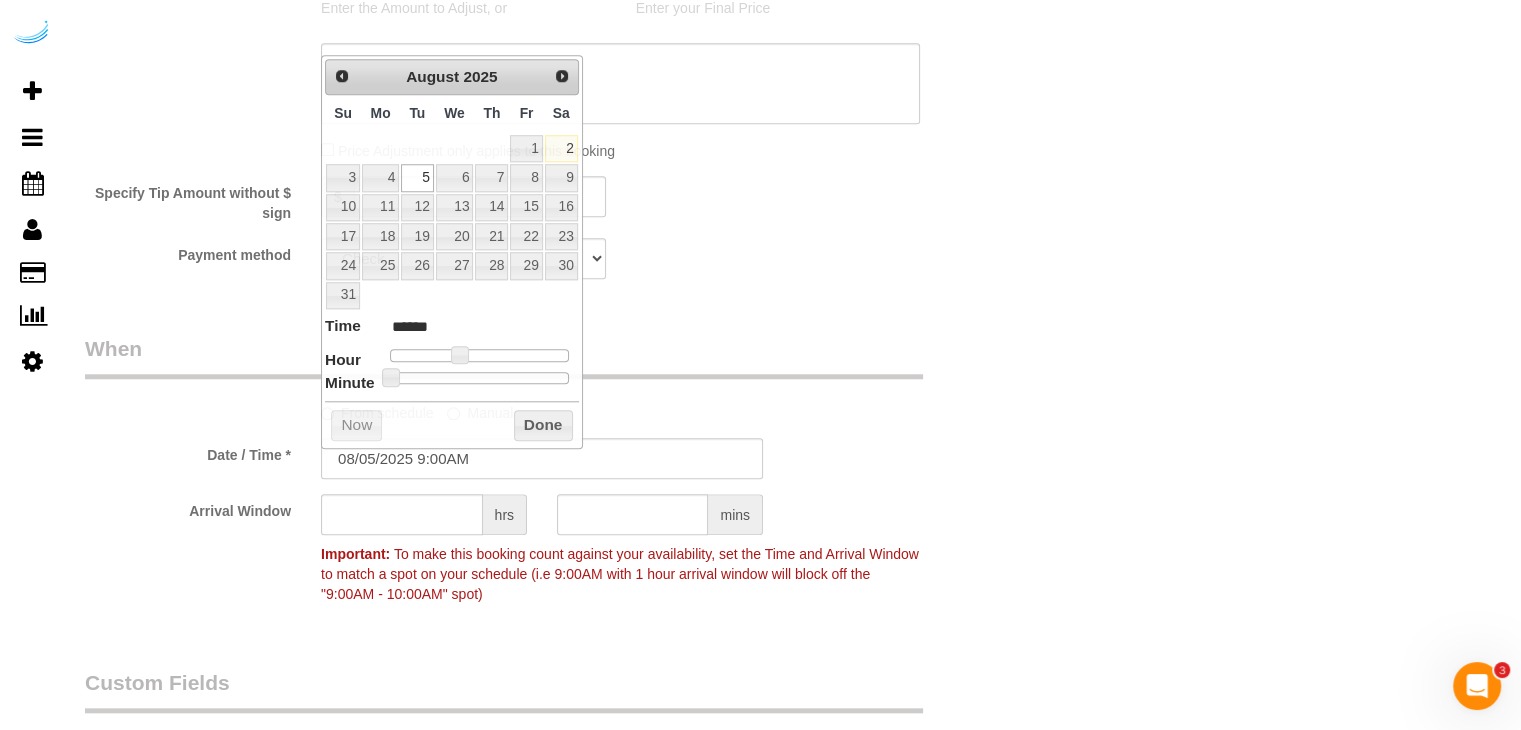 click on "From schedule
Manual
Date / Time *
[DATE] [TIME]
Arrival Window
hrs
mins
Important:
To make this booking count against your availability, set the Time and
Arrival Window to match a spot on your schedule (i.e 9:00AM with 1 hour
arrival window will block off the "9:00AM - 10:00AM" spot)" 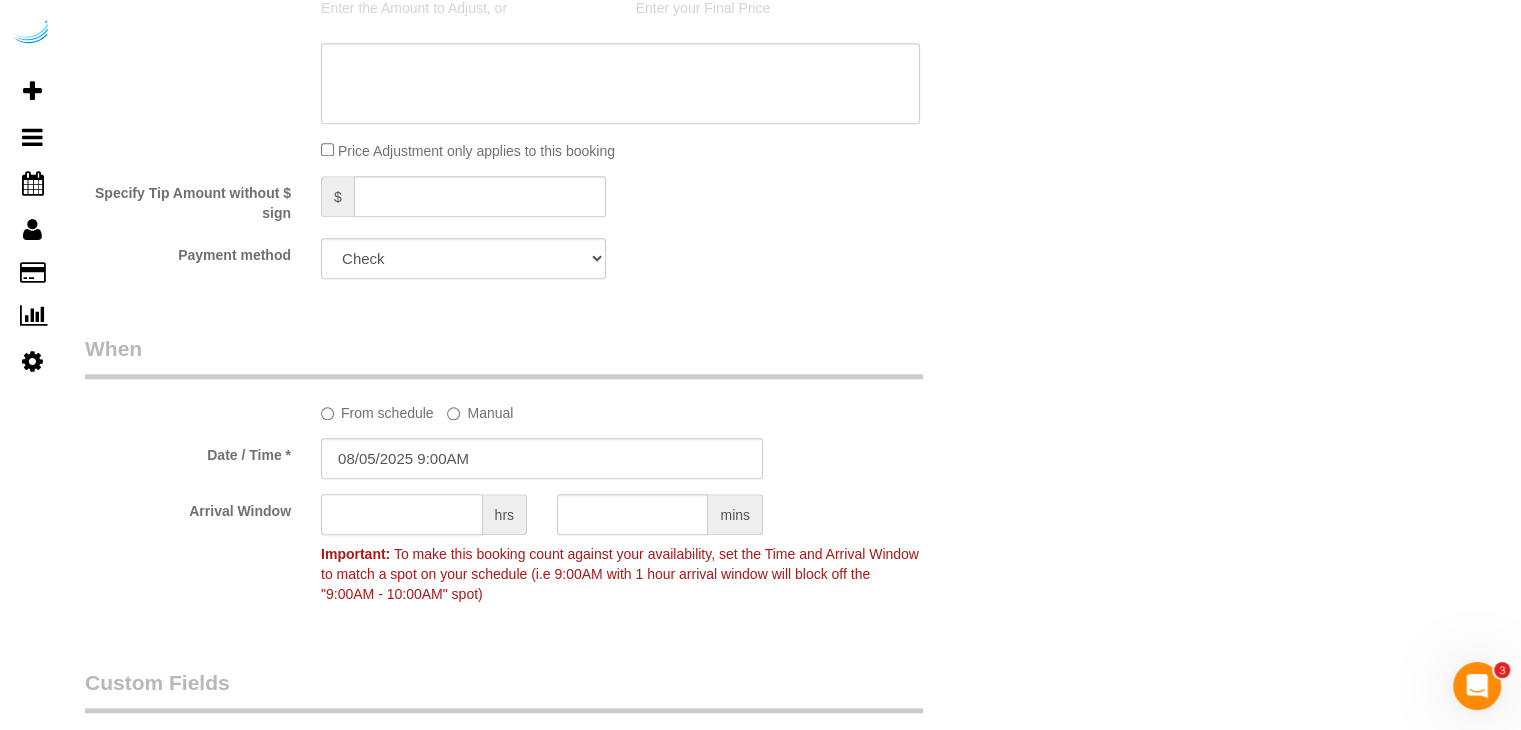 click 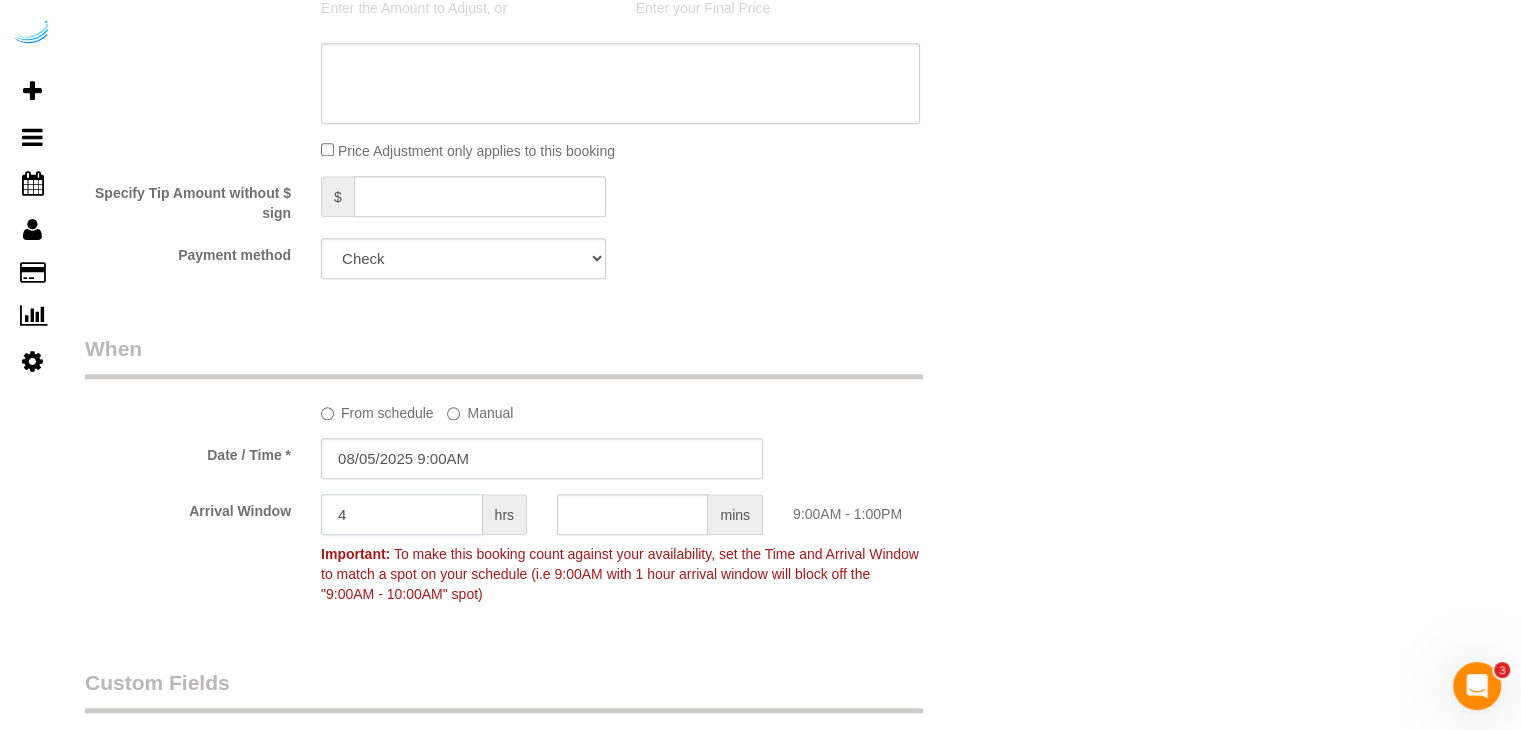type on "4" 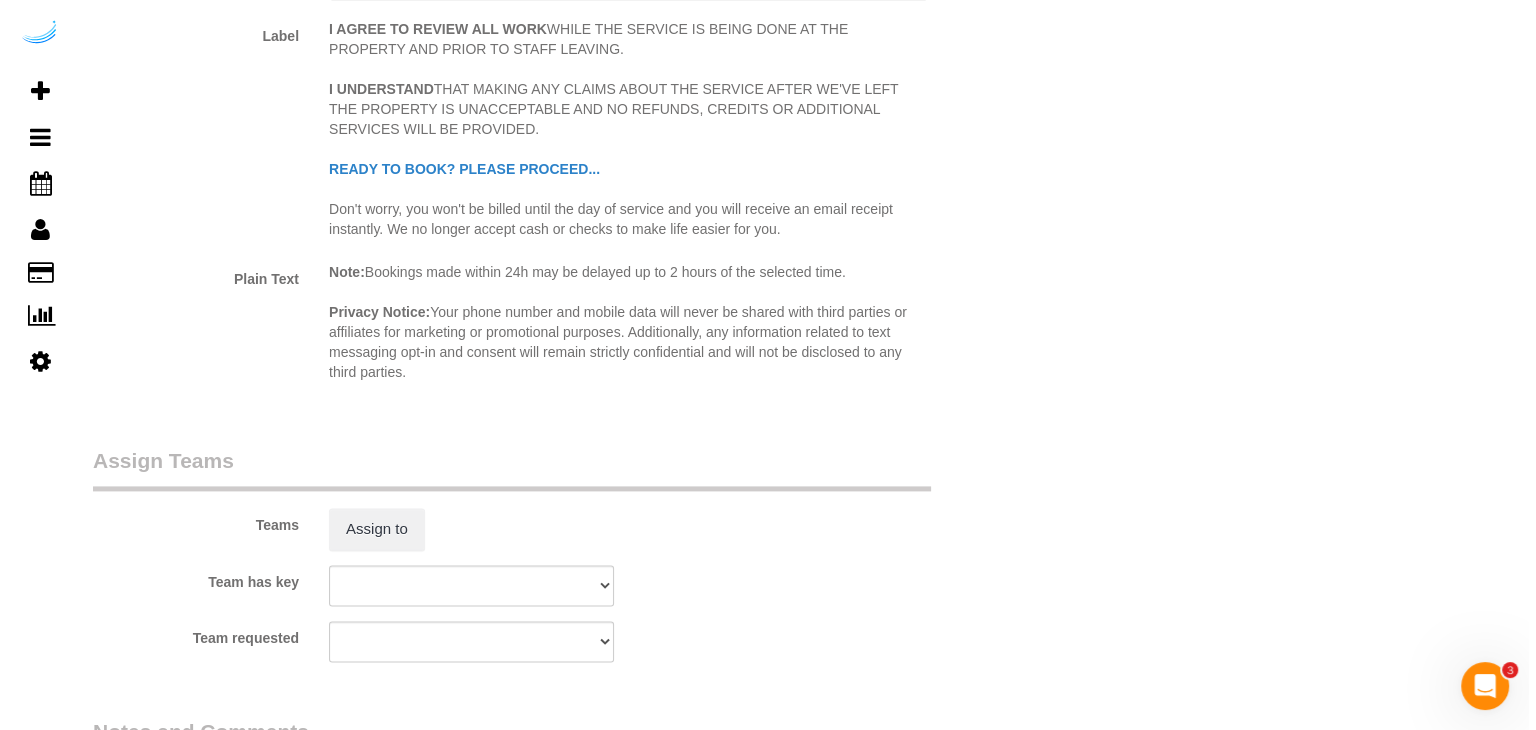 scroll, scrollTop: 2800, scrollLeft: 0, axis: vertical 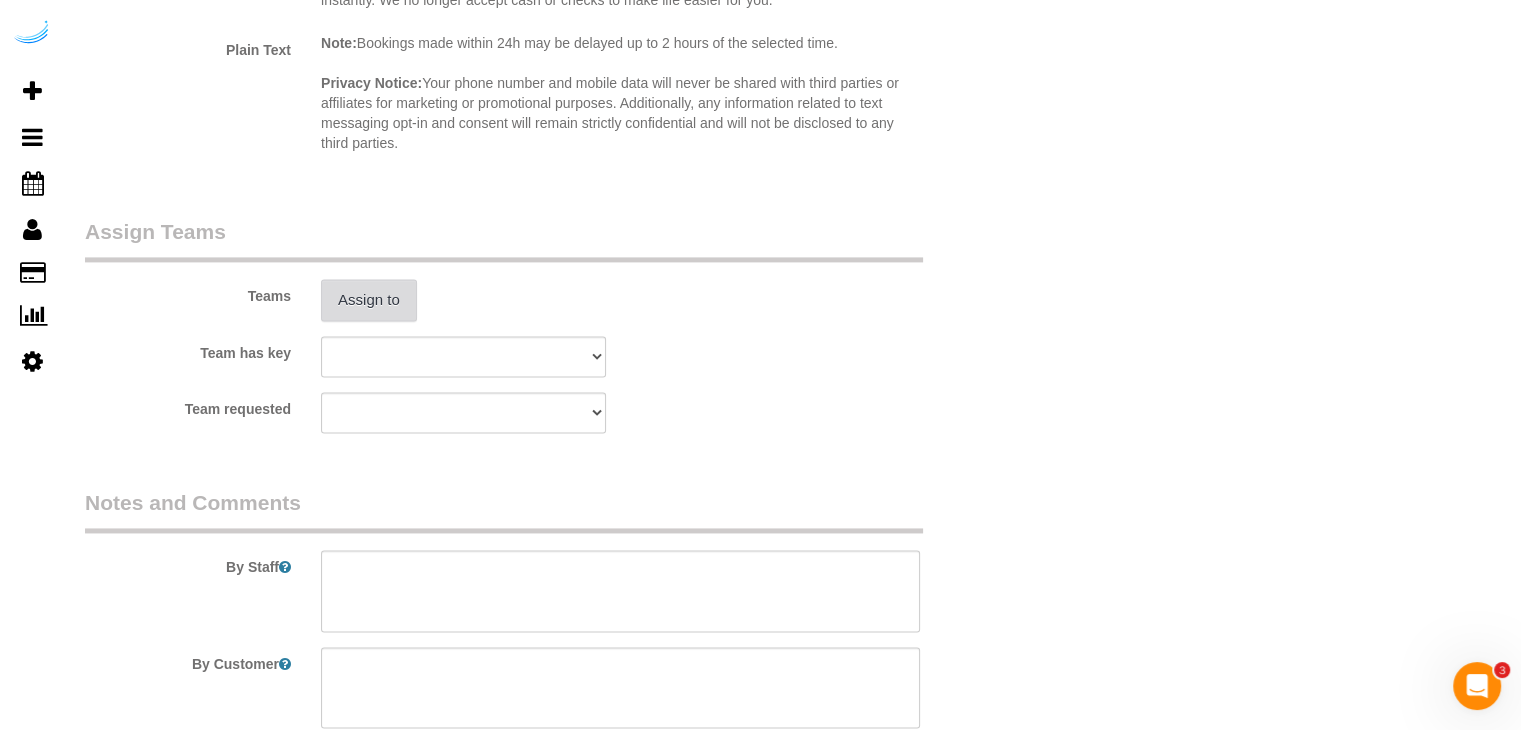 click on "Assign to" at bounding box center [369, 300] 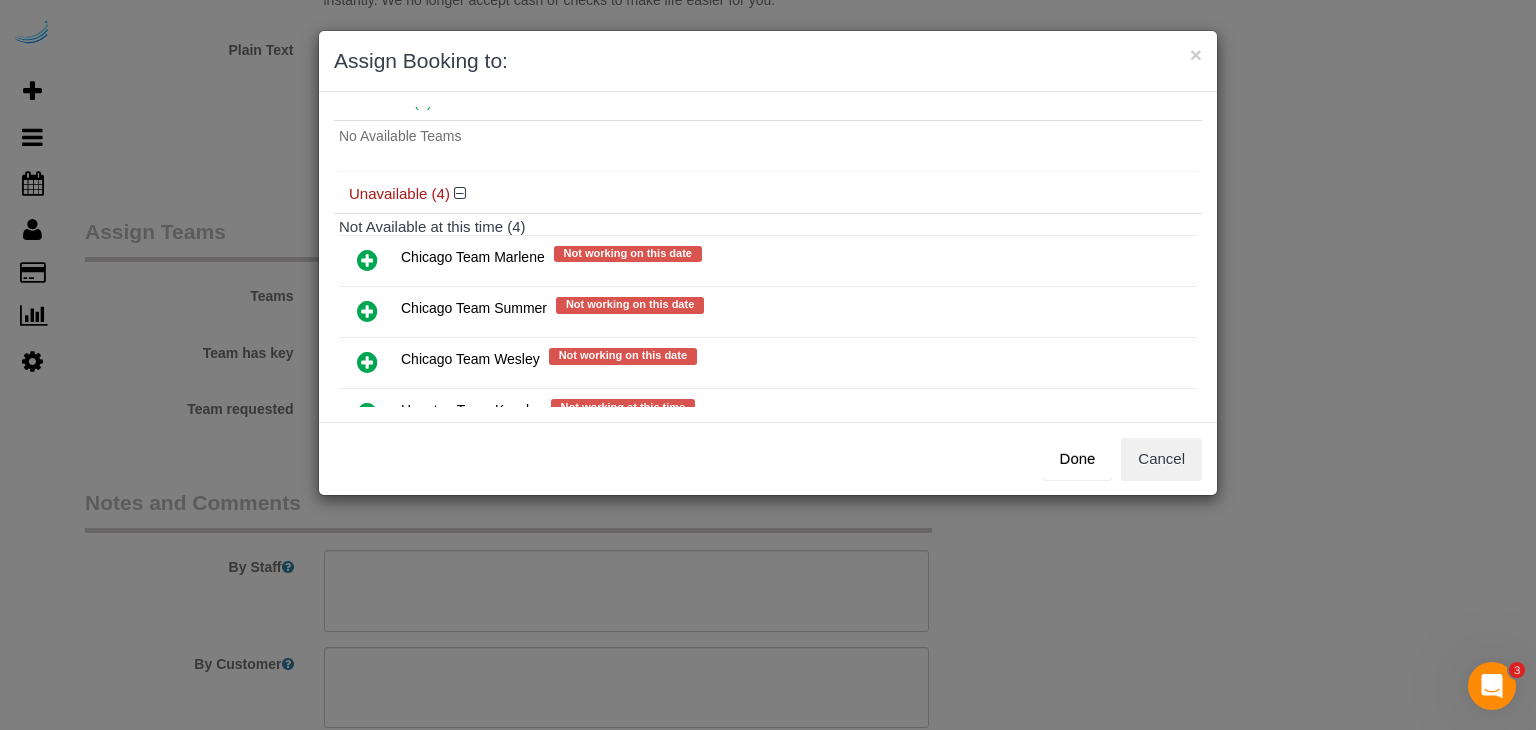 scroll, scrollTop: 158, scrollLeft: 0, axis: vertical 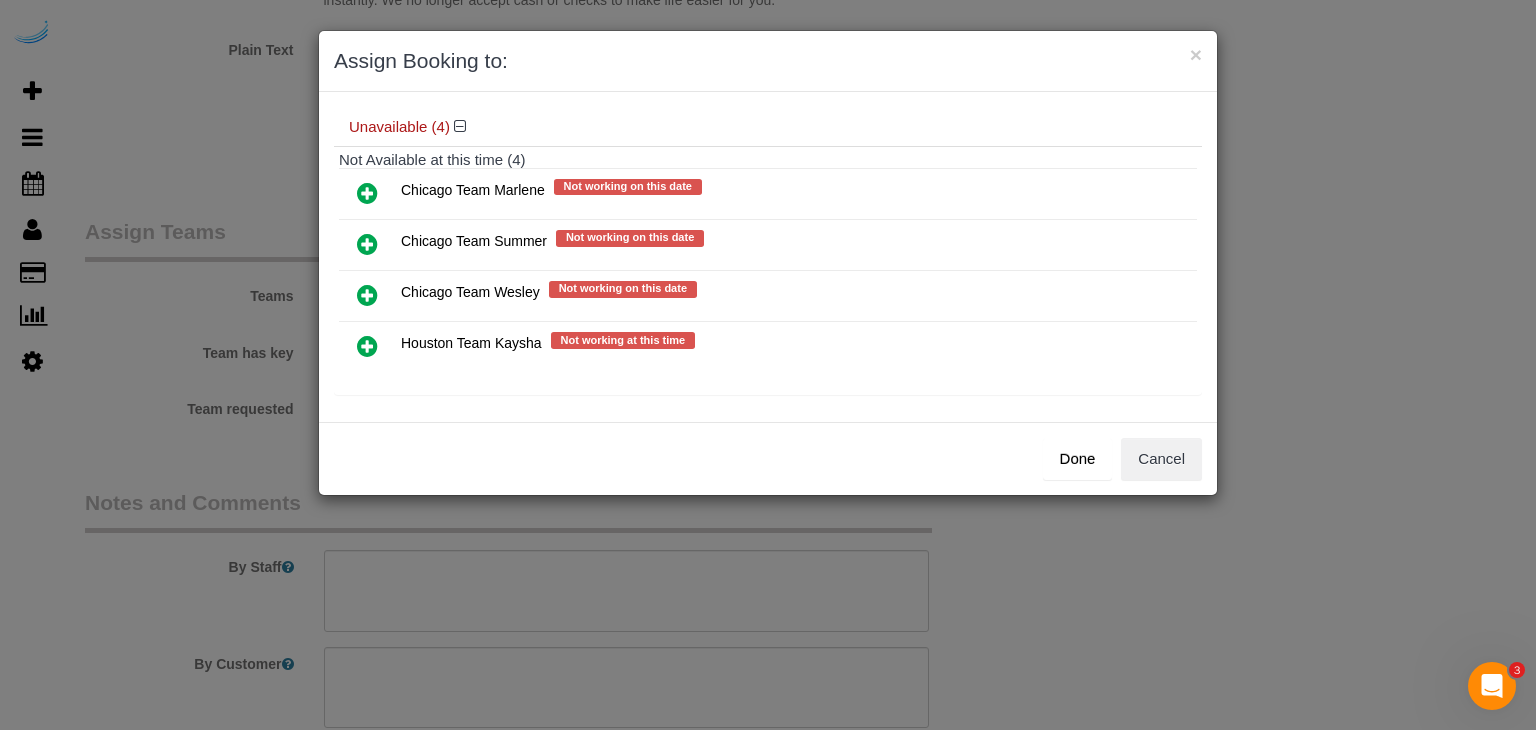 click at bounding box center (367, 295) 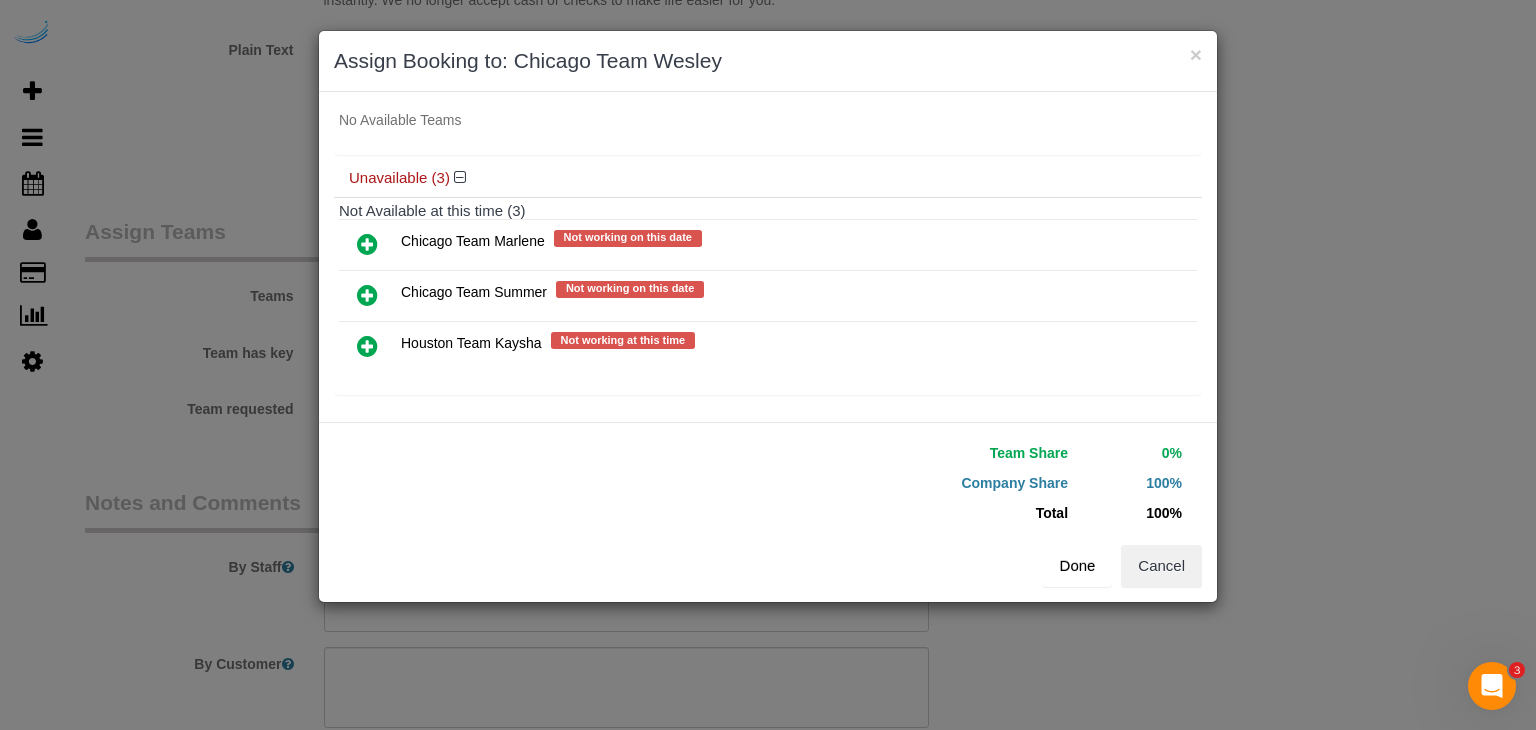 click on "Done" at bounding box center [1078, 566] 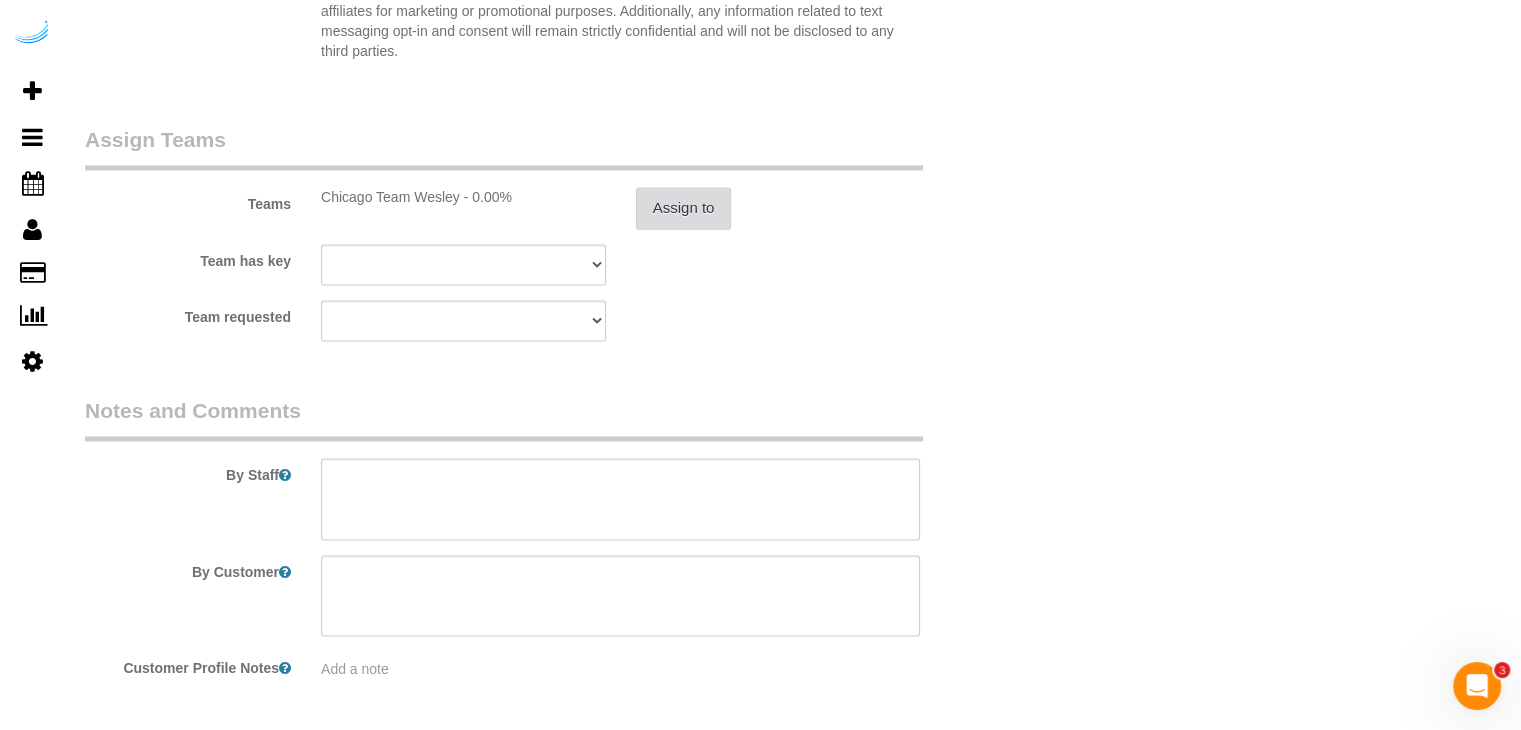 scroll, scrollTop: 2971, scrollLeft: 0, axis: vertical 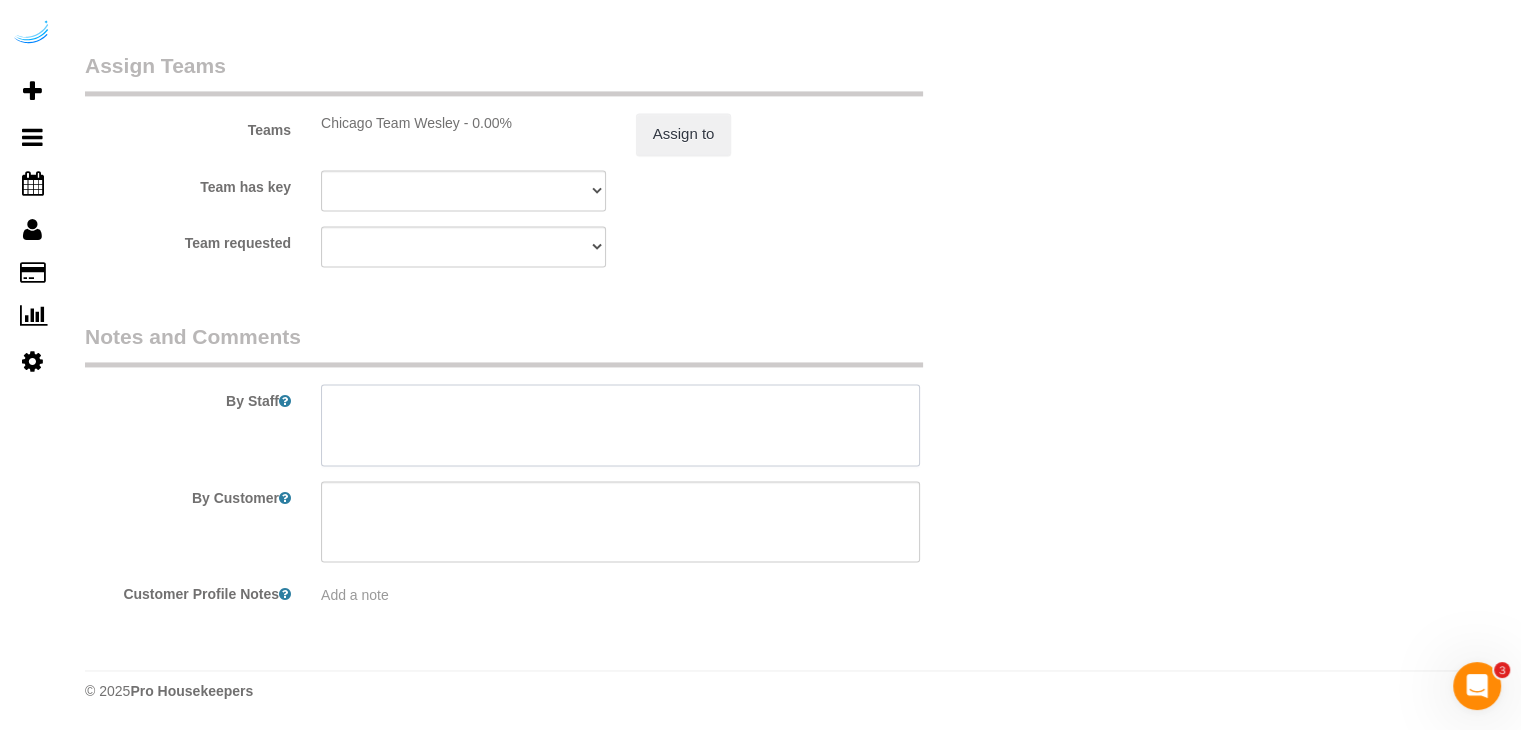 click at bounding box center (620, 425) 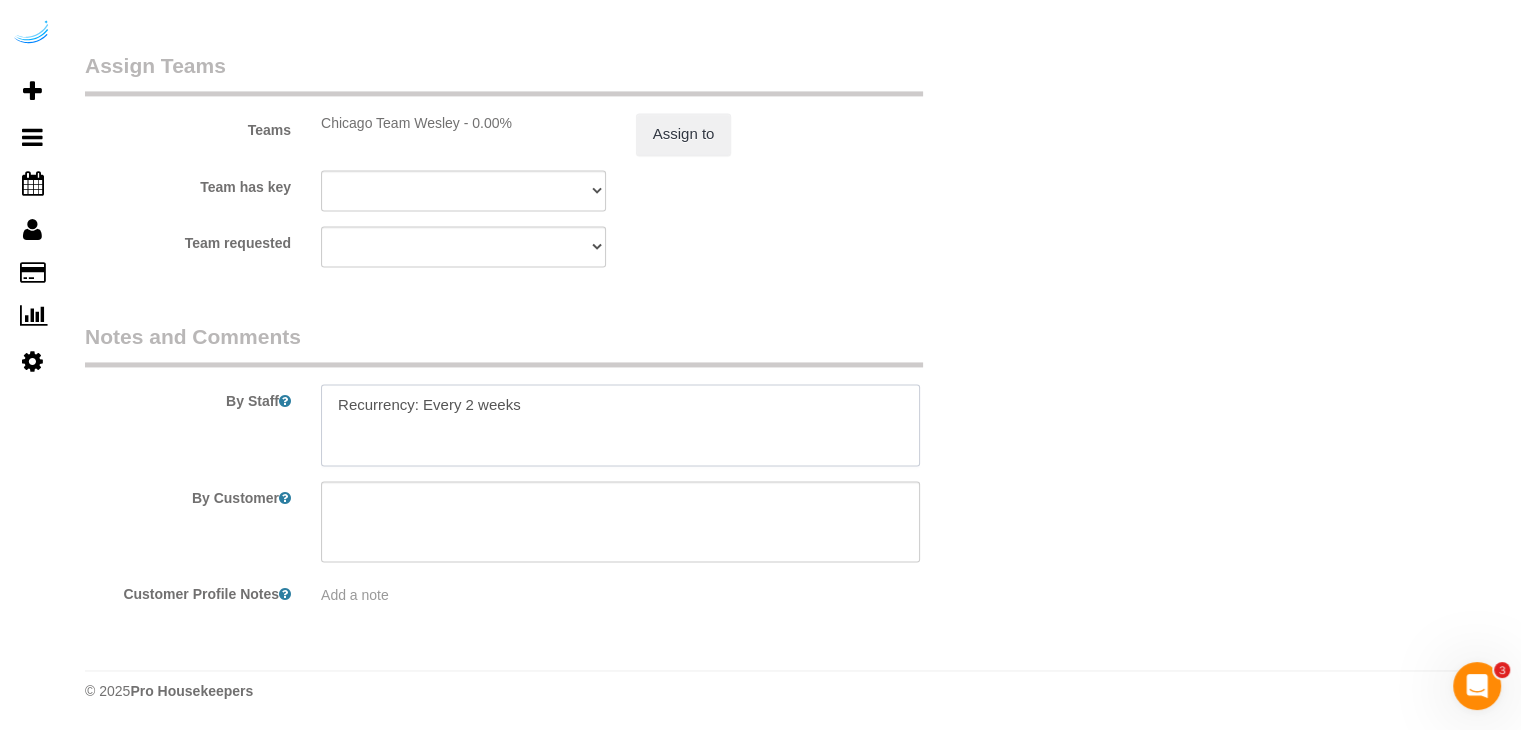 paste on "Permanent Notes:No notes from this customer.Today's Notes:No notes from this service.
Entry Method: Other
Details:
Front desk will provide a key on day of service.
Additional Notes:
Housekeeping Notes:" 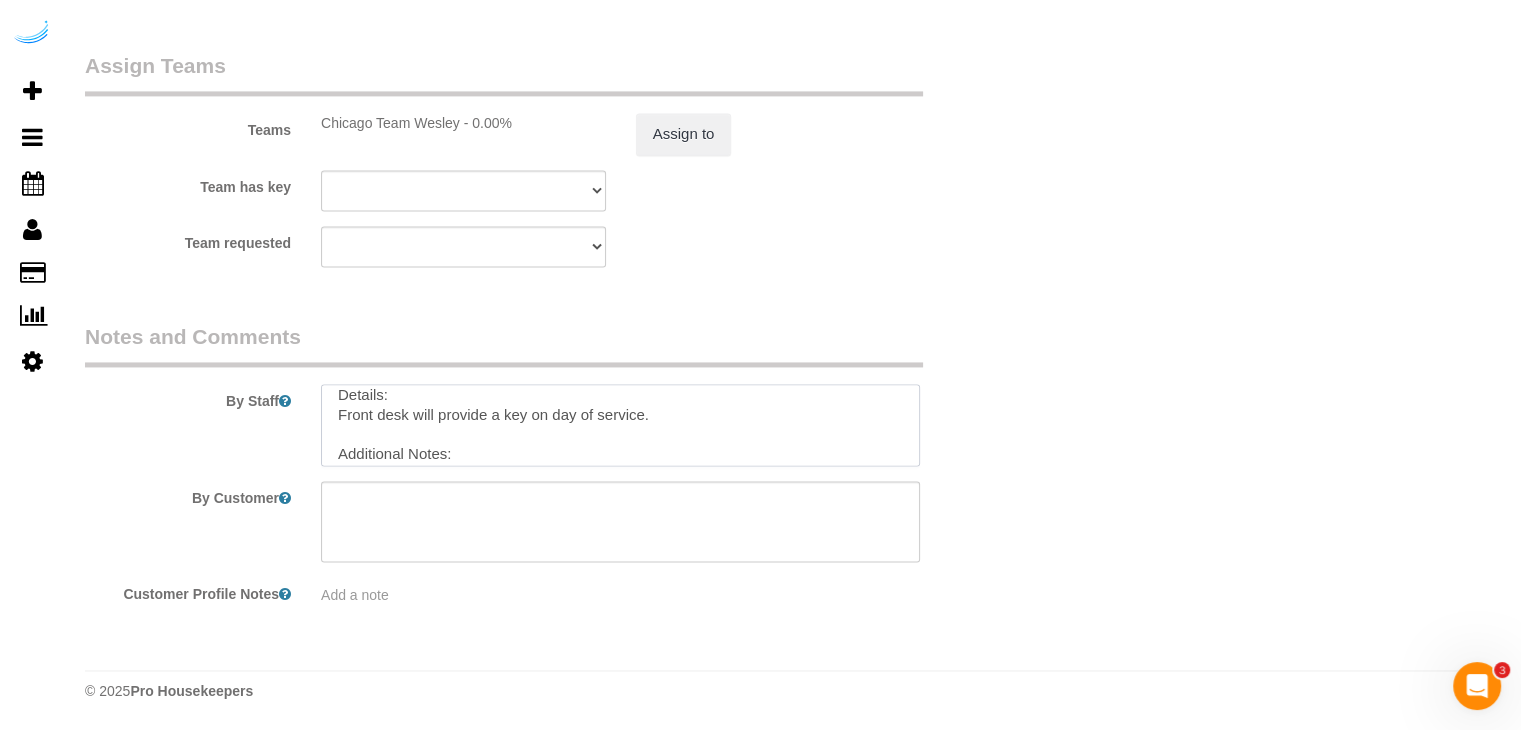 scroll, scrollTop: 0, scrollLeft: 0, axis: both 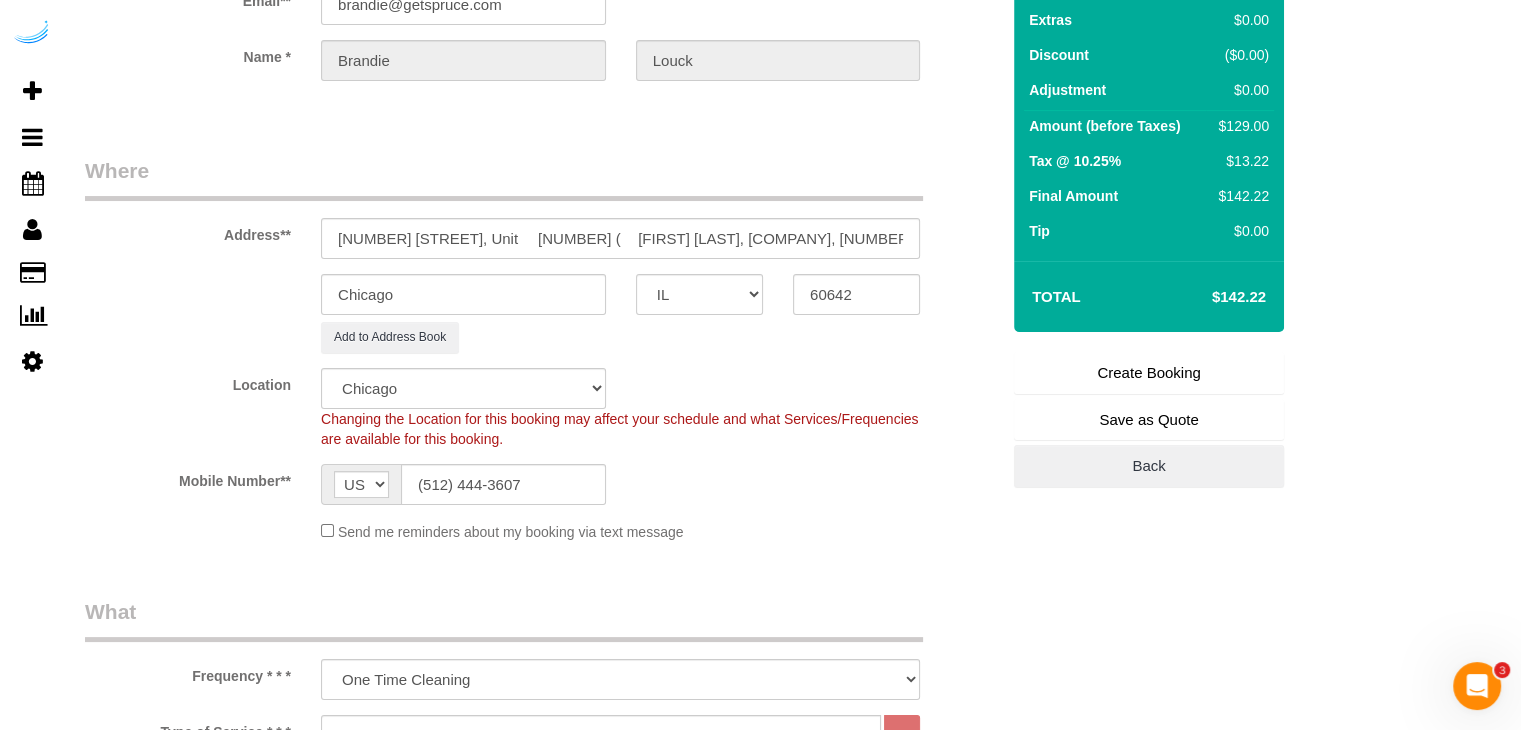 type on "Recurrency: Every 2 weeks
Permanent Notes:No notes from this customer.Today's Notes:No notes from this service.
Entry Method: Other
Details:
Front desk will provide a key on day of service.
Additional Notes:
Housekeeping Notes:" 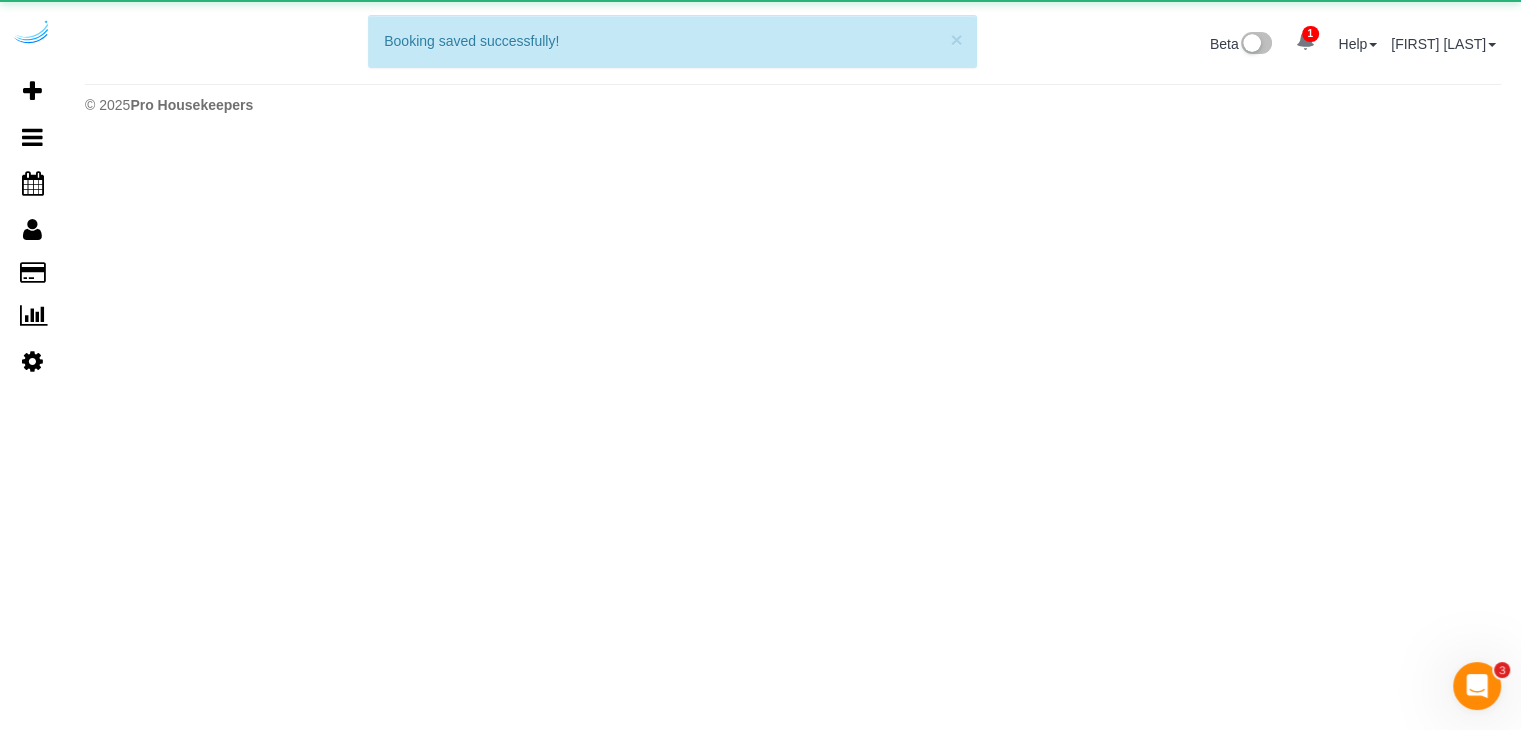 scroll, scrollTop: 0, scrollLeft: 0, axis: both 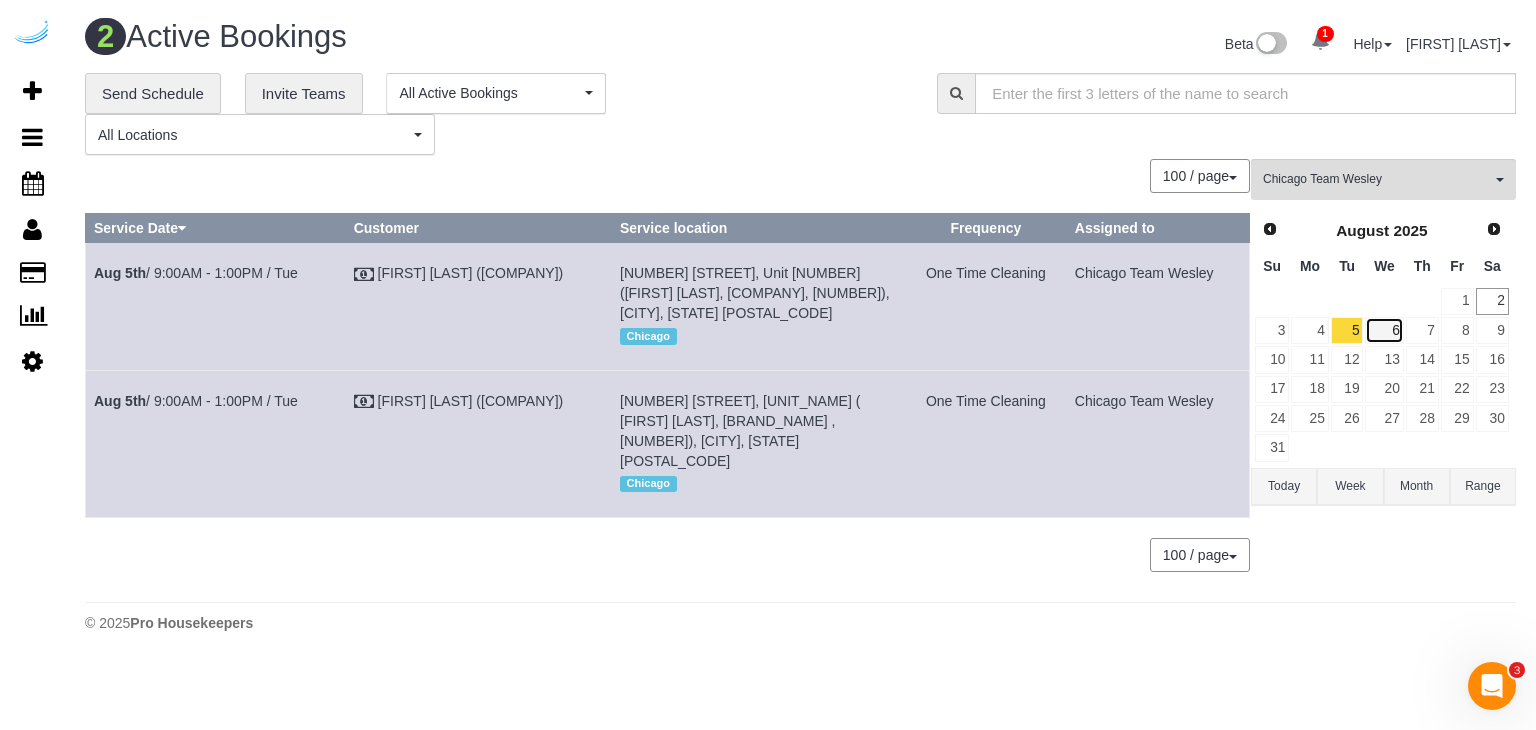 click on "6" at bounding box center (1384, 330) 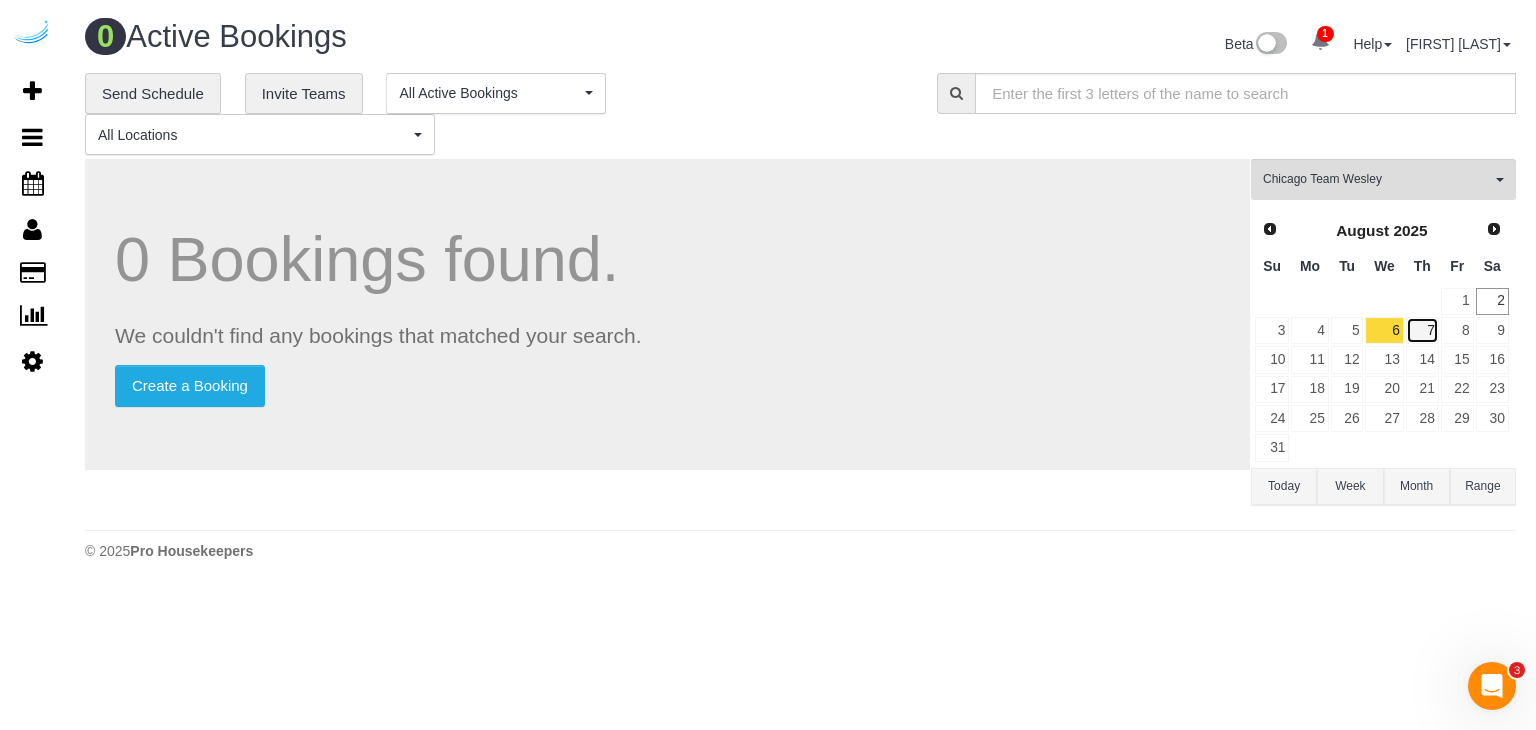 click on "7" at bounding box center [1422, 330] 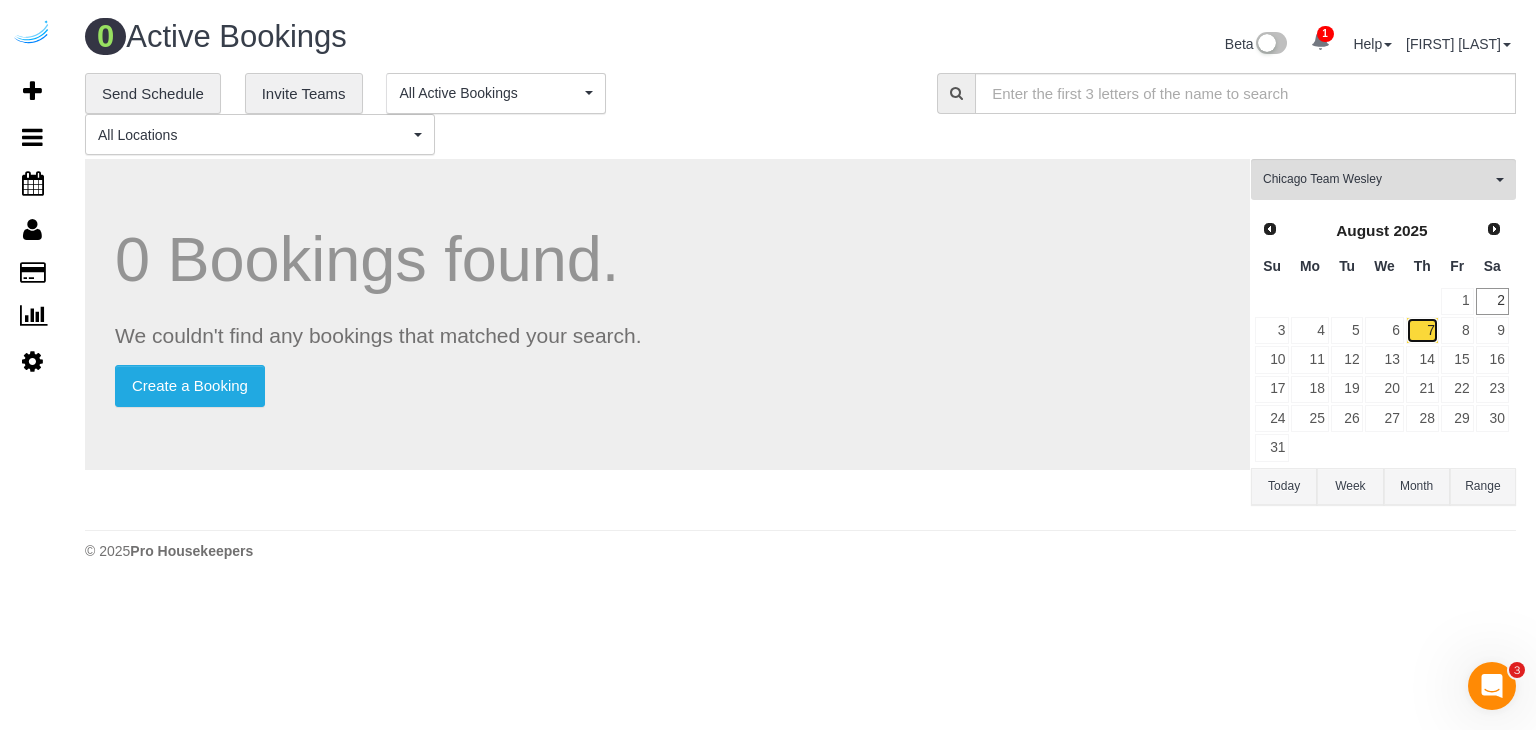 click on "7" at bounding box center (1422, 330) 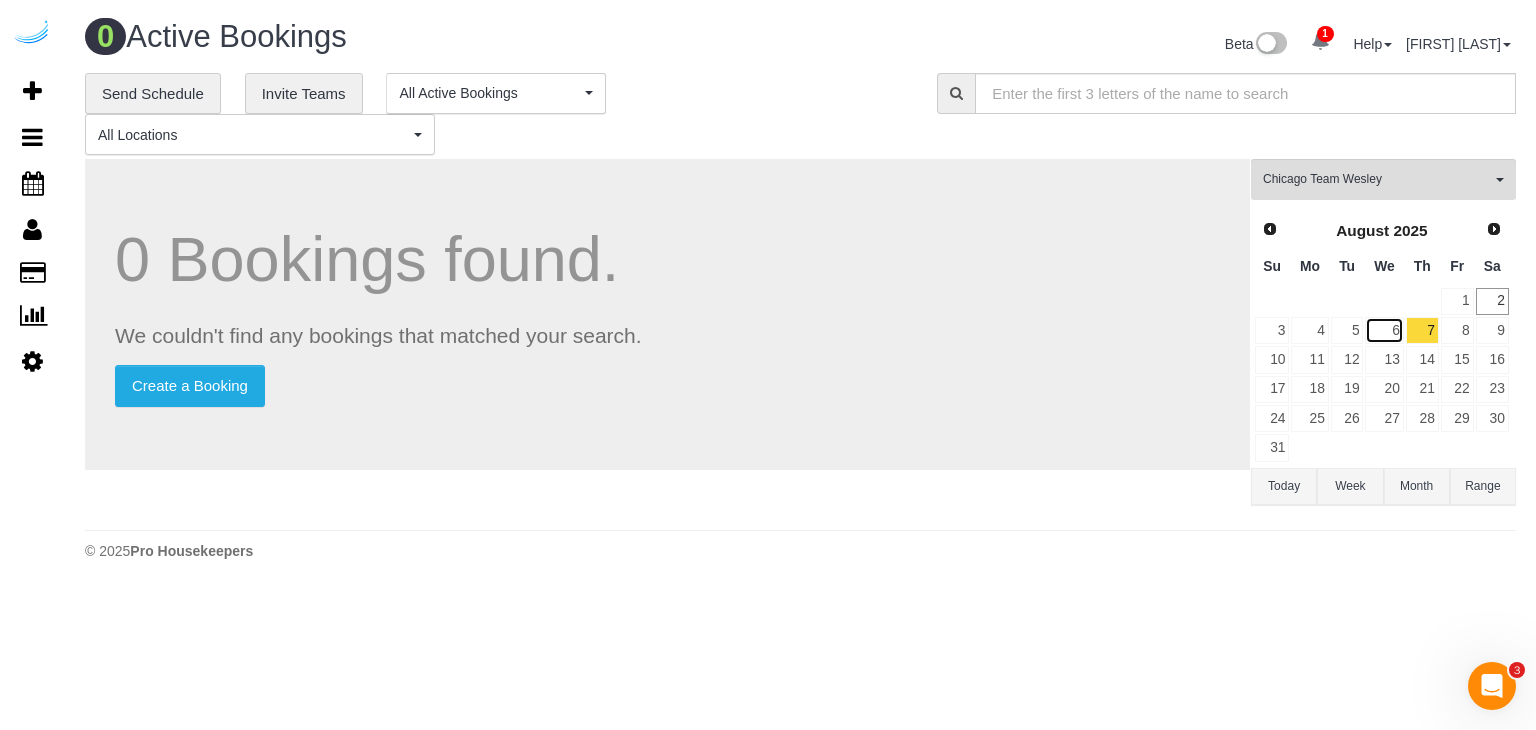 click on "6" at bounding box center (1384, 330) 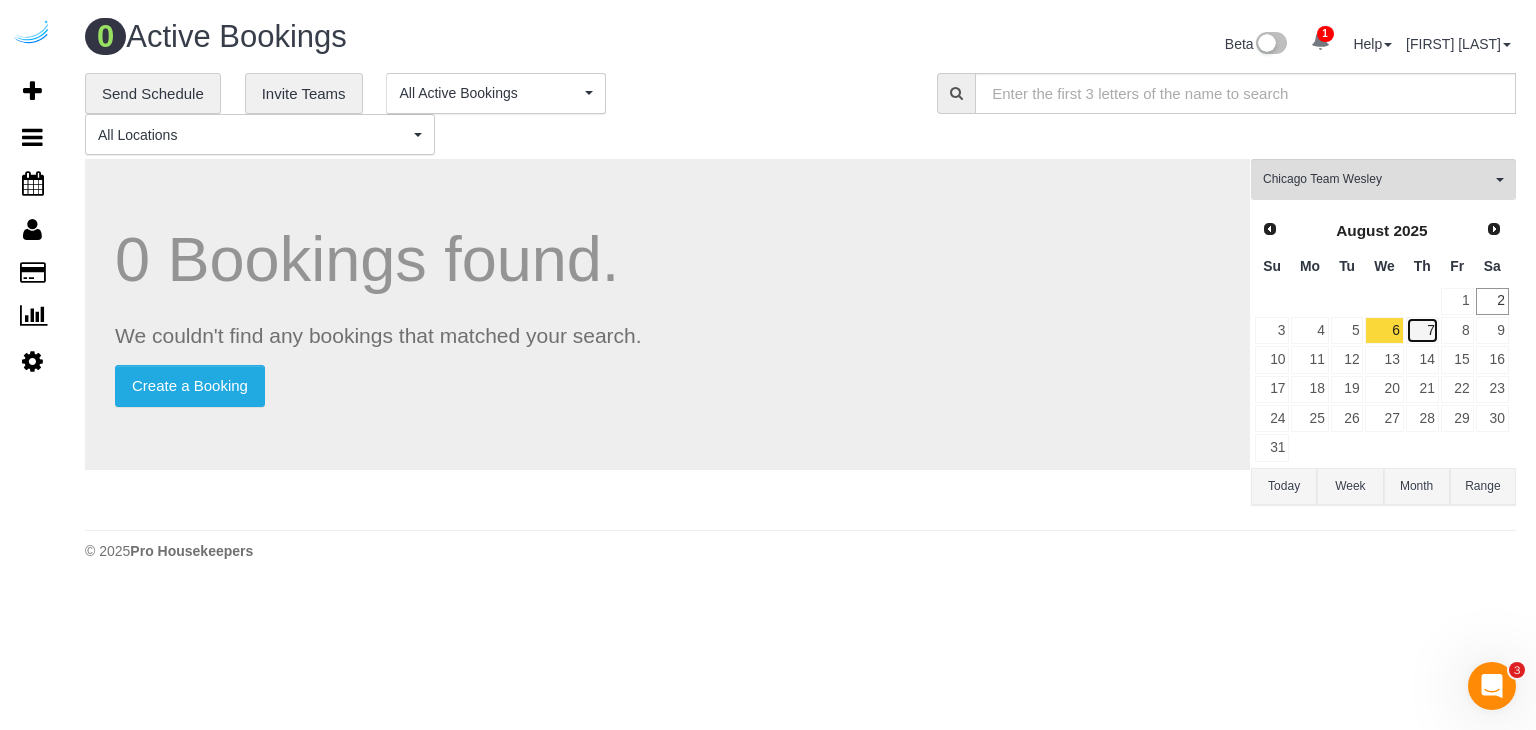 click on "7" at bounding box center (1422, 330) 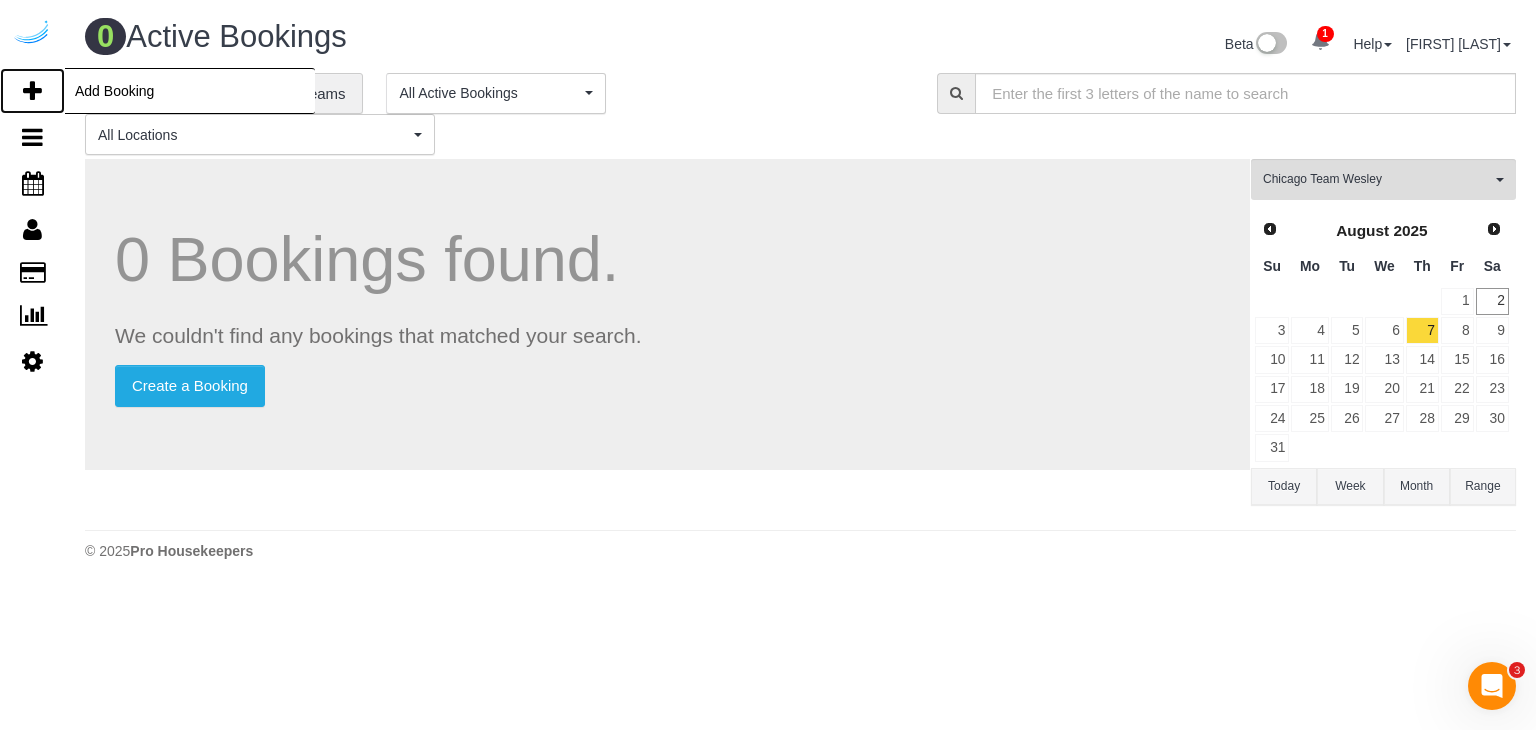 click at bounding box center (32, 91) 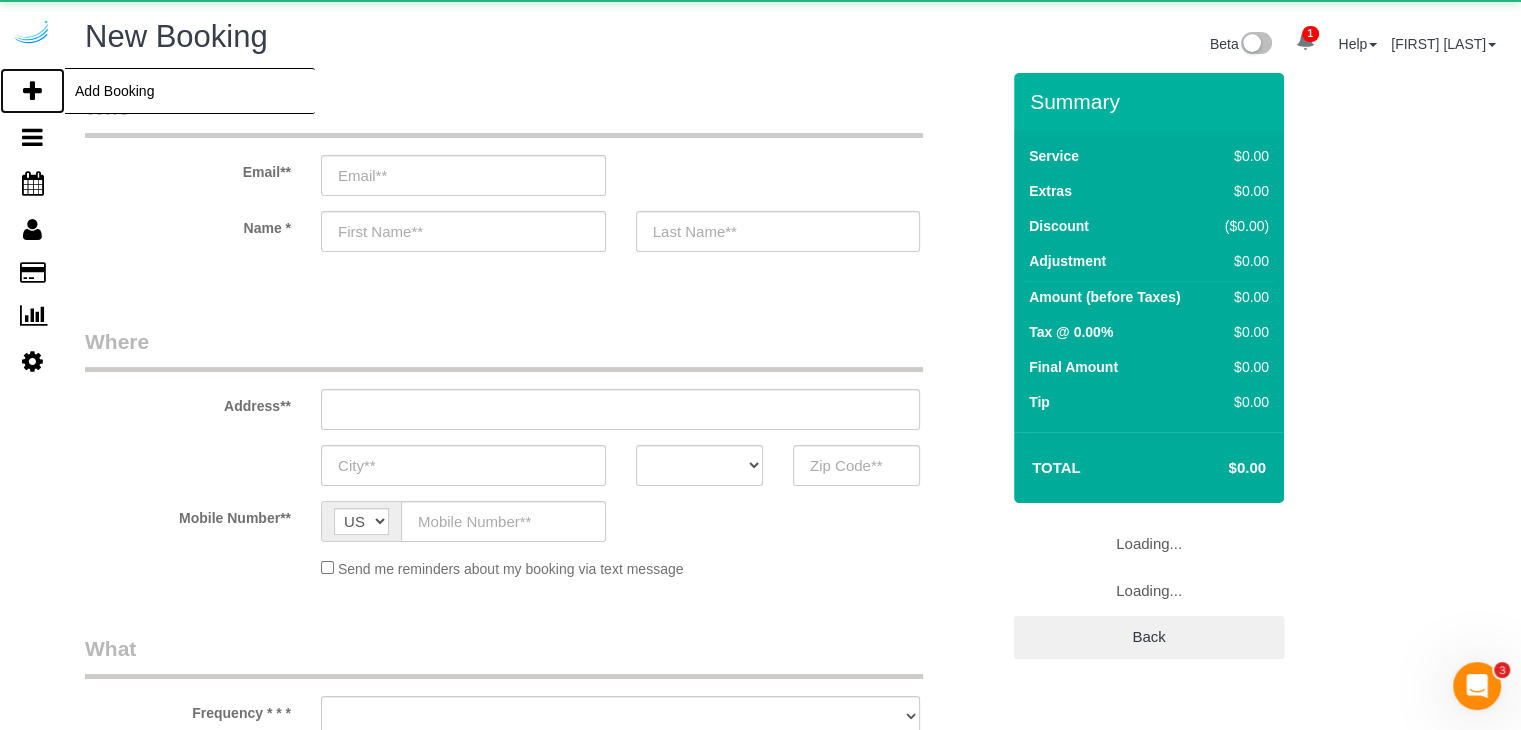 select on "object:7151" 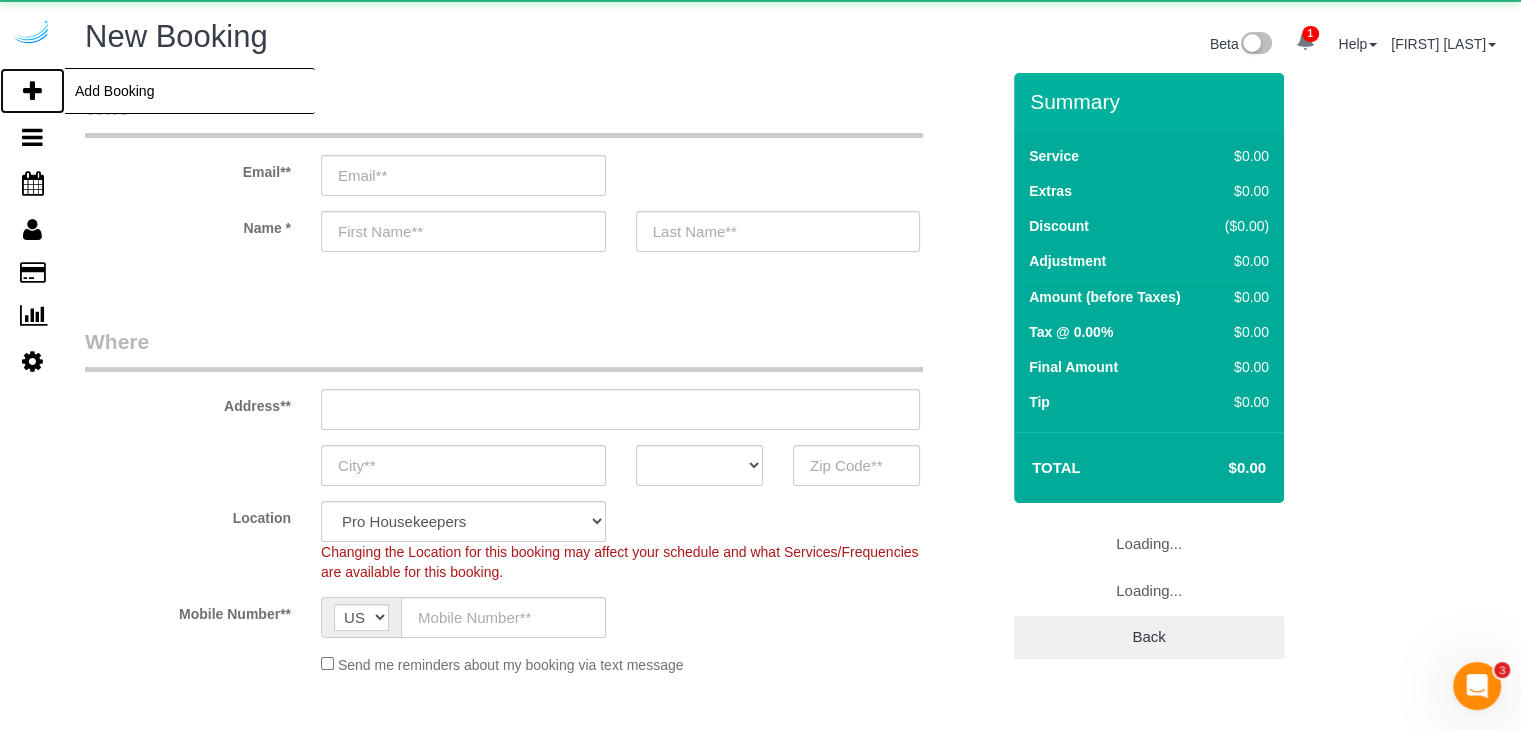 select on "4" 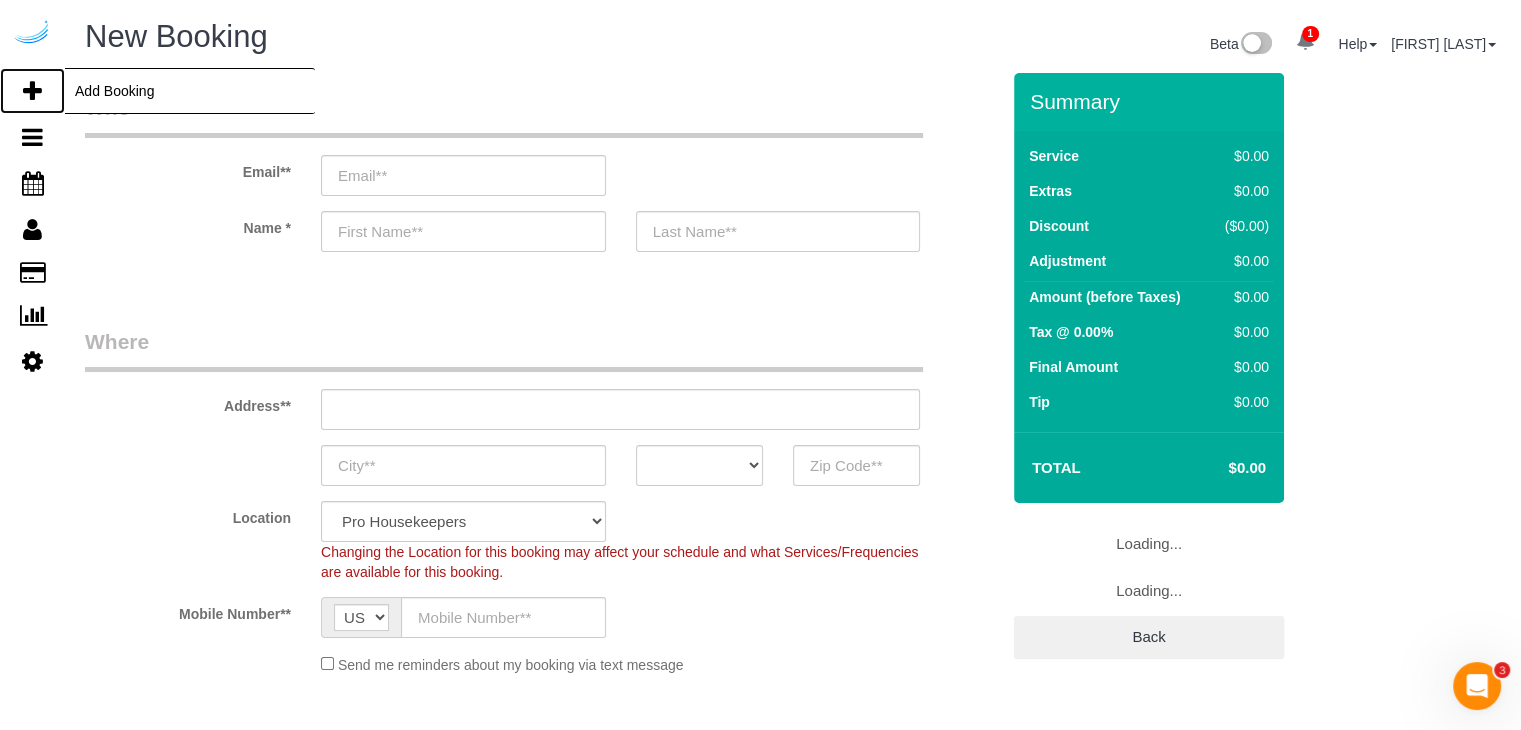 select on "object:7725" 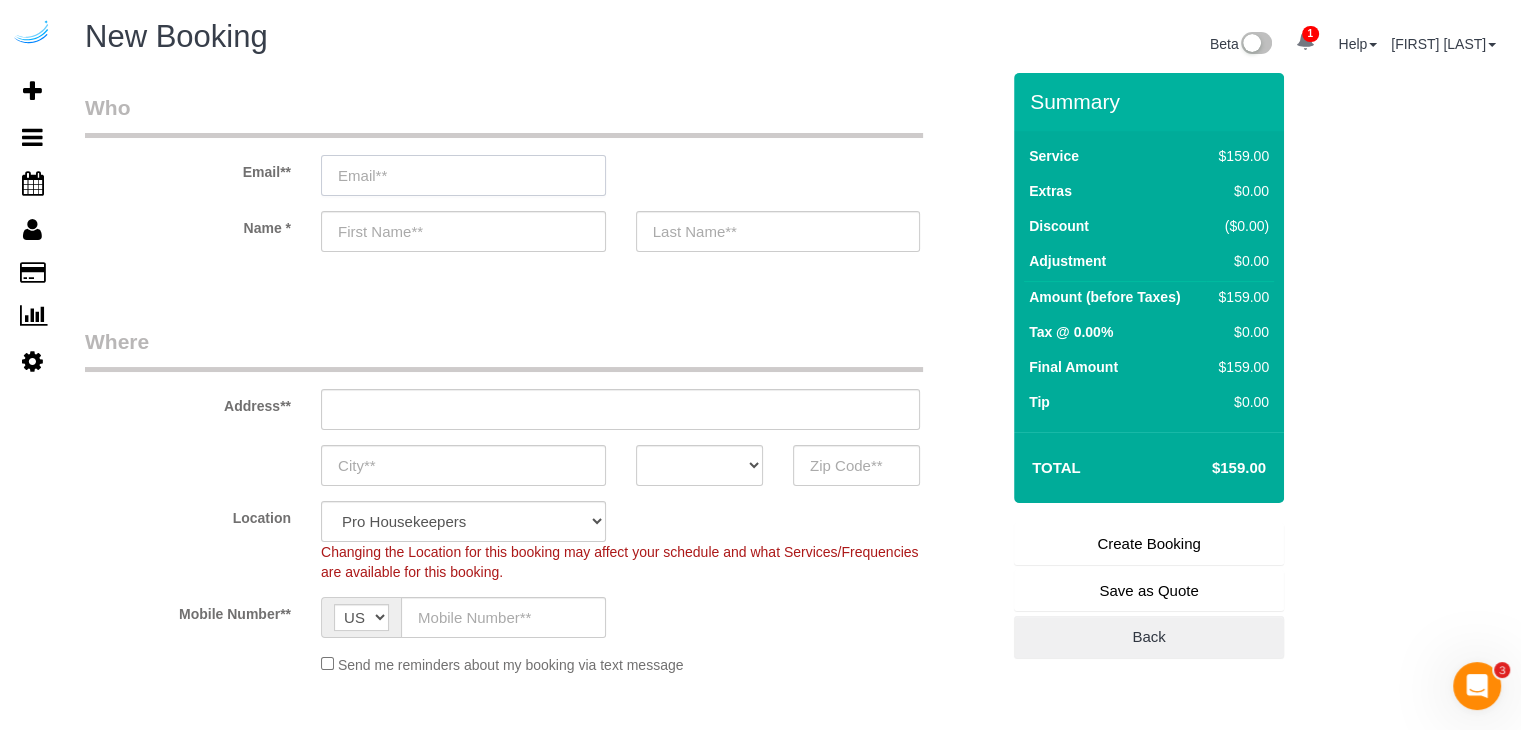 click at bounding box center (463, 175) 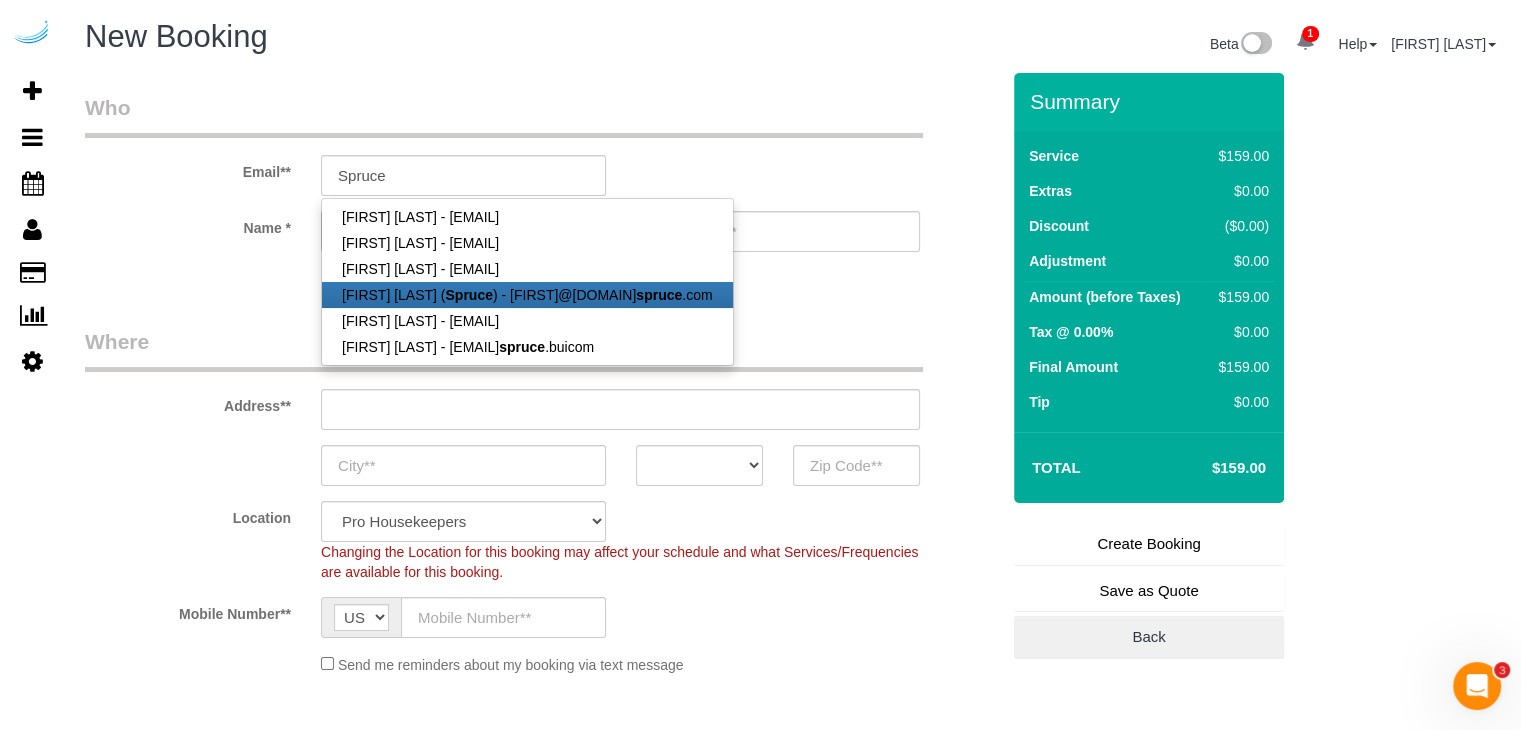click on "Spruce" at bounding box center (468, 295) 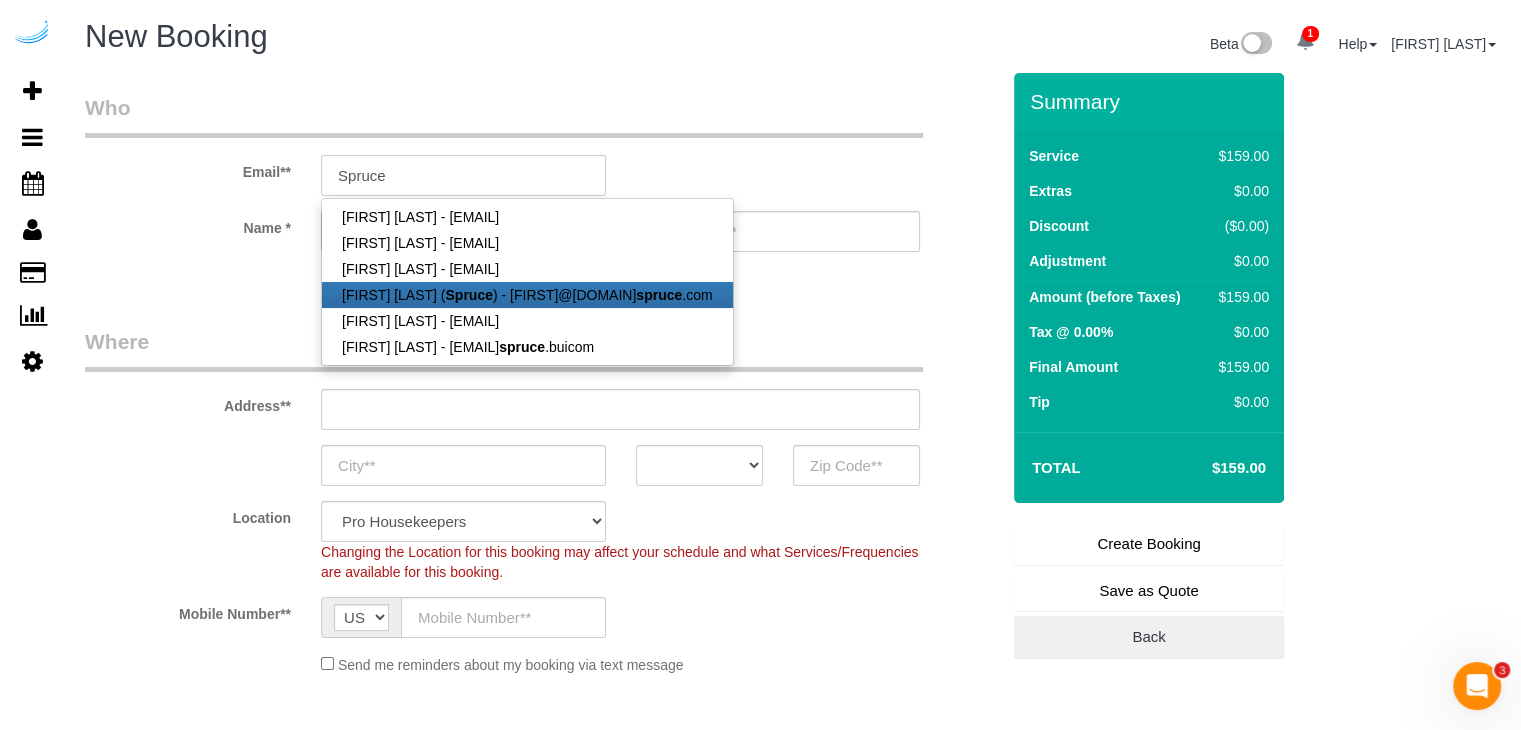 type on "brandie@getspruce.com" 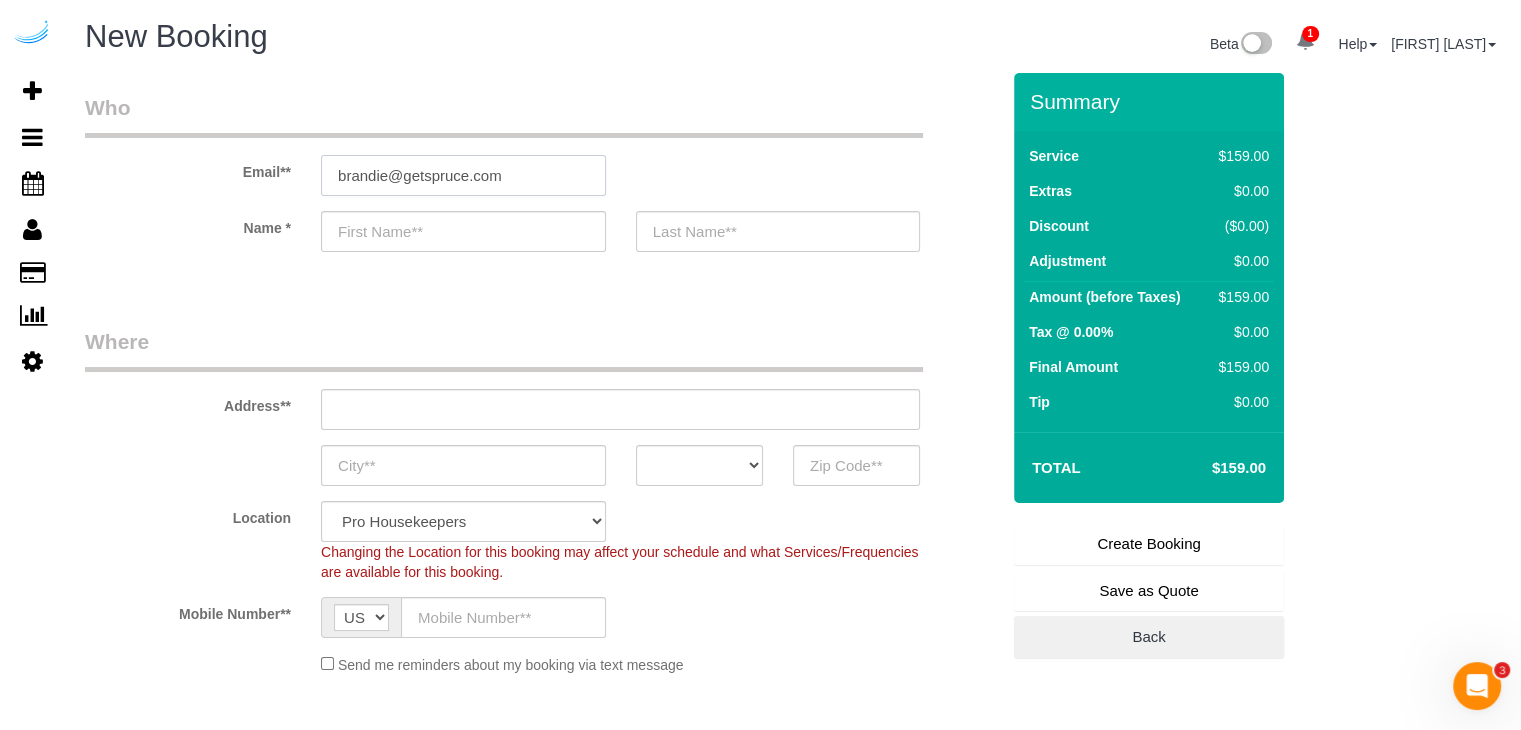 type on "Brandie" 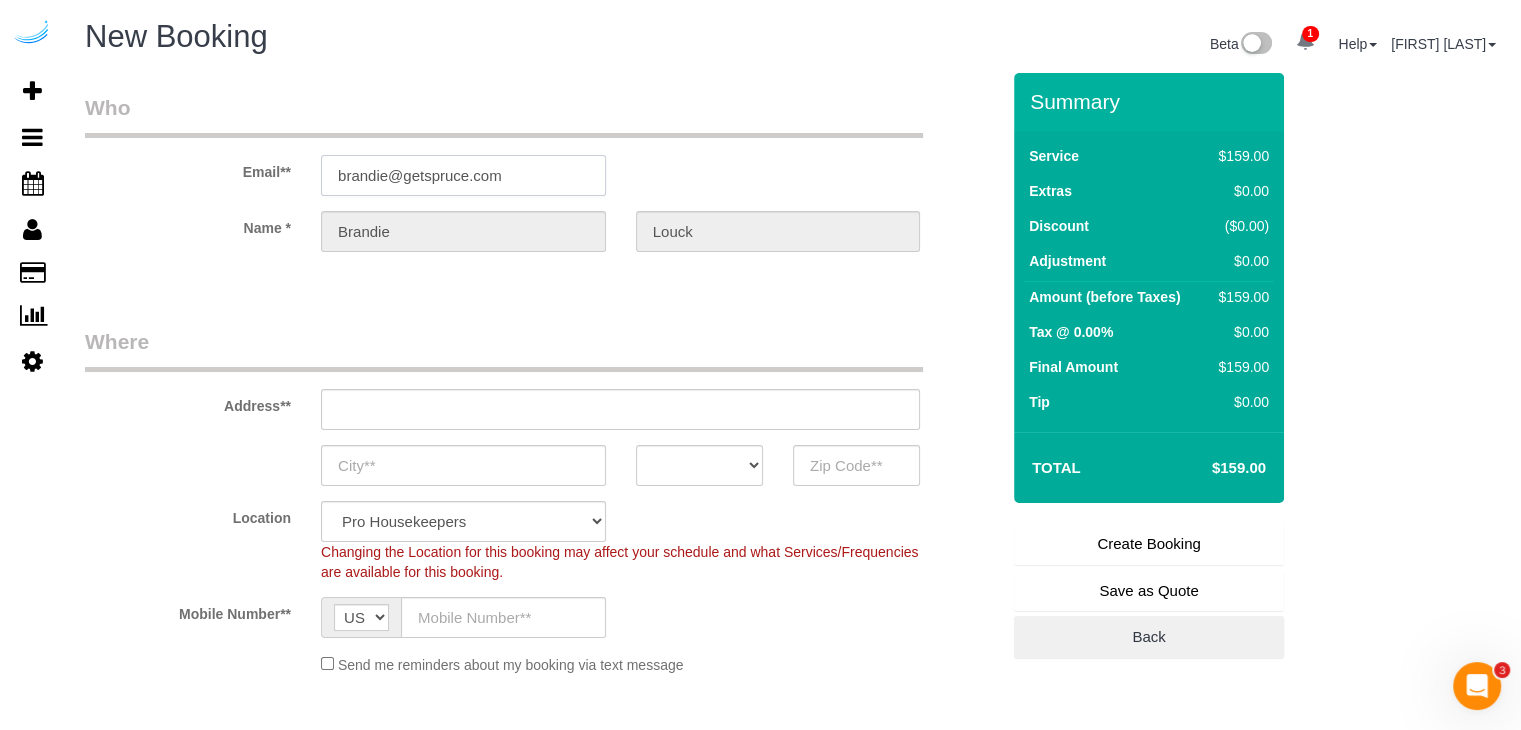 type on "3816 S Lamar Blvd" 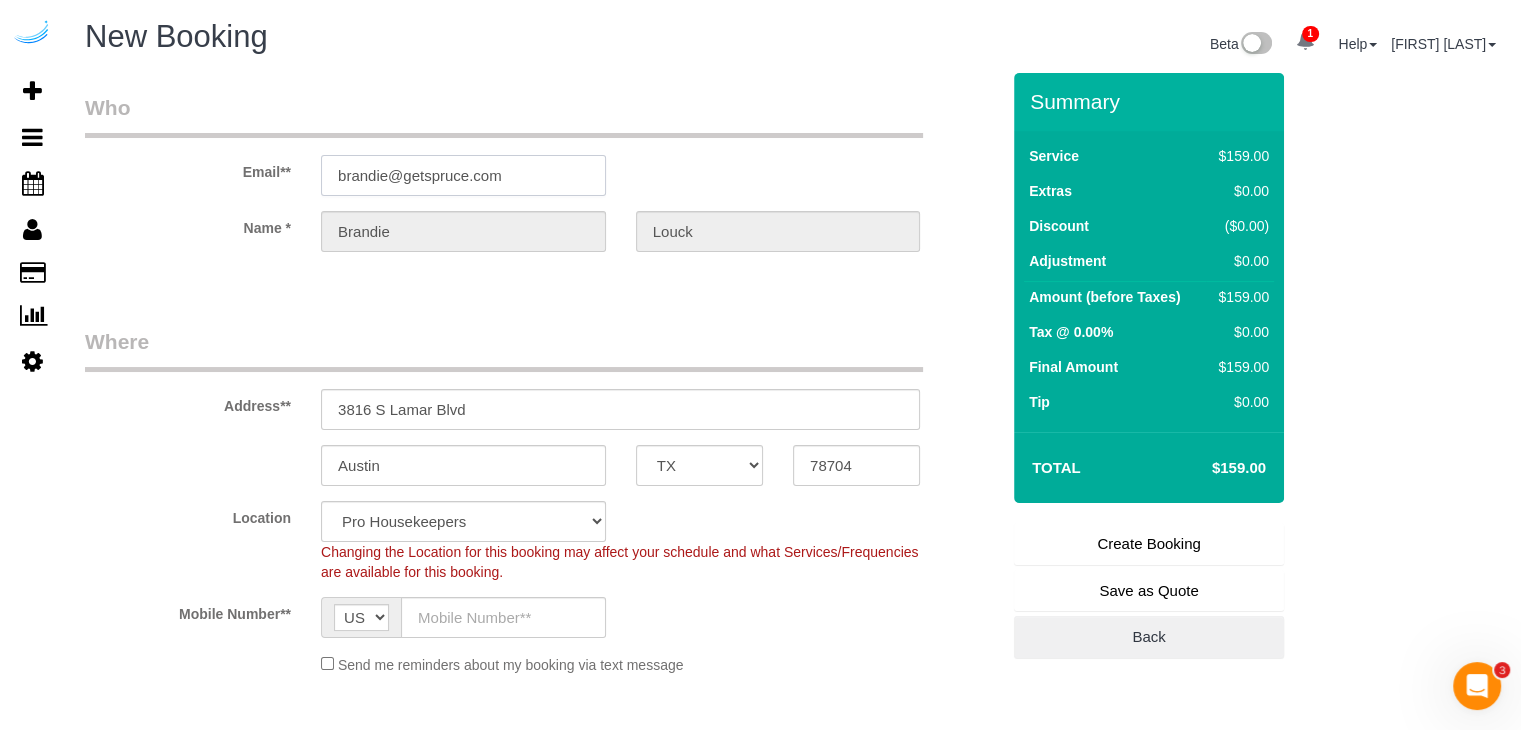 select on "9" 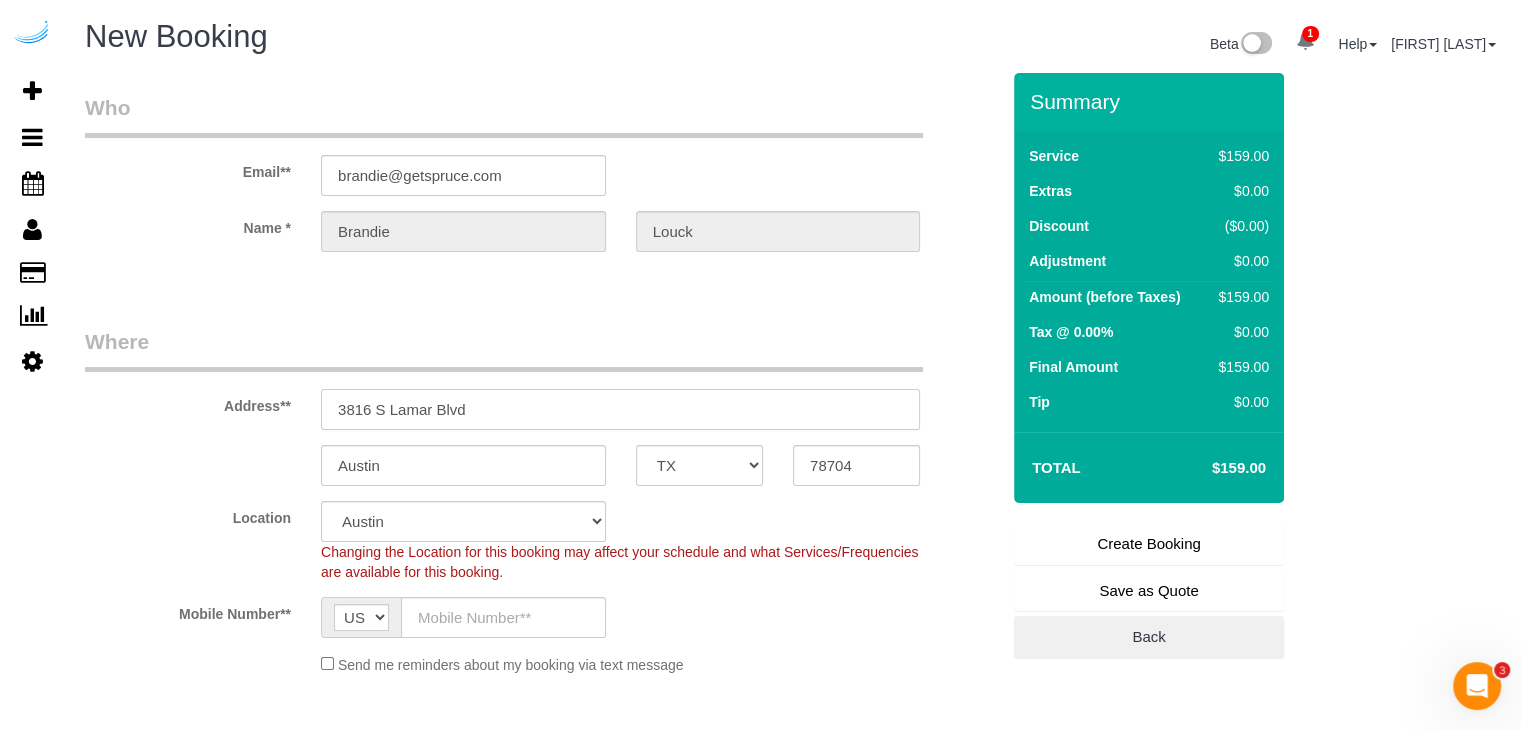 click on "3816 S Lamar Blvd" at bounding box center [620, 409] 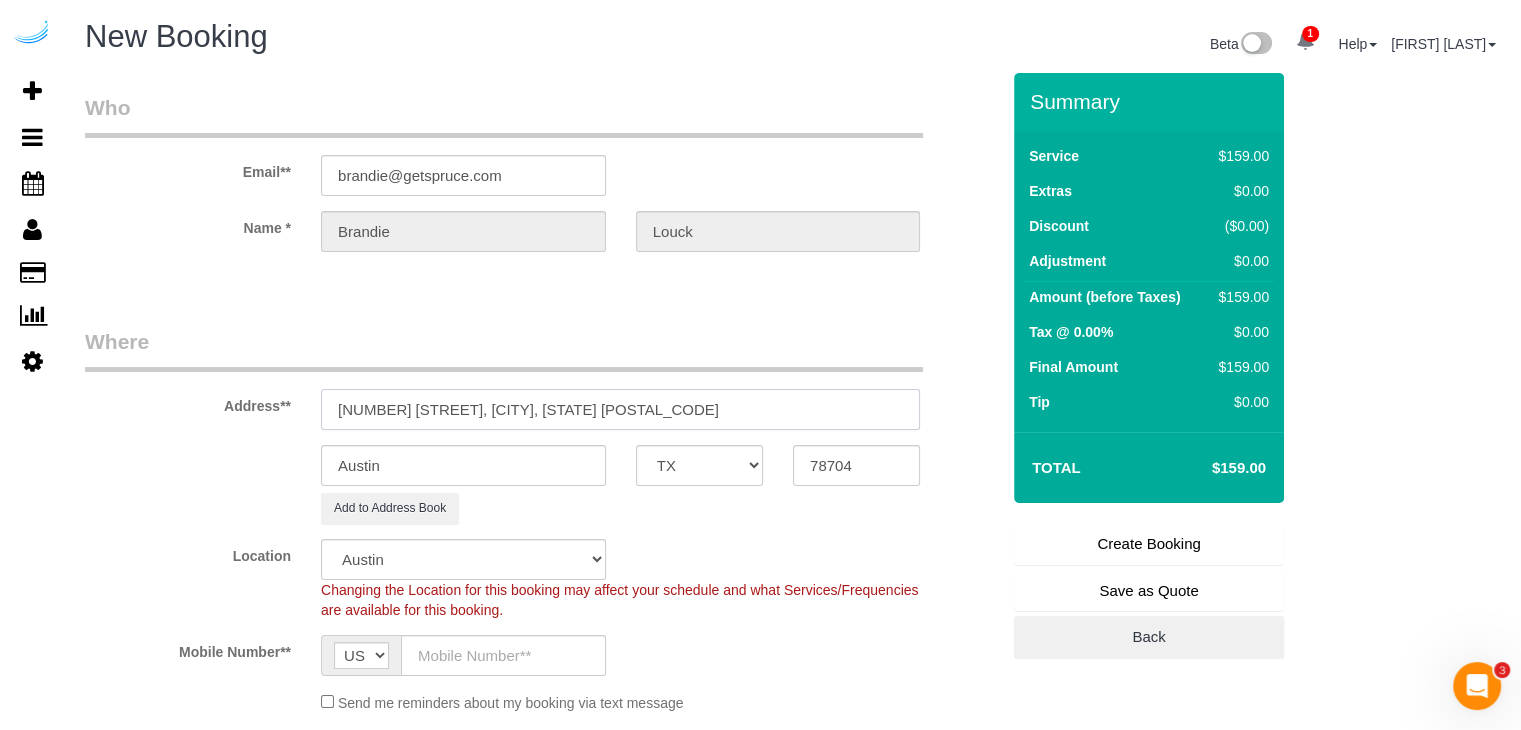 drag, startPoint x: 578, startPoint y: 415, endPoint x: 680, endPoint y: 409, distance: 102.176315 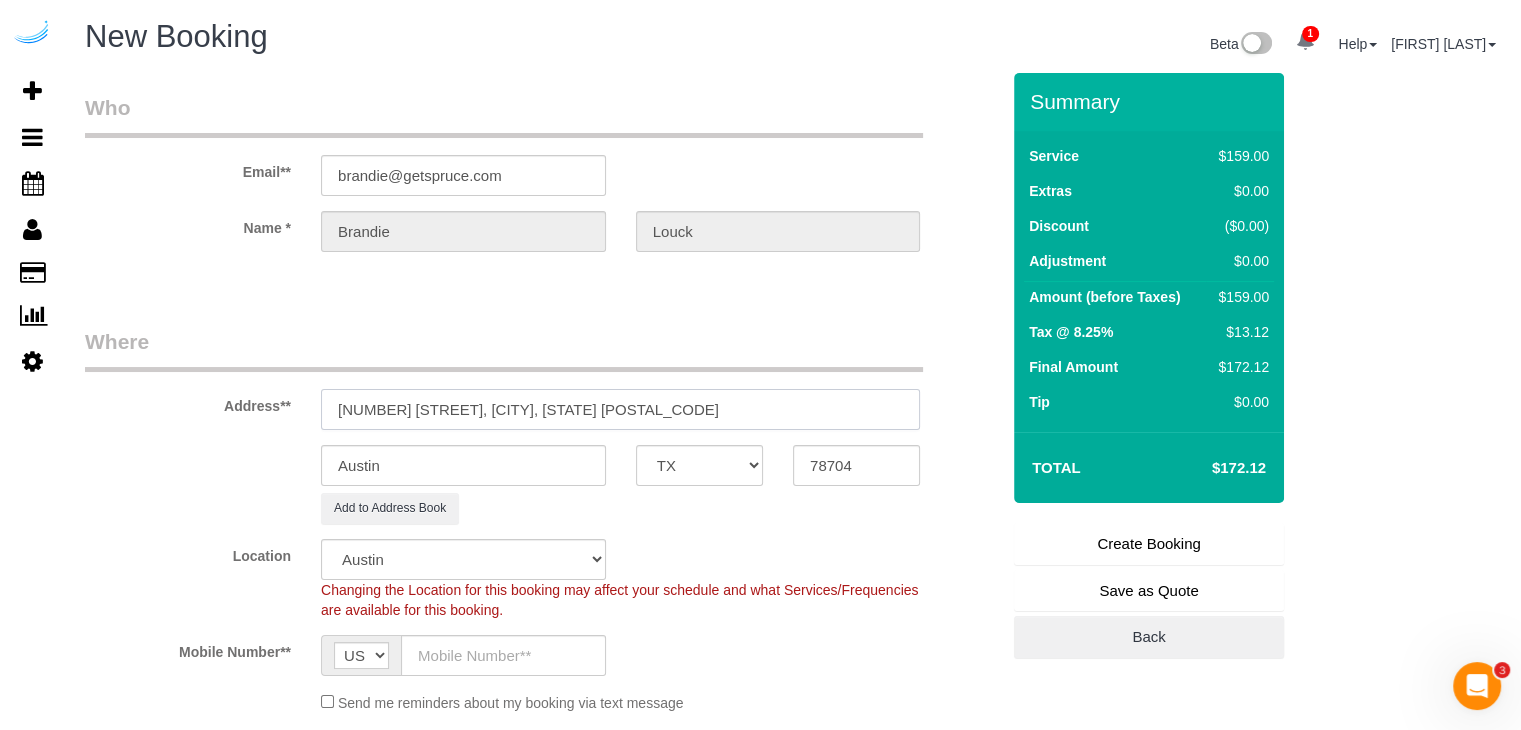 type on "[NUMBER] [STREET], [CITY], [STATE] [POSTAL_CODE]" 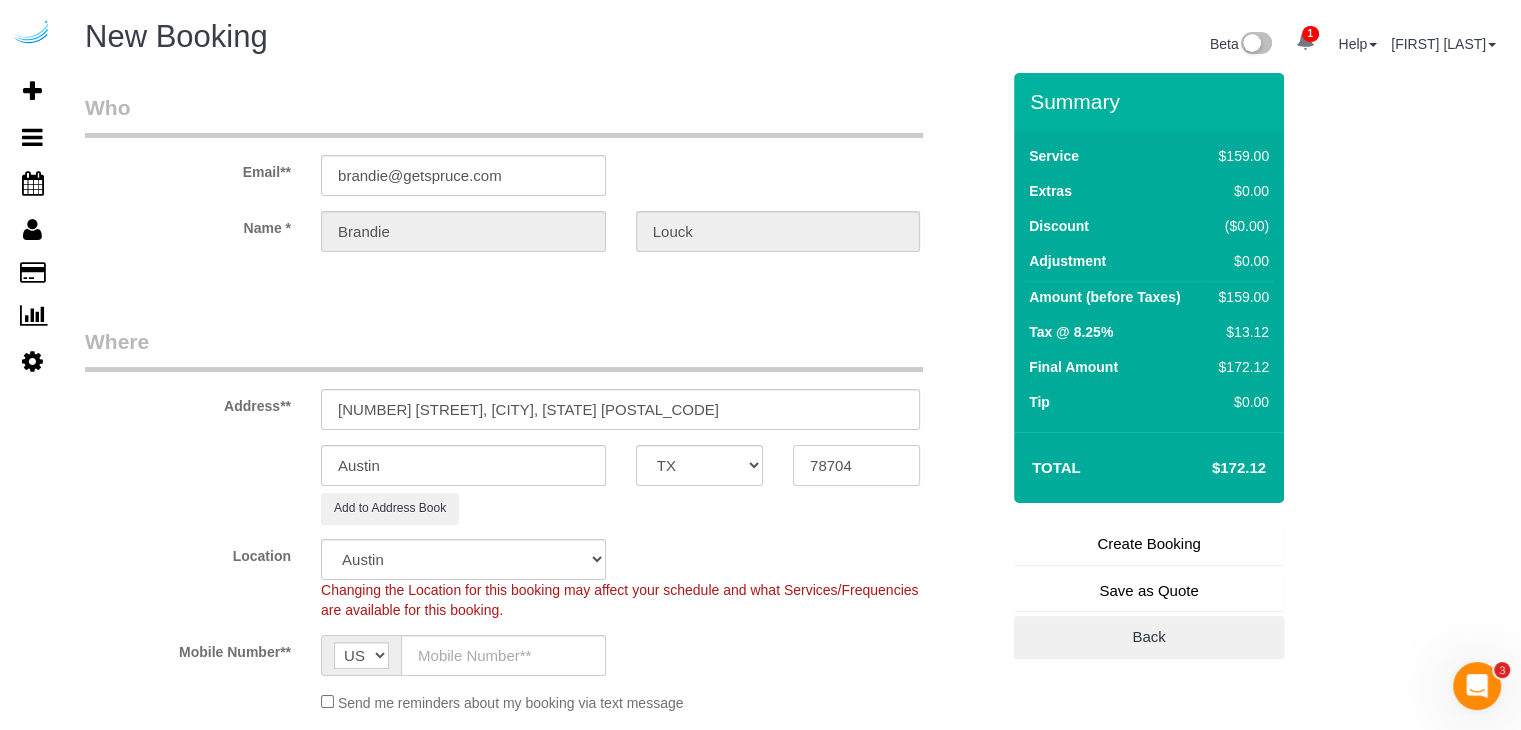 click on "78704" at bounding box center [856, 465] 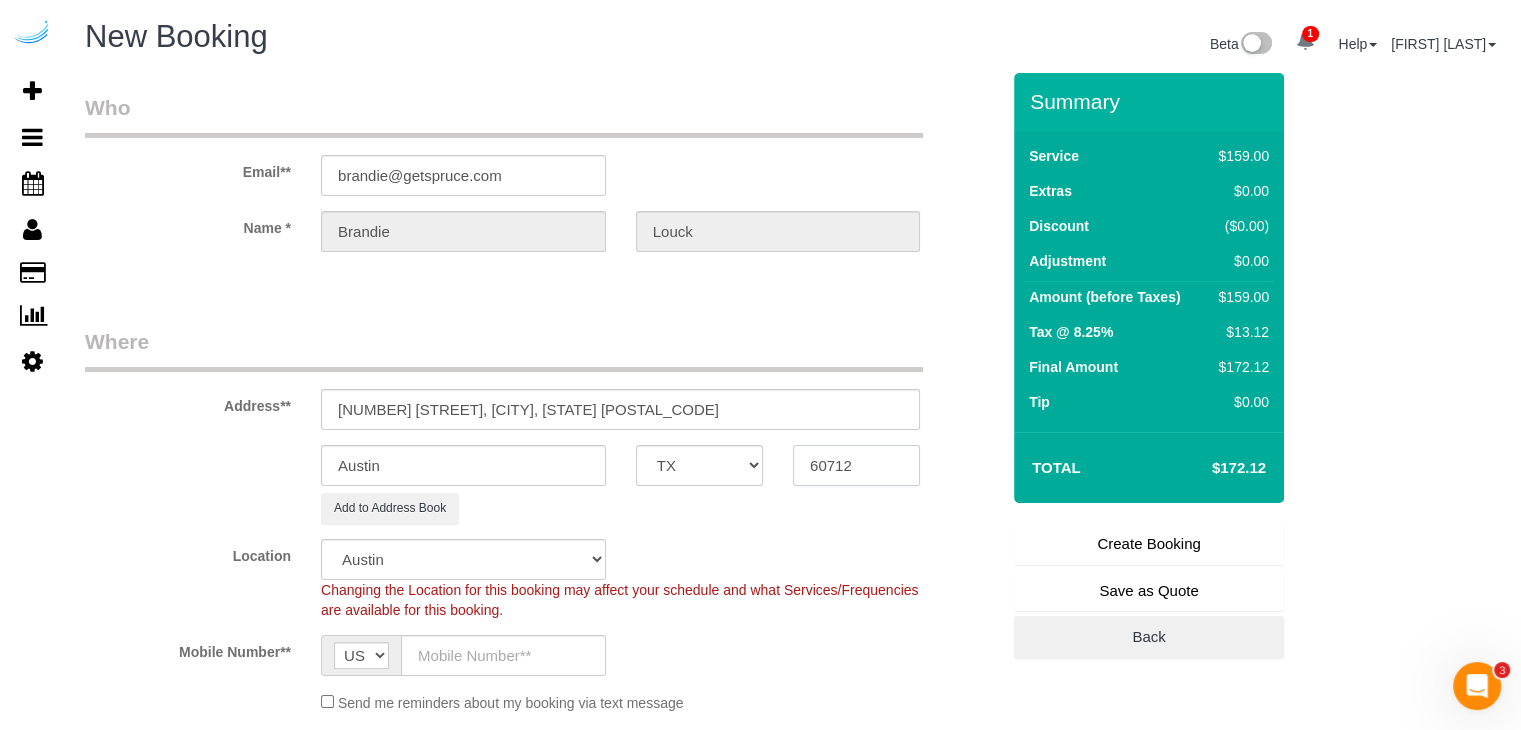 type on "60712" 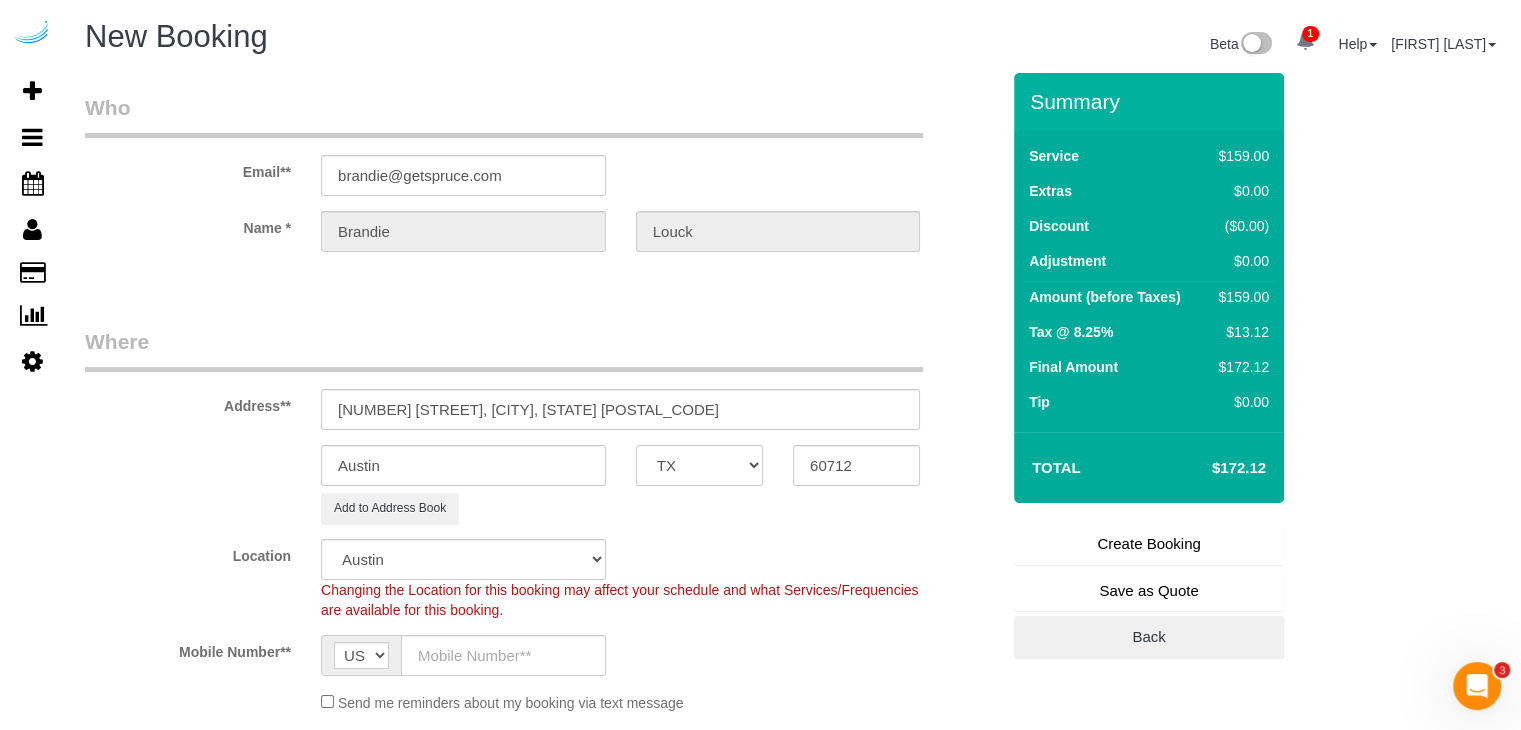 click on "AK
AL
AR
AZ
CA
CO
CT
DC
DE
FL
GA
HI
IA
ID
IL
IN
KS
KY
LA
MA
MD
ME
MI
MN
MO
MS
MT
NC
ND
NE
NH
NJ
NM
NV
NY
OH
OK
OR
PA
RI
SC
SD
TN
TX
UT
VA
VT
WA
WI
WV
WY" at bounding box center [699, 465] 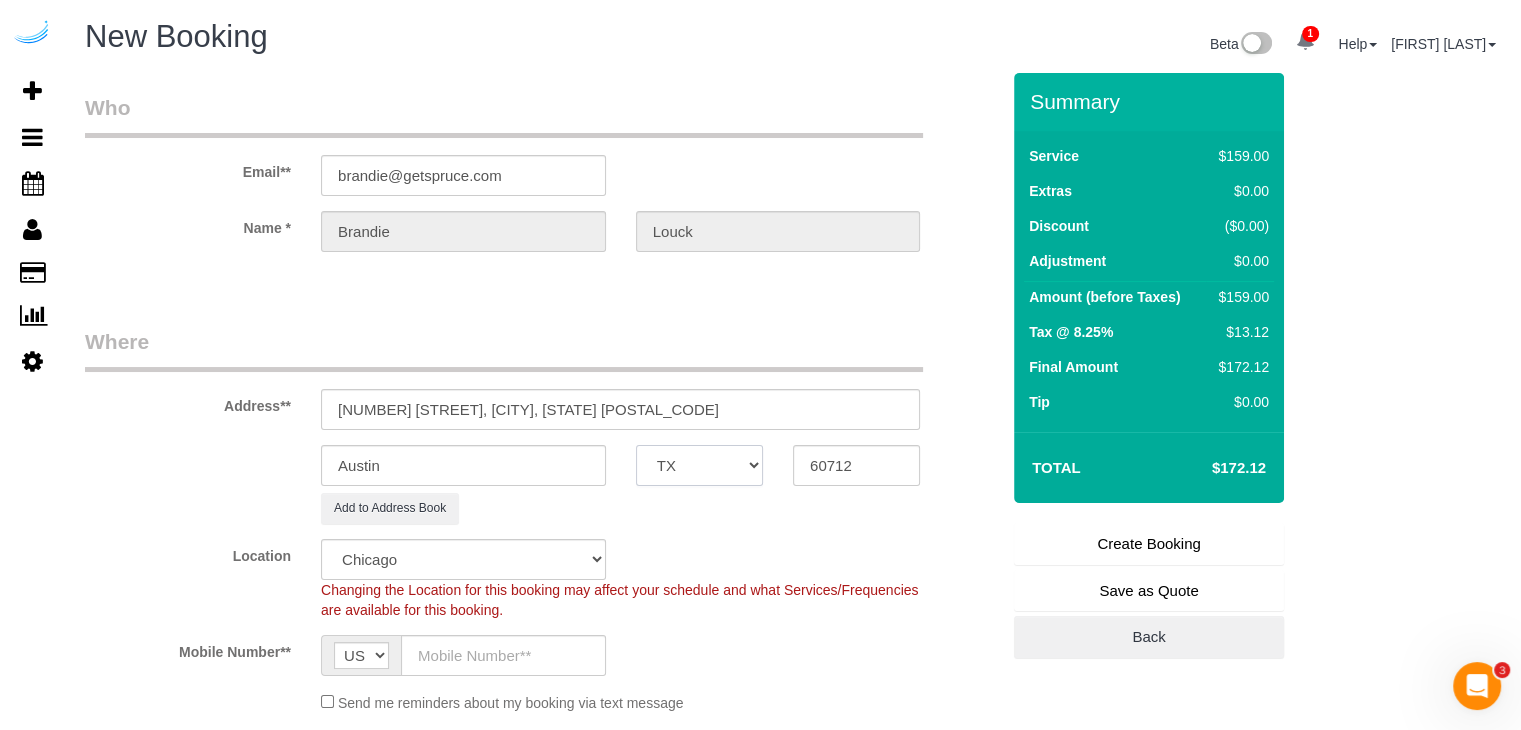 select on "IL" 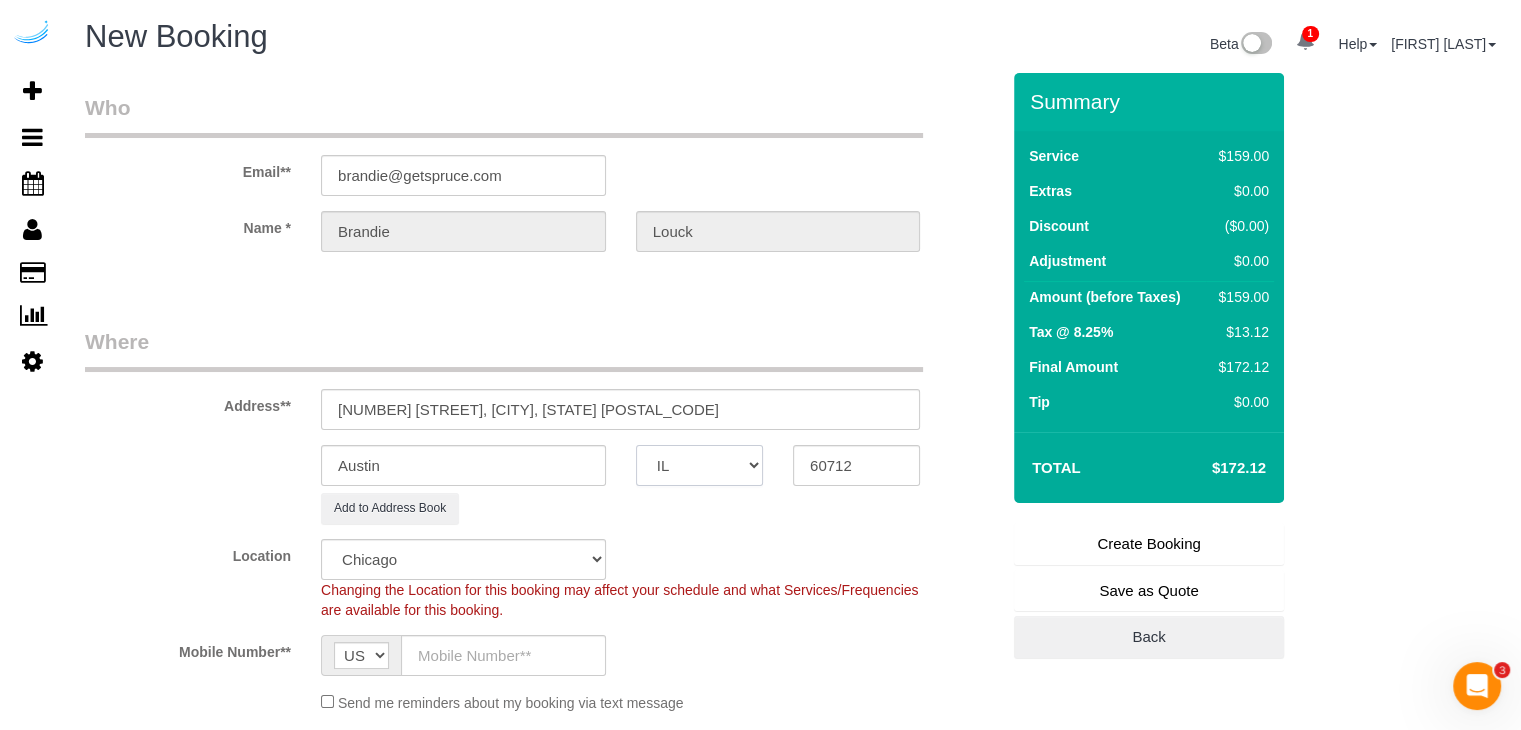 click on "AK
AL
AR
AZ
CA
CO
CT
DC
DE
FL
GA
HI
IA
ID
IL
IN
KS
KY
LA
MA
MD
ME
MI
MN
MO
MS
MT
NC
ND
NE
NH
NJ
NM
NV
NY
OH
OK
OR
PA
RI
SC
SD
TN
TX
UT
VA
VT
WA
WI
WV
WY" at bounding box center [699, 465] 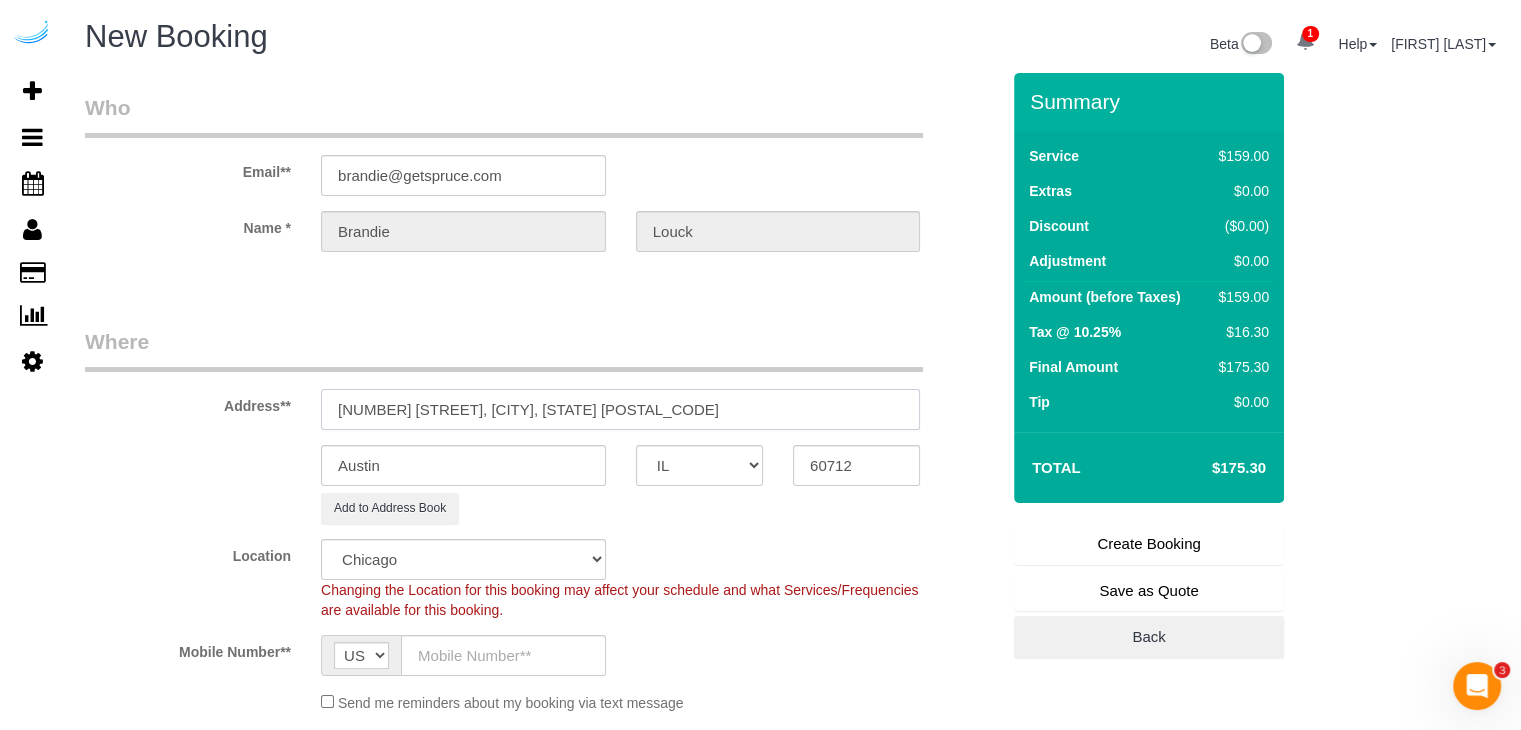 drag, startPoint x: 552, startPoint y: 409, endPoint x: 470, endPoint y: 428, distance: 84.17244 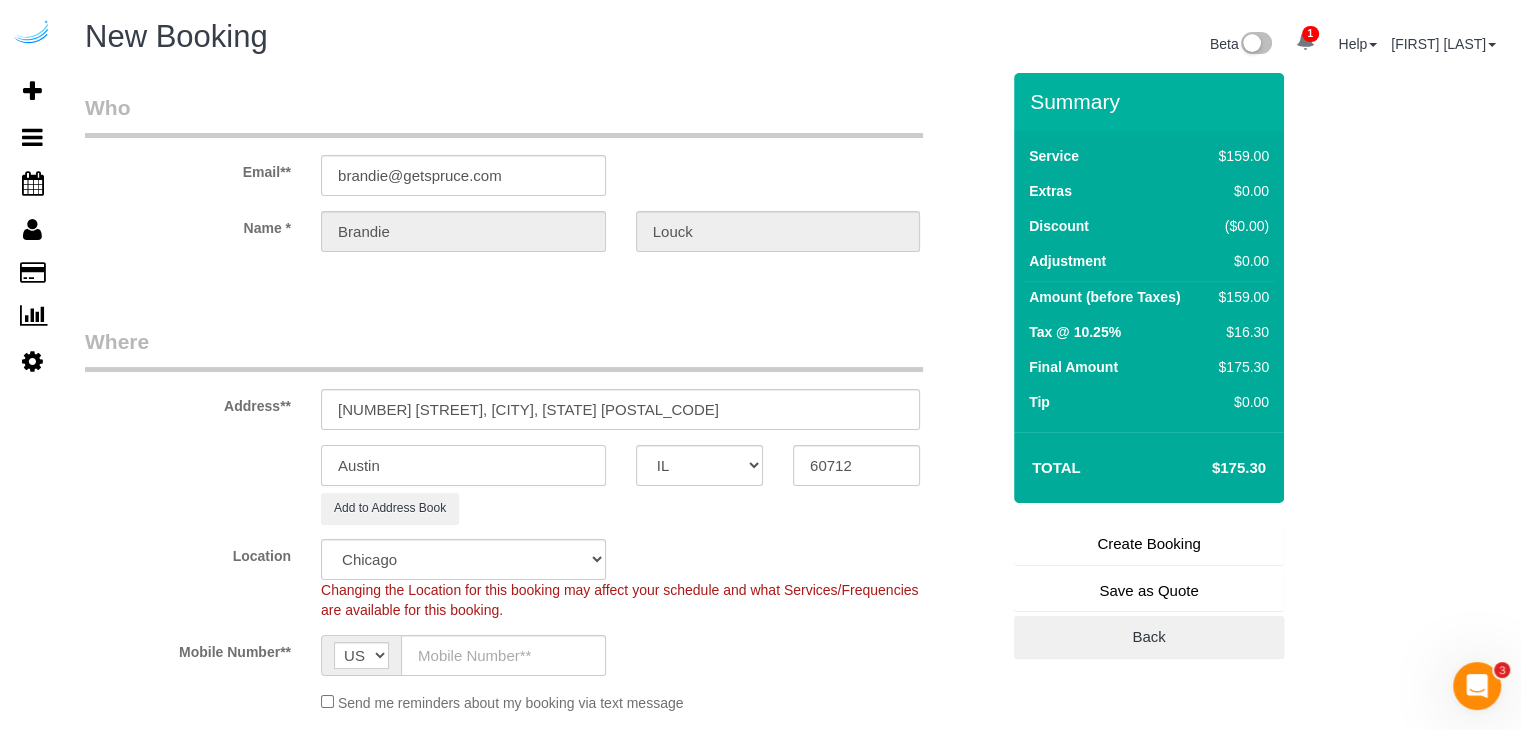 click on "Austin" at bounding box center (463, 465) 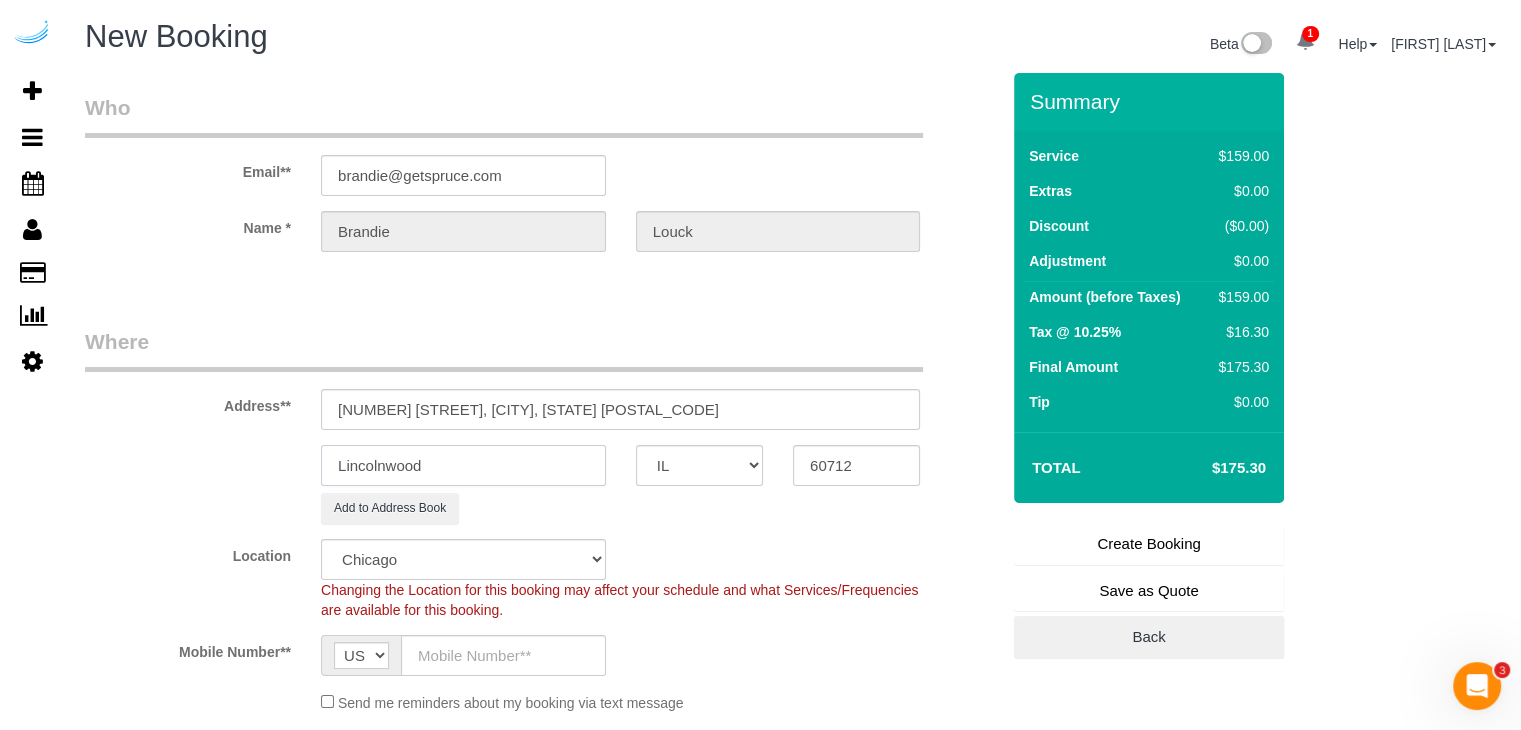 type on "Lincolnwood" 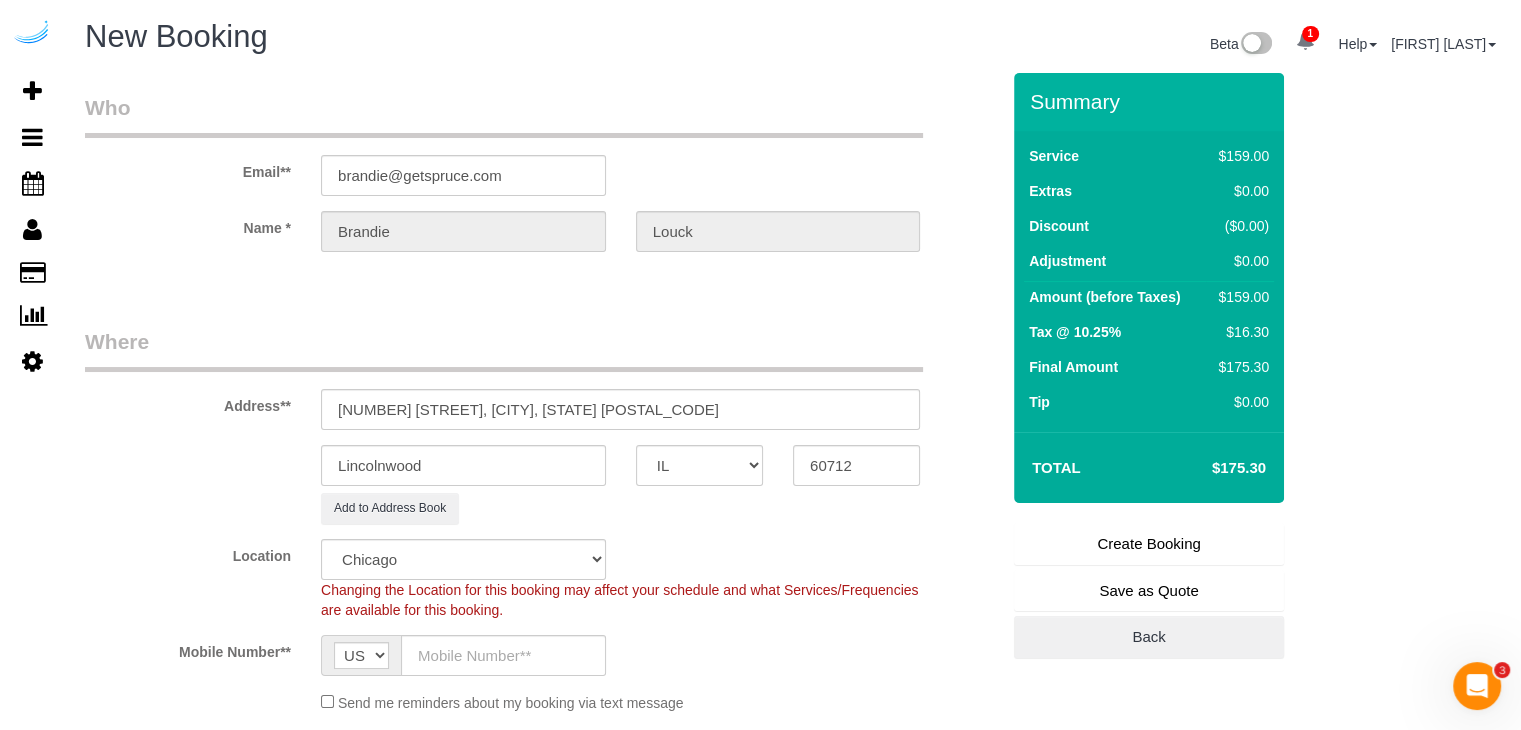 click on "Where" at bounding box center [504, 349] 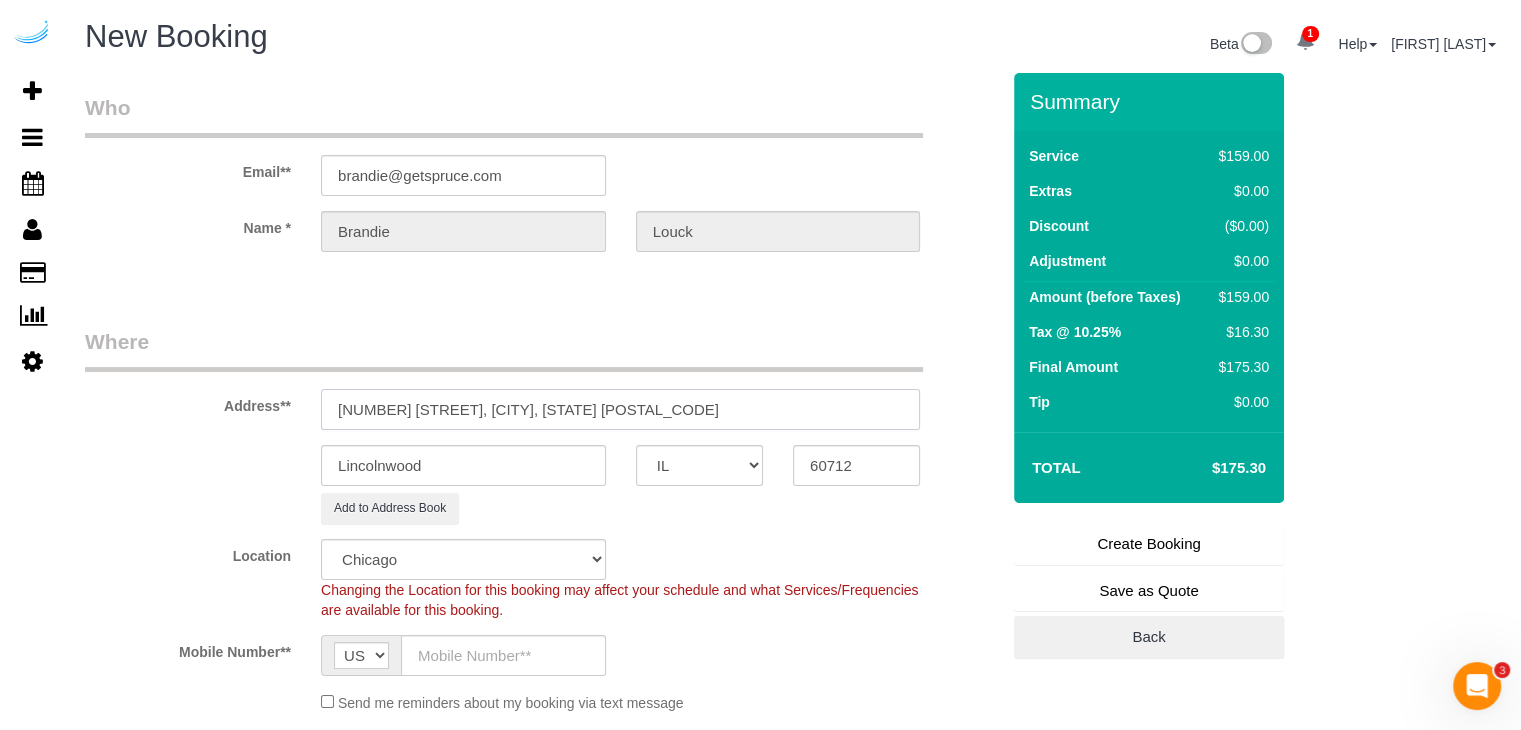drag, startPoint x: 472, startPoint y: 413, endPoint x: 968, endPoint y: 453, distance: 497.6103 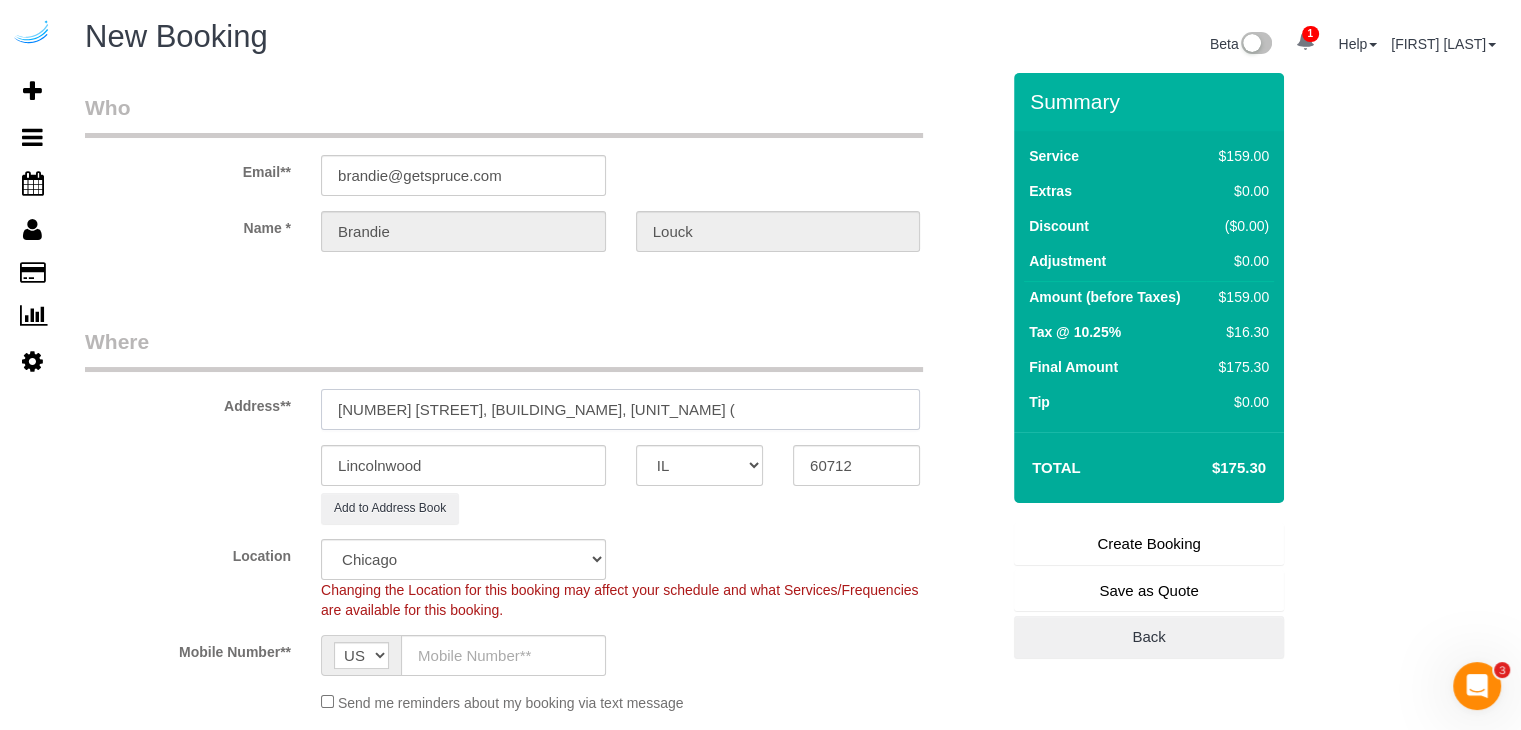paste on "[FIRST] [LAST]" 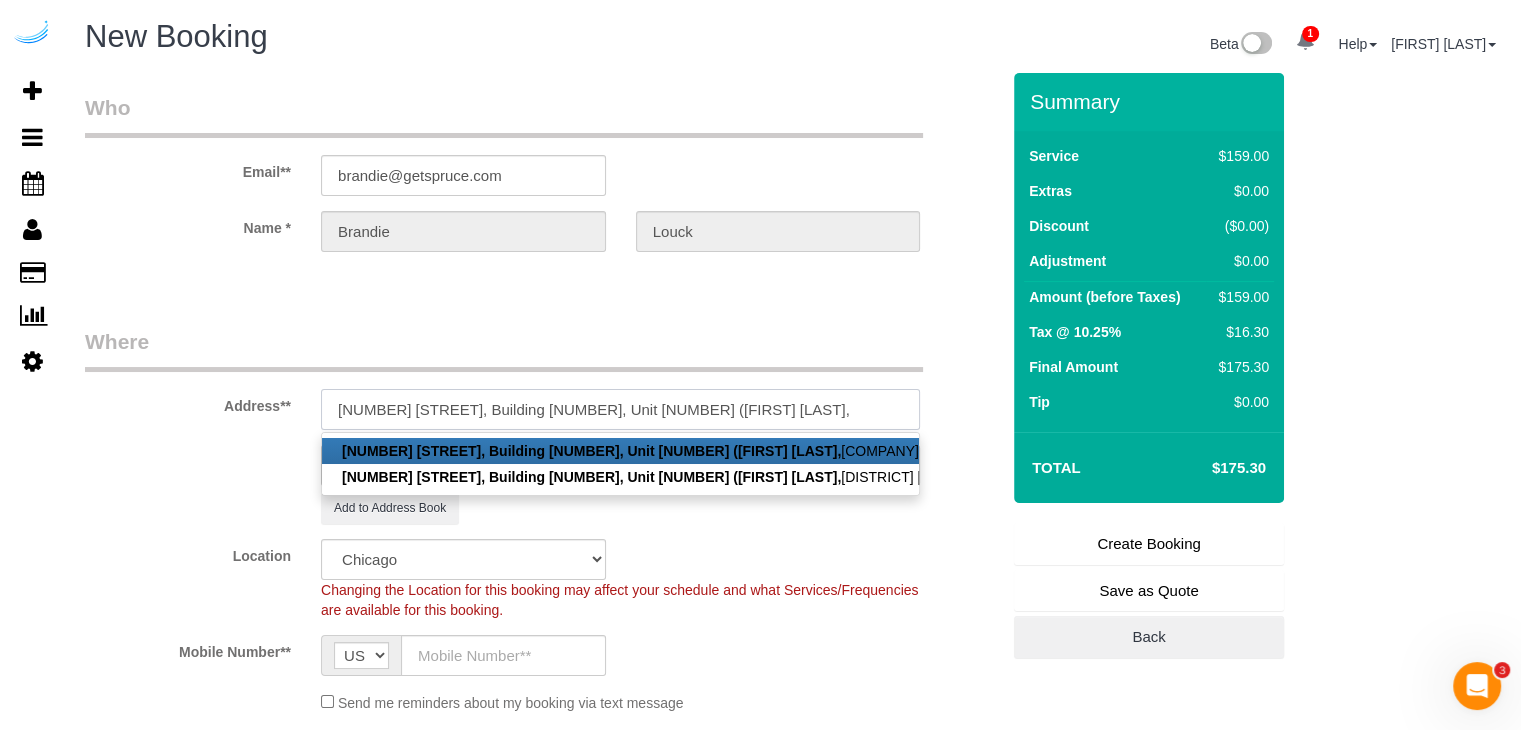 paste on "SchedulerView Checklists District 1860" 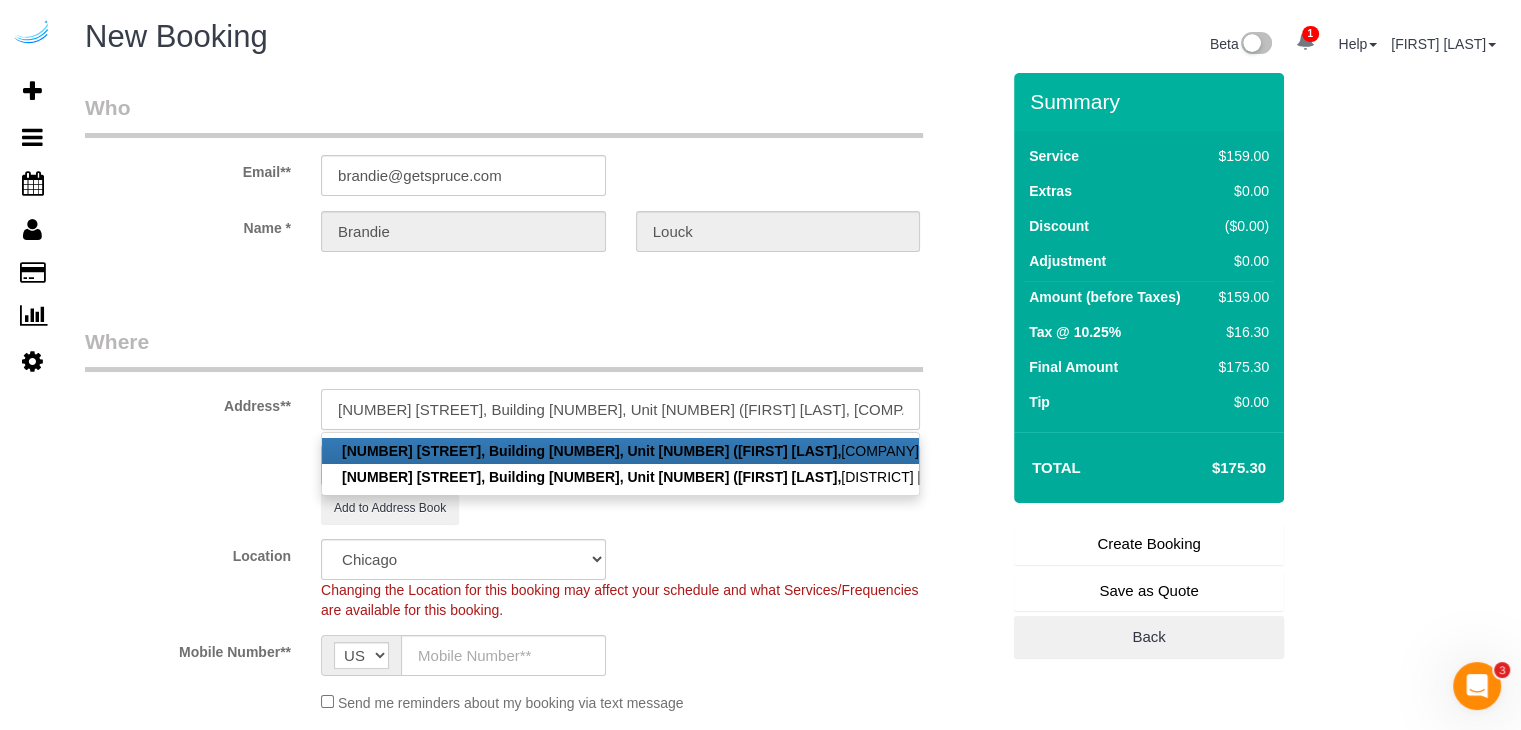 scroll, scrollTop: 0, scrollLeft: 77, axis: horizontal 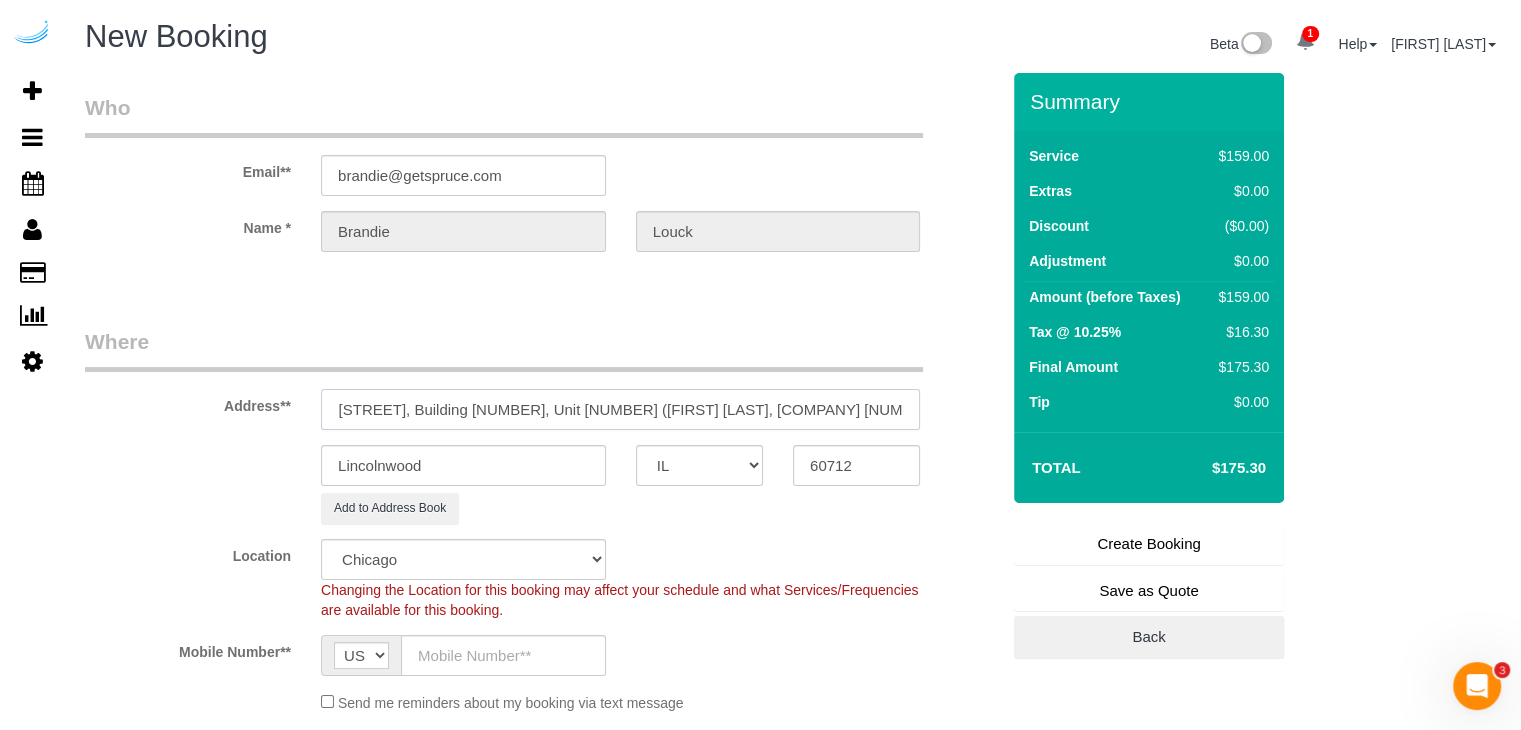 drag, startPoint x: 816, startPoint y: 408, endPoint x: 643, endPoint y: 433, distance: 174.79703 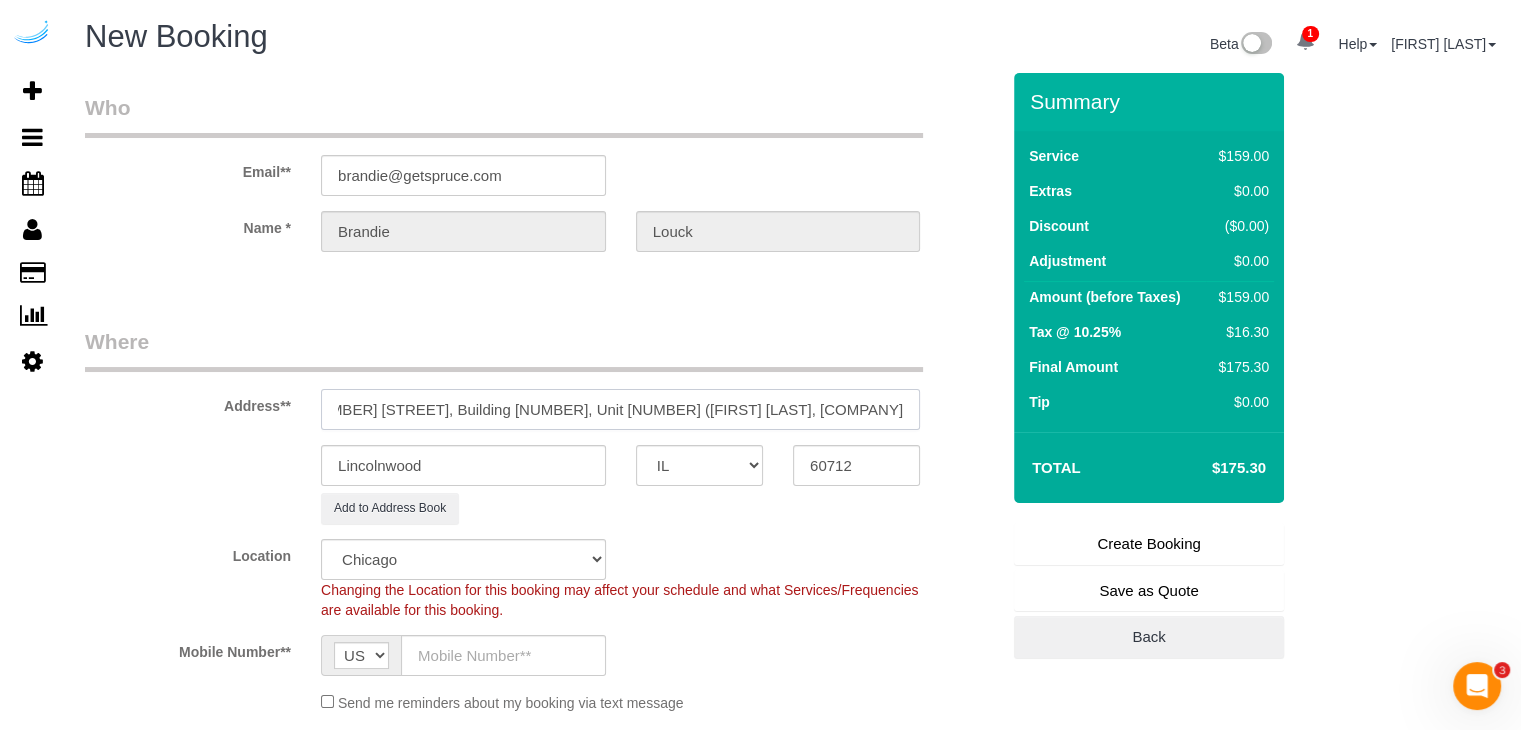 scroll, scrollTop: 0, scrollLeft: 0, axis: both 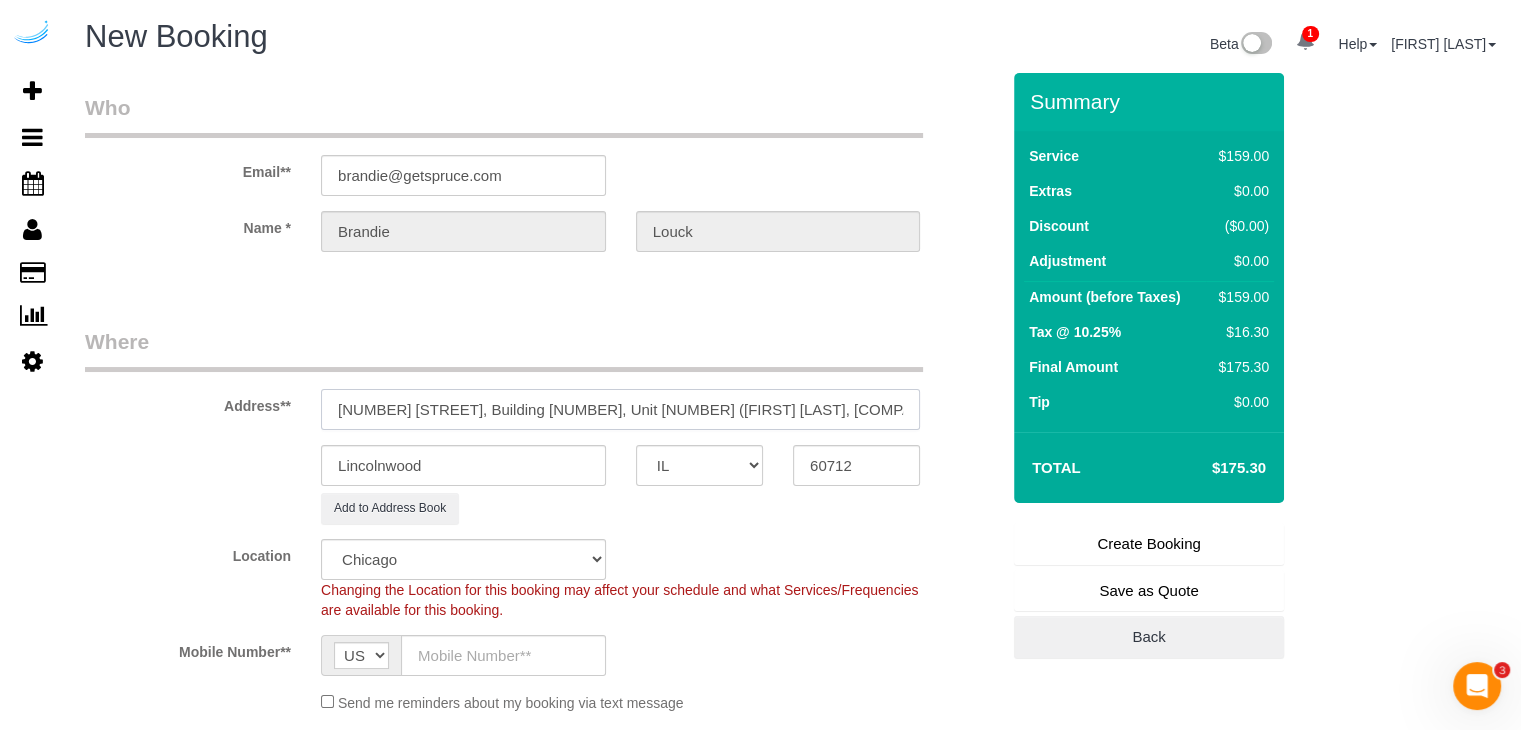 click on "[NUMBER] [STREET], Building [NUMBER], Unit [NUMBER] ([FIRST] [LAST], [COMPANY]" at bounding box center (620, 409) 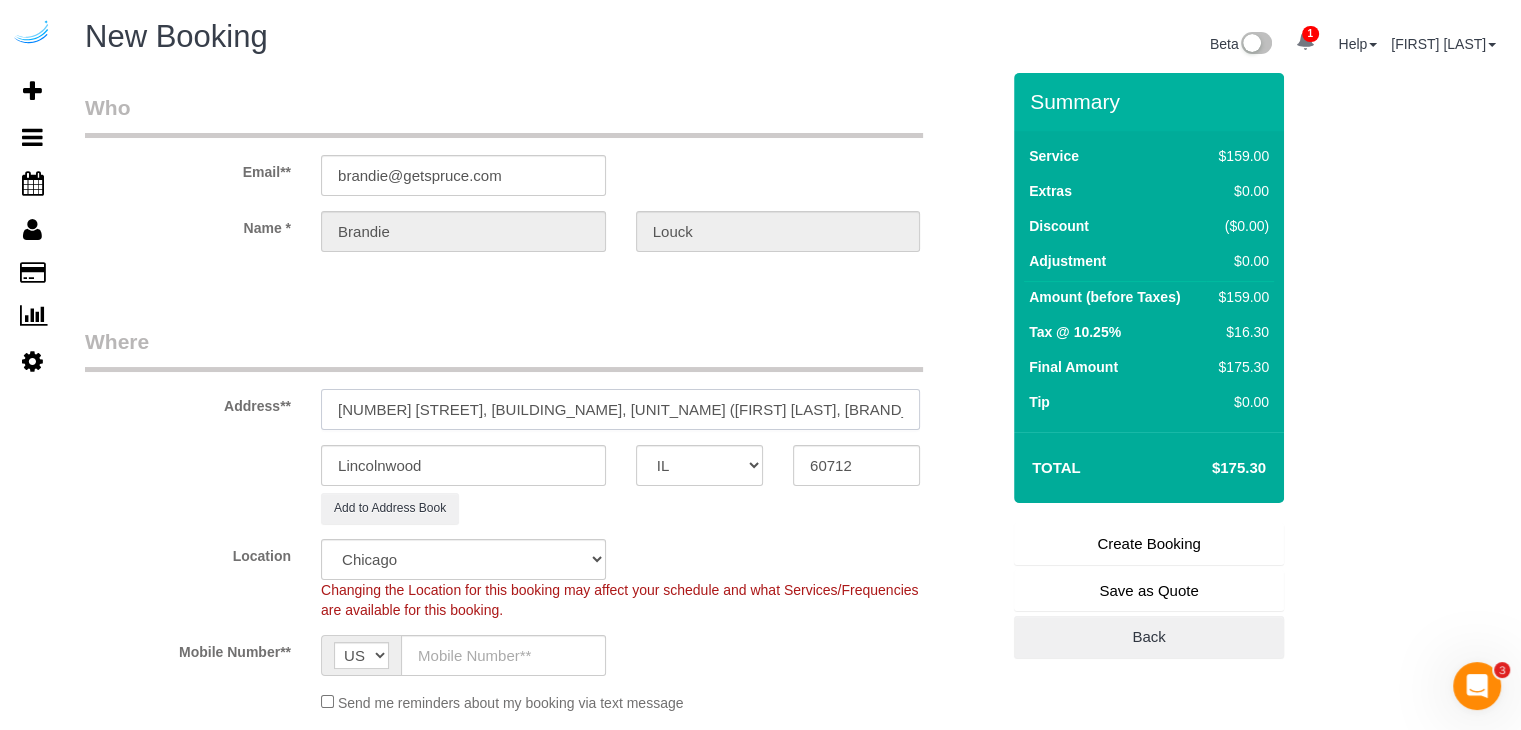 paste on "1447876" 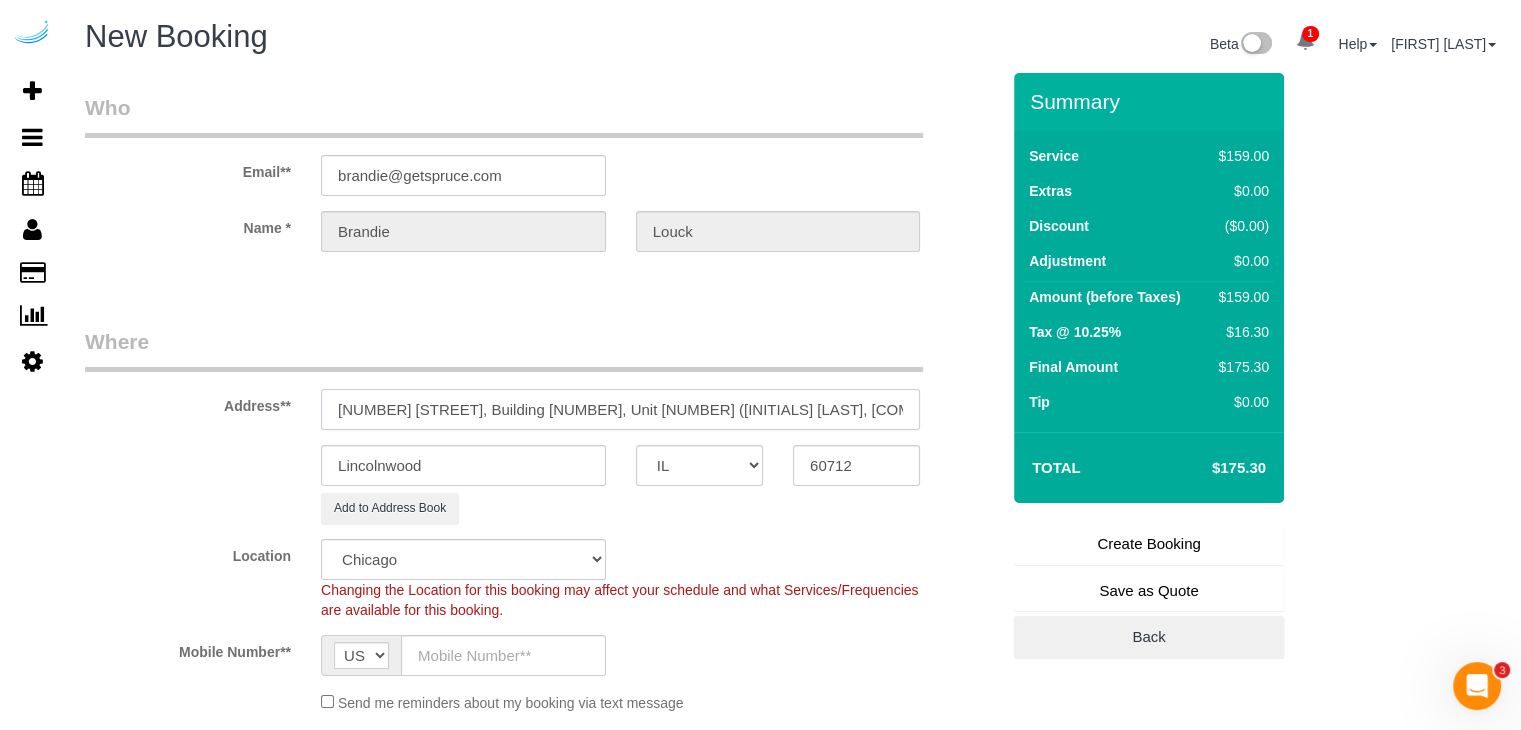 type on "[NUMBER] [STREET], Building [NUMBER], Unit [NUMBER] ([INITIALS] [LAST], [COMPANY_NAME], [NUMBER]	)" 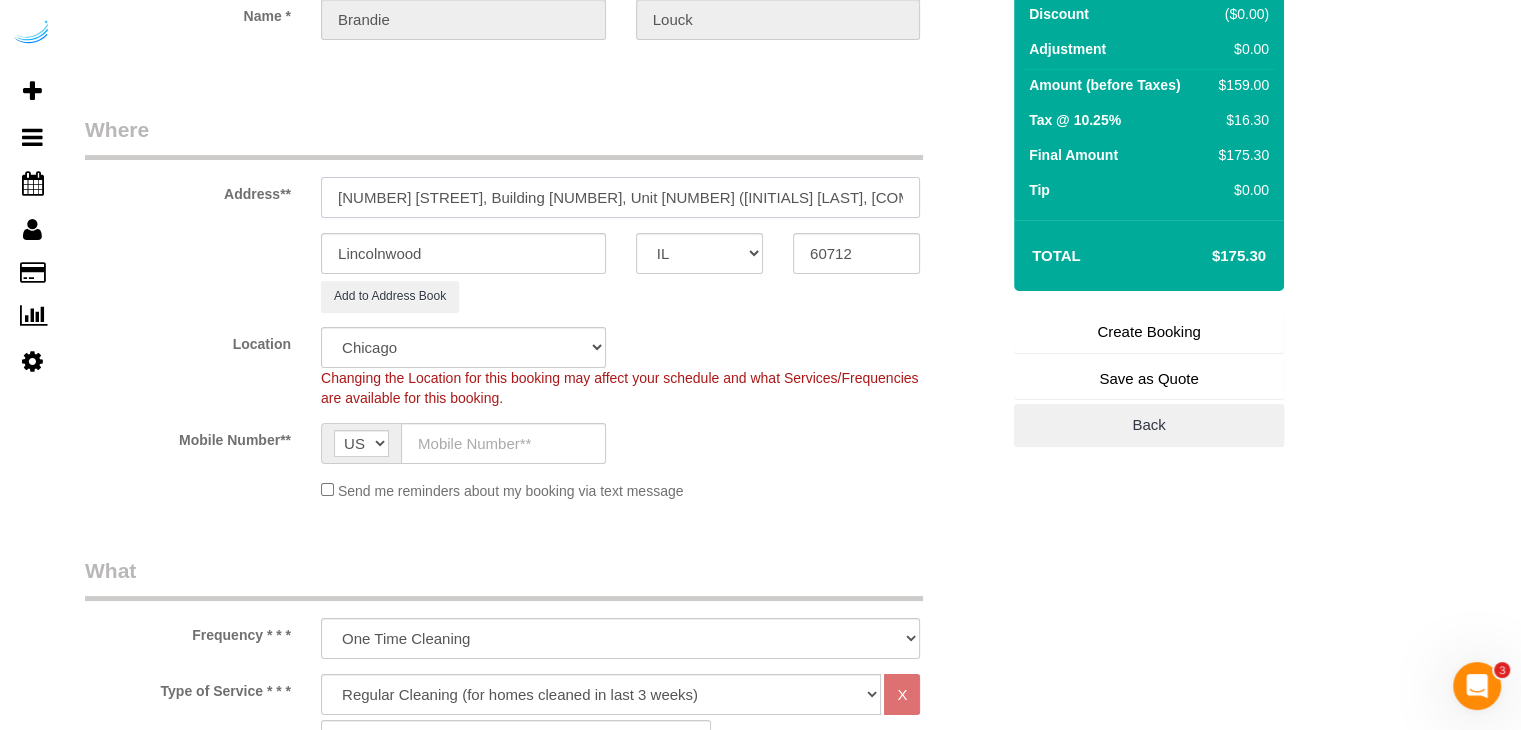 scroll, scrollTop: 100, scrollLeft: 0, axis: vertical 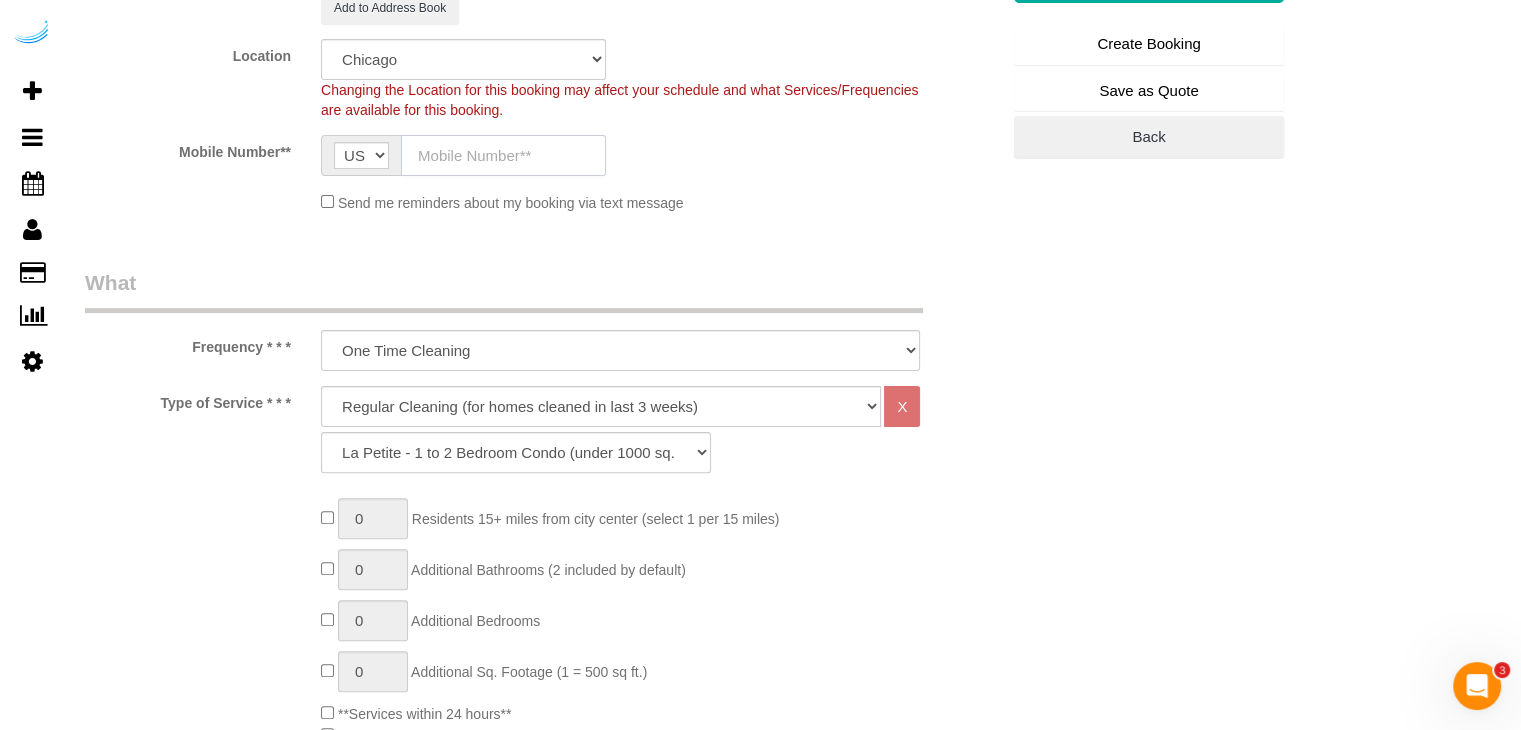 click 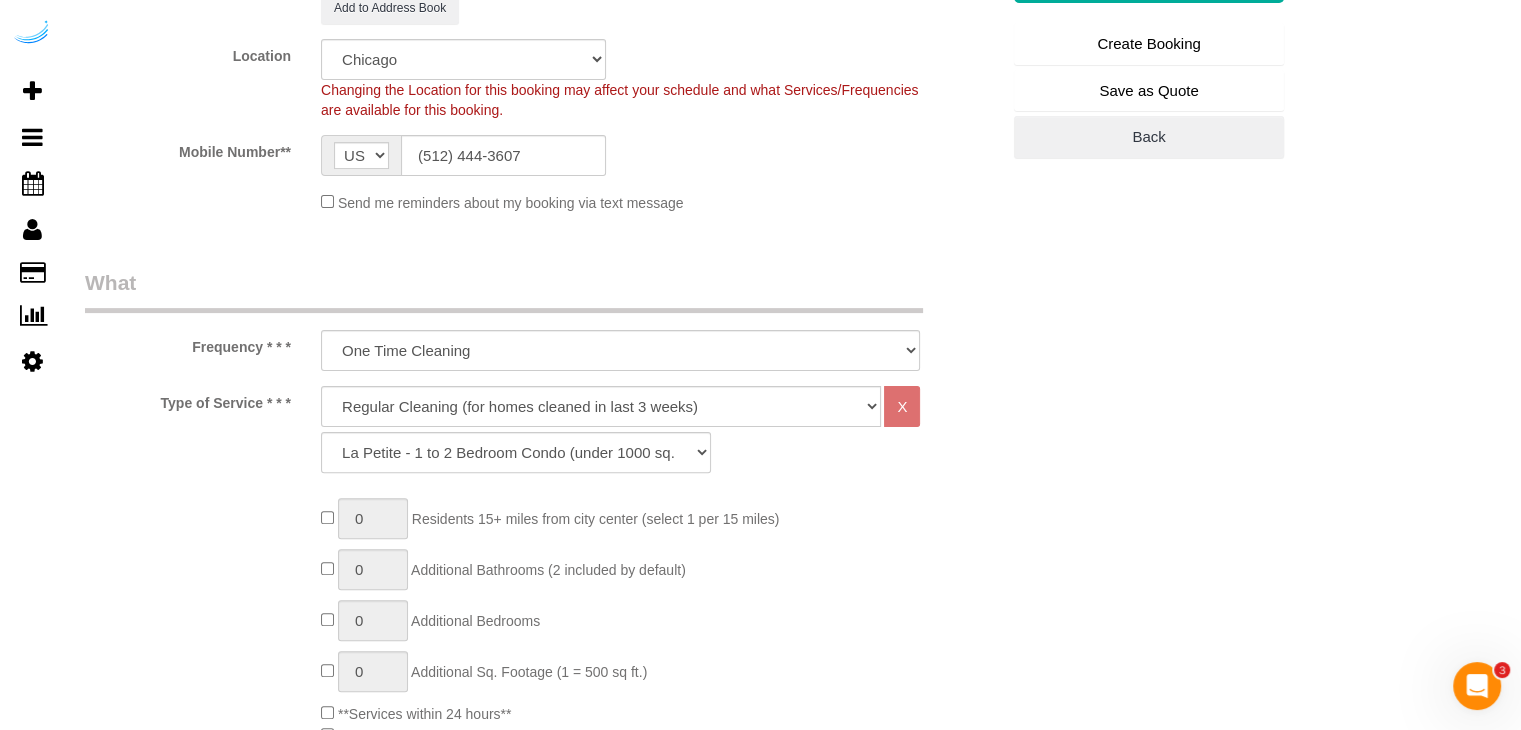 type on "Brandie Louck" 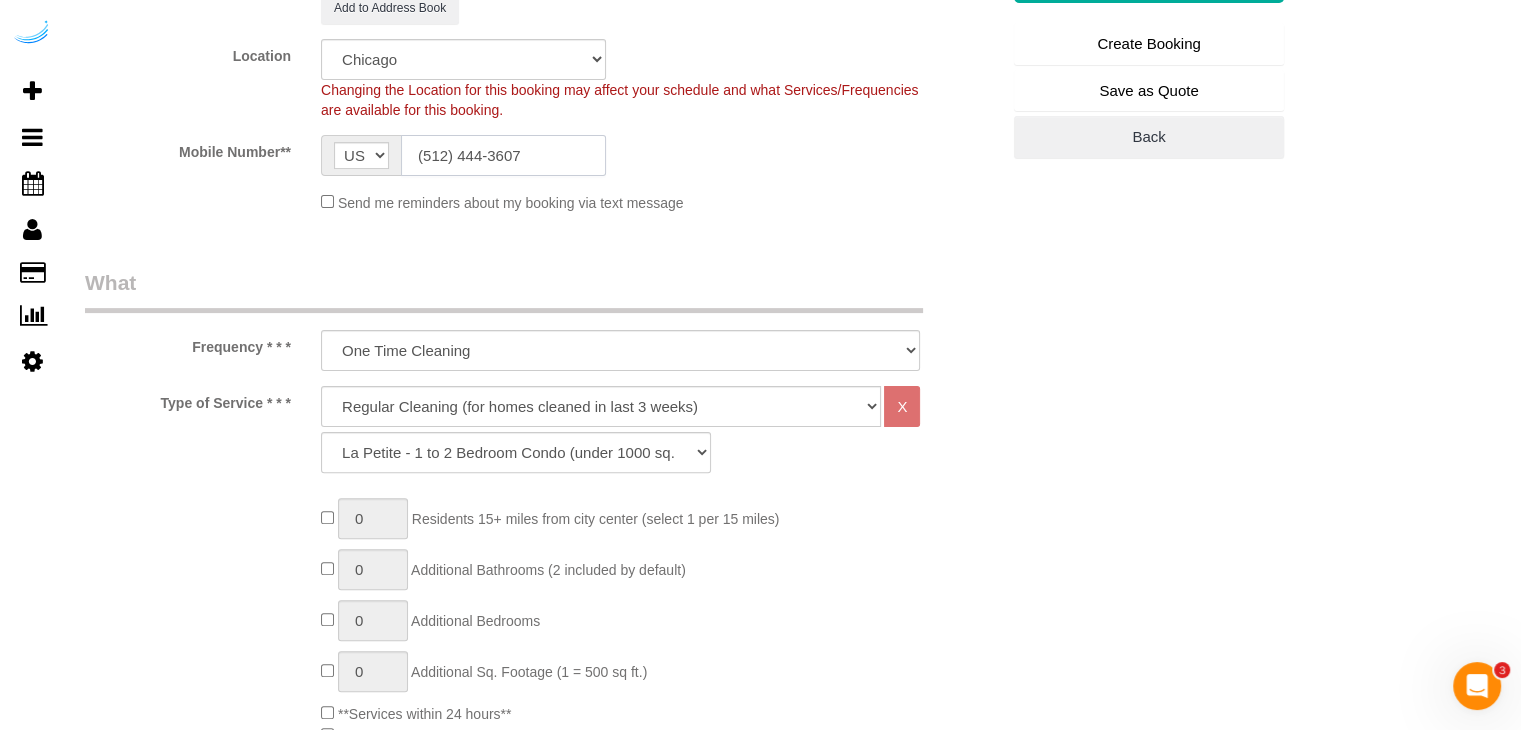 type on "(512) 444-3607" 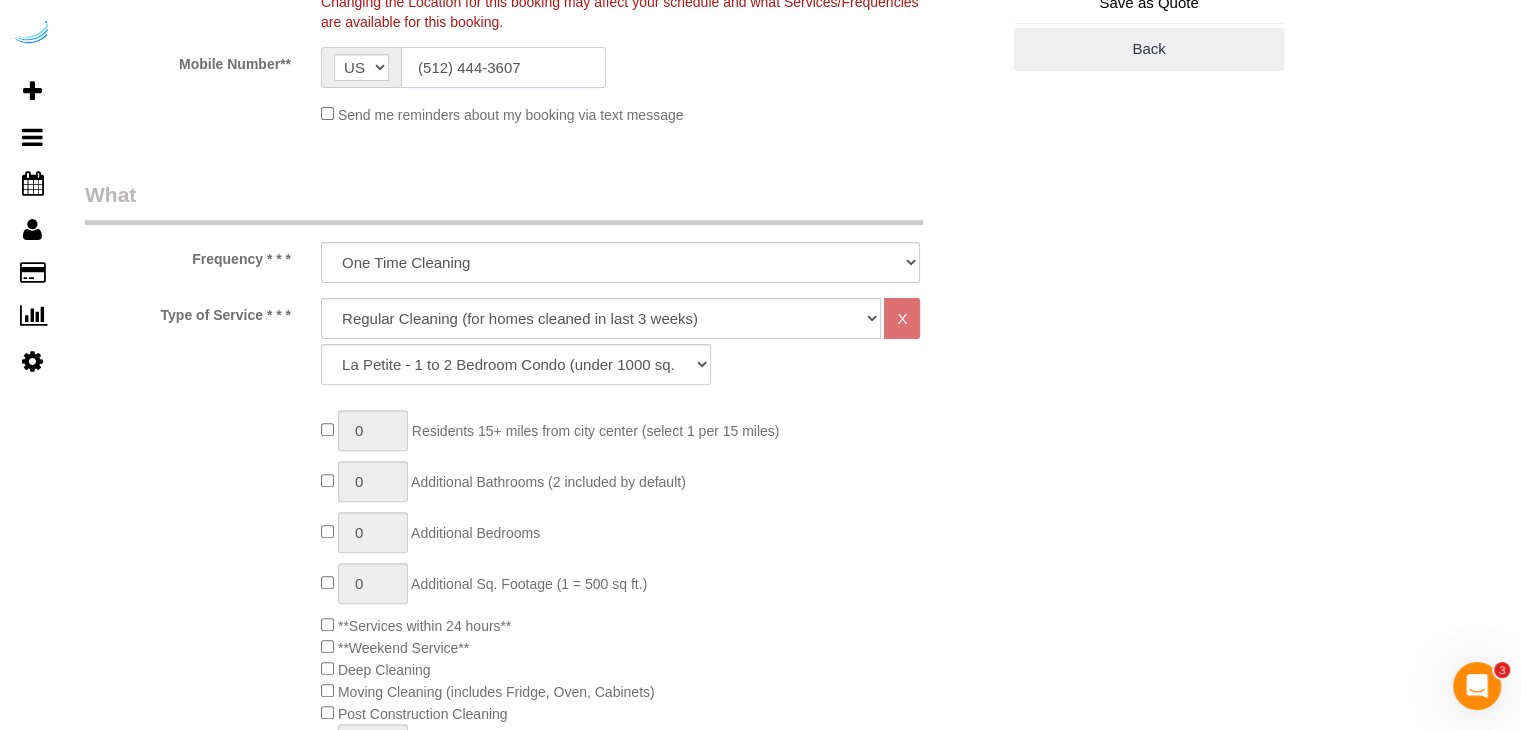 scroll, scrollTop: 600, scrollLeft: 0, axis: vertical 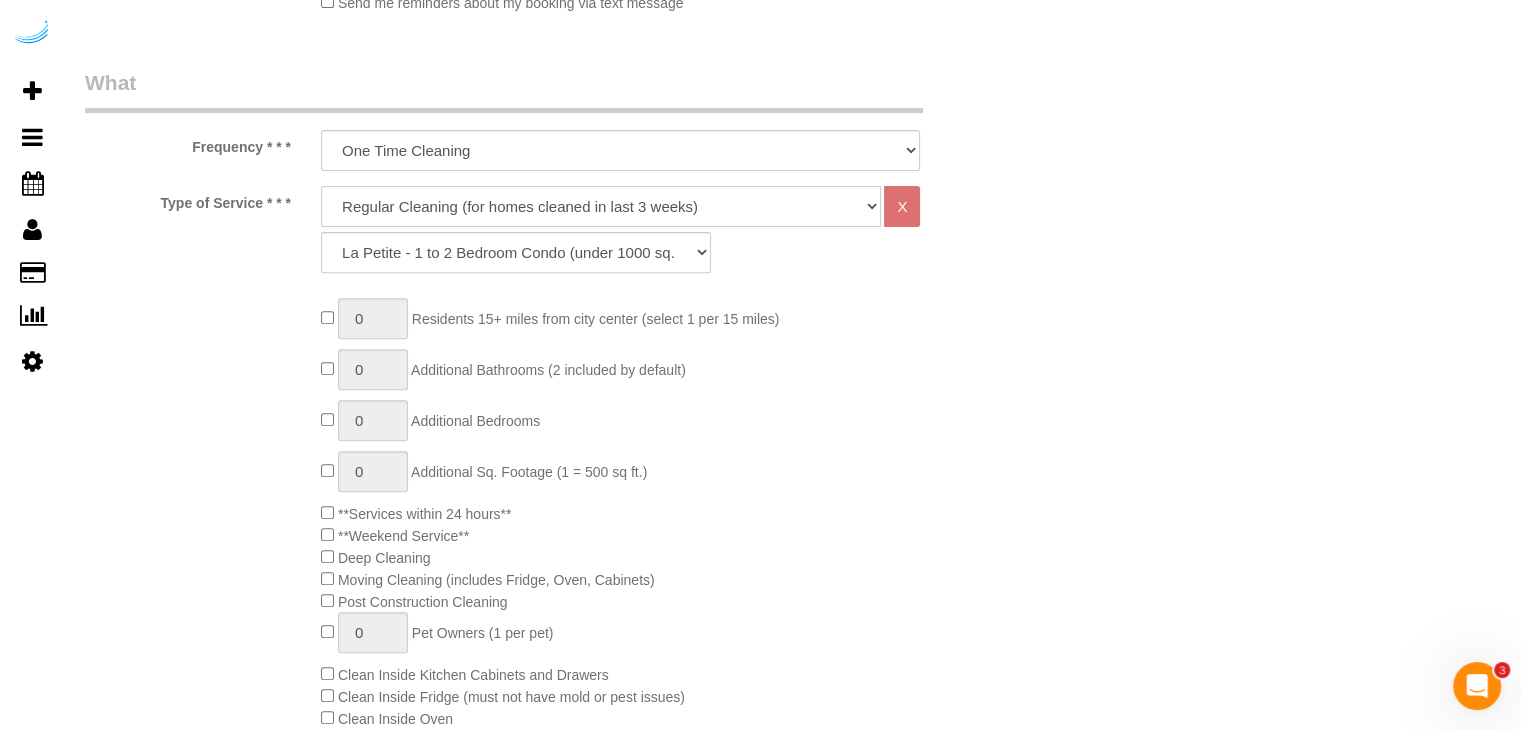 click on "Deep Cleaning (for homes that have not been cleaned in 3+ weeks) Spruce Regular Cleaning (for homes cleaned in last 3 weeks) Moving Cleanup (to clean home for new tenants) Post Construction Cleaning Vacation Rental Cleaning Hourly" 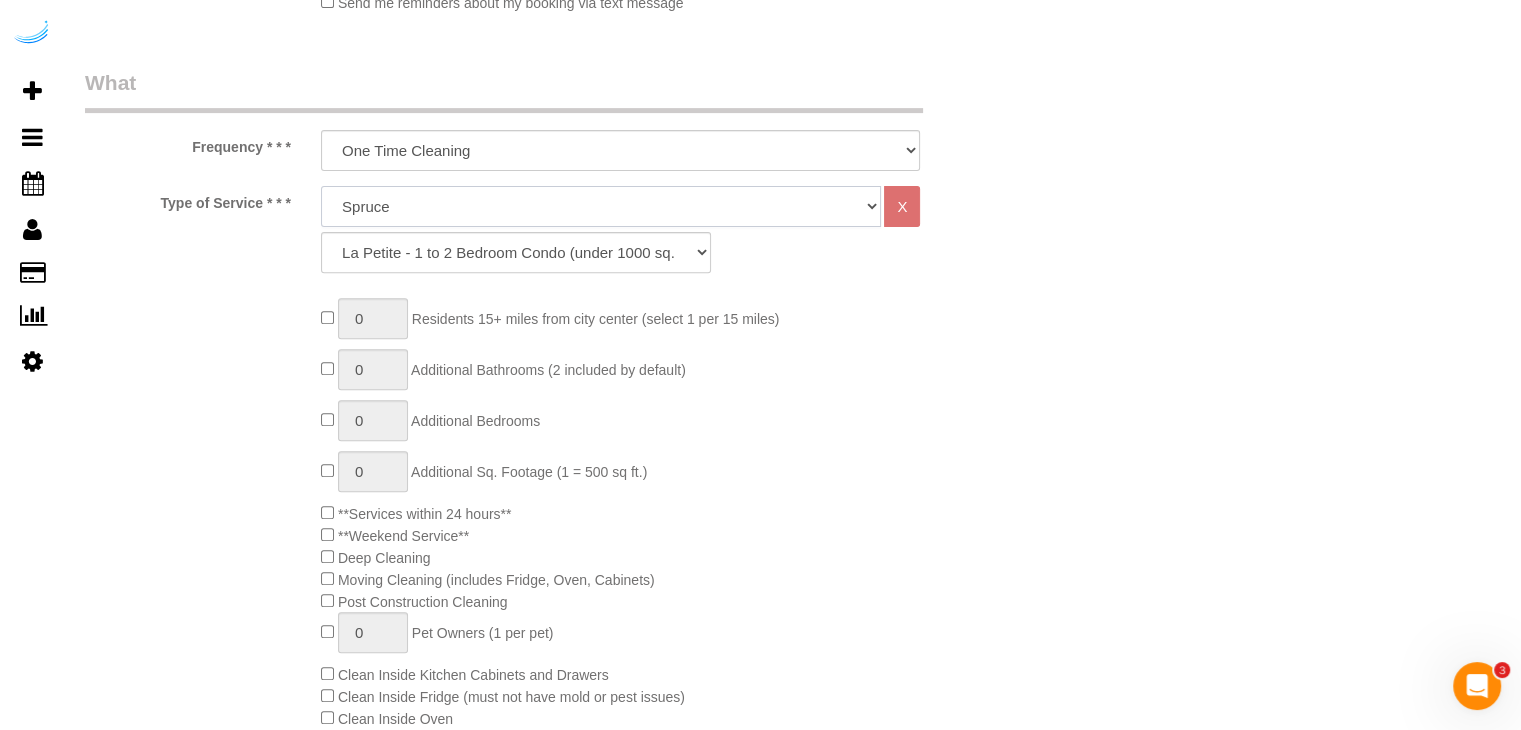 click on "Deep Cleaning (for homes that have not been cleaned in 3+ weeks) Spruce Regular Cleaning (for homes cleaned in last 3 weeks) Moving Cleanup (to clean home for new tenants) Post Construction Cleaning Vacation Rental Cleaning Hourly" 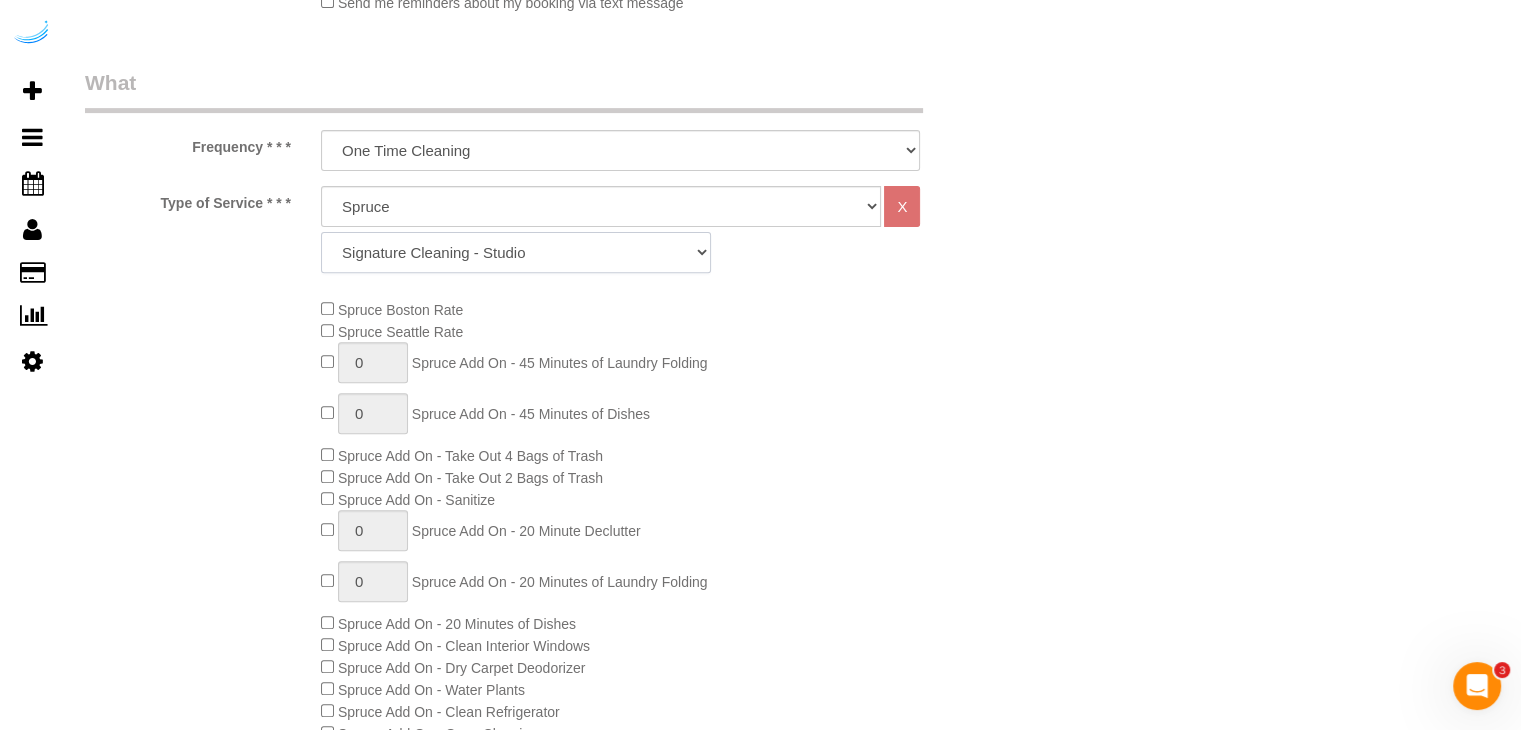 click on "Signature Cleaning - Studio Signature Cleaning - 1 Bed 1 Bath Signature Cleaning - 1 Bed 1.5 Bath Signature Cleaning - 1 Bed 1 Bath + Study Signature Cleaning - 1 Bed 2 Bath Signature Cleaning - 2 Bed 1 Bath Signature Cleaning - 2 Bed 2 Bath Signature Cleaning - 2 Bed 2.5 Bath Signature Cleaning - 2 Bed 2 Bath + Study Signature Cleaning - 3 Bed 2 Bath Signature Cleaning - 3 Bed 3 Bath Signature Cleaning - 4 Bed 2 Bath Signature Cleaning - 4 Bed 4 Bath Signature Cleaning - 5 Bed 4 Bath Signature Cleaning - 5 Bed 5 Bath Signature Cleaning - 6 Bed 6 Bath Premium Cleaning - Studio Premium Cleaning - 1 Bed 1 Bath Premium Cleaning - 1 Bed 1.5 Bath Premium Cleaning - 1 Bed 1 Bath + Study Premium Cleaning - 1 Bed 2 Bath Premium Cleaning - 2 Bed 1 Bath Premium Cleaning - 2 Bed 2 Bath Premium Cleaning - 2 Bed 2.5 Bath Premium Cleaning - 2 Bed 2 Bath + Study Premium Cleaning - 3 Bed 2 Bath Premium Cleaning - 3 Bed 3 Bath Premium Cleaning - 4 Bed 2 Bath Premium Cleaning - 4 Bed 4 Bath Premium Cleaning - 5 Bed 4 Bath" 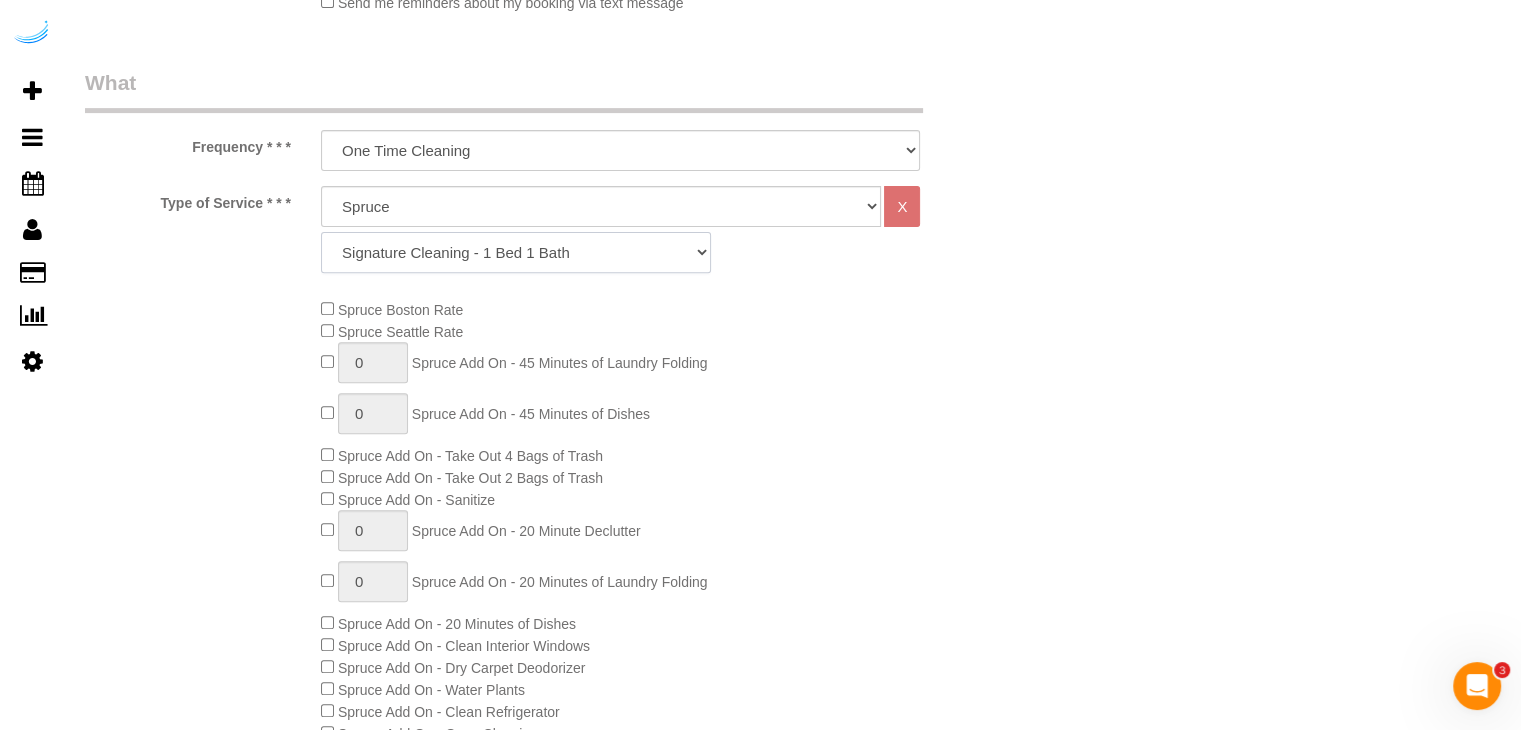 click on "Signature Cleaning - Studio Signature Cleaning - 1 Bed 1 Bath Signature Cleaning - 1 Bed 1.5 Bath Signature Cleaning - 1 Bed 1 Bath + Study Signature Cleaning - 1 Bed 2 Bath Signature Cleaning - 2 Bed 1 Bath Signature Cleaning - 2 Bed 2 Bath Signature Cleaning - 2 Bed 2.5 Bath Signature Cleaning - 2 Bed 2 Bath + Study Signature Cleaning - 3 Bed 2 Bath Signature Cleaning - 3 Bed 3 Bath Signature Cleaning - 4 Bed 2 Bath Signature Cleaning - 4 Bed 4 Bath Signature Cleaning - 5 Bed 4 Bath Signature Cleaning - 5 Bed 5 Bath Signature Cleaning - 6 Bed 6 Bath Premium Cleaning - Studio Premium Cleaning - 1 Bed 1 Bath Premium Cleaning - 1 Bed 1.5 Bath Premium Cleaning - 1 Bed 1 Bath + Study Premium Cleaning - 1 Bed 2 Bath Premium Cleaning - 2 Bed 1 Bath Premium Cleaning - 2 Bed 2 Bath Premium Cleaning - 2 Bed 2.5 Bath Premium Cleaning - 2 Bed 2 Bath + Study Premium Cleaning - 3 Bed 2 Bath Premium Cleaning - 3 Bed 3 Bath Premium Cleaning - 4 Bed 2 Bath Premium Cleaning - 4 Bed 4 Bath Premium Cleaning - 5 Bed 4 Bath" 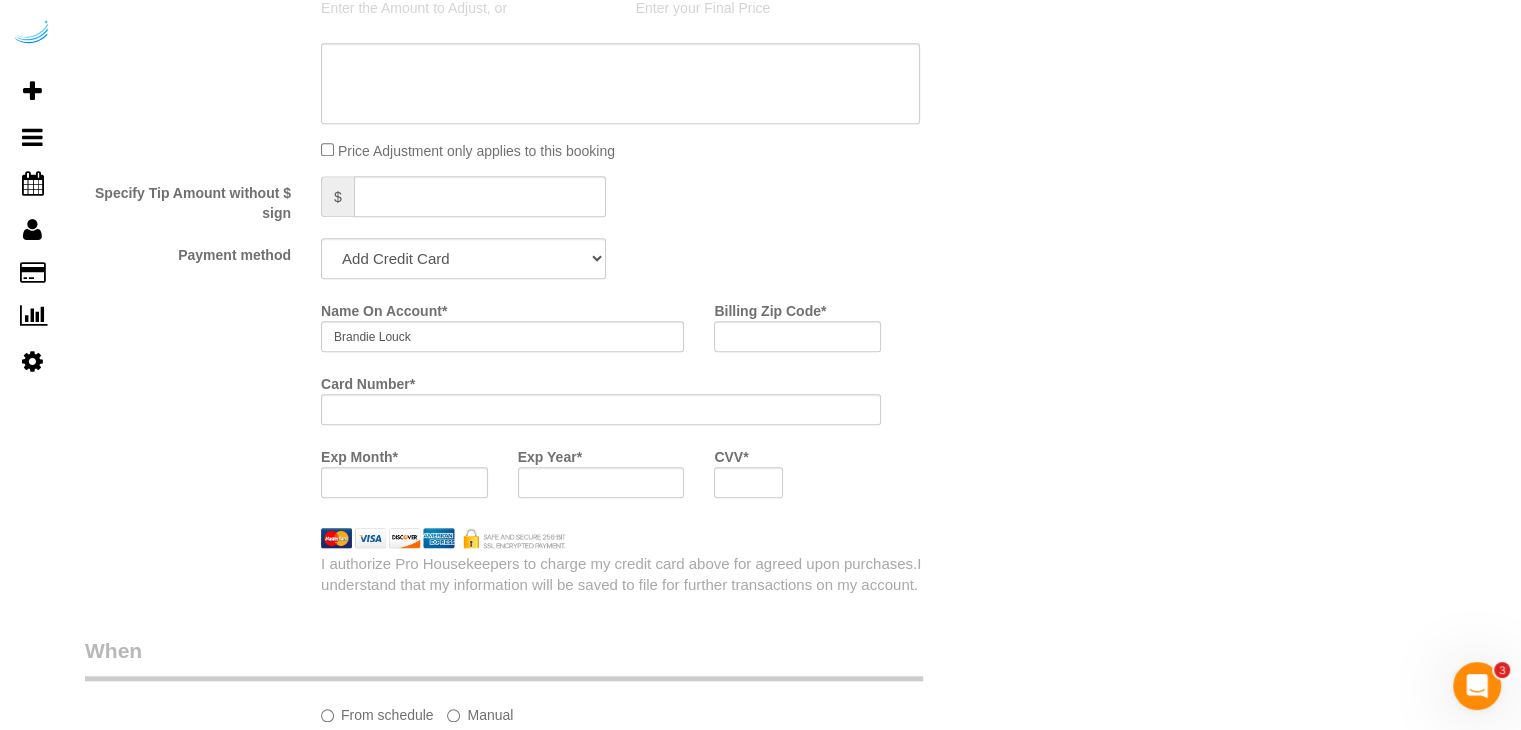 scroll, scrollTop: 1900, scrollLeft: 0, axis: vertical 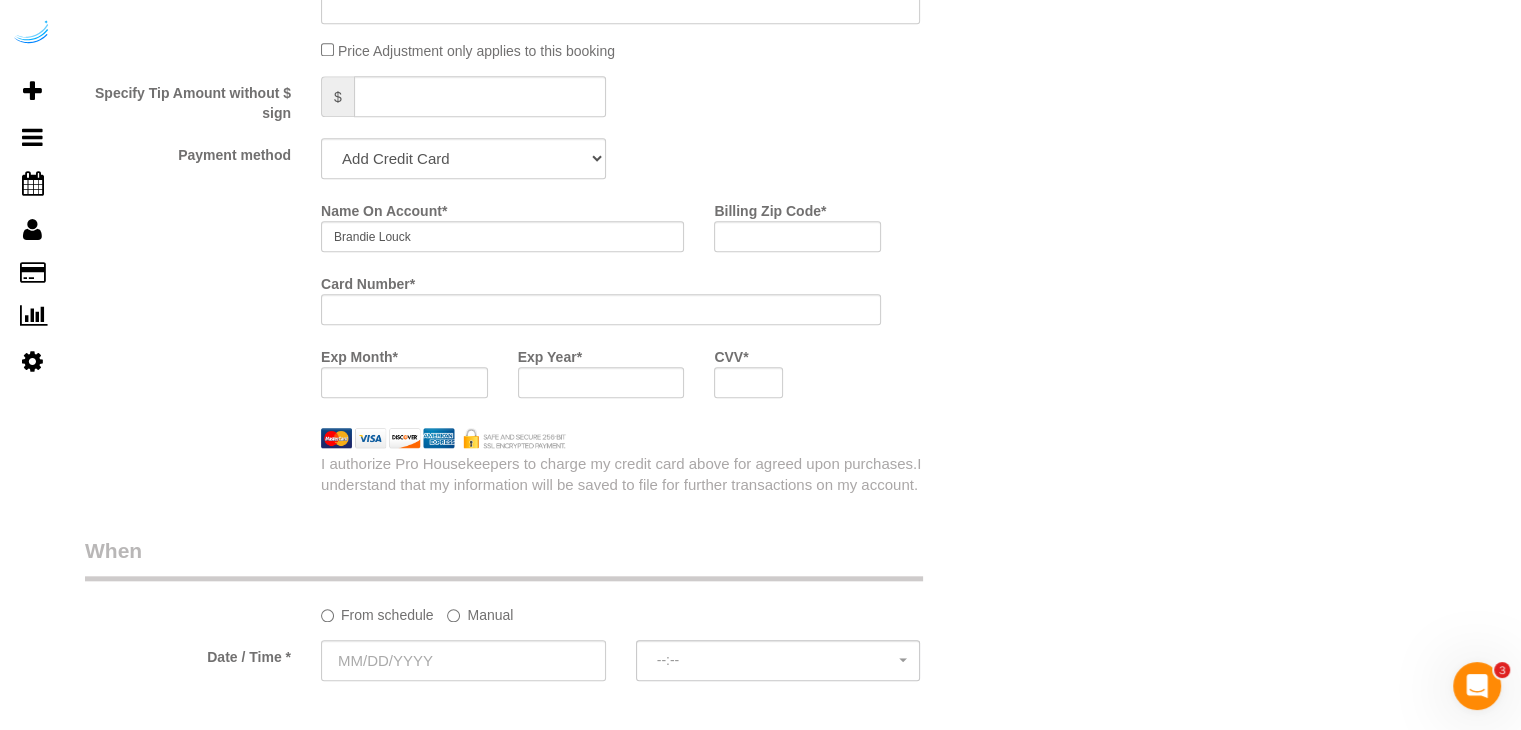 click on "What
Frequency * * *
One Time Cleaning Weekly Cleaning (20%) - 20.00% (0% for the First Booking) Every 2 Weeks (15%) - 15.00% (0% for the First Booking) Every 3 Weeks (10%) - 10.00% (0% for the First Booking) Every 4 Weeks (5%) - 5.00% (0% for the First Booking) Every 6 Weeks (2.5%) - 2.50% (0% for the First Booking) Every 8 Weeks ($5 off) - $5.00 (0% for the First Booking)
Type of Service * * *
Deep Cleaning (for homes that have not been cleaned in 3+ weeks) Spruce Regular Cleaning (for homes cleaned in last 3 weeks) Moving Cleanup (to clean home for new tenants) Post Construction Cleaning Vacation Rental Cleaning Hourly
X
Signature Cleaning - Studio Signature Cleaning - 1 Bed 1 Bath Mini Cleaning - Kitchen" at bounding box center (542, -318) 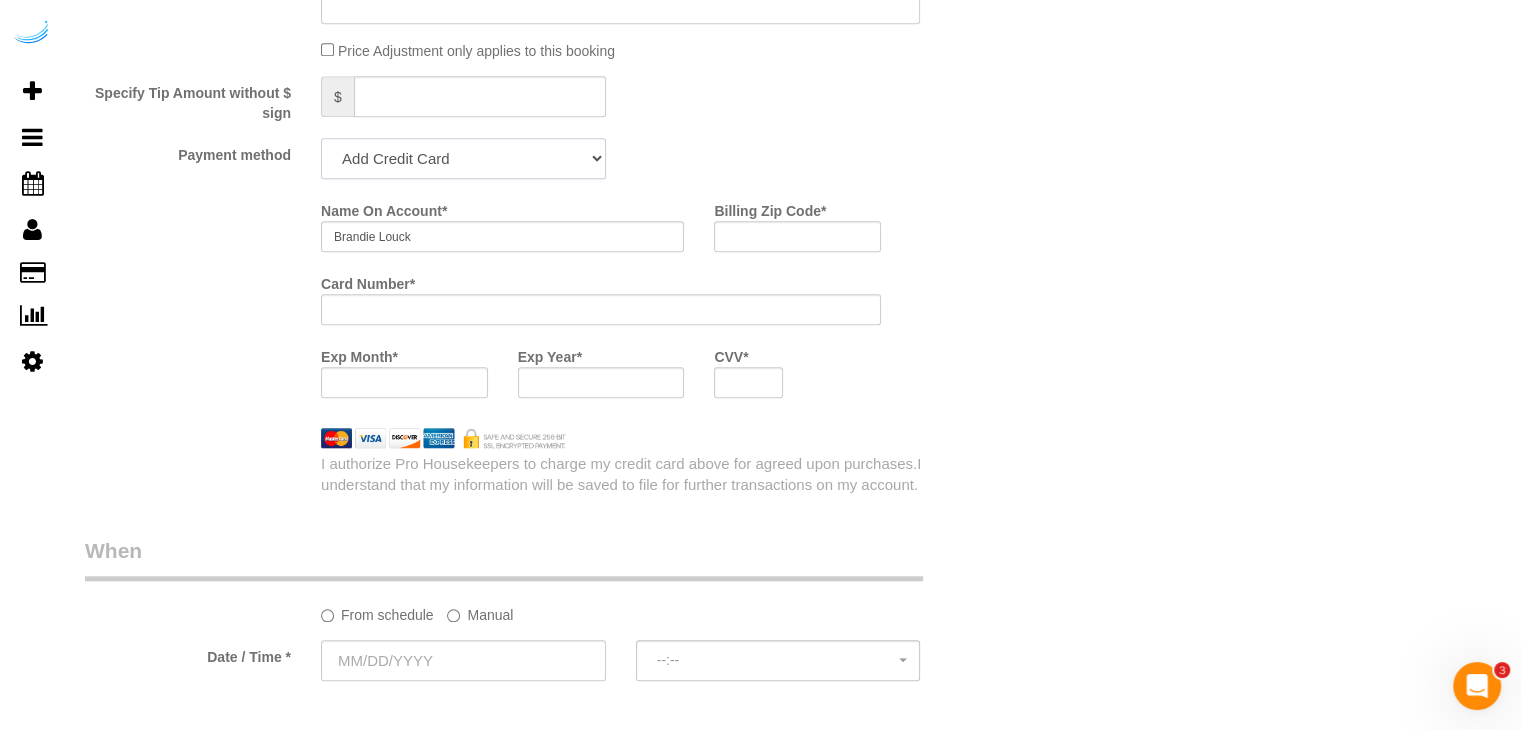drag, startPoint x: 549, startPoint y: 156, endPoint x: 548, endPoint y: 170, distance: 14.035668 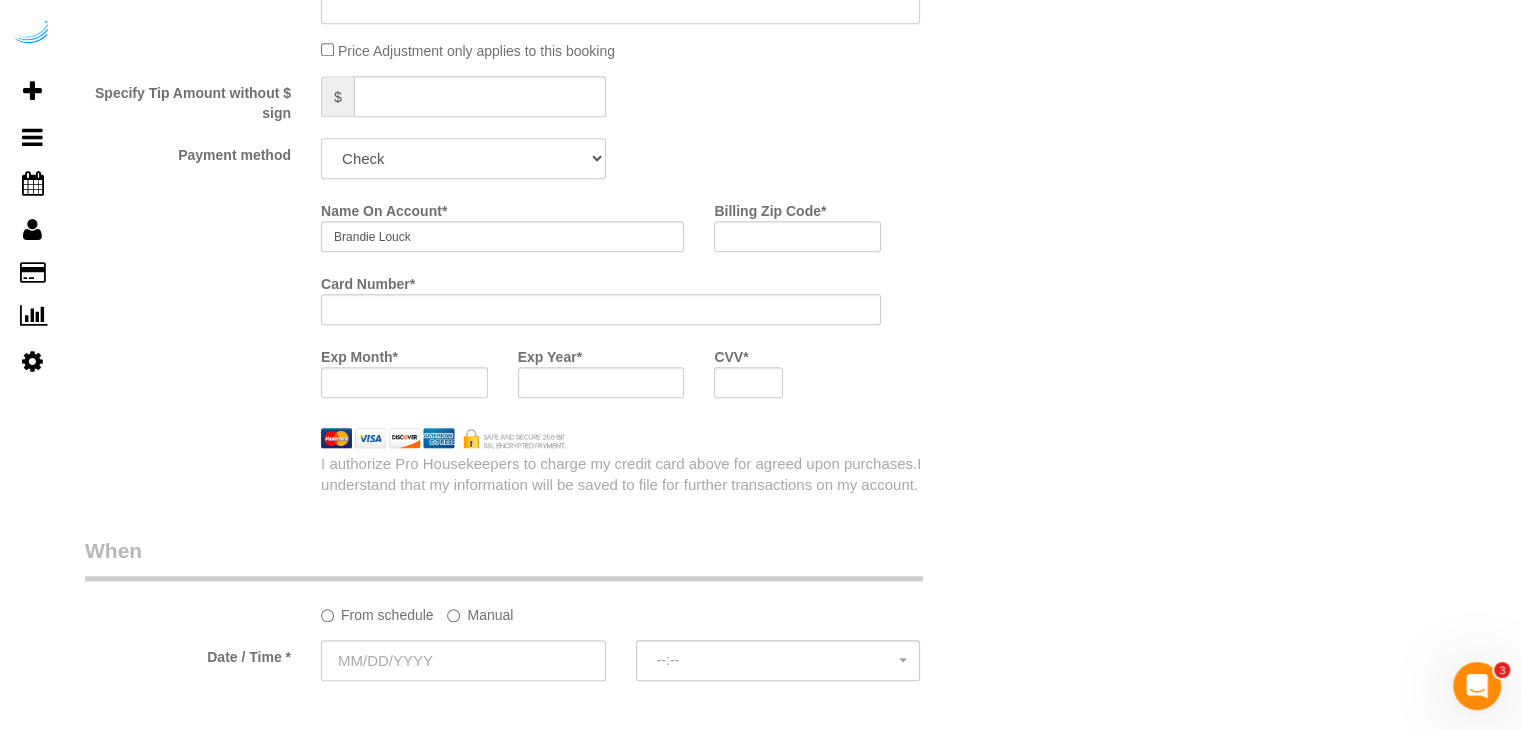 click on "Add Credit Card Cash Check Paypal" 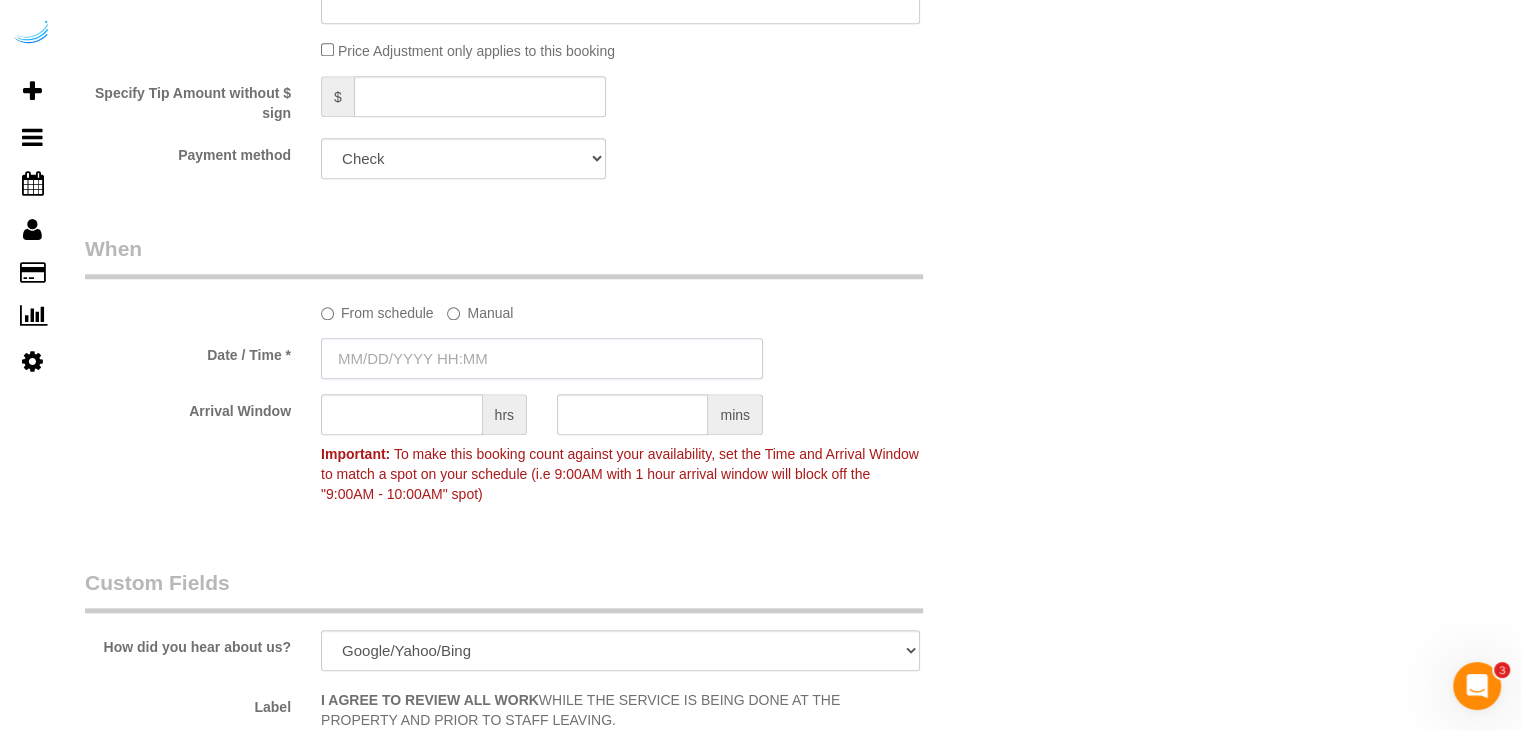 click at bounding box center [542, 358] 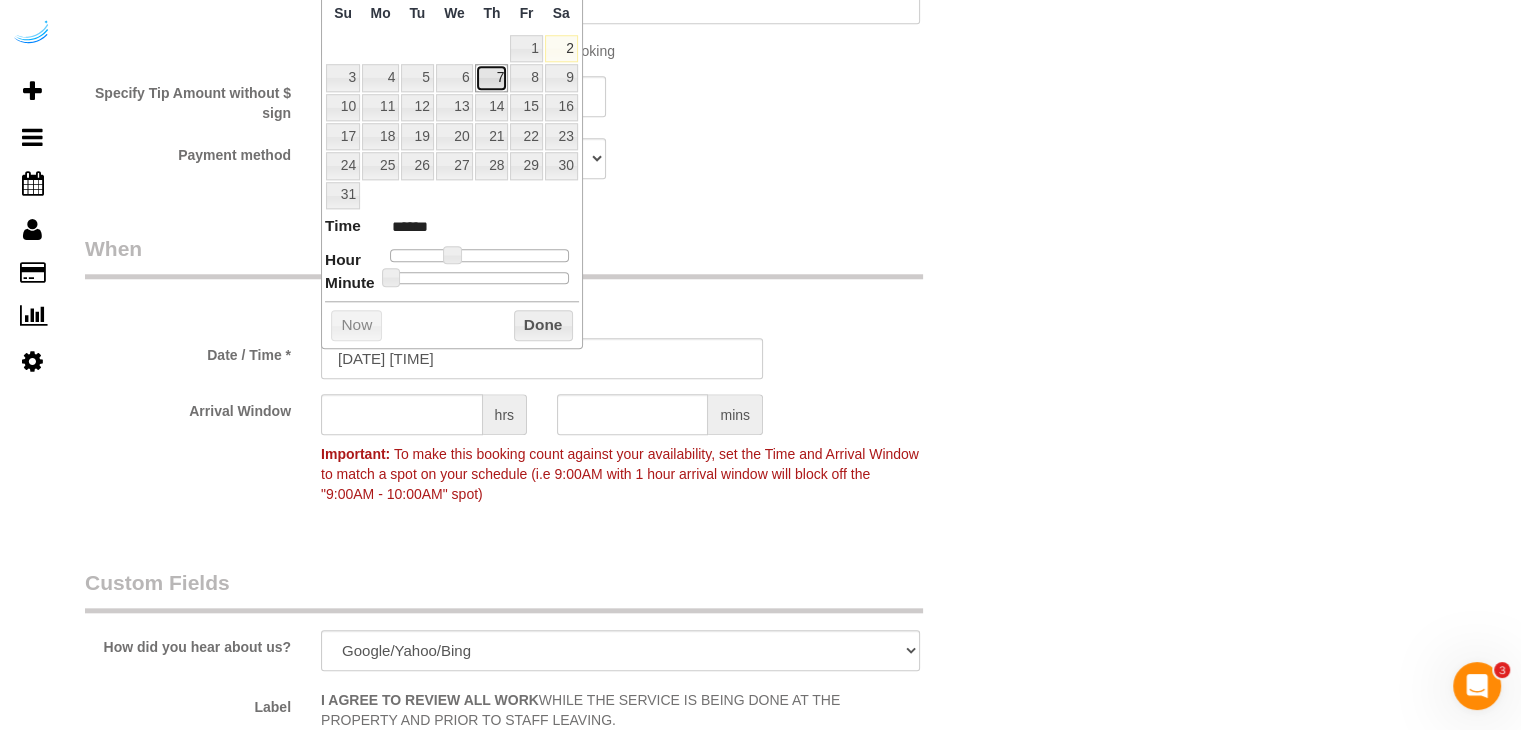 click on "7" at bounding box center (491, 77) 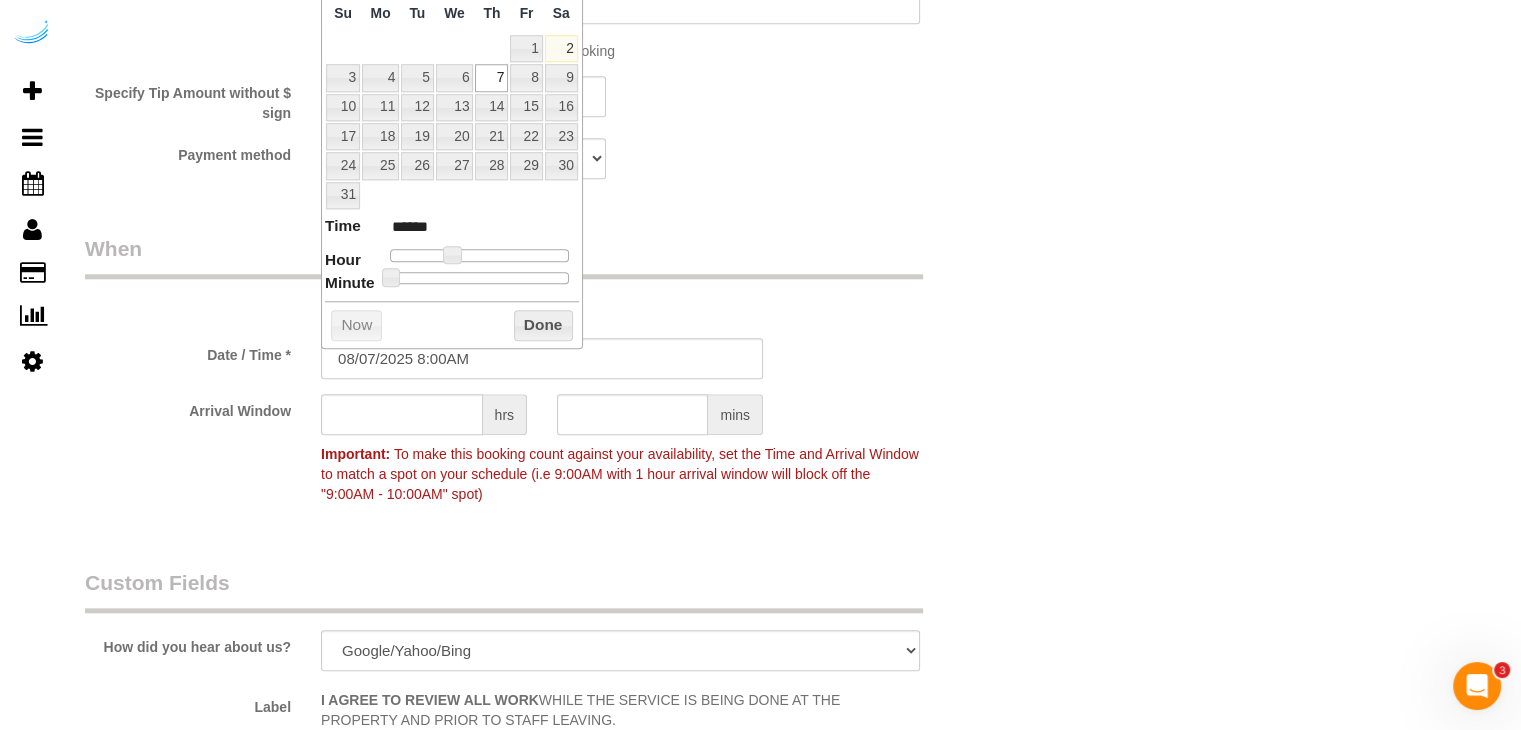 drag, startPoint x: 445, startPoint y: 261, endPoint x: 459, endPoint y: 261, distance: 14 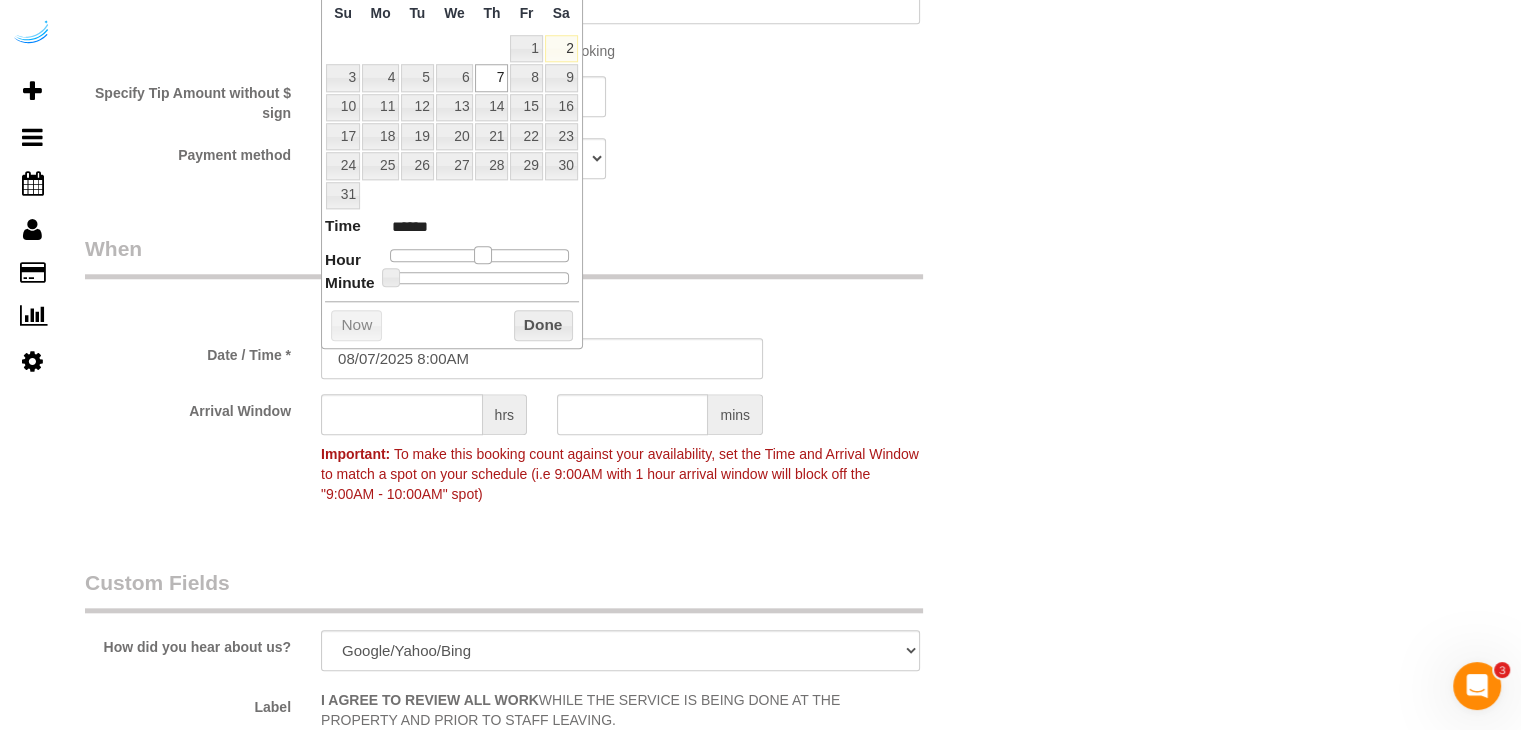 type on "08/07/2025 12:00PM" 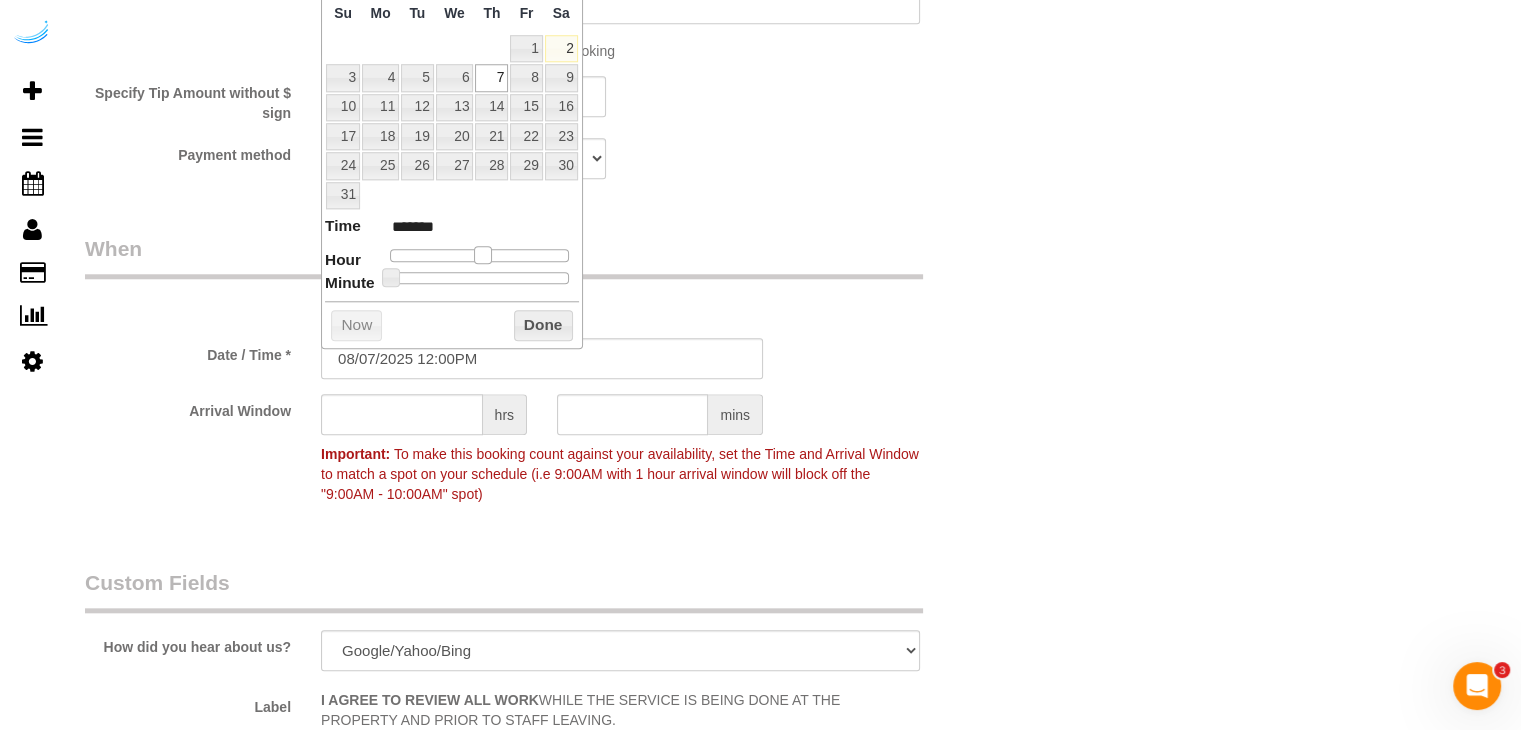 type on "[DATE] [TIME]" 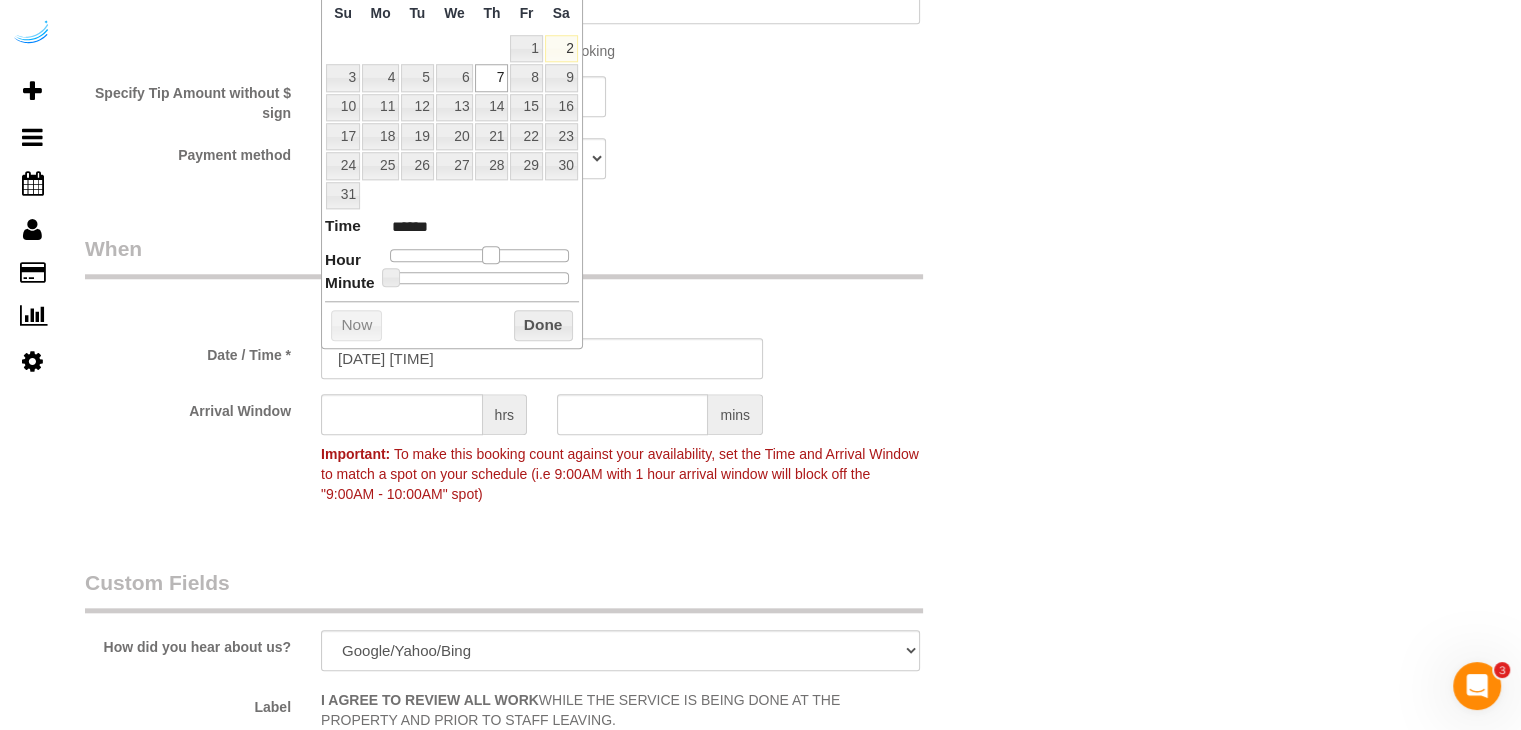type on "[DATE] [TIME]" 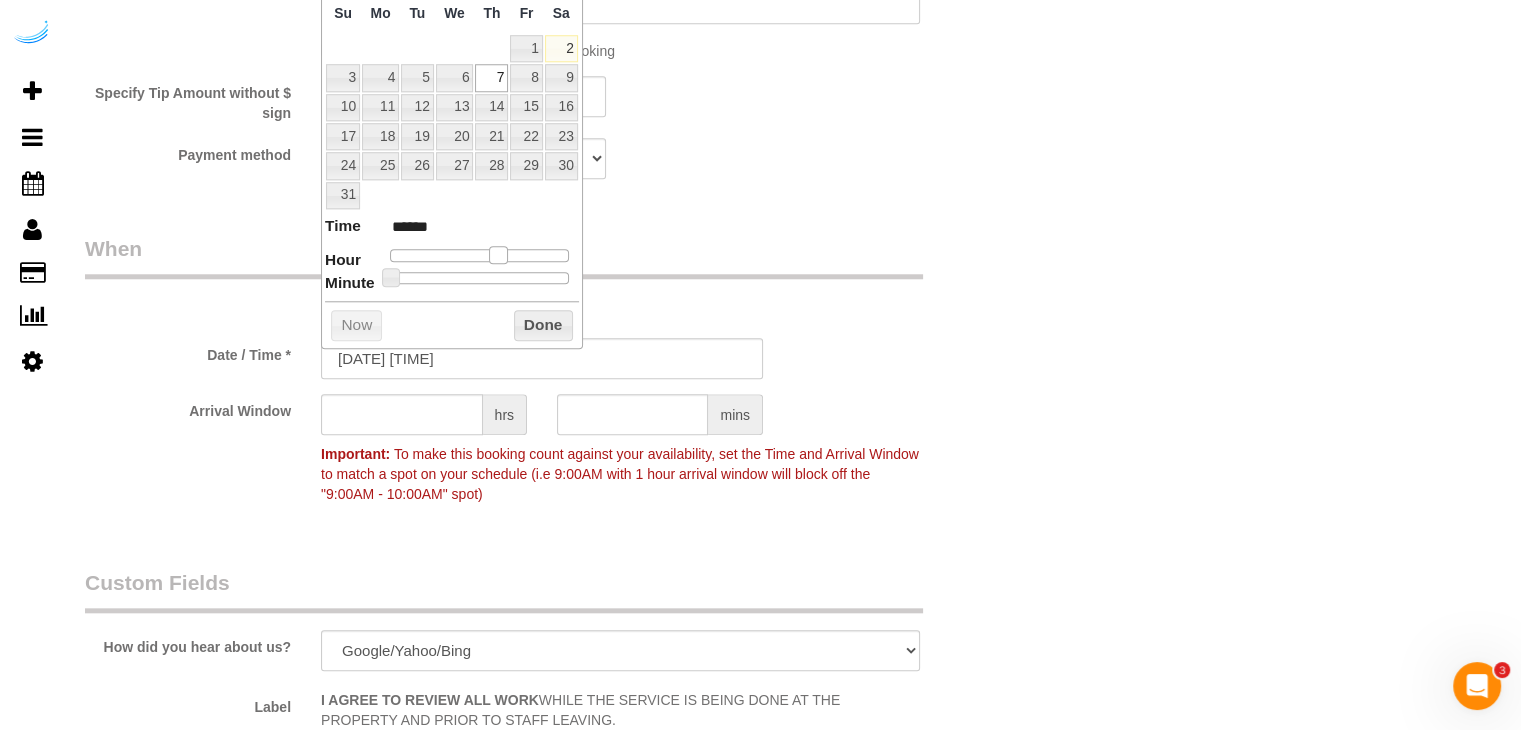 type on "[DATE] [TIME]" 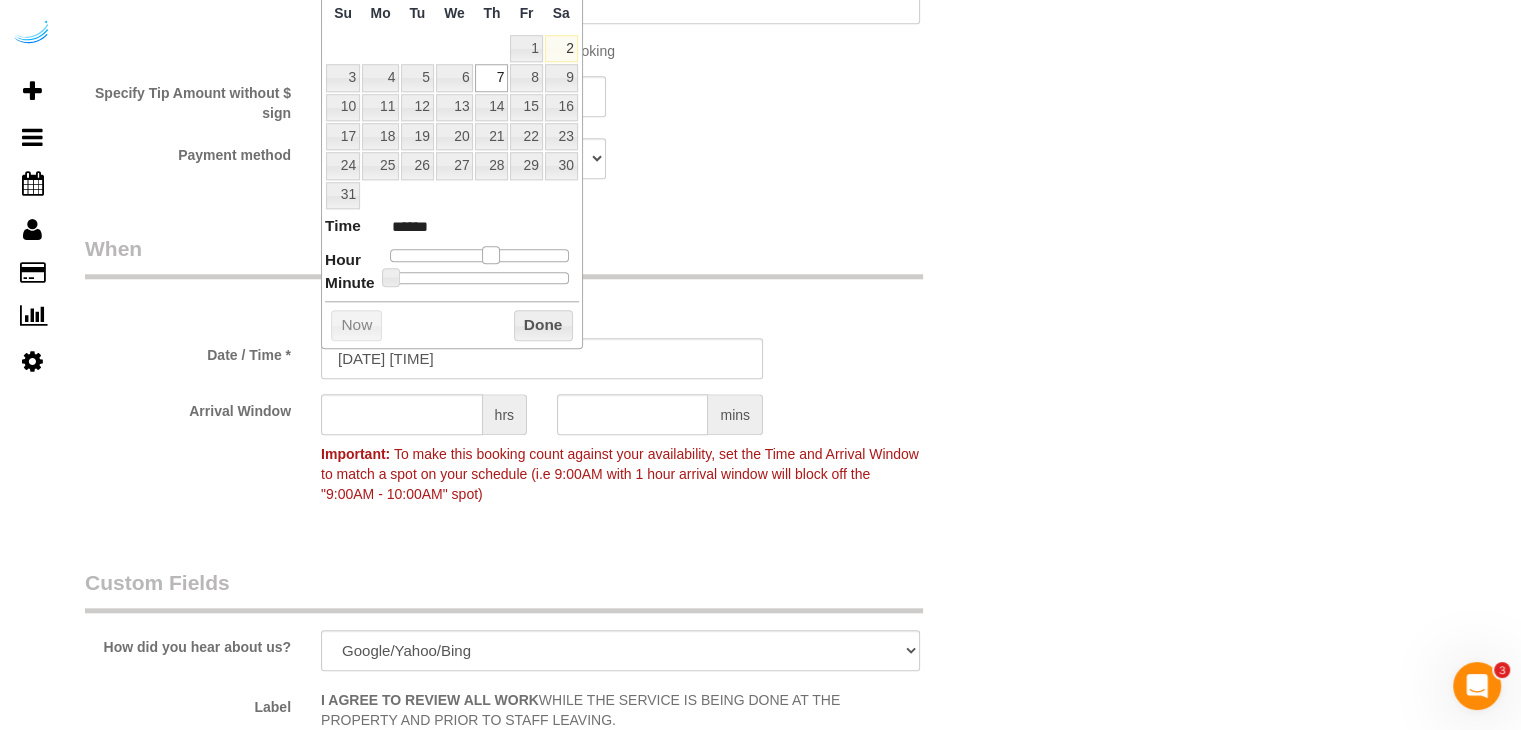 drag, startPoint x: 486, startPoint y: 250, endPoint x: 495, endPoint y: 262, distance: 15 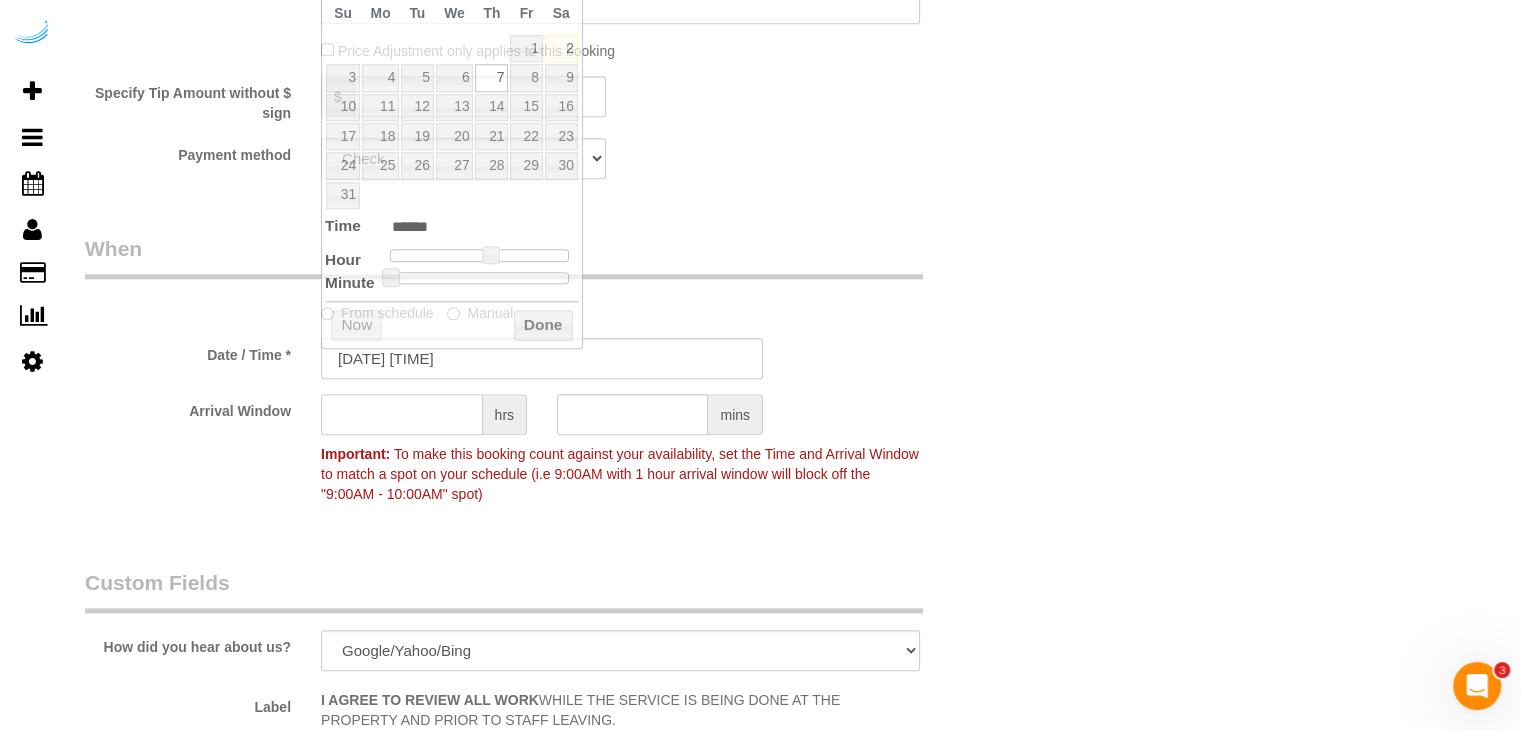 click 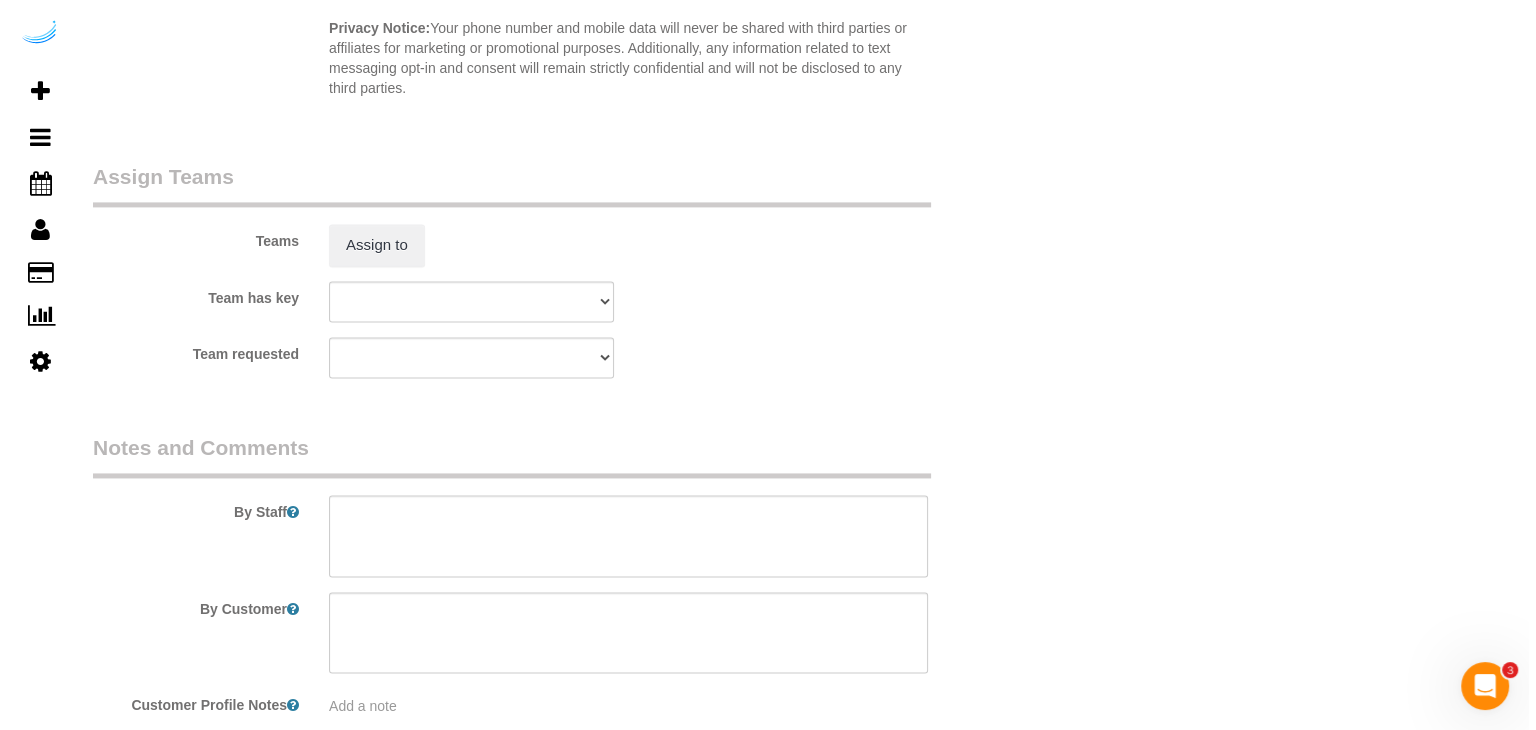scroll, scrollTop: 2971, scrollLeft: 0, axis: vertical 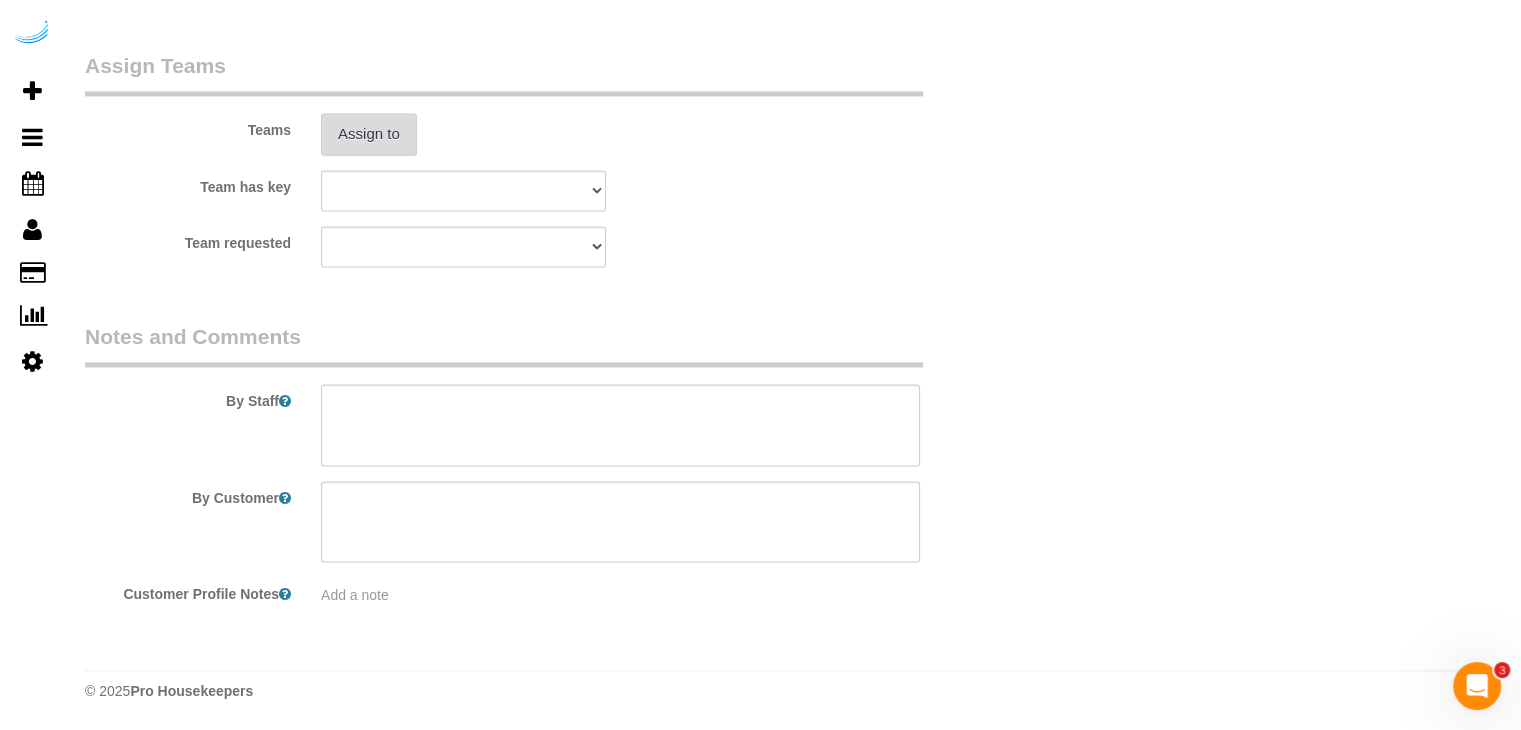 type on "4" 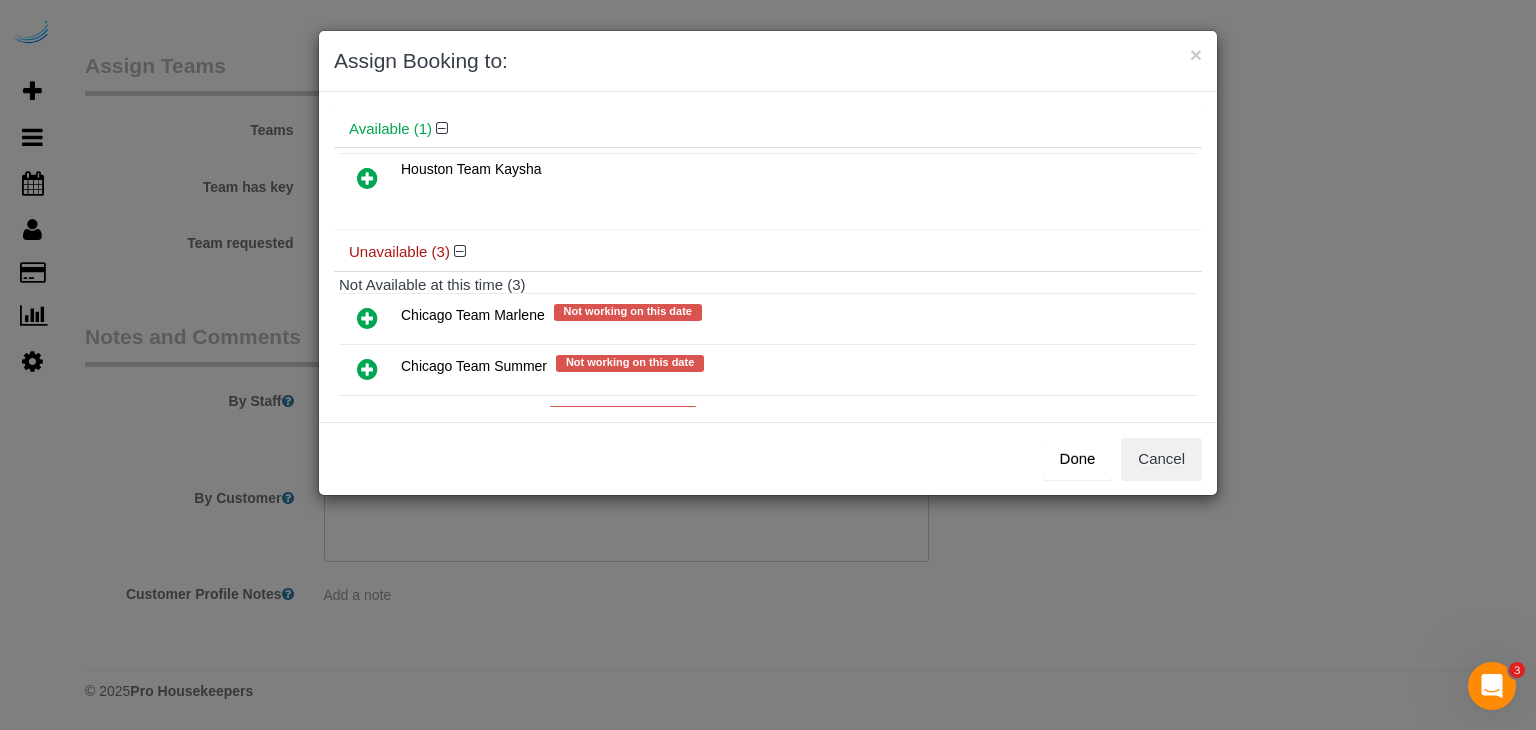 scroll, scrollTop: 100, scrollLeft: 0, axis: vertical 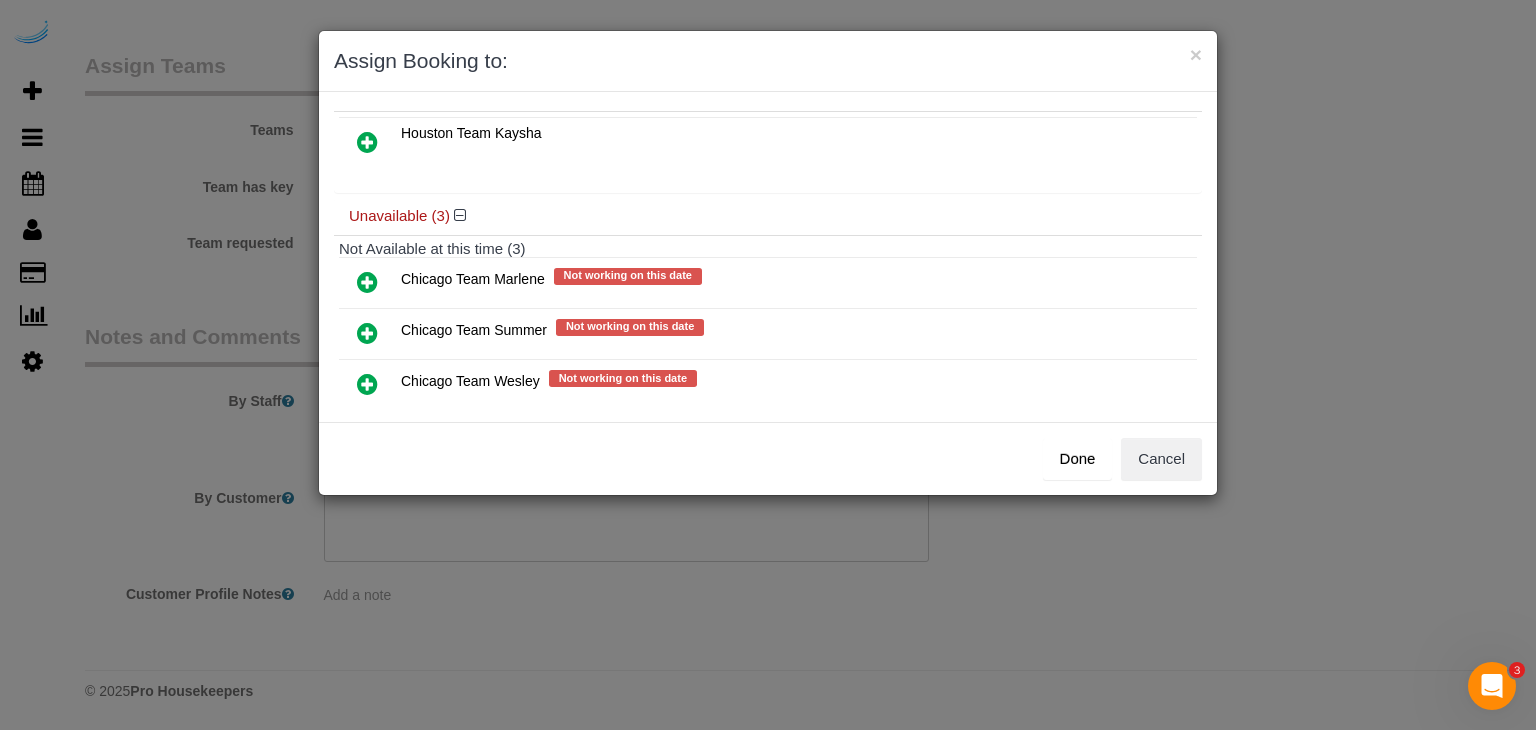 click at bounding box center (367, 384) 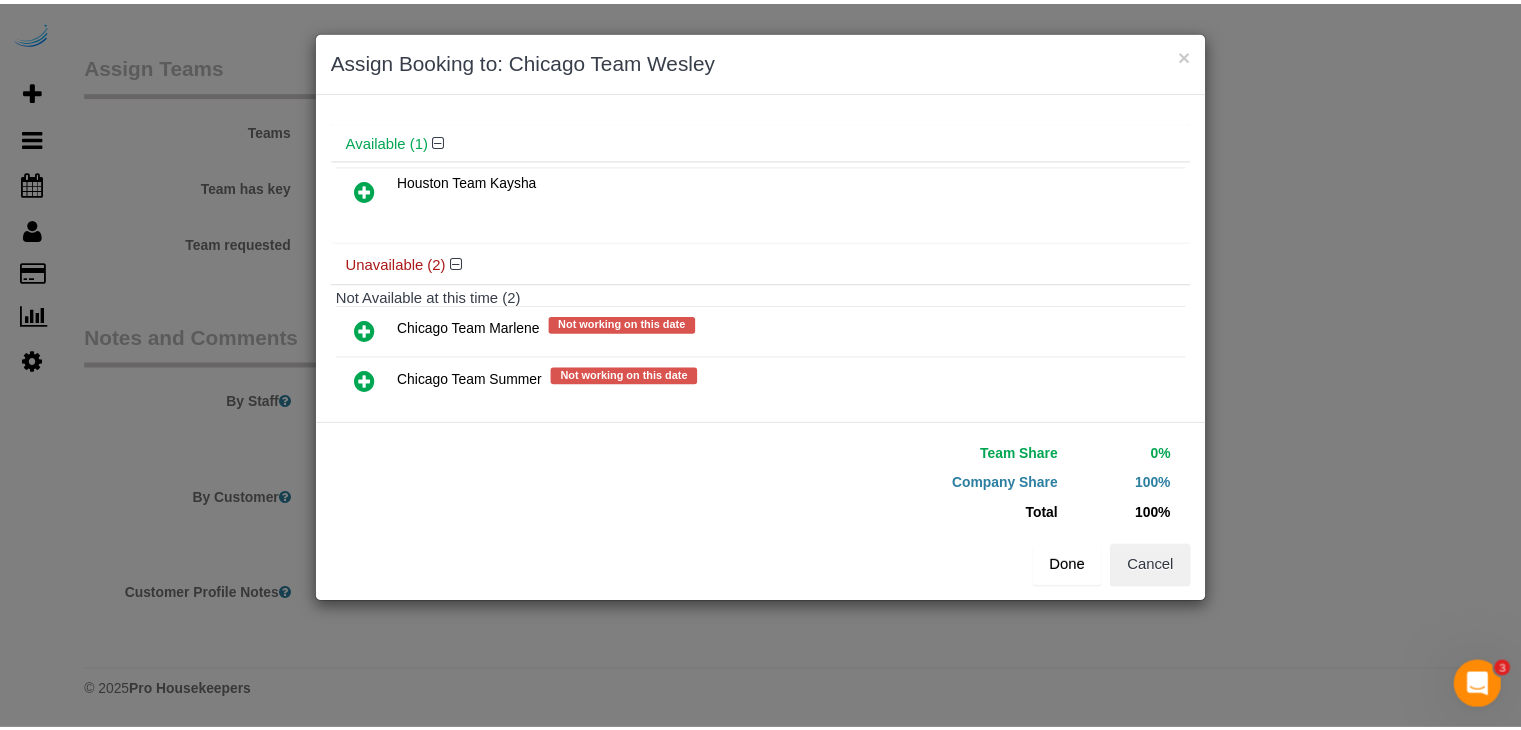 scroll, scrollTop: 135, scrollLeft: 0, axis: vertical 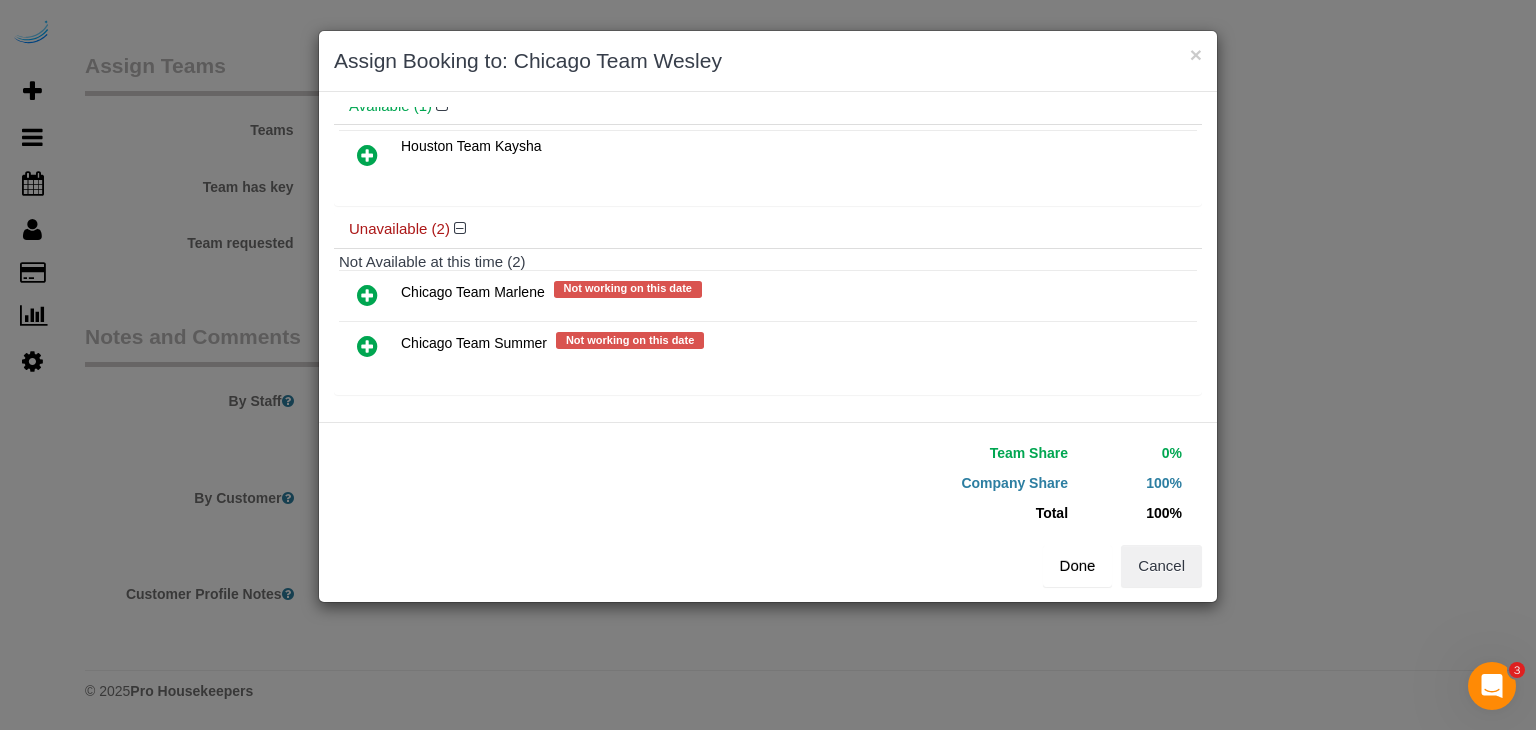 click on "Done" at bounding box center (1078, 566) 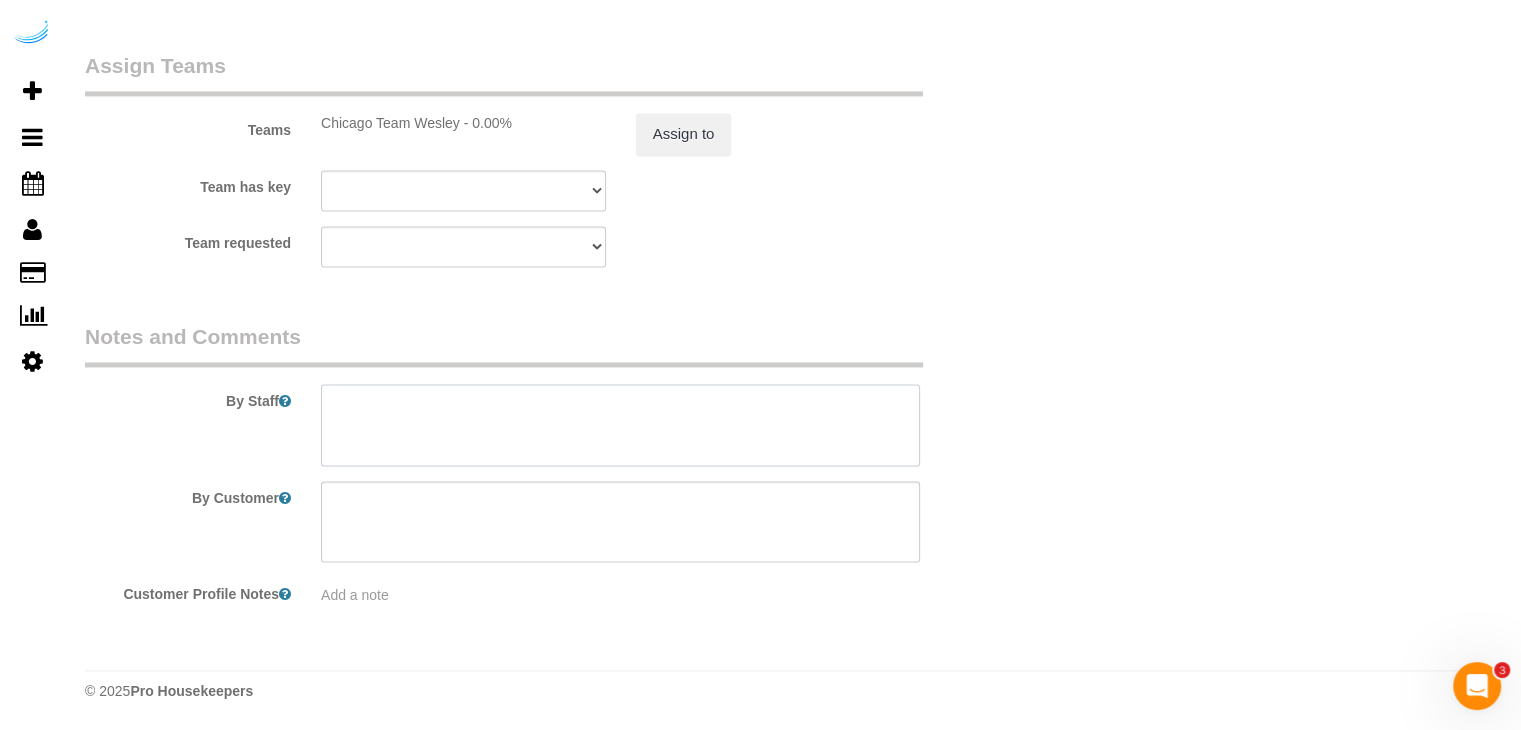 drag, startPoint x: 647, startPoint y: 430, endPoint x: 632, endPoint y: 387, distance: 45.54119 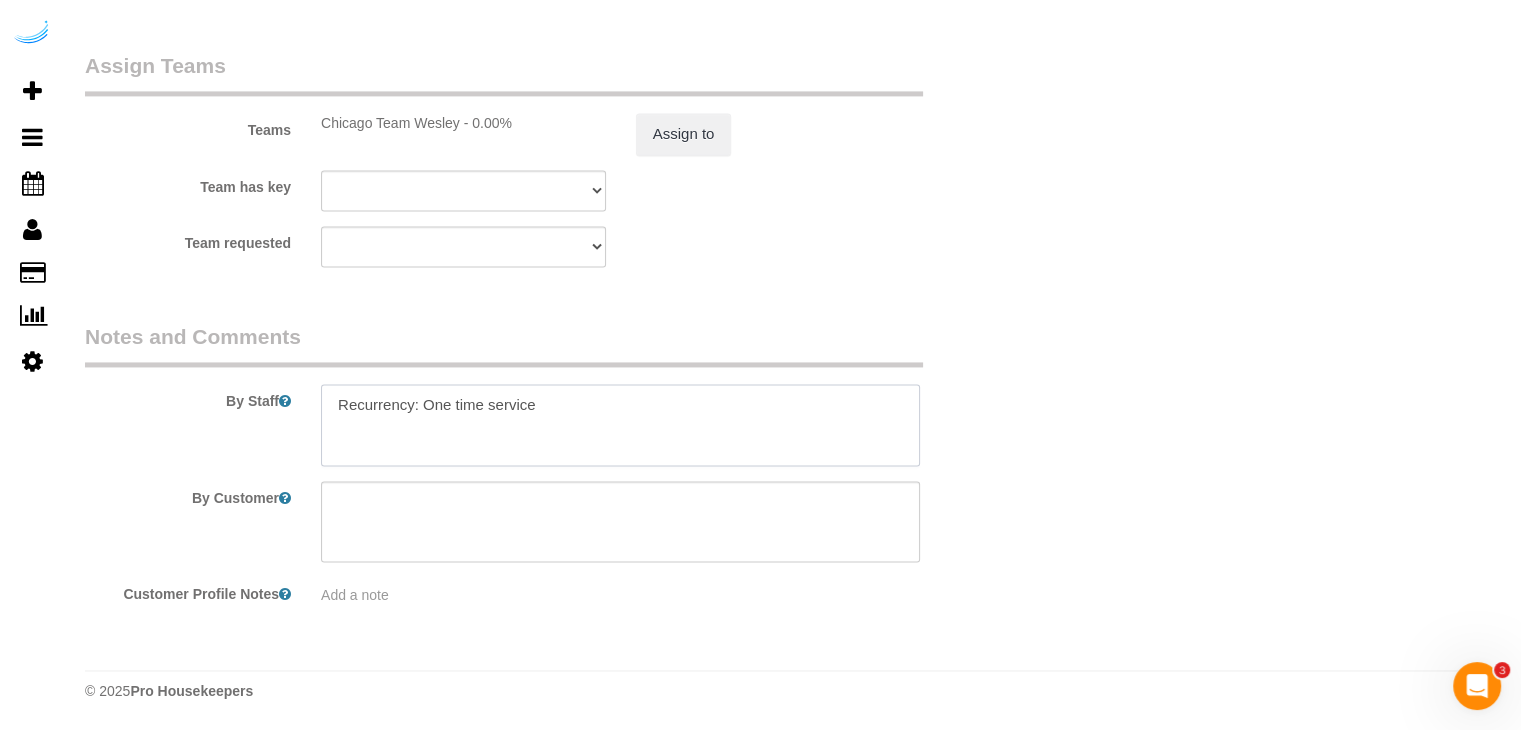 paste on "Permanent Notes:No notes from this customer.Today's Notes:No notes from this service.
Entry Method: Someone will be home
Details:
Additional Notes:
Housekeeping Notes:" 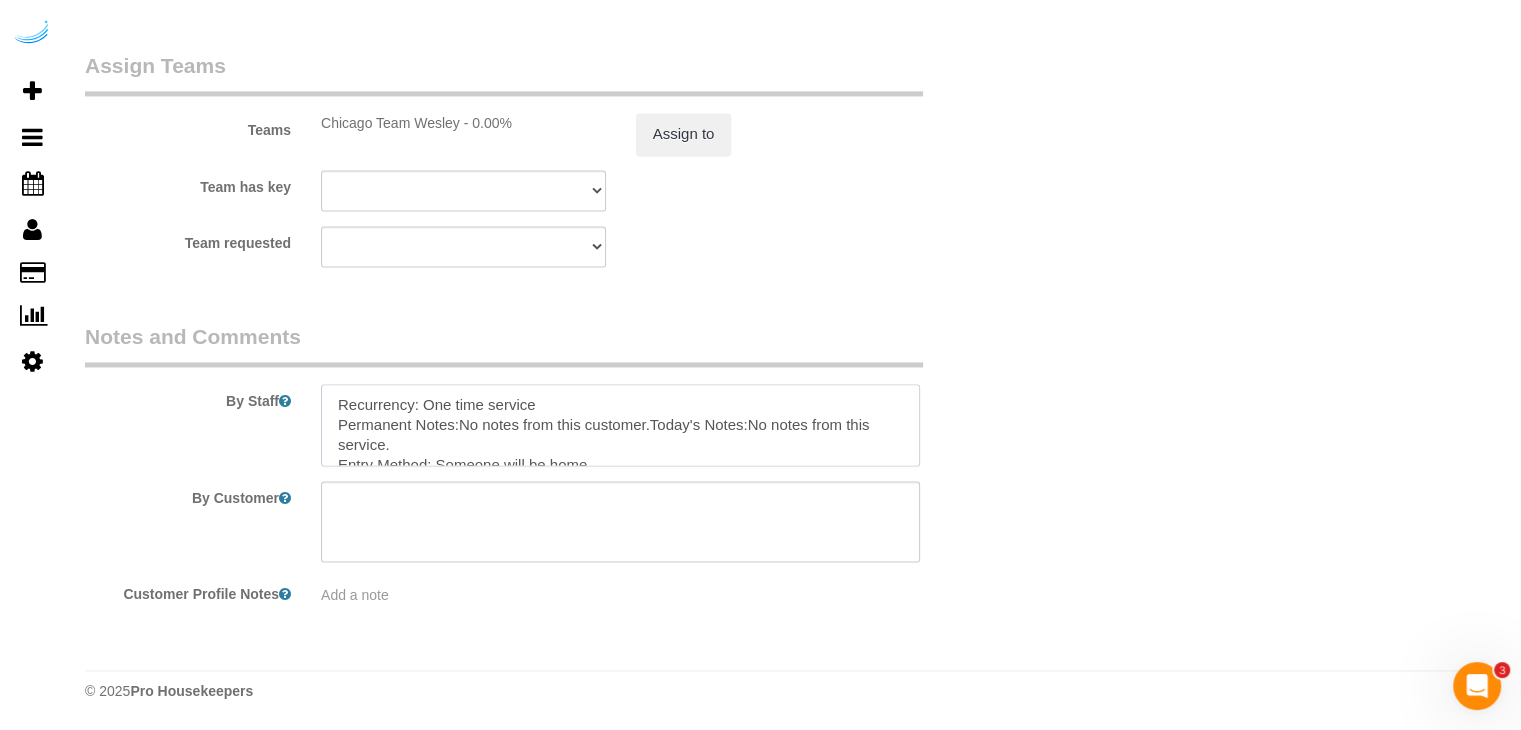 scroll, scrollTop: 108, scrollLeft: 0, axis: vertical 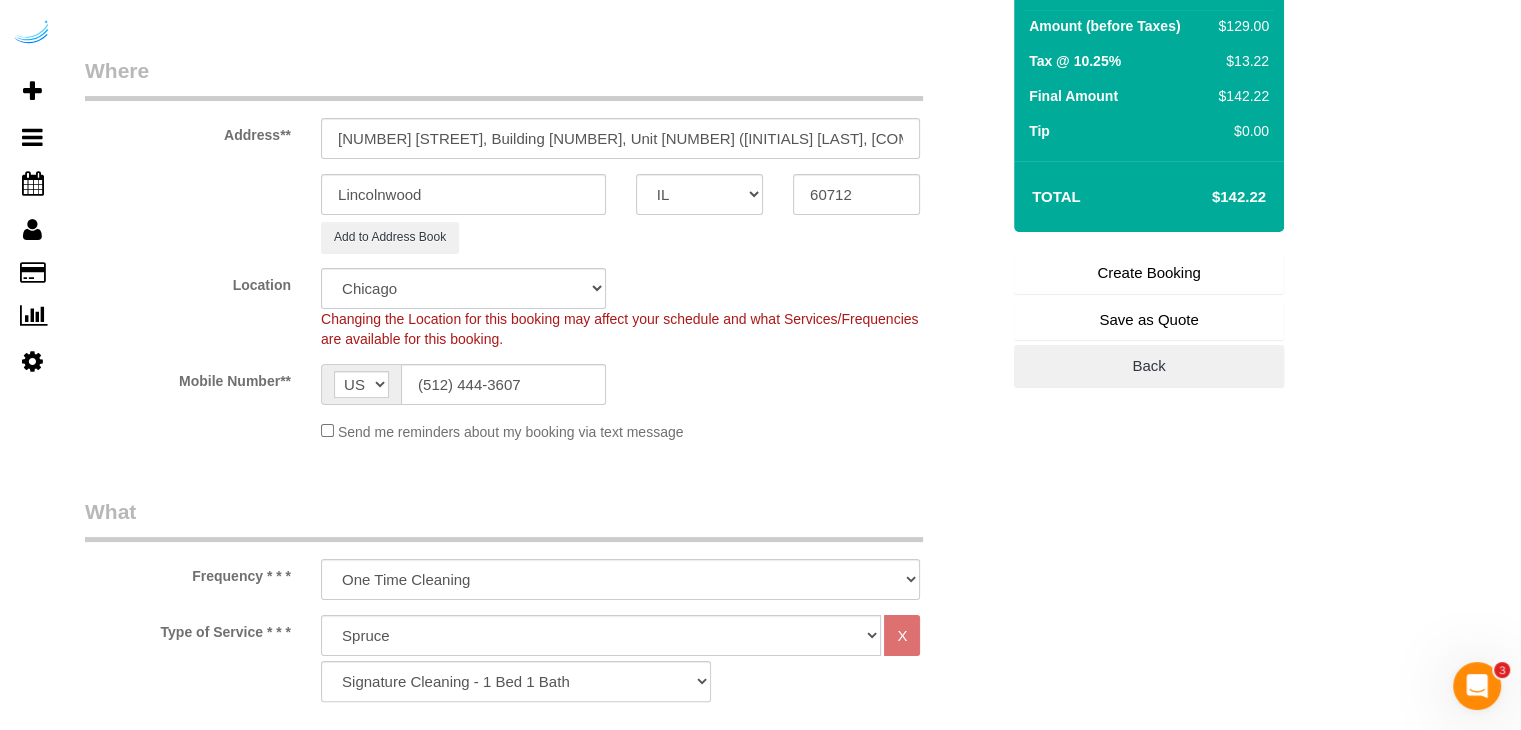 type on "Recurrency: One time service
Permanent Notes:No notes from this customer.Today's Notes:No notes from this service.
Entry Method: Someone will be home
Details:
Additional Notes:
Housekeeping Notes:" 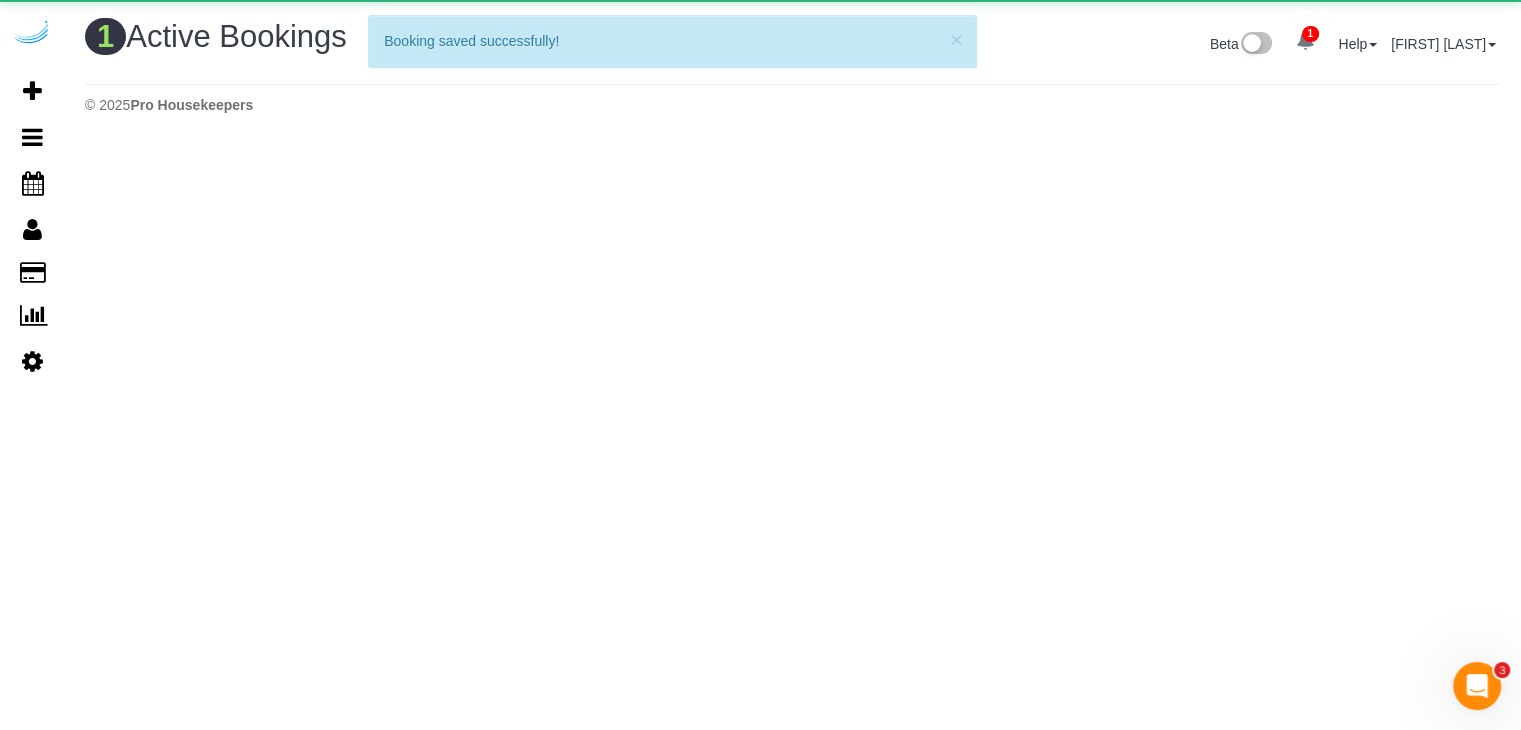 scroll, scrollTop: 0, scrollLeft: 0, axis: both 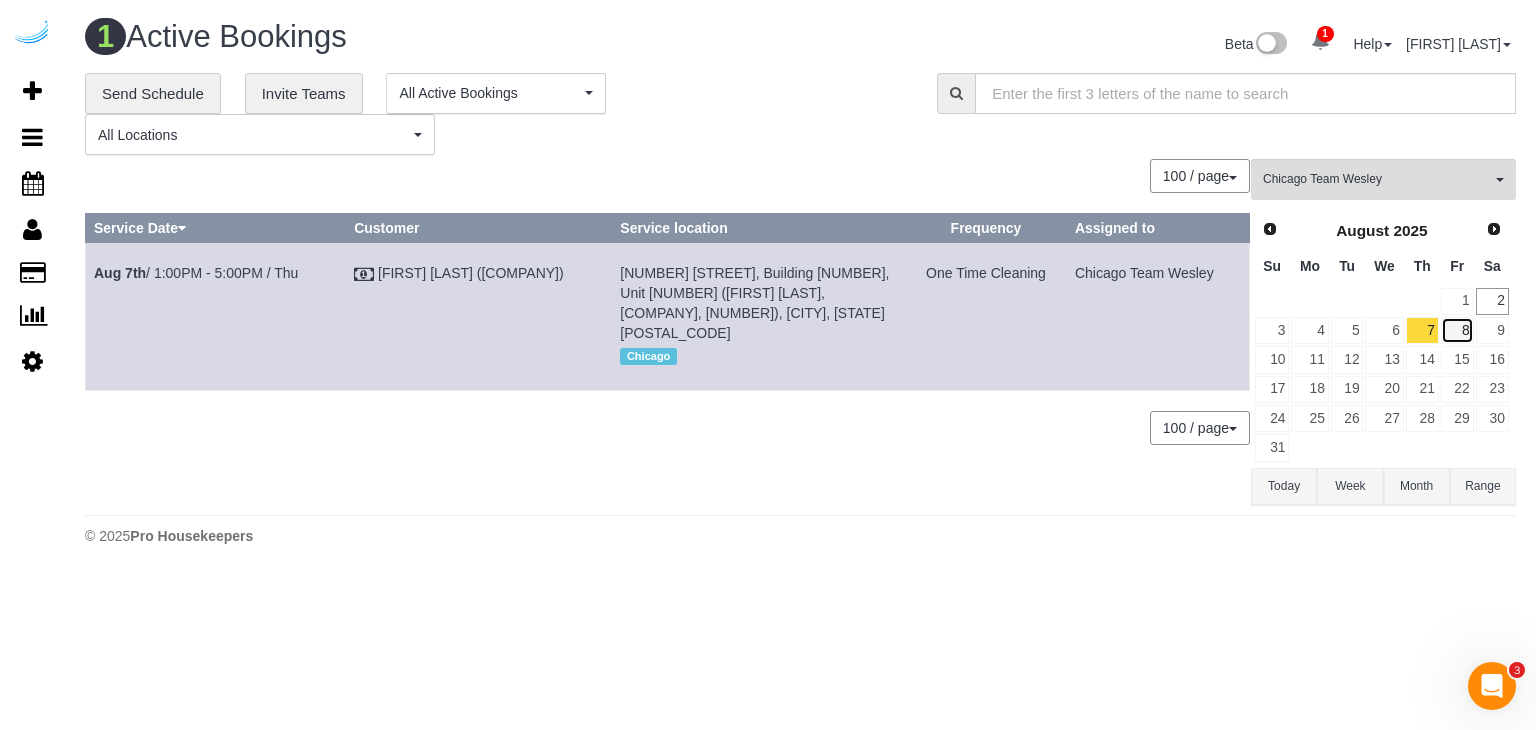 click on "8" at bounding box center [1457, 330] 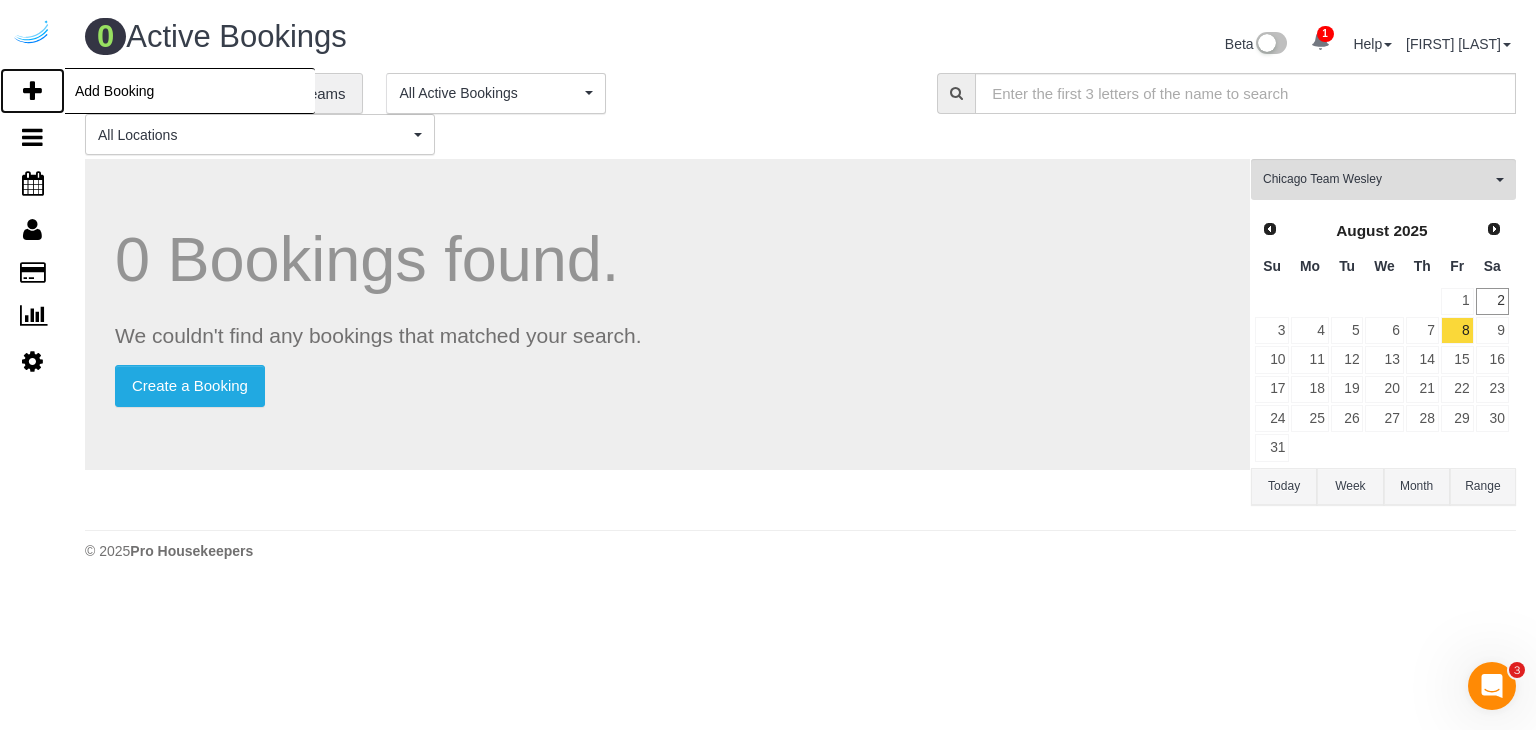 click at bounding box center (32, 91) 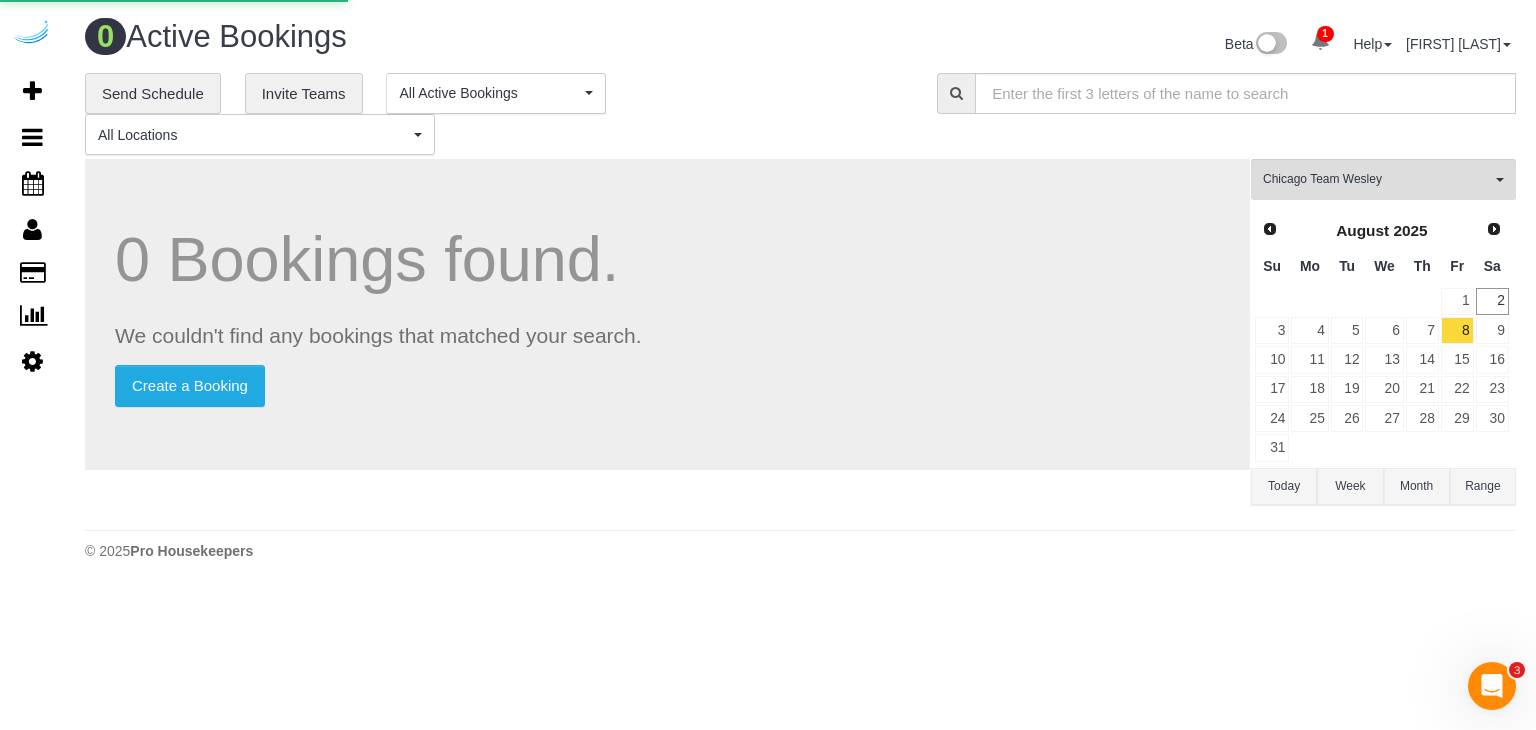select on "number:9" 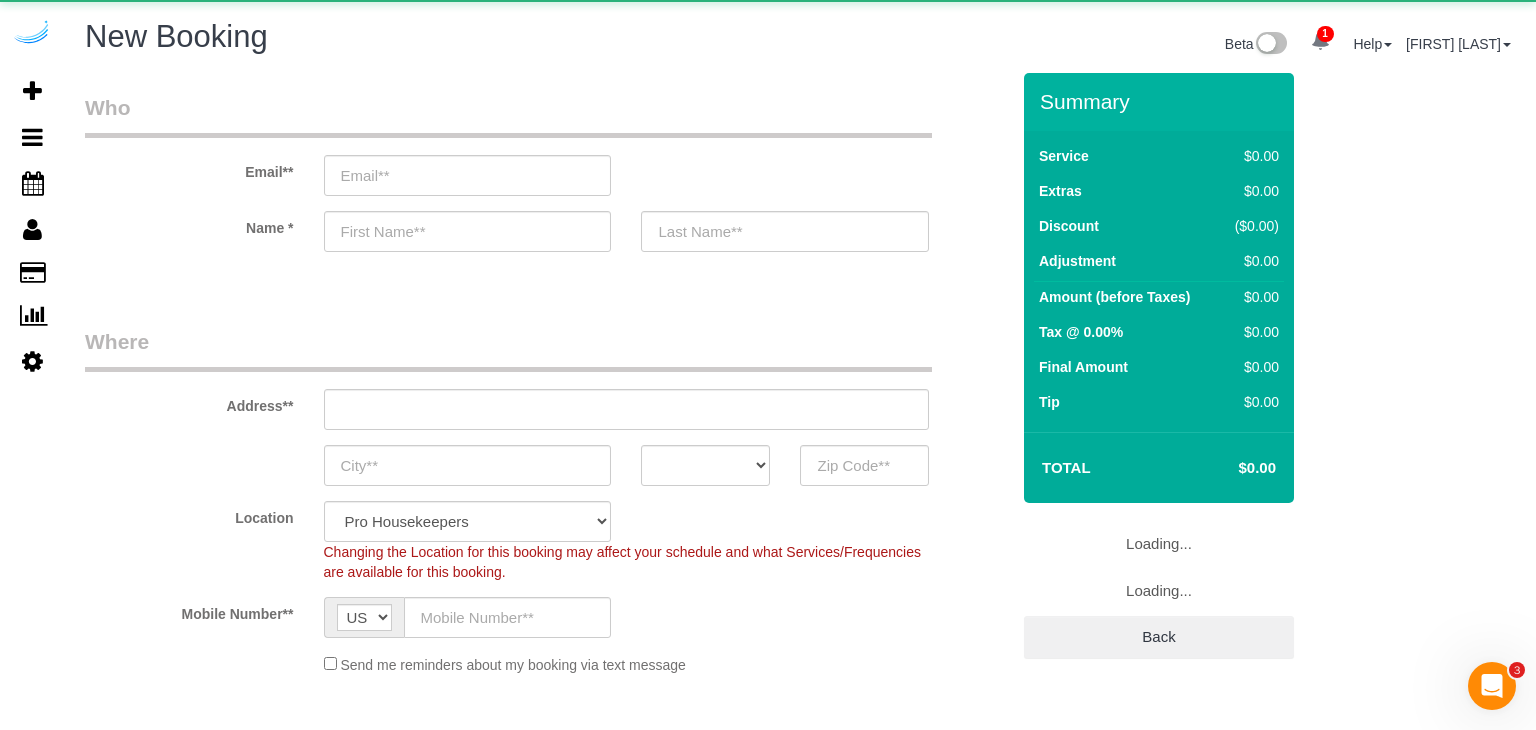 select on "4" 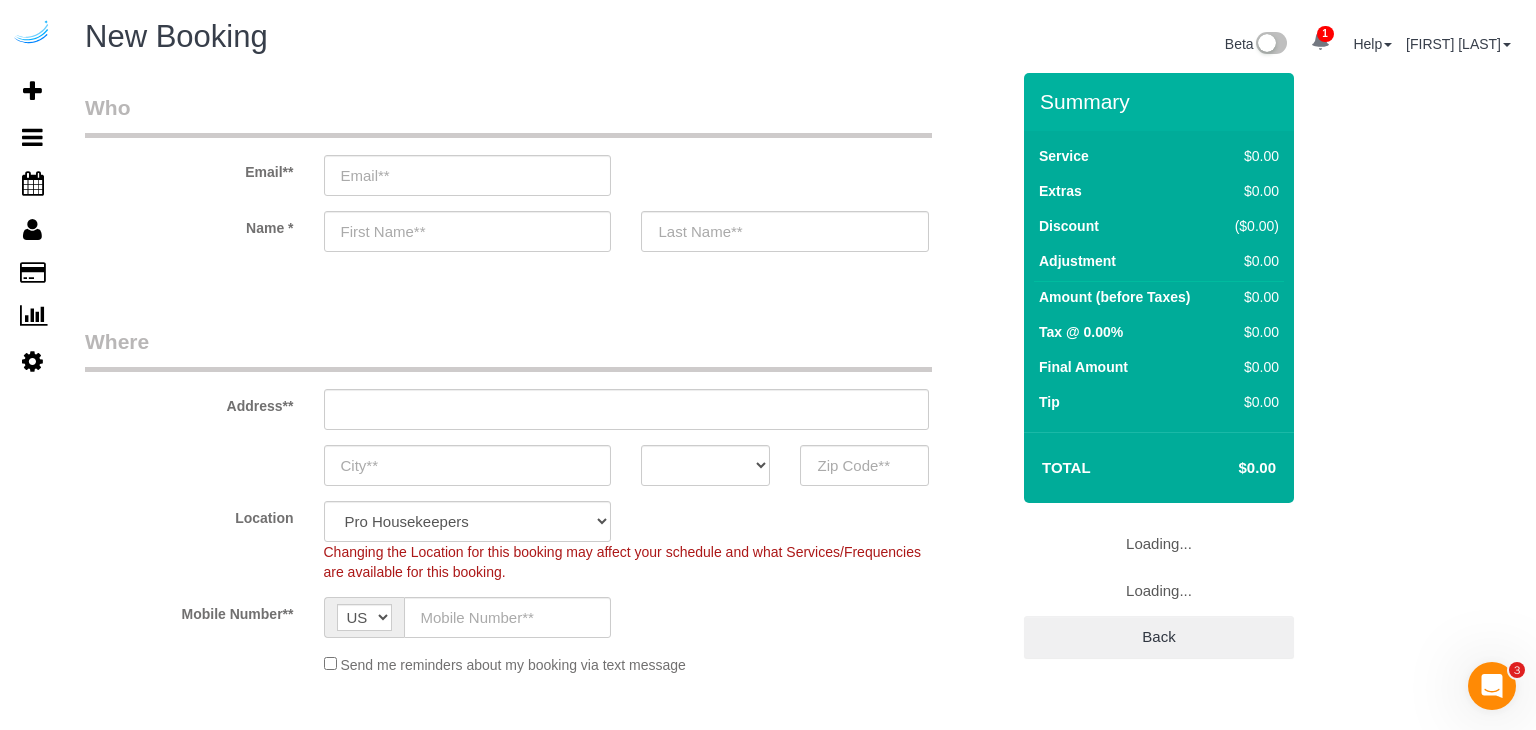 select on "object:9325" 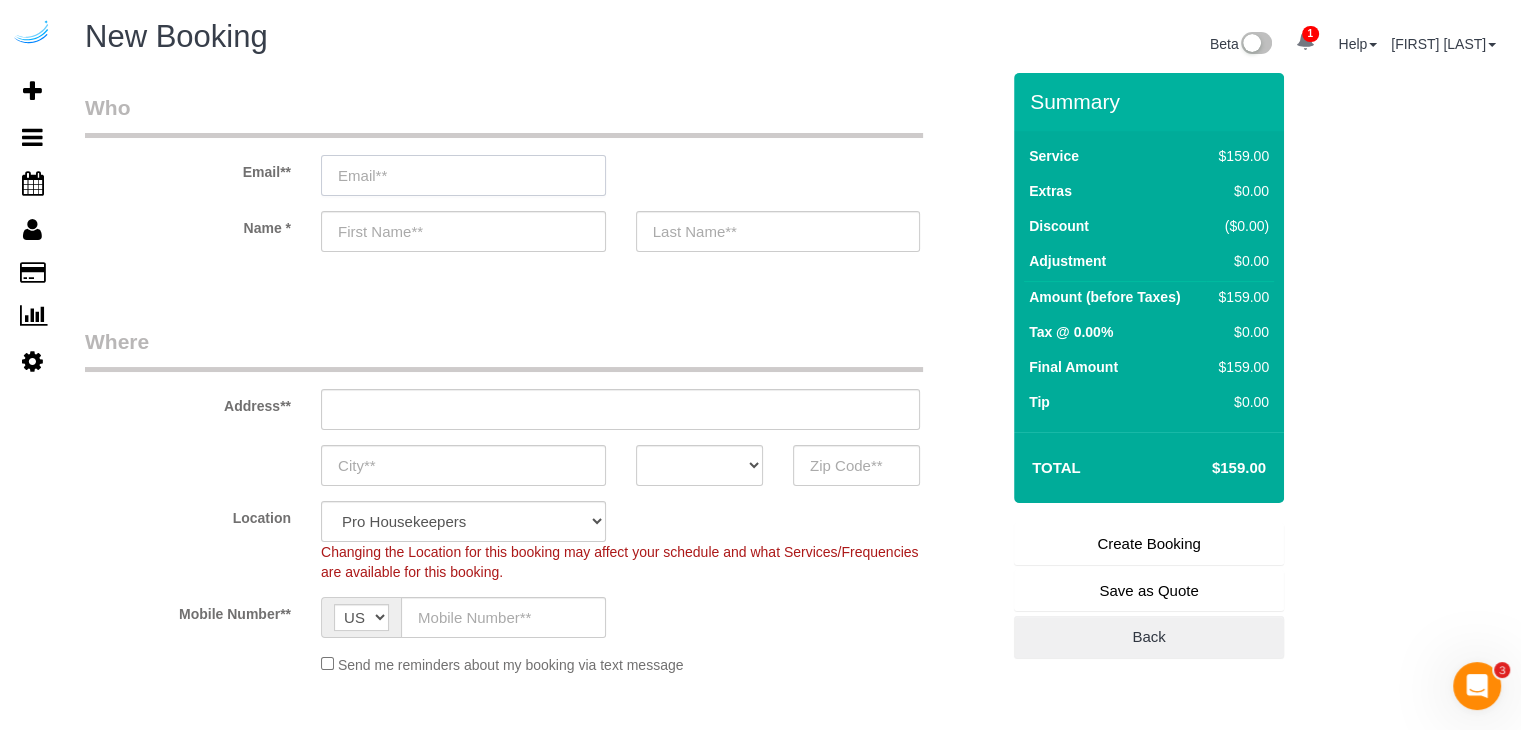 click at bounding box center [463, 175] 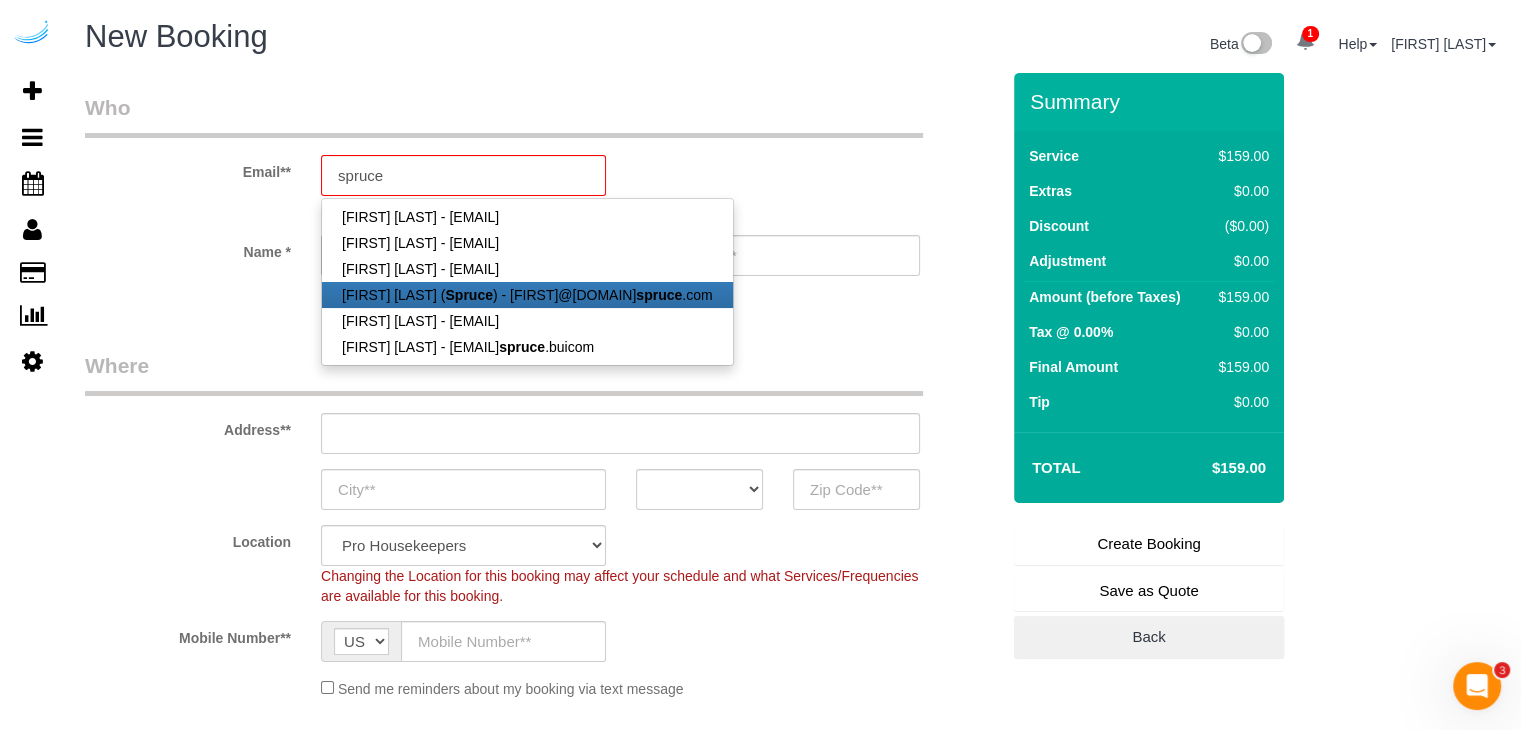 click on "[FIRST] [LAST] ([COMPANY]) - [EMAIL]" at bounding box center [527, 295] 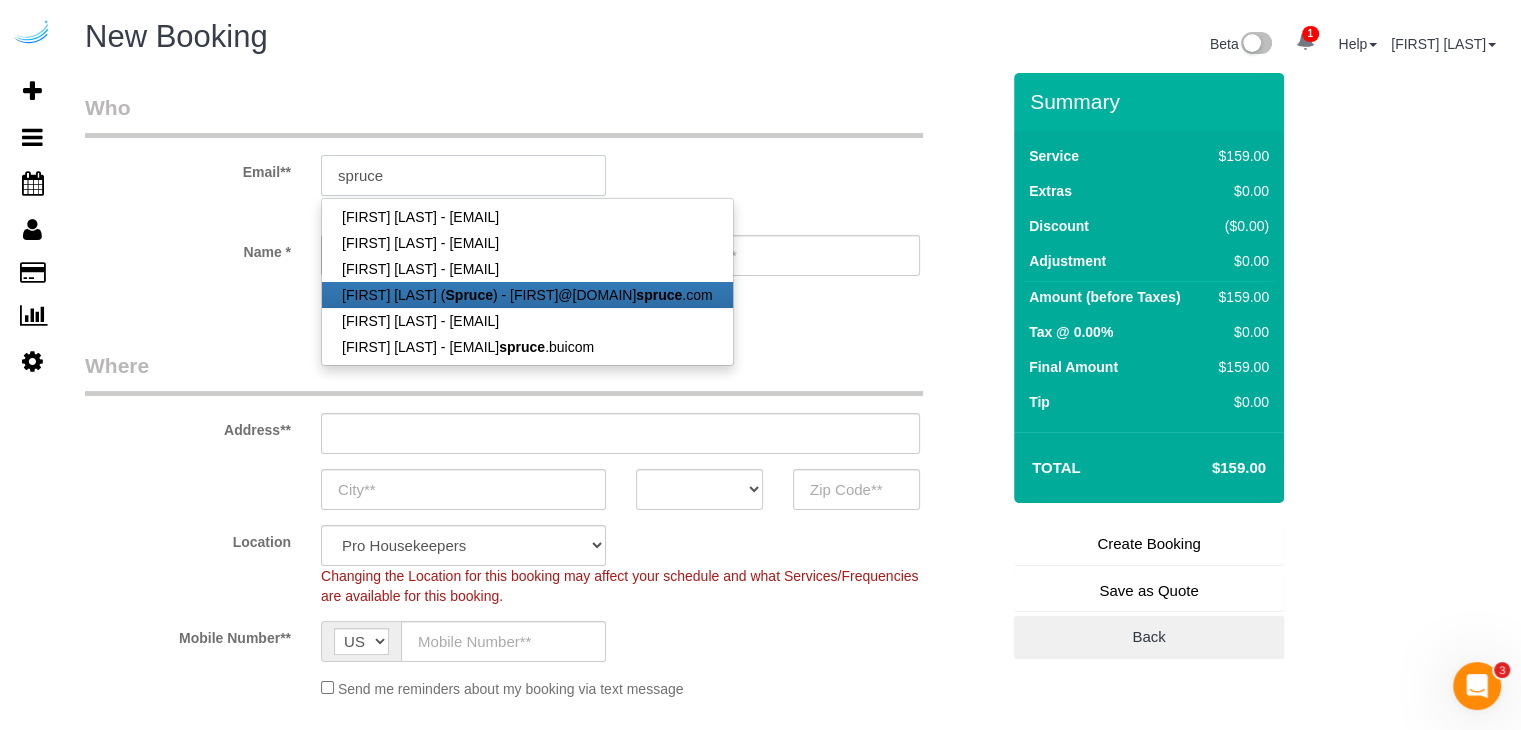type on "brandie@getspruce.com" 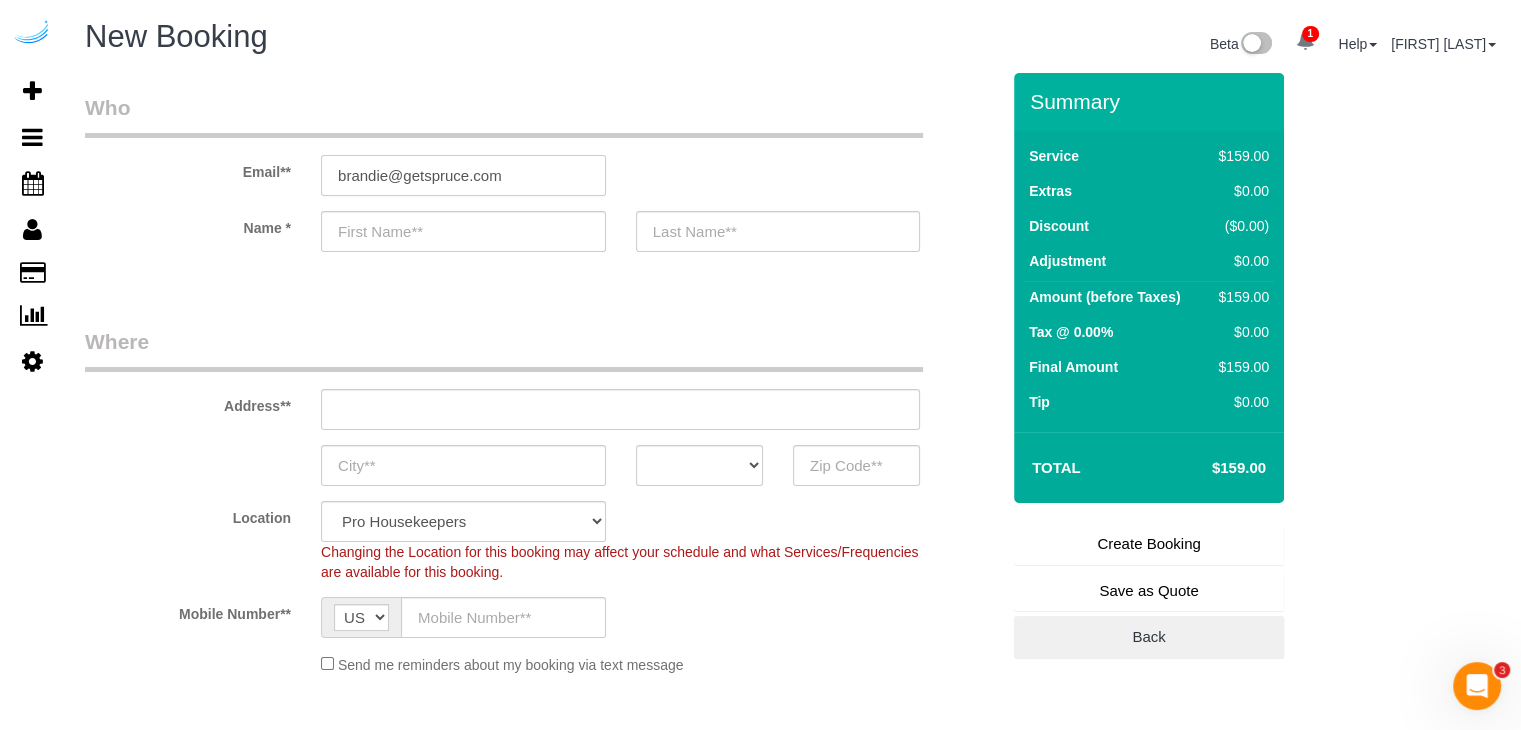 type on "Brandie" 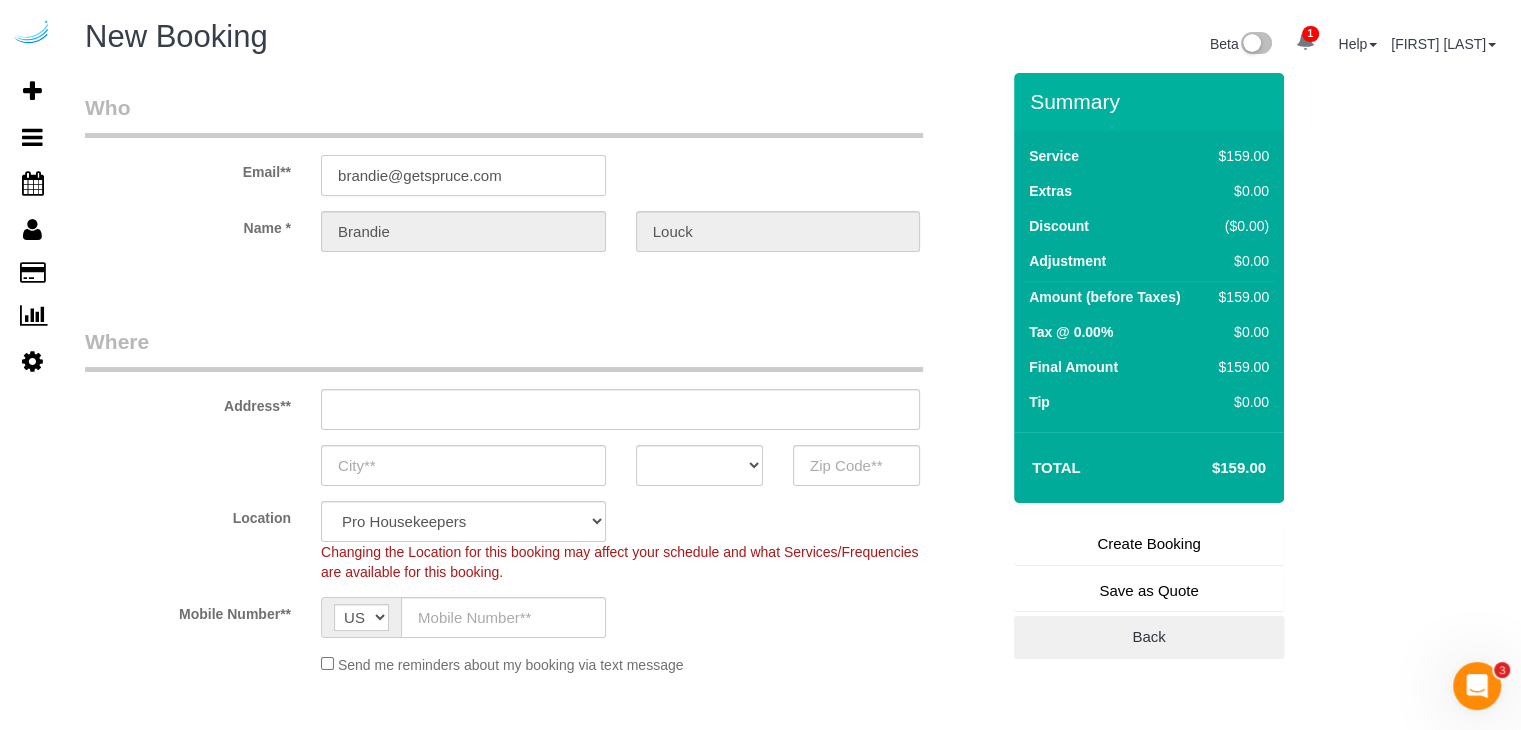 type on "3816 S Lamar Blvd" 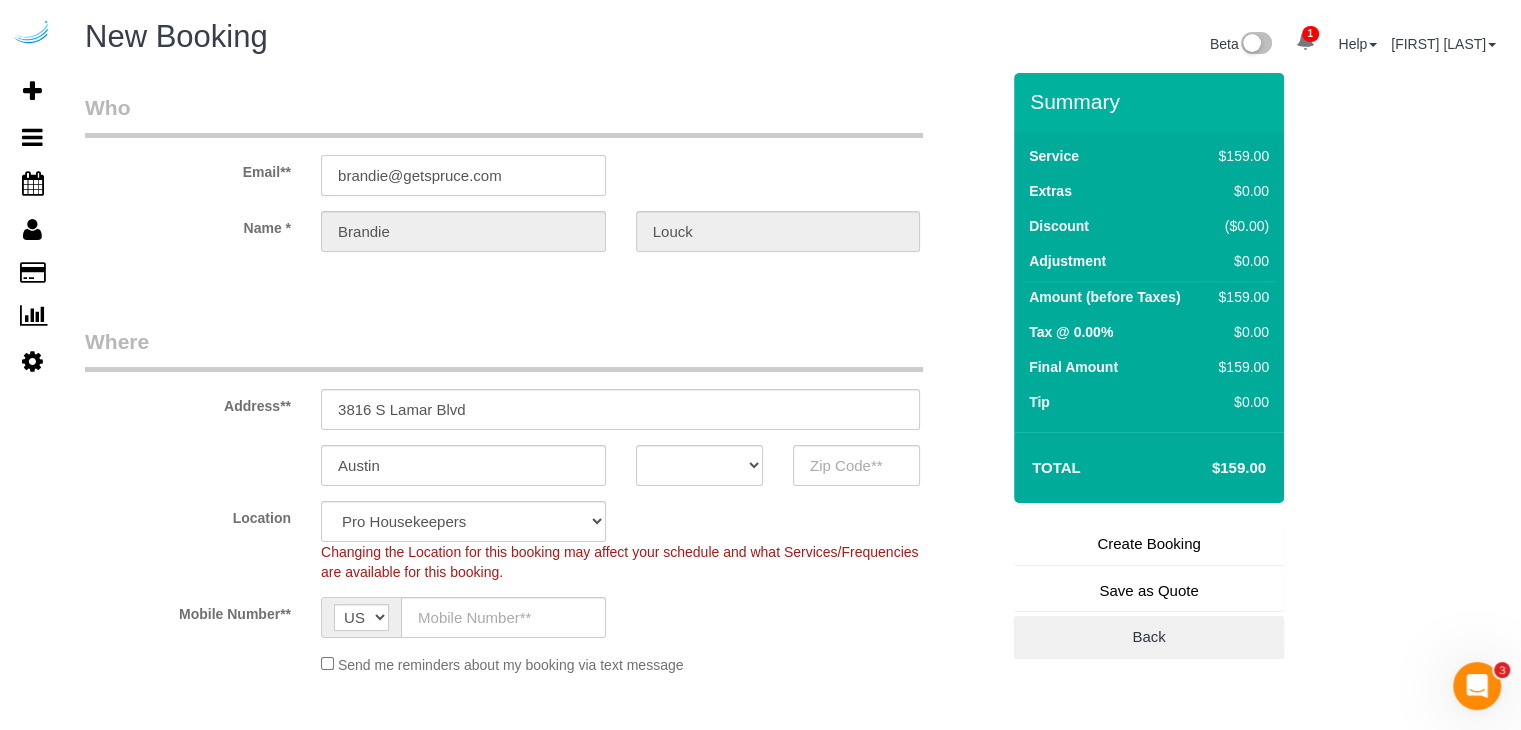 select on "TX" 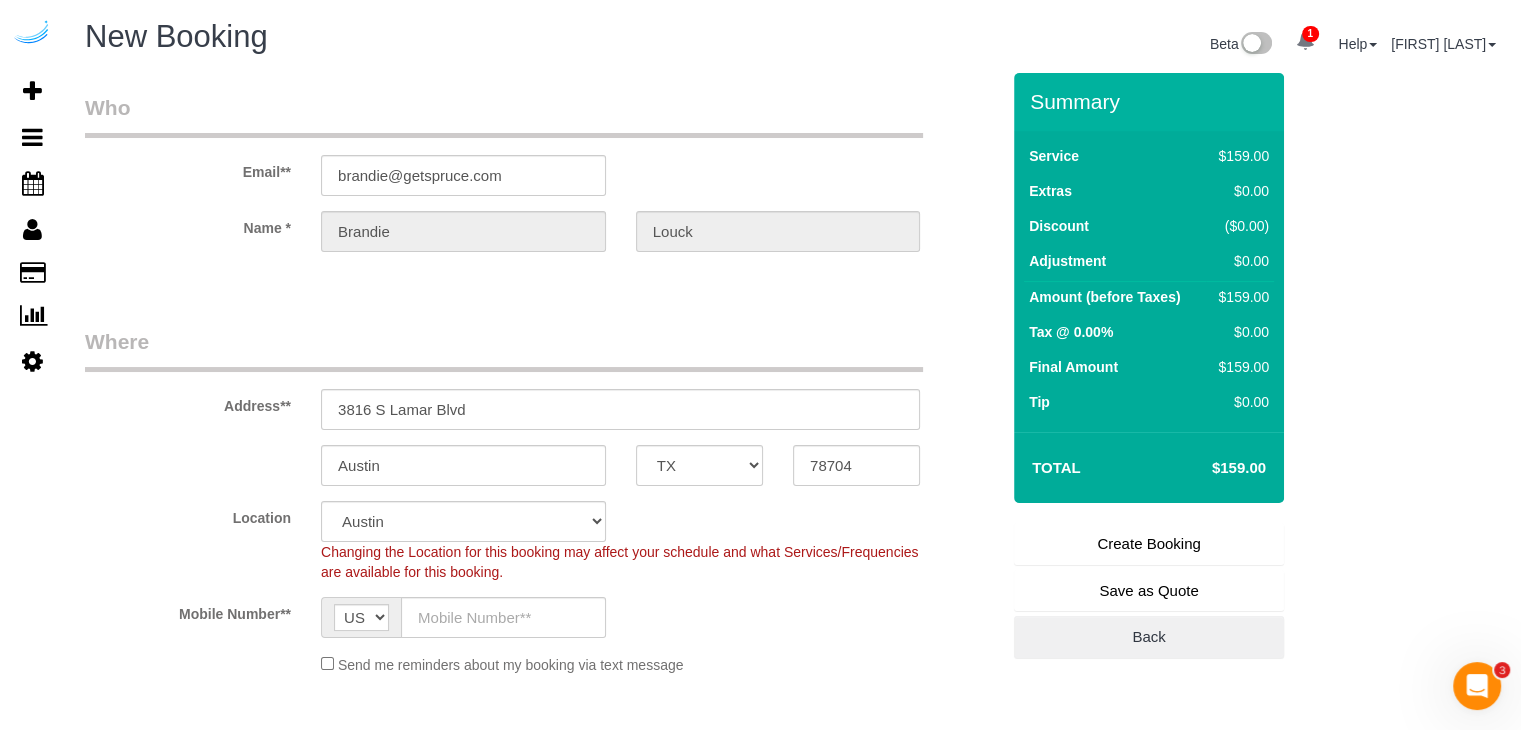 select on "9" 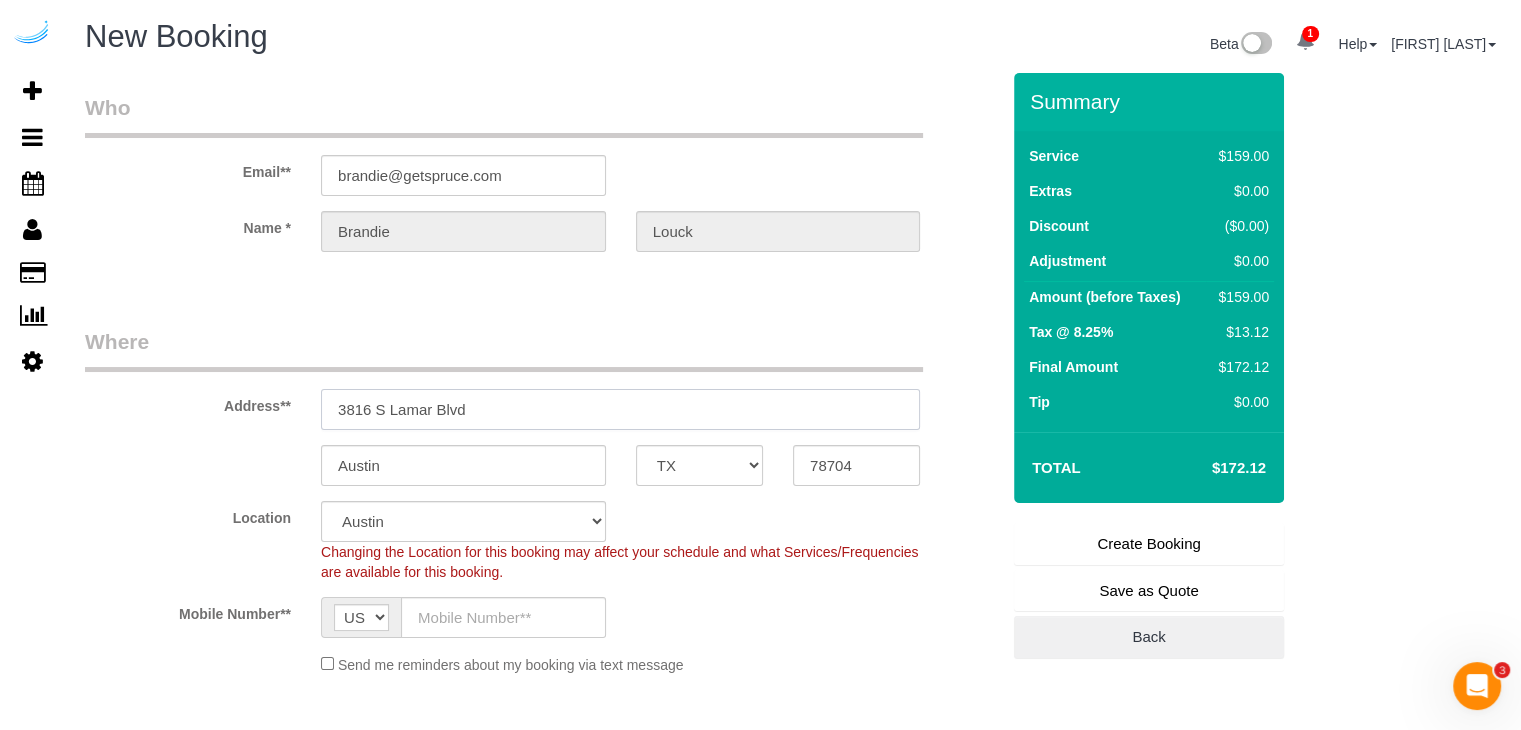 click on "3816 S Lamar Blvd" at bounding box center [620, 409] 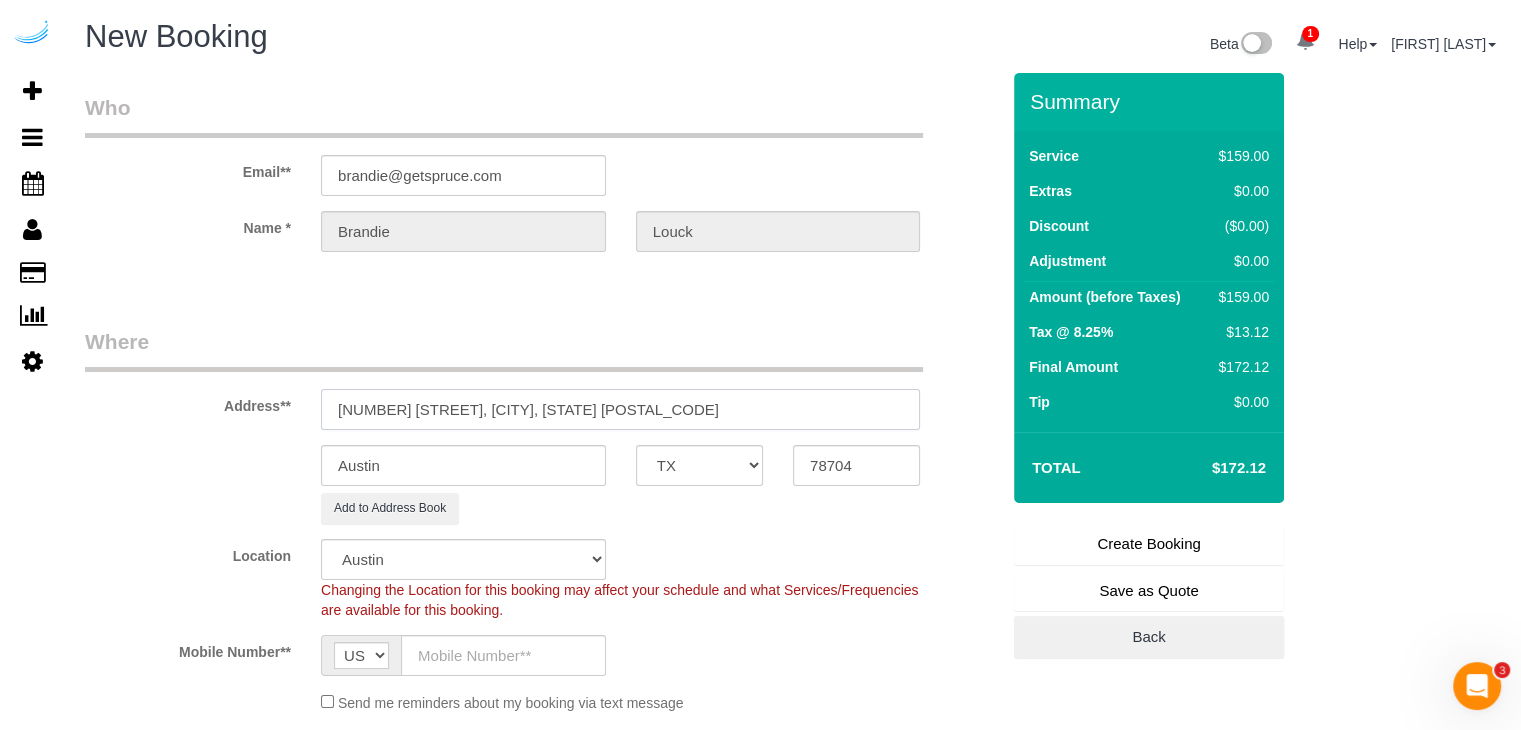 drag, startPoint x: 523, startPoint y: 412, endPoint x: 595, endPoint y: 410, distance: 72.02777 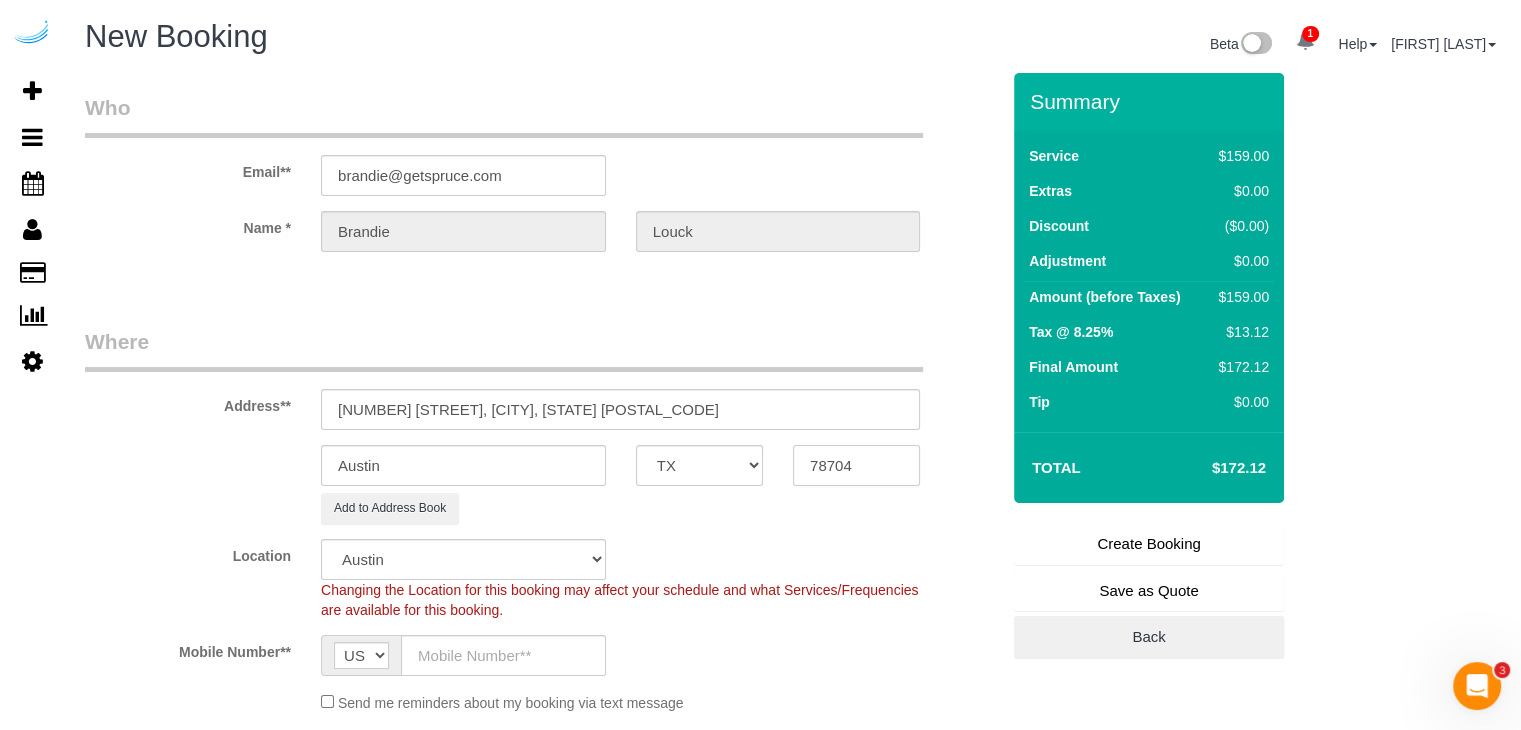 click on "78704" at bounding box center (856, 465) 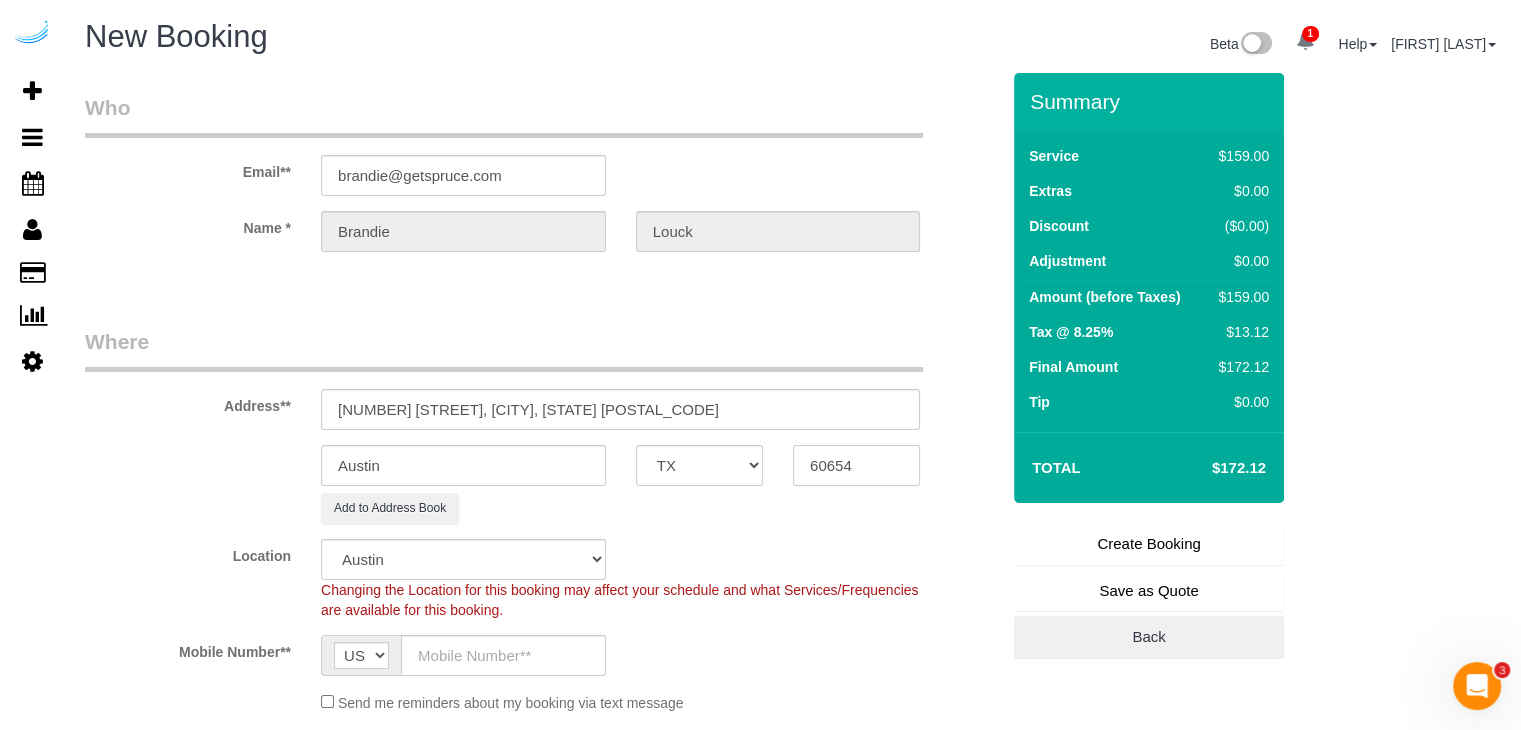 type on "60654" 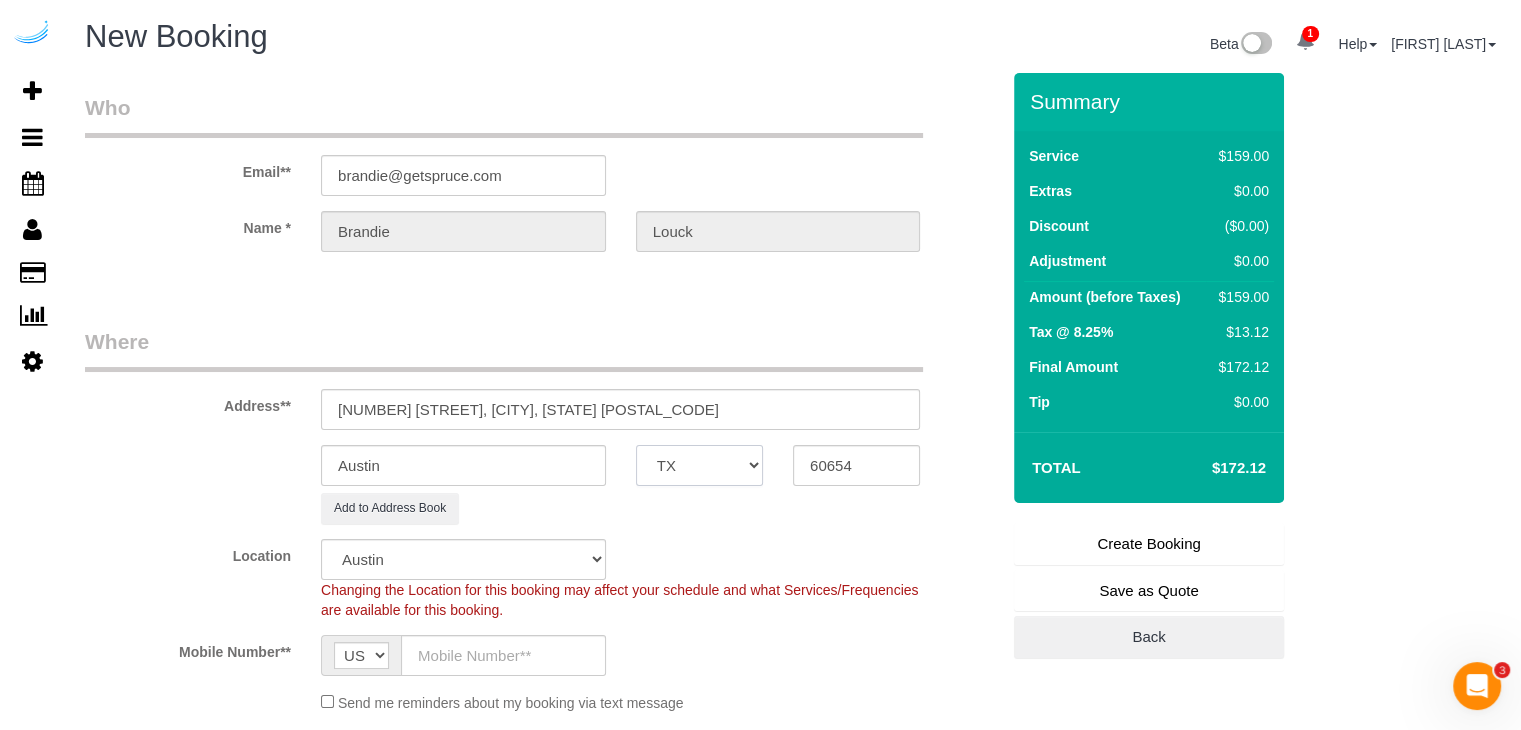 click on "AK
AL
AR
AZ
CA
CO
CT
DC
DE
FL
GA
HI
IA
ID
IL
IN
KS
KY
LA
MA
MD
ME
MI
MN
MO
MS
MT
NC
ND
NE
NH
NJ
NM
NV
NY
OH
OK
OR
PA
RI
SC
SD
TN
TX
UT
VA
VT
WA
WI
WV
WY" at bounding box center [699, 465] 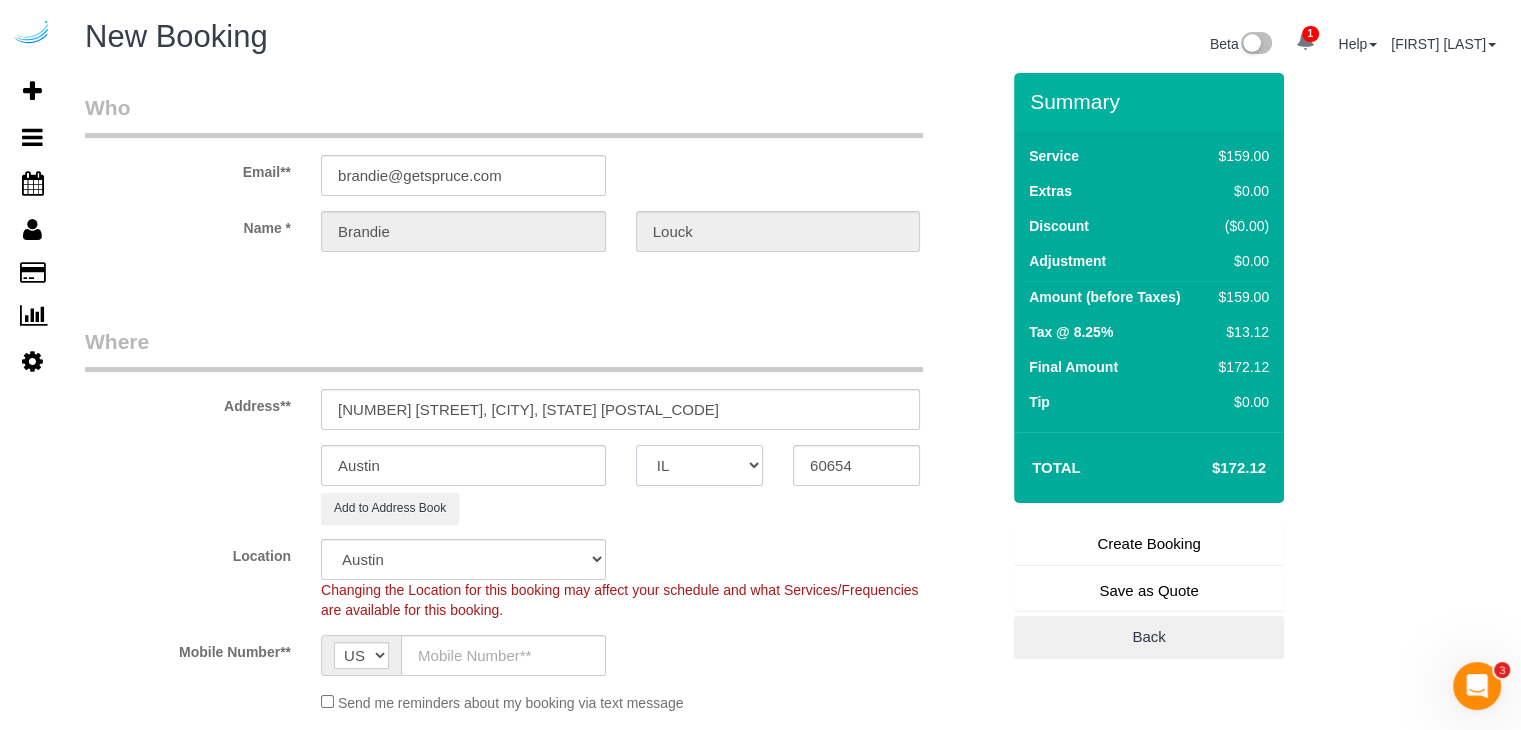 click on "AK
AL
AR
AZ
CA
CO
CT
DC
DE
FL
GA
HI
IA
ID
IL
IN
KS
KY
LA
MA
MD
ME
MI
MN
MO
MS
MT
NC
ND
NE
NH
NJ
NM
NV
NY
OH
OK
OR
PA
RI
SC
SD
TN
TX
UT
VA
VT
WA
WI
WV
WY" at bounding box center [699, 465] 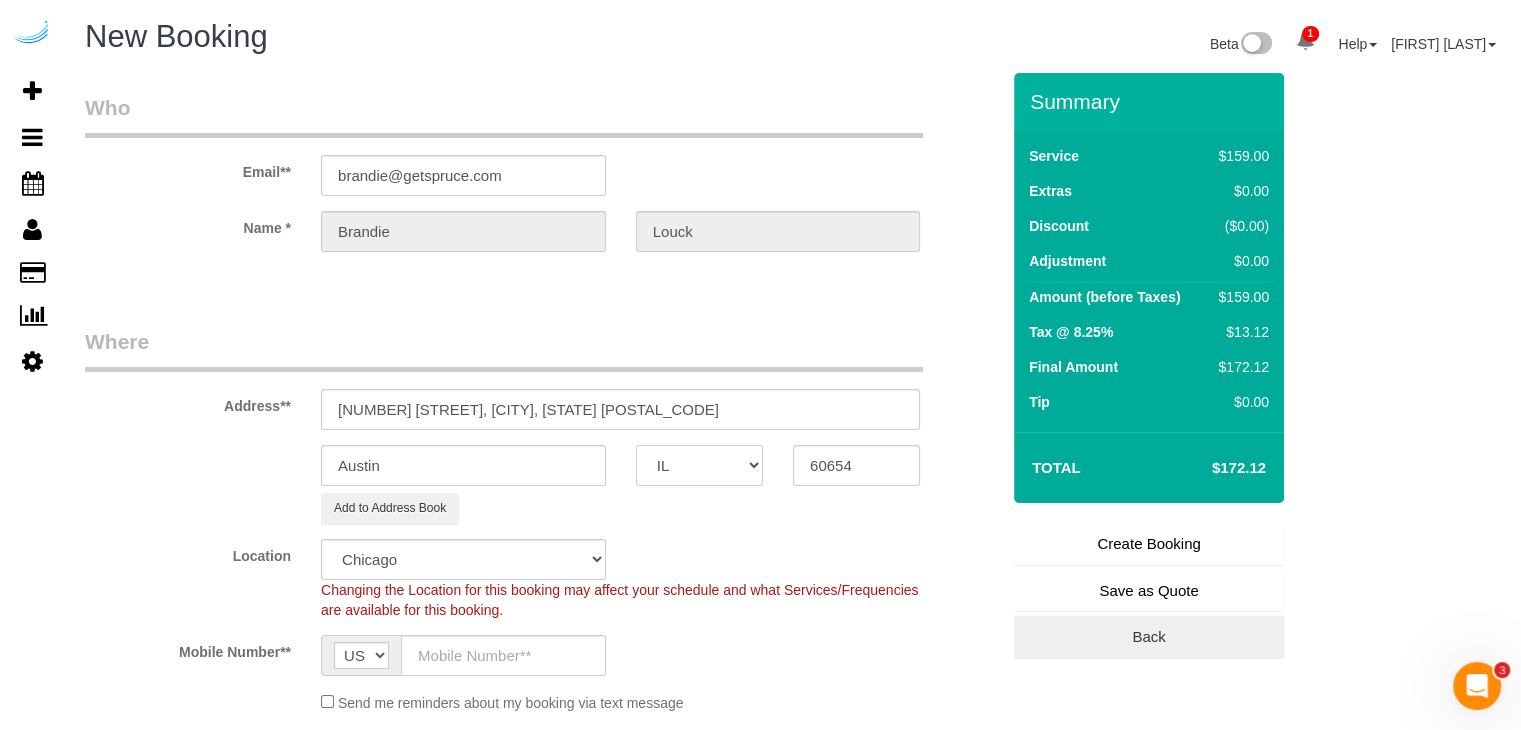 select on "object:[NUMBER]" 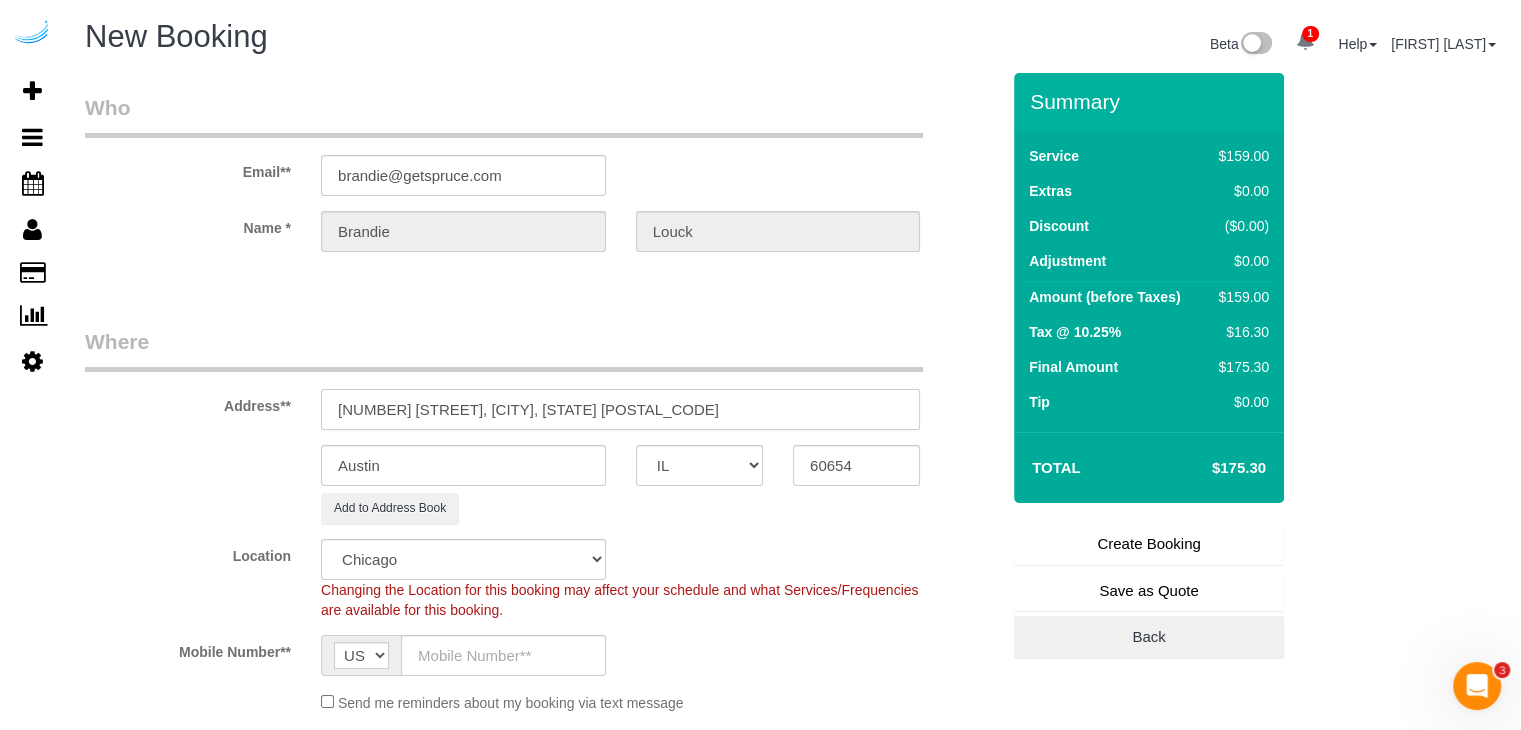 drag, startPoint x: 444, startPoint y: 411, endPoint x: 595, endPoint y: 449, distance: 155.70805 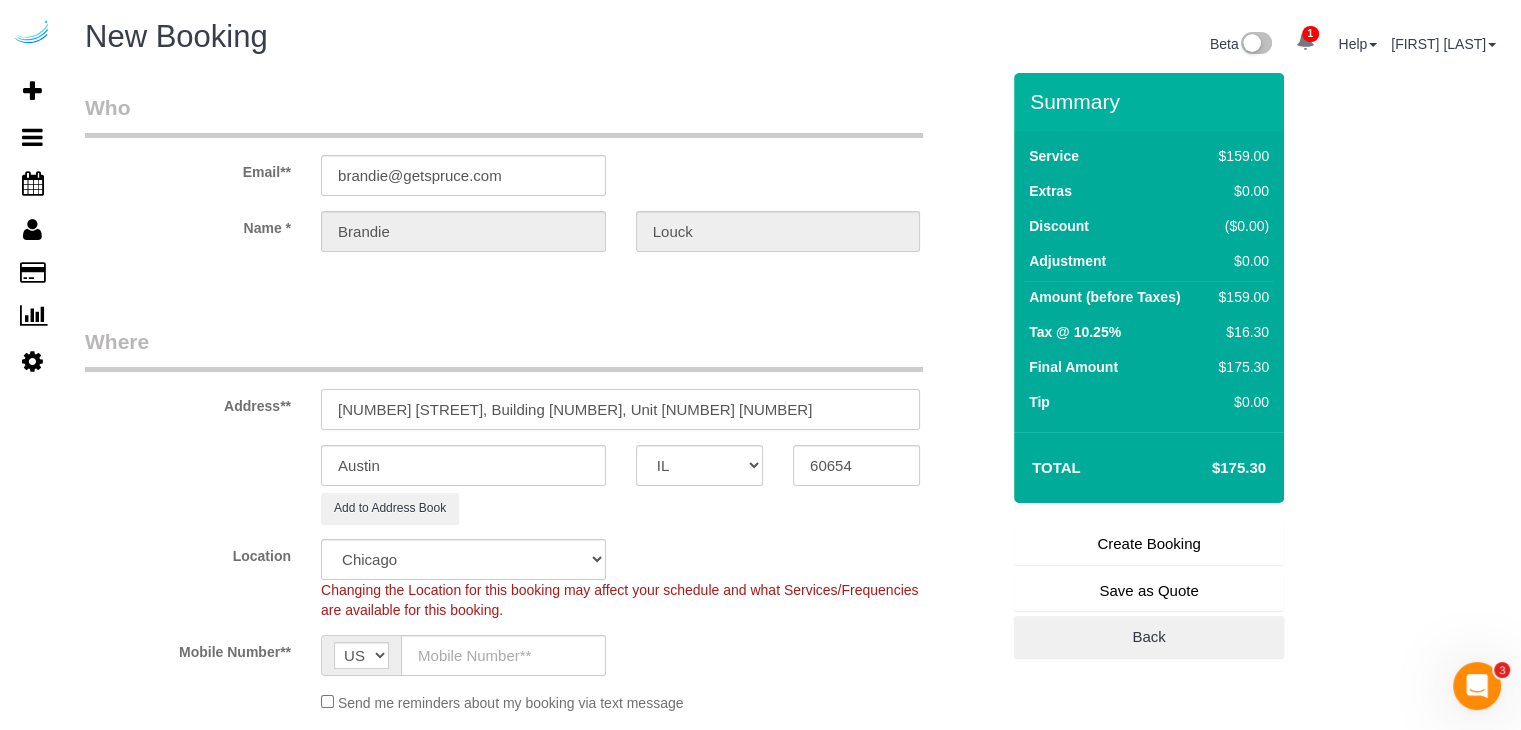 paste on "[FIRST] [LAST]" 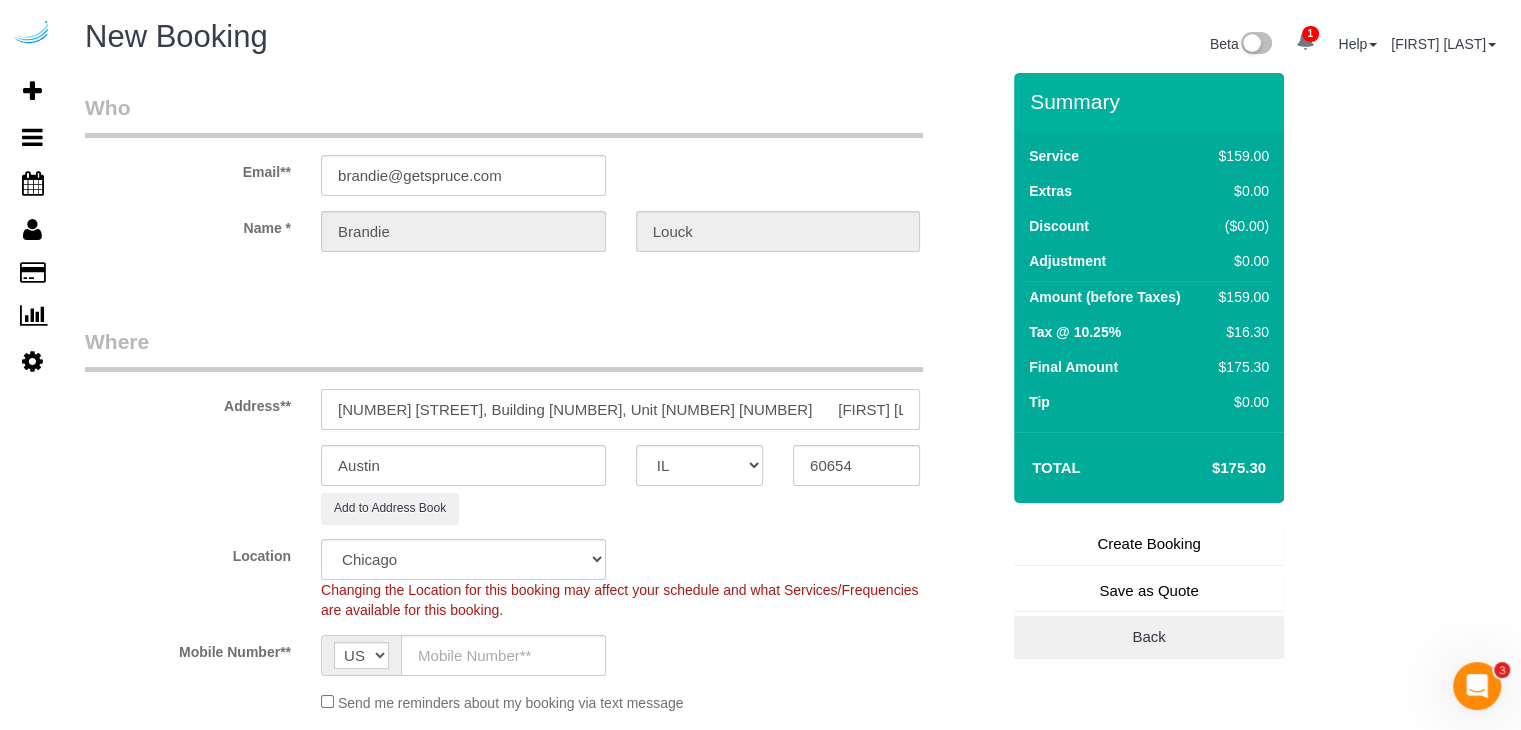 click on "[NUMBER] [STREET], Building [NUMBER], Unit [NUMBER] [NUMBER]	[FIRST] [LAST]," at bounding box center (620, 409) 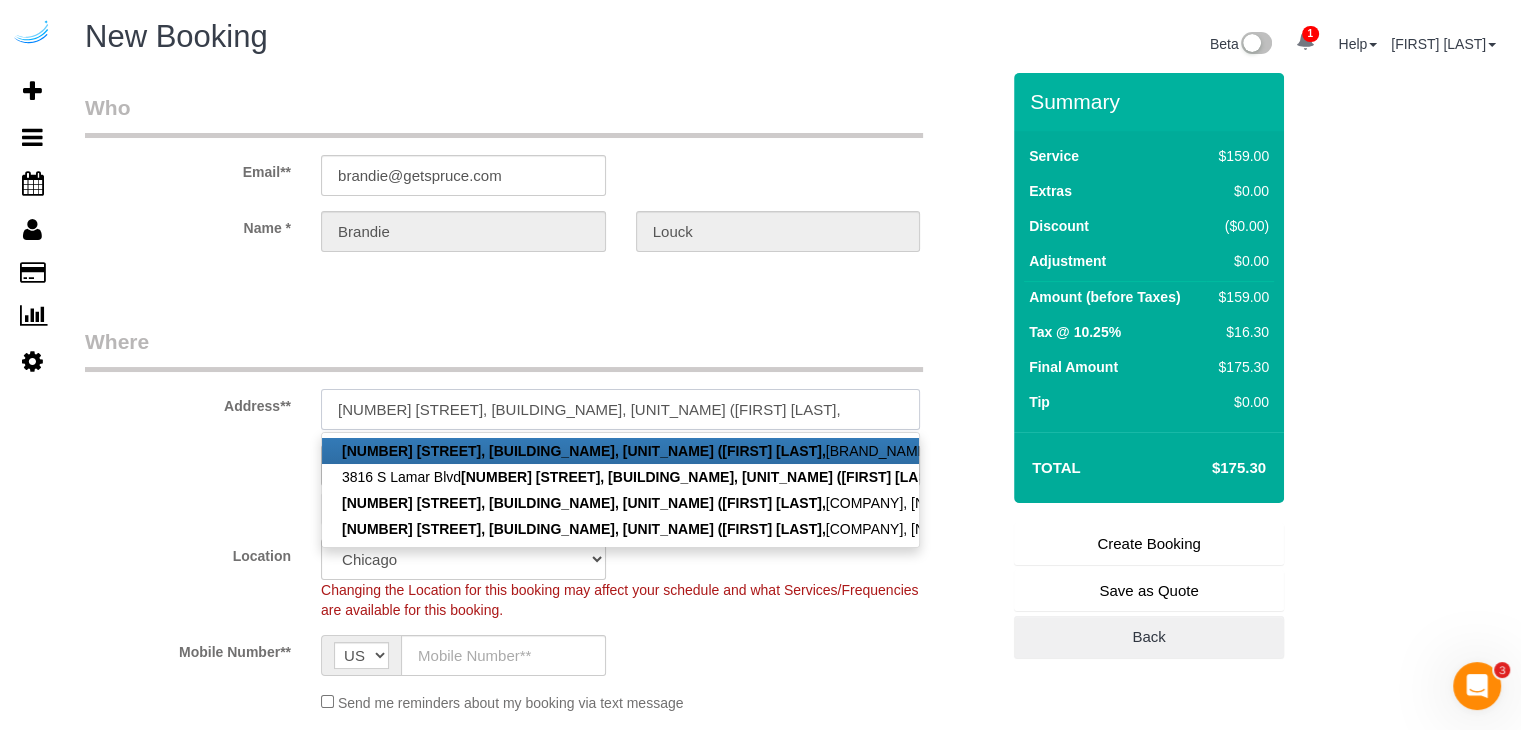 click on "[NUMBER] [STREET], [BUILDING_NAME], [UNIT_NAME] ([FIRST] [LAST]," at bounding box center [620, 409] 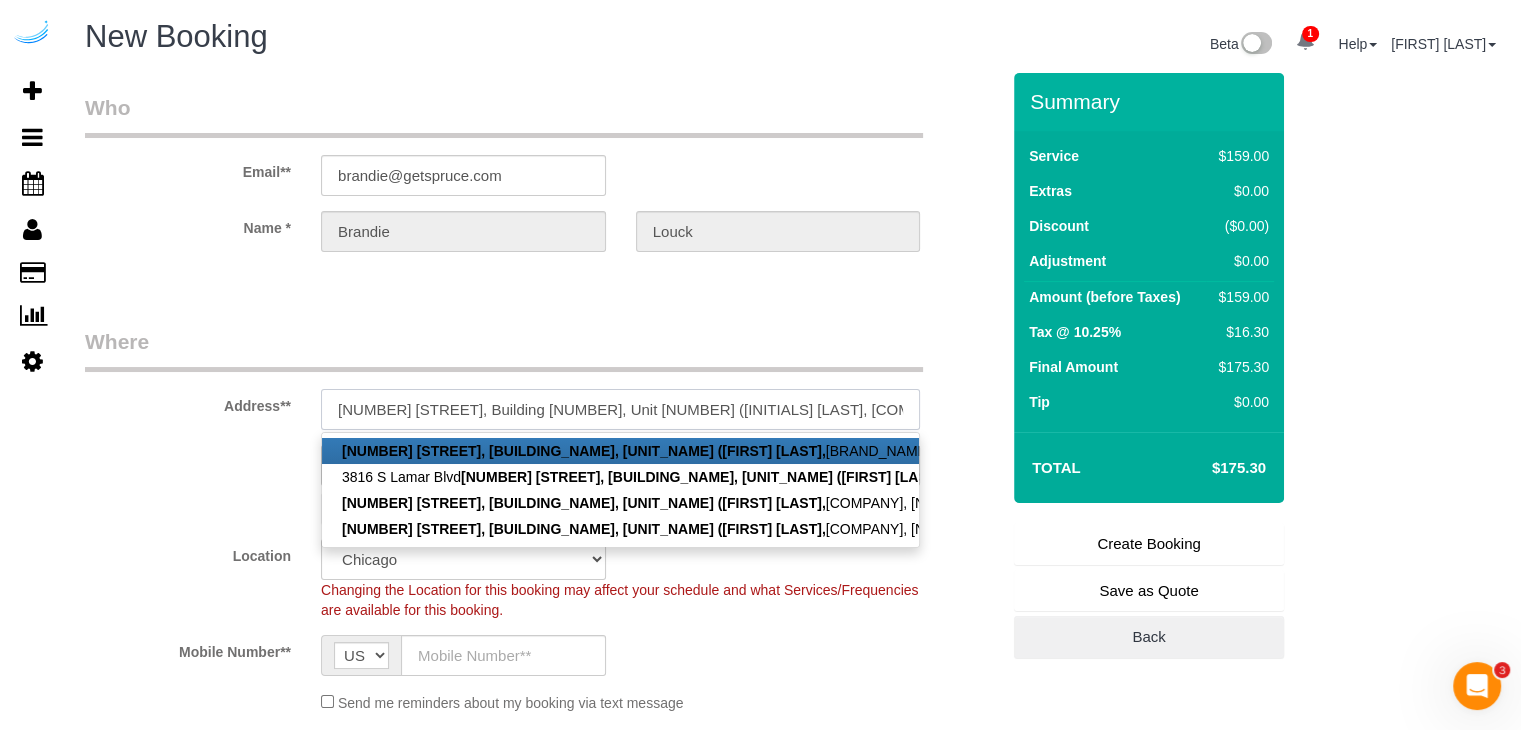 paste on "1407659" 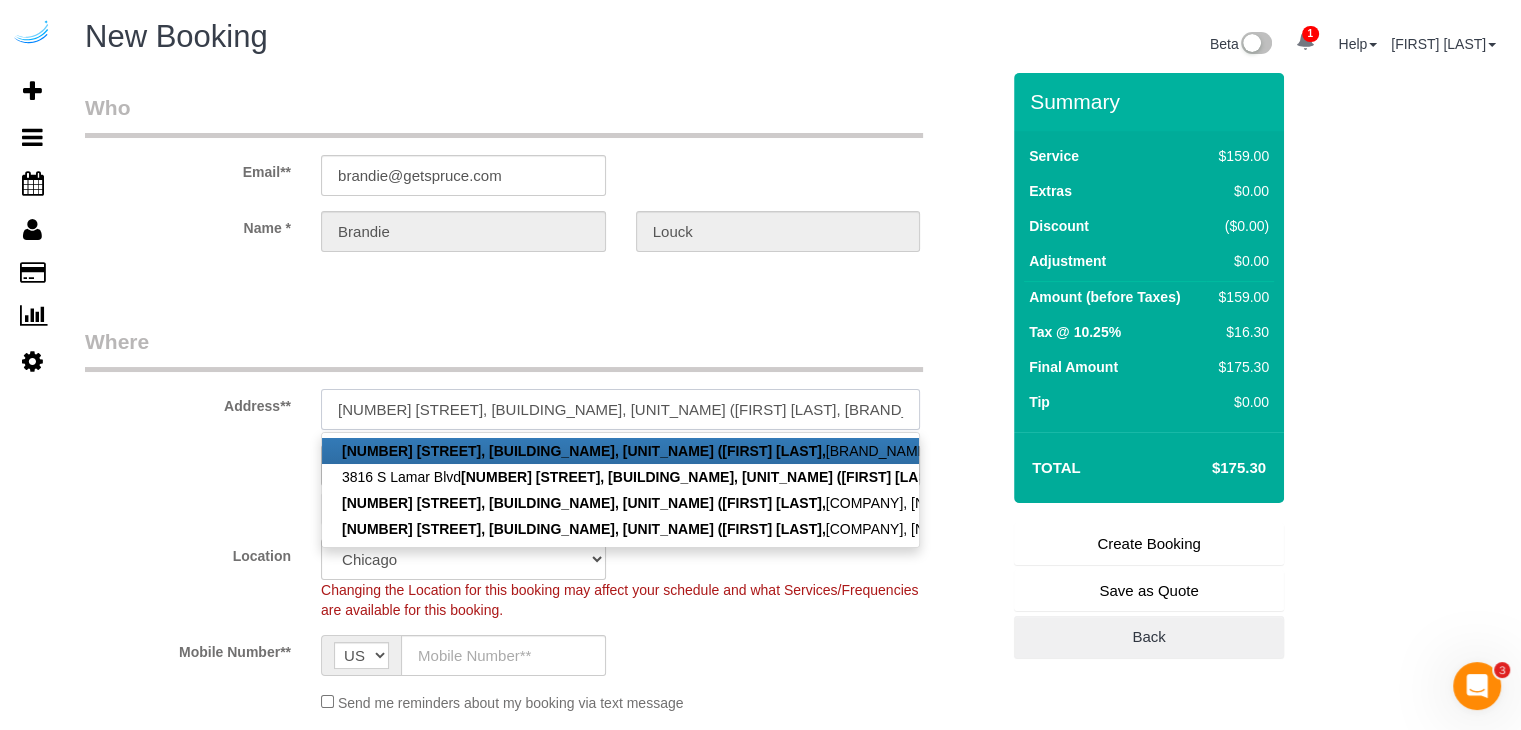 type on "[NUMBER] [STREET], [BUILDING_NAME], [UNIT_NAME] ([FIRST] [LAST], [BRAND_NAME] , [NUMBER])" 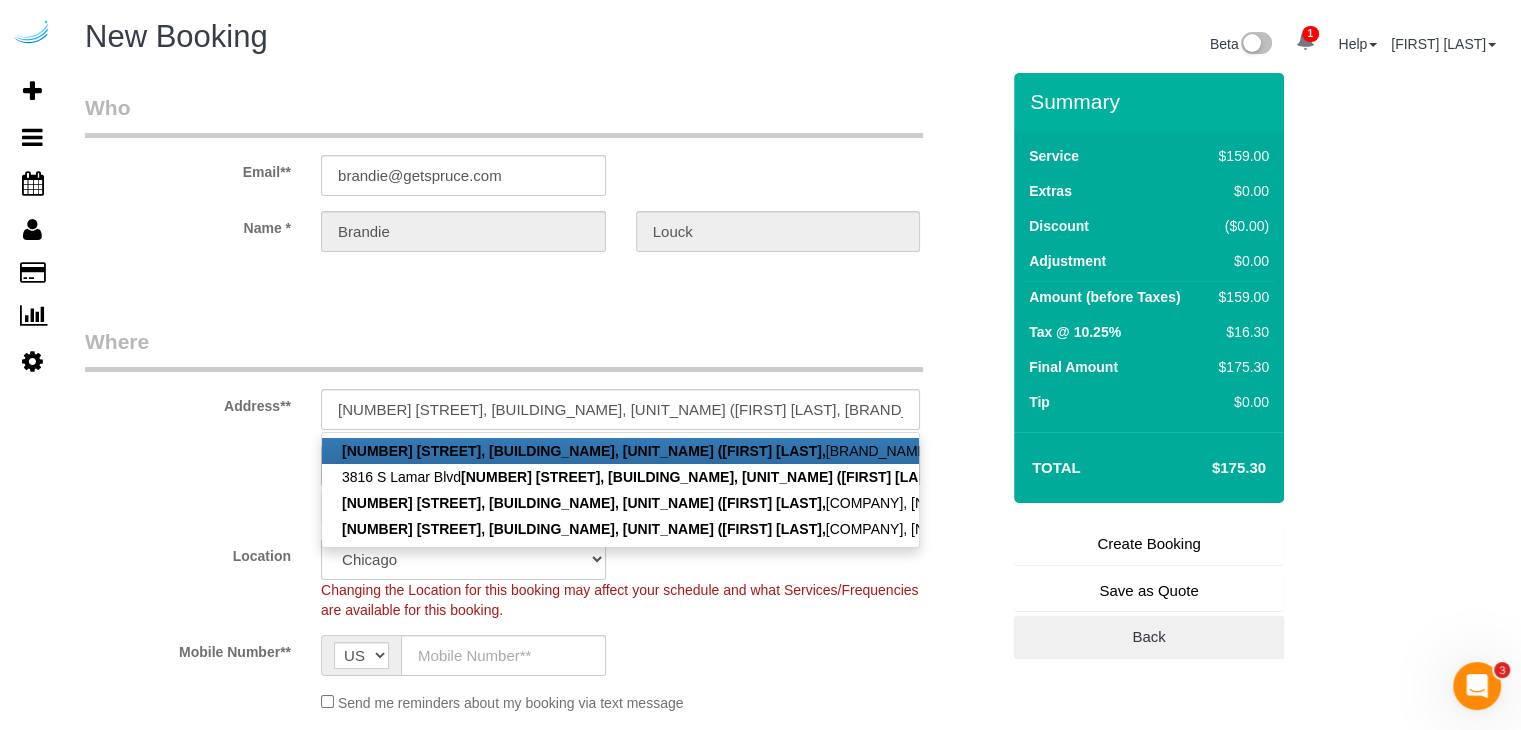 click on "Who
Email**
[EMAIL]
Name *
[FIRST]
[LAST]
Where
Address**
[NUMBER] [STREET], Building [NUMBER], Unit [NUMBER] ([FIRST] [LAST], [COMPANY], [NUMBER])
[NUMBER] [STREET], Building [NUMBER], Unit [NUMBER] ([FIRST] [LAST], [COMPANY], [NUMBER]), [CITY], [STATE] [POSTAL_CODE]
[NUMBER] [STREET] [NUMBER] [STREET], Building [NUMBER], Unit [NUMBER] ([FIRST] [LAST], [COMPANY], [NUMBER]), [CITY], [STATE] [POSTAL_CODE]
[NUMBER] [STREET], Building [NUMBER], Unit [NUMBER] ([FIRST] [LAST], [COMPANY], [NUMBER]), [CITY], [STATE] [POSTAL_CODE]
[NUMBER] [STREET], Building [NUMBER], Unit [NUMBER] ([FIRST] [LAST], [COMPANY], [NUMBER]), [CITY], [STATE] [POSTAL_CODE]
[CITY]
[STATE]
[STATE]" at bounding box center [542, 2184] 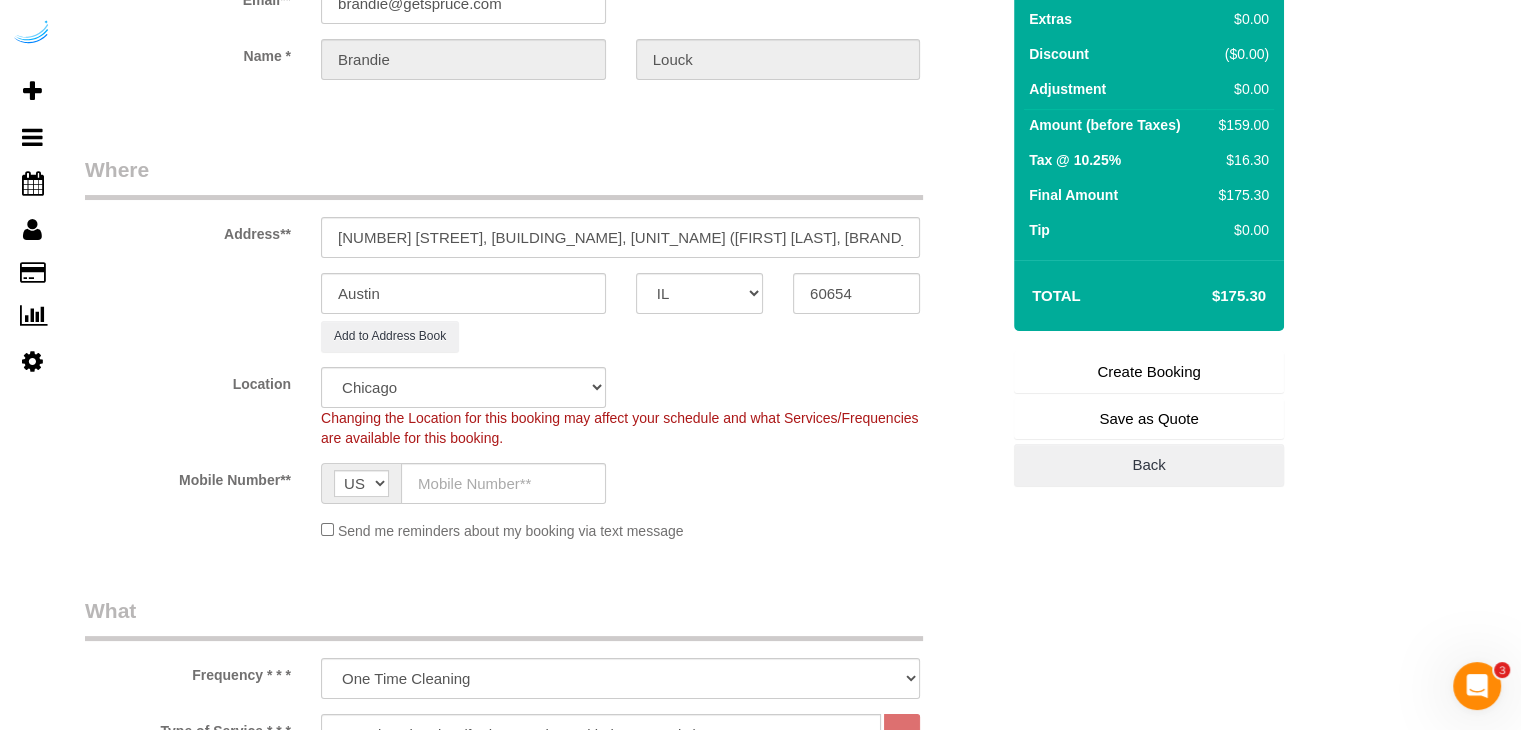 scroll, scrollTop: 200, scrollLeft: 0, axis: vertical 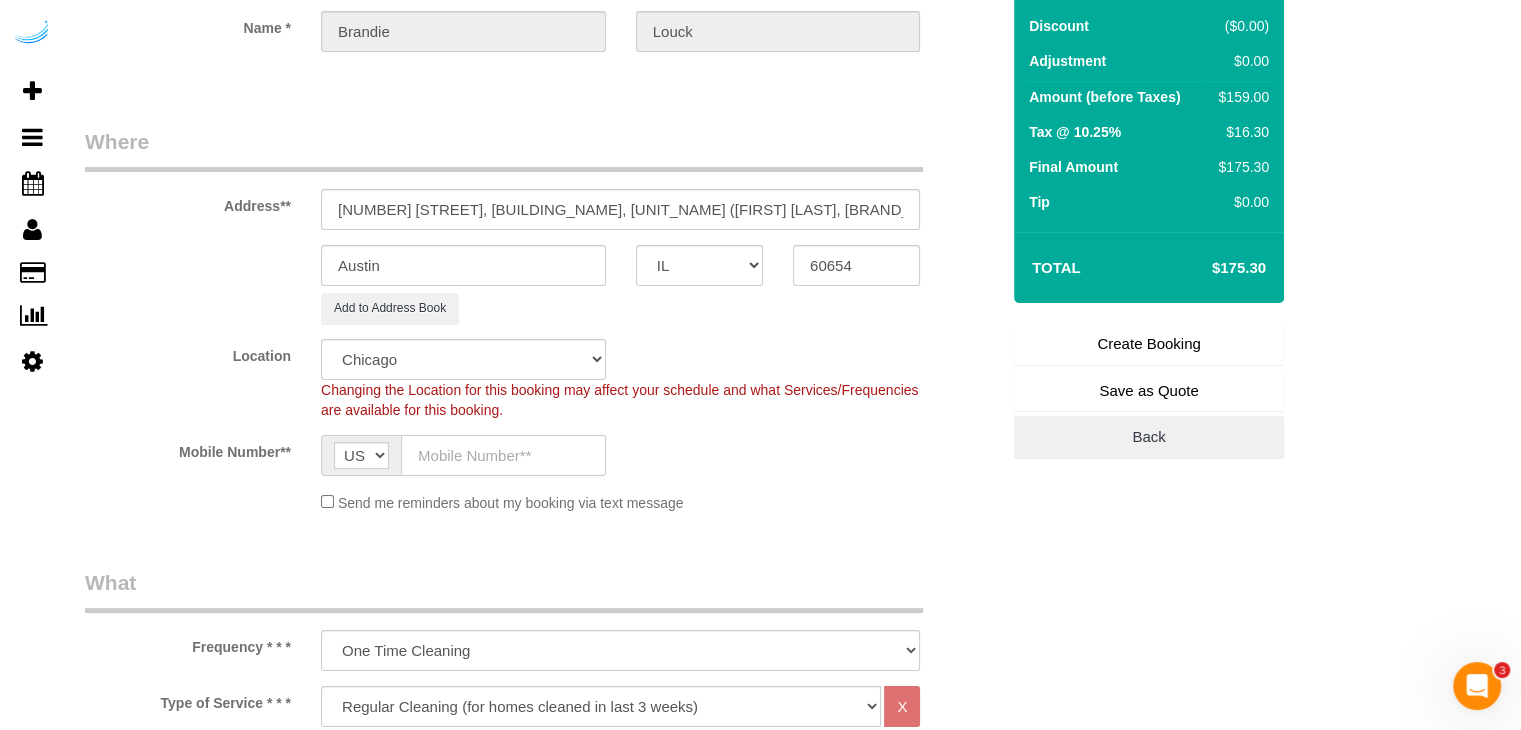 click 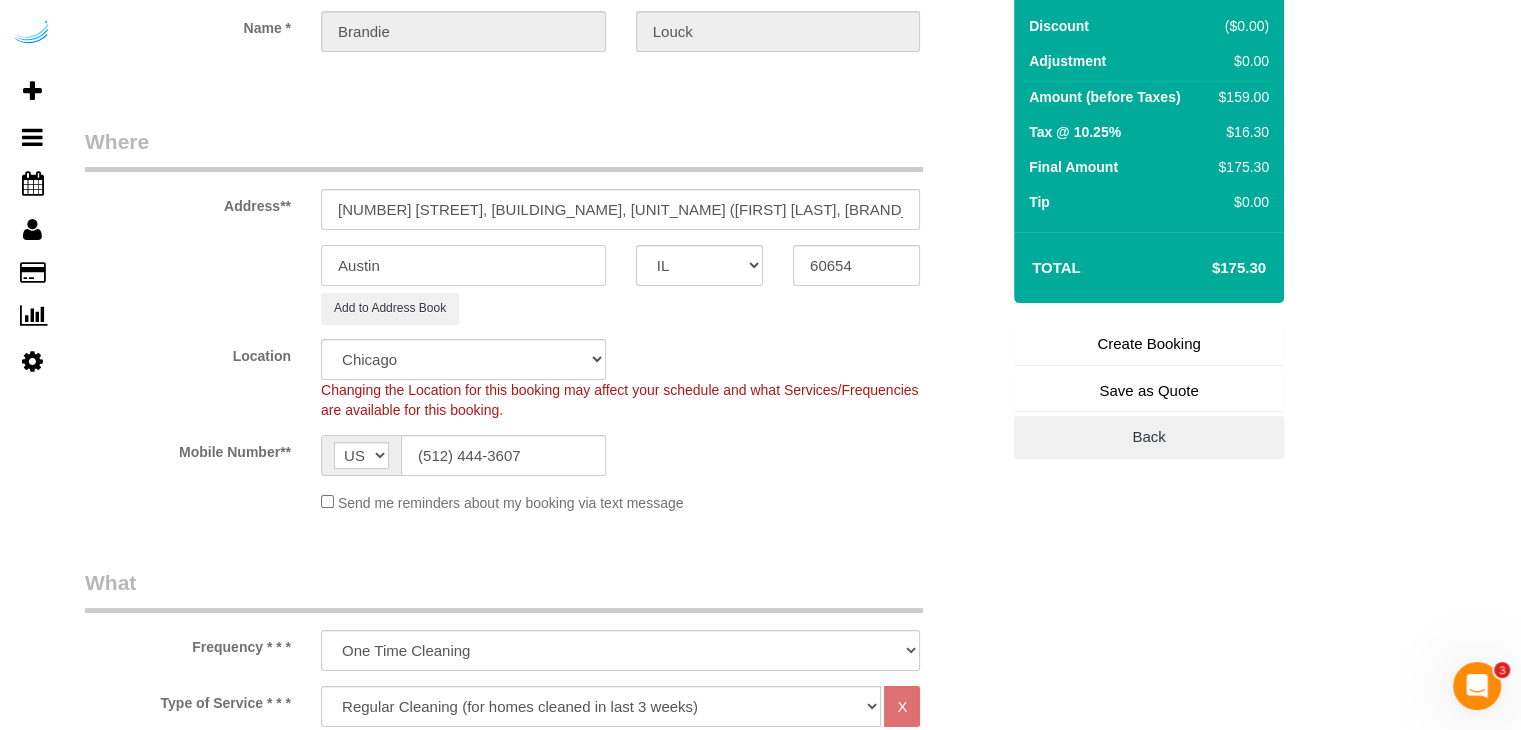 type on "Seattle" 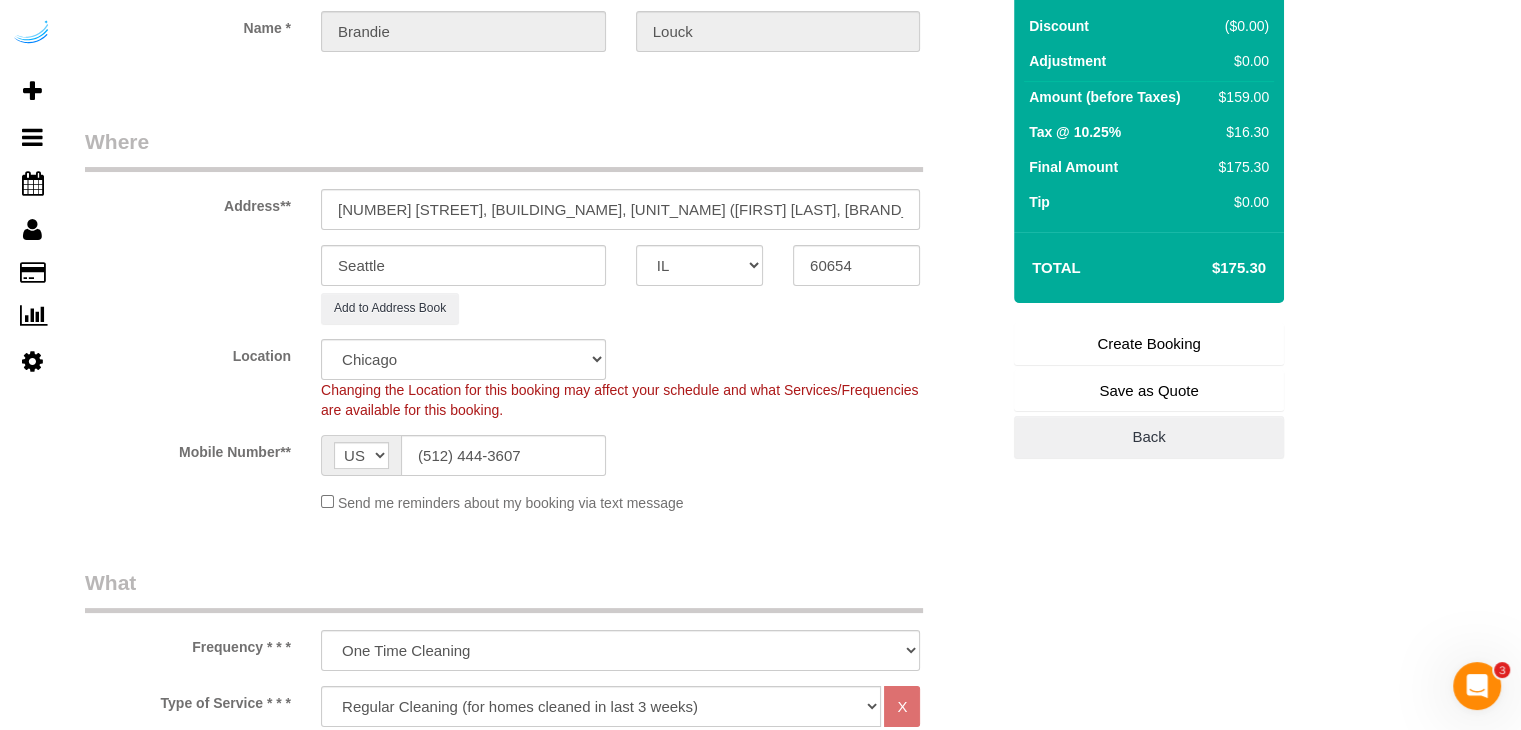 type on "Brandie Louck" 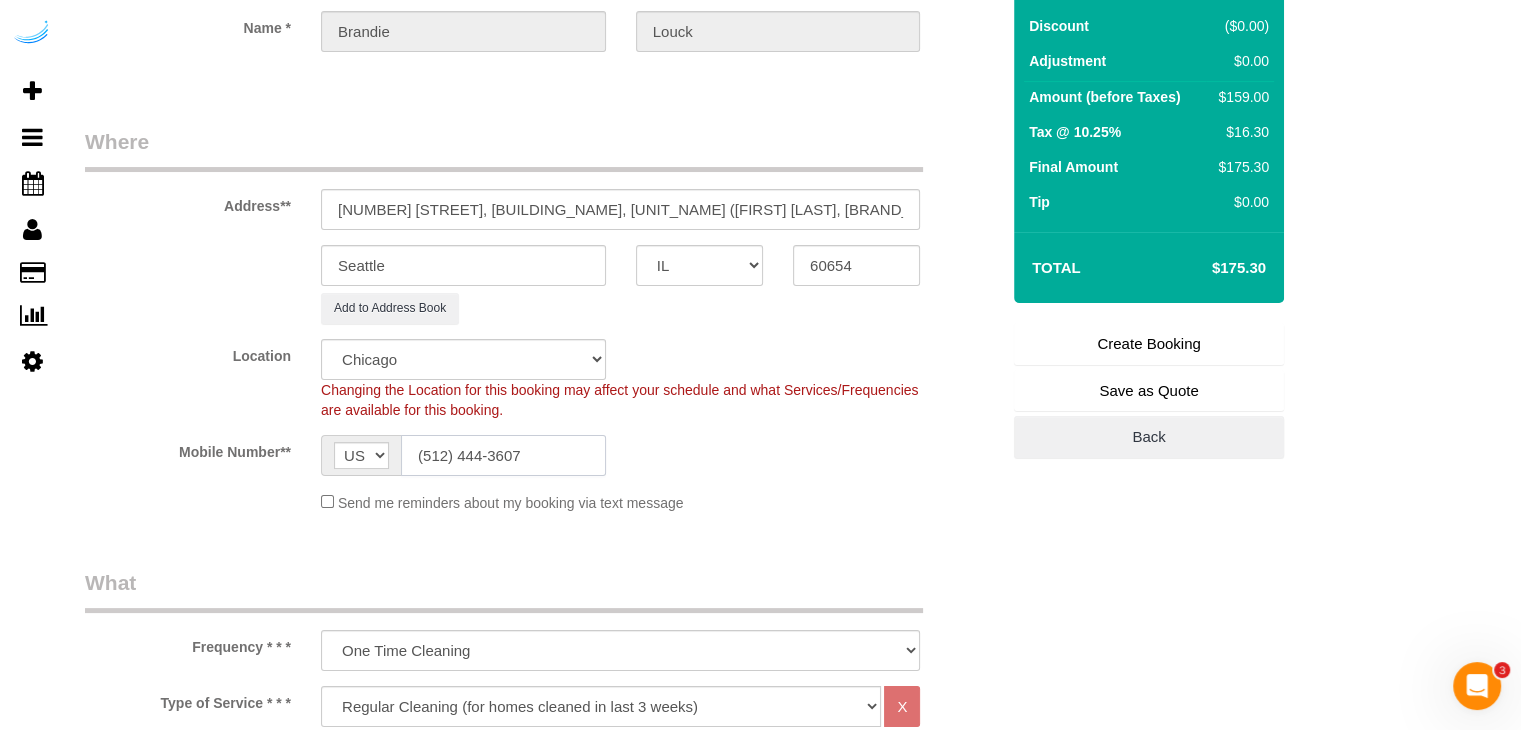 type on "(512) 444-3607" 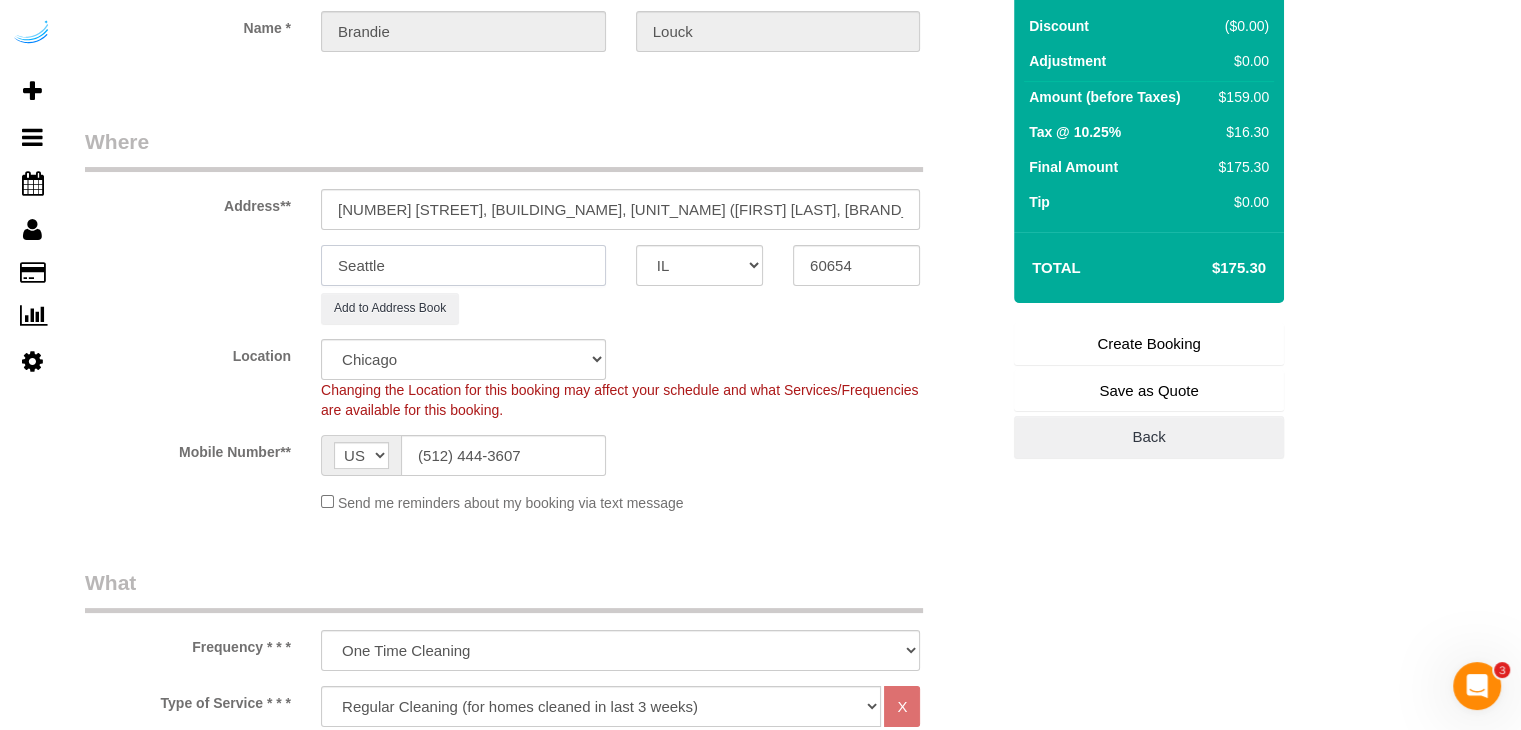 click on "Seattle" at bounding box center [463, 265] 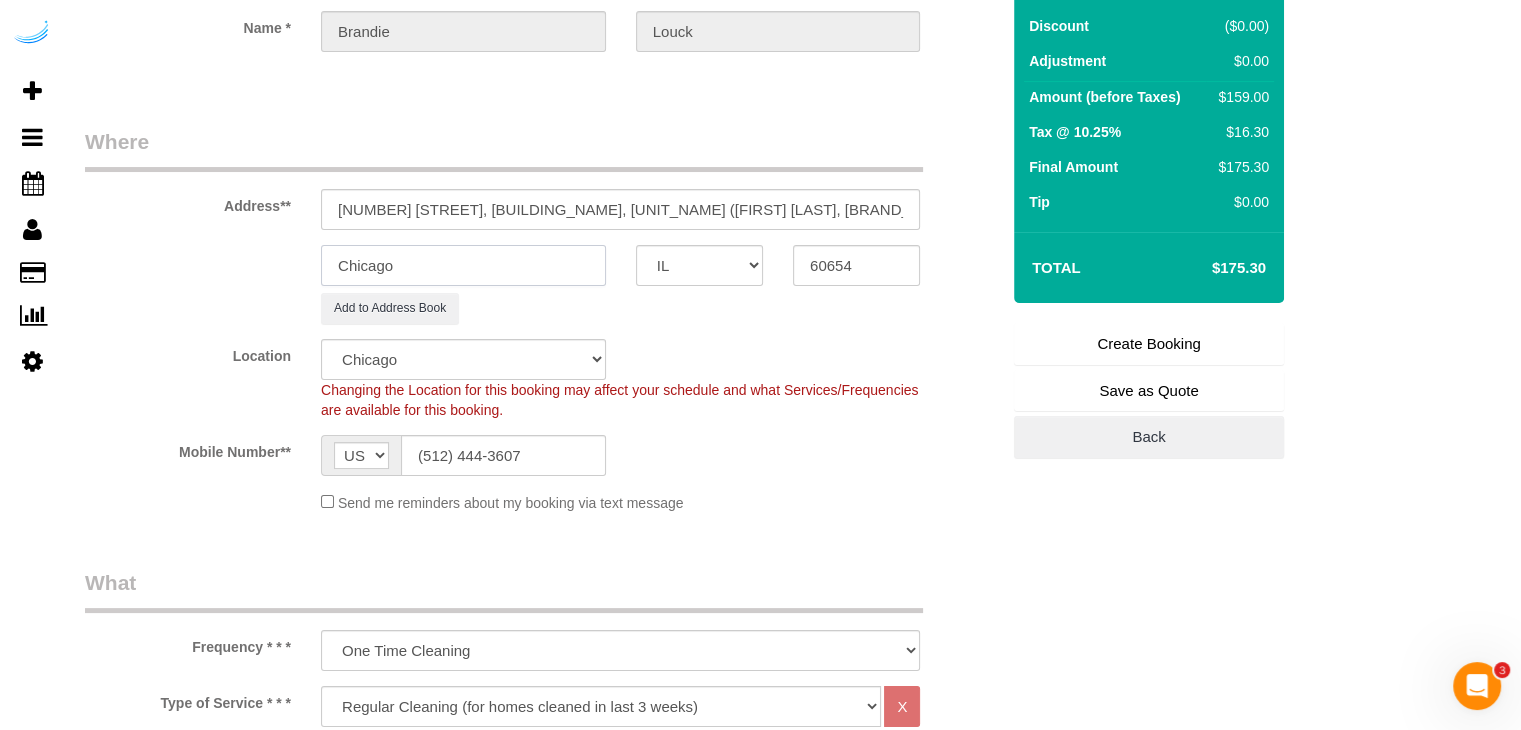 type on "Chicago" 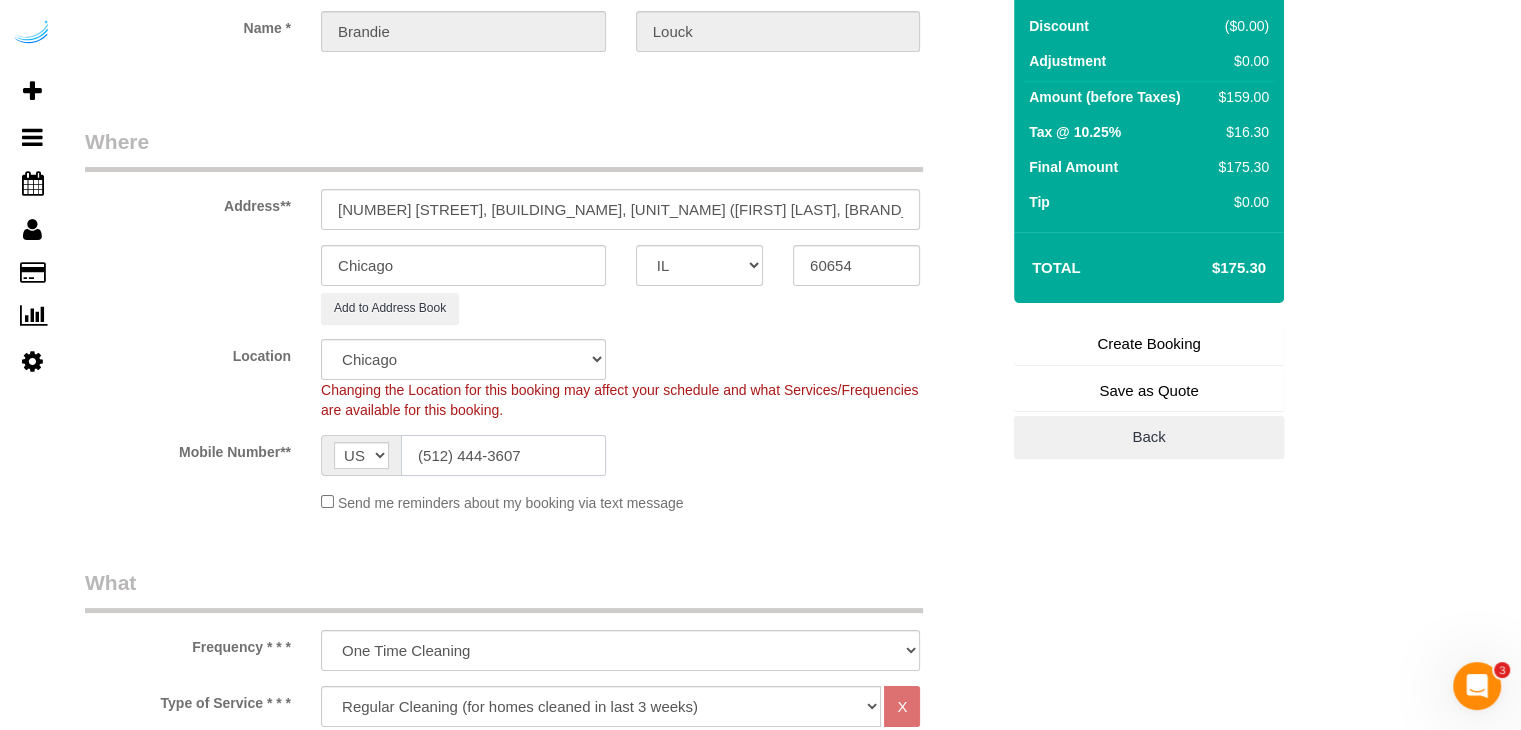 click on "(512) 444-3607" 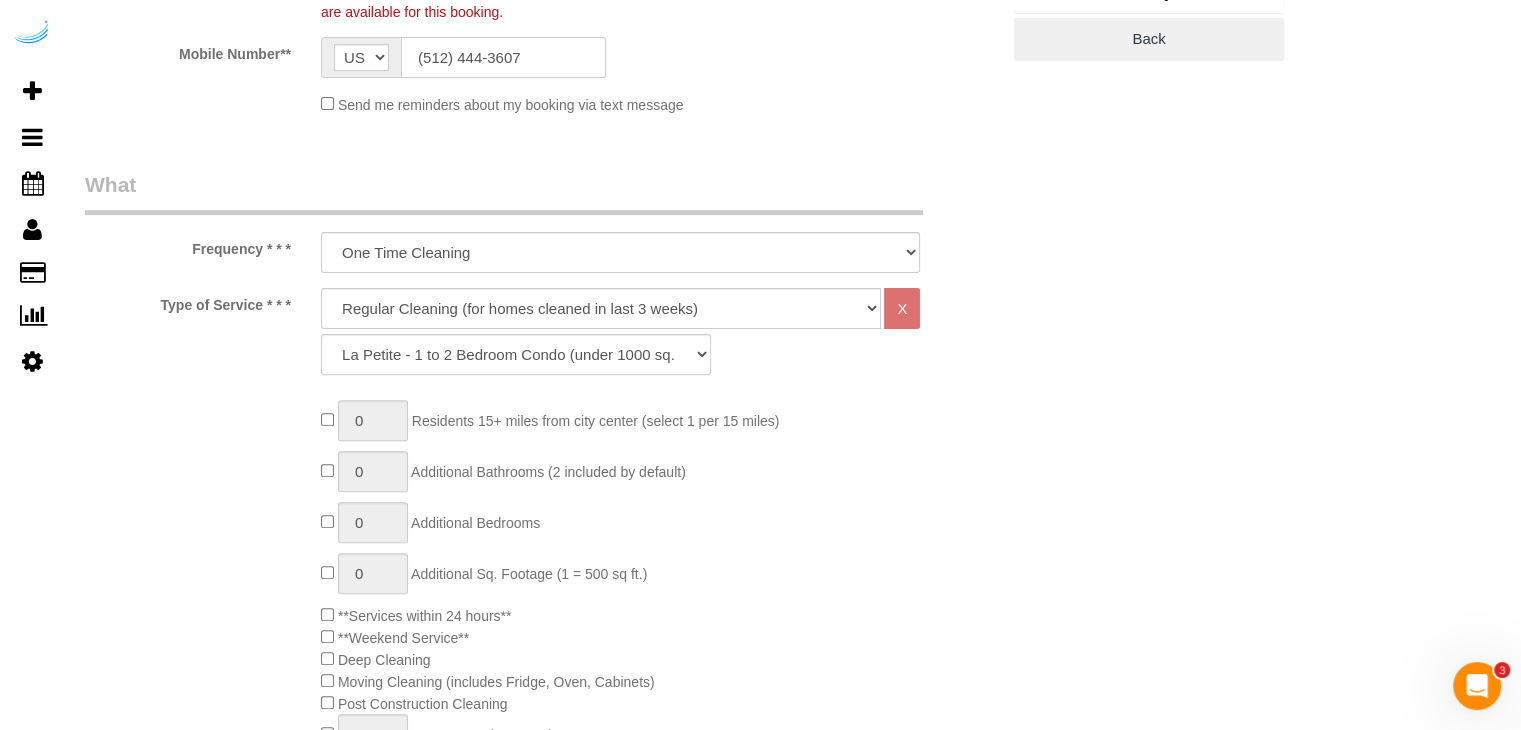 scroll, scrollTop: 600, scrollLeft: 0, axis: vertical 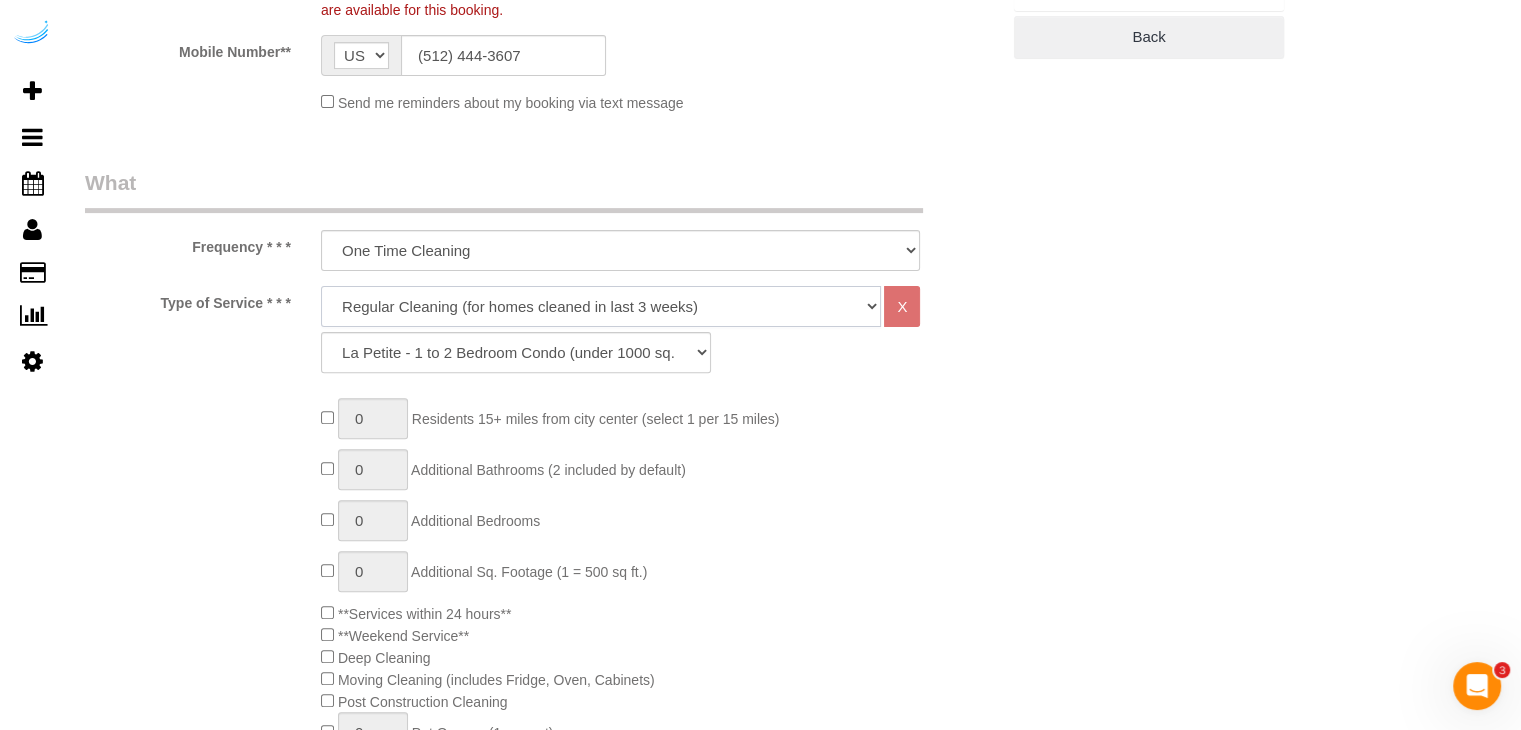 drag, startPoint x: 653, startPoint y: 296, endPoint x: 647, endPoint y: 315, distance: 19.924858 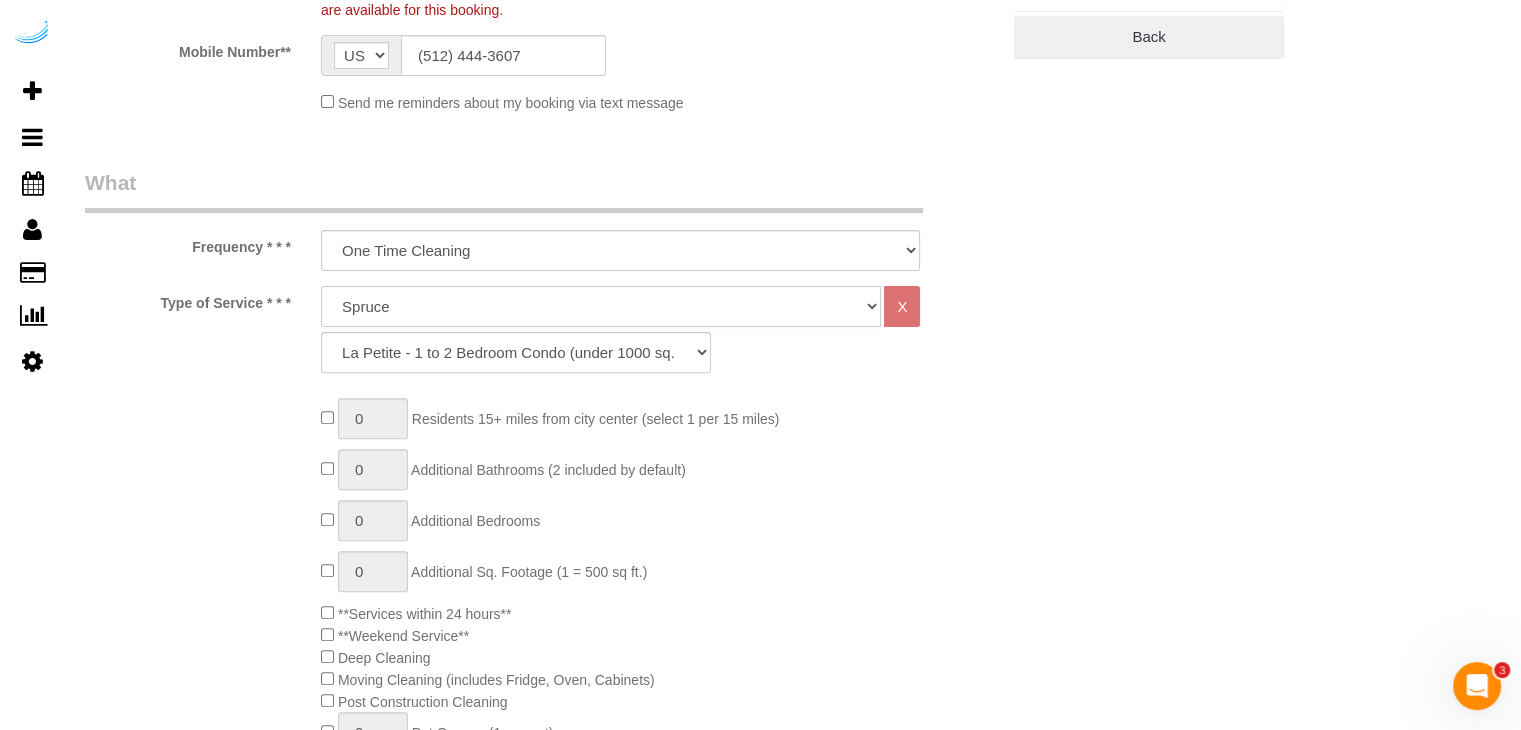 click on "Deep Cleaning (for homes that have not been cleaned in 3+ weeks) Spruce Regular Cleaning (for homes cleaned in last 3 weeks) Moving Cleanup (to clean home for new tenants) Post Construction Cleaning Vacation Rental Cleaning Hourly" 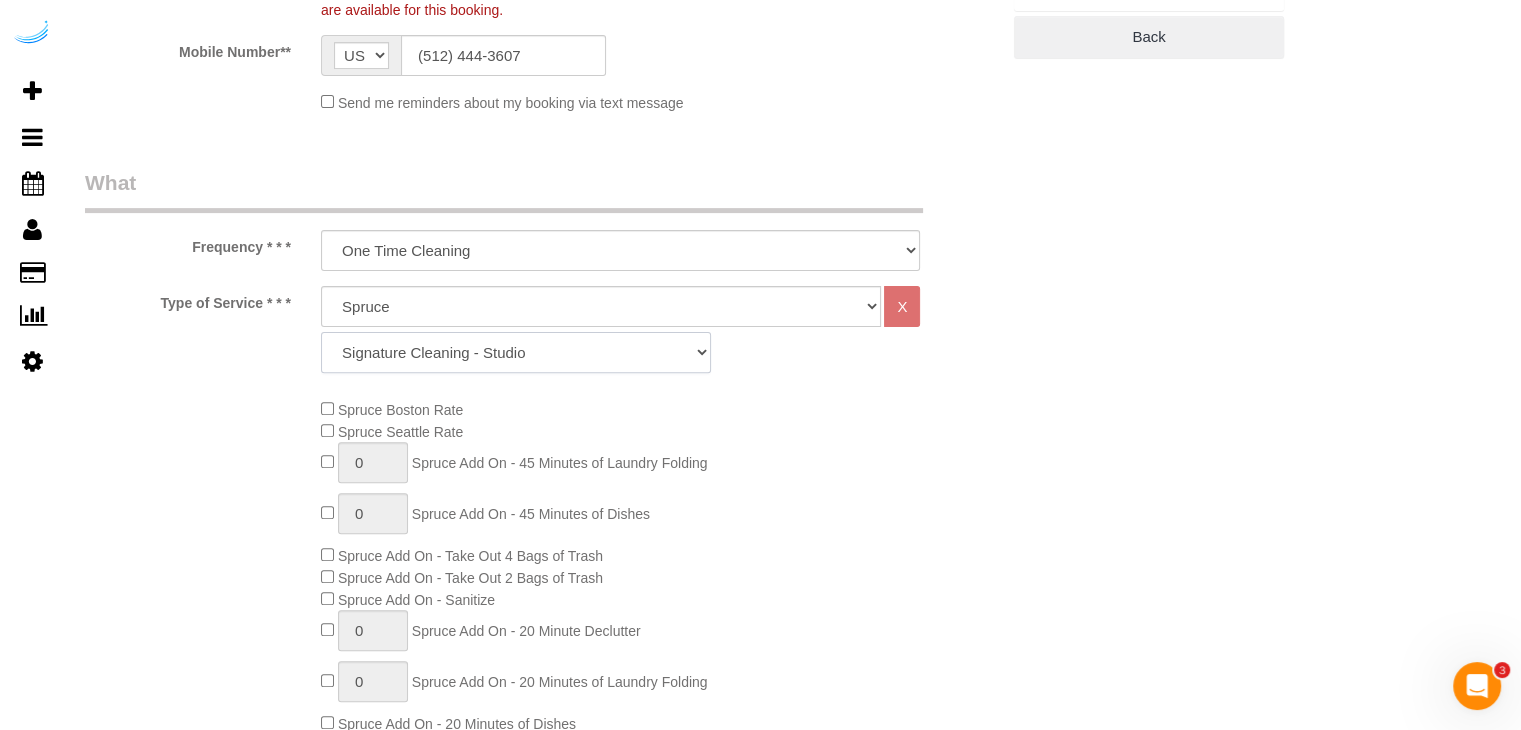 click on "Signature Cleaning - Studio Signature Cleaning - 1 Bed 1 Bath Signature Cleaning - 1 Bed 1.5 Bath Signature Cleaning - 1 Bed 1 Bath + Study Signature Cleaning - 1 Bed 2 Bath Signature Cleaning - 2 Bed 1 Bath Signature Cleaning - 2 Bed 2 Bath Signature Cleaning - 2 Bed 2.5 Bath Signature Cleaning - 2 Bed 2 Bath + Study Signature Cleaning - 3 Bed 2 Bath Signature Cleaning - 3 Bed 3 Bath Signature Cleaning - 4 Bed 2 Bath Signature Cleaning - 4 Bed 4 Bath Signature Cleaning - 5 Bed 4 Bath Signature Cleaning - 5 Bed 5 Bath Signature Cleaning - 6 Bed 6 Bath Premium Cleaning - Studio Premium Cleaning - 1 Bed 1 Bath Premium Cleaning - 1 Bed 1.5 Bath Premium Cleaning - 1 Bed 1 Bath + Study Premium Cleaning - 1 Bed 2 Bath Premium Cleaning - 2 Bed 1 Bath Premium Cleaning - 2 Bed 2 Bath Premium Cleaning - 2 Bed 2.5 Bath Premium Cleaning - 2 Bed 2 Bath + Study Premium Cleaning - 3 Bed 2 Bath Premium Cleaning - 3 Bed 3 Bath Premium Cleaning - 4 Bed 2 Bath Premium Cleaning - 4 Bed 4 Bath Premium Cleaning - 5 Bed 4 Bath" 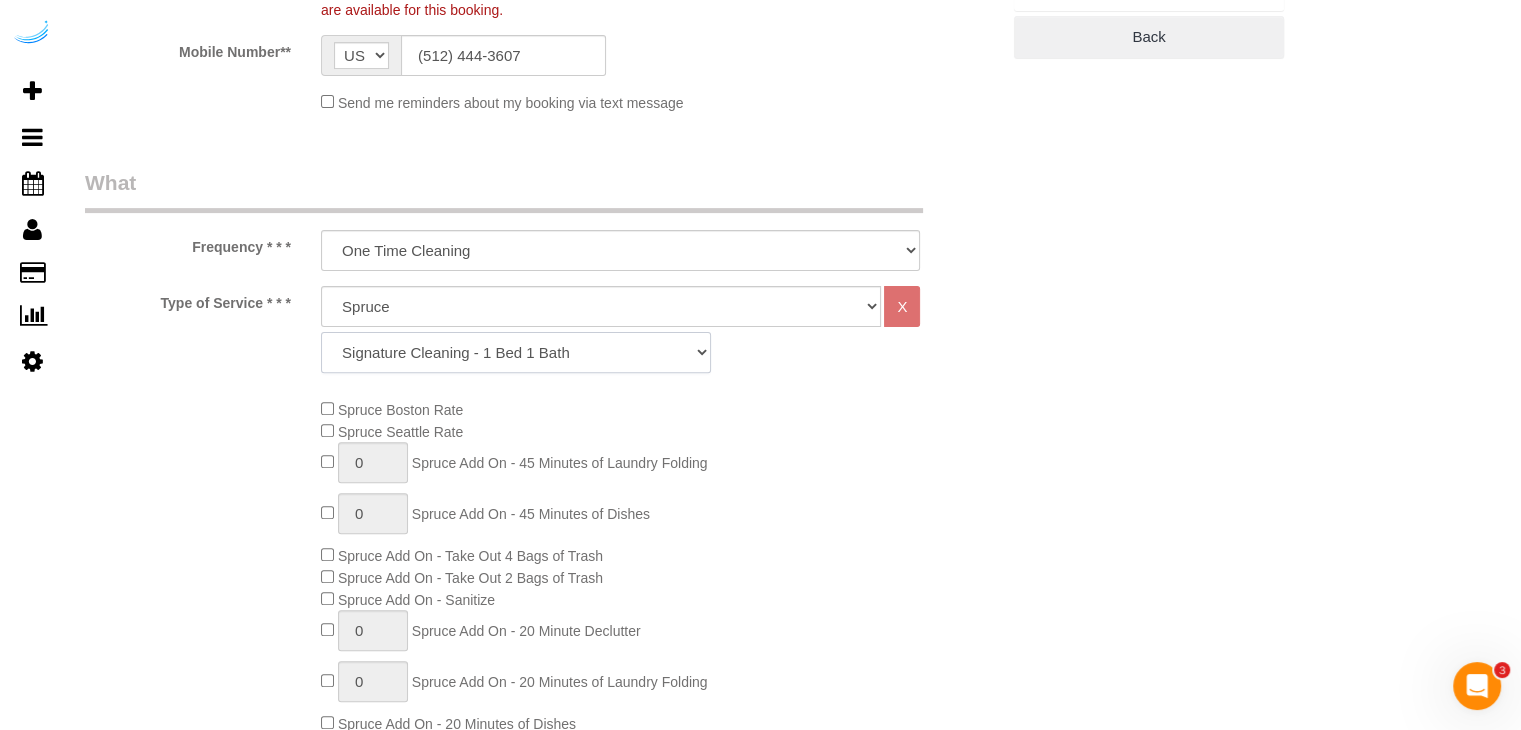 click on "Signature Cleaning - Studio Signature Cleaning - 1 Bed 1 Bath Signature Cleaning - 1 Bed 1.5 Bath Signature Cleaning - 1 Bed 1 Bath + Study Signature Cleaning - 1 Bed 2 Bath Signature Cleaning - 2 Bed 1 Bath Signature Cleaning - 2 Bed 2 Bath Signature Cleaning - 2 Bed 2.5 Bath Signature Cleaning - 2 Bed 2 Bath + Study Signature Cleaning - 3 Bed 2 Bath Signature Cleaning - 3 Bed 3 Bath Signature Cleaning - 4 Bed 2 Bath Signature Cleaning - 4 Bed 4 Bath Signature Cleaning - 5 Bed 4 Bath Signature Cleaning - 5 Bed 5 Bath Signature Cleaning - 6 Bed 6 Bath Premium Cleaning - Studio Premium Cleaning - 1 Bed 1 Bath Premium Cleaning - 1 Bed 1.5 Bath Premium Cleaning - 1 Bed 1 Bath + Study Premium Cleaning - 1 Bed 2 Bath Premium Cleaning - 2 Bed 1 Bath Premium Cleaning - 2 Bed 2 Bath Premium Cleaning - 2 Bed 2.5 Bath Premium Cleaning - 2 Bed 2 Bath + Study Premium Cleaning - 3 Bed 2 Bath Premium Cleaning - 3 Bed 3 Bath Premium Cleaning - 4 Bed 2 Bath Premium Cleaning - 4 Bed 4 Bath Premium Cleaning - 5 Bed 4 Bath" 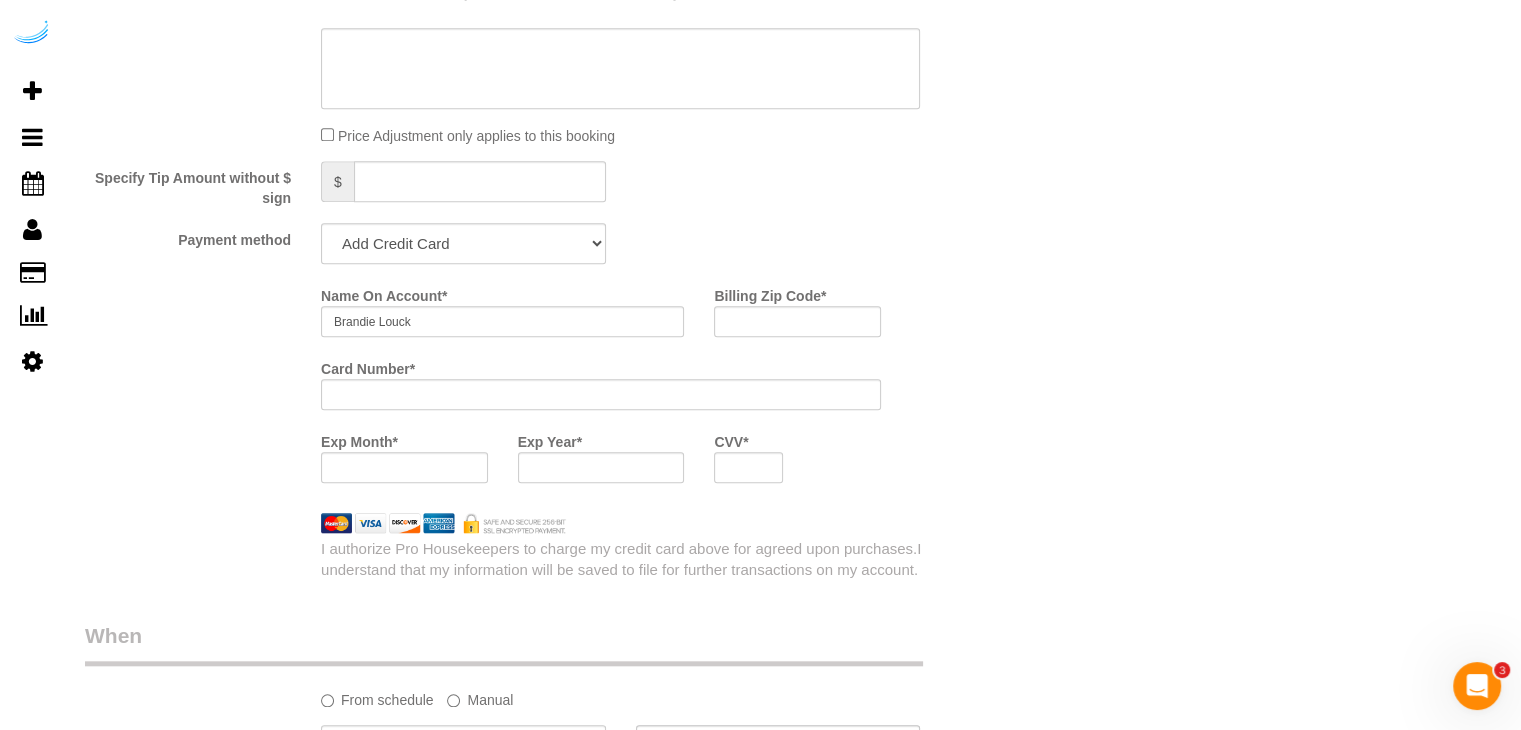 scroll, scrollTop: 1900, scrollLeft: 0, axis: vertical 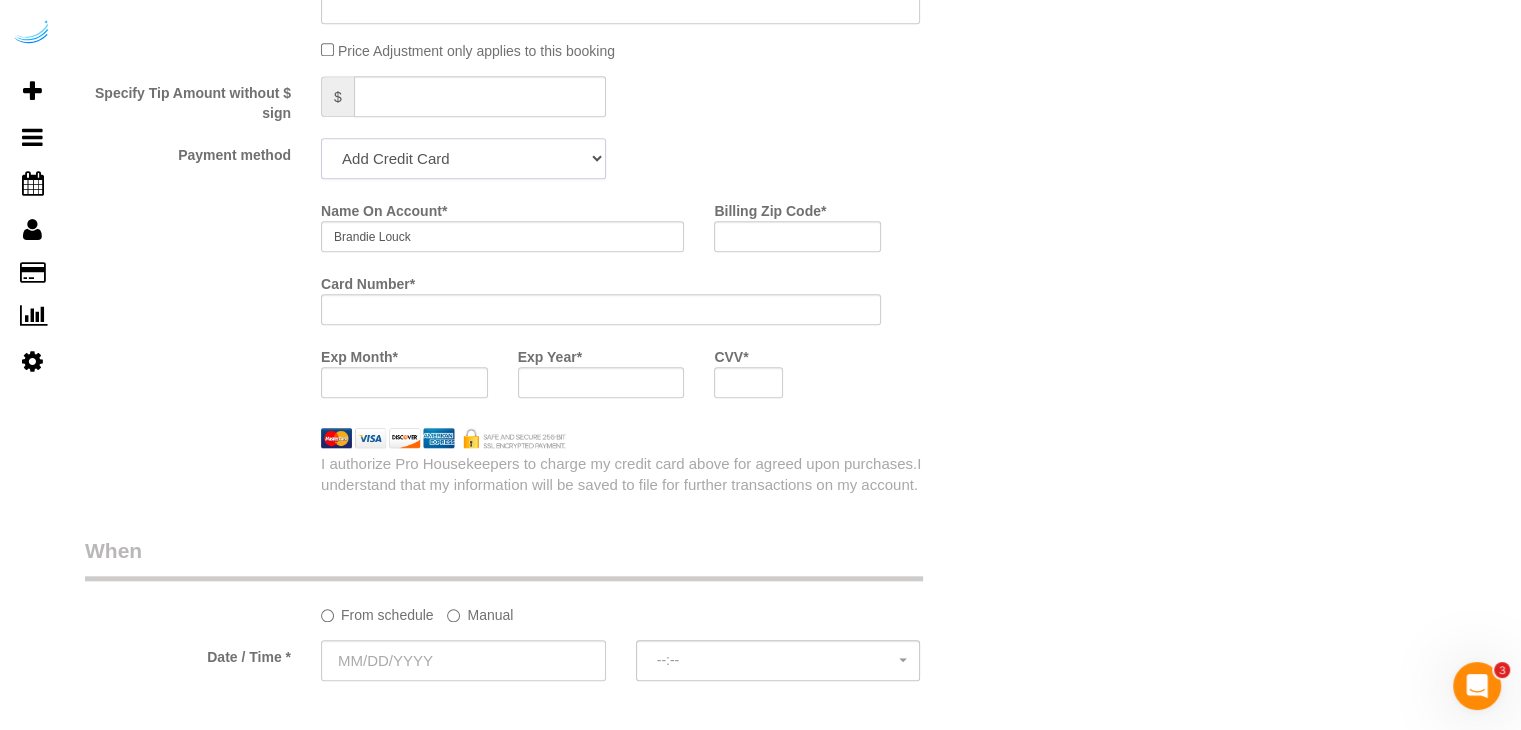 click on "Add Credit Card Cash Check Paypal" 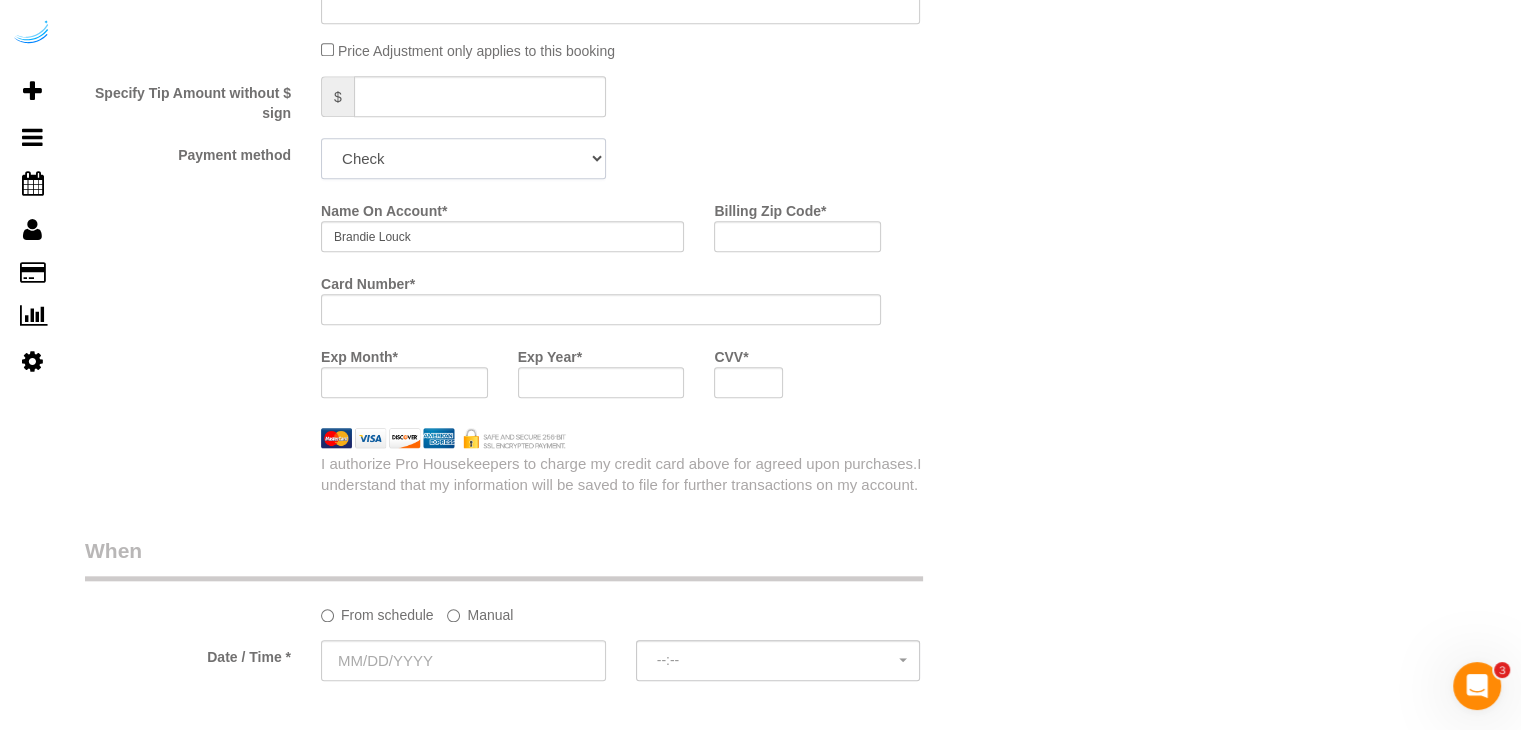 click on "Add Credit Card Cash Check Paypal" 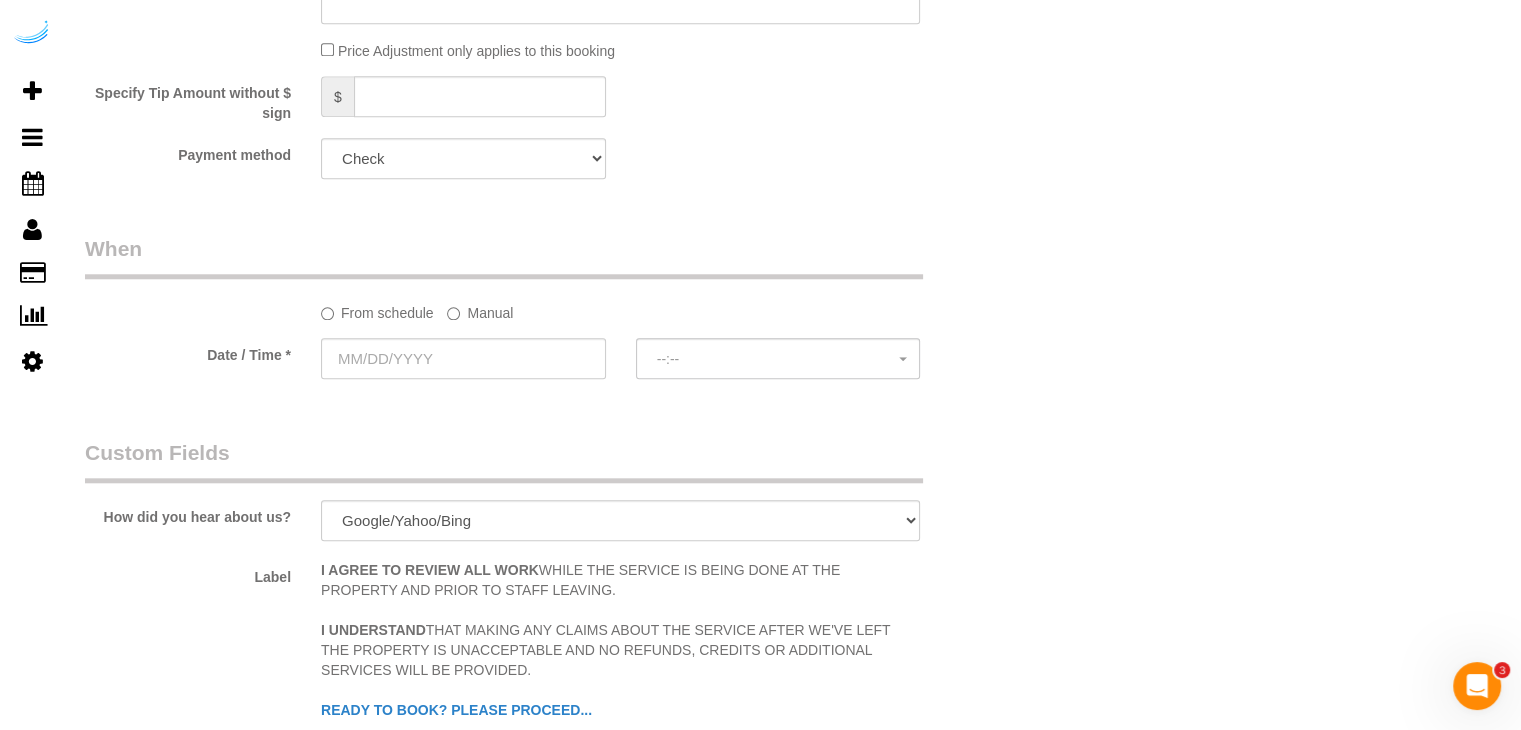 click on "Manual" 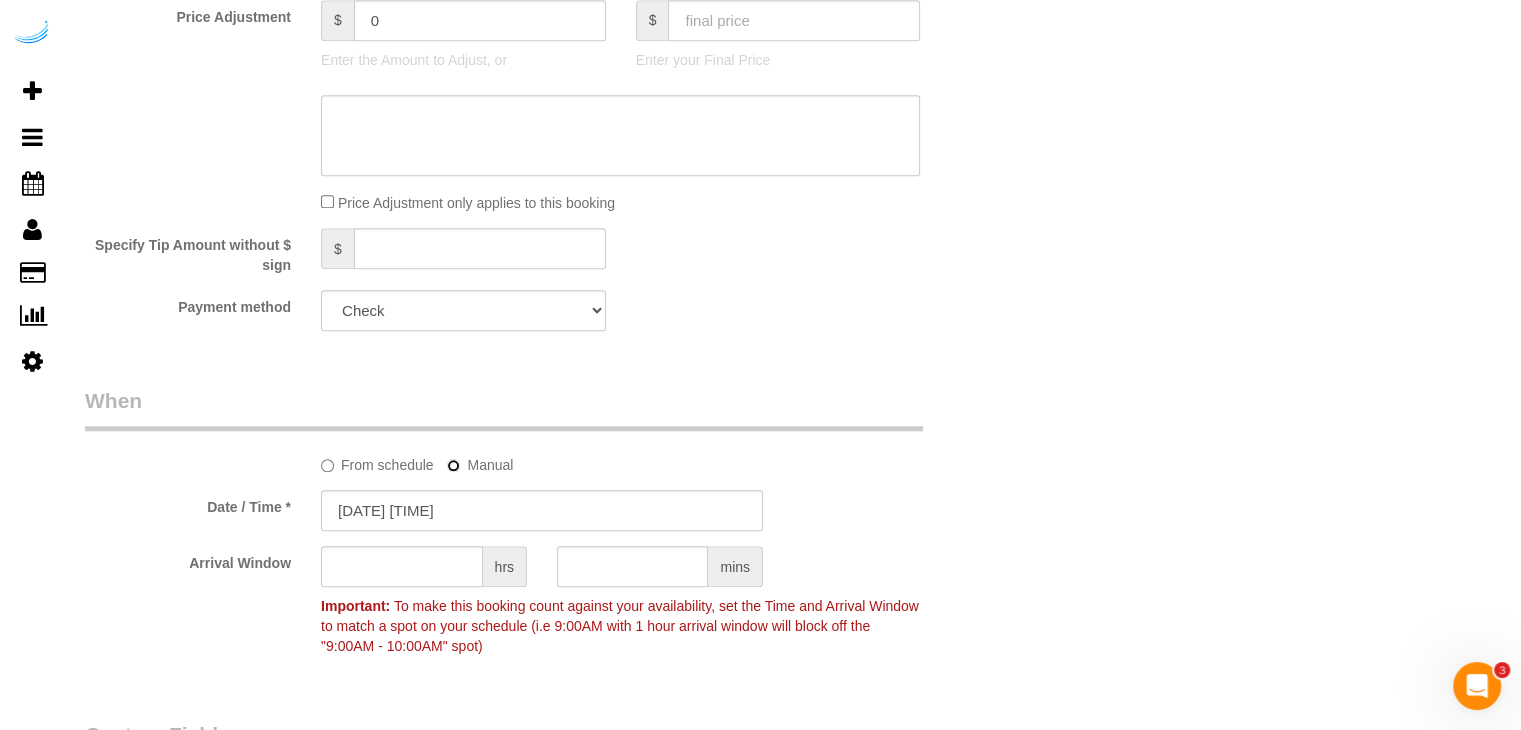 scroll, scrollTop: 1700, scrollLeft: 0, axis: vertical 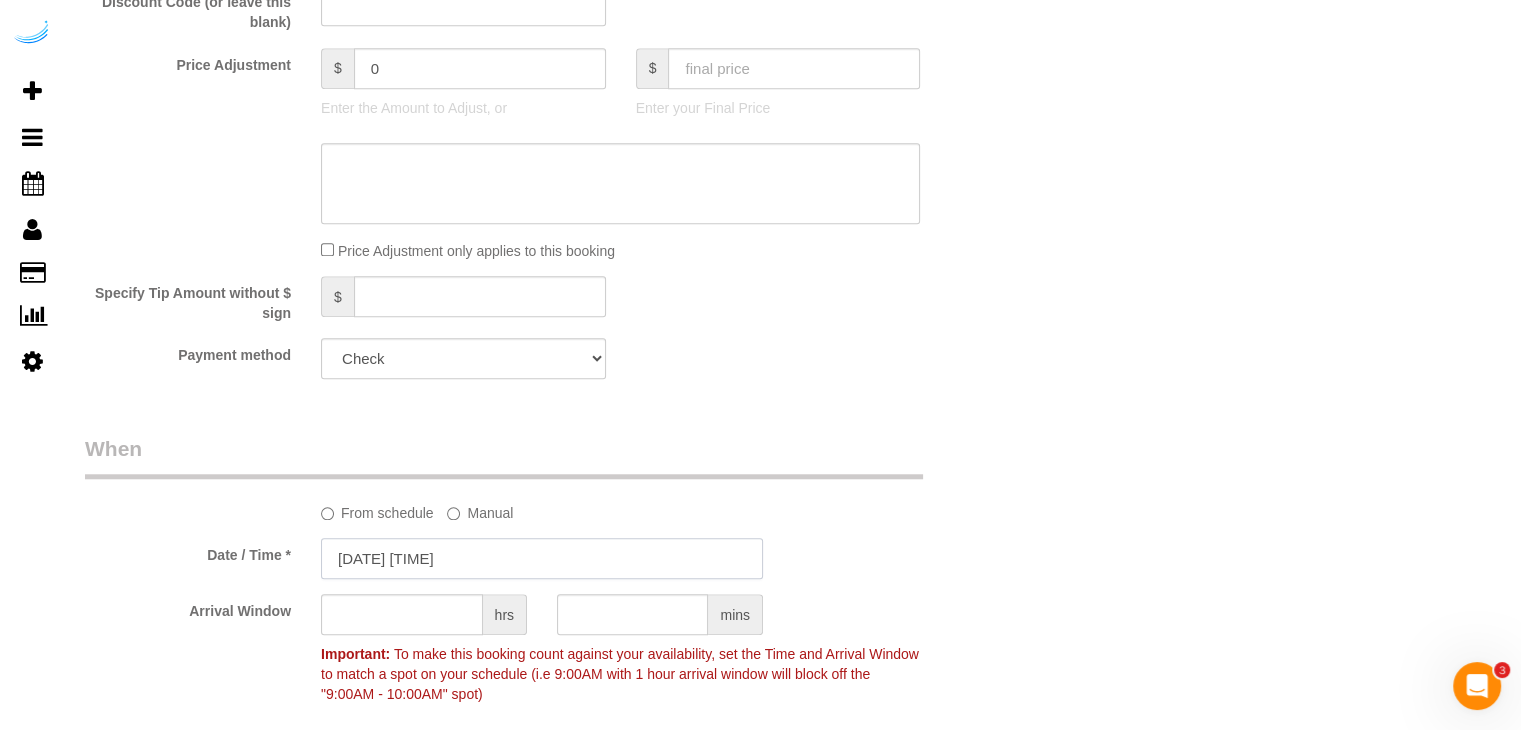 click on "[DATE] [TIME]" at bounding box center [542, 558] 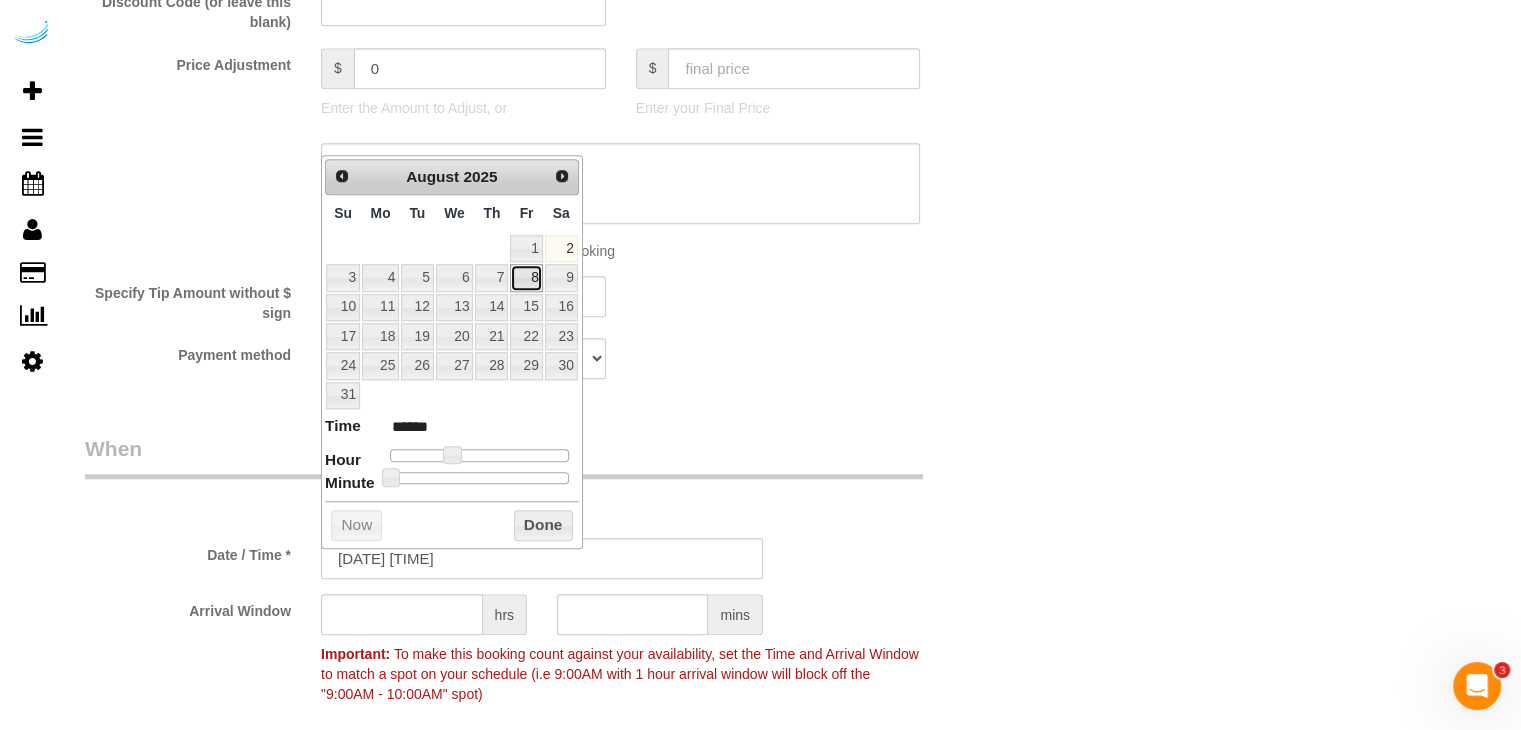 click on "8" at bounding box center [526, 277] 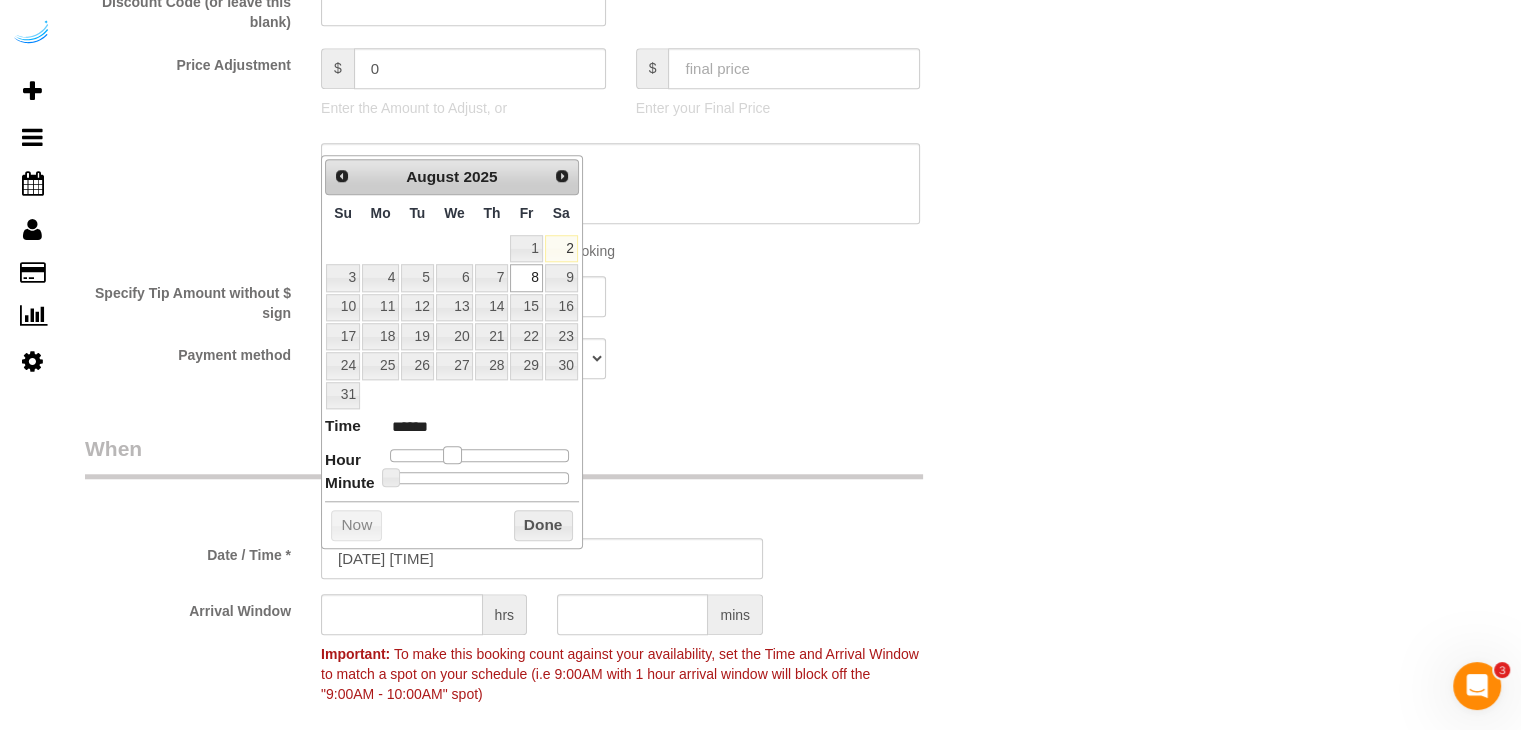 type on "[DATE] [TIME]" 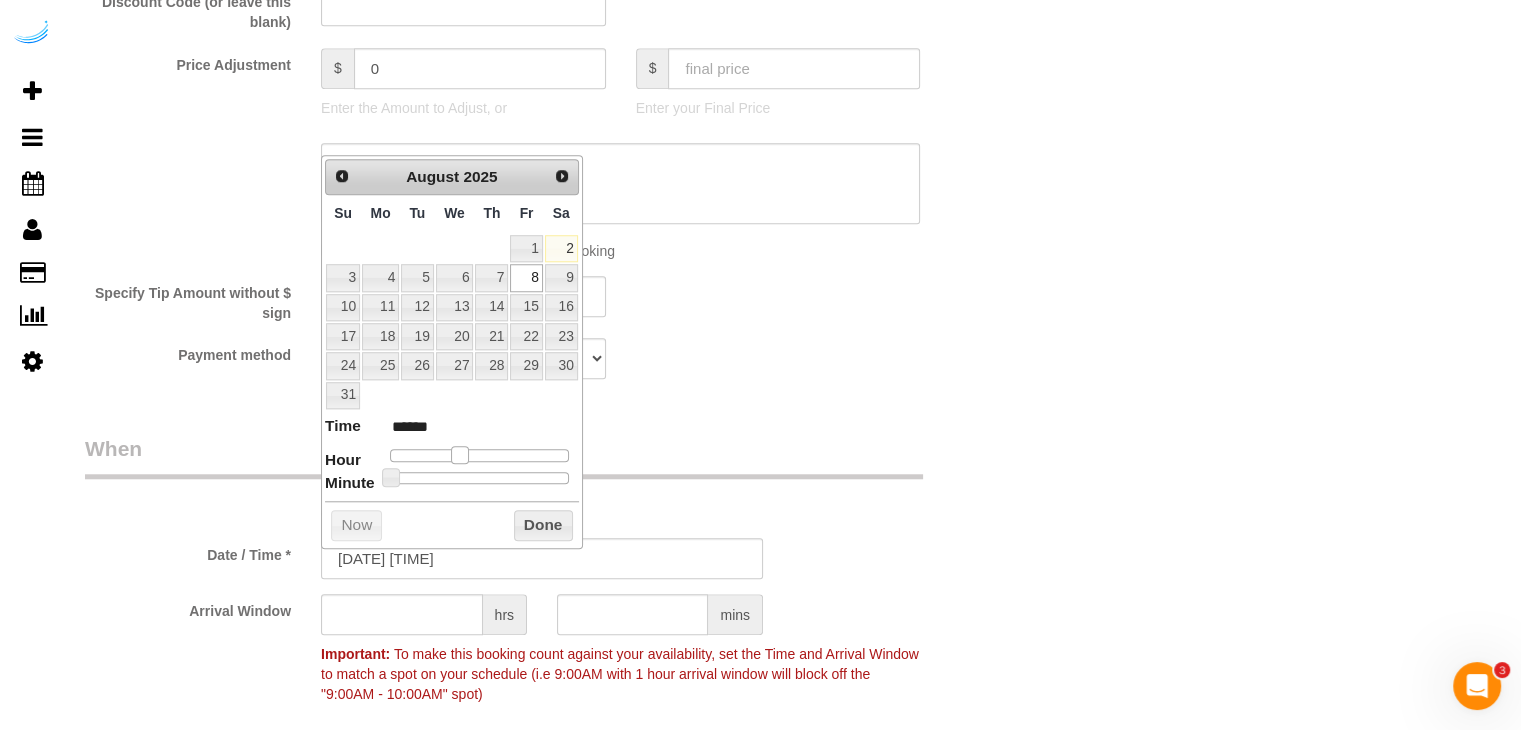 type on "[DATE] [TIME]" 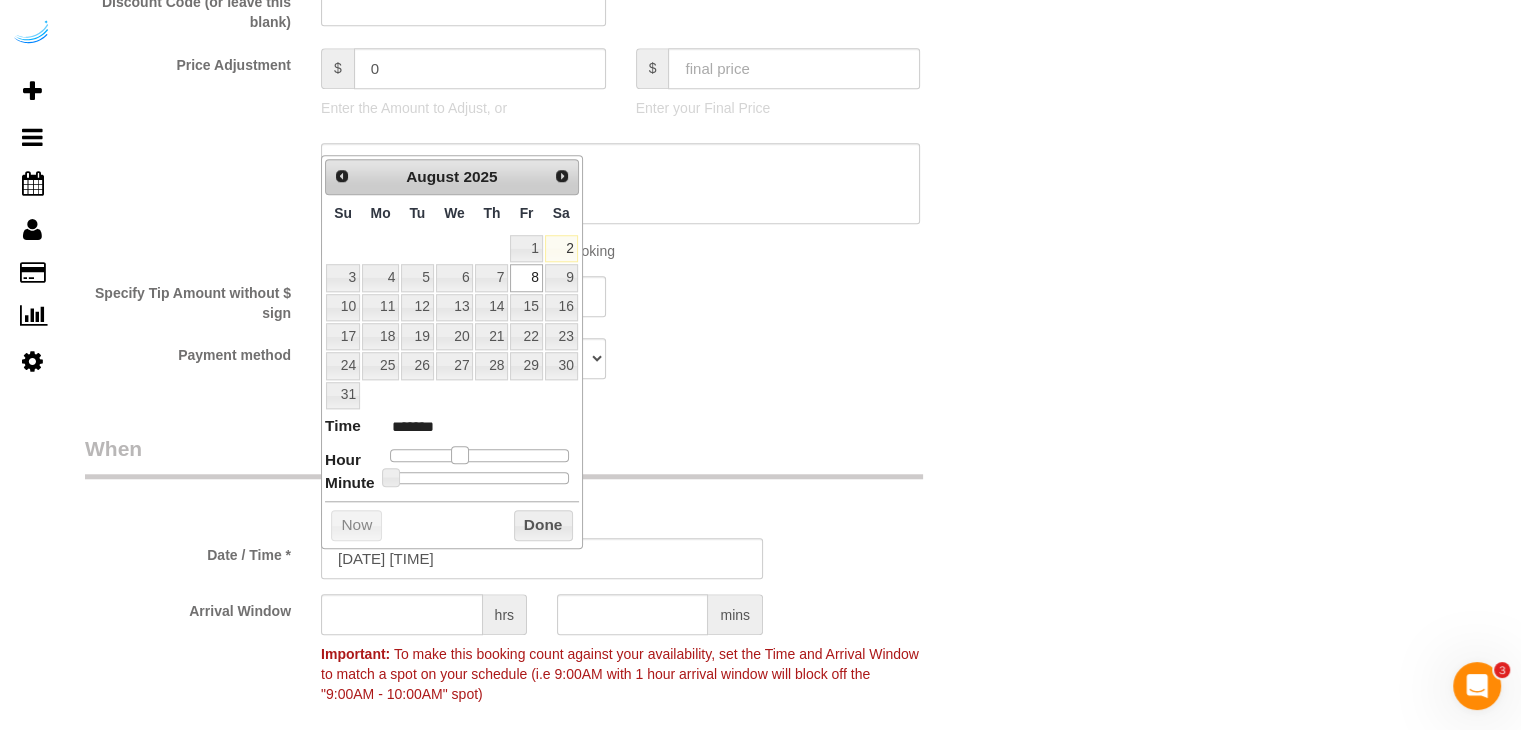type on "[DATE] [TIME]" 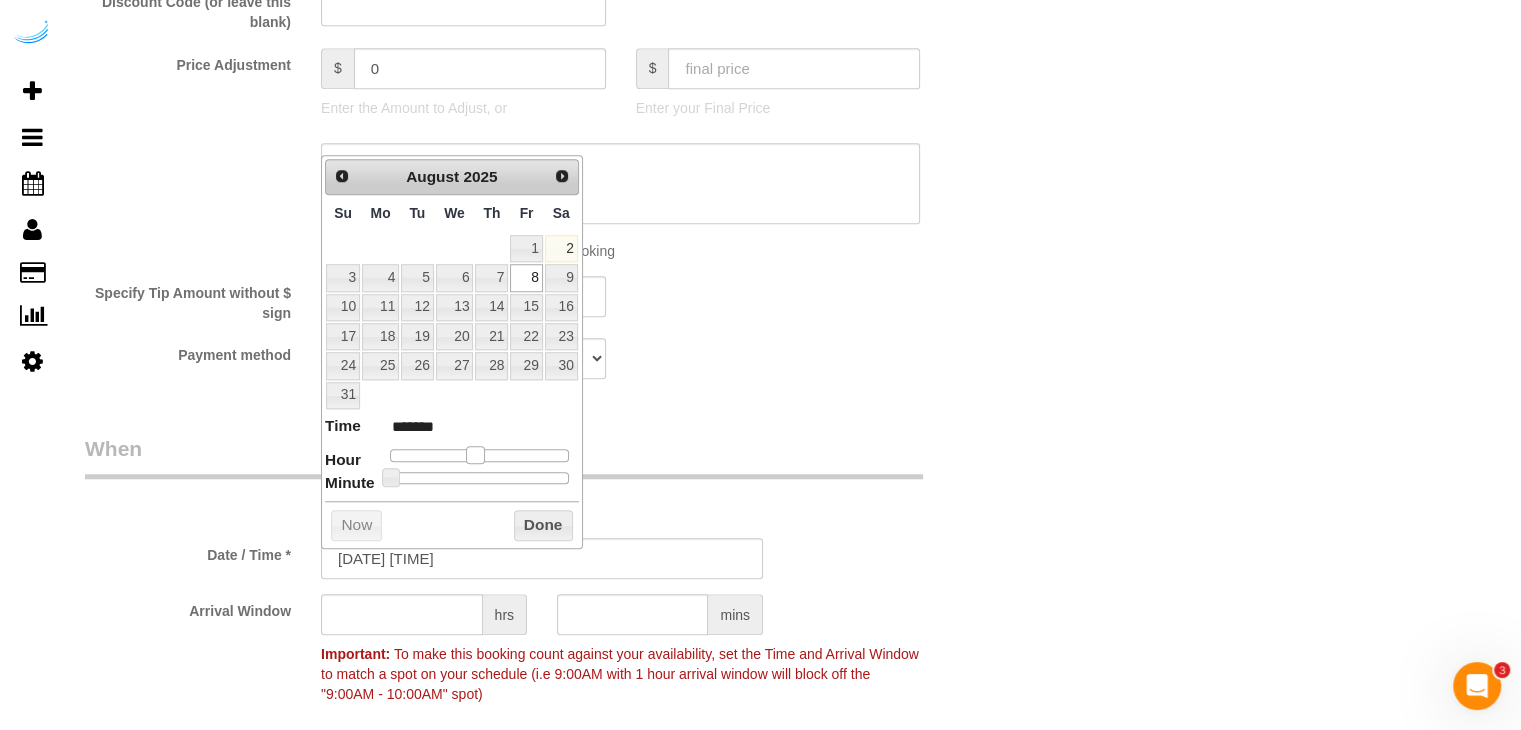 type on "08/08/2025 12:00PM" 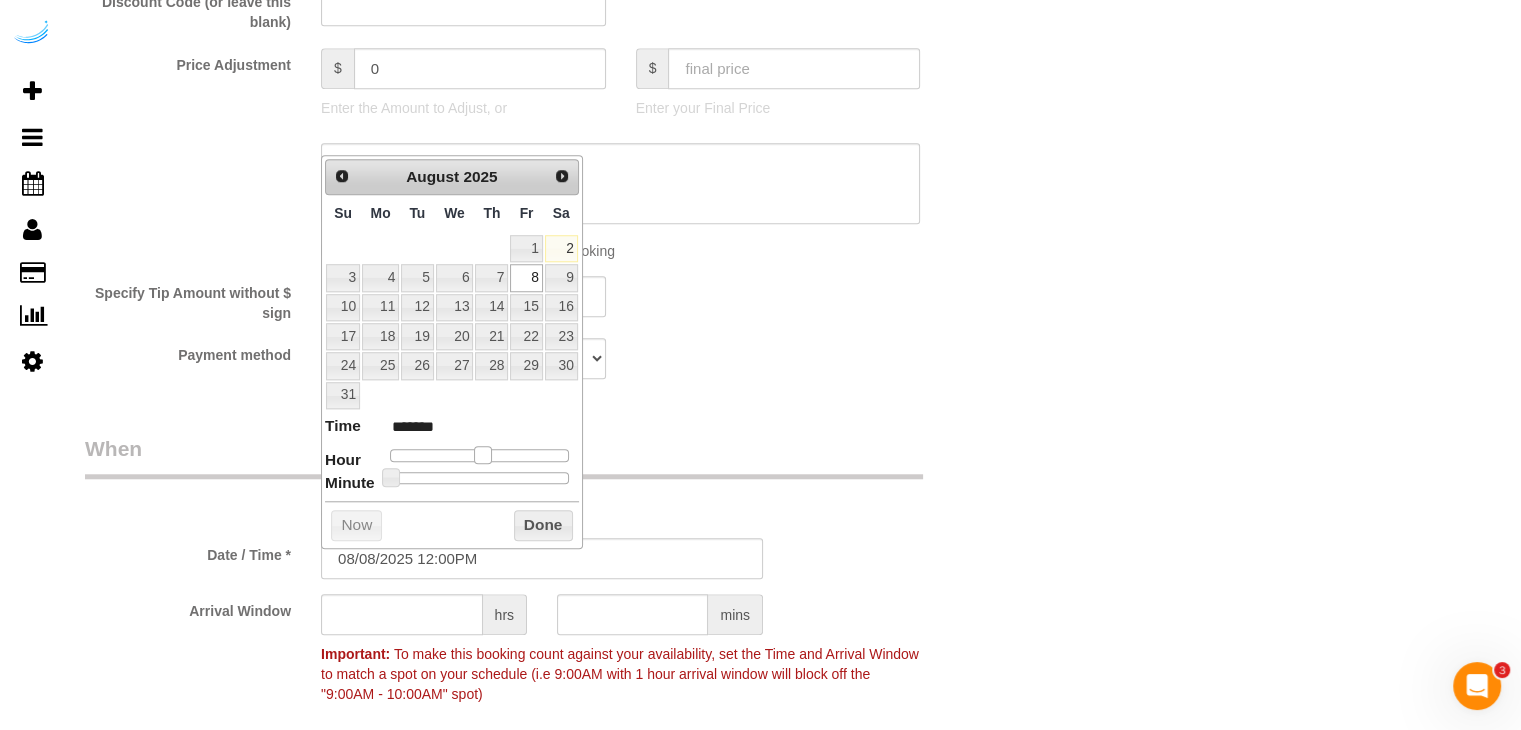 type on "[DATE] [TIME]" 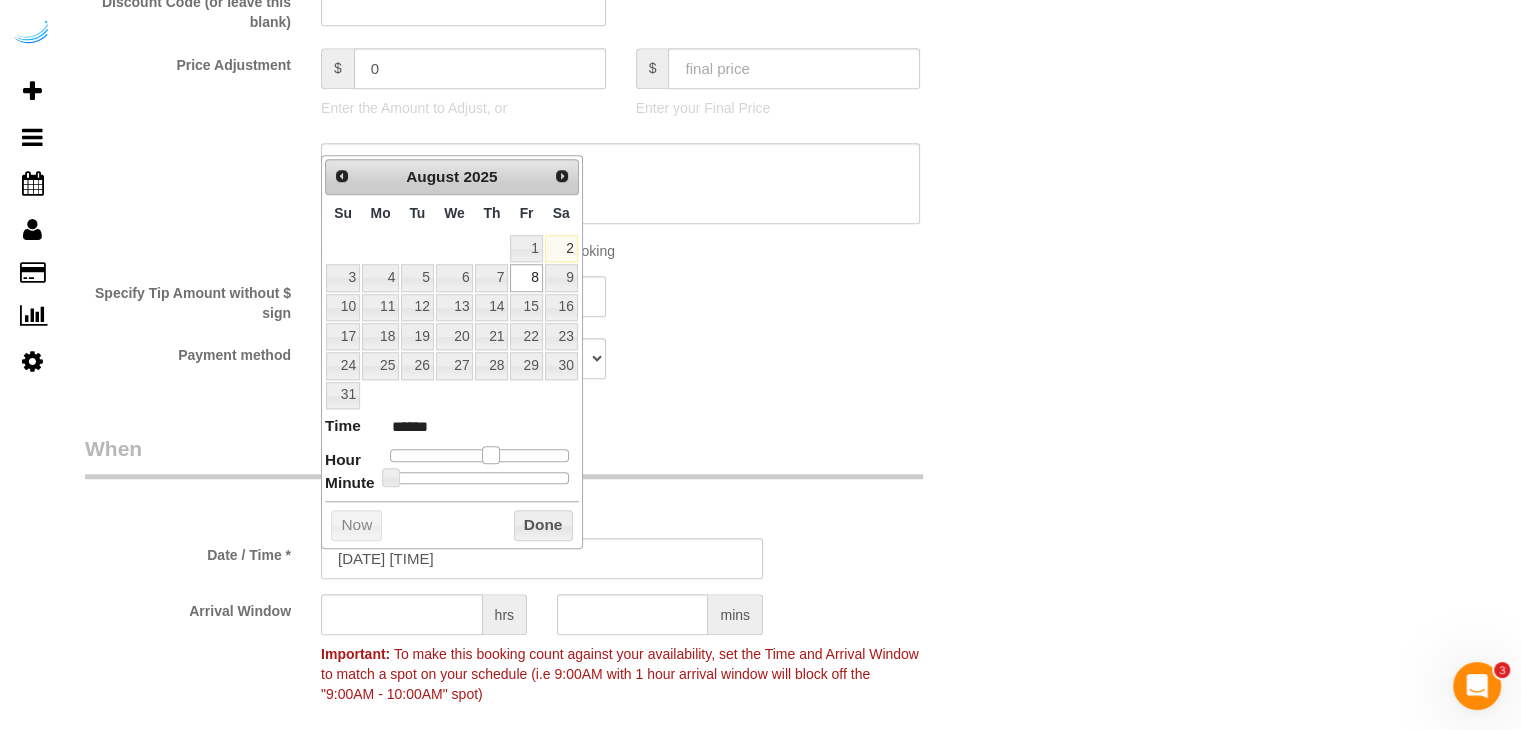 drag, startPoint x: 453, startPoint y: 456, endPoint x: 492, endPoint y: 466, distance: 40.261642 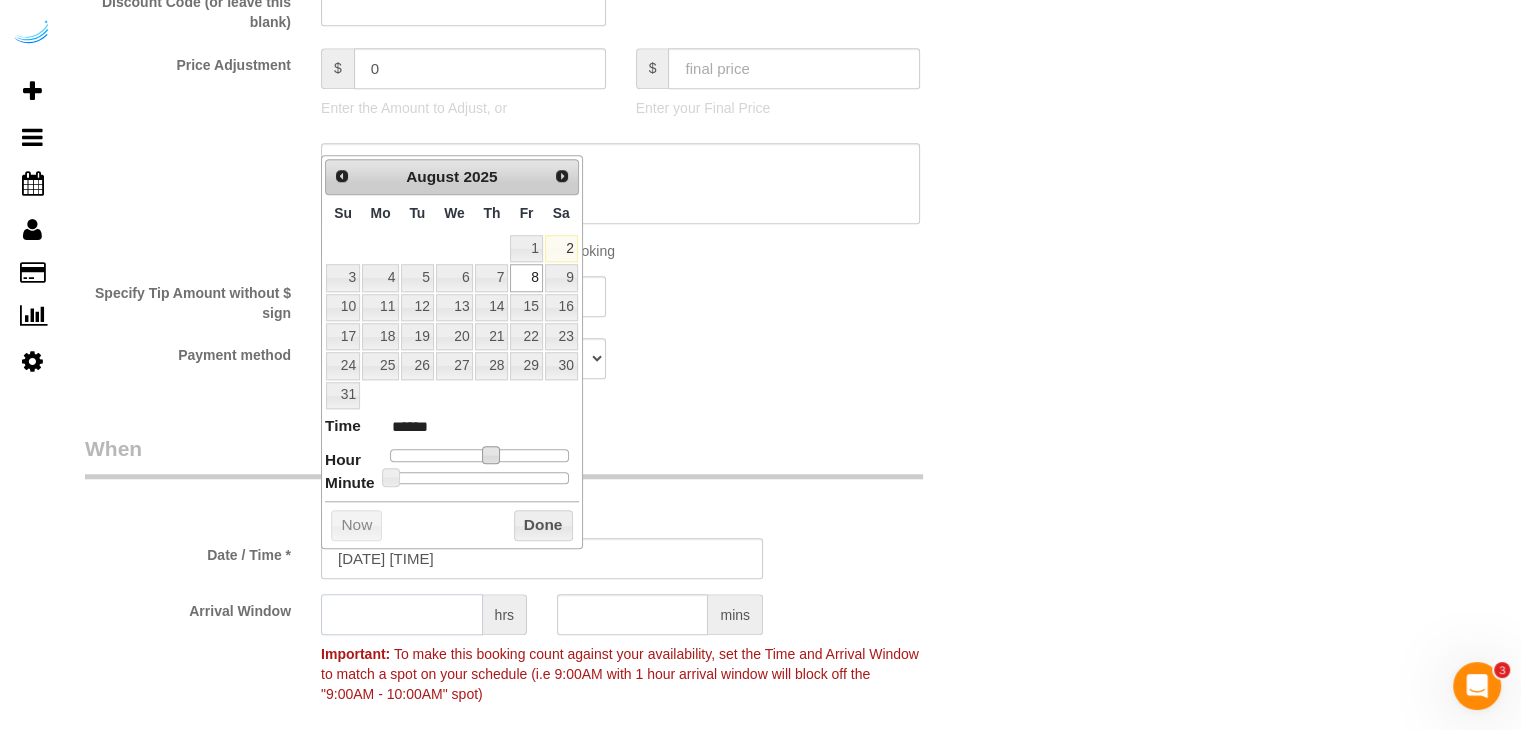 click 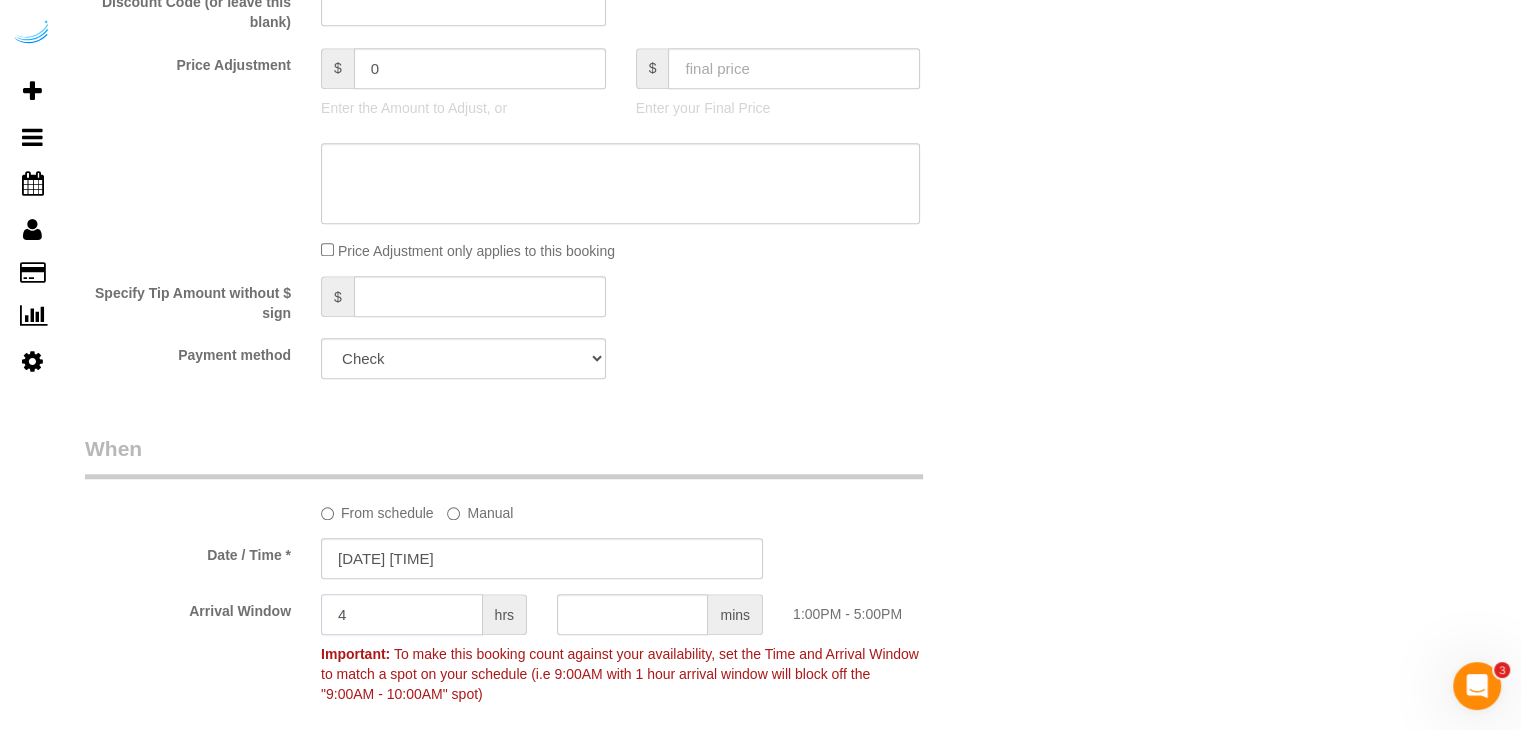 type on "4" 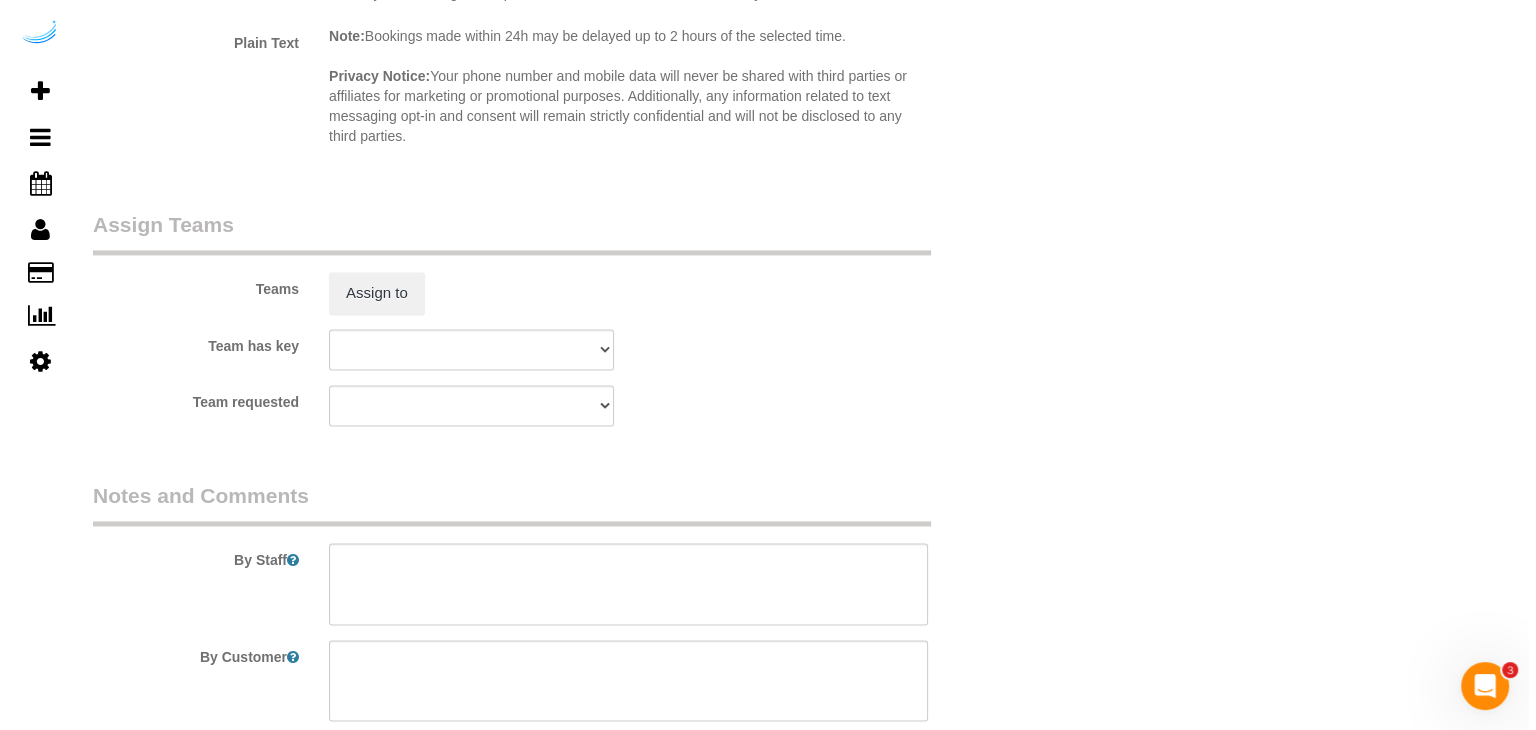 scroll, scrollTop: 2900, scrollLeft: 0, axis: vertical 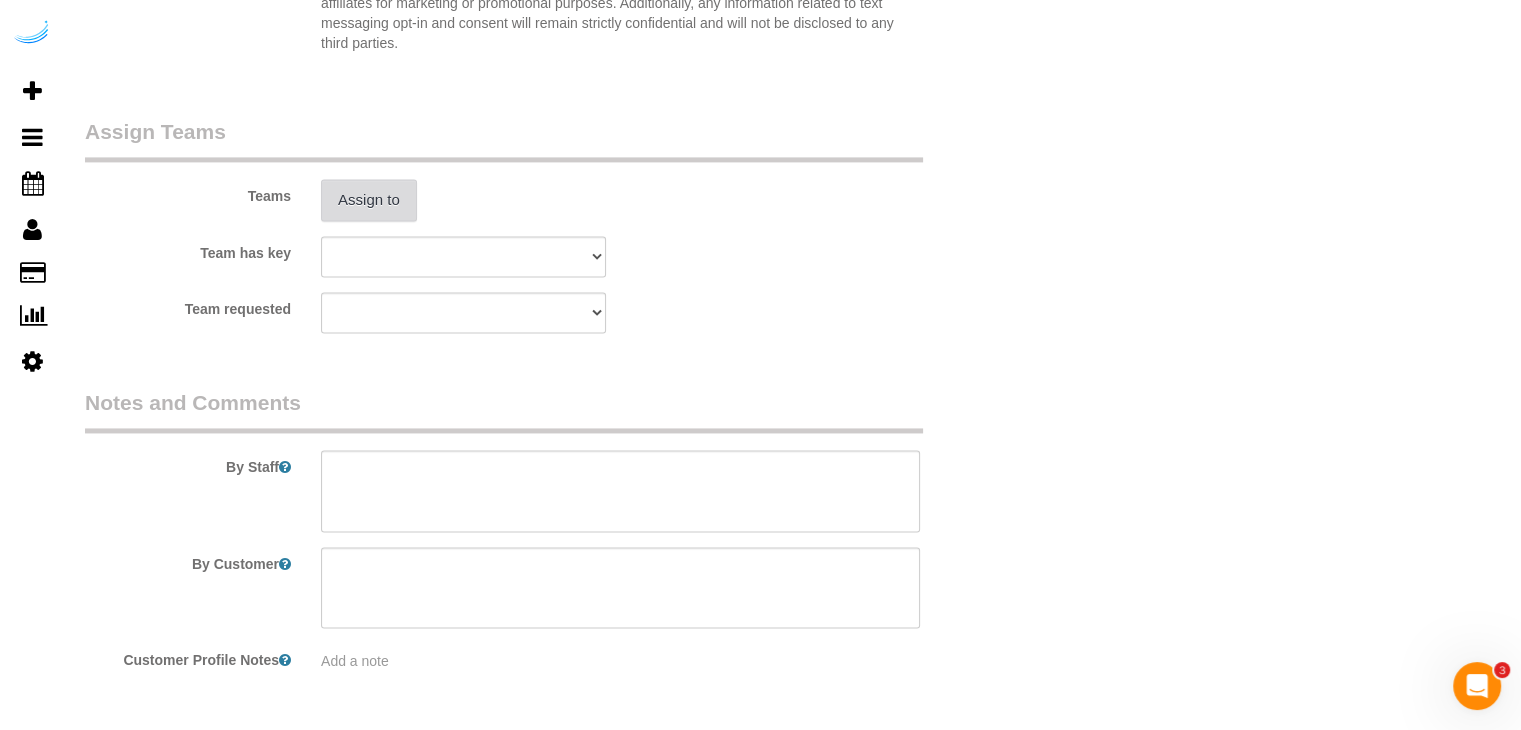 click on "Assign to" at bounding box center (369, 200) 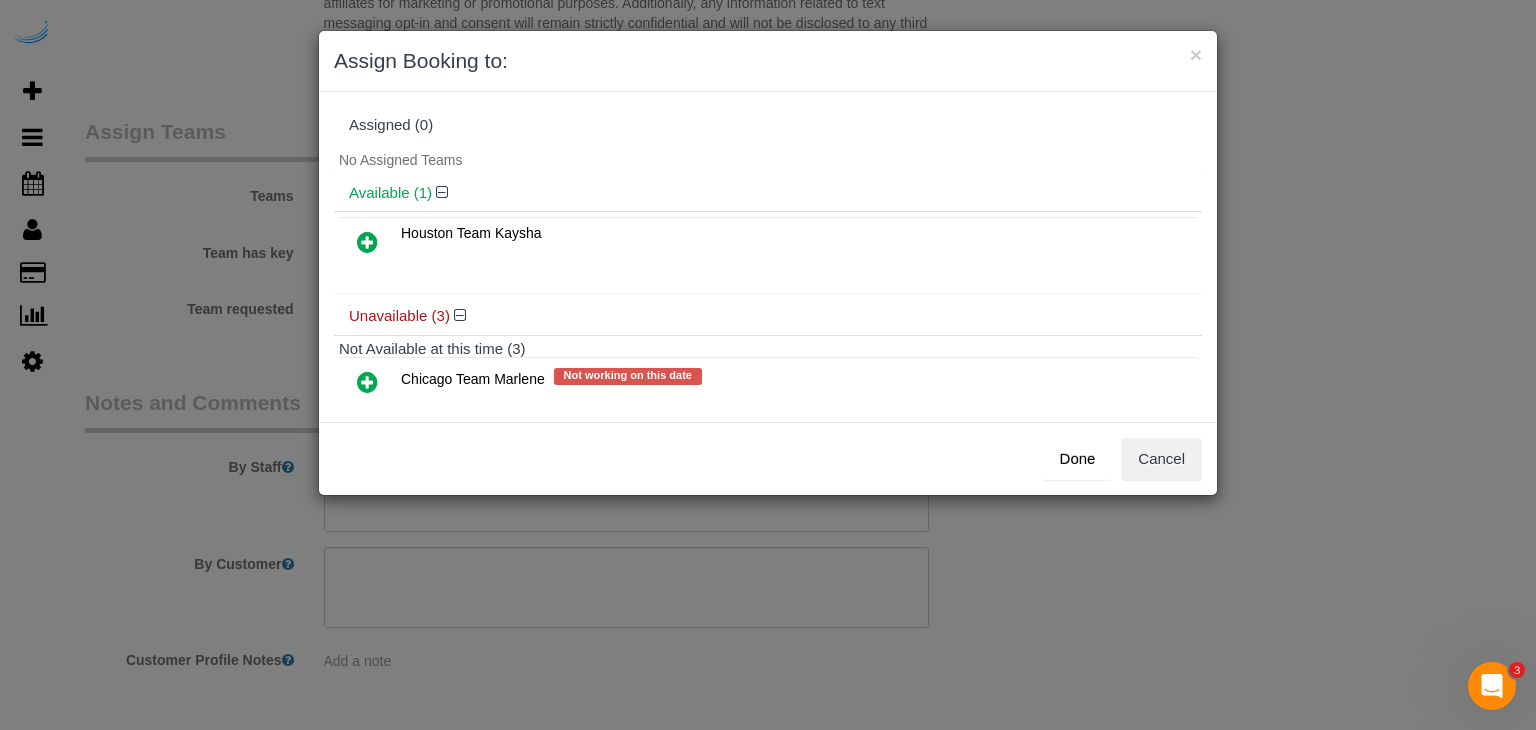 scroll, scrollTop: 138, scrollLeft: 0, axis: vertical 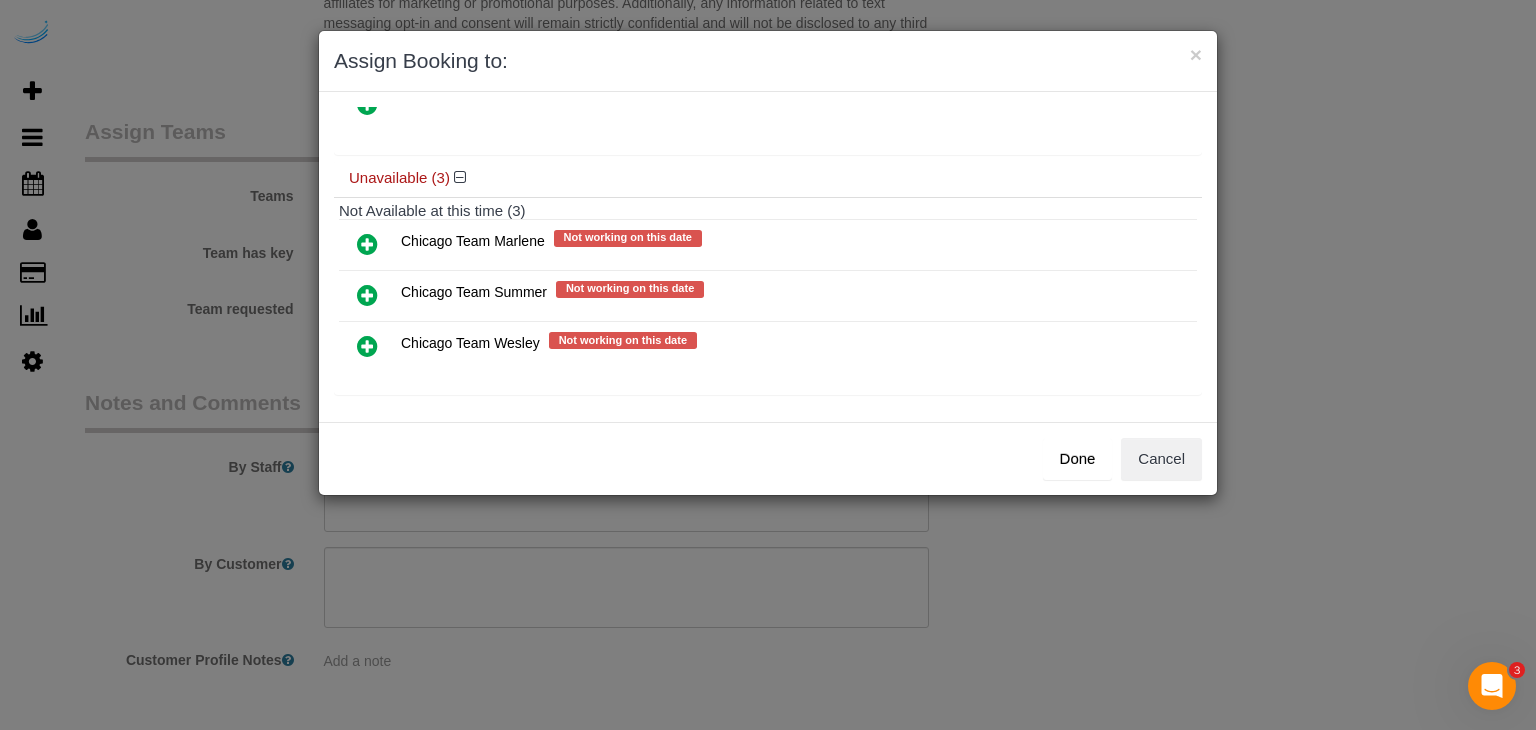click at bounding box center [367, 346] 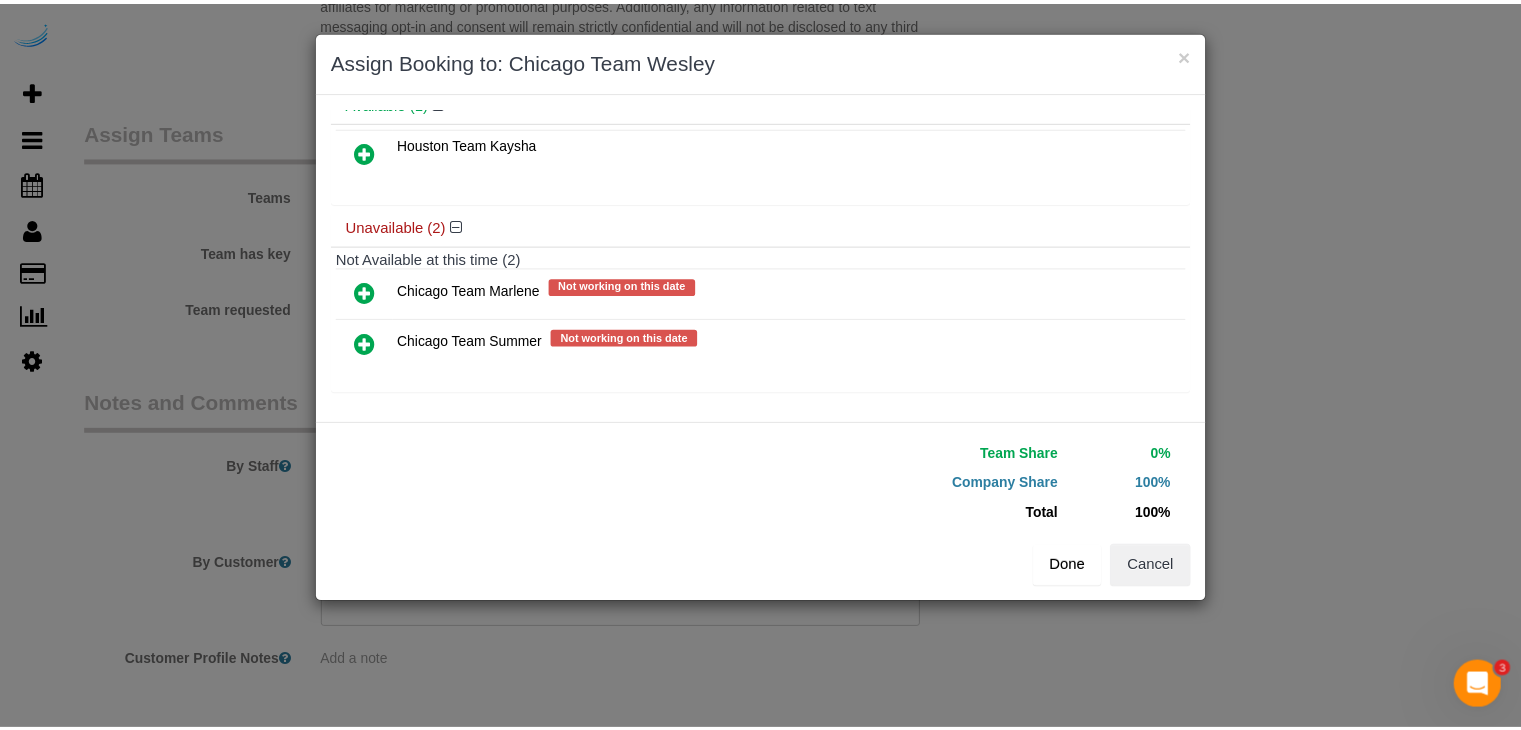 scroll, scrollTop: 135, scrollLeft: 0, axis: vertical 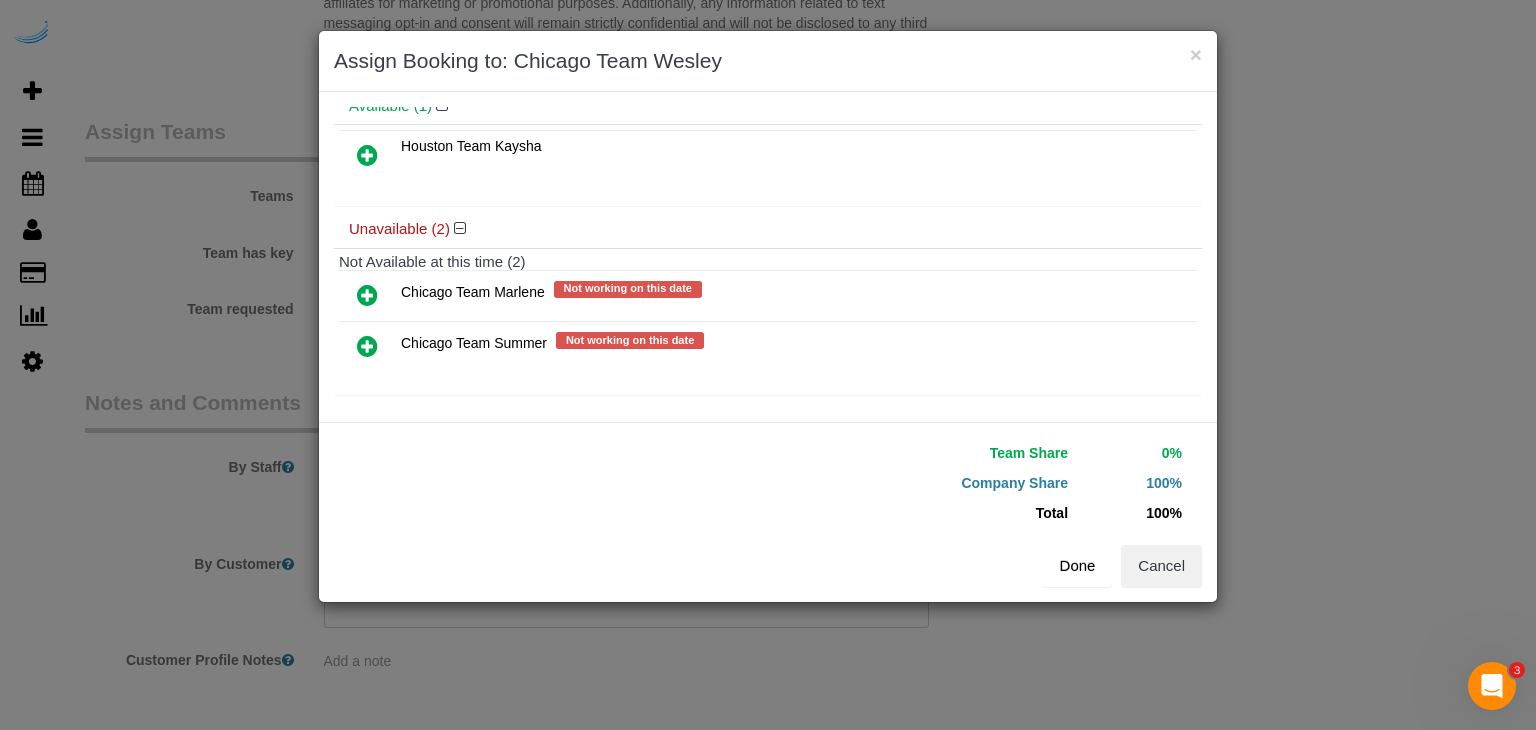 click on "Done" at bounding box center (1078, 566) 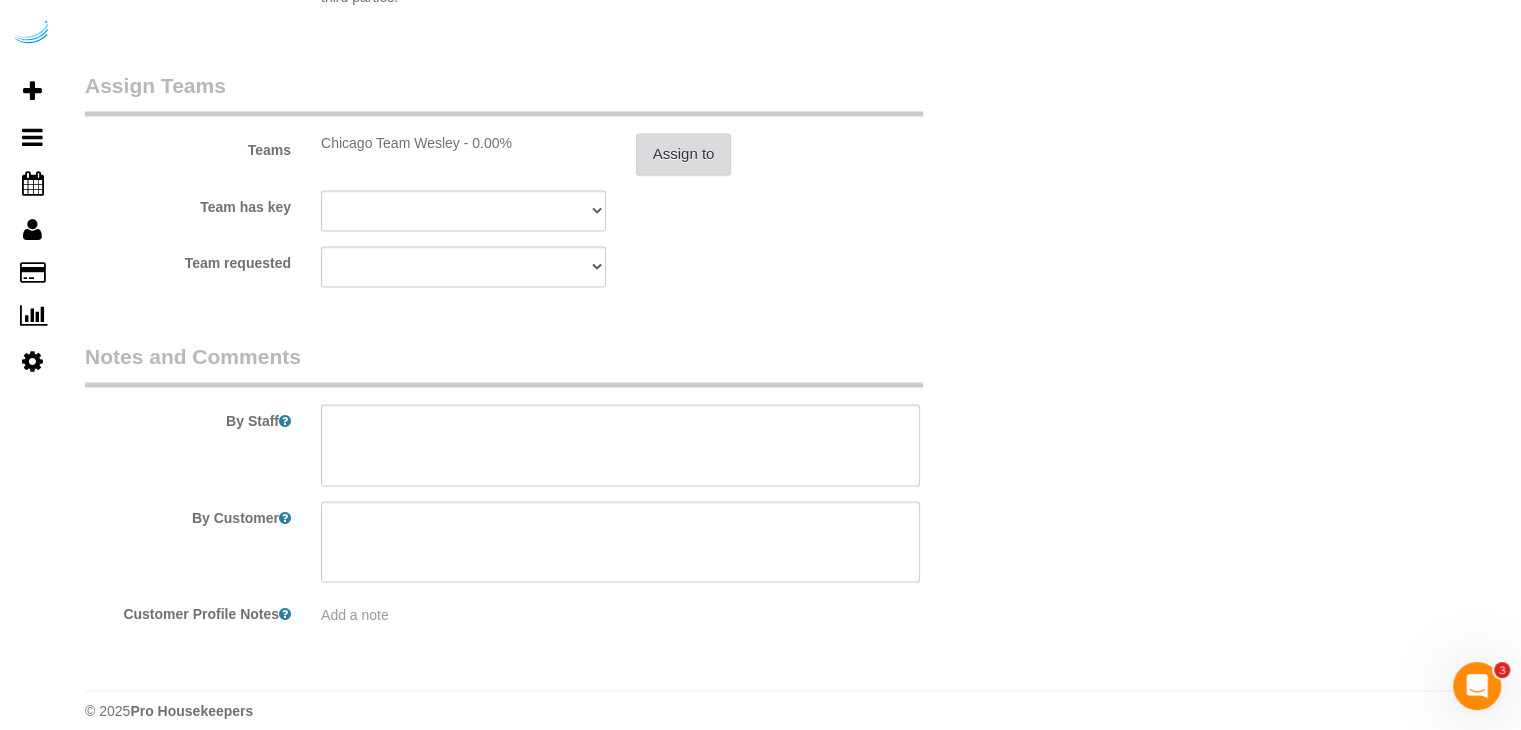 scroll, scrollTop: 2971, scrollLeft: 0, axis: vertical 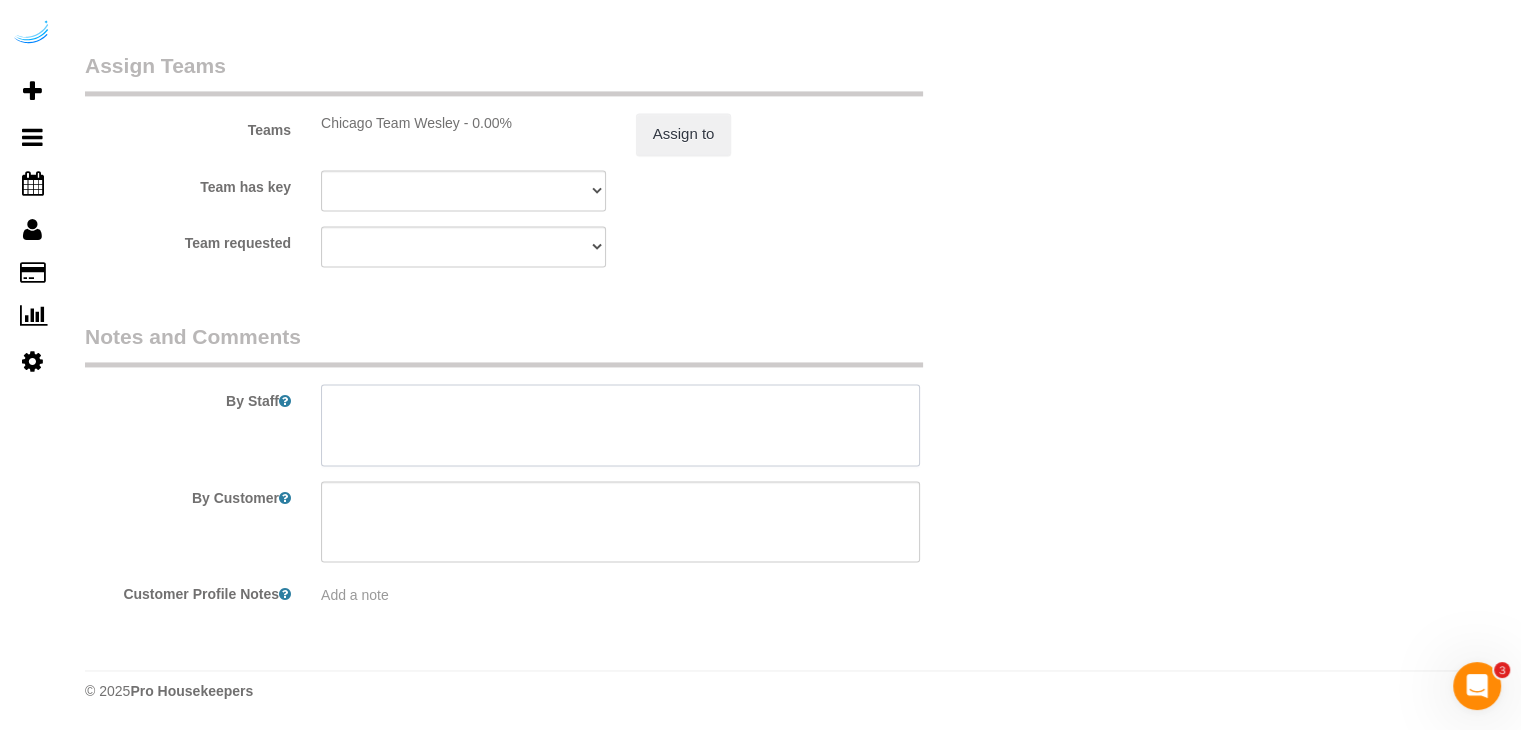 click at bounding box center (620, 425) 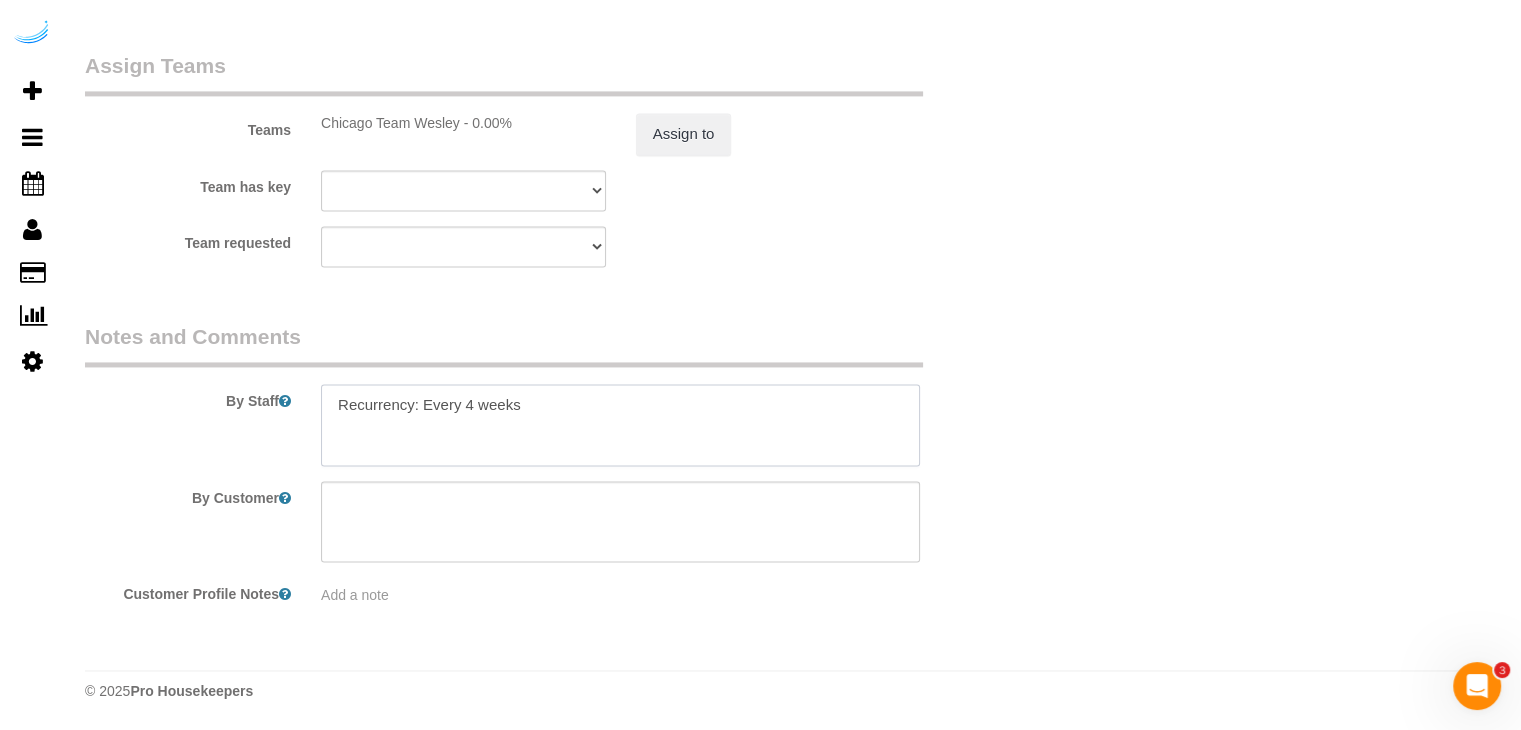 paste on "Permanent Notes:No notes from this customer.Today's Notes:No notes from this service.
Entry Method: Key with main office
Details:
Contact front desk and let them know you have permission to enter
Additional Notes:
Housekeeping Notes:" 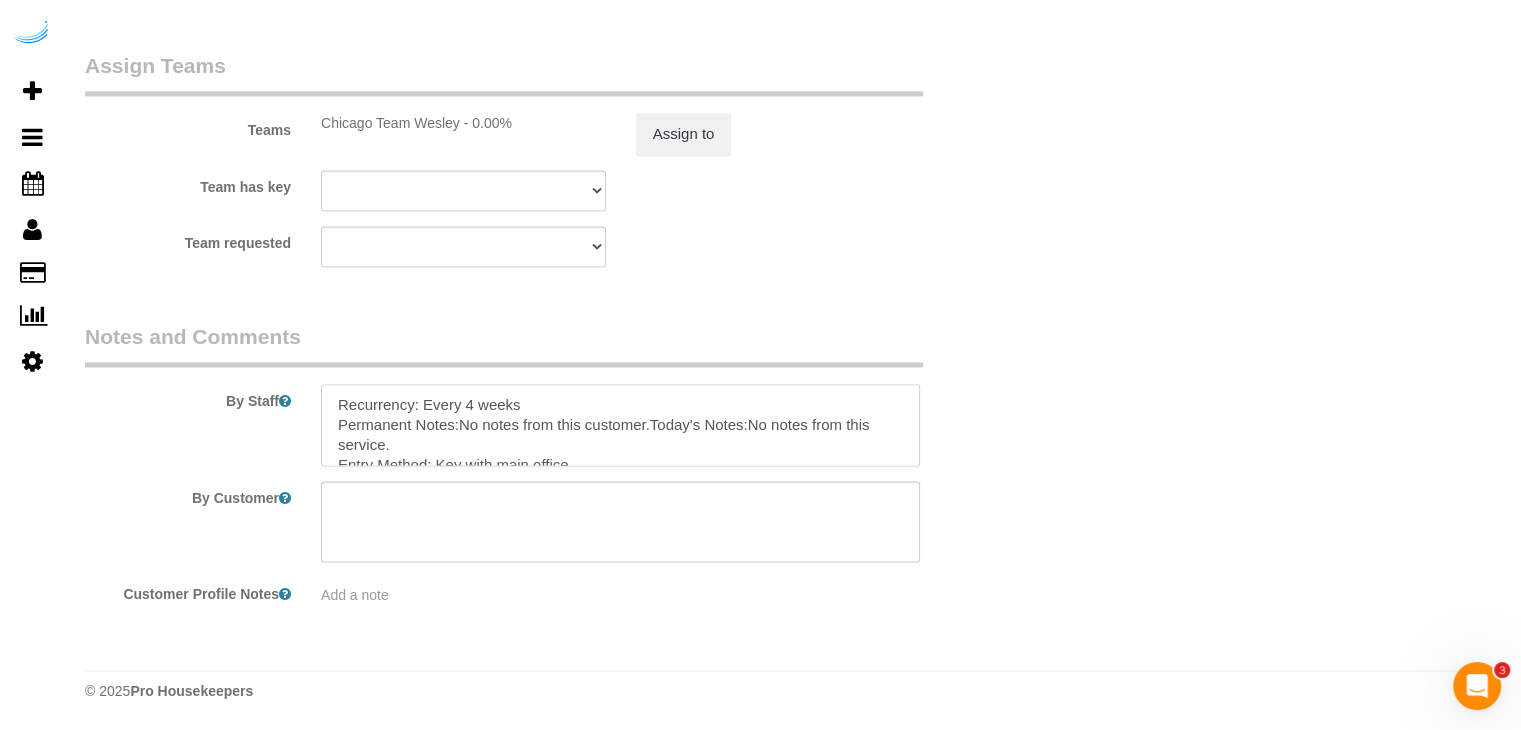 scroll, scrollTop: 128, scrollLeft: 0, axis: vertical 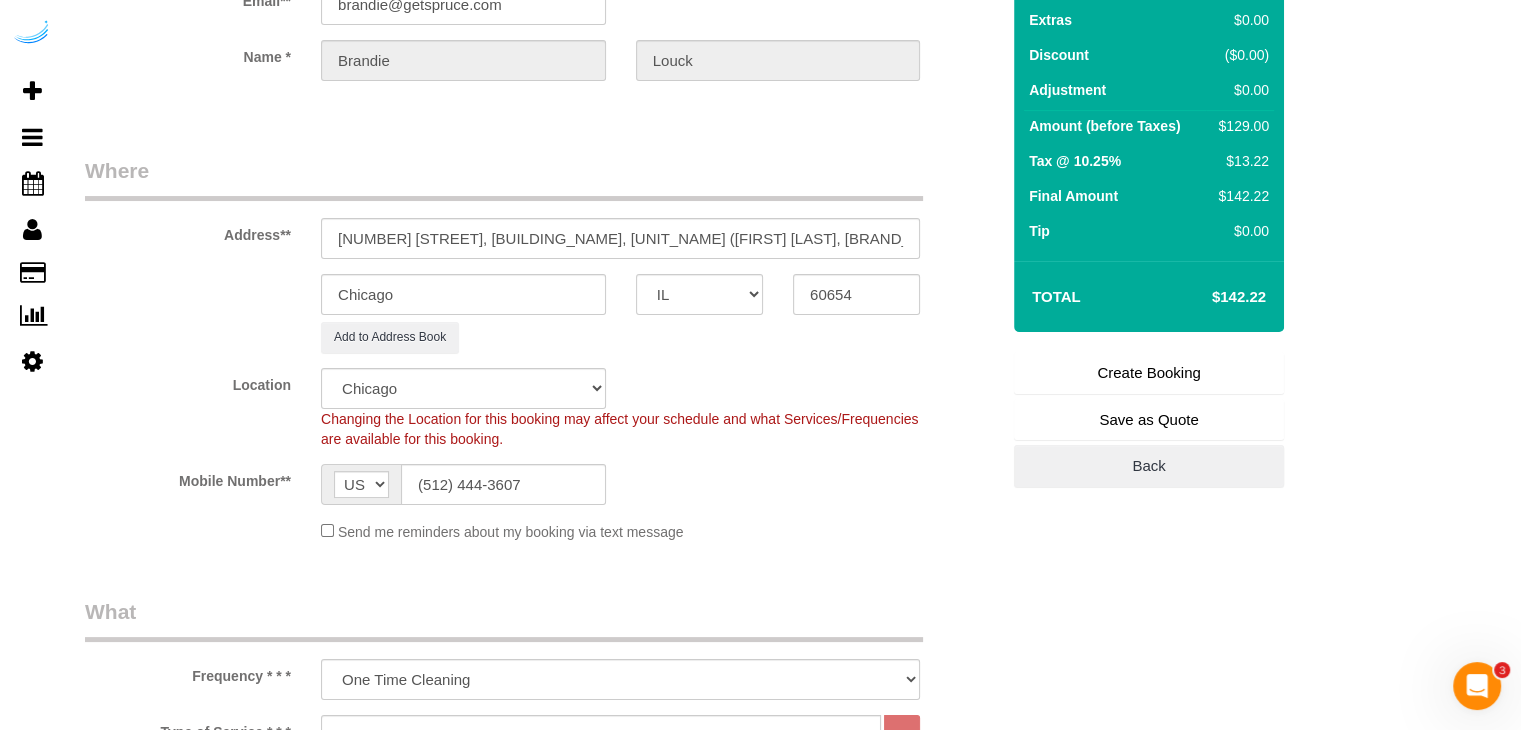 type on "Recurrency: Every 4 weeks
Permanent Notes:No notes from this customer.Today's Notes:No notes from this service.
Entry Method: Key with main office
Details:
Contact front desk and let them know you have permission to enter
Additional Notes:
Housekeeping Notes:" 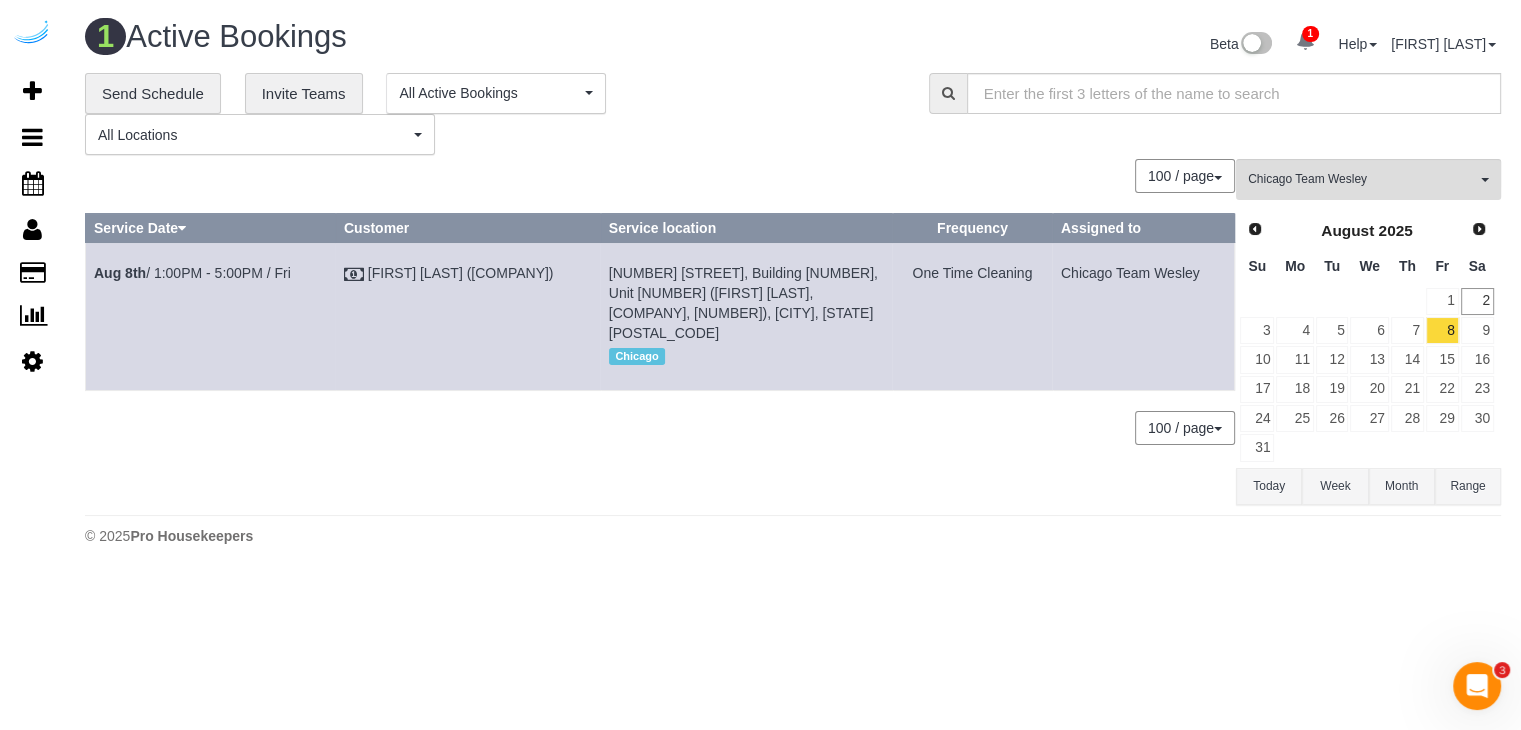 scroll, scrollTop: 0, scrollLeft: 0, axis: both 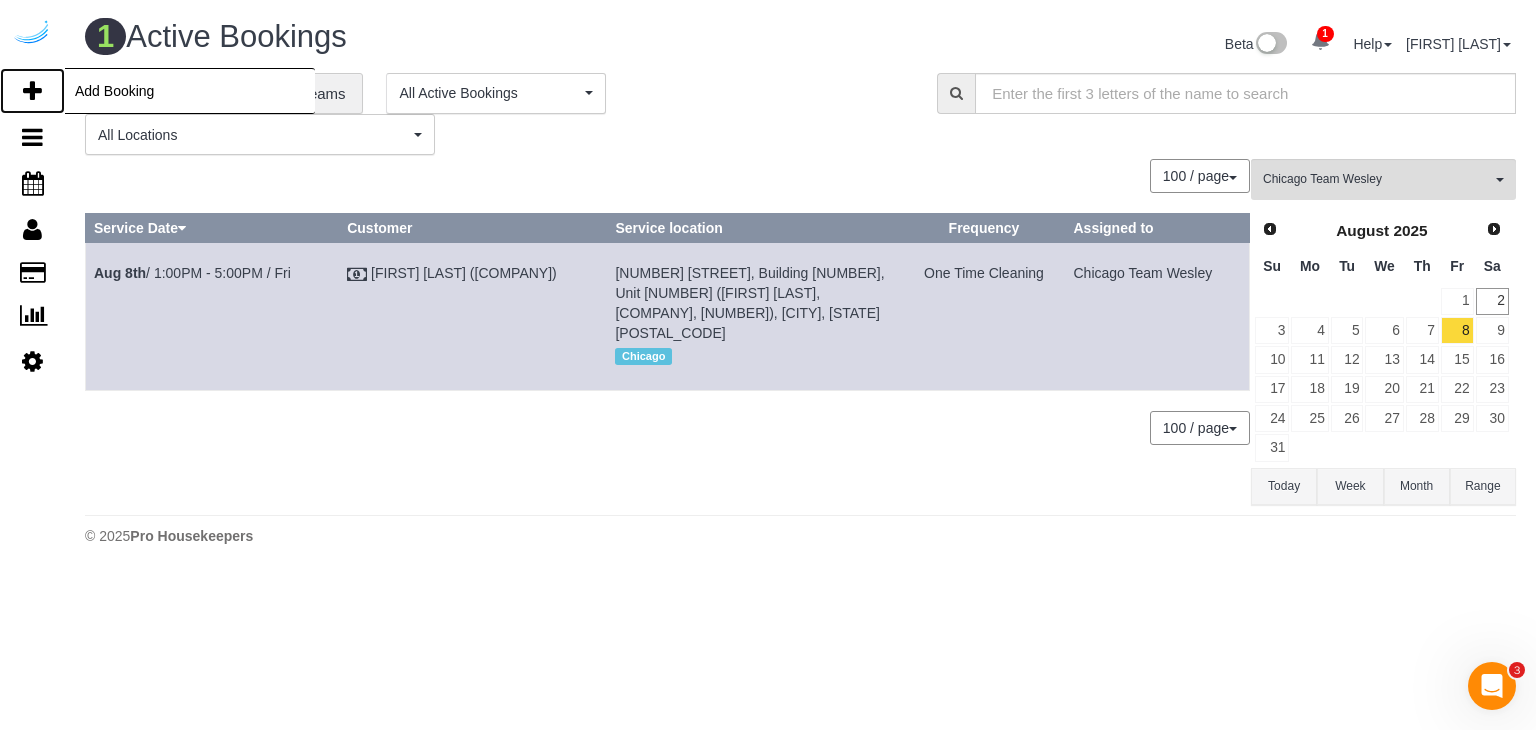 click on "Add Booking" at bounding box center [32, 91] 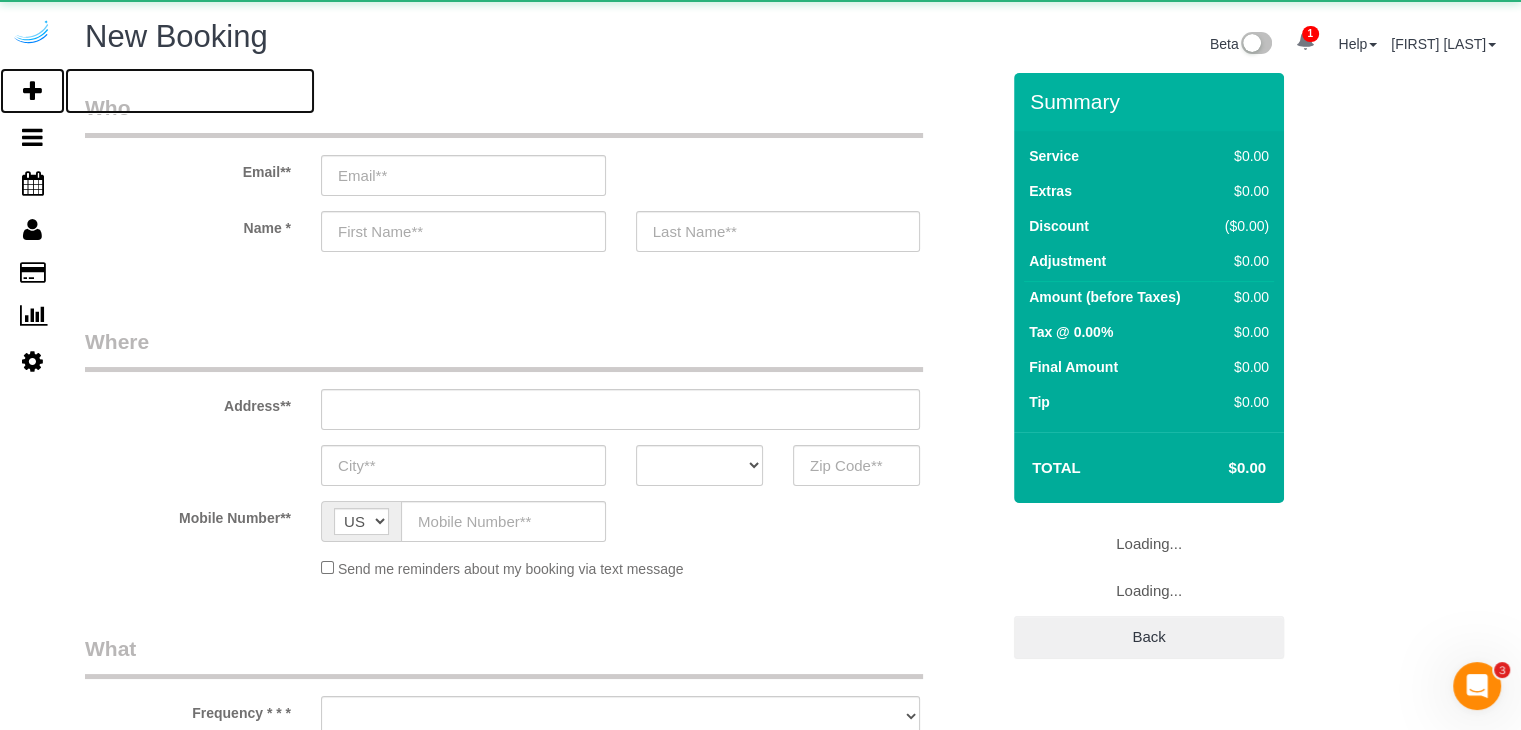 select on "number:9" 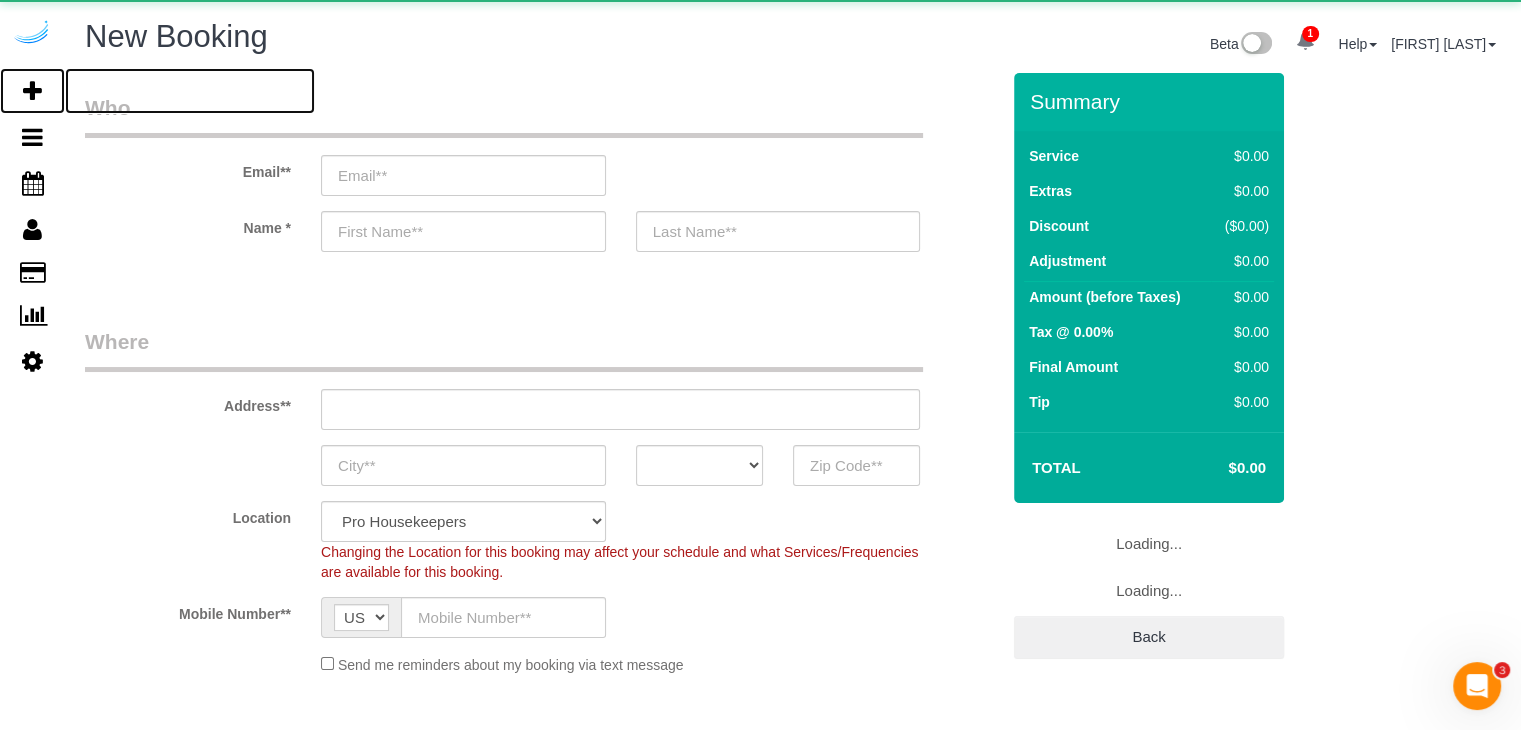 select on "object:10818" 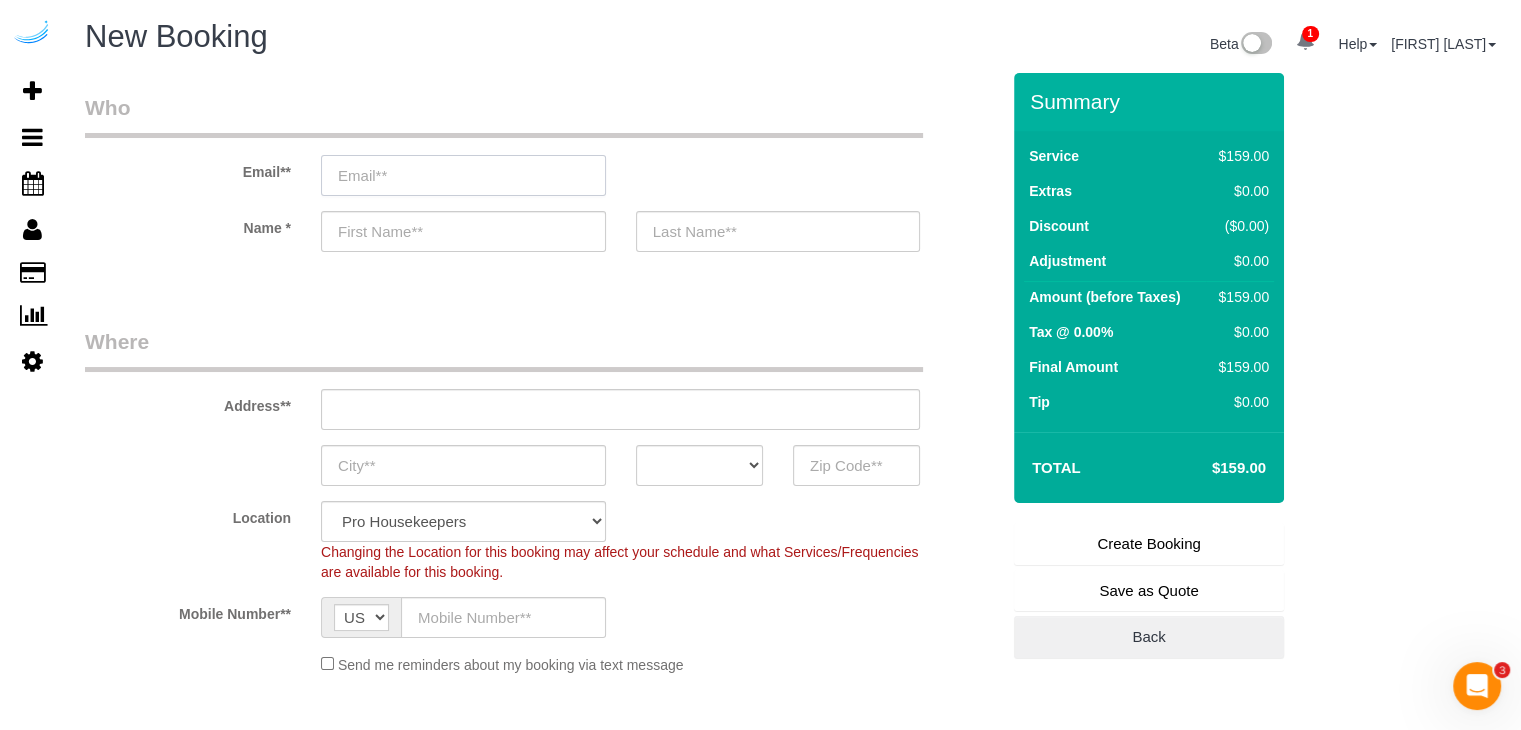 click at bounding box center (463, 175) 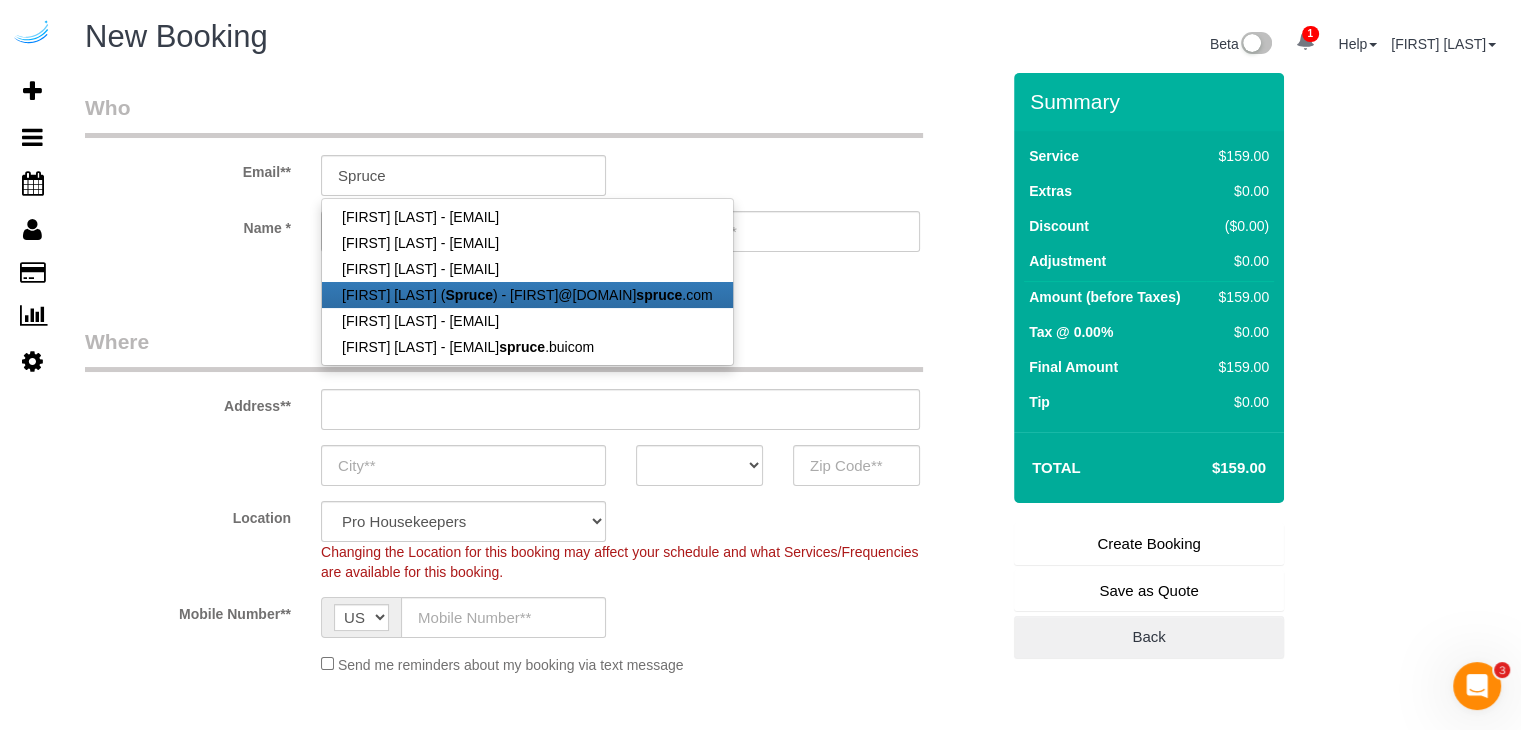 click on "[FIRST] [LAST] ([COMPANY]) - [EMAIL]" at bounding box center [527, 295] 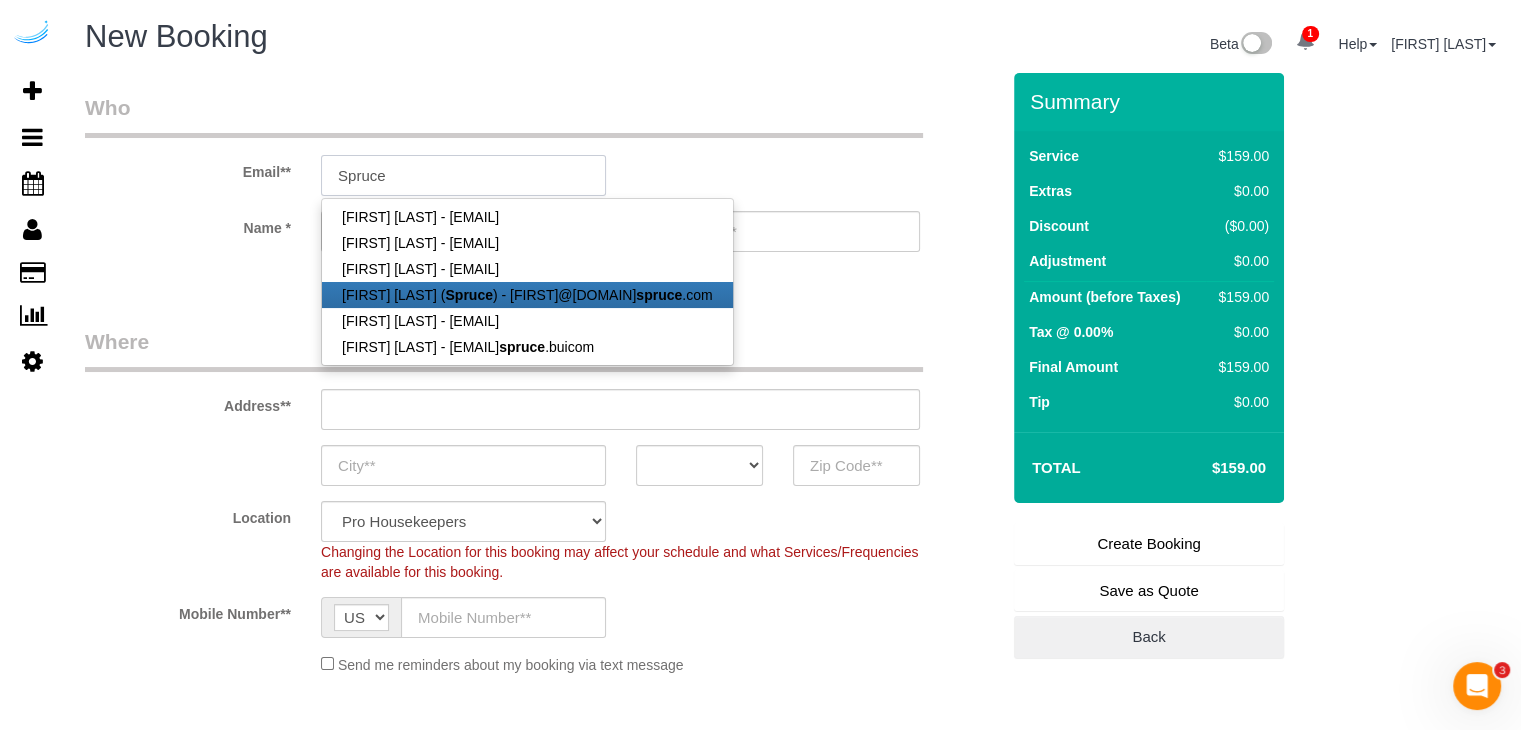 type on "brandie@getspruce.com" 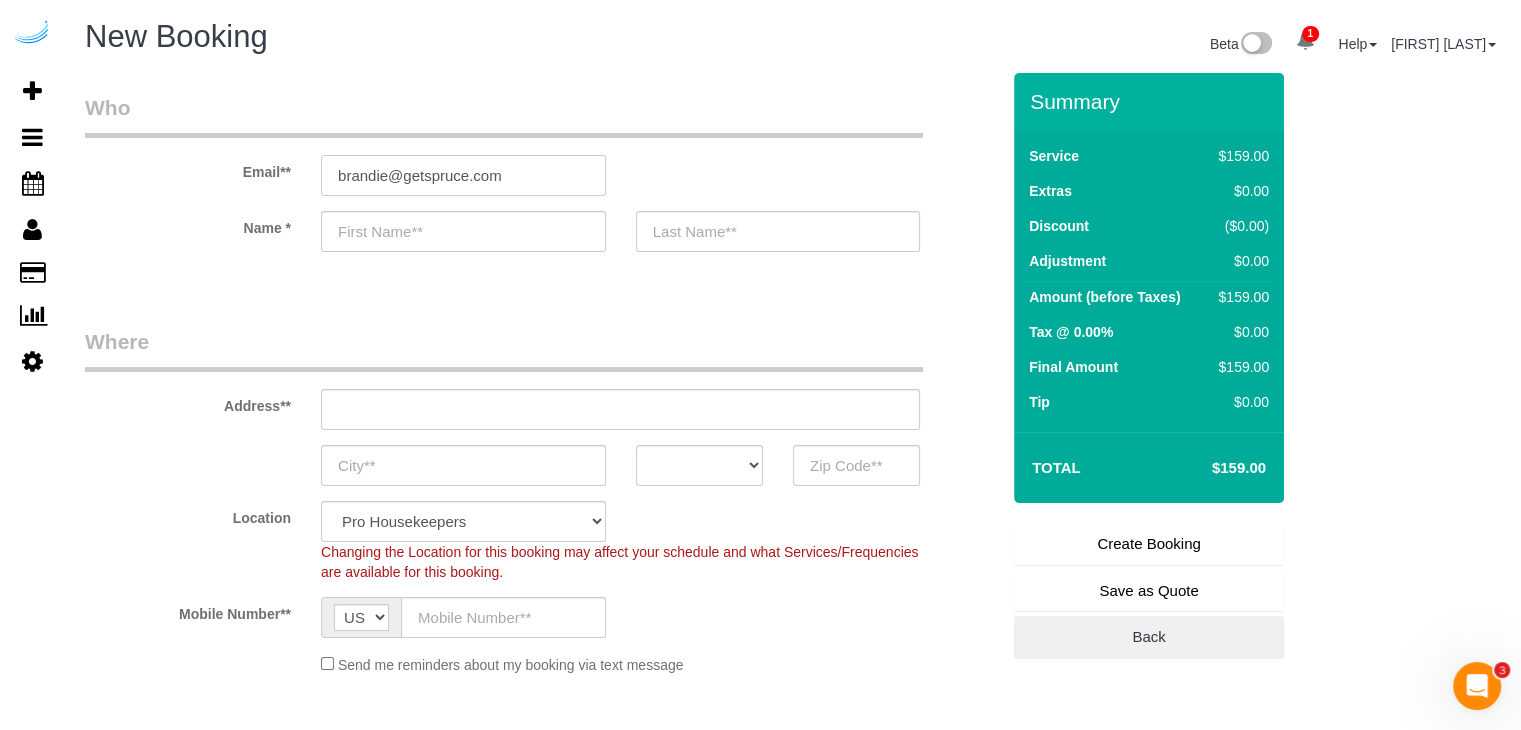 type on "Brandie" 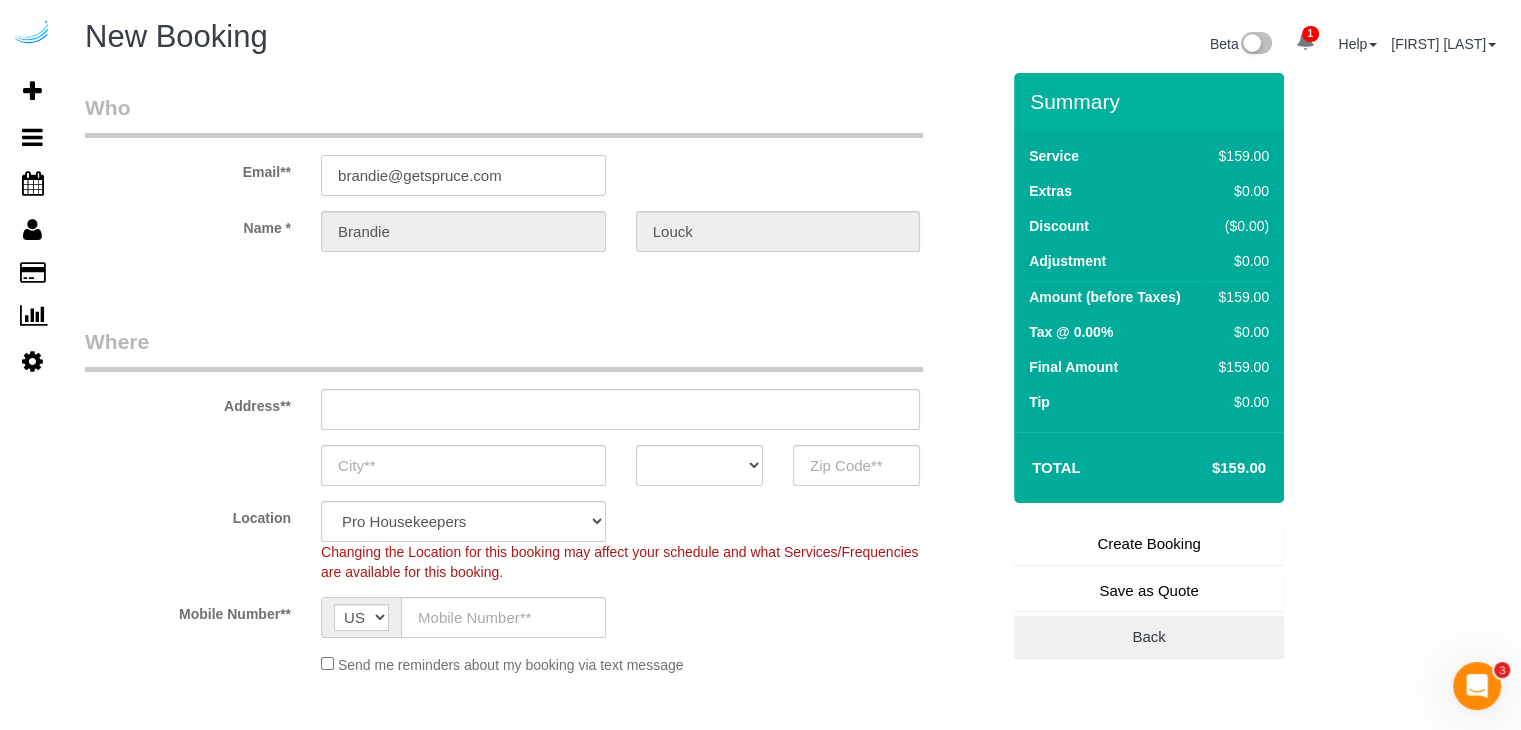 type on "3816 S Lamar Blvd" 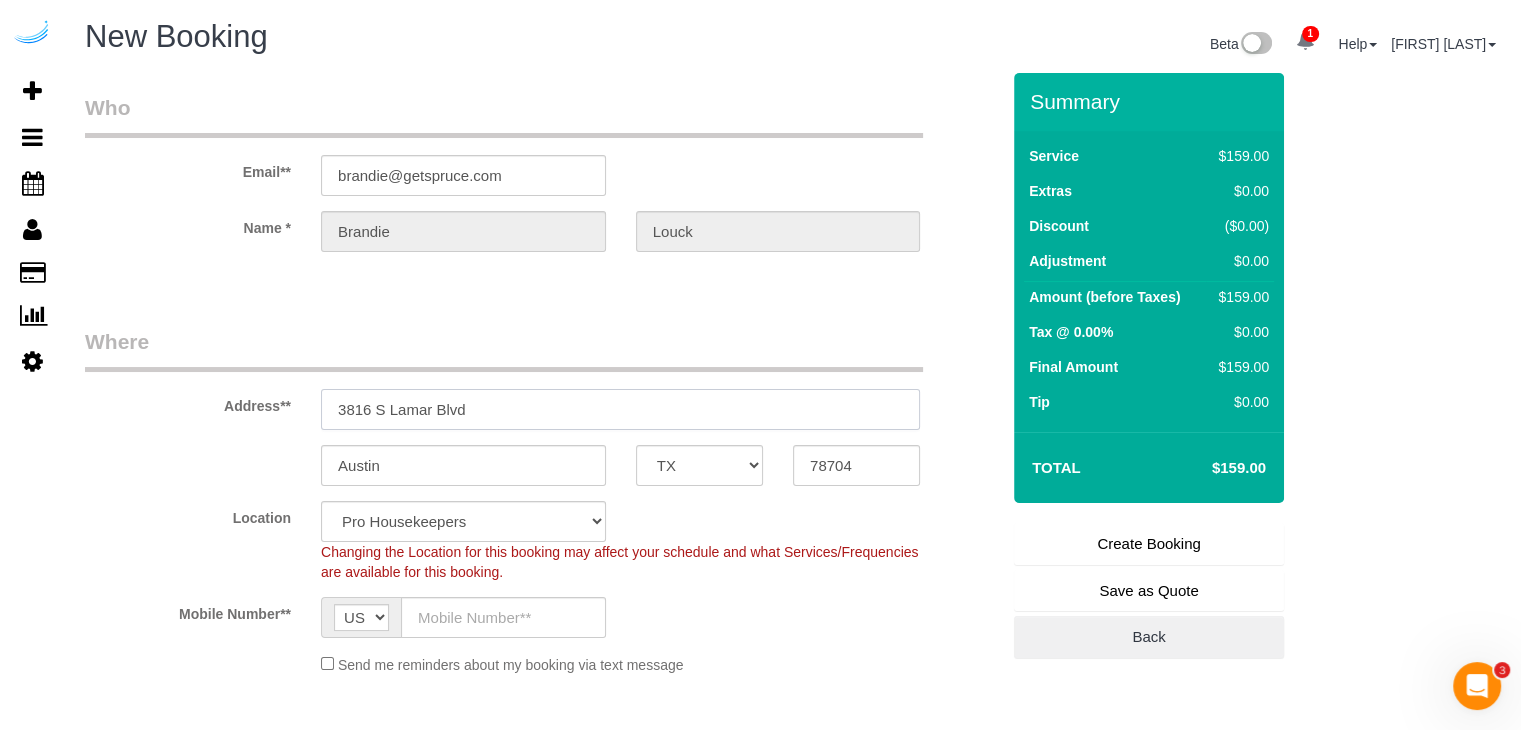 click on "3816 S Lamar Blvd" at bounding box center [620, 409] 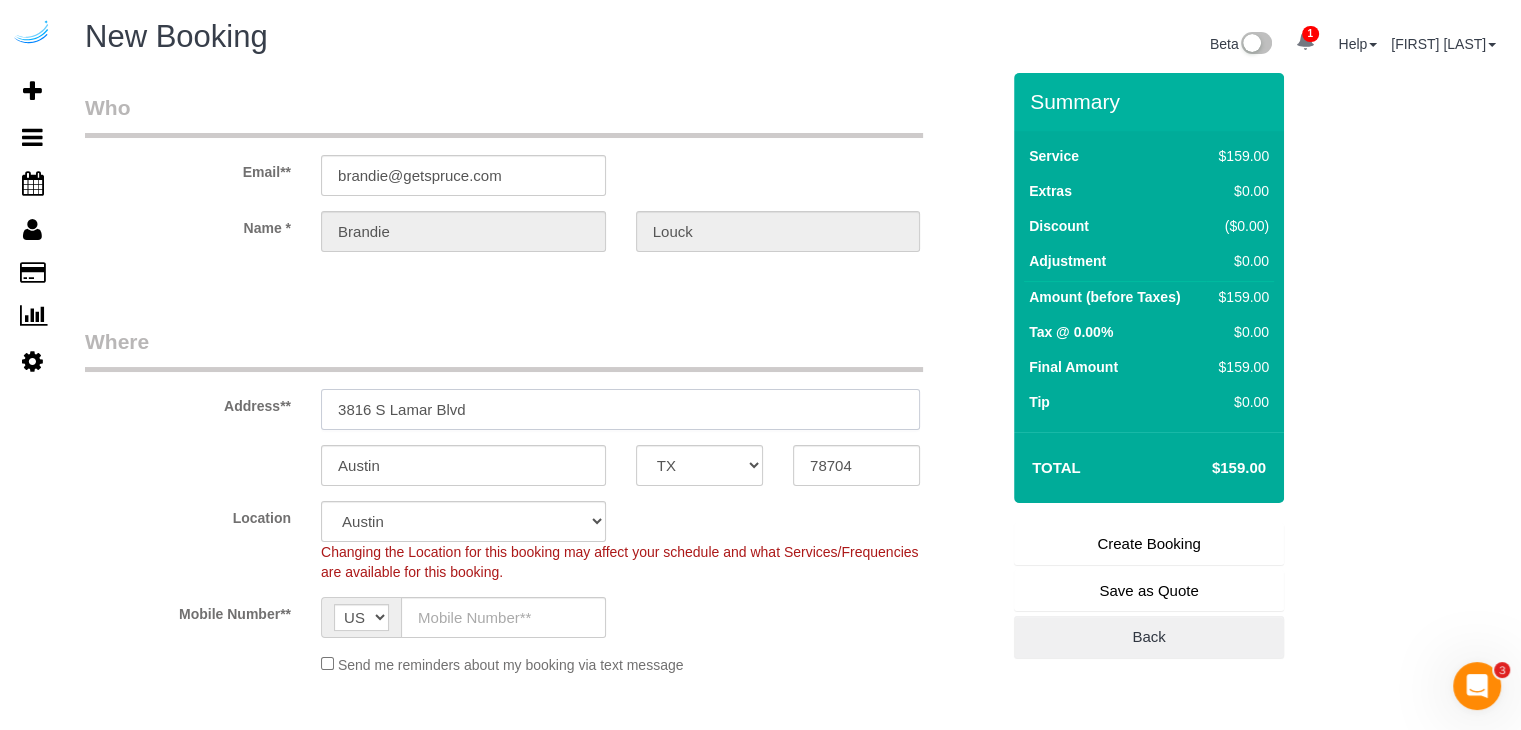 paste on "[NUMBER] [STREET], [CITY], [STATE] [POSTAL_CODE]" 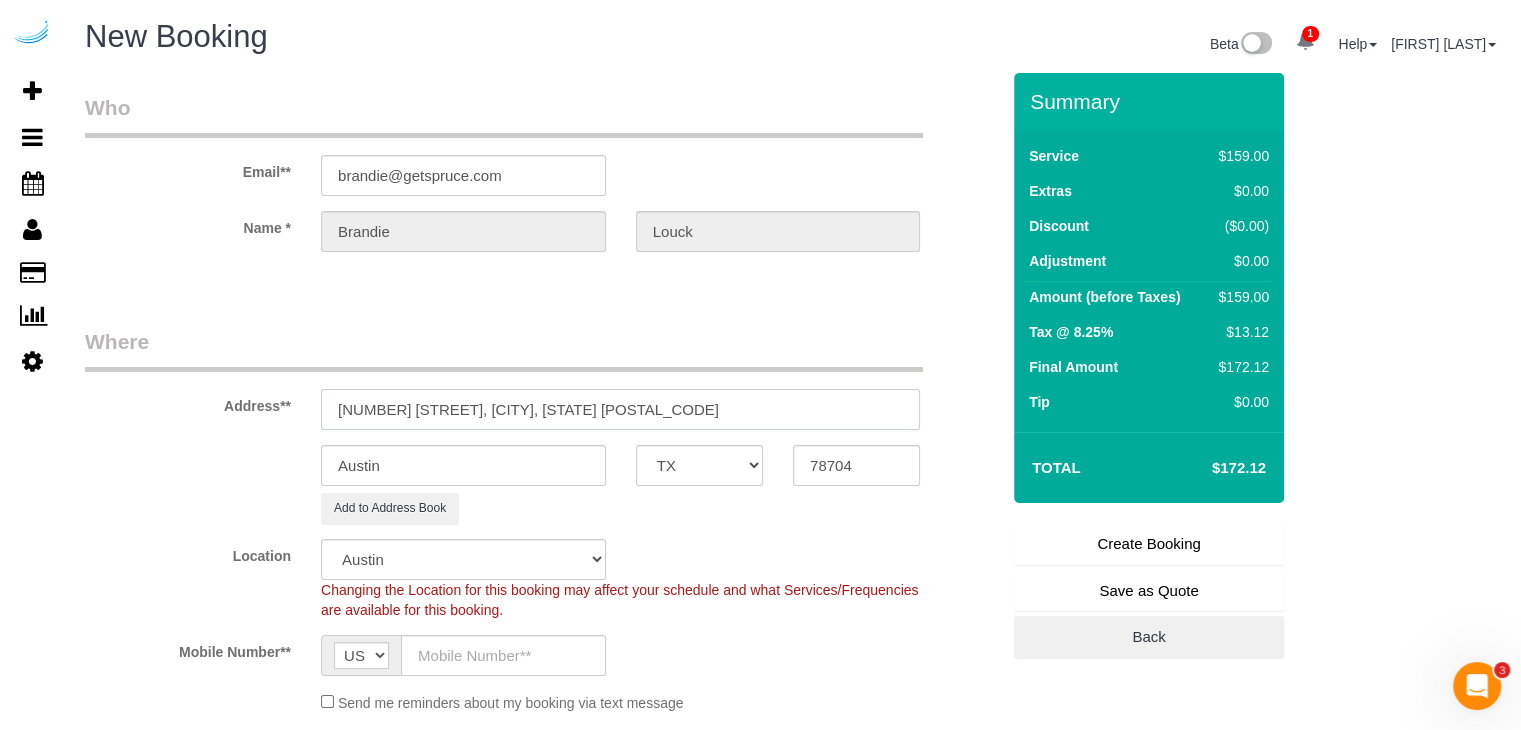 drag, startPoint x: 526, startPoint y: 407, endPoint x: 636, endPoint y: 404, distance: 110.0409 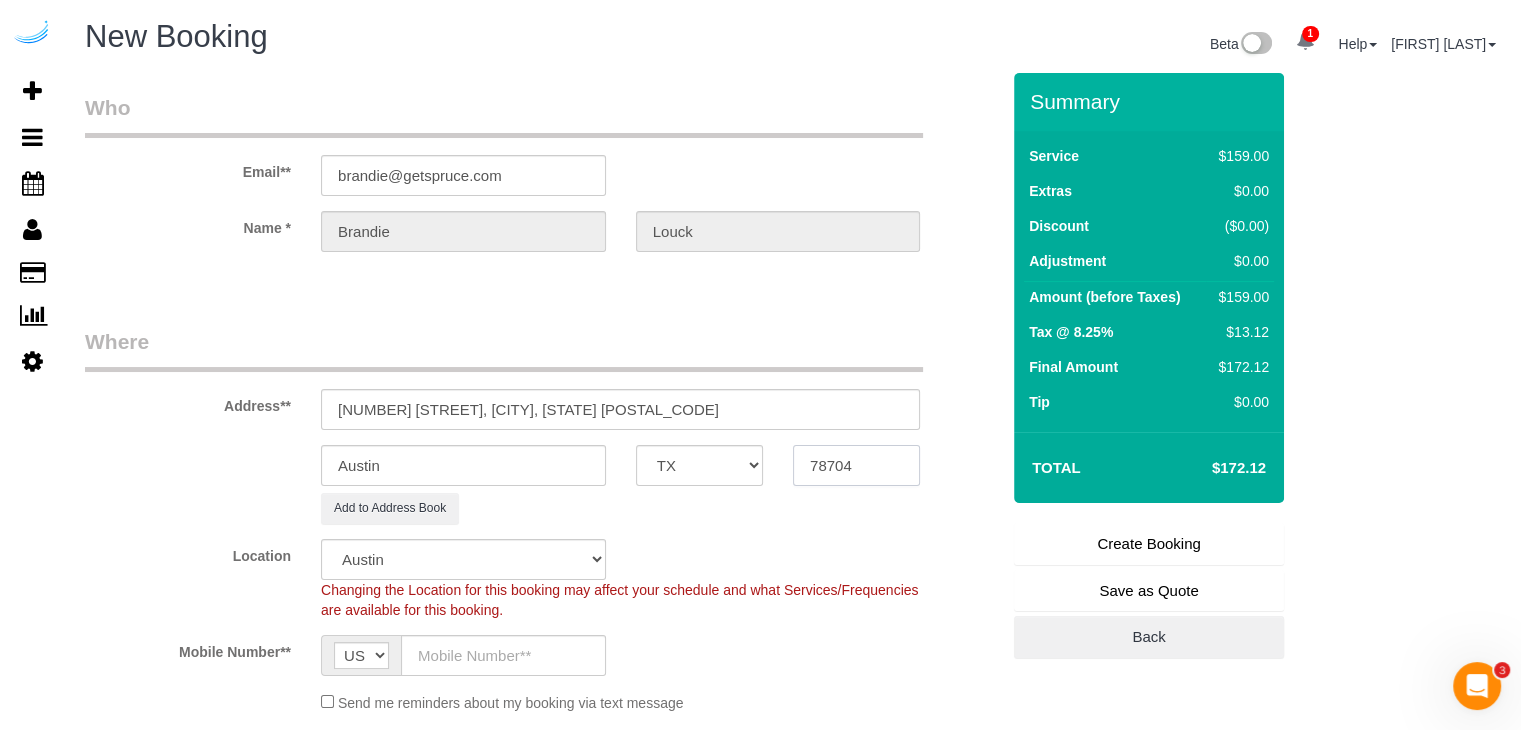 click on "78704" at bounding box center (856, 465) 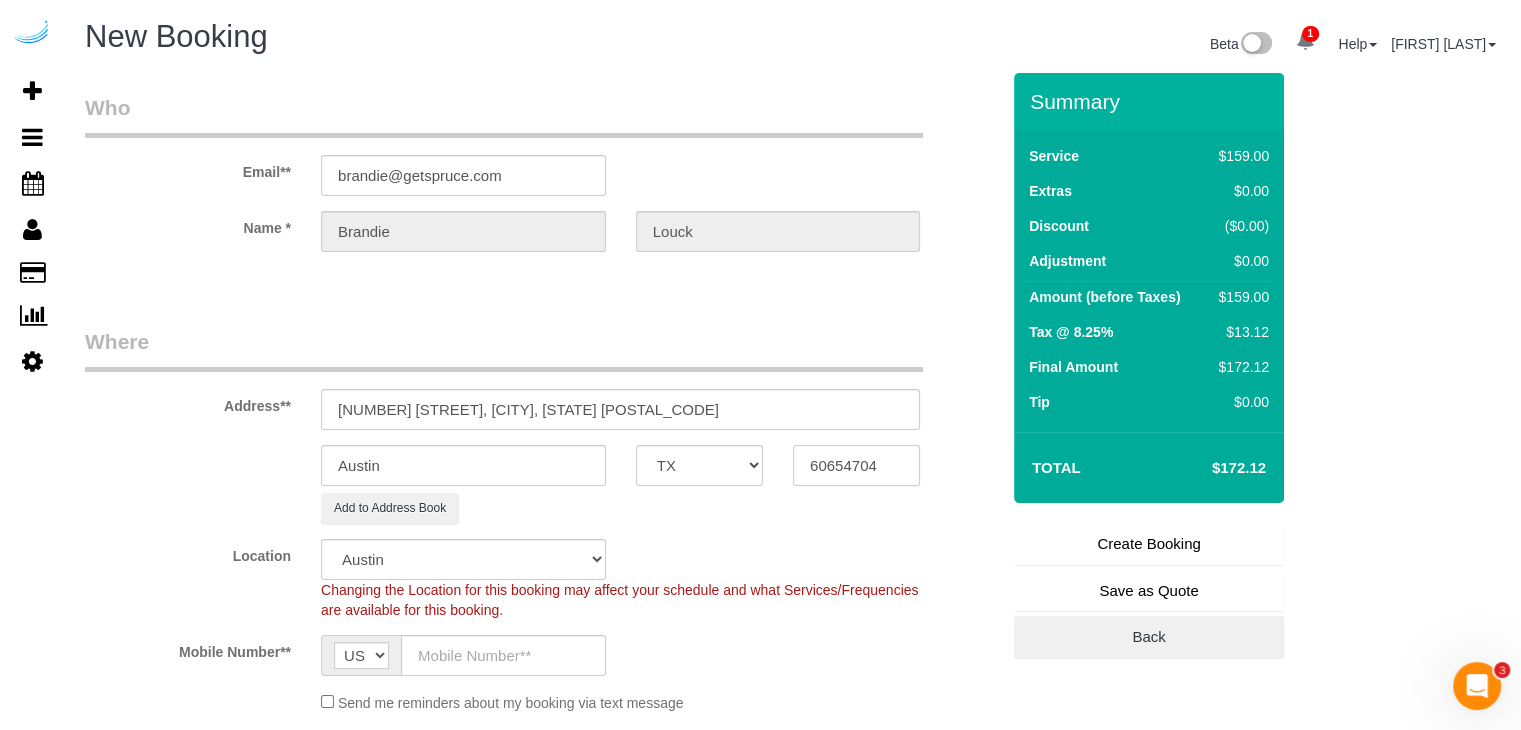 type on "60654704" 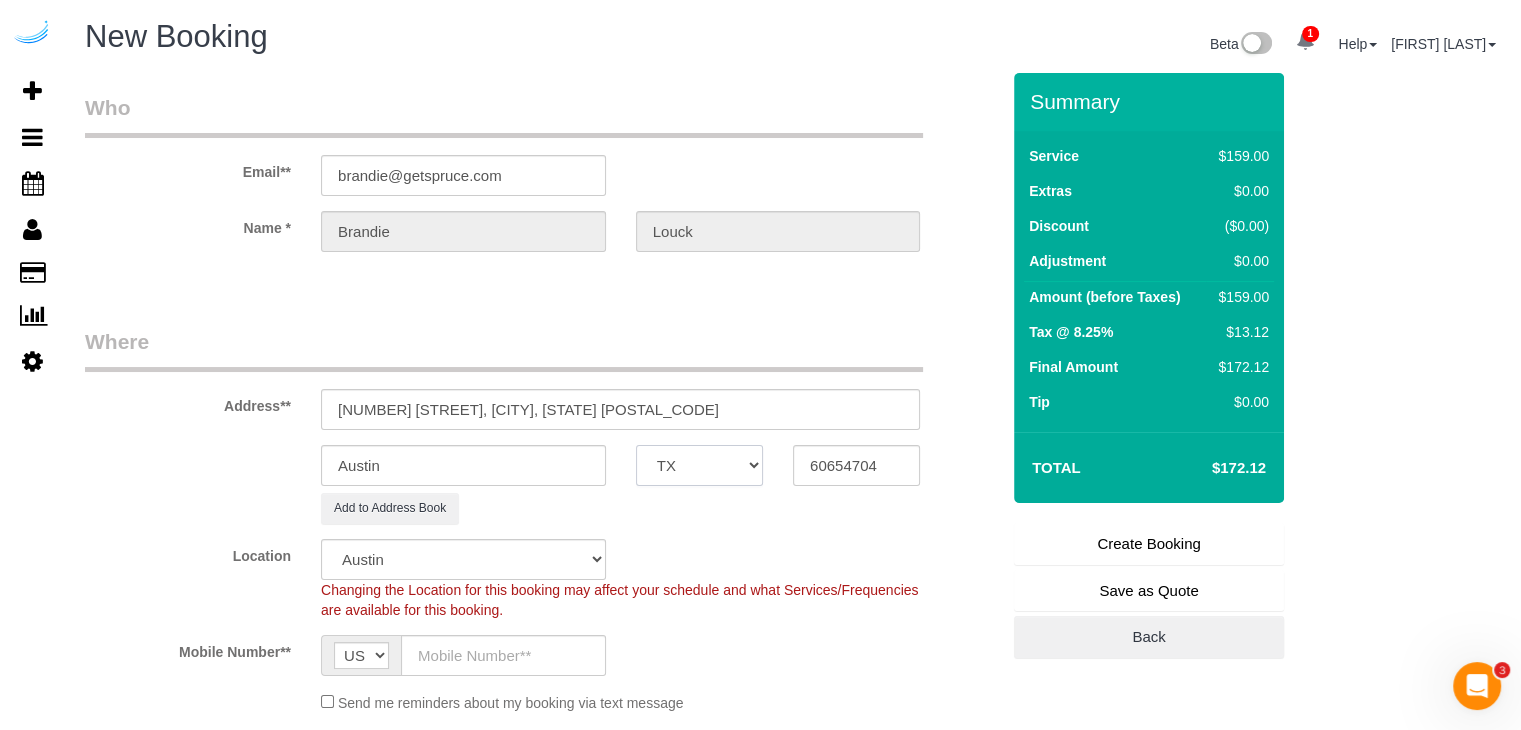 click on "AK
AL
AR
AZ
CA
CO
CT
DC
DE
FL
GA
HI
IA
ID
IL
IN
KS
KY
LA
MA
MD
ME
MI
MN
MO
MS
MT
NC
ND
NE
NH
NJ
NM
NV
NY
OH
OK
OR
PA
RI
SC
SD
TN
TX
UT
VA
VT
WA
WI
WV
WY" at bounding box center (699, 465) 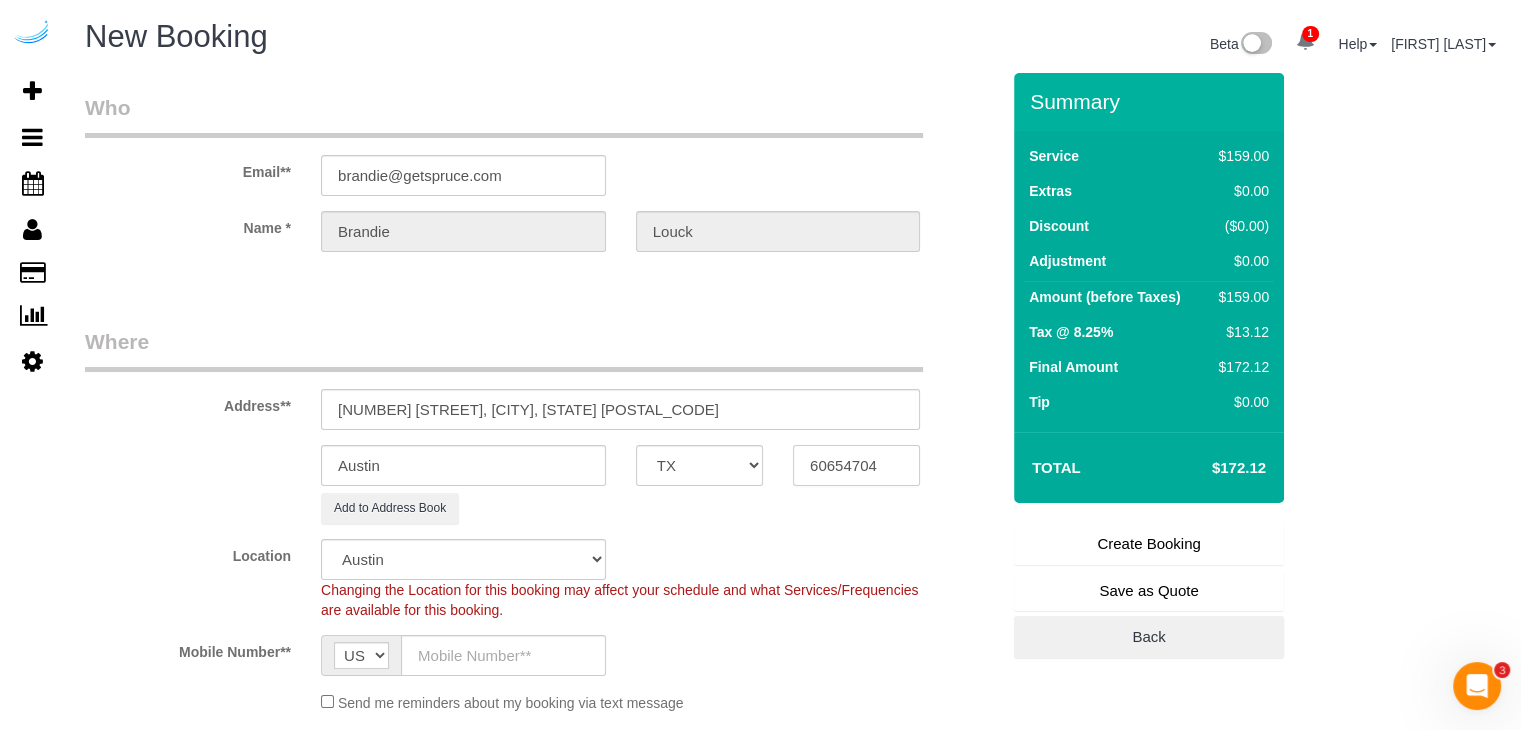 click on "60654704" at bounding box center [856, 465] 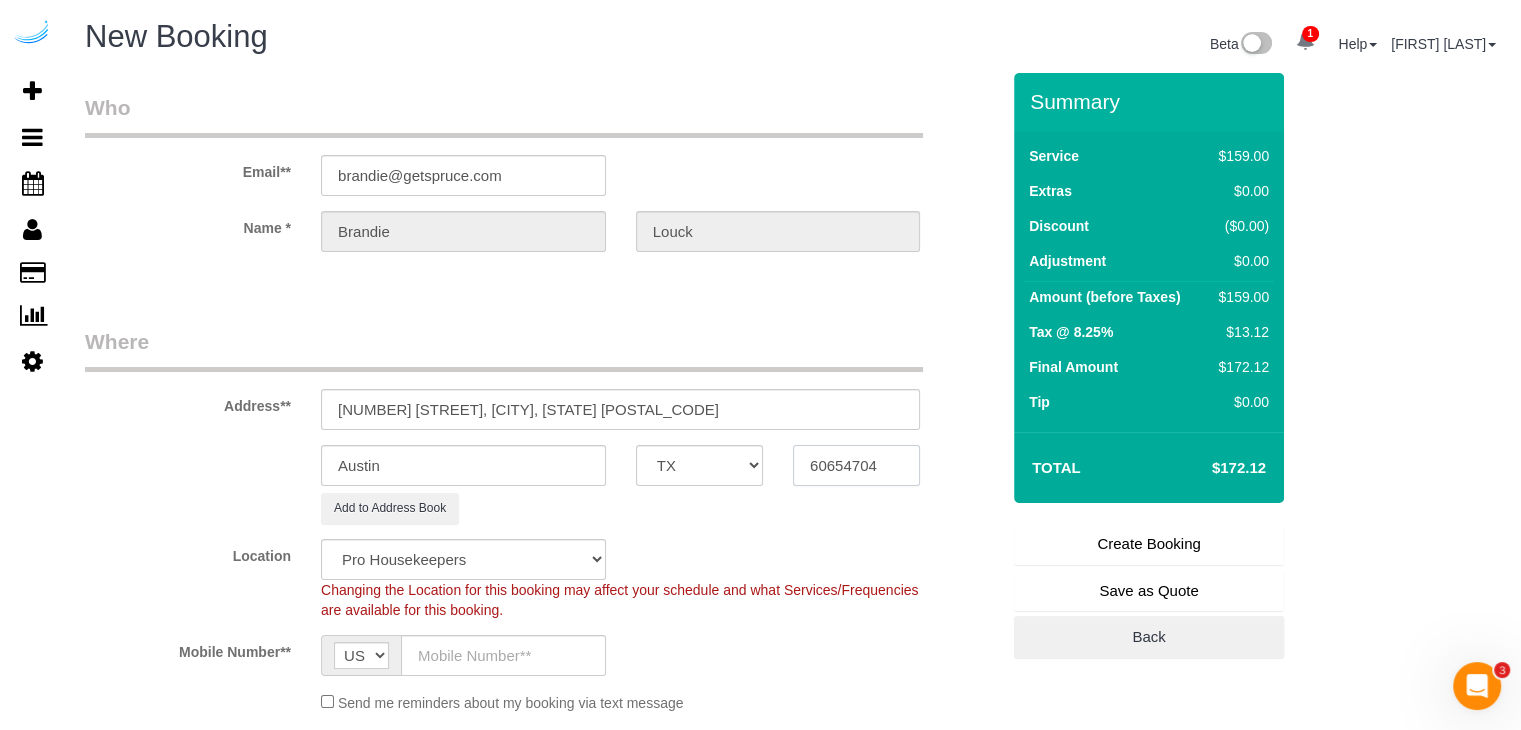 paste 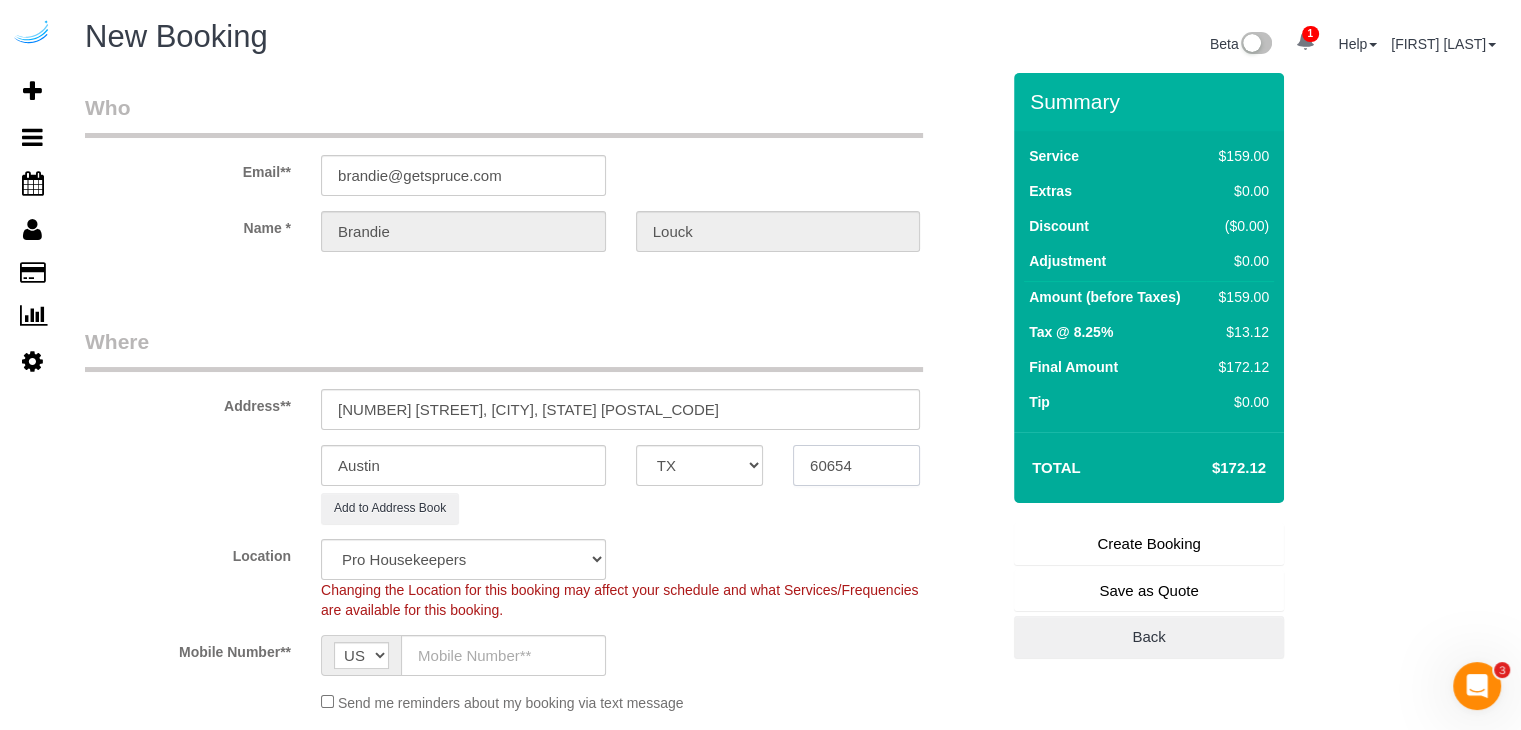 select on "object:11038" 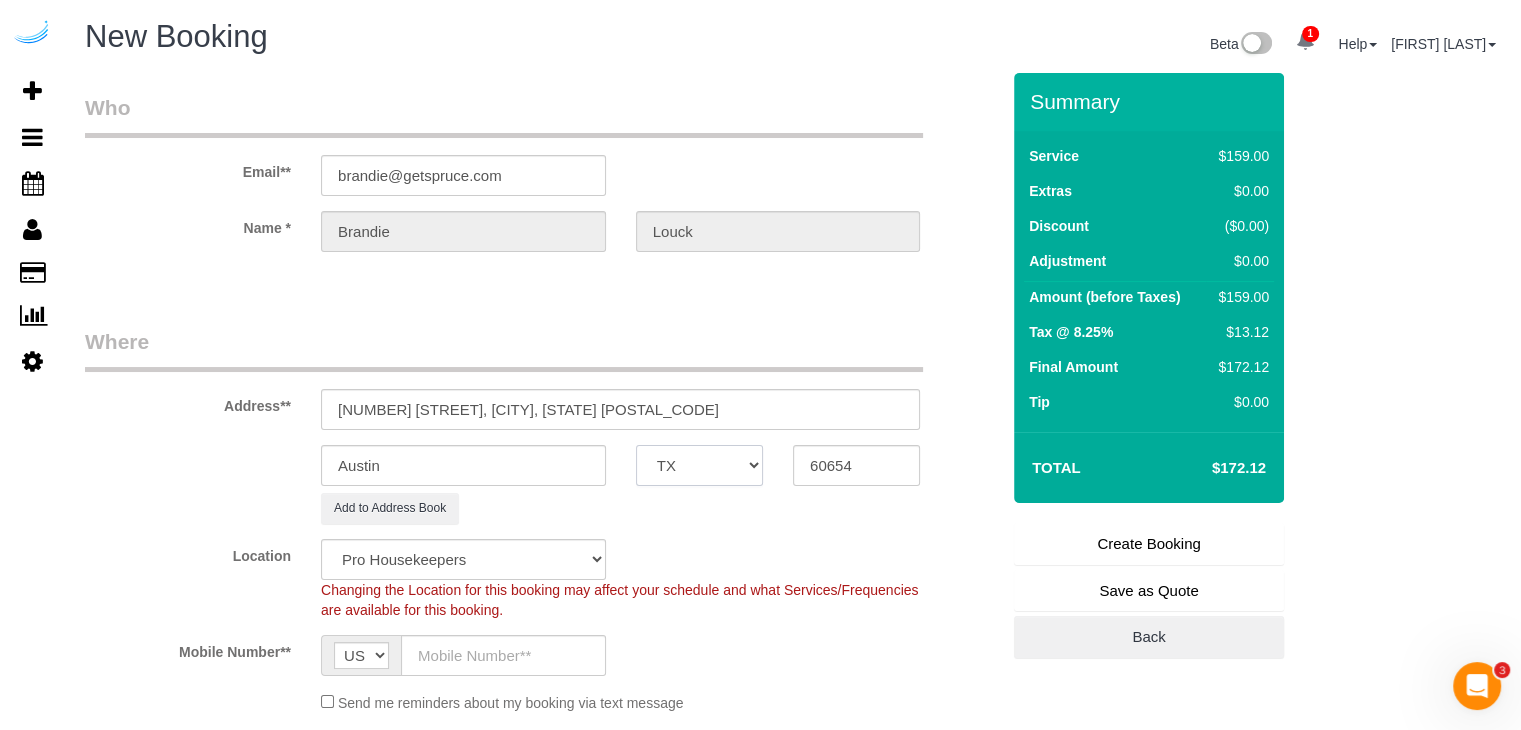 click on "AK
AL
AR
AZ
CA
CO
CT
DC
DE
FL
GA
HI
IA
ID
IL
IN
KS
KY
LA
MA
MD
ME
MI
MN
MO
MS
MT
NC
ND
NE
NH
NJ
NM
NV
NY
OH
OK
OR
PA
RI
SC
SD
TN
TX
UT
VA
VT
WA
WI
WV
WY" at bounding box center [699, 465] 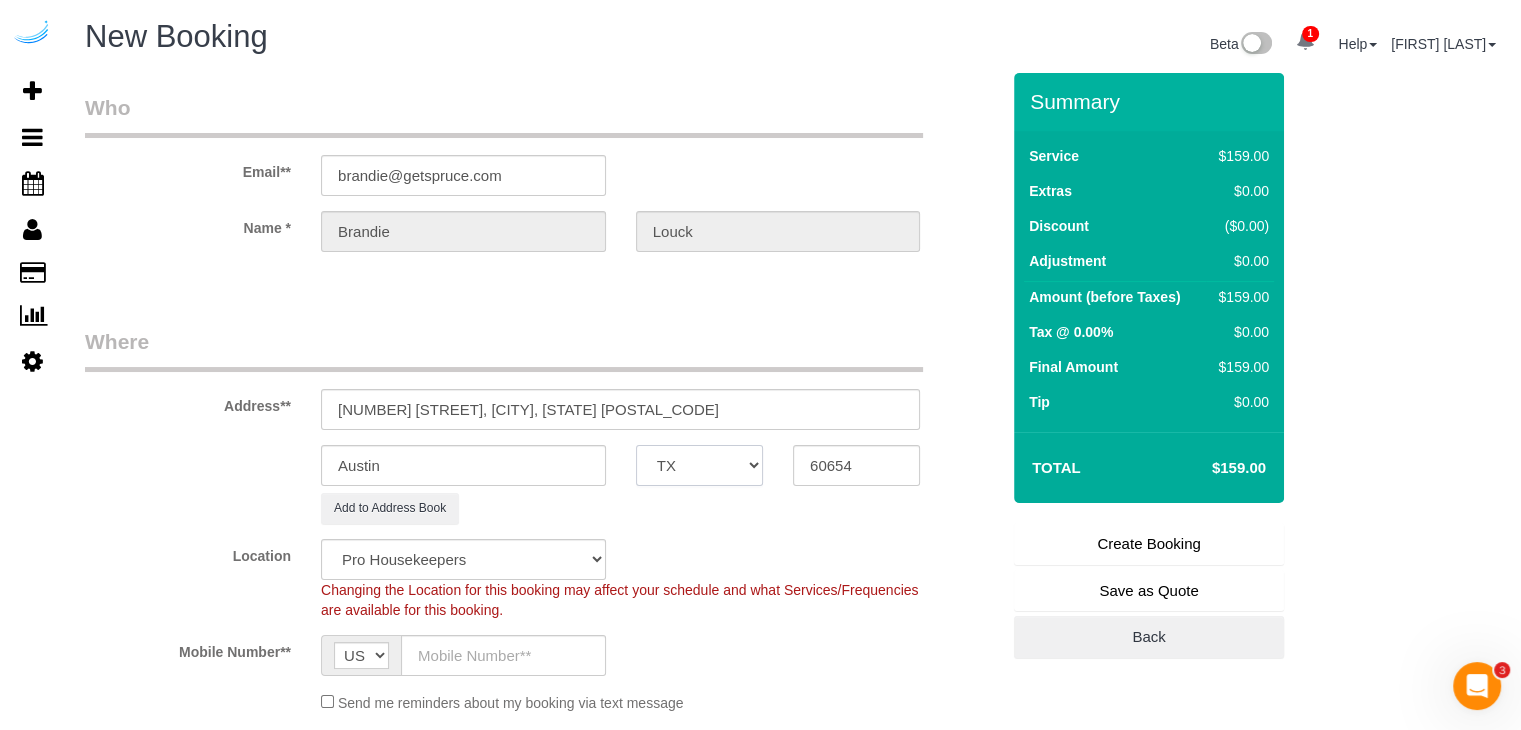 select on "11" 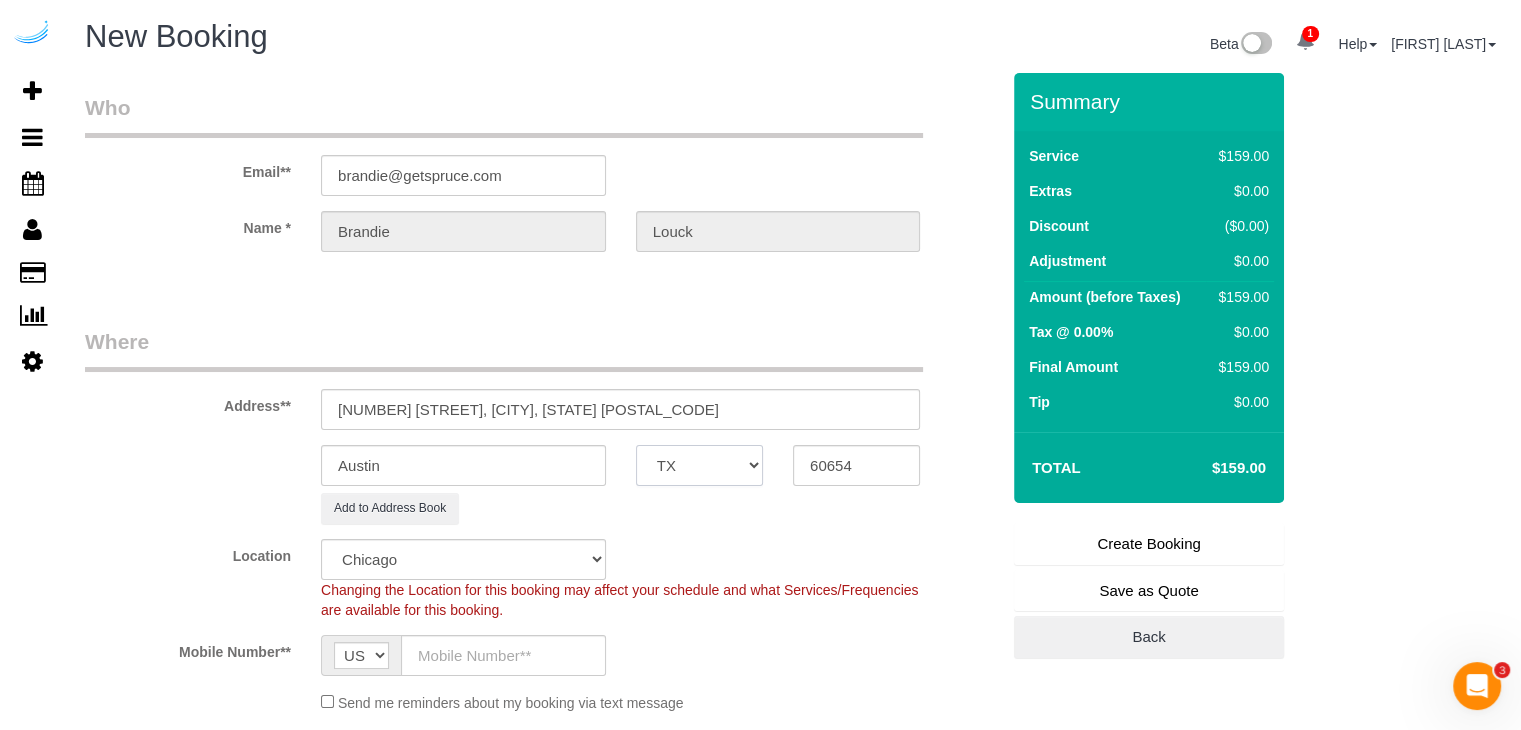 select on "IL" 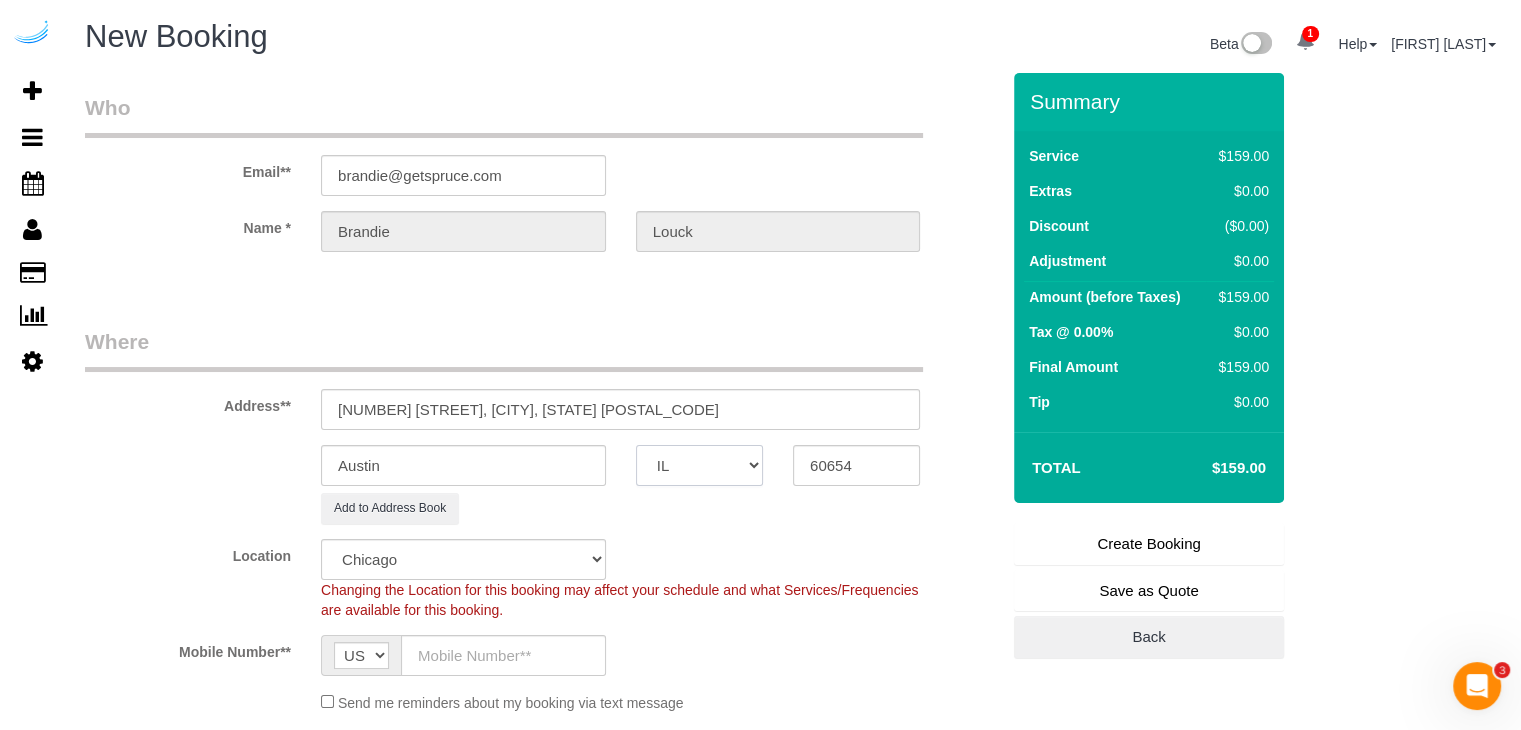 click on "AK
AL
AR
AZ
CA
CO
CT
DC
DE
FL
GA
HI
IA
ID
IL
IN
KS
KY
LA
MA
MD
ME
MI
MN
MO
MS
MT
NC
ND
NE
NH
NJ
NM
NV
NY
OH
OK
OR
PA
RI
SC
SD
TN
TX
UT
VA
VT
WA
WI
WV
WY" at bounding box center [699, 465] 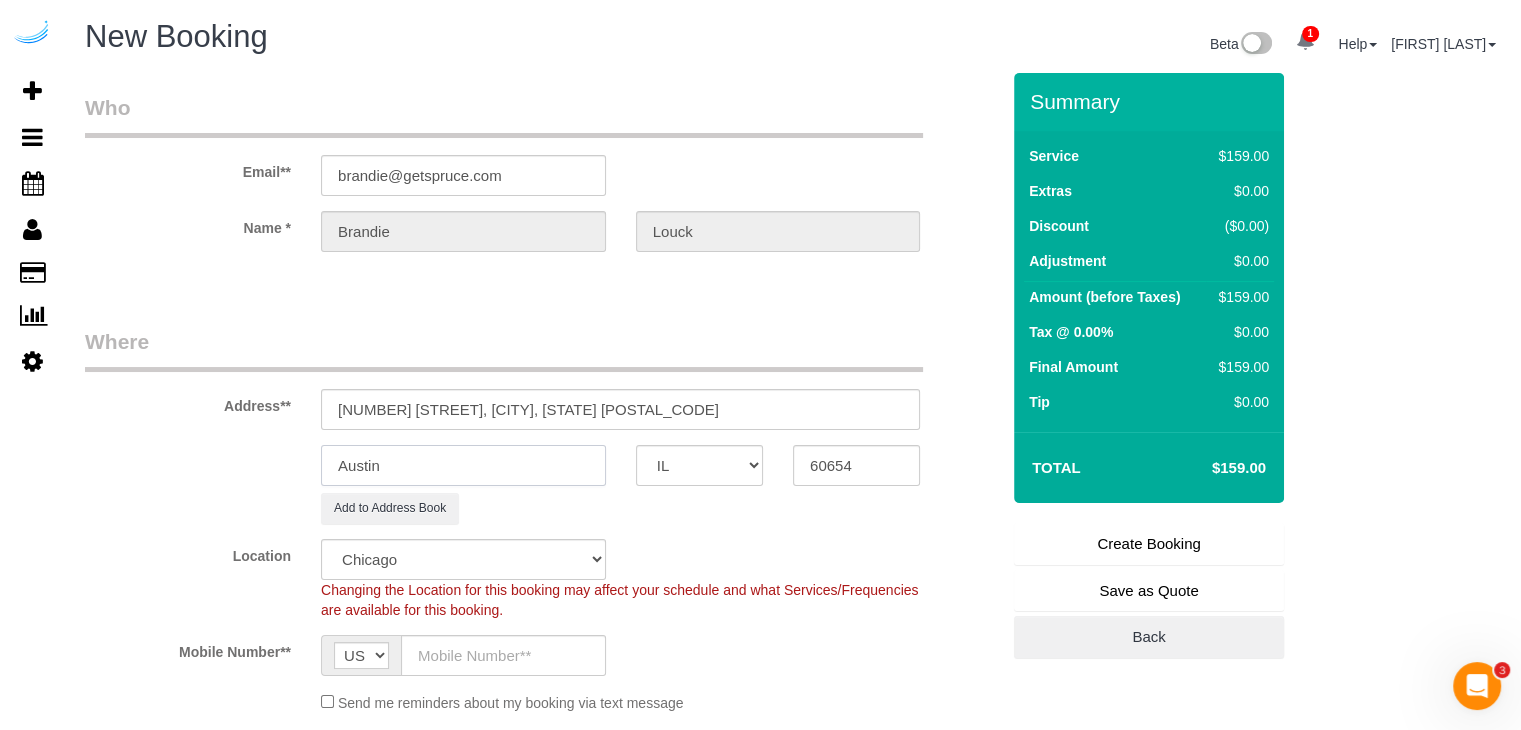 click on "Austin" at bounding box center [463, 465] 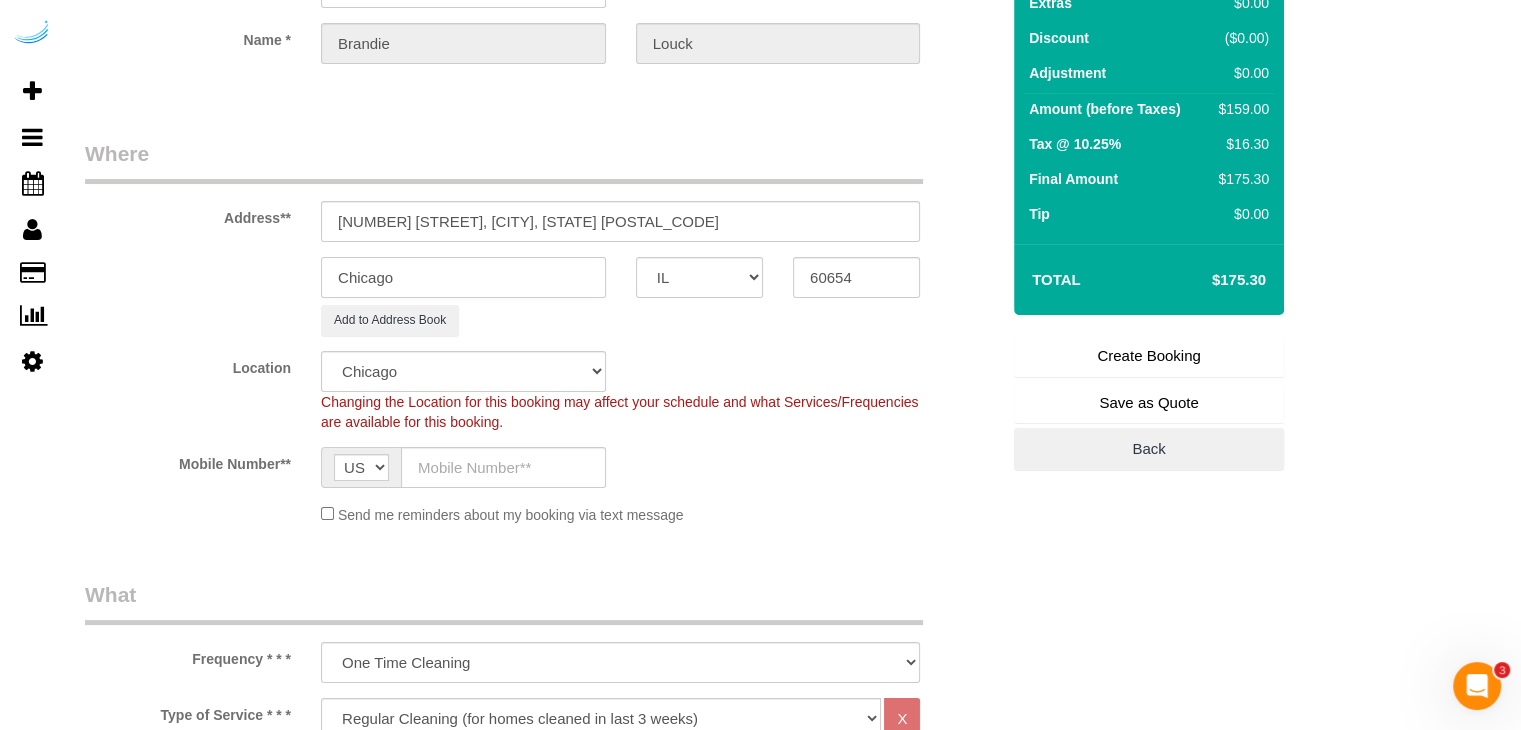 scroll, scrollTop: 200, scrollLeft: 0, axis: vertical 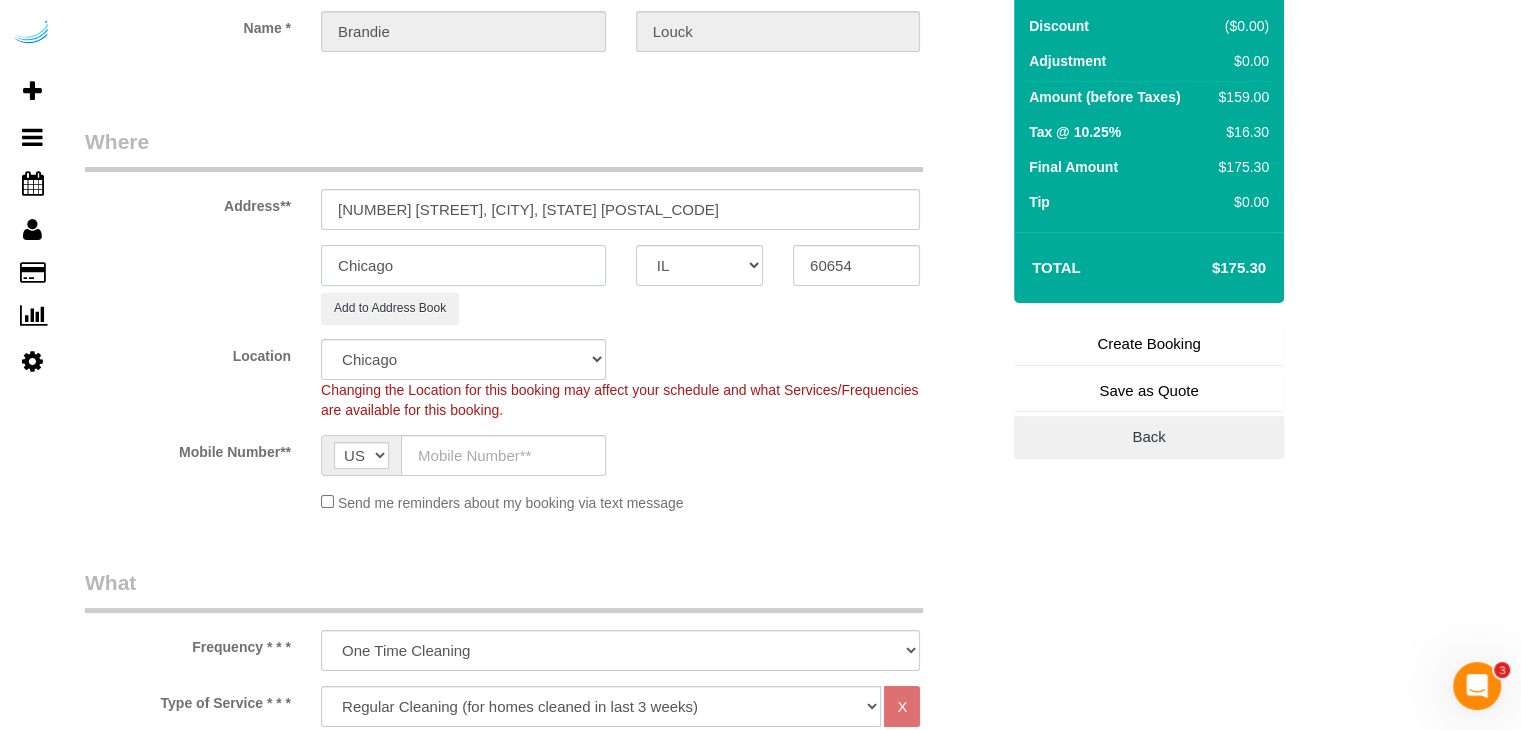 type on "Chicago" 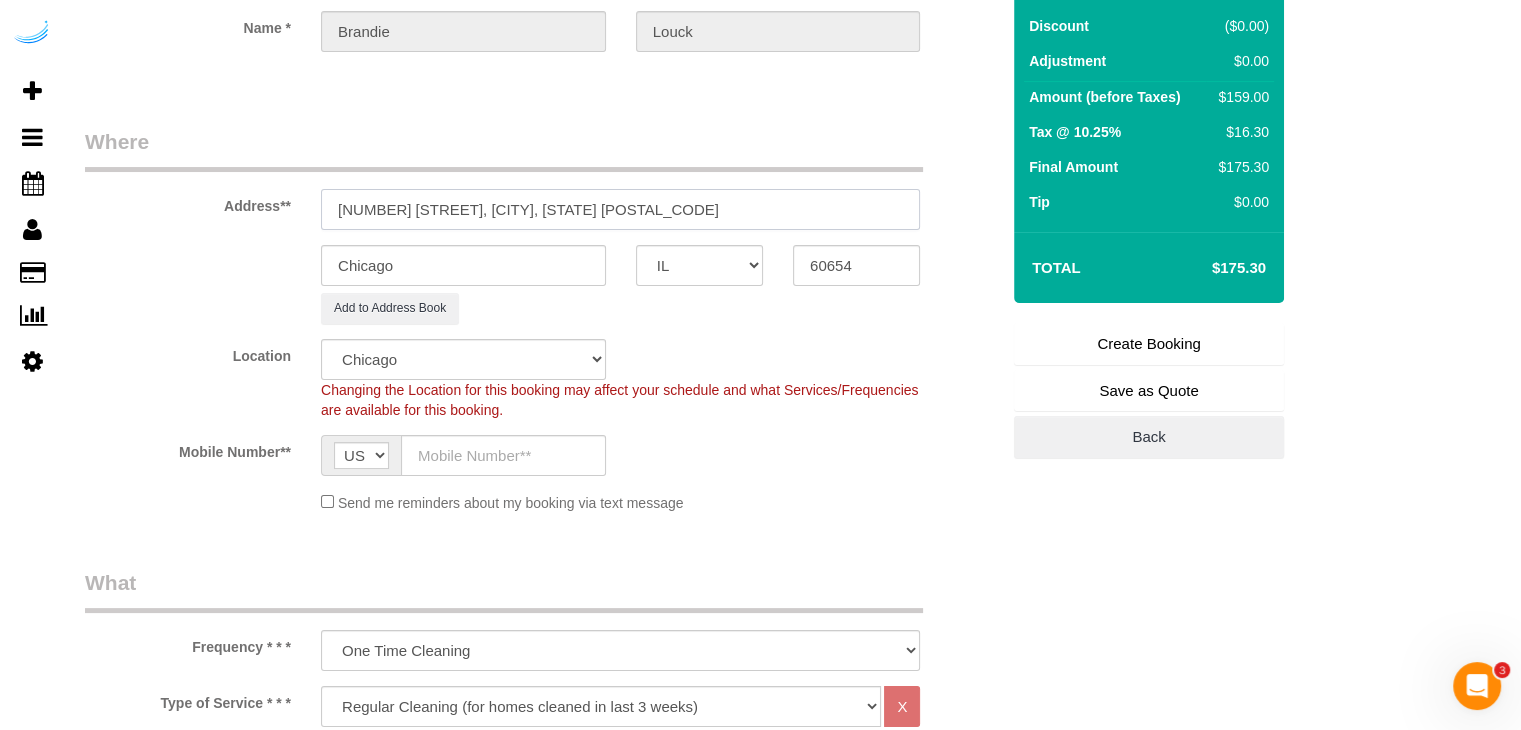 click on "Address**
[NUMBER] [STREET], [CITY], [STATE] [POSTAL_CODE]" at bounding box center (542, 178) 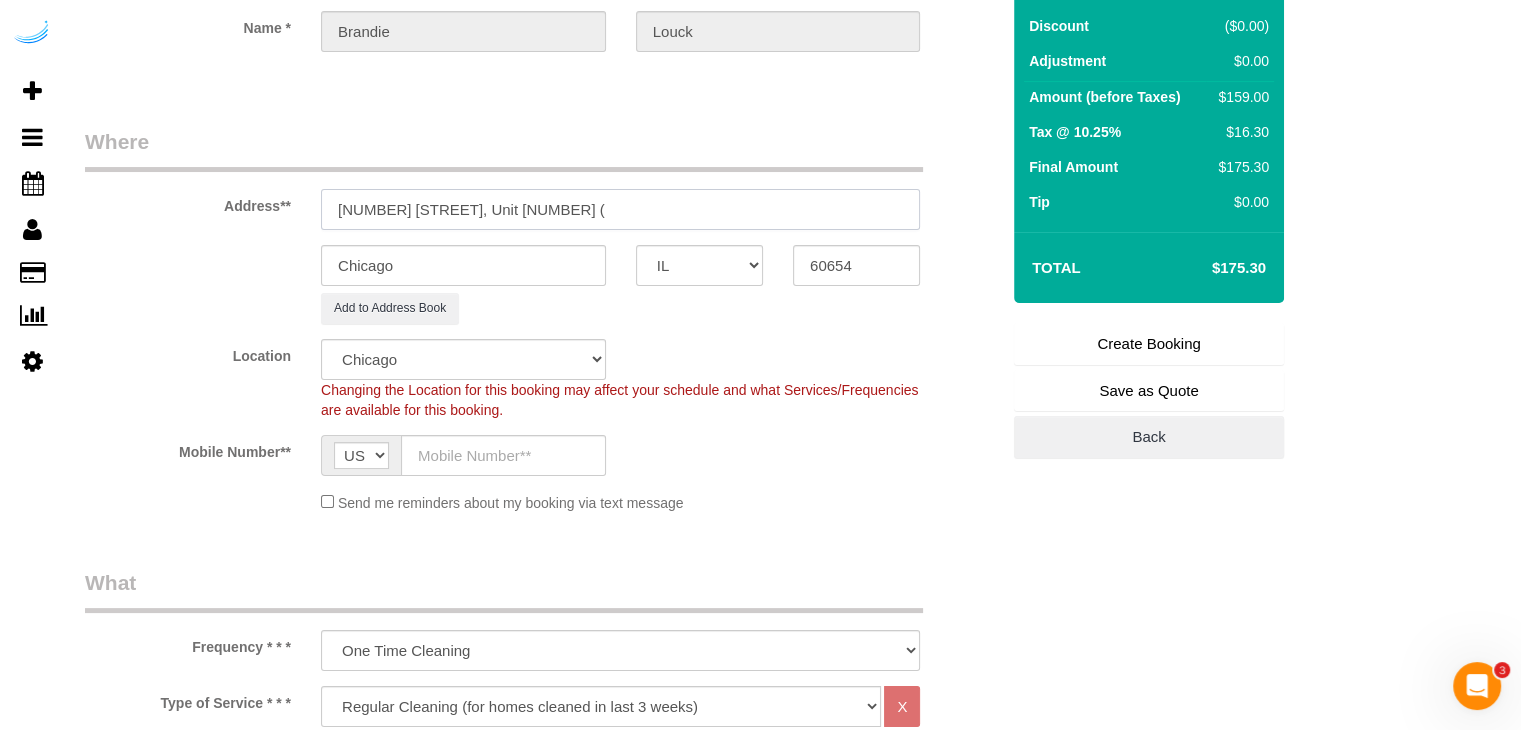 paste on "[FIRST] [LAST]" 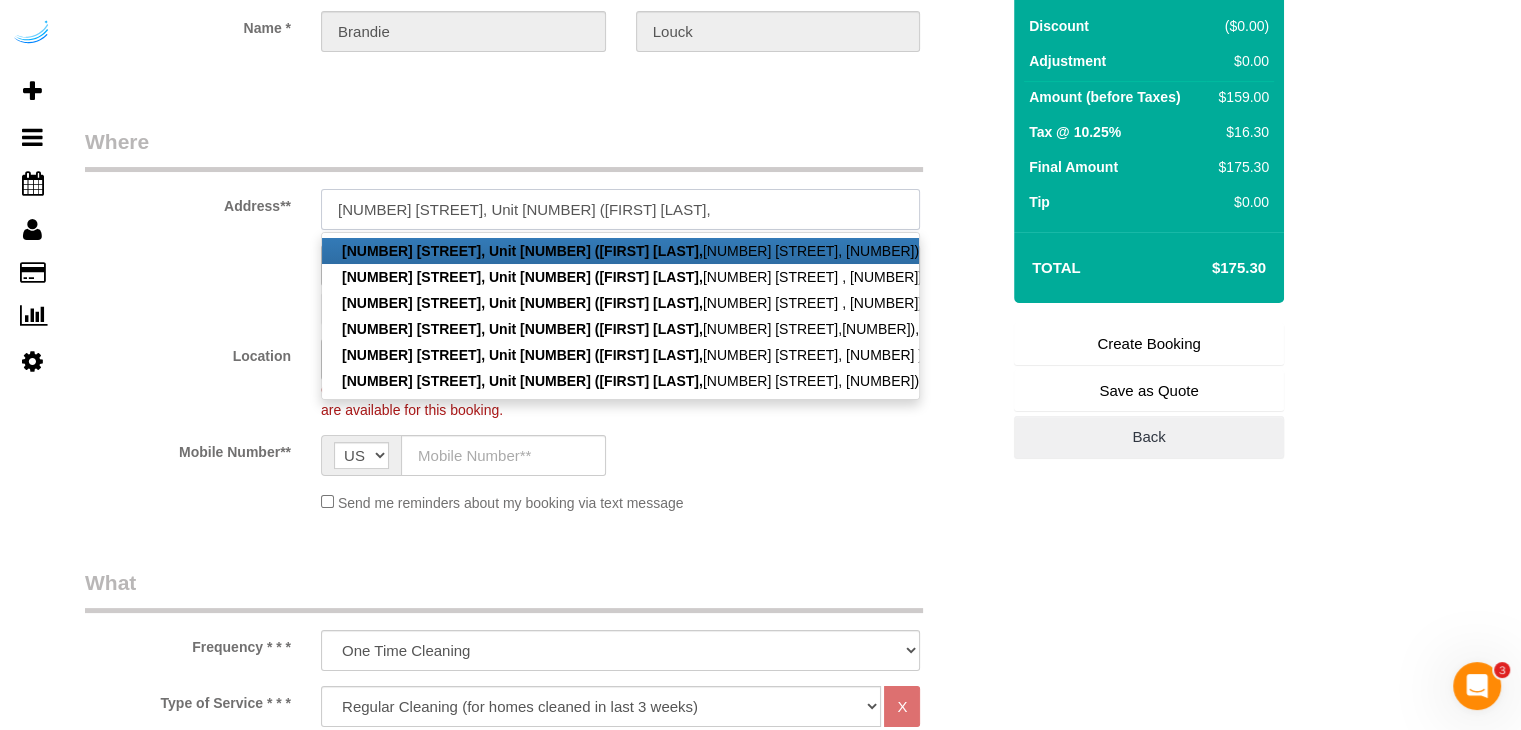 paste on "[NUMBER] [STREET]" 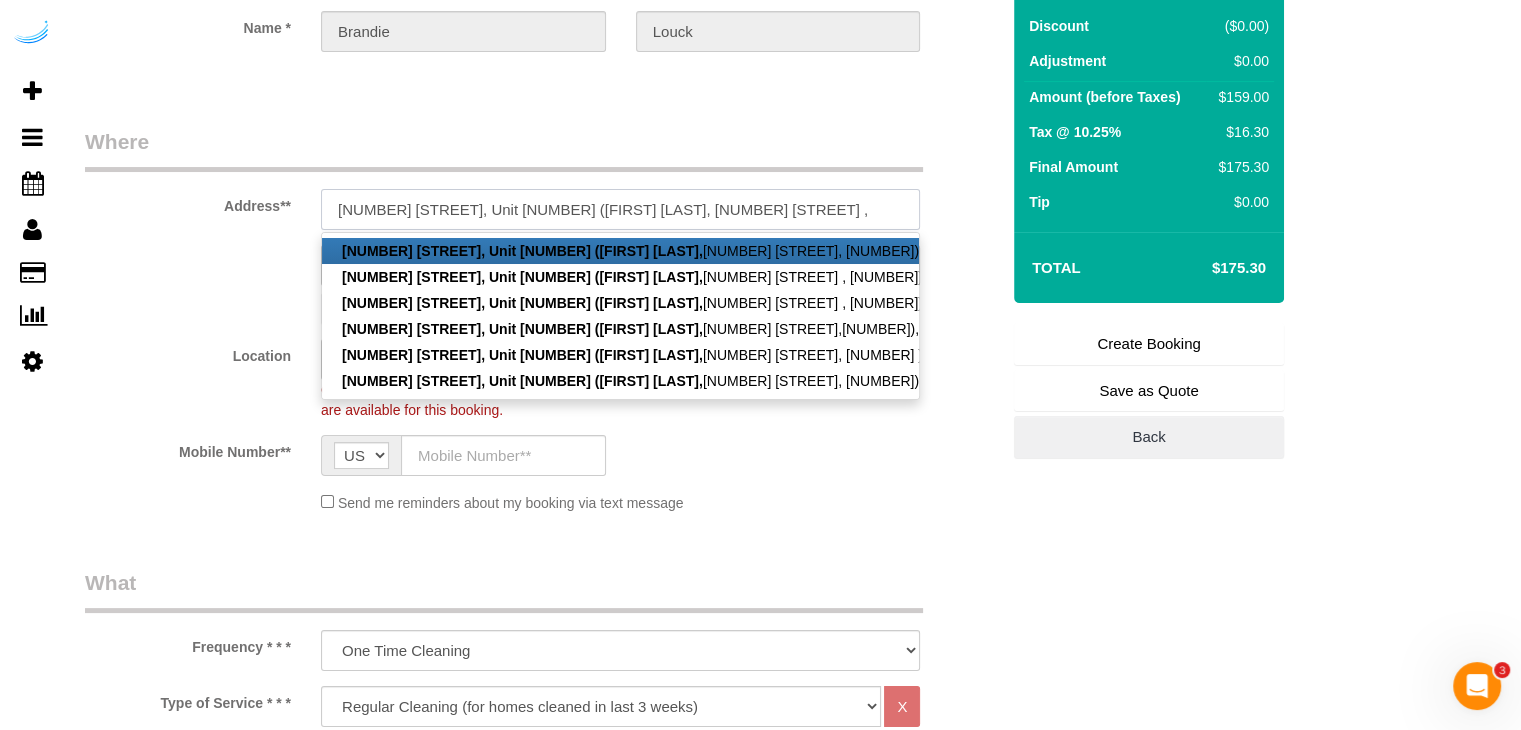 paste on "1439971" 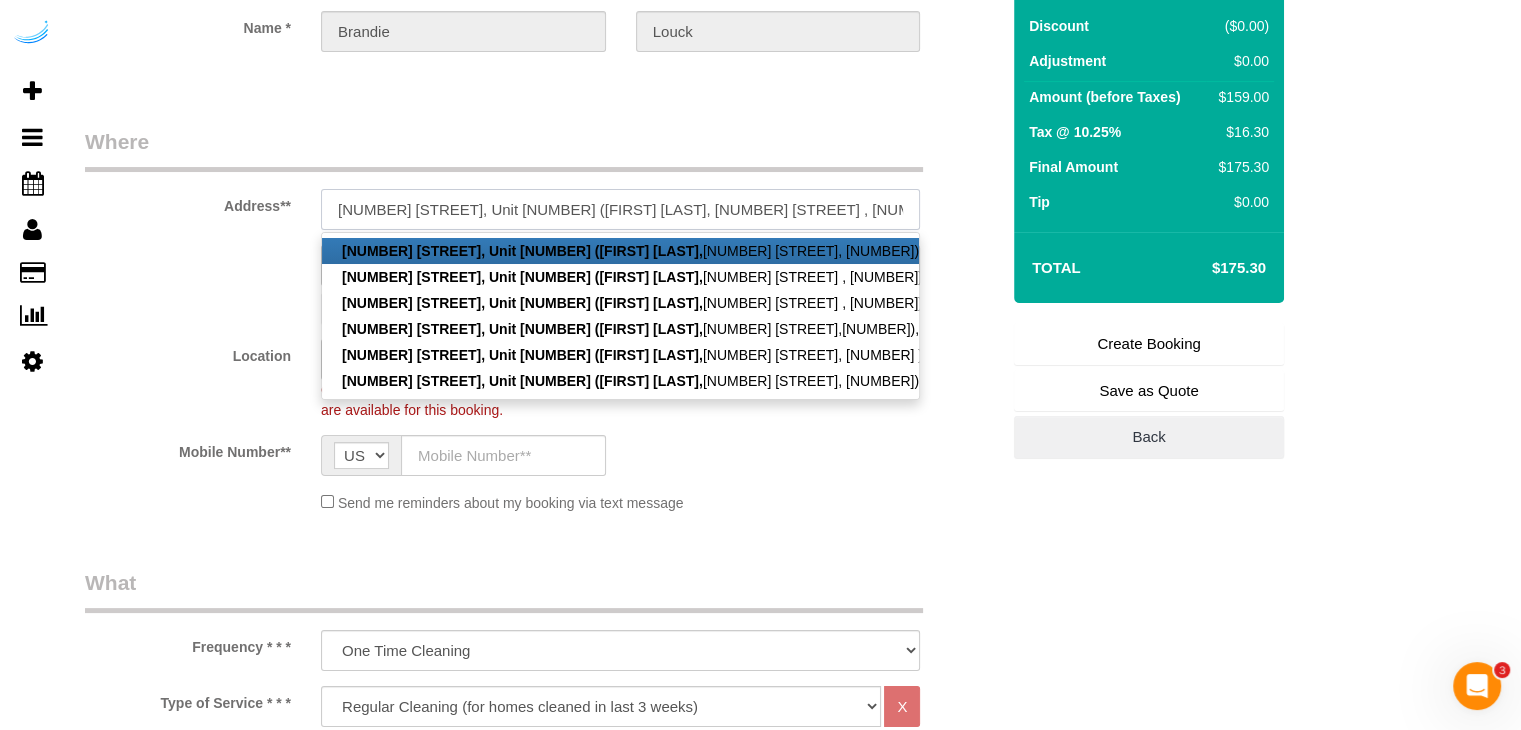 type on "[NUMBER] [STREET], Unit [NUMBER] ([FIRST] [LAST], [NUMBER] [STREET] , [NUMBER])" 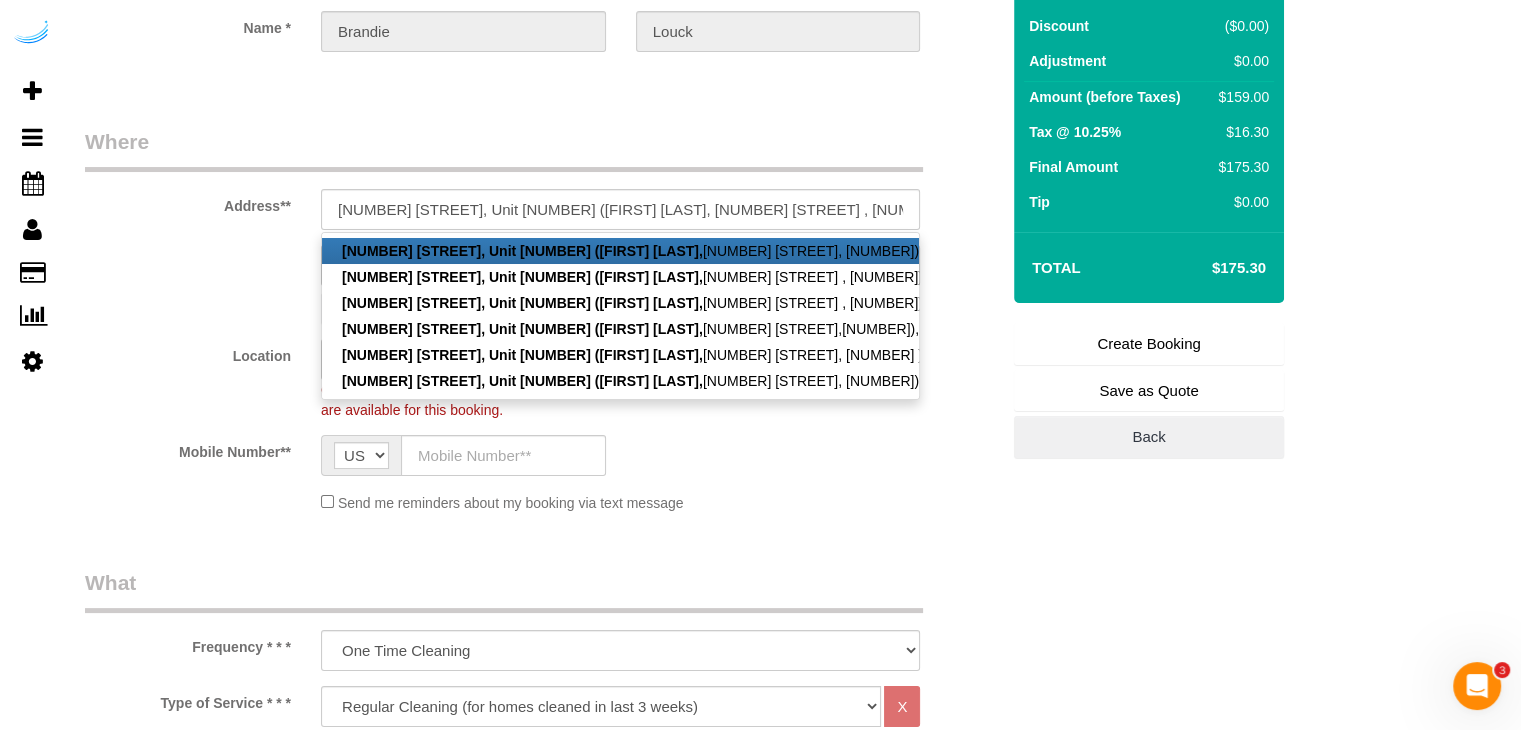 click on "Who
Email**
brandie@[COMPANY].com
Name *
Brandie
Louck
Where
Address**
[NUMBER] [STREET], Unit [NUMBER] ([FIRST] [LAST], [NUMBER] [STREET] , [NUMBER])
[NUMBER] [STREET], Unit [NUMBER] ([FIRST] [LAST],   [NUMBER] [STREET] , [NUMBER]	), [CITY], [STATE] [POSTAL_CODE]
[NUMBER] [STREET], Unit [NUMBER] ([FIRST] [LAST],  [NUMBER] [STREET] , [NUMBER]), [CITY], [STATE] [POSTAL_CODE]
[NUMBER] [STREET], Unit [NUMBER] ([FIRST] [LAST],  [NUMBER] [STREET] , [NUMBER]), [CITY], [STATE] [POSTAL_CODE]
[NUMBER] [STREET], Unit [NUMBER] ([FIRST] [LAST],  [NUMBER] [STREET], [NUMBER]), [CITY], [STATE] [POSTAL_CODE]
[NUMBER] [STREET], Unit [NUMBER] ([FIRST] [LAST],  [NUMBER] [STREET], [NUMBER]	), [CITY], [STATE] [POSTAL_CODE]
[NUMBER] [STREET], Unit [NUMBER] ([FIRST] [LAST],  [NUMBER] [STREET], [NUMBER]), [CITY], [STATE] [POSTAL_CODE]" at bounding box center [542, 1984] 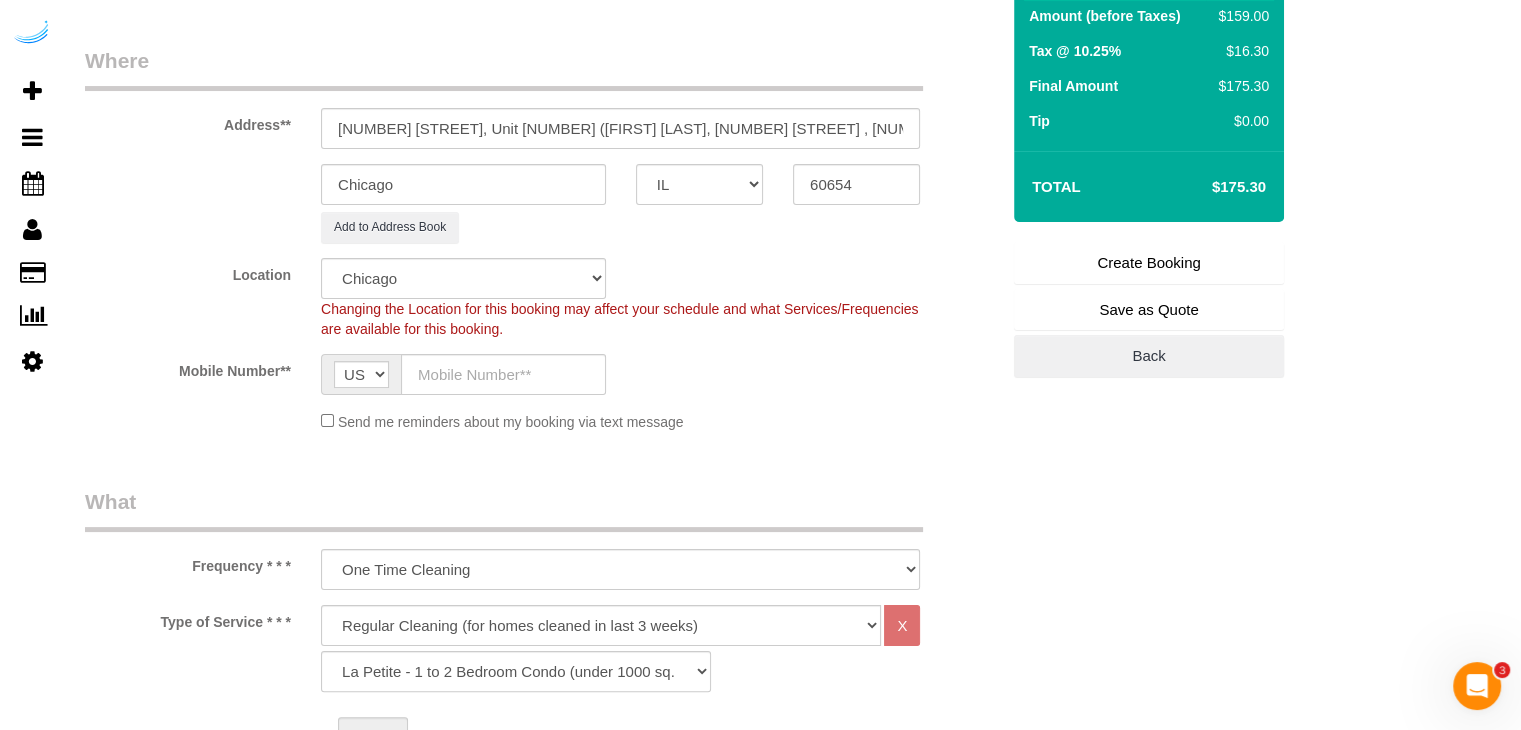 scroll, scrollTop: 400, scrollLeft: 0, axis: vertical 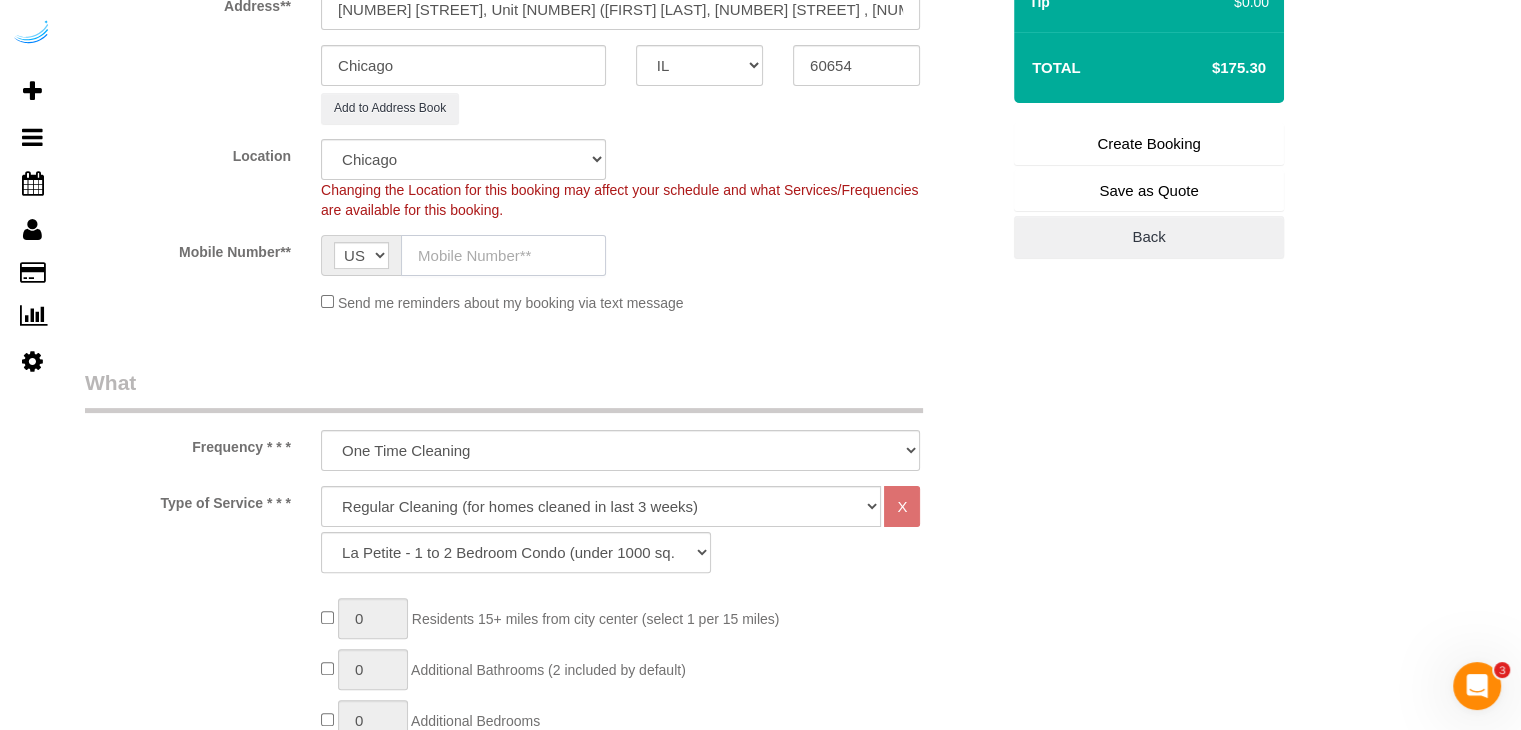 click 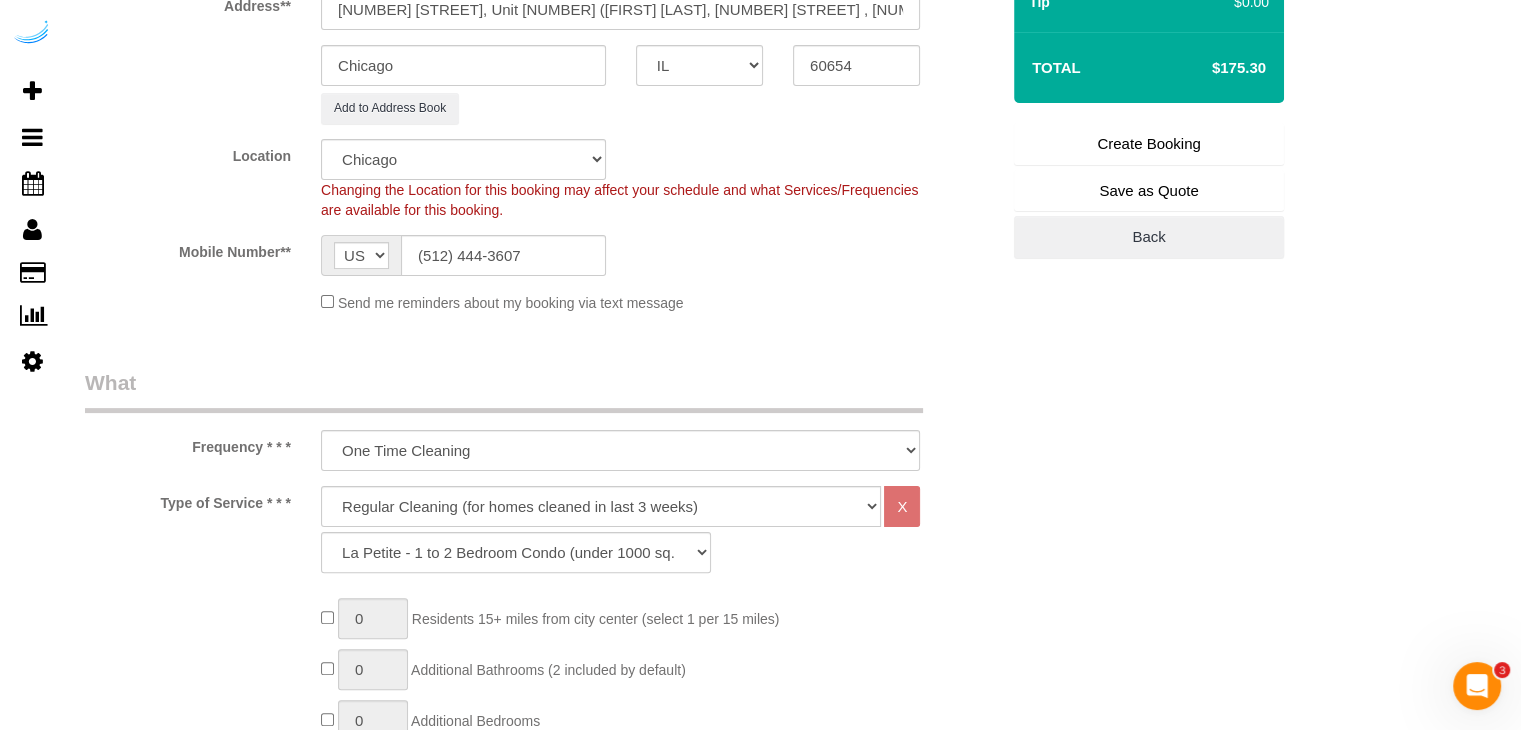 type on "Brandie Louck" 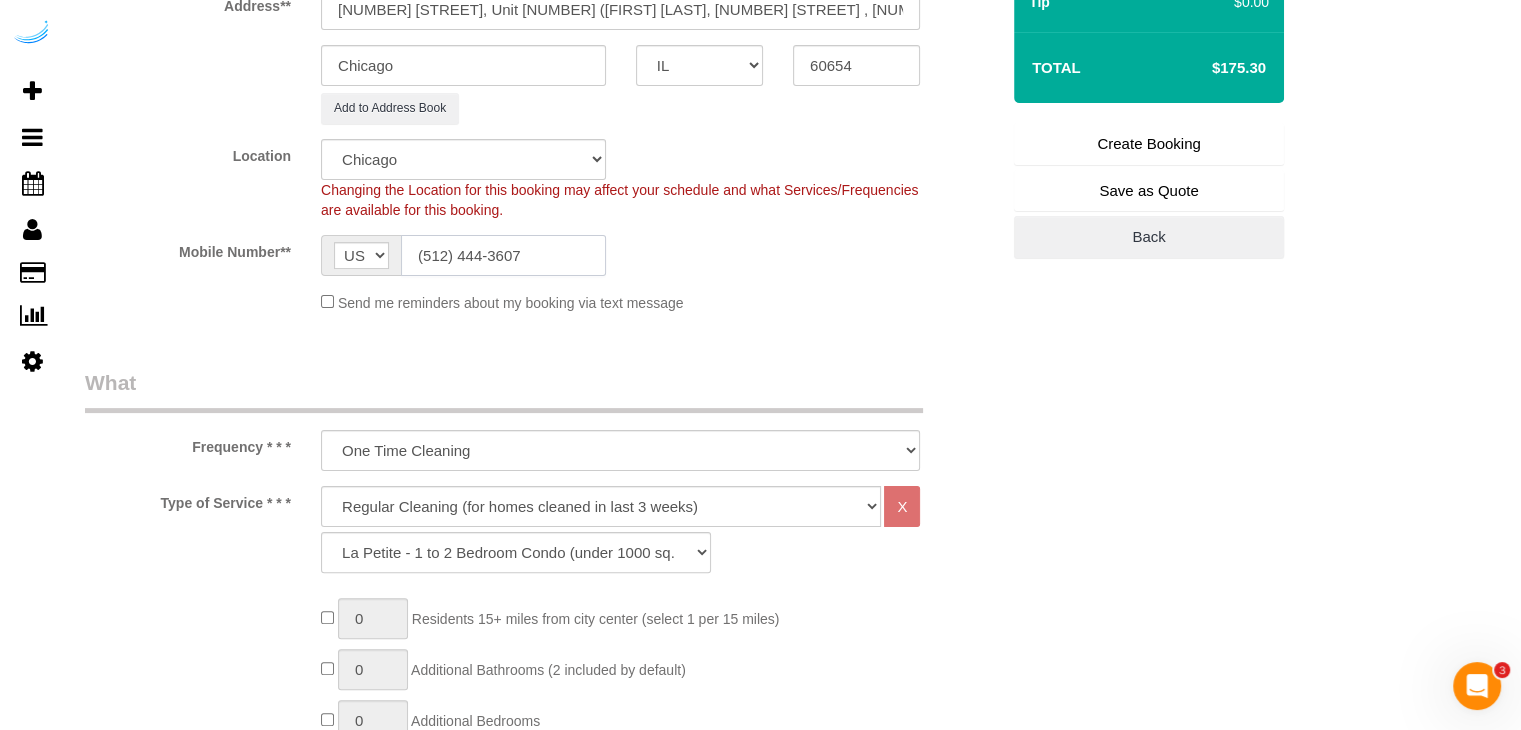 type on "(512) 444-3607" 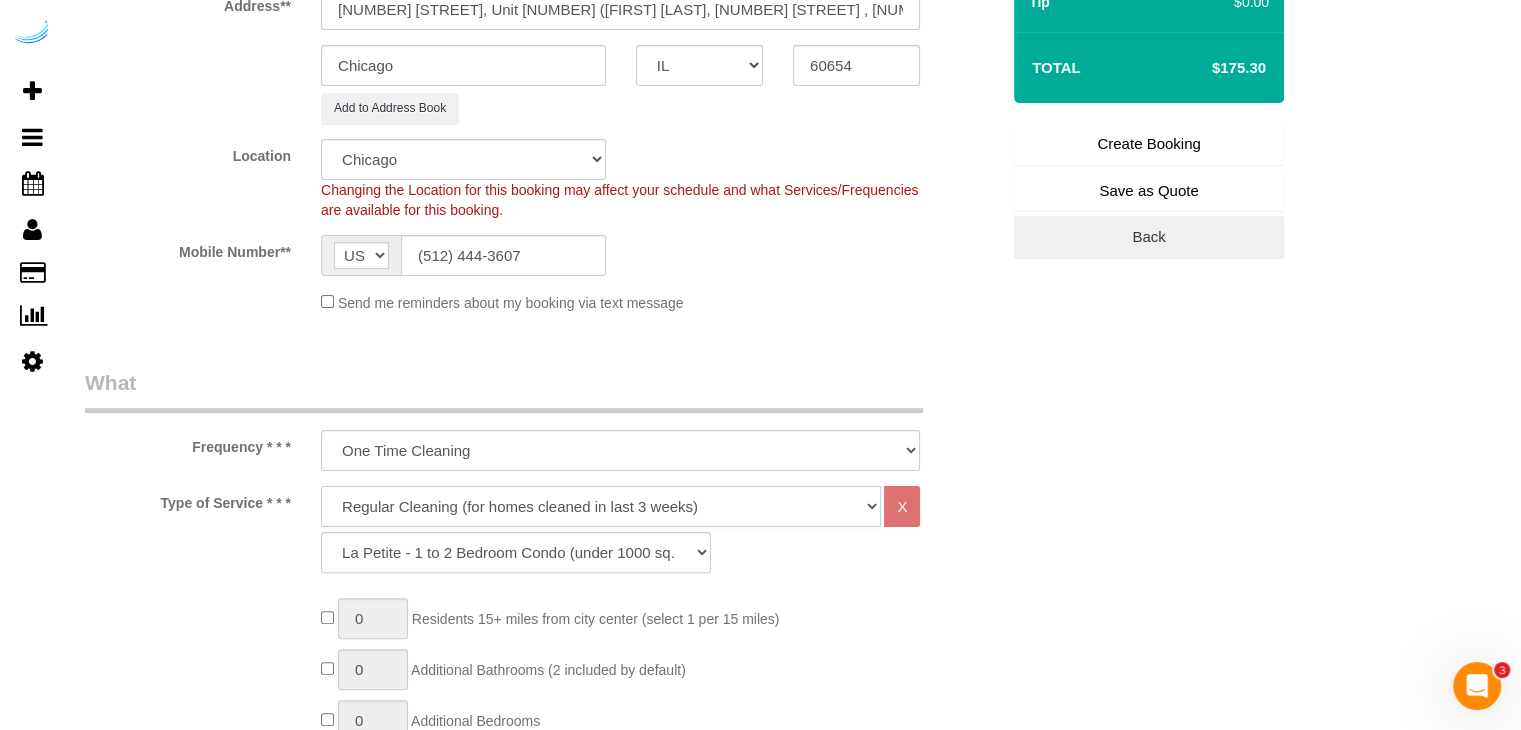 click on "Deep Cleaning (for homes that have not been cleaned in 3+ weeks) Spruce Regular Cleaning (for homes cleaned in last 3 weeks) Moving Cleanup (to clean home for new tenants) Post Construction Cleaning Vacation Rental Cleaning Hourly" 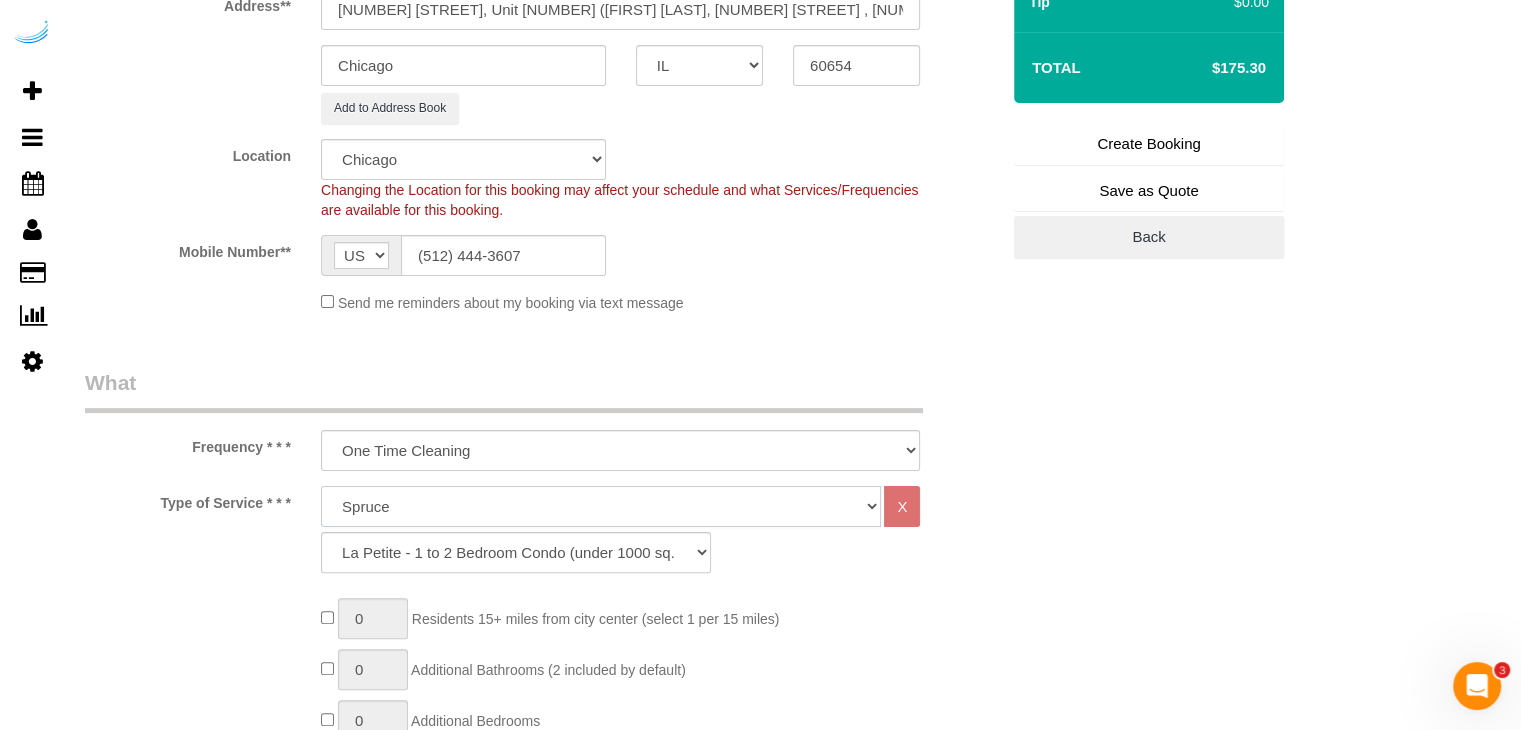 click on "Deep Cleaning (for homes that have not been cleaned in 3+ weeks) Spruce Regular Cleaning (for homes cleaned in last 3 weeks) Moving Cleanup (to clean home for new tenants) Post Construction Cleaning Vacation Rental Cleaning Hourly" 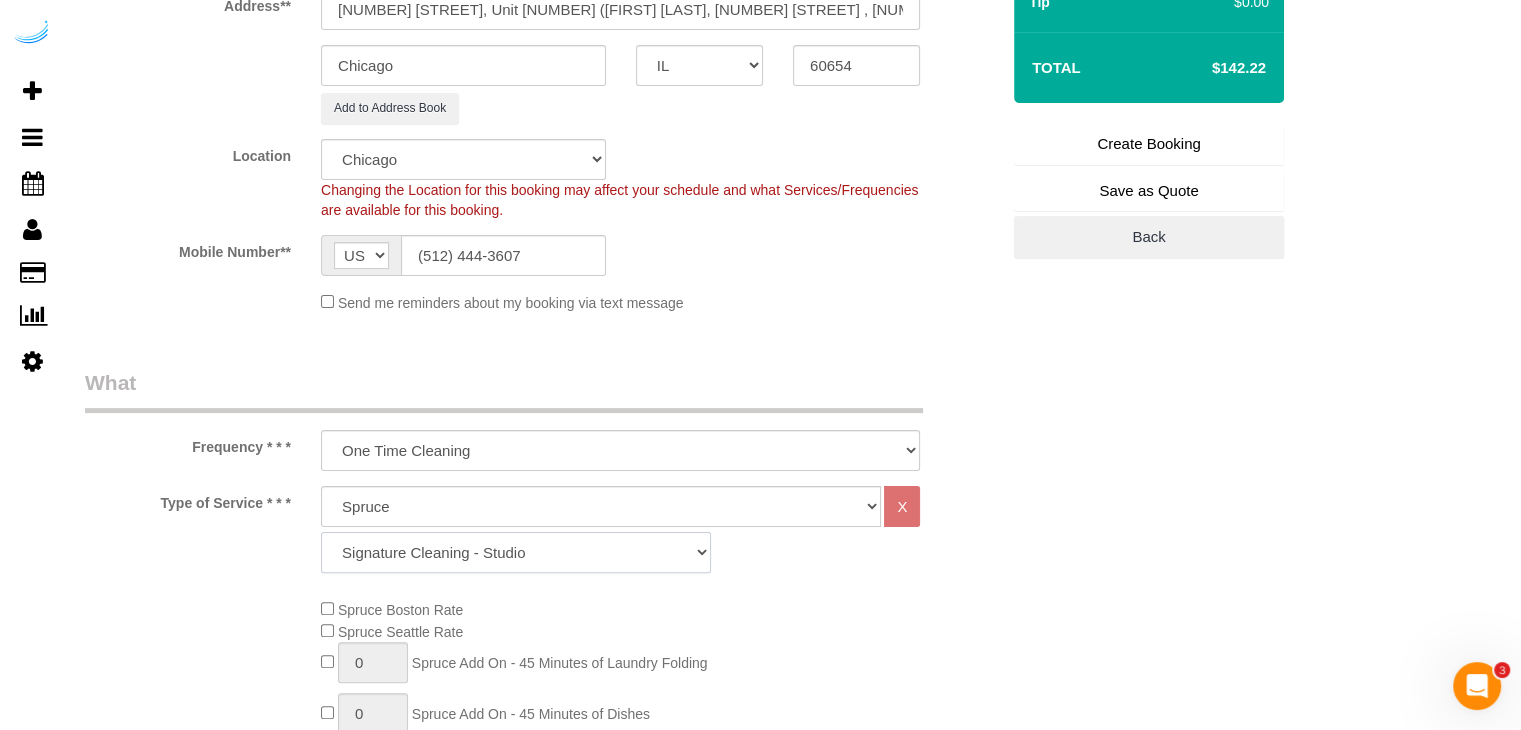 click on "Signature Cleaning - Studio Signature Cleaning - 1 Bed 1 Bath Signature Cleaning - 1 Bed 1.5 Bath Signature Cleaning - 1 Bed 1 Bath + Study Signature Cleaning - 1 Bed 2 Bath Signature Cleaning - 2 Bed 1 Bath Signature Cleaning - 2 Bed 2 Bath Signature Cleaning - 2 Bed 2.5 Bath Signature Cleaning - 2 Bed 2 Bath + Study Signature Cleaning - 3 Bed 2 Bath Signature Cleaning - 3 Bed 3 Bath Signature Cleaning - 4 Bed 2 Bath Signature Cleaning - 4 Bed 4 Bath Signature Cleaning - 5 Bed 4 Bath Signature Cleaning - 5 Bed 5 Bath Signature Cleaning - 6 Bed 6 Bath Premium Cleaning - Studio Premium Cleaning - 1 Bed 1 Bath Premium Cleaning - 1 Bed 1.5 Bath Premium Cleaning - 1 Bed 1 Bath + Study Premium Cleaning - 1 Bed 2 Bath Premium Cleaning - 2 Bed 1 Bath Premium Cleaning - 2 Bed 2 Bath Premium Cleaning - 2 Bed 2.5 Bath Premium Cleaning - 2 Bed 2 Bath + Study Premium Cleaning - 3 Bed 2 Bath Premium Cleaning - 3 Bed 3 Bath Premium Cleaning - 4 Bed 2 Bath Premium Cleaning - 4 Bed 4 Bath Premium Cleaning - 5 Bed 4 Bath" 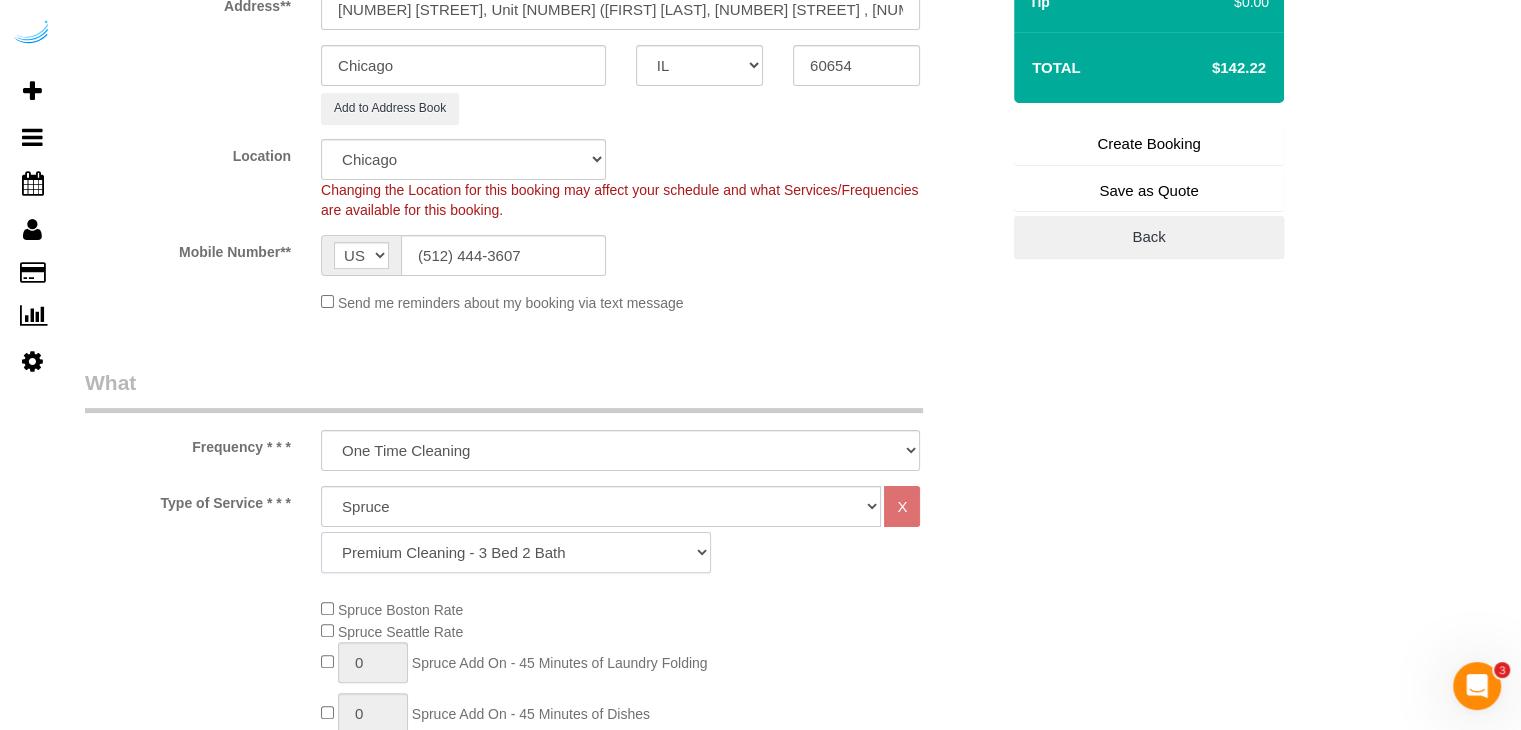 click on "Signature Cleaning - Studio Signature Cleaning - 1 Bed 1 Bath Signature Cleaning - 1 Bed 1.5 Bath Signature Cleaning - 1 Bed 1 Bath + Study Signature Cleaning - 1 Bed 2 Bath Signature Cleaning - 2 Bed 1 Bath Signature Cleaning - 2 Bed 2 Bath Signature Cleaning - 2 Bed 2.5 Bath Signature Cleaning - 2 Bed 2 Bath + Study Signature Cleaning - 3 Bed 2 Bath Signature Cleaning - 3 Bed 3 Bath Signature Cleaning - 4 Bed 2 Bath Signature Cleaning - 4 Bed 4 Bath Signature Cleaning - 5 Bed 4 Bath Signature Cleaning - 5 Bed 5 Bath Signature Cleaning - 6 Bed 6 Bath Premium Cleaning - Studio Premium Cleaning - 1 Bed 1 Bath Premium Cleaning - 1 Bed 1.5 Bath Premium Cleaning - 1 Bed 1 Bath + Study Premium Cleaning - 1 Bed 2 Bath Premium Cleaning - 2 Bed 1 Bath Premium Cleaning - 2 Bed 2 Bath Premium Cleaning - 2 Bed 2.5 Bath Premium Cleaning - 2 Bed 2 Bath + Study Premium Cleaning - 3 Bed 2 Bath Premium Cleaning - 3 Bed 3 Bath Premium Cleaning - 4 Bed 2 Bath Premium Cleaning - 4 Bed 4 Bath Premium Cleaning - 5 Bed 4 Bath" 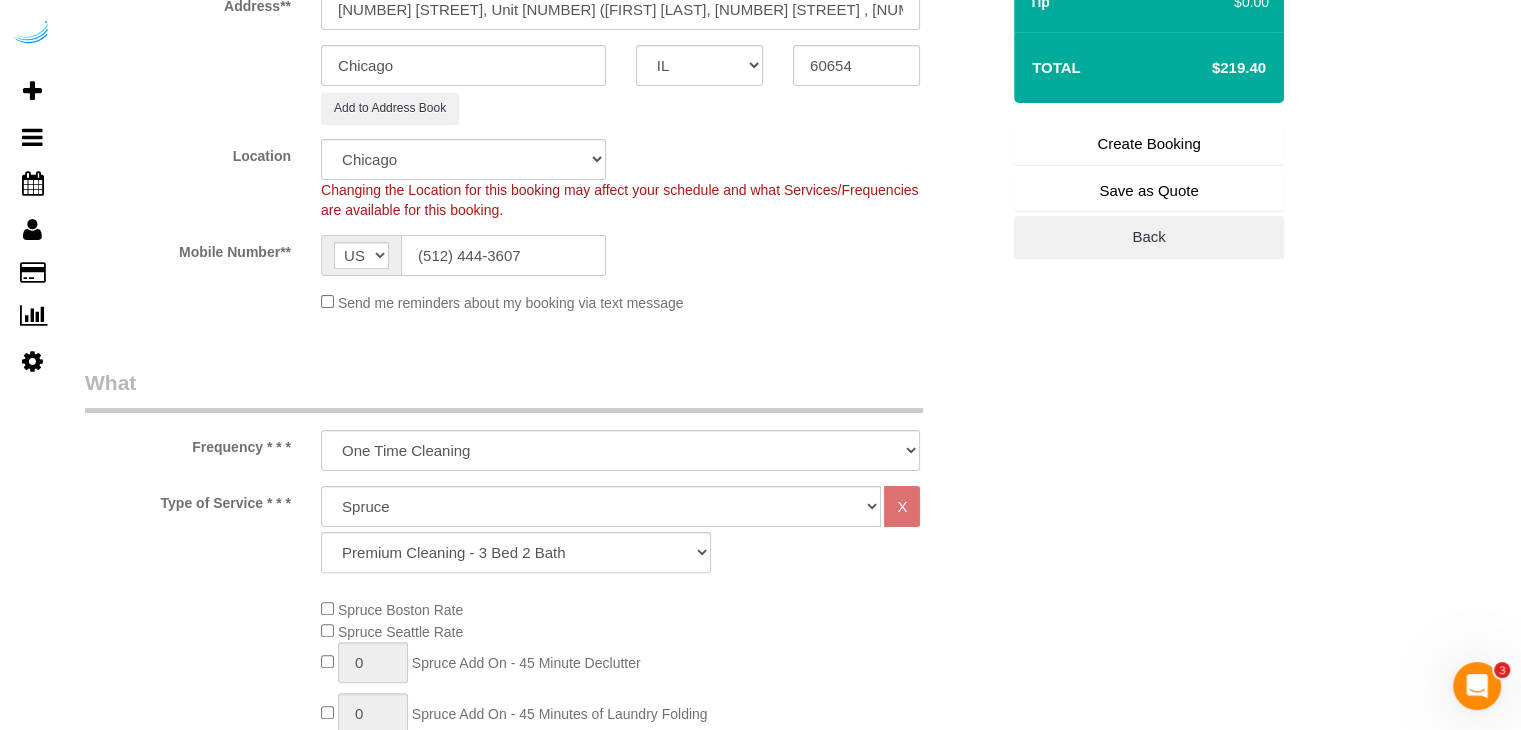 click on "(512) 444-3607" 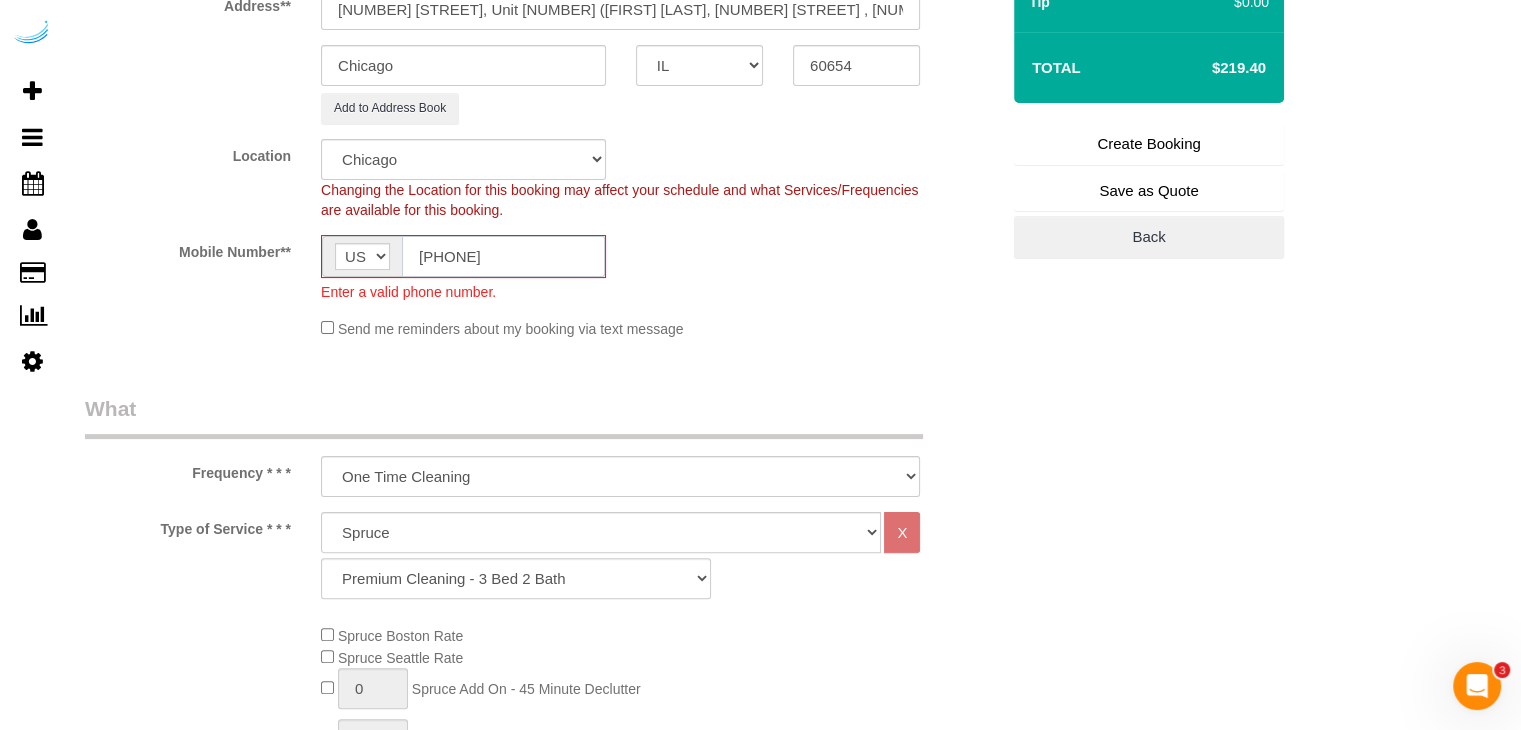 click on "[PHONE]" 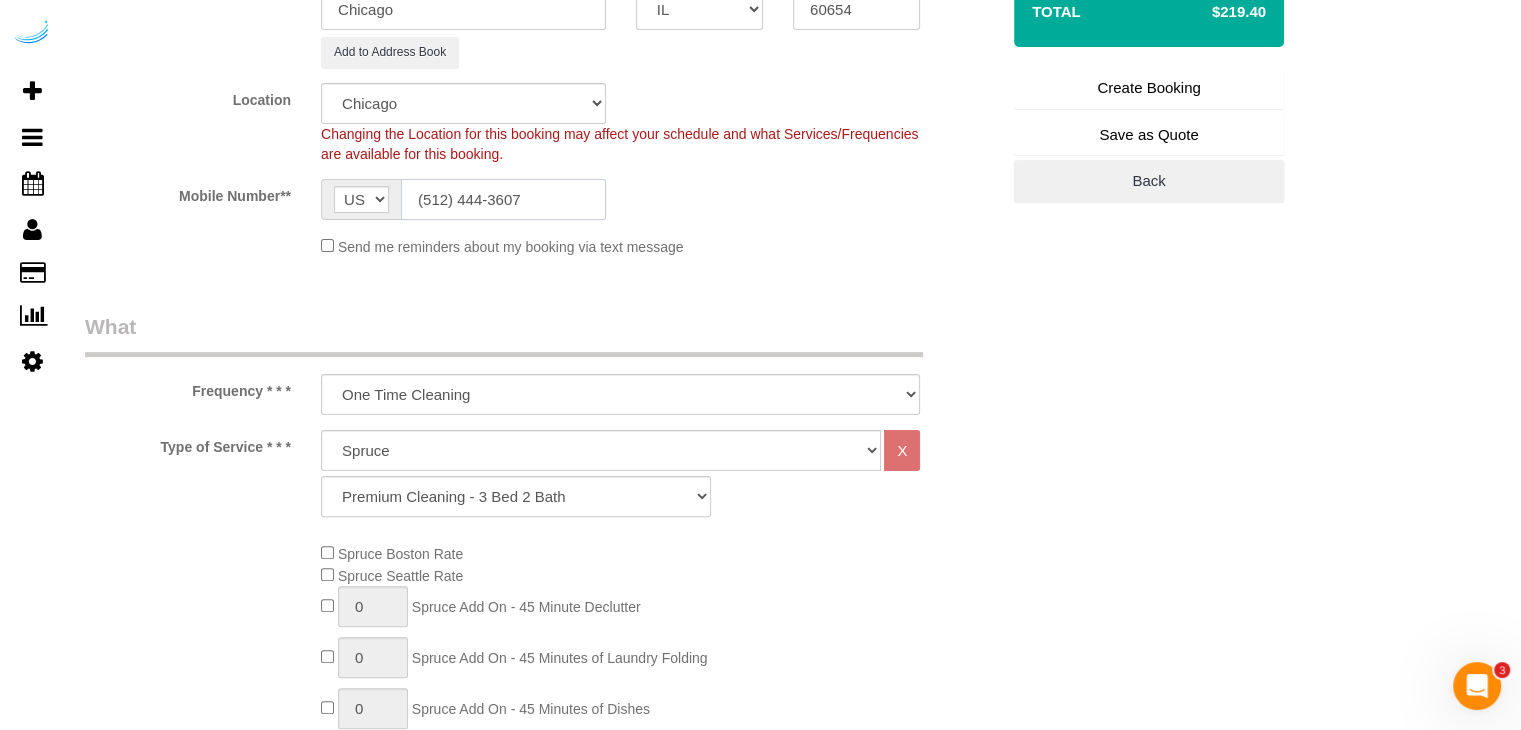 scroll, scrollTop: 600, scrollLeft: 0, axis: vertical 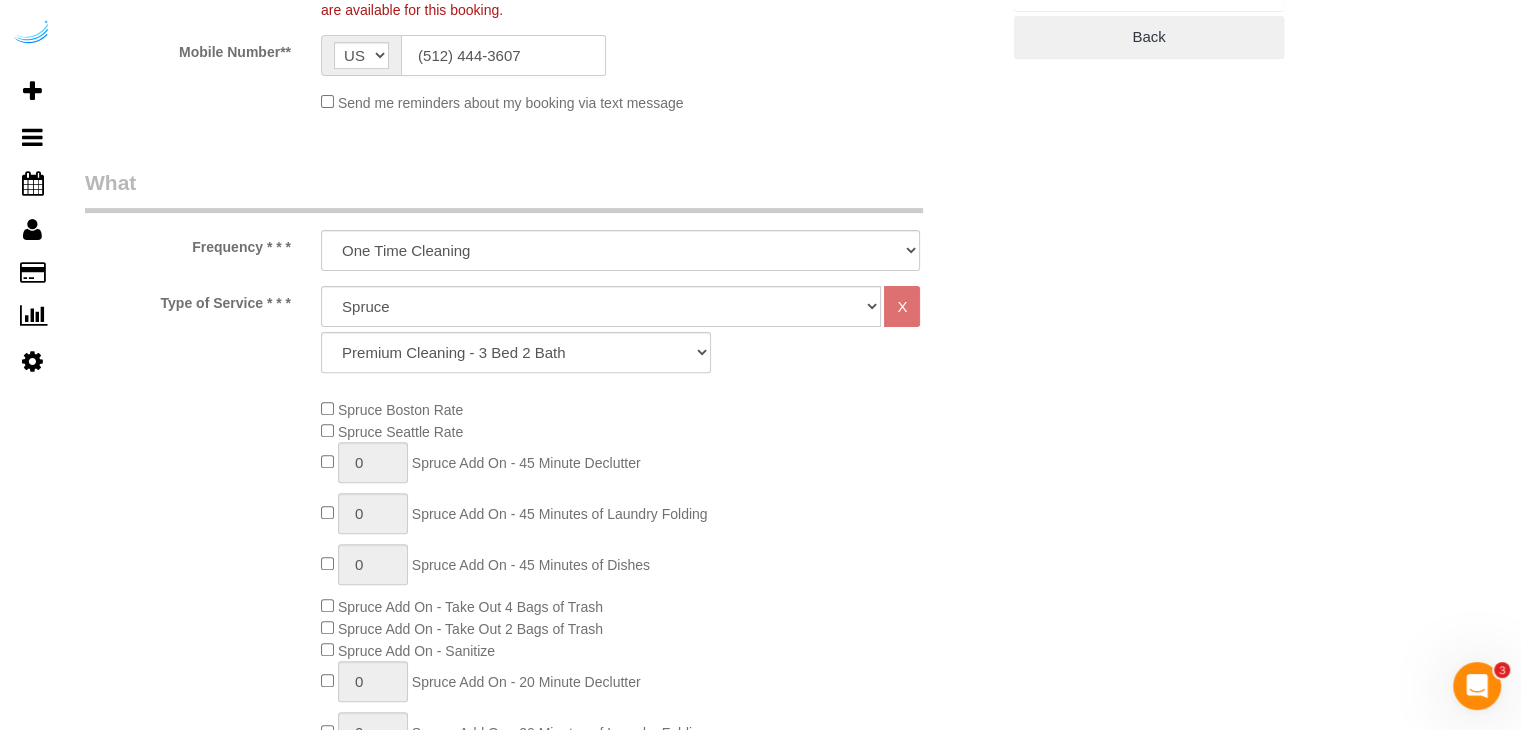 type on "(512) 444-3607" 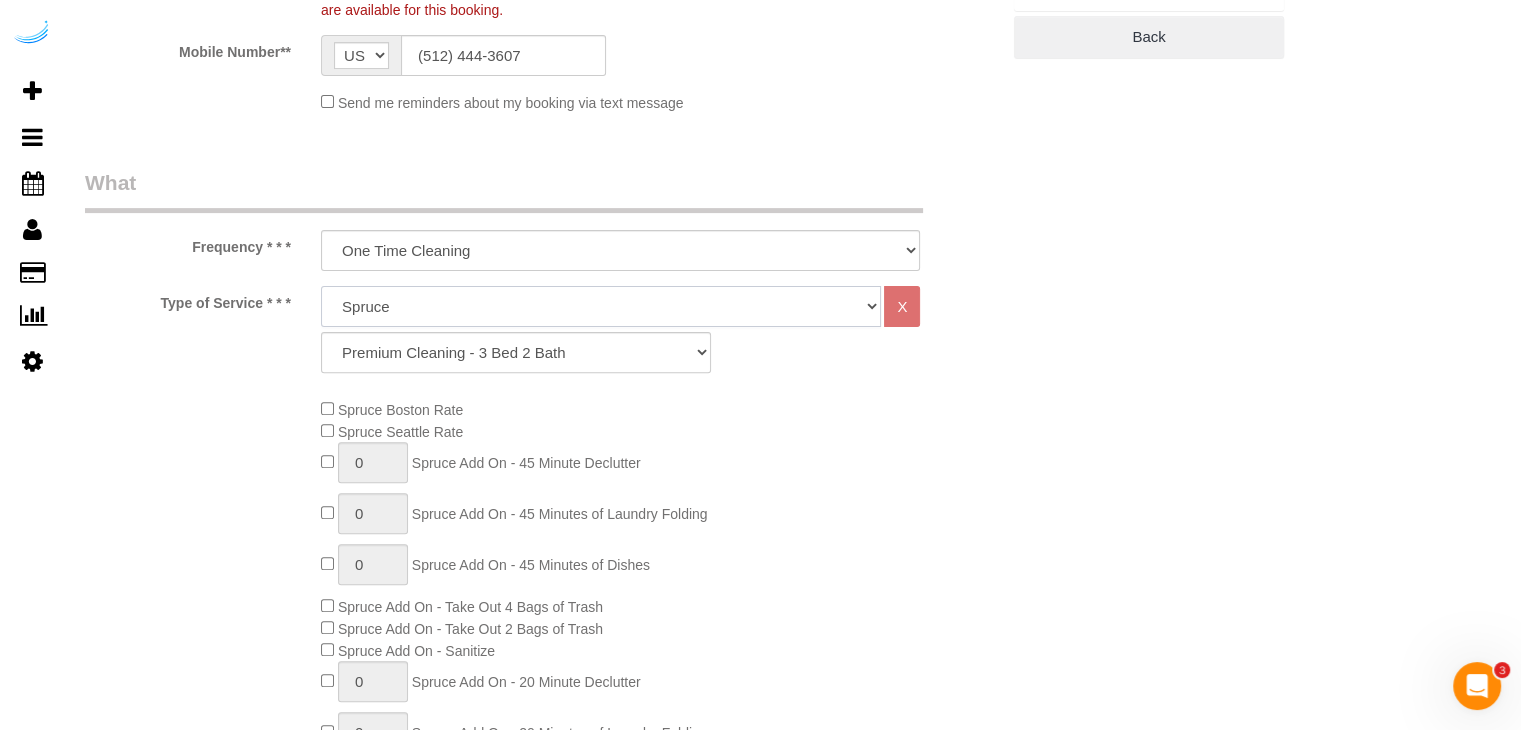 click on "Deep Cleaning (for homes that have not been cleaned in 3+ weeks) Spruce Regular Cleaning (for homes cleaned in last 3 weeks) Moving Cleanup (to clean home for new tenants) Post Construction Cleaning Vacation Rental Cleaning Hourly" 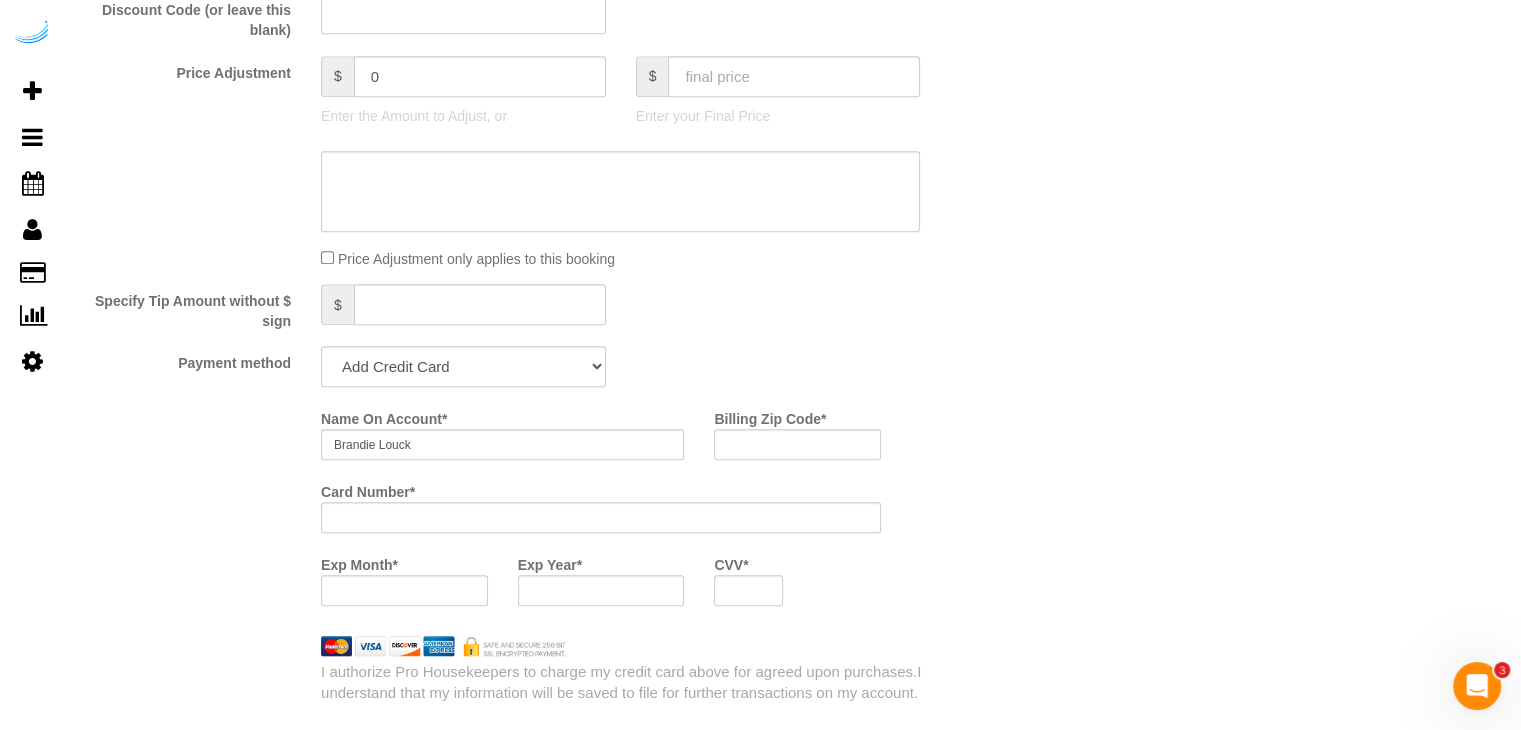 scroll, scrollTop: 1800, scrollLeft: 0, axis: vertical 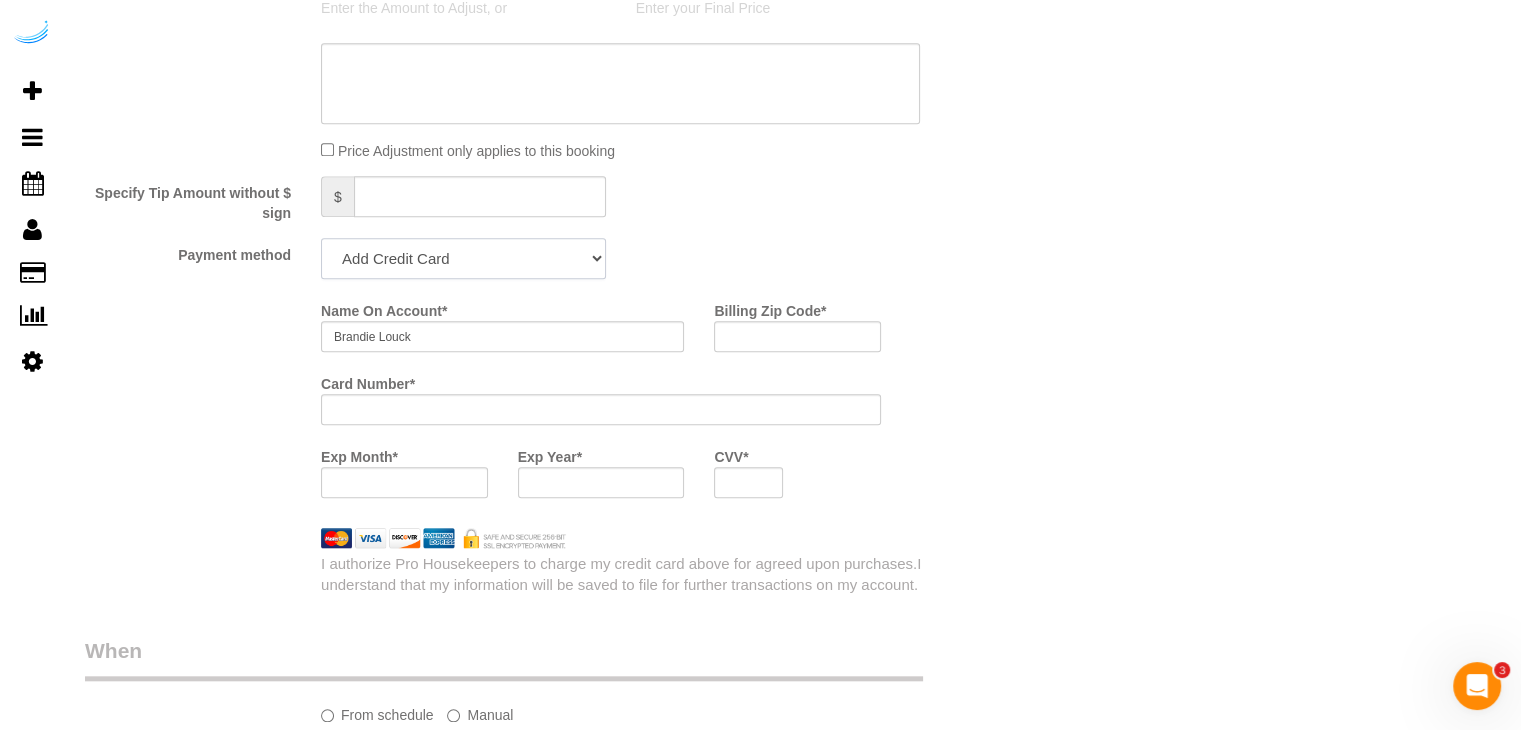 drag, startPoint x: 517, startPoint y: 270, endPoint x: 508, endPoint y: 285, distance: 17.492855 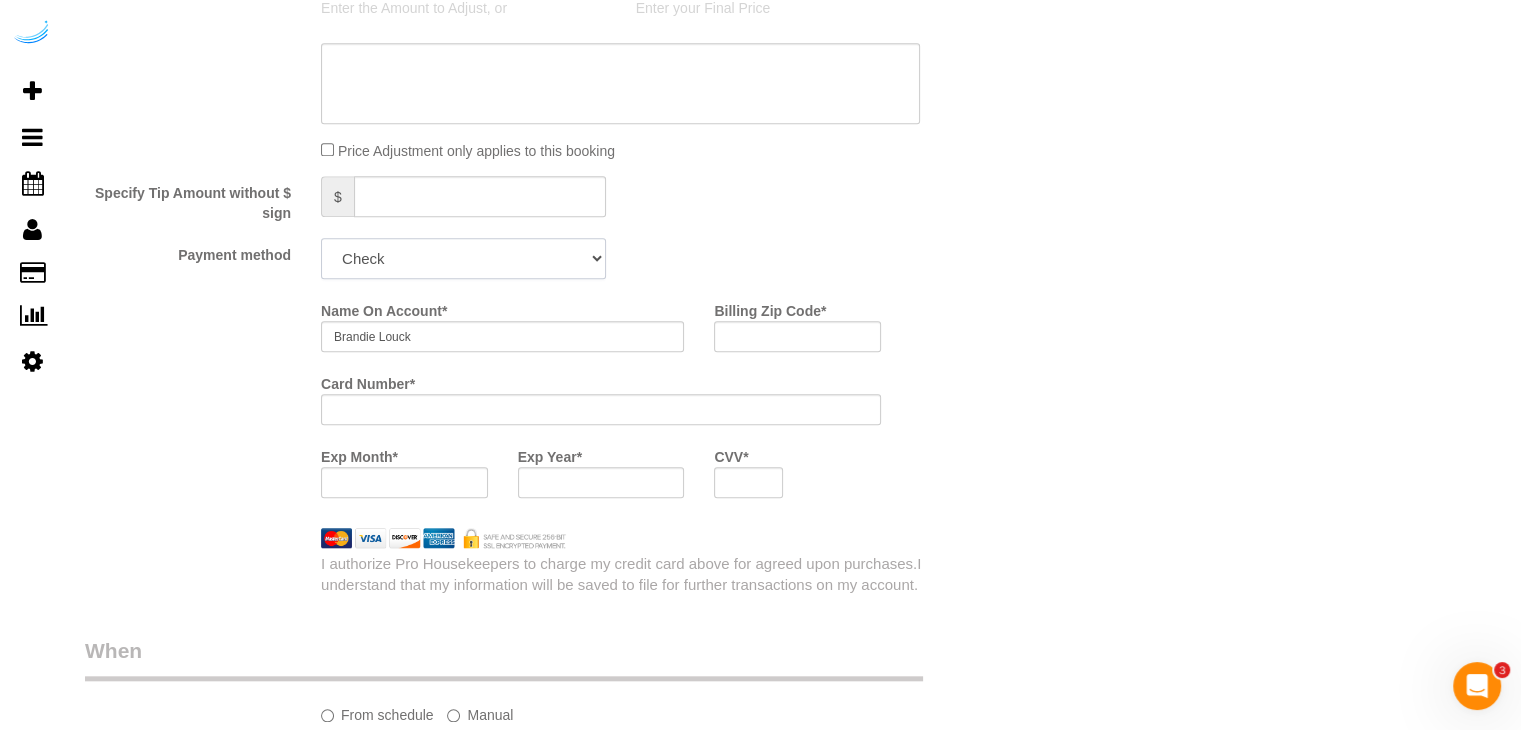 click on "Add Credit Card Cash Check Paypal" 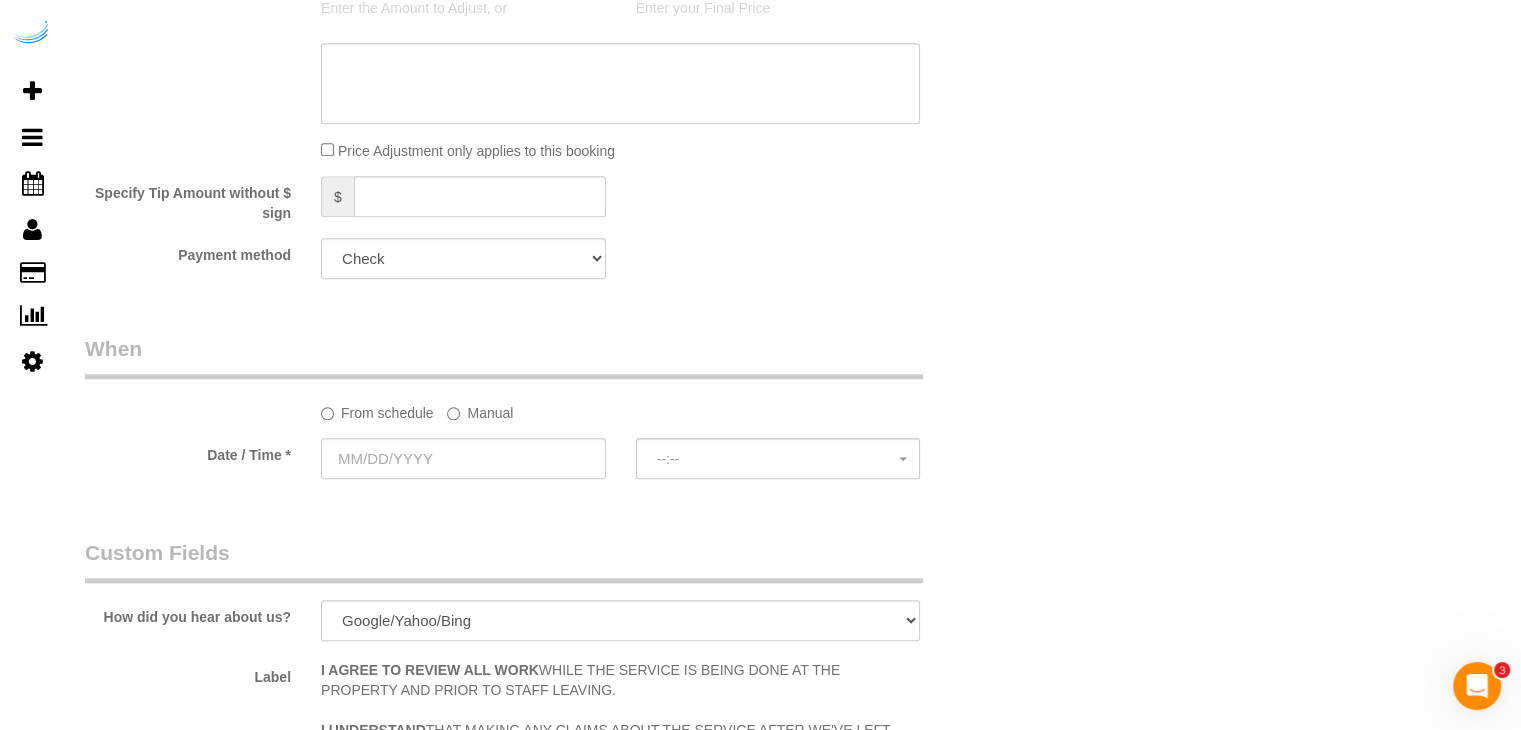 click on "Manual" 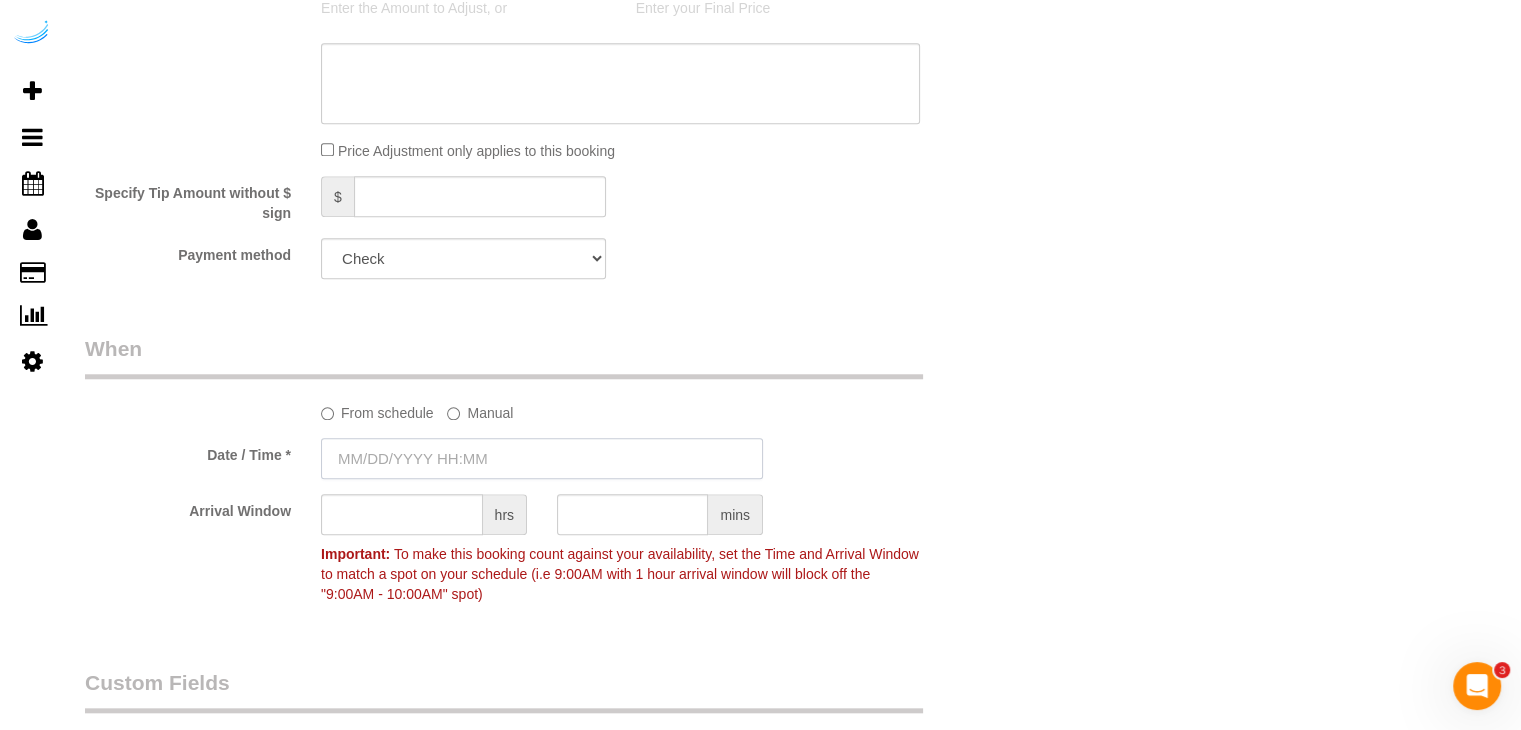 click at bounding box center [542, 458] 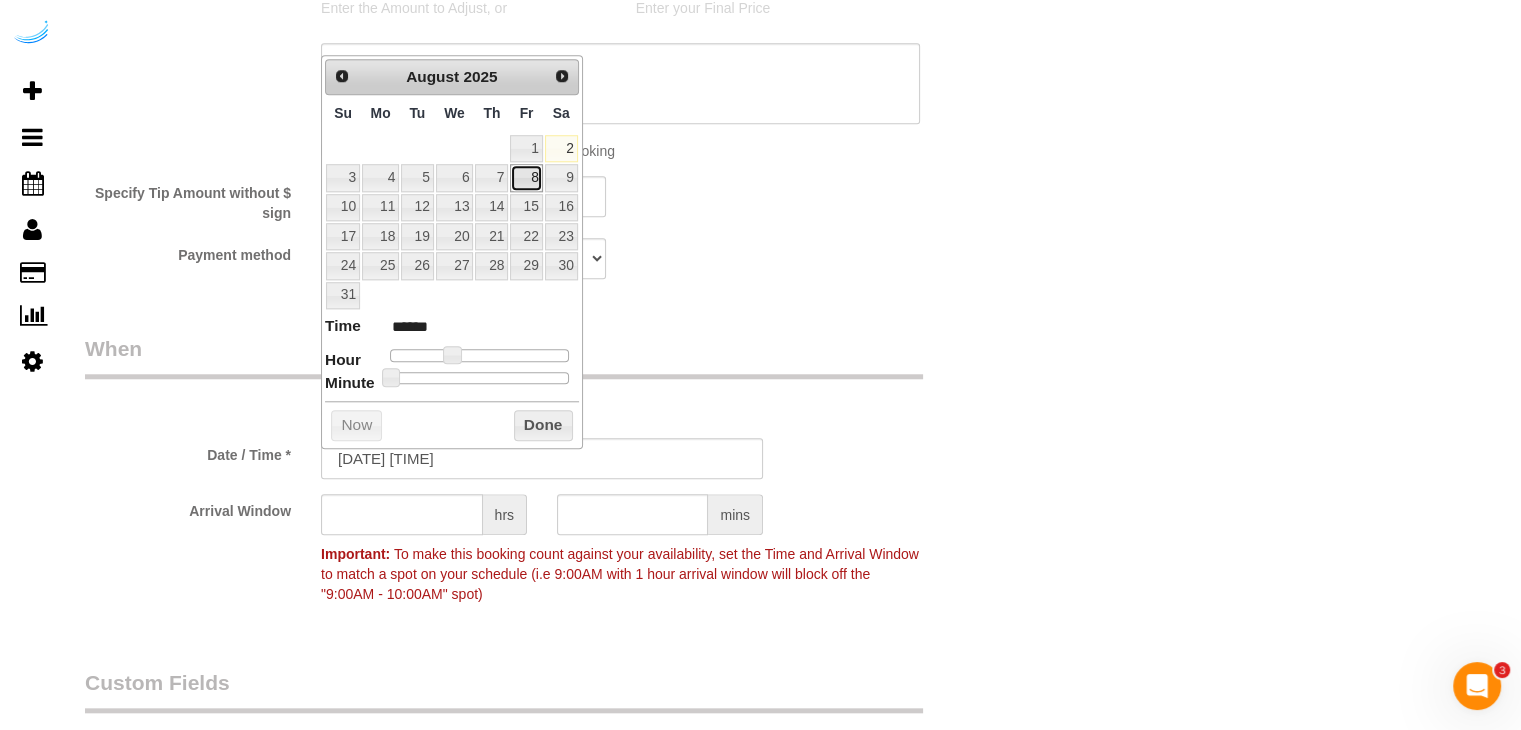 click on "8" at bounding box center (526, 177) 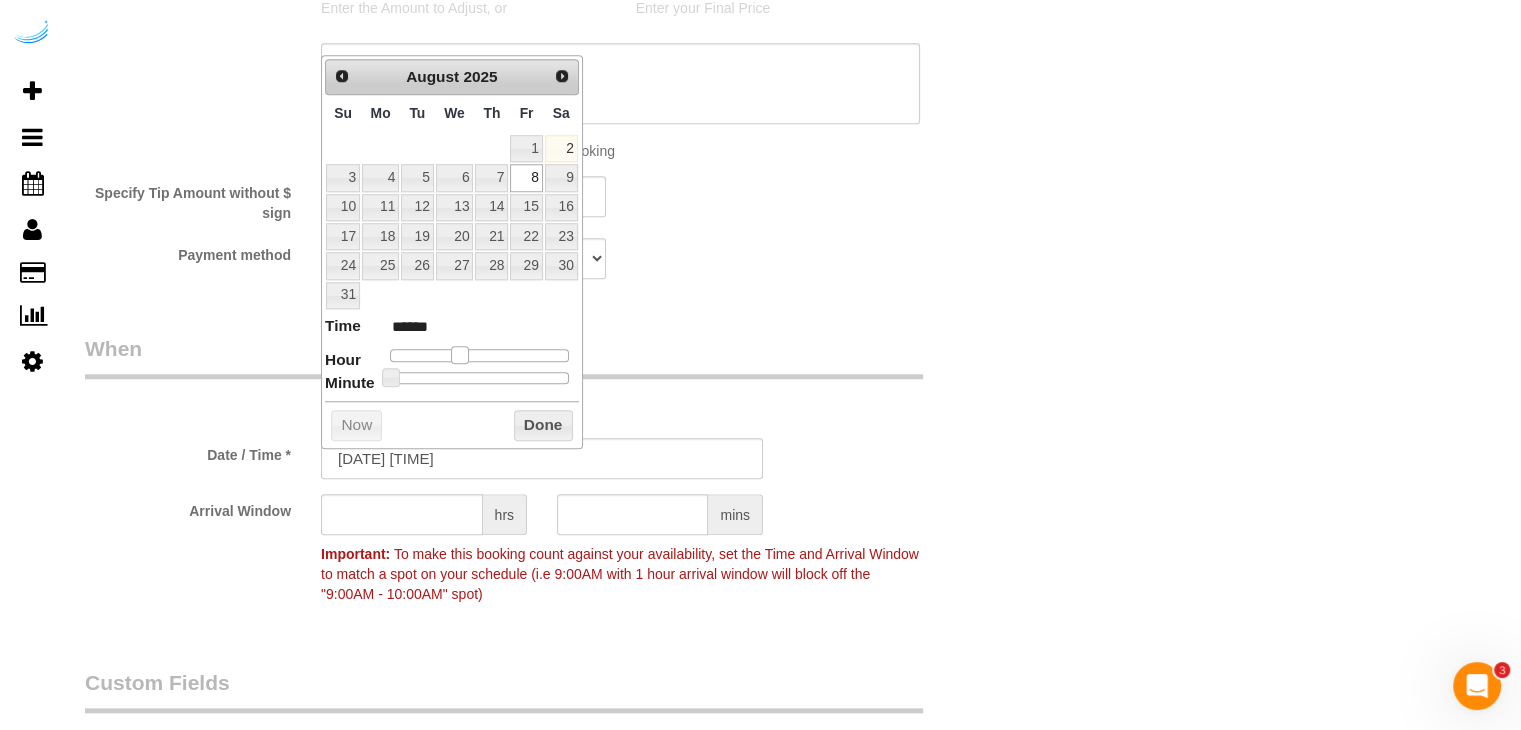 click at bounding box center (460, 355) 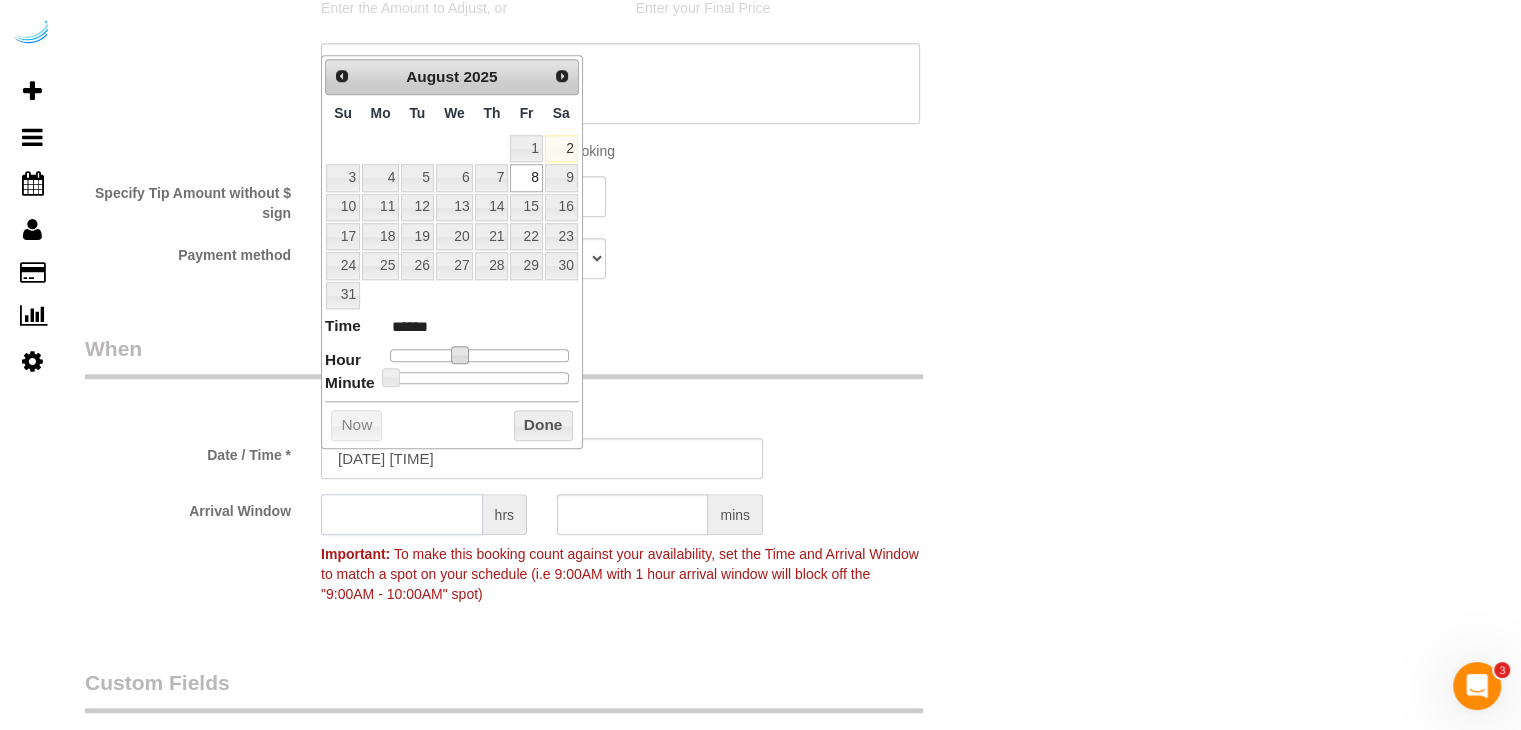 click 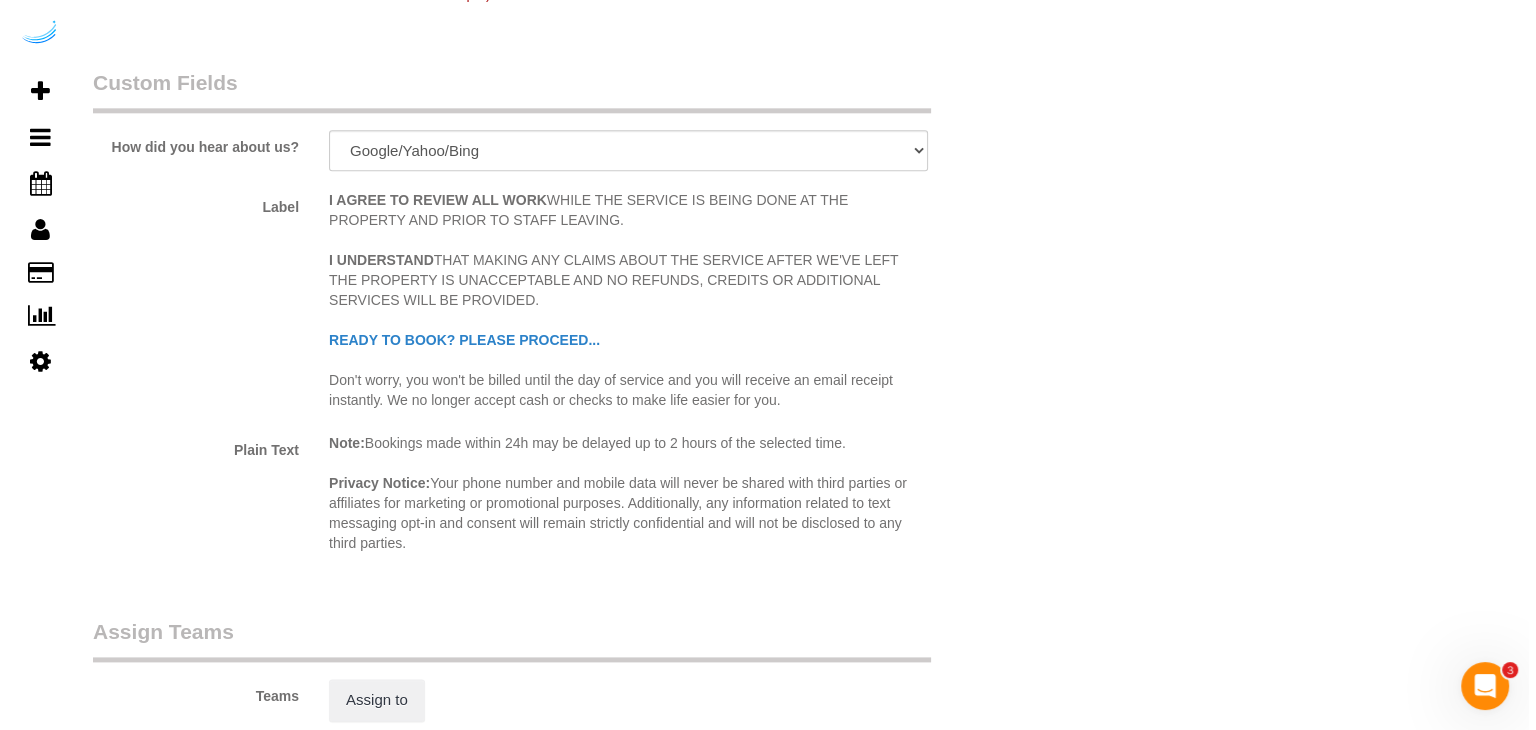 scroll, scrollTop: 2900, scrollLeft: 0, axis: vertical 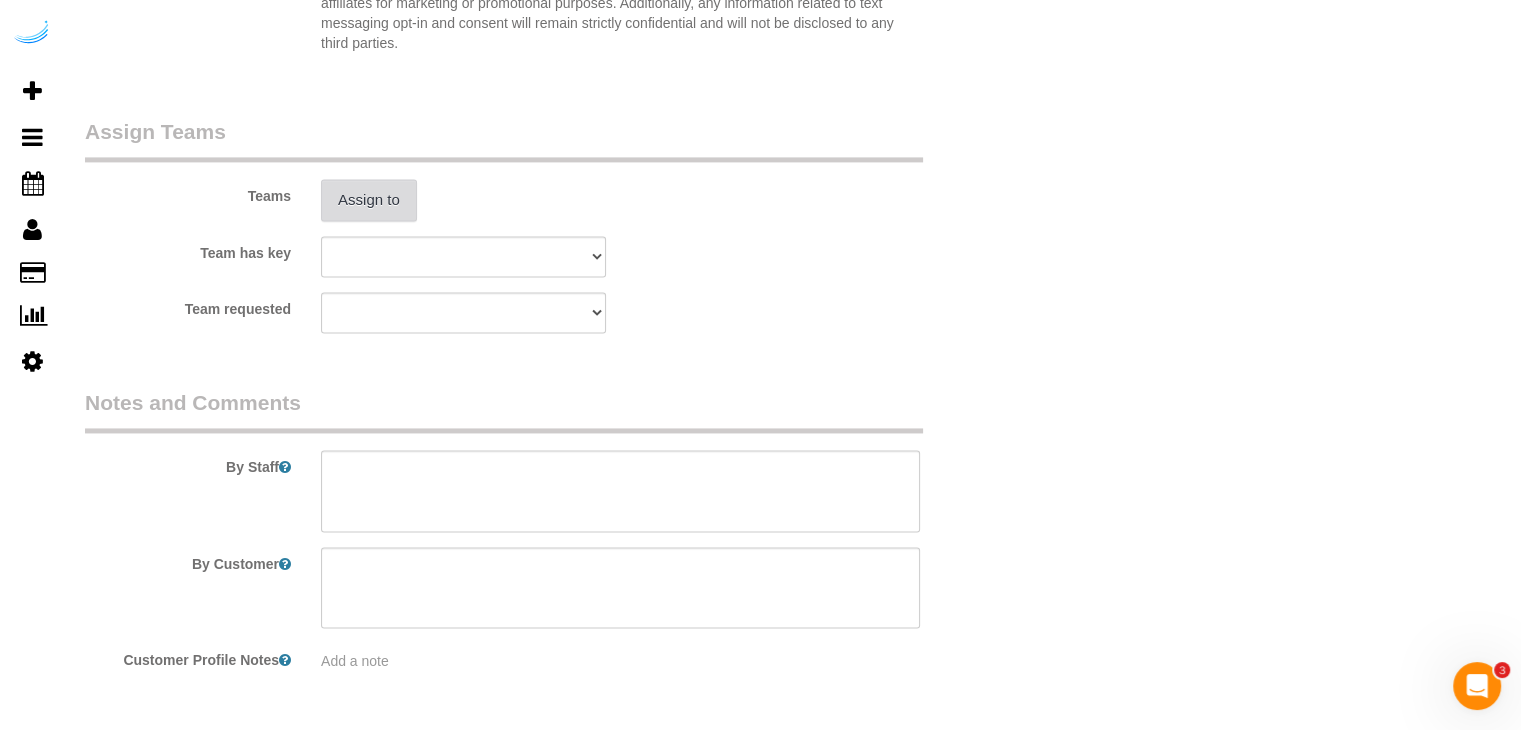 click on "Assign to" at bounding box center (369, 200) 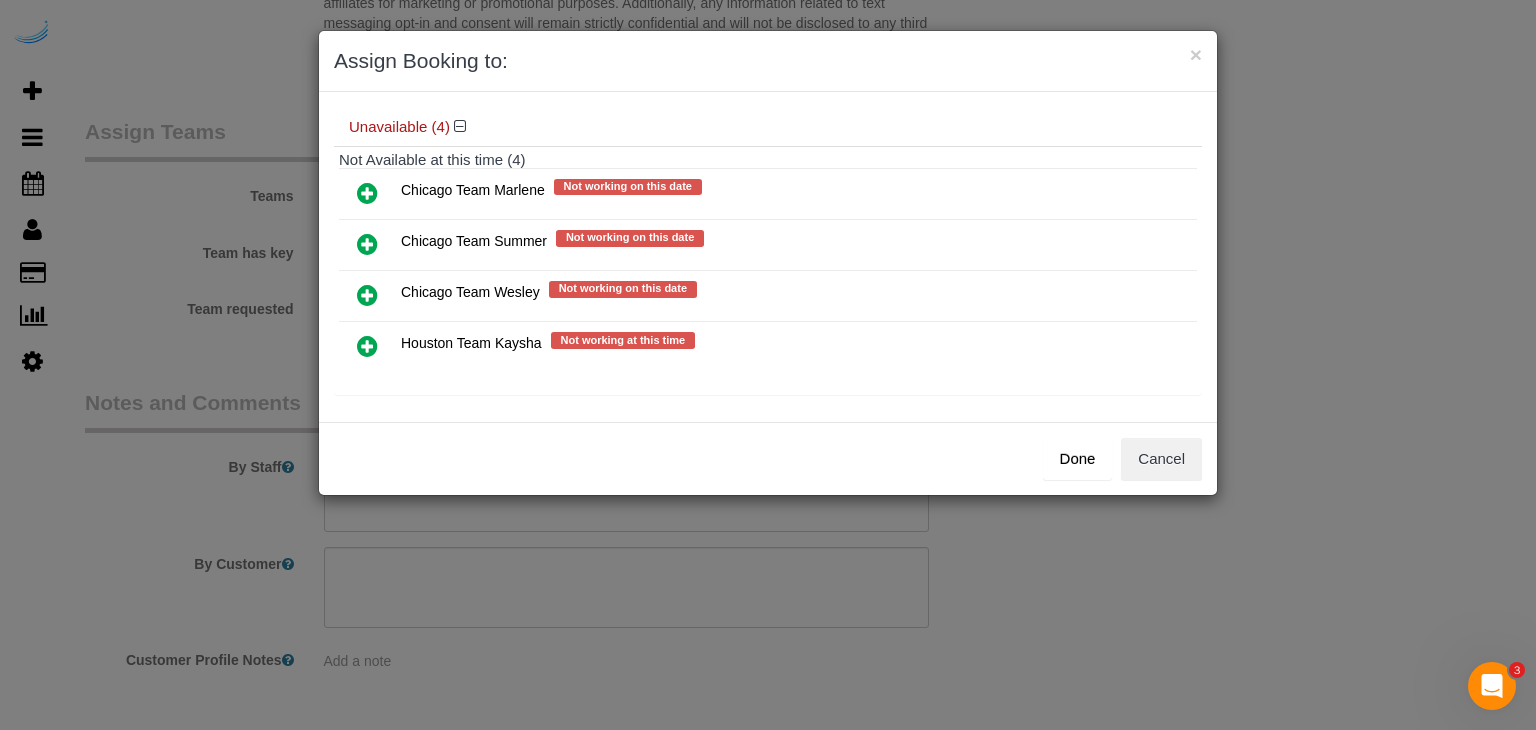 click at bounding box center (367, 295) 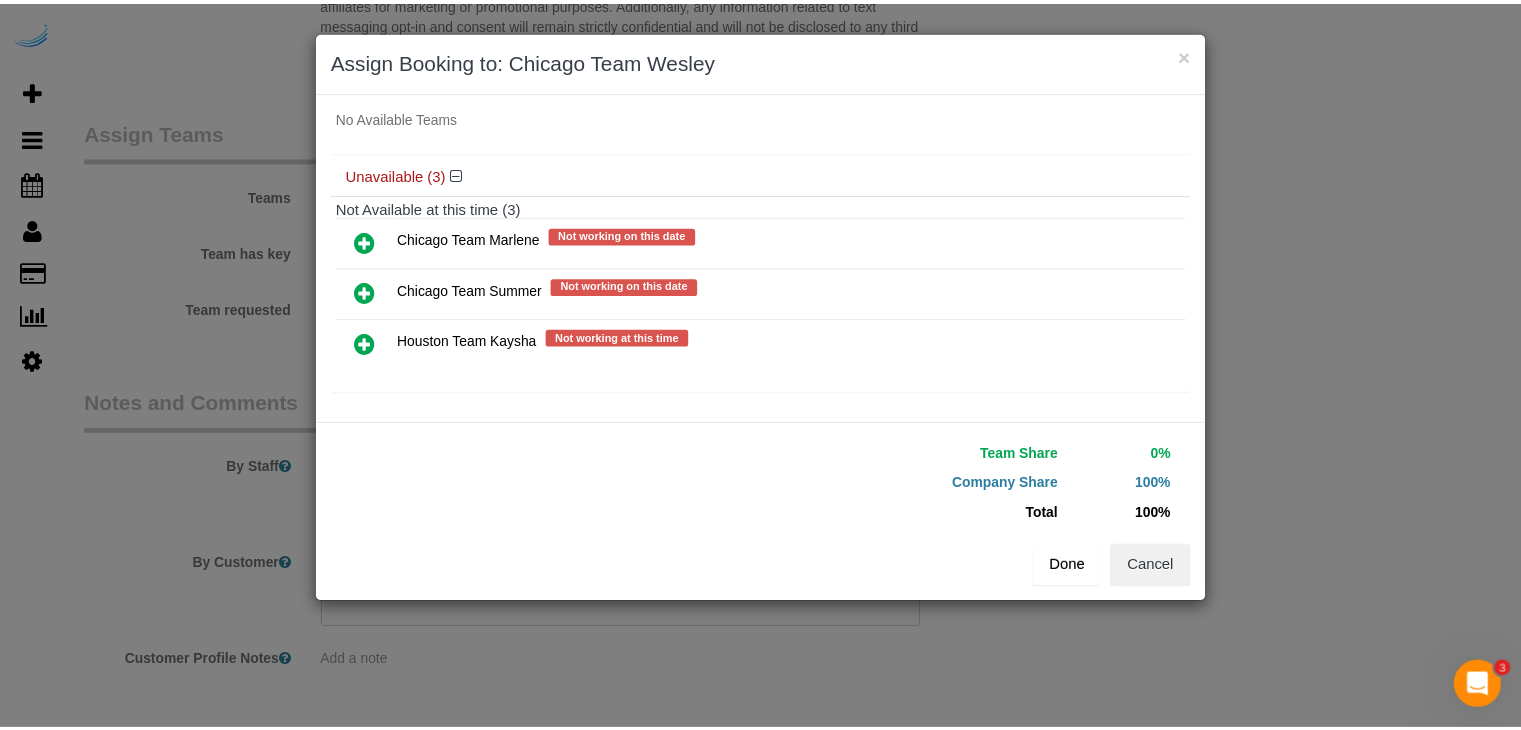 scroll, scrollTop: 155, scrollLeft: 0, axis: vertical 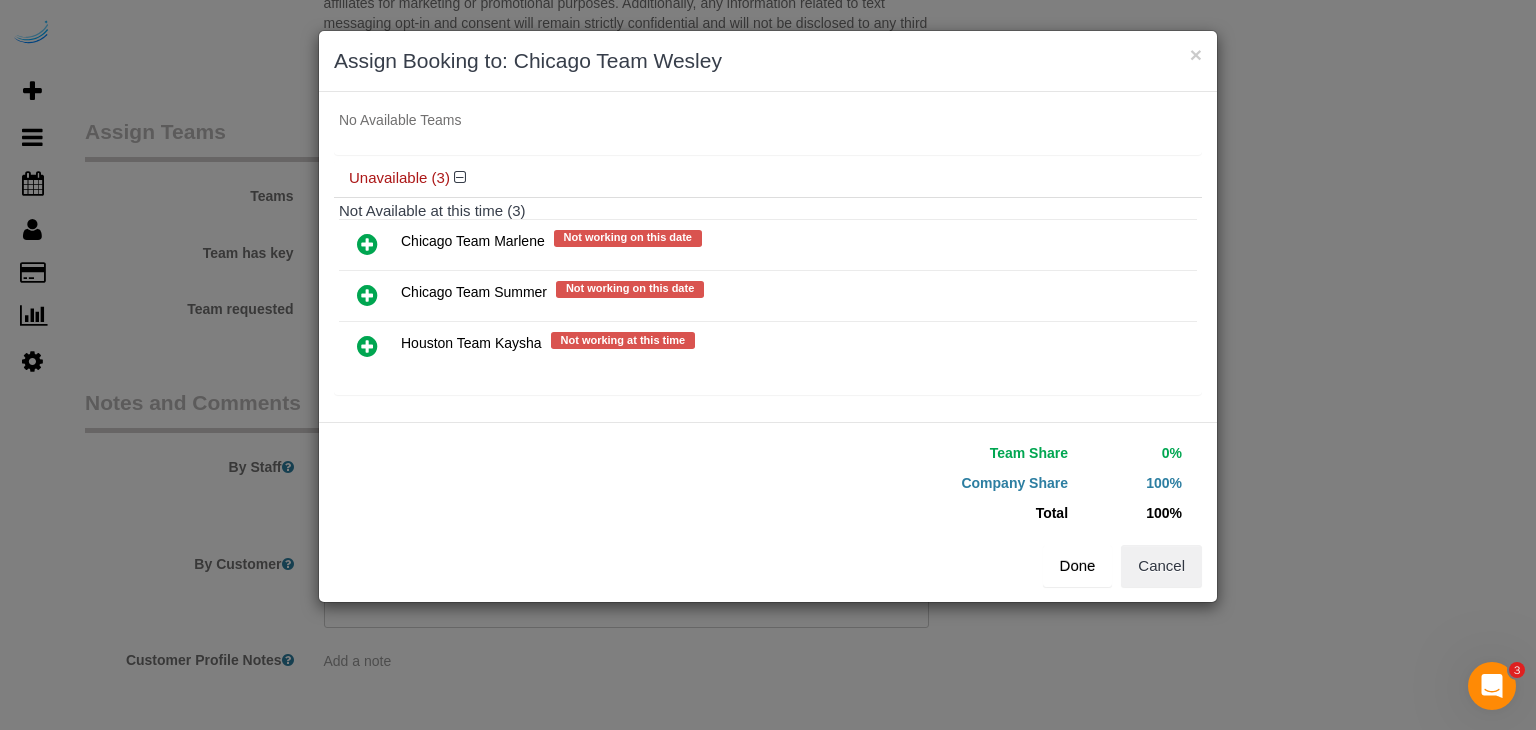click on "Done" at bounding box center [1078, 566] 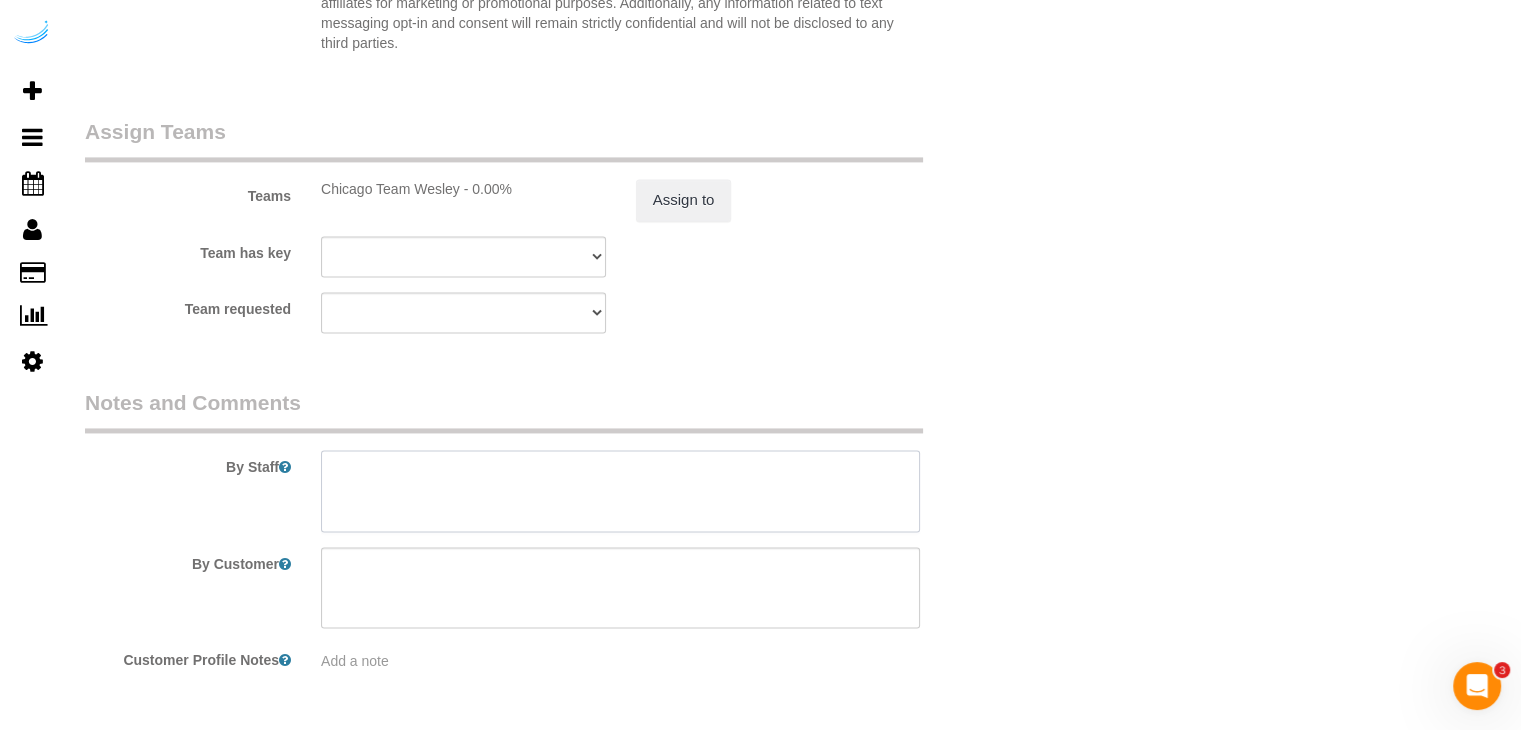 click at bounding box center (620, 491) 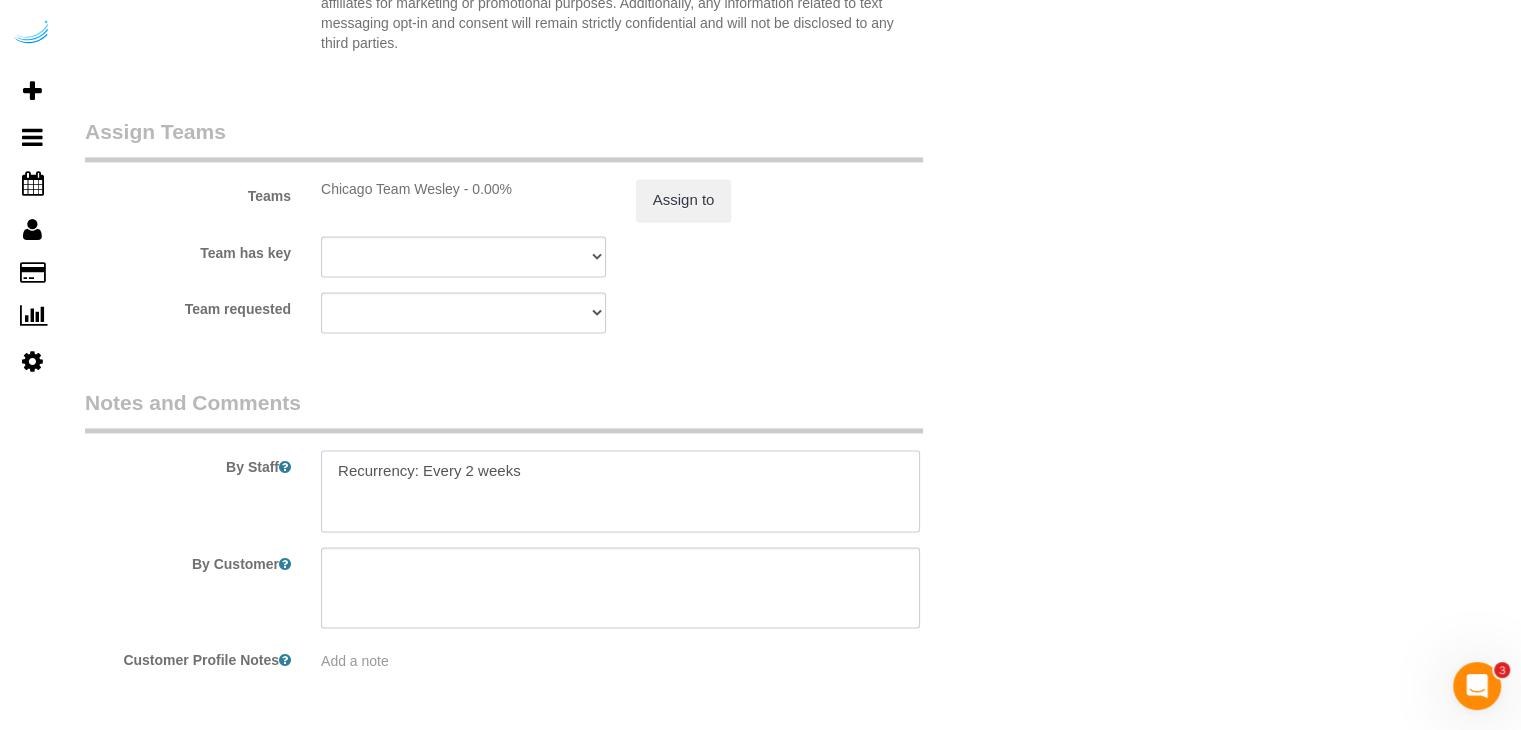 paste on "Permanent Notes: [NUMBER] [STREET], APT [NUMBER], 2bed/ 2bath / studyToday's Notes:Customer prefers before noon
Housekeeping Notes:" 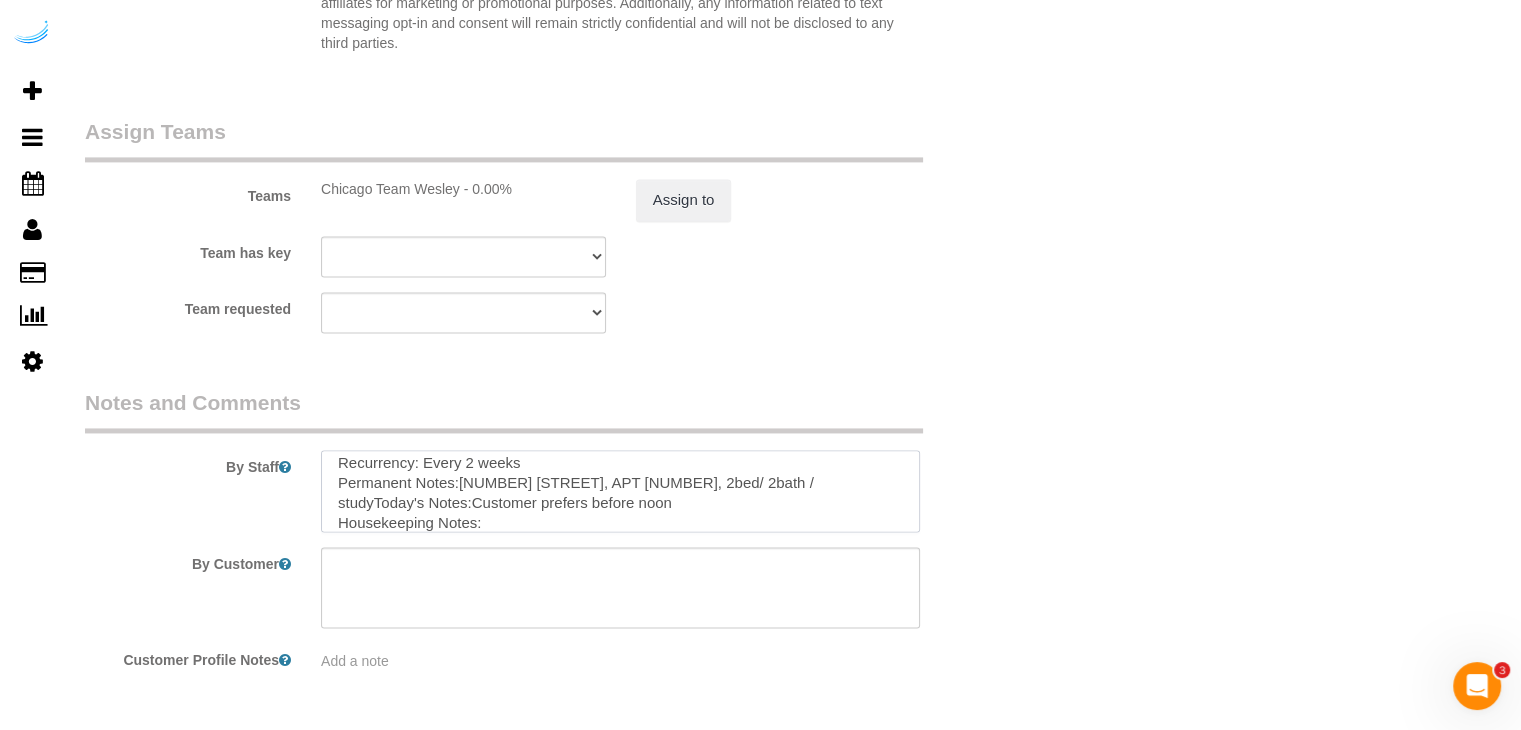 scroll, scrollTop: 28, scrollLeft: 0, axis: vertical 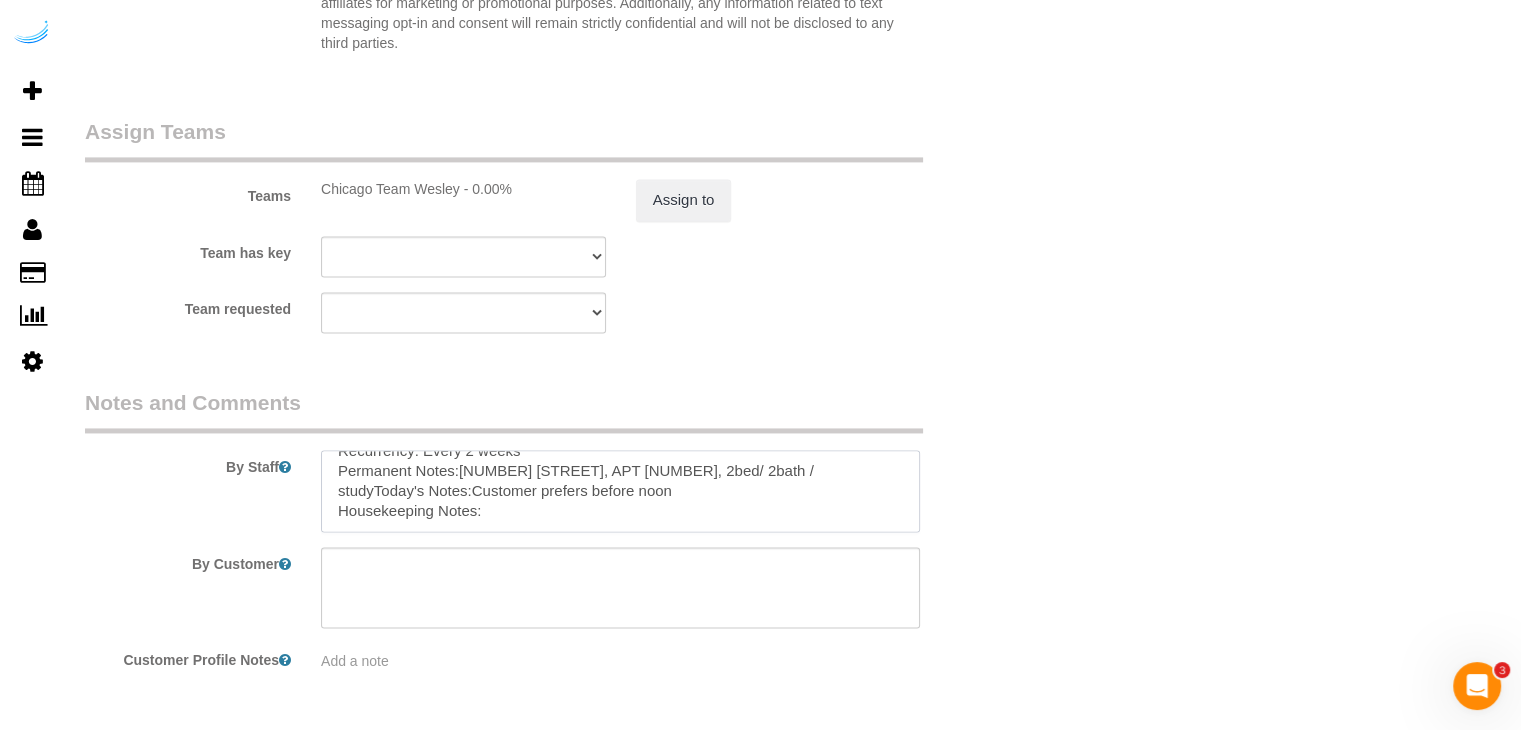 paste on "If LO is not providing access, CST will be at home, please use the intercom to contact him. Thank you!" 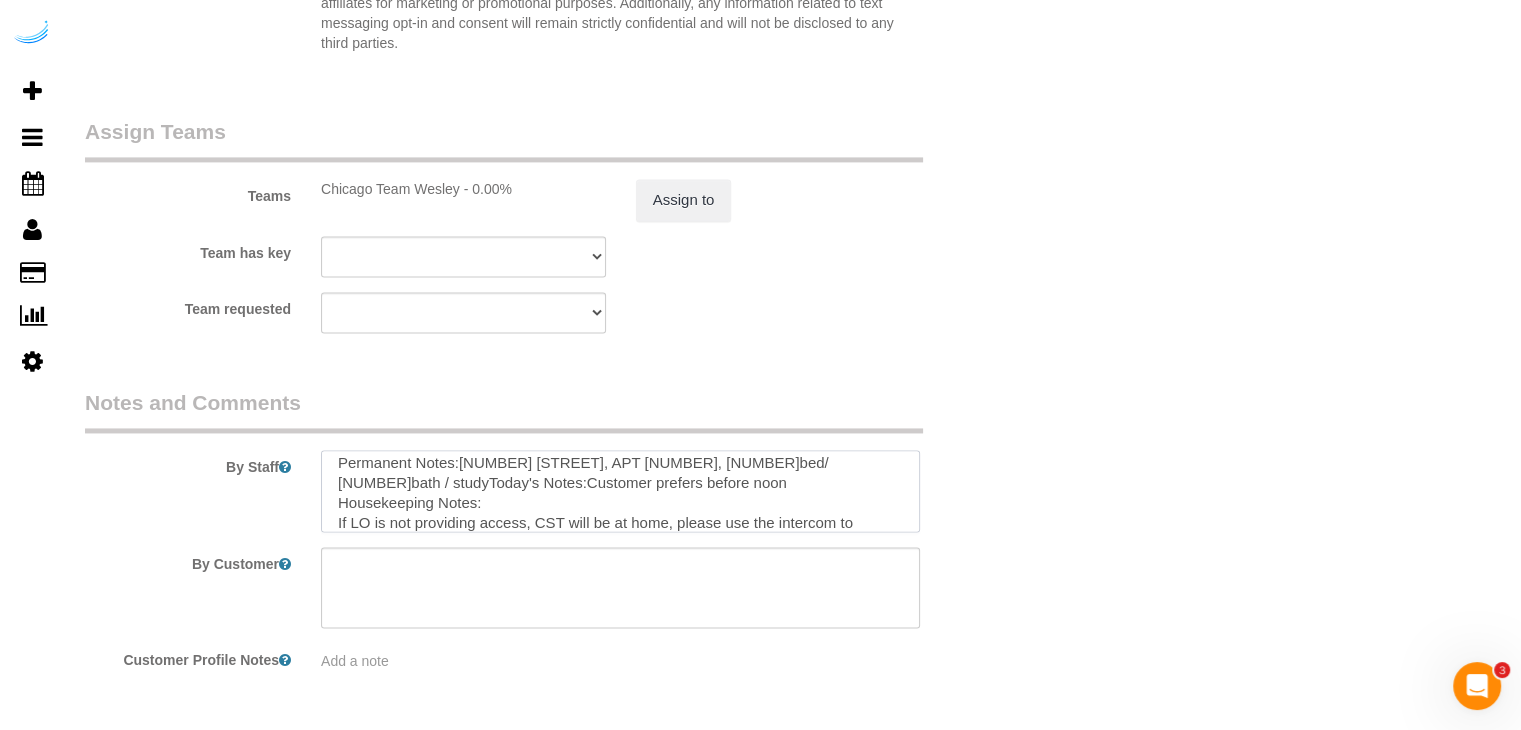 scroll, scrollTop: 48, scrollLeft: 0, axis: vertical 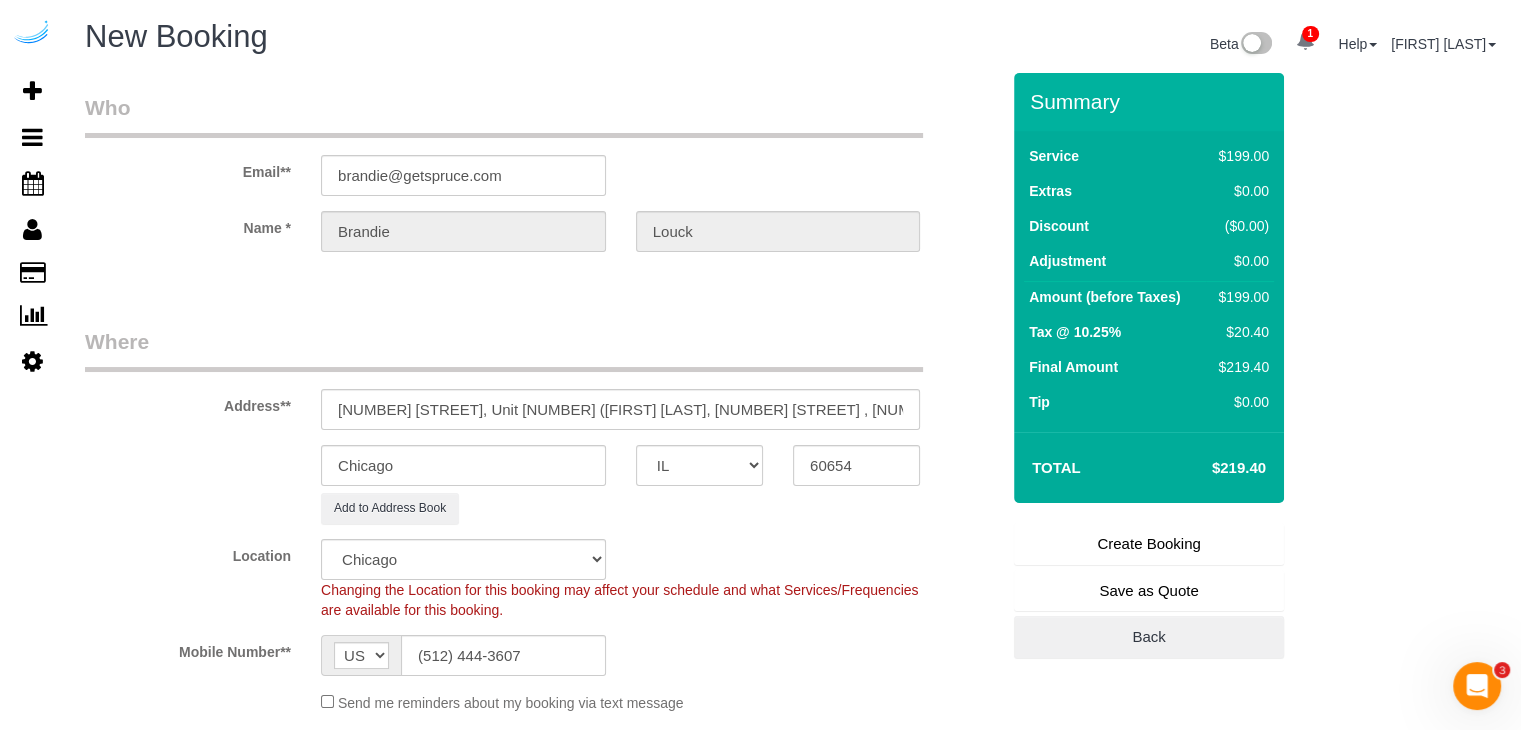 click on "Create Booking" at bounding box center [1149, 544] 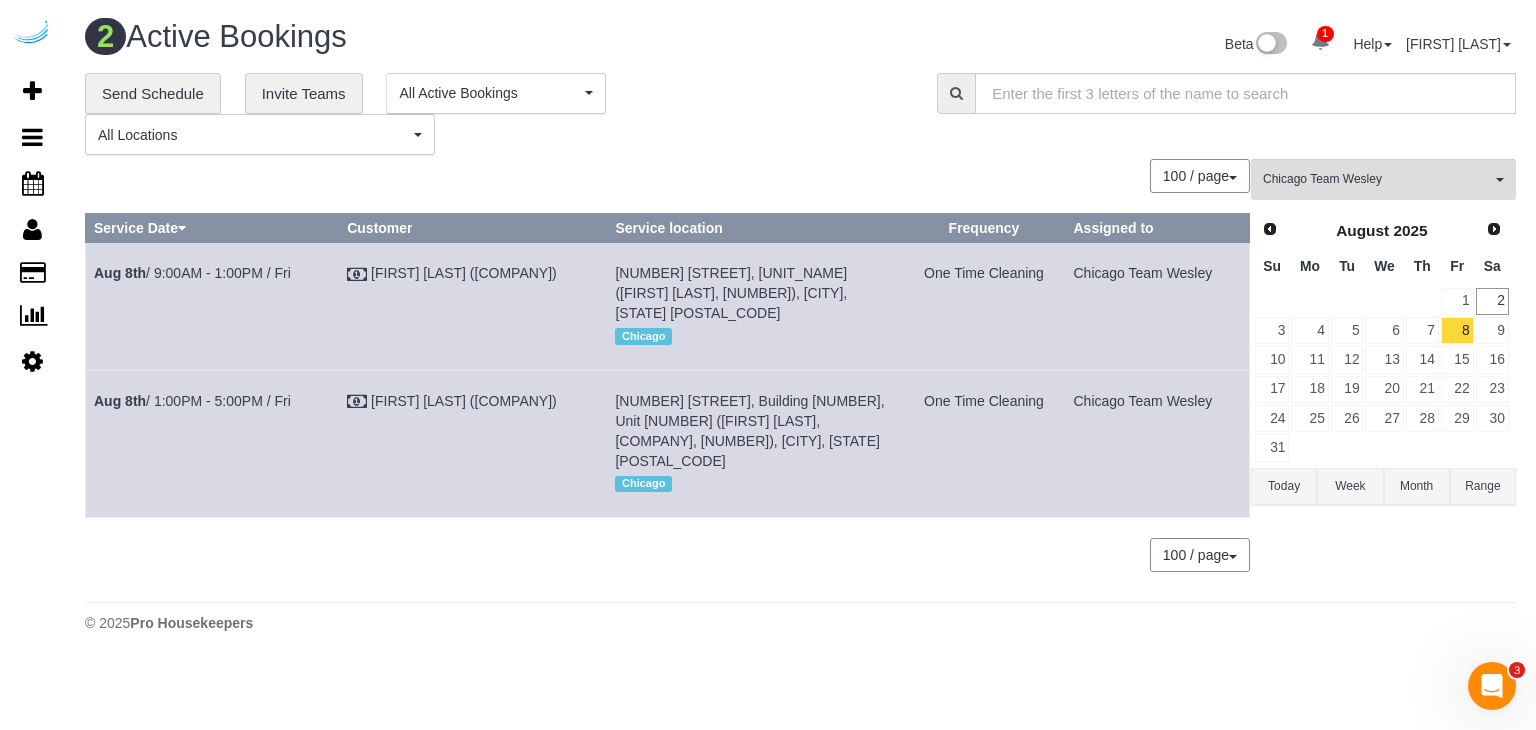click on "**********" at bounding box center [496, 114] 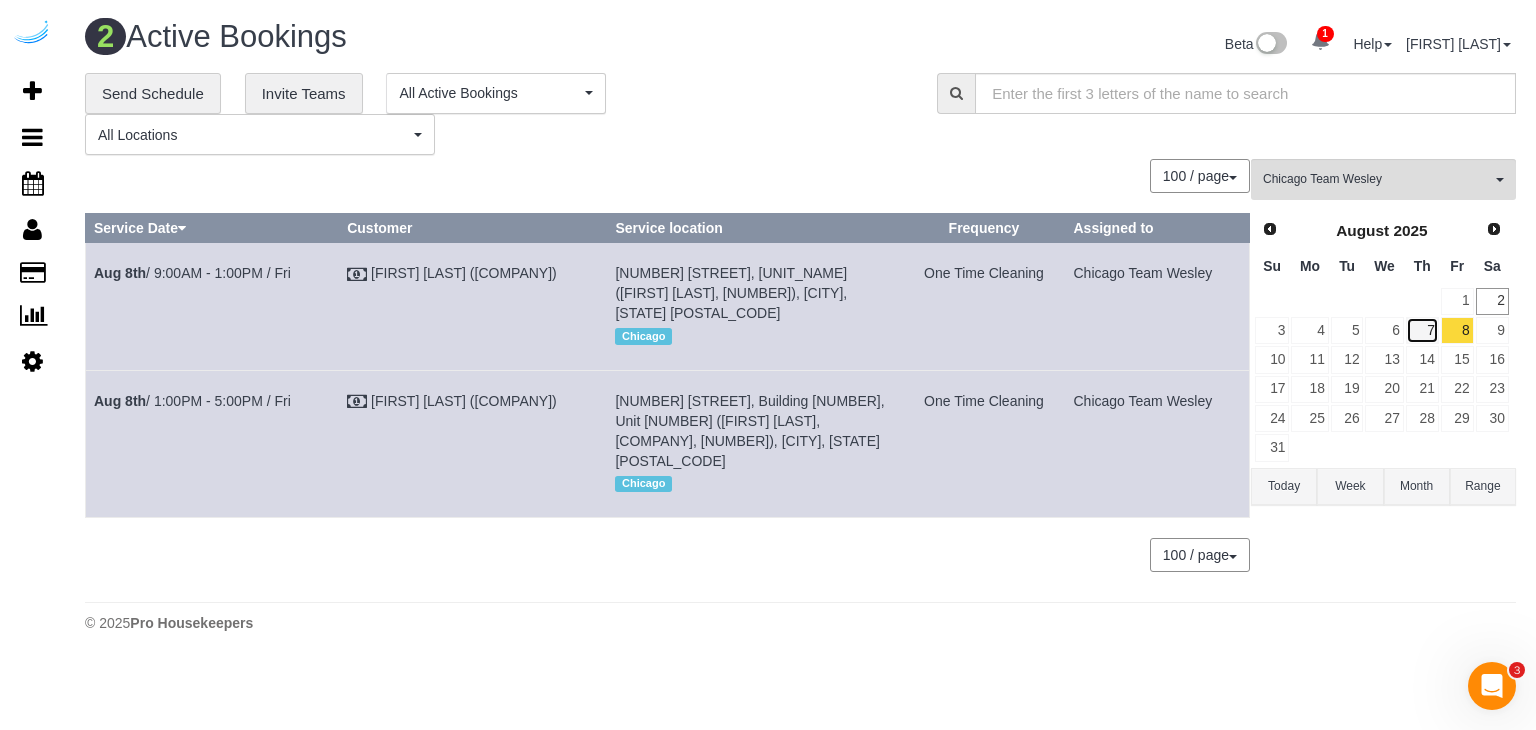 click on "7" at bounding box center (1422, 330) 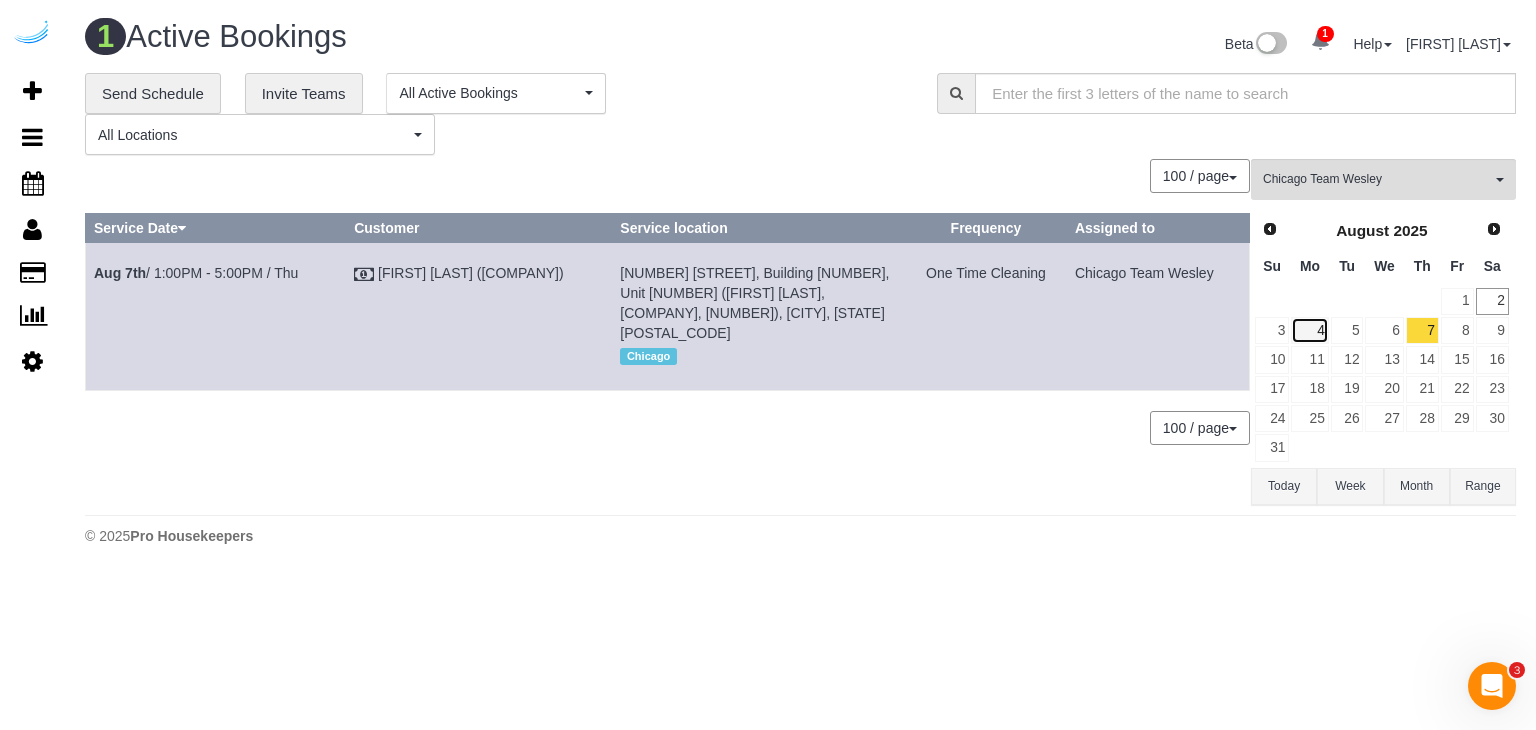 click on "4" at bounding box center [1309, 330] 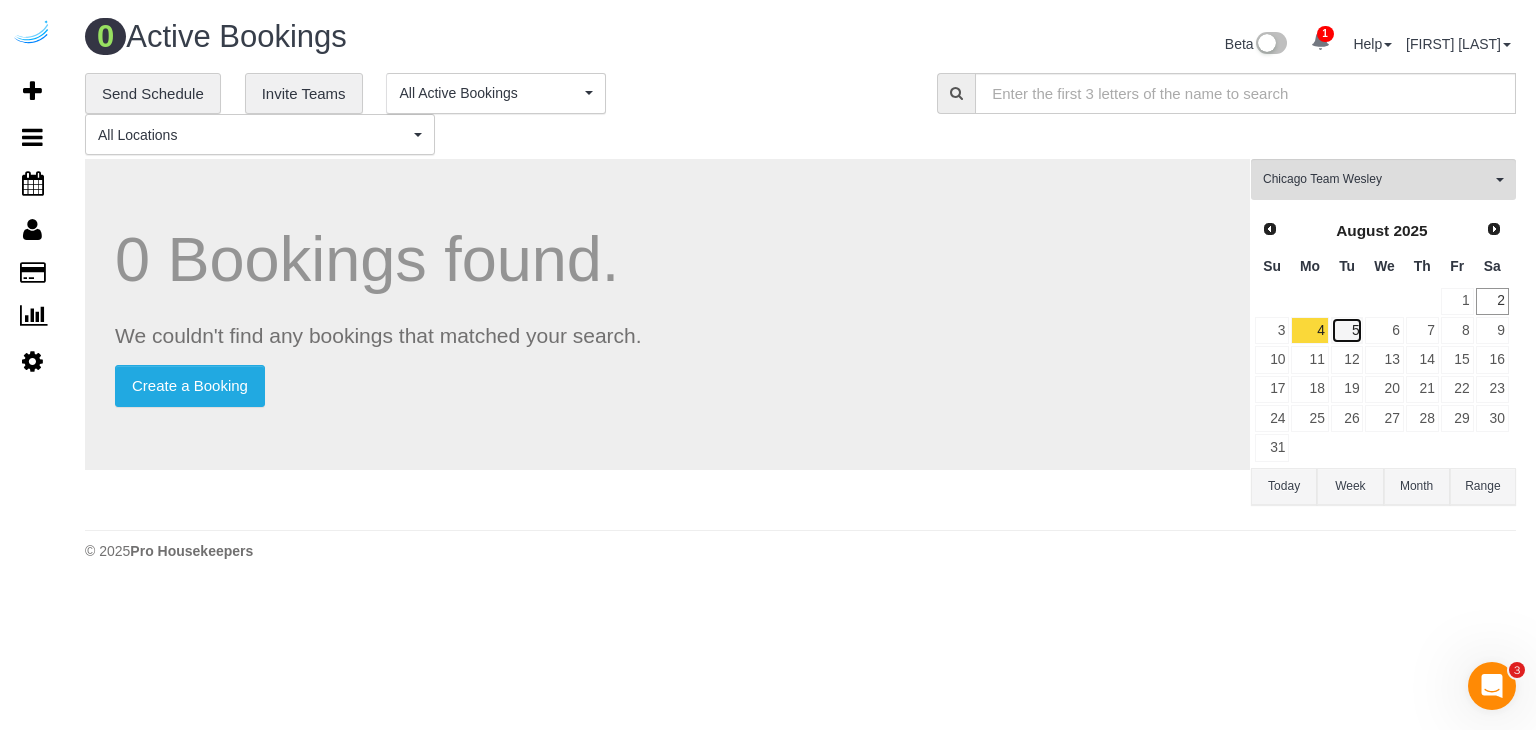 click on "5" at bounding box center [1347, 330] 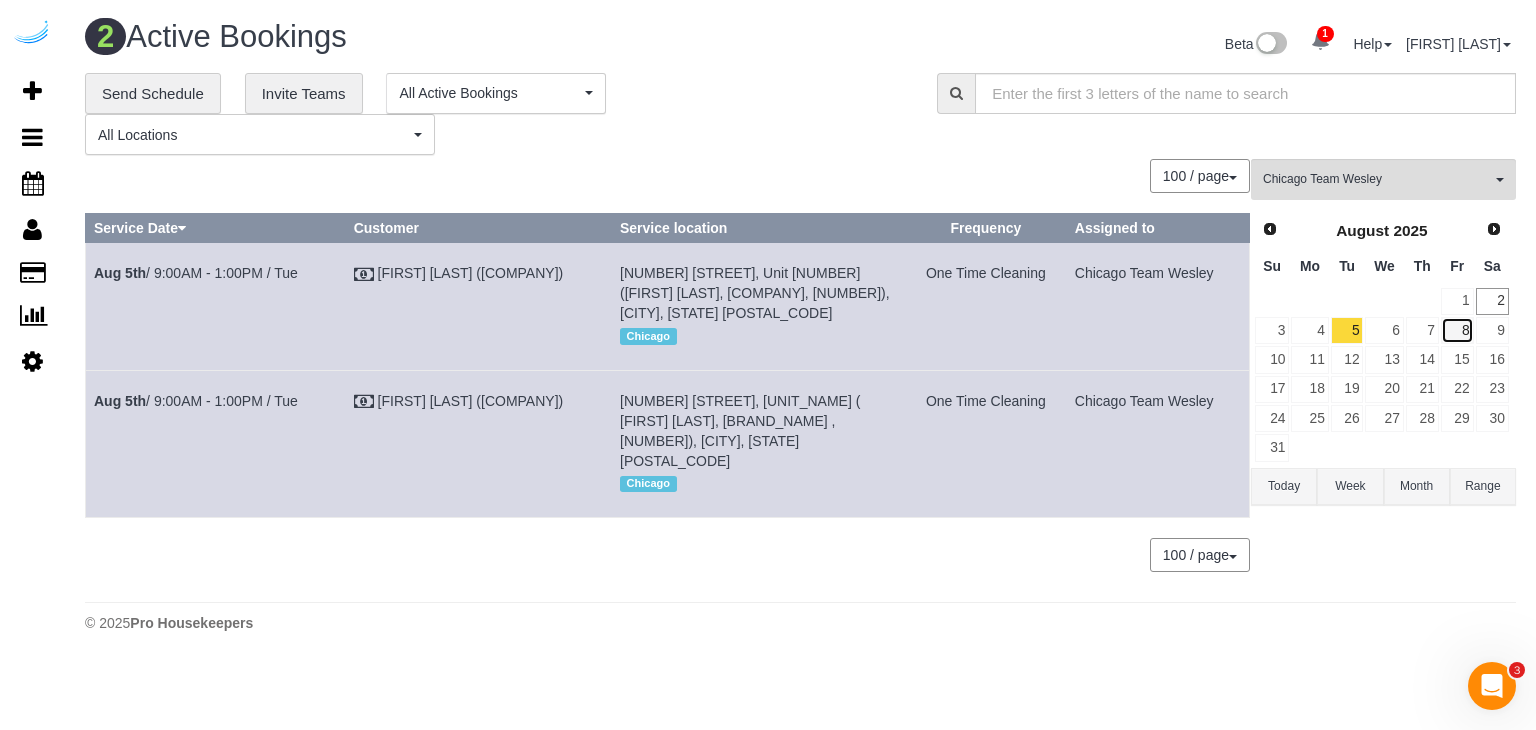 click on "8" at bounding box center [1457, 330] 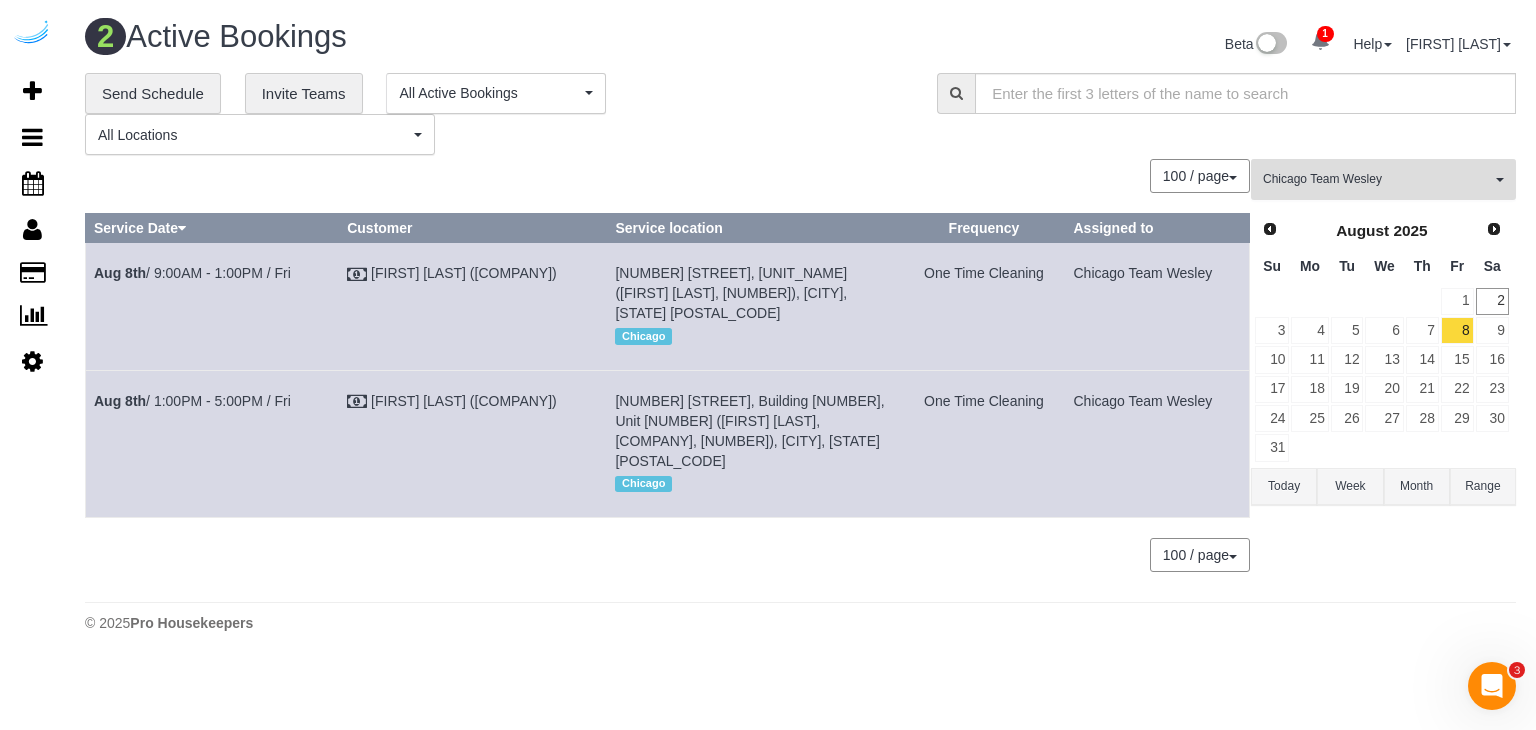 click on "Chicago Team Wesley
All Teams" at bounding box center [1383, 179] 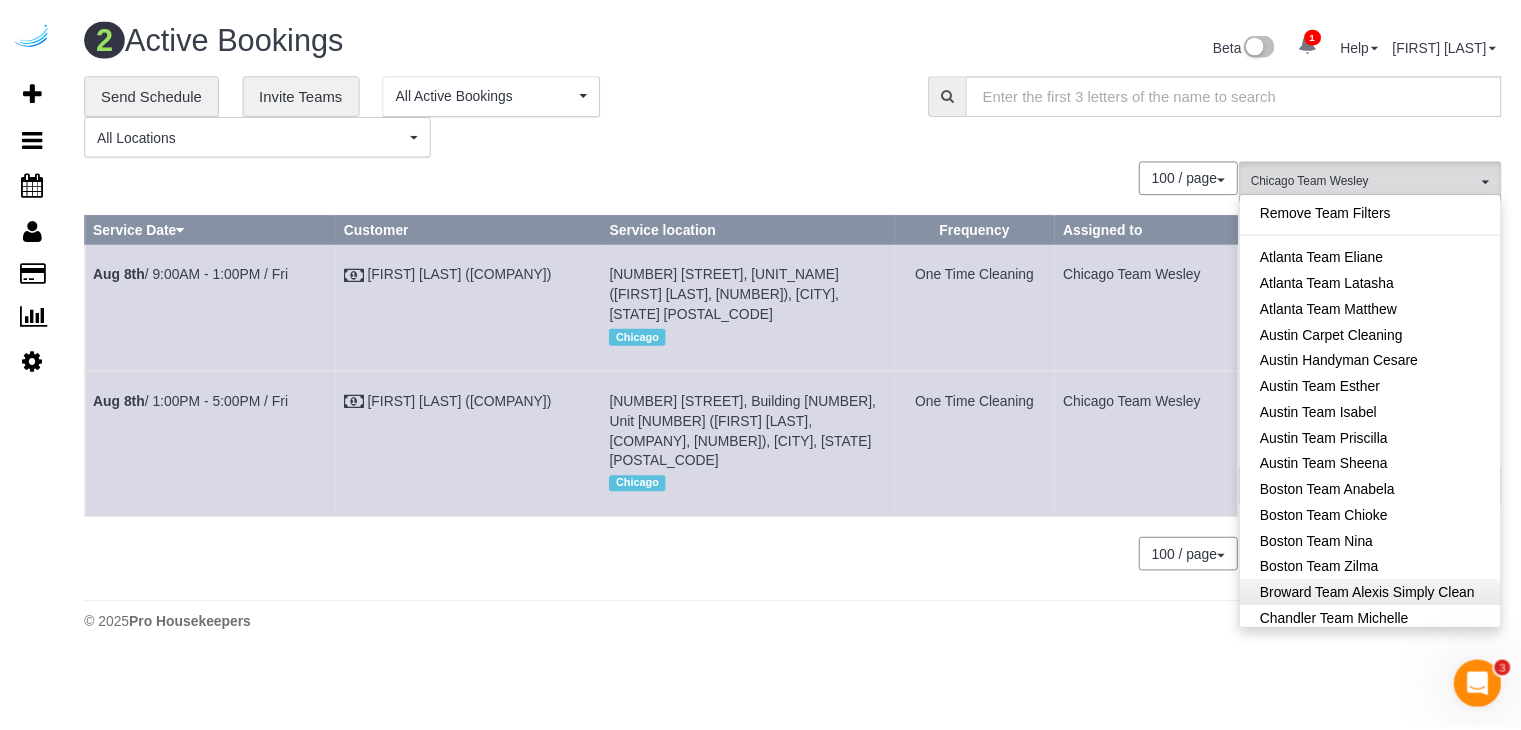 scroll, scrollTop: 307, scrollLeft: 0, axis: vertical 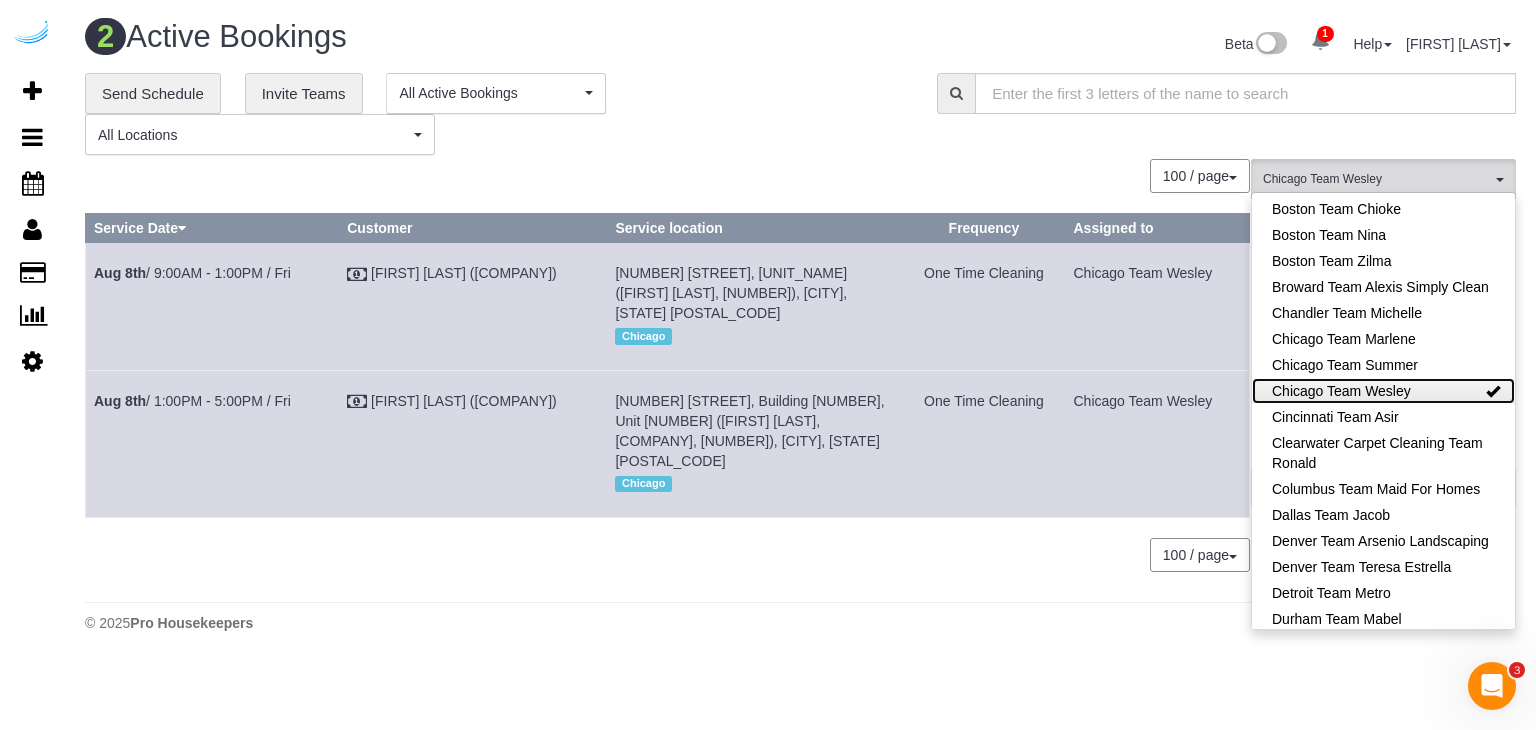 click on "Chicago Team Wesley" at bounding box center [1383, 391] 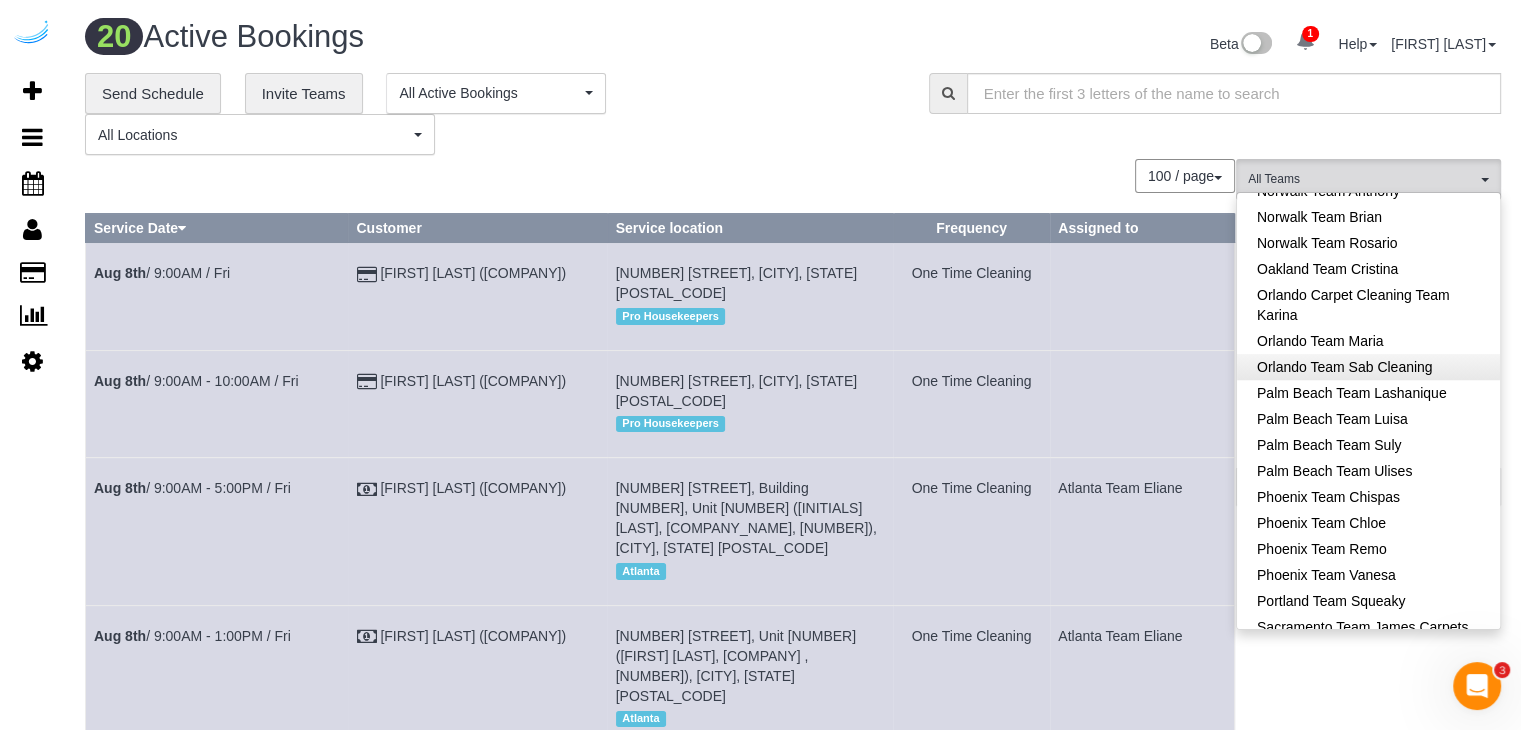 scroll, scrollTop: 1907, scrollLeft: 0, axis: vertical 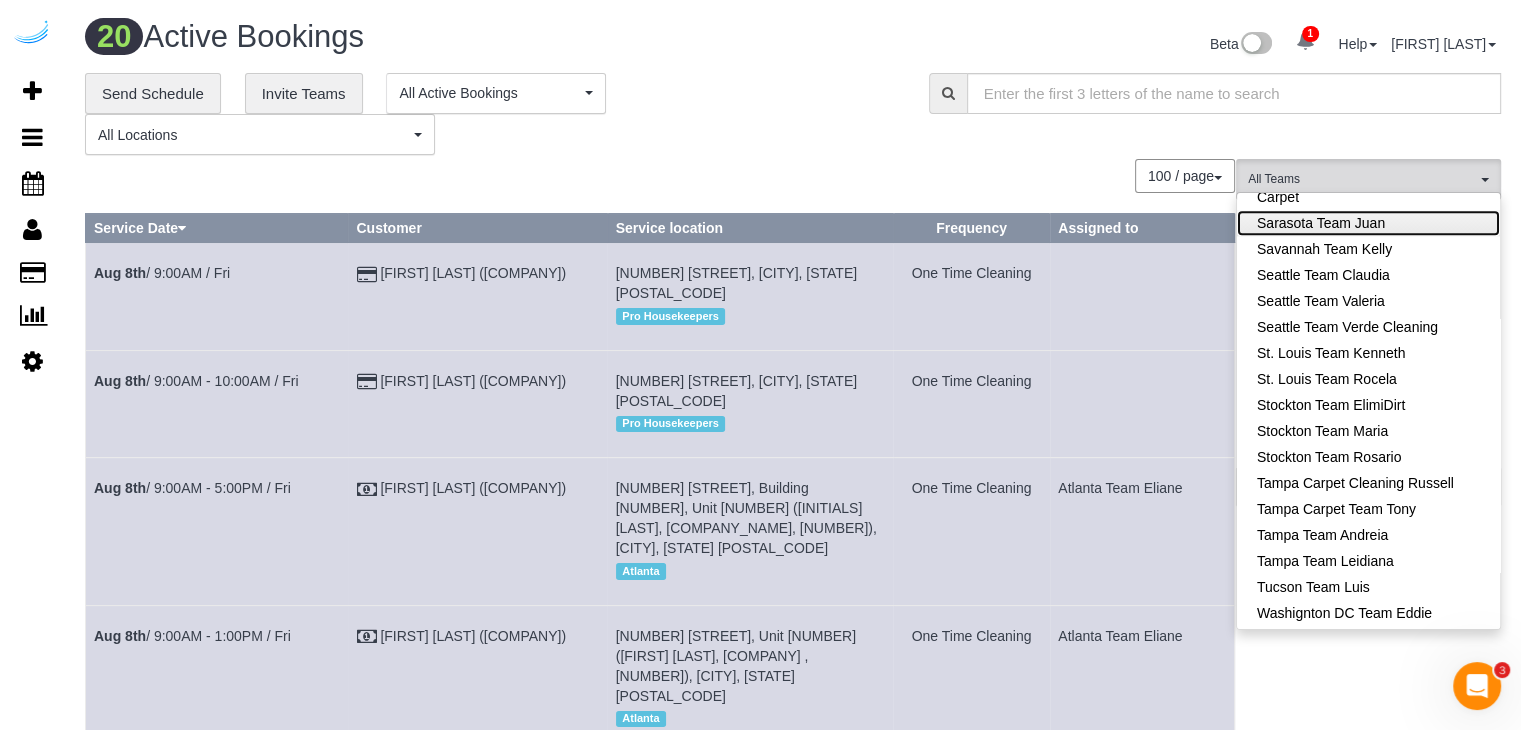 click on "Sarasota Team Juan" at bounding box center [1368, 223] 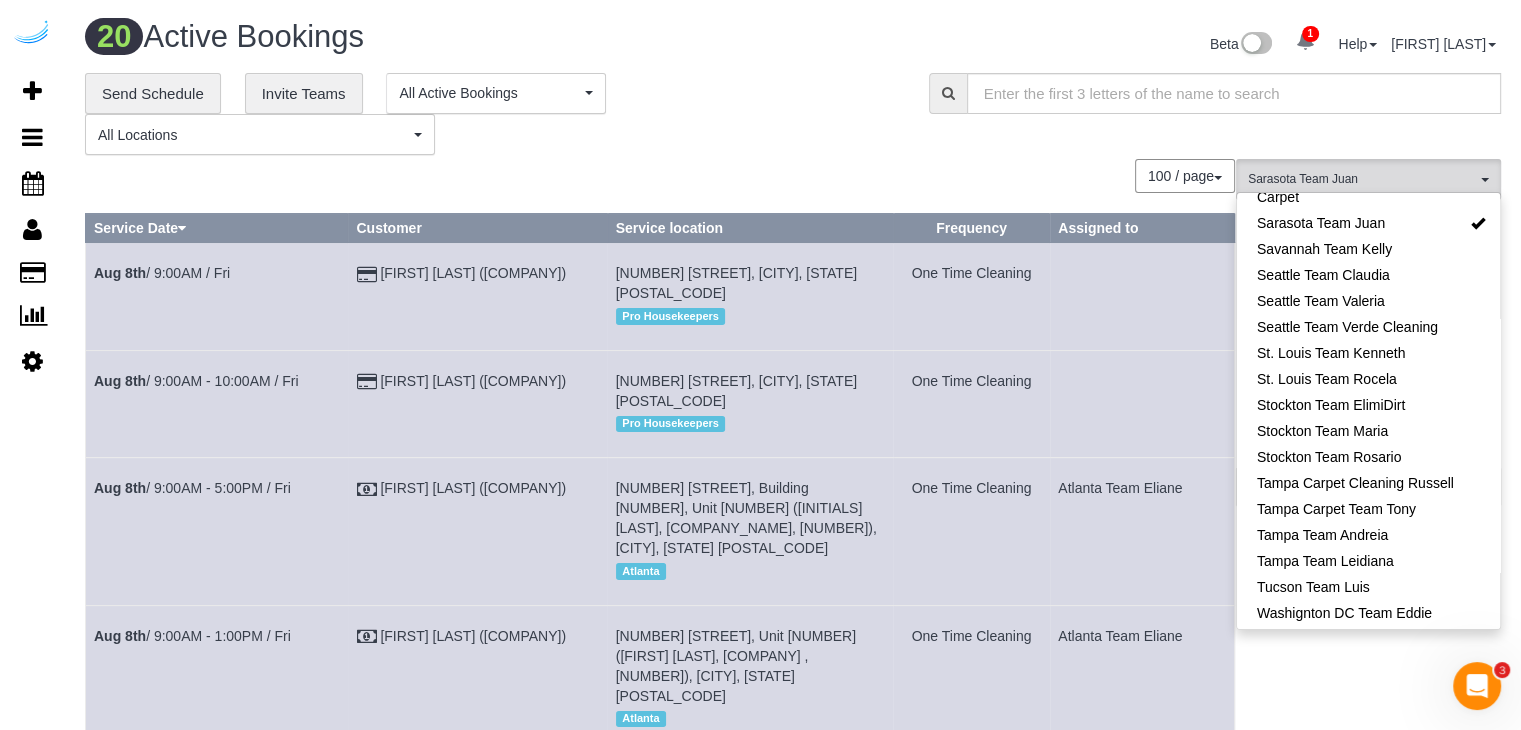 click on "0 Bookings found.
We couldn't find any bookings that matched your search.
Create a Booking
100 / page
10 / page
20 / page
30 / page
40 / page
50 / page
100 / page
Service Date
Customer
Service location
Frequency
Assigned to
Aug 8th
/ 9:00AM / Fri
[FIRST] [LAST] ([BRAND_NAME])" at bounding box center (660, 1673) 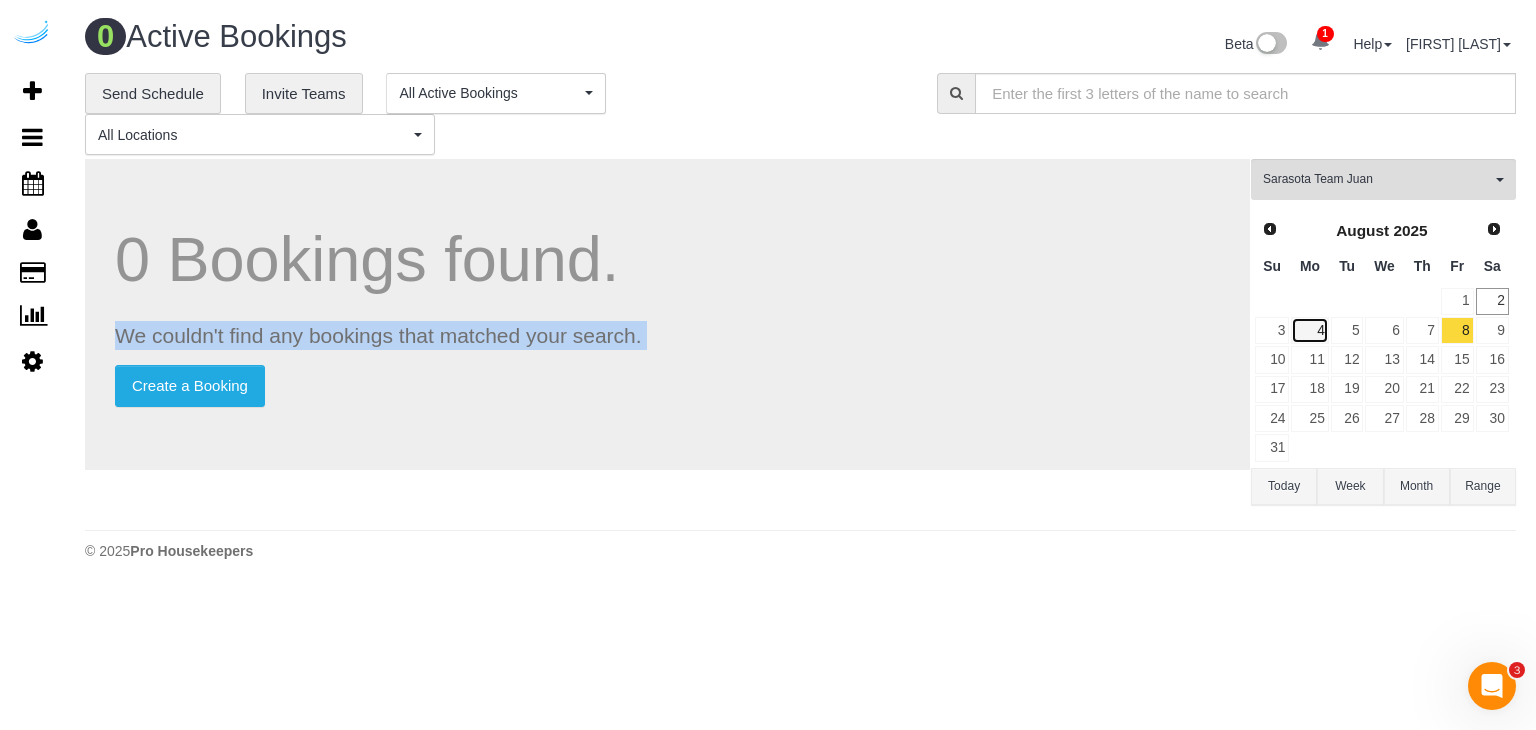 click on "4" at bounding box center [1309, 330] 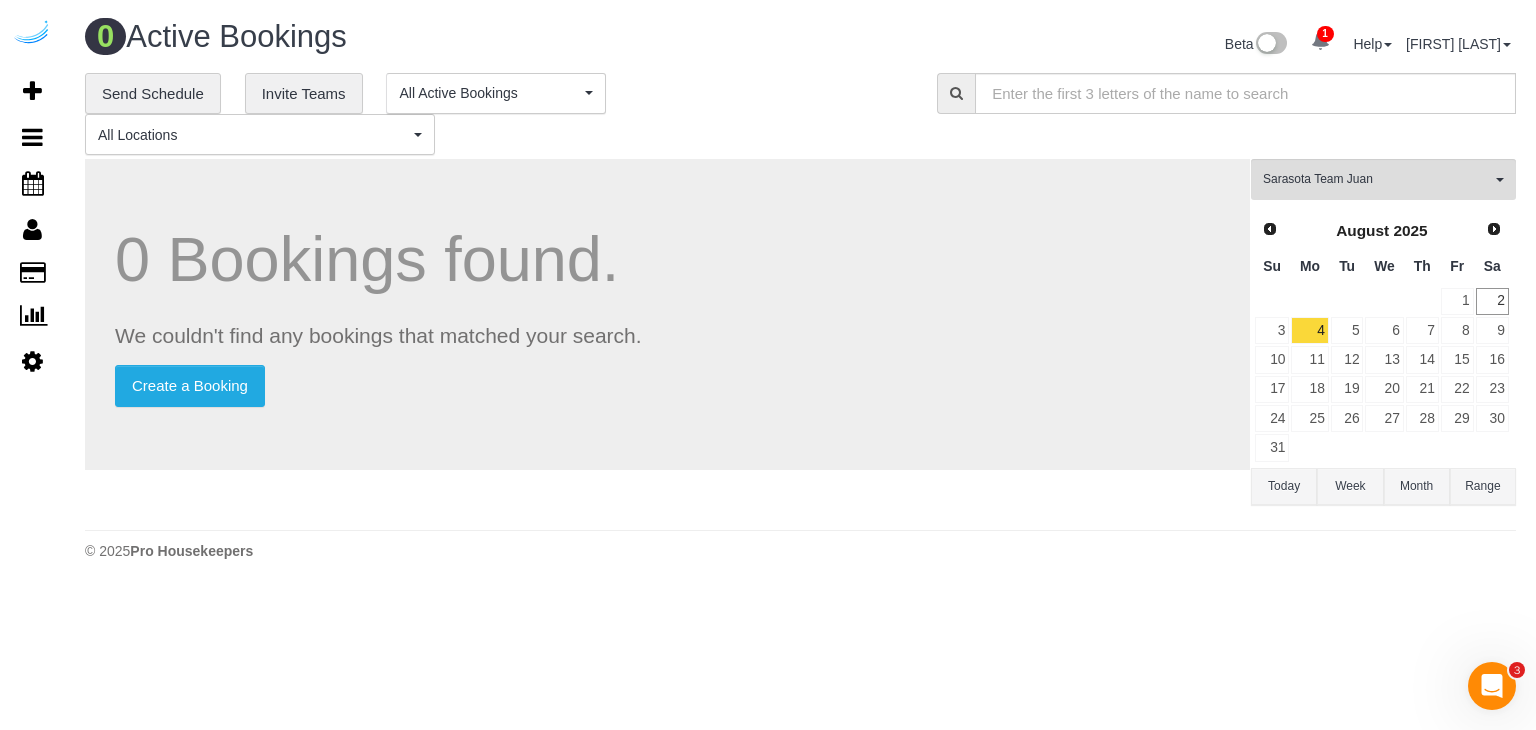 click on "**********" at bounding box center (496, 114) 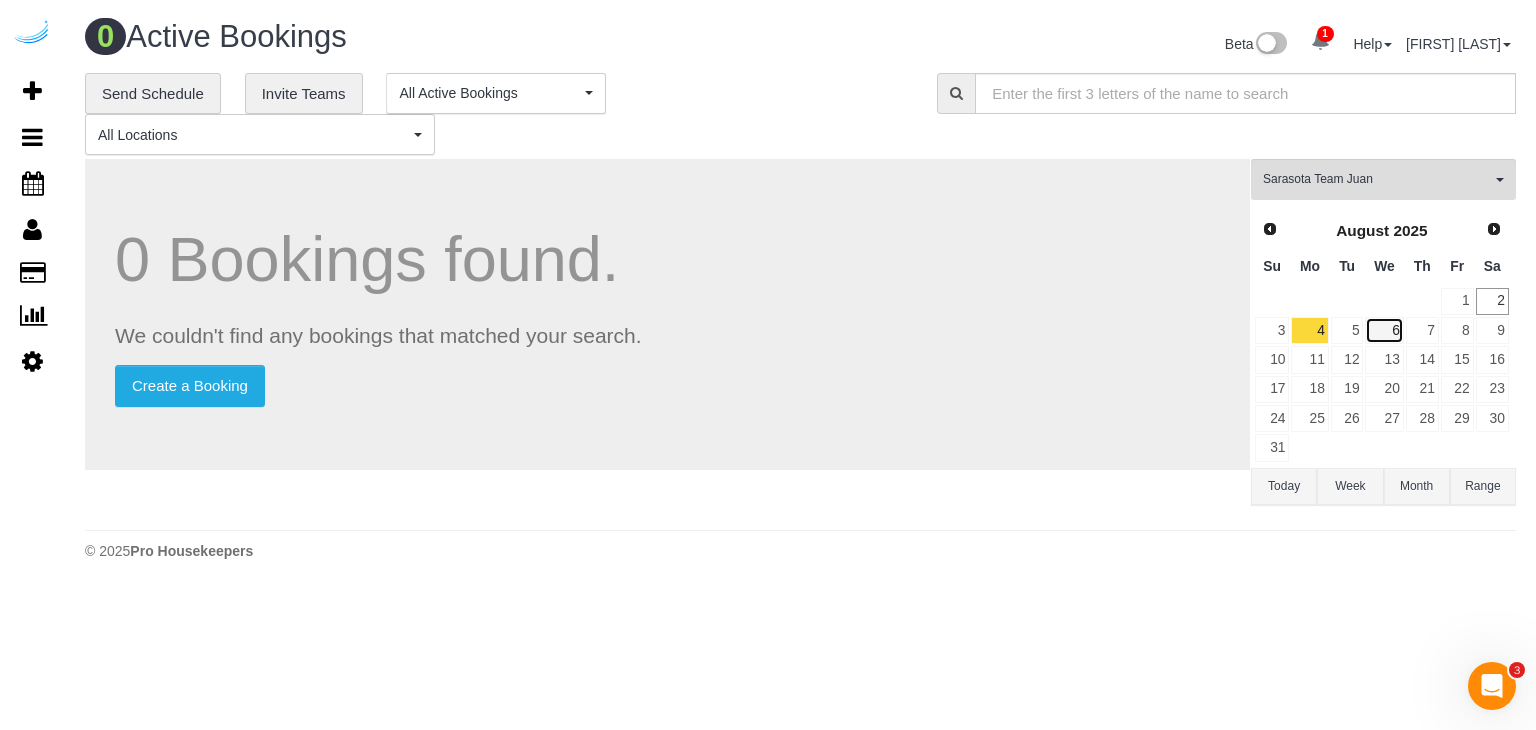 click on "6" at bounding box center [1384, 330] 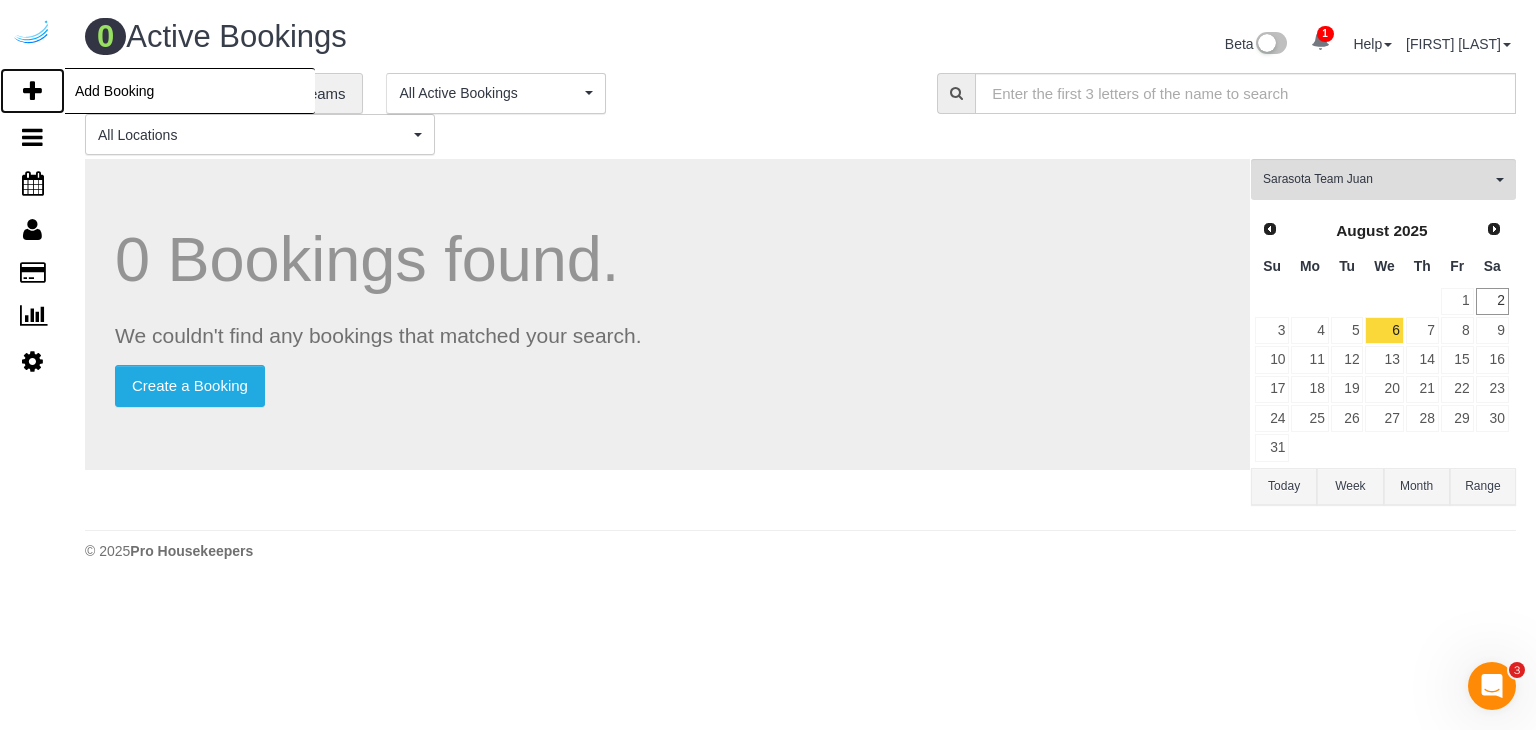 click at bounding box center [32, 91] 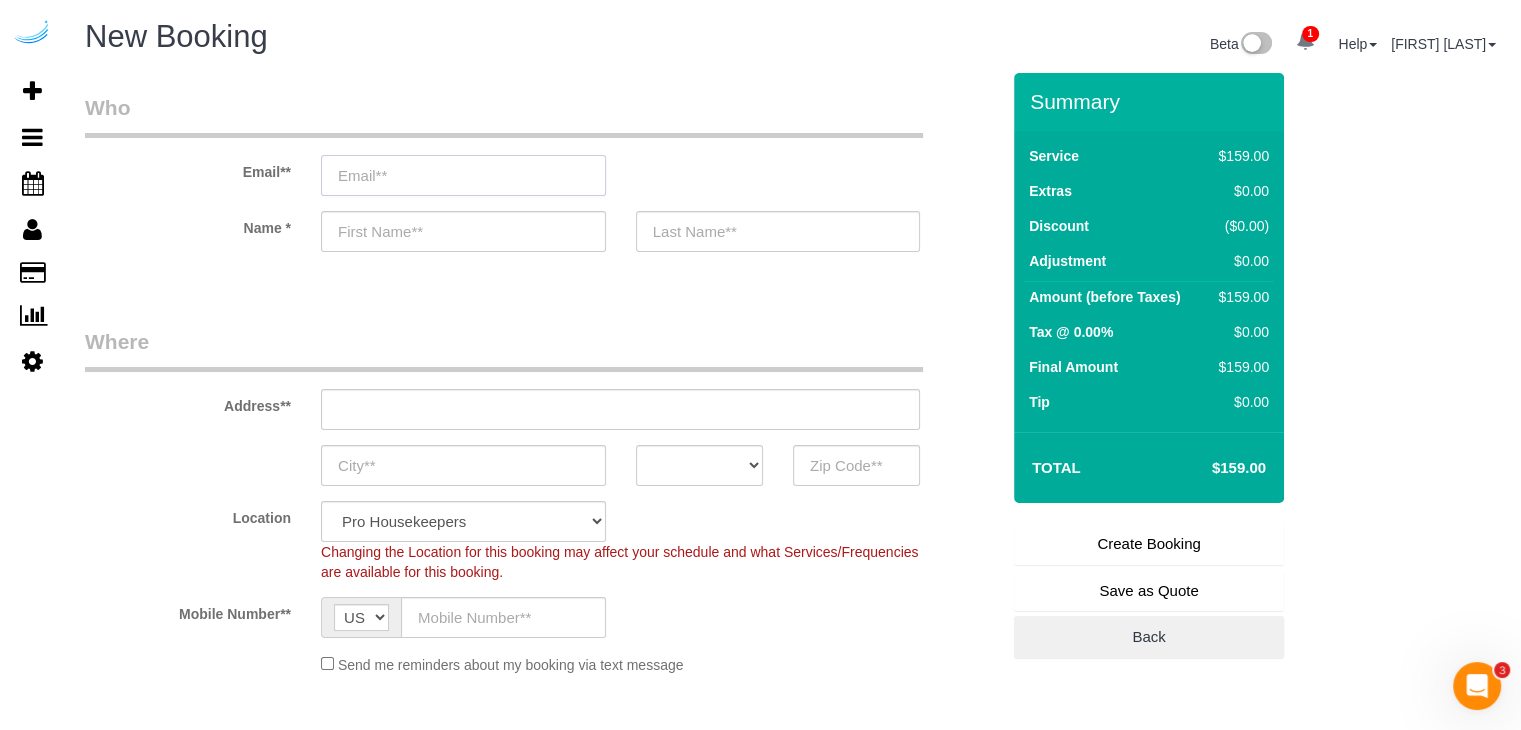 click at bounding box center (463, 175) 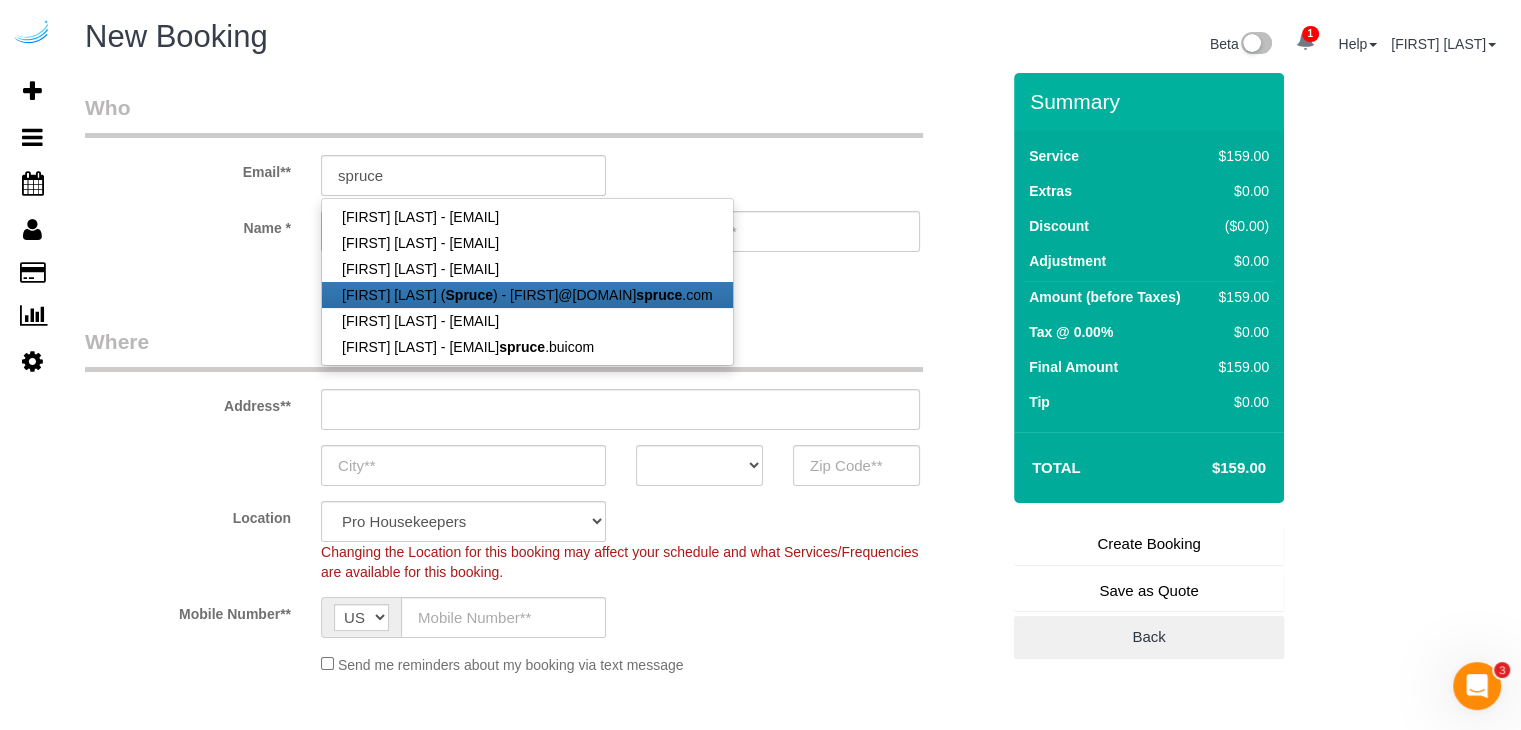 click on "Spruce" at bounding box center [468, 295] 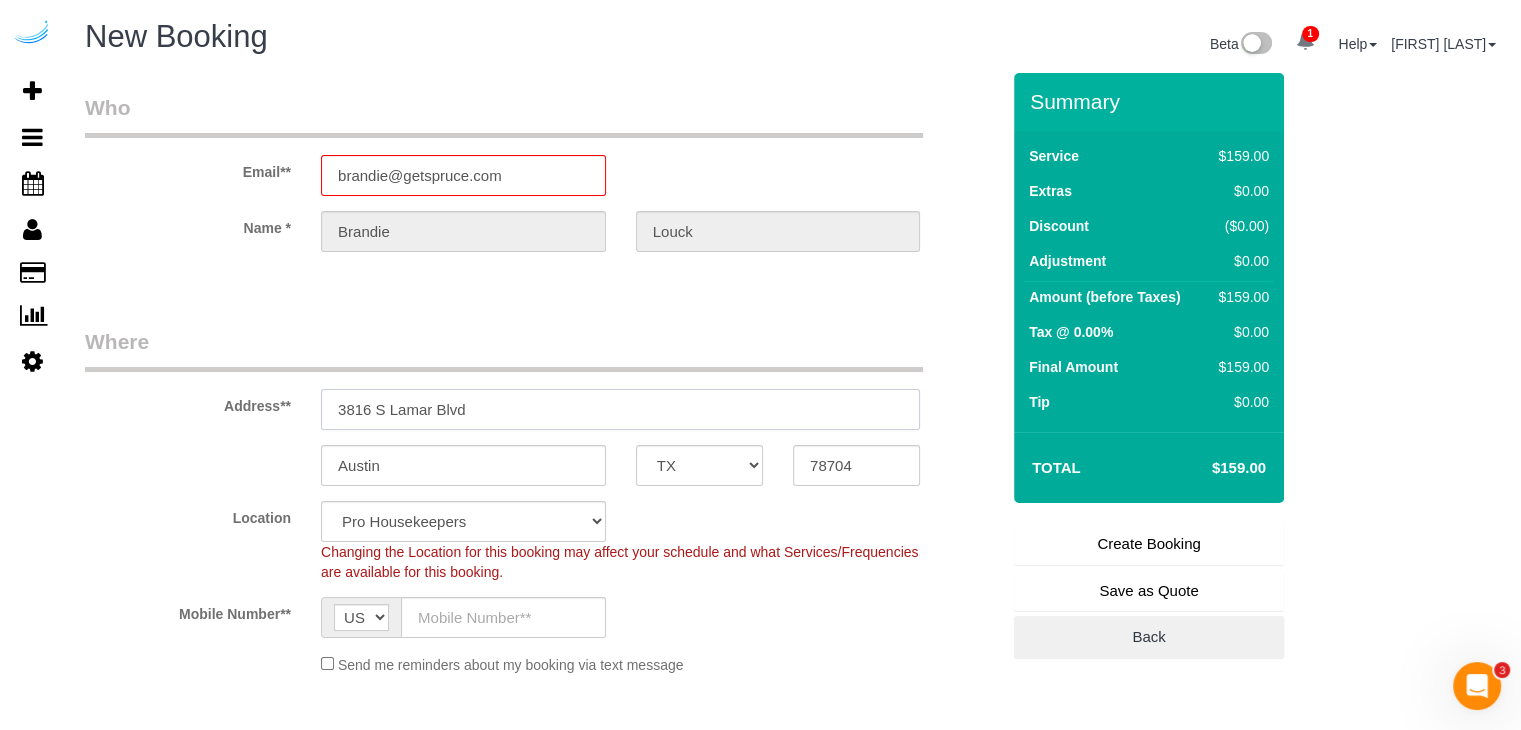 click on "3816 S Lamar Blvd" at bounding box center (620, 409) 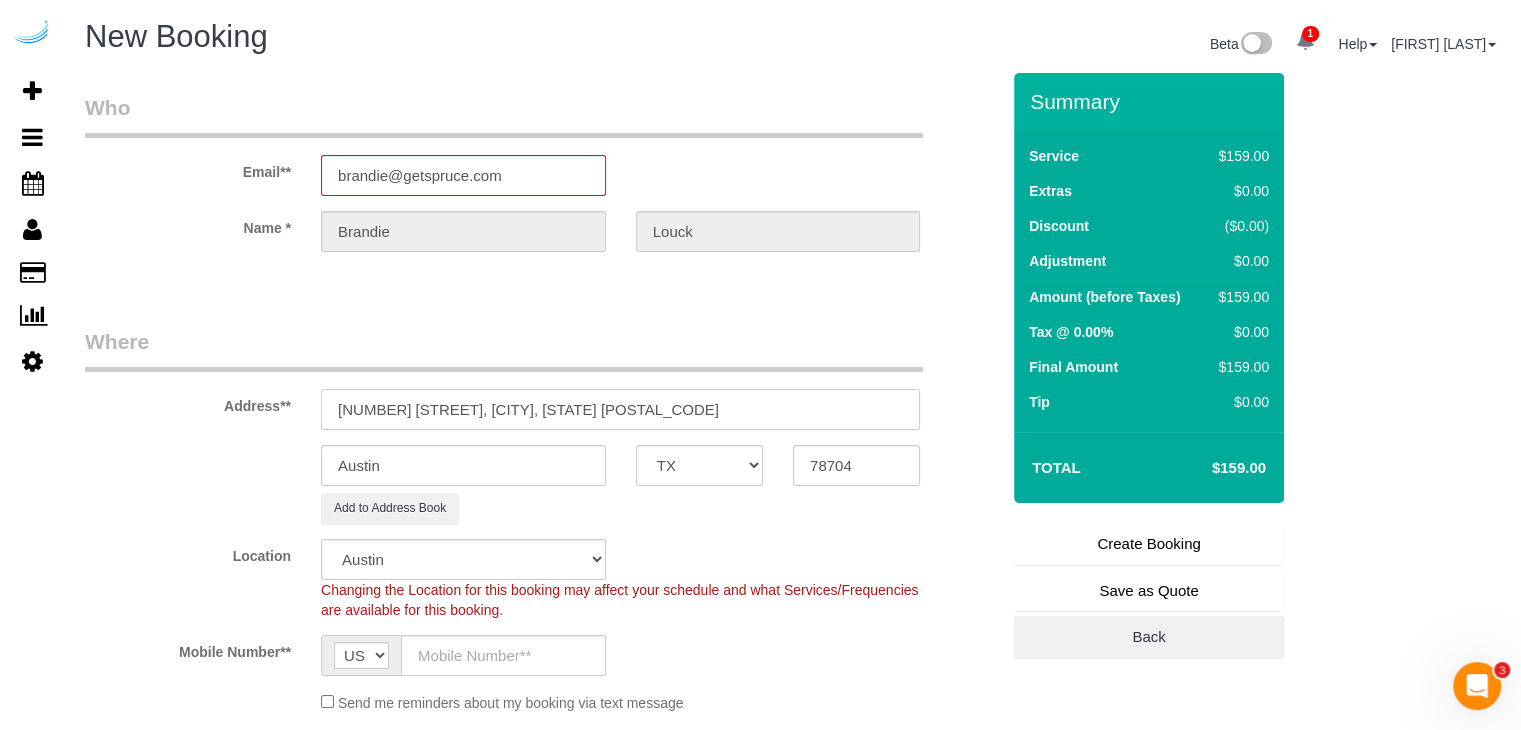 drag, startPoint x: 541, startPoint y: 410, endPoint x: 624, endPoint y: 402, distance: 83.38465 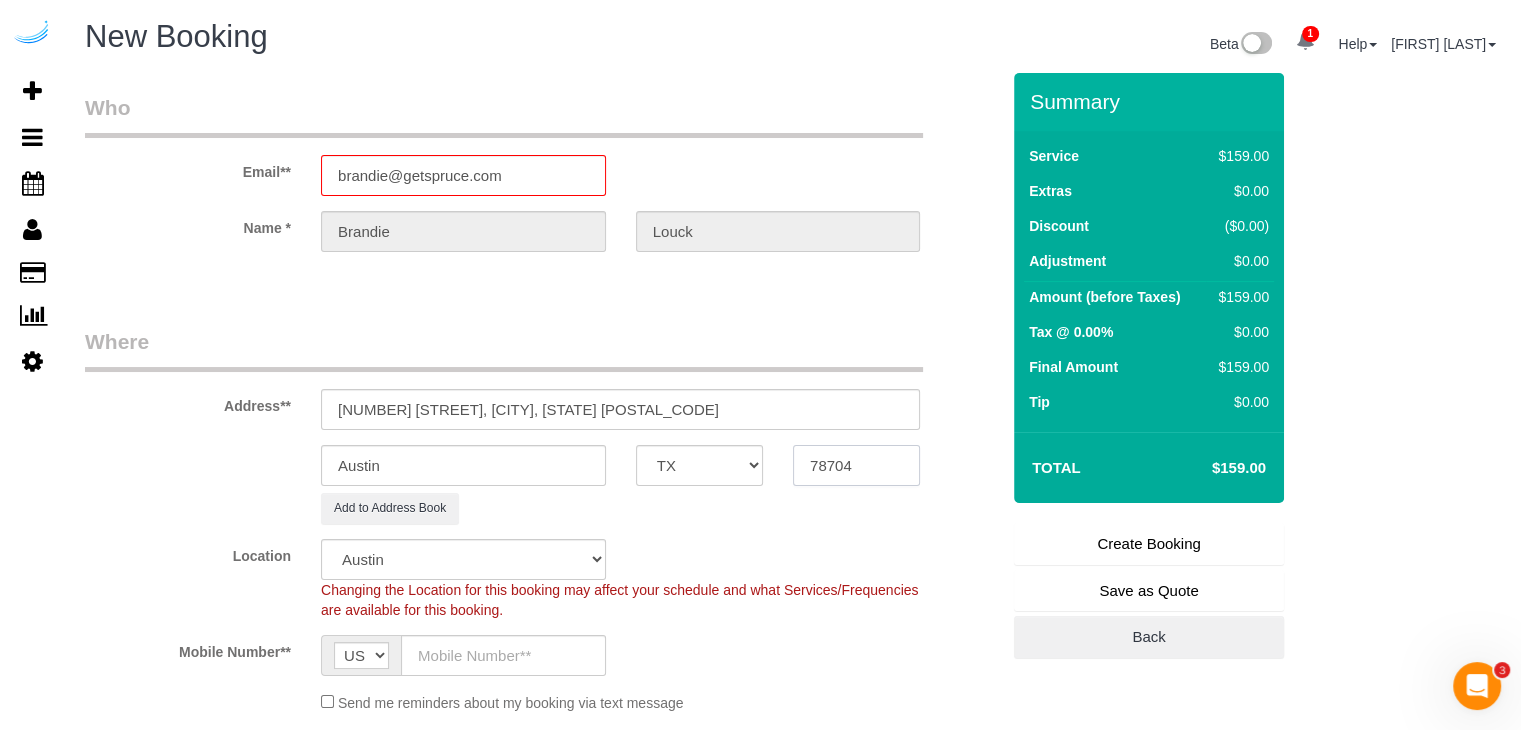click on "78704" at bounding box center [856, 465] 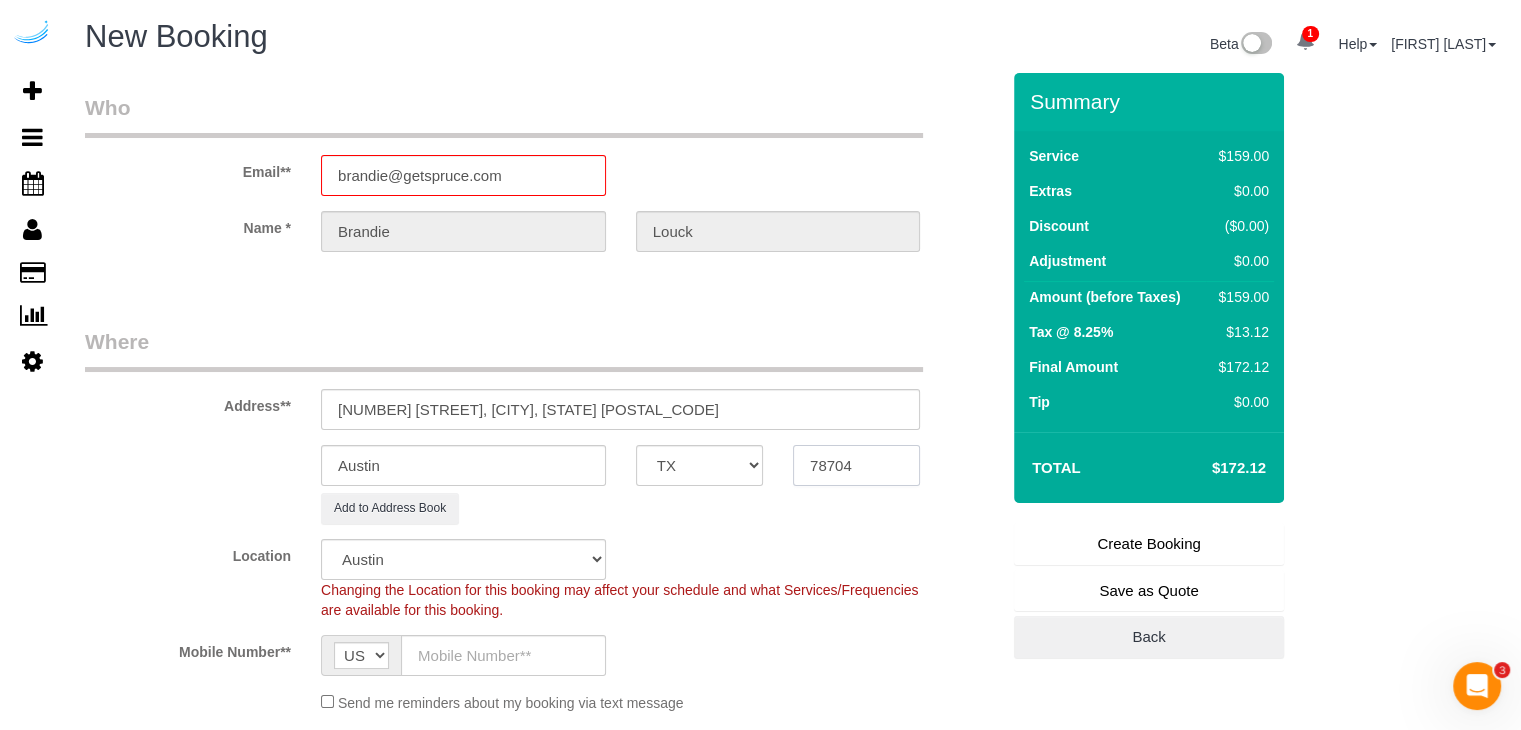 paste on "34235" 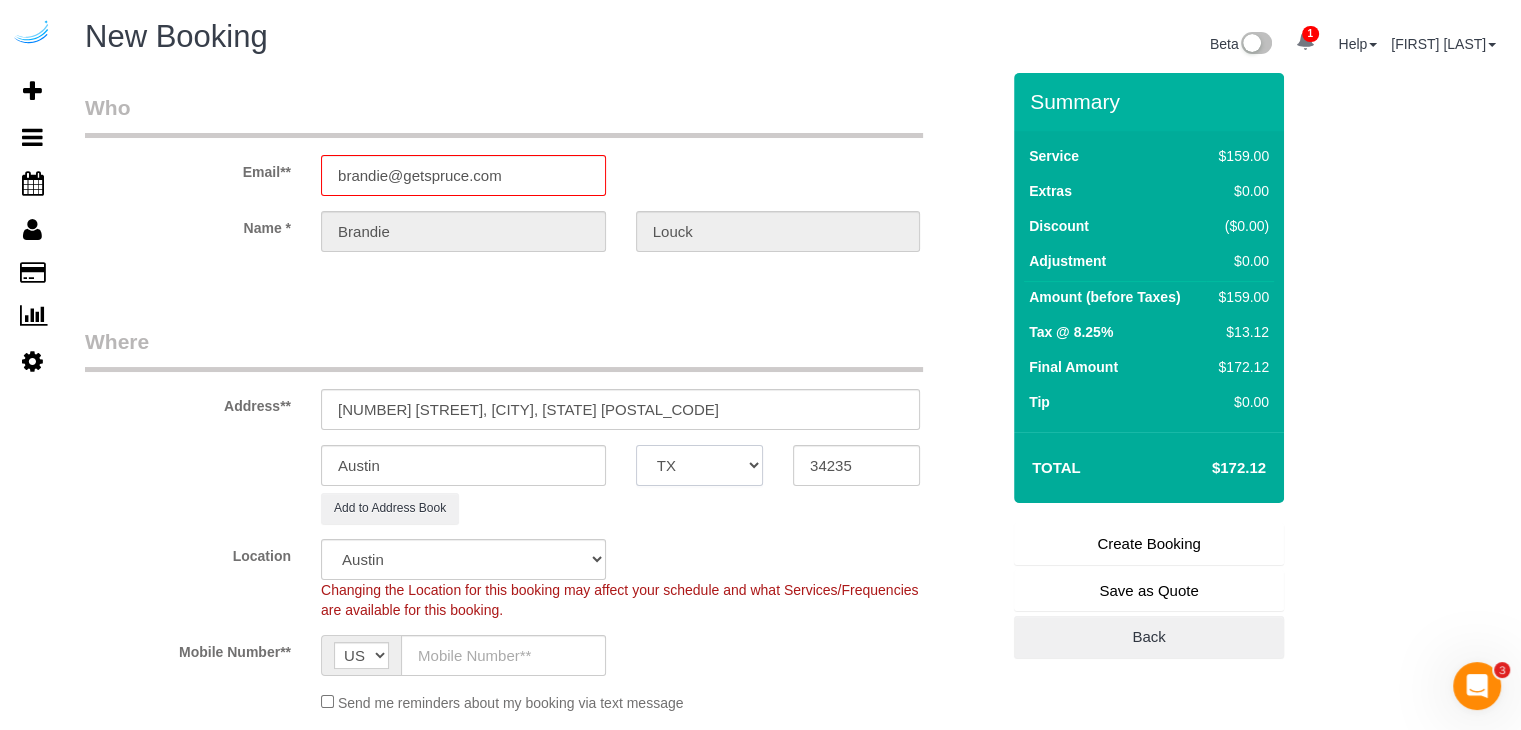 click on "AK
AL
AR
AZ
CA
CO
CT
DC
DE
FL
GA
HI
IA
ID
IL
IN
KS
KY
LA
MA
MD
ME
MI
MN
MO
MS
MT
NC
ND
NE
NH
NJ
NM
NV
NY
OH
OK
OR
PA
RI
SC
SD
TN
TX
UT
VA
VT
WA
WI
WV
WY" at bounding box center (699, 465) 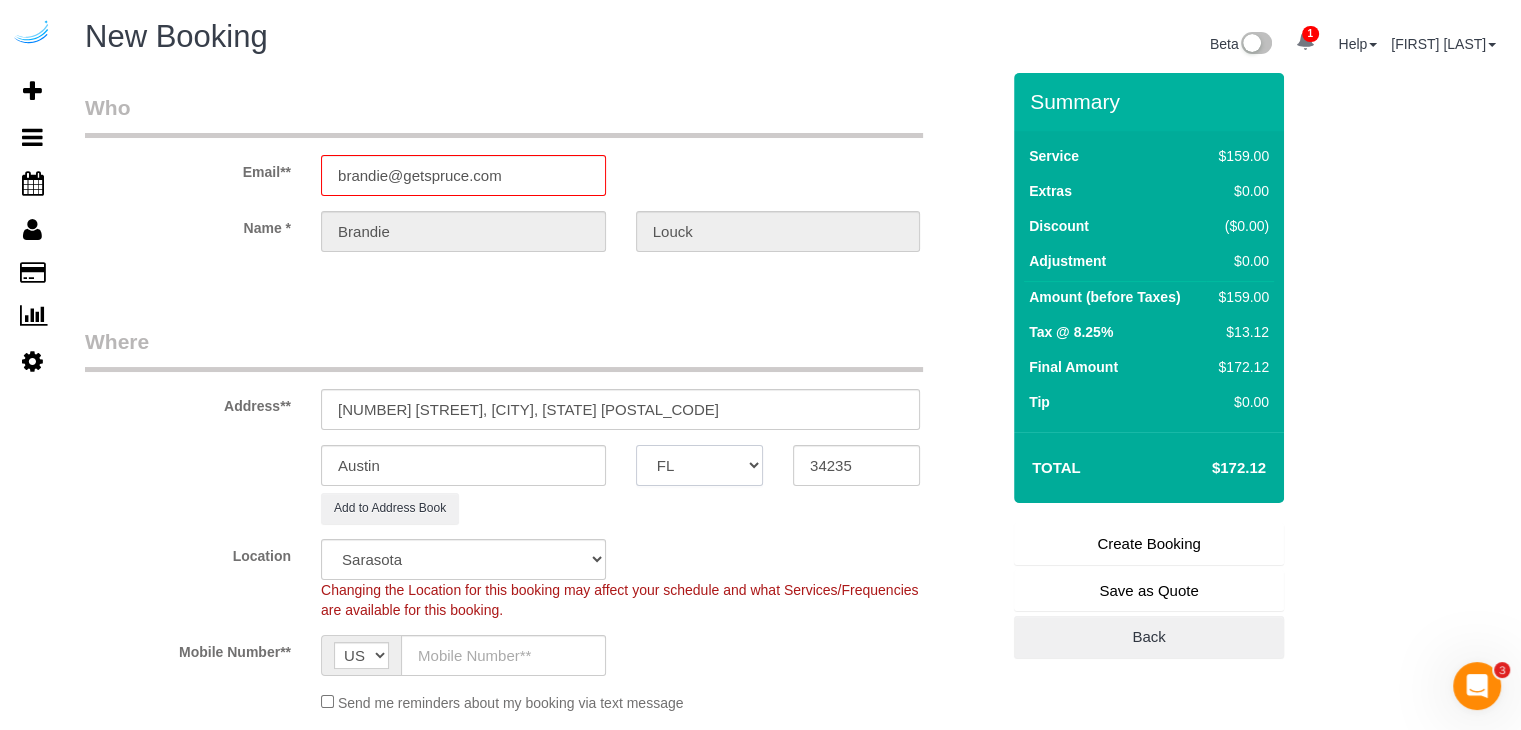 click on "AK
AL
AR
AZ
CA
CO
CT
DC
DE
FL
GA
HI
IA
ID
IL
IN
KS
KY
LA
MA
MD
ME
MI
MN
MO
MS
MT
NC
ND
NE
NH
NJ
NM
NV
NY
OH
OK
OR
PA
RI
SC
SD
TN
TX
UT
VA
VT
WA
WI
WV
WY" at bounding box center [699, 465] 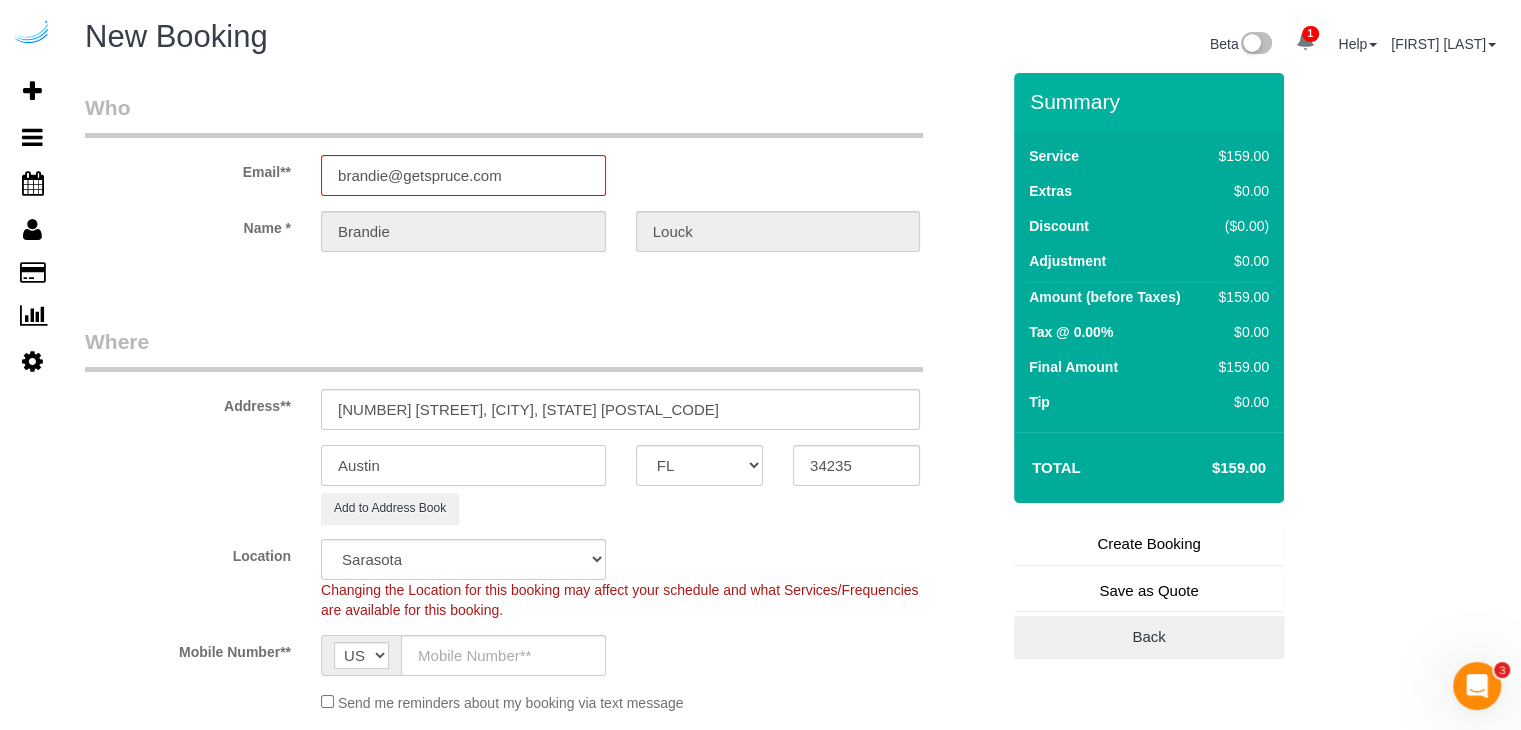 click on "Austin" at bounding box center (463, 465) 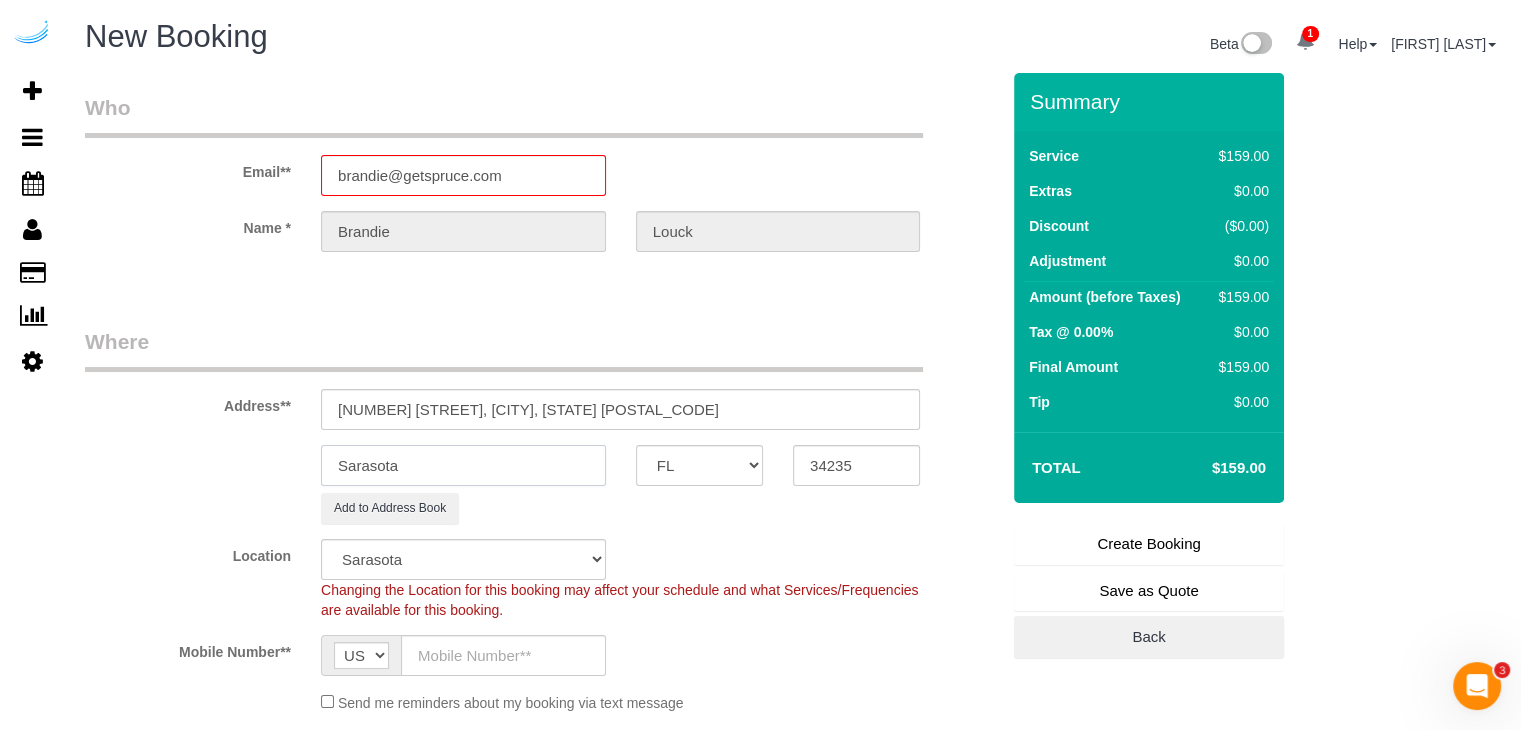 scroll, scrollTop: 200, scrollLeft: 0, axis: vertical 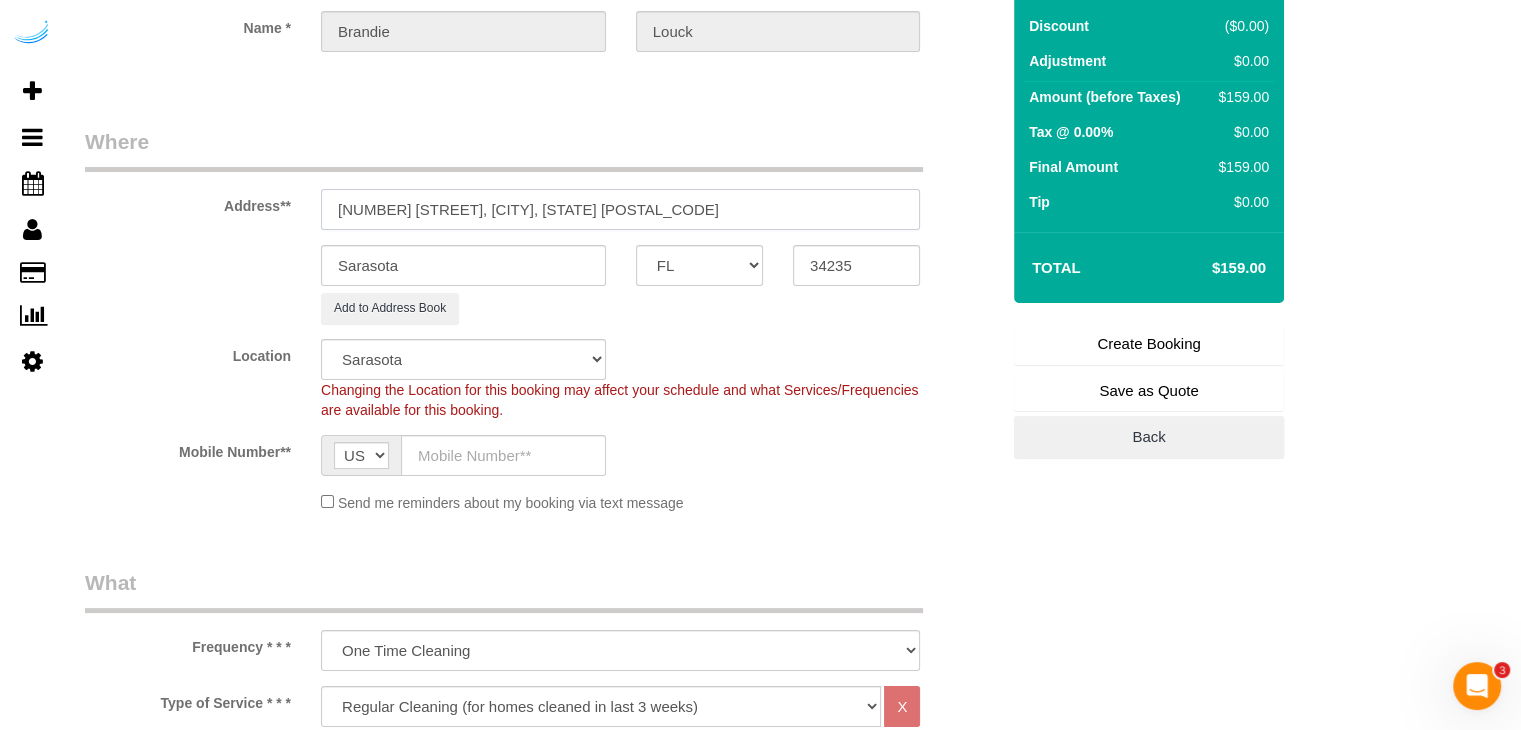 drag, startPoint x: 452, startPoint y: 210, endPoint x: 771, endPoint y: 187, distance: 319.82806 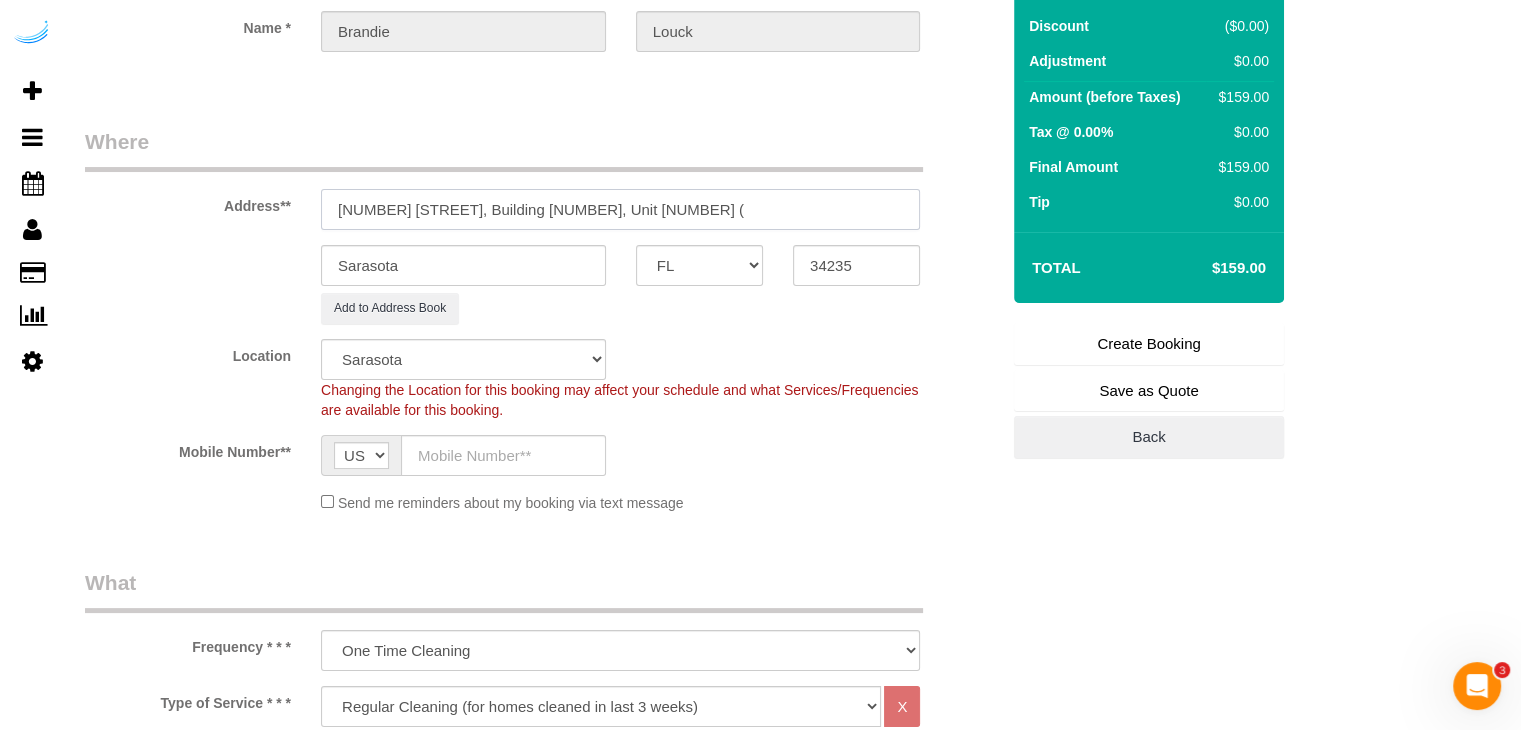 paste on "[FIRST] [LAST]" 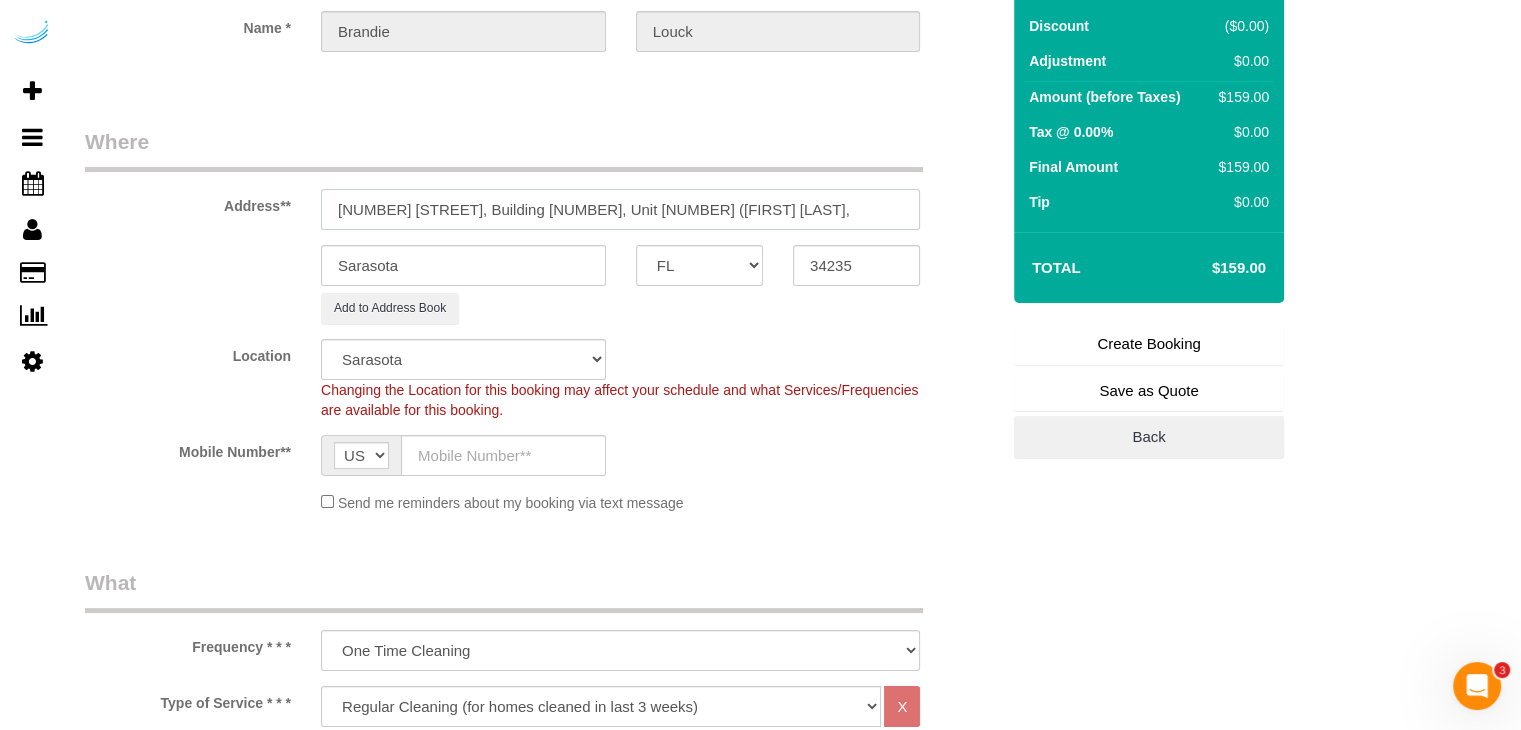 paste on "Solaire" 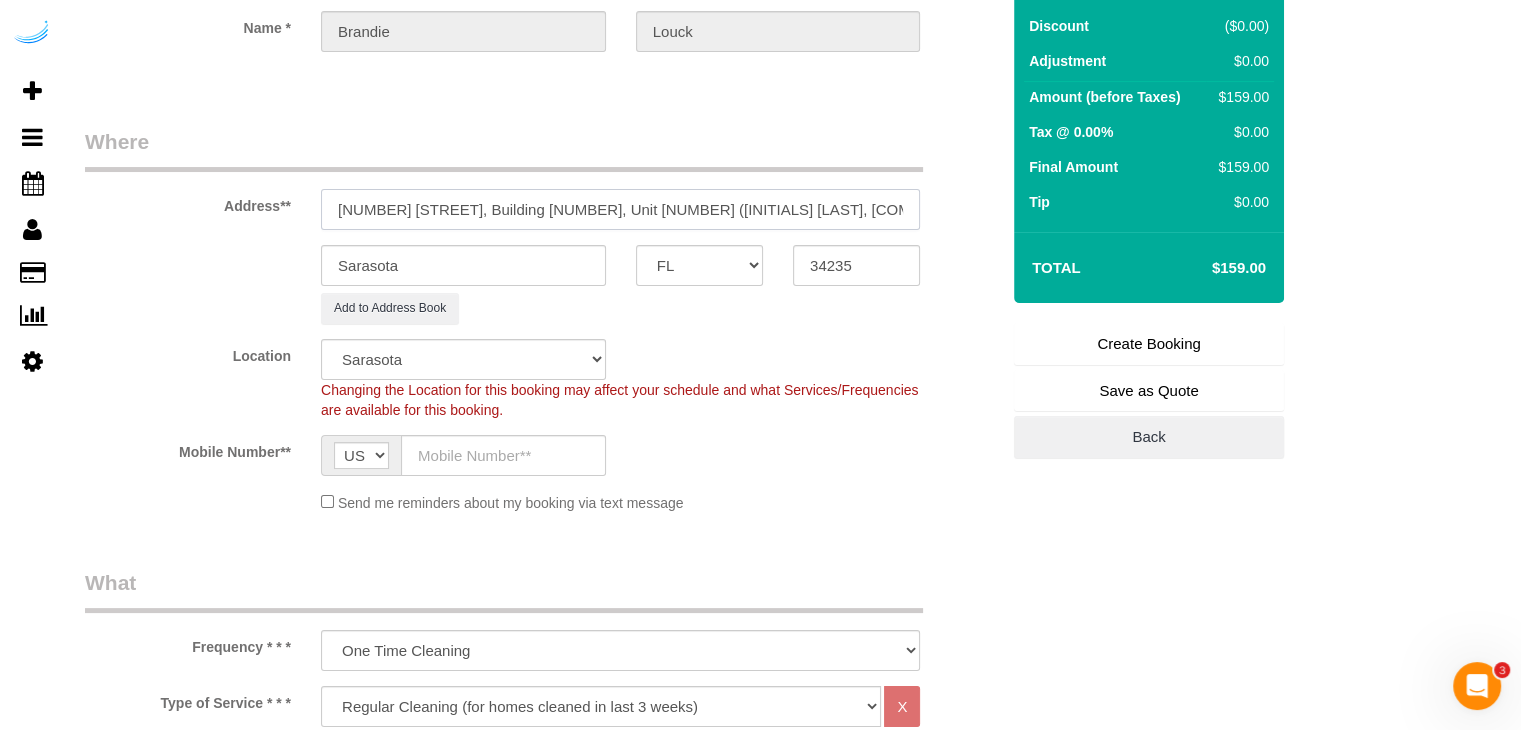 paste on "1444288" 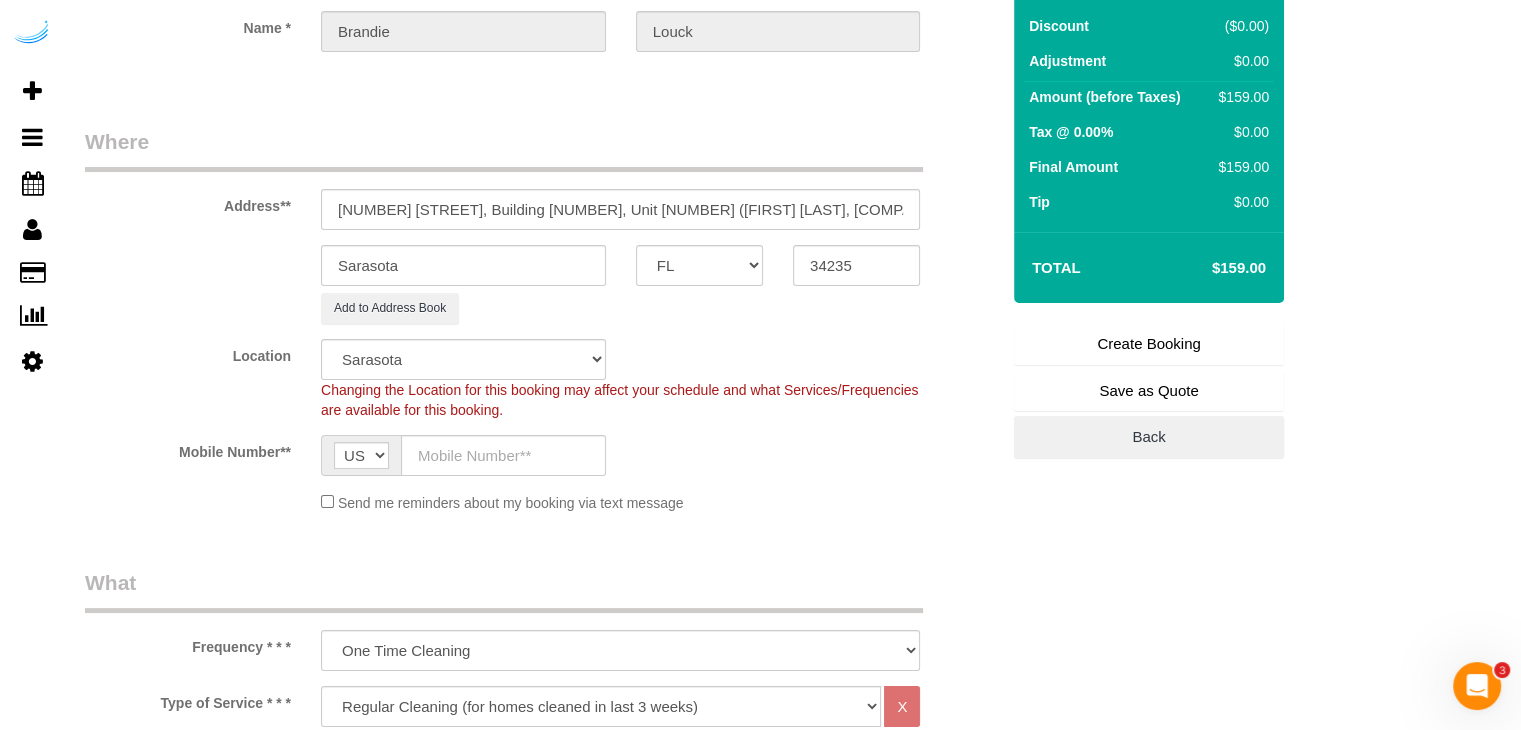 click on "Location
Pro Housekeepers Atlanta Austin Boston Chicago Cincinnati Clearwater Denver Ft Lauderdale Houston Jacksonville Kansas Las Vegas Los Angeles Area Miami Area Naples NYC Area Orlando Palm Beach Phoenix Portland Area San Francisco Area Sarasota Seattle Area St Petersburg Tampa Washington DC
Changing the Location for this booking may affect your schedule and what
Services/Frequencies are available for this booking.
Mobile Number**
AF AL DZ AD AO AI AQ AG AR AM AW AU AT AZ BS BH BD BB BY BE BZ BJ BM BT BO BA BW BR GB IO BN BG BF BI KH CM CA CV BQ KY CF TD CL CN CX CC CO KM CD CG CK CR HR CU CW CY CZ CI DK DJ DM DO TL EC EG SV GQ ER EE ET FK FO FJ FI FR GF PF TF GA GM GE DE GH GI GR GL GD GP GU GT GG GN GW GY HT HN HK HU IS IN ID IR IQ IE IM IL IT JM JP JE JO KZ KE KI KP KR KW KG LA LV LB LS LR LY LI LT LU MO MK MG MW MY MV ML MT MH MQ MR MU YT MX FM MD MC MN ME MS MA MZ MM NA NR NP NL NC NZ NI NE" 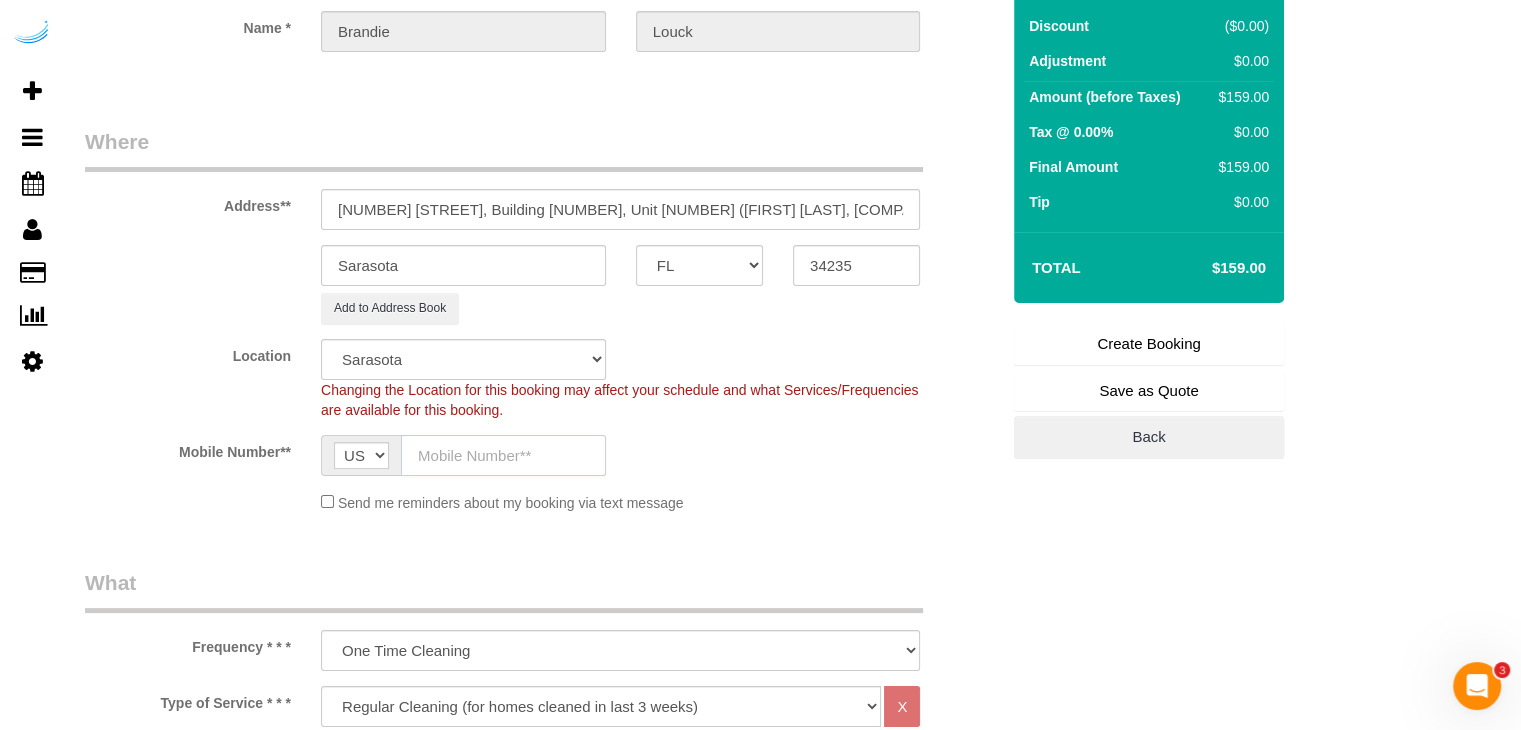 click 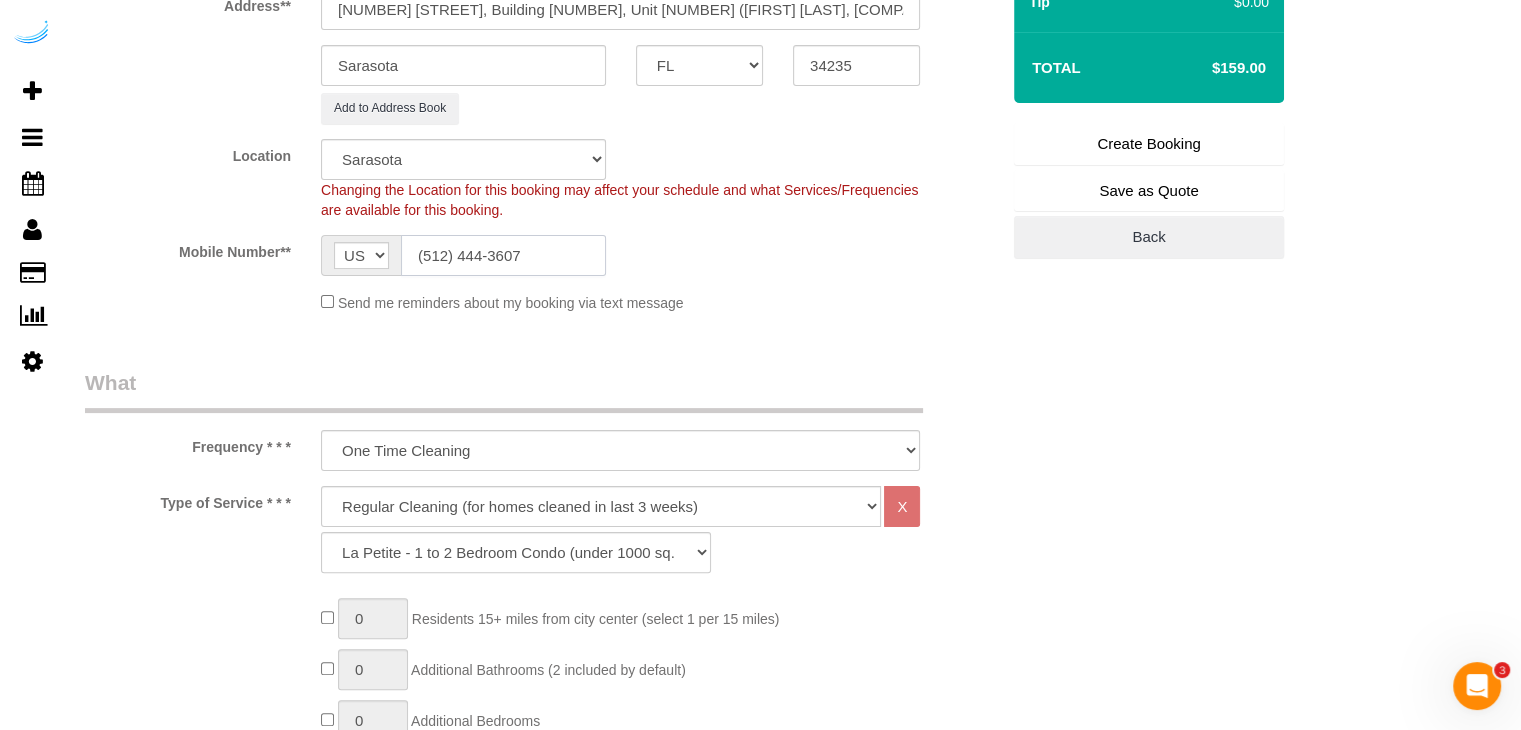 scroll, scrollTop: 500, scrollLeft: 0, axis: vertical 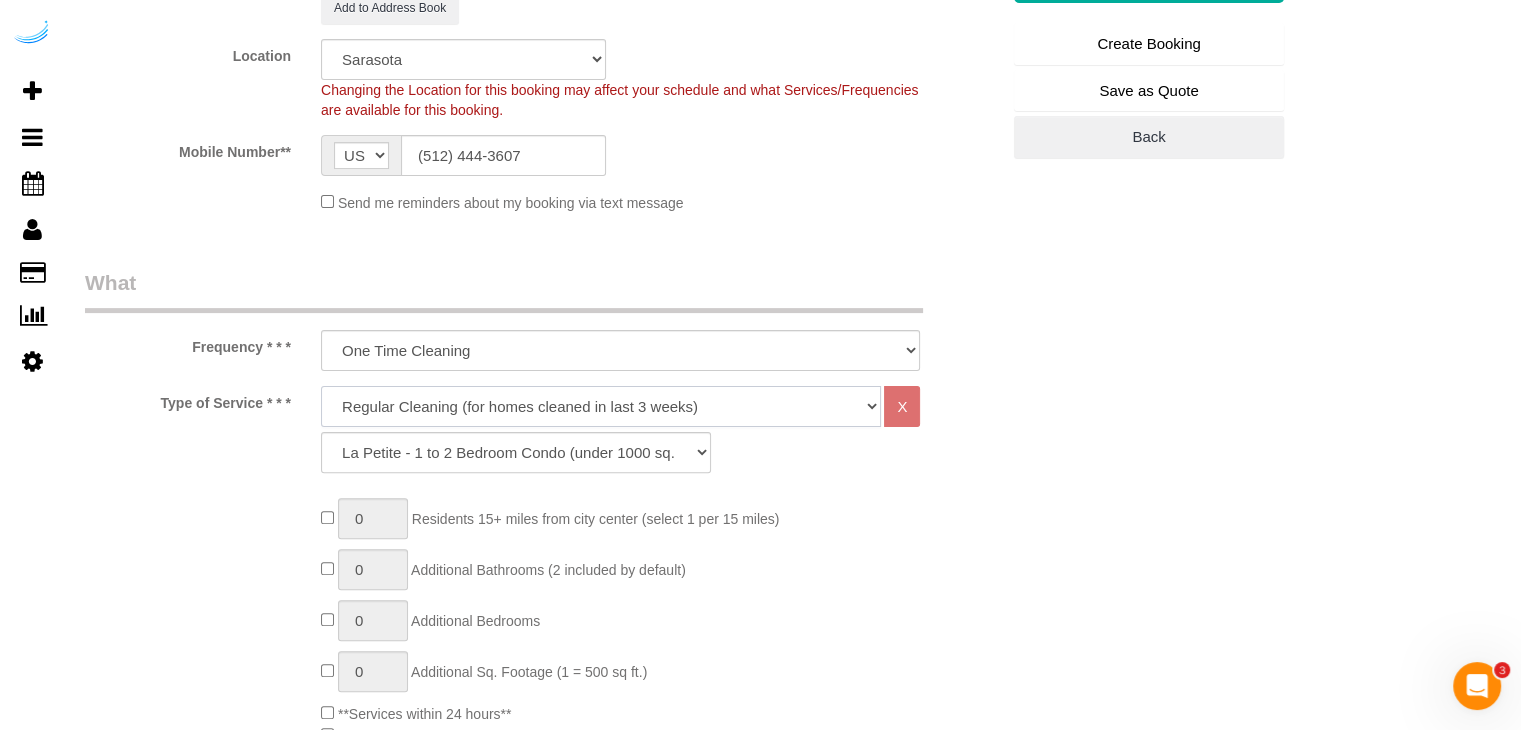 click on "Deep Cleaning (for homes that have not been cleaned in 3+ weeks) Spruce Regular Cleaning (for homes cleaned in last 3 weeks) Moving Cleanup (to clean home for new tenants) Post Construction Cleaning Vacation Rental Cleaning Hourly" 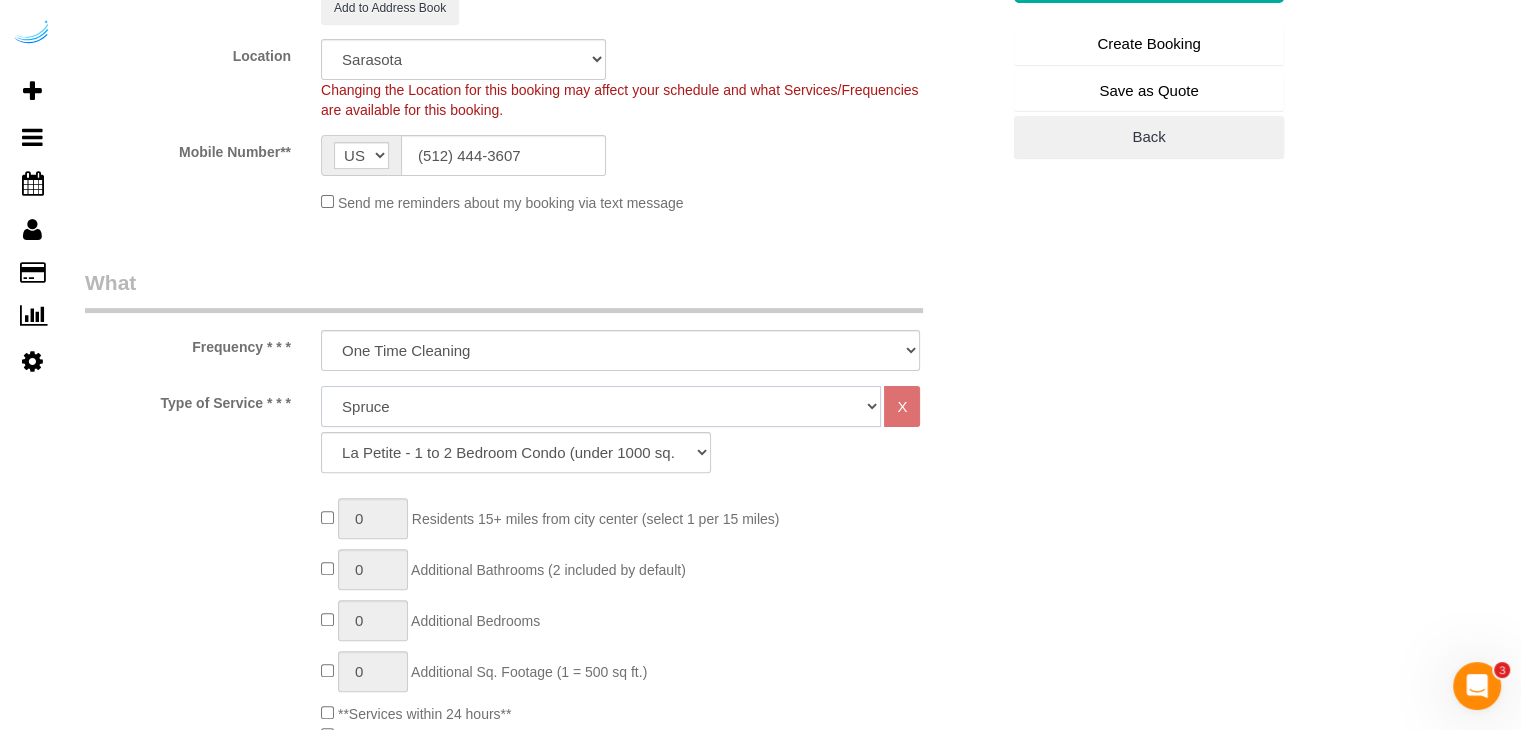 click on "Deep Cleaning (for homes that have not been cleaned in 3+ weeks) Spruce Regular Cleaning (for homes cleaned in last 3 weeks) Moving Cleanup (to clean home for new tenants) Post Construction Cleaning Vacation Rental Cleaning Hourly" 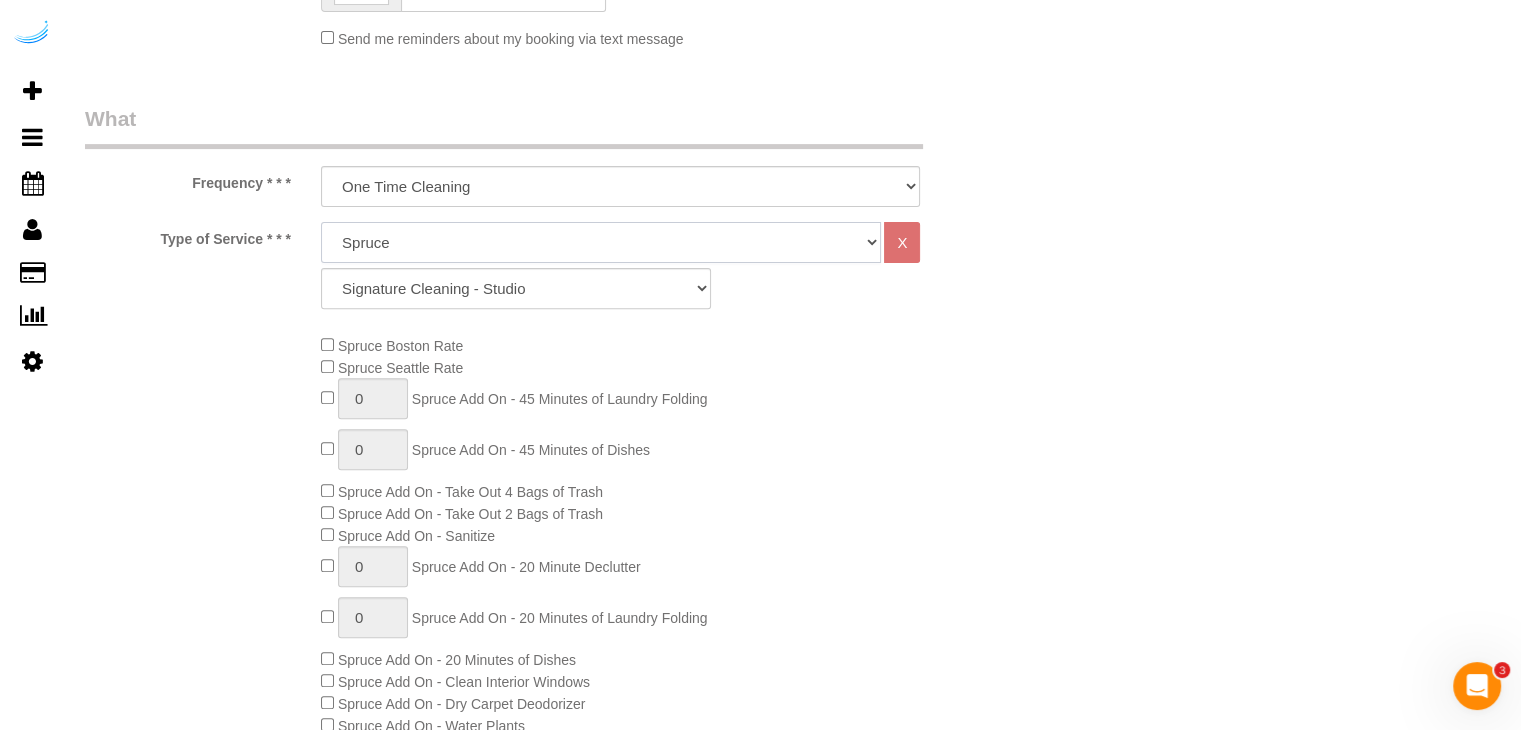 scroll, scrollTop: 700, scrollLeft: 0, axis: vertical 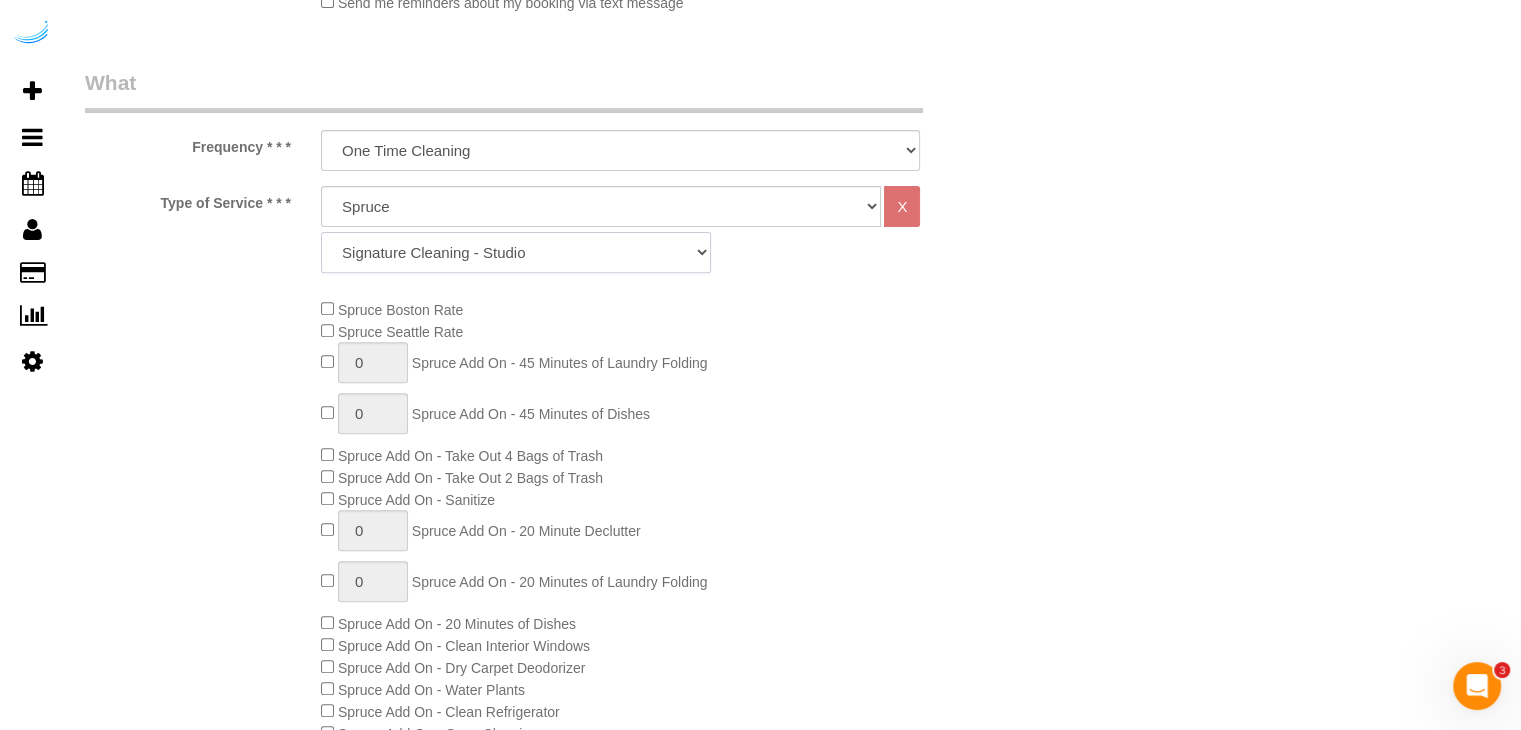click on "Signature Cleaning - Studio Signature Cleaning - 1 Bed 1 Bath Signature Cleaning - 1 Bed 1.5 Bath Signature Cleaning - 1 Bed 1 Bath + Study Signature Cleaning - 1 Bed 2 Bath Signature Cleaning - 2 Bed 1 Bath Signature Cleaning - 2 Bed 2 Bath Signature Cleaning - 2 Bed 2.5 Bath Signature Cleaning - 2 Bed 2 Bath + Study Signature Cleaning - 3 Bed 2 Bath Signature Cleaning - 3 Bed 3 Bath Signature Cleaning - 4 Bed 2 Bath Signature Cleaning - 4 Bed 4 Bath Signature Cleaning - 5 Bed 4 Bath Signature Cleaning - 5 Bed 5 Bath Signature Cleaning - 6 Bed 6 Bath Premium Cleaning - Studio Premium Cleaning - 1 Bed 1 Bath Premium Cleaning - 1 Bed 1.5 Bath Premium Cleaning - 1 Bed 1 Bath + Study Premium Cleaning - 1 Bed 2 Bath Premium Cleaning - 2 Bed 1 Bath Premium Cleaning - 2 Bed 2 Bath Premium Cleaning - 2 Bed 2.5 Bath Premium Cleaning - 2 Bed 2 Bath + Study Premium Cleaning - 3 Bed 2 Bath Premium Cleaning - 3 Bed 3 Bath Premium Cleaning - 4 Bed 2 Bath Premium Cleaning - 4 Bed 4 Bath Premium Cleaning - 5 Bed 4 Bath" 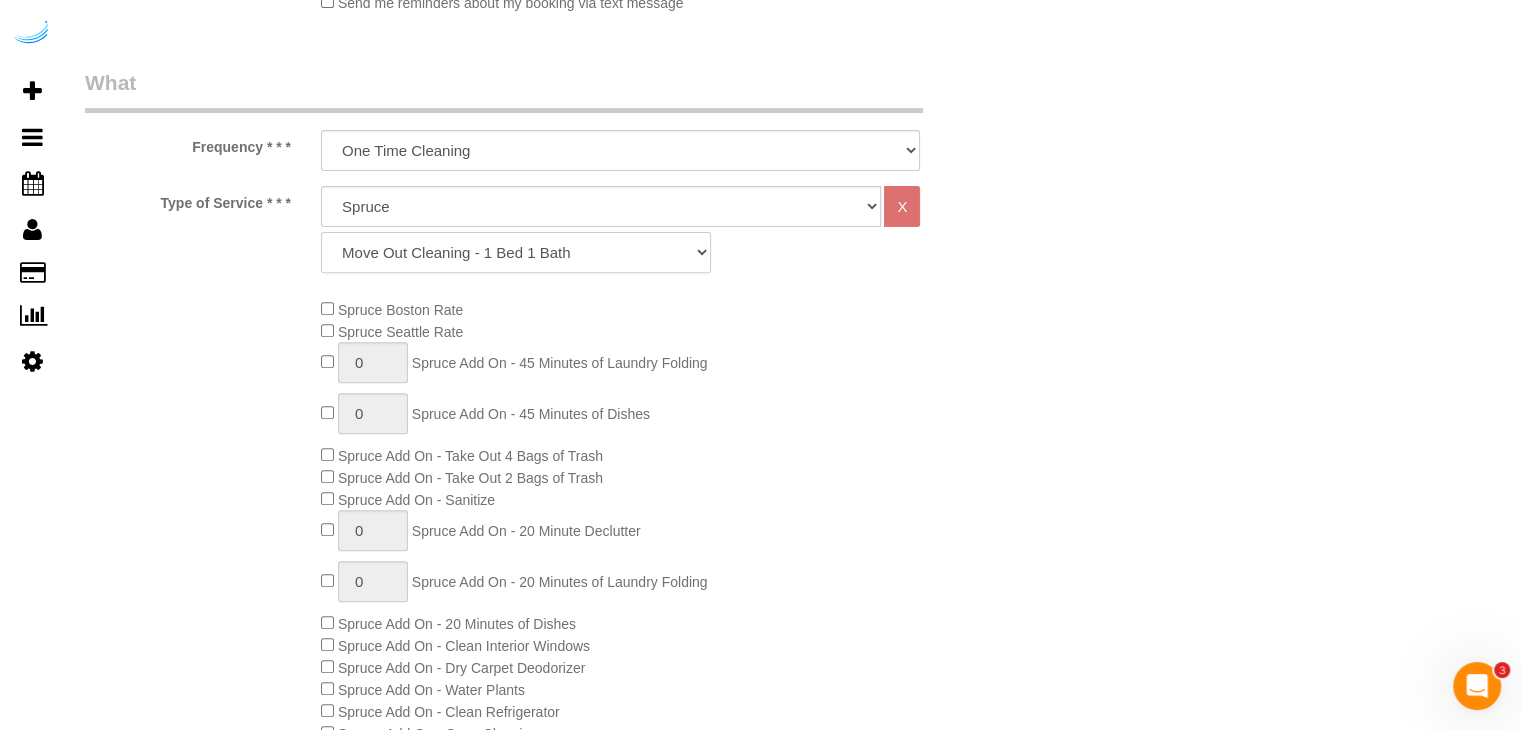 click on "Signature Cleaning - Studio Signature Cleaning - 1 Bed 1 Bath Signature Cleaning - 1 Bed 1.5 Bath Signature Cleaning - 1 Bed 1 Bath + Study Signature Cleaning - 1 Bed 2 Bath Signature Cleaning - 2 Bed 1 Bath Signature Cleaning - 2 Bed 2 Bath Signature Cleaning - 2 Bed 2.5 Bath Signature Cleaning - 2 Bed 2 Bath + Study Signature Cleaning - 3 Bed 2 Bath Signature Cleaning - 3 Bed 3 Bath Signature Cleaning - 4 Bed 2 Bath Signature Cleaning - 4 Bed 4 Bath Signature Cleaning - 5 Bed 4 Bath Signature Cleaning - 5 Bed 5 Bath Signature Cleaning - 6 Bed 6 Bath Premium Cleaning - Studio Premium Cleaning - 1 Bed 1 Bath Premium Cleaning - 1 Bed 1.5 Bath Premium Cleaning - 1 Bed 1 Bath + Study Premium Cleaning - 1 Bed 2 Bath Premium Cleaning - 2 Bed 1 Bath Premium Cleaning - 2 Bed 2 Bath Premium Cleaning - 2 Bed 2.5 Bath Premium Cleaning - 2 Bed 2 Bath + Study Premium Cleaning - 3 Bed 2 Bath Premium Cleaning - 3 Bed 3 Bath Premium Cleaning - 4 Bed 2 Bath Premium Cleaning - 4 Bed 4 Bath Premium Cleaning - 5 Bed 4 Bath" 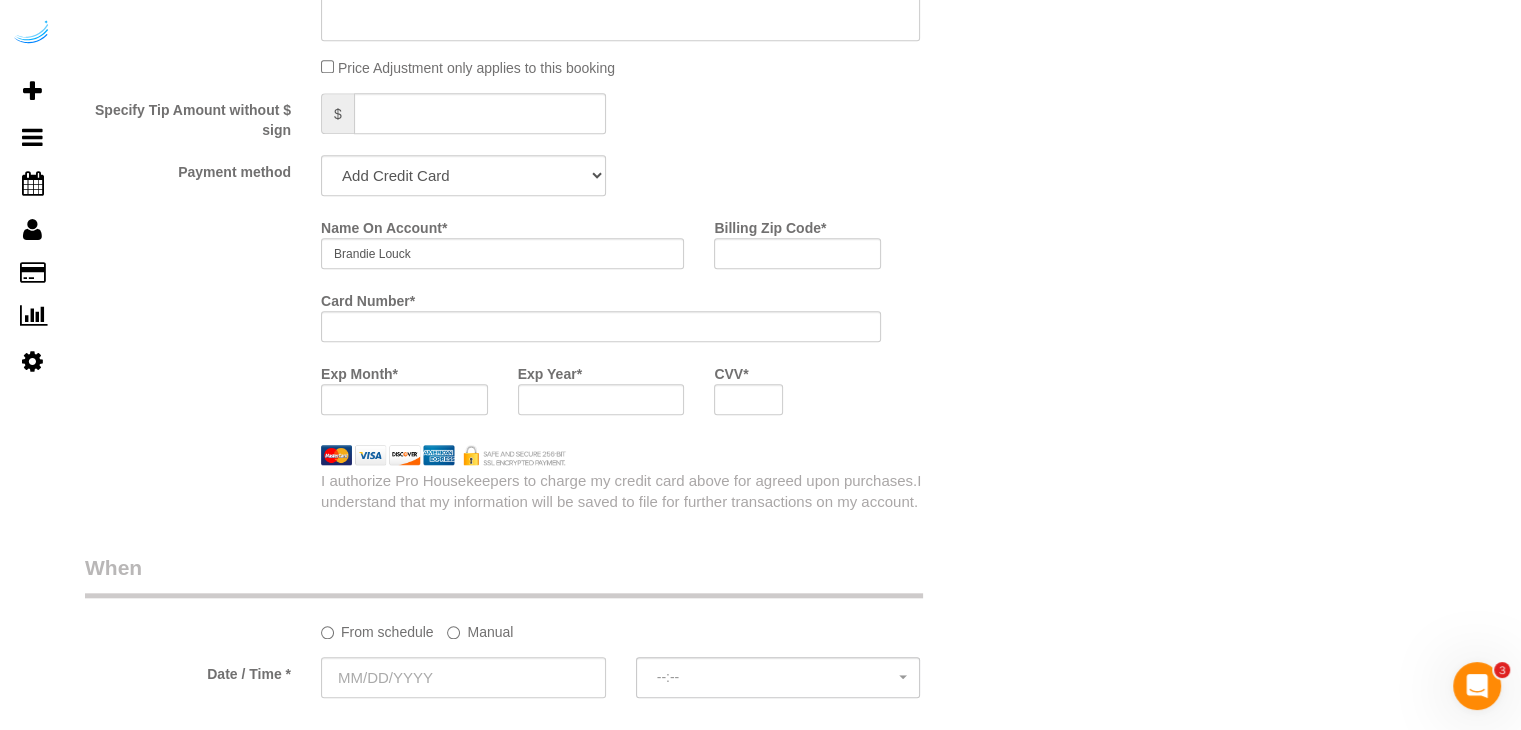 scroll, scrollTop: 1900, scrollLeft: 0, axis: vertical 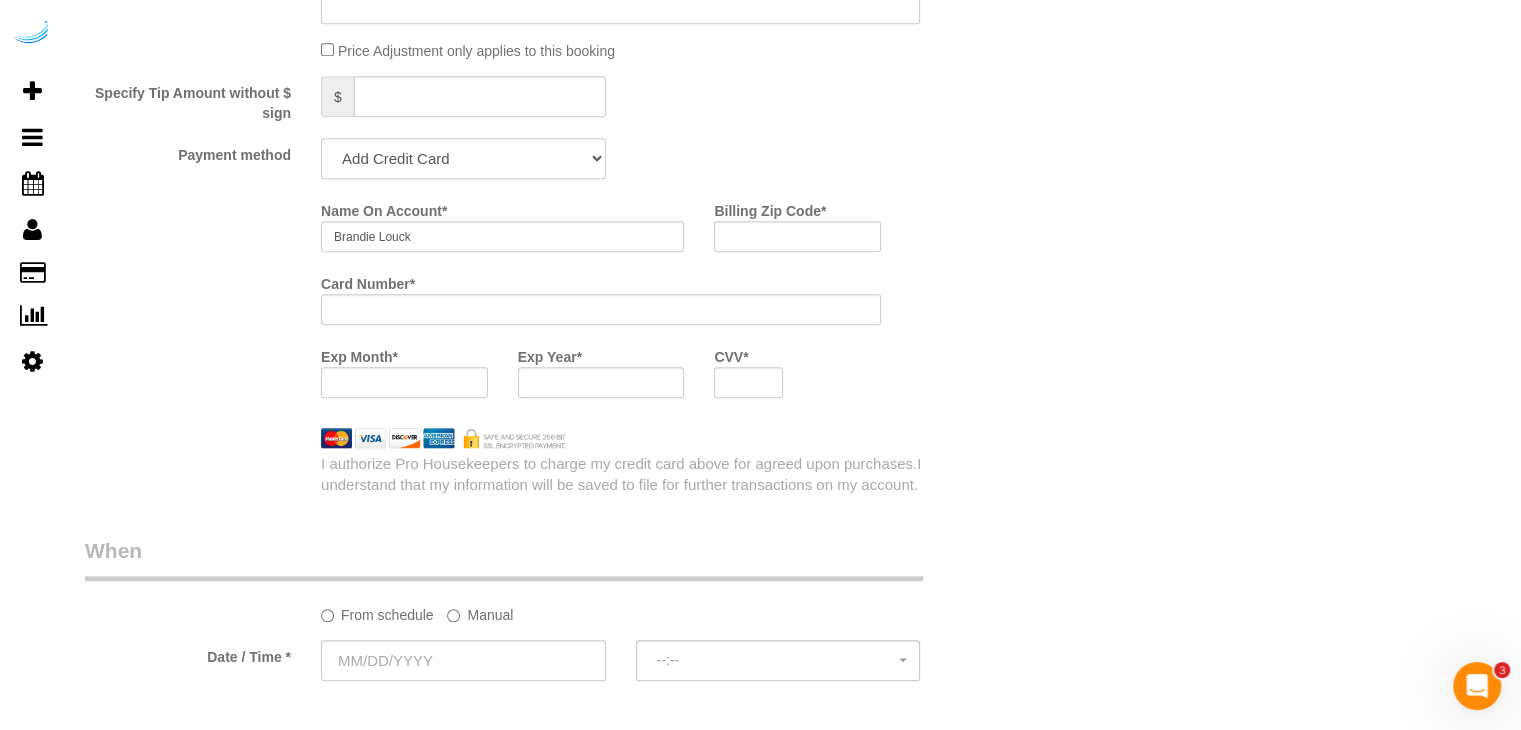 click on "Add Credit Card Cash Check Paypal" 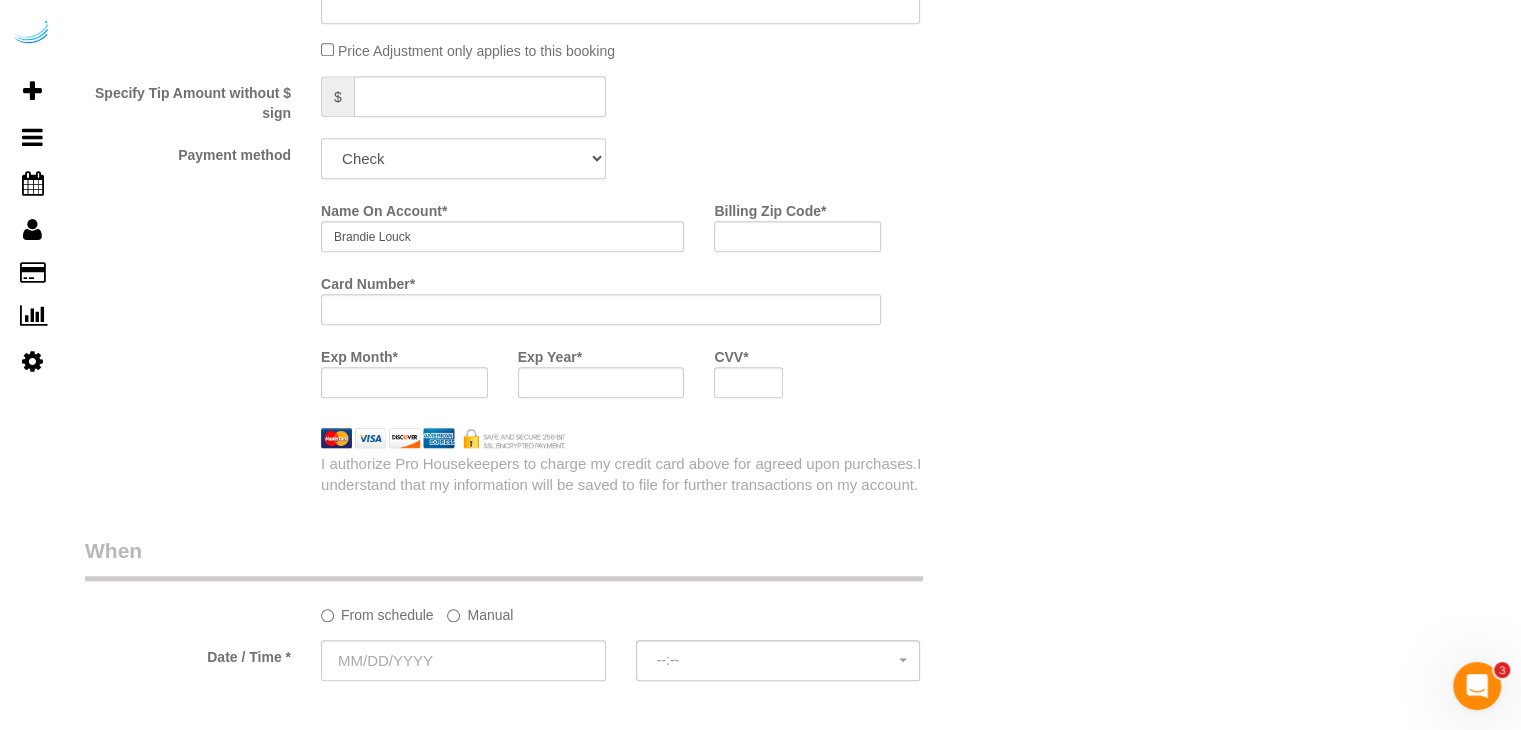 click on "Add Credit Card Cash Check Paypal" 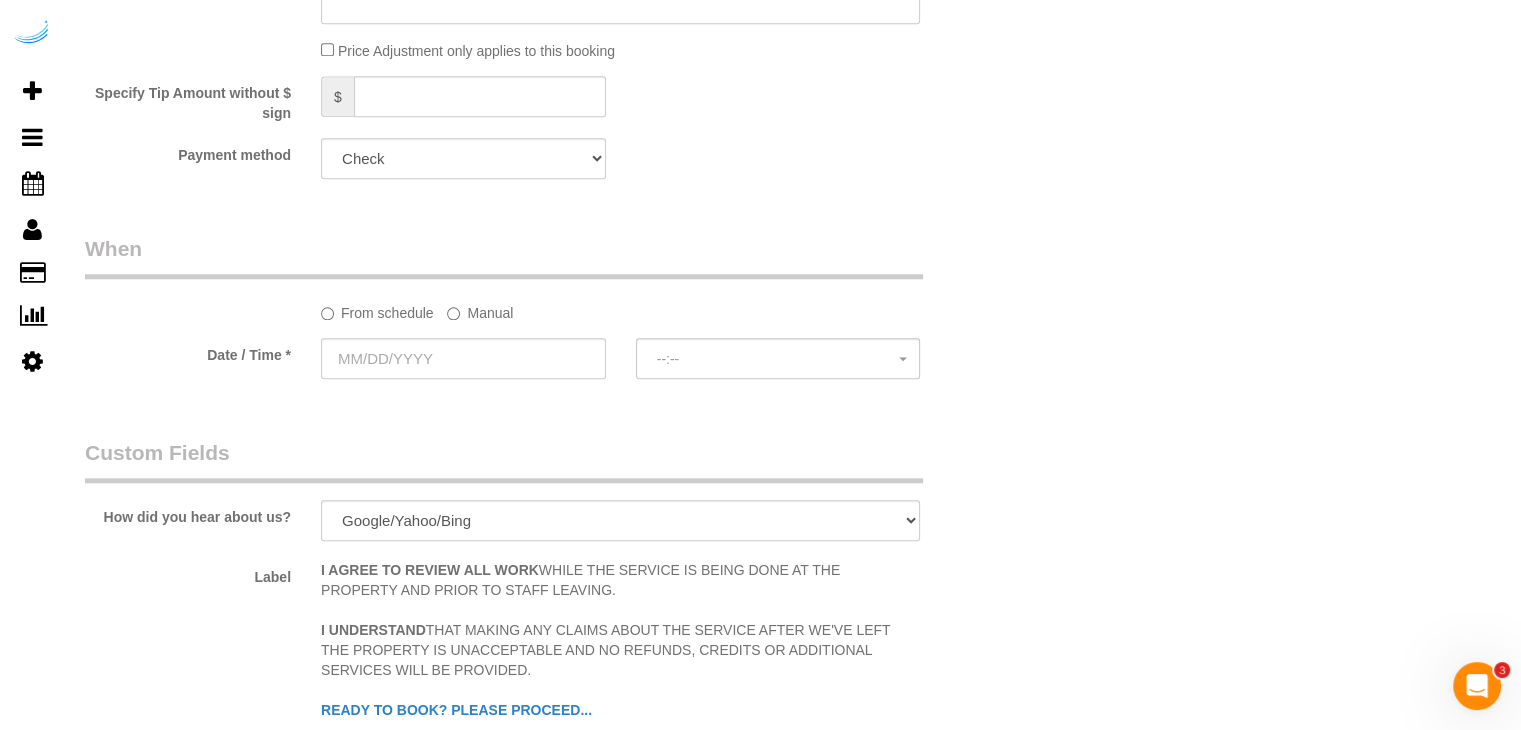 click on "Manual" 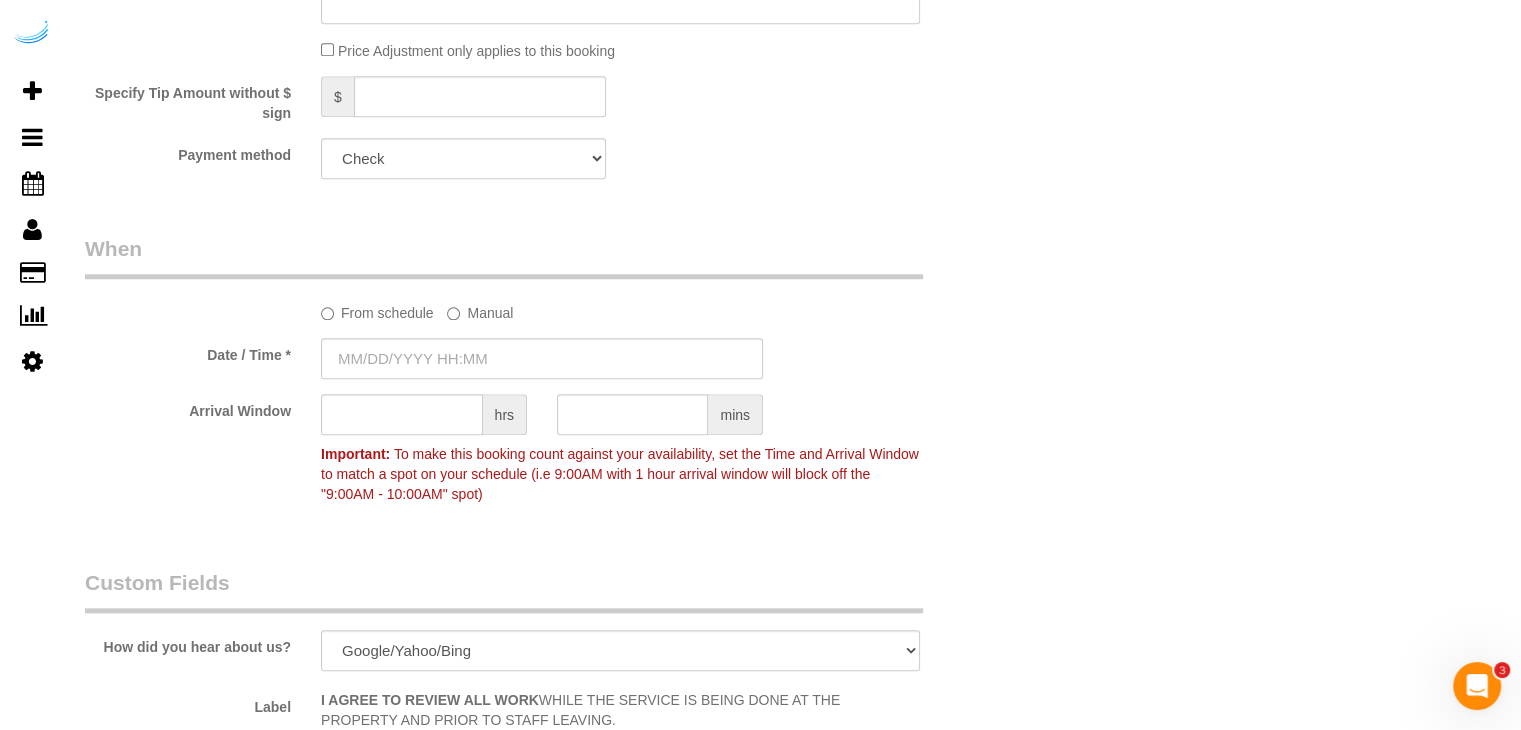 click on "From schedule
Manual
Date / Time *
Arrival Window
hrs
mins
Important:
To make this booking count against your availability, set the Time and
Arrival Window to match a spot on your schedule (i.e 9:00AM with 1 hour
arrival window will block off the "9:00AM - 10:00AM" spot)" 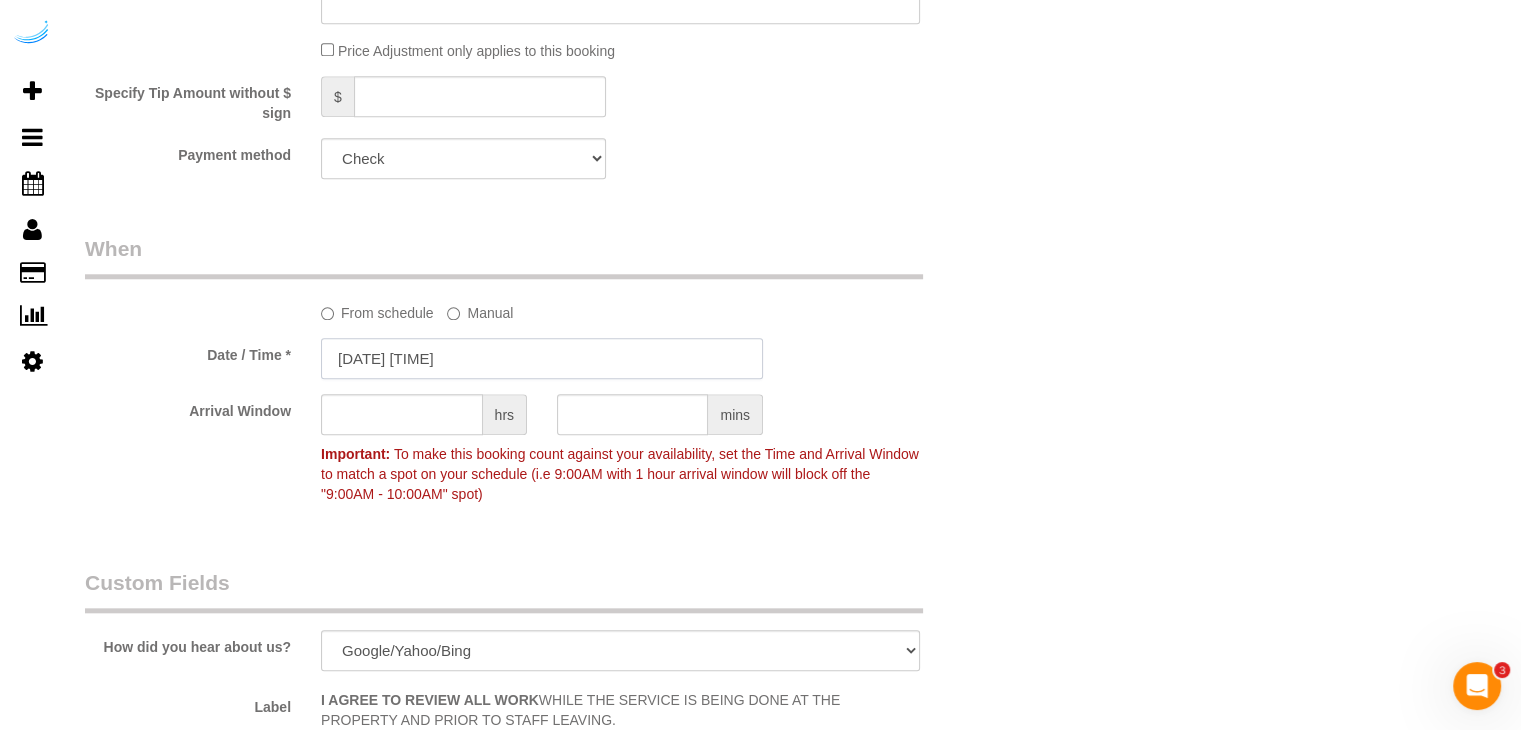 click on "1
Beta
Your Notifications
You have 0 alerts
×
You have 24  to charge for 07/30/2025
Add Booking
Bookings
Active Bookings
Cancelled Bookings
Quote Inquiries" at bounding box center [760, -1535] 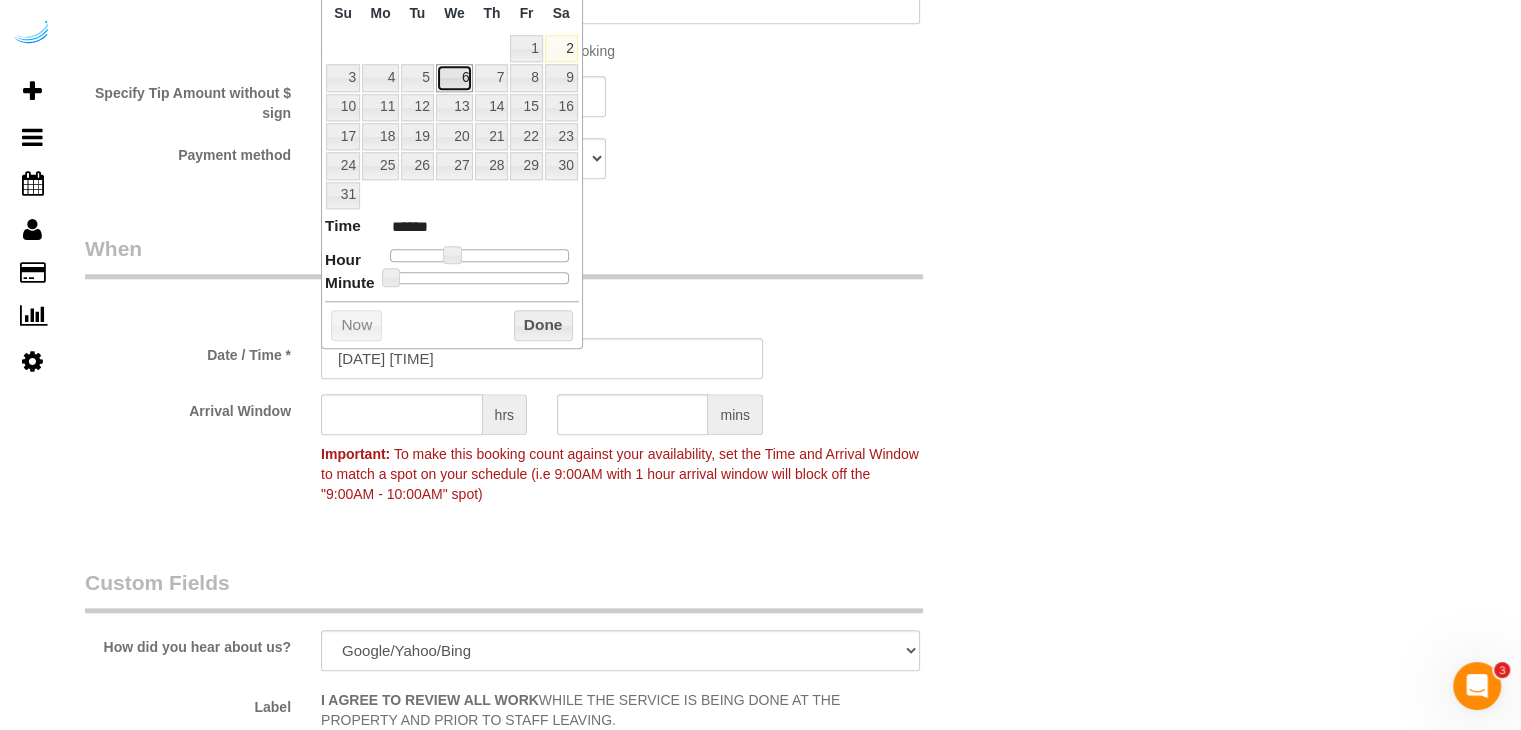 click on "6" at bounding box center [455, 77] 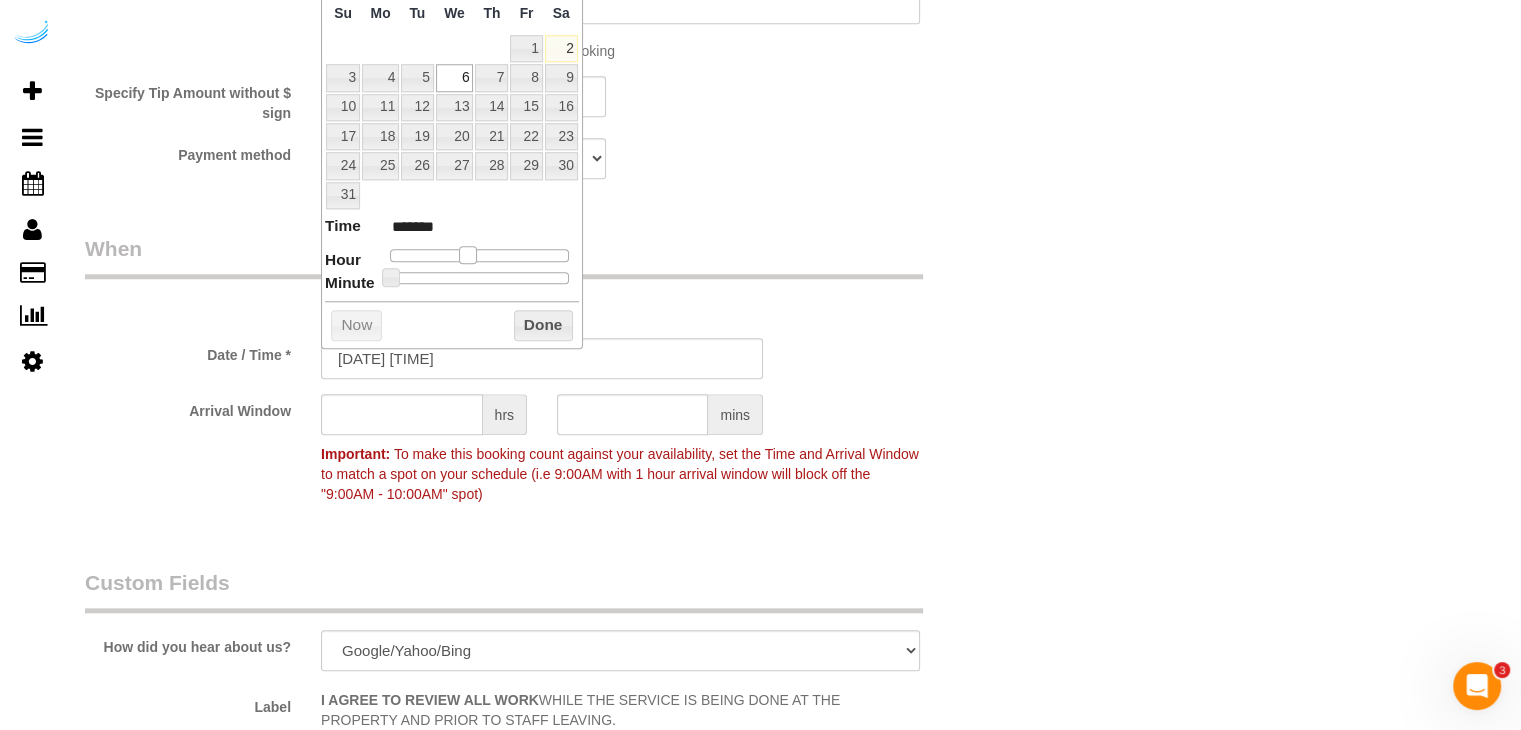 drag, startPoint x: 456, startPoint y: 253, endPoint x: 436, endPoint y: 294, distance: 45.617977 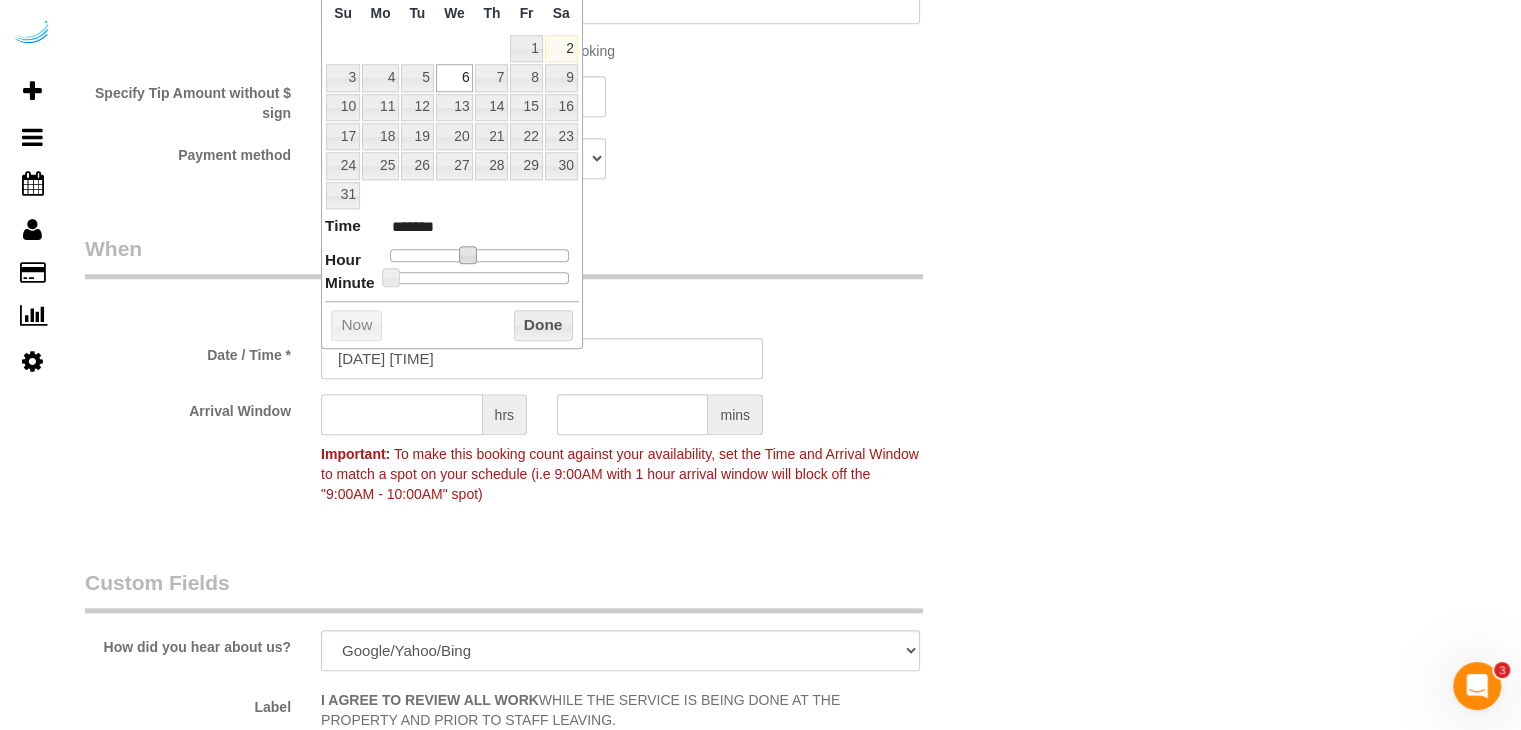 click 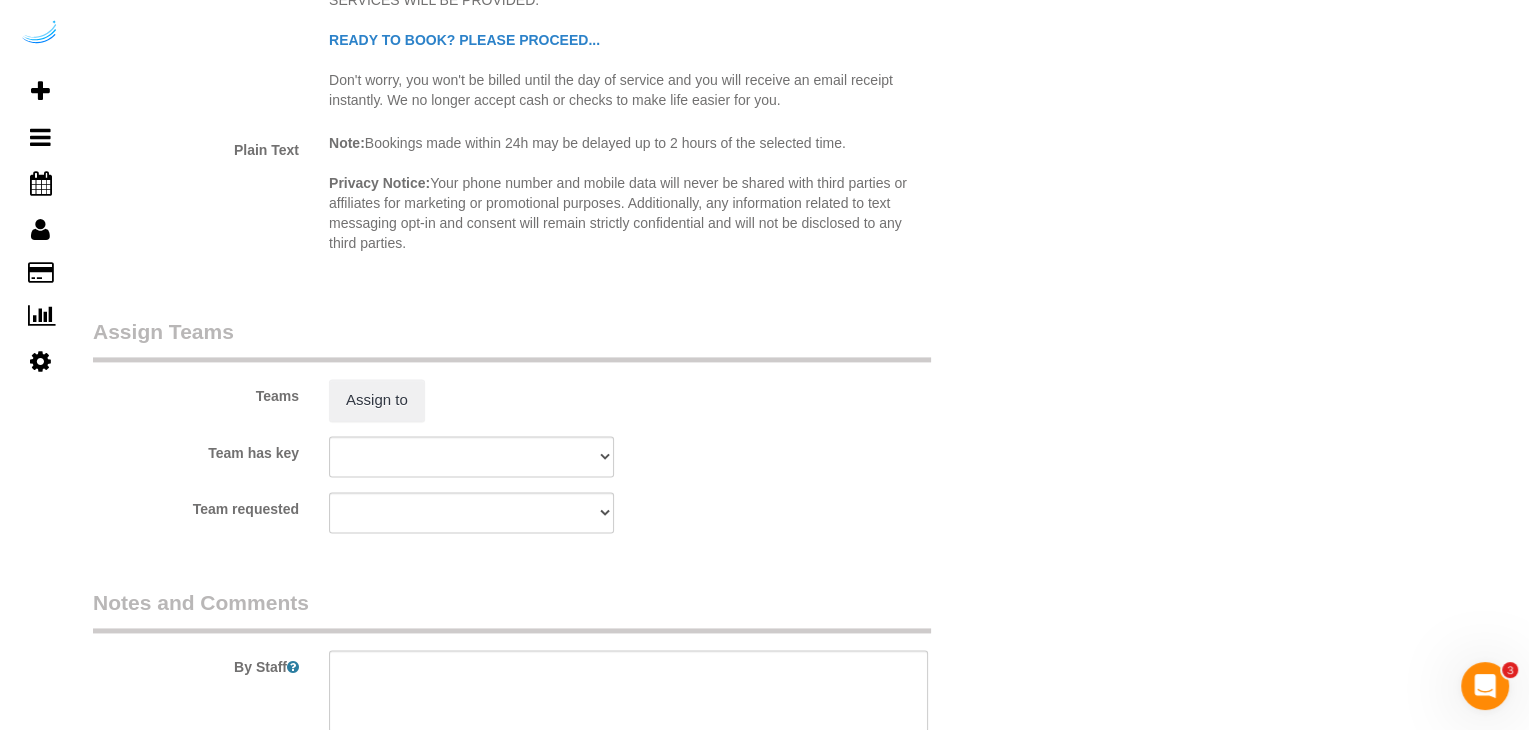 scroll, scrollTop: 2971, scrollLeft: 0, axis: vertical 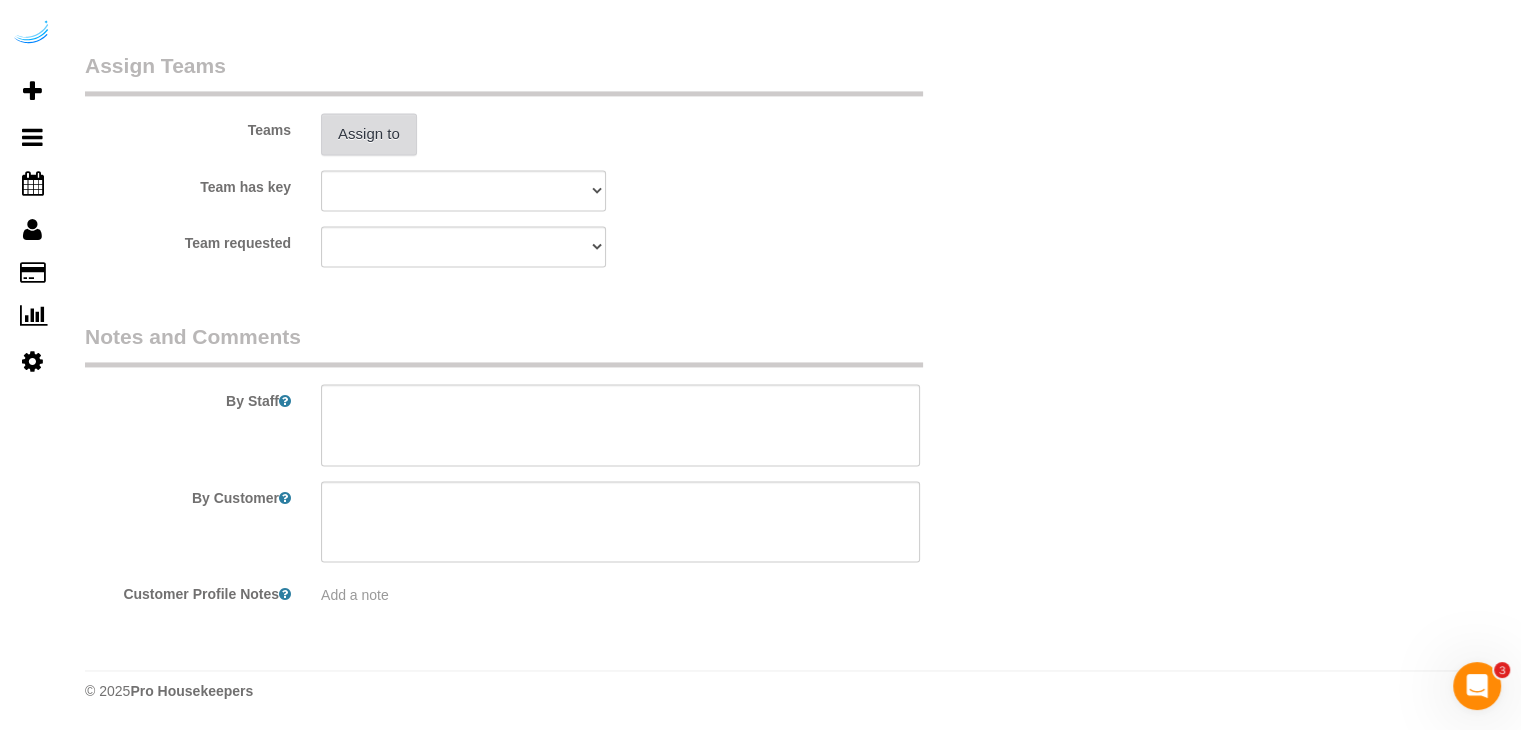 click on "Assign to" at bounding box center [369, 134] 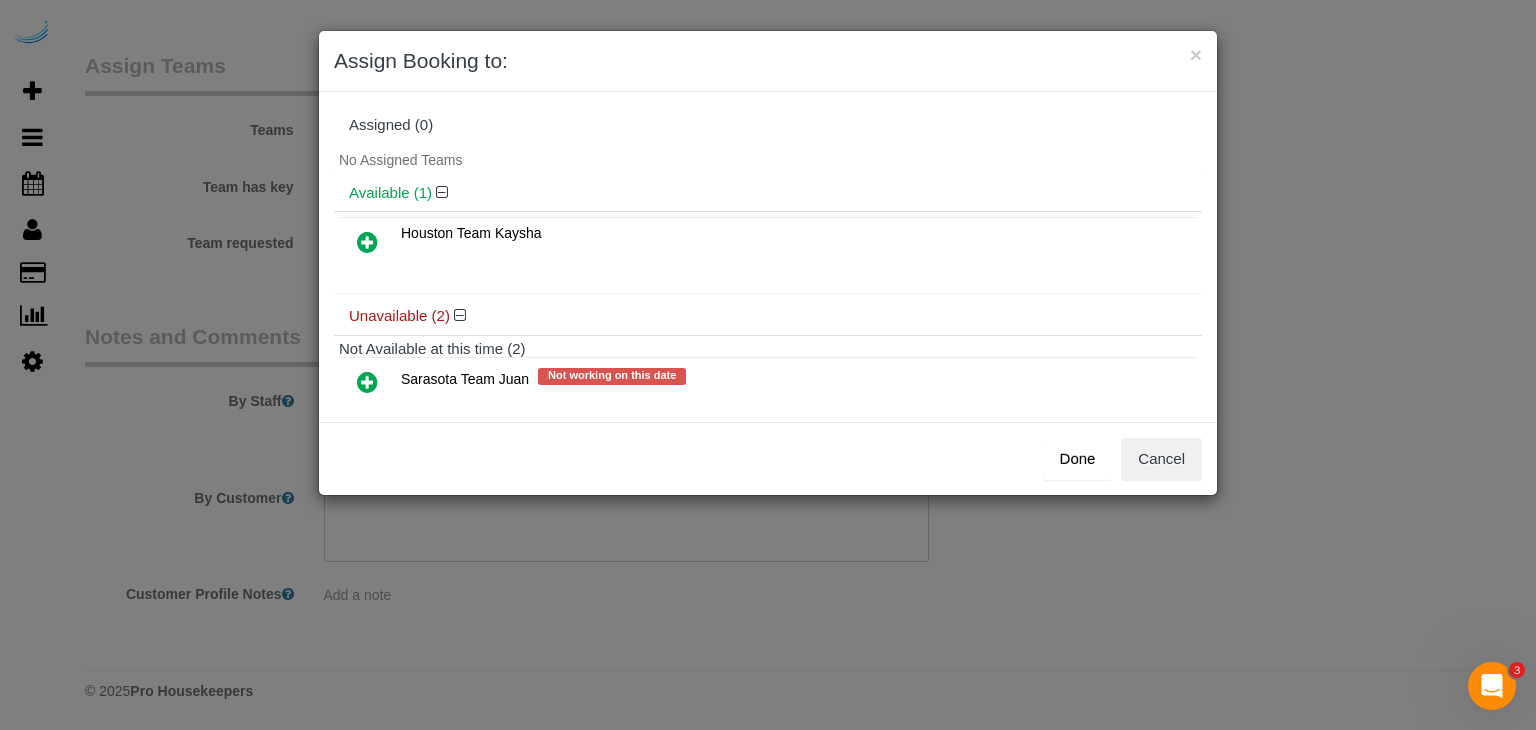 scroll, scrollTop: 88, scrollLeft: 0, axis: vertical 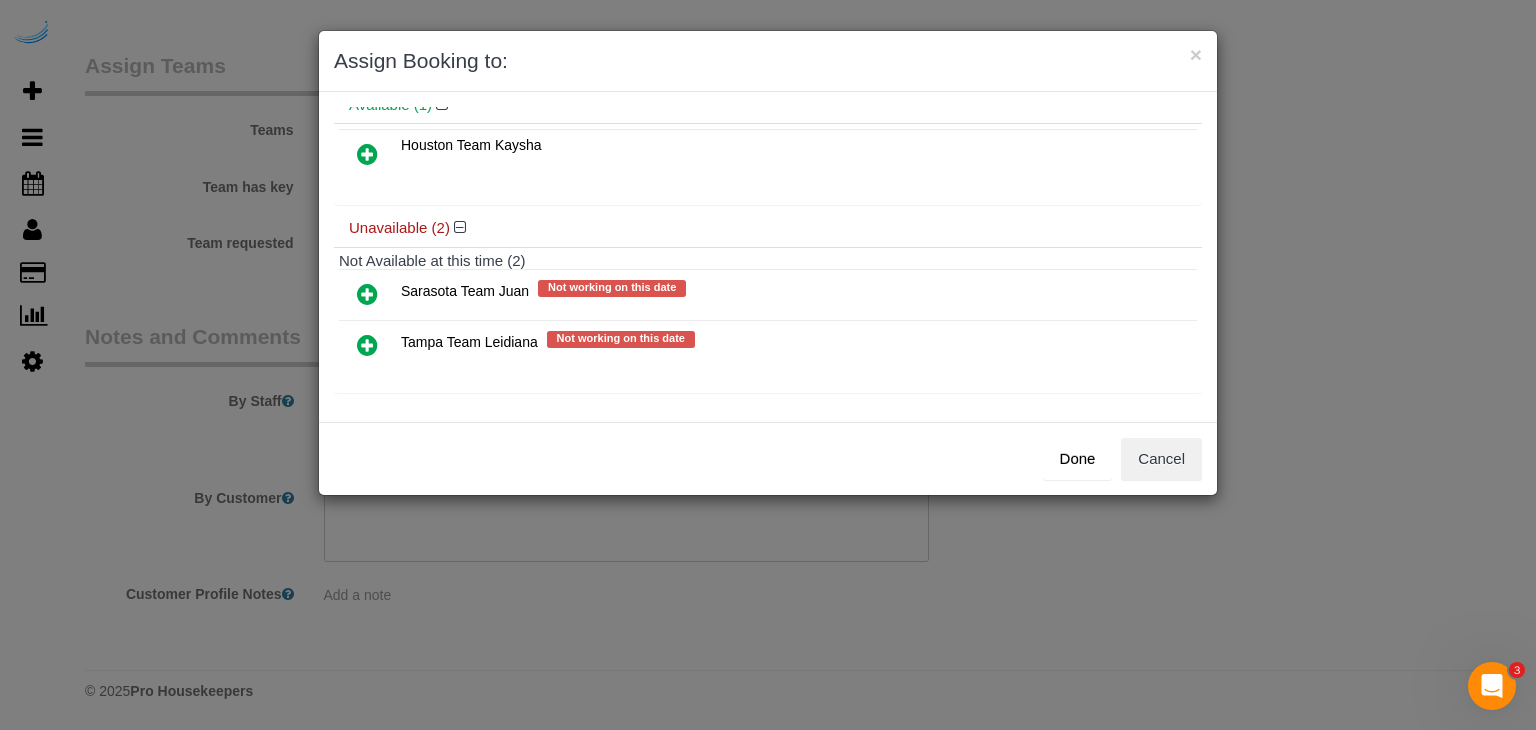 click at bounding box center (367, 294) 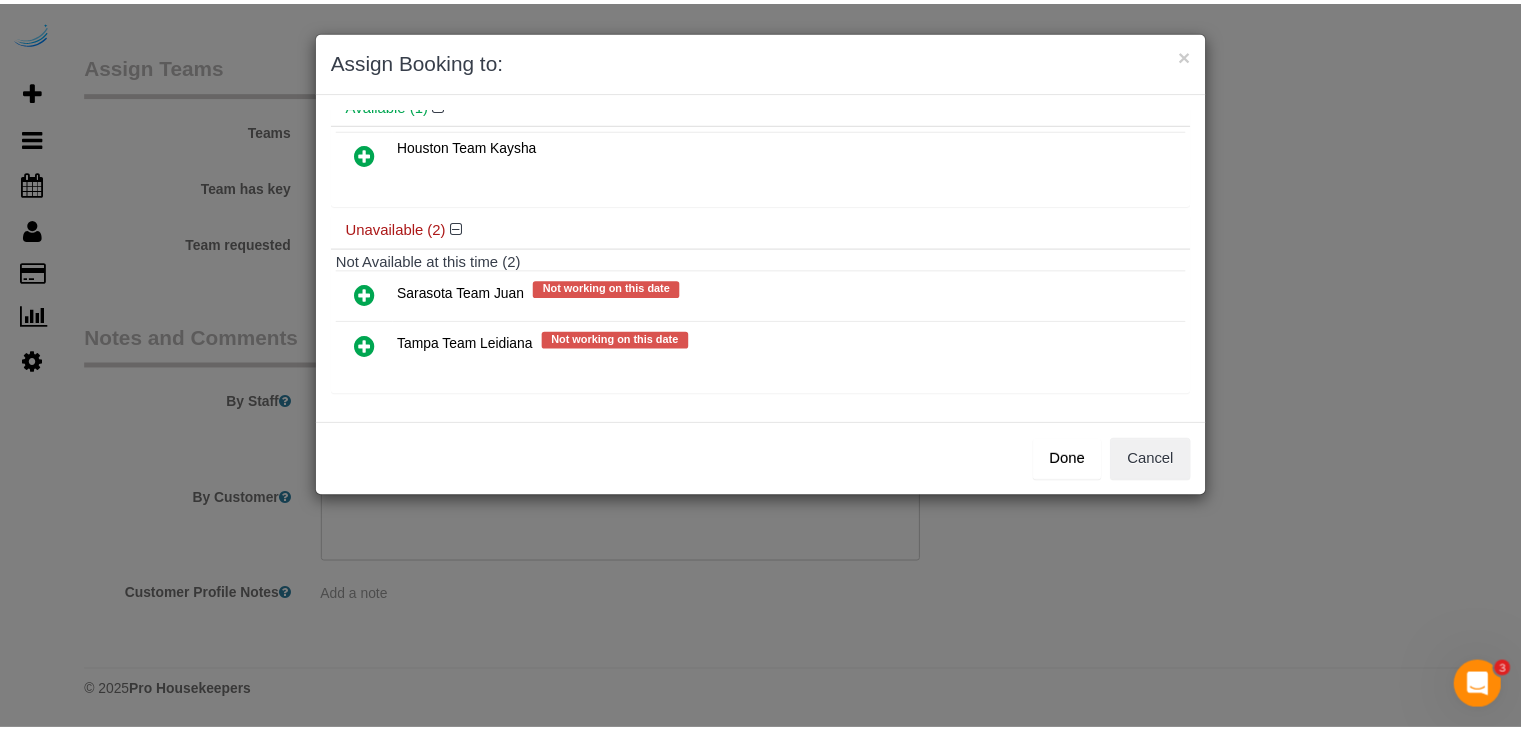 scroll, scrollTop: 86, scrollLeft: 0, axis: vertical 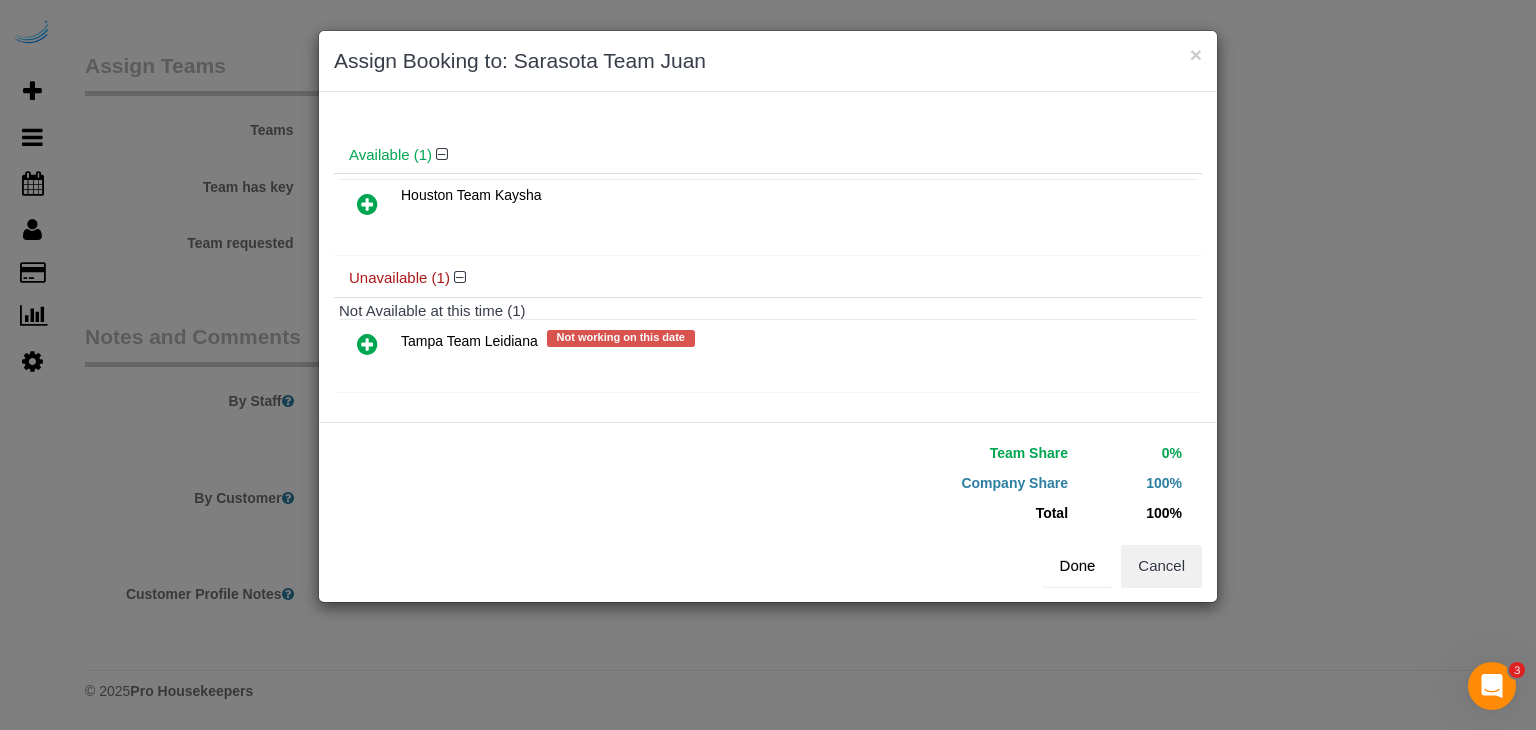 click on "Done" at bounding box center [1078, 566] 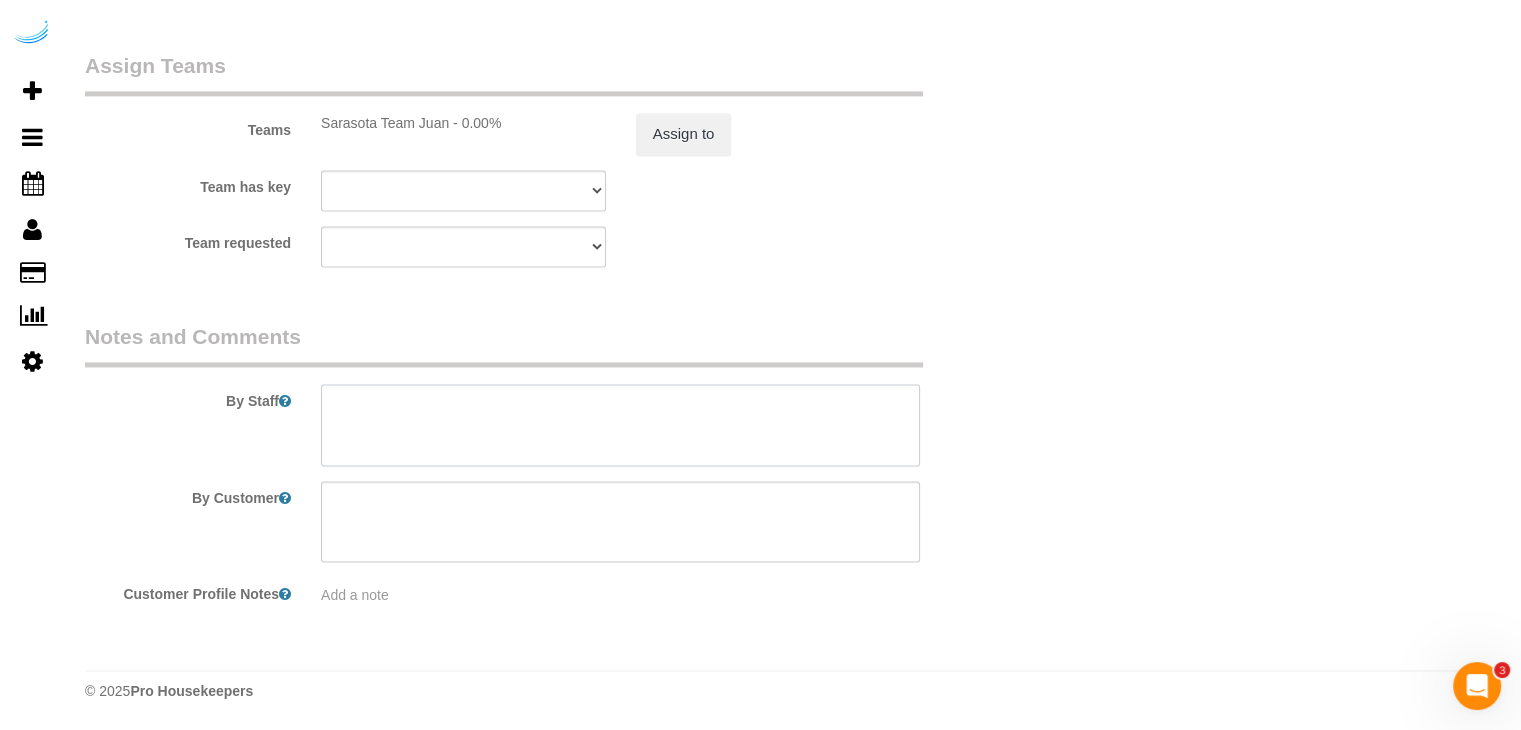 click at bounding box center [620, 425] 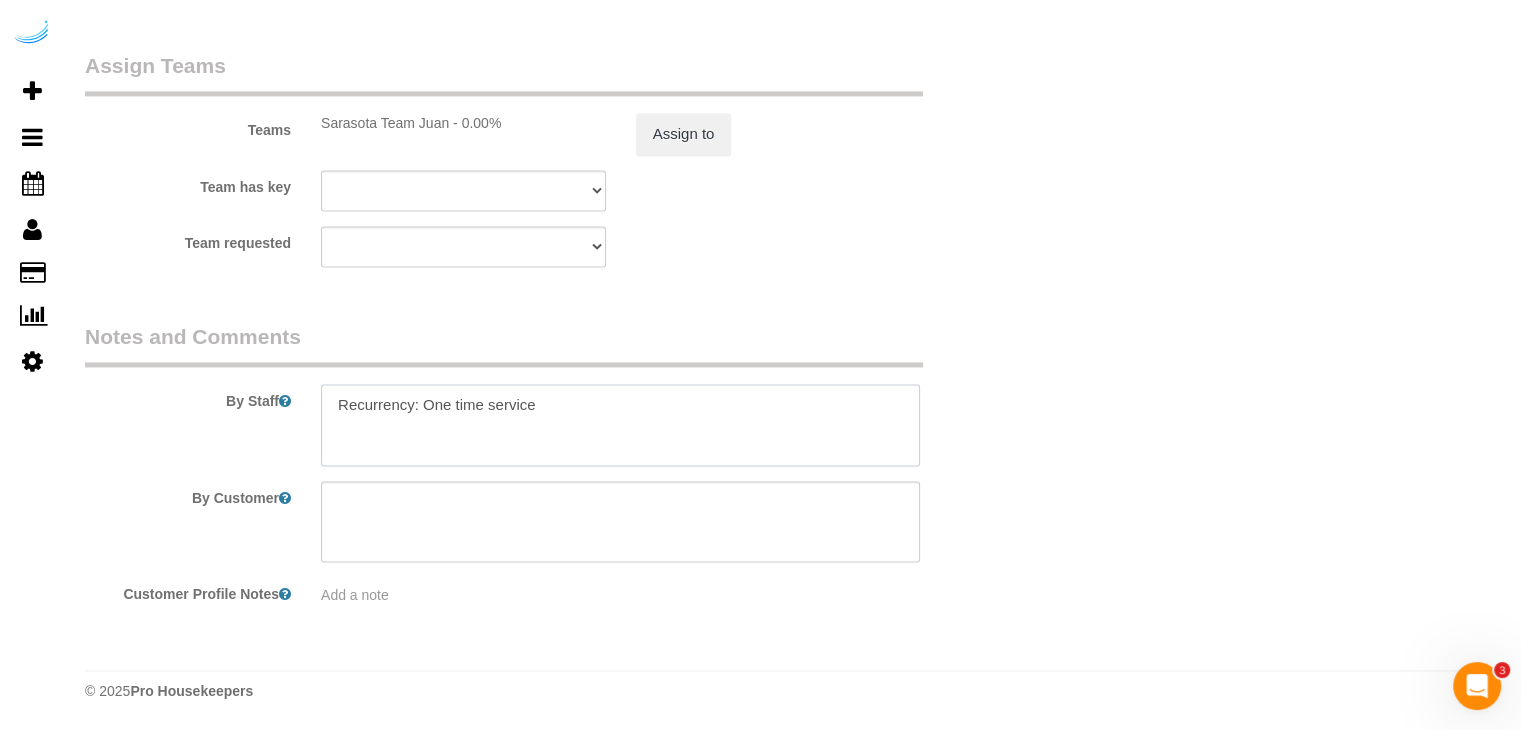 paste on "Permanent Notes:No notes from this customer.Today's Notes:Contact me to provide the FOB key. apartment 1203 is located in Building One, the main building where the leasing office and gym are located. It’s the biggest building.
Entry Method: Someone will be home
Details:
Please call or text me me when cleaner arrives and I will let them in. The building can only be accessed by a key fob so I will need to let them in. I will take them to the apartment. Also, please call me when finished so I can check to see that everything was done and lock apartment door. My cell number is ([PHONE]). Thank you!
Additional Notes:
Housekeeping Notes:" 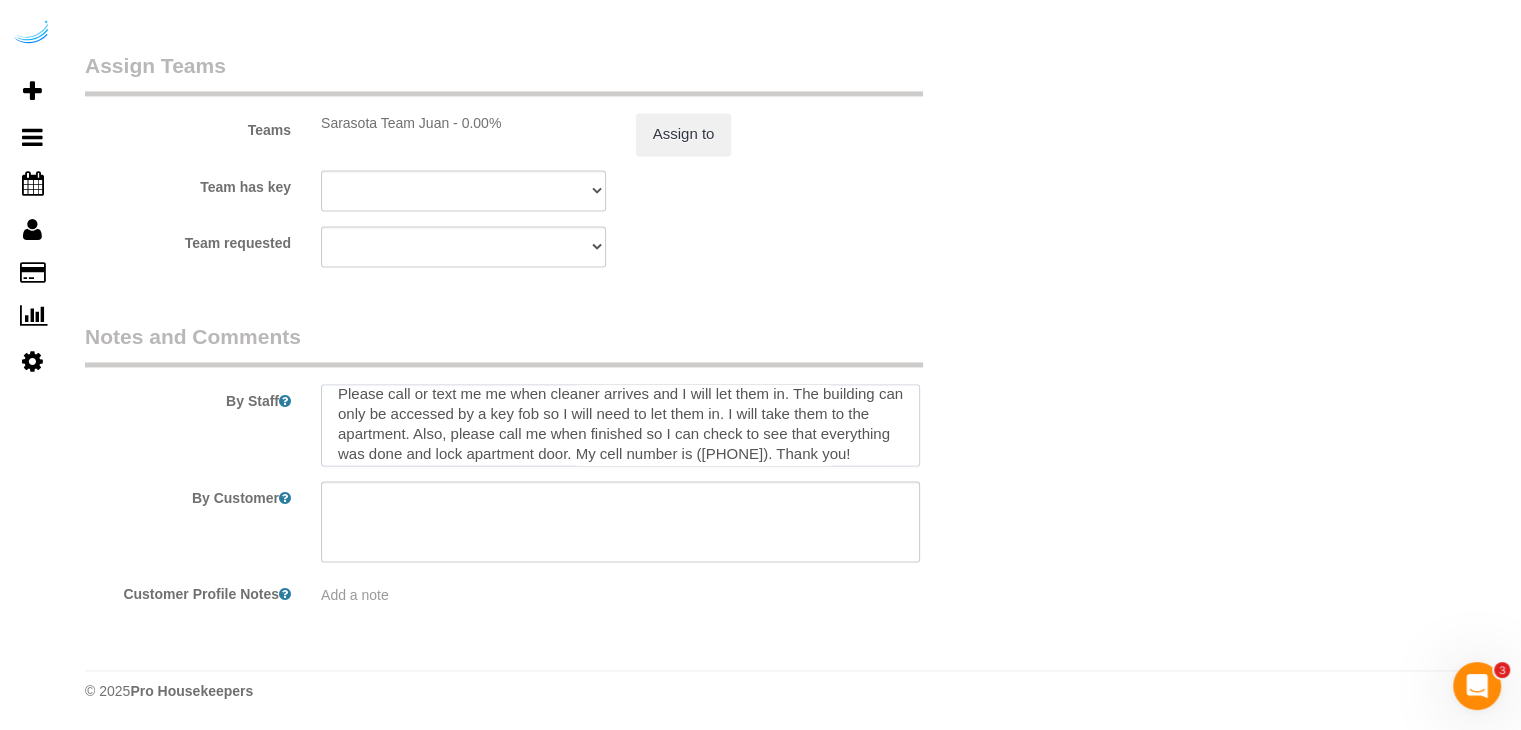 scroll, scrollTop: 0, scrollLeft: 0, axis: both 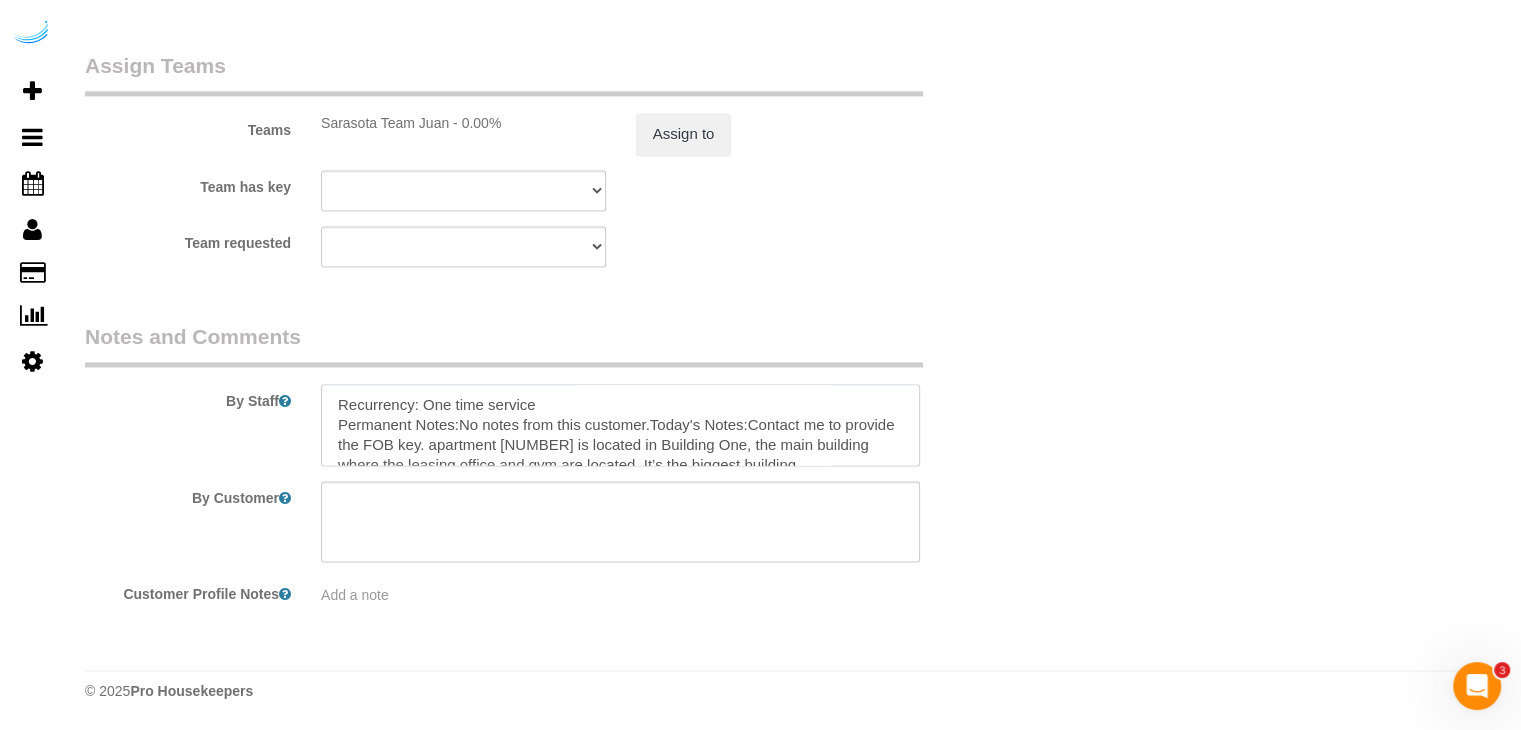 paste on "Please, let us know when you finish the service before you leave because CST wants to check the unit with you there." 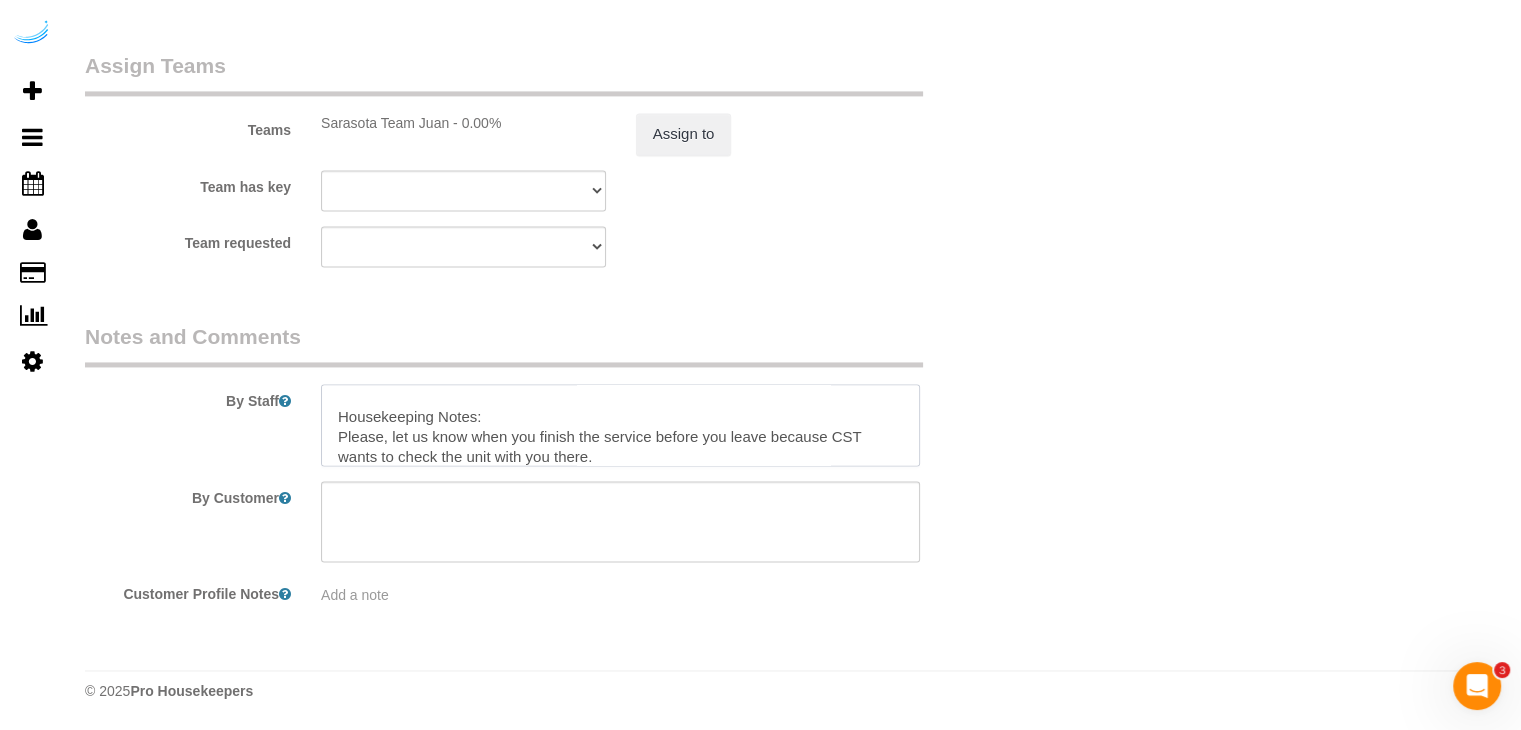 scroll, scrollTop: 239, scrollLeft: 0, axis: vertical 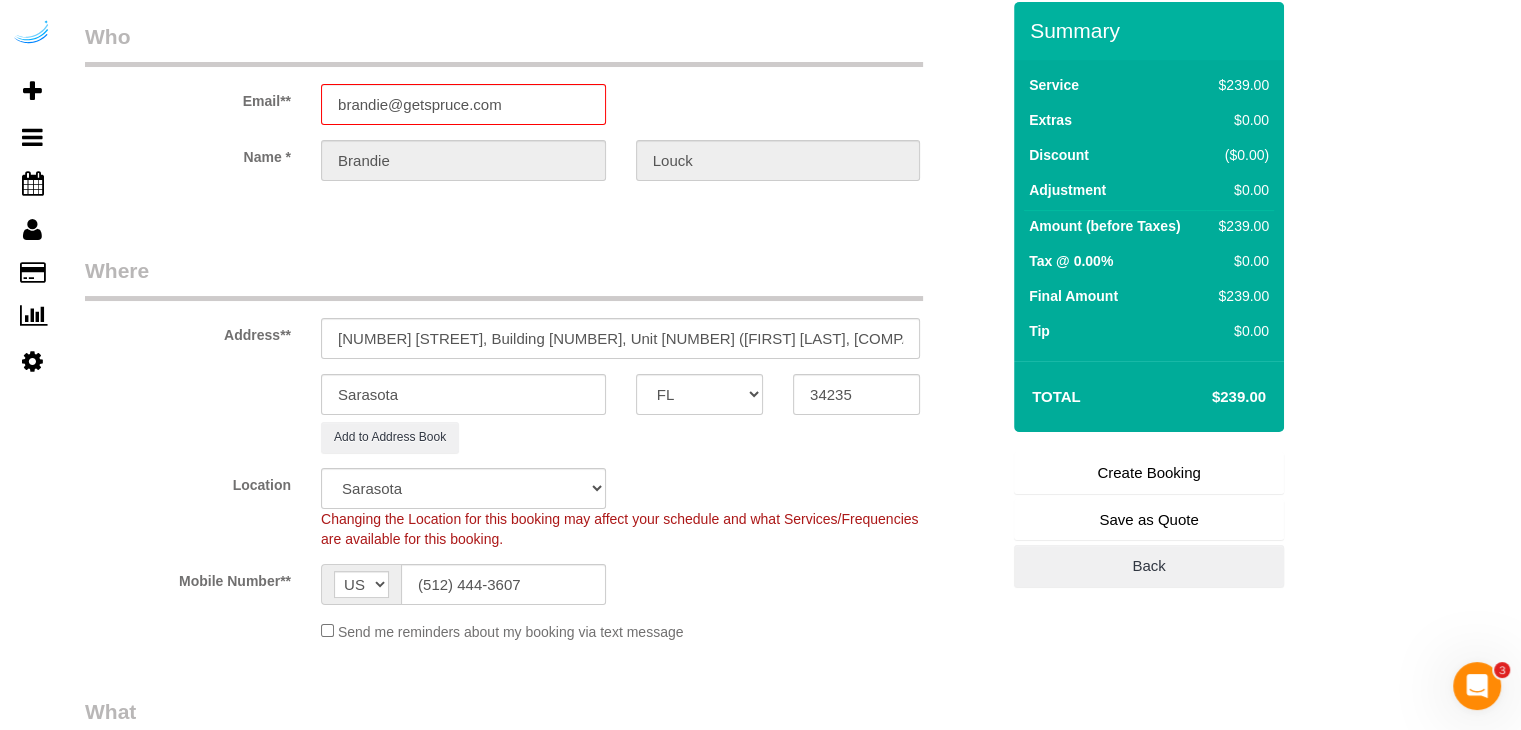 click on "Create Booking" at bounding box center [1149, 473] 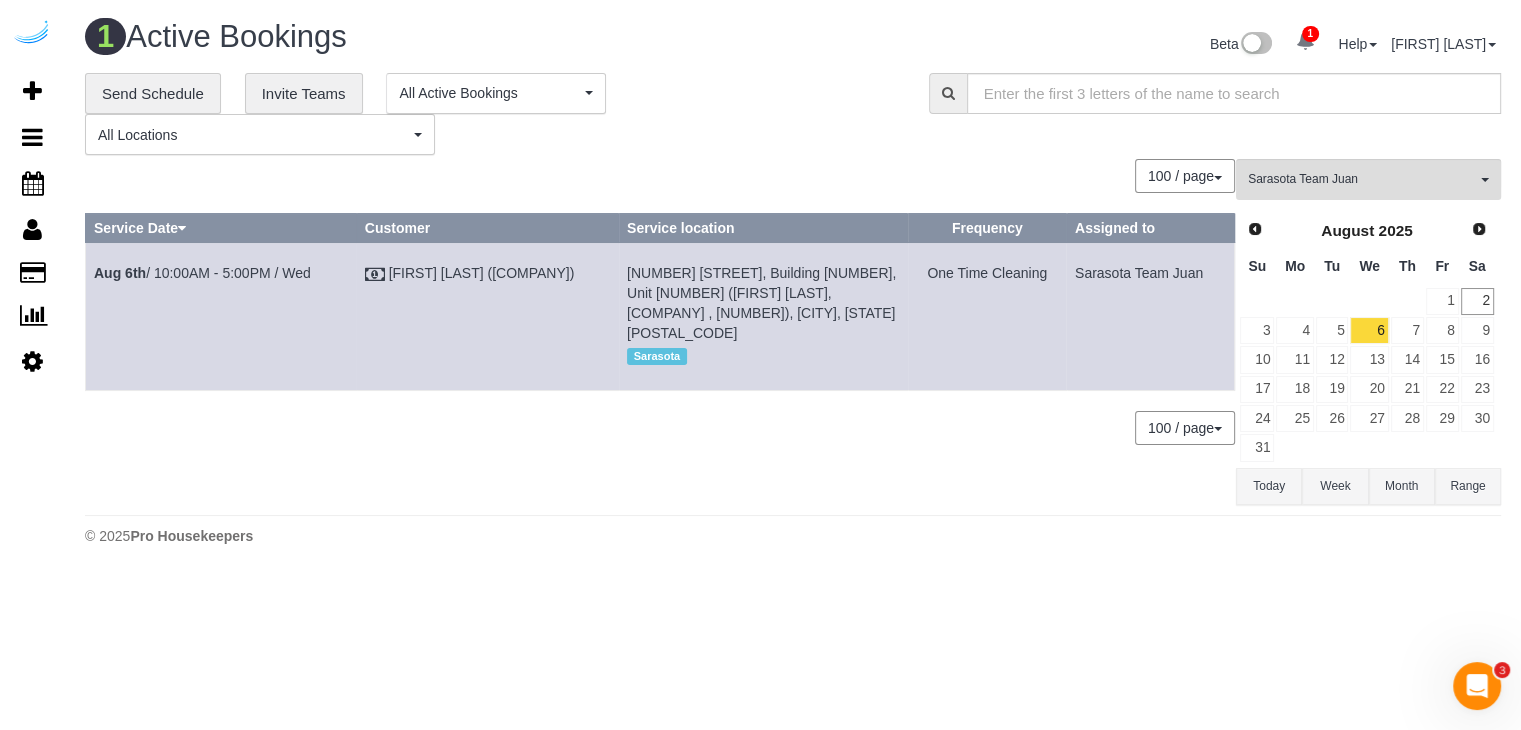 scroll, scrollTop: 0, scrollLeft: 0, axis: both 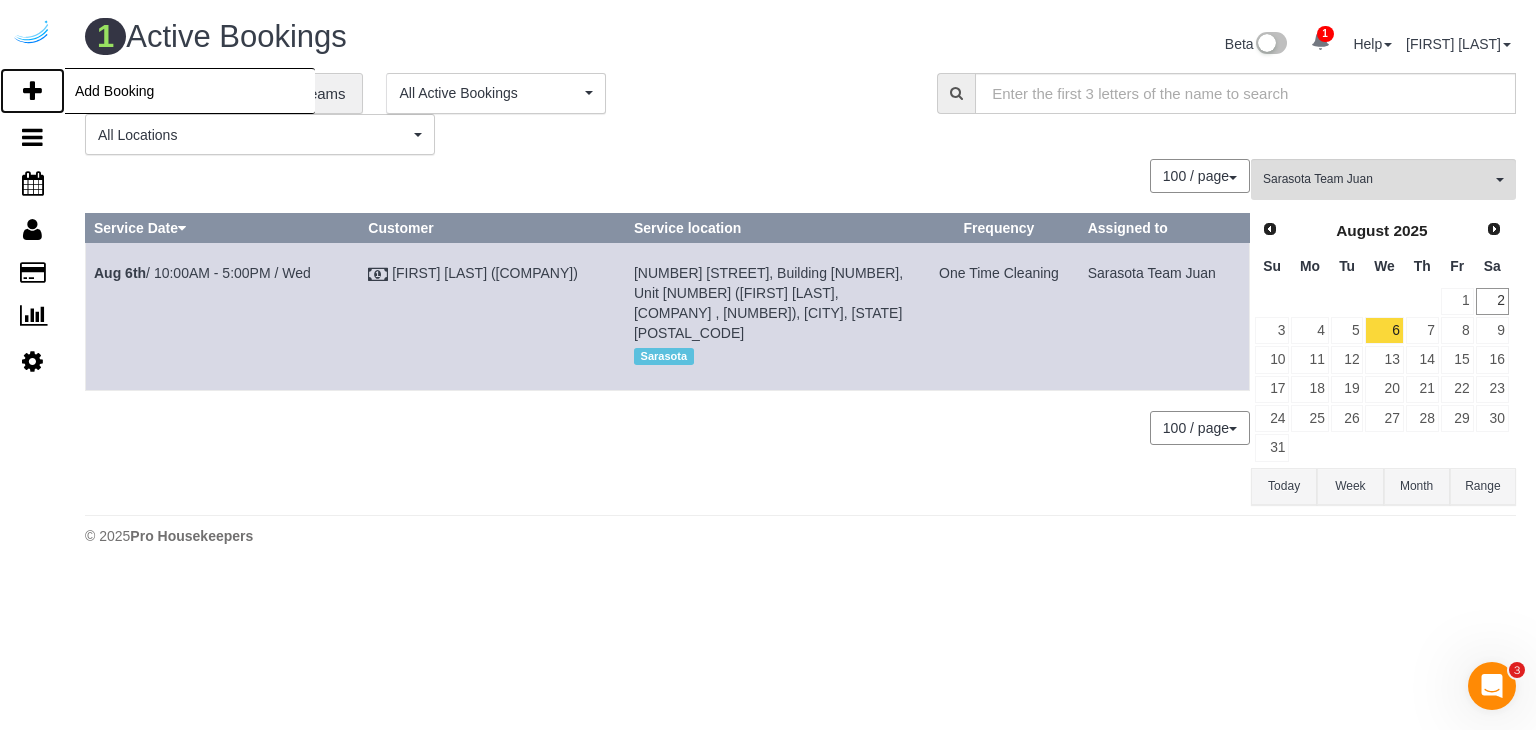 click on "Add Booking" at bounding box center [32, 91] 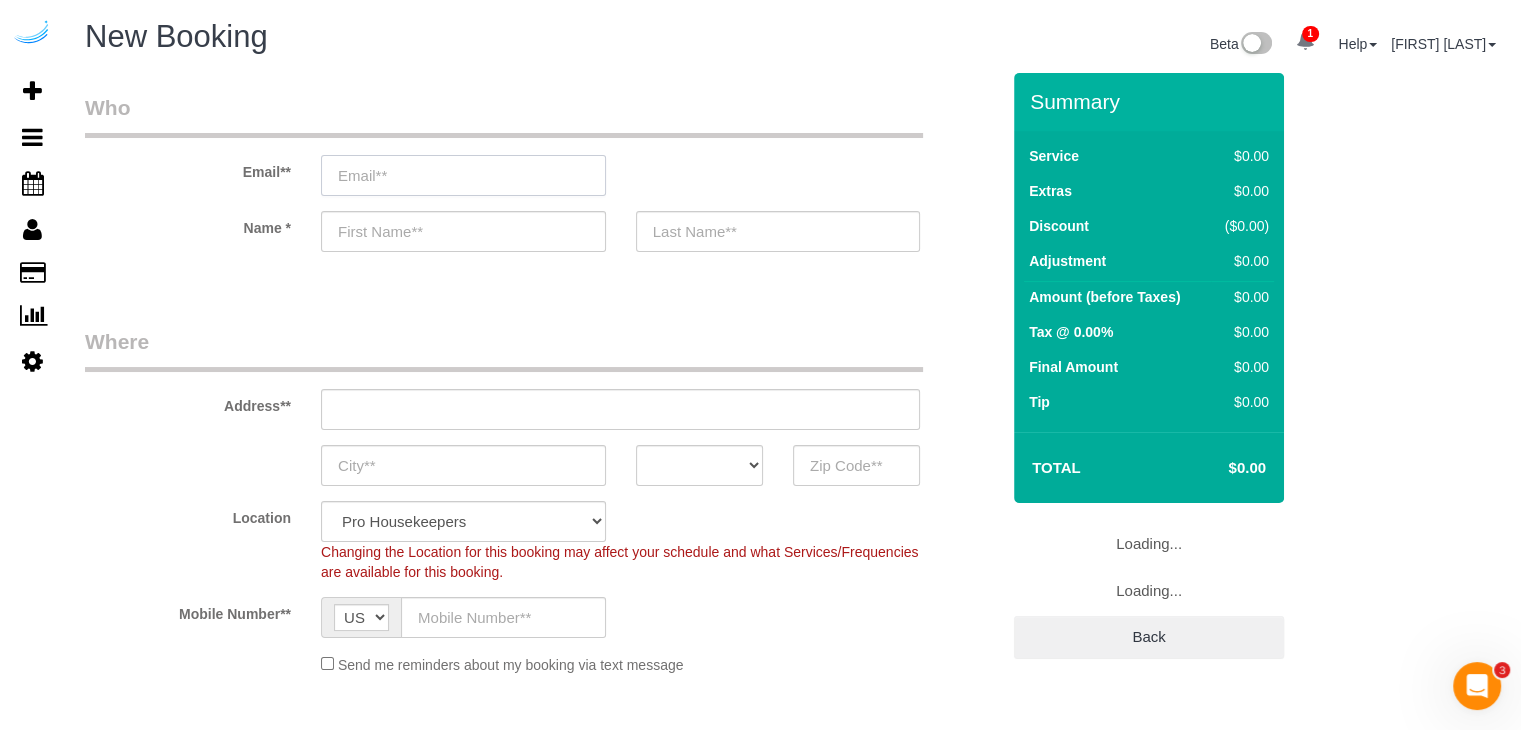 click at bounding box center (463, 175) 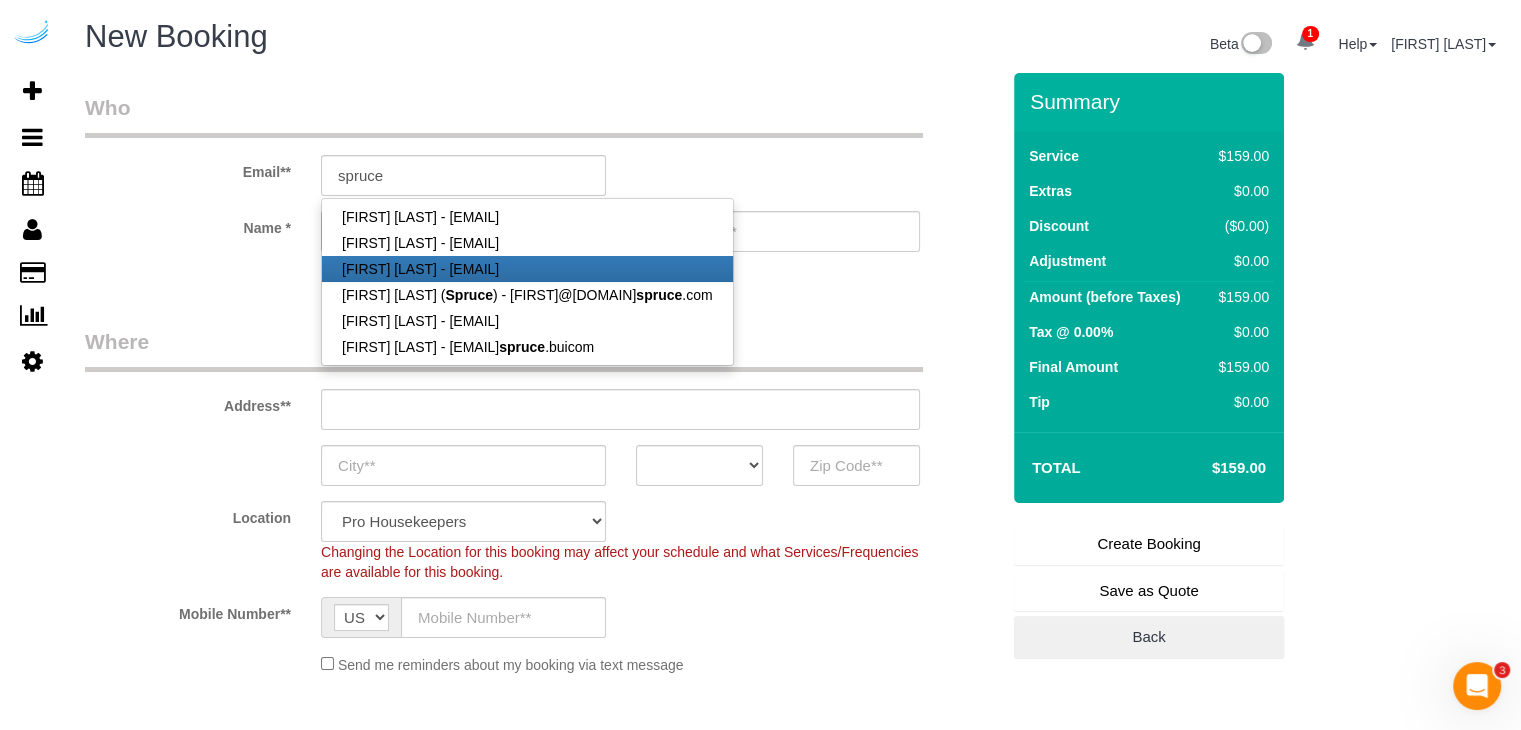 click on "[FIRST] [LAST] - [EMAIL]" at bounding box center [527, 269] 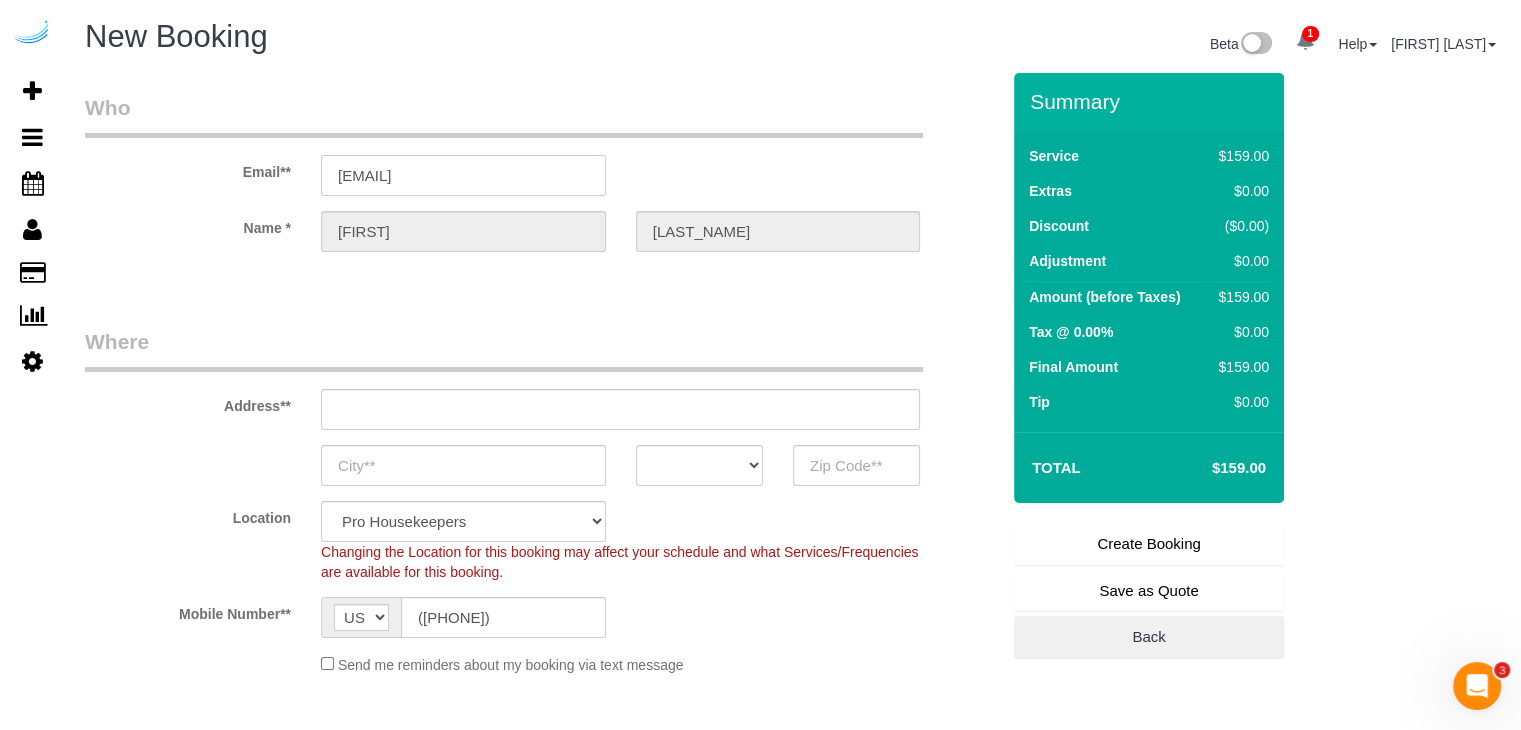 click on "[EMAIL]" at bounding box center (463, 175) 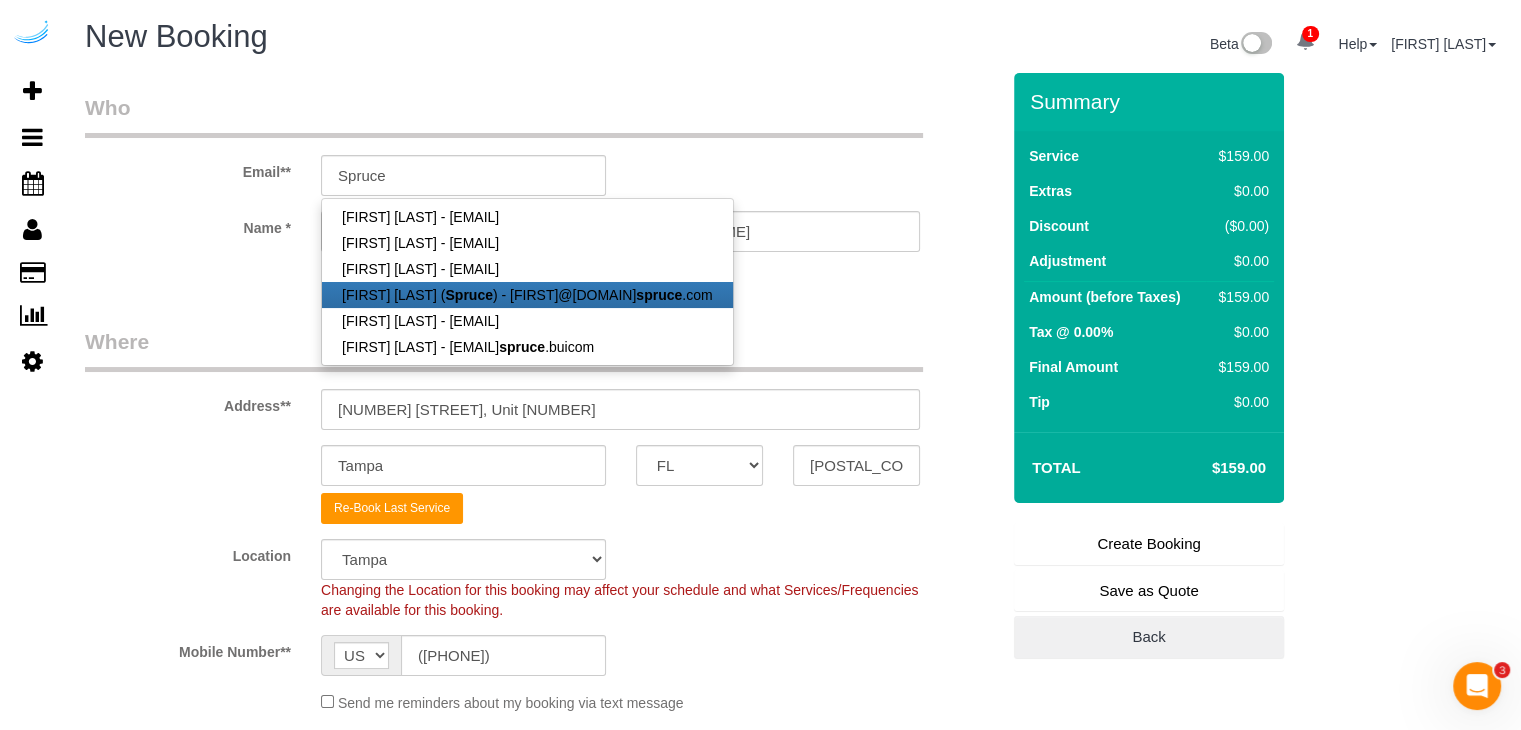 click on "Spruce" at bounding box center [468, 295] 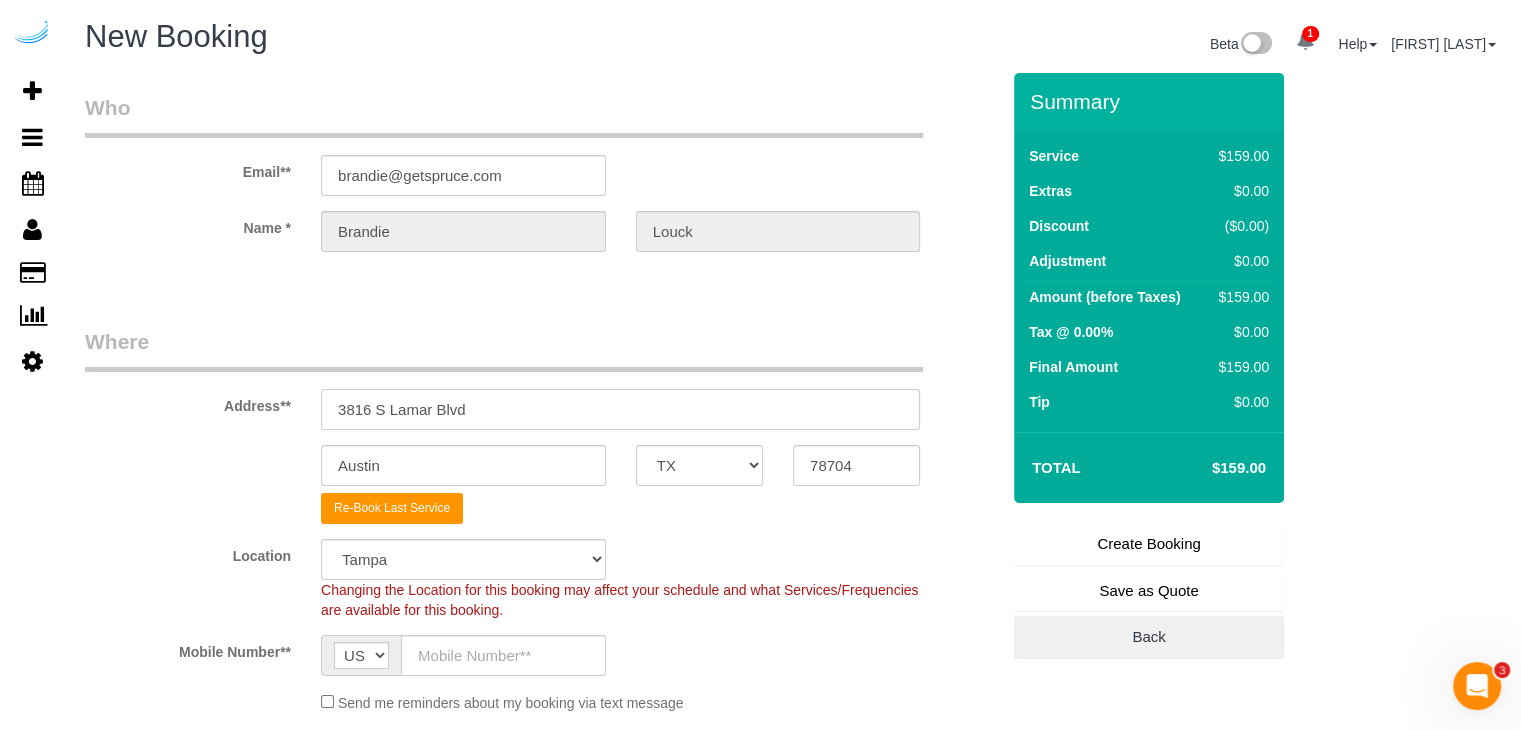 click on "3816 S Lamar Blvd" at bounding box center [620, 409] 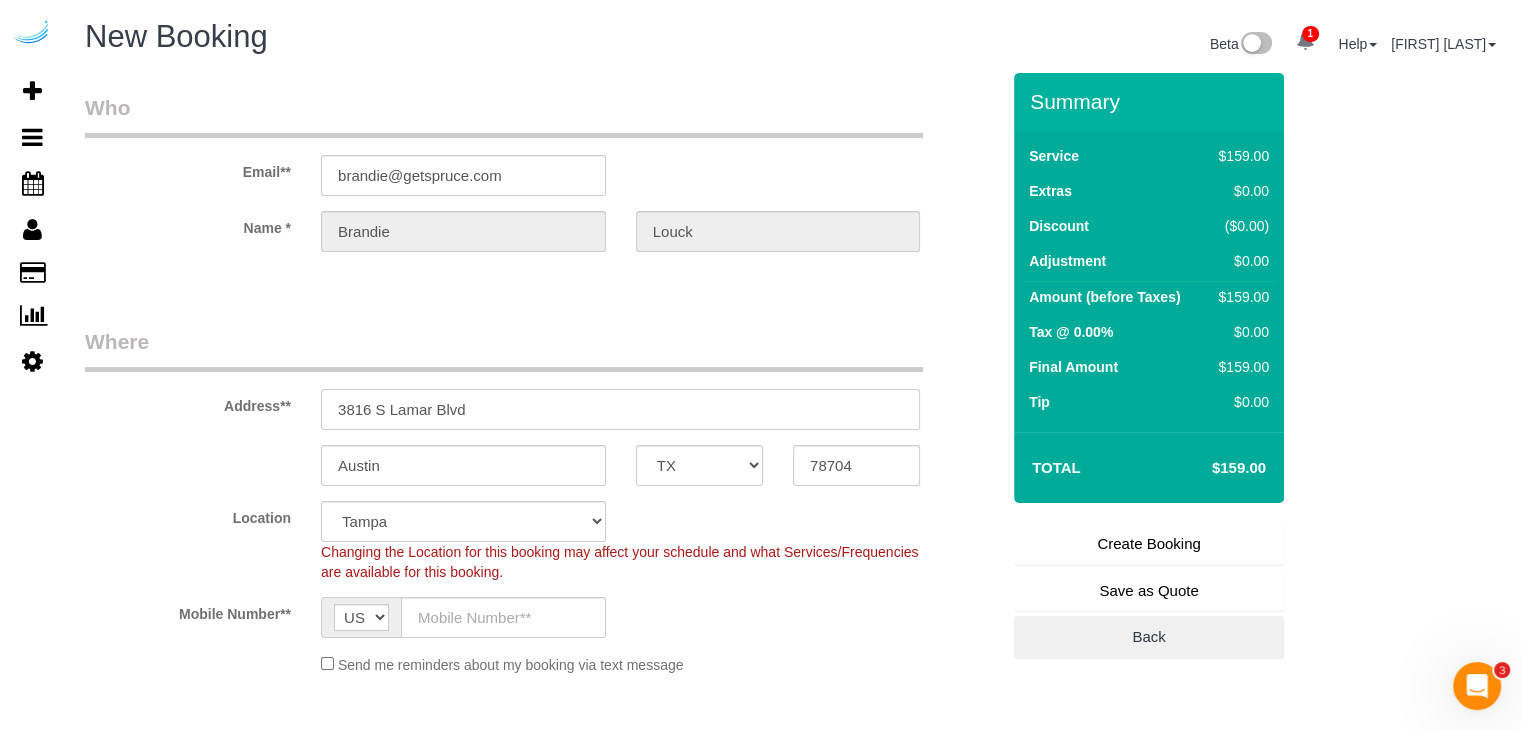 paste on "[NUMBER] [STREET], [CITY], [STATE] [POSTAL_CODE]" 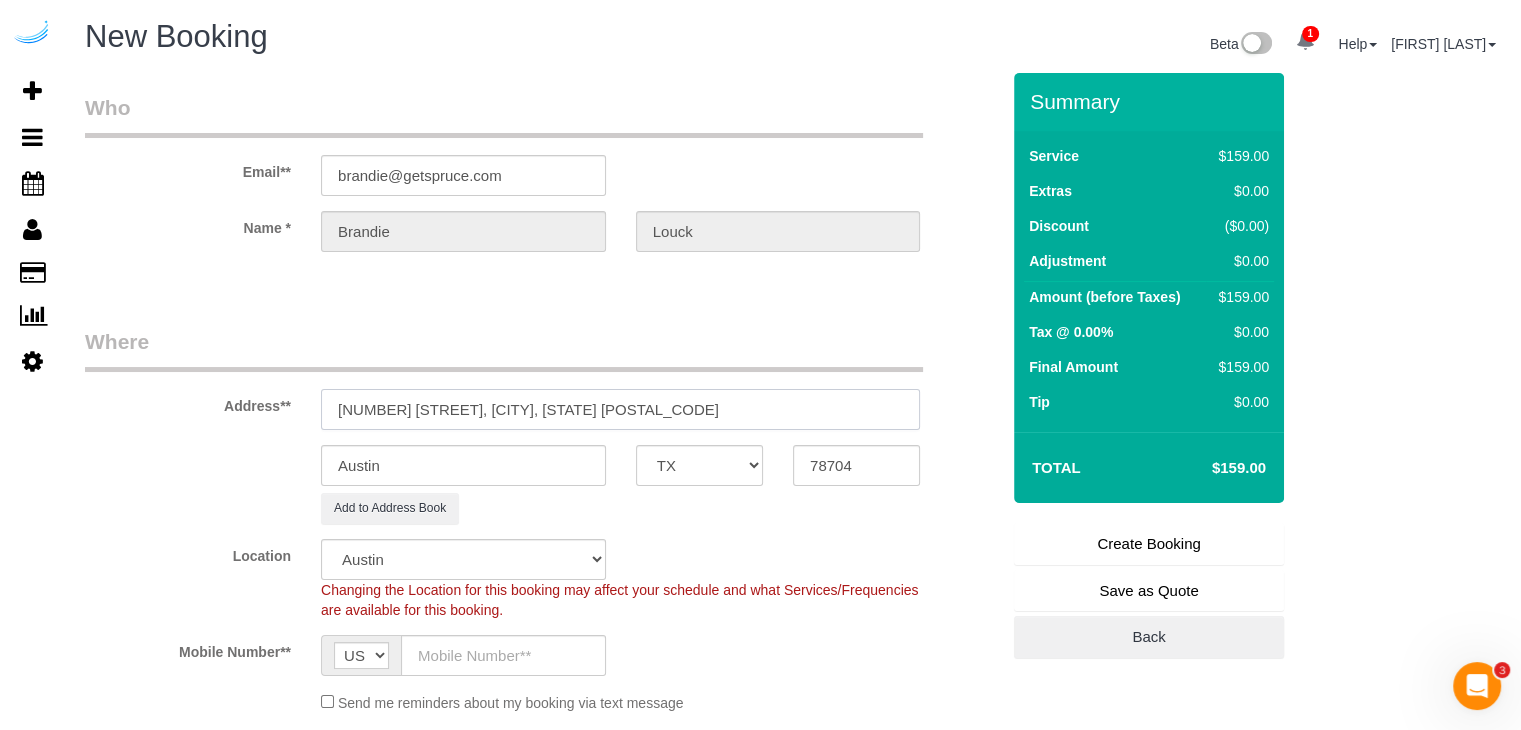 drag, startPoint x: 541, startPoint y: 405, endPoint x: 608, endPoint y: 404, distance: 67.00746 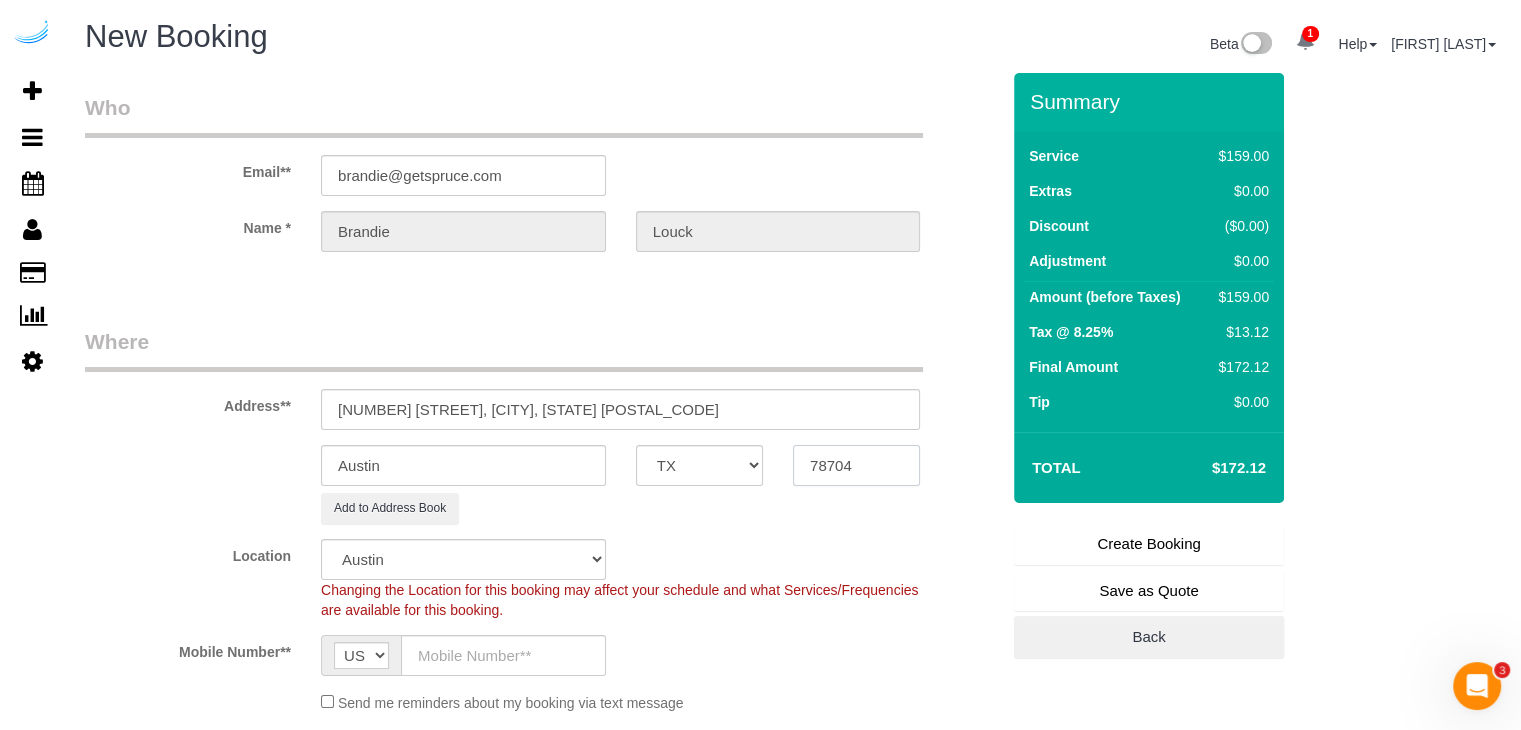click on "78704" at bounding box center (856, 465) 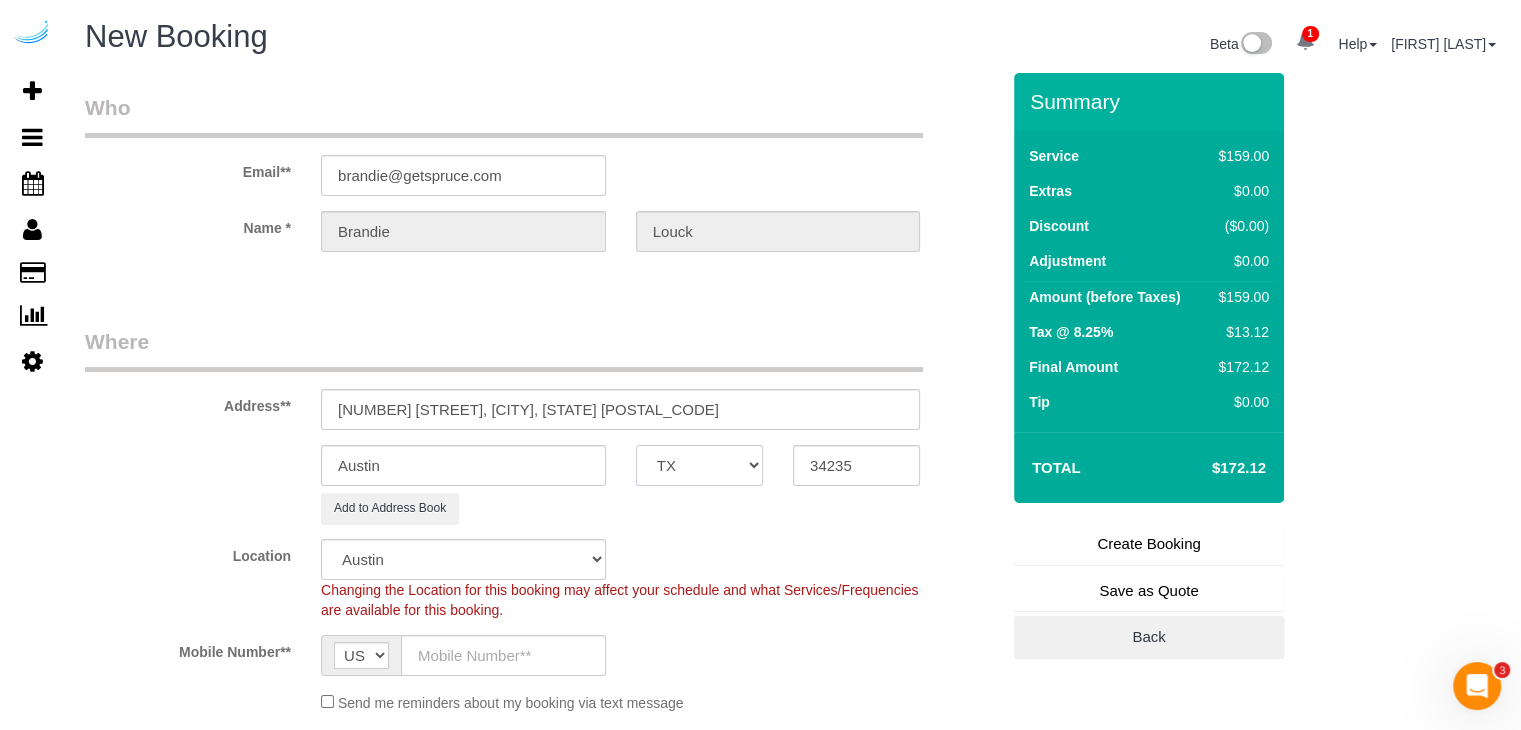 click on "AK
AL
AR
AZ
CA
CO
CT
DC
DE
FL
GA
HI
IA
ID
IL
IN
KS
KY
LA
MA
MD
ME
MI
MN
MO
MS
MT
NC
ND
NE
NH
NJ
NM
NV
NY
OH
OK
OR
PA
RI
SC
SD
TN
TX
UT
VA
VT
WA
WI
WV
WY" at bounding box center [699, 465] 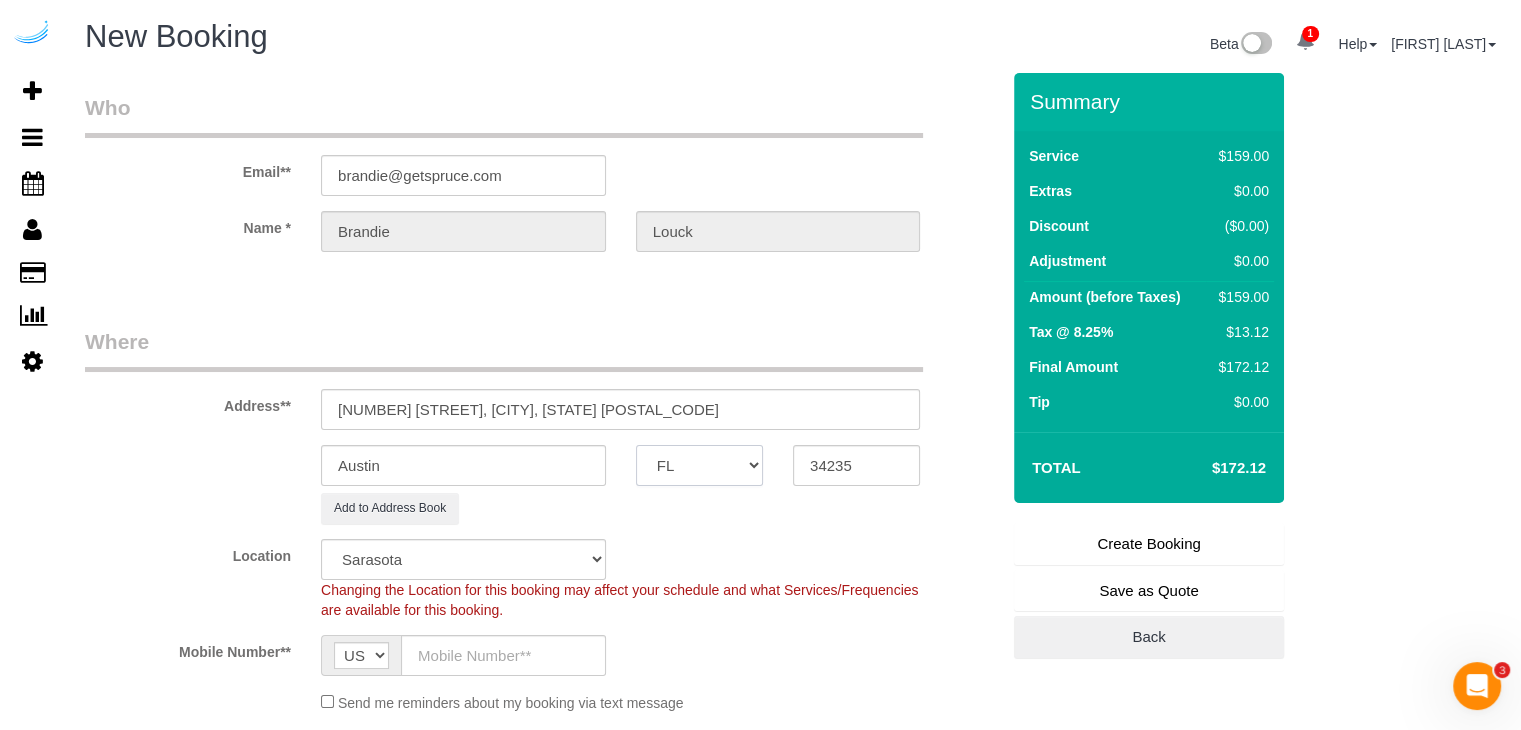 click on "AK
AL
AR
AZ
CA
CO
CT
DC
DE
FL
GA
HI
IA
ID
IL
IN
KS
KY
LA
MA
MD
ME
MI
MN
MO
MS
MT
NC
ND
NE
NH
NJ
NM
NV
NY
OH
OK
OR
PA
RI
SC
SD
TN
TX
UT
VA
VT
WA
WI
WV
WY" at bounding box center [699, 465] 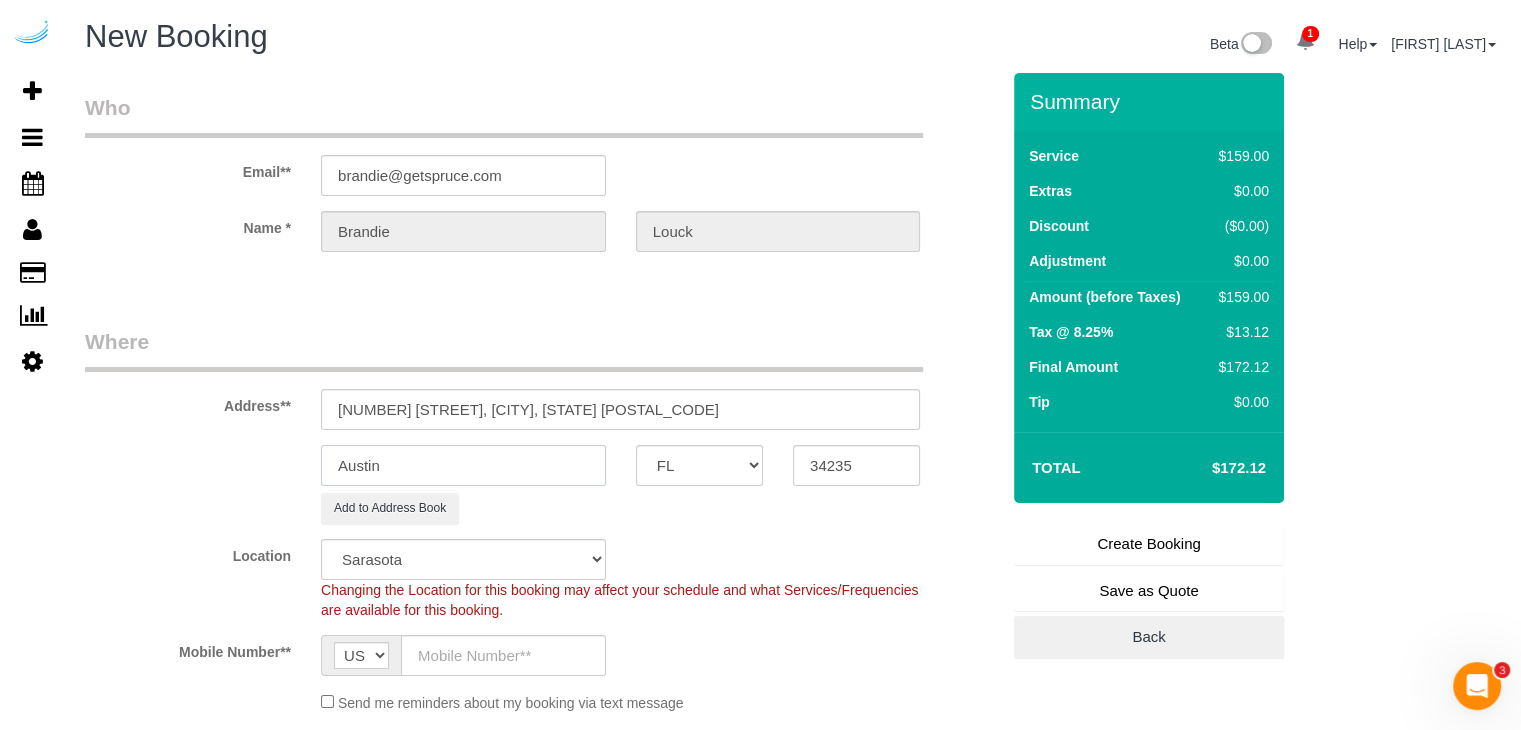 click on "Austin" at bounding box center [463, 465] 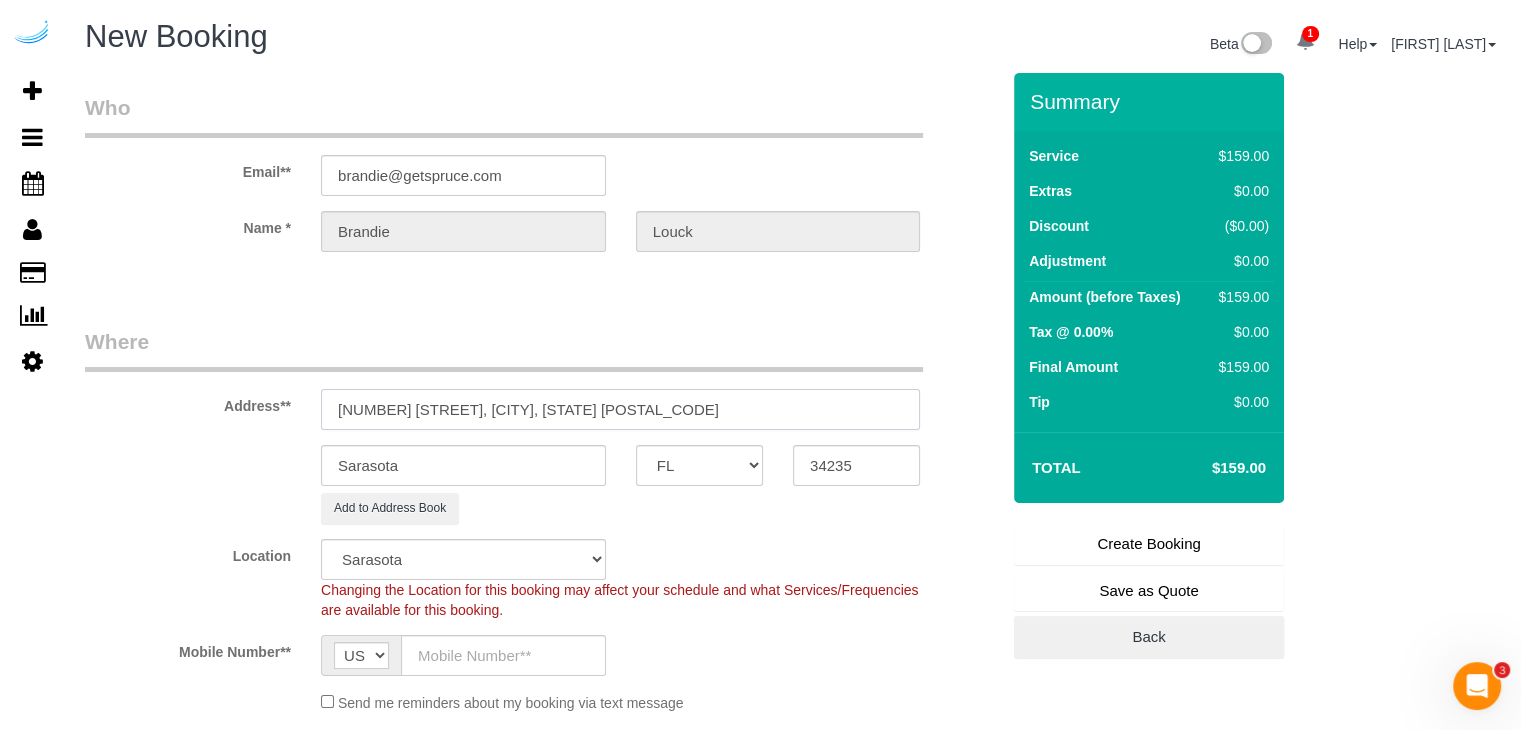 drag, startPoint x: 453, startPoint y: 405, endPoint x: 726, endPoint y: 411, distance: 273.06592 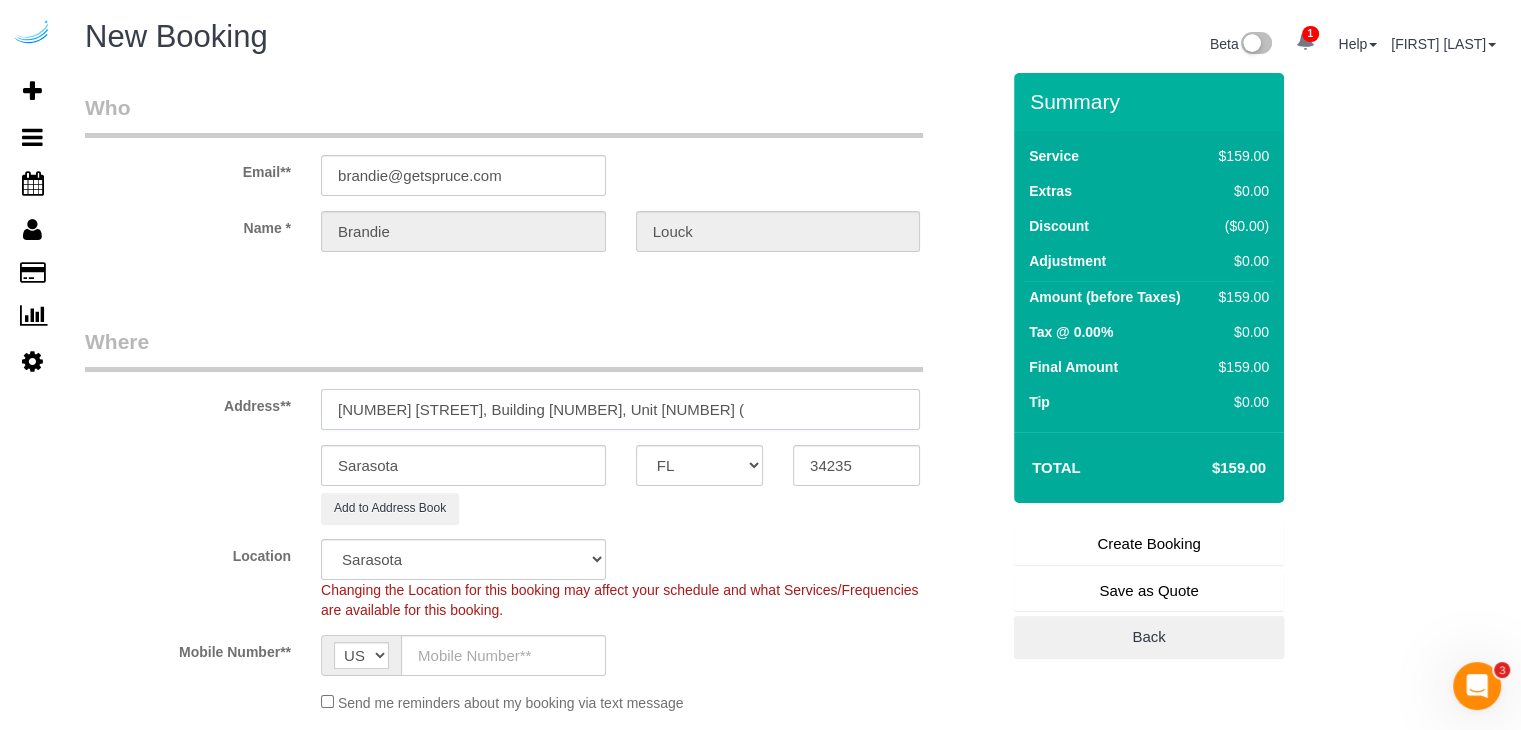 paste on "[FIRST] [LAST]" 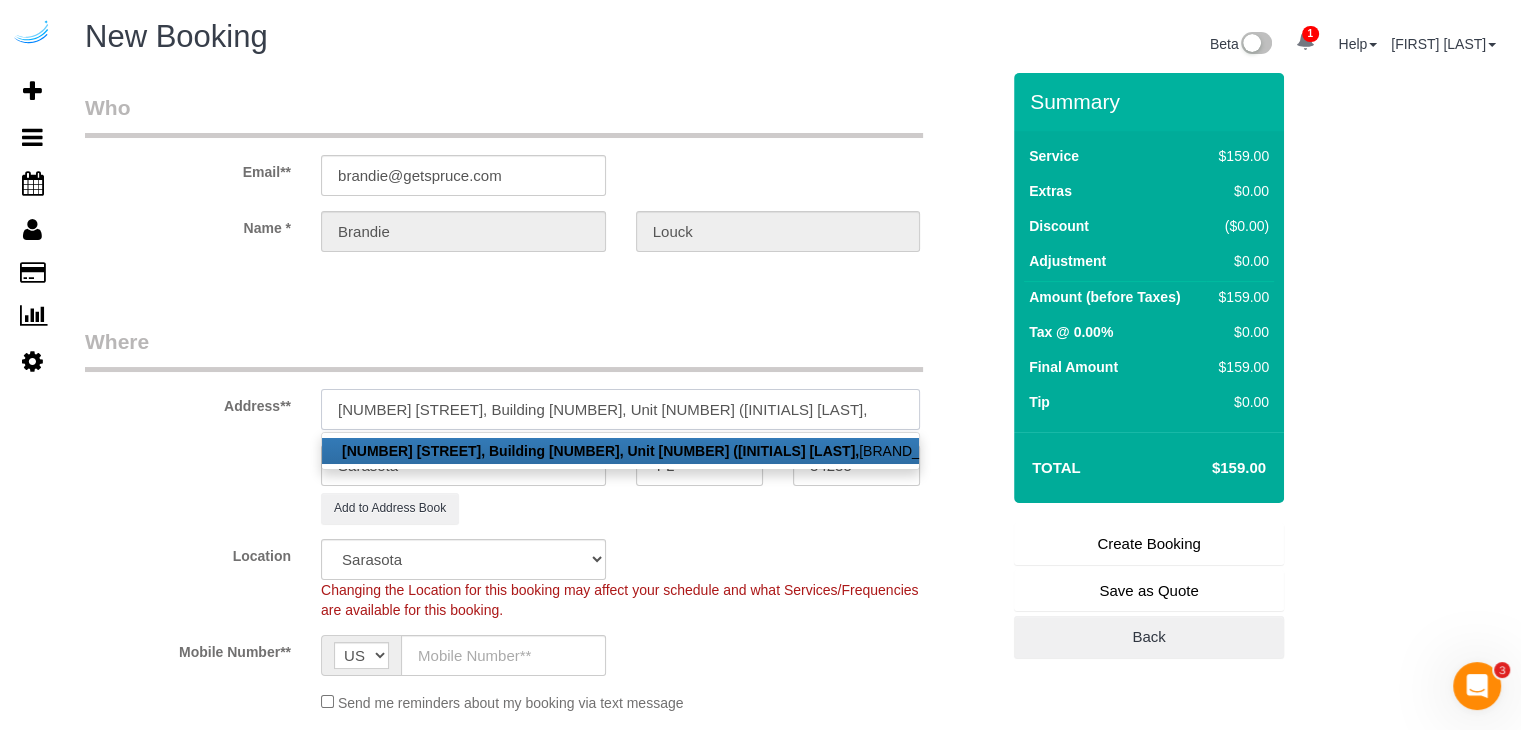 paste on "Solaire" 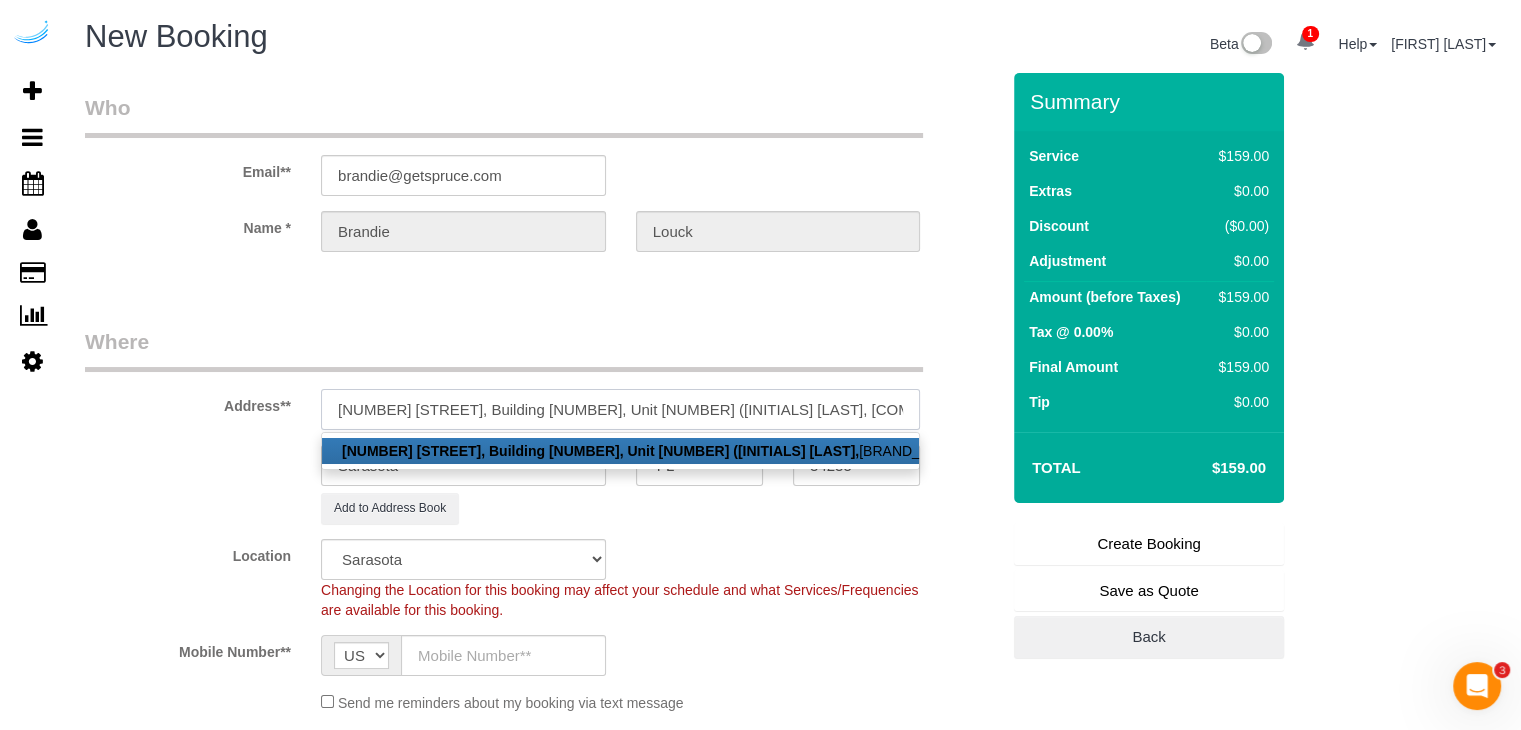paste on "1425077" 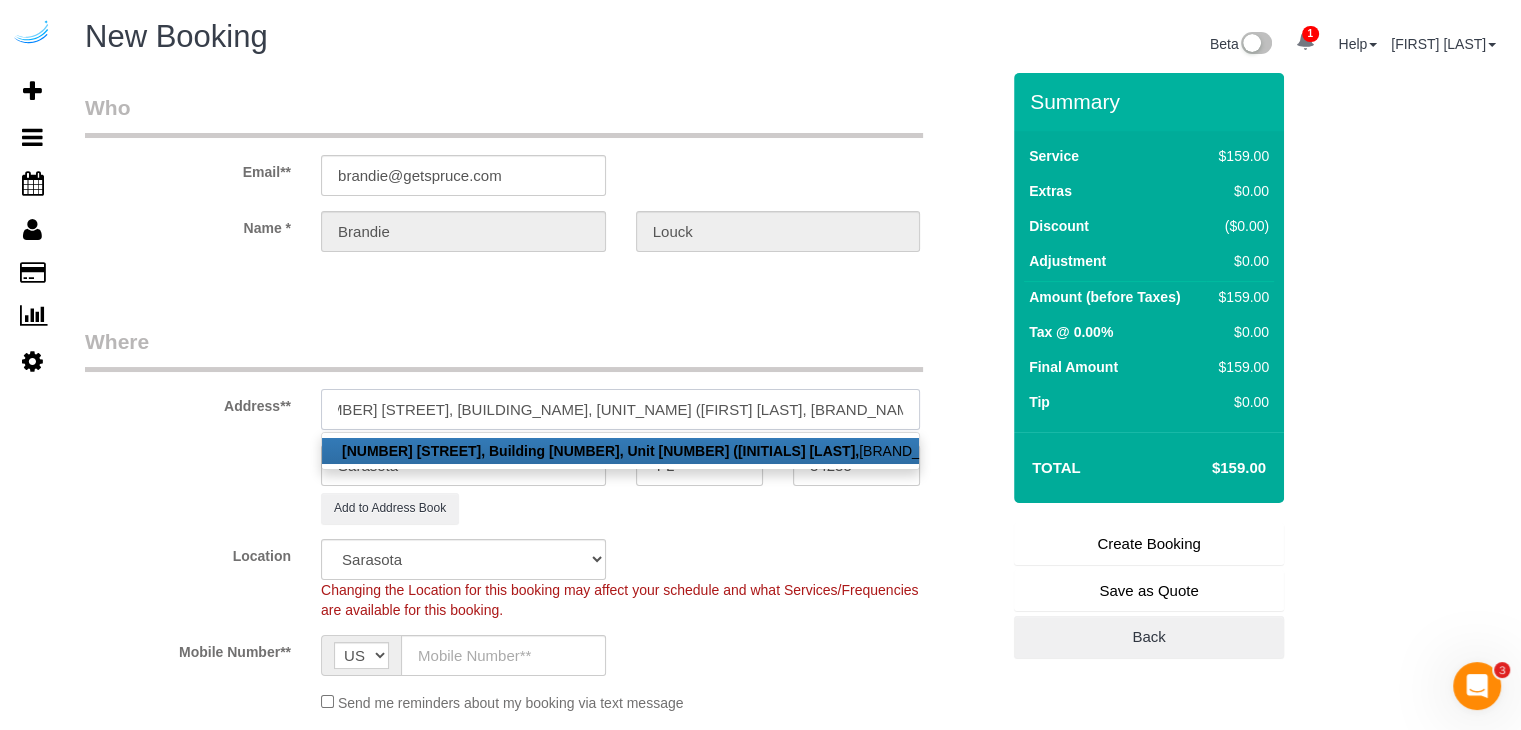 scroll, scrollTop: 0, scrollLeft: 39, axis: horizontal 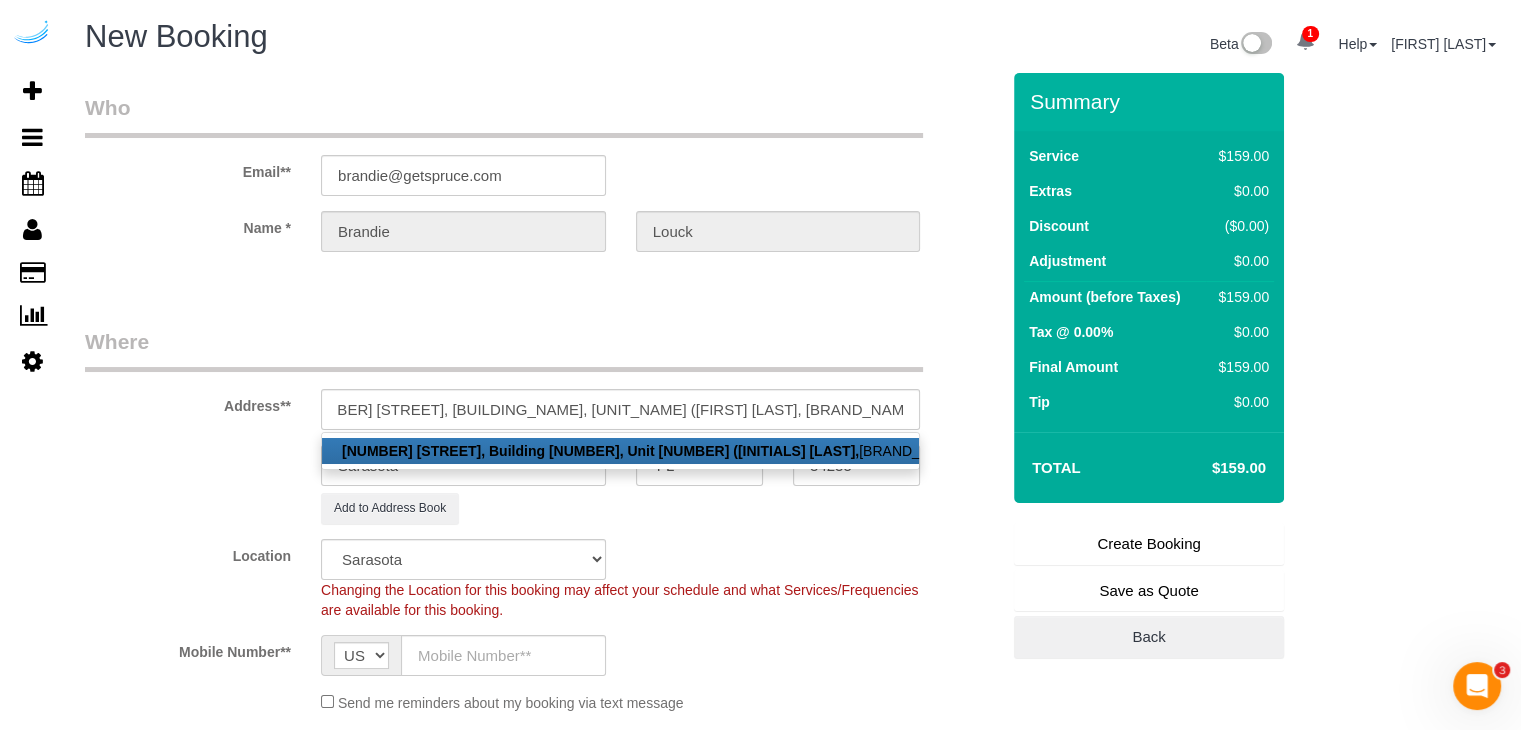 click on "Who
Email**
brandie@[COMPANY].com
Name *
Brandie
Louck" at bounding box center (542, 190) 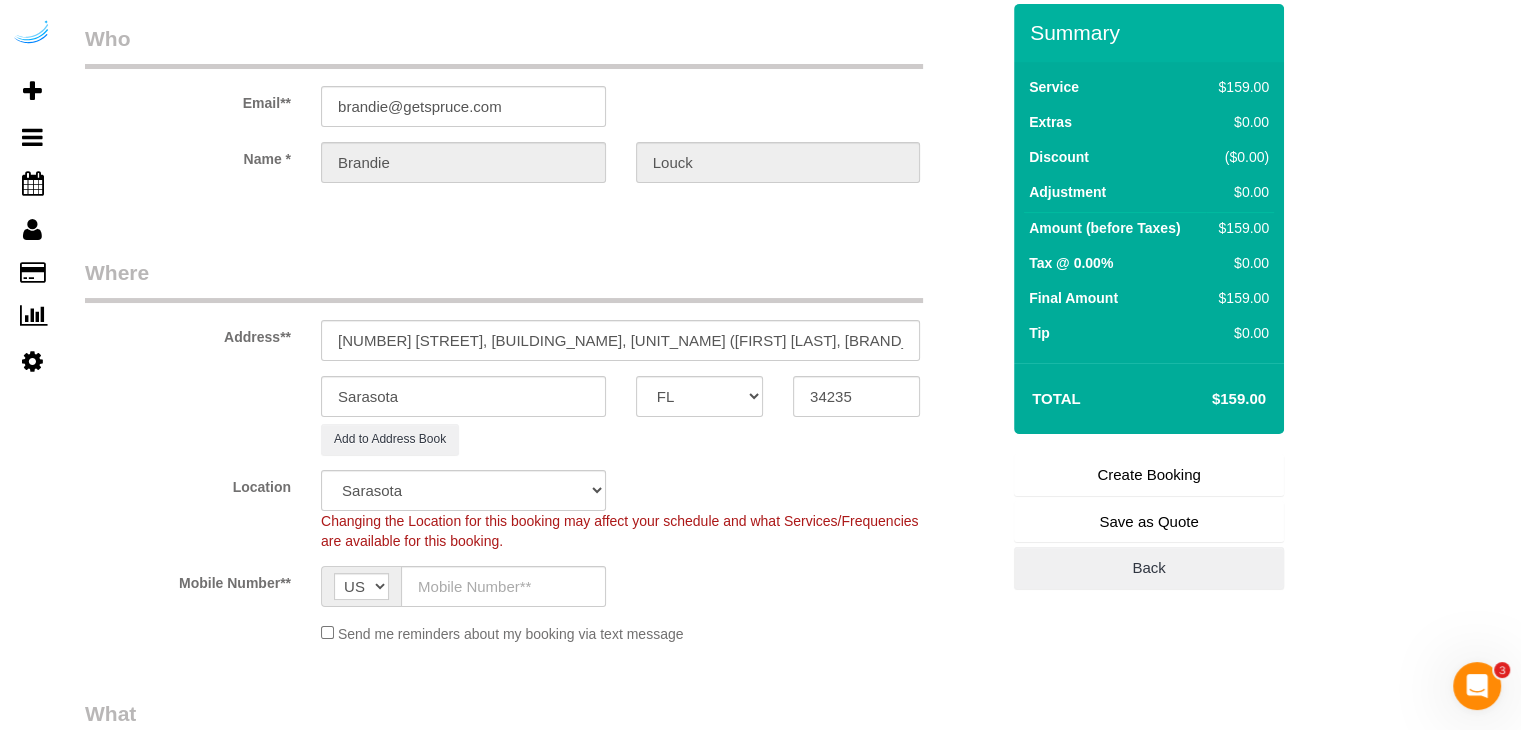 scroll, scrollTop: 100, scrollLeft: 0, axis: vertical 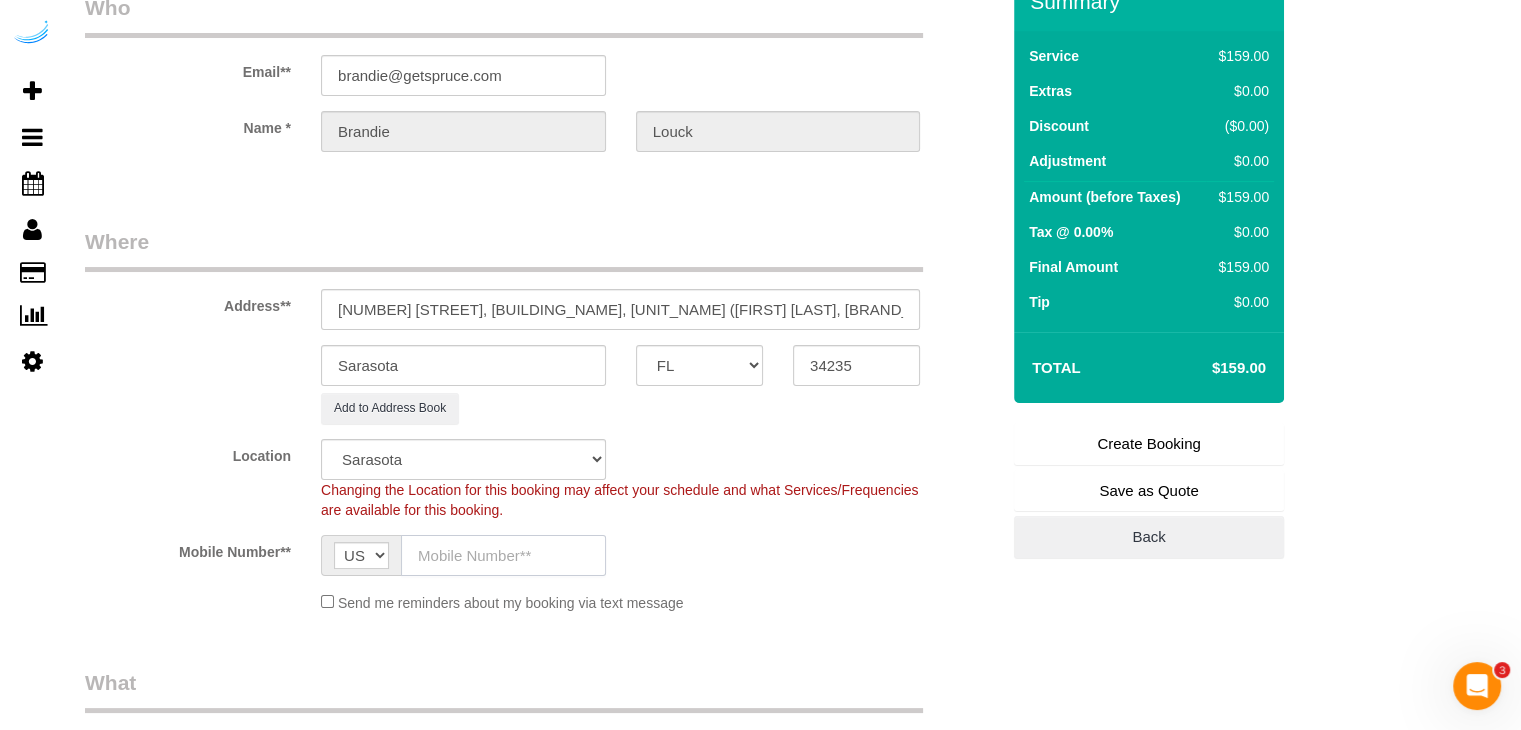 click 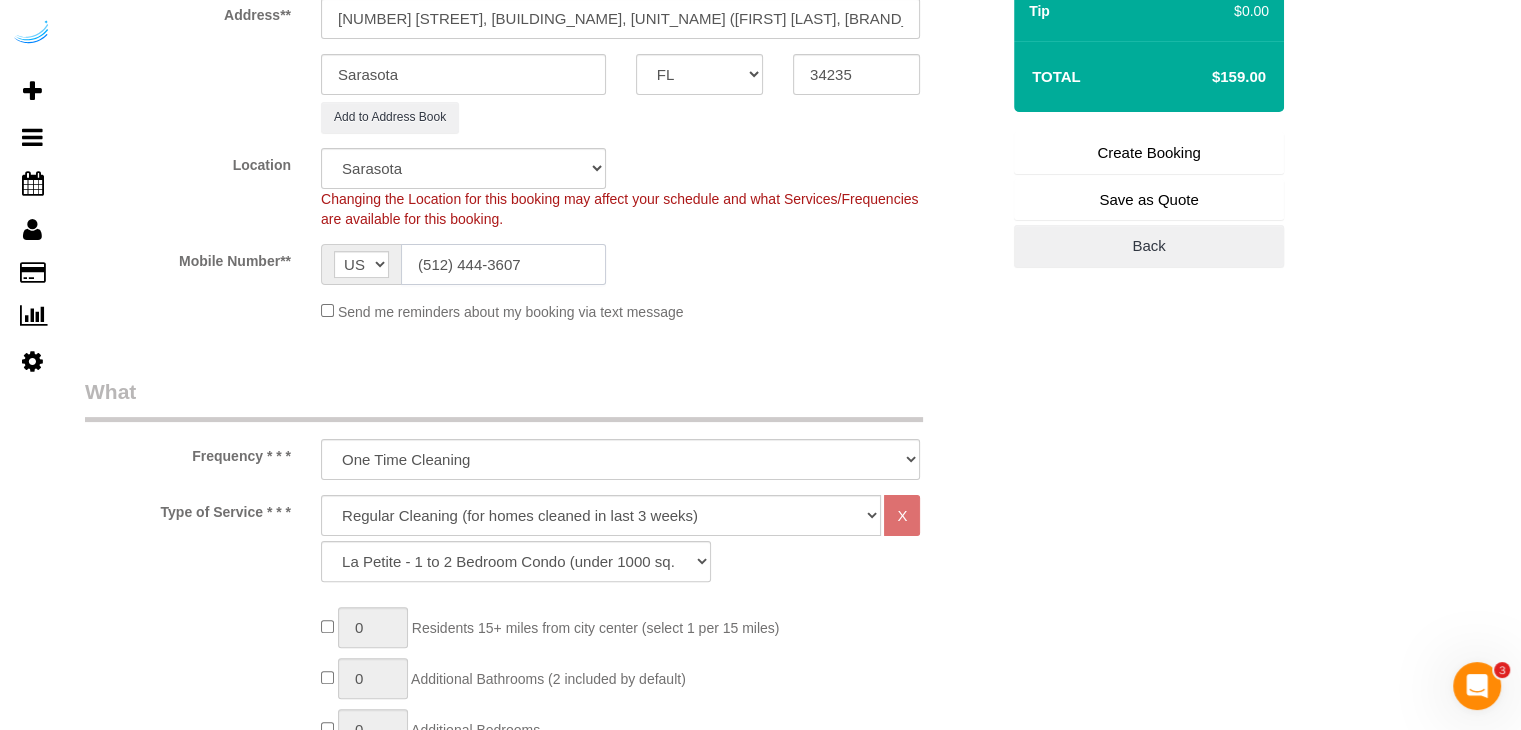 scroll, scrollTop: 400, scrollLeft: 0, axis: vertical 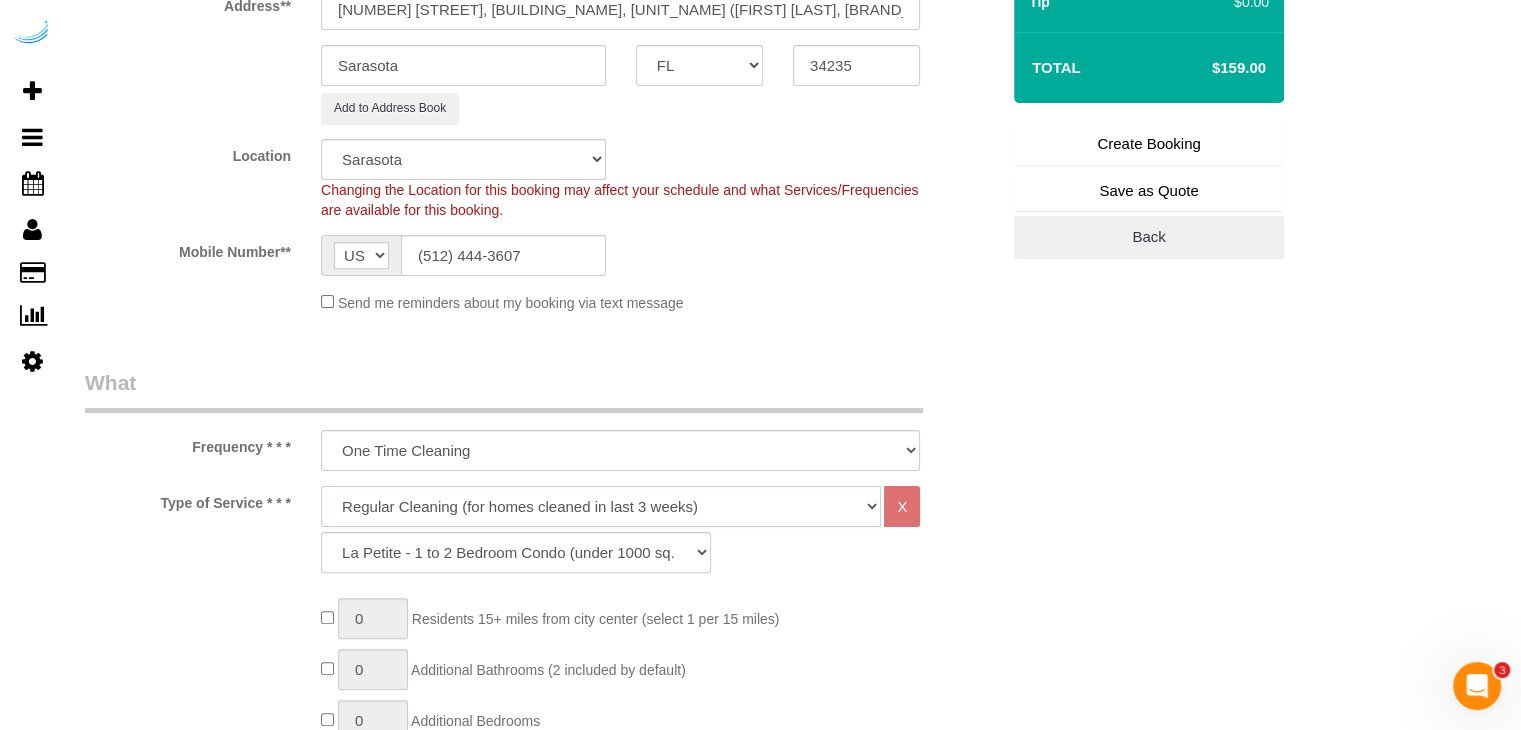 click on "Deep Cleaning (for homes that have not been cleaned in 3+ weeks) Spruce Regular Cleaning (for homes cleaned in last 3 weeks) Moving Cleanup (to clean home for new tenants) Post Construction Cleaning Vacation Rental Cleaning Hourly" 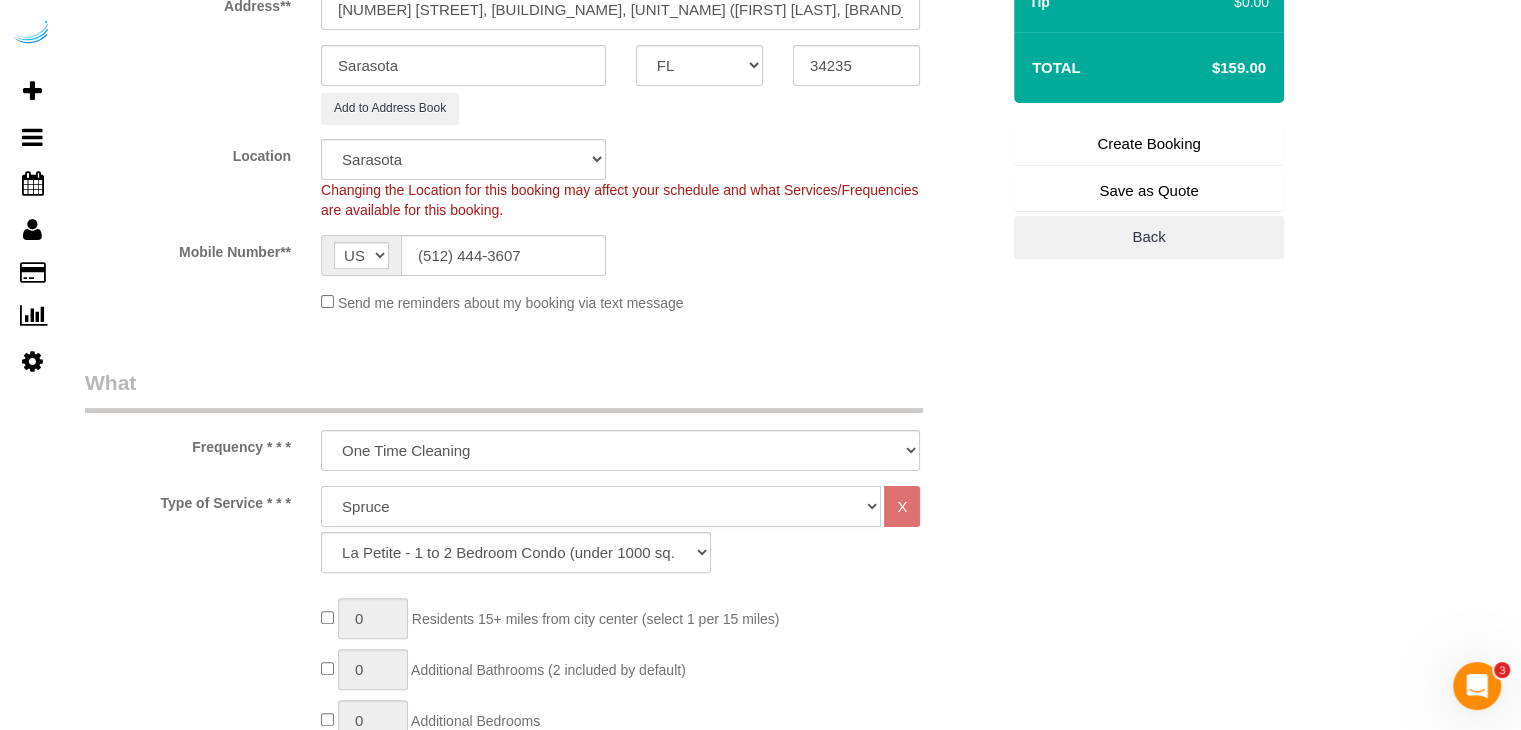click on "Deep Cleaning (for homes that have not been cleaned in 3+ weeks) Spruce Regular Cleaning (for homes cleaned in last 3 weeks) Moving Cleanup (to clean home for new tenants) Post Construction Cleaning Vacation Rental Cleaning Hourly" 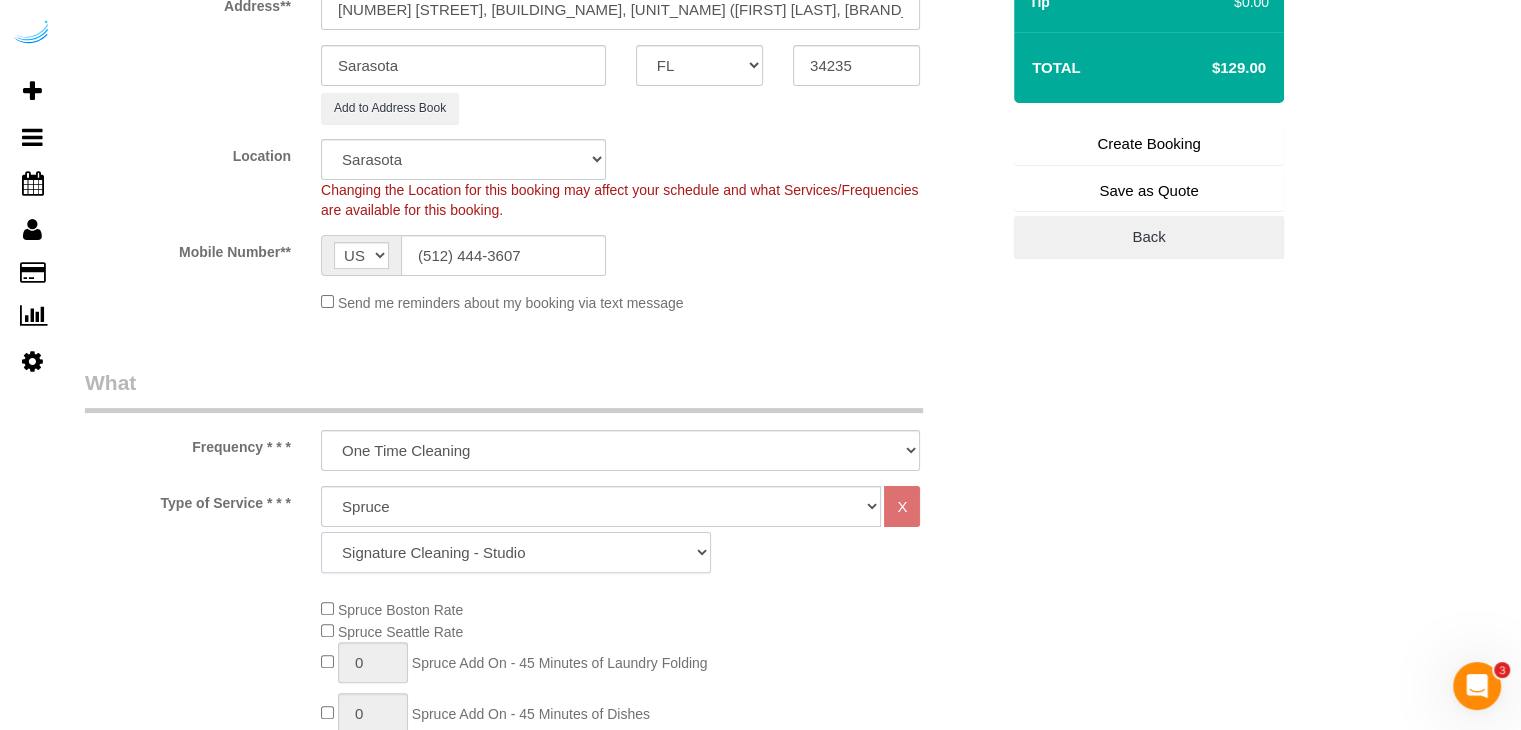 click on "Signature Cleaning - Studio Signature Cleaning - 1 Bed 1 Bath Signature Cleaning - 1 Bed 1.5 Bath Signature Cleaning - 1 Bed 1 Bath + Study Signature Cleaning - 1 Bed 2 Bath Signature Cleaning - 2 Bed 1 Bath Signature Cleaning - 2 Bed 2 Bath Signature Cleaning - 2 Bed 2.5 Bath Signature Cleaning - 2 Bed 2 Bath + Study Signature Cleaning - 3 Bed 2 Bath Signature Cleaning - 3 Bed 3 Bath Signature Cleaning - 4 Bed 2 Bath Signature Cleaning - 4 Bed 4 Bath Signature Cleaning - 5 Bed 4 Bath Signature Cleaning - 5 Bed 5 Bath Signature Cleaning - 6 Bed 6 Bath Premium Cleaning - Studio Premium Cleaning - 1 Bed 1 Bath Premium Cleaning - 1 Bed 1.5 Bath Premium Cleaning - 1 Bed 1 Bath + Study Premium Cleaning - 1 Bed 2 Bath Premium Cleaning - 2 Bed 1 Bath Premium Cleaning - 2 Bed 2 Bath Premium Cleaning - 2 Bed 2.5 Bath Premium Cleaning - 2 Bed 2 Bath + Study Premium Cleaning - 3 Bed 2 Bath Premium Cleaning - 3 Bed 3 Bath Premium Cleaning - 4 Bed 2 Bath Premium Cleaning - 4 Bed 4 Bath Premium Cleaning - 5 Bed 4 Bath" 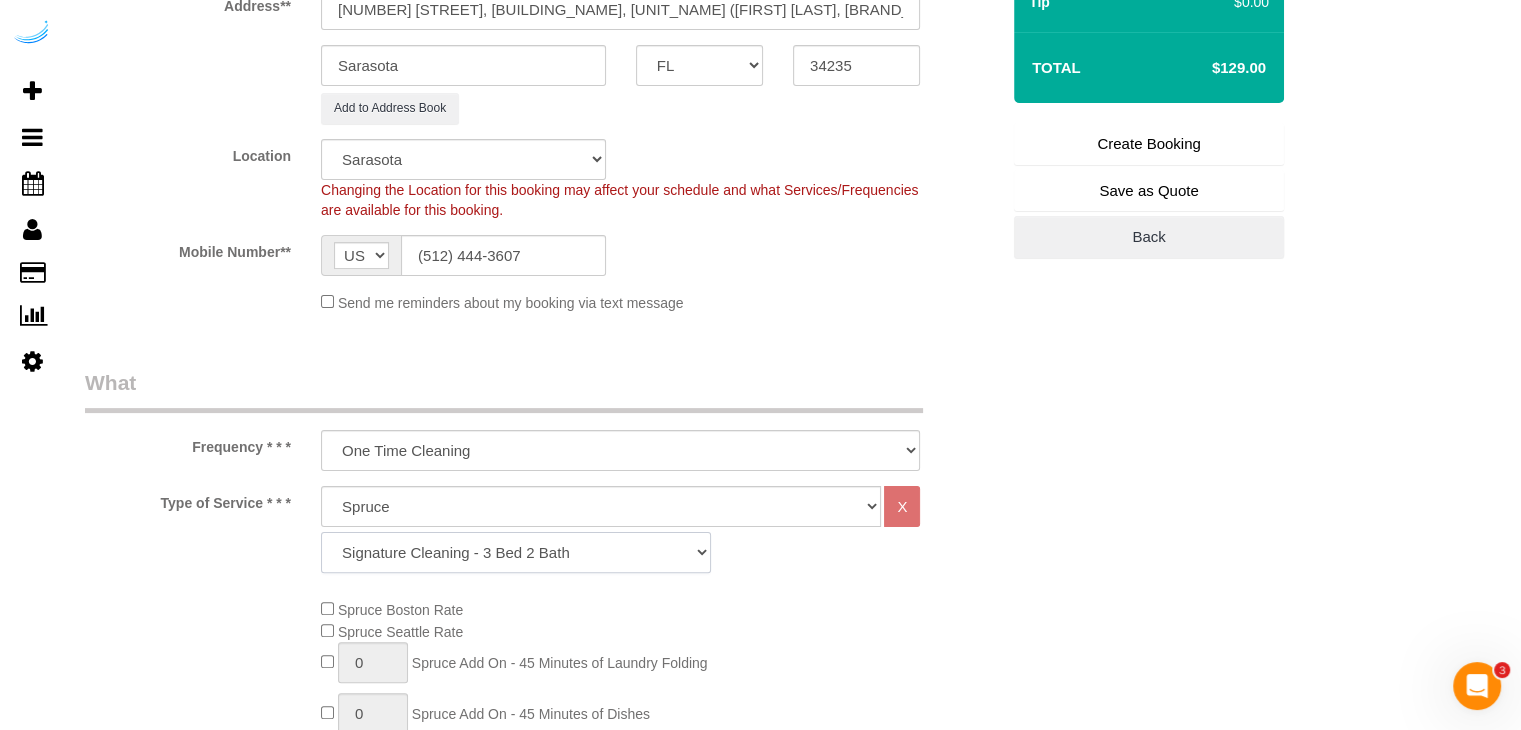 click on "Signature Cleaning - Studio Signature Cleaning - 1 Bed 1 Bath Signature Cleaning - 1 Bed 1.5 Bath Signature Cleaning - 1 Bed 1 Bath + Study Signature Cleaning - 1 Bed 2 Bath Signature Cleaning - 2 Bed 1 Bath Signature Cleaning - 2 Bed 2 Bath Signature Cleaning - 2 Bed 2.5 Bath Signature Cleaning - 2 Bed 2 Bath + Study Signature Cleaning - 3 Bed 2 Bath Signature Cleaning - 3 Bed 3 Bath Signature Cleaning - 4 Bed 2 Bath Signature Cleaning - 4 Bed 4 Bath Signature Cleaning - 5 Bed 4 Bath Signature Cleaning - 5 Bed 5 Bath Signature Cleaning - 6 Bed 6 Bath Premium Cleaning - Studio Premium Cleaning - 1 Bed 1 Bath Premium Cleaning - 1 Bed 1.5 Bath Premium Cleaning - 1 Bed 1 Bath + Study Premium Cleaning - 1 Bed 2 Bath Premium Cleaning - 2 Bed 1 Bath Premium Cleaning - 2 Bed 2 Bath Premium Cleaning - 2 Bed 2.5 Bath Premium Cleaning - 2 Bed 2 Bath + Study Premium Cleaning - 3 Bed 2 Bath Premium Cleaning - 3 Bed 3 Bath Premium Cleaning - 4 Bed 2 Bath Premium Cleaning - 4 Bed 4 Bath Premium Cleaning - 5 Bed 4 Bath" 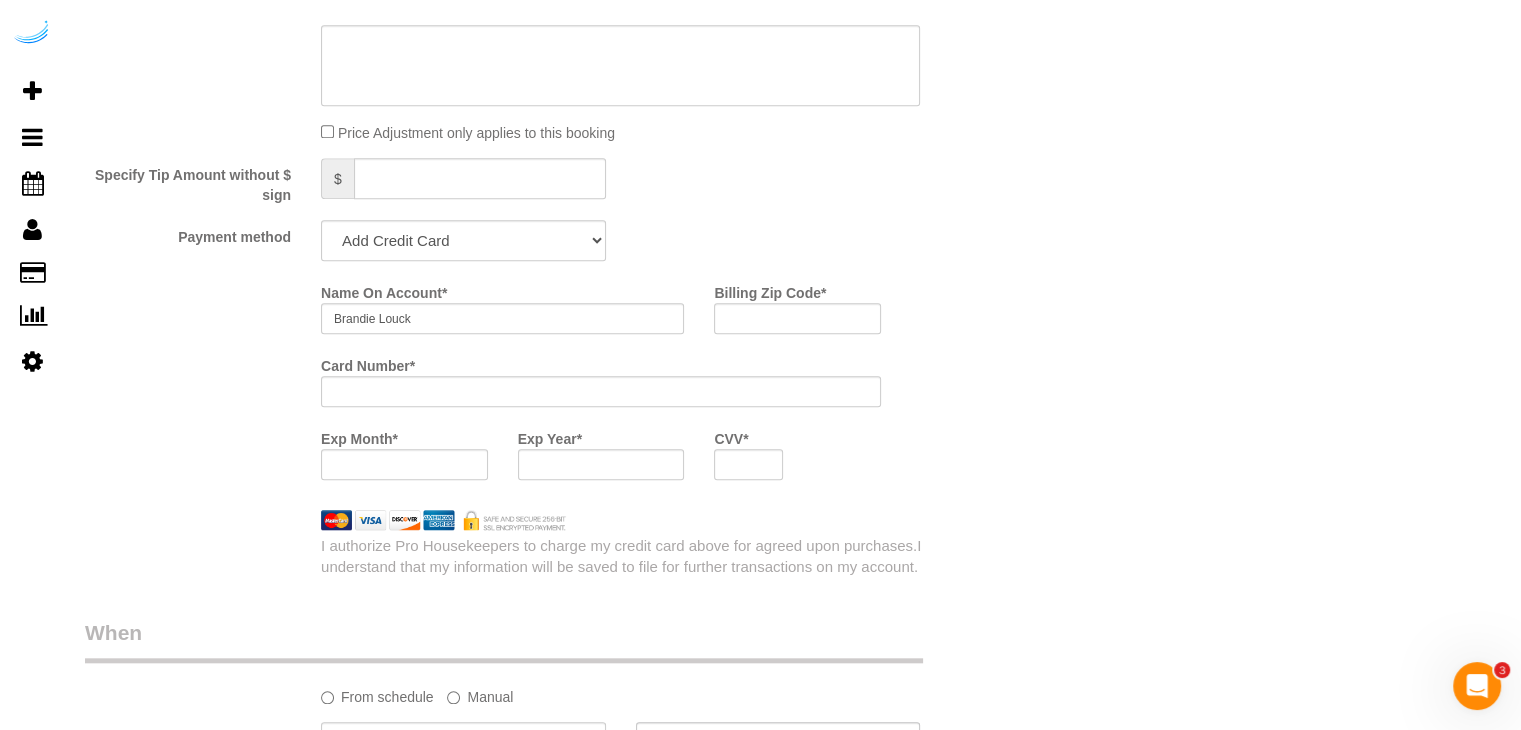 scroll, scrollTop: 2000, scrollLeft: 0, axis: vertical 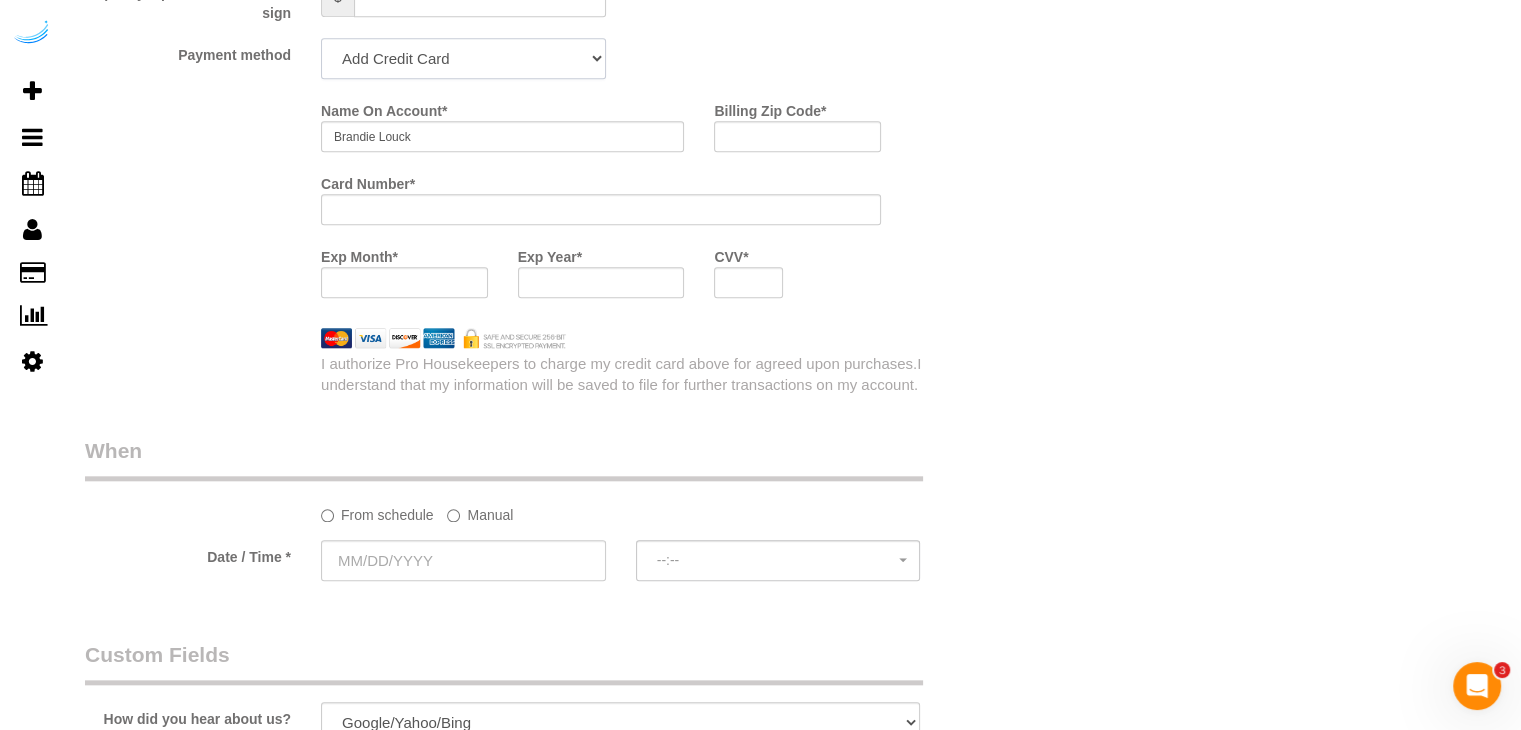 click on "Add Credit Card Cash Check Paypal" 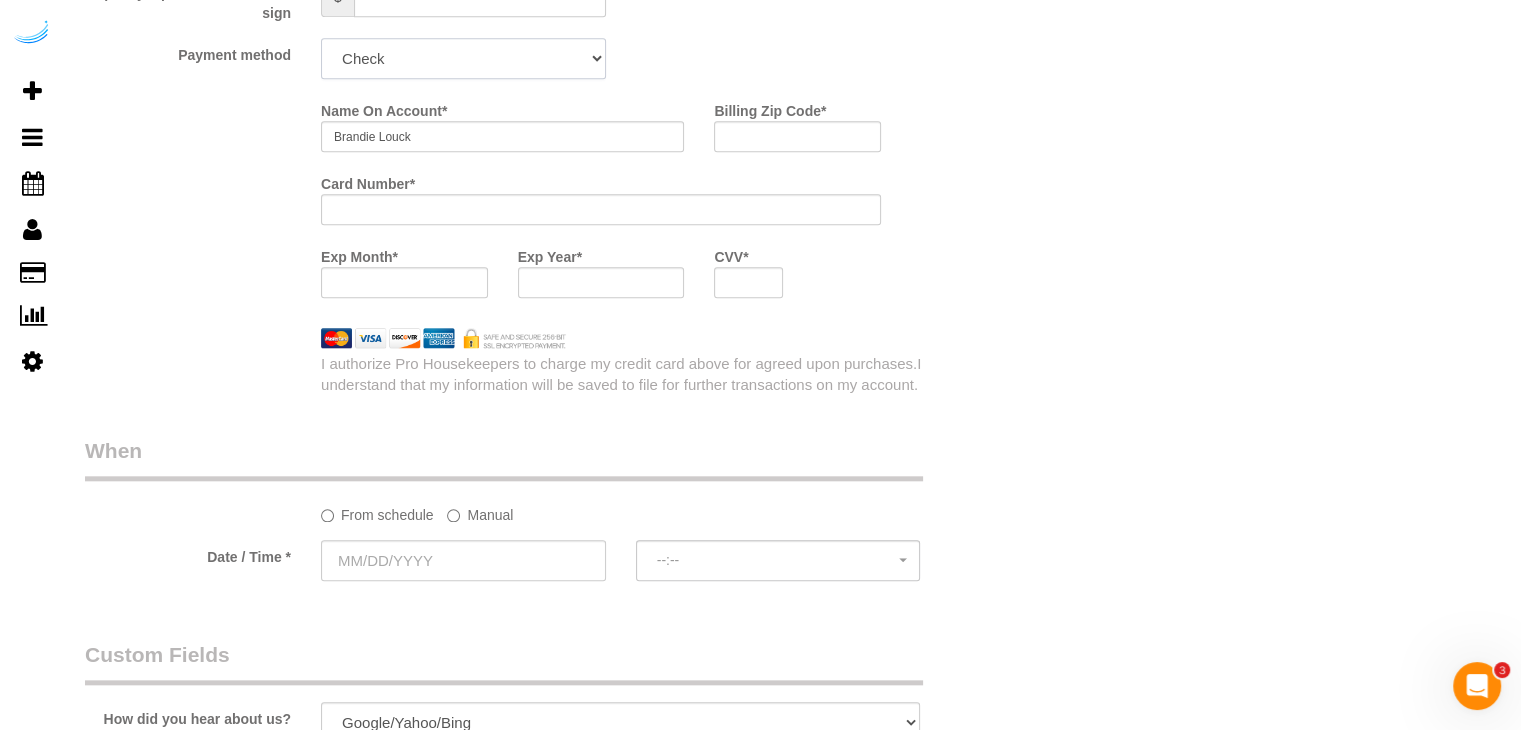 click on "Add Credit Card Cash Check Paypal" 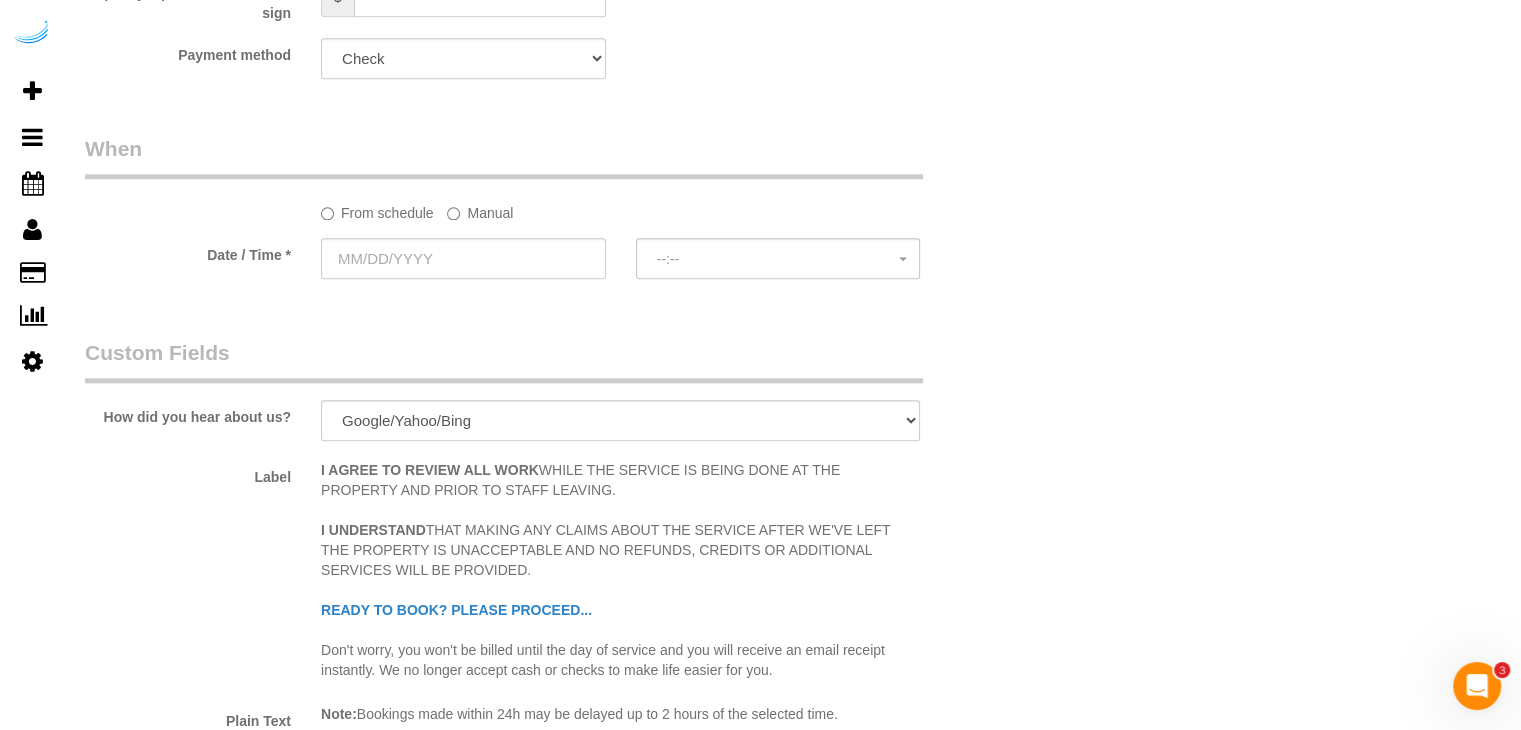 click on "Manual" 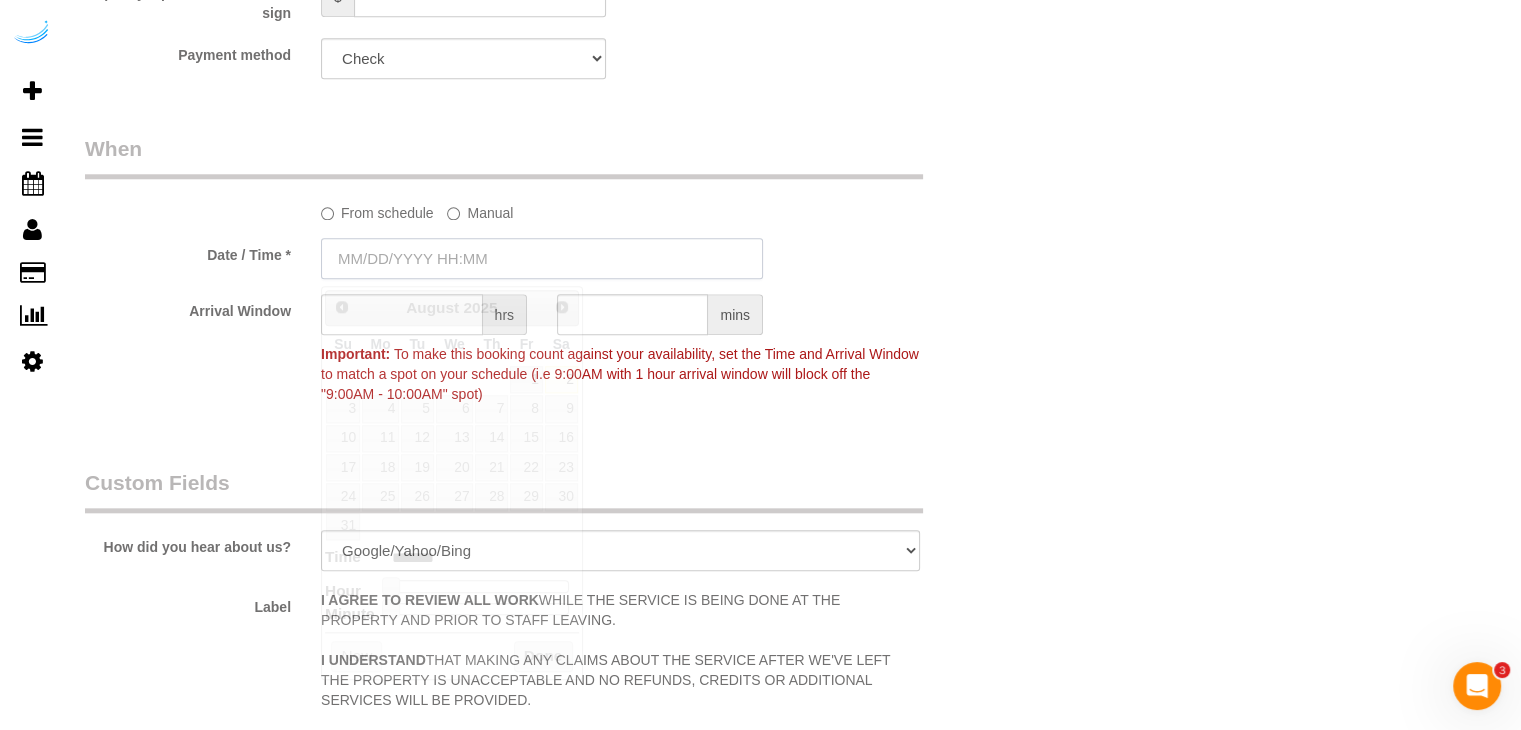 click at bounding box center (542, 258) 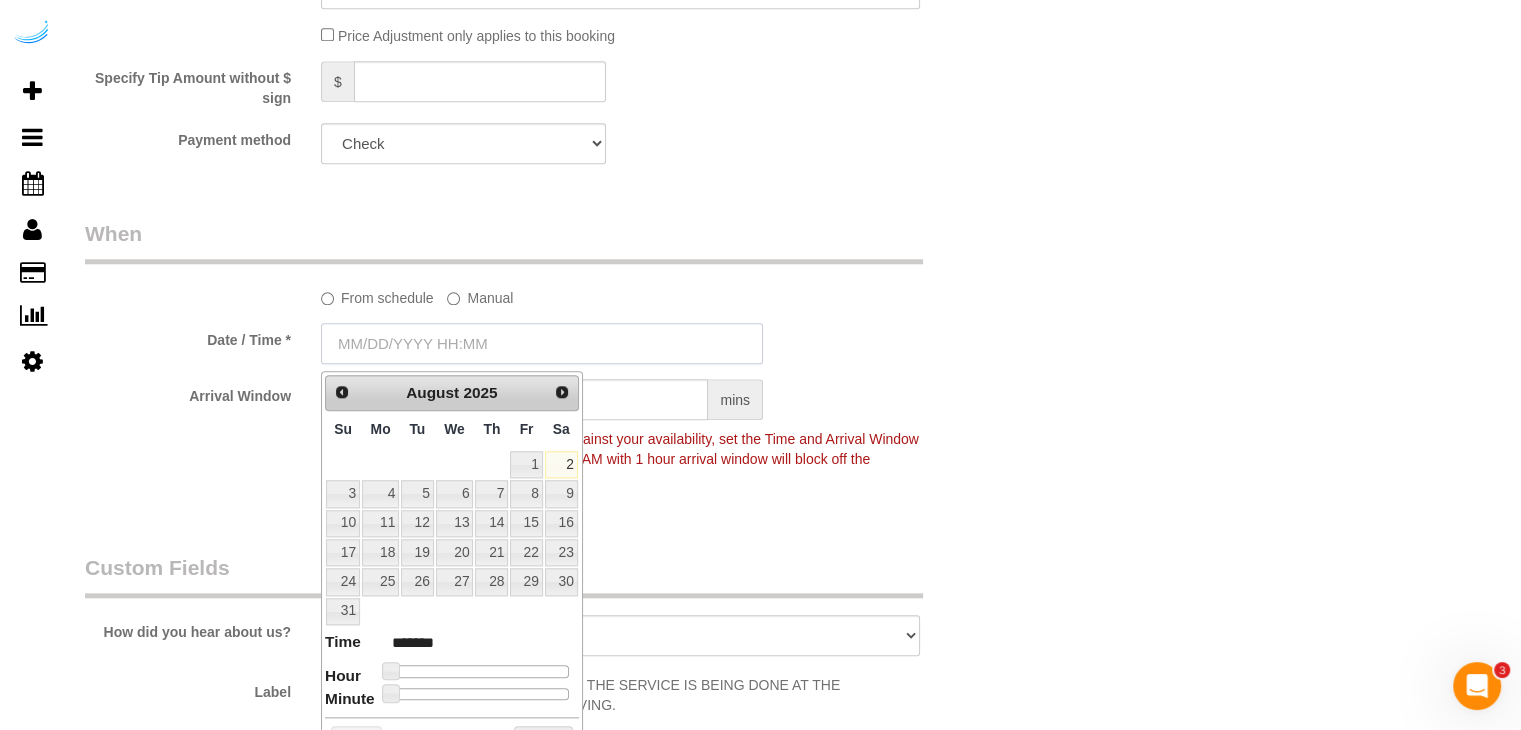 scroll, scrollTop: 1800, scrollLeft: 0, axis: vertical 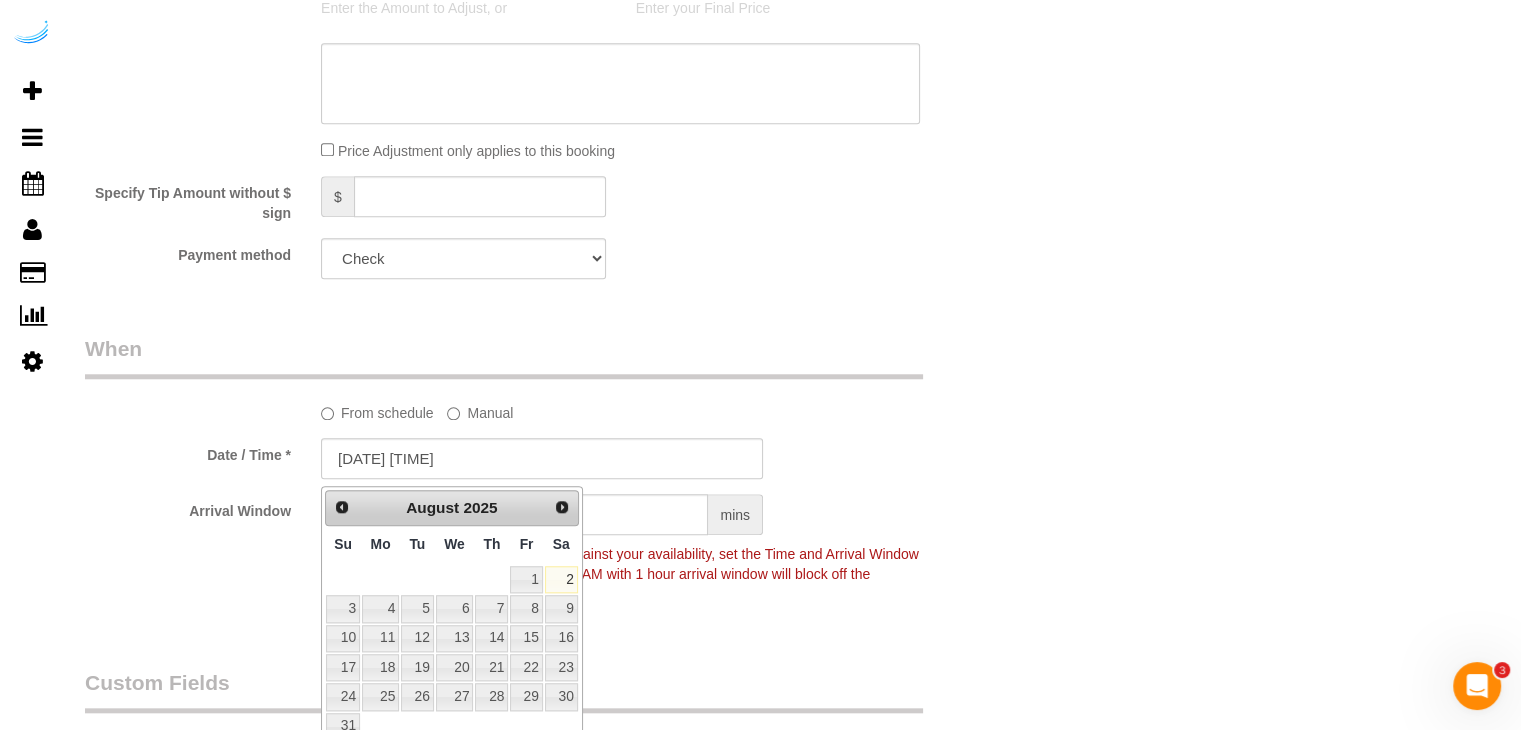 click on "When" at bounding box center (504, 356) 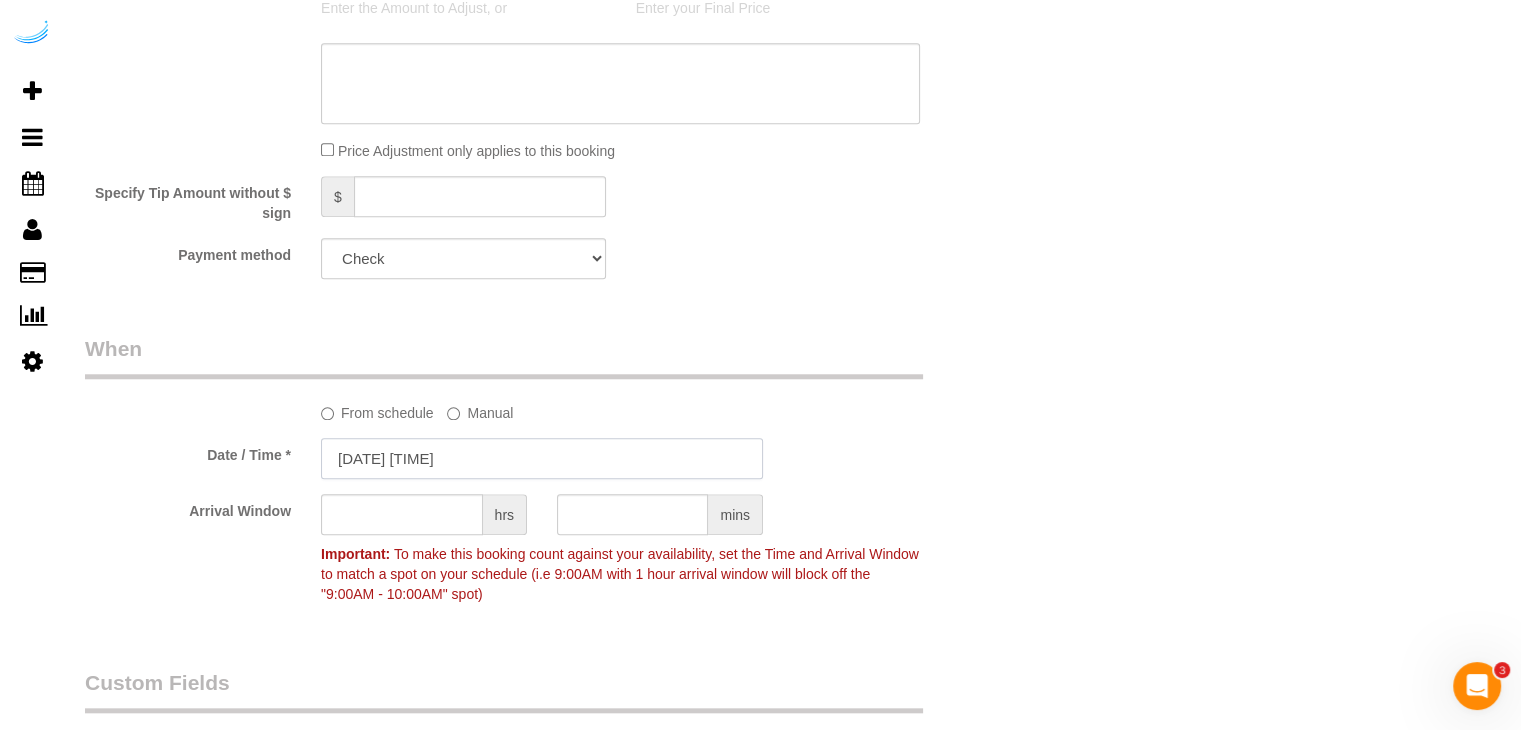 click on "[DATE] [TIME]" at bounding box center (542, 458) 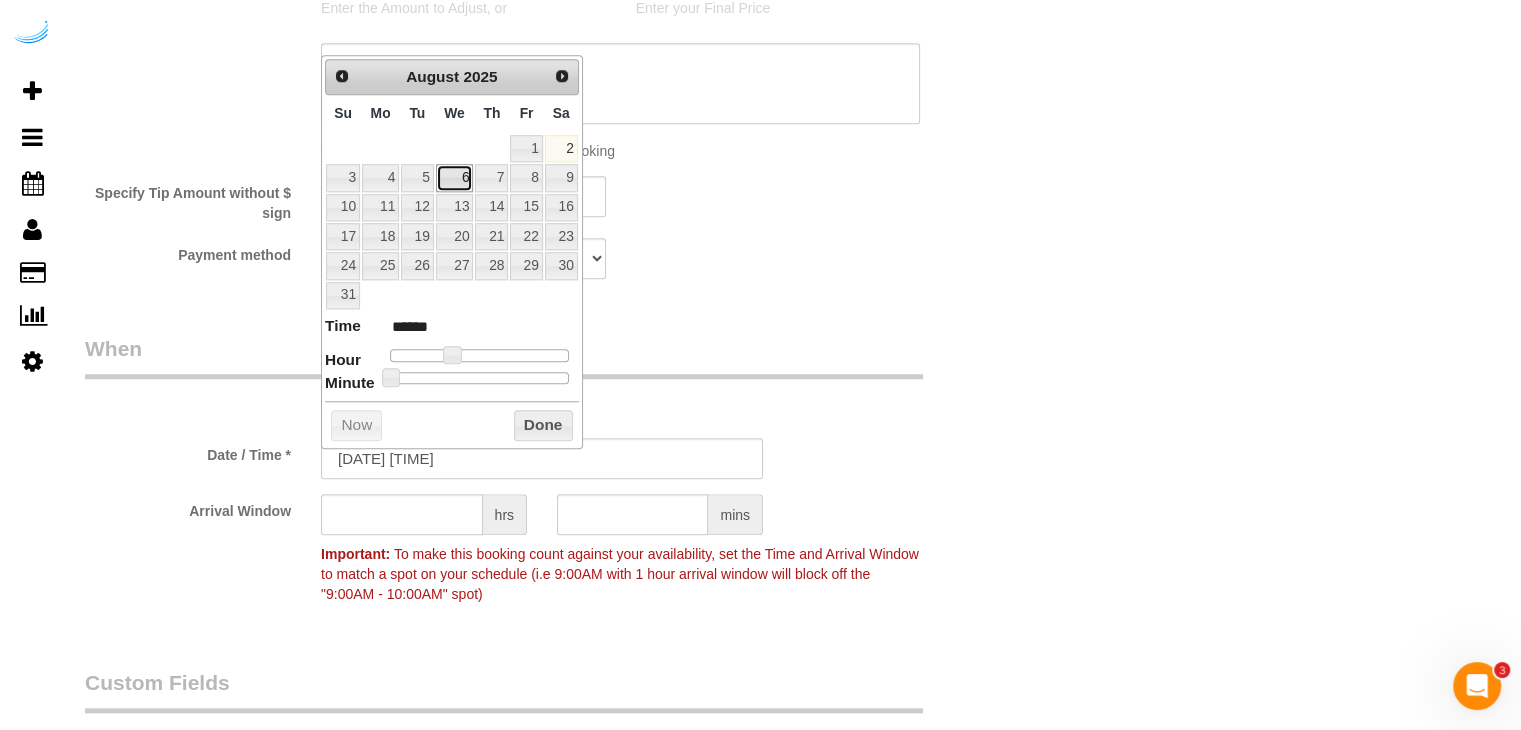 click on "6" at bounding box center [455, 177] 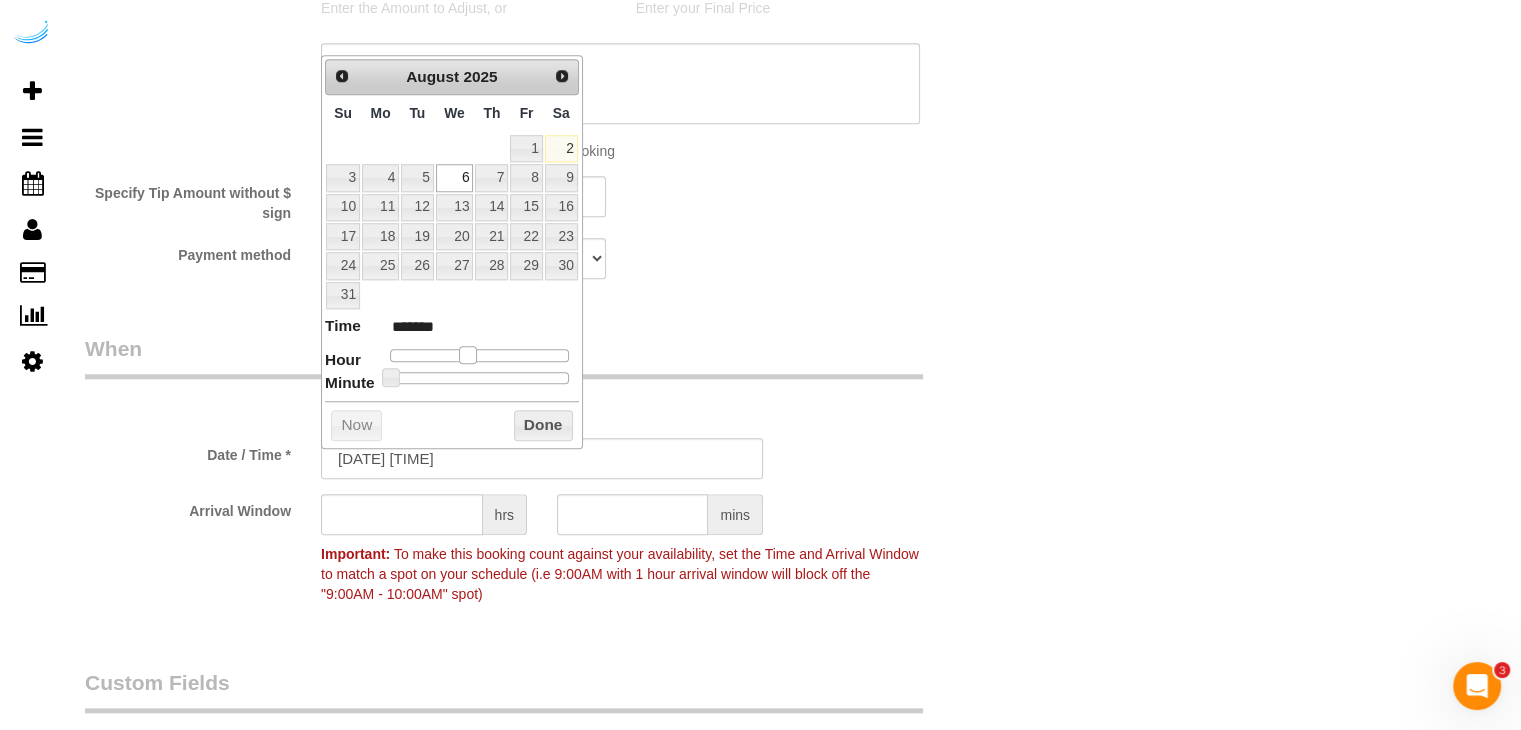 drag, startPoint x: 455, startPoint y: 348, endPoint x: 469, endPoint y: 355, distance: 15.652476 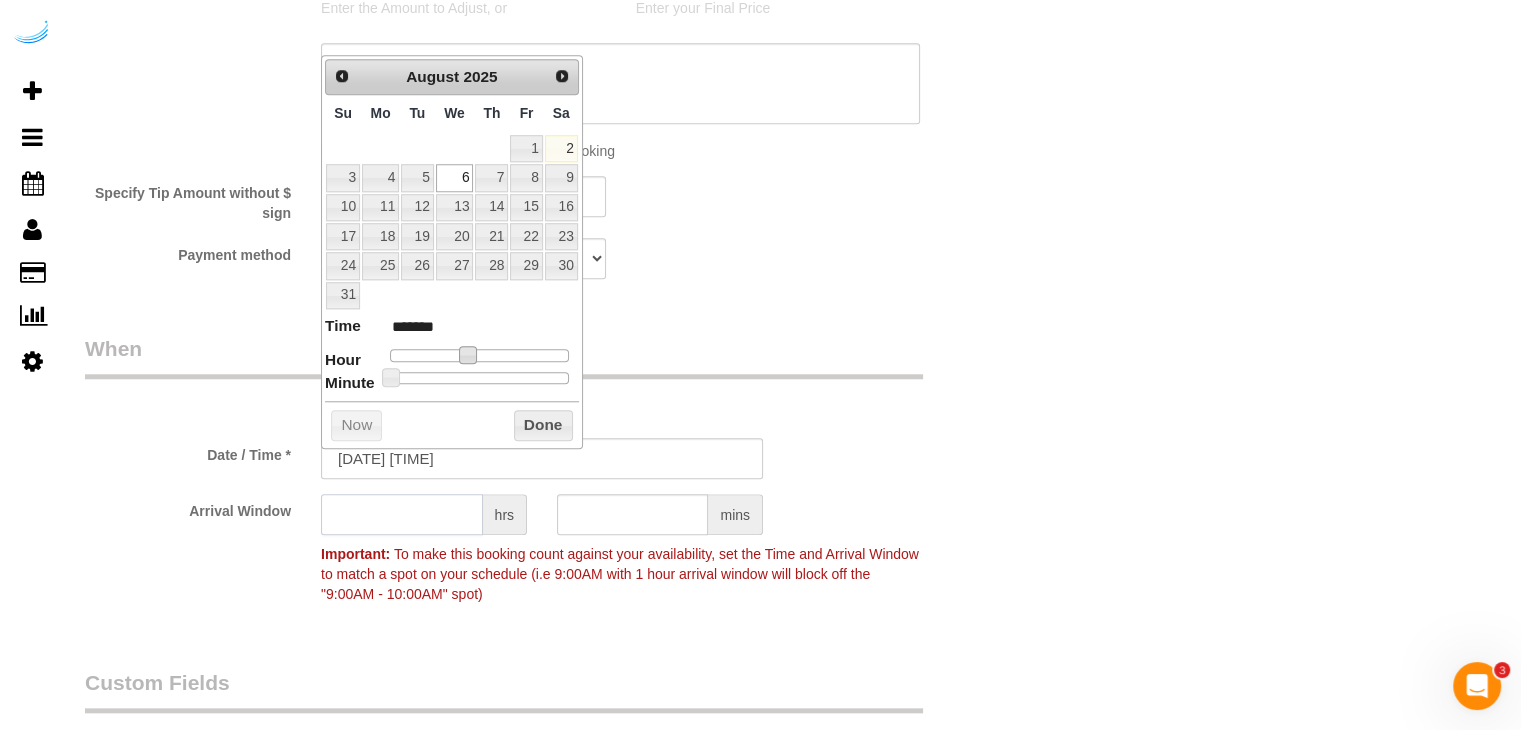 click 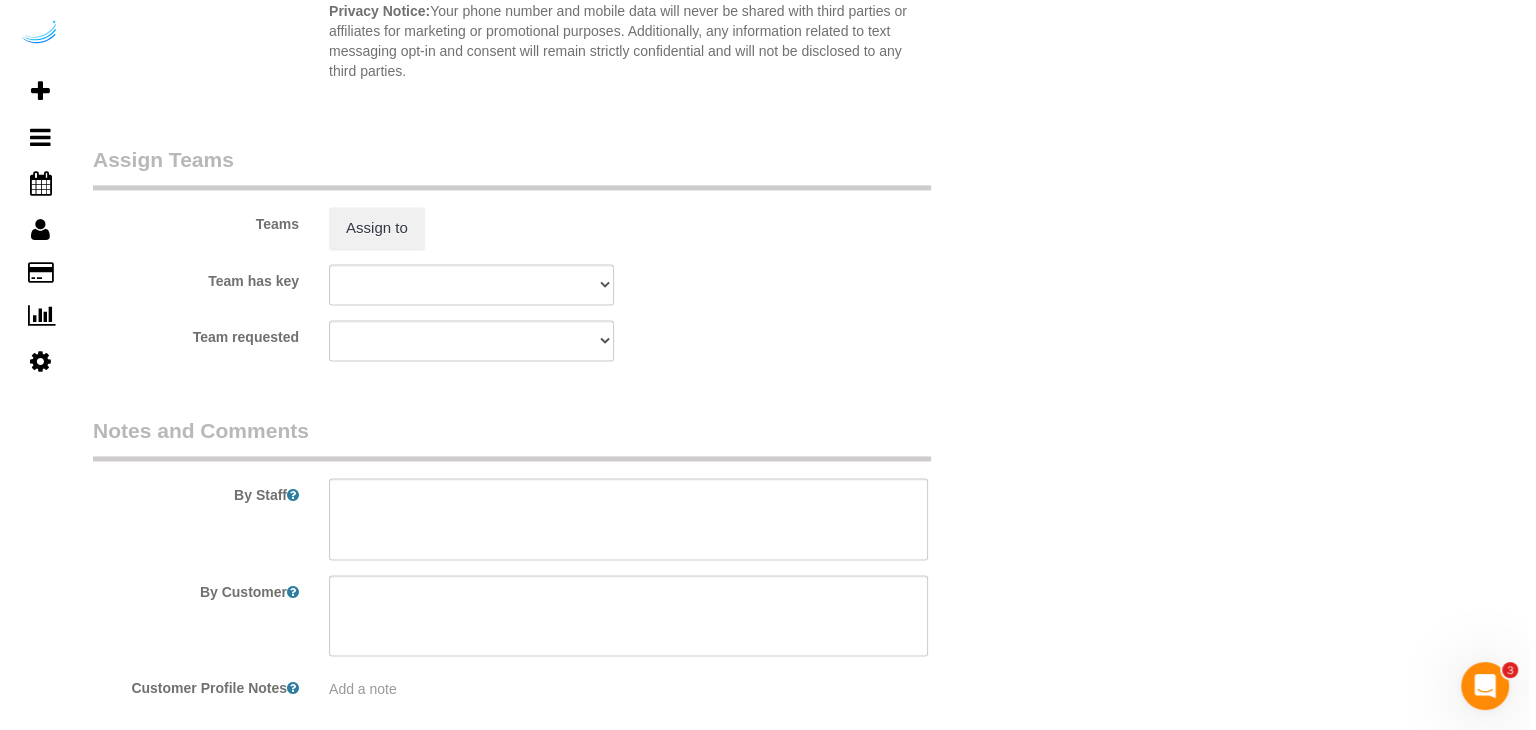 scroll, scrollTop: 2900, scrollLeft: 0, axis: vertical 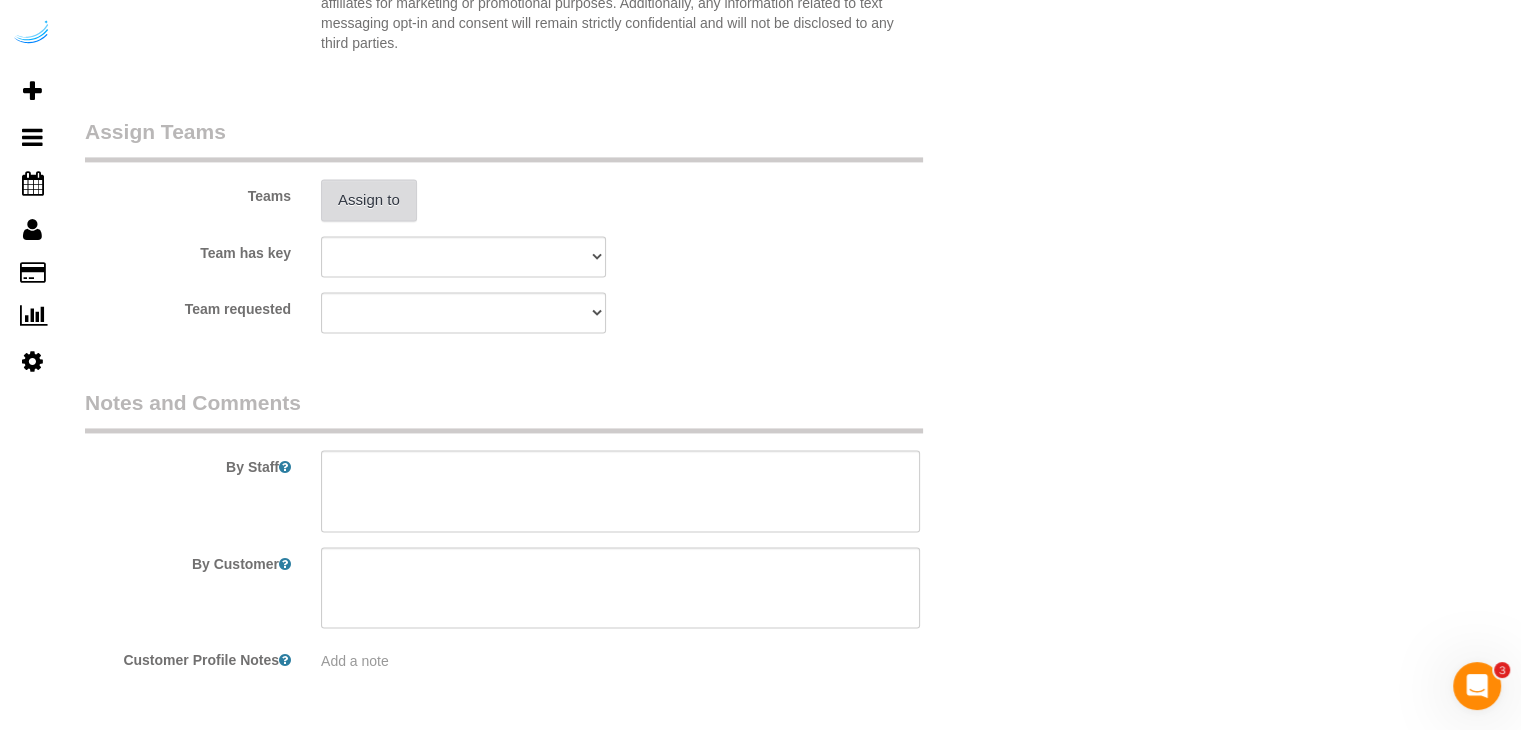 click on "Assign to" at bounding box center (369, 200) 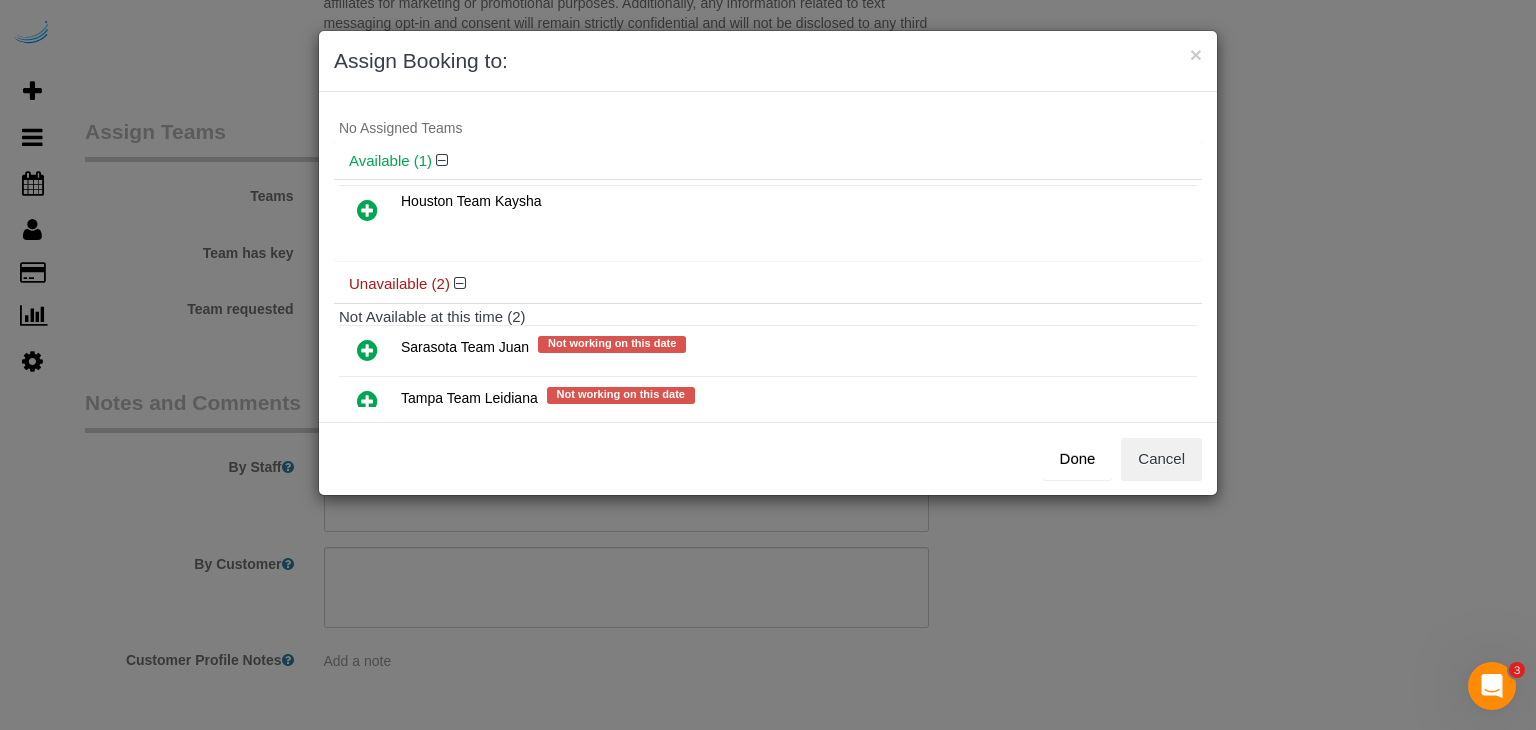 scroll, scrollTop: 88, scrollLeft: 0, axis: vertical 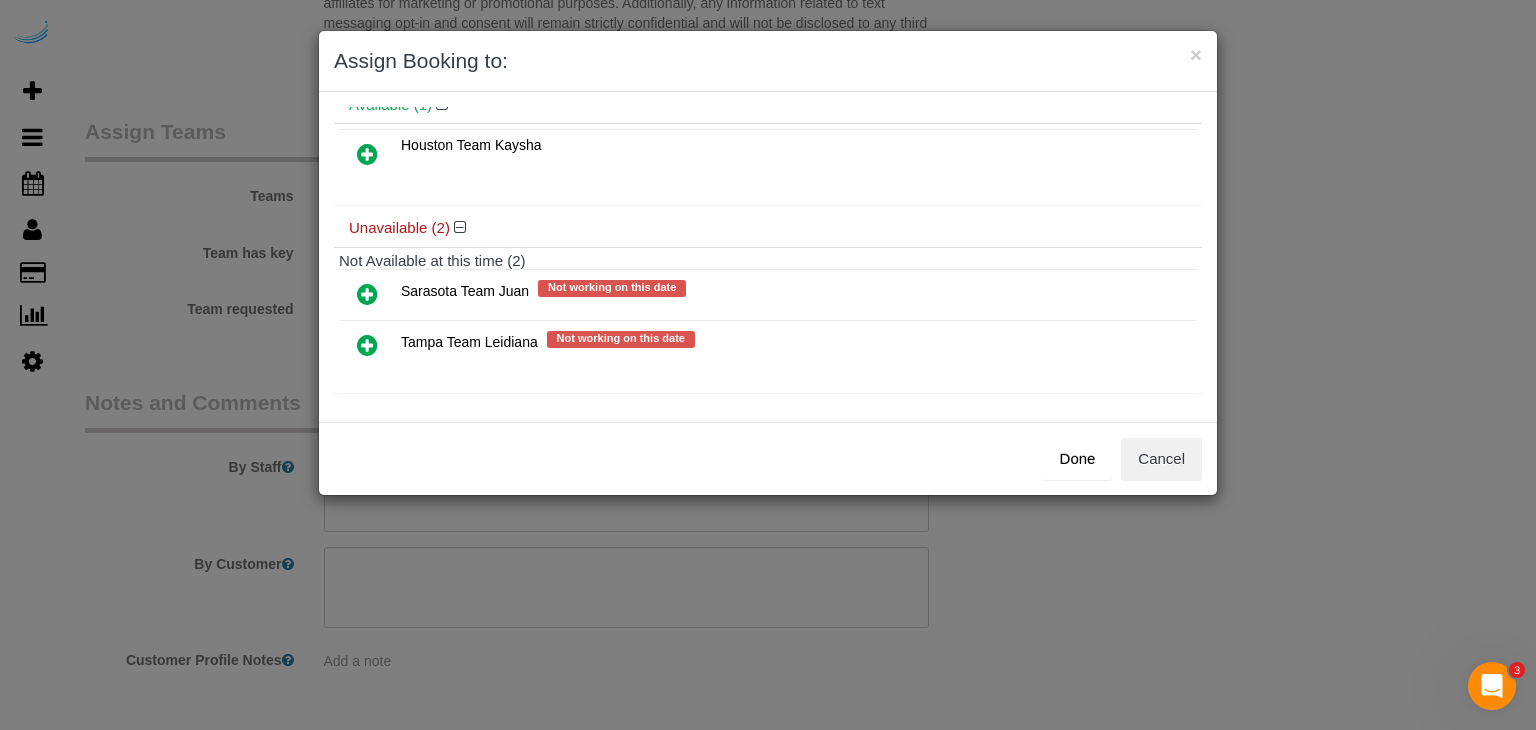 click at bounding box center (367, 294) 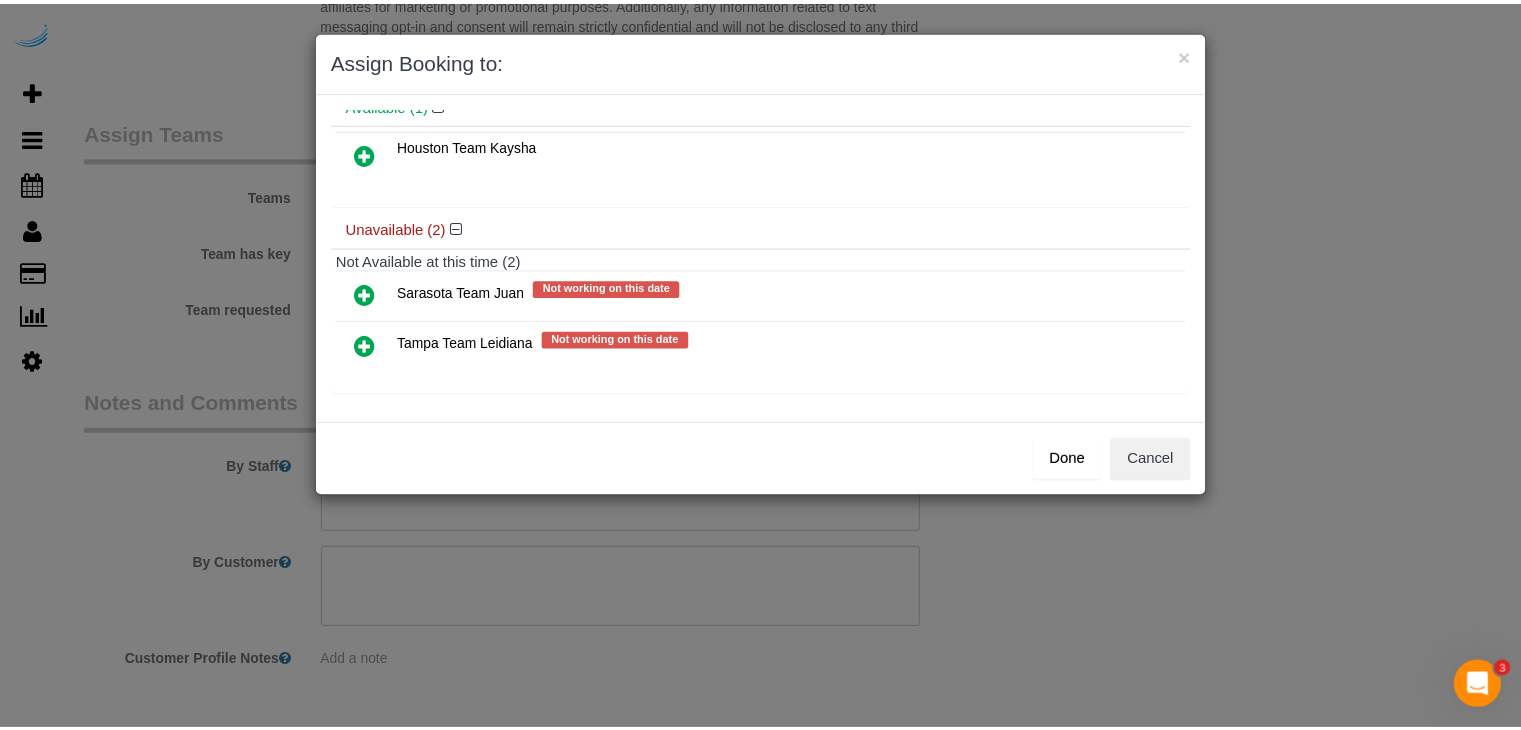 scroll, scrollTop: 86, scrollLeft: 0, axis: vertical 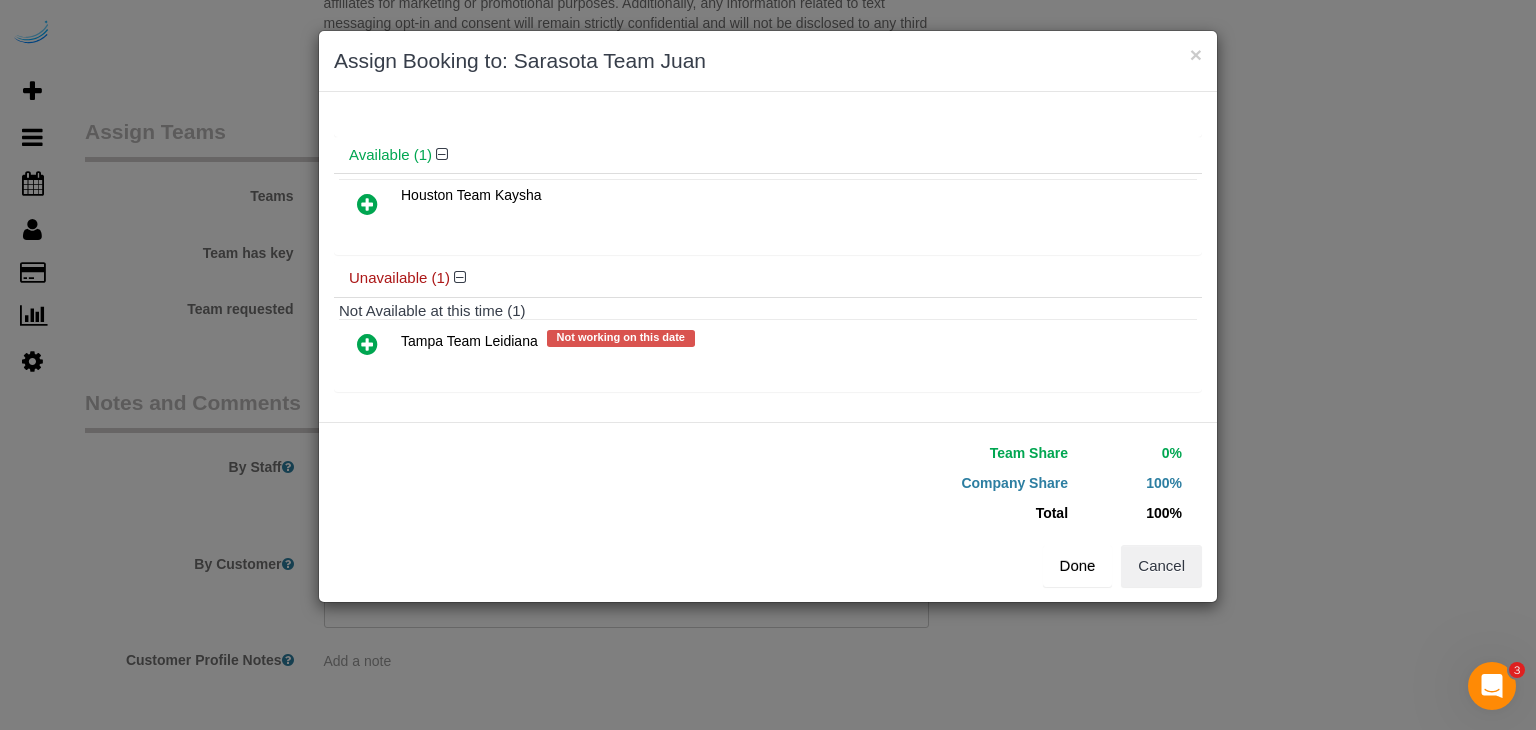 click on "Done" at bounding box center [1078, 566] 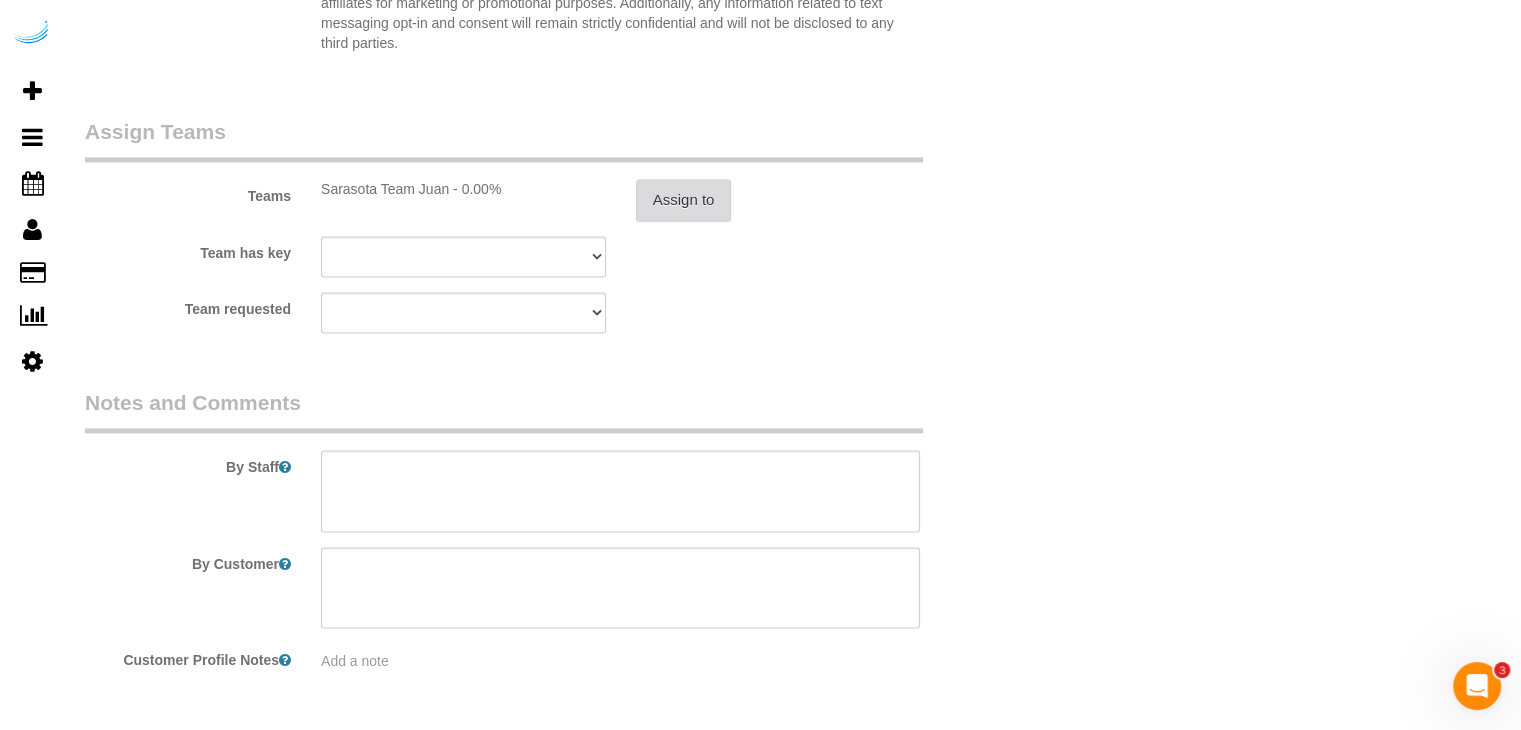 scroll, scrollTop: 2971, scrollLeft: 0, axis: vertical 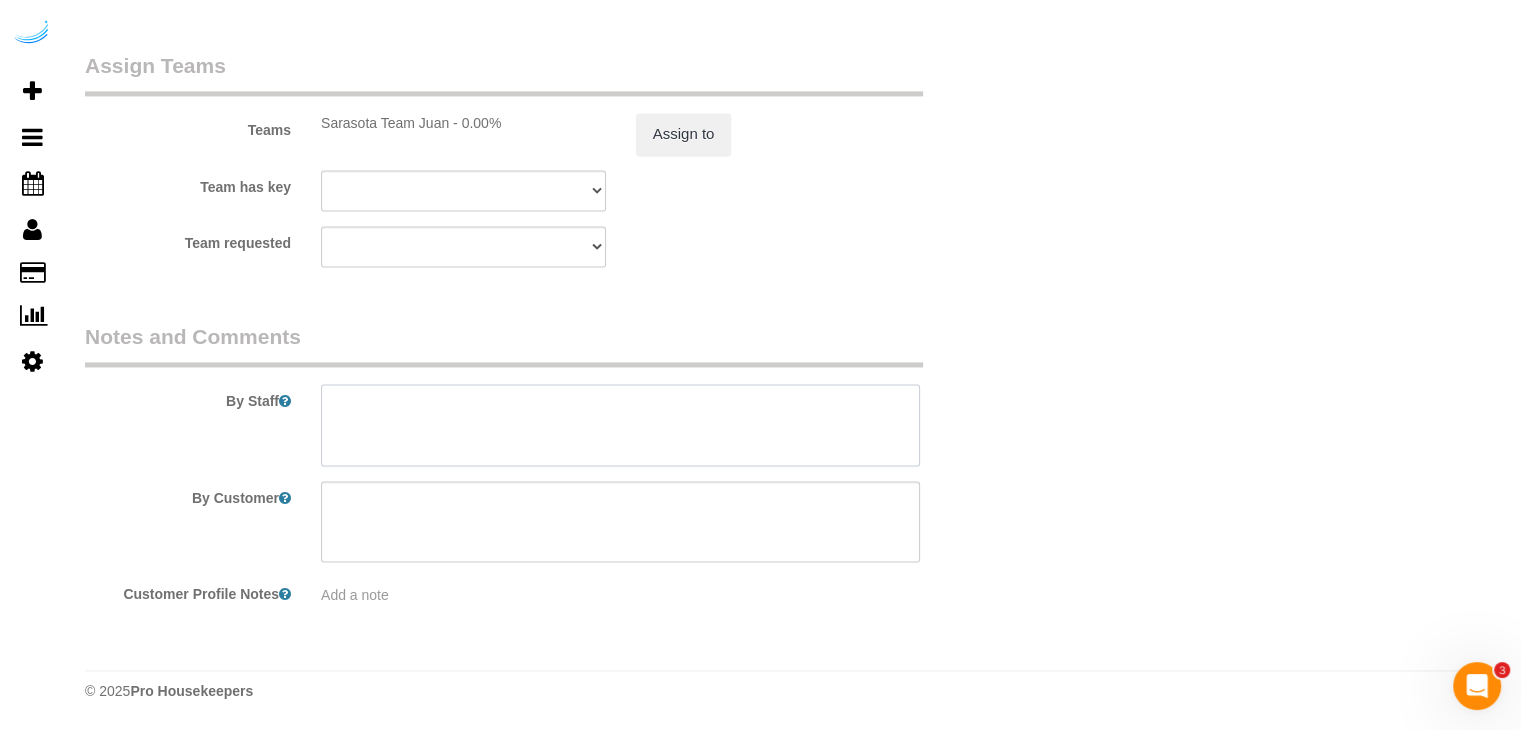 click at bounding box center [620, 425] 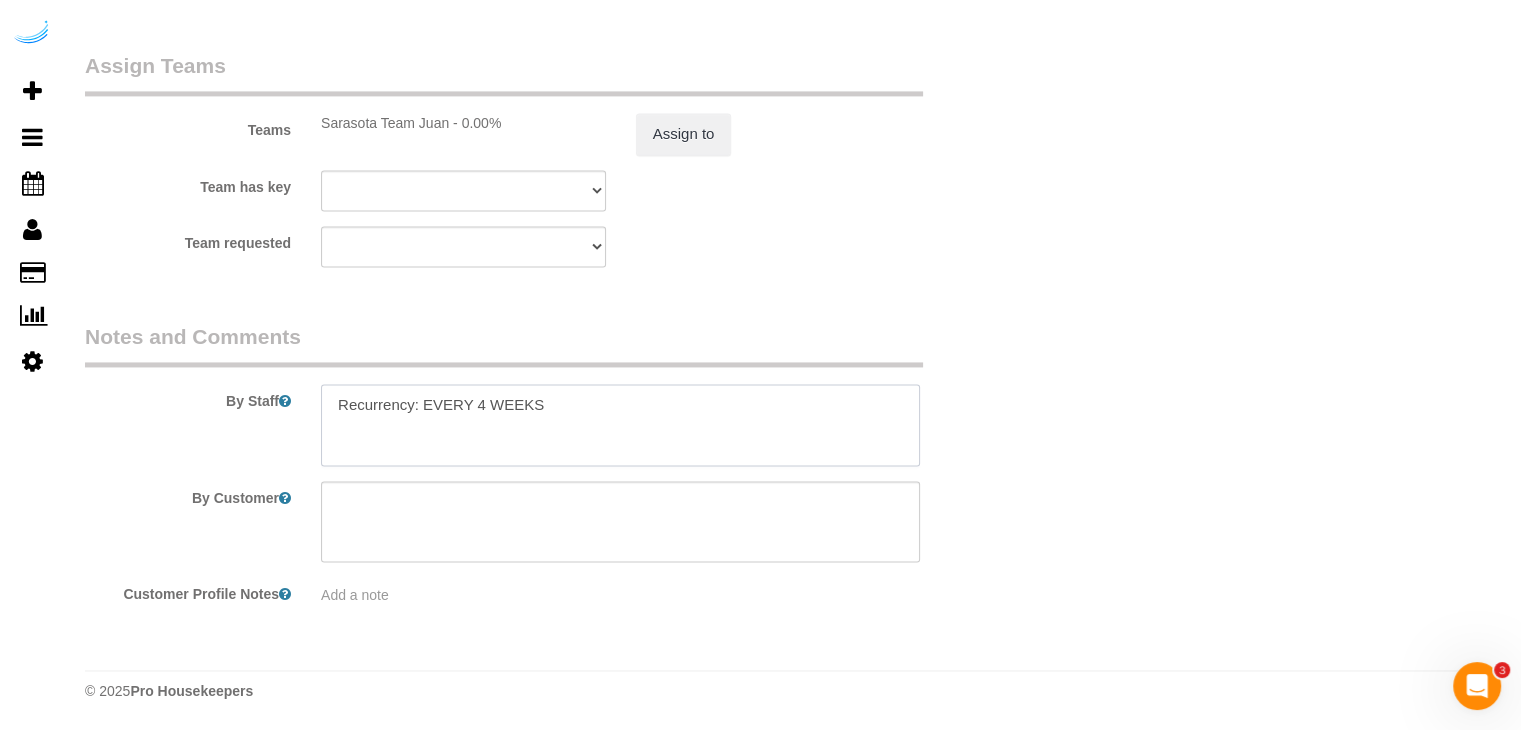 paste on "Permanent Notes:No notes from this customer.Today's Notes:No notes from this service.
Entry Method: Someone will be home
Details:
Please call [PHONE] (my mobile) to enter
Additional Notes:
Housekeeping Notes:" 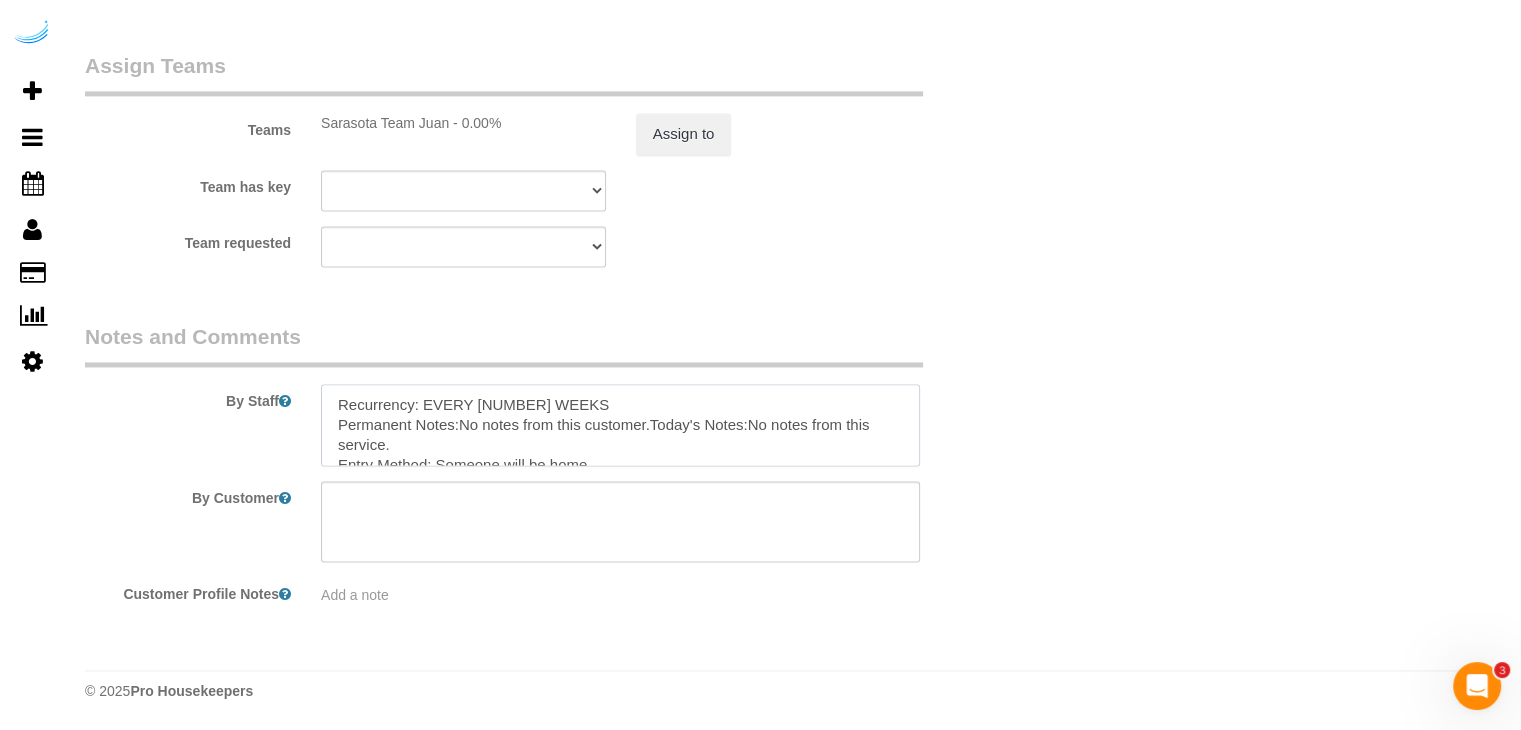 scroll, scrollTop: 128, scrollLeft: 0, axis: vertical 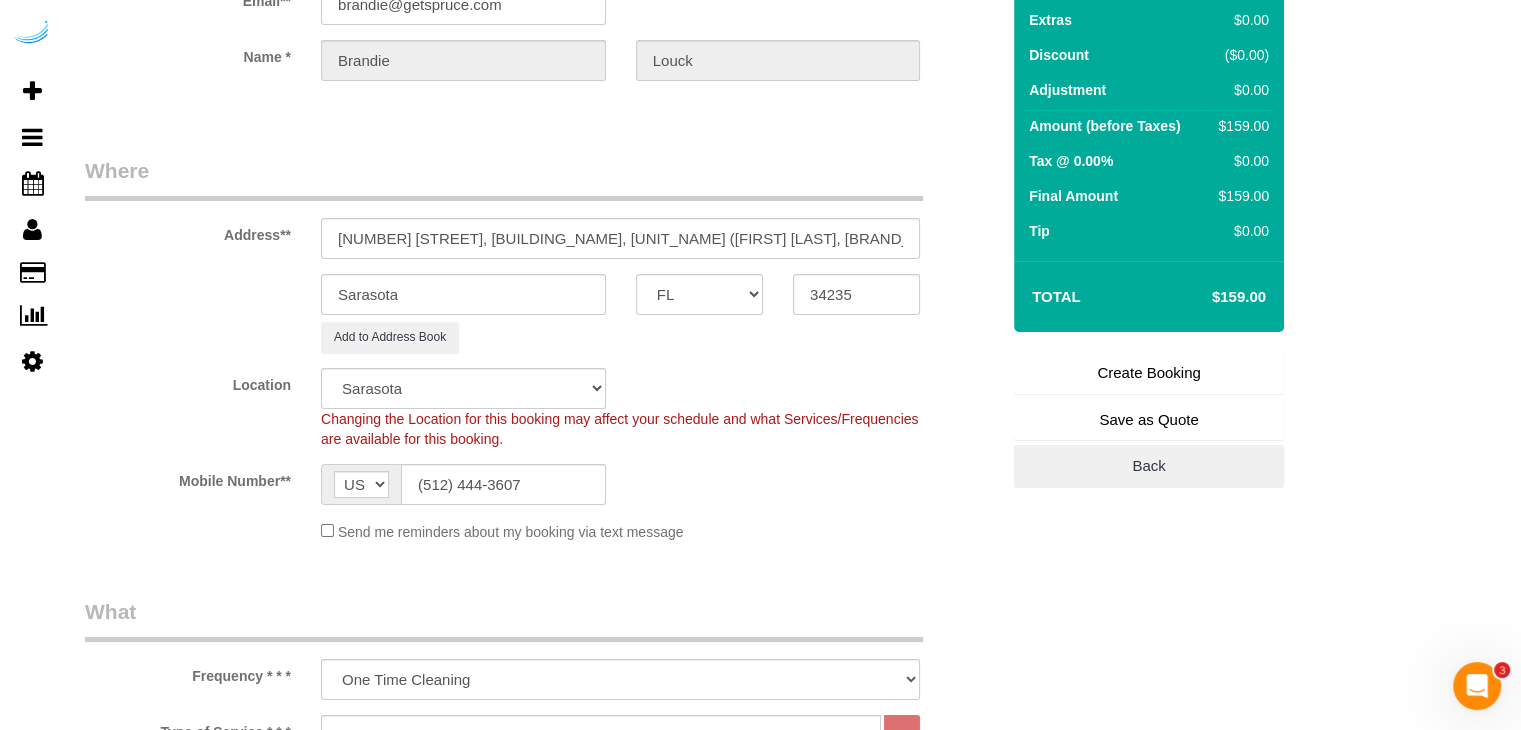 click on "Create Booking" at bounding box center (1149, 373) 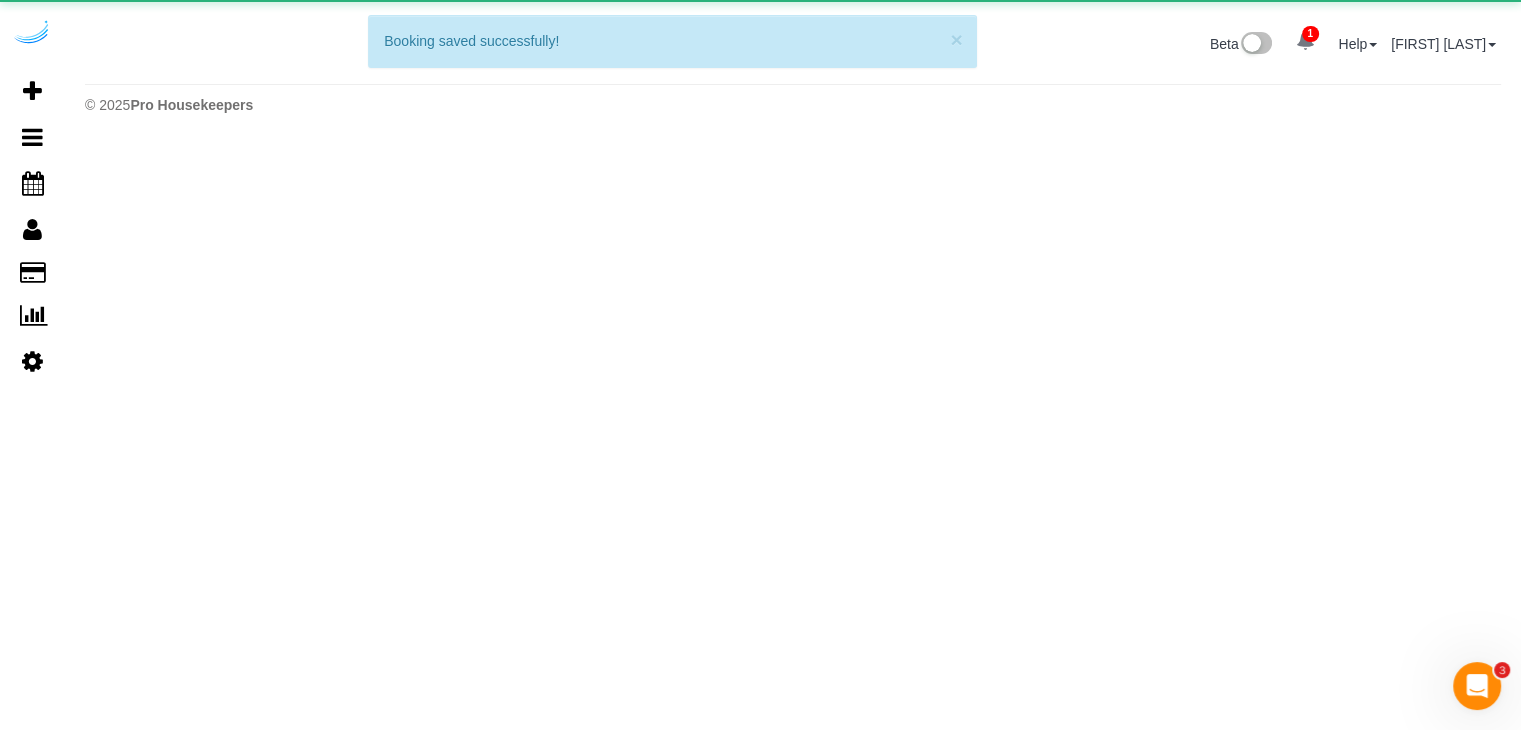 scroll, scrollTop: 0, scrollLeft: 0, axis: both 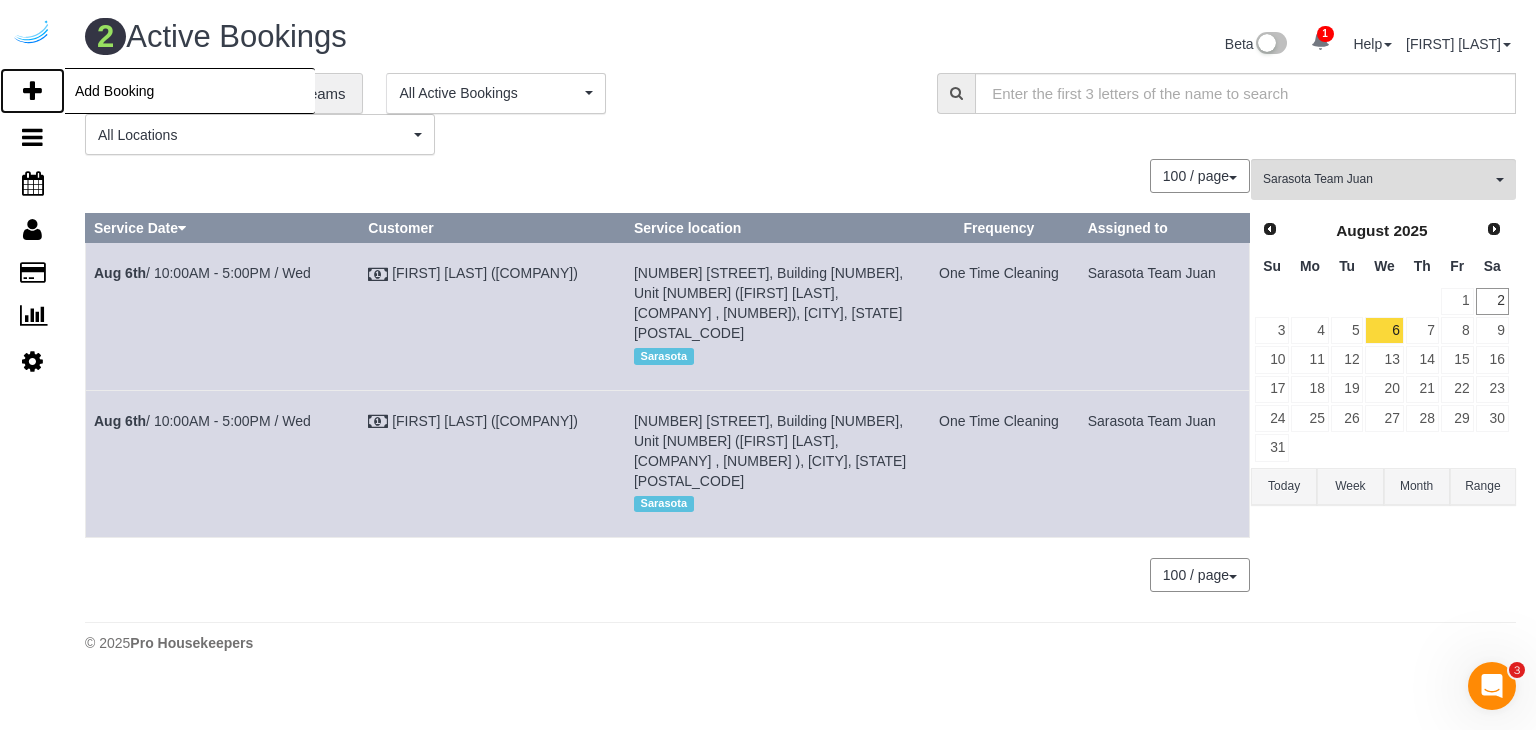 click at bounding box center (32, 91) 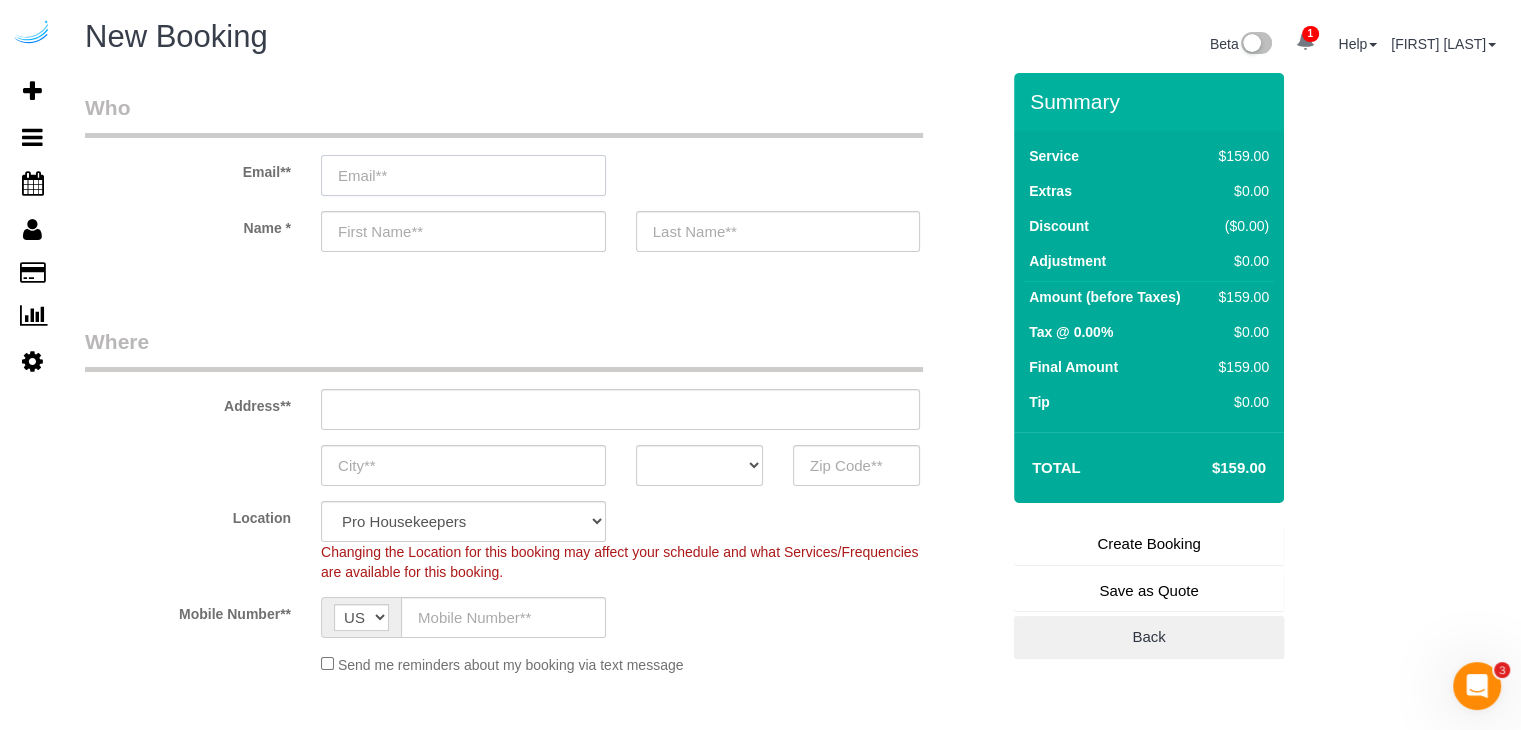 click at bounding box center [463, 175] 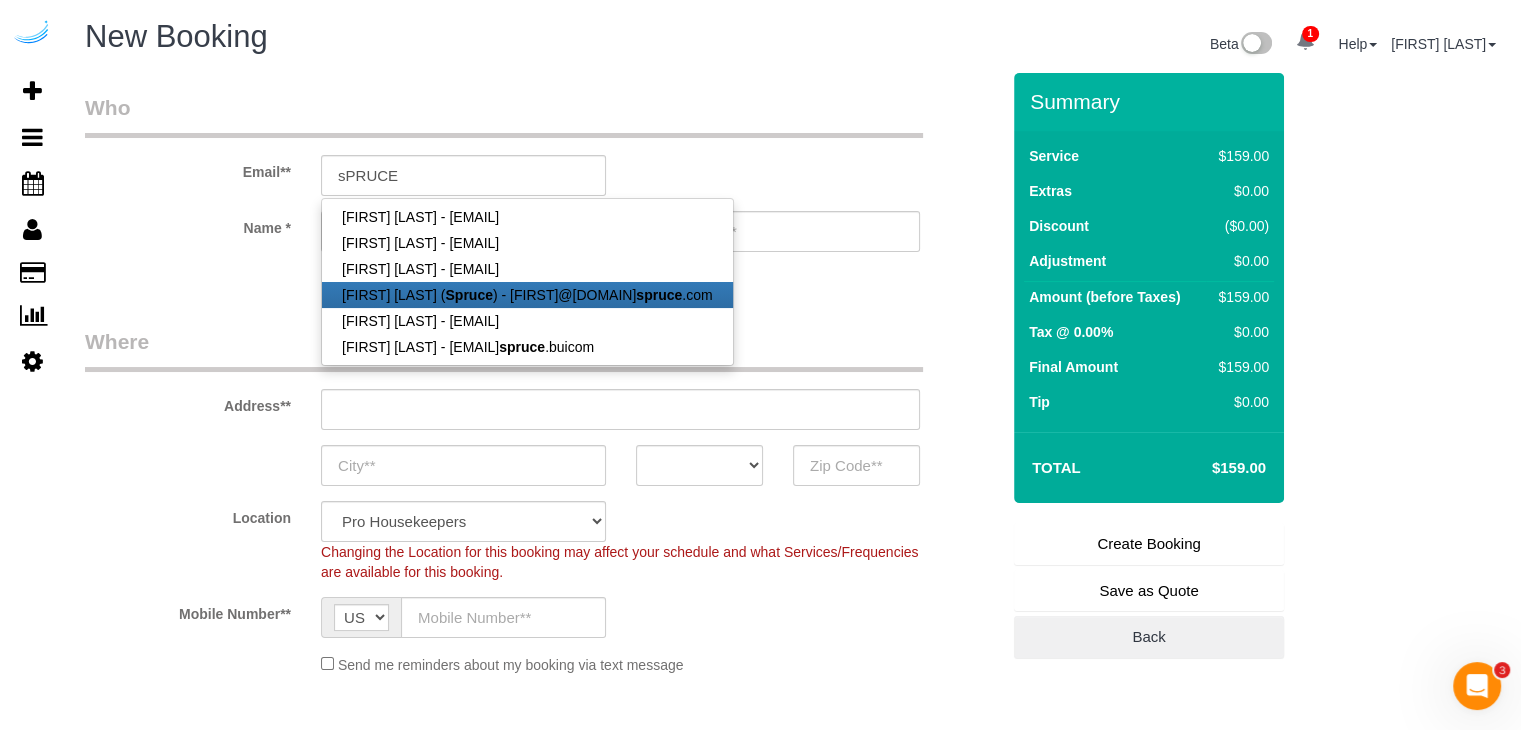 click on "[FIRST] [LAST] ([COMPANY]) - [EMAIL]" at bounding box center (527, 295) 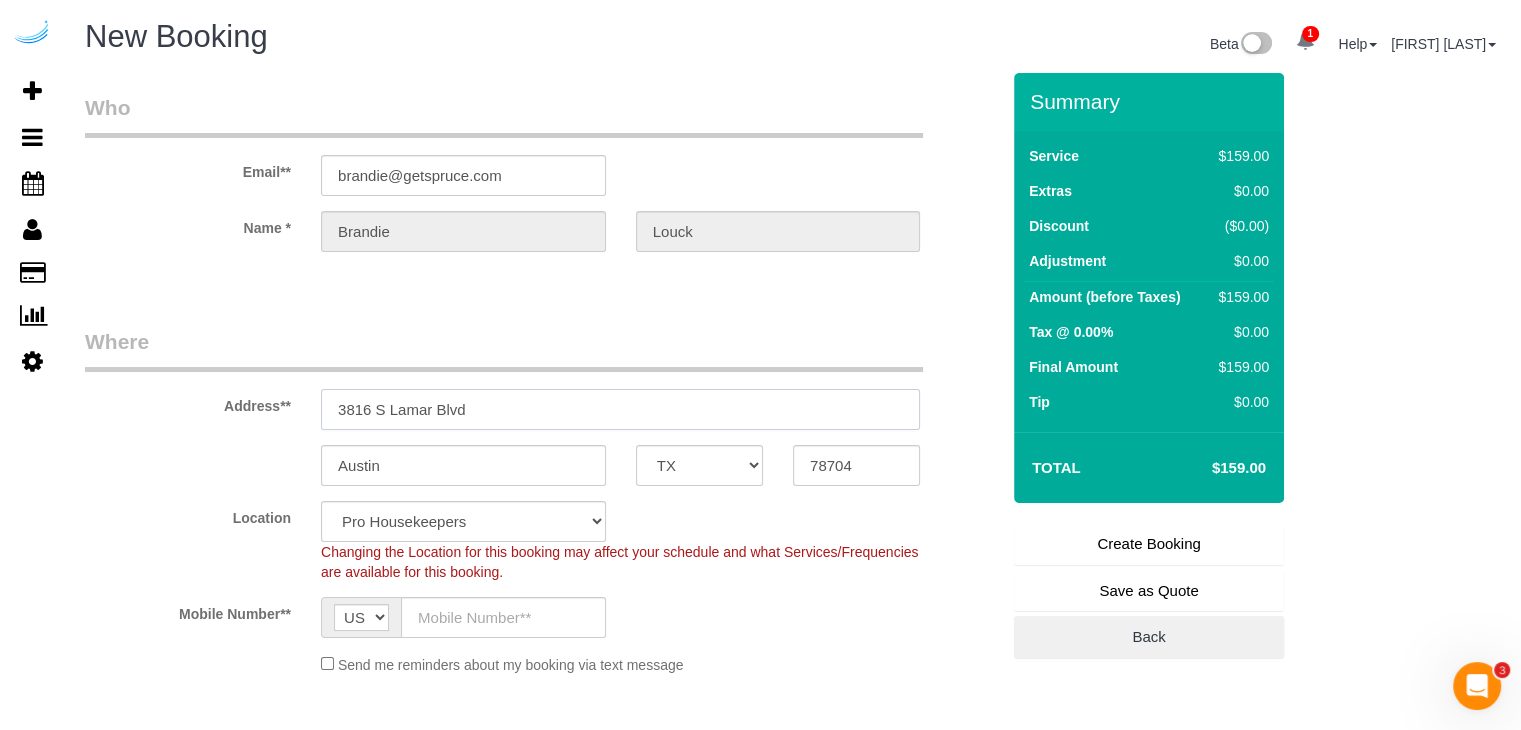 click on "3816 S Lamar Blvd" at bounding box center (620, 409) 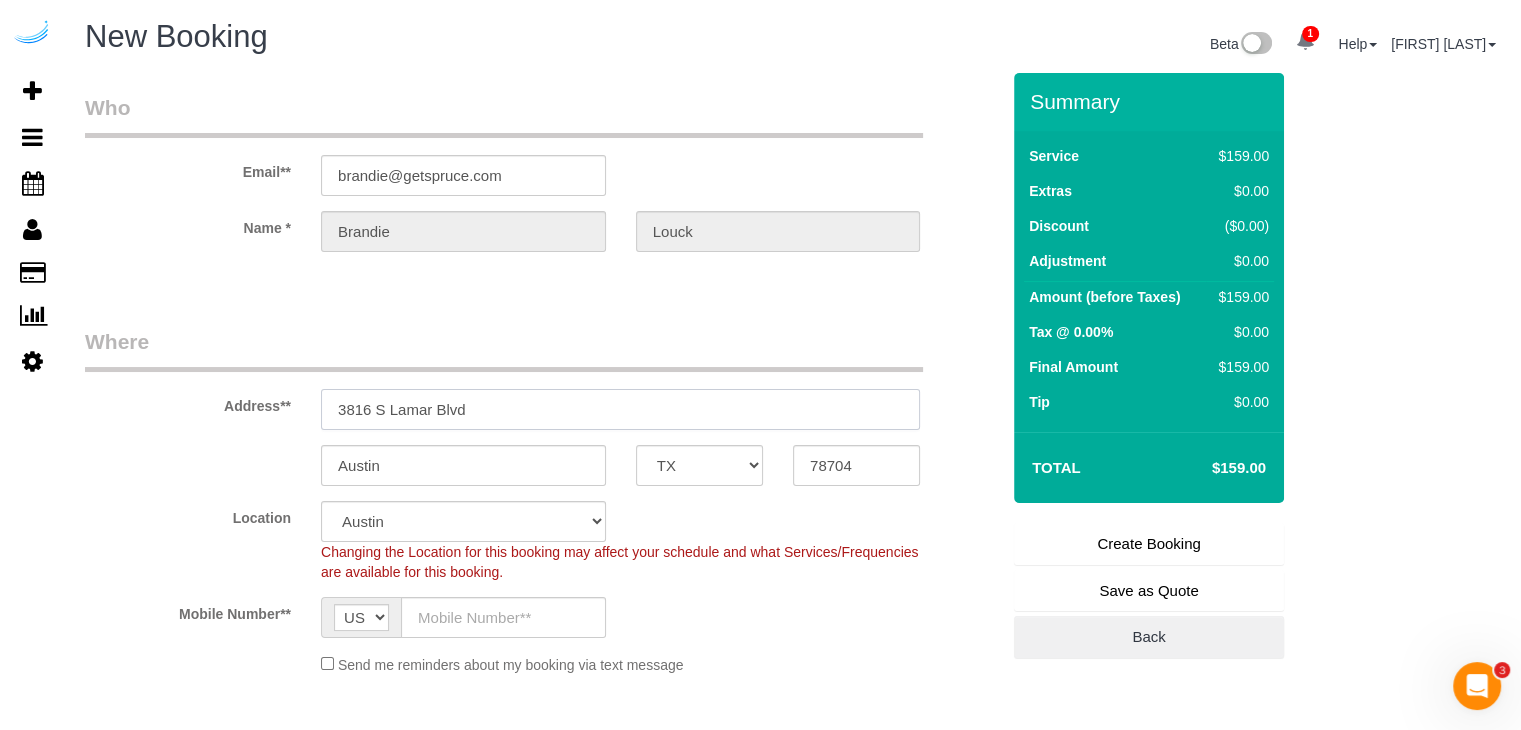 paste on "[NUMBER] [STREET], [CITY], [STATE] [POSTAL_CODE]" 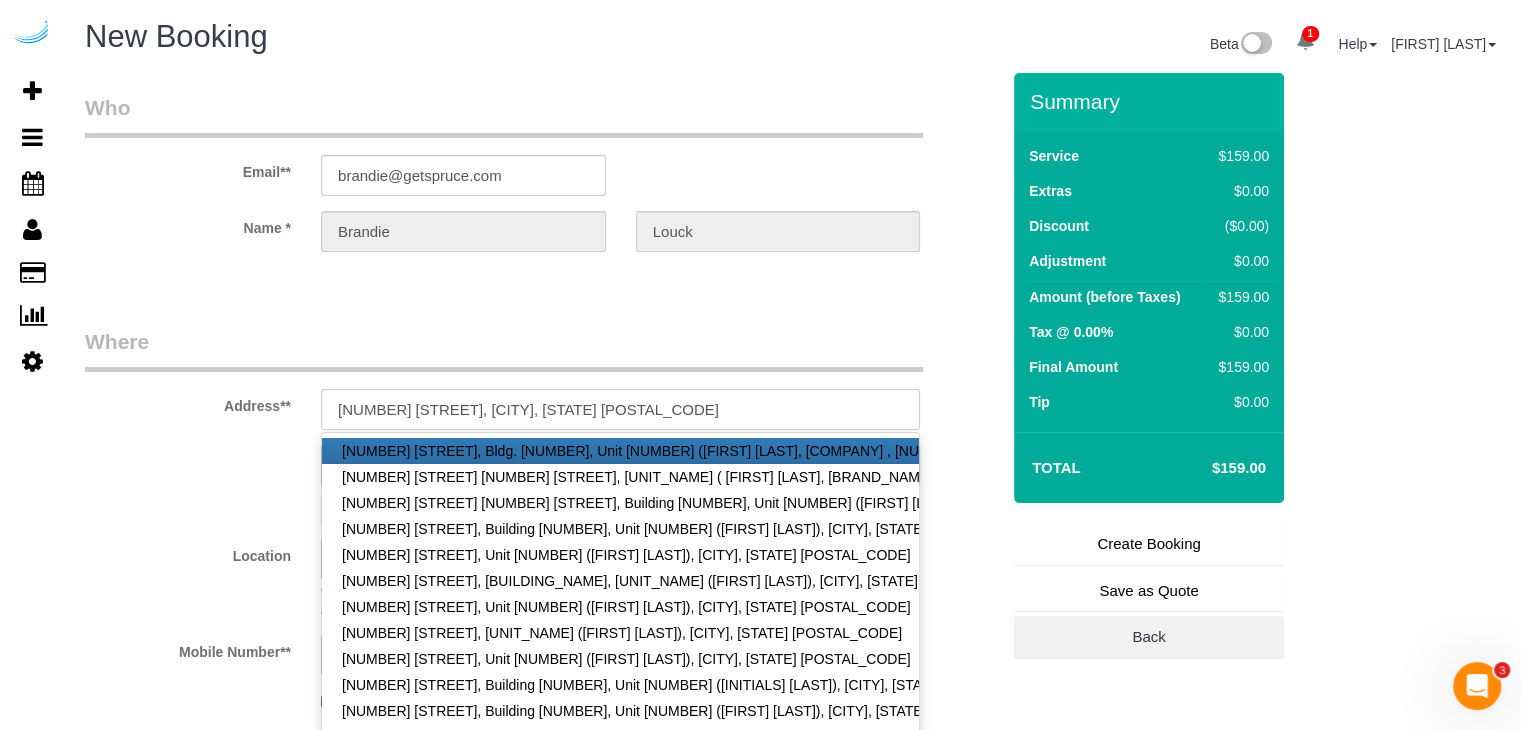 click on "[NUMBER] [STREET], [CITY], [STATE] [POSTAL_CODE]" at bounding box center (620, 409) 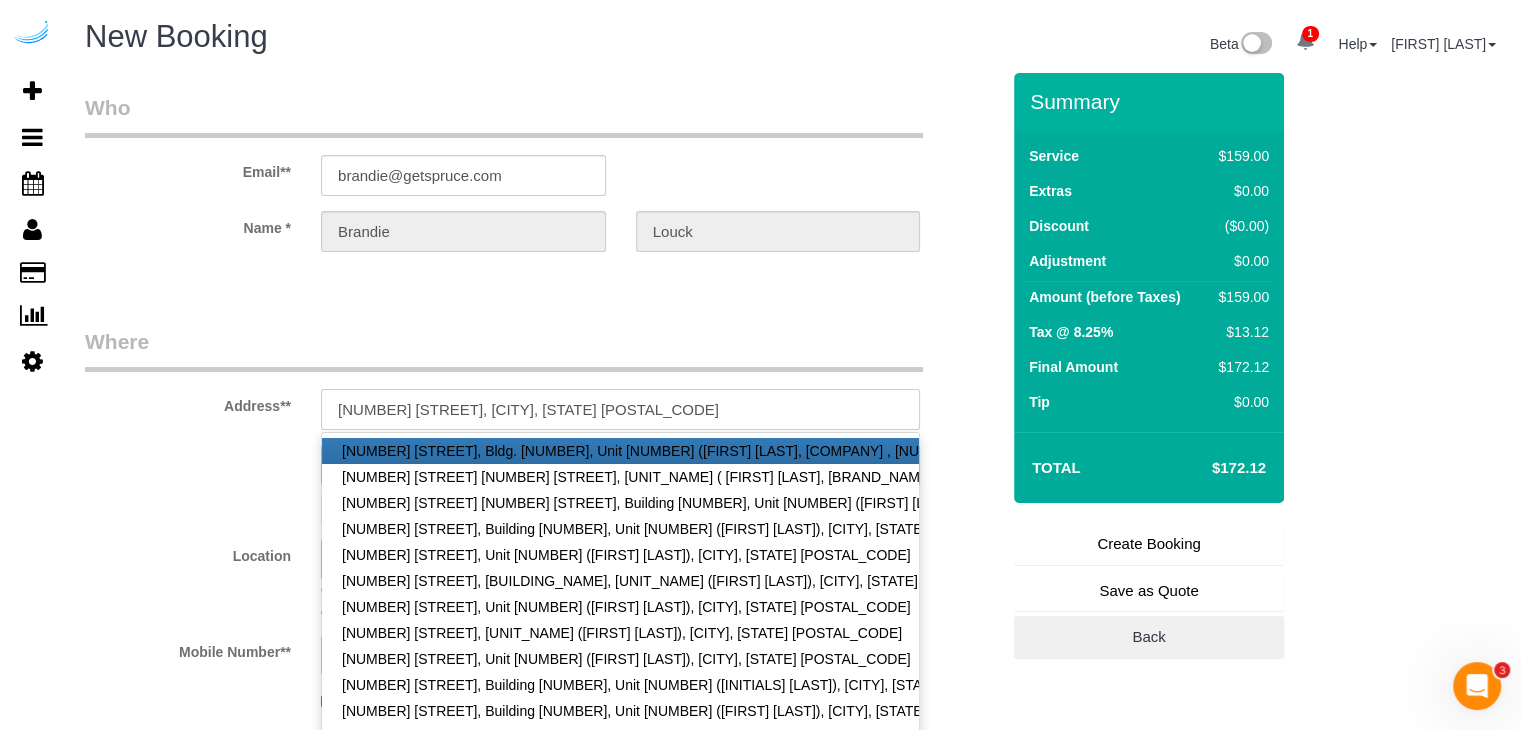 drag, startPoint x: 546, startPoint y: 410, endPoint x: 647, endPoint y: 404, distance: 101.17806 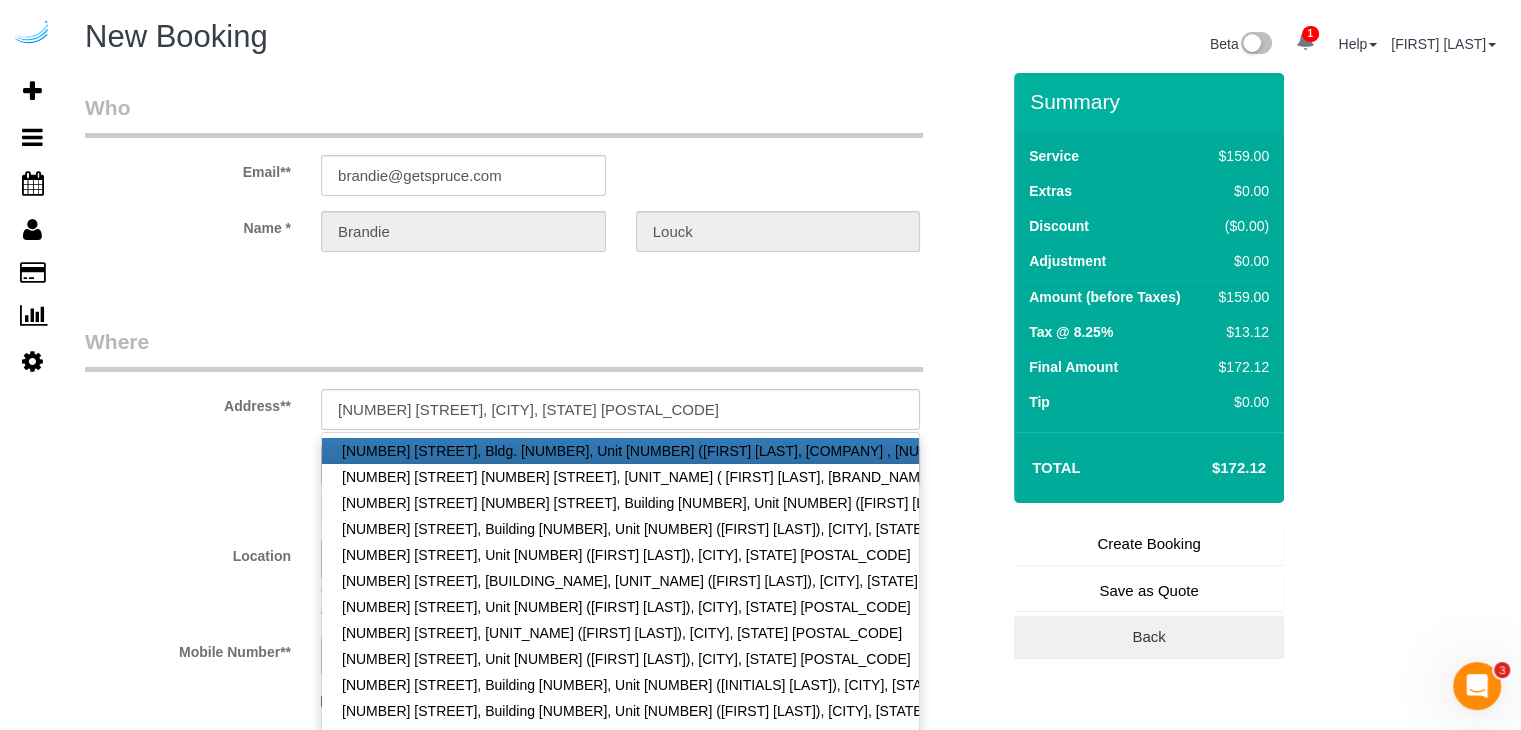 click on "Who
Email**
[EMAIL]
Name *
[FIRST]
[LAST]
Where
Address**
[NUMBER] [STREET], [CITY], [STATE] [POSTAL_CODE]
[NUMBER] [STREET], Unit [NUMBER] ([INITIALS] [LAST], [COMPANY_NAME], [NUMBER]), [CITY], [STATE] [POSTAL_CODE]
[NUMBER] [STREET][NUMBER] [STREET], Unit [NUMBER] ([INITIALS] [LAST], [COMPANY_NAME], [NUMBER]), [CITY], [STATE] [POSTAL_CODE]
[NUMBER] [STREET], Building [NUMBER], Unit [NUMBER] ([INITIALS] [LAST], [COMPANY_NAME], [NUMBER]), [CITY], [STATE] [POSTAL_CODE]
[NUMBER] [STREET], Building [NUMBER], Unit [NUMBER] ([INITIALS] [LAST]), [CITY], [STATE] [POSTAL_CODE]
[NUMBER] [STREET], Unit [NUMBER] ([INITIALS] [LAST]), [CITY], [STATE] [POSTAL_CODE]" at bounding box center [542, 2184] 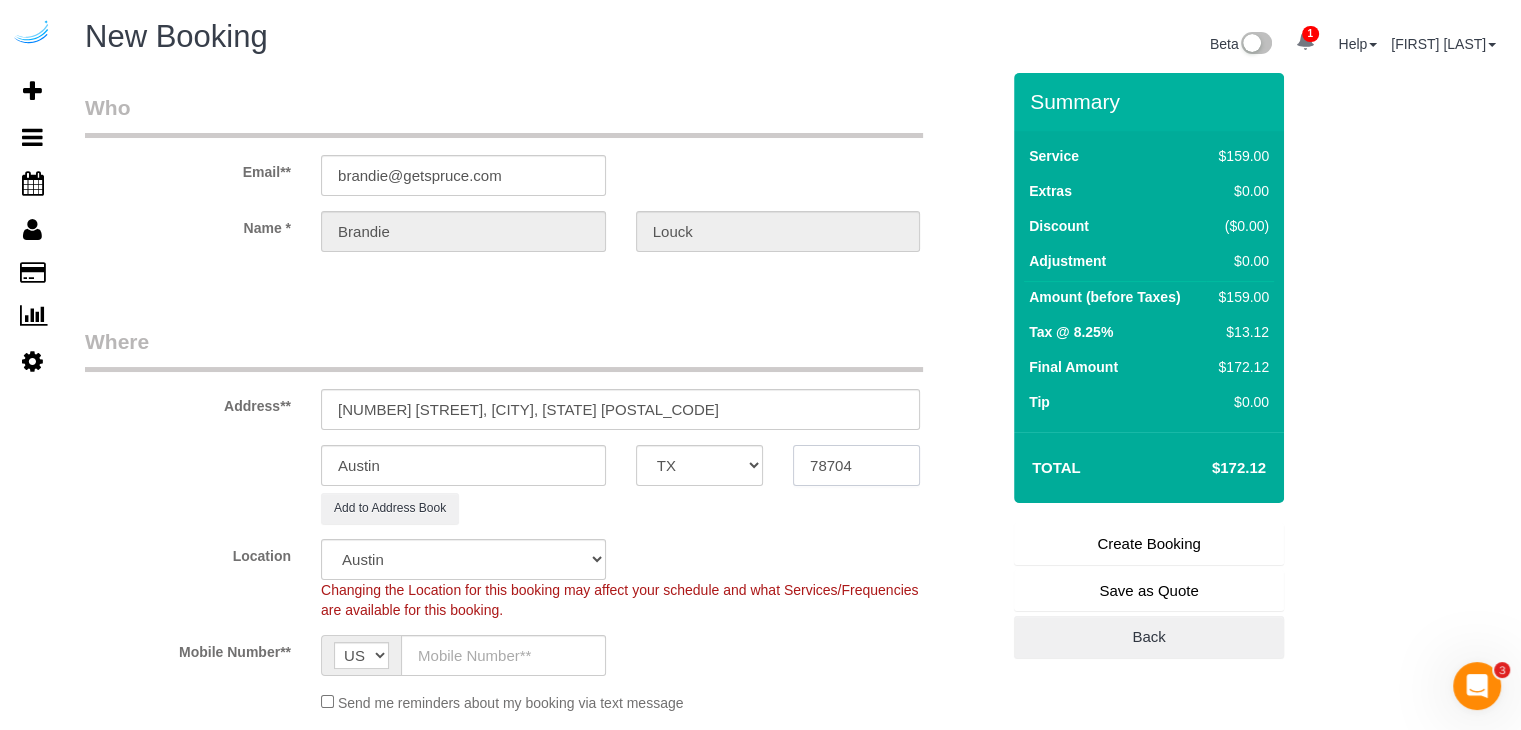 click on "78704" at bounding box center [856, 465] 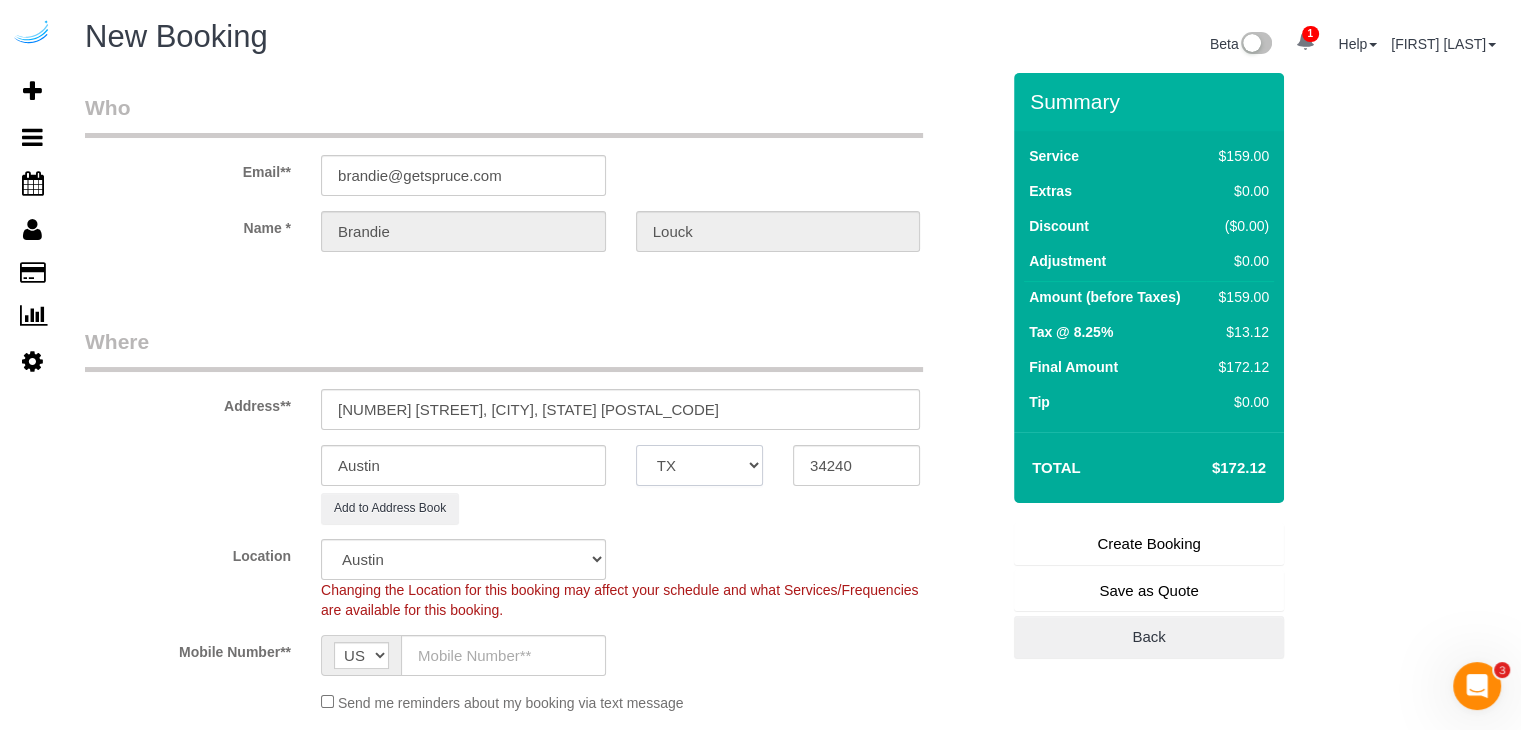 click on "AK
AL
AR
AZ
CA
CO
CT
DC
DE
FL
GA
HI
IA
ID
IL
IN
KS
KY
LA
MA
MD
ME
MI
MN
MO
MS
MT
NC
ND
NE
NH
NJ
NM
NV
NY
OH
OK
OR
PA
RI
SC
SD
TN
TX
UT
VA
VT
WA
WI
WV
WY" at bounding box center [699, 465] 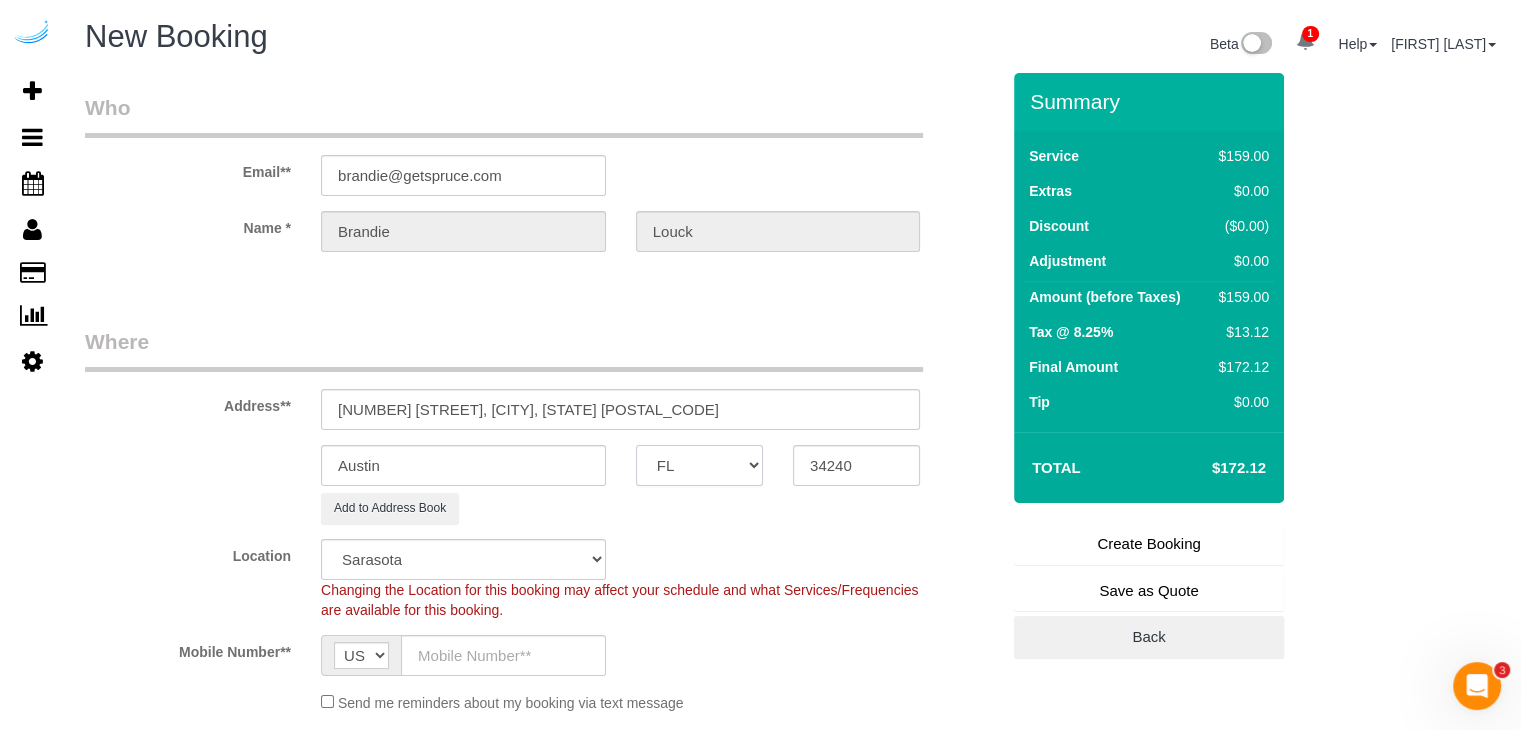 click on "AK
AL
AR
AZ
CA
CO
CT
DC
DE
FL
GA
HI
IA
ID
IL
IN
KS
KY
LA
MA
MD
ME
MI
MN
MO
MS
MT
NC
ND
NE
NH
NJ
NM
NV
NY
OH
OK
OR
PA
RI
SC
SD
TN
TX
UT
VA
VT
WA
WI
WV
WY" at bounding box center [699, 465] 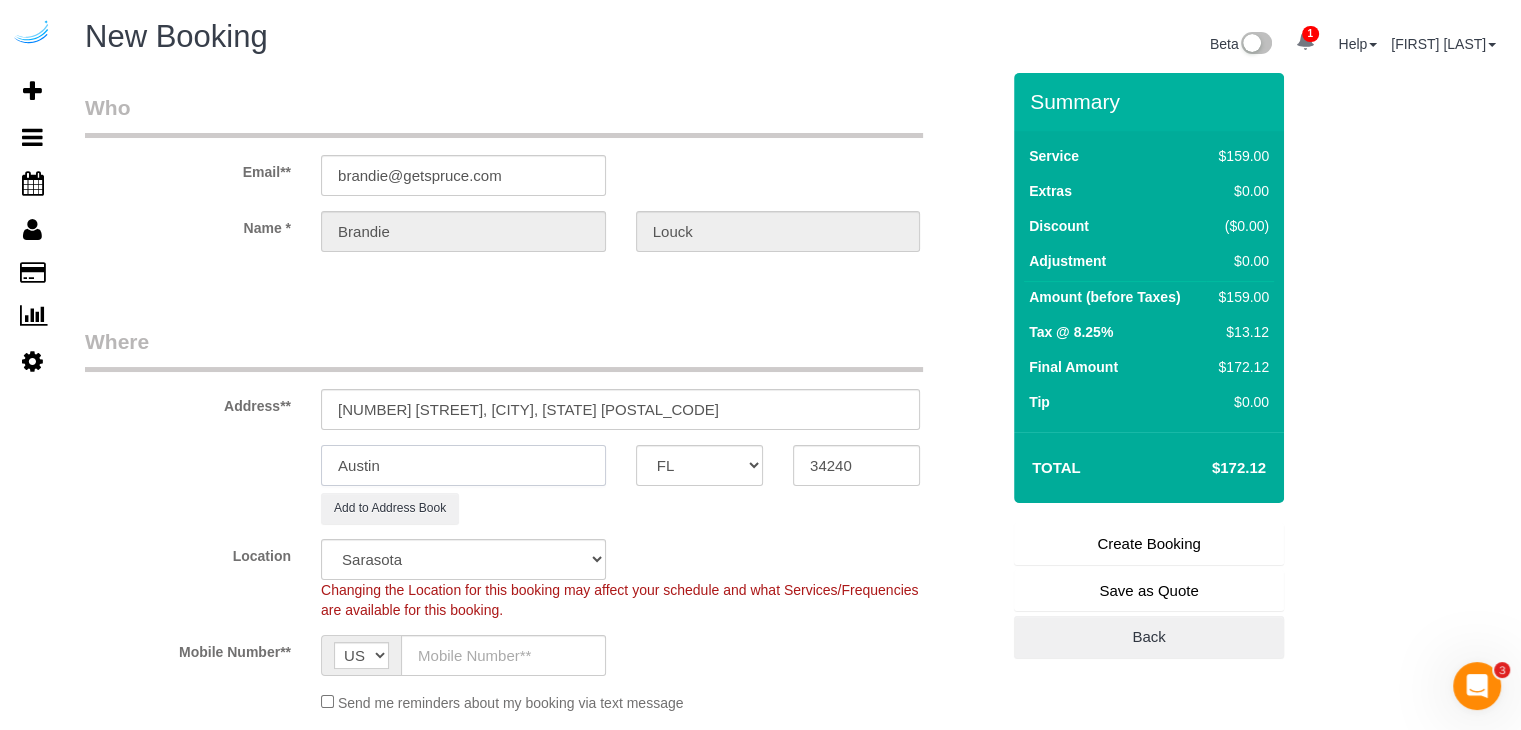 click on "Austin" at bounding box center (463, 465) 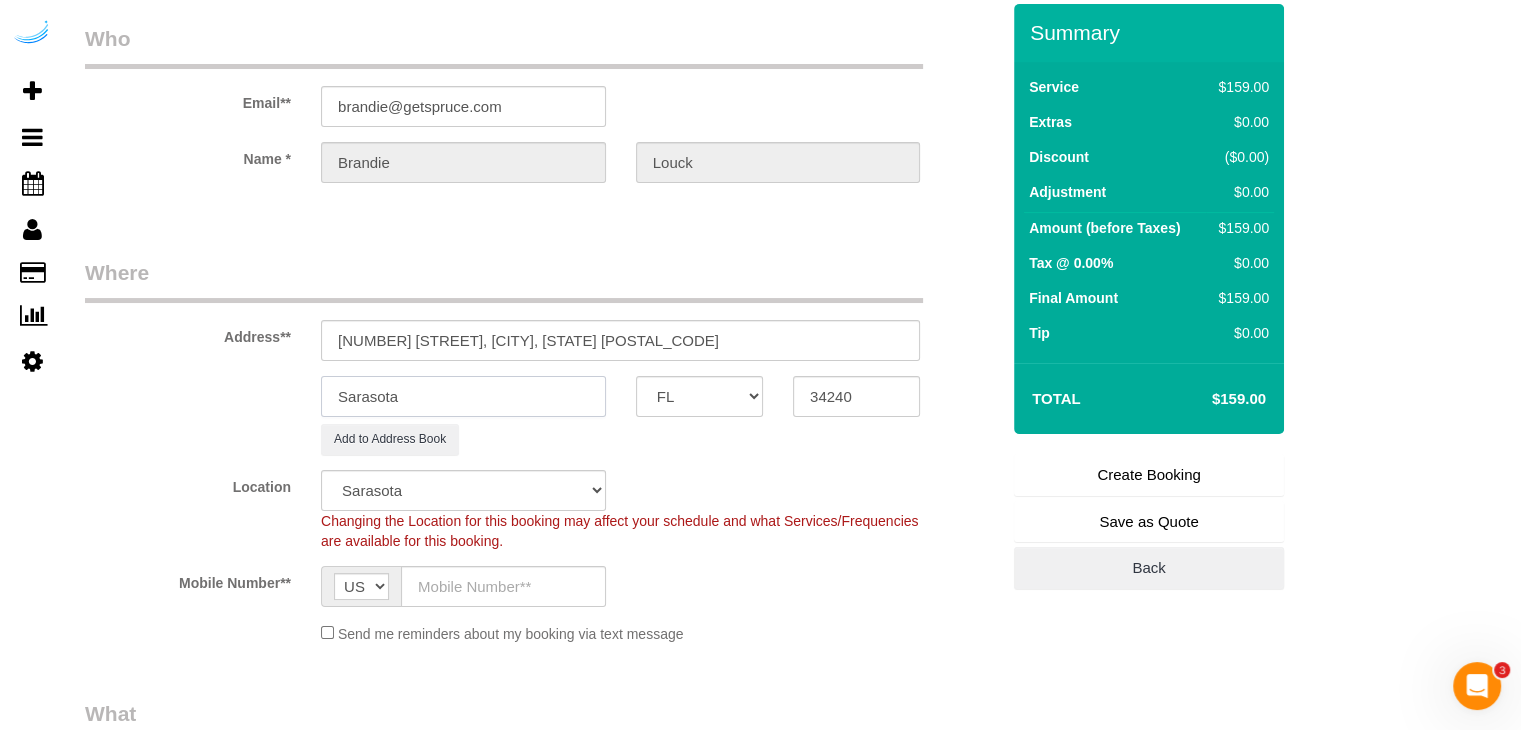 scroll, scrollTop: 100, scrollLeft: 0, axis: vertical 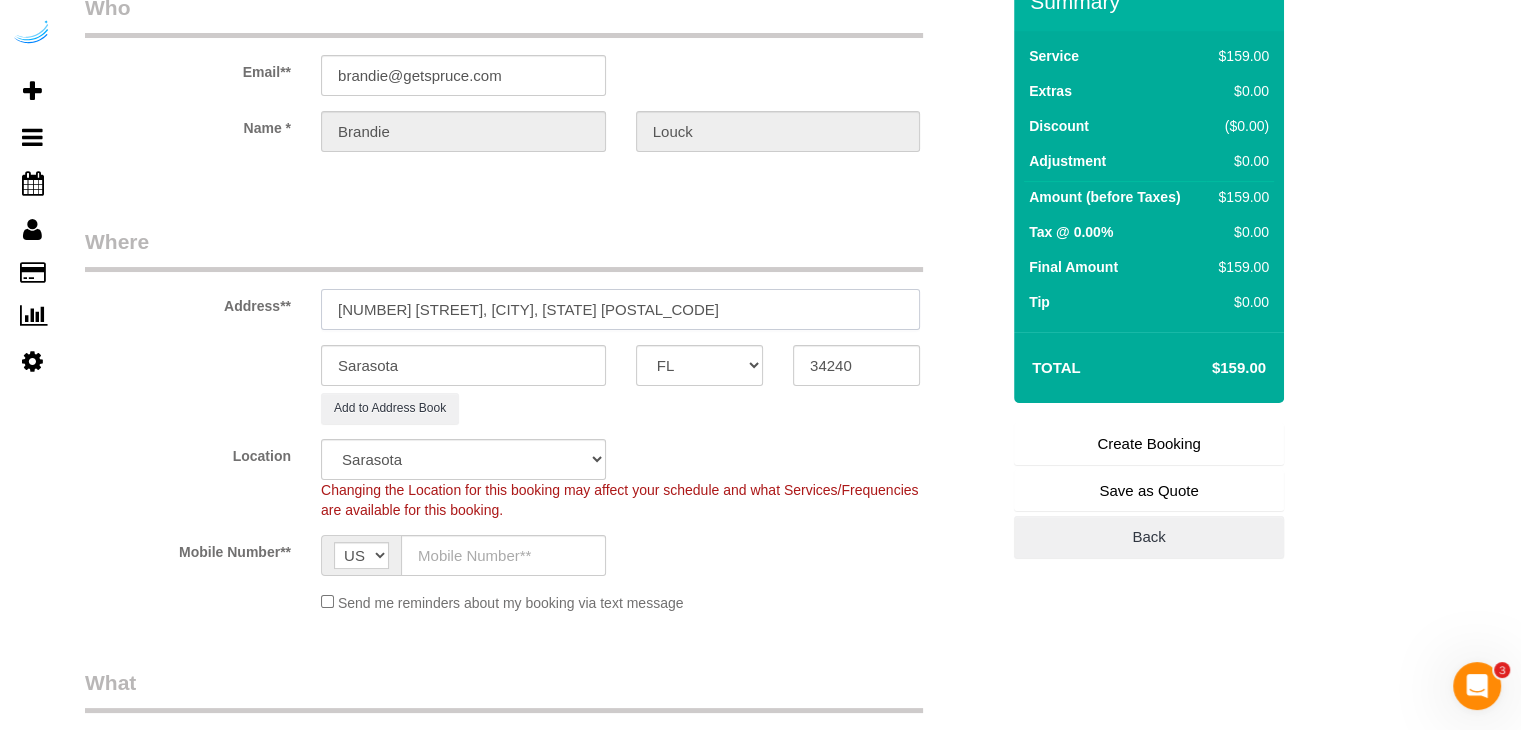 drag, startPoint x: 443, startPoint y: 311, endPoint x: 874, endPoint y: 379, distance: 436.3313 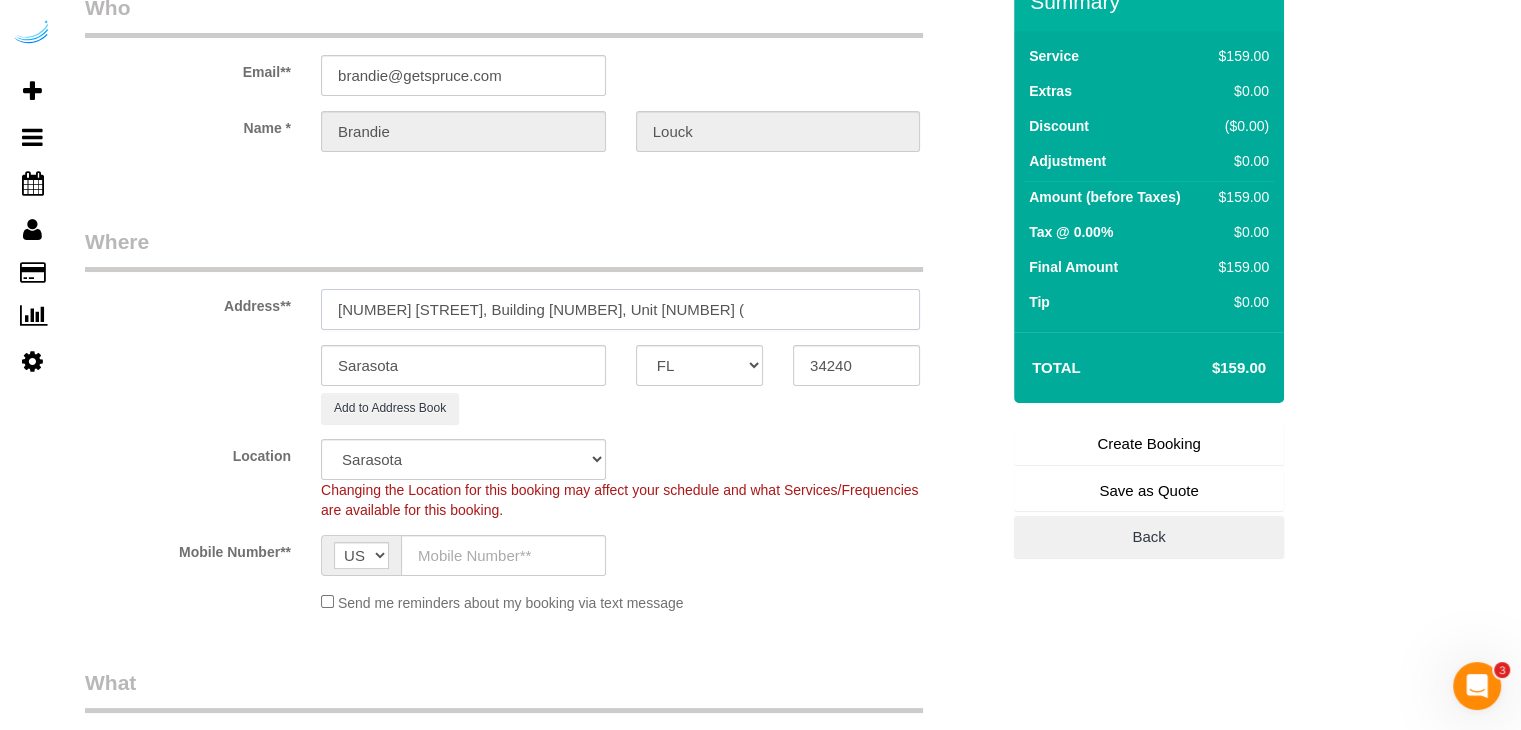 paste on "[FIRST] [LAST]" 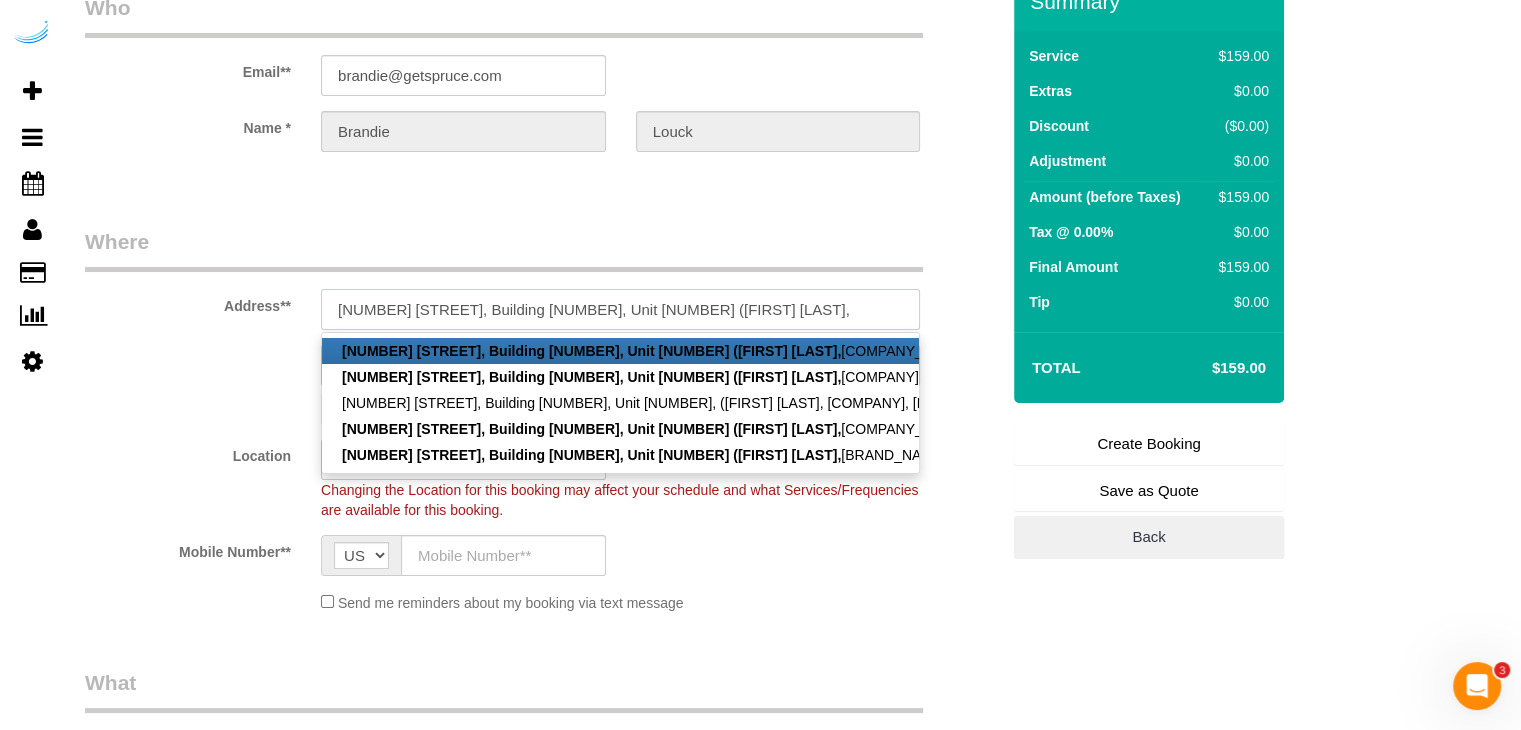 paste on "Tides at Waterside" 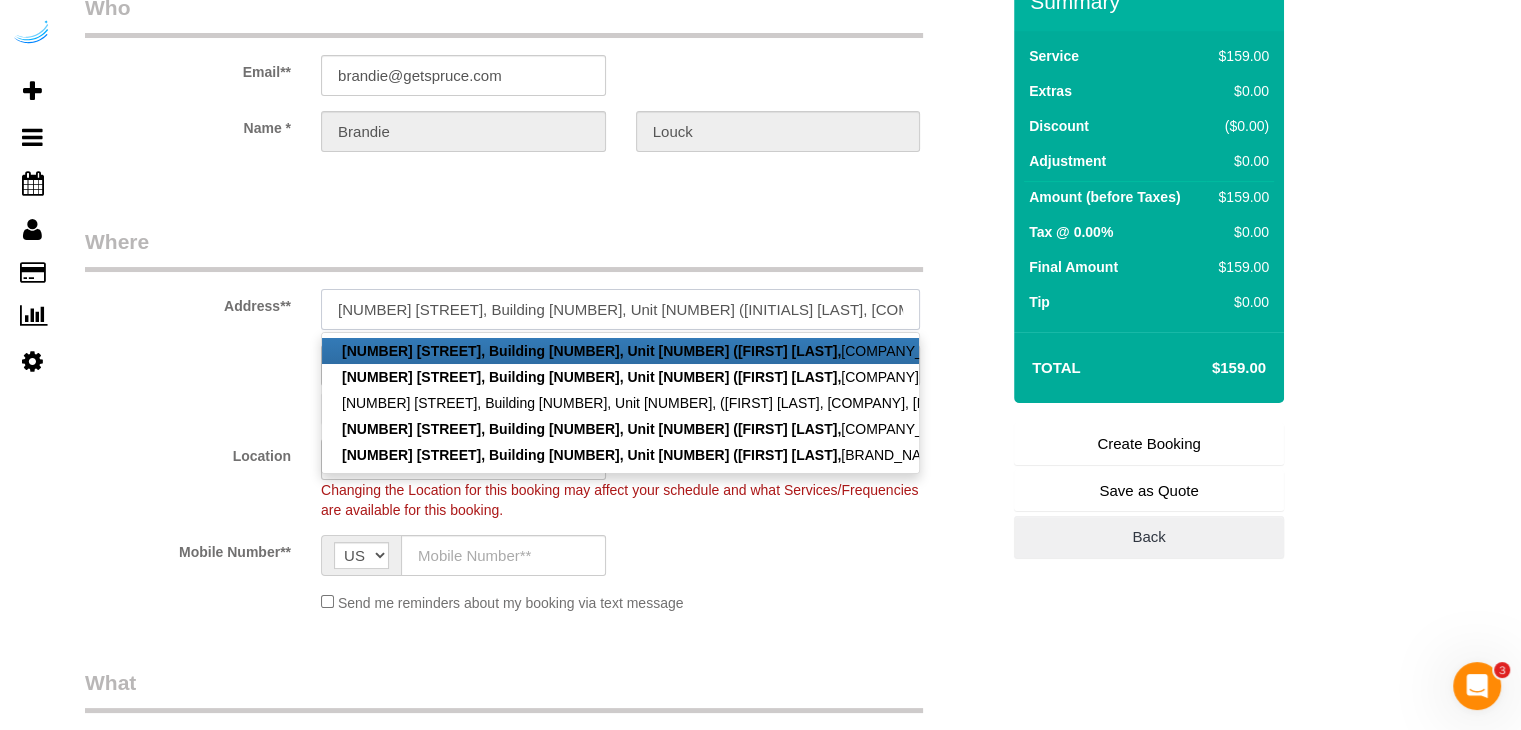 paste on "([NUMBER])" 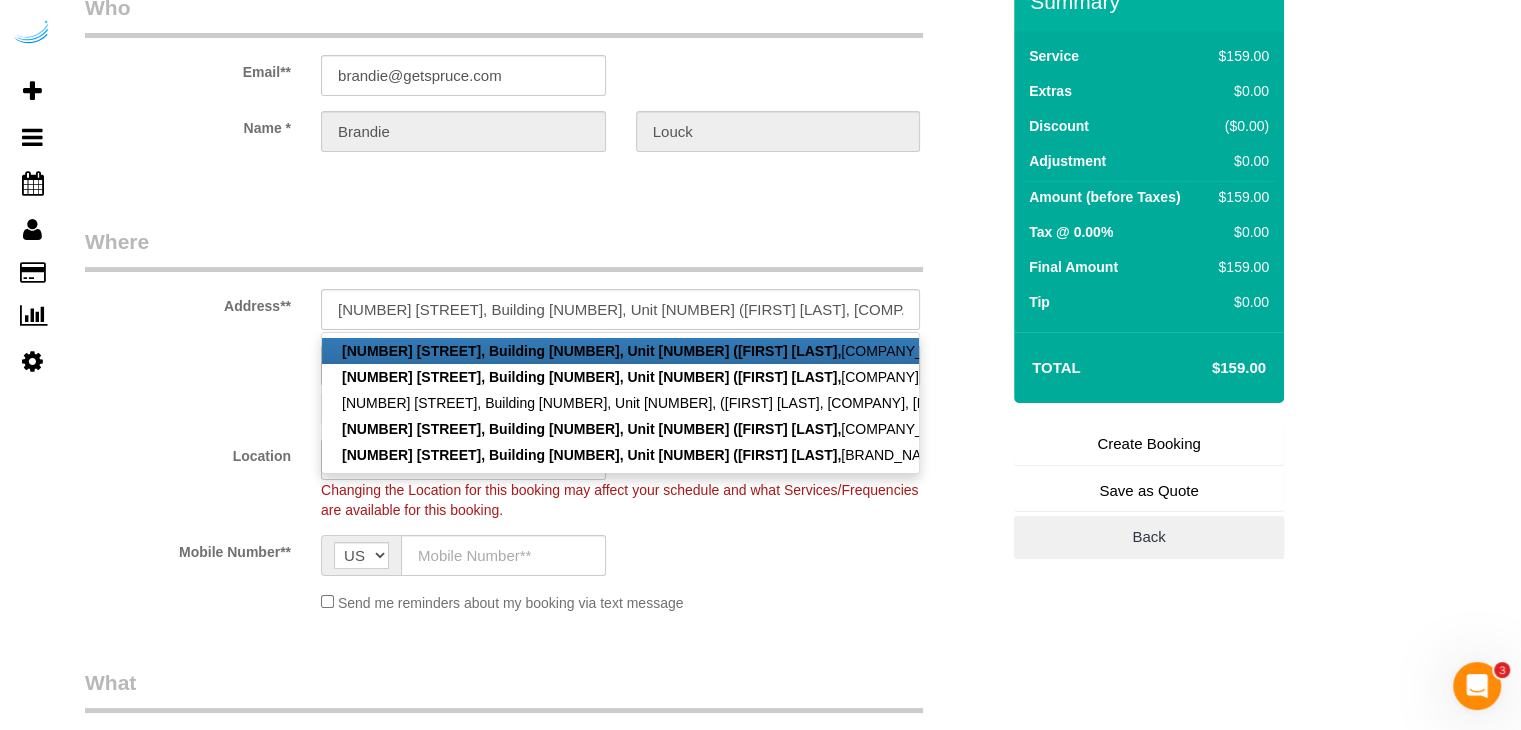 click on "Who
Email**
brandie@[COMPANY].com
Name *
Brandie
Louck" at bounding box center (542, 90) 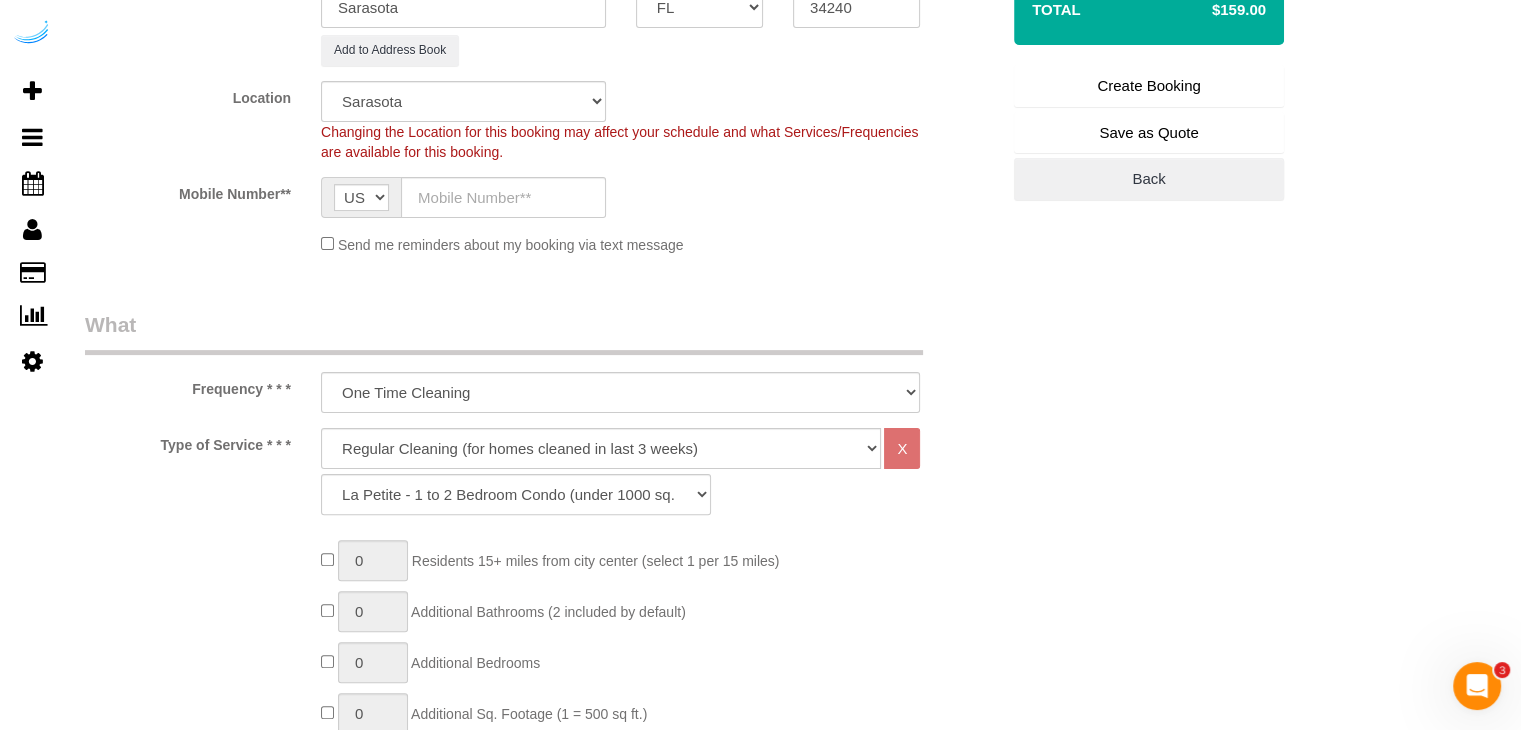 scroll, scrollTop: 500, scrollLeft: 0, axis: vertical 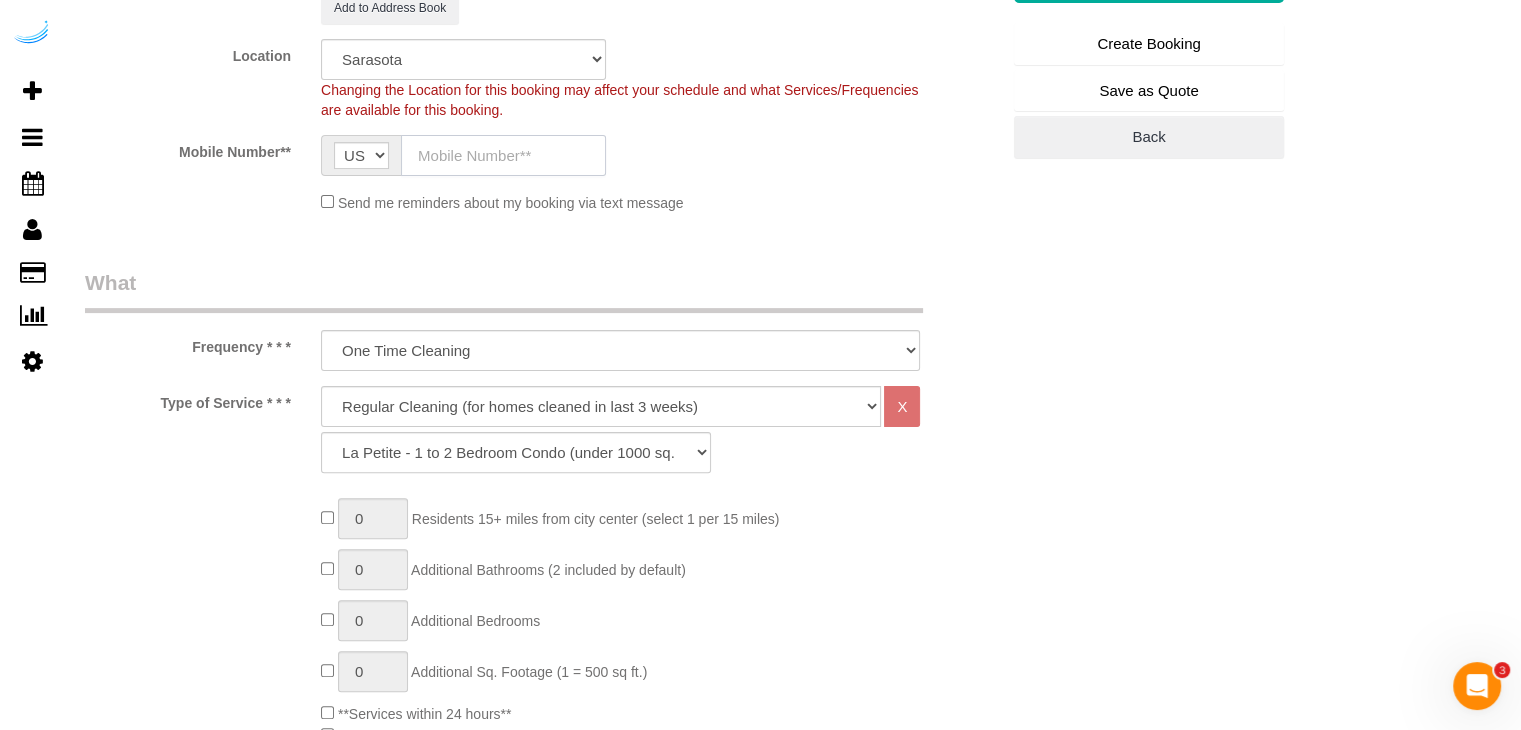 click 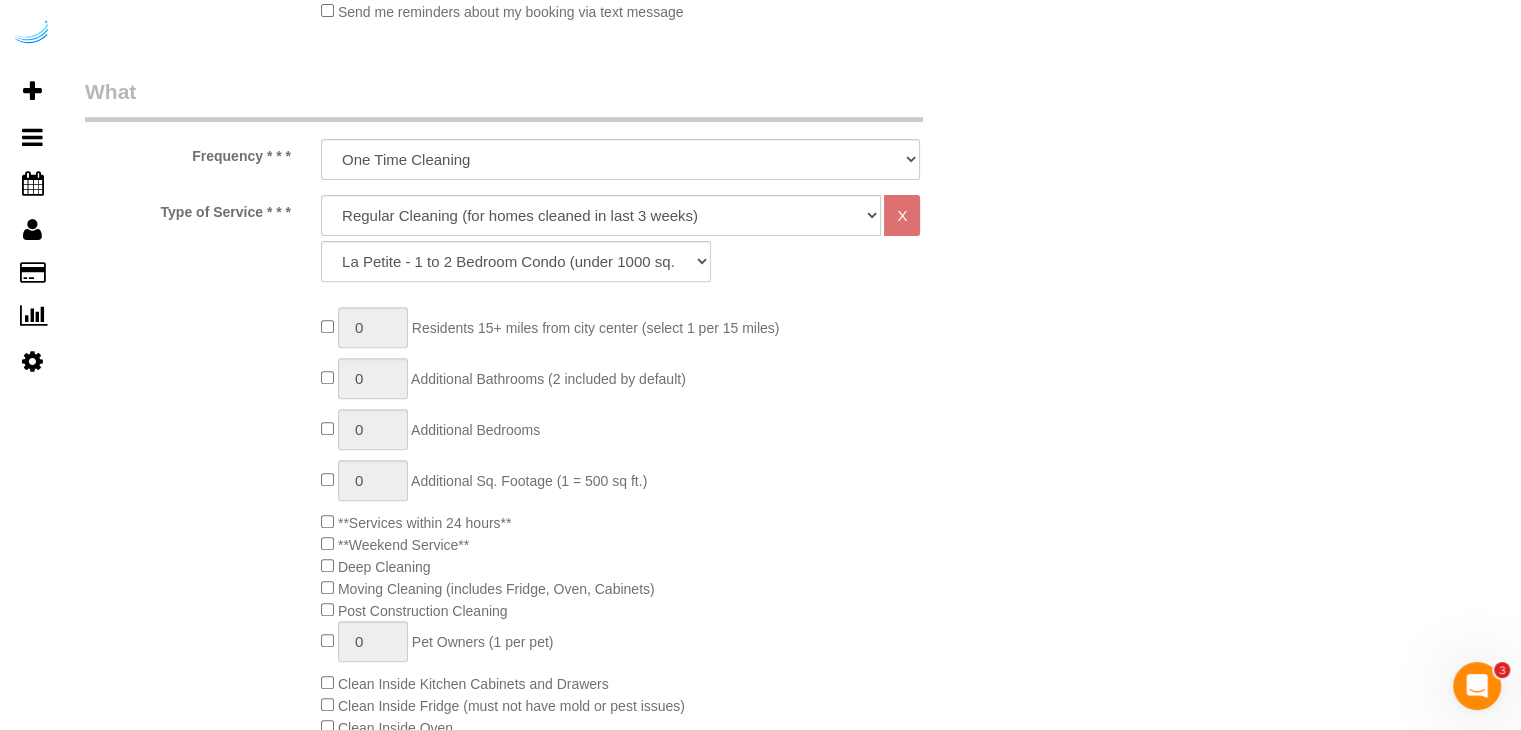 scroll, scrollTop: 700, scrollLeft: 0, axis: vertical 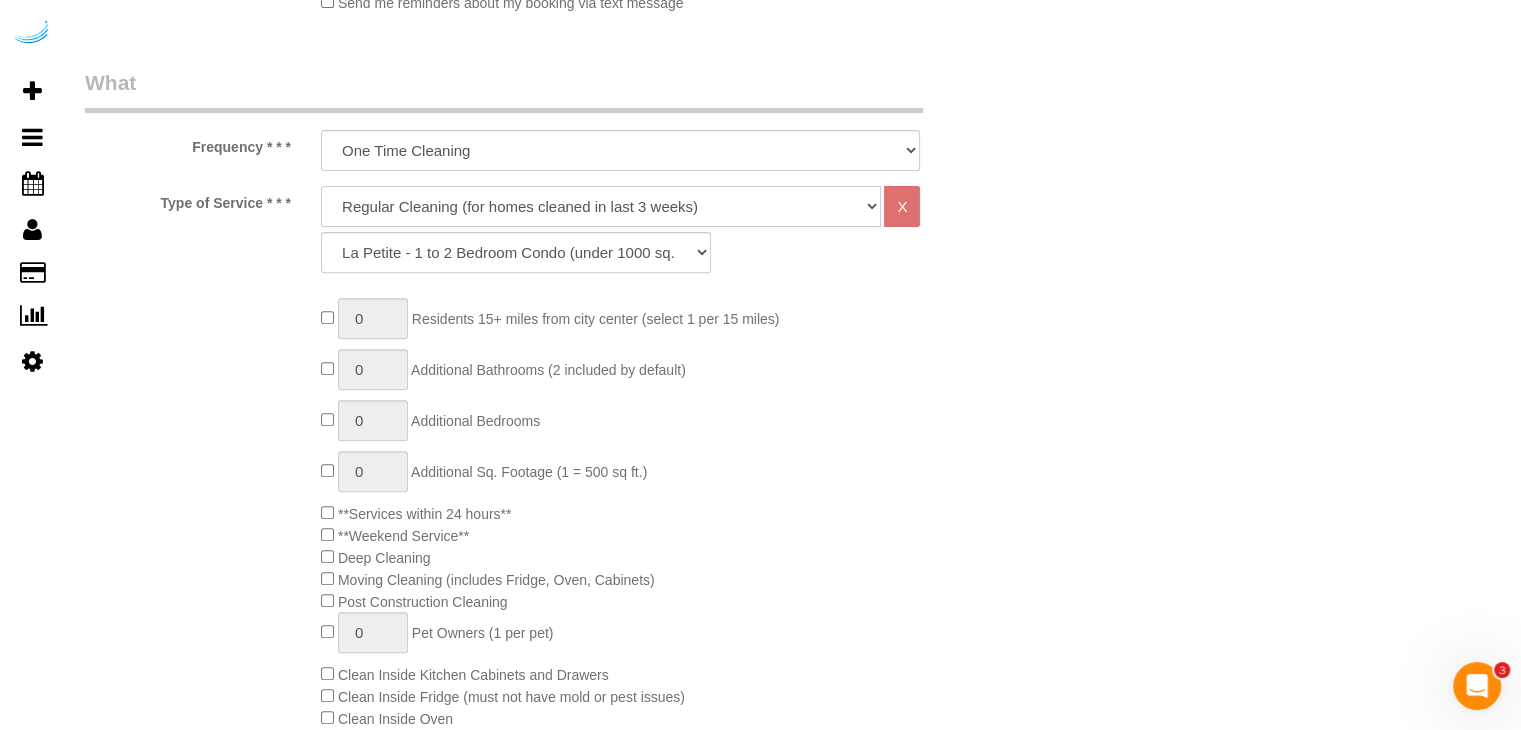 drag, startPoint x: 604, startPoint y: 208, endPoint x: 596, endPoint y: 225, distance: 18.788294 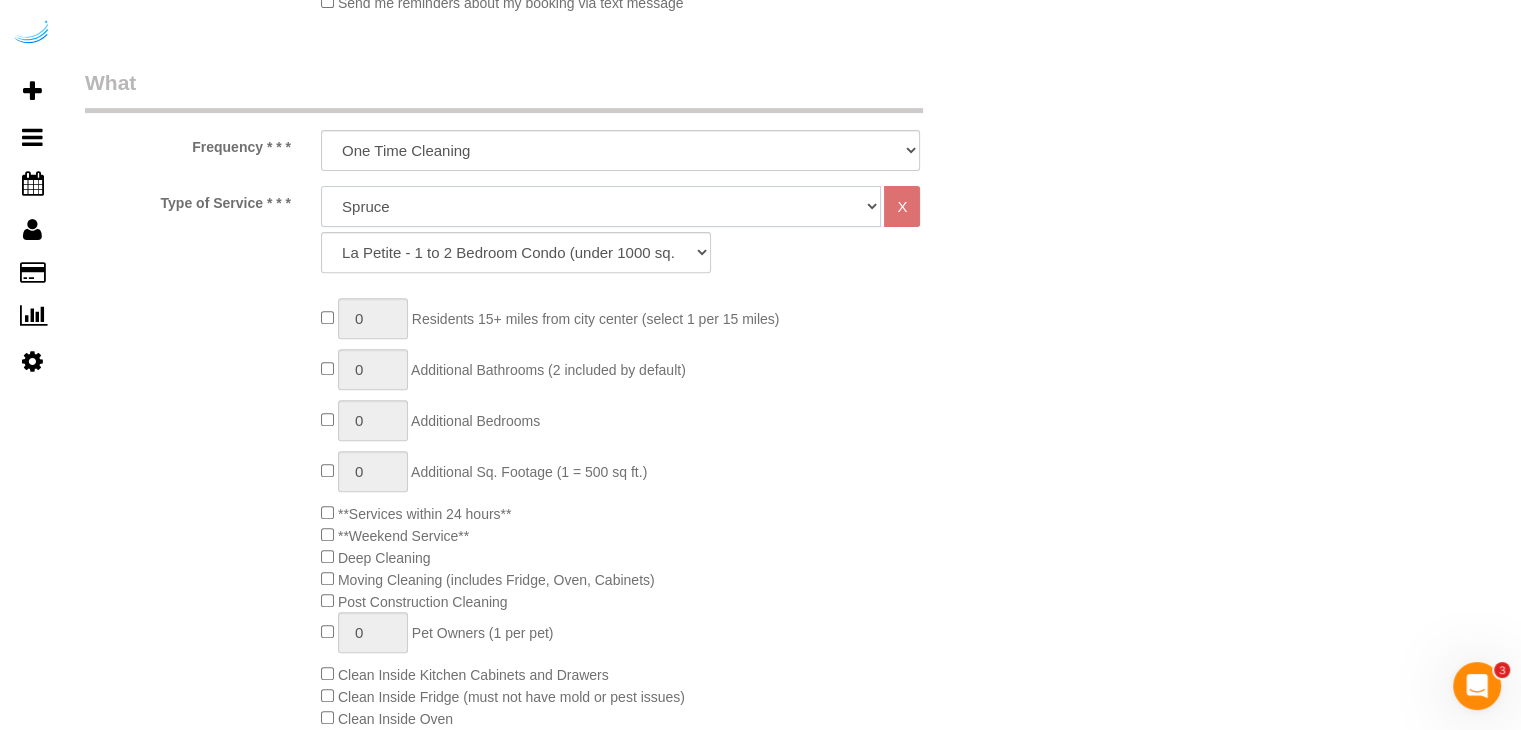 click on "Deep Cleaning (for homes that have not been cleaned in 3+ weeks) Spruce Regular Cleaning (for homes cleaned in last 3 weeks) Moving Cleanup (to clean home for new tenants) Post Construction Cleaning Vacation Rental Cleaning Hourly" 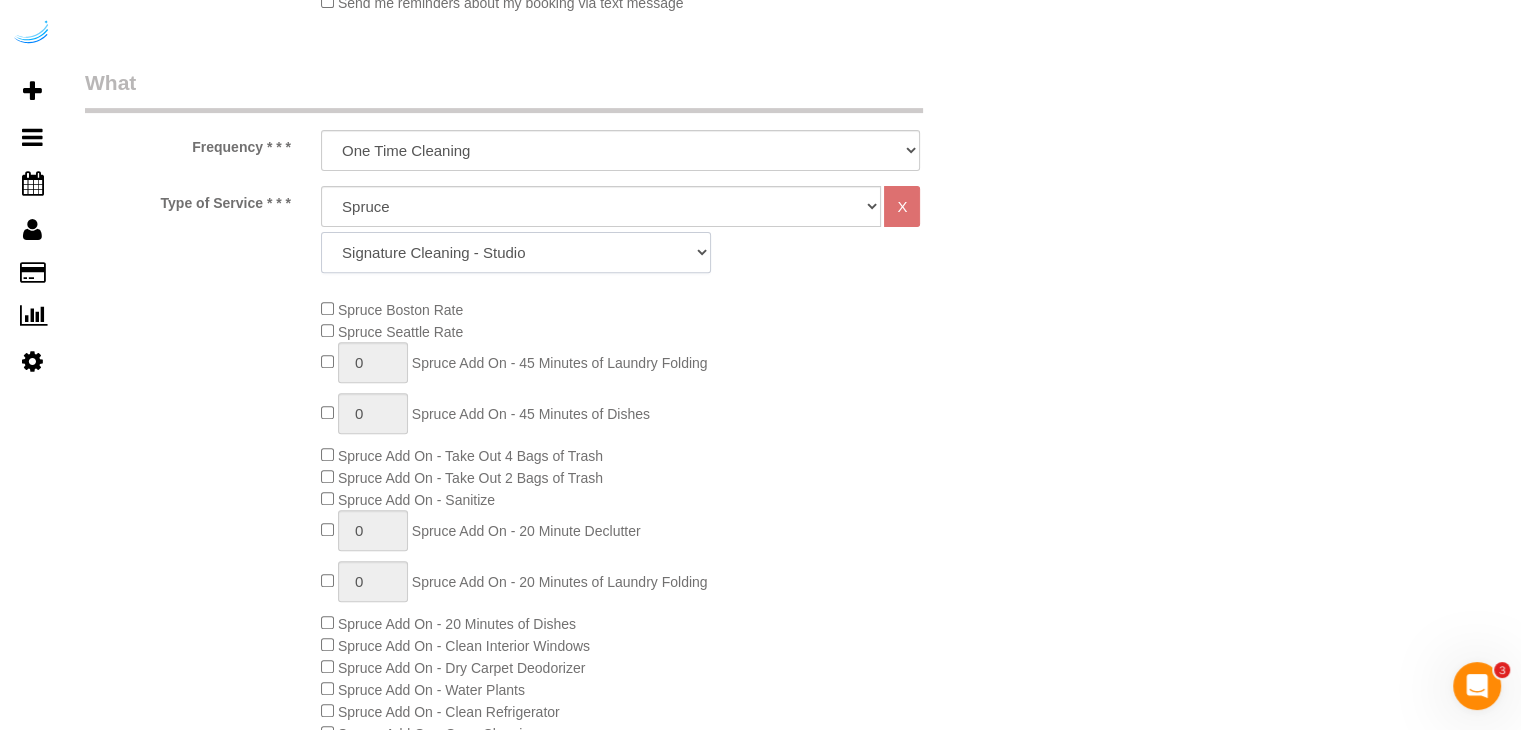 click on "Signature Cleaning - Studio Signature Cleaning - 1 Bed 1 Bath Signature Cleaning - 1 Bed 1.5 Bath Signature Cleaning - 1 Bed 1 Bath + Study Signature Cleaning - 1 Bed 2 Bath Signature Cleaning - 2 Bed 1 Bath Signature Cleaning - 2 Bed 2 Bath Signature Cleaning - 2 Bed 2.5 Bath Signature Cleaning - 2 Bed 2 Bath + Study Signature Cleaning - 3 Bed 2 Bath Signature Cleaning - 3 Bed 3 Bath Signature Cleaning - 4 Bed 2 Bath Signature Cleaning - 4 Bed 4 Bath Signature Cleaning - 5 Bed 4 Bath Signature Cleaning - 5 Bed 5 Bath Signature Cleaning - 6 Bed 6 Bath Premium Cleaning - Studio Premium Cleaning - 1 Bed 1 Bath Premium Cleaning - 1 Bed 1.5 Bath Premium Cleaning - 1 Bed 1 Bath + Study Premium Cleaning - 1 Bed 2 Bath Premium Cleaning - 2 Bed 1 Bath Premium Cleaning - 2 Bed 2 Bath Premium Cleaning - 2 Bed 2.5 Bath Premium Cleaning - 2 Bed 2 Bath + Study Premium Cleaning - 3 Bed 2 Bath Premium Cleaning - 3 Bed 3 Bath Premium Cleaning - 4 Bed 2 Bath Premium Cleaning - 4 Bed 4 Bath Premium Cleaning - 5 Bed 4 Bath" 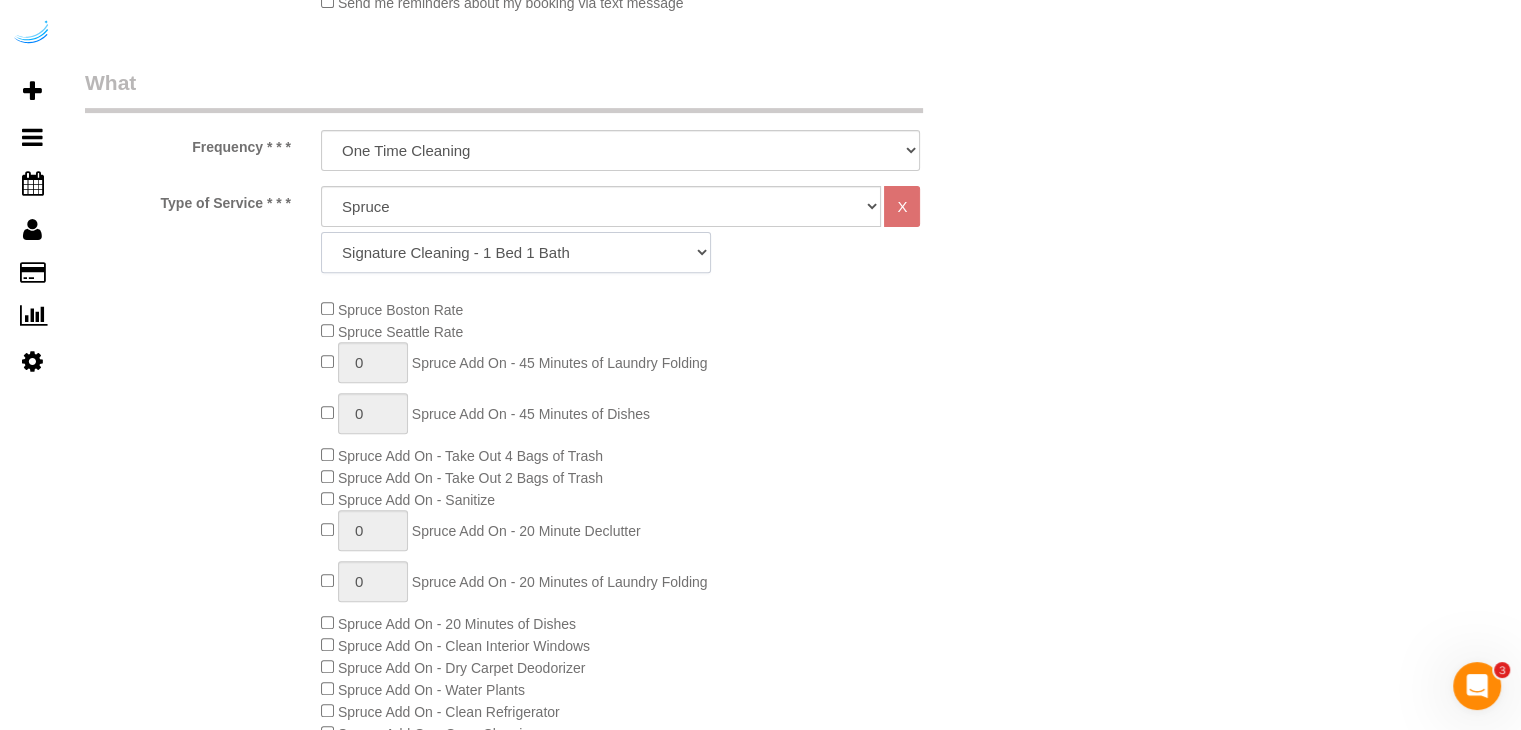 click on "Signature Cleaning - Studio Signature Cleaning - 1 Bed 1 Bath Signature Cleaning - 1 Bed 1.5 Bath Signature Cleaning - 1 Bed 1 Bath + Study Signature Cleaning - 1 Bed 2 Bath Signature Cleaning - 2 Bed 1 Bath Signature Cleaning - 2 Bed 2 Bath Signature Cleaning - 2 Bed 2.5 Bath Signature Cleaning - 2 Bed 2 Bath + Study Signature Cleaning - 3 Bed 2 Bath Signature Cleaning - 3 Bed 3 Bath Signature Cleaning - 4 Bed 2 Bath Signature Cleaning - 4 Bed 4 Bath Signature Cleaning - 5 Bed 4 Bath Signature Cleaning - 5 Bed 5 Bath Signature Cleaning - 6 Bed 6 Bath Premium Cleaning - Studio Premium Cleaning - 1 Bed 1 Bath Premium Cleaning - 1 Bed 1.5 Bath Premium Cleaning - 1 Bed 1 Bath + Study Premium Cleaning - 1 Bed 2 Bath Premium Cleaning - 2 Bed 1 Bath Premium Cleaning - 2 Bed 2 Bath Premium Cleaning - 2 Bed 2.5 Bath Premium Cleaning - 2 Bed 2 Bath + Study Premium Cleaning - 3 Bed 2 Bath Premium Cleaning - 3 Bed 3 Bath Premium Cleaning - 4 Bed 2 Bath Premium Cleaning - 4 Bed 4 Bath Premium Cleaning - 5 Bed 4 Bath" 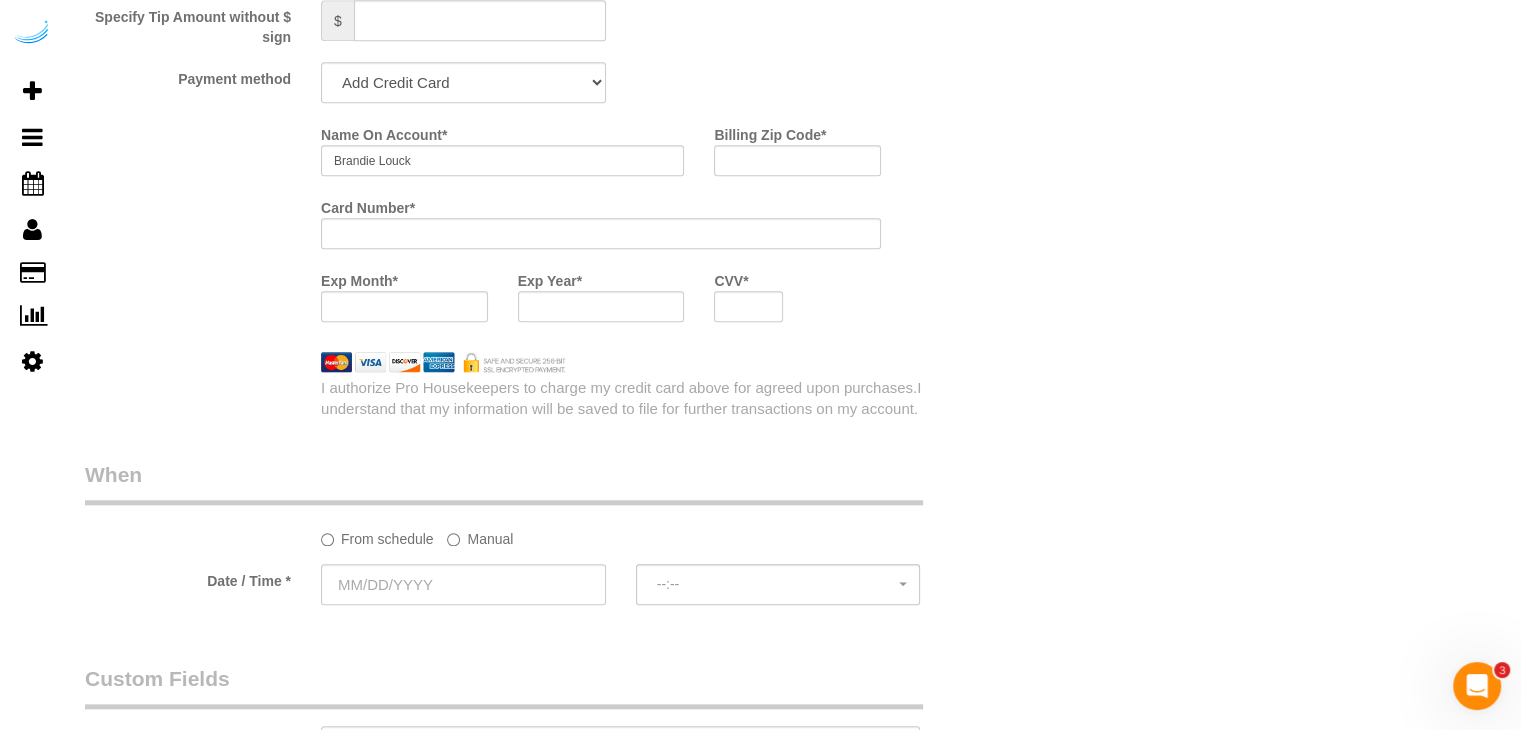 scroll, scrollTop: 2000, scrollLeft: 0, axis: vertical 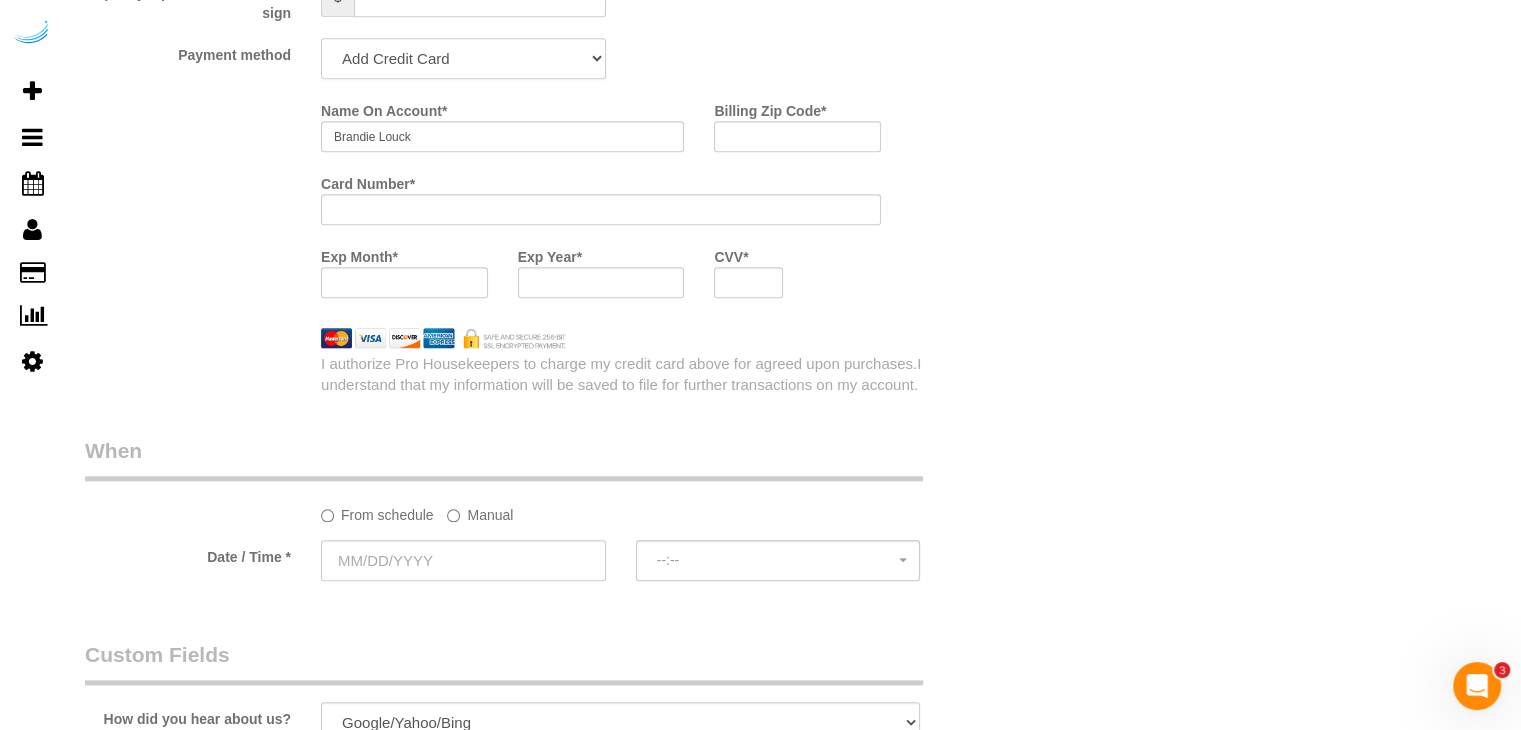 click on "Add Credit Card Cash Check Paypal" 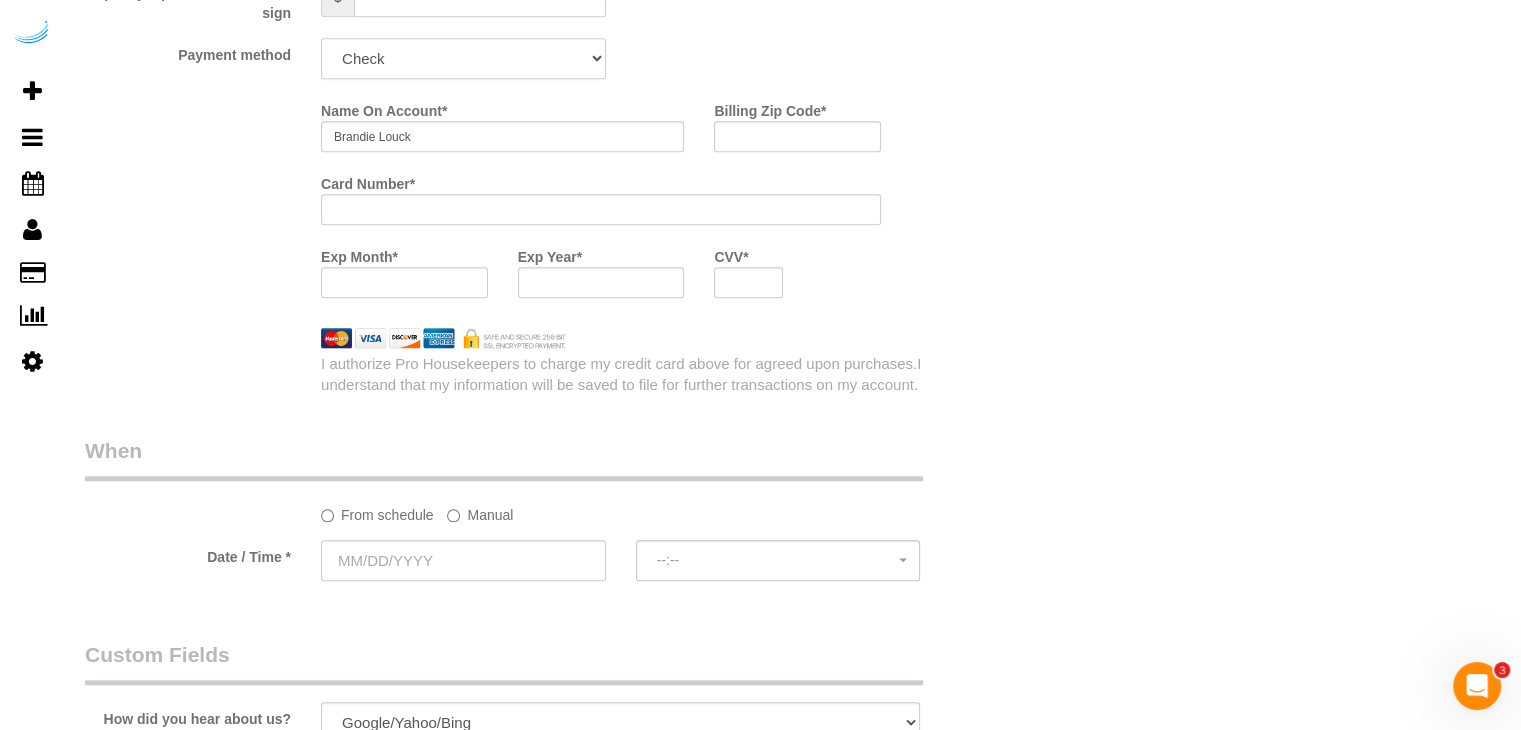 click on "Add Credit Card Cash Check Paypal" 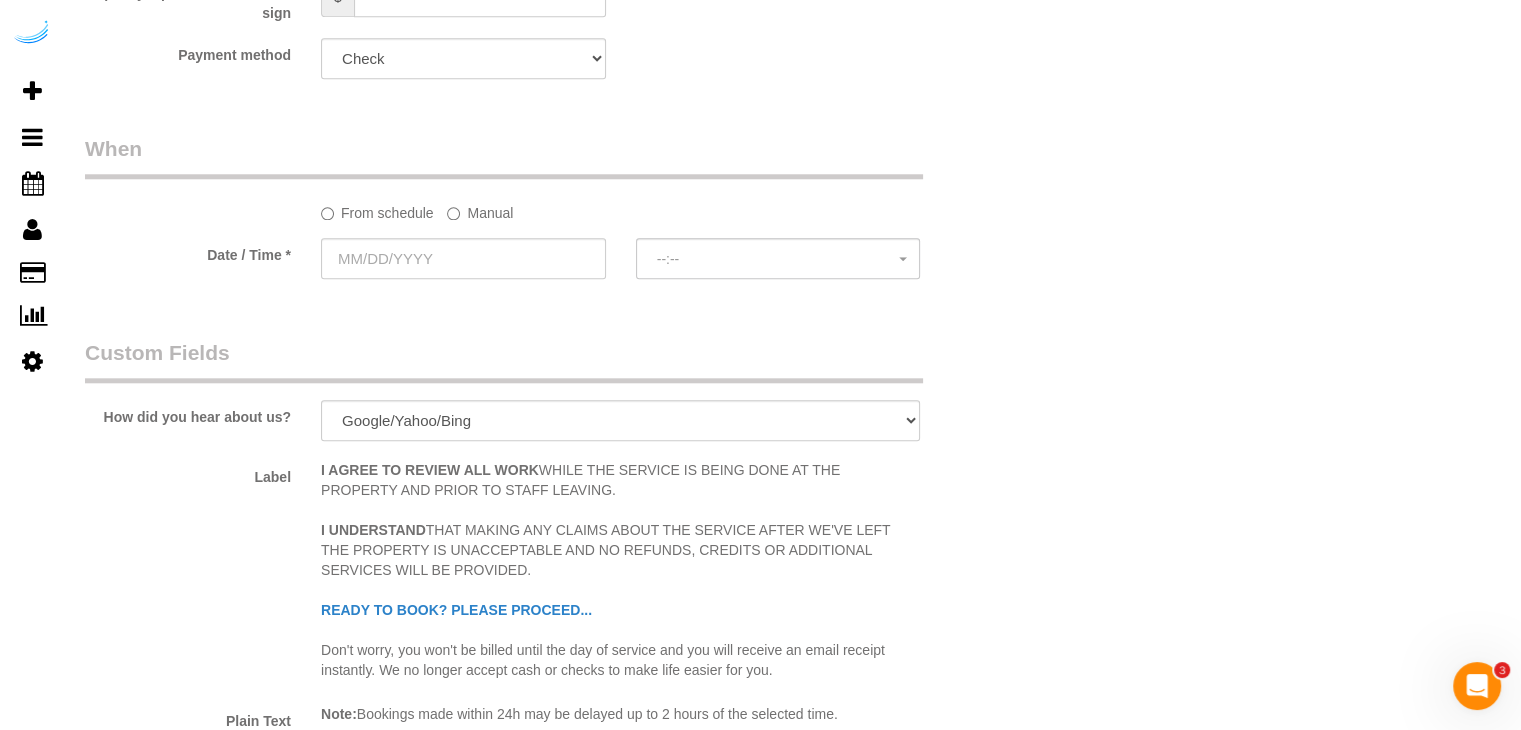 click on "Manual" 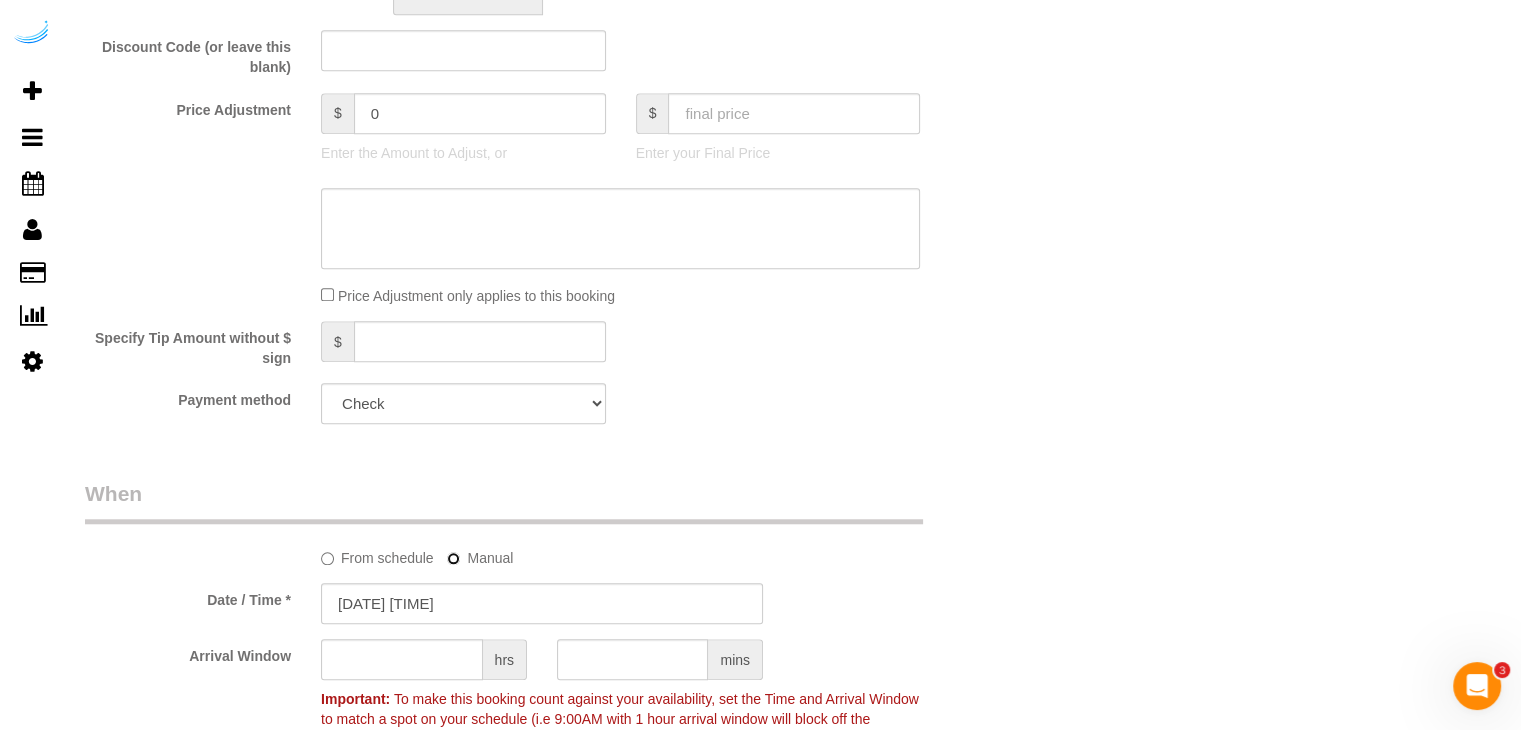 scroll, scrollTop: 1700, scrollLeft: 0, axis: vertical 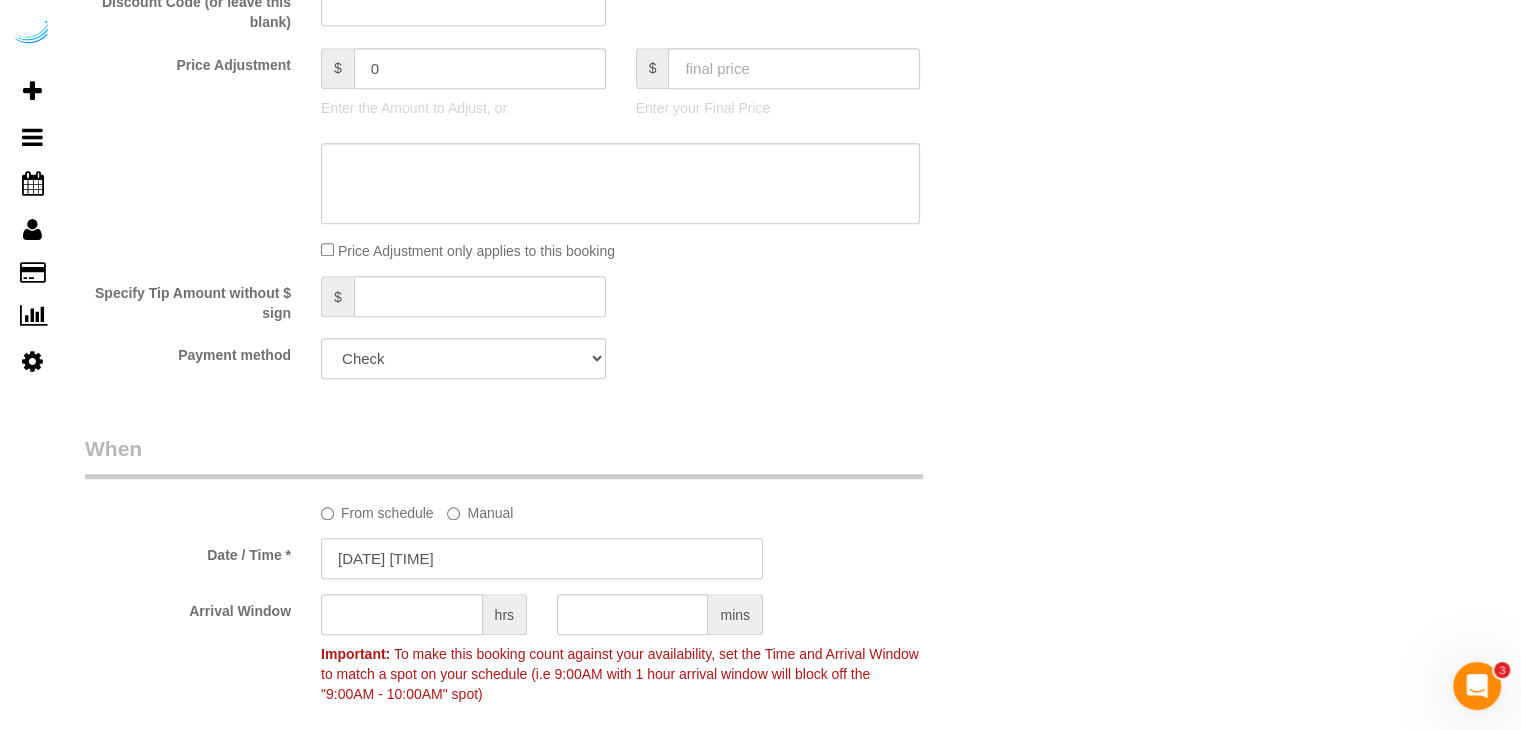 click on "[DATE] [TIME]" at bounding box center (542, 558) 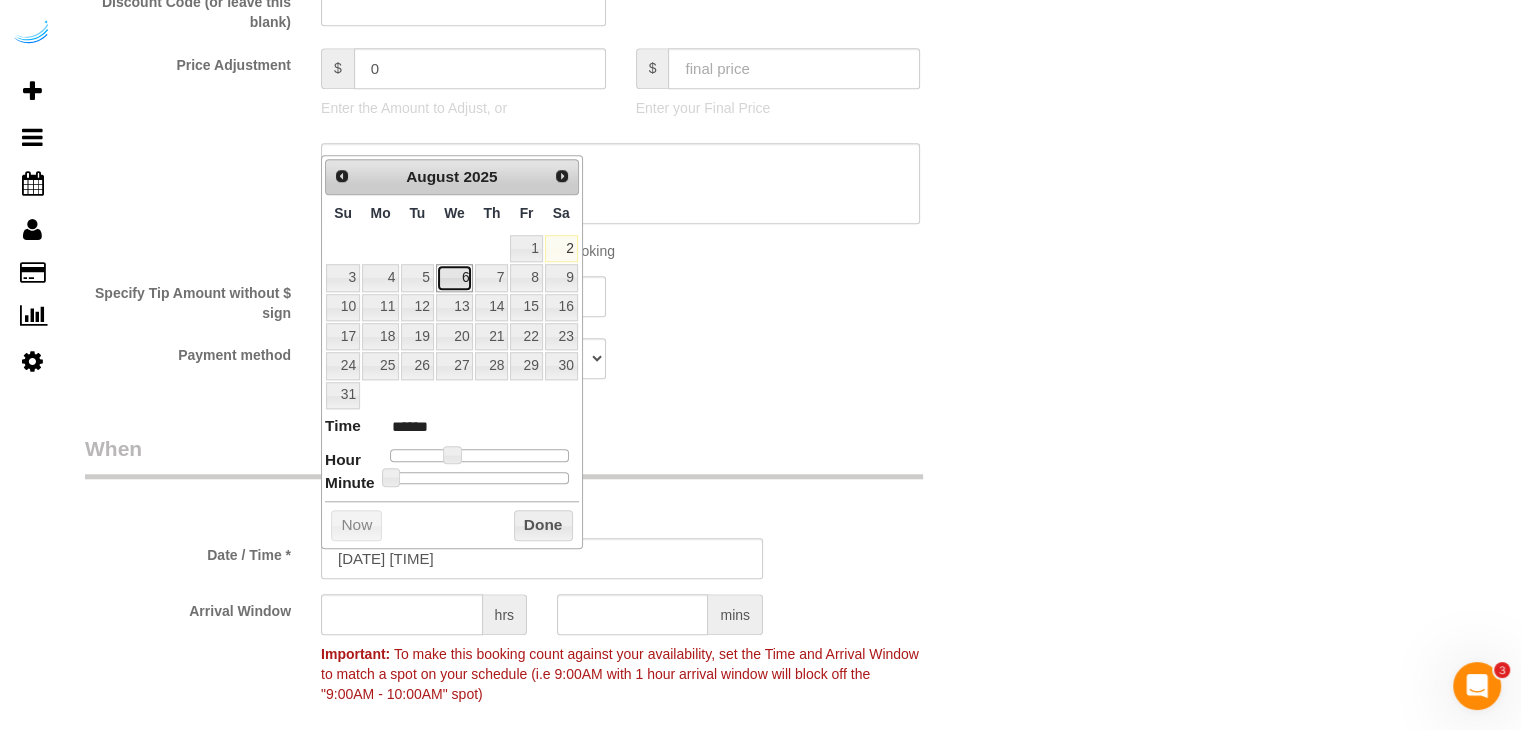 click on "6" at bounding box center (455, 277) 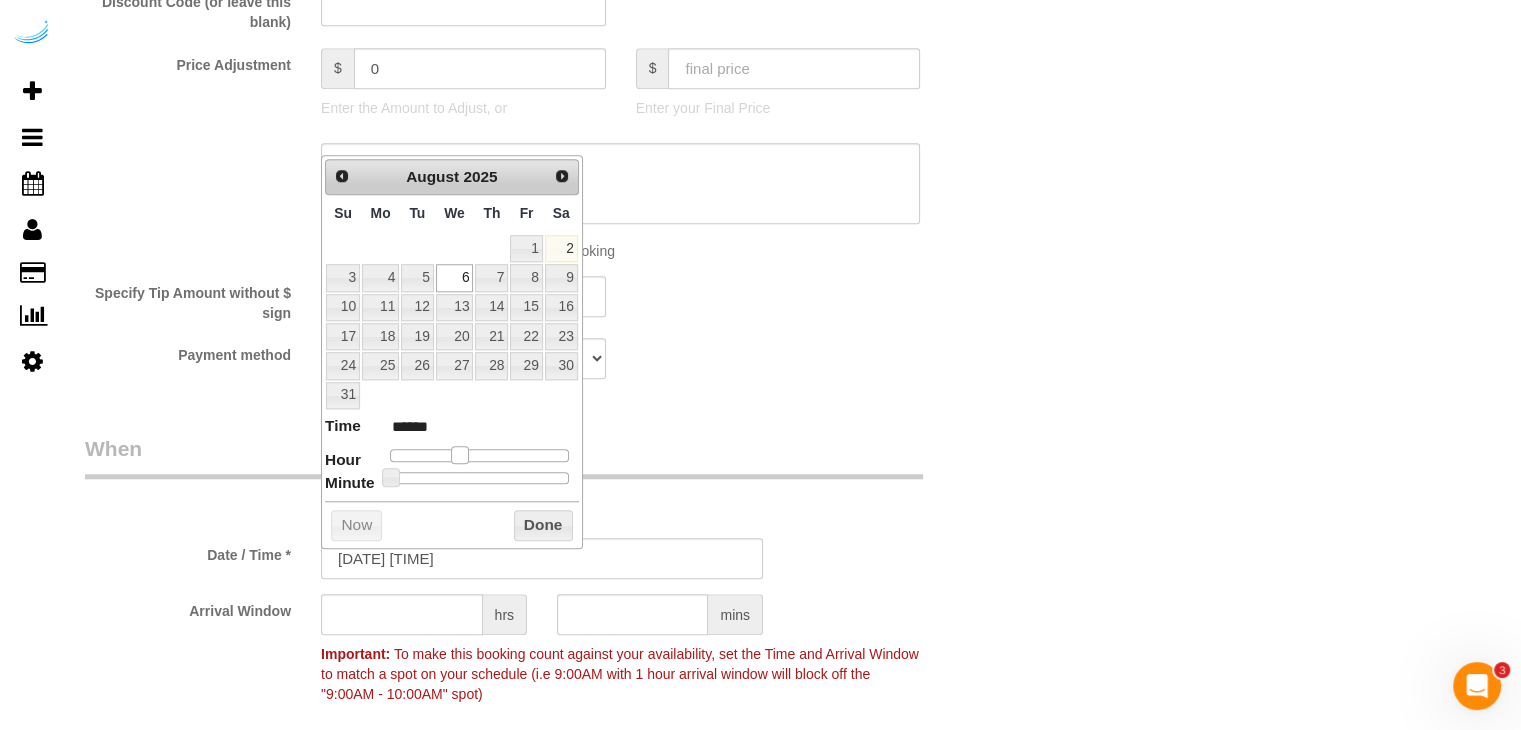 drag, startPoint x: 454, startPoint y: 455, endPoint x: 464, endPoint y: 459, distance: 10.770329 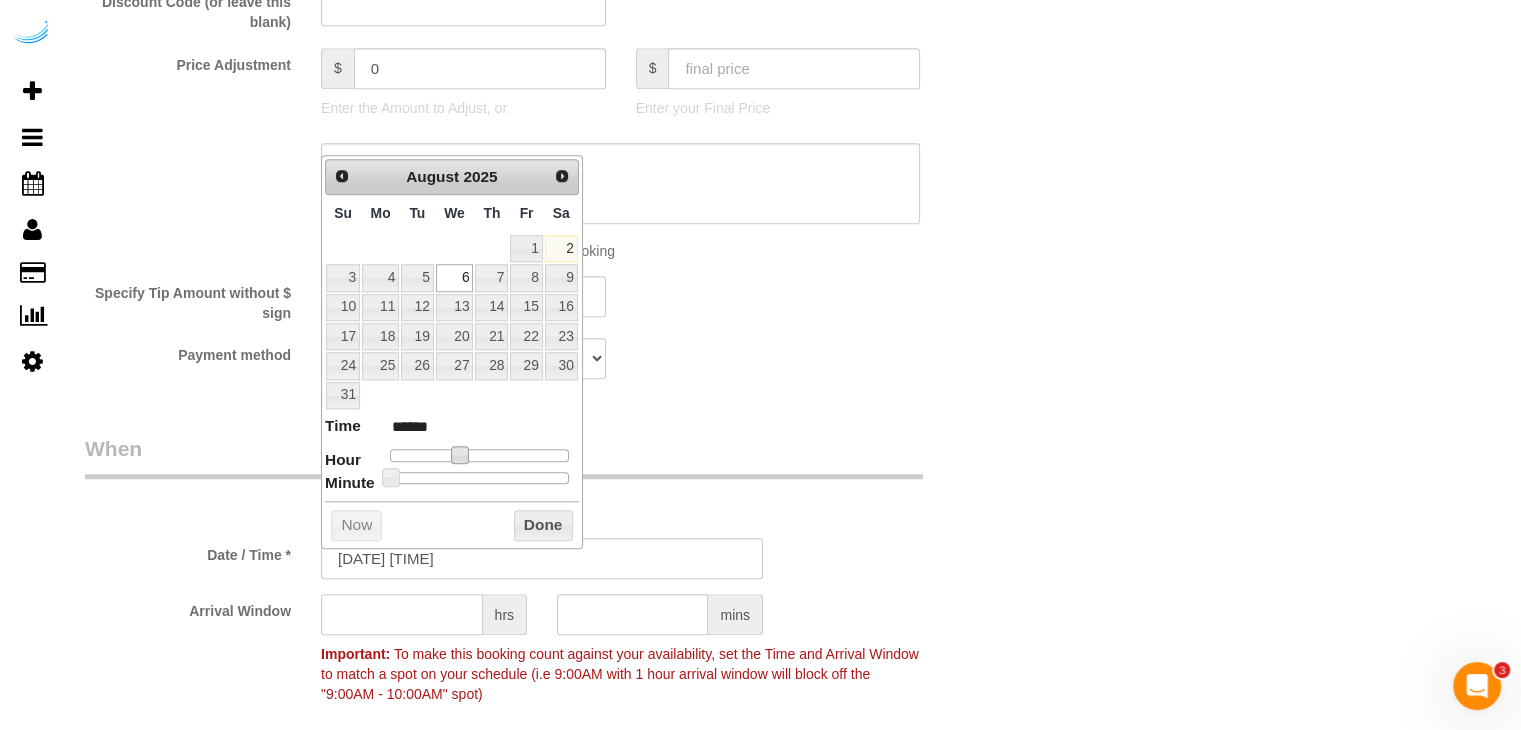 click 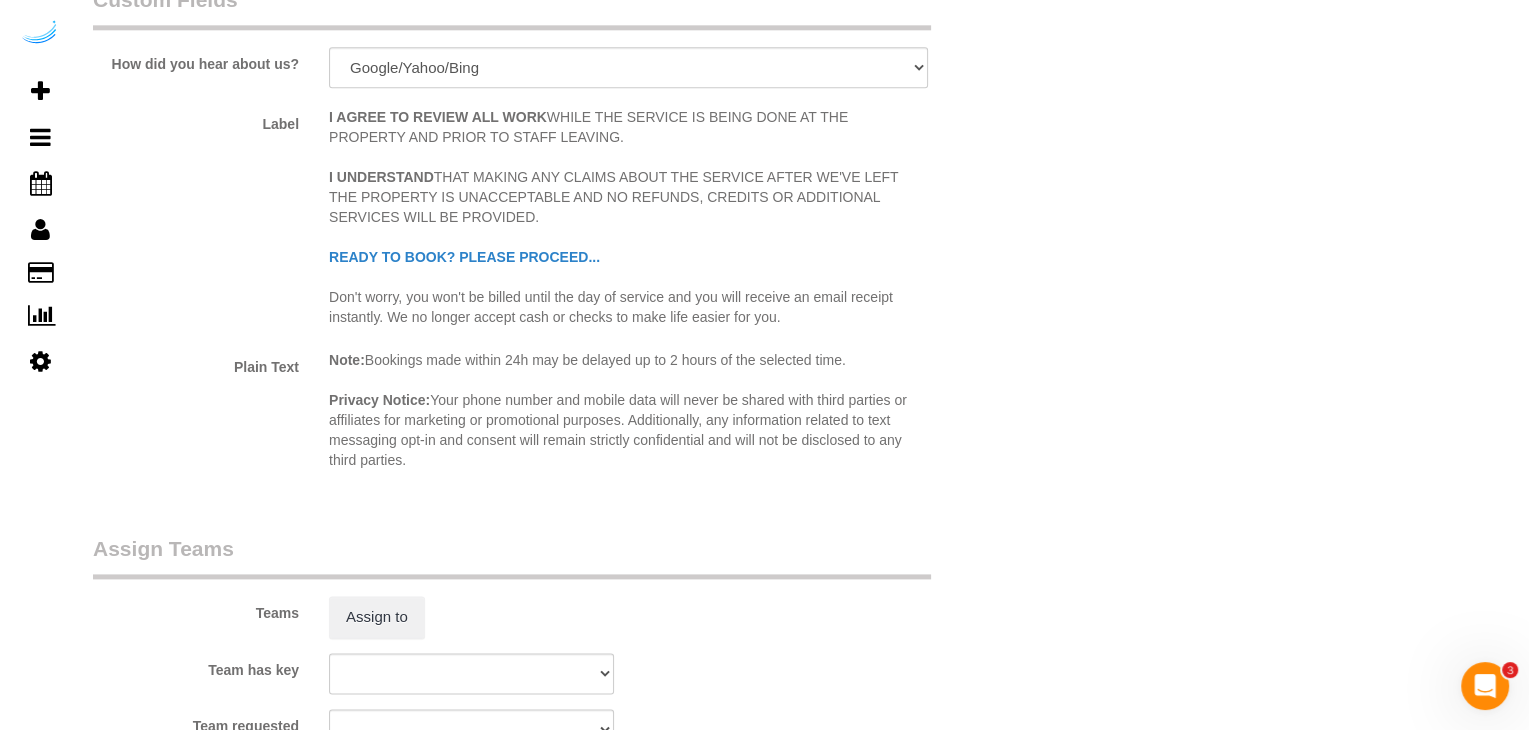 scroll, scrollTop: 2900, scrollLeft: 0, axis: vertical 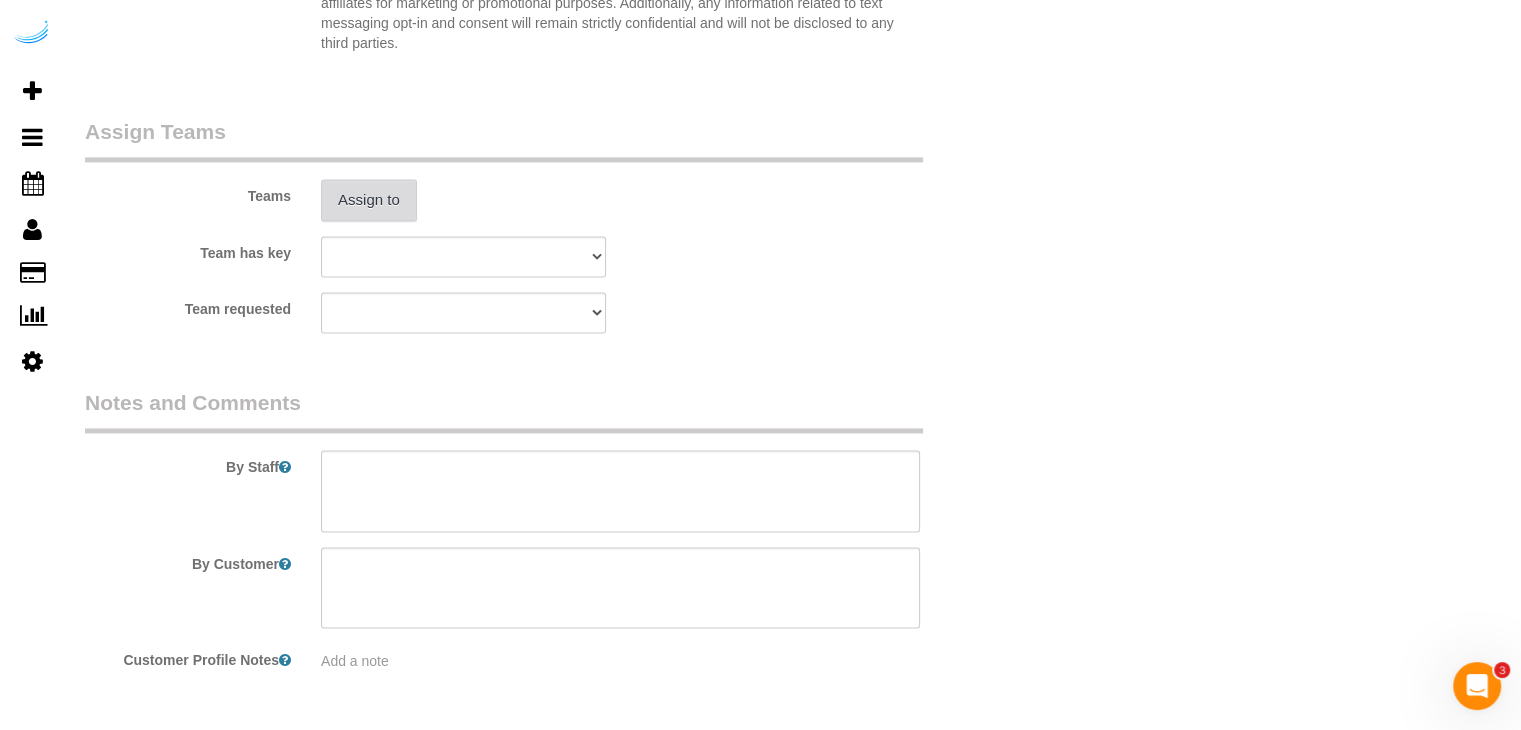 click on "Assign to" at bounding box center [369, 200] 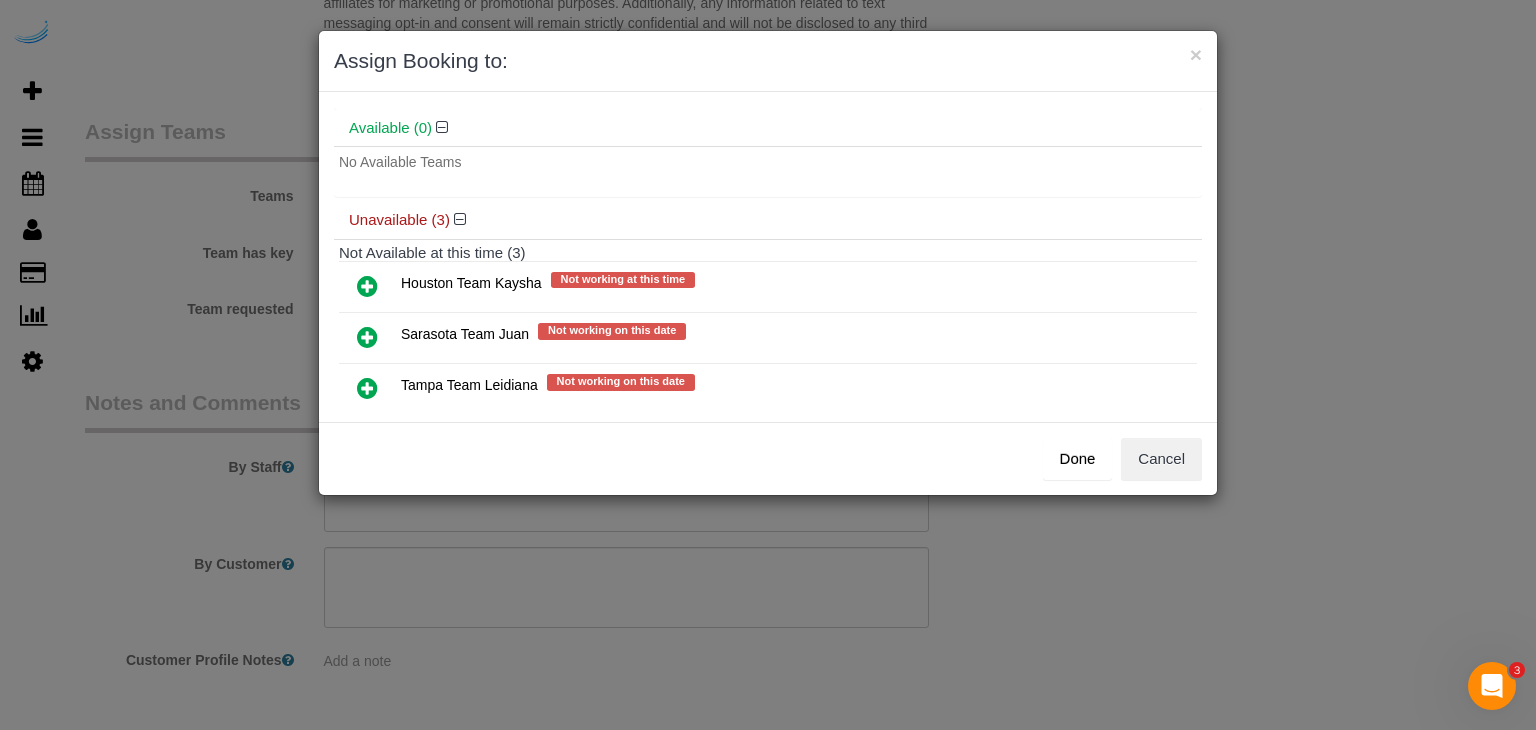 scroll, scrollTop: 100, scrollLeft: 0, axis: vertical 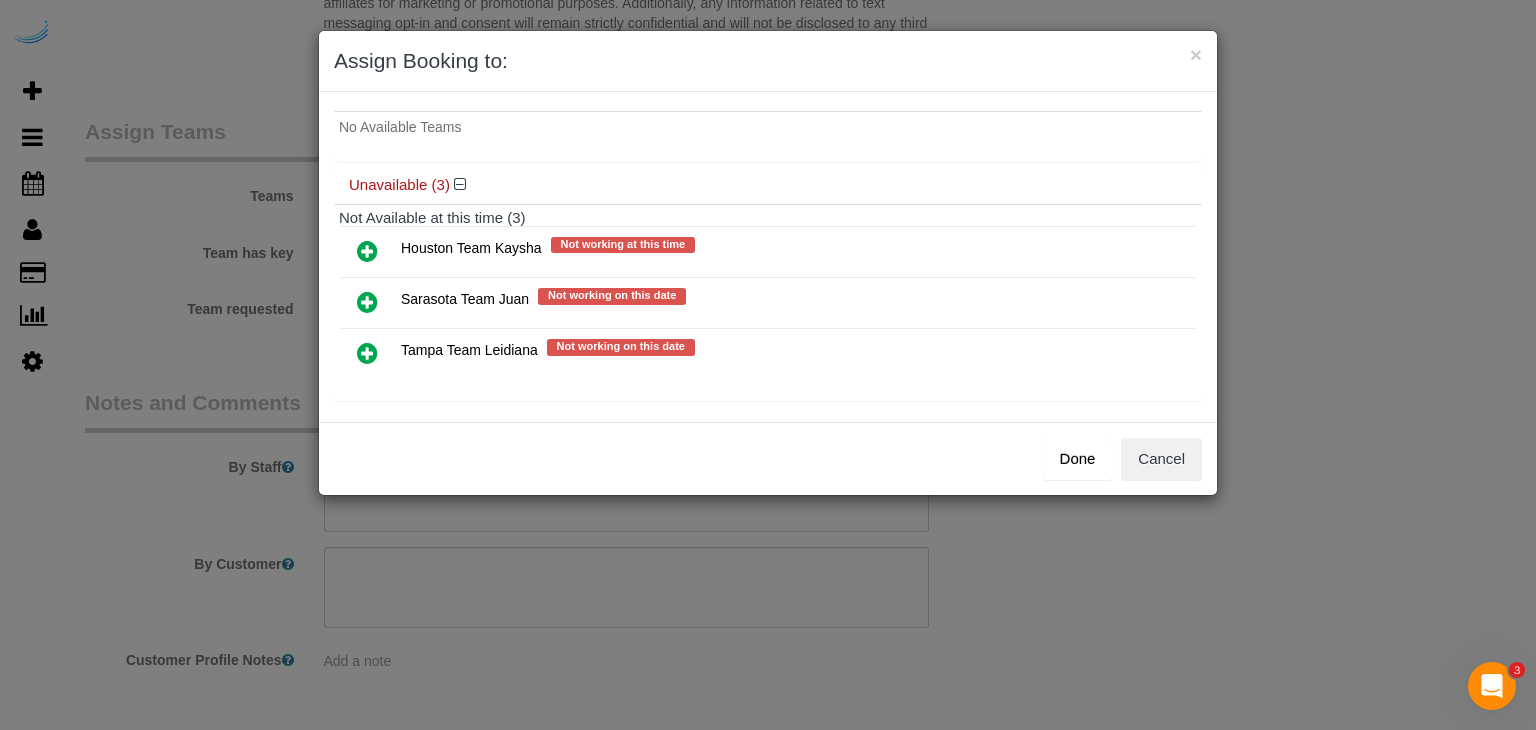 click at bounding box center [367, 302] 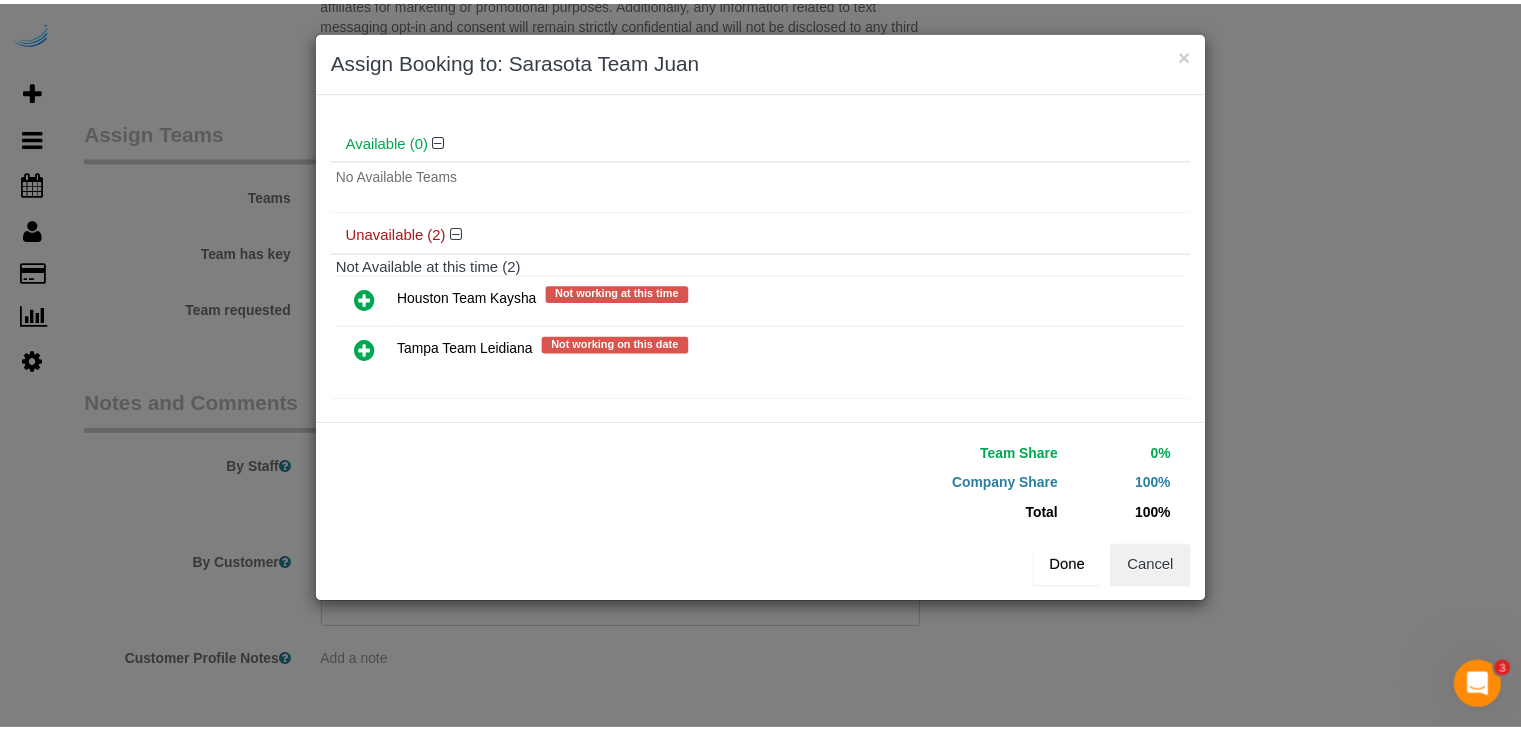 scroll, scrollTop: 106, scrollLeft: 0, axis: vertical 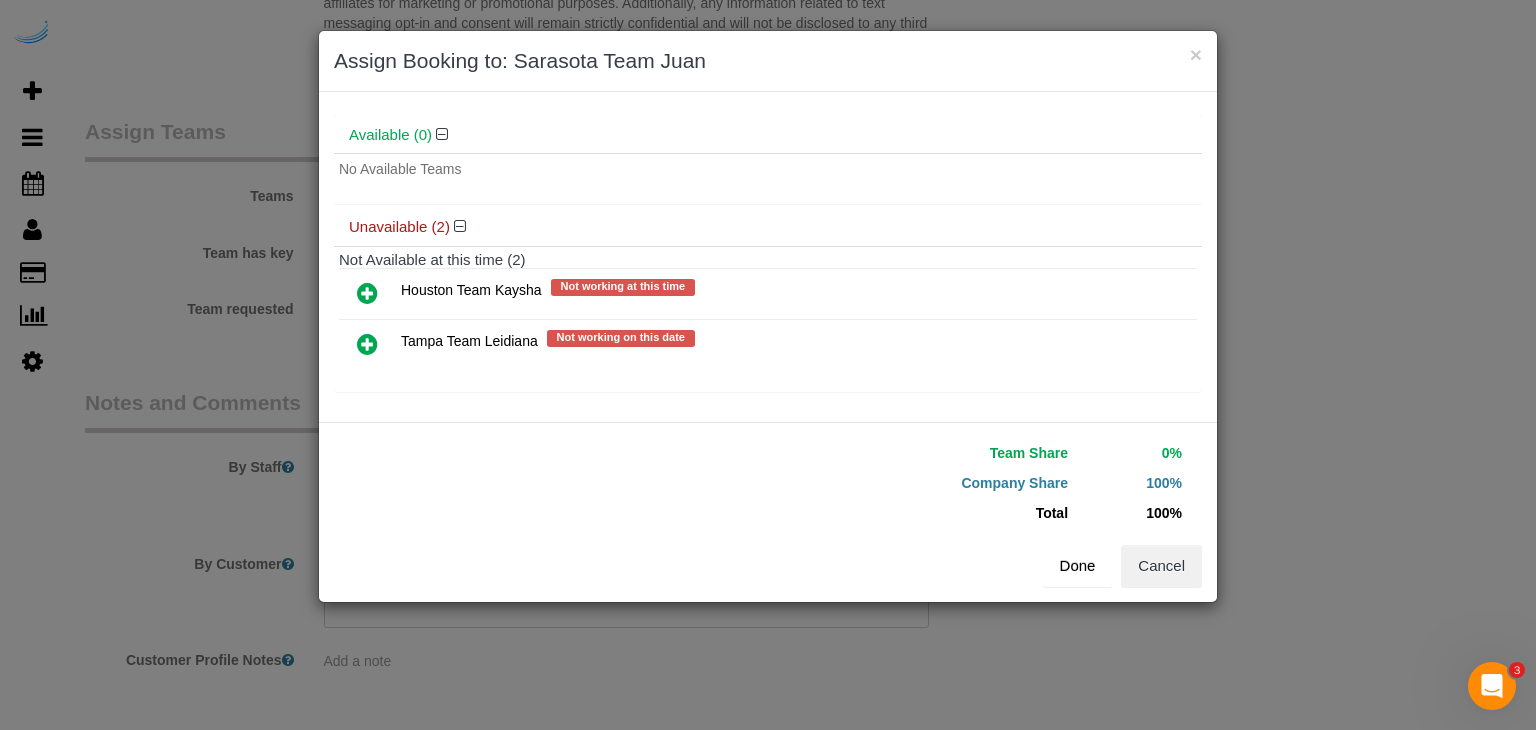 click on "Done" at bounding box center (1078, 566) 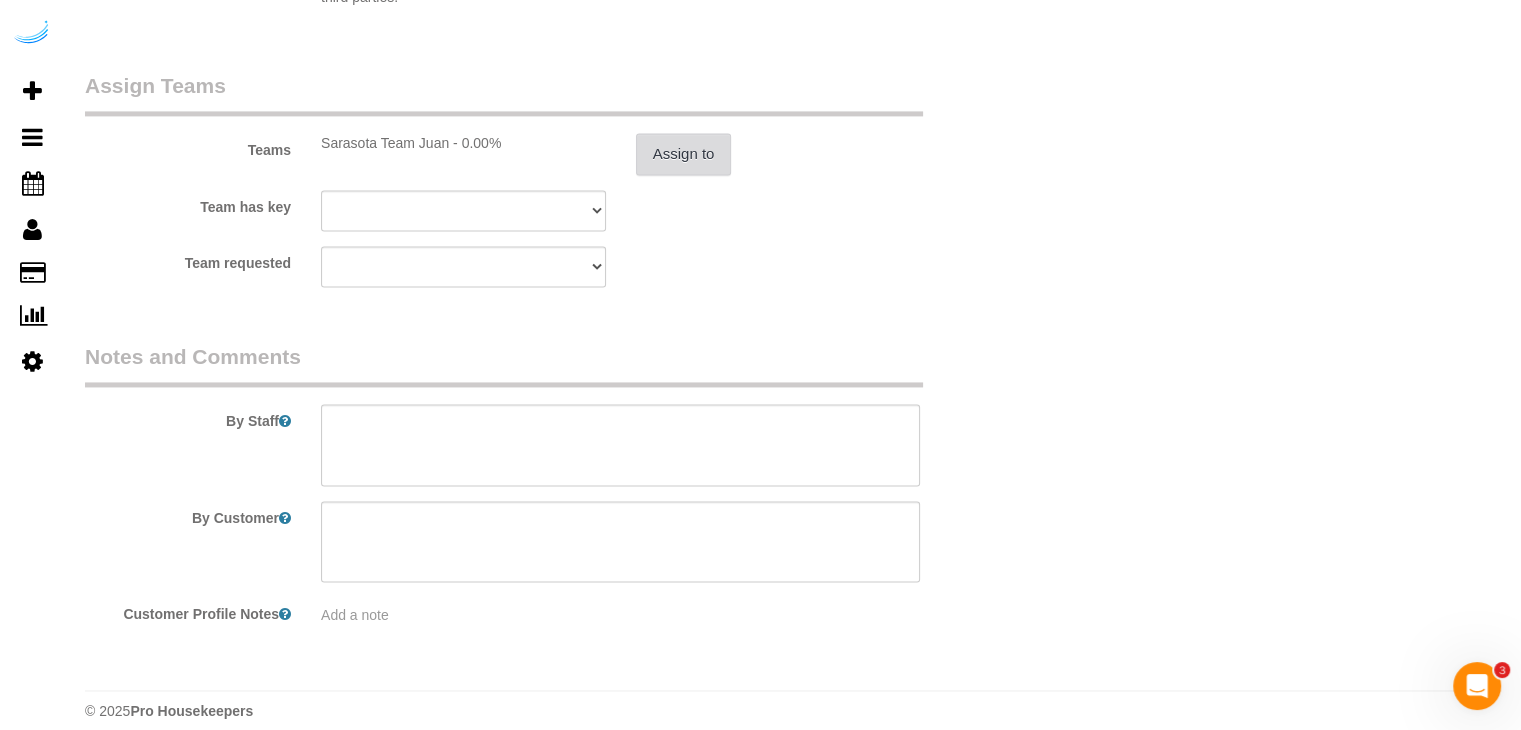 scroll, scrollTop: 2971, scrollLeft: 0, axis: vertical 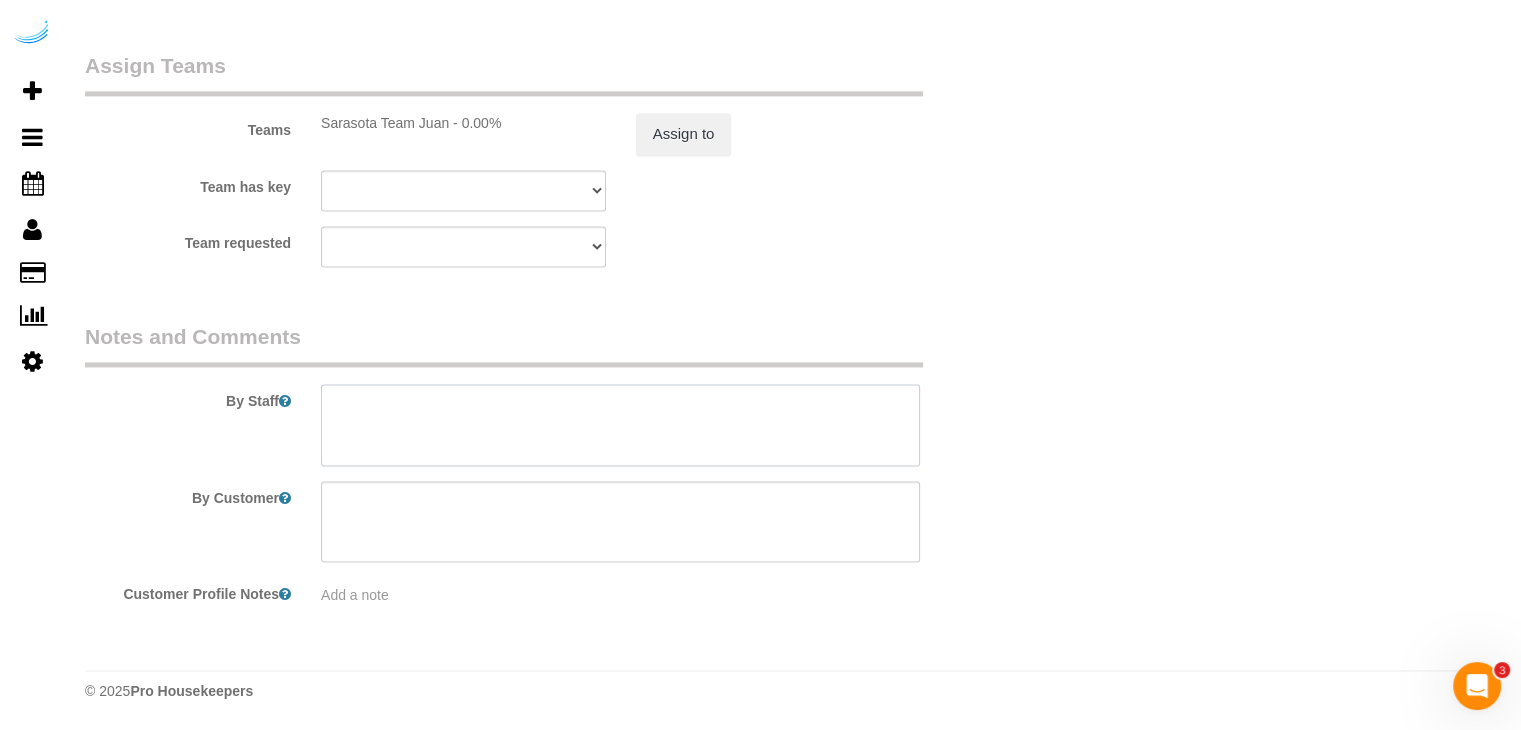 click at bounding box center (620, 425) 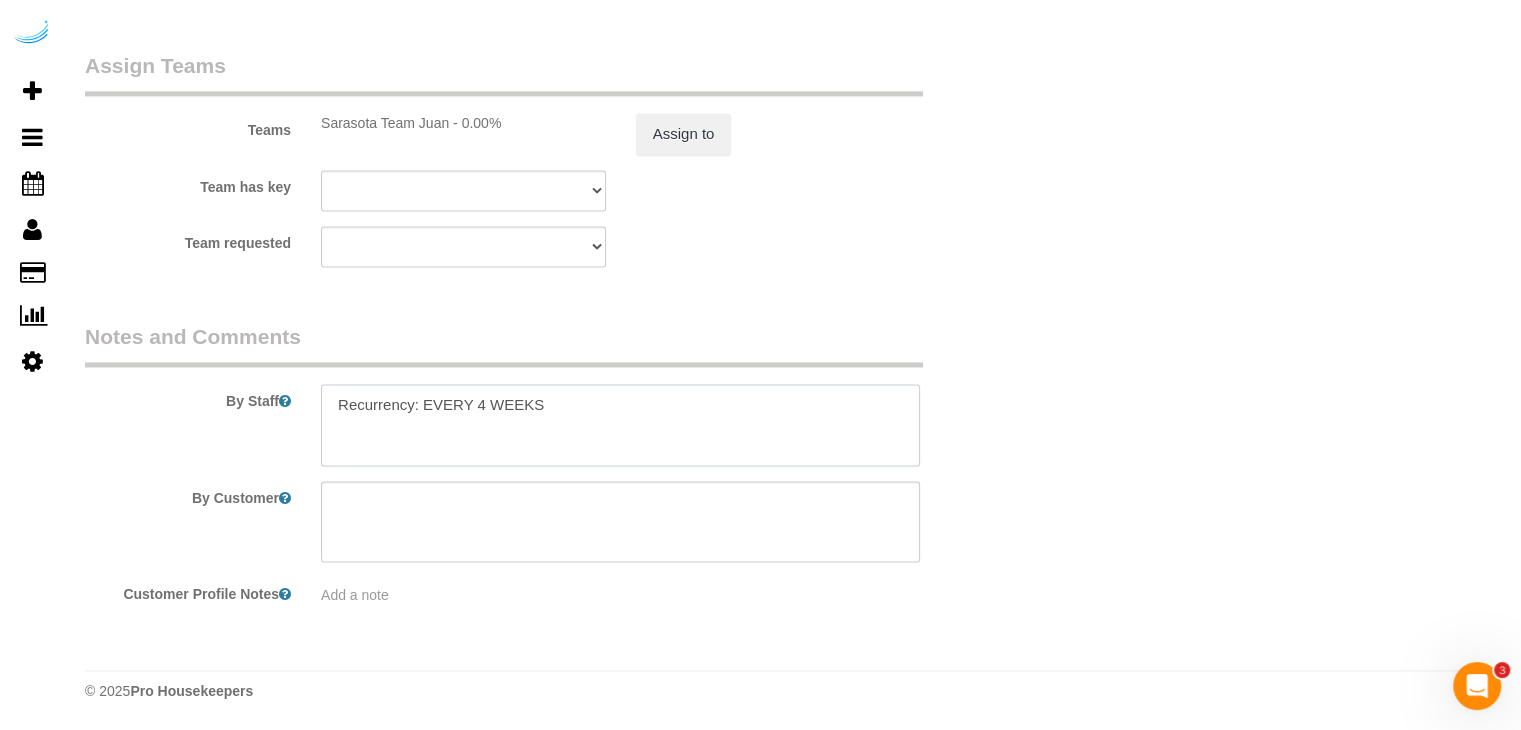paste on "[NUMBER] [STREET], [BUILDING_NAME], [UNIT_NAME]
Entry Method: Door Code
Code: [CODE]
Details:
Keypad on door. [CODE]
Additional Notes:
Once entering the main left gate, drive until there is a T in the road. Parking there is best. I’m behind the building at the parking lot so you take the sidewalk back to the second duplex.
Housekeeping Notes:" 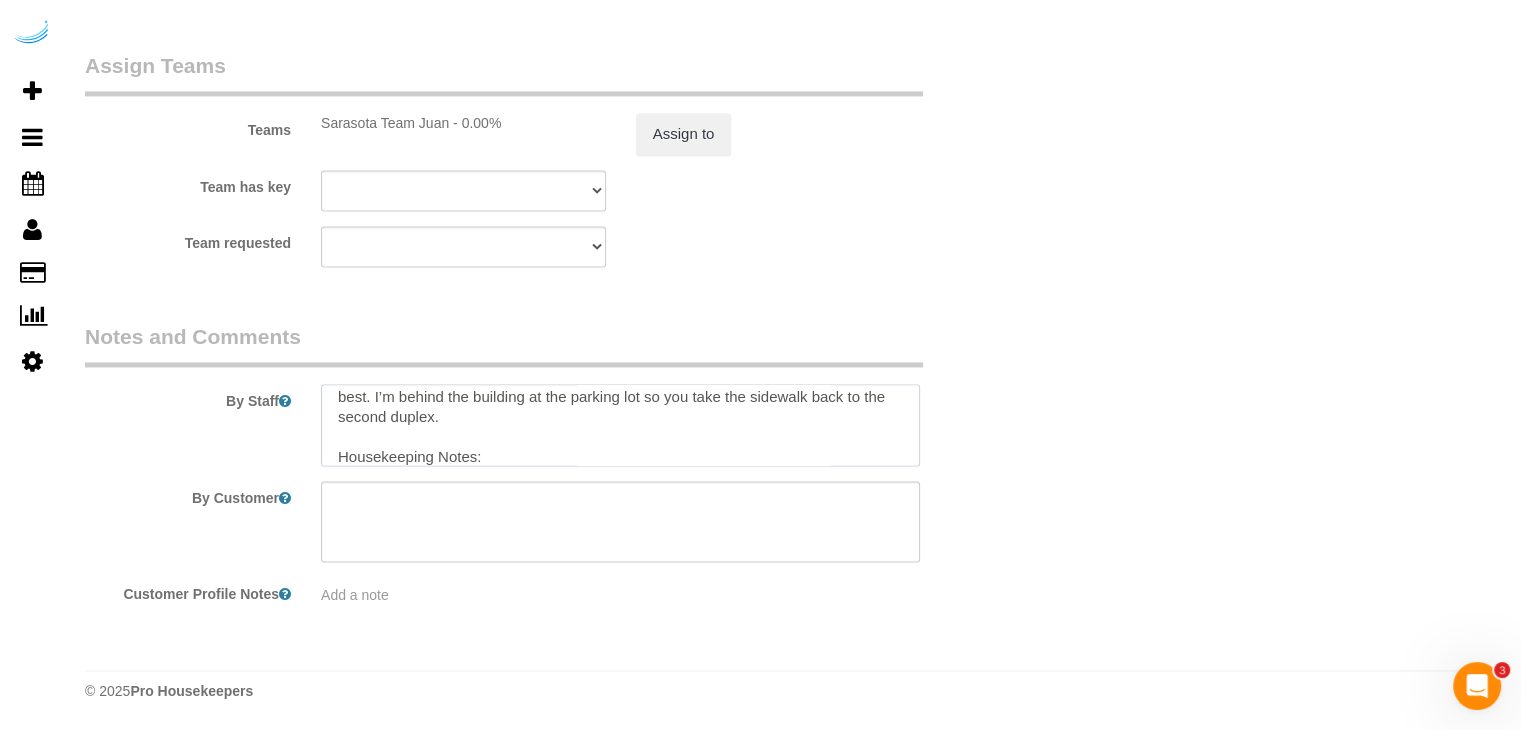scroll, scrollTop: 0, scrollLeft: 0, axis: both 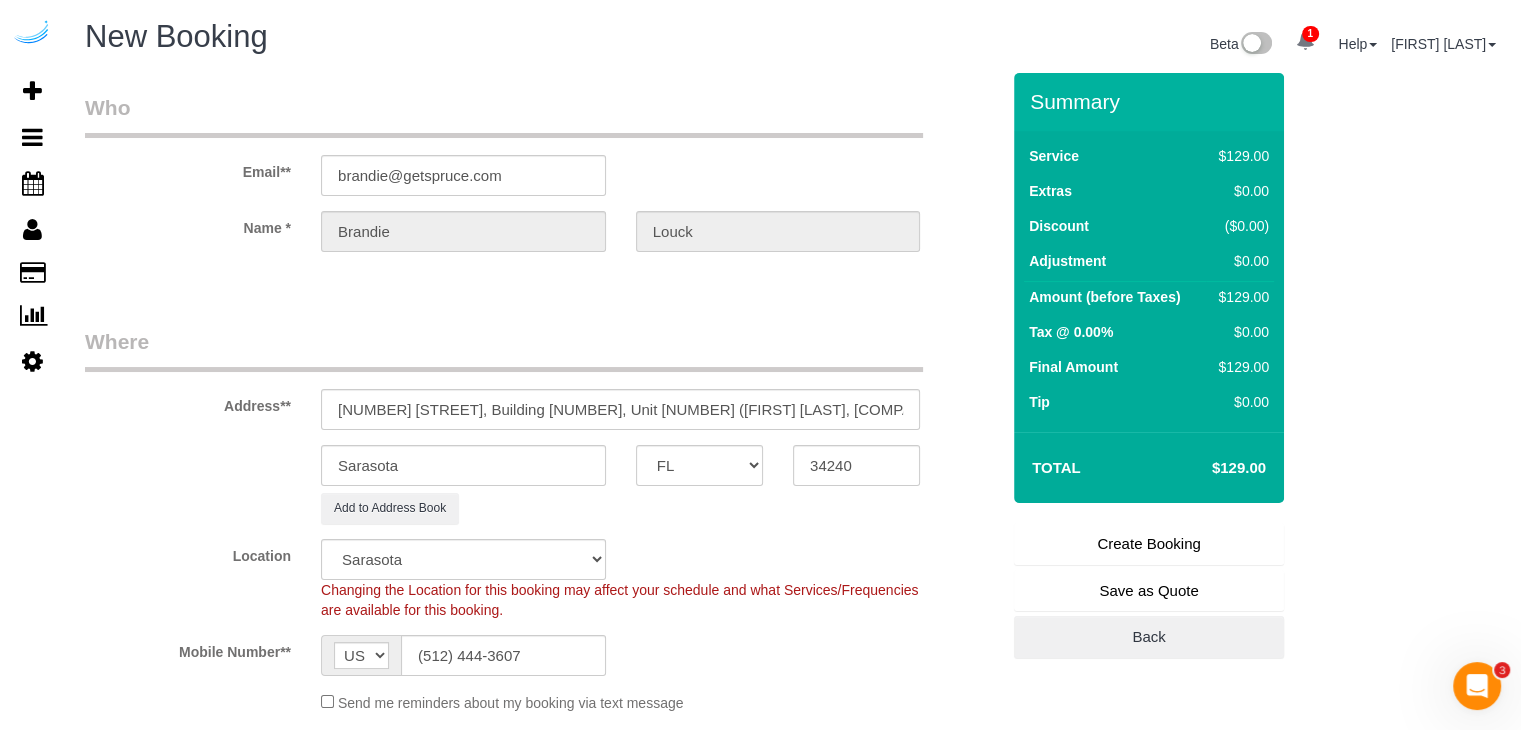 click on "Create Booking" at bounding box center (1149, 544) 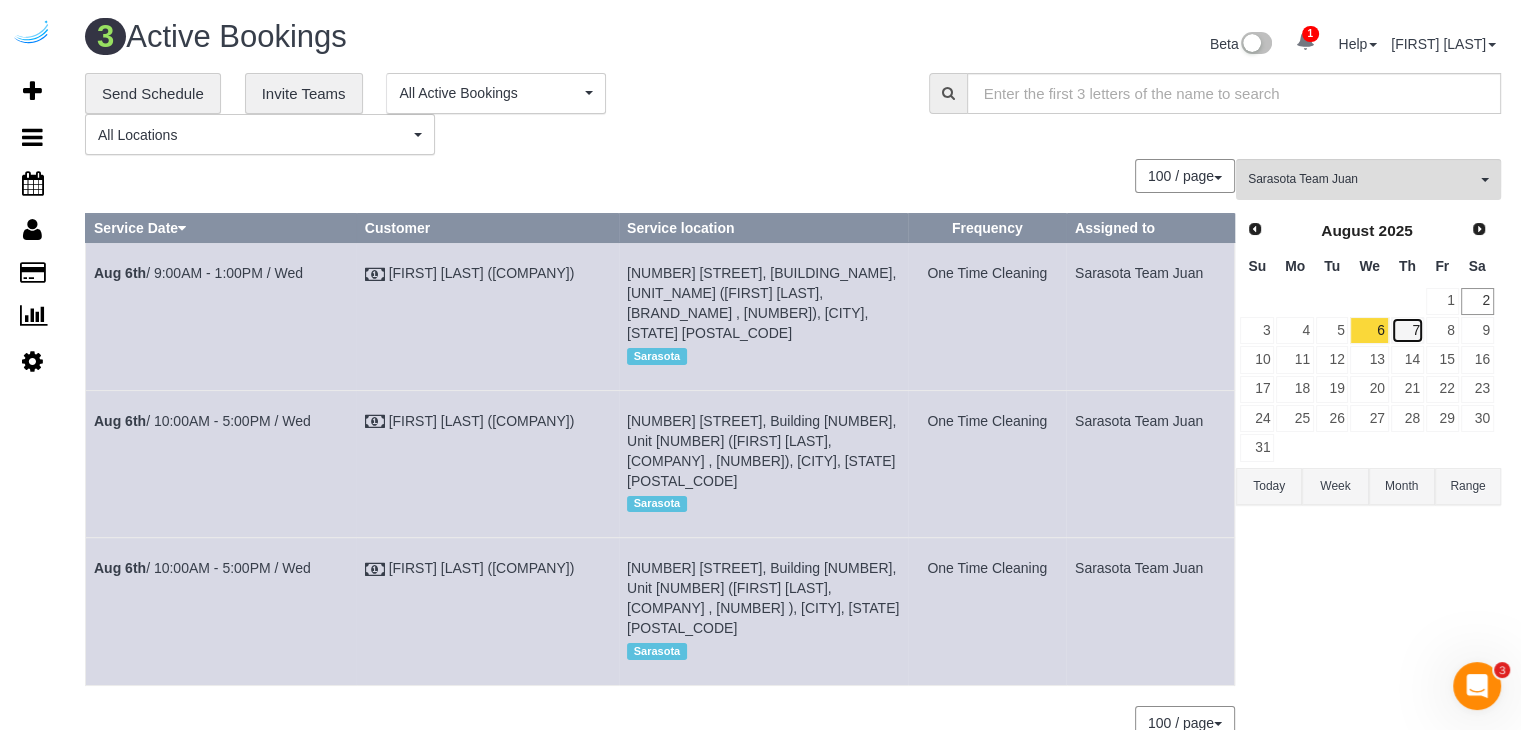 click on "7" at bounding box center [1407, 330] 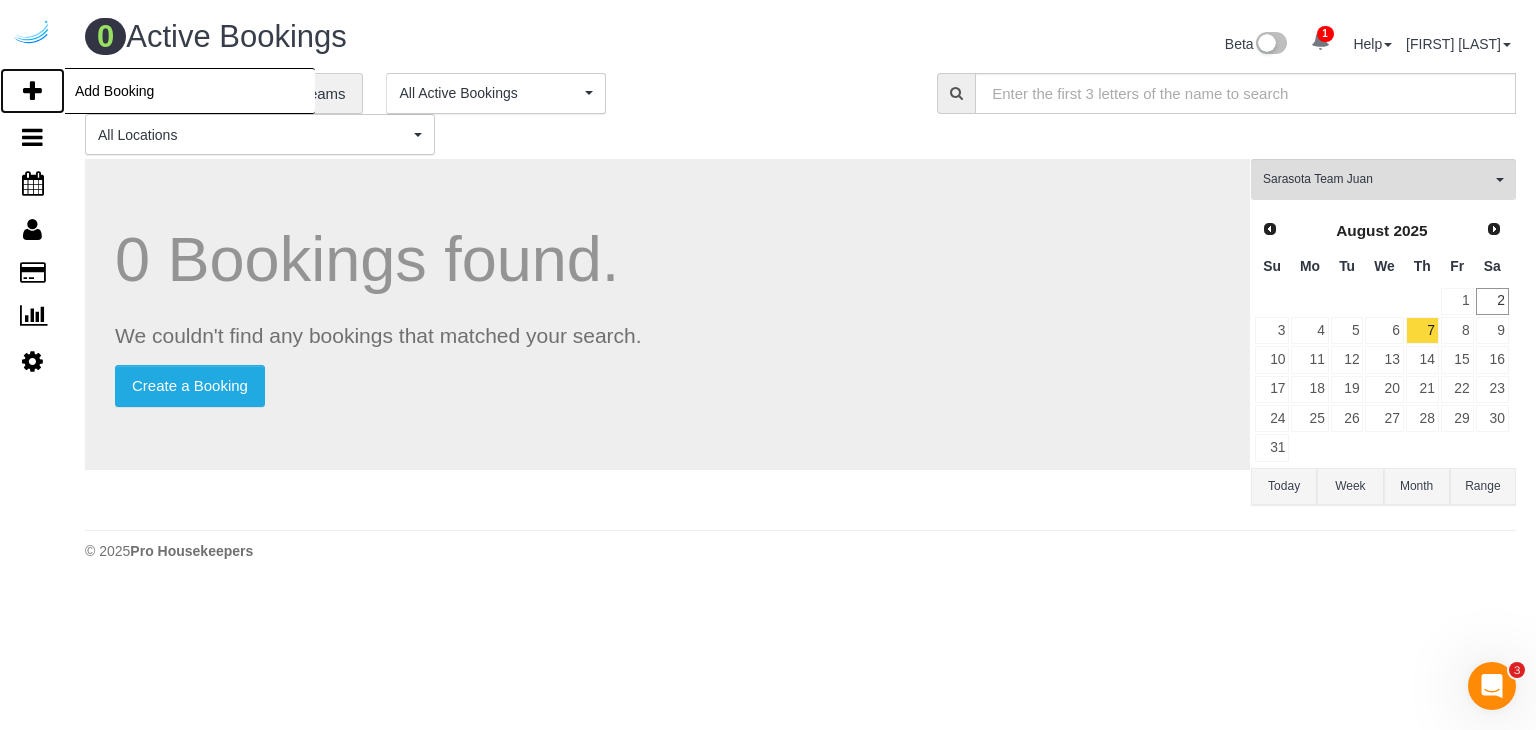 click at bounding box center (32, 91) 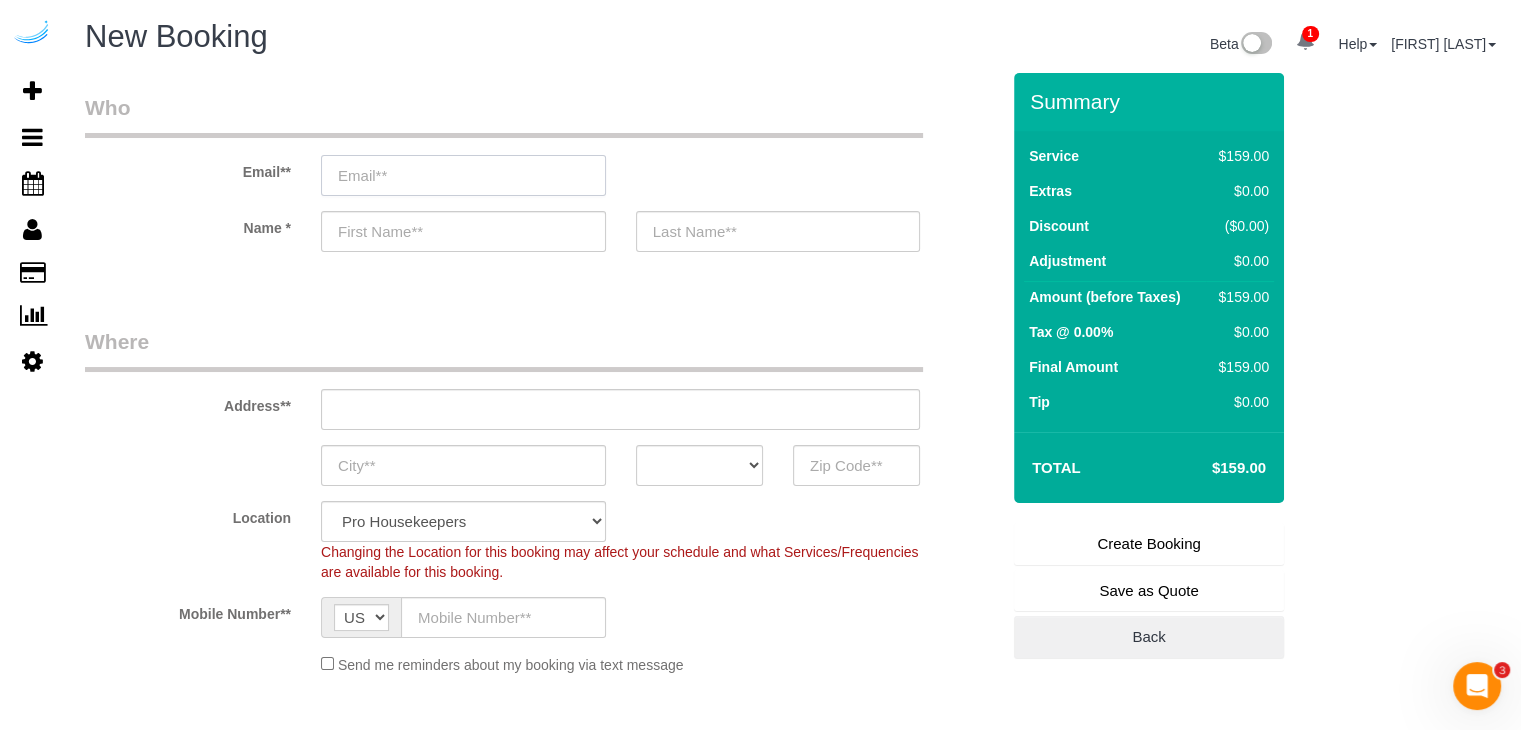 click at bounding box center (463, 175) 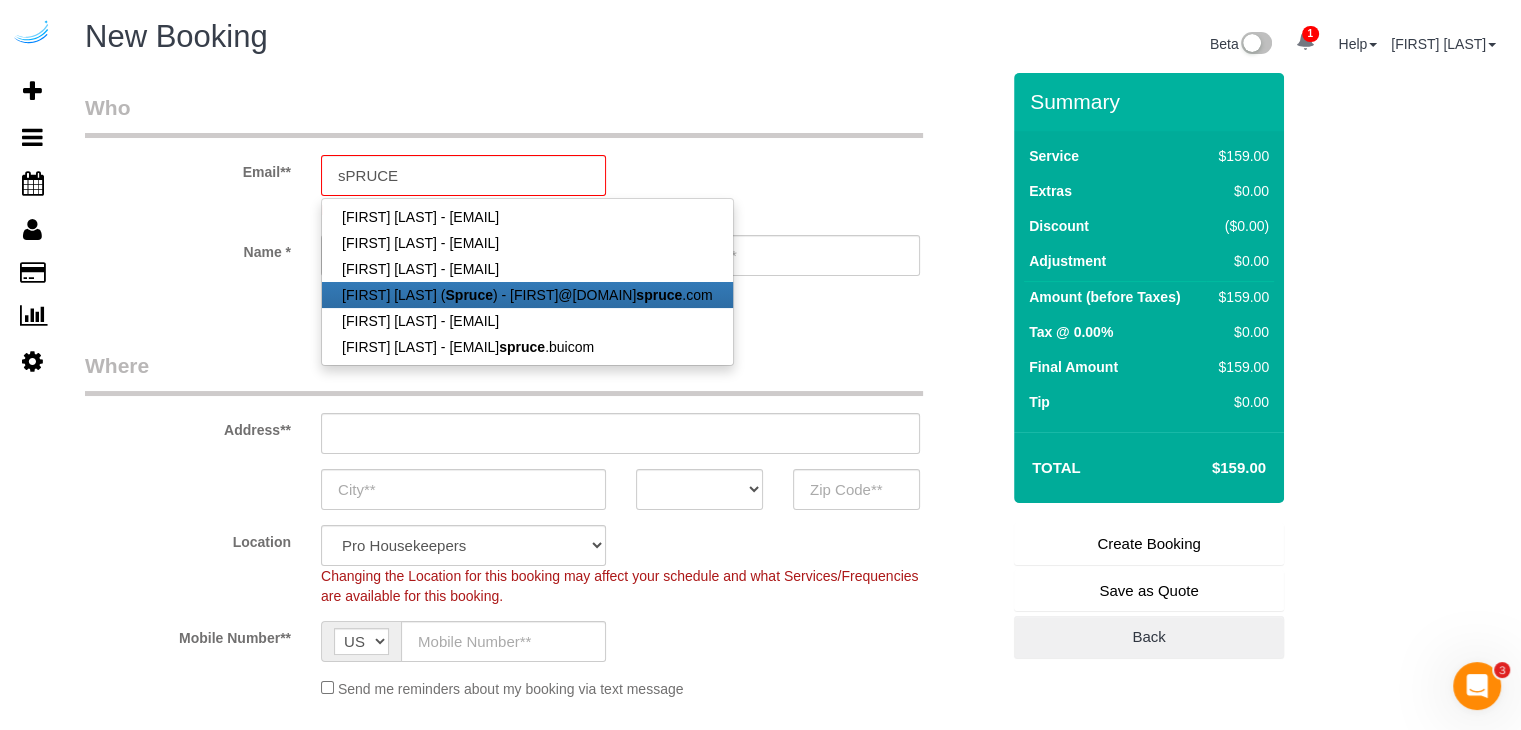 click on "[FIRST] [LAST] ([COMPANY]) - [EMAIL]" at bounding box center (527, 295) 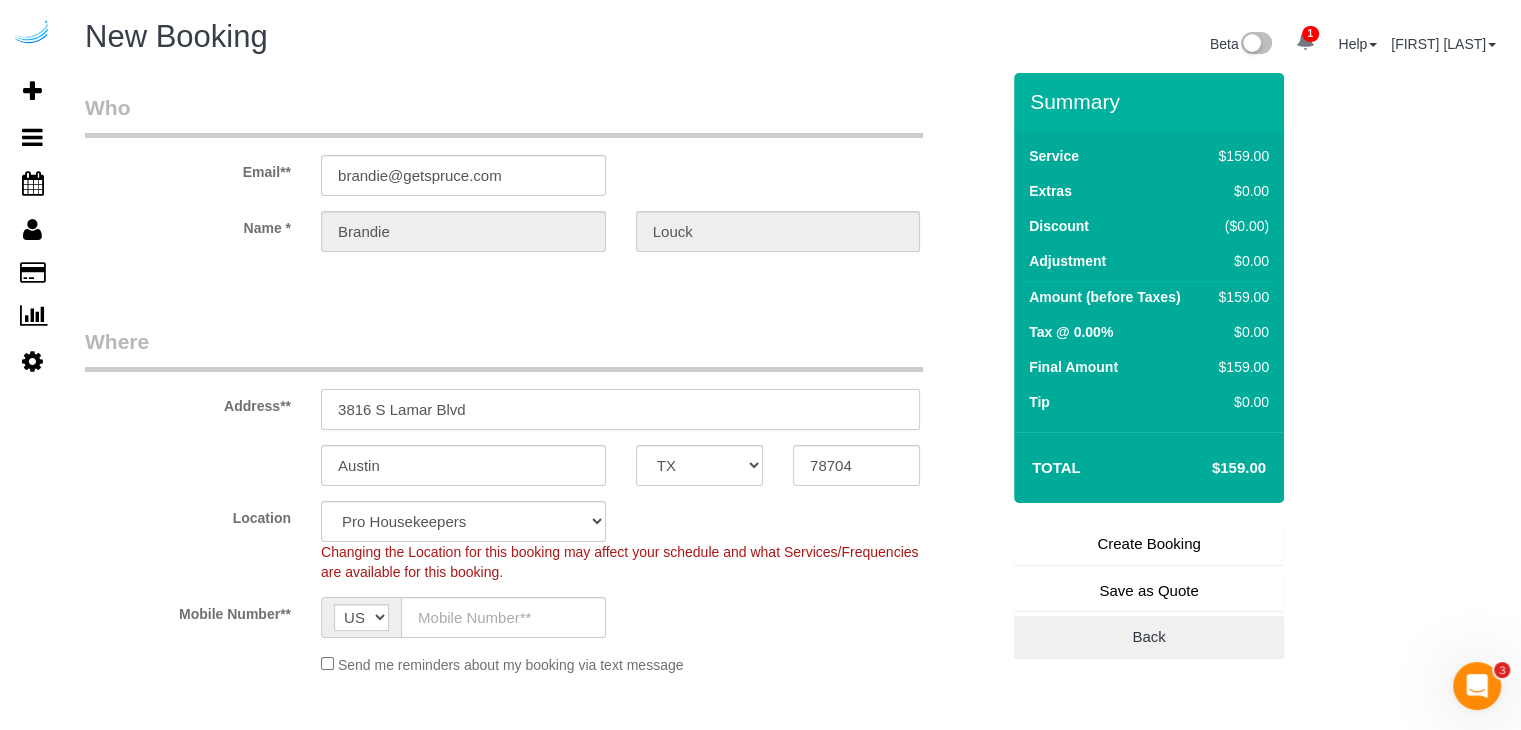 click on "3816 S Lamar Blvd" at bounding box center [620, 409] 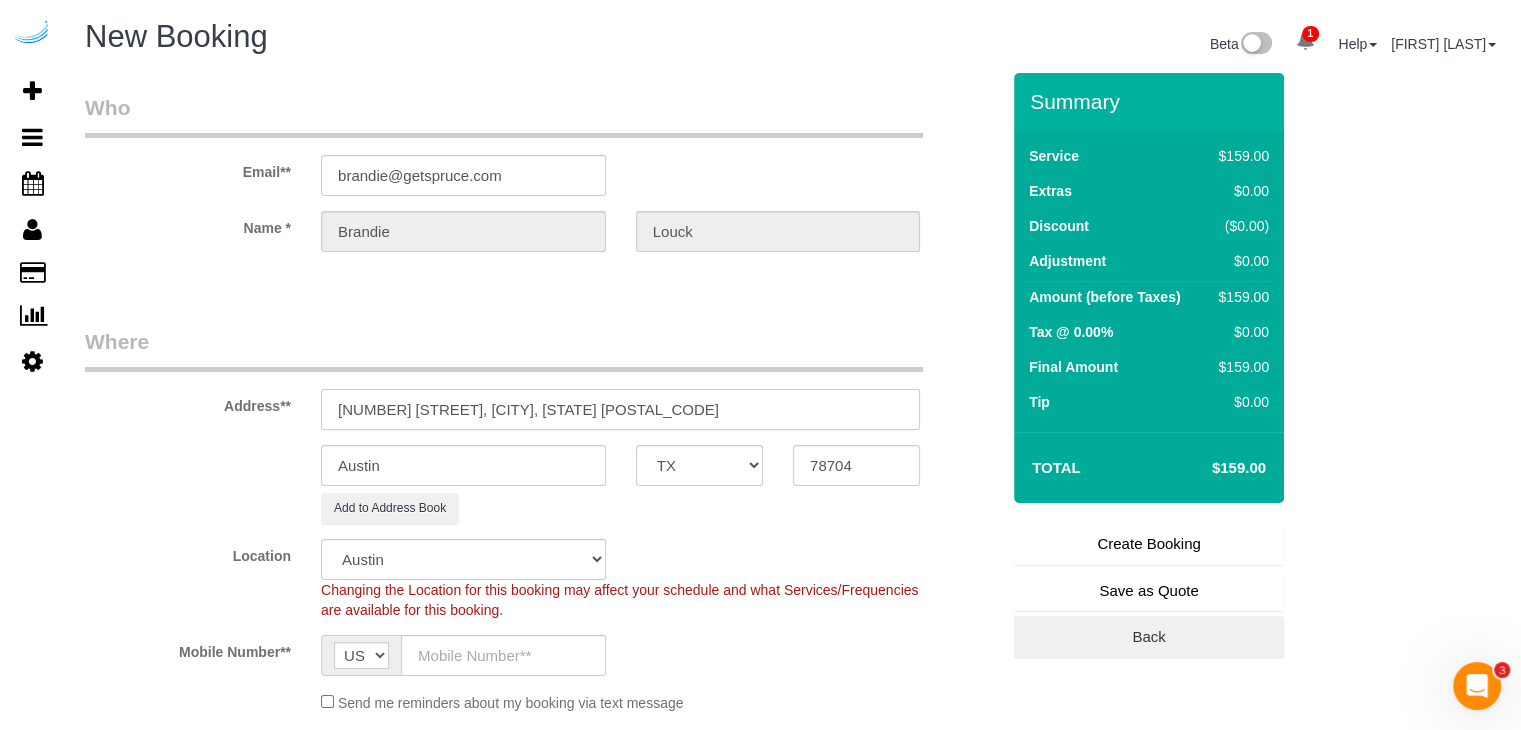drag, startPoint x: 533, startPoint y: 408, endPoint x: 615, endPoint y: 401, distance: 82.29824 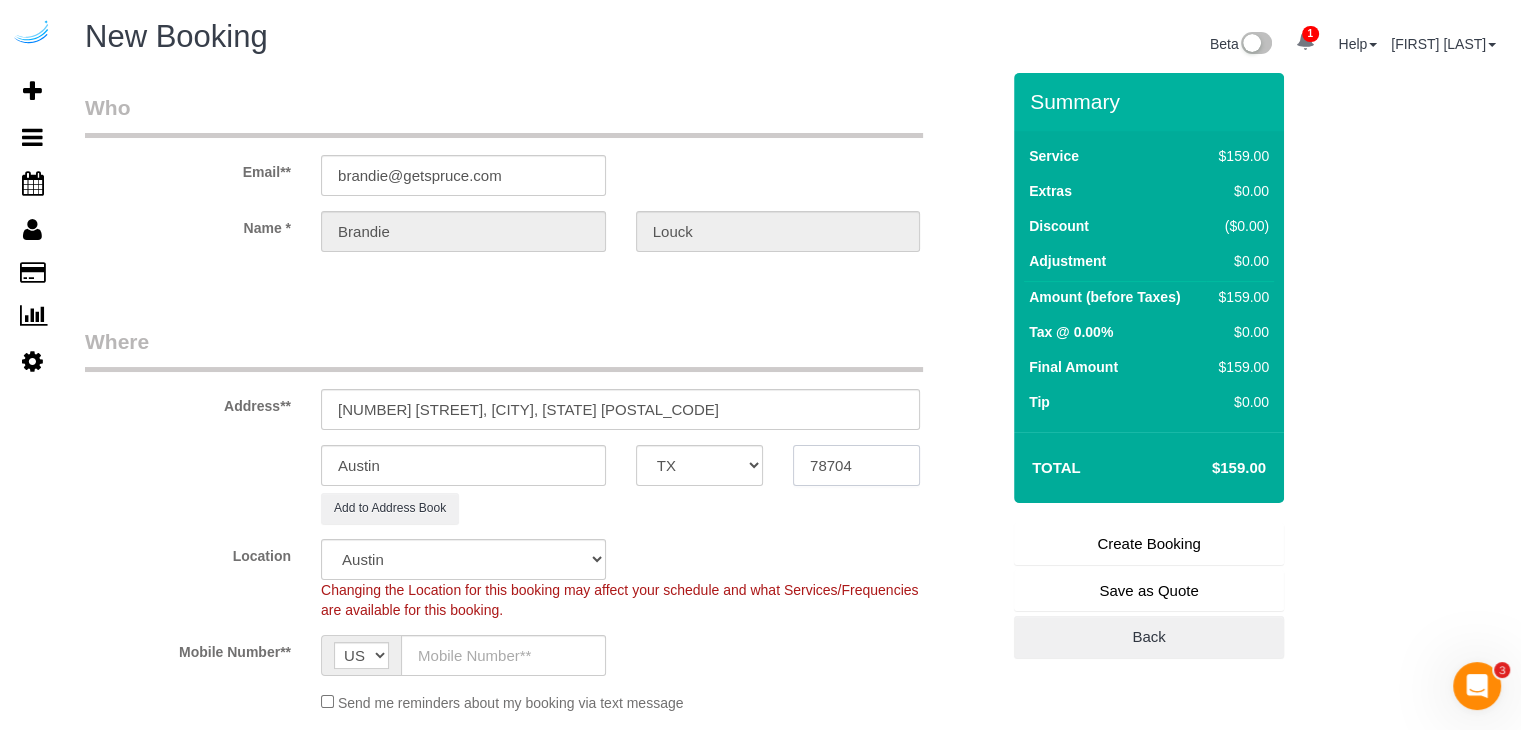 click on "78704" at bounding box center [856, 465] 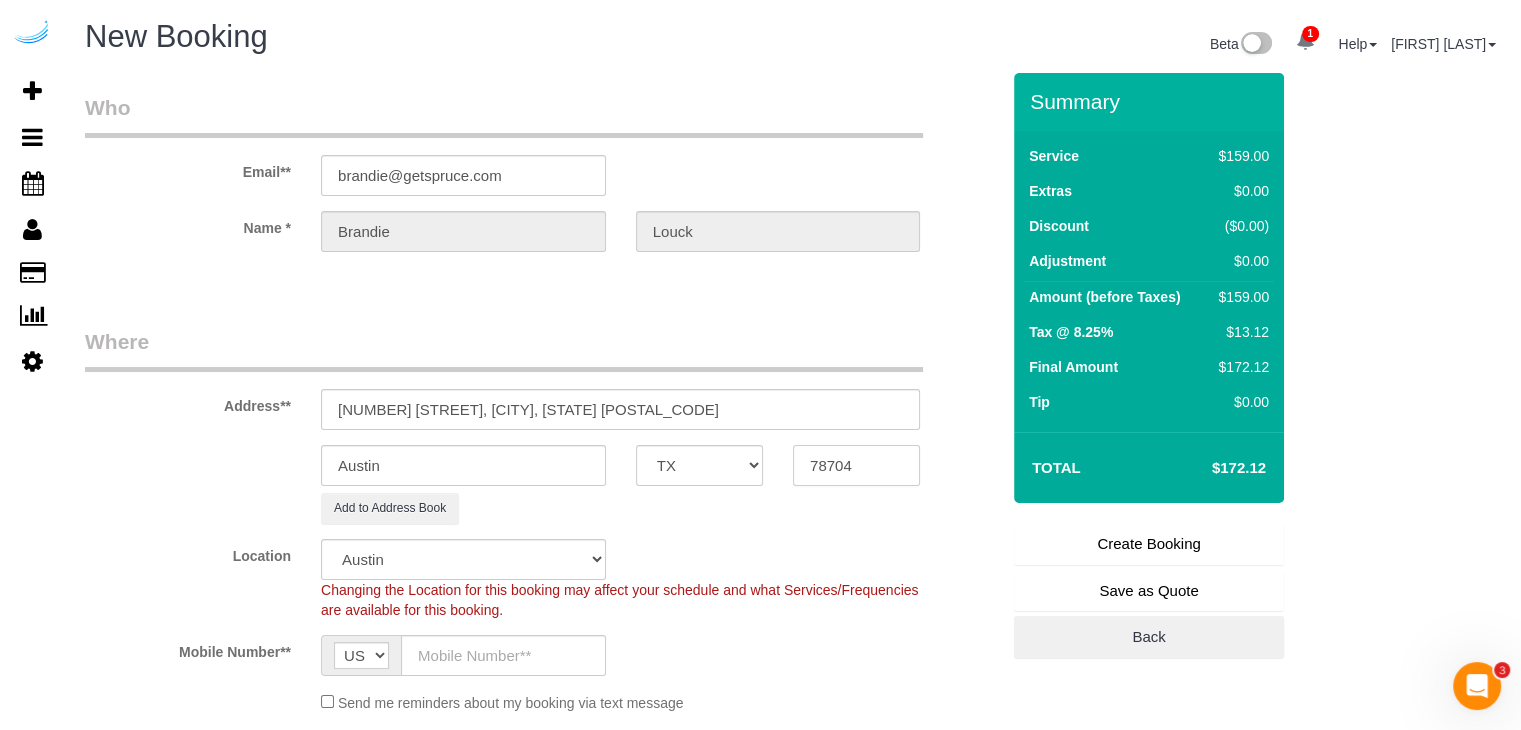 paste on "34240" 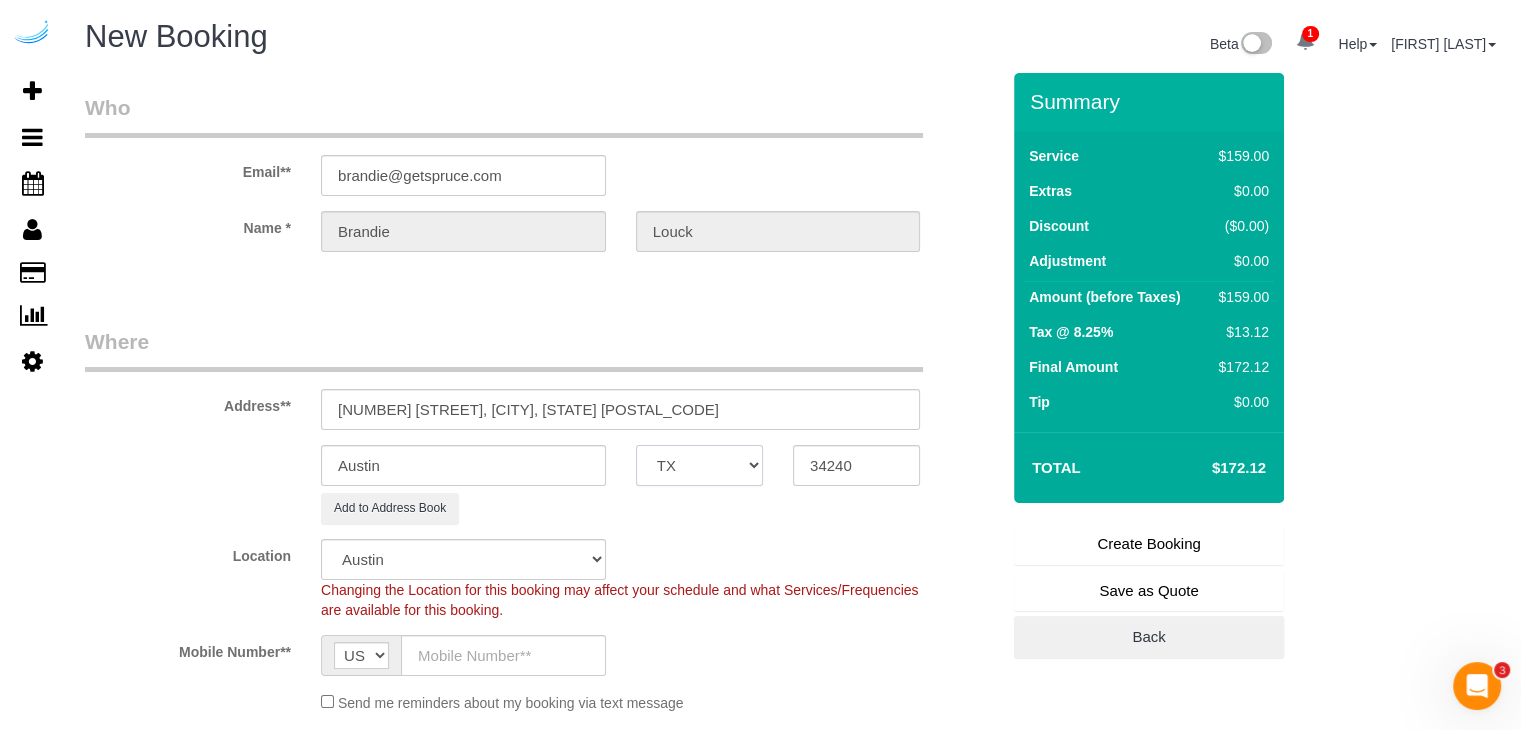 click on "AK
AL
AR
AZ
CA
CO
CT
DC
DE
FL
GA
HI
IA
ID
IL
IN
KS
KY
LA
MA
MD
ME
MI
MN
MO
MS
MT
NC
ND
NE
NH
NJ
NM
NV
NY
OH
OK
OR
PA
RI
SC
SD
TN
TX
UT
VA
VT
WA
WI
WV
WY" at bounding box center (699, 465) 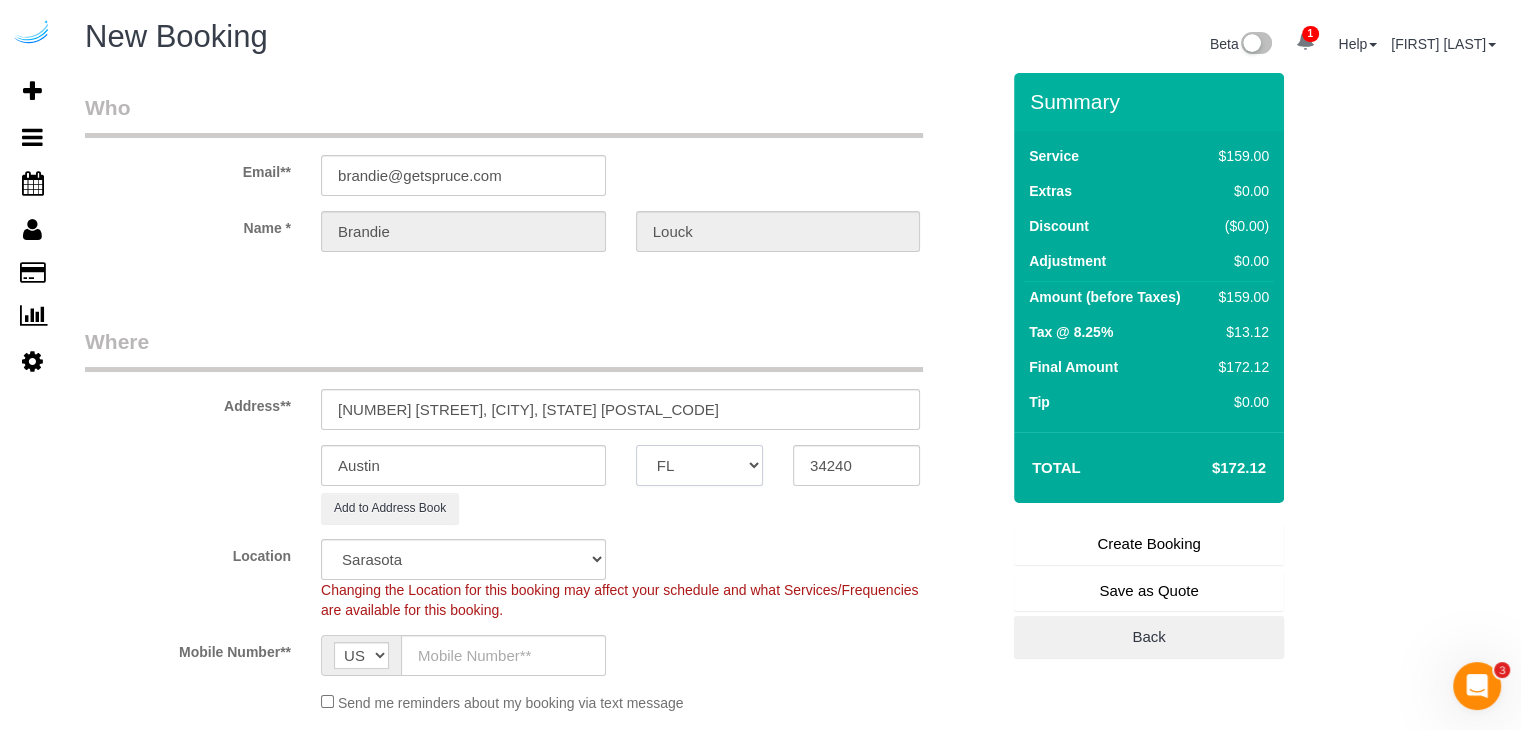 click on "AK
AL
AR
AZ
CA
CO
CT
DC
DE
FL
GA
HI
IA
ID
IL
IN
KS
KY
LA
MA
MD
ME
MI
MN
MO
MS
MT
NC
ND
NE
NH
NJ
NM
NV
NY
OH
OK
OR
PA
RI
SC
SD
TN
TX
UT
VA
VT
WA
WI
WV
WY" at bounding box center (699, 465) 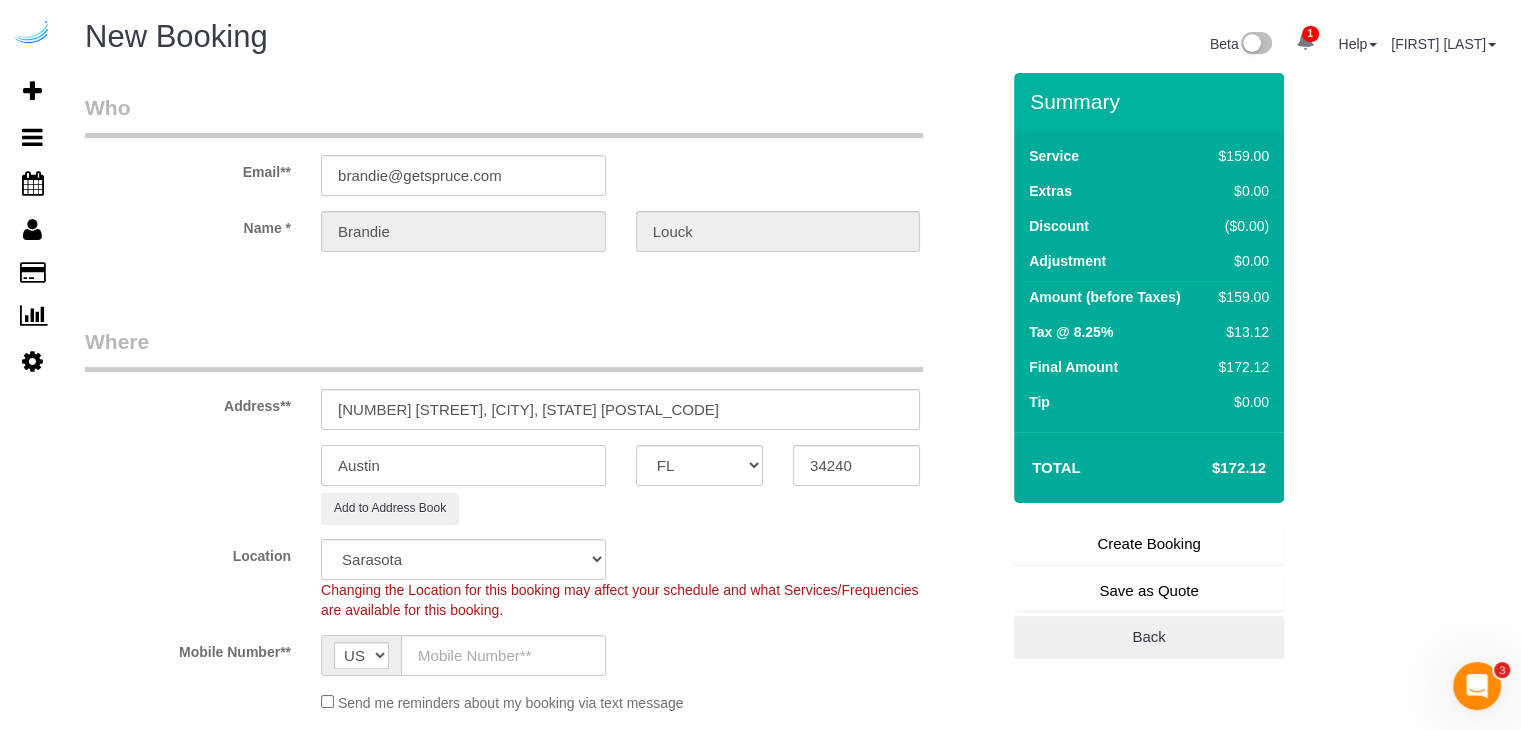 click on "Austin" at bounding box center [463, 465] 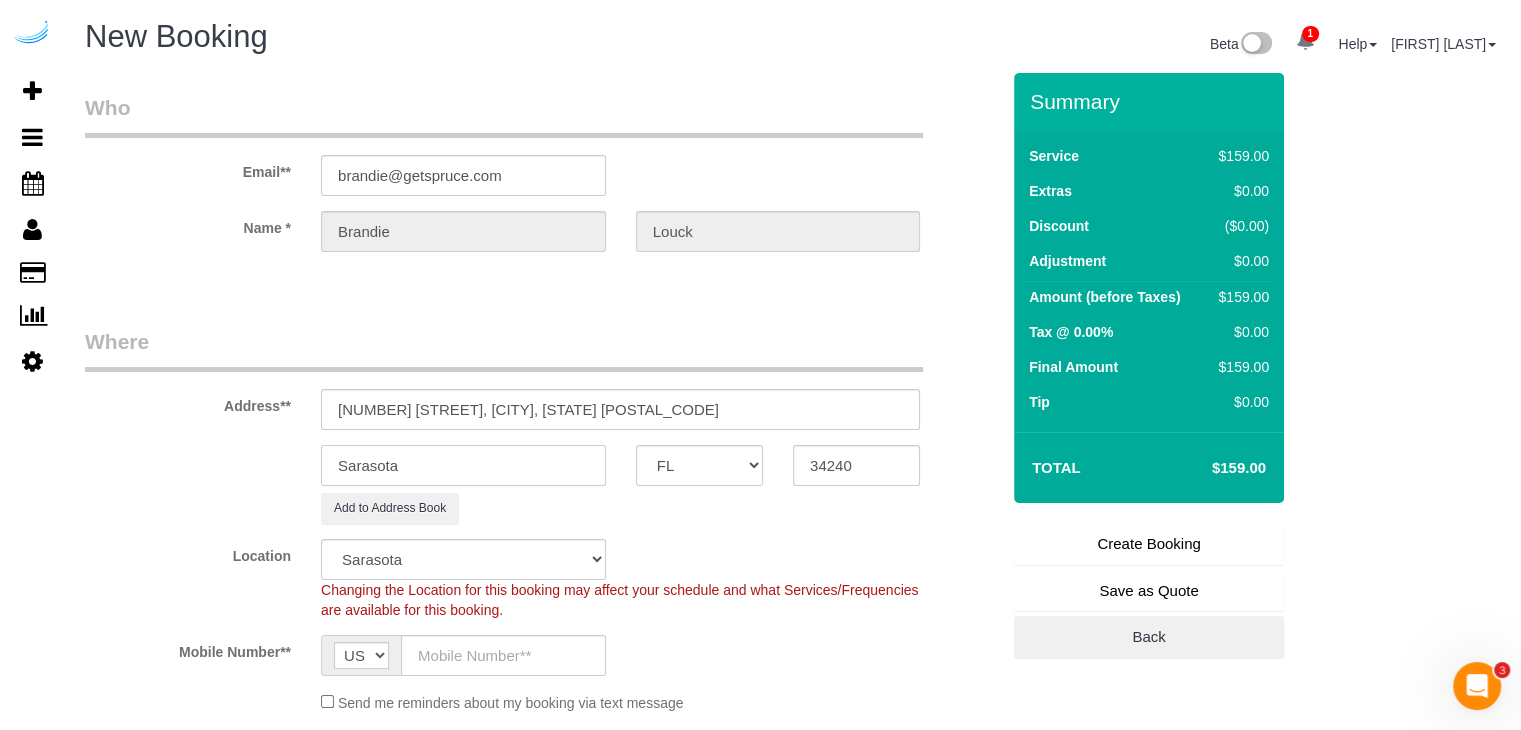 scroll, scrollTop: 200, scrollLeft: 0, axis: vertical 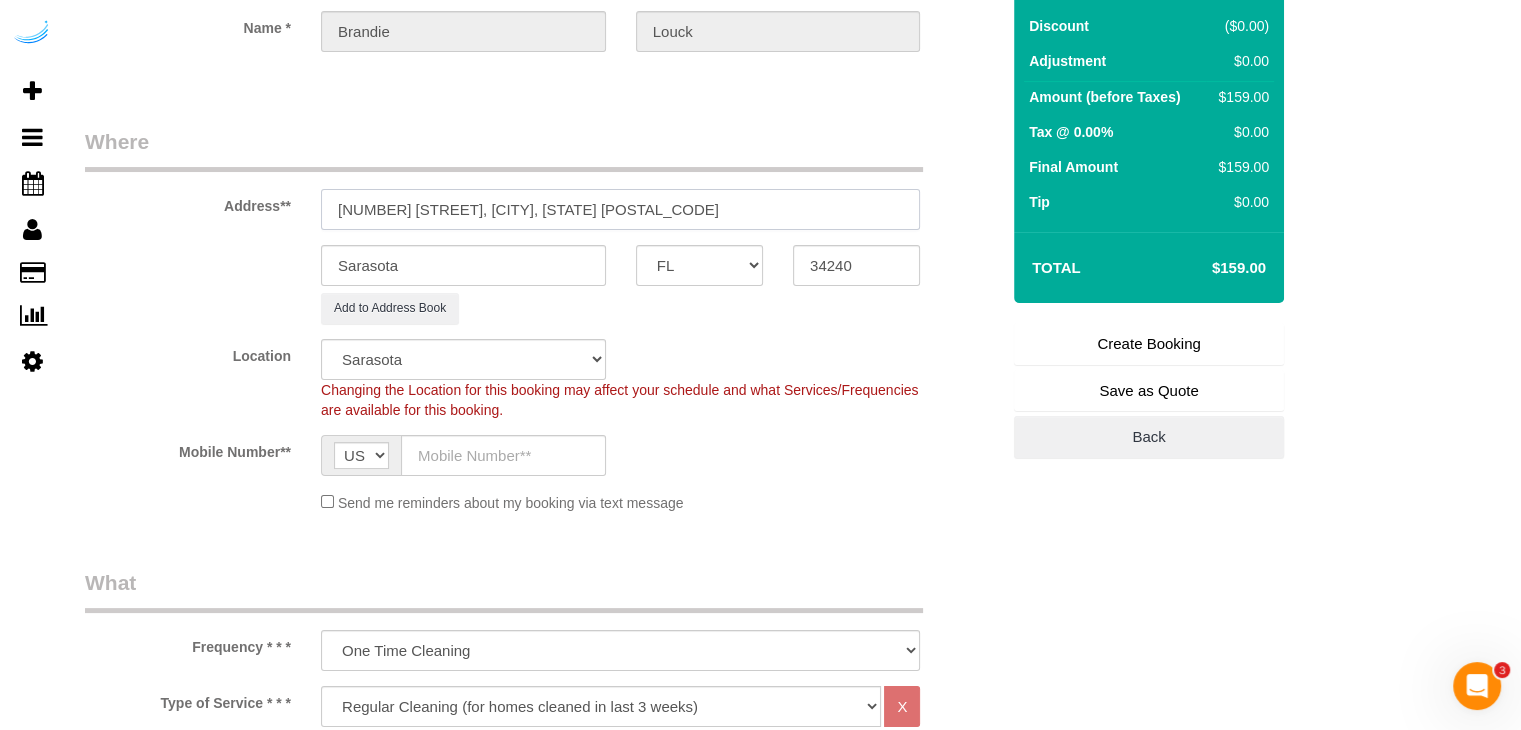 drag, startPoint x: 442, startPoint y: 209, endPoint x: 771, endPoint y: 217, distance: 329.09726 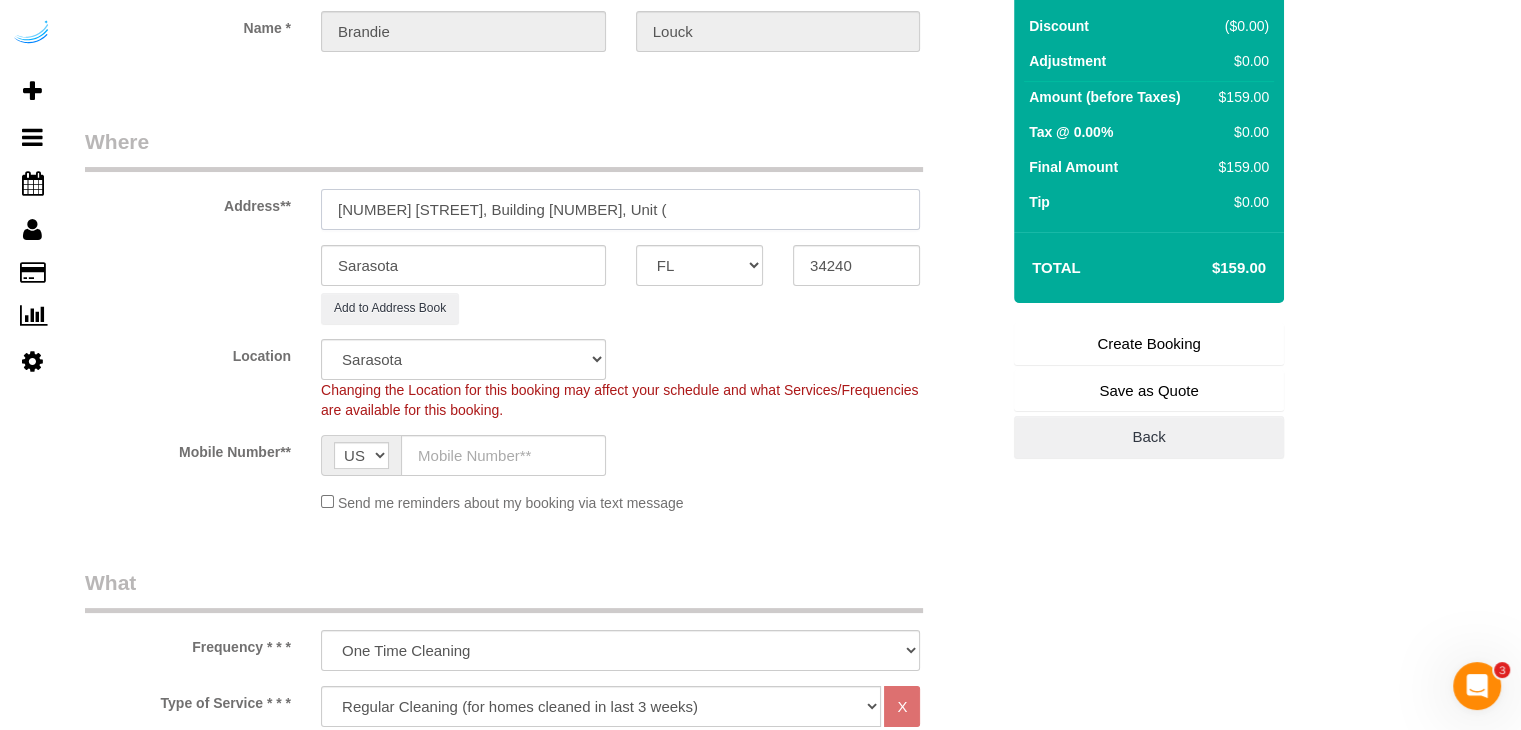 paste on "[FIRST] [LAST]" 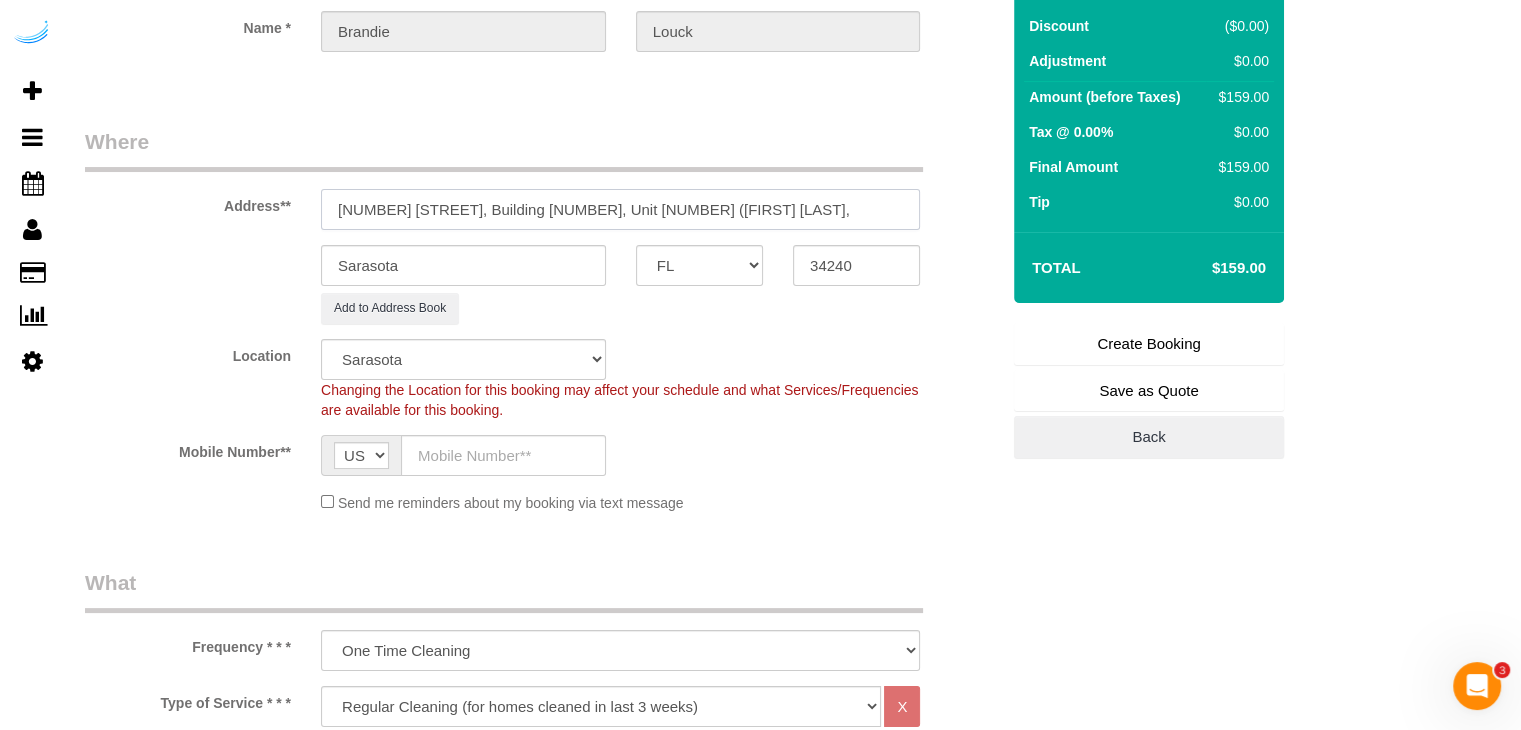 paste on "Tides at Waterside" 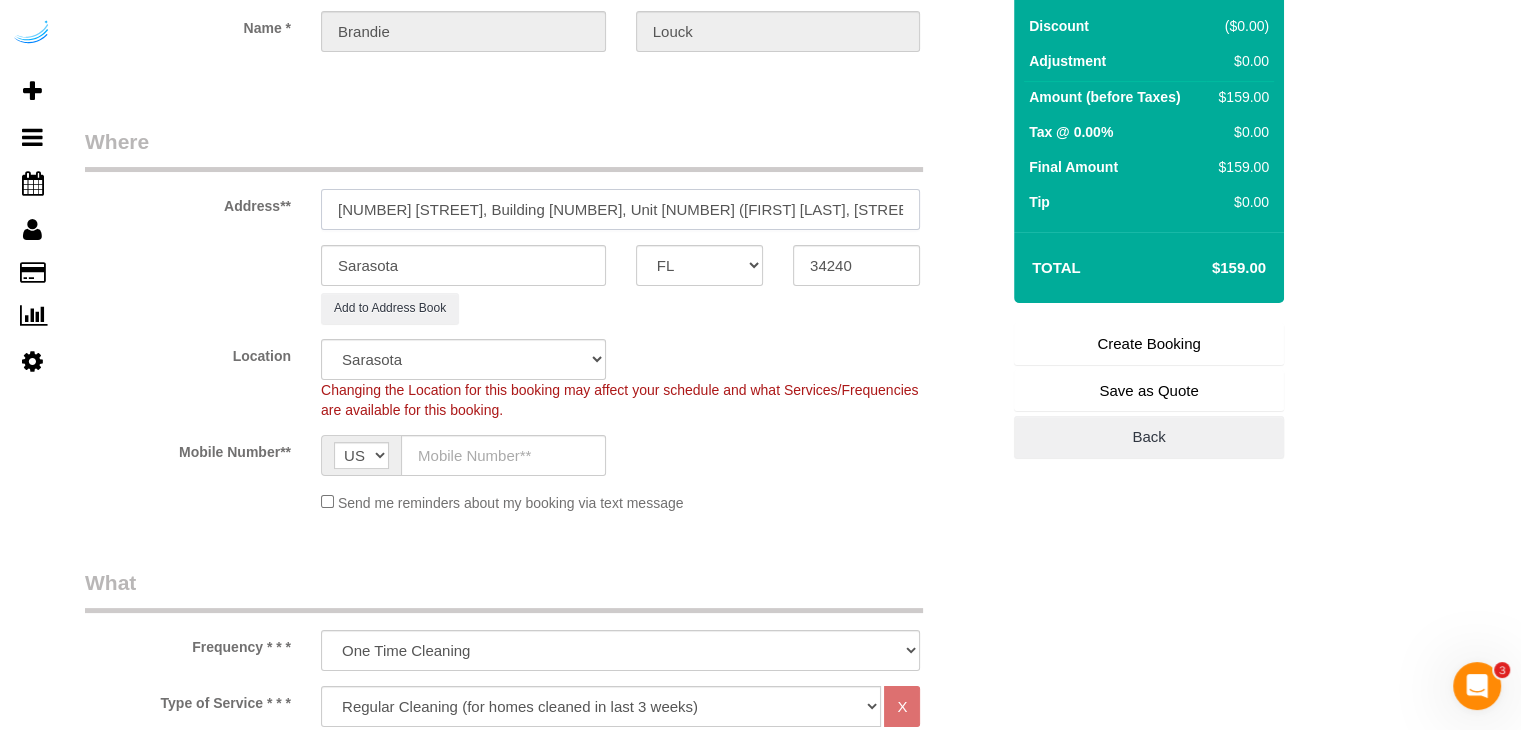 paste on "[NUMBER]" 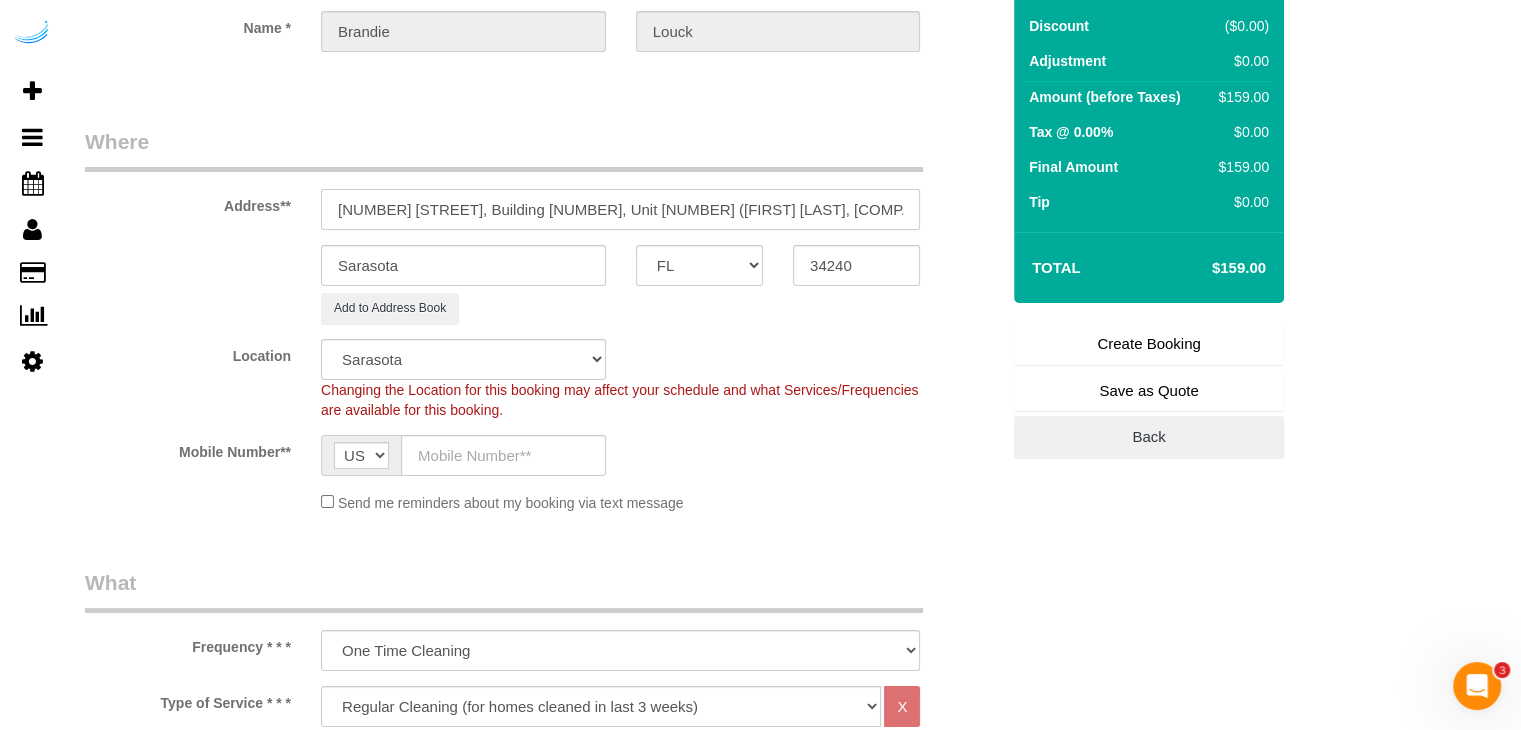 scroll, scrollTop: 600, scrollLeft: 0, axis: vertical 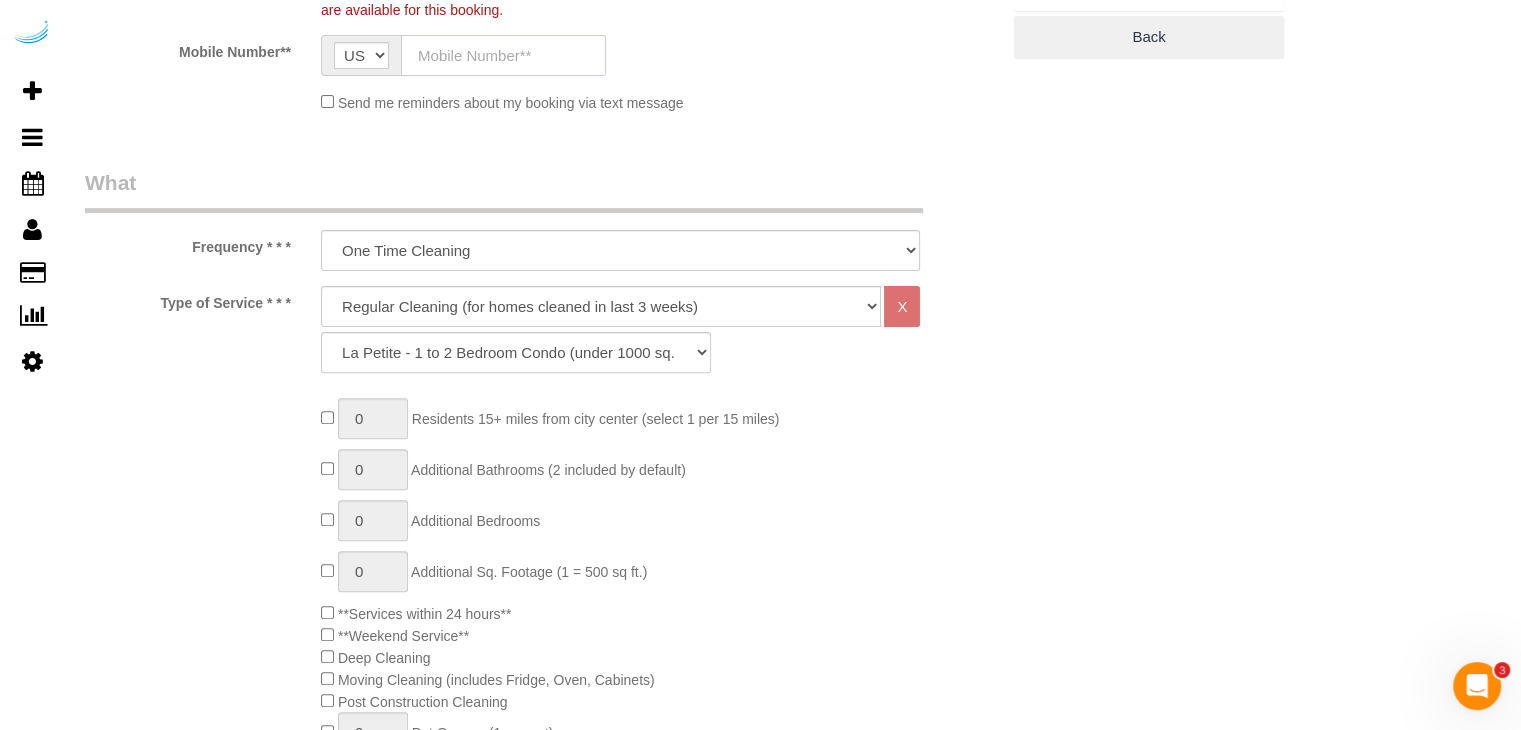 click 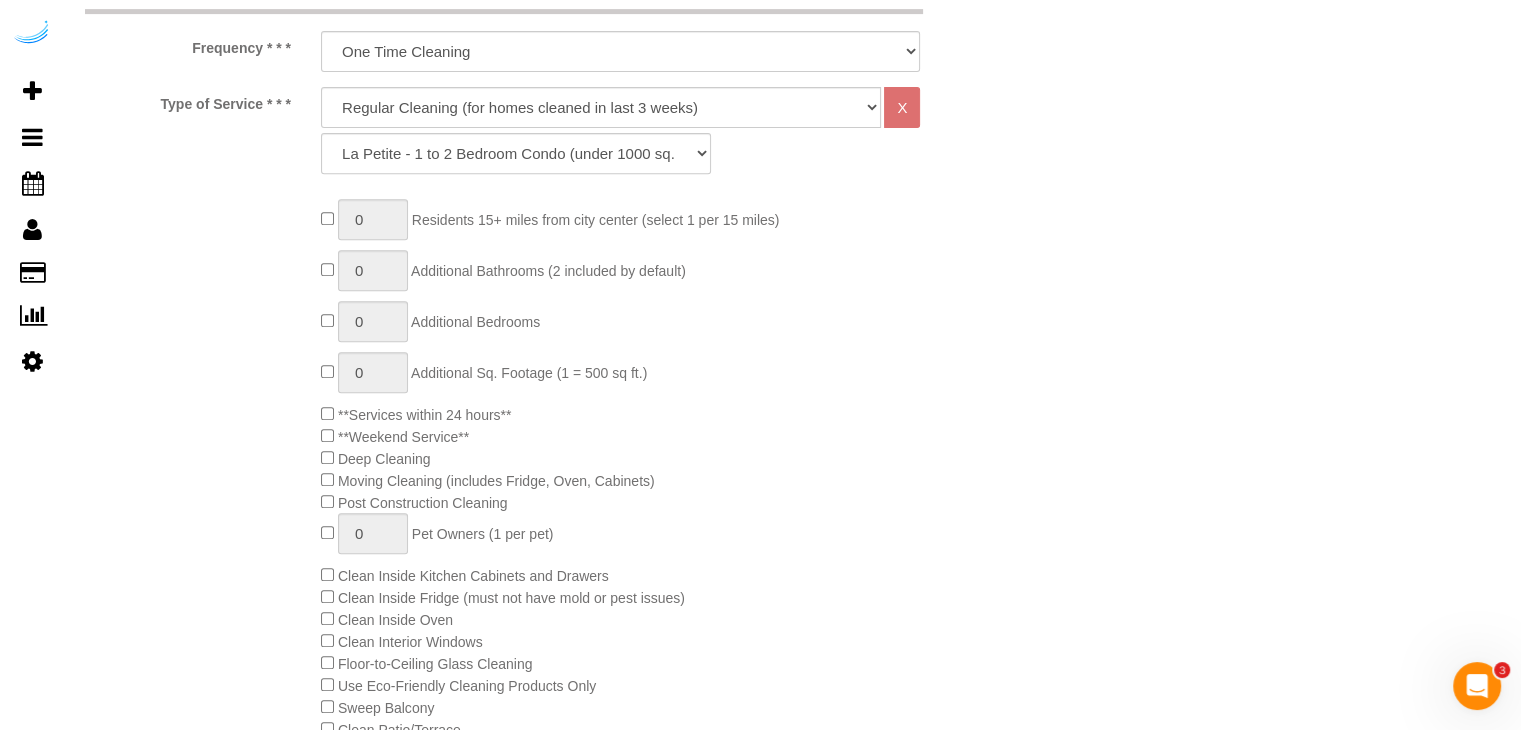 scroll, scrollTop: 800, scrollLeft: 0, axis: vertical 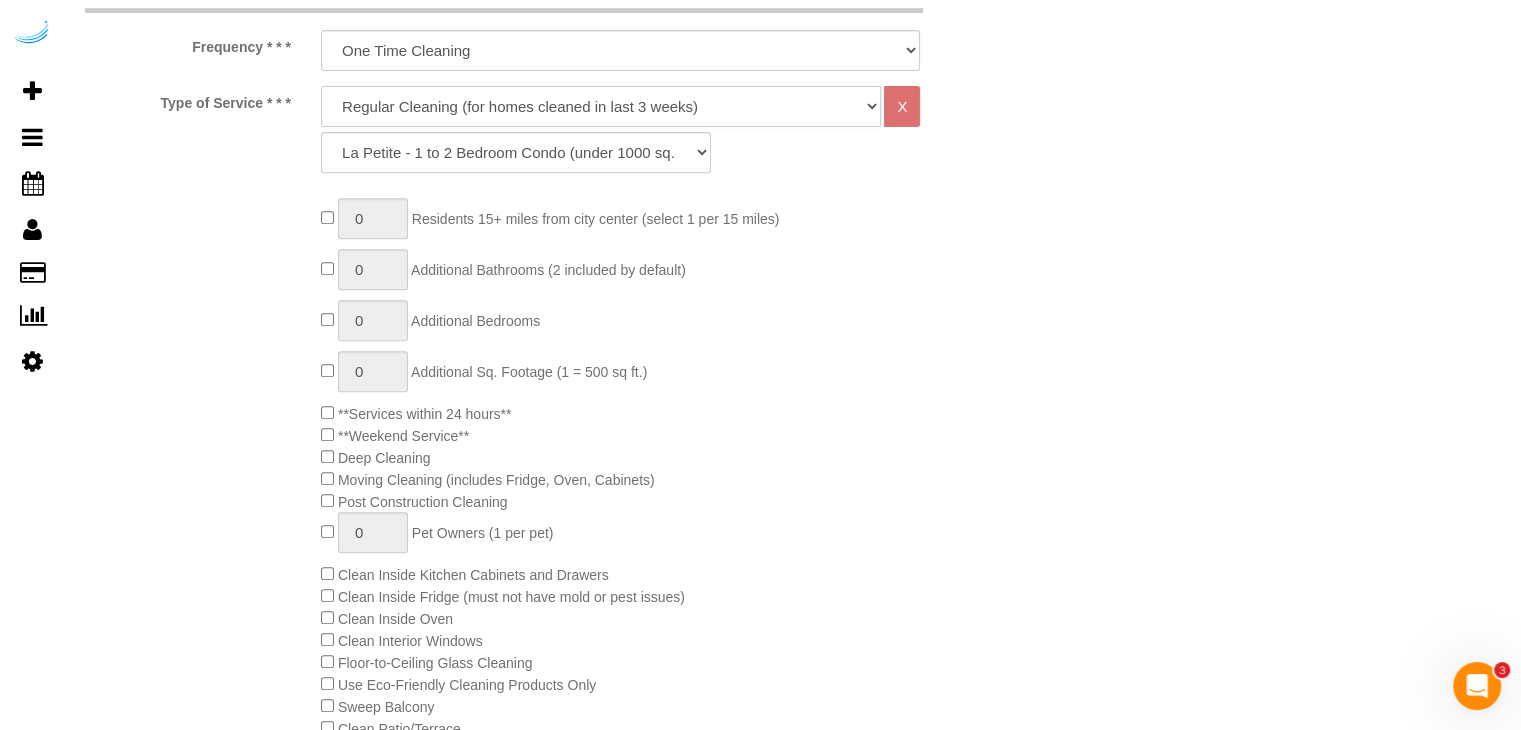 click on "Deep Cleaning (for homes that have not been cleaned in 3+ weeks) Spruce Regular Cleaning (for homes cleaned in last 3 weeks) Moving Cleanup (to clean home for new tenants) Post Construction Cleaning Vacation Rental Cleaning Hourly" 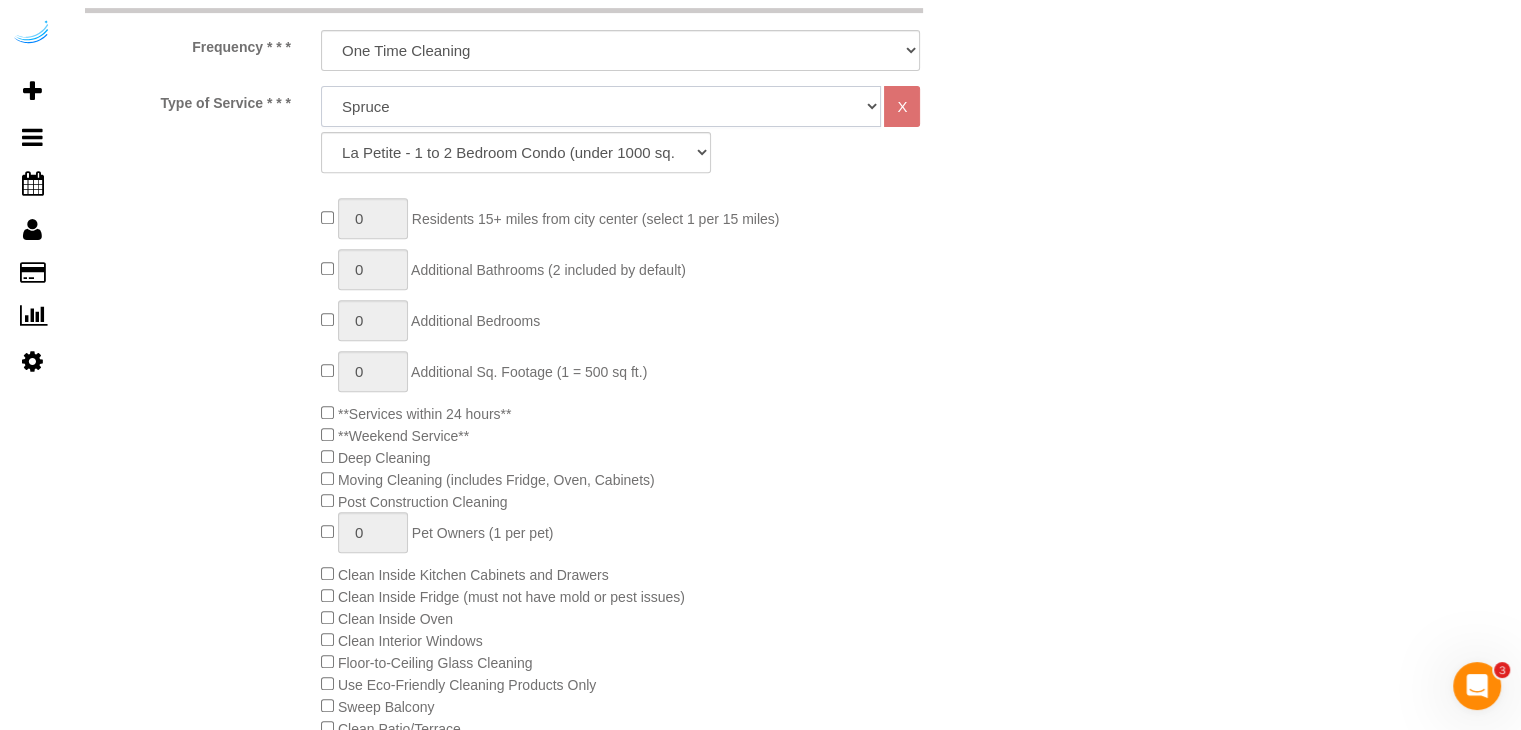 click on "Deep Cleaning (for homes that have not been cleaned in 3+ weeks) Spruce Regular Cleaning (for homes cleaned in last 3 weeks) Moving Cleanup (to clean home for new tenants) Post Construction Cleaning Vacation Rental Cleaning Hourly" 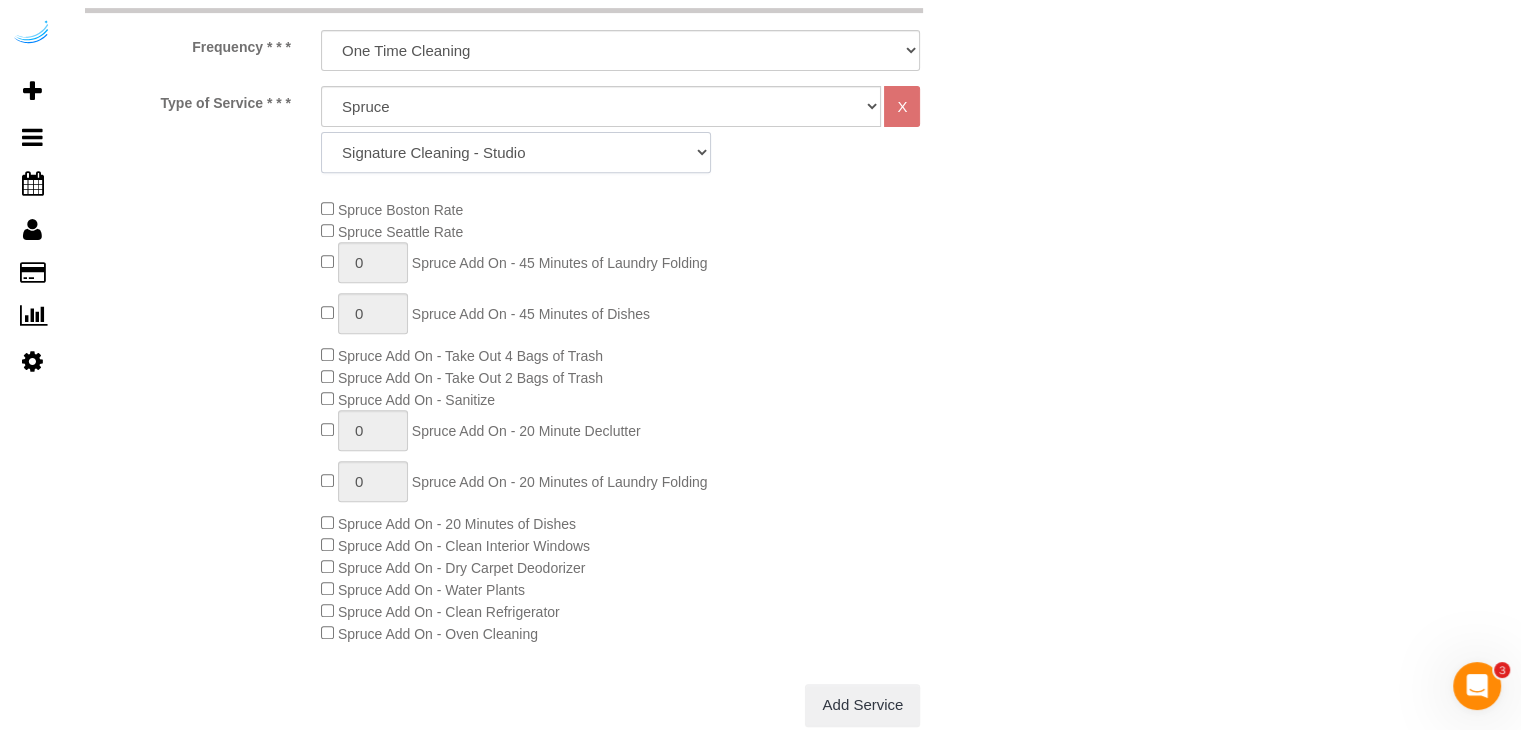 click on "Signature Cleaning - Studio Signature Cleaning - 1 Bed 1 Bath Signature Cleaning - 1 Bed 1.5 Bath Signature Cleaning - 1 Bed 1 Bath + Study Signature Cleaning - 1 Bed 2 Bath Signature Cleaning - 2 Bed 1 Bath Signature Cleaning - 2 Bed 2 Bath Signature Cleaning - 2 Bed 2.5 Bath Signature Cleaning - 2 Bed 2 Bath + Study Signature Cleaning - 3 Bed 2 Bath Signature Cleaning - 3 Bed 3 Bath Signature Cleaning - 4 Bed 2 Bath Signature Cleaning - 4 Bed 4 Bath Signature Cleaning - 5 Bed 4 Bath Signature Cleaning - 5 Bed 5 Bath Signature Cleaning - 6 Bed 6 Bath Premium Cleaning - Studio Premium Cleaning - 1 Bed 1 Bath Premium Cleaning - 1 Bed 1.5 Bath Premium Cleaning - 1 Bed 1 Bath + Study Premium Cleaning - 1 Bed 2 Bath Premium Cleaning - 2 Bed 1 Bath Premium Cleaning - 2 Bed 2 Bath Premium Cleaning - 2 Bed 2.5 Bath Premium Cleaning - 2 Bed 2 Bath + Study Premium Cleaning - 3 Bed 2 Bath Premium Cleaning - 3 Bed 3 Bath Premium Cleaning - 4 Bed 2 Bath Premium Cleaning - 4 Bed 4 Bath Premium Cleaning - 5 Bed 4 Bath" 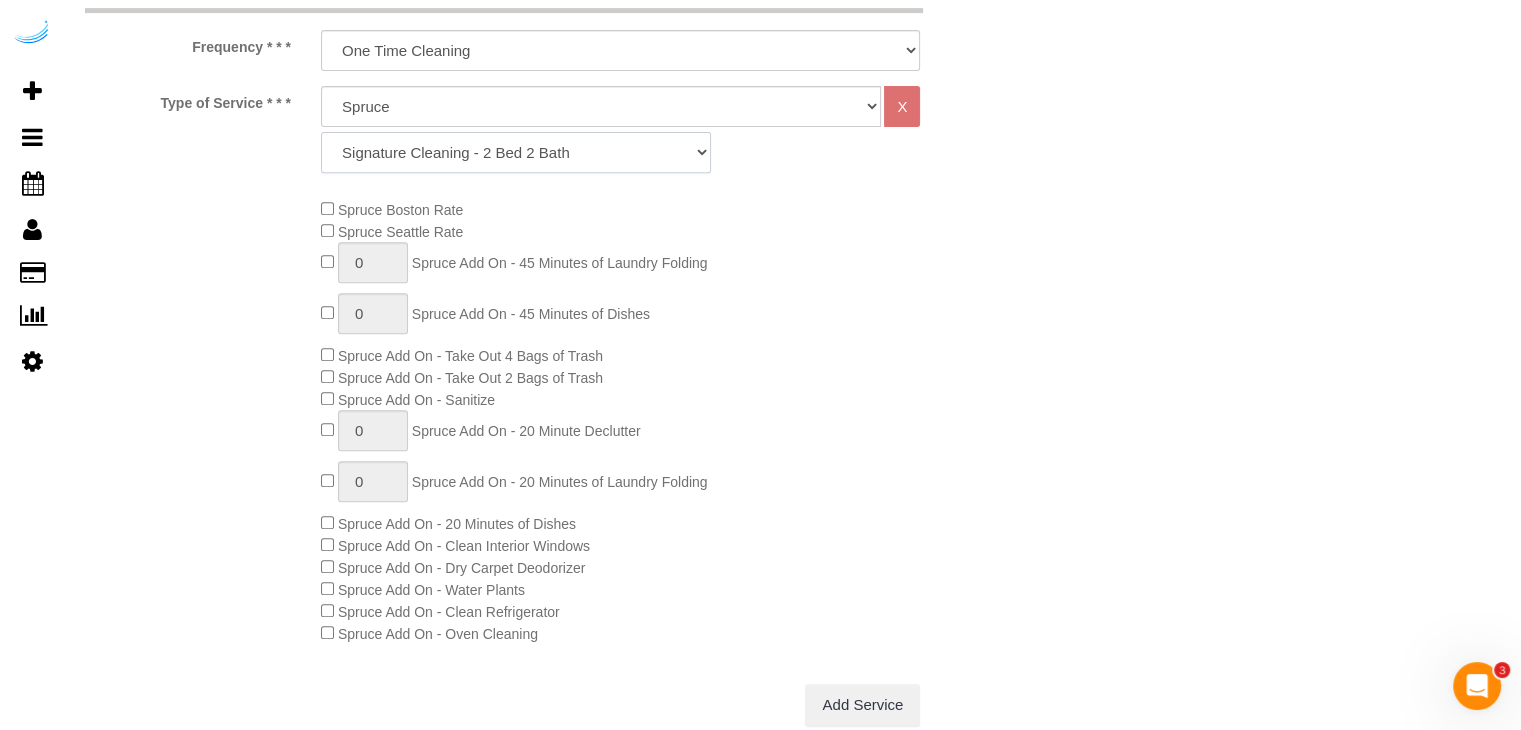 click on "Signature Cleaning - Studio Signature Cleaning - 1 Bed 1 Bath Signature Cleaning - 1 Bed 1.5 Bath Signature Cleaning - 1 Bed 1 Bath + Study Signature Cleaning - 1 Bed 2 Bath Signature Cleaning - 2 Bed 1 Bath Signature Cleaning - 2 Bed 2 Bath Signature Cleaning - 2 Bed 2.5 Bath Signature Cleaning - 2 Bed 2 Bath + Study Signature Cleaning - 3 Bed 2 Bath Signature Cleaning - 3 Bed 3 Bath Signature Cleaning - 4 Bed 2 Bath Signature Cleaning - 4 Bed 4 Bath Signature Cleaning - 5 Bed 4 Bath Signature Cleaning - 5 Bed 5 Bath Signature Cleaning - 6 Bed 6 Bath Premium Cleaning - Studio Premium Cleaning - 1 Bed 1 Bath Premium Cleaning - 1 Bed 1.5 Bath Premium Cleaning - 1 Bed 1 Bath + Study Premium Cleaning - 1 Bed 2 Bath Premium Cleaning - 2 Bed 1 Bath Premium Cleaning - 2 Bed 2 Bath Premium Cleaning - 2 Bed 2.5 Bath Premium Cleaning - 2 Bed 2 Bath + Study Premium Cleaning - 3 Bed 2 Bath Premium Cleaning - 3 Bed 3 Bath Premium Cleaning - 4 Bed 2 Bath Premium Cleaning - 4 Bed 4 Bath Premium Cleaning - 5 Bed 4 Bath" 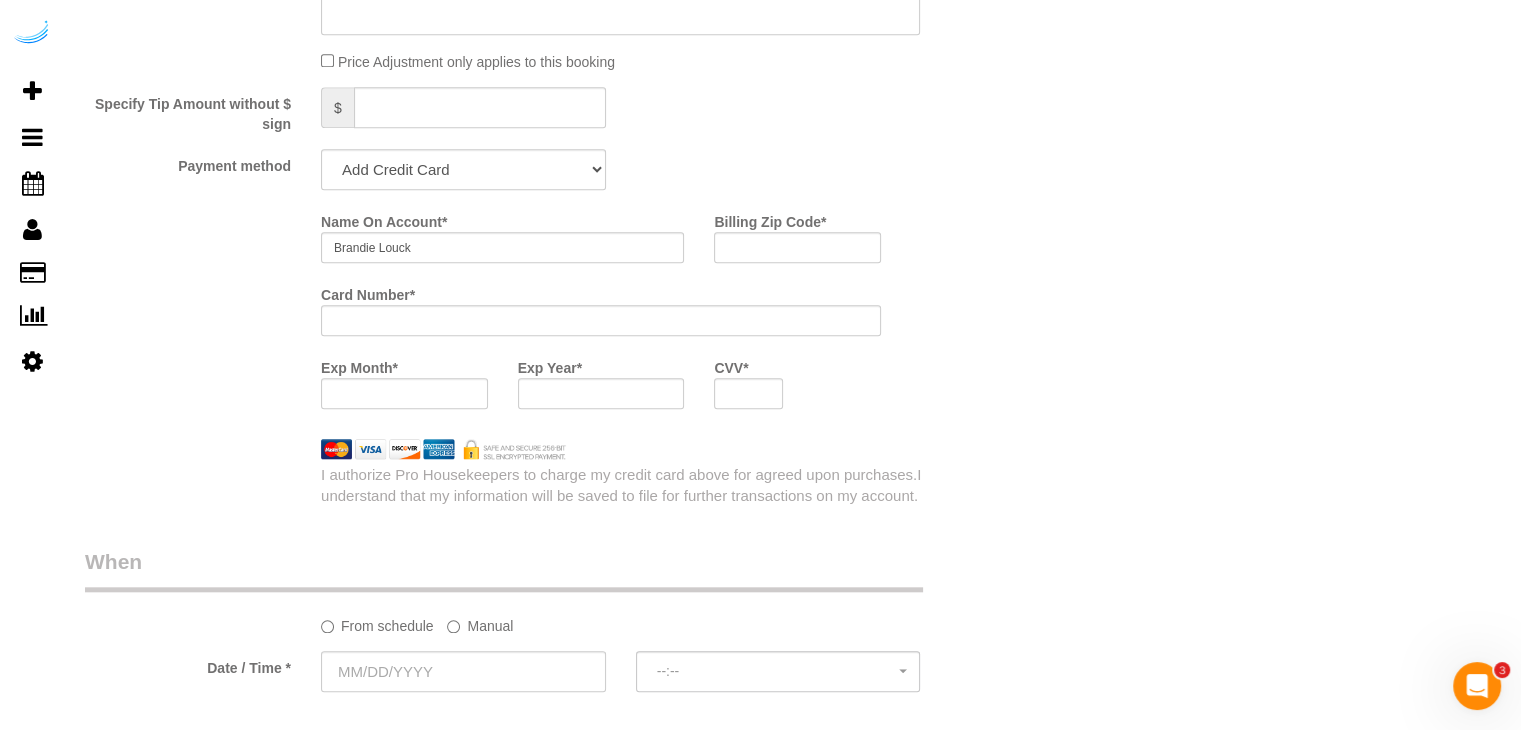 scroll, scrollTop: 1900, scrollLeft: 0, axis: vertical 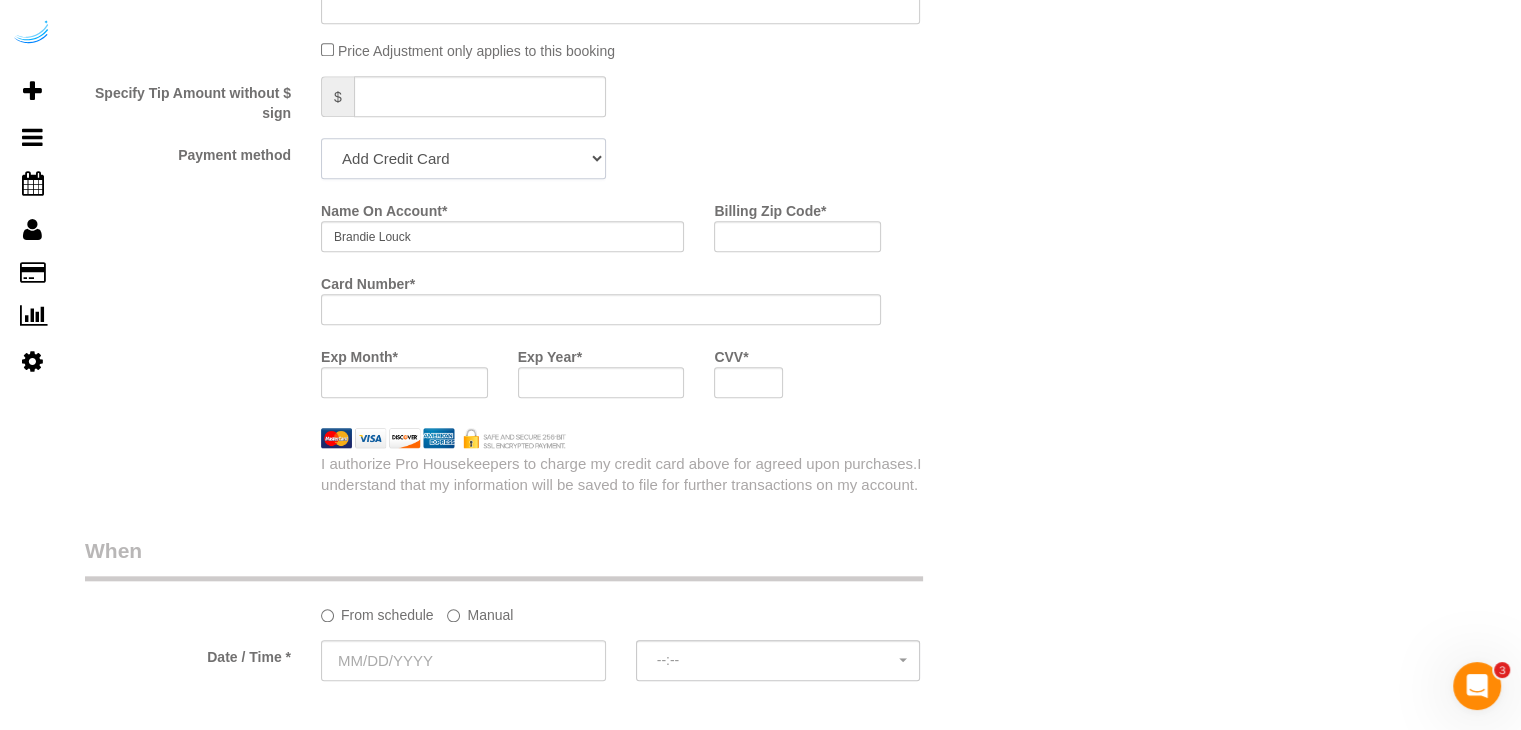 drag, startPoint x: 472, startPoint y: 154, endPoint x: 461, endPoint y: 173, distance: 21.954498 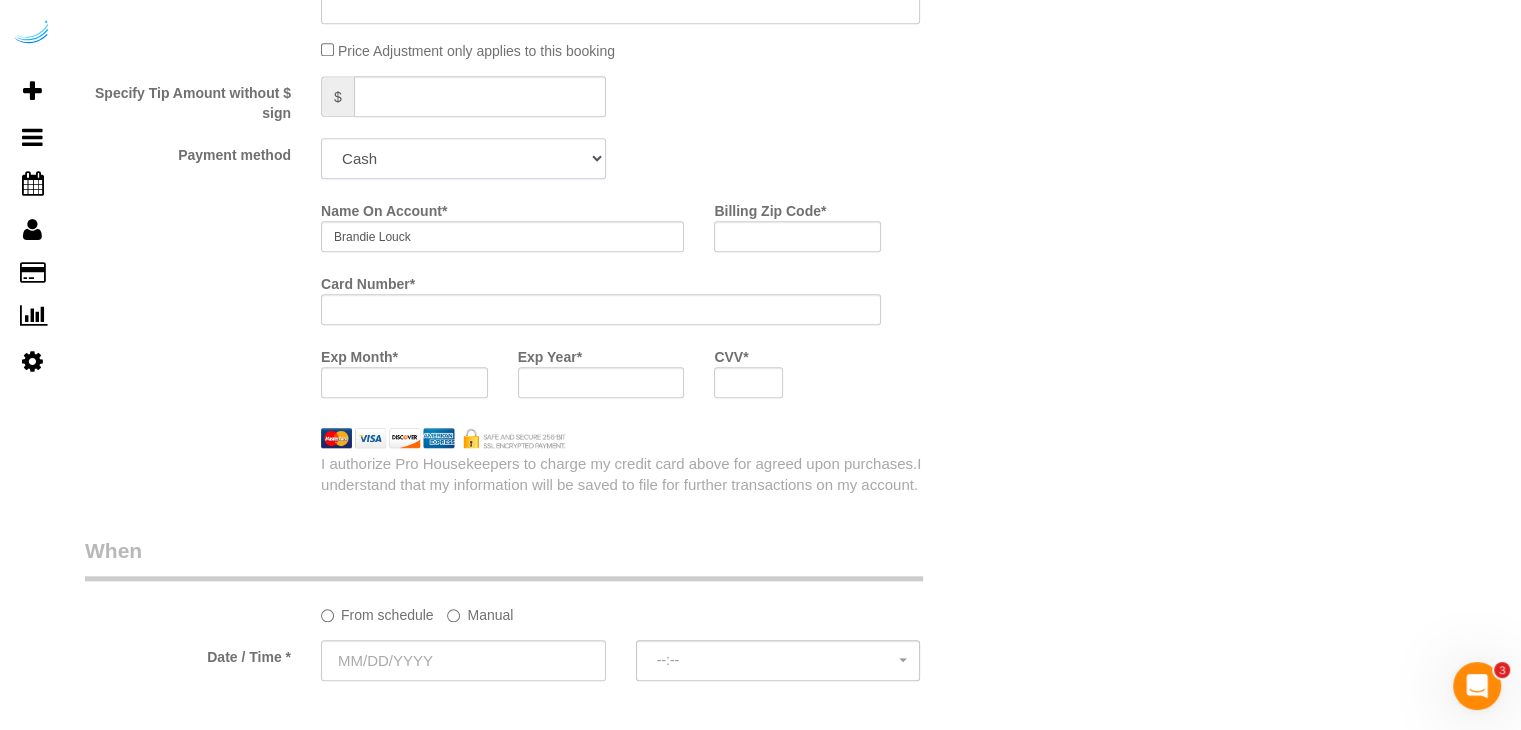 click on "Add Credit Card Cash Check Paypal" 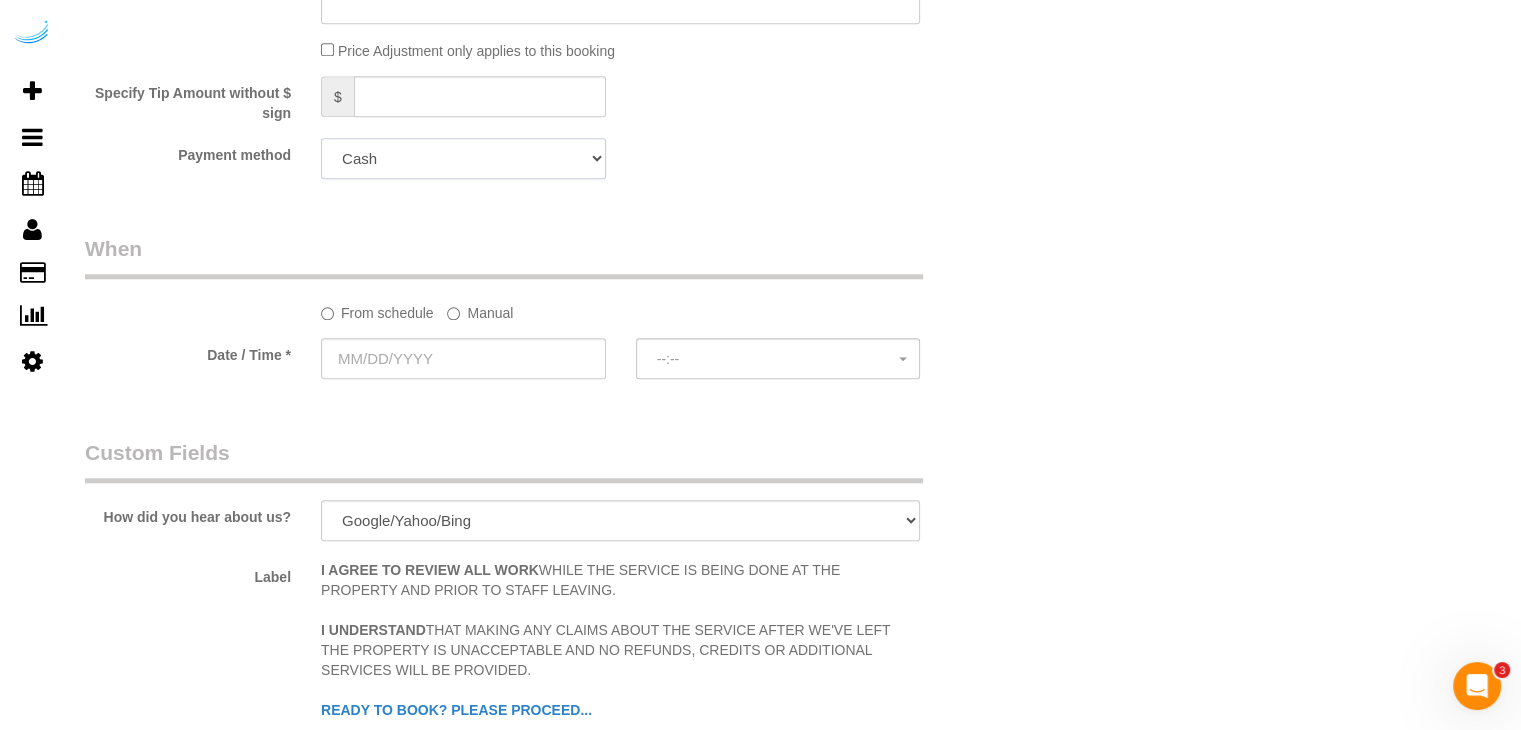 click on "Add Credit Card Cash Check Paypal" 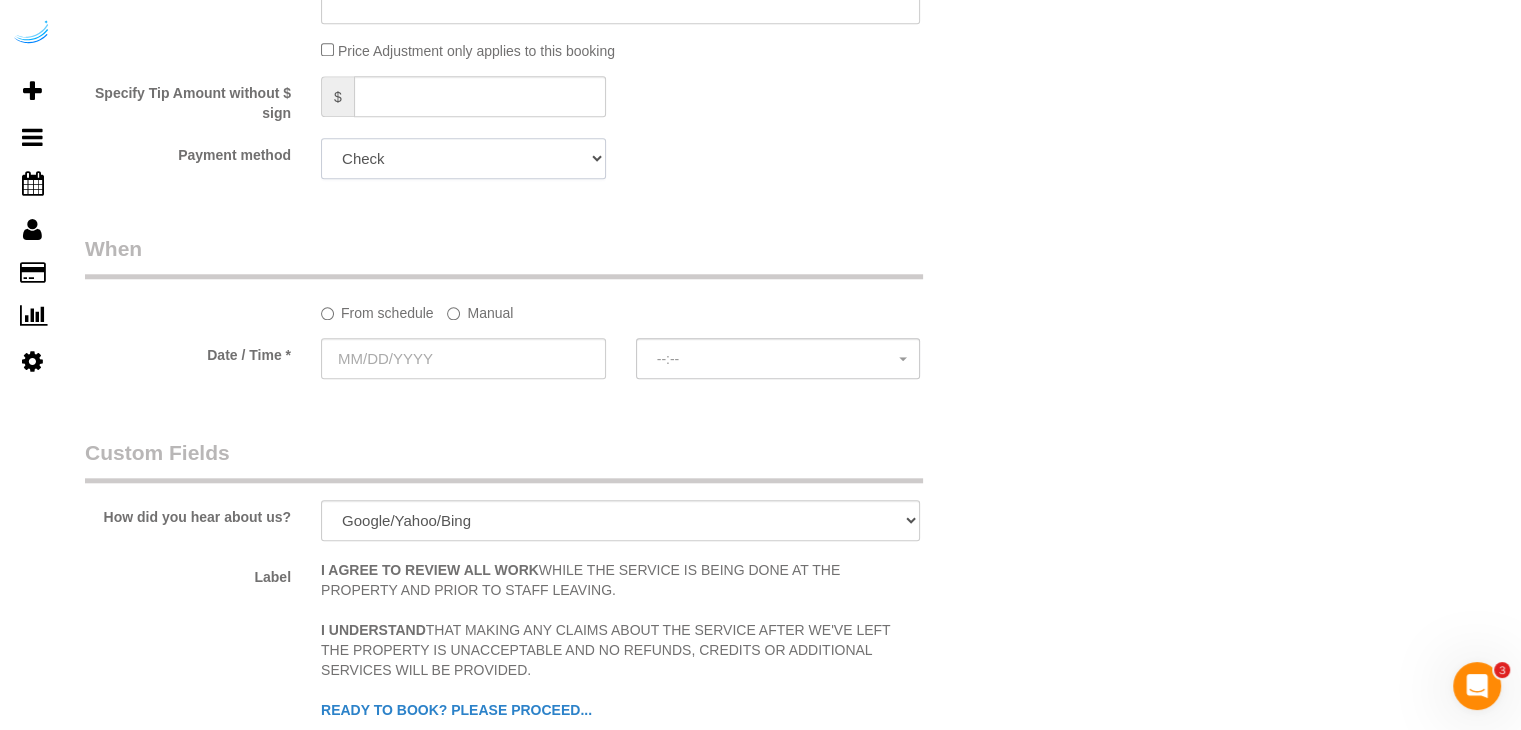 click on "Add Credit Card Cash Check Paypal" 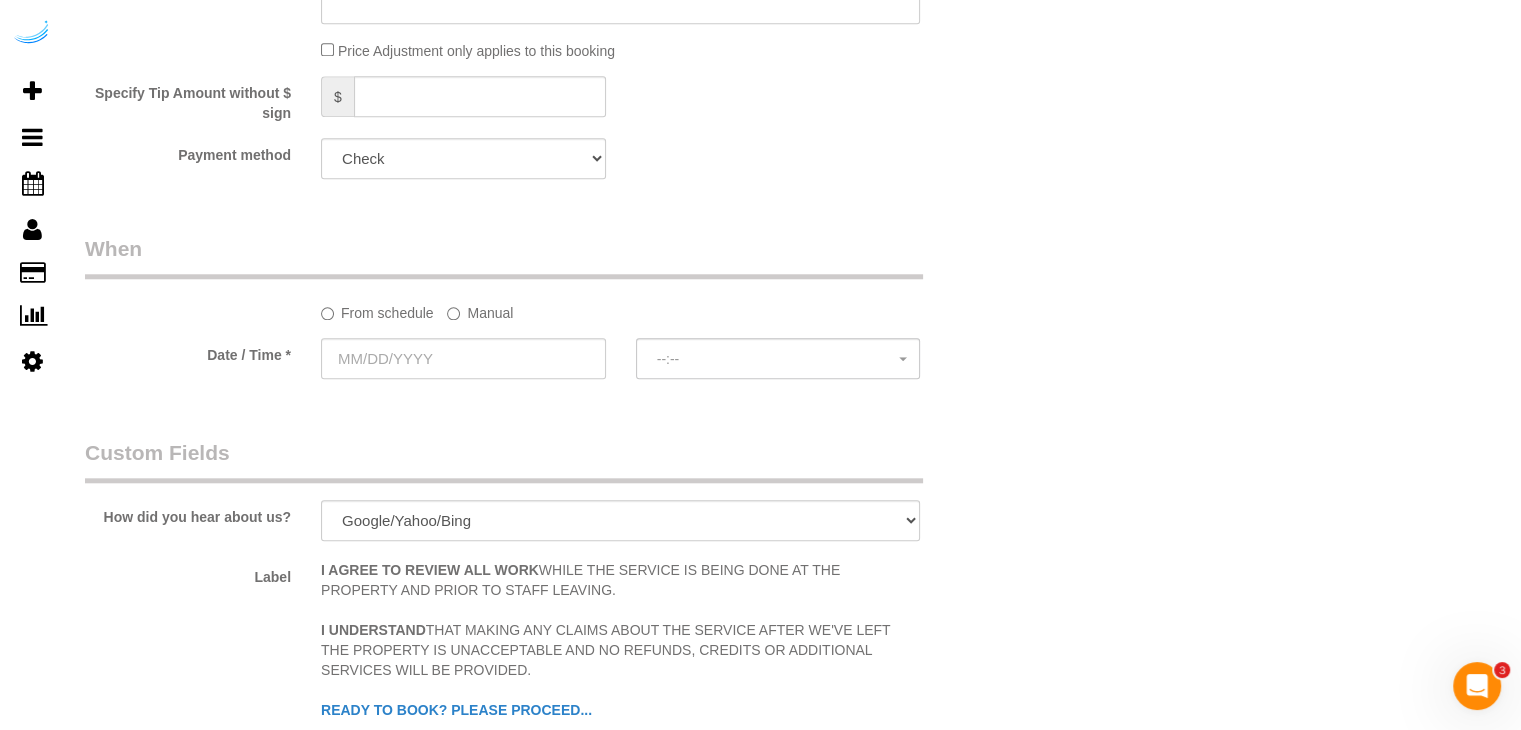 click on "Manual" 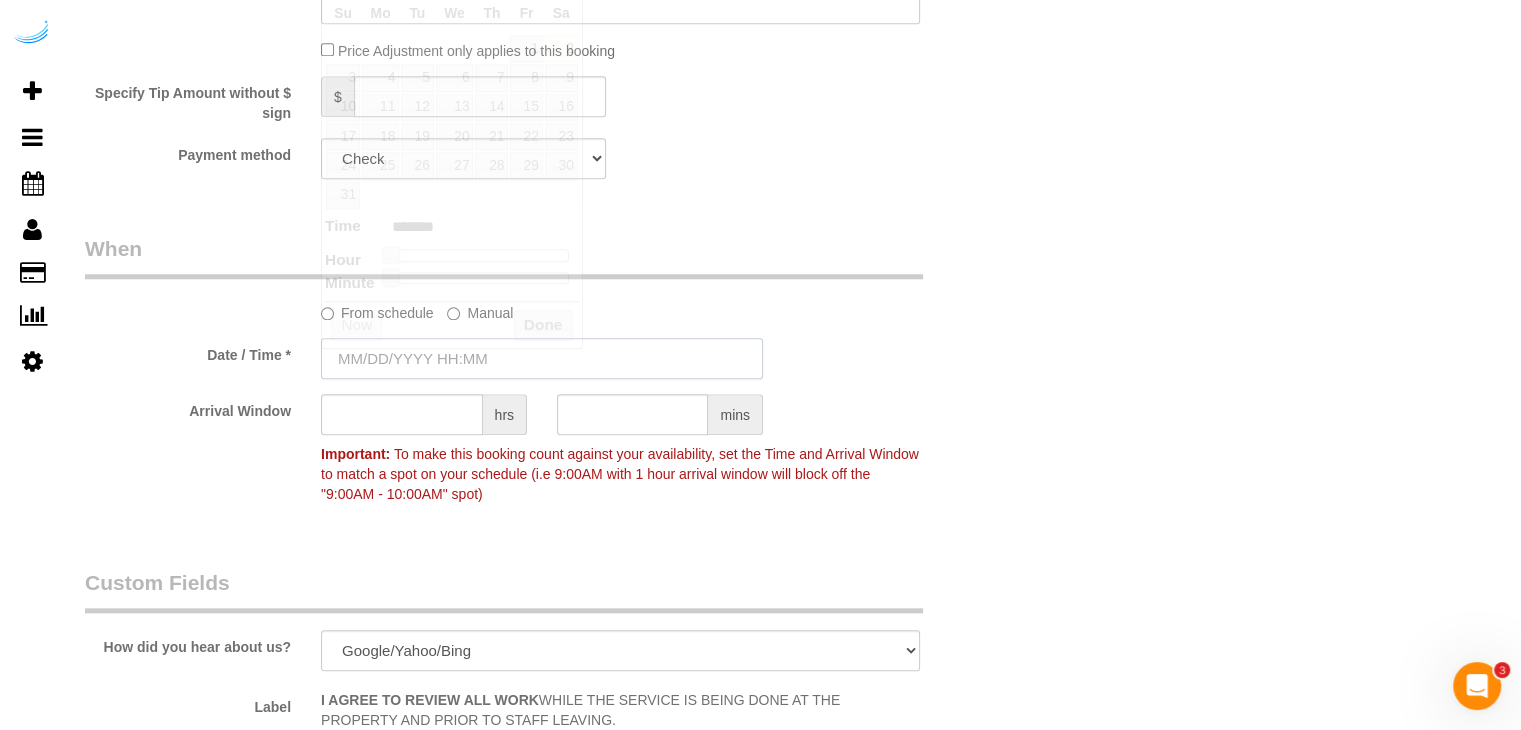 click at bounding box center (542, 358) 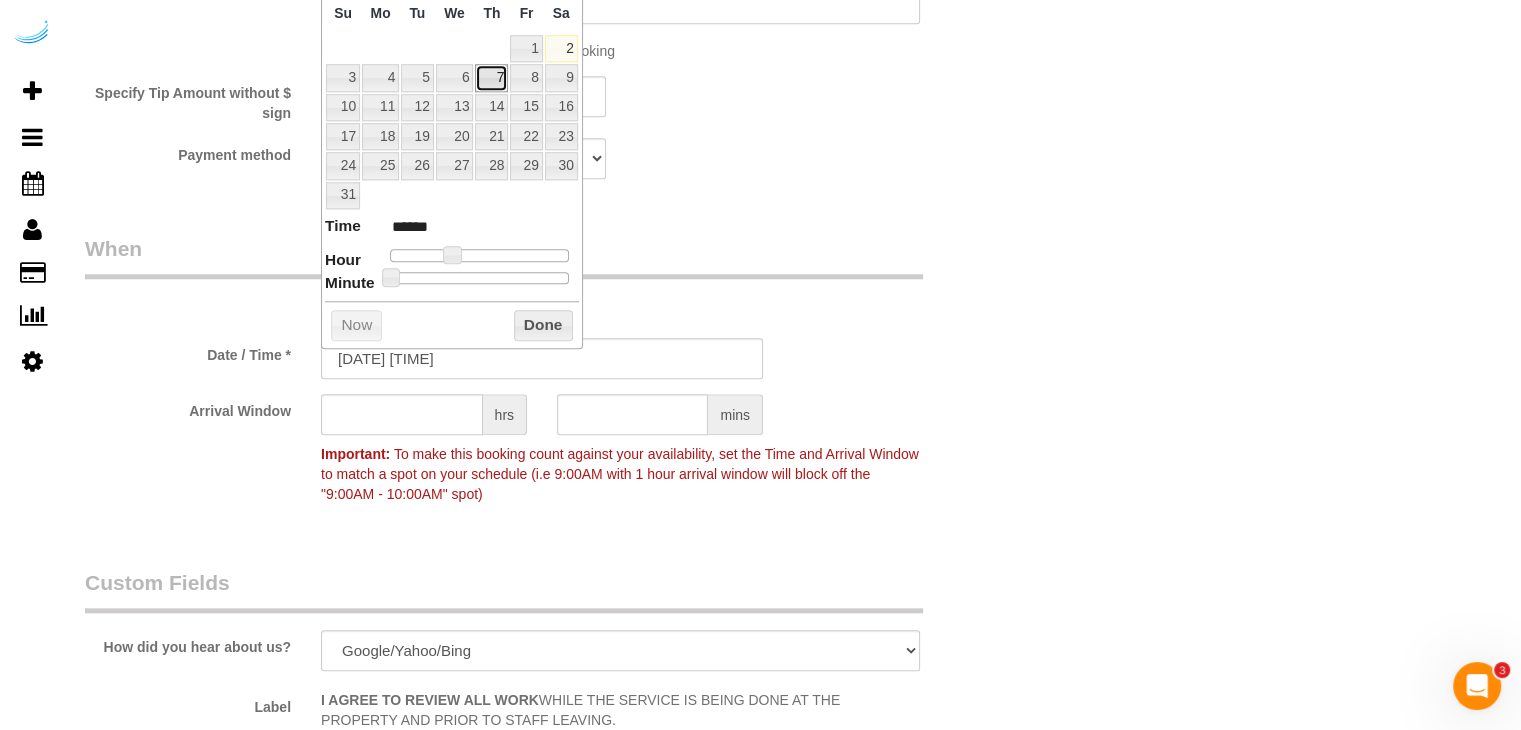 click on "7" at bounding box center [491, 77] 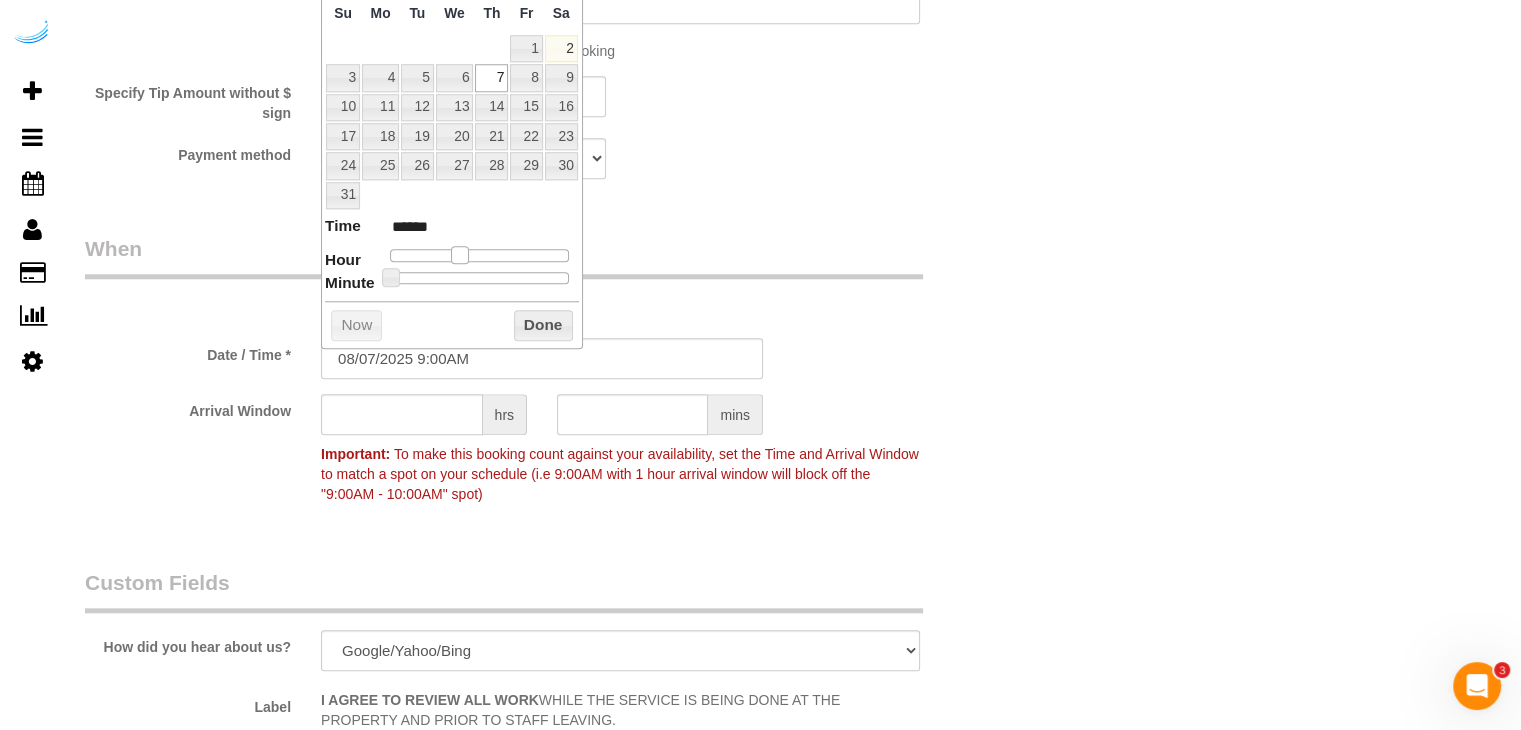 drag, startPoint x: 447, startPoint y: 255, endPoint x: 445, endPoint y: 294, distance: 39.051247 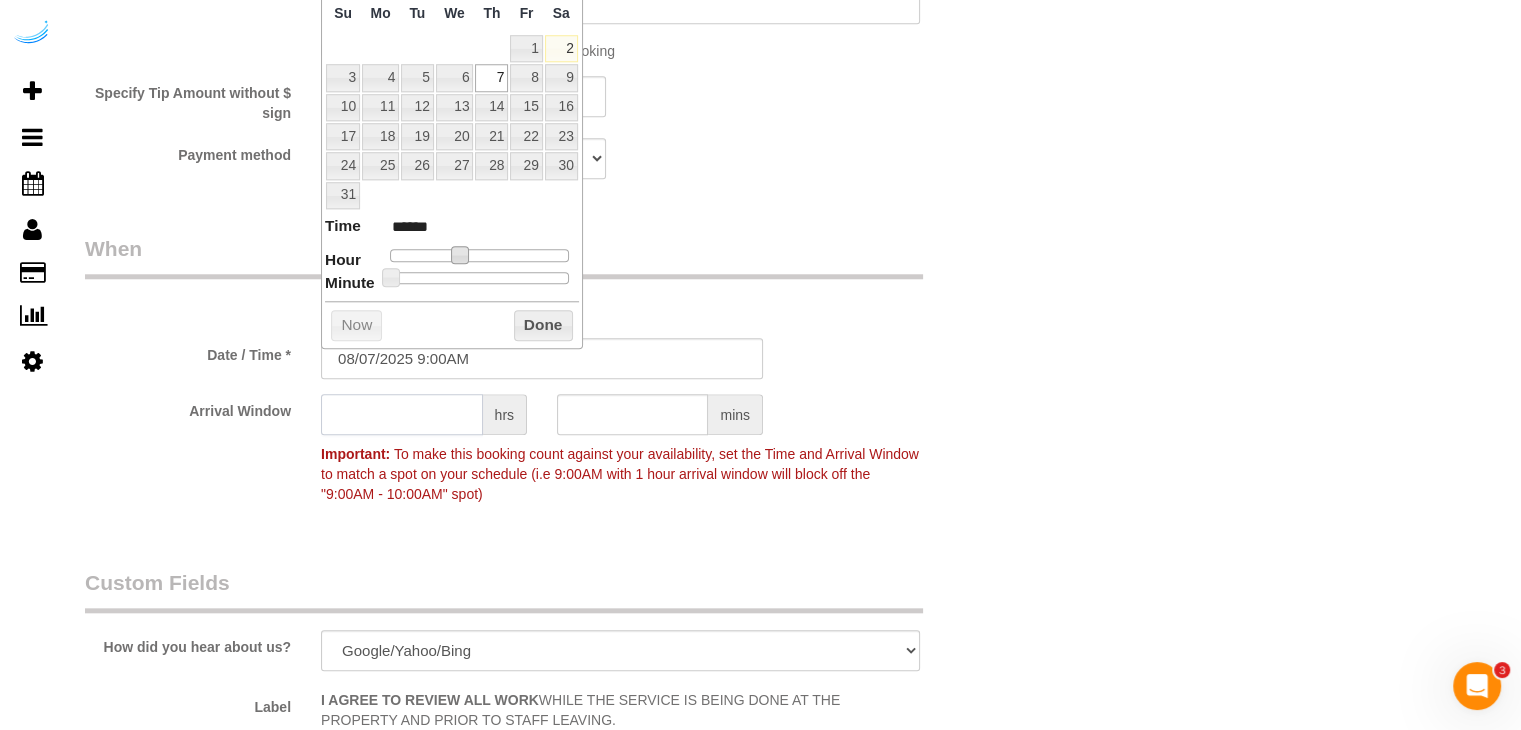 click 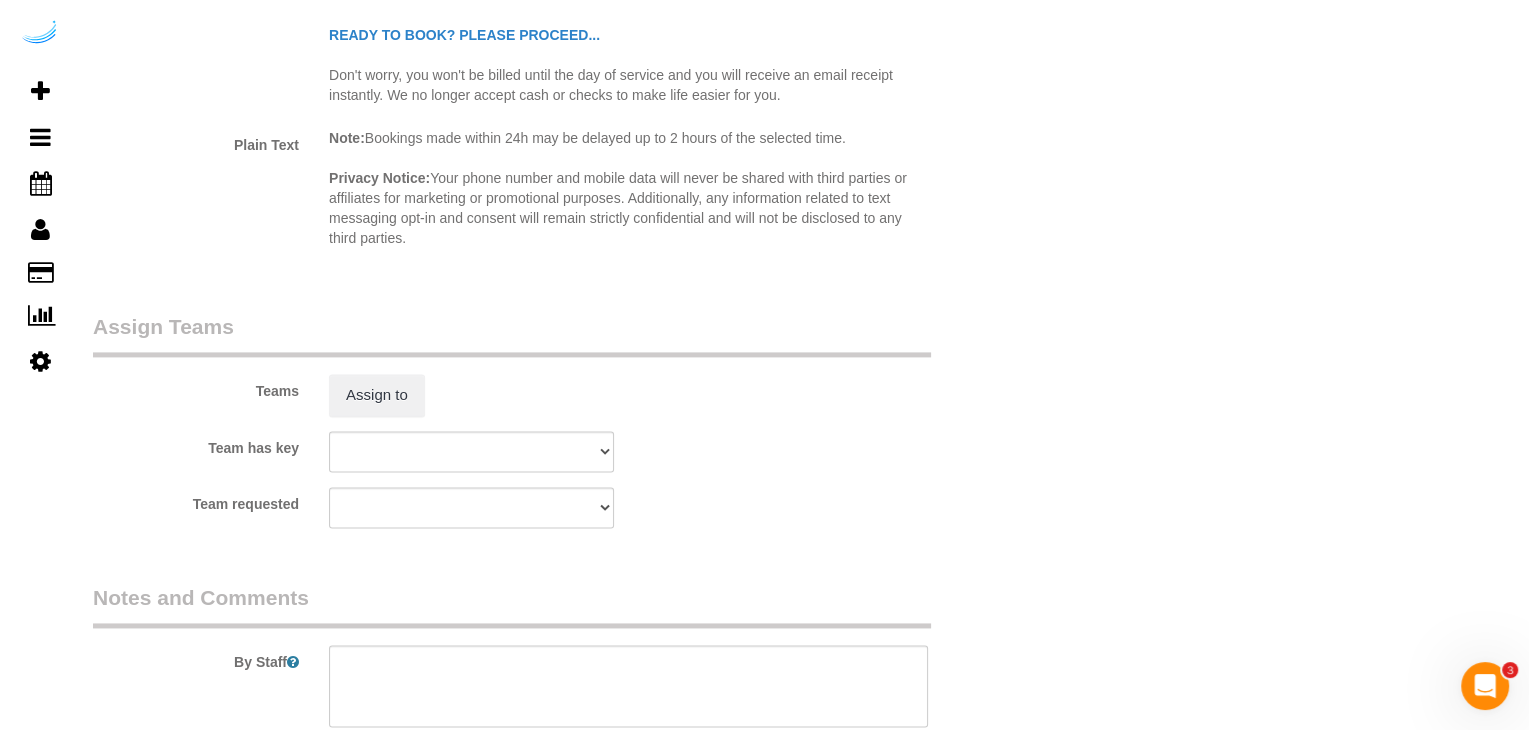 scroll, scrollTop: 2800, scrollLeft: 0, axis: vertical 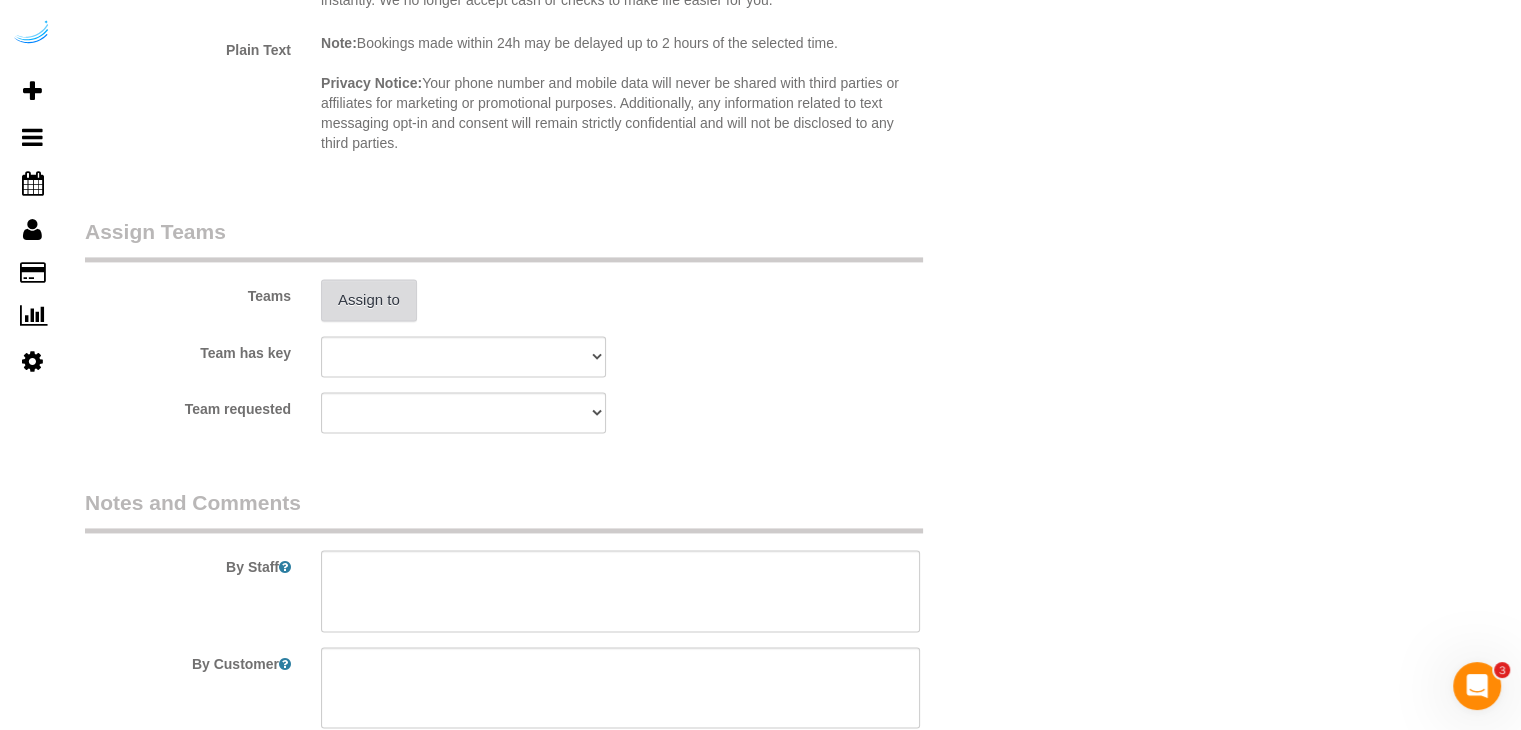 click on "Assign to" at bounding box center (369, 300) 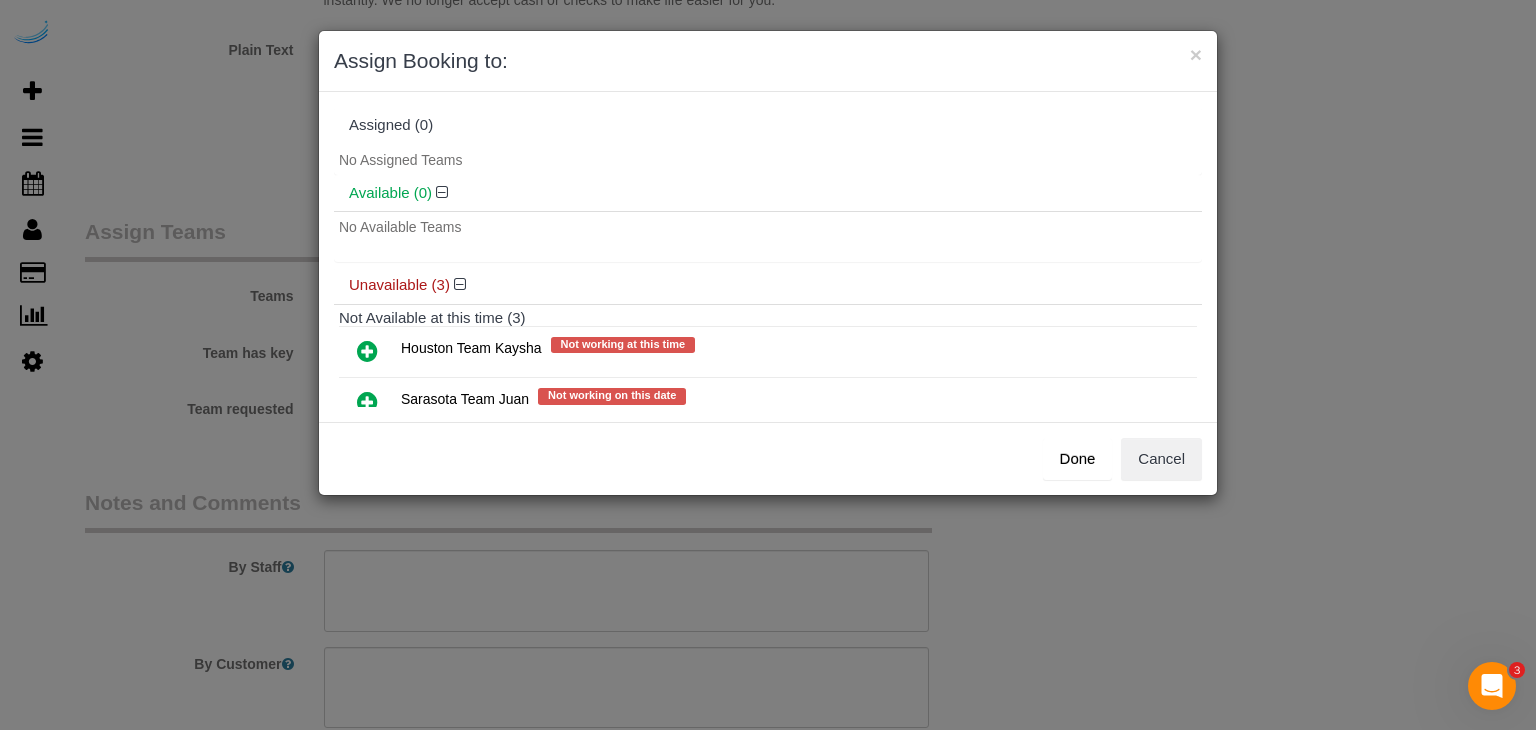 scroll, scrollTop: 100, scrollLeft: 0, axis: vertical 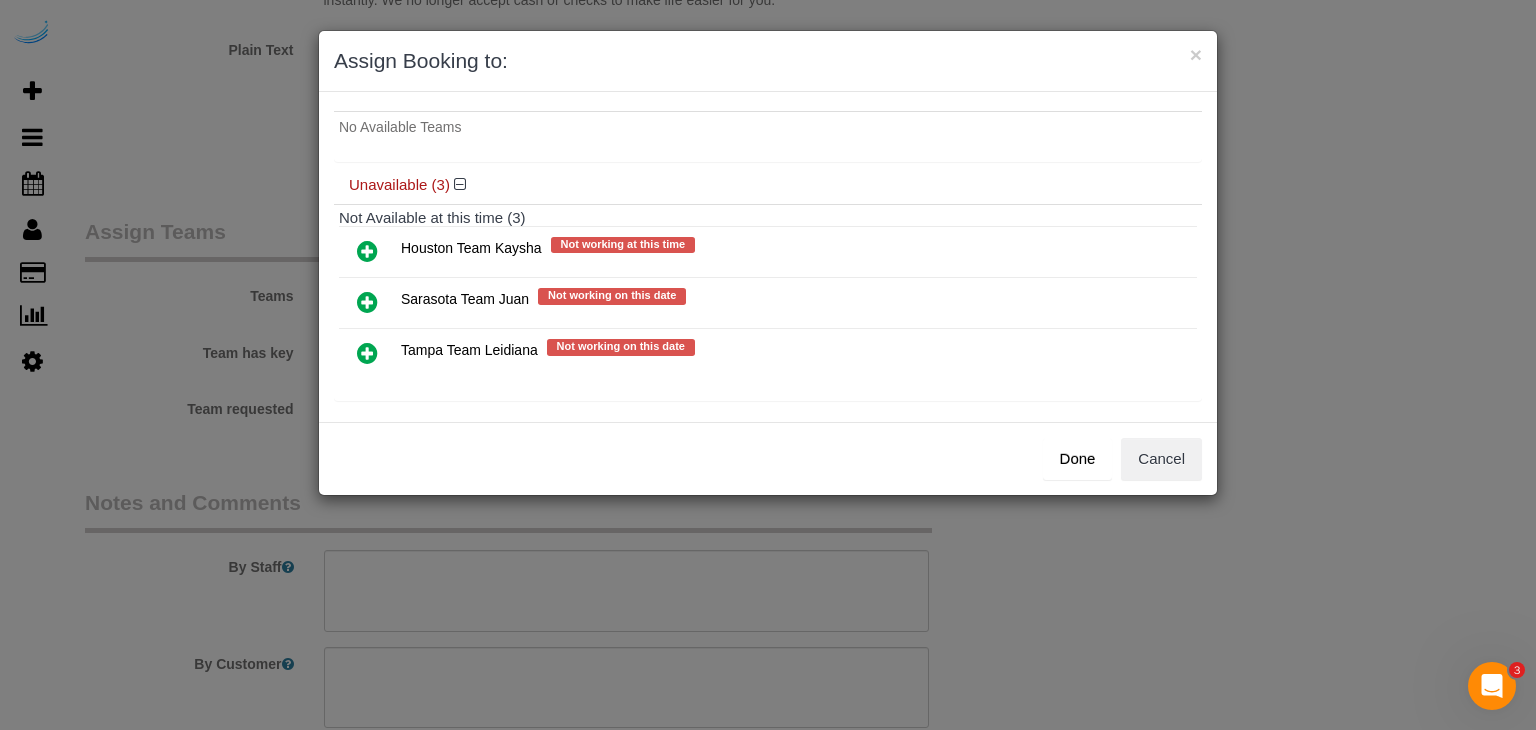 click at bounding box center [367, 302] 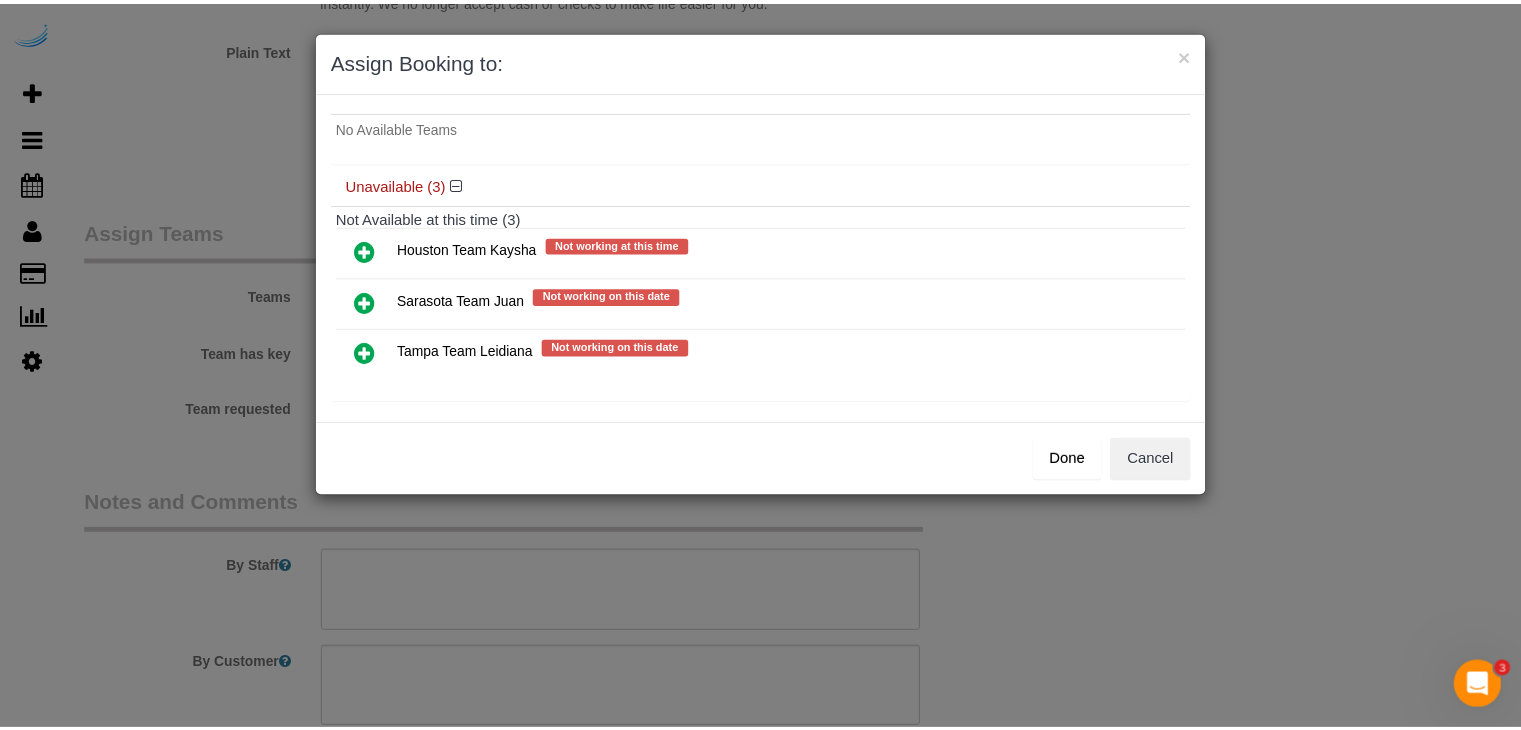 scroll, scrollTop: 106, scrollLeft: 0, axis: vertical 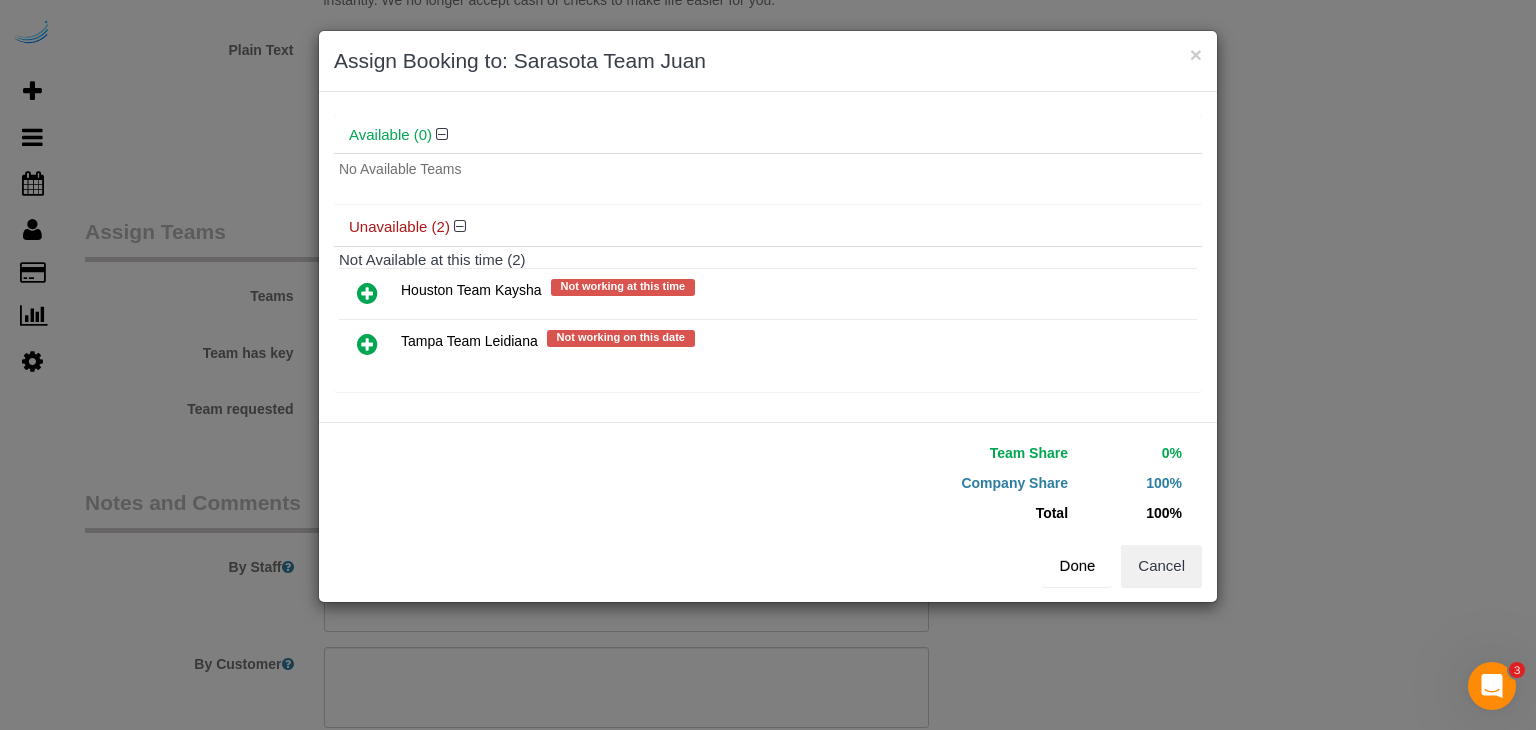 click on "Done" at bounding box center (1078, 566) 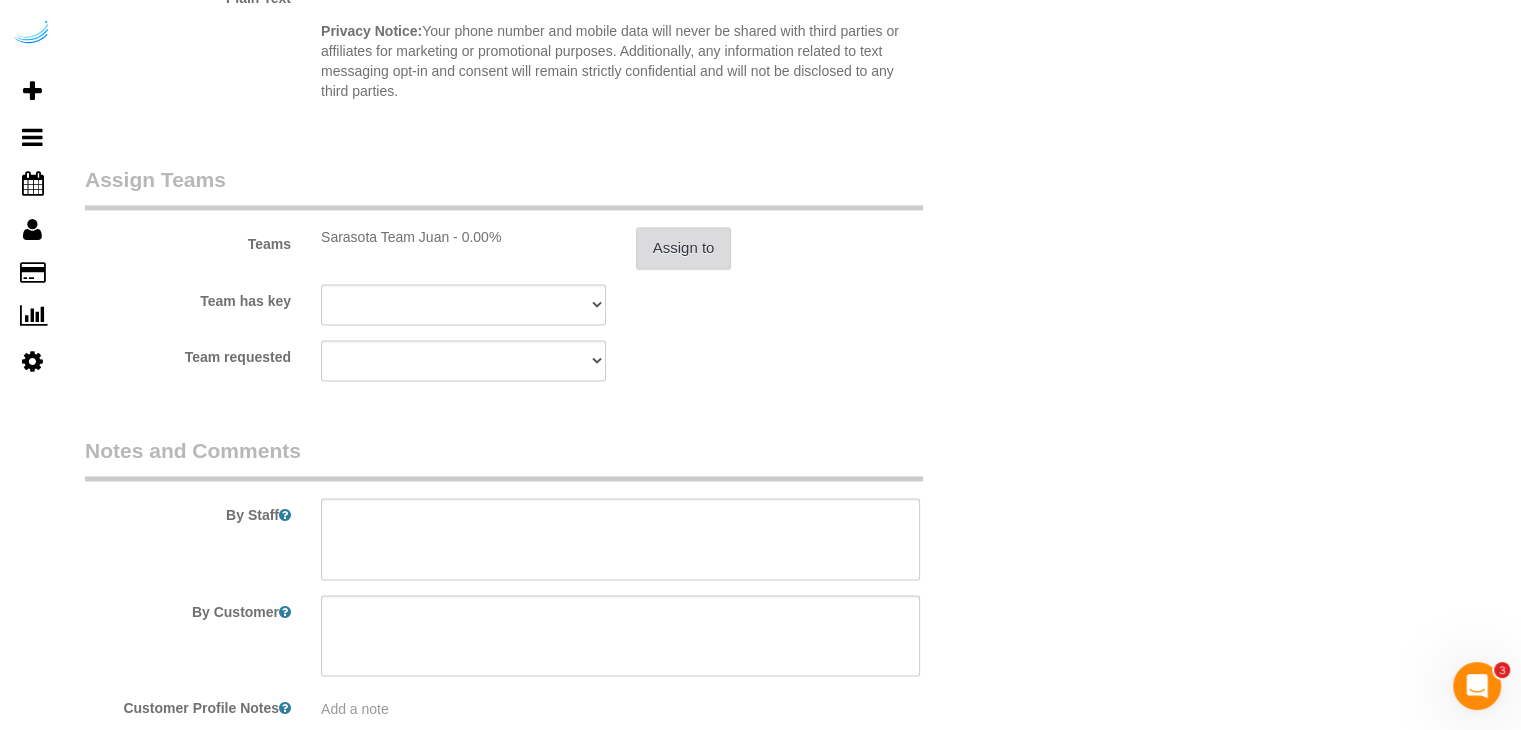 scroll, scrollTop: 2971, scrollLeft: 0, axis: vertical 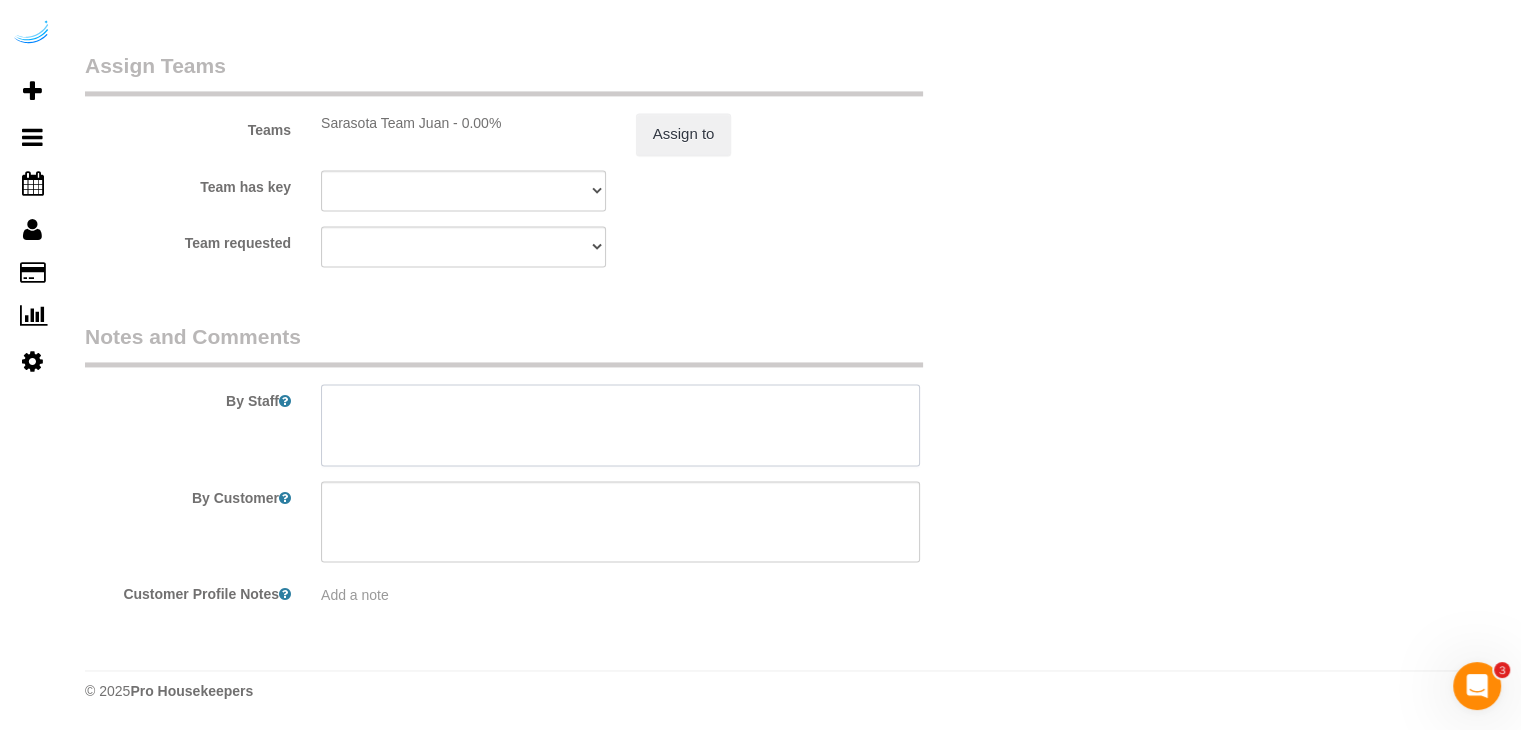 click at bounding box center [620, 425] 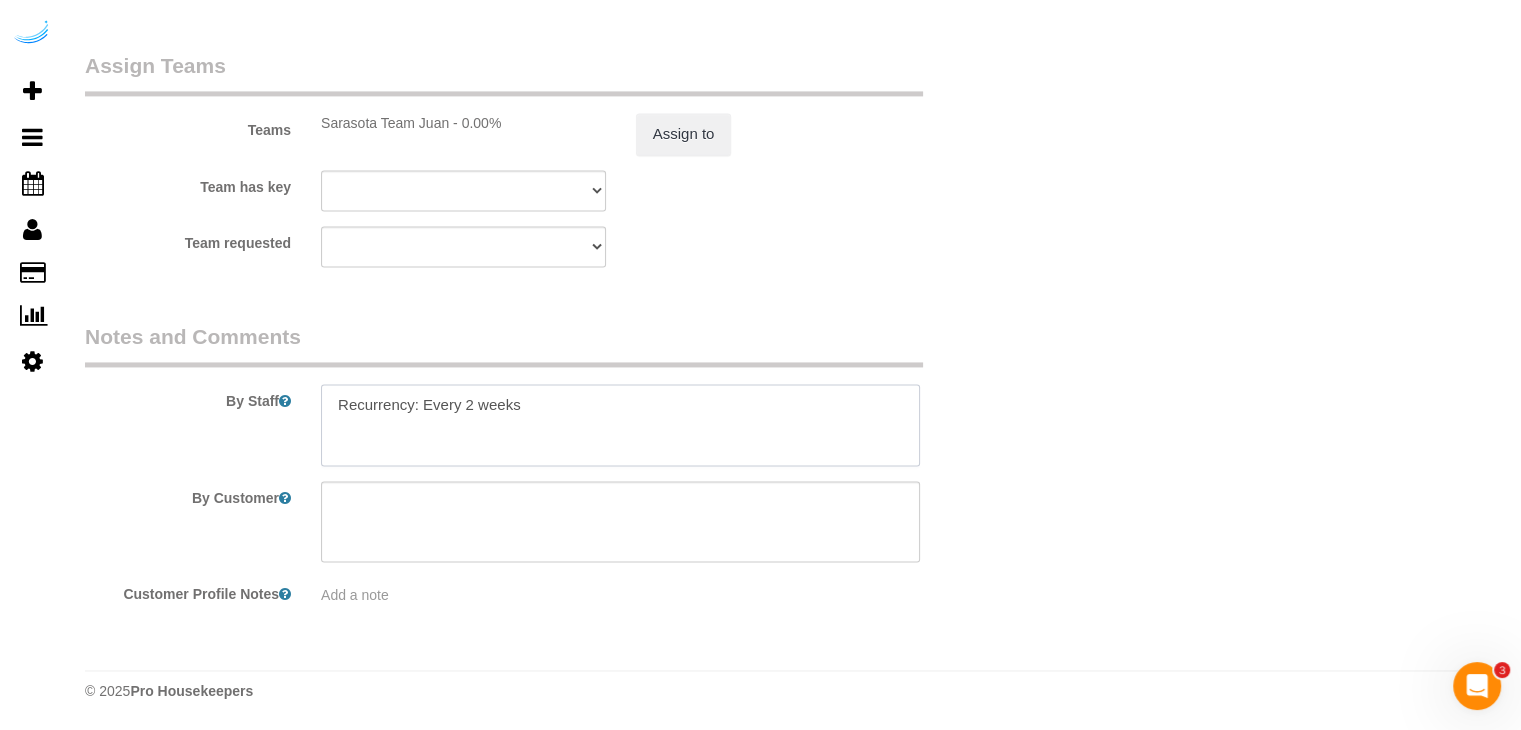 paste on "Permanent Notes:No notes from this customer.Today's Notes:No notes from this service.
Entry Method: Door Code
Code: [NUMBER]
Details:
Enter the code on the front door. When leaving, just press the lock symbol to lock the door.
Additional Notes:
Park in any open space. There are no assigned spaces.
Housekeeping Notes:" 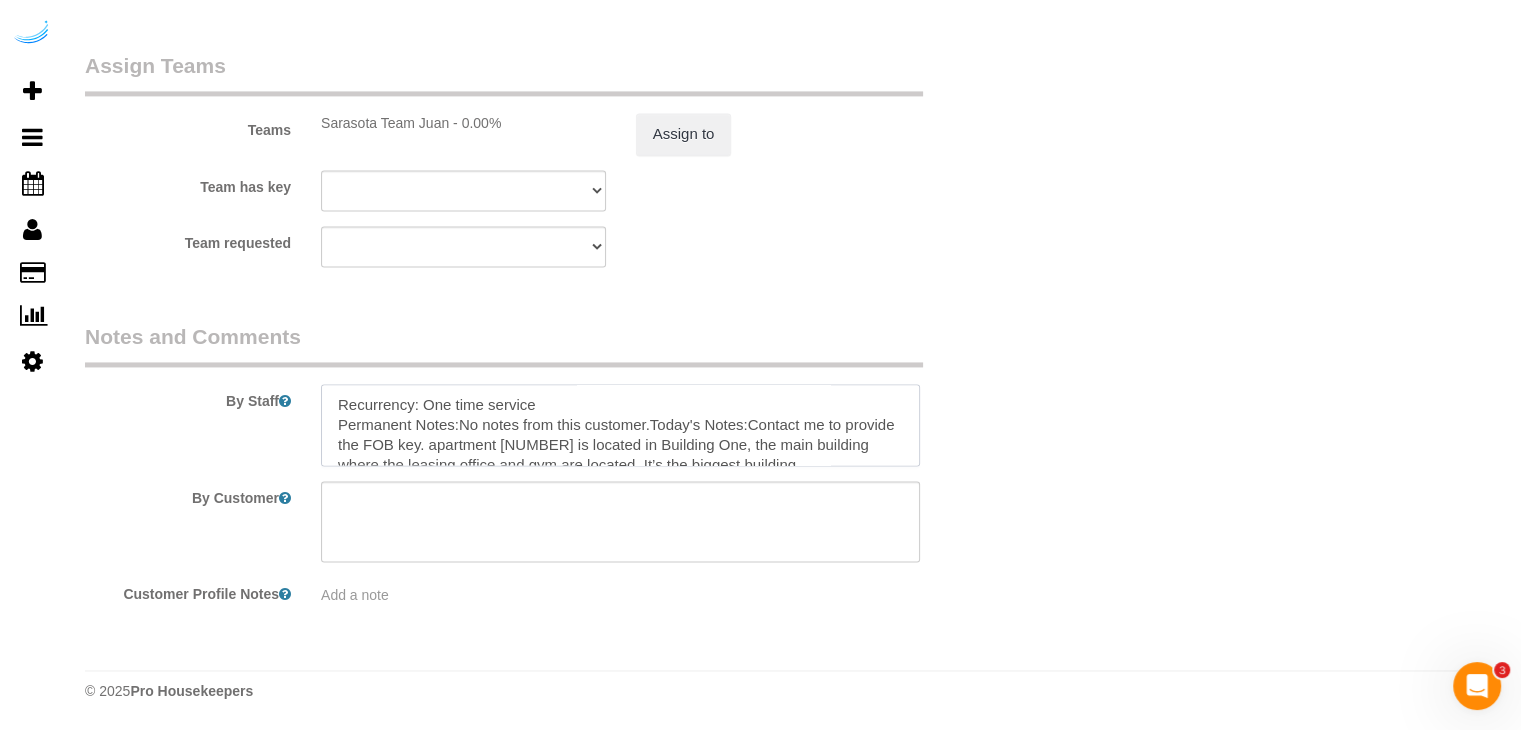 scroll, scrollTop: 187, scrollLeft: 0, axis: vertical 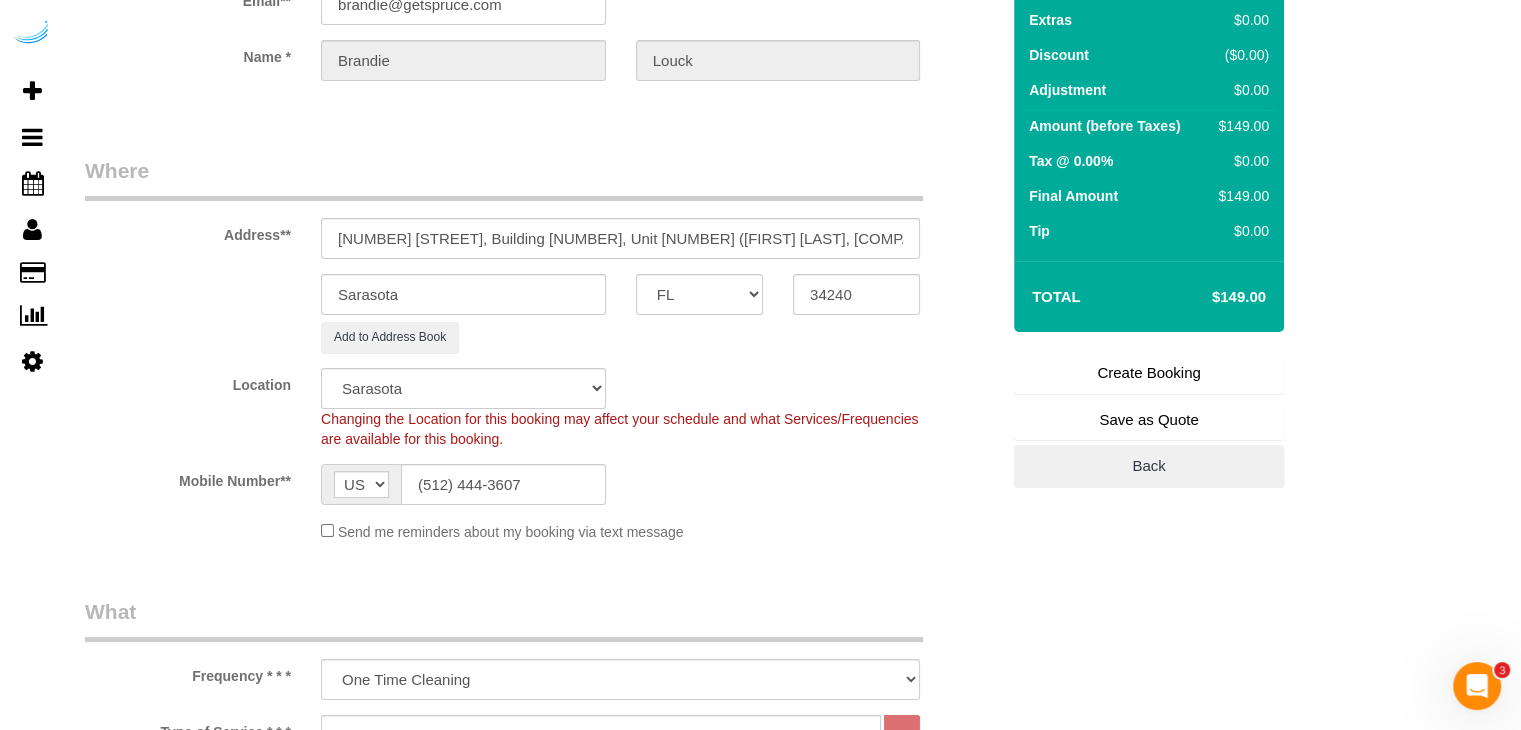 click on "Create Booking" at bounding box center (1149, 373) 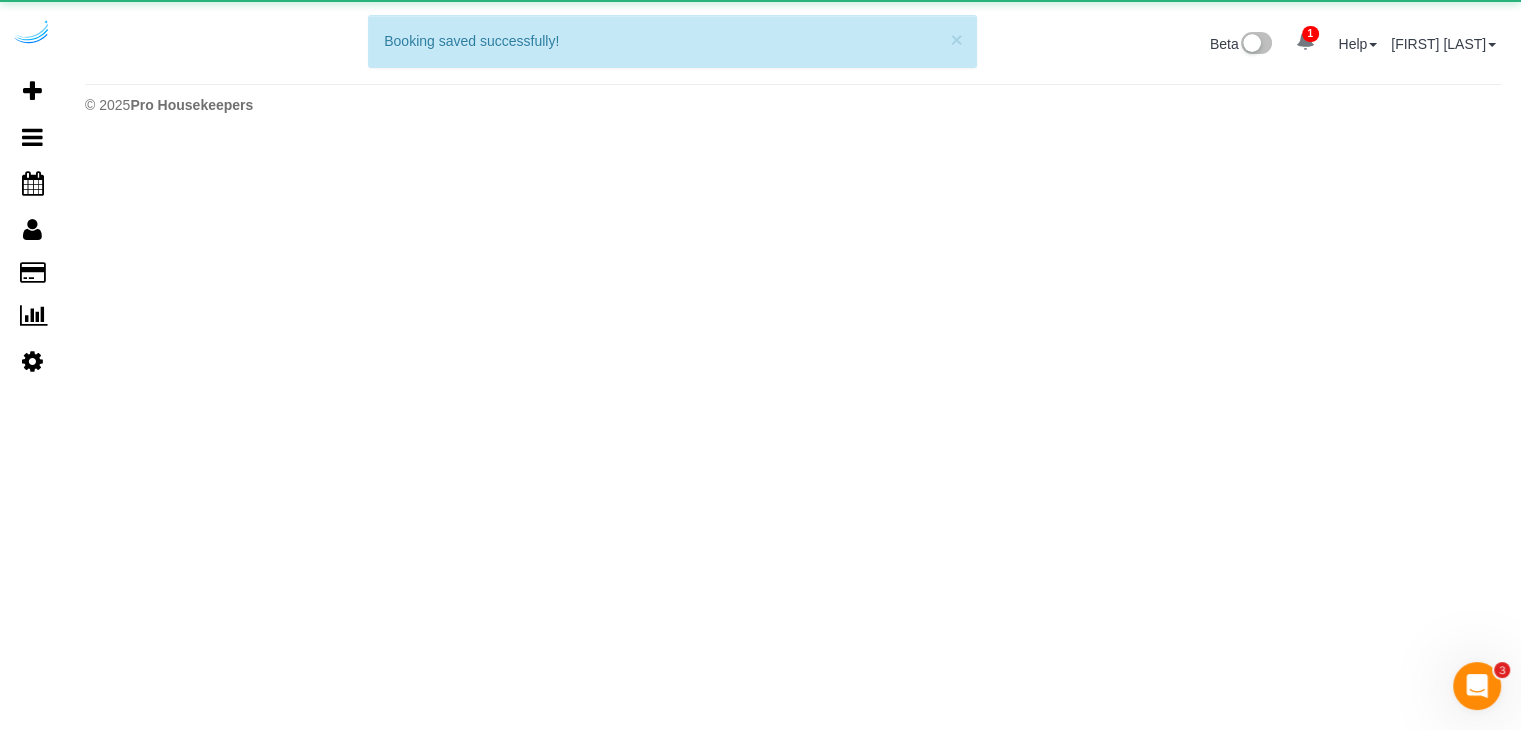 scroll, scrollTop: 0, scrollLeft: 0, axis: both 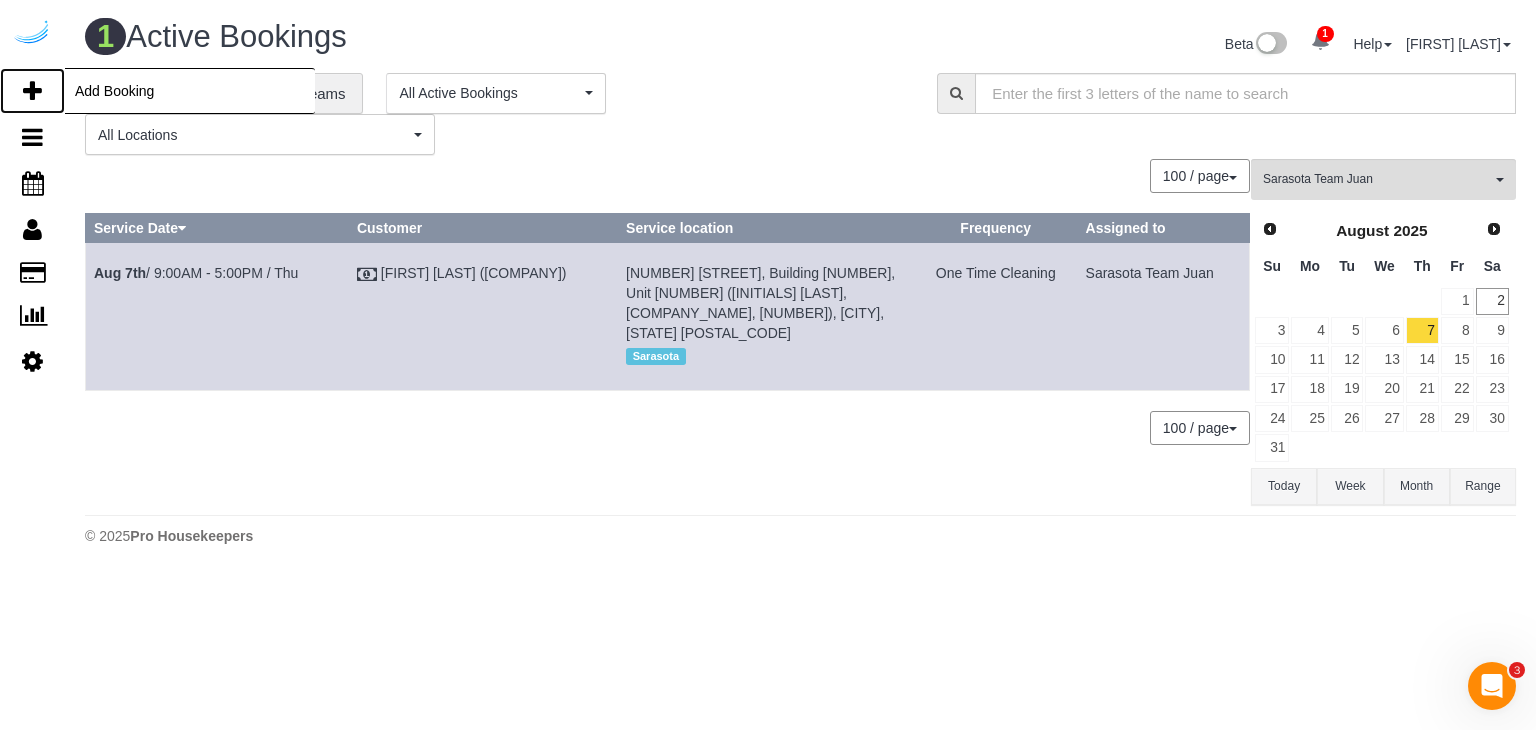 click at bounding box center (32, 91) 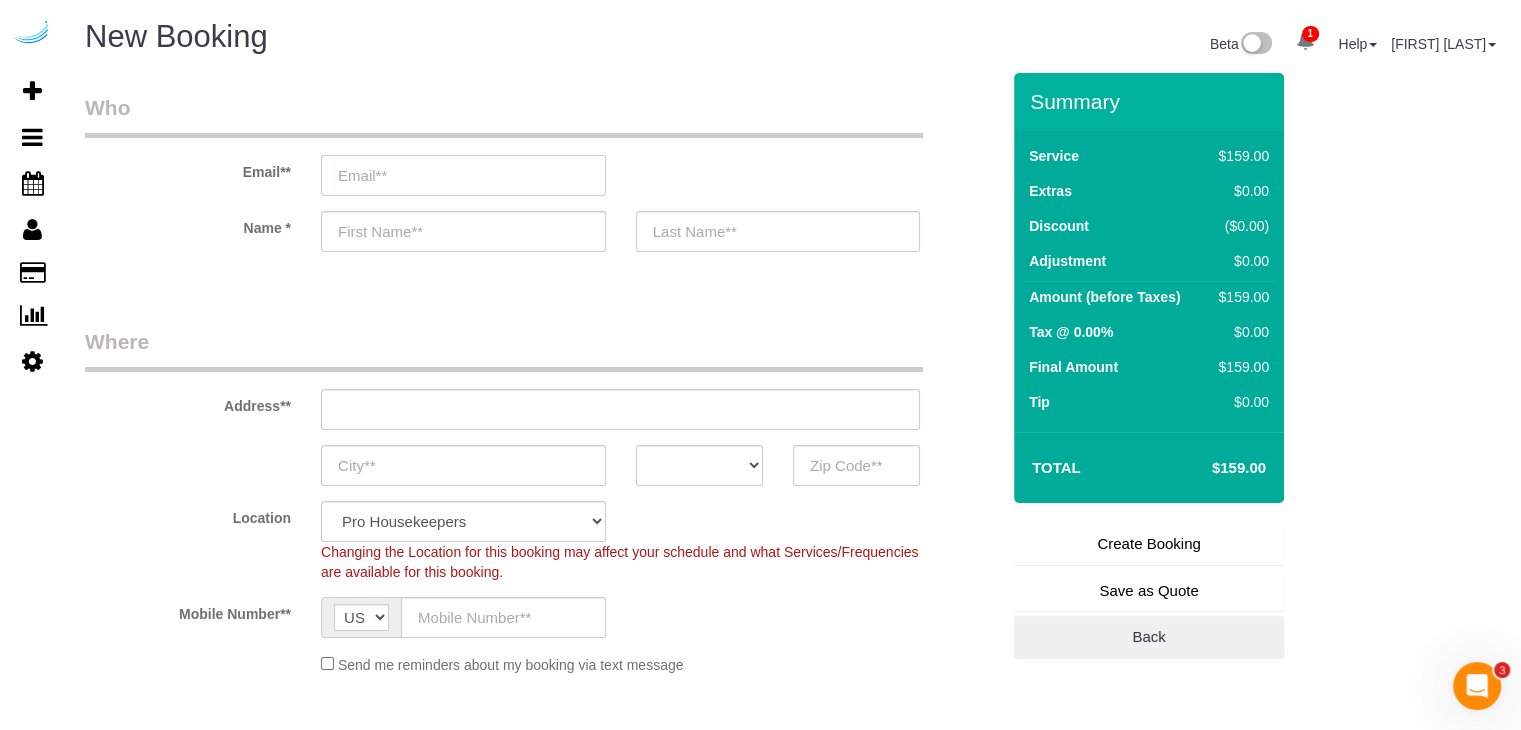click at bounding box center (463, 175) 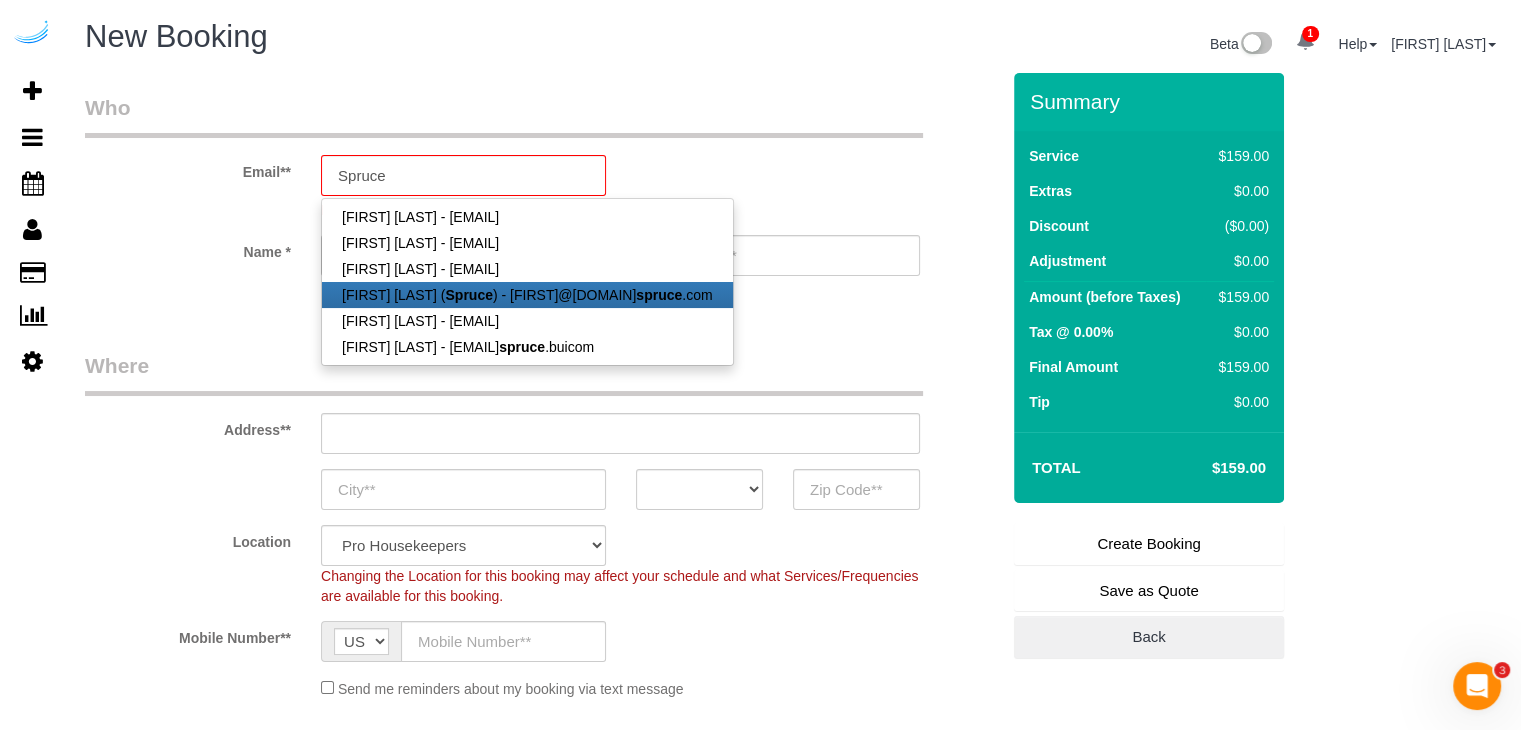 click on "[FIRST] [LAST] ([COMPANY]) - [EMAIL]" at bounding box center (527, 295) 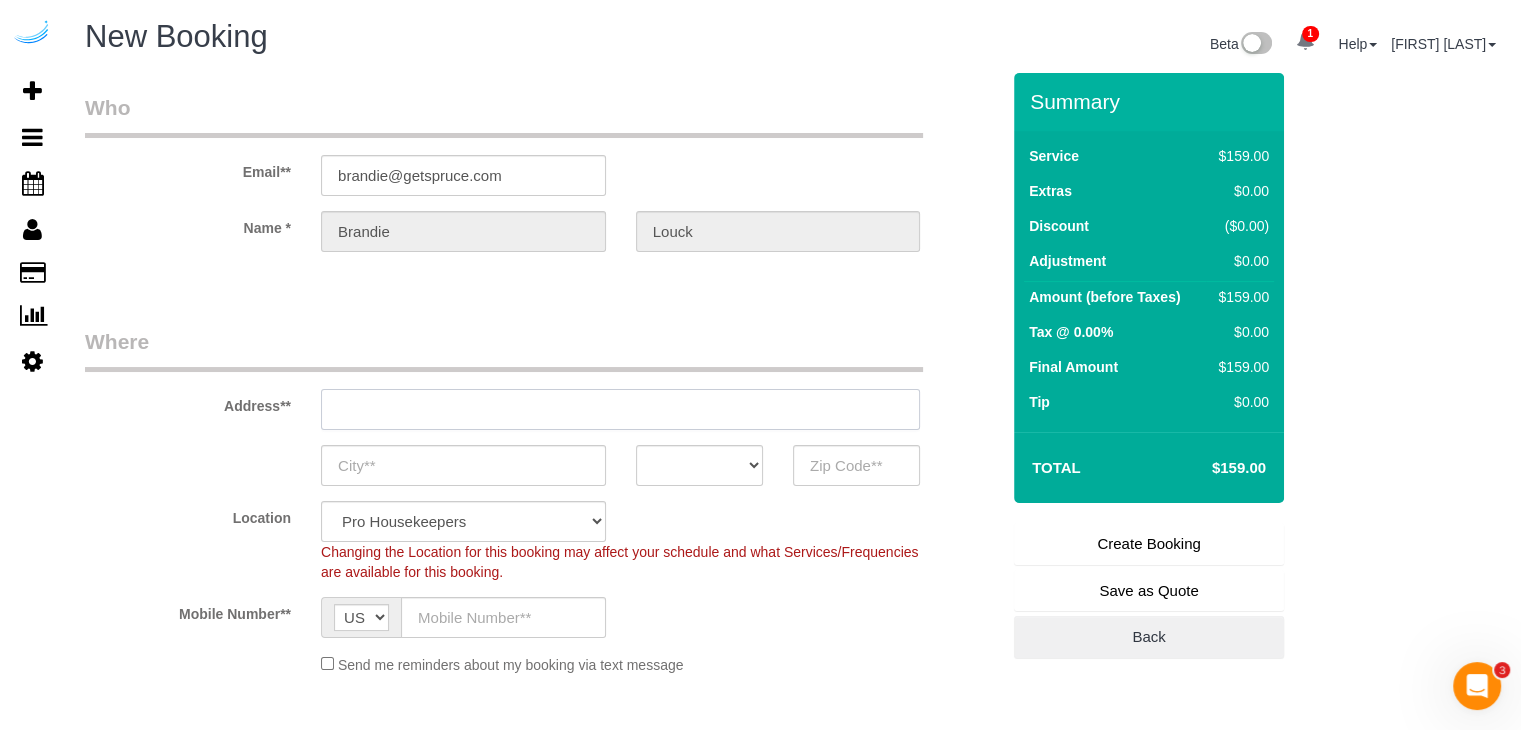 click at bounding box center (620, 409) 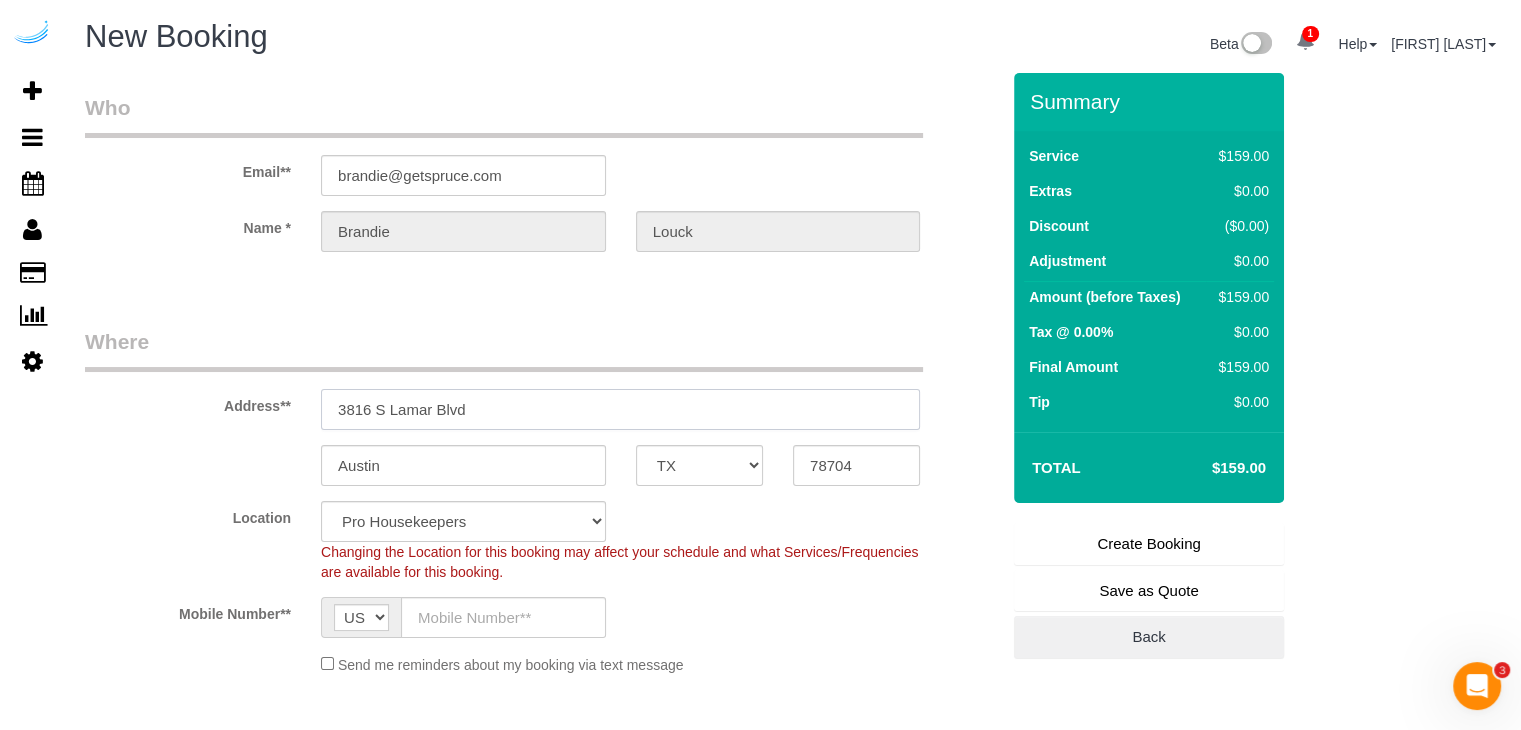 paste on "[NUMBER] [STREET], [CITY], [STATE] [POSTAL_CODE]" 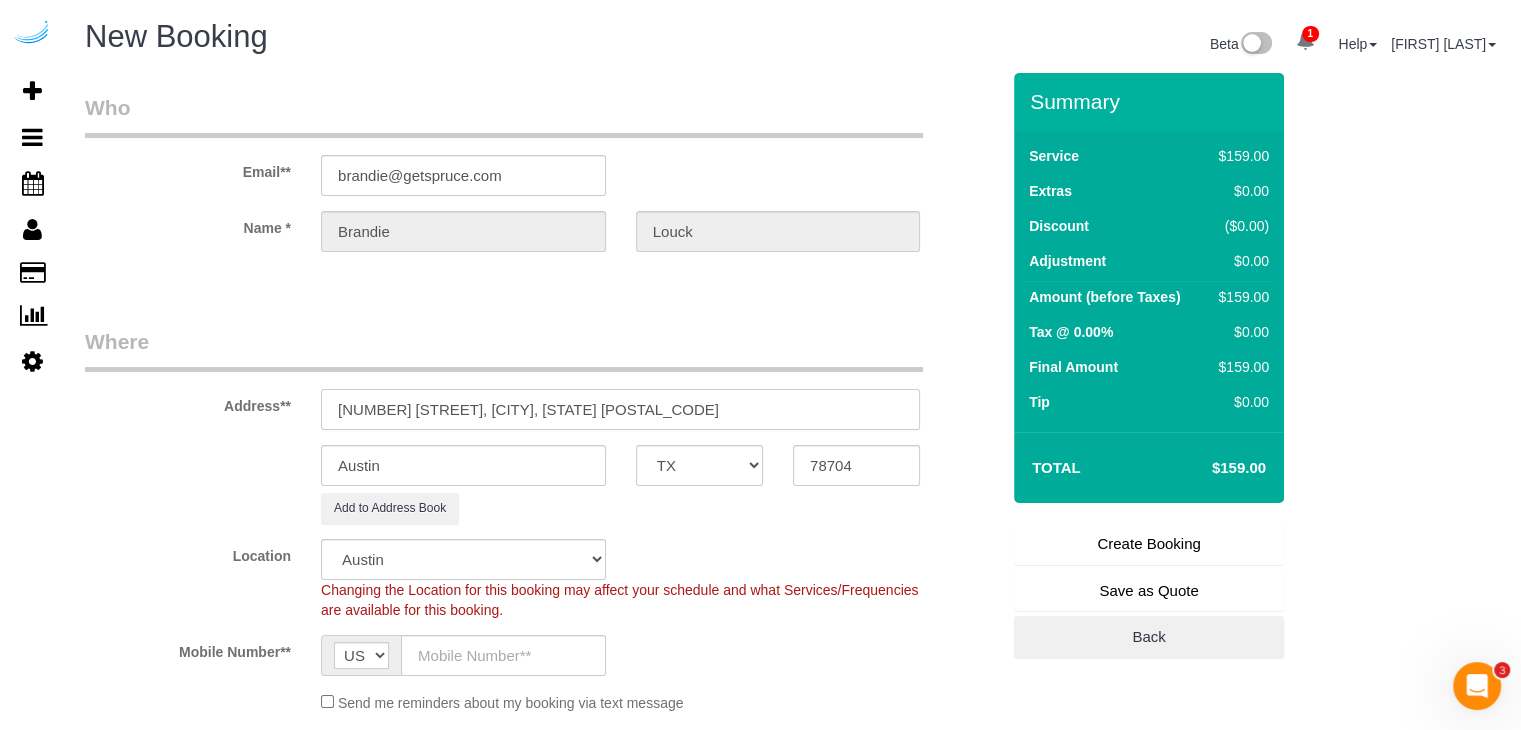 drag, startPoint x: 634, startPoint y: 404, endPoint x: 754, endPoint y: 417, distance: 120.70211 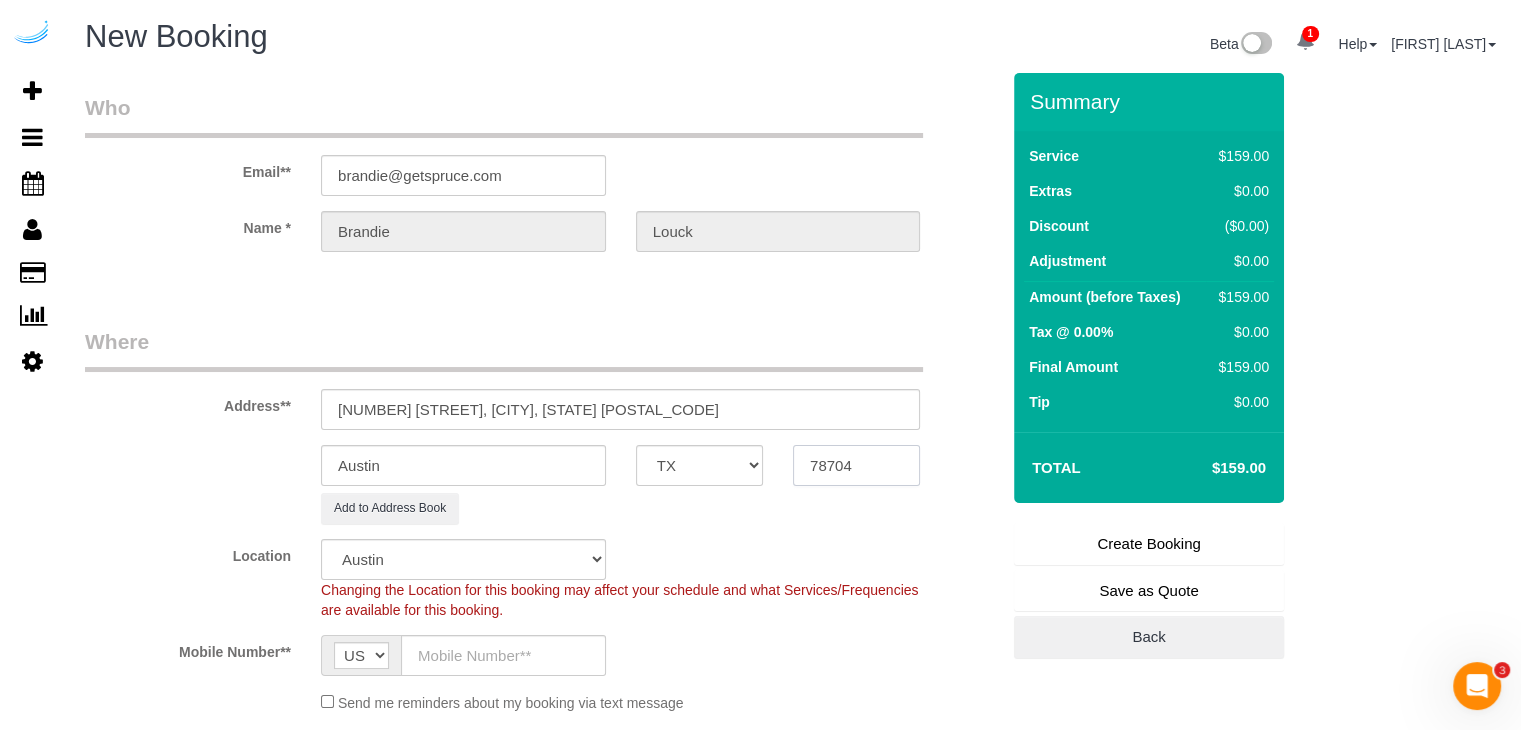 click on "78704" at bounding box center [856, 465] 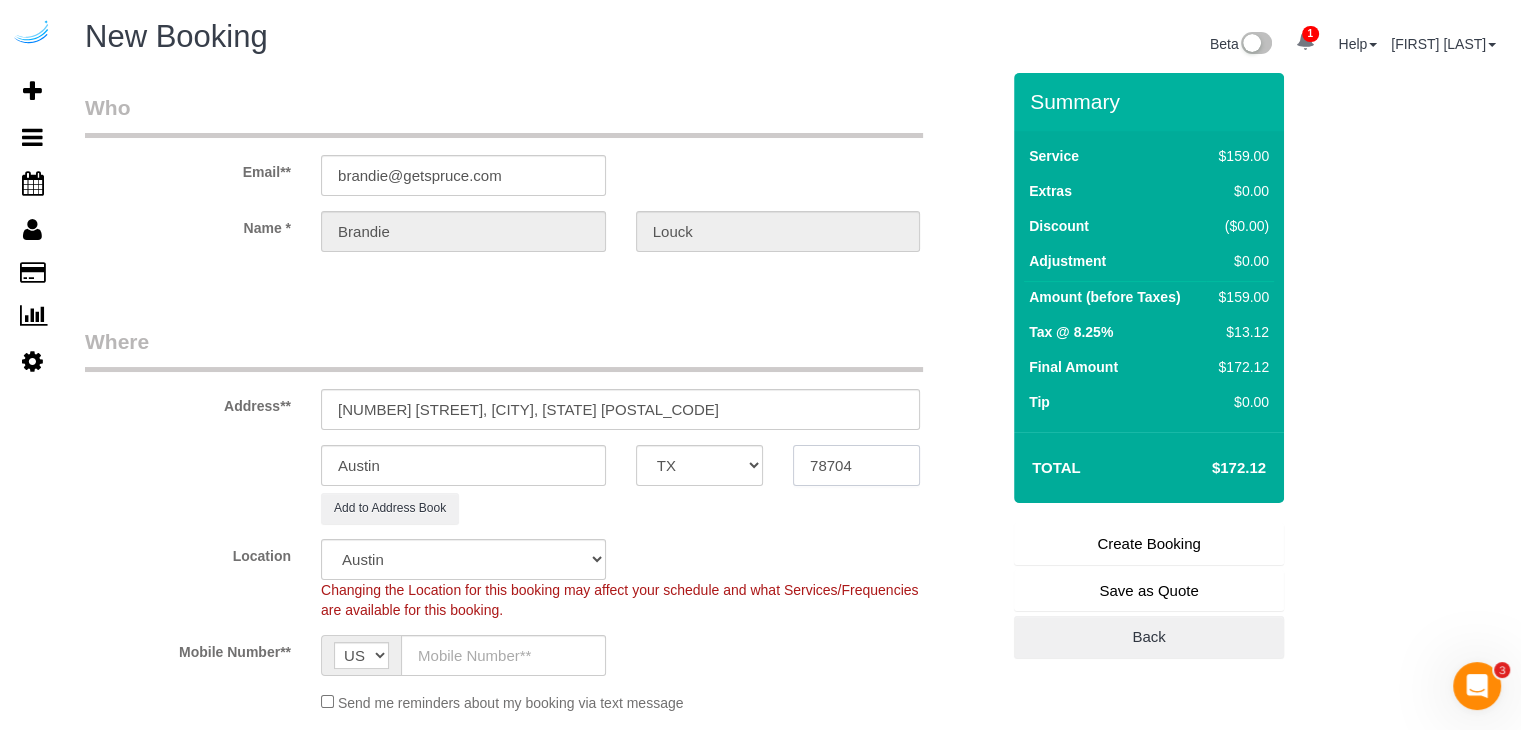 paste on "34202" 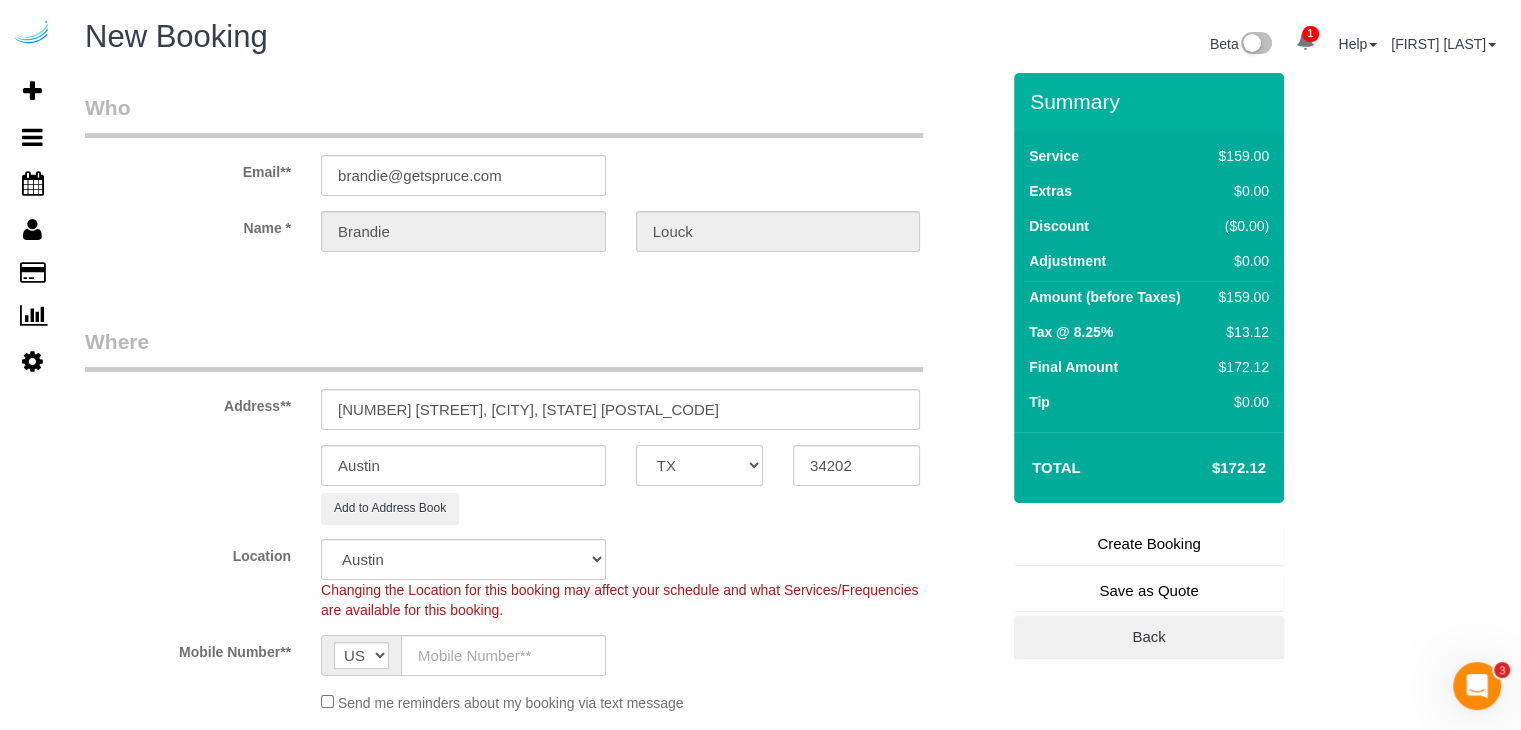 click on "AK
AL
AR
AZ
CA
CO
CT
DC
DE
FL
GA
HI
IA
ID
IL
IN
KS
KY
LA
MA
MD
ME
MI
MN
MO
MS
MT
NC
ND
NE
NH
NJ
NM
NV
NY
OH
OK
OR
PA
RI
SC
SD
TN
TX
UT
VA
VT
WA
WI
WV
WY" at bounding box center [699, 465] 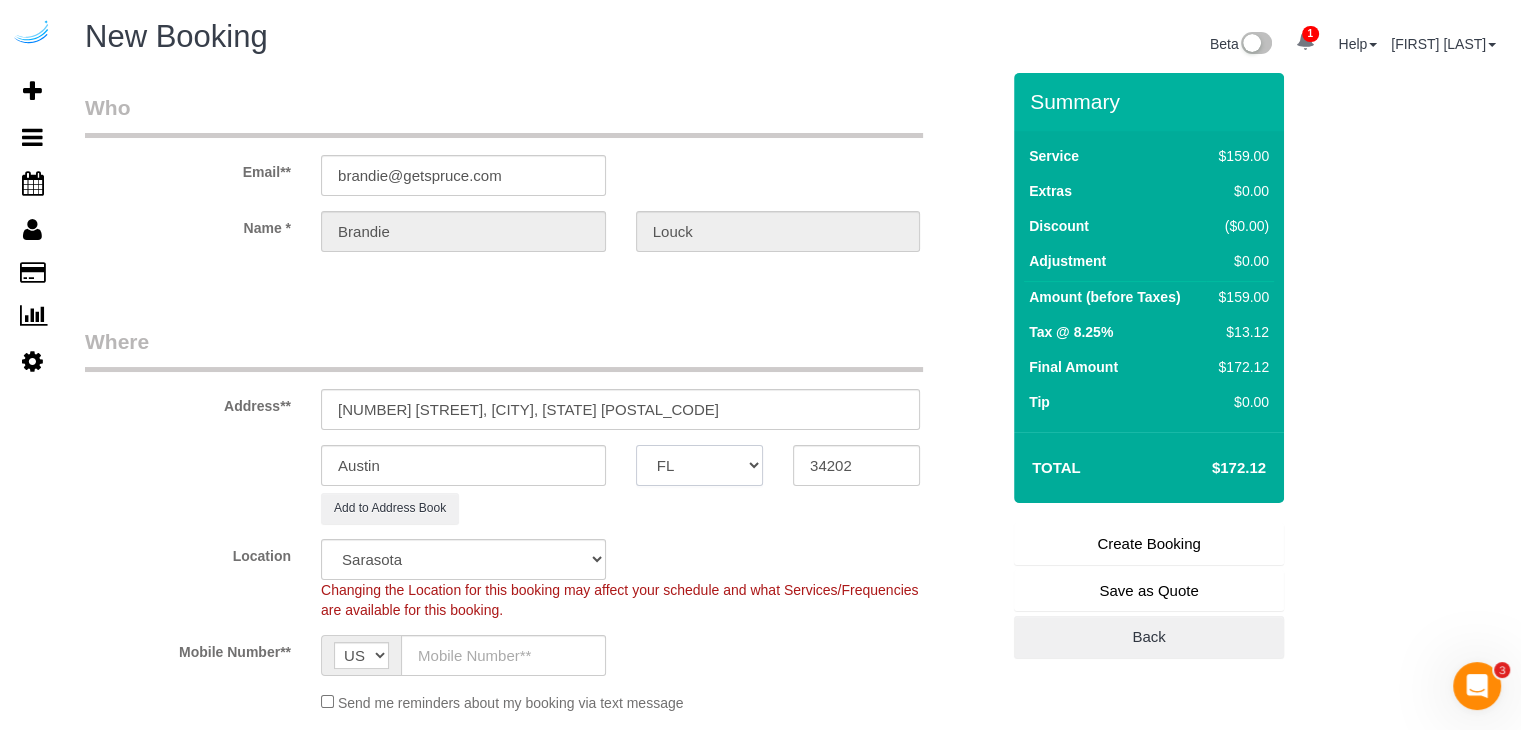 click on "AK
AL
AR
AZ
CA
CO
CT
DC
DE
FL
GA
HI
IA
ID
IL
IN
KS
KY
LA
MA
MD
ME
MI
MN
MO
MS
MT
NC
ND
NE
NH
NJ
NM
NV
NY
OH
OK
OR
PA
RI
SC
SD
TN
TX
UT
VA
VT
WA
WI
WV
WY" at bounding box center [699, 465] 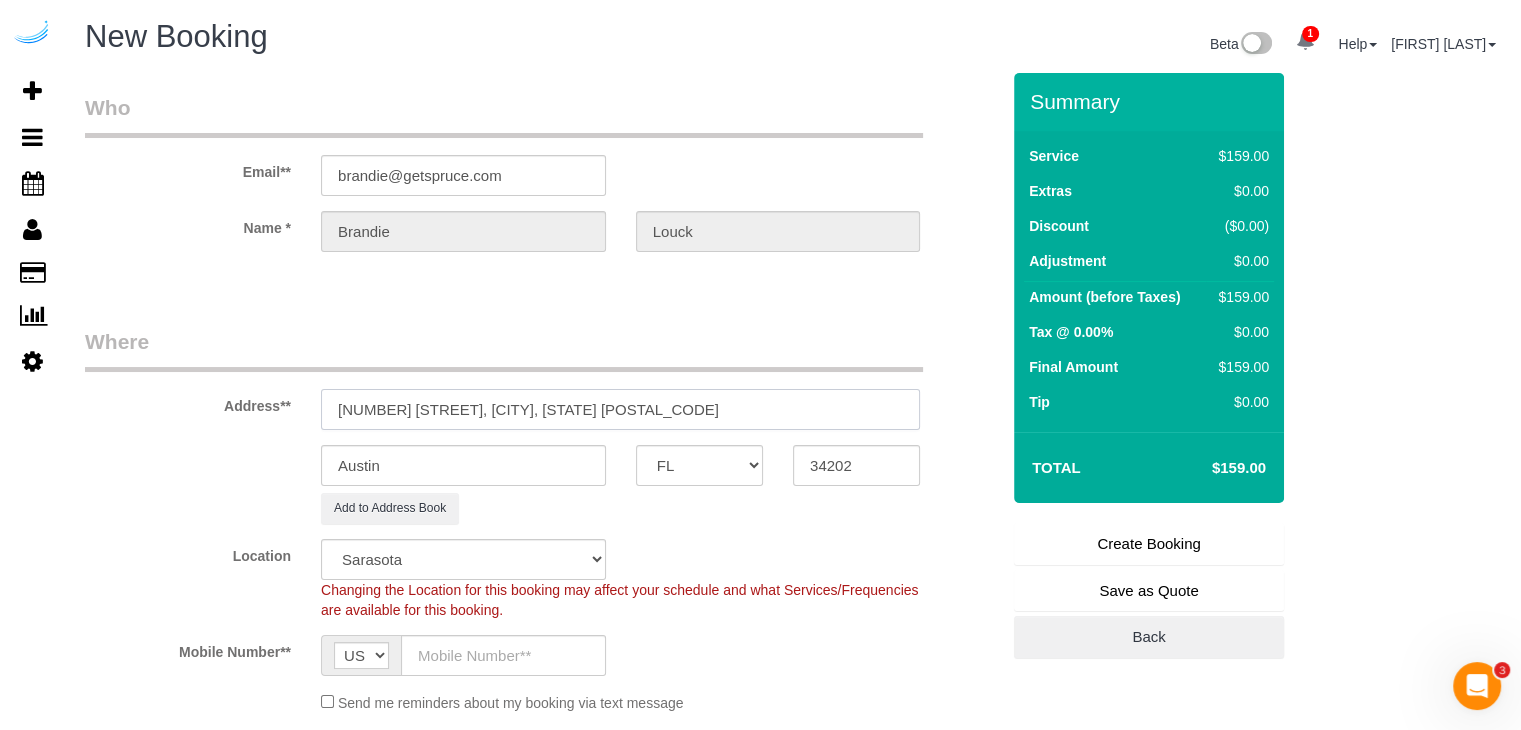 drag, startPoint x: 608, startPoint y: 405, endPoint x: 497, endPoint y: 415, distance: 111.44954 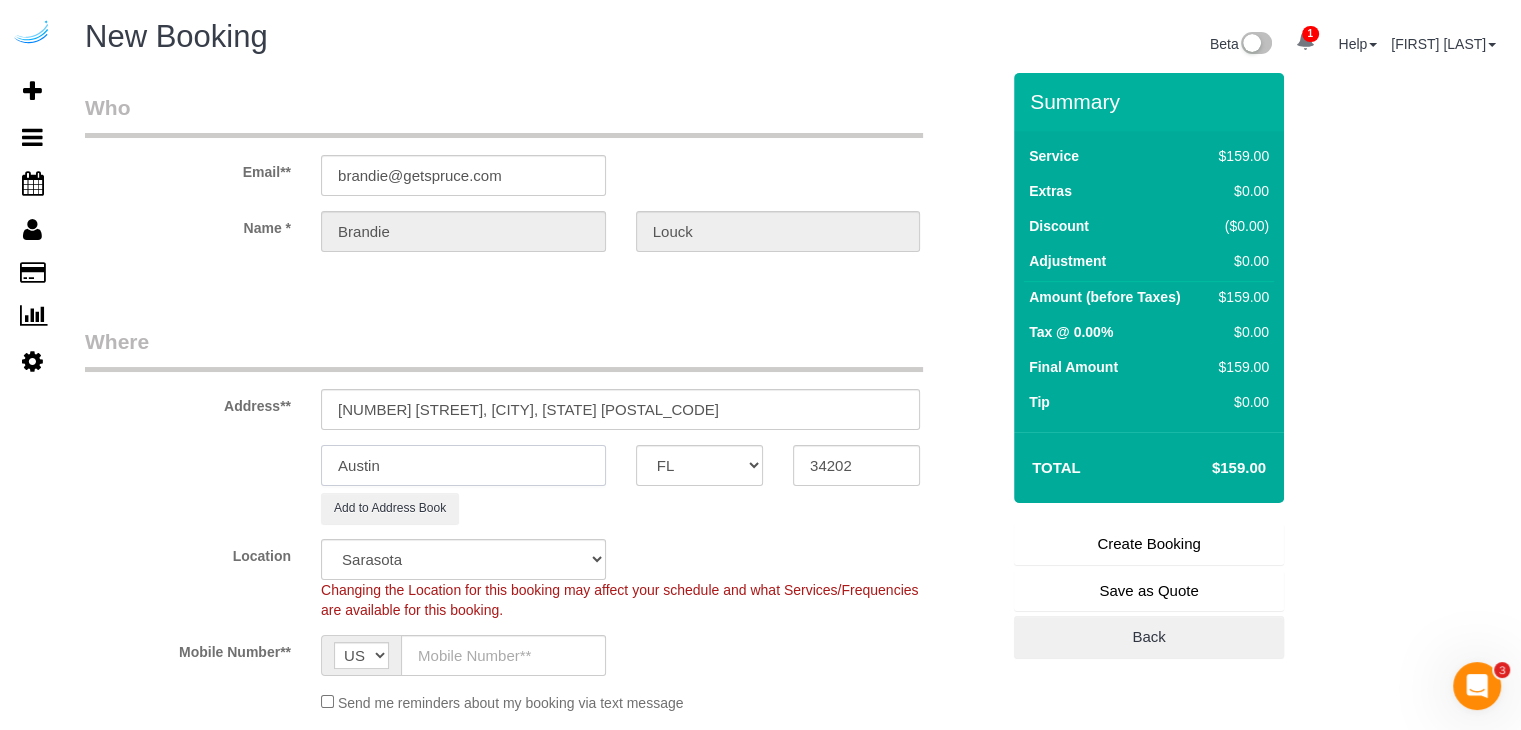 click on "Austin" at bounding box center [463, 465] 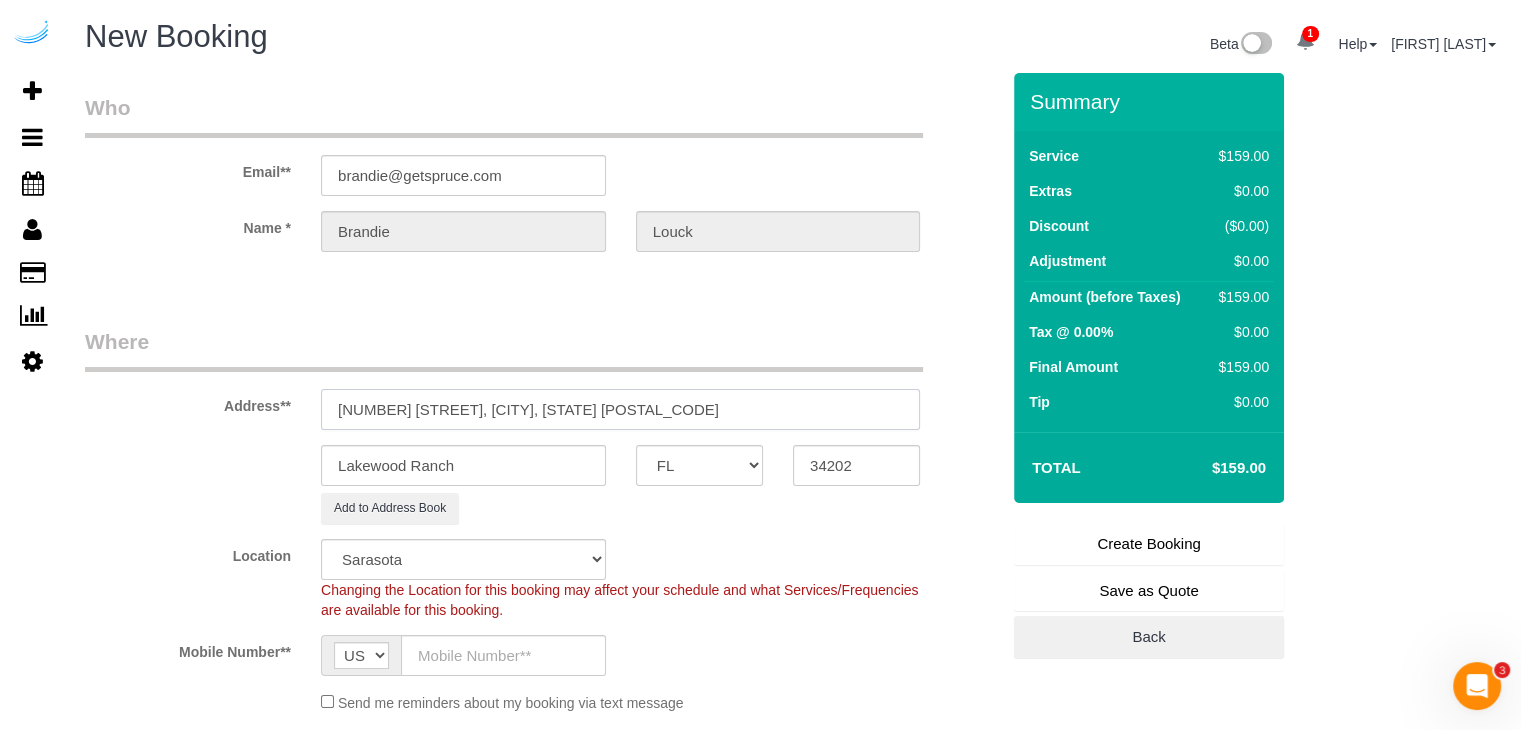drag, startPoint x: 494, startPoint y: 413, endPoint x: 856, endPoint y: 412, distance: 362.00137 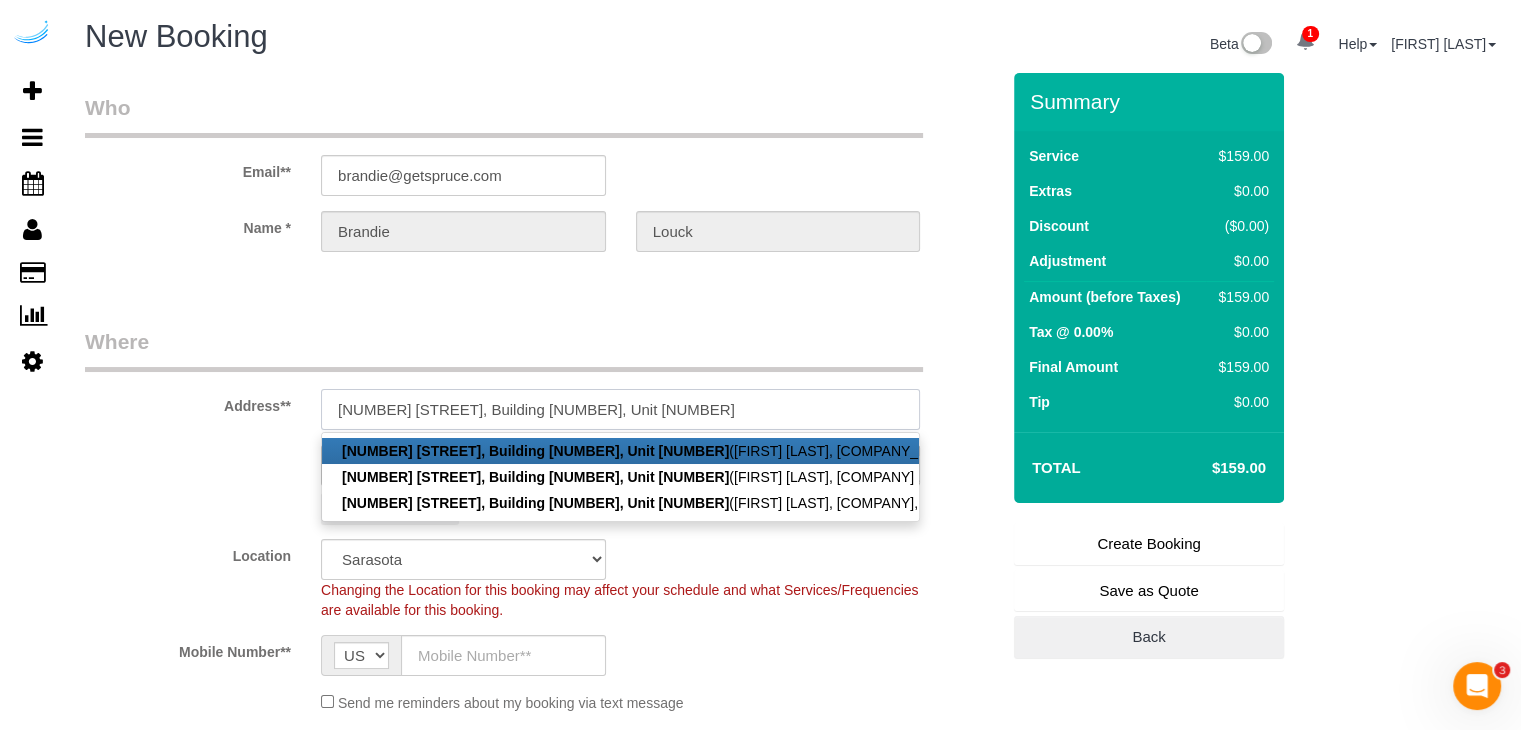 paste on "Brea Lakewood Ranch" 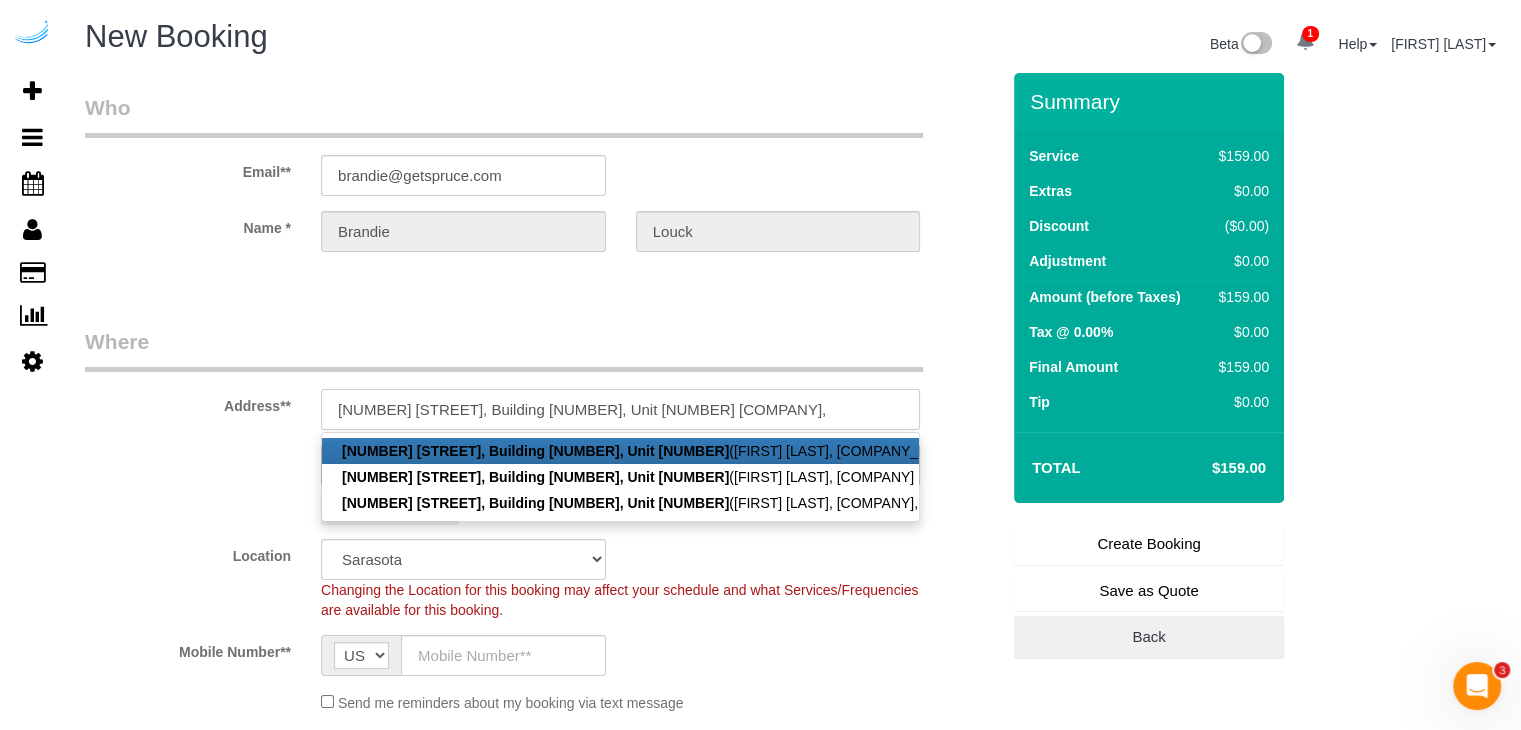 paste on "1406203" 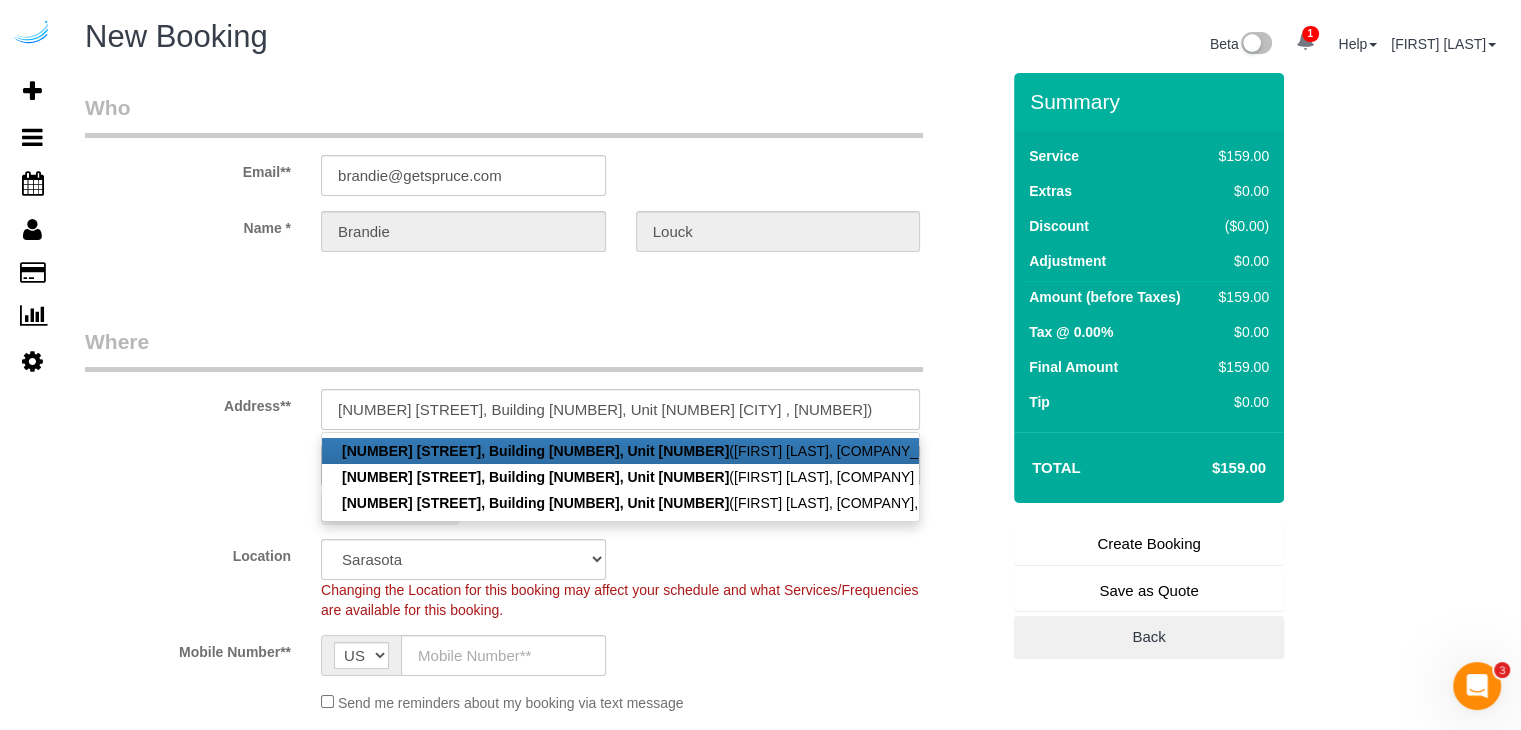 click on "Who
Email**
brandie@[COMPANY].com
Name *
Brandie
Louck
Where
Address**
[NUMBER] [STREET], Building [NUMBER], Unit [NUMBER] ([FIRST] [LAST], [COMPANY] , [NUMBER])
[NUMBER] [STREET], Building [NUMBER], Unit [NUMBER]  ([FIRST] [LAST], [COMPANY] , [NUMBER]), [CITY], [STATE] [POSTAL_CODE]
[NUMBER] [STREET], Building [NUMBER], Unit [NUMBER]  ([FIRST] [LAST], [COMPANY] , [NUMBER]), [CITY], [STATE] [POSTAL_CODE]
[NUMBER] [STREET], Building [NUMBER], Unit [NUMBER]  ([FIRST] [LAST], [COMPANY] , [NUMBER]	), [CITY], [STATE] [POSTAL_CODE]
[CITY]
AK
AL
AR
AZ
CA
CO" at bounding box center [542, 2184] 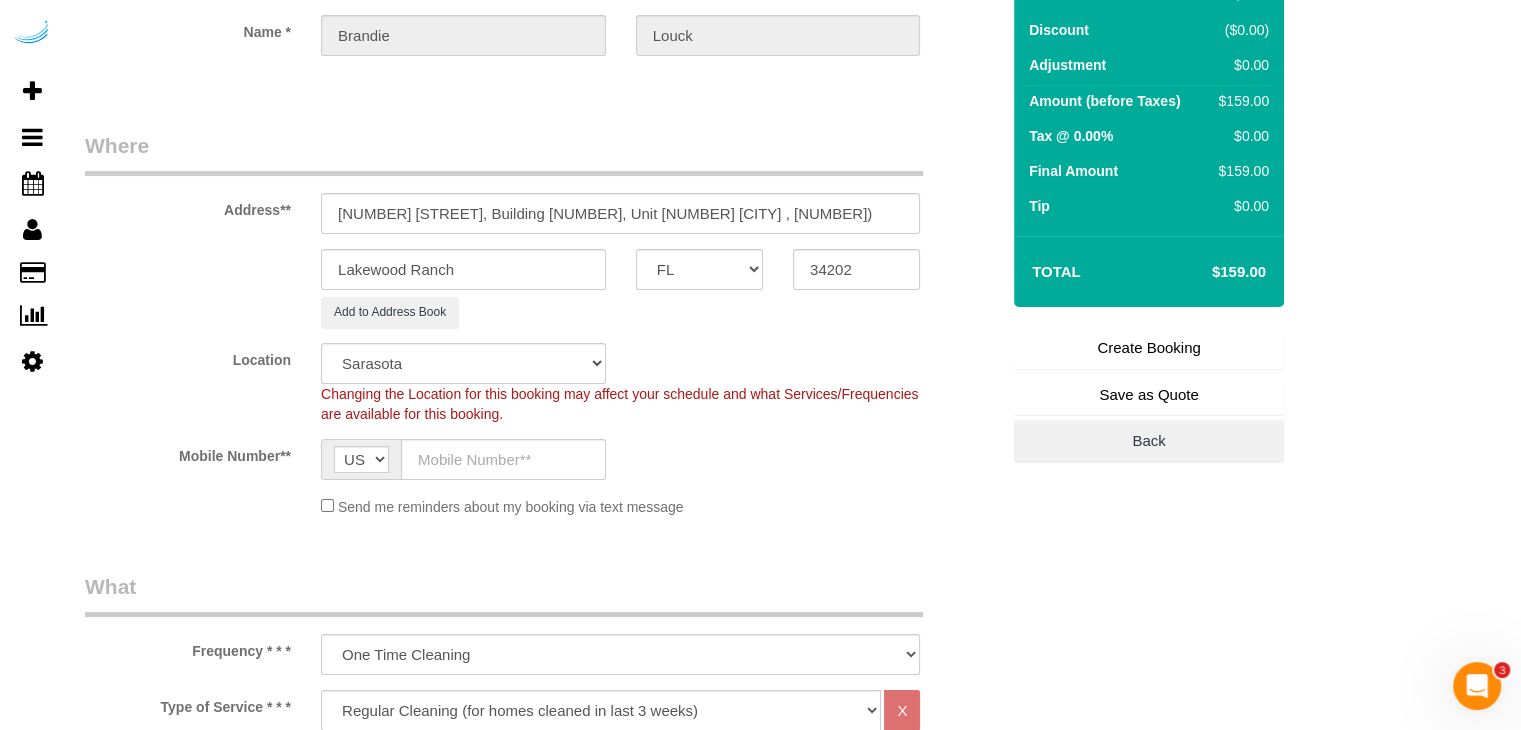 scroll, scrollTop: 200, scrollLeft: 0, axis: vertical 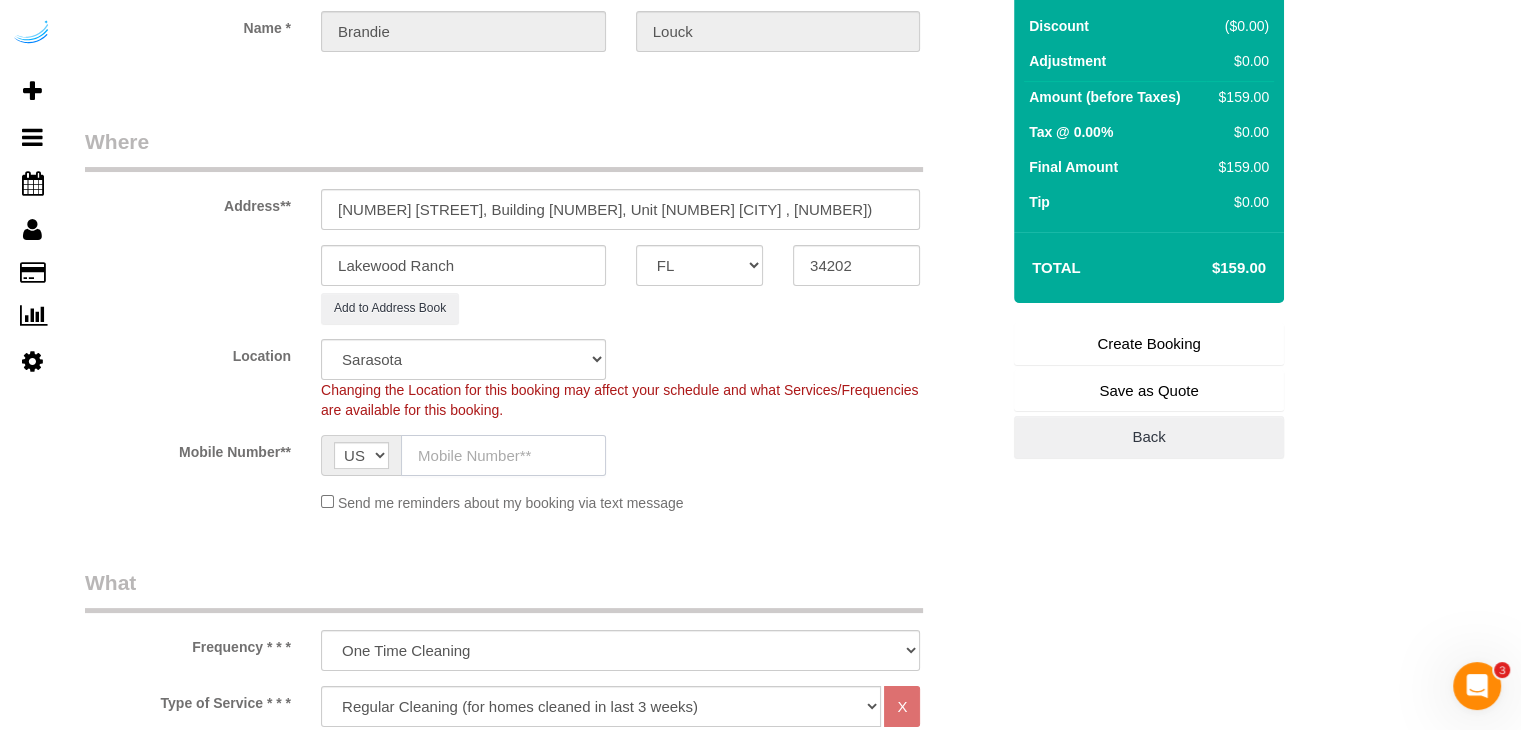 drag, startPoint x: 480, startPoint y: 447, endPoint x: 488, endPoint y: 470, distance: 24.351591 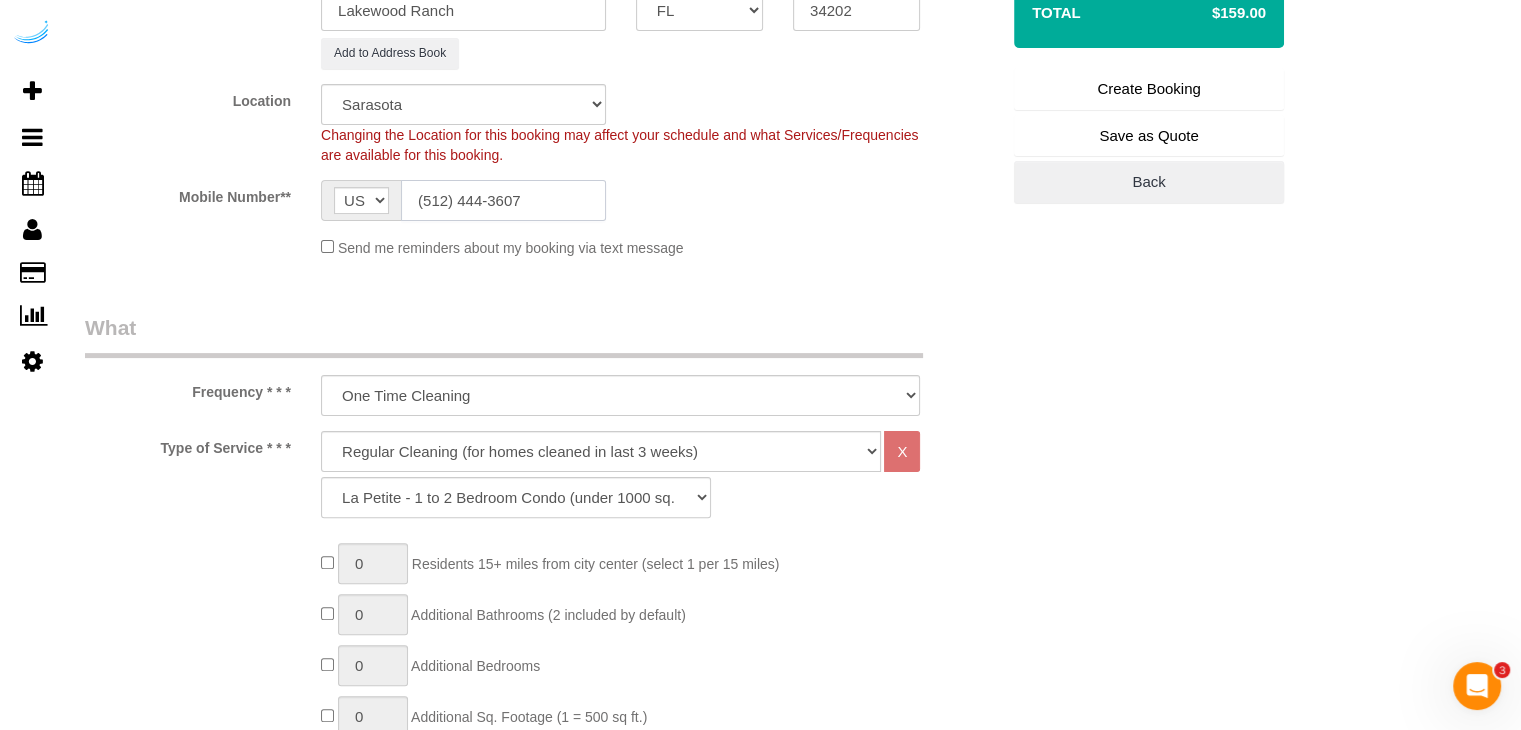 scroll, scrollTop: 600, scrollLeft: 0, axis: vertical 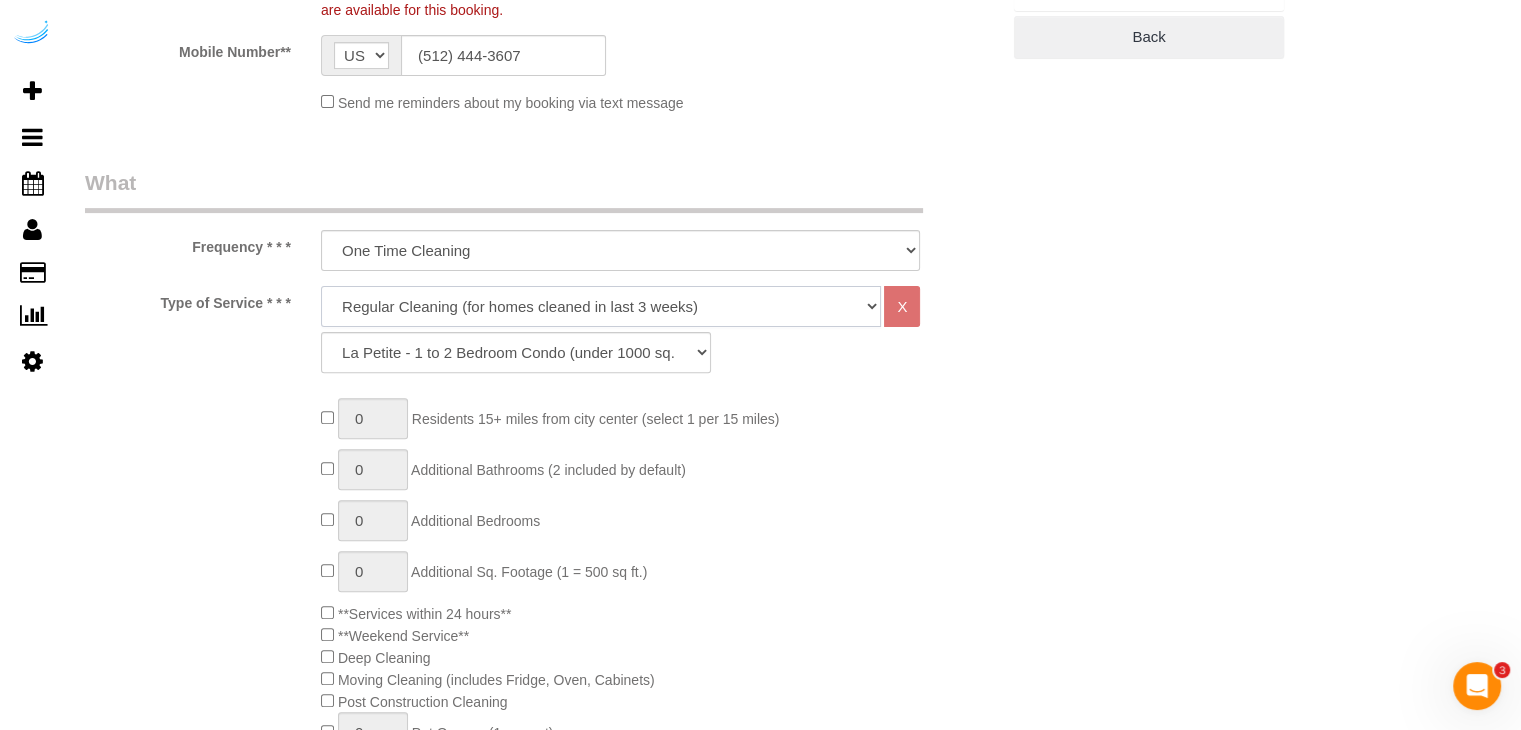 click on "Deep Cleaning (for homes that have not been cleaned in 3+ weeks) Spruce Regular Cleaning (for homes cleaned in last 3 weeks) Moving Cleanup (to clean home for new tenants) Post Construction Cleaning Vacation Rental Cleaning Hourly" 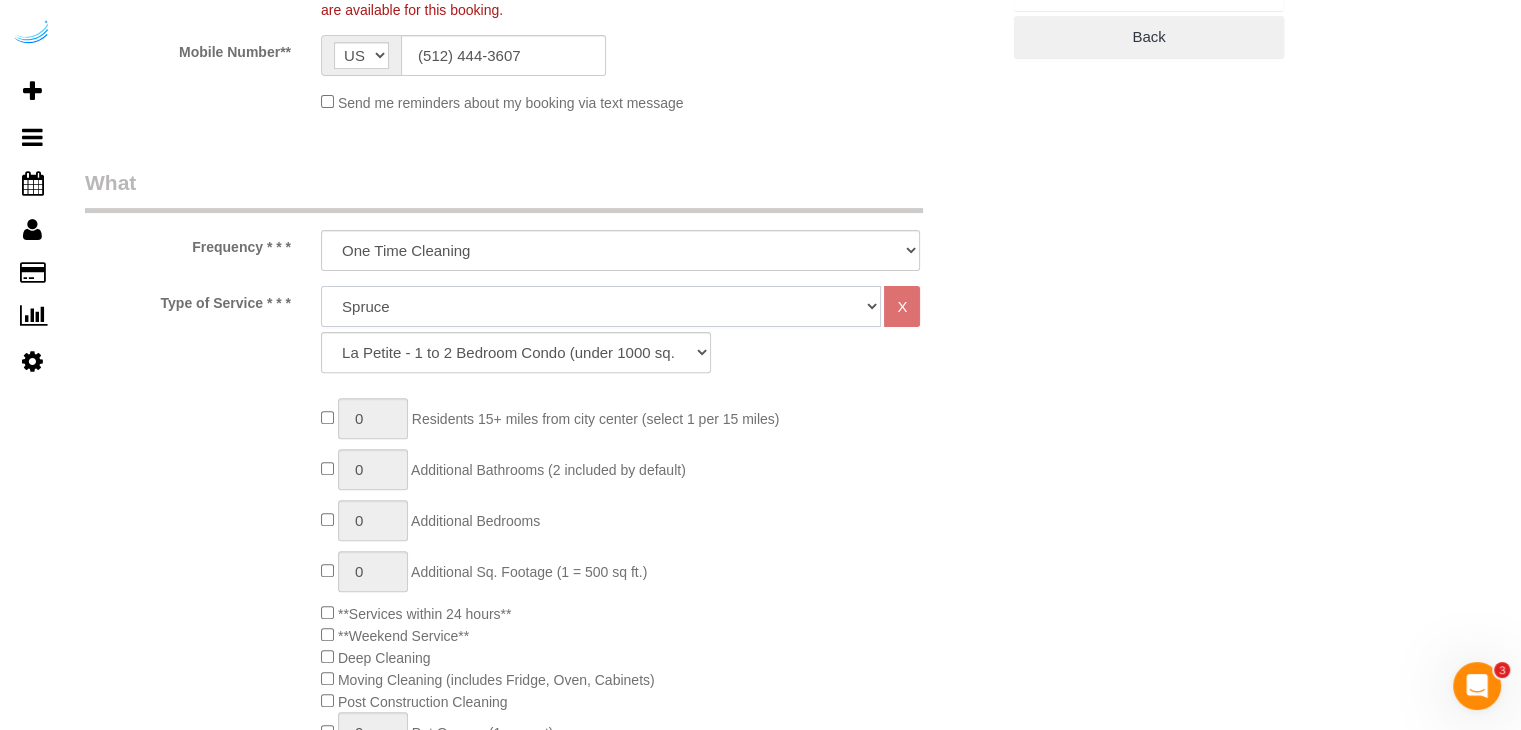 click on "Deep Cleaning (for homes that have not been cleaned in 3+ weeks) Spruce Regular Cleaning (for homes cleaned in last 3 weeks) Moving Cleanup (to clean home for new tenants) Post Construction Cleaning Vacation Rental Cleaning Hourly" 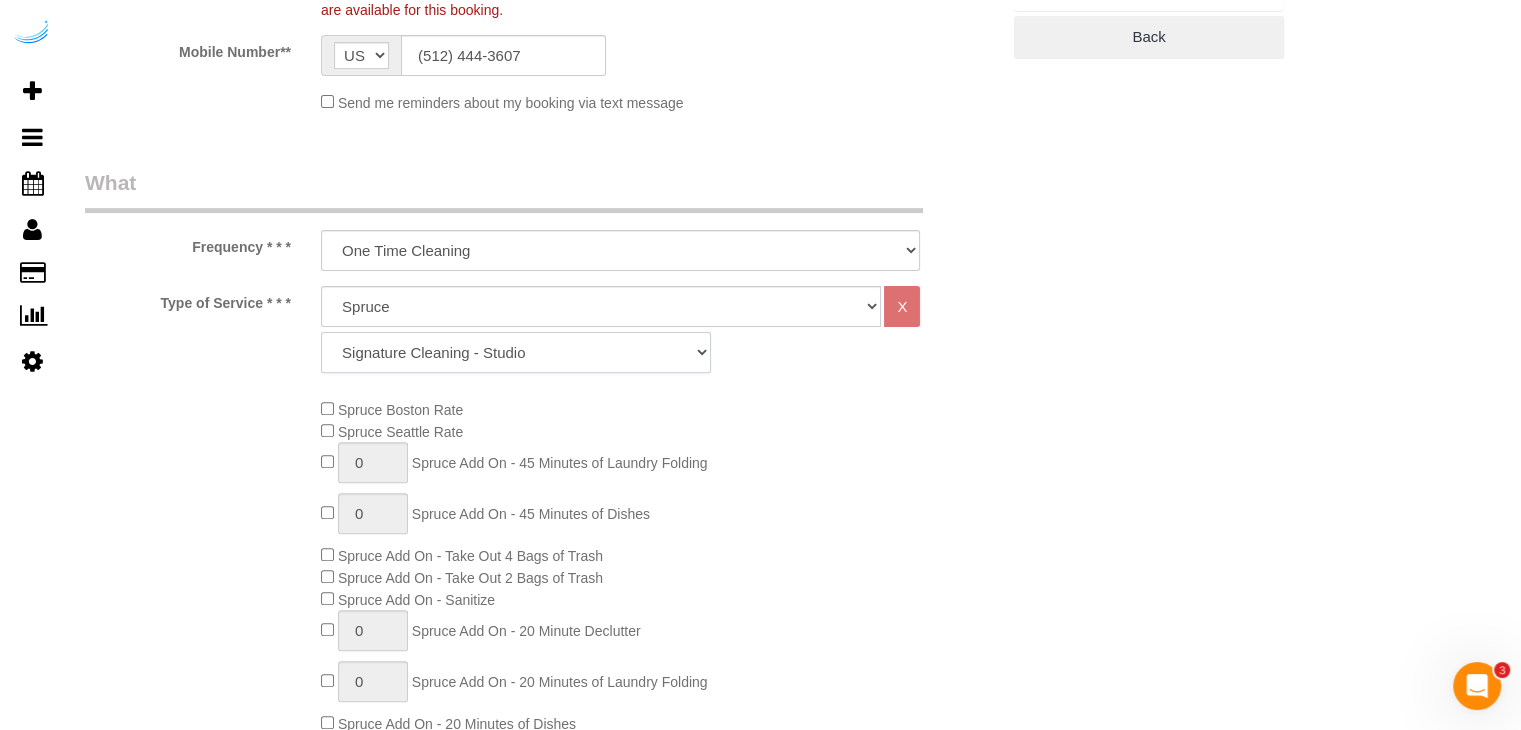 click on "Signature Cleaning - Studio Signature Cleaning - 1 Bed 1 Bath Signature Cleaning - 1 Bed 1.5 Bath Signature Cleaning - 1 Bed 1 Bath + Study Signature Cleaning - 1 Bed 2 Bath Signature Cleaning - 2 Bed 1 Bath Signature Cleaning - 2 Bed 2 Bath Signature Cleaning - 2 Bed 2.5 Bath Signature Cleaning - 2 Bed 2 Bath + Study Signature Cleaning - 3 Bed 2 Bath Signature Cleaning - 3 Bed 3 Bath Signature Cleaning - 4 Bed 2 Bath Signature Cleaning - 4 Bed 4 Bath Signature Cleaning - 5 Bed 4 Bath Signature Cleaning - 5 Bed 5 Bath Signature Cleaning - 6 Bed 6 Bath Premium Cleaning - Studio Premium Cleaning - 1 Bed 1 Bath Premium Cleaning - 1 Bed 1.5 Bath Premium Cleaning - 1 Bed 1 Bath + Study Premium Cleaning - 1 Bed 2 Bath Premium Cleaning - 2 Bed 1 Bath Premium Cleaning - 2 Bed 2 Bath Premium Cleaning - 2 Bed 2.5 Bath Premium Cleaning - 2 Bed 2 Bath + Study Premium Cleaning - 3 Bed 2 Bath Premium Cleaning - 3 Bed 3 Bath Premium Cleaning - 4 Bed 2 Bath Premium Cleaning - 4 Bed 4 Bath Premium Cleaning - 5 Bed 4 Bath" 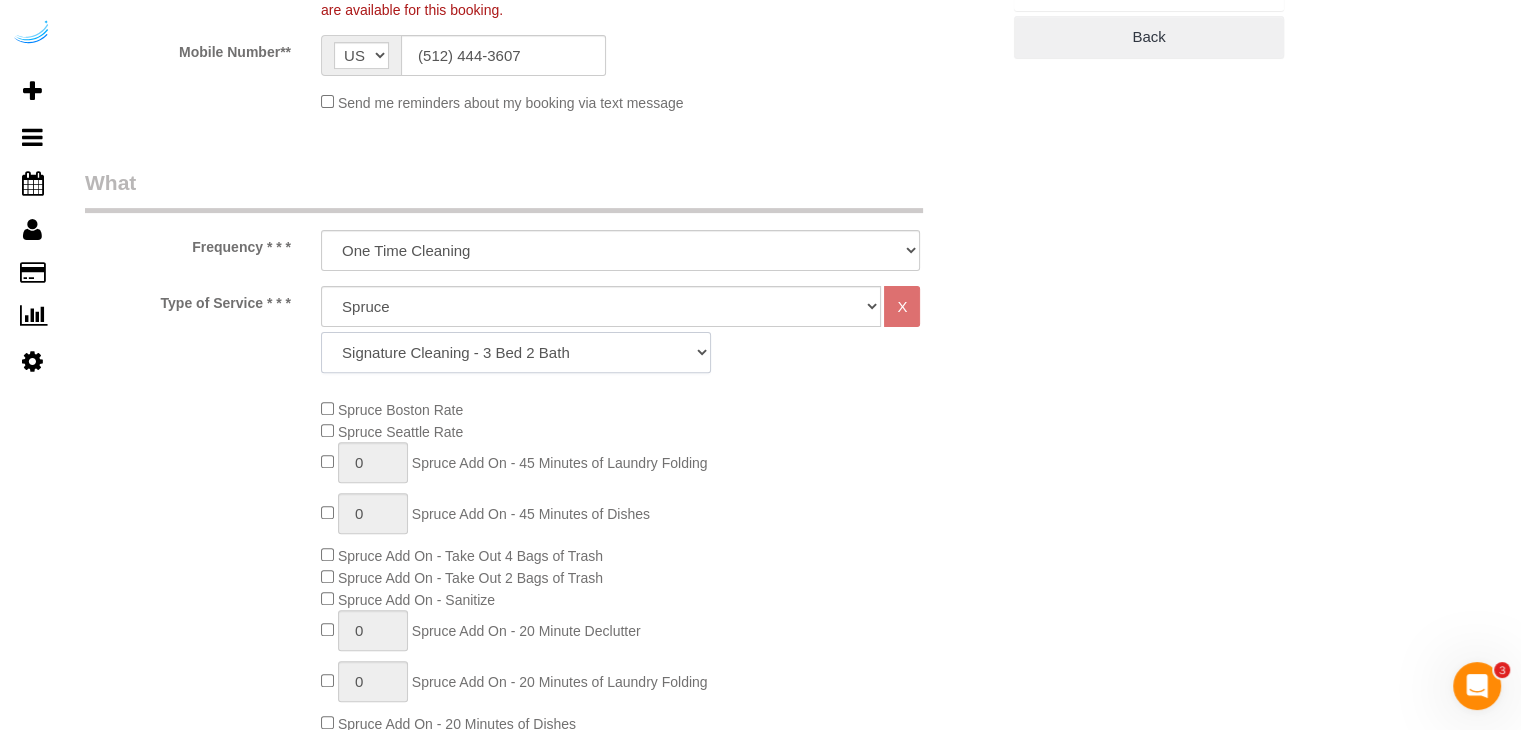 click on "Signature Cleaning - Studio Signature Cleaning - 1 Bed 1 Bath Signature Cleaning - 1 Bed 1.5 Bath Signature Cleaning - 1 Bed 1 Bath + Study Signature Cleaning - 1 Bed 2 Bath Signature Cleaning - 2 Bed 1 Bath Signature Cleaning - 2 Bed 2 Bath Signature Cleaning - 2 Bed 2.5 Bath Signature Cleaning - 2 Bed 2 Bath + Study Signature Cleaning - 3 Bed 2 Bath Signature Cleaning - 3 Bed 3 Bath Signature Cleaning - 4 Bed 2 Bath Signature Cleaning - 4 Bed 4 Bath Signature Cleaning - 5 Bed 4 Bath Signature Cleaning - 5 Bed 5 Bath Signature Cleaning - 6 Bed 6 Bath Premium Cleaning - Studio Premium Cleaning - 1 Bed 1 Bath Premium Cleaning - 1 Bed 1.5 Bath Premium Cleaning - 1 Bed 1 Bath + Study Premium Cleaning - 1 Bed 2 Bath Premium Cleaning - 2 Bed 1 Bath Premium Cleaning - 2 Bed 2 Bath Premium Cleaning - 2 Bed 2.5 Bath Premium Cleaning - 2 Bed 2 Bath + Study Premium Cleaning - 3 Bed 2 Bath Premium Cleaning - 3 Bed 3 Bath Premium Cleaning - 4 Bed 2 Bath Premium Cleaning - 4 Bed 4 Bath Premium Cleaning - 5 Bed 4 Bath" 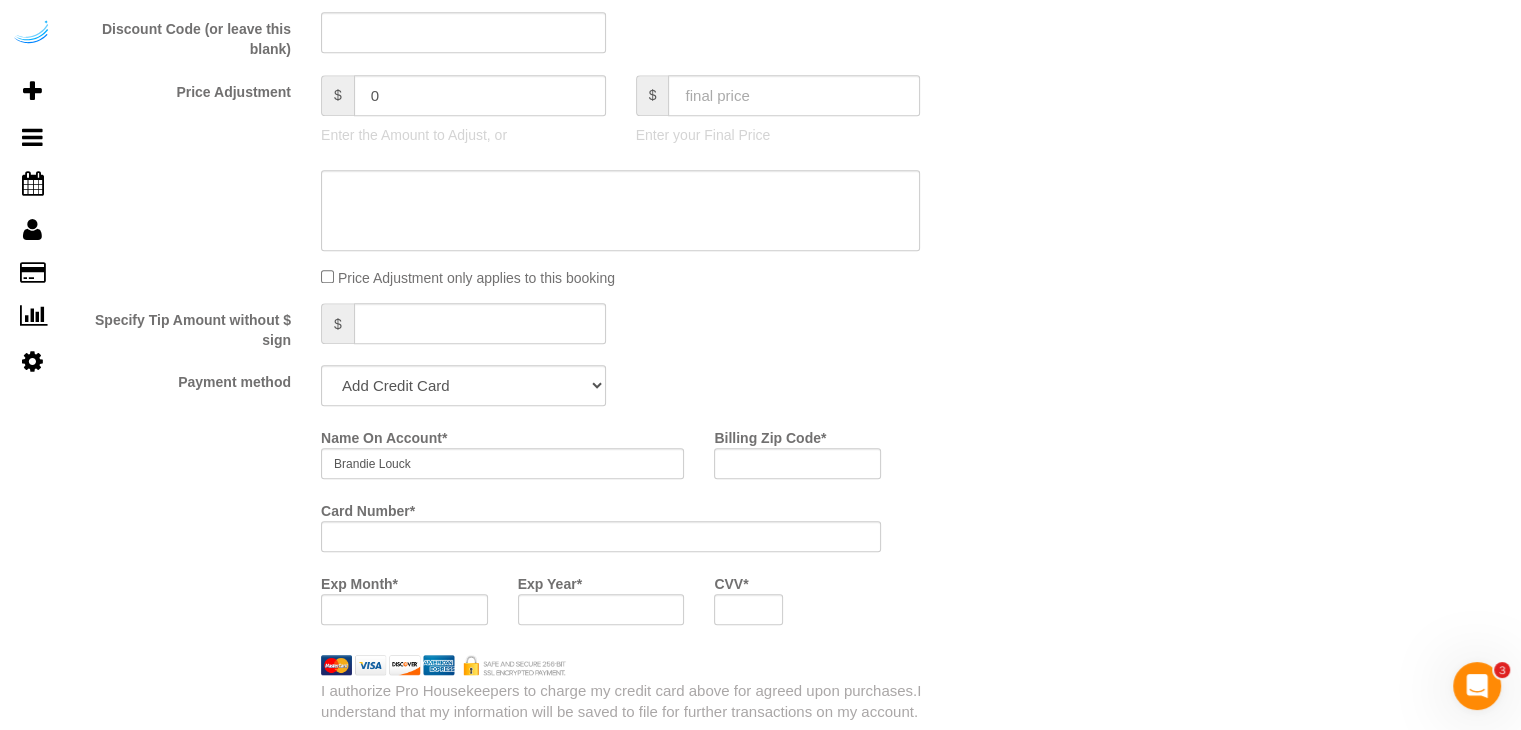 scroll, scrollTop: 1700, scrollLeft: 0, axis: vertical 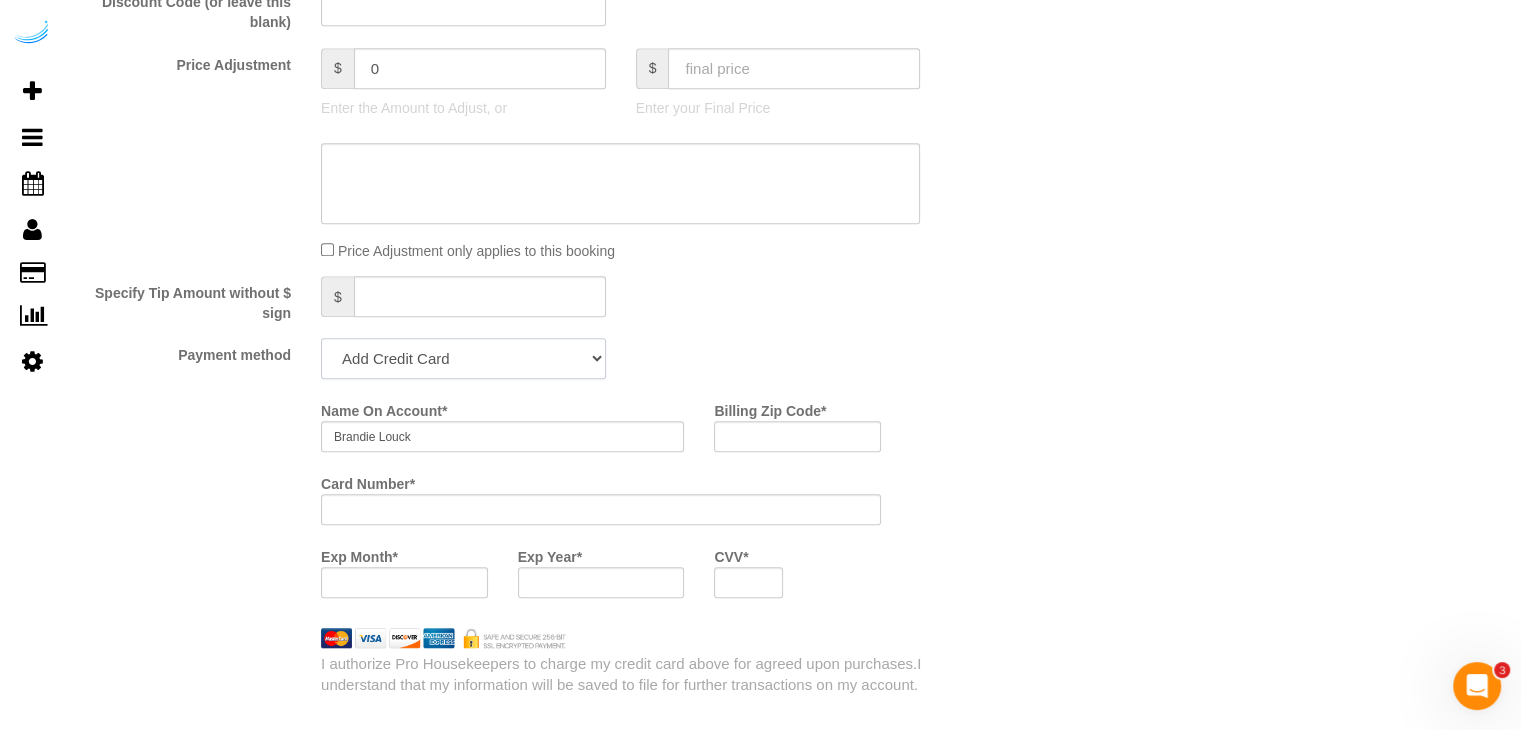 drag, startPoint x: 454, startPoint y: 370, endPoint x: 446, endPoint y: 385, distance: 17 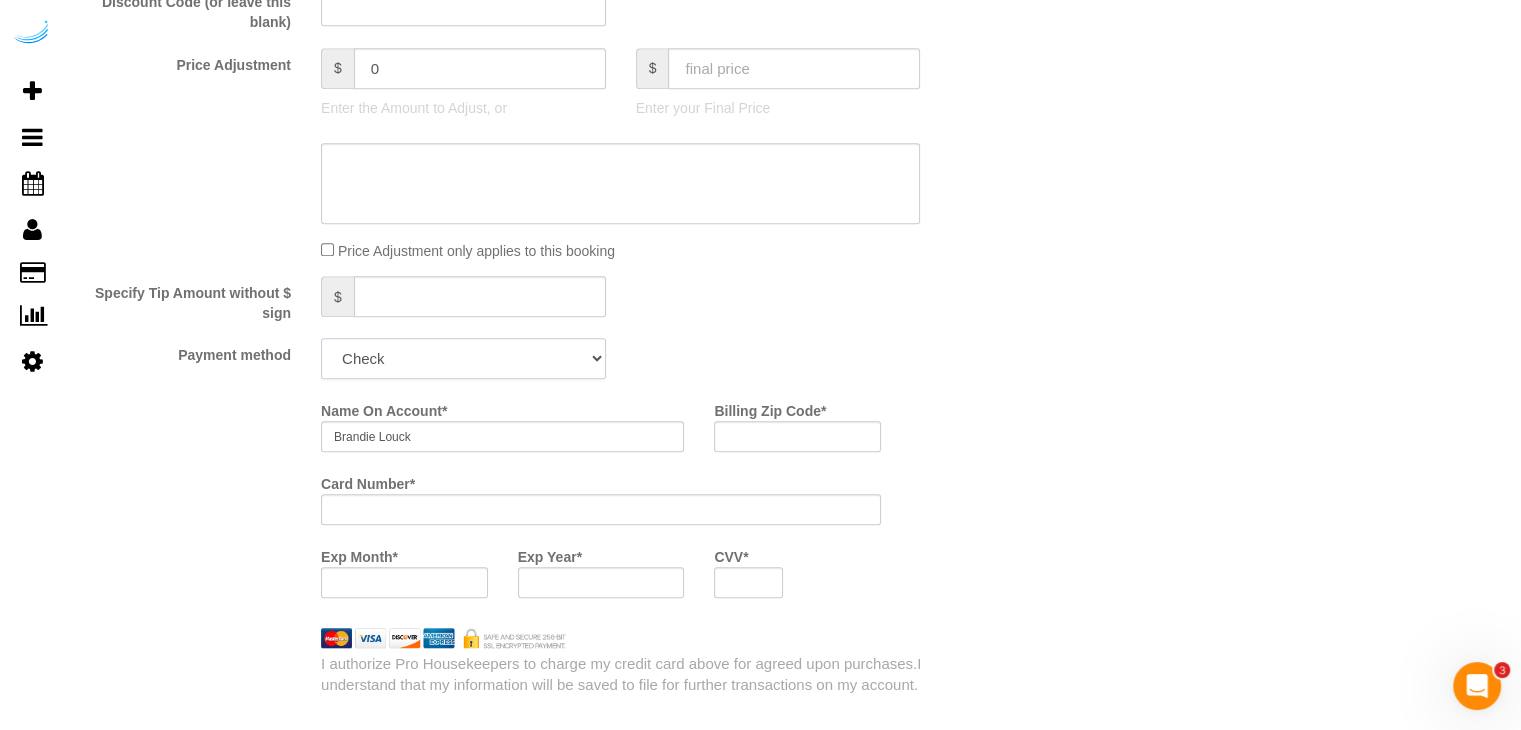 click on "Add Credit Card Cash Check Paypal" 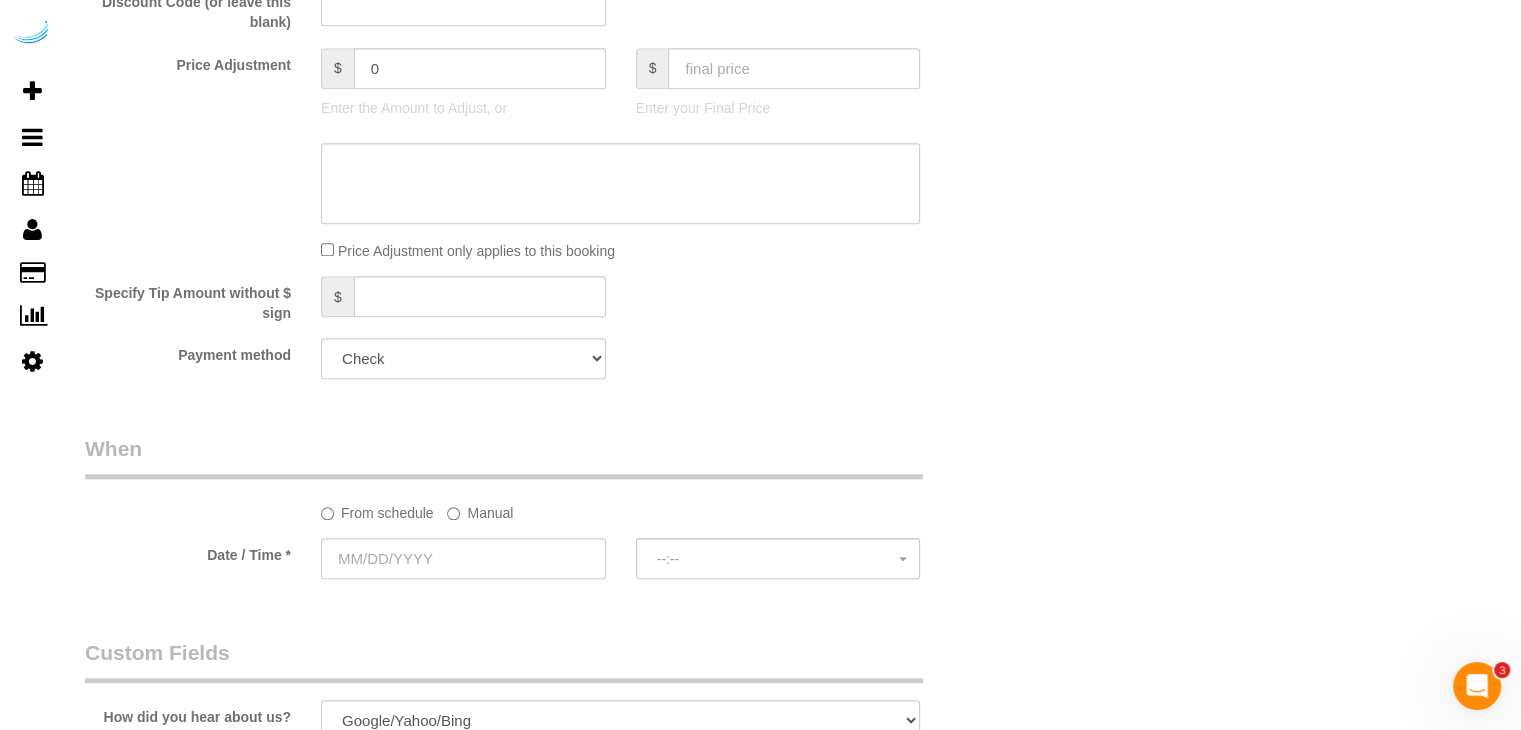 drag, startPoint x: 475, startPoint y: 521, endPoint x: 448, endPoint y: 536, distance: 30.88689 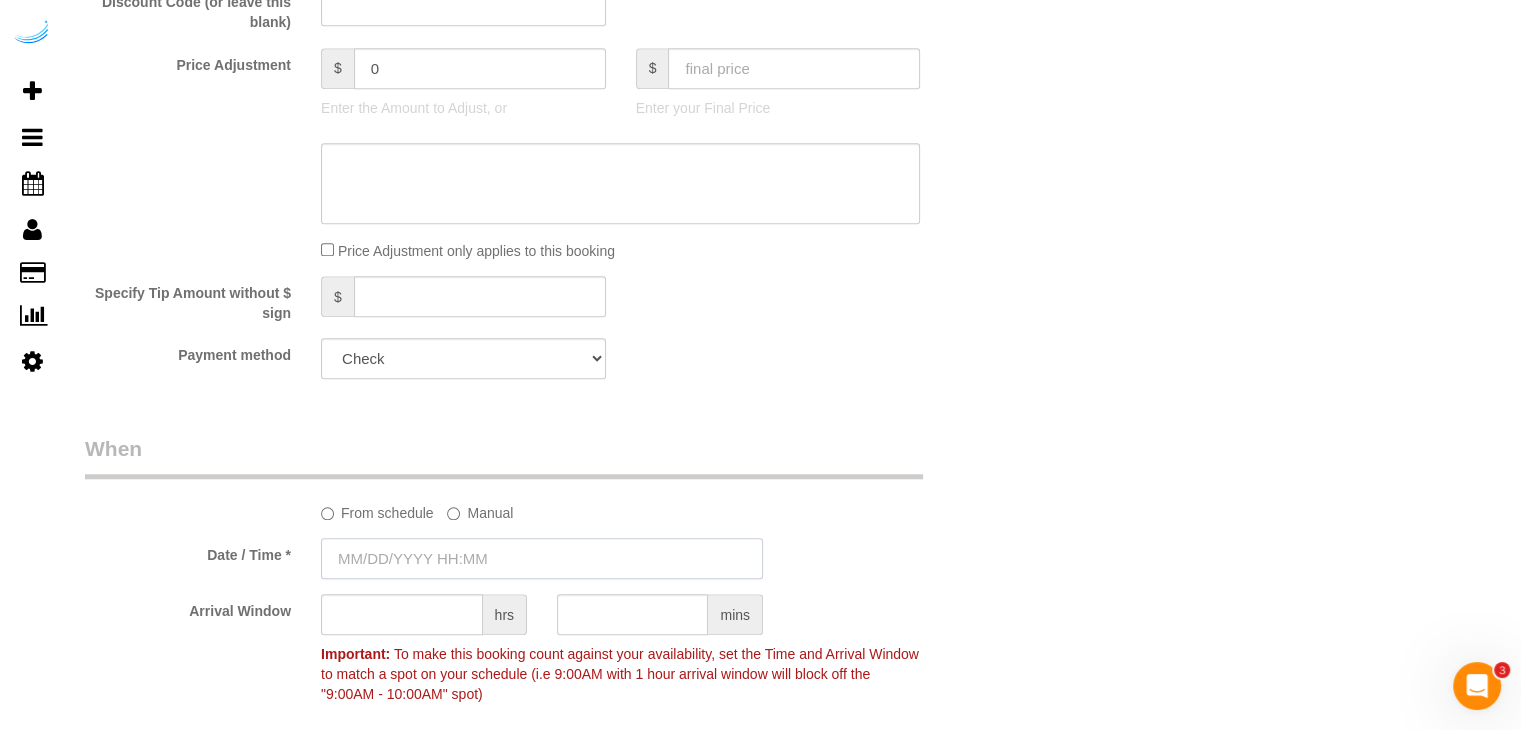 click at bounding box center (542, 558) 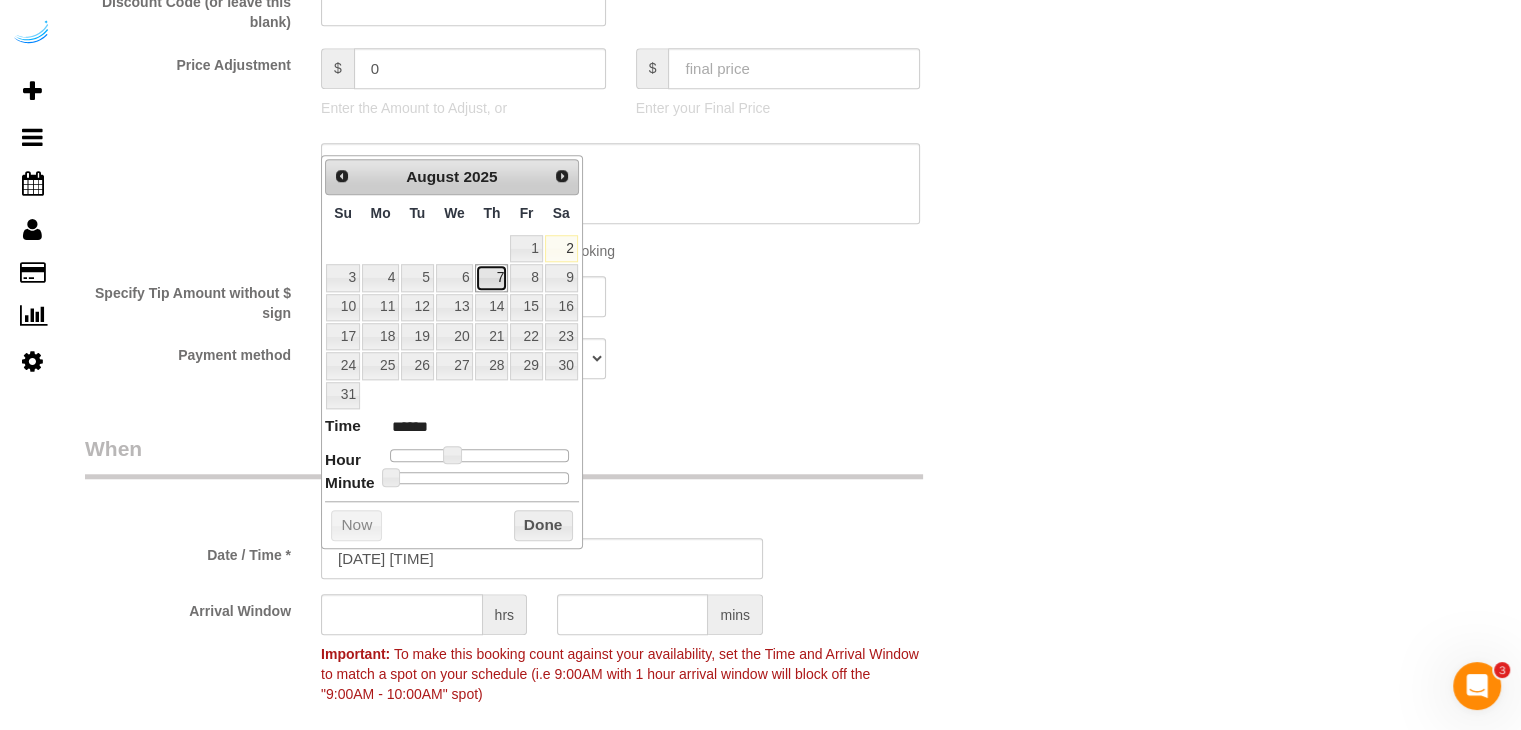 click on "7" at bounding box center (491, 277) 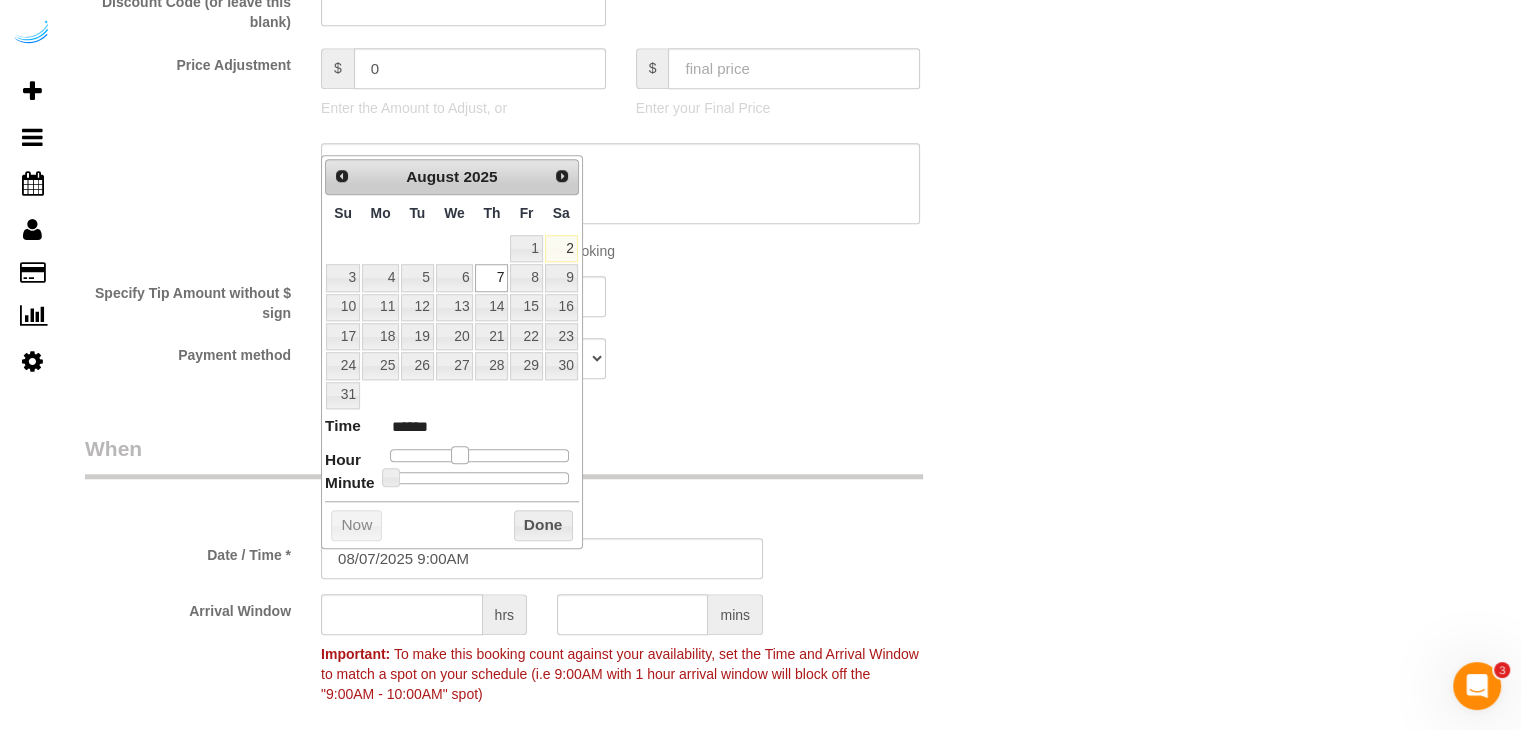 click at bounding box center (460, 455) 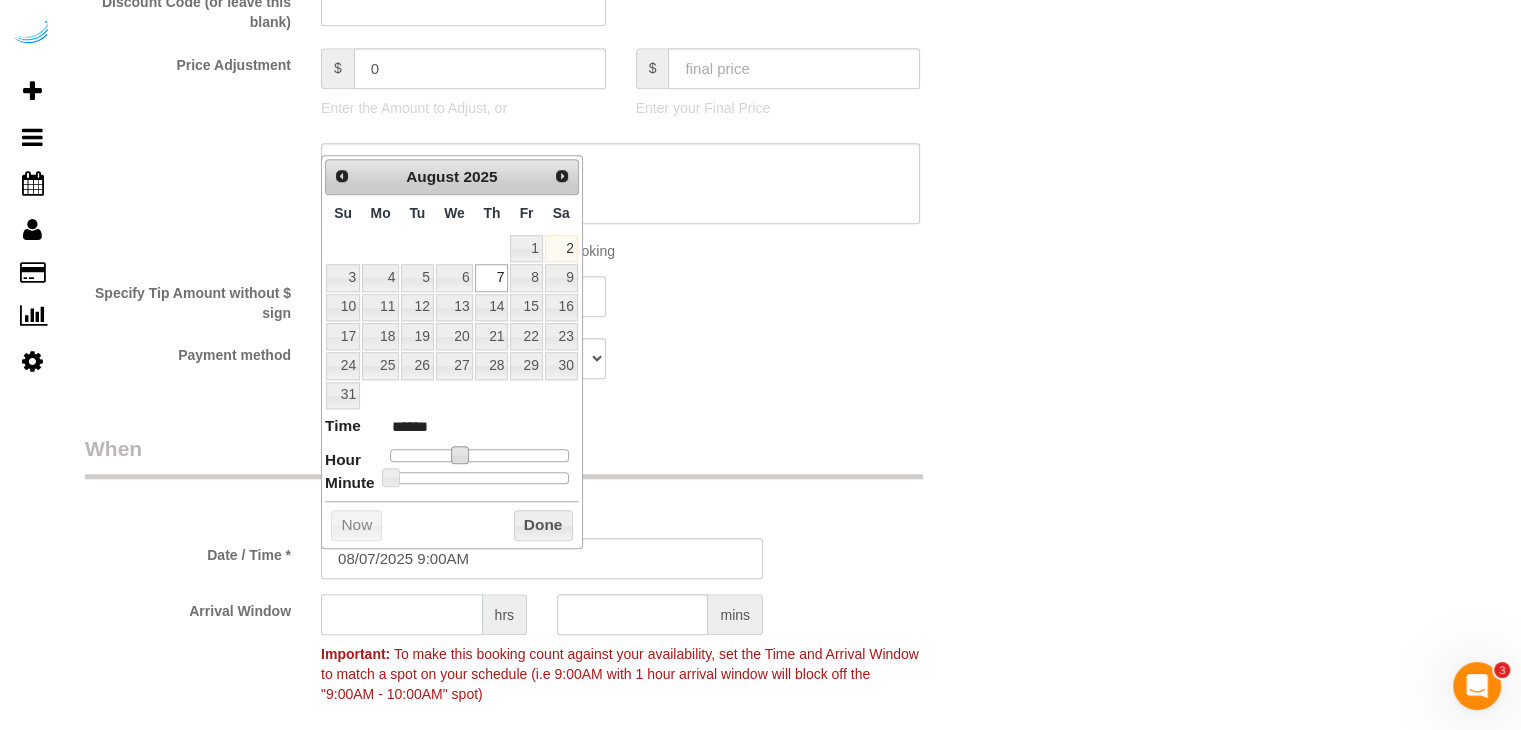 click 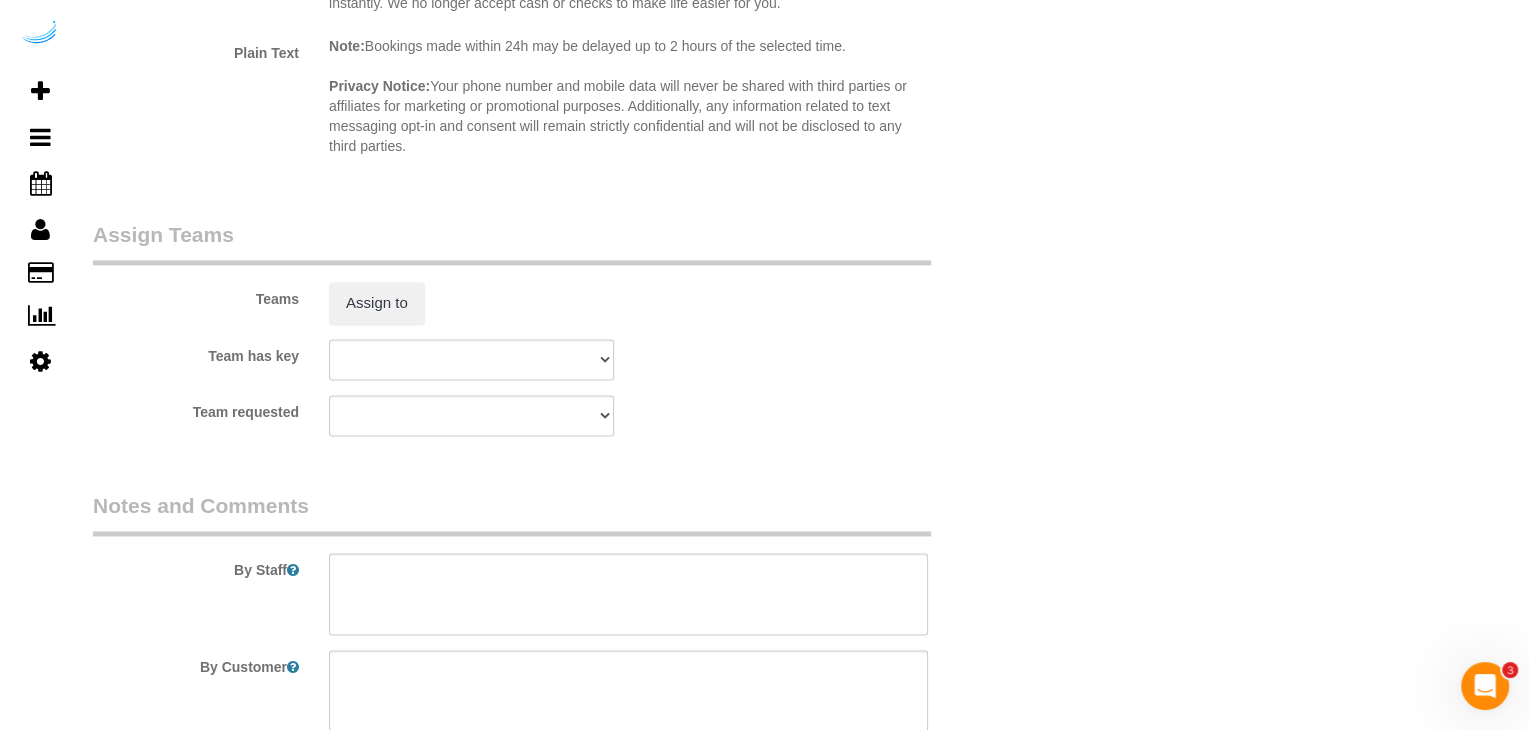 scroll, scrollTop: 2800, scrollLeft: 0, axis: vertical 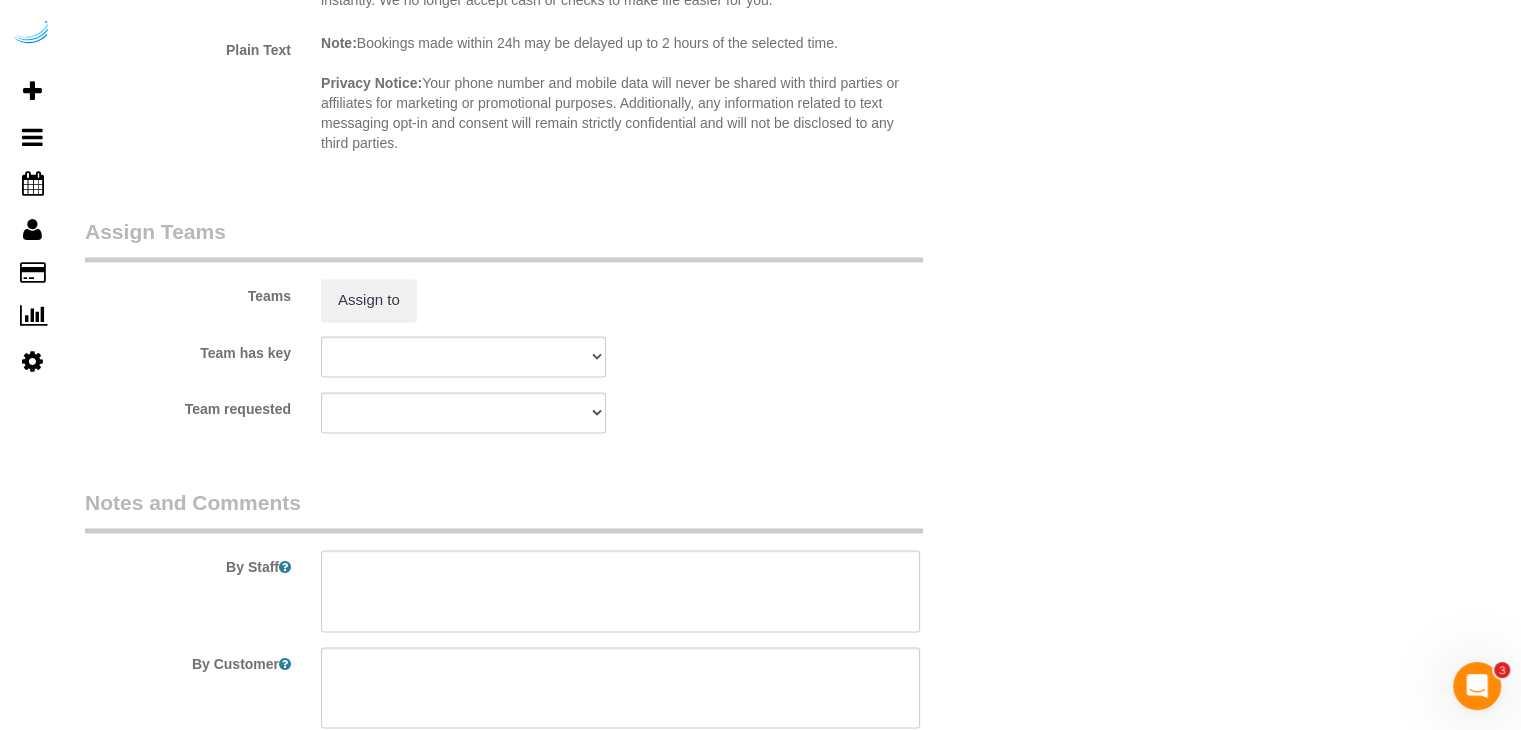 click on "Teams
Assign to
Team has key
[CITY] Team Kaysha
[CITY] Team Juan
[CITY] Team Leidiana
Team requested
[CITY] Team Kaysha
[CITY] Team Juan
[CITY] Team Leidiana" at bounding box center [542, 325] 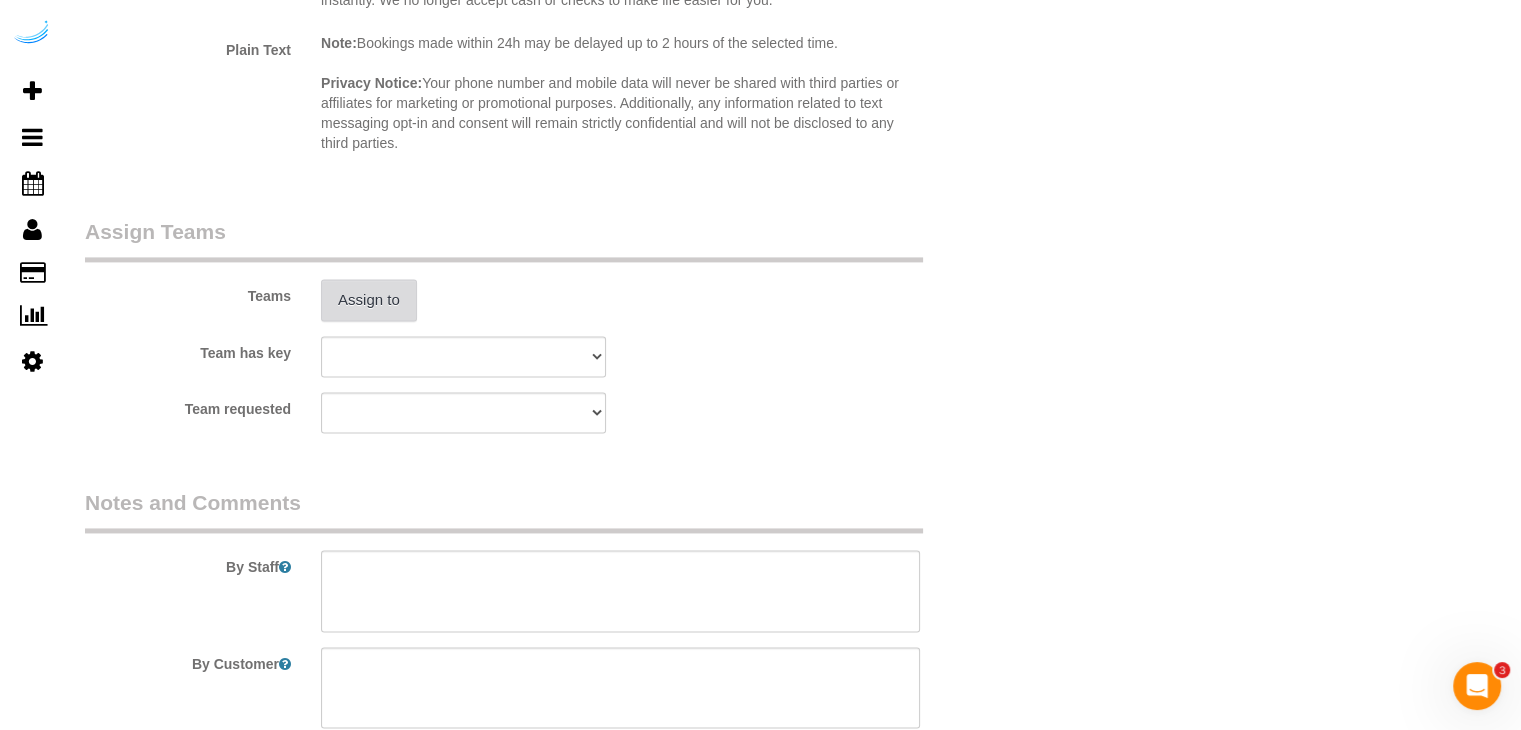 click on "Assign to" at bounding box center [369, 300] 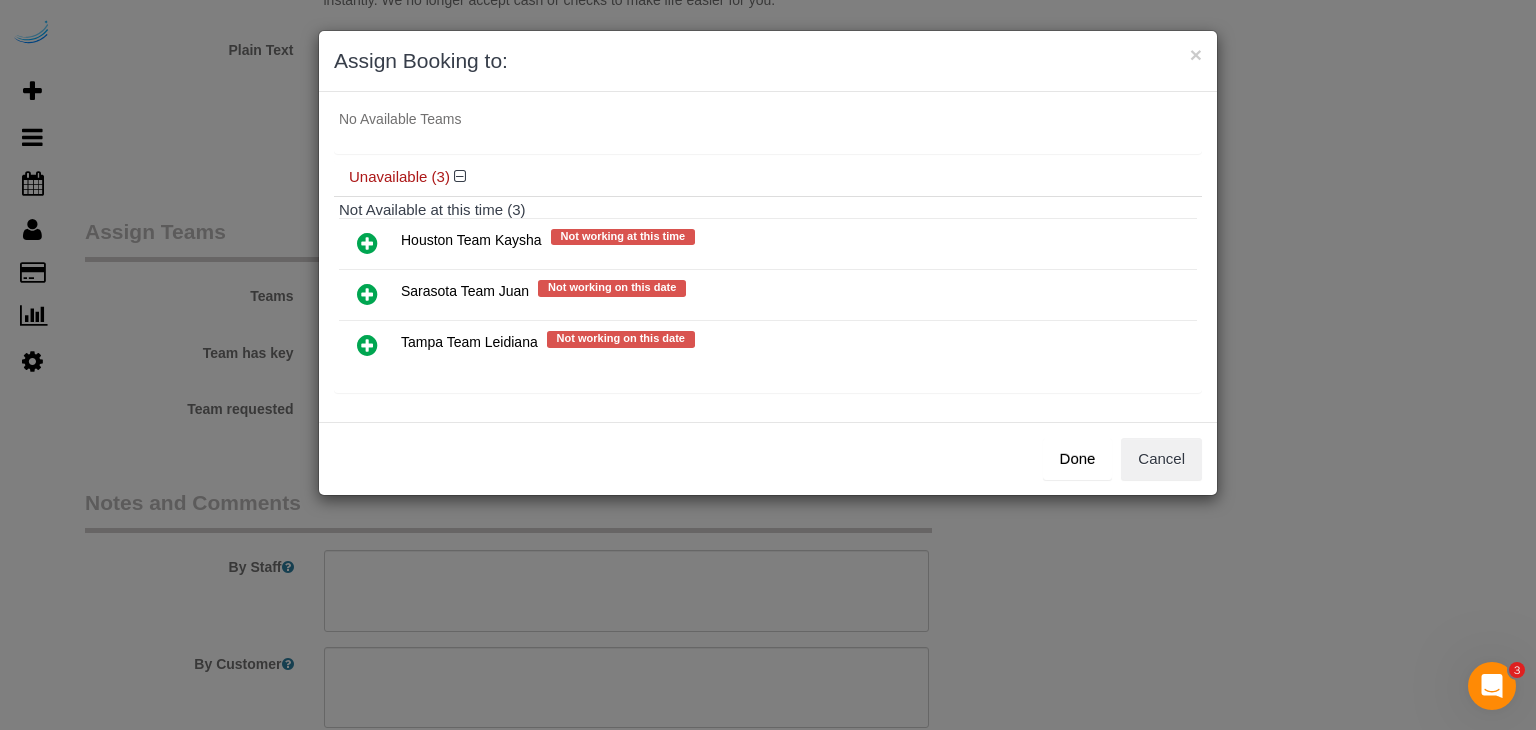 click at bounding box center [367, 294] 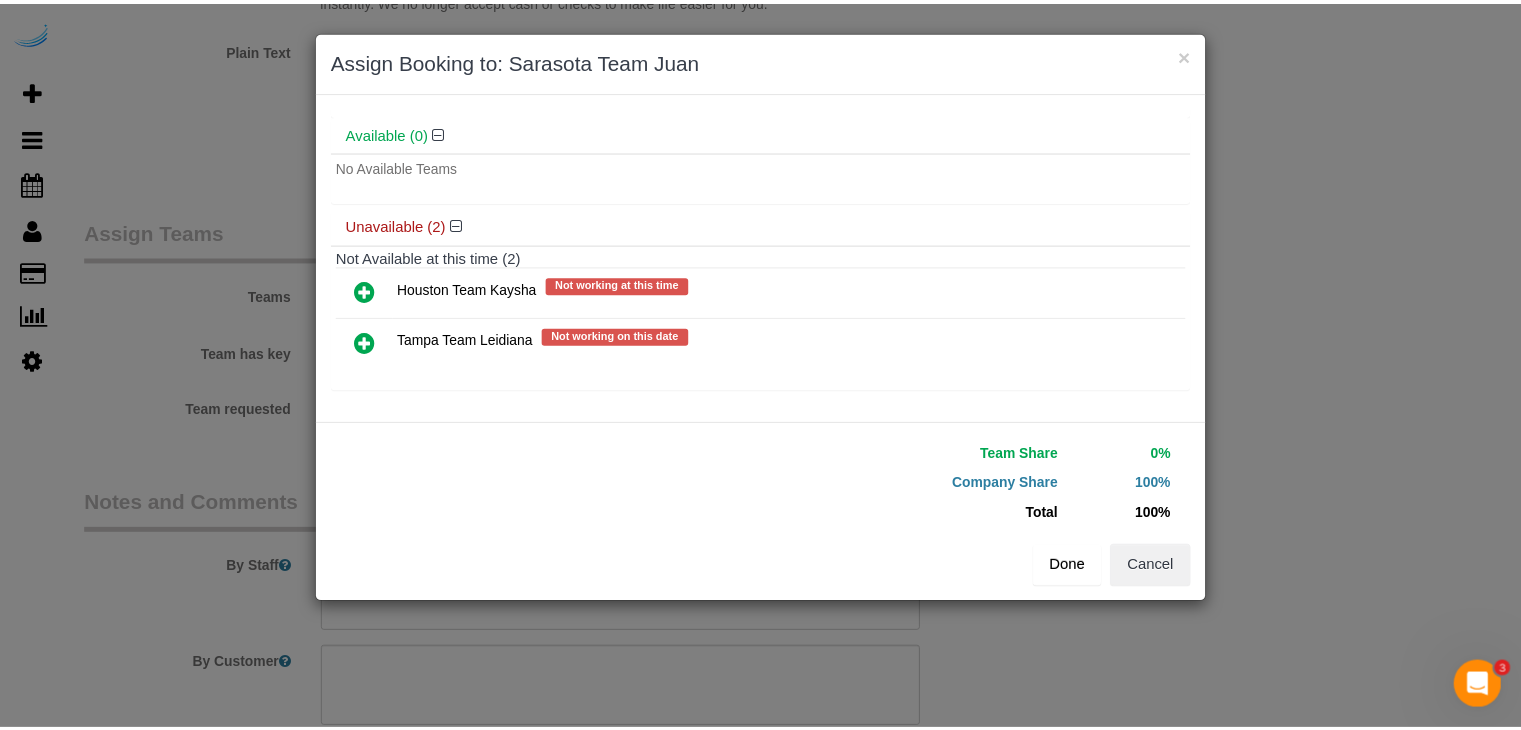 scroll, scrollTop: 106, scrollLeft: 0, axis: vertical 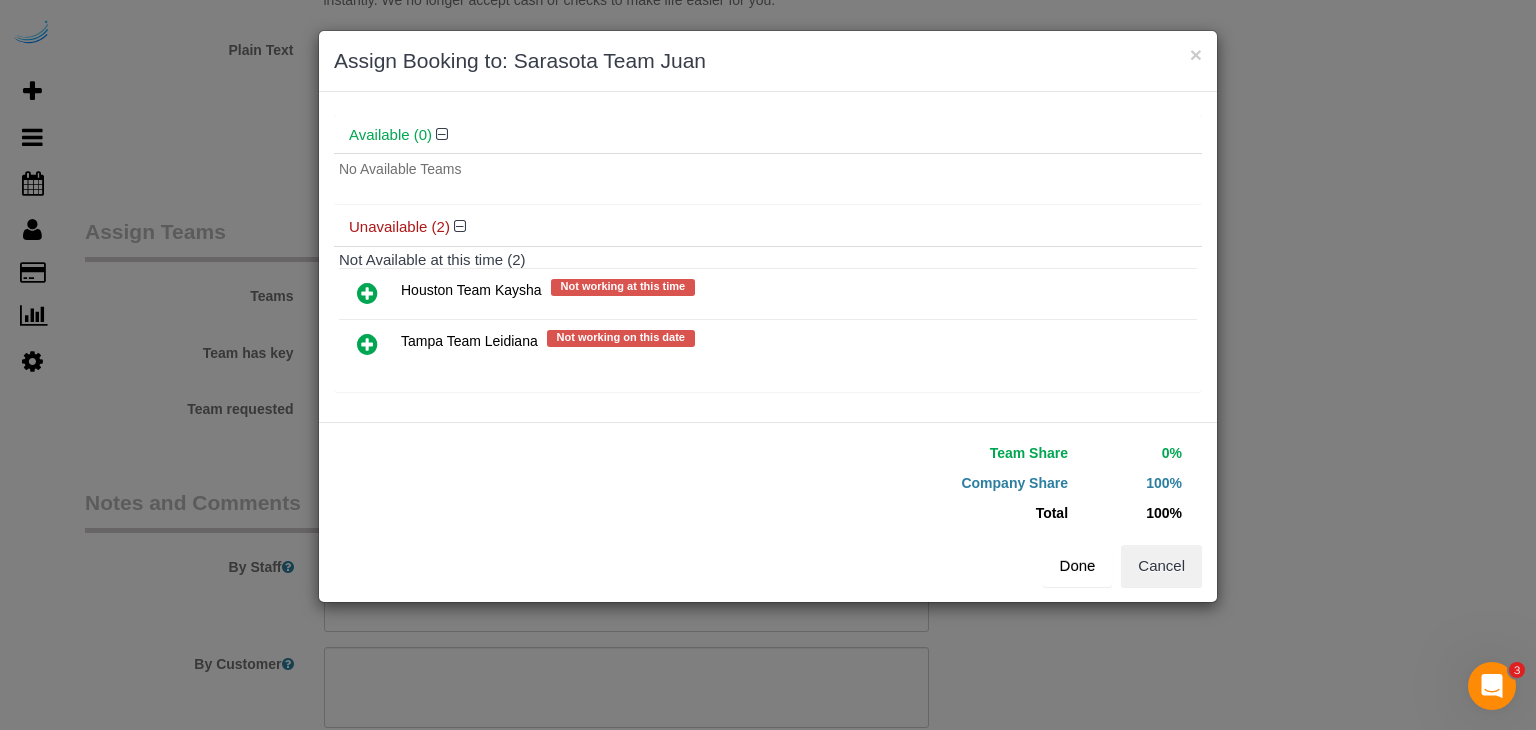 click on "Done" at bounding box center [1078, 566] 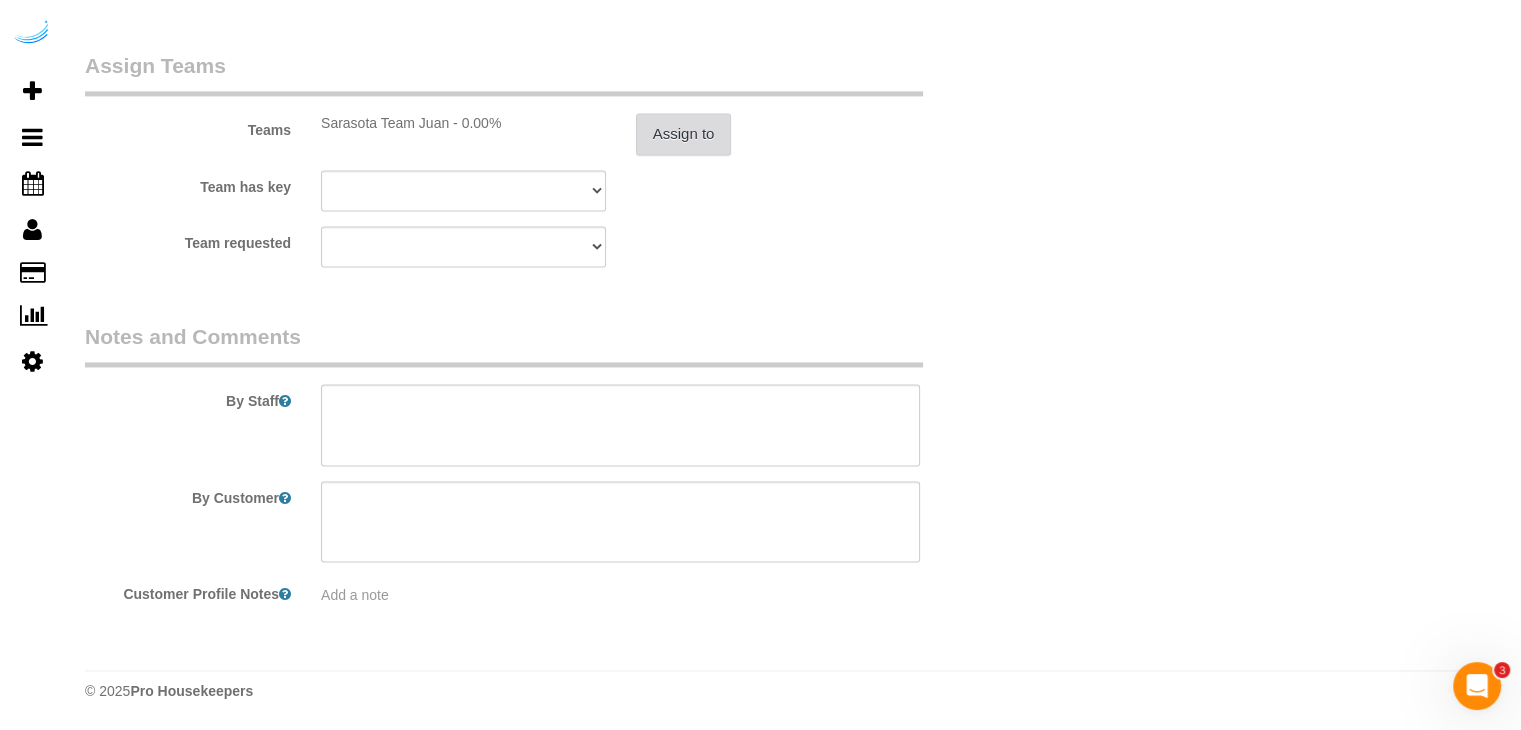 scroll, scrollTop: 2971, scrollLeft: 0, axis: vertical 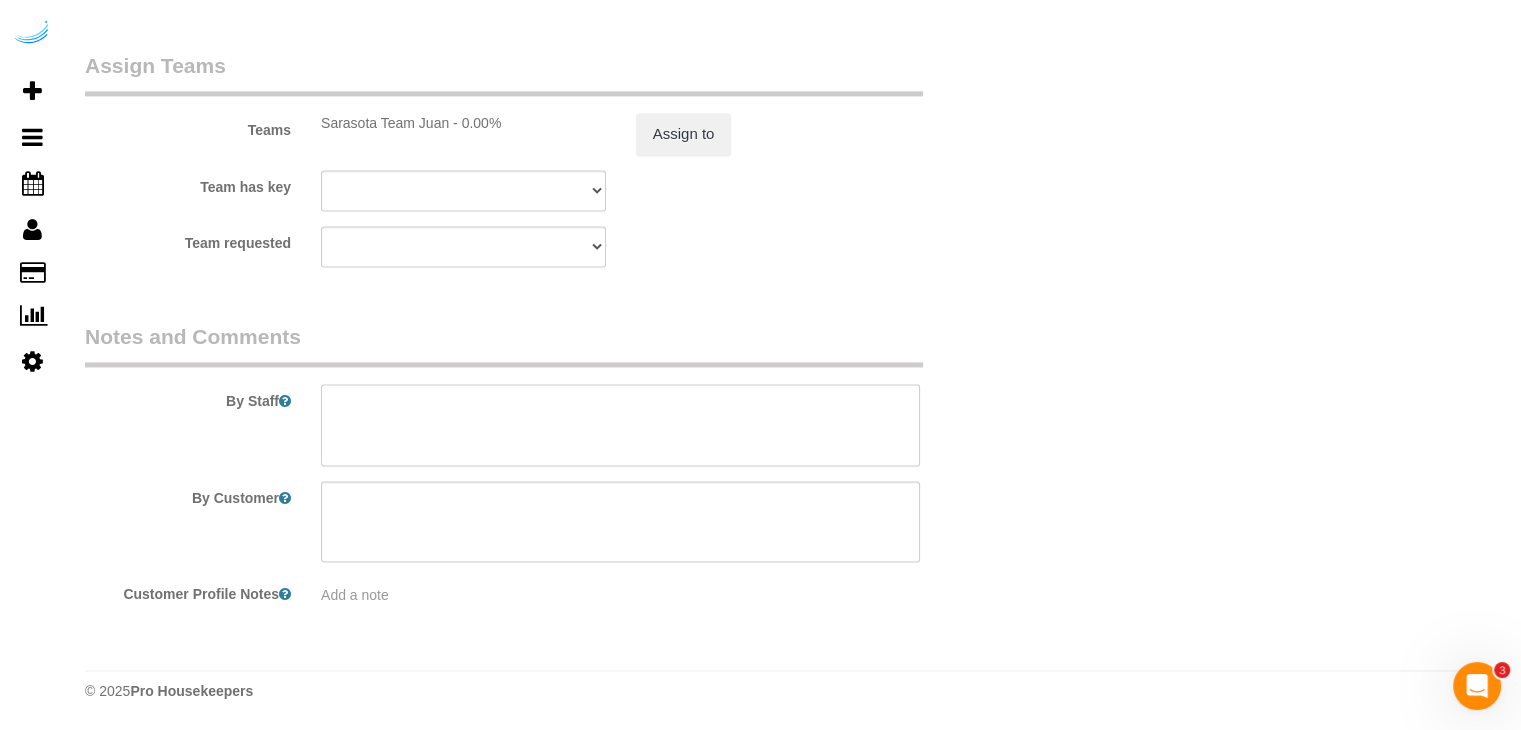 click at bounding box center [620, 425] 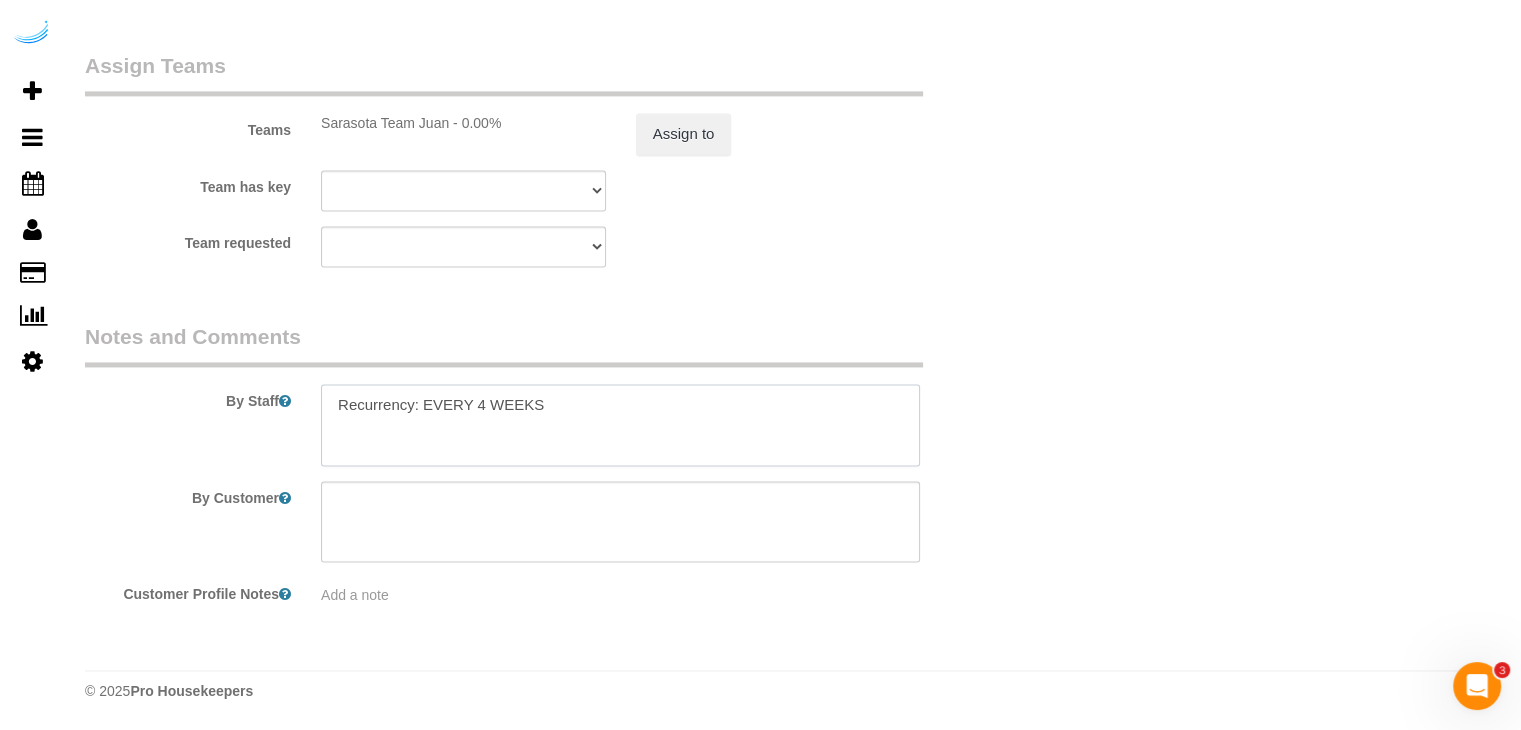 paste on "Permanent Notes:No notes from this customer.Today's Notes:Two options: Go through leasing office or park in visitor spot in parking garage with entrance in middle of building. Go to the LEFT from entrance to left set of doors and call [NUMBER] to buzz my phone
Entry Method: Someone will be home
Details:
Additional Notes:
Please call me ahead of time to let me know when you will arrive. [PHONE]. I will be home
Housekeeping Notes:" 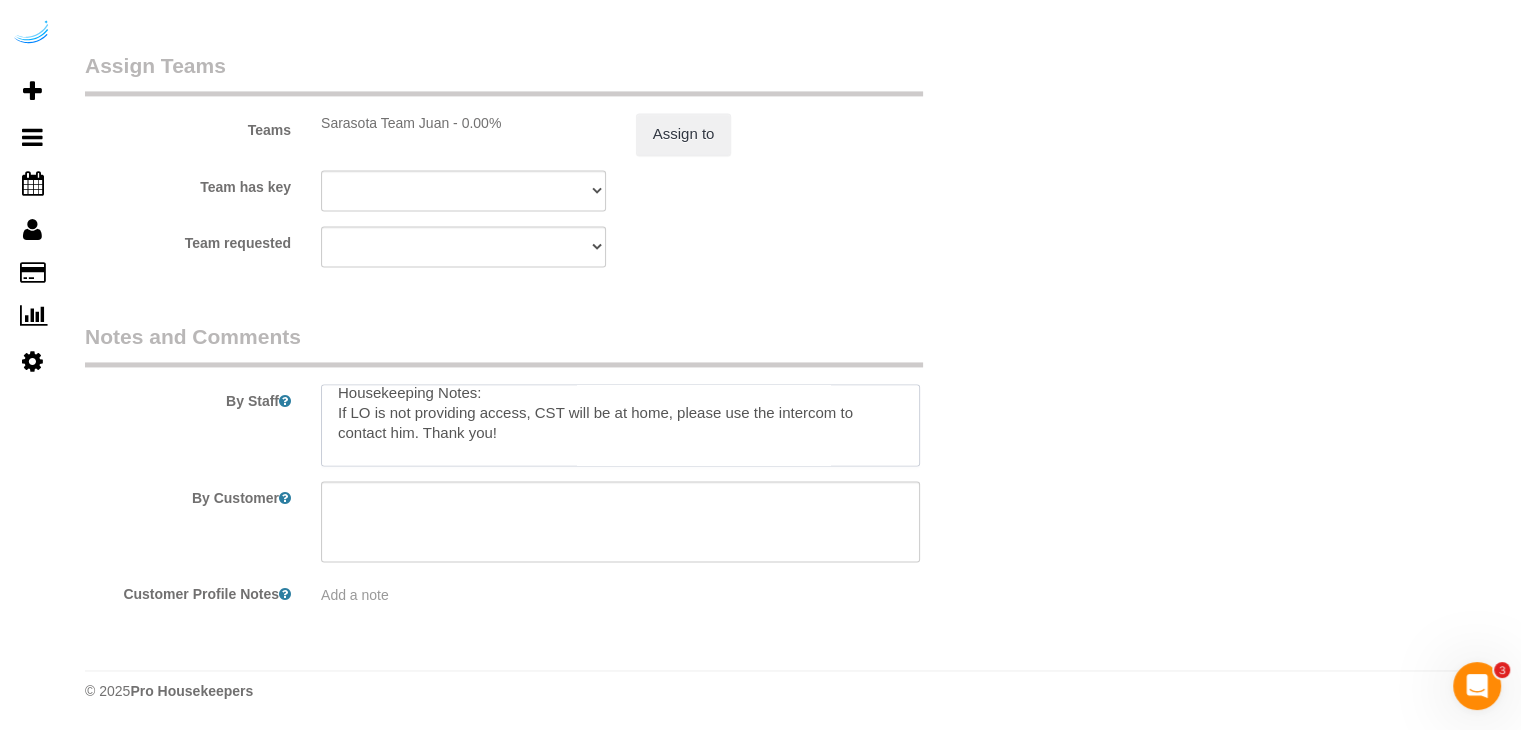 scroll, scrollTop: 0, scrollLeft: 0, axis: both 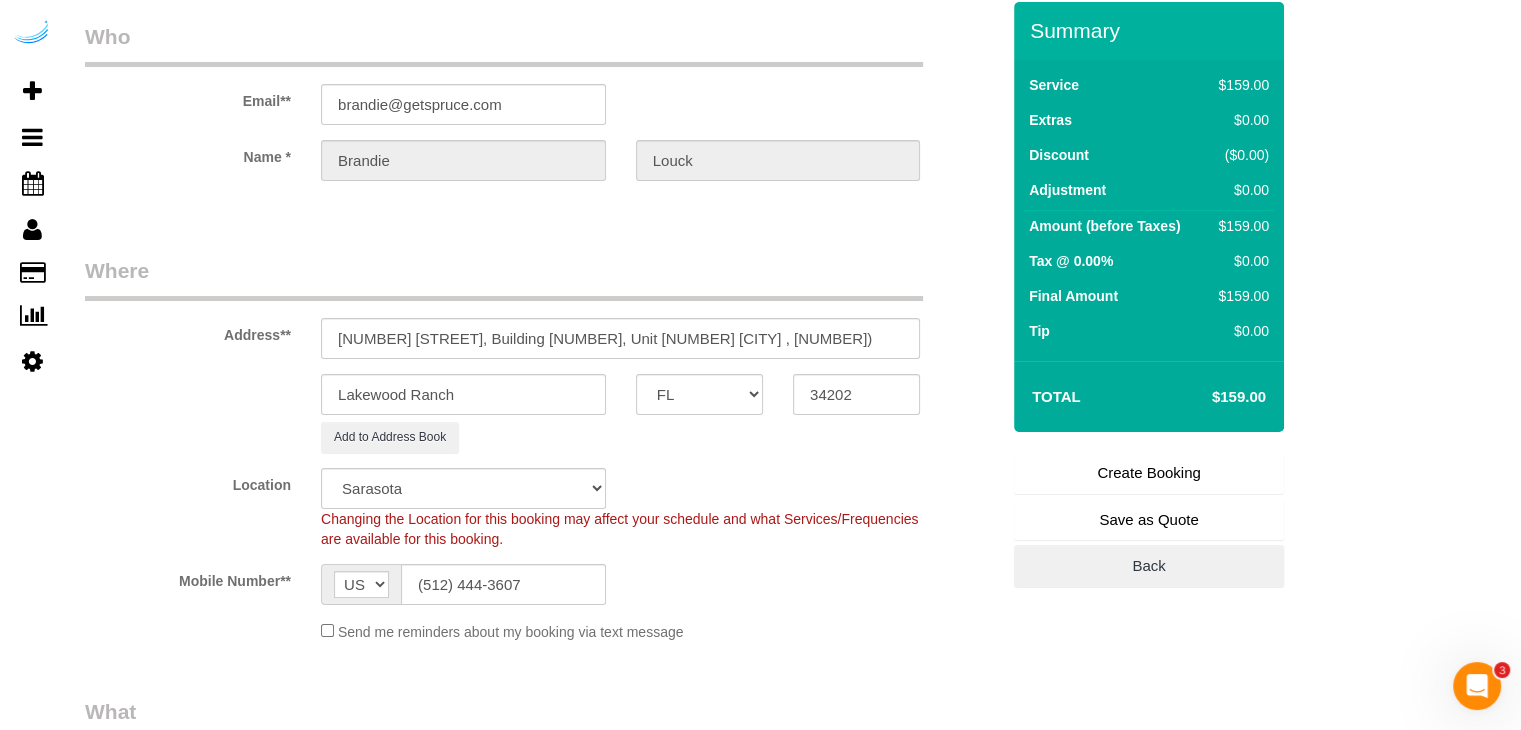 drag, startPoint x: 1113, startPoint y: 465, endPoint x: 1096, endPoint y: 461, distance: 17.464249 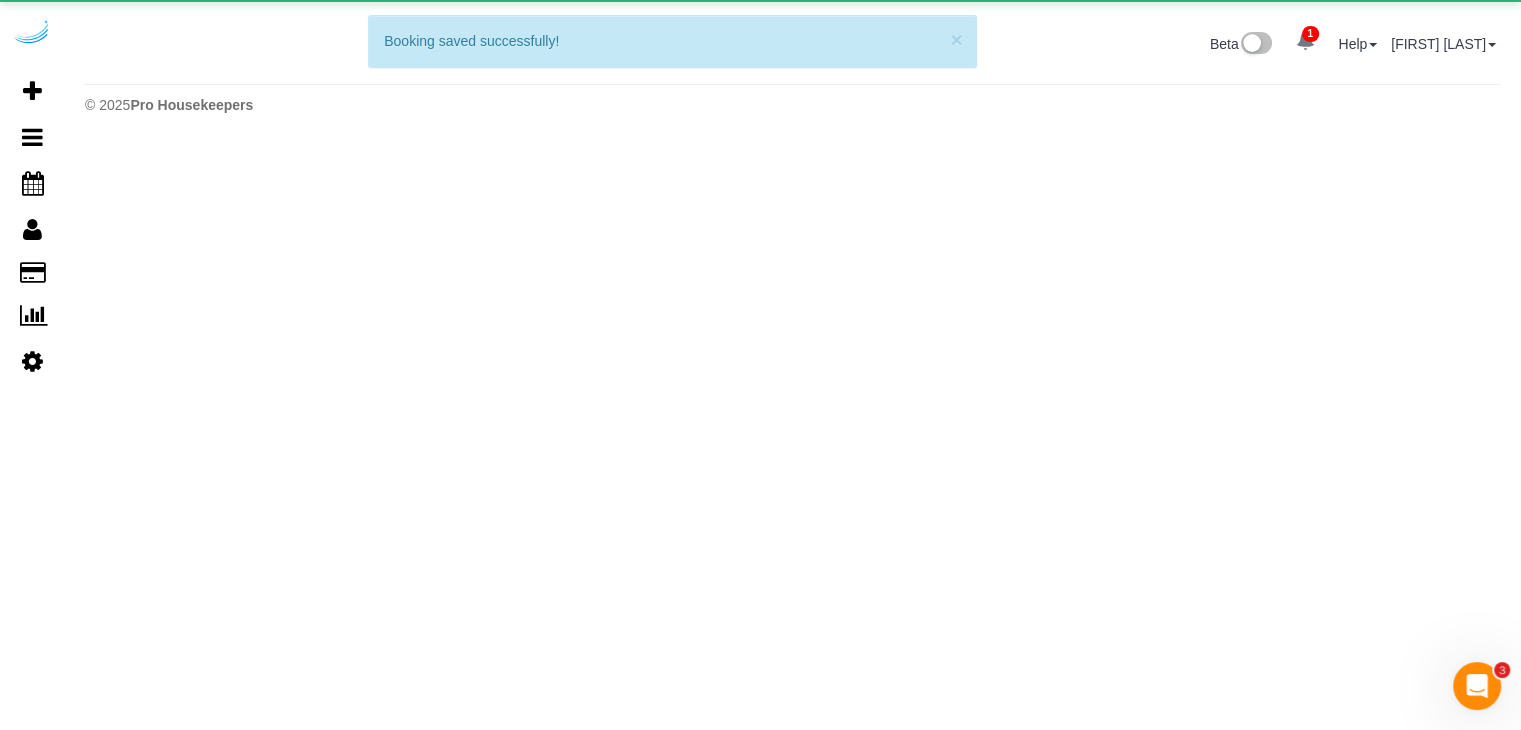 scroll, scrollTop: 0, scrollLeft: 0, axis: both 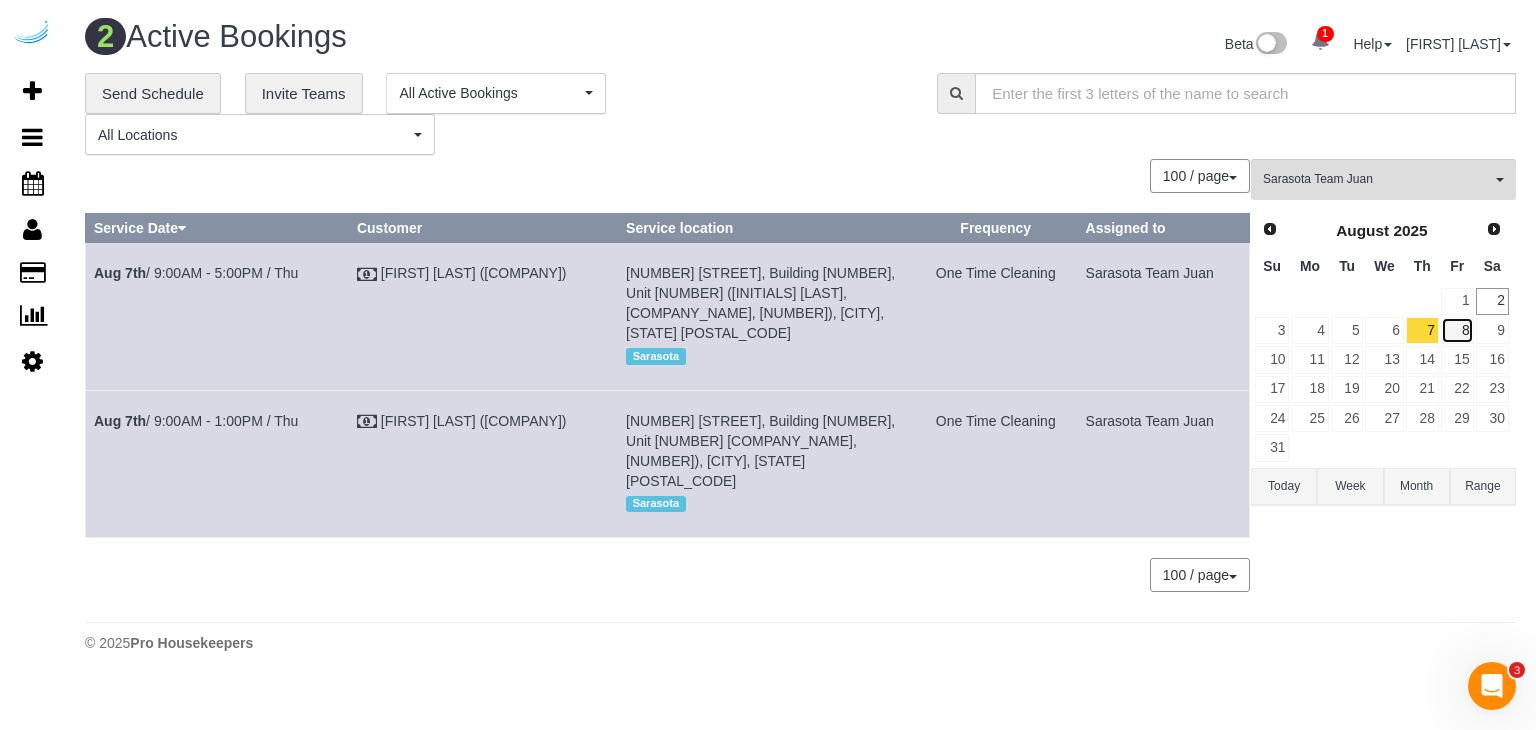 click on "8" at bounding box center [1457, 330] 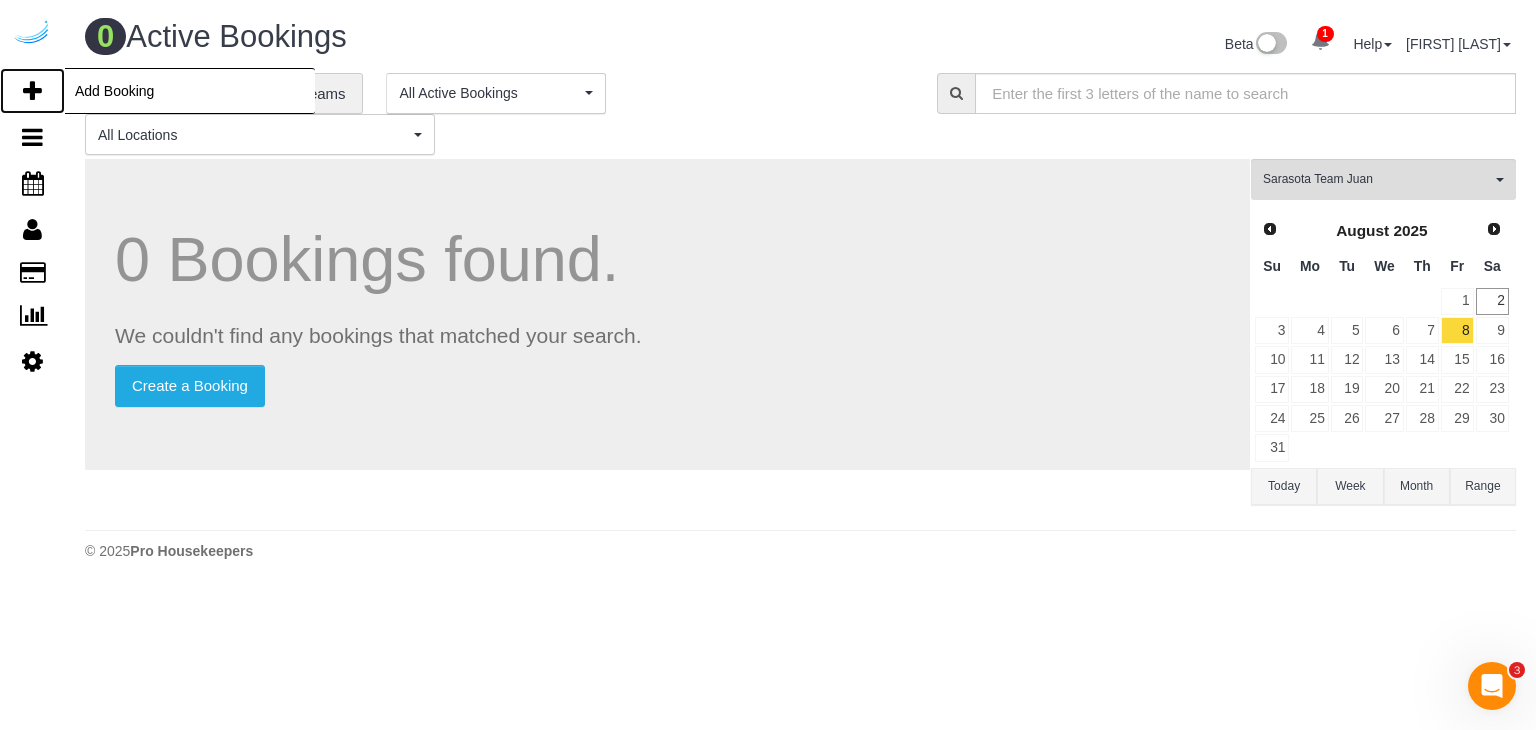 click on "Add Booking" at bounding box center [32, 91] 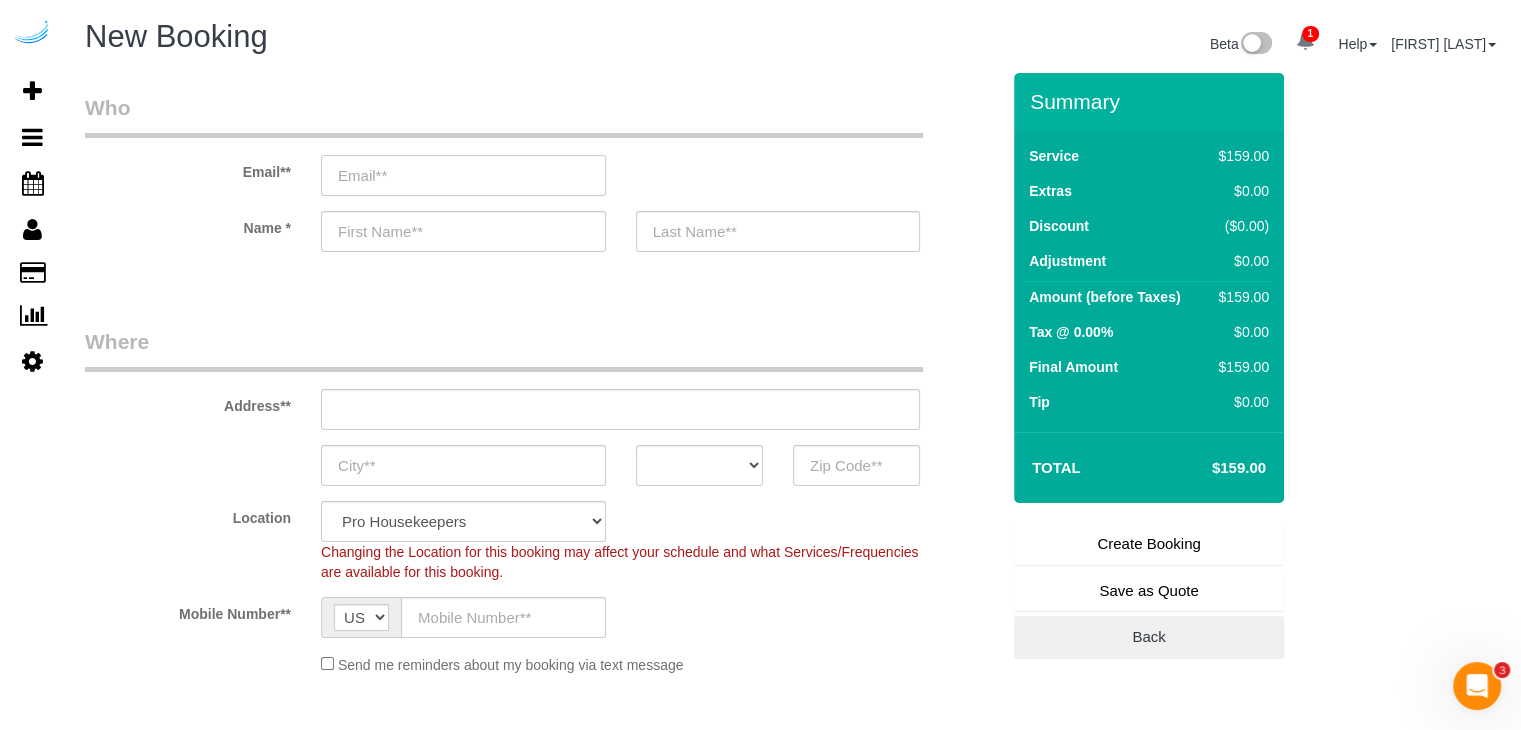 click at bounding box center [463, 175] 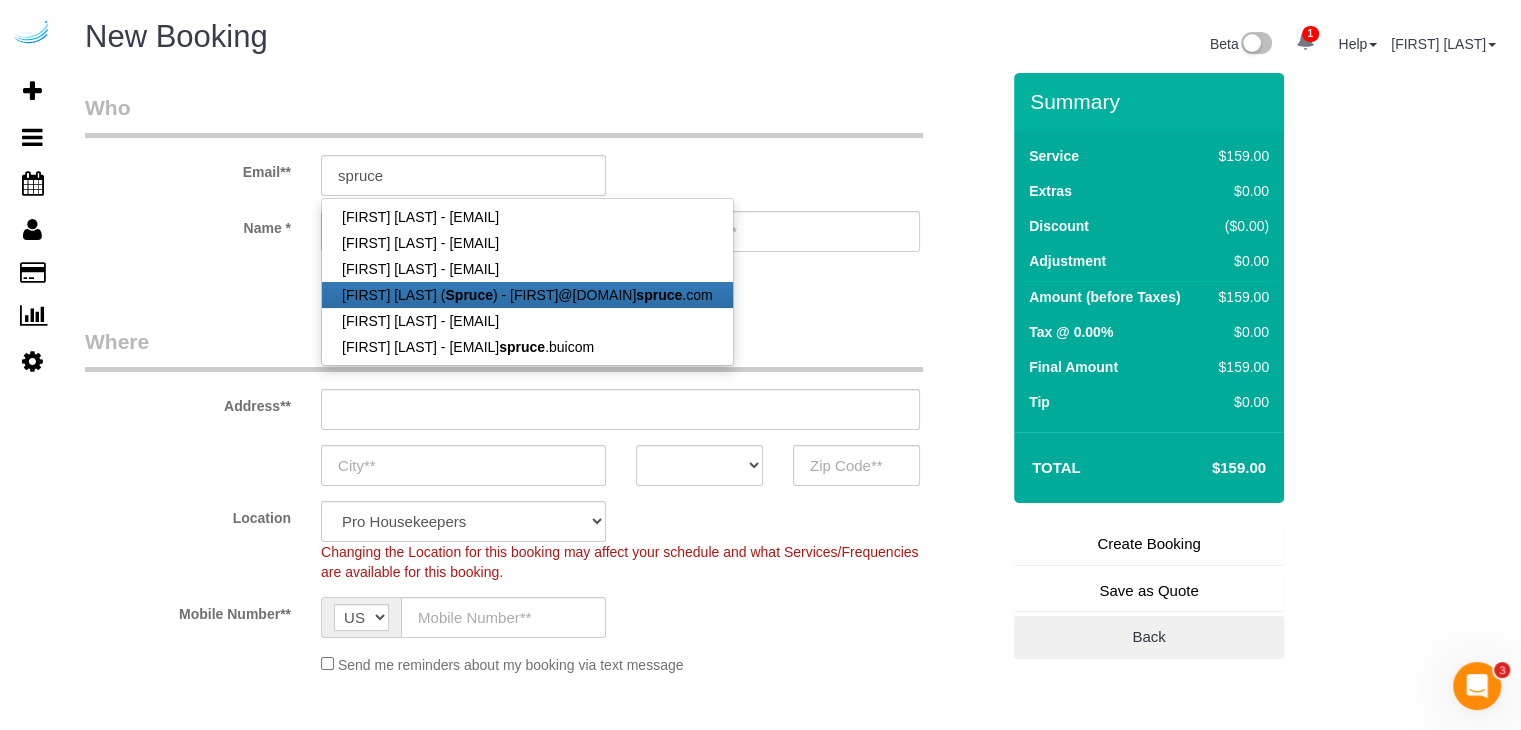 click on "[FIRST] [LAST] ([COMPANY]) - [EMAIL]" at bounding box center (527, 295) 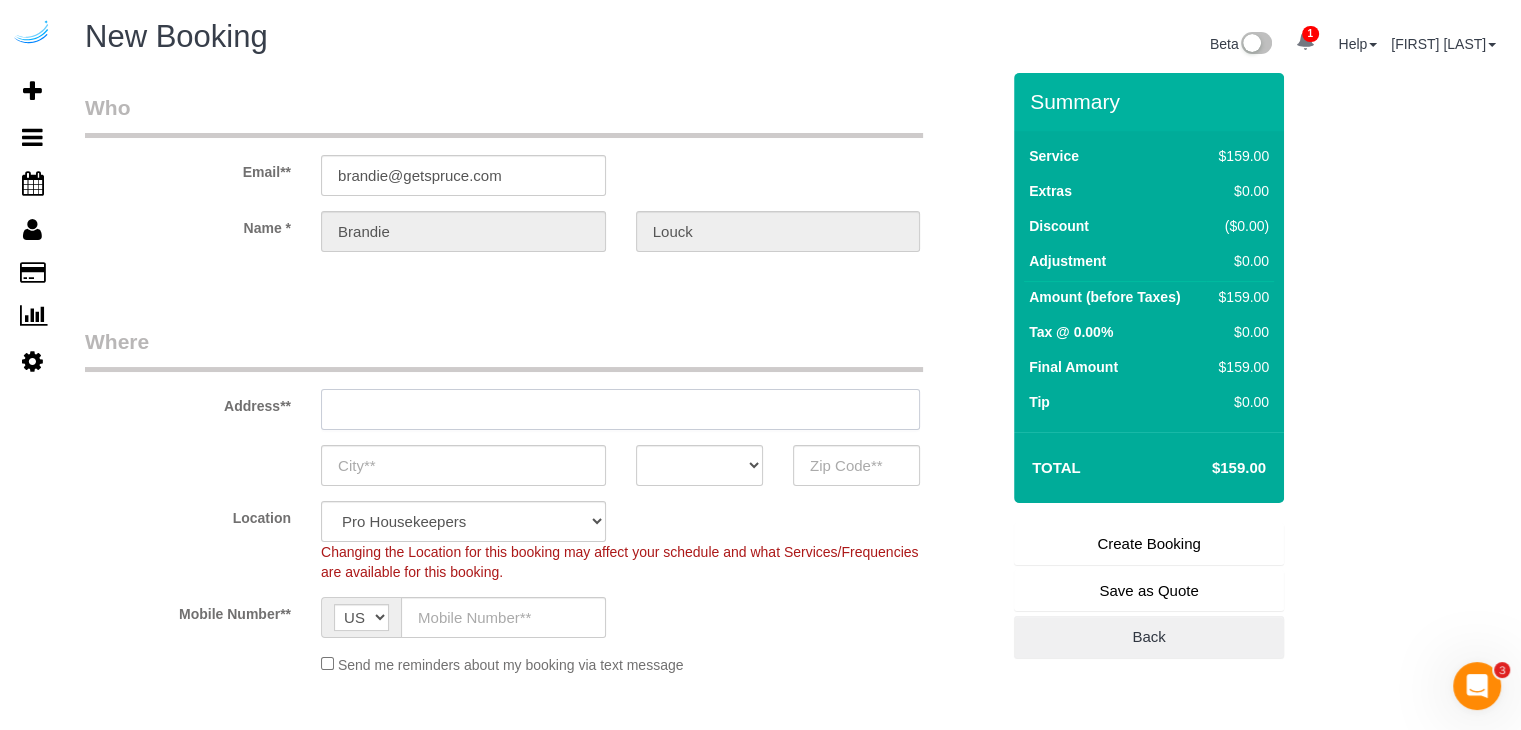 click at bounding box center [620, 409] 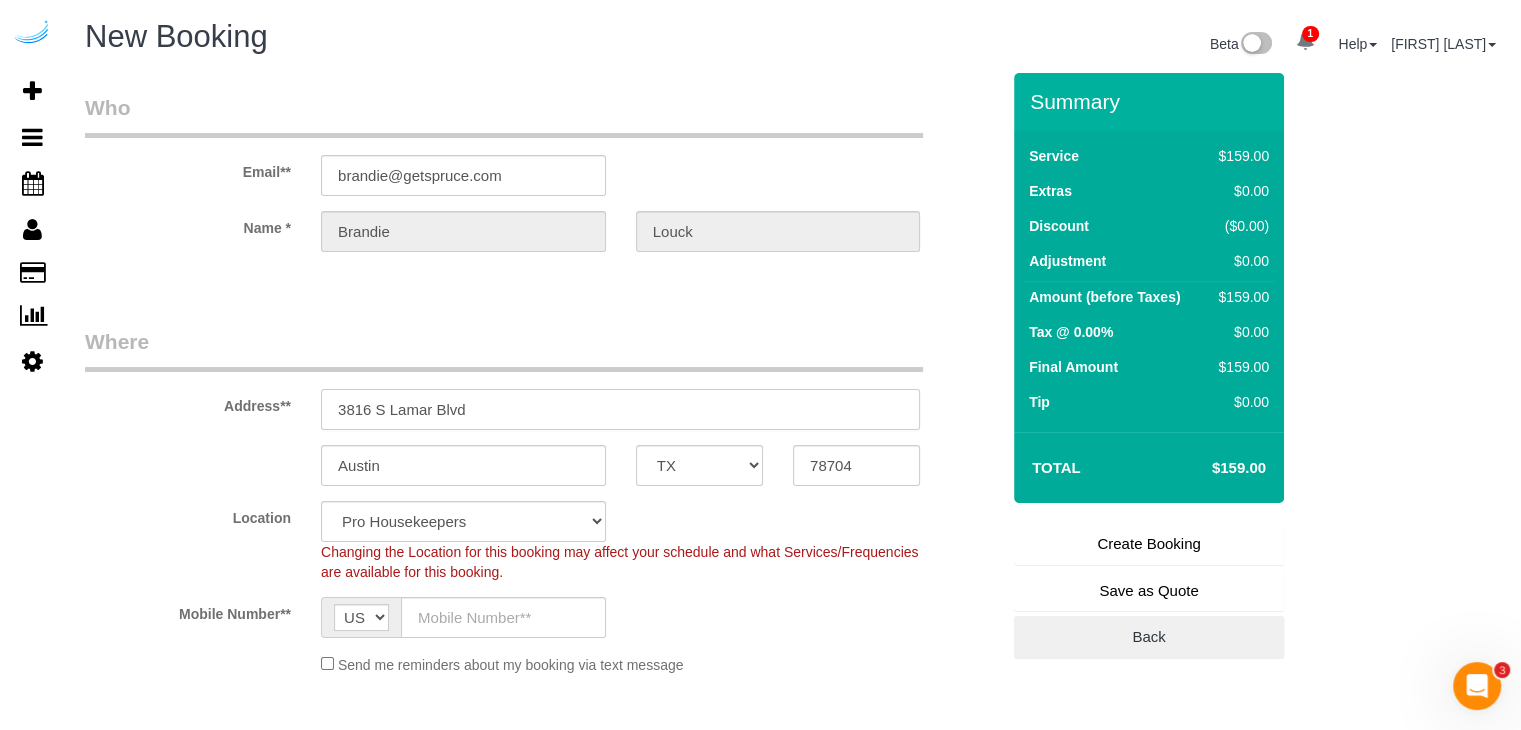 paste on "[NUMBER] [STREET], [CITY], [STATE] [POSTAL_CODE]" 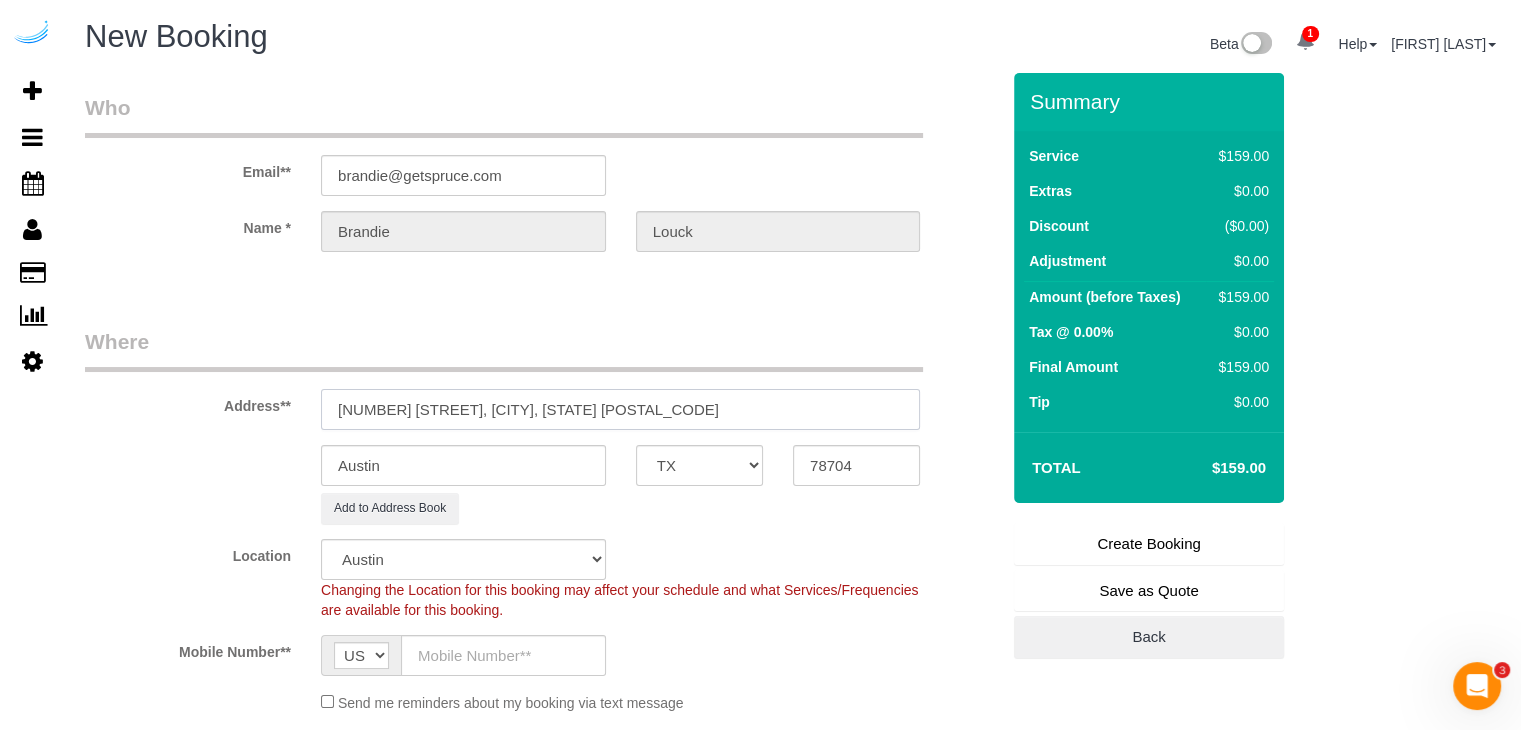 drag, startPoint x: 538, startPoint y: 408, endPoint x: 811, endPoint y: 452, distance: 276.52304 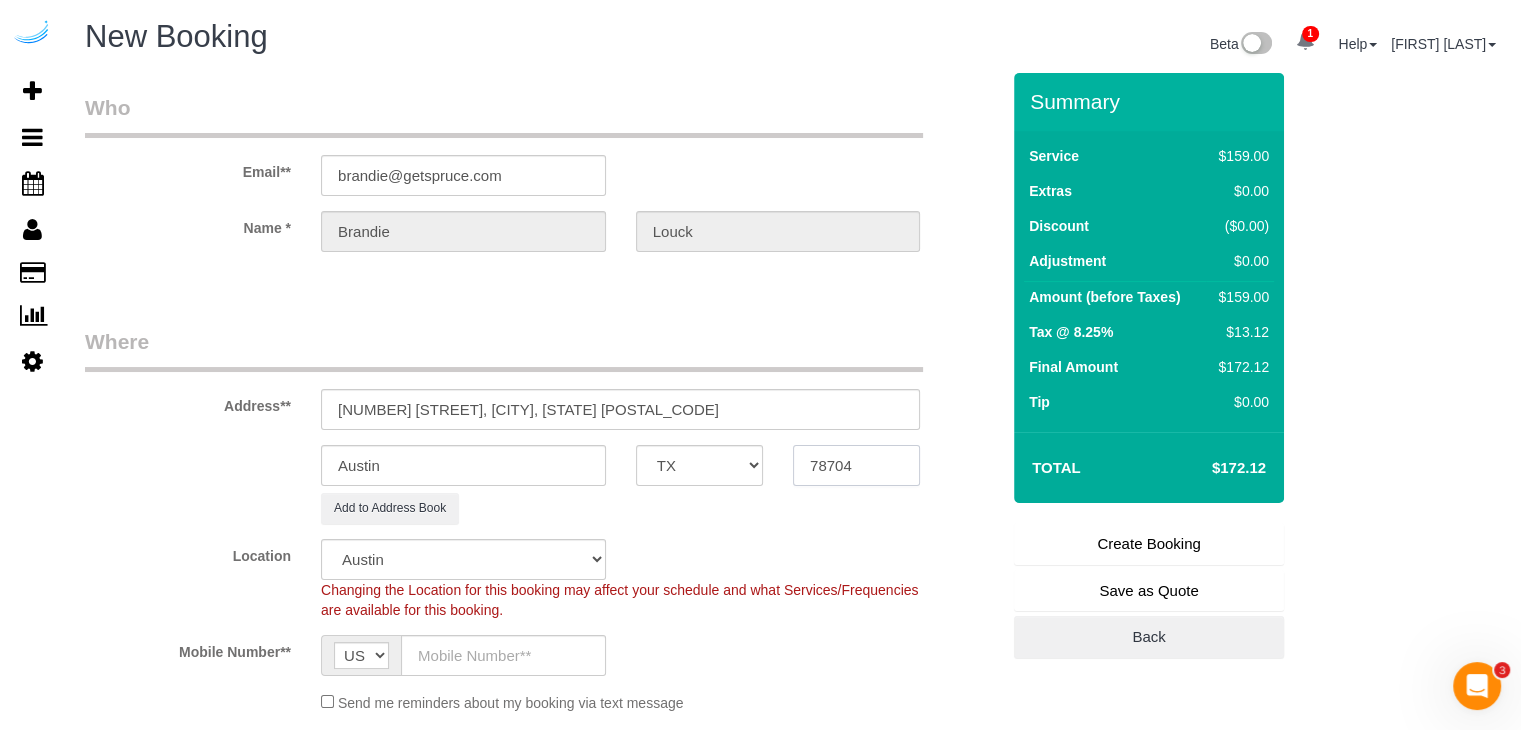 click on "78704" at bounding box center (856, 465) 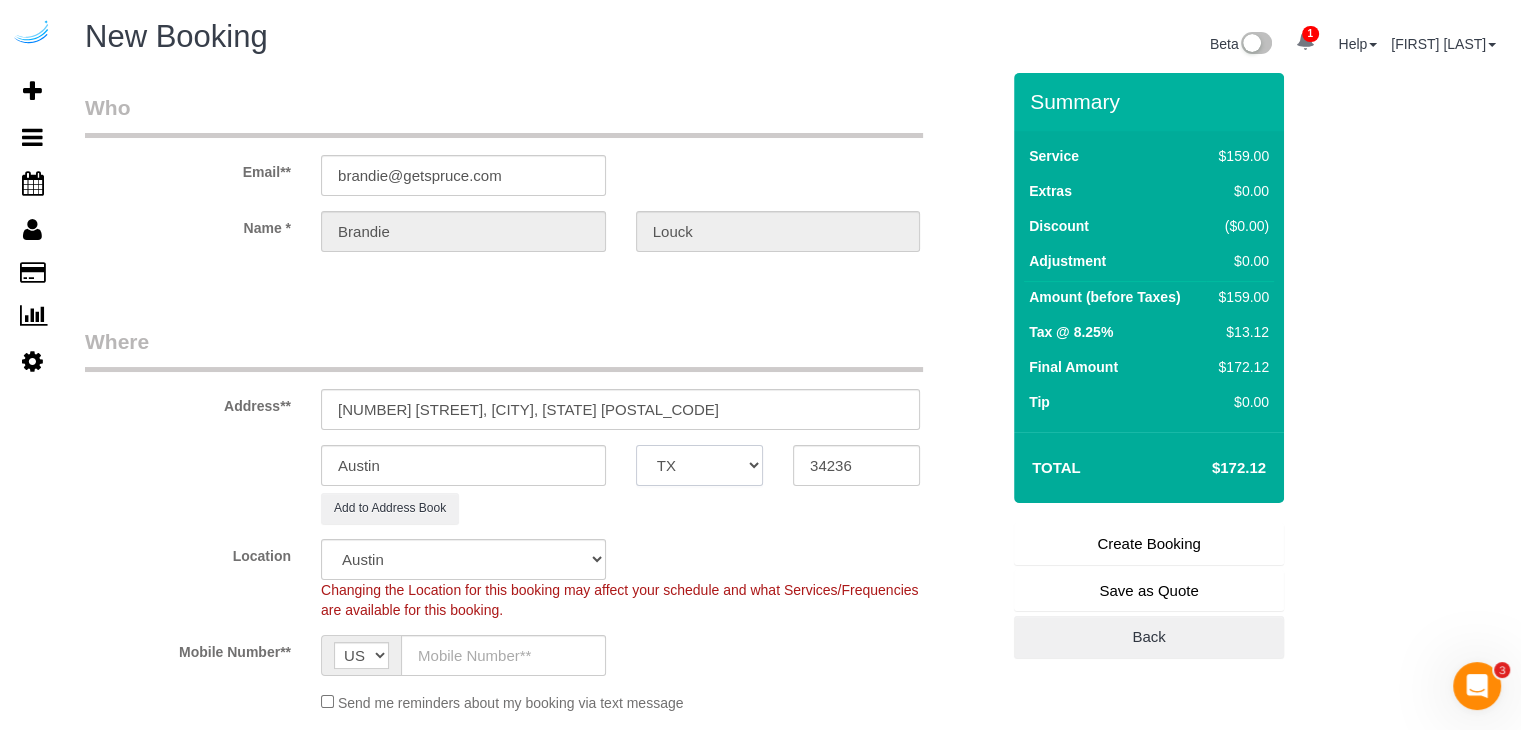 click on "AK
AL
AR
AZ
CA
CO
CT
DC
DE
FL
GA
HI
IA
ID
IL
IN
KS
KY
LA
MA
MD
ME
MI
MN
MO
MS
MT
NC
ND
NE
NH
NJ
NM
NV
NY
OH
OK
OR
PA
RI
SC
SD
TN
TX
UT
VA
VT
WA
WI
WV
WY" at bounding box center (699, 465) 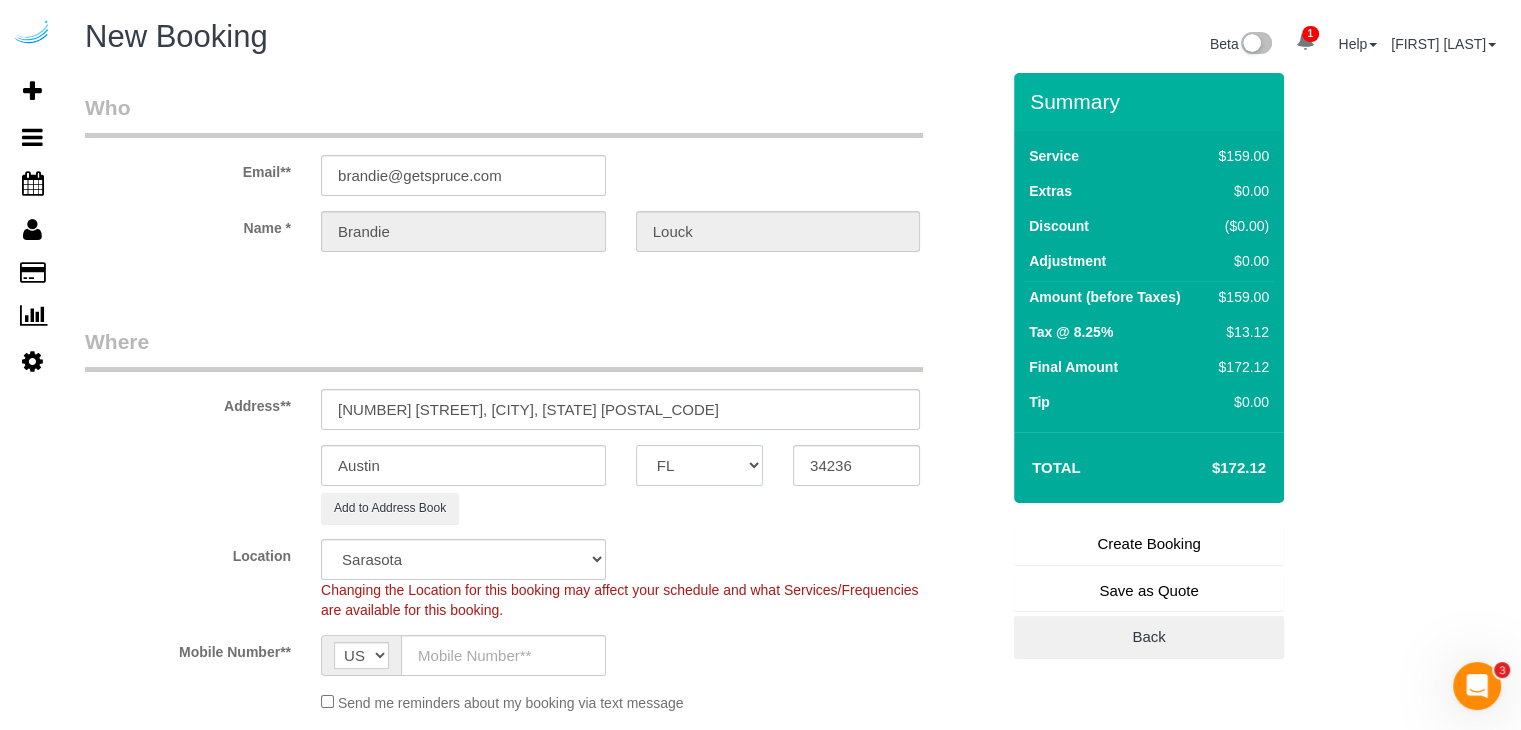 click on "AK
AL
AR
AZ
CA
CO
CT
DC
DE
FL
GA
HI
IA
ID
IL
IN
KS
KY
LA
MA
MD
ME
MI
MN
MO
MS
MT
NC
ND
NE
NH
NJ
NM
NV
NY
OH
OK
OR
PA
RI
SC
SD
TN
TX
UT
VA
VT
WA
WI
WV
WY" at bounding box center (699, 465) 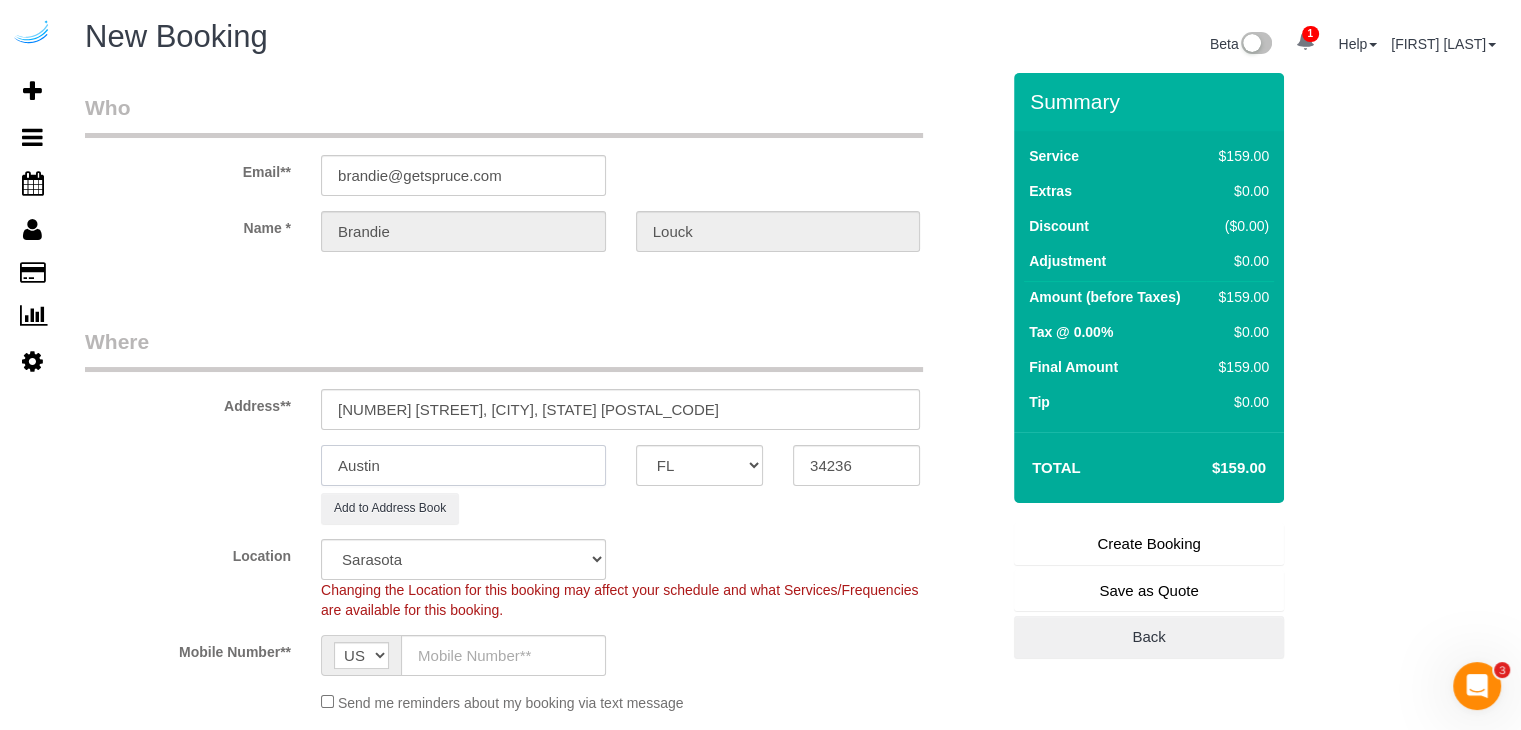 click on "Austin" at bounding box center (463, 465) 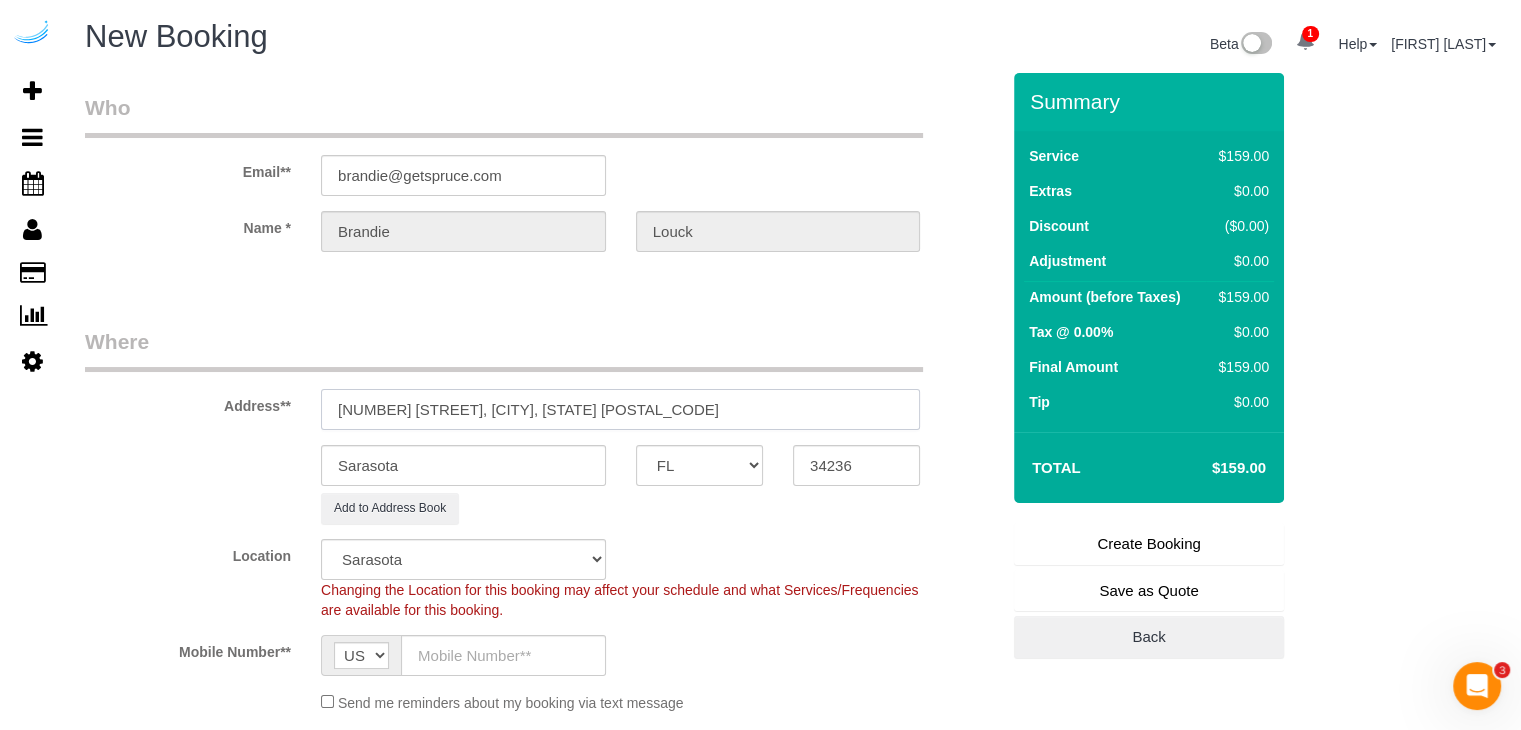 drag, startPoint x: 458, startPoint y: 406, endPoint x: 795, endPoint y: 401, distance: 337.03708 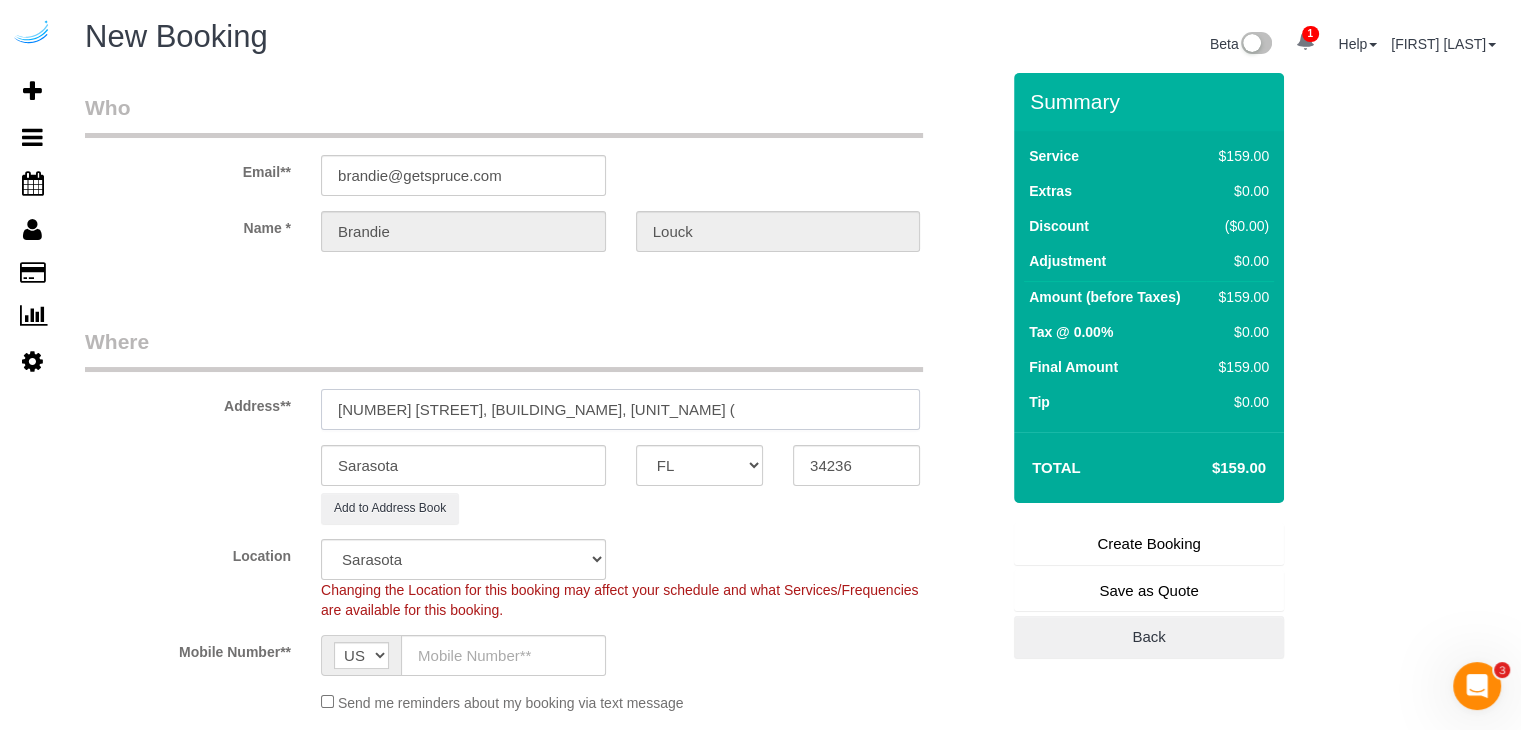 paste on "[FIRST] [LAST]" 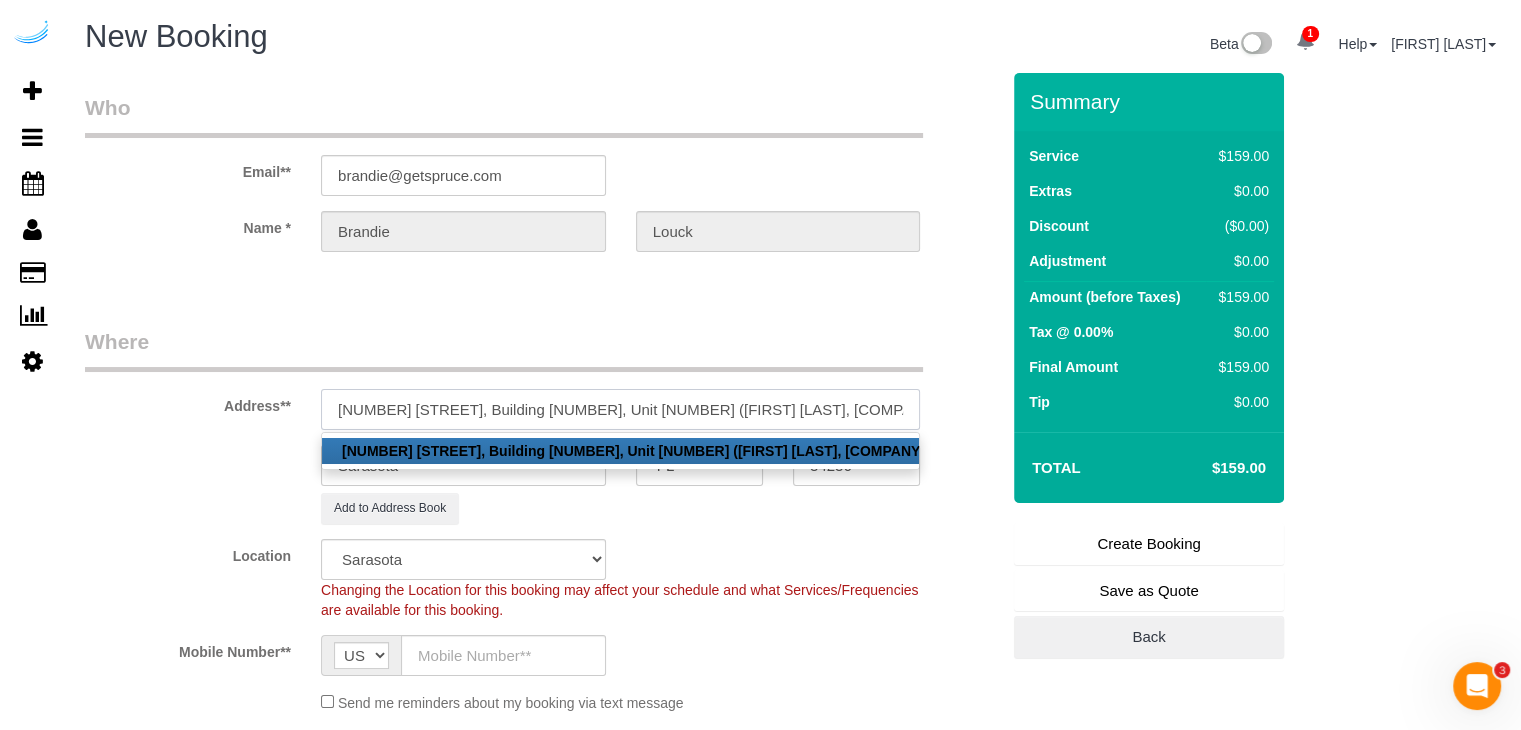 paste on "1426626" 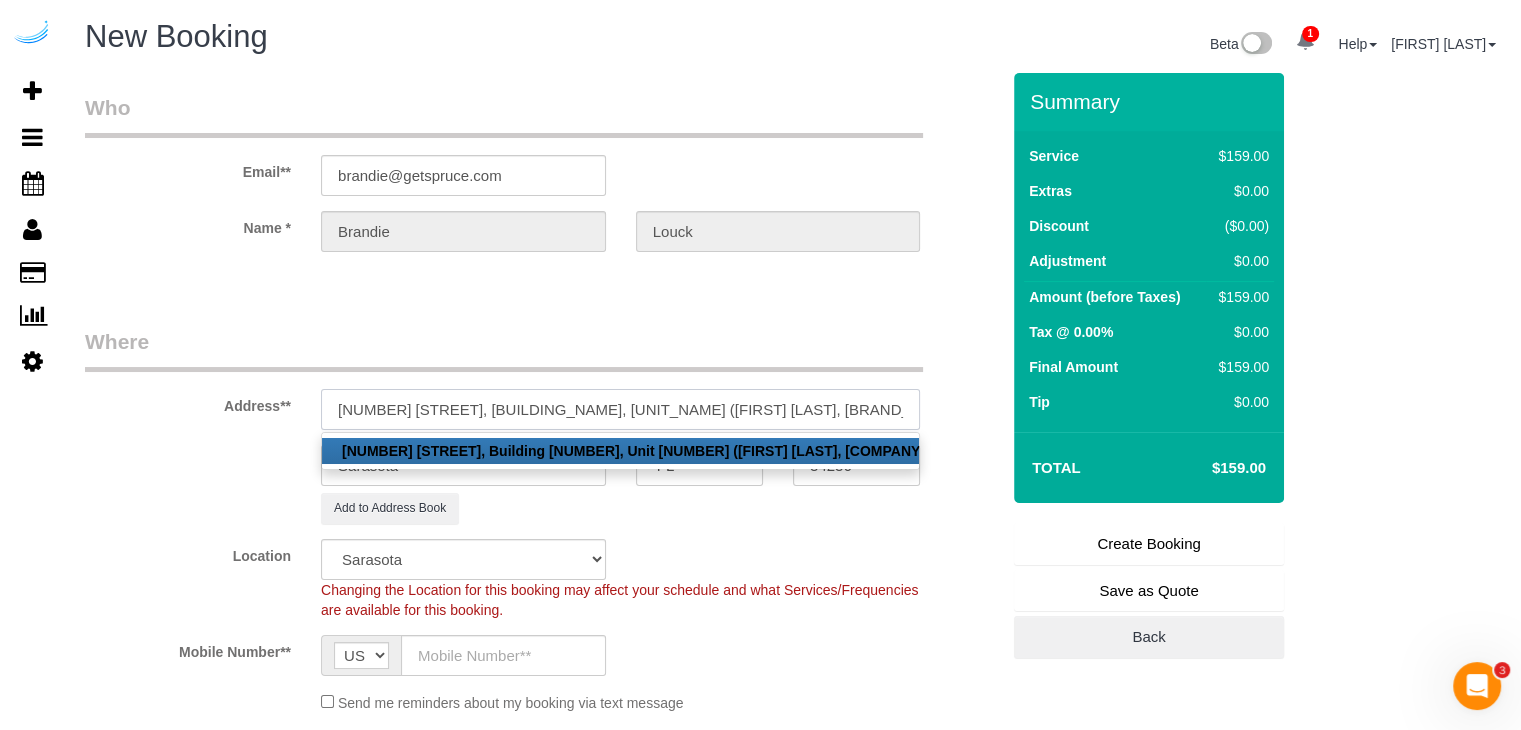 scroll, scrollTop: 100, scrollLeft: 0, axis: vertical 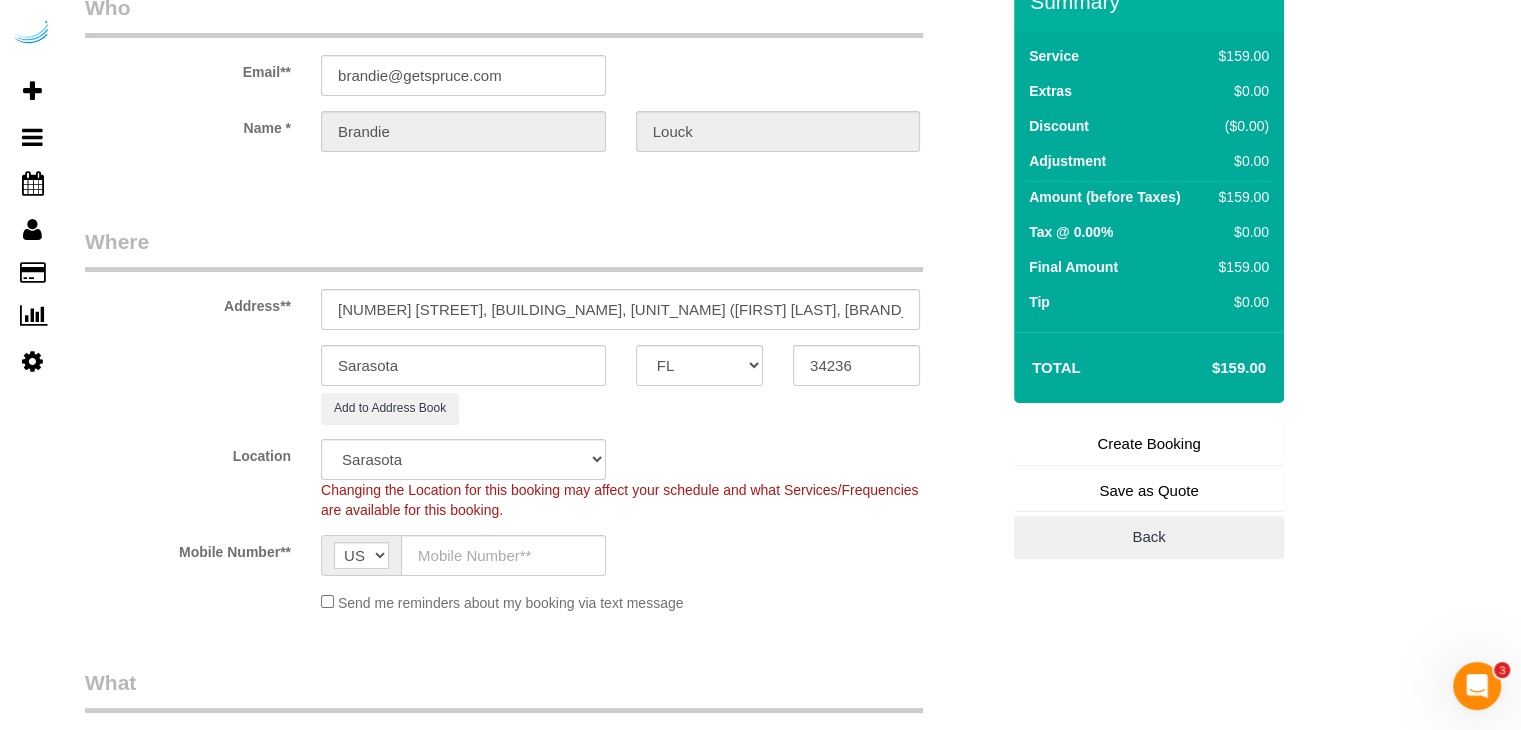 click on "Address**
[NUMBER] [STREET], [BUILDING_NAME], [UNIT_NAME] ([FIRST] [LAST], [BRAND_NAME], [NUMBER])
[CITY]
AK
AL
AR
AZ
CA
CO
CT
DC
DE
FL
GA
HI
IA
ID
IL
IN
KS
KY
LA
MA
MD
ME
MI
MN
MO
MS
MT
NC
ND
NE
NH
NJ
NM
NV
NY
OH
OK
OR
PA
RI
SC
SD
TN" at bounding box center (542, 2084) 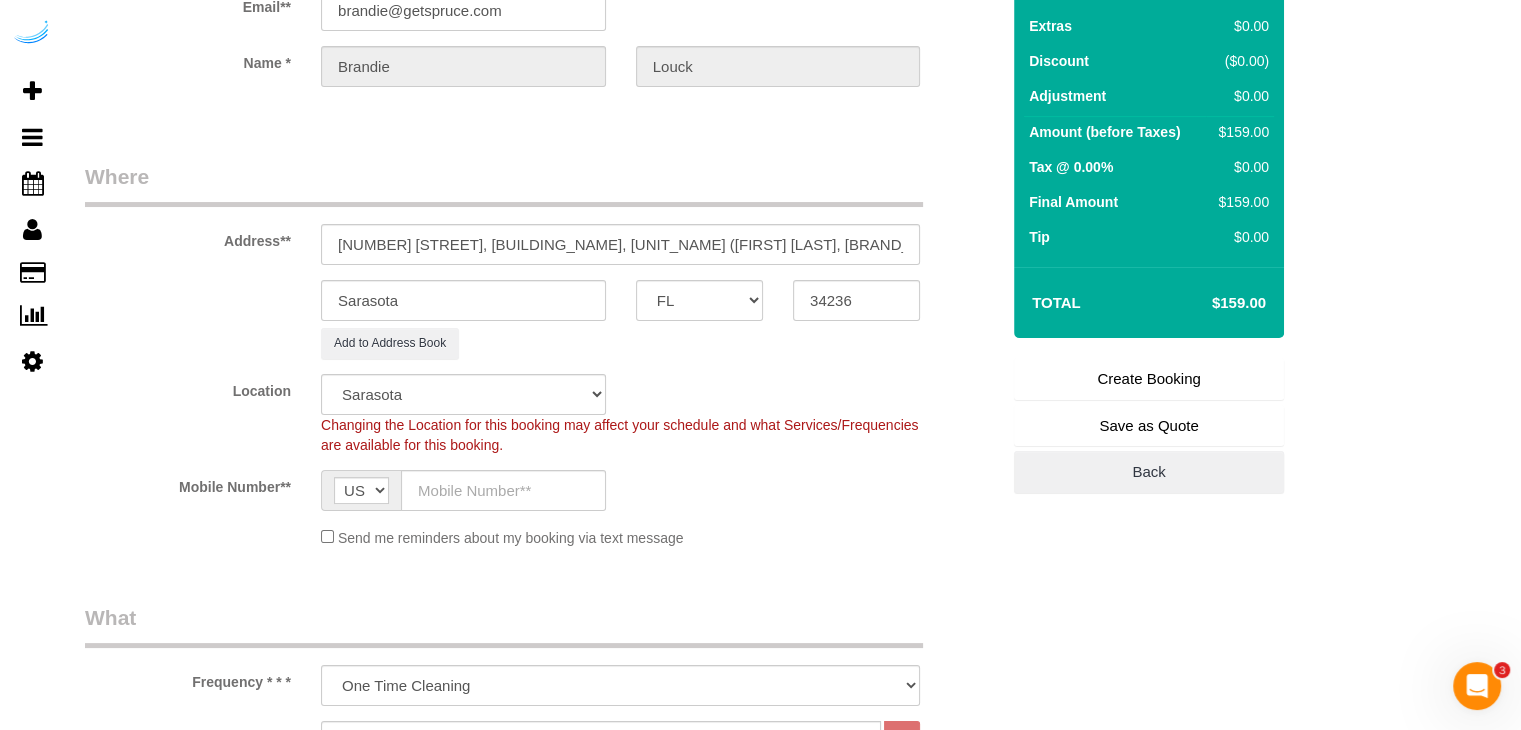 scroll, scrollTop: 200, scrollLeft: 0, axis: vertical 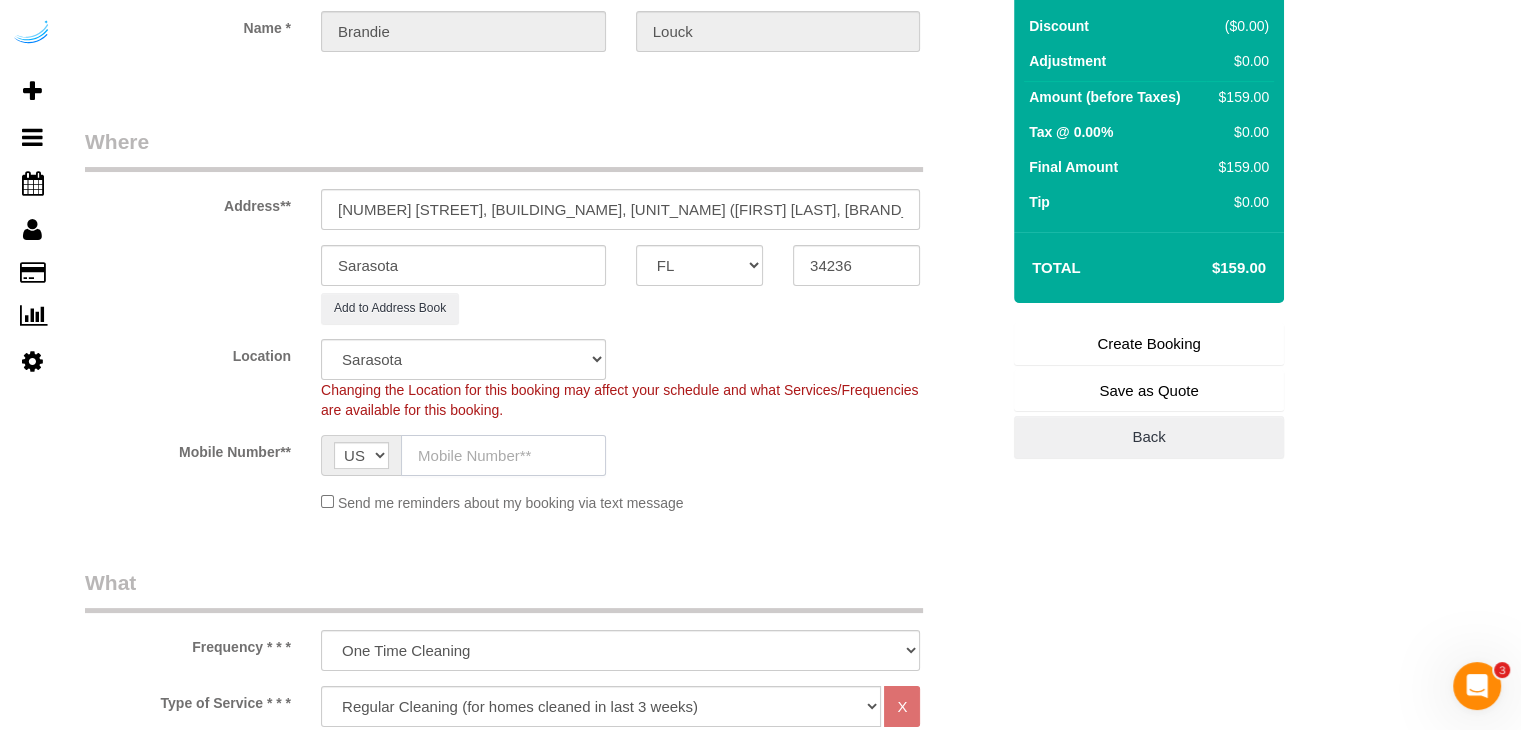 click 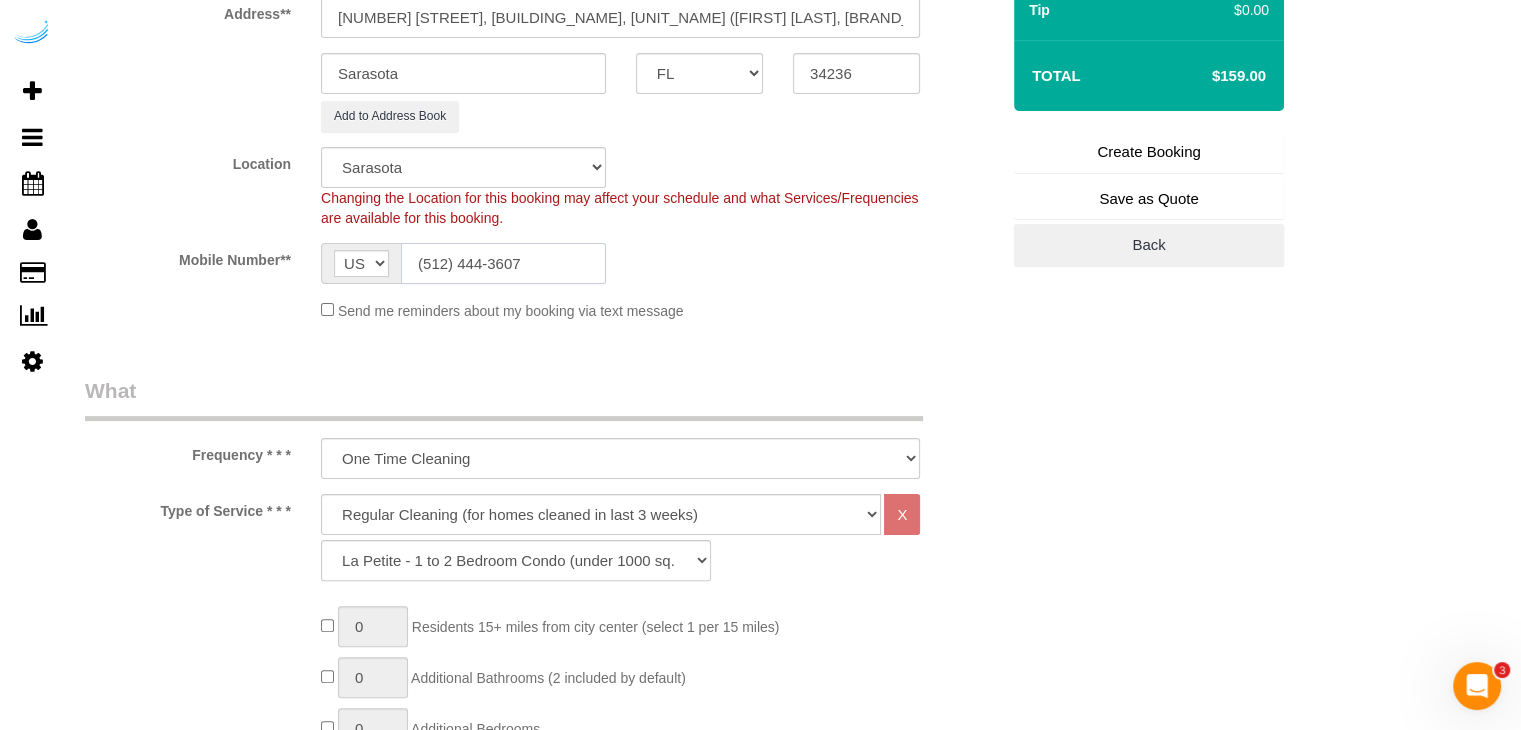 scroll, scrollTop: 700, scrollLeft: 0, axis: vertical 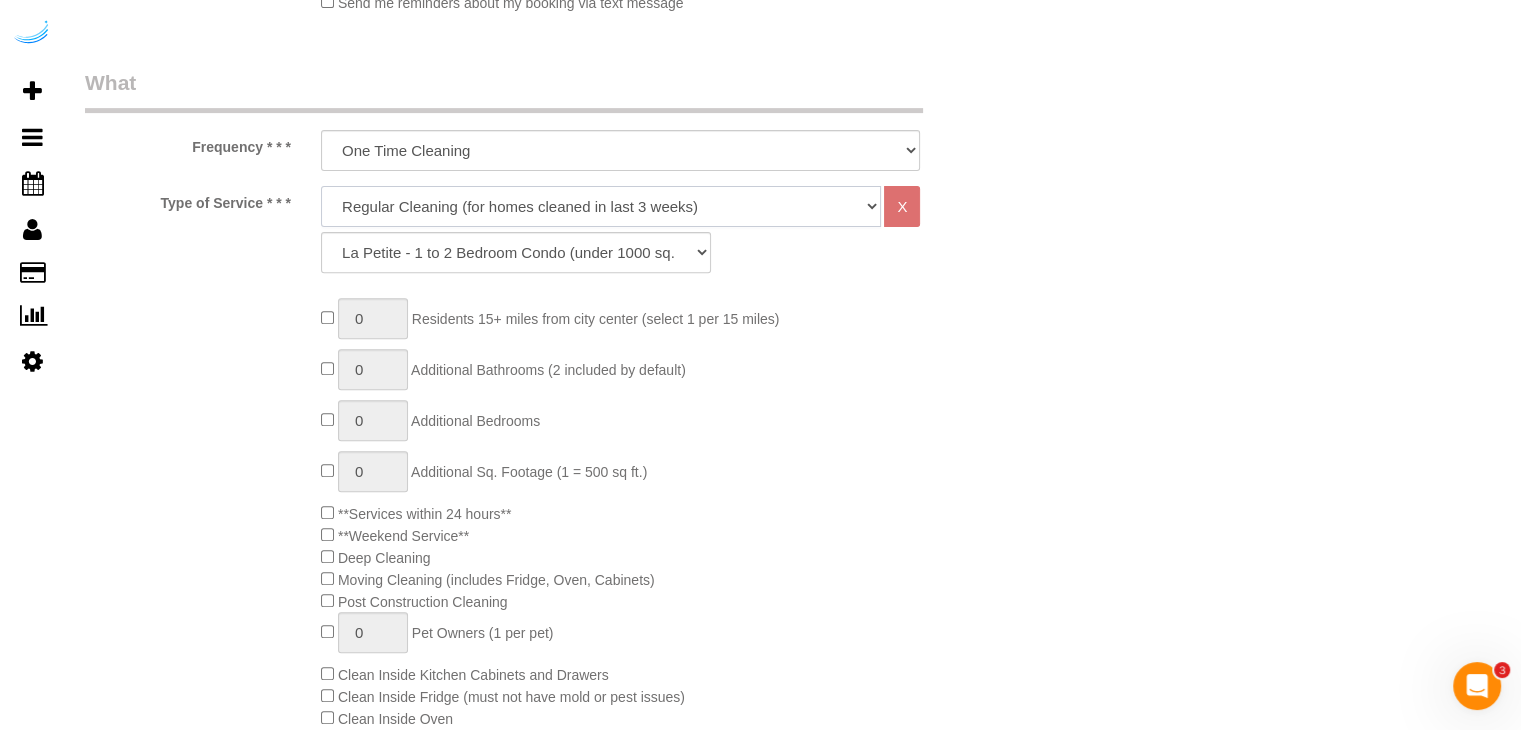 drag, startPoint x: 652, startPoint y: 213, endPoint x: 643, endPoint y: 221, distance: 12.0415945 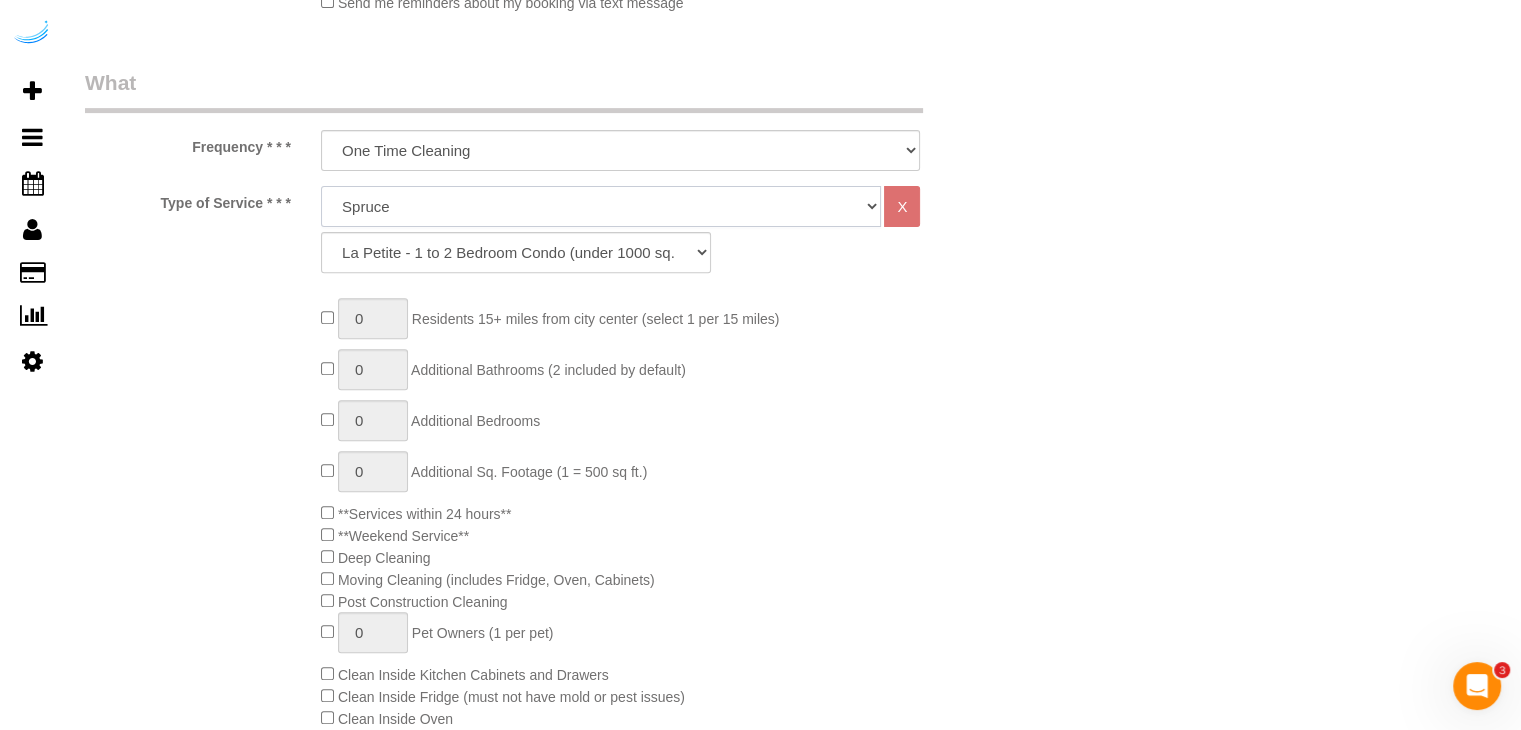click on "Deep Cleaning (for homes that have not been cleaned in 3+ weeks) Spruce Regular Cleaning (for homes cleaned in last 3 weeks) Moving Cleanup (to clean home for new tenants) Post Construction Cleaning Vacation Rental Cleaning Hourly" 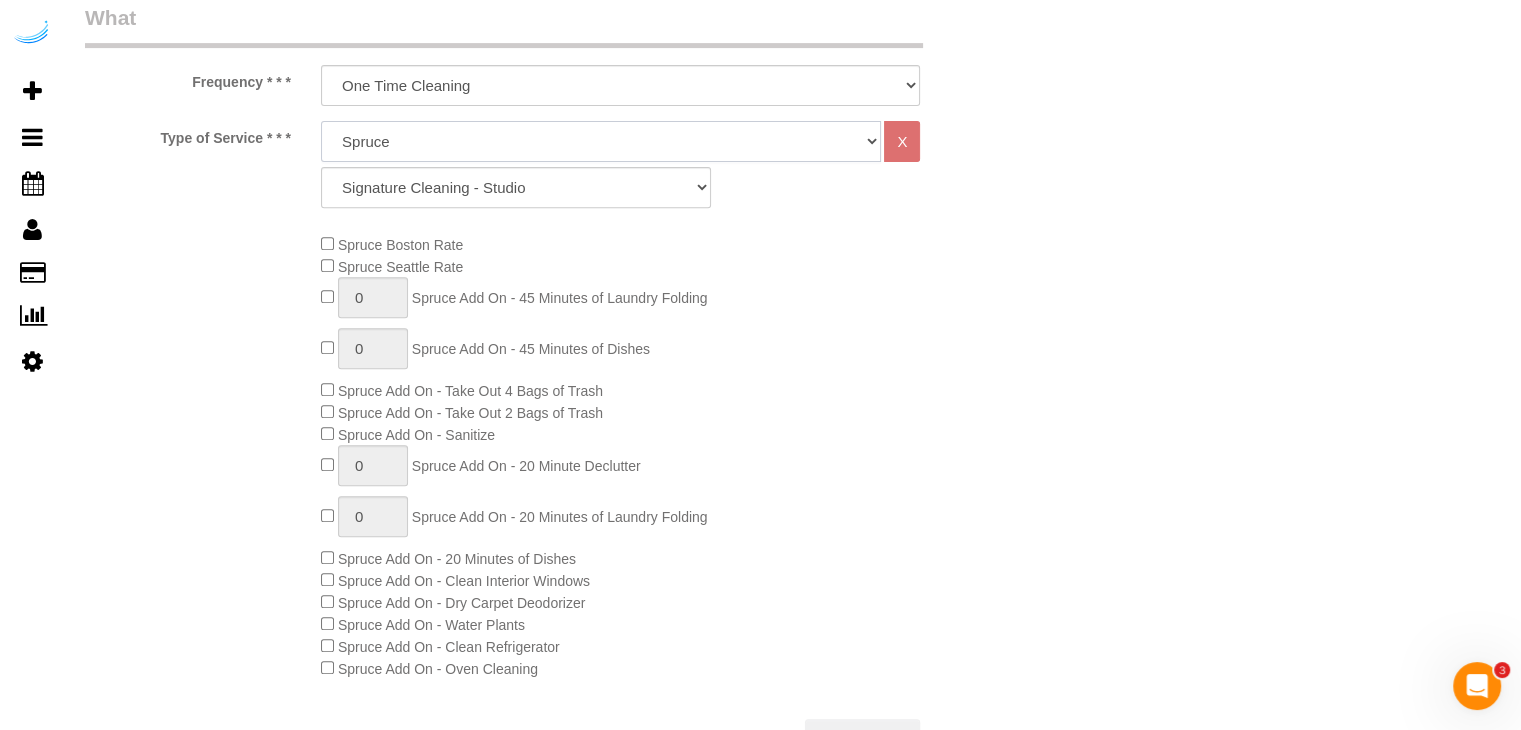 scroll, scrollTop: 800, scrollLeft: 0, axis: vertical 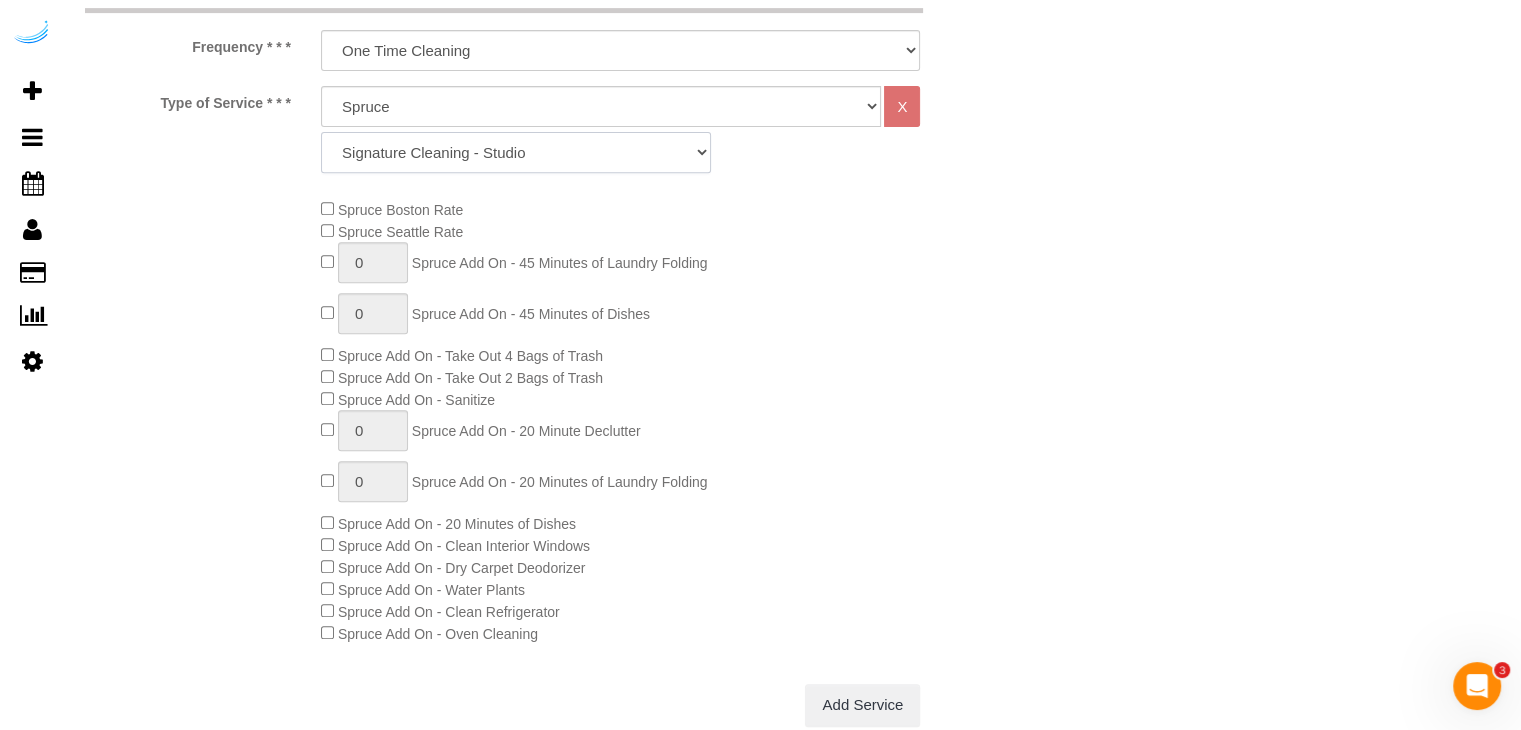 click on "Signature Cleaning - Studio Signature Cleaning - 1 Bed 1 Bath Signature Cleaning - 1 Bed 1.5 Bath Signature Cleaning - 1 Bed 1 Bath + Study Signature Cleaning - 1 Bed 2 Bath Signature Cleaning - 2 Bed 1 Bath Signature Cleaning - 2 Bed 2 Bath Signature Cleaning - 2 Bed 2.5 Bath Signature Cleaning - 2 Bed 2 Bath + Study Signature Cleaning - 3 Bed 2 Bath Signature Cleaning - 3 Bed 3 Bath Signature Cleaning - 4 Bed 2 Bath Signature Cleaning - 4 Bed 4 Bath Signature Cleaning - 5 Bed 4 Bath Signature Cleaning - 5 Bed 5 Bath Signature Cleaning - 6 Bed 6 Bath Premium Cleaning - Studio Premium Cleaning - 1 Bed 1 Bath Premium Cleaning - 1 Bed 1.5 Bath Premium Cleaning - 1 Bed 1 Bath + Study Premium Cleaning - 1 Bed 2 Bath Premium Cleaning - 2 Bed 1 Bath Premium Cleaning - 2 Bed 2 Bath Premium Cleaning - 2 Bed 2.5 Bath Premium Cleaning - 2 Bed 2 Bath + Study Premium Cleaning - 3 Bed 2 Bath Premium Cleaning - 3 Bed 3 Bath Premium Cleaning - 4 Bed 2 Bath Premium Cleaning - 4 Bed 4 Bath Premium Cleaning - 5 Bed 4 Bath" 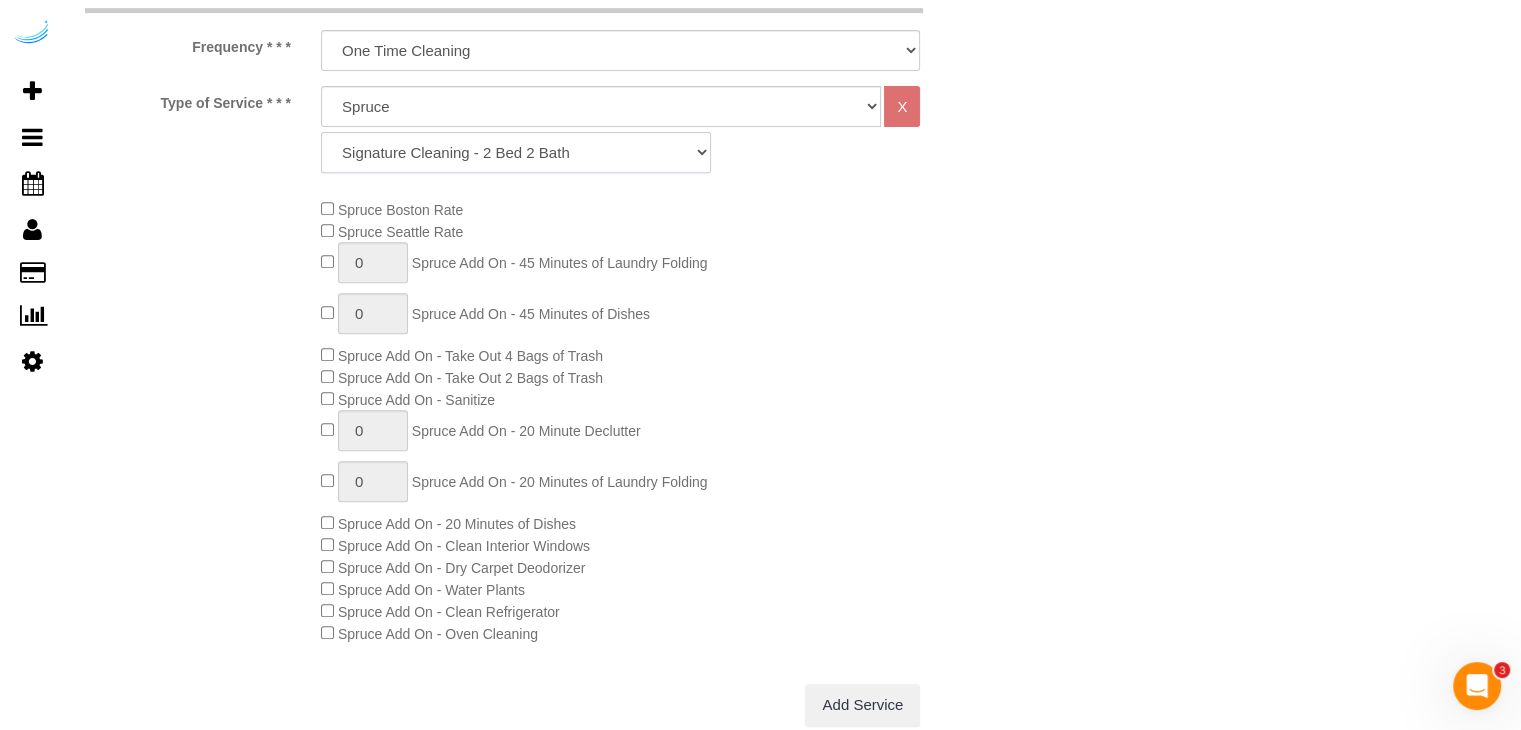 click on "Signature Cleaning - Studio Signature Cleaning - 1 Bed 1 Bath Signature Cleaning - 1 Bed 1.5 Bath Signature Cleaning - 1 Bed 1 Bath + Study Signature Cleaning - 1 Bed 2 Bath Signature Cleaning - 2 Bed 1 Bath Signature Cleaning - 2 Bed 2 Bath Signature Cleaning - 2 Bed 2.5 Bath Signature Cleaning - 2 Bed 2 Bath + Study Signature Cleaning - 3 Bed 2 Bath Signature Cleaning - 3 Bed 3 Bath Signature Cleaning - 4 Bed 2 Bath Signature Cleaning - 4 Bed 4 Bath Signature Cleaning - 5 Bed 4 Bath Signature Cleaning - 5 Bed 5 Bath Signature Cleaning - 6 Bed 6 Bath Premium Cleaning - Studio Premium Cleaning - 1 Bed 1 Bath Premium Cleaning - 1 Bed 1.5 Bath Premium Cleaning - 1 Bed 1 Bath + Study Premium Cleaning - 1 Bed 2 Bath Premium Cleaning - 2 Bed 1 Bath Premium Cleaning - 2 Bed 2 Bath Premium Cleaning - 2 Bed 2.5 Bath Premium Cleaning - 2 Bed 2 Bath + Study Premium Cleaning - 3 Bed 2 Bath Premium Cleaning - 3 Bed 3 Bath Premium Cleaning - 4 Bed 2 Bath Premium Cleaning - 4 Bed 4 Bath Premium Cleaning - 5 Bed 4 Bath" 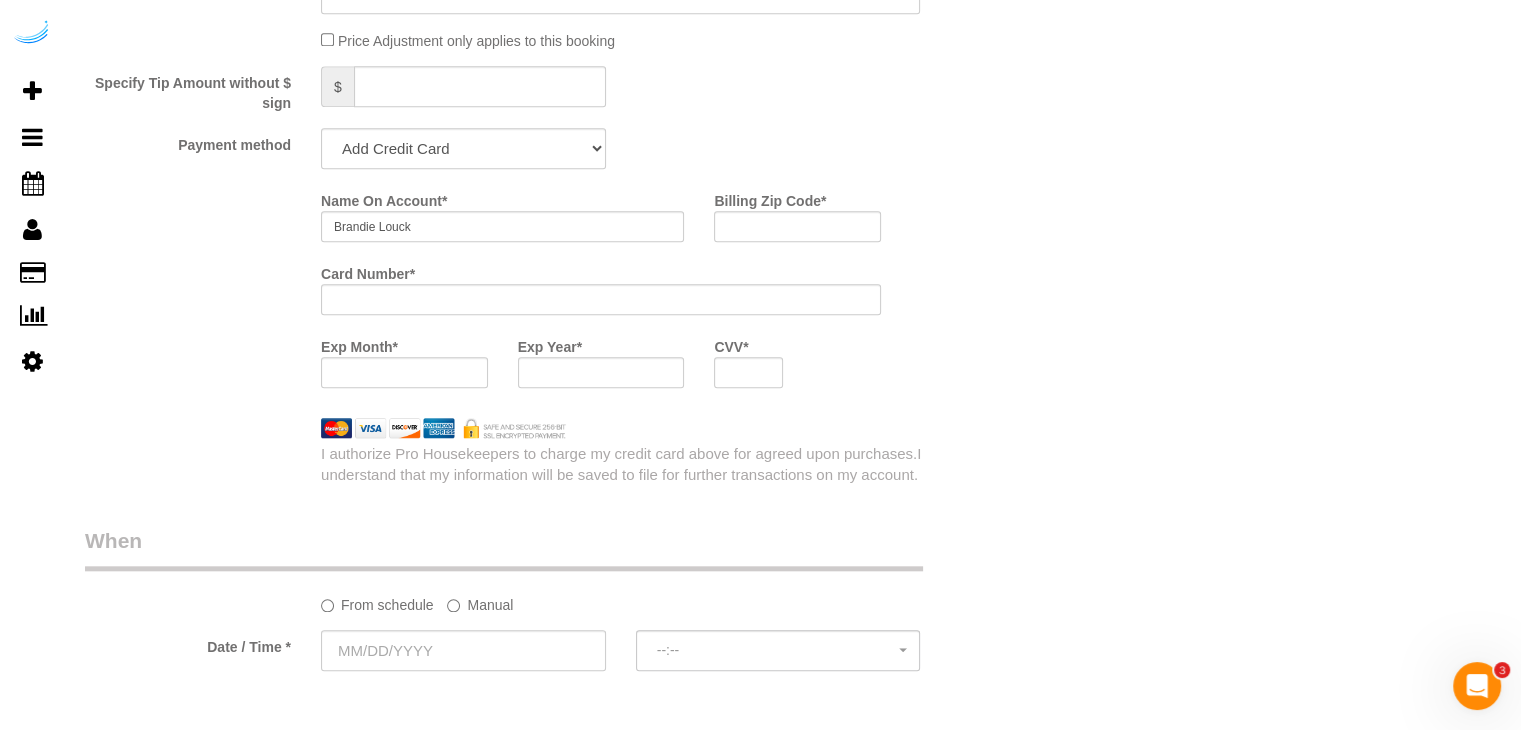 scroll, scrollTop: 2000, scrollLeft: 0, axis: vertical 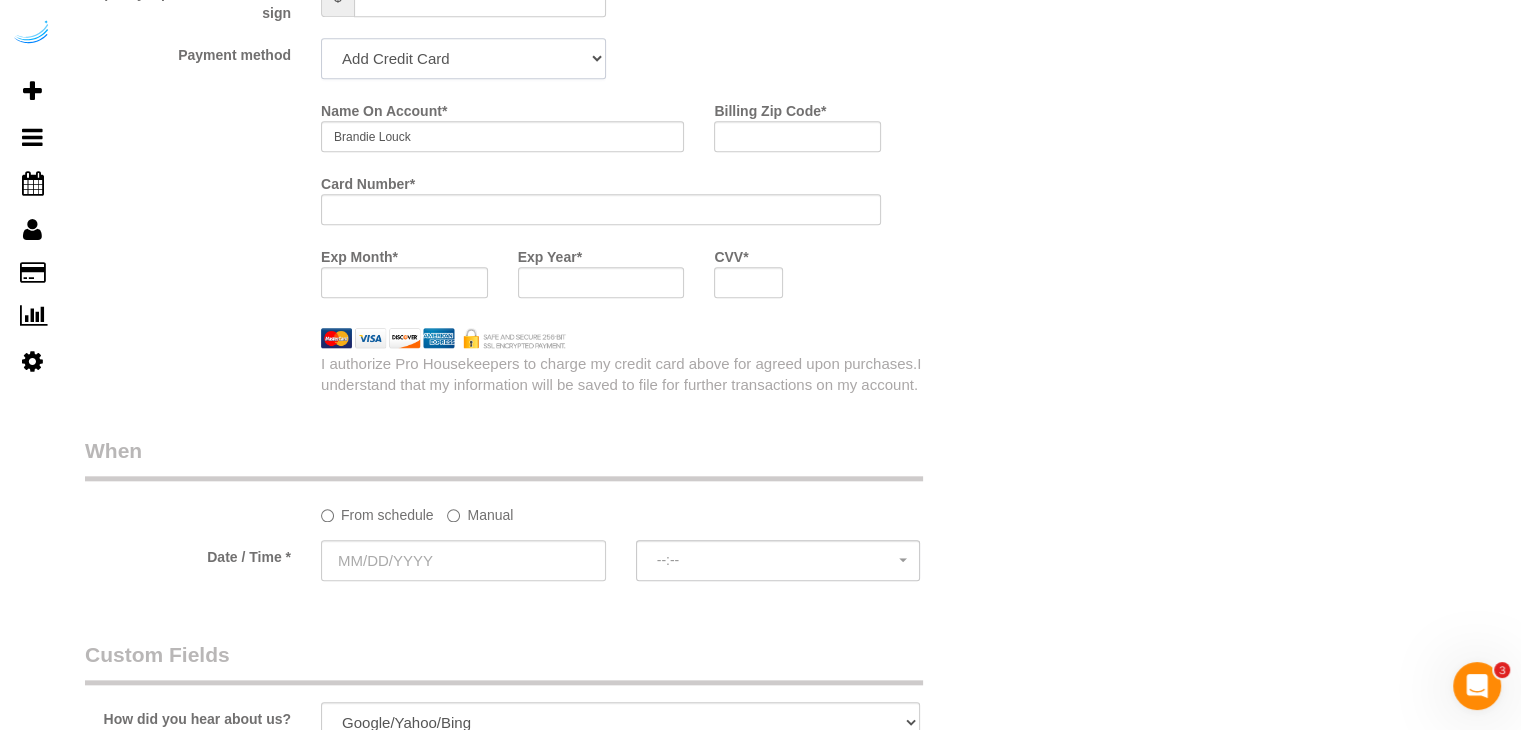 click on "Add Credit Card Cash Check Paypal" 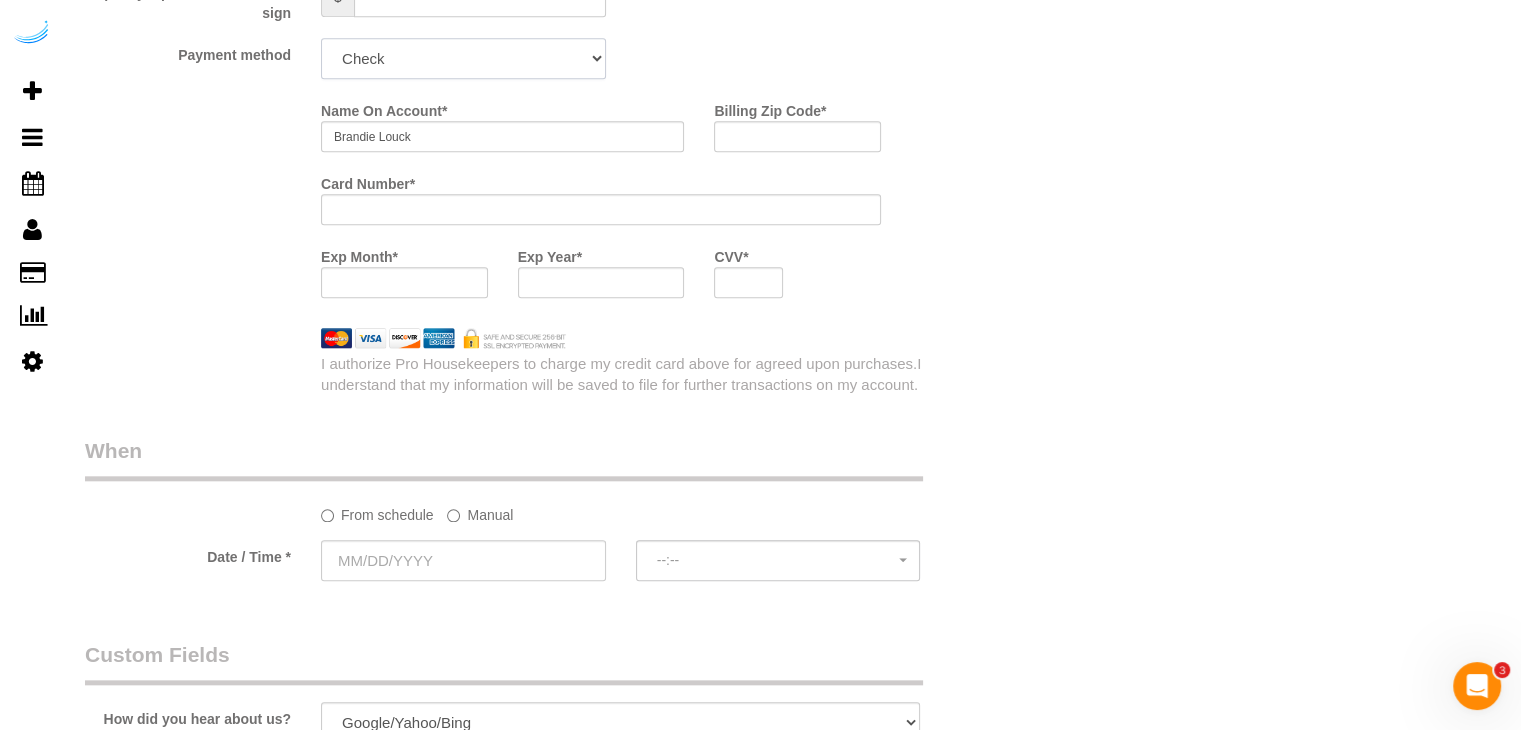 click on "Add Credit Card Cash Check Paypal" 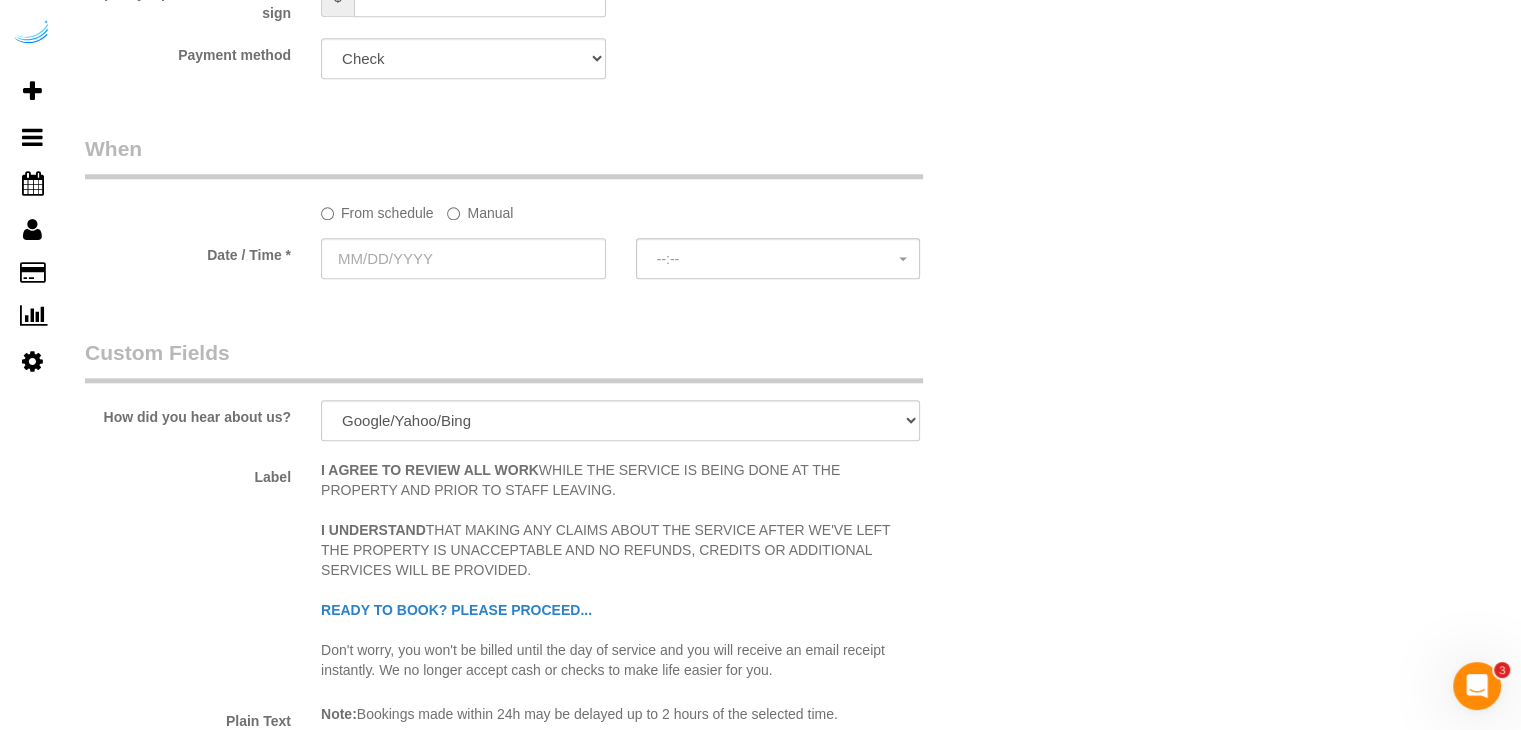click on "Manual" 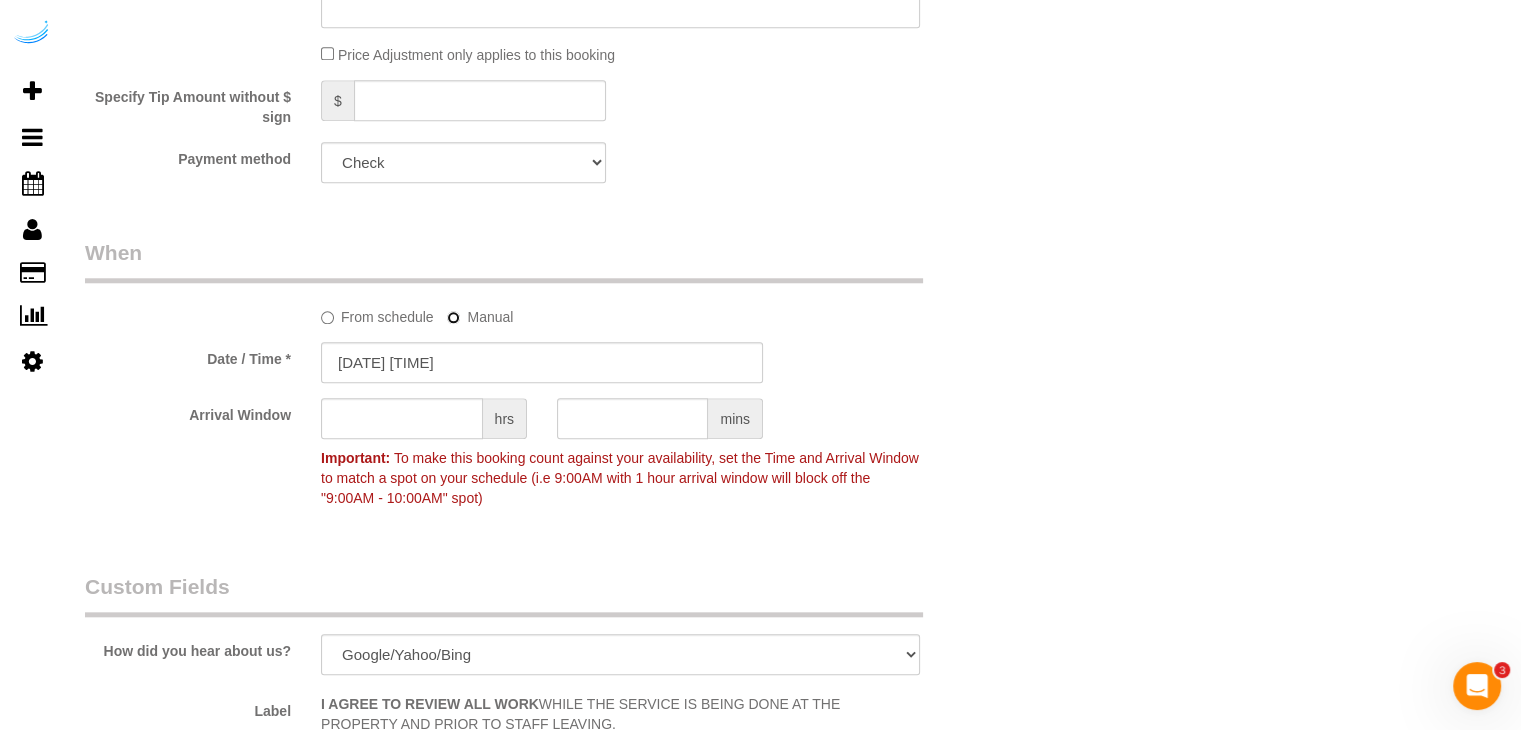 scroll, scrollTop: 1800, scrollLeft: 0, axis: vertical 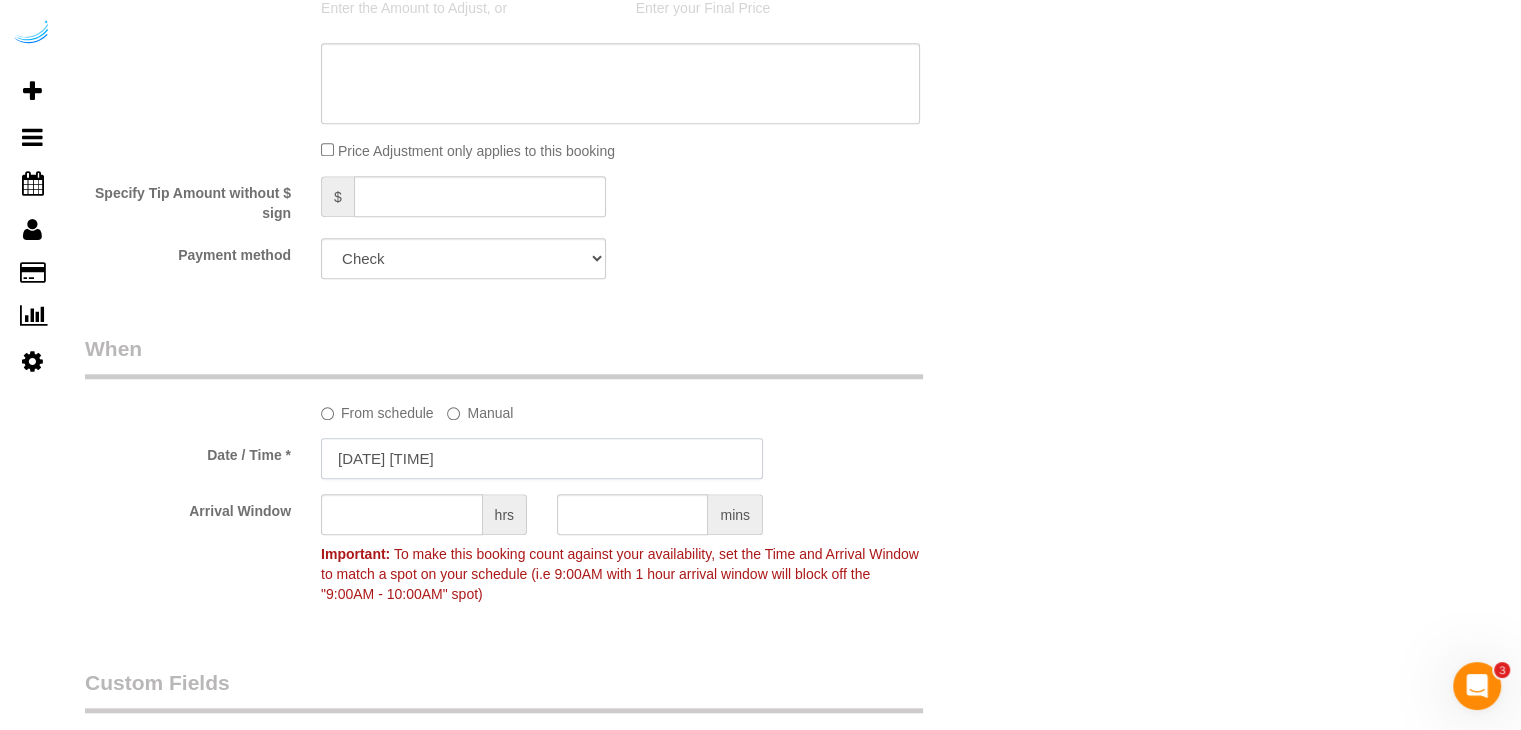 click on "[DATE] [TIME]" at bounding box center (542, 458) 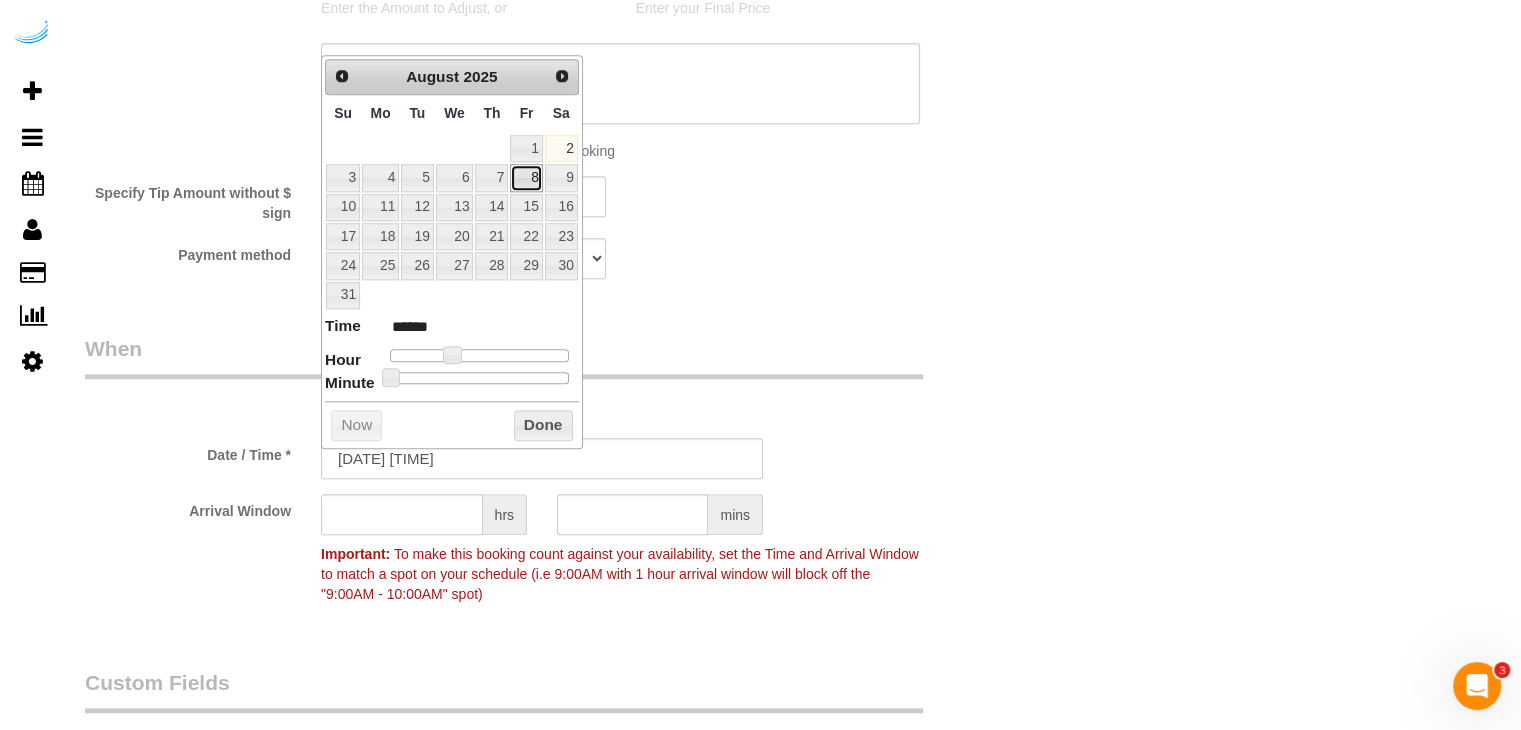 click on "8" at bounding box center [526, 177] 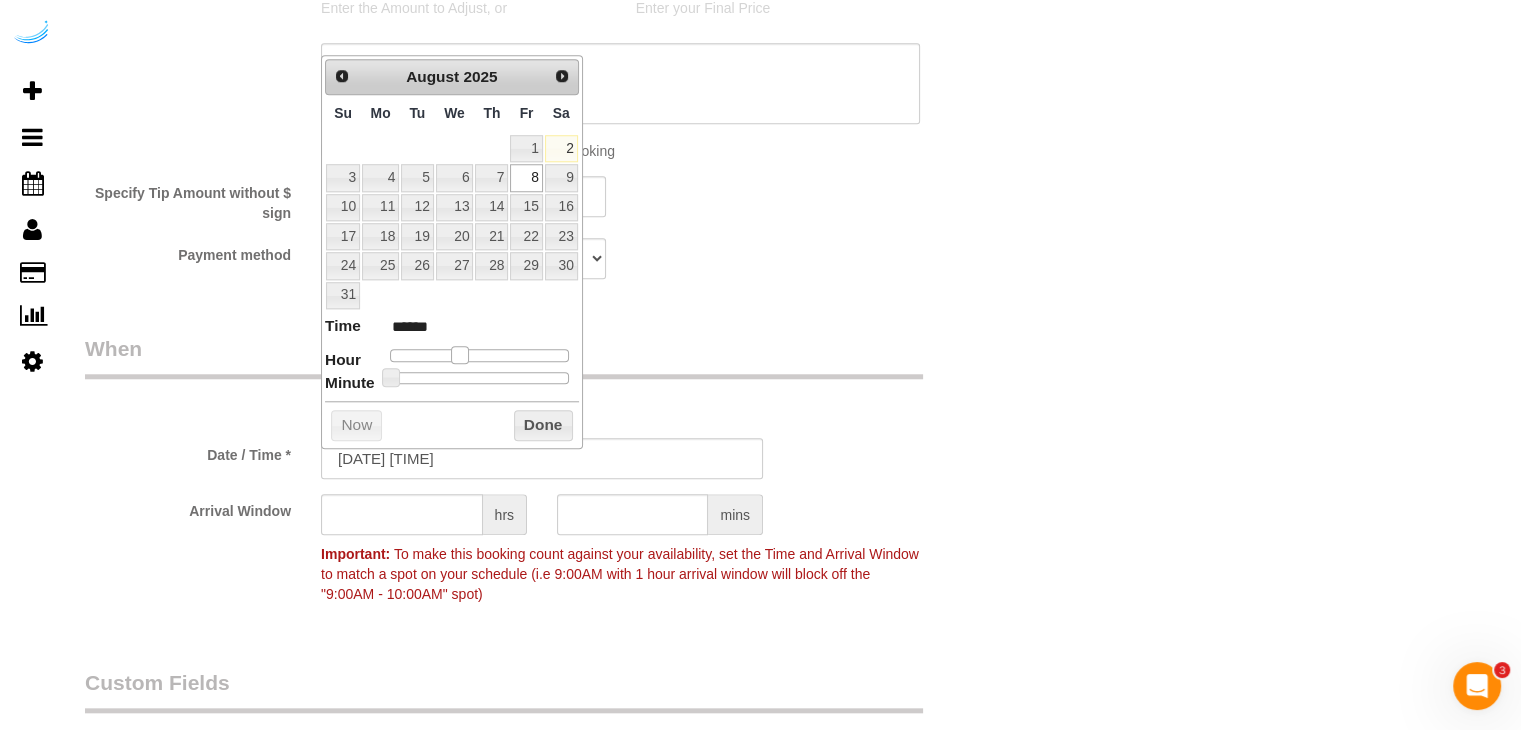 click at bounding box center [460, 355] 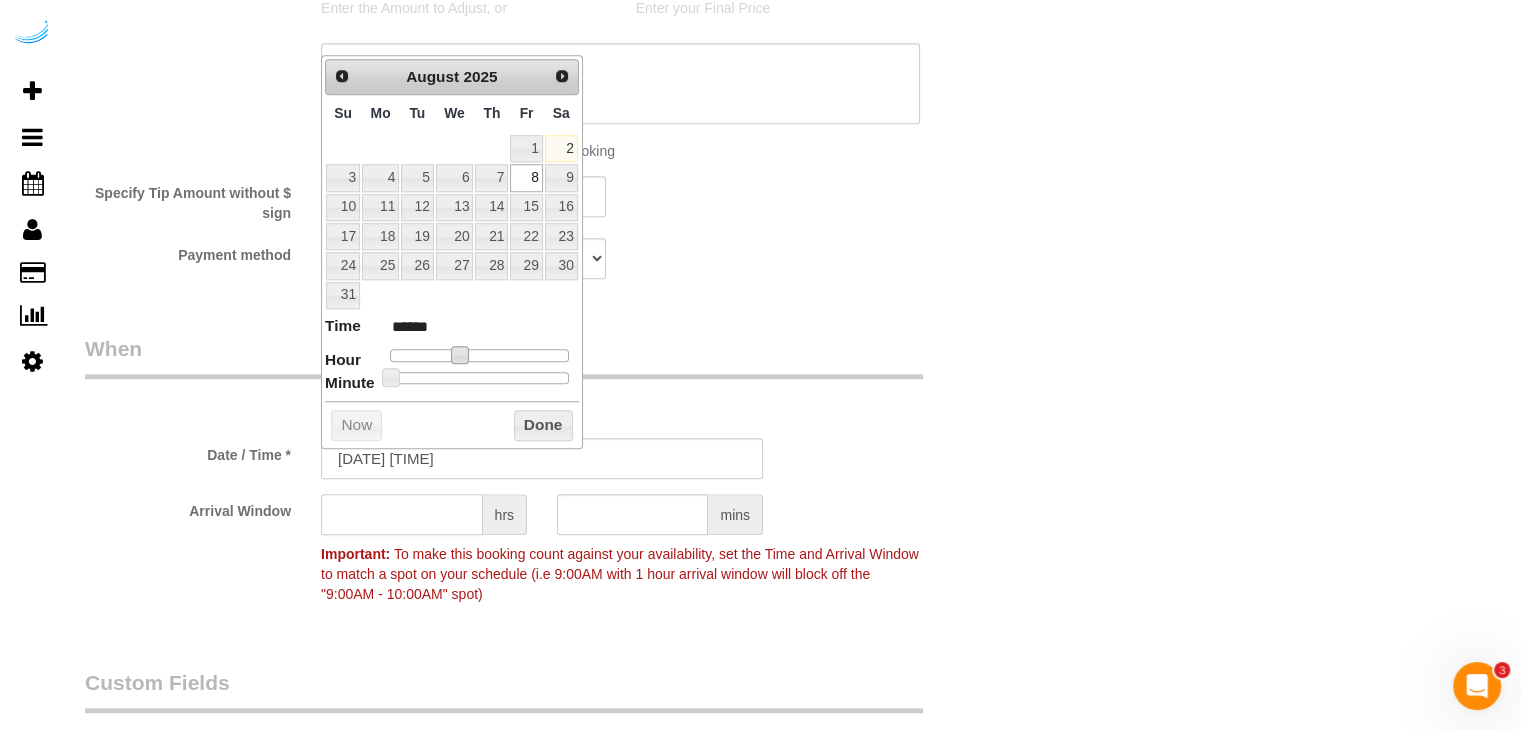 click 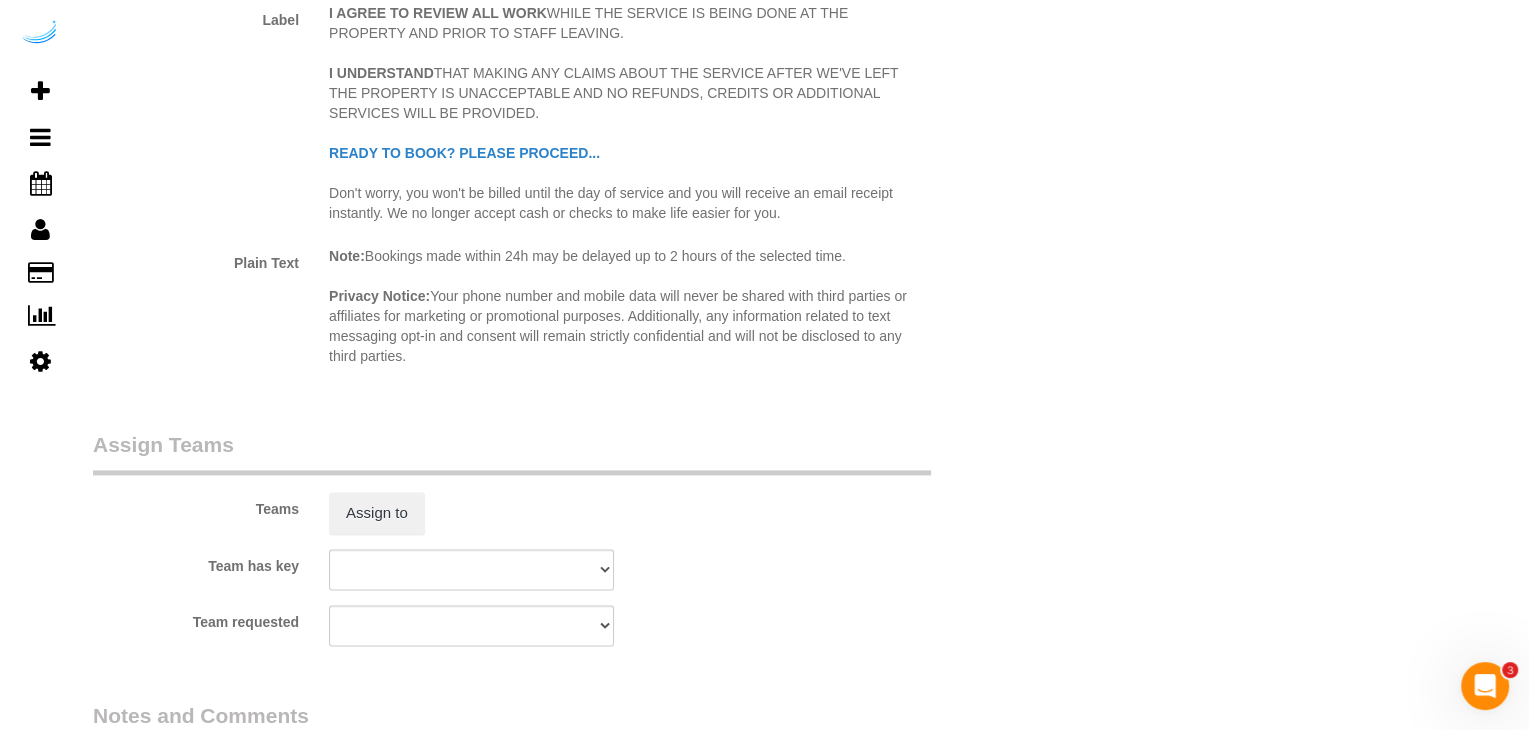 scroll, scrollTop: 2700, scrollLeft: 0, axis: vertical 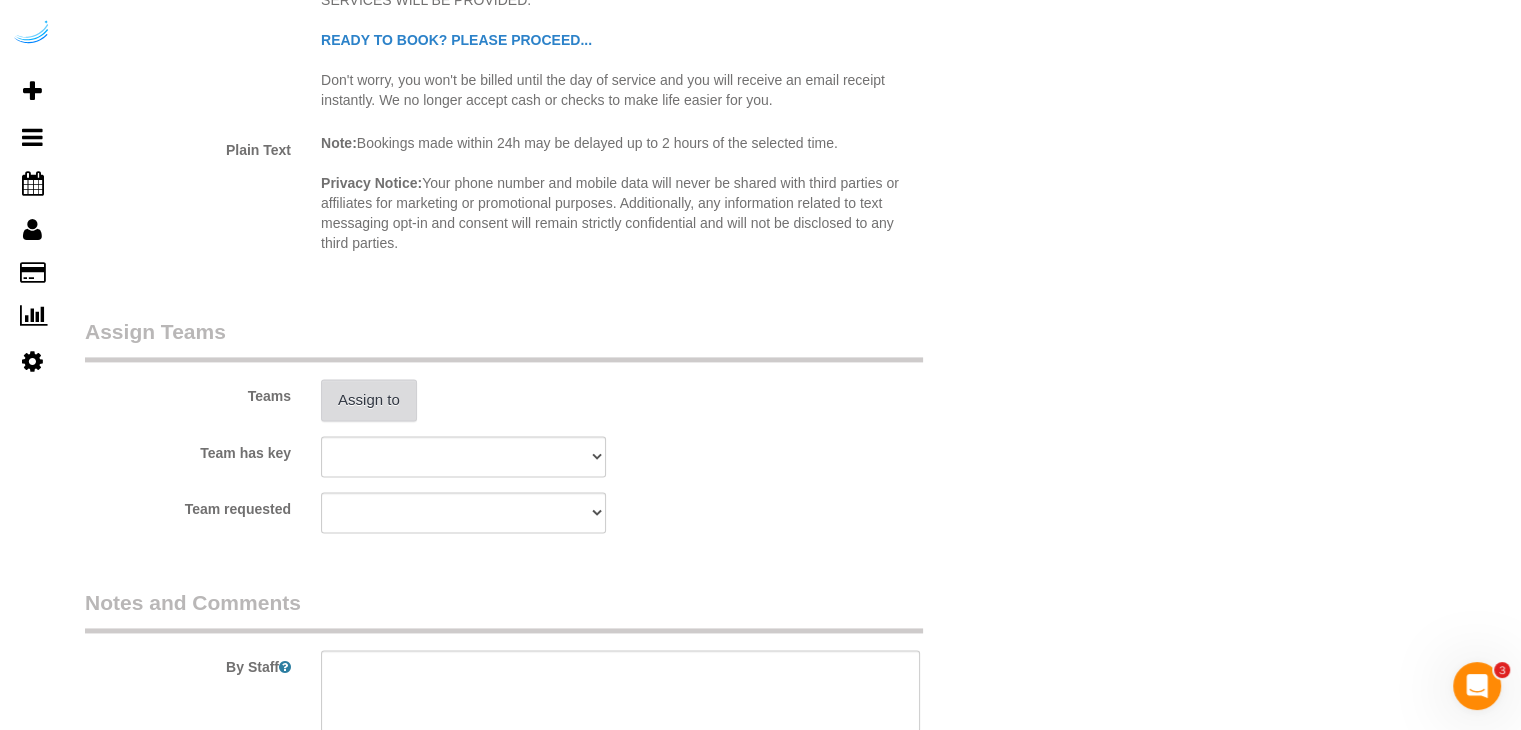 click on "Assign to" at bounding box center [369, 400] 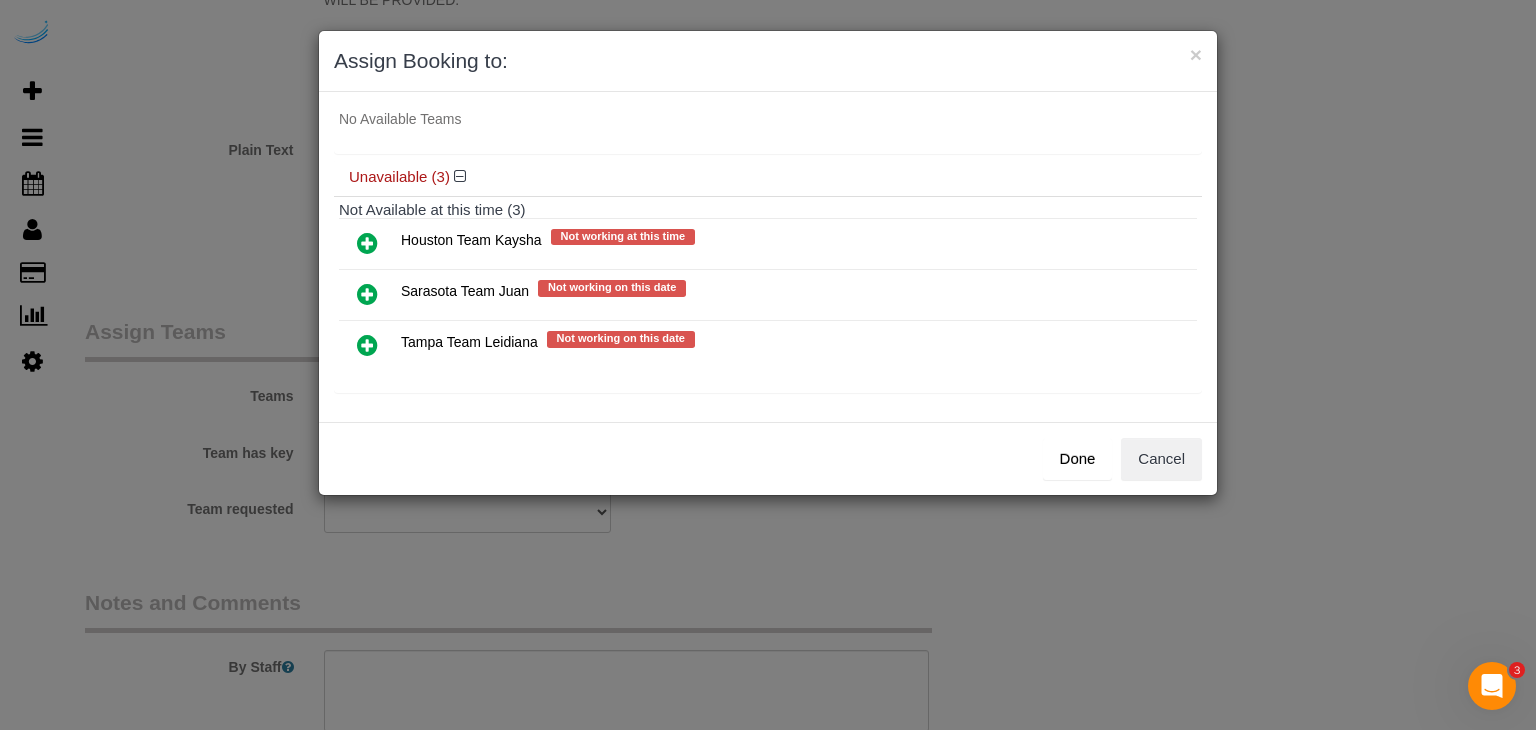 click at bounding box center [367, 294] 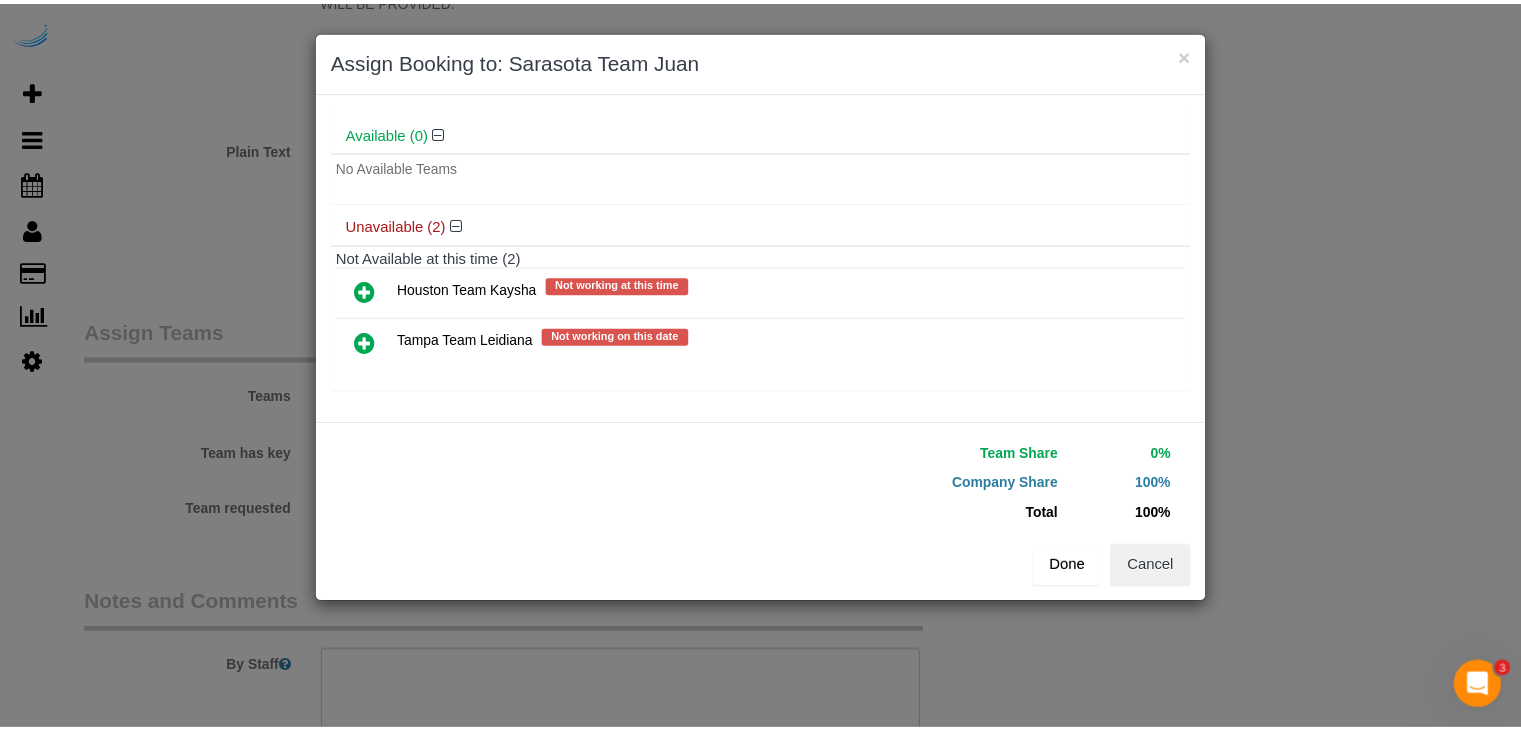 scroll, scrollTop: 106, scrollLeft: 0, axis: vertical 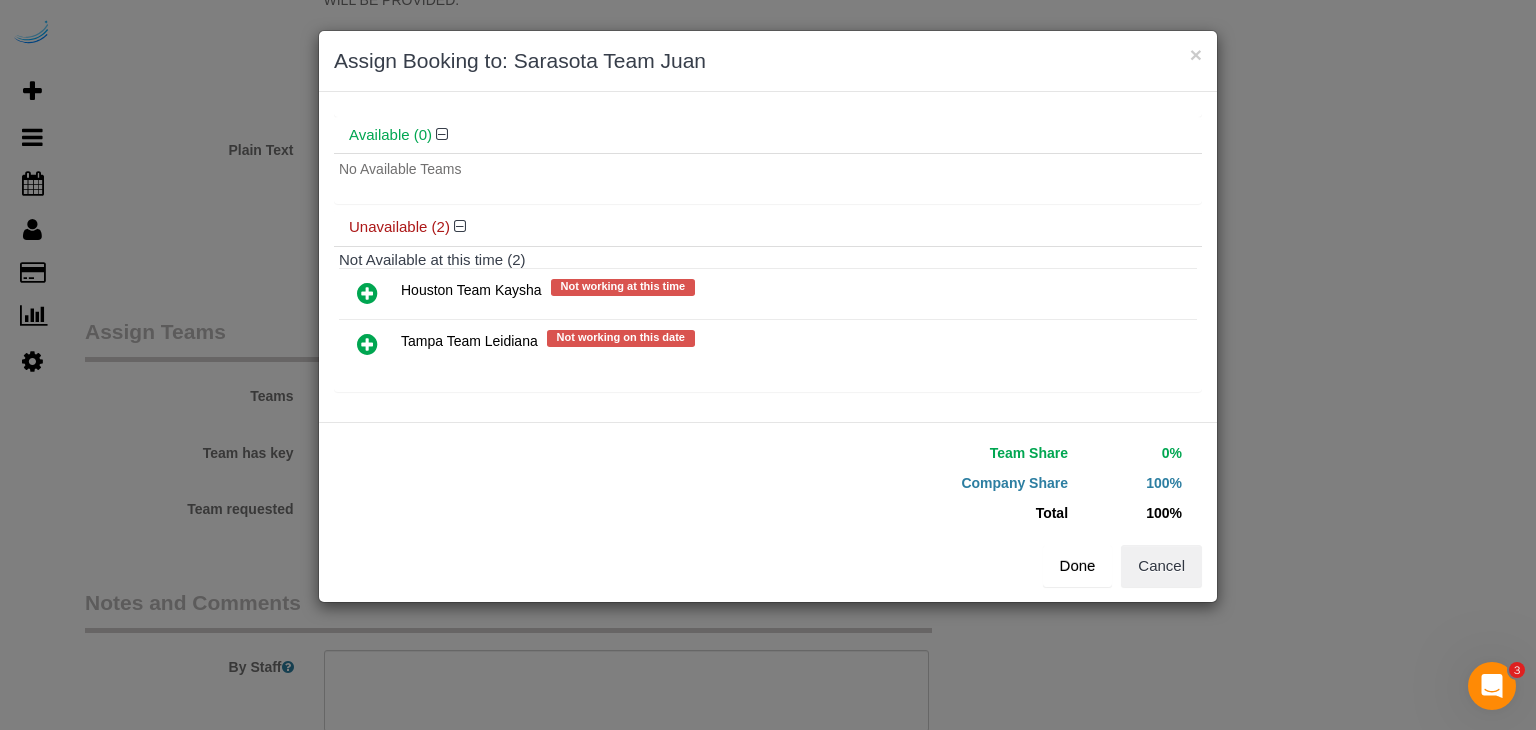 click on "Done" at bounding box center (1078, 566) 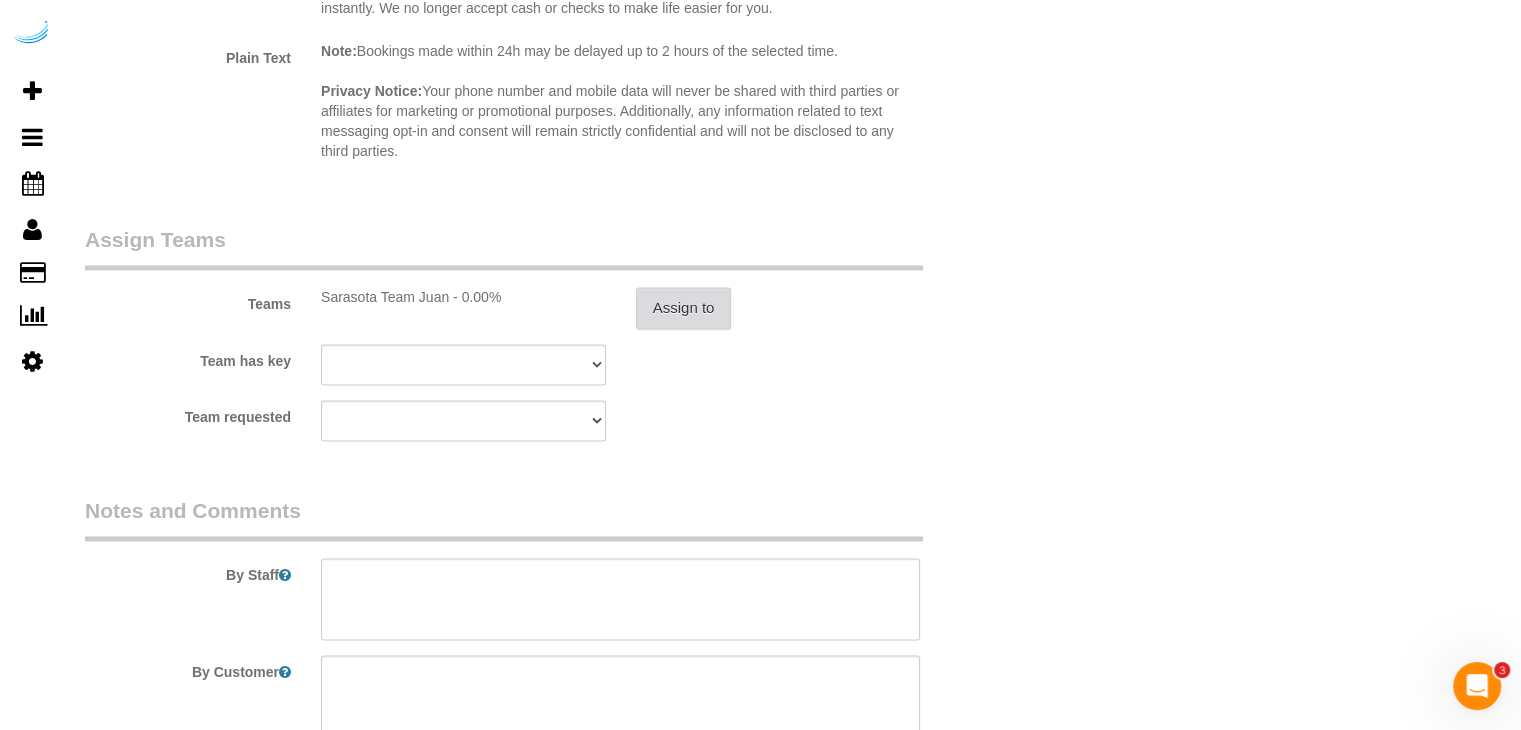 scroll, scrollTop: 2900, scrollLeft: 0, axis: vertical 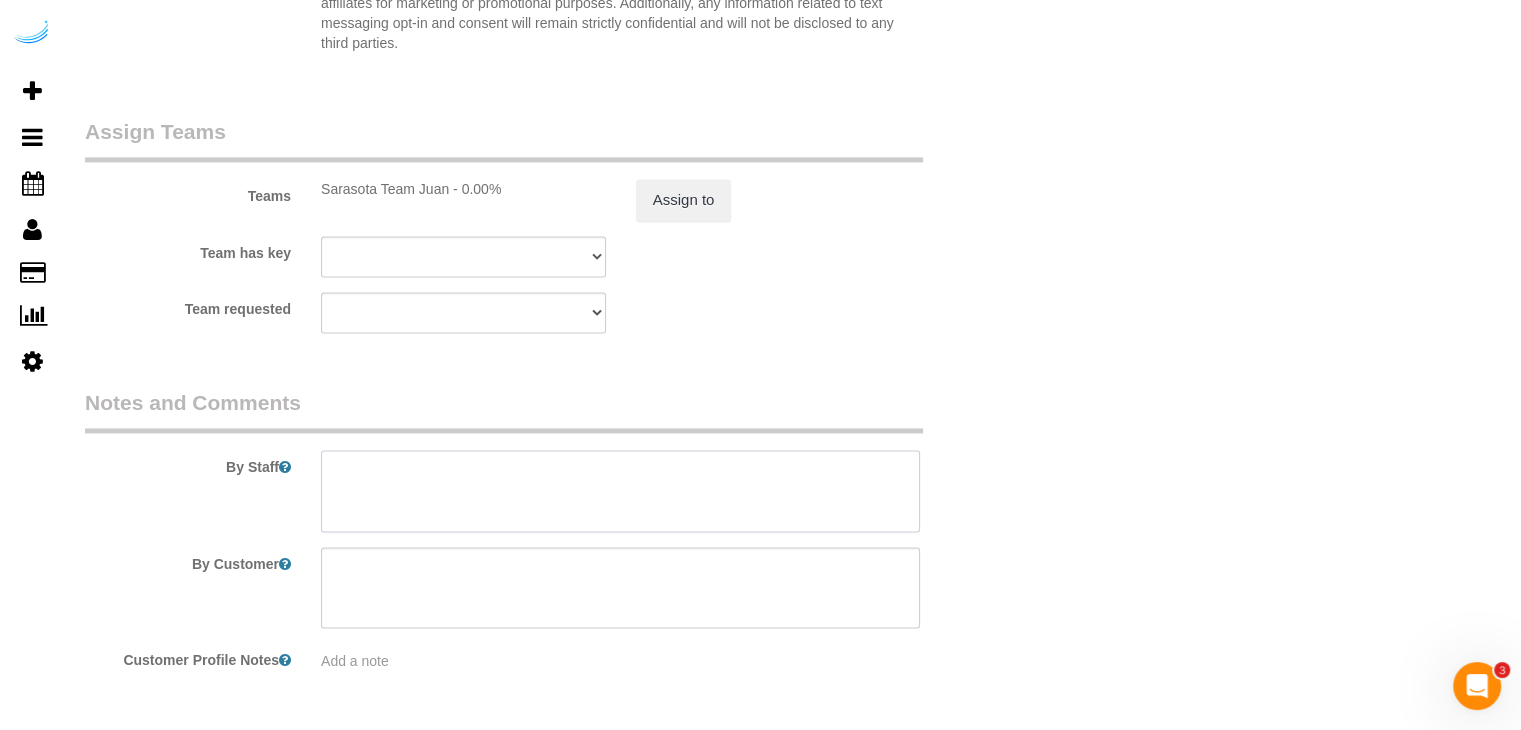 drag, startPoint x: 532, startPoint y: 491, endPoint x: 509, endPoint y: 386, distance: 107.48953 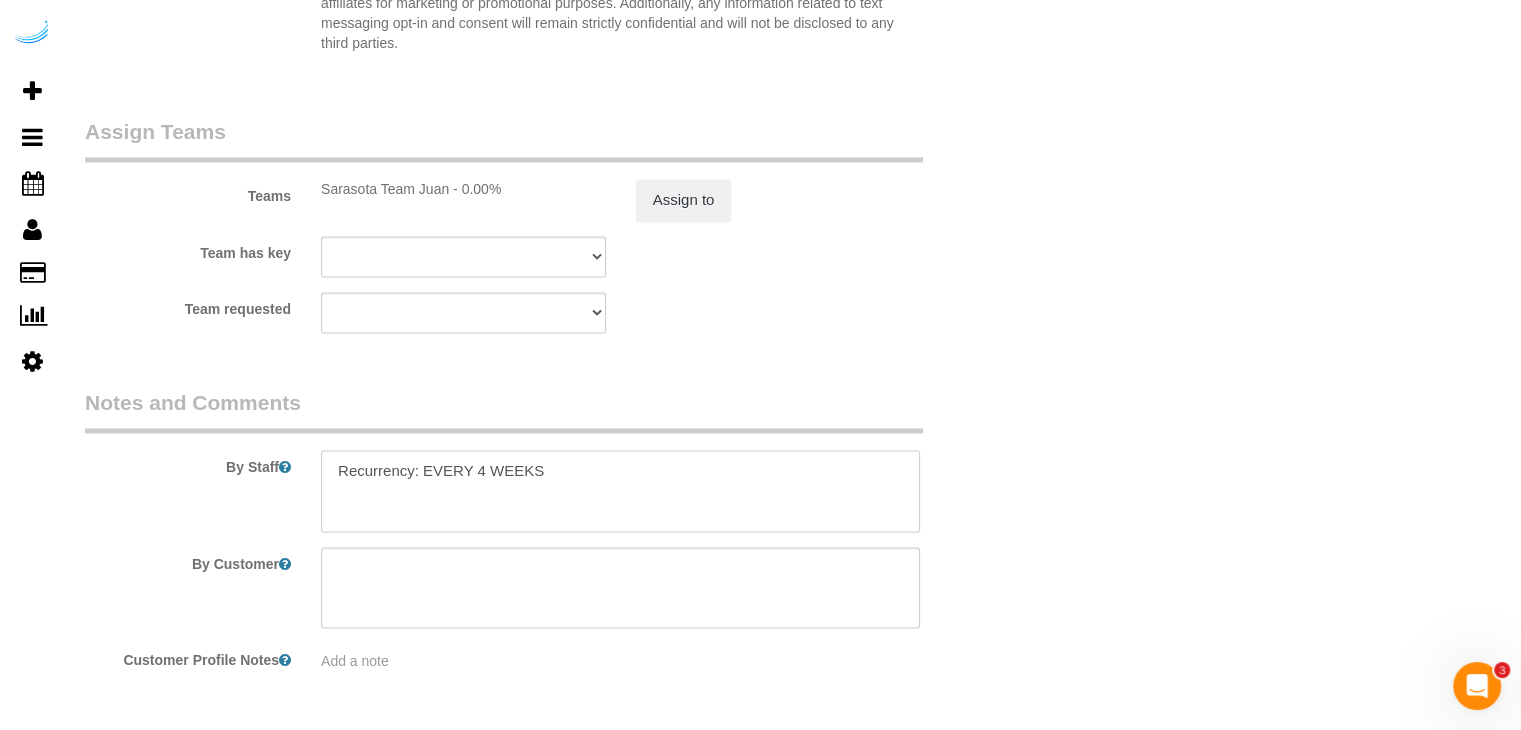 paste on "Permanent Notes:No notes from this customer.Today's Notes:Special attention to Bathrooms and kitchen please
Entry Method: Other
Details:
Will use stratis app
Additional Notes:
Using stratis app- please advise
Housekeeping Notes:" 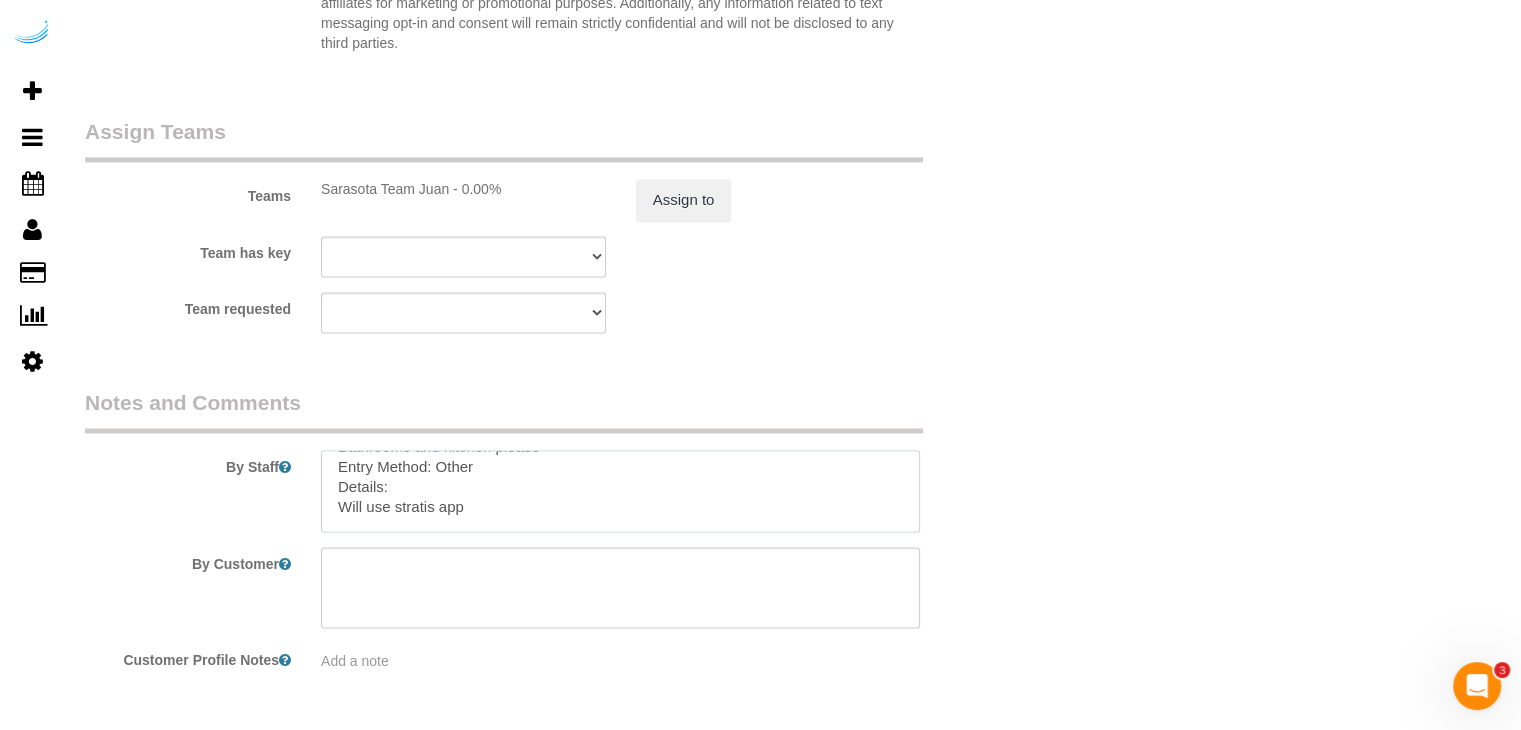 scroll, scrollTop: 0, scrollLeft: 0, axis: both 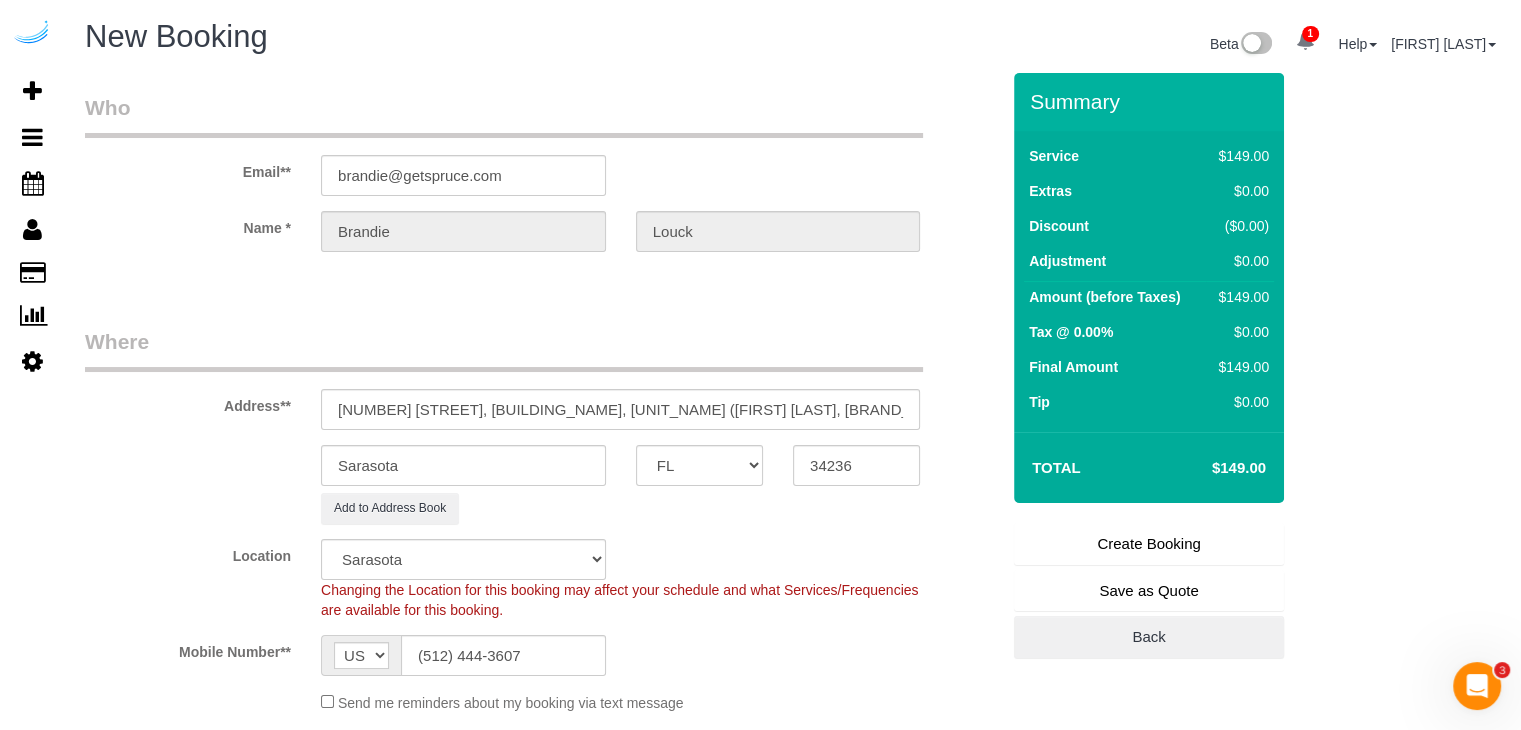 click on "Create Booking" at bounding box center (1149, 544) 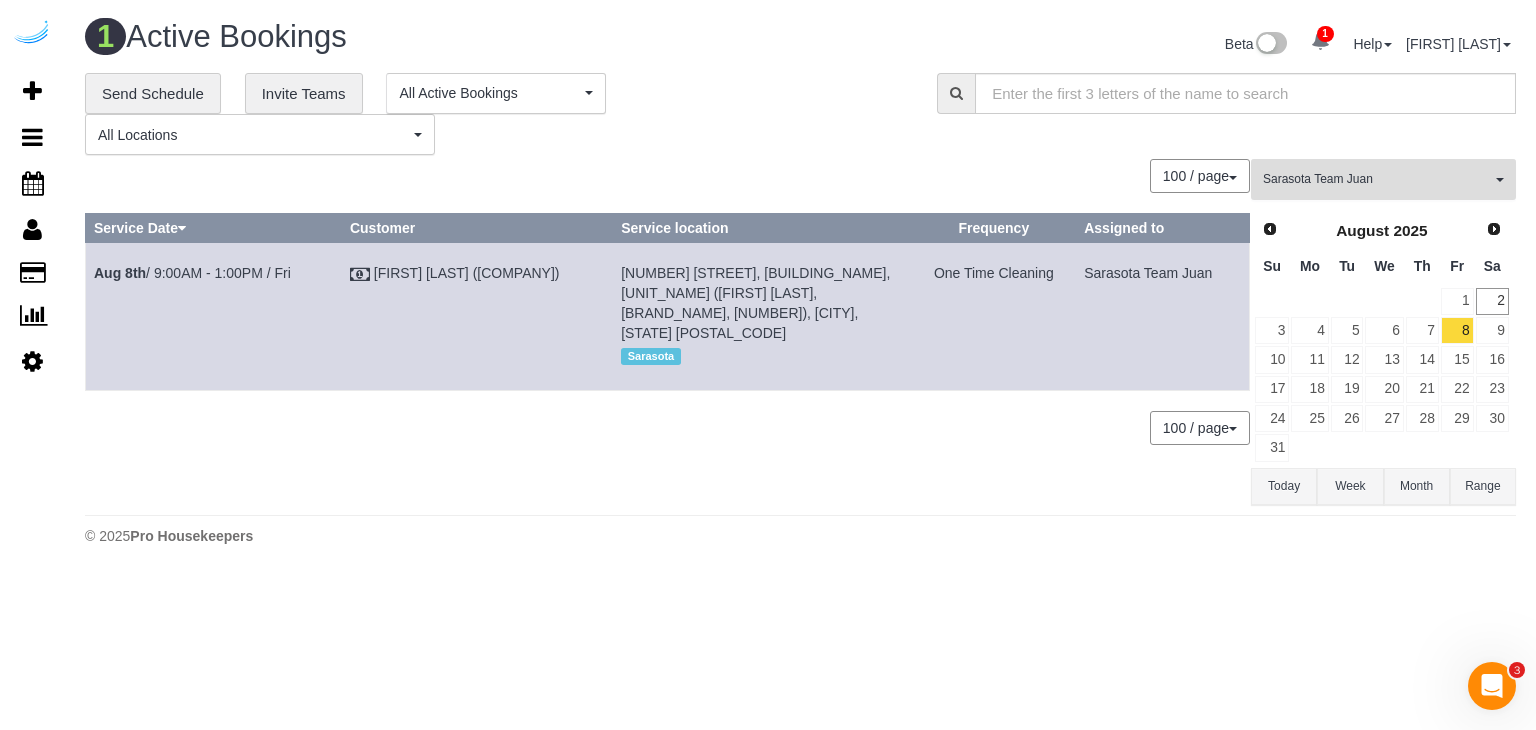 click on "Sarasota Team Juan" at bounding box center (1377, 179) 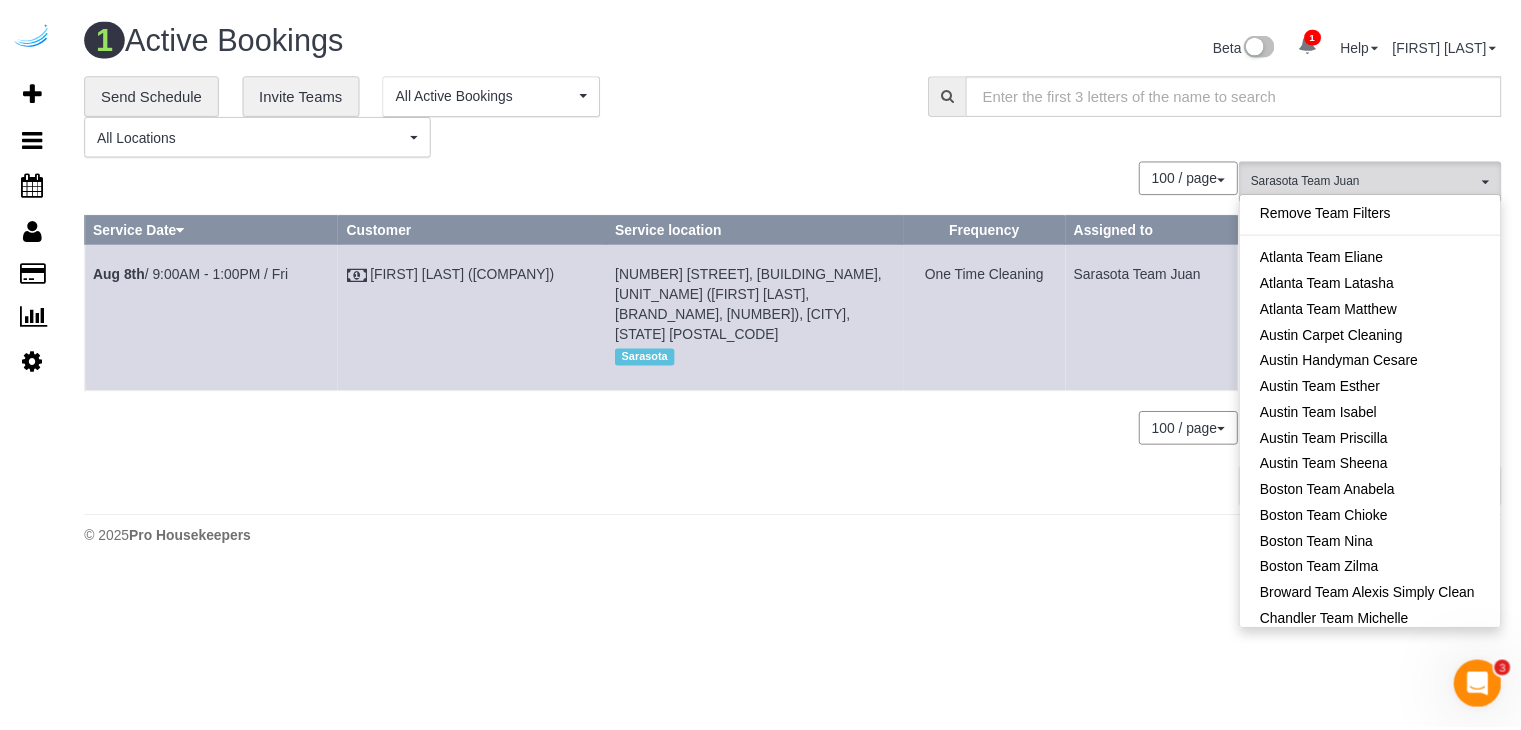 scroll, scrollTop: 1819, scrollLeft: 0, axis: vertical 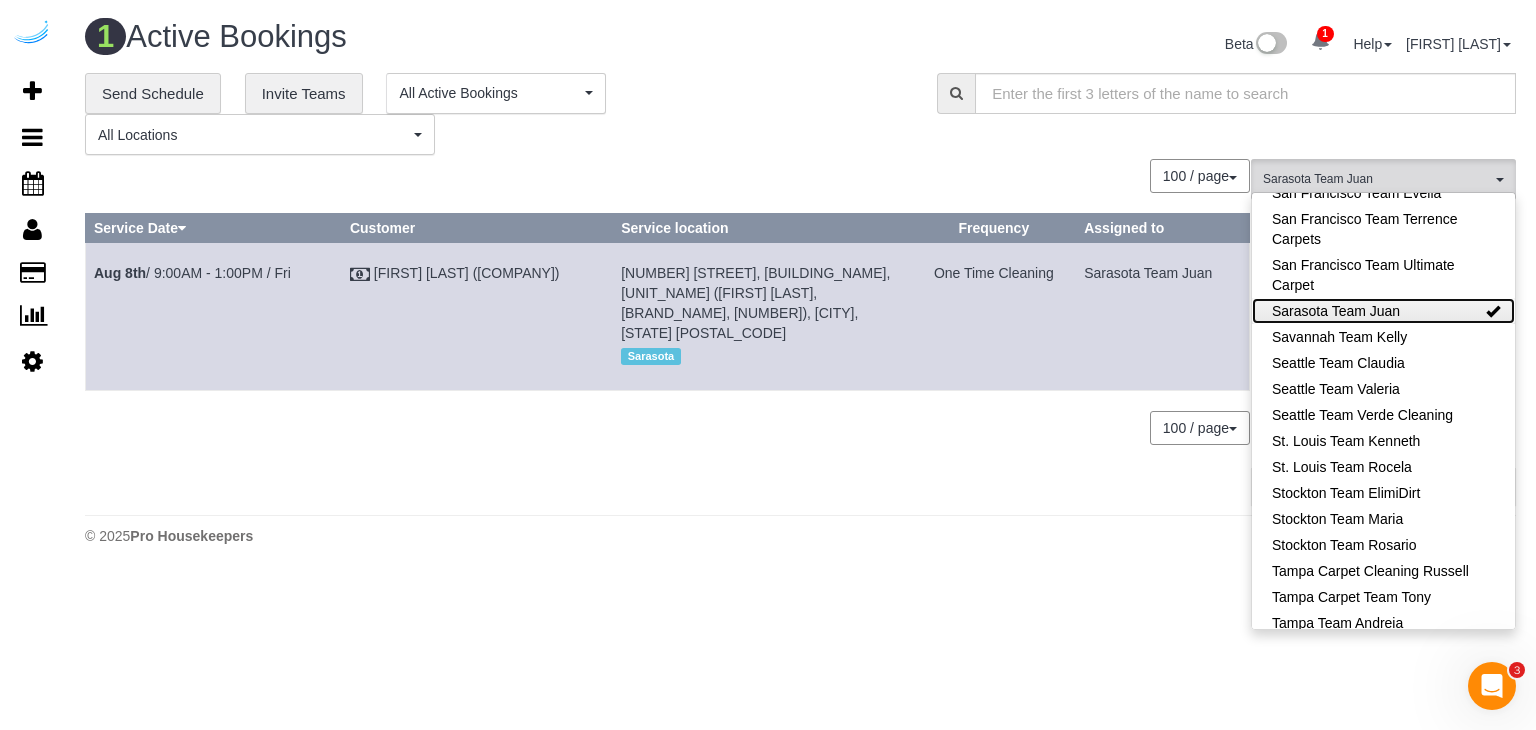 click on "Sarasota Team Juan" at bounding box center (1383, 311) 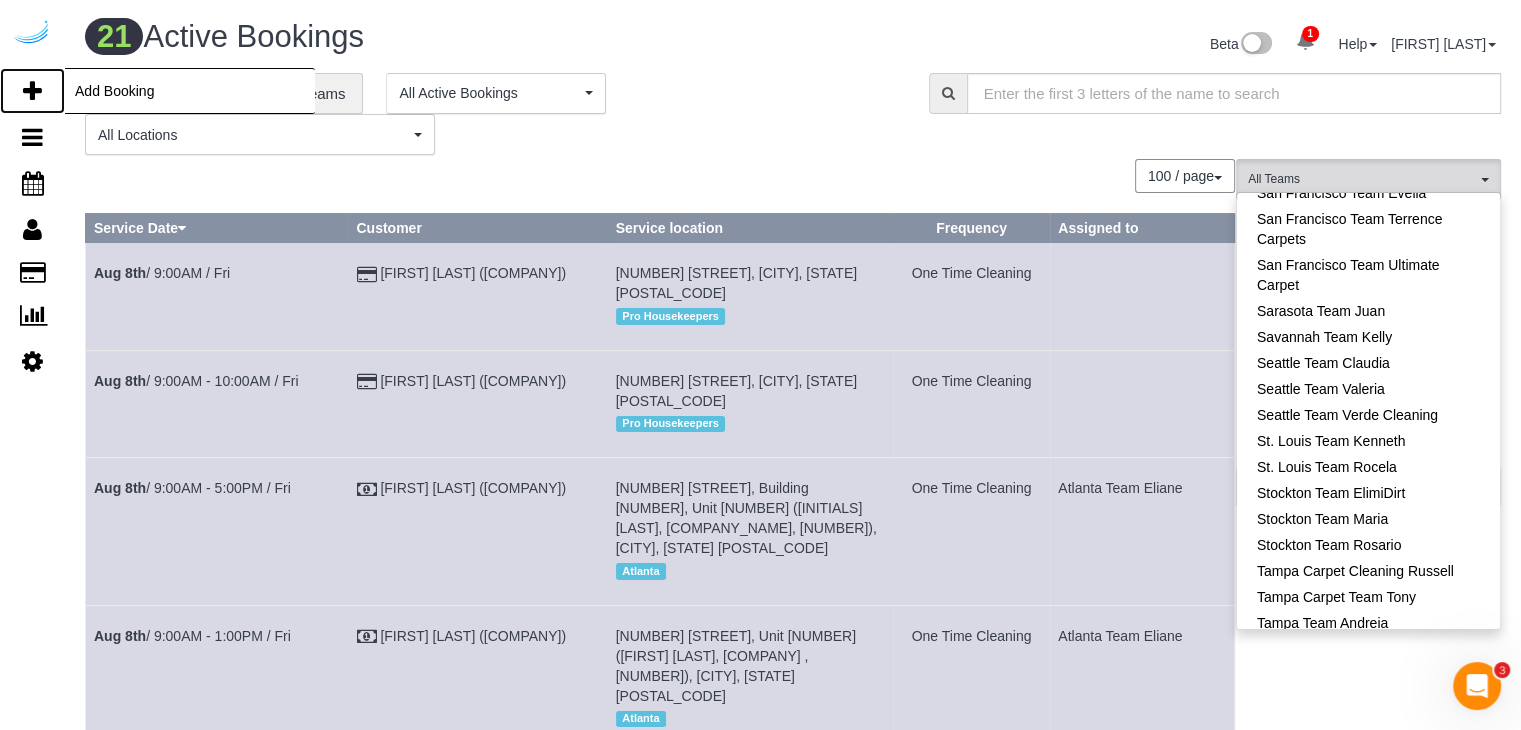 click at bounding box center (32, 91) 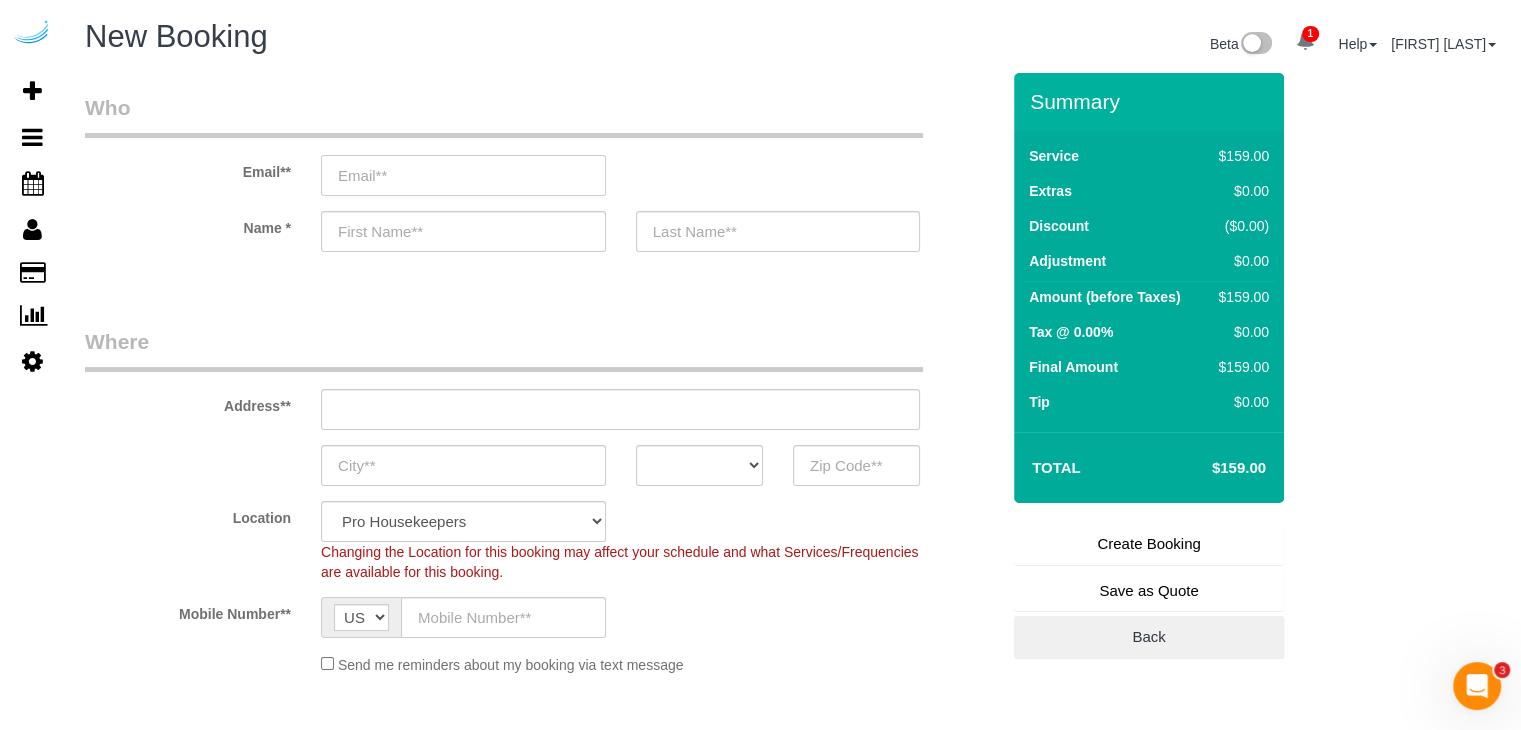 click at bounding box center (463, 175) 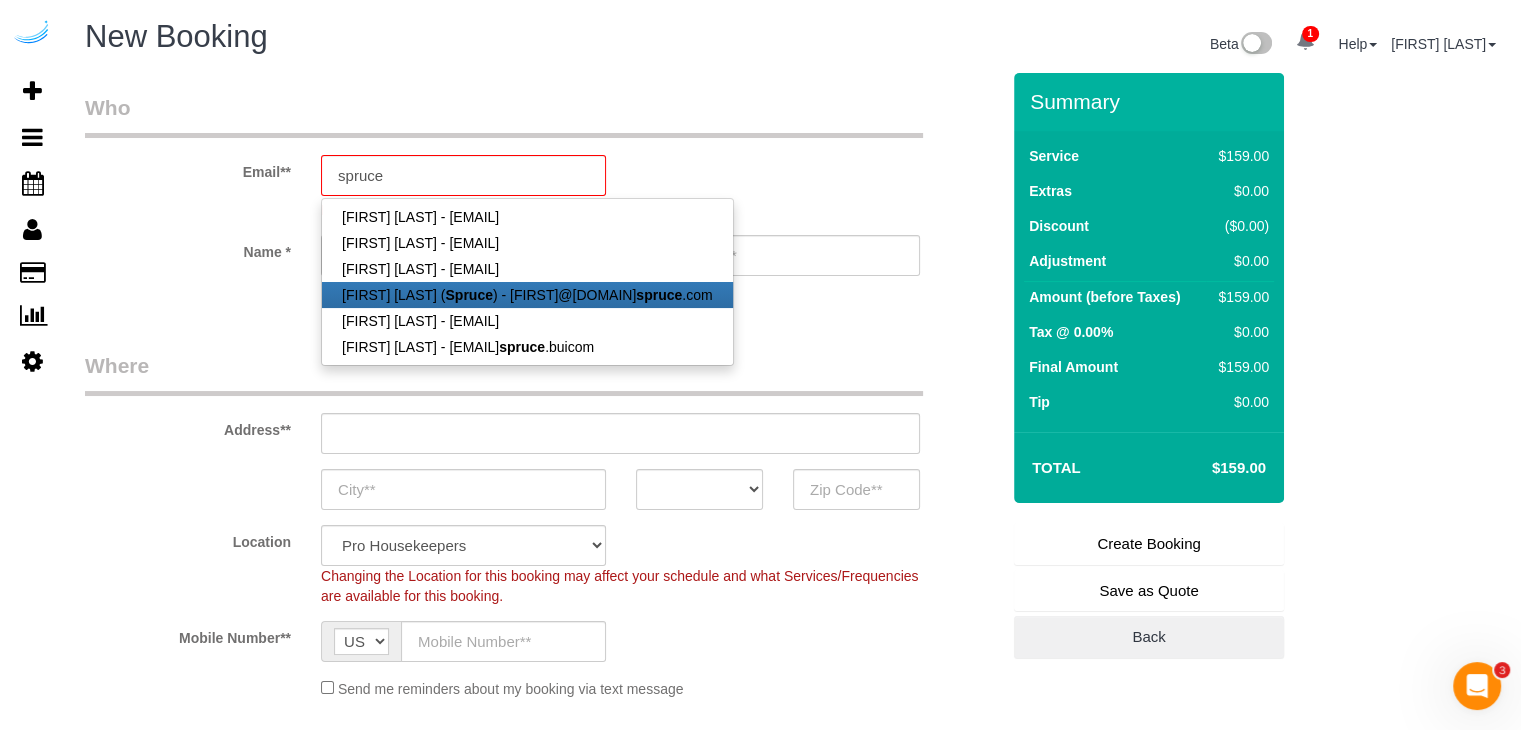 click on "Spruce" at bounding box center [468, 295] 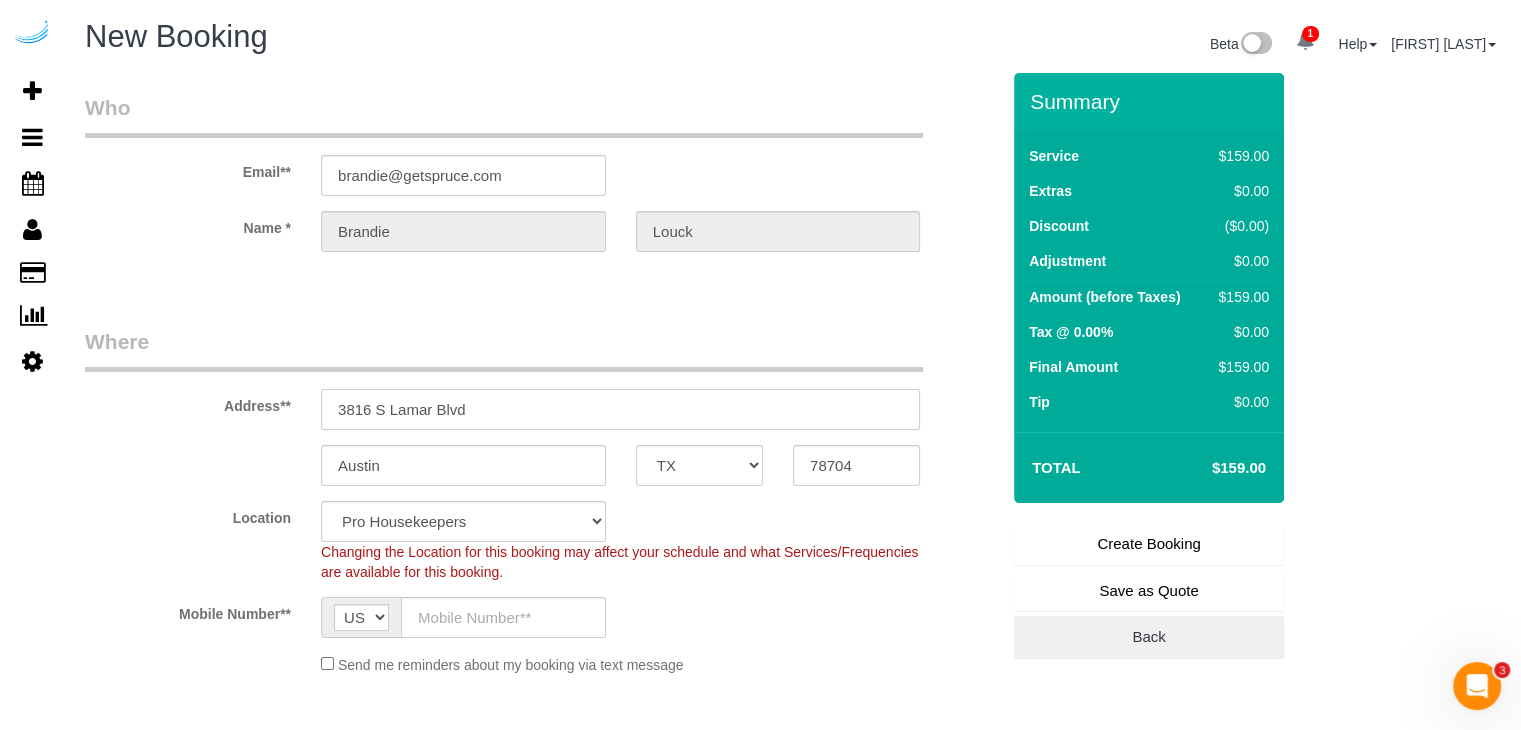 click on "3816 S Lamar Blvd" at bounding box center [620, 409] 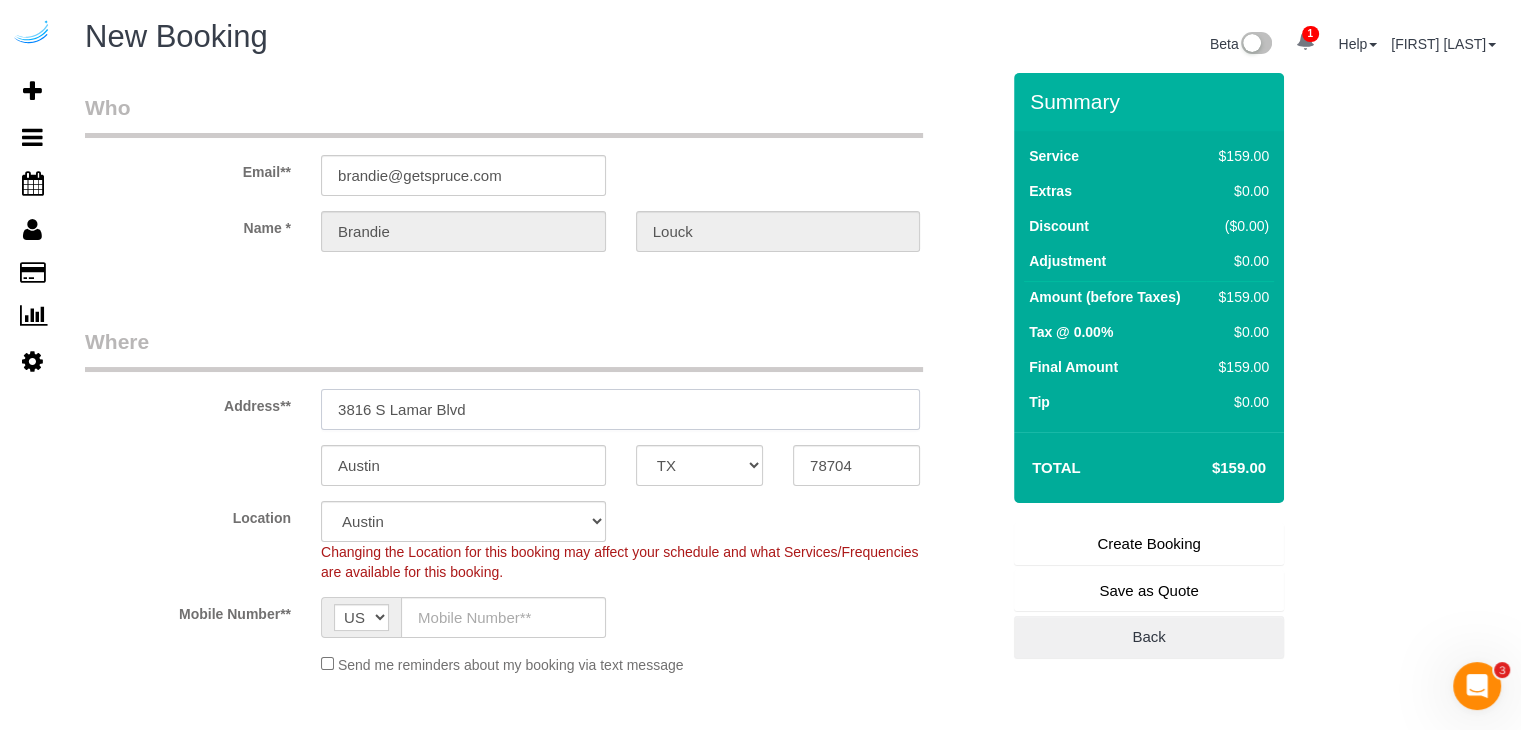 paste on "[NUMBER] [STREET], [CITY], [STATE] [POSTAL_CODE]" 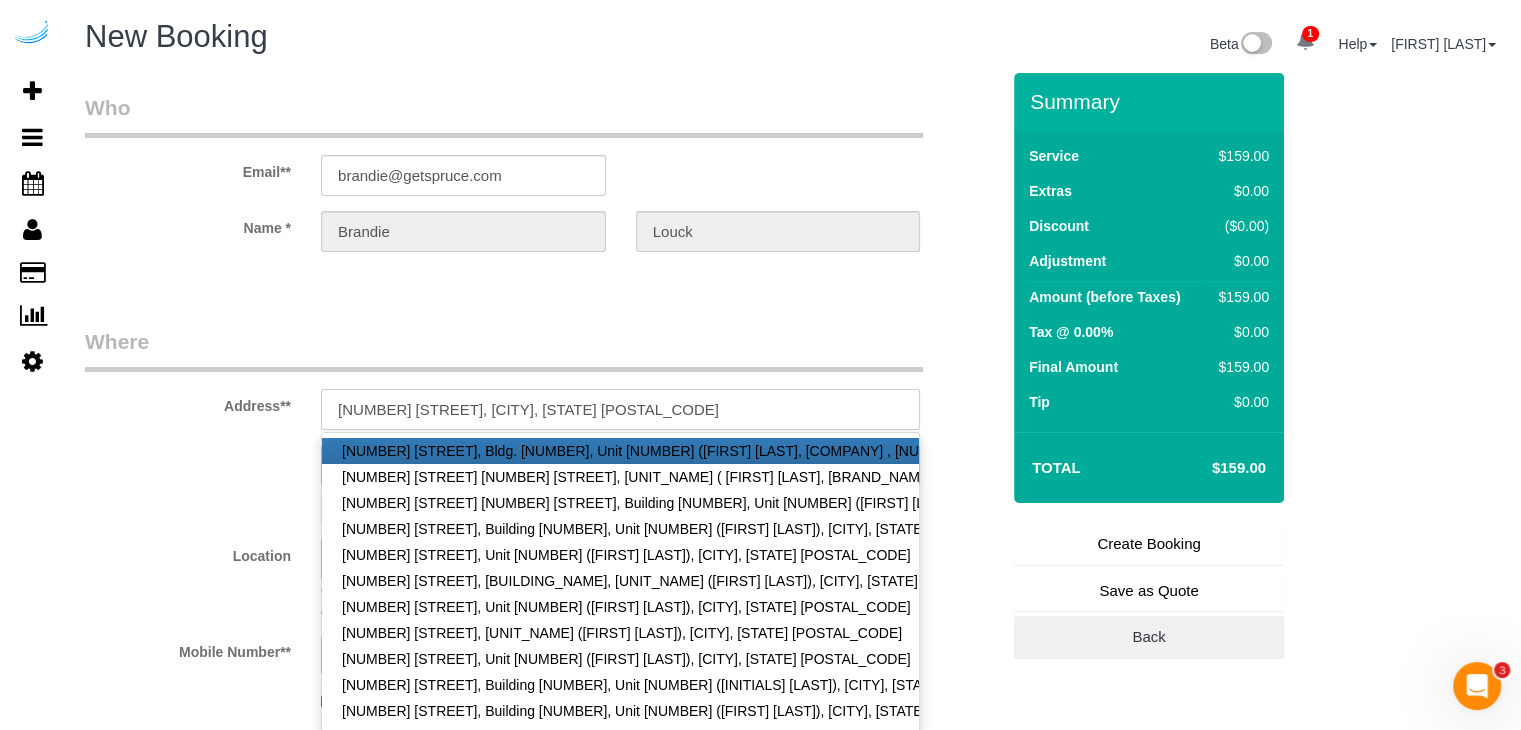 drag, startPoint x: 524, startPoint y: 406, endPoint x: 609, endPoint y: 400, distance: 85.2115 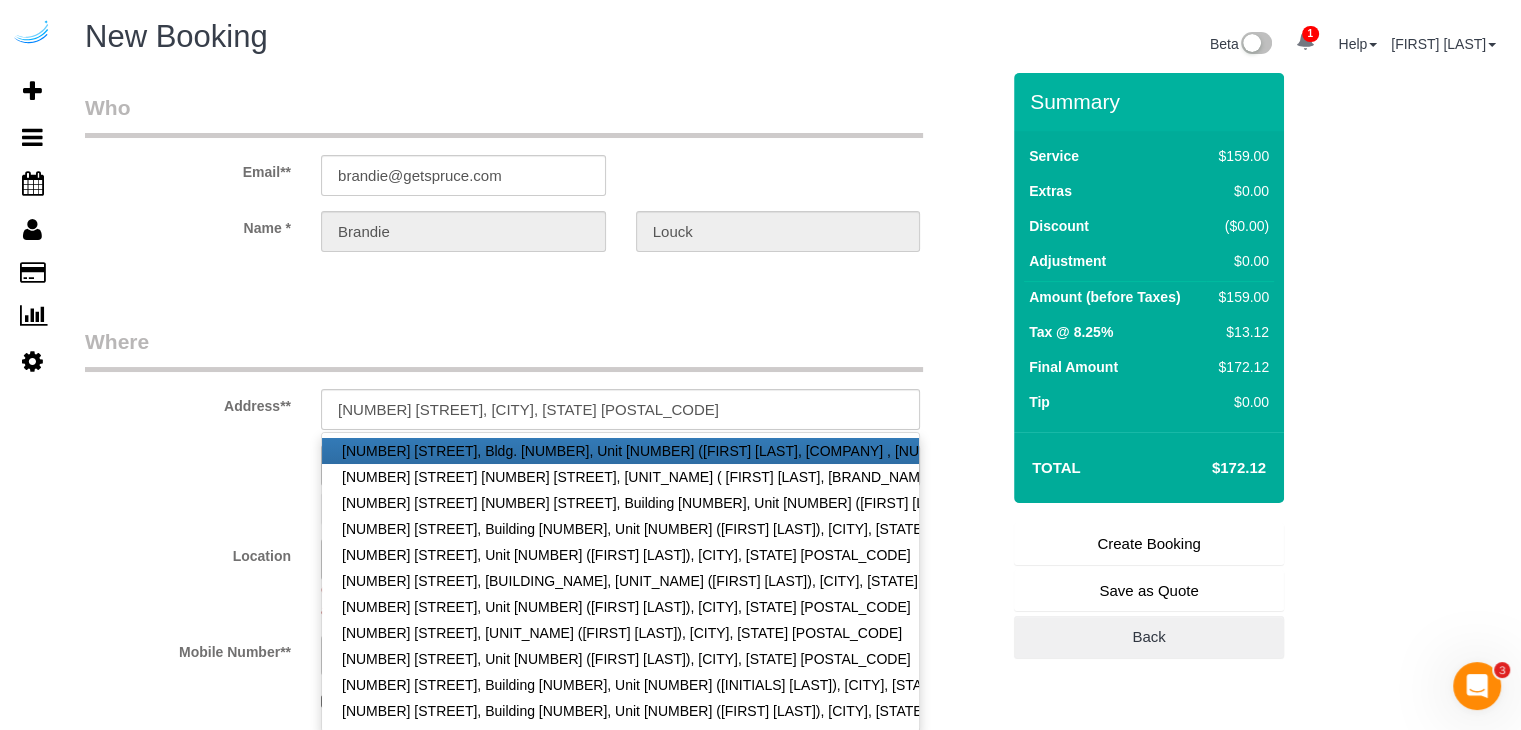 click on "Who
Email**
[EMAIL]
Name *
[FIRST]
[LAST]
Where
Address**
[NUMBER] [STREET], [CITY], [STATE] [POSTAL_CODE]
[NUMBER] [STREET], Bldg. [NUMBER], Unit [NUMBER] ([FIRST] [LAST], [COMPANY], [NUMBER]), [CITY], [STATE] [POSTAL_CODE]
[NUMBER] [STREET][NUMBER] [STREET], Unit [NUMBER] ([FIRST] [LAST], [COMPANY], [NUMBER]), [CITY], [STATE] [POSTAL_CODE]
[NUMBER] [STREET], Building [NUMBER], Unit [NUMBER] ([FIRST] [LAST], [COMPANY], [NUMBER]), [CITY], [STATE] [POSTAL_CODE]
[NUMBER] [STREET], Building [NUMBER], Unit [NUMBER] ([FIRST] [LAST]), [CITY], [STATE] [POSTAL_CODE]
[NUMBER] [STREET], Unit [NUMBER] ([FIRST] [LAST]), [CITY], [STATE] [POSTAL_CODE]" at bounding box center [542, 2184] 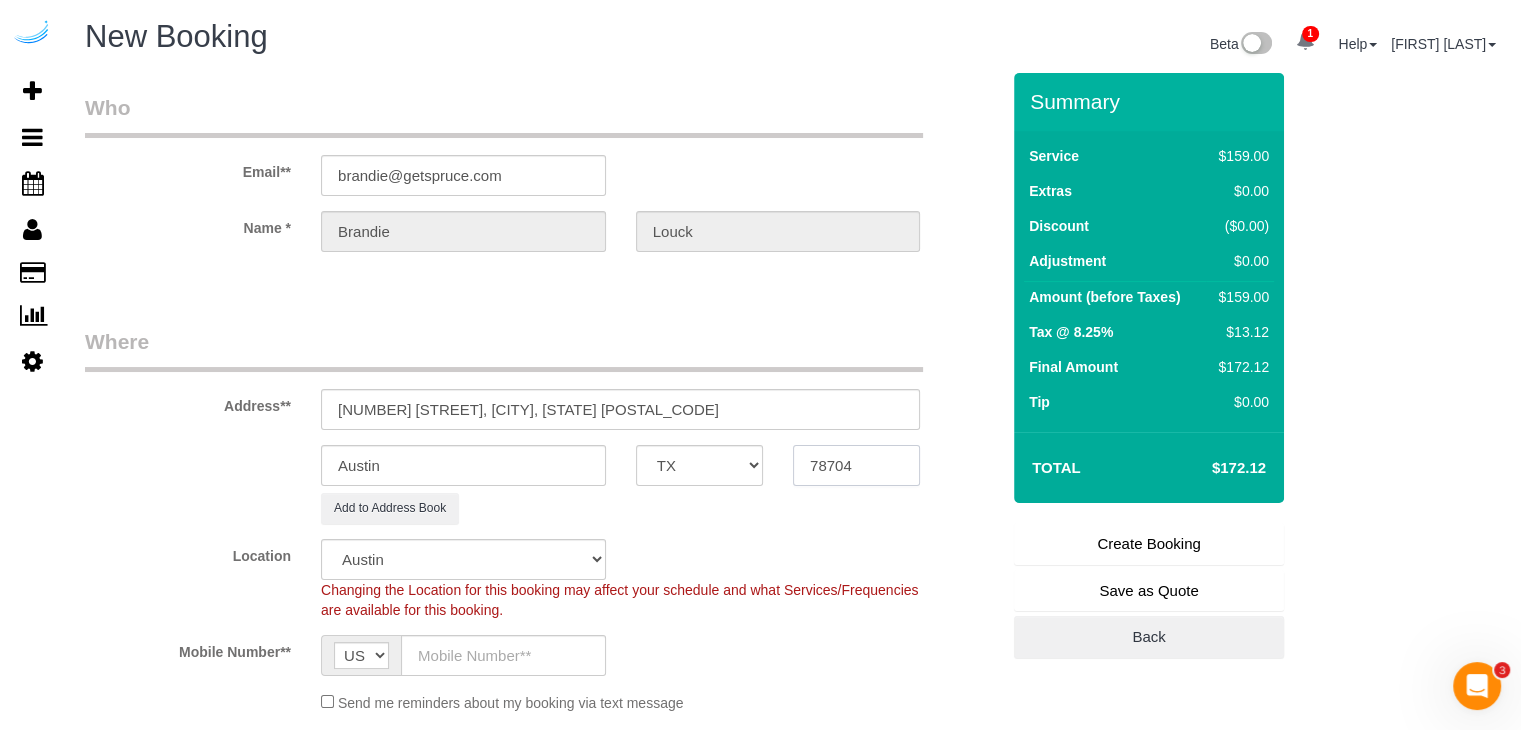 click on "78704" at bounding box center (856, 465) 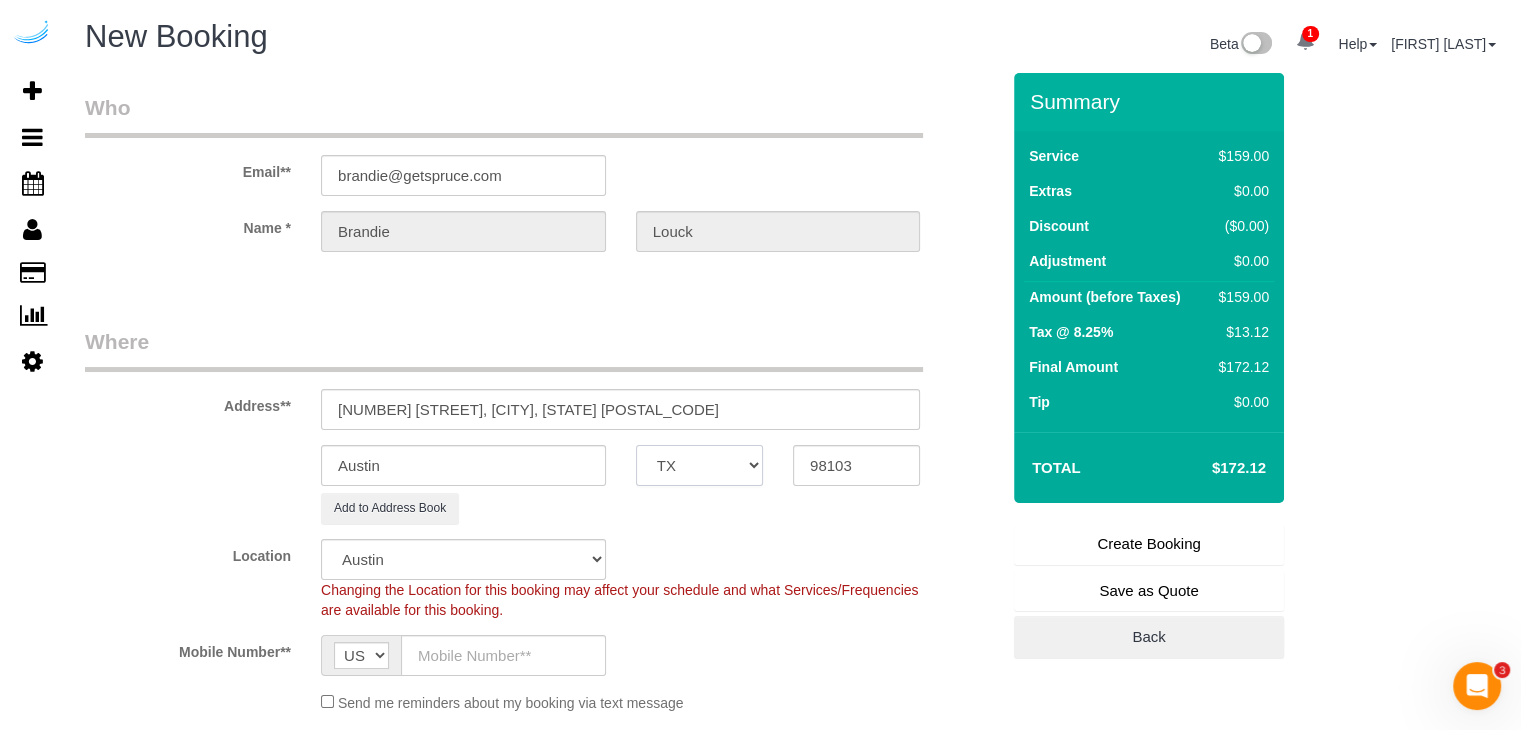 click on "AK
AL
AR
AZ
CA
CO
CT
DC
DE
FL
GA
HI
IA
ID
IL
IN
KS
KY
LA
MA
MD
ME
MI
MN
MO
MS
MT
NC
ND
NE
NH
NJ
NM
NV
NY
OH
OK
OR
PA
RI
SC
SD
TN
TX
UT
VA
VT
WA
WI
WV
WY" at bounding box center [699, 465] 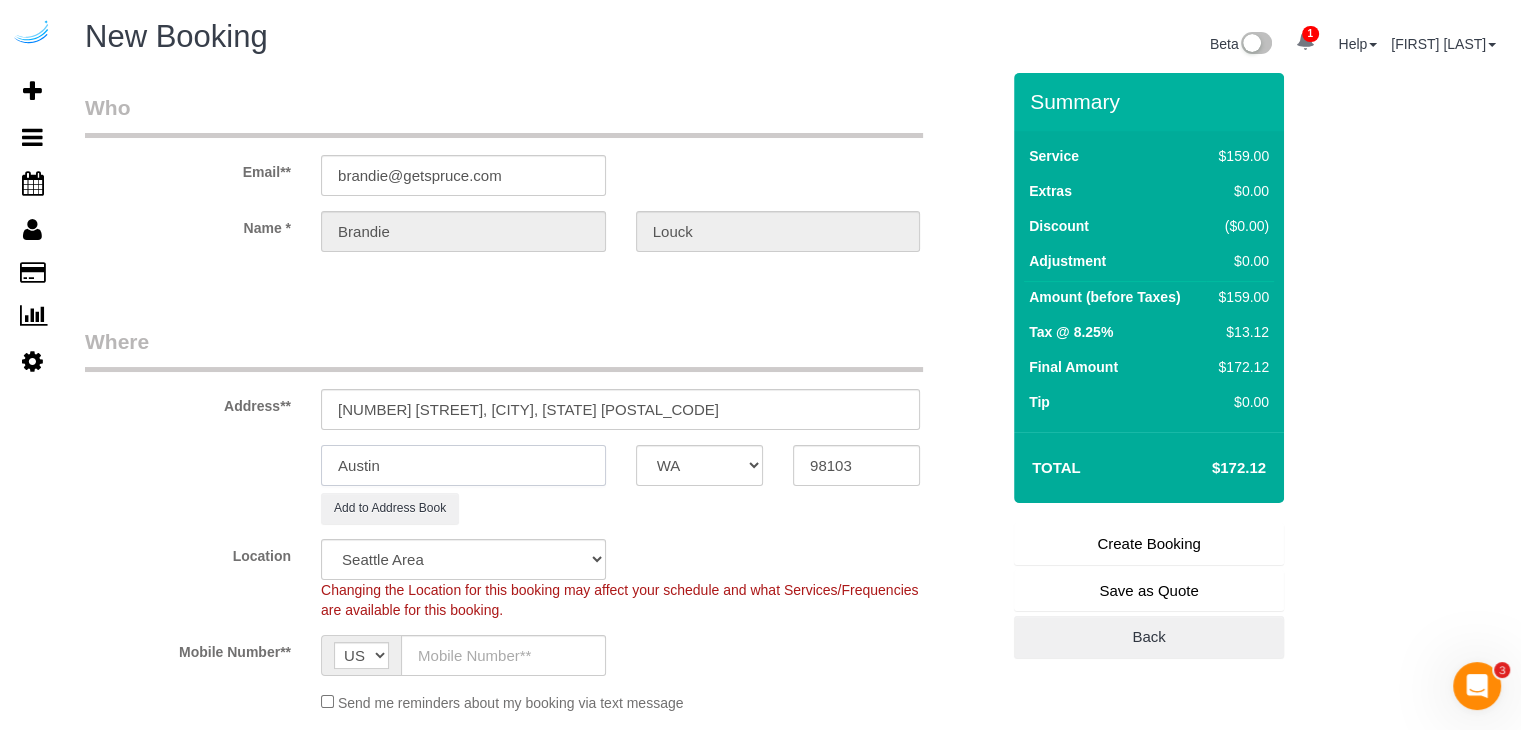 click on "Austin" at bounding box center [463, 465] 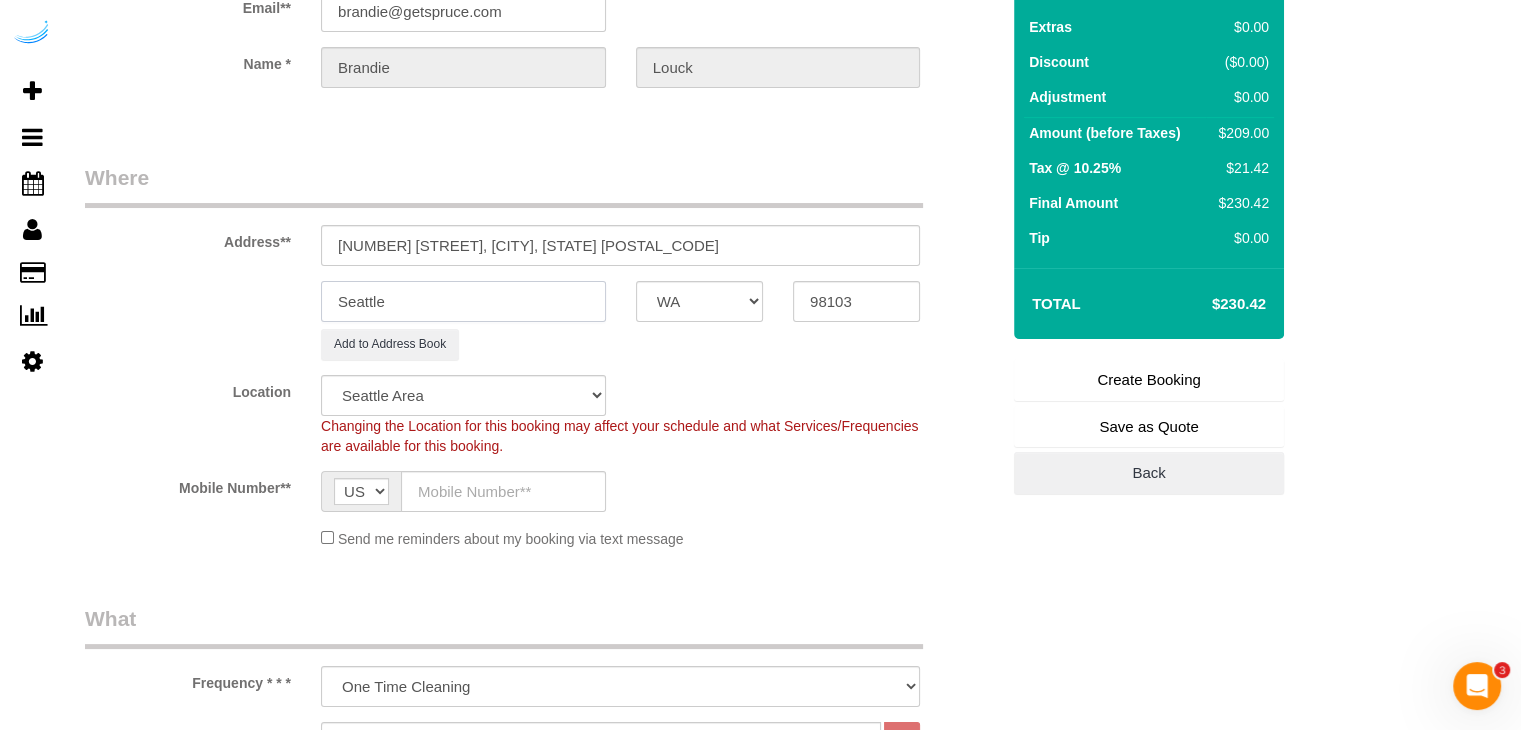 scroll, scrollTop: 200, scrollLeft: 0, axis: vertical 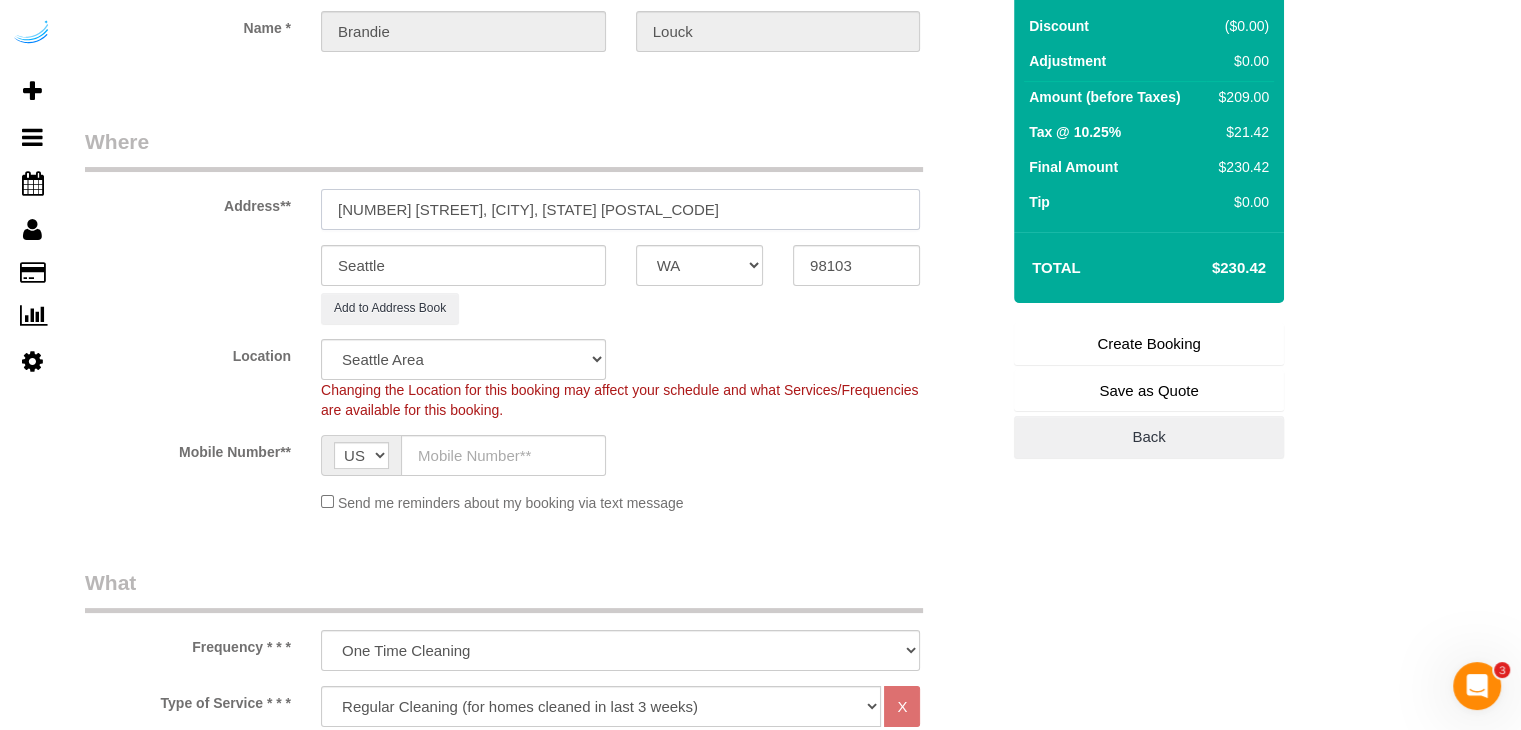 drag, startPoint x: 448, startPoint y: 208, endPoint x: 667, endPoint y: 202, distance: 219.08218 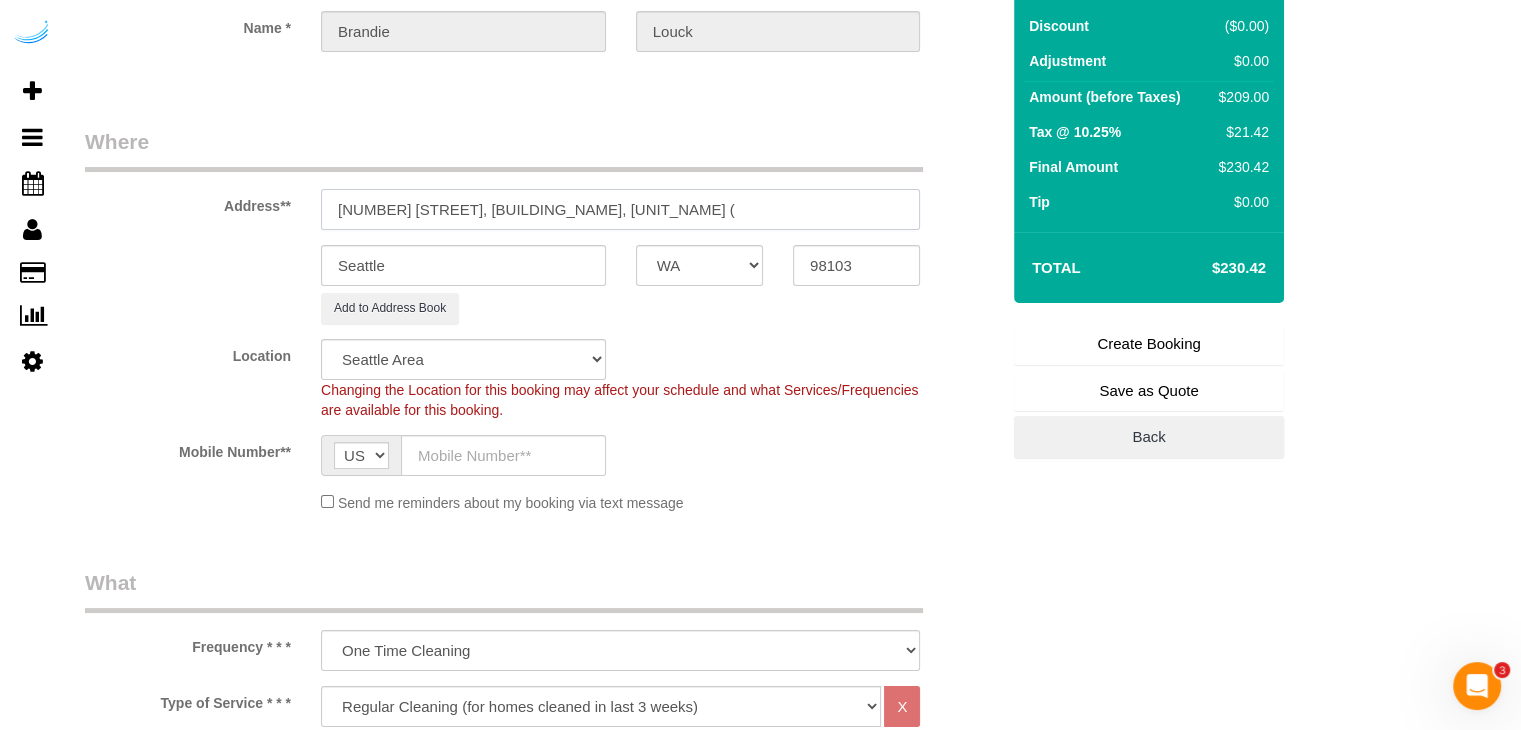 paste on "[FIRST] [LAST]" 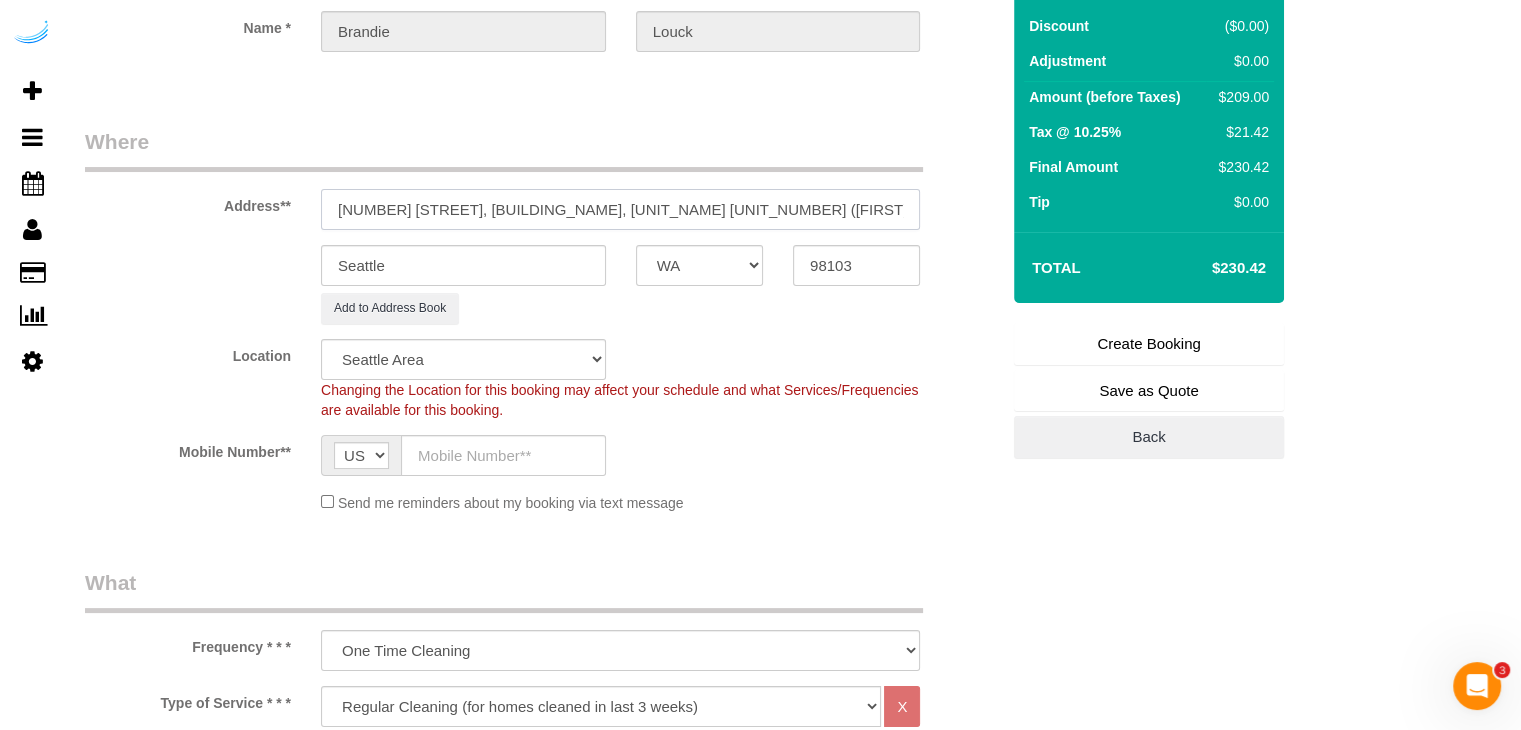 click on "[NUMBER] [STREET], [BUILDING_NAME], [UNIT_NAME] [UNIT_NUMBER] ([FIRST] [LAST]," at bounding box center (620, 209) 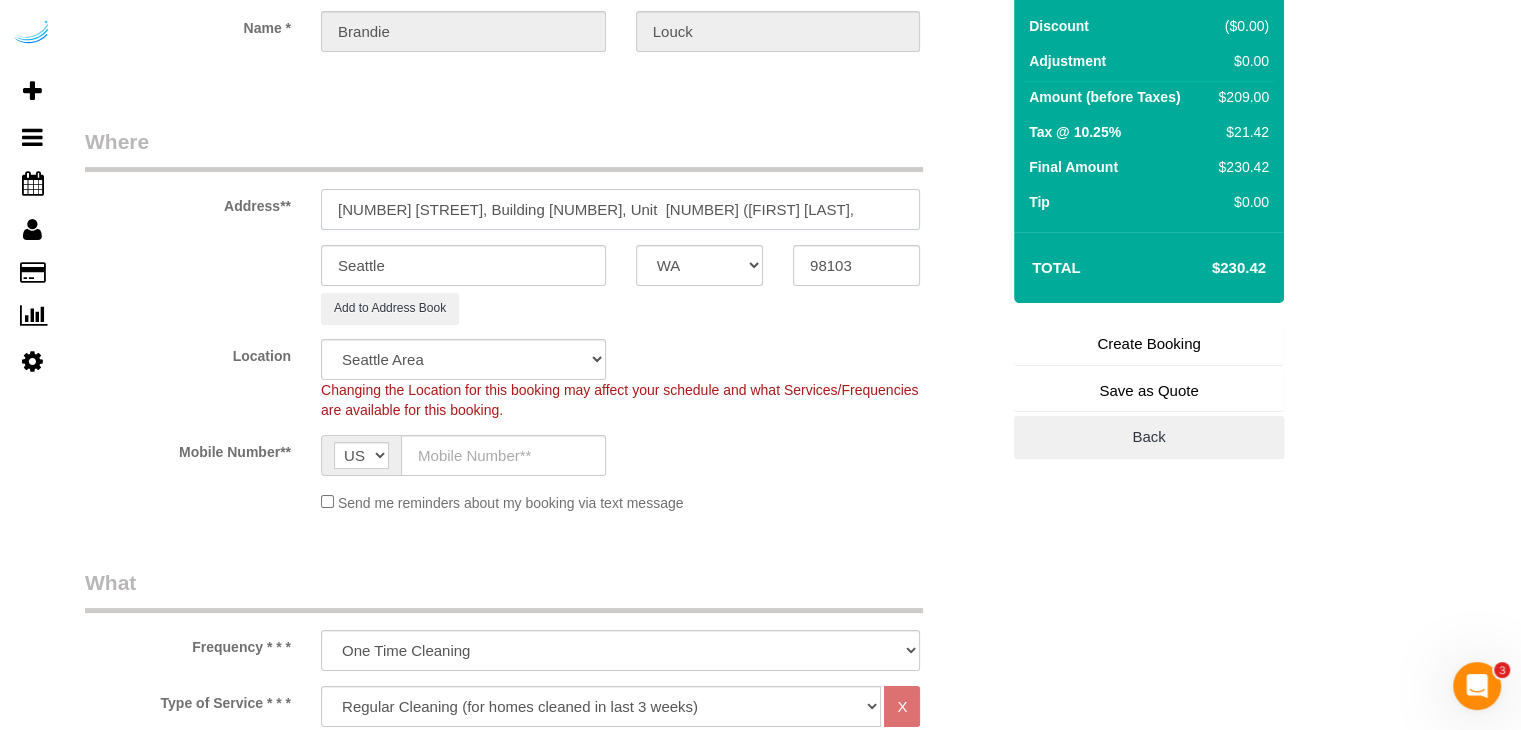 paste on "AMLI Wallingford" 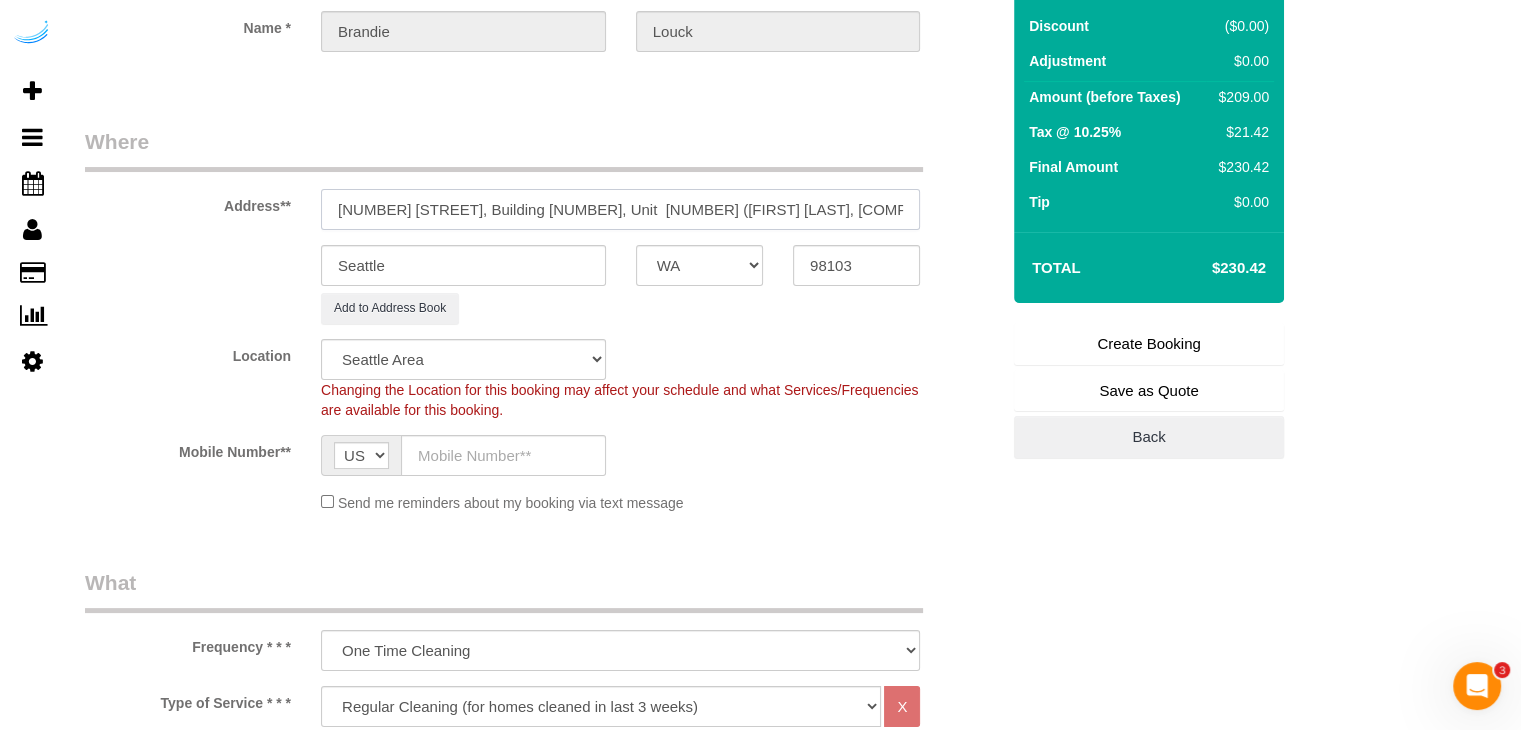 paste on "1449359" 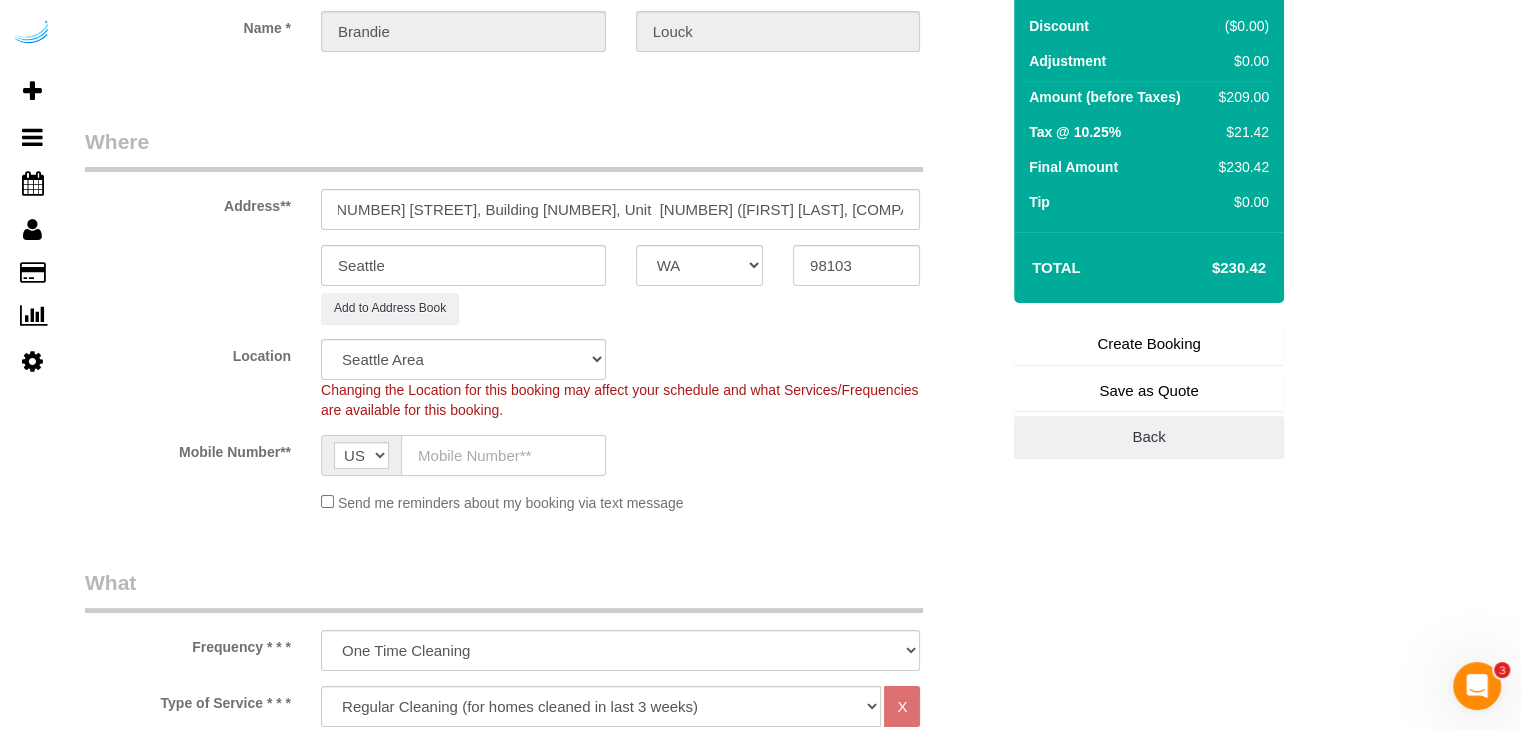 scroll, scrollTop: 0, scrollLeft: 0, axis: both 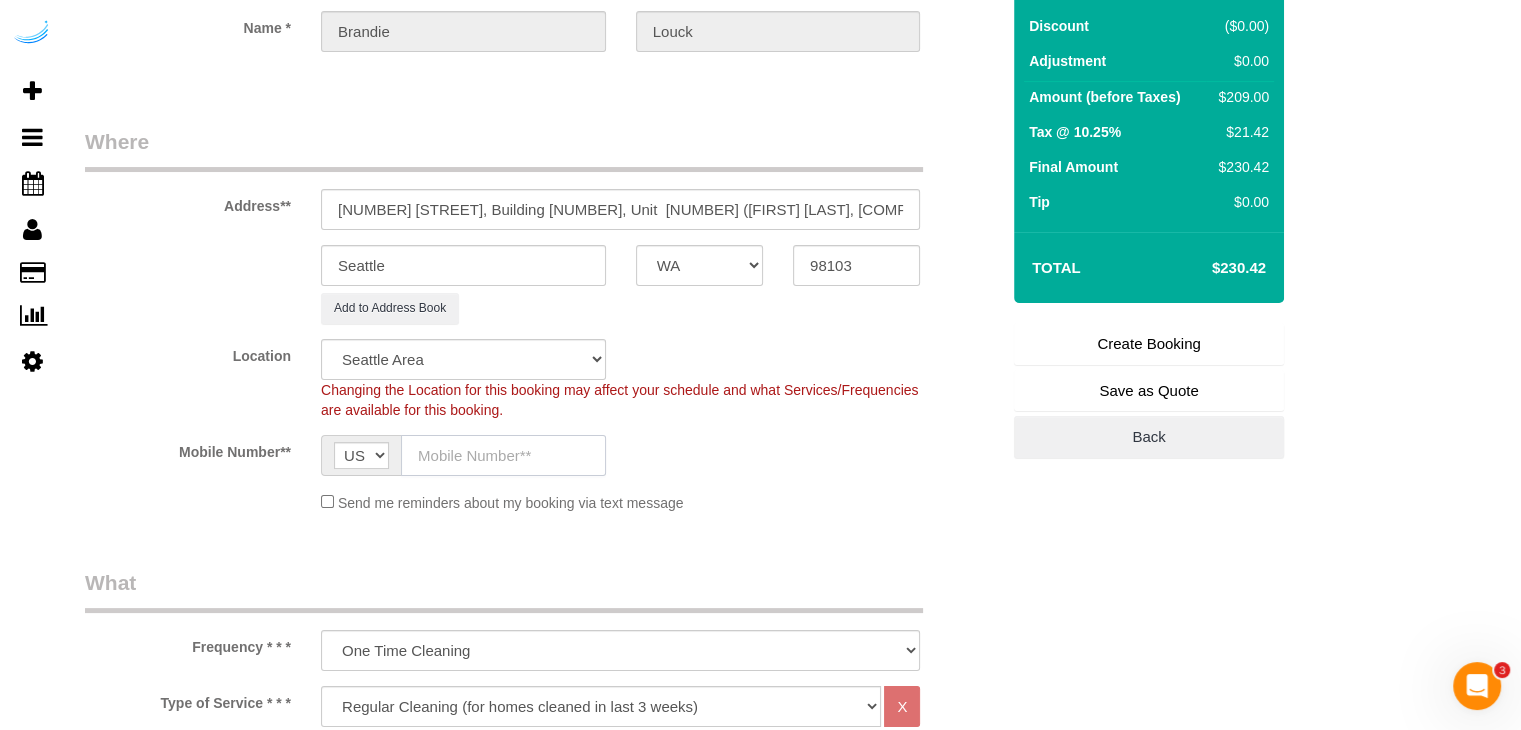 click 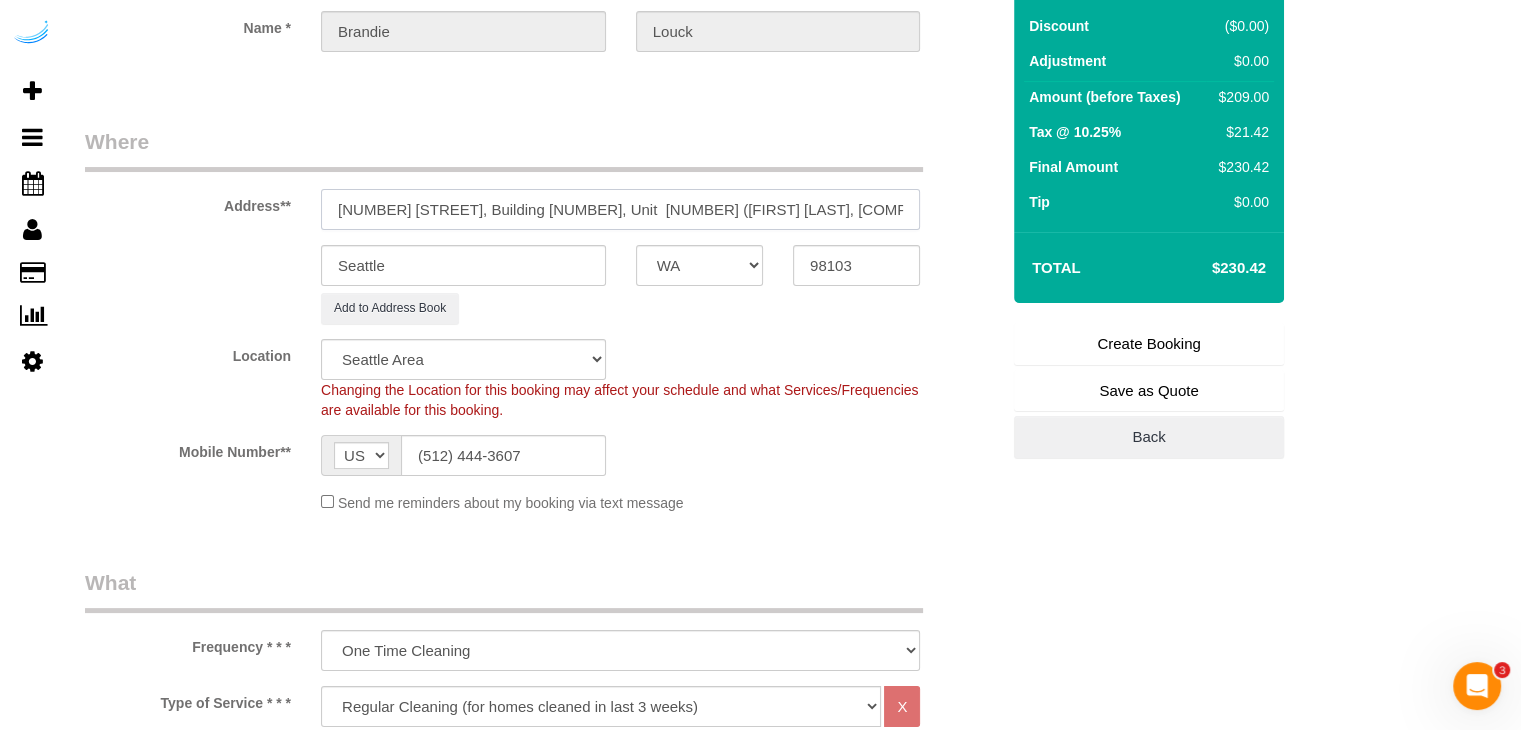 click on "[NUMBER] [STREET], Building [NUMBER], Unit  [NUMBER] ([FIRST] [LAST], [COMPANY] , [NUMBER]	)" at bounding box center [620, 209] 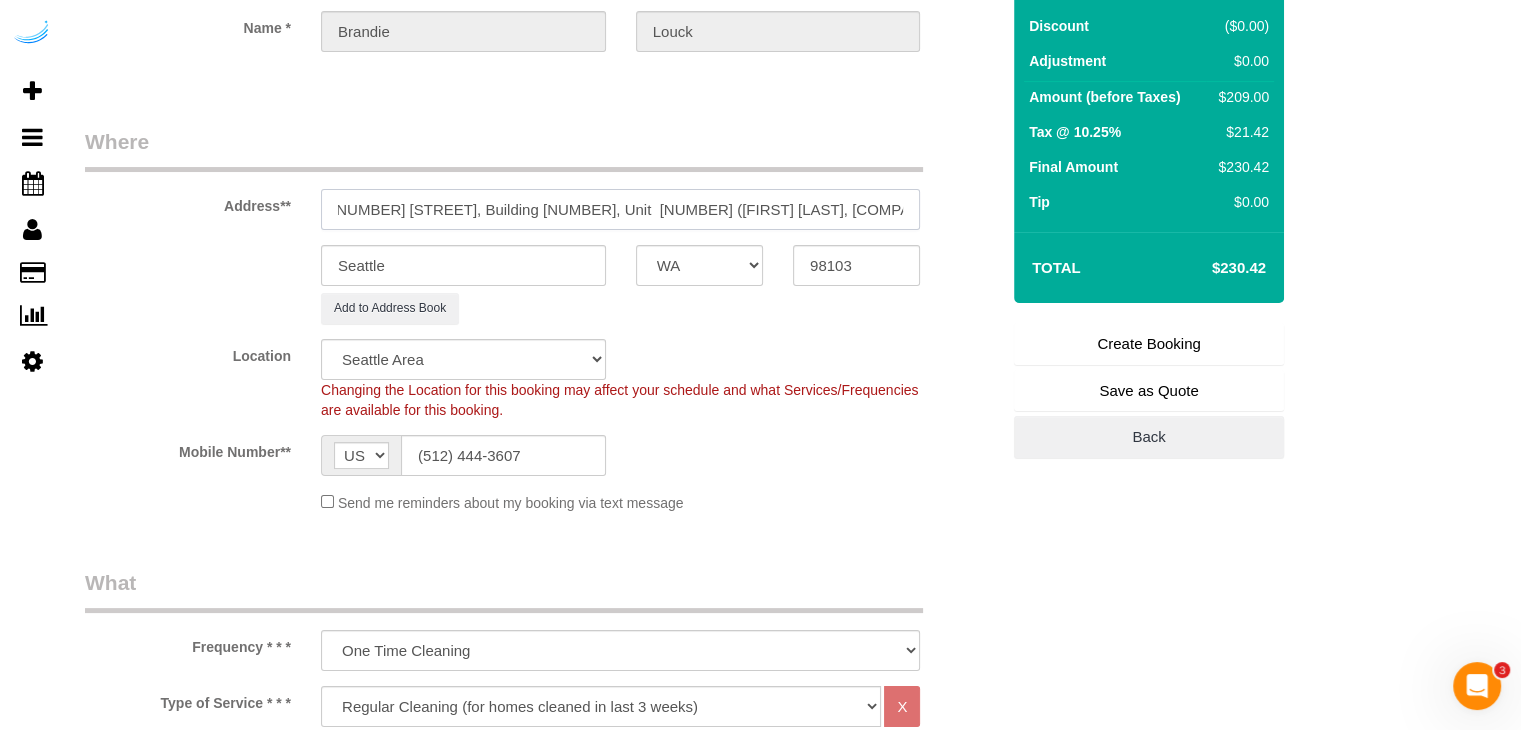 scroll, scrollTop: 0, scrollLeft: 0, axis: both 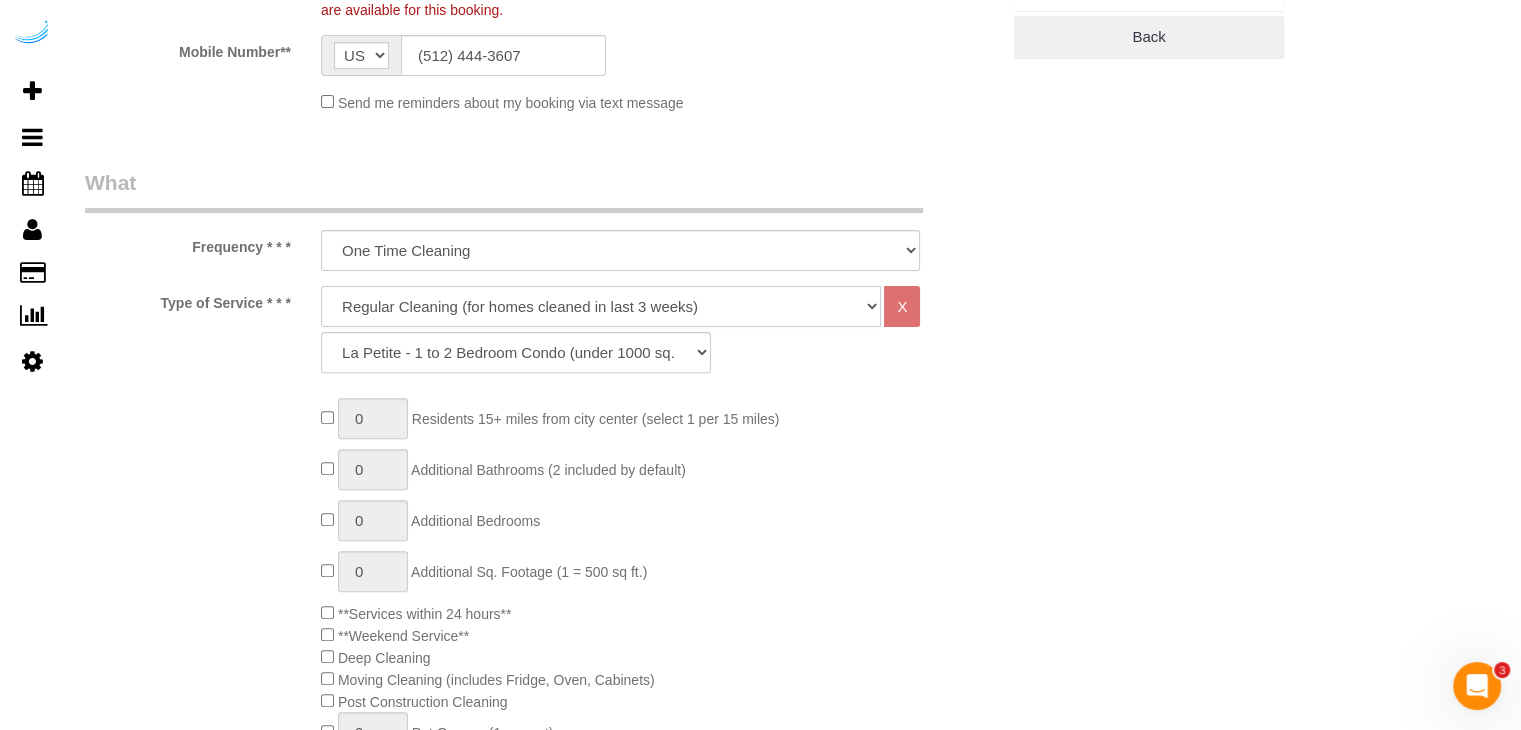 click on "Deep Cleaning (for homes that have not been cleaned in 3+ weeks) Spruce Regular Cleaning (for homes cleaned in last 3 weeks) Moving Cleanup (to clean home for new tenants) Post Construction Cleaning Vacation Rental Cleaning Hourly" 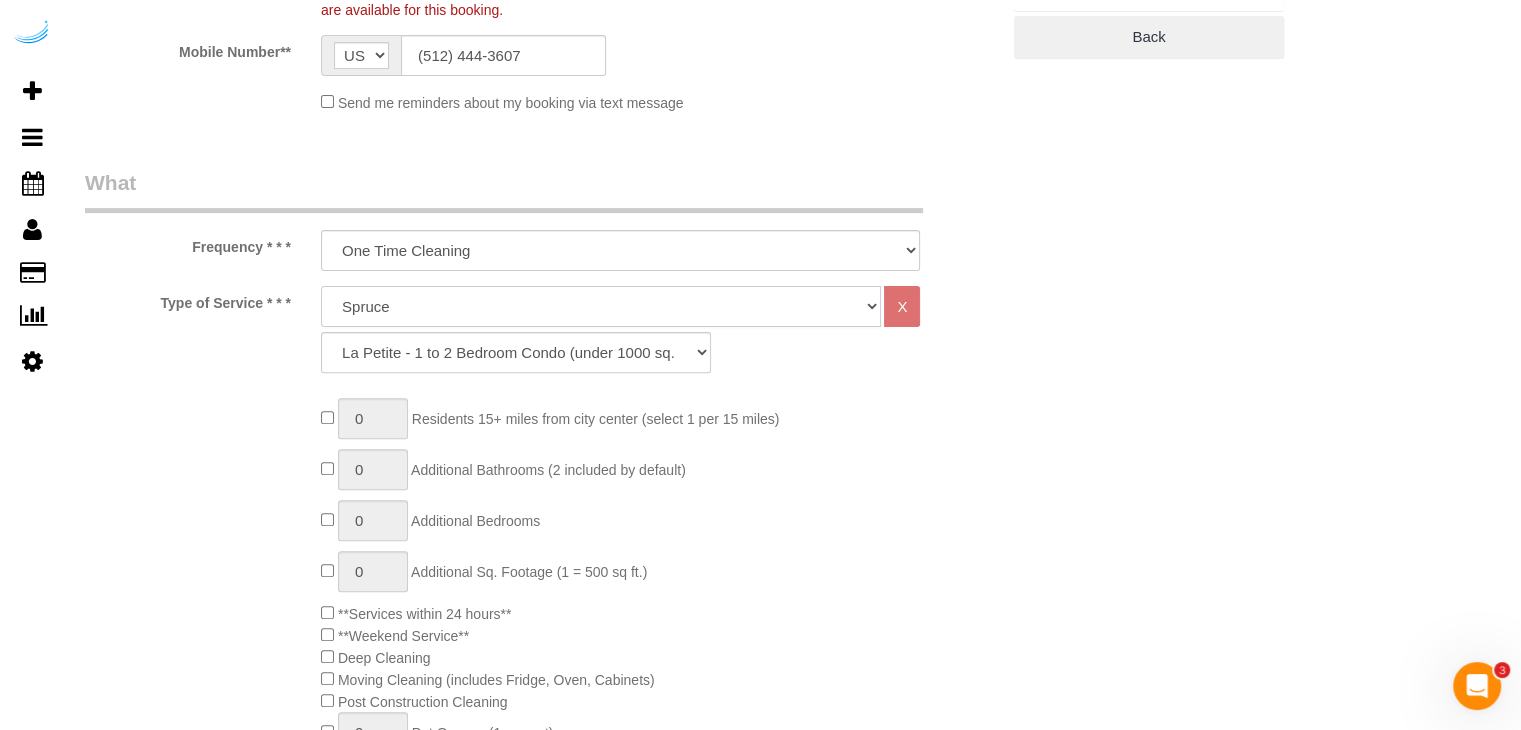 click on "Deep Cleaning (for homes that have not been cleaned in 3+ weeks) Spruce Regular Cleaning (for homes cleaned in last 3 weeks) Moving Cleanup (to clean home for new tenants) Post Construction Cleaning Vacation Rental Cleaning Hourly" 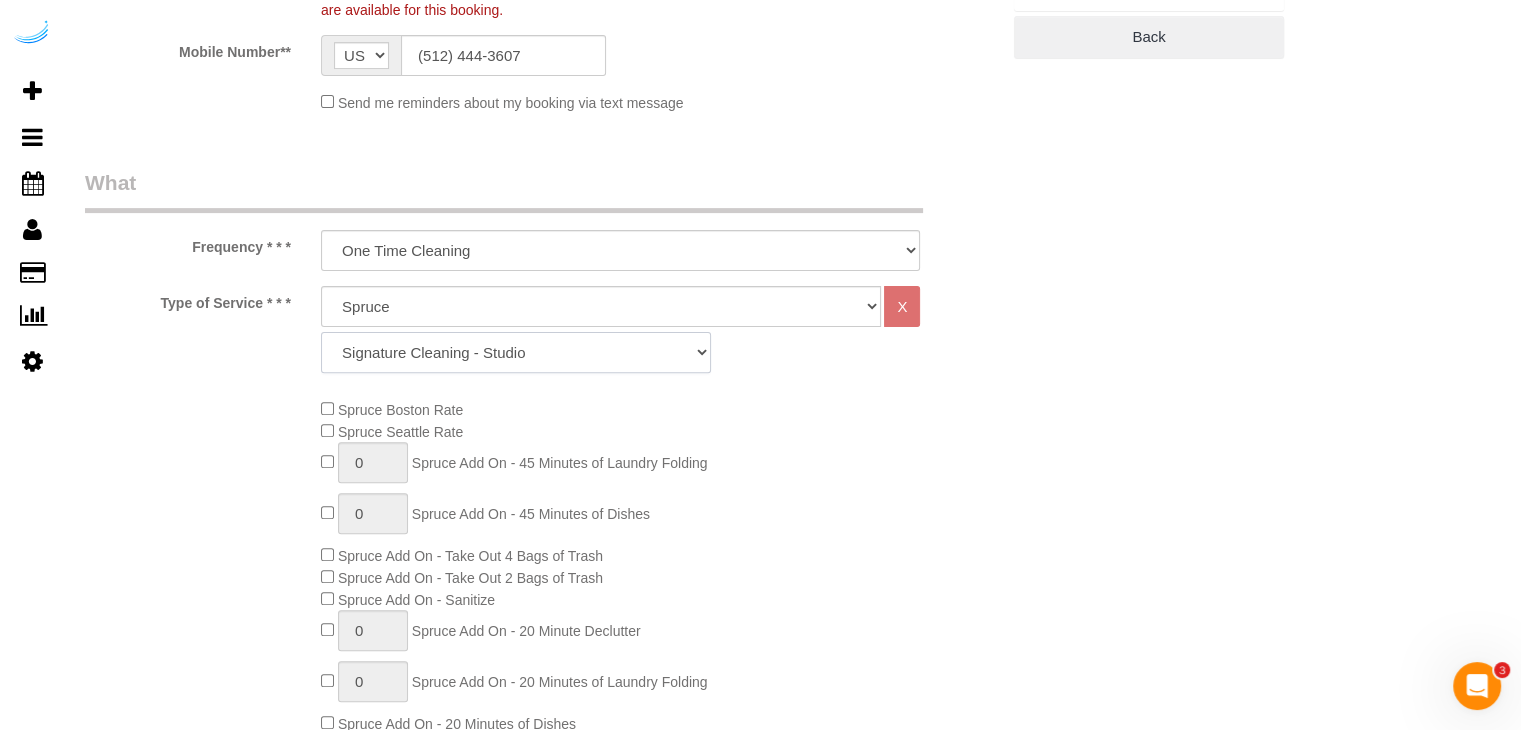 click on "Signature Cleaning - Studio Signature Cleaning - 1 Bed 1 Bath Signature Cleaning - 1 Bed 1.5 Bath Signature Cleaning - 1 Bed 1 Bath + Study Signature Cleaning - 1 Bed 2 Bath Signature Cleaning - 2 Bed 1 Bath Signature Cleaning - 2 Bed 2 Bath Signature Cleaning - 2 Bed 2.5 Bath Signature Cleaning - 2 Bed 2 Bath + Study Signature Cleaning - 3 Bed 2 Bath Signature Cleaning - 3 Bed 3 Bath Signature Cleaning - 4 Bed 2 Bath Signature Cleaning - 4 Bed 4 Bath Signature Cleaning - 5 Bed 4 Bath Signature Cleaning - 5 Bed 5 Bath Signature Cleaning - 6 Bed 6 Bath Premium Cleaning - Studio Premium Cleaning - 1 Bed 1 Bath Premium Cleaning - 1 Bed 1.5 Bath Premium Cleaning - 1 Bed 1 Bath + Study Premium Cleaning - 1 Bed 2 Bath Premium Cleaning - 2 Bed 1 Bath Premium Cleaning - 2 Bed 2 Bath Premium Cleaning - 2 Bed 2.5 Bath Premium Cleaning - 2 Bed 2 Bath + Study Premium Cleaning - 3 Bed 2 Bath Premium Cleaning - 3 Bed 3 Bath Premium Cleaning - 4 Bed 2 Bath Premium Cleaning - 4 Bed 4 Bath Premium Cleaning - 5 Bed 4 Bath" 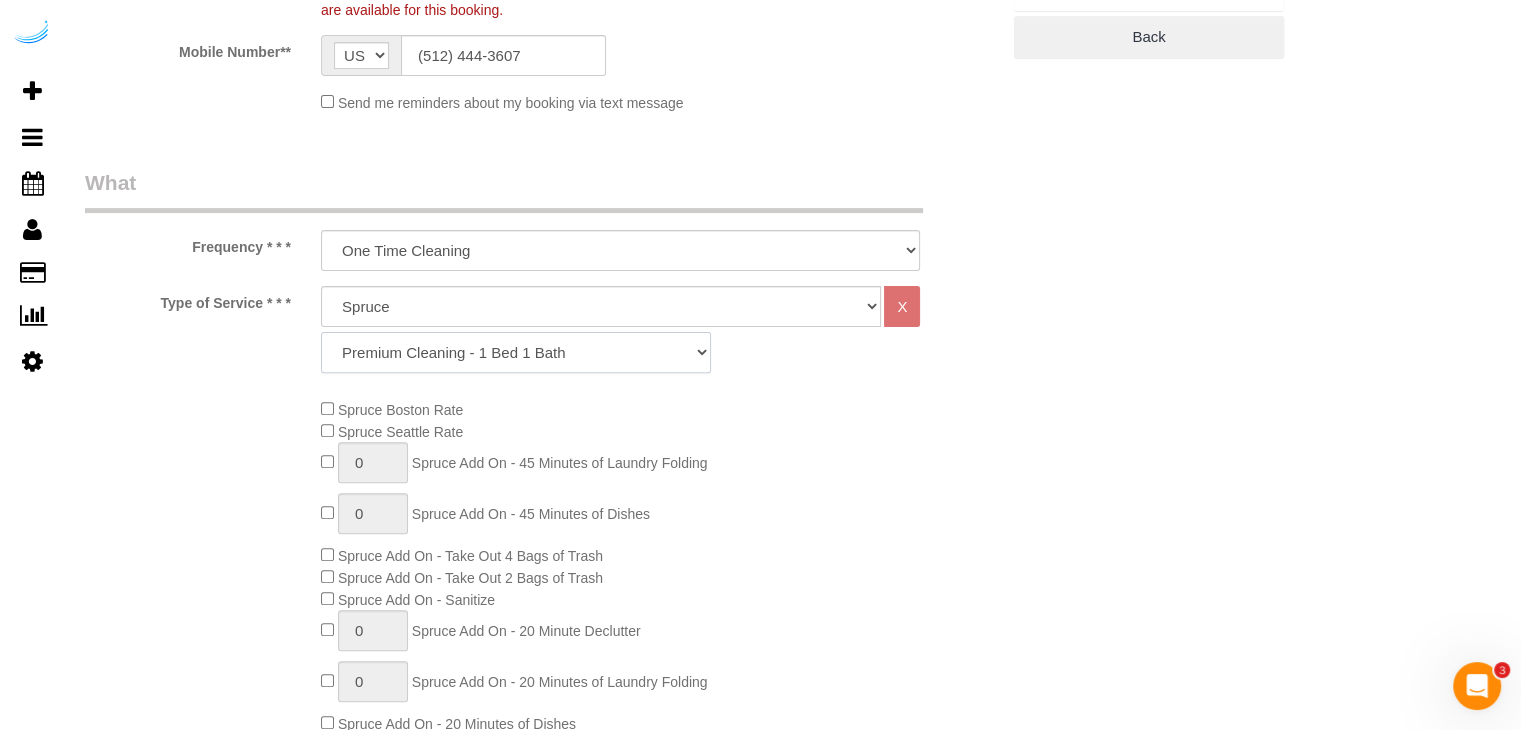 click on "Signature Cleaning - Studio Signature Cleaning - 1 Bed 1 Bath Signature Cleaning - 1 Bed 1.5 Bath Signature Cleaning - 1 Bed 1 Bath + Study Signature Cleaning - 1 Bed 2 Bath Signature Cleaning - 2 Bed 1 Bath Signature Cleaning - 2 Bed 2 Bath Signature Cleaning - 2 Bed 2.5 Bath Signature Cleaning - 2 Bed 2 Bath + Study Signature Cleaning - 3 Bed 2 Bath Signature Cleaning - 3 Bed 3 Bath Signature Cleaning - 4 Bed 2 Bath Signature Cleaning - 4 Bed 4 Bath Signature Cleaning - 5 Bed 4 Bath Signature Cleaning - 5 Bed 5 Bath Signature Cleaning - 6 Bed 6 Bath Premium Cleaning - Studio Premium Cleaning - 1 Bed 1 Bath Premium Cleaning - 1 Bed 1.5 Bath Premium Cleaning - 1 Bed 1 Bath + Study Premium Cleaning - 1 Bed 2 Bath Premium Cleaning - 2 Bed 1 Bath Premium Cleaning - 2 Bed 2 Bath Premium Cleaning - 2 Bed 2.5 Bath Premium Cleaning - 2 Bed 2 Bath + Study Premium Cleaning - 3 Bed 2 Bath Premium Cleaning - 3 Bed 3 Bath Premium Cleaning - 4 Bed 2 Bath Premium Cleaning - 4 Bed 4 Bath Premium Cleaning - 5 Bed 4 Bath" 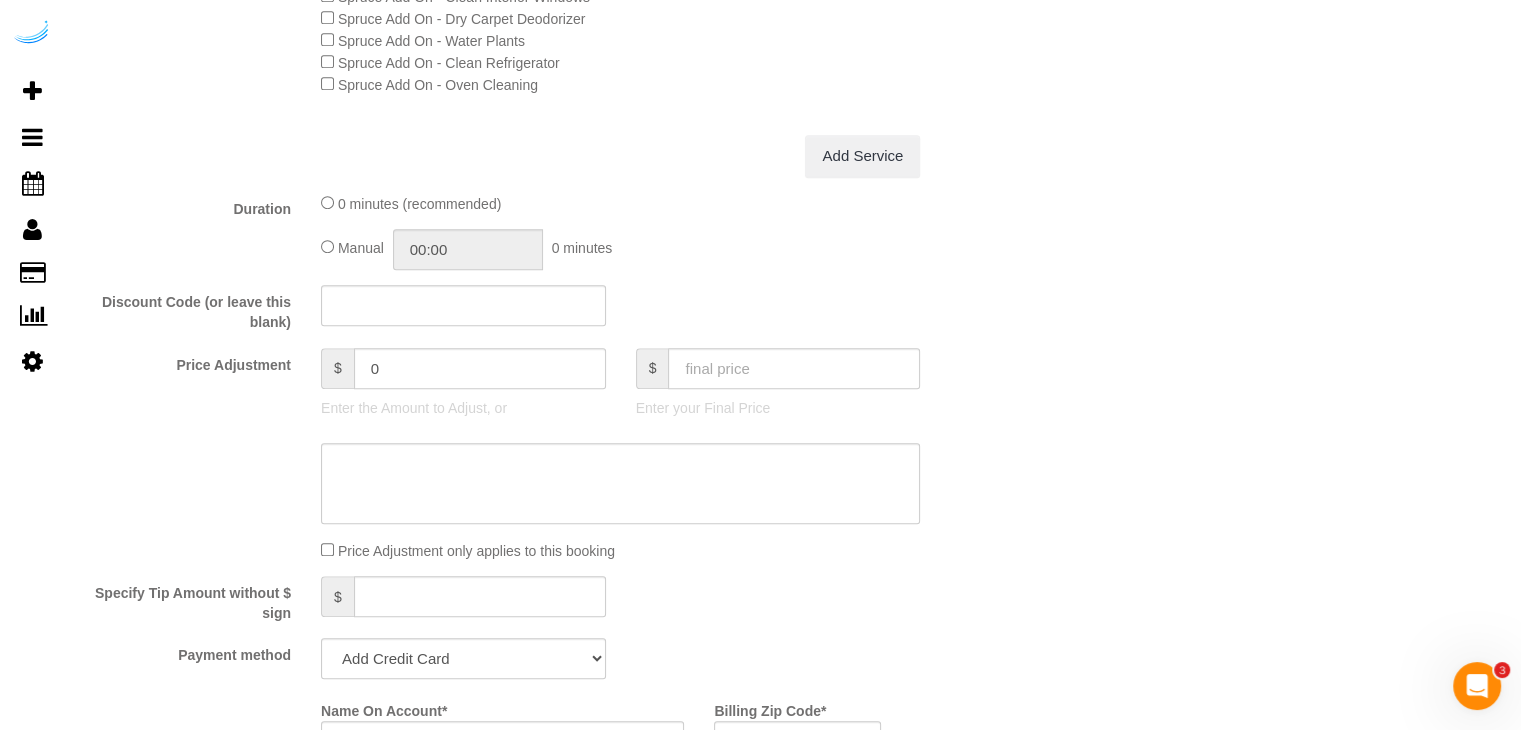scroll, scrollTop: 1600, scrollLeft: 0, axis: vertical 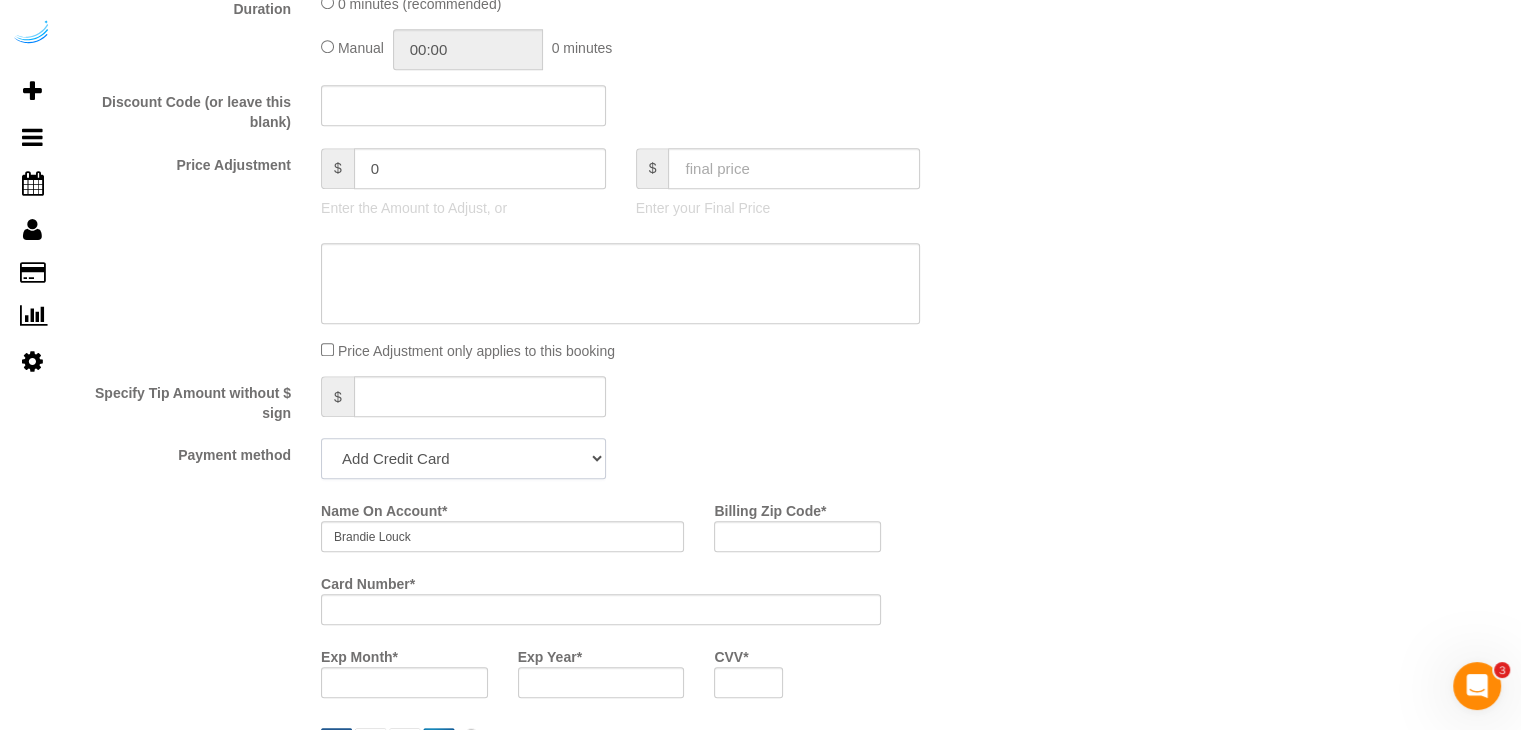 drag, startPoint x: 454, startPoint y: 478, endPoint x: 448, endPoint y: 468, distance: 11.661903 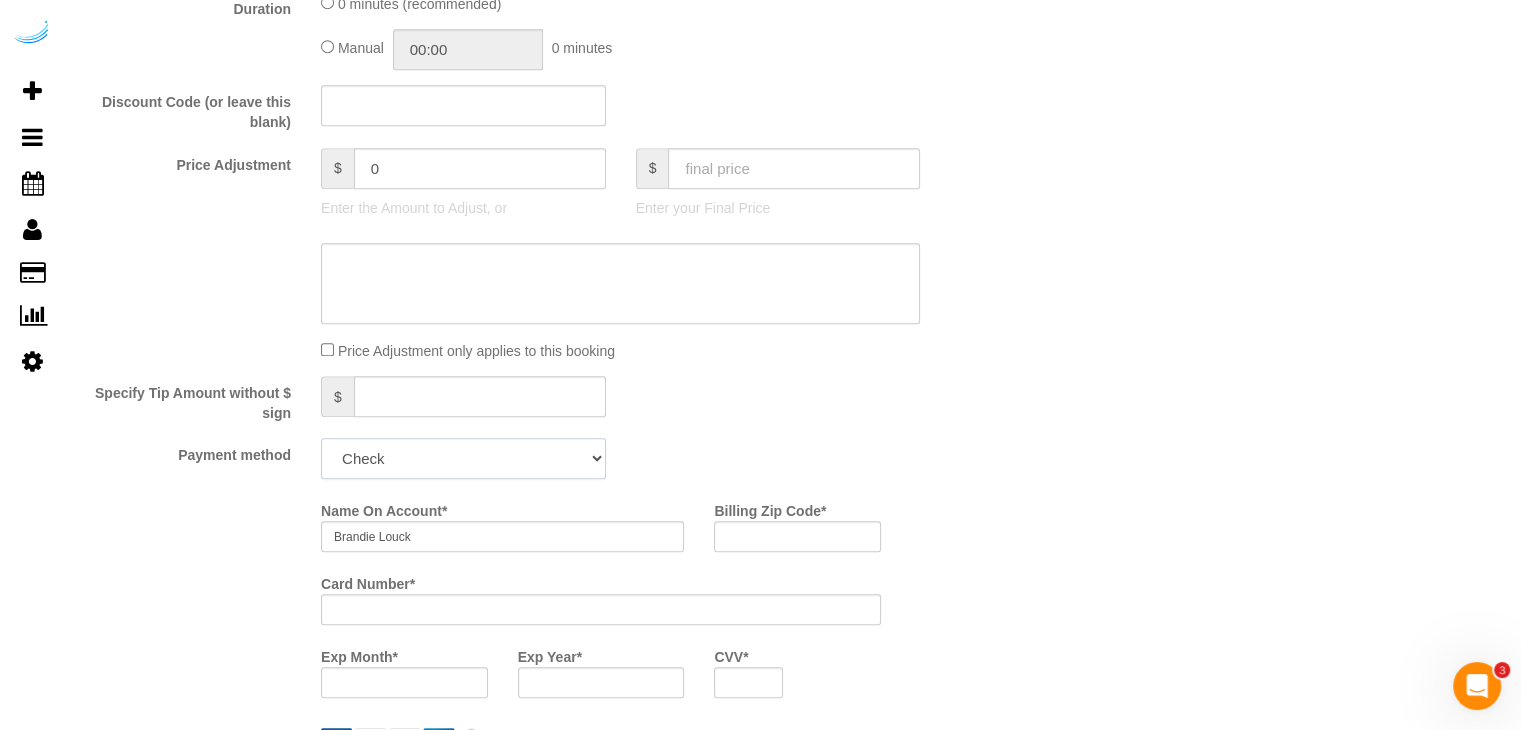 click on "Add Credit Card Cash Check Paypal" 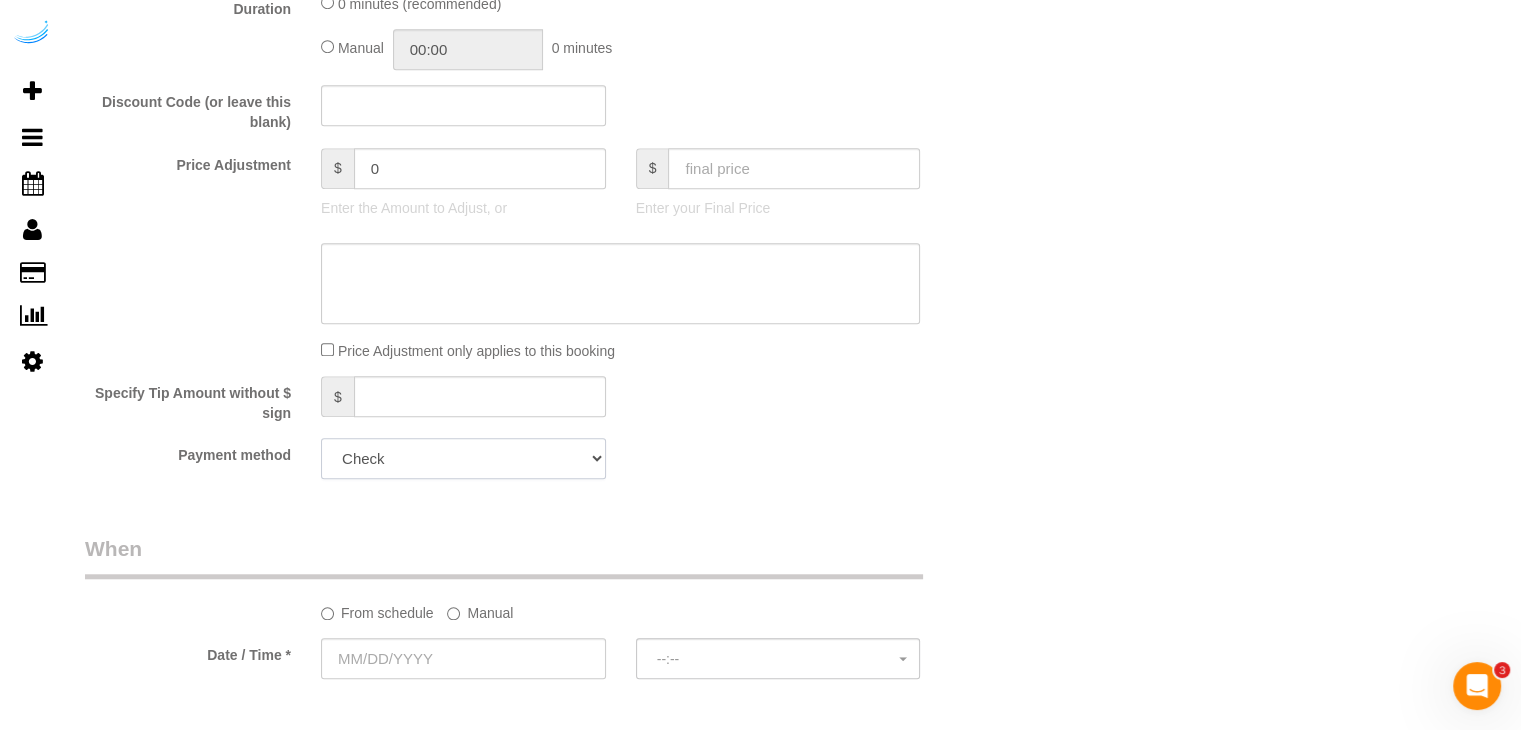 scroll, scrollTop: 1800, scrollLeft: 0, axis: vertical 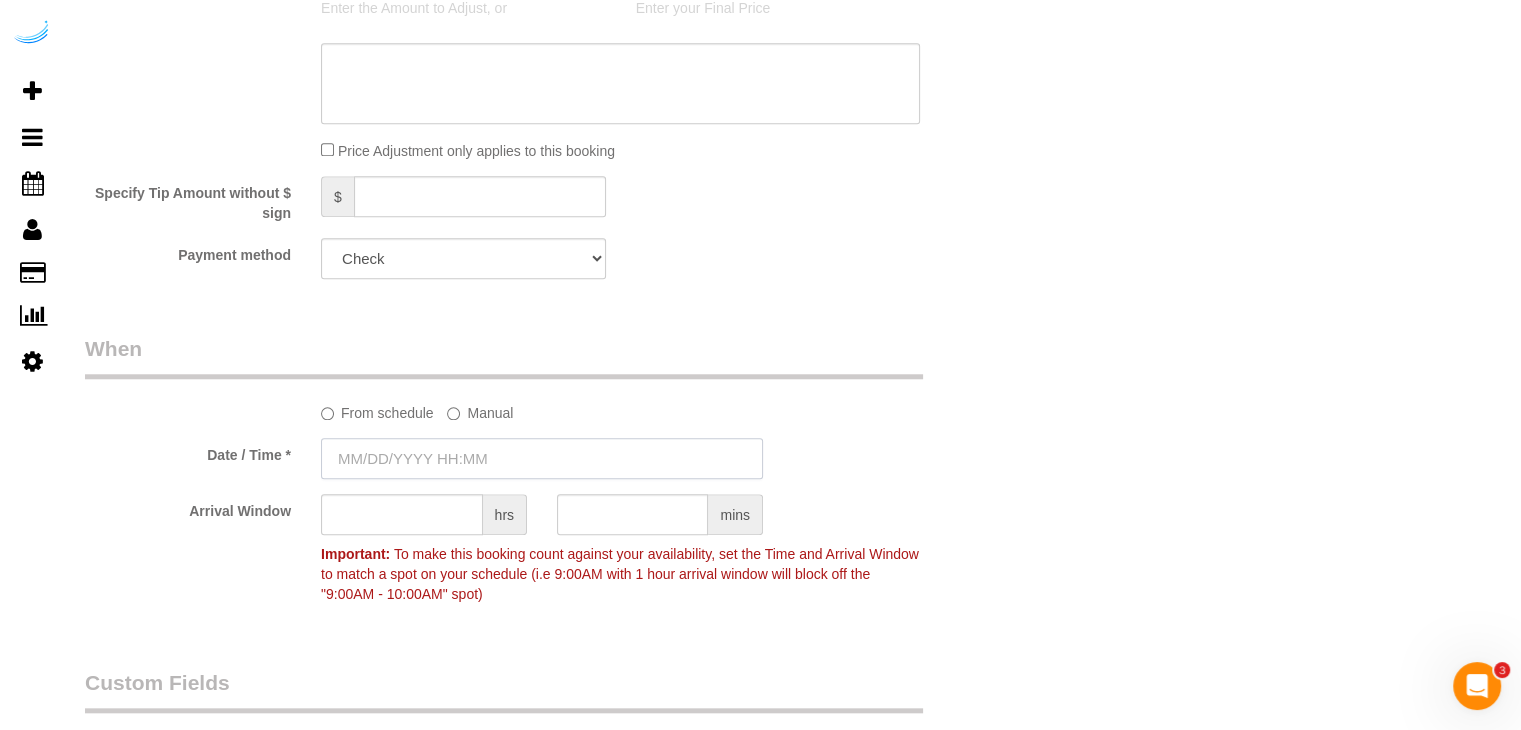 click at bounding box center [542, 458] 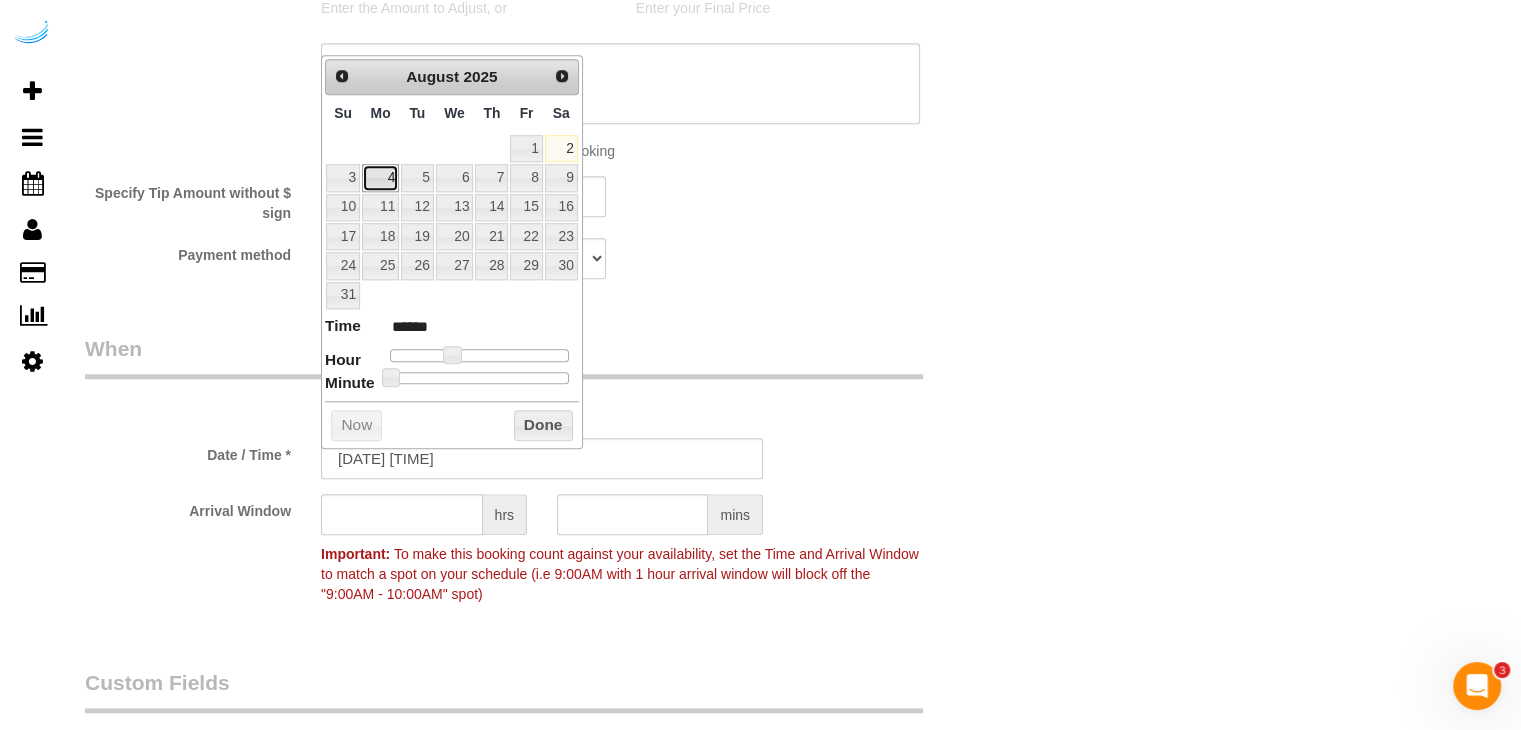 click on "4" at bounding box center [380, 177] 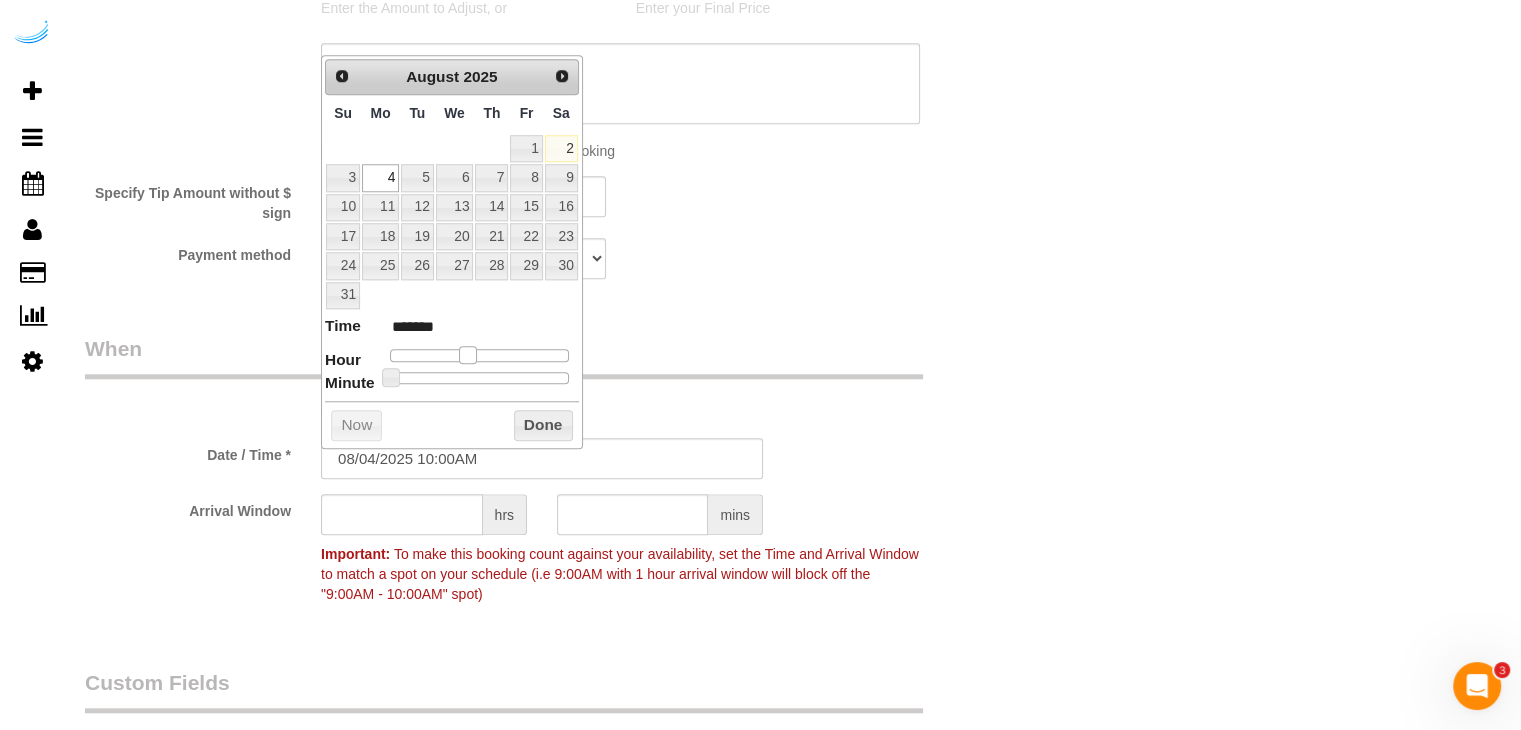 drag, startPoint x: 448, startPoint y: 345, endPoint x: 464, endPoint y: 349, distance: 16.492422 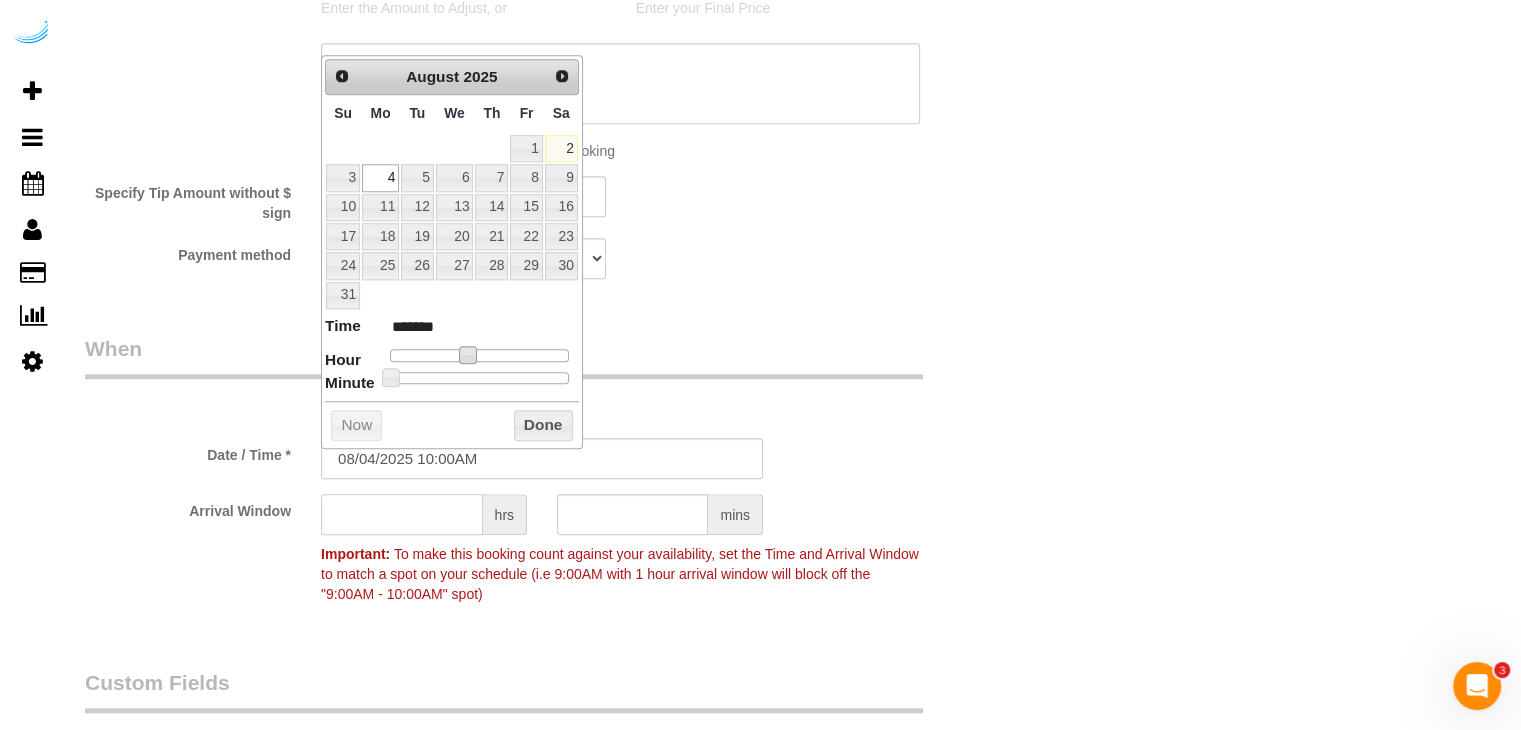 click 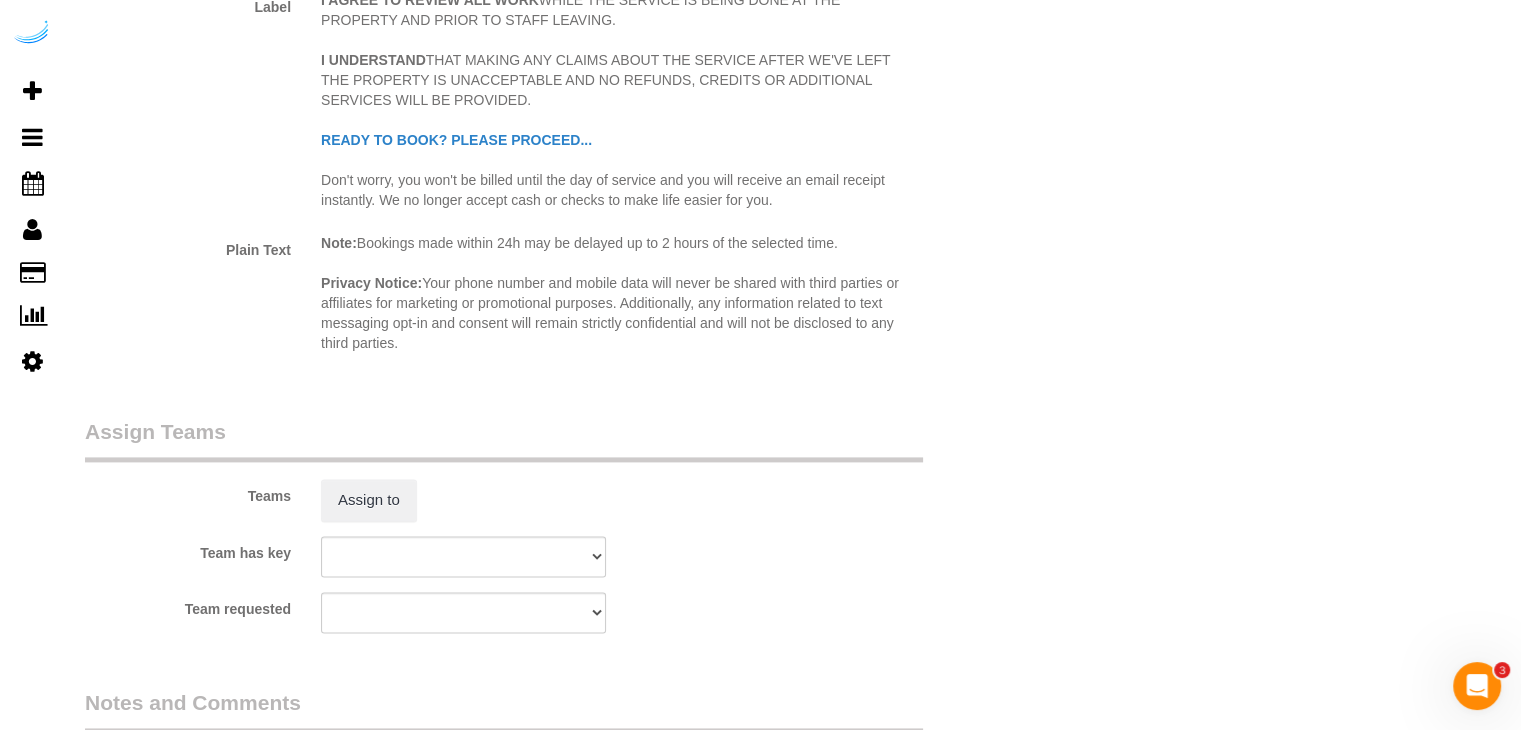 scroll, scrollTop: 2971, scrollLeft: 0, axis: vertical 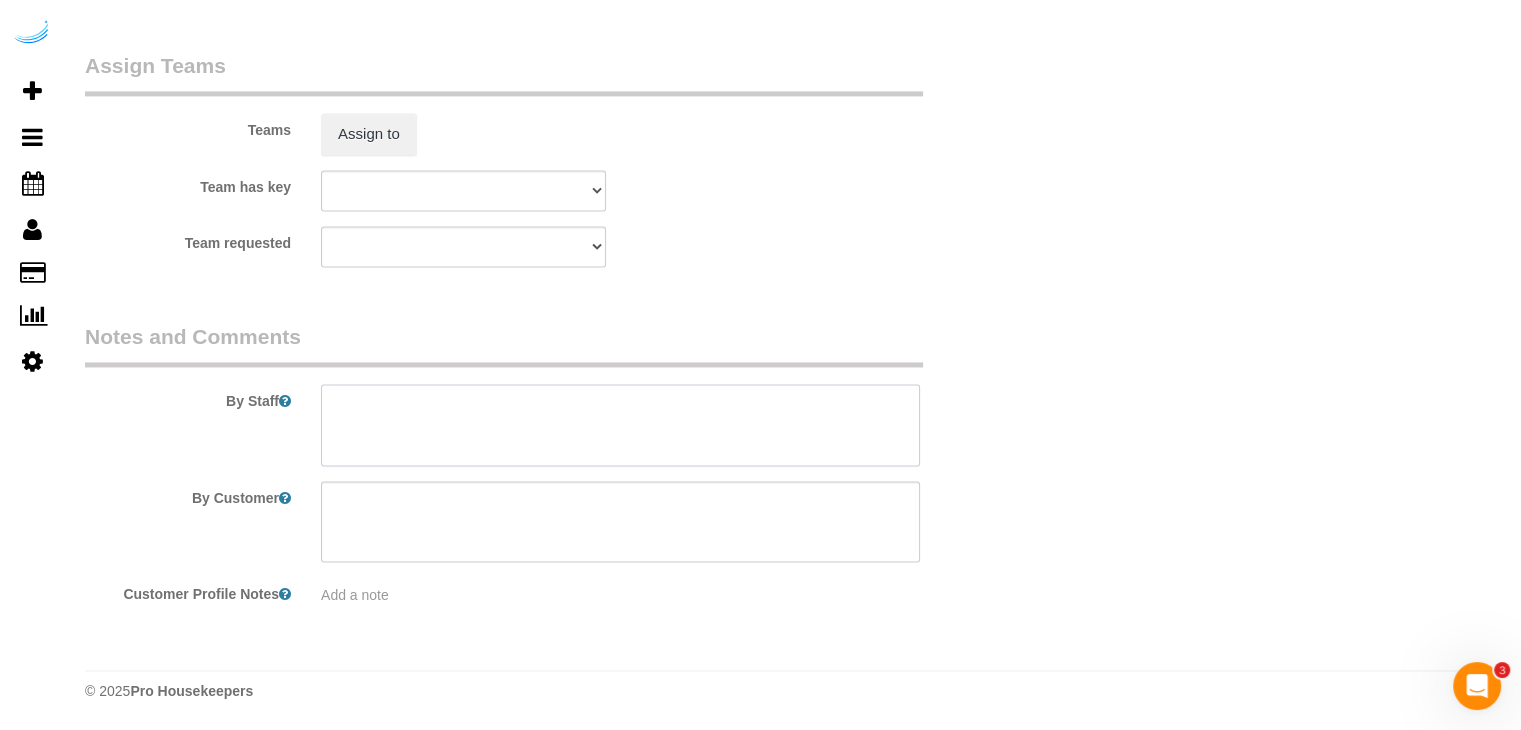 click at bounding box center [620, 425] 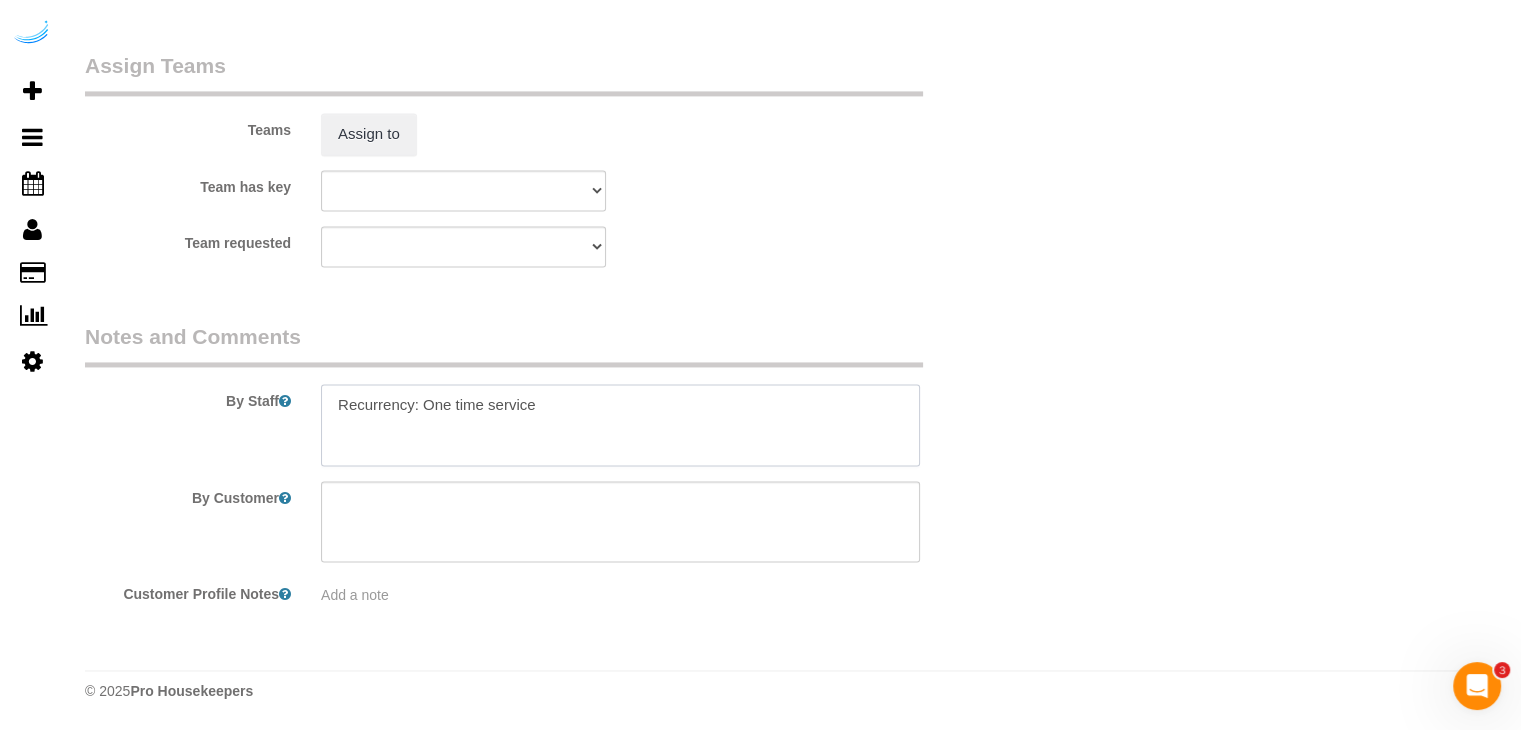 paste on "Permanent Notes:No notes from this customer.Today's Notes:I no longer live in the unit. This is technically a move/out clean so there is no furniture.
Entry Method: Other
Details:
Front door at [NUMBER] [STREET] - please use call box to call me and I will unlock and activate the elevator. I no longer live in the unit so I will just leave the apartment door unlocked.
Additional Notes:
please give me a call when on your way and I can maybe just meet you there to make sure you can get in.
Housekeeping Notes:" 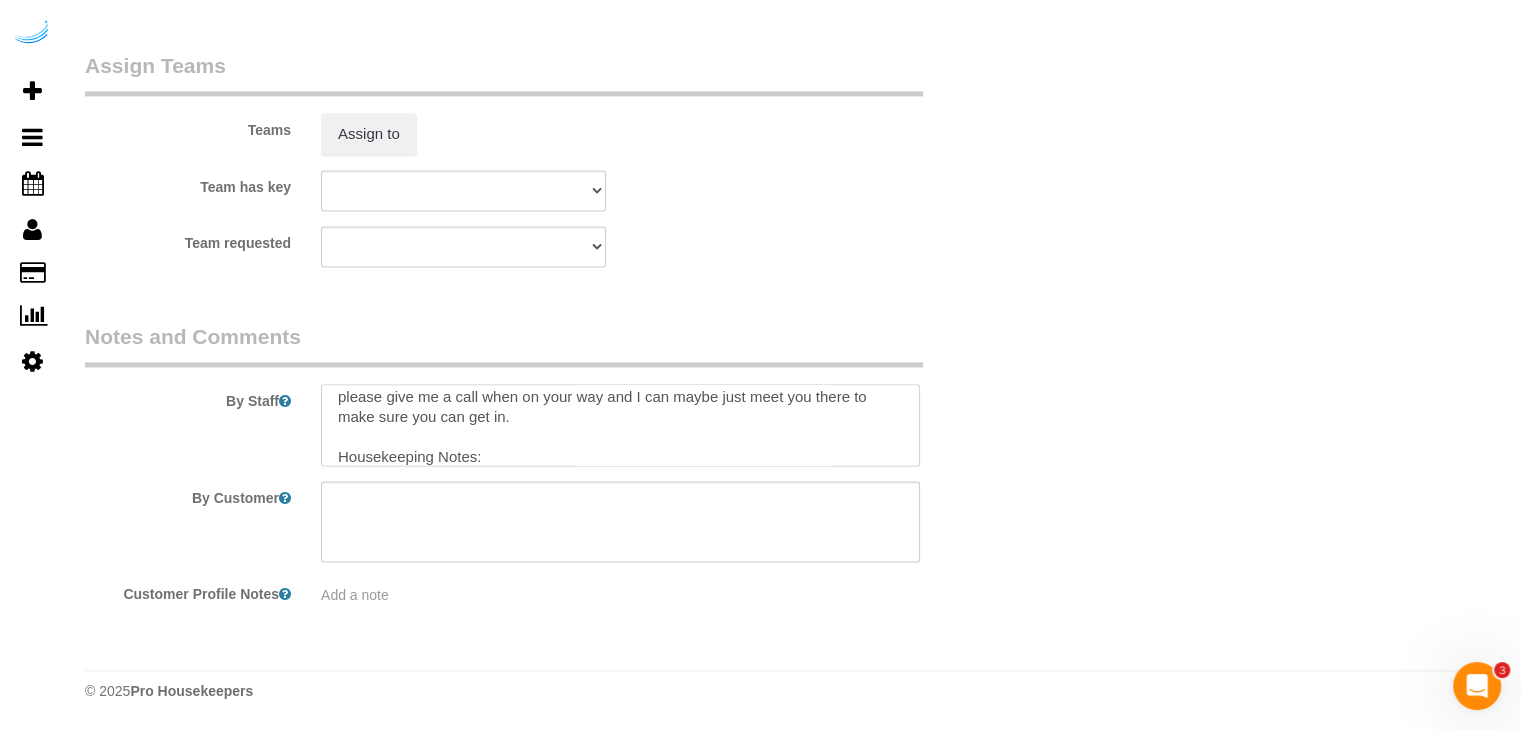 scroll, scrollTop: 0, scrollLeft: 0, axis: both 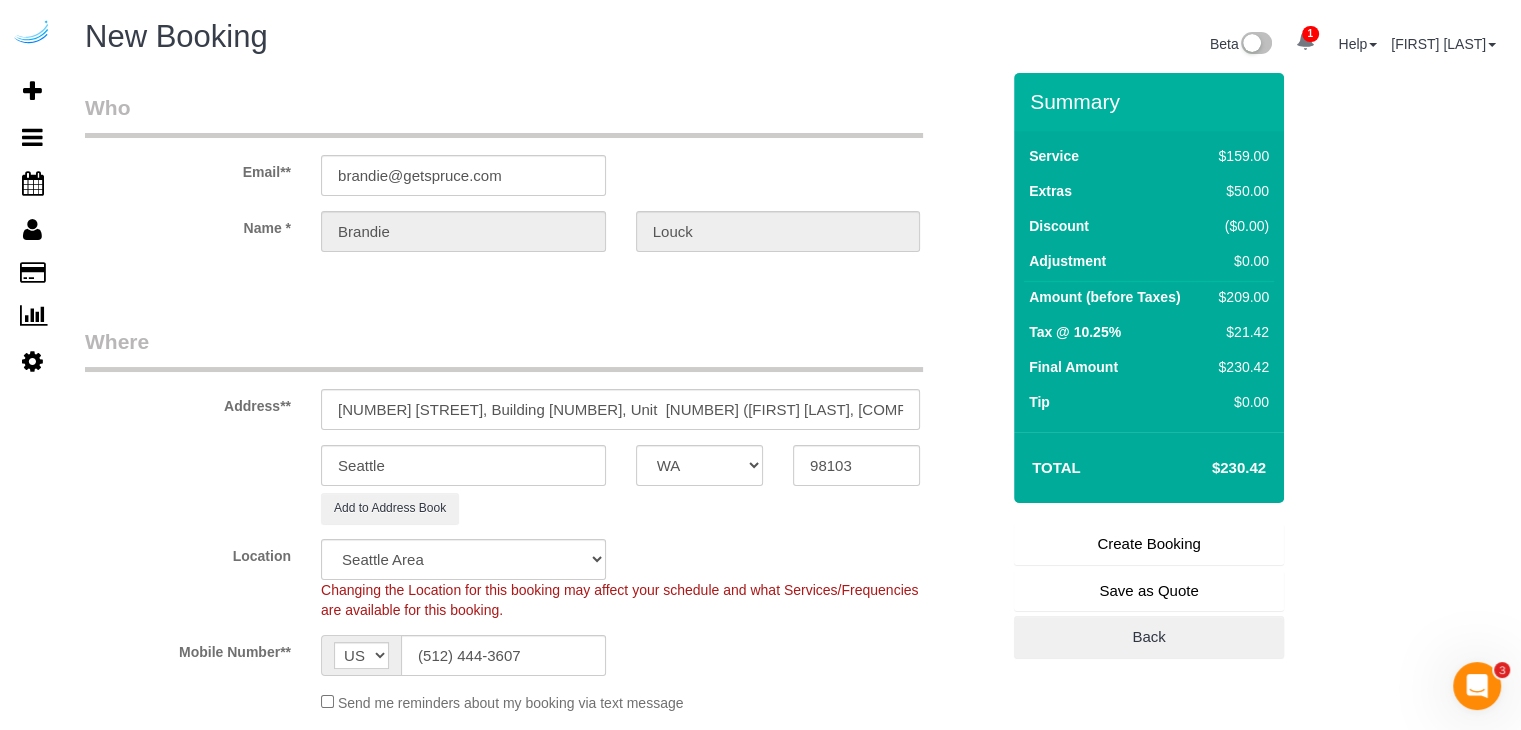 click on "Create Booking" at bounding box center [1149, 544] 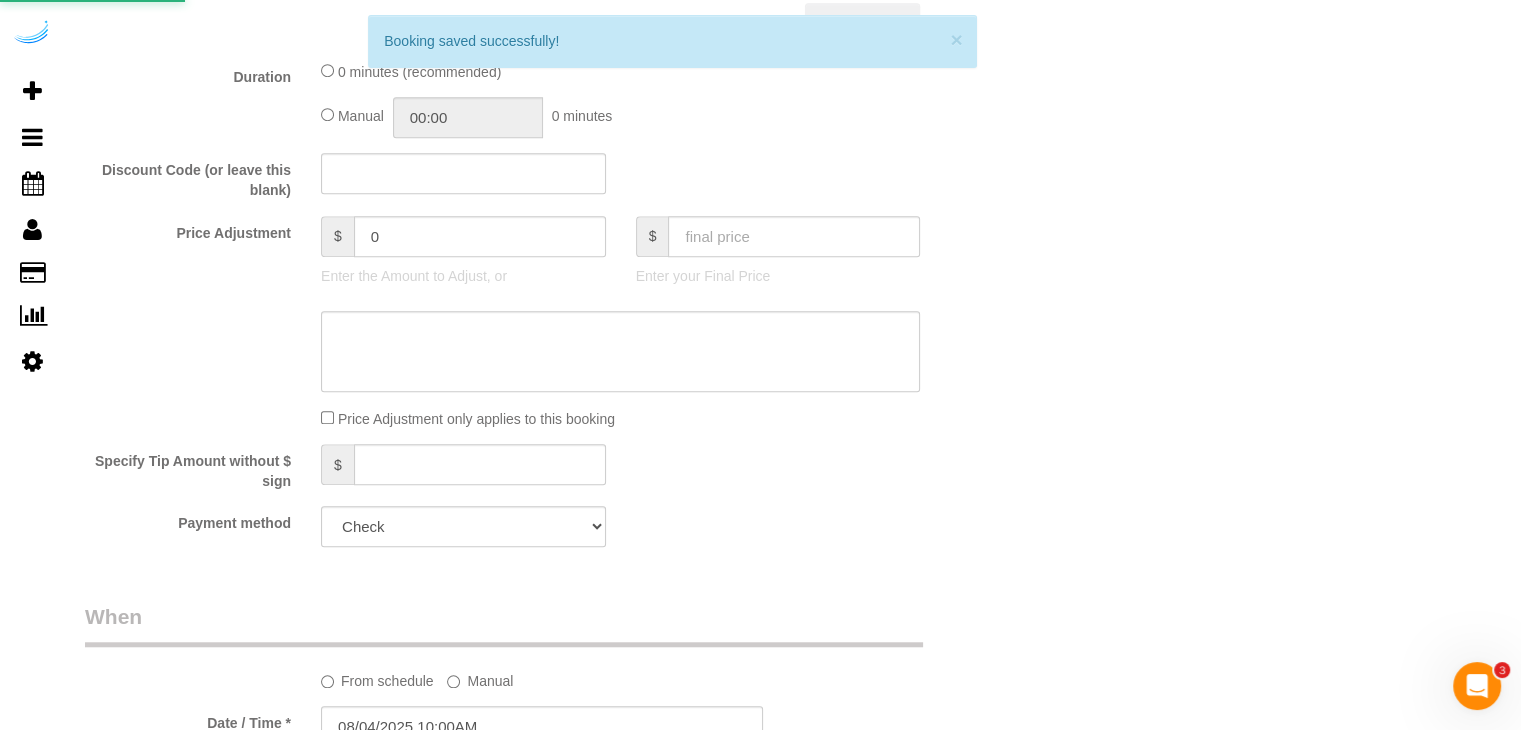 scroll, scrollTop: 1701, scrollLeft: 0, axis: vertical 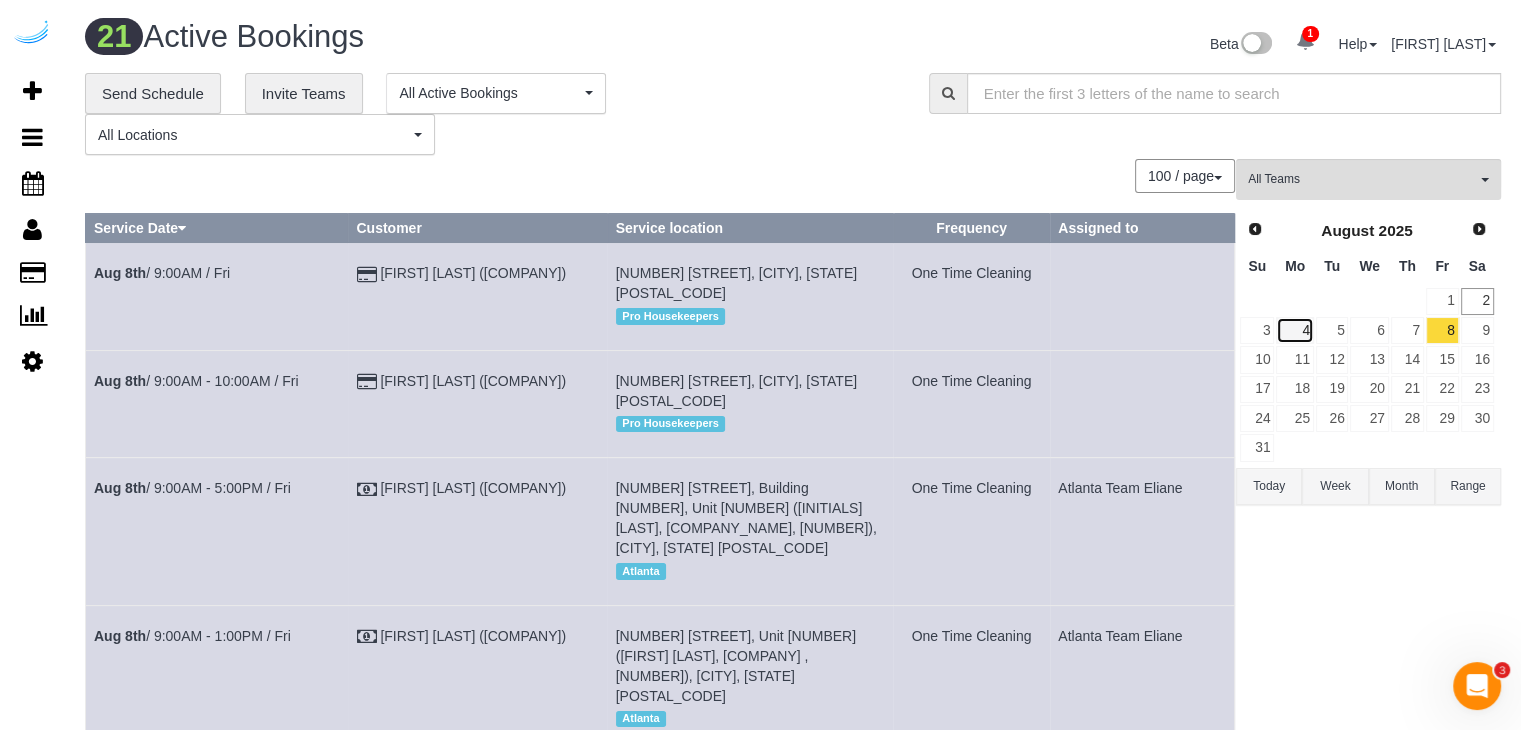 click on "4" at bounding box center [1294, 330] 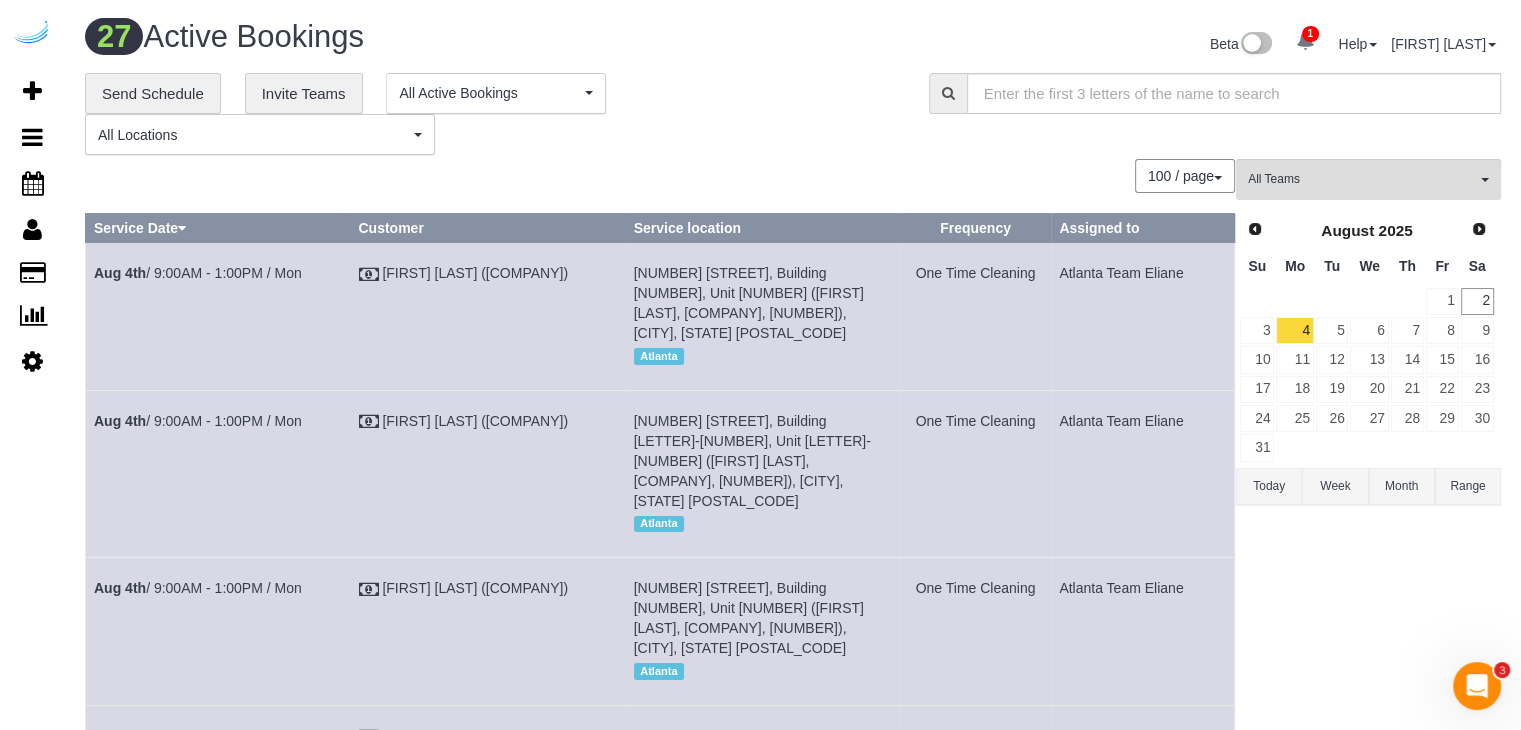 scroll, scrollTop: 2102, scrollLeft: 0, axis: vertical 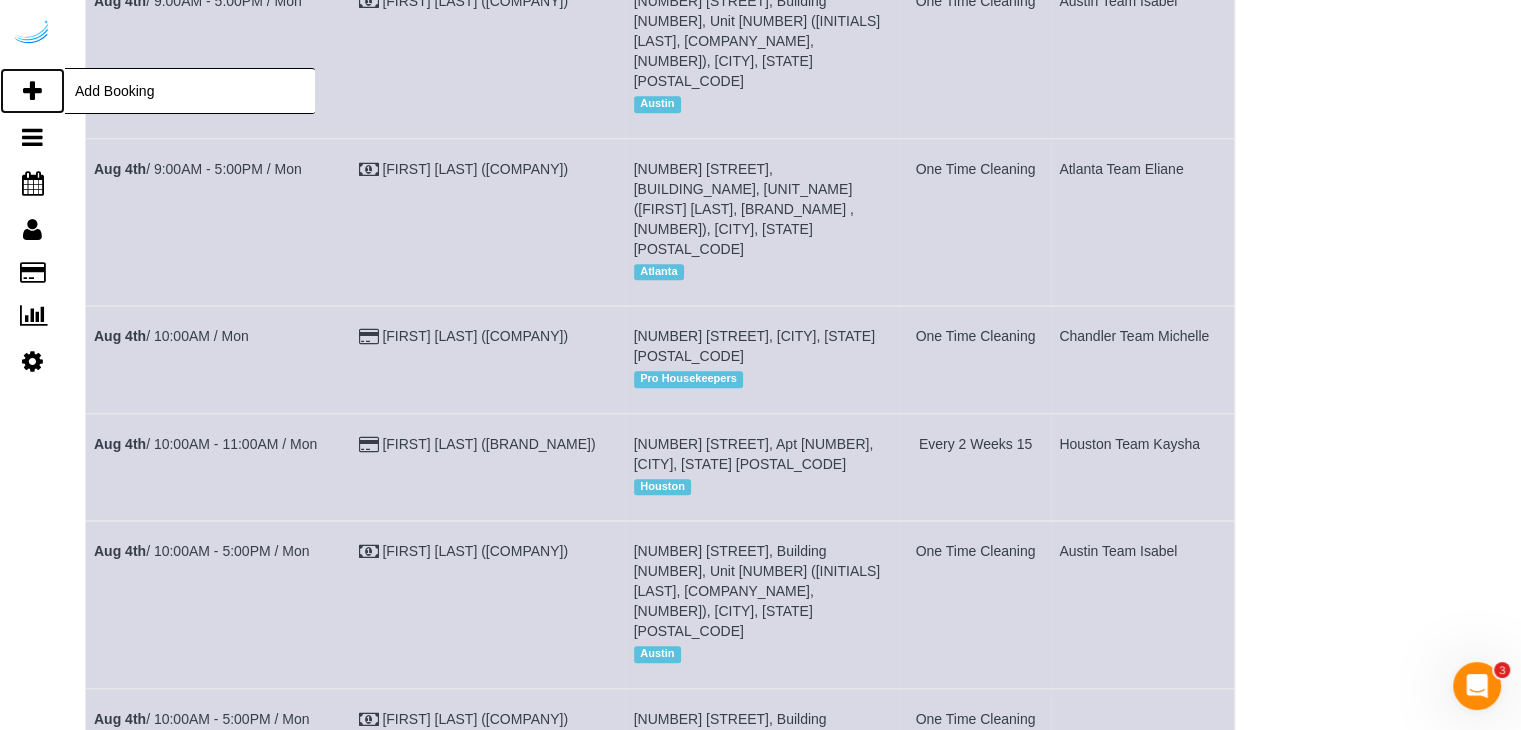 click on "Add Booking" at bounding box center [32, 91] 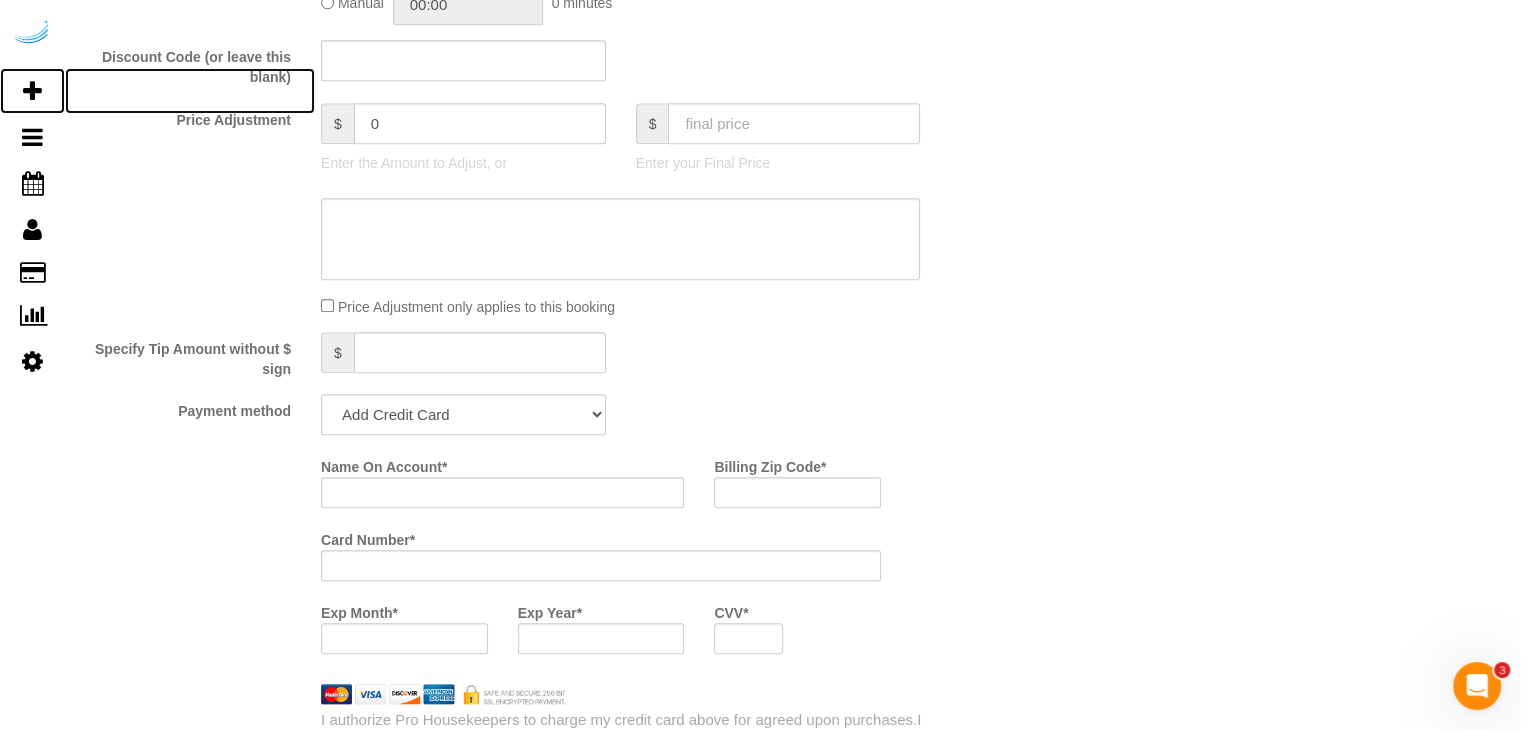 scroll, scrollTop: 0, scrollLeft: 0, axis: both 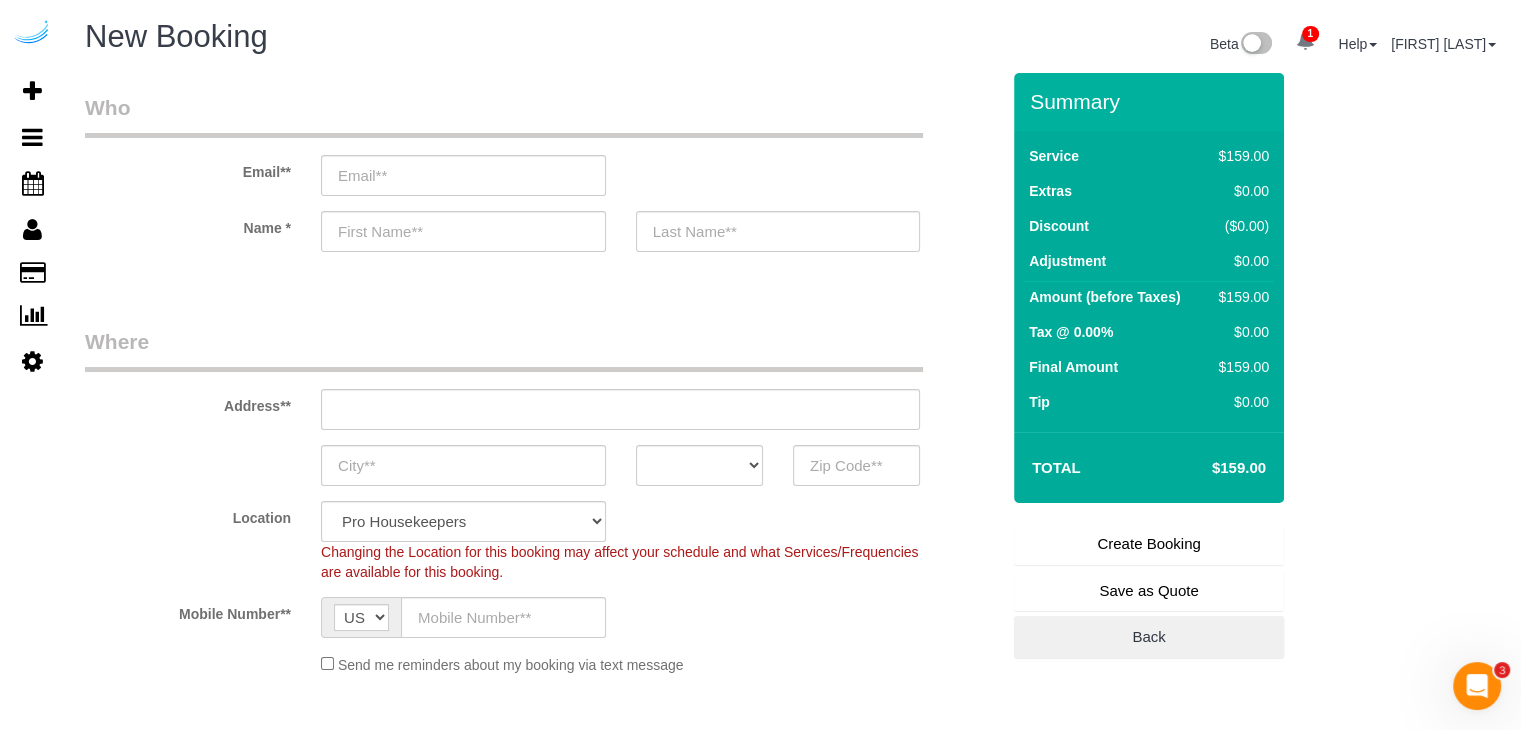 drag, startPoint x: 472, startPoint y: 145, endPoint x: 475, endPoint y: 180, distance: 35.128338 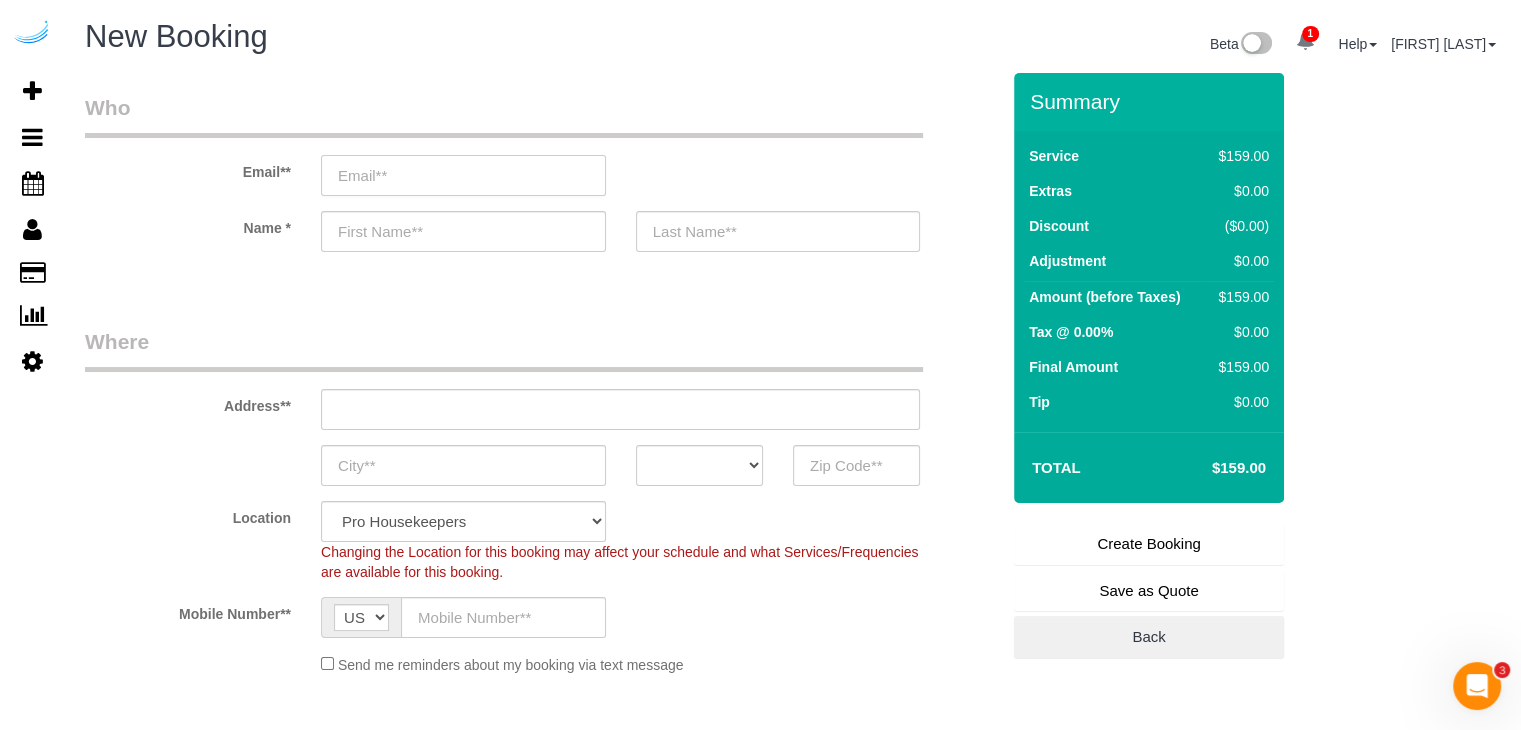 click at bounding box center [463, 175] 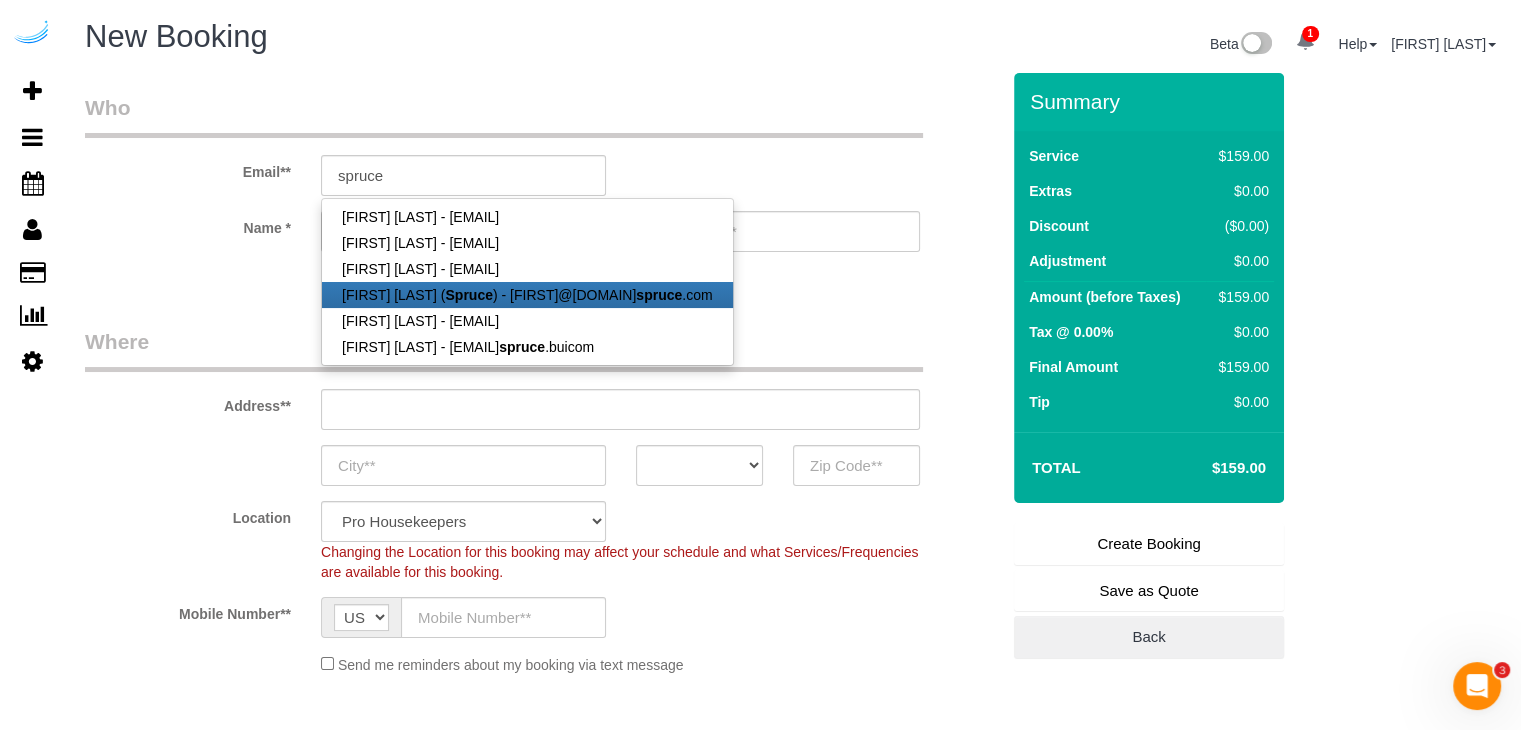 click on "[FIRST] [LAST] ([COMPANY]) - [EMAIL]" at bounding box center (527, 295) 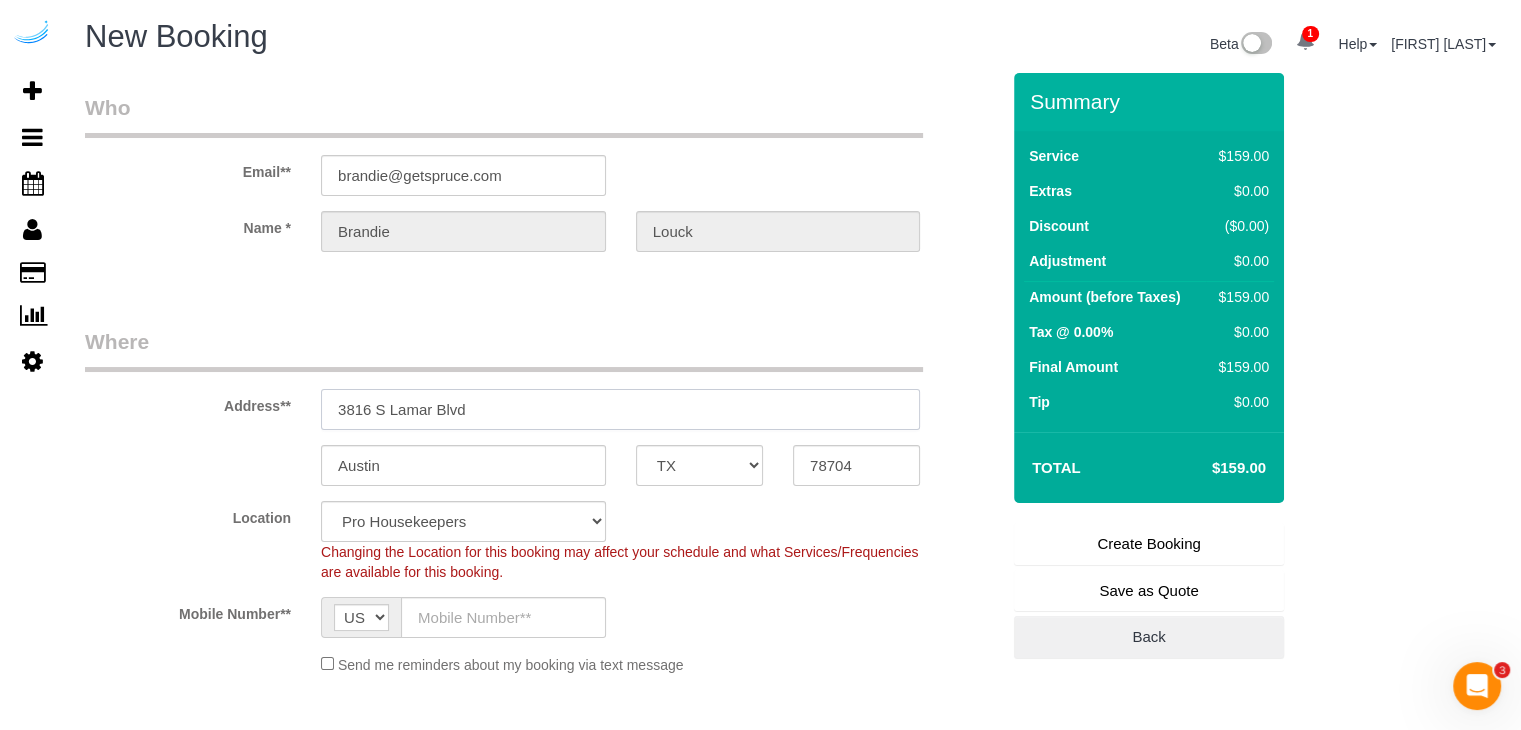 click on "3816 S Lamar Blvd" at bounding box center (620, 409) 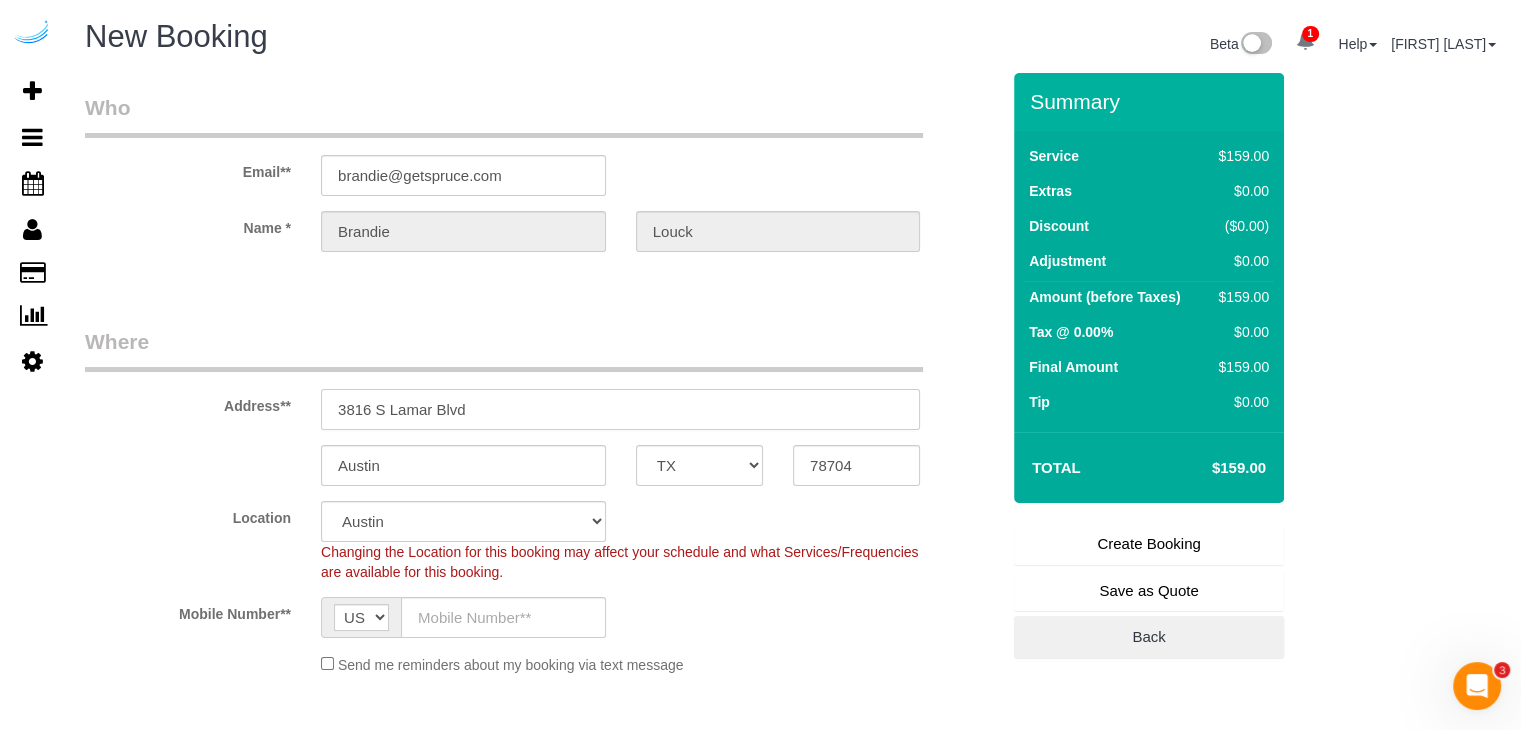 paste on "[NUMBER] [STREET], [CITY], [STATE] [POSTAL_CODE]" 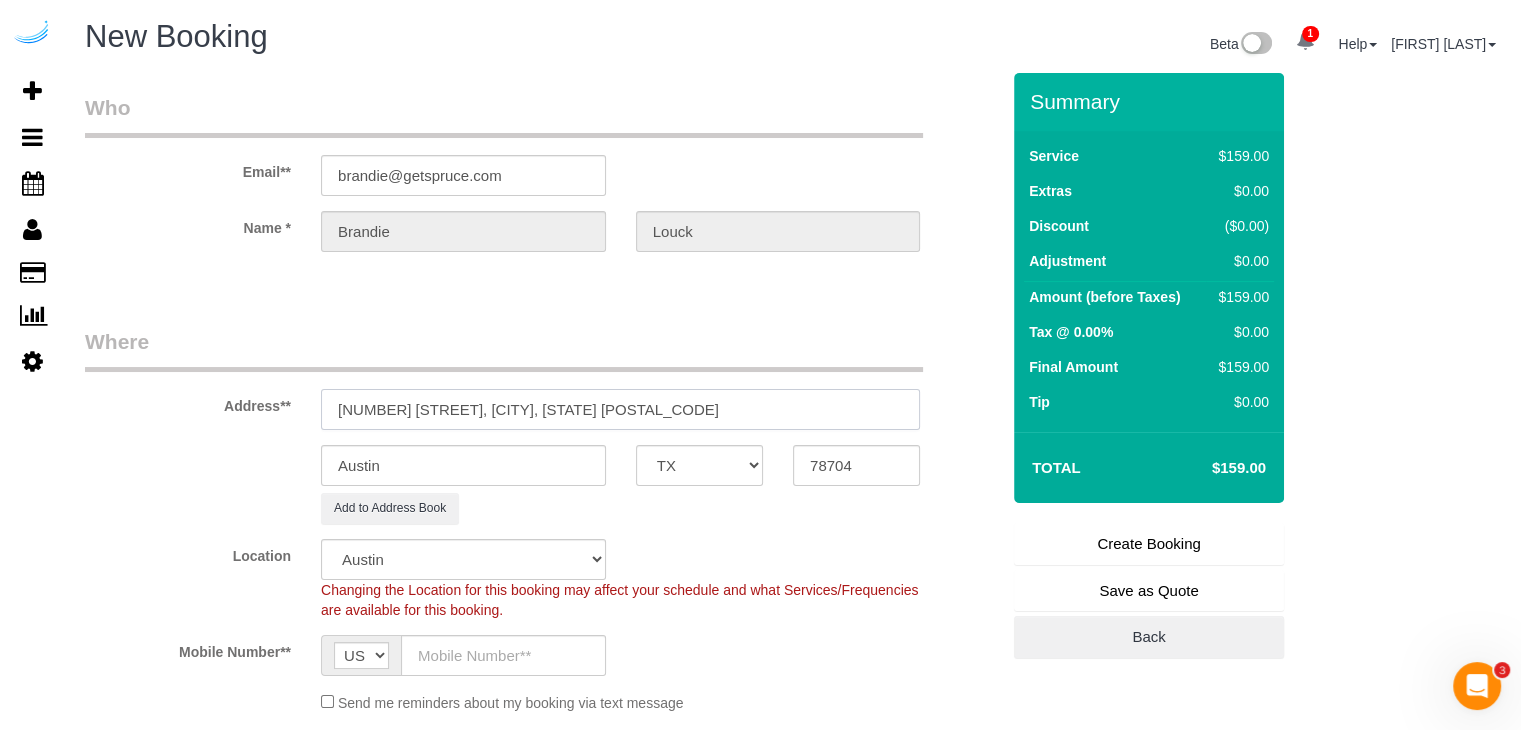 drag, startPoint x: 539, startPoint y: 405, endPoint x: 659, endPoint y: 400, distance: 120.10412 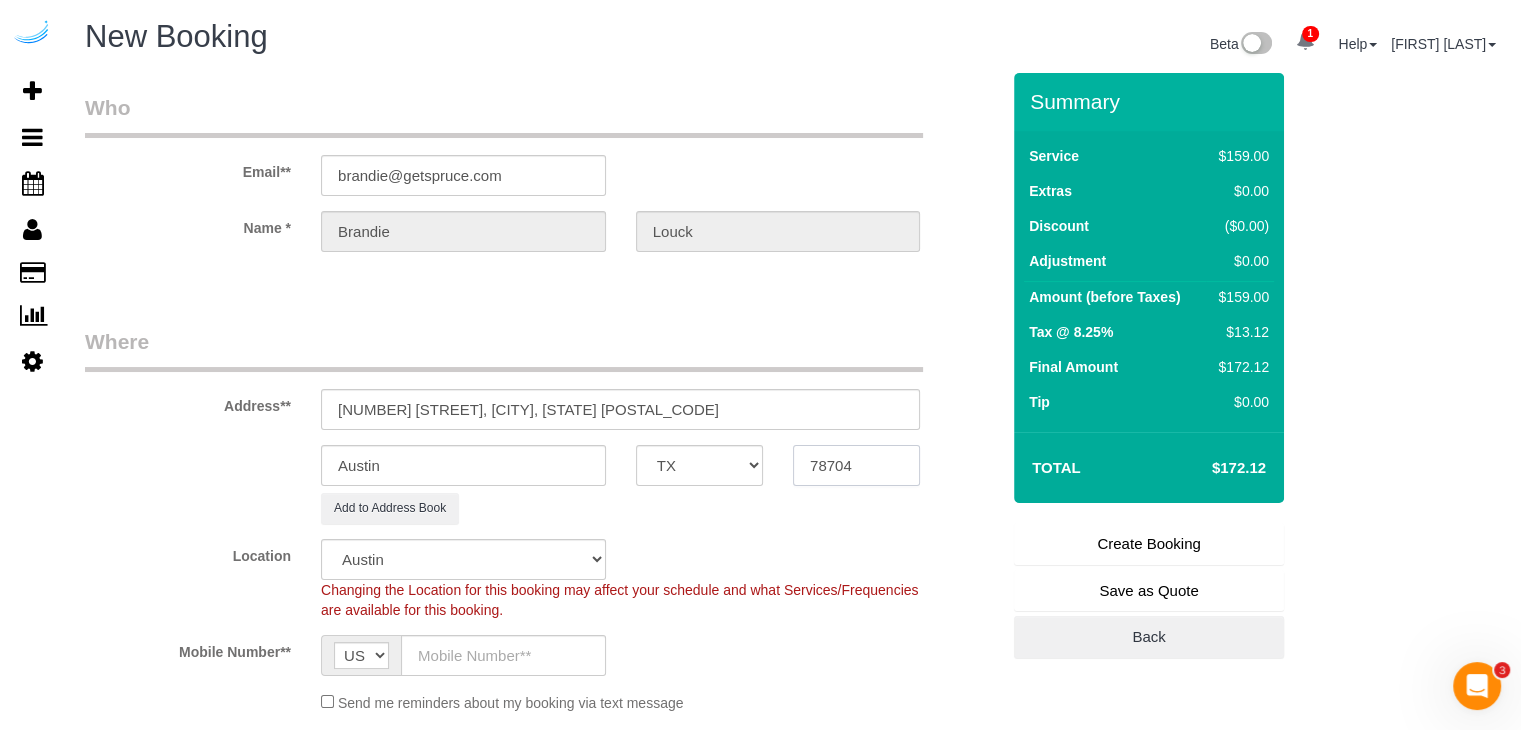 click on "78704" at bounding box center (856, 465) 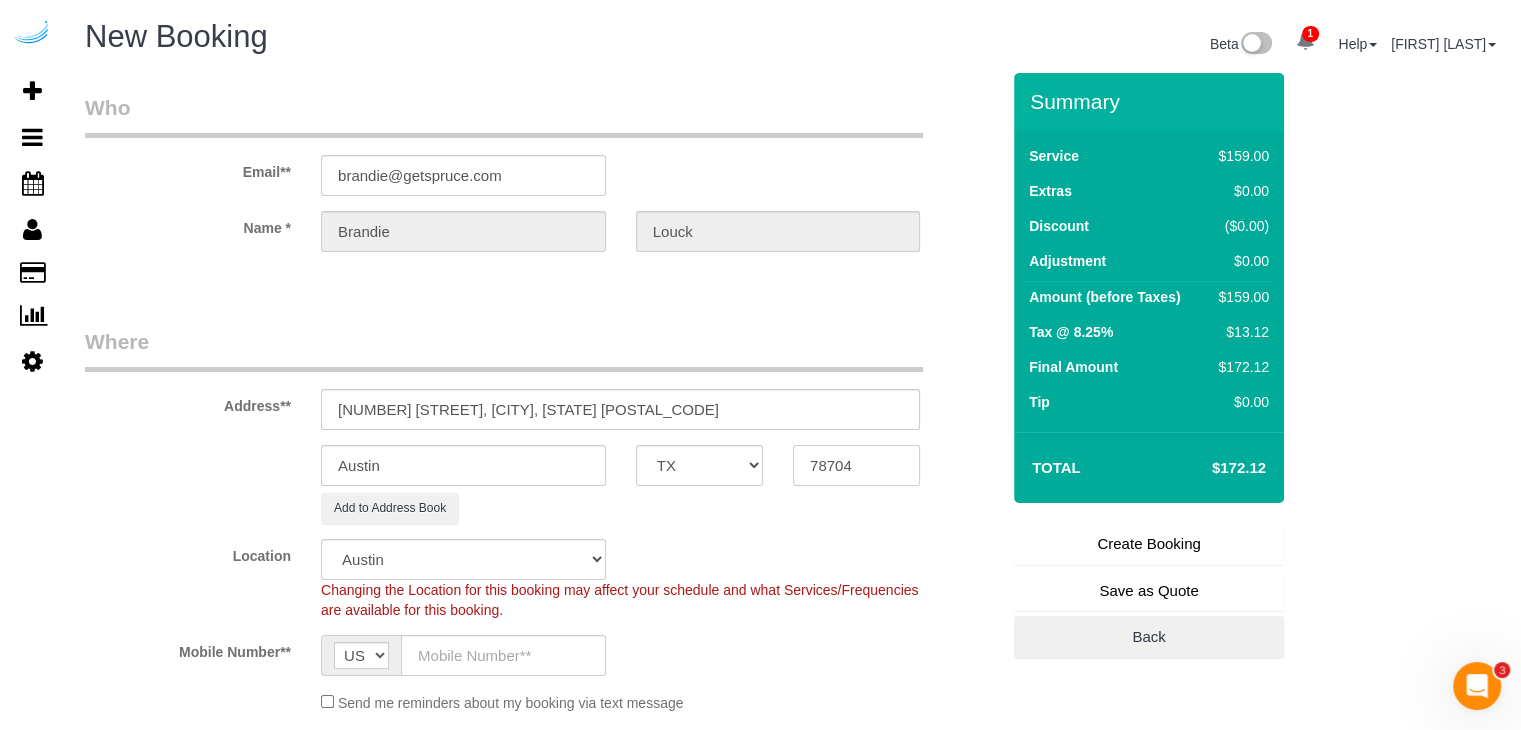 paste on "981" 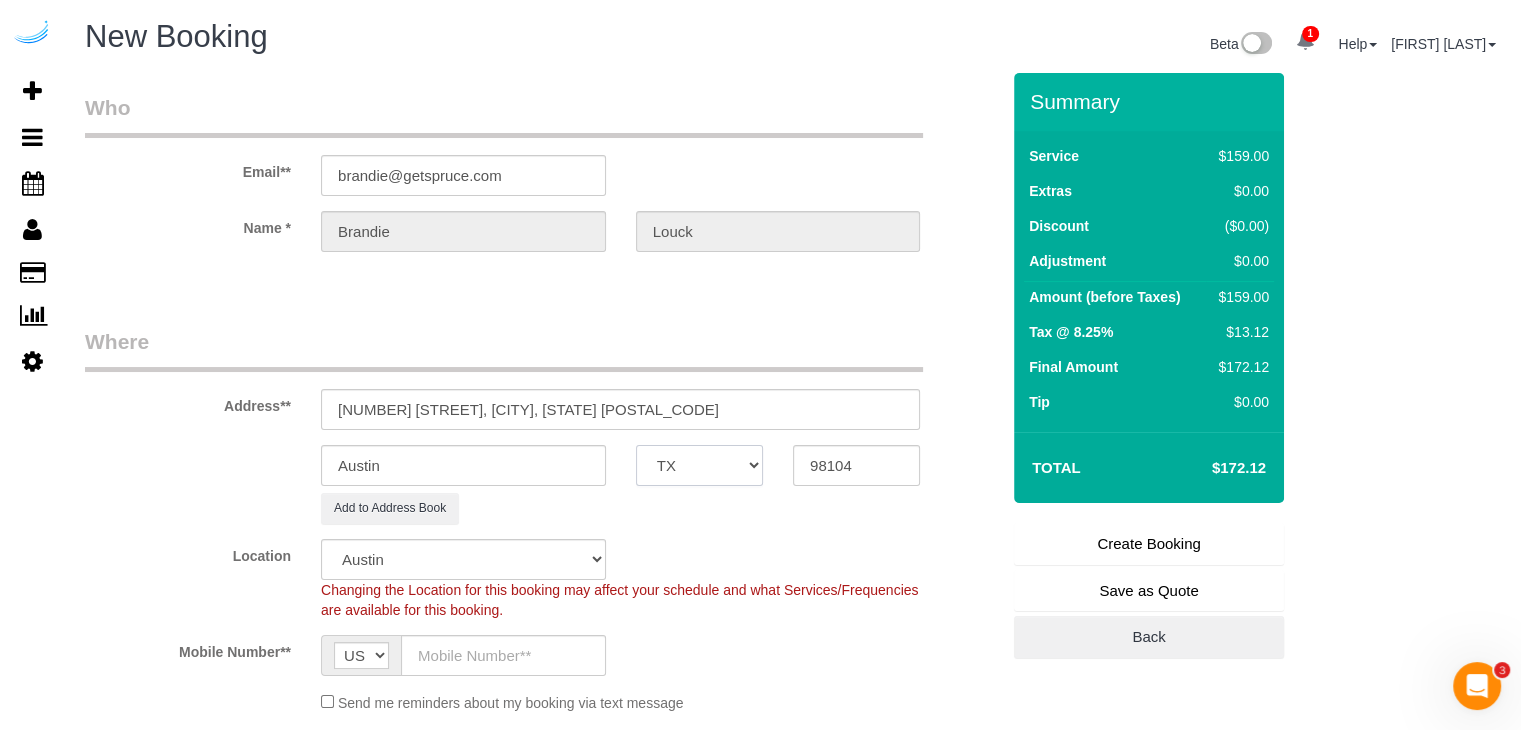 click on "AK
AL
AR
AZ
CA
CO
CT
DC
DE
FL
GA
HI
IA
ID
IL
IN
KS
KY
LA
MA
MD
ME
MI
MN
MO
MS
MT
NC
ND
NE
NH
NJ
NM
NV
NY
OH
OK
OR
PA
RI
SC
SD
TN
TX
UT
VA
VT
WA
WI
WV
WY" at bounding box center [699, 465] 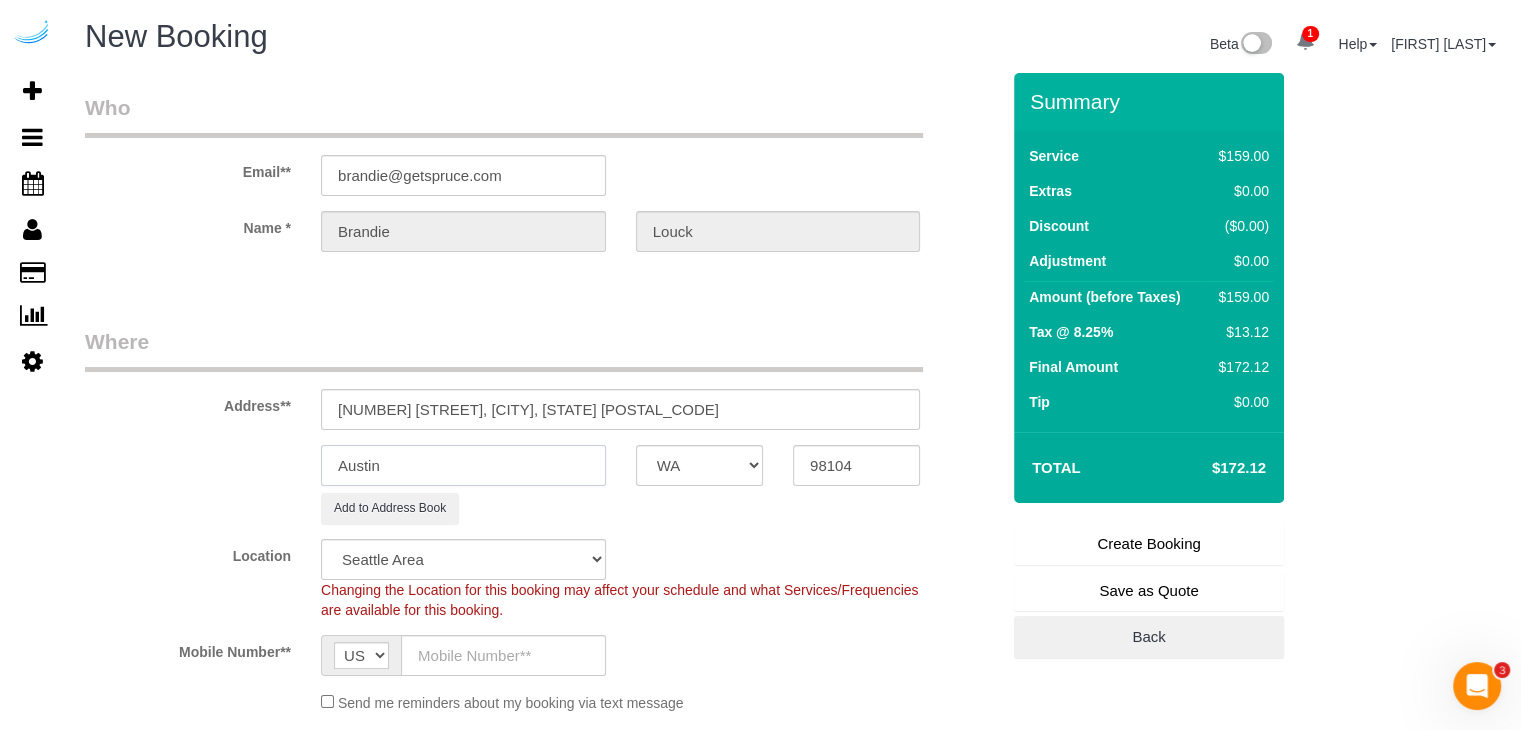 click on "Austin" at bounding box center [463, 465] 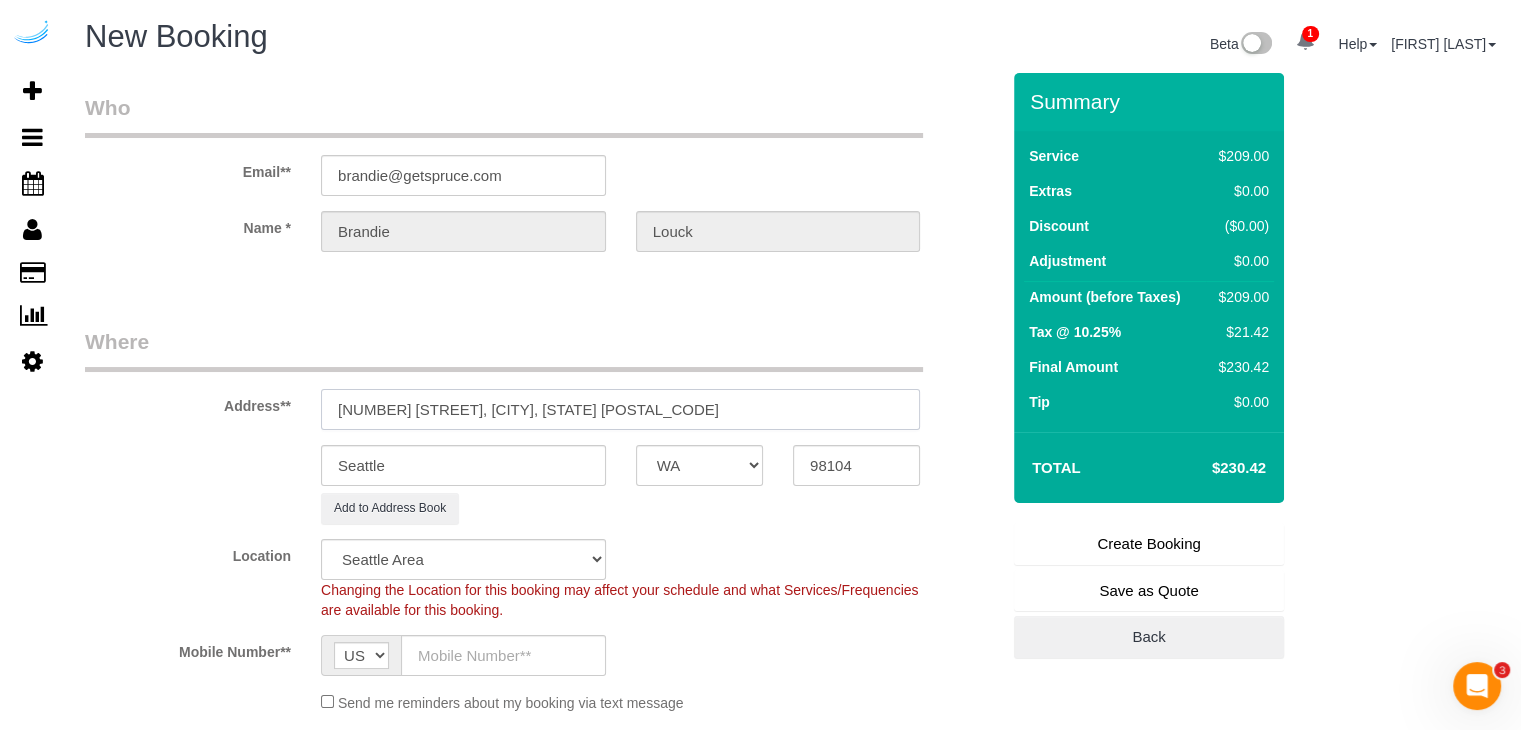click on "[NUMBER] [STREET], [CITY], [STATE] [POSTAL_CODE]" at bounding box center [620, 409] 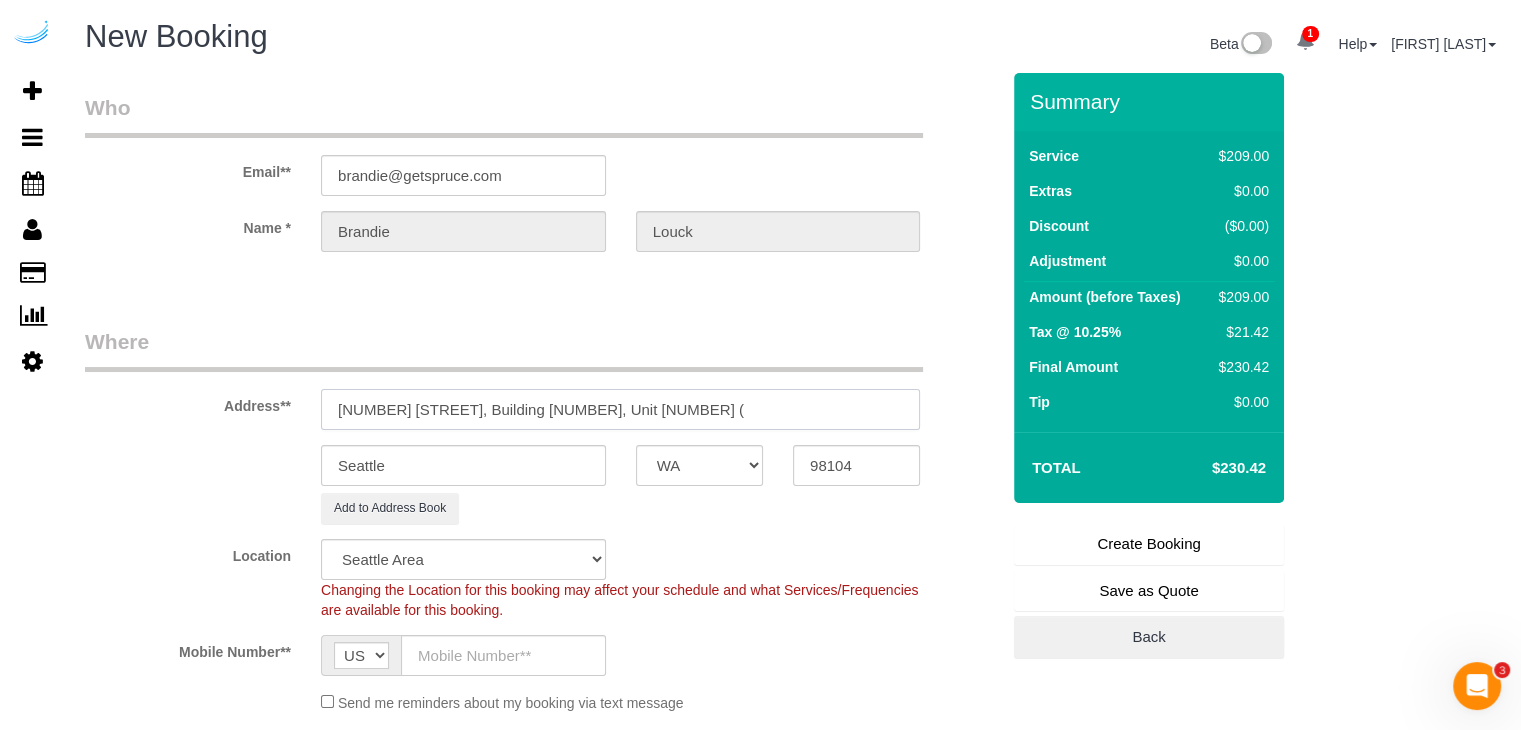 paste on "[FIRST] [LAST]" 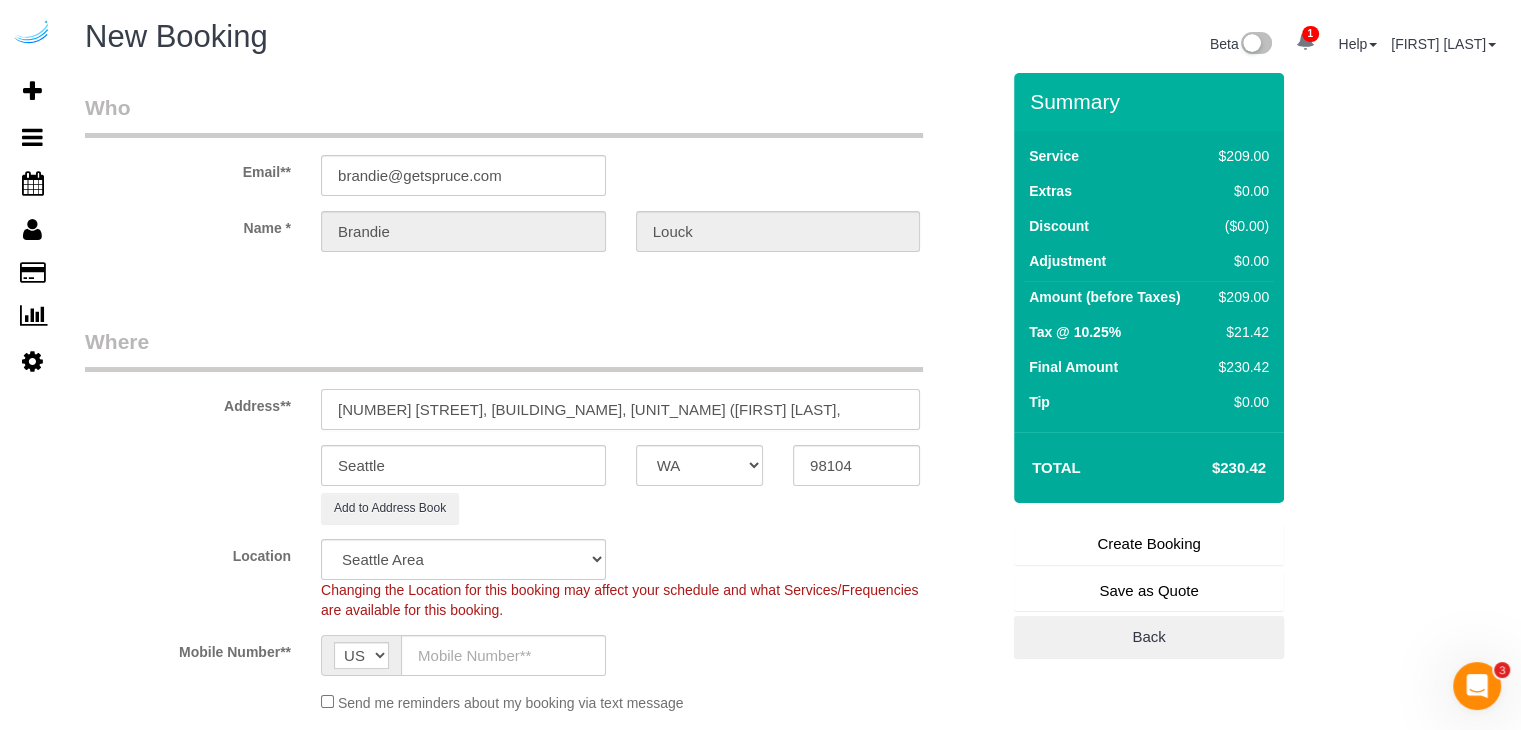 paste on "Griffis Seattle Waterfront" 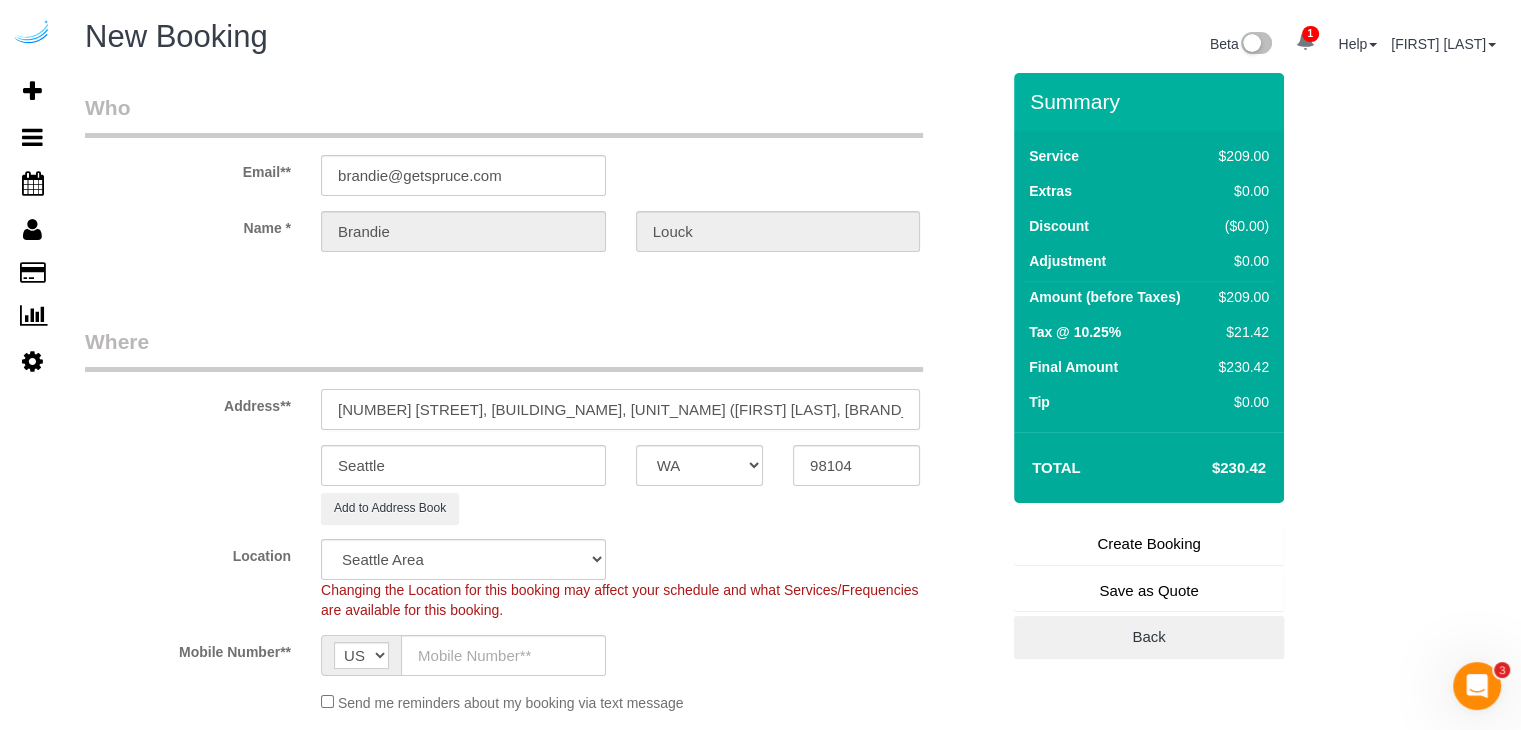 paste on "[NUMBER]" 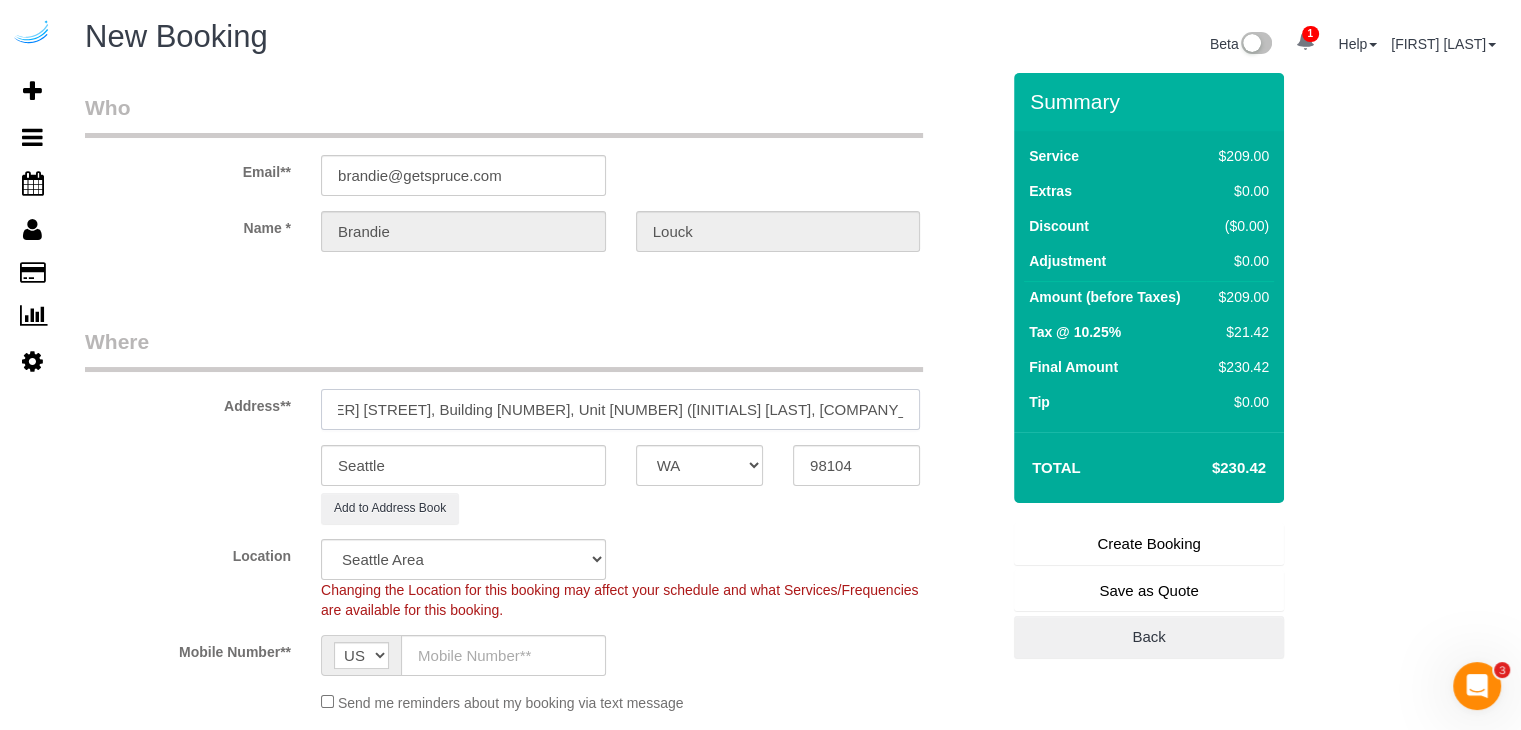 scroll, scrollTop: 0, scrollLeft: 58, axis: horizontal 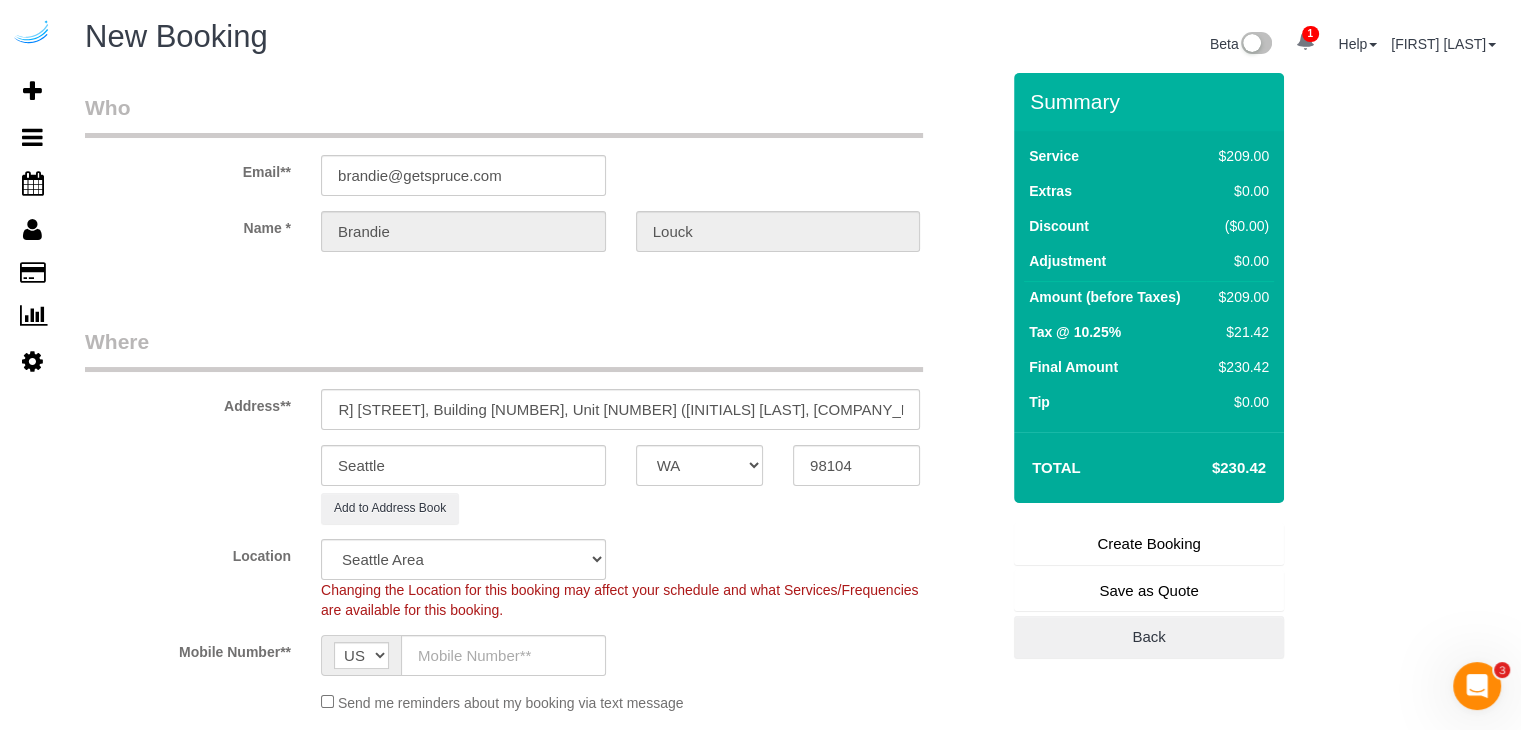 click on "Who
Email**
brandie@[COMPANY].com
Name *
Brandie
Louck
Where
Address**
[NUMBER] [STREET], Building [NUMBER], Unit [NUMBER] ([FIRST] [LAST], [COMPANY] , [NUMBER])
[CITY]
AK
AL
AR
AZ
CA
CO
CT
DC
DE
FL
GA
HI
IA
ID
IL
IN
KS
KY
LA
MA
MD
ME
MI
MN
MO
MS
MT" at bounding box center (542, 2184) 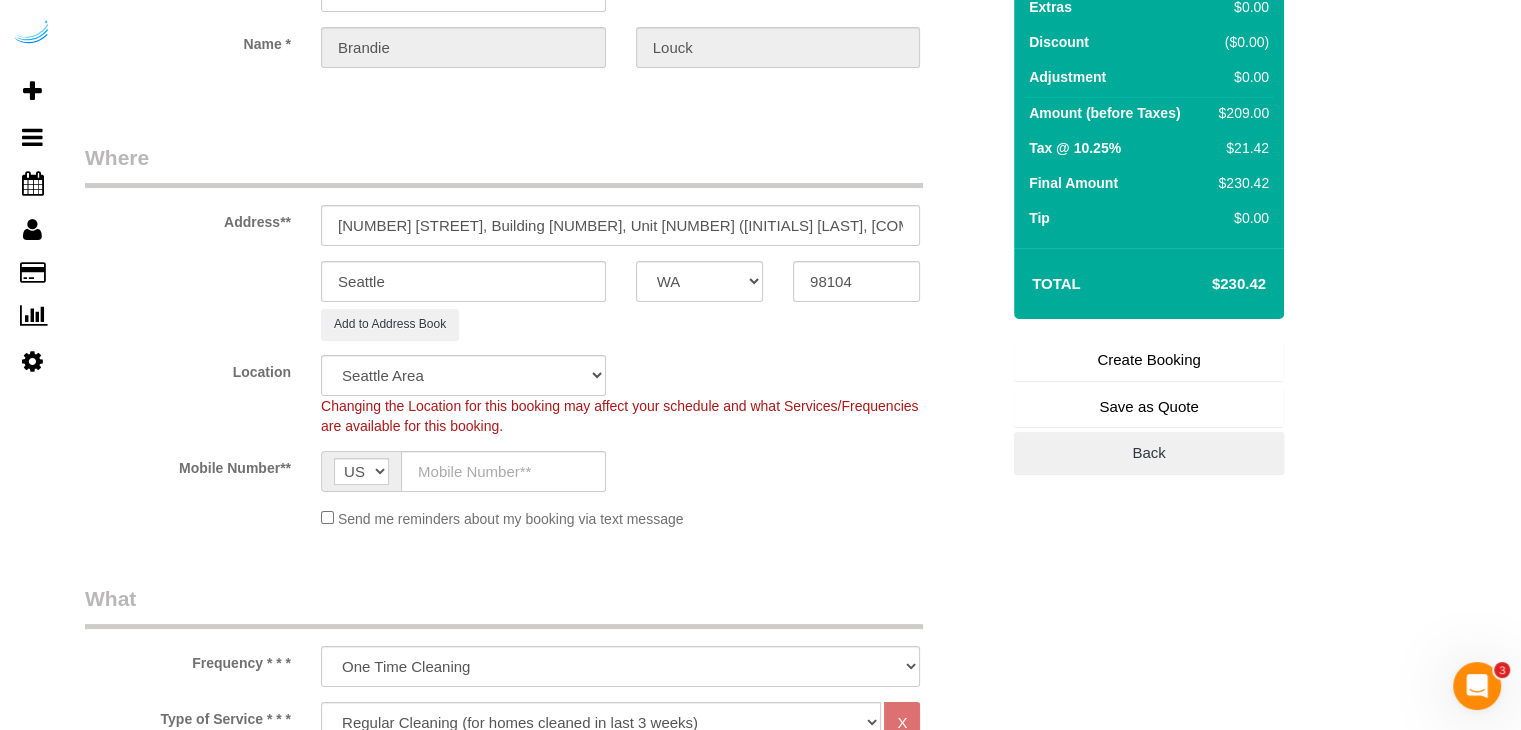 scroll, scrollTop: 300, scrollLeft: 0, axis: vertical 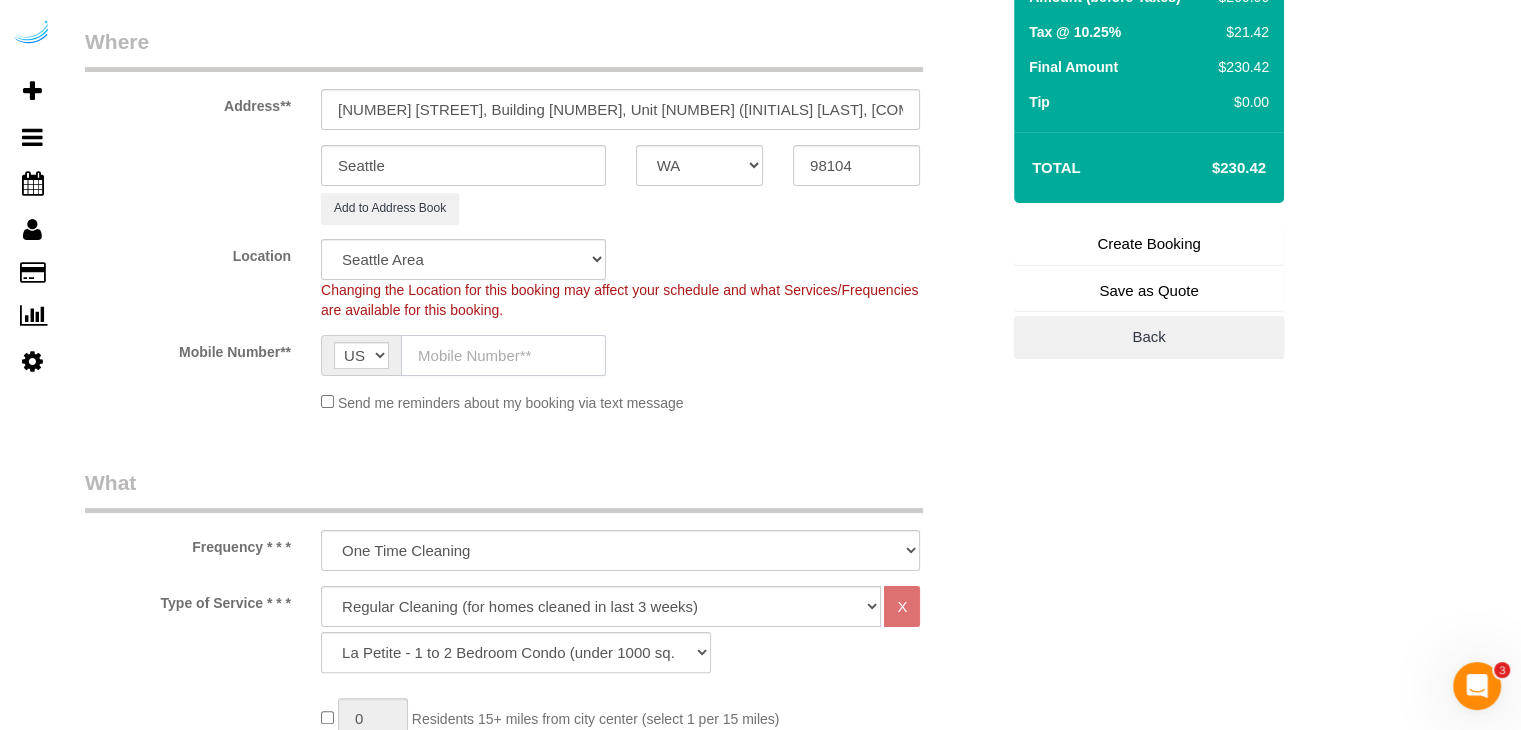 click 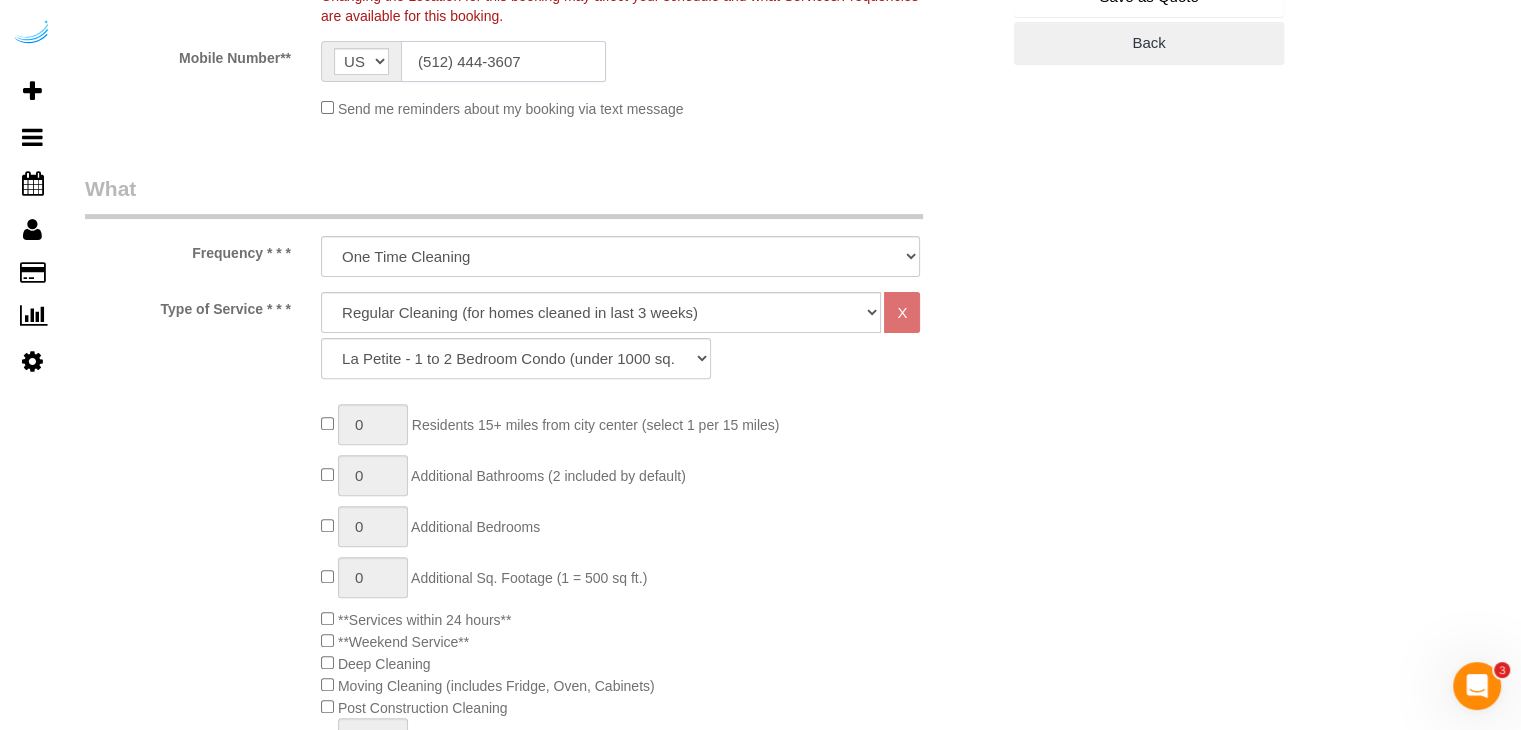 scroll, scrollTop: 600, scrollLeft: 0, axis: vertical 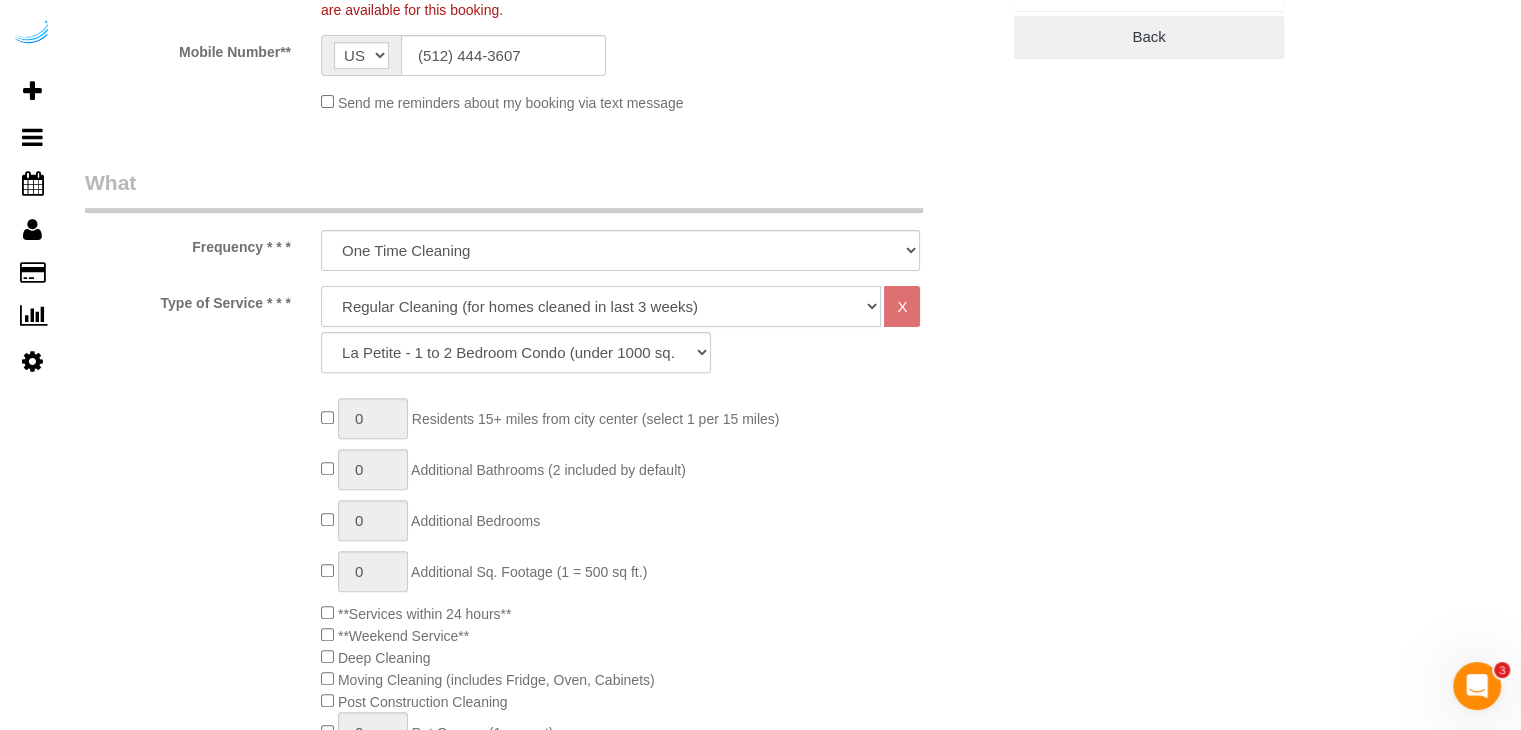 drag, startPoint x: 545, startPoint y: 302, endPoint x: 538, endPoint y: 321, distance: 20.248457 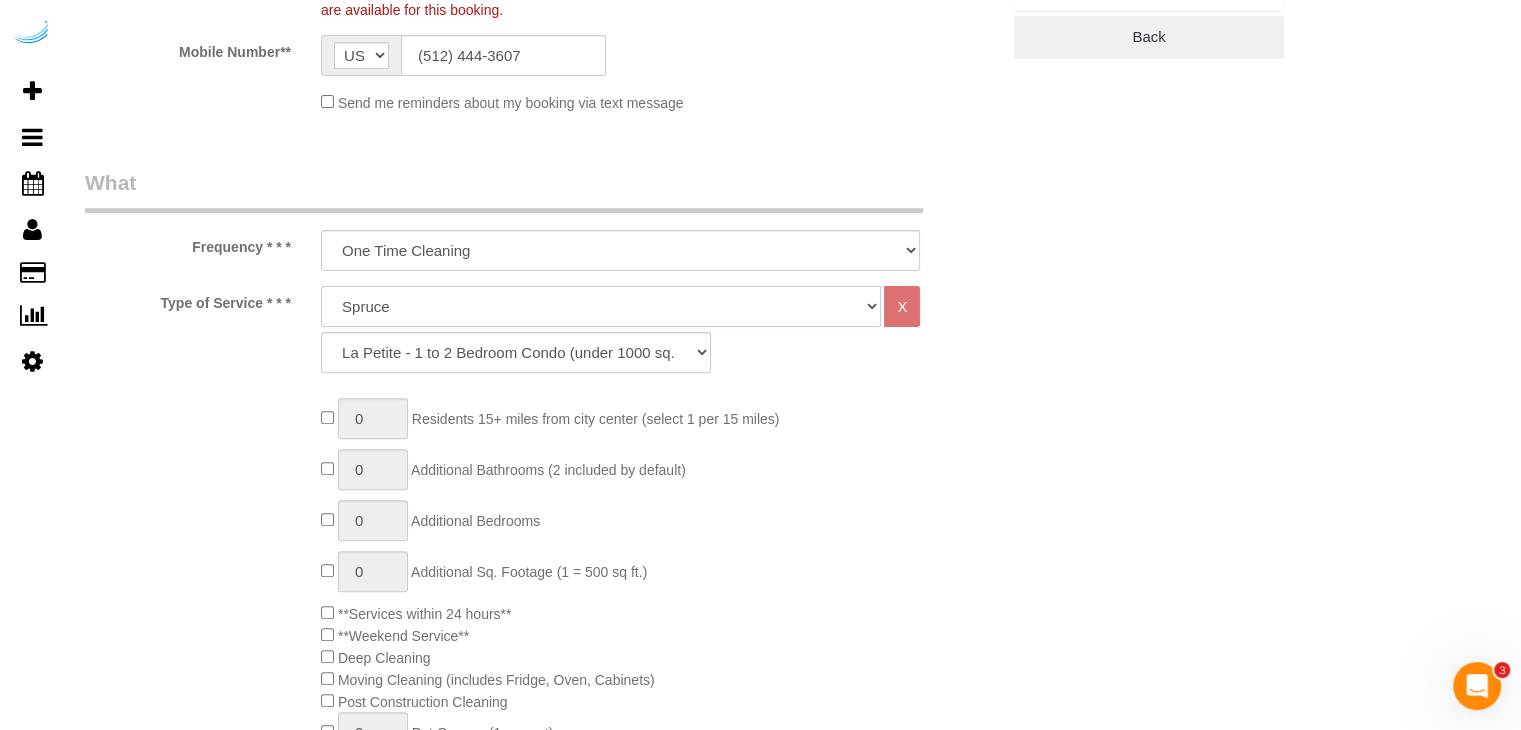 click on "Deep Cleaning (for homes that have not been cleaned in 3+ weeks) Spruce Regular Cleaning (for homes cleaned in last 3 weeks) Moving Cleanup (to clean home for new tenants) Post Construction Cleaning Vacation Rental Cleaning Hourly" 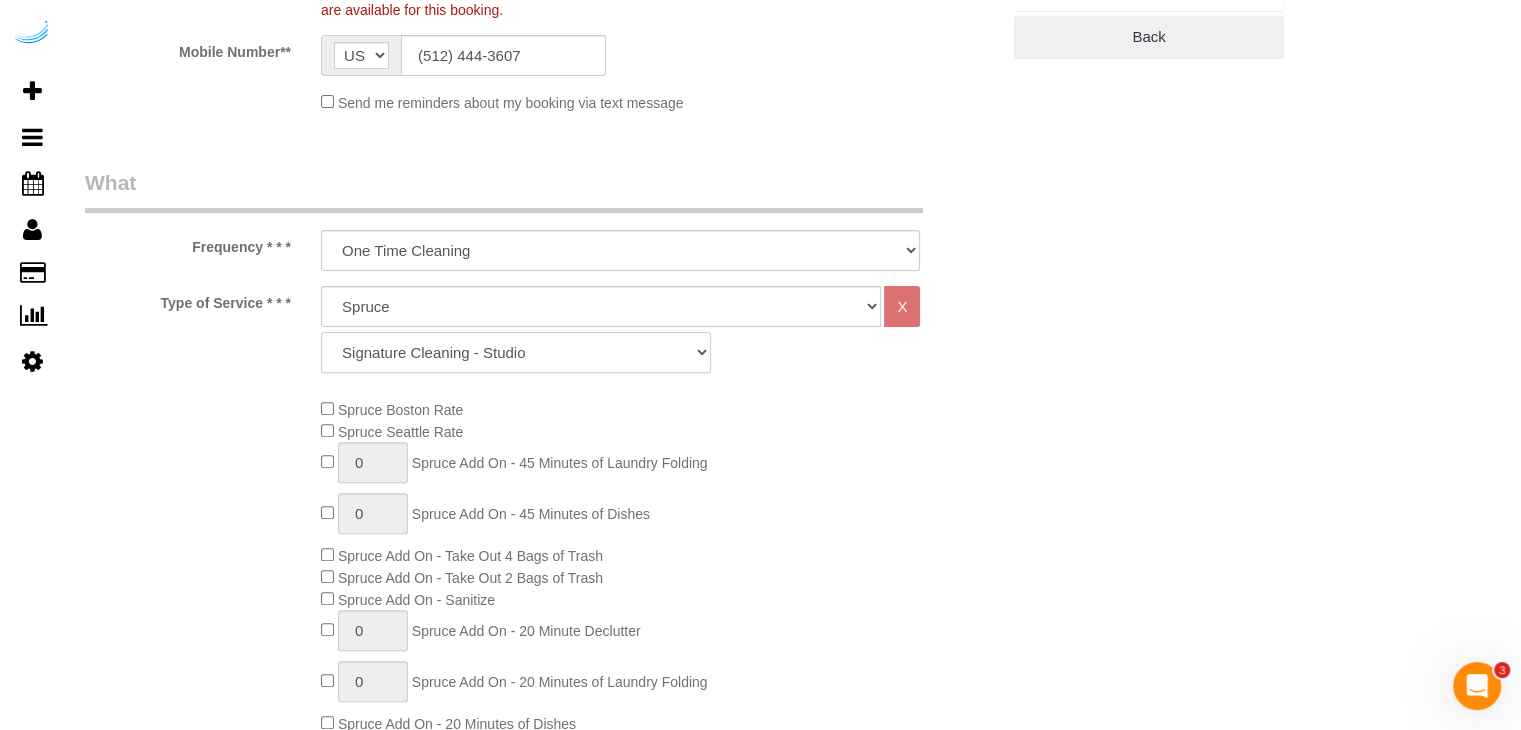 click on "Signature Cleaning - Studio Signature Cleaning - 1 Bed 1 Bath Signature Cleaning - 1 Bed 1.5 Bath Signature Cleaning - 1 Bed 1 Bath + Study Signature Cleaning - 1 Bed 2 Bath Signature Cleaning - 2 Bed 1 Bath Signature Cleaning - 2 Bed 2 Bath Signature Cleaning - 2 Bed 2.5 Bath Signature Cleaning - 2 Bed 2 Bath + Study Signature Cleaning - 3 Bed 2 Bath Signature Cleaning - 3 Bed 3 Bath Signature Cleaning - 4 Bed 2 Bath Signature Cleaning - 4 Bed 4 Bath Signature Cleaning - 5 Bed 4 Bath Signature Cleaning - 5 Bed 5 Bath Signature Cleaning - 6 Bed 6 Bath Premium Cleaning - Studio Premium Cleaning - 1 Bed 1 Bath Premium Cleaning - 1 Bed 1.5 Bath Premium Cleaning - 1 Bed 1 Bath + Study Premium Cleaning - 1 Bed 2 Bath Premium Cleaning - 2 Bed 1 Bath Premium Cleaning - 2 Bed 2 Bath Premium Cleaning - 2 Bed 2.5 Bath Premium Cleaning - 2 Bed 2 Bath + Study Premium Cleaning - 3 Bed 2 Bath Premium Cleaning - 3 Bed 3 Bath Premium Cleaning - 4 Bed 2 Bath Premium Cleaning - 4 Bed 4 Bath Premium Cleaning - 5 Bed 4 Bath" 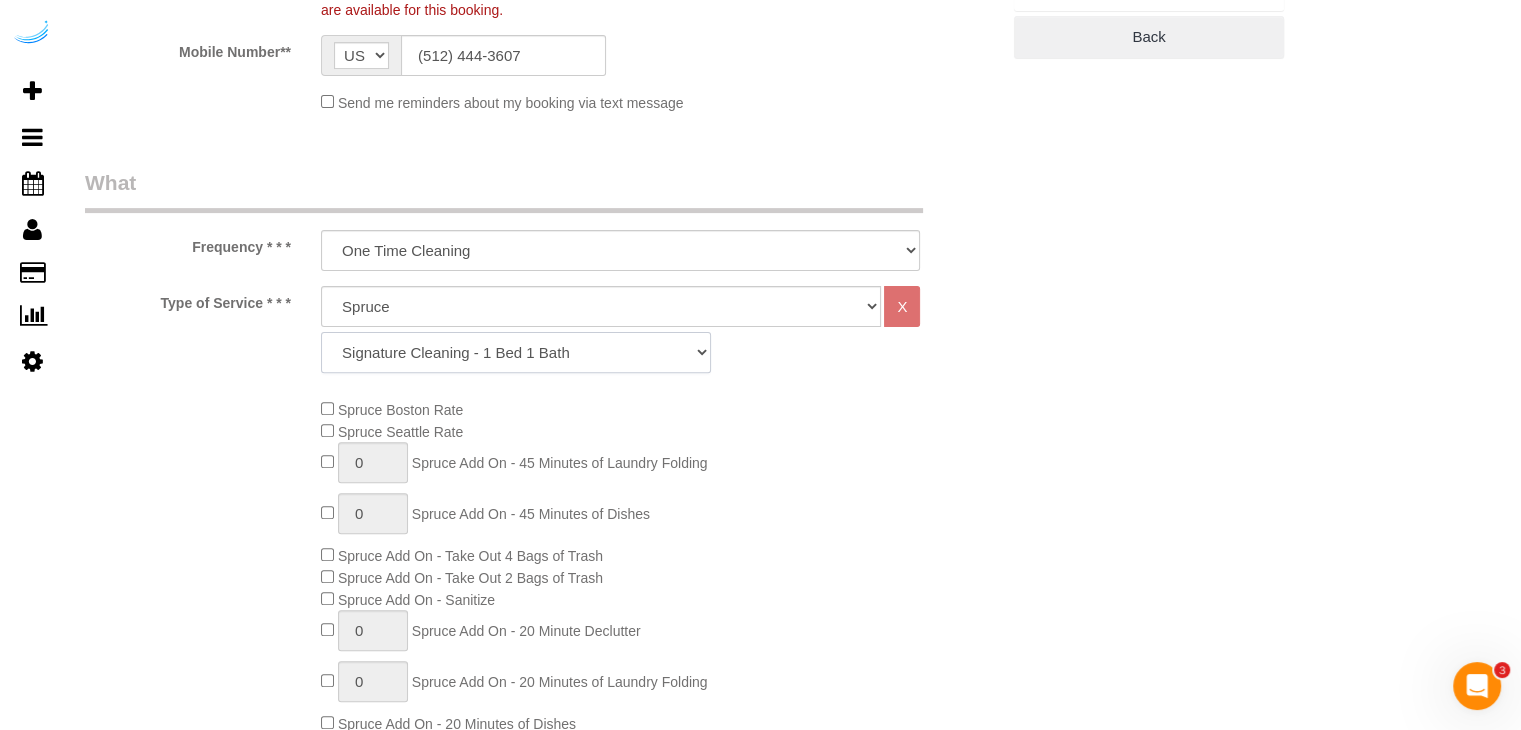 click on "Signature Cleaning - Studio Signature Cleaning - 1 Bed 1 Bath Signature Cleaning - 1 Bed 1.5 Bath Signature Cleaning - 1 Bed 1 Bath + Study Signature Cleaning - 1 Bed 2 Bath Signature Cleaning - 2 Bed 1 Bath Signature Cleaning - 2 Bed 2 Bath Signature Cleaning - 2 Bed 2.5 Bath Signature Cleaning - 2 Bed 2 Bath + Study Signature Cleaning - 3 Bed 2 Bath Signature Cleaning - 3 Bed 3 Bath Signature Cleaning - 4 Bed 2 Bath Signature Cleaning - 4 Bed 4 Bath Signature Cleaning - 5 Bed 4 Bath Signature Cleaning - 5 Bed 5 Bath Signature Cleaning - 6 Bed 6 Bath Premium Cleaning - Studio Premium Cleaning - 1 Bed 1 Bath Premium Cleaning - 1 Bed 1.5 Bath Premium Cleaning - 1 Bed 1 Bath + Study Premium Cleaning - 1 Bed 2 Bath Premium Cleaning - 2 Bed 1 Bath Premium Cleaning - 2 Bed 2 Bath Premium Cleaning - 2 Bed 2.5 Bath Premium Cleaning - 2 Bed 2 Bath + Study Premium Cleaning - 3 Bed 2 Bath Premium Cleaning - 3 Bed 3 Bath Premium Cleaning - 4 Bed 2 Bath Premium Cleaning - 4 Bed 4 Bath Premium Cleaning - 5 Bed 4 Bath" 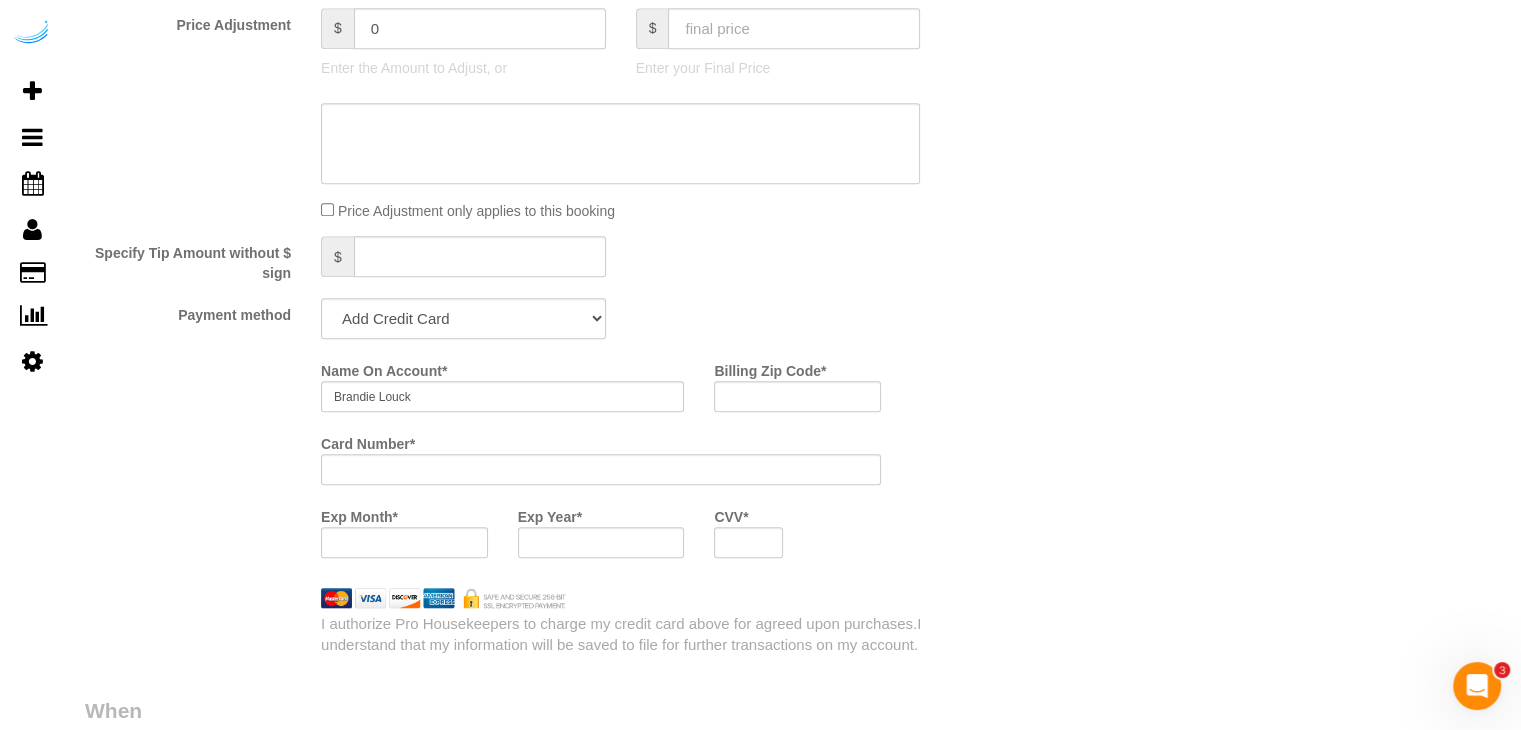 scroll, scrollTop: 1900, scrollLeft: 0, axis: vertical 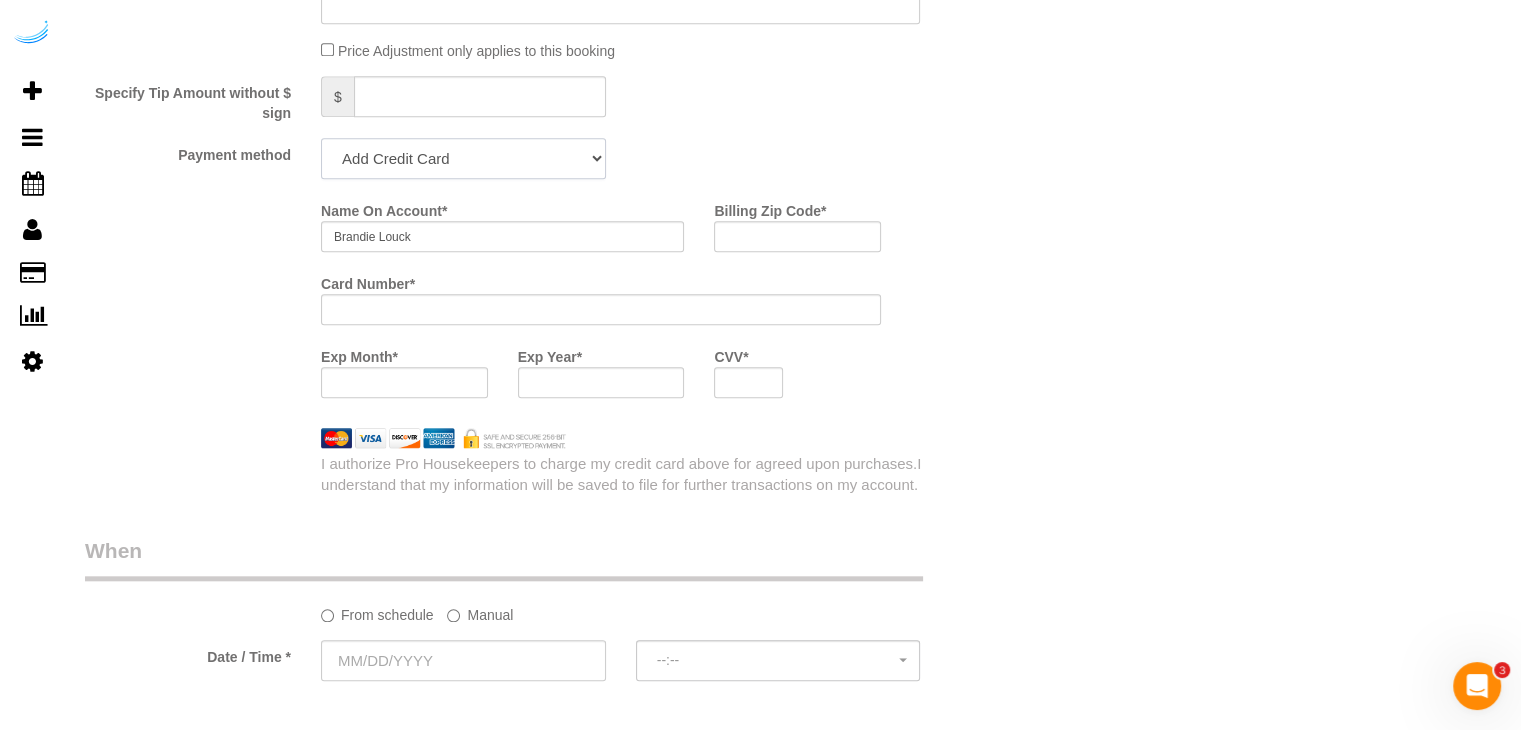 drag, startPoint x: 528, startPoint y: 175, endPoint x: 520, endPoint y: 184, distance: 12.0415945 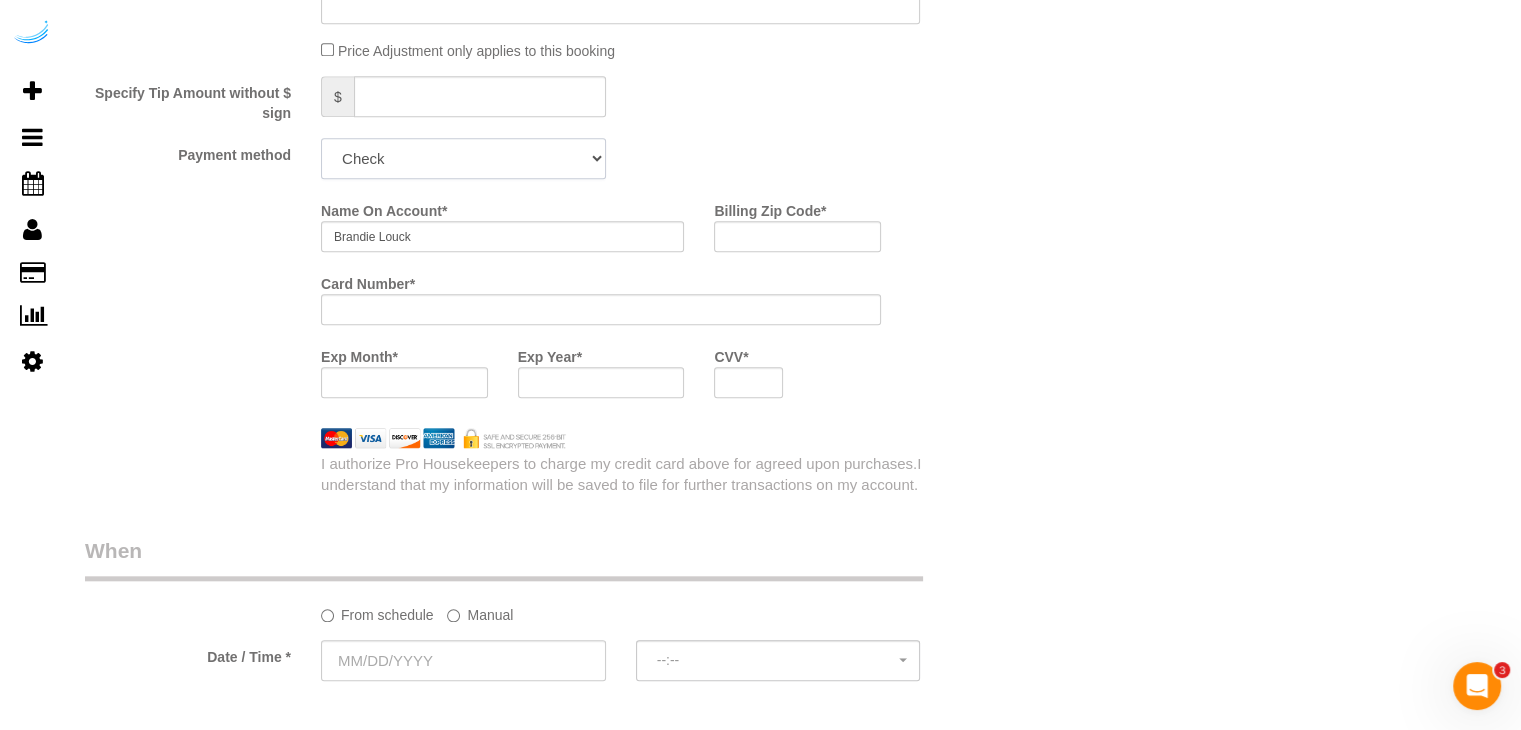 click on "Add Credit Card Cash Check Paypal" 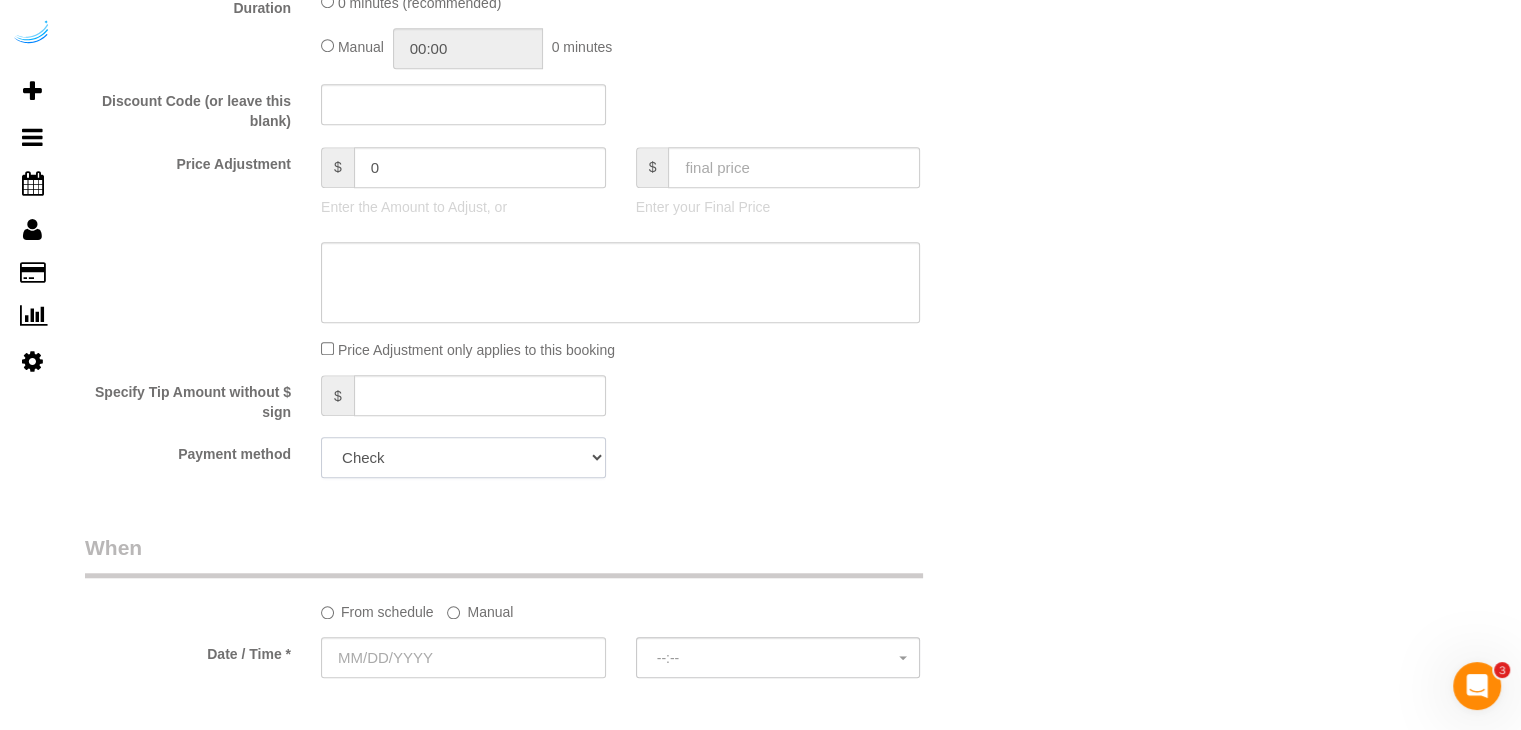 scroll, scrollTop: 1600, scrollLeft: 0, axis: vertical 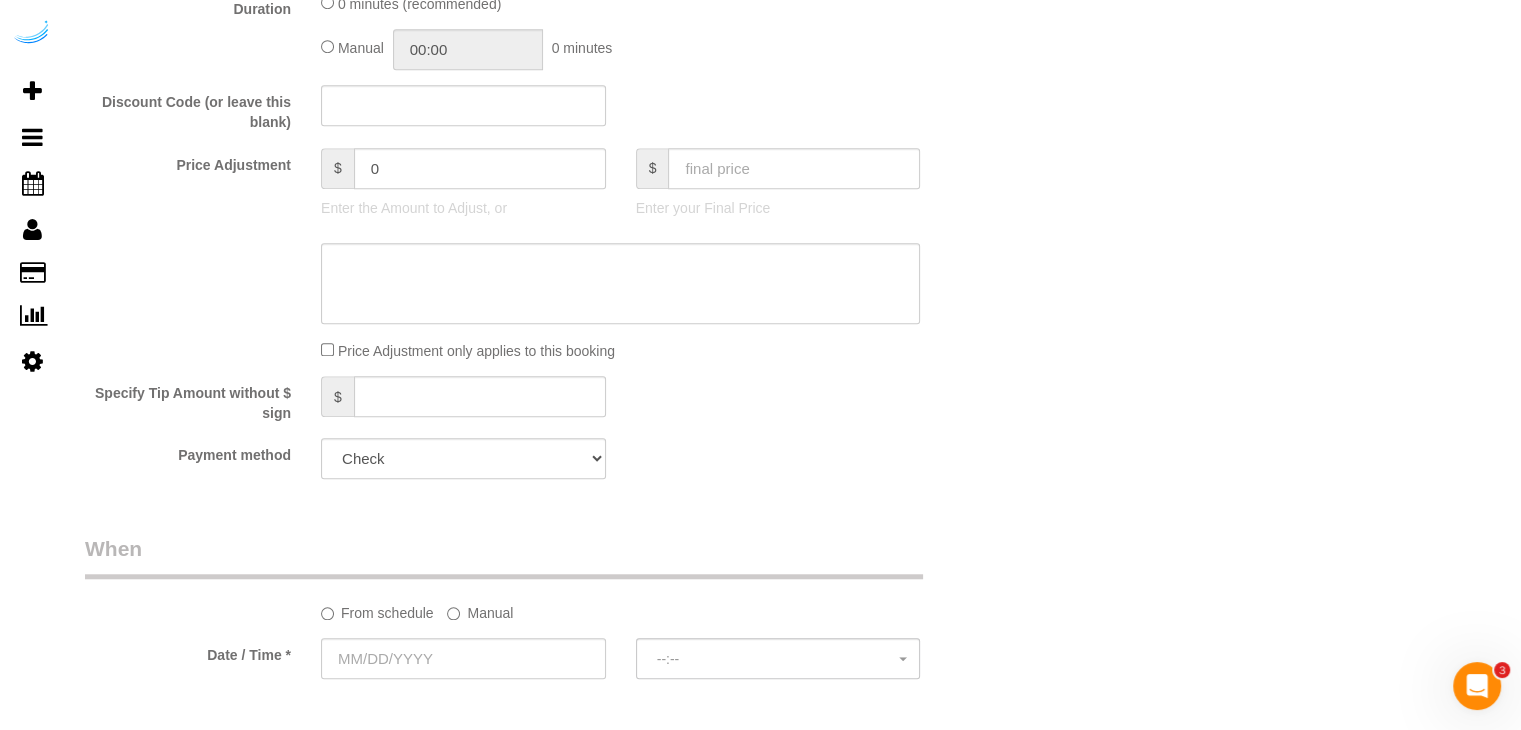 click on "Manual" 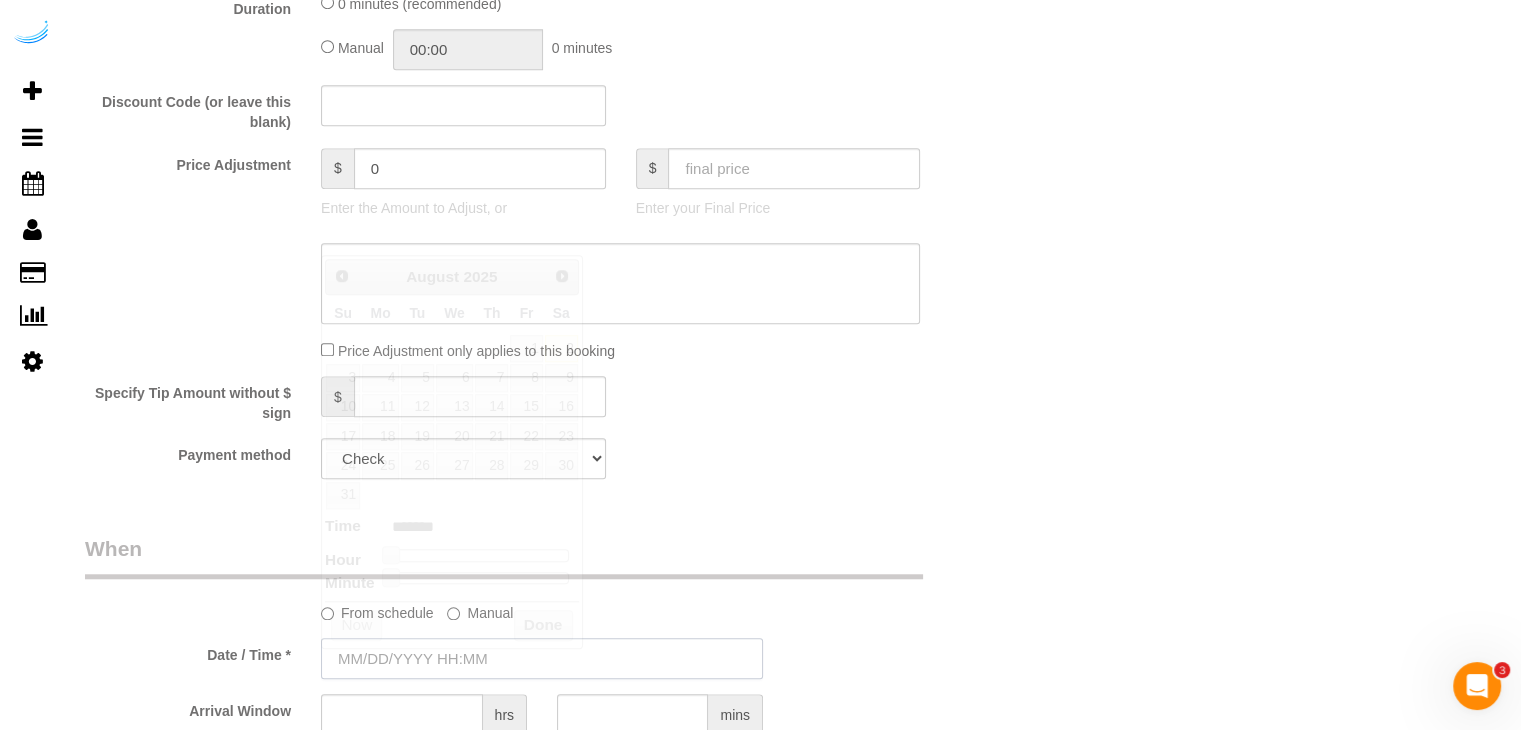 click at bounding box center (542, 658) 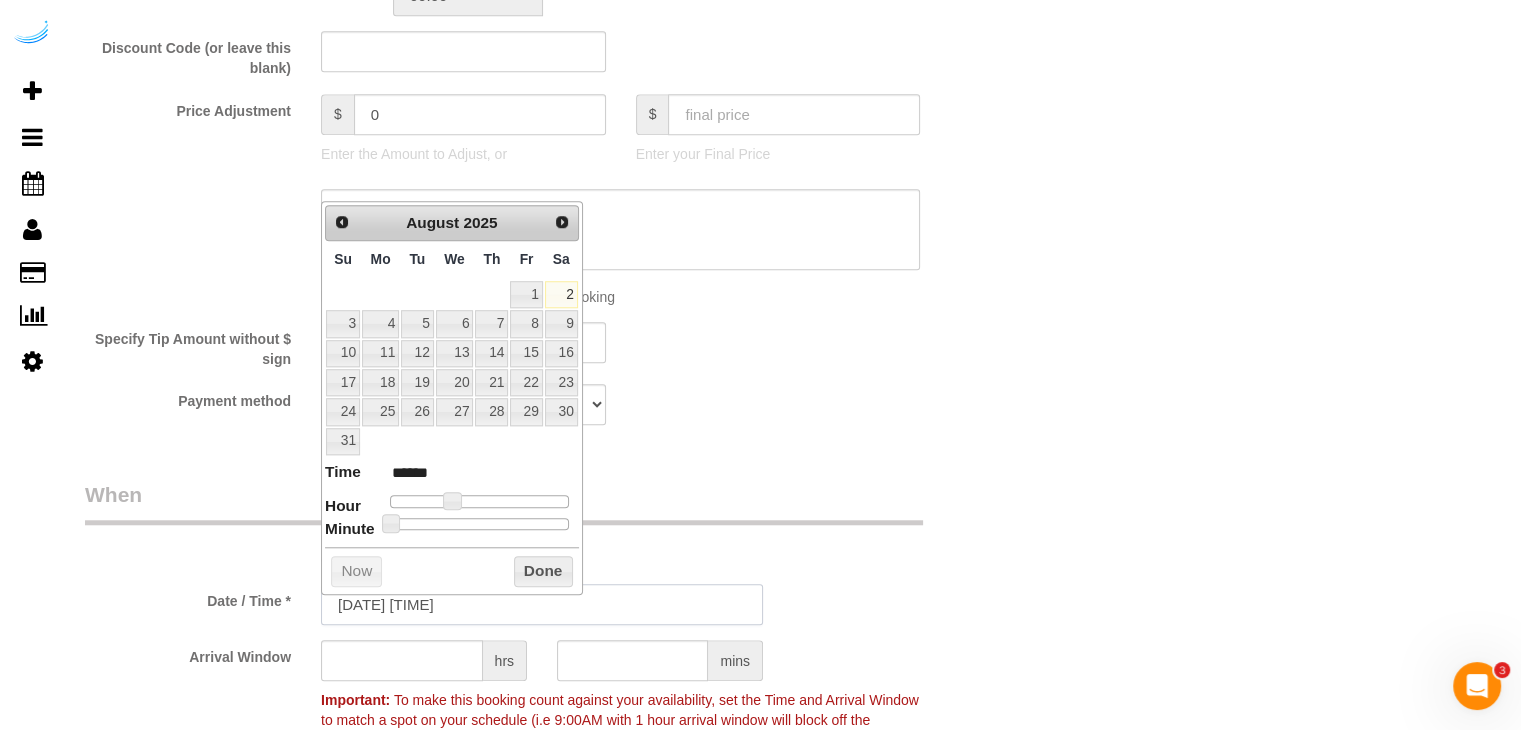 scroll, scrollTop: 1700, scrollLeft: 0, axis: vertical 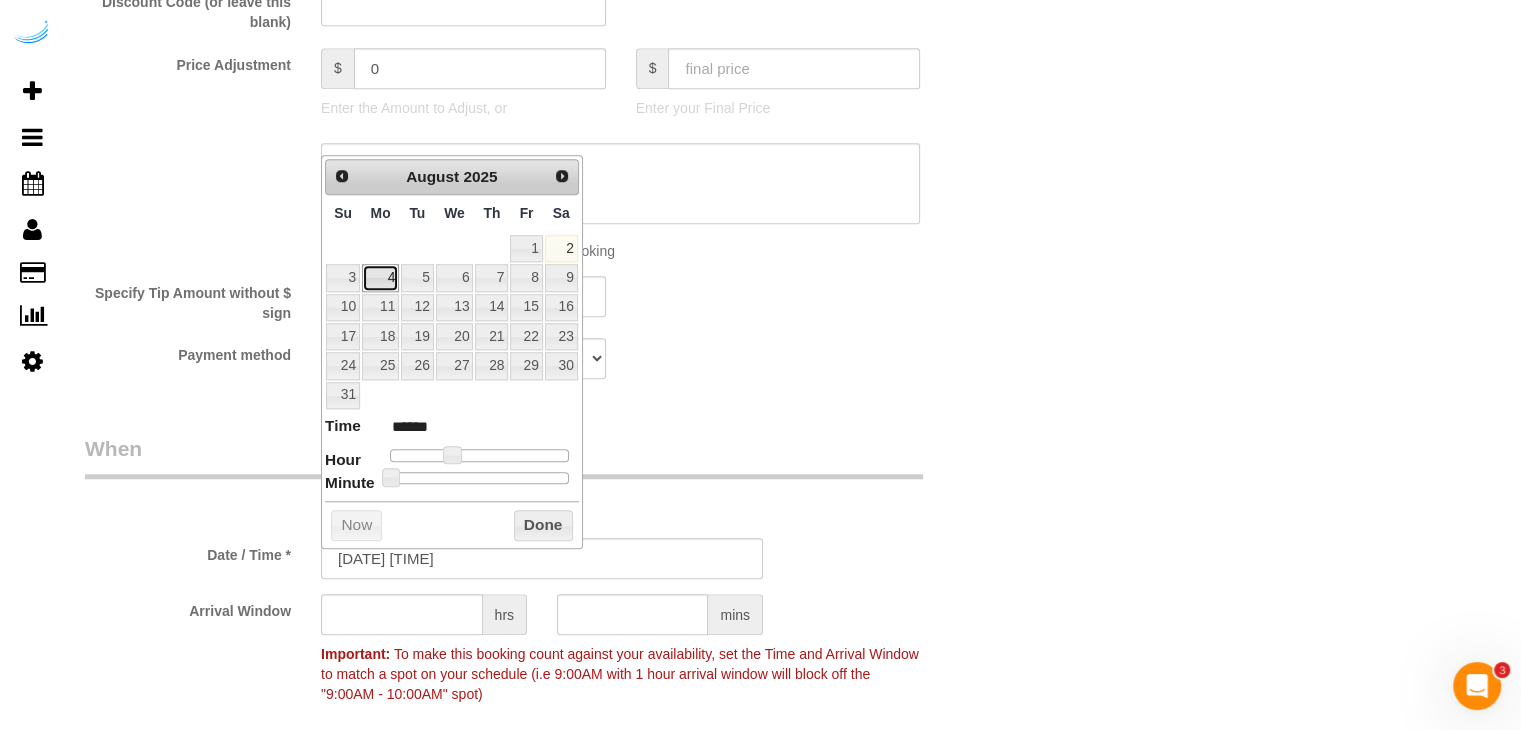 click on "4" at bounding box center (380, 277) 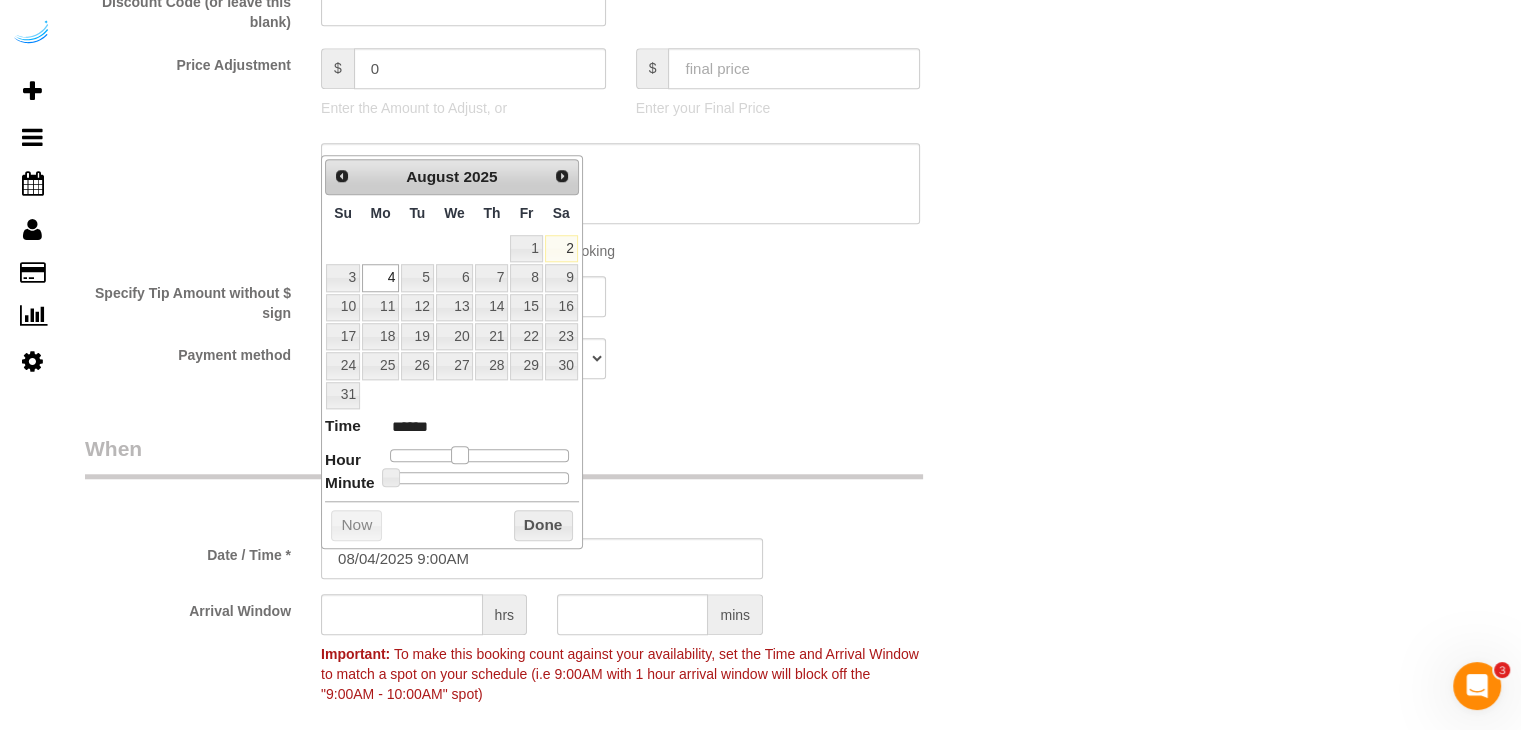 drag, startPoint x: 453, startPoint y: 457, endPoint x: 466, endPoint y: 573, distance: 116.72617 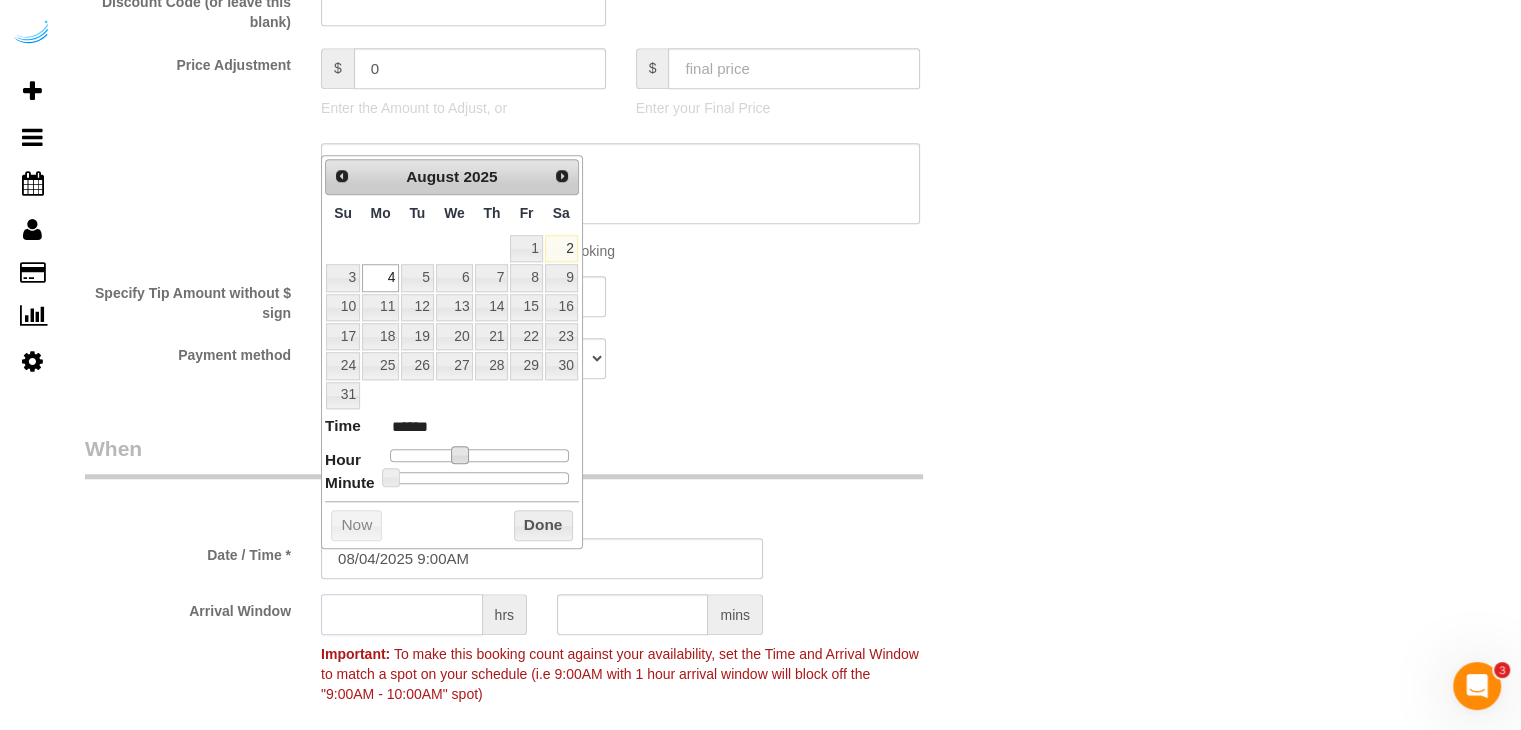 click 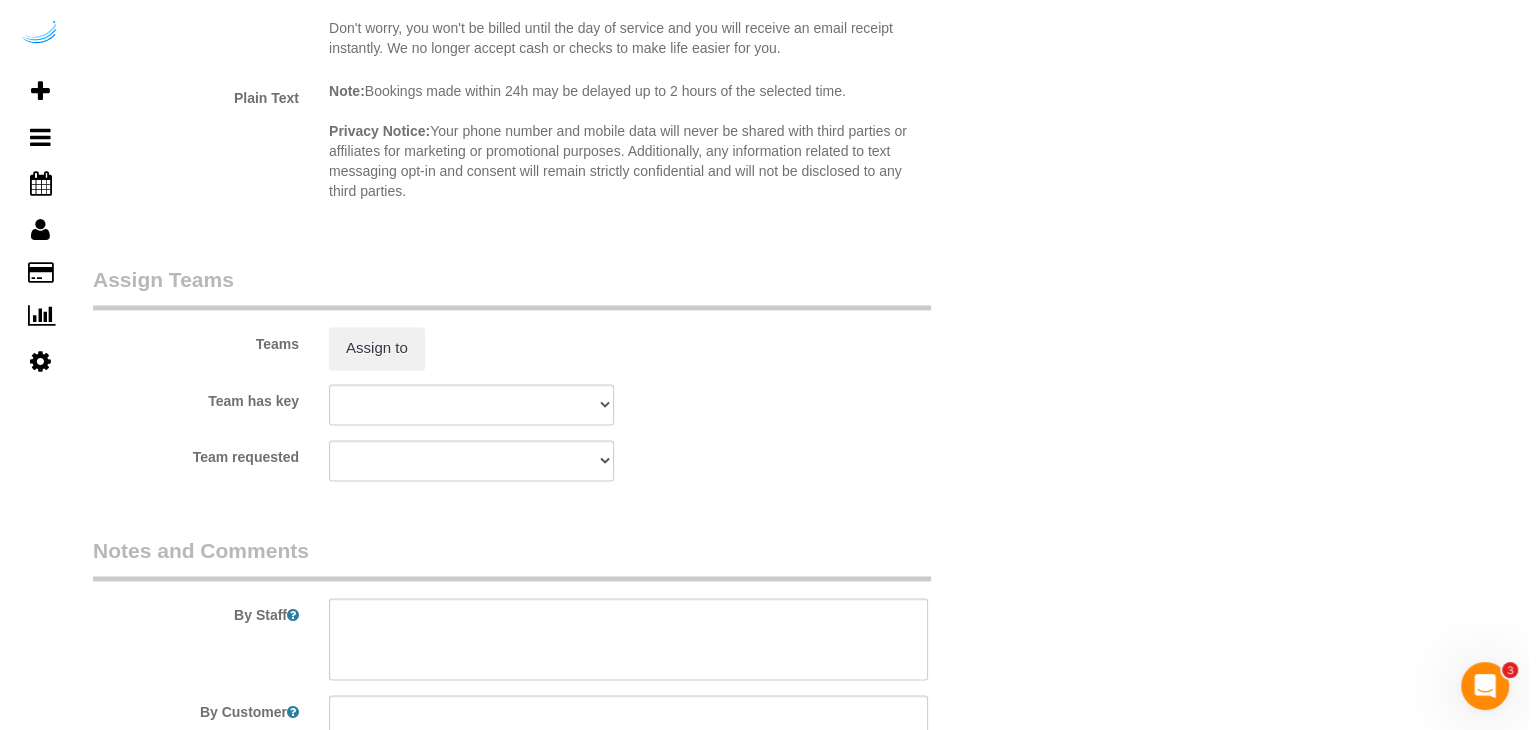 scroll, scrollTop: 2800, scrollLeft: 0, axis: vertical 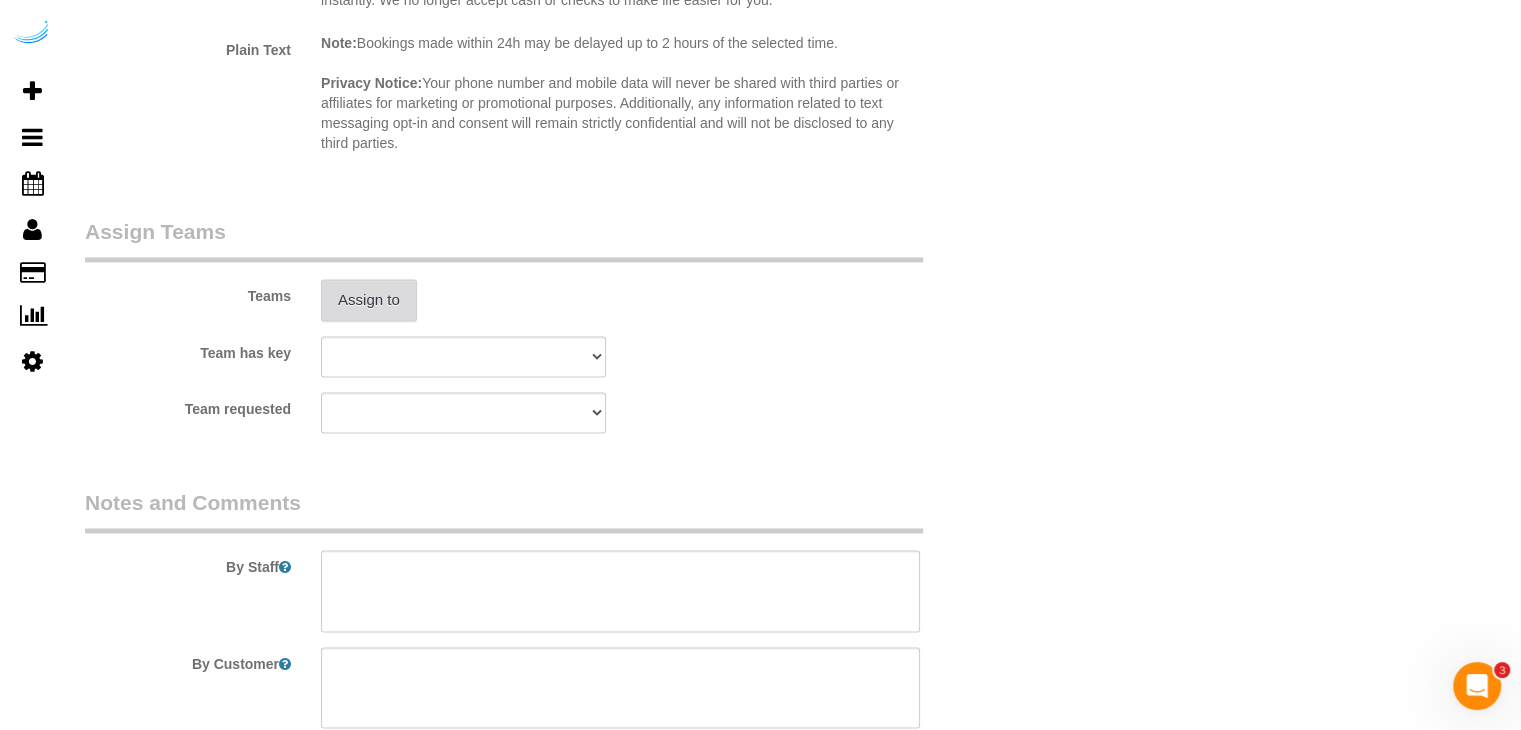 click on "Assign to" at bounding box center [369, 300] 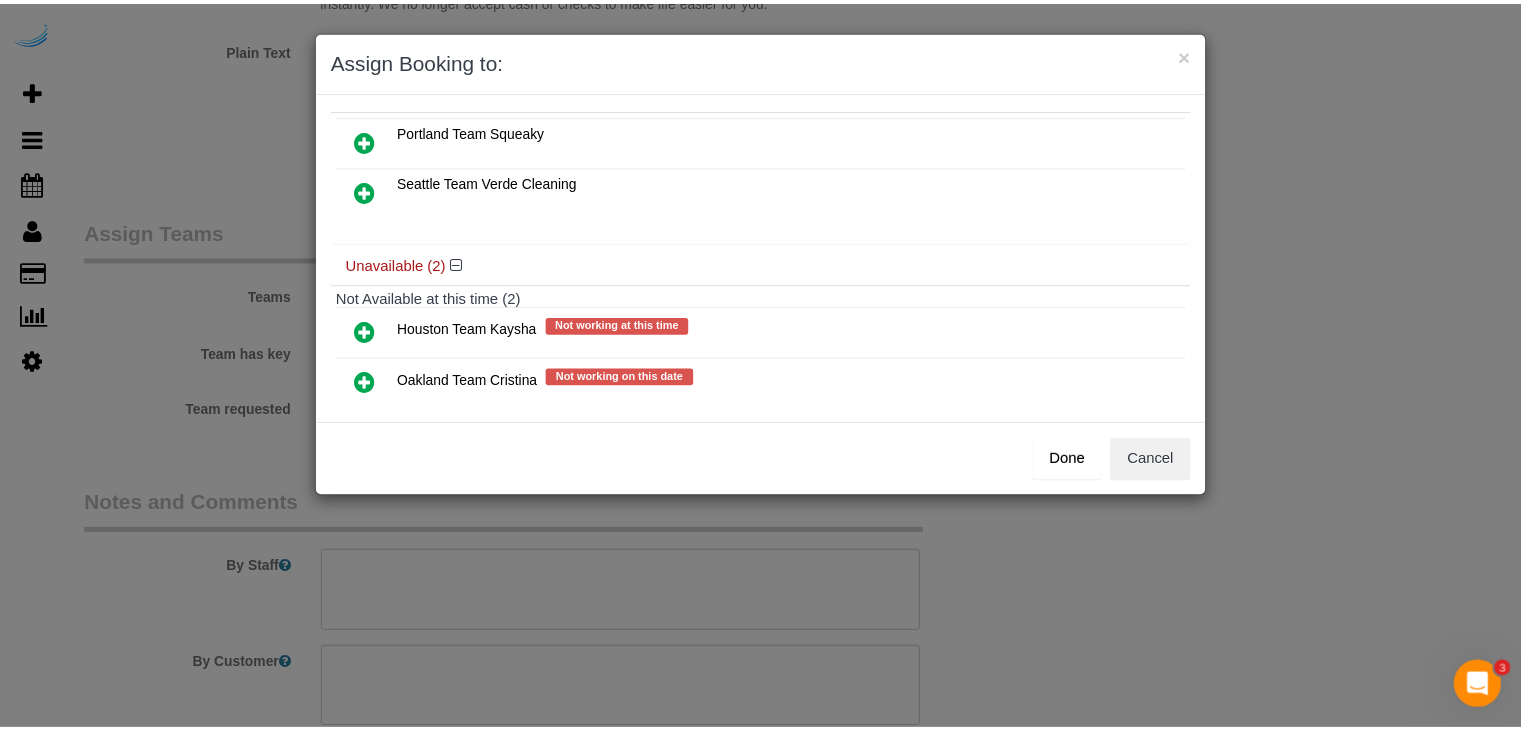 scroll, scrollTop: 138, scrollLeft: 0, axis: vertical 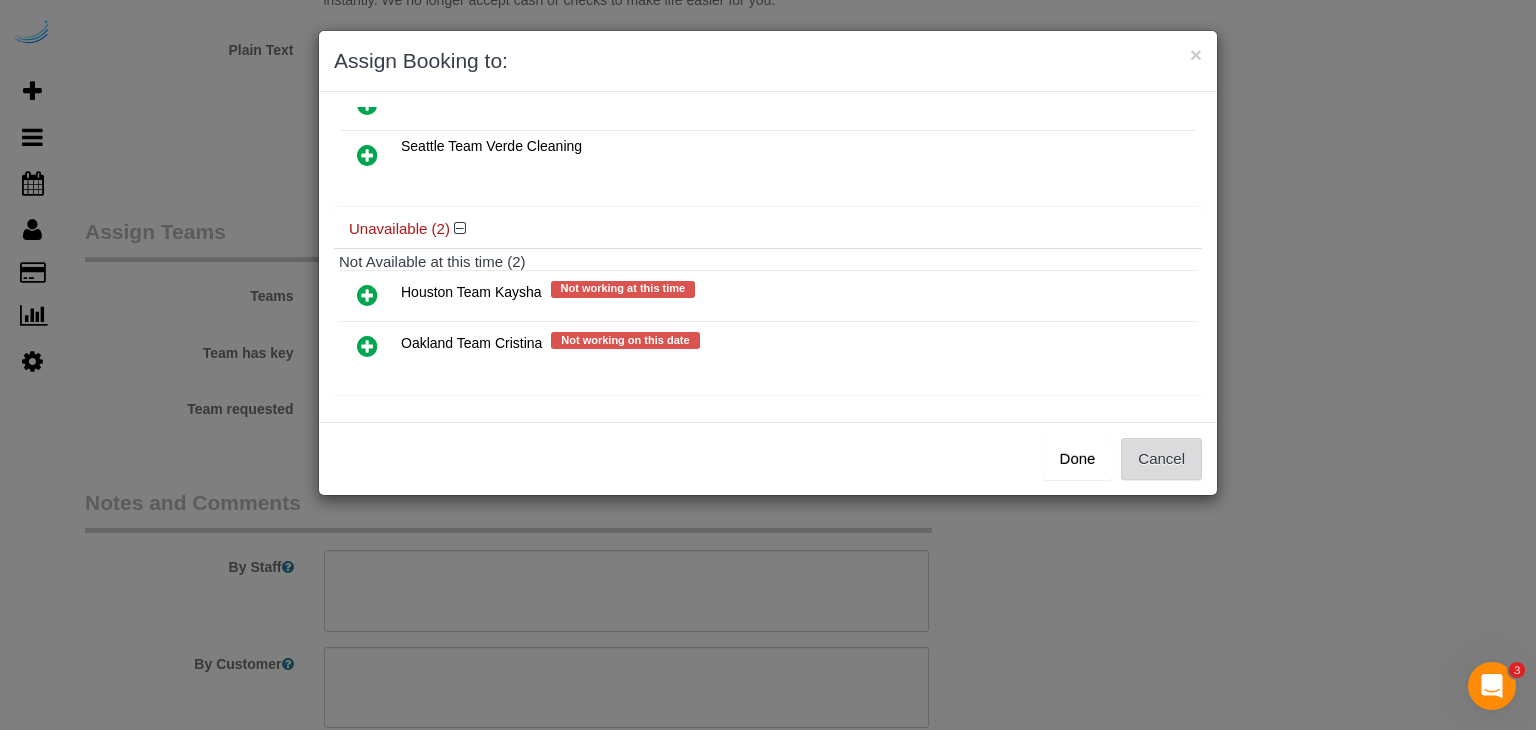 drag, startPoint x: 1169, startPoint y: 453, endPoint x: 1160, endPoint y: 448, distance: 10.29563 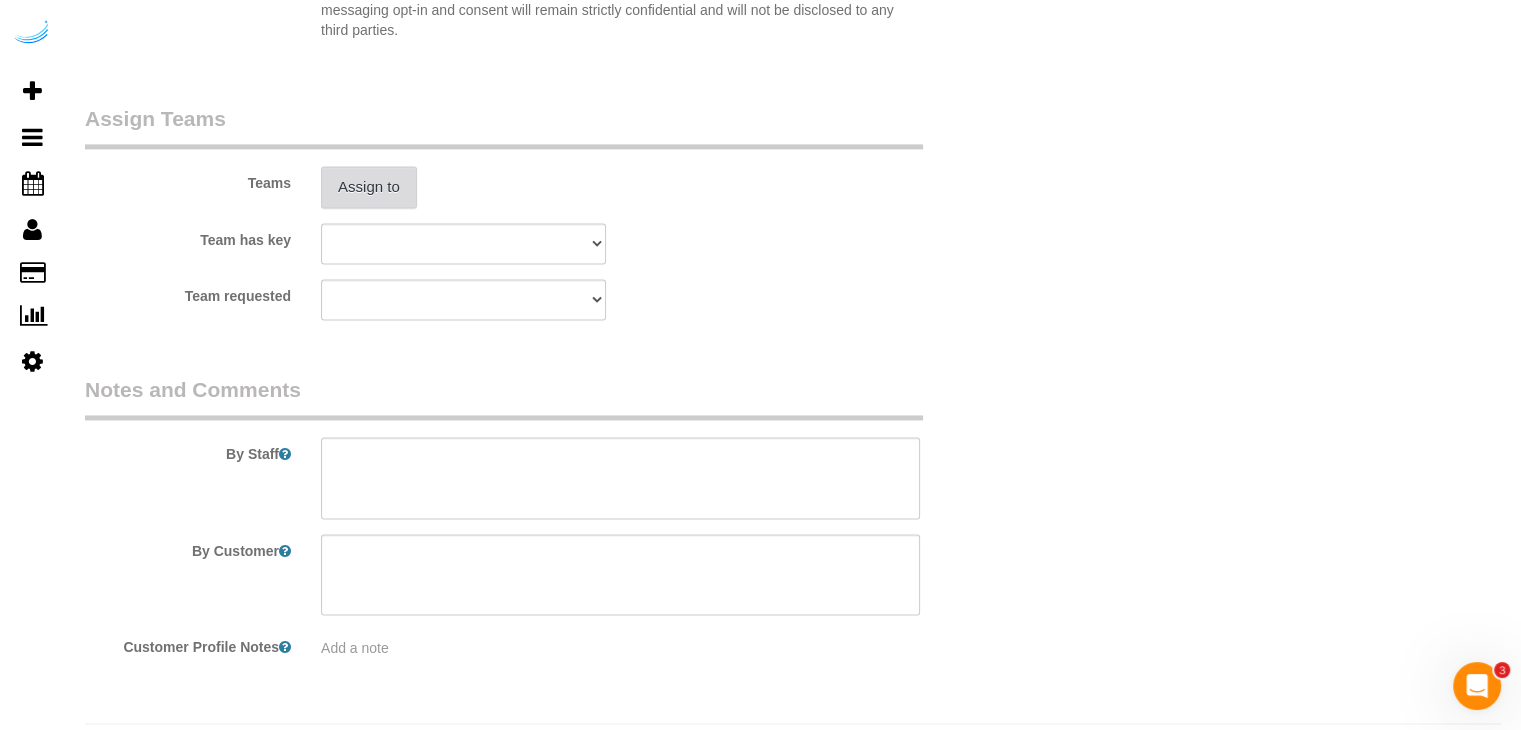 scroll, scrollTop: 2971, scrollLeft: 0, axis: vertical 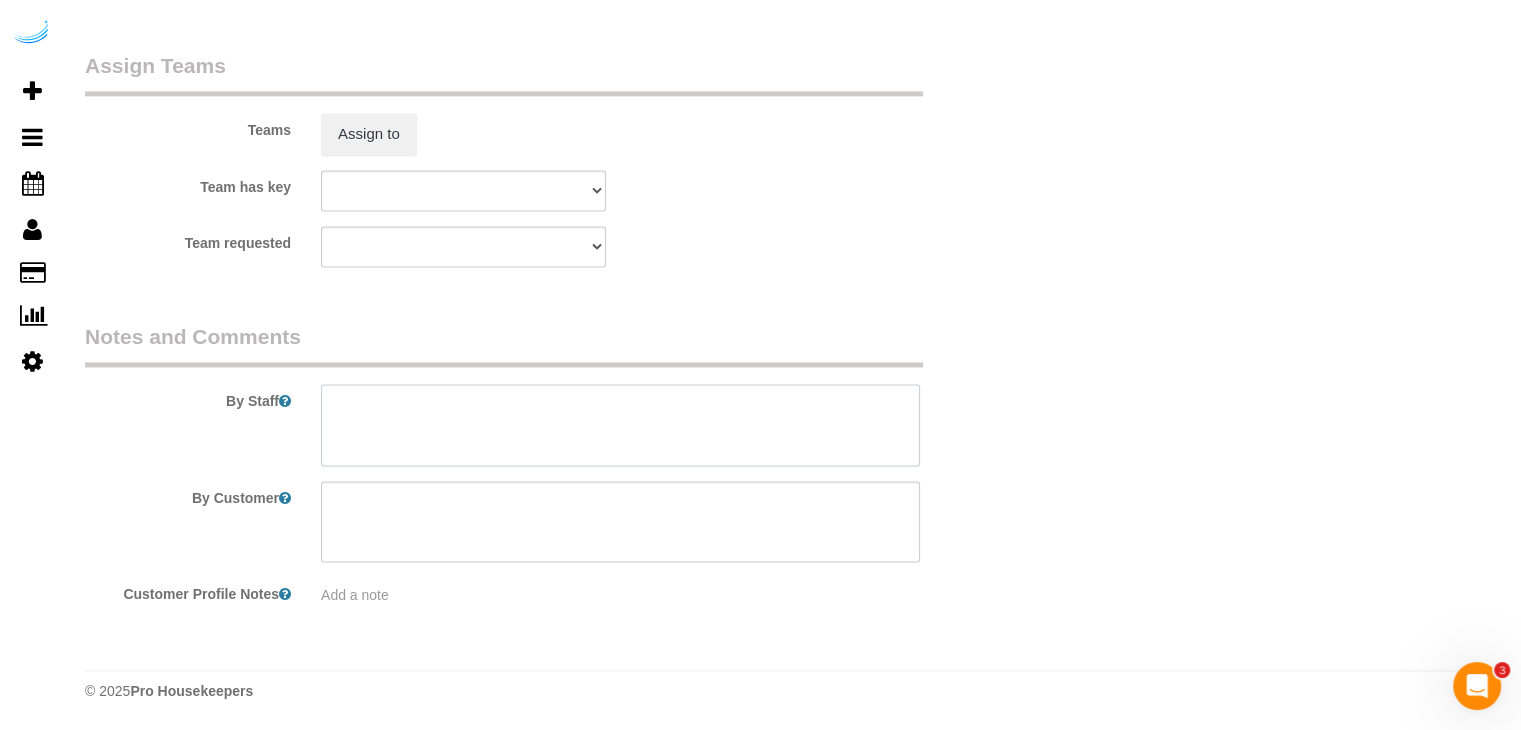 click at bounding box center [620, 425] 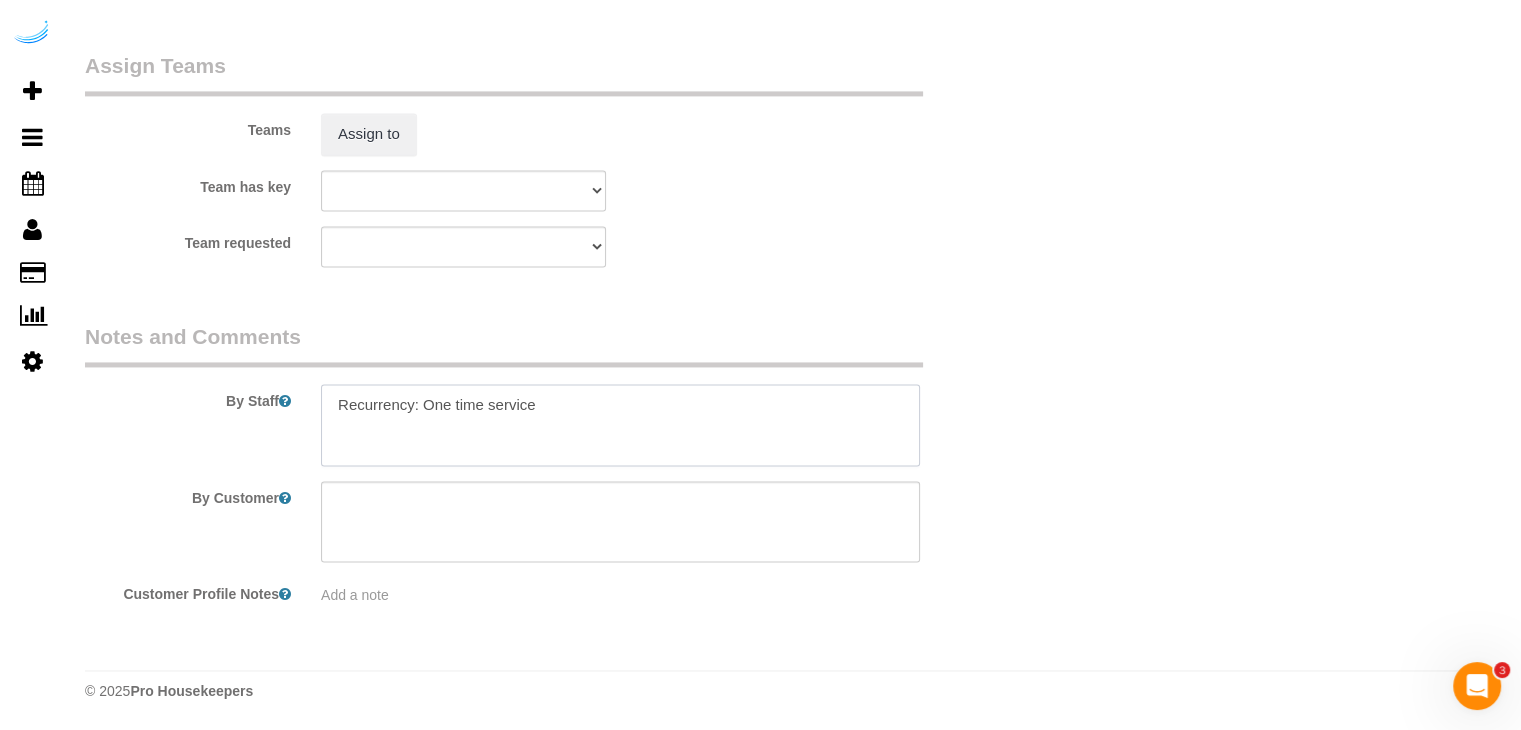 paste on "Recurrency: One time service
Permanent Notes:No notes from this customer.Today's Notes:Call cell [PHONE]
Entry Method: Someone will be home
Details:
Call cell [PHONE]
Additional Notes:
Housekeeping Notes:" 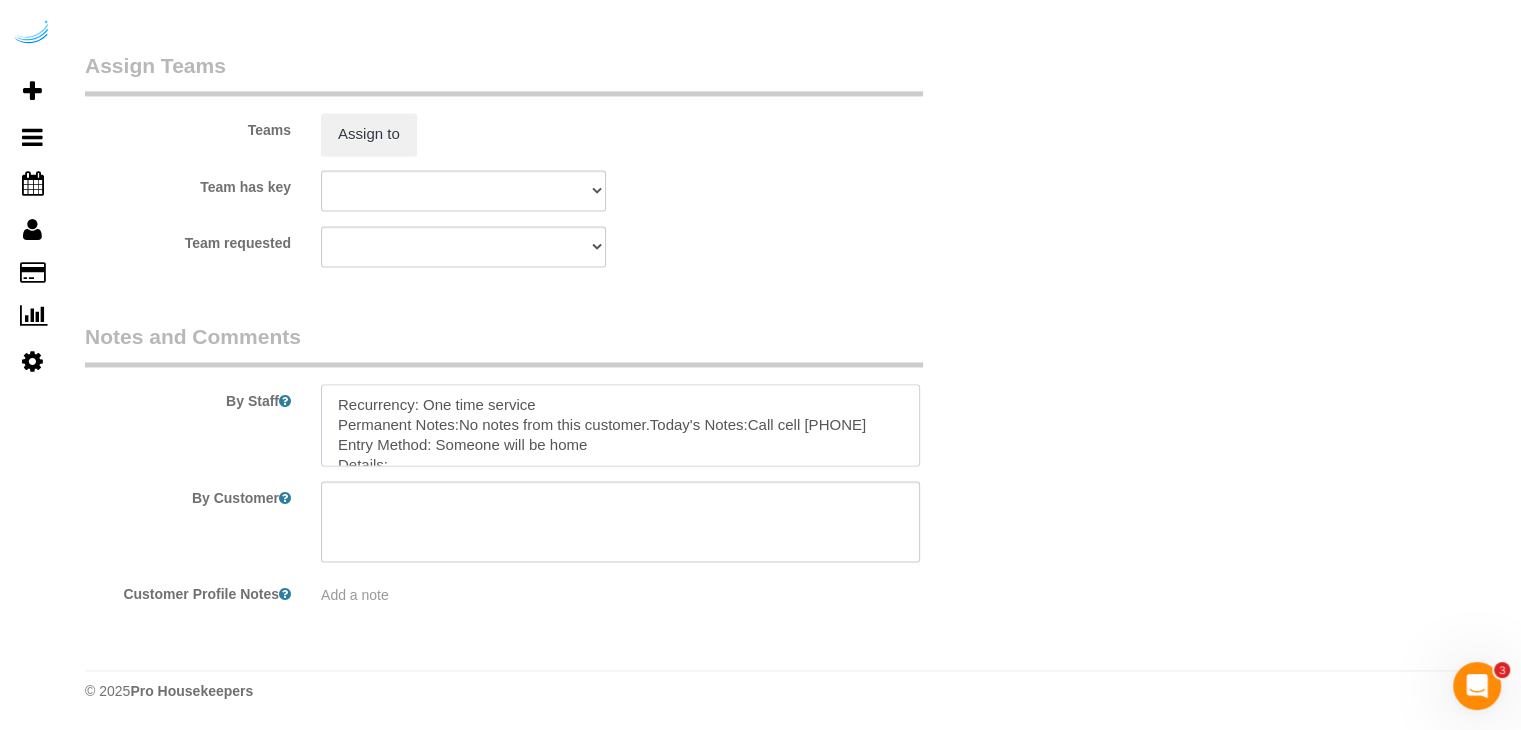 scroll, scrollTop: 108, scrollLeft: 0, axis: vertical 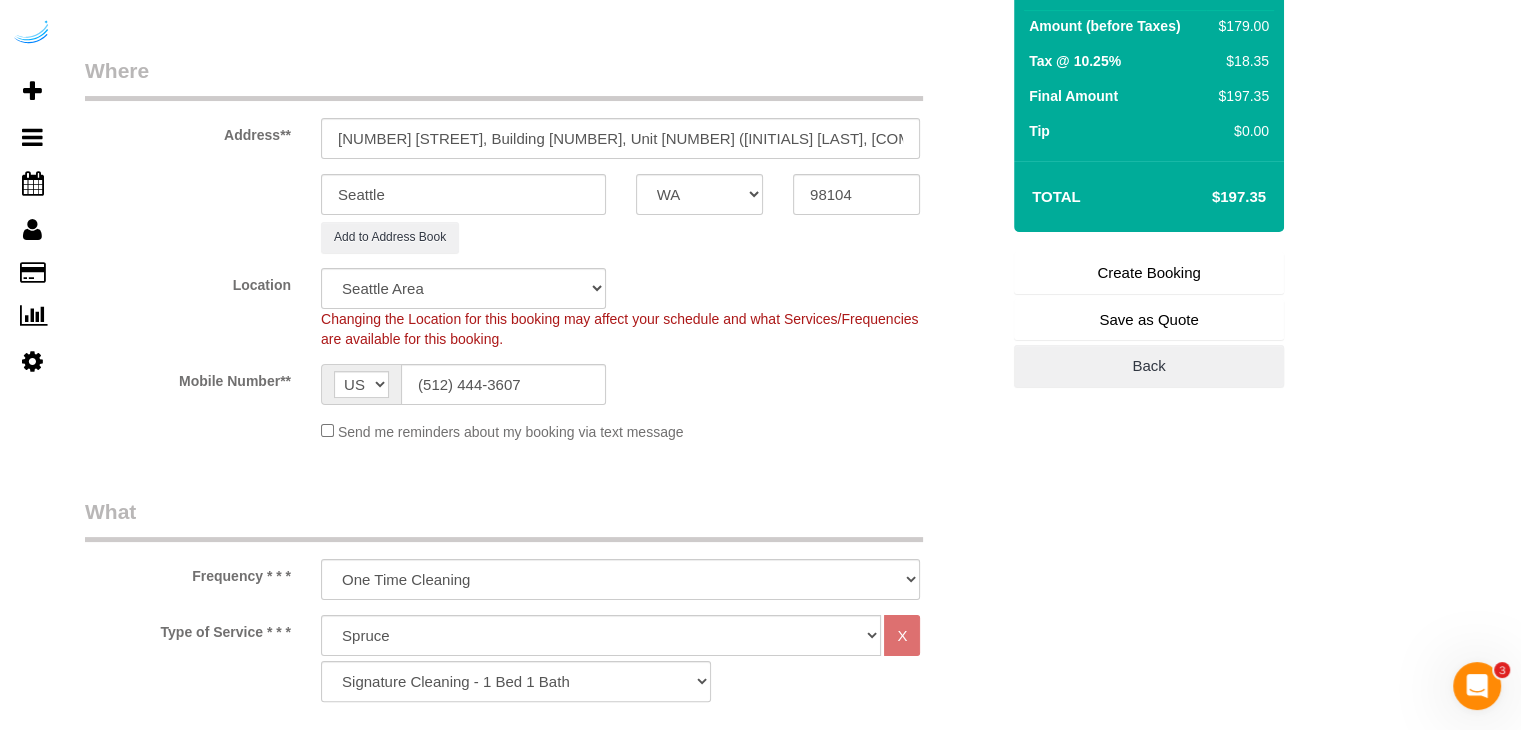 click on "Create Booking" at bounding box center [1149, 273] 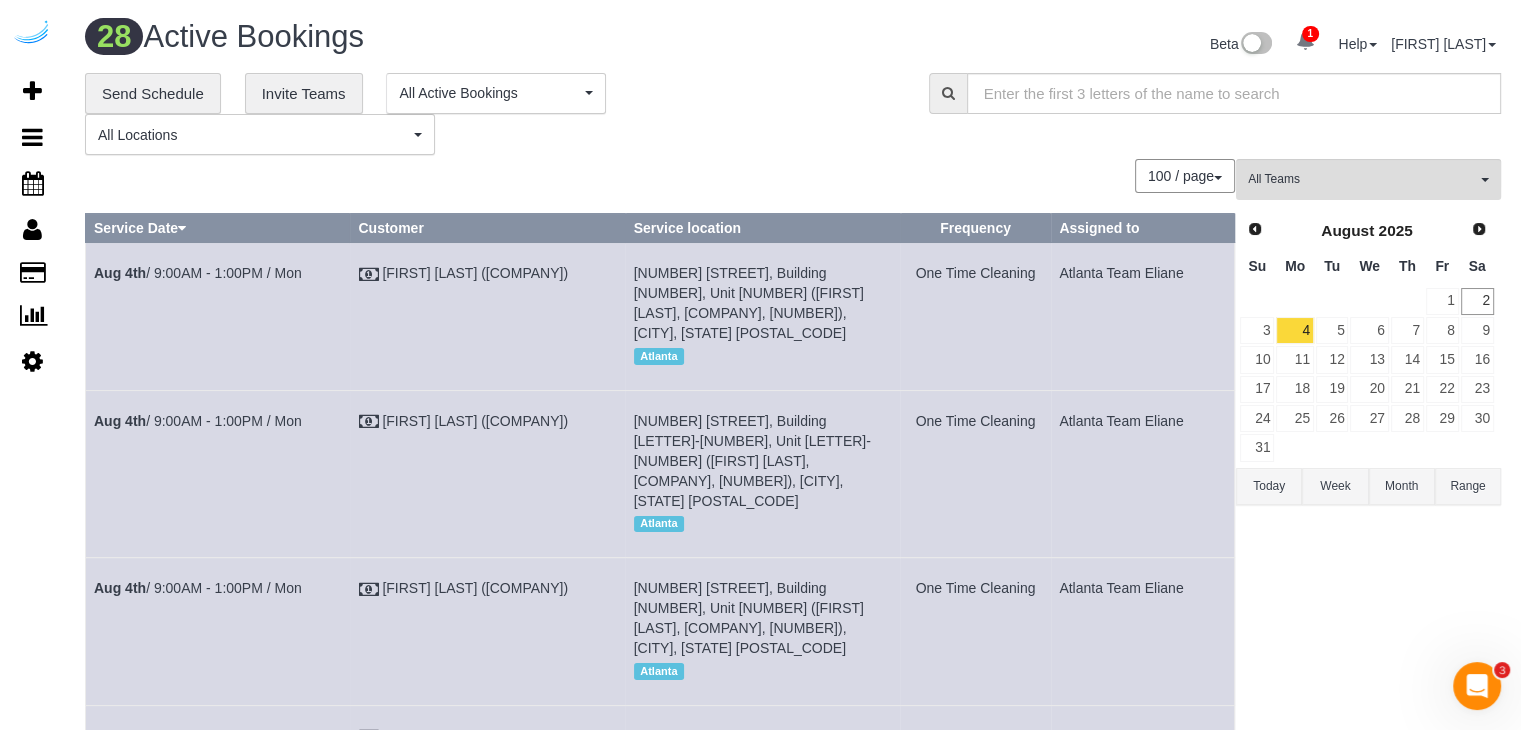 scroll, scrollTop: 1758, scrollLeft: 0, axis: vertical 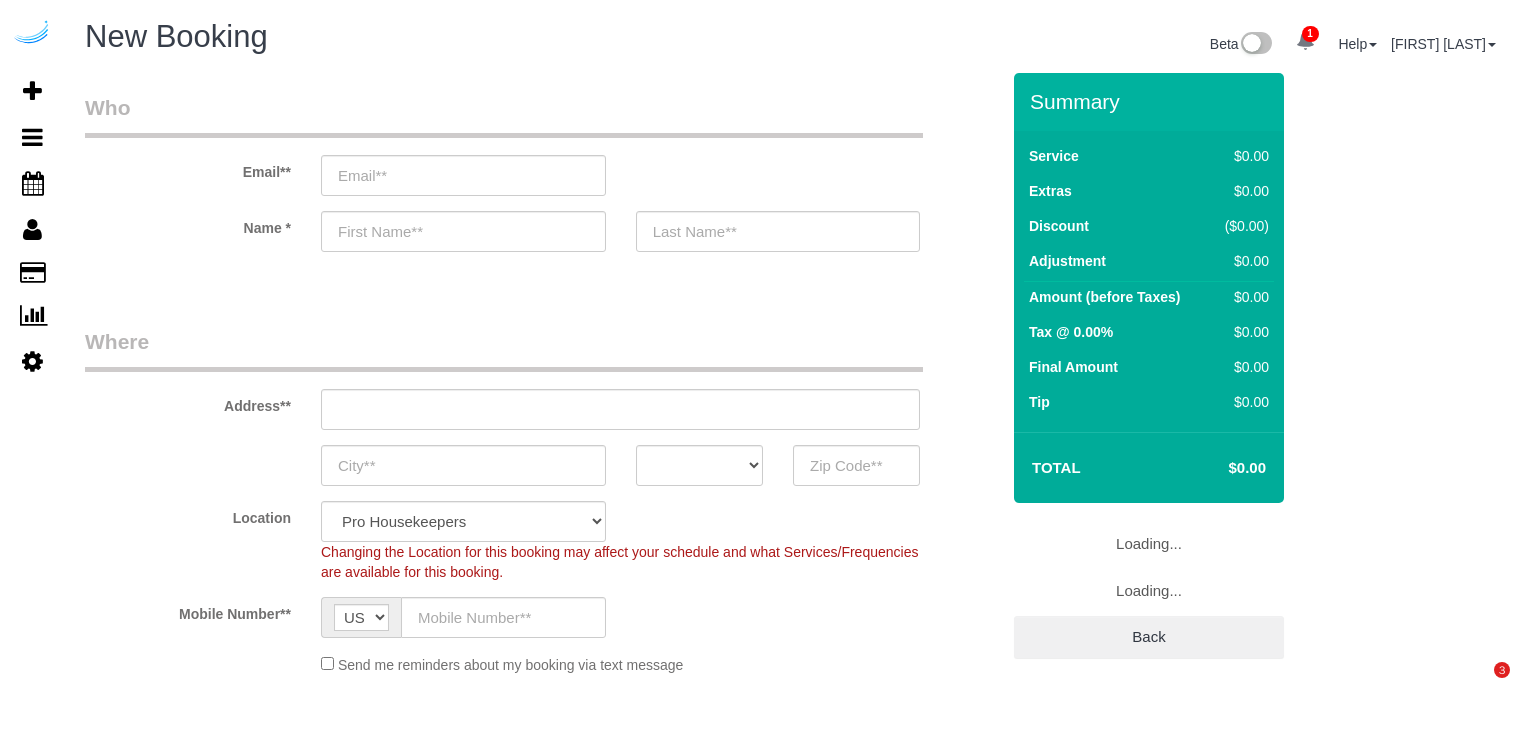 select on "4" 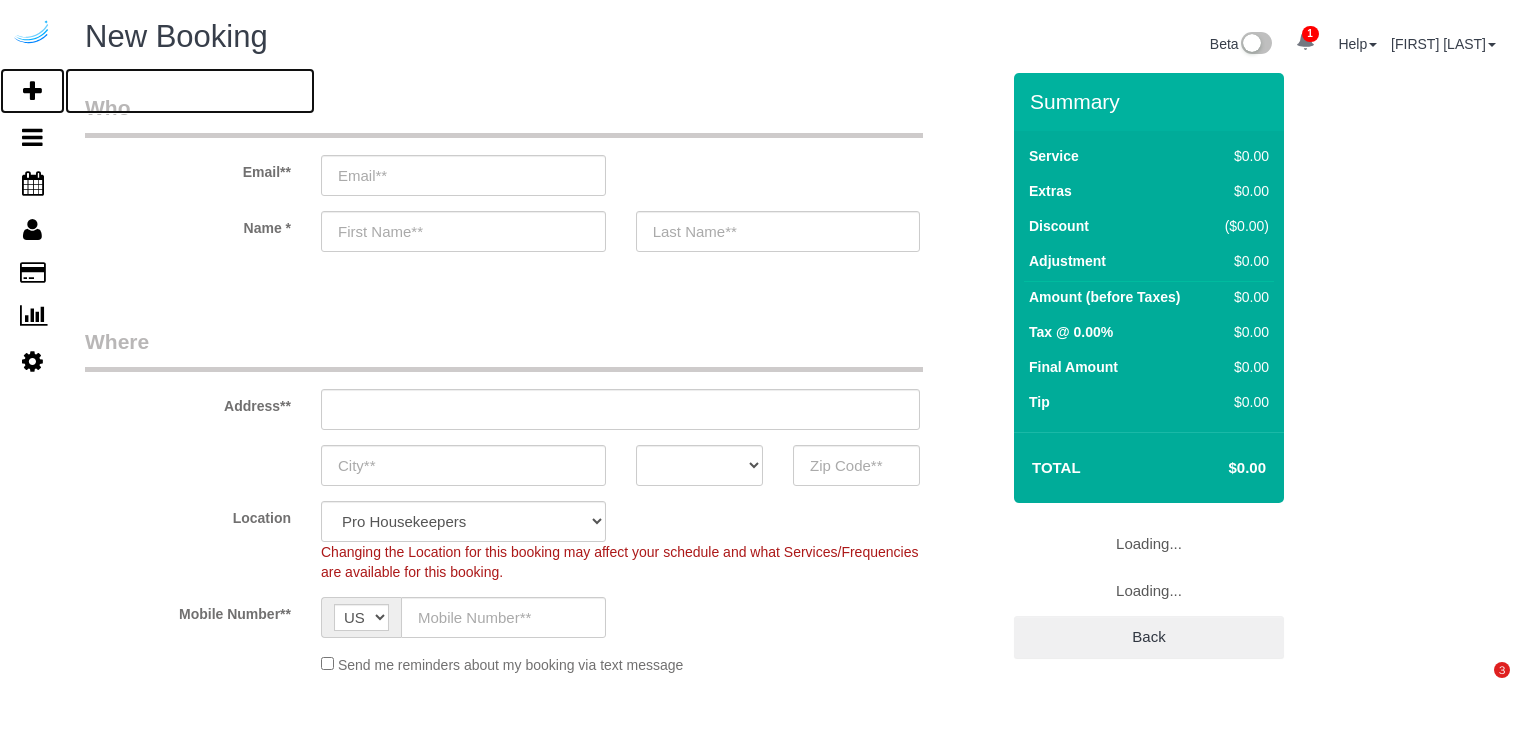 scroll, scrollTop: 0, scrollLeft: 0, axis: both 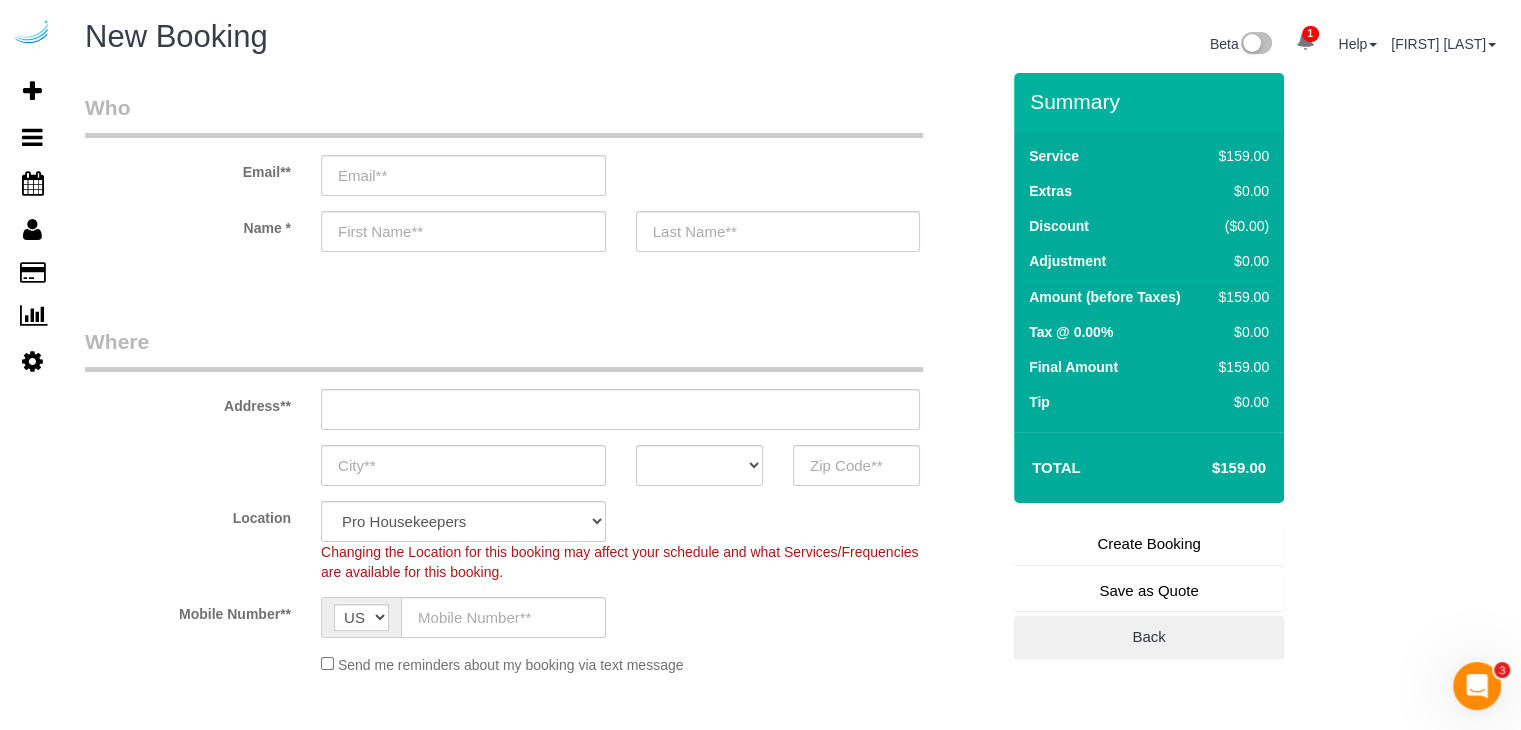 drag, startPoint x: 530, startPoint y: 152, endPoint x: 533, endPoint y: 175, distance: 23.194826 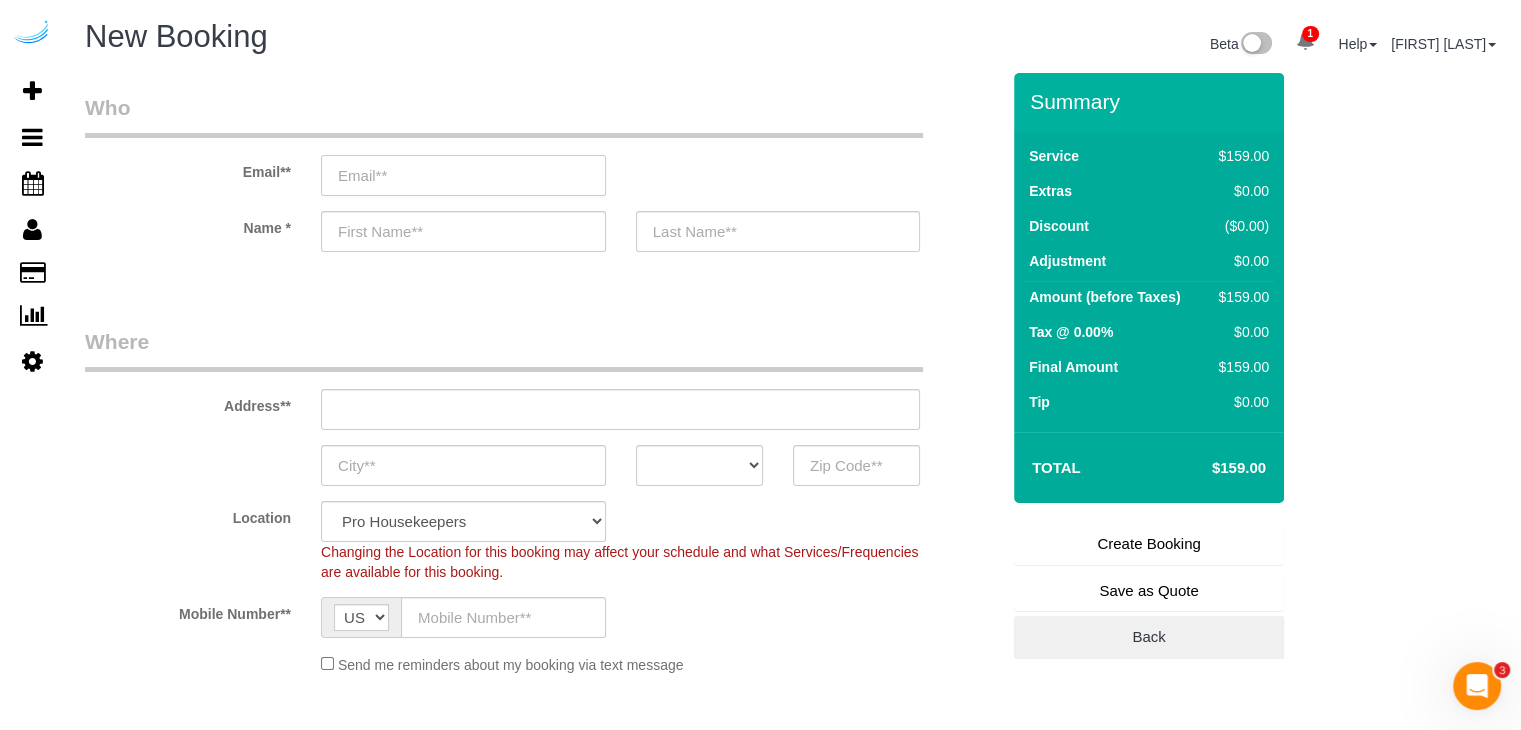 click at bounding box center [463, 175] 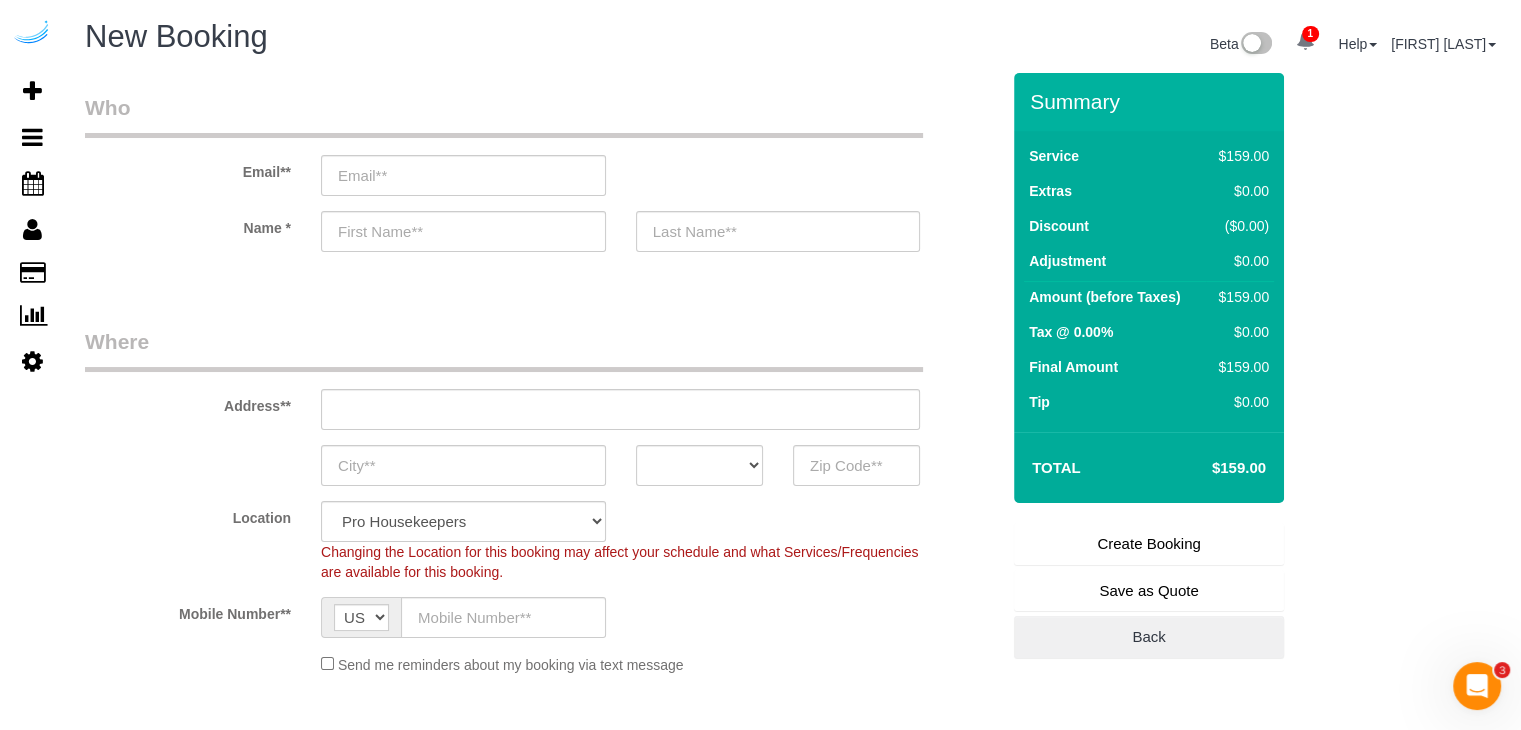 click on "Who" at bounding box center [504, 115] 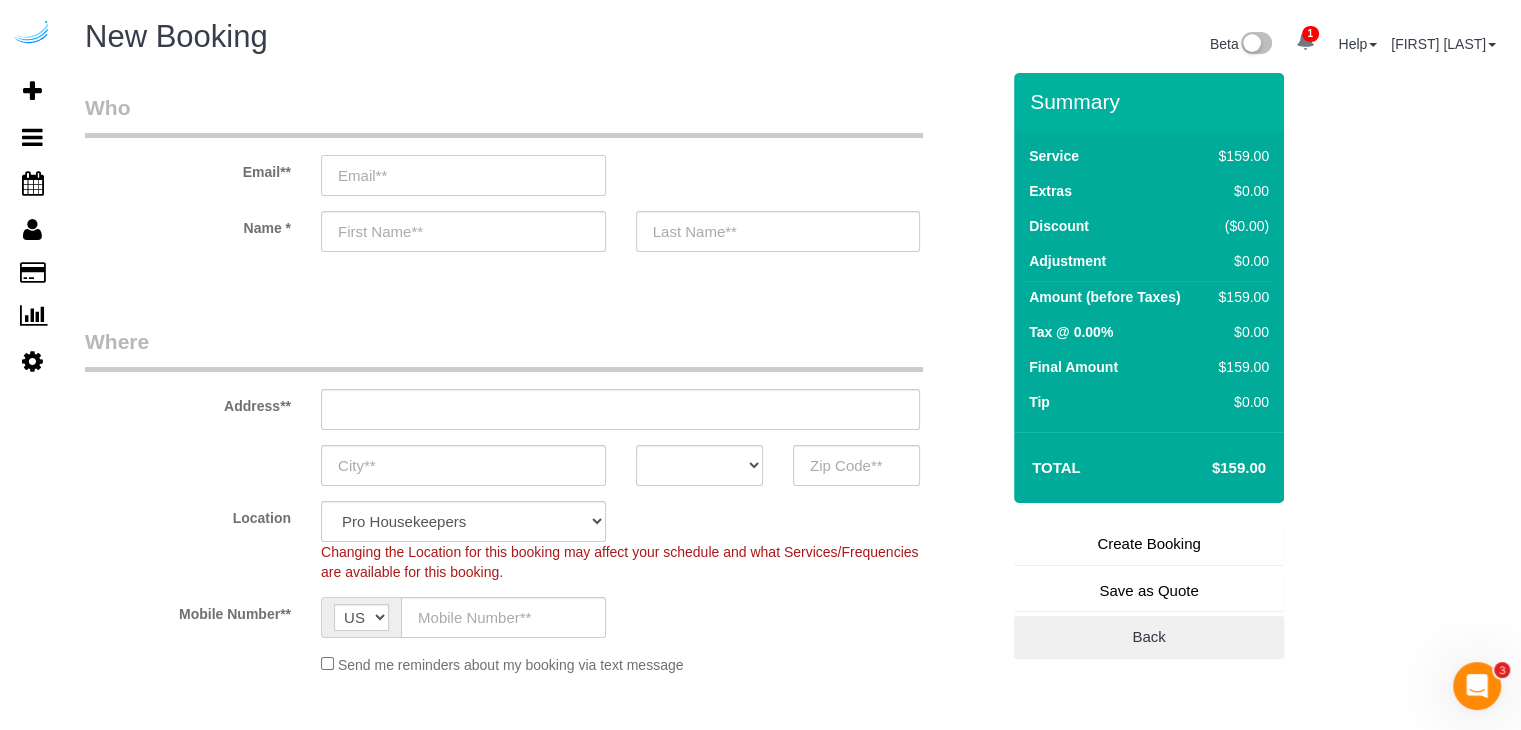 click at bounding box center (463, 175) 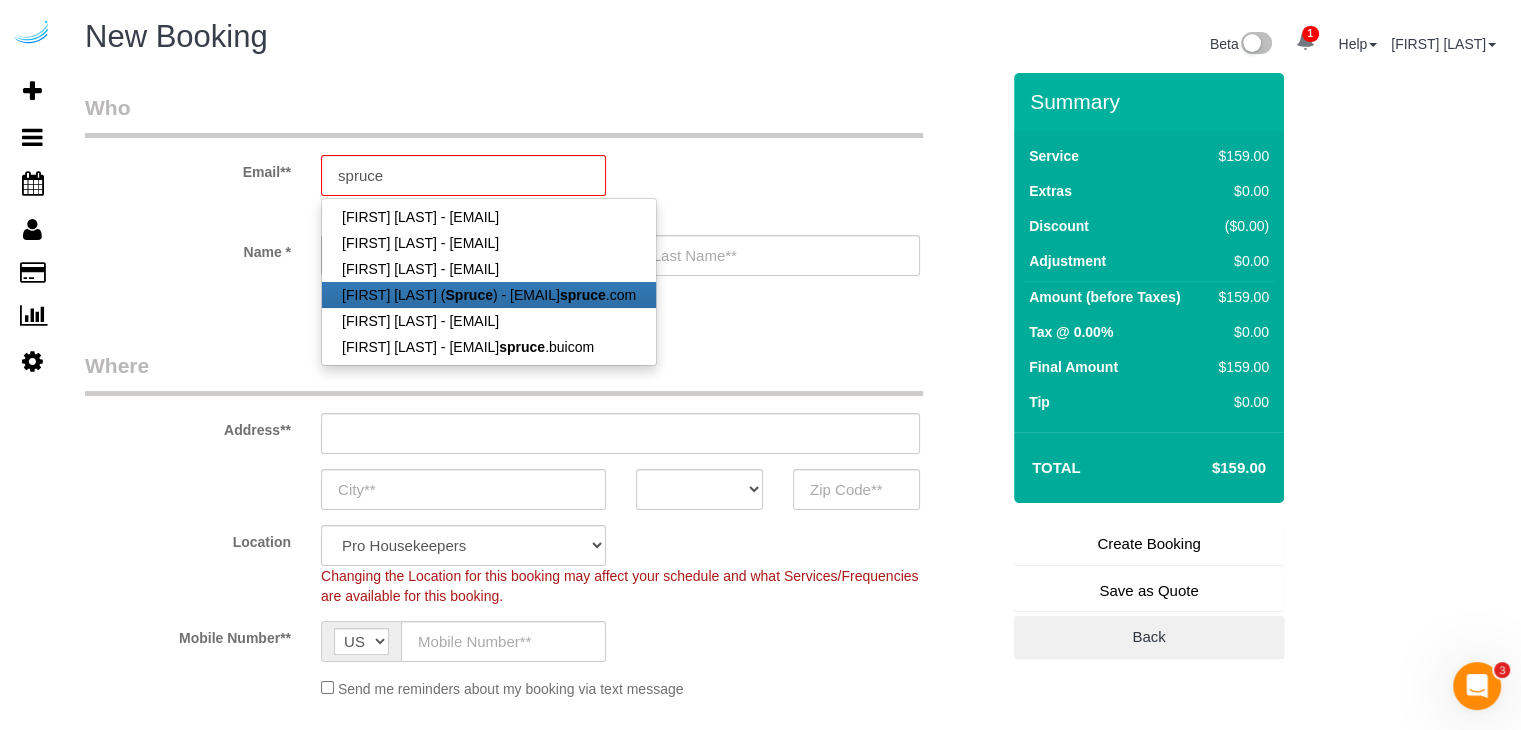 click on "[FIRST] [LAST] ( Spruce ) - [EMAIL]" at bounding box center (489, 295) 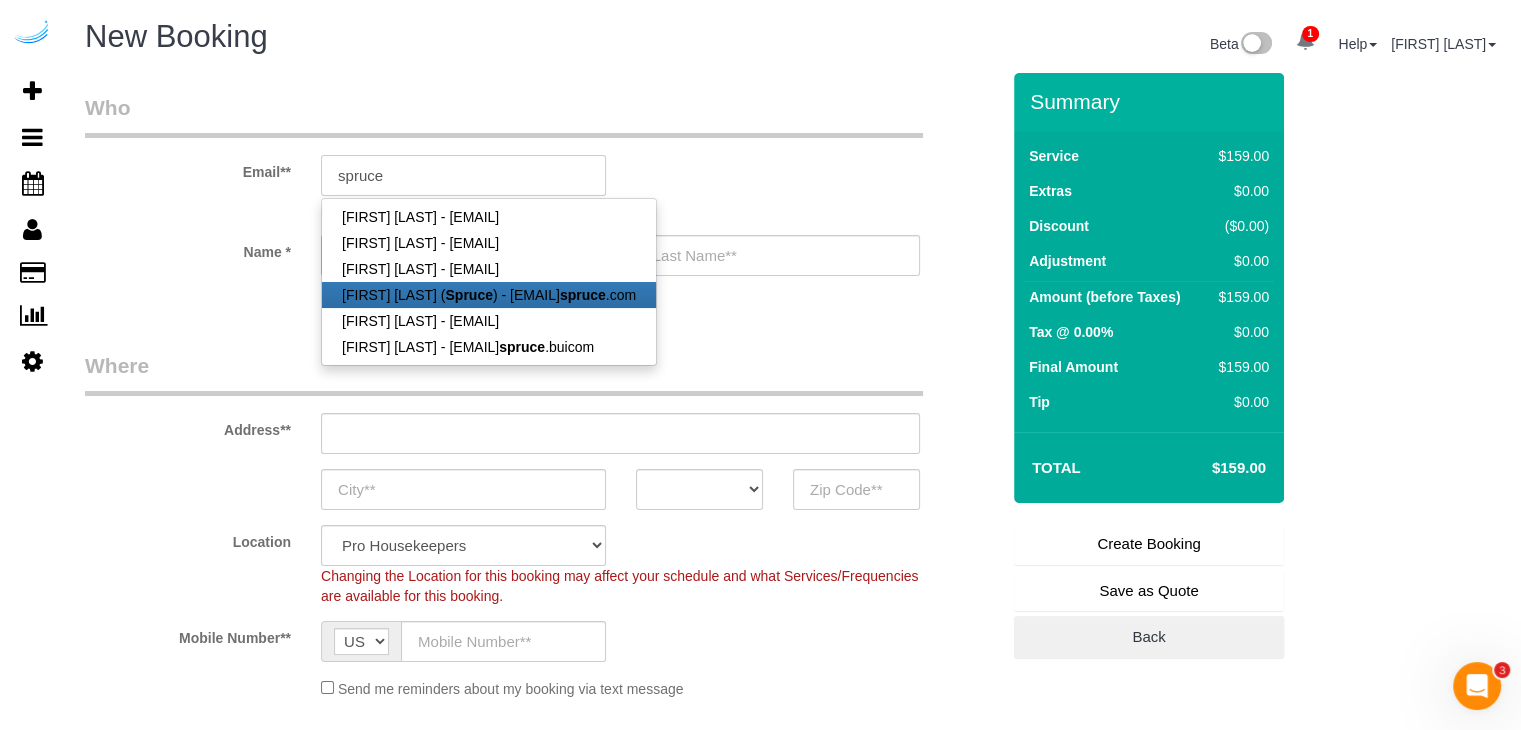 type on "brandie@getspruce.com" 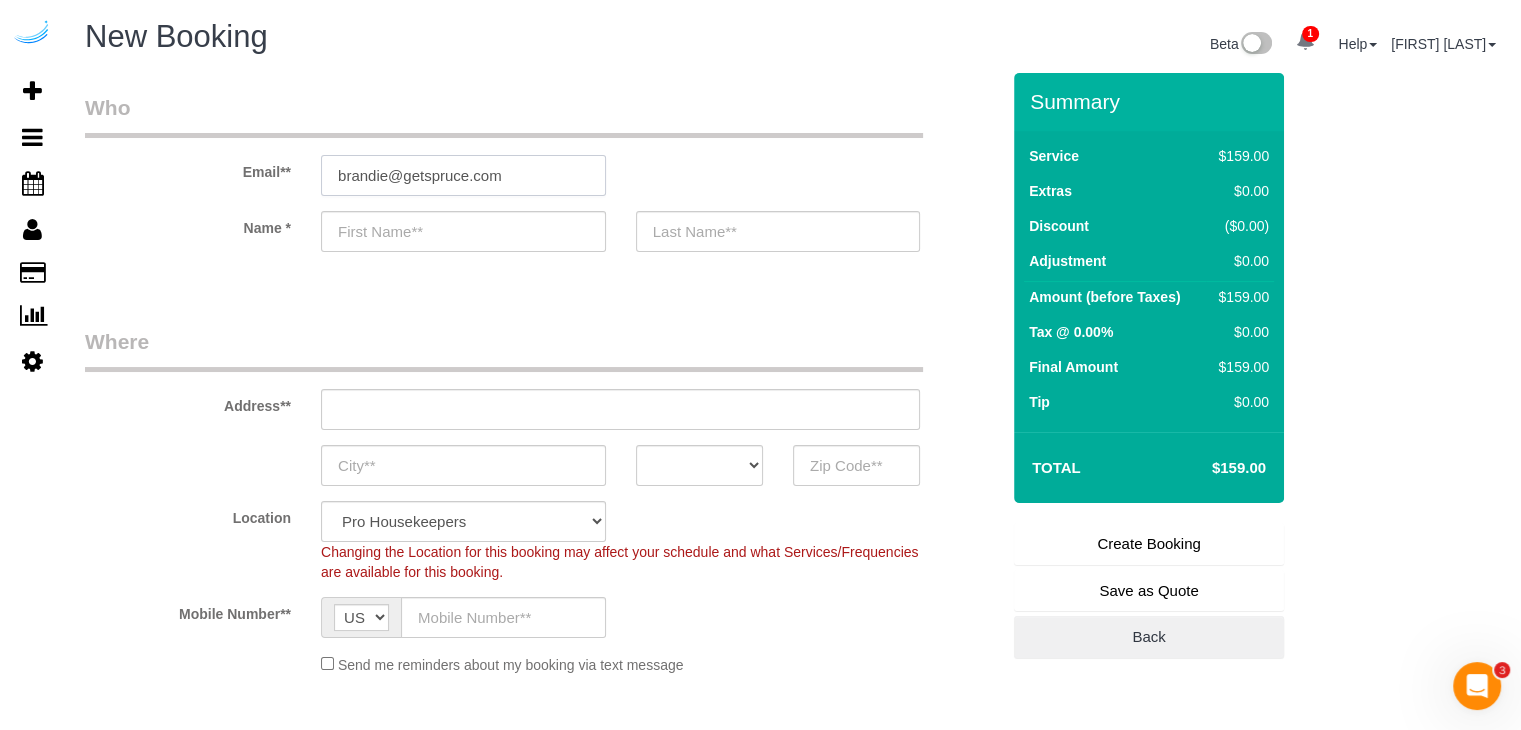 type on "Brandie" 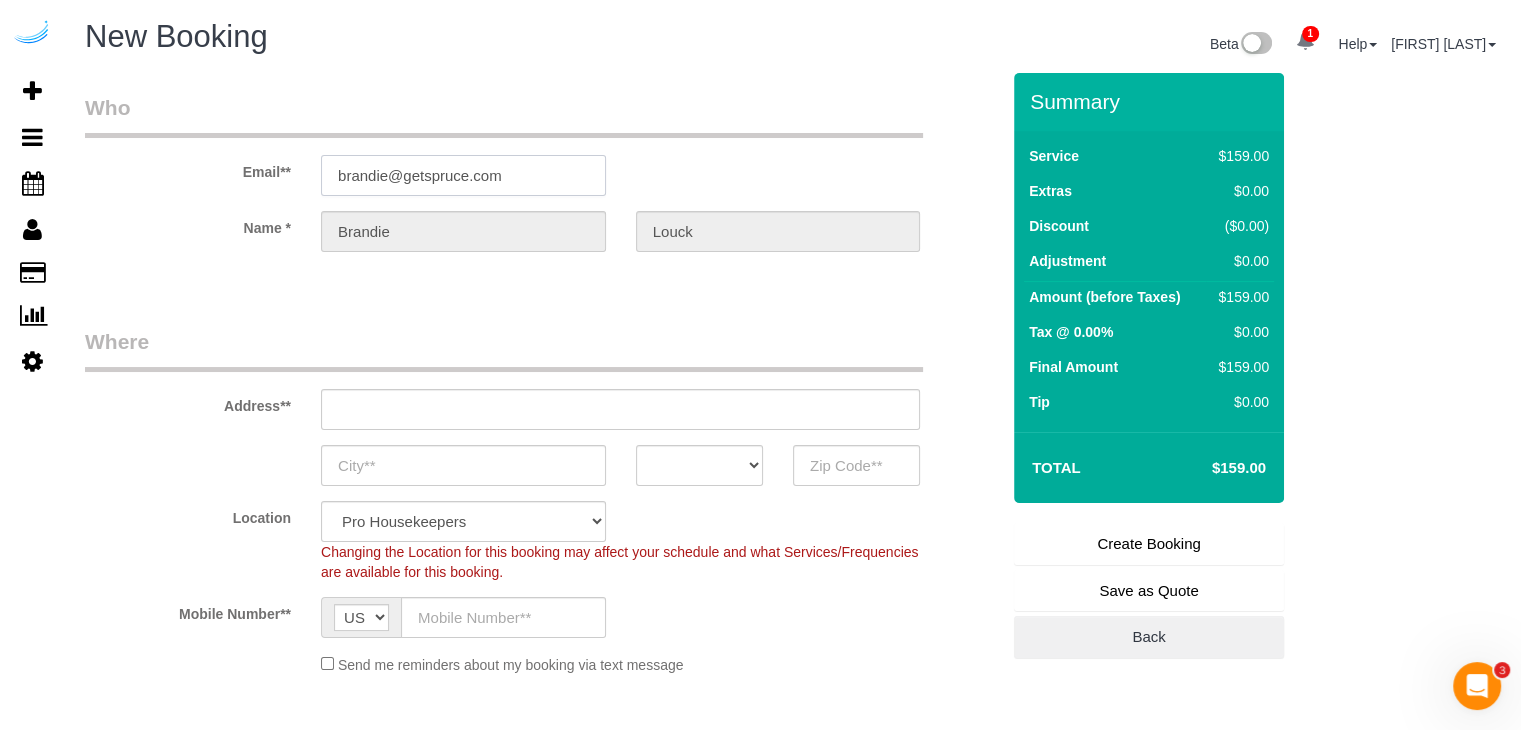 type on "3816 S Lamar Blvd" 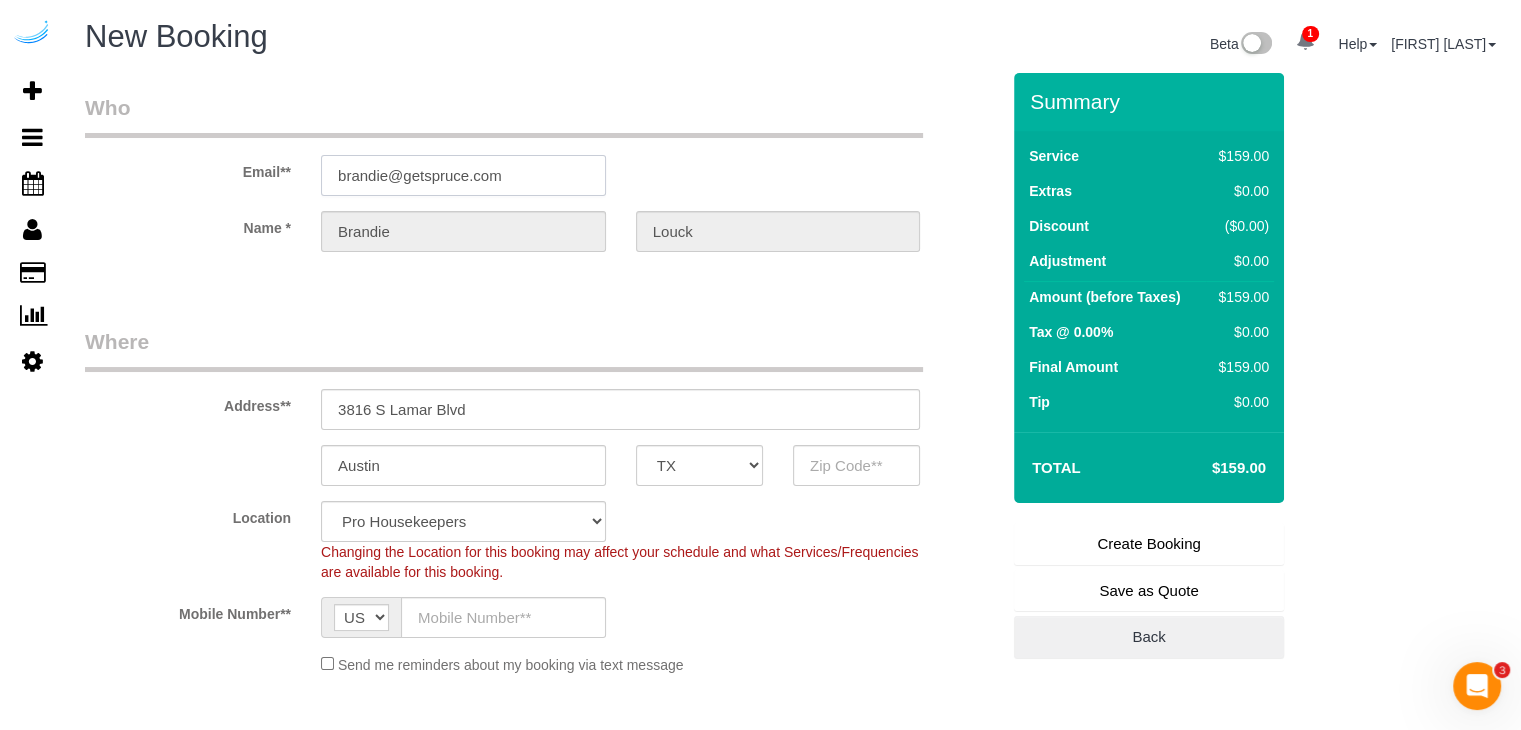 type on "78704" 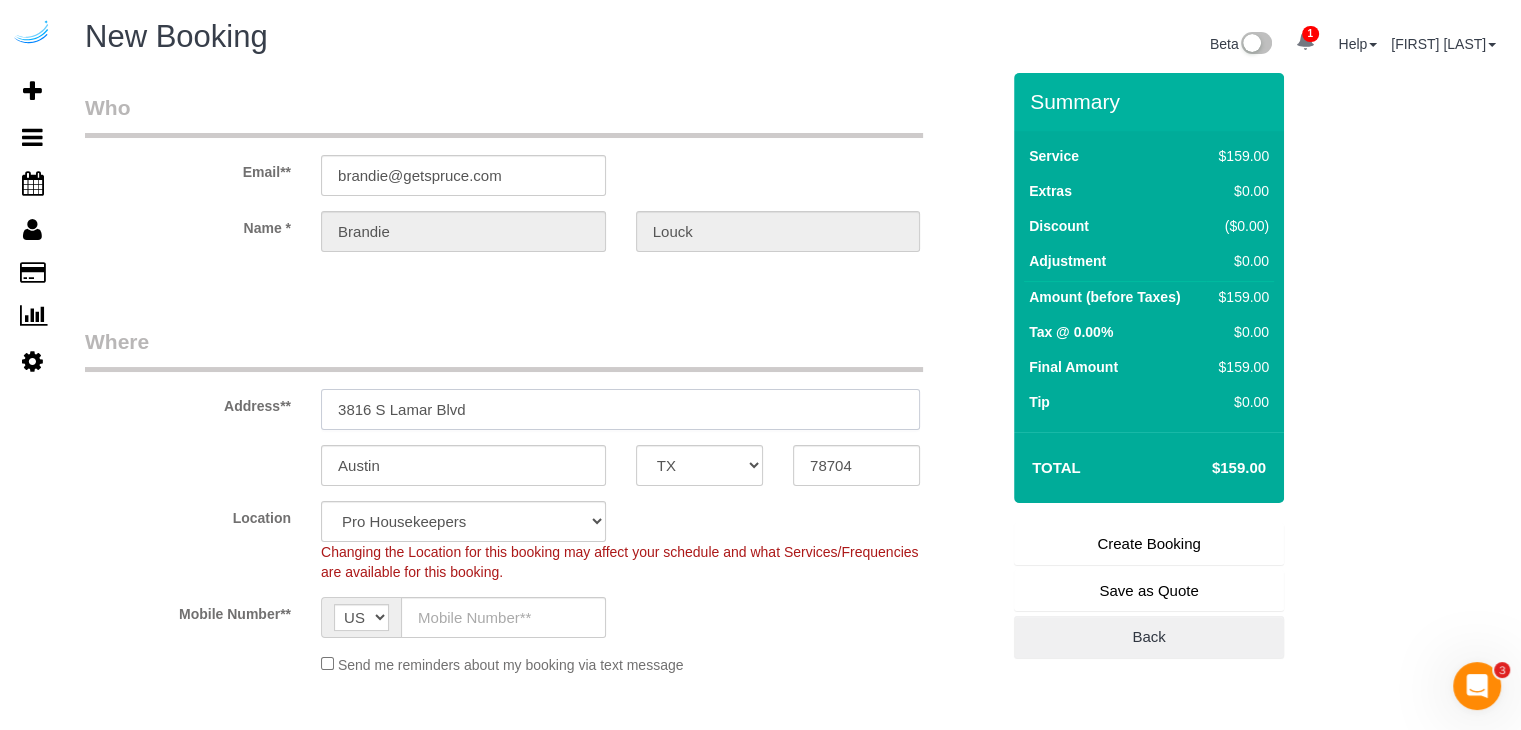 click on "3816 S Lamar Blvd" at bounding box center [620, 409] 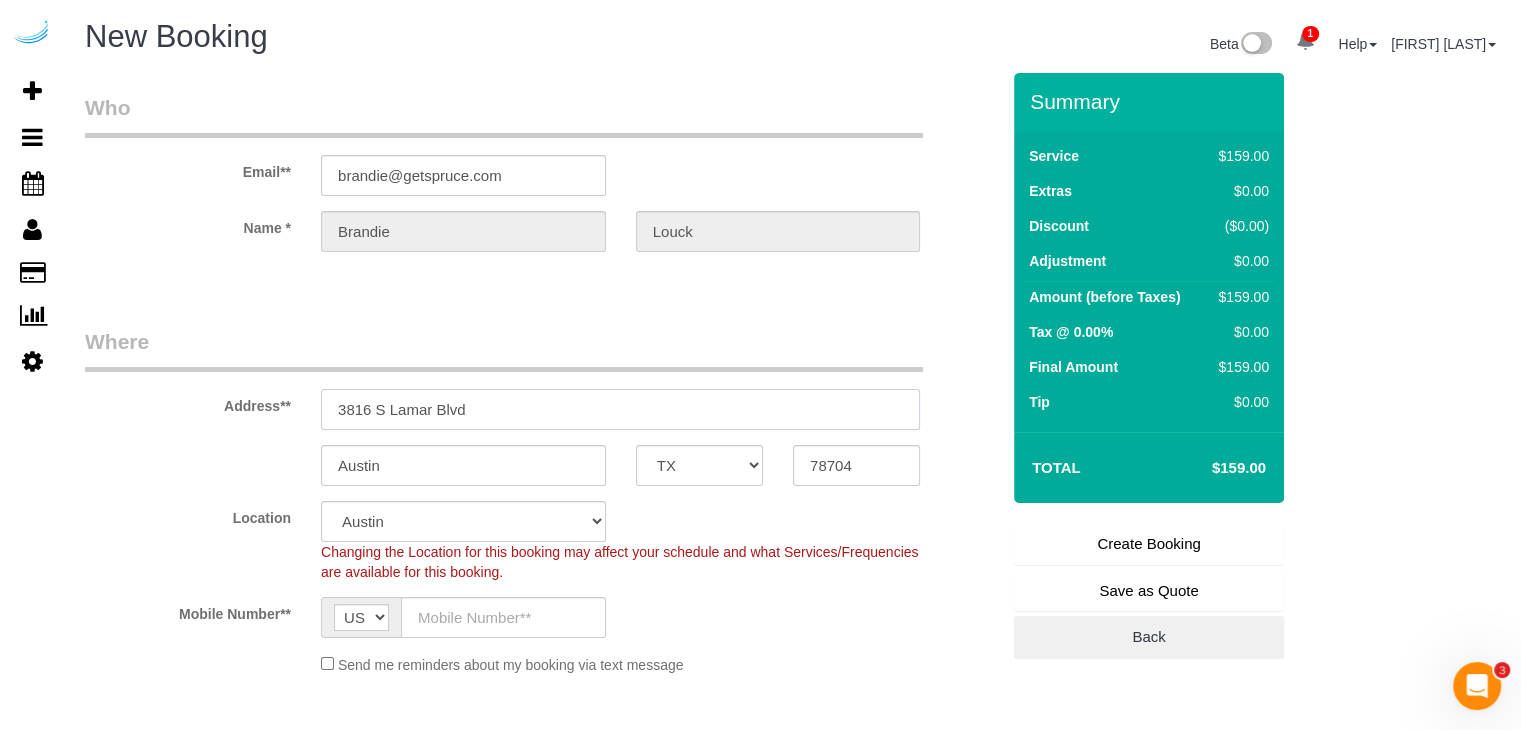 paste on "[NUMBER] [STREET], [CITY], [STATE] [ZIPCODE]" 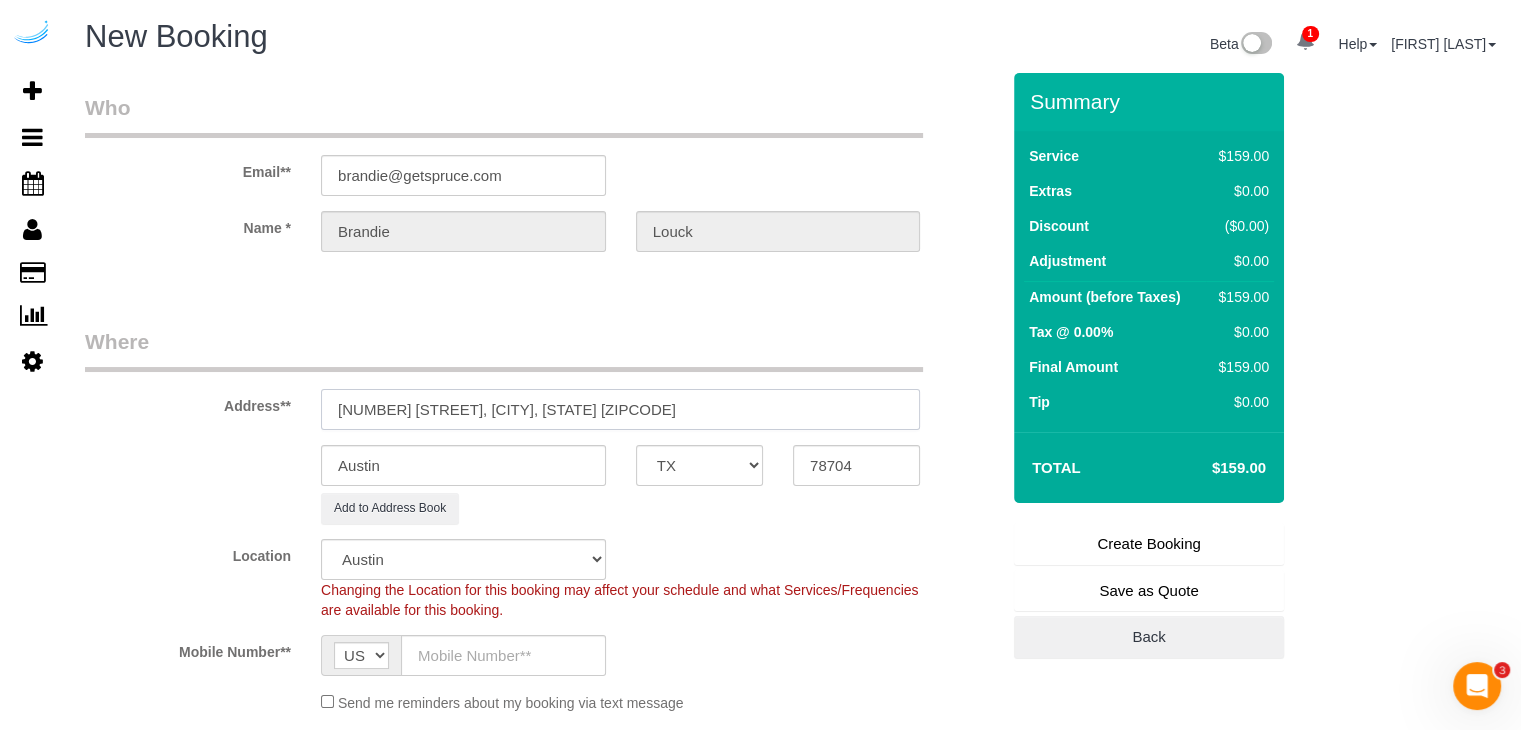 select on "object:27652" 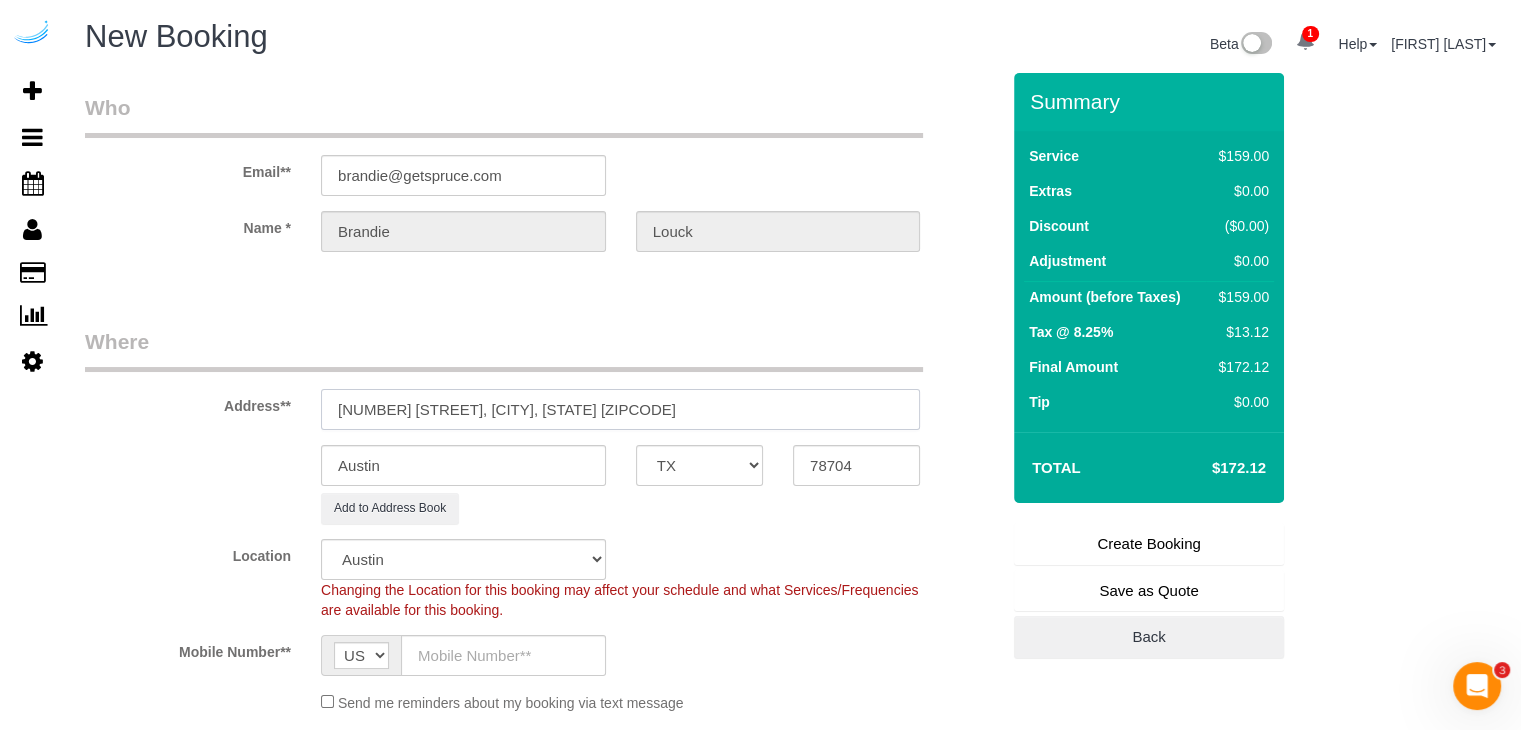 type on "[NUMBER] [STREET], [CITY], [STATE] [ZIPCODE]" 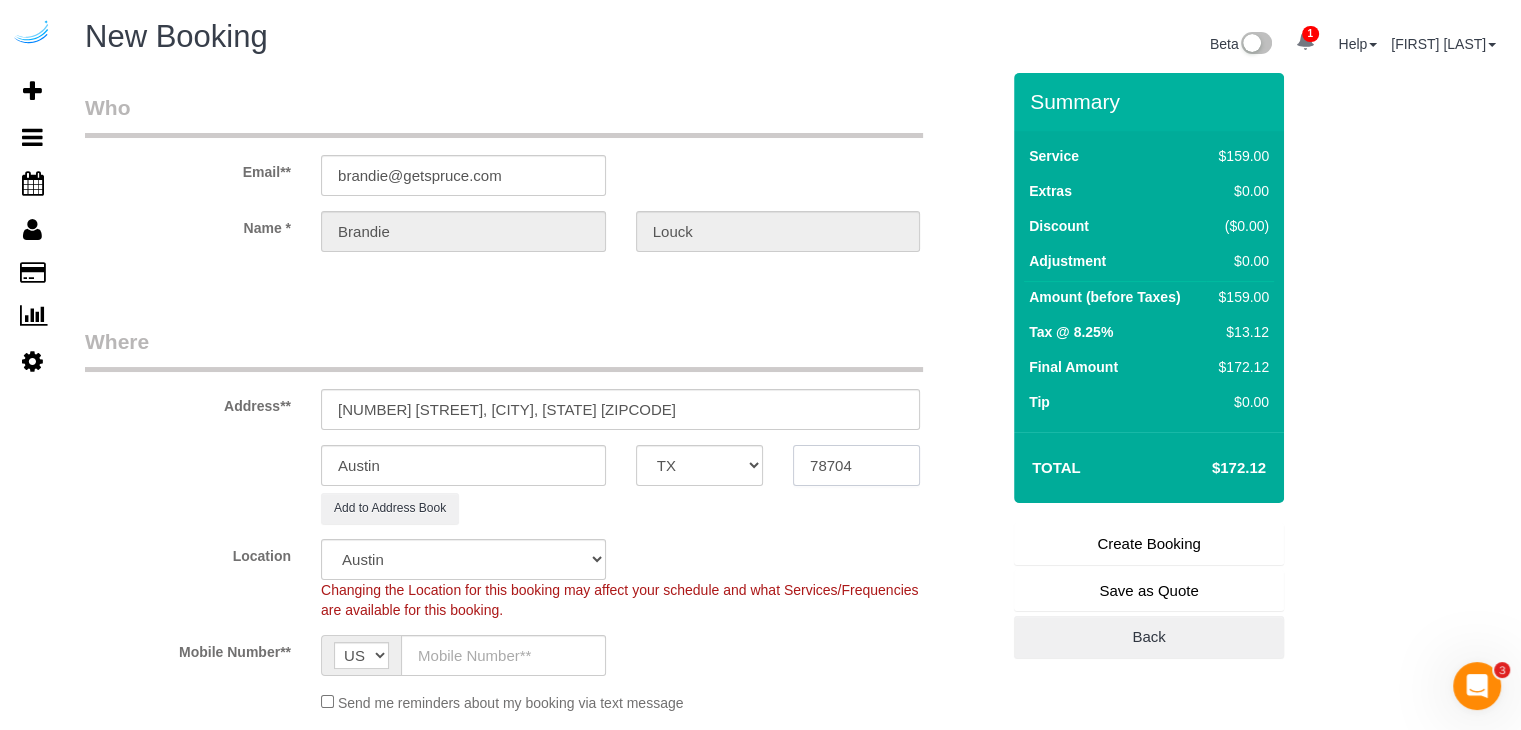 click on "78704" at bounding box center [856, 465] 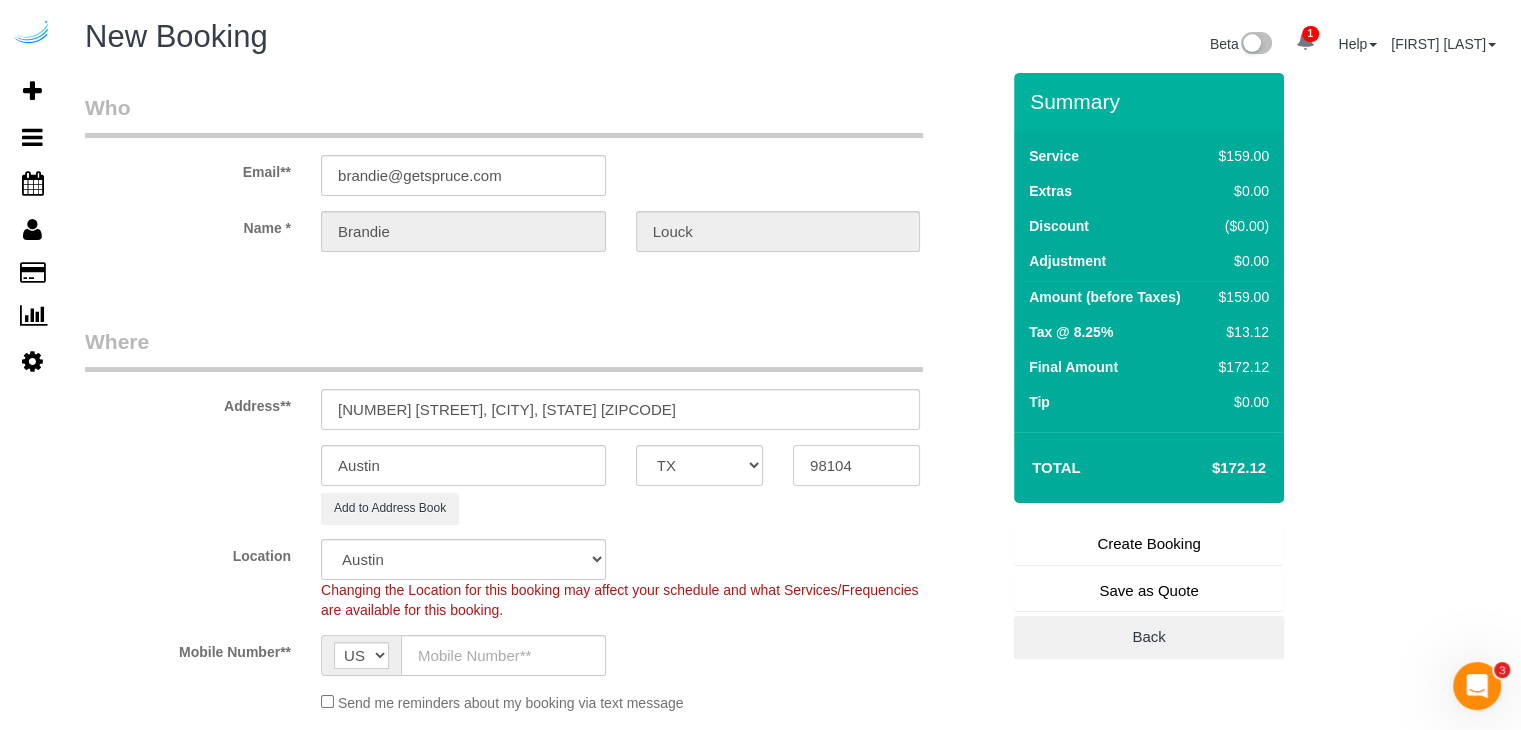 type on "98104" 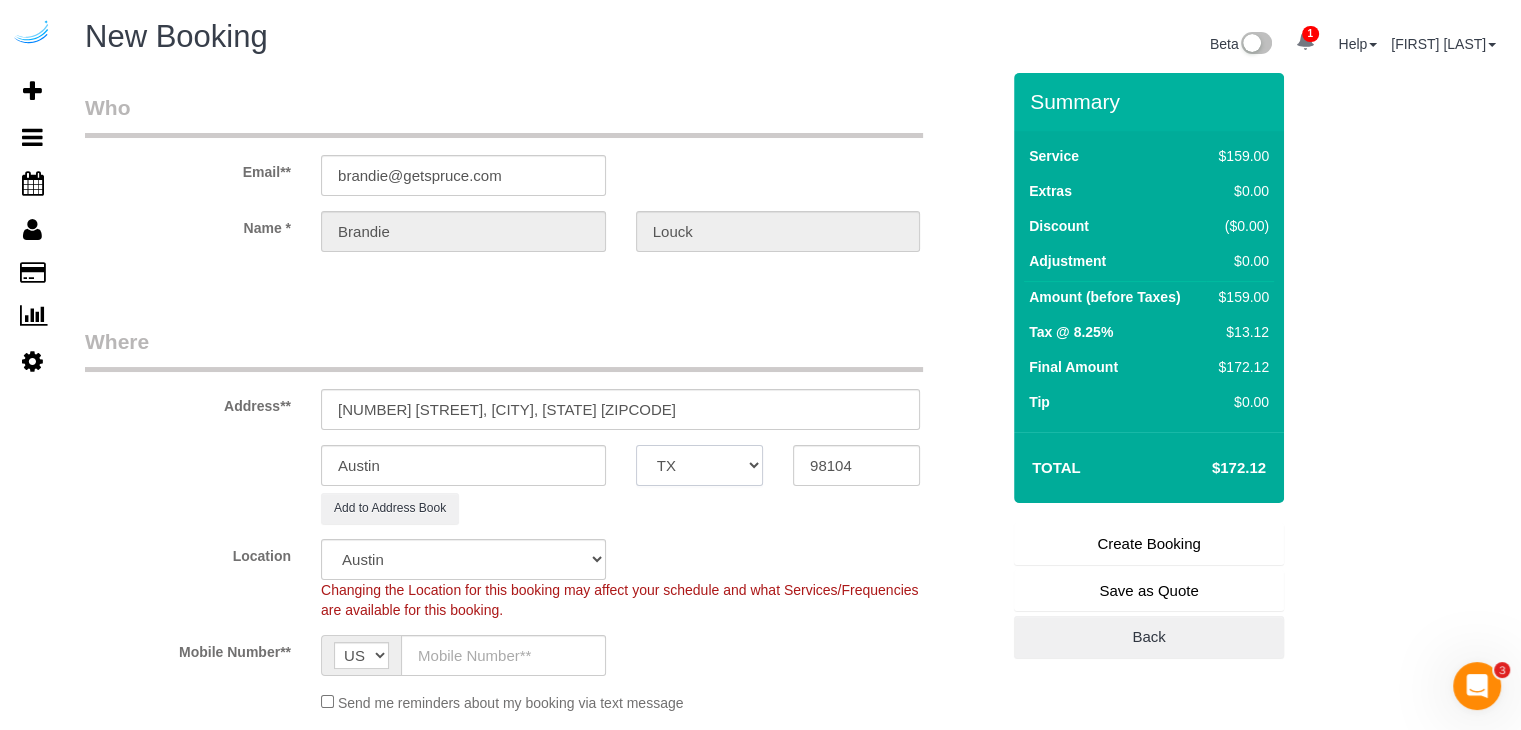 click on "AK
AL
AR
AZ
CA
CO
CT
DC
DE
FL
GA
HI
IA
ID
IL
IN
KS
KY
LA
MA
MD
ME
MI
MN
MO
MS
MT
NC
ND
NE
NH
NJ
NM
NV
NY
OH
OK
OR
PA
RI
SC
SD
TN
TX
UT
VA
VT
WA
WI
WV
WY" at bounding box center [699, 465] 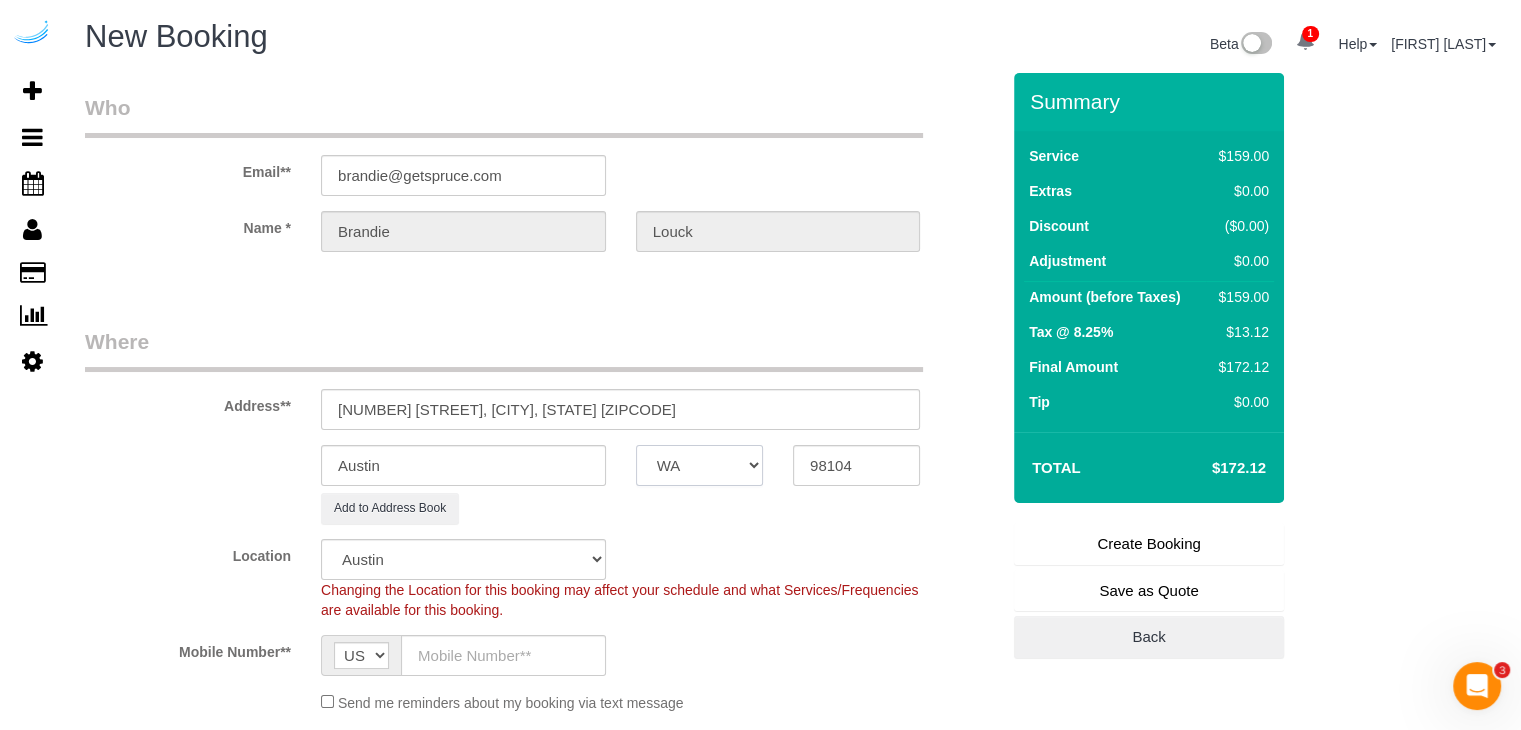 click on "AK
AL
AR
AZ
CA
CO
CT
DC
DE
FL
GA
HI
IA
ID
IL
IN
KS
KY
LA
MA
MD
ME
MI
MN
MO
MS
MT
NC
ND
NE
NH
NJ
NM
NV
NY
OH
OK
OR
PA
RI
SC
SD
TN
TX
UT
VA
VT
WA
WI
WV
WY" at bounding box center [699, 465] 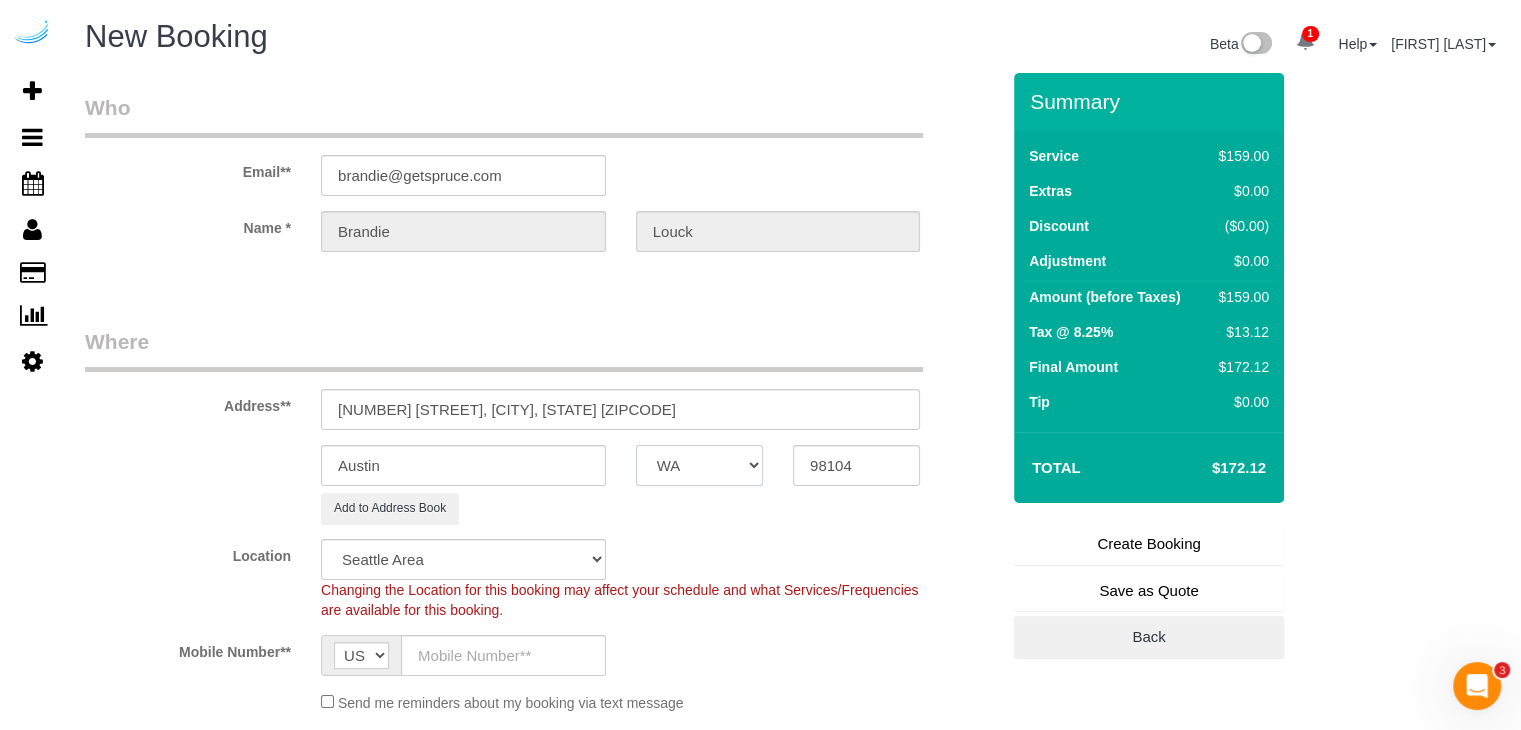 select on "object:27699" 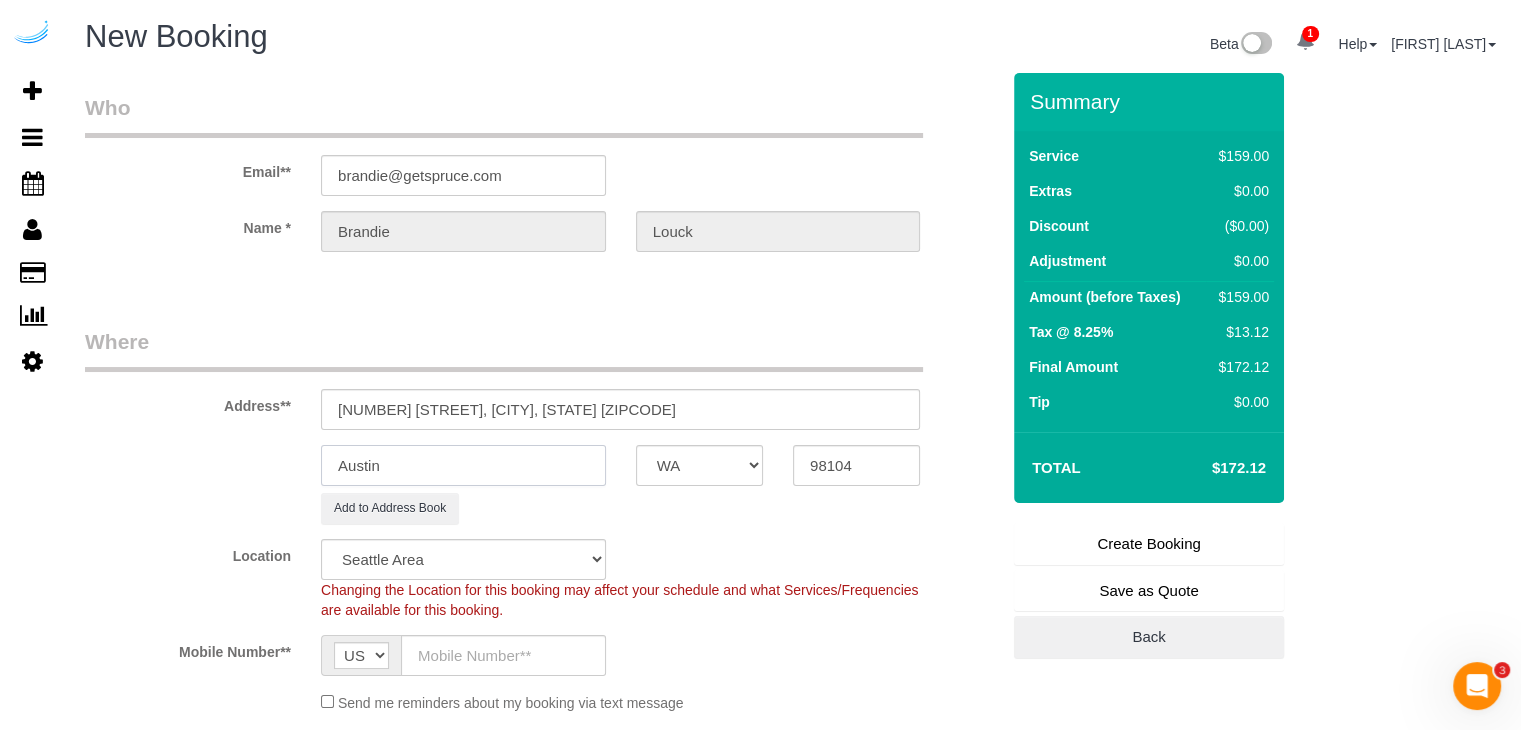click on "Austin" at bounding box center (463, 465) 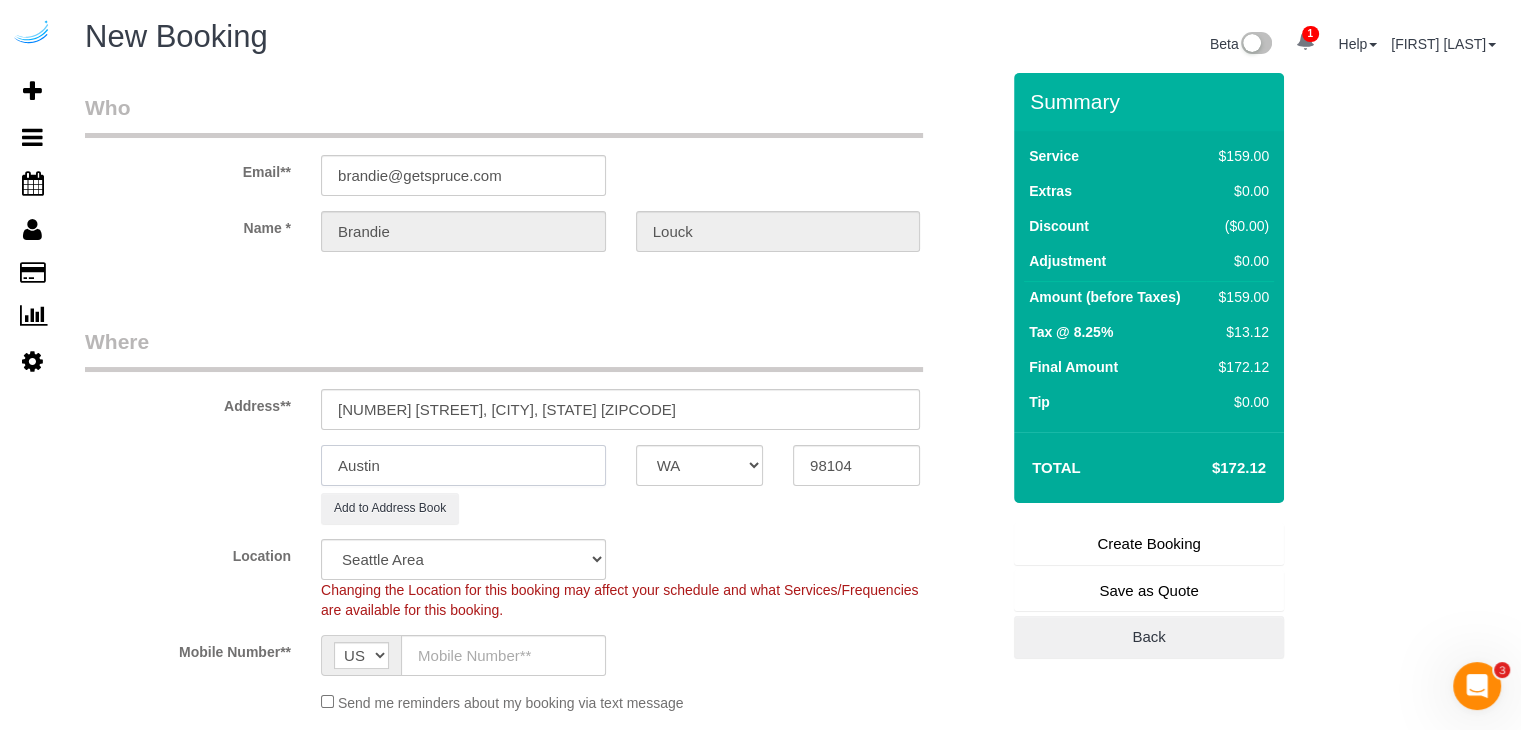 select on "228" 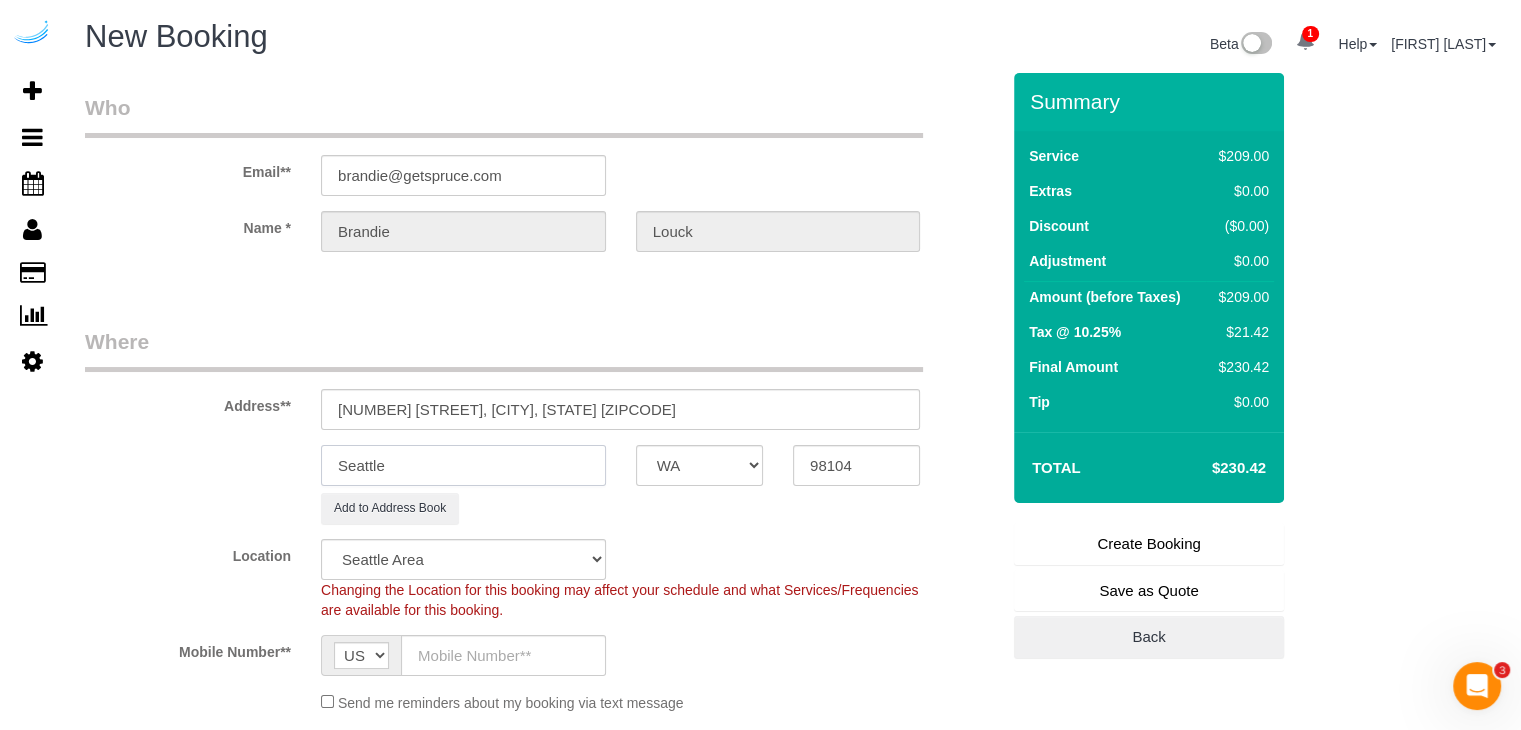scroll, scrollTop: 200, scrollLeft: 0, axis: vertical 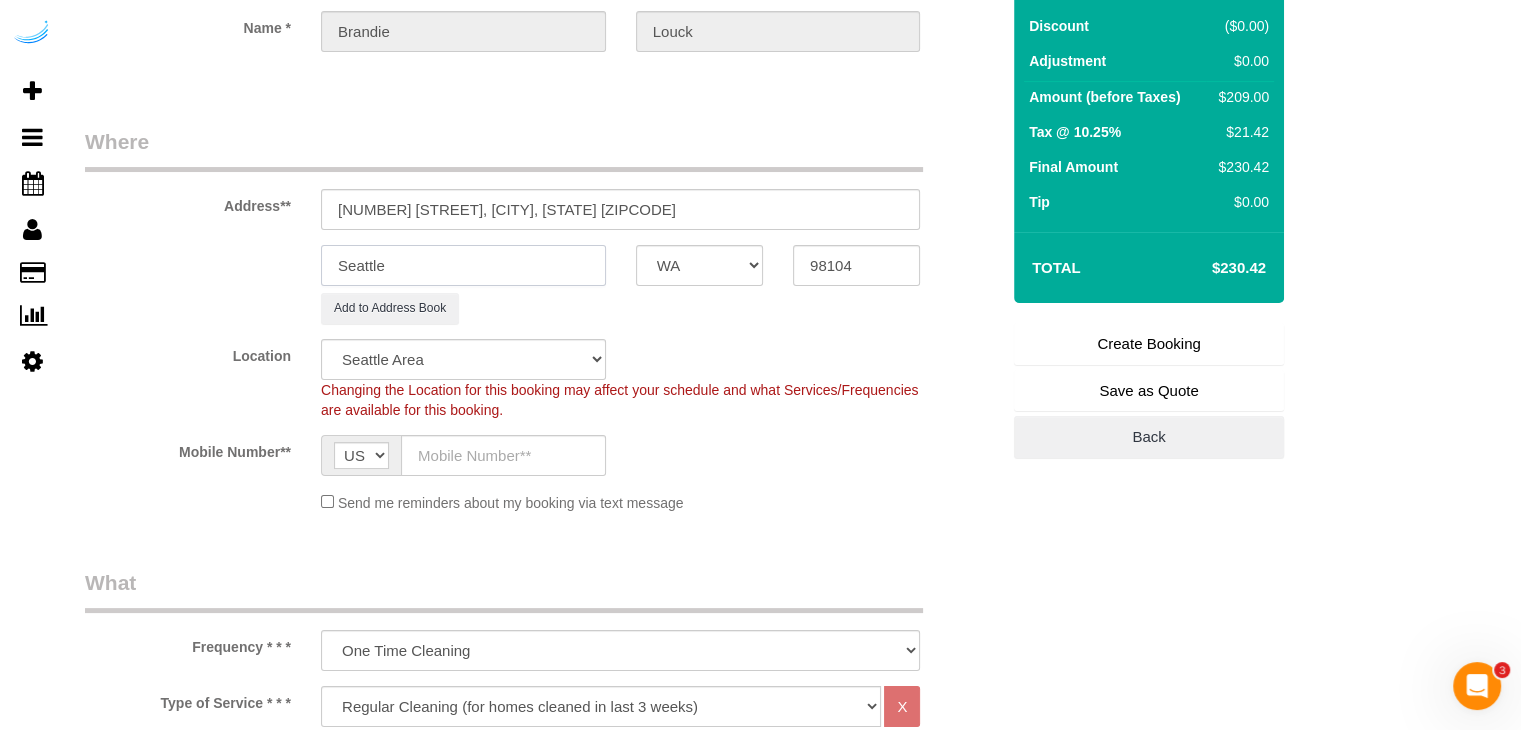 type on "Seattle" 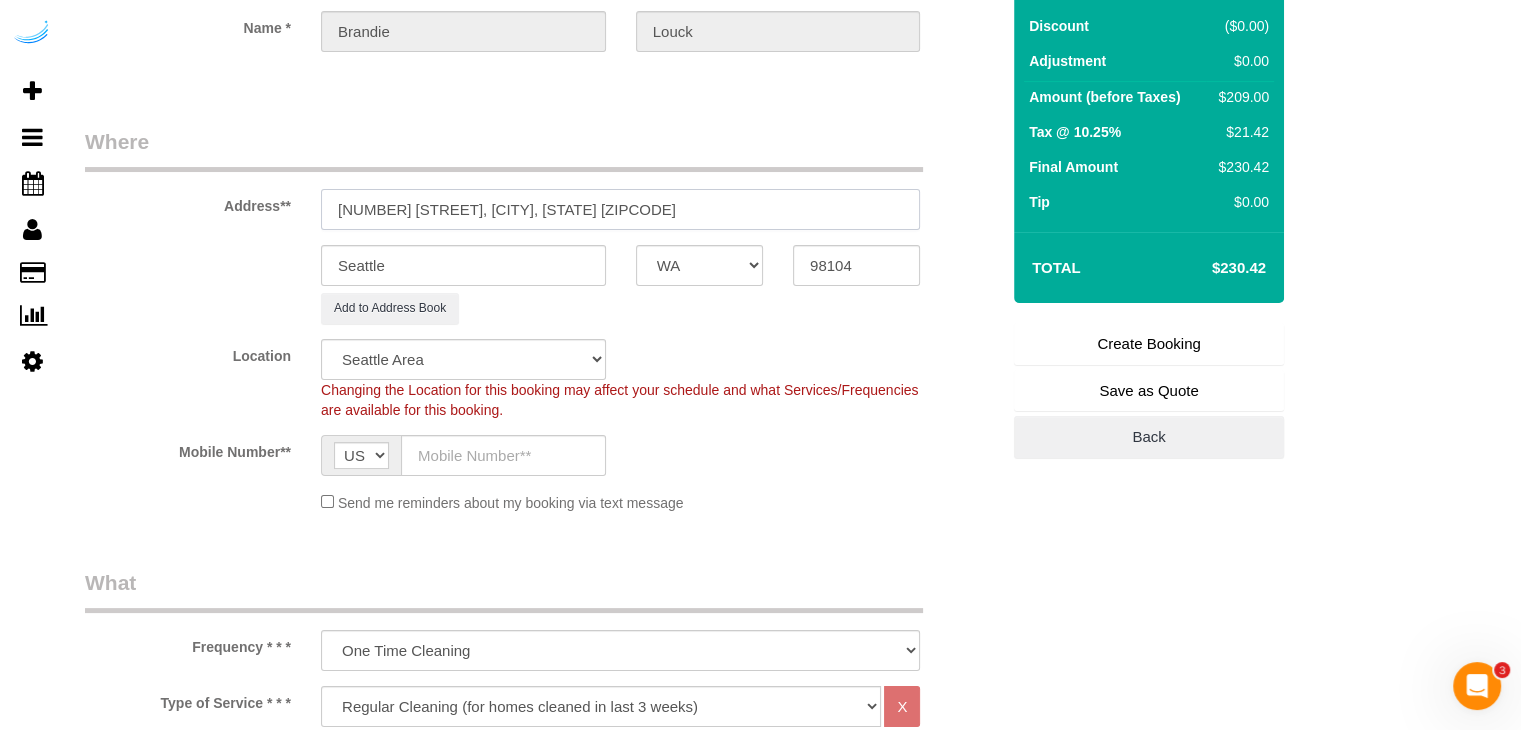 drag, startPoint x: 457, startPoint y: 209, endPoint x: 740, endPoint y: 205, distance: 283.02826 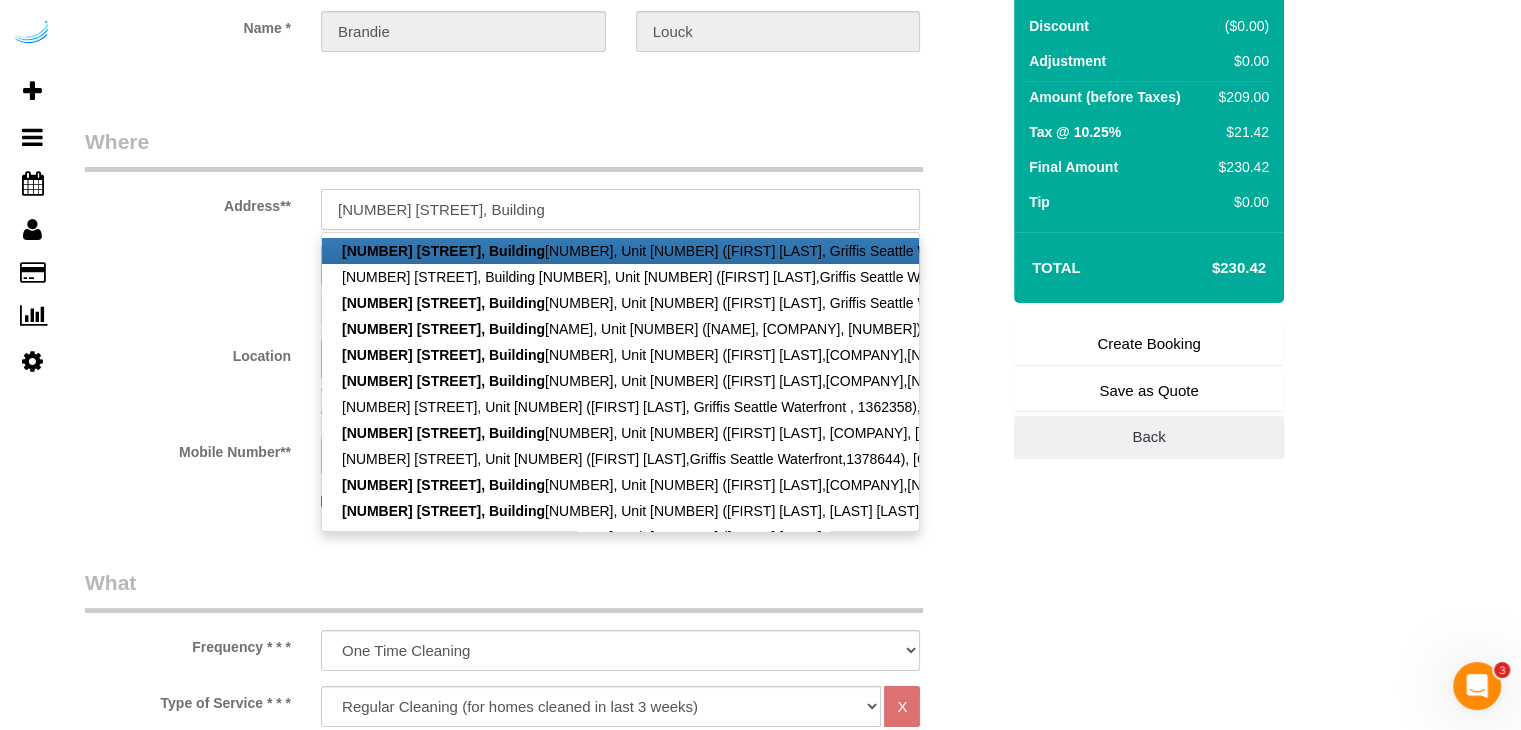 paste on "888 western ave" 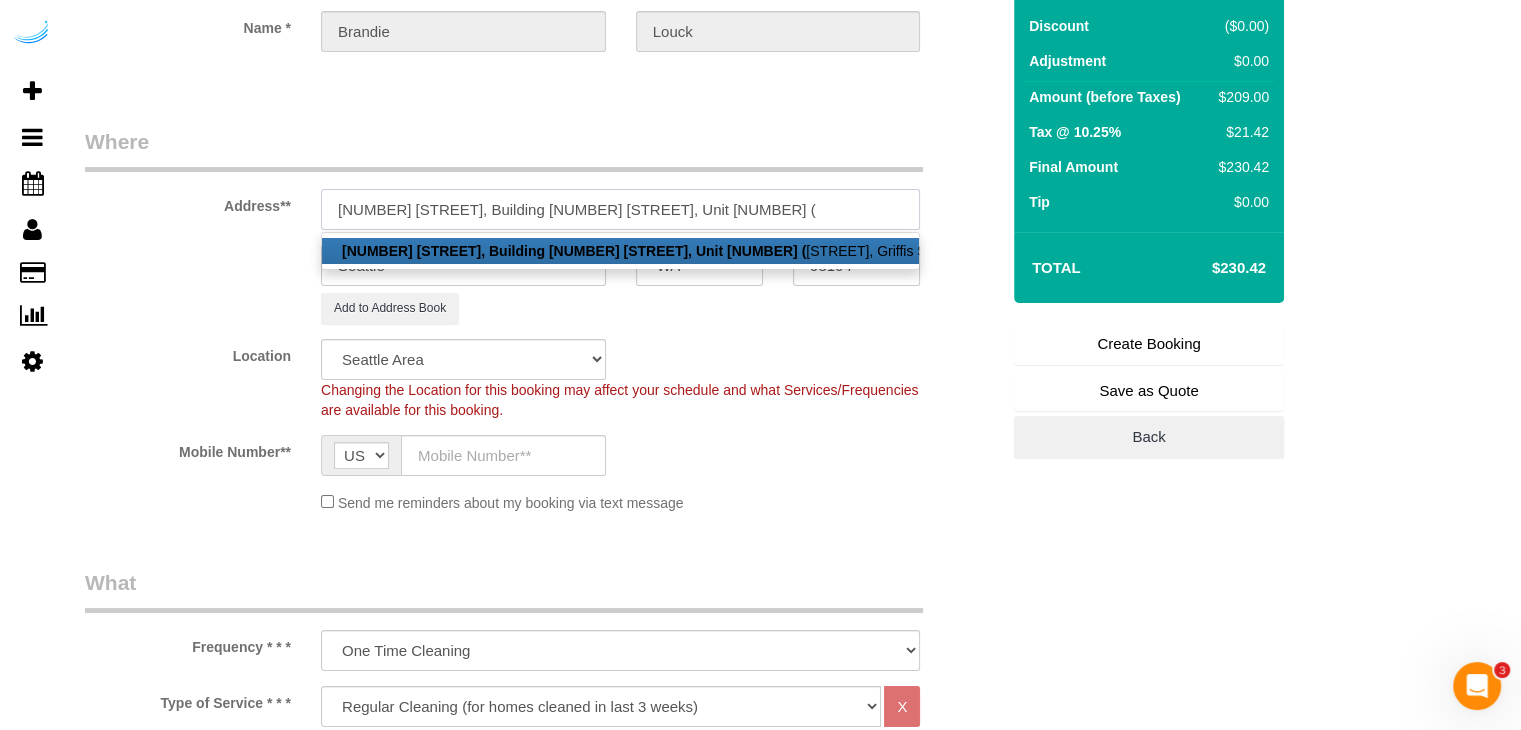 paste on "anthony walker" 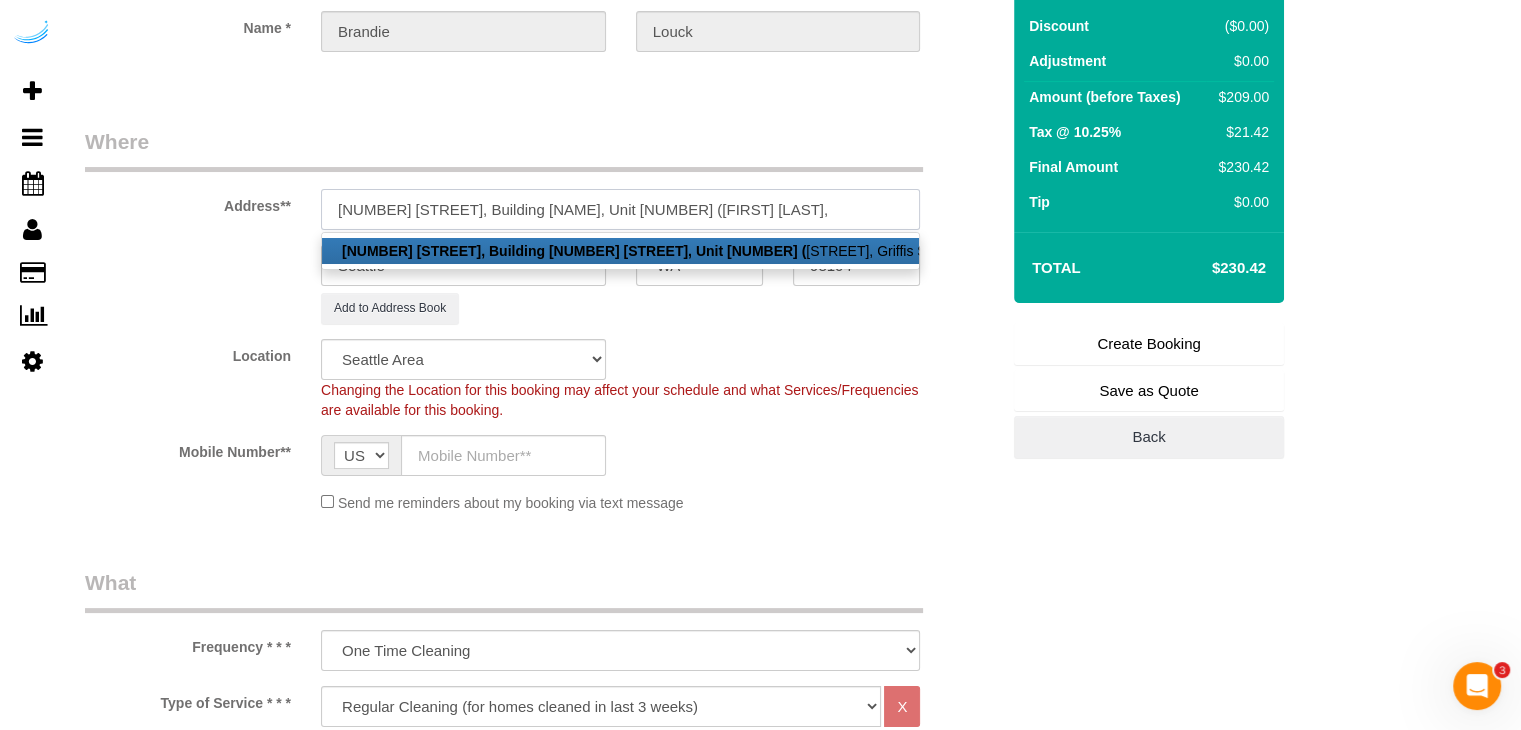 paste on "Griffis Seattle Waterfront" 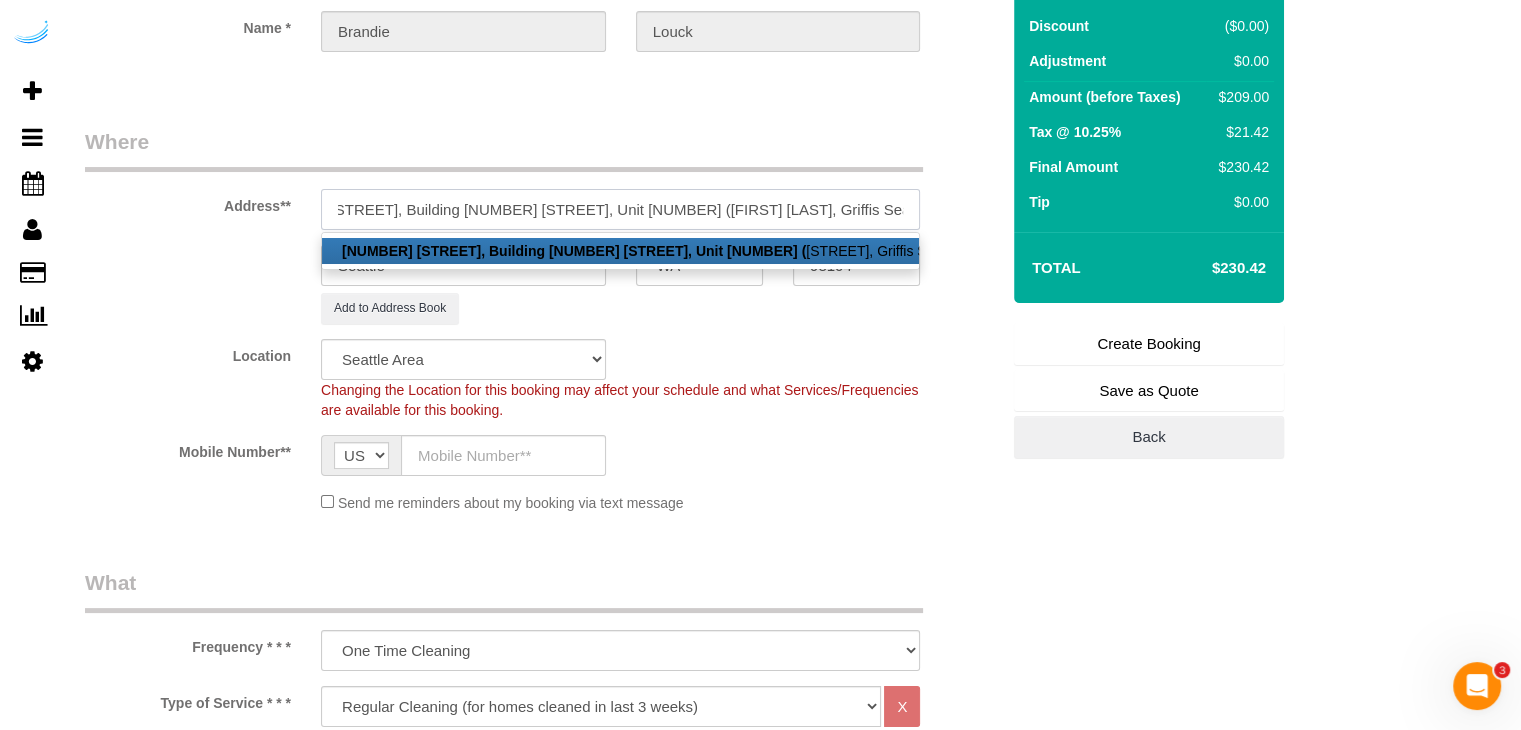 scroll, scrollTop: 0, scrollLeft: 90, axis: horizontal 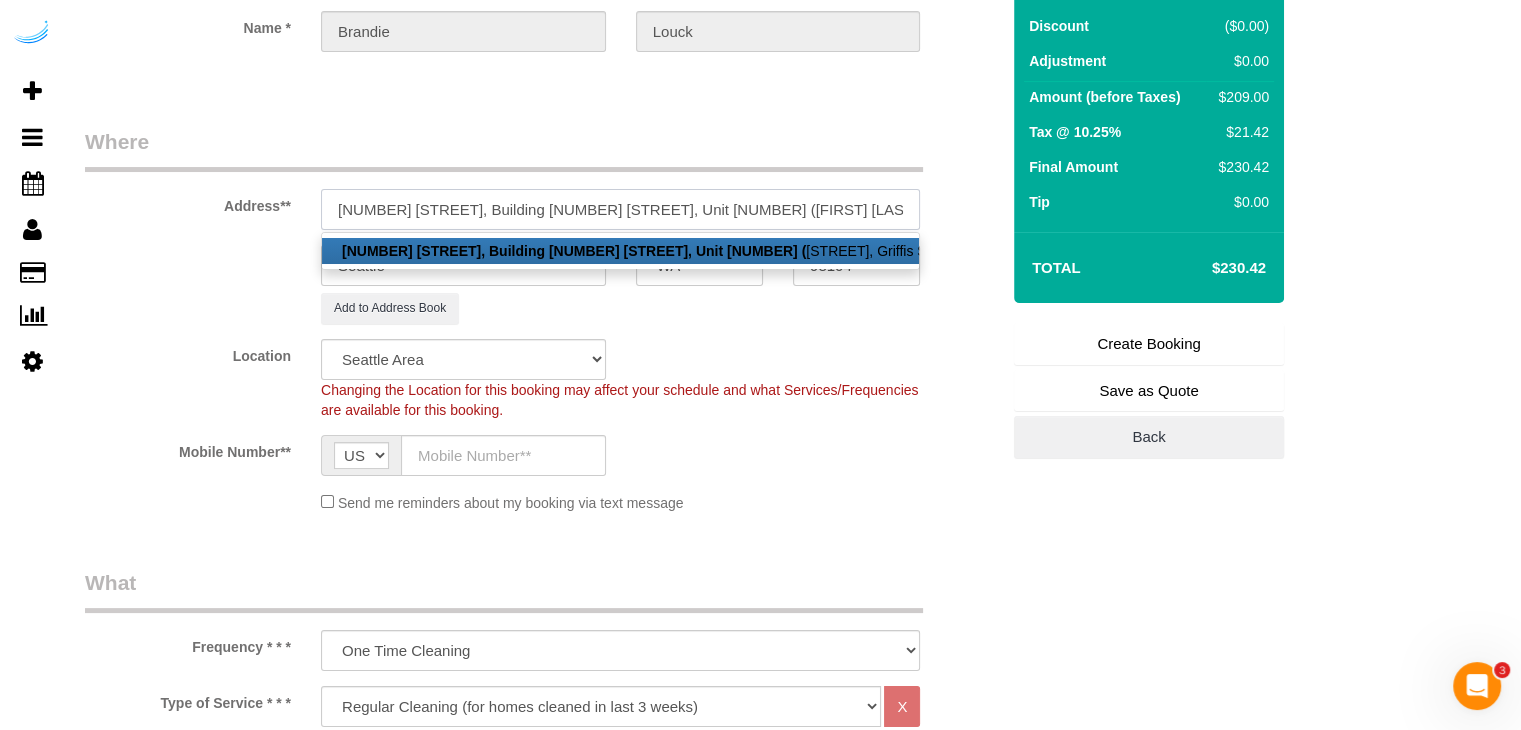 paste on "1426121" 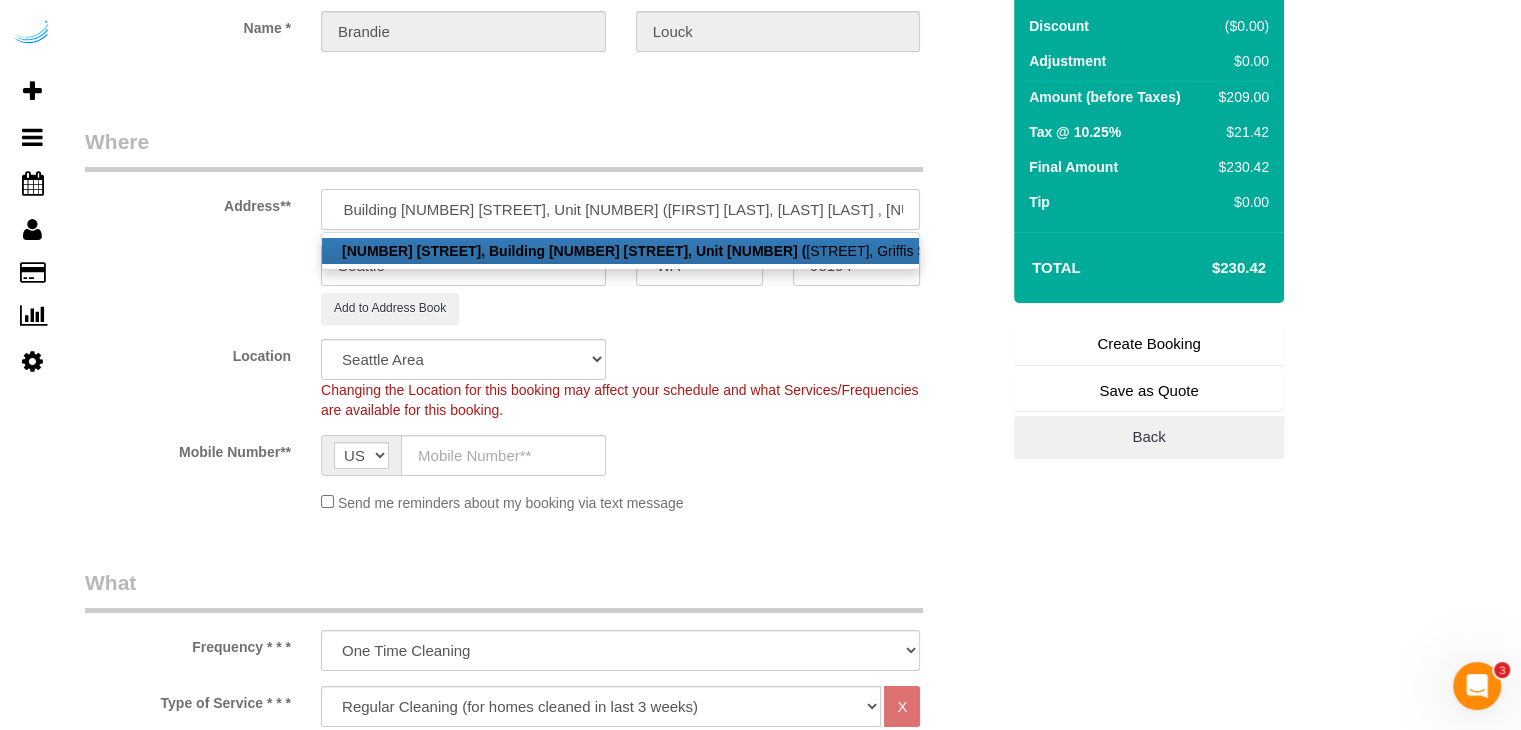 scroll, scrollTop: 0, scrollLeft: 153, axis: horizontal 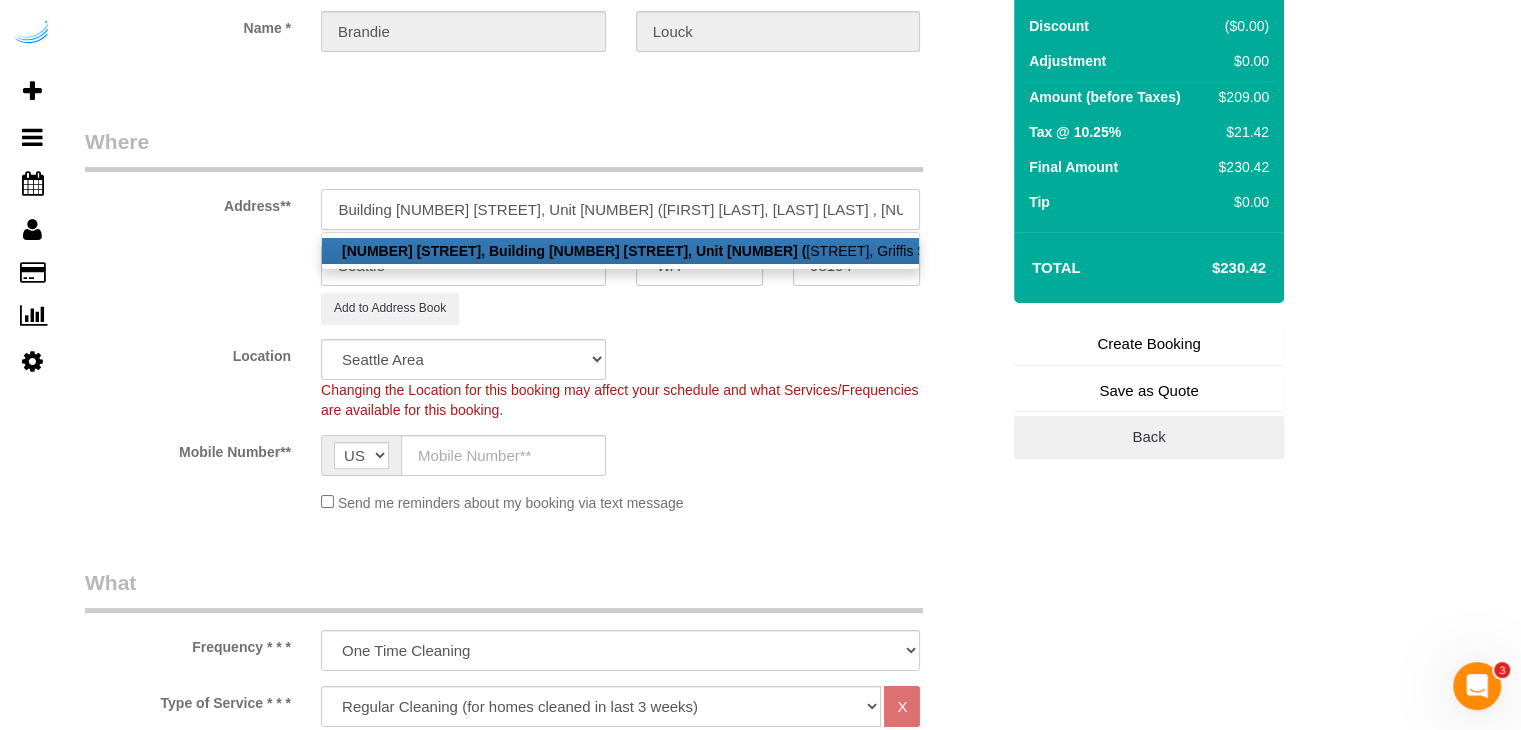 type on "888 Western Ave, Building 888 western ave, Unit 1005 (anthony walker, Griffis Seattle Waterfront , 1426121)" 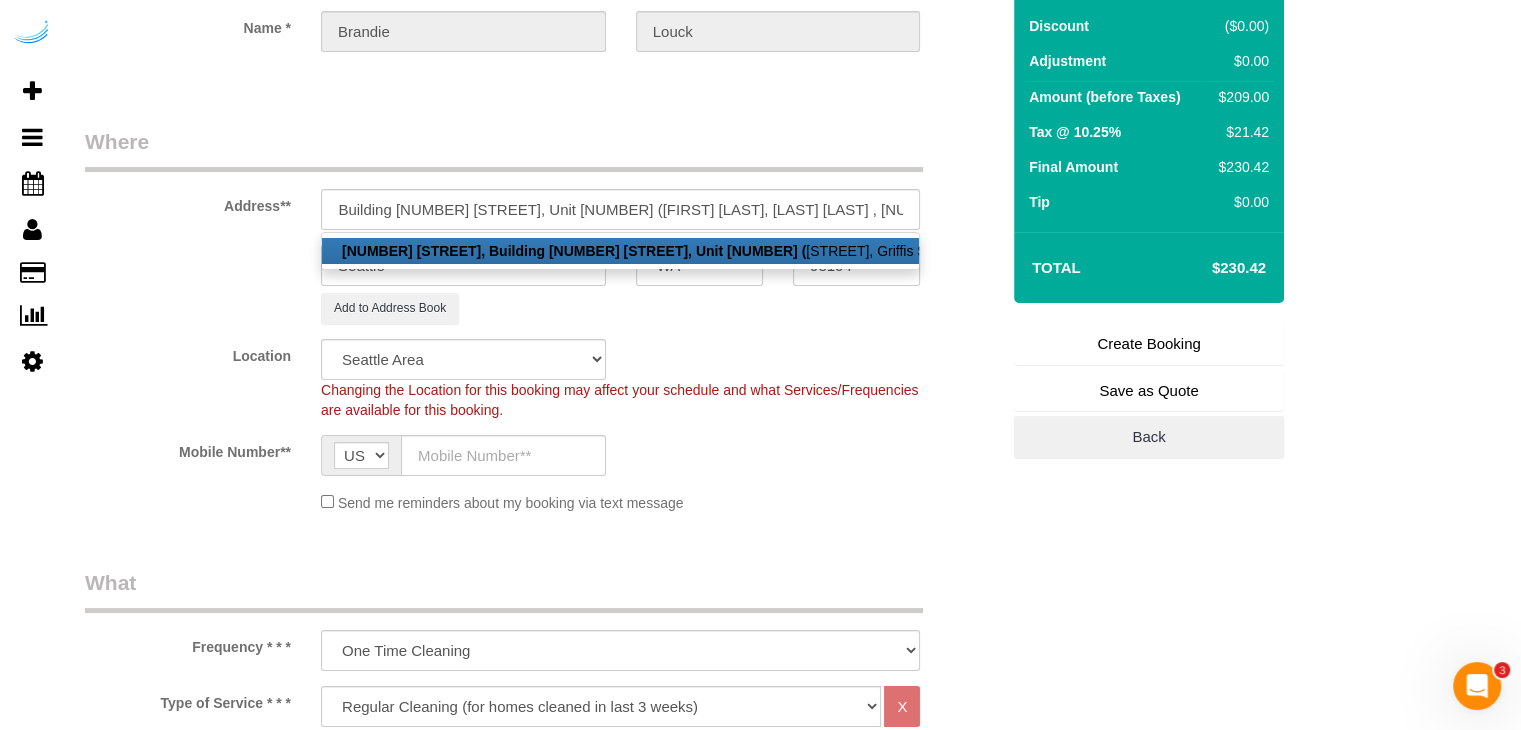 click at bounding box center [620, 69] 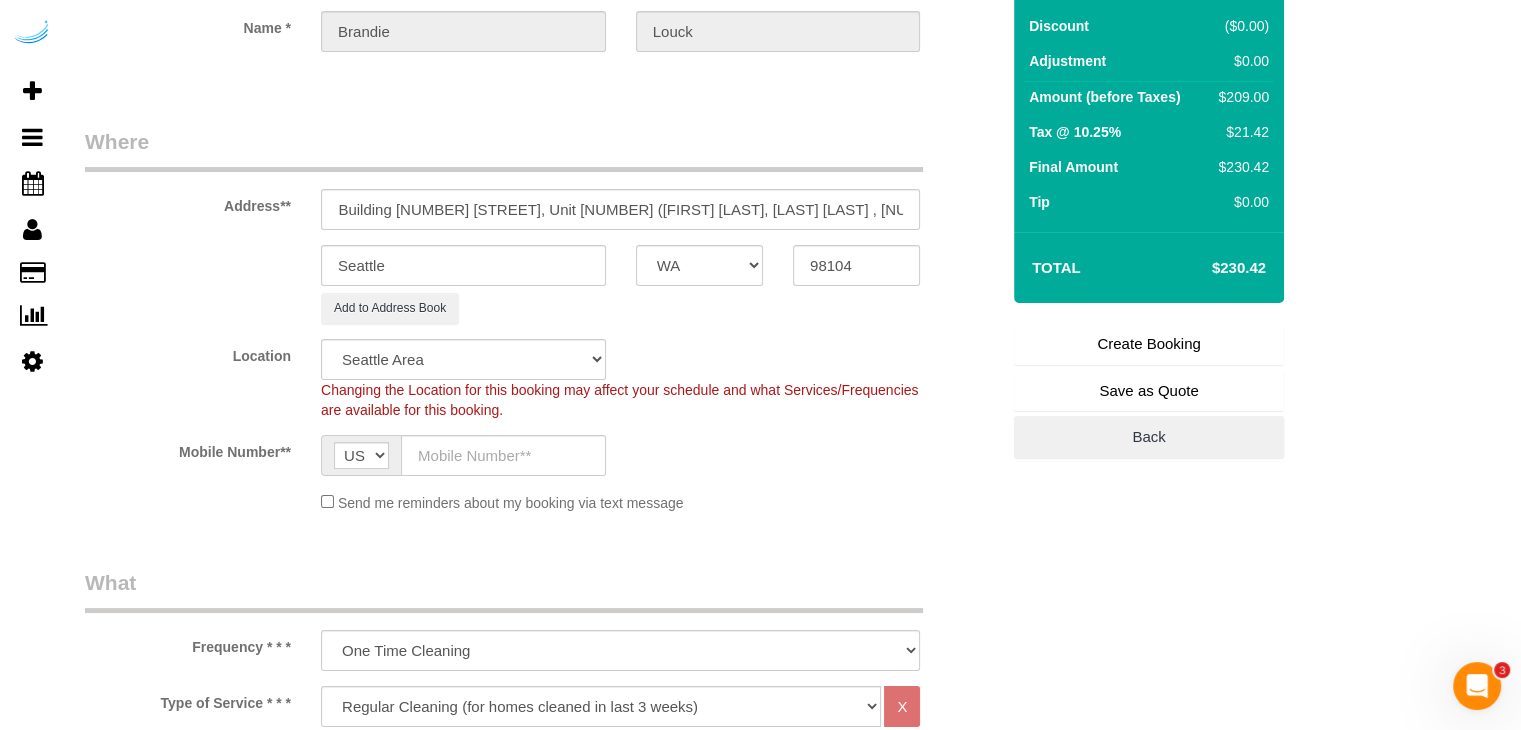 scroll, scrollTop: 0, scrollLeft: 0, axis: both 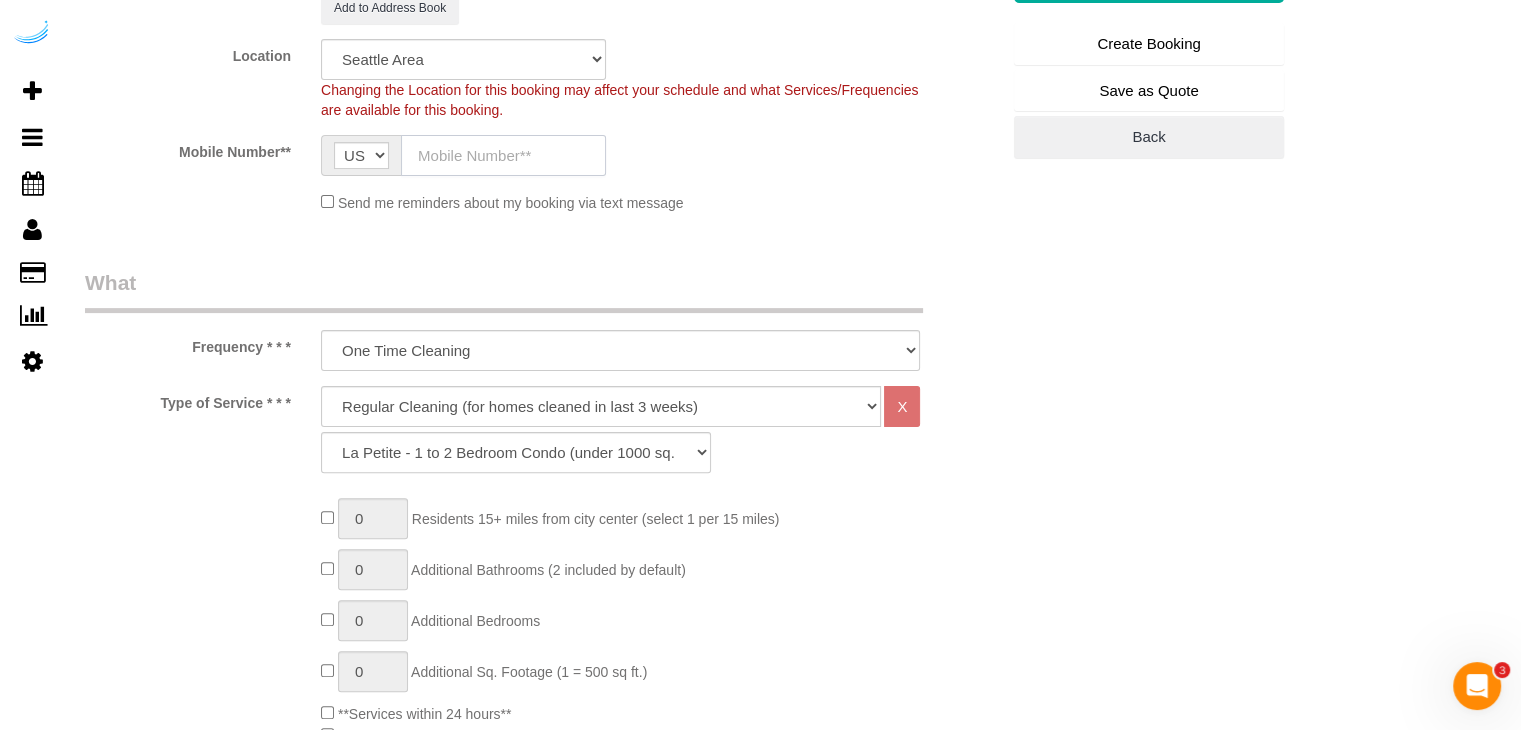 drag, startPoint x: 536, startPoint y: 145, endPoint x: 535, endPoint y: 161, distance: 16.03122 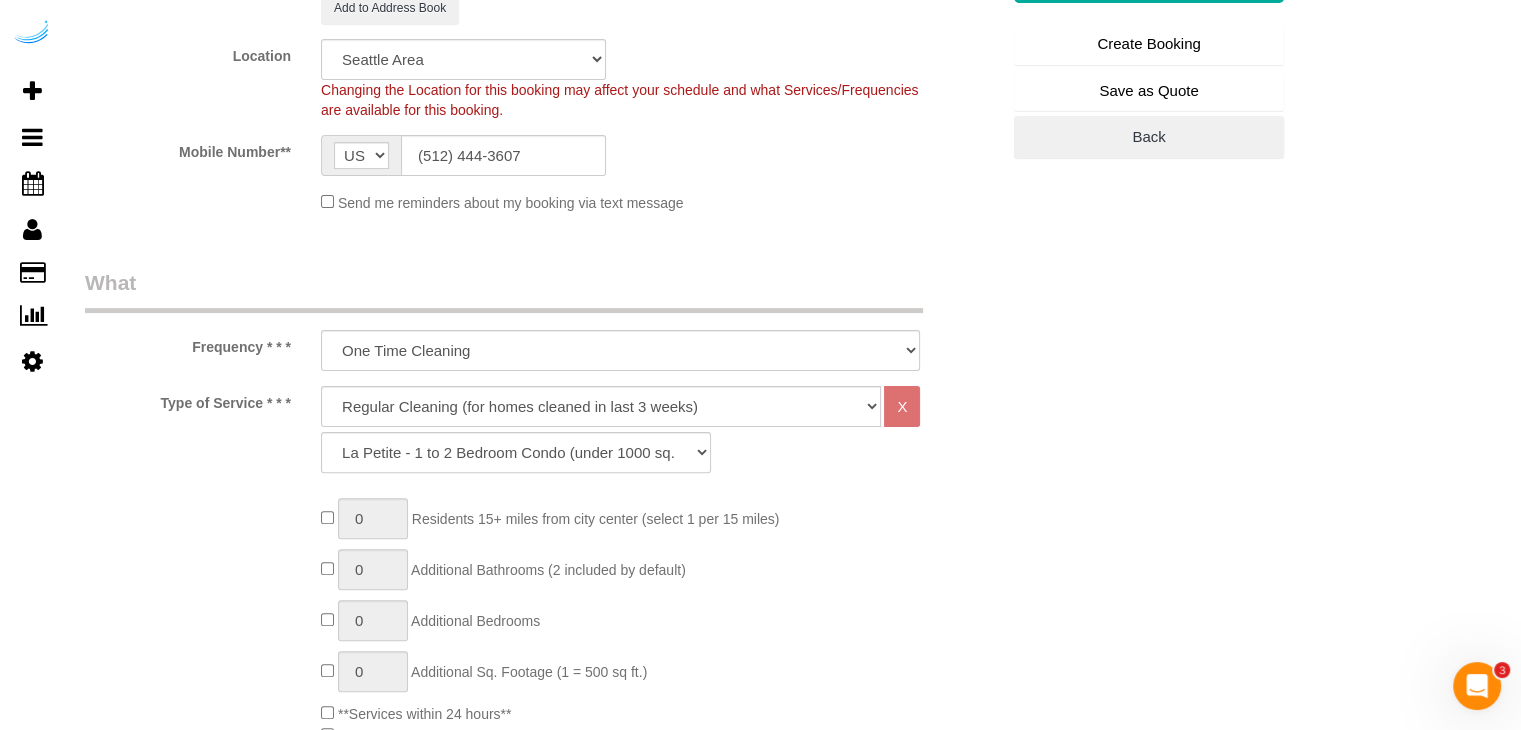 type on "Brandie Louck" 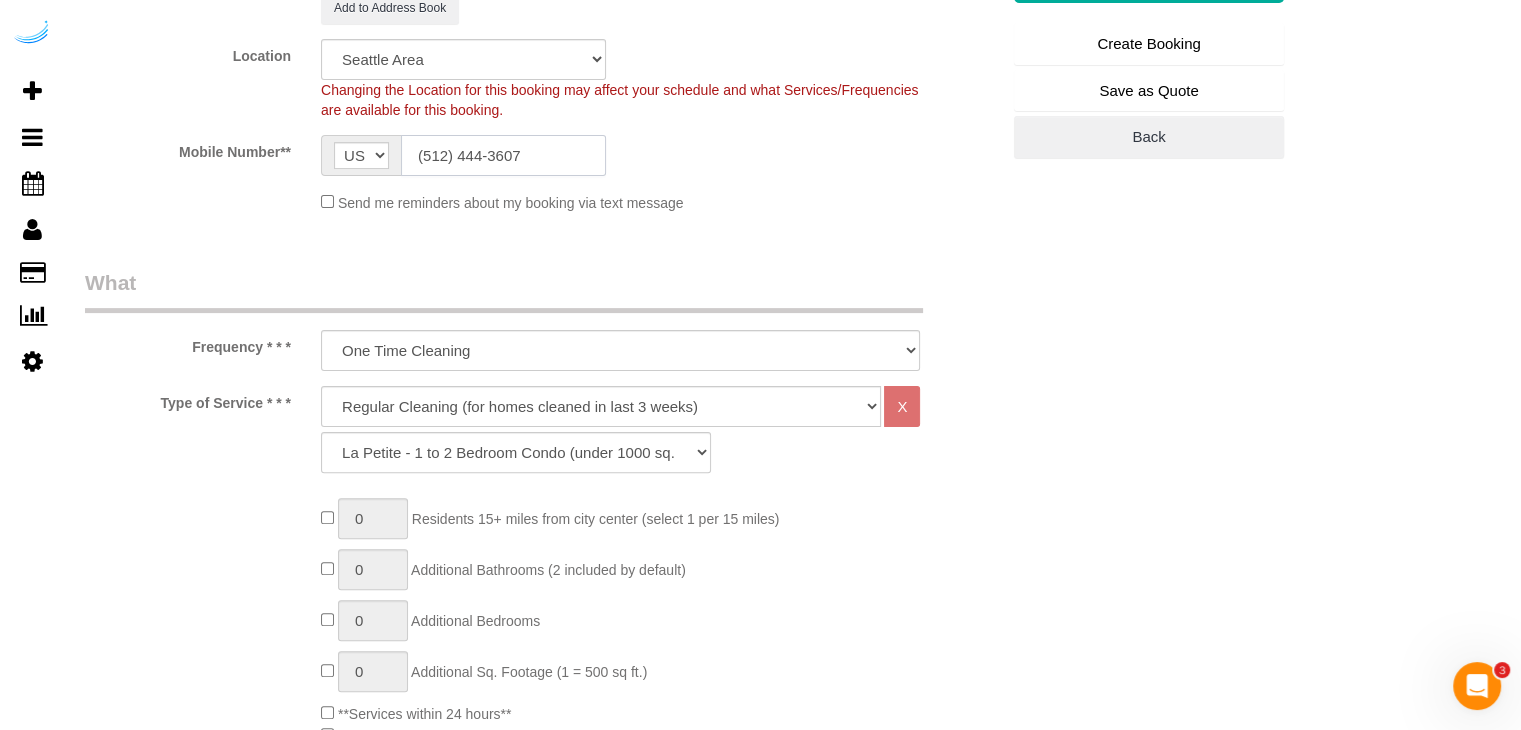 type on "(512) 444-3607" 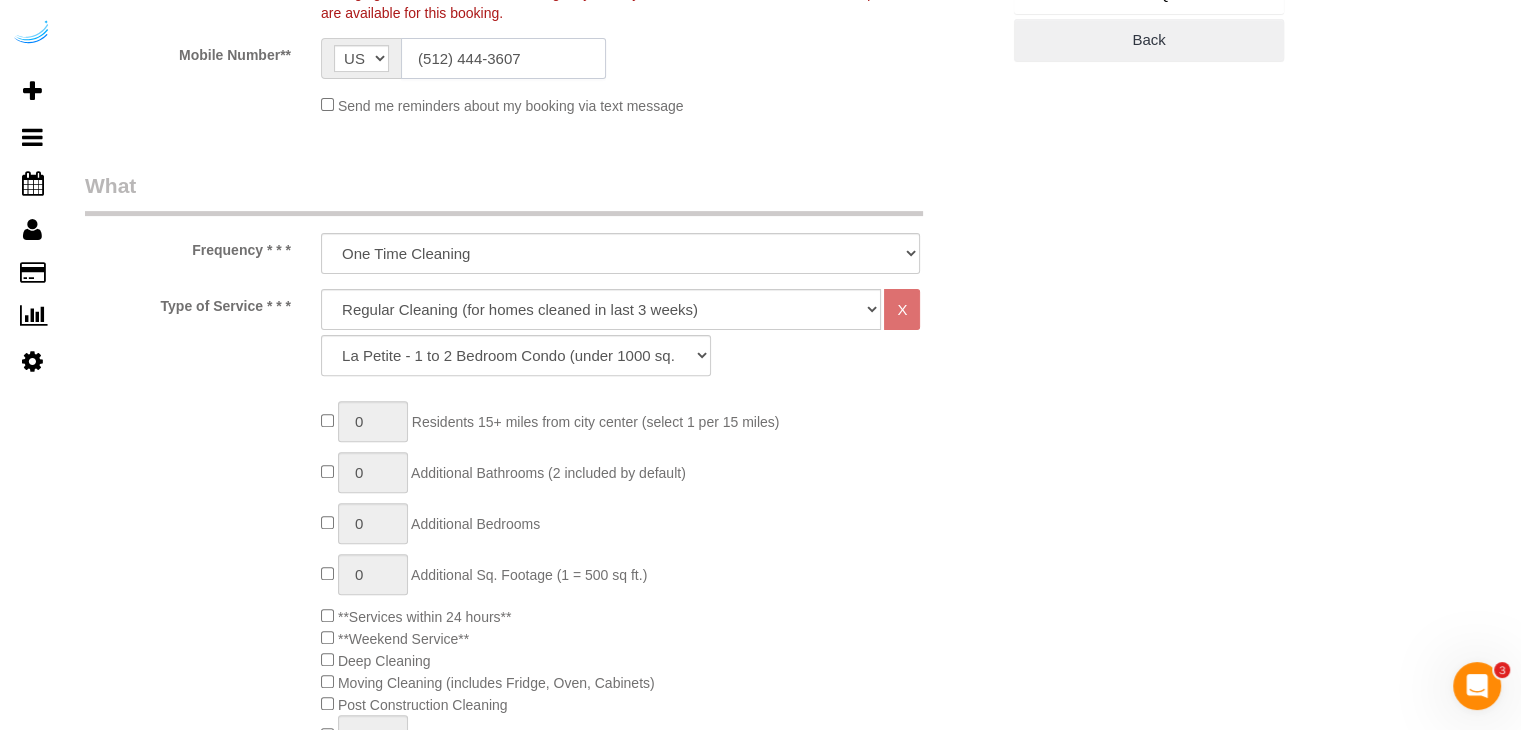 scroll, scrollTop: 600, scrollLeft: 0, axis: vertical 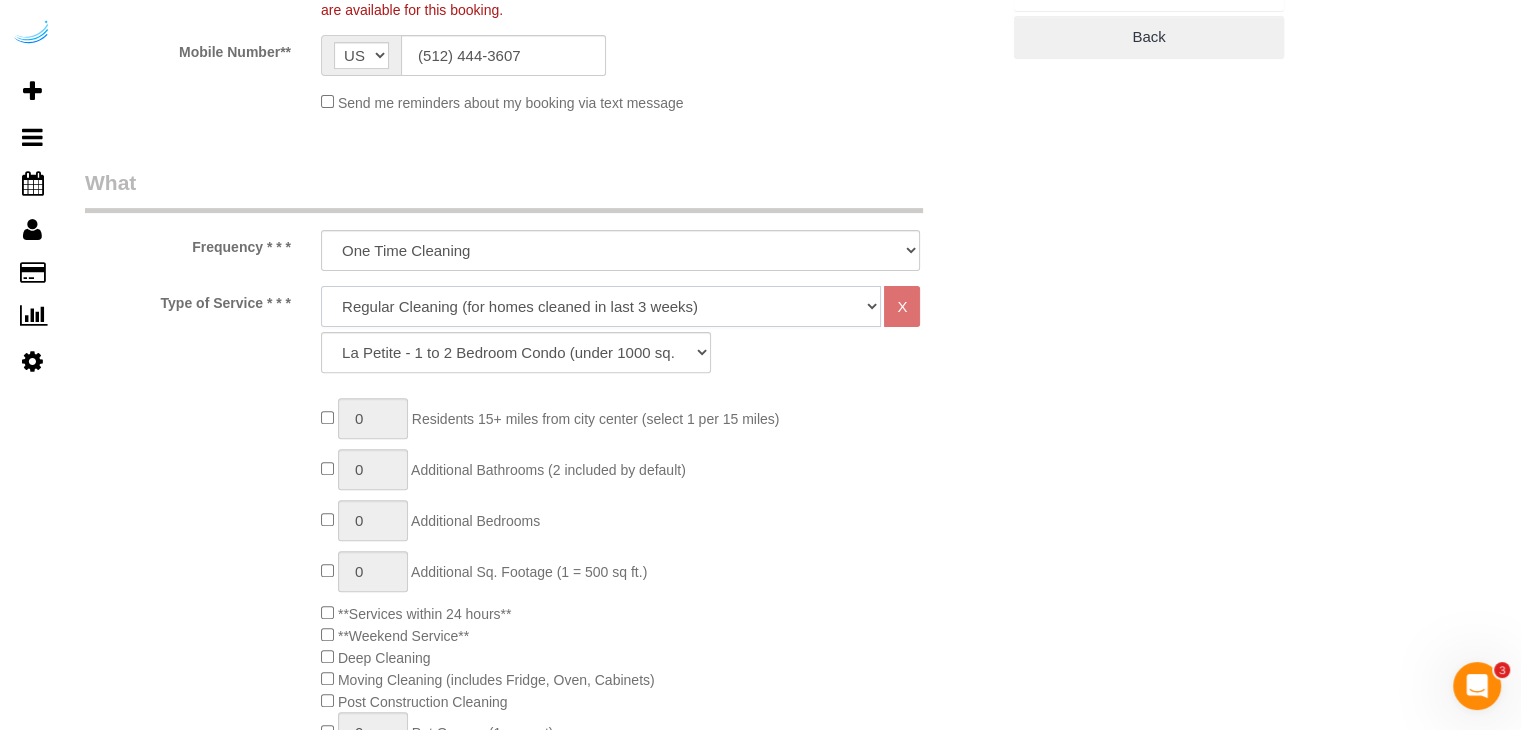 click on "Deep Cleaning (for homes that have not been cleaned in 3+ weeks) Spruce Regular Cleaning (for homes cleaned in last 3 weeks) Moving Cleanup (to clean home for new tenants) Post Construction Cleaning Vacation Rental Cleaning Hourly" 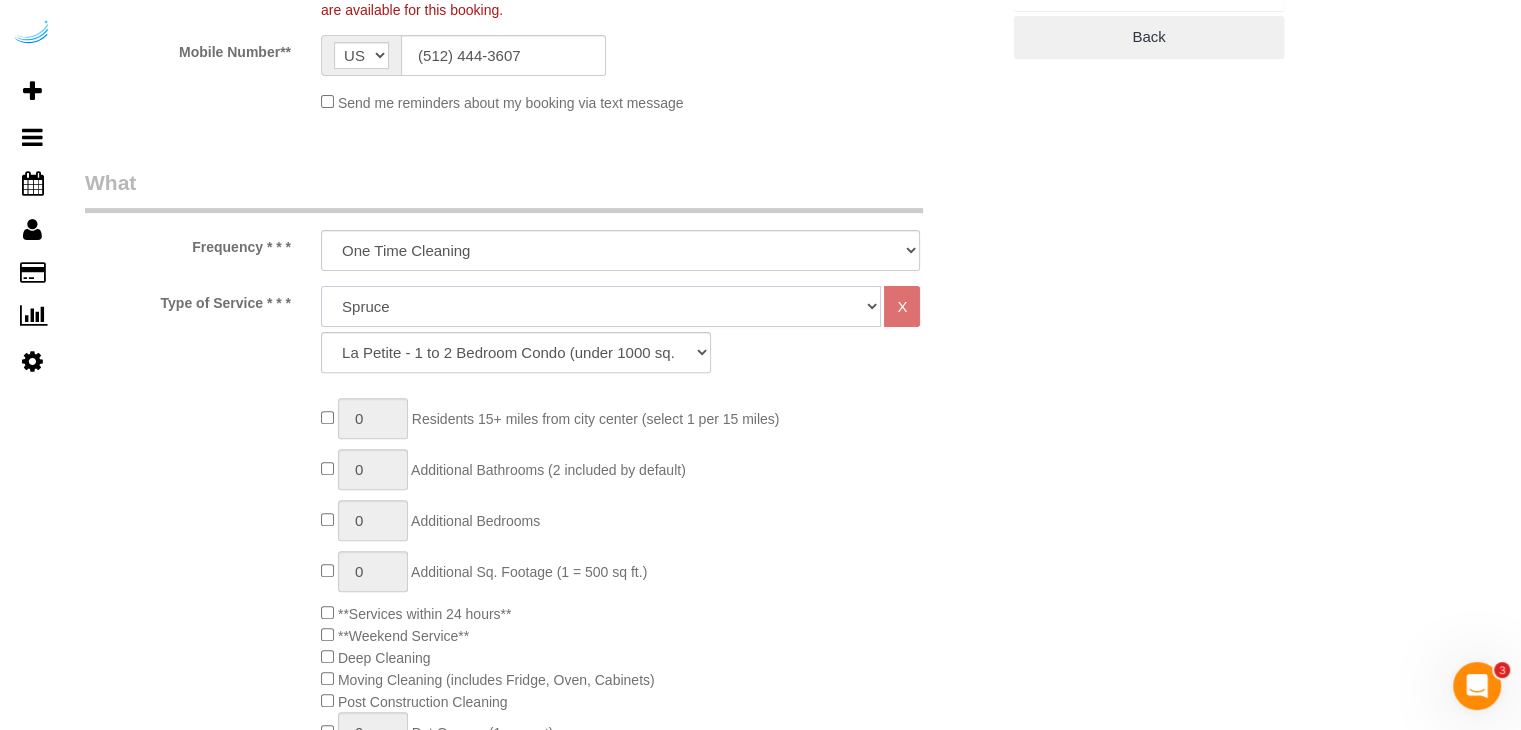 click on "Deep Cleaning (for homes that have not been cleaned in 3+ weeks) Spruce Regular Cleaning (for homes cleaned in last 3 weeks) Moving Cleanup (to clean home for new tenants) Post Construction Cleaning Vacation Rental Cleaning Hourly" 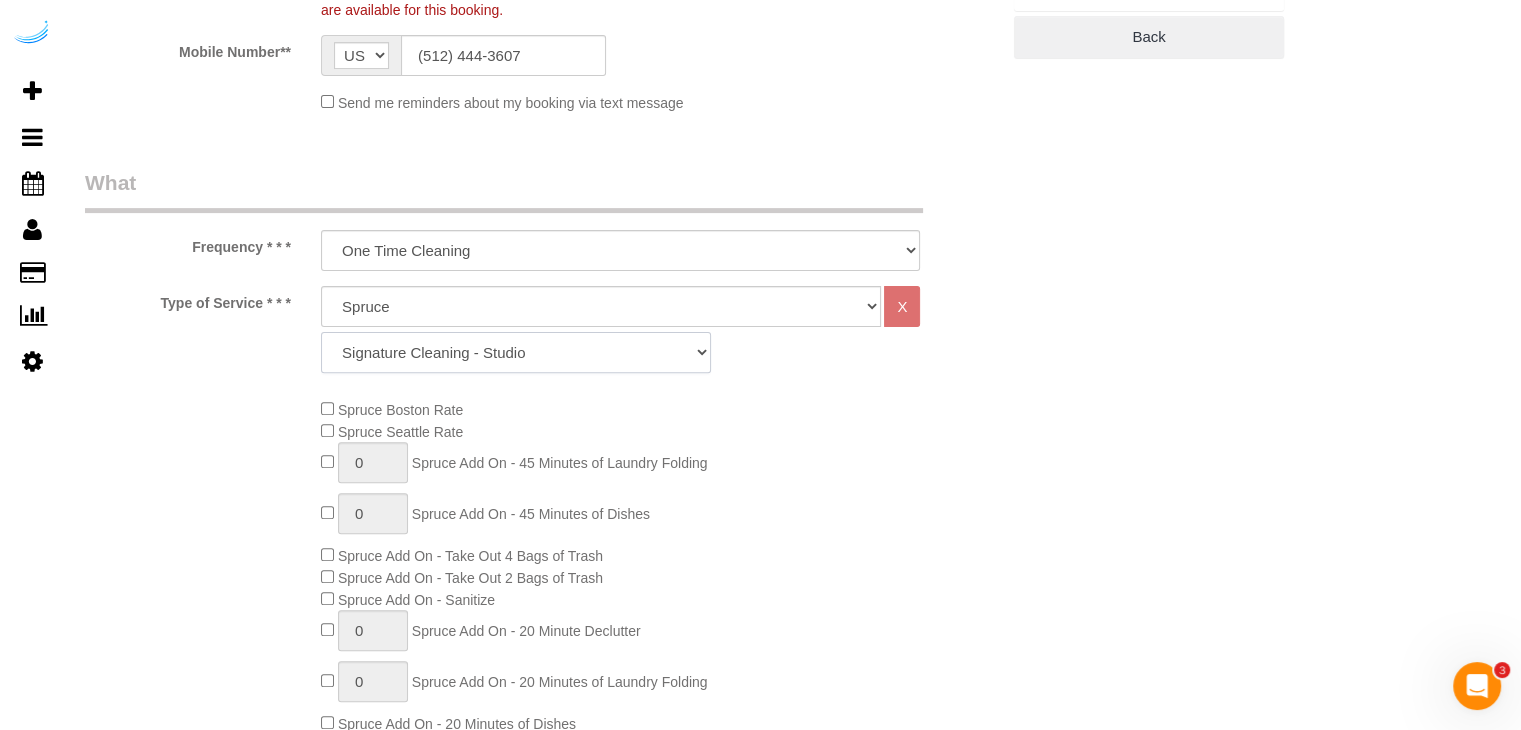 click on "Signature Cleaning - Studio Signature Cleaning - 1 Bed 1 Bath Signature Cleaning - 1 Bed 1.5 Bath Signature Cleaning - 1 Bed 1 Bath + Study Signature Cleaning - 1 Bed 2 Bath Signature Cleaning - 2 Bed 1 Bath Signature Cleaning - 2 Bed 2 Bath Signature Cleaning - 2 Bed 2.5 Bath Signature Cleaning - 2 Bed 2 Bath + Study Signature Cleaning - 3 Bed 2 Bath Signature Cleaning - 3 Bed 3 Bath Signature Cleaning - 4 Bed 2 Bath Signature Cleaning - 4 Bed 4 Bath Signature Cleaning - 5 Bed 4 Bath Signature Cleaning - 5 Bed 5 Bath Signature Cleaning - 6 Bed 6 Bath Premium Cleaning - Studio Premium Cleaning - 1 Bed 1 Bath Premium Cleaning - 1 Bed 1.5 Bath Premium Cleaning - 1 Bed 1 Bath + Study Premium Cleaning - 1 Bed 2 Bath Premium Cleaning - 2 Bed 1 Bath Premium Cleaning - 2 Bed 2 Bath Premium Cleaning - 2 Bed 2.5 Bath Premium Cleaning - 2 Bed 2 Bath + Study Premium Cleaning - 3 Bed 2 Bath Premium Cleaning - 3 Bed 3 Bath Premium Cleaning - 4 Bed 2 Bath Premium Cleaning - 4 Bed 4 Bath Premium Cleaning - 5 Bed 4 Bath" 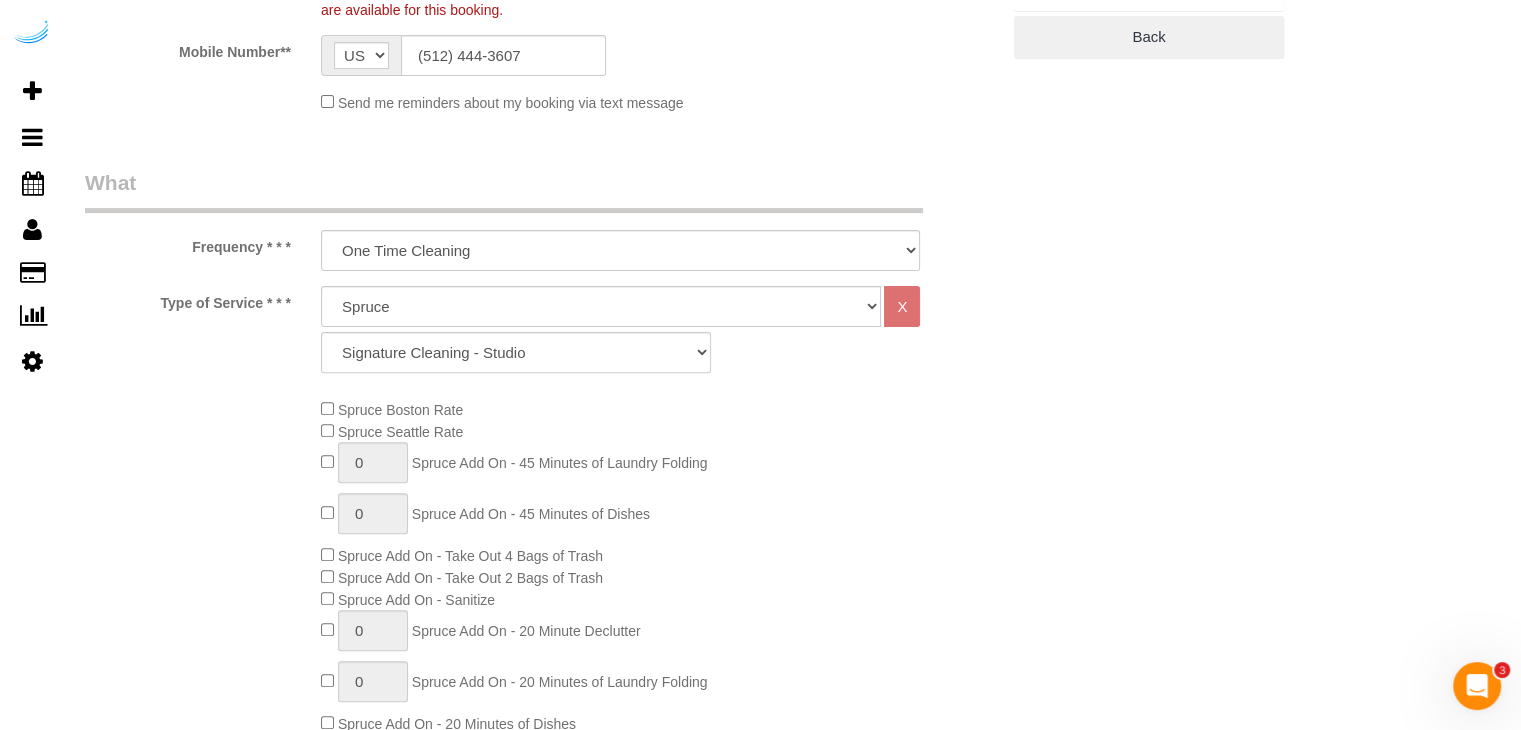 click on "Who
Email**
brandie@getspruce.com
Name *
Brandie
Louck
Where
Address**
888 Western Ave, Building 888 western ave, Unit 1005 (anthony walker, Griffis Seattle Waterfront , 1426121)
Seattle
AK
AL
AR
AZ
CA
CO
CT
DC
DE
FL
GA
HI
IA
ID
IL
IN
KS
KY
LA
MA
MD
ME
MI
MN
MO
MS" at bounding box center [542, 1310] 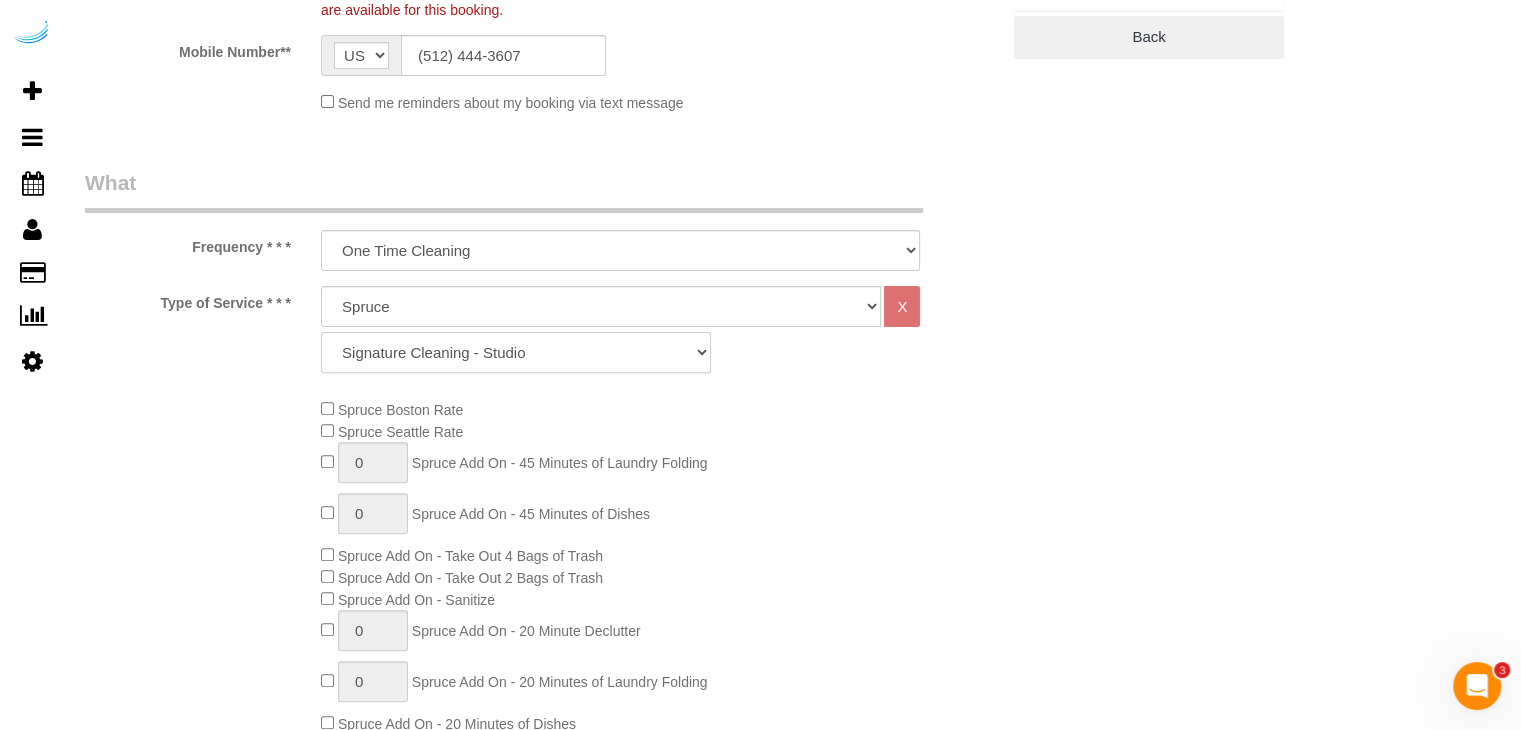 click on "Signature Cleaning - Studio Signature Cleaning - 1 Bed 1 Bath Signature Cleaning - 1 Bed 1.5 Bath Signature Cleaning - 1 Bed 1 Bath + Study Signature Cleaning - 1 Bed 2 Bath Signature Cleaning - 2 Bed 1 Bath Signature Cleaning - 2 Bed 2 Bath Signature Cleaning - 2 Bed 2.5 Bath Signature Cleaning - 2 Bed 2 Bath + Study Signature Cleaning - 3 Bed 2 Bath Signature Cleaning - 3 Bed 3 Bath Signature Cleaning - 4 Bed 2 Bath Signature Cleaning - 4 Bed 4 Bath Signature Cleaning - 5 Bed 4 Bath Signature Cleaning - 5 Bed 5 Bath Signature Cleaning - 6 Bed 6 Bath Premium Cleaning - Studio Premium Cleaning - 1 Bed 1 Bath Premium Cleaning - 1 Bed 1.5 Bath Premium Cleaning - 1 Bed 1 Bath + Study Premium Cleaning - 1 Bed 2 Bath Premium Cleaning - 2 Bed 1 Bath Premium Cleaning - 2 Bed 2 Bath Premium Cleaning - 2 Bed 2.5 Bath Premium Cleaning - 2 Bed 2 Bath + Study Premium Cleaning - 3 Bed 2 Bath Premium Cleaning - 3 Bed 3 Bath Premium Cleaning - 4 Bed 2 Bath Premium Cleaning - 4 Bed 4 Bath Premium Cleaning - 5 Bed 4 Bath" 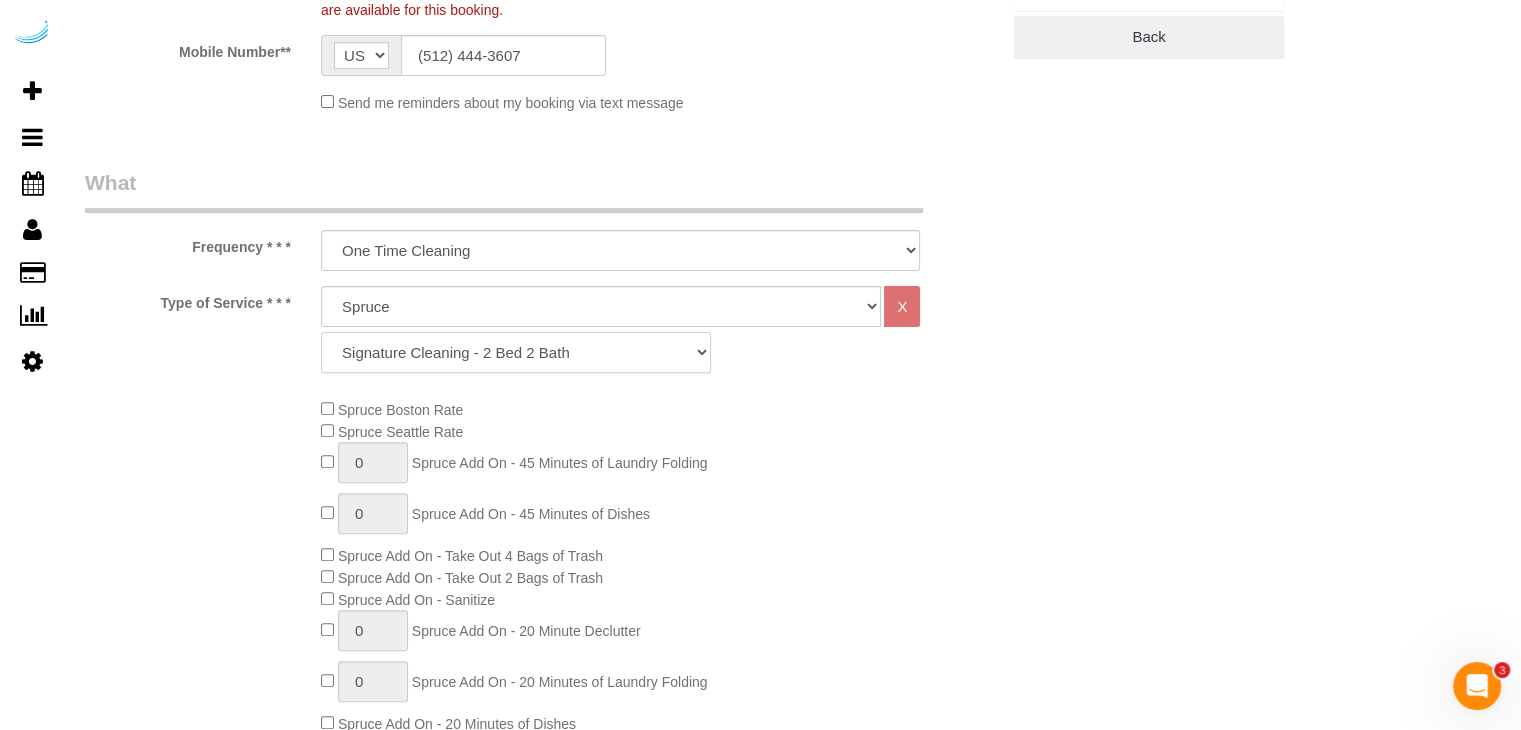 click on "Signature Cleaning - Studio Signature Cleaning - 1 Bed 1 Bath Signature Cleaning - 1 Bed 1.5 Bath Signature Cleaning - 1 Bed 1 Bath + Study Signature Cleaning - 1 Bed 2 Bath Signature Cleaning - 2 Bed 1 Bath Signature Cleaning - 2 Bed 2 Bath Signature Cleaning - 2 Bed 2.5 Bath Signature Cleaning - 2 Bed 2 Bath + Study Signature Cleaning - 3 Bed 2 Bath Signature Cleaning - 3 Bed 3 Bath Signature Cleaning - 4 Bed 2 Bath Signature Cleaning - 4 Bed 4 Bath Signature Cleaning - 5 Bed 4 Bath Signature Cleaning - 5 Bed 5 Bath Signature Cleaning - 6 Bed 6 Bath Premium Cleaning - Studio Premium Cleaning - 1 Bed 1 Bath Premium Cleaning - 1 Bed 1.5 Bath Premium Cleaning - 1 Bed 1 Bath + Study Premium Cleaning - 1 Bed 2 Bath Premium Cleaning - 2 Bed 1 Bath Premium Cleaning - 2 Bed 2 Bath Premium Cleaning - 2 Bed 2.5 Bath Premium Cleaning - 2 Bed 2 Bath + Study Premium Cleaning - 3 Bed 2 Bath Premium Cleaning - 3 Bed 3 Bath Premium Cleaning - 4 Bed 2 Bath Premium Cleaning - 4 Bed 4 Bath Premium Cleaning - 5 Bed 4 Bath" 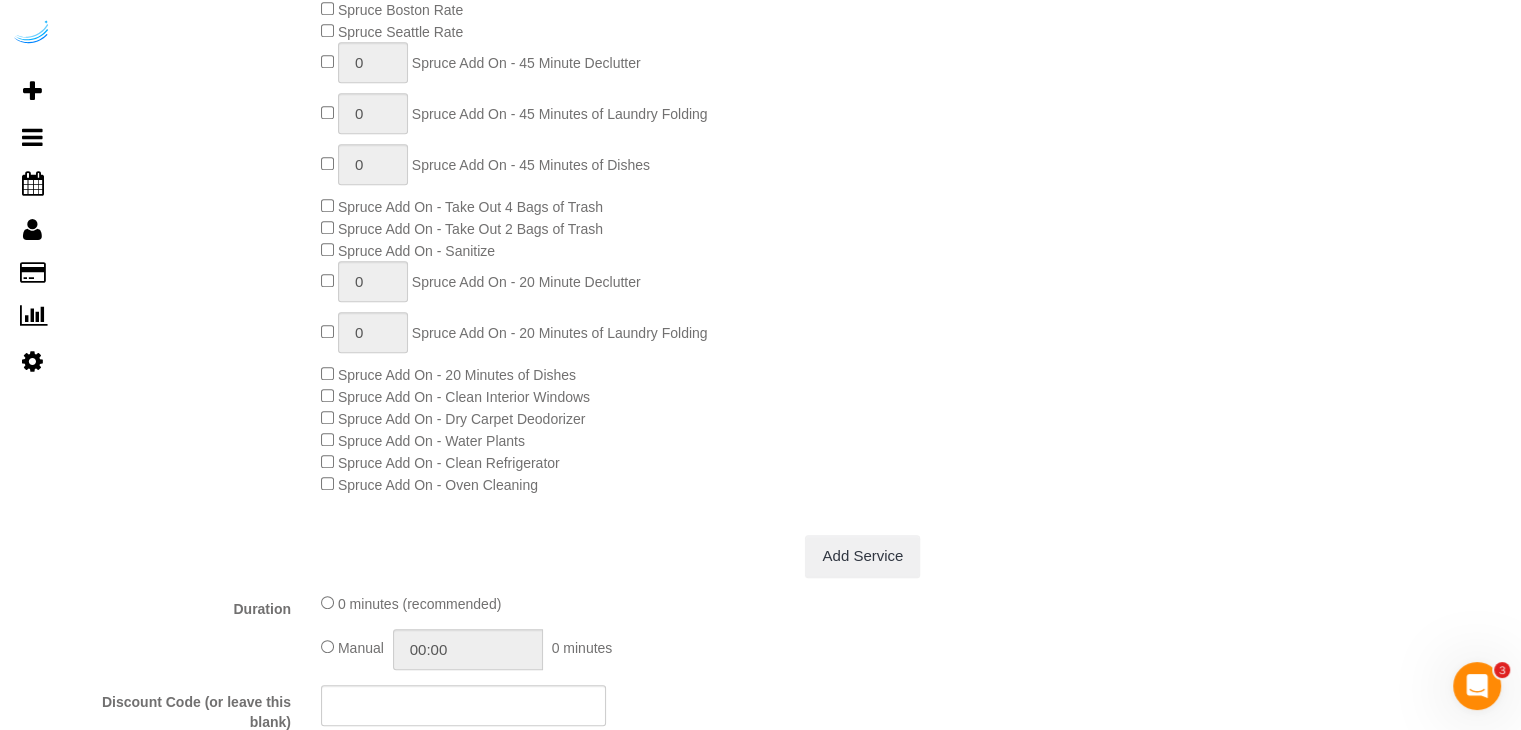 scroll, scrollTop: 900, scrollLeft: 0, axis: vertical 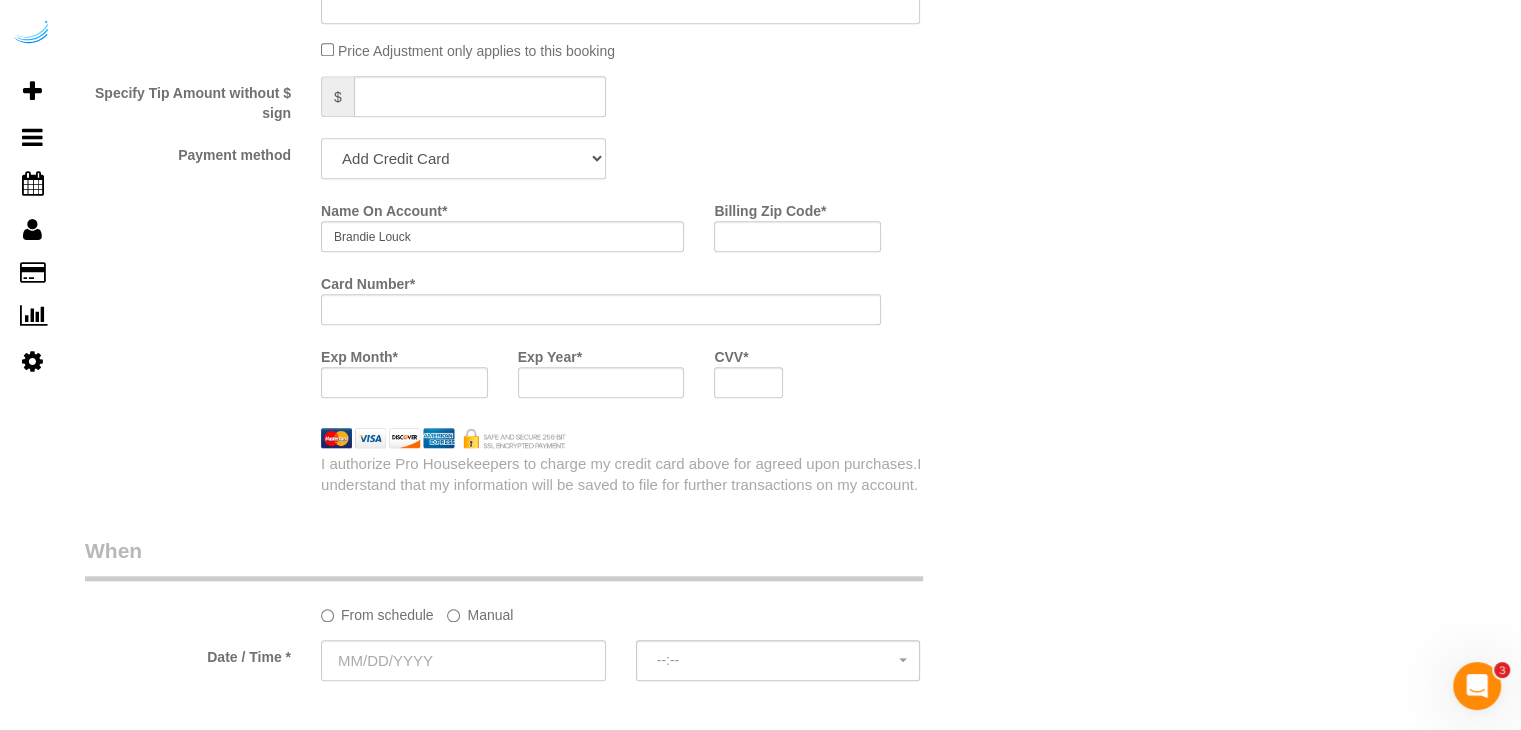 click on "Add Credit Card Cash Check Paypal" 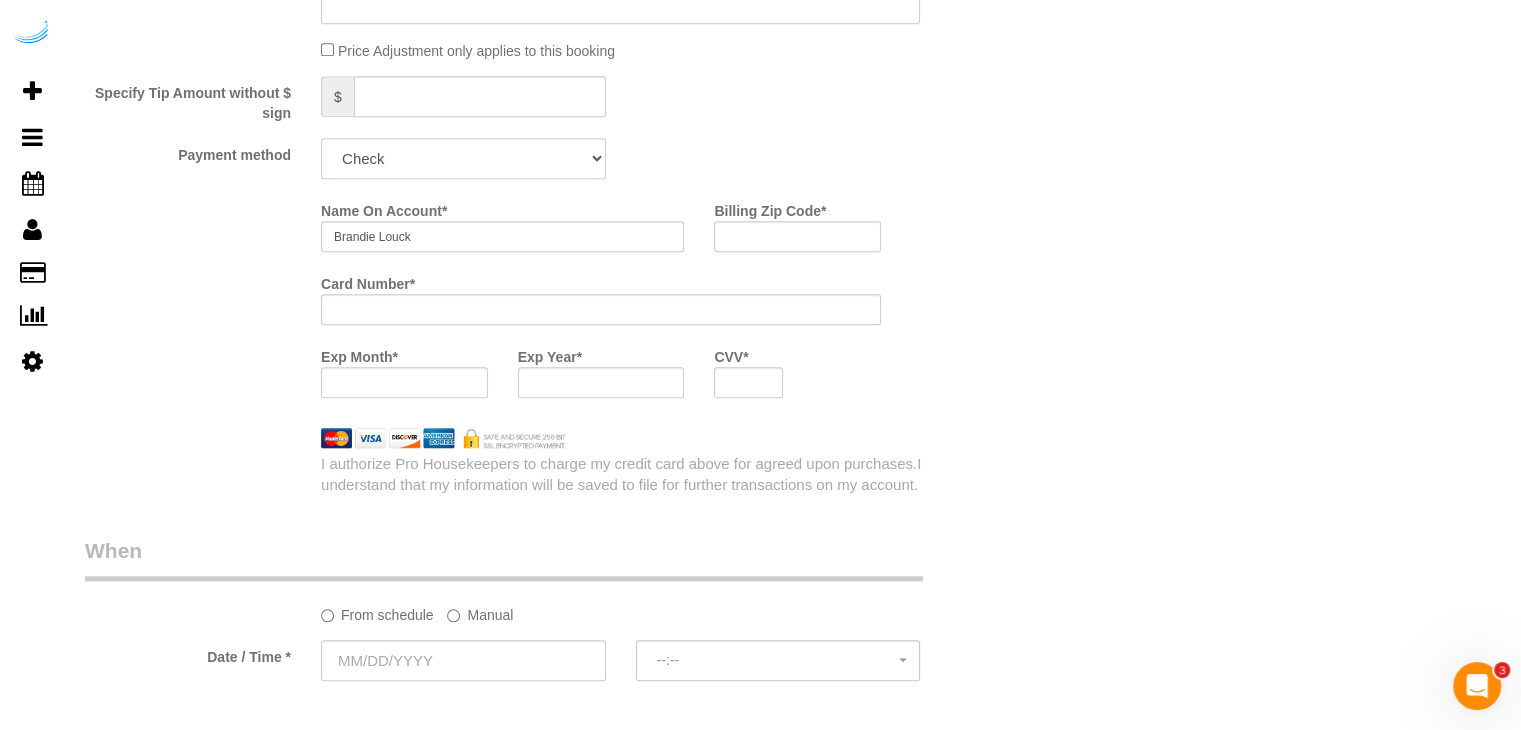 click on "Add Credit Card Cash Check Paypal" 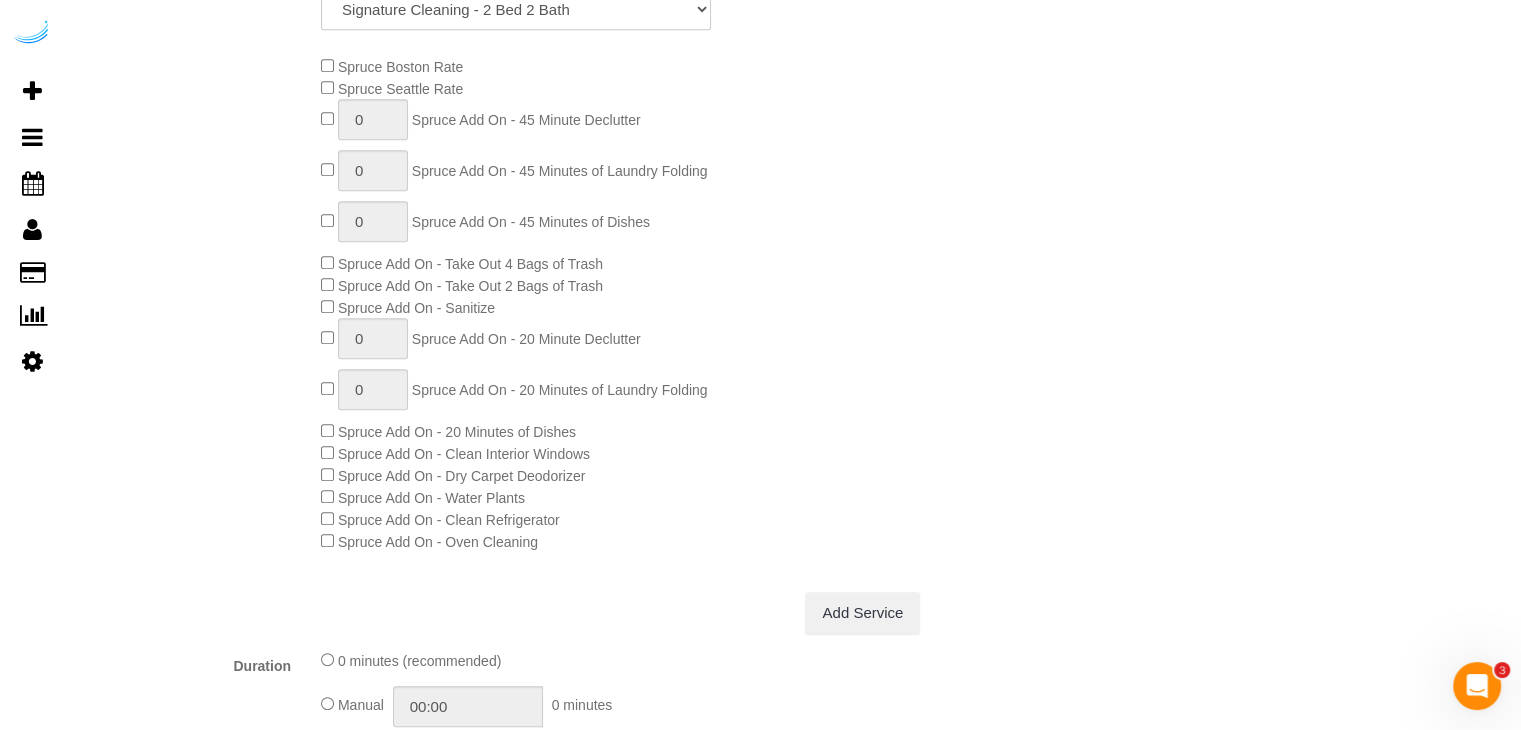 scroll, scrollTop: 1100, scrollLeft: 0, axis: vertical 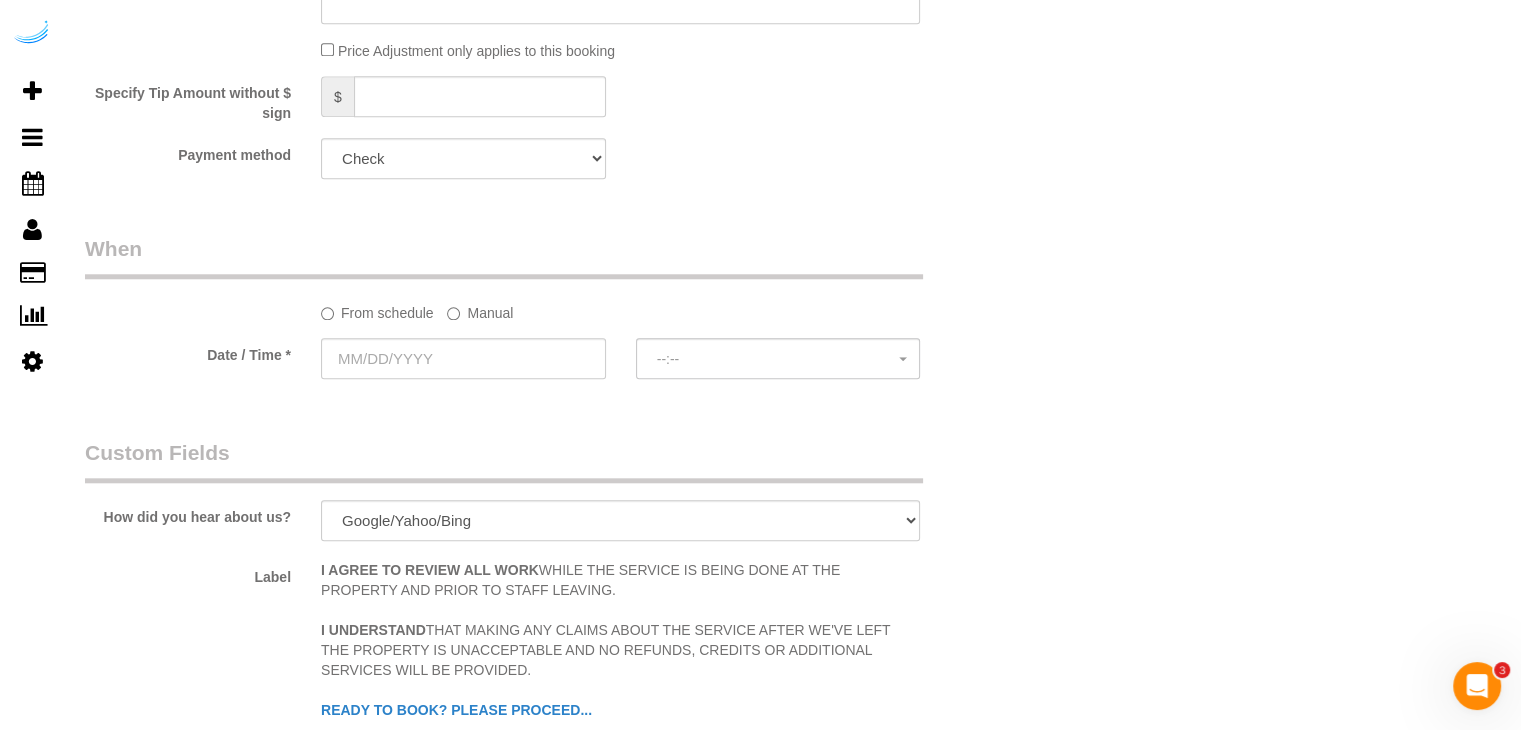 click on "Manual" 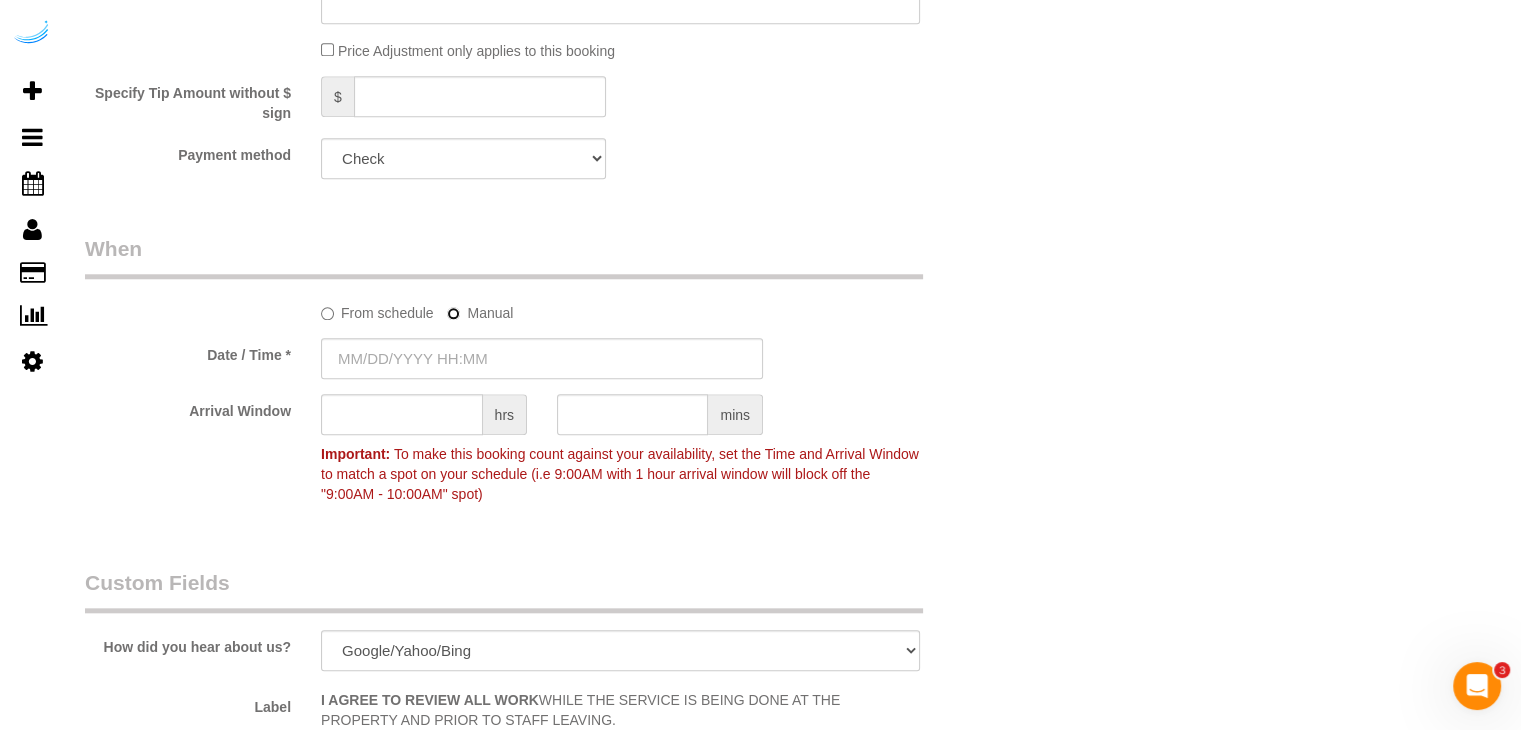 scroll, scrollTop: 1600, scrollLeft: 0, axis: vertical 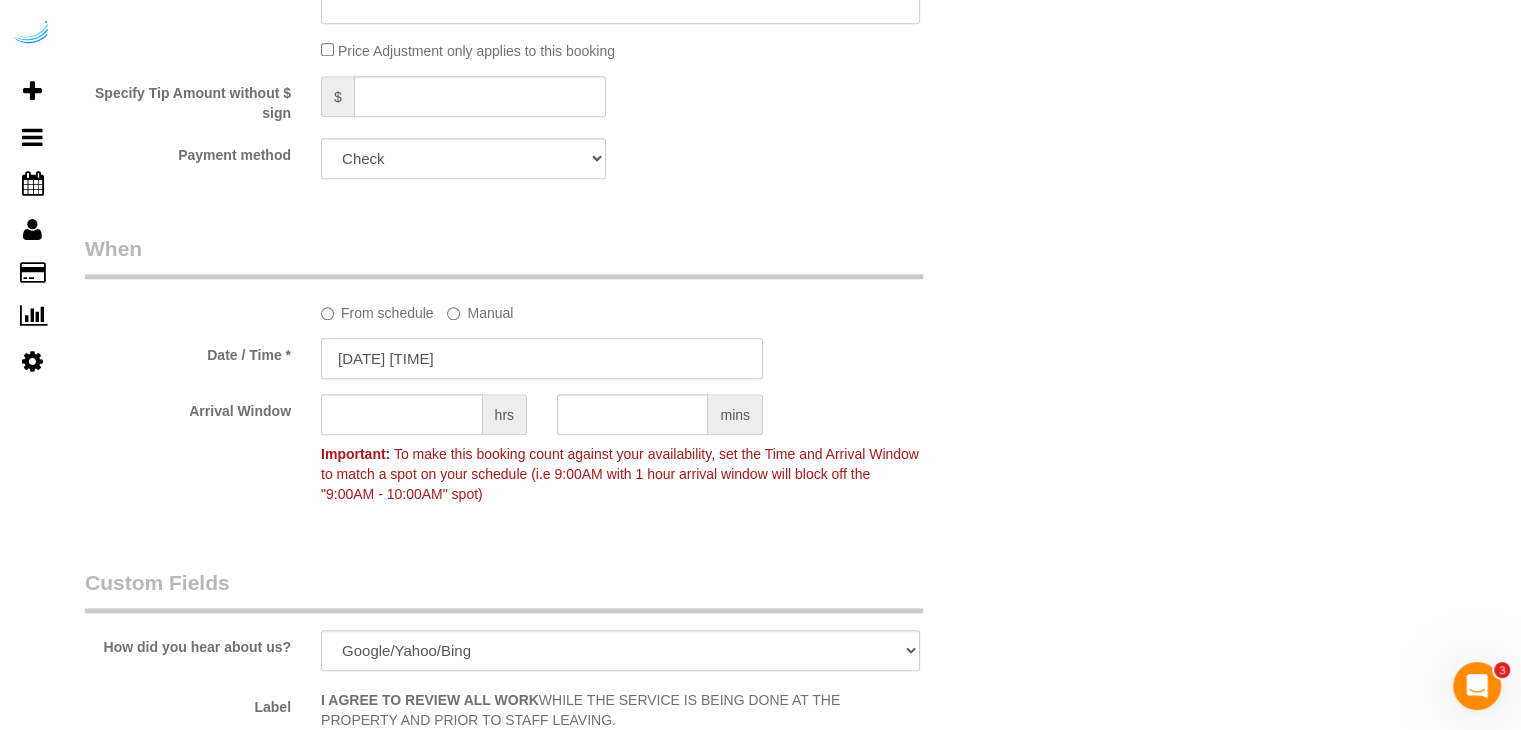 click on "[DATE] [TIME]" at bounding box center [542, 358] 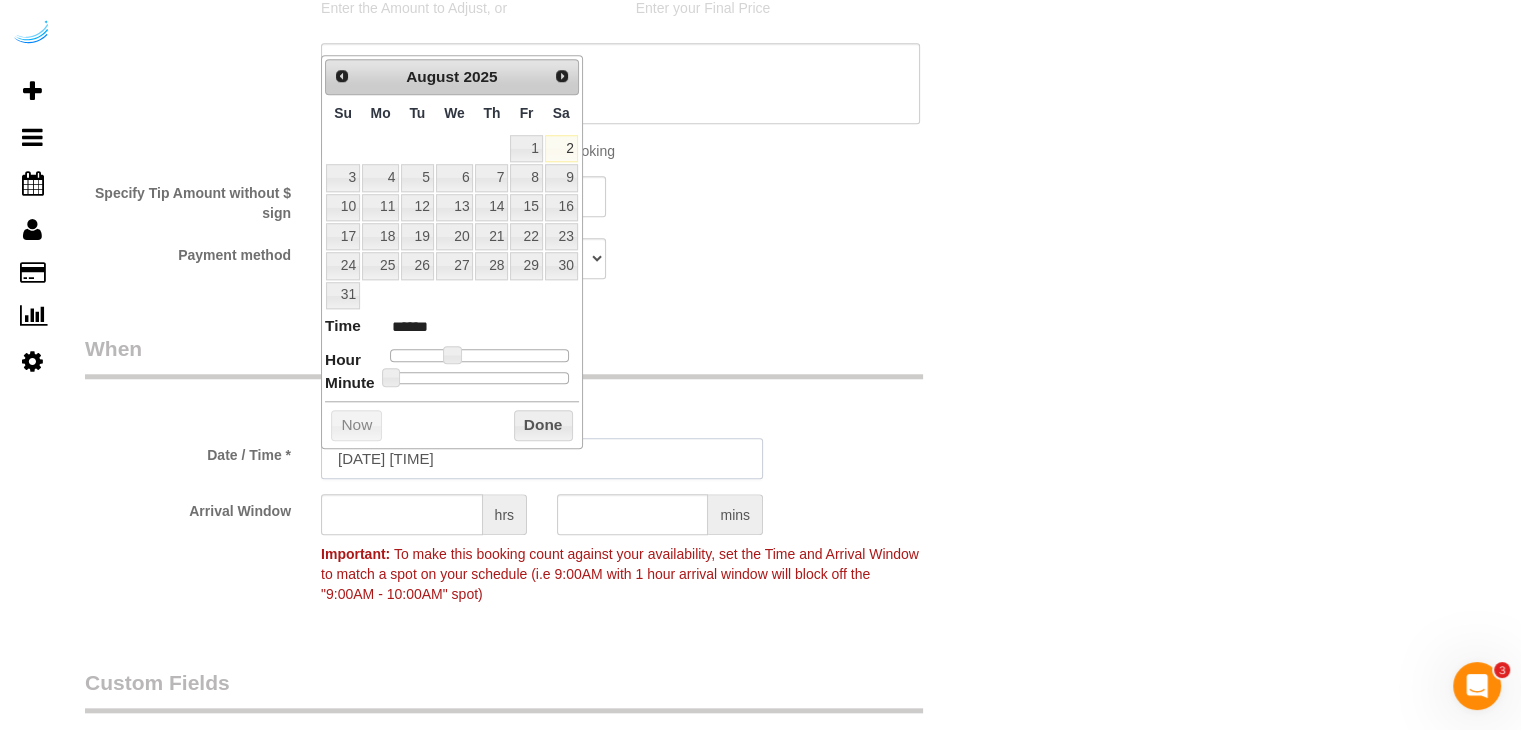 scroll, scrollTop: 1800, scrollLeft: 0, axis: vertical 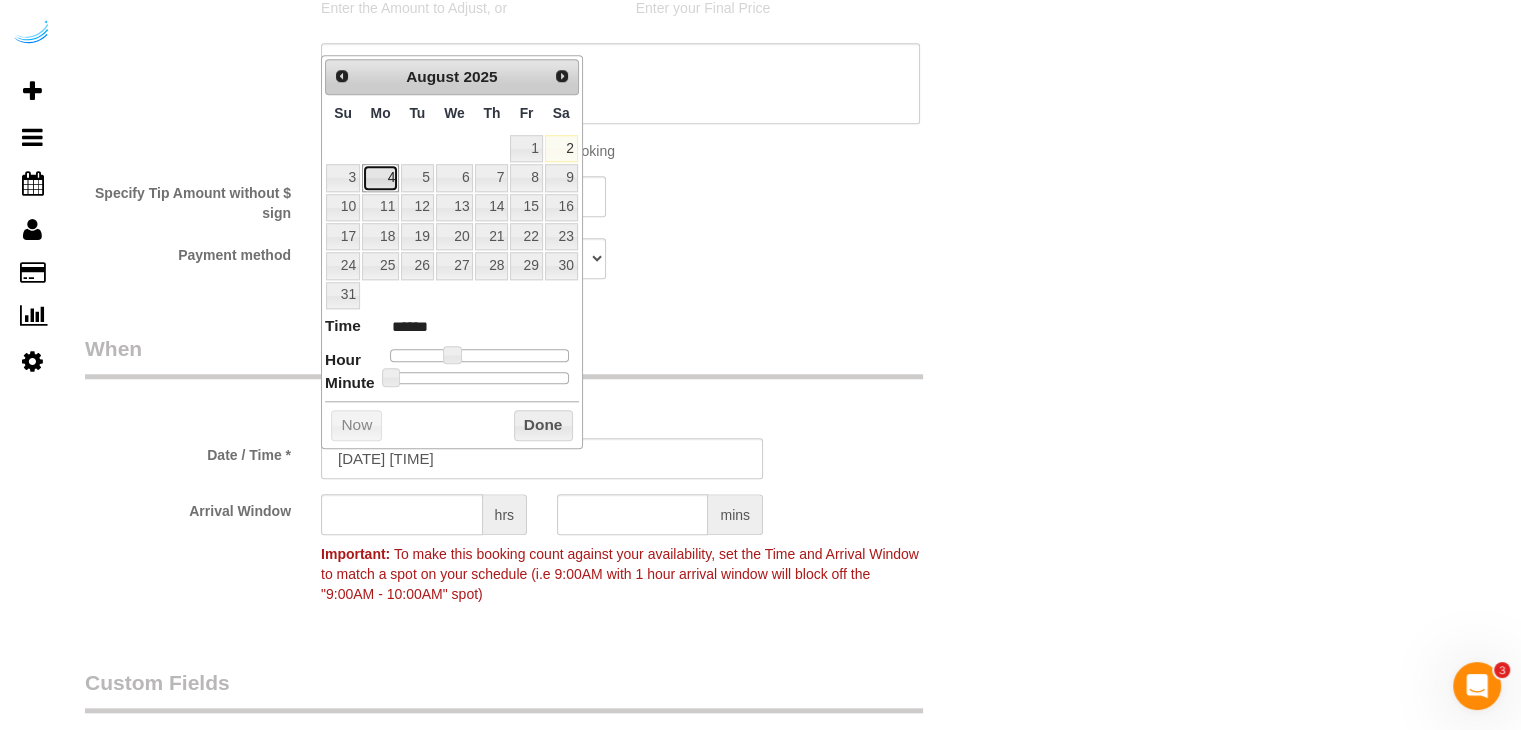 click on "4" at bounding box center [380, 177] 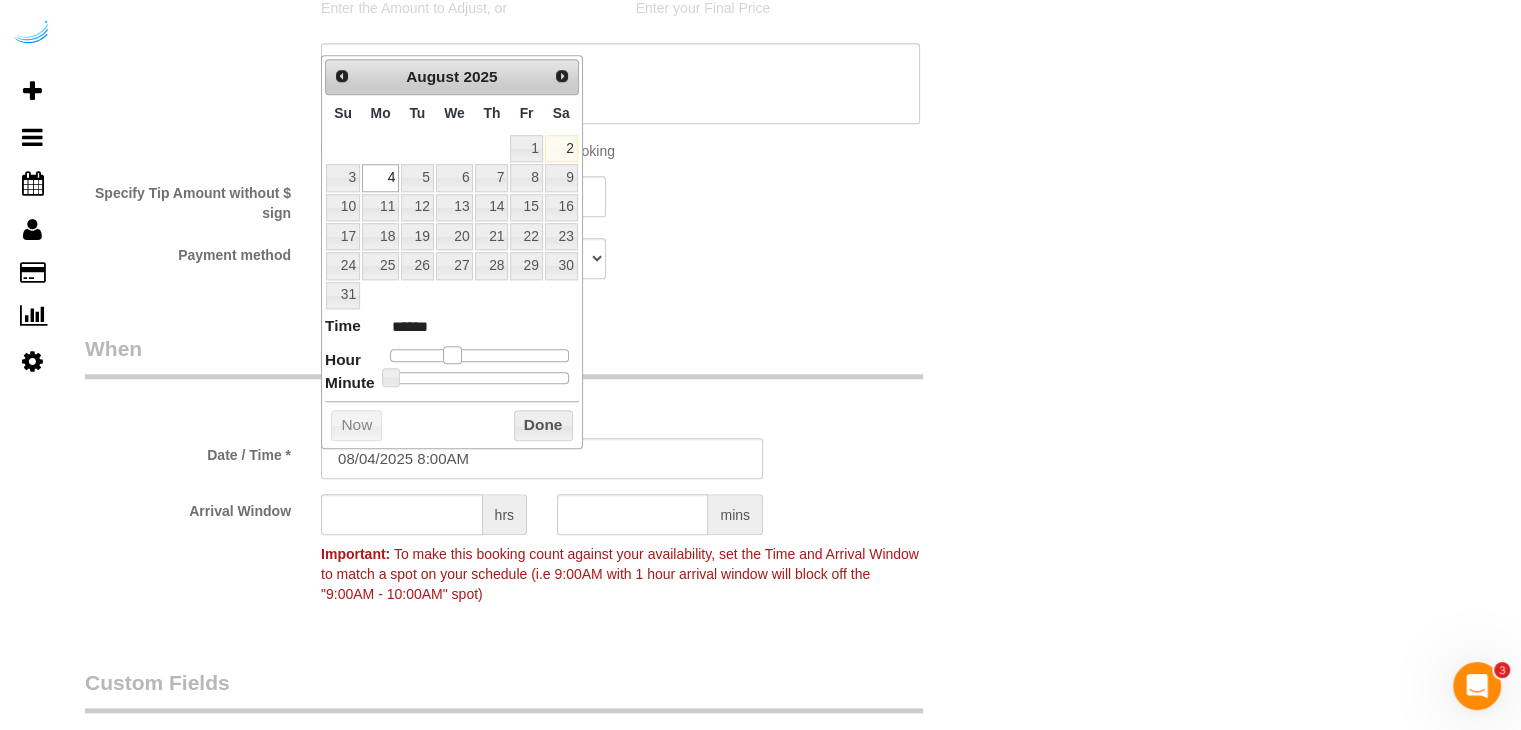 type on "08/04/2025 9:00AM" 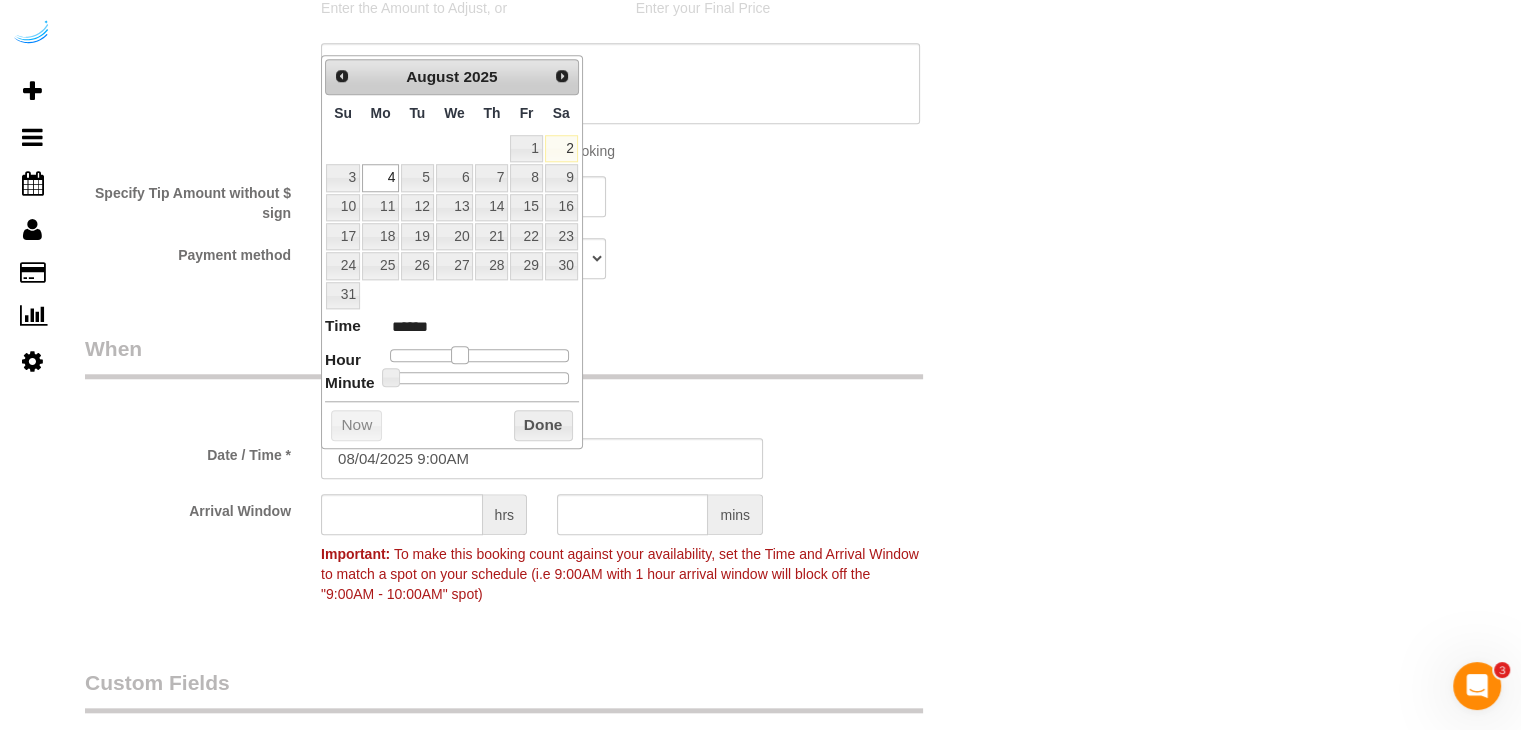 click at bounding box center (460, 355) 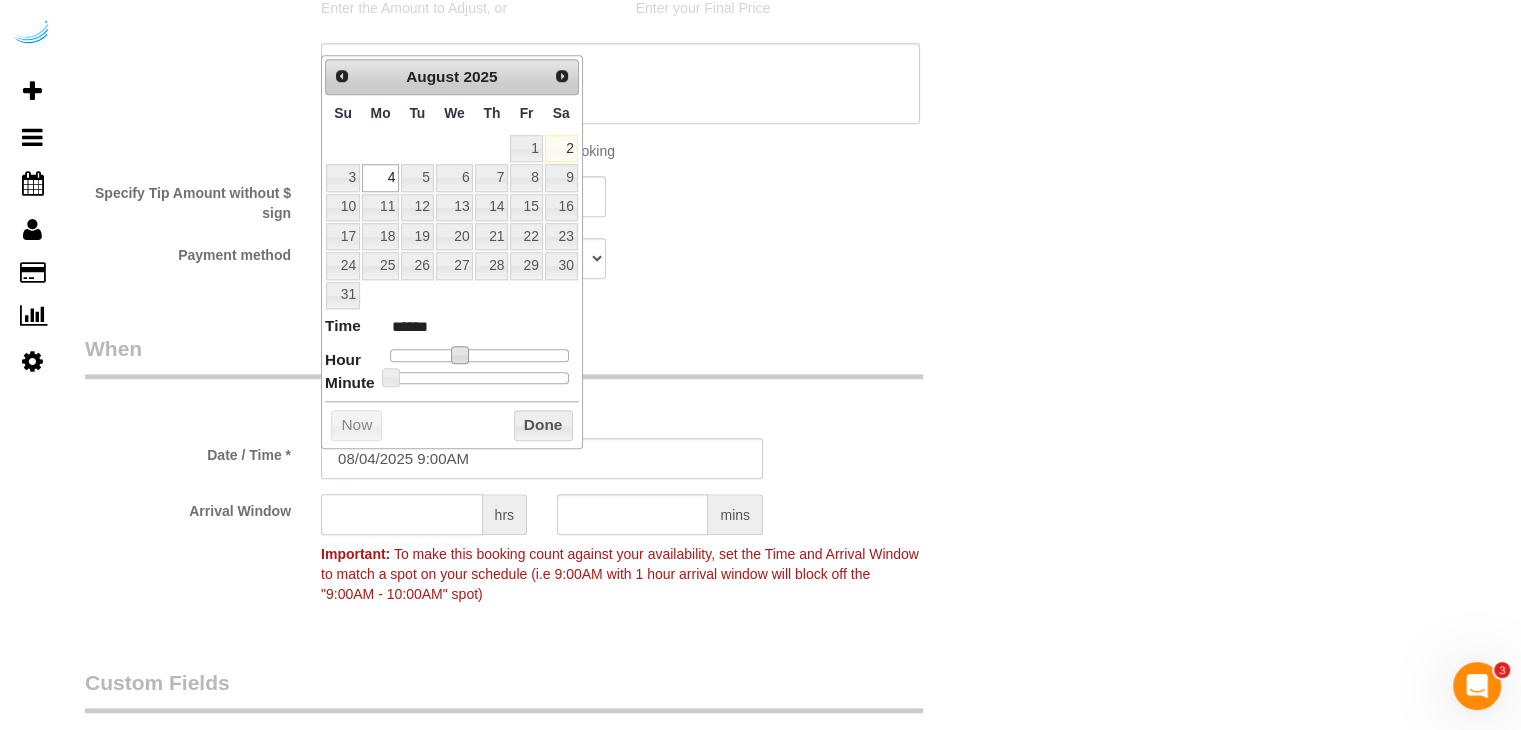 click 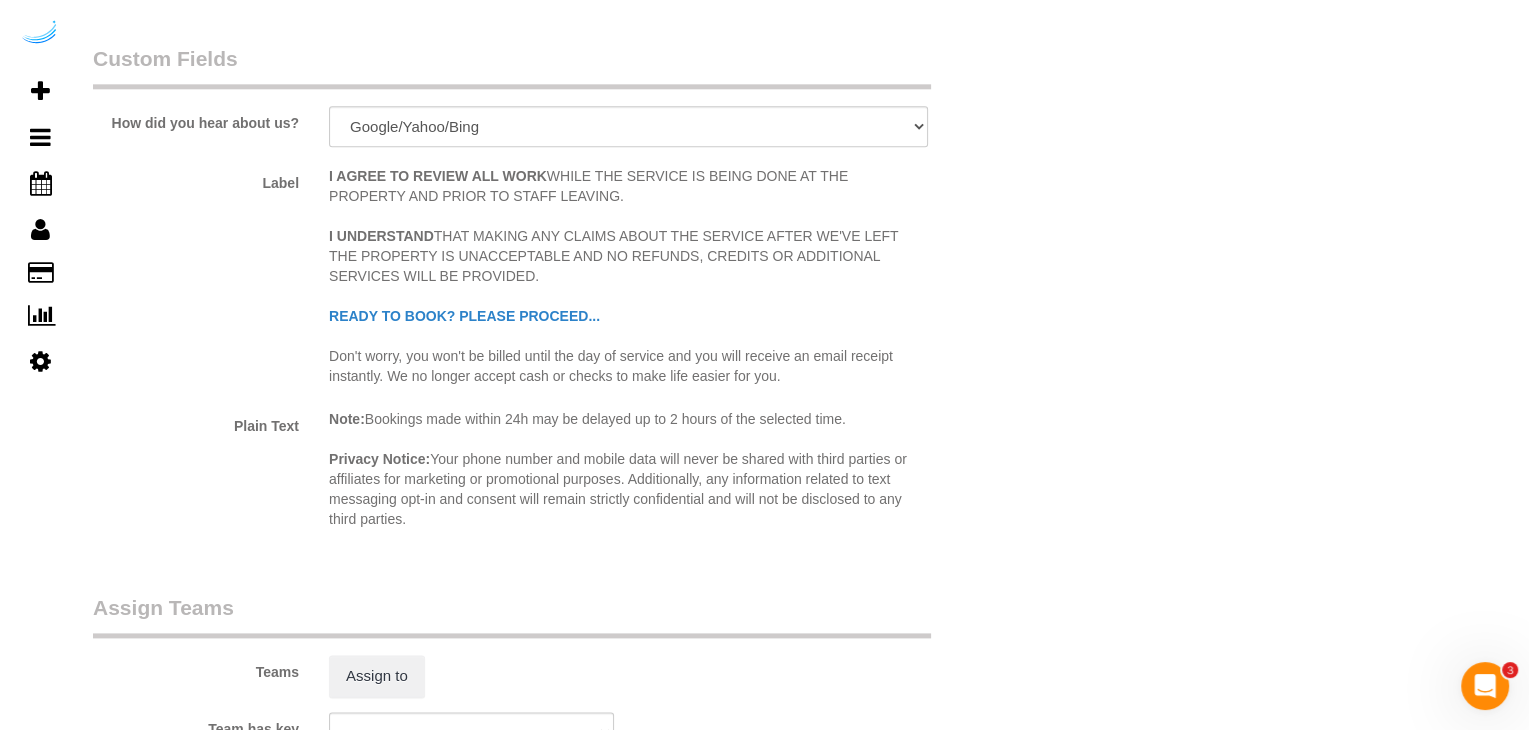 scroll, scrollTop: 2800, scrollLeft: 0, axis: vertical 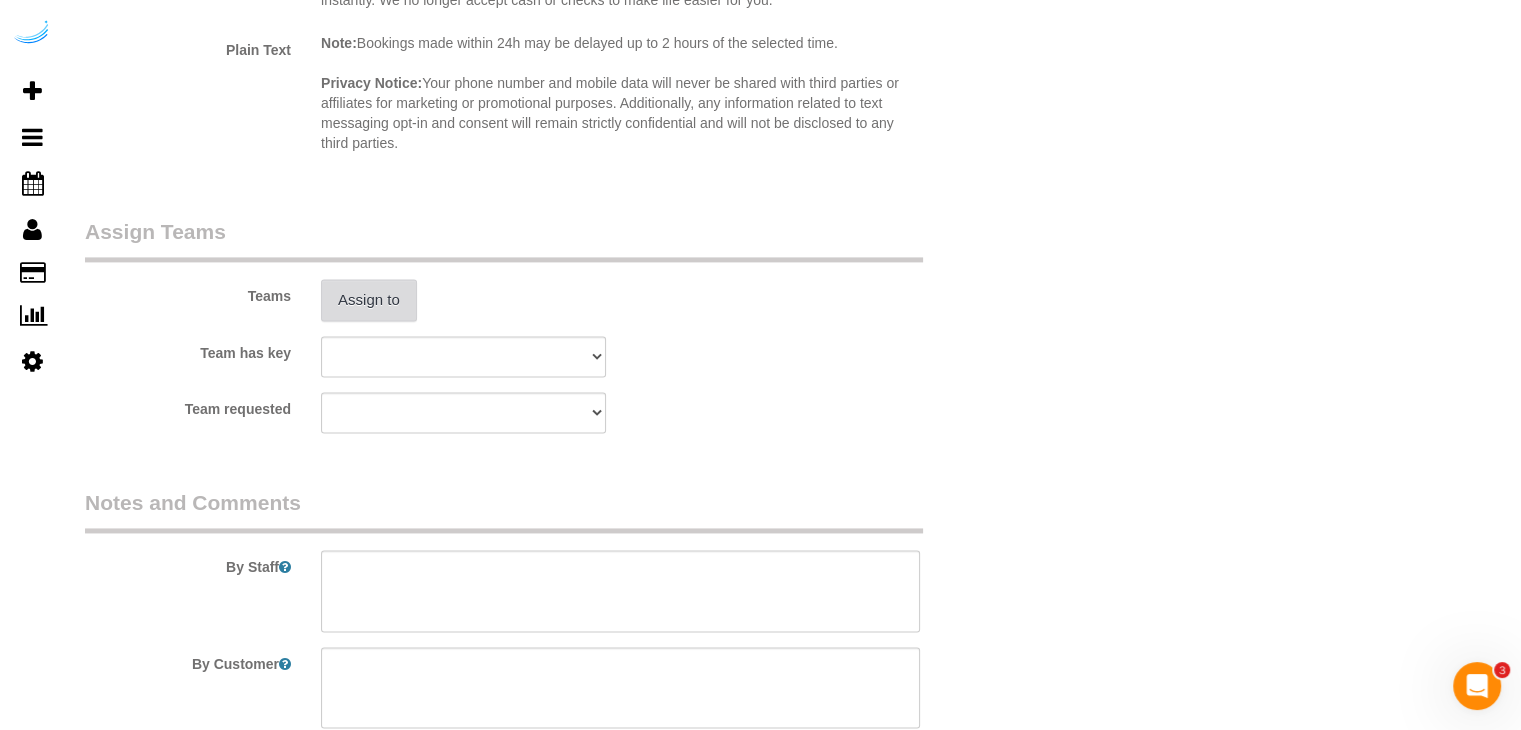 type on "4" 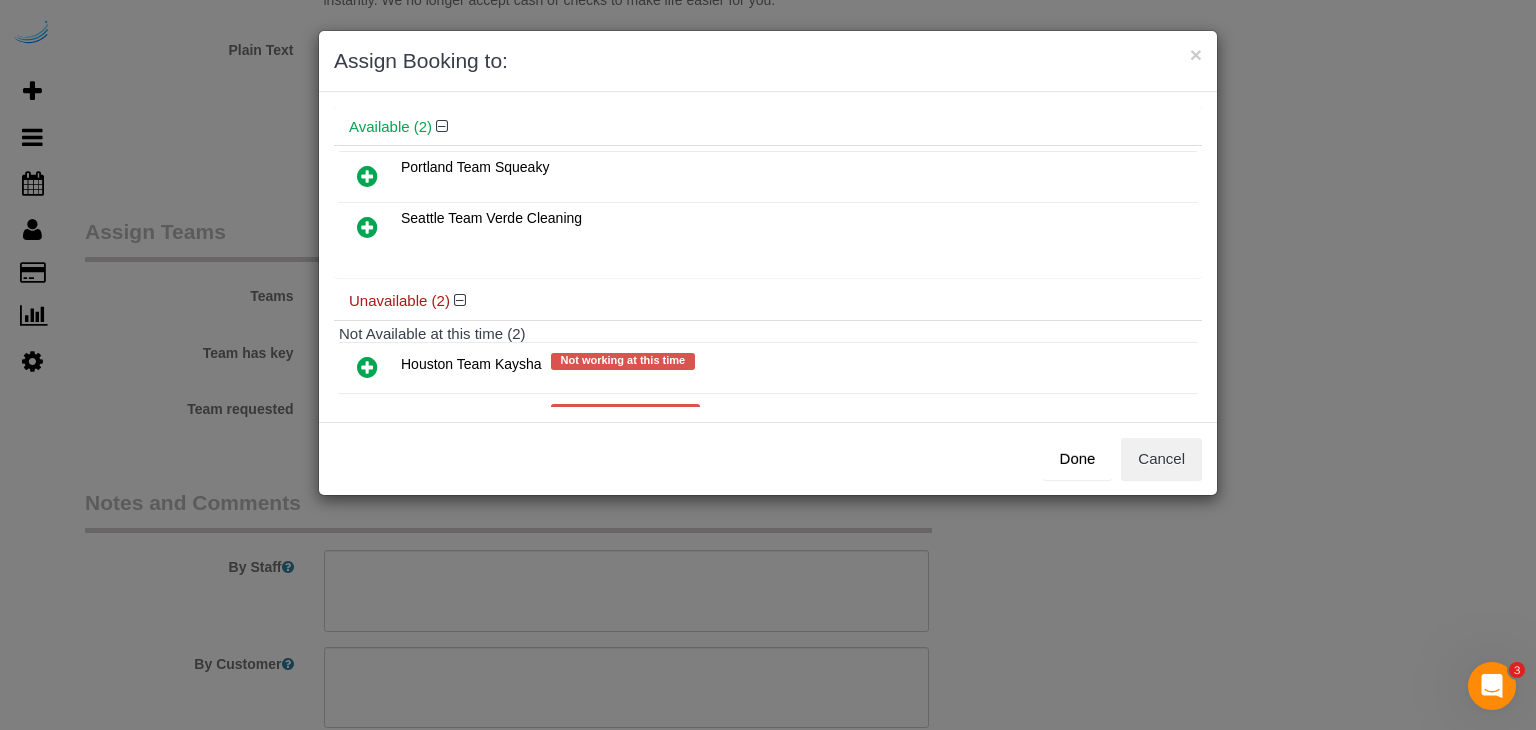 scroll, scrollTop: 138, scrollLeft: 0, axis: vertical 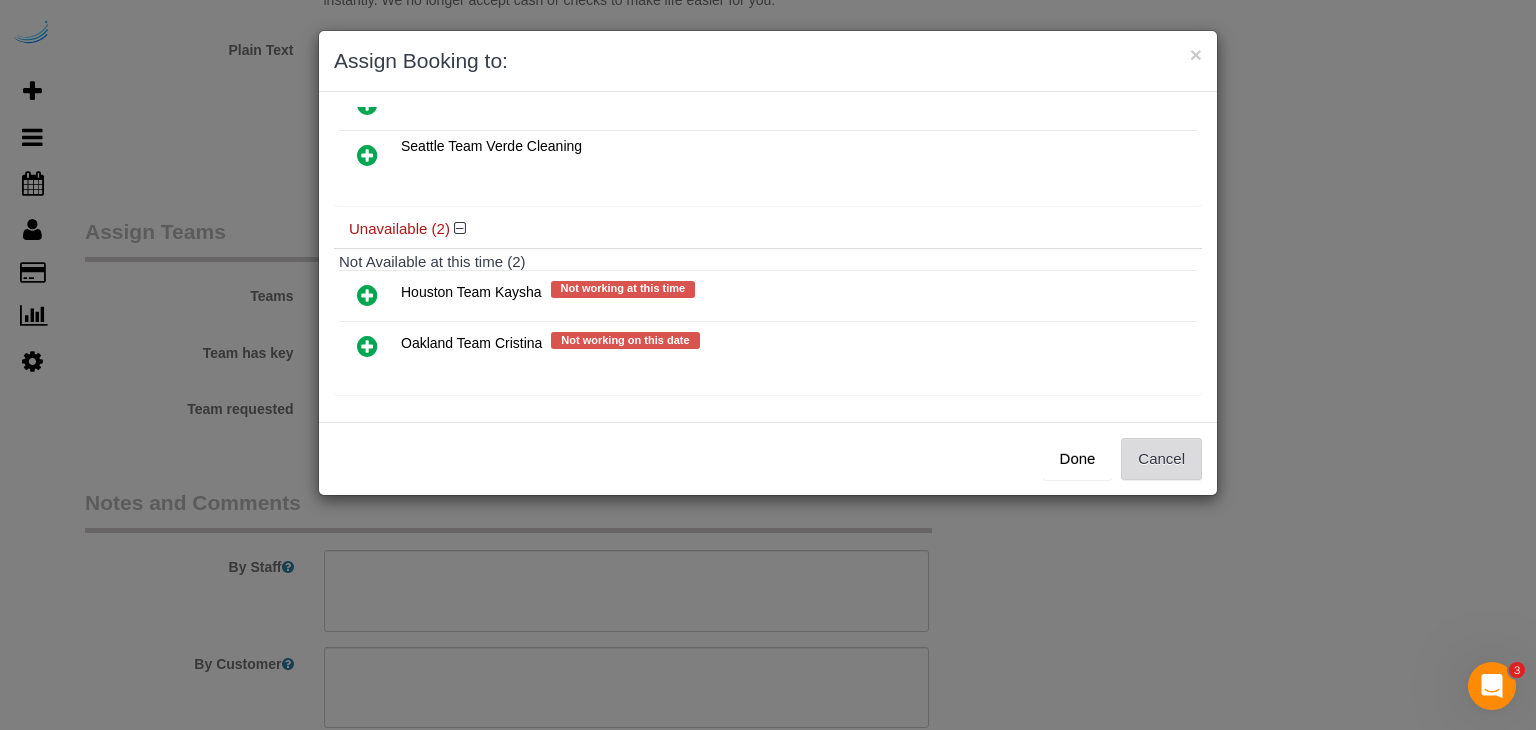 click on "Cancel" at bounding box center (1161, 459) 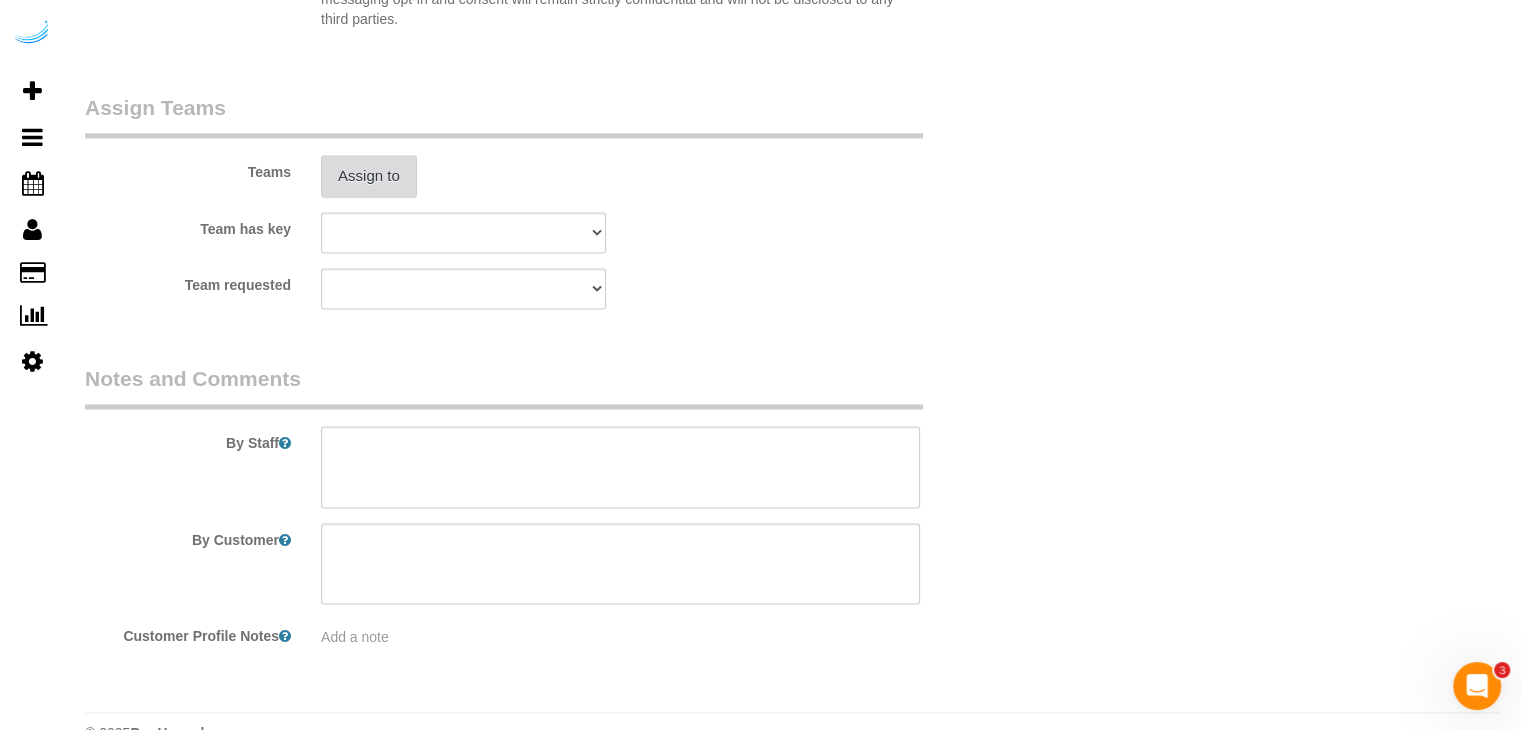 scroll, scrollTop: 2971, scrollLeft: 0, axis: vertical 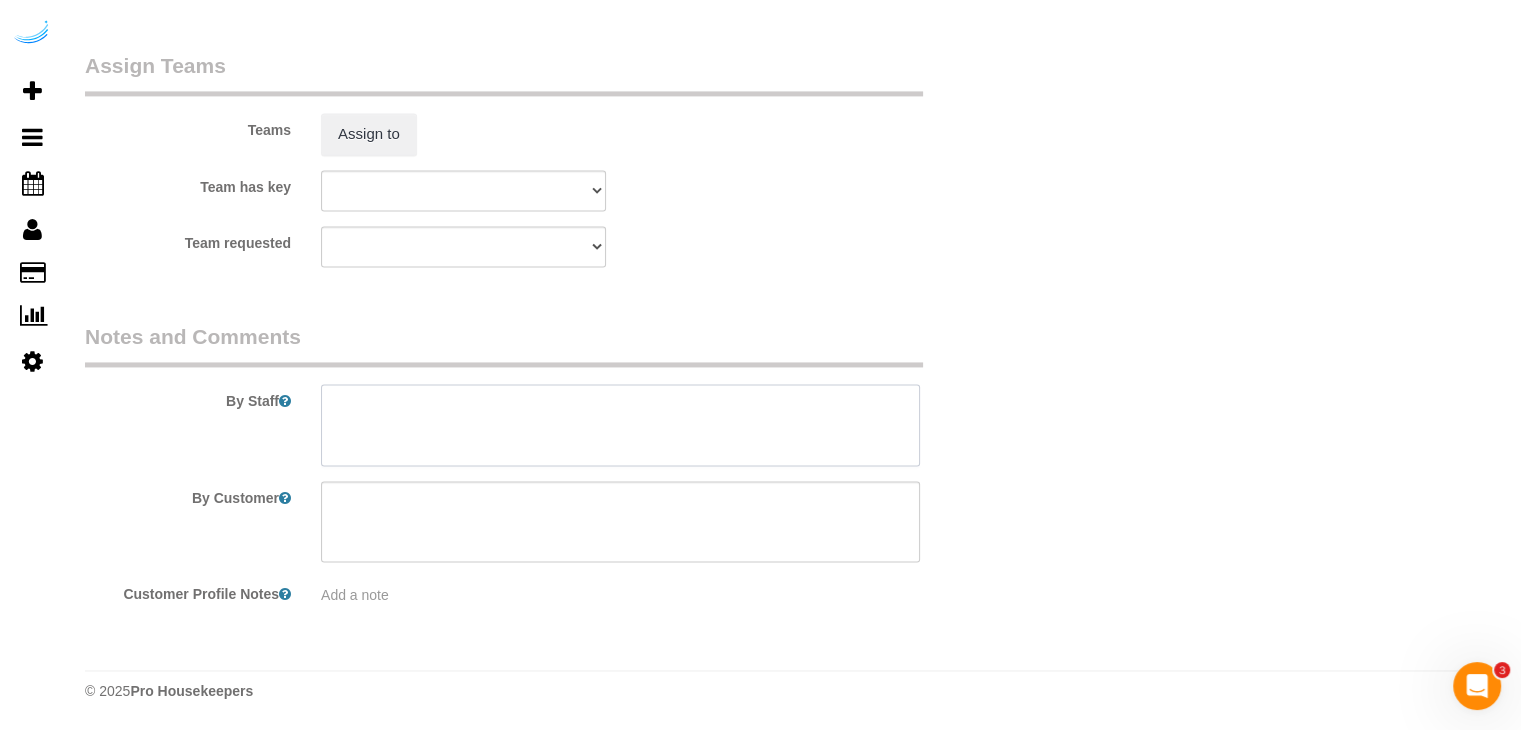 click at bounding box center [620, 425] 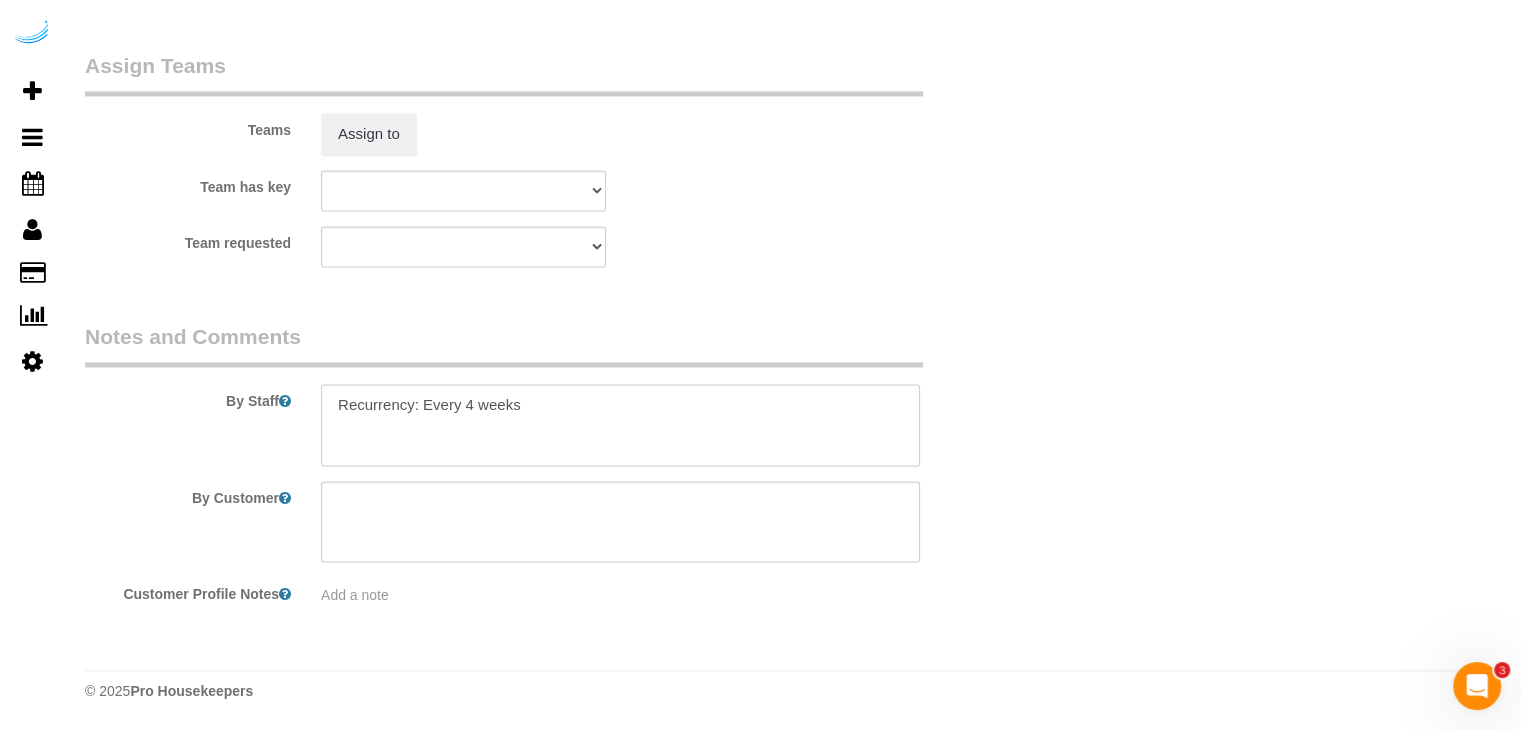 paste on "Permanent Notes:No notes from this customer.Today's Notes:No notes from this service.
Entry Method: Key with main office
Details:
Someone at front desk after 9:00
Additional Notes:
Mop living room kitchen bathroom floors, dust wipe off window sills
Housekeeping Notes:" 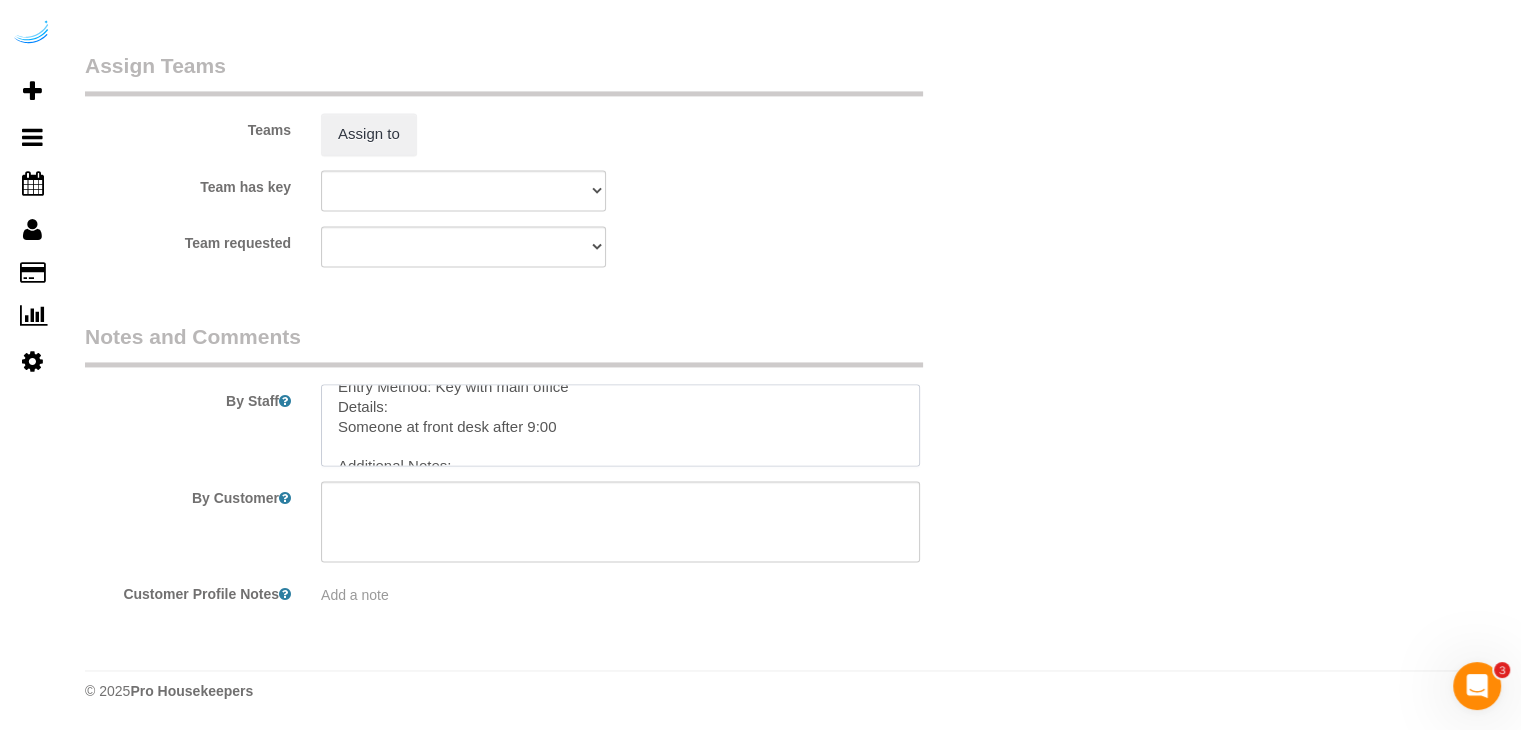 scroll, scrollTop: 0, scrollLeft: 0, axis: both 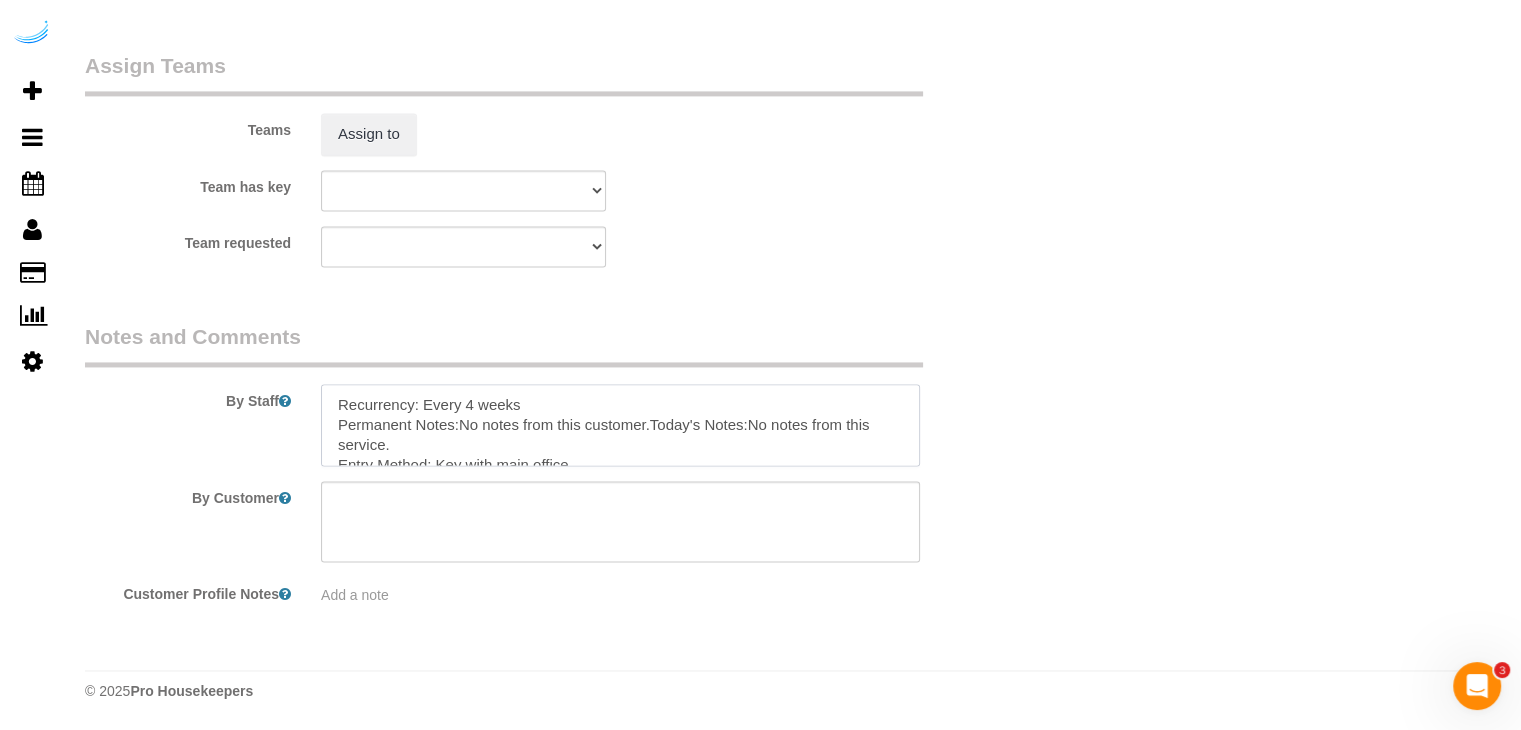 type on "Recurrency: Every 4 weeks
Permanent Notes:No notes from this customer.Today's Notes:No notes from this service.
Entry Method: Key with main office
Details:
Someone at front desk after 9:00
Additional Notes:
Mop living room kitchen bathroom floors, dust wipe off window sills
Housekeeping Notes:" 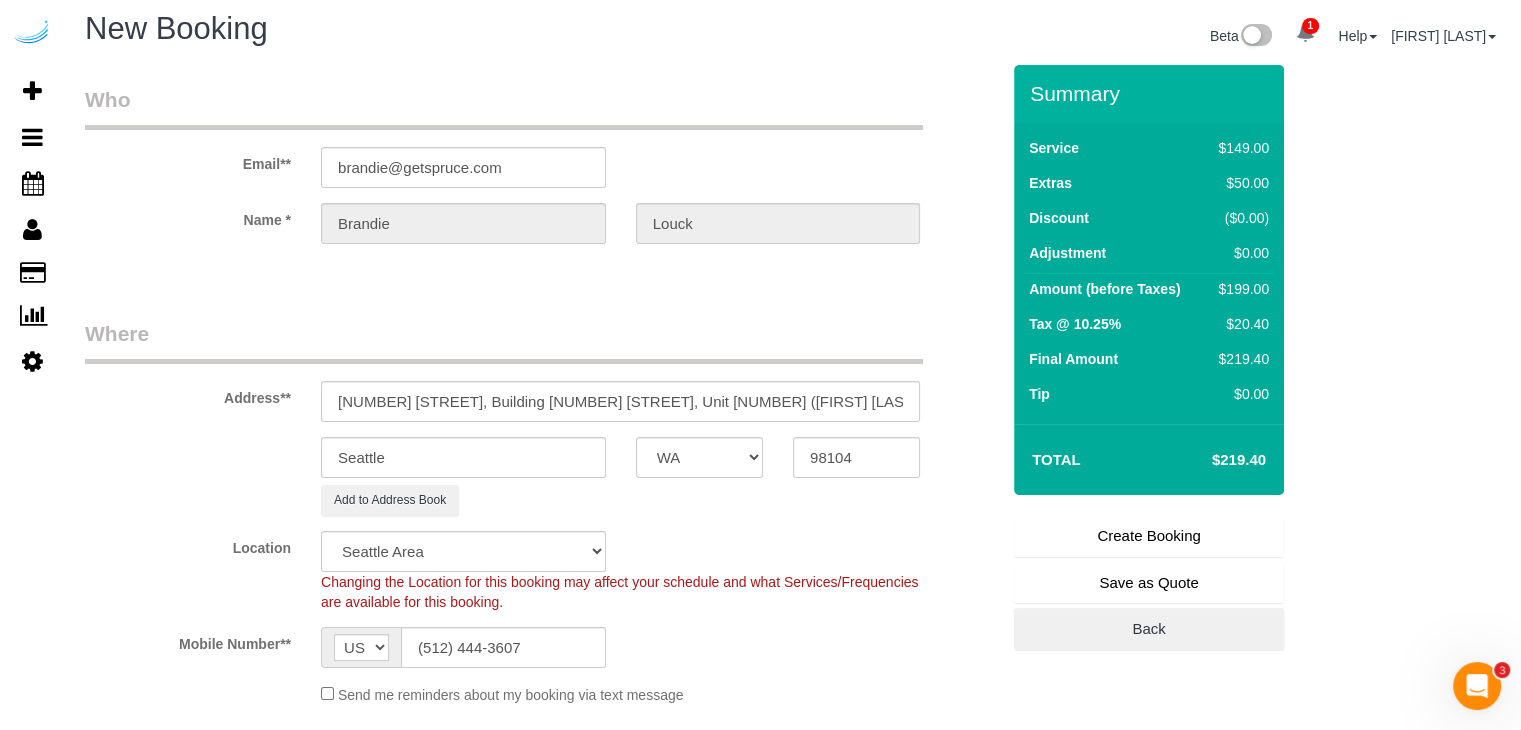 scroll, scrollTop: 0, scrollLeft: 0, axis: both 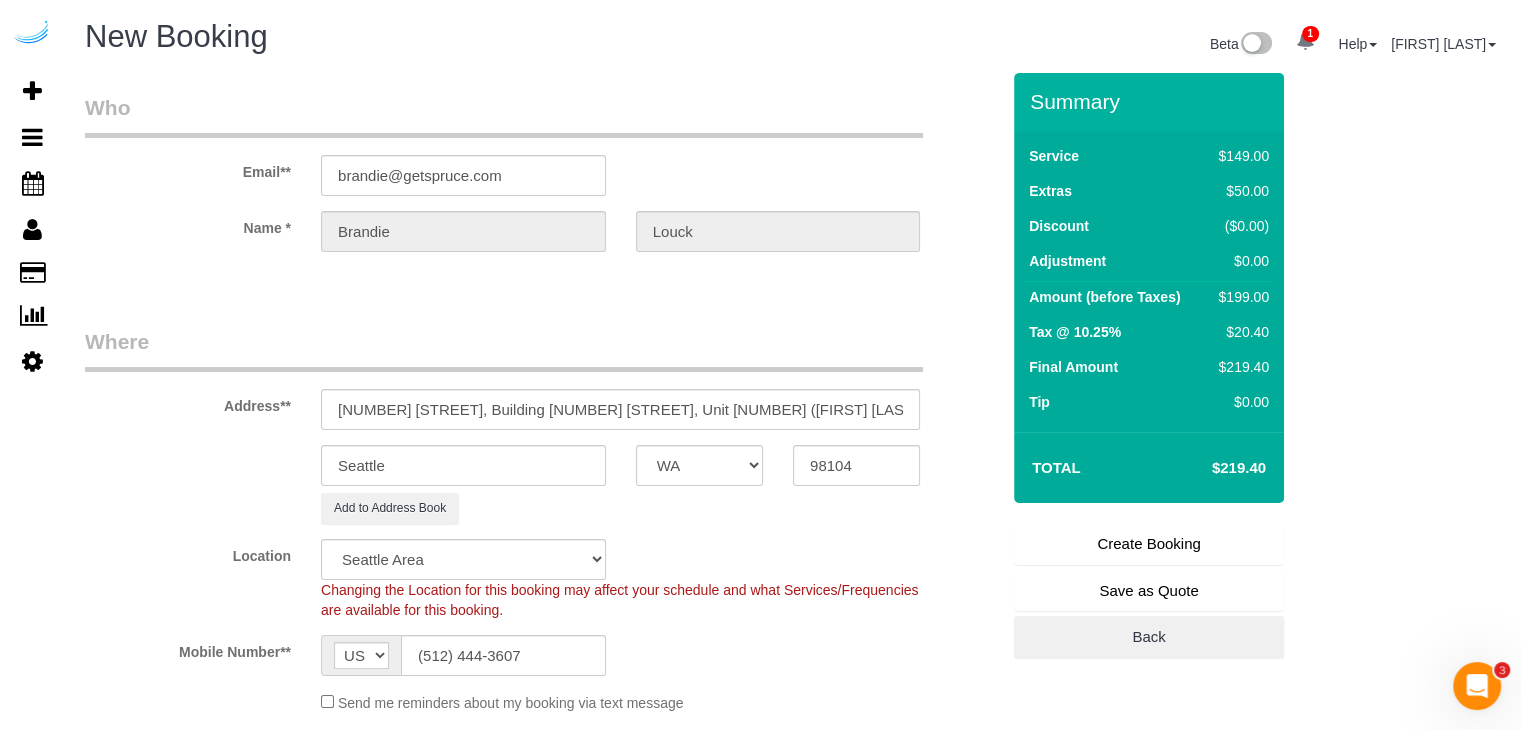 click on "Create Booking" at bounding box center (1149, 544) 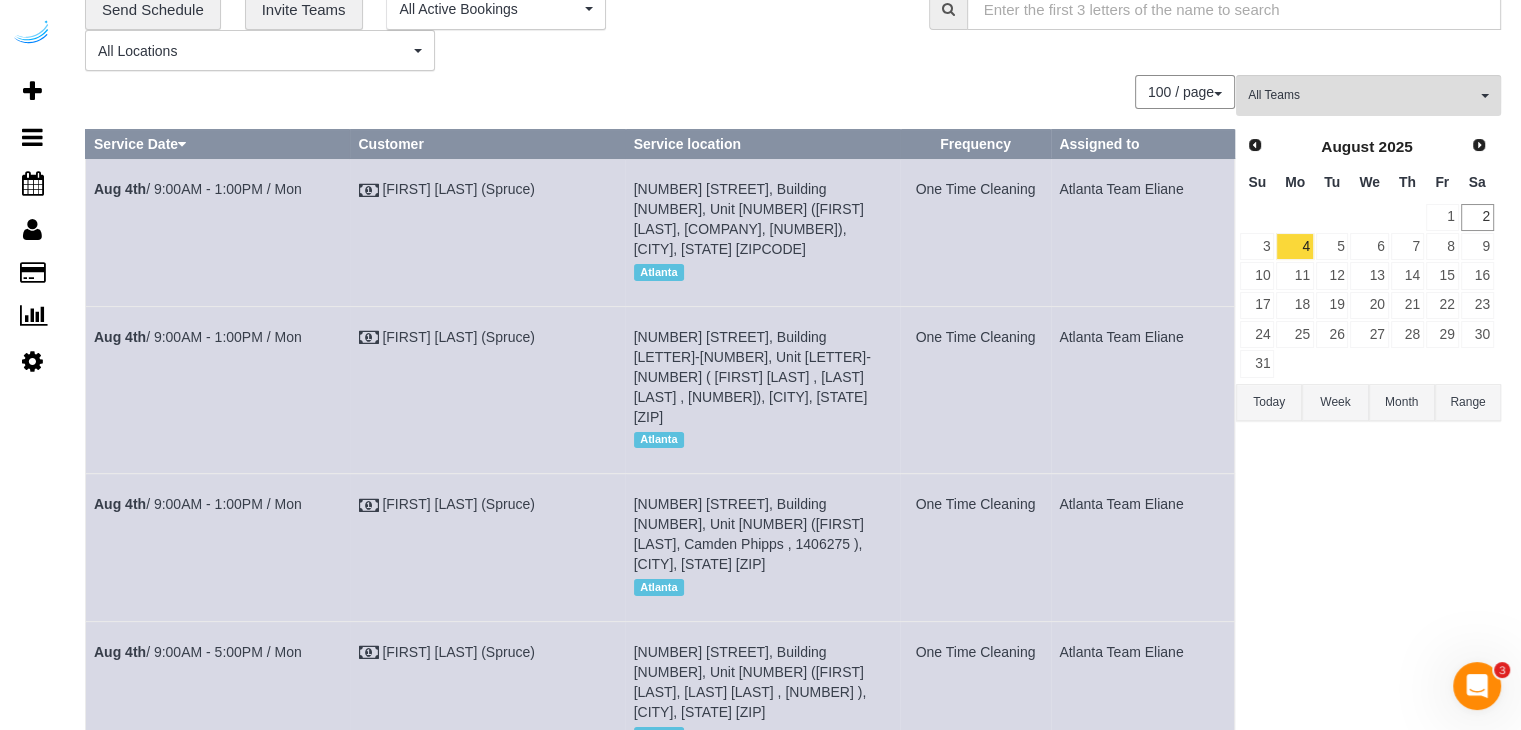 scroll, scrollTop: 0, scrollLeft: 0, axis: both 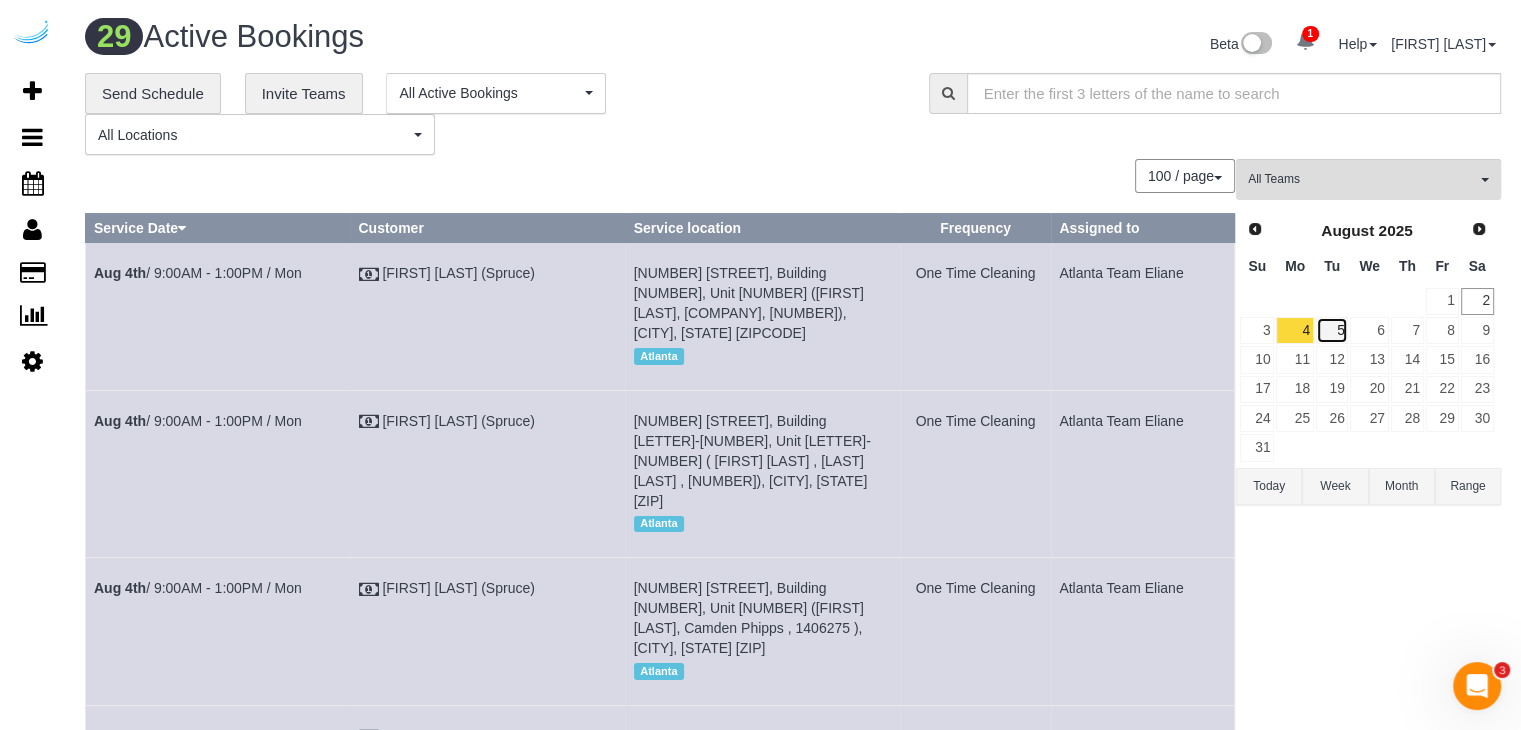 click on "5" at bounding box center (1332, 330) 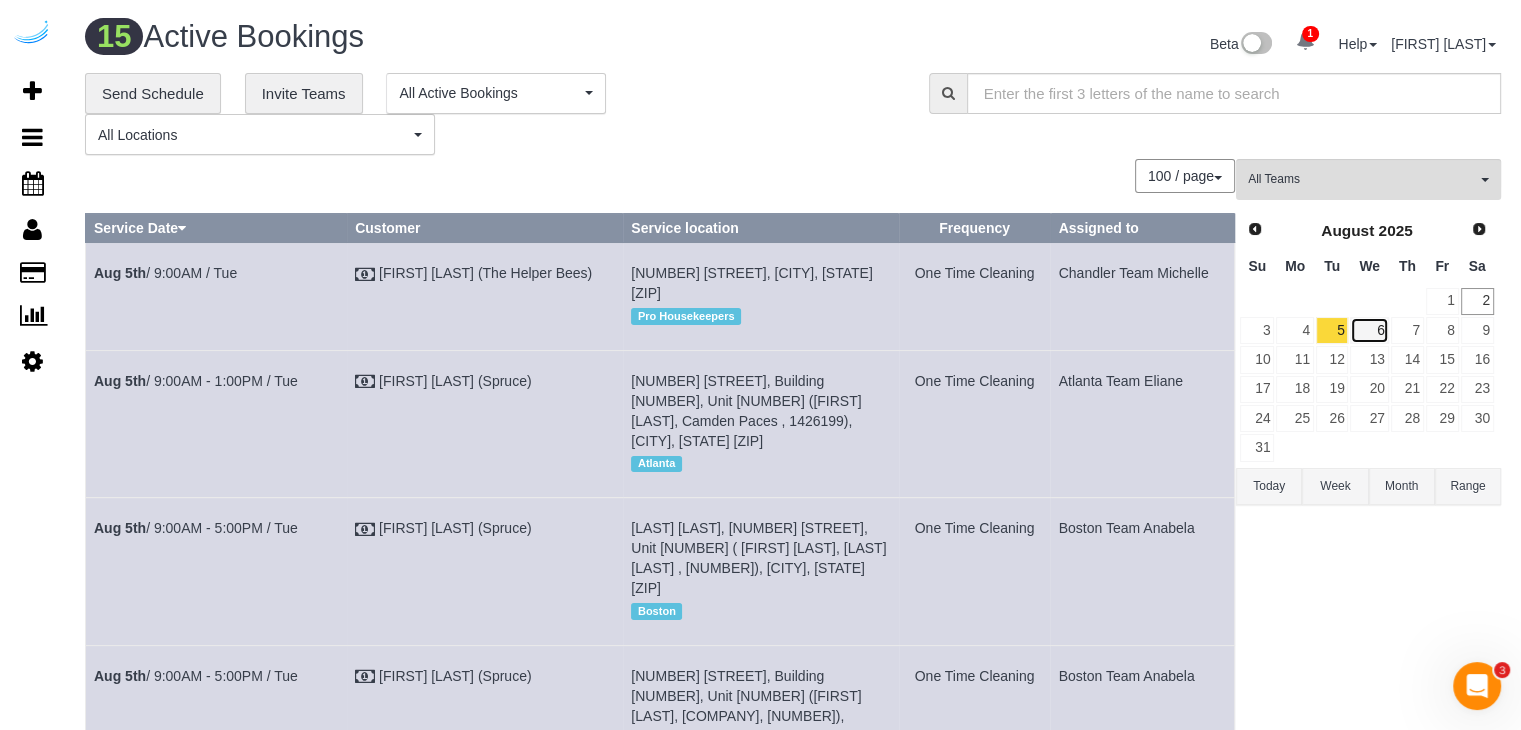 click on "6" at bounding box center [1369, 330] 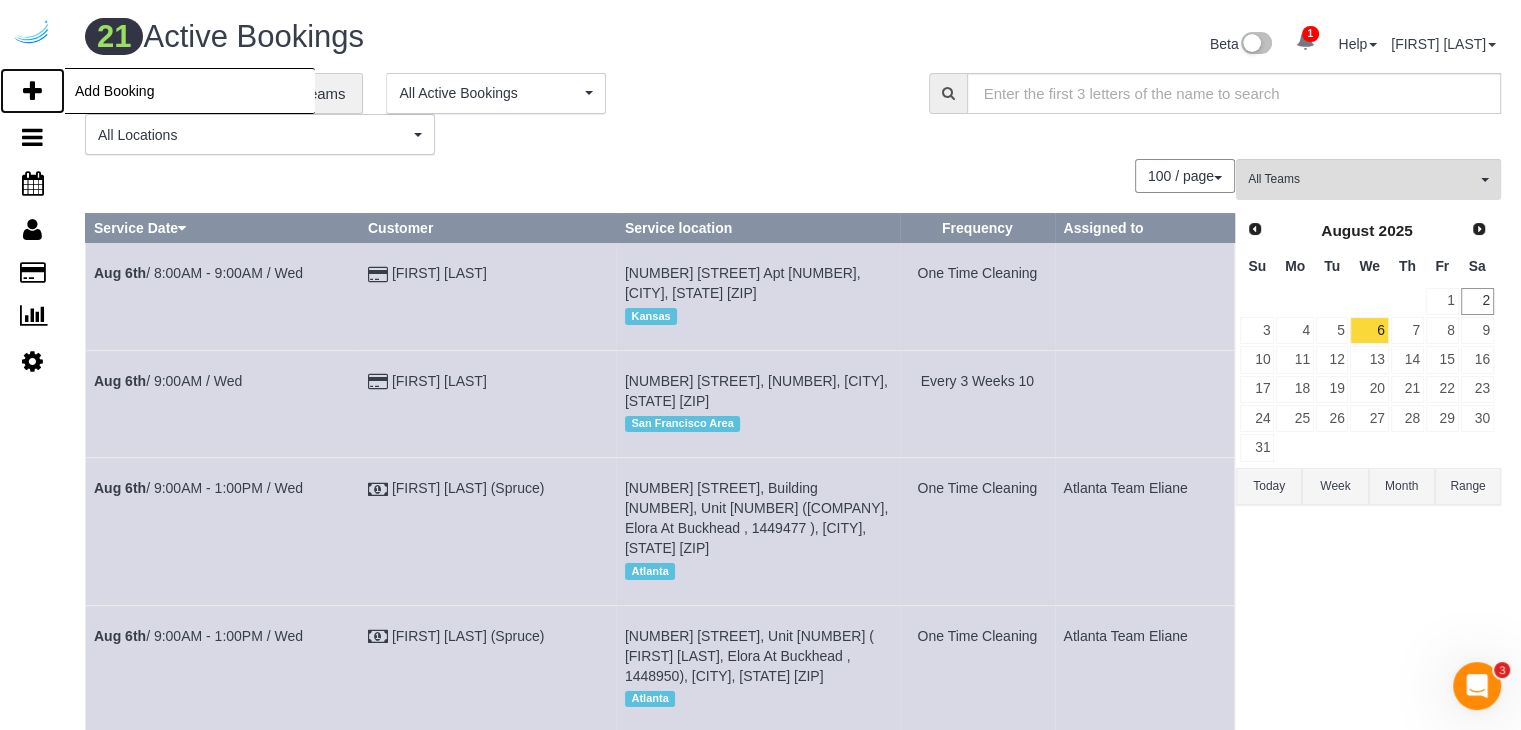 click at bounding box center [32, 91] 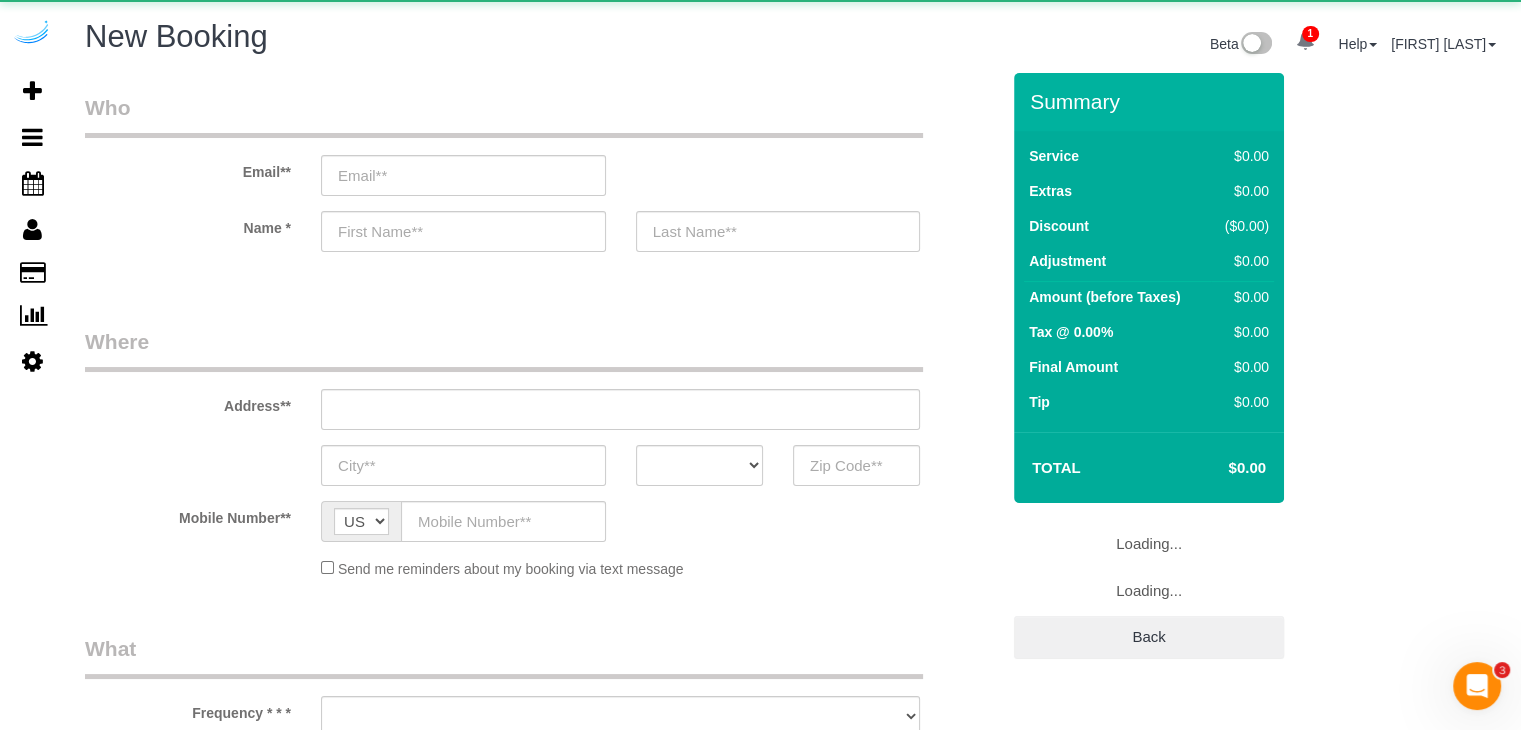 select on "object:30212" 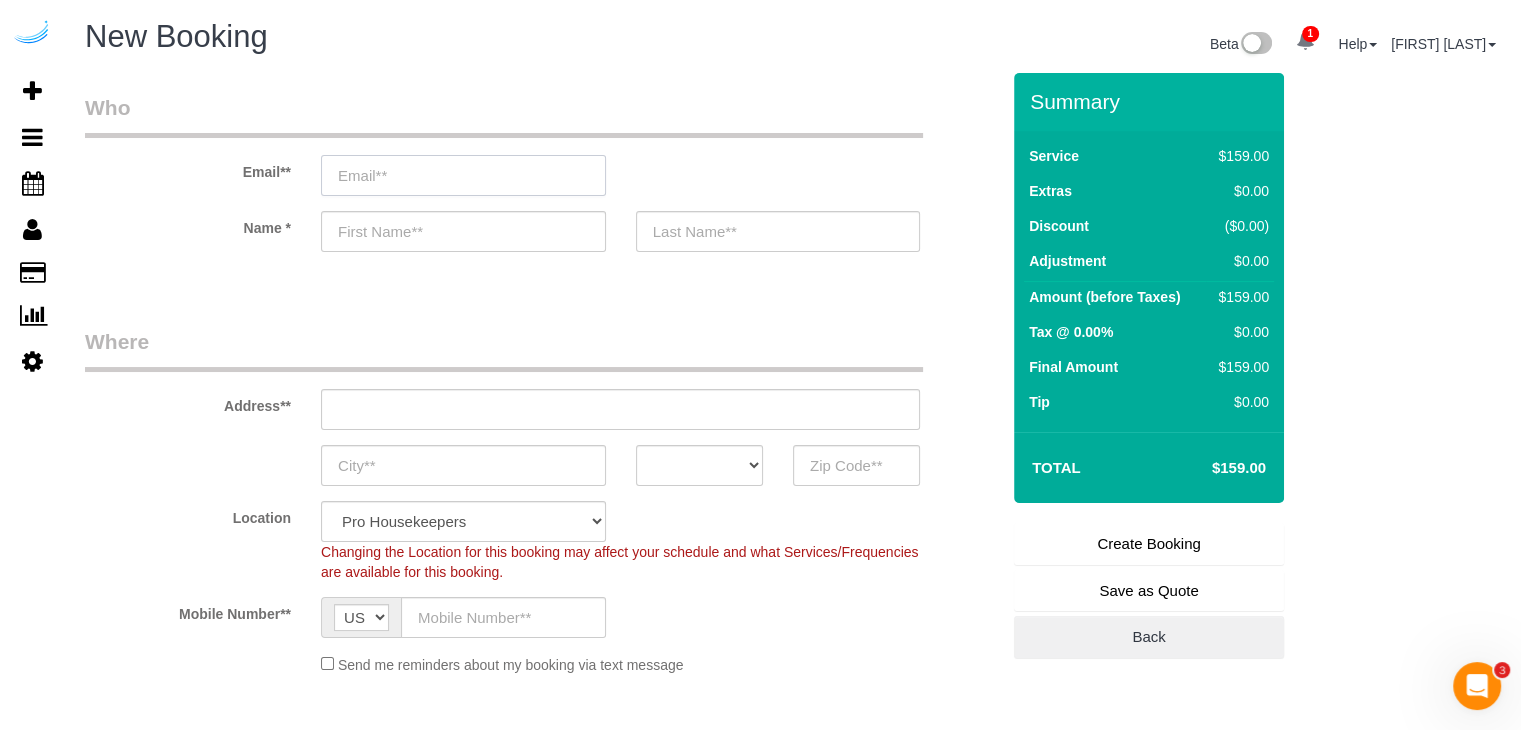 click at bounding box center (463, 175) 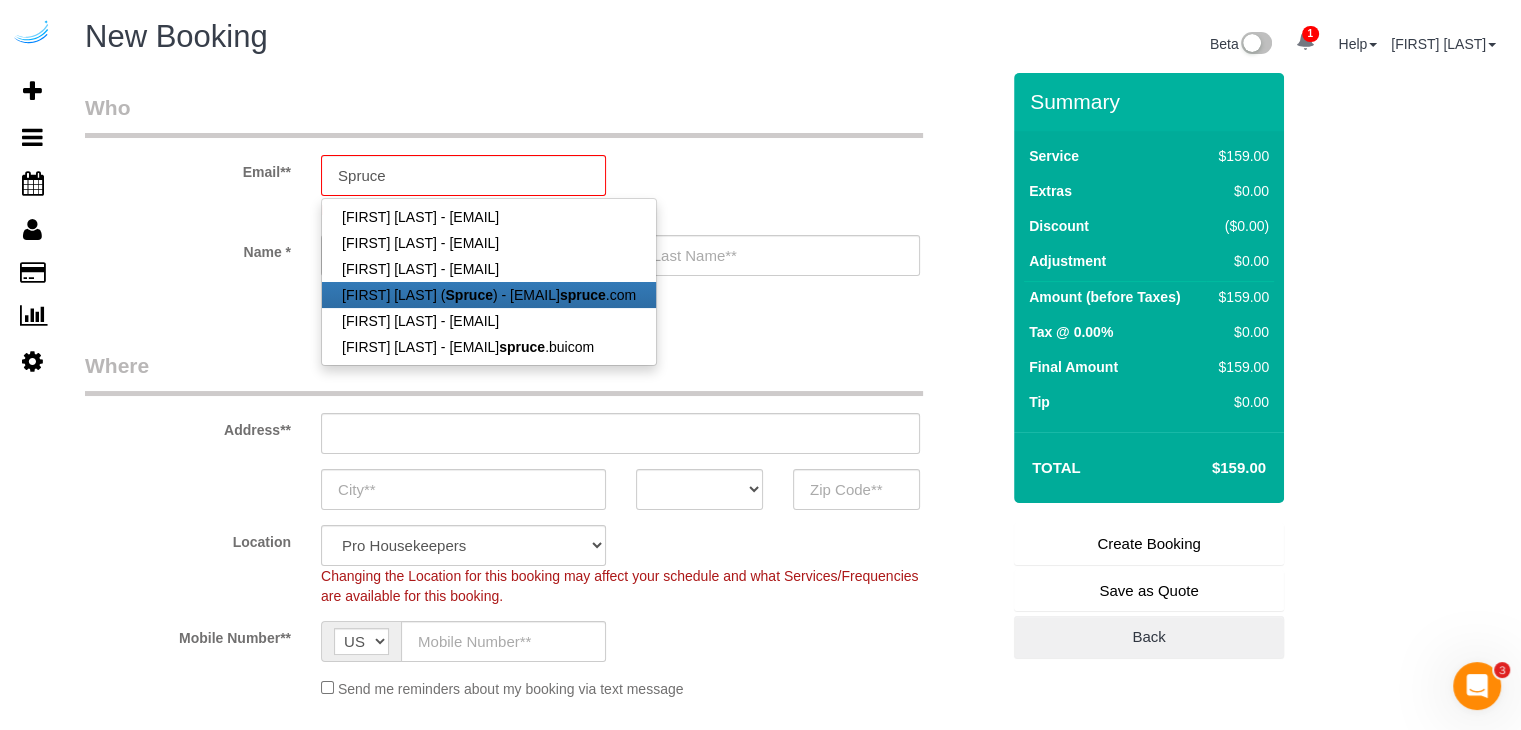 click on "[FIRST] [LAST] ([COMPANY]) - [EMAIL]" at bounding box center (489, 295) 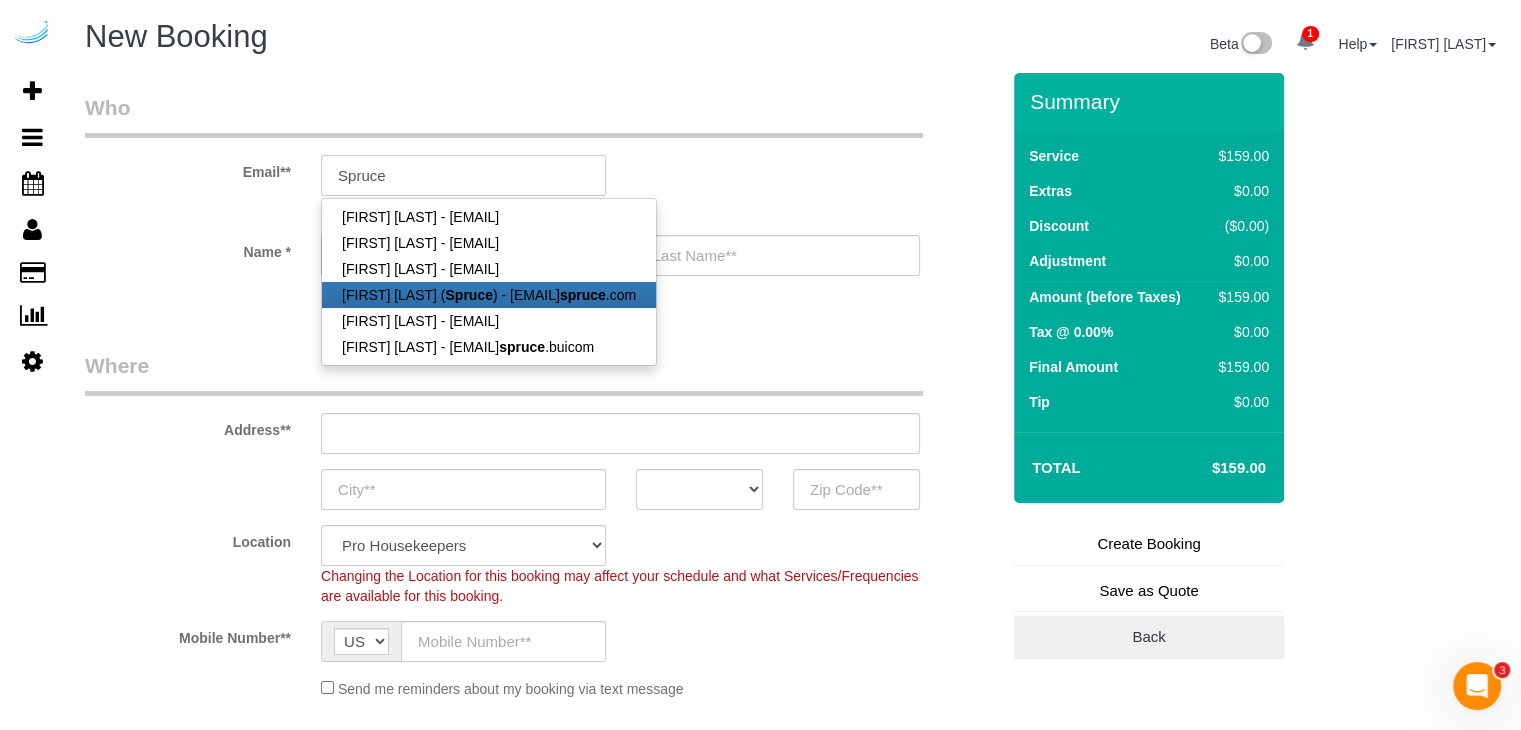 type on "brandie@getspruce.com" 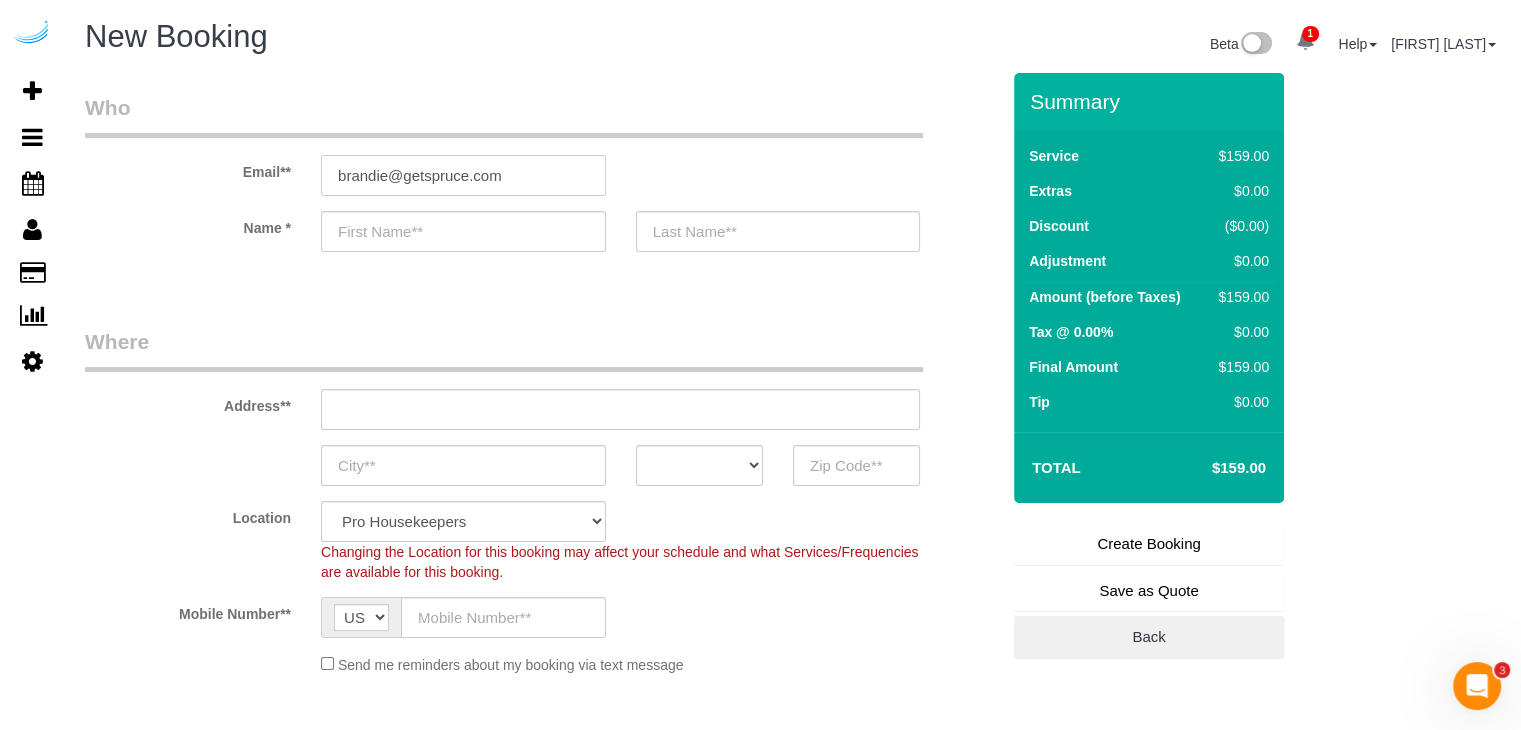 type on "Brandie" 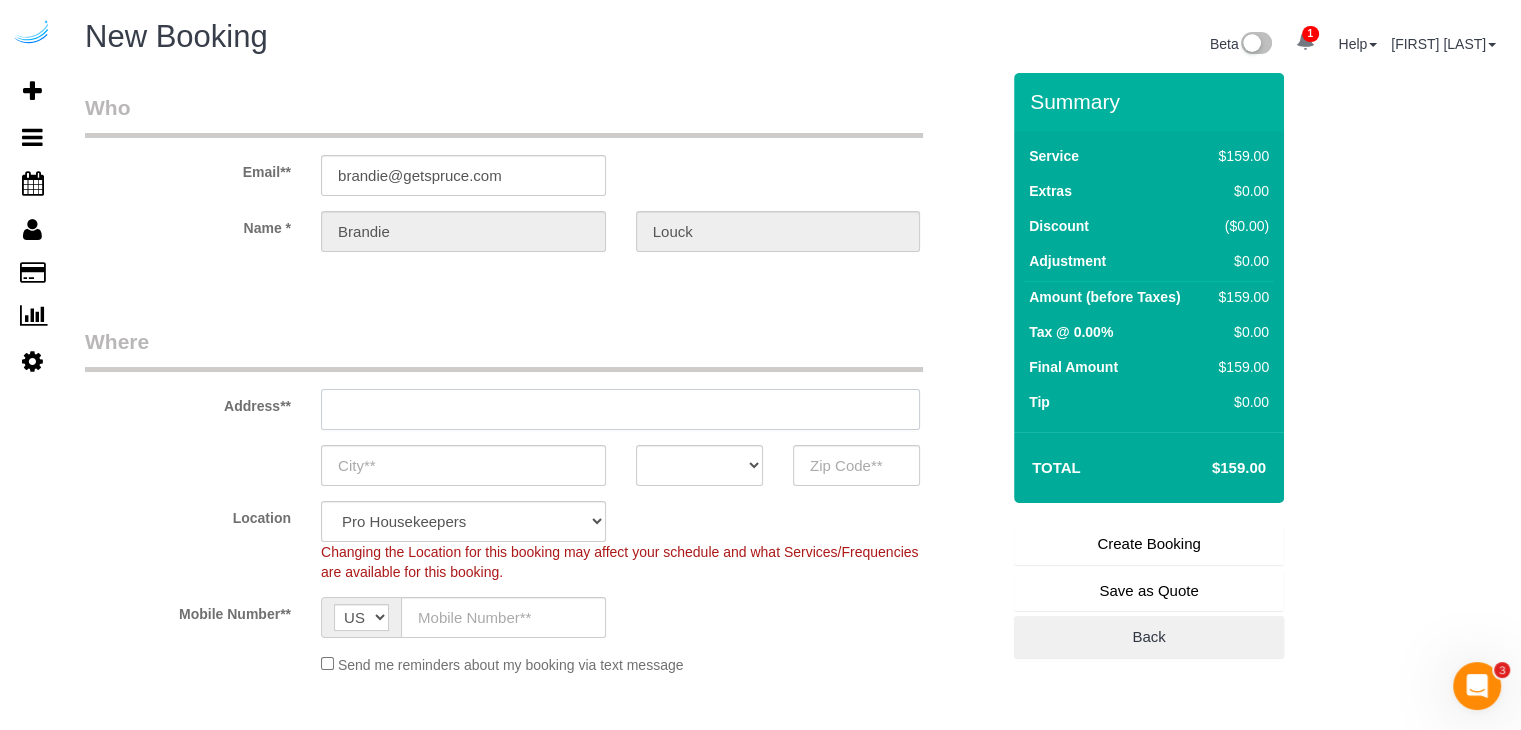 type on "3816 S Lamar Blvd" 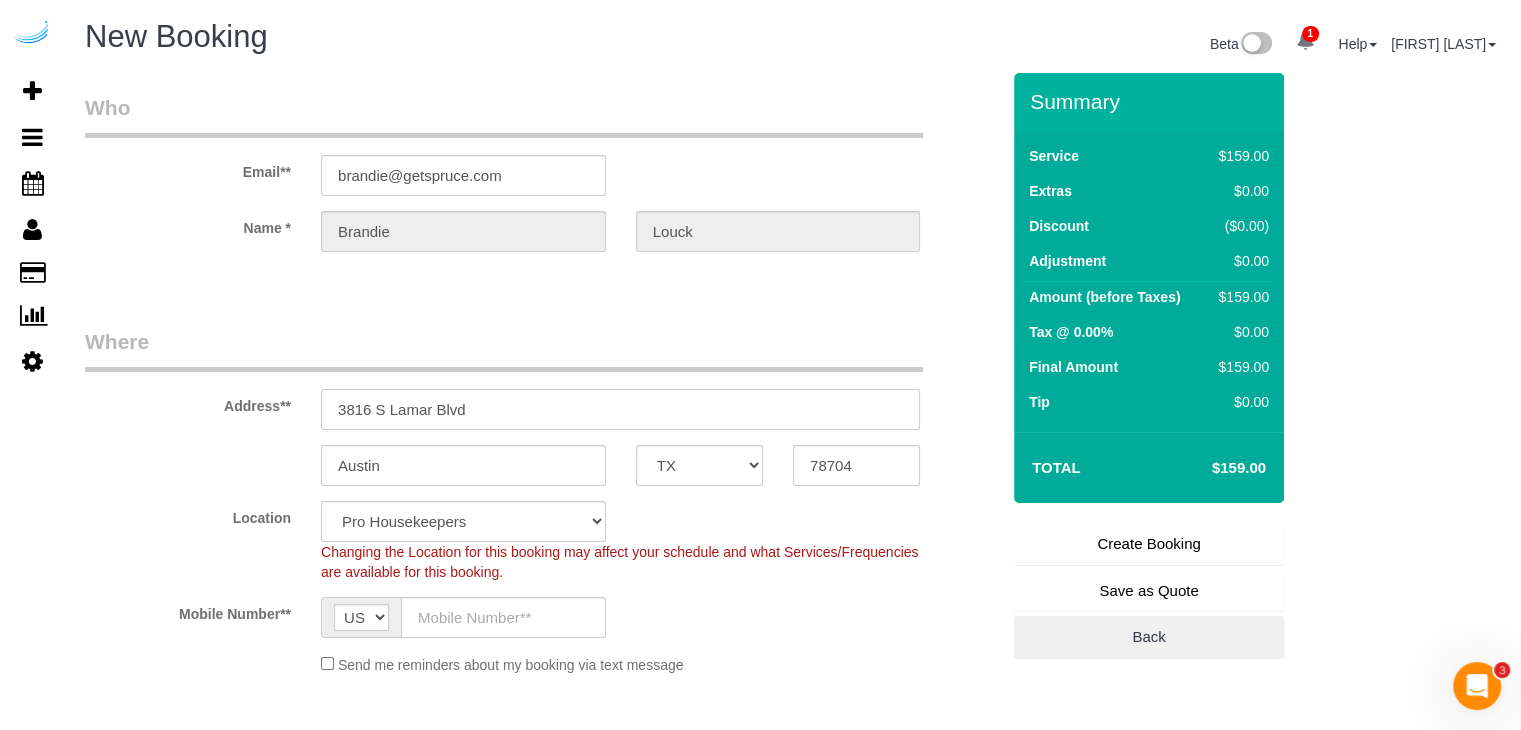 click on "3816 S Lamar Blvd" at bounding box center [620, 409] 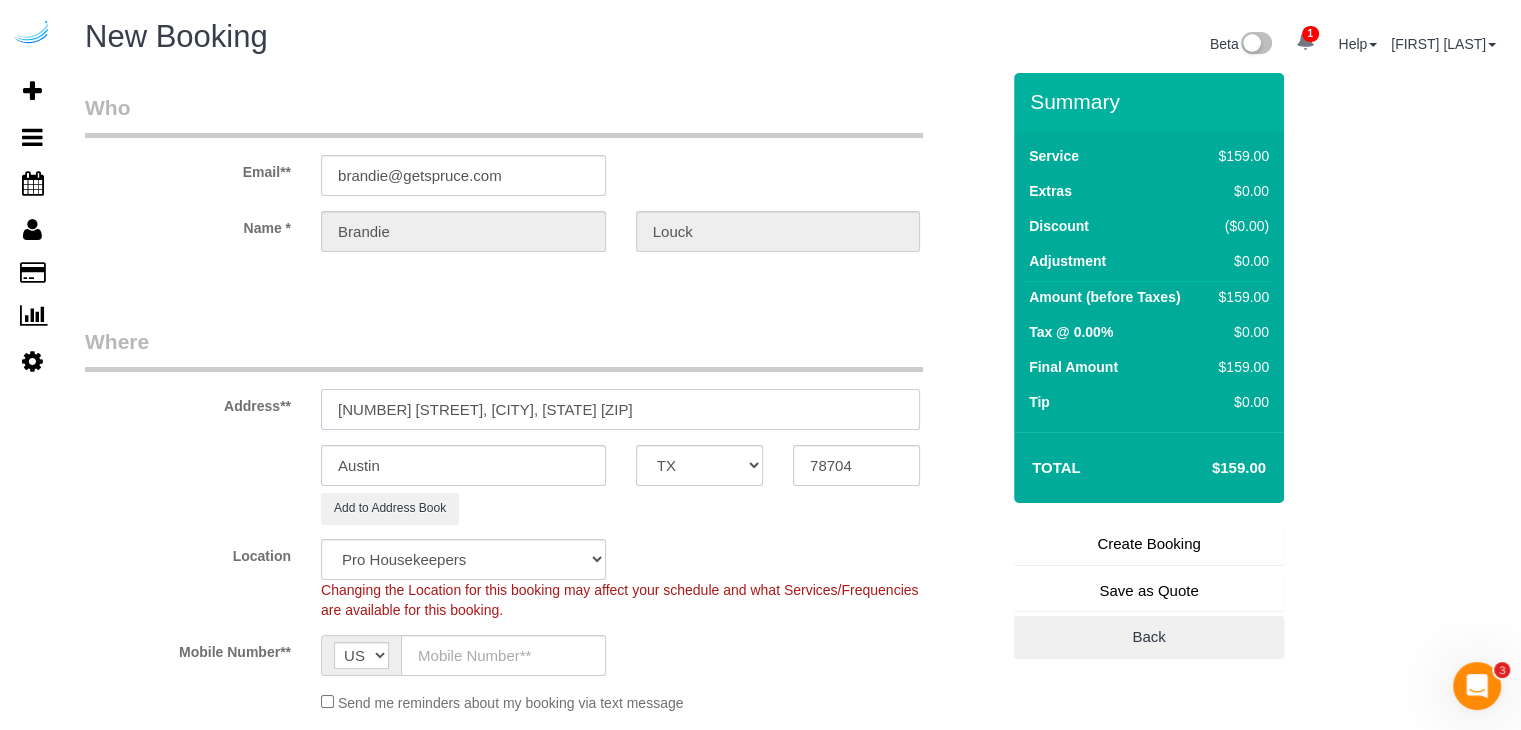 select on "9" 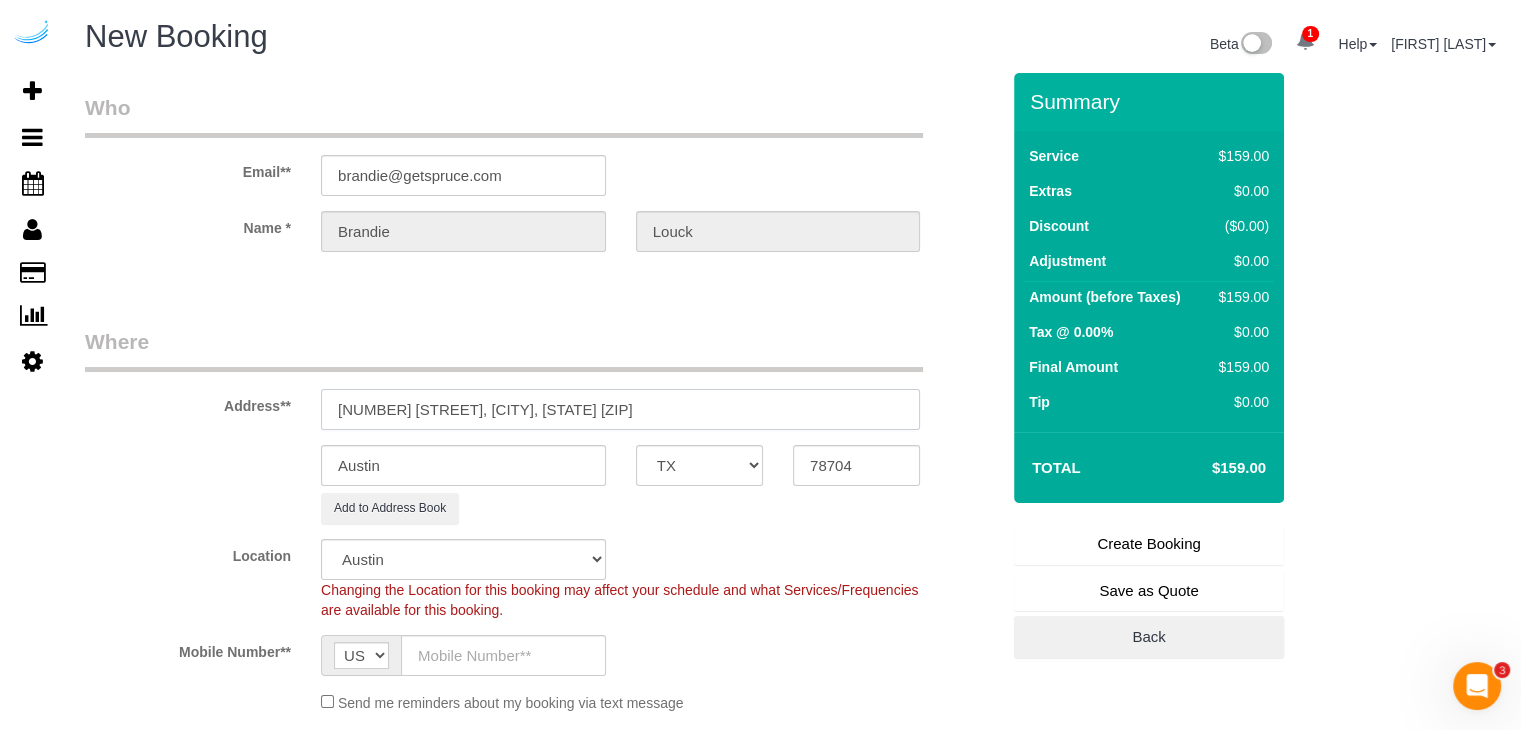 select on "object:30256" 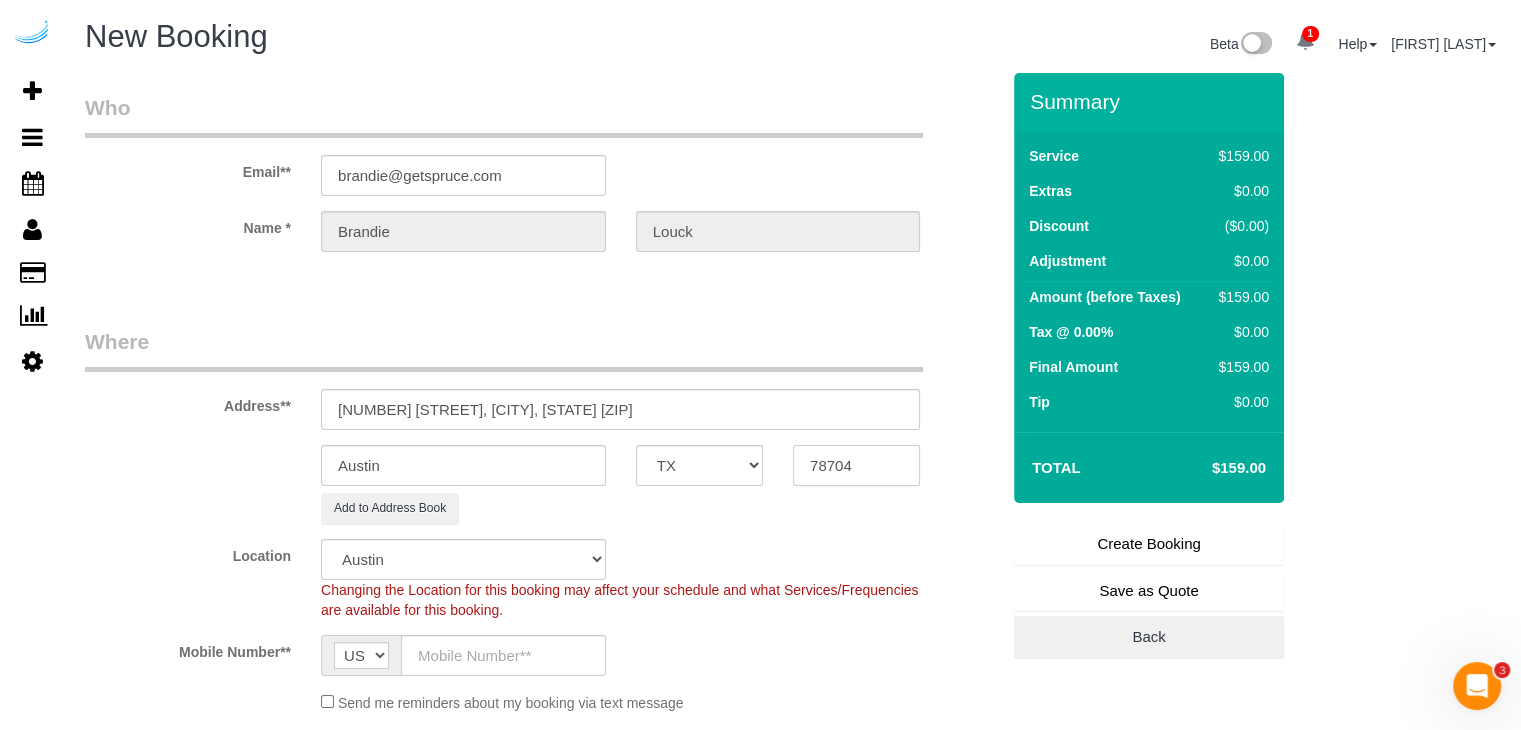 click on "78704" at bounding box center (856, 465) 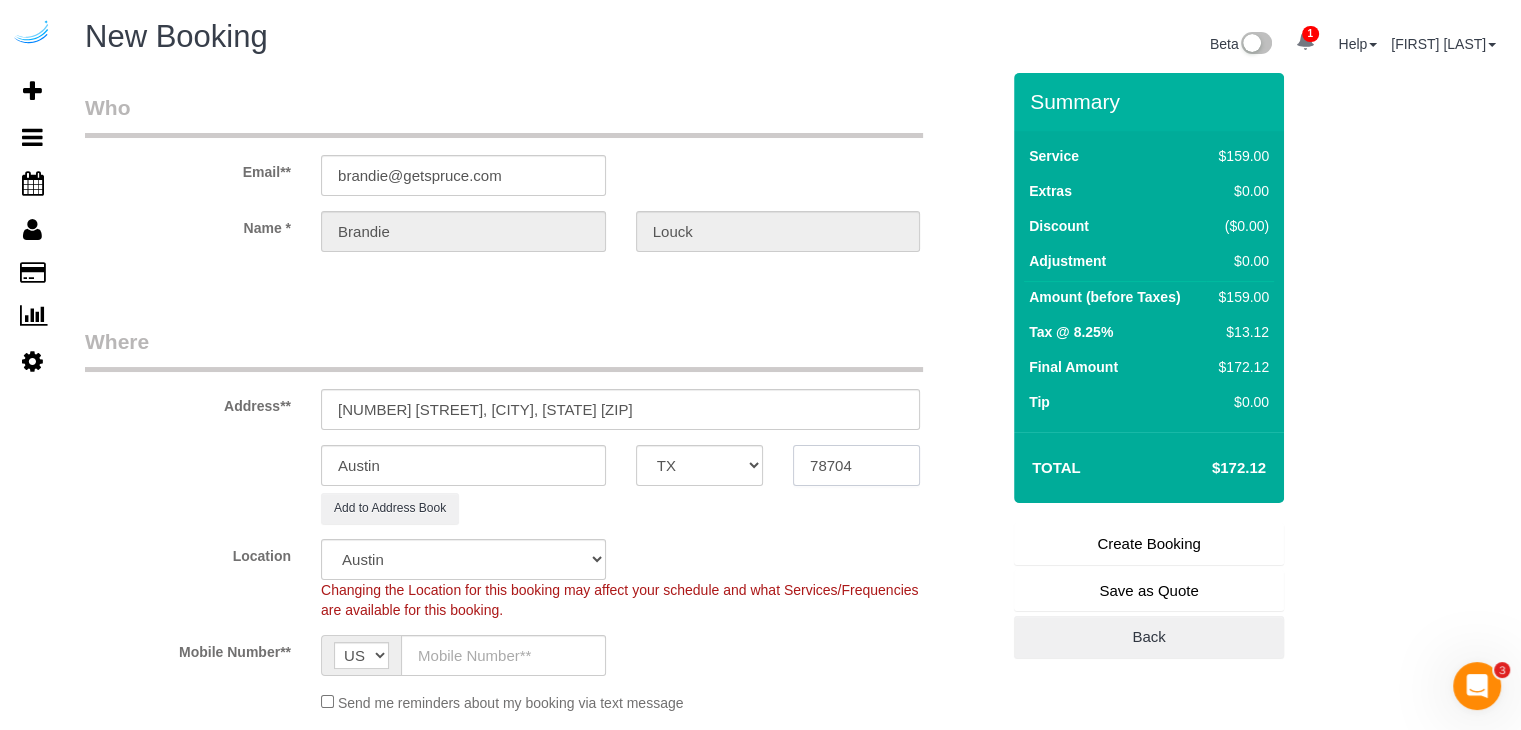 paste on "981" 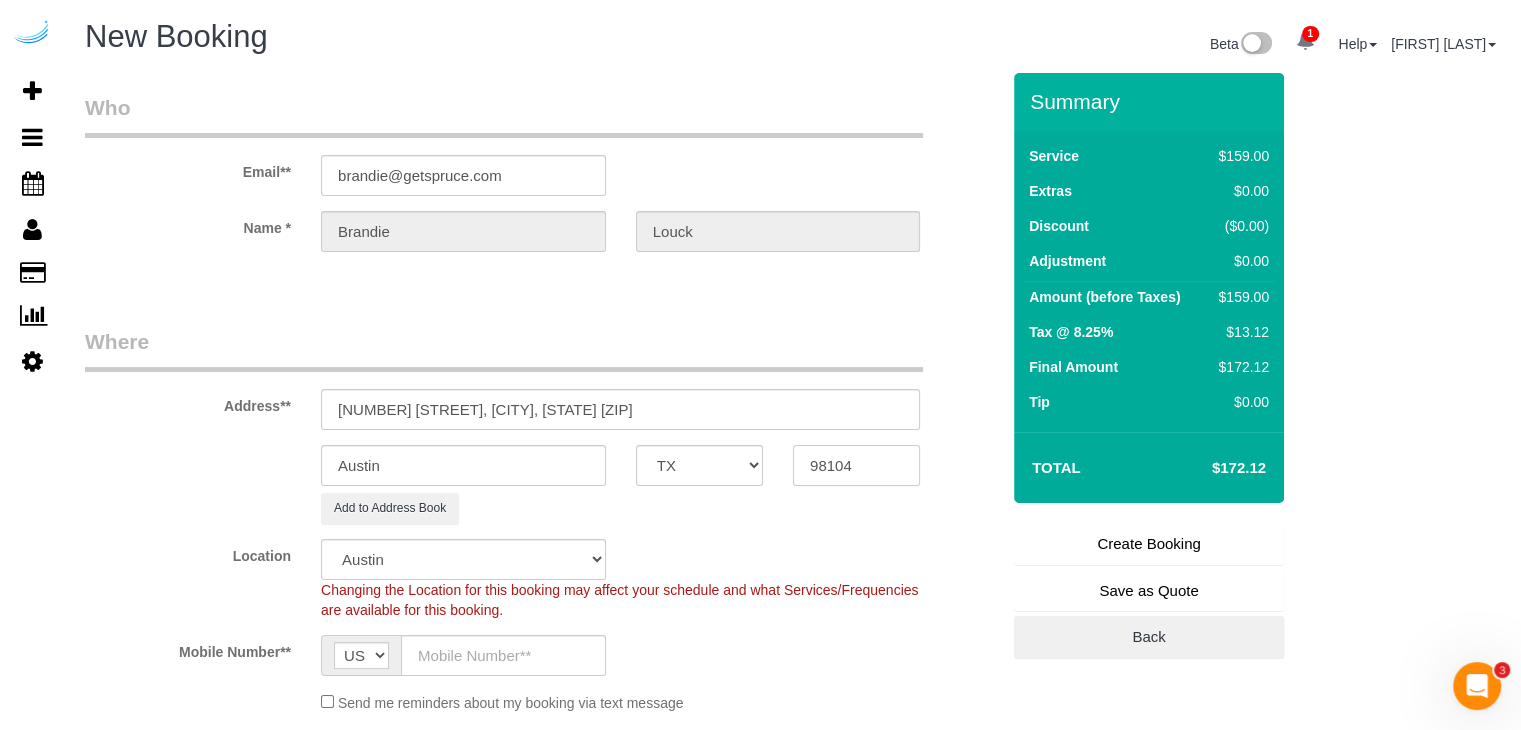 type on "98104" 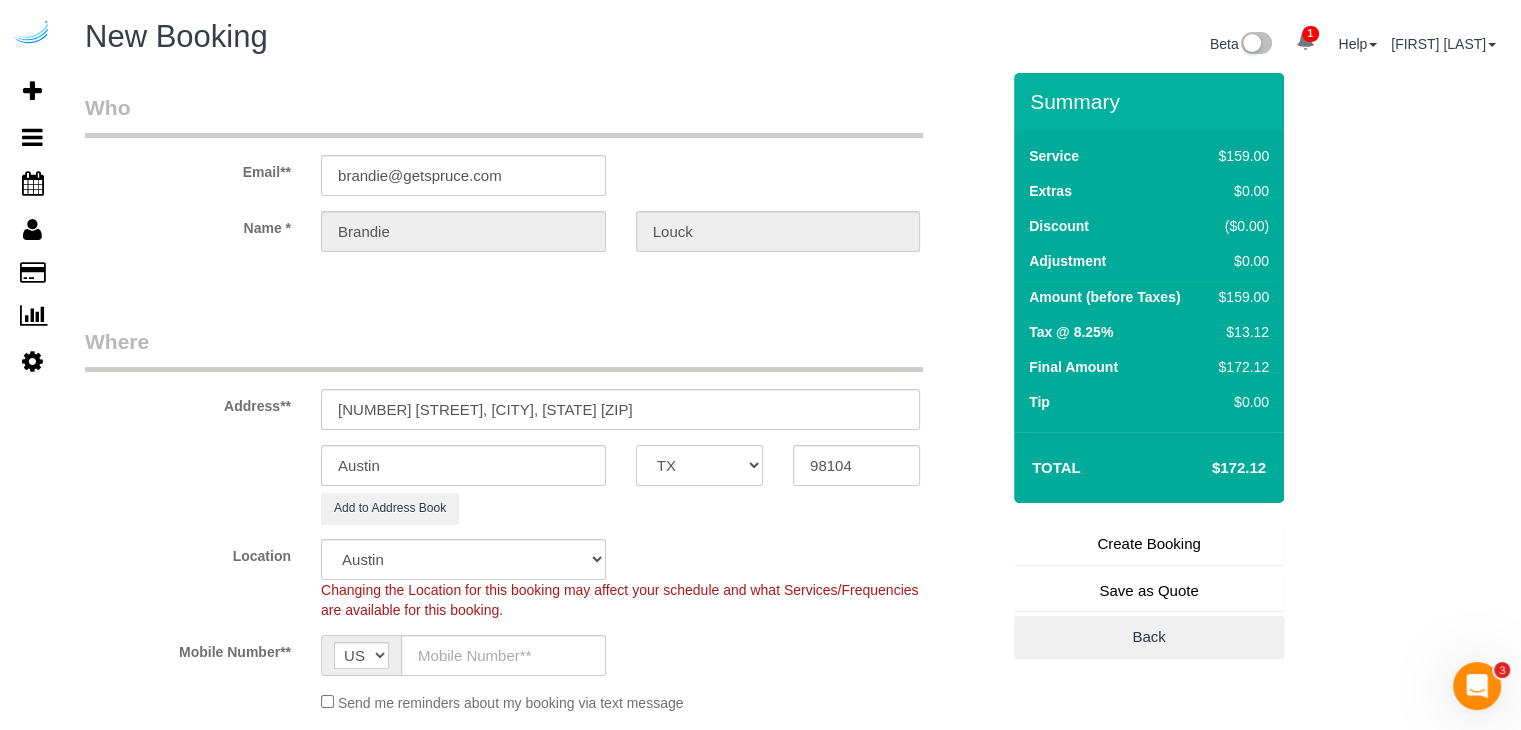 click on "AK
AL
AR
AZ
CA
CO
CT
DC
DE
FL
GA
HI
IA
ID
IL
IN
KS
KY
LA
MA
MD
ME
MI
MN
MO
MS
MT
NC
ND
NE
NH
NJ
NM
NV
NY
OH
OK
OR
PA
RI
SC
SD
TN
TX
UT
VA
VT
WA
WI
WV
WY" at bounding box center (699, 465) 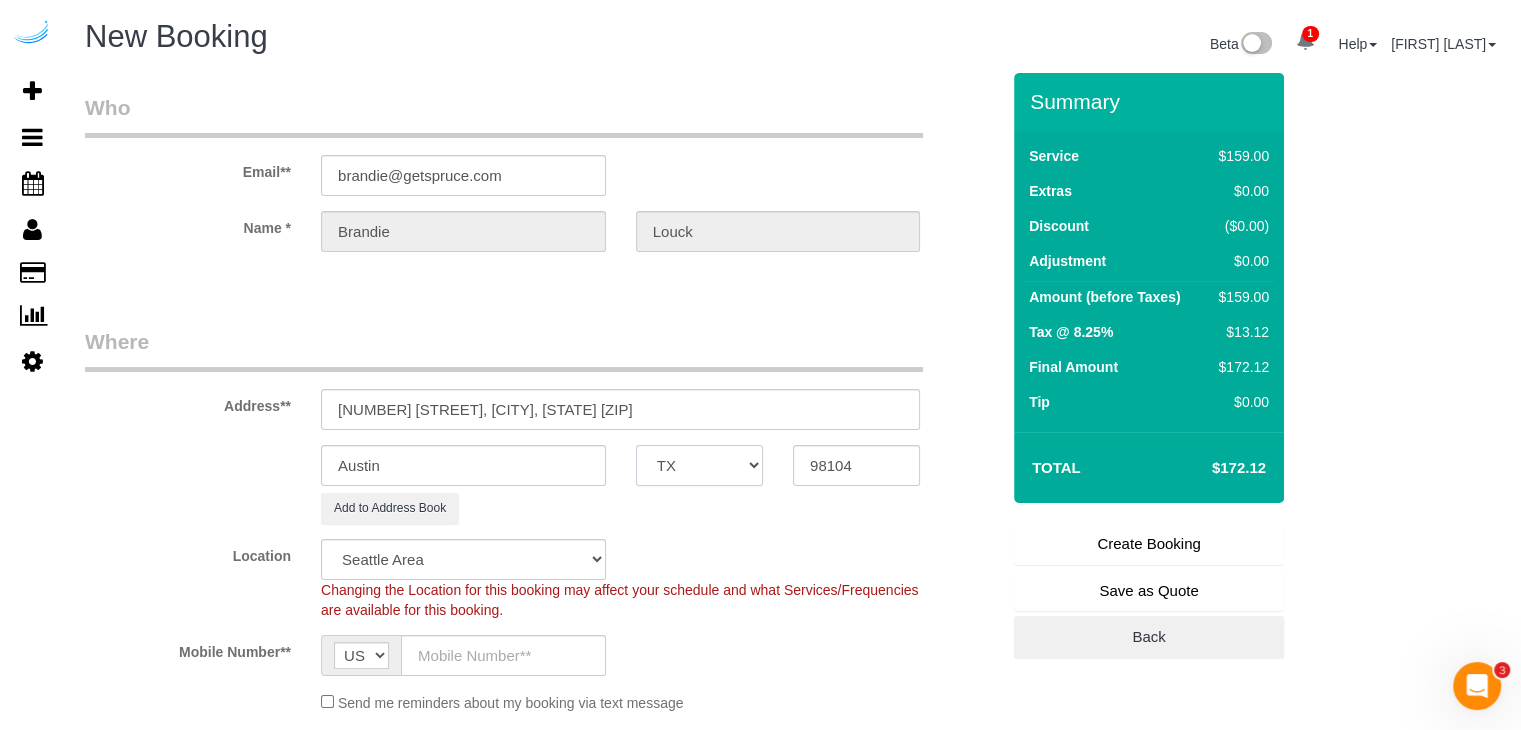 select on "object:30303" 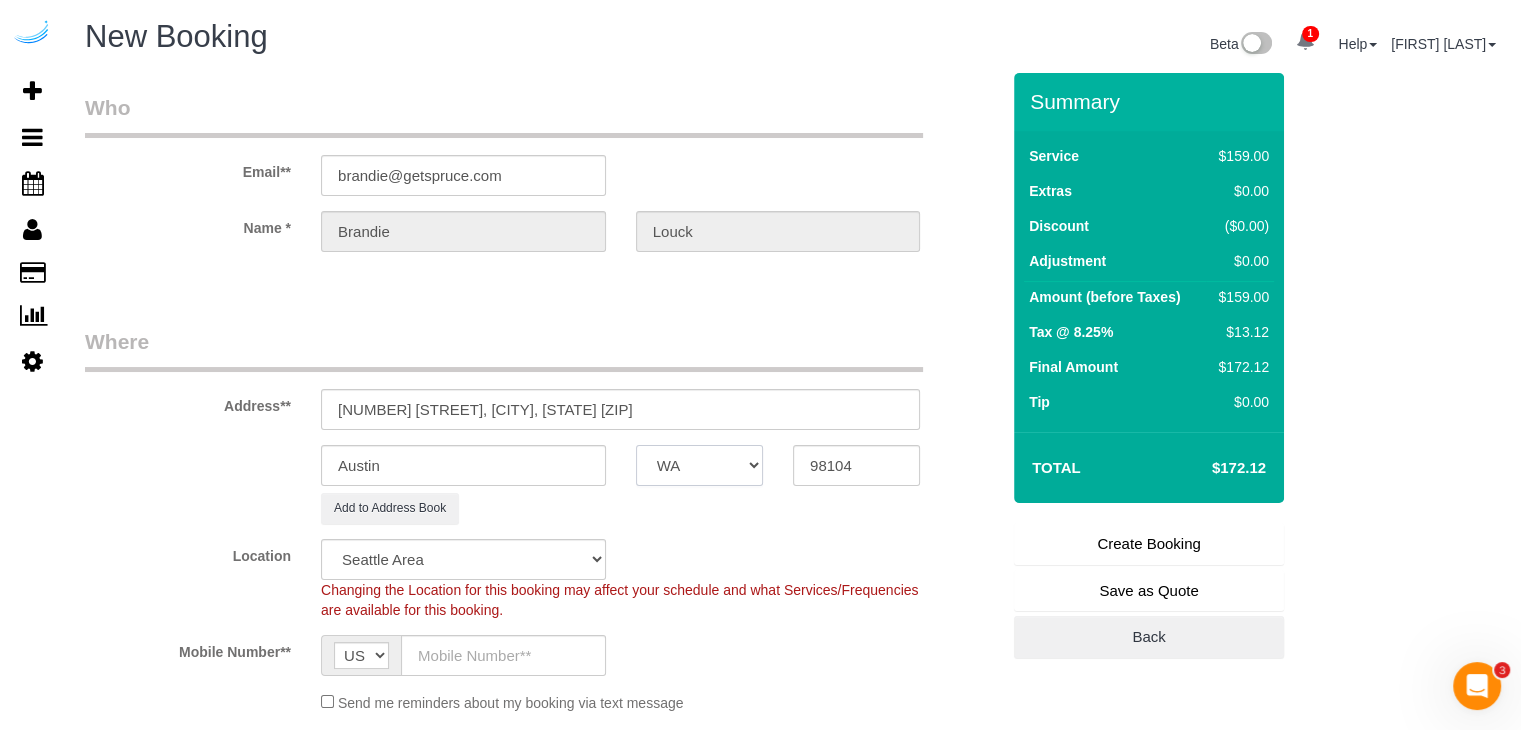 drag, startPoint x: 699, startPoint y: 461, endPoint x: 628, endPoint y: 469, distance: 71.44928 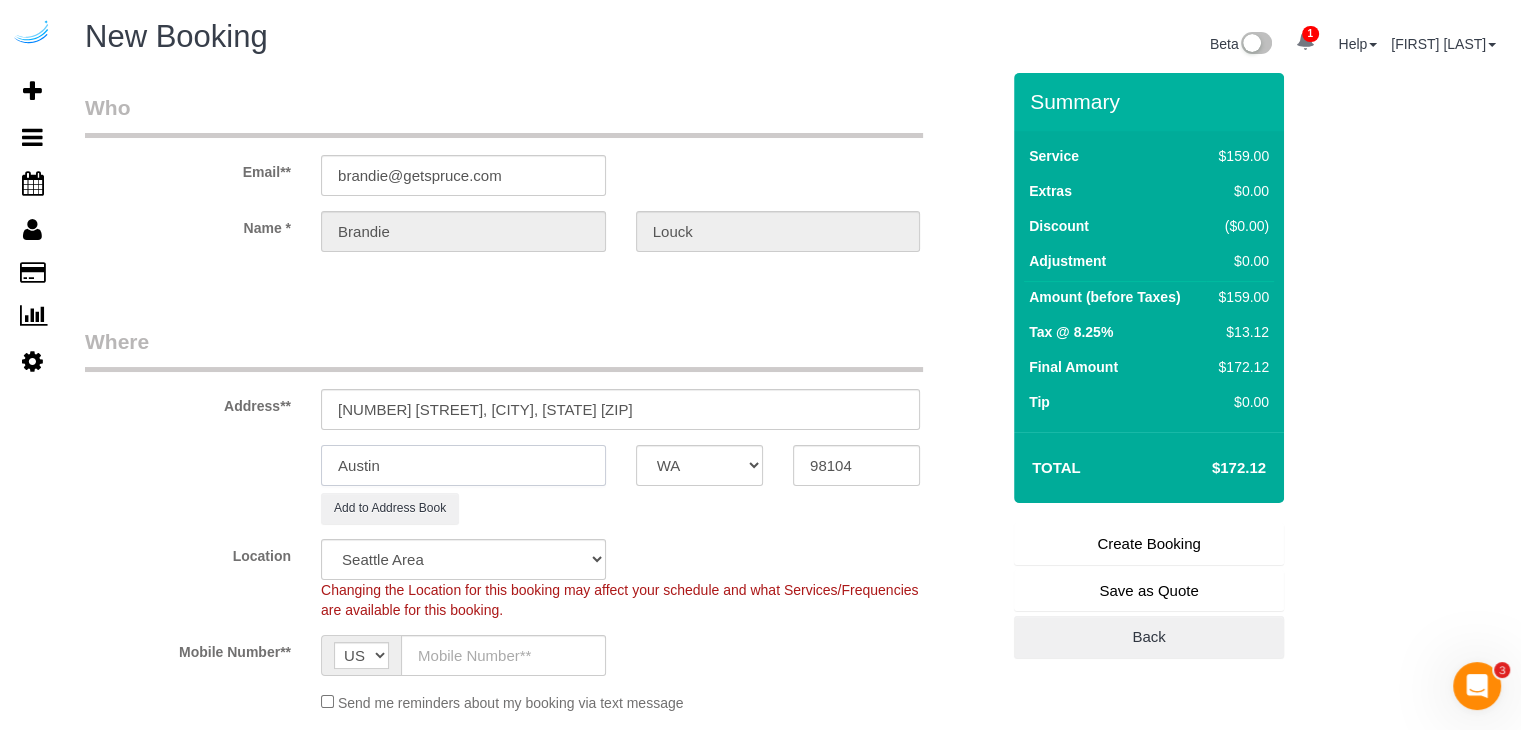 click on "Austin" at bounding box center [463, 465] 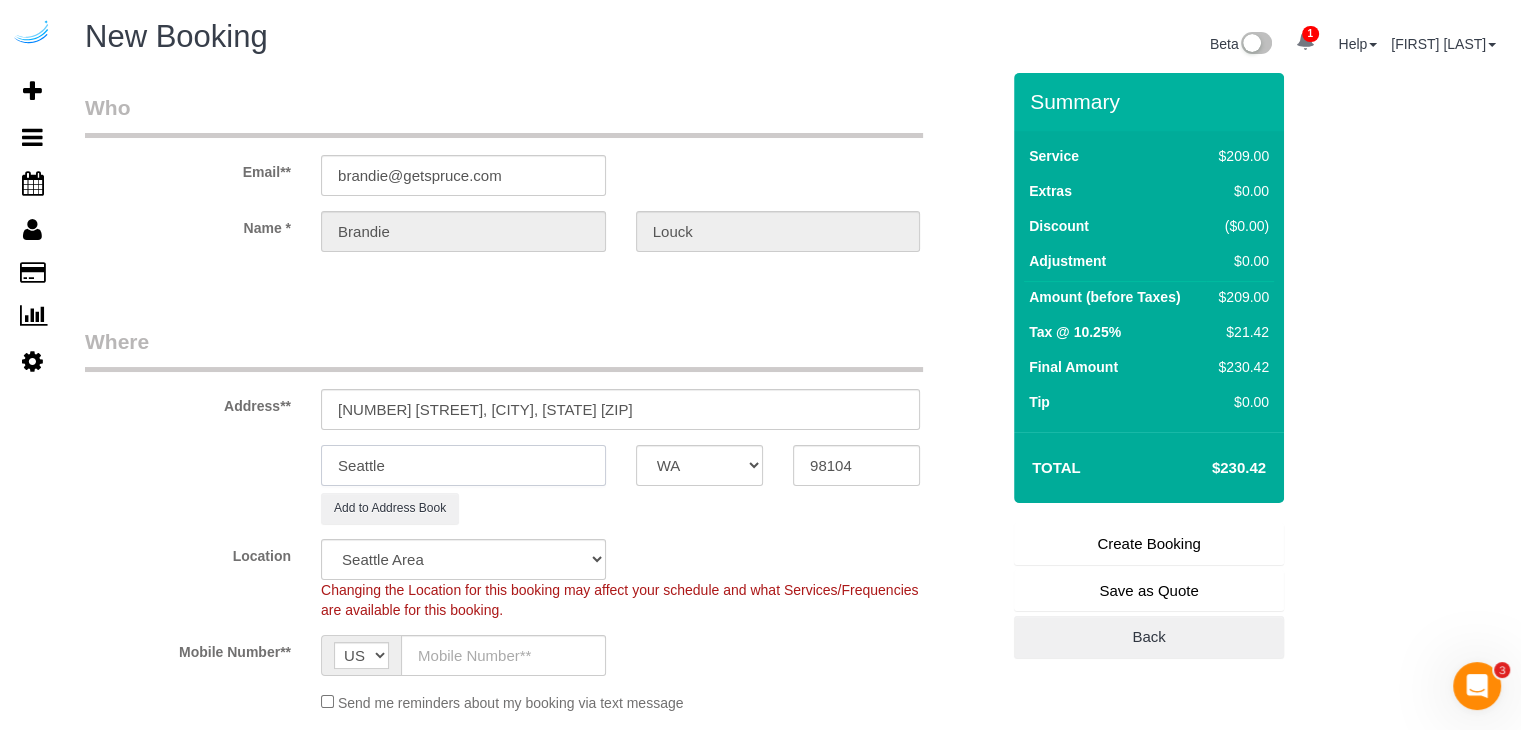 type on "Seattle" 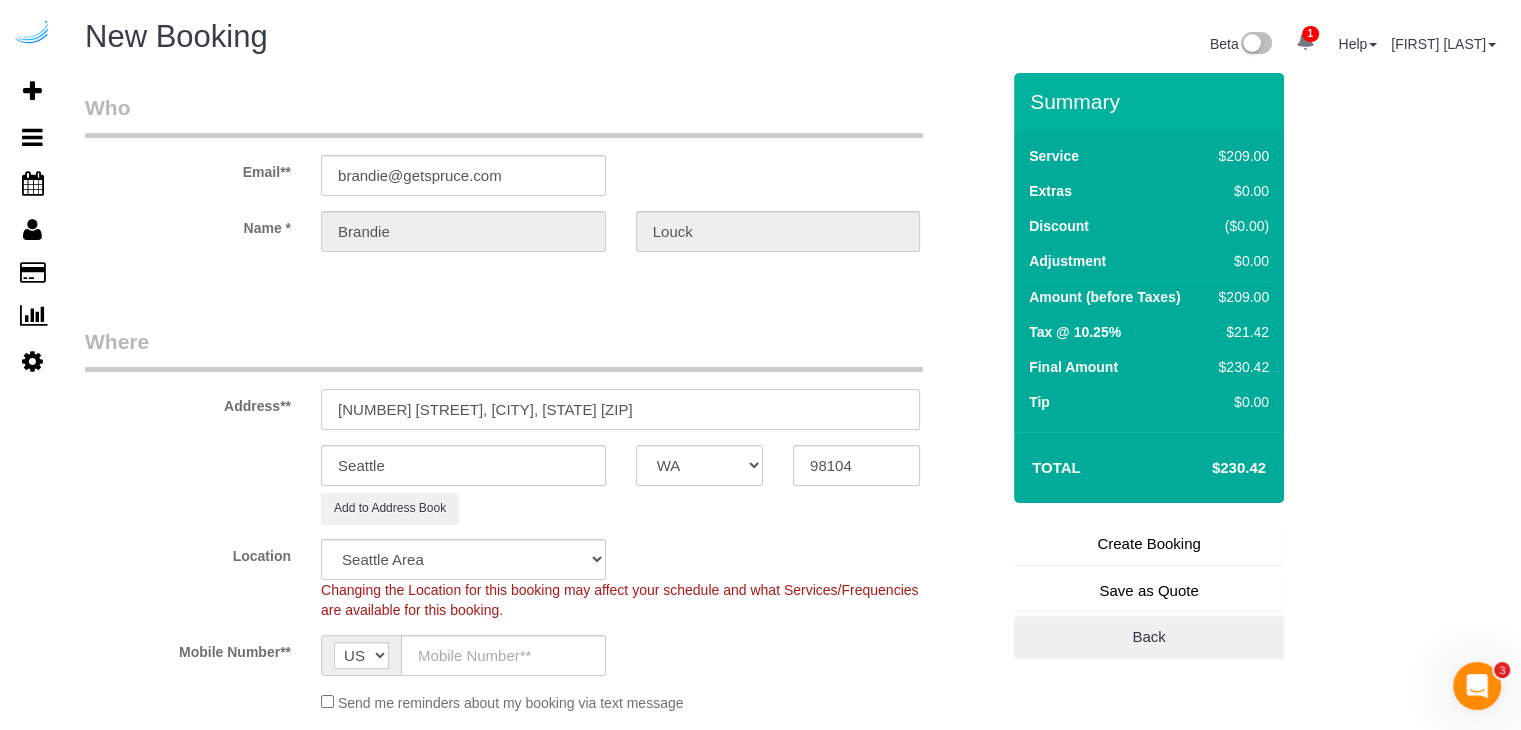 drag, startPoint x: 447, startPoint y: 406, endPoint x: 614, endPoint y: 391, distance: 167.6723 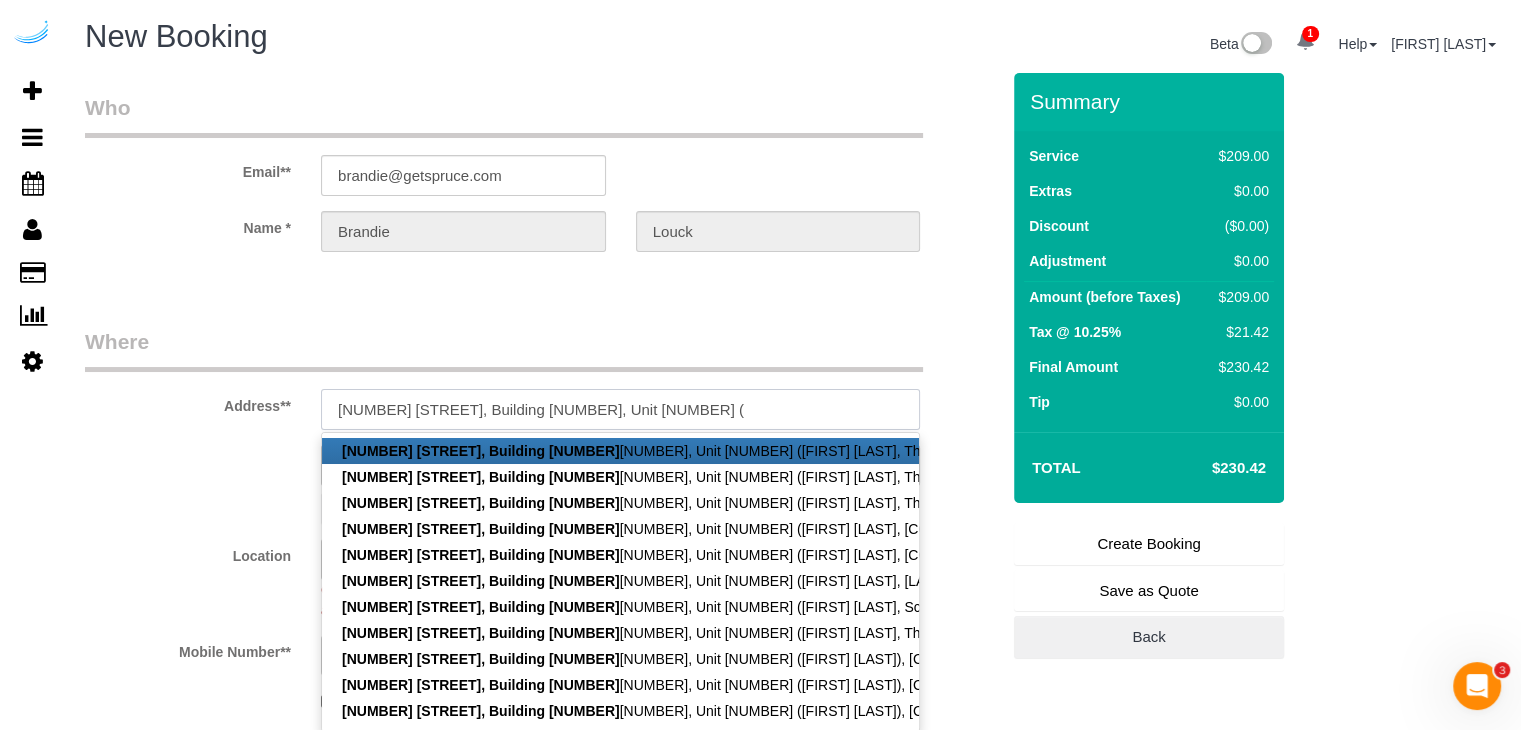 paste on "Jorge Villagomez" 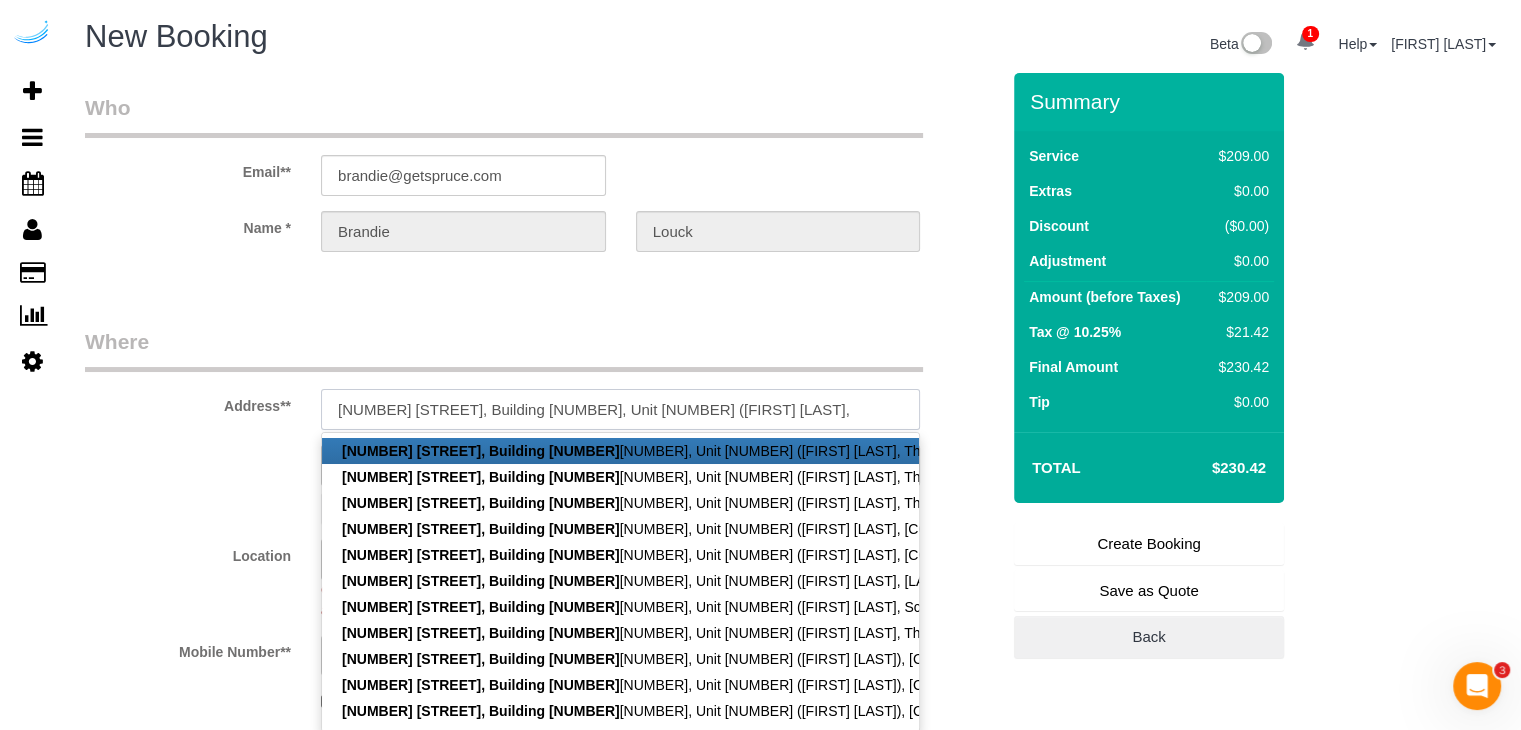 paste on "The Danforth" 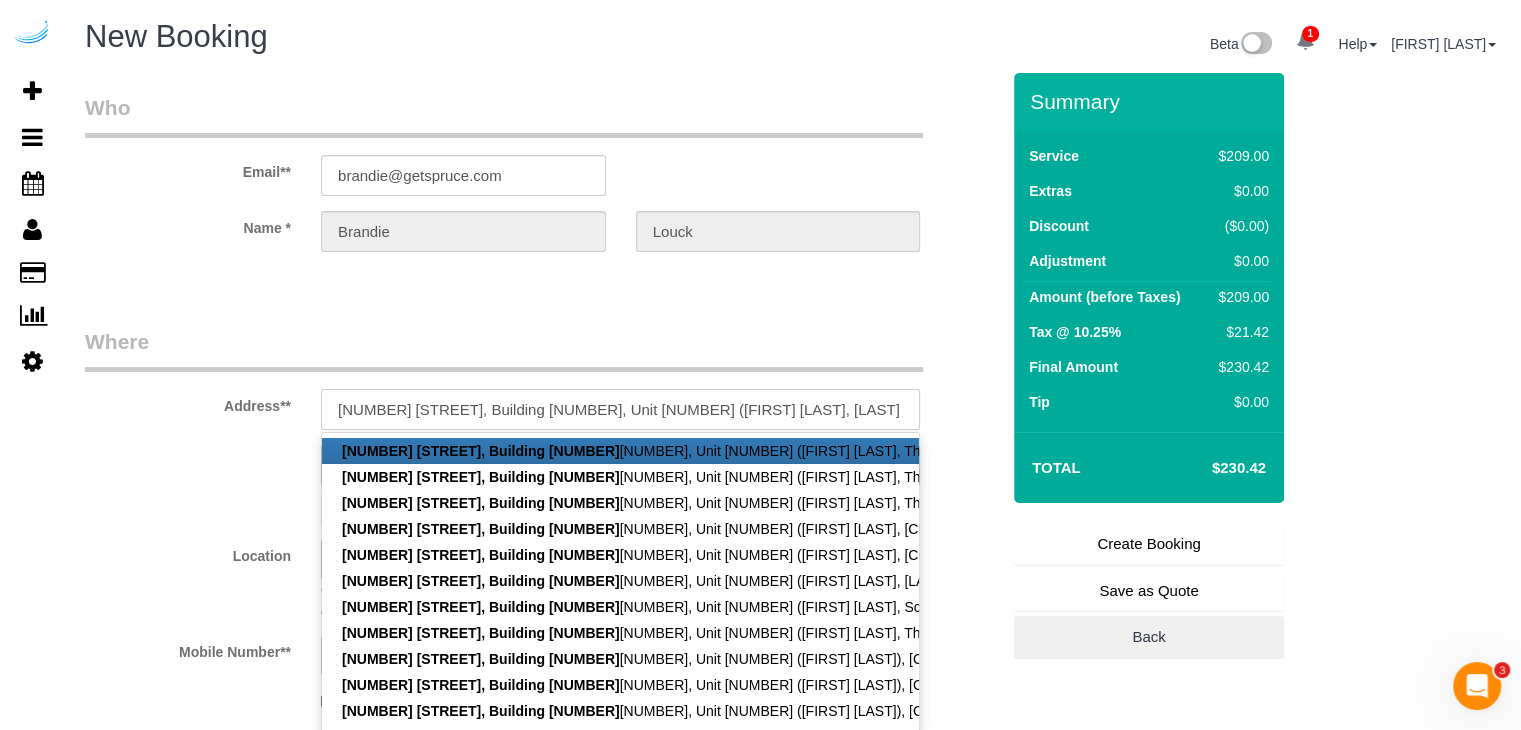 paste on "1404829" 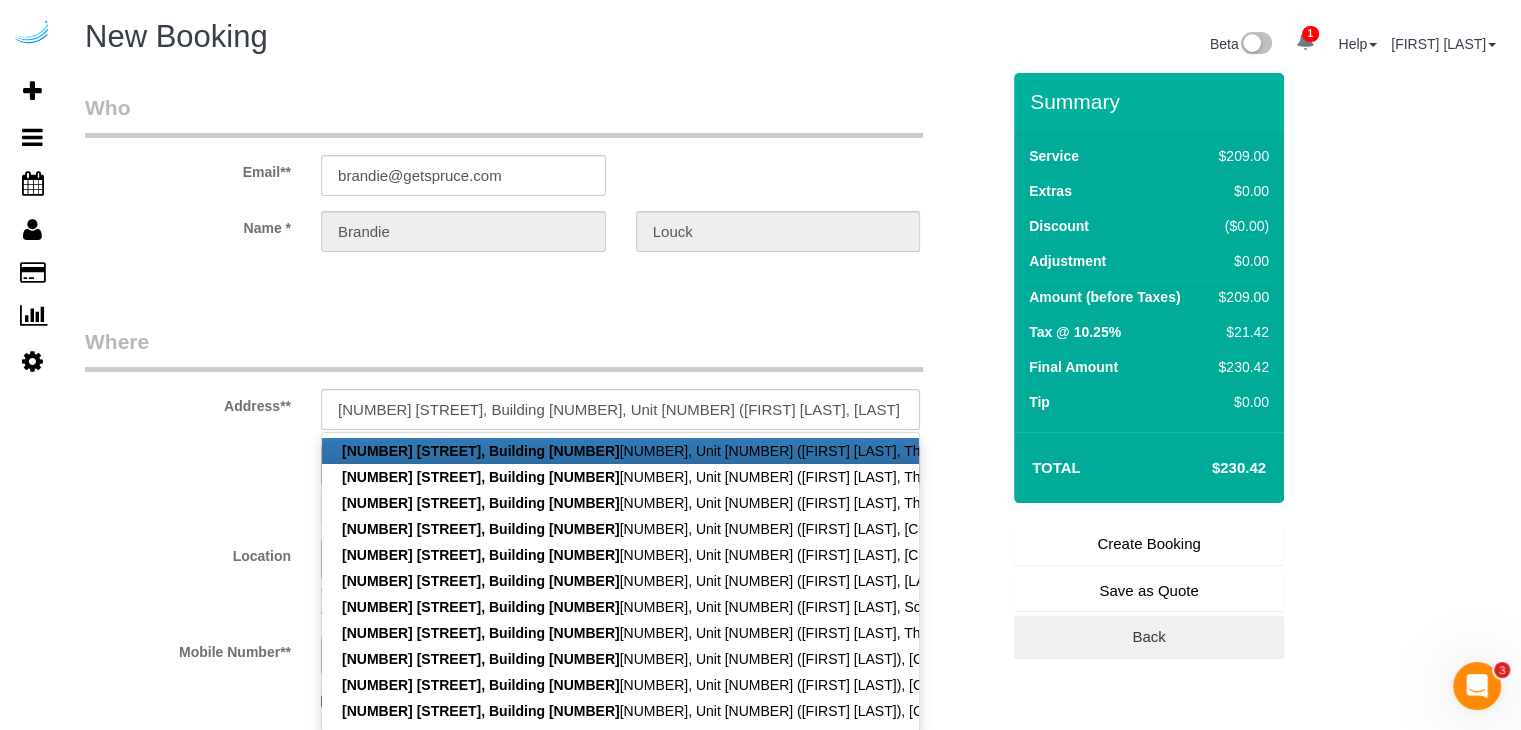 click on "Where" at bounding box center (504, 349) 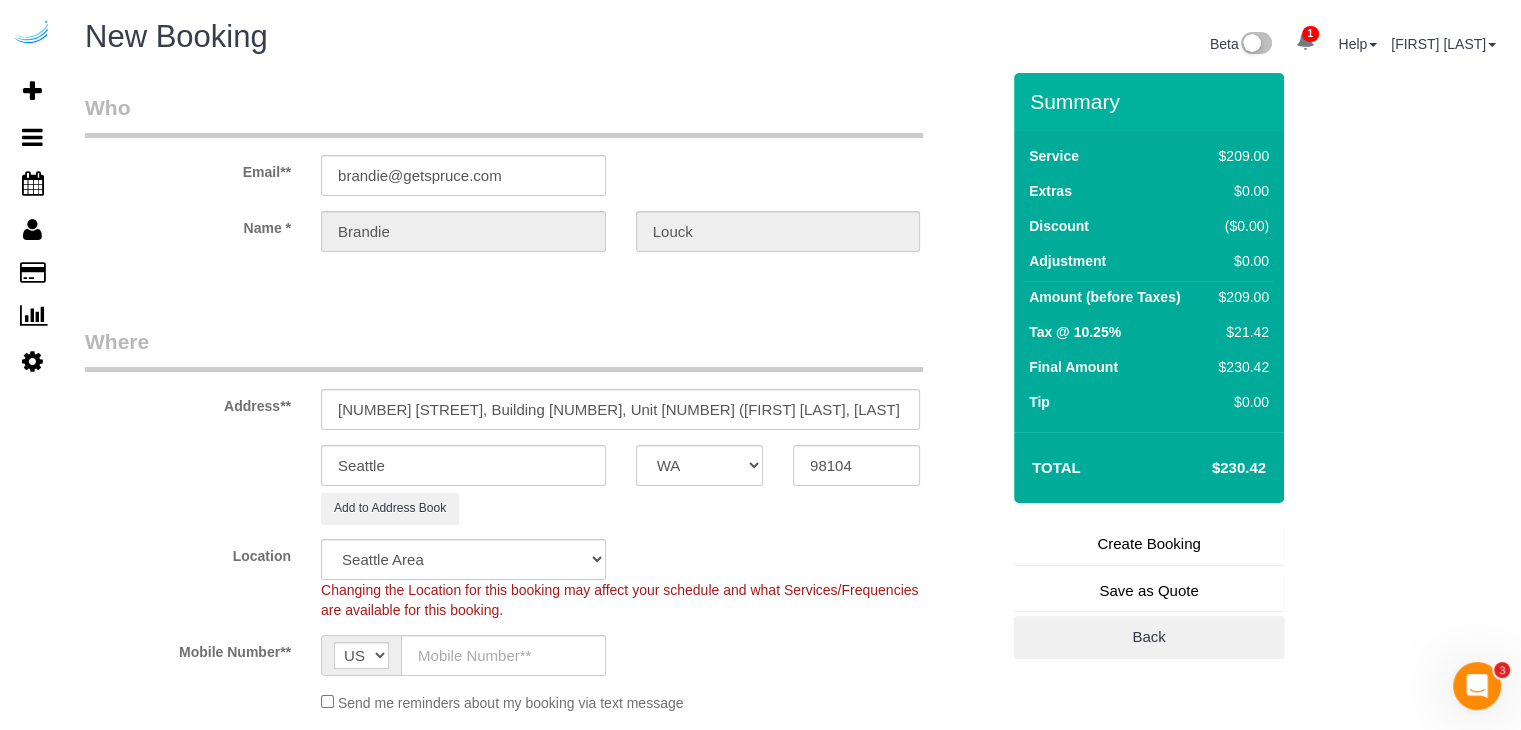 scroll, scrollTop: 0, scrollLeft: 0, axis: both 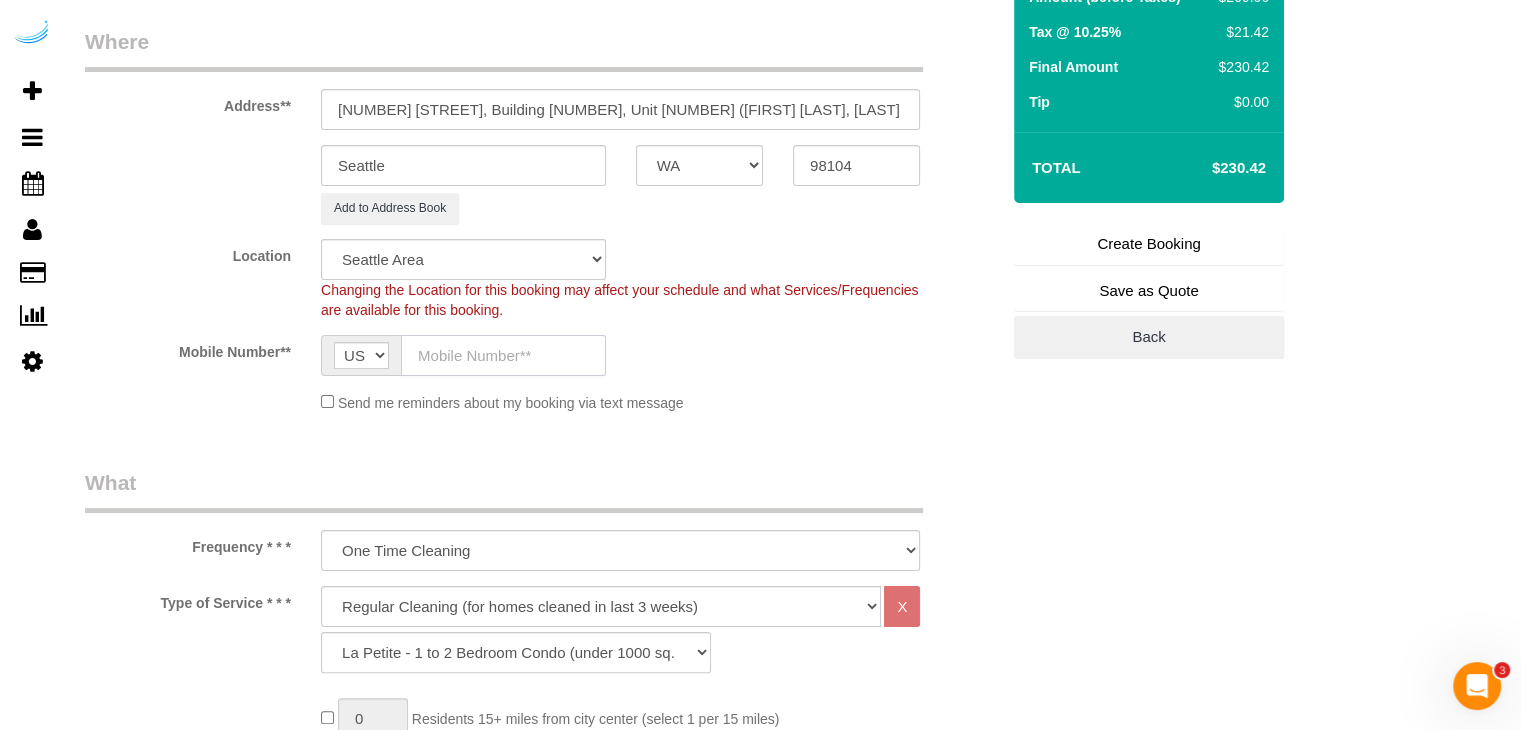 click 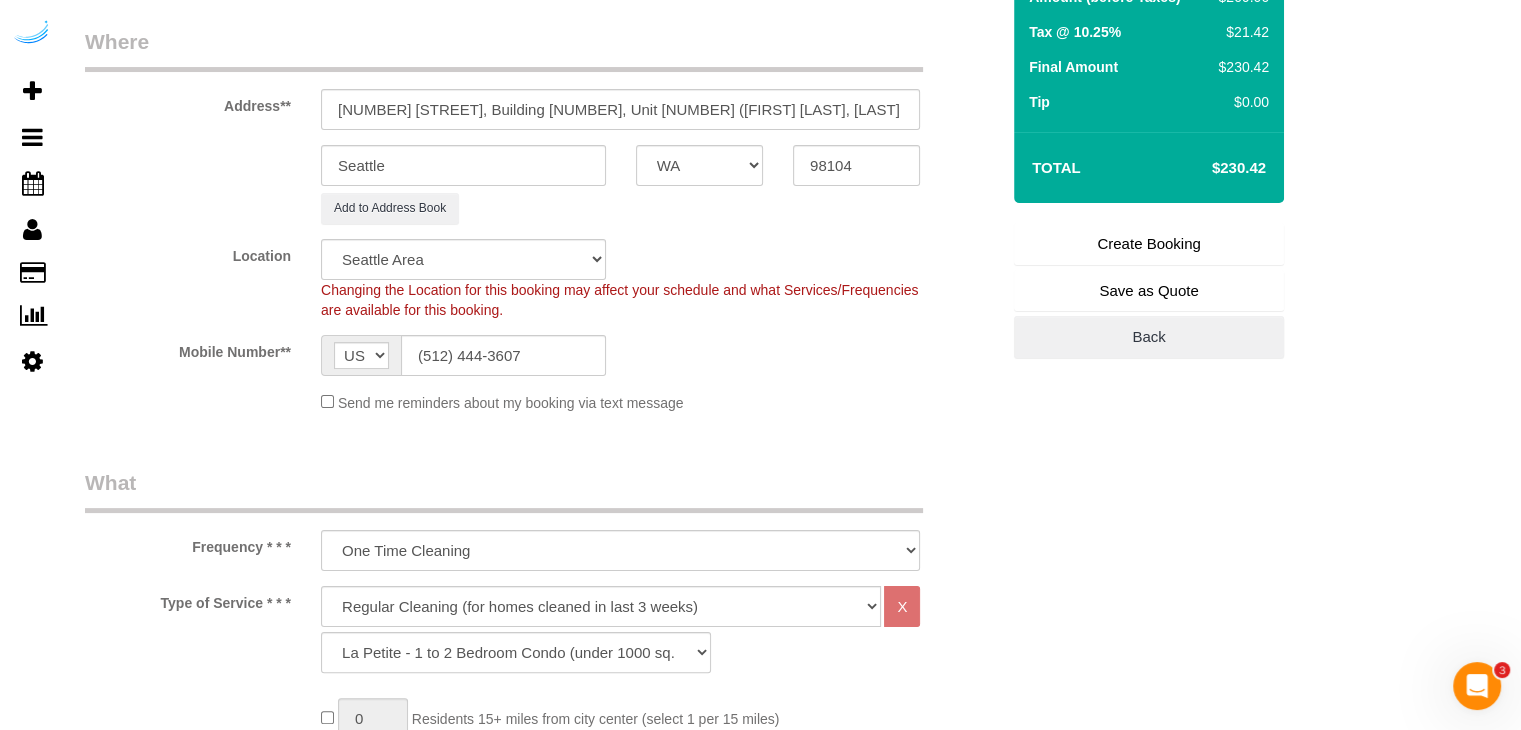 type on "Brandie Louck" 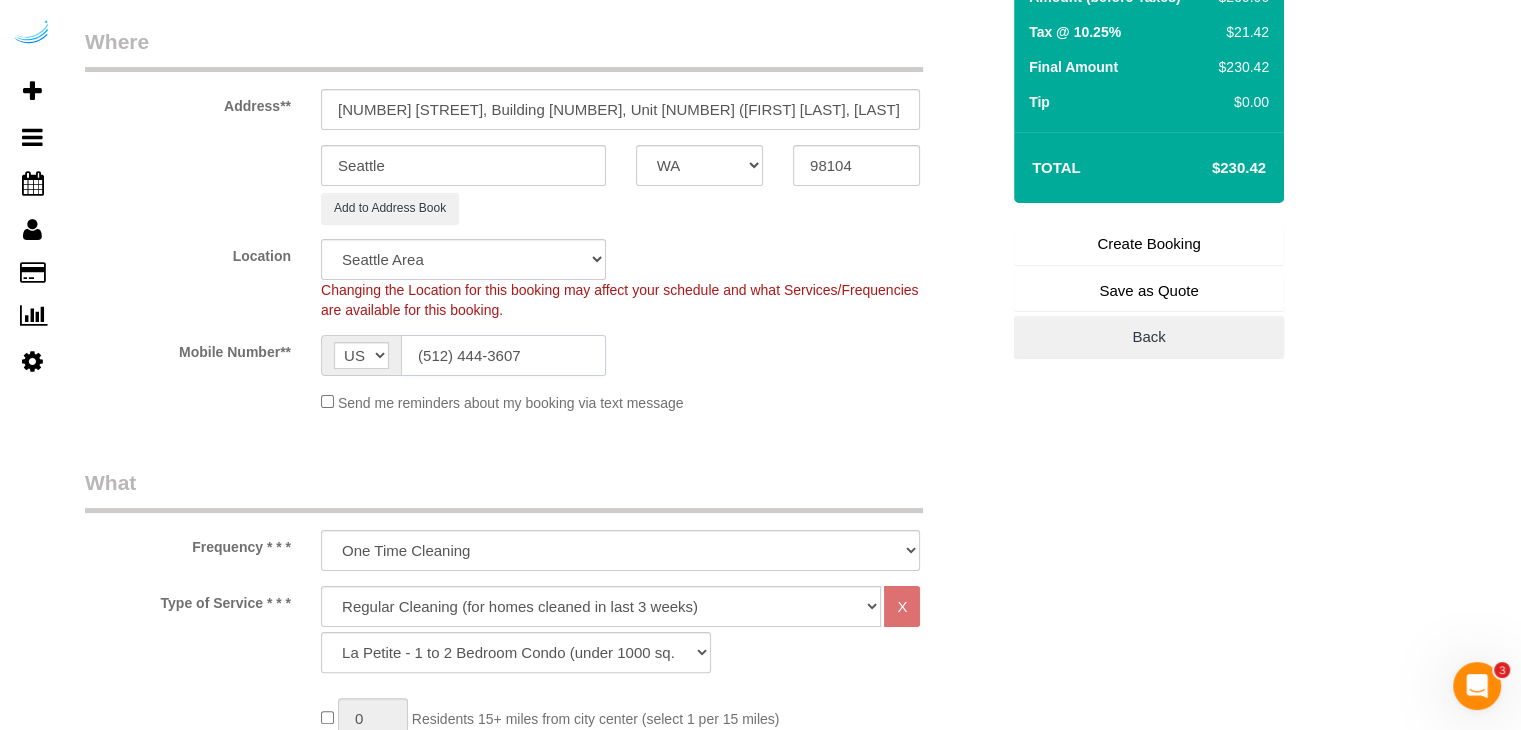 type on "(512) 444-3607" 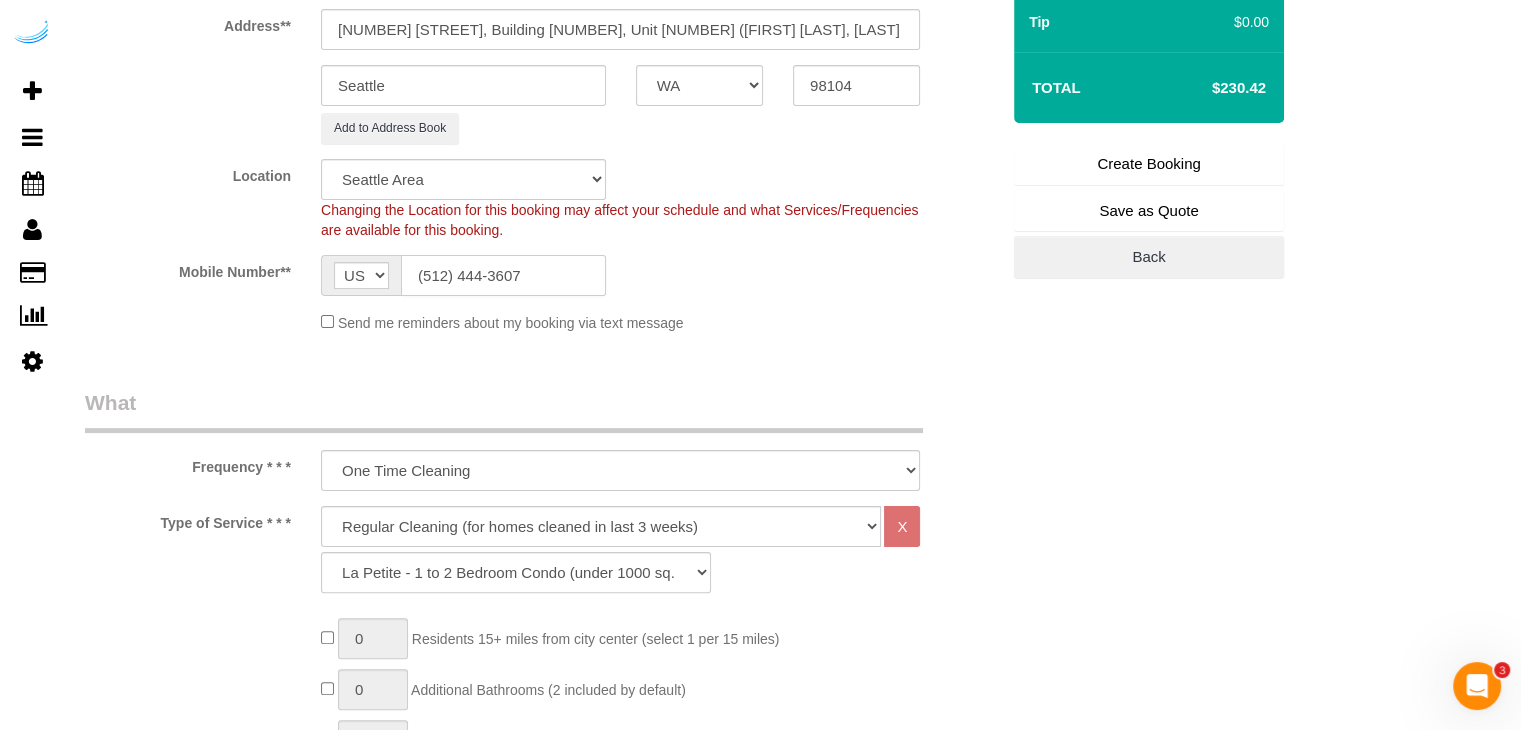 scroll, scrollTop: 500, scrollLeft: 0, axis: vertical 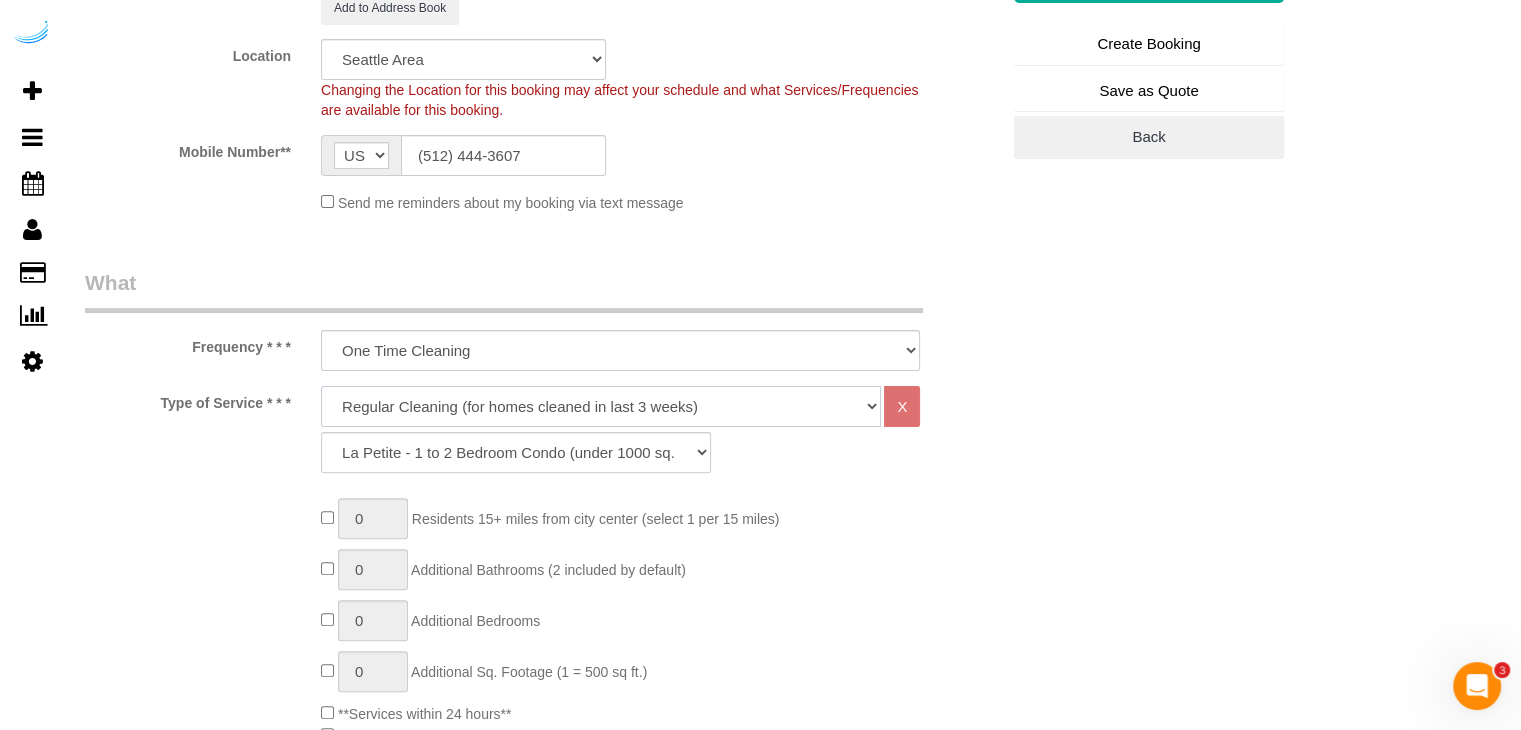 click on "Deep Cleaning (for homes that have not been cleaned in 3+ weeks) Spruce Regular Cleaning (for homes cleaned in last 3 weeks) Moving Cleanup (to clean home for new tenants) Post Construction Cleaning Vacation Rental Cleaning Hourly" 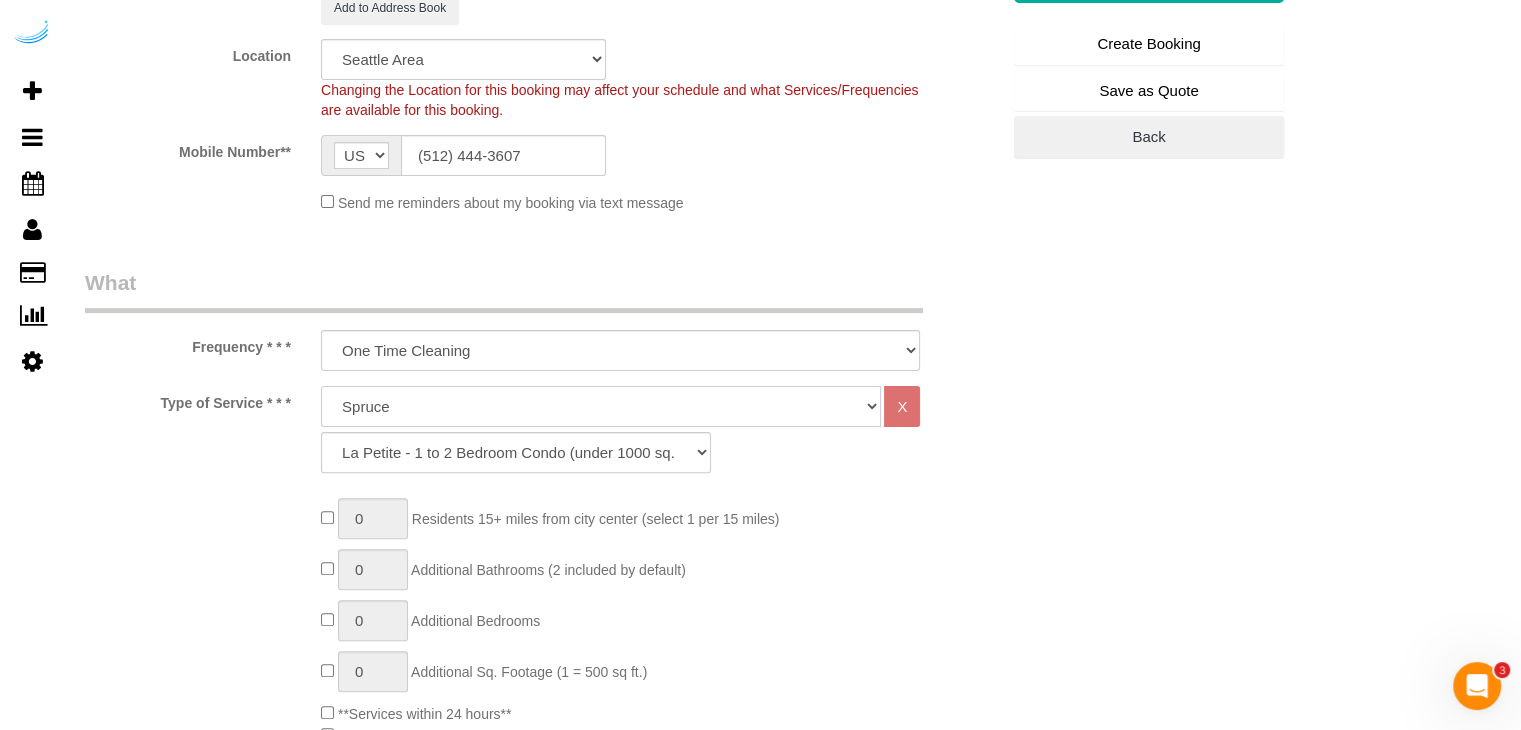 click on "Deep Cleaning (for homes that have not been cleaned in 3+ weeks) Spruce Regular Cleaning (for homes cleaned in last 3 weeks) Moving Cleanup (to clean home for new tenants) Post Construction Cleaning Vacation Rental Cleaning Hourly" 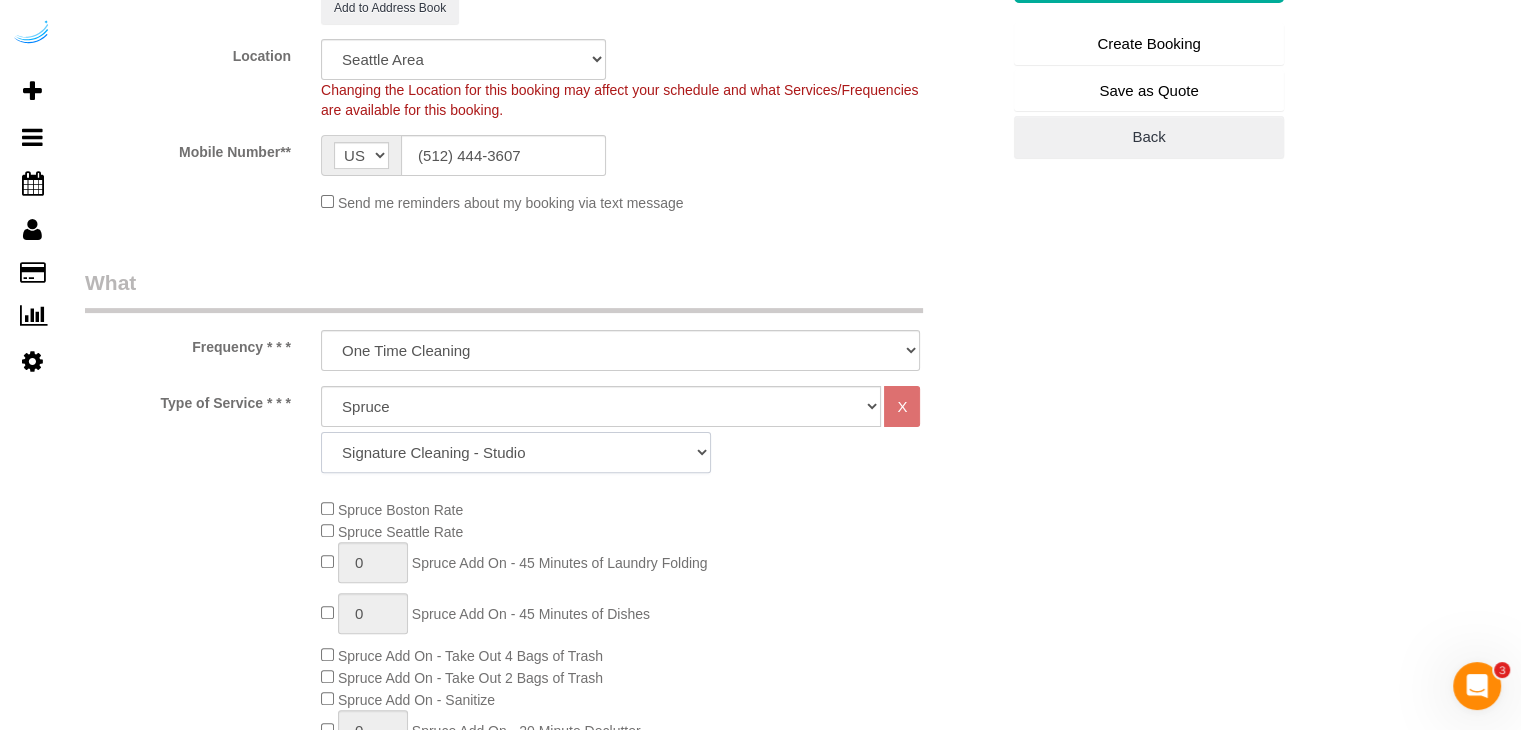 click on "Signature Cleaning - Studio Signature Cleaning - 1 Bed 1 Bath Signature Cleaning - 1 Bed 1.5 Bath Signature Cleaning - 1 Bed 1 Bath + Study Signature Cleaning - 1 Bed 2 Bath Signature Cleaning - 2 Bed 1 Bath Signature Cleaning - 2 Bed 2 Bath Signature Cleaning - 2 Bed 2.5 Bath Signature Cleaning - 2 Bed 2 Bath + Study Signature Cleaning - 3 Bed 2 Bath Signature Cleaning - 3 Bed 3 Bath Signature Cleaning - 4 Bed 2 Bath Signature Cleaning - 4 Bed 4 Bath Signature Cleaning - 5 Bed 4 Bath Signature Cleaning - 5 Bed 5 Bath Signature Cleaning - 6 Bed 6 Bath Premium Cleaning - Studio Premium Cleaning - 1 Bed 1 Bath Premium Cleaning - 1 Bed 1.5 Bath Premium Cleaning - 1 Bed 1 Bath + Study Premium Cleaning - 1 Bed 2 Bath Premium Cleaning - 2 Bed 1 Bath Premium Cleaning - 2 Bed 2 Bath Premium Cleaning - 2 Bed 2.5 Bath Premium Cleaning - 2 Bed 2 Bath + Study Premium Cleaning - 3 Bed 2 Bath Premium Cleaning - 3 Bed 3 Bath Premium Cleaning - 4 Bed 2 Bath Premium Cleaning - 4 Bed 4 Bath Premium Cleaning - 5 Bed 4 Bath" 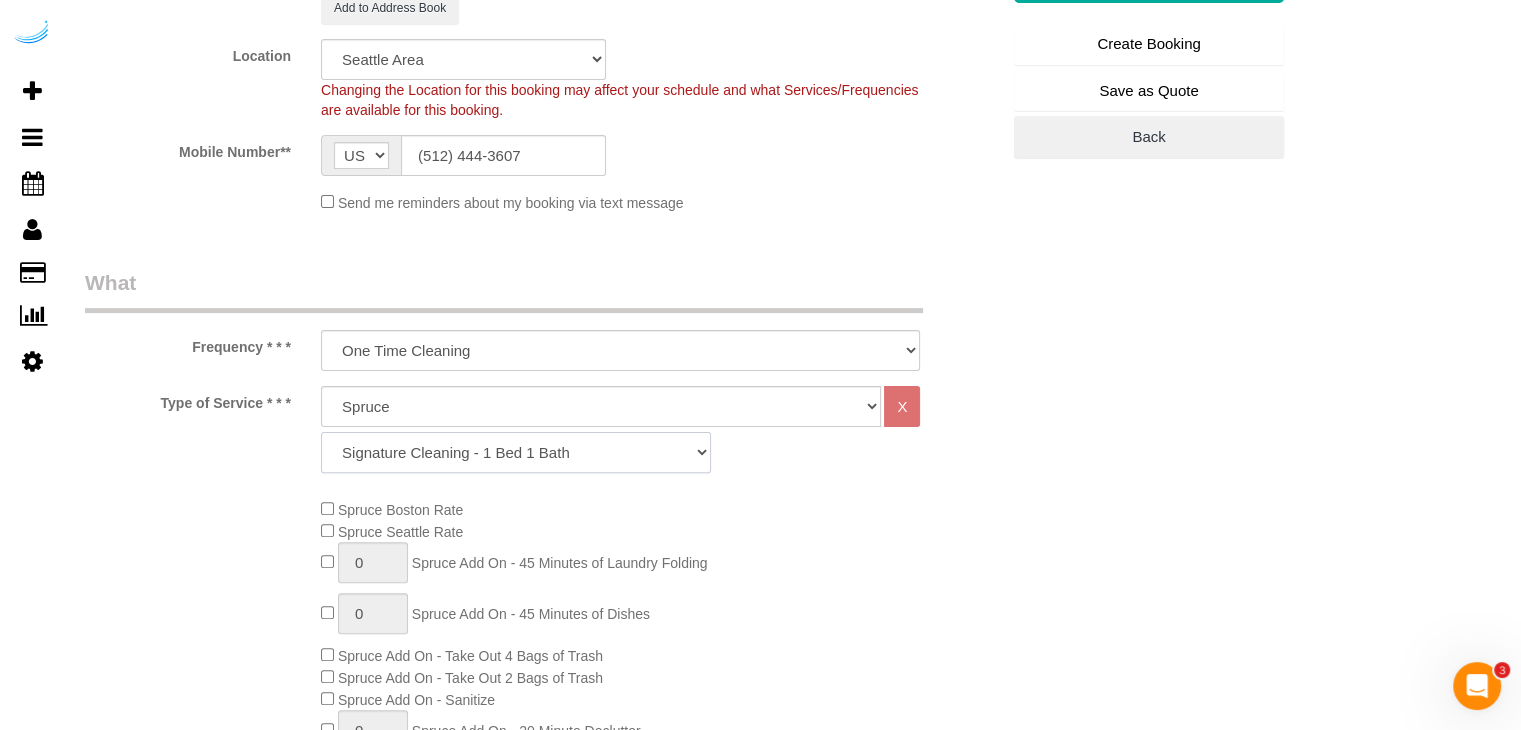 click on "Signature Cleaning - Studio Signature Cleaning - 1 Bed 1 Bath Signature Cleaning - 1 Bed 1.5 Bath Signature Cleaning - 1 Bed 1 Bath + Study Signature Cleaning - 1 Bed 2 Bath Signature Cleaning - 2 Bed 1 Bath Signature Cleaning - 2 Bed 2 Bath Signature Cleaning - 2 Bed 2.5 Bath Signature Cleaning - 2 Bed 2 Bath + Study Signature Cleaning - 3 Bed 2 Bath Signature Cleaning - 3 Bed 3 Bath Signature Cleaning - 4 Bed 2 Bath Signature Cleaning - 4 Bed 4 Bath Signature Cleaning - 5 Bed 4 Bath Signature Cleaning - 5 Bed 5 Bath Signature Cleaning - 6 Bed 6 Bath Premium Cleaning - Studio Premium Cleaning - 1 Bed 1 Bath Premium Cleaning - 1 Bed 1.5 Bath Premium Cleaning - 1 Bed 1 Bath + Study Premium Cleaning - 1 Bed 2 Bath Premium Cleaning - 2 Bed 1 Bath Premium Cleaning - 2 Bed 2 Bath Premium Cleaning - 2 Bed 2.5 Bath Premium Cleaning - 2 Bed 2 Bath + Study Premium Cleaning - 3 Bed 2 Bath Premium Cleaning - 3 Bed 3 Bath Premium Cleaning - 4 Bed 2 Bath Premium Cleaning - 4 Bed 4 Bath Premium Cleaning - 5 Bed 4 Bath" 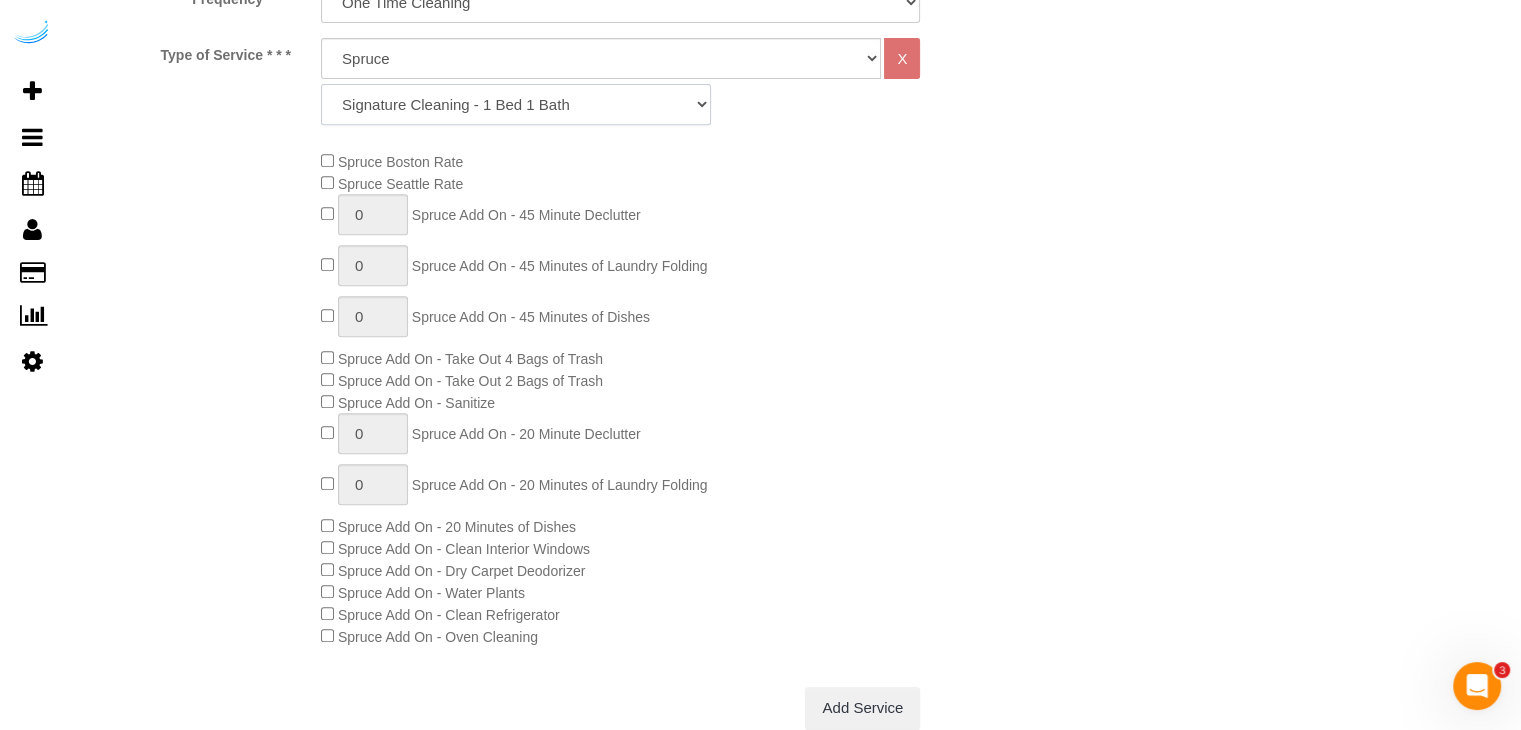 scroll, scrollTop: 1000, scrollLeft: 0, axis: vertical 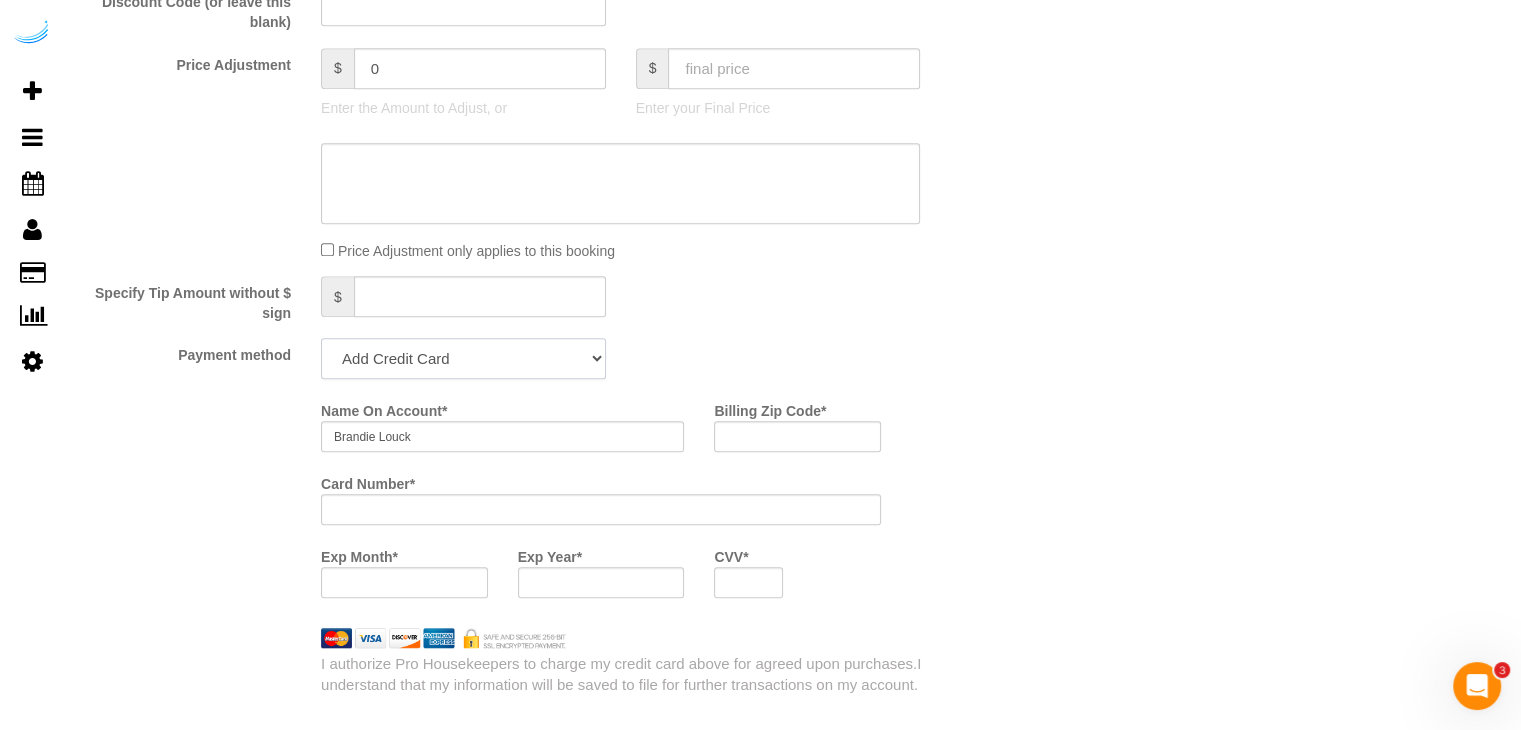 click on "Add Credit Card Cash Check Paypal" 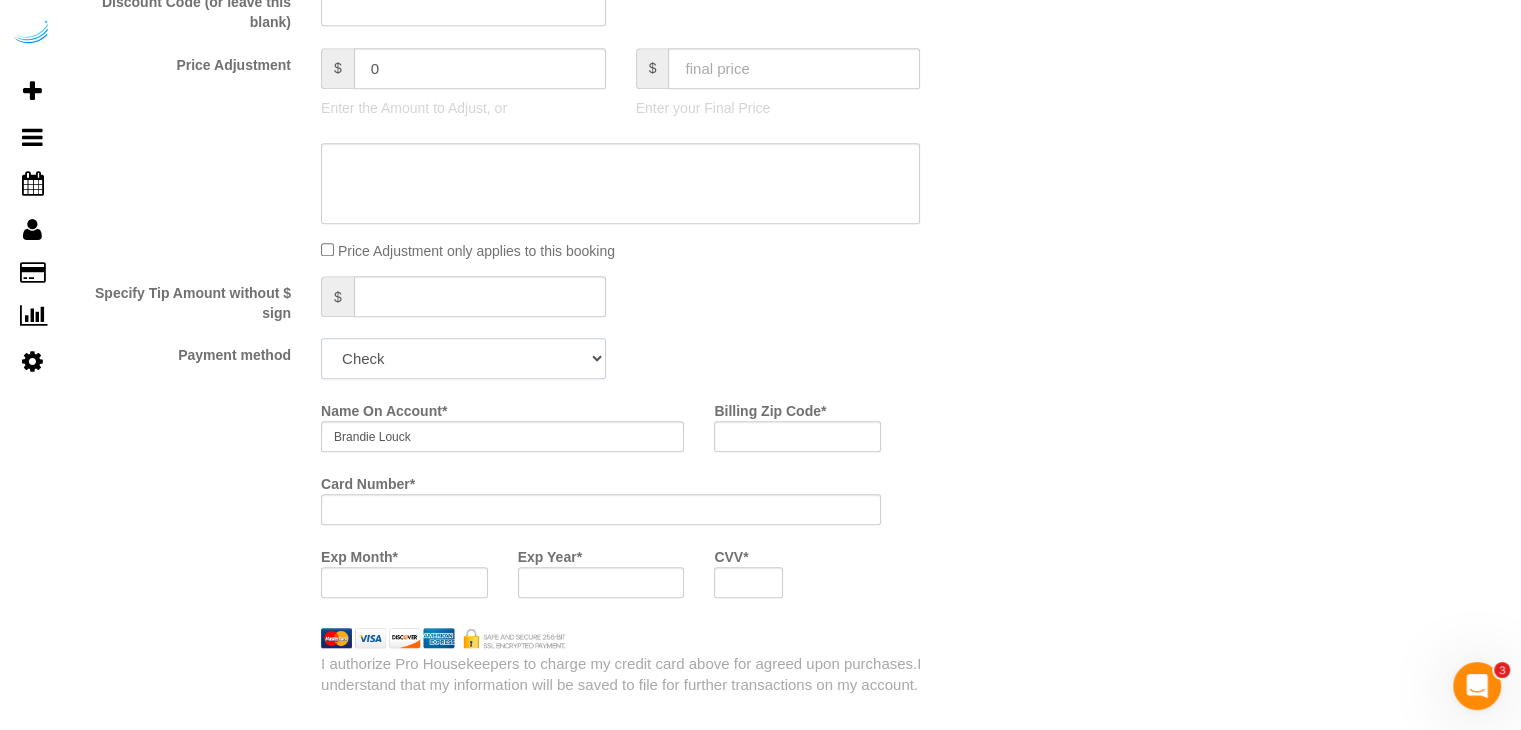 click on "Add Credit Card Cash Check Paypal" 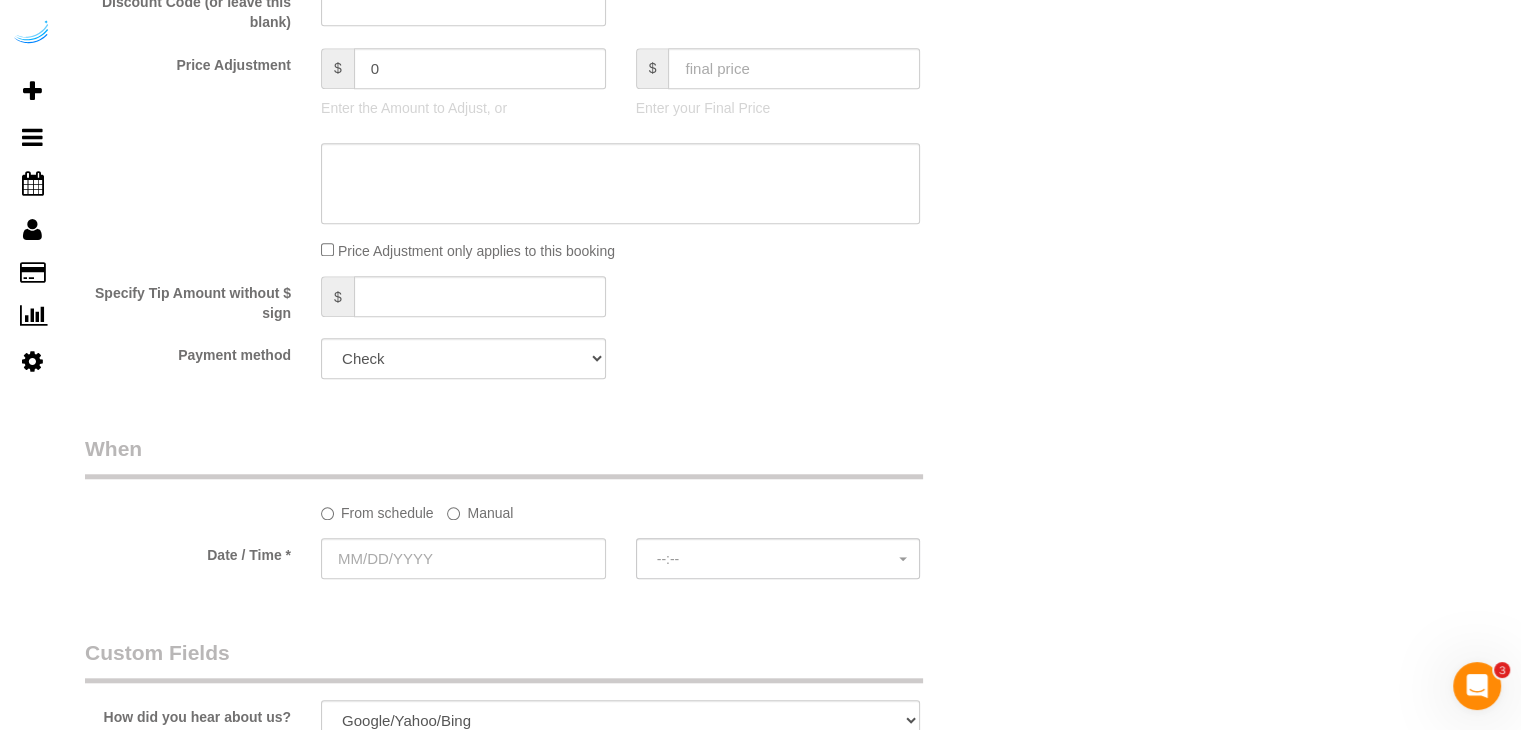 click on "Manual" 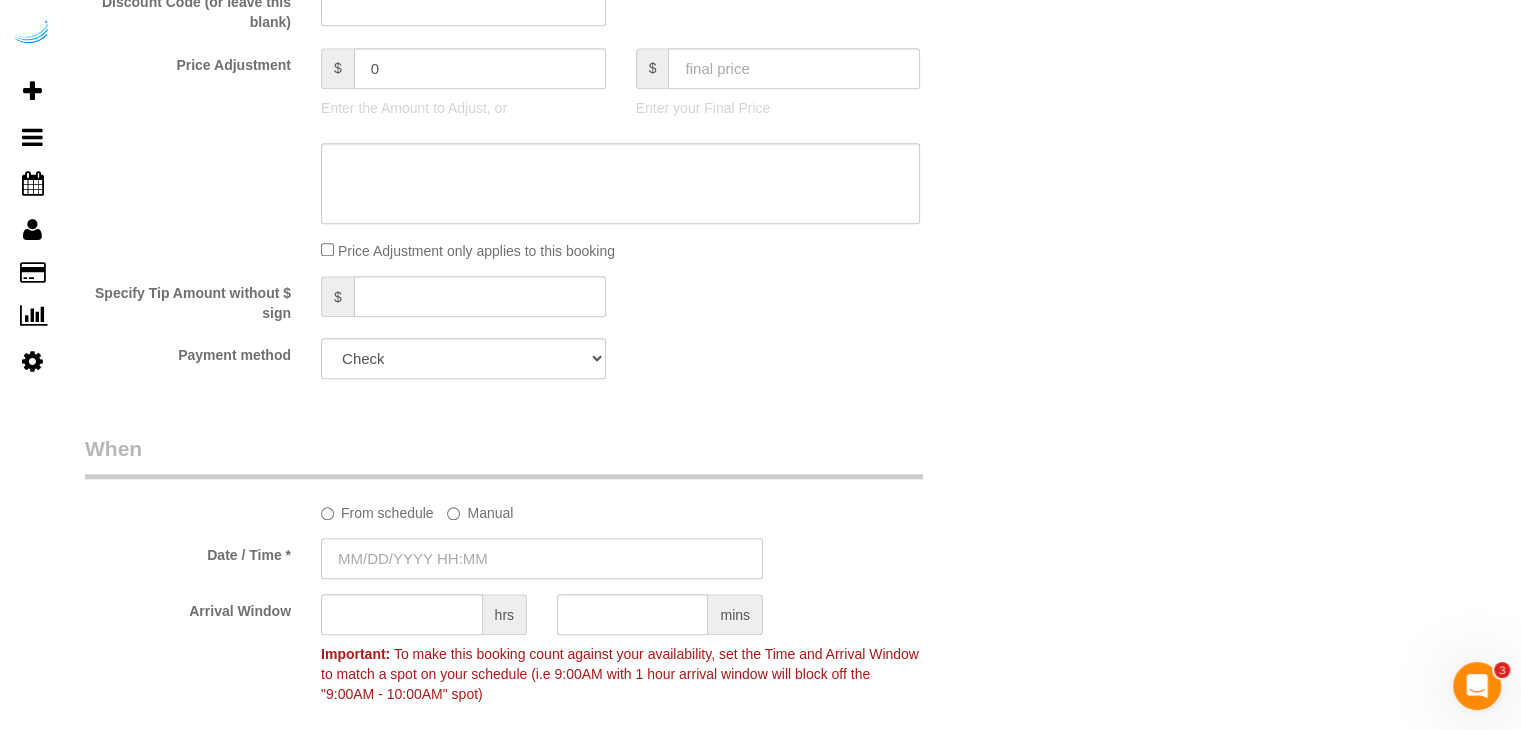 drag, startPoint x: 454, startPoint y: 564, endPoint x: 449, endPoint y: 553, distance: 12.083046 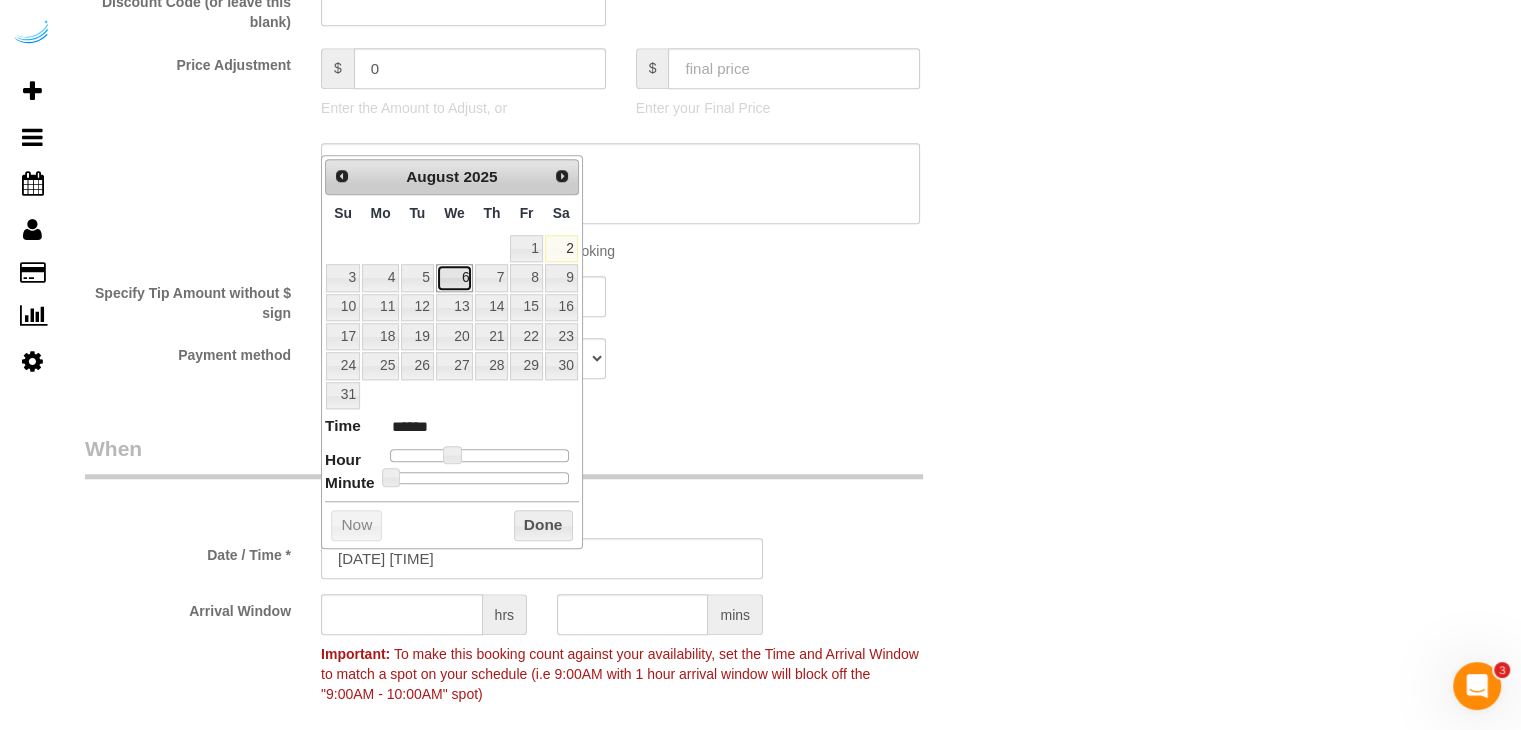 click on "6" at bounding box center [455, 277] 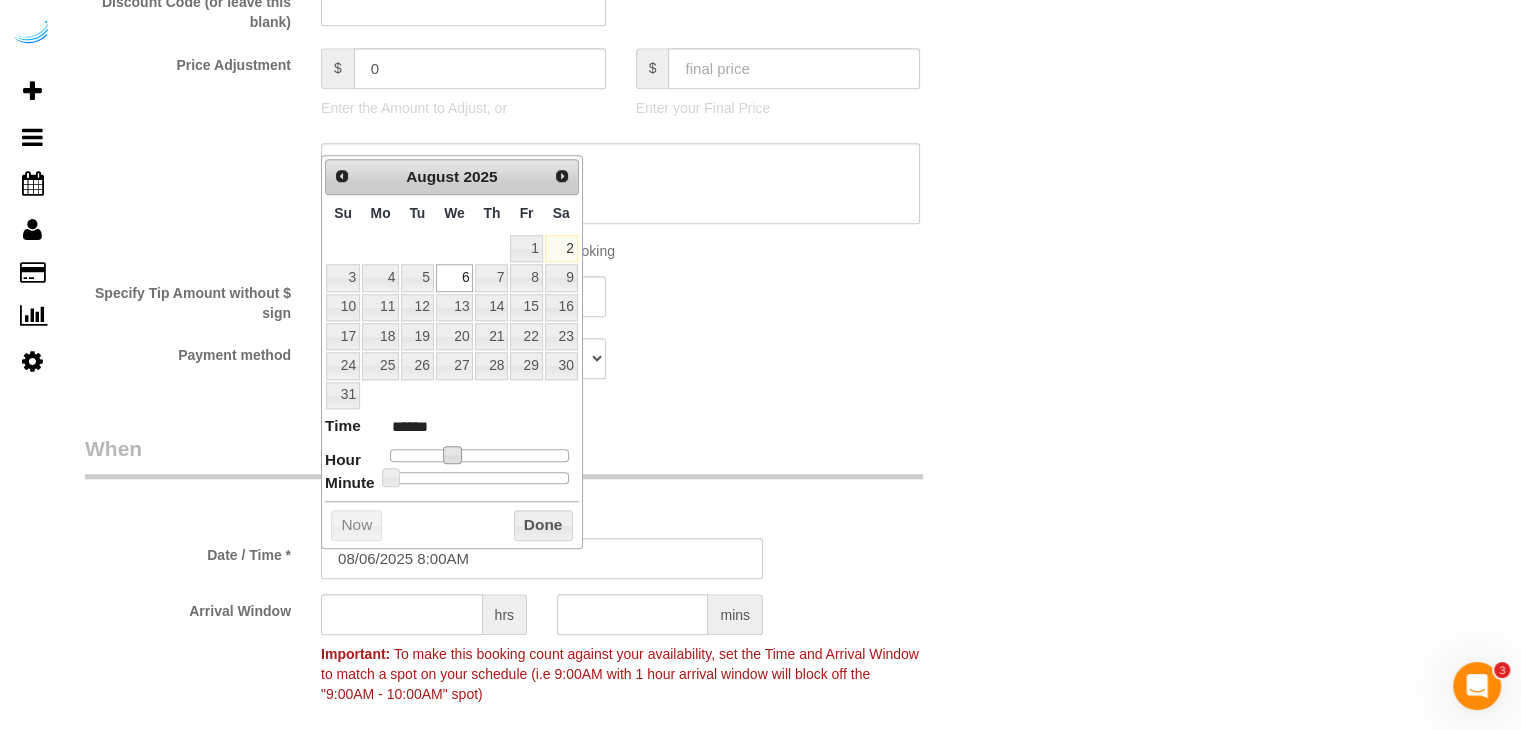 type on "[DATE] [TIME]" 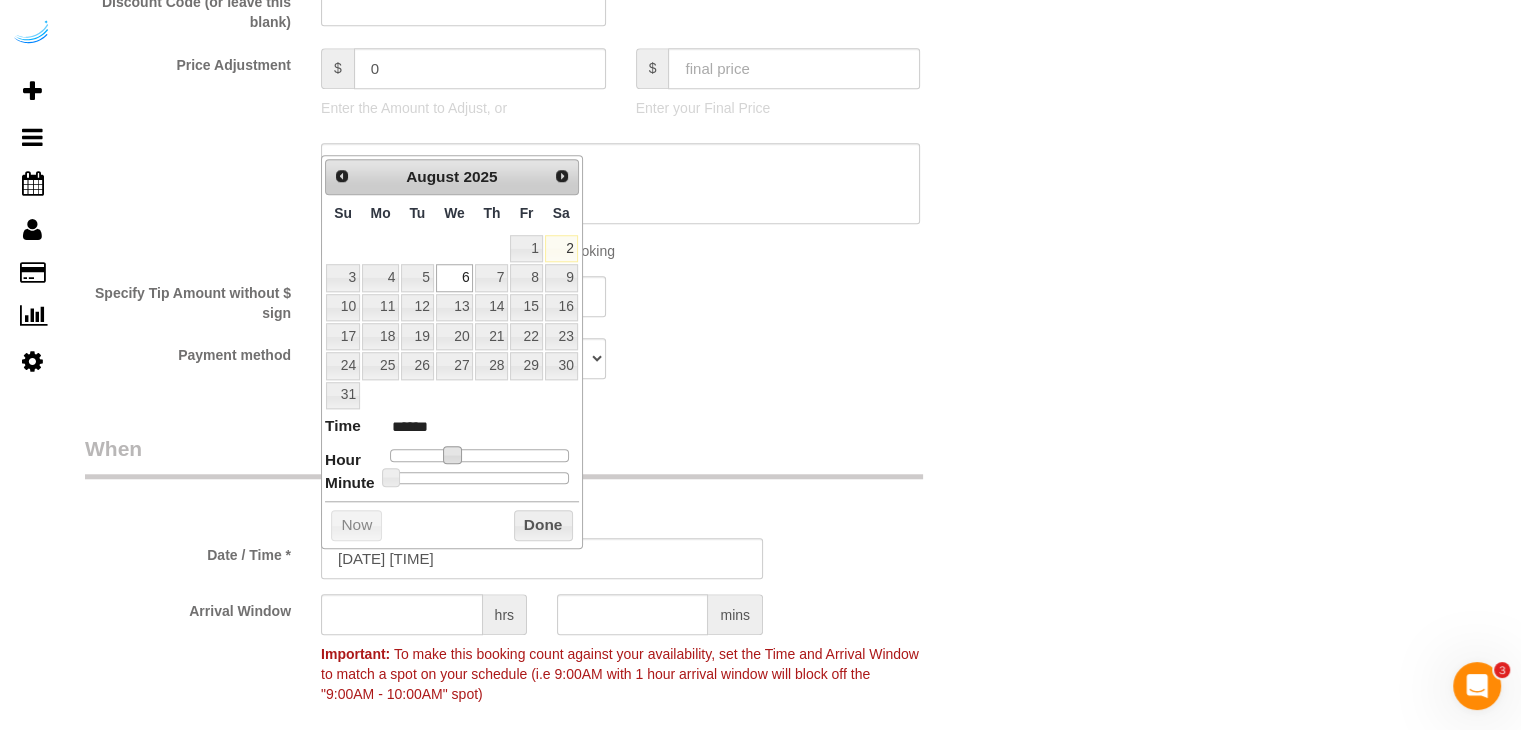 type on "[DATE] [TIME]" 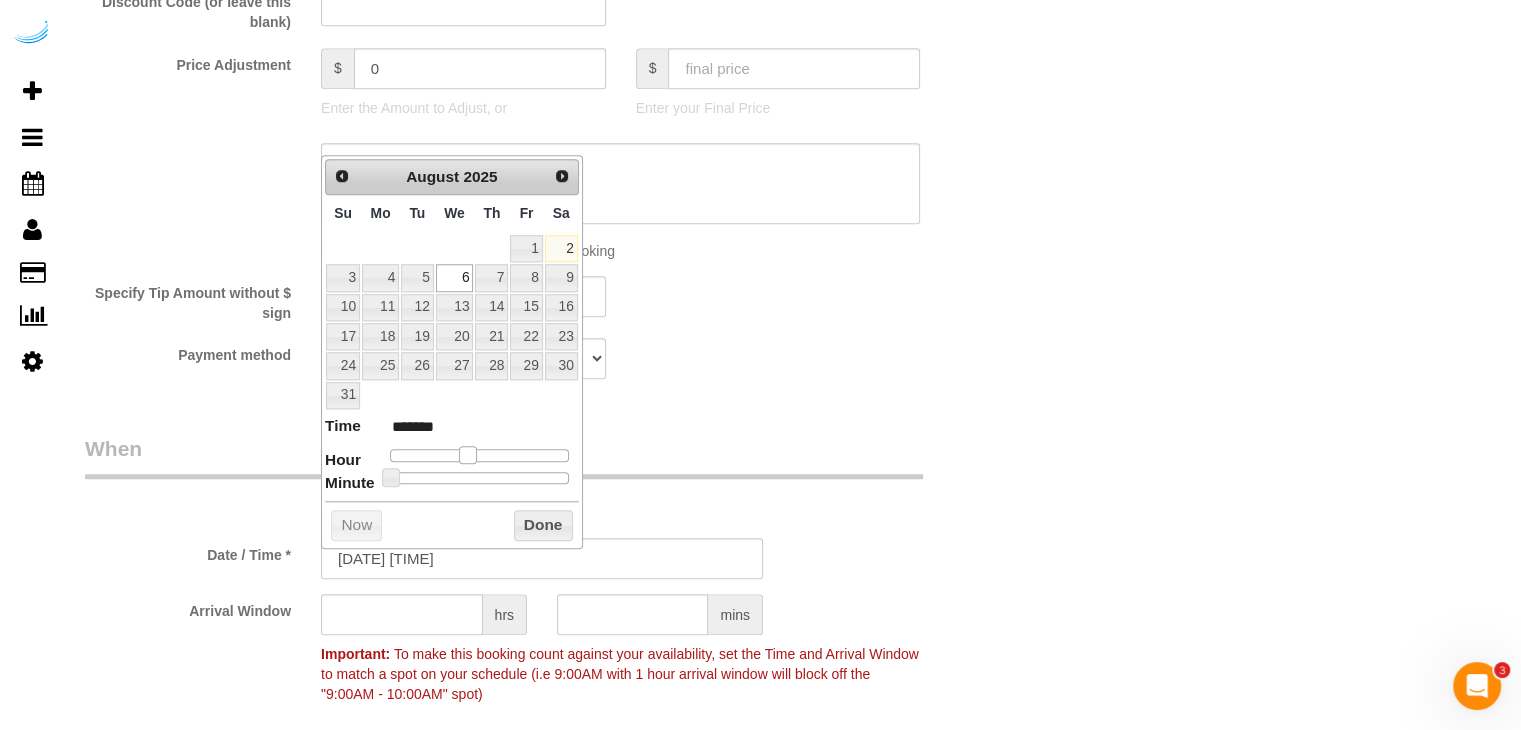 type on "[DATE] [TIME]" 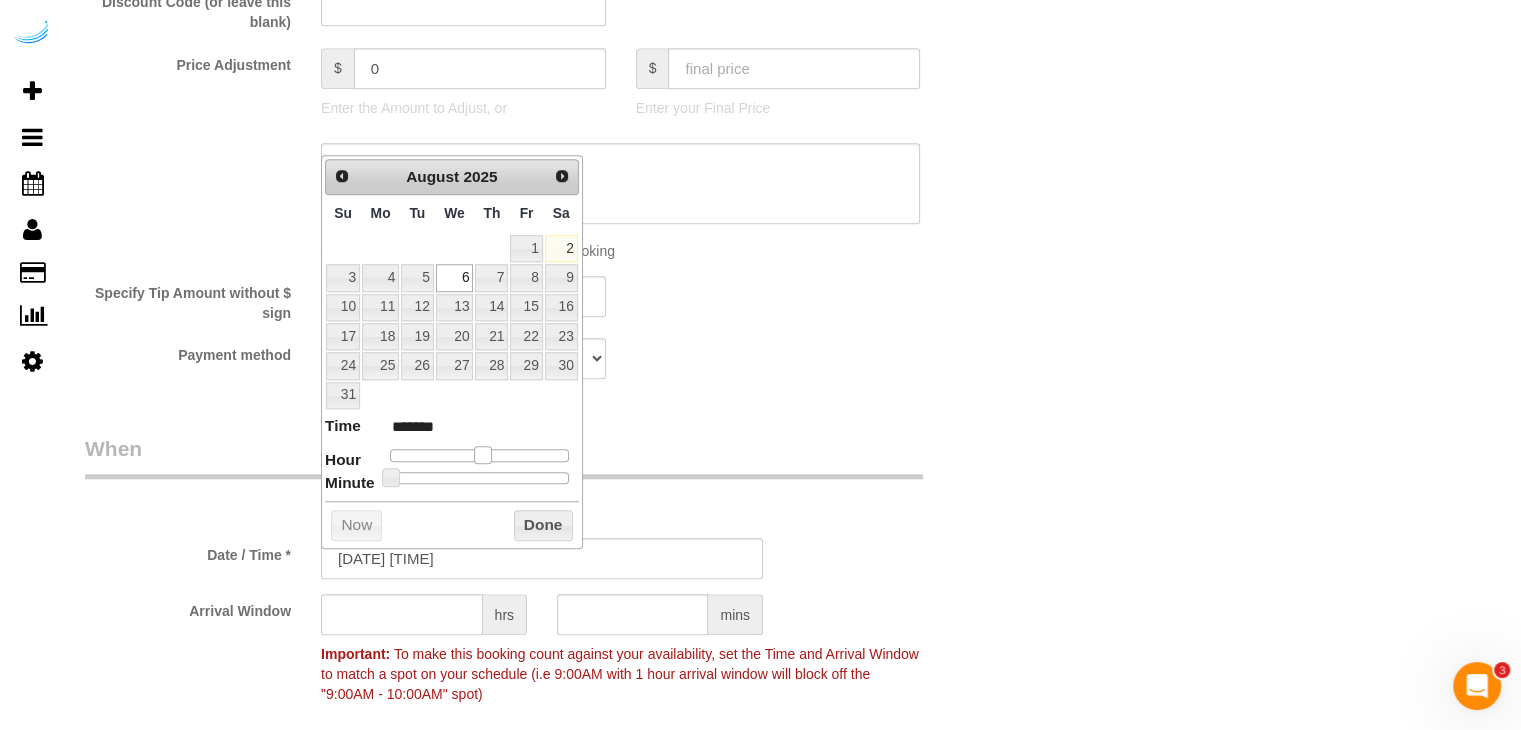 type on "08/06/2025 1:00PM" 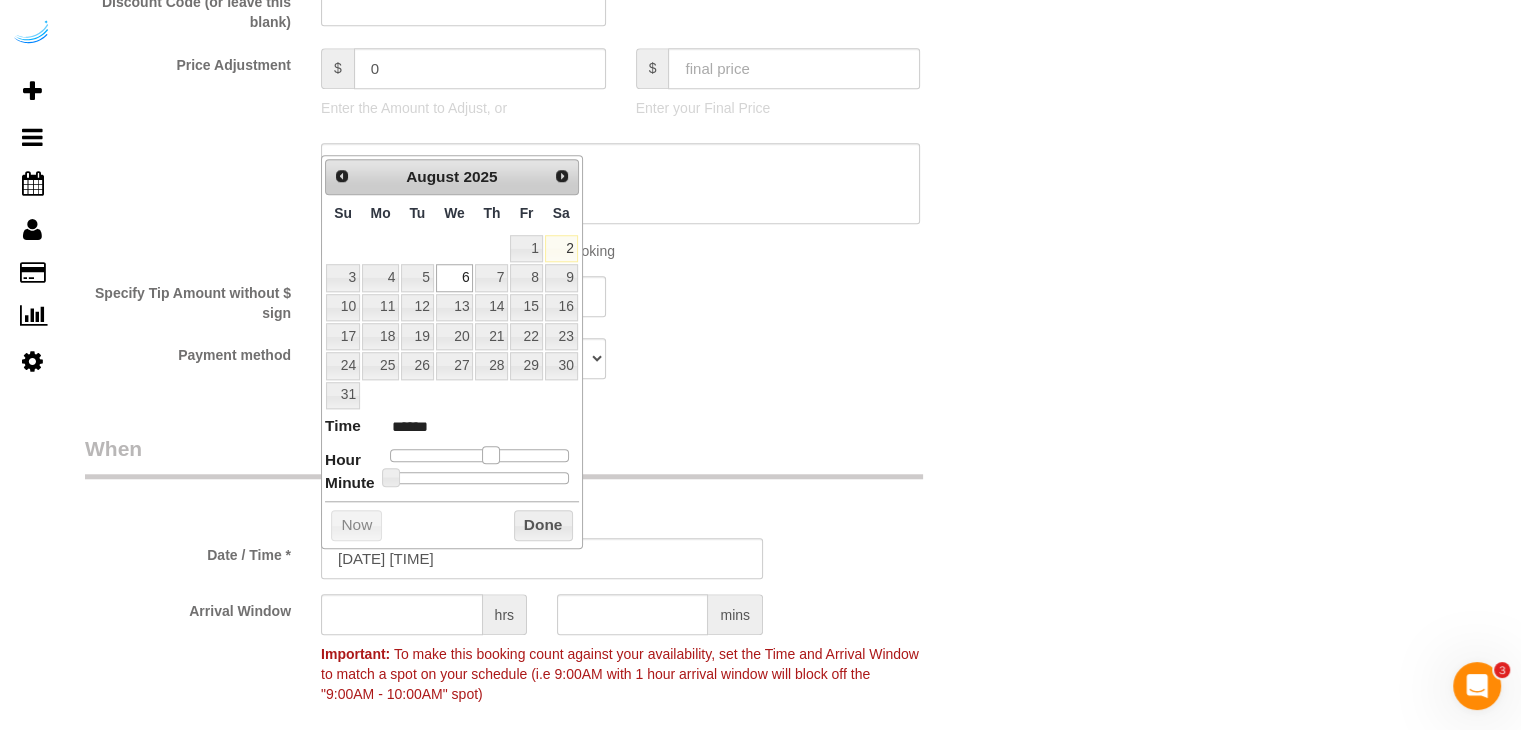 drag, startPoint x: 465, startPoint y: 454, endPoint x: 488, endPoint y: 454, distance: 23 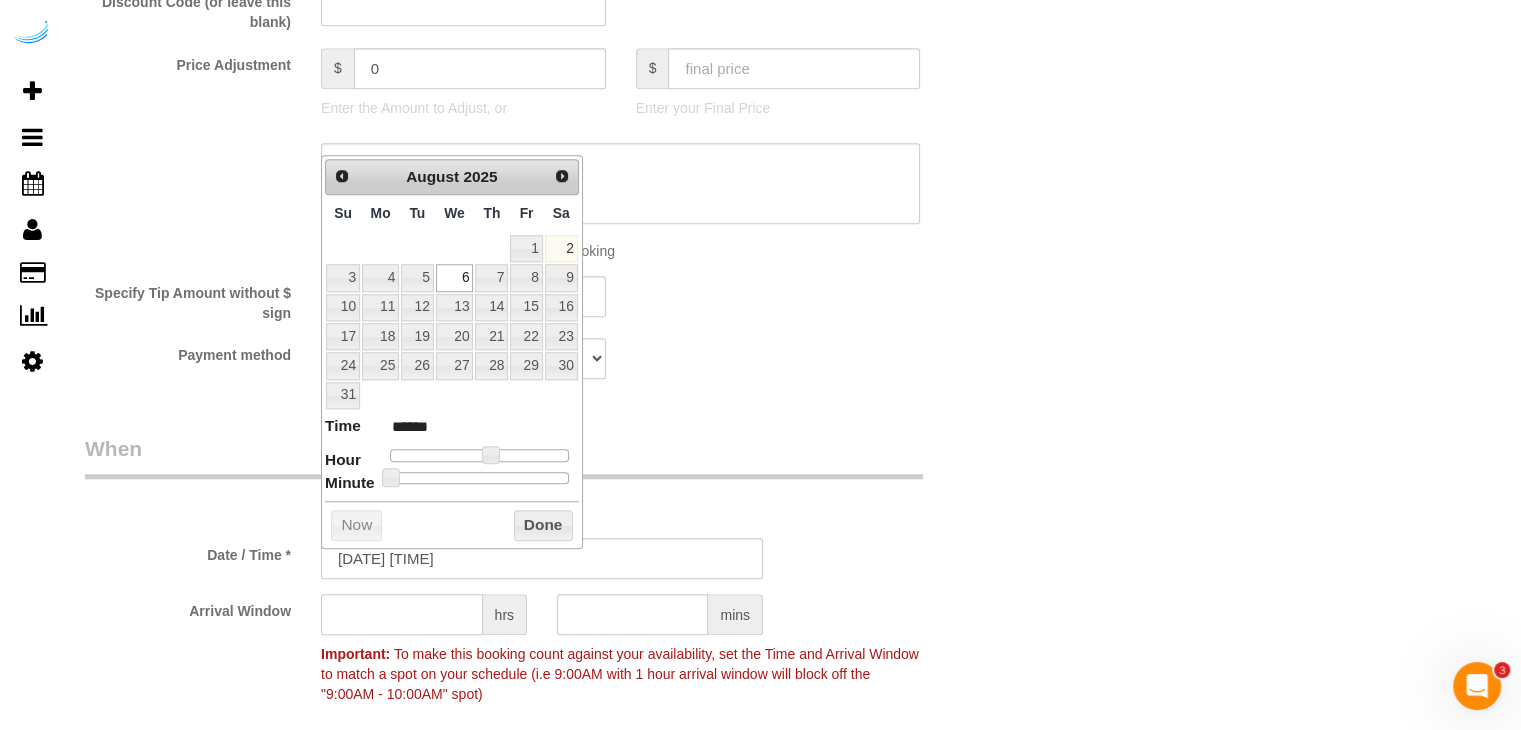 click 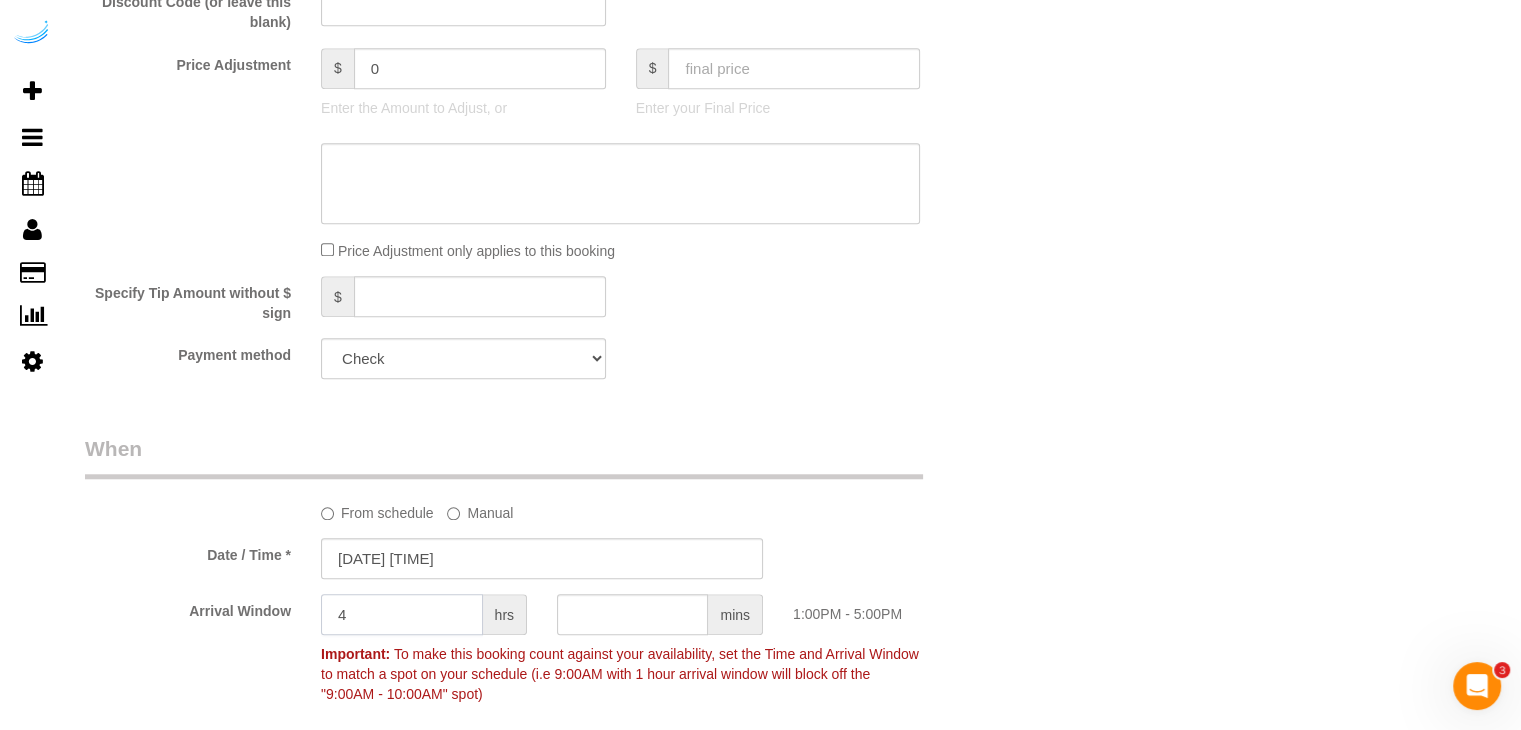 type on "4" 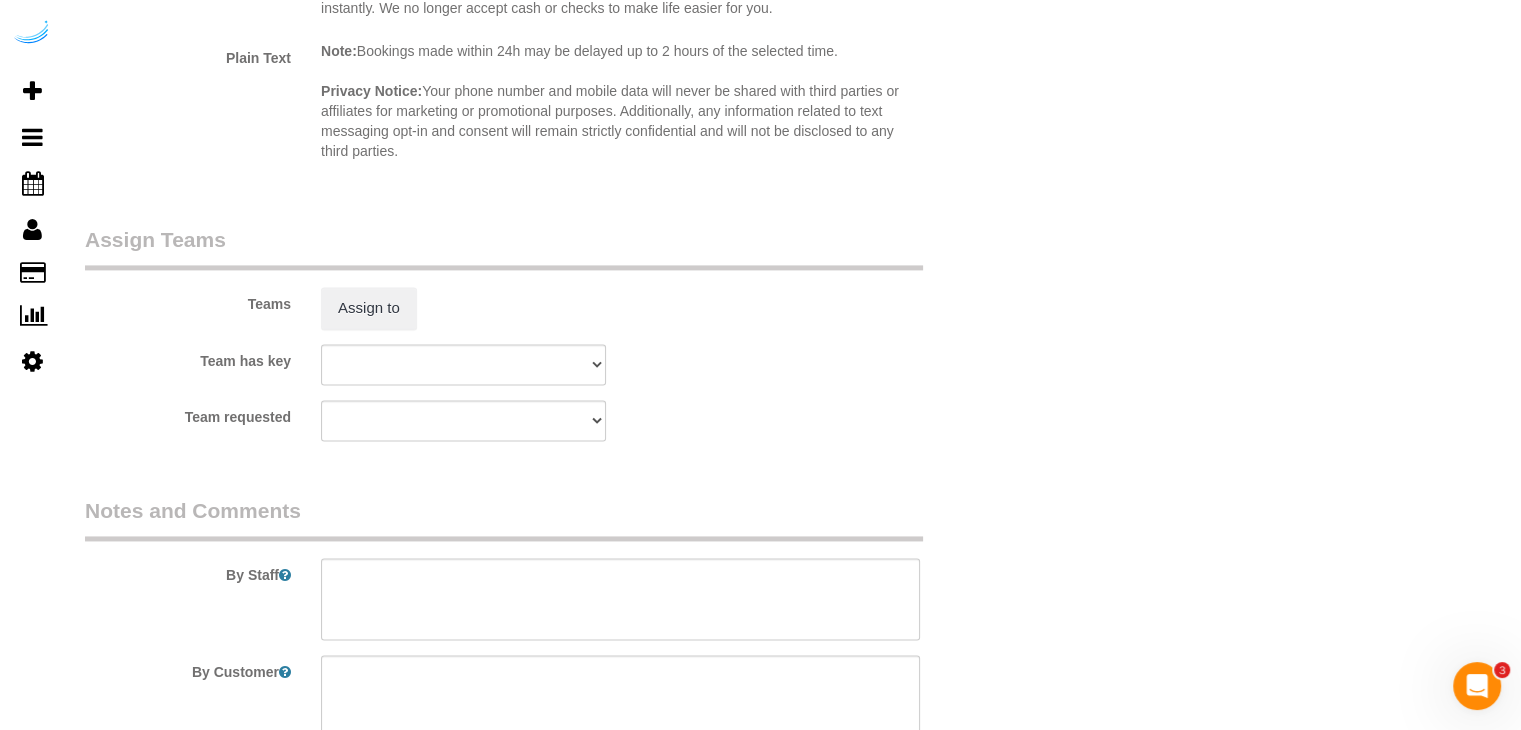 scroll, scrollTop: 2971, scrollLeft: 0, axis: vertical 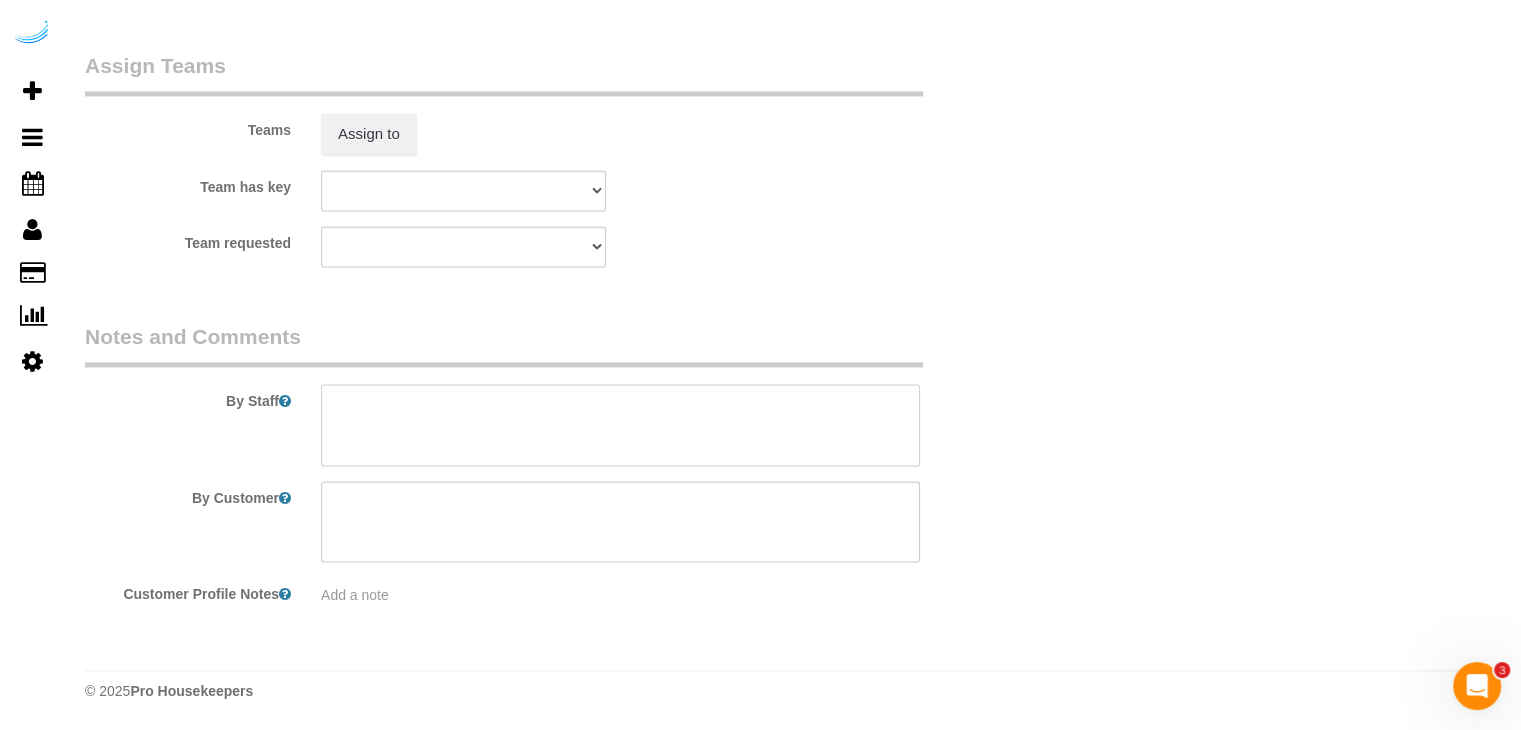 click at bounding box center [620, 425] 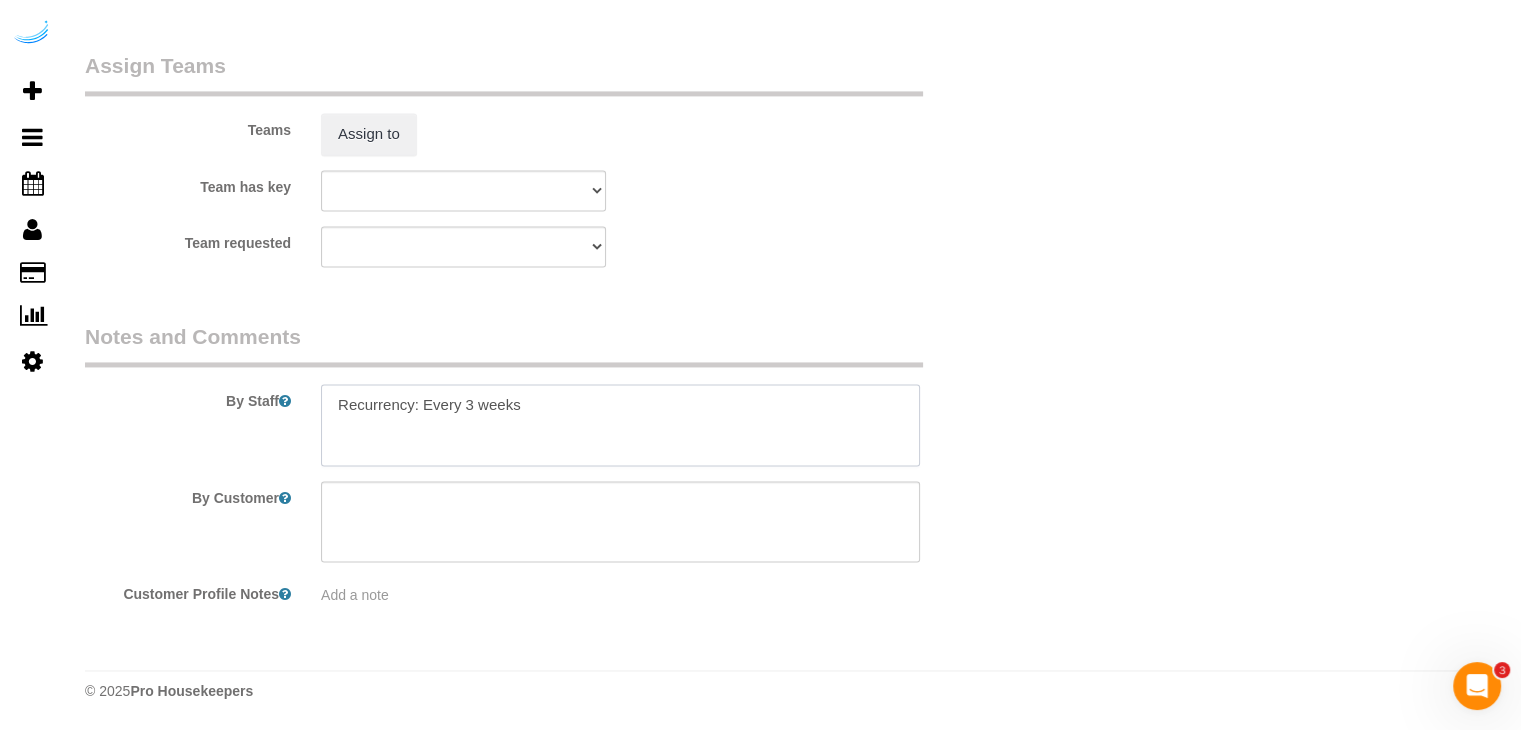 paste on "Permanent Notes:No notes from this customer.Today's Notes:No notes from this service.
Entry Method: Key with main office
Details:
At the intercom press the button for the leasing office. The office is located in the 3rd floor.
Additional Notes:
If intercom is not working, call: 2063241000
Housekeeping Notes:" 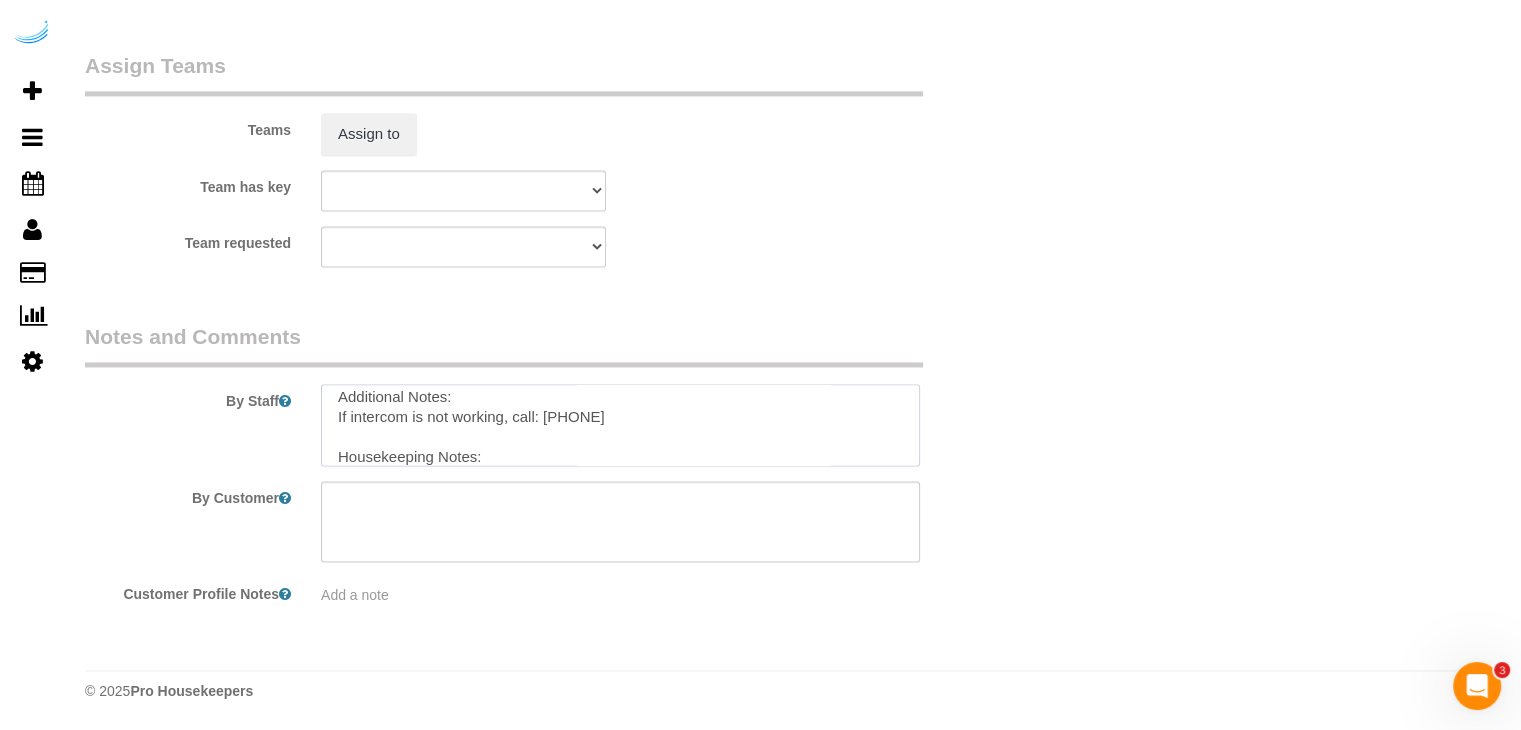 scroll, scrollTop: 0, scrollLeft: 0, axis: both 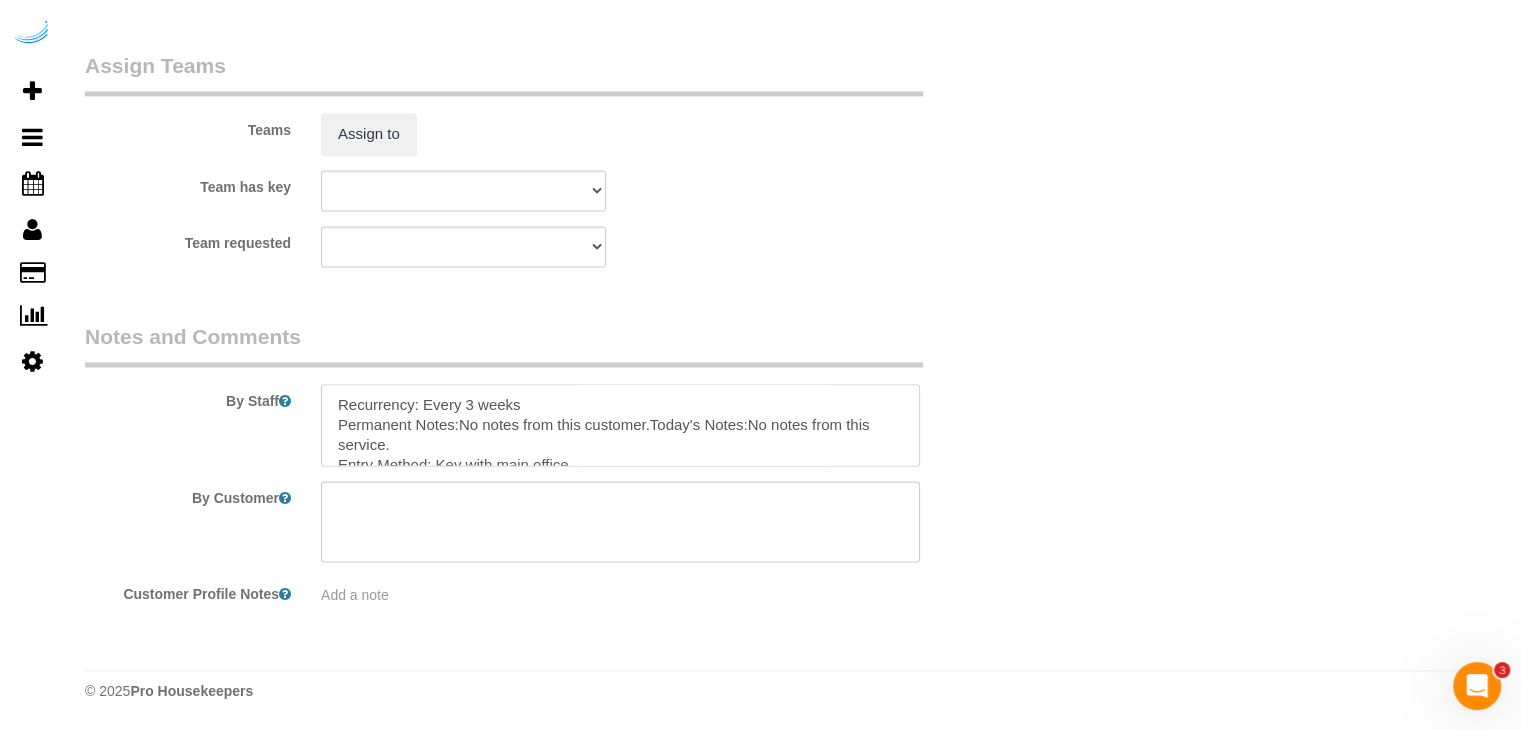 type on "Recurrency: Every 3 weeks
Permanent Notes:No notes from this customer.Today's Notes:No notes from this service.
Entry Method: Key with main office
Details:
At the intercom press the button for the leasing office. The office is located in the 3rd floor.
Additional Notes:
If intercom is not working, call: 2063241000
Housekeeping Notes:" 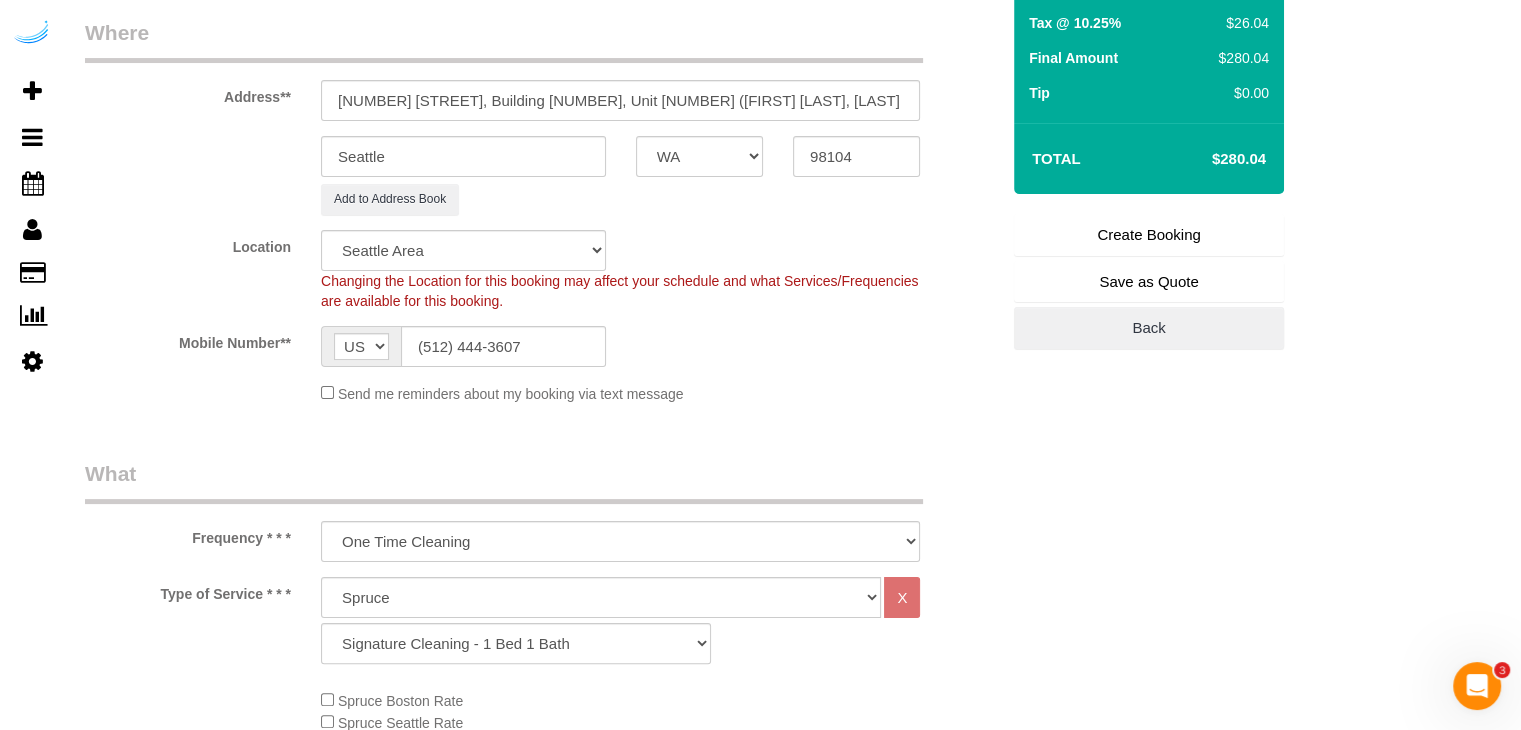 scroll, scrollTop: 171, scrollLeft: 0, axis: vertical 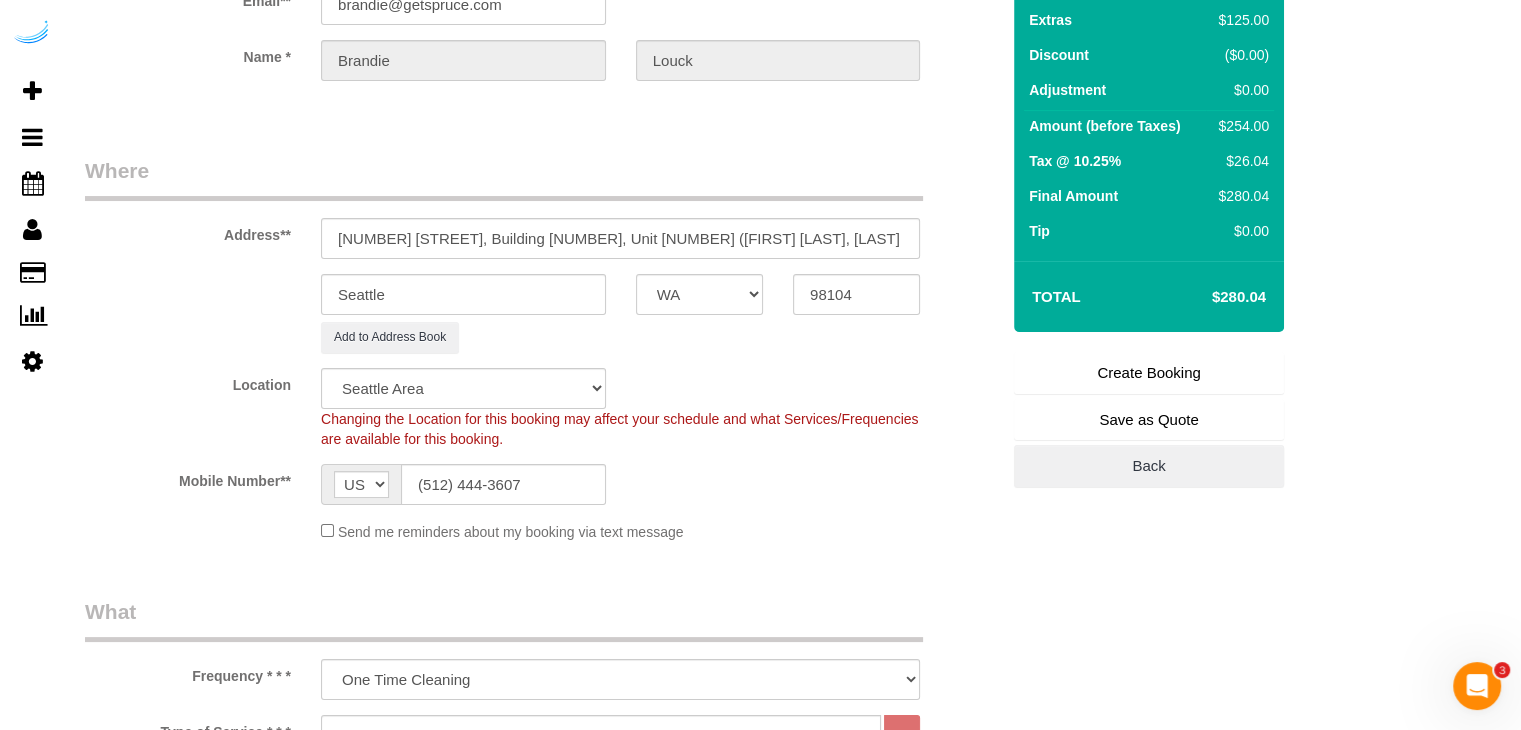 click on "Create Booking" at bounding box center (1149, 373) 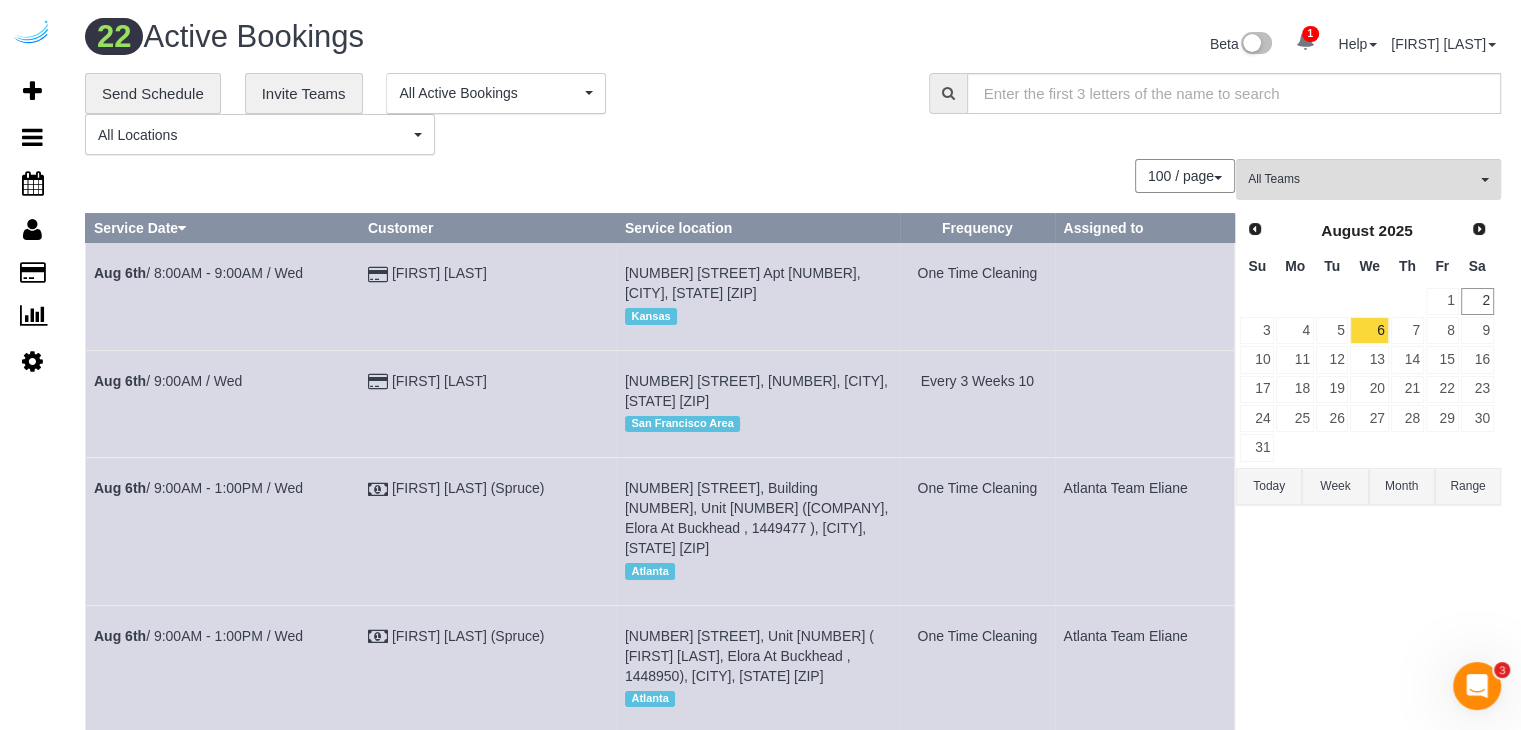 scroll, scrollTop: 2411, scrollLeft: 0, axis: vertical 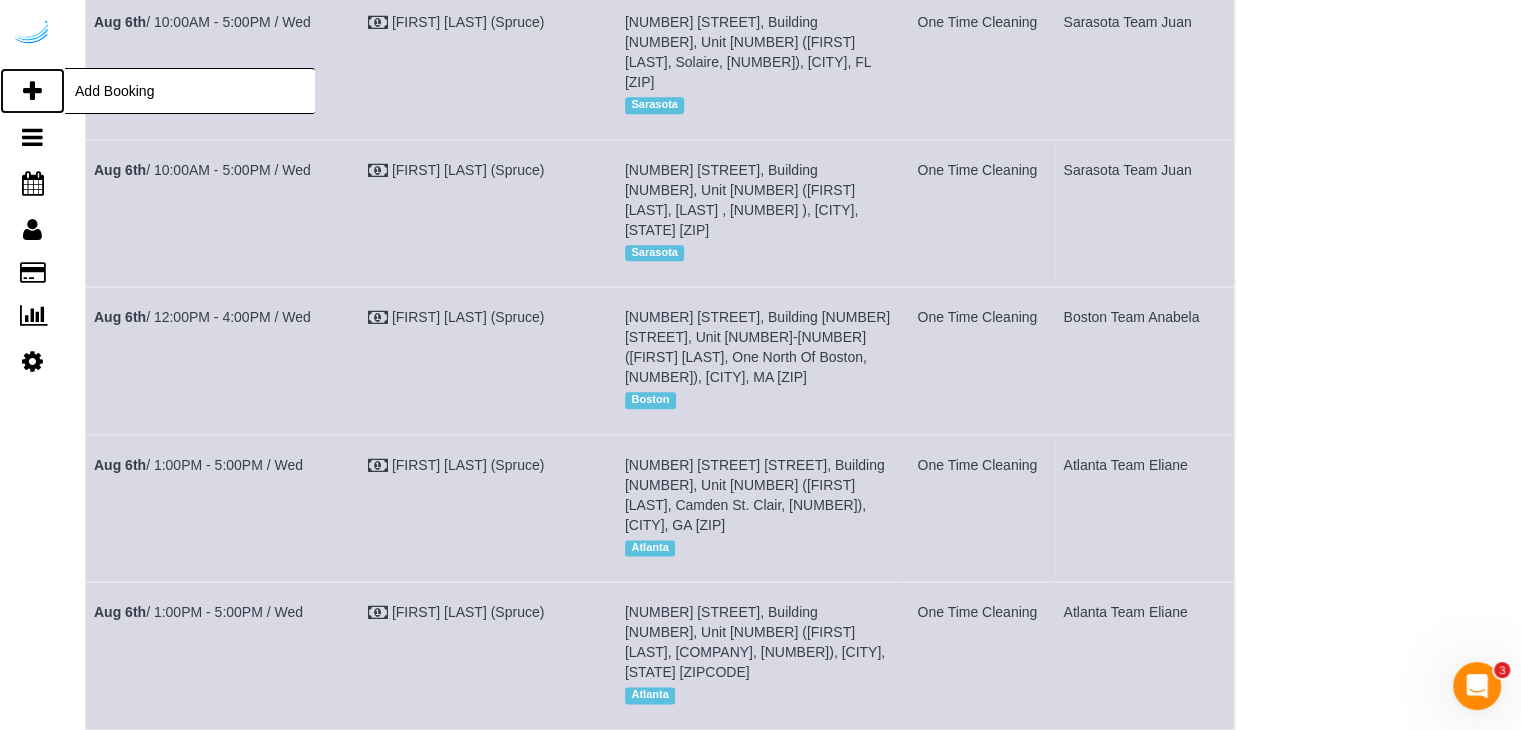 click at bounding box center (32, 91) 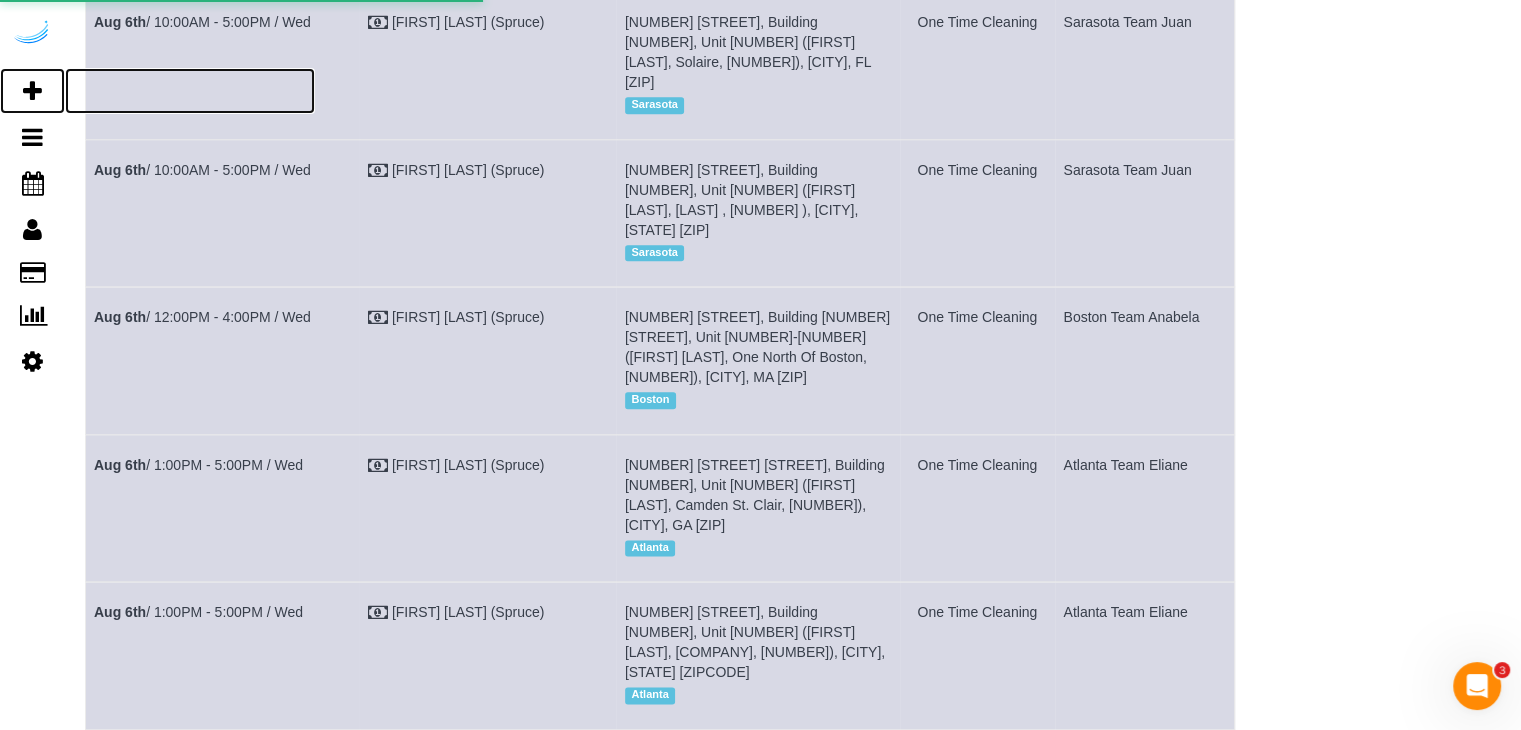 select on "number:9" 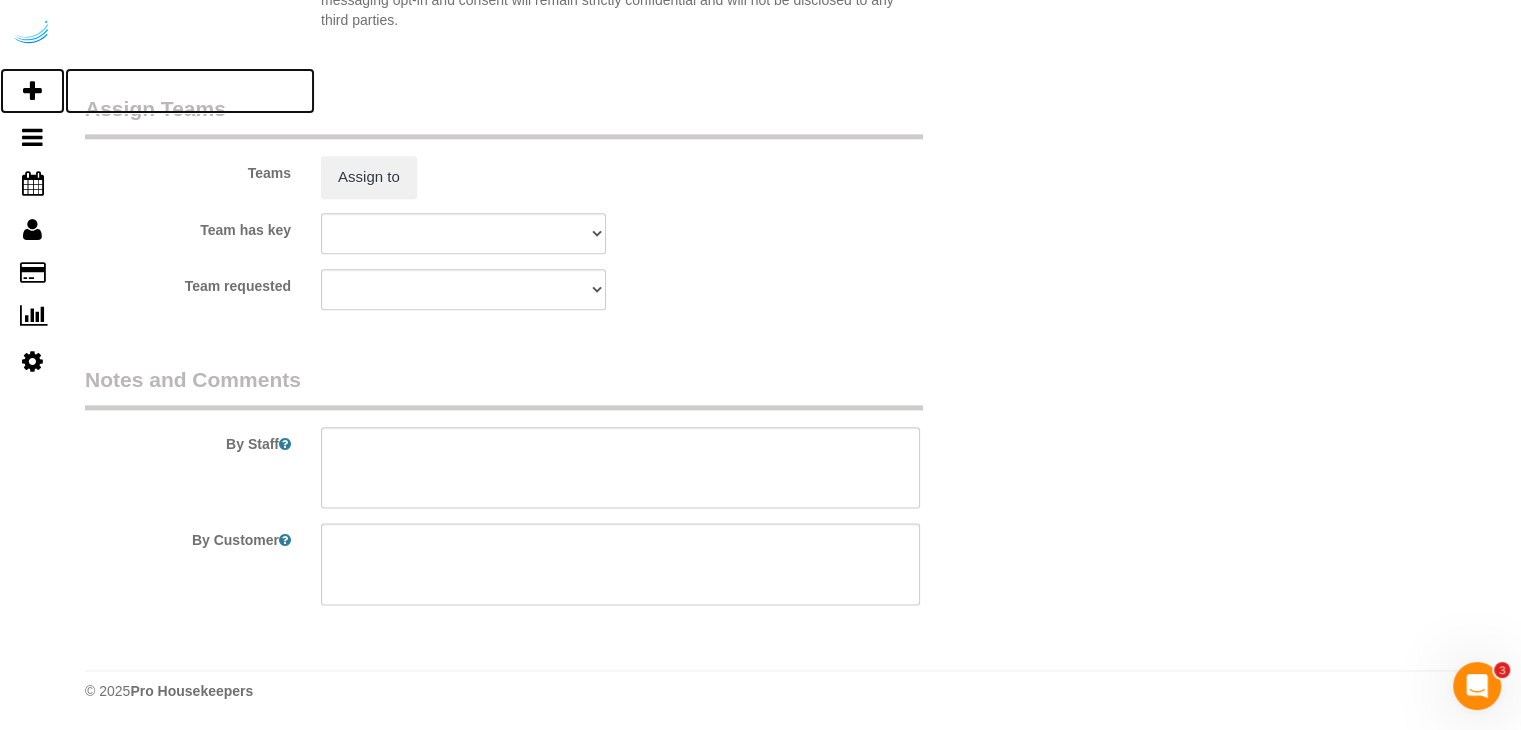 scroll, scrollTop: 0, scrollLeft: 0, axis: both 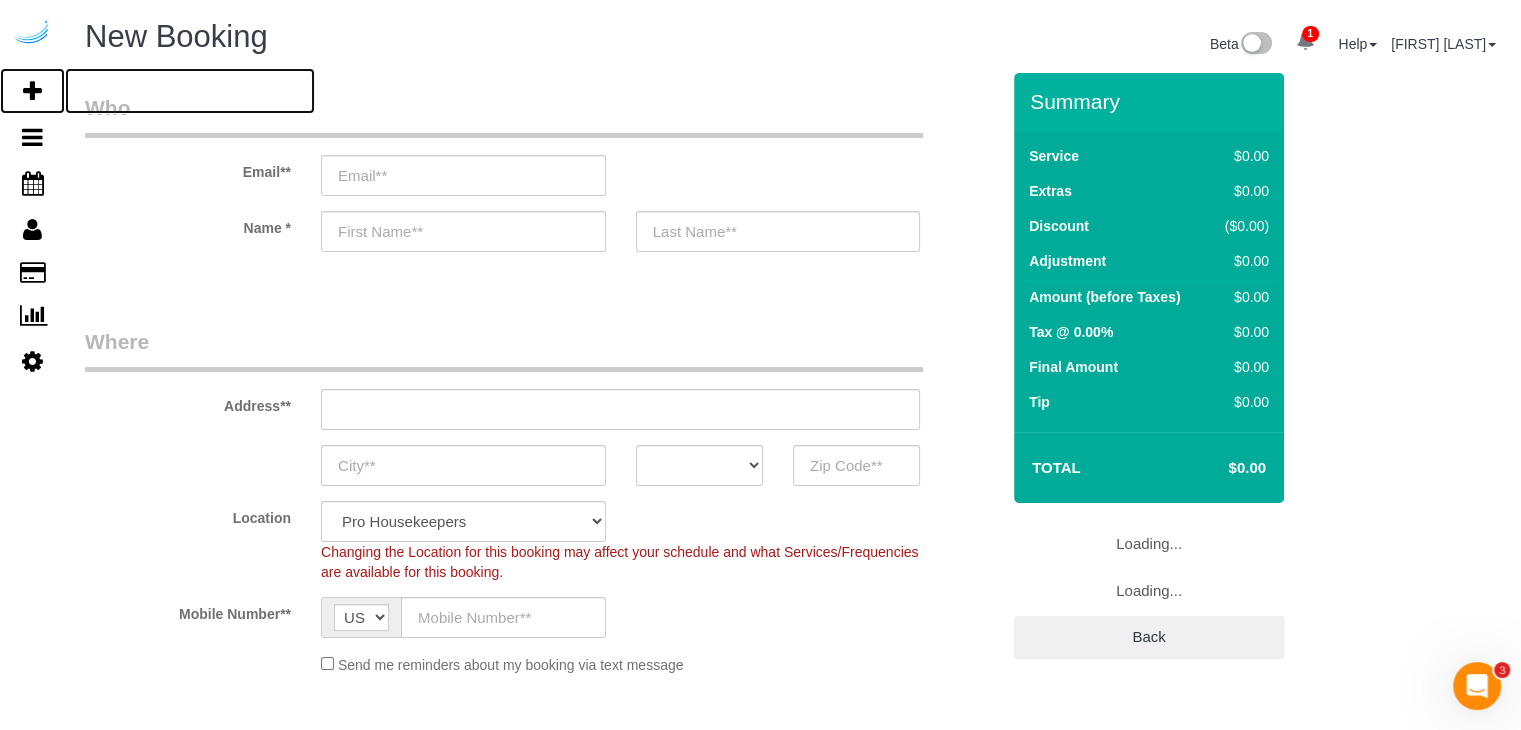 select on "object:32055" 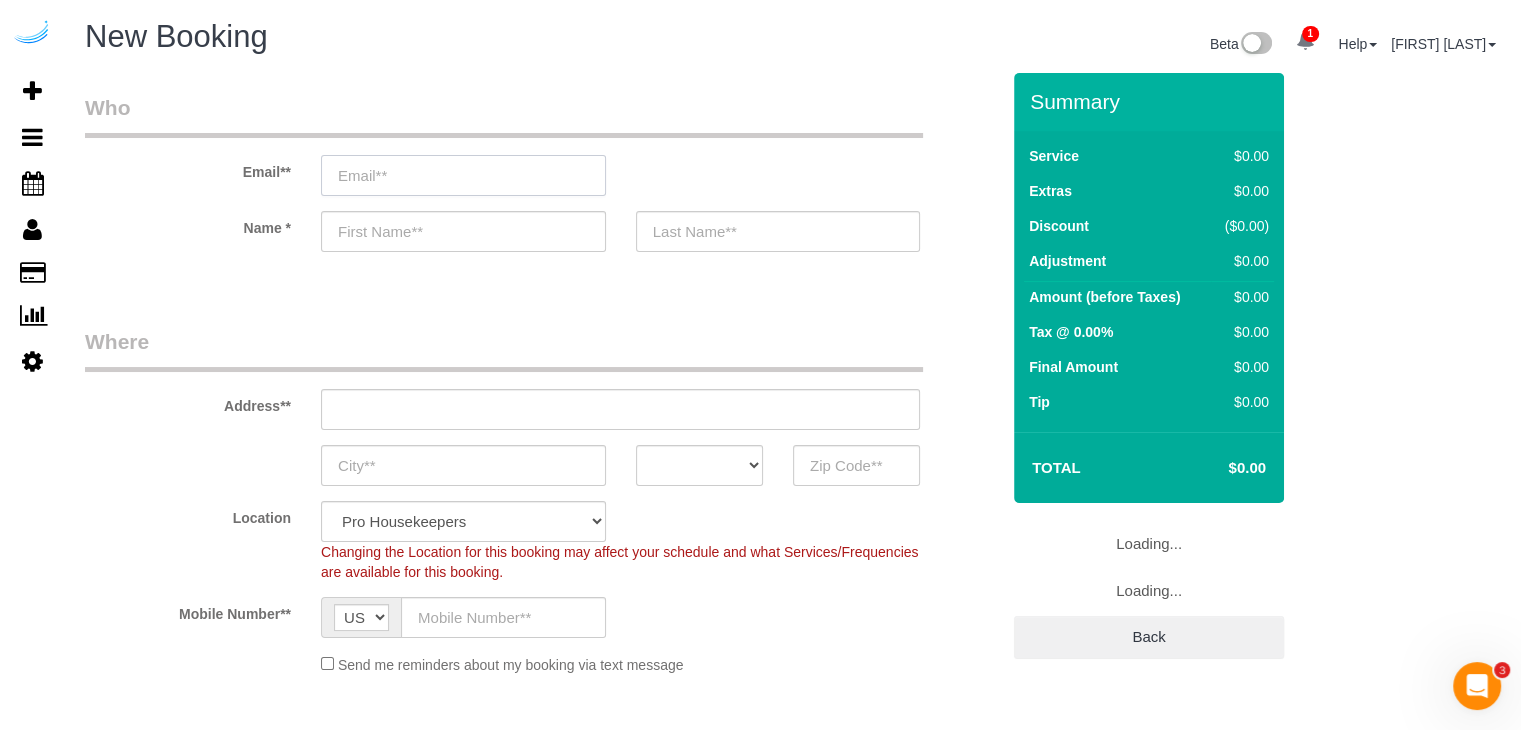 click at bounding box center (463, 175) 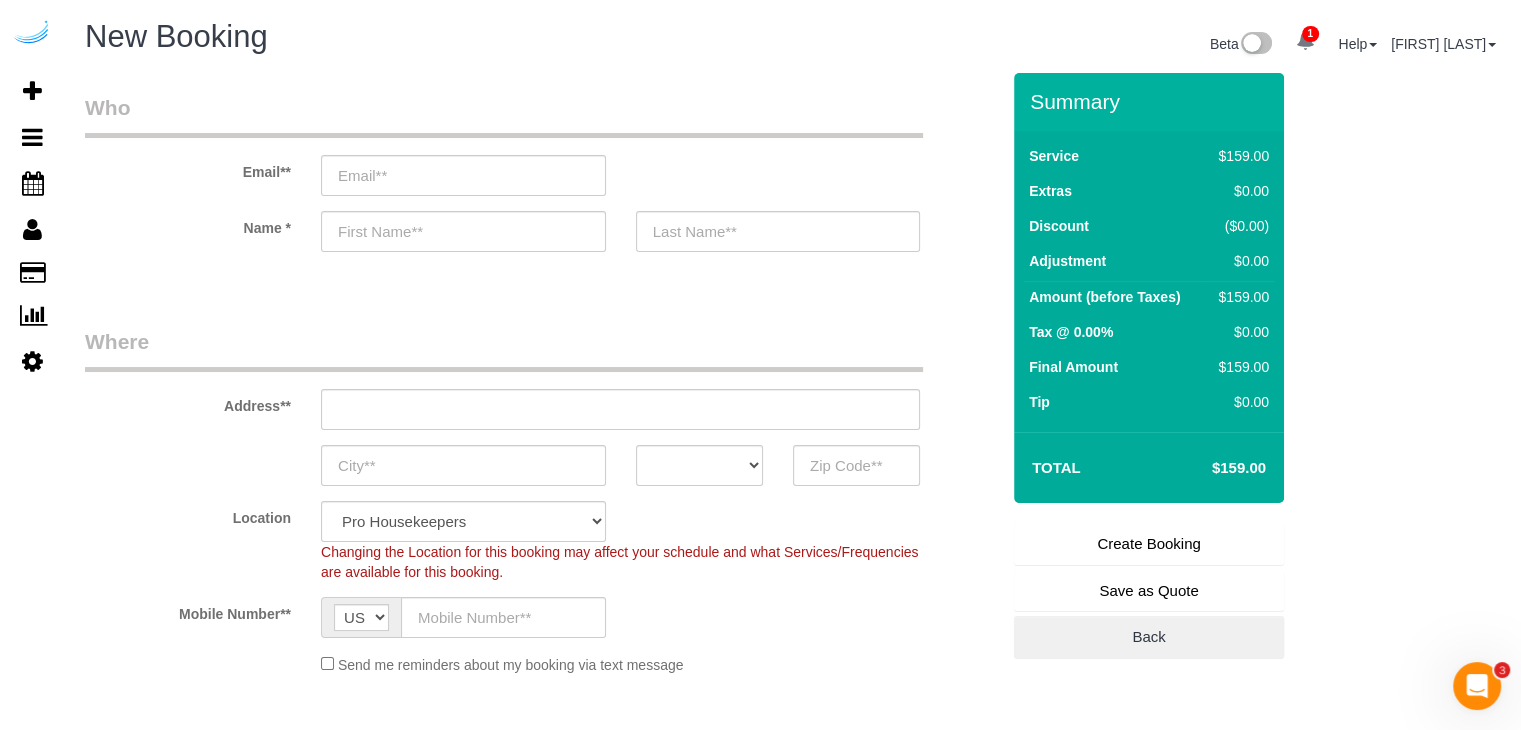 click on "Where" at bounding box center [504, 349] 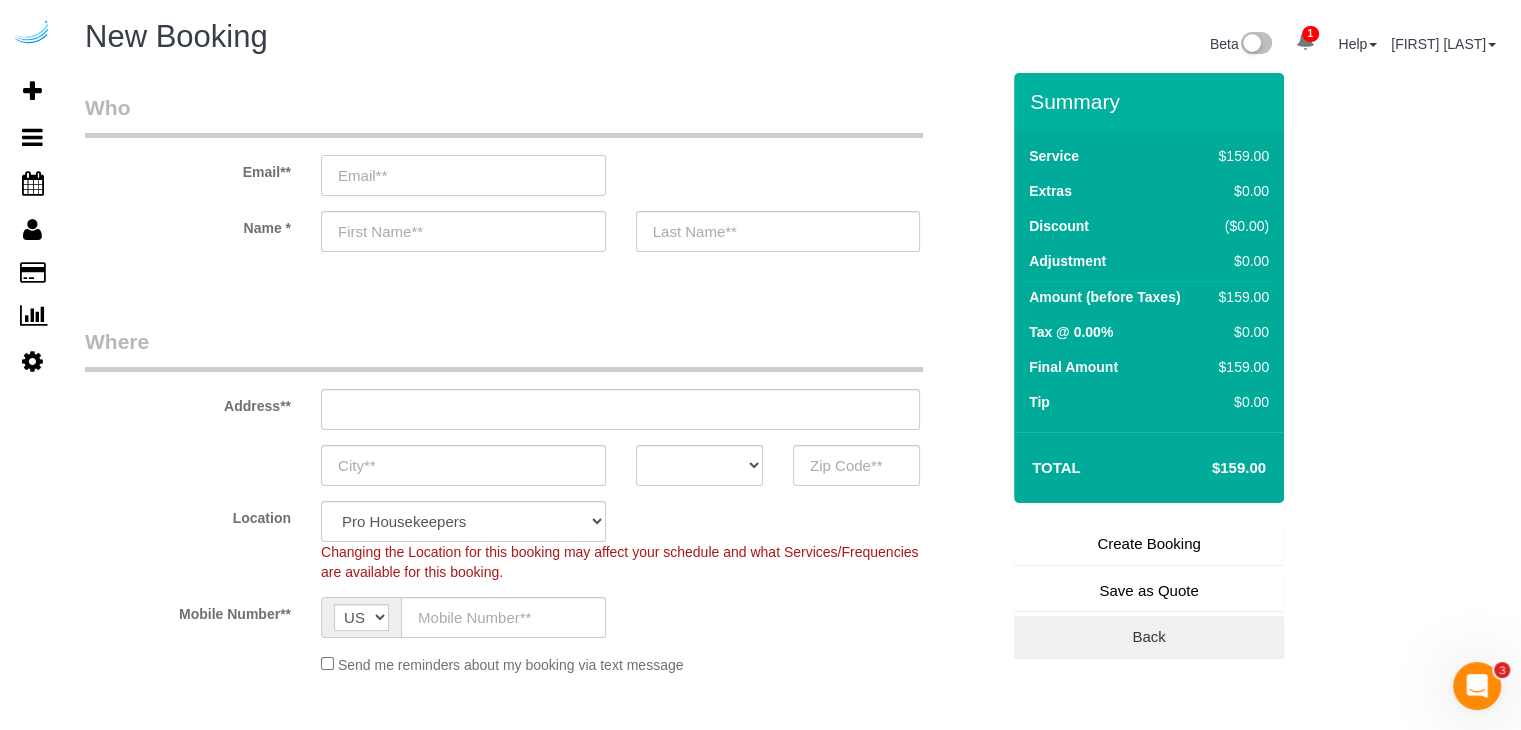 click at bounding box center [463, 175] 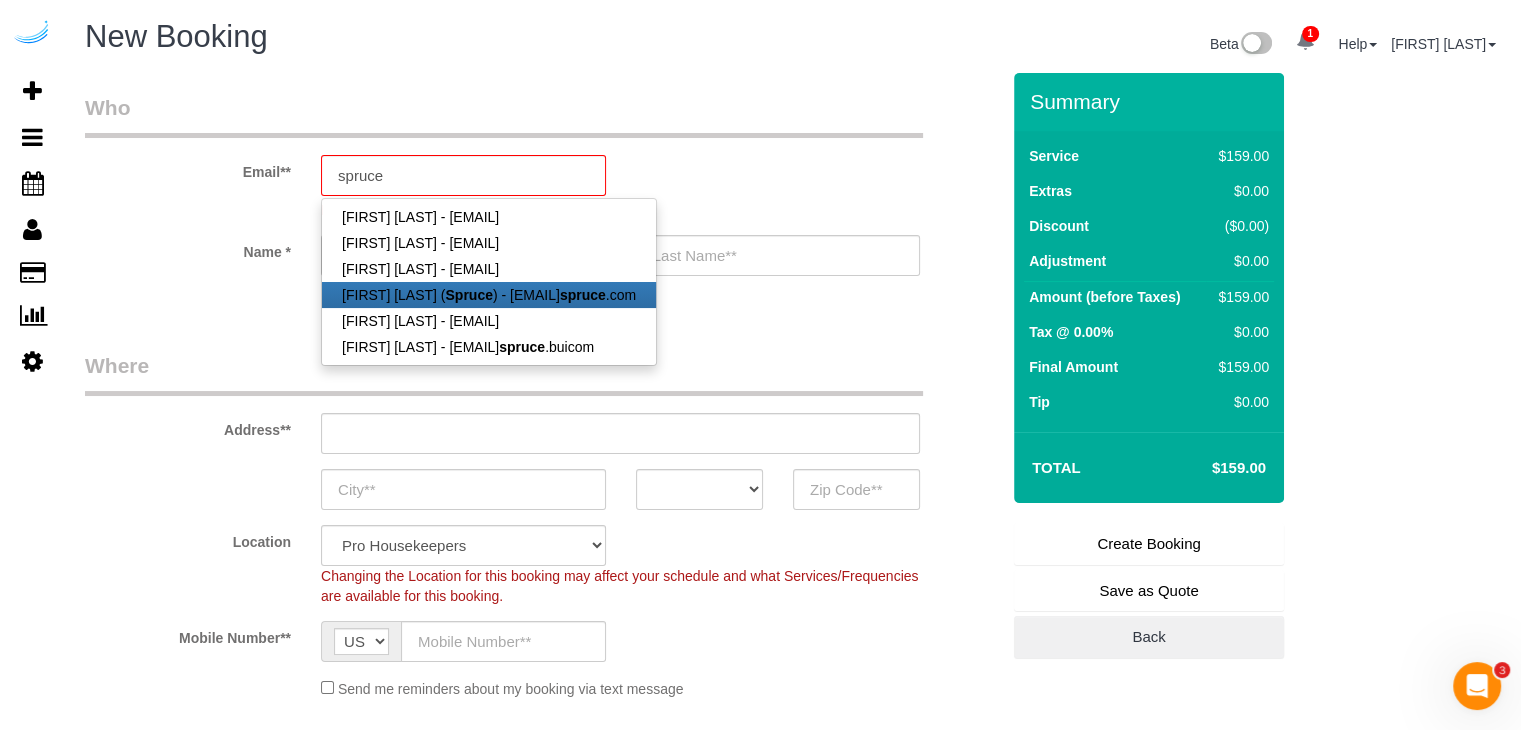click on "[FIRST] [LAST] ([COMPANY]) - [EMAIL]" at bounding box center [489, 295] 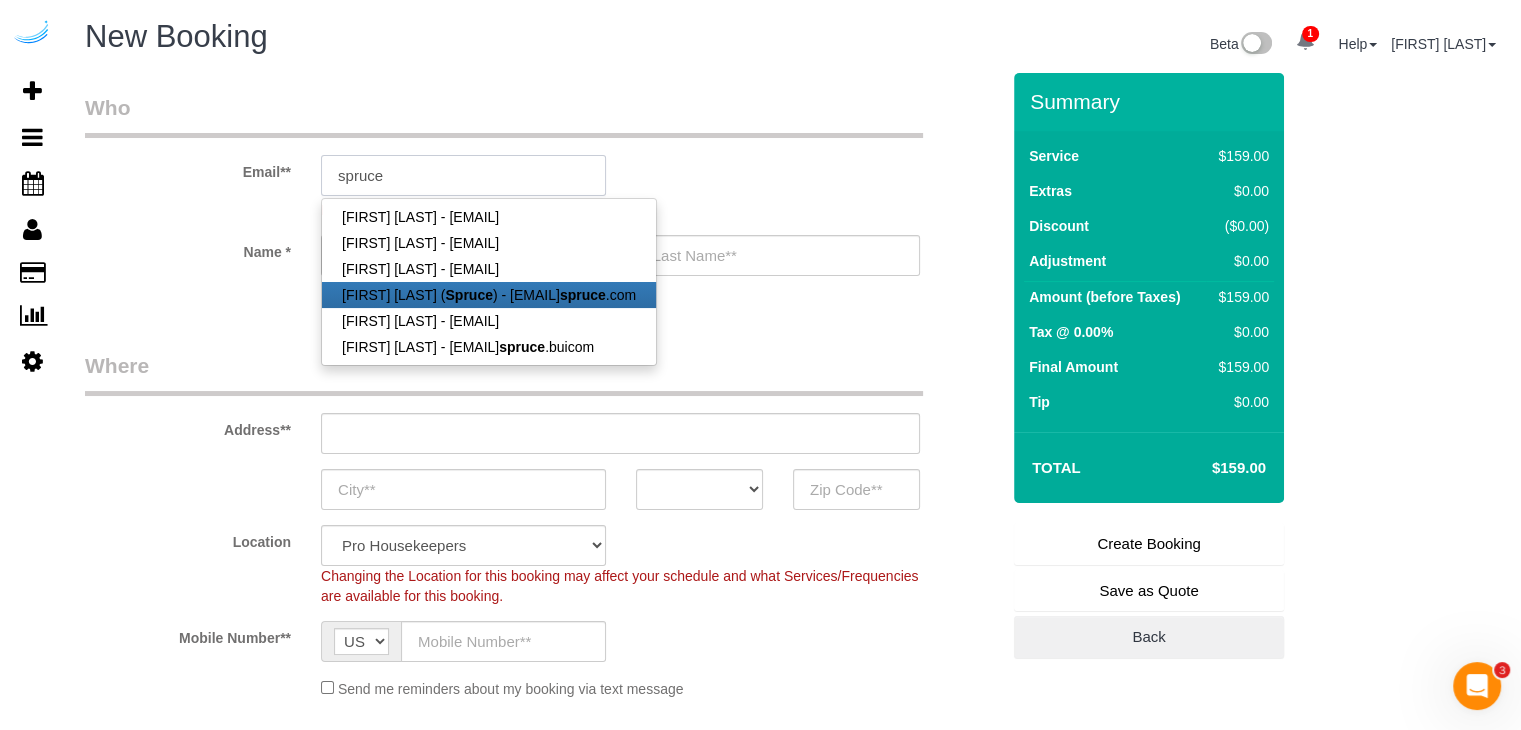 type on "brandie@getspruce.com" 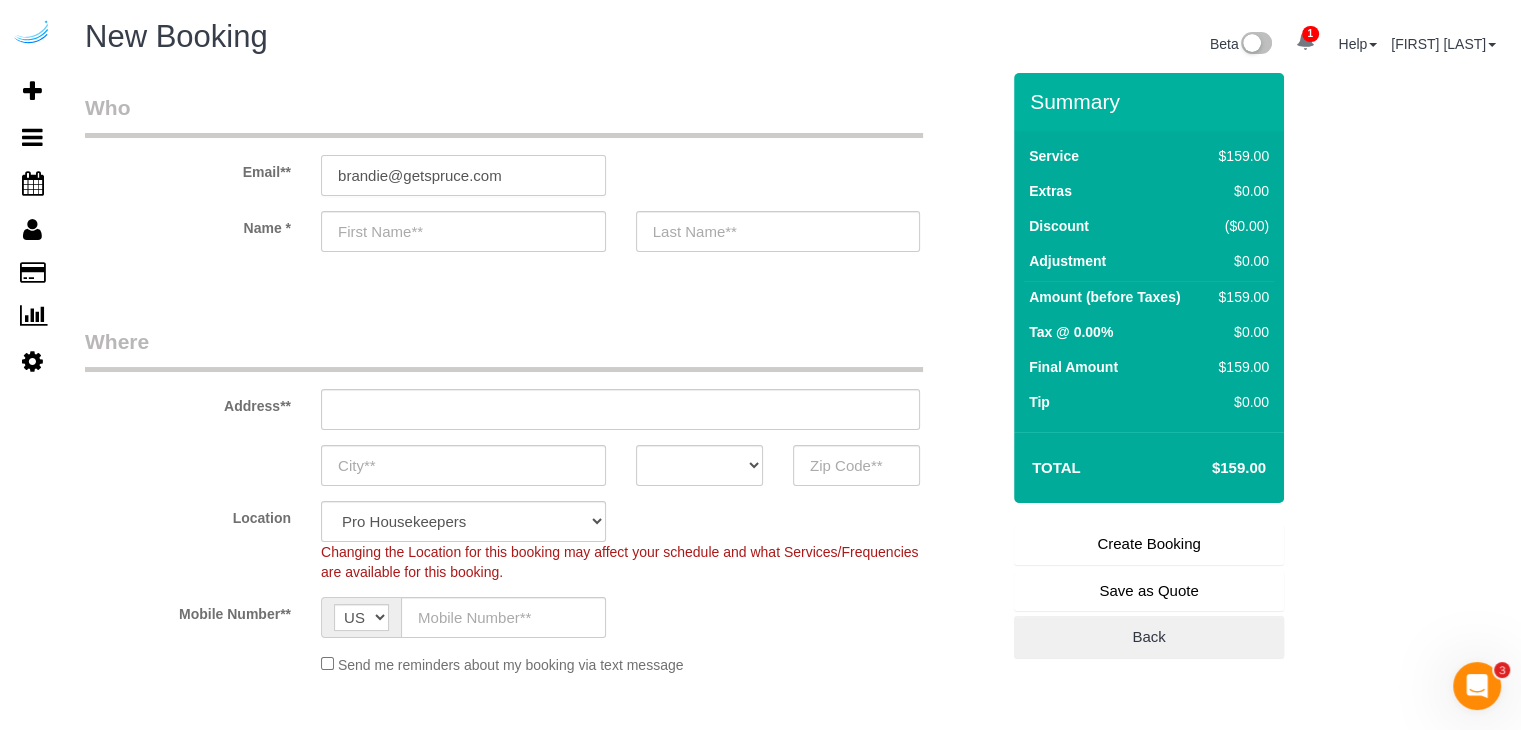 type on "Brandie" 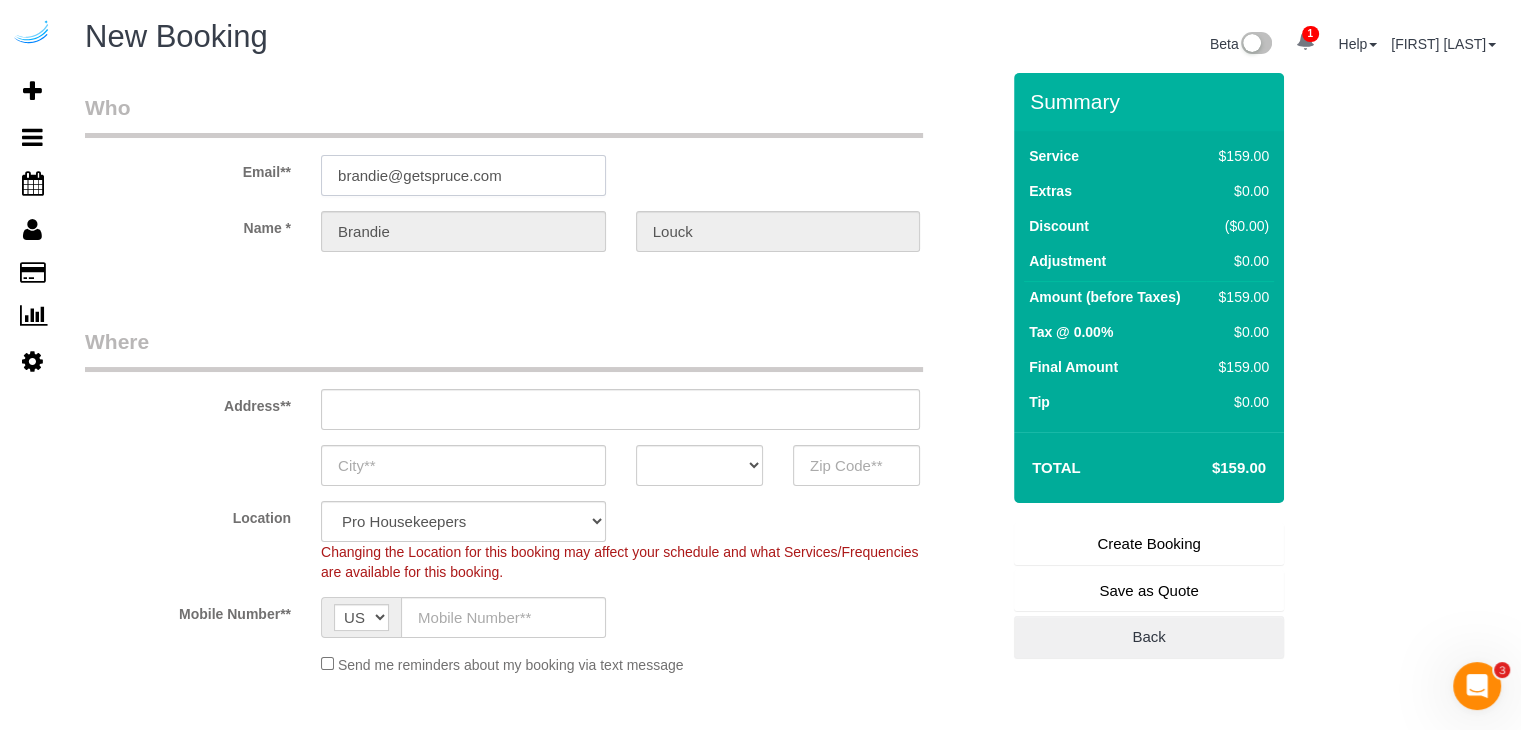 type on "3816 S Lamar Blvd" 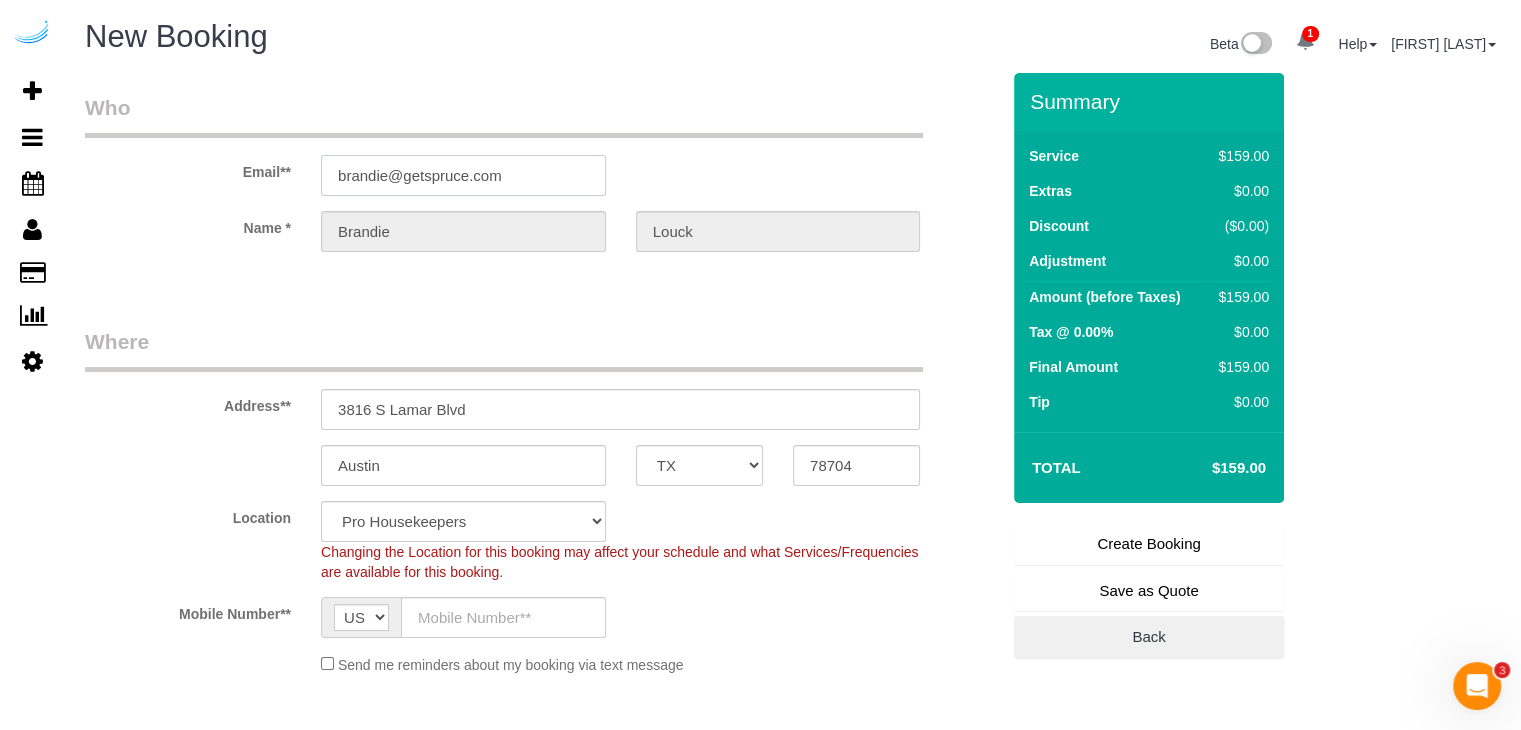 select on "9" 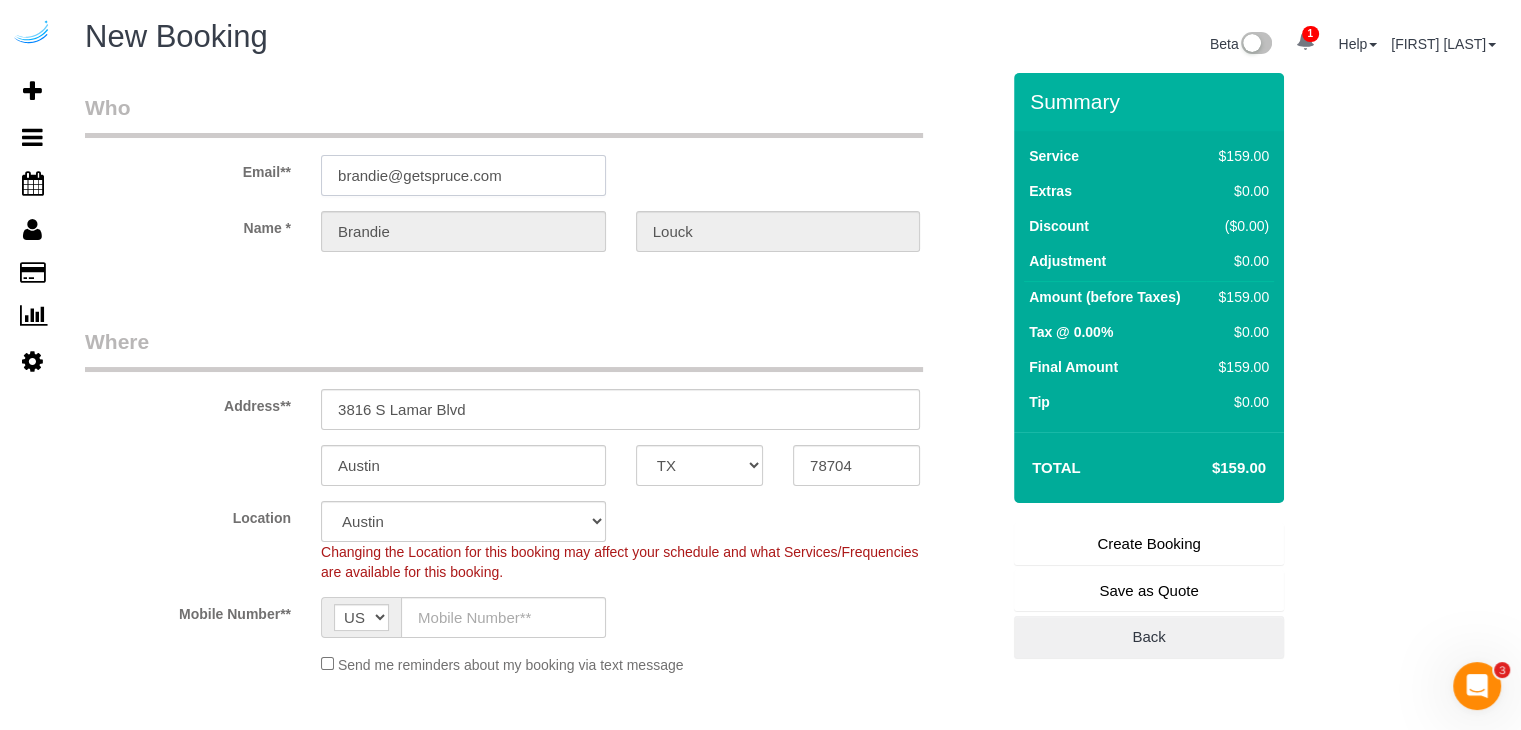 select on "object:32094" 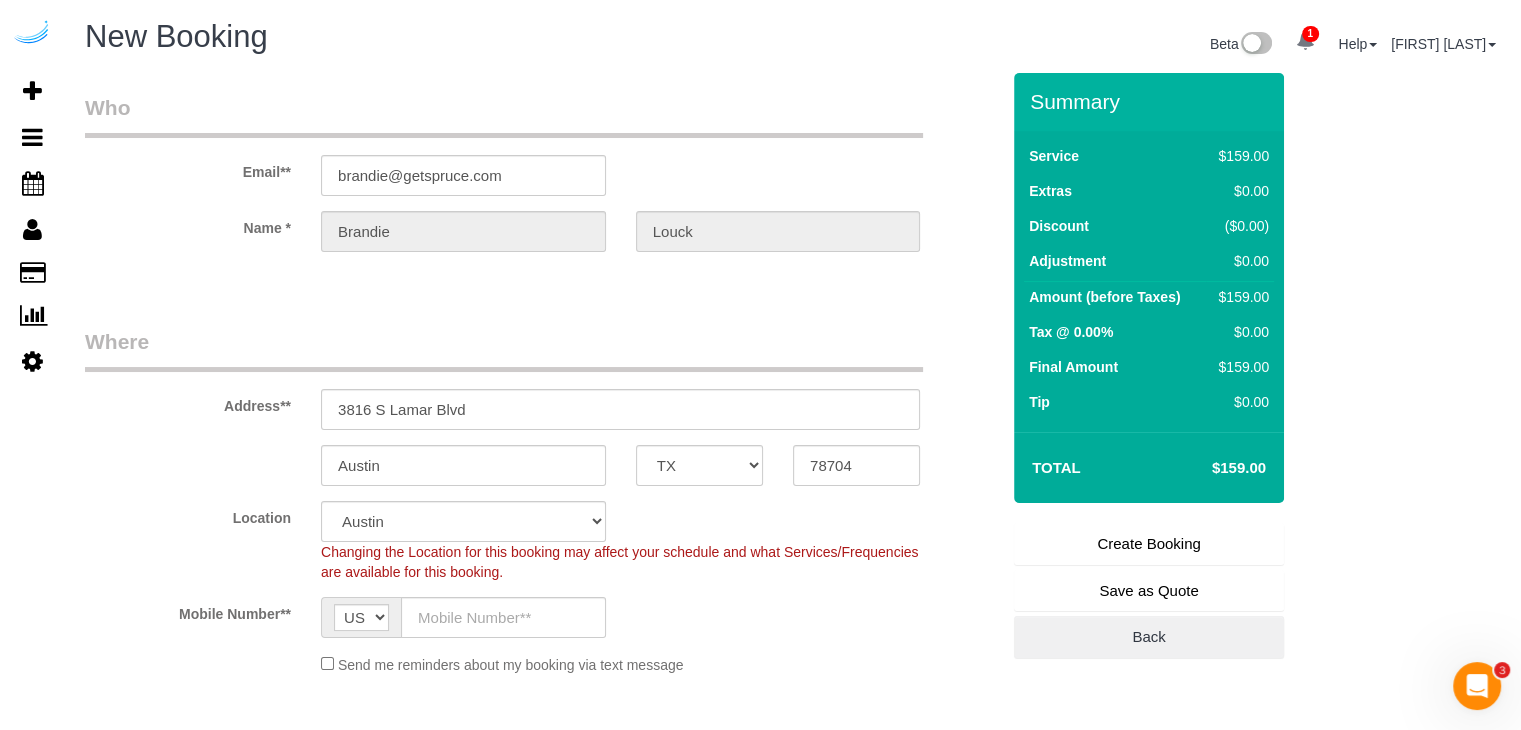 click on "Who
Email**
brandie@getspruce.com
Name *
Brandie
Louck
Where
Address**
3816 S Lamar Blvd
Austin
AK
AL
AR
AZ
CA
CO
CT
DC
DE
FL
GA
HI
IA
ID
IL
IN
KS
KY
LA
MA
MD
ME
MI
MN
MO
MS
MT
NC
ND
NE
NH" at bounding box center (542, 2165) 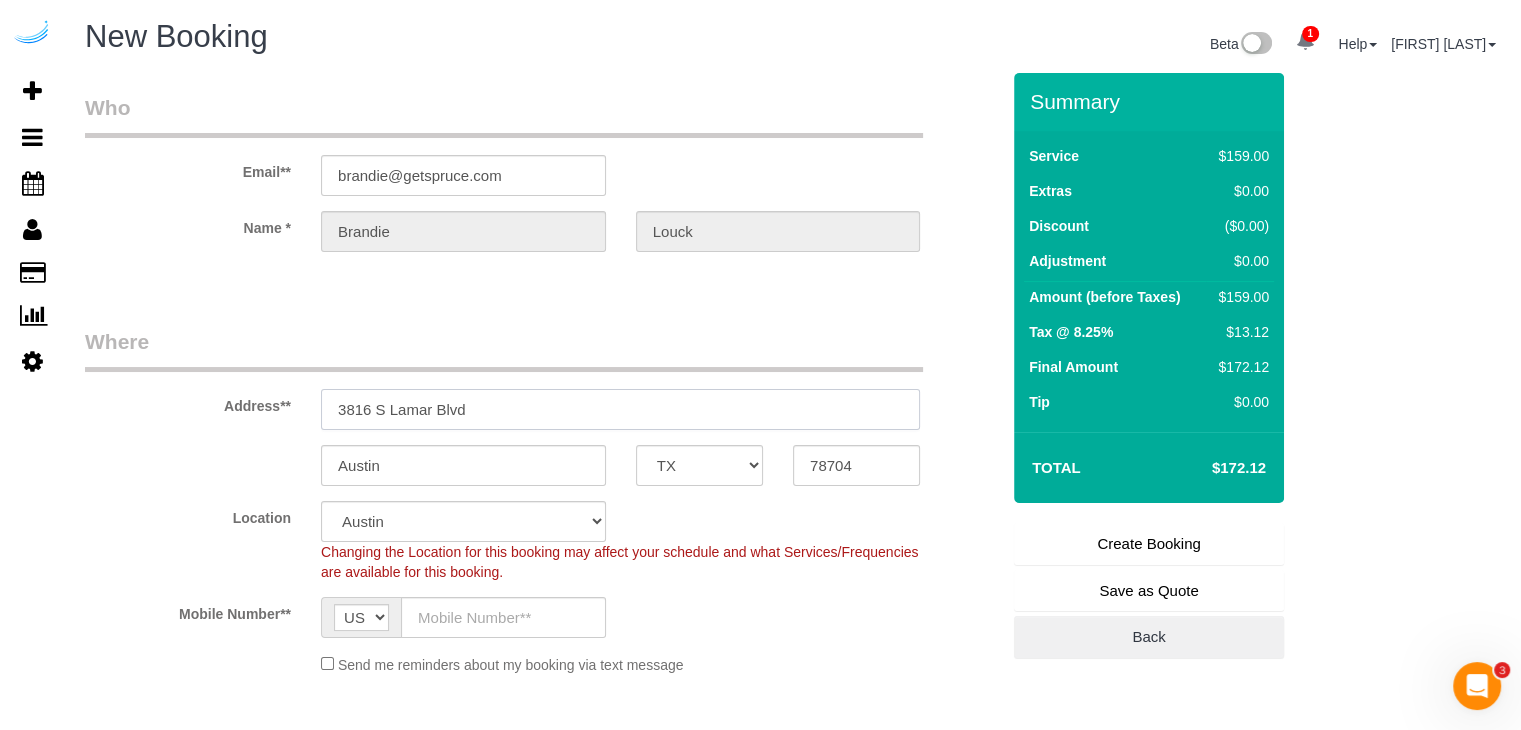 click on "3816 S Lamar Blvd" at bounding box center [620, 409] 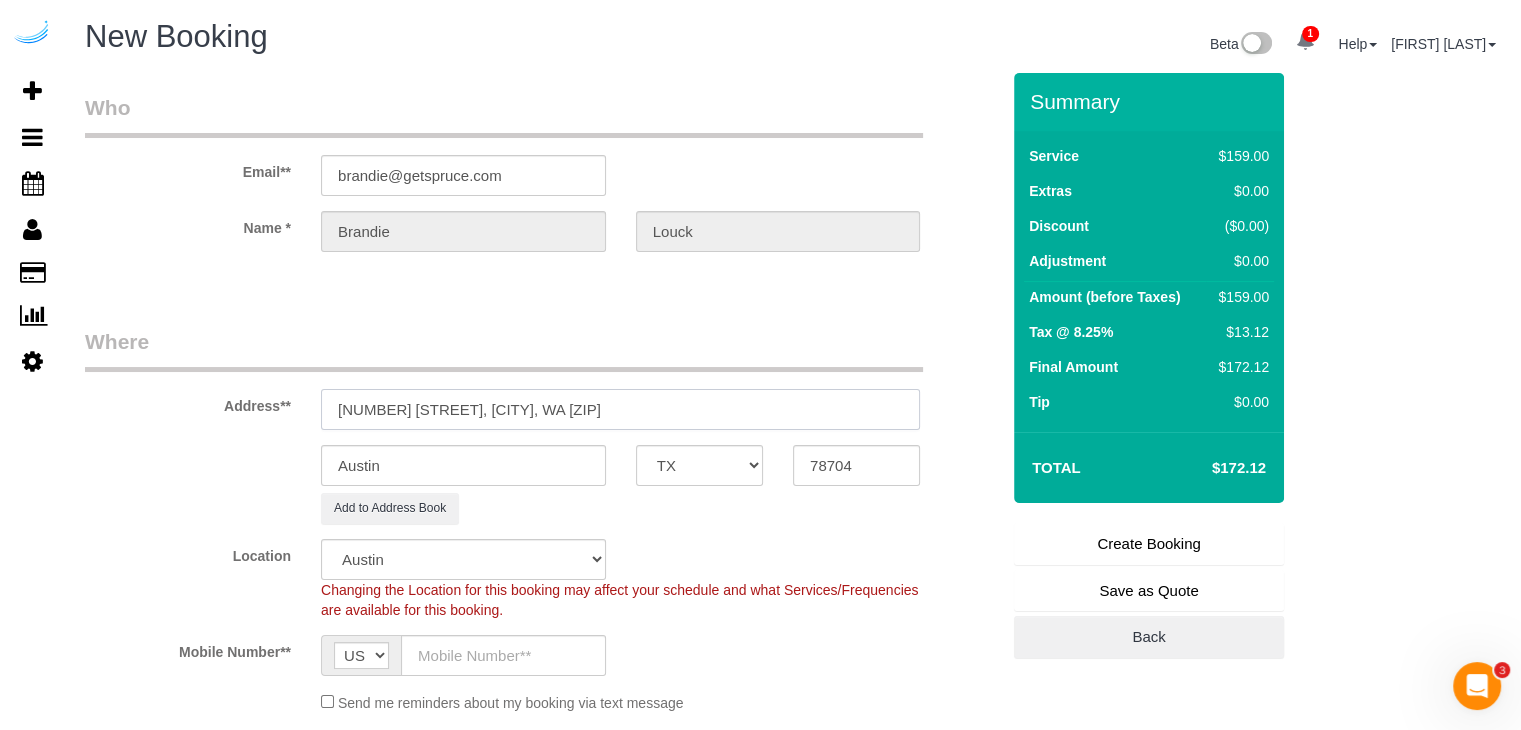 drag, startPoint x: 525, startPoint y: 407, endPoint x: 634, endPoint y: 413, distance: 109.165016 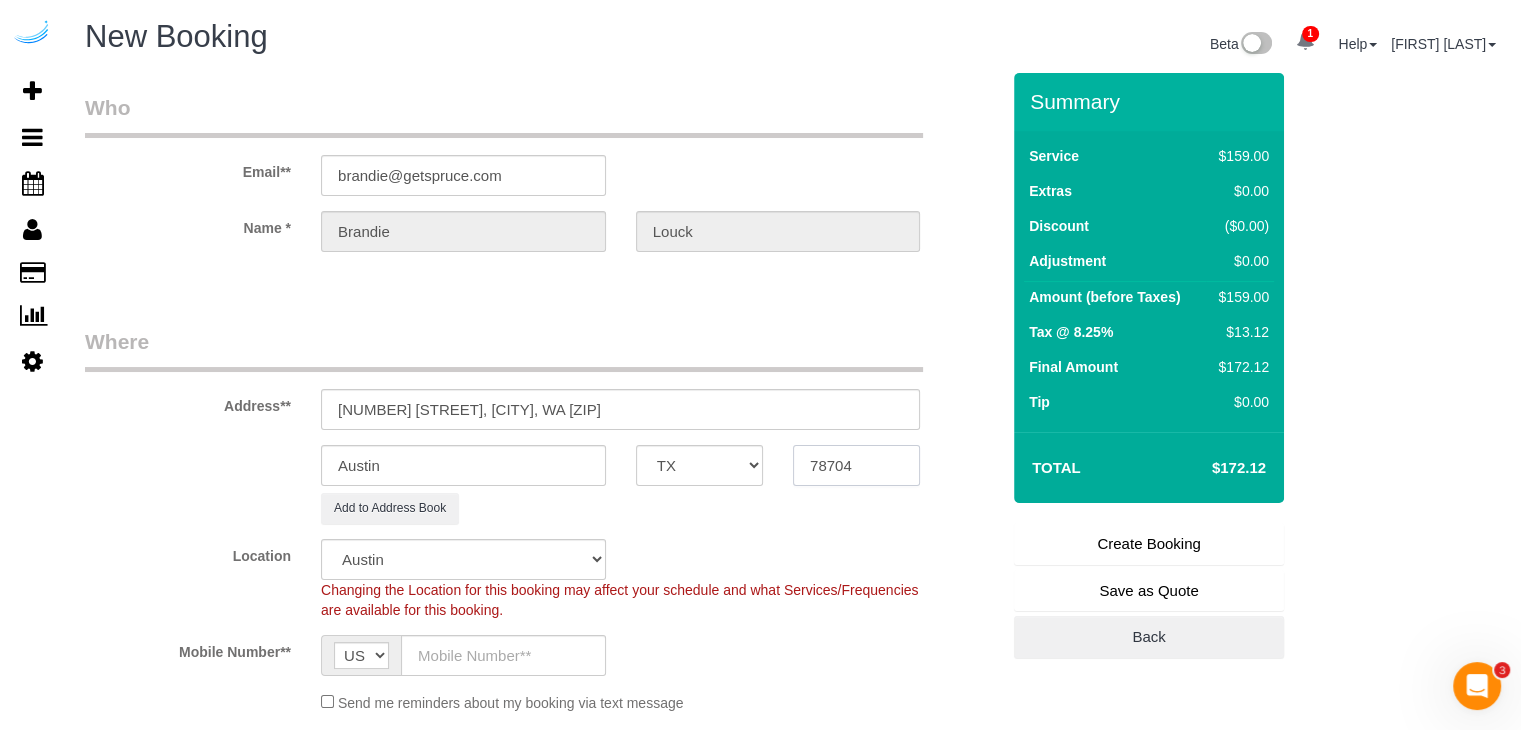 click on "78704" at bounding box center (856, 465) 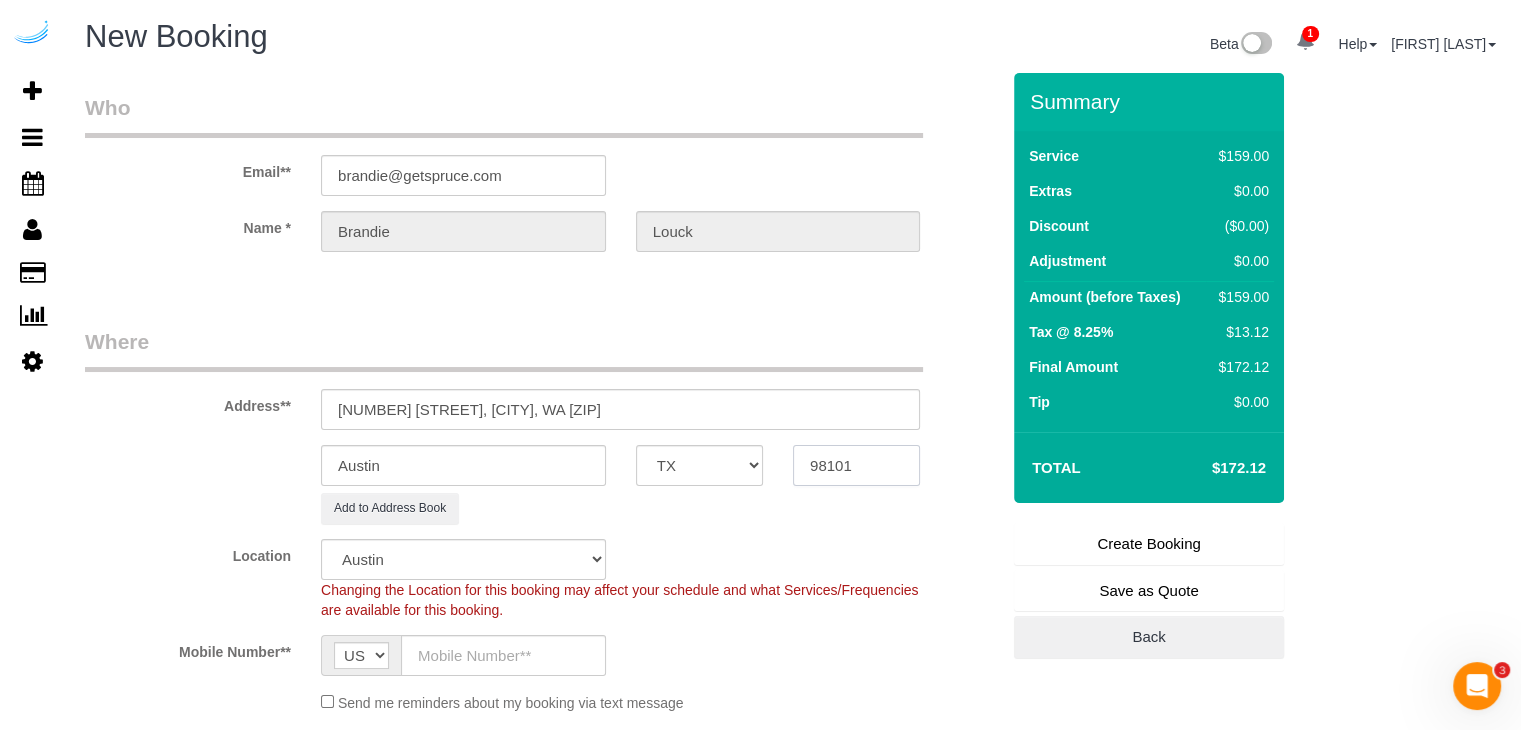 type on "98101" 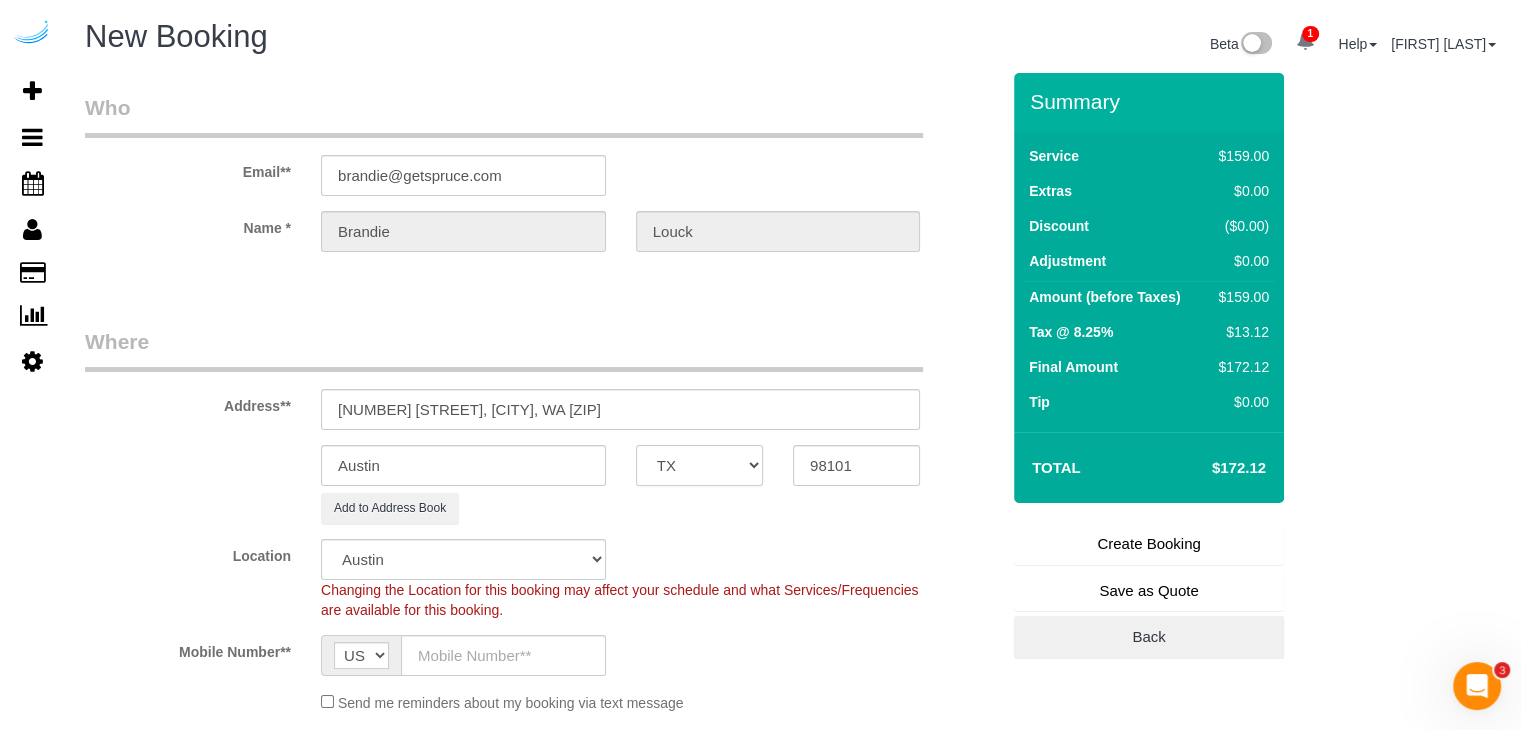 click on "AK
AL
AR
AZ
CA
CO
CT
DC
DE
FL
GA
HI
IA
ID
IL
IN
KS
KY
LA
MA
MD
ME
MI
MN
MO
MS
MT
NC
ND
NE
NH
NJ
NM
NV
NY
OH
OK
OR
PA
RI
SC
SD
TN
TX
UT
VA
VT
WA
WI
WV
WY" at bounding box center [699, 465] 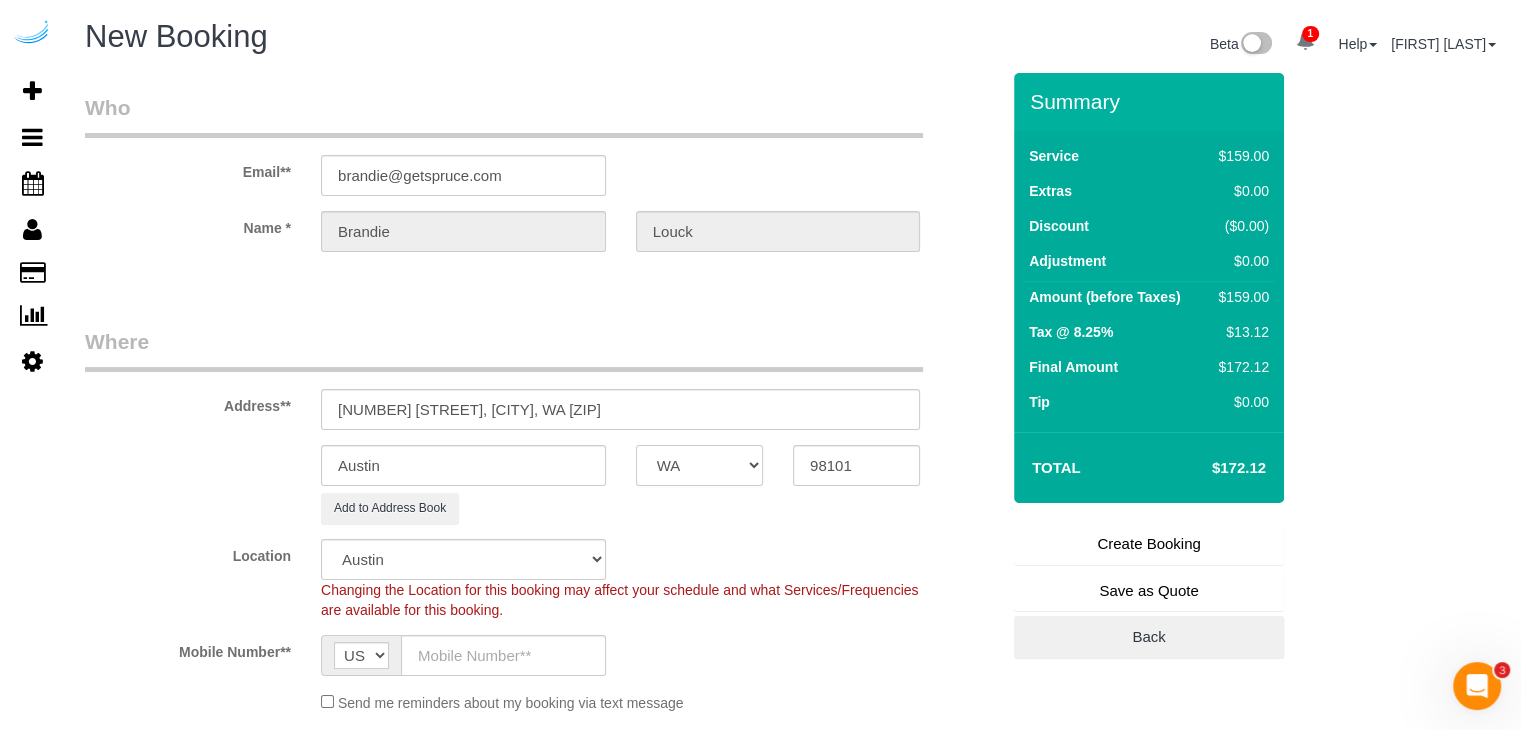 click on "AK
AL
AR
AZ
CA
CO
CT
DC
DE
FL
GA
HI
IA
ID
IL
IN
KS
KY
LA
MA
MD
ME
MI
MN
MO
MS
MT
NC
ND
NE
NH
NJ
NM
NV
NY
OH
OK
OR
PA
RI
SC
SD
TN
TX
UT
VA
VT
WA
WI
WV
WY" at bounding box center [699, 465] 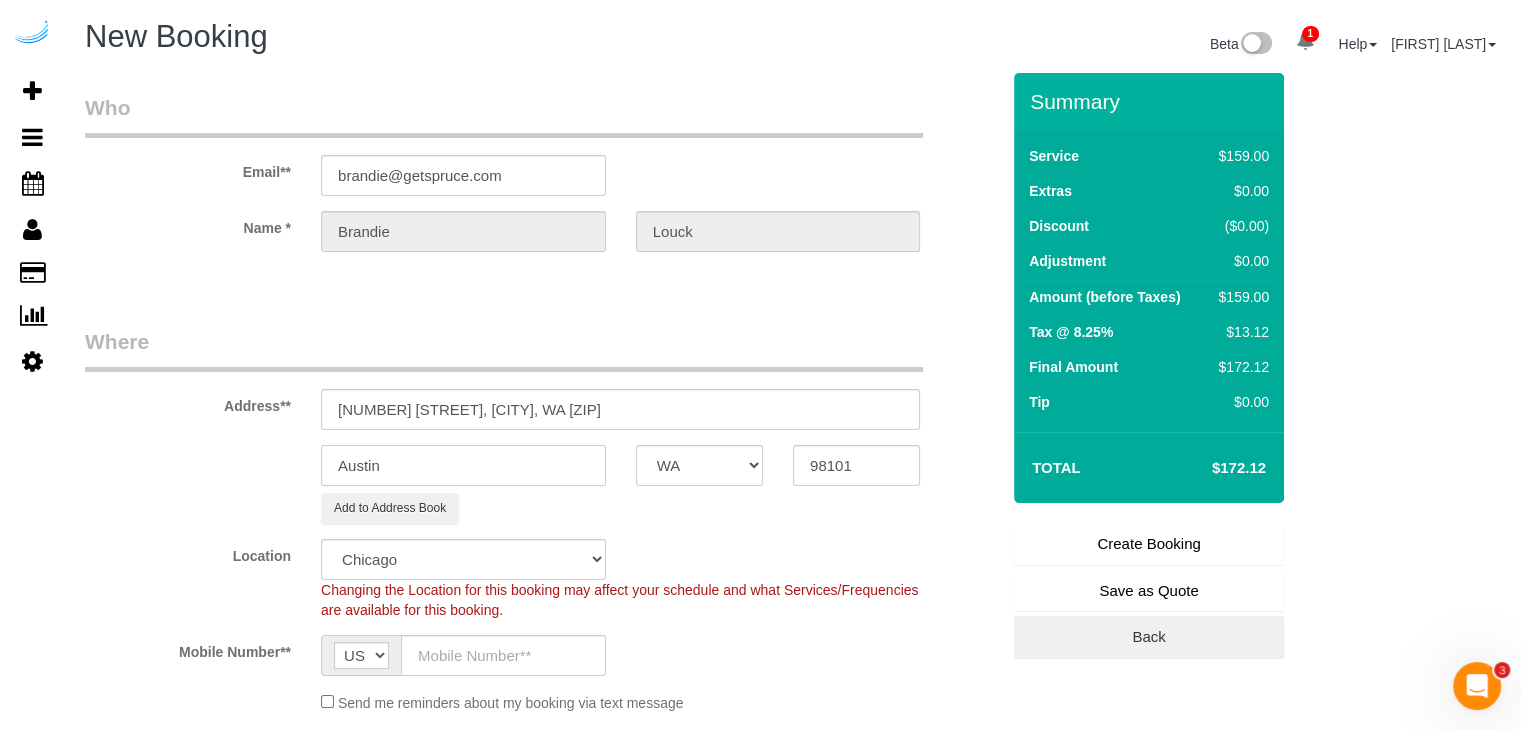click on "Austin" at bounding box center [463, 465] 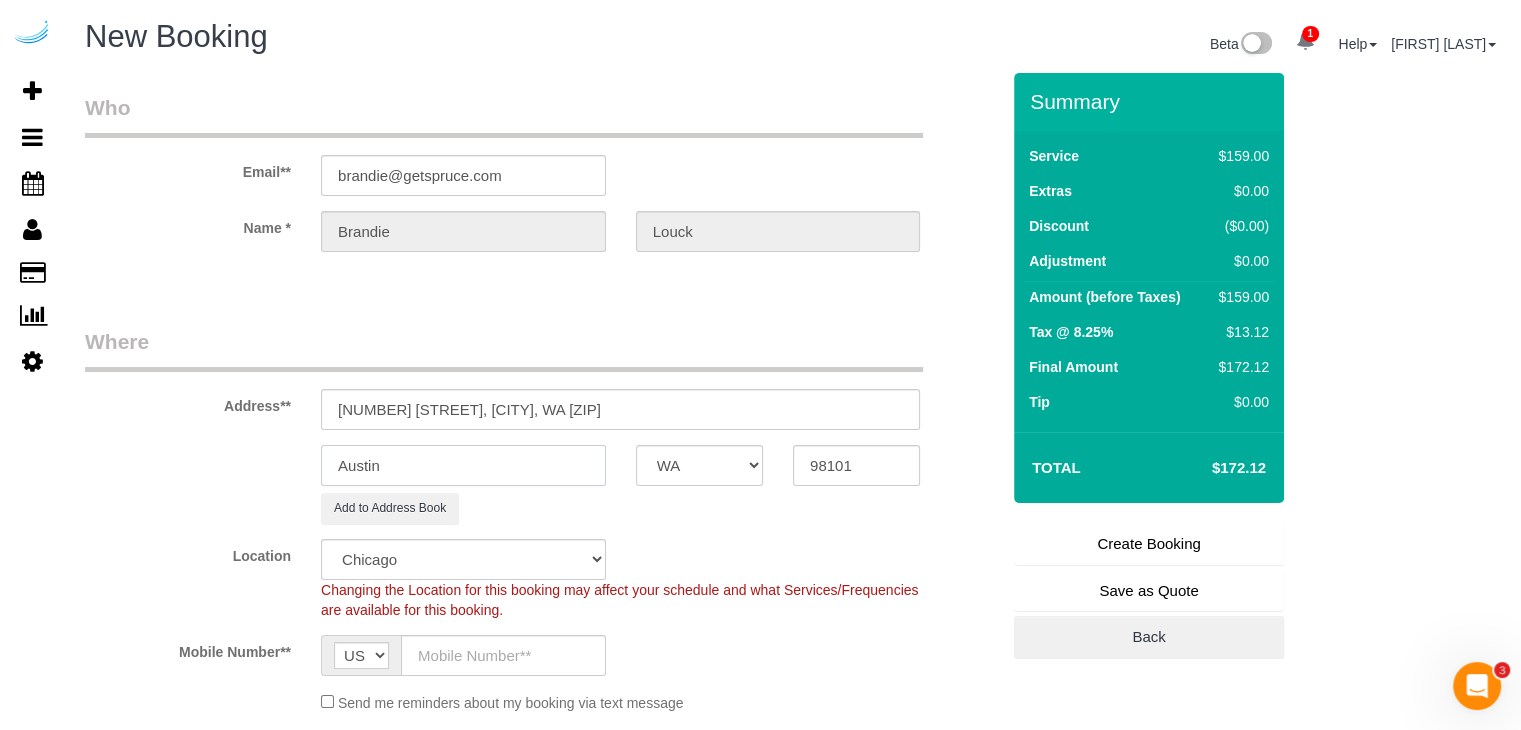 select on "object:32146" 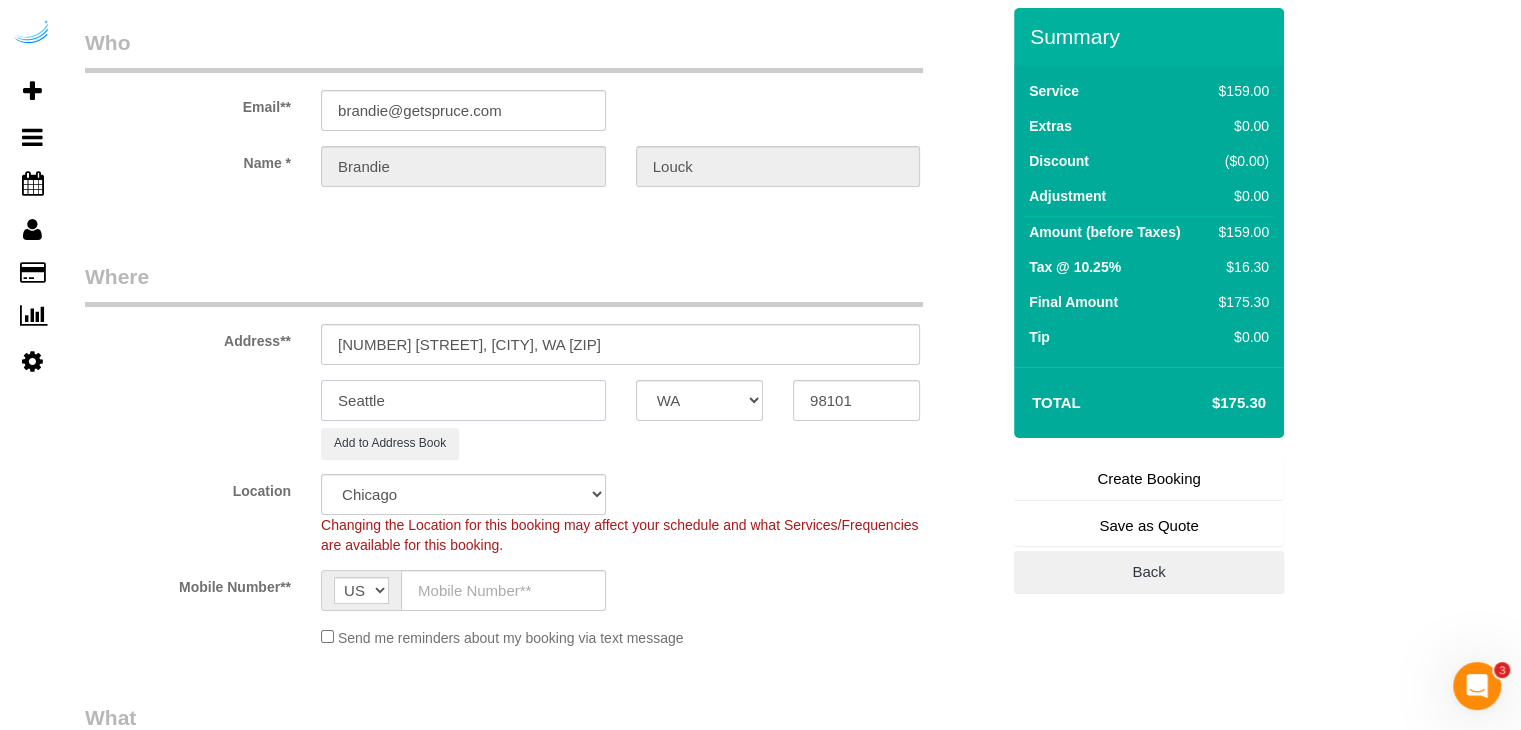 scroll, scrollTop: 100, scrollLeft: 0, axis: vertical 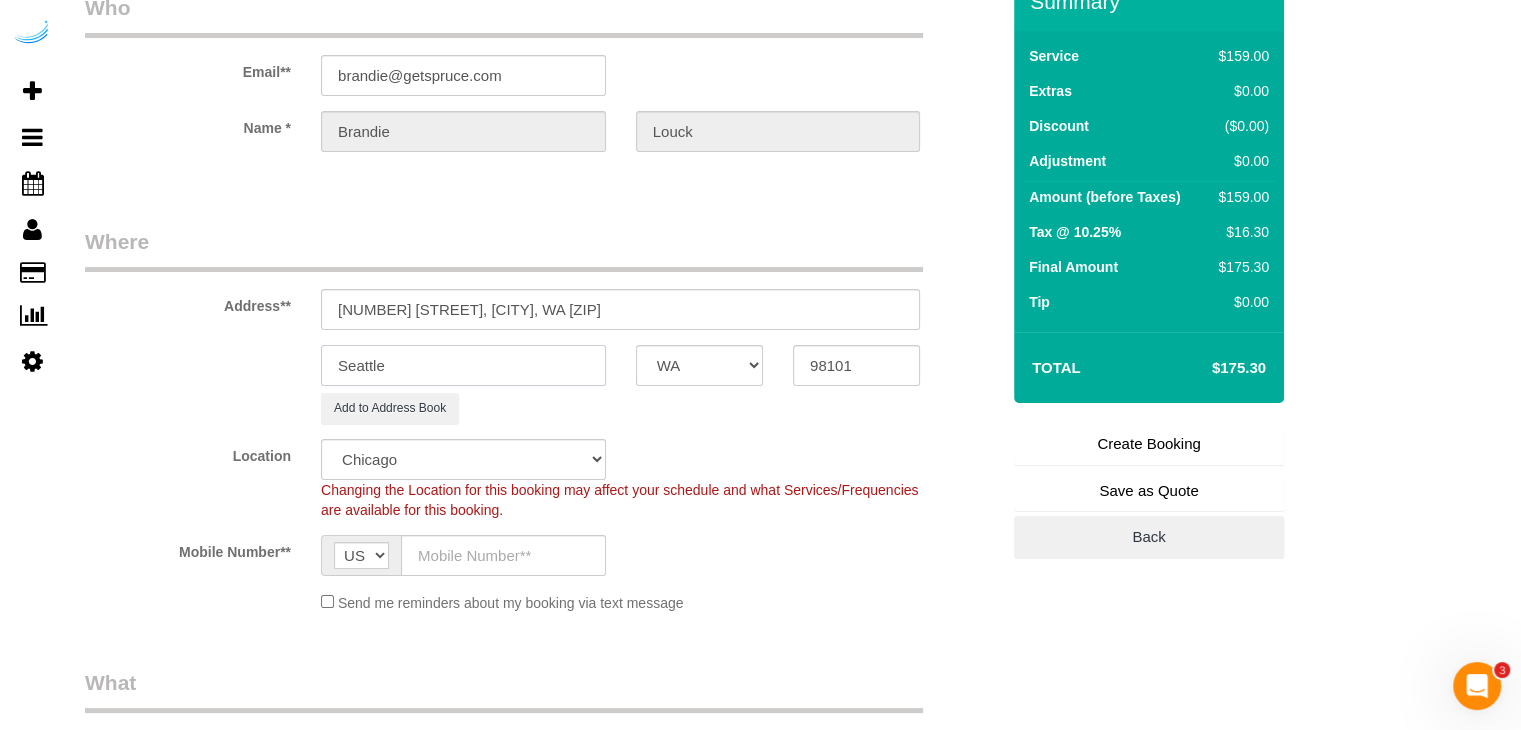 type on "Seattle" 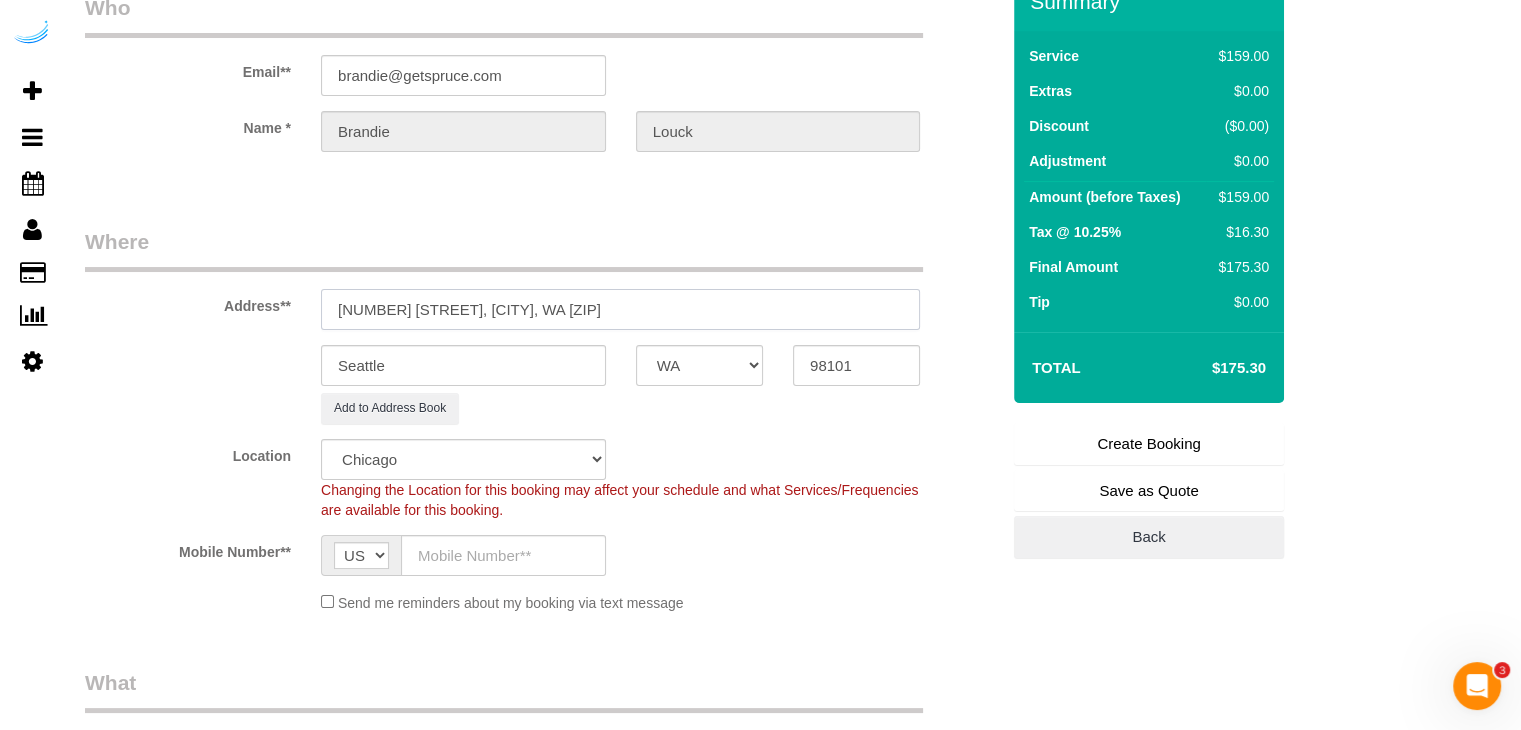 drag, startPoint x: 452, startPoint y: 309, endPoint x: 734, endPoint y: 290, distance: 282.63934 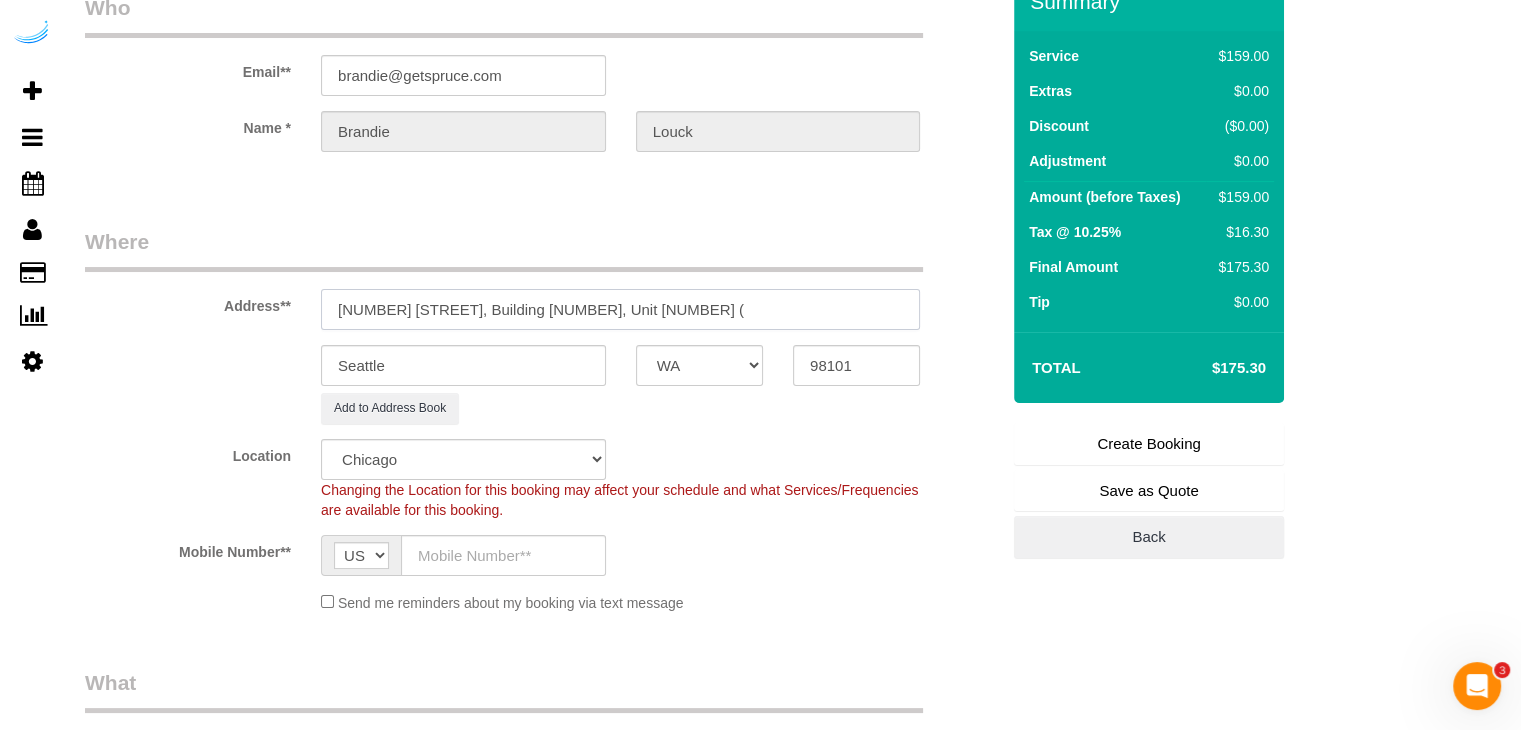 paste on "Kate Chon" 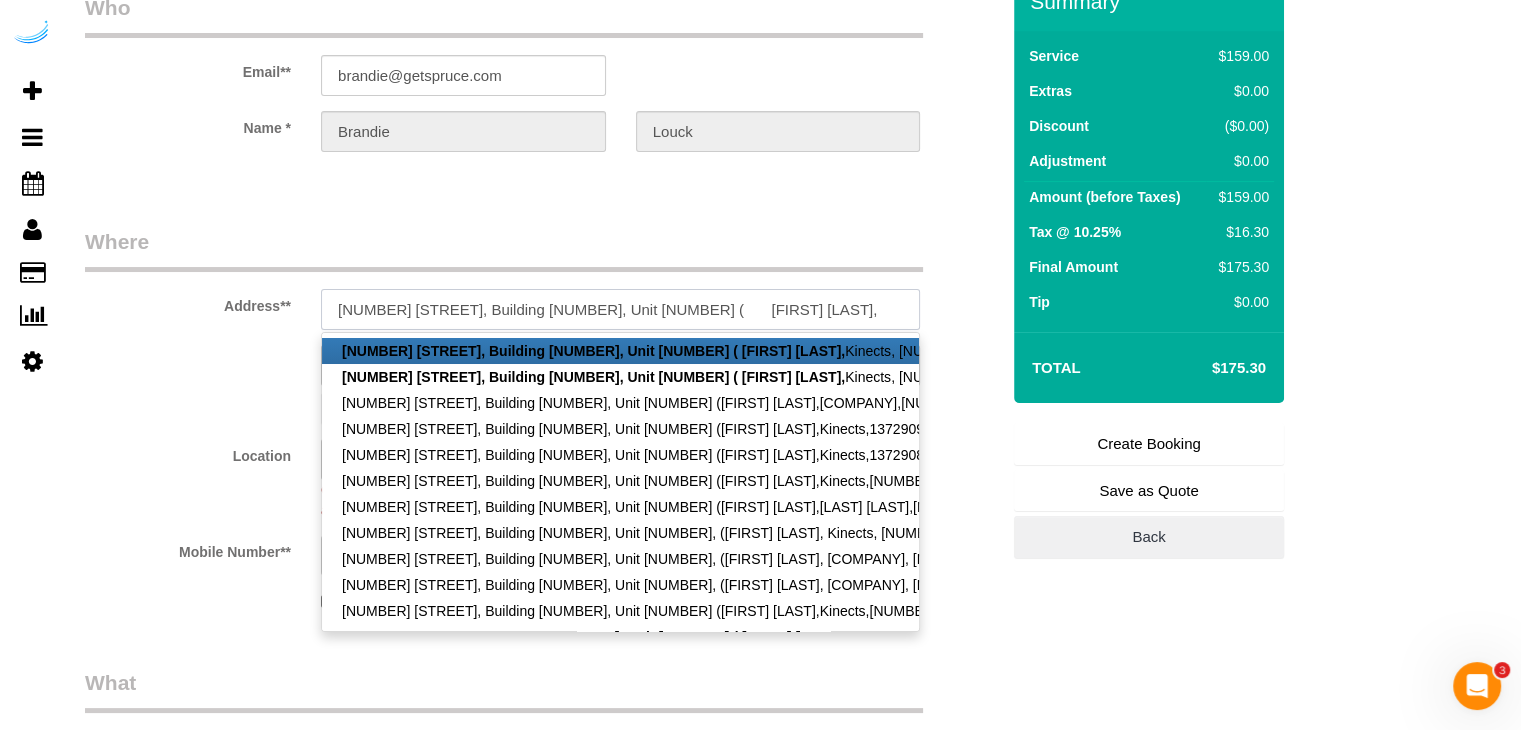 paste on "SchedulerView Checklists Kinects" 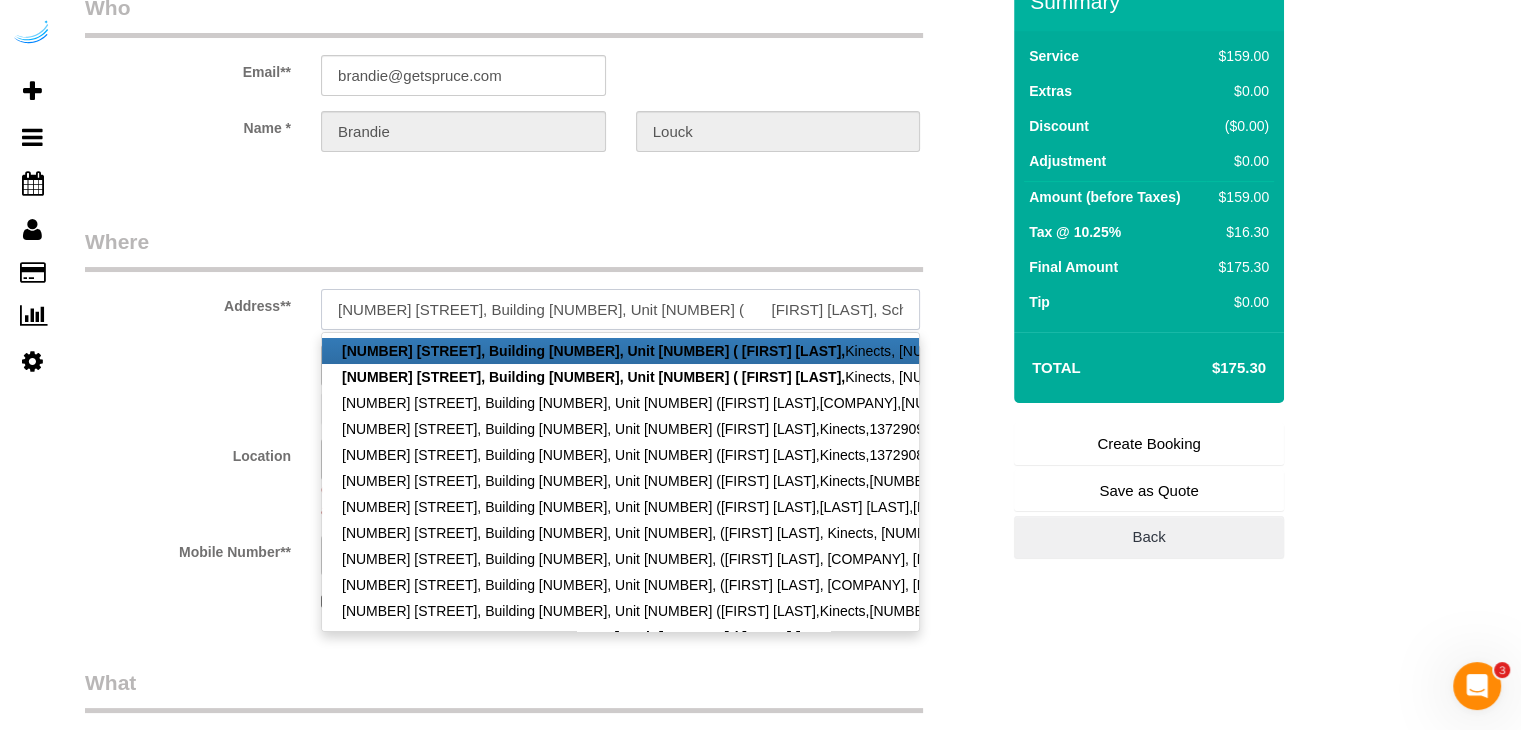 scroll, scrollTop: 0, scrollLeft: 43, axis: horizontal 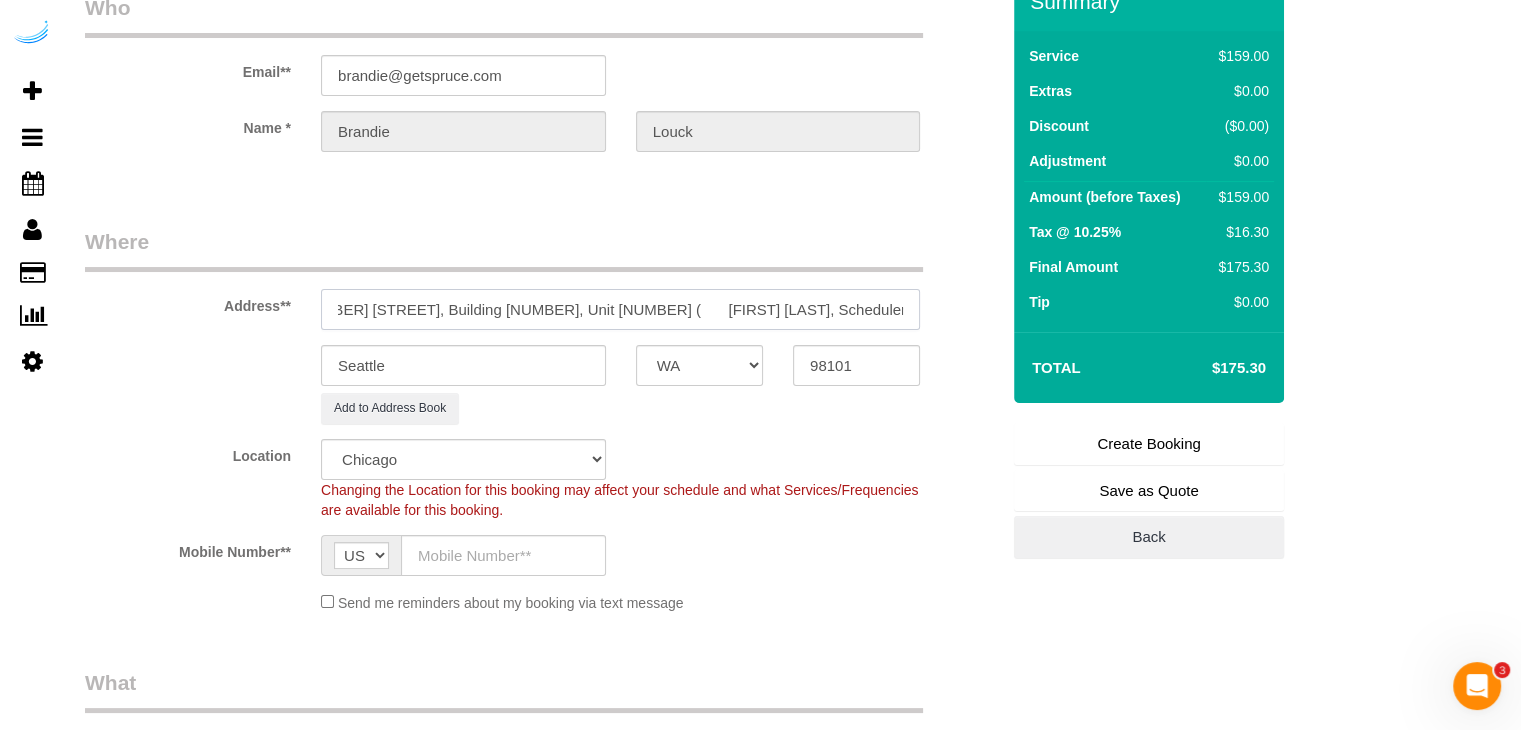 drag, startPoint x: 848, startPoint y: 311, endPoint x: 678, endPoint y: 324, distance: 170.49634 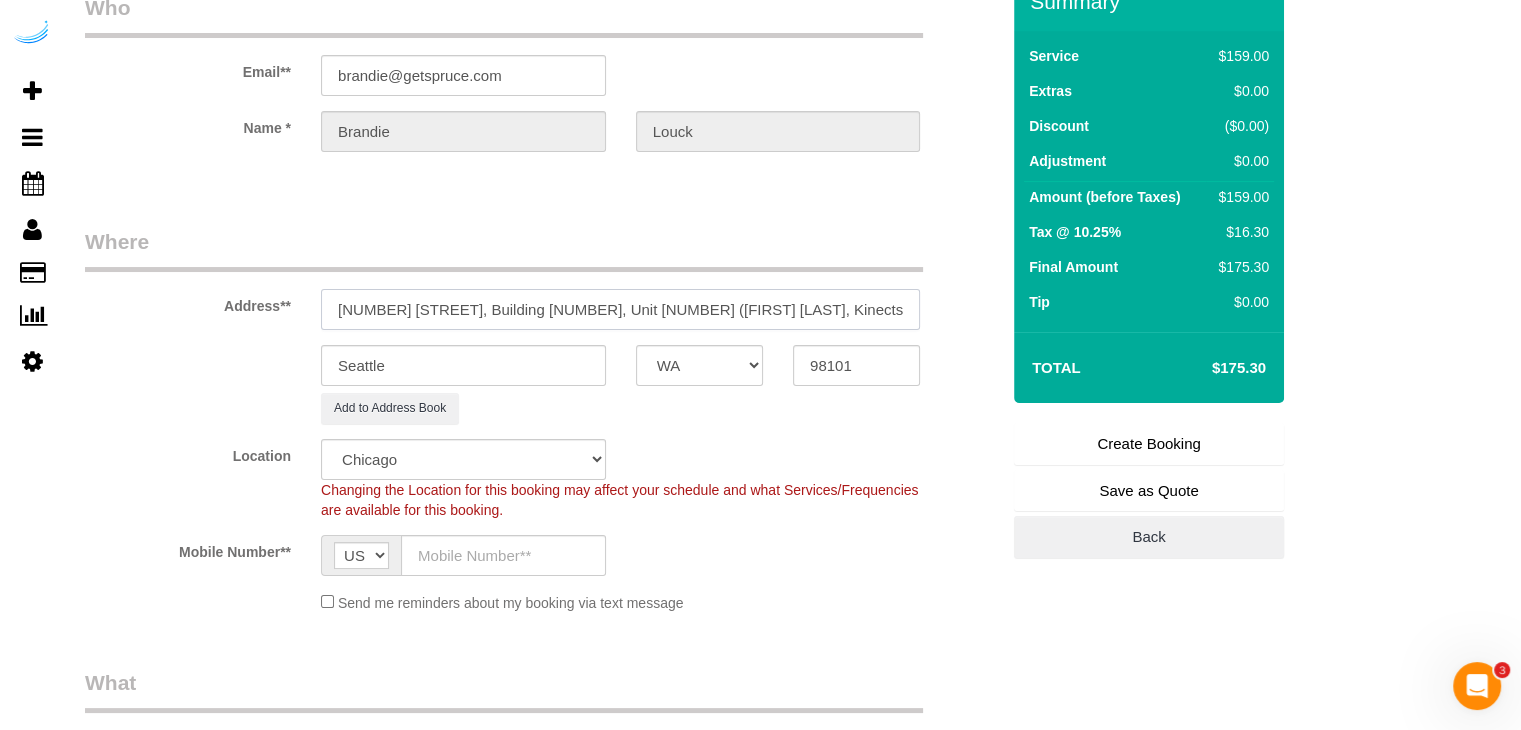 scroll, scrollTop: 0, scrollLeft: 0, axis: both 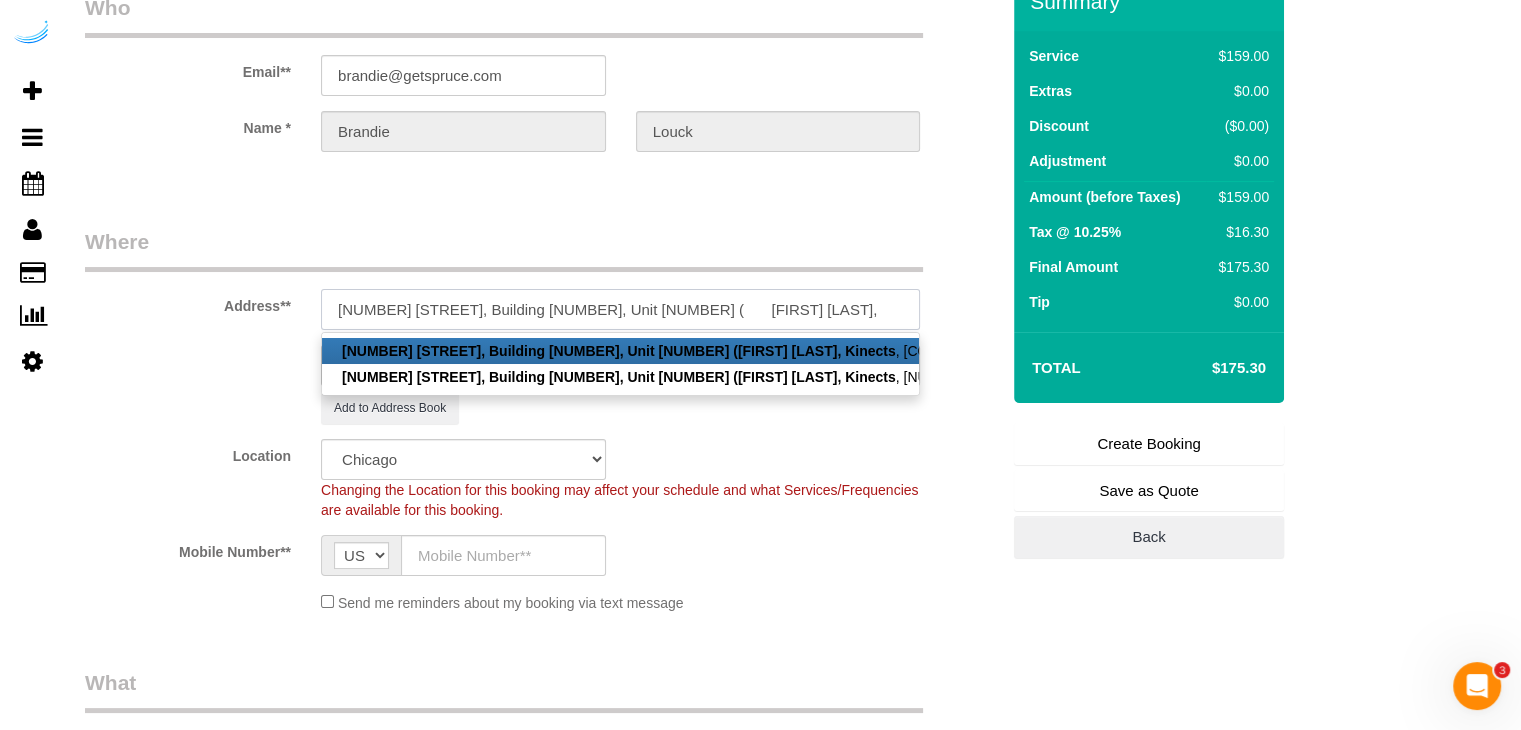 paste on "1404679" 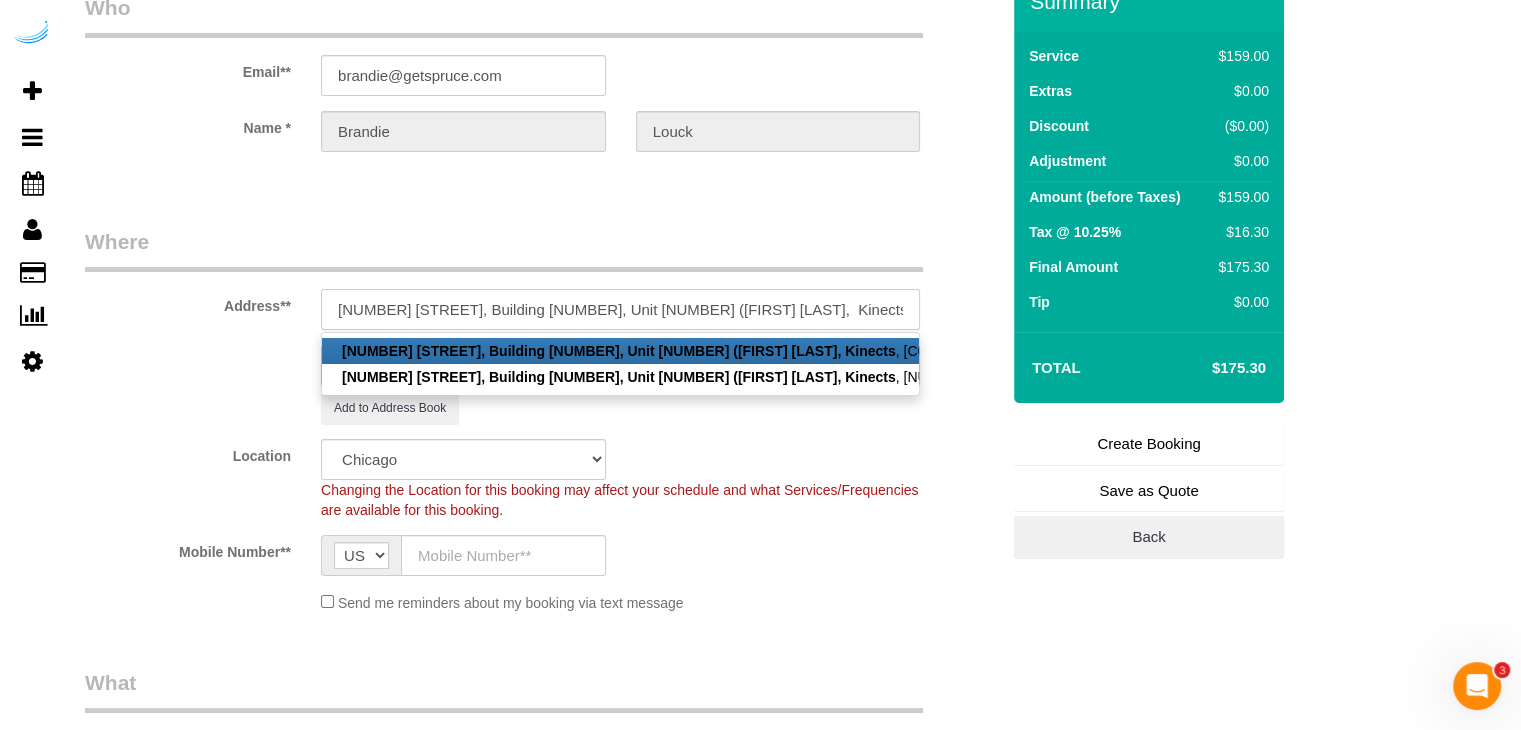 type on "1823 Minor Ave, Building 1105, Unit 1105 (	Kate Chon,  Kinects , 1404679)" 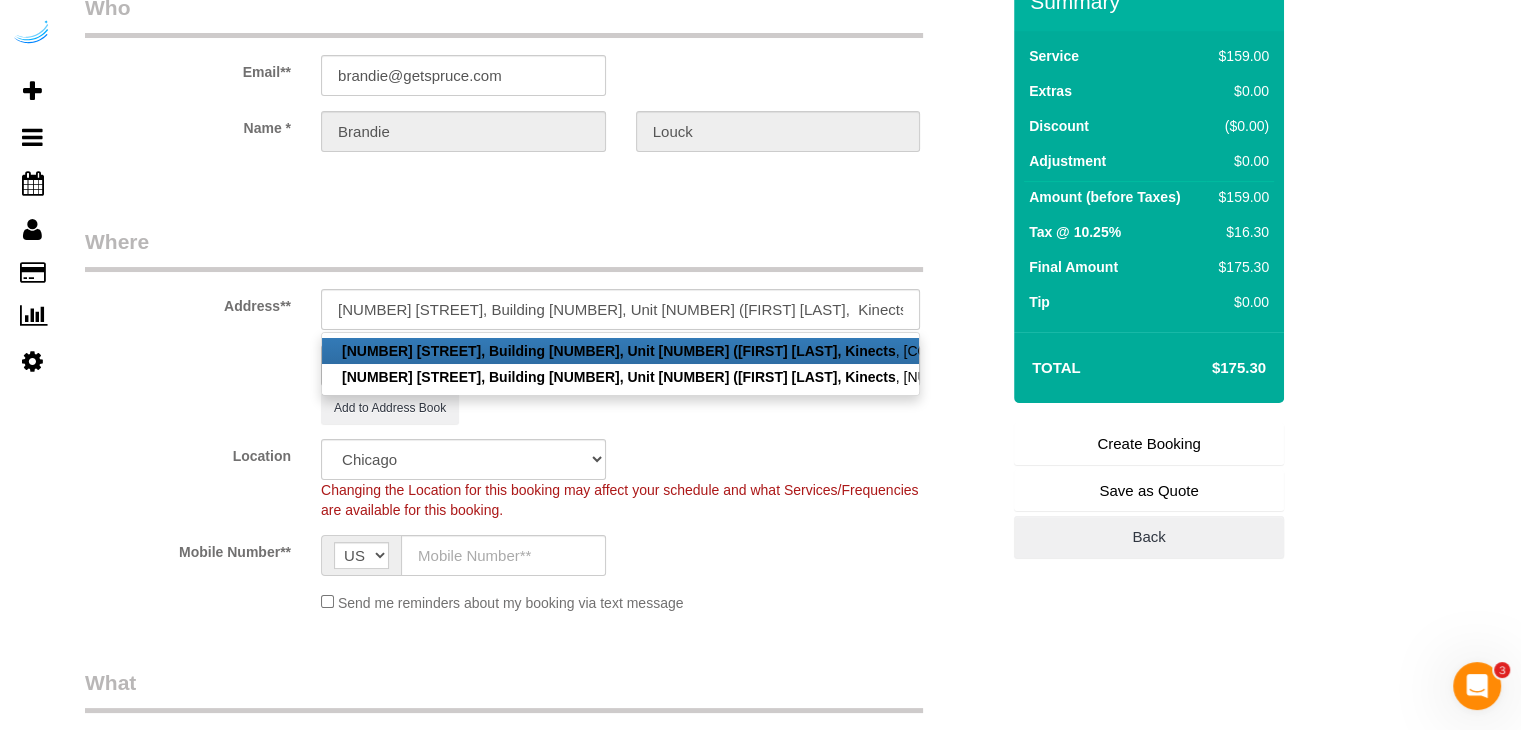 click at bounding box center [620, 169] 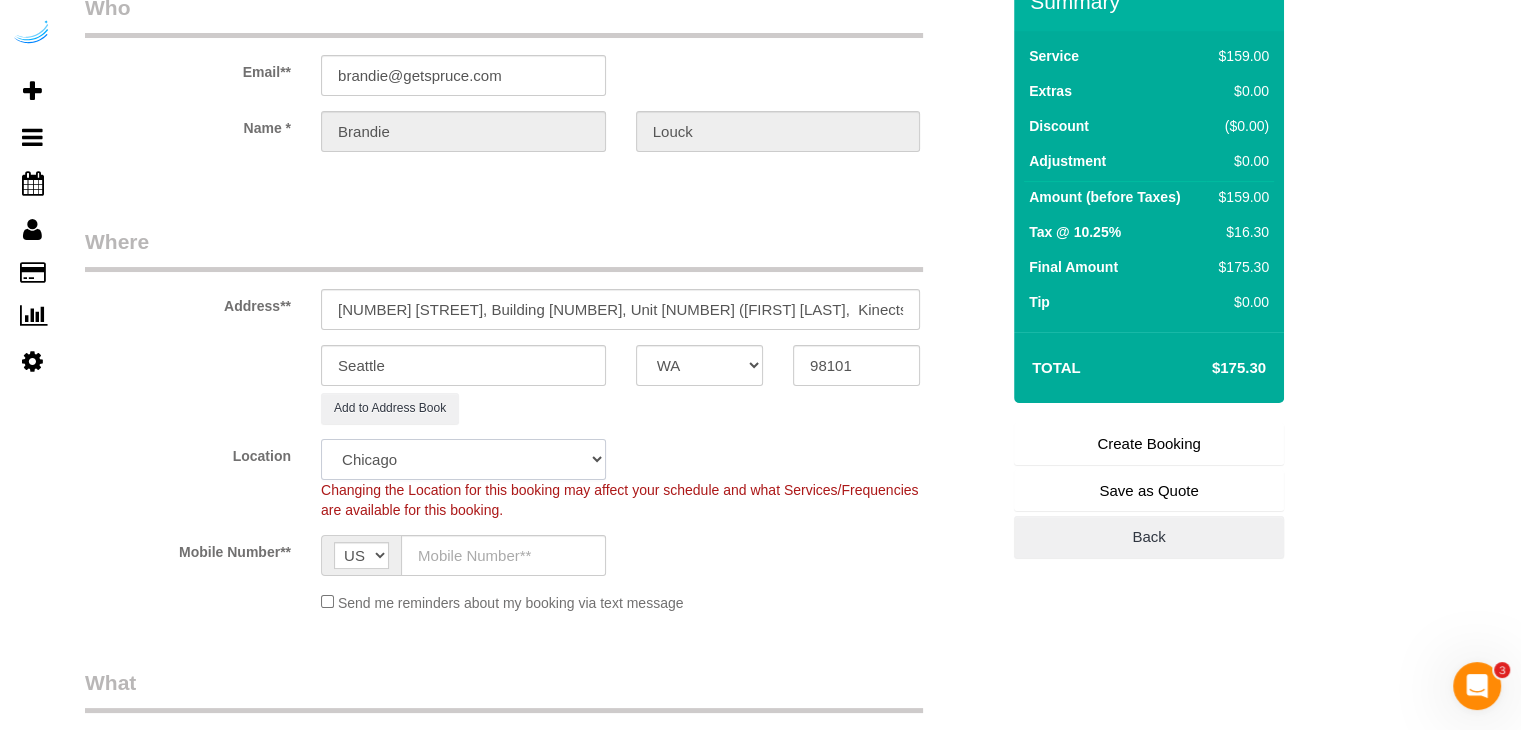 click on "Pro Housekeepers Atlanta Austin Boston Chicago Cincinnati Clearwater Denver Ft Lauderdale Houston Jacksonville Kansas Las Vegas Los Angeles Area Miami Area Naples NYC Area Orlando Palm Beach Phoenix Portland Area San Francisco Area Sarasota Seattle Area St Petersburg Tampa Washington DC" 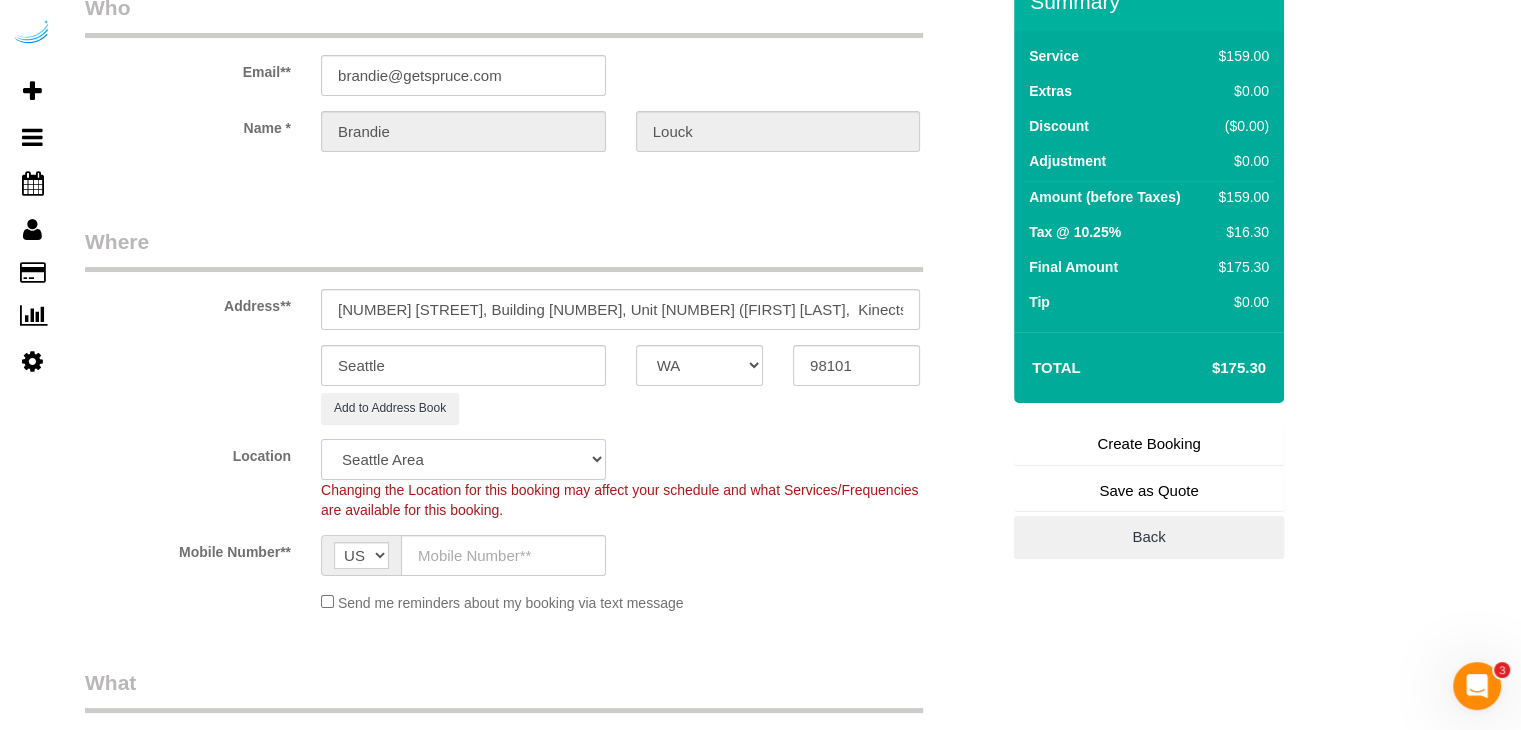 click on "Pro Housekeepers Atlanta Austin Boston Chicago Cincinnati Clearwater Denver Ft Lauderdale Houston Jacksonville Kansas Las Vegas Los Angeles Area Miami Area Naples NYC Area Orlando Palm Beach Phoenix Portland Area San Francisco Area Sarasota Seattle Area St Petersburg Tampa Washington DC" 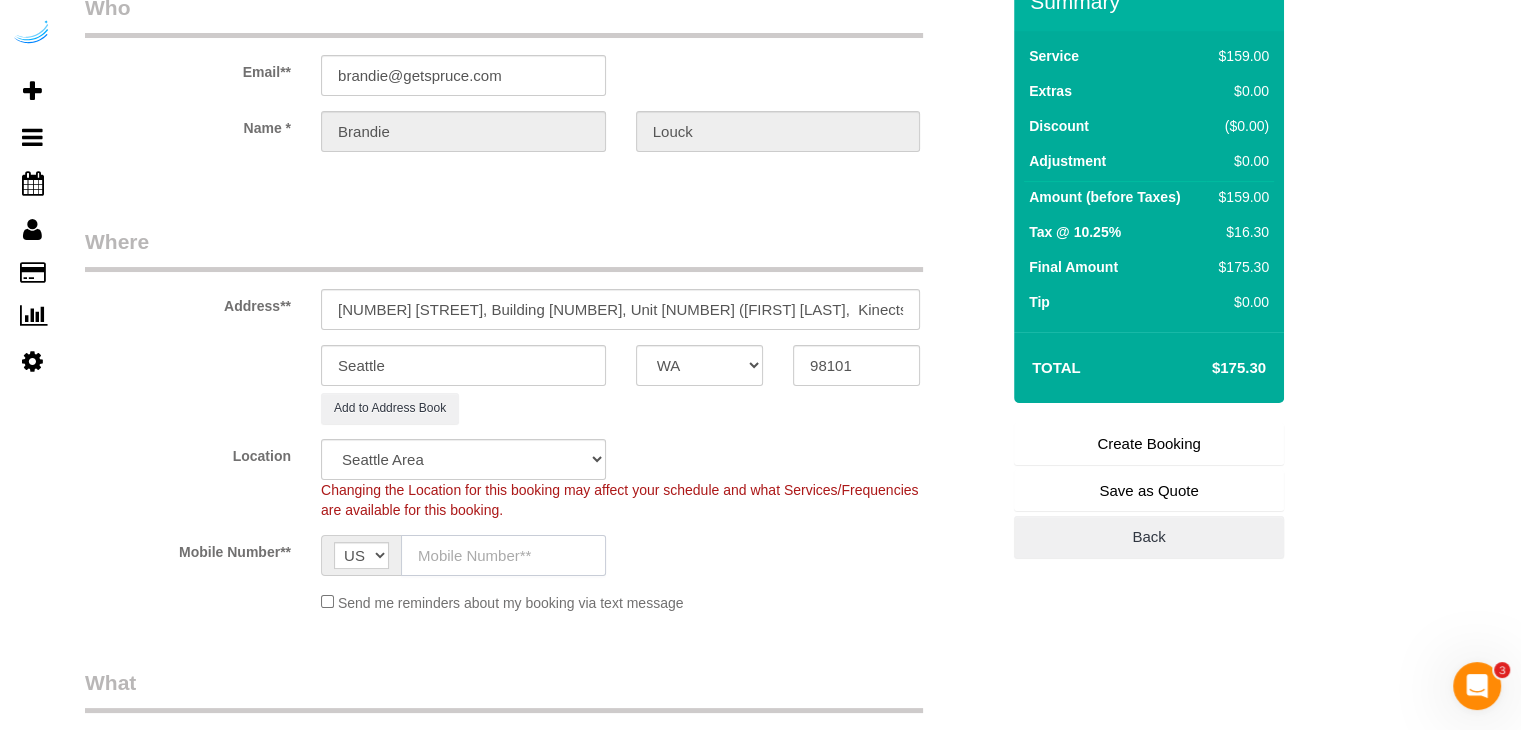 click 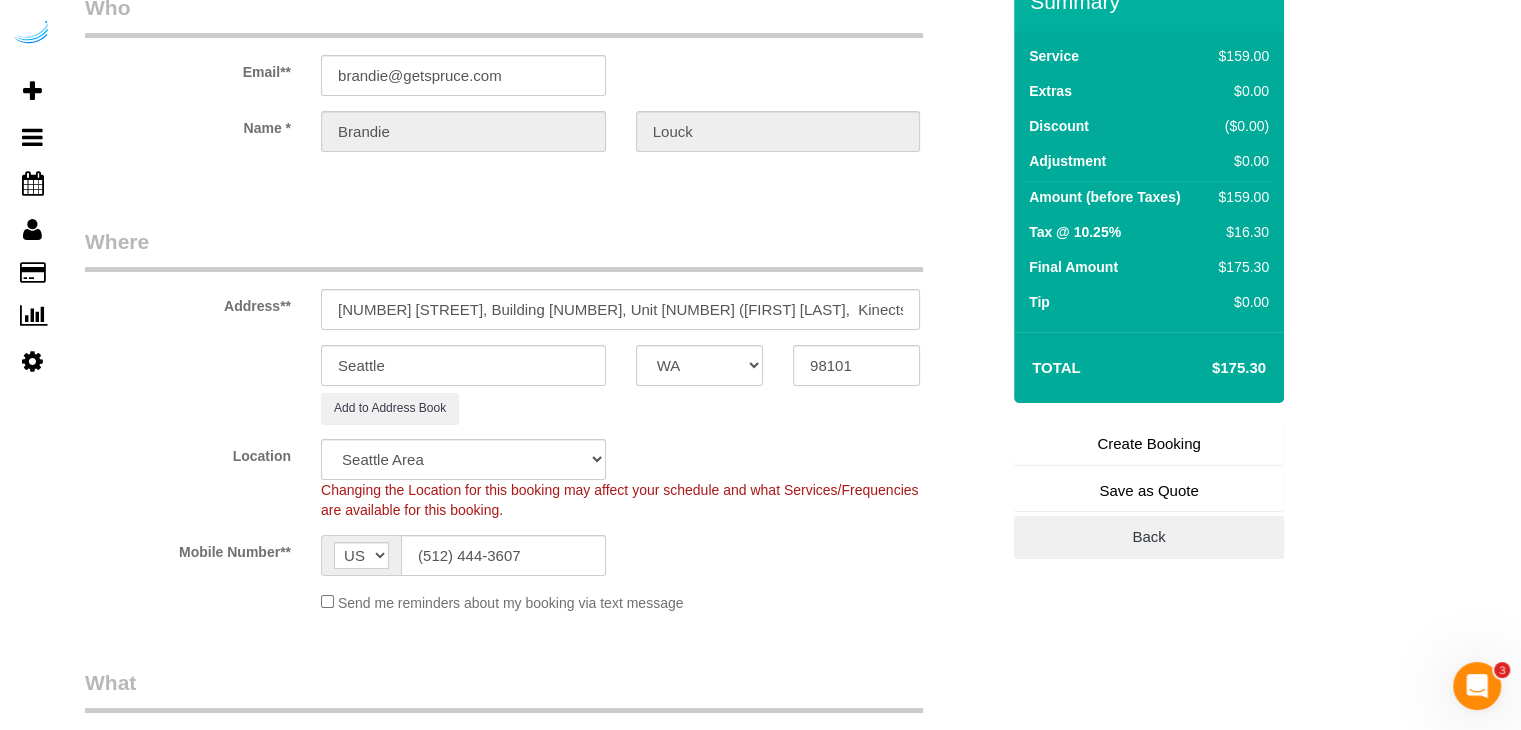 type on "Brandie Louck" 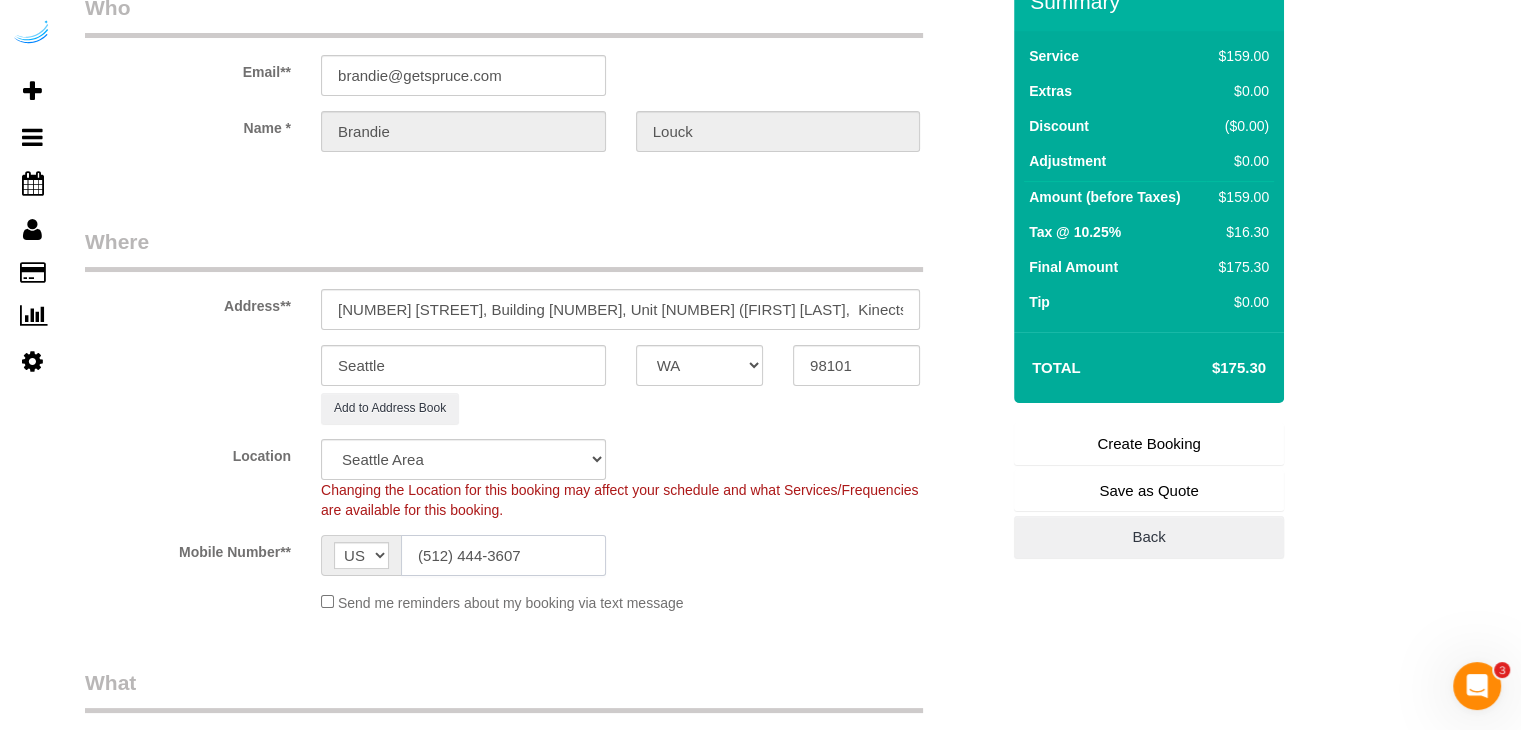 type on "(512) 444-3607" 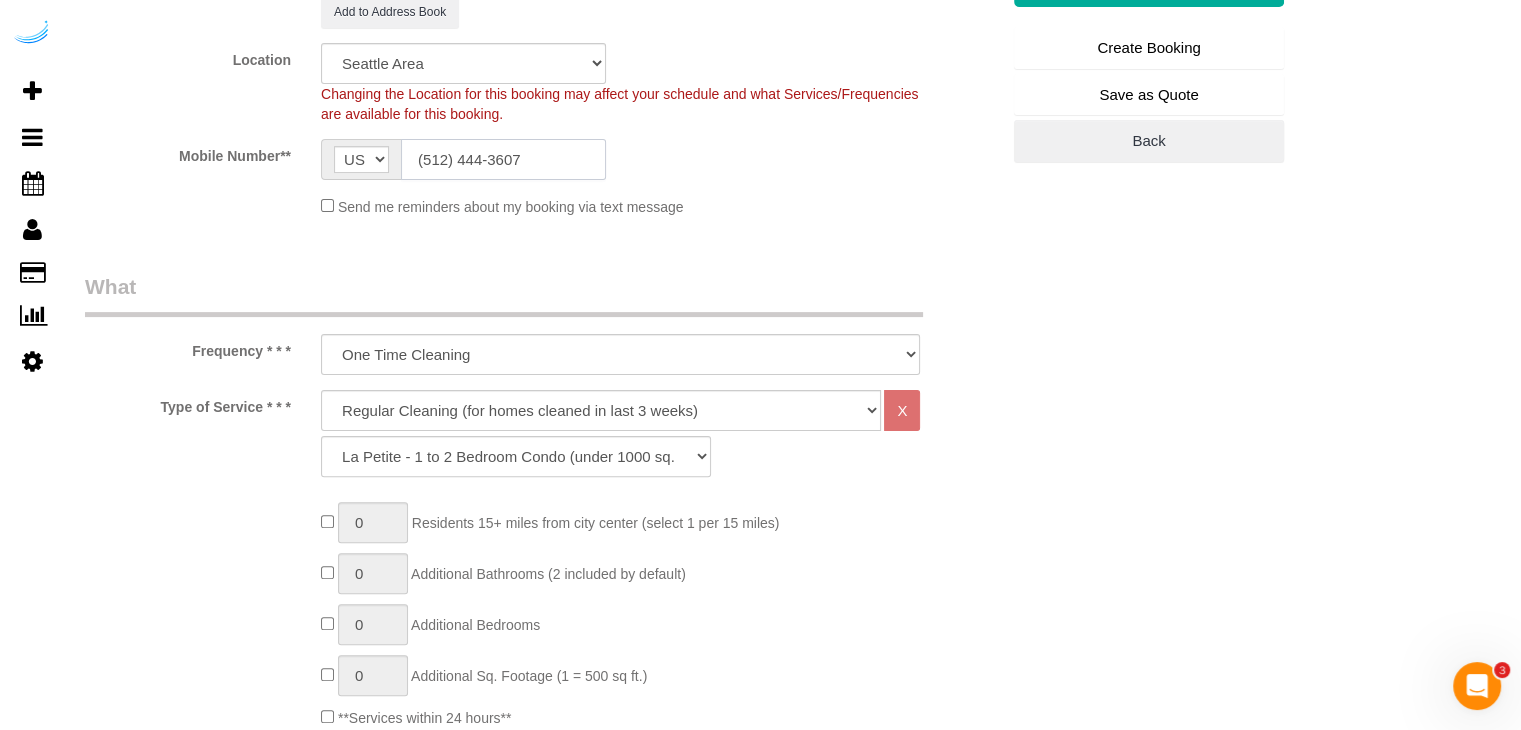 scroll, scrollTop: 500, scrollLeft: 0, axis: vertical 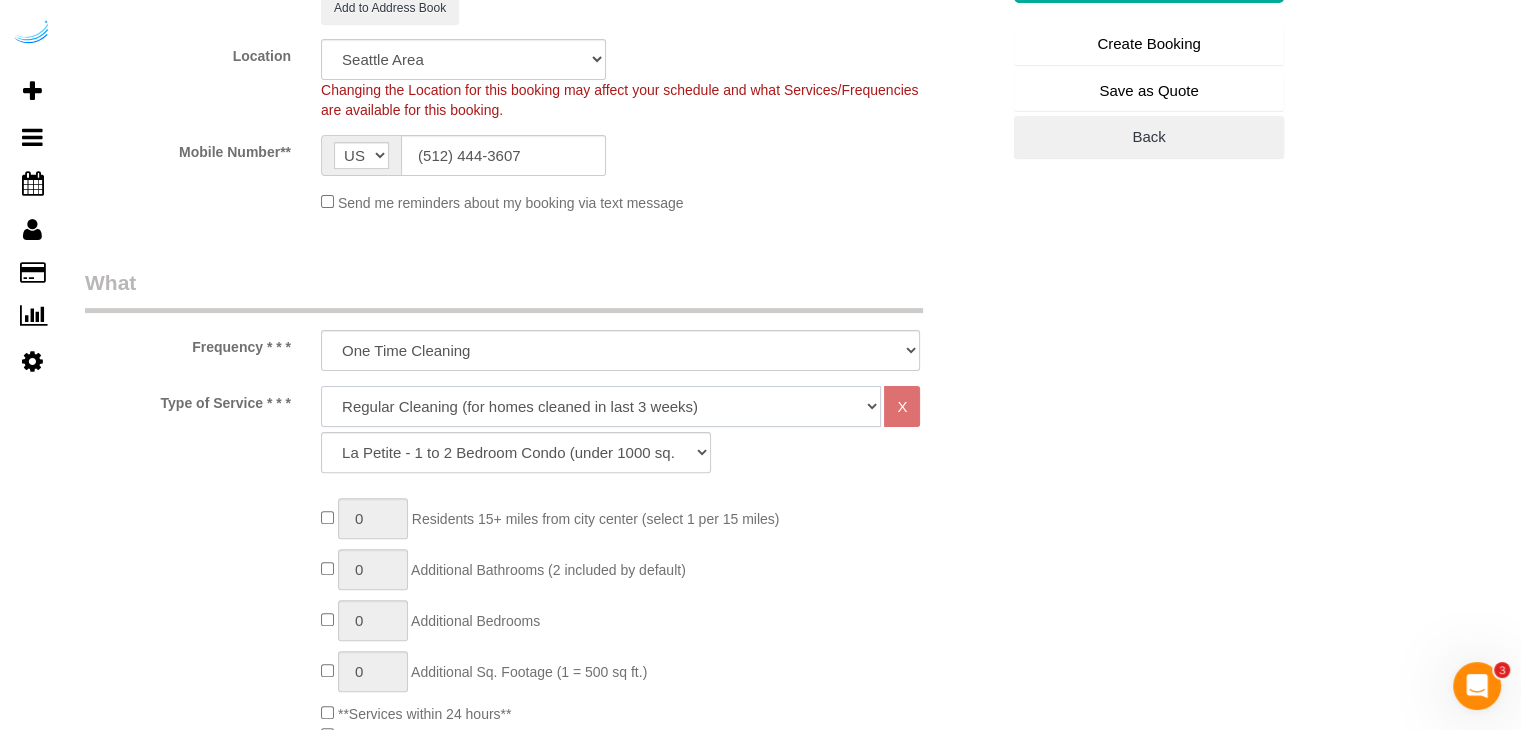 click on "Deep Cleaning (for homes that have not been cleaned in 3+ weeks) Spruce Regular Cleaning (for homes cleaned in last 3 weeks) Moving Cleanup (to clean home for new tenants) Post Construction Cleaning Vacation Rental Cleaning Hourly" 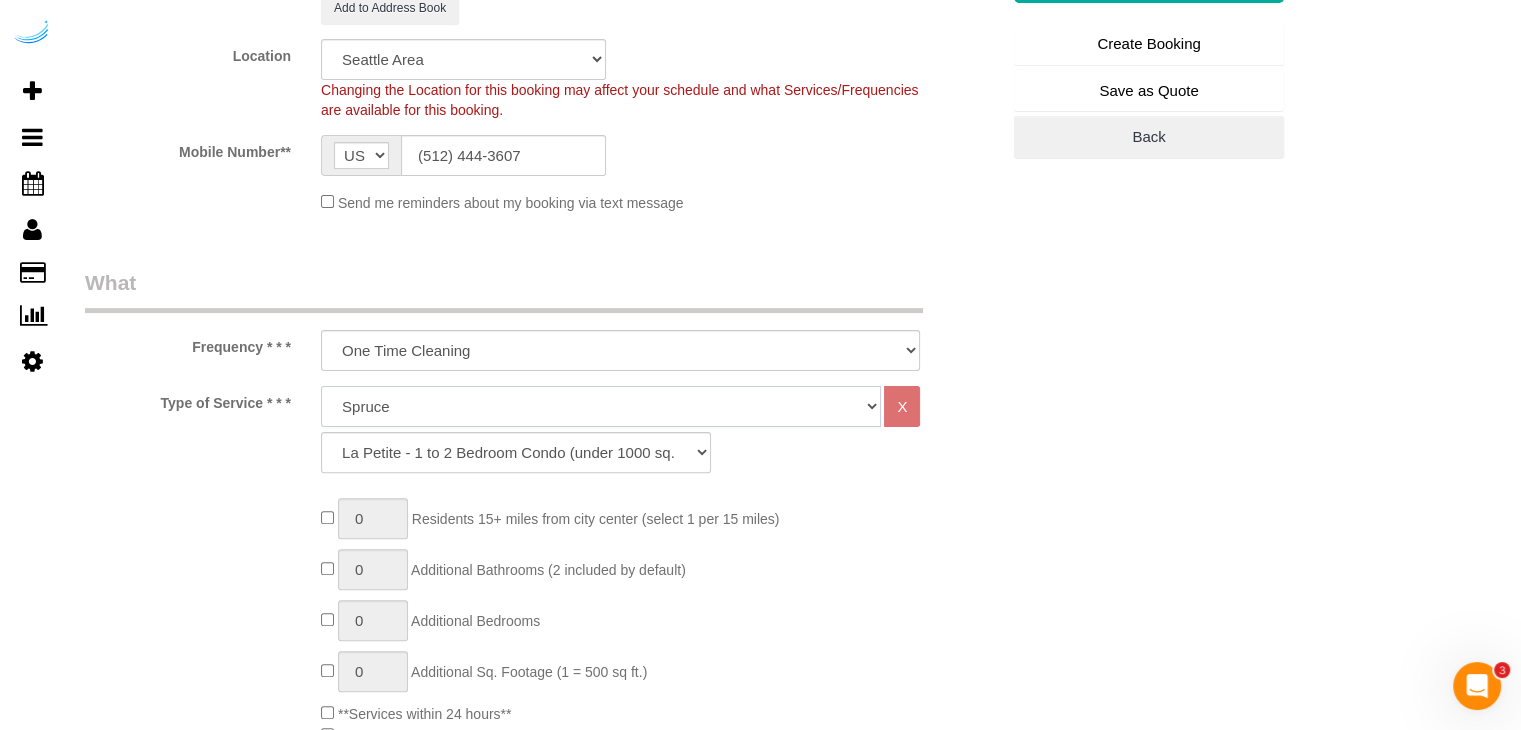 click on "Deep Cleaning (for homes that have not been cleaned in 3+ weeks) Spruce Regular Cleaning (for homes cleaned in last 3 weeks) Moving Cleanup (to clean home for new tenants) Post Construction Cleaning Vacation Rental Cleaning Hourly" 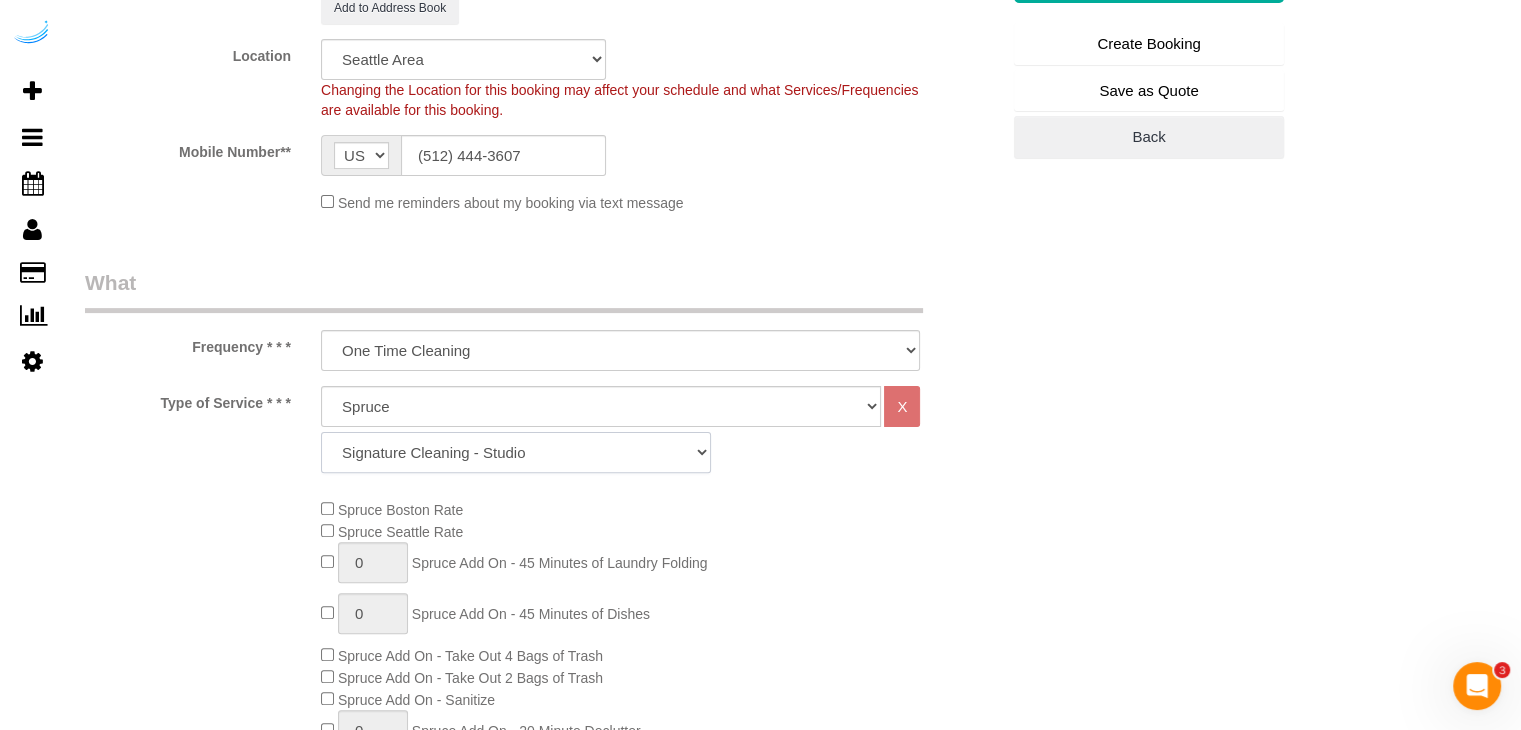 click on "Signature Cleaning - Studio Signature Cleaning - 1 Bed 1 Bath Signature Cleaning - 1 Bed 1.5 Bath Signature Cleaning - 1 Bed 1 Bath + Study Signature Cleaning - 1 Bed 2 Bath Signature Cleaning - 2 Bed 1 Bath Signature Cleaning - 2 Bed 2 Bath Signature Cleaning - 2 Bed 2.5 Bath Signature Cleaning - 2 Bed 2 Bath + Study Signature Cleaning - 3 Bed 2 Bath Signature Cleaning - 3 Bed 3 Bath Signature Cleaning - 4 Bed 2 Bath Signature Cleaning - 4 Bed 4 Bath Signature Cleaning - 5 Bed 4 Bath Signature Cleaning - 5 Bed 5 Bath Signature Cleaning - 6 Bed 6 Bath Premium Cleaning - Studio Premium Cleaning - 1 Bed 1 Bath Premium Cleaning - 1 Bed 1.5 Bath Premium Cleaning - 1 Bed 1 Bath + Study Premium Cleaning - 1 Bed 2 Bath Premium Cleaning - 2 Bed 1 Bath Premium Cleaning - 2 Bed 2 Bath Premium Cleaning - 2 Bed 2.5 Bath Premium Cleaning - 2 Bed 2 Bath + Study Premium Cleaning - 3 Bed 2 Bath Premium Cleaning - 3 Bed 3 Bath Premium Cleaning - 4 Bed 2 Bath Premium Cleaning - 4 Bed 4 Bath Premium Cleaning - 5 Bed 4 Bath" 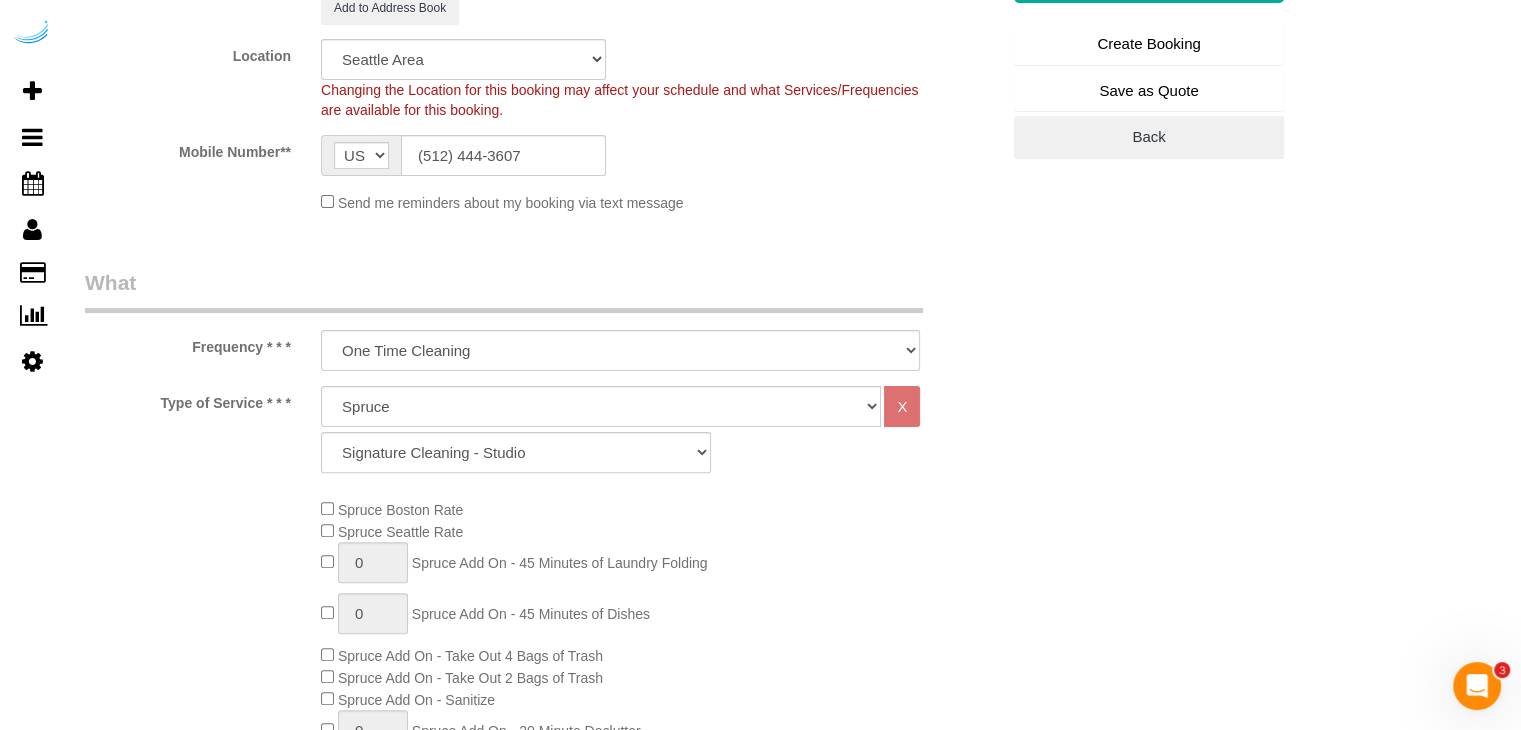 drag, startPoint x: 800, startPoint y: 29, endPoint x: 793, endPoint y: 4, distance: 25.96151 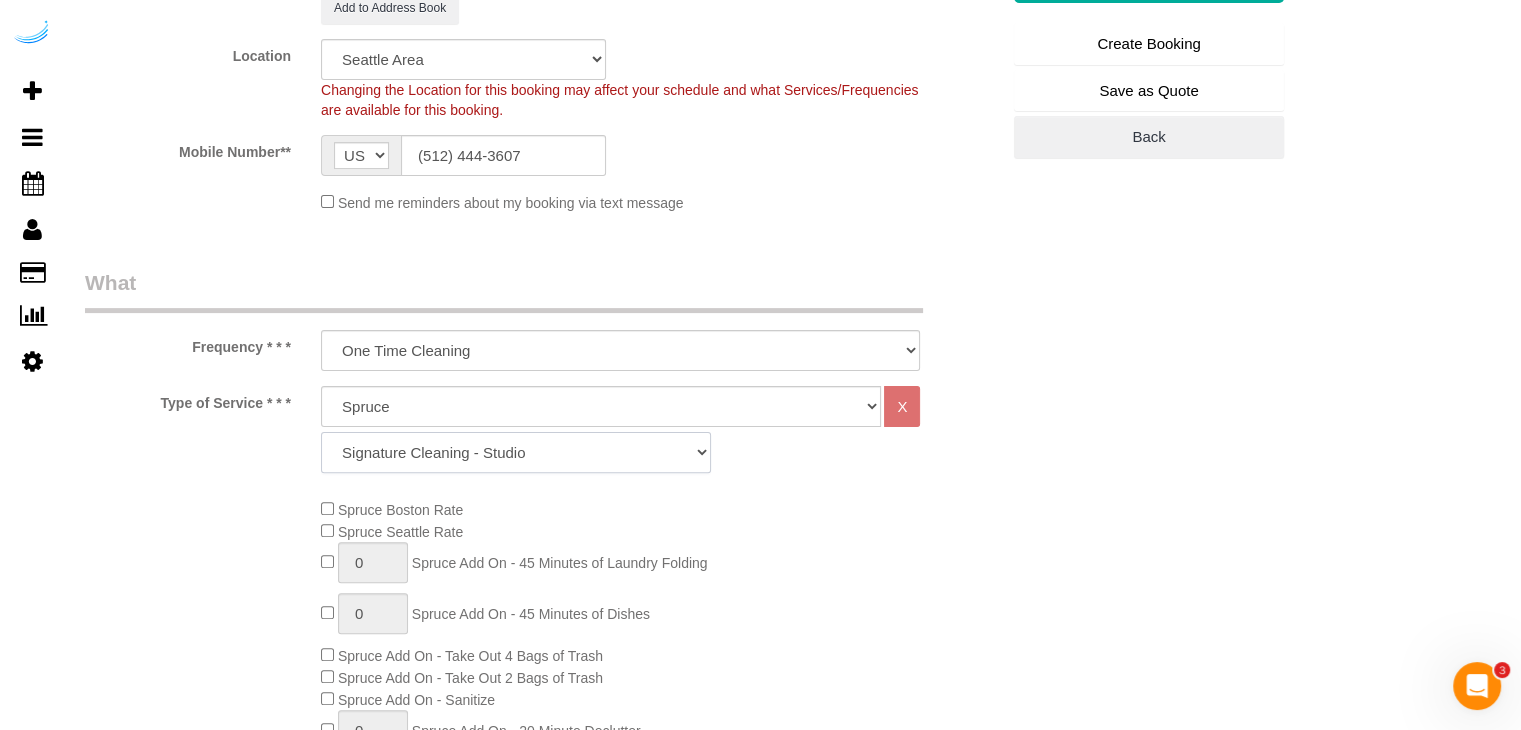click on "Signature Cleaning - Studio Signature Cleaning - 1 Bed 1 Bath Signature Cleaning - 1 Bed 1.5 Bath Signature Cleaning - 1 Bed 1 Bath + Study Signature Cleaning - 1 Bed 2 Bath Signature Cleaning - 2 Bed 1 Bath Signature Cleaning - 2 Bed 2 Bath Signature Cleaning - 2 Bed 2.5 Bath Signature Cleaning - 2 Bed 2 Bath + Study Signature Cleaning - 3 Bed 2 Bath Signature Cleaning - 3 Bed 3 Bath Signature Cleaning - 4 Bed 2 Bath Signature Cleaning - 4 Bed 4 Bath Signature Cleaning - 5 Bed 4 Bath Signature Cleaning - 5 Bed 5 Bath Signature Cleaning - 6 Bed 6 Bath Premium Cleaning - Studio Premium Cleaning - 1 Bed 1 Bath Premium Cleaning - 1 Bed 1.5 Bath Premium Cleaning - 1 Bed 1 Bath + Study Premium Cleaning - 1 Bed 2 Bath Premium Cleaning - 2 Bed 1 Bath Premium Cleaning - 2 Bed 2 Bath Premium Cleaning - 2 Bed 2.5 Bath Premium Cleaning - 2 Bed 2 Bath + Study Premium Cleaning - 3 Bed 2 Bath Premium Cleaning - 3 Bed 3 Bath Premium Cleaning - 4 Bed 2 Bath Premium Cleaning - 4 Bed 4 Bath Premium Cleaning - 5 Bed 4 Bath" 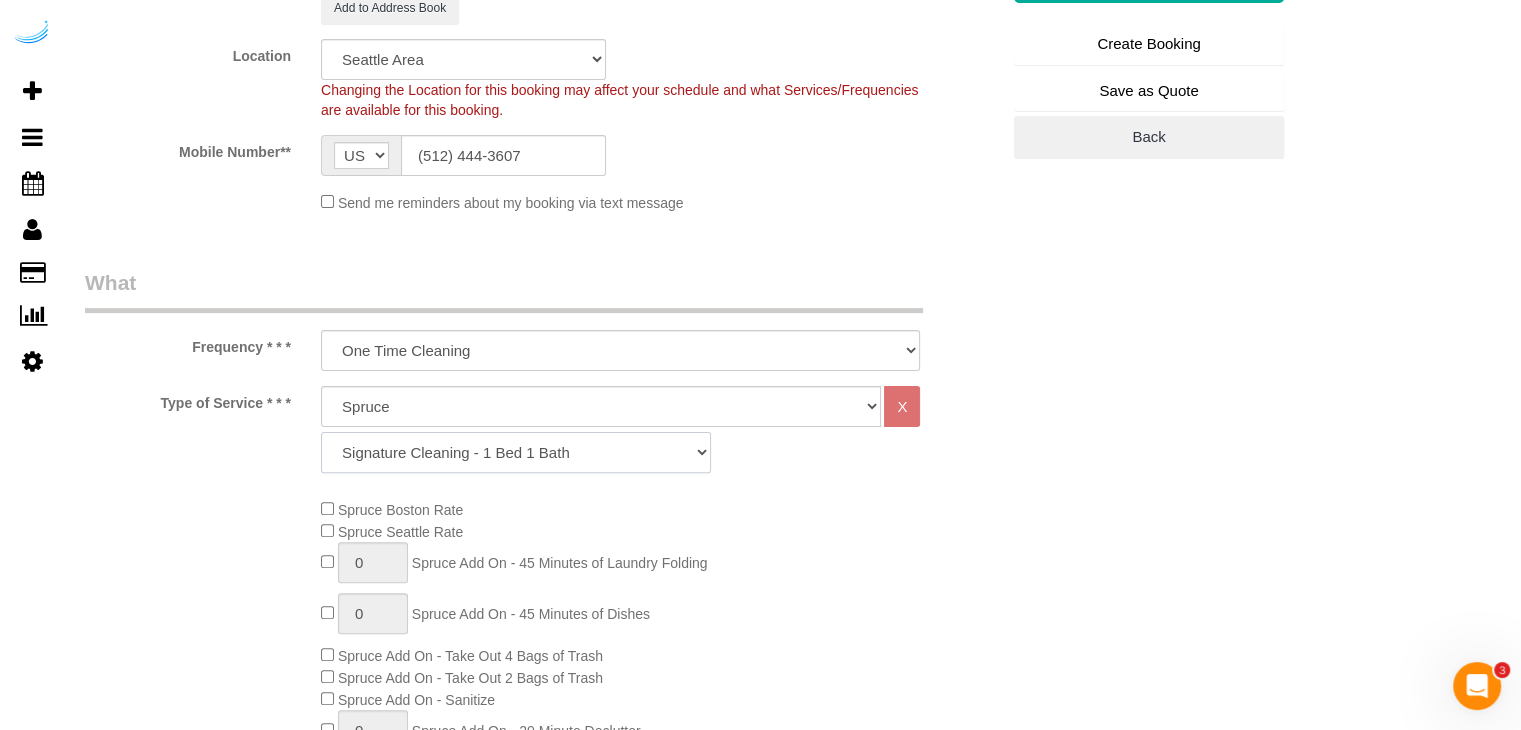 click on "Signature Cleaning - Studio Signature Cleaning - 1 Bed 1 Bath Signature Cleaning - 1 Bed 1.5 Bath Signature Cleaning - 1 Bed 1 Bath + Study Signature Cleaning - 1 Bed 2 Bath Signature Cleaning - 2 Bed 1 Bath Signature Cleaning - 2 Bed 2 Bath Signature Cleaning - 2 Bed 2.5 Bath Signature Cleaning - 2 Bed 2 Bath + Study Signature Cleaning - 3 Bed 2 Bath Signature Cleaning - 3 Bed 3 Bath Signature Cleaning - 4 Bed 2 Bath Signature Cleaning - 4 Bed 4 Bath Signature Cleaning - 5 Bed 4 Bath Signature Cleaning - 5 Bed 5 Bath Signature Cleaning - 6 Bed 6 Bath Premium Cleaning - Studio Premium Cleaning - 1 Bed 1 Bath Premium Cleaning - 1 Bed 1.5 Bath Premium Cleaning - 1 Bed 1 Bath + Study Premium Cleaning - 1 Bed 2 Bath Premium Cleaning - 2 Bed 1 Bath Premium Cleaning - 2 Bed 2 Bath Premium Cleaning - 2 Bed 2.5 Bath Premium Cleaning - 2 Bed 2 Bath + Study Premium Cleaning - 3 Bed 2 Bath Premium Cleaning - 3 Bed 3 Bath Premium Cleaning - 4 Bed 2 Bath Premium Cleaning - 4 Bed 4 Bath Premium Cleaning - 5 Bed 4 Bath" 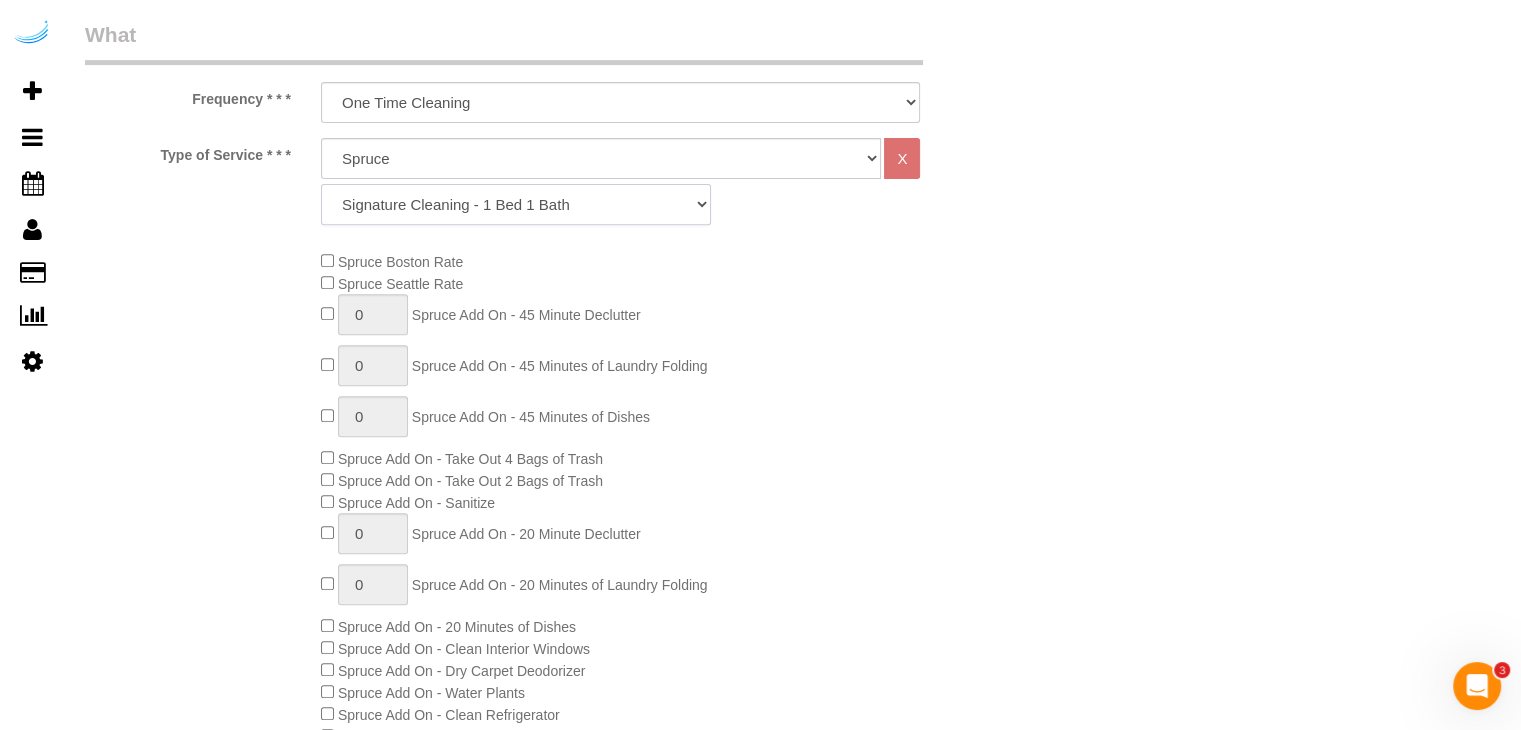 scroll, scrollTop: 800, scrollLeft: 0, axis: vertical 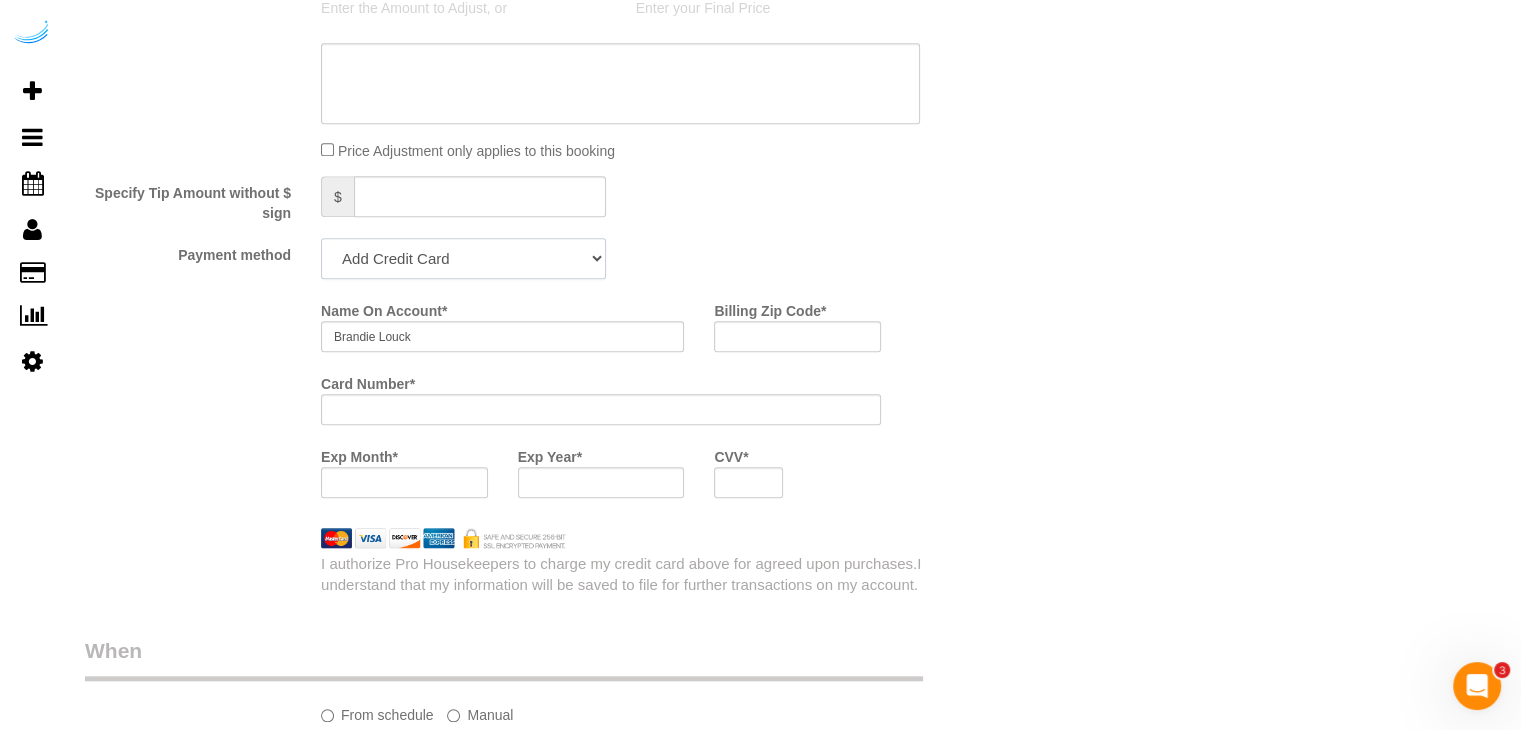 drag, startPoint x: 488, startPoint y: 273, endPoint x: 475, endPoint y: 283, distance: 16.40122 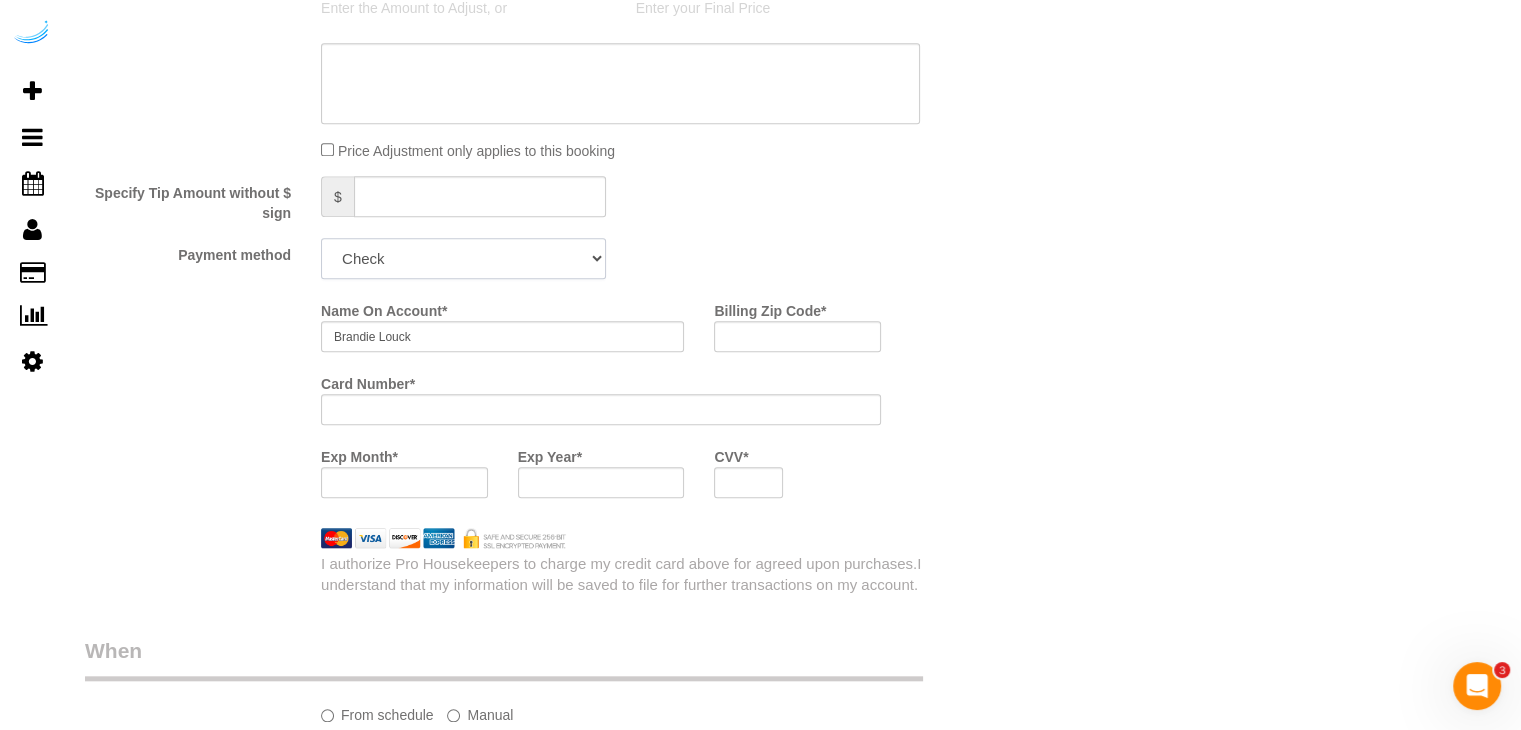 click on "Add Credit Card Cash Check Paypal" 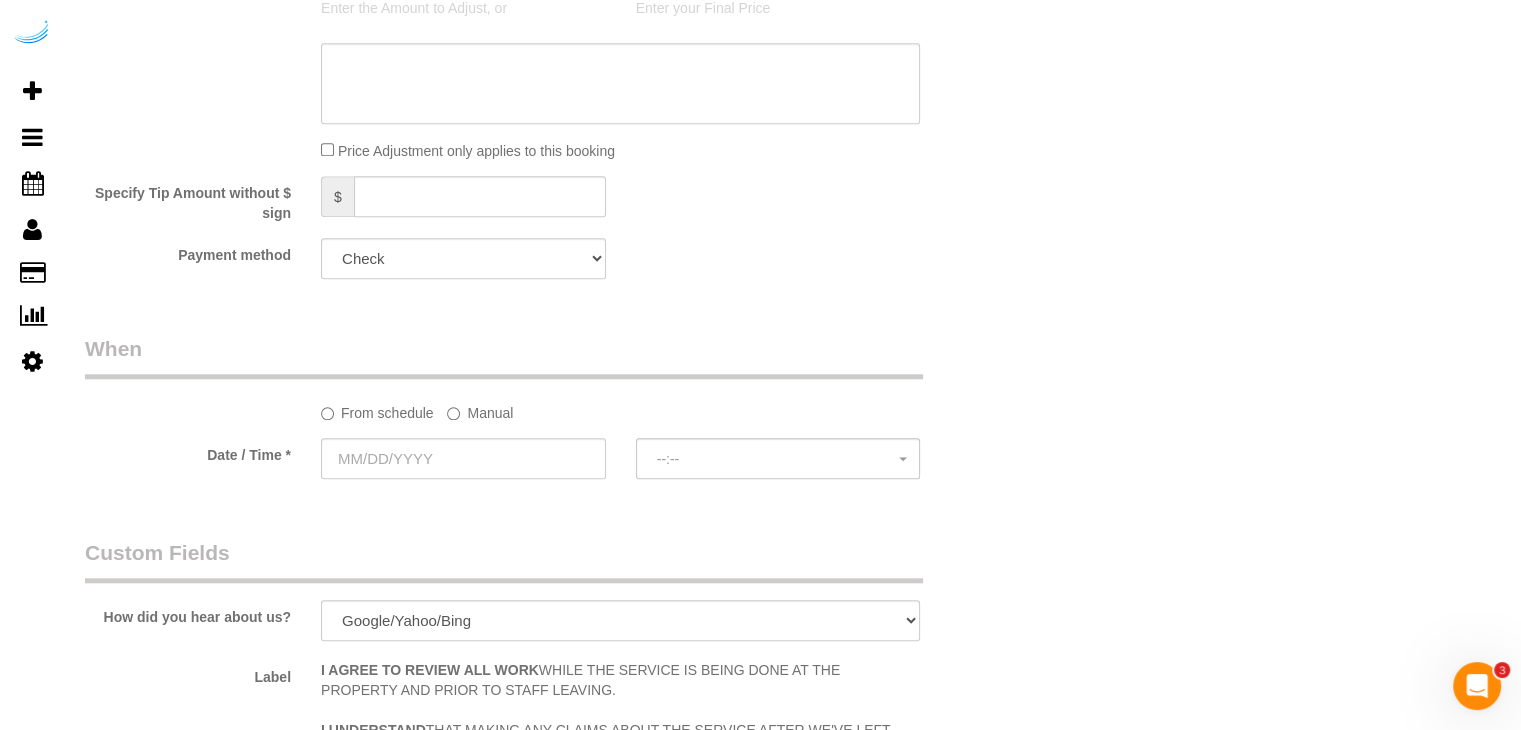 click on "Manual" 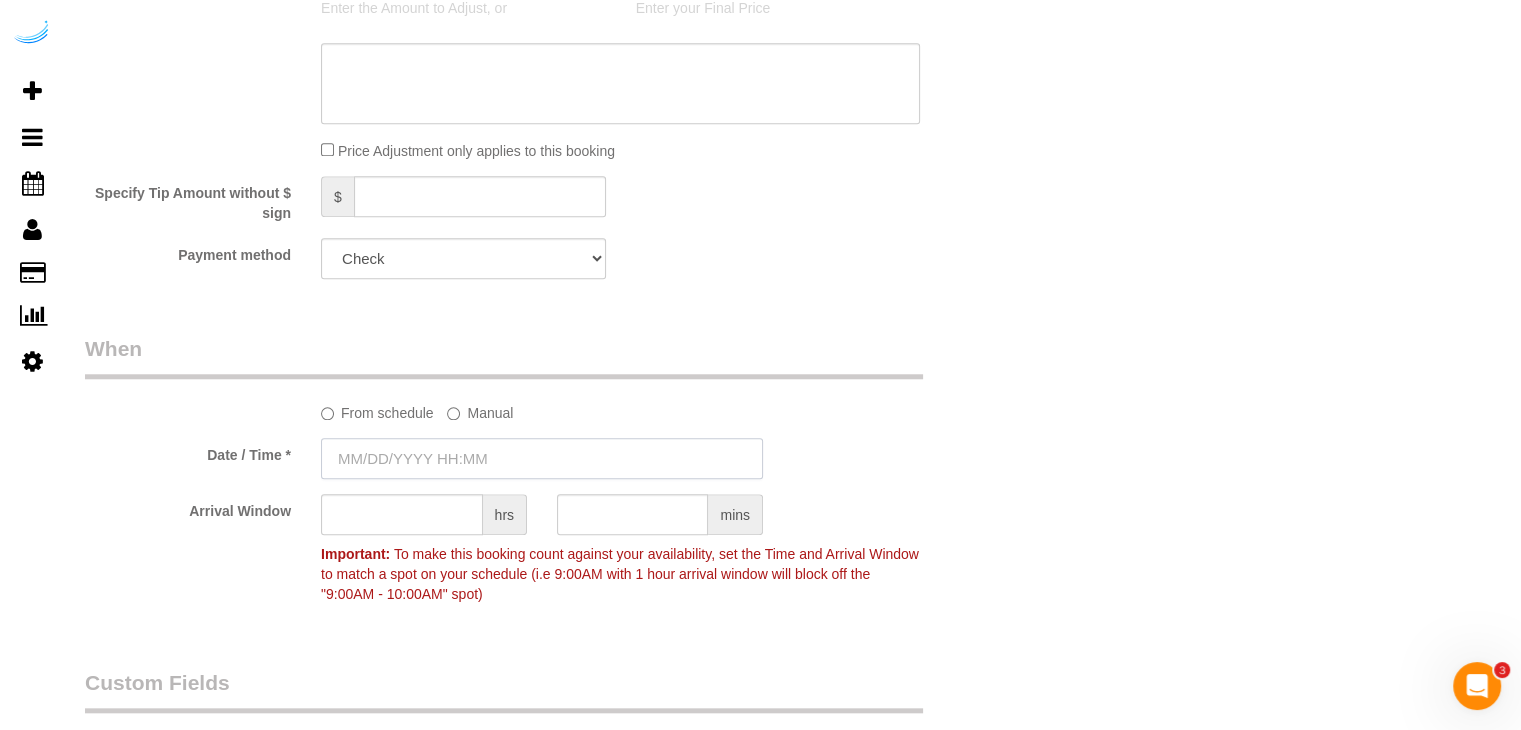 click at bounding box center (542, 458) 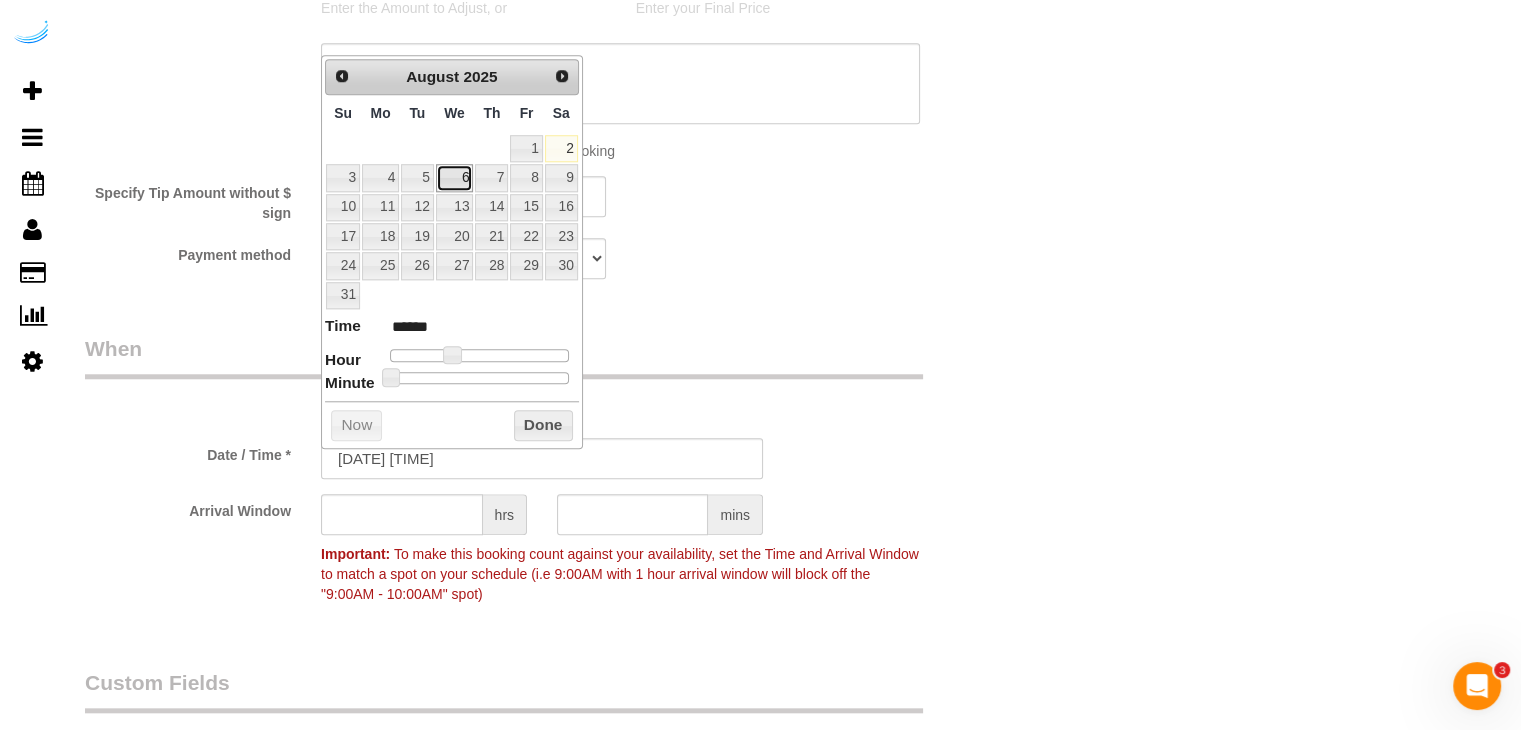 click on "6" at bounding box center (455, 177) 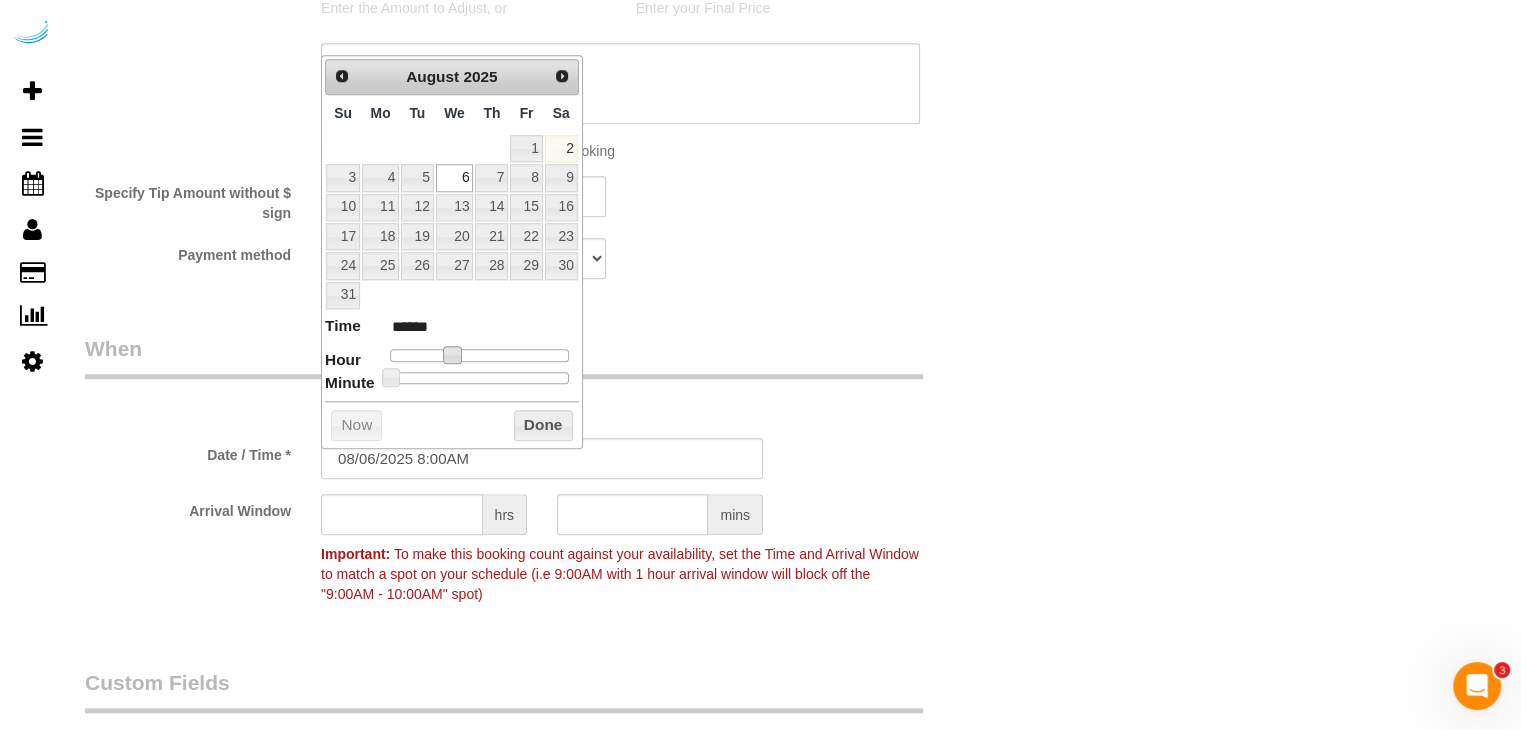 type on "[DATE] [TIME]" 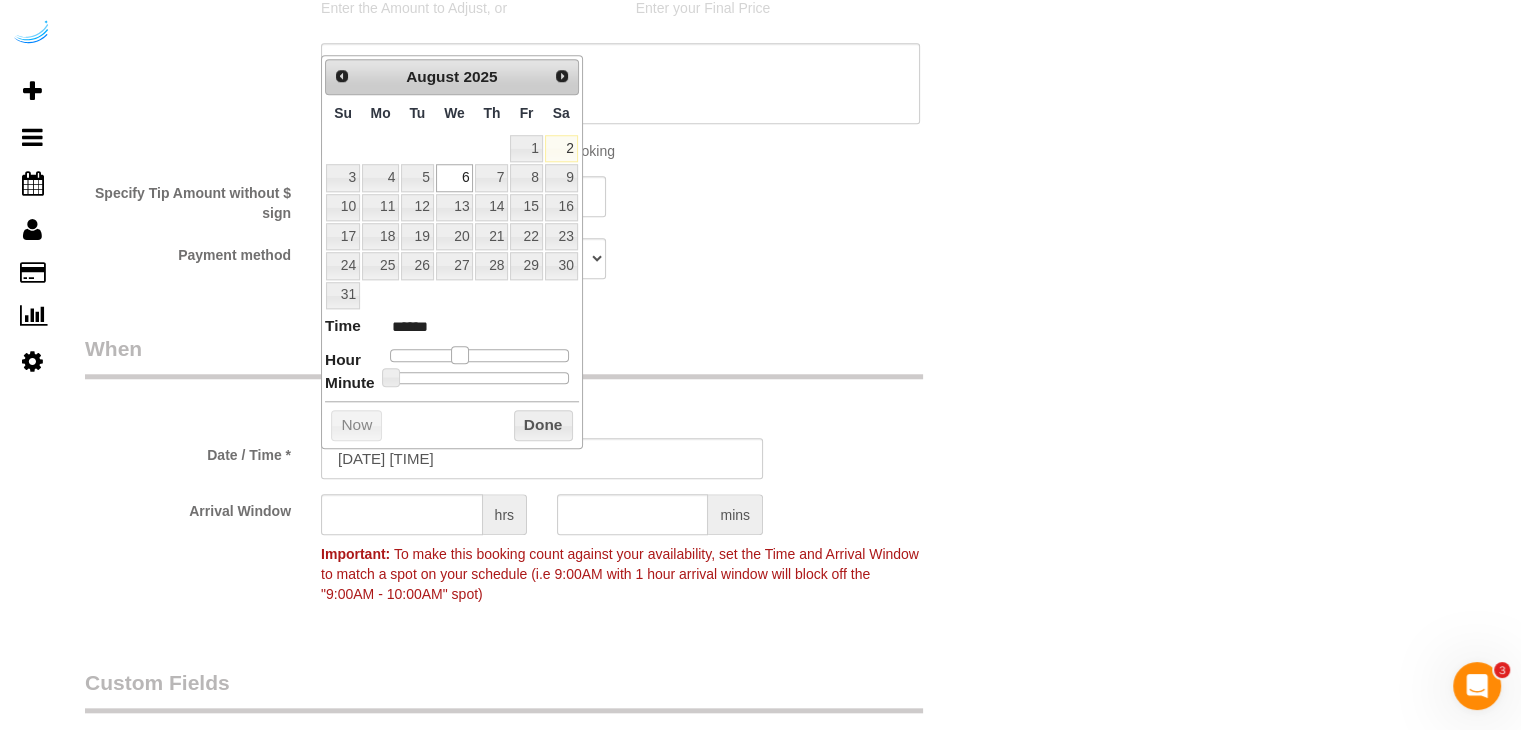 drag, startPoint x: 452, startPoint y: 351, endPoint x: 451, endPoint y: 389, distance: 38.013157 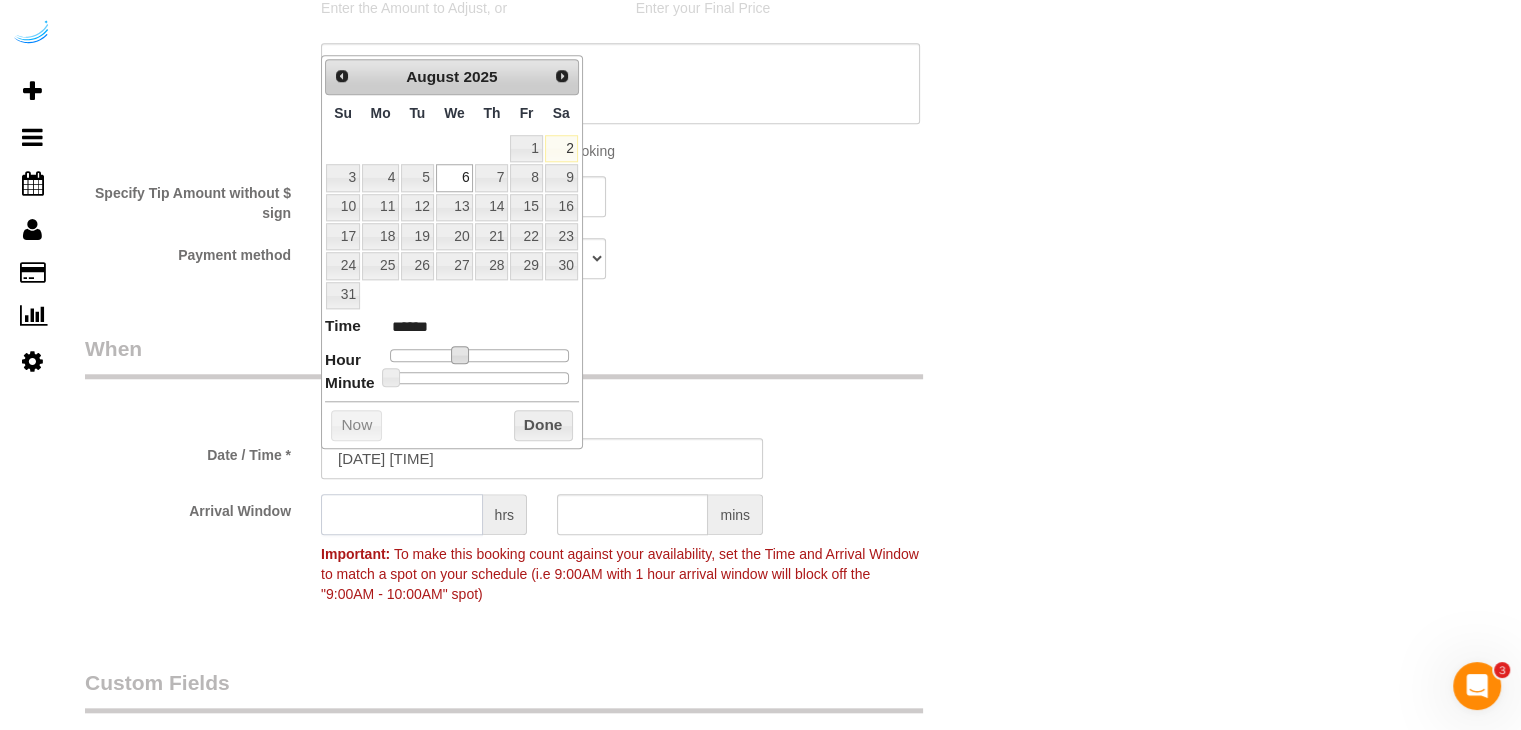 click 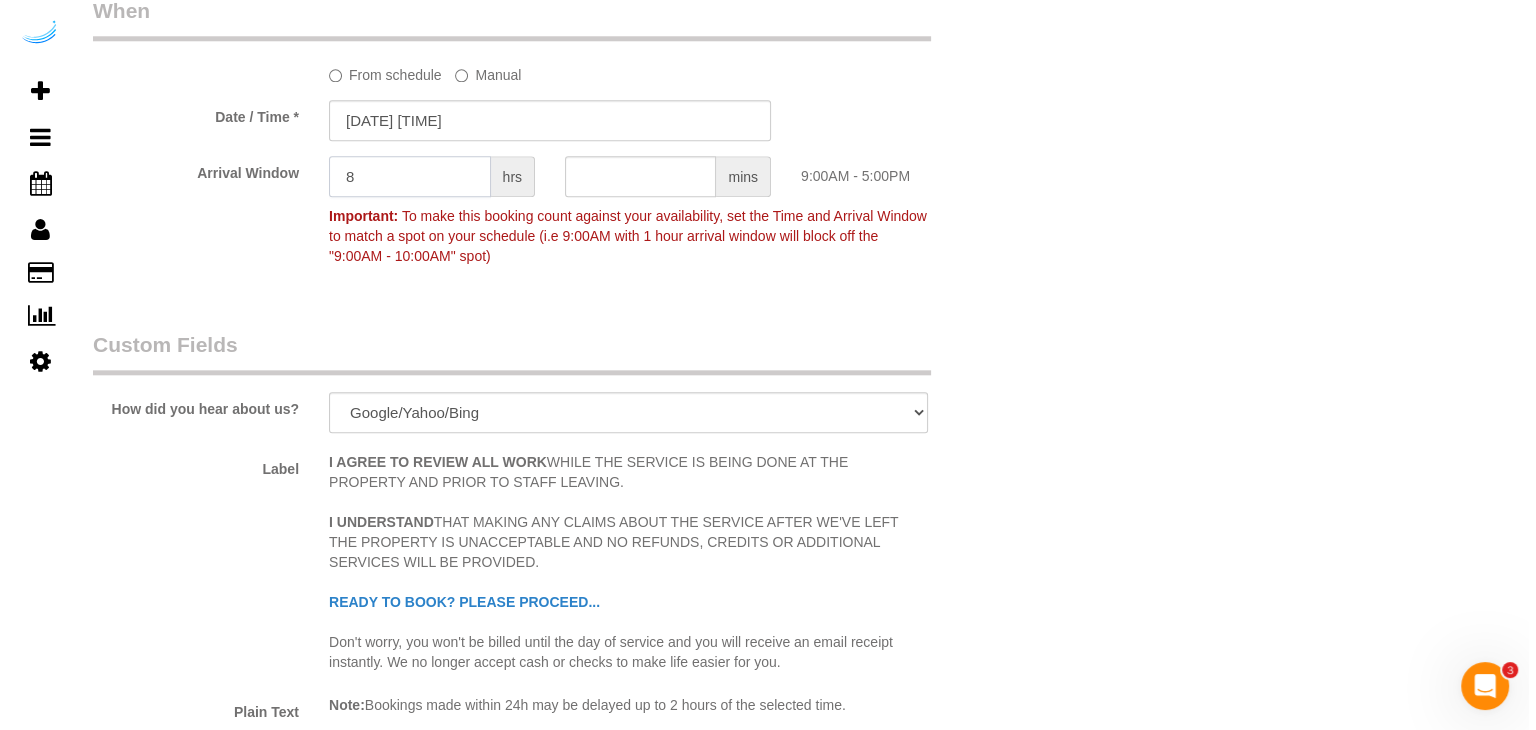 scroll, scrollTop: 2500, scrollLeft: 0, axis: vertical 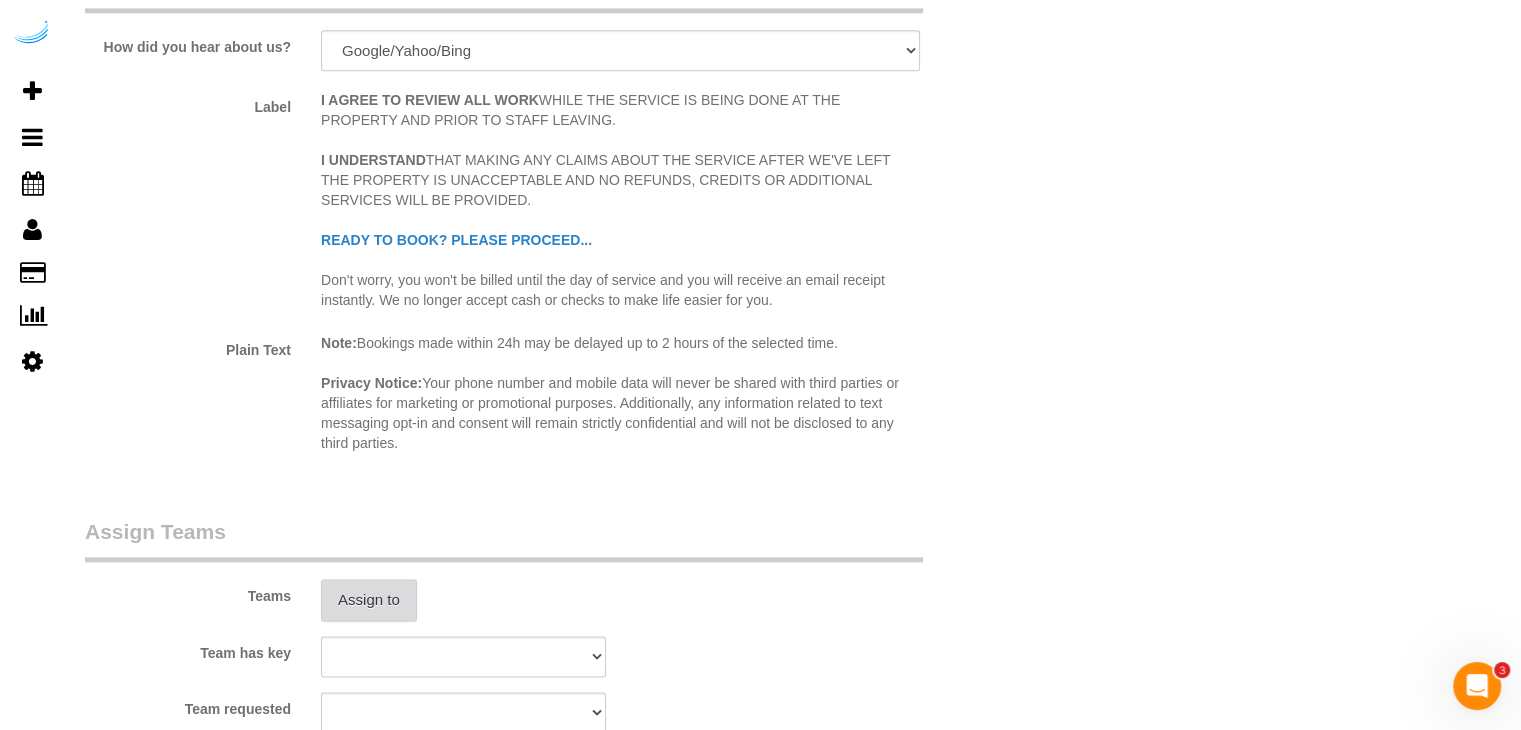 type on "8" 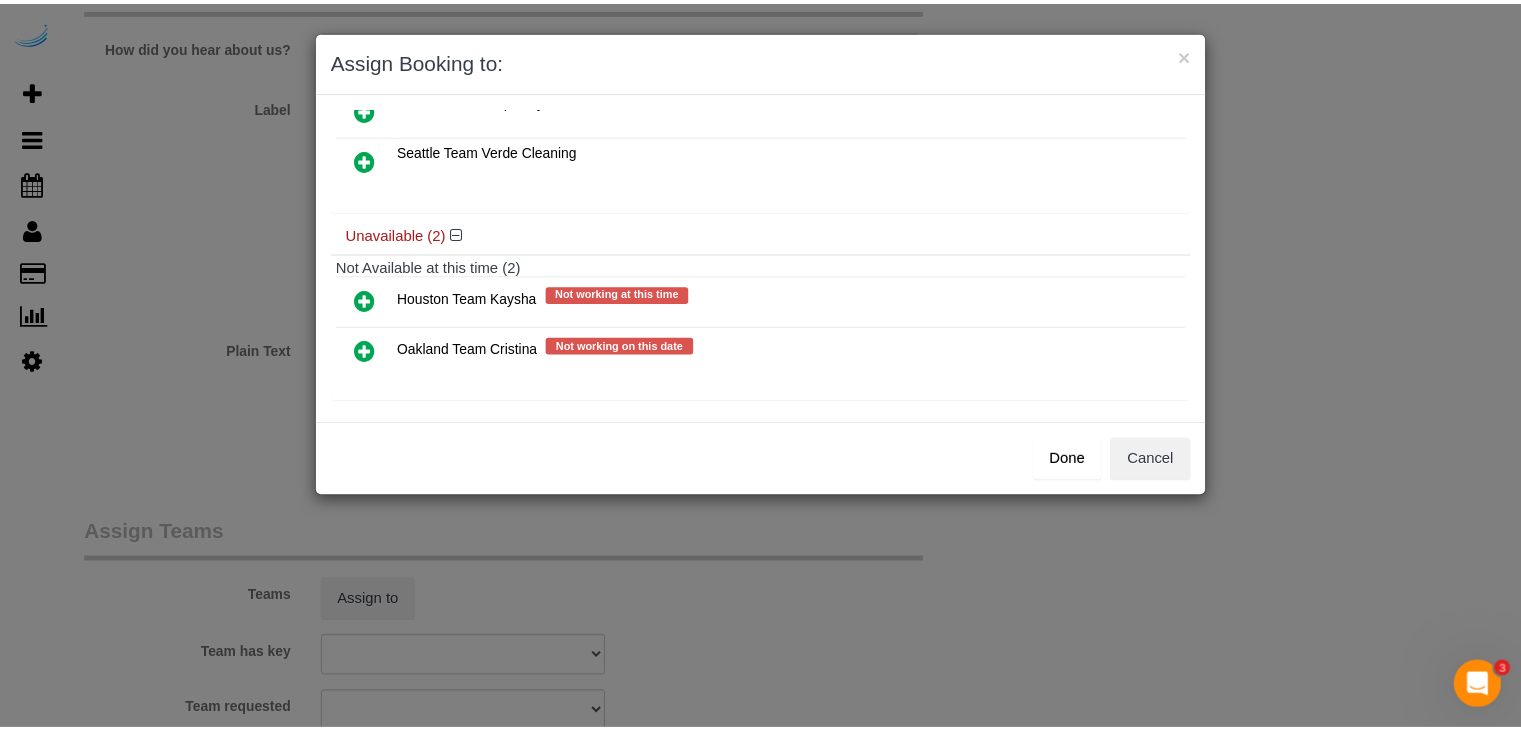 scroll, scrollTop: 138, scrollLeft: 0, axis: vertical 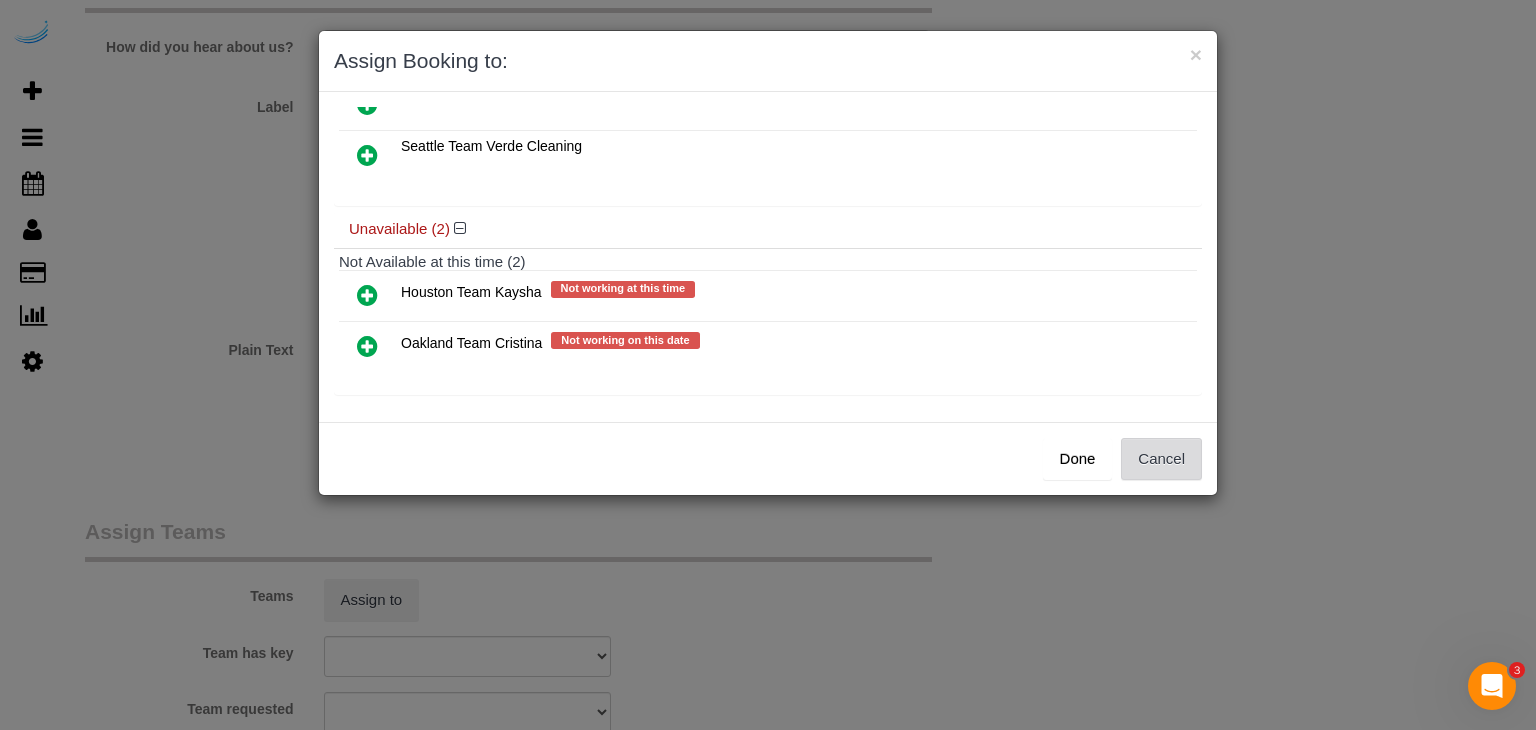 click on "Cancel" at bounding box center [1161, 459] 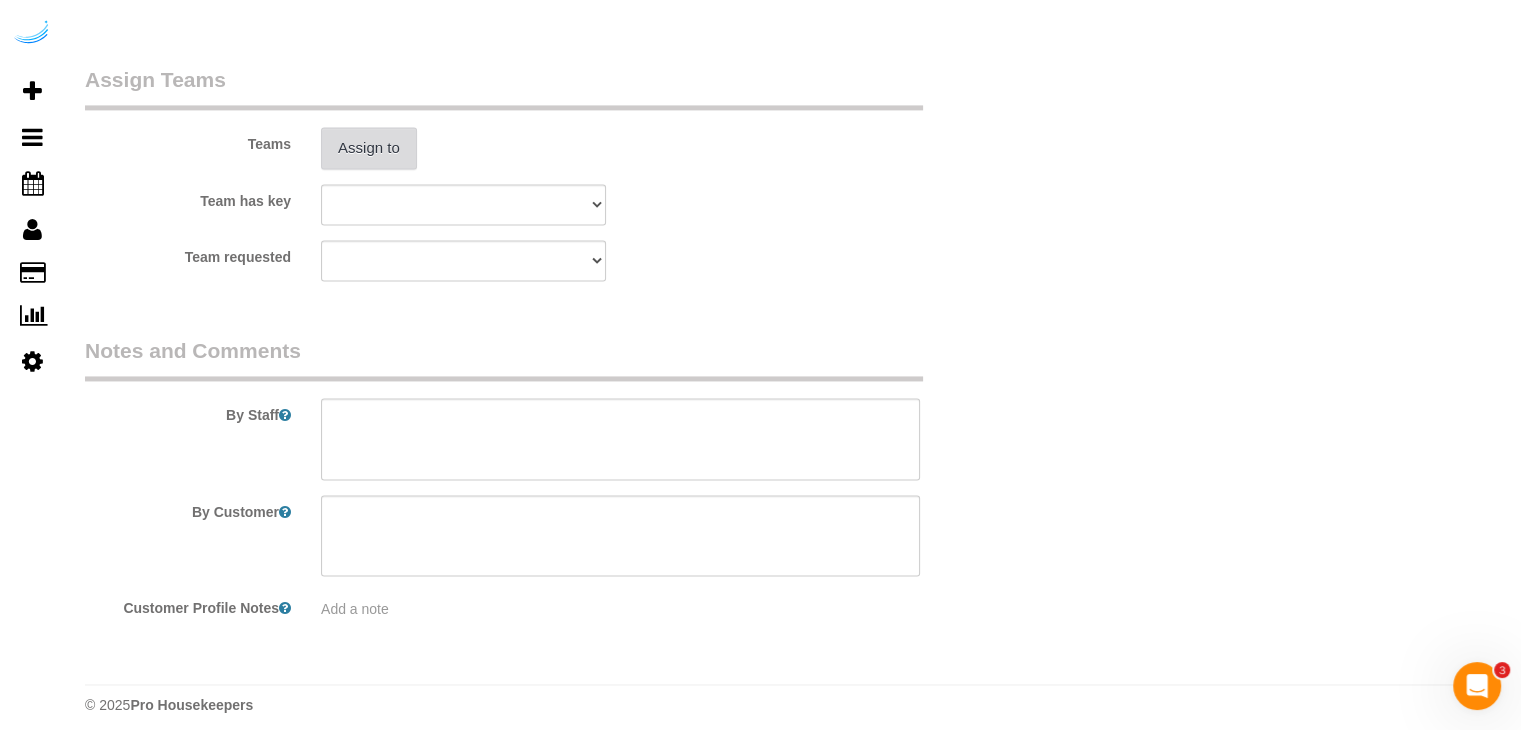 scroll, scrollTop: 2971, scrollLeft: 0, axis: vertical 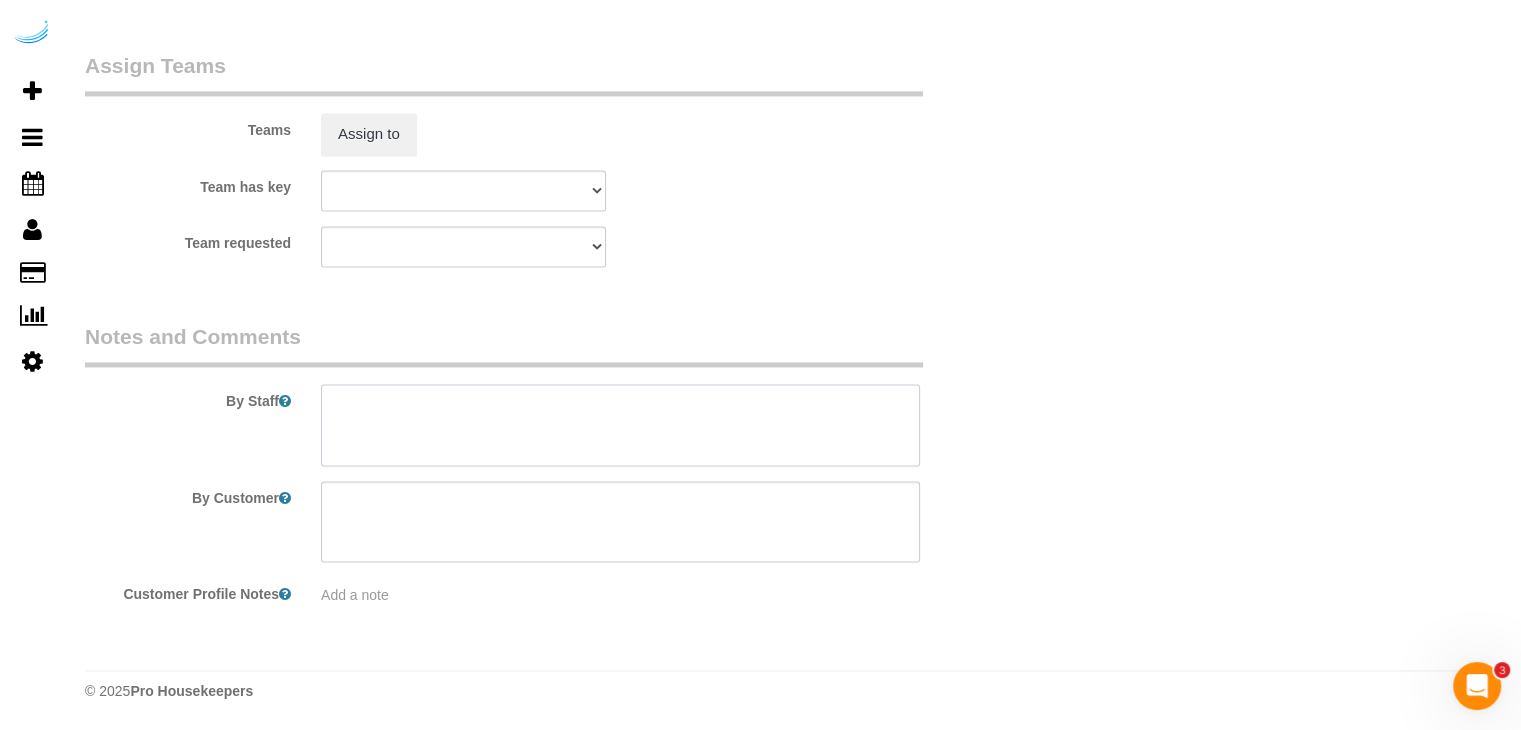 click at bounding box center (620, 425) 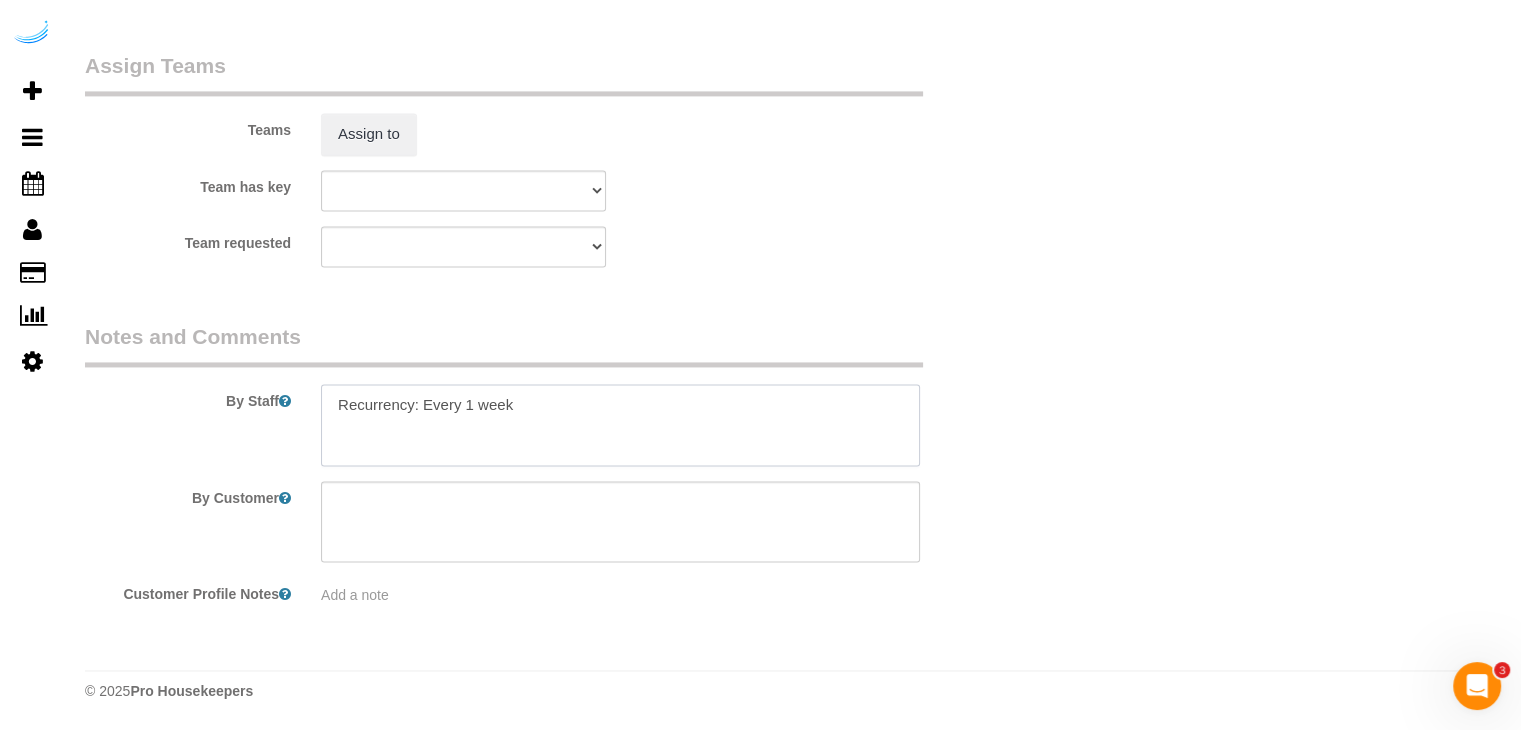 paste on "Permanent Notes:No notes from this customer.Today's Notes:No notes from this service.
Entry Method: Key with main office
Details:
Concierge in the main lobby
Additional Notes:
Housekeeping Notes:" 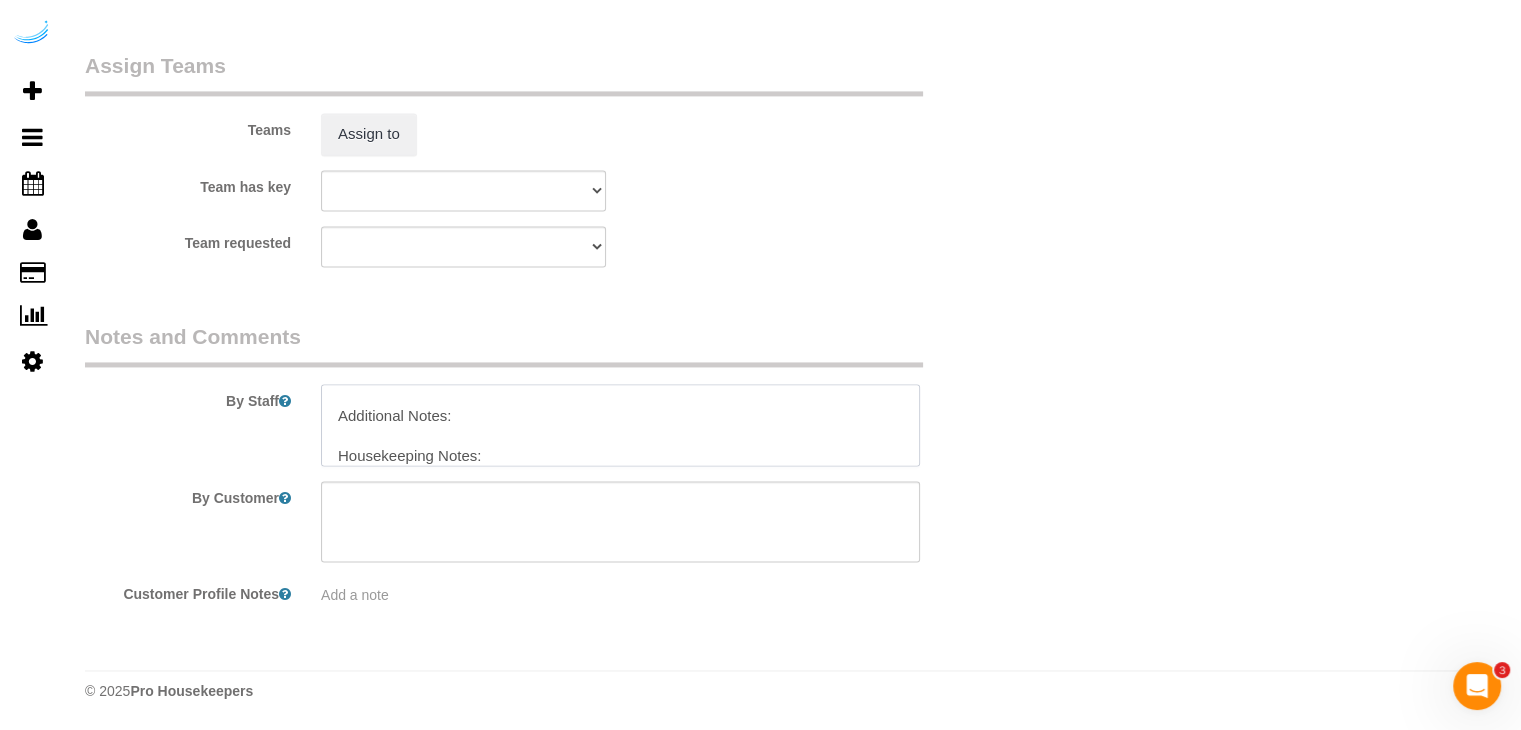 scroll, scrollTop: 0, scrollLeft: 0, axis: both 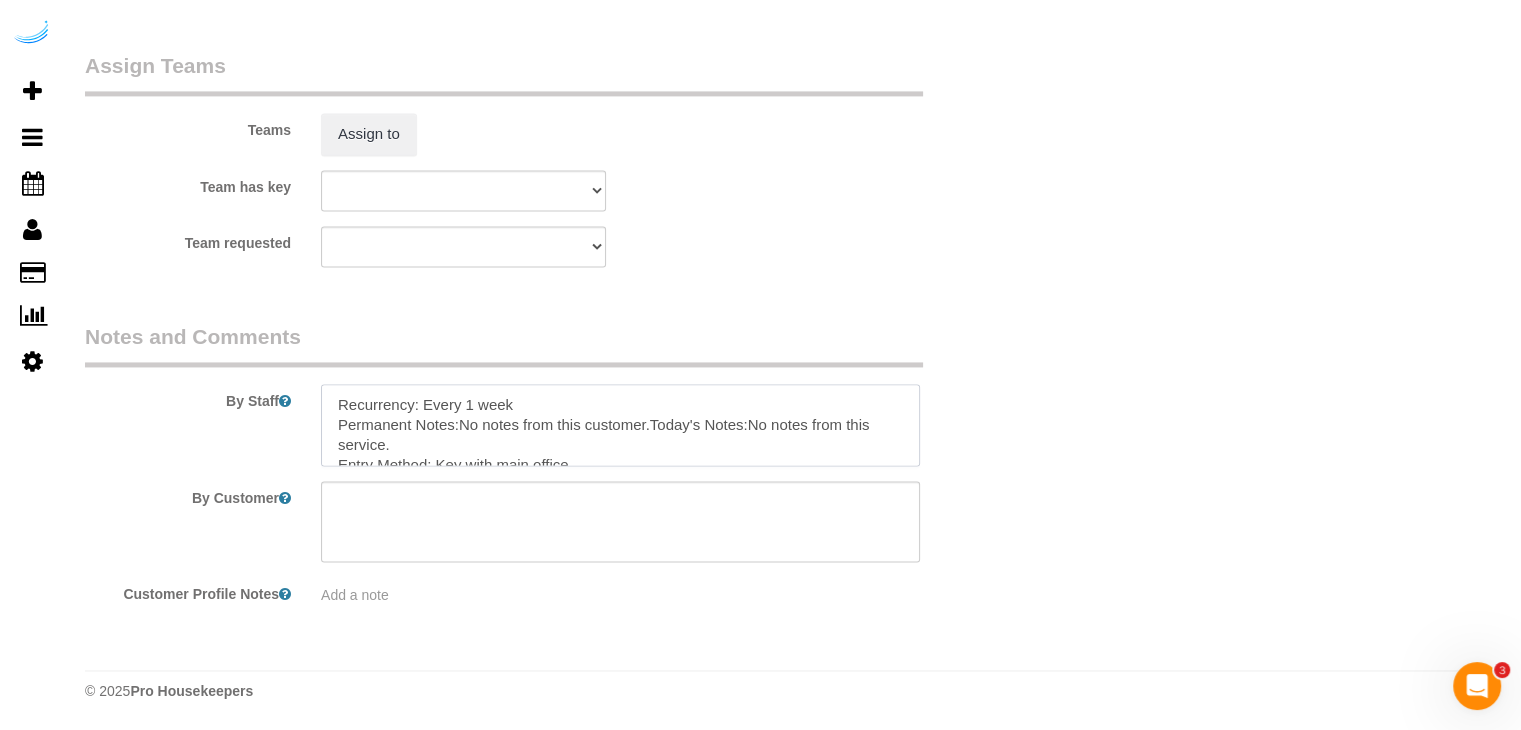 type on "Recurrency: Every 1 week
Permanent Notes:No notes from this customer.Today's Notes:No notes from this service.
Entry Method: Key with main office
Details:
Concierge in the main lobby
Additional Notes:
Housekeeping Notes:" 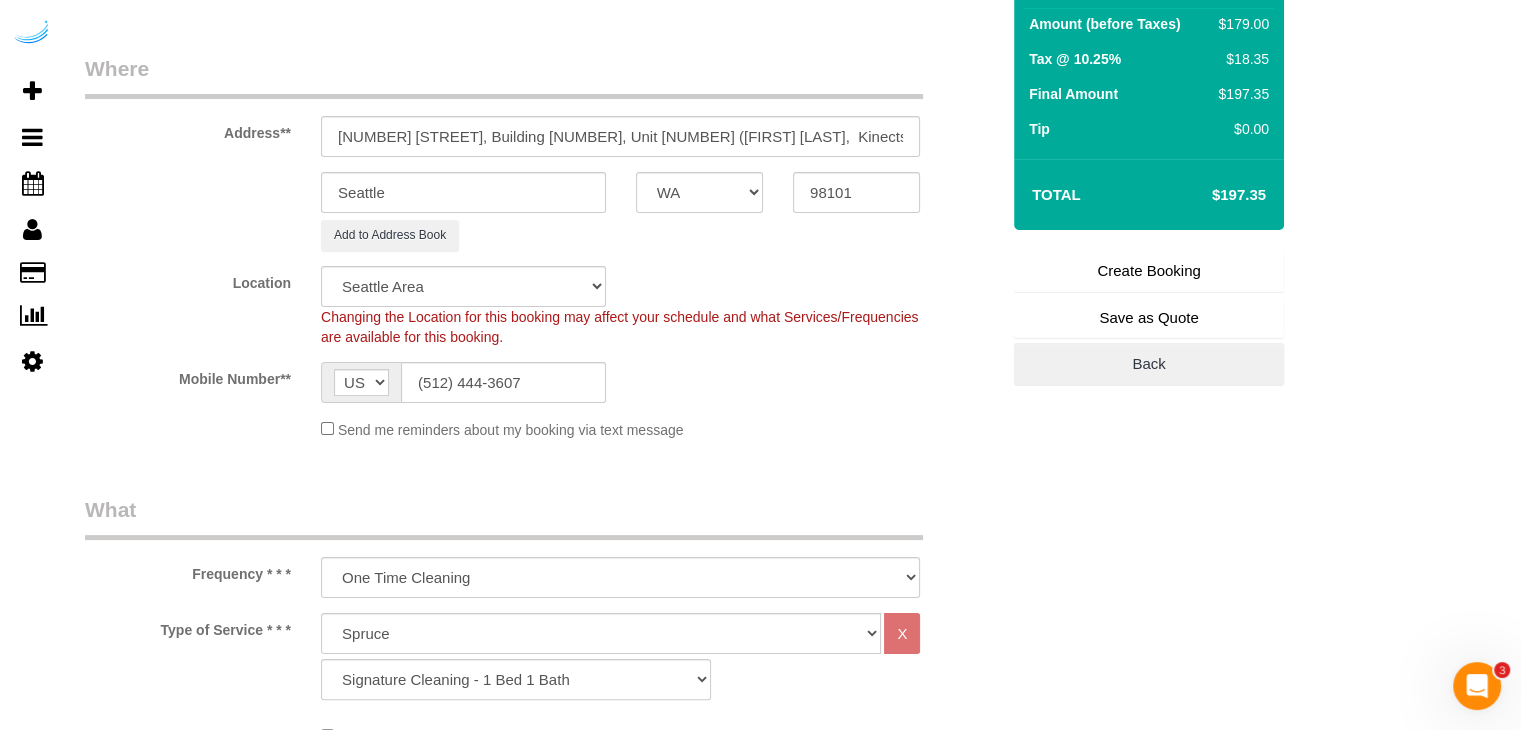scroll, scrollTop: 271, scrollLeft: 0, axis: vertical 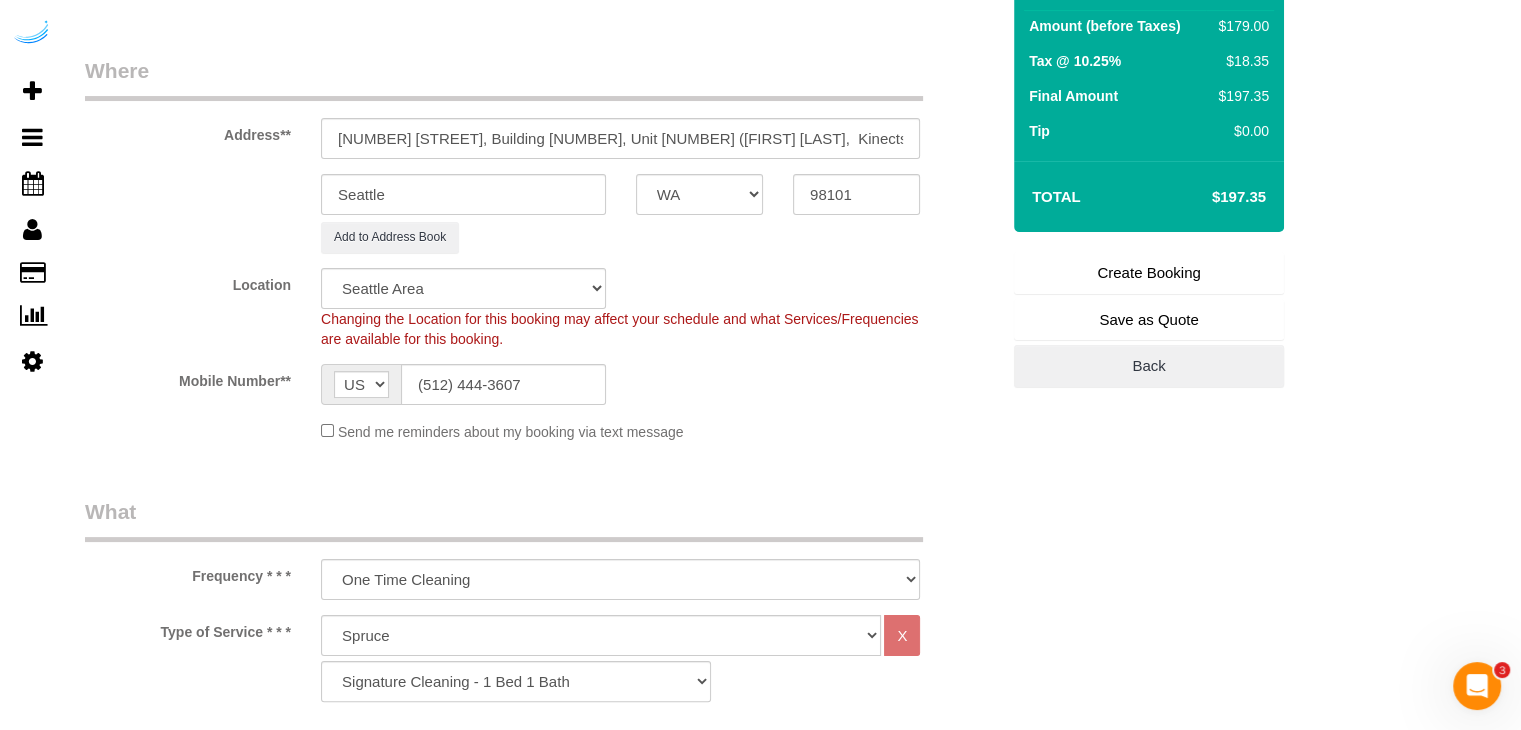 click on "Create Booking" at bounding box center (1149, 273) 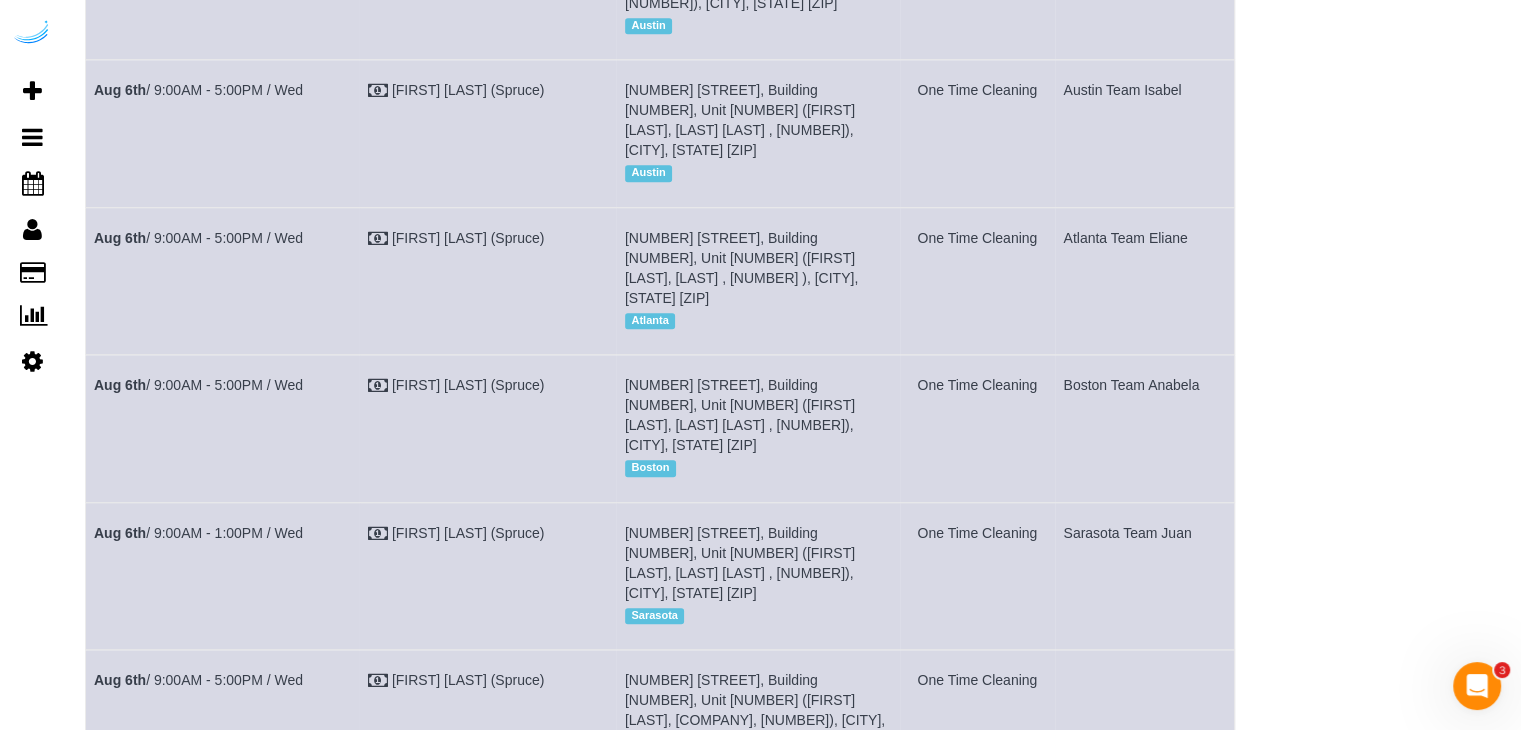 scroll, scrollTop: 1038, scrollLeft: 0, axis: vertical 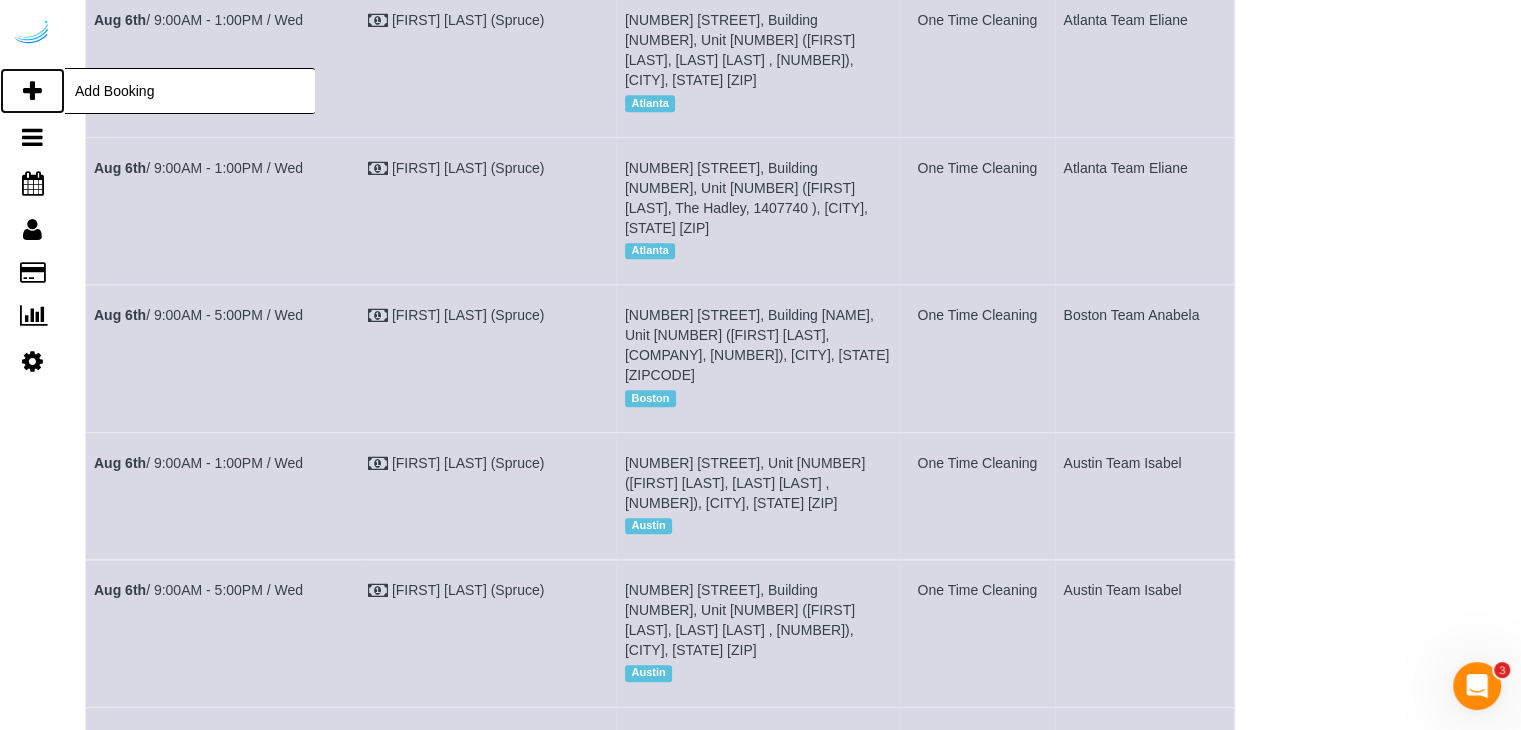 click at bounding box center (32, 91) 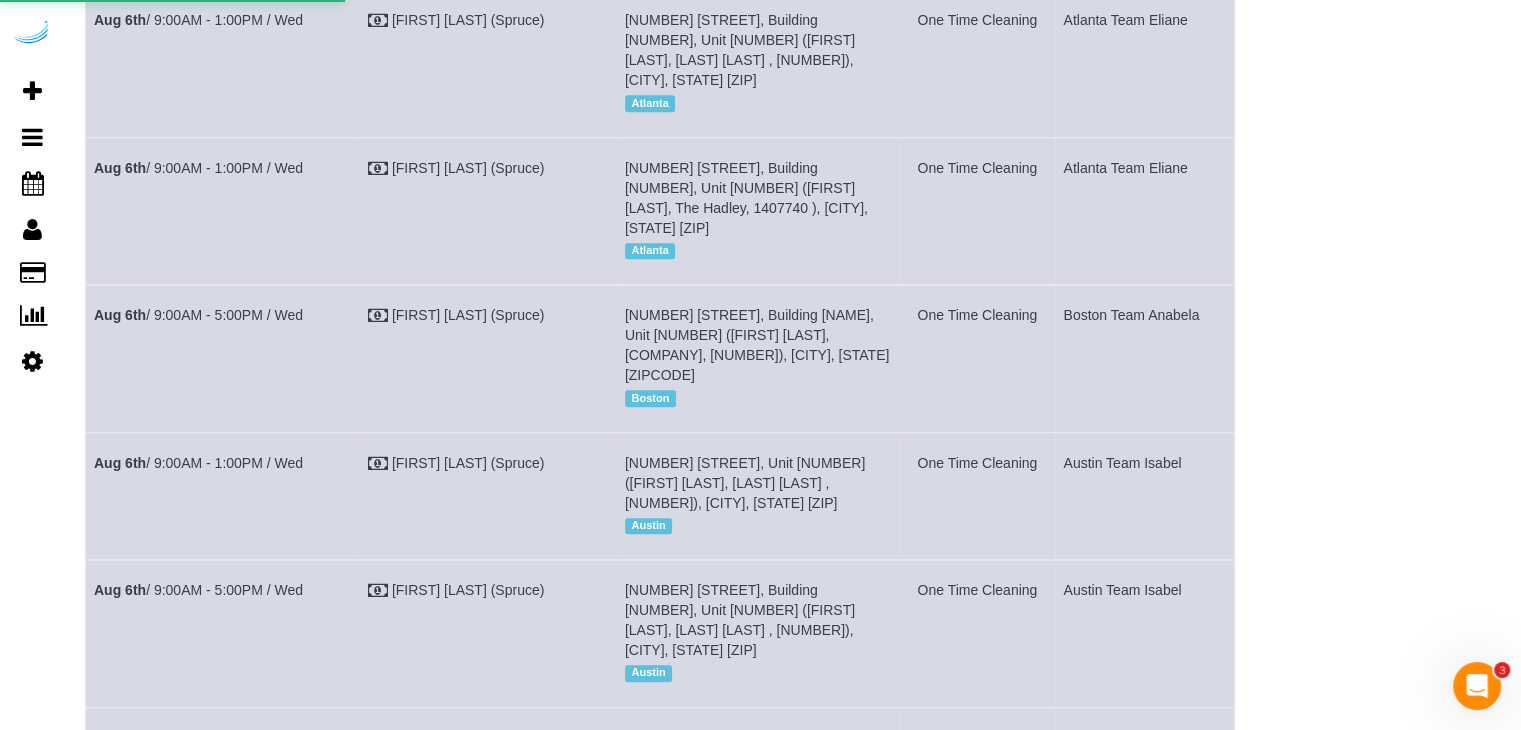 select on "number:9" 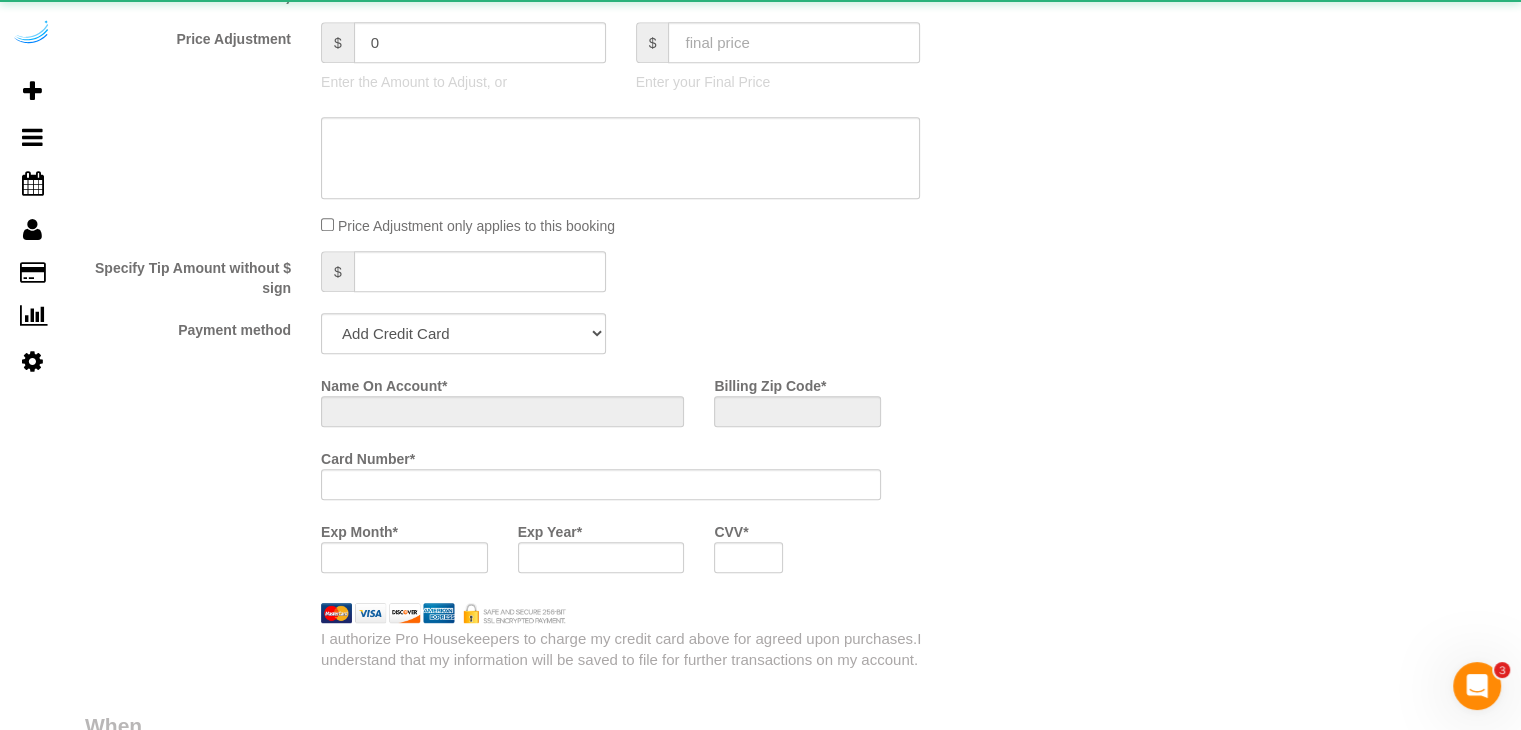 select on "object:34076" 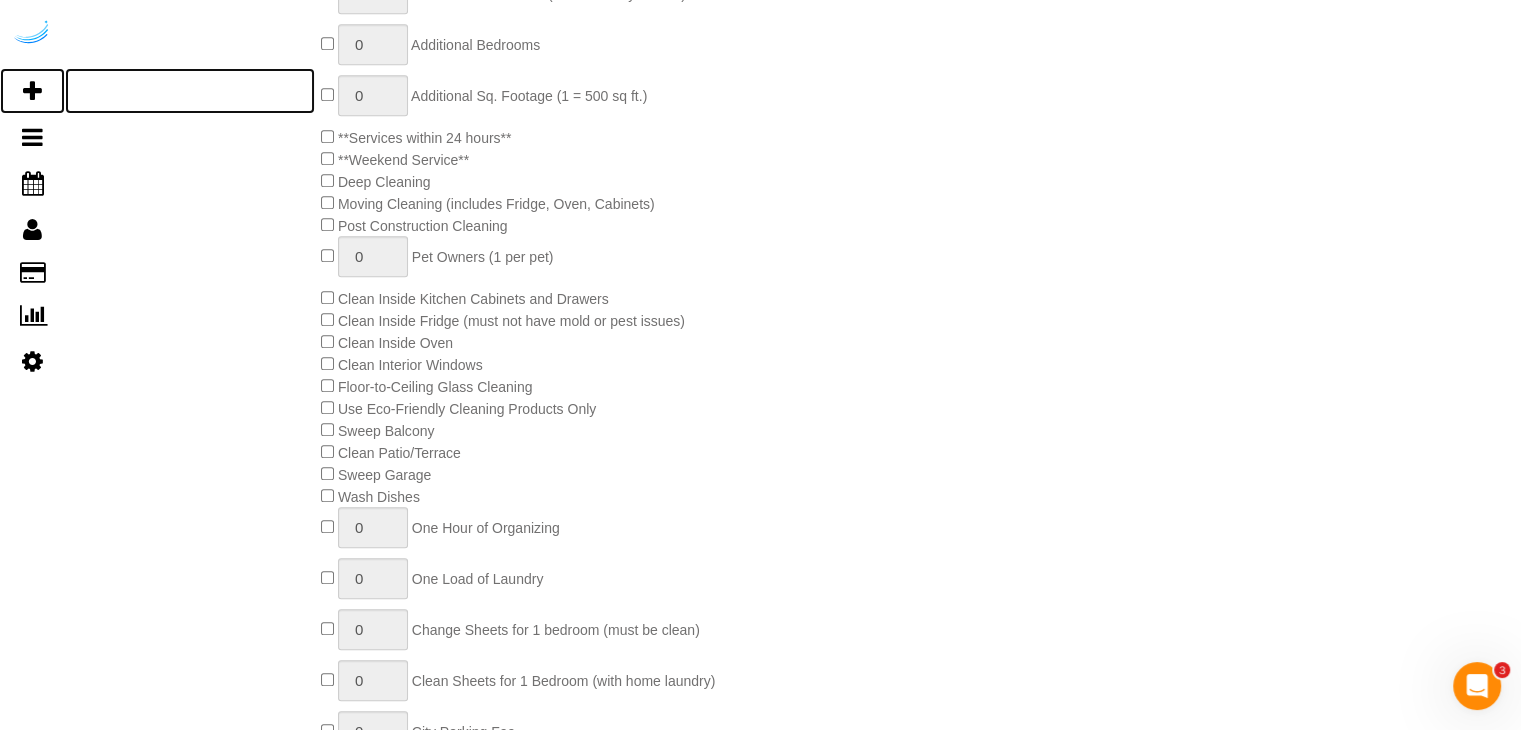 scroll, scrollTop: 0, scrollLeft: 0, axis: both 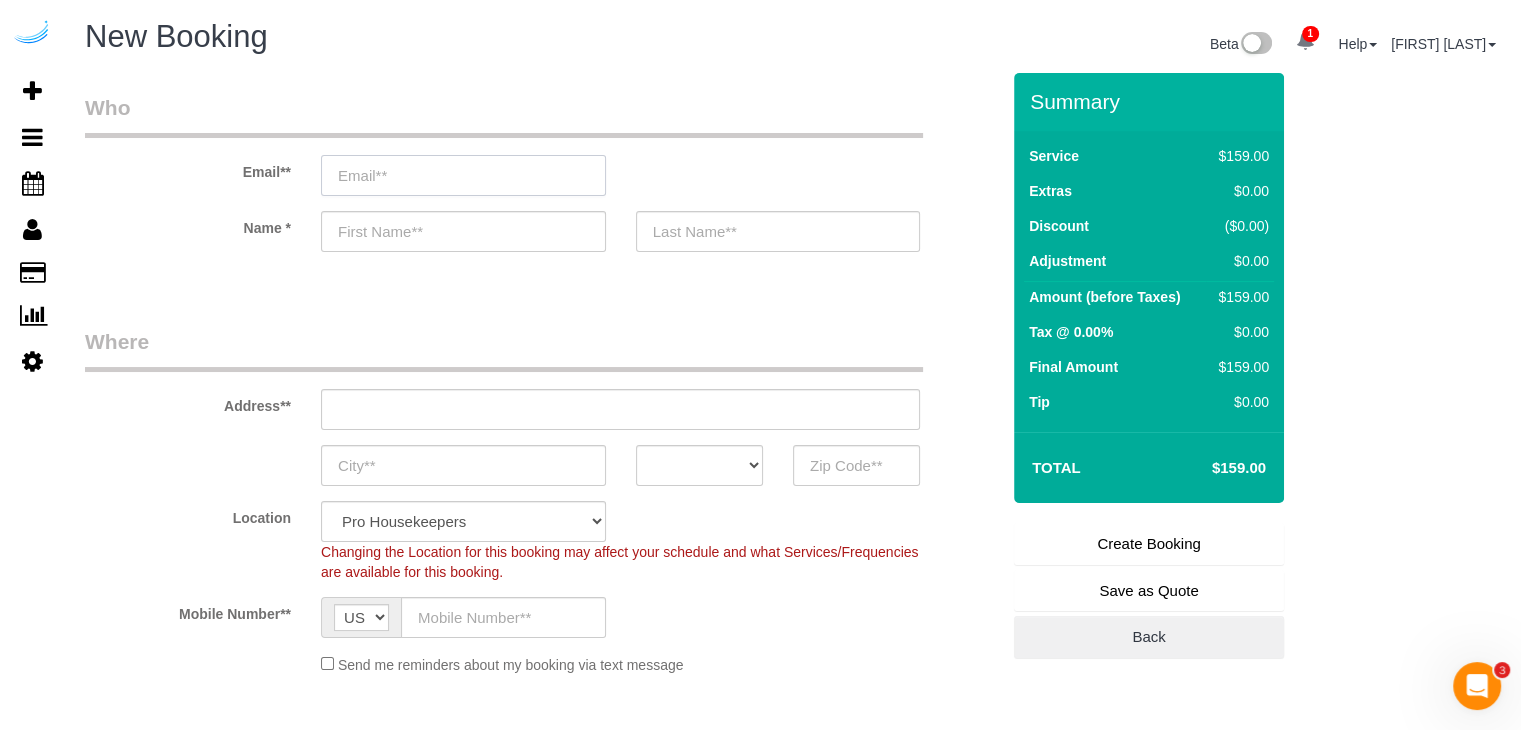 click at bounding box center [463, 175] 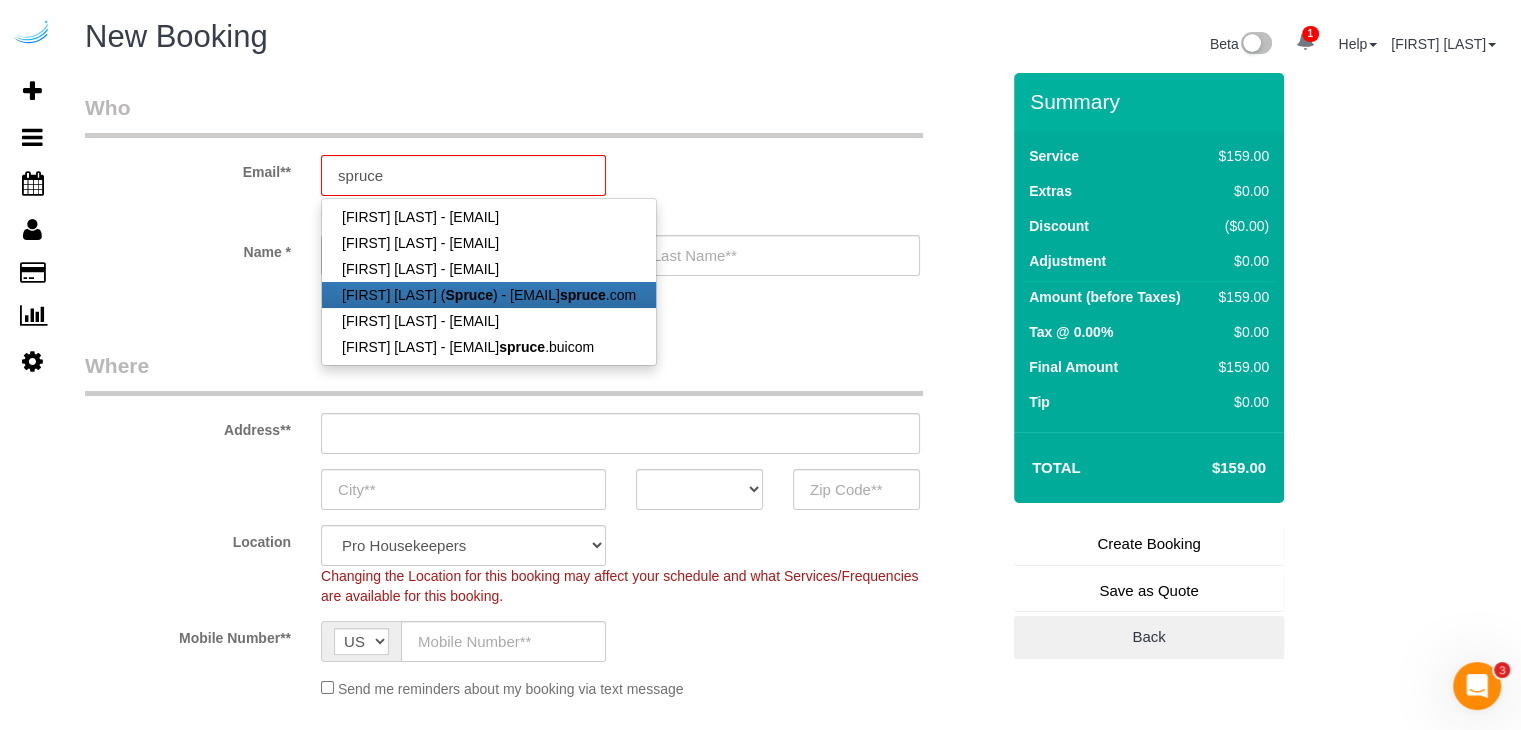click on "[FIRST] [LAST] ([COMPANY]) - [EMAIL]" at bounding box center [489, 295] 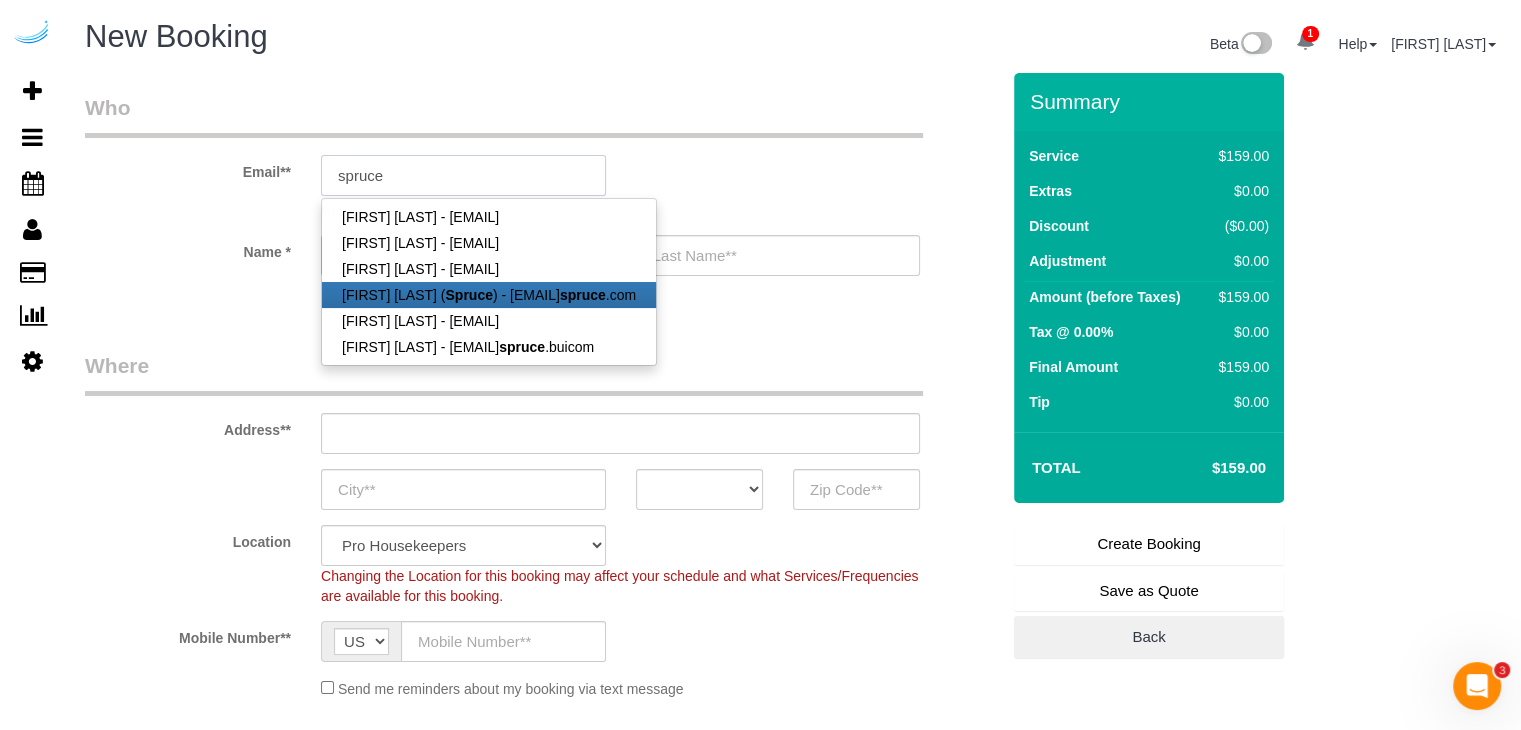 type on "brandie@getspruce.com" 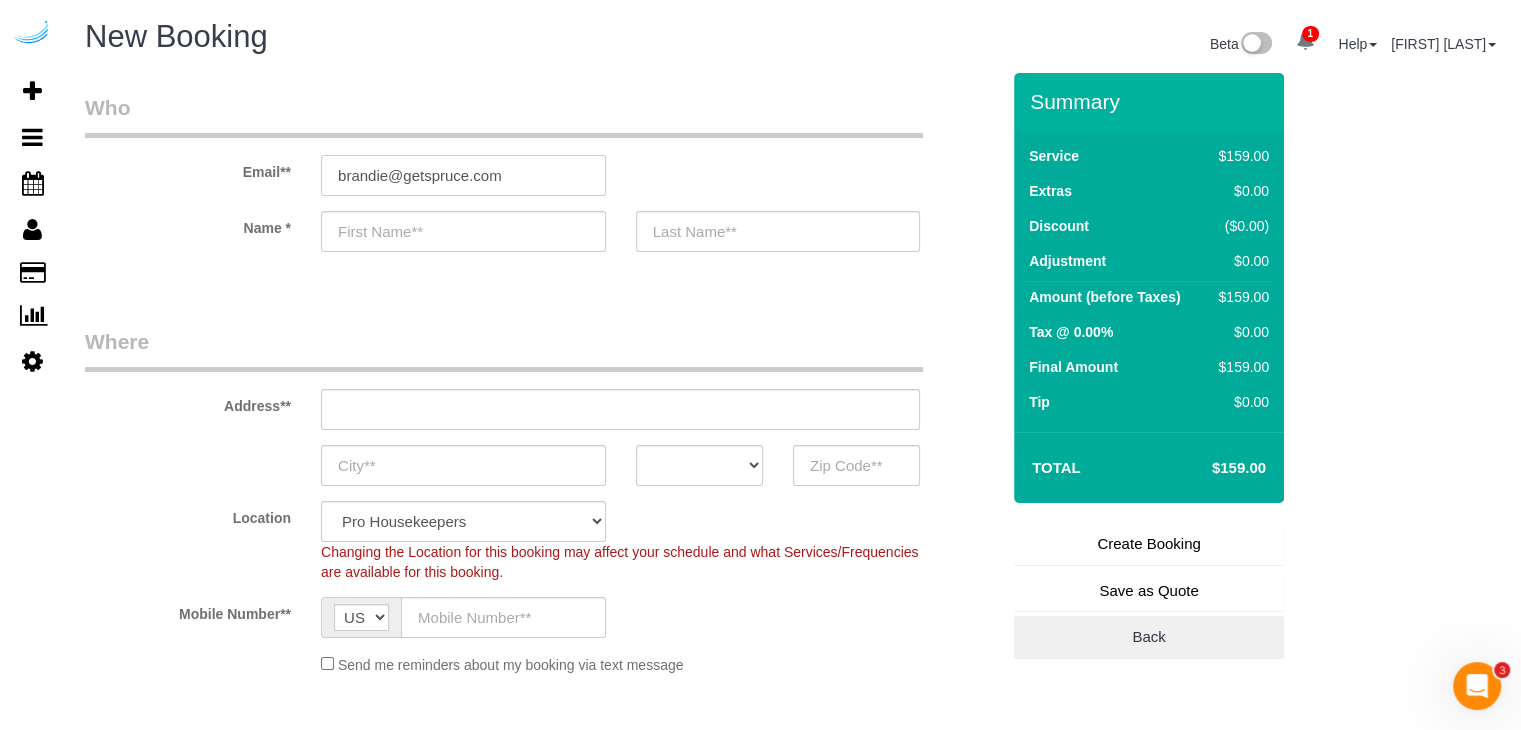 type on "Brandie" 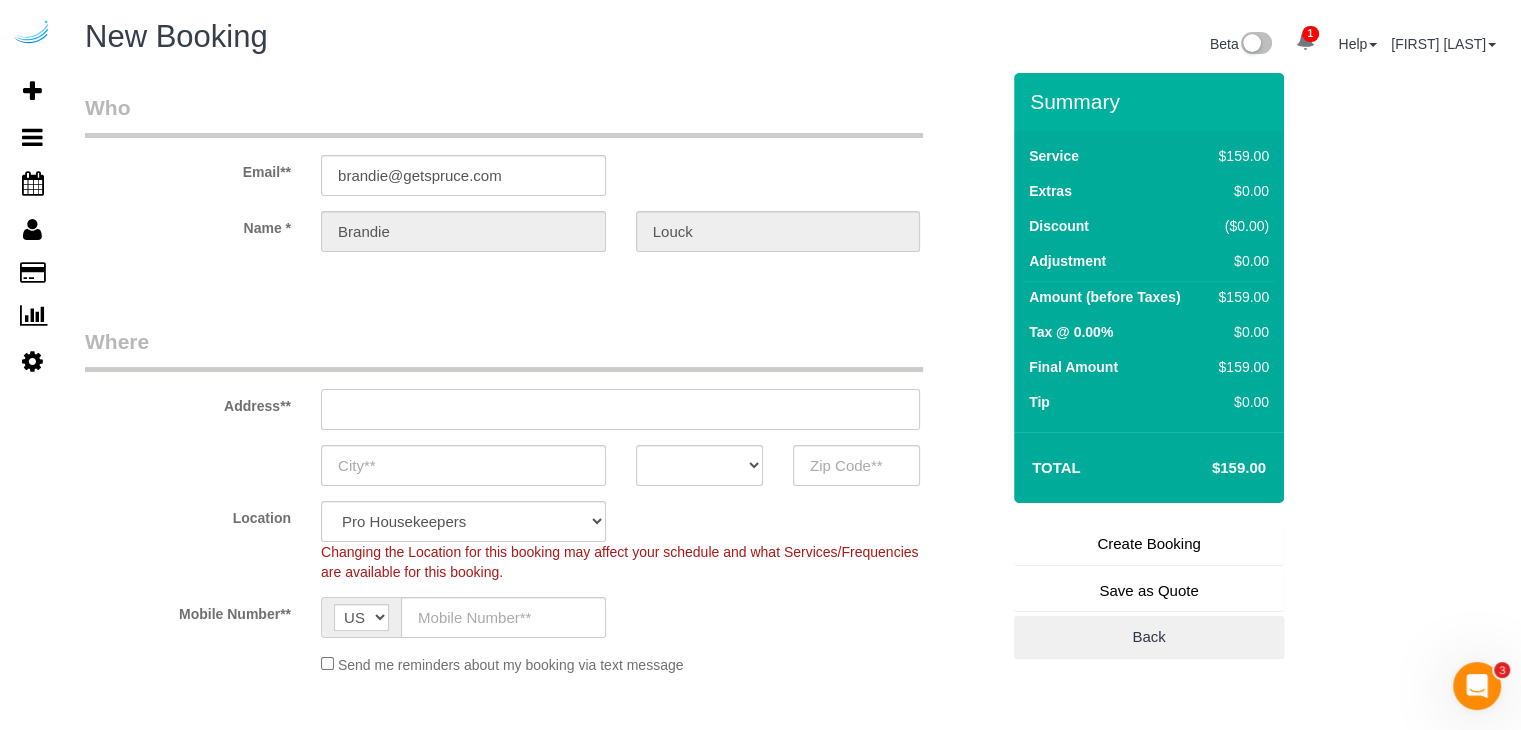 click at bounding box center (620, 409) 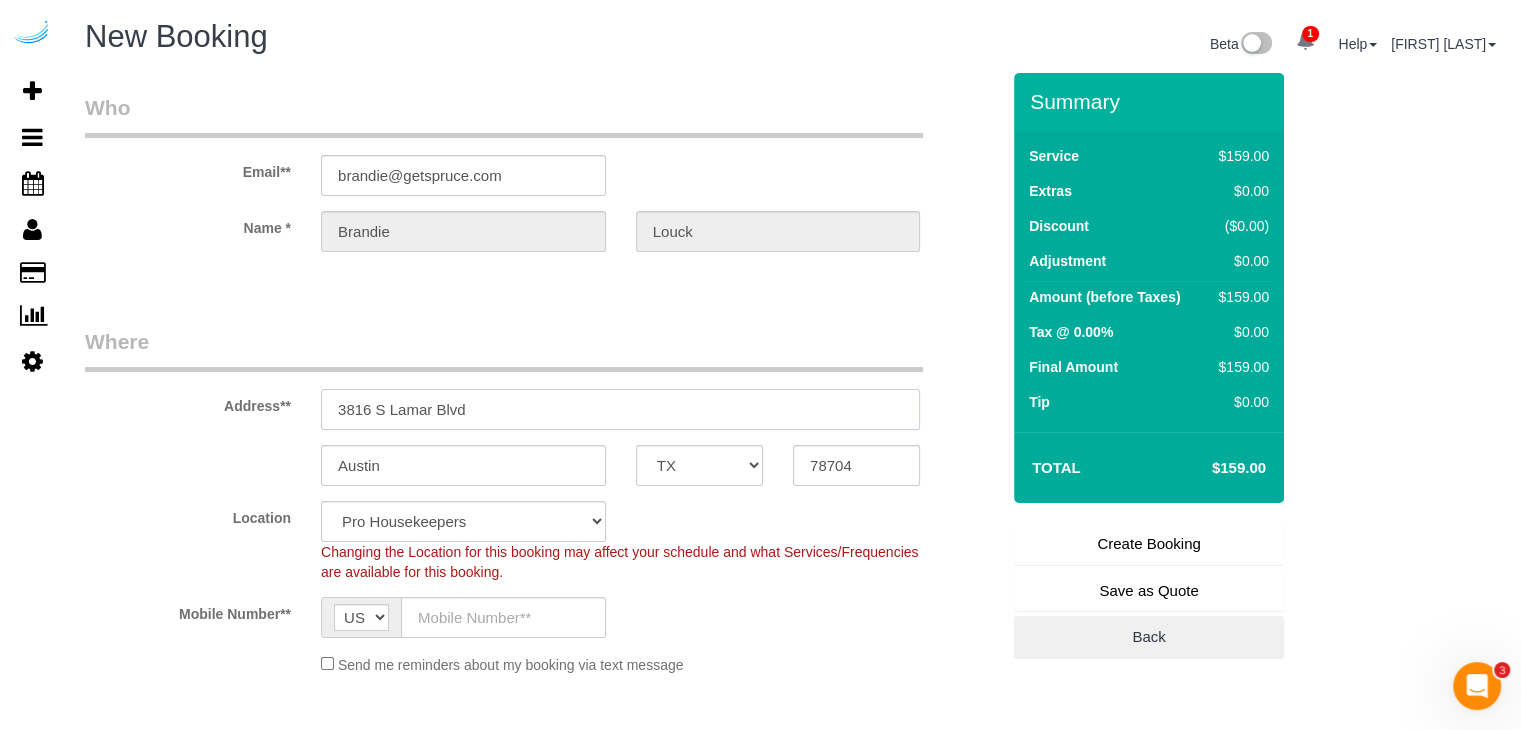 select on "9" 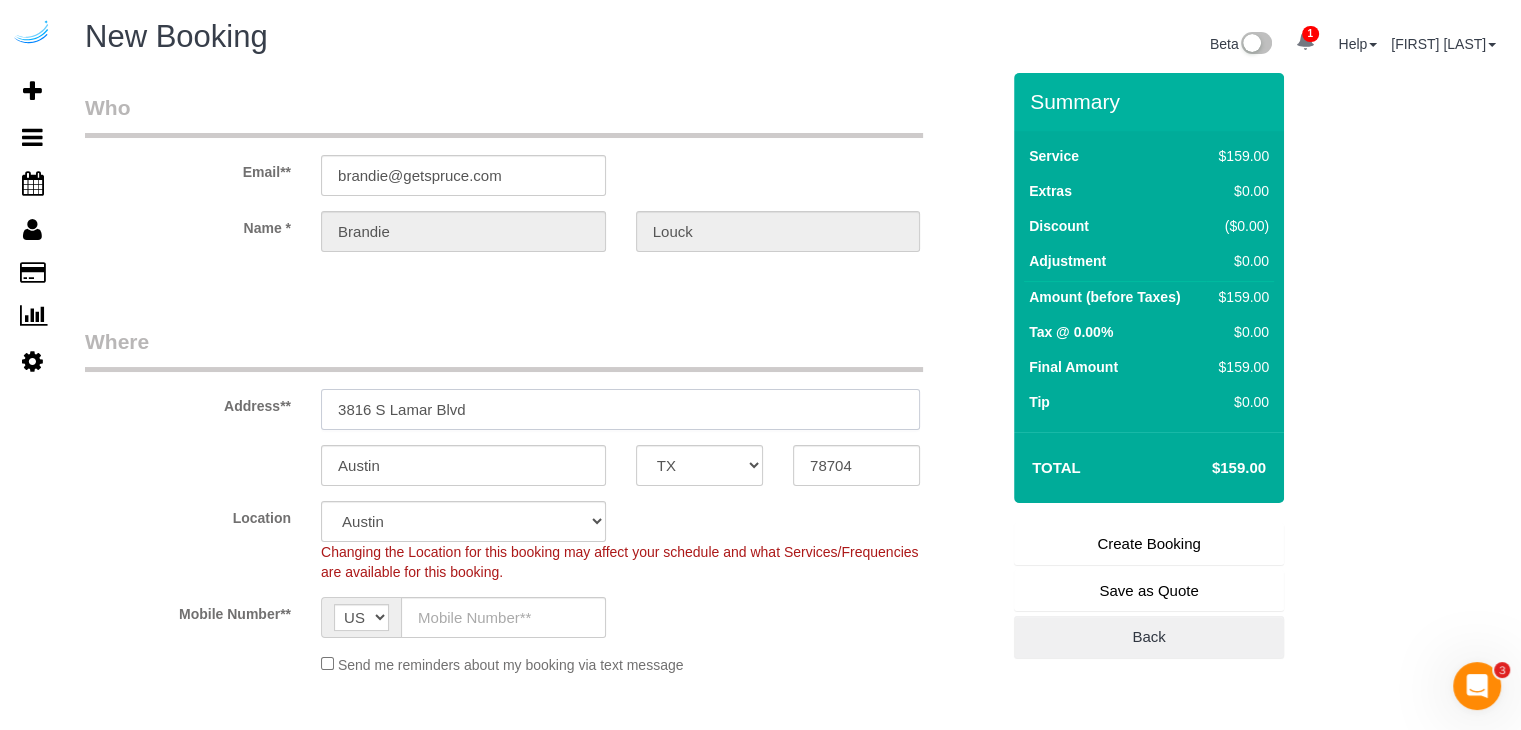 select on "object:34115" 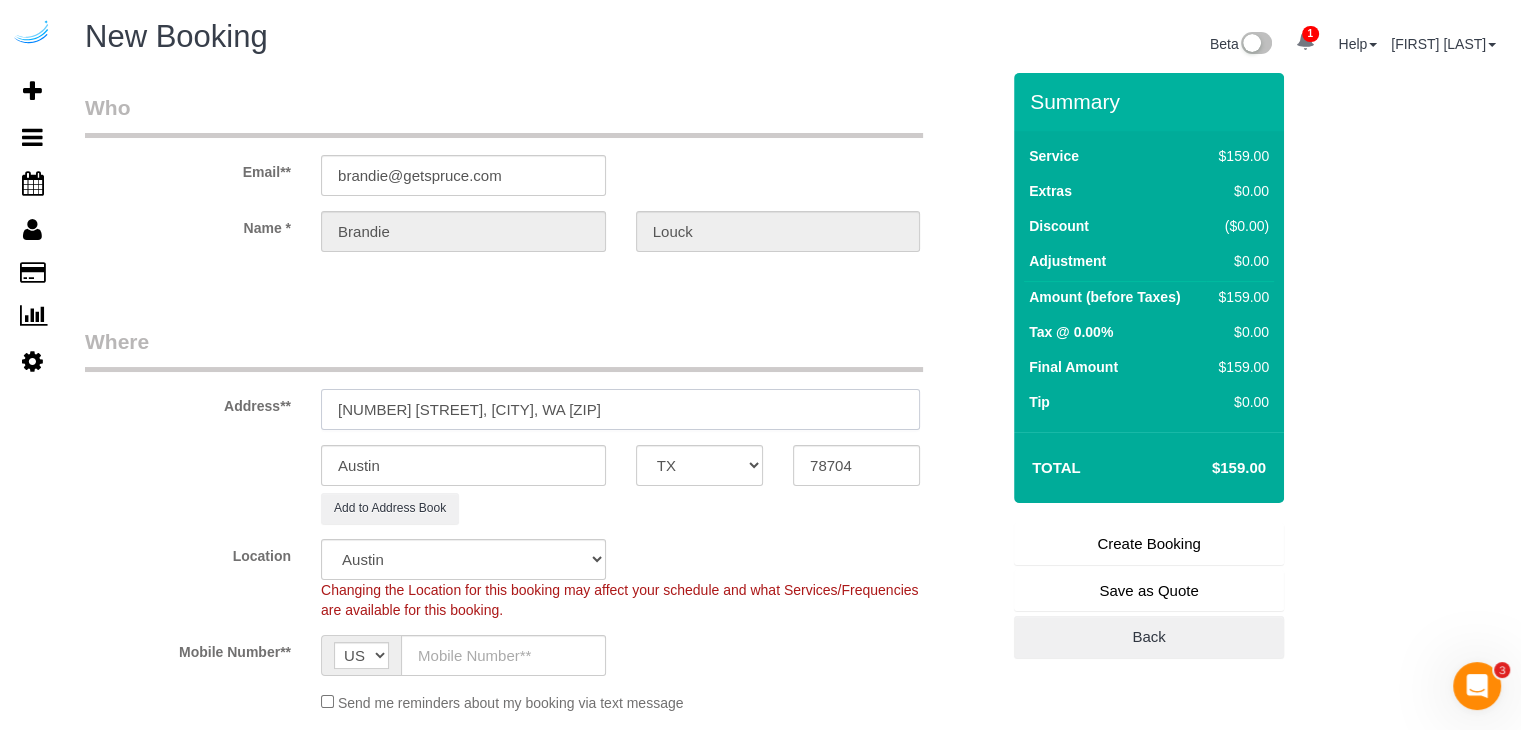 drag, startPoint x: 524, startPoint y: 405, endPoint x: 654, endPoint y: 409, distance: 130.06152 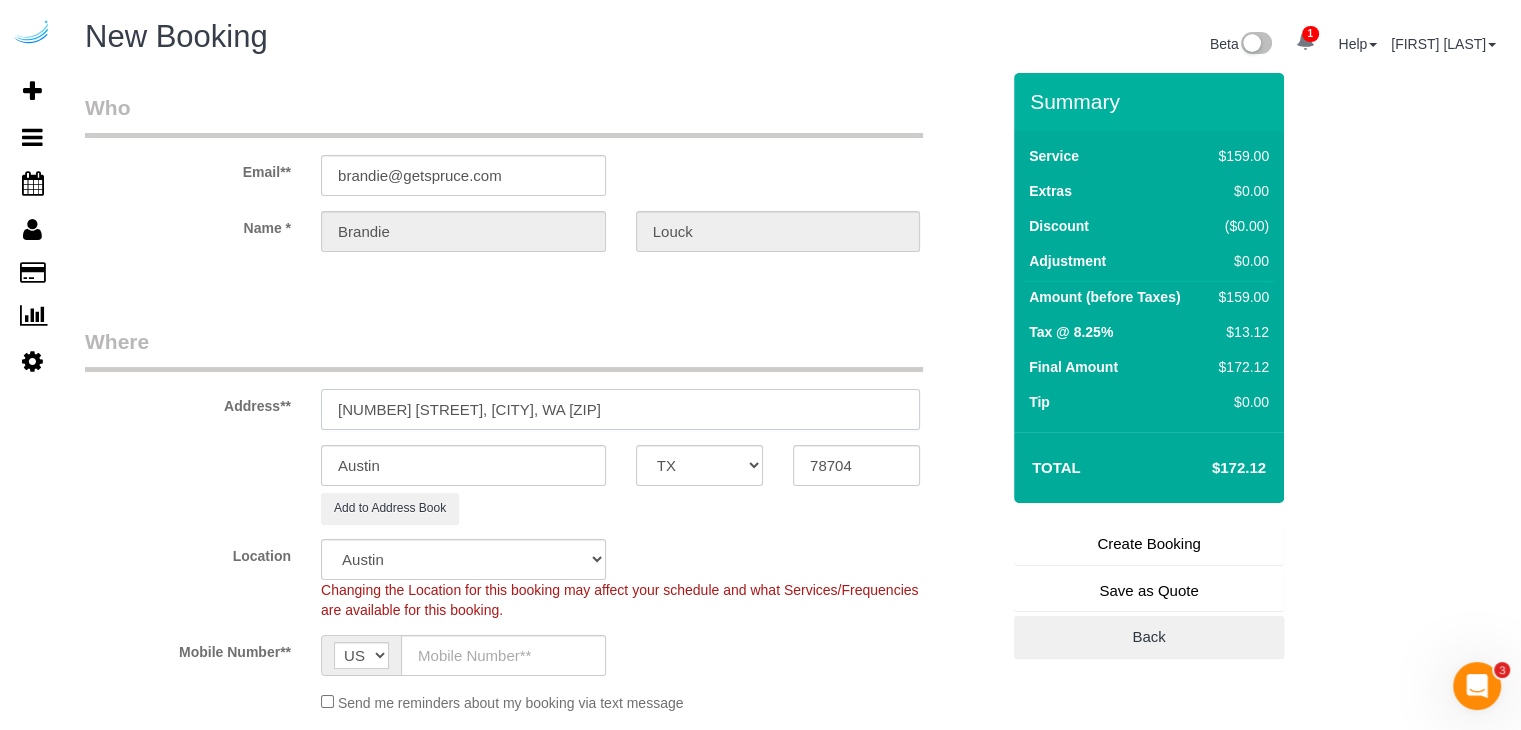 type on "[NUMBER] [STREET], [CITY], [STATE] [POSTAL_CODE]" 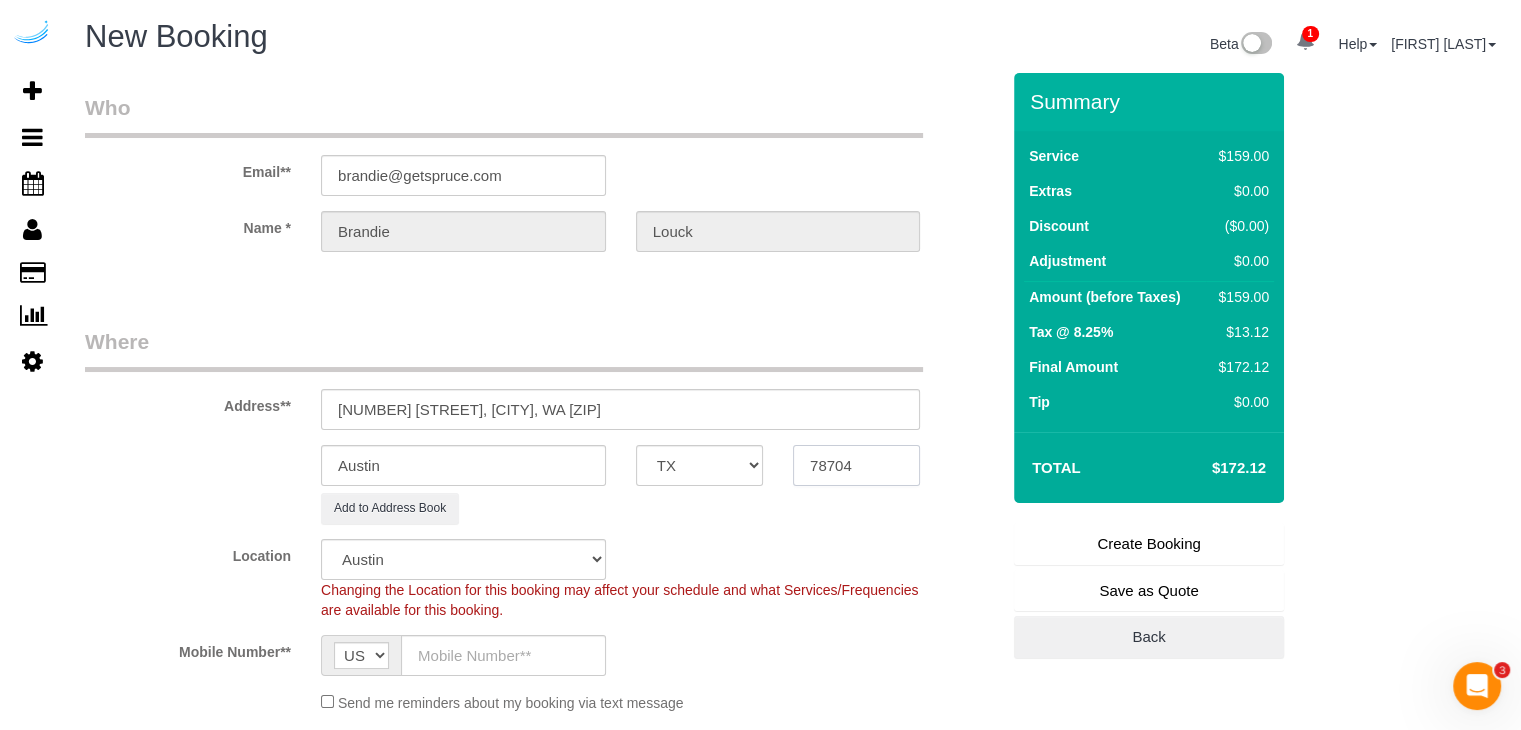 click on "78704" at bounding box center [856, 465] 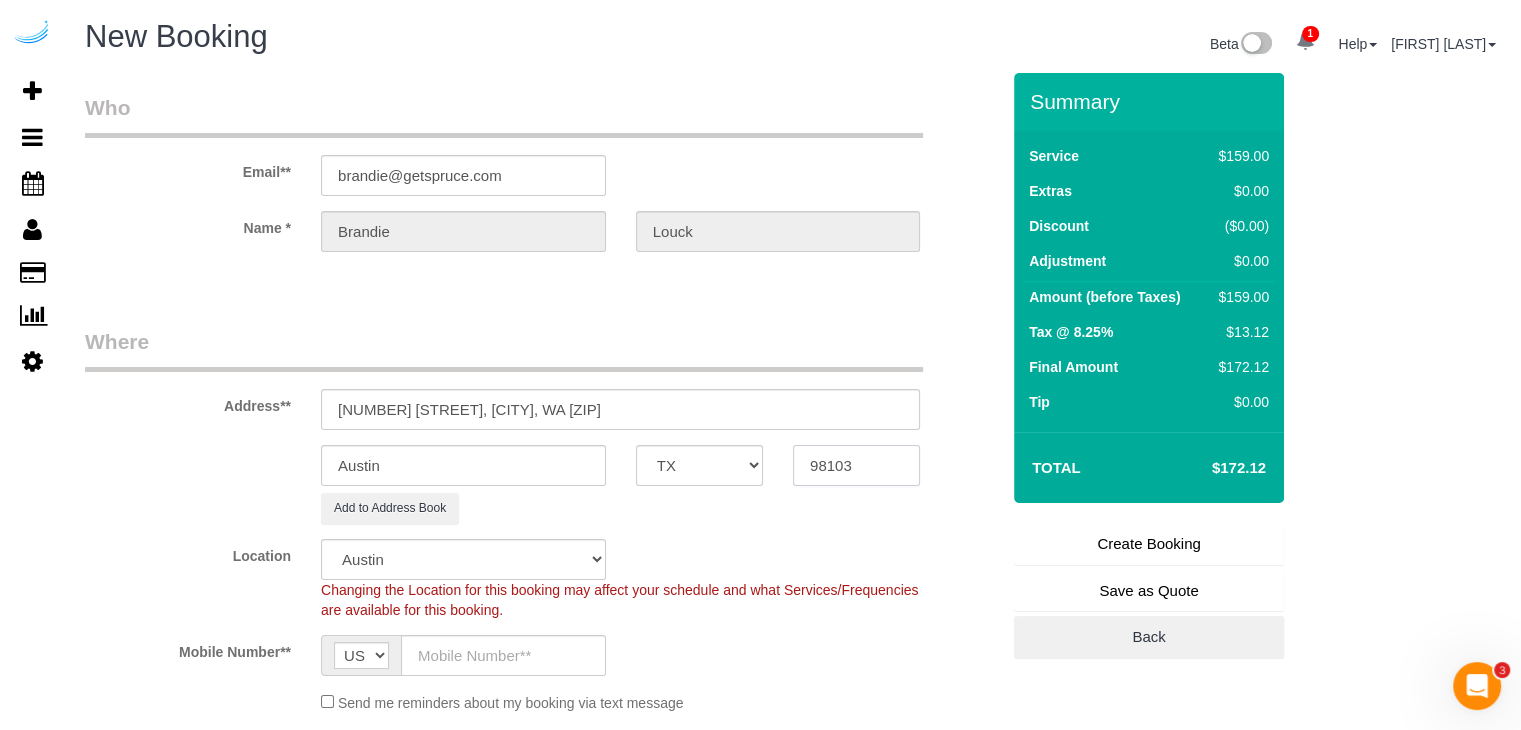 type on "98103" 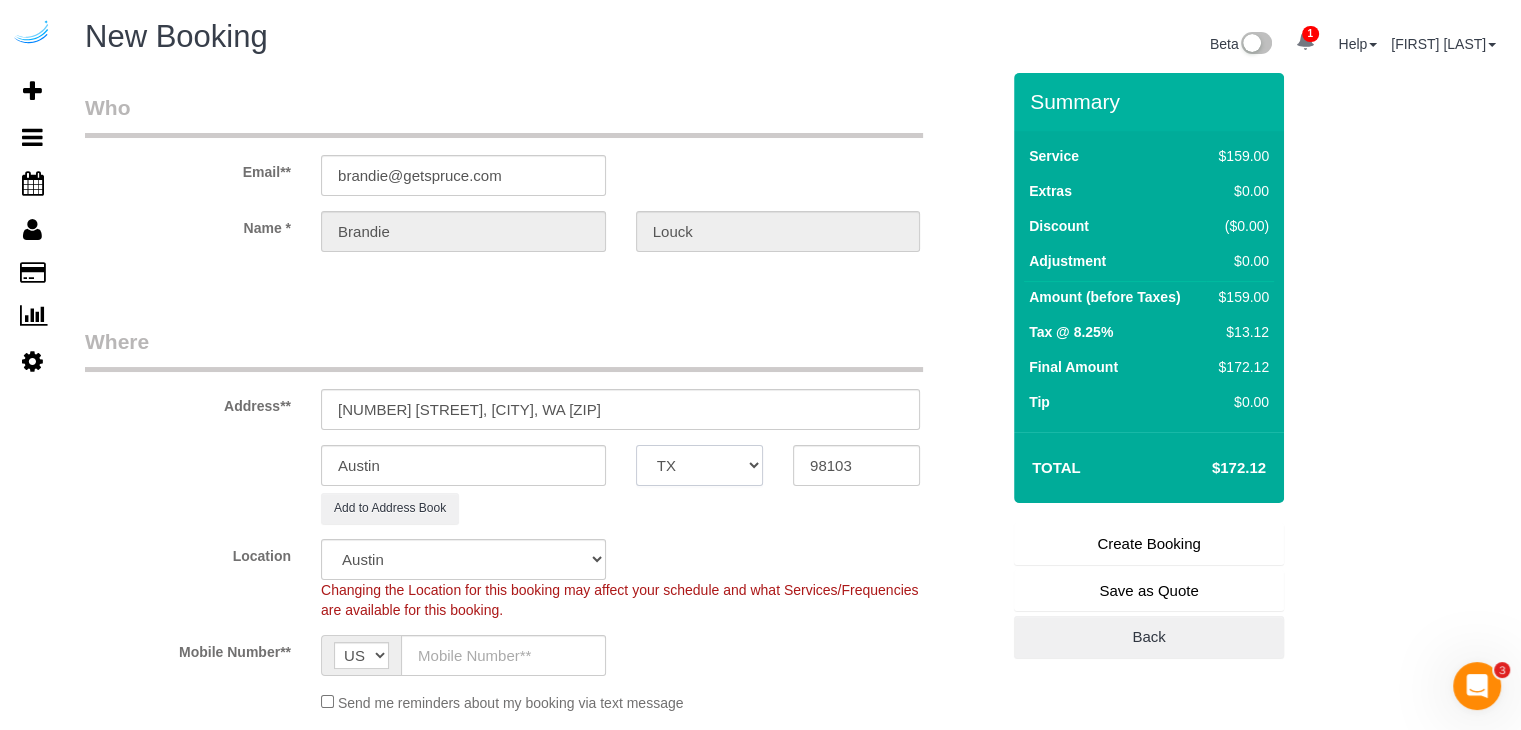 click on "AK
AL
AR
AZ
CA
CO
CT
DC
DE
FL
GA
HI
IA
ID
IL
IN
KS
KY
LA
MA
MD
ME
MI
MN
MO
MS
MT
NC
ND
NE
NH
NJ
NM
NV
NY
OH
OK
OR
PA
RI
SC
SD
TN
TX
UT
VA
VT
WA
WI
WV
WY" at bounding box center (699, 465) 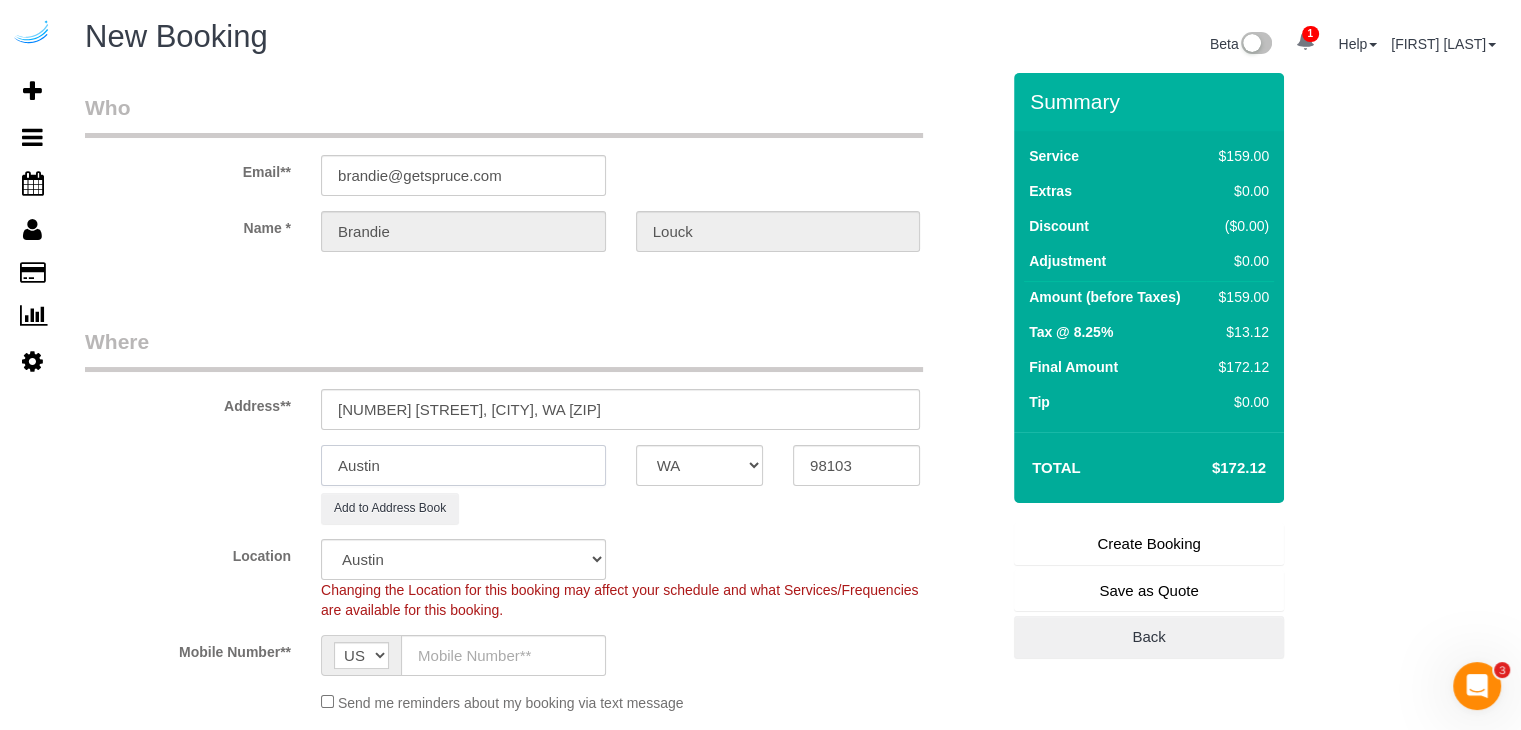 select on "4" 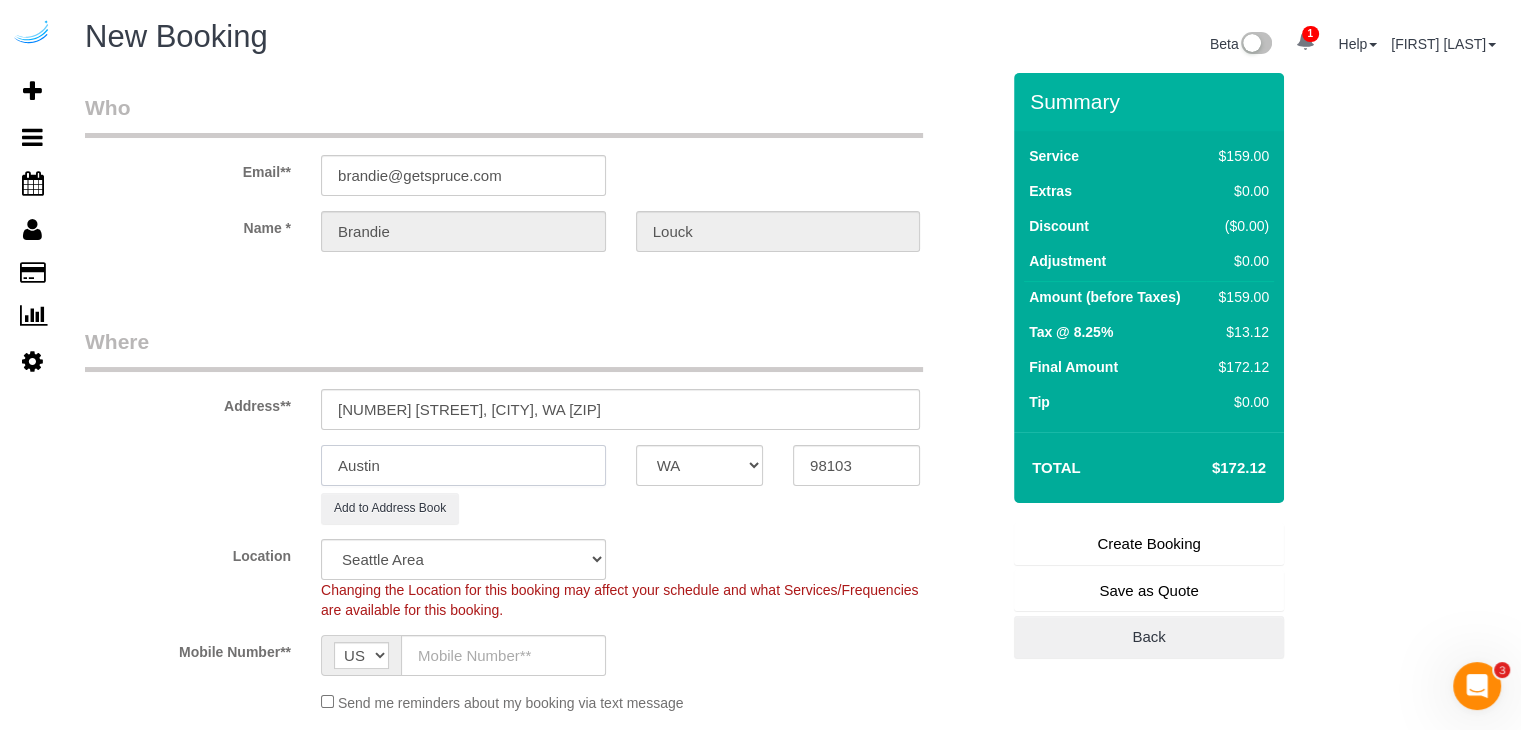 click on "Austin" at bounding box center [463, 465] 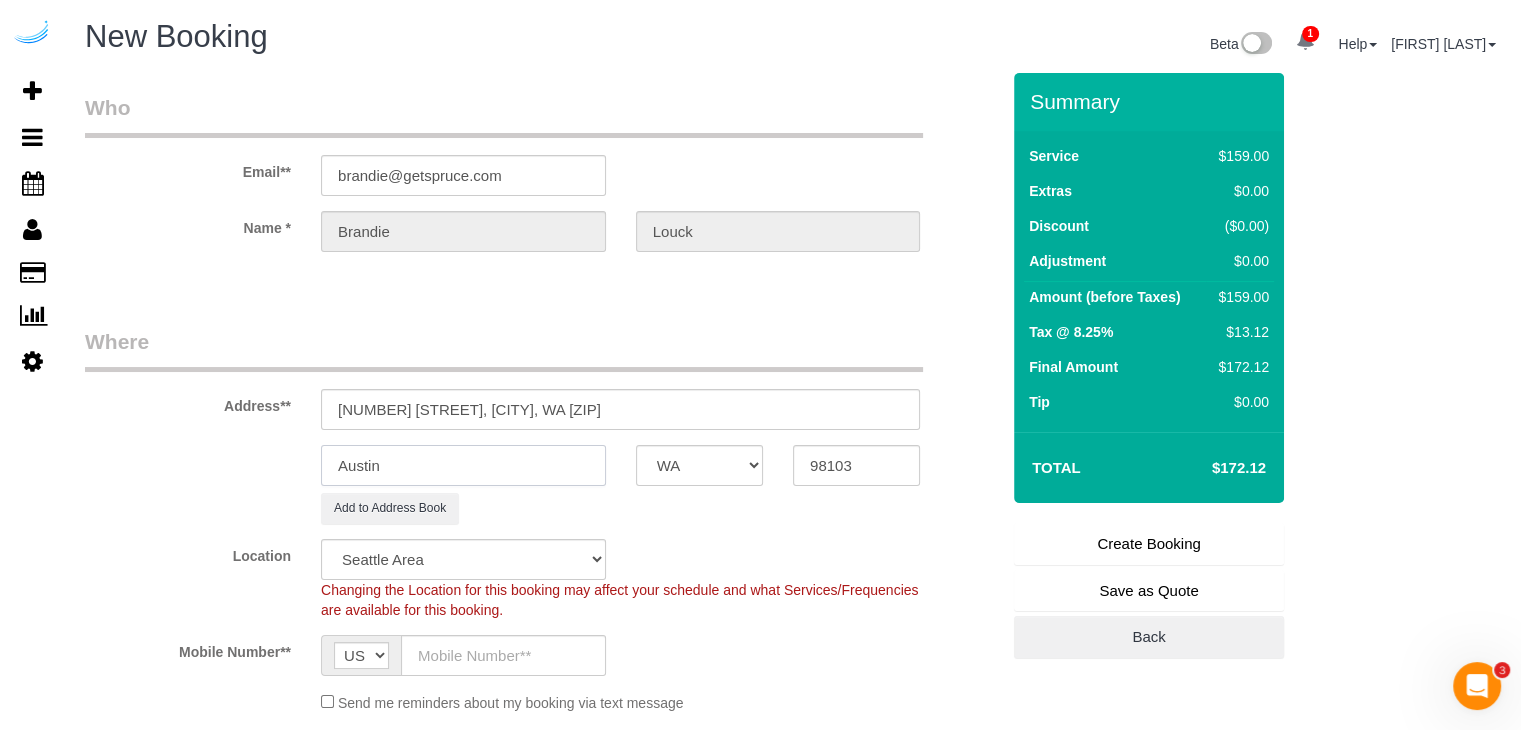select on "object:34167" 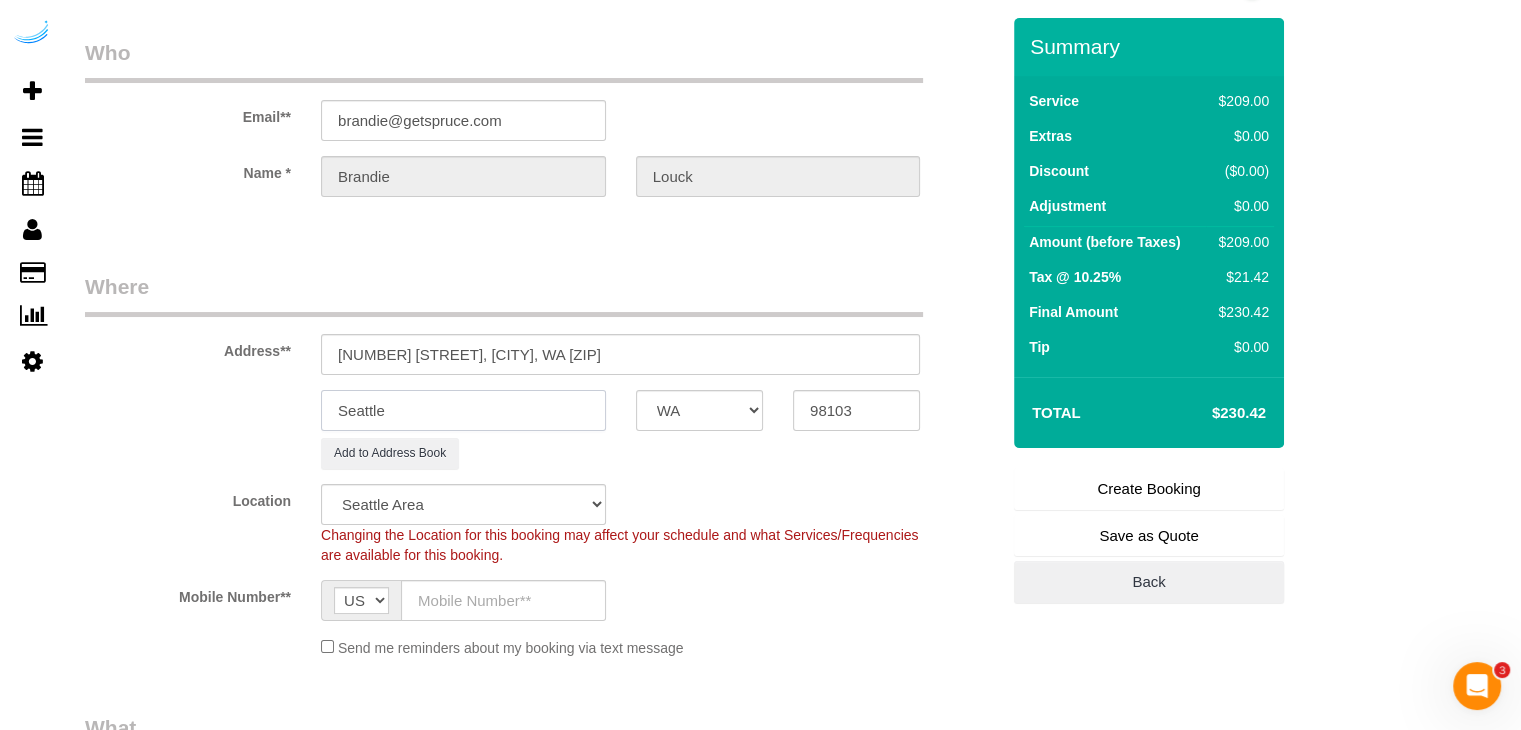 scroll, scrollTop: 100, scrollLeft: 0, axis: vertical 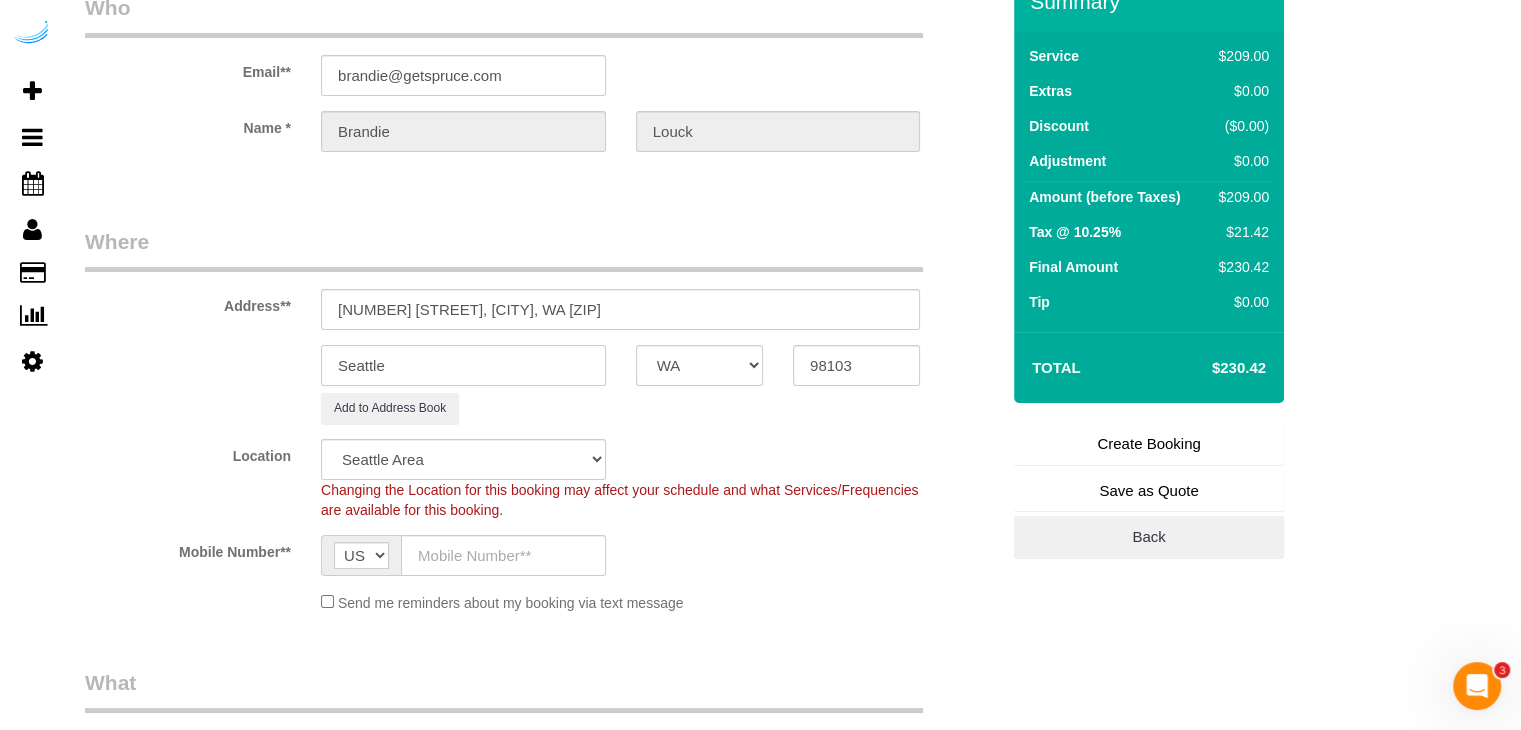 type on "Seattle" 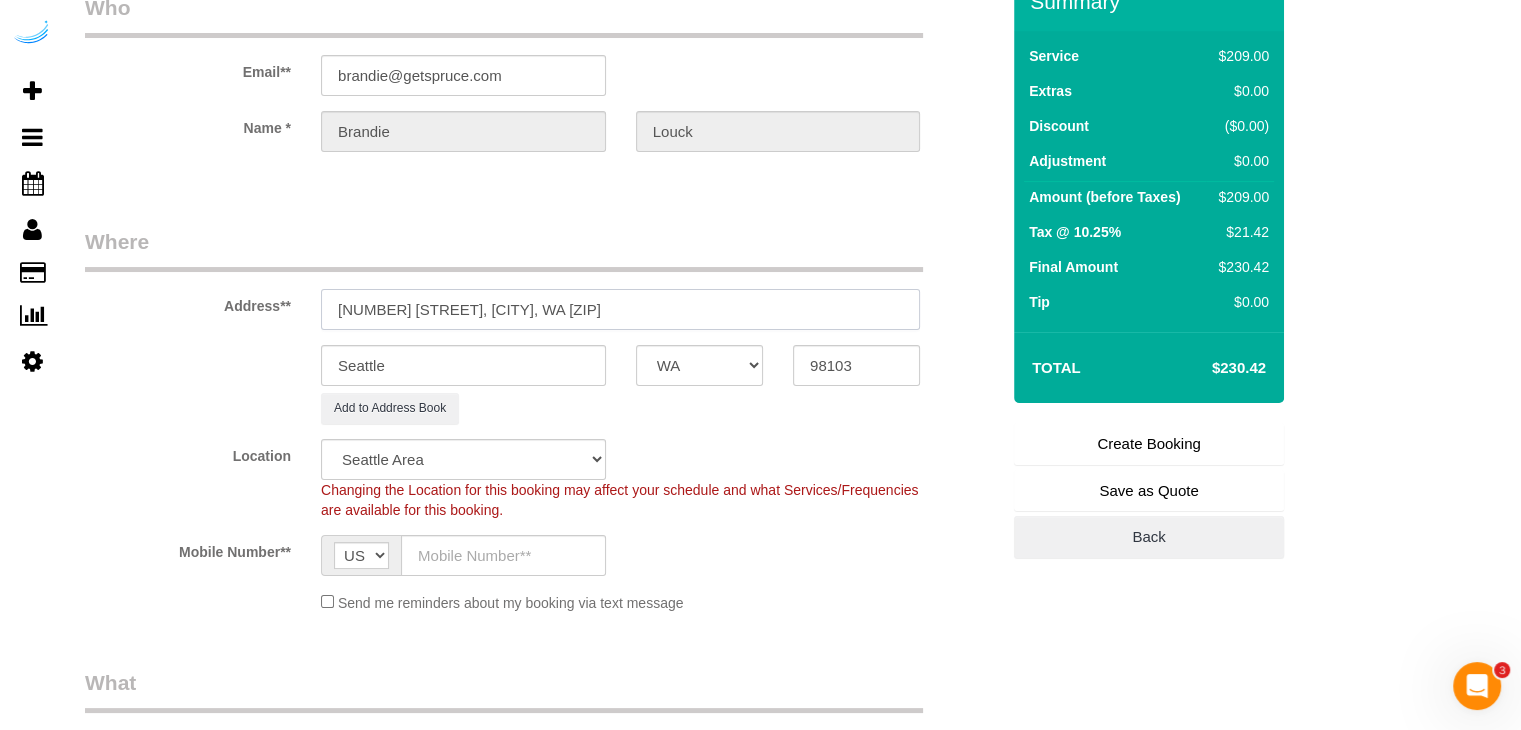 drag, startPoint x: 447, startPoint y: 312, endPoint x: 718, endPoint y: 342, distance: 272.65546 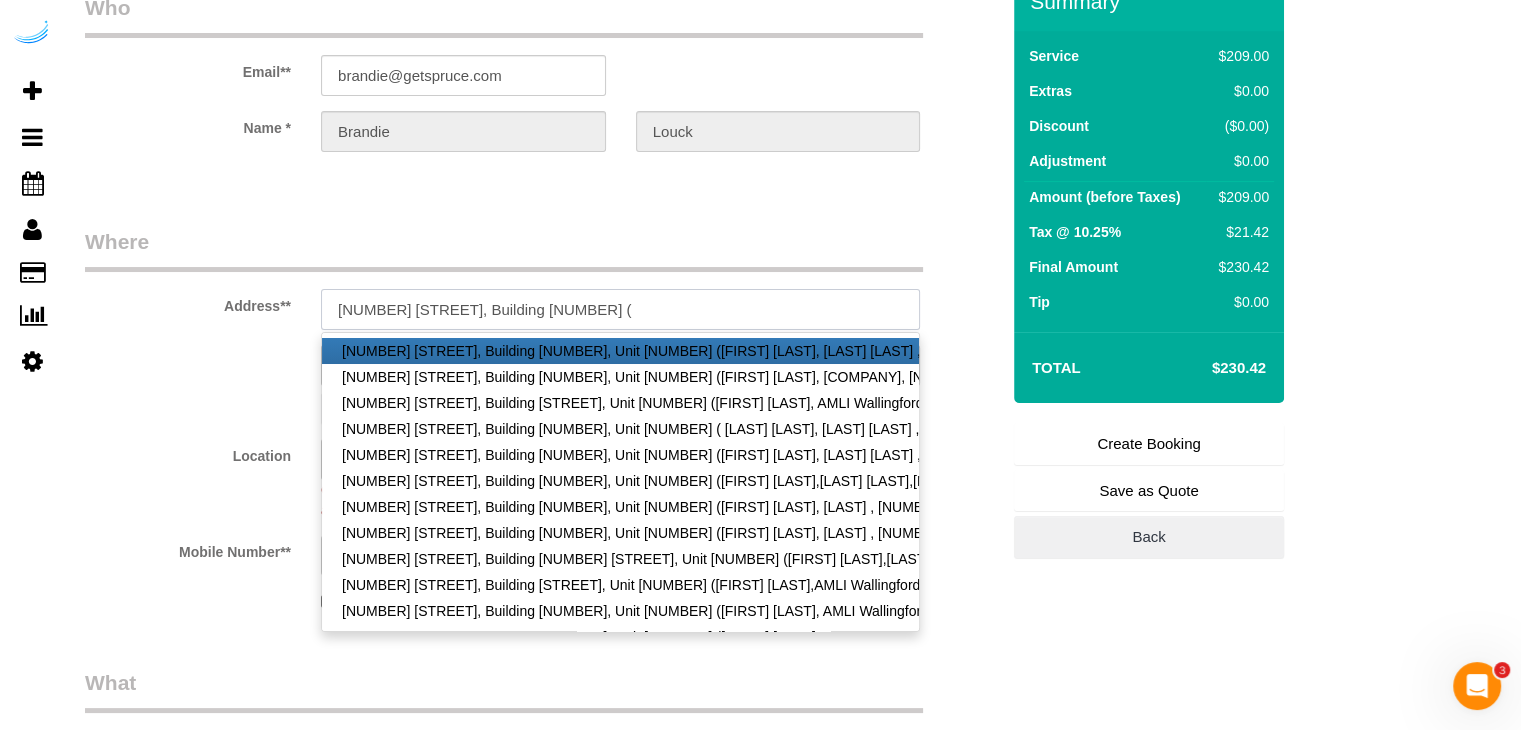 paste on "Vivek Sriramineni" 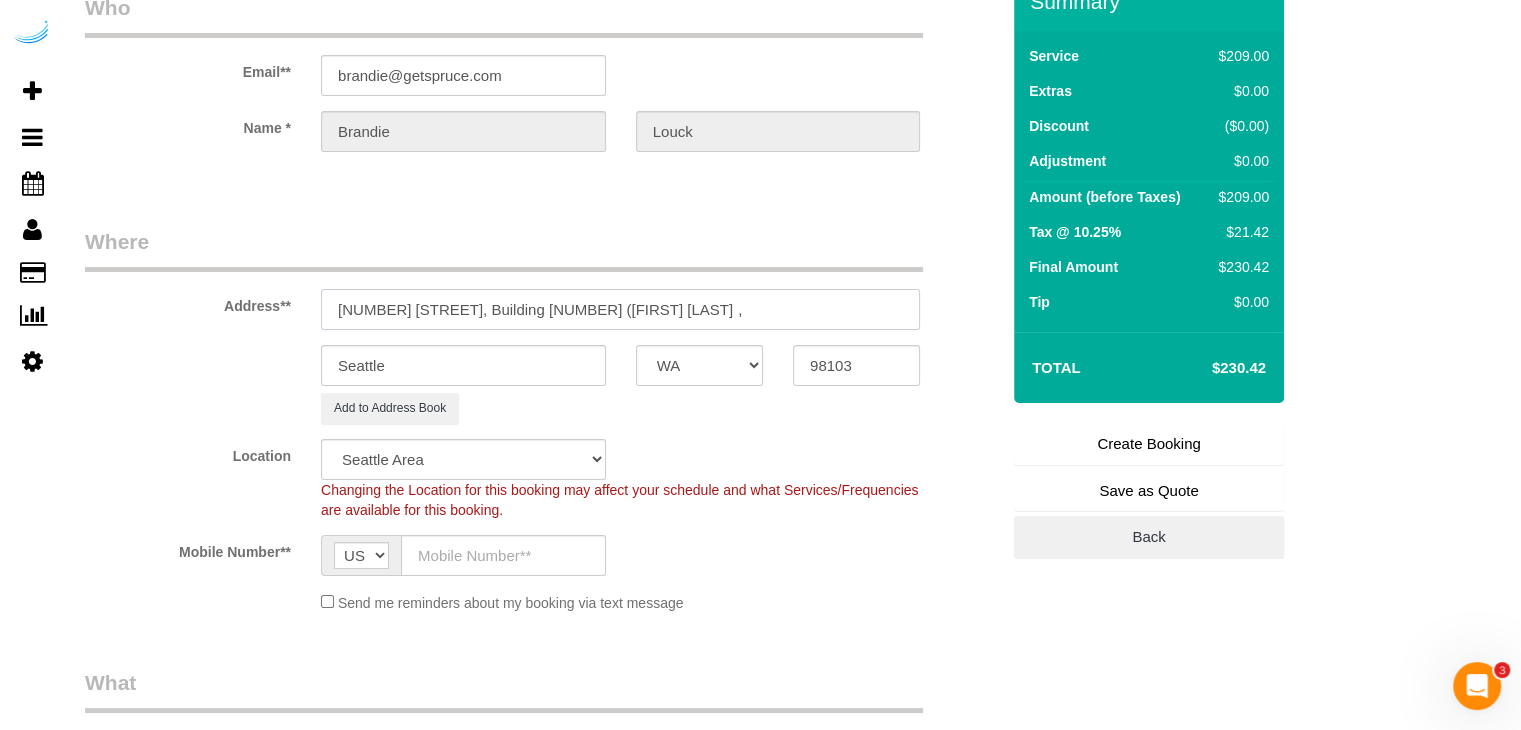 drag, startPoint x: 500, startPoint y: 315, endPoint x: 450, endPoint y: 319, distance: 50.159744 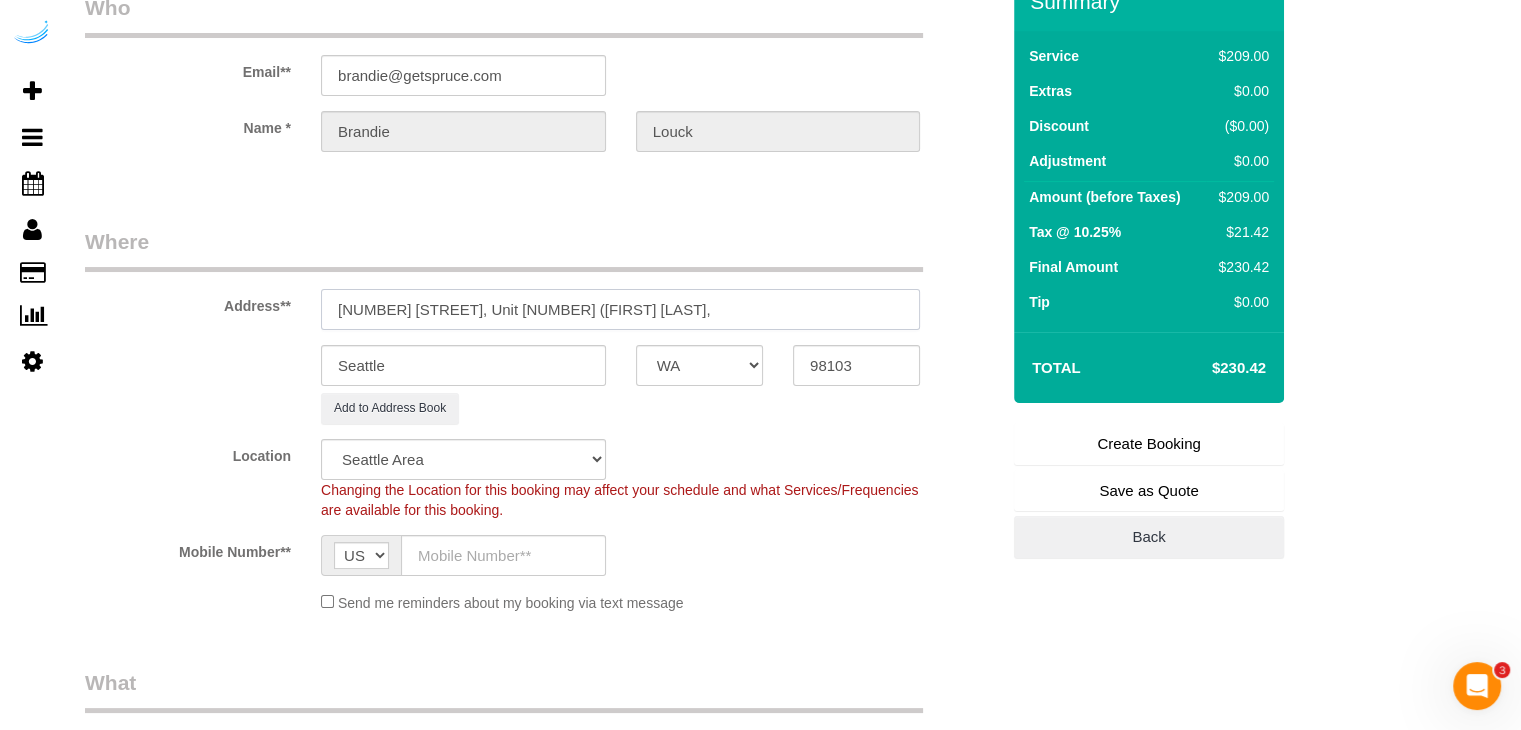 click on "1850 N 34th St, Unit 346 (Vivek Sriramineni	," at bounding box center (620, 309) 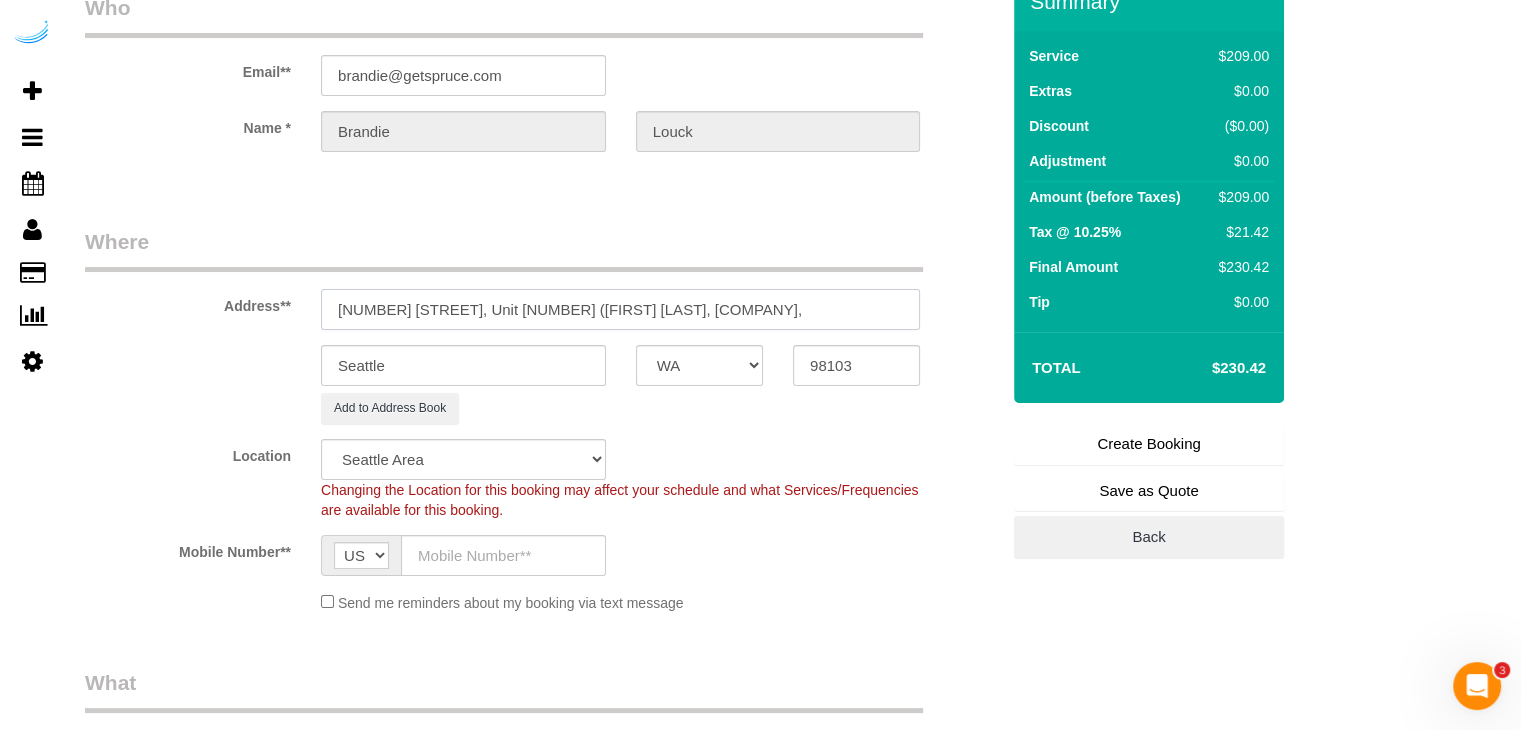 paste on "1401401" 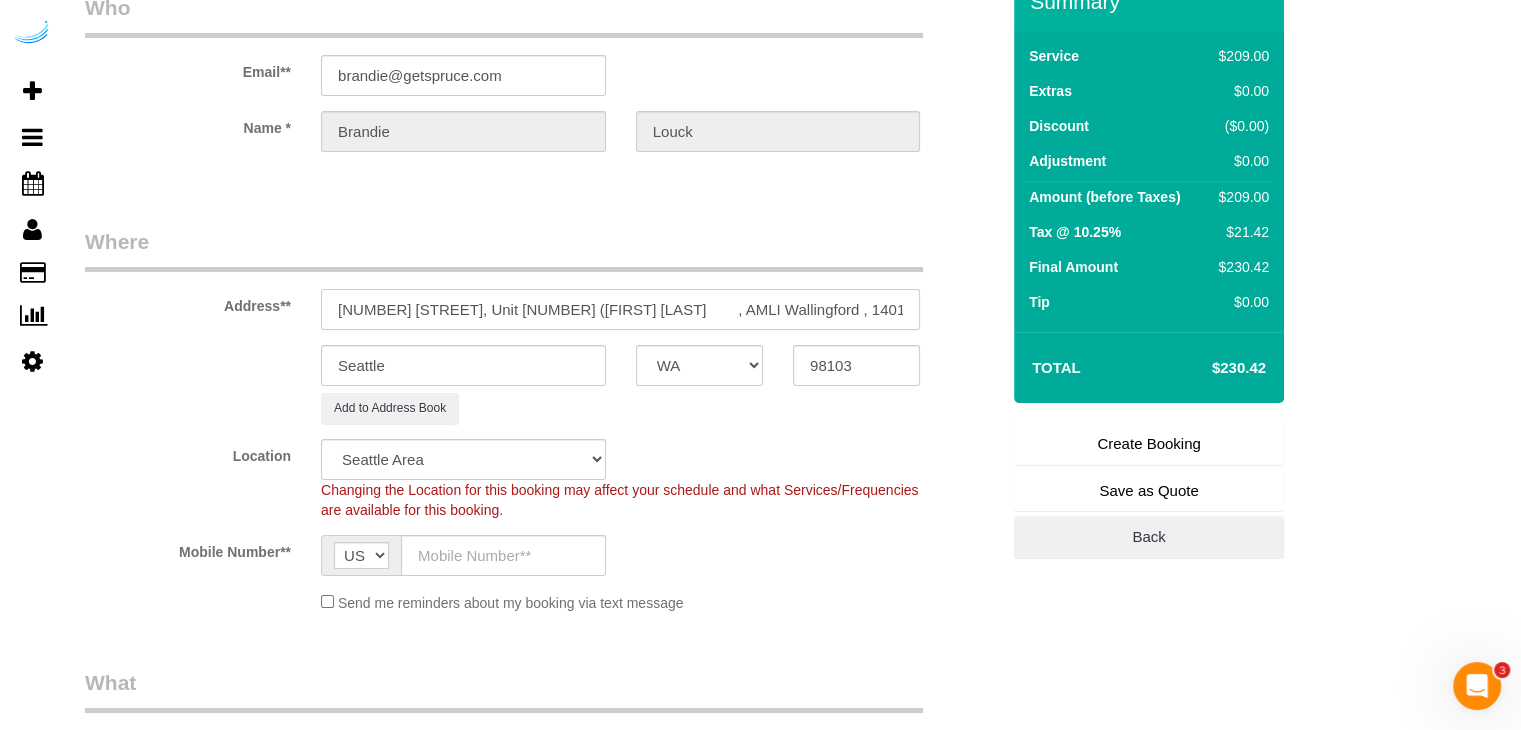 type on "1850 N 34th St, Unit 346 (Vivek Sriramineni	, AMLI Wallingford , 1401401	)" 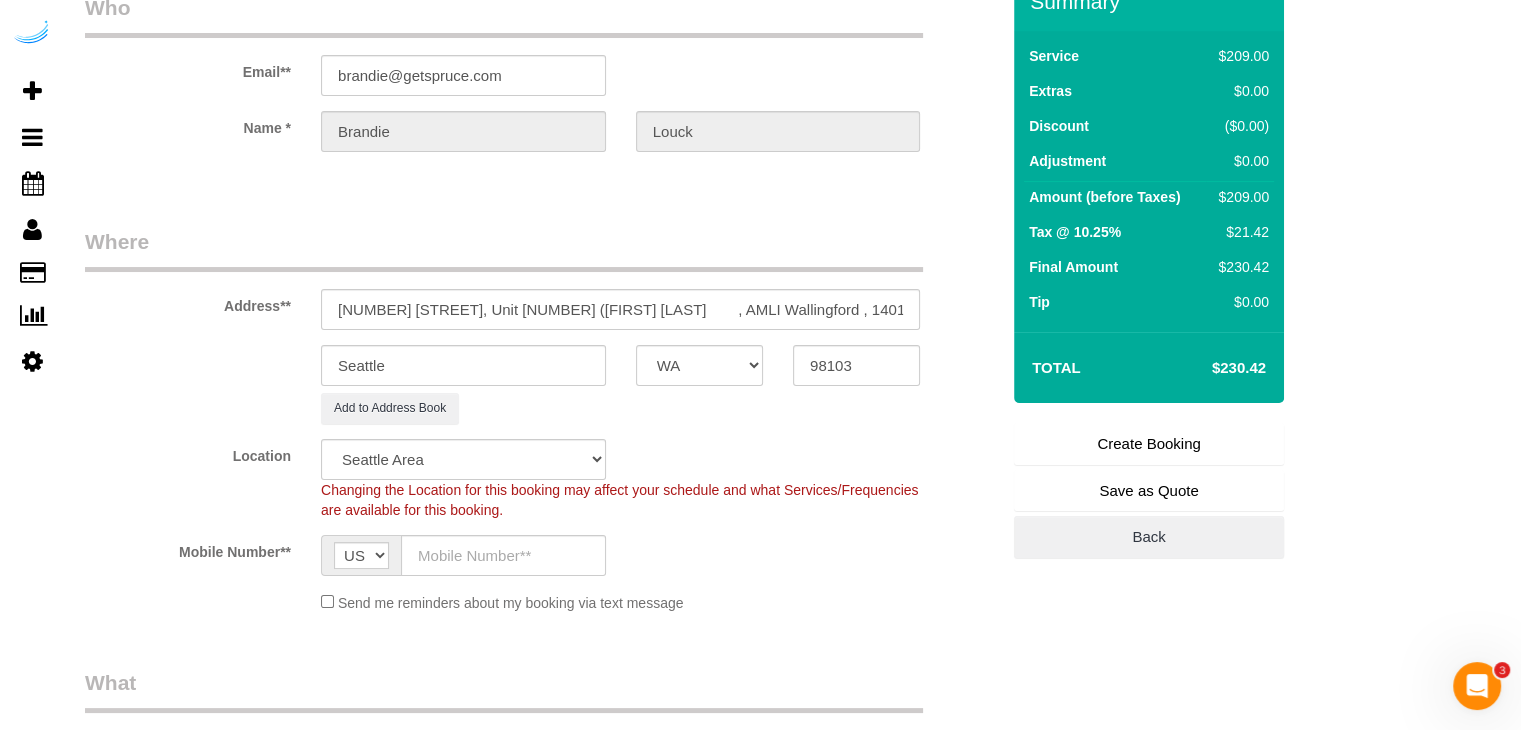 click on "Add to Address Book" at bounding box center [620, 408] 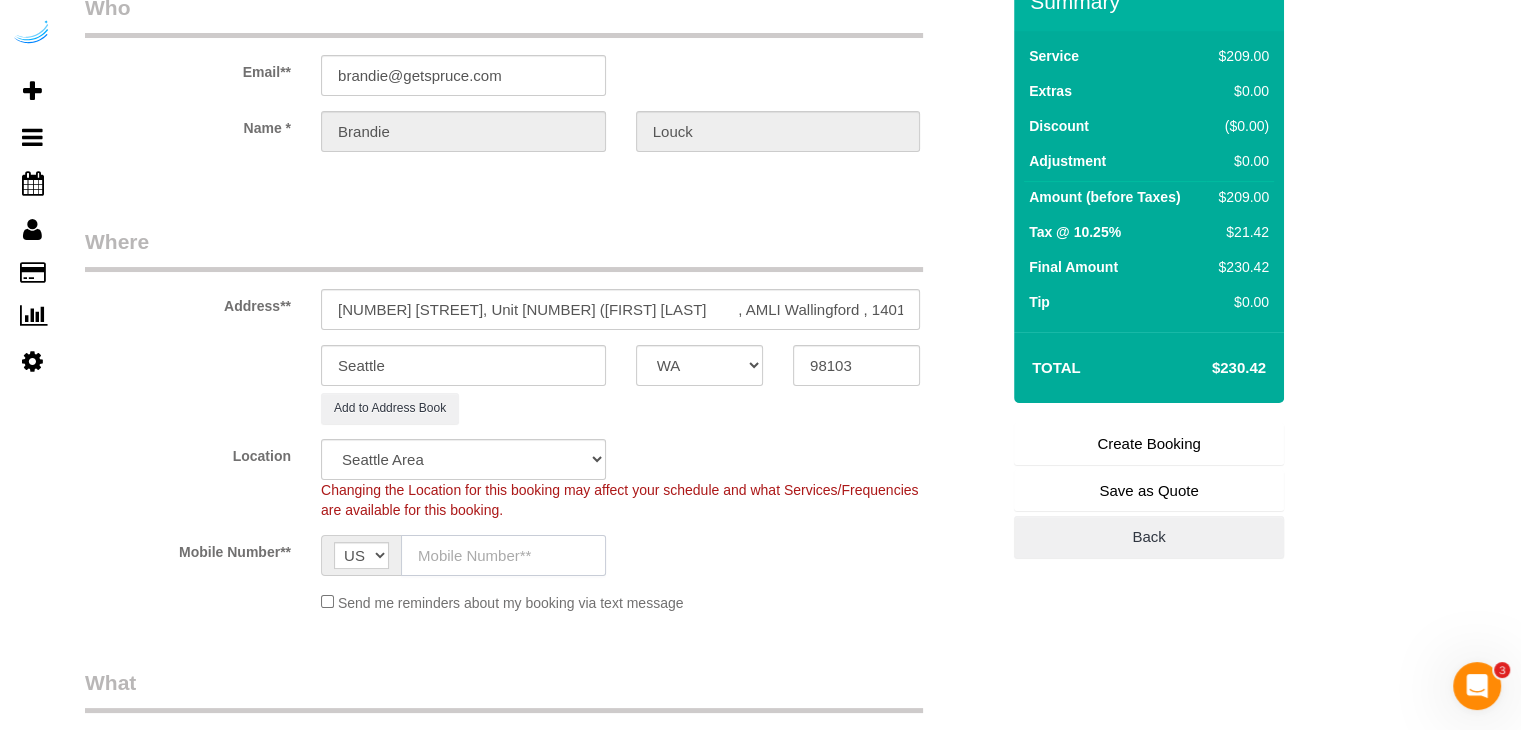 click 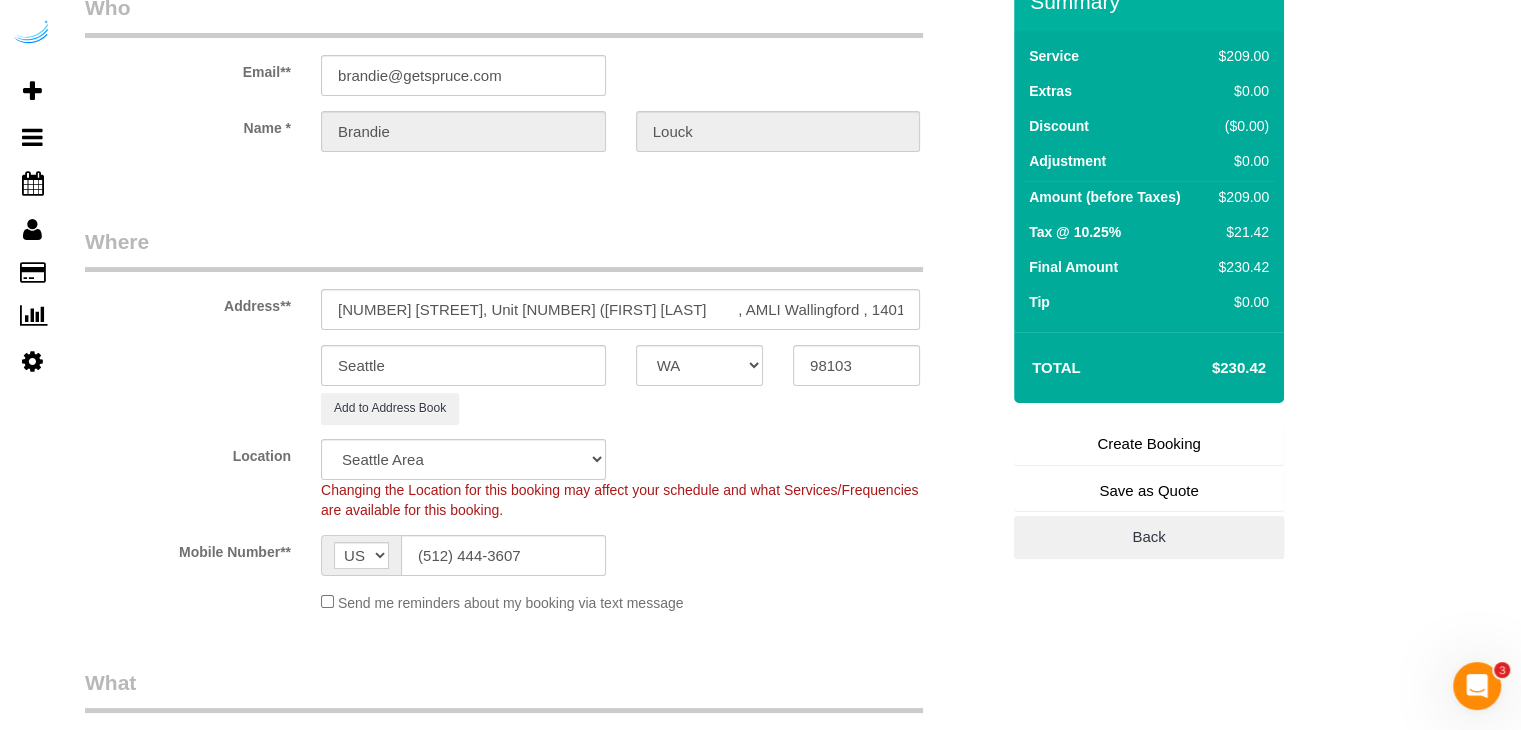 type on "Brandie Louck" 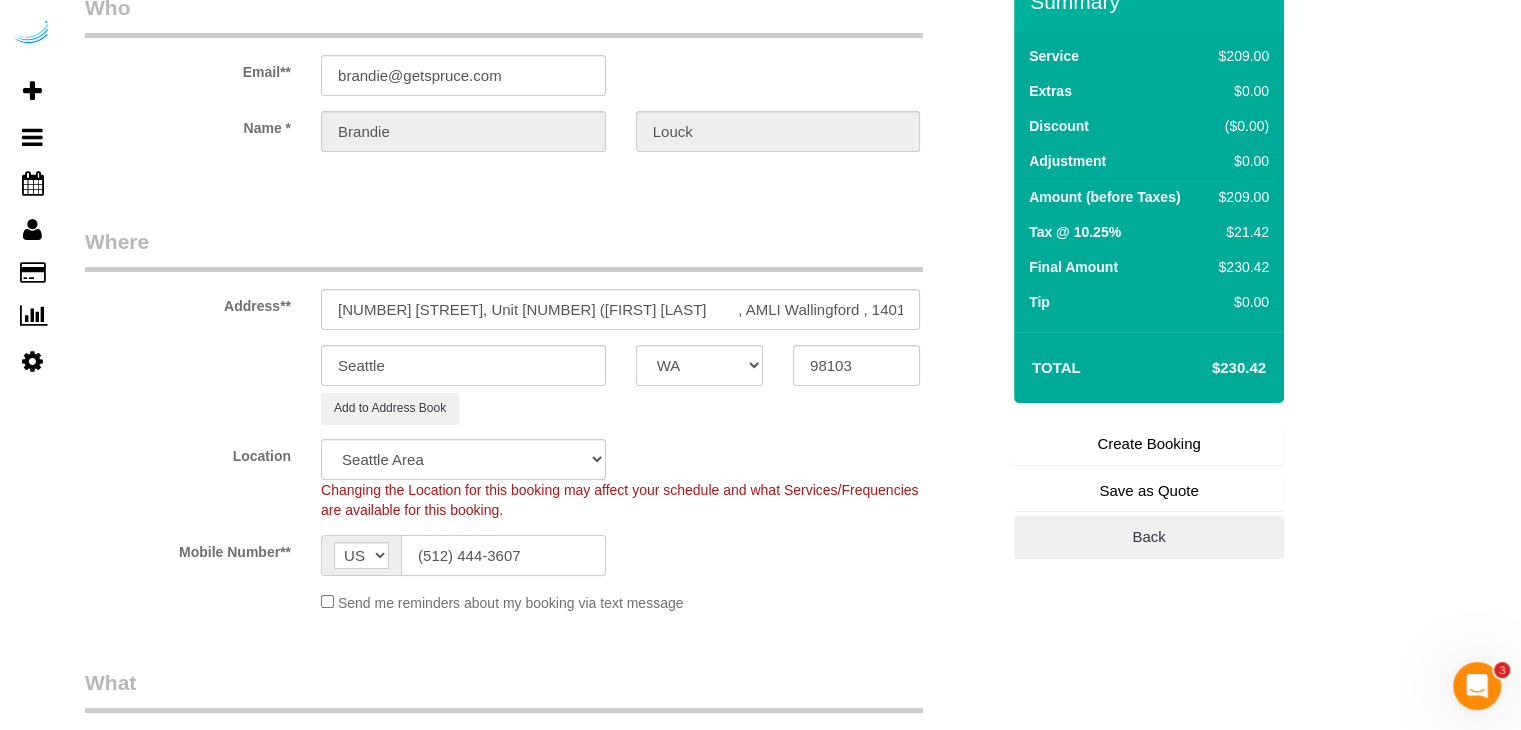 type on "(512) 444-3607" 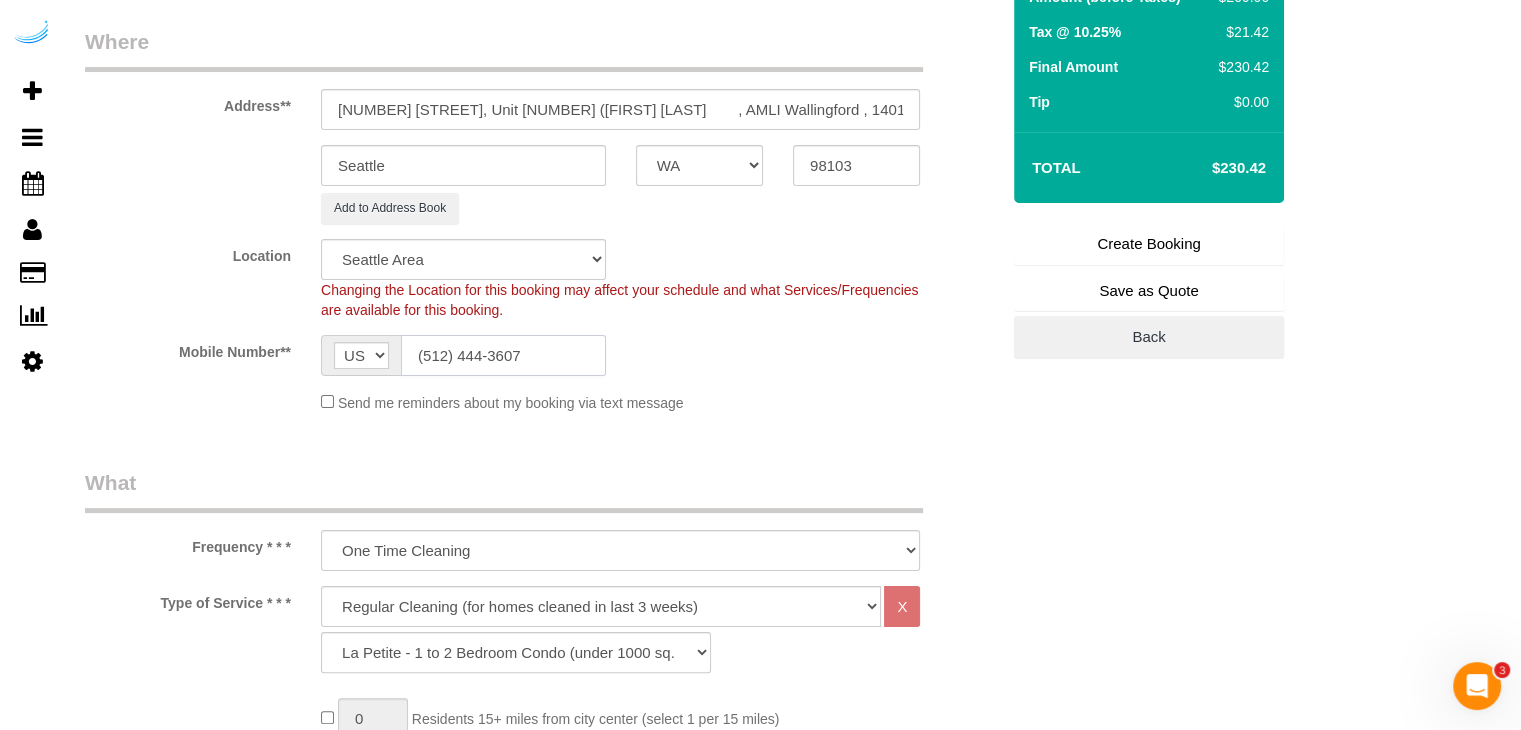 scroll, scrollTop: 400, scrollLeft: 0, axis: vertical 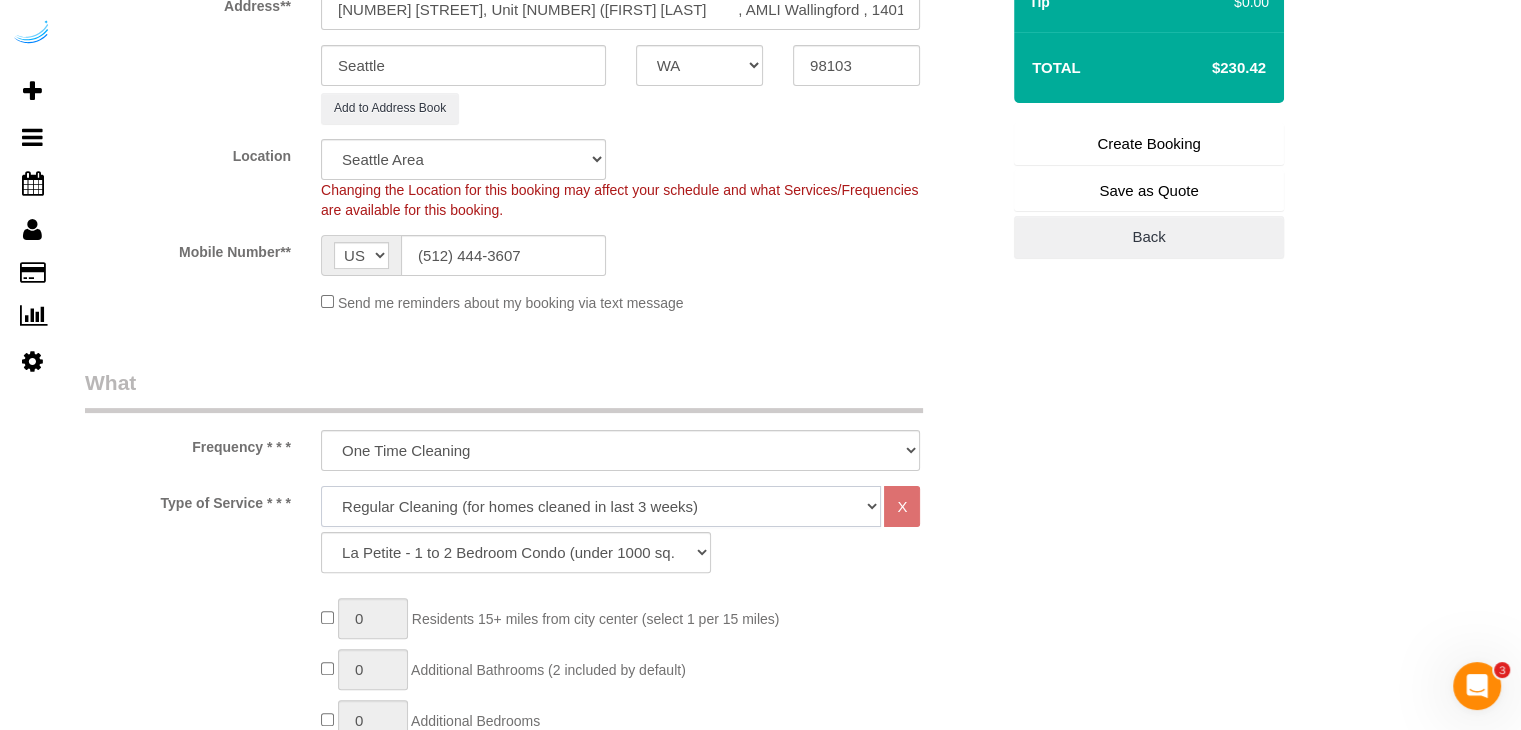 click on "Deep Cleaning (for homes that have not been cleaned in 3+ weeks) Spruce Regular Cleaning (for homes cleaned in last 3 weeks) Moving Cleanup (to clean home for new tenants) Post Construction Cleaning Vacation Rental Cleaning Hourly" 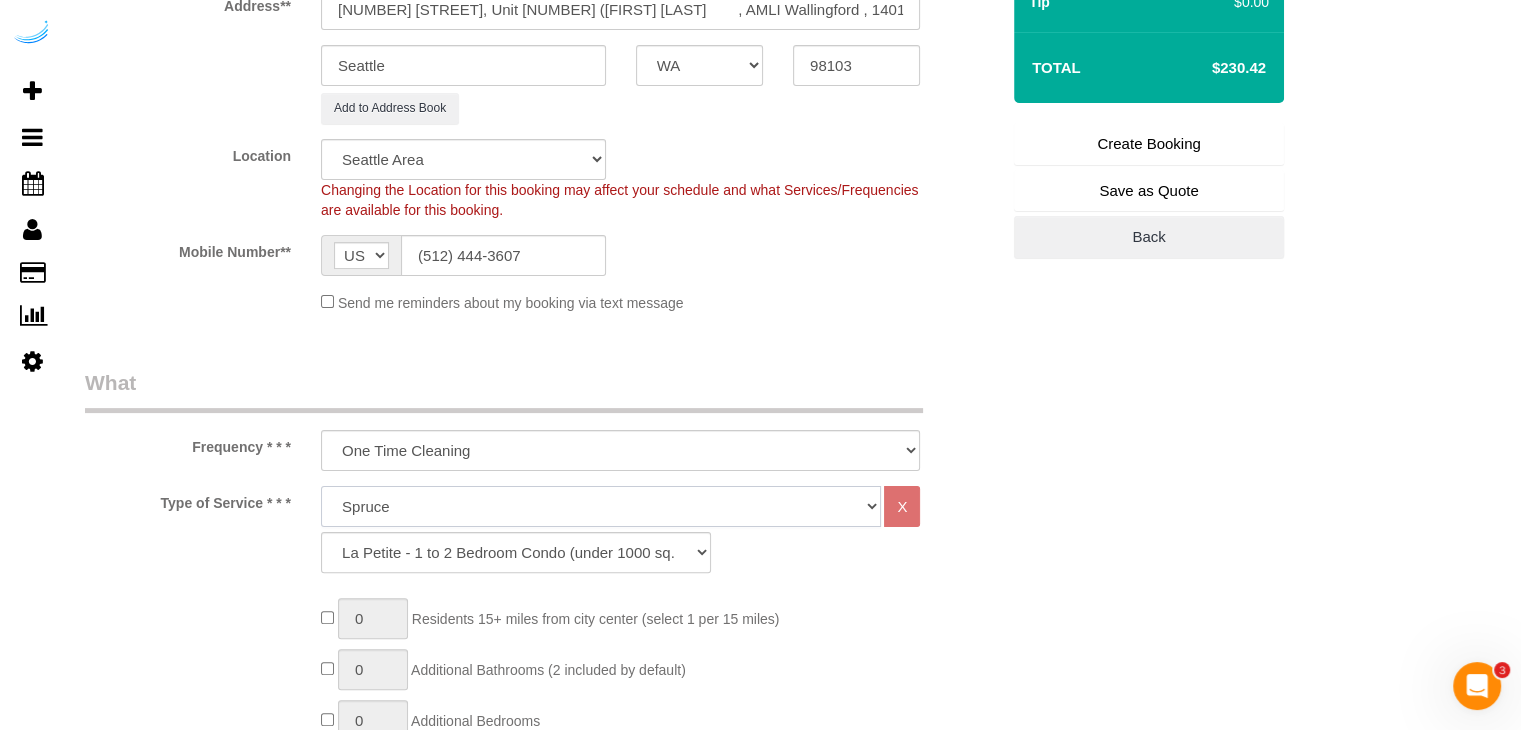 click on "Deep Cleaning (for homes that have not been cleaned in 3+ weeks) Spruce Regular Cleaning (for homes cleaned in last 3 weeks) Moving Cleanup (to clean home for new tenants) Post Construction Cleaning Vacation Rental Cleaning Hourly" 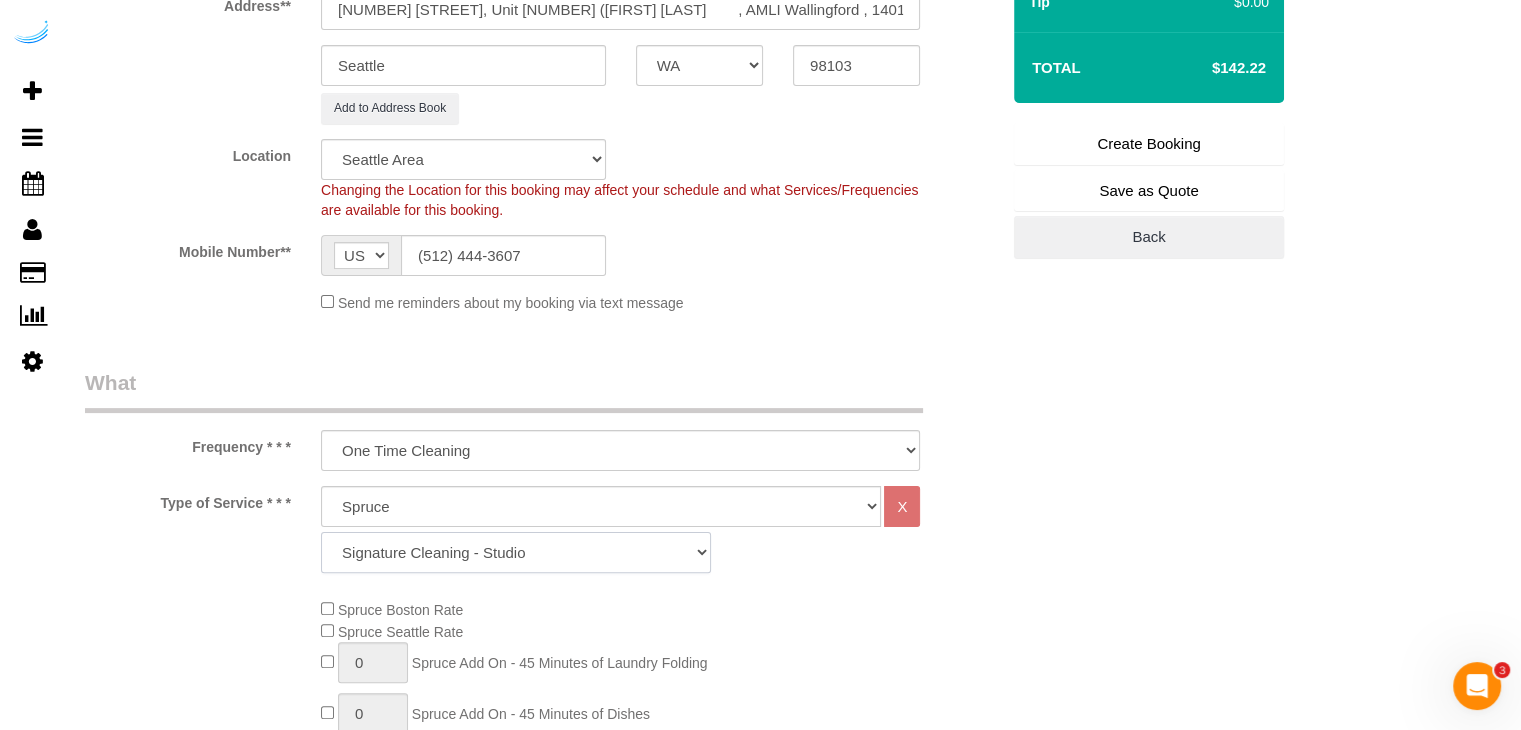 click on "Signature Cleaning - Studio Signature Cleaning - 1 Bed 1 Bath Signature Cleaning - 1 Bed 1.5 Bath Signature Cleaning - 1 Bed 1 Bath + Study Signature Cleaning - 1 Bed 2 Bath Signature Cleaning - 2 Bed 1 Bath Signature Cleaning - 2 Bed 2 Bath Signature Cleaning - 2 Bed 2.5 Bath Signature Cleaning - 2 Bed 2 Bath + Study Signature Cleaning - 3 Bed 2 Bath Signature Cleaning - 3 Bed 3 Bath Signature Cleaning - 4 Bed 2 Bath Signature Cleaning - 4 Bed 4 Bath Signature Cleaning - 5 Bed 4 Bath Signature Cleaning - 5 Bed 5 Bath Signature Cleaning - 6 Bed 6 Bath Premium Cleaning - Studio Premium Cleaning - 1 Bed 1 Bath Premium Cleaning - 1 Bed 1.5 Bath Premium Cleaning - 1 Bed 1 Bath + Study Premium Cleaning - 1 Bed 2 Bath Premium Cleaning - 2 Bed 1 Bath Premium Cleaning - 2 Bed 2 Bath Premium Cleaning - 2 Bed 2.5 Bath Premium Cleaning - 2 Bed 2 Bath + Study Premium Cleaning - 3 Bed 2 Bath Premium Cleaning - 3 Bed 3 Bath Premium Cleaning - 4 Bed 2 Bath Premium Cleaning - 4 Bed 4 Bath Premium Cleaning - 5 Bed 4 Bath" 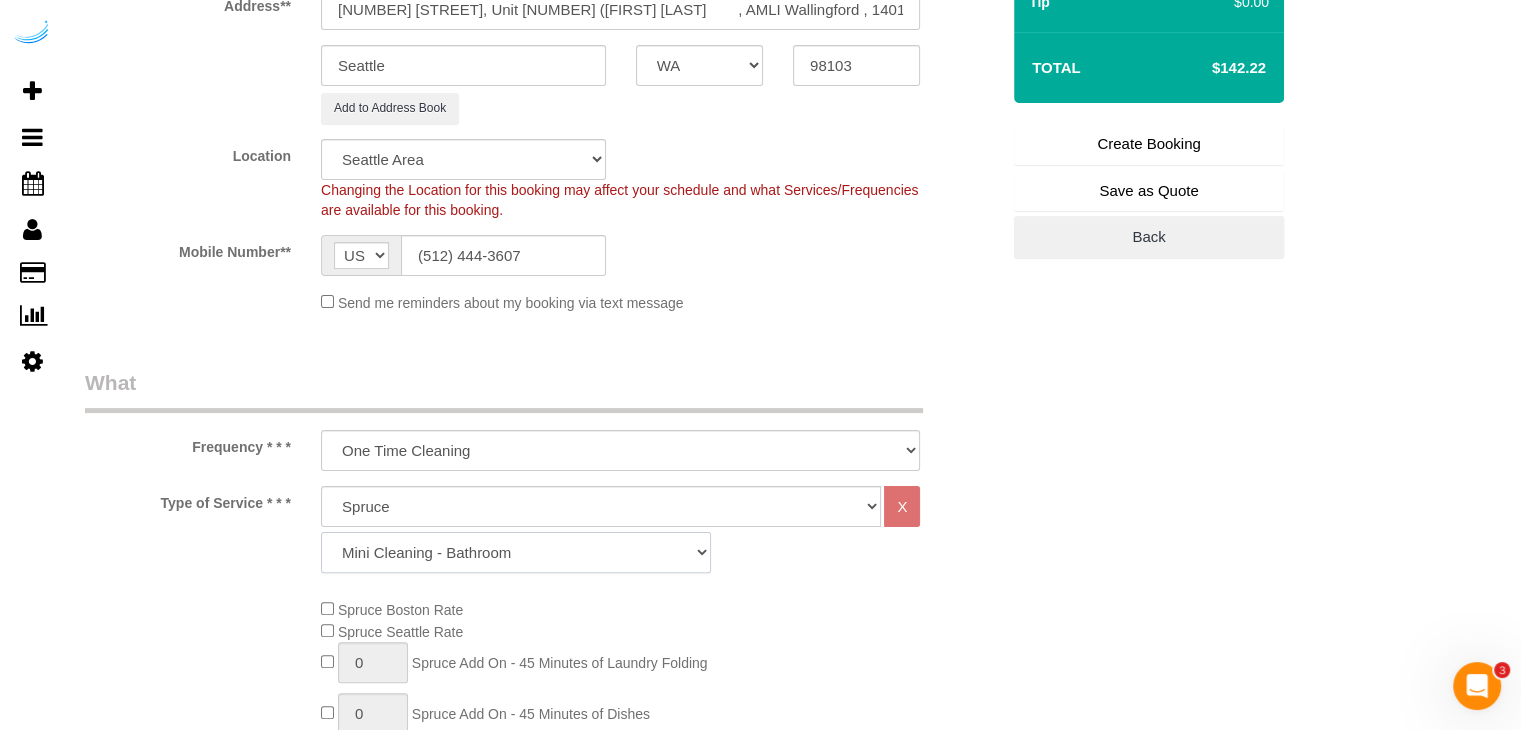 click on "Signature Cleaning - Studio Signature Cleaning - 1 Bed 1 Bath Signature Cleaning - 1 Bed 1.5 Bath Signature Cleaning - 1 Bed 1 Bath + Study Signature Cleaning - 1 Bed 2 Bath Signature Cleaning - 2 Bed 1 Bath Signature Cleaning - 2 Bed 2 Bath Signature Cleaning - 2 Bed 2.5 Bath Signature Cleaning - 2 Bed 2 Bath + Study Signature Cleaning - 3 Bed 2 Bath Signature Cleaning - 3 Bed 3 Bath Signature Cleaning - 4 Bed 2 Bath Signature Cleaning - 4 Bed 4 Bath Signature Cleaning - 5 Bed 4 Bath Signature Cleaning - 5 Bed 5 Bath Signature Cleaning - 6 Bed 6 Bath Premium Cleaning - Studio Premium Cleaning - 1 Bed 1 Bath Premium Cleaning - 1 Bed 1.5 Bath Premium Cleaning - 1 Bed 1 Bath + Study Premium Cleaning - 1 Bed 2 Bath Premium Cleaning - 2 Bed 1 Bath Premium Cleaning - 2 Bed 2 Bath Premium Cleaning - 2 Bed 2.5 Bath Premium Cleaning - 2 Bed 2 Bath + Study Premium Cleaning - 3 Bed 2 Bath Premium Cleaning - 3 Bed 3 Bath Premium Cleaning - 4 Bed 2 Bath Premium Cleaning - 4 Bed 4 Bath Premium Cleaning - 5 Bed 4 Bath" 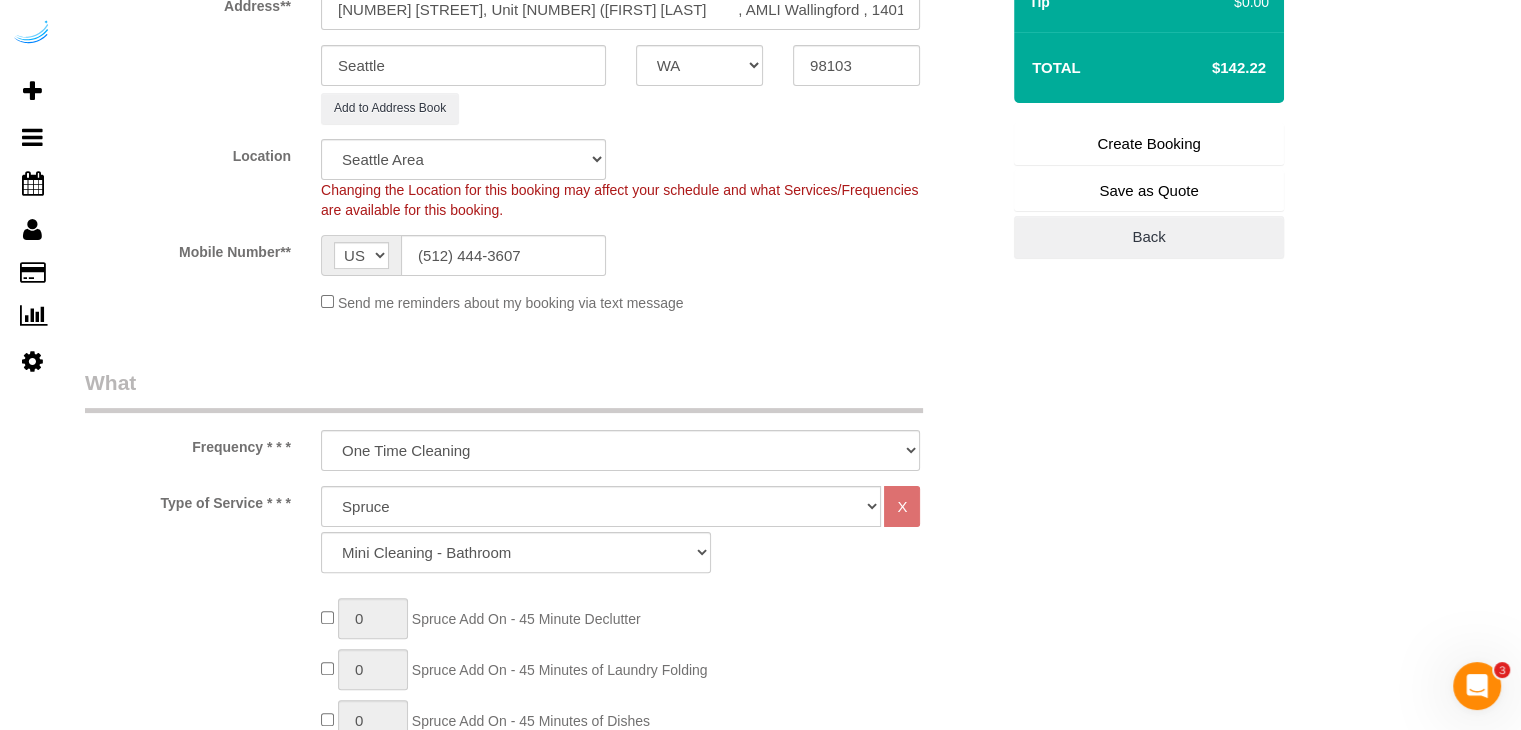 click on "What" at bounding box center [504, 390] 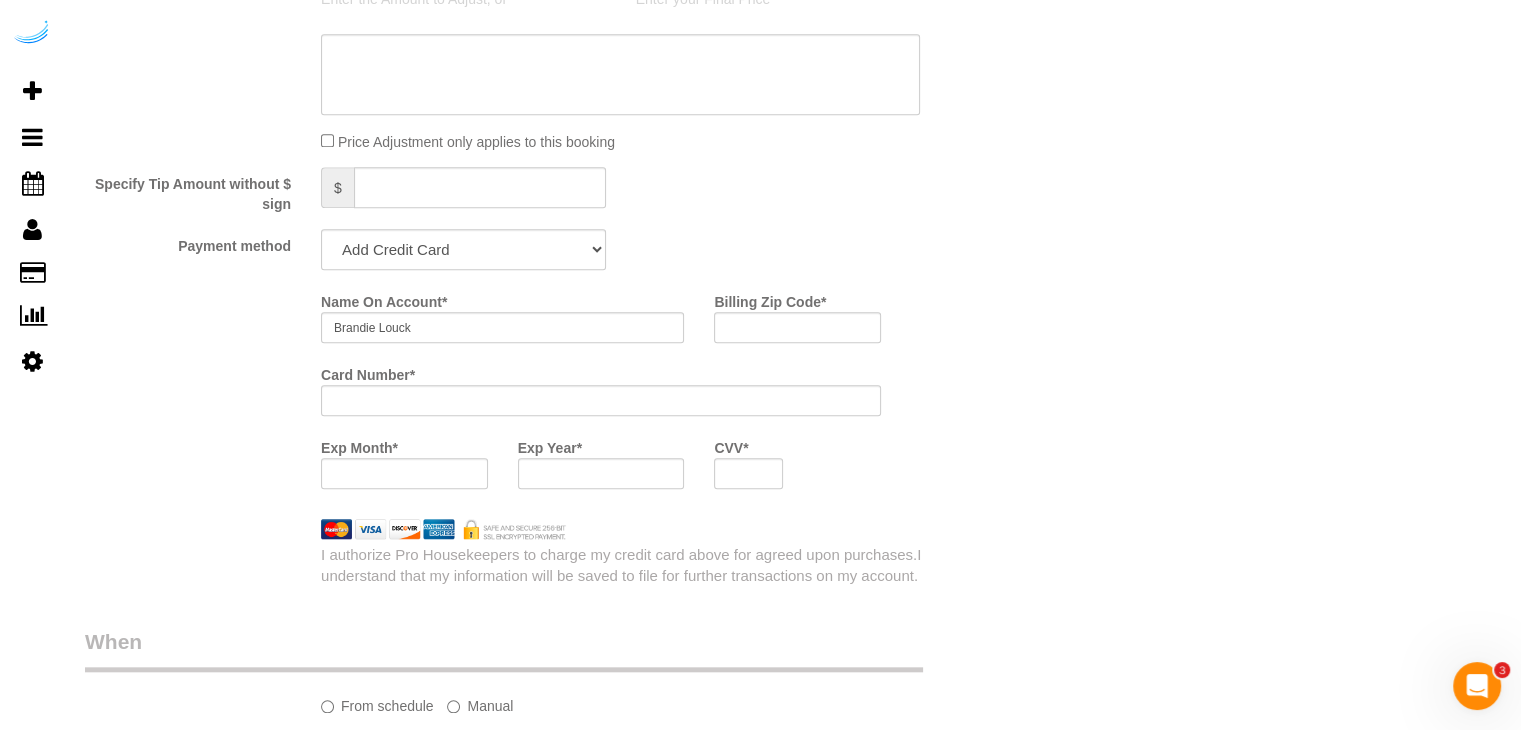 scroll, scrollTop: 1900, scrollLeft: 0, axis: vertical 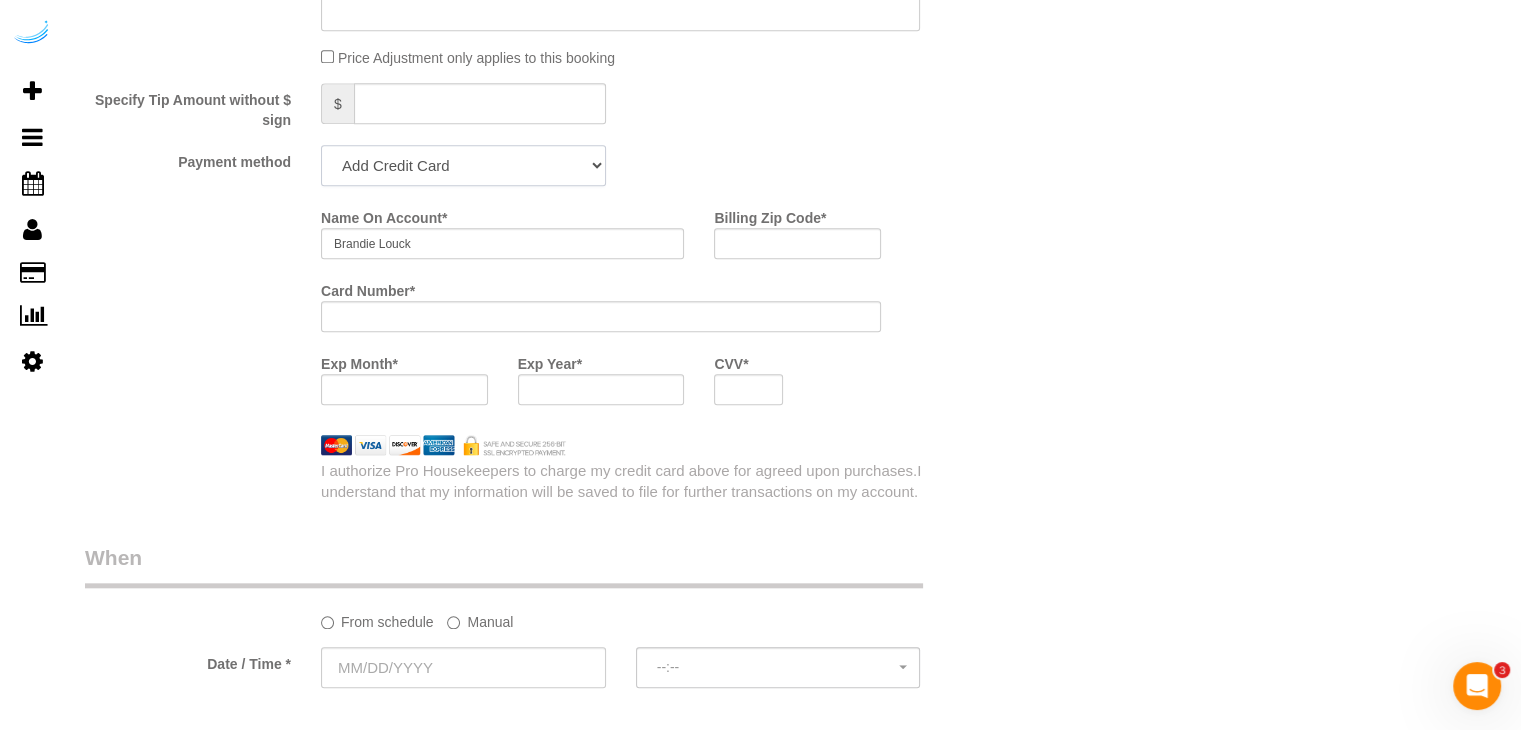 click on "Add Credit Card Cash Check Paypal" 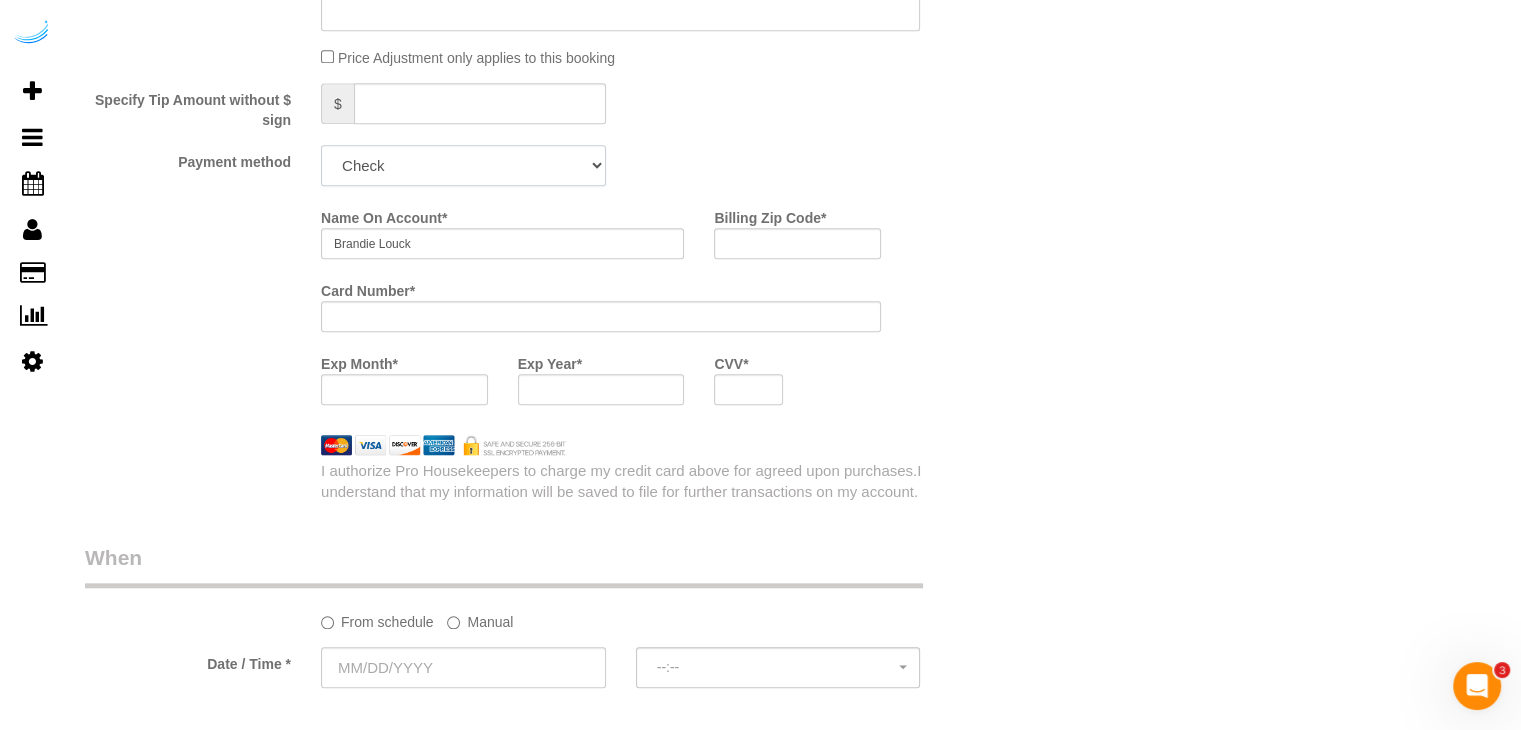 click on "Add Credit Card Cash Check Paypal" 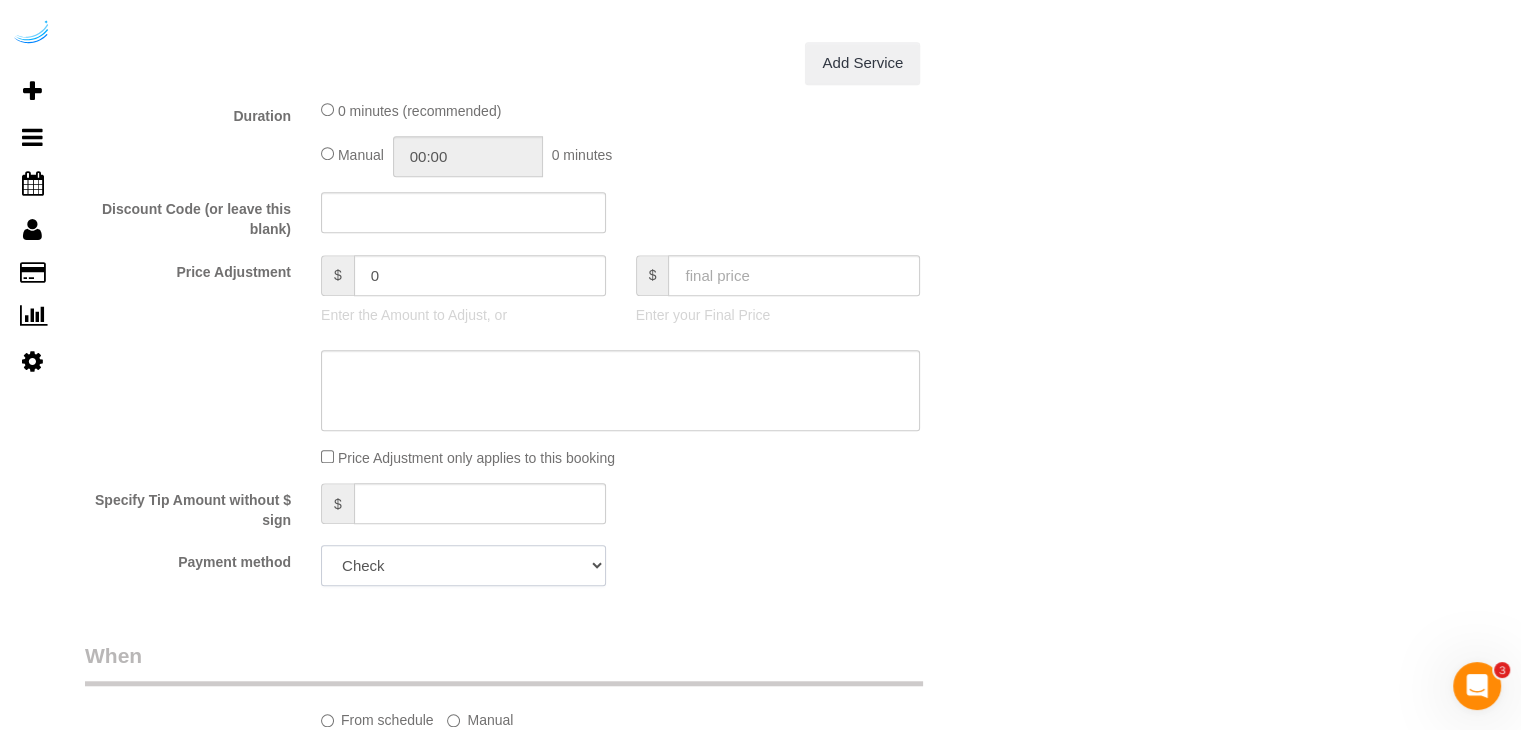 scroll, scrollTop: 2000, scrollLeft: 0, axis: vertical 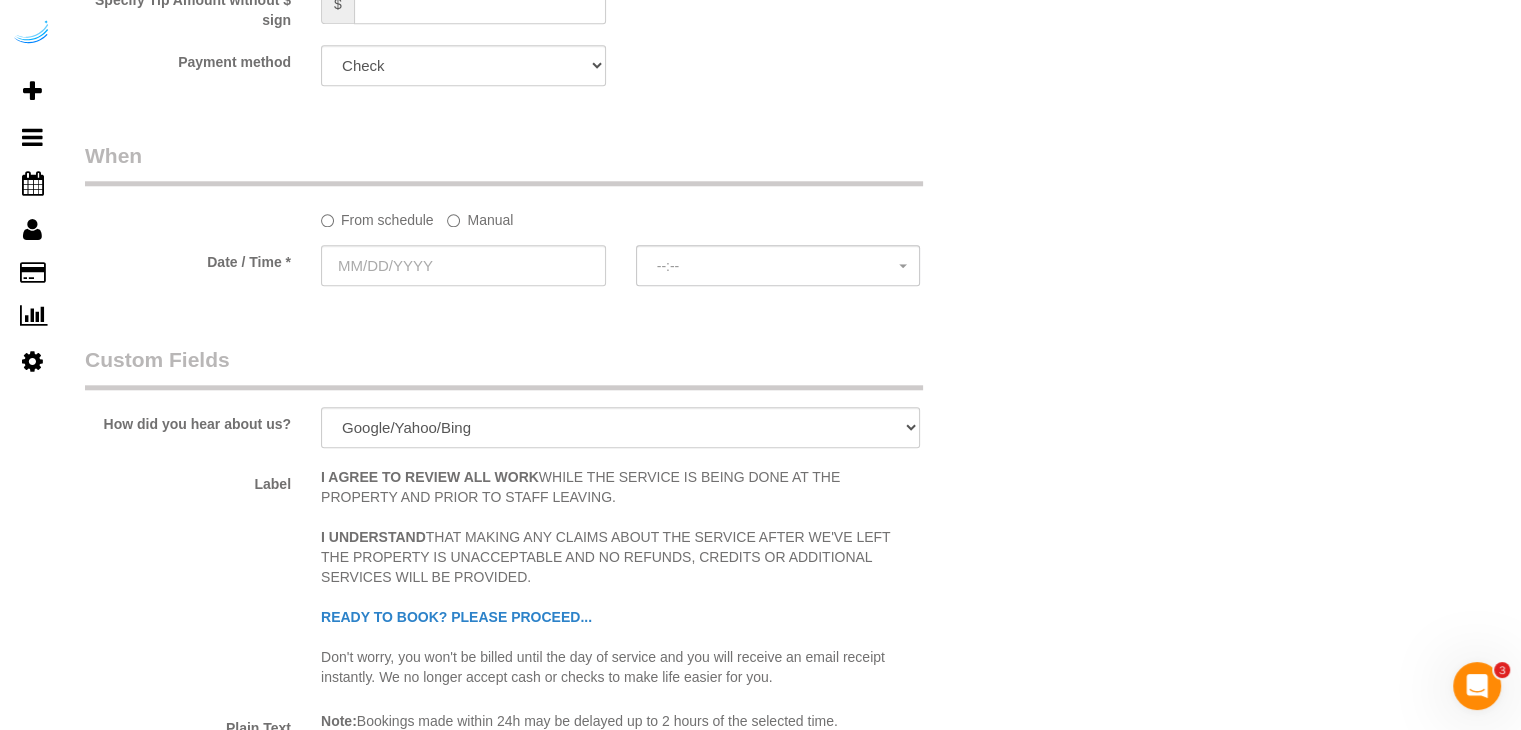 click on "Manual" 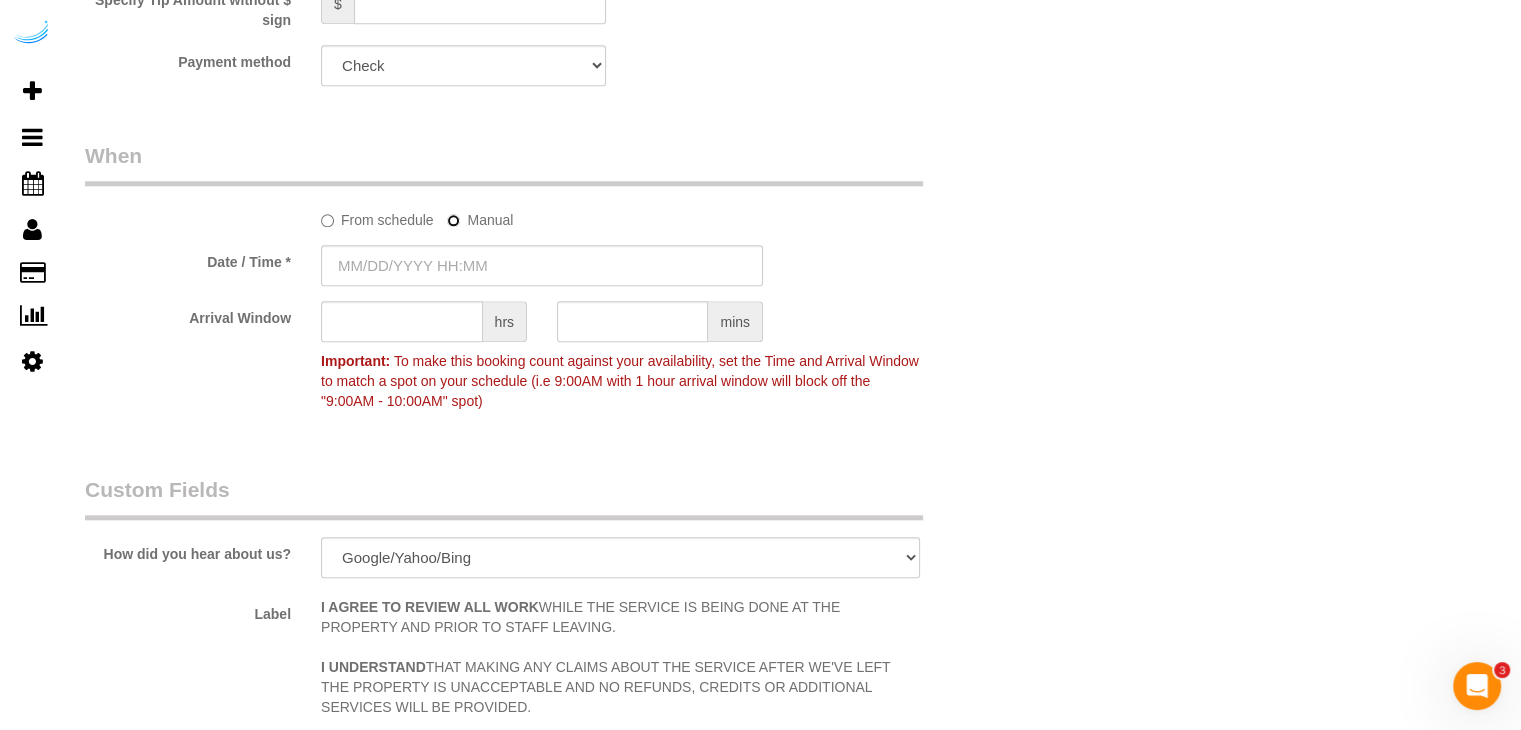 scroll, scrollTop: 1800, scrollLeft: 0, axis: vertical 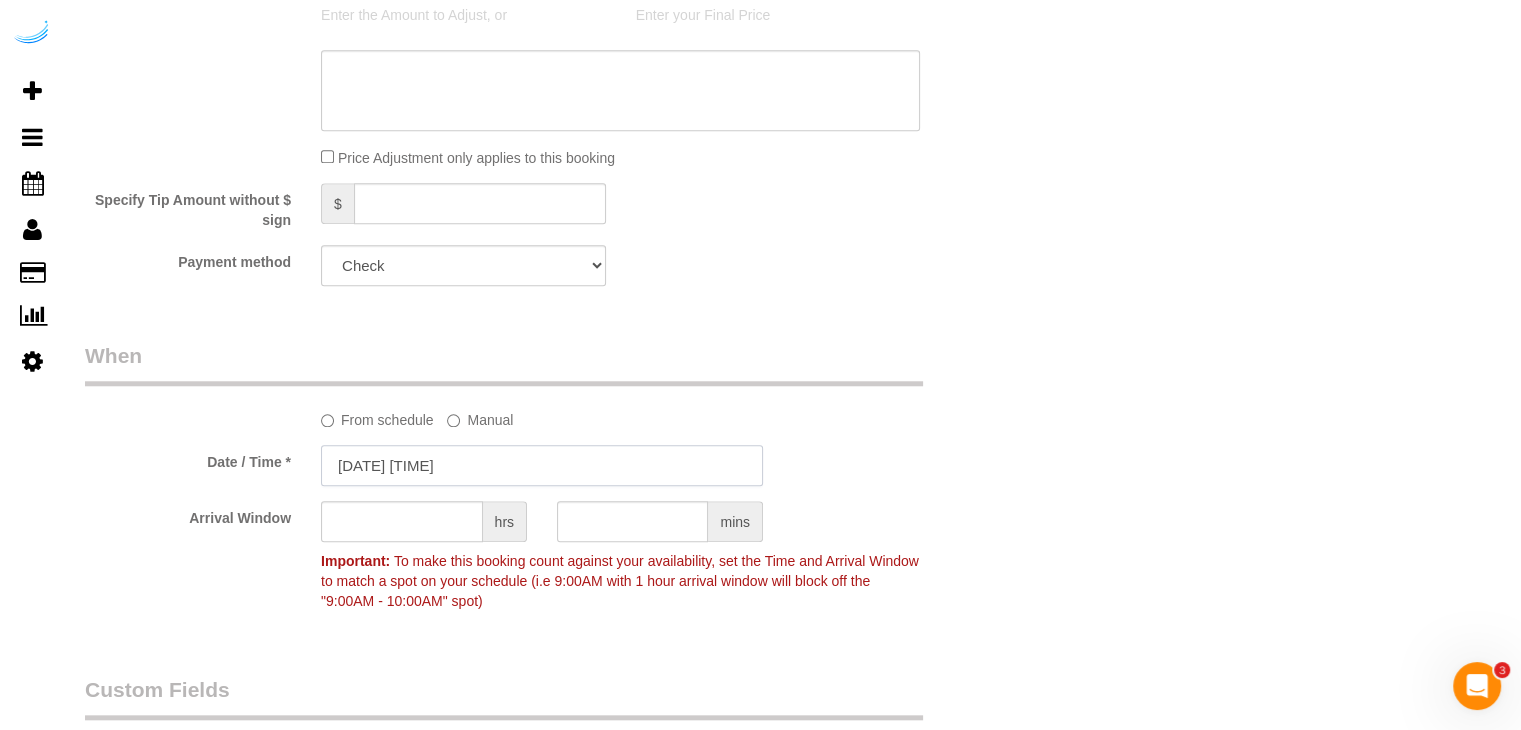 click on "[DATE] [TIME]" at bounding box center [542, 465] 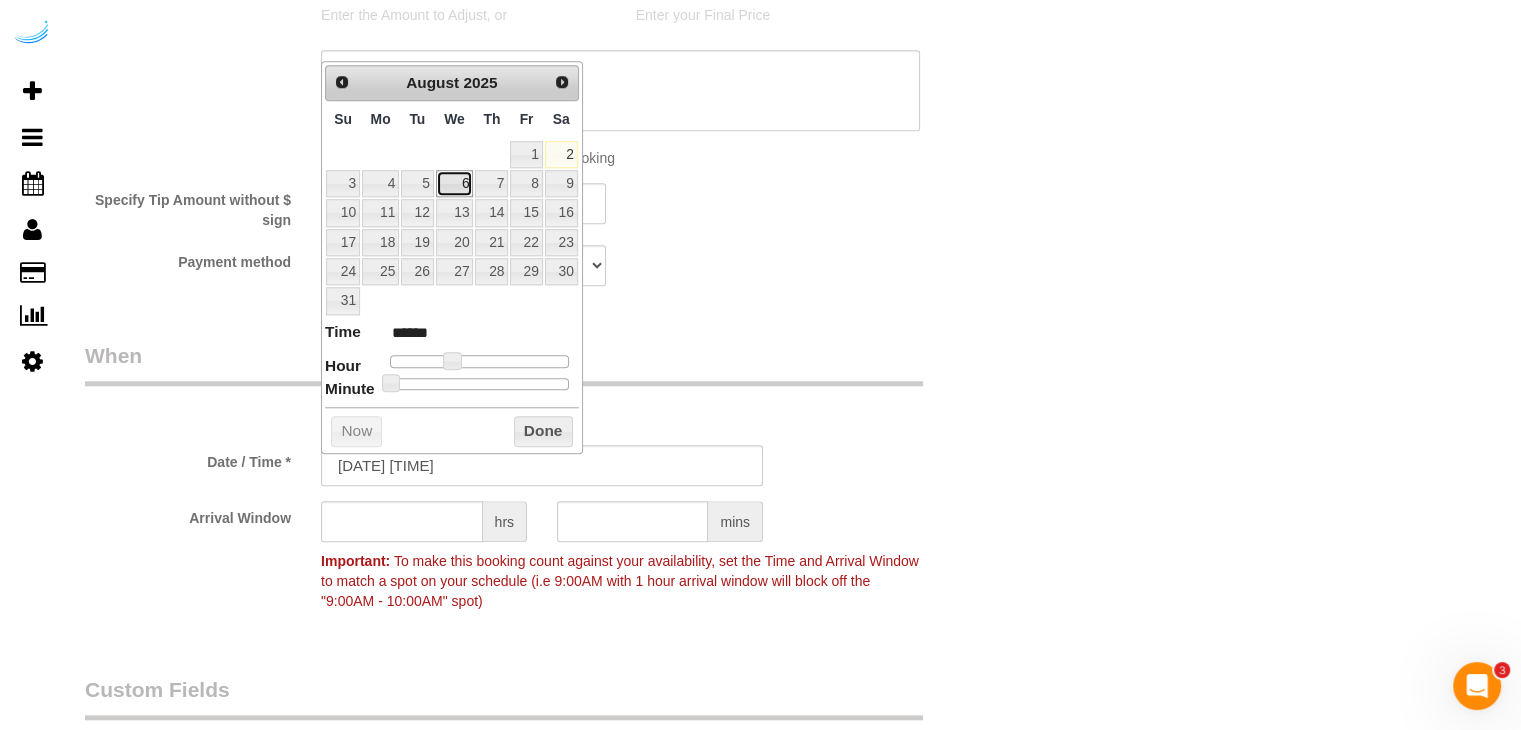click on "6" at bounding box center (455, 183) 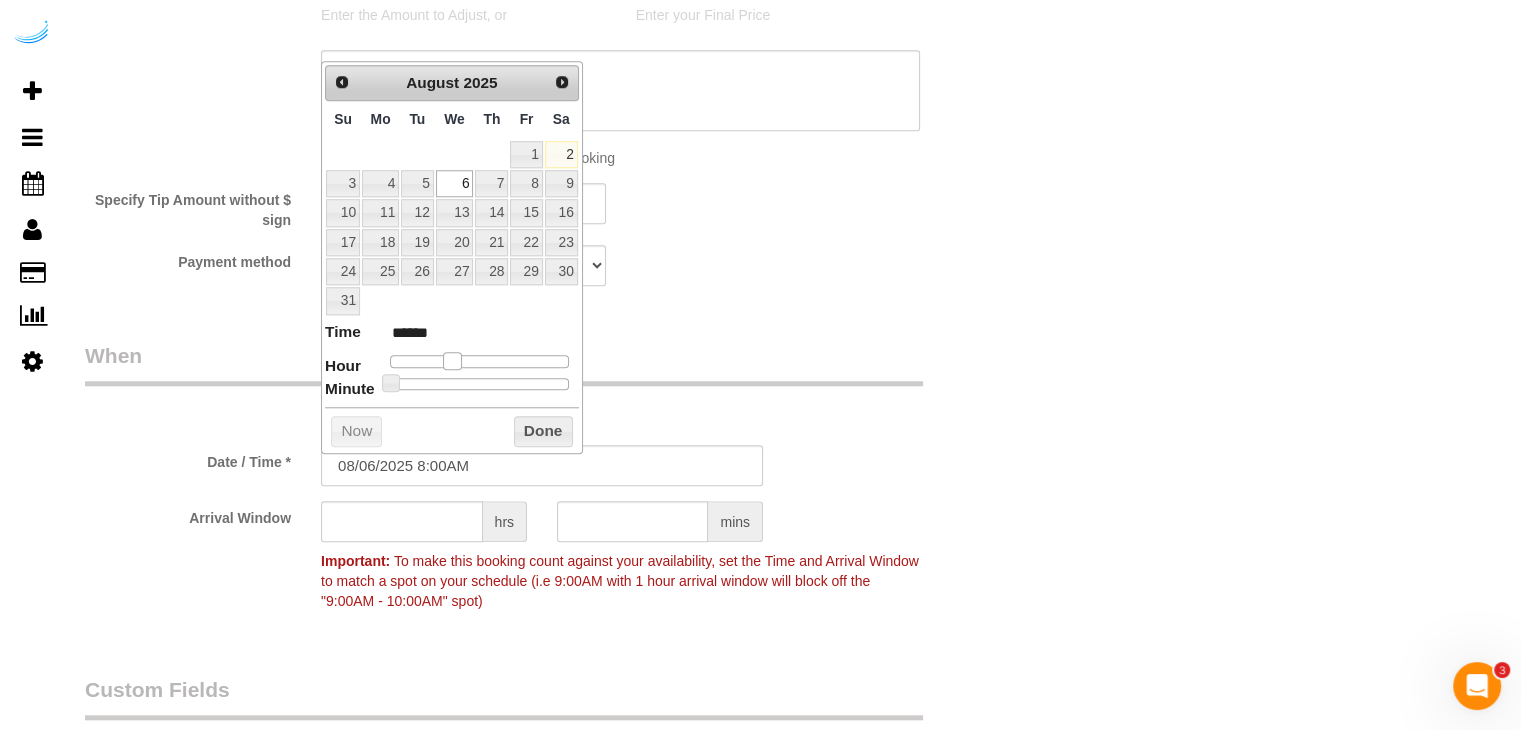 type on "[DATE] [TIME]" 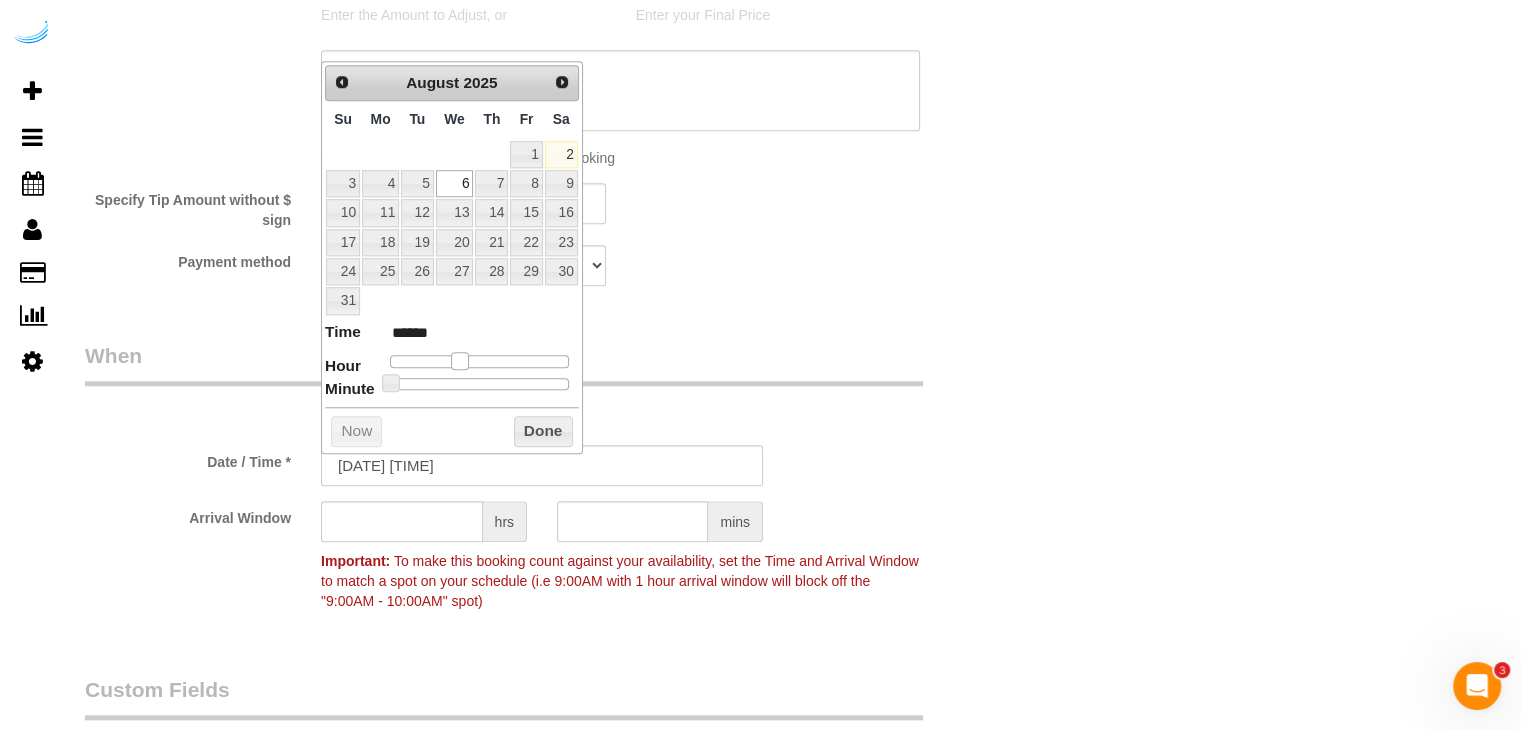 type on "[DATE] [TIME]" 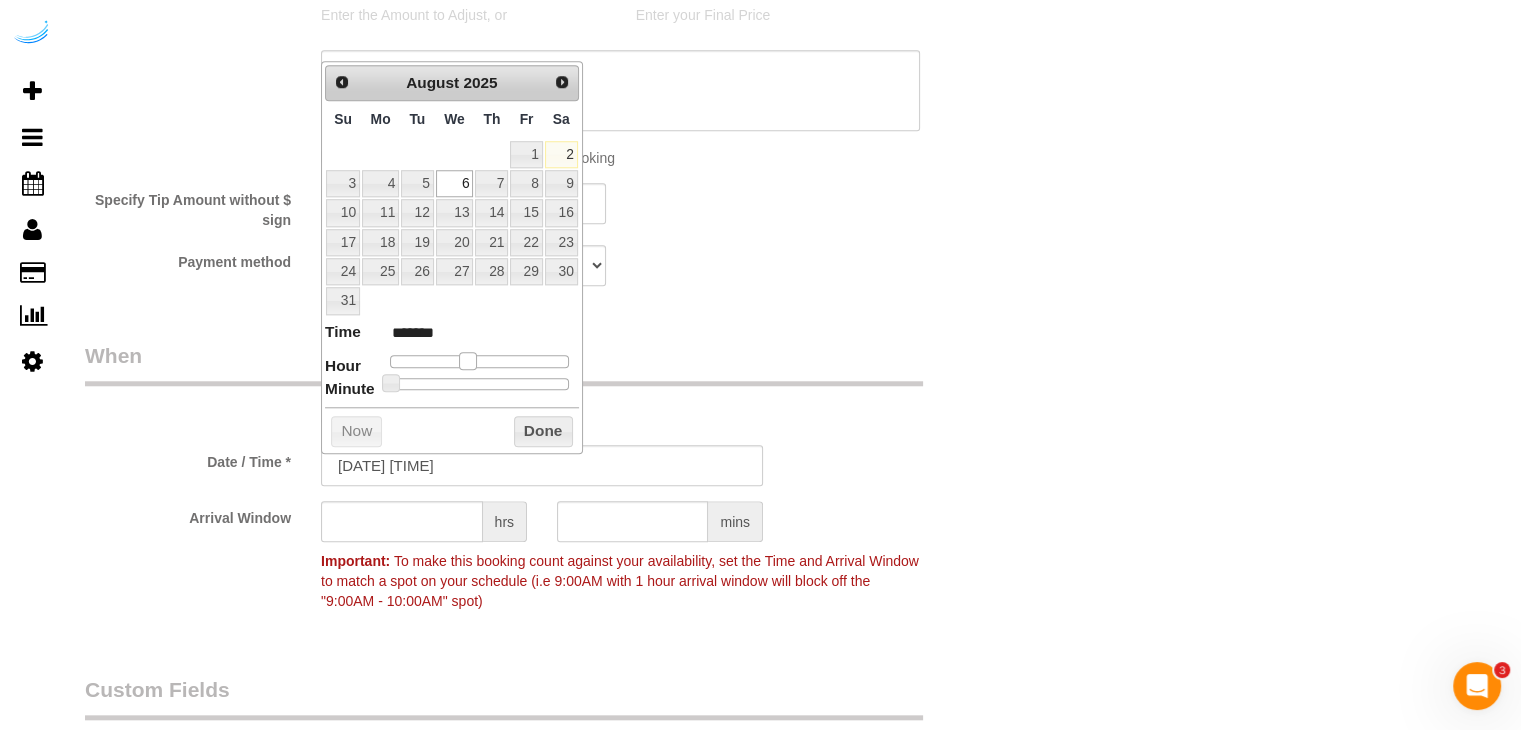 drag, startPoint x: 452, startPoint y: 359, endPoint x: 468, endPoint y: 358, distance: 16.03122 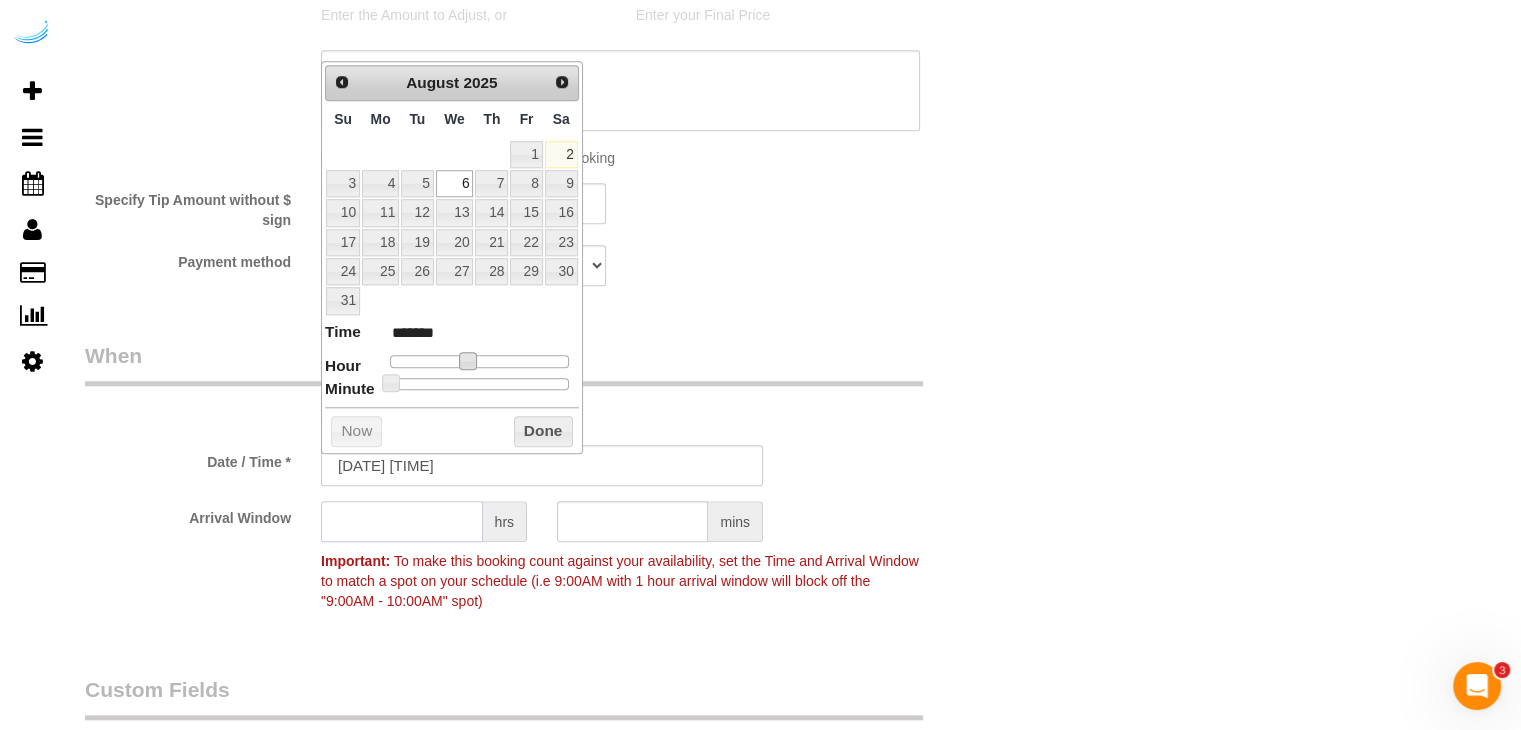 click 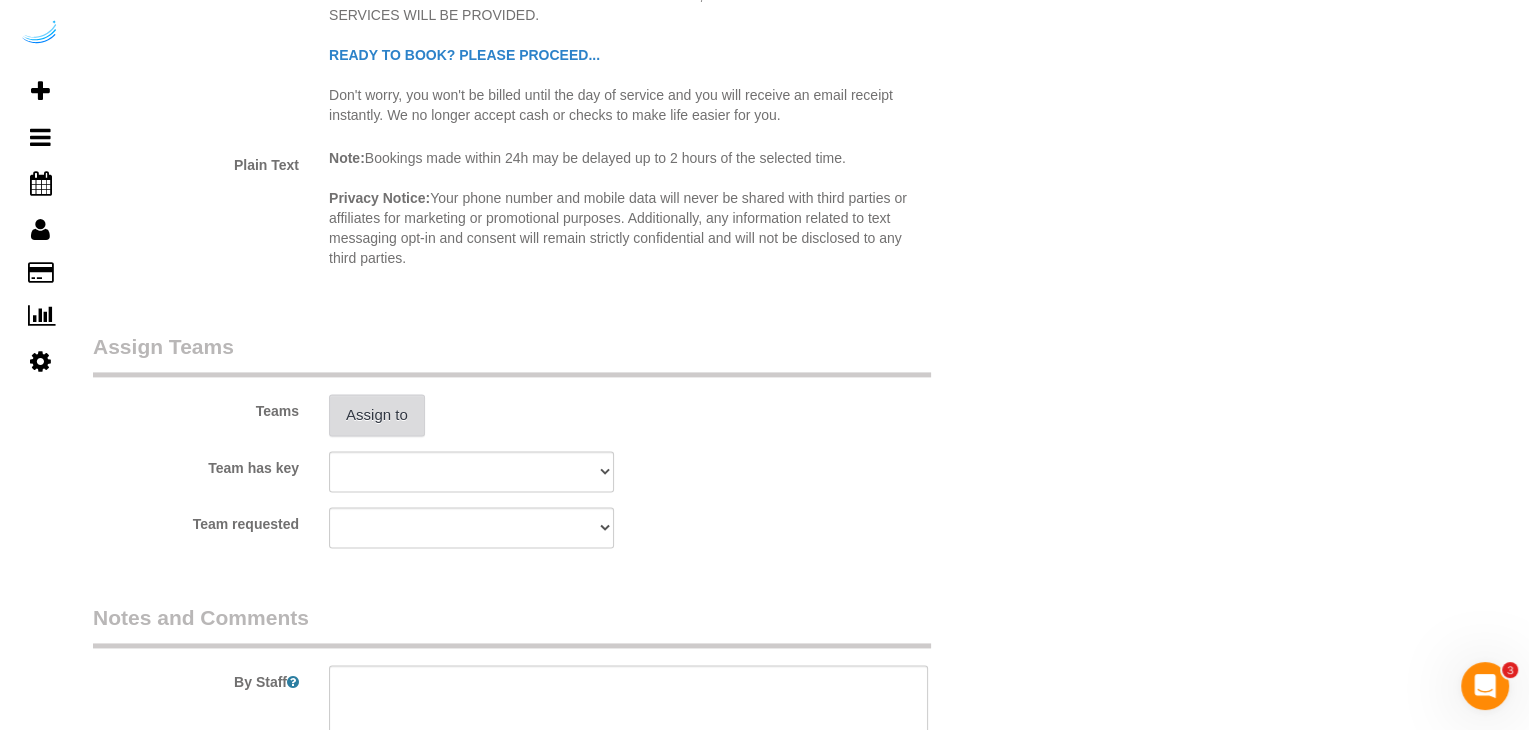 scroll, scrollTop: 2700, scrollLeft: 0, axis: vertical 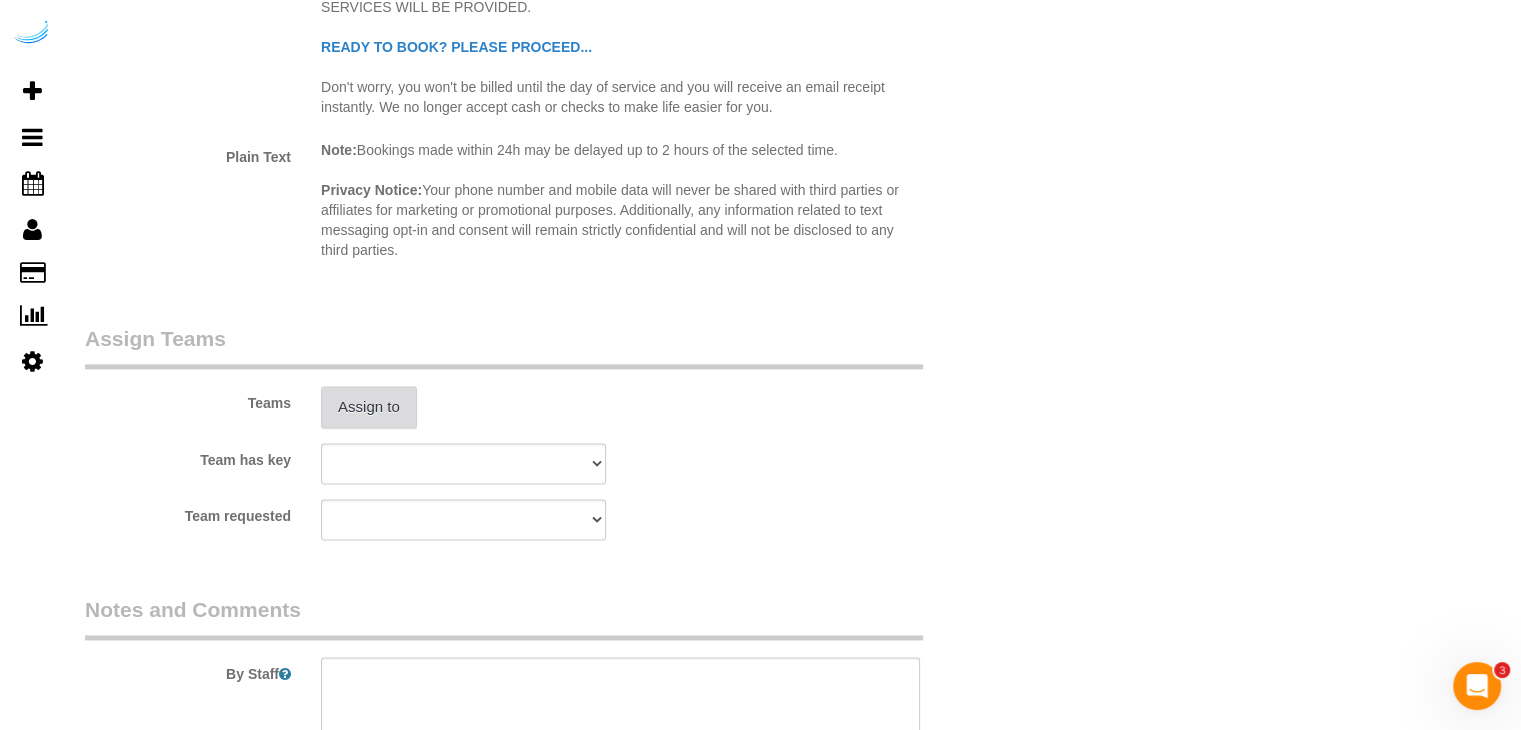 type on "7" 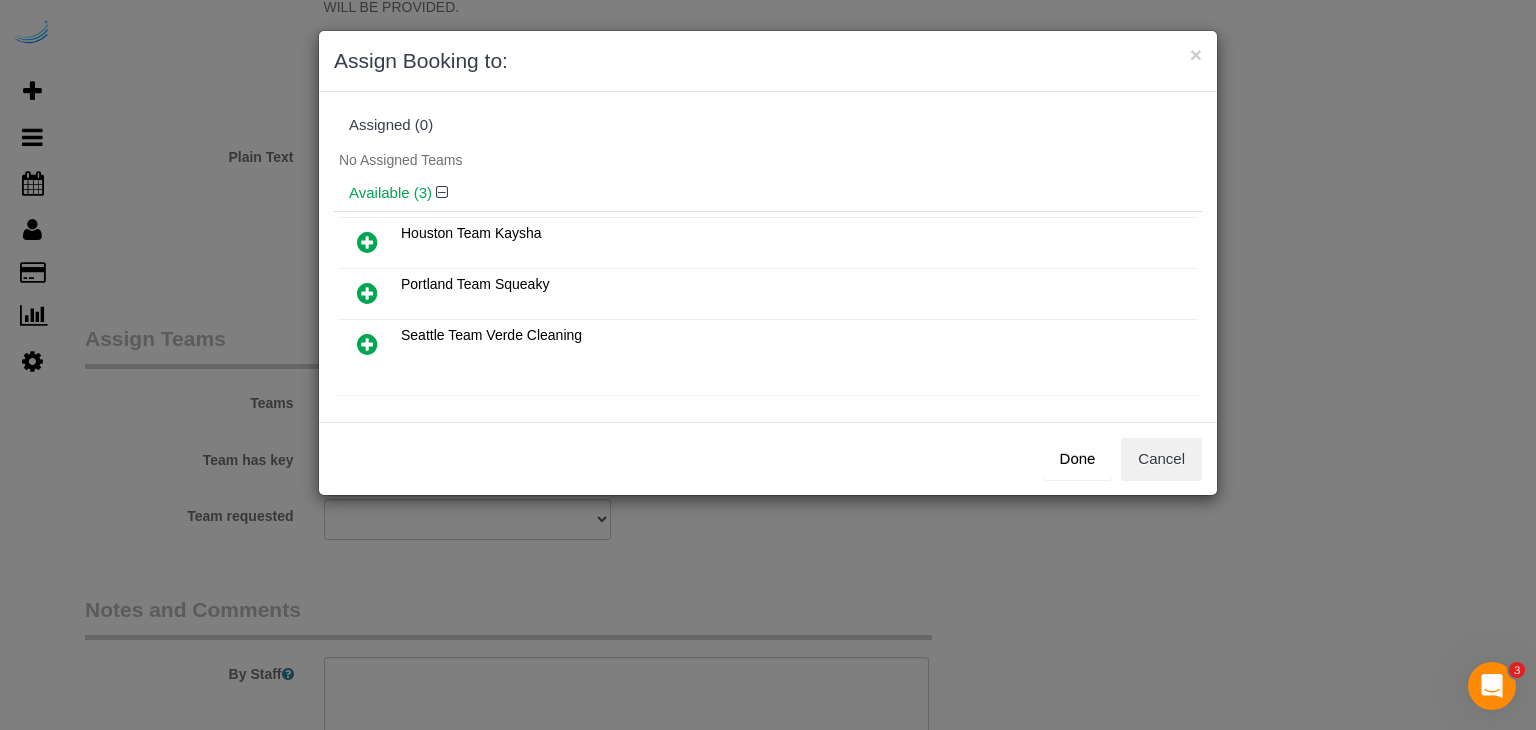 click at bounding box center [367, 344] 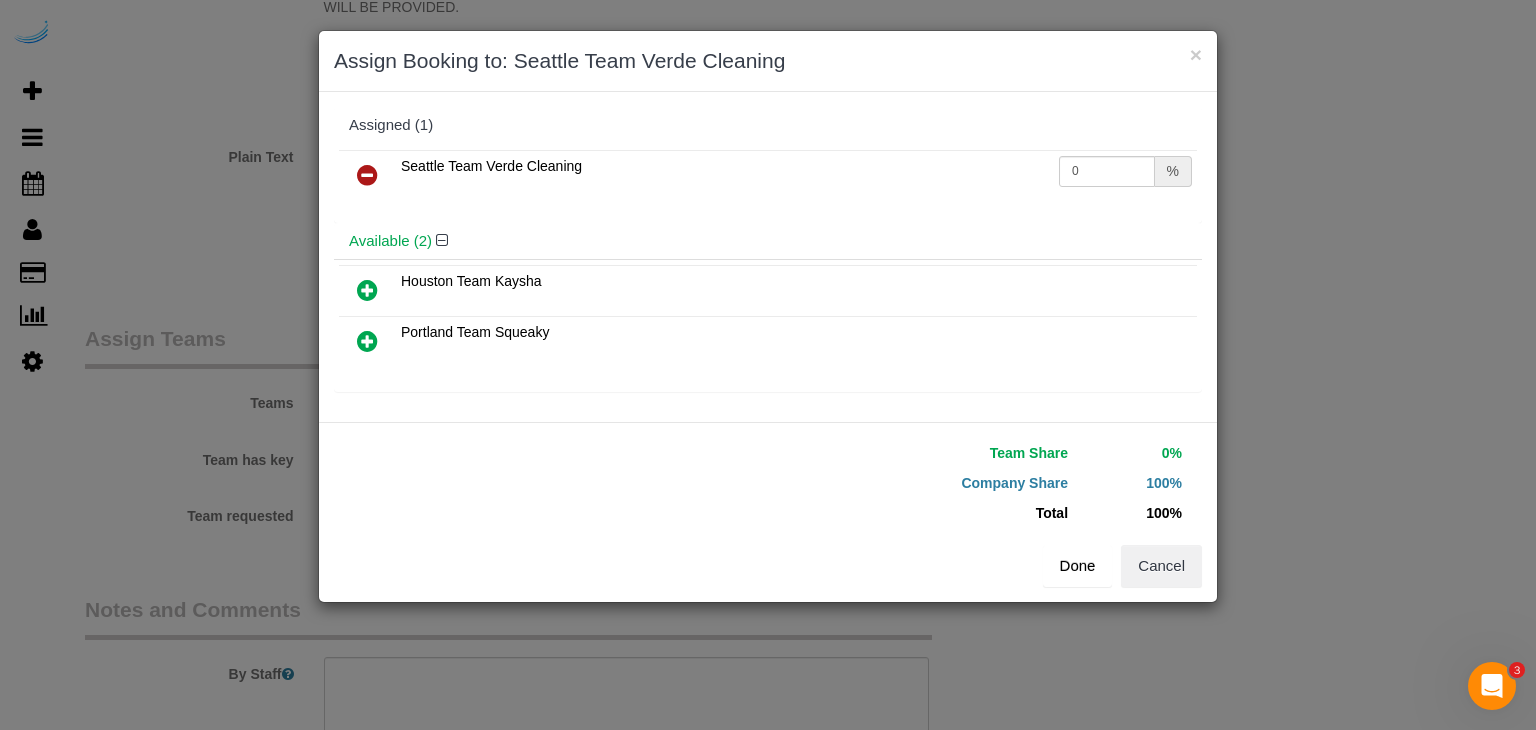 click on "Done" at bounding box center [1078, 566] 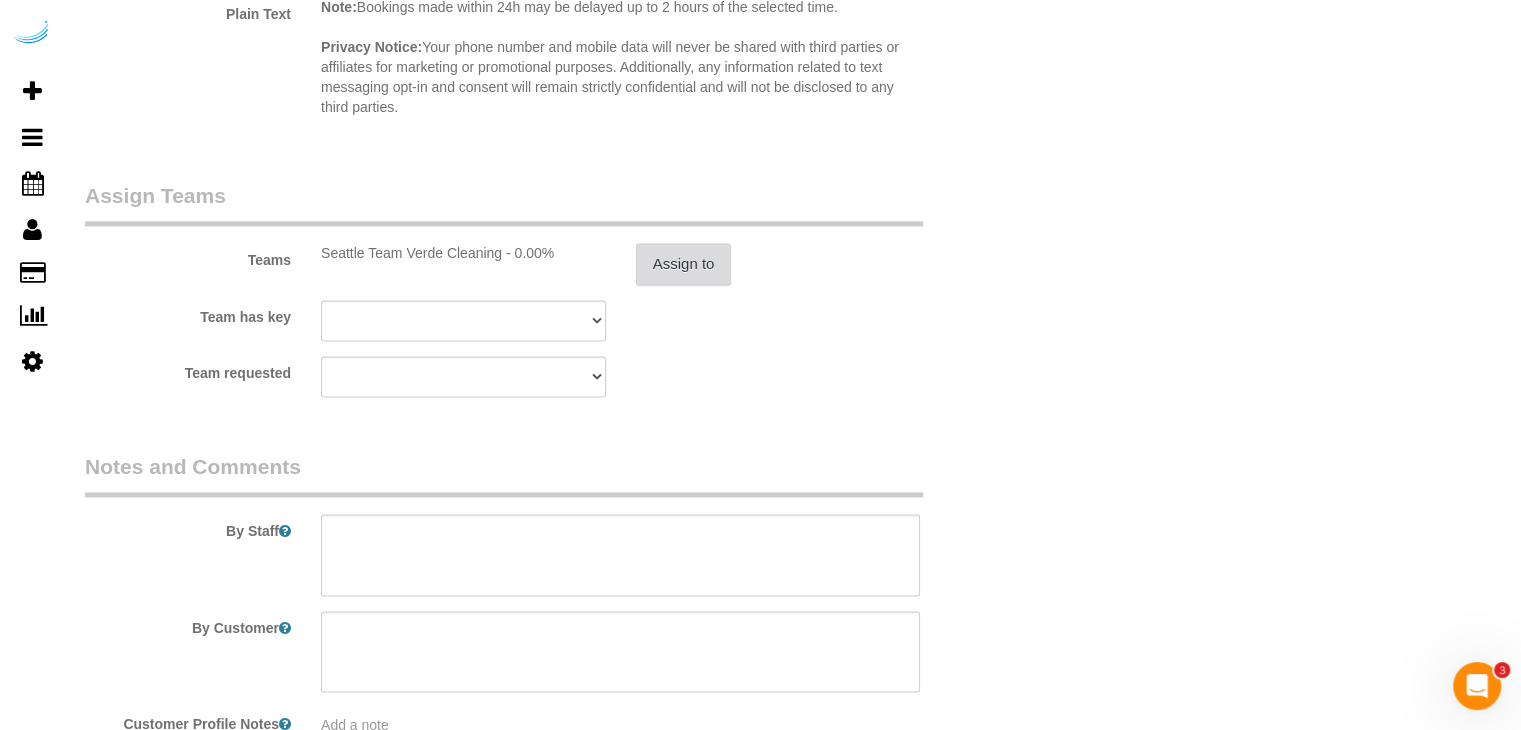 scroll, scrollTop: 2977, scrollLeft: 0, axis: vertical 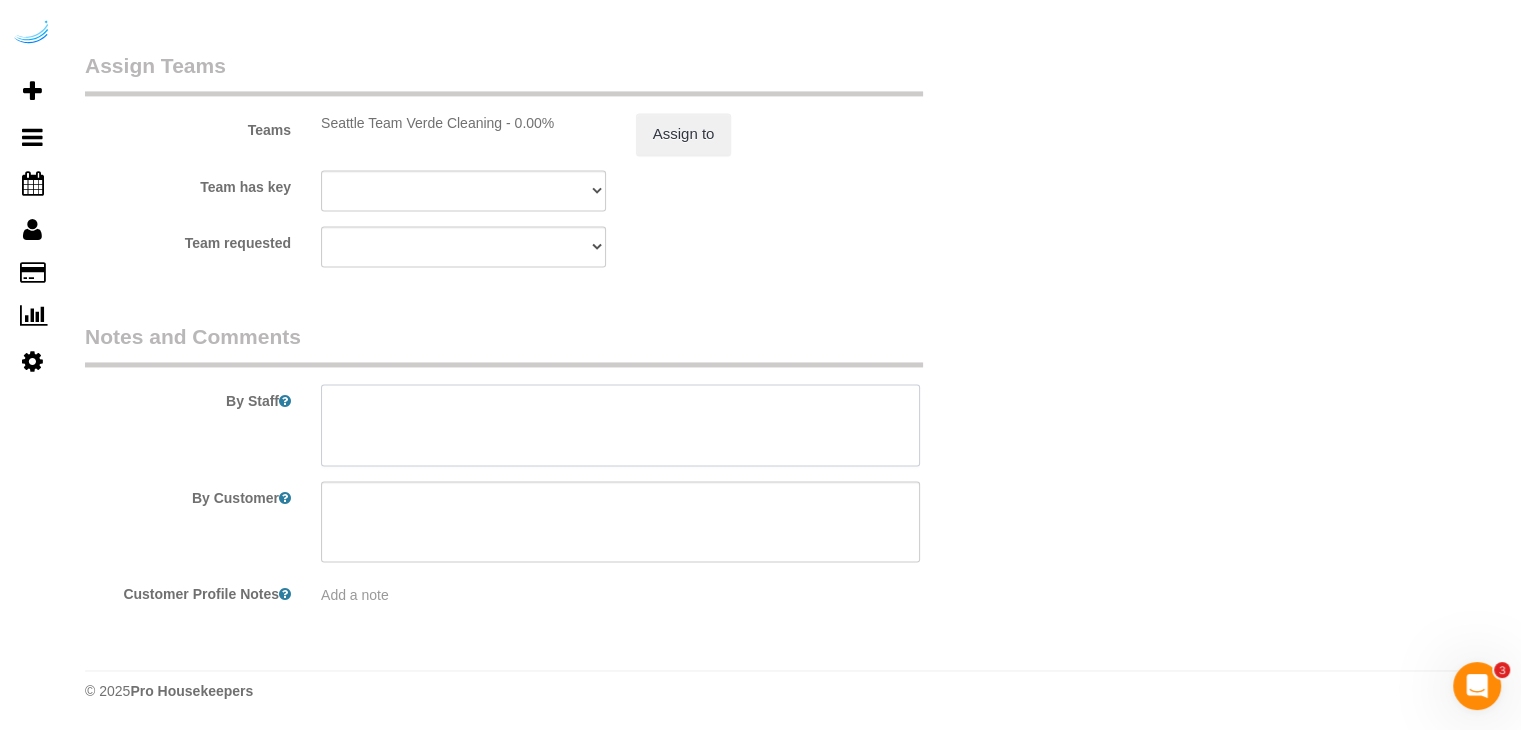 click at bounding box center [620, 425] 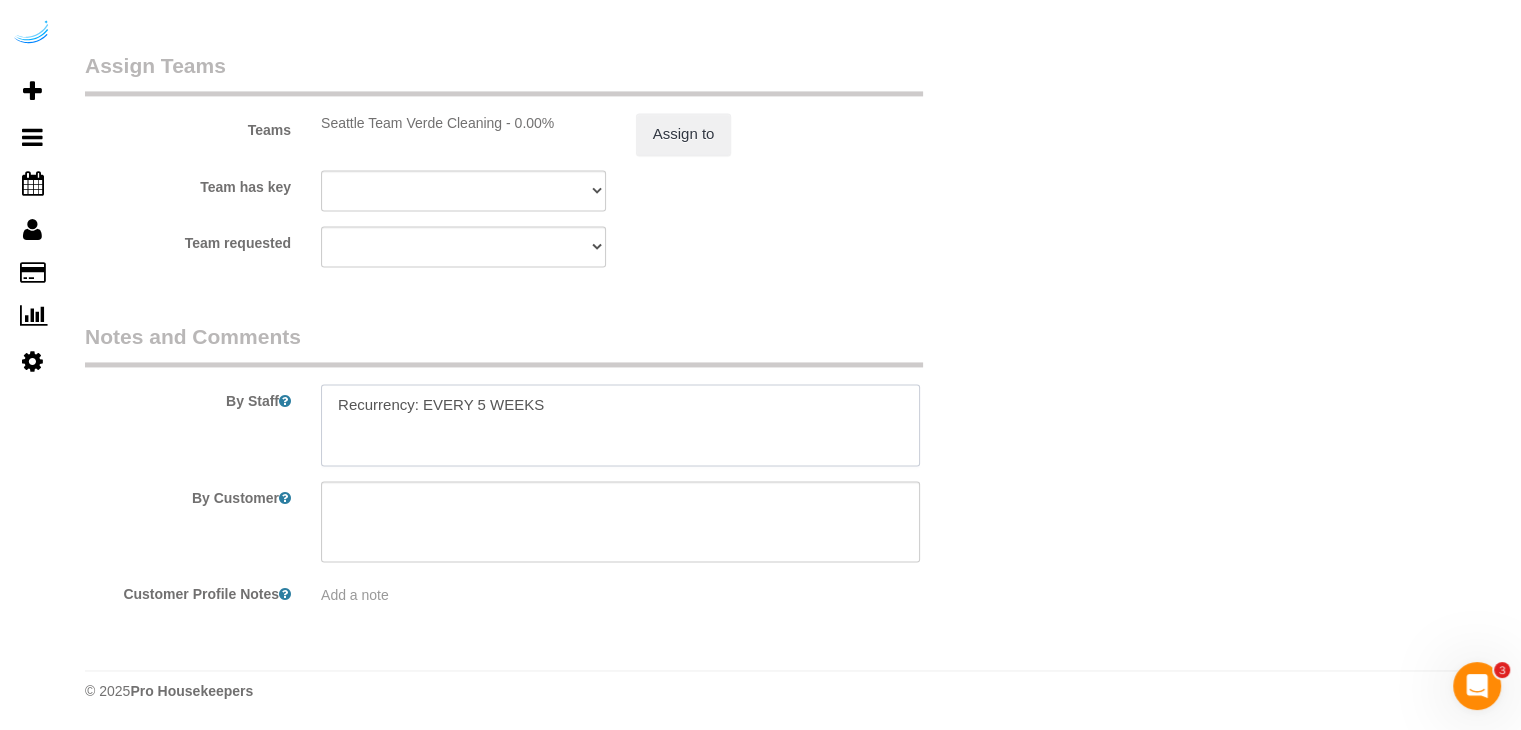 paste on "Permanent Notes:No notes from this customer.Today's Notes:*PRIORITY RESCHEDULE*
Entry Method: Someone will be home
Details:
Knock on the door
Additional Notes:
Housekeeping Notes:" 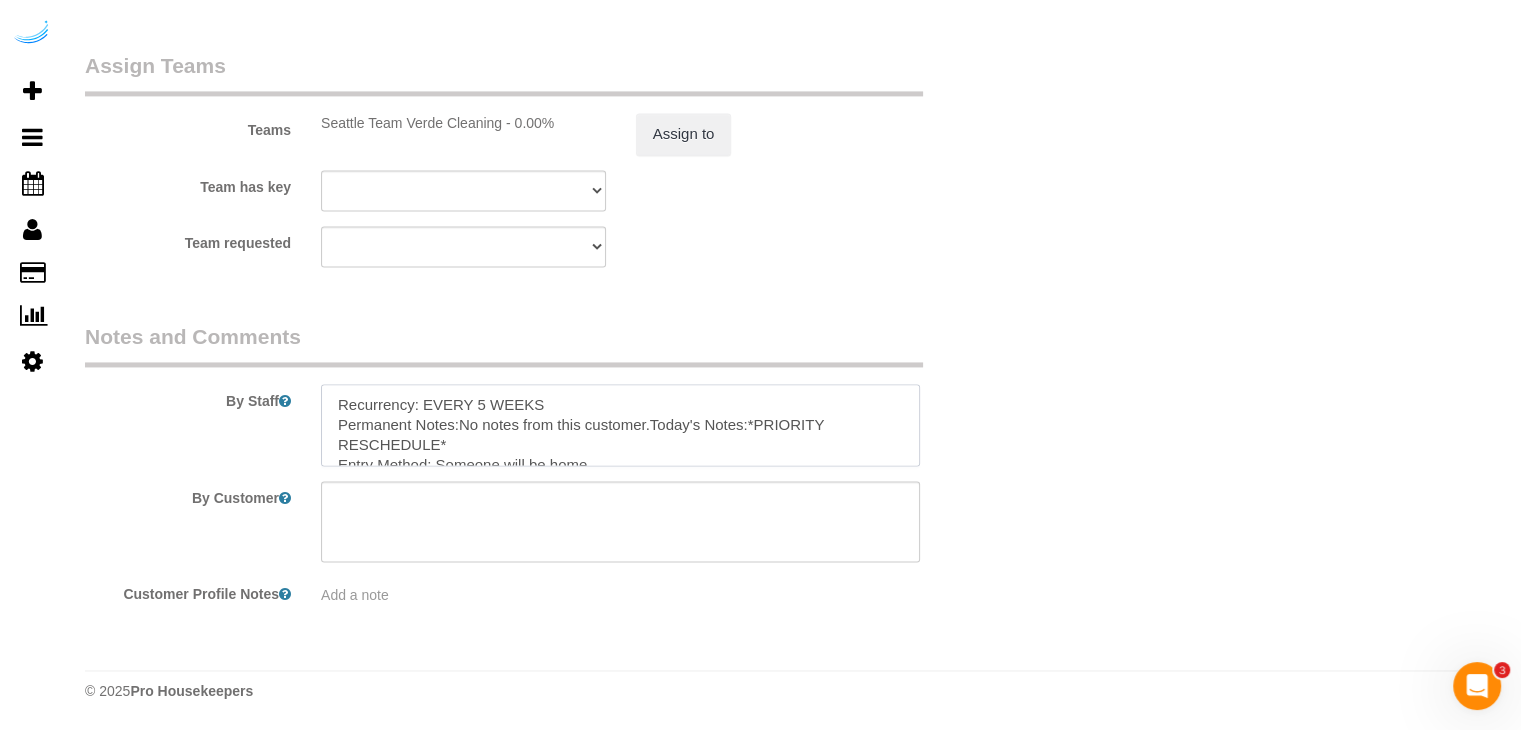 scroll, scrollTop: 128, scrollLeft: 0, axis: vertical 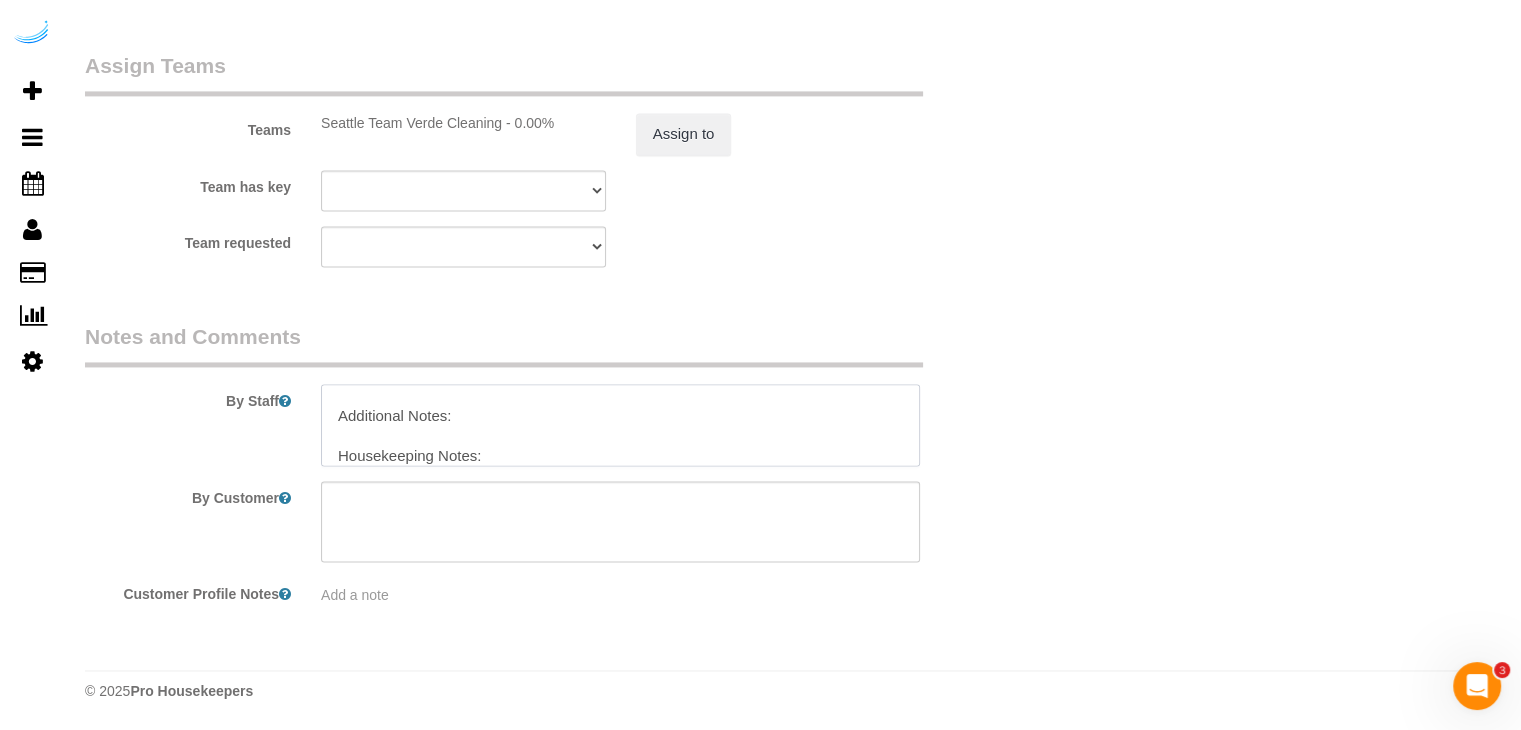 type on "Recurrency: EVERY 5 WEEKS
Permanent Notes:No notes from this customer.Today's Notes:*PRIORITY RESCHEDULE*
Entry Method: Someone will be home
Details:
Knock on the door
Additional Notes:
Housekeeping Notes:" 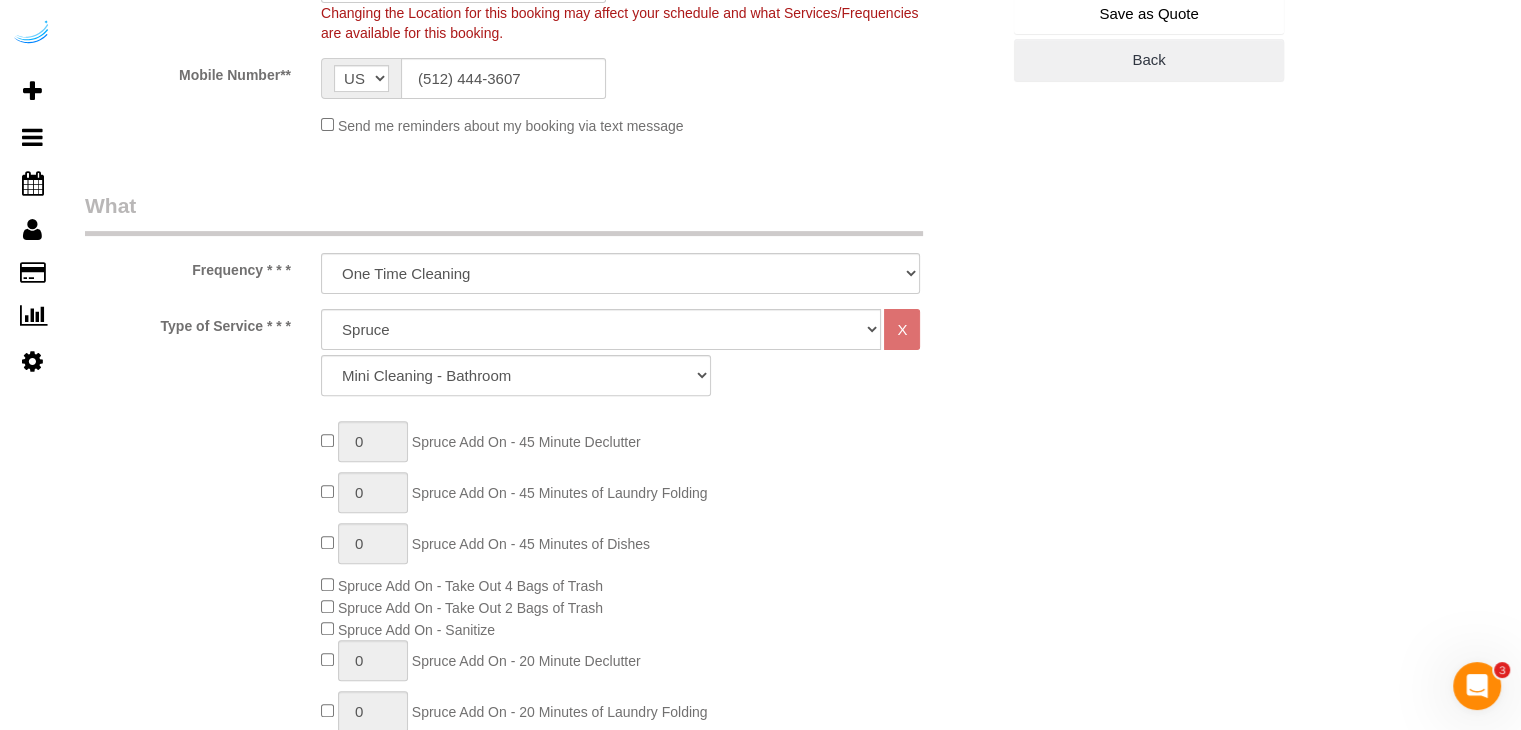 scroll, scrollTop: 0, scrollLeft: 0, axis: both 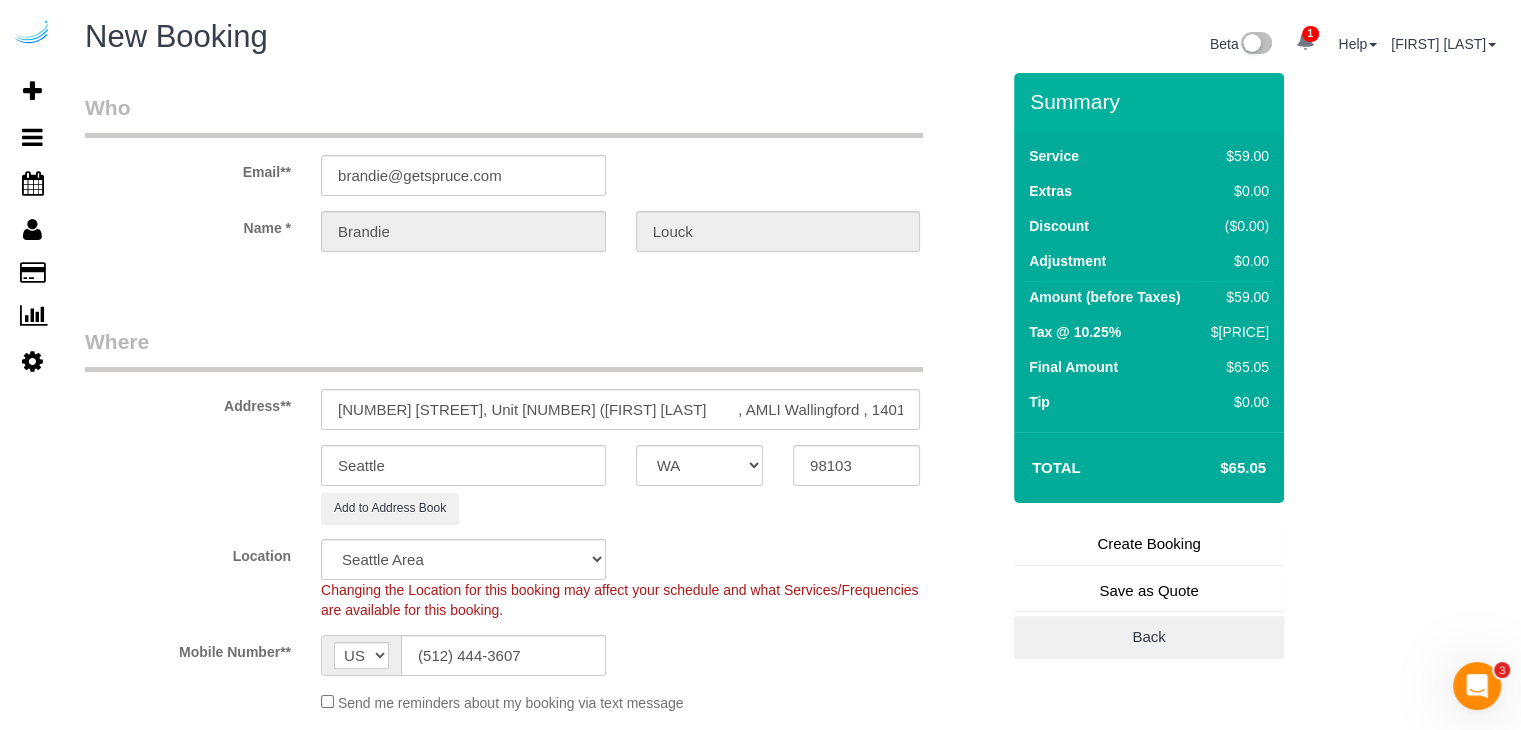 click on "Create Booking" at bounding box center (1149, 544) 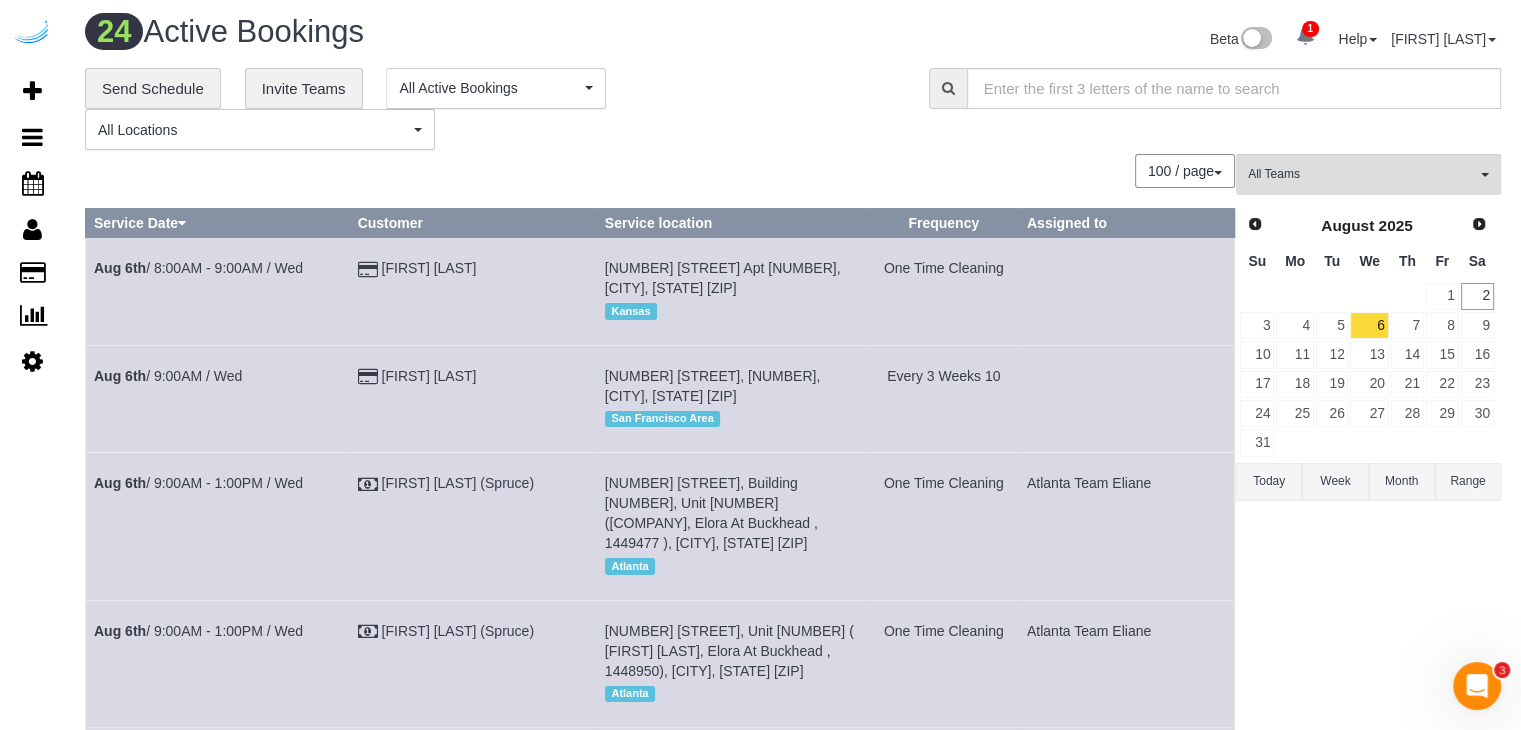 scroll, scrollTop: 0, scrollLeft: 0, axis: both 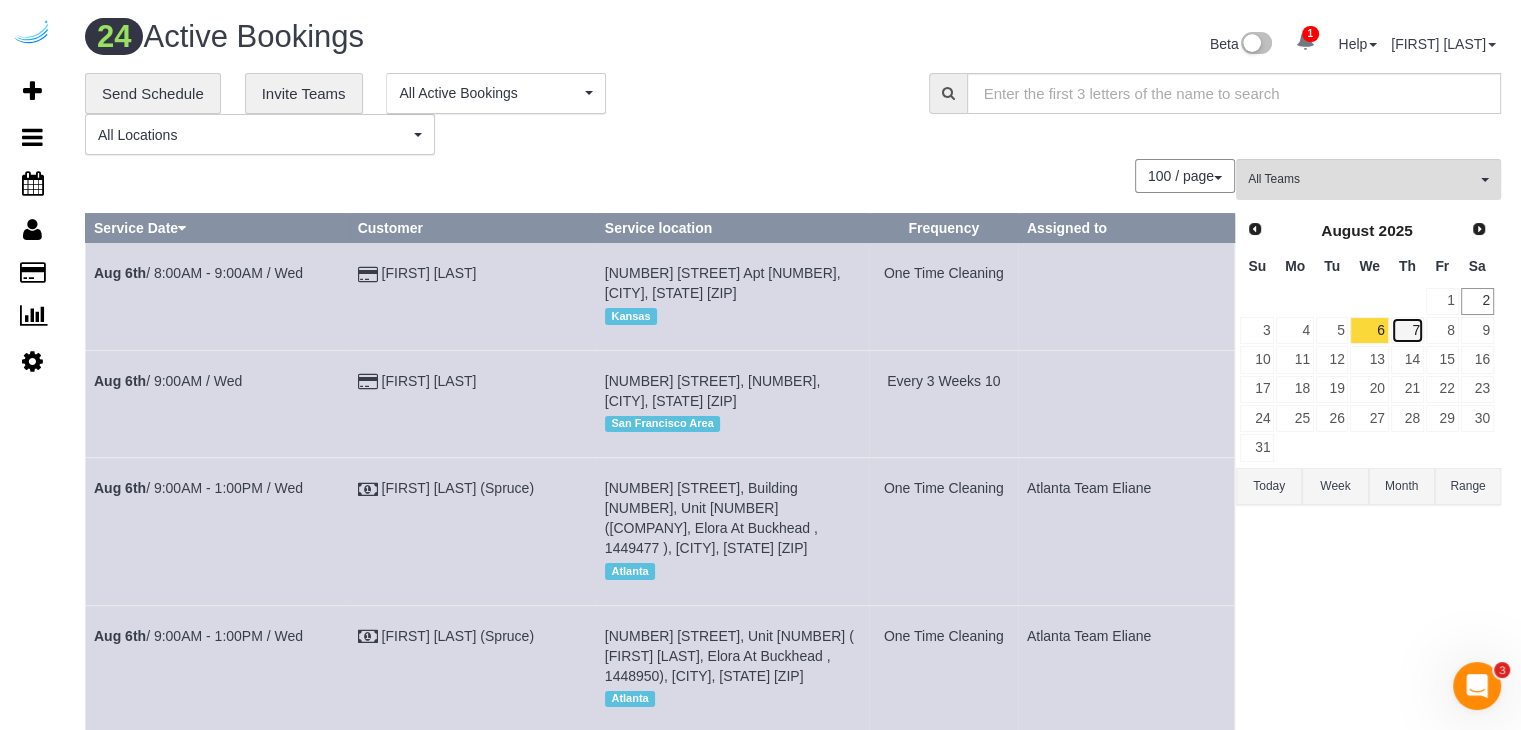 click on "7" at bounding box center (1407, 330) 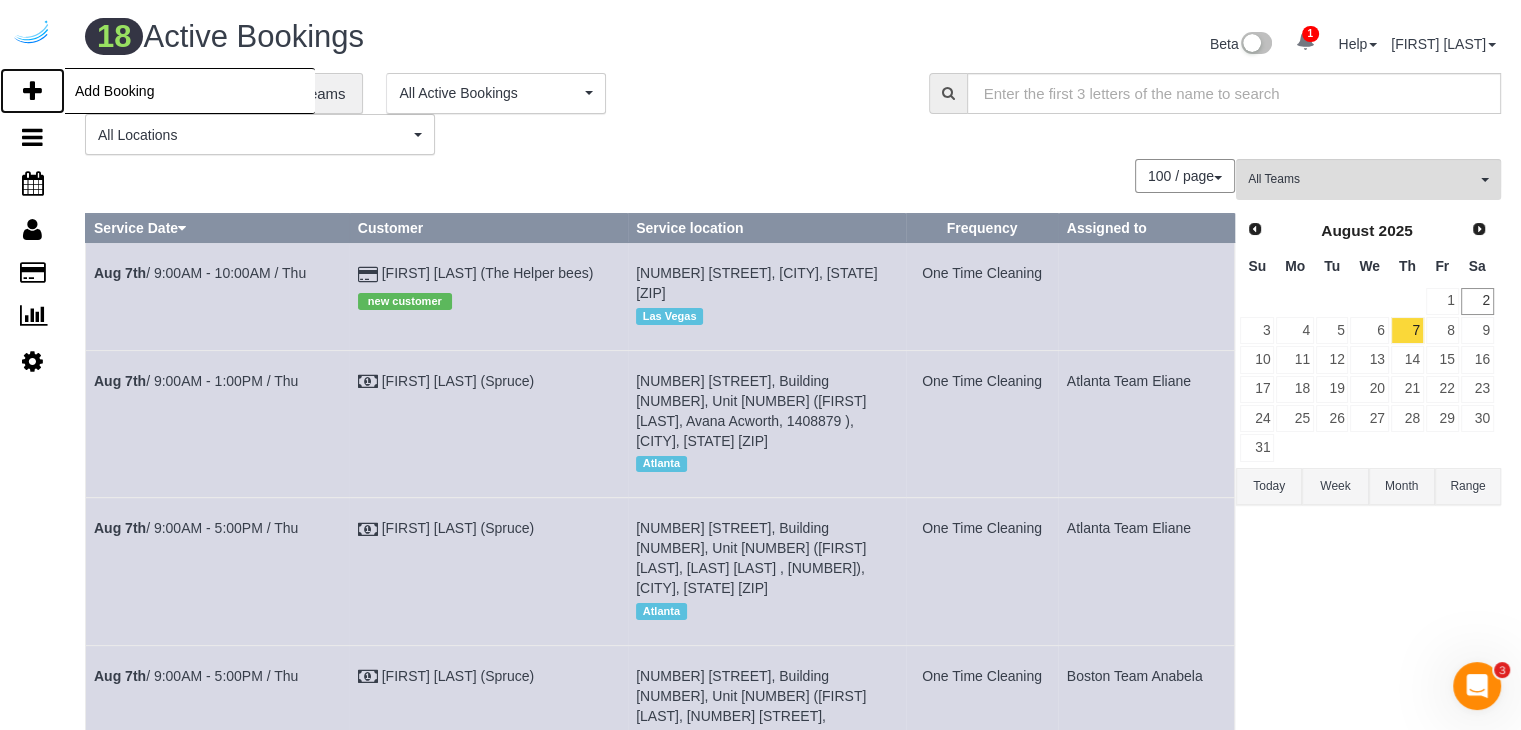 click at bounding box center (32, 91) 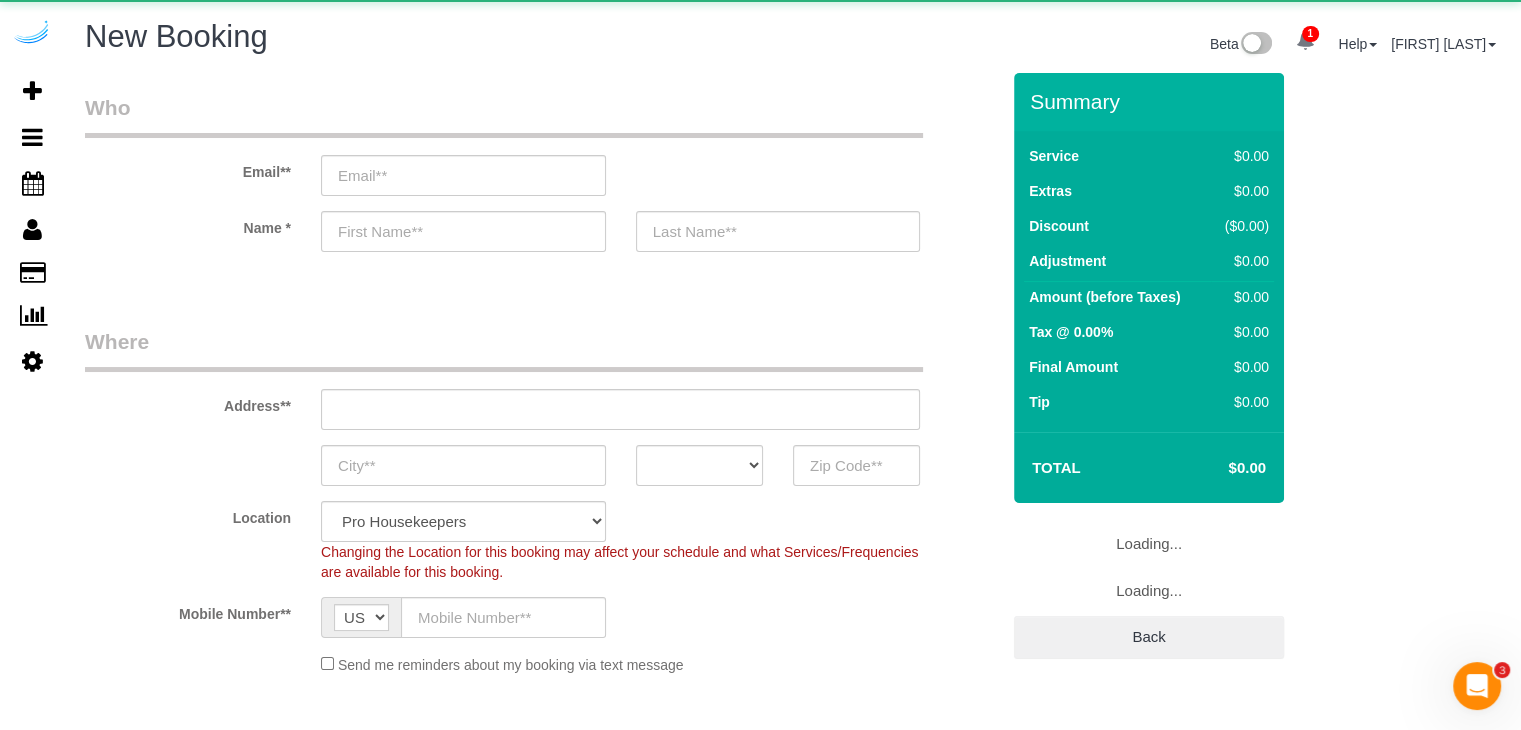 select on "4" 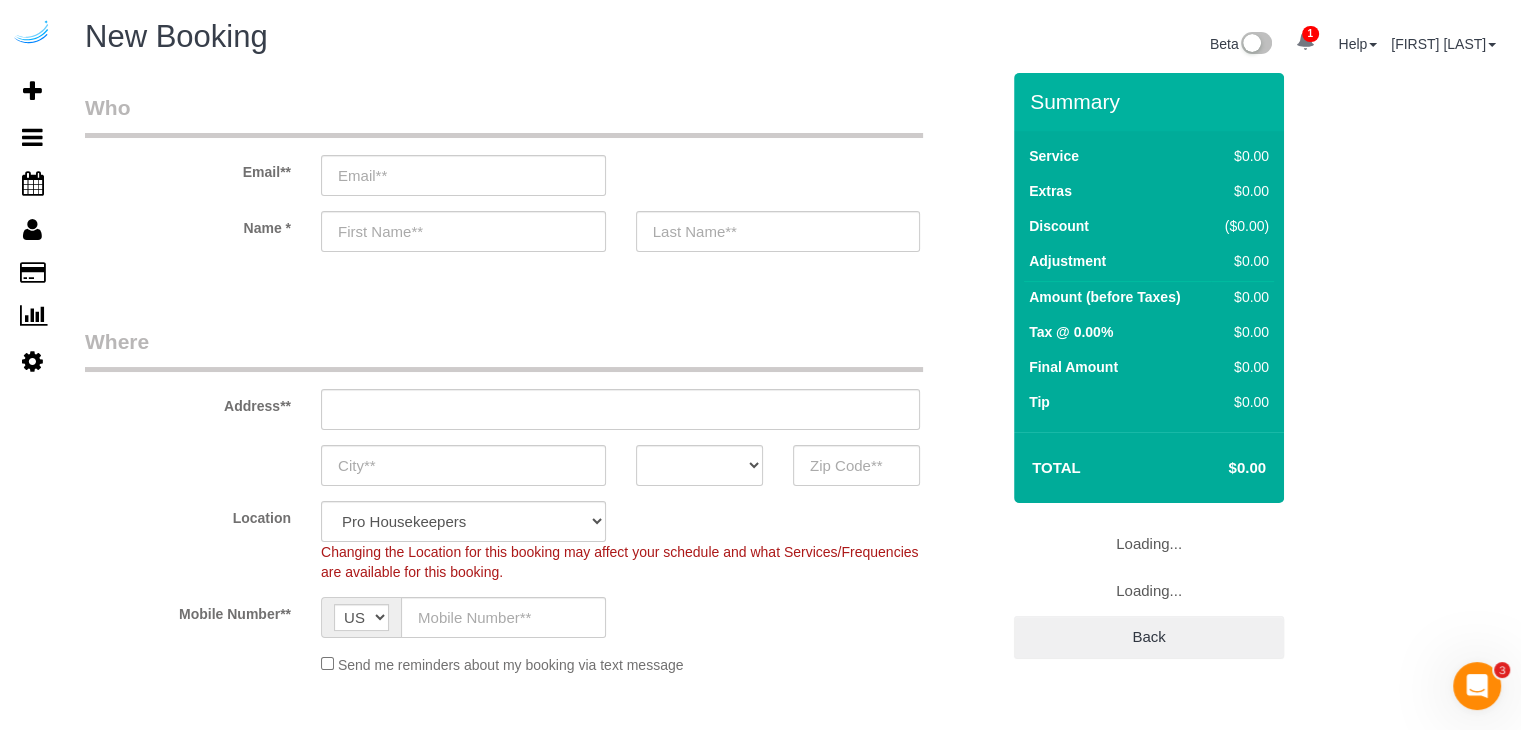select on "object:36418" 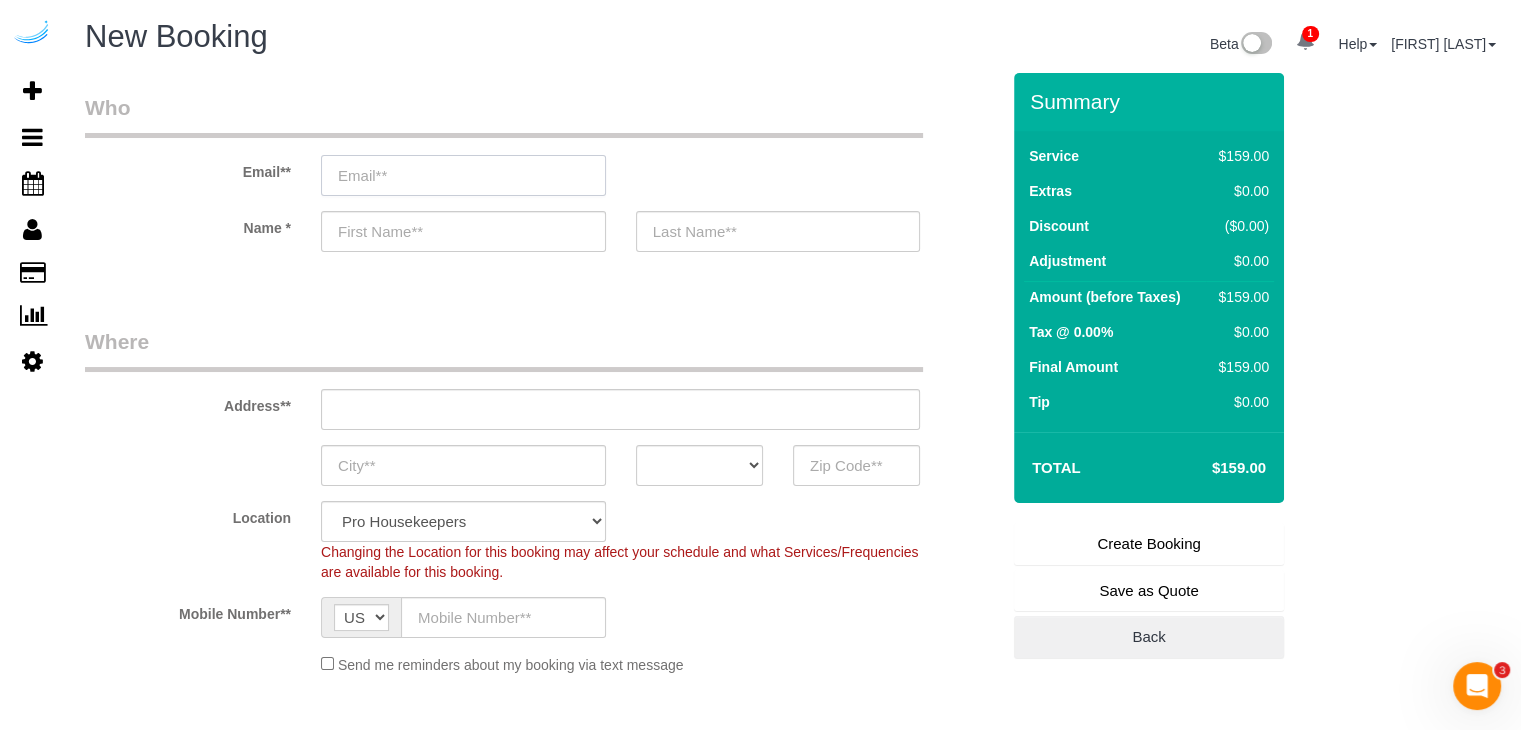 click at bounding box center [463, 175] 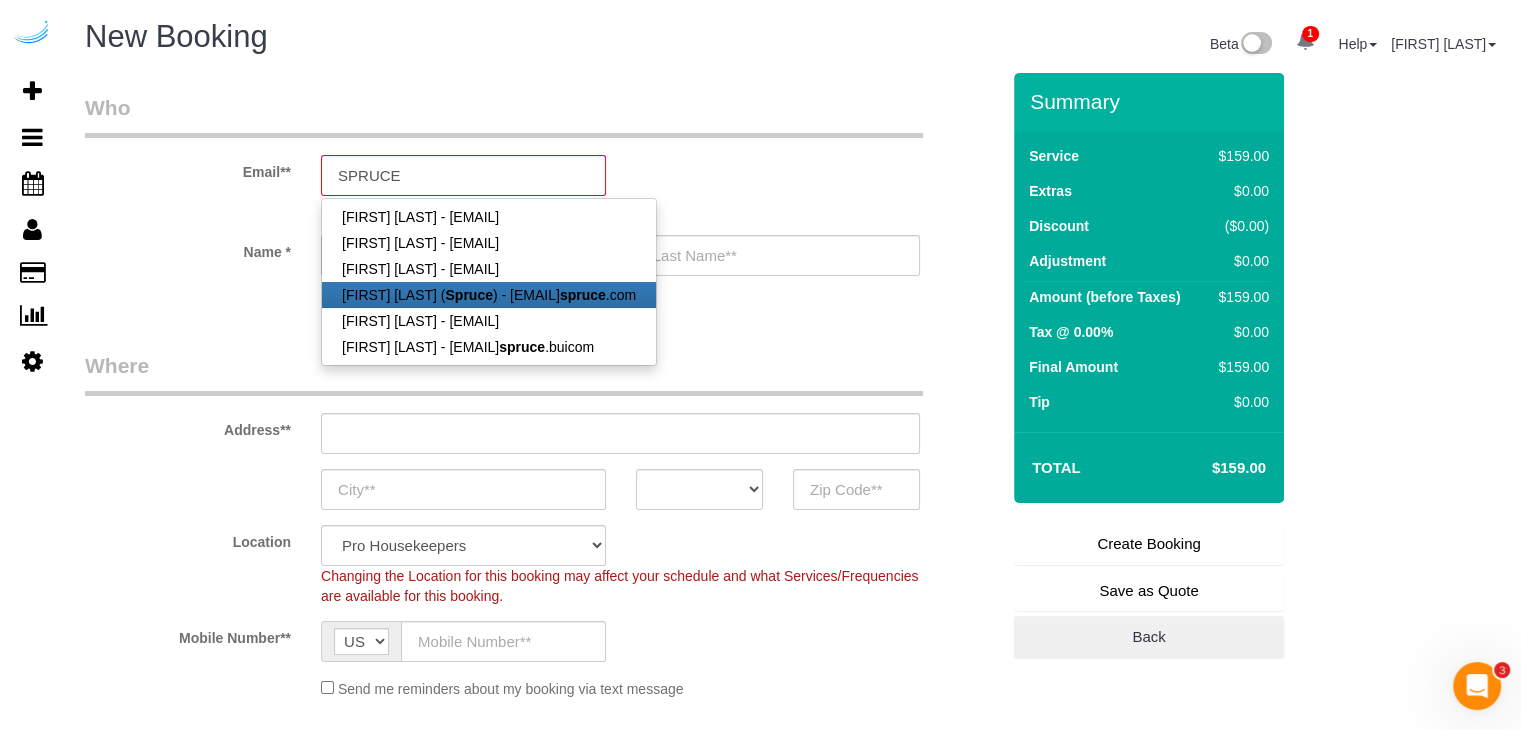 click on "[FIRST] [LAST] ([COMPANY]) - [EMAIL]" at bounding box center (489, 295) 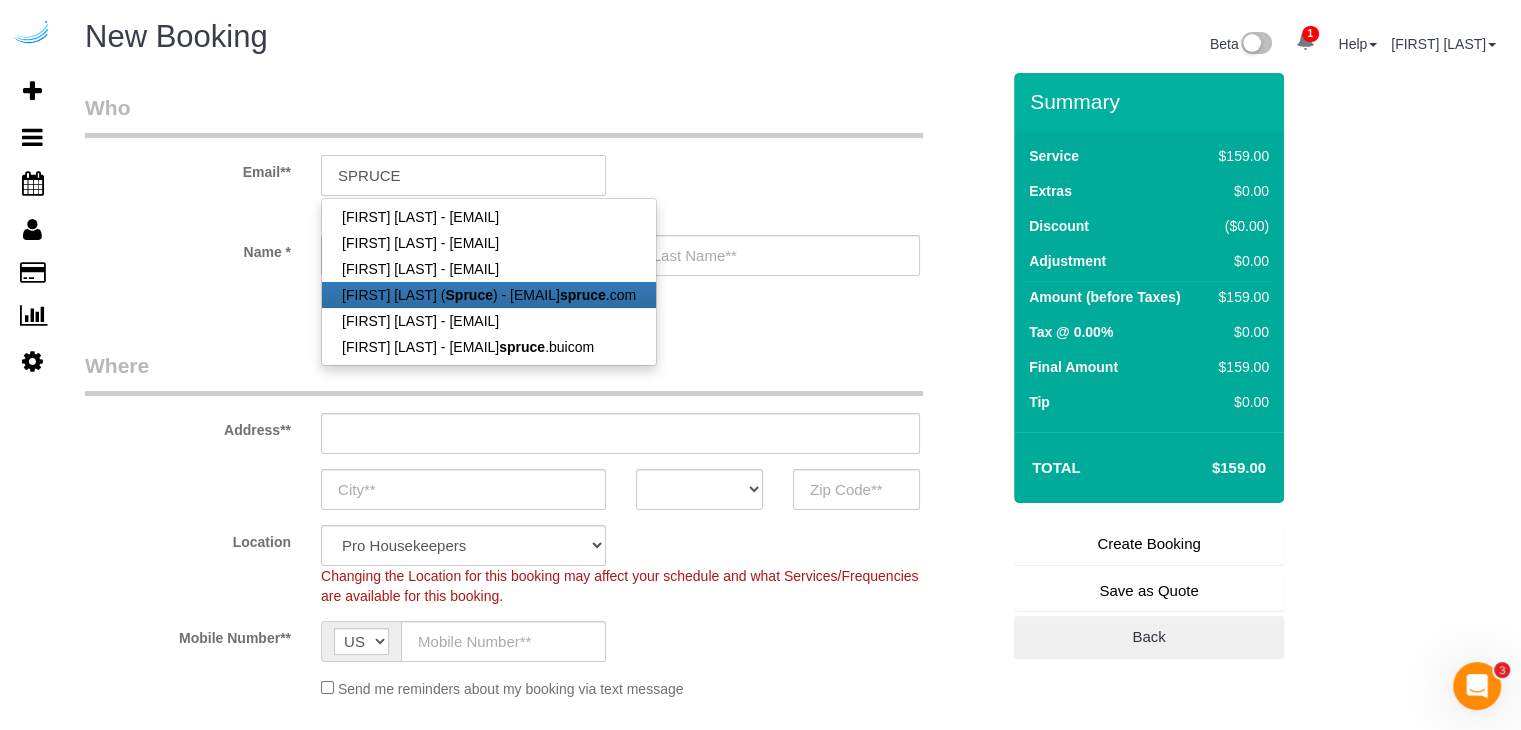 type on "brandie@getspruce.com" 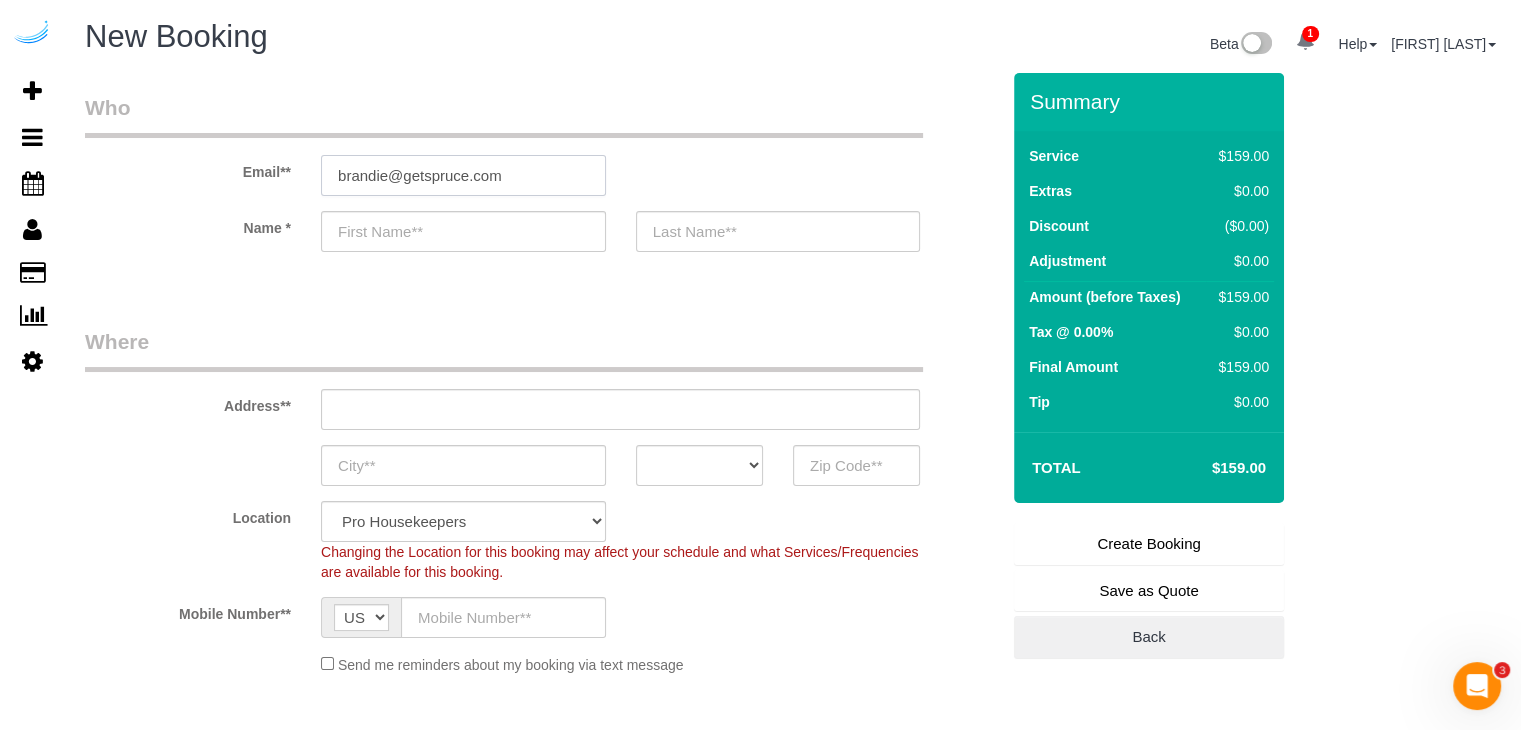 type on "Brandie" 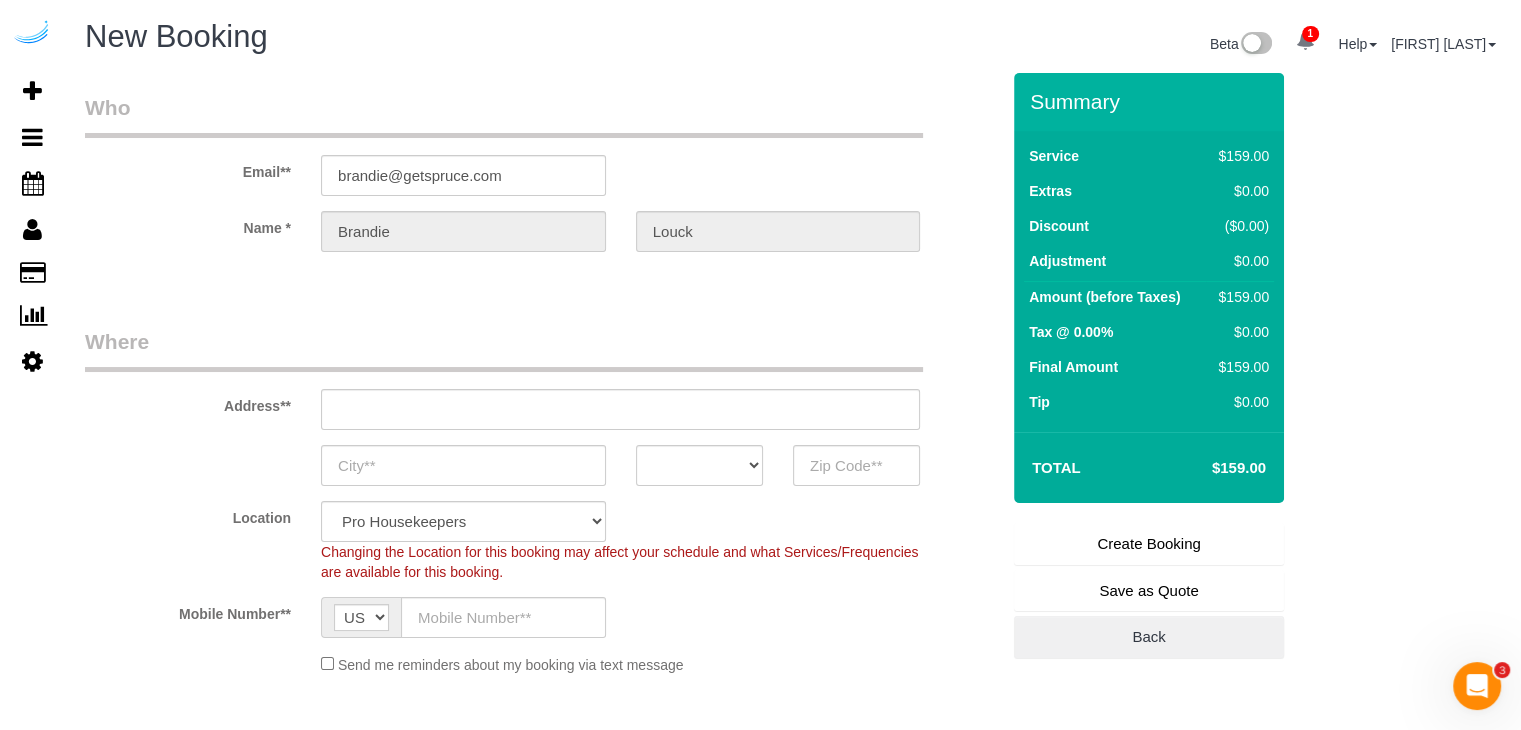 type on "3816 S Lamar Blvd" 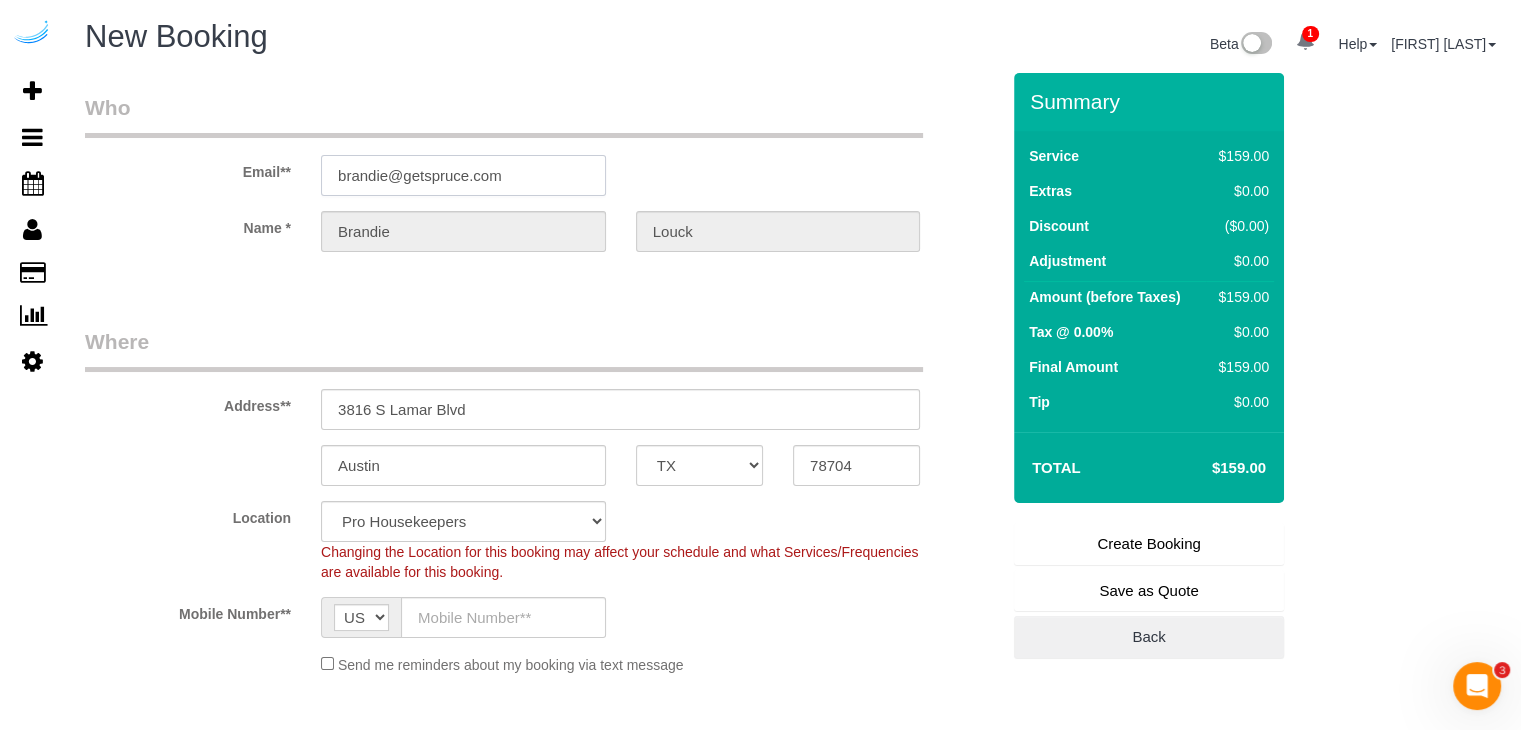 select on "9" 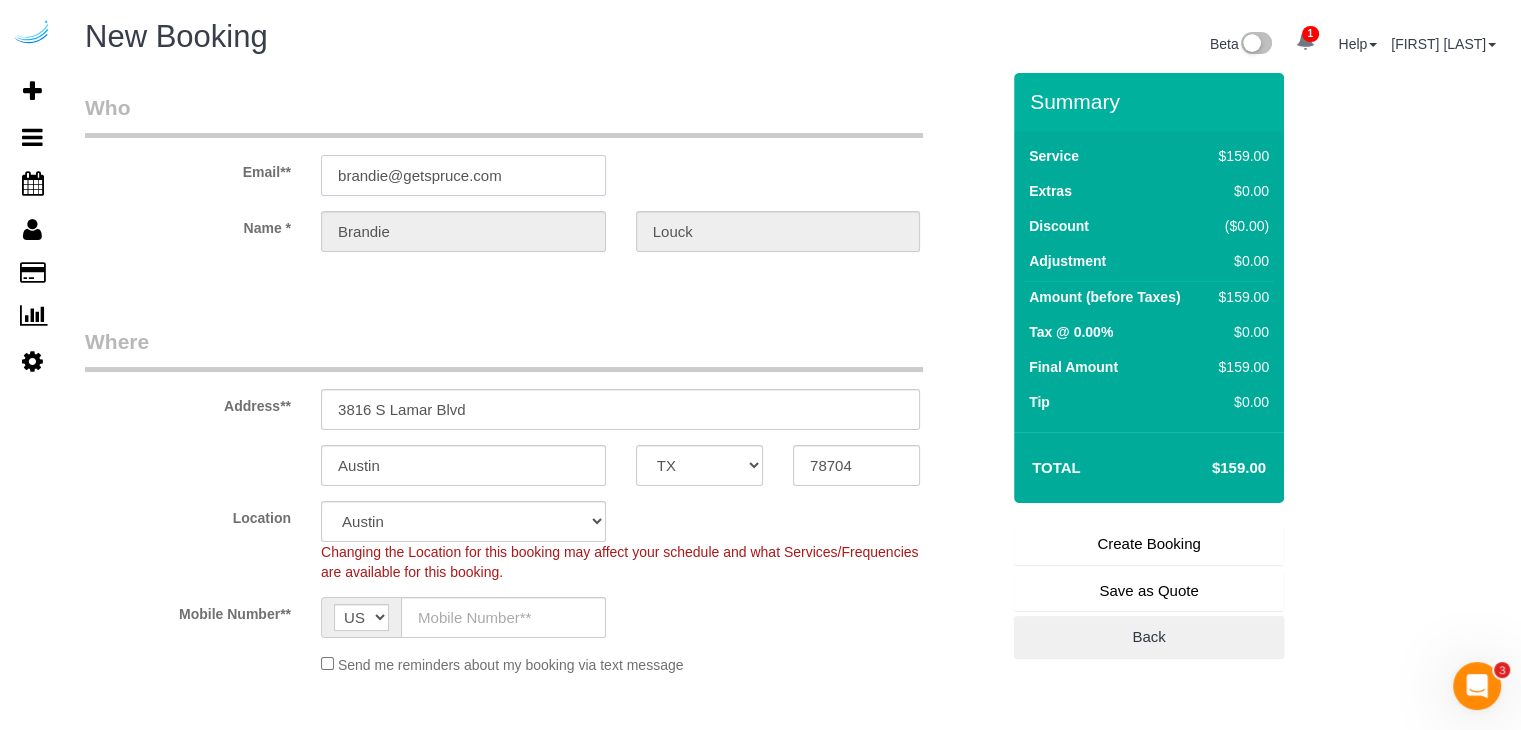 select on "object:36457" 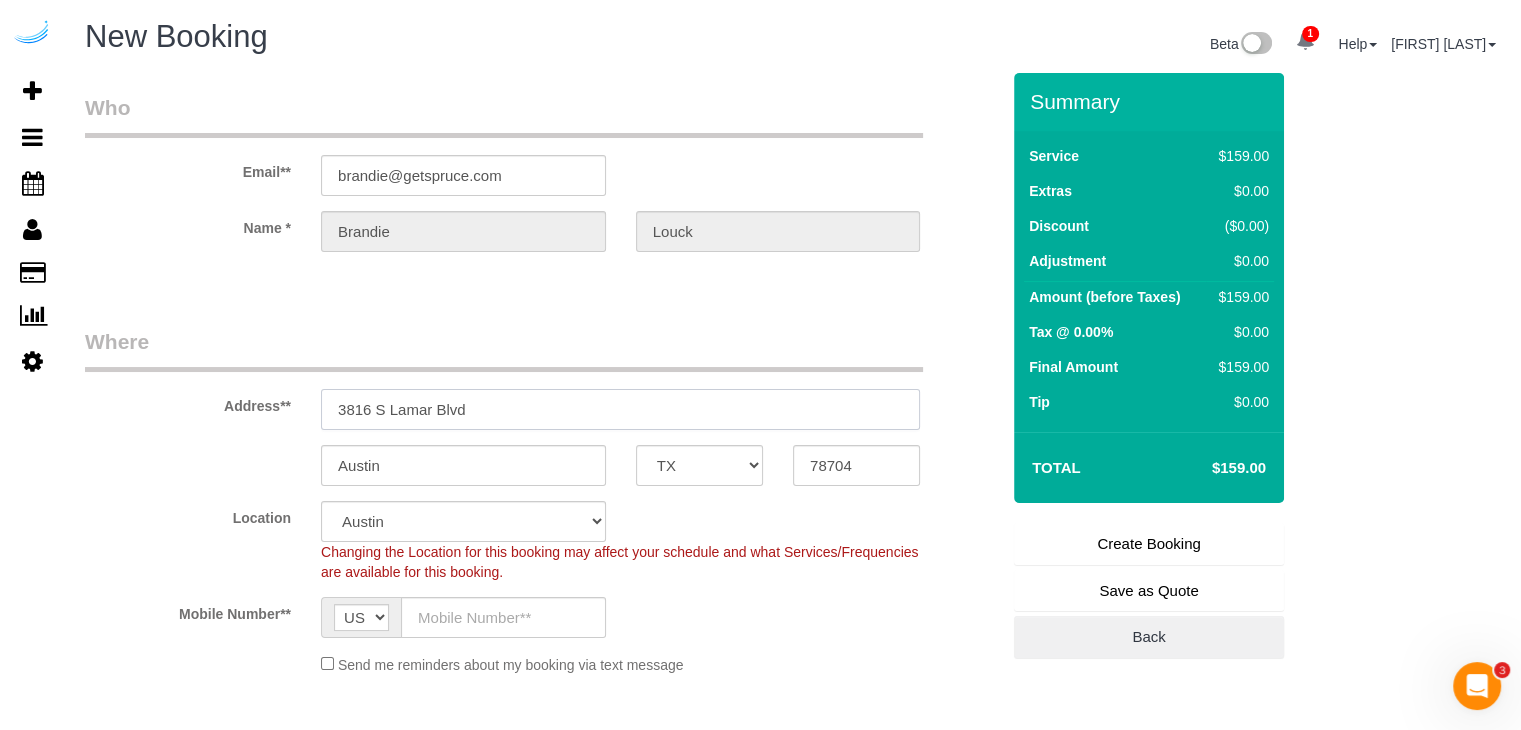 click on "3816 S Lamar Blvd" at bounding box center (620, 409) 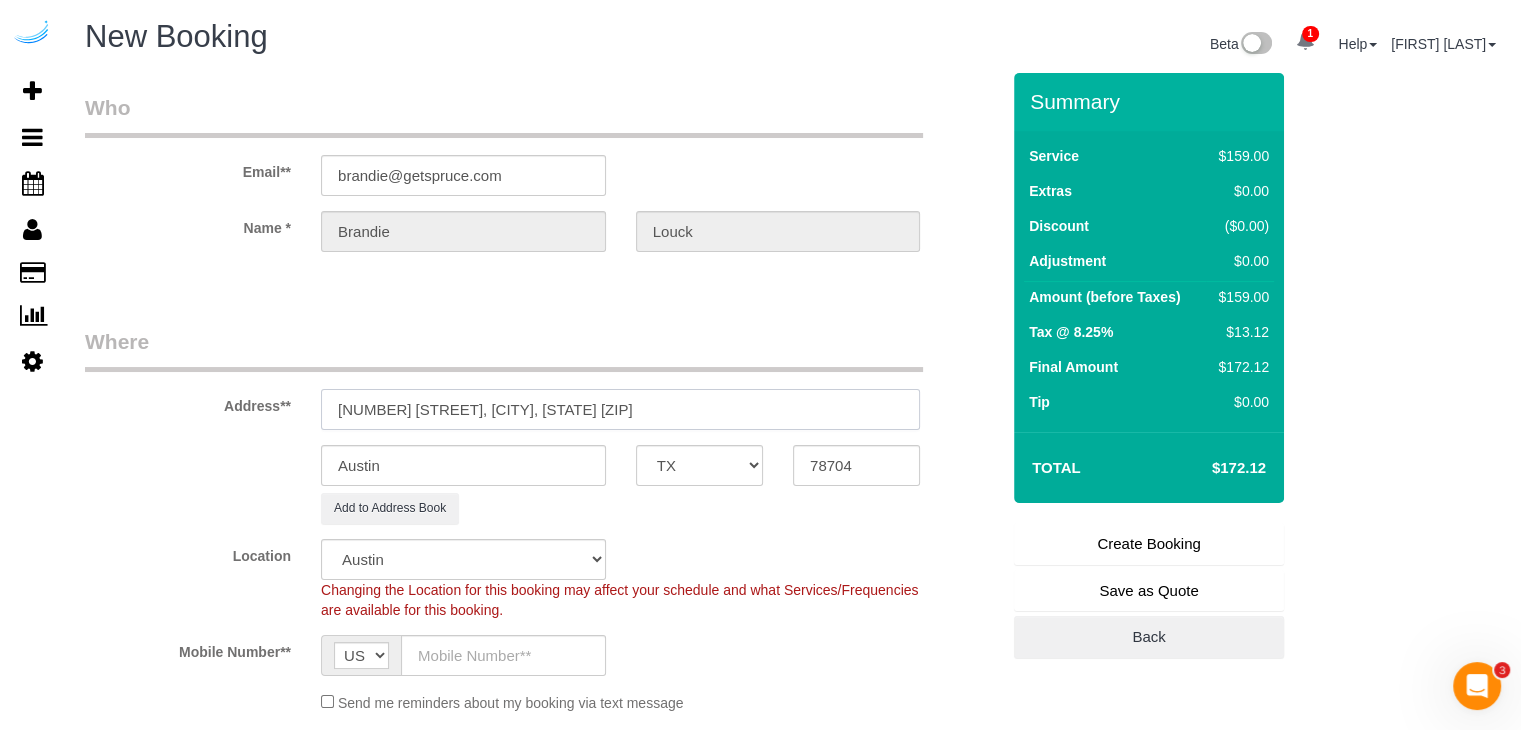 drag, startPoint x: 606, startPoint y: 413, endPoint x: 627, endPoint y: 413, distance: 21 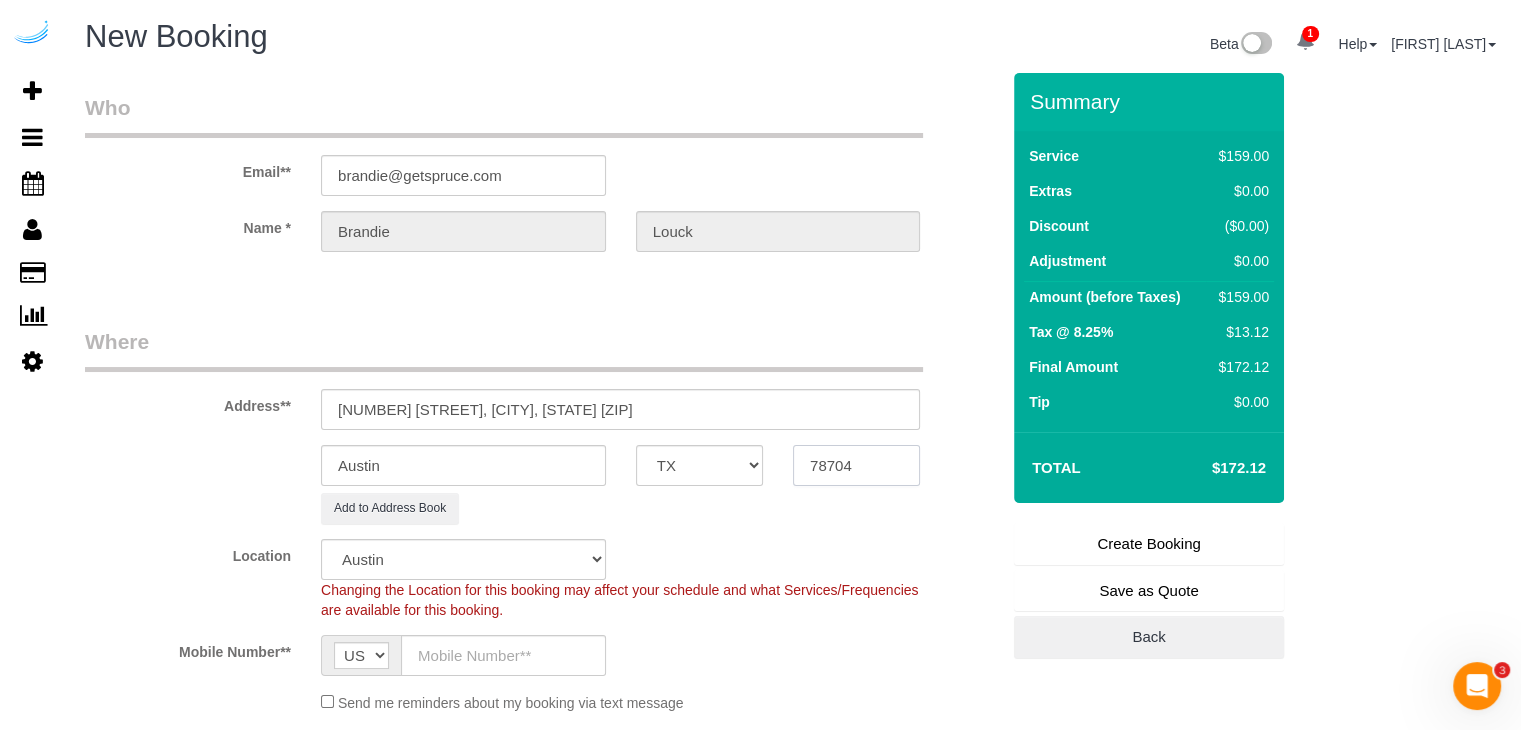 click on "78704" at bounding box center [856, 465] 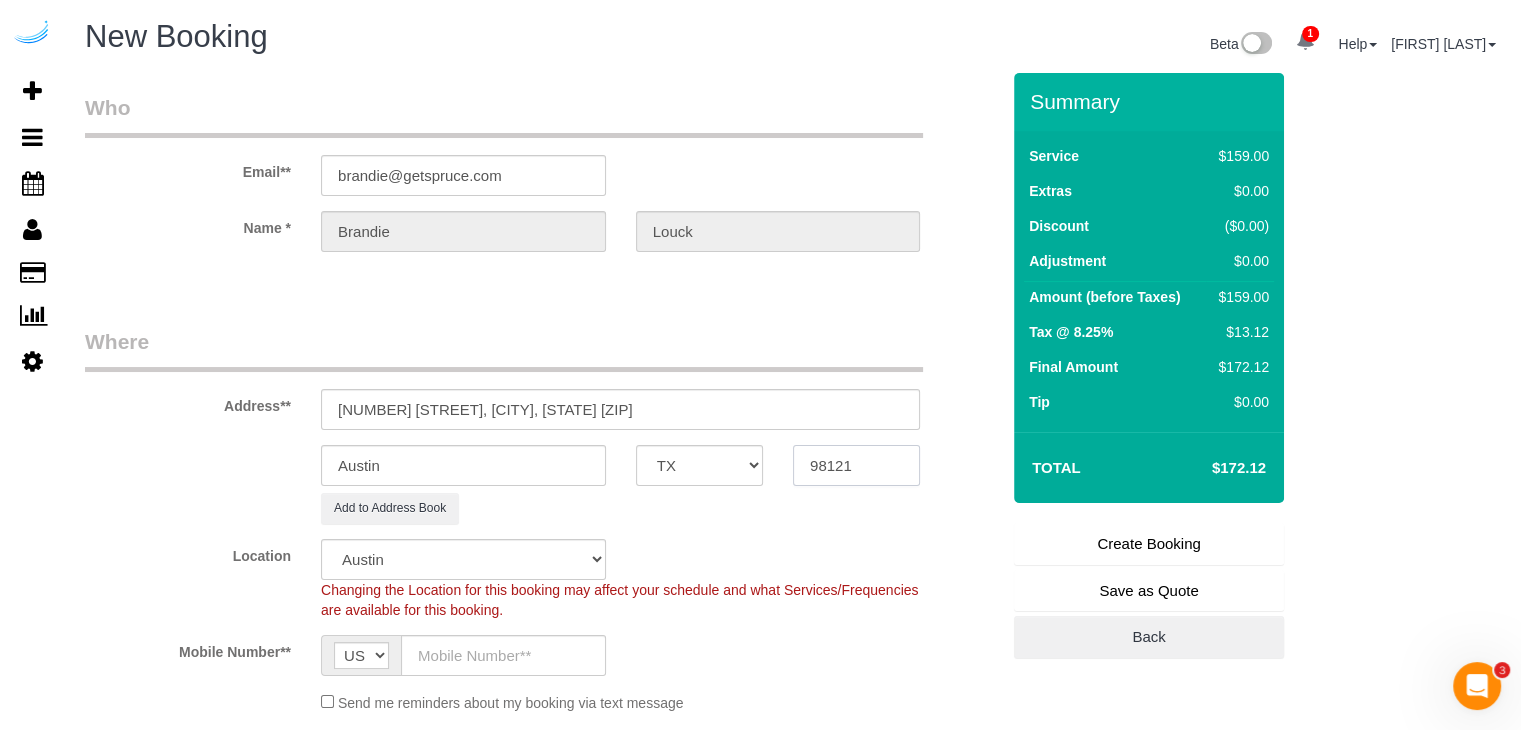 type on "98121" 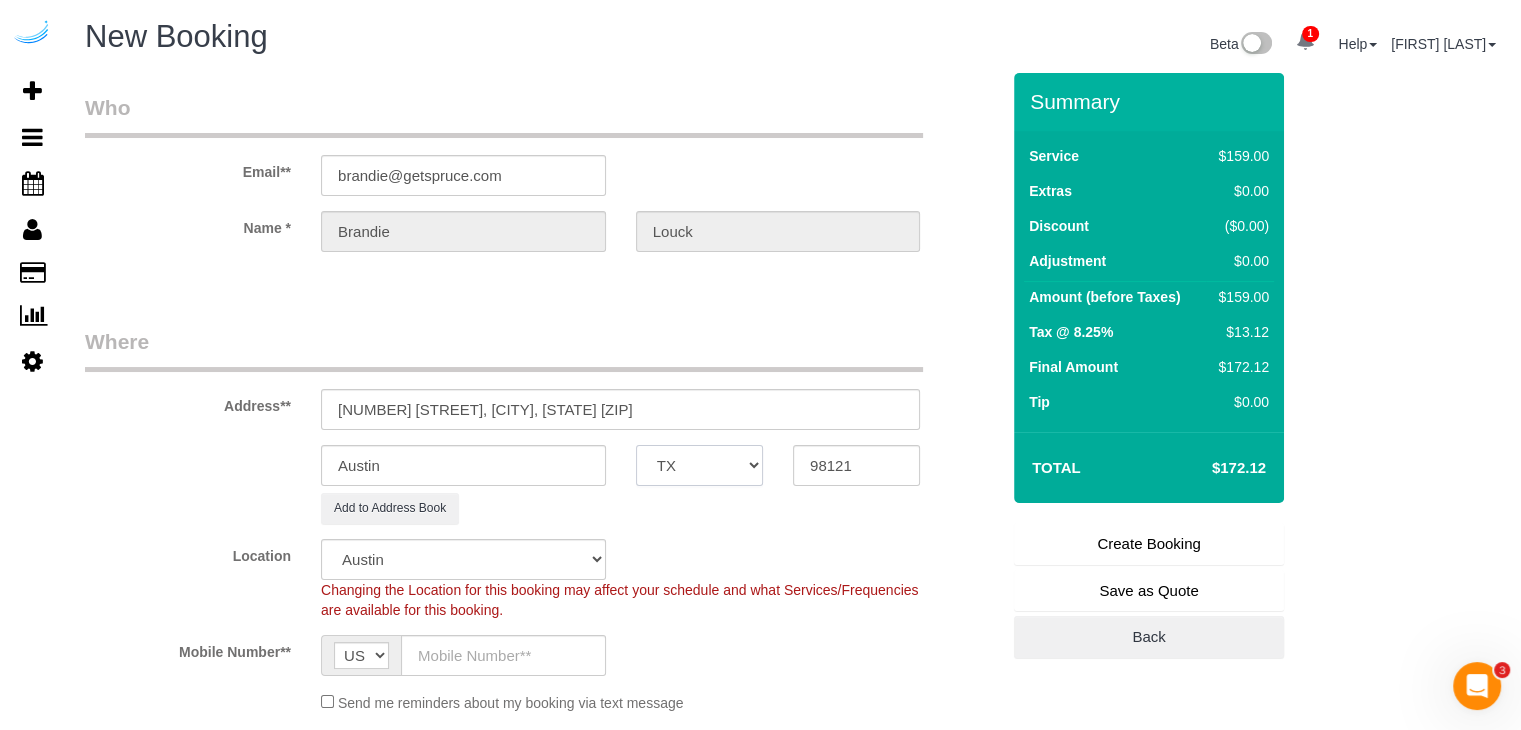 click on "AK
AL
AR
AZ
CA
CO
CT
DC
DE
FL
GA
HI
IA
ID
IL
IN
KS
KY
LA
MA
MD
ME
MI
MN
MO
MS
MT
NC
ND
NE
NH
NJ
NM
NV
NY
OH
OK
OR
PA
RI
SC
SD
TN
TX
UT
VA
VT
WA
WI
WV
WY" at bounding box center (699, 465) 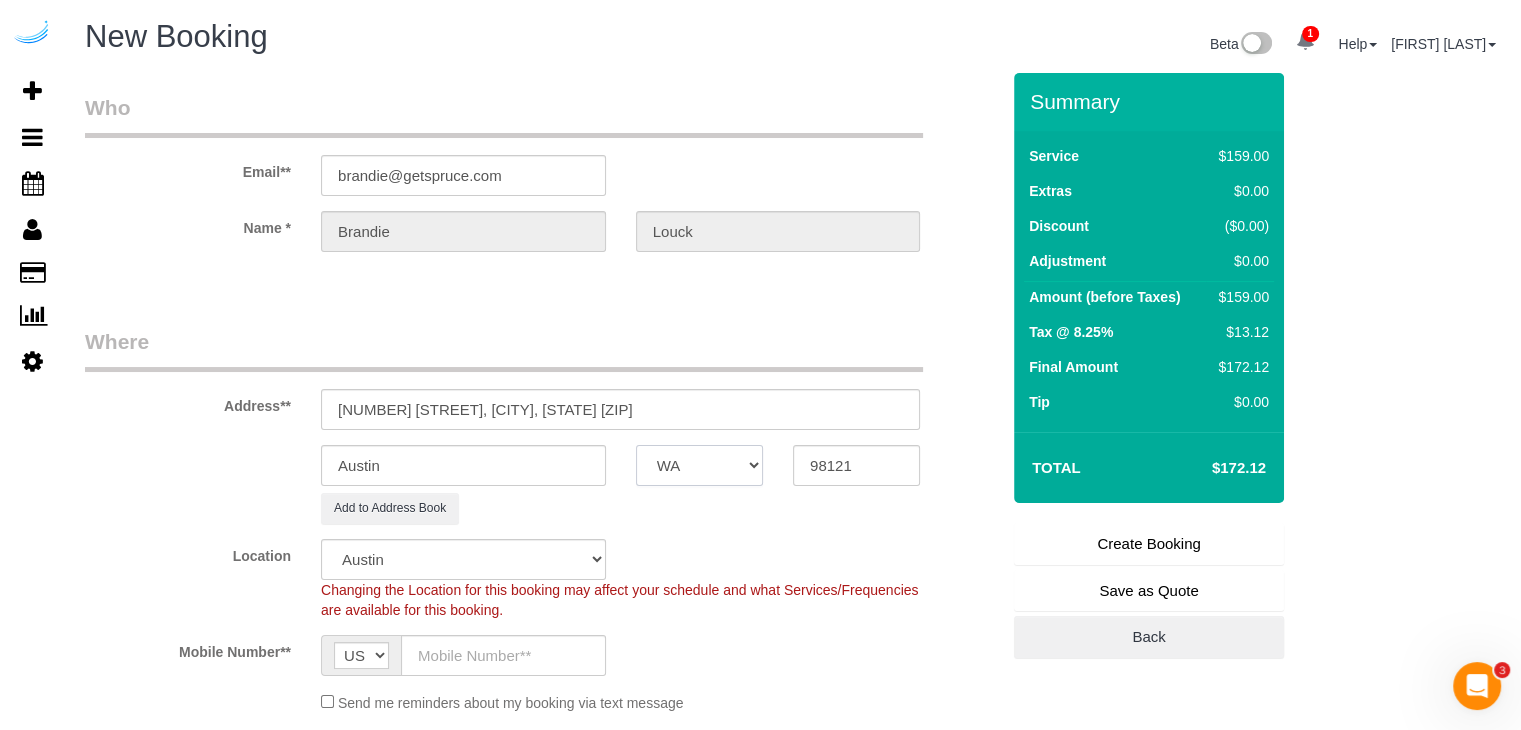 drag, startPoint x: 736, startPoint y: 464, endPoint x: 661, endPoint y: 468, distance: 75.10659 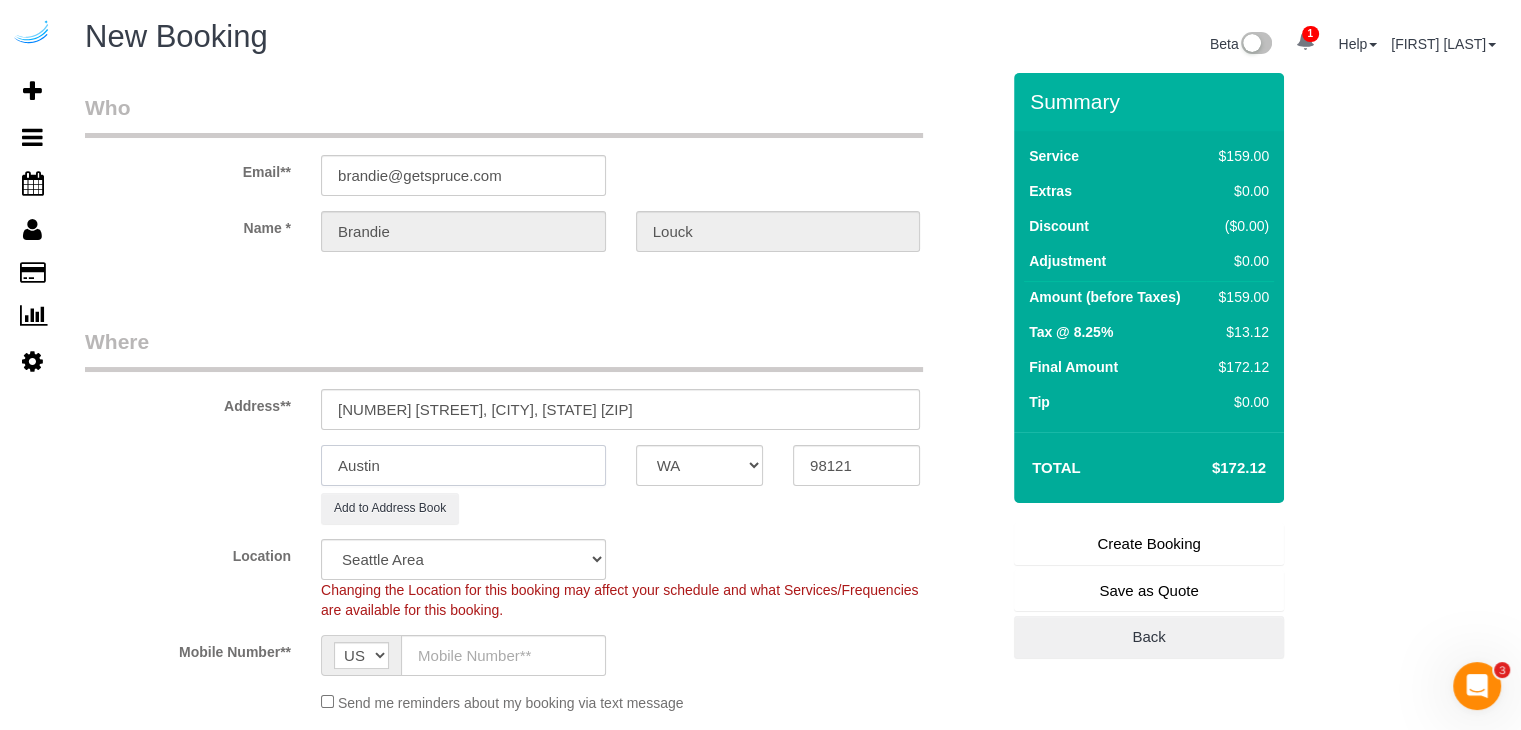 click on "Austin" at bounding box center [463, 465] 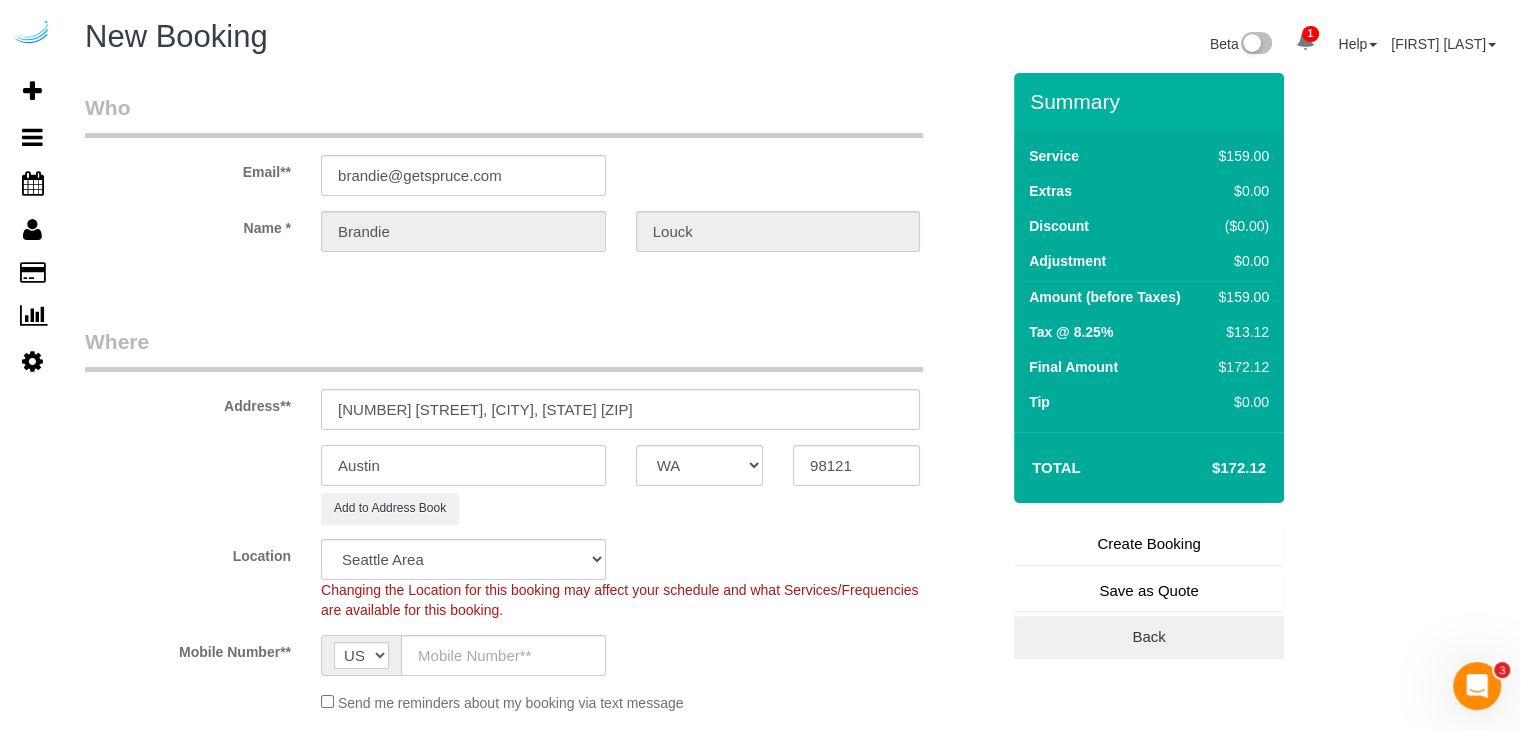 select on "object:36509" 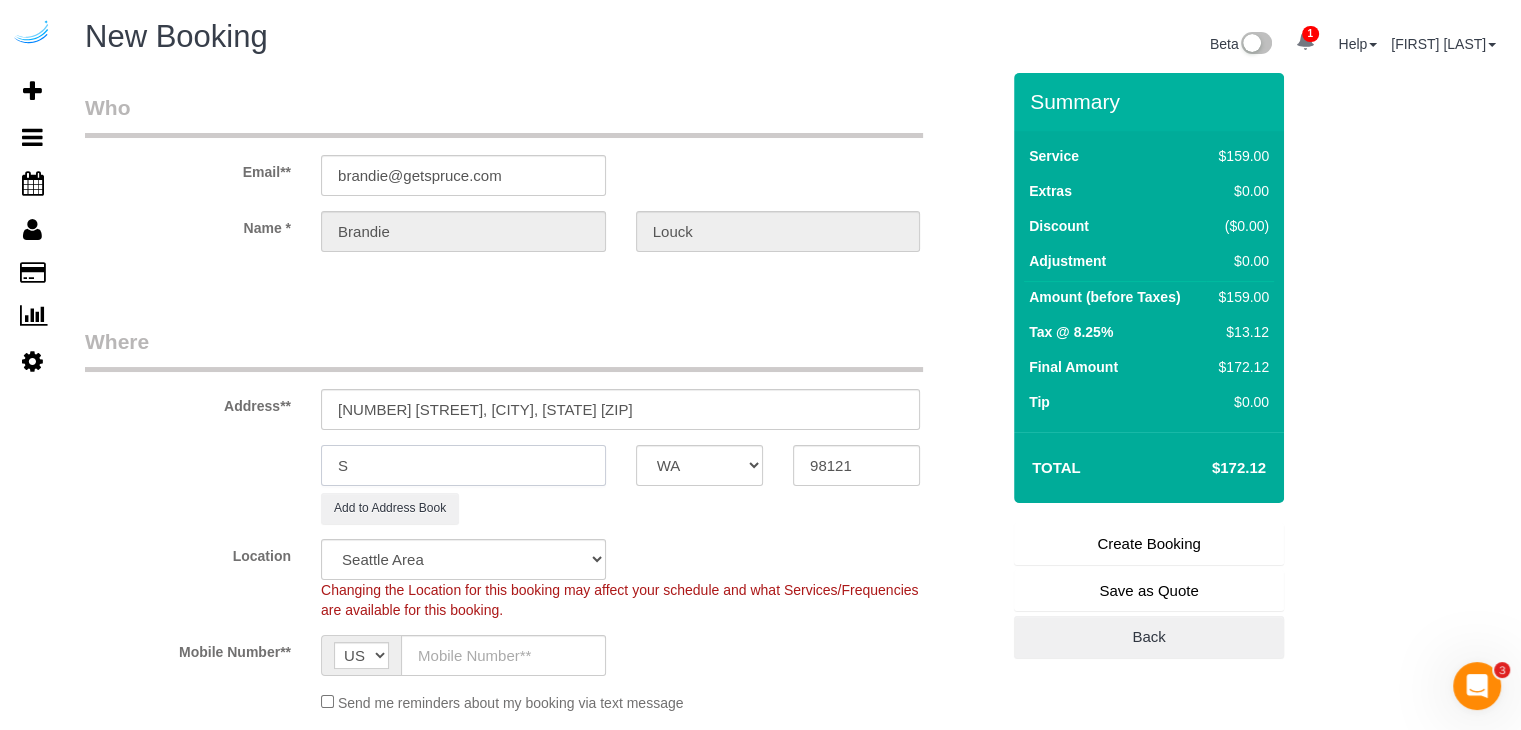 select on "228" 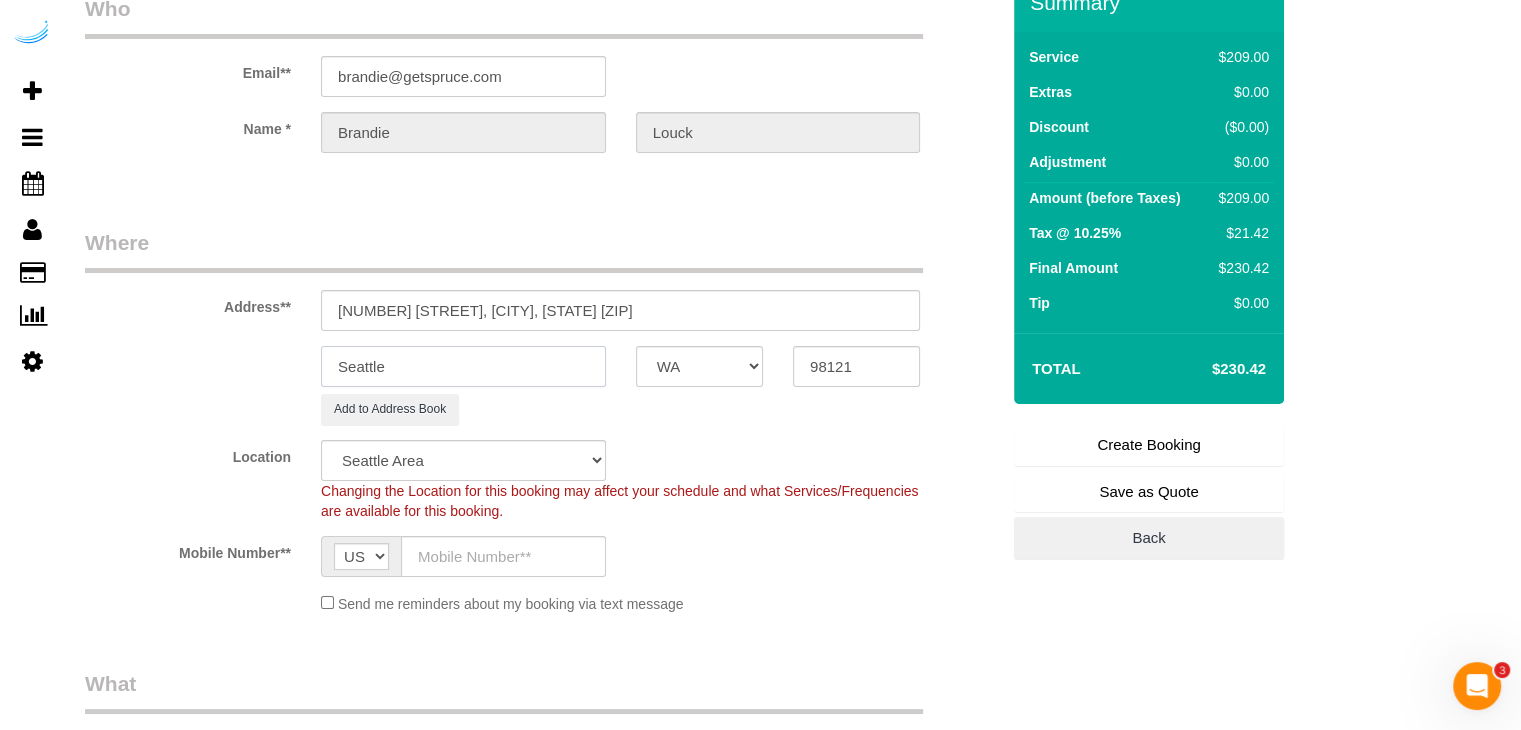 scroll, scrollTop: 300, scrollLeft: 0, axis: vertical 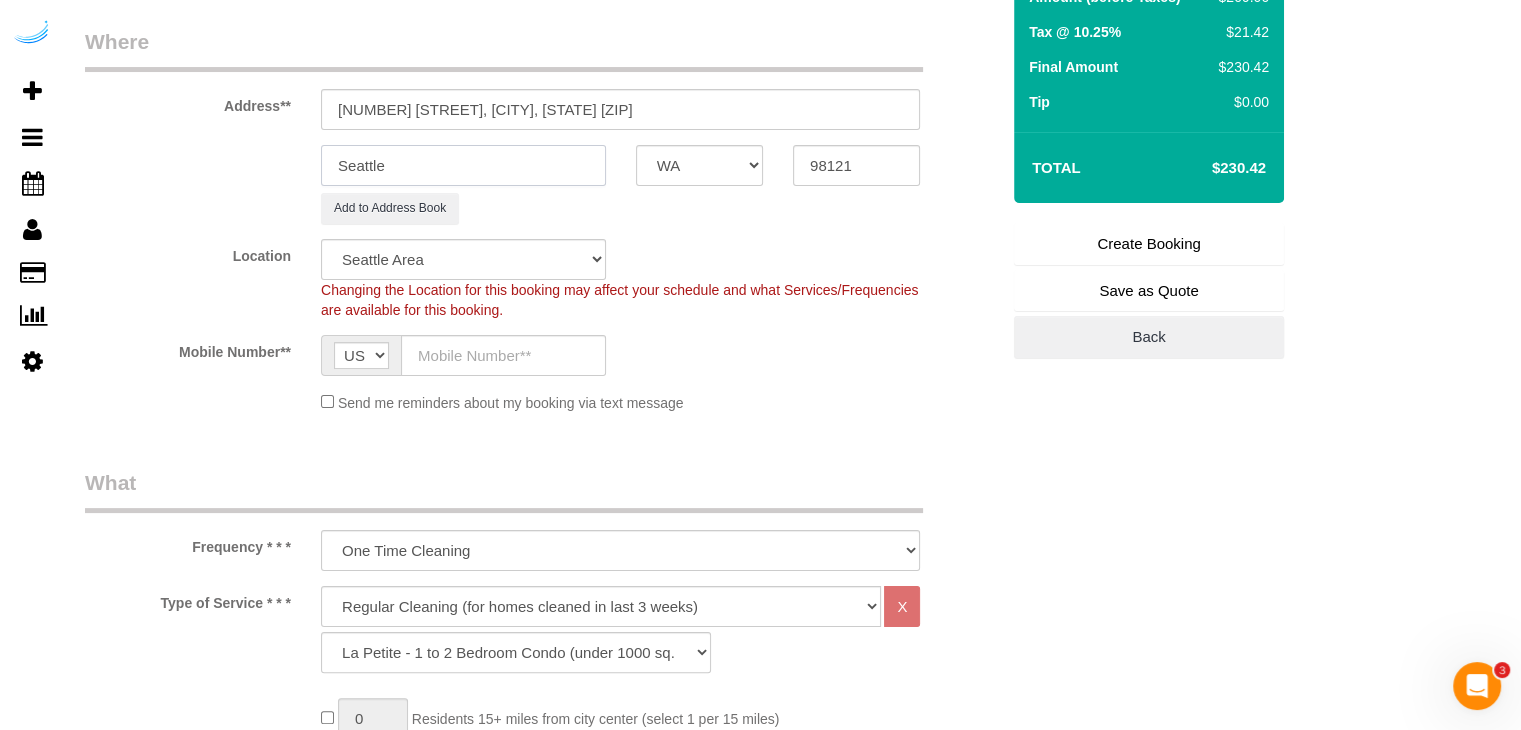 type on "Seattle" 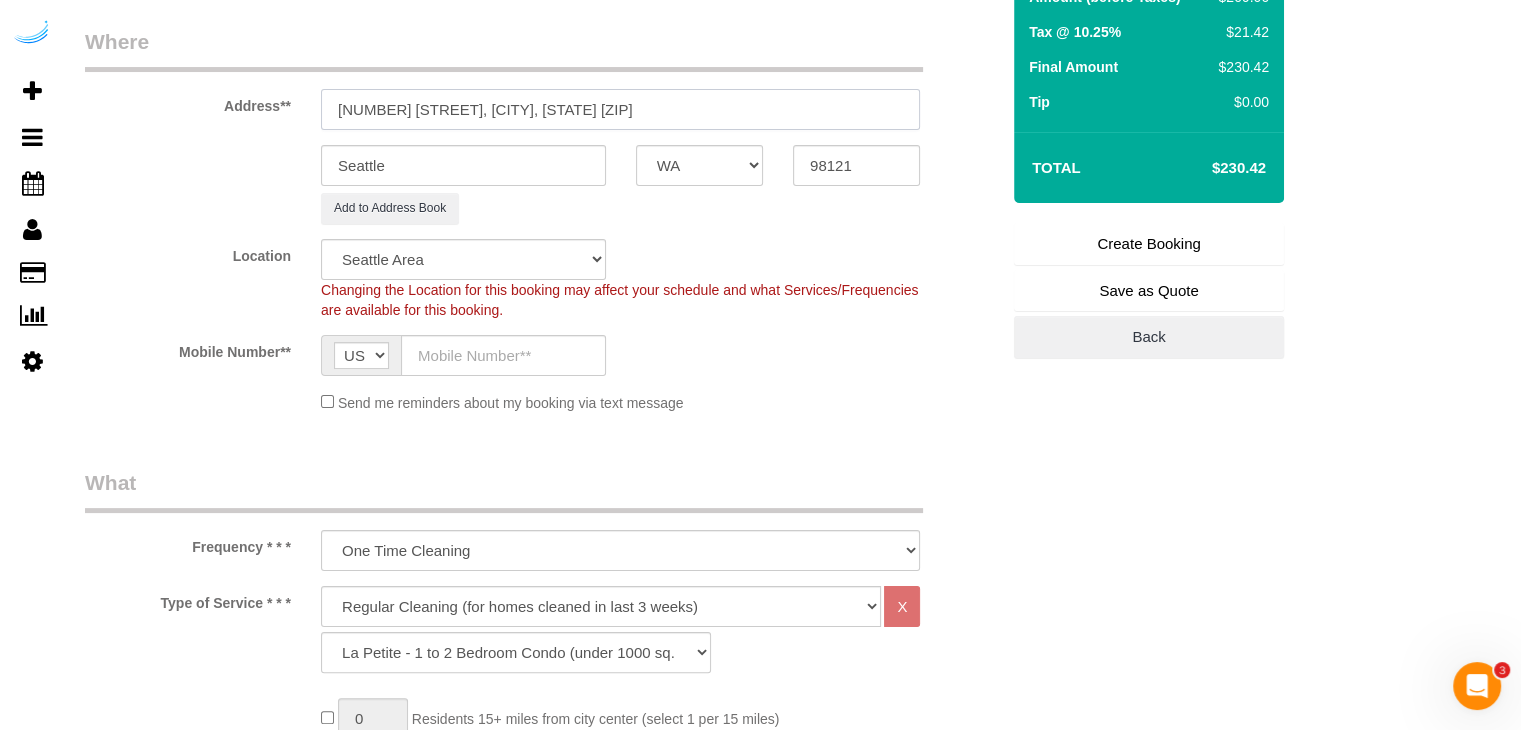 drag, startPoint x: 440, startPoint y: 110, endPoint x: 675, endPoint y: 110, distance: 235 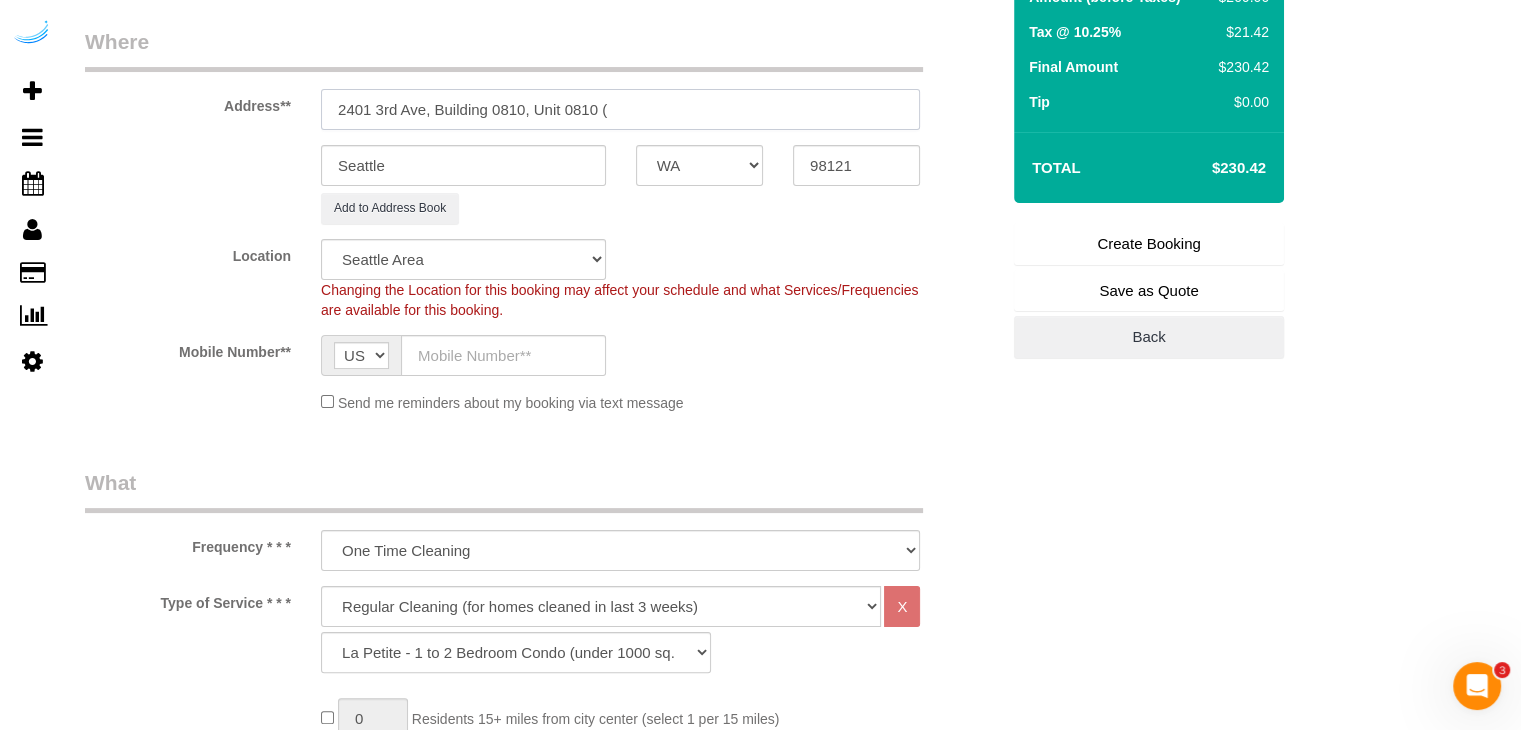 paste on "Alexander Brown" 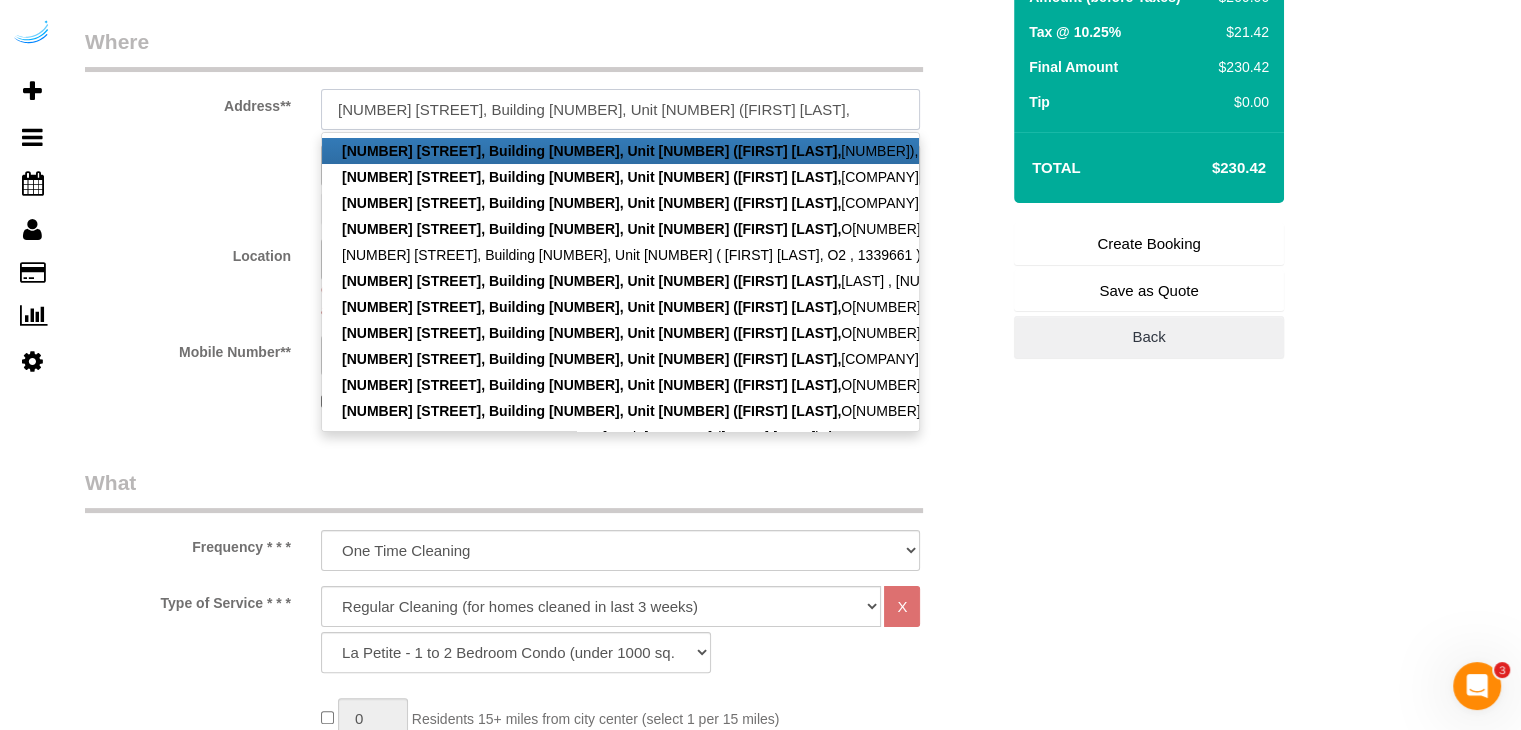 paste on "View Checklists O2" 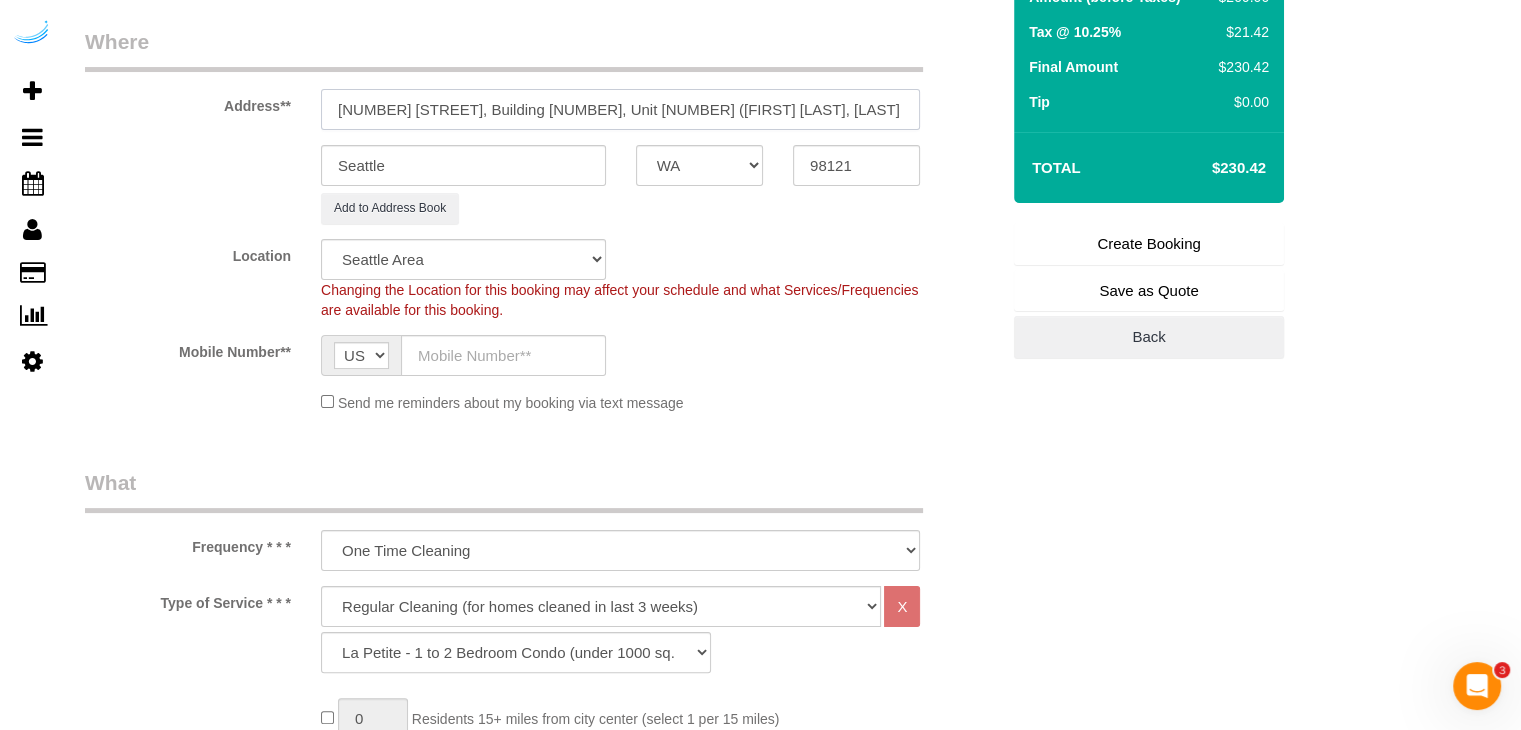 drag, startPoint x: 835, startPoint y: 105, endPoint x: 731, endPoint y: 121, distance: 105.22357 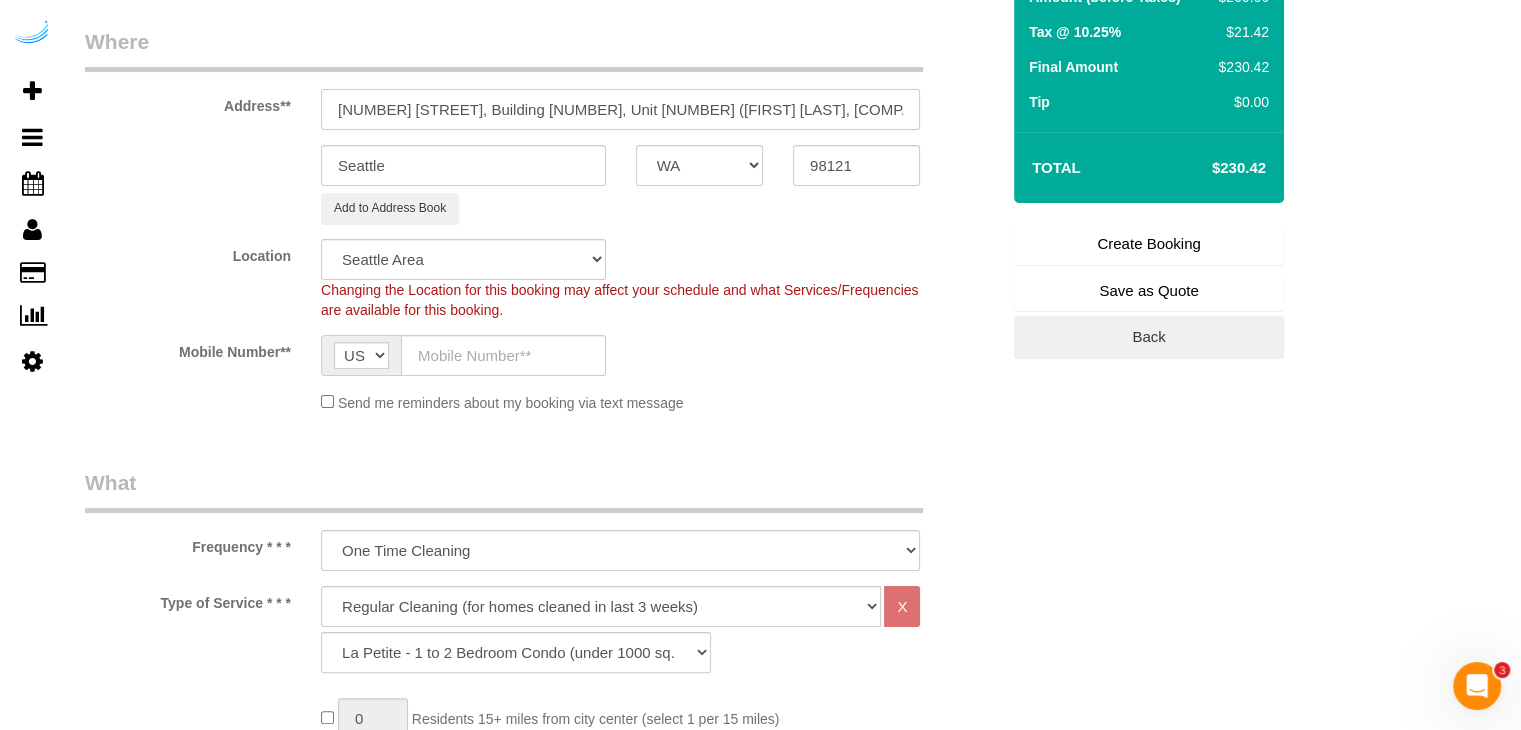 click on "2401 3rd Ave, Building 0810, Unit 0810 (Alexander Brown,  O2" at bounding box center [620, 109] 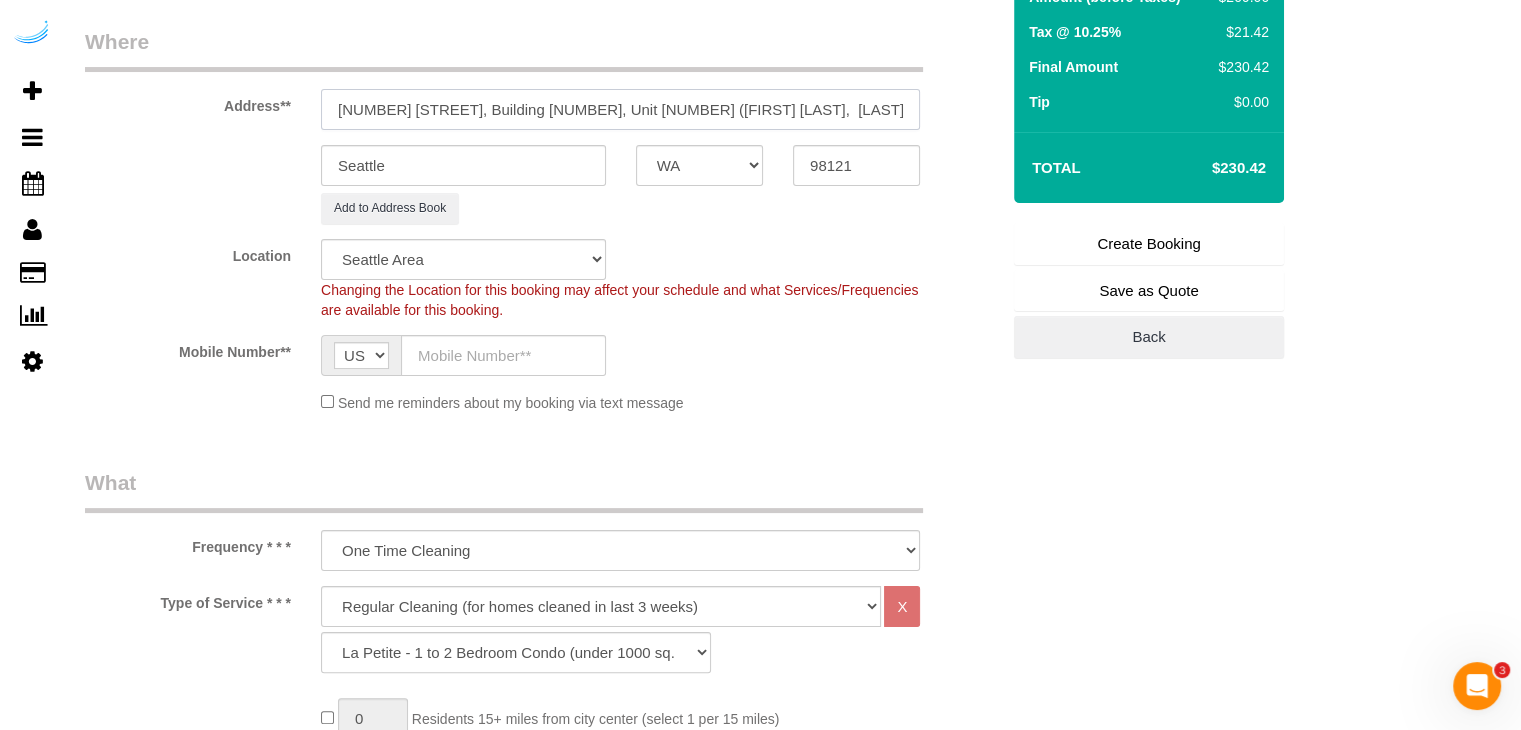paste on "1407465" 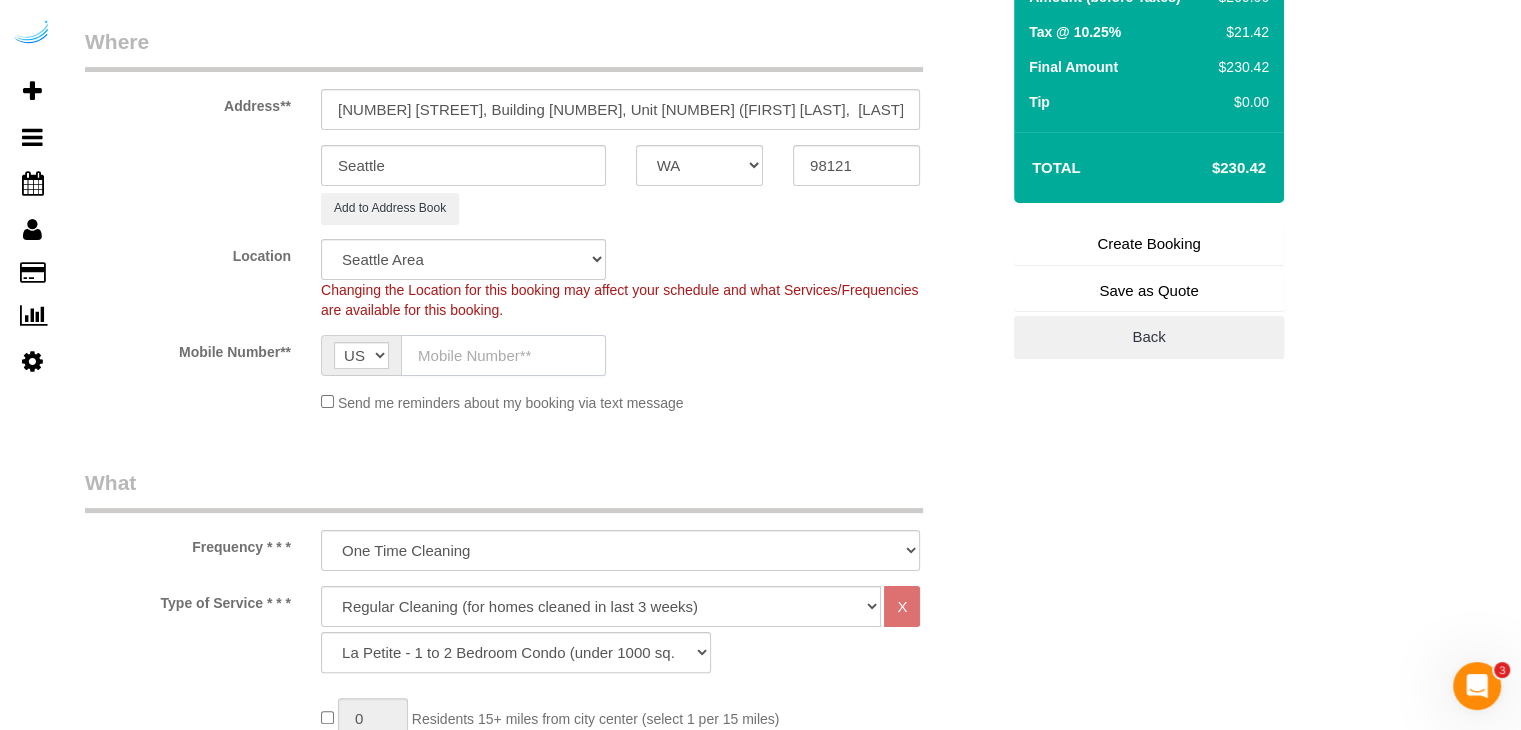drag, startPoint x: 505, startPoint y: 343, endPoint x: 511, endPoint y: 368, distance: 25.70992 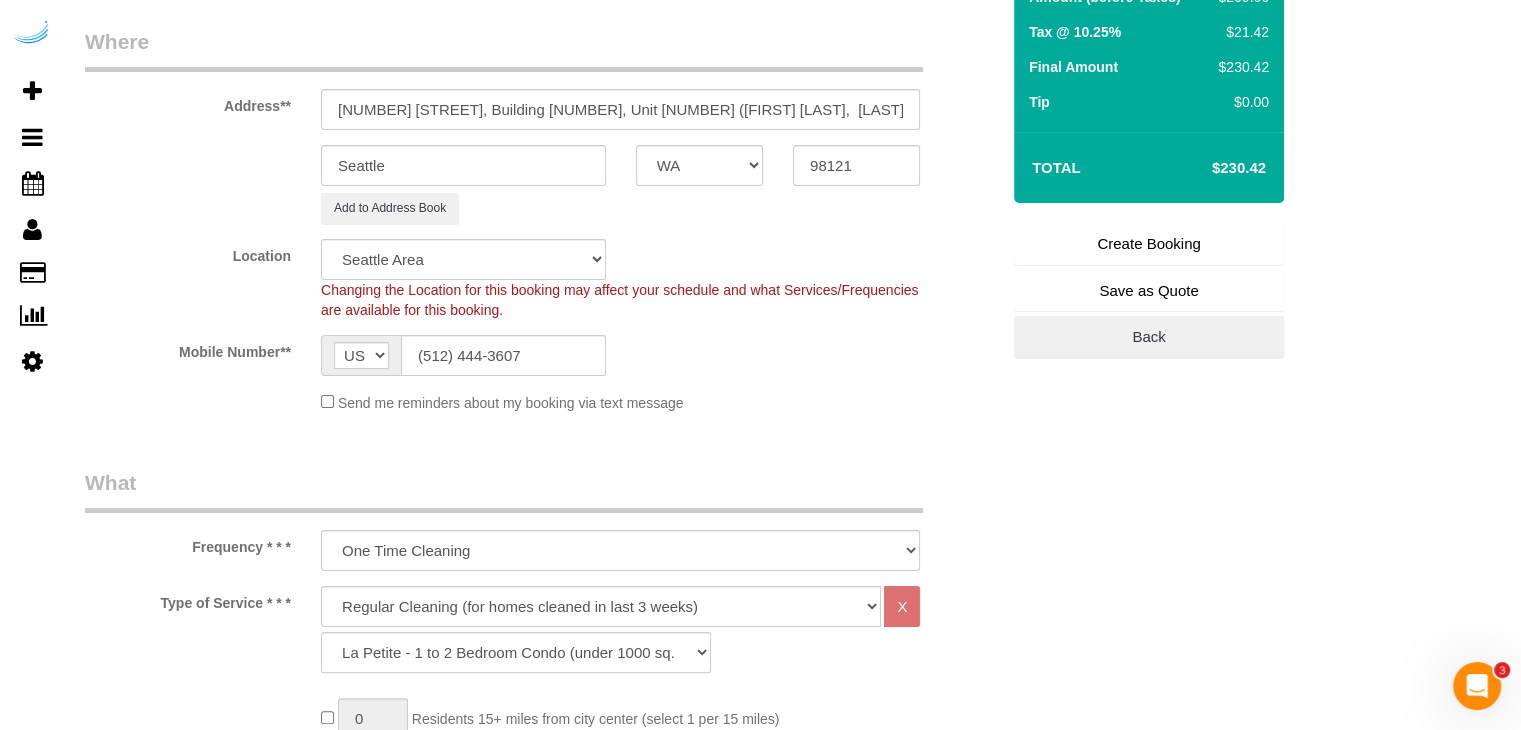 type on "Brandie Louck" 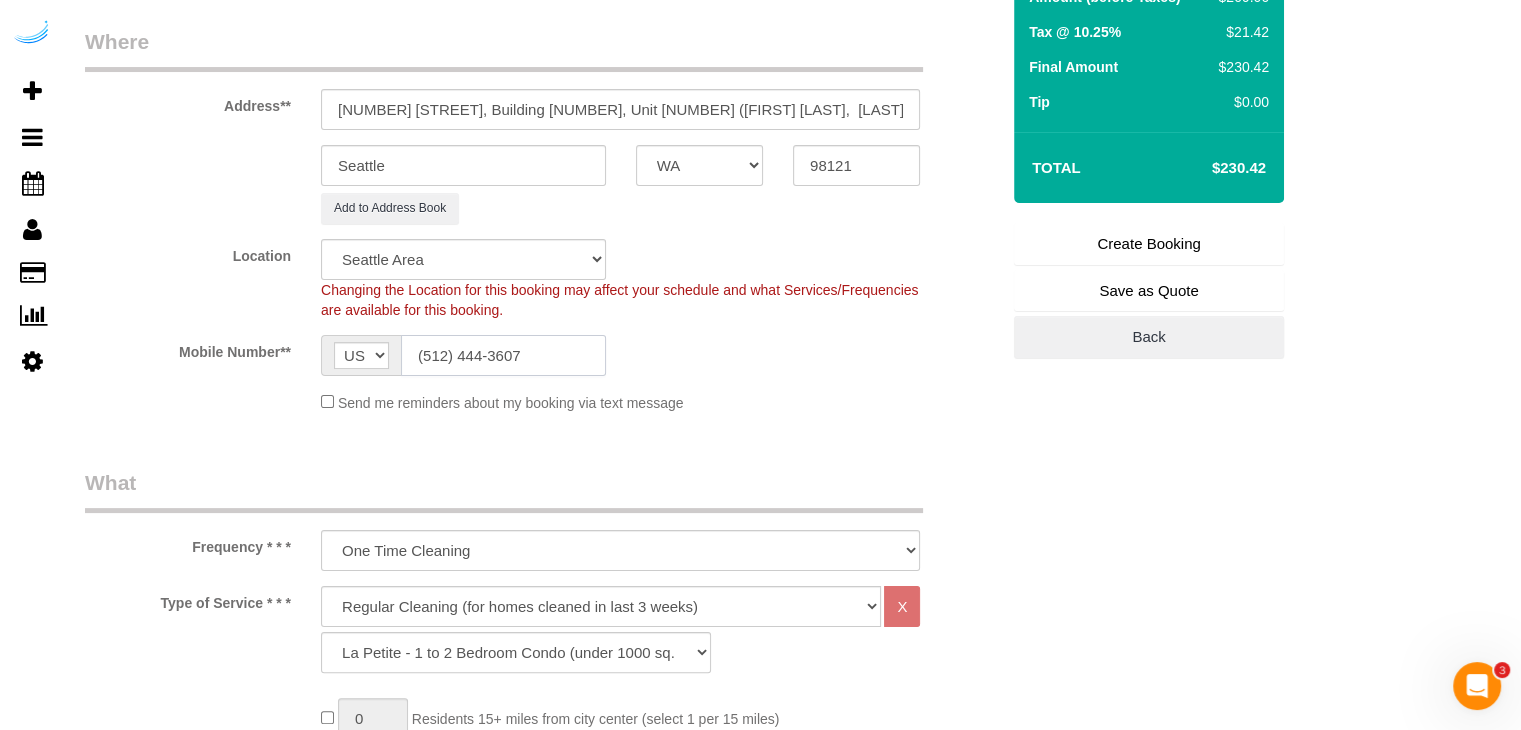 type on "(512) 444-3607" 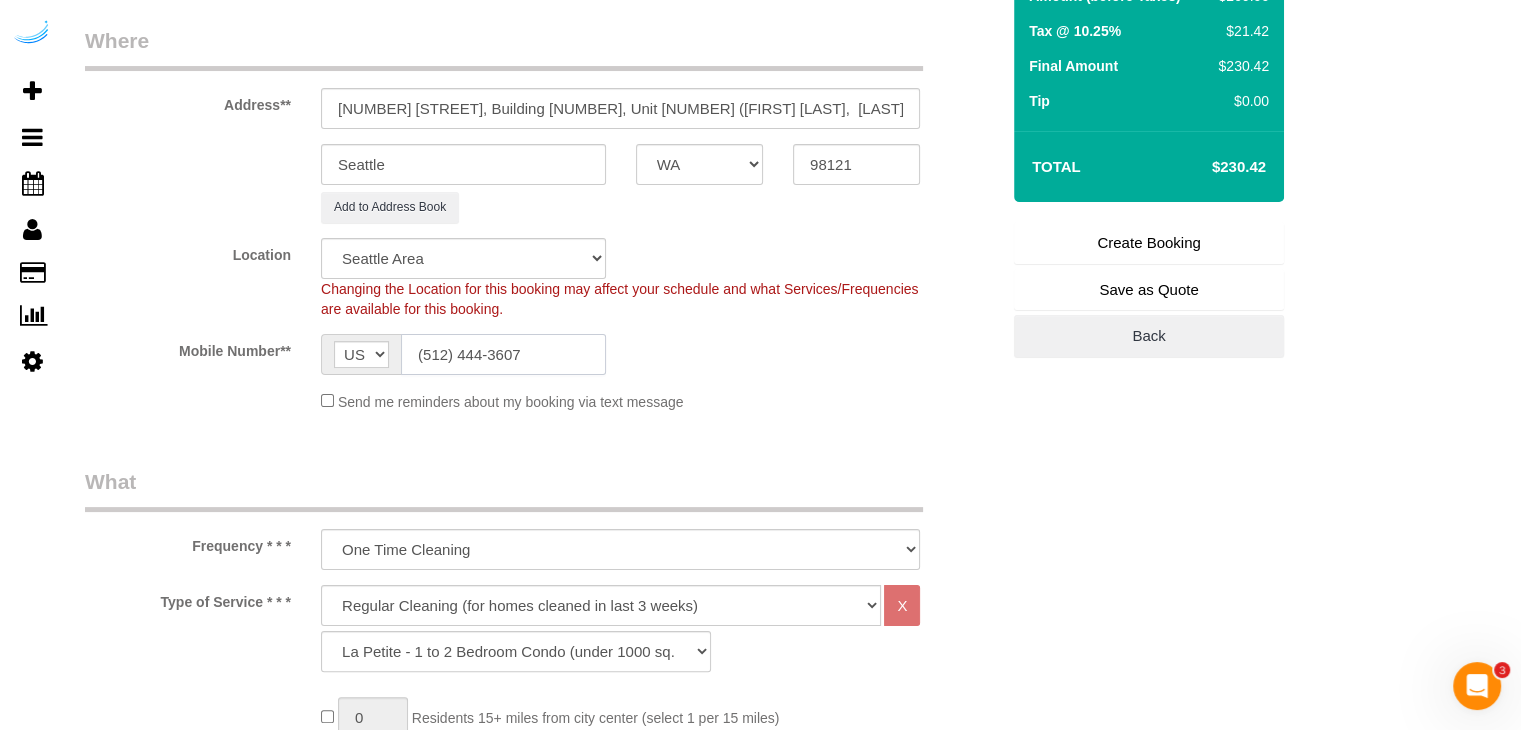 scroll, scrollTop: 500, scrollLeft: 0, axis: vertical 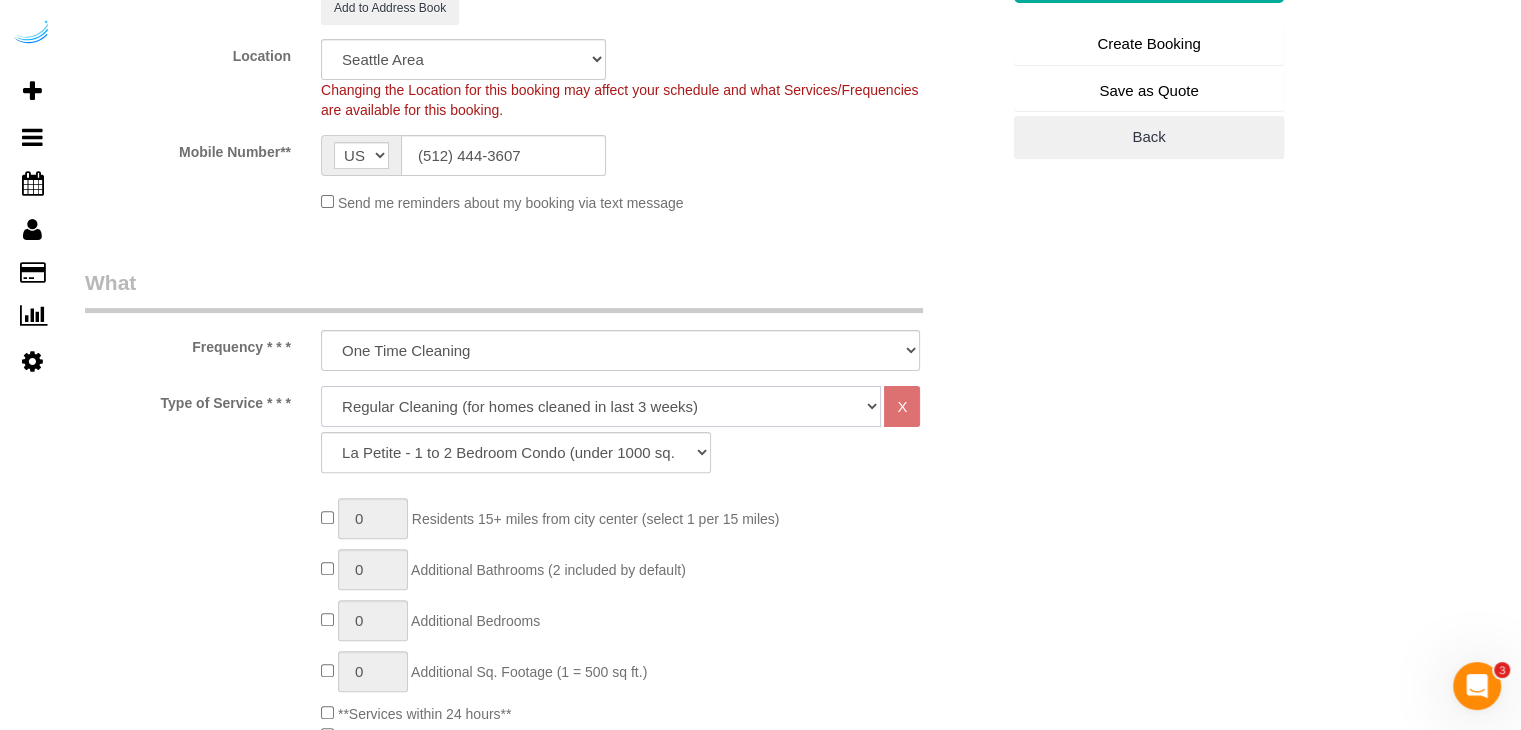 click on "Deep Cleaning (for homes that have not been cleaned in 3+ weeks) Spruce Regular Cleaning (for homes cleaned in last 3 weeks) Moving Cleanup (to clean home for new tenants) Post Construction Cleaning Vacation Rental Cleaning Hourly" 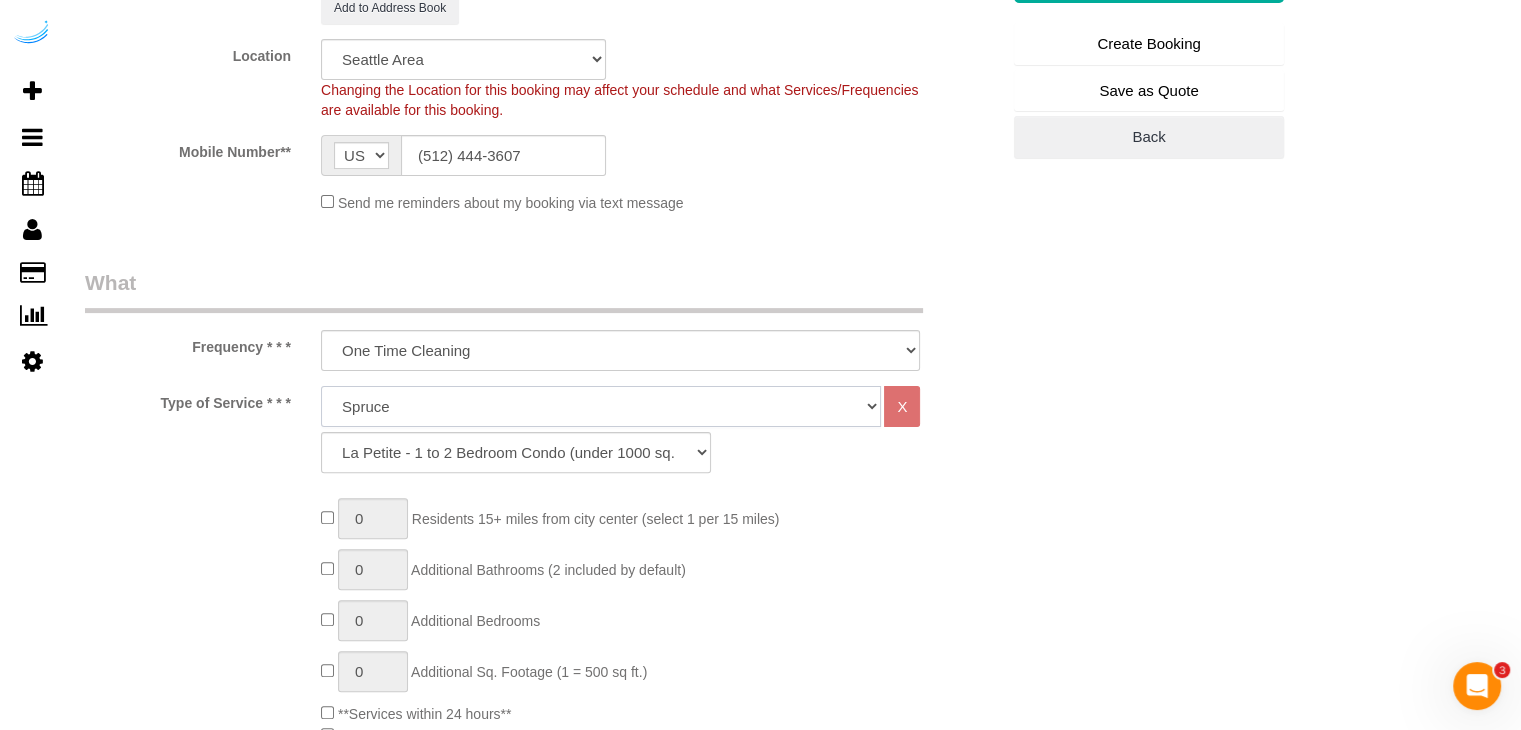 click on "Deep Cleaning (for homes that have not been cleaned in 3+ weeks) Spruce Regular Cleaning (for homes cleaned in last 3 weeks) Moving Cleanup (to clean home for new tenants) Post Construction Cleaning Vacation Rental Cleaning Hourly" 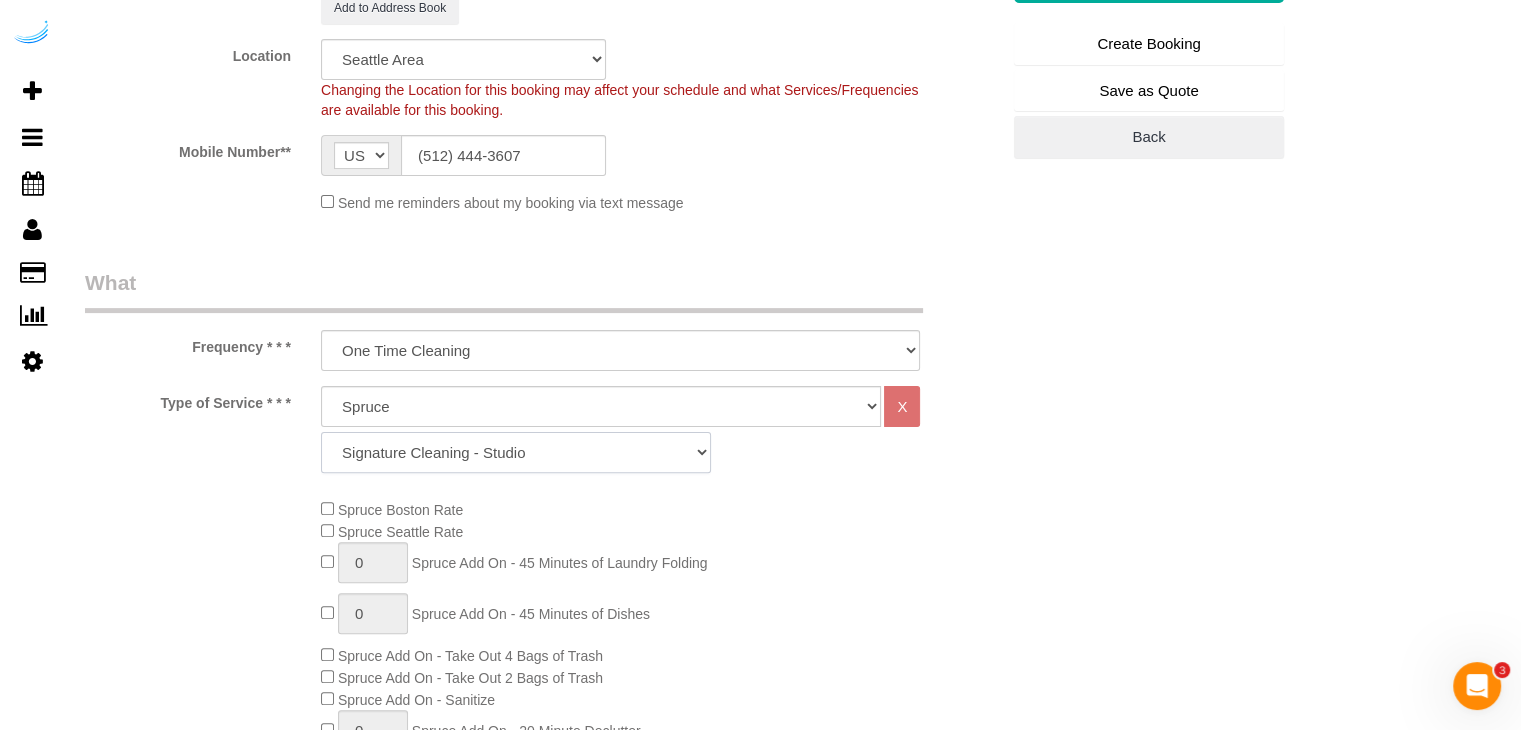 click on "Signature Cleaning - Studio Signature Cleaning - 1 Bed 1 Bath Signature Cleaning - 1 Bed 1.5 Bath Signature Cleaning - 1 Bed 1 Bath + Study Signature Cleaning - 1 Bed 2 Bath Signature Cleaning - 2 Bed 1 Bath Signature Cleaning - 2 Bed 2 Bath Signature Cleaning - 2 Bed 2.5 Bath Signature Cleaning - 2 Bed 2 Bath + Study Signature Cleaning - 3 Bed 2 Bath Signature Cleaning - 3 Bed 3 Bath Signature Cleaning - 4 Bed 2 Bath Signature Cleaning - 4 Bed 4 Bath Signature Cleaning - 5 Bed 4 Bath Signature Cleaning - 5 Bed 5 Bath Signature Cleaning - 6 Bed 6 Bath Premium Cleaning - Studio Premium Cleaning - 1 Bed 1 Bath Premium Cleaning - 1 Bed 1.5 Bath Premium Cleaning - 1 Bed 1 Bath + Study Premium Cleaning - 1 Bed 2 Bath Premium Cleaning - 2 Bed 1 Bath Premium Cleaning - 2 Bed 2 Bath Premium Cleaning - 2 Bed 2.5 Bath Premium Cleaning - 2 Bed 2 Bath + Study Premium Cleaning - 3 Bed 2 Bath Premium Cleaning - 3 Bed 3 Bath Premium Cleaning - 4 Bed 2 Bath Premium Cleaning - 4 Bed 4 Bath Premium Cleaning - 5 Bed 4 Bath" 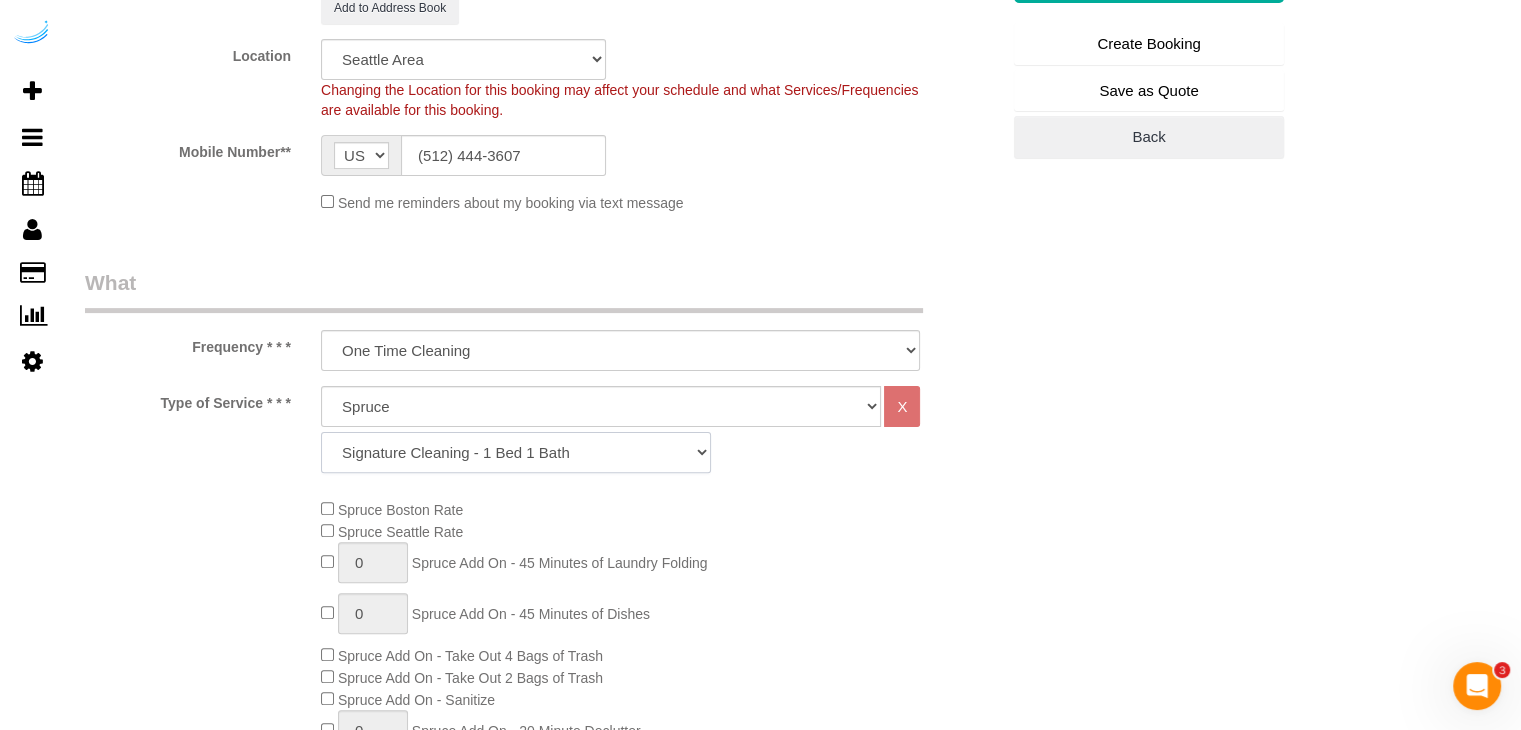click on "Signature Cleaning - Studio Signature Cleaning - 1 Bed 1 Bath Signature Cleaning - 1 Bed 1.5 Bath Signature Cleaning - 1 Bed 1 Bath + Study Signature Cleaning - 1 Bed 2 Bath Signature Cleaning - 2 Bed 1 Bath Signature Cleaning - 2 Bed 2 Bath Signature Cleaning - 2 Bed 2.5 Bath Signature Cleaning - 2 Bed 2 Bath + Study Signature Cleaning - 3 Bed 2 Bath Signature Cleaning - 3 Bed 3 Bath Signature Cleaning - 4 Bed 2 Bath Signature Cleaning - 4 Bed 4 Bath Signature Cleaning - 5 Bed 4 Bath Signature Cleaning - 5 Bed 5 Bath Signature Cleaning - 6 Bed 6 Bath Premium Cleaning - Studio Premium Cleaning - 1 Bed 1 Bath Premium Cleaning - 1 Bed 1.5 Bath Premium Cleaning - 1 Bed 1 Bath + Study Premium Cleaning - 1 Bed 2 Bath Premium Cleaning - 2 Bed 1 Bath Premium Cleaning - 2 Bed 2 Bath Premium Cleaning - 2 Bed 2.5 Bath Premium Cleaning - 2 Bed 2 Bath + Study Premium Cleaning - 3 Bed 2 Bath Premium Cleaning - 3 Bed 3 Bath Premium Cleaning - 4 Bed 2 Bath Premium Cleaning - 4 Bed 4 Bath Premium Cleaning - 5 Bed 4 Bath" 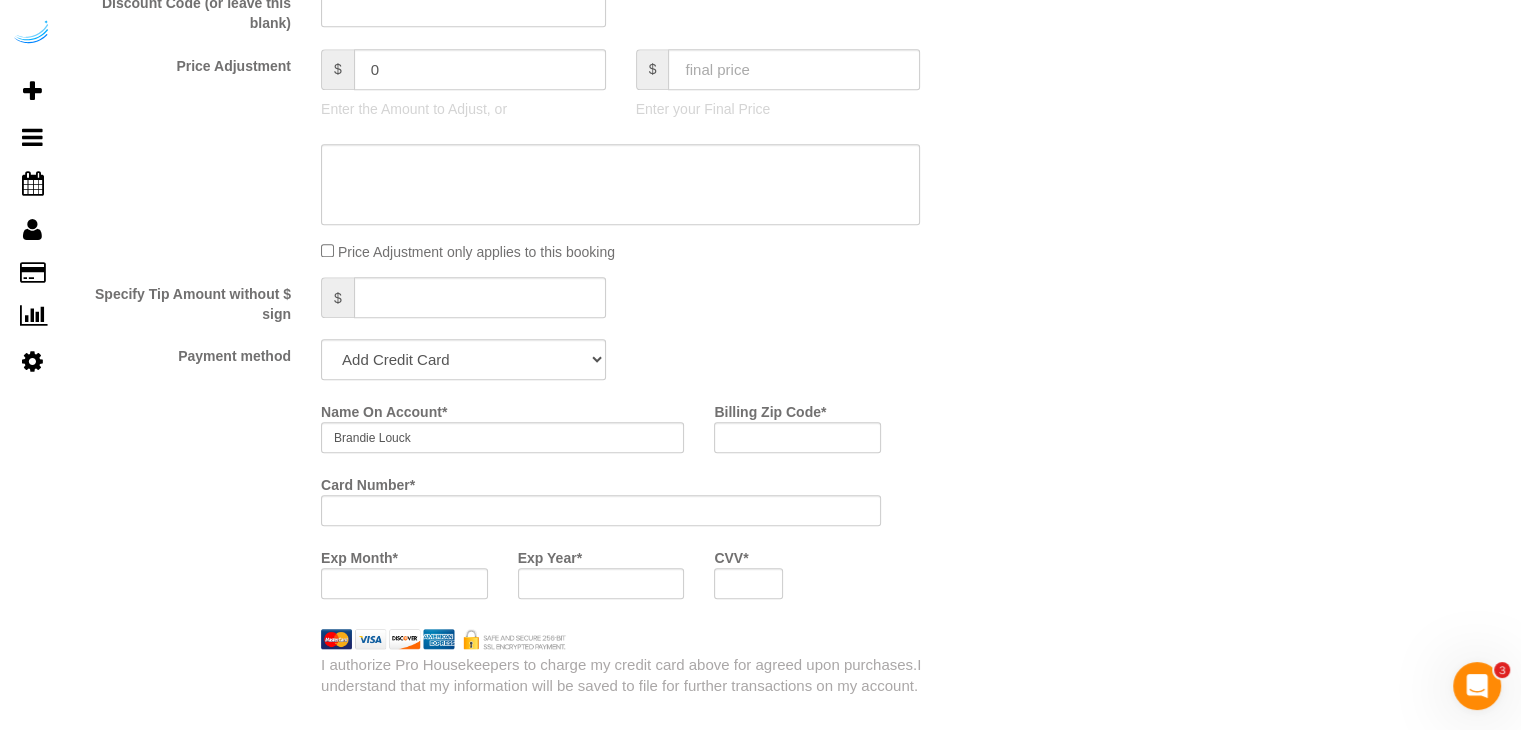 scroll, scrollTop: 1700, scrollLeft: 0, axis: vertical 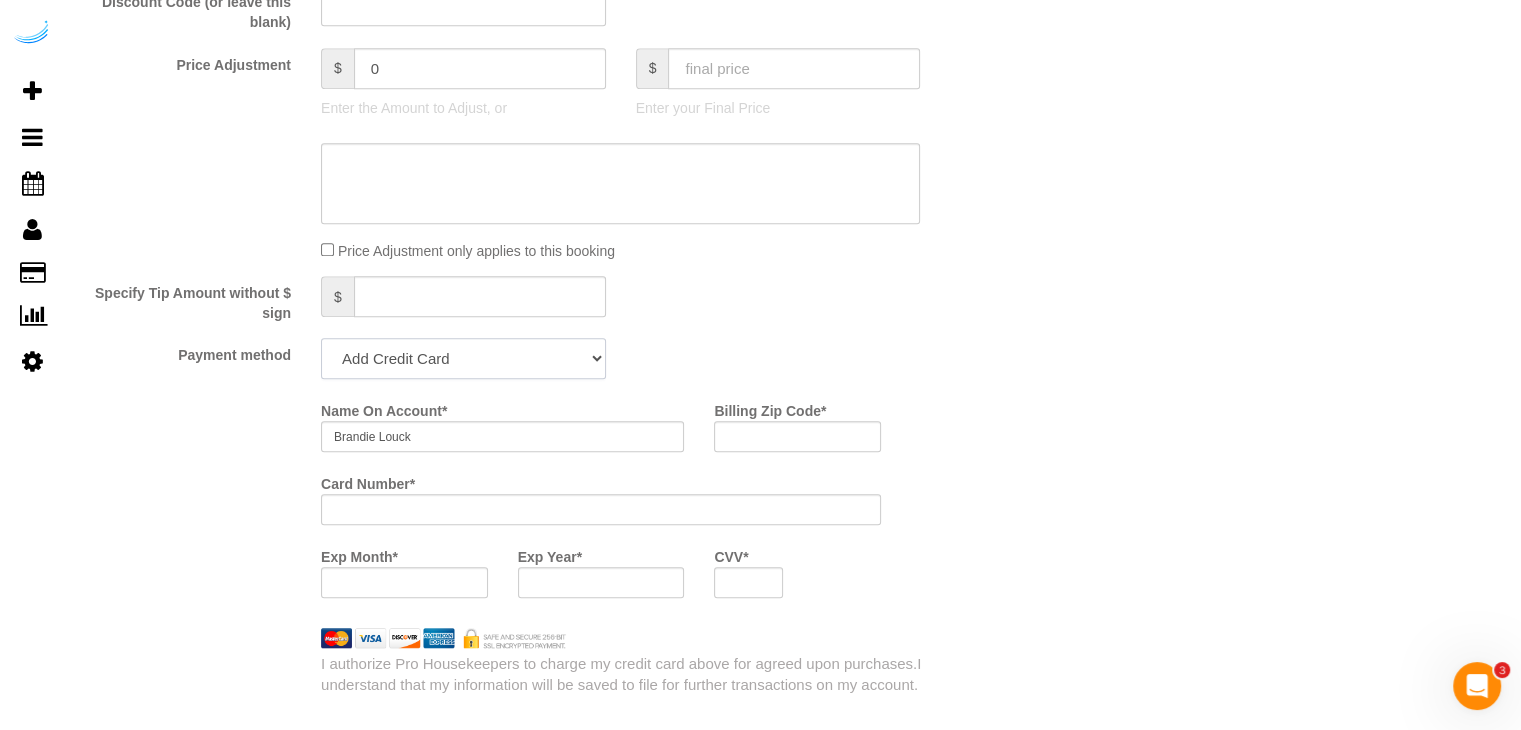 click on "Add Credit Card Cash Check Paypal" 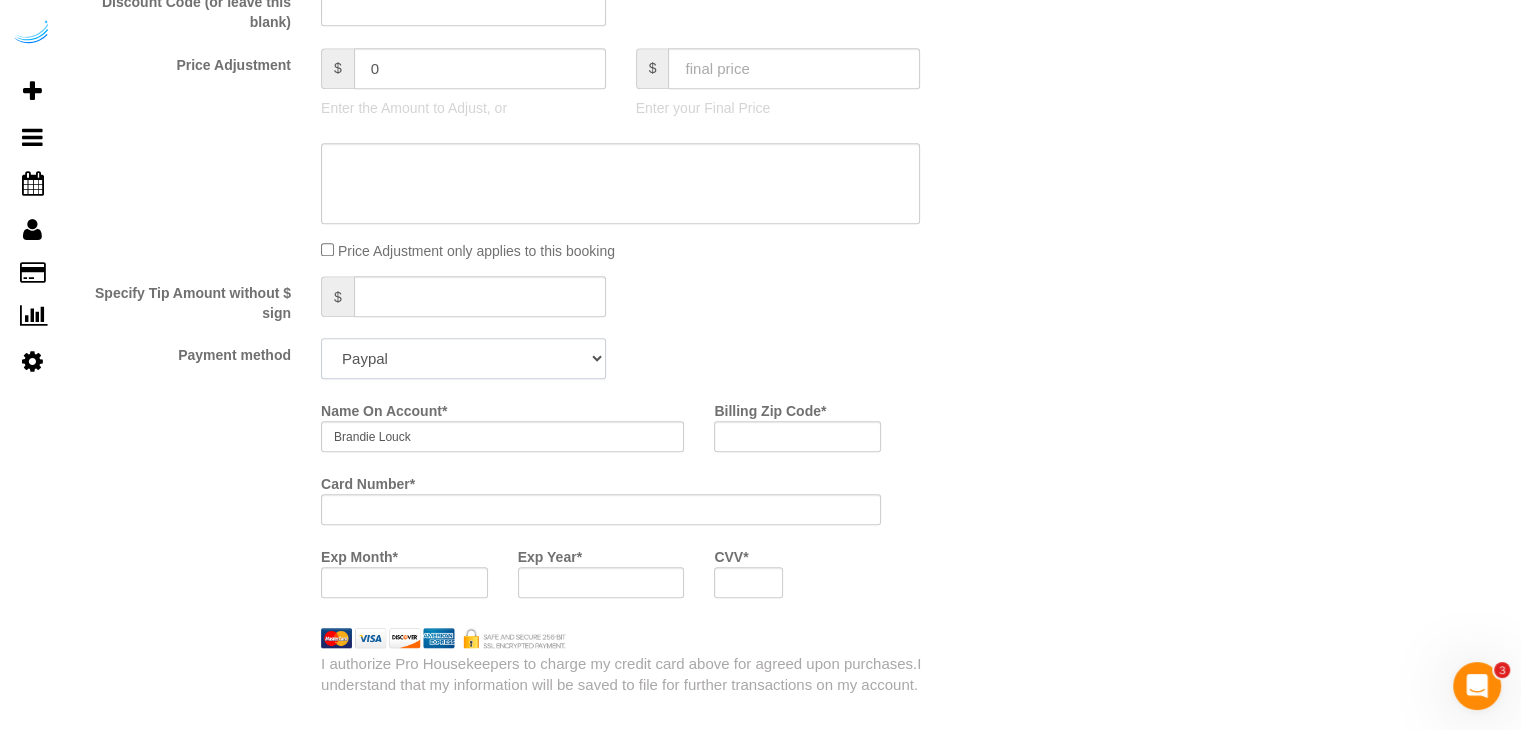 click on "Add Credit Card Cash Check Paypal" 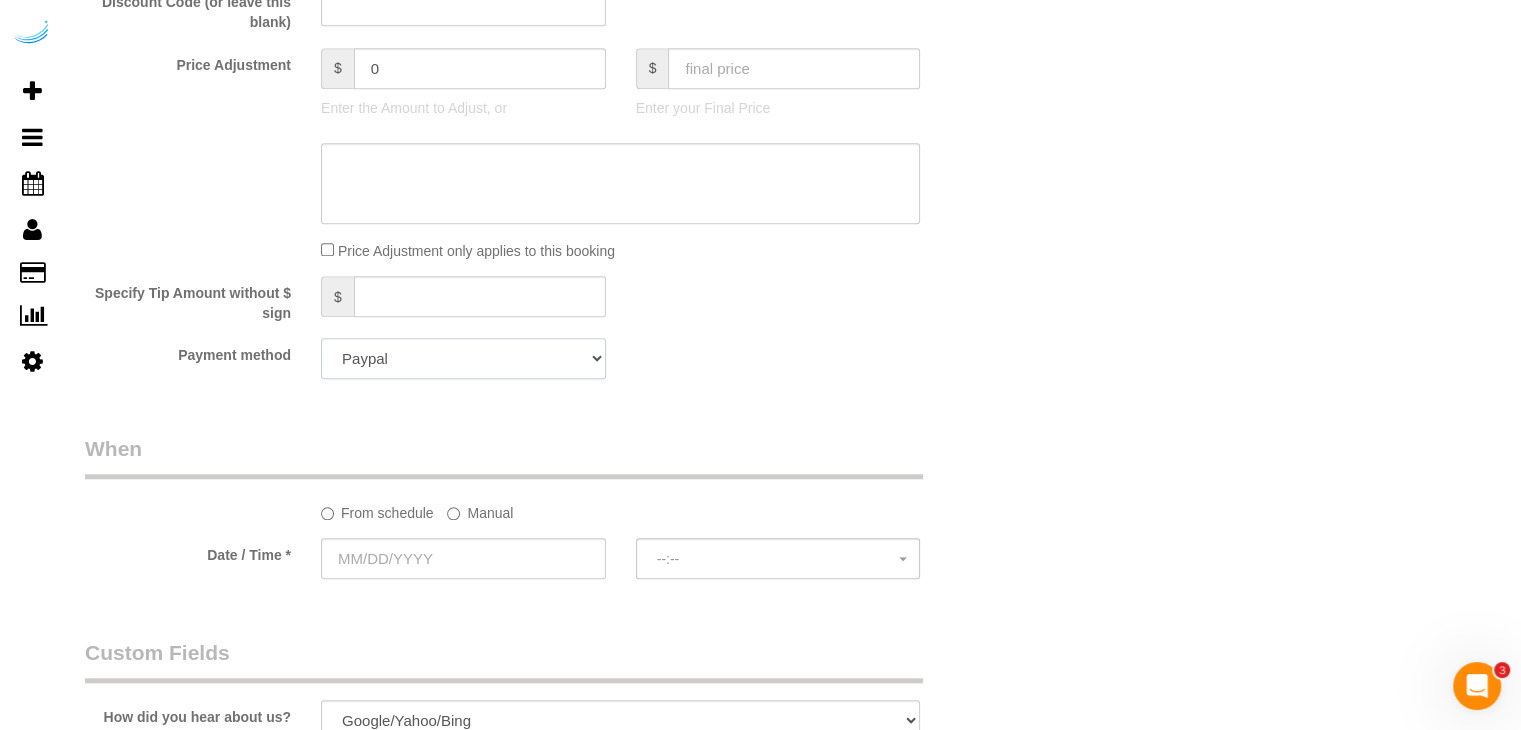 click on "Add Credit Card Cash Check Paypal" 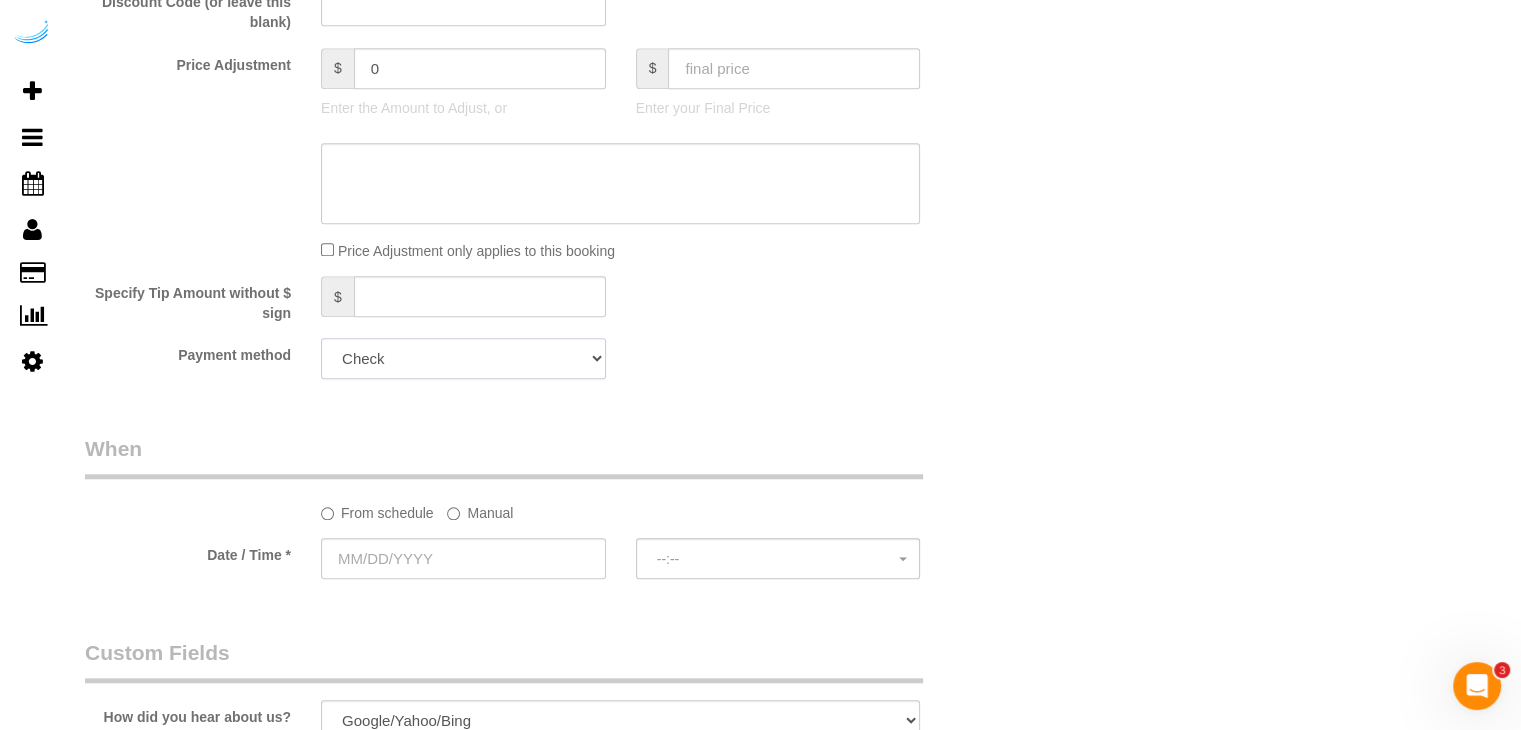 click on "Add Credit Card Cash Check Paypal" 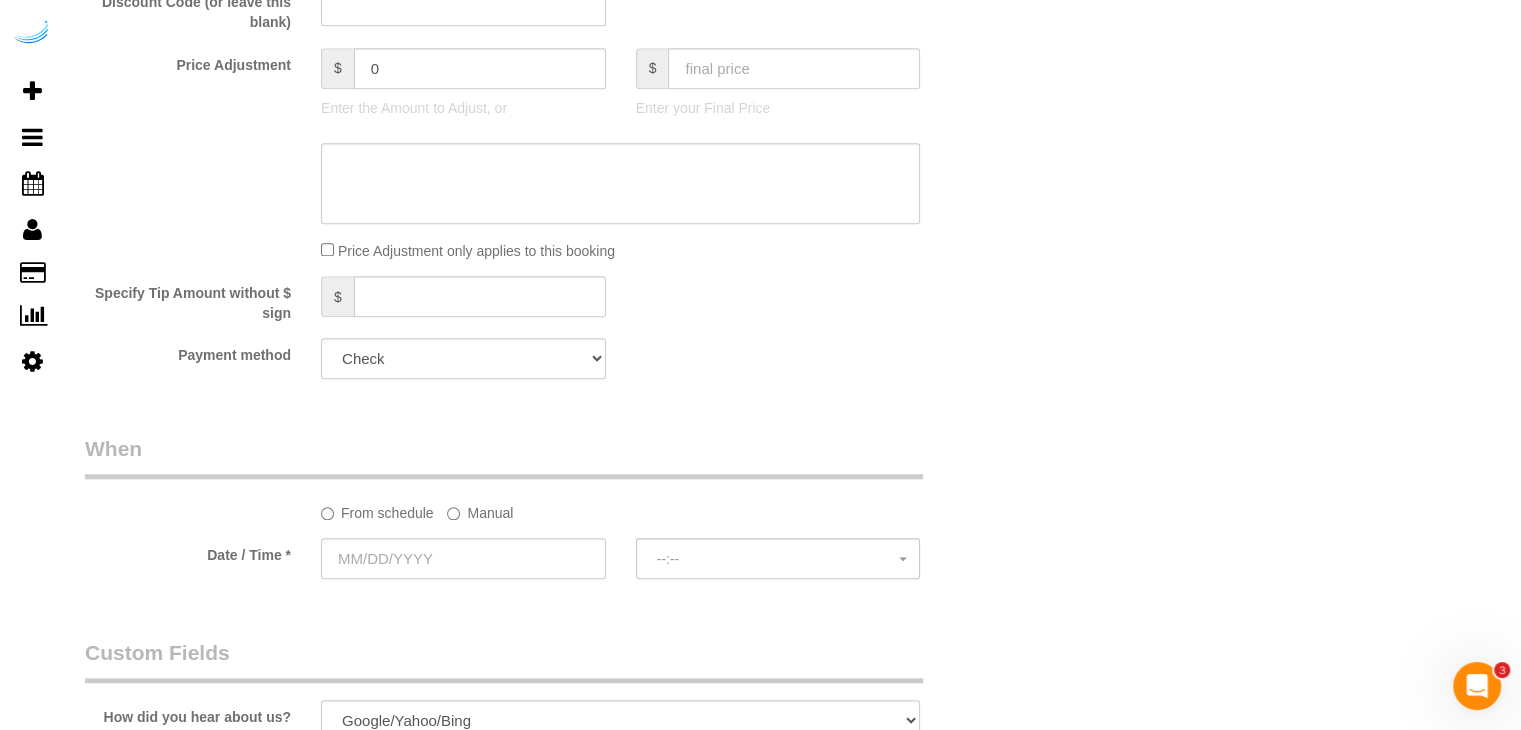 click on "Manual" 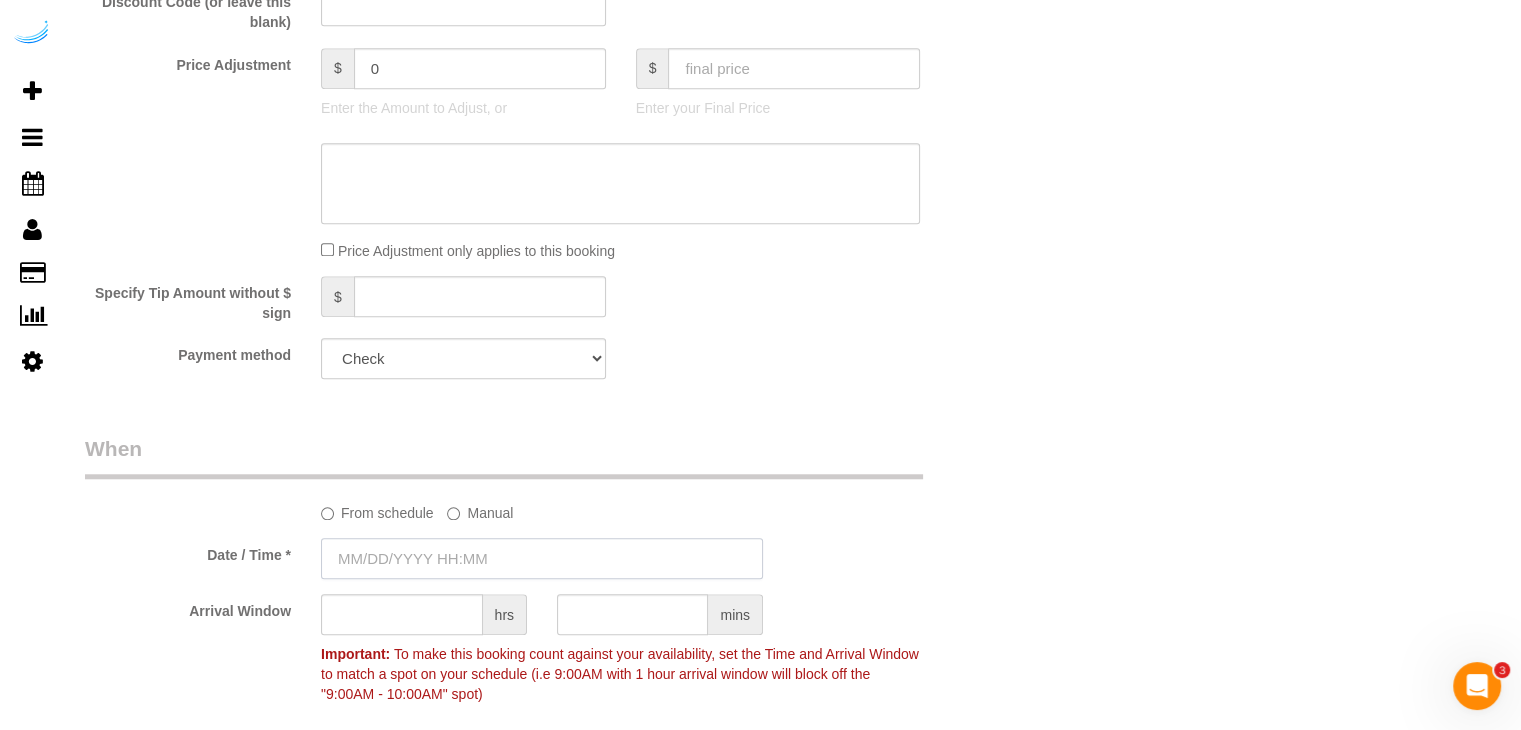 click at bounding box center (542, 558) 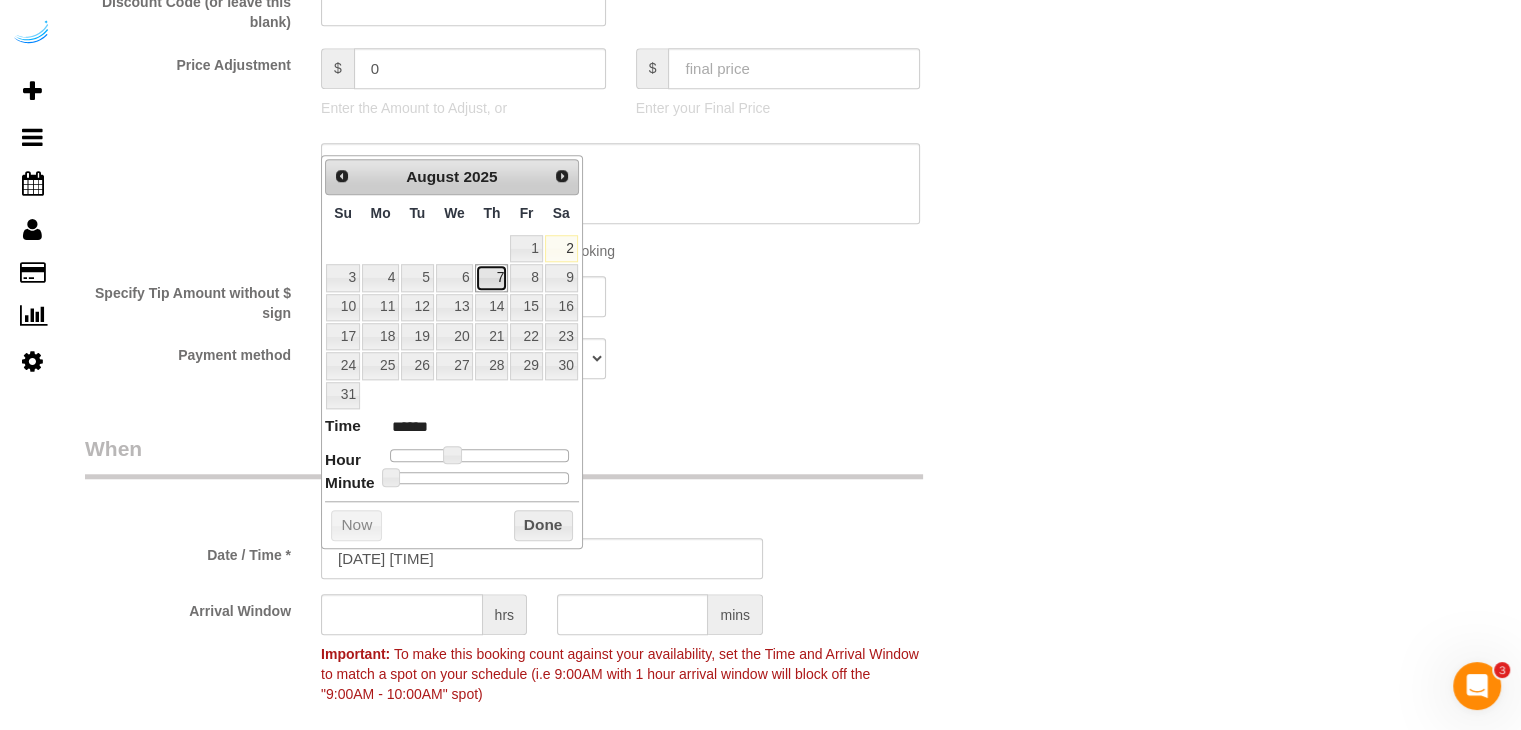 click on "7" at bounding box center (491, 277) 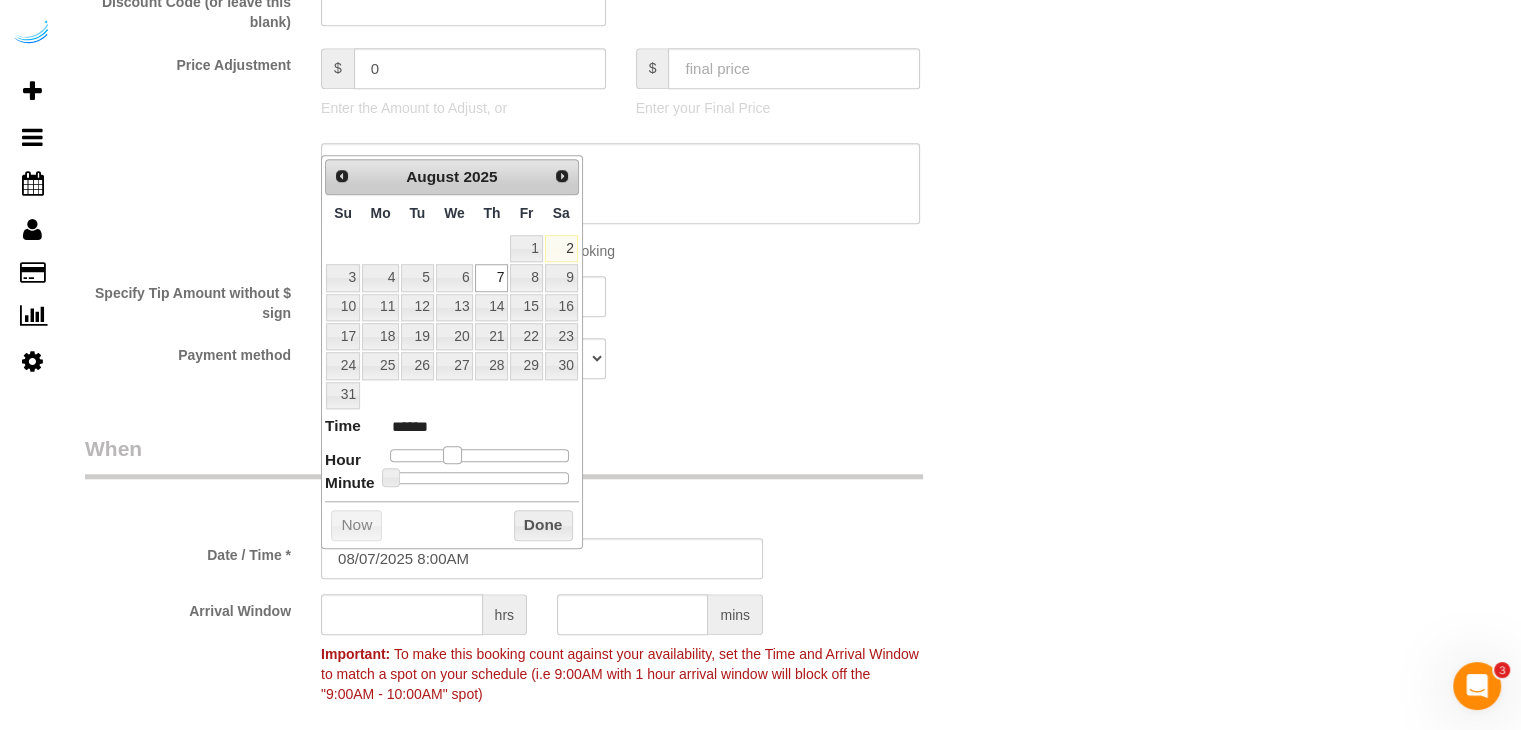 type on "08/07/2025 9:00AM" 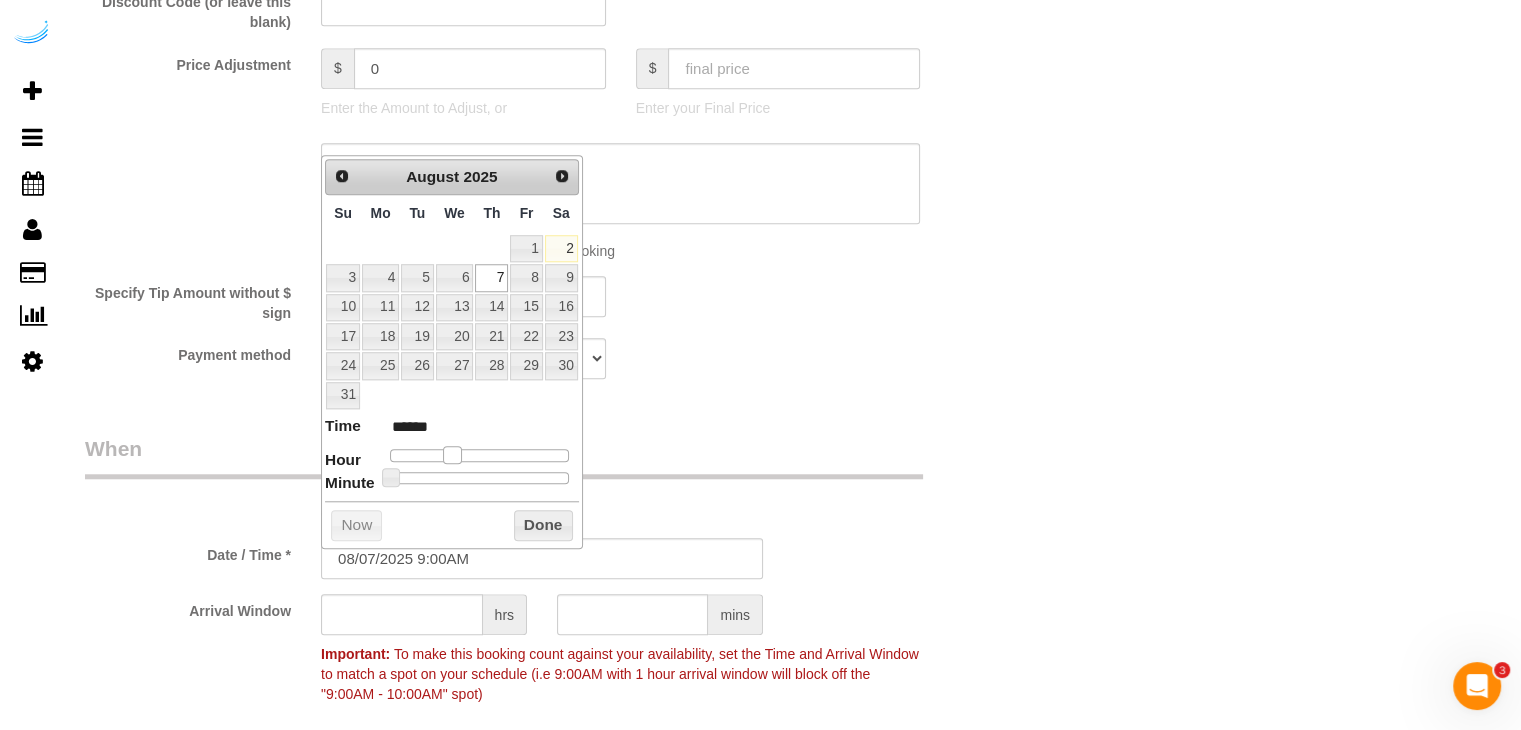 type on "08/07/2025 10:00AM" 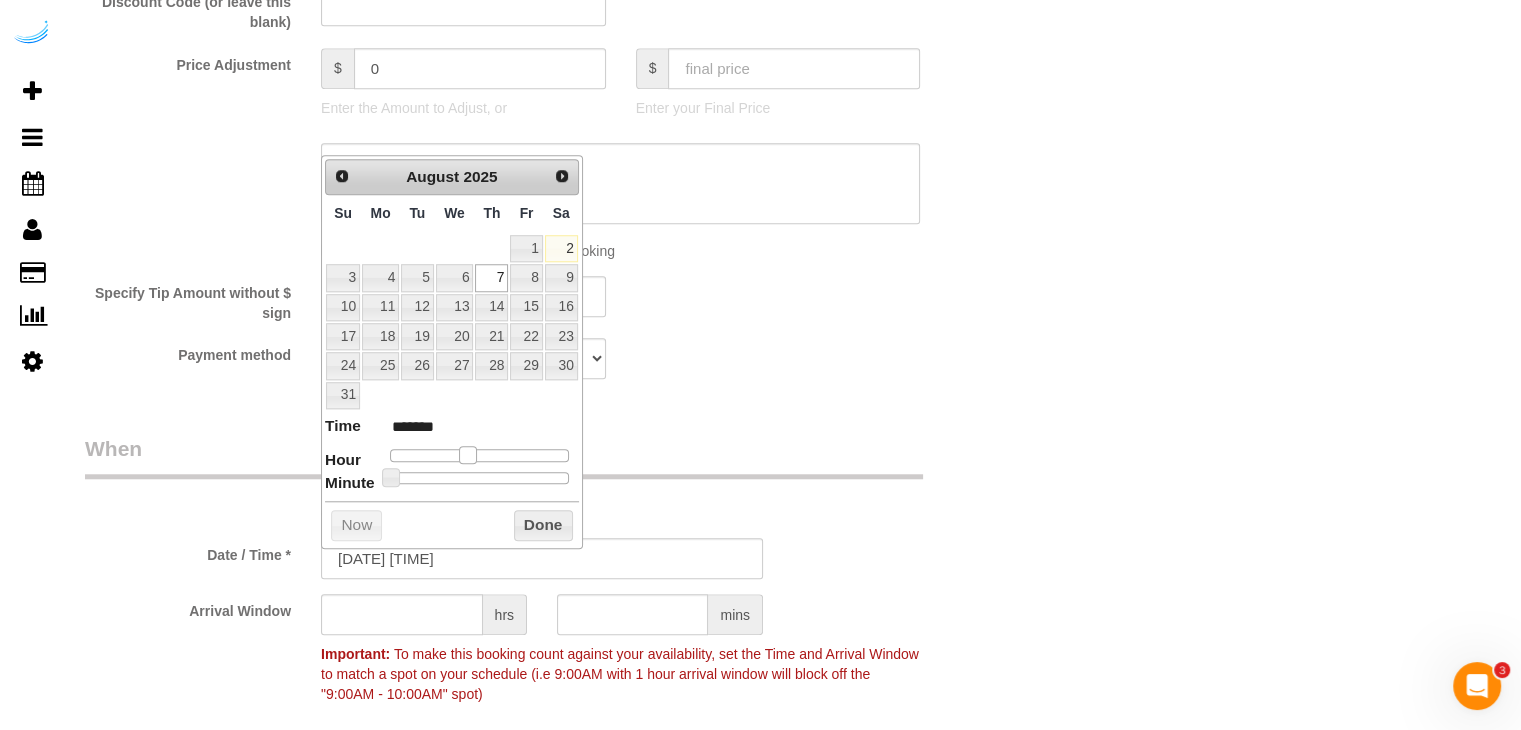 type on "08/07/2025 12:00PM" 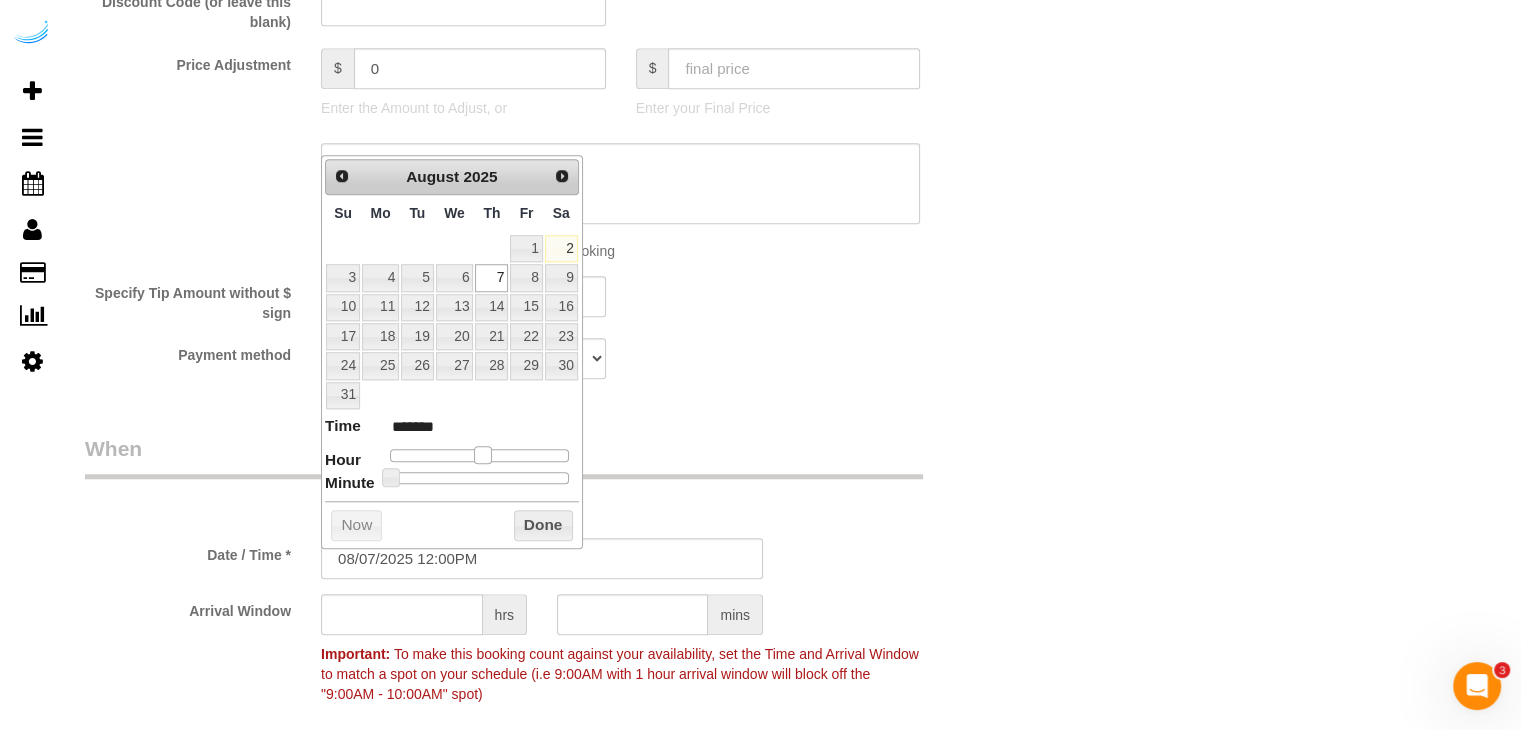 type on "[DATE] [TIME]" 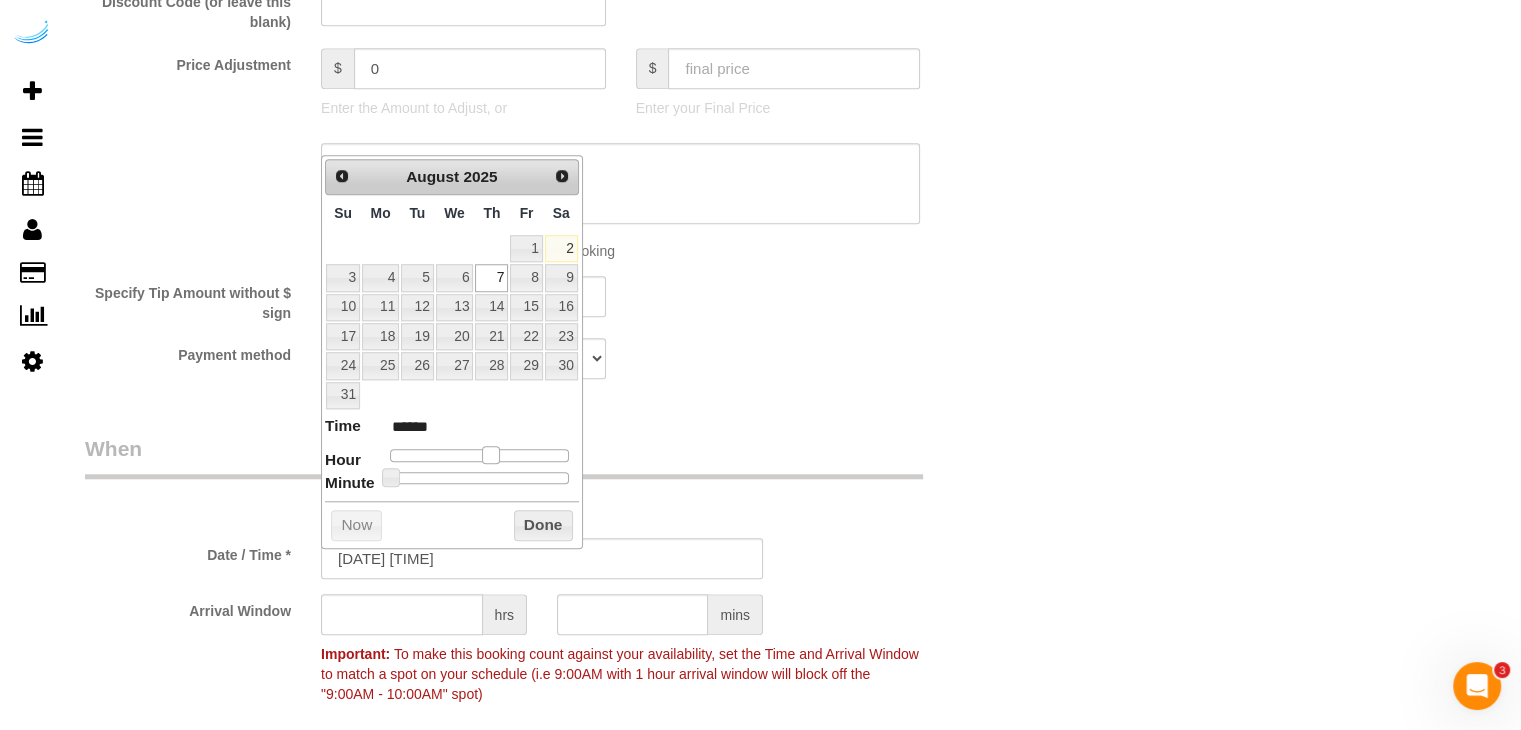 drag, startPoint x: 449, startPoint y: 454, endPoint x: 471, endPoint y: 529, distance: 78.160095 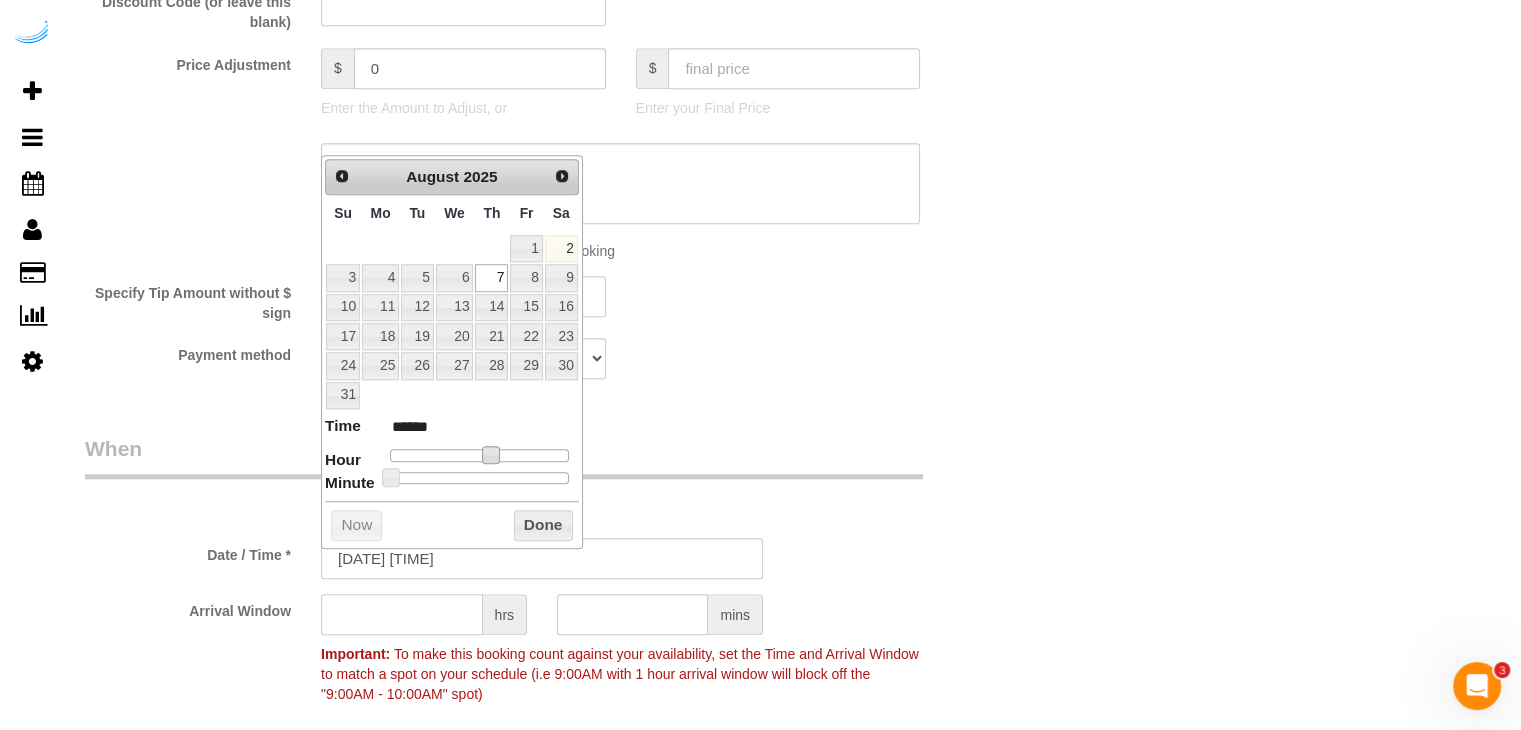 click 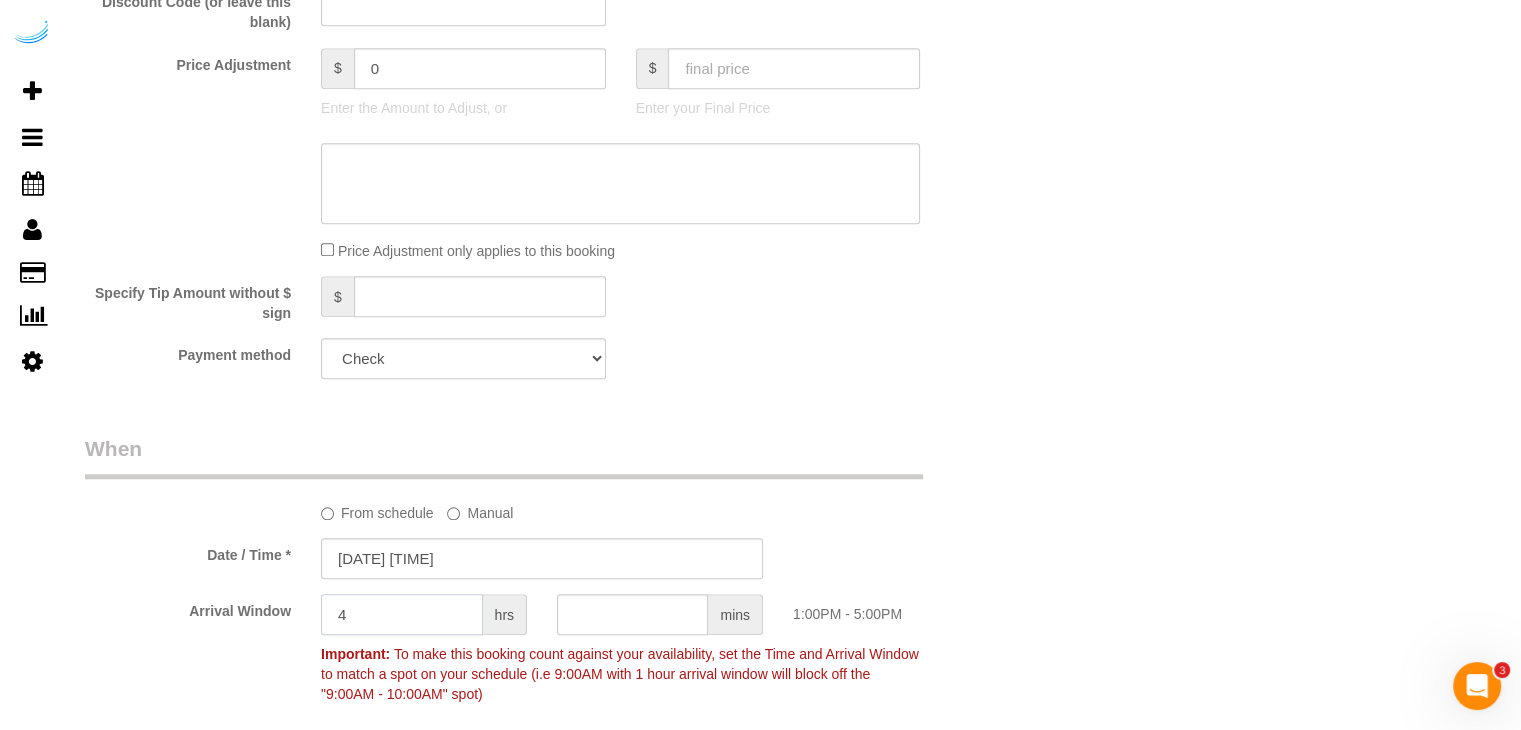 type on "4" 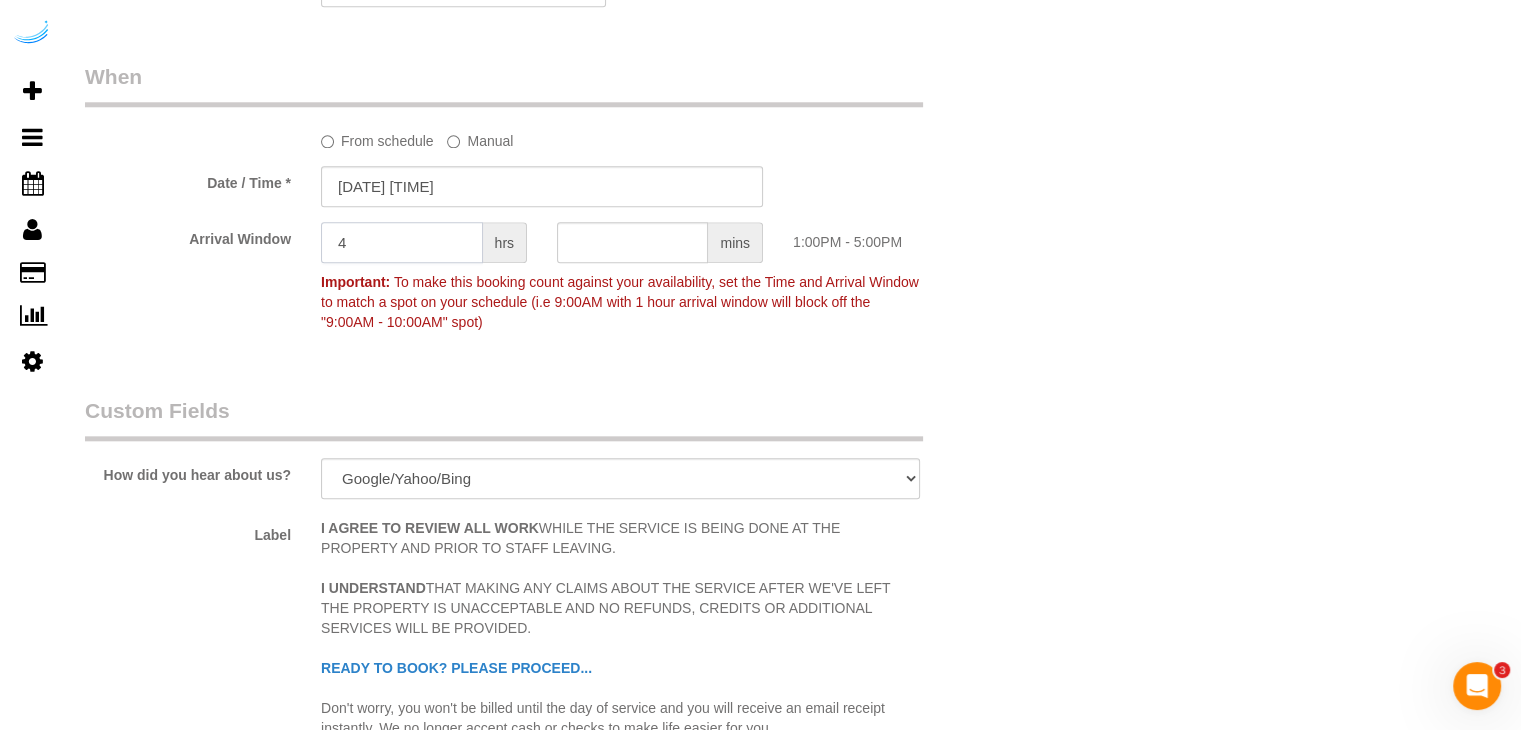 scroll, scrollTop: 2500, scrollLeft: 0, axis: vertical 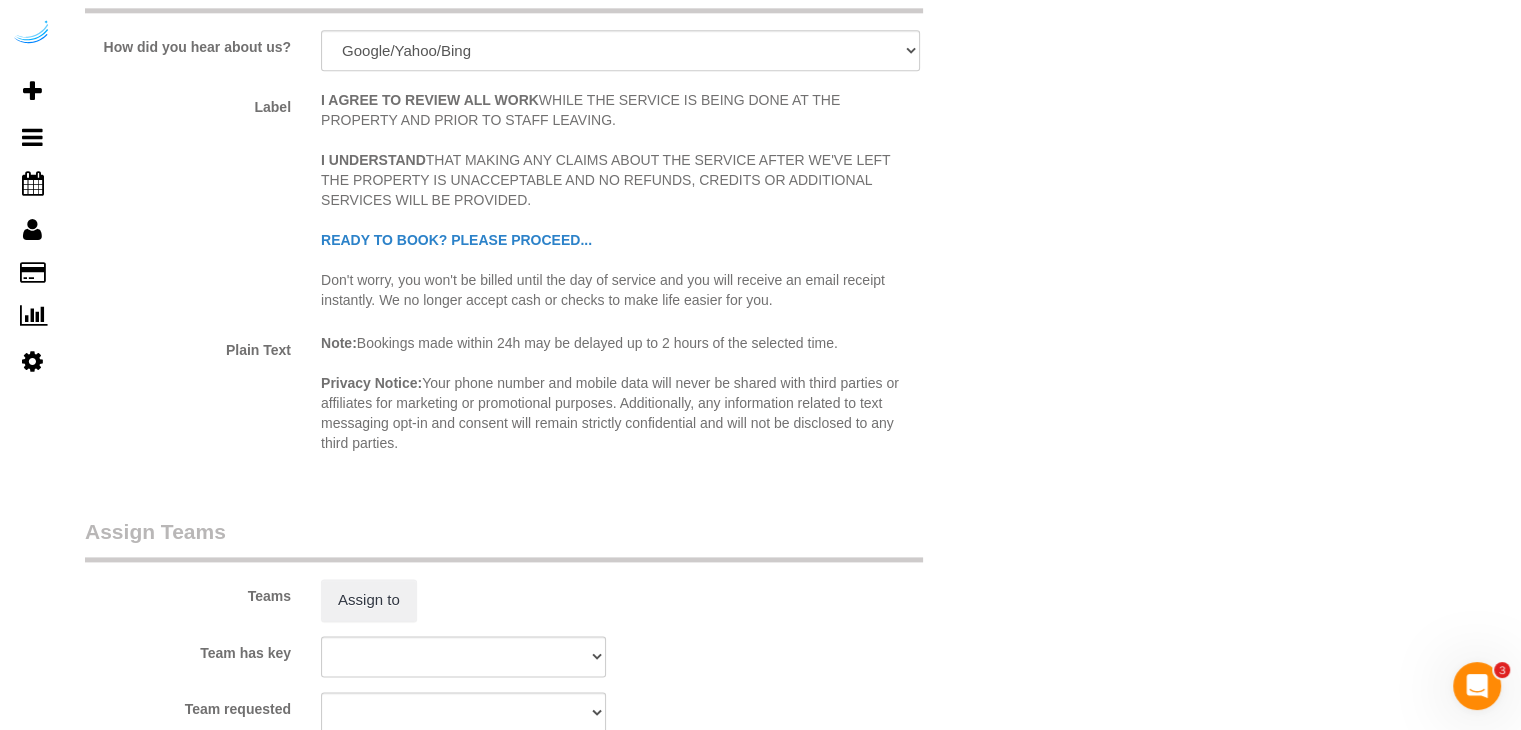 click on "Teams
Assign to" at bounding box center [542, 569] 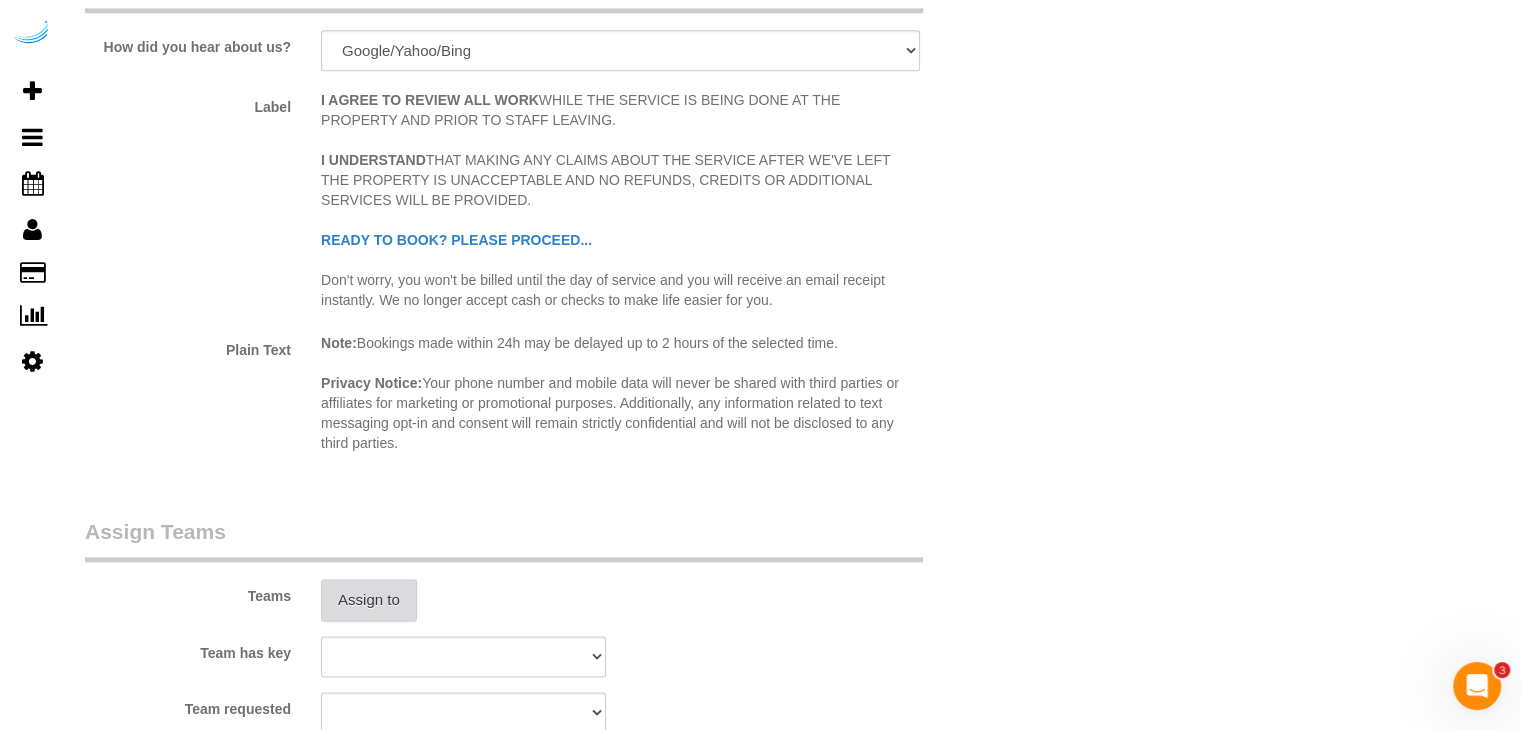 click on "Assign to" at bounding box center (369, 600) 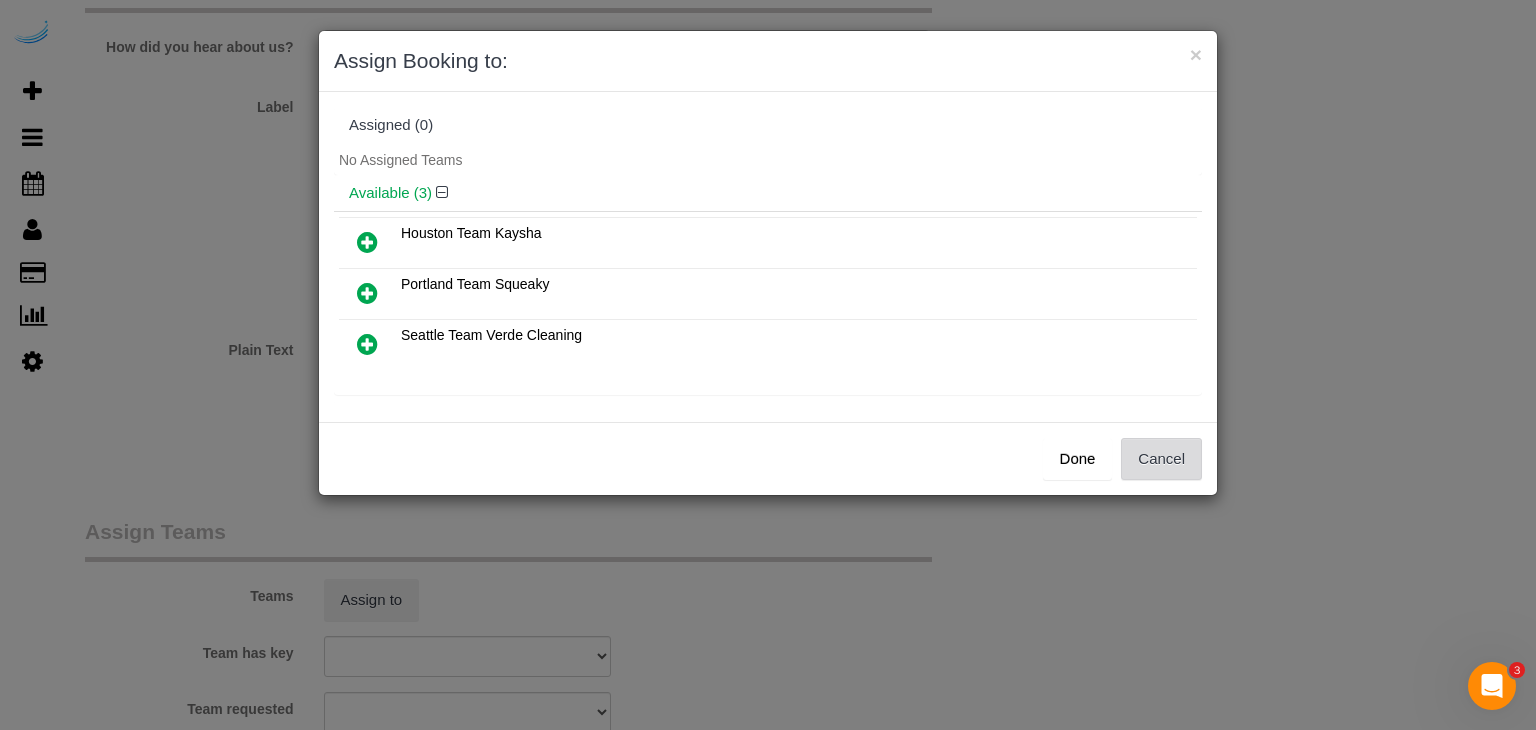 click on "Cancel" at bounding box center [1161, 459] 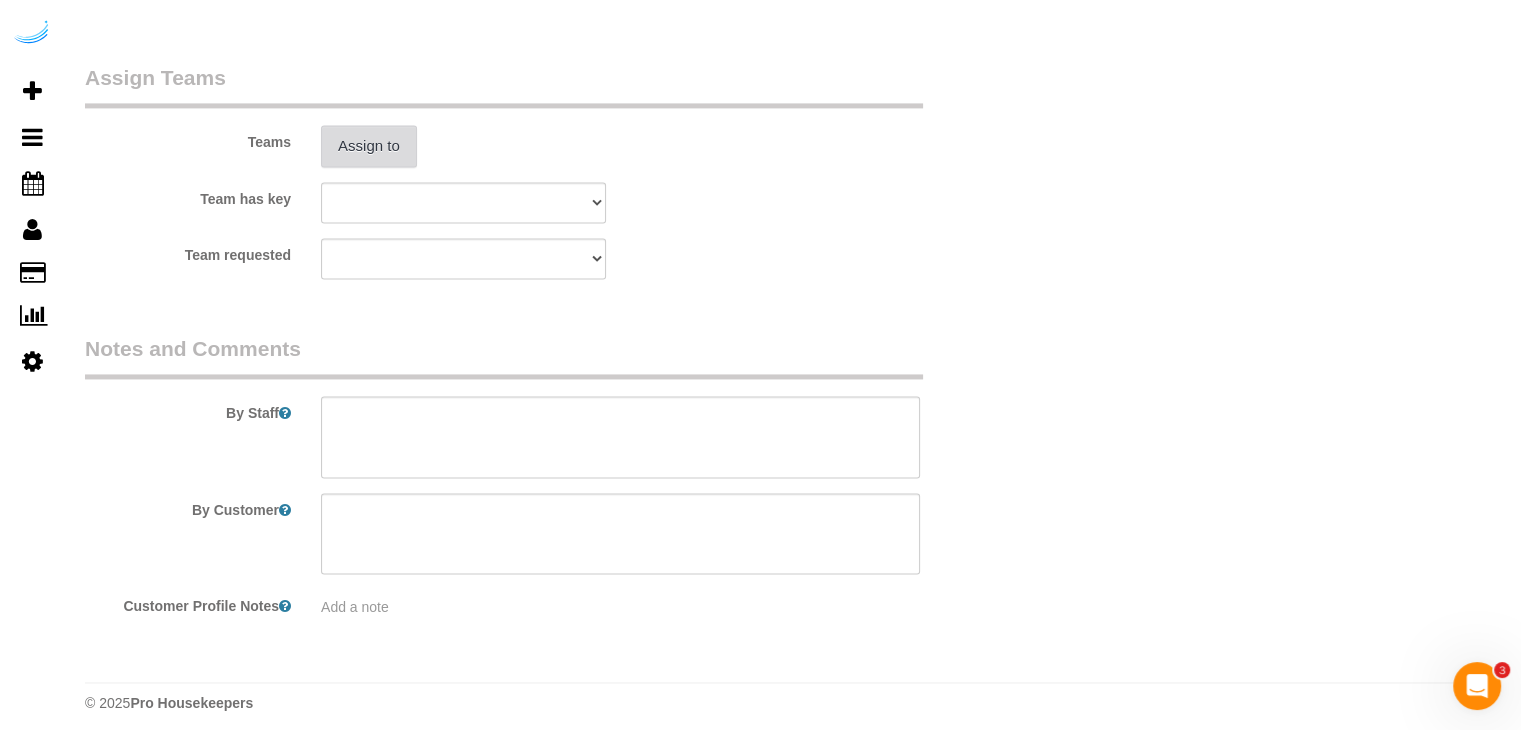 scroll, scrollTop: 2971, scrollLeft: 0, axis: vertical 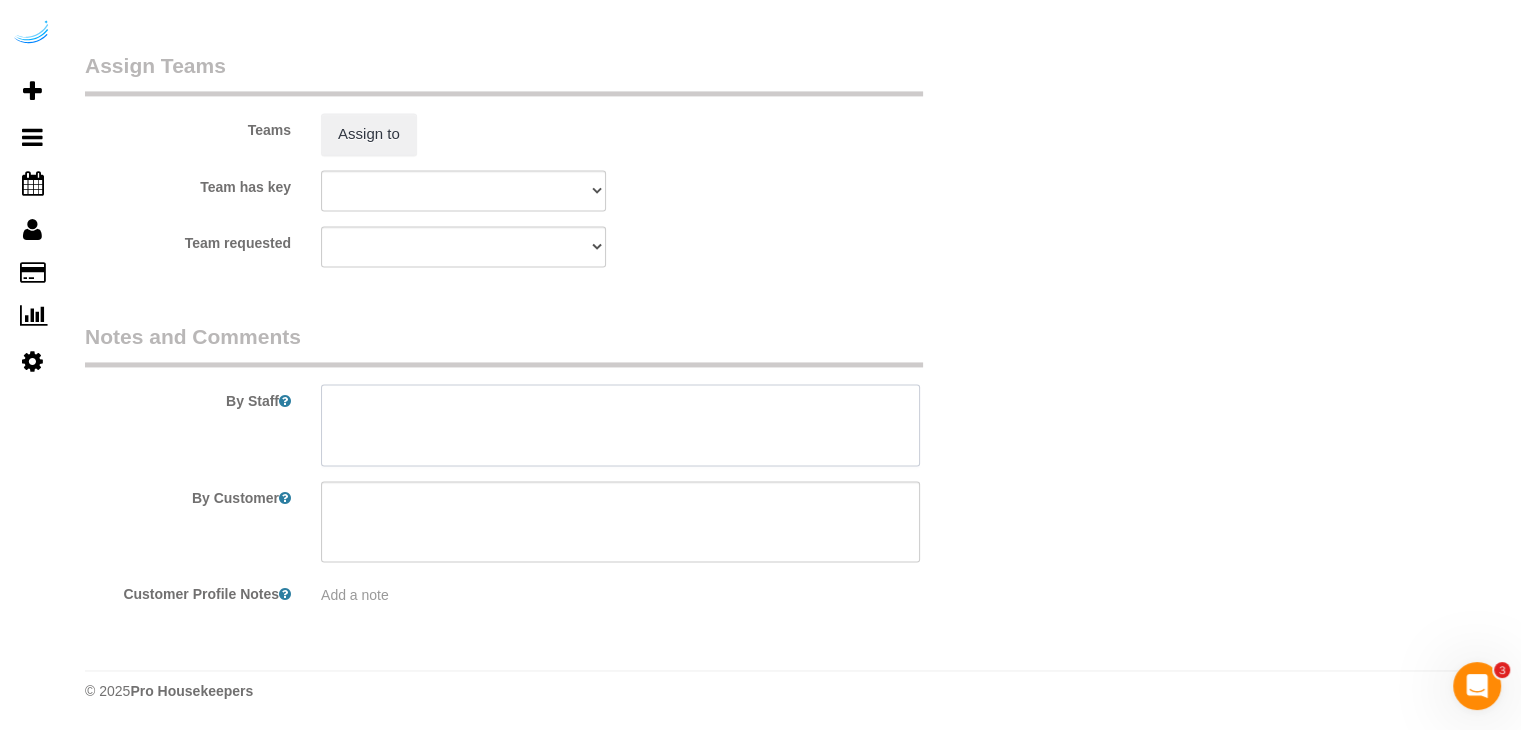 click at bounding box center (620, 425) 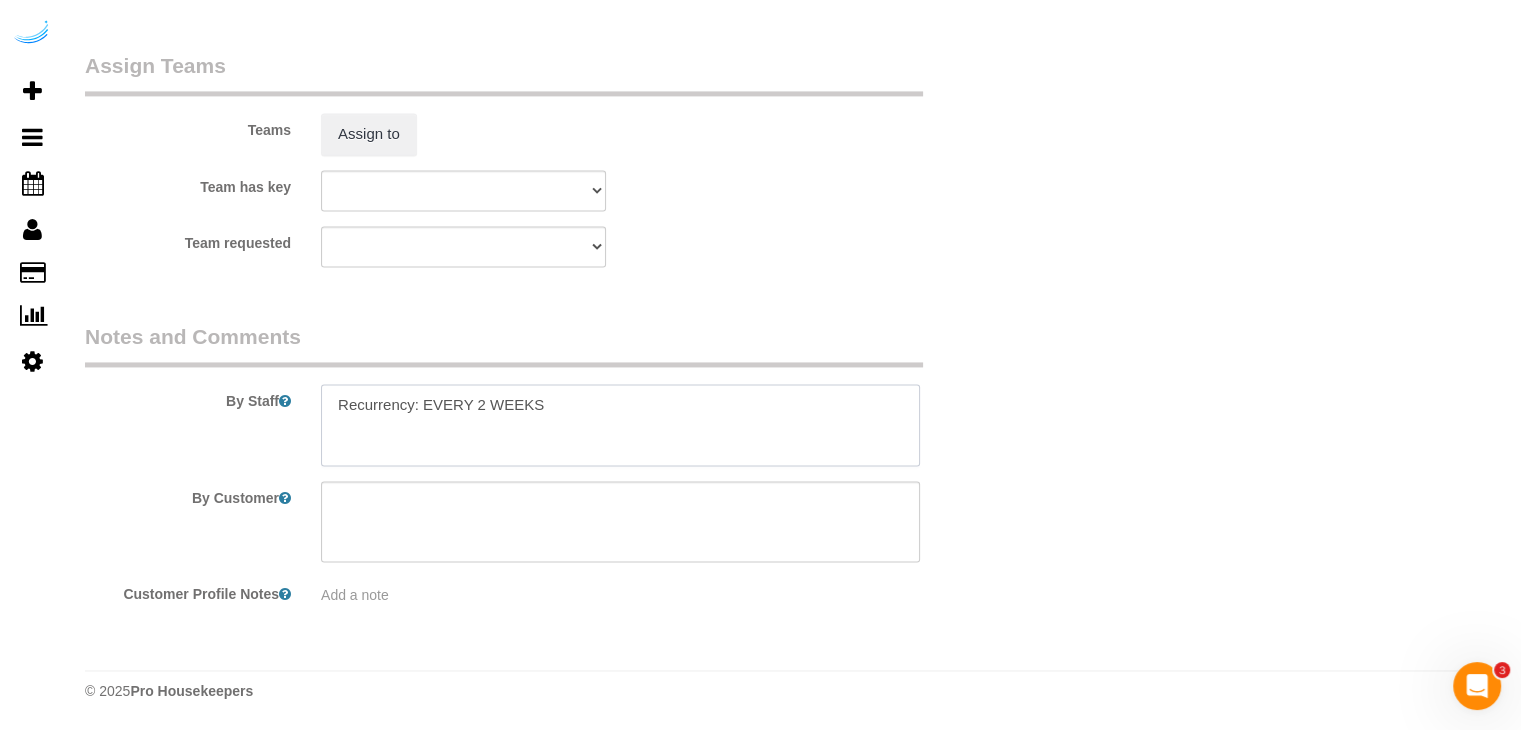 paste on "Permanent Notes:No notes from this customer.Today's Notes:Most important is definitely cleaning the bathroom and sweeping the floors everywhere.
Entry Method: Key with main office
Details:
To the right, as you enter the lobby.
Additional Notes:
There's a parking lot right next to the apartment building.
Housekeeping Notes:" 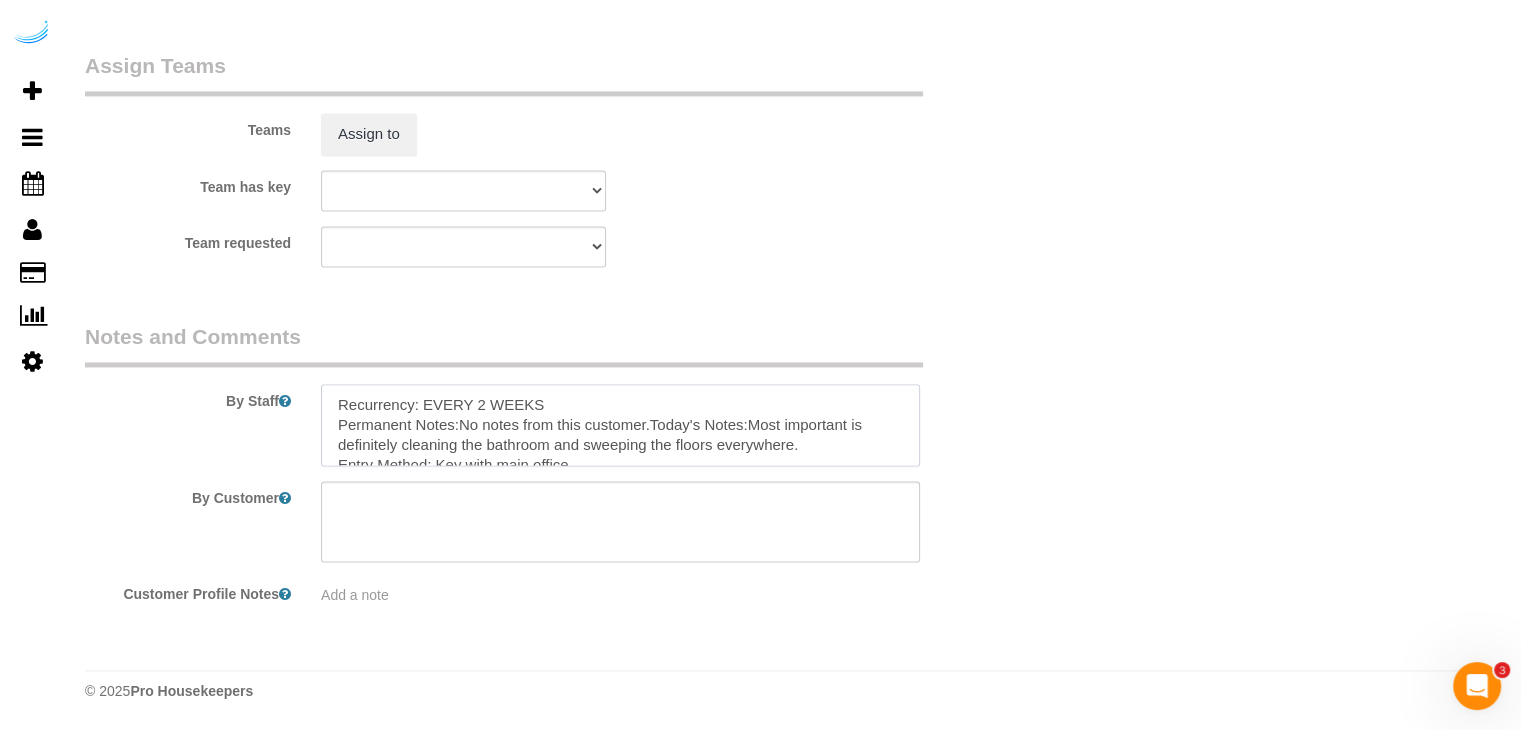 scroll, scrollTop: 147, scrollLeft: 0, axis: vertical 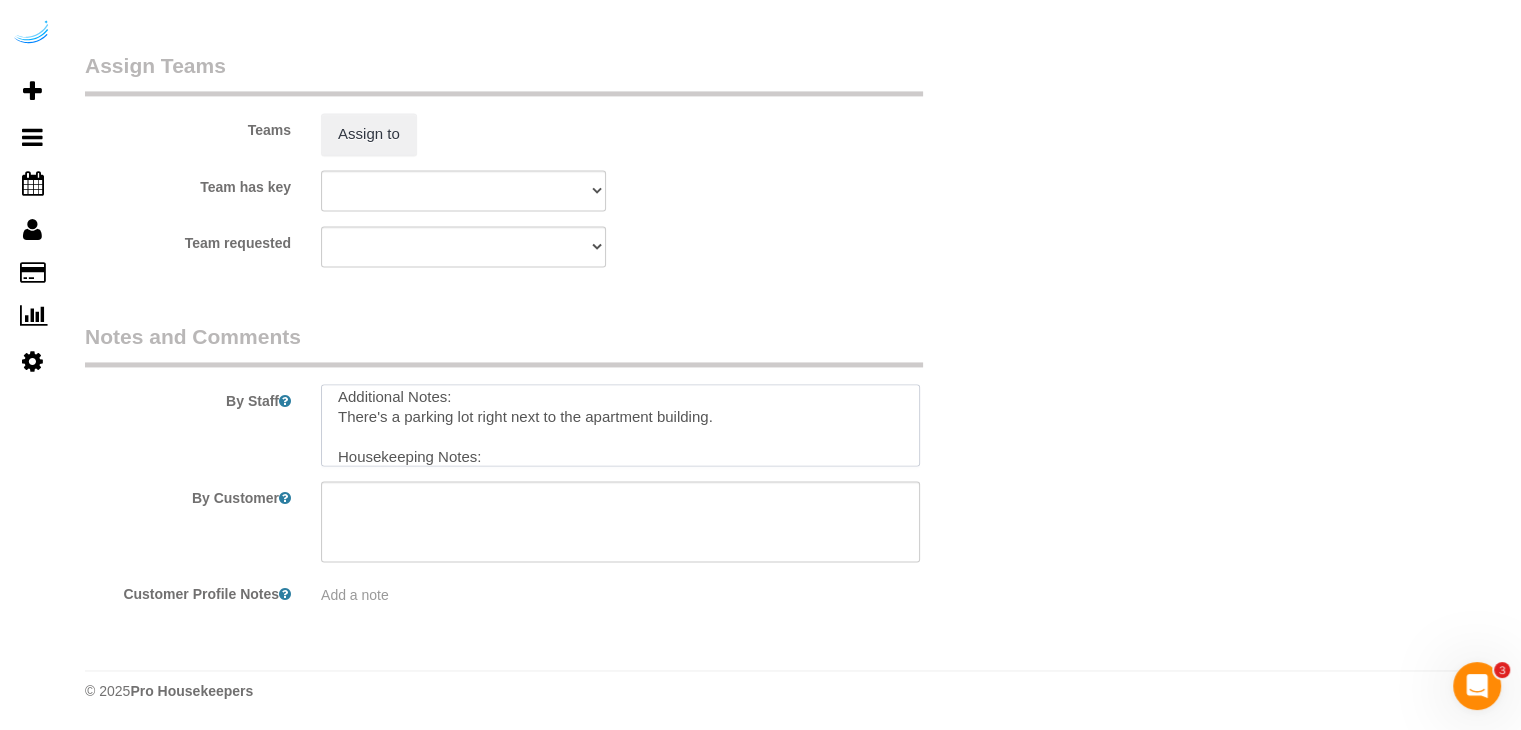 type on "Recurrency: EVERY 2 WEEKS
Permanent Notes:No notes from this customer.Today's Notes:Most important is definitely cleaning the bathroom and sweeping the floors everywhere.
Entry Method: Key with main office
Details:
To the right, as you enter the lobby.
Additional Notes:
There's a parking lot right next to the apartment building.
Housekeeping Notes:" 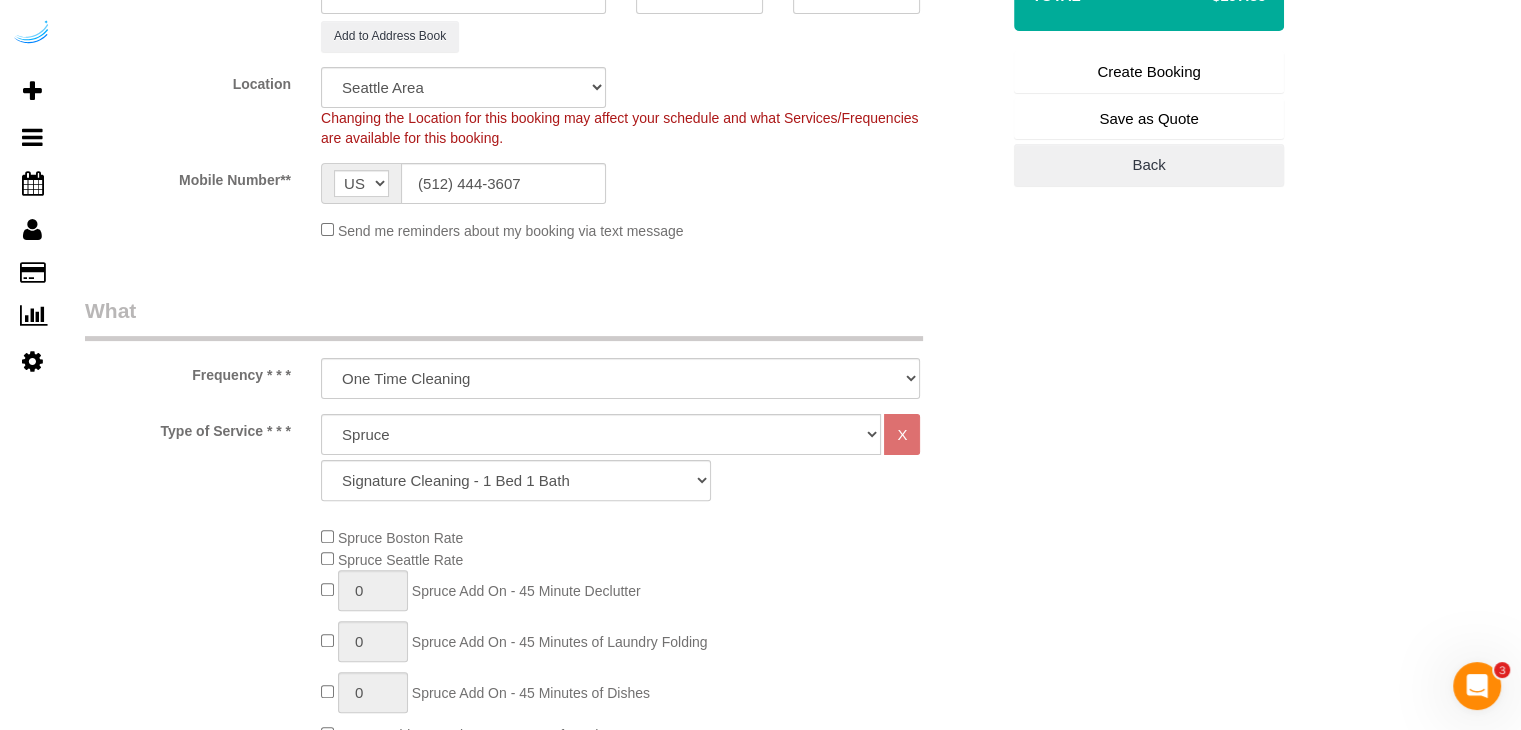 scroll, scrollTop: 371, scrollLeft: 0, axis: vertical 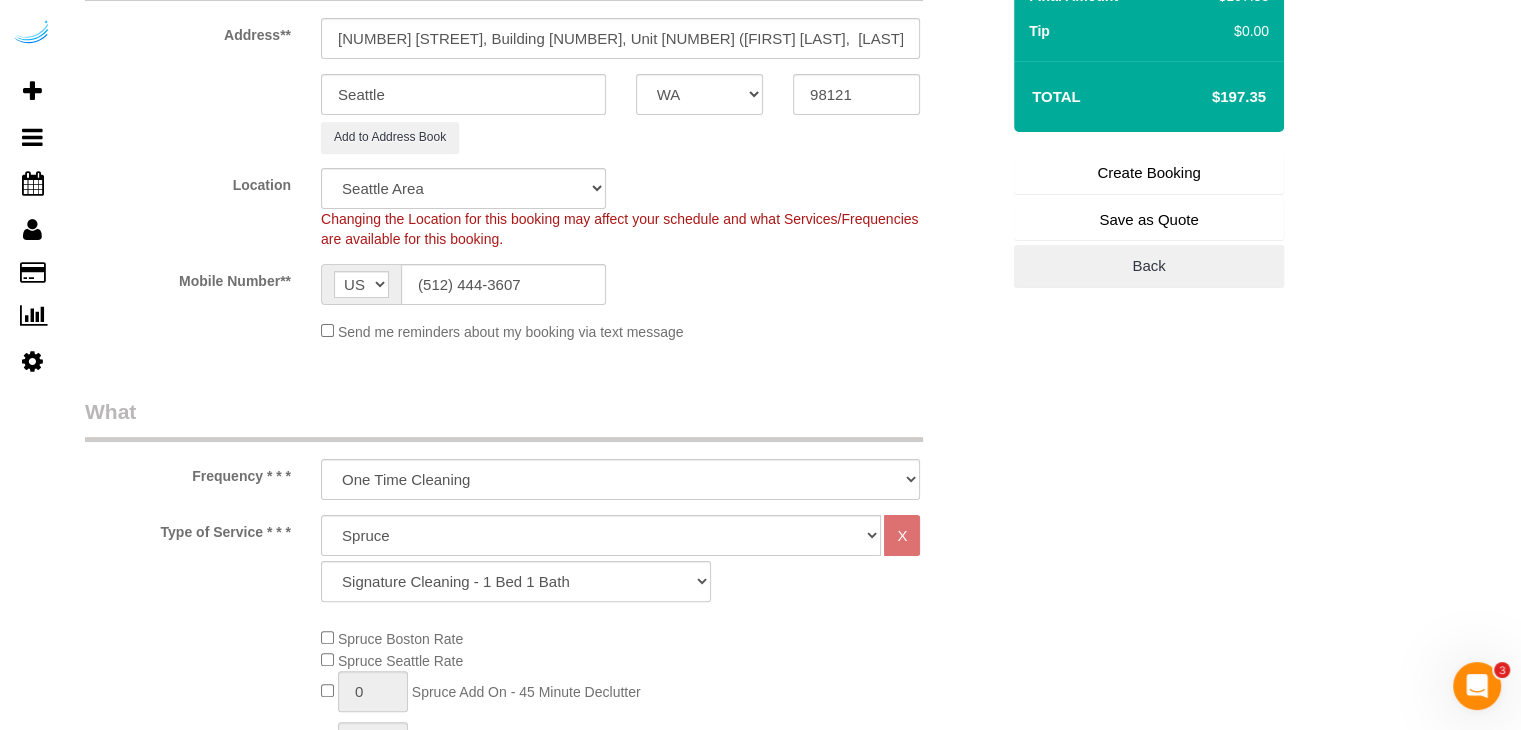 click on "Create Booking" at bounding box center [1149, 173] 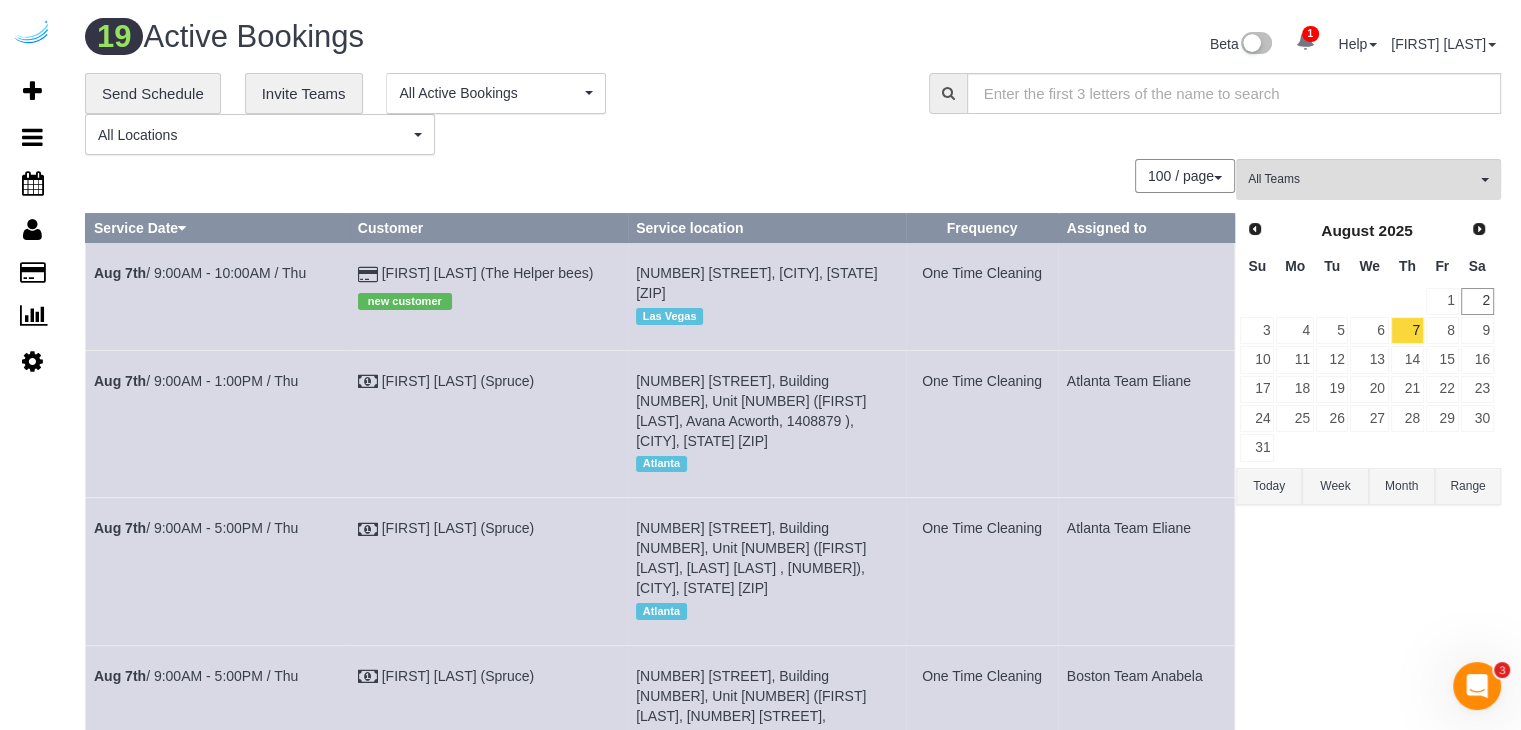 scroll, scrollTop: 2012, scrollLeft: 0, axis: vertical 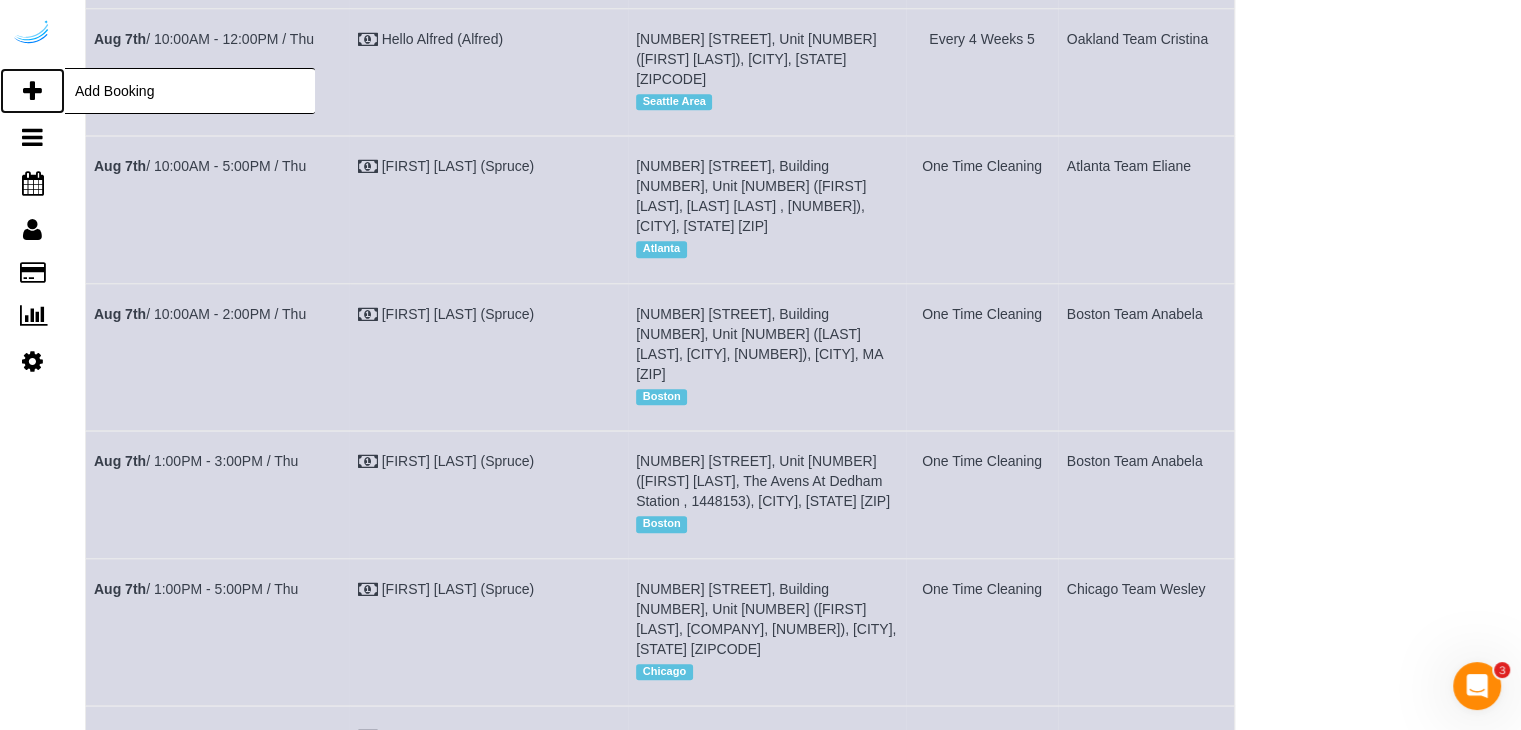 click at bounding box center [32, 91] 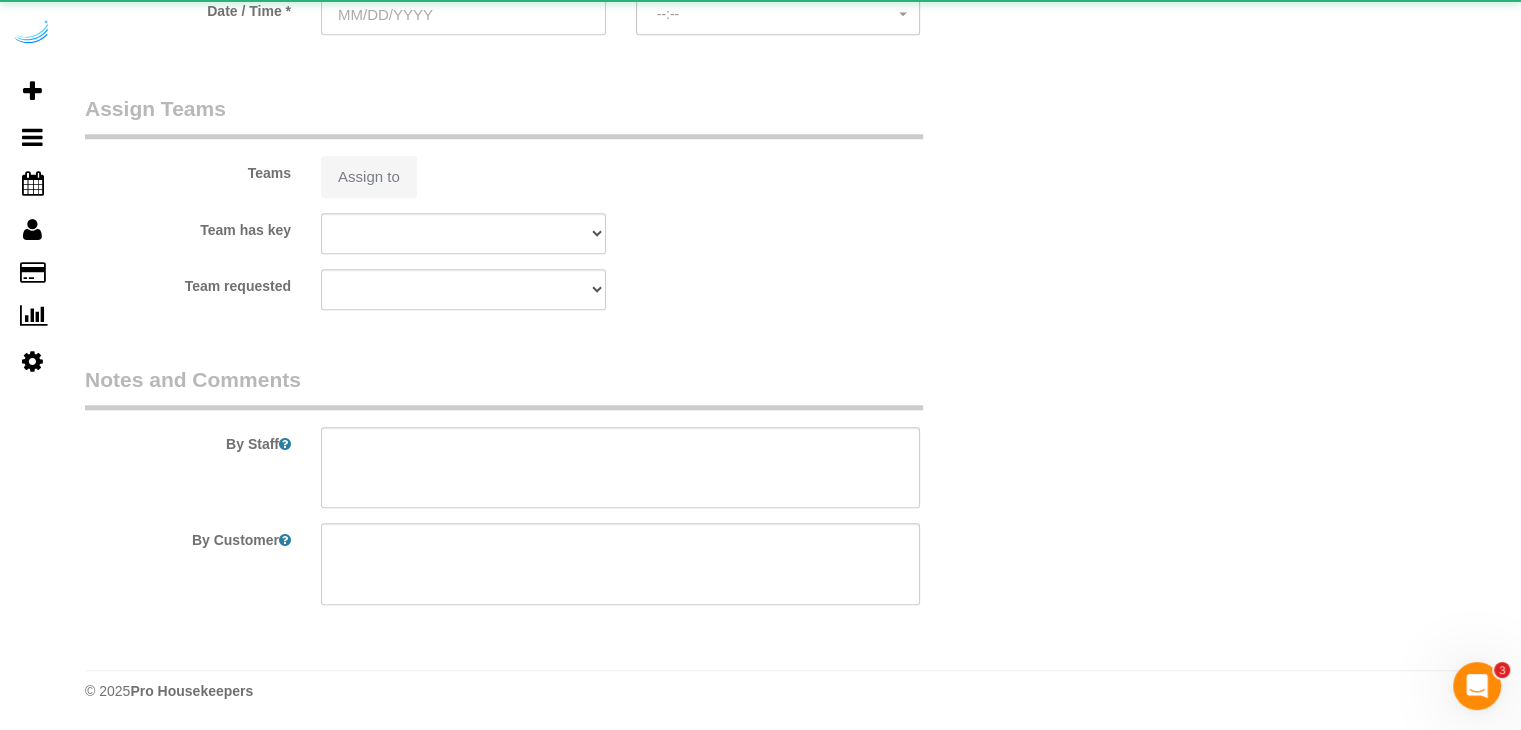 select on "4" 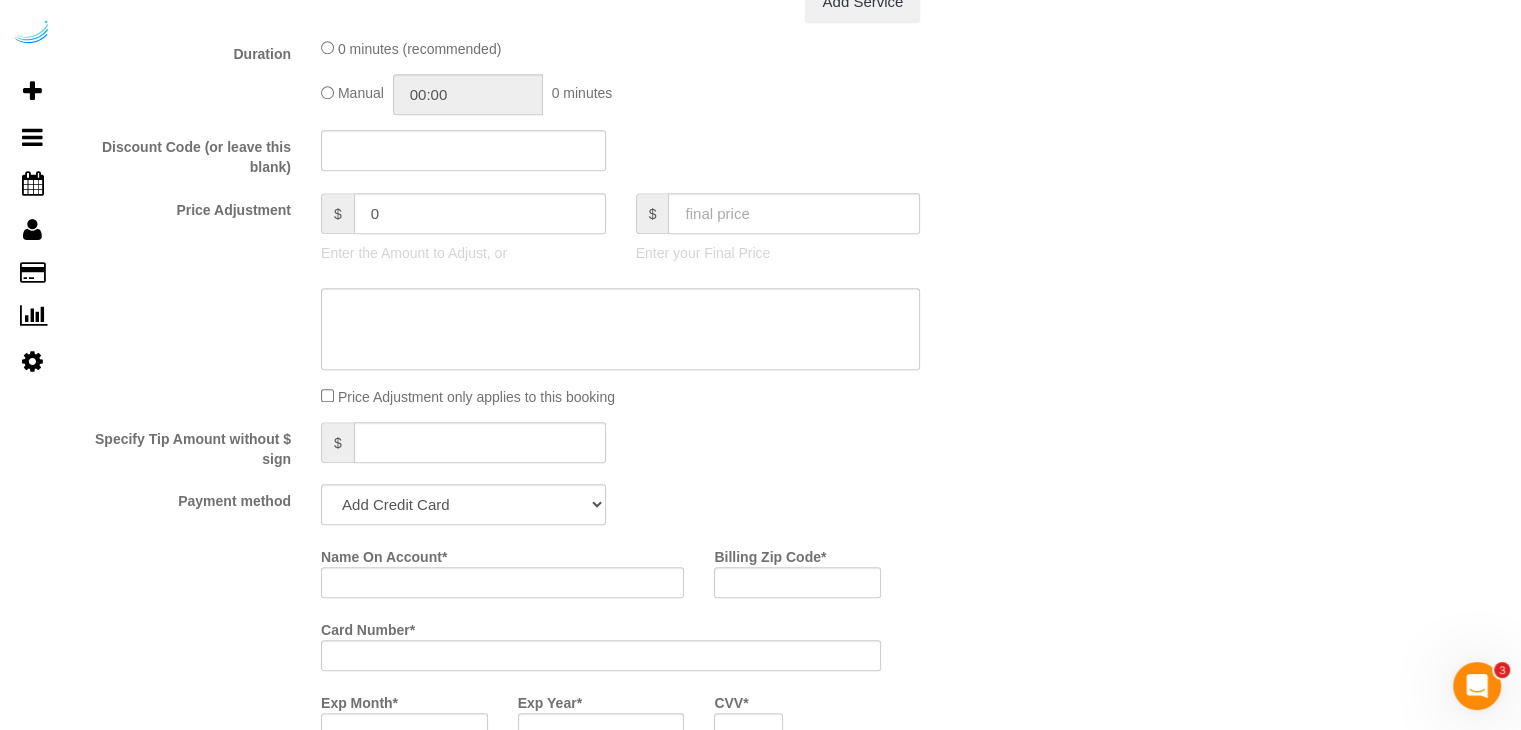 select on "object:38328" 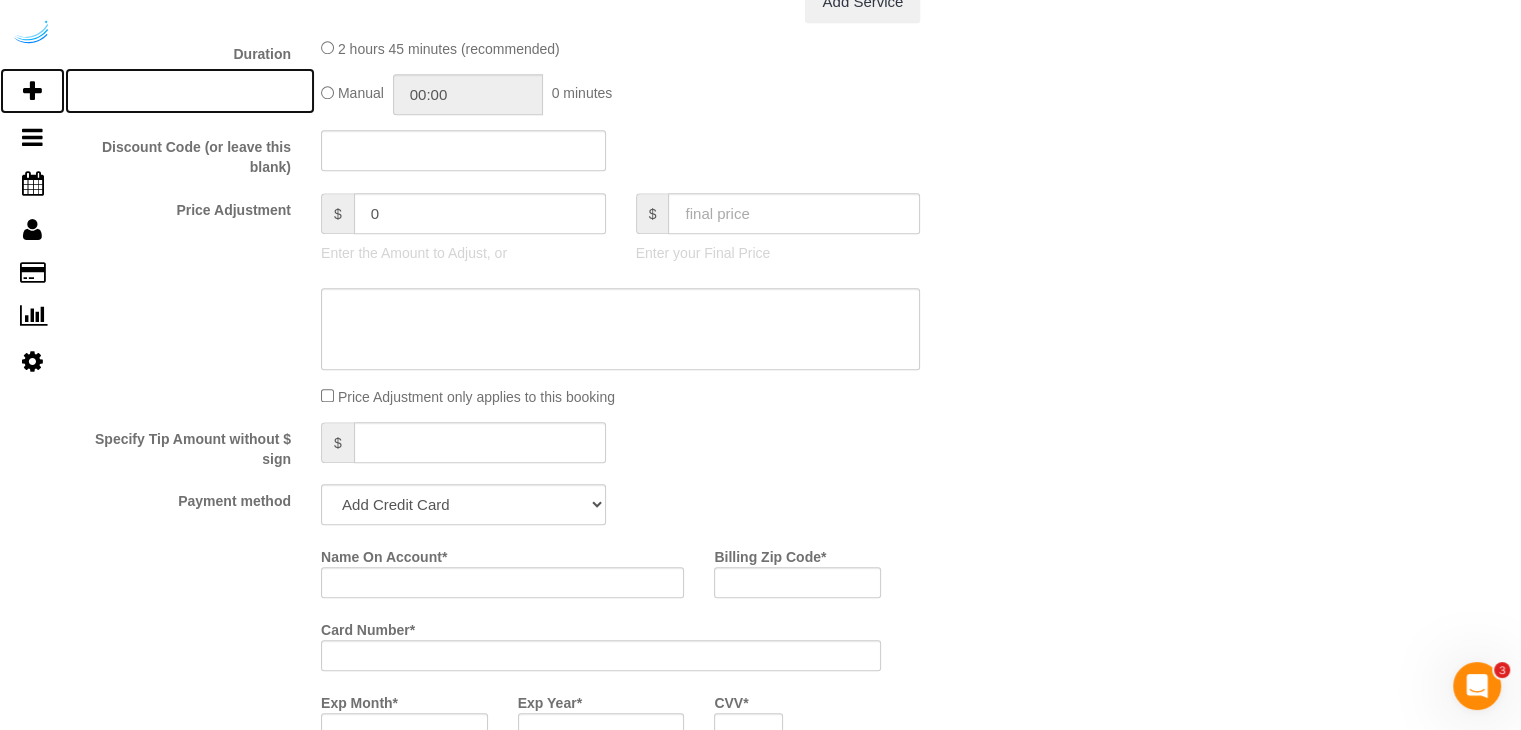 scroll, scrollTop: 0, scrollLeft: 0, axis: both 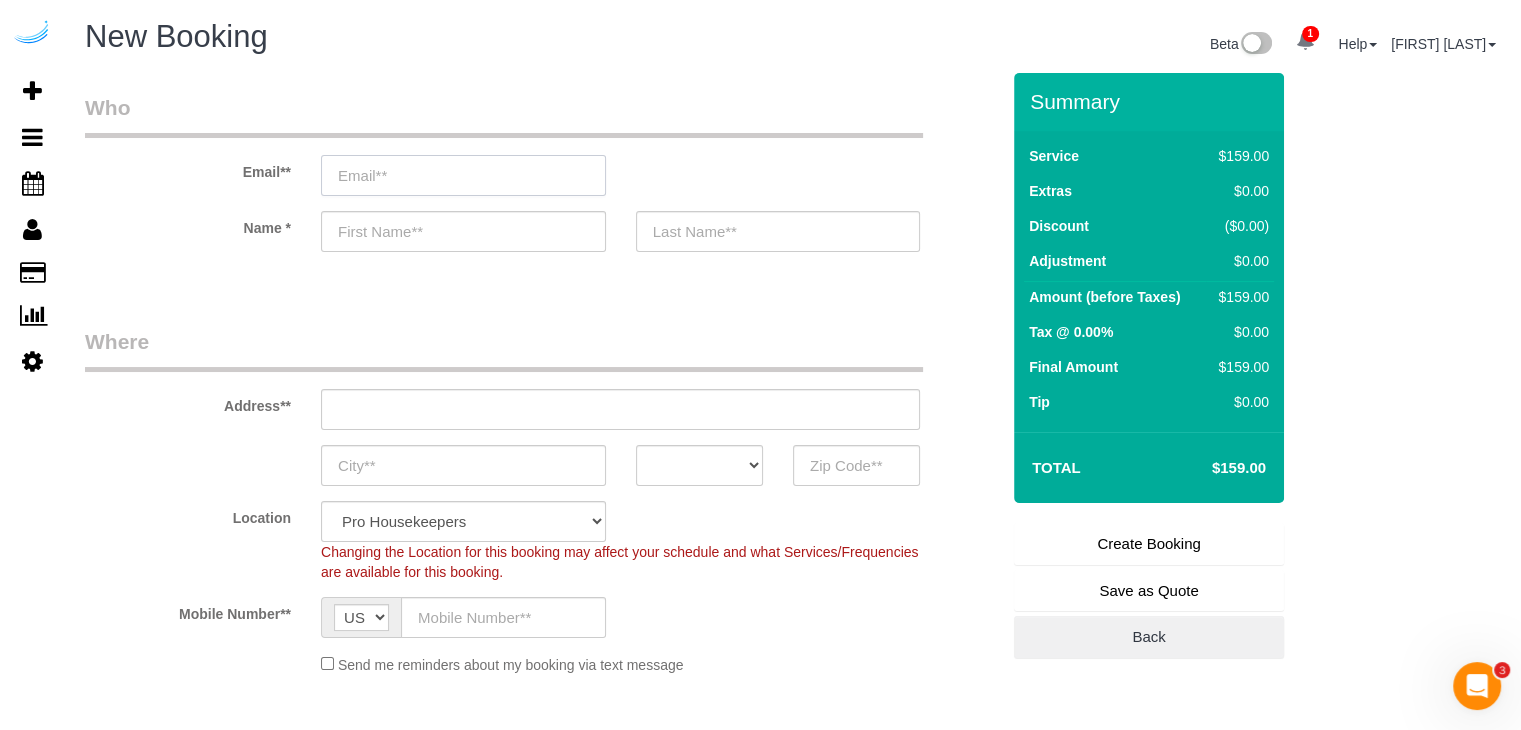 click at bounding box center [463, 175] 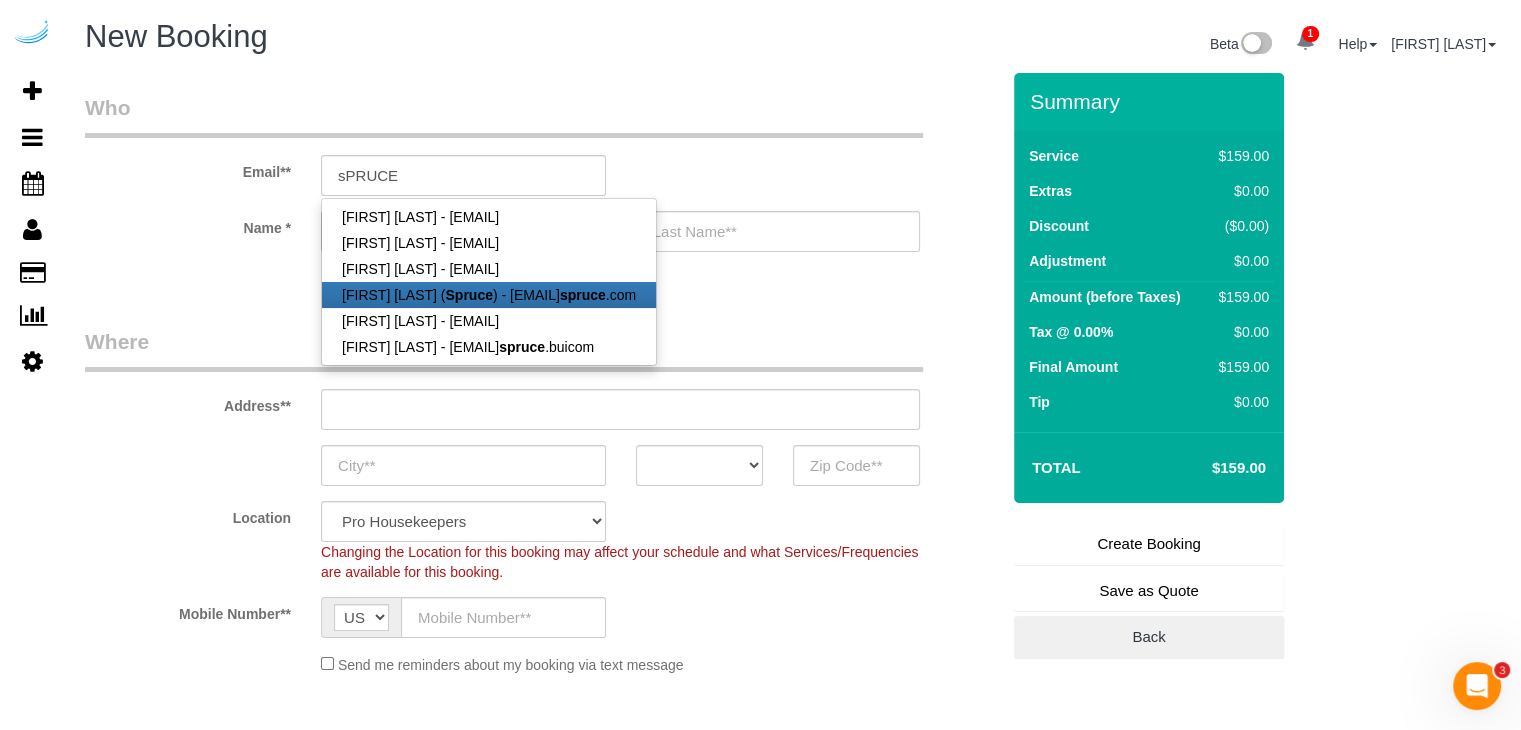 click on "Spruce" at bounding box center [468, 295] 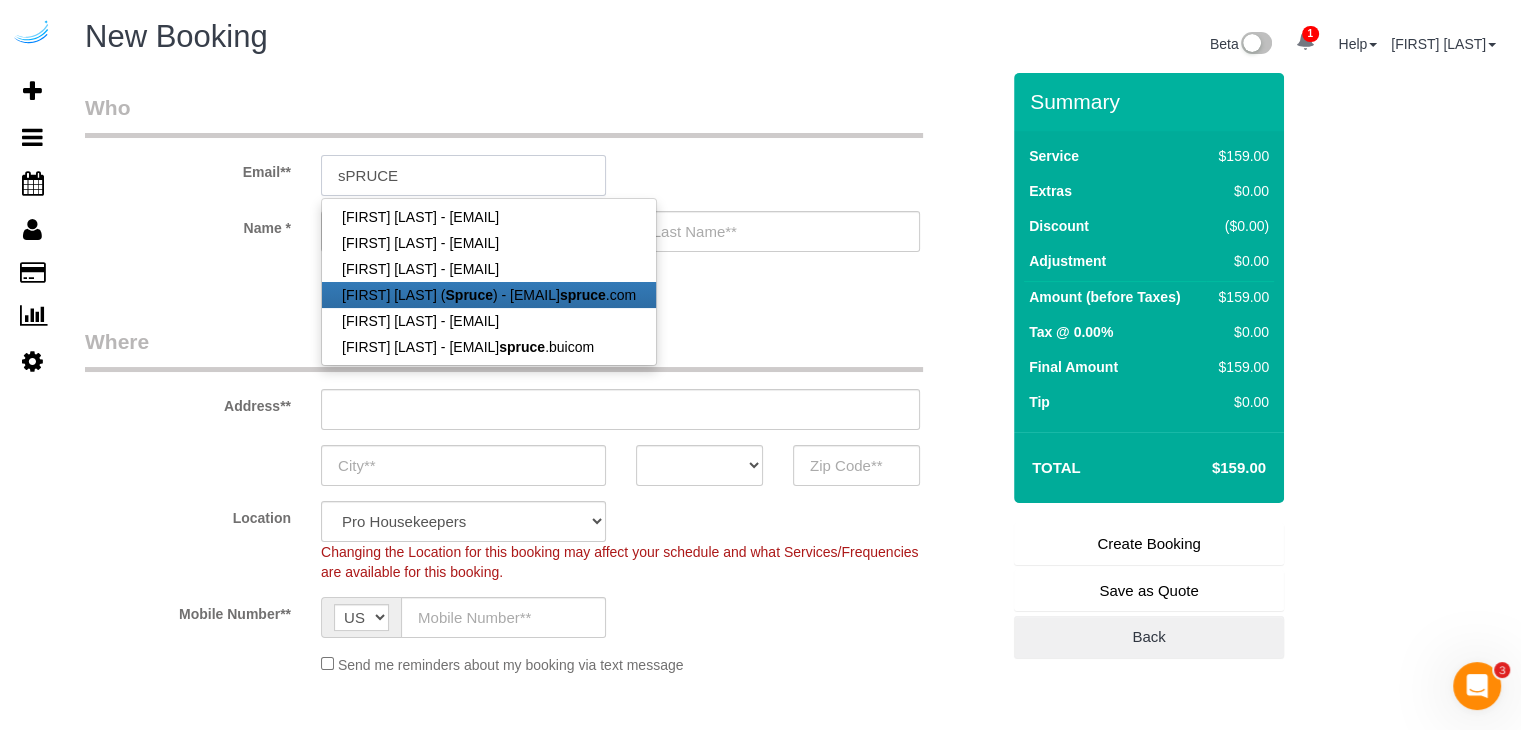 type on "brandie@getspruce.com" 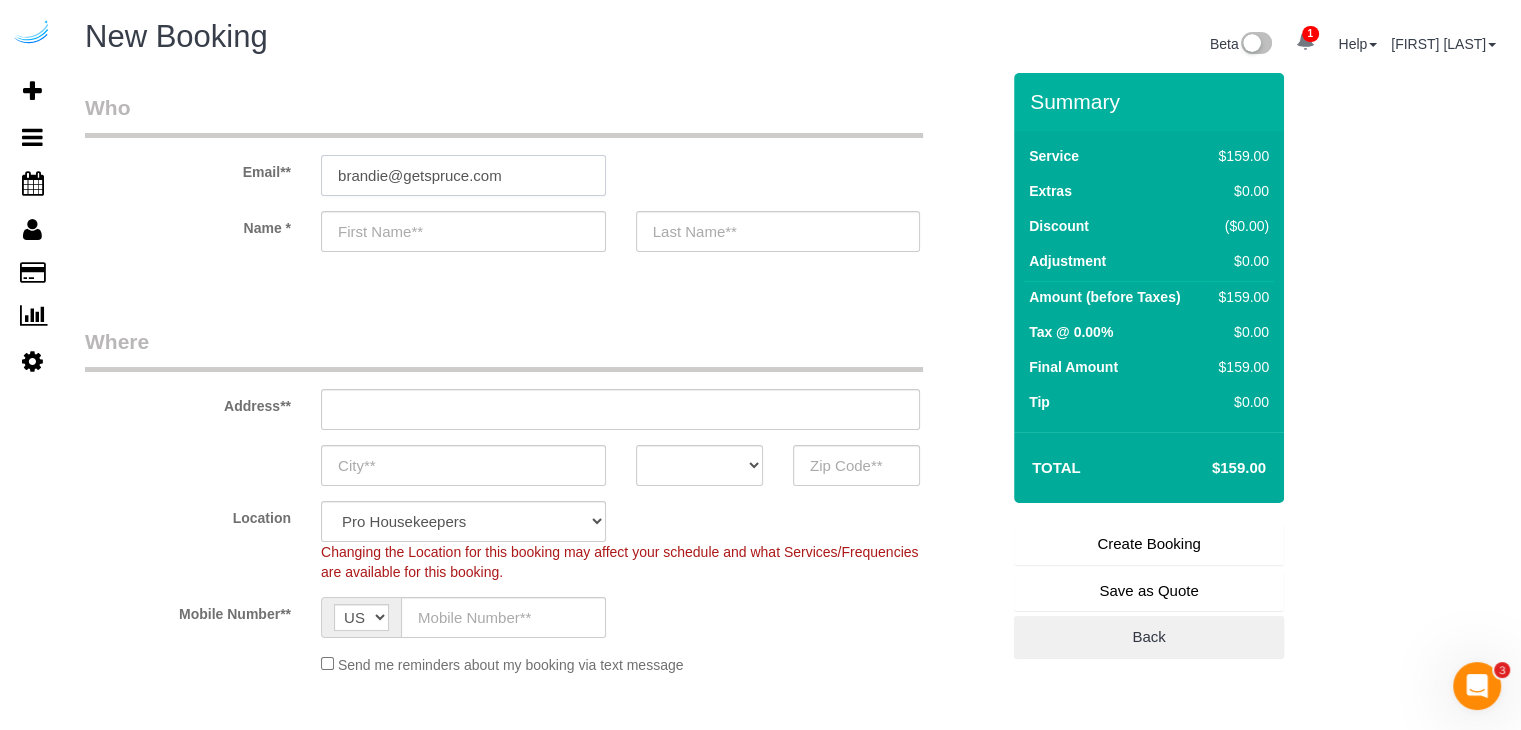 type on "Brandie" 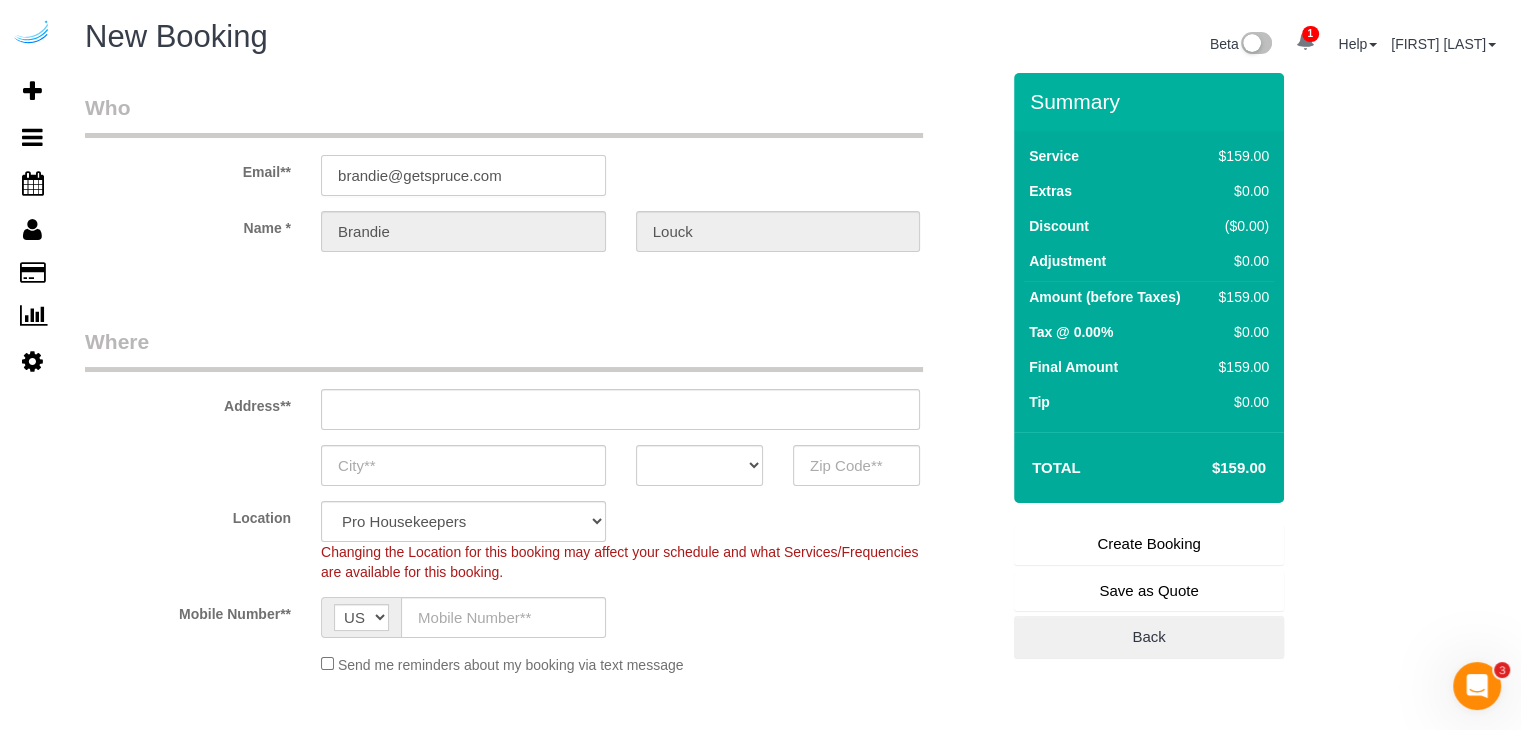 type on "3816 S Lamar Blvd" 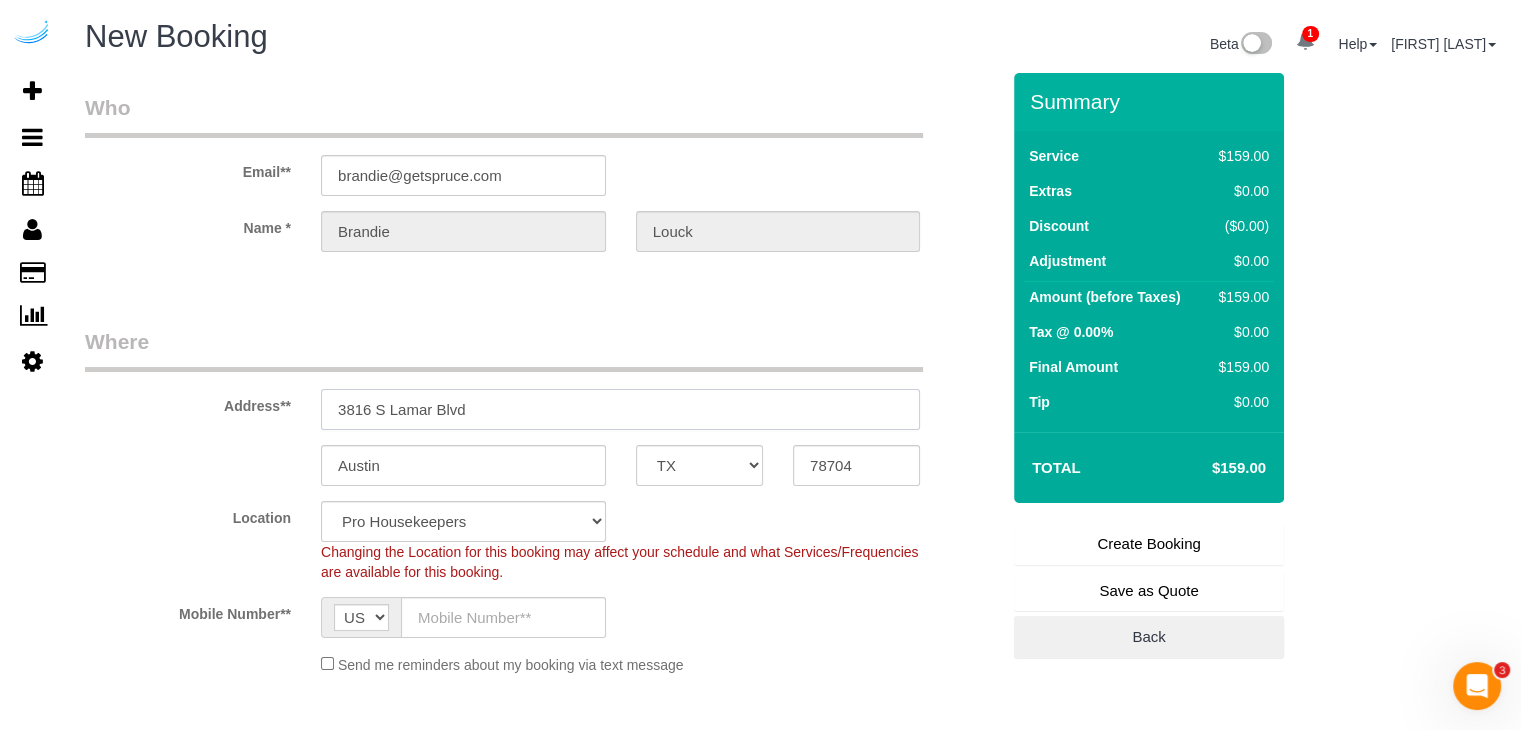 click on "3816 S Lamar Blvd" at bounding box center [620, 409] 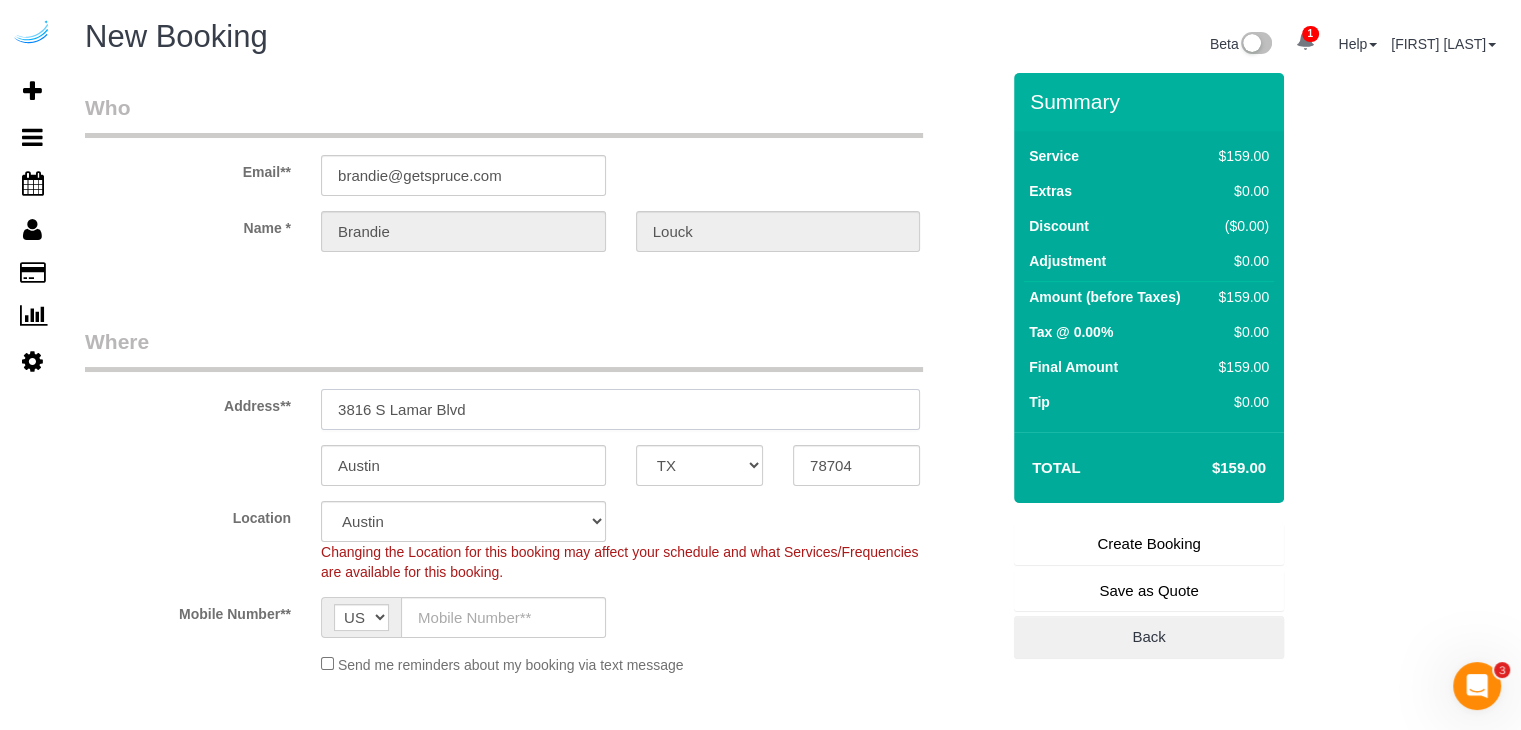 select on "object:38367" 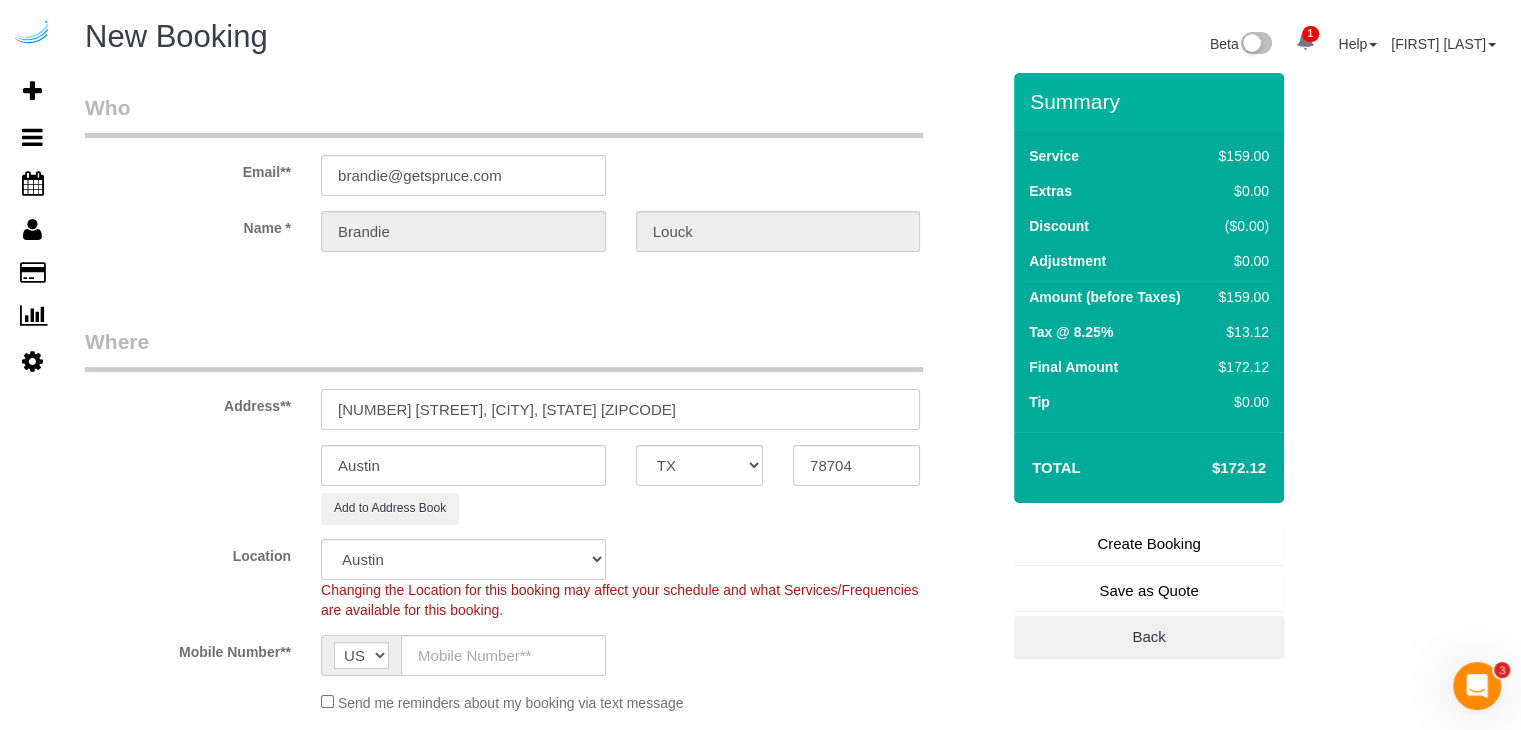 drag, startPoint x: 514, startPoint y: 409, endPoint x: 616, endPoint y: 401, distance: 102.31325 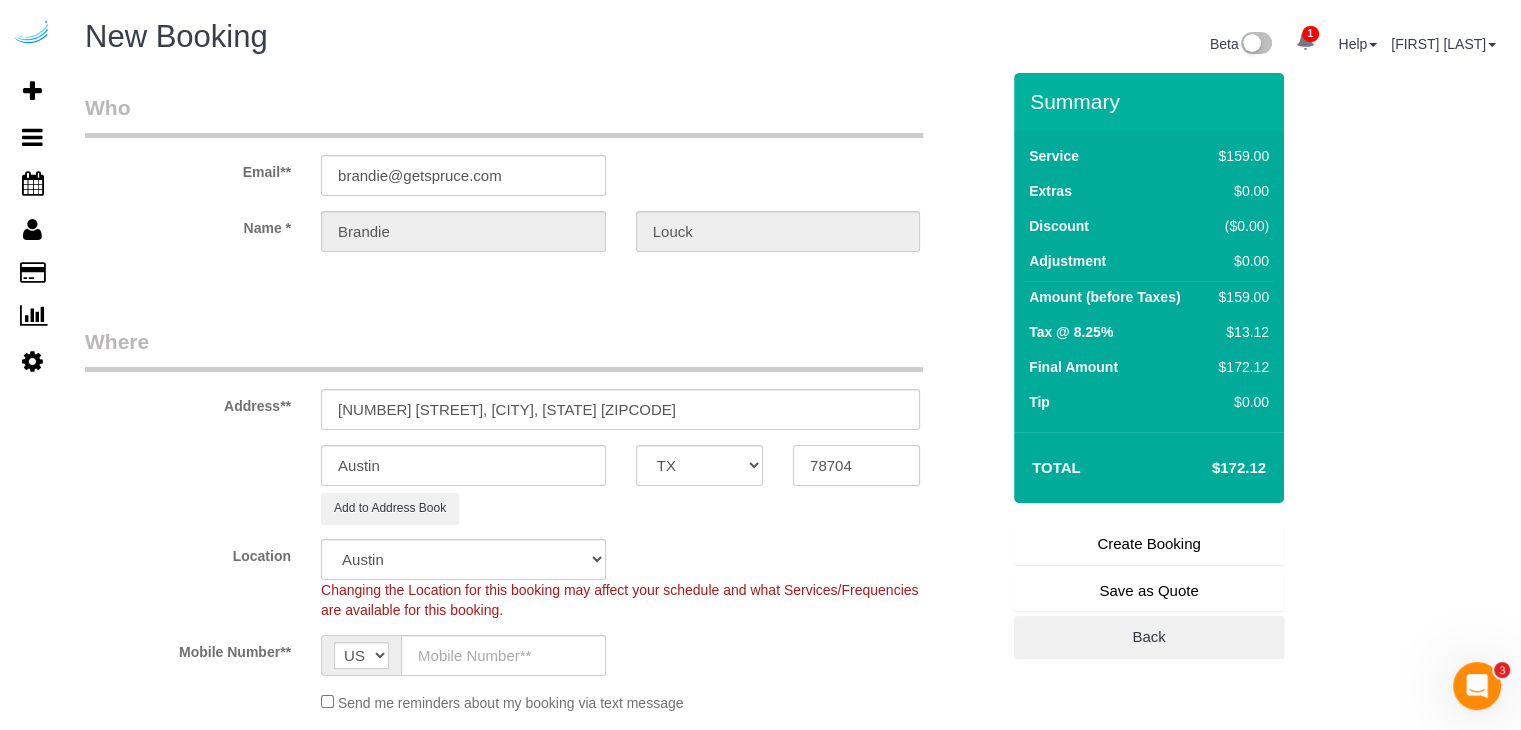 click on "78704" at bounding box center (856, 465) 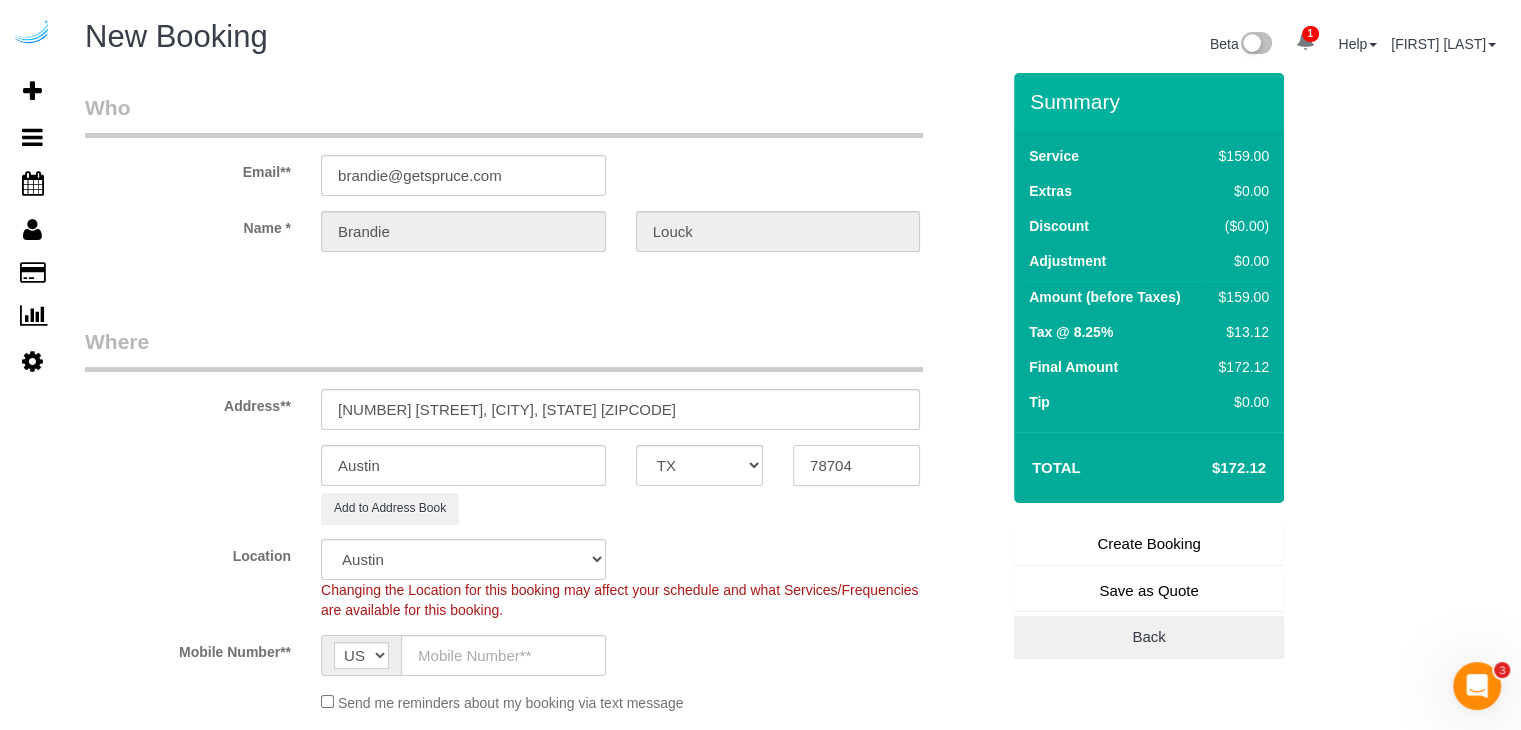 paste on "98033" 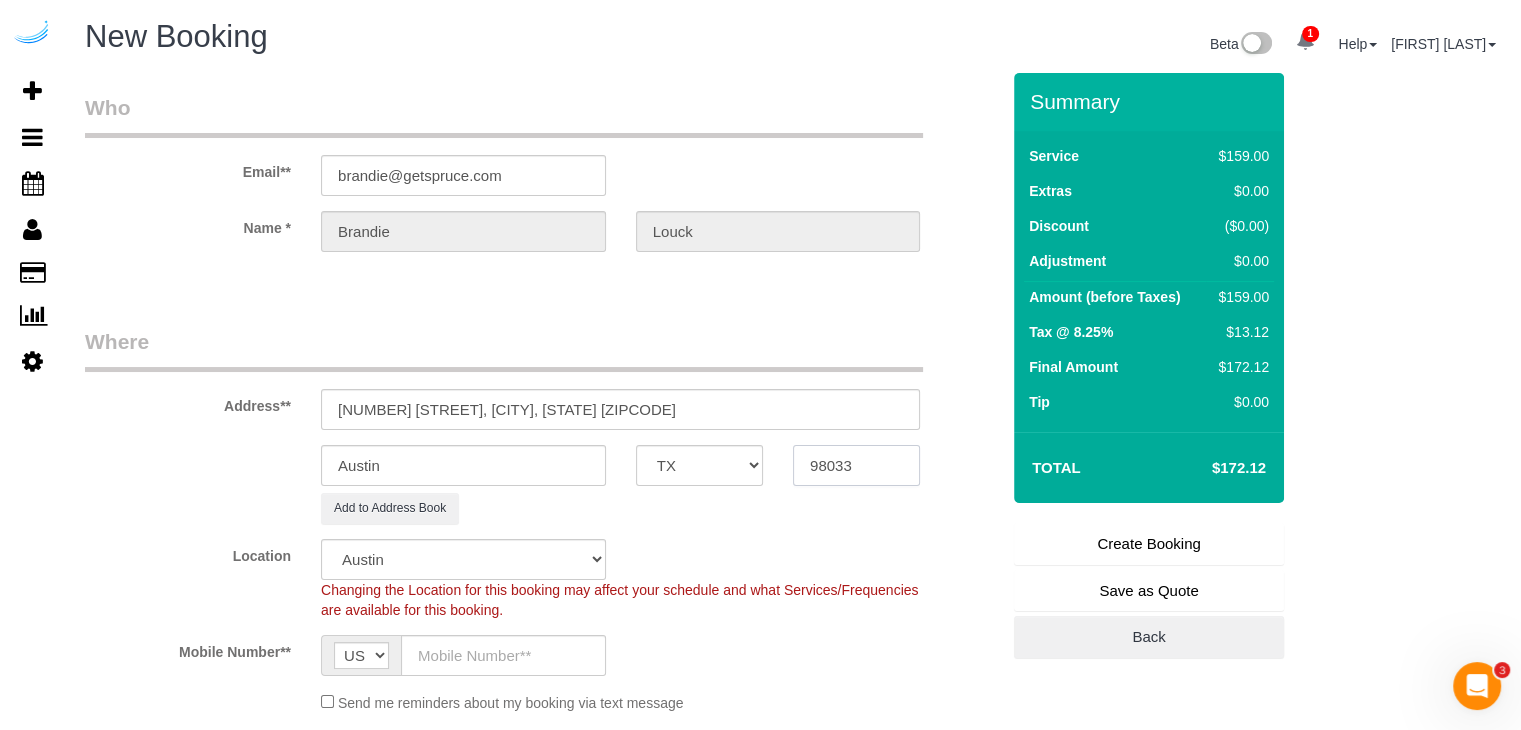 type on "98033" 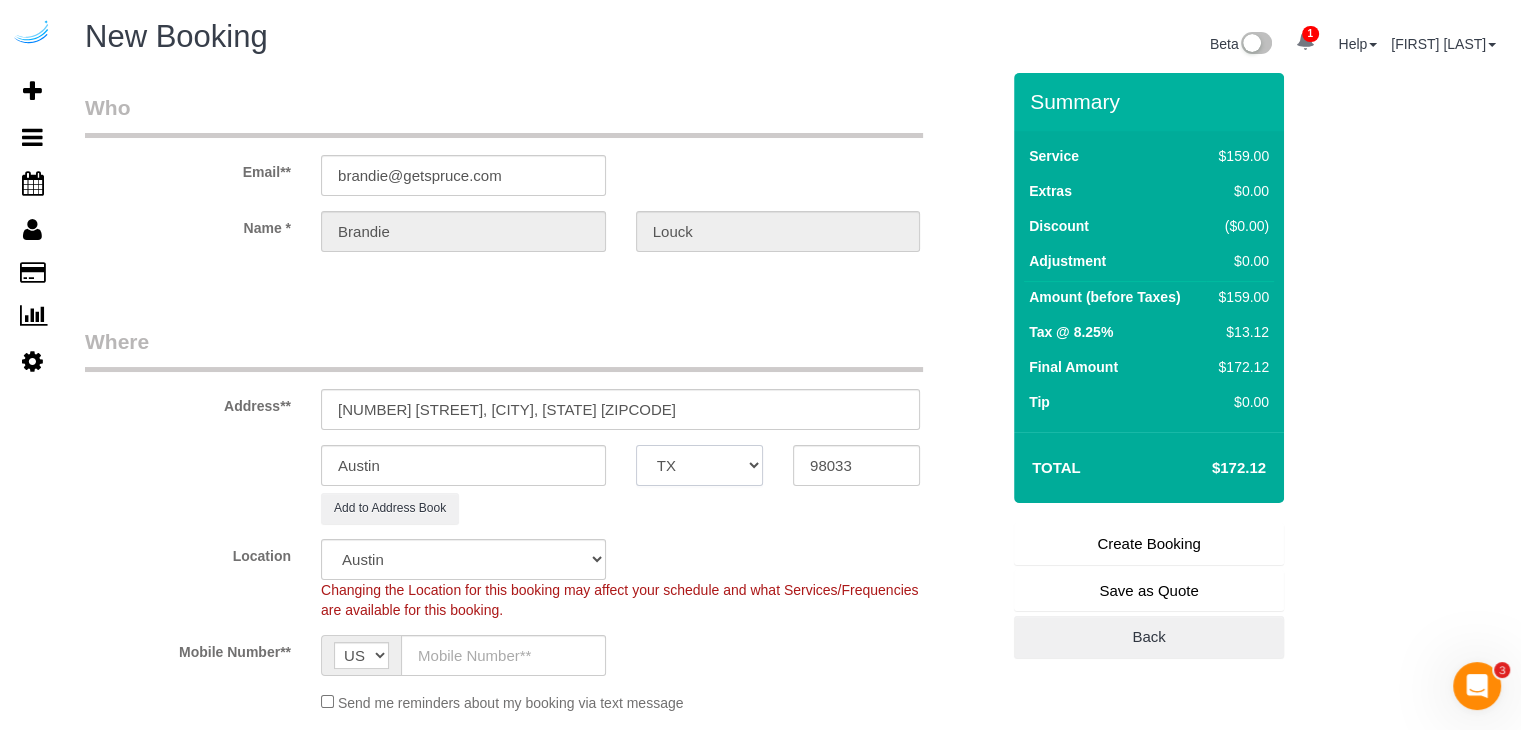 click on "AK
AL
AR
AZ
CA
CO
CT
DC
DE
FL
GA
HI
IA
ID
IL
IN
KS
KY
LA
MA
MD
ME
MI
MN
MO
MS
MT
NC
ND
NE
NH
NJ
NM
NV
NY
OH
OK
OR
PA
RI
SC
SD
TN
TX
UT
VA
VT
WA
WI
WV
WY" at bounding box center (699, 465) 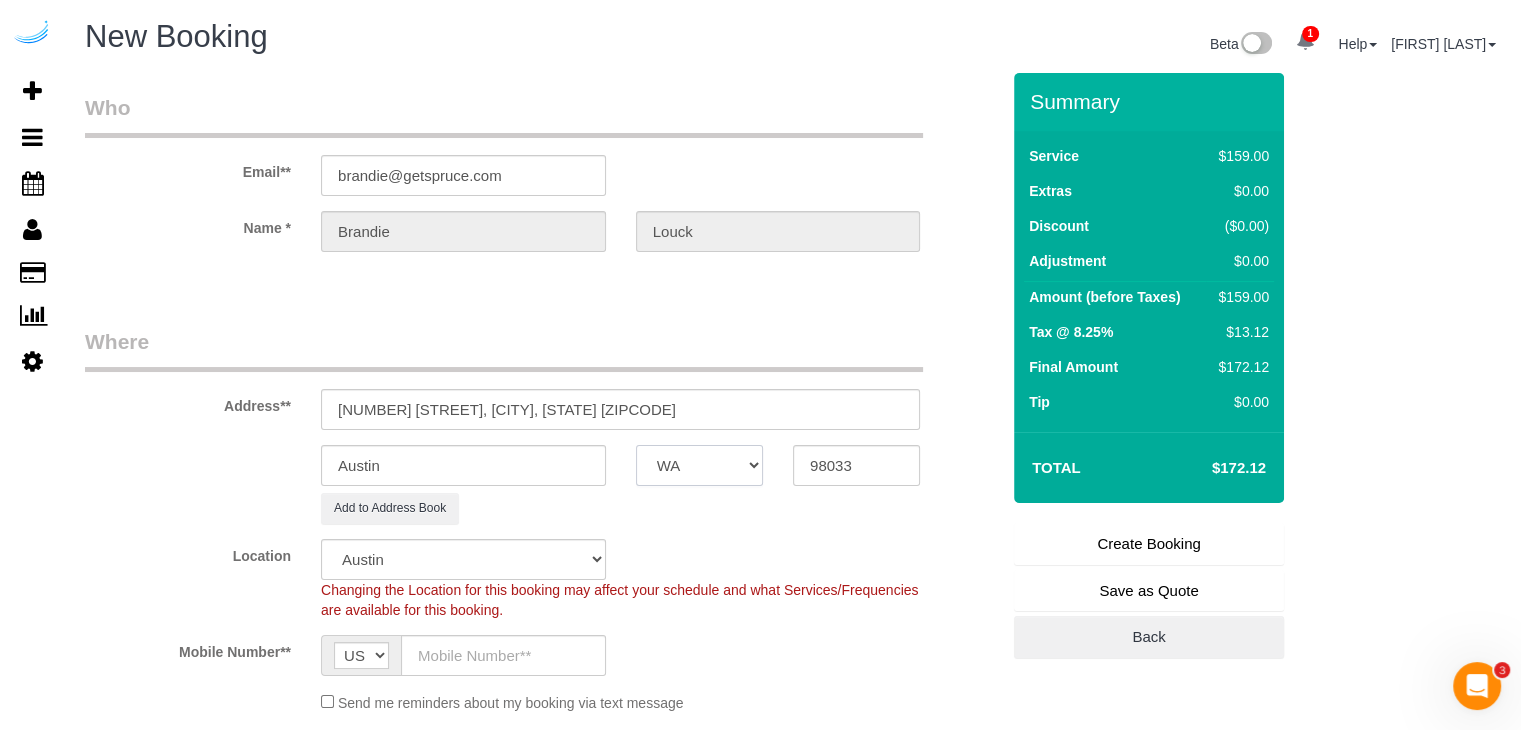 click on "AK
AL
AR
AZ
CA
CO
CT
DC
DE
FL
GA
HI
IA
ID
IL
IN
KS
KY
LA
MA
MD
ME
MI
MN
MO
MS
MT
NC
ND
NE
NH
NJ
NM
NV
NY
OH
OK
OR
PA
RI
SC
SD
TN
TX
UT
VA
VT
WA
WI
WV
WY" at bounding box center (699, 465) 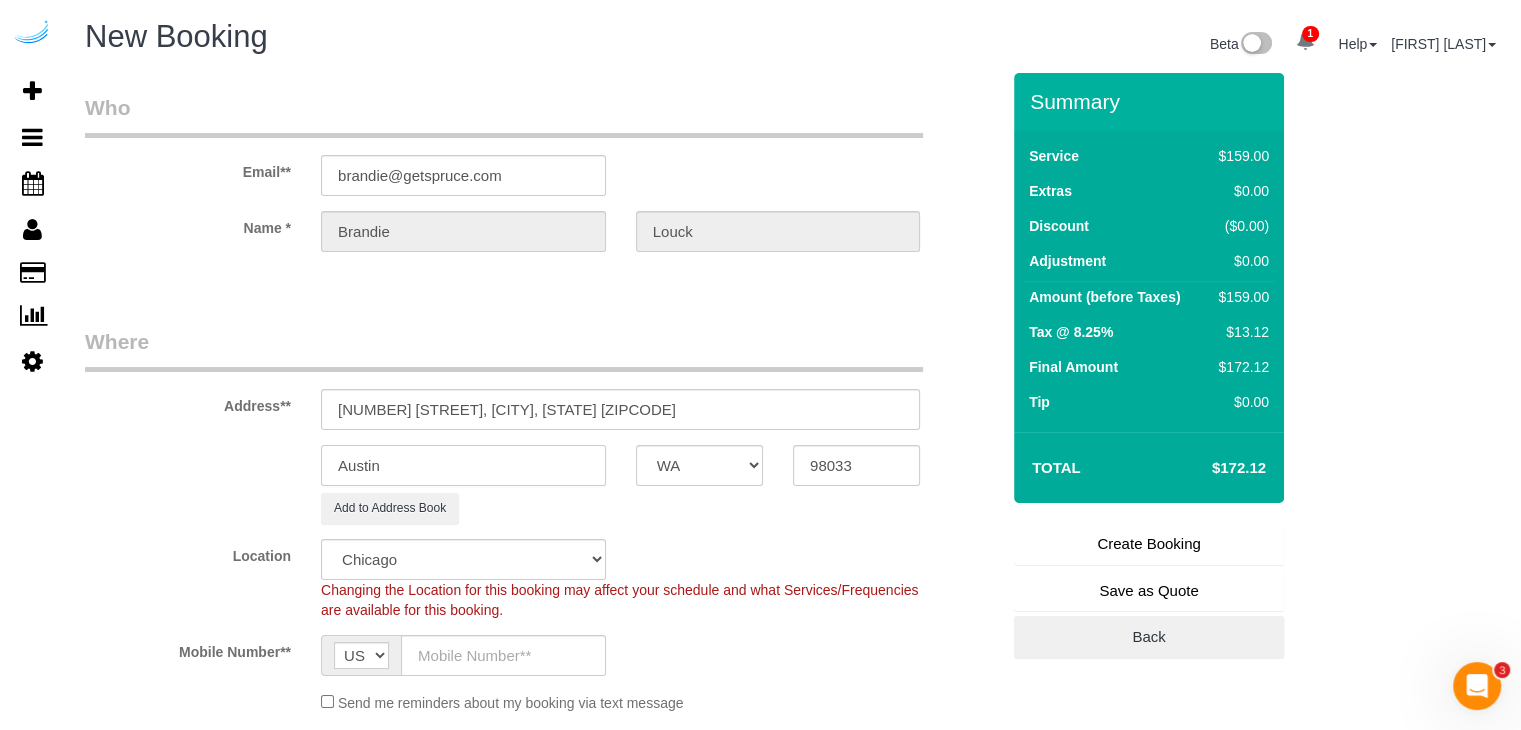 select on "object:38419" 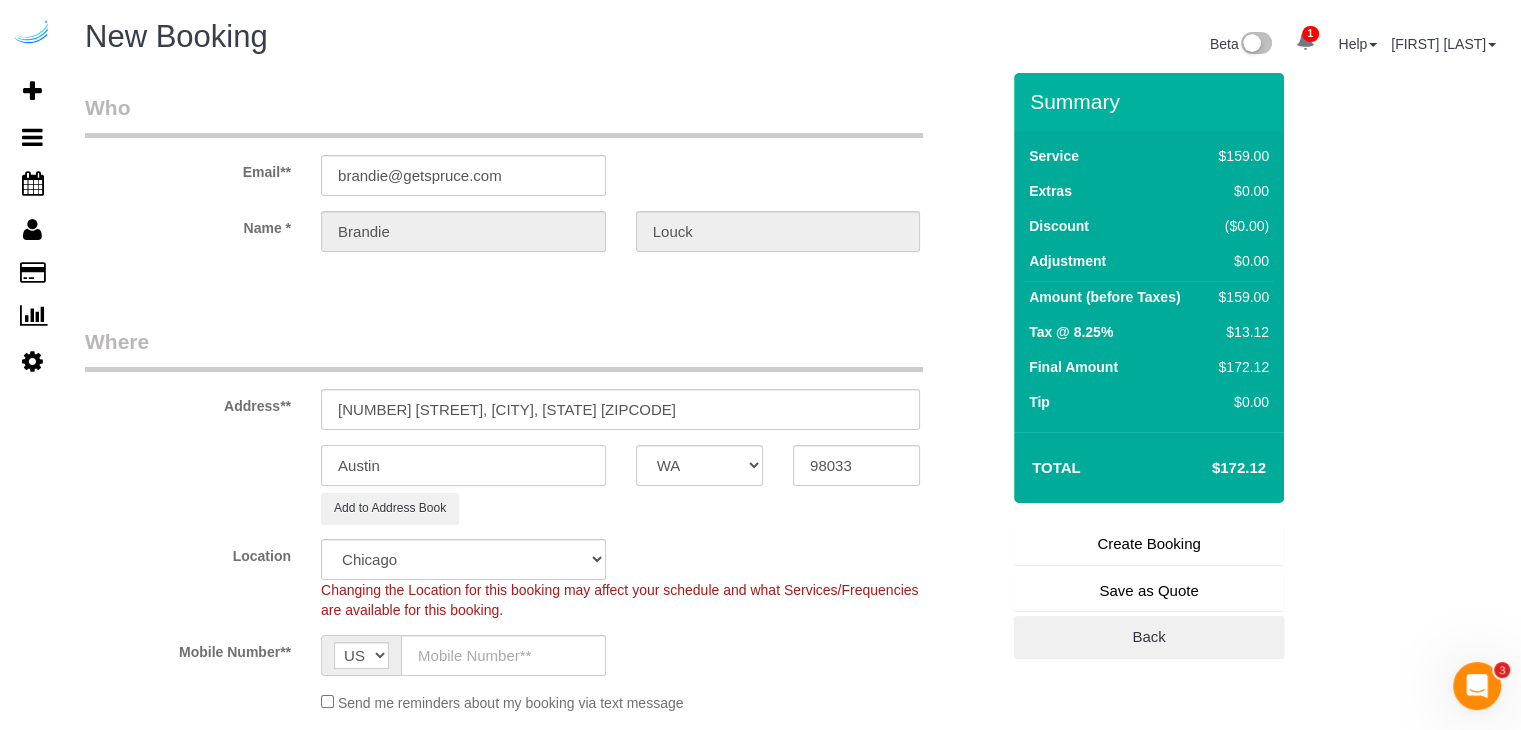 click on "Austin" at bounding box center (463, 465) 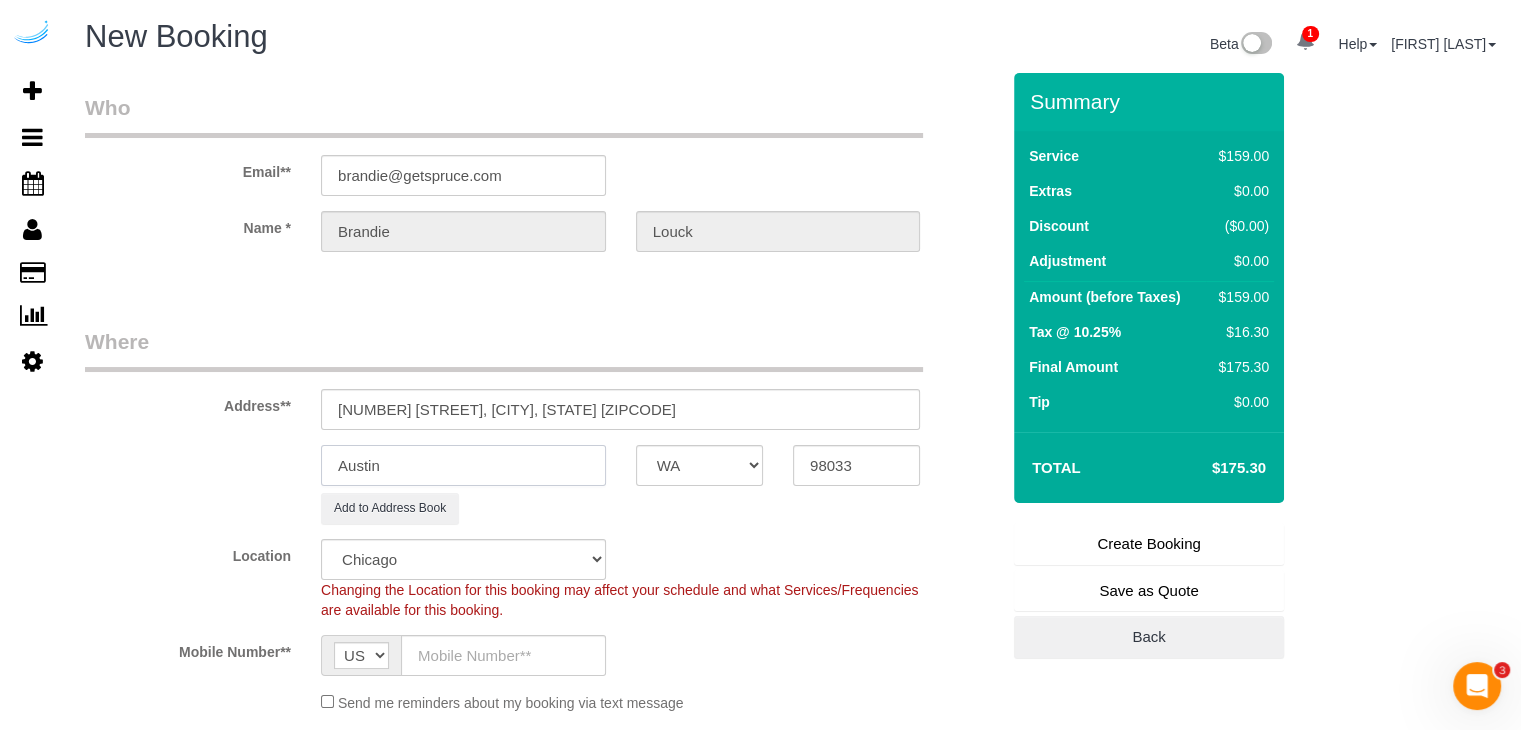 type on "k" 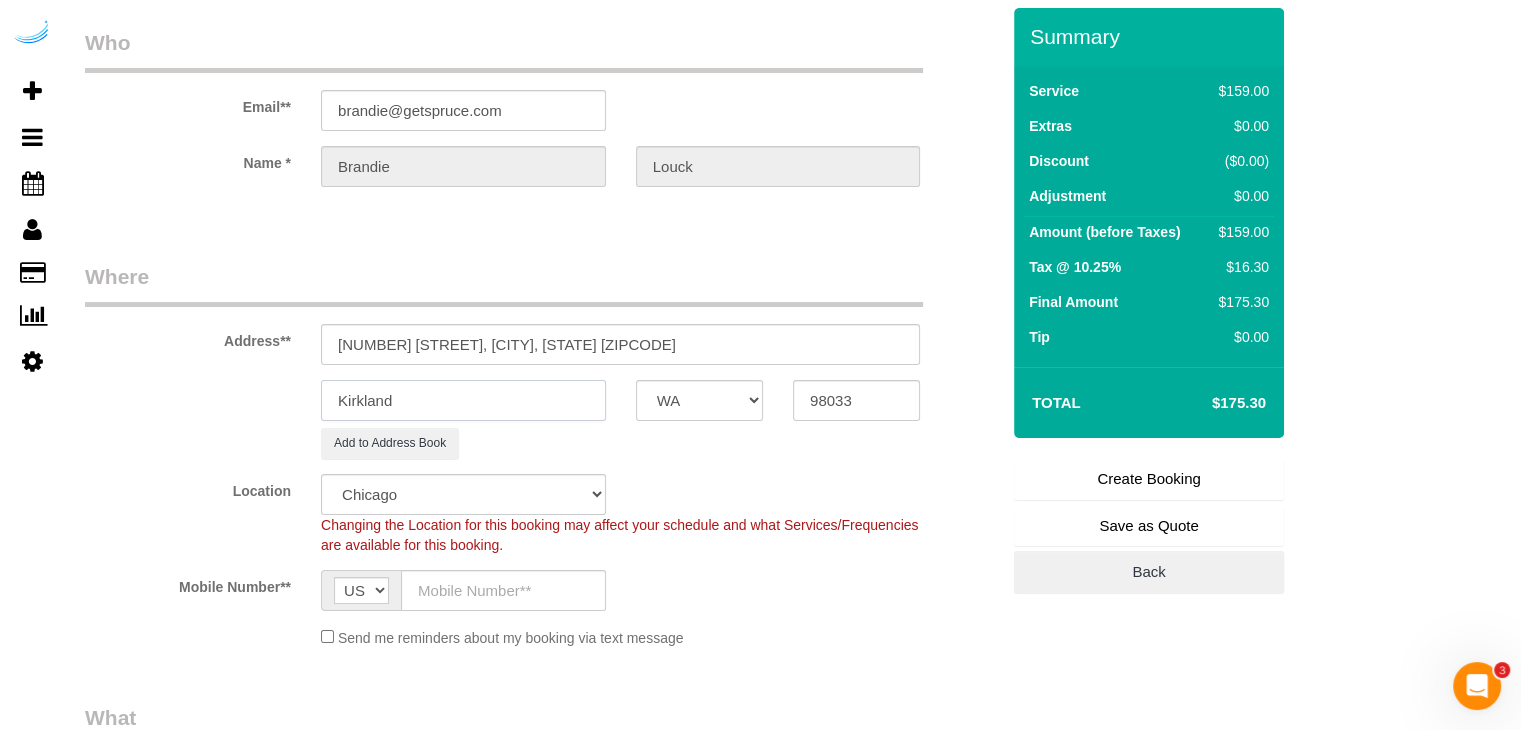 scroll, scrollTop: 100, scrollLeft: 0, axis: vertical 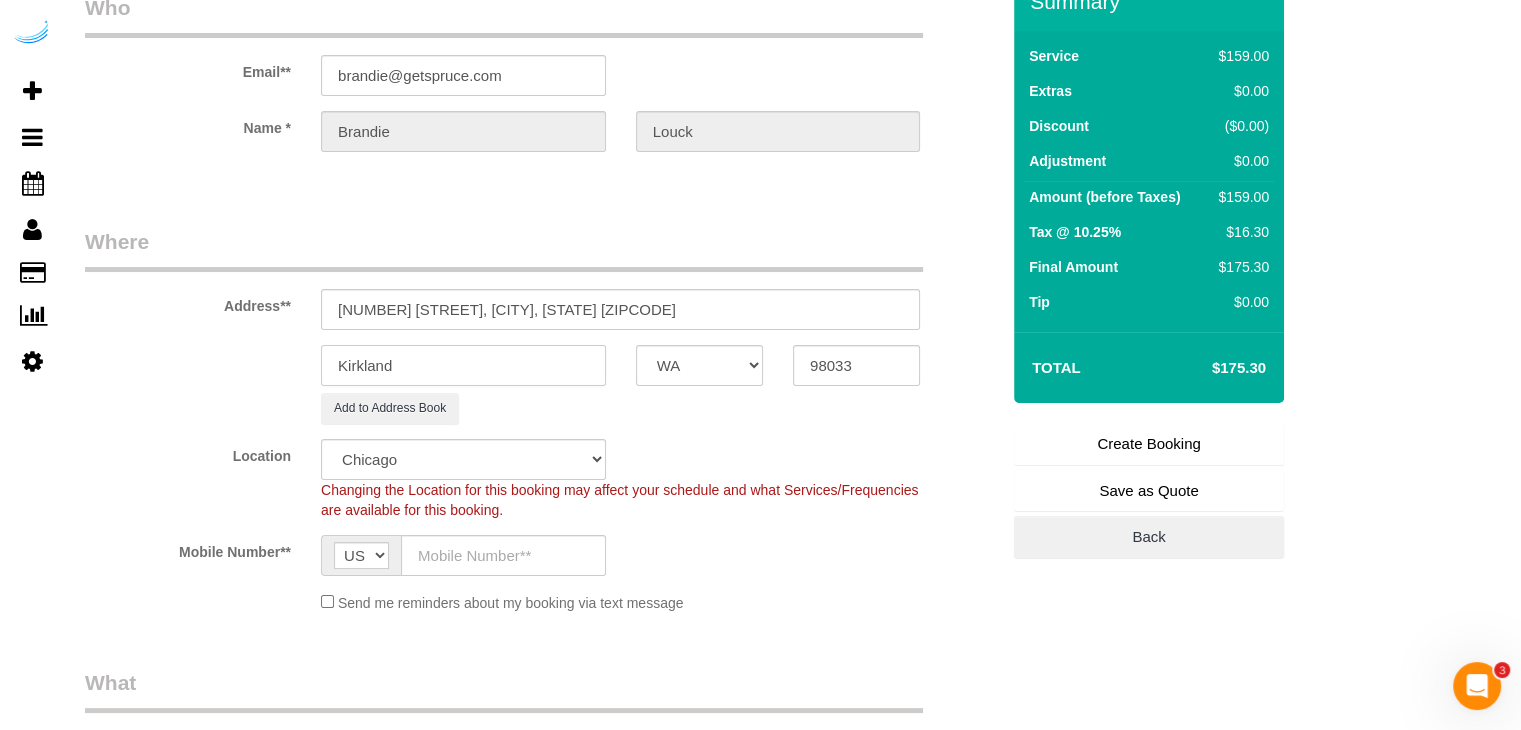 type on "Kirkland" 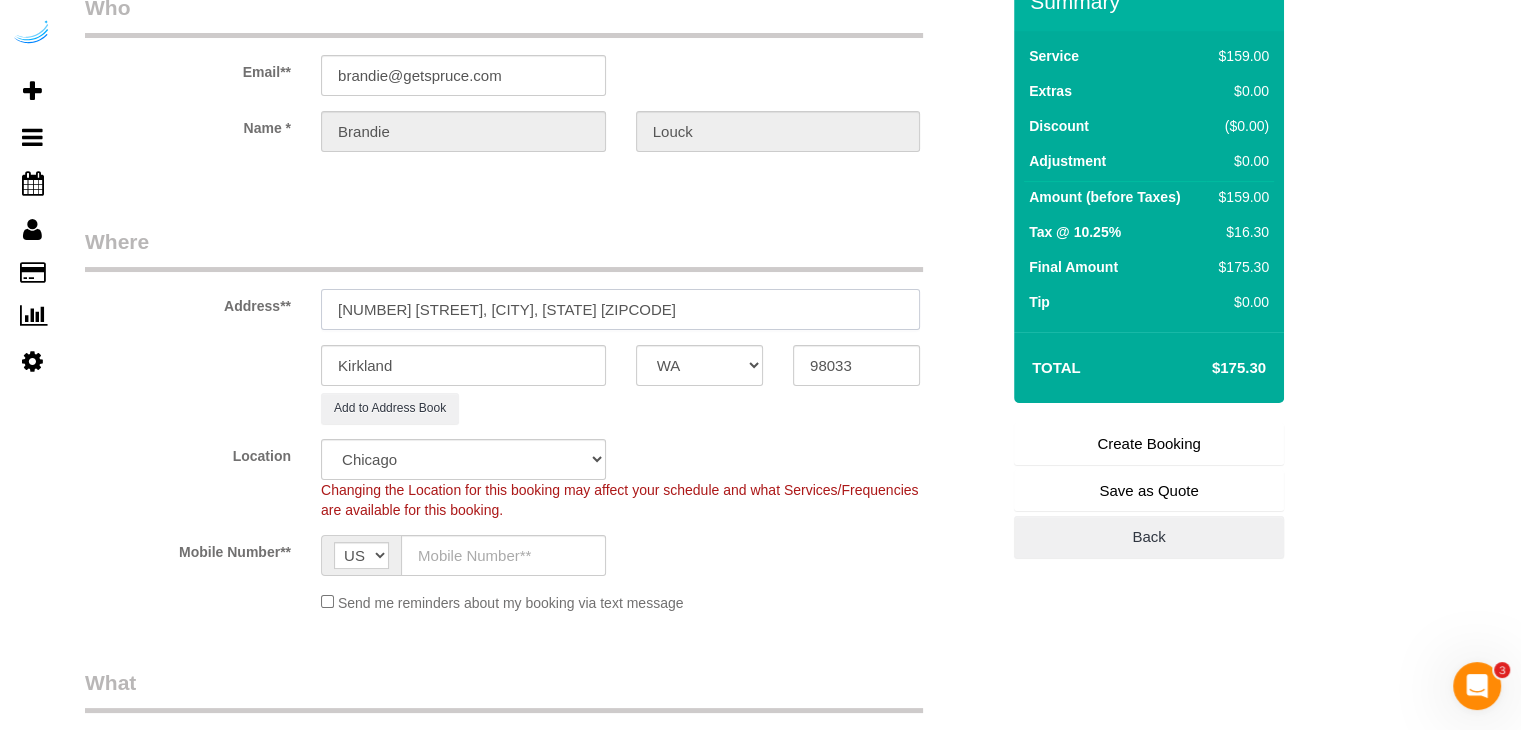 drag, startPoint x: 709, startPoint y: 309, endPoint x: 817, endPoint y: 319, distance: 108.461975 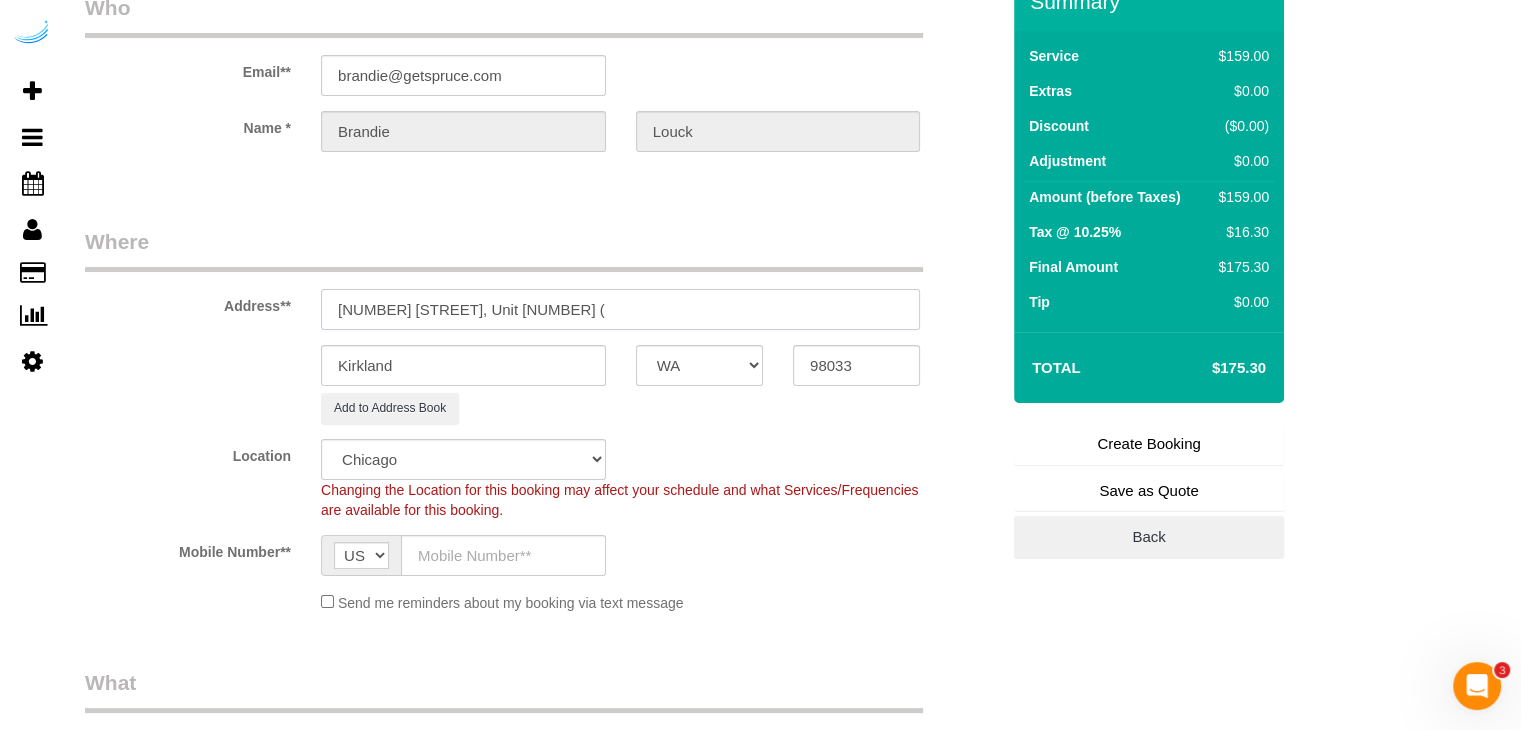 paste on "STYLE LINK LOGISTICS LLC" 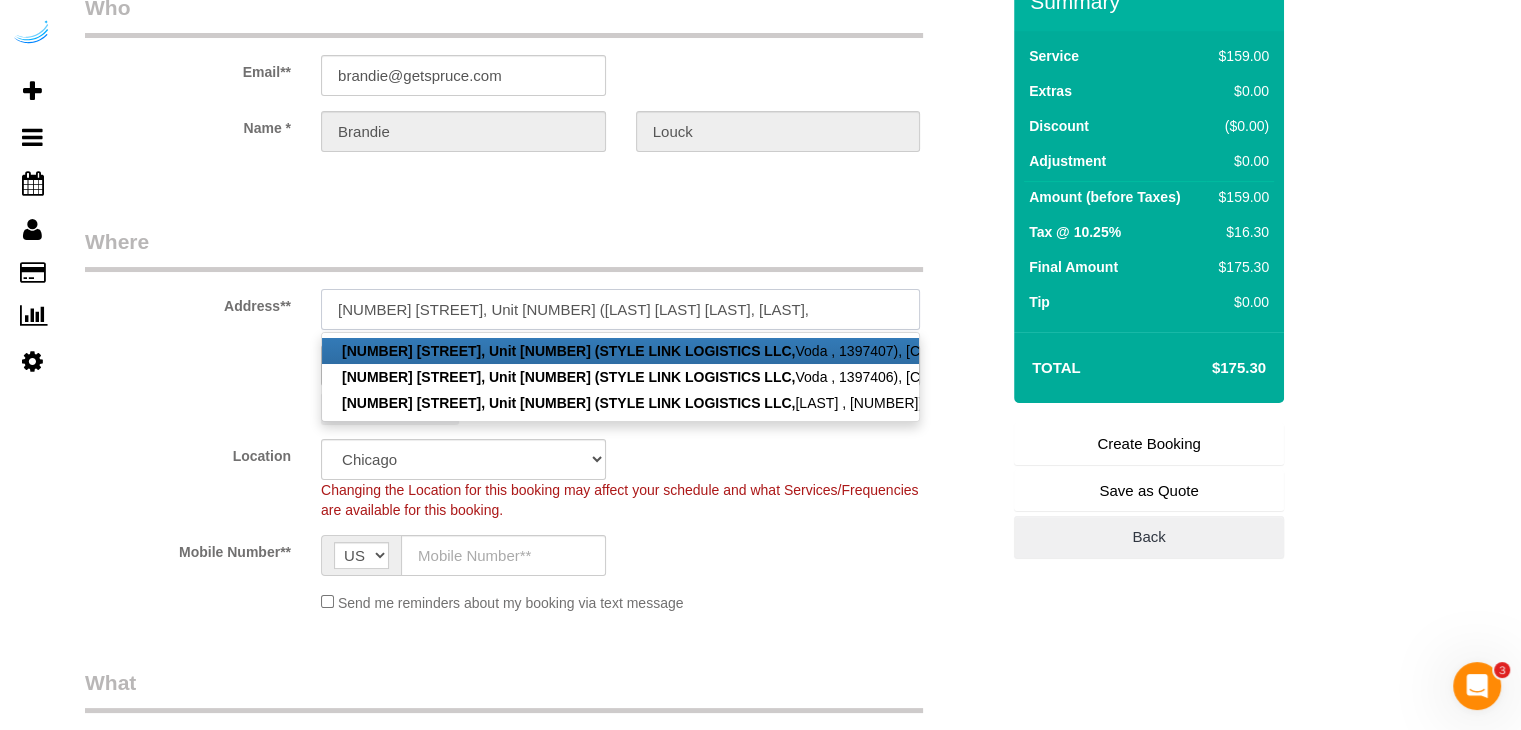 paste on "1411121" 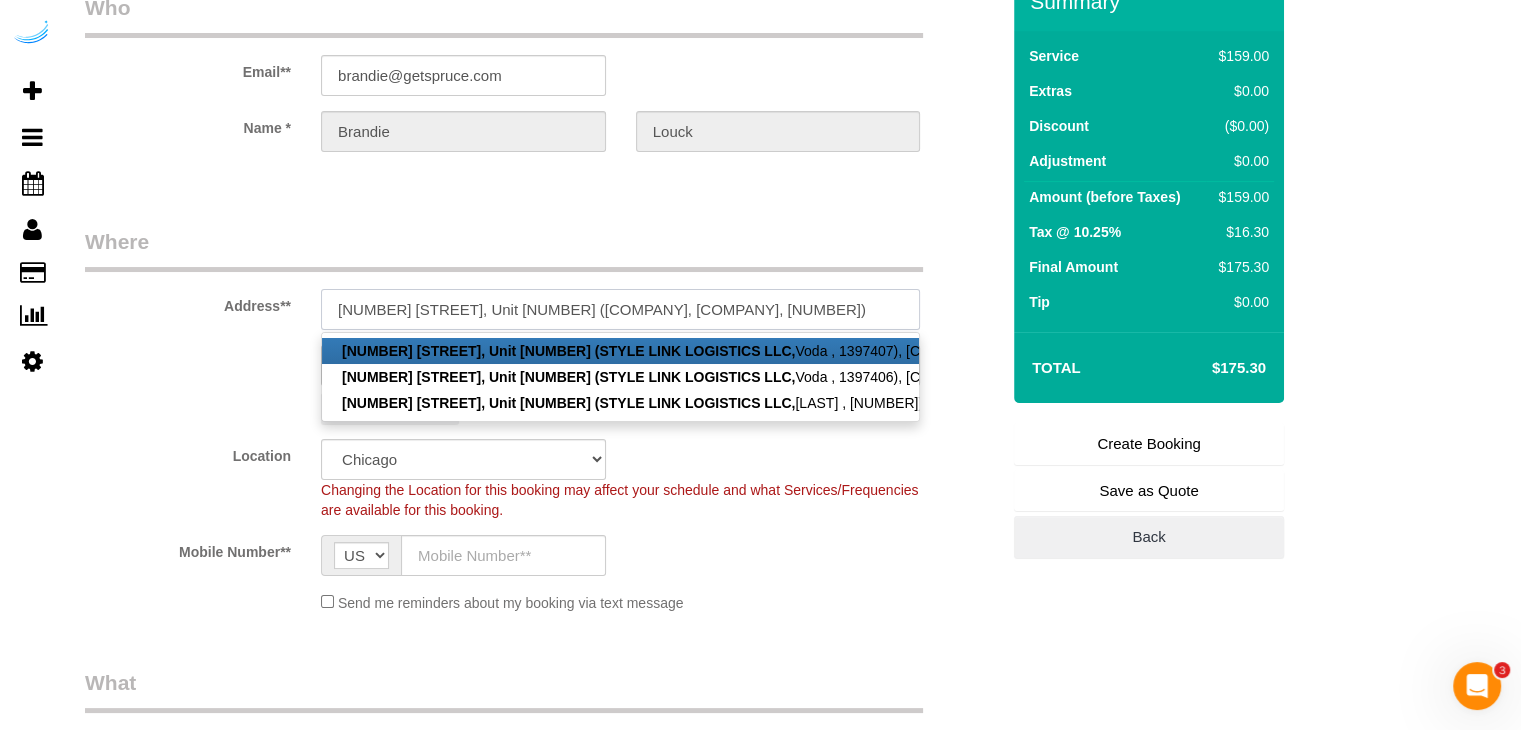 type on "207 Park Ln, Unit 407 (STYLE LINK LOGISTICS LLC, Voda, 1411121)" 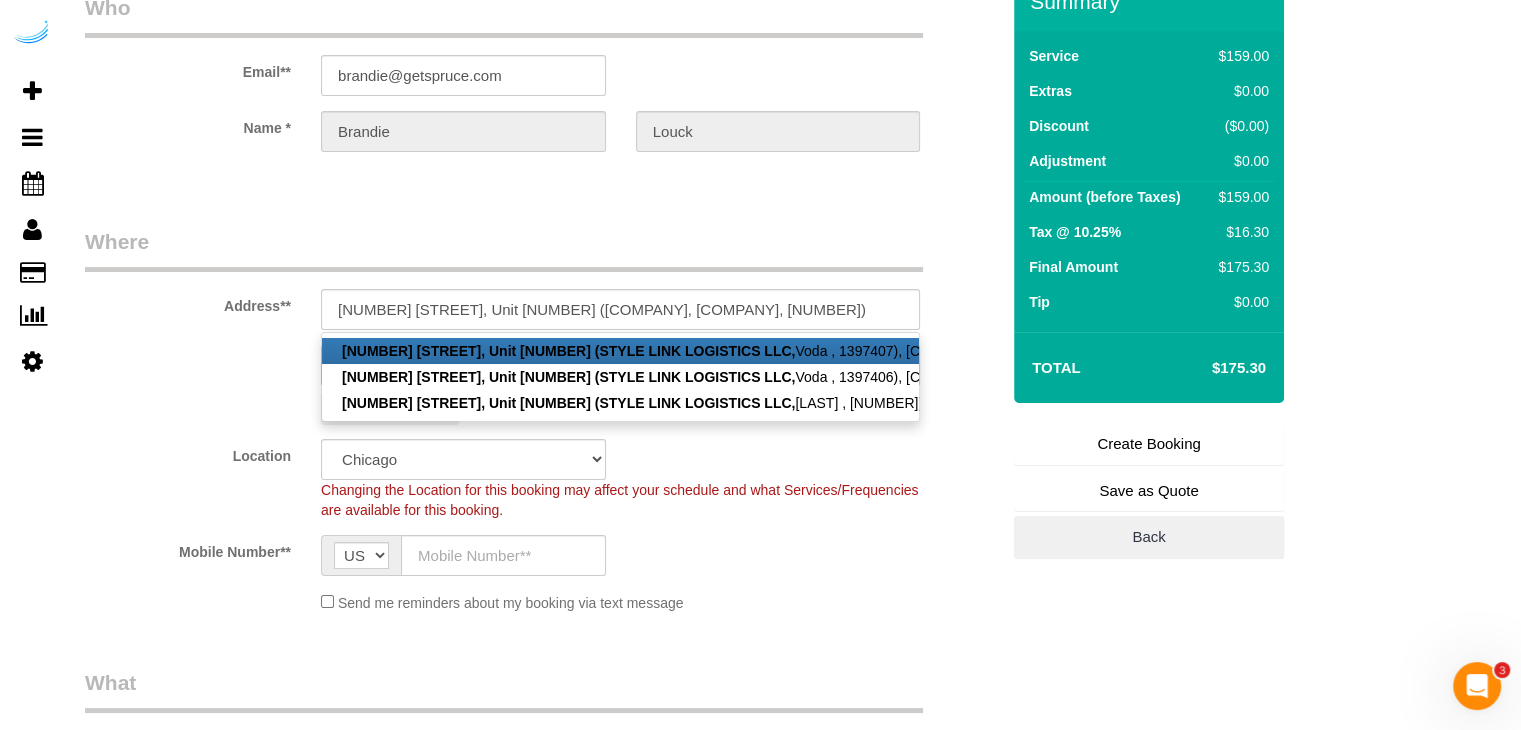 click at bounding box center (620, 169) 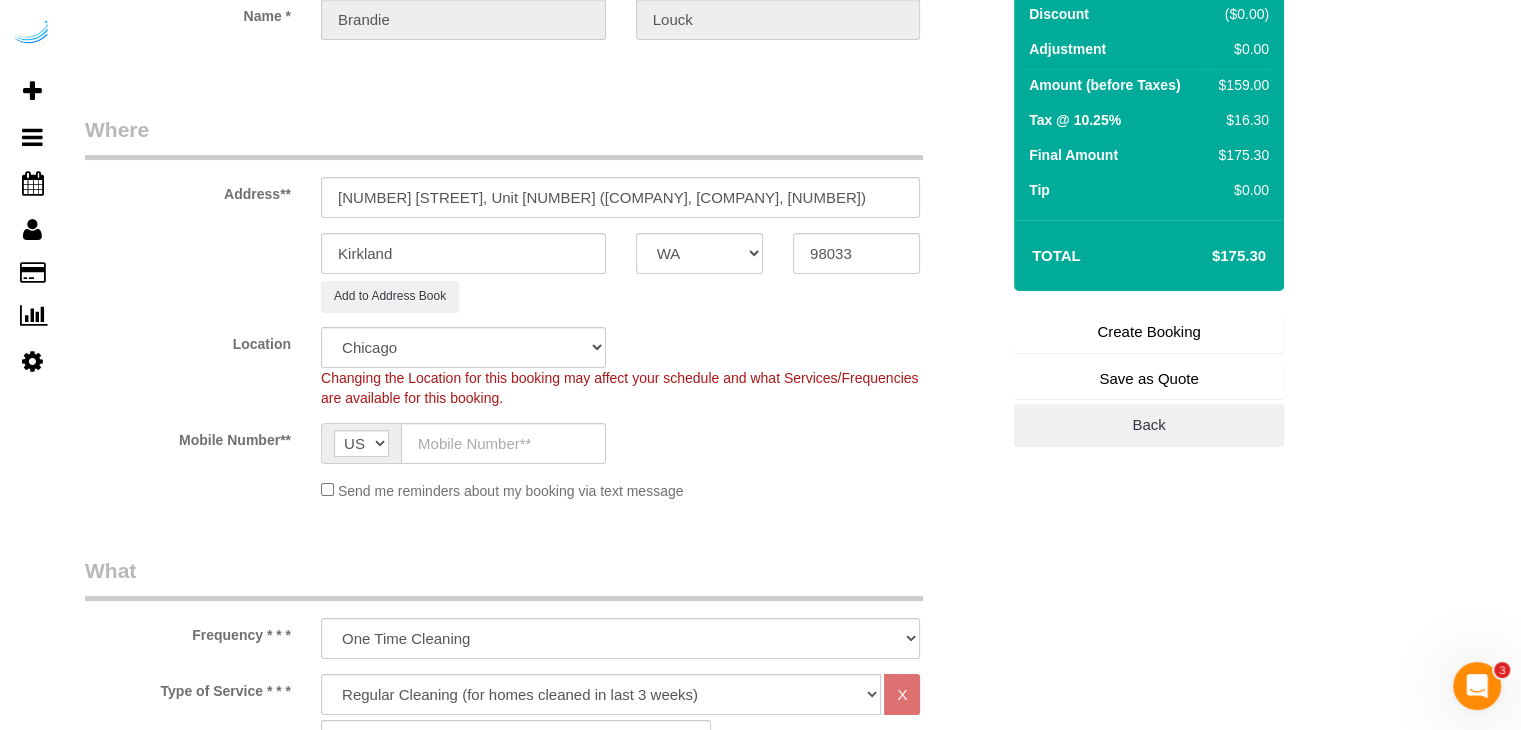 scroll, scrollTop: 300, scrollLeft: 0, axis: vertical 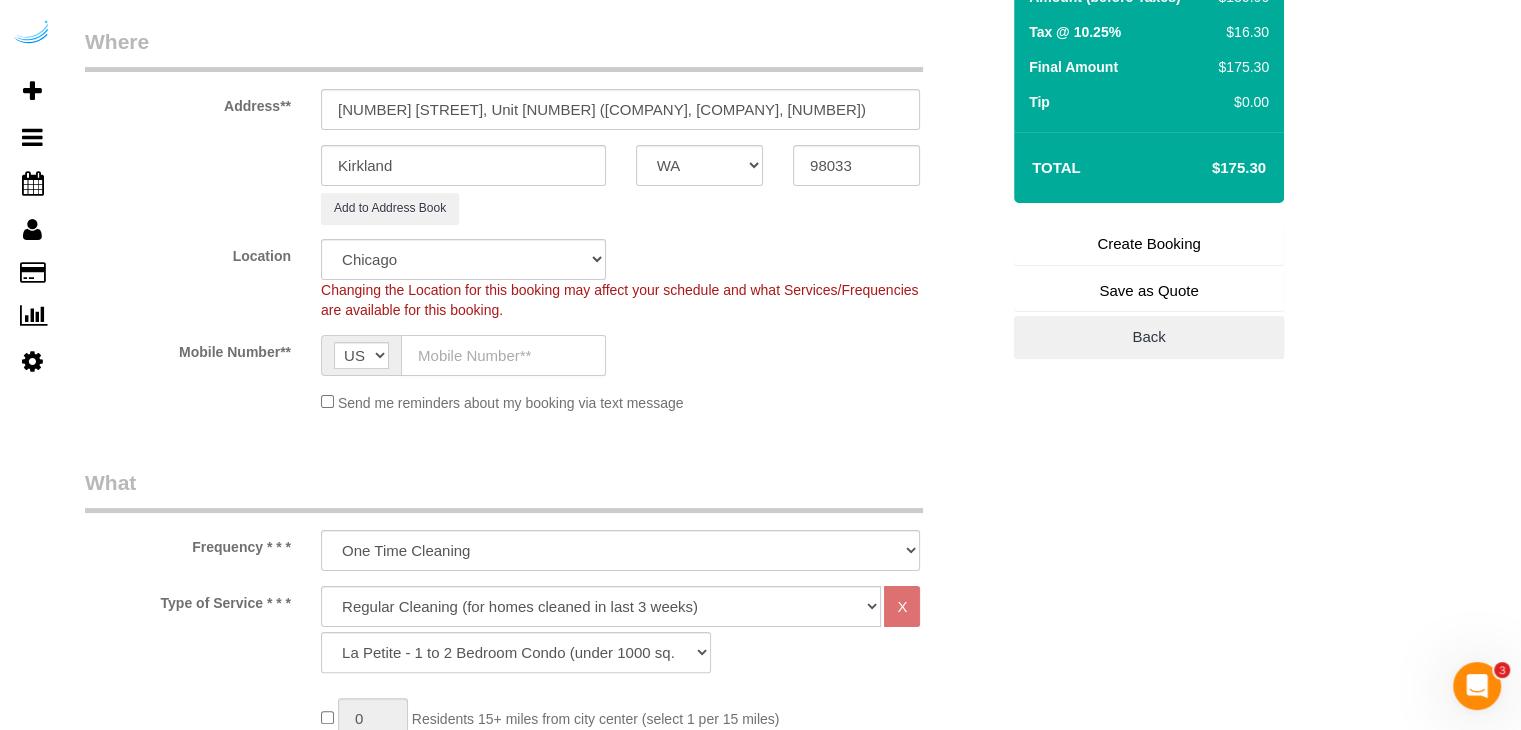 drag, startPoint x: 480, startPoint y: 338, endPoint x: 484, endPoint y: 360, distance: 22.36068 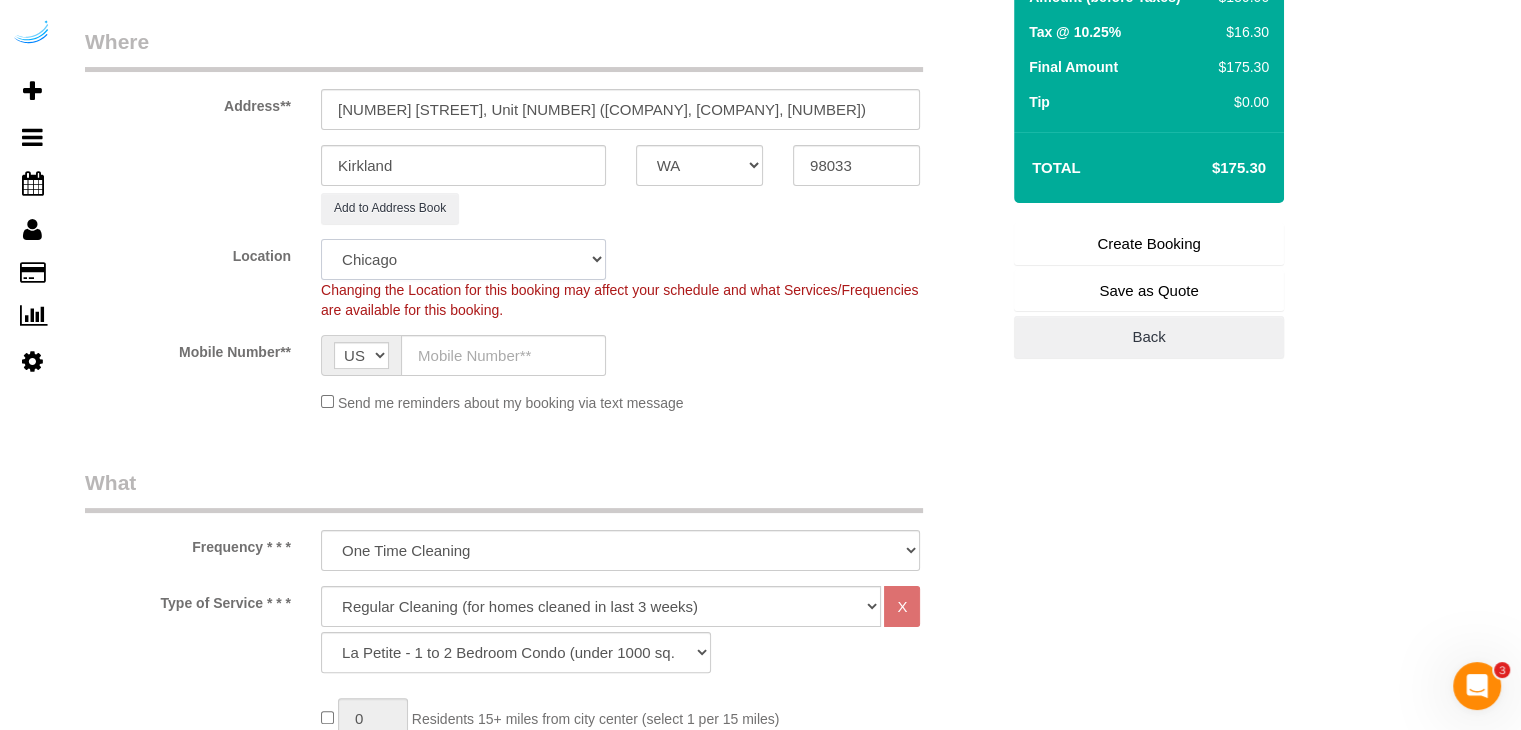 click on "Pro Housekeepers Atlanta Austin Boston Chicago Cincinnati Clearwater Denver Ft Lauderdale Houston Jacksonville Kansas Las Vegas Los Angeles Area Miami Area Naples NYC Area Orlando Palm Beach Phoenix Portland Area San Francisco Area Sarasota Seattle Area St Petersburg Tampa Washington DC" 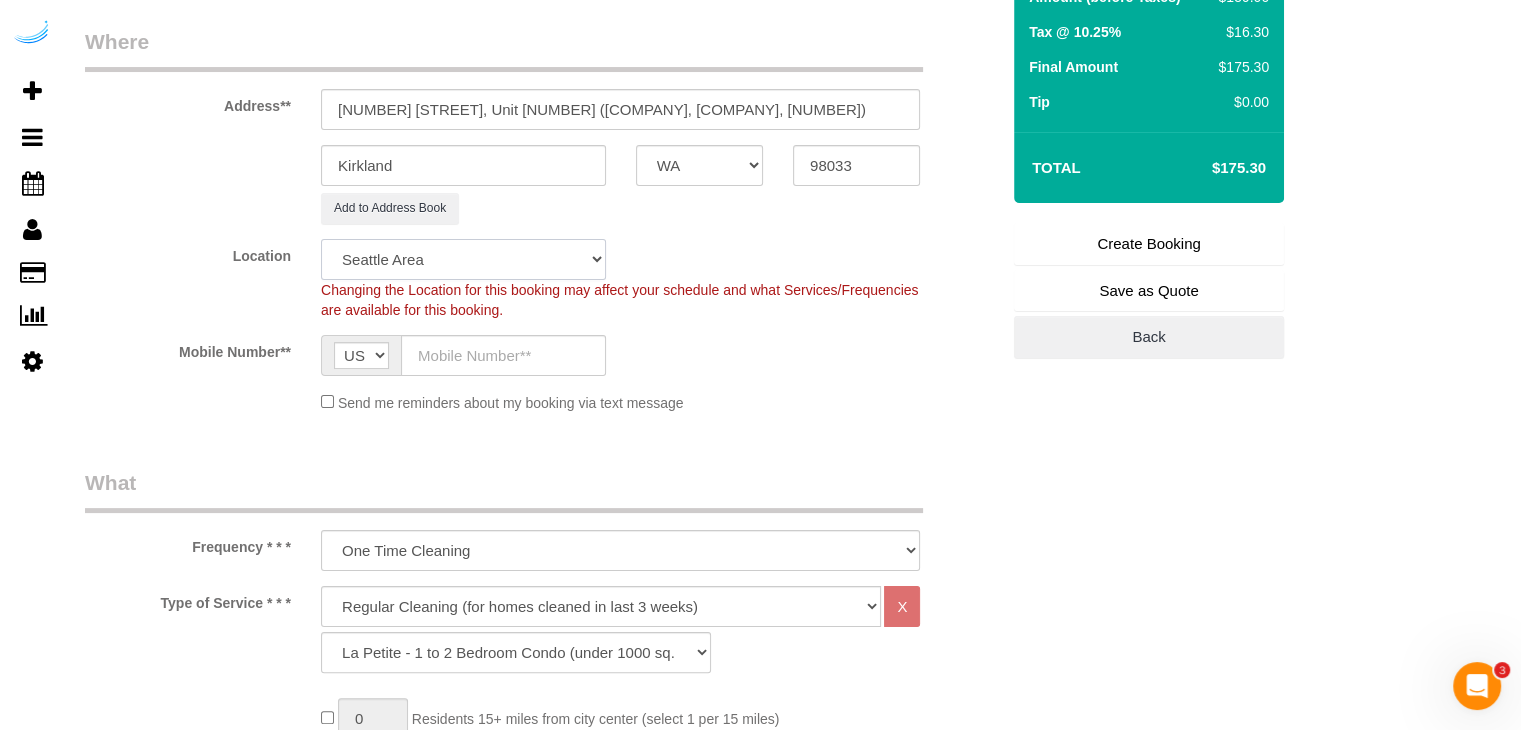 click on "Pro Housekeepers Atlanta Austin Boston Chicago Cincinnati Clearwater Denver Ft Lauderdale Houston Jacksonville Kansas Las Vegas Los Angeles Area Miami Area Naples NYC Area Orlando Palm Beach Phoenix Portland Area San Francisco Area Sarasota Seattle Area St Petersburg Tampa Washington DC" 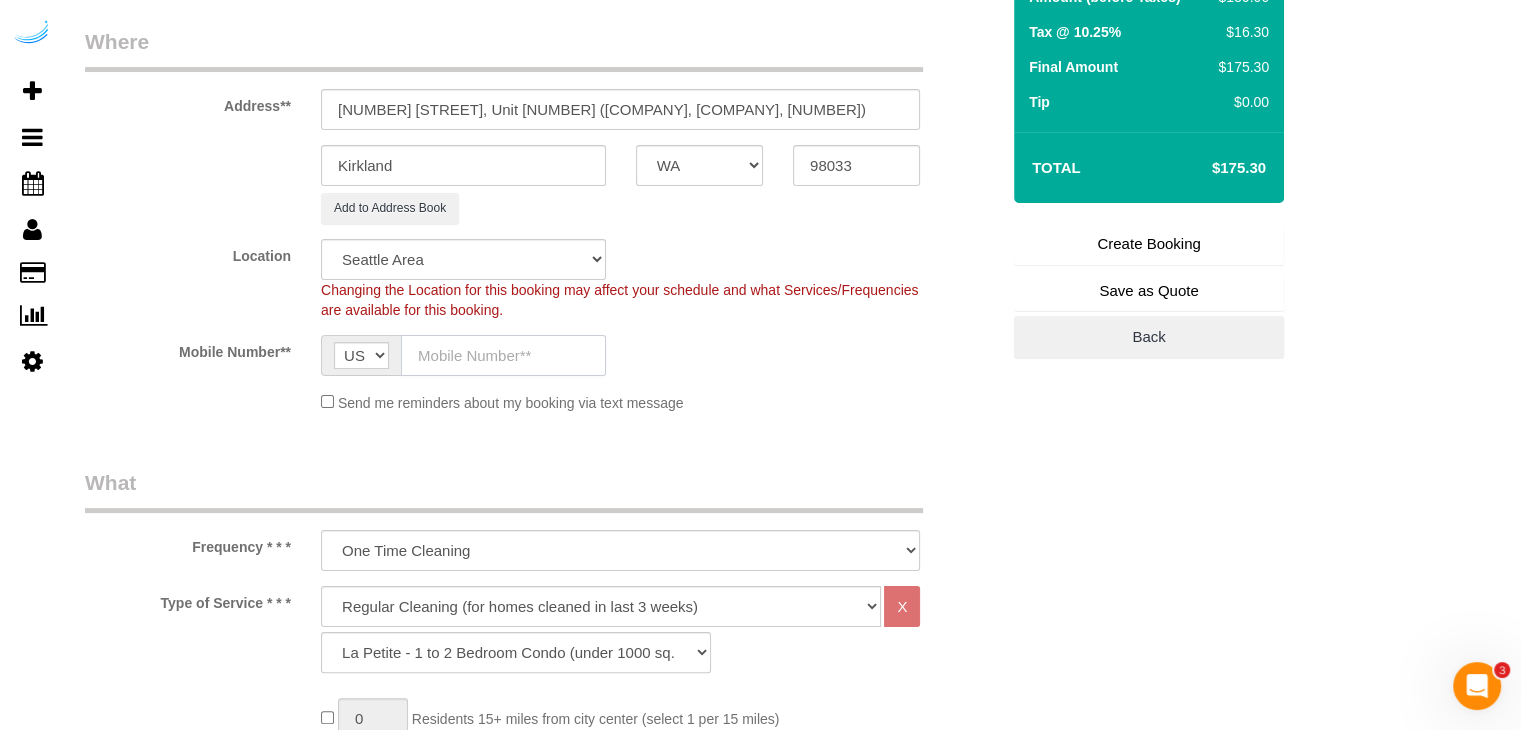 click 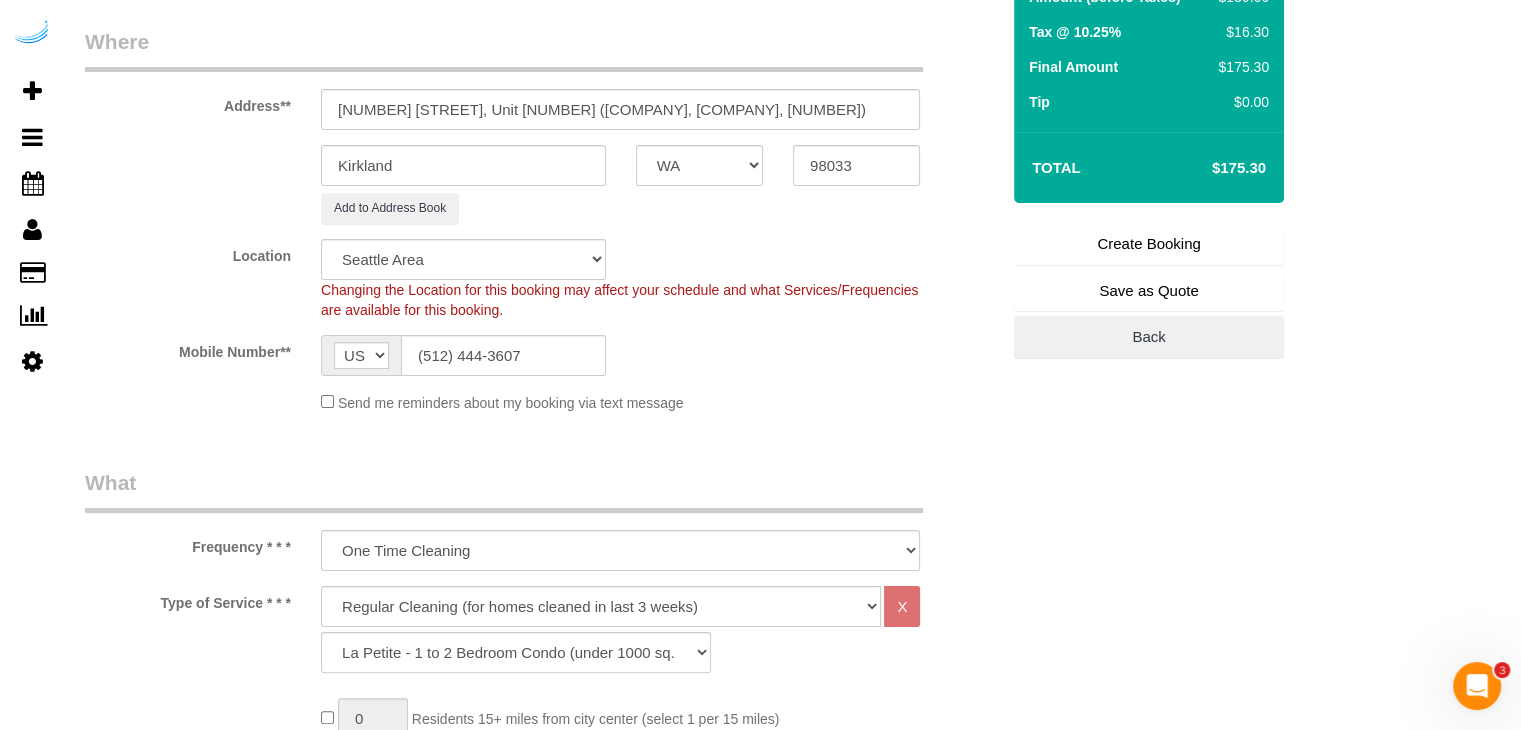 type on "Brandie Louck" 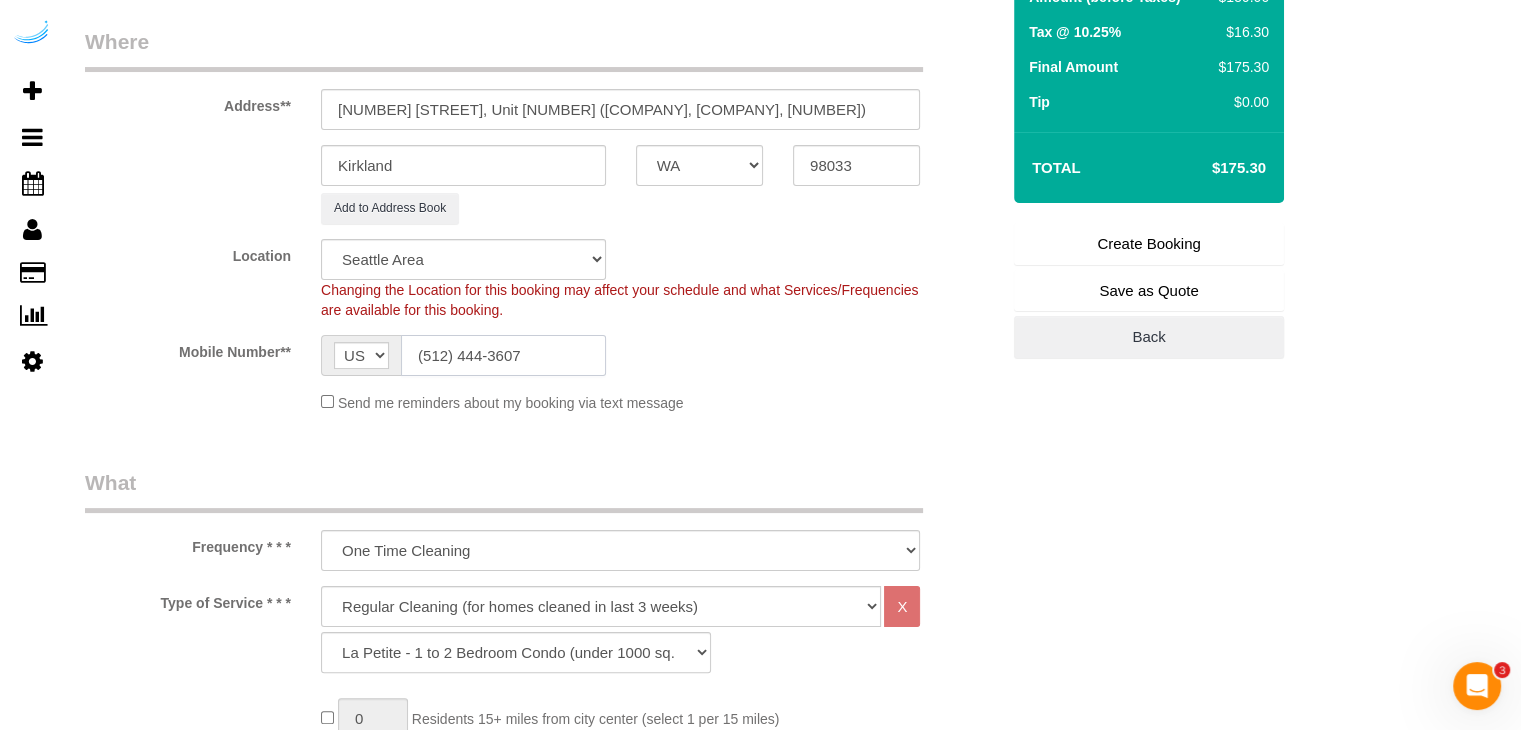 type on "(512) 444-3607" 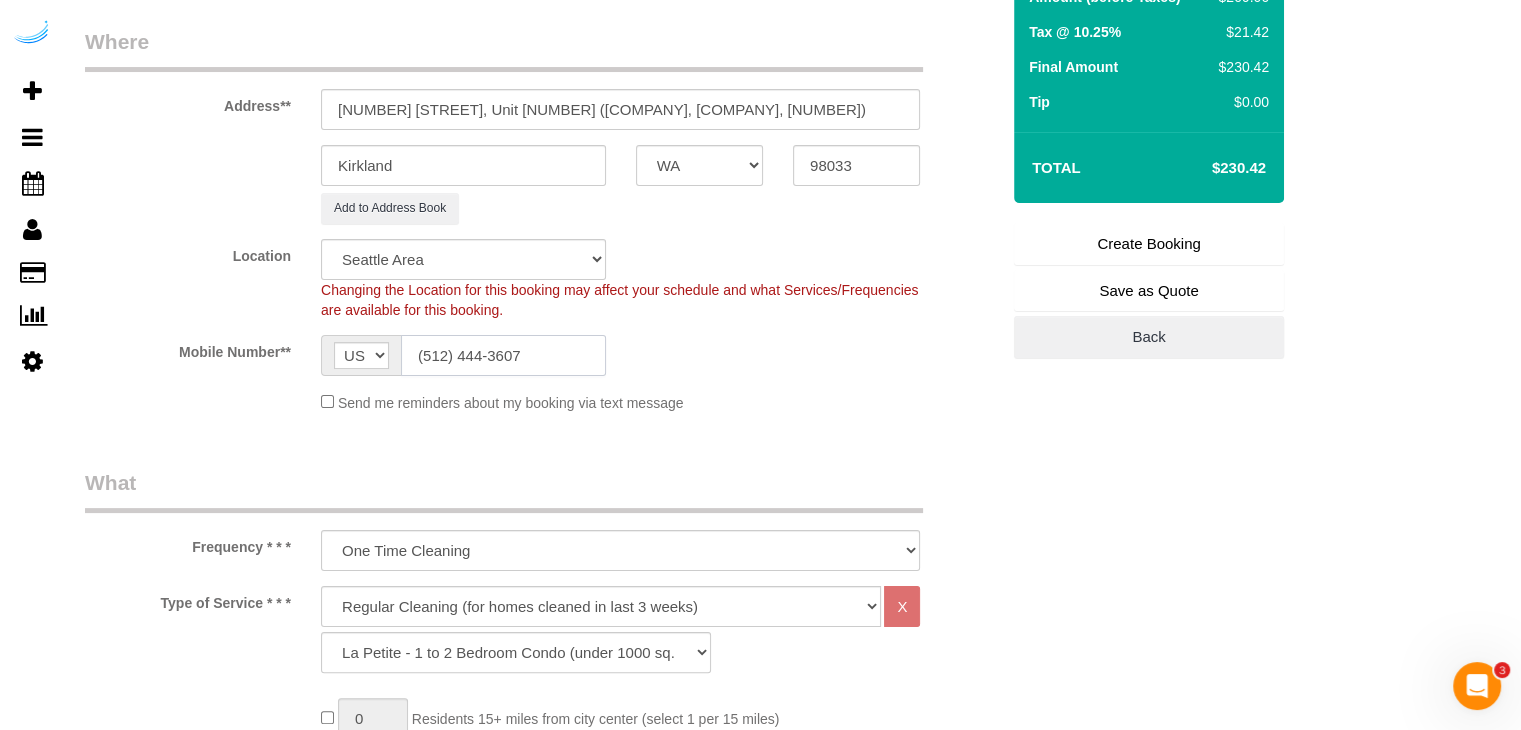 scroll, scrollTop: 600, scrollLeft: 0, axis: vertical 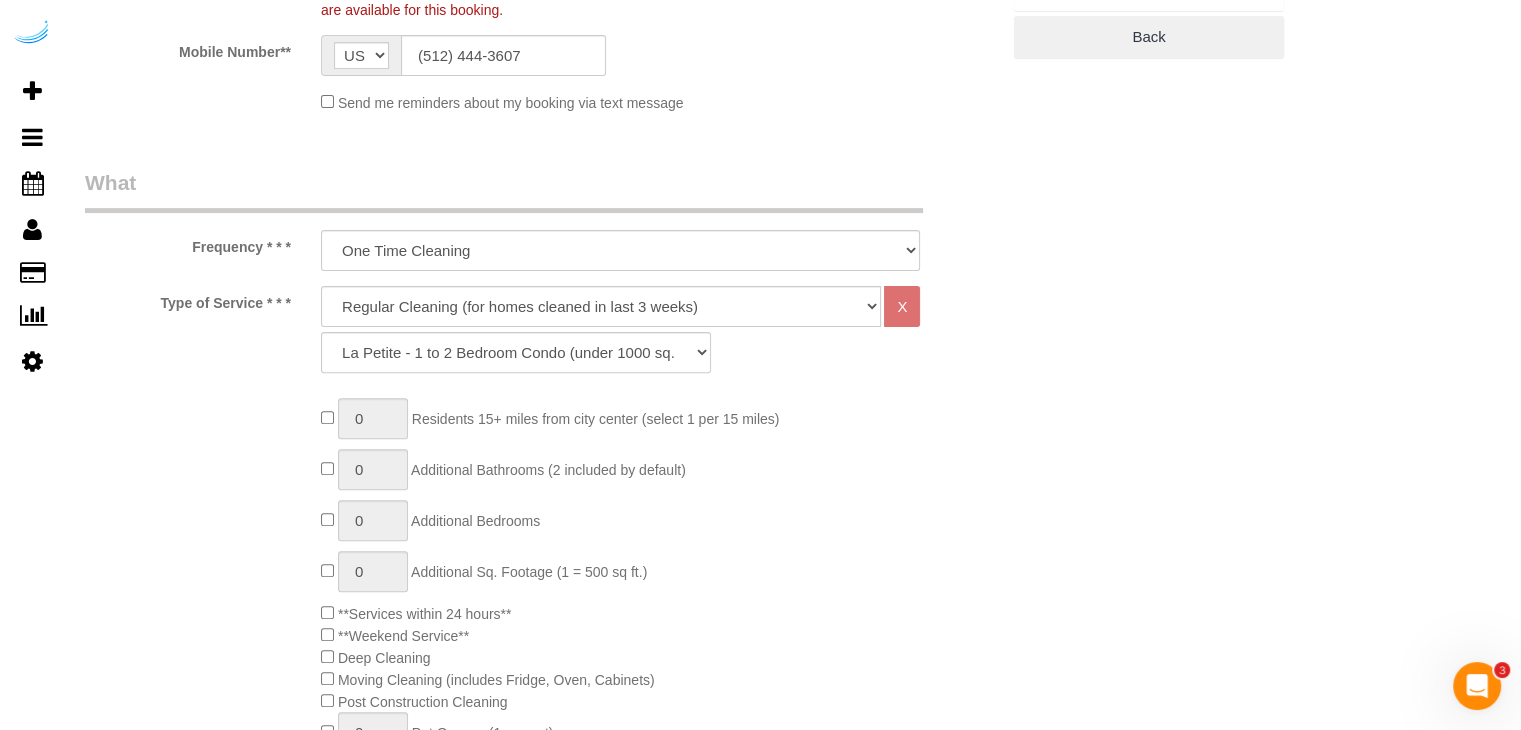 click on "What
Frequency * * *
One Time Cleaning Weekly Cleaning (20%) - 20.00% (0% for the First Booking) Every 2 Weeks (15%) - 15.00% (0% for the First Booking) Every 3 Weeks (10%) - 10.00% (0% for the First Booking) Every 4 Weeks (5%) - 5.00% (0% for the First Booking) Every 6 Weeks (2.5%) - 2.50% (0% for the First Booking) Every 8 Weeks ($5 off) - $5.00 (0% for the First Booking)
Type of Service * * *
Deep Cleaning (for homes that have not been cleaned in 3+ weeks) Spruce Regular Cleaning (for homes cleaned in last 3 weeks) Moving Cleanup (to clean home for new tenants) Post Construction Cleaning Vacation Rental Cleaning Hourly
X
La Petite - 1 to 2 Bedroom Condo (under 1000 sq. ft.)" at bounding box center [542, 1230] 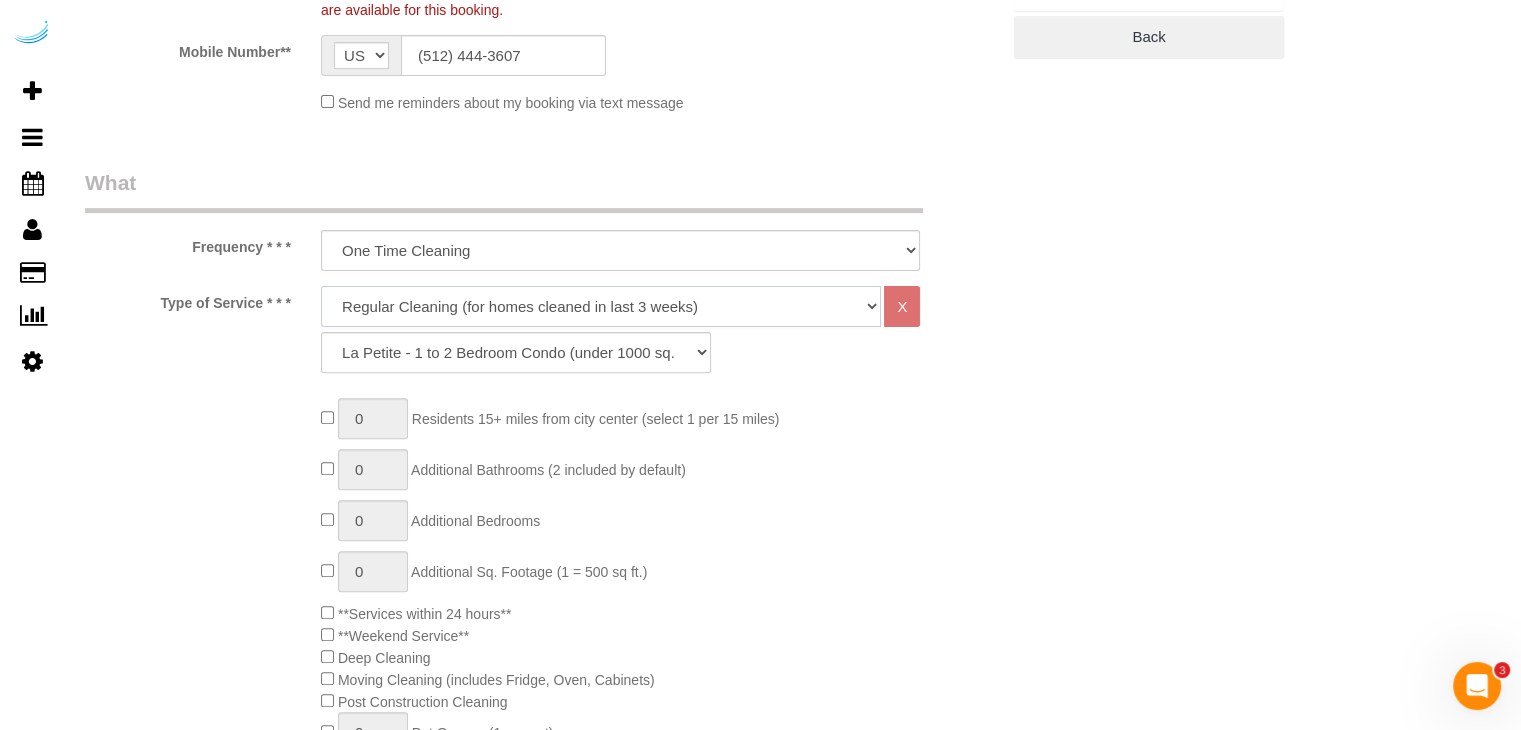 click on "Deep Cleaning (for homes that have not been cleaned in 3+ weeks) Spruce Regular Cleaning (for homes cleaned in last 3 weeks) Moving Cleanup (to clean home for new tenants) Post Construction Cleaning Vacation Rental Cleaning Hourly" 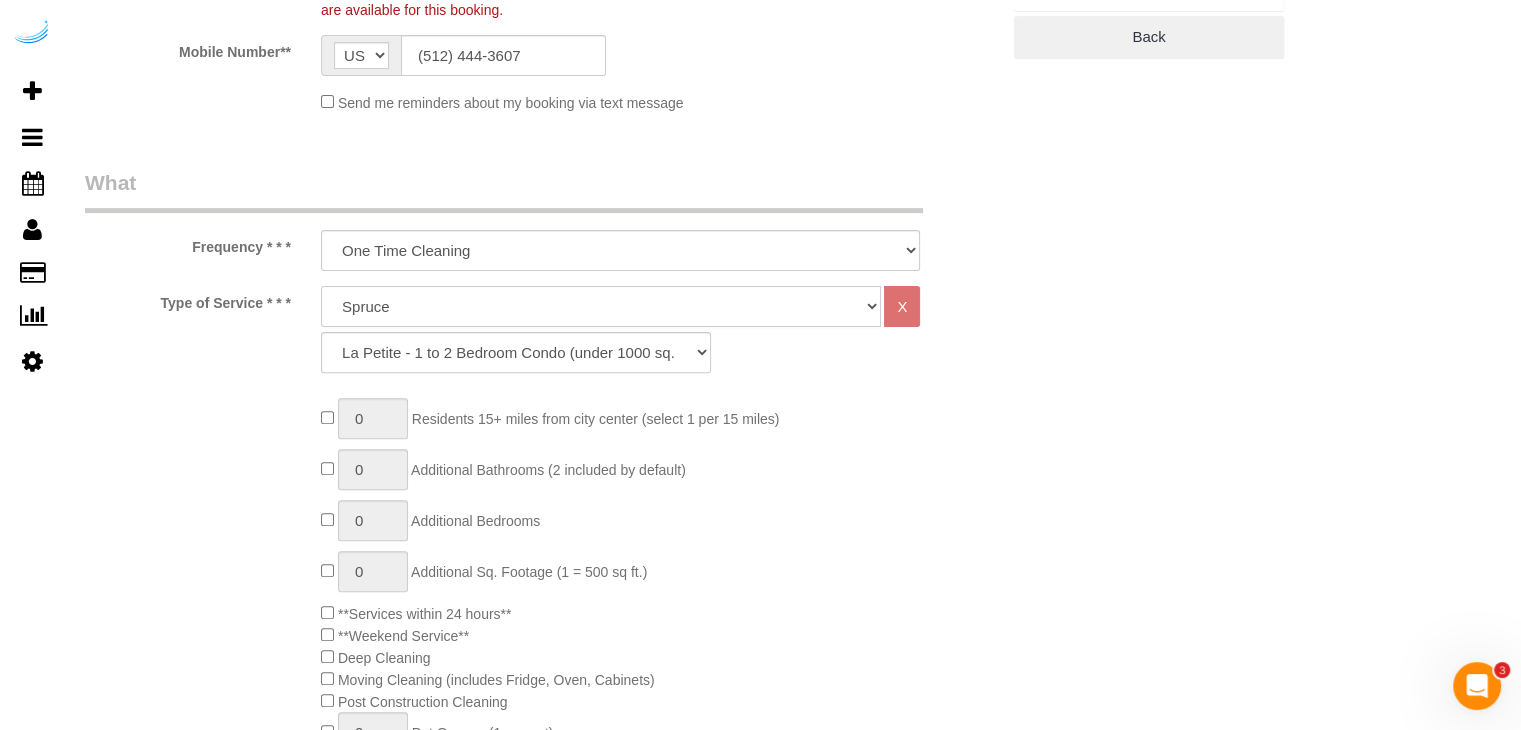 click on "Deep Cleaning (for homes that have not been cleaned in 3+ weeks) Spruce Regular Cleaning (for homes cleaned in last 3 weeks) Moving Cleanup (to clean home for new tenants) Post Construction Cleaning Vacation Rental Cleaning Hourly" 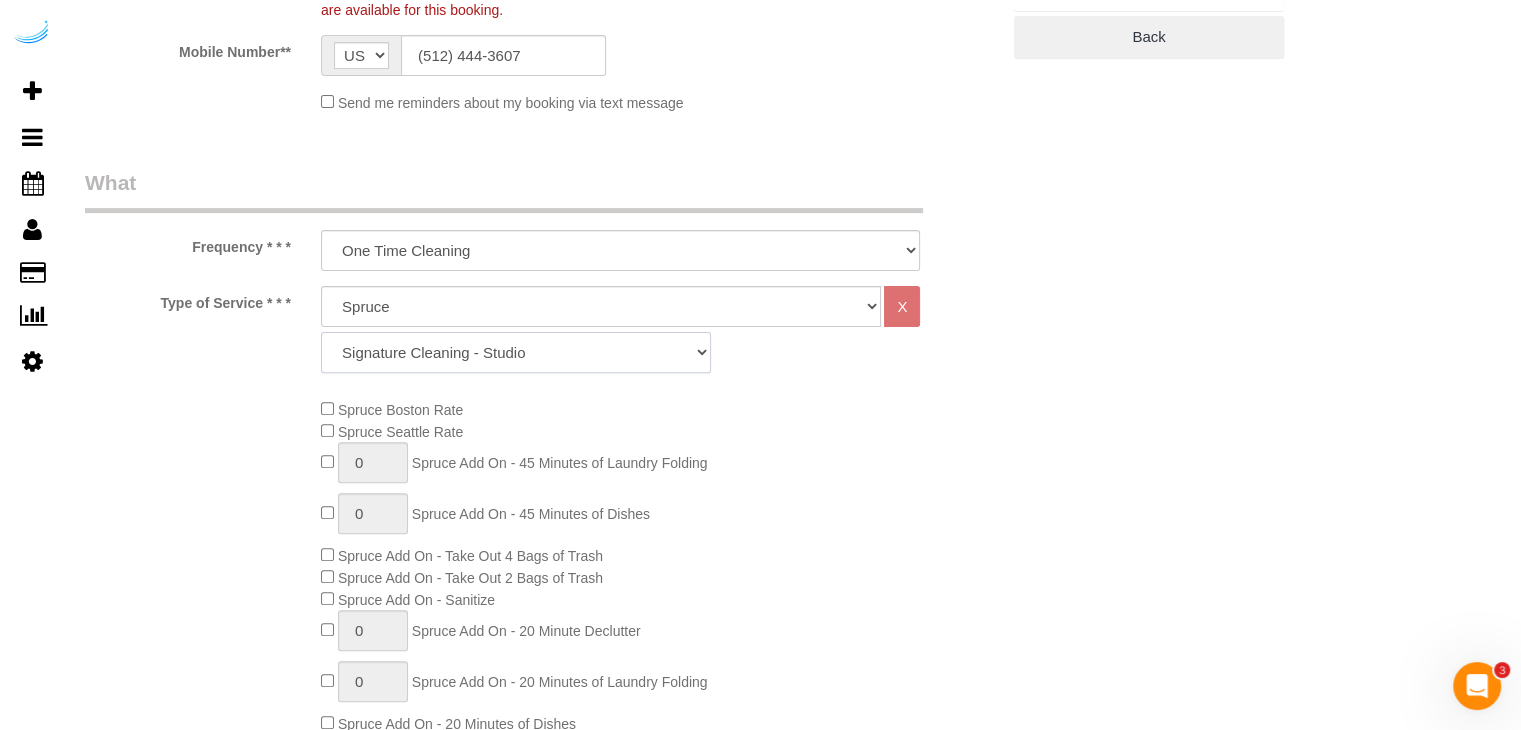 click on "Signature Cleaning - Studio Signature Cleaning - 1 Bed 1 Bath Signature Cleaning - 1 Bed 1.5 Bath Signature Cleaning - 1 Bed 1 Bath + Study Signature Cleaning - 1 Bed 2 Bath Signature Cleaning - 2 Bed 1 Bath Signature Cleaning - 2 Bed 2 Bath Signature Cleaning - 2 Bed 2.5 Bath Signature Cleaning - 2 Bed 2 Bath + Study Signature Cleaning - 3 Bed 2 Bath Signature Cleaning - 3 Bed 3 Bath Signature Cleaning - 4 Bed 2 Bath Signature Cleaning - 4 Bed 4 Bath Signature Cleaning - 5 Bed 4 Bath Signature Cleaning - 5 Bed 5 Bath Signature Cleaning - 6 Bed 6 Bath Premium Cleaning - Studio Premium Cleaning - 1 Bed 1 Bath Premium Cleaning - 1 Bed 1.5 Bath Premium Cleaning - 1 Bed 1 Bath + Study Premium Cleaning - 1 Bed 2 Bath Premium Cleaning - 2 Bed 1 Bath Premium Cleaning - 2 Bed 2 Bath Premium Cleaning - 2 Bed 2.5 Bath Premium Cleaning - 2 Bed 2 Bath + Study Premium Cleaning - 3 Bed 2 Bath Premium Cleaning - 3 Bed 3 Bath Premium Cleaning - 4 Bed 2 Bath Premium Cleaning - 4 Bed 4 Bath Premium Cleaning - 5 Bed 4 Bath" 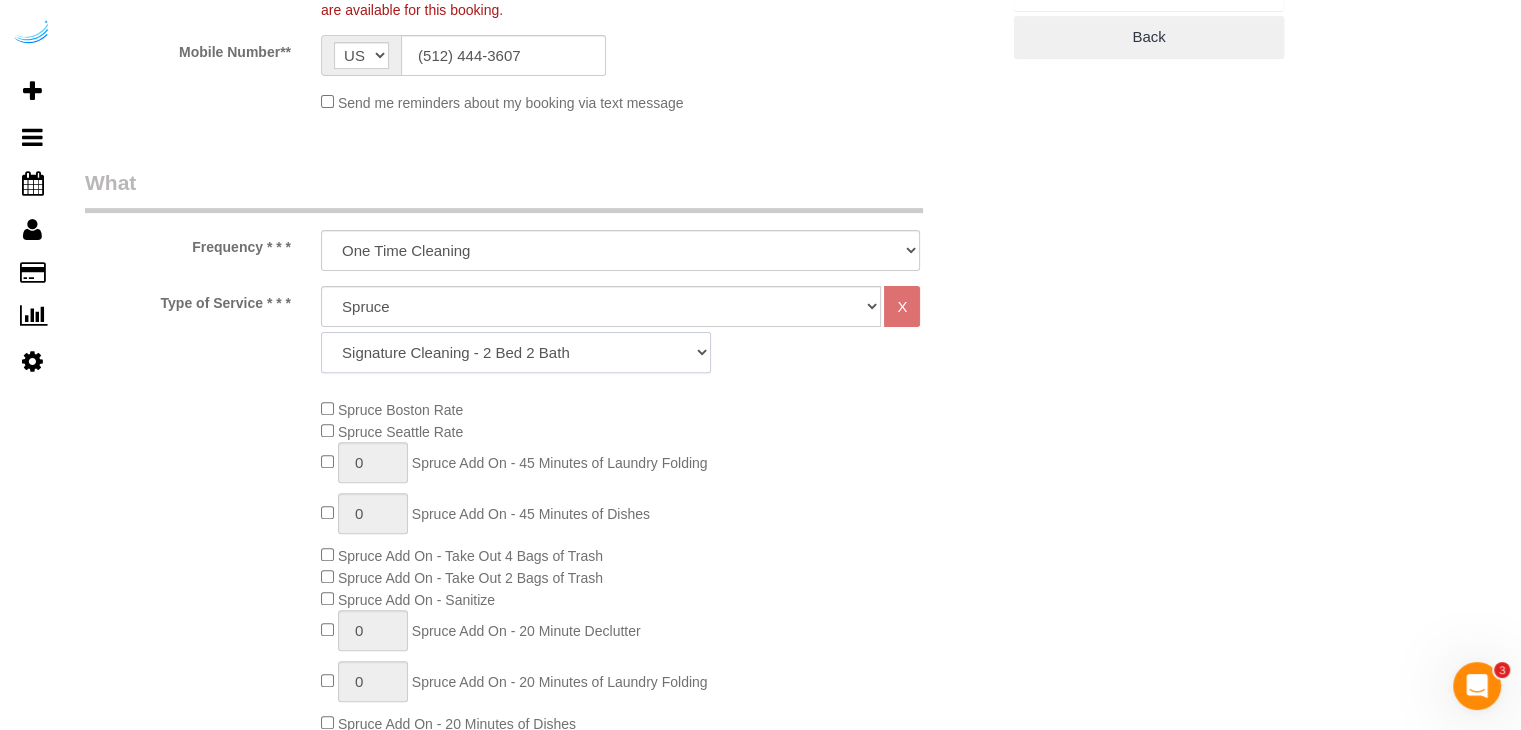 click on "Signature Cleaning - Studio Signature Cleaning - 1 Bed 1 Bath Signature Cleaning - 1 Bed 1.5 Bath Signature Cleaning - 1 Bed 1 Bath + Study Signature Cleaning - 1 Bed 2 Bath Signature Cleaning - 2 Bed 1 Bath Signature Cleaning - 2 Bed 2 Bath Signature Cleaning - 2 Bed 2.5 Bath Signature Cleaning - 2 Bed 2 Bath + Study Signature Cleaning - 3 Bed 2 Bath Signature Cleaning - 3 Bed 3 Bath Signature Cleaning - 4 Bed 2 Bath Signature Cleaning - 4 Bed 4 Bath Signature Cleaning - 5 Bed 4 Bath Signature Cleaning - 5 Bed 5 Bath Signature Cleaning - 6 Bed 6 Bath Premium Cleaning - Studio Premium Cleaning - 1 Bed 1 Bath Premium Cleaning - 1 Bed 1.5 Bath Premium Cleaning - 1 Bed 1 Bath + Study Premium Cleaning - 1 Bed 2 Bath Premium Cleaning - 2 Bed 1 Bath Premium Cleaning - 2 Bed 2 Bath Premium Cleaning - 2 Bed 2.5 Bath Premium Cleaning - 2 Bed 2 Bath + Study Premium Cleaning - 3 Bed 2 Bath Premium Cleaning - 3 Bed 3 Bath Premium Cleaning - 4 Bed 2 Bath Premium Cleaning - 4 Bed 4 Bath Premium Cleaning - 5 Bed 4 Bath" 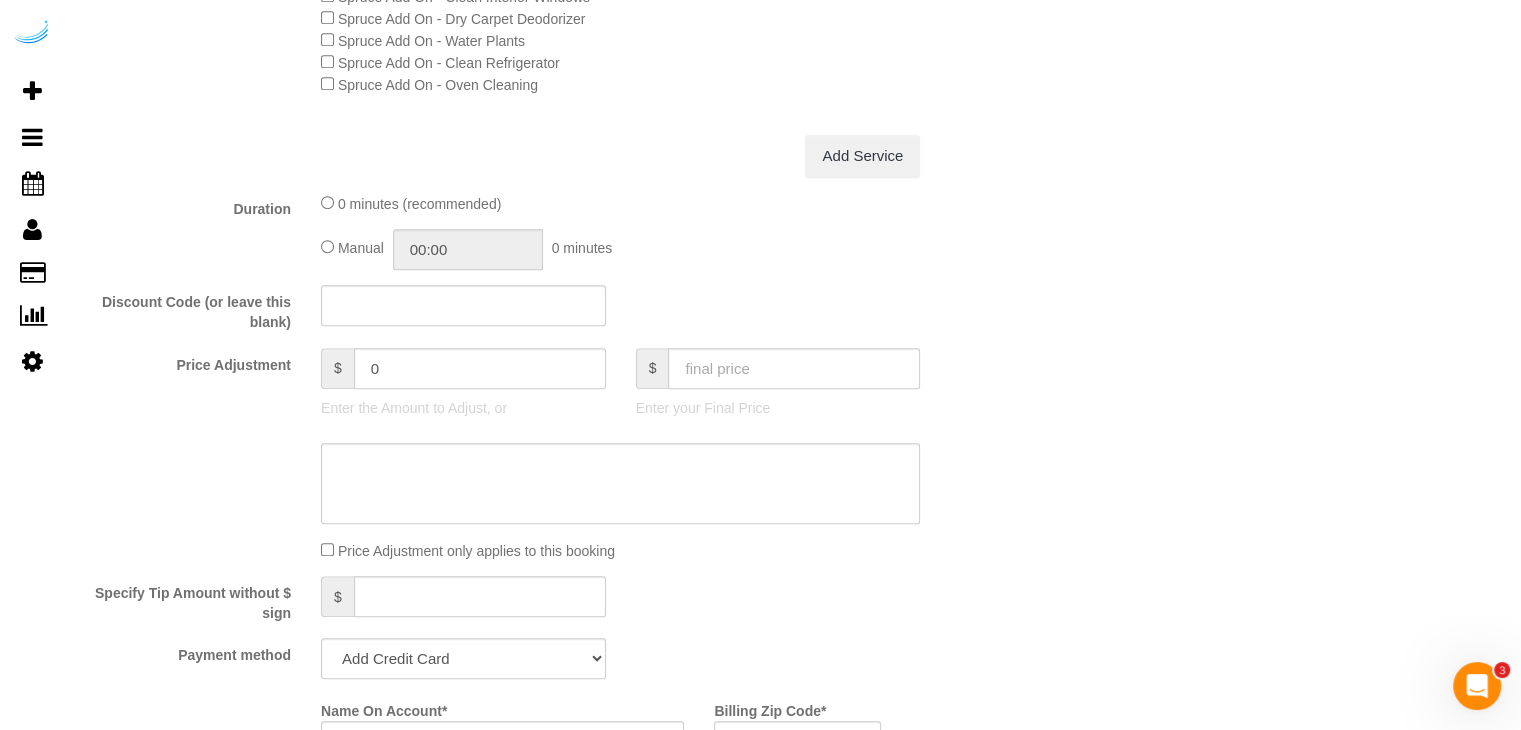 scroll, scrollTop: 1800, scrollLeft: 0, axis: vertical 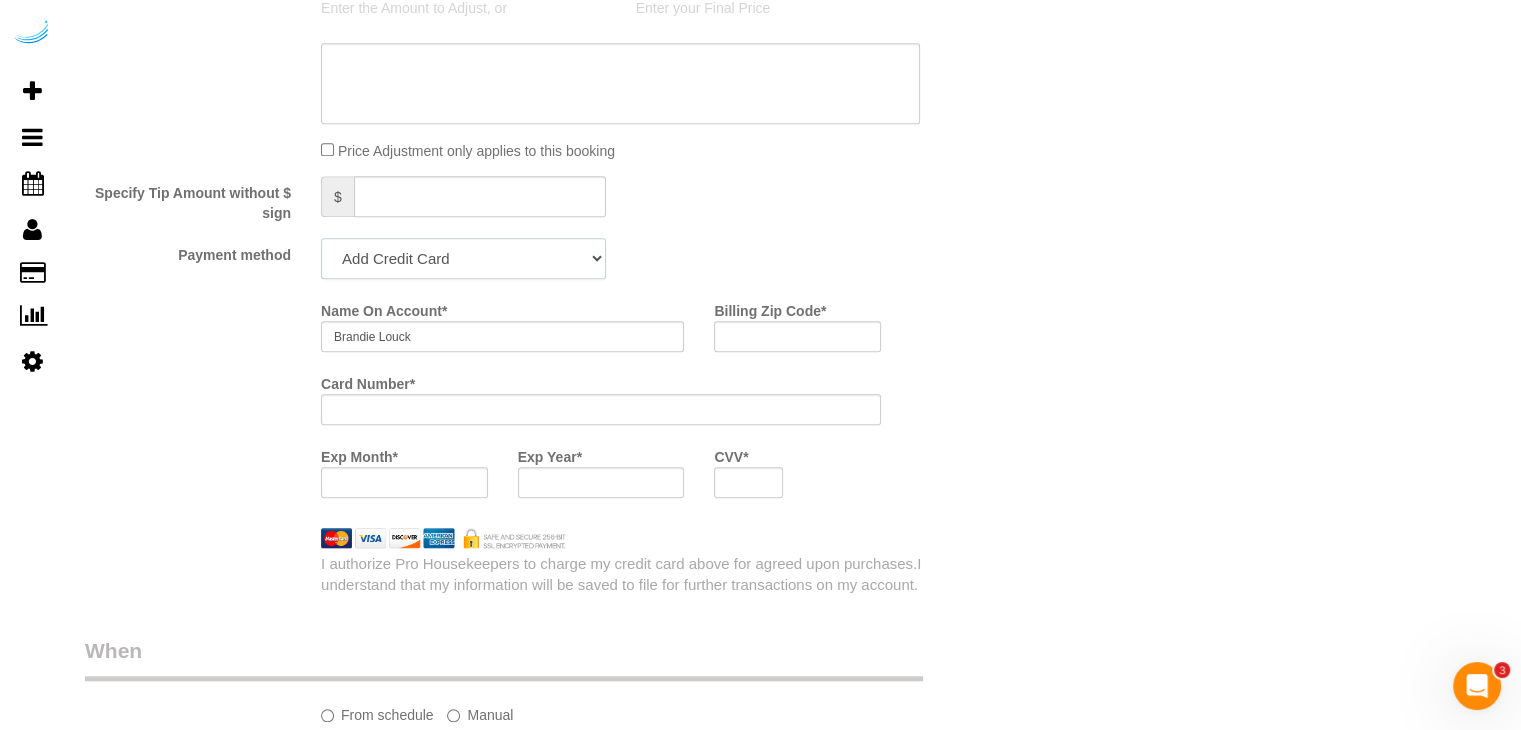 click on "Add Credit Card Cash Check Paypal" 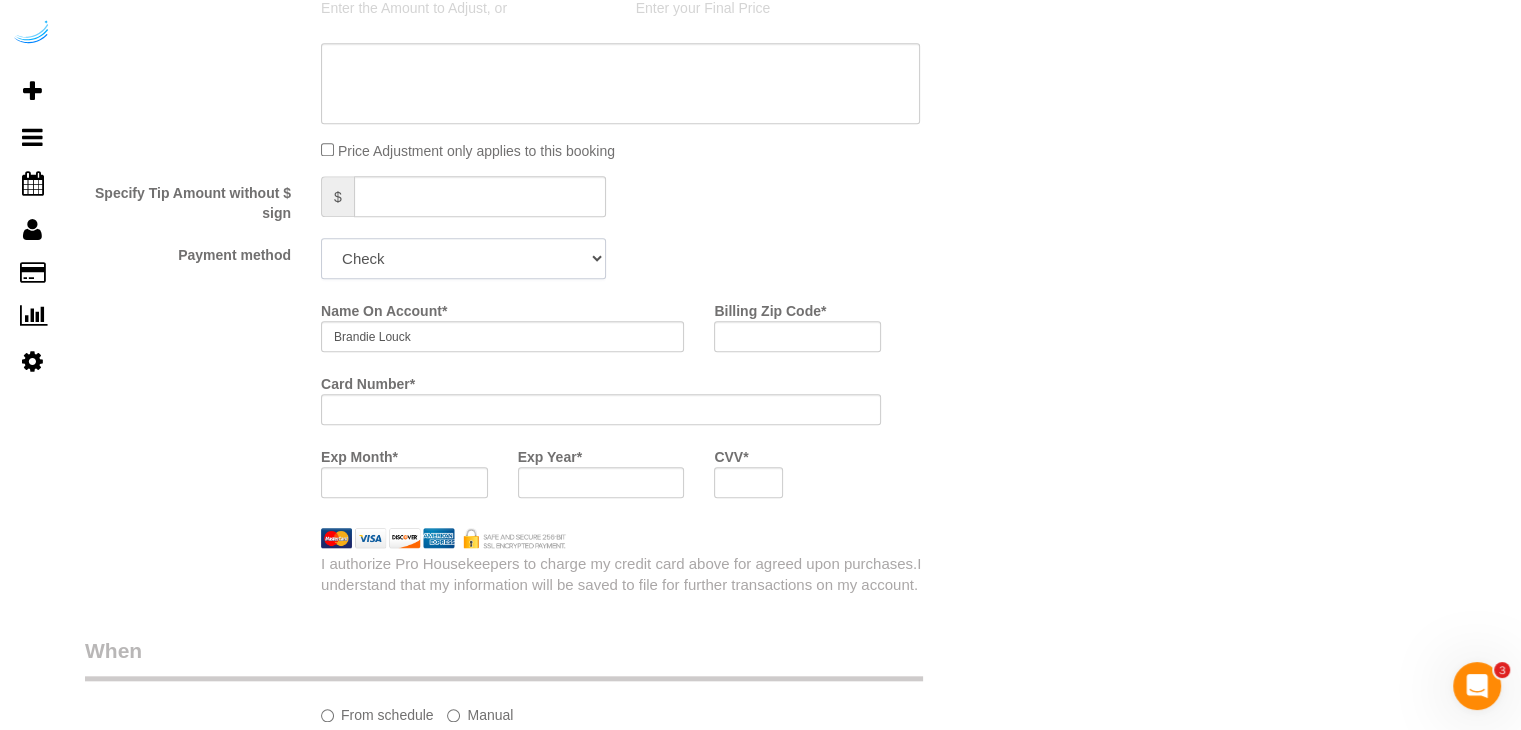 click on "Add Credit Card Cash Check Paypal" 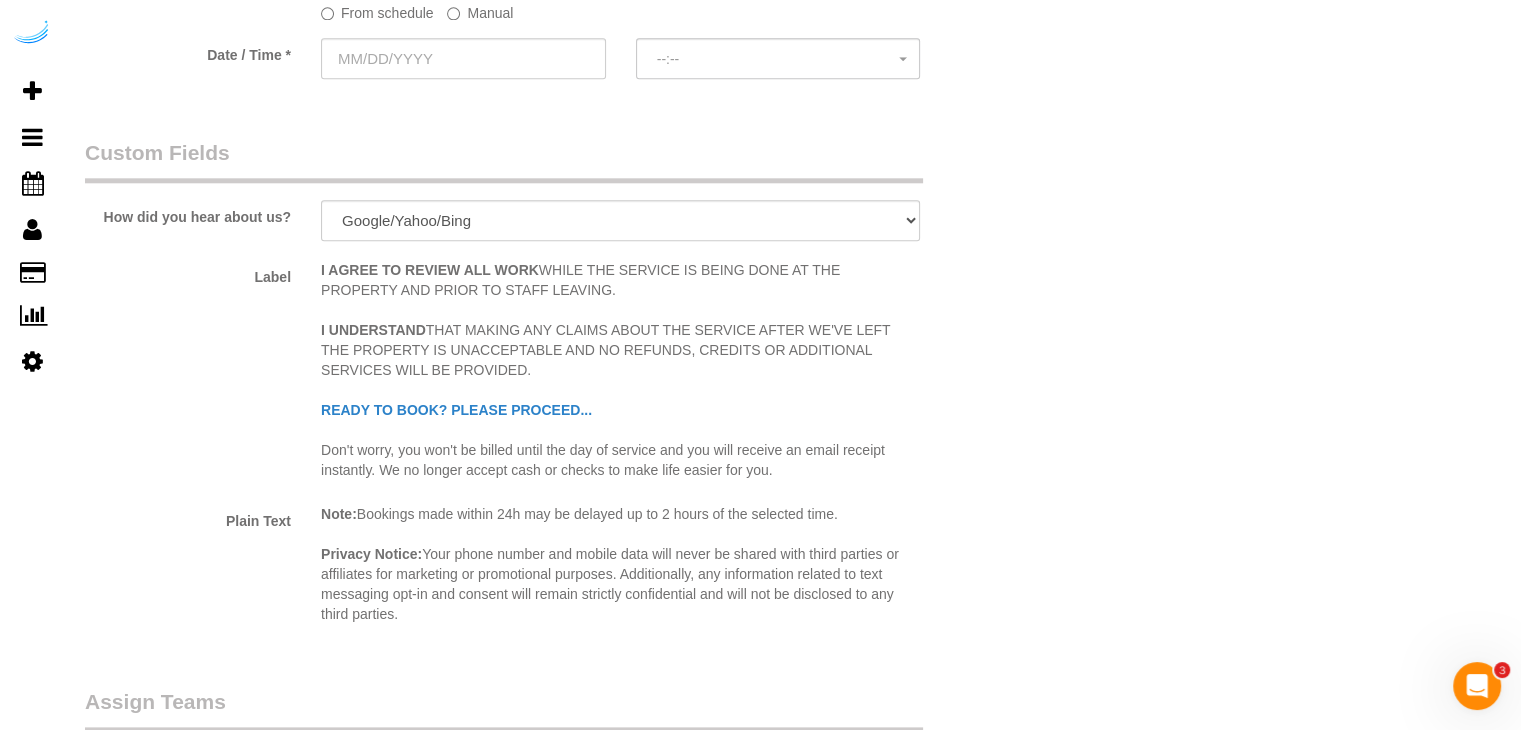 scroll, scrollTop: 1700, scrollLeft: 0, axis: vertical 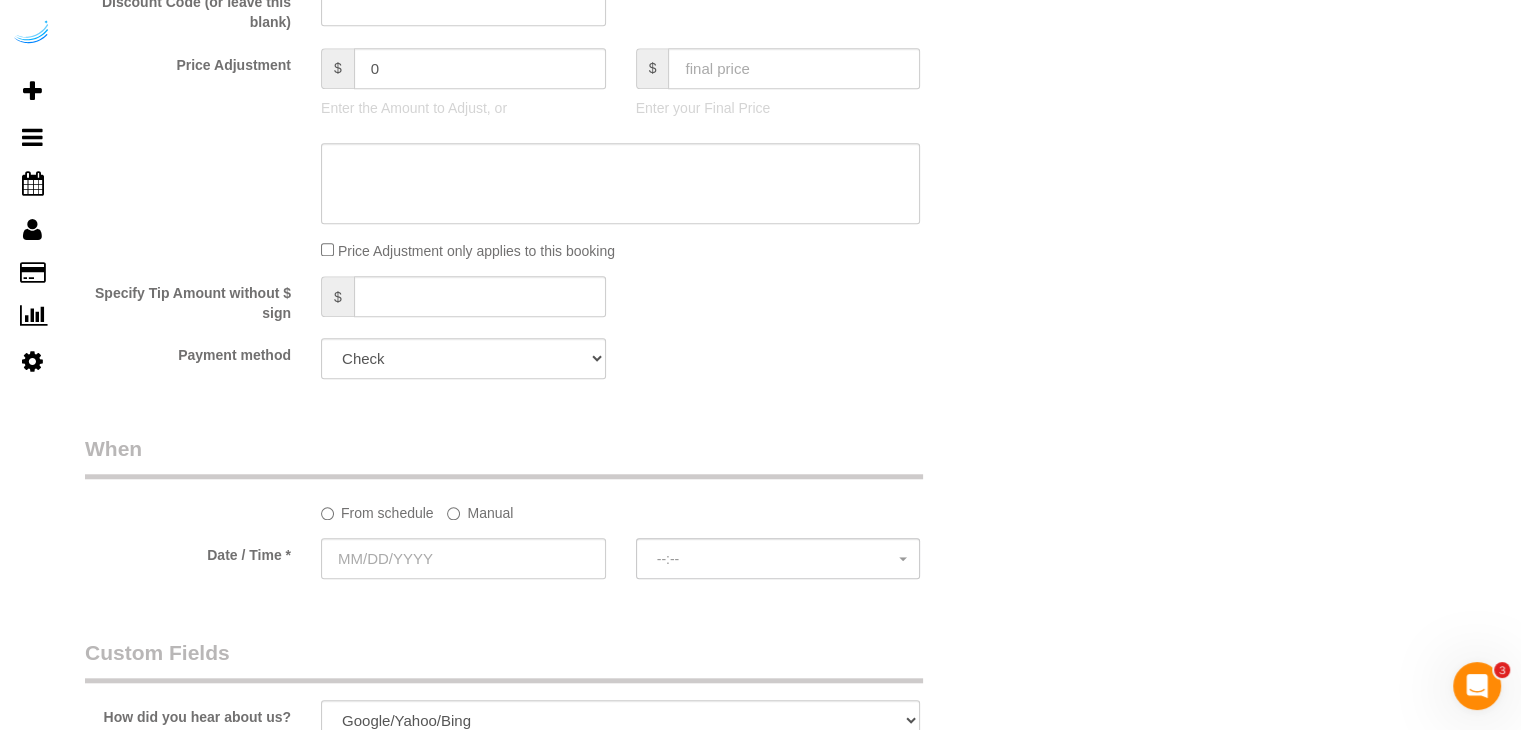 click on "Manual" 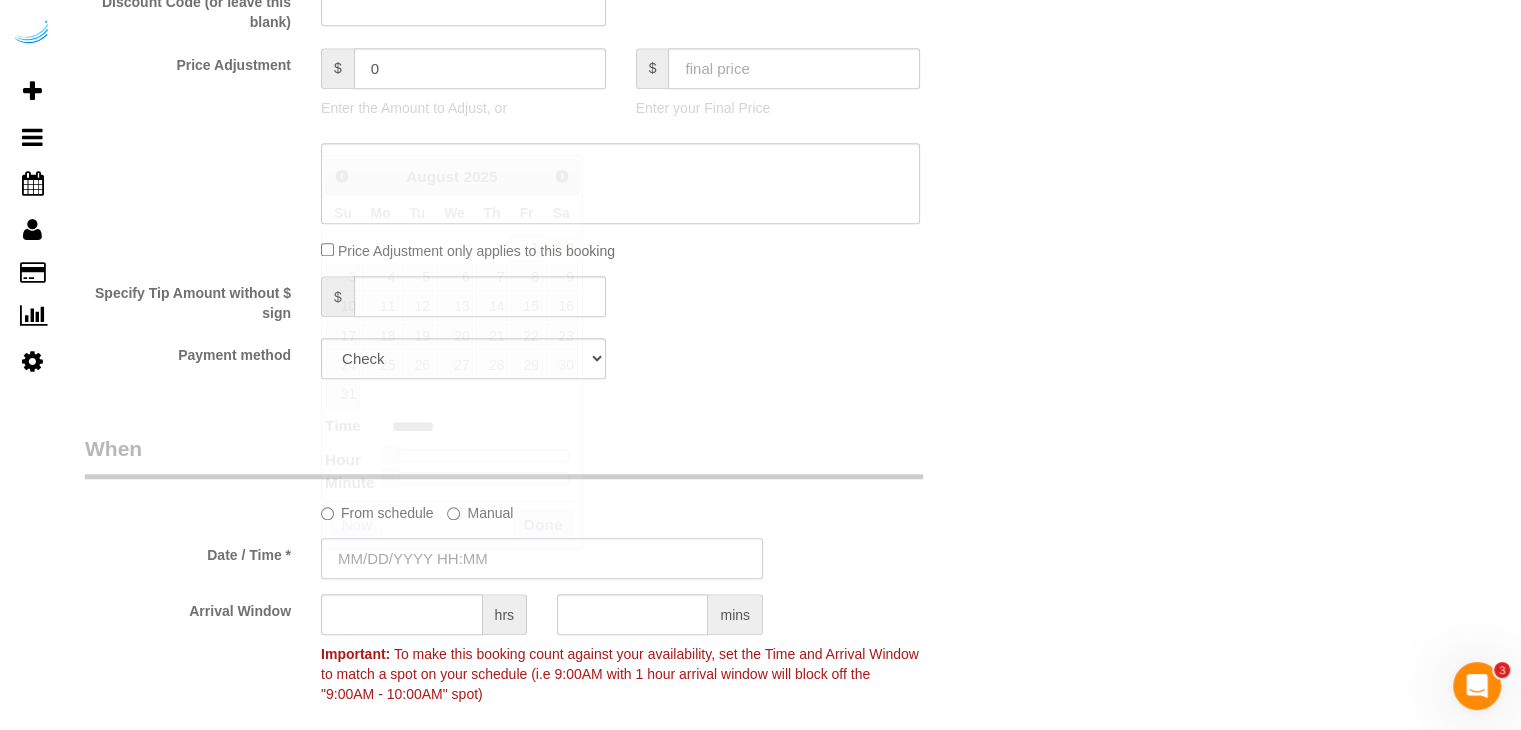 drag, startPoint x: 457, startPoint y: 561, endPoint x: 452, endPoint y: 489, distance: 72.1734 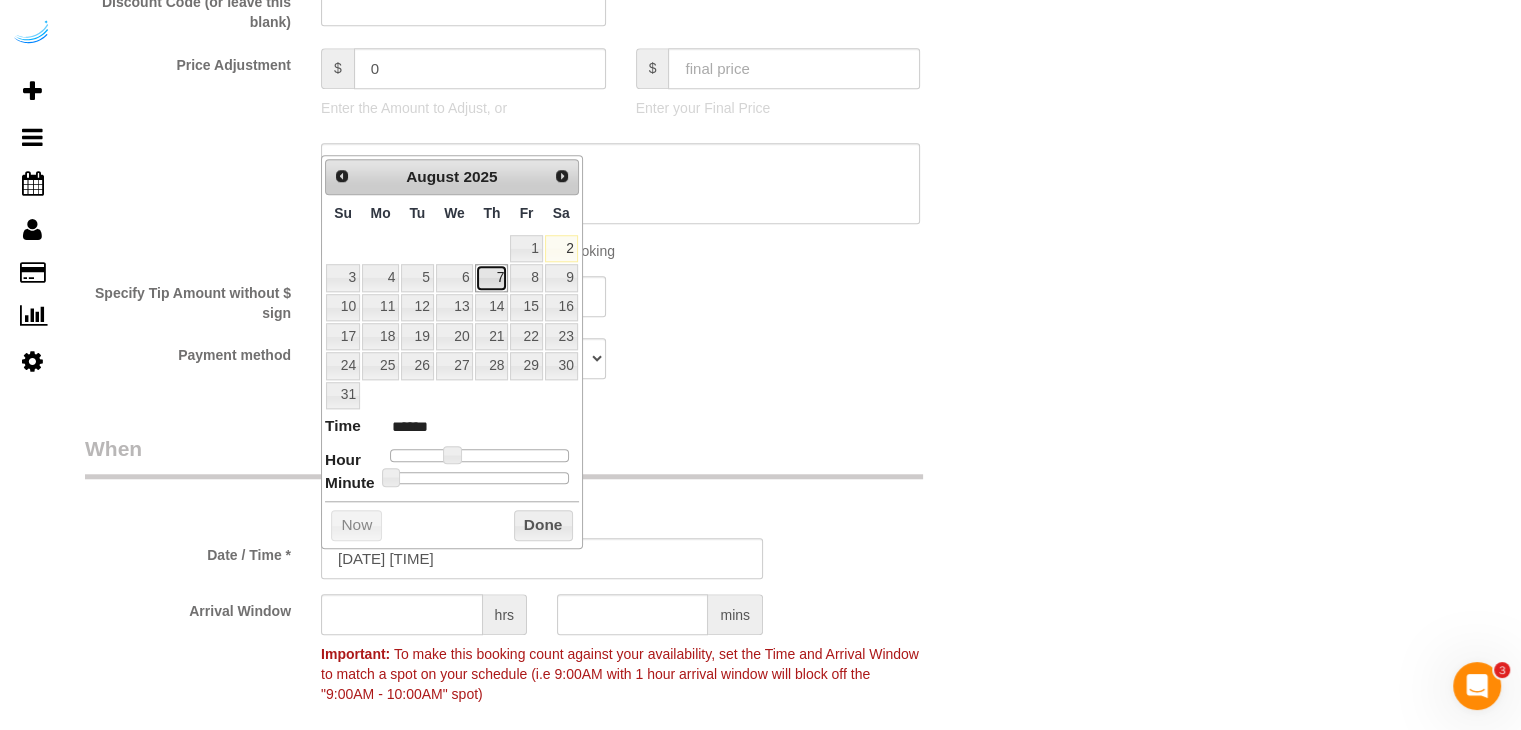 click on "7" at bounding box center [491, 277] 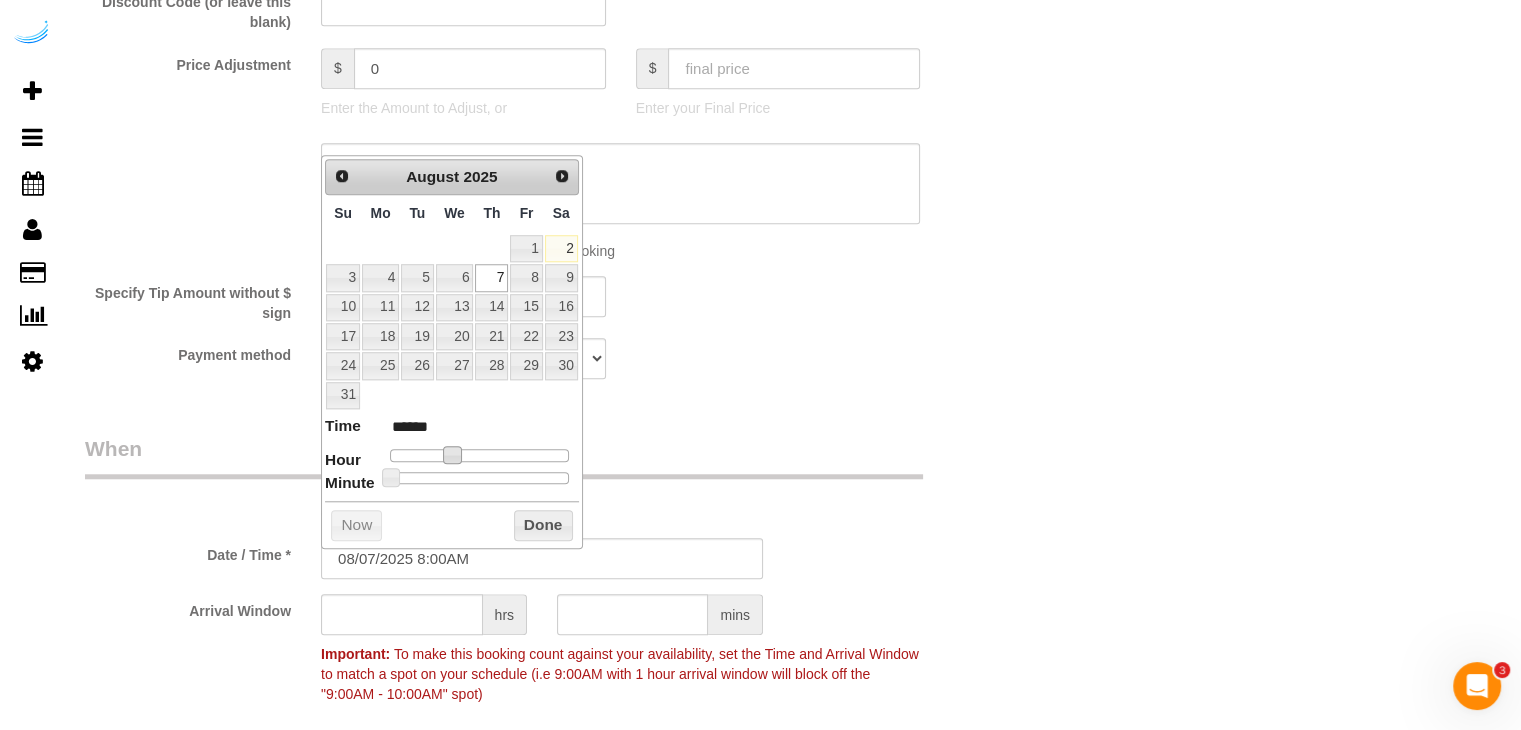 type on "08/07/2025 9:00AM" 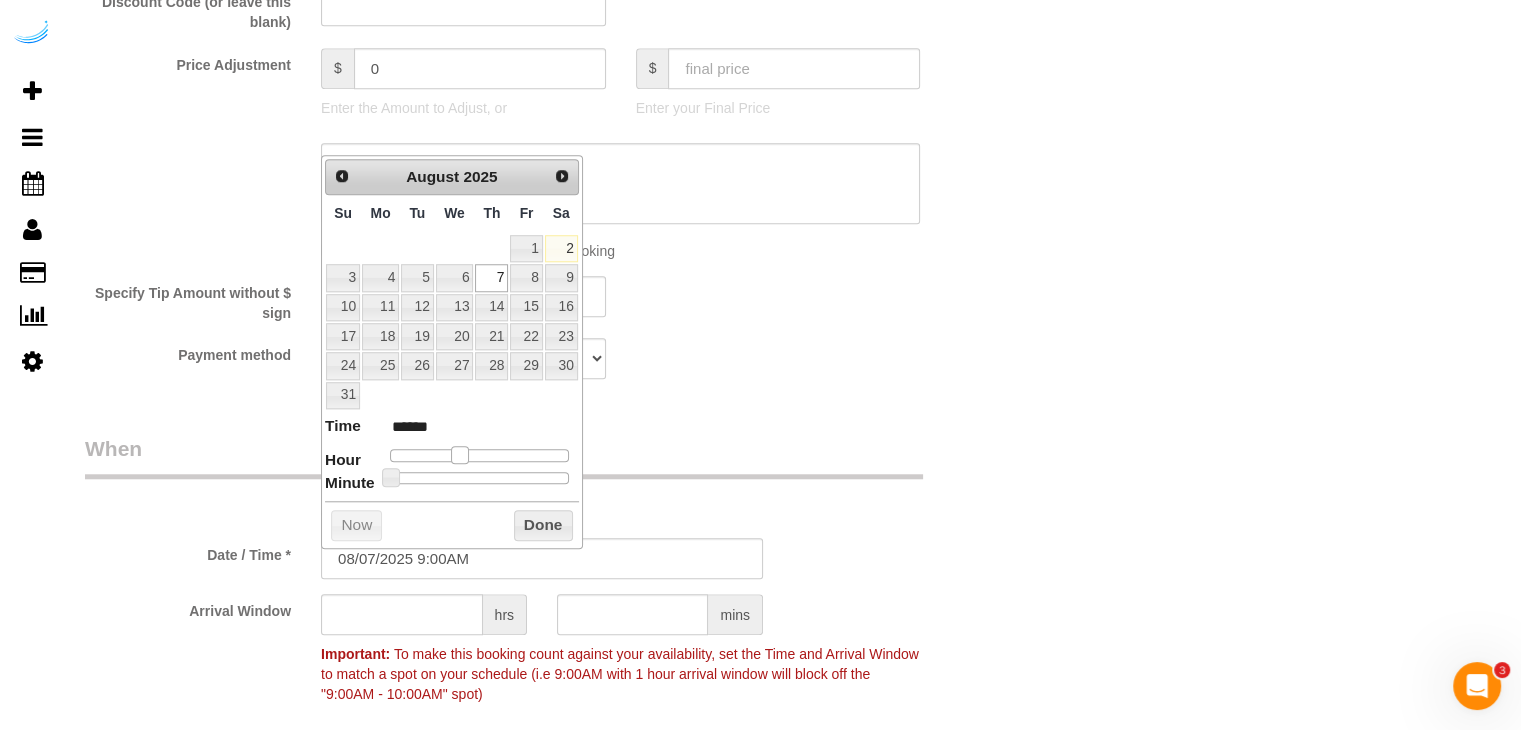 click at bounding box center (460, 455) 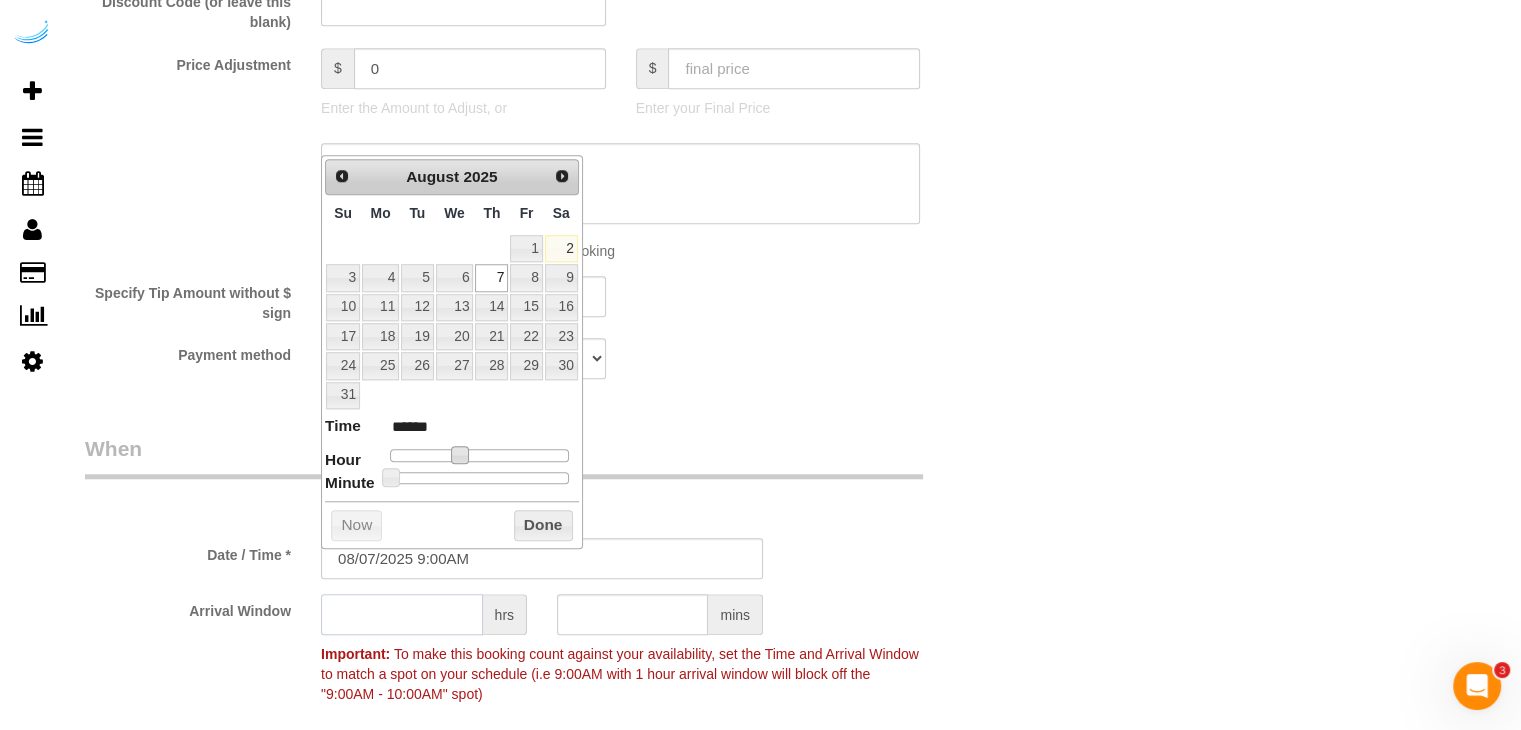 click 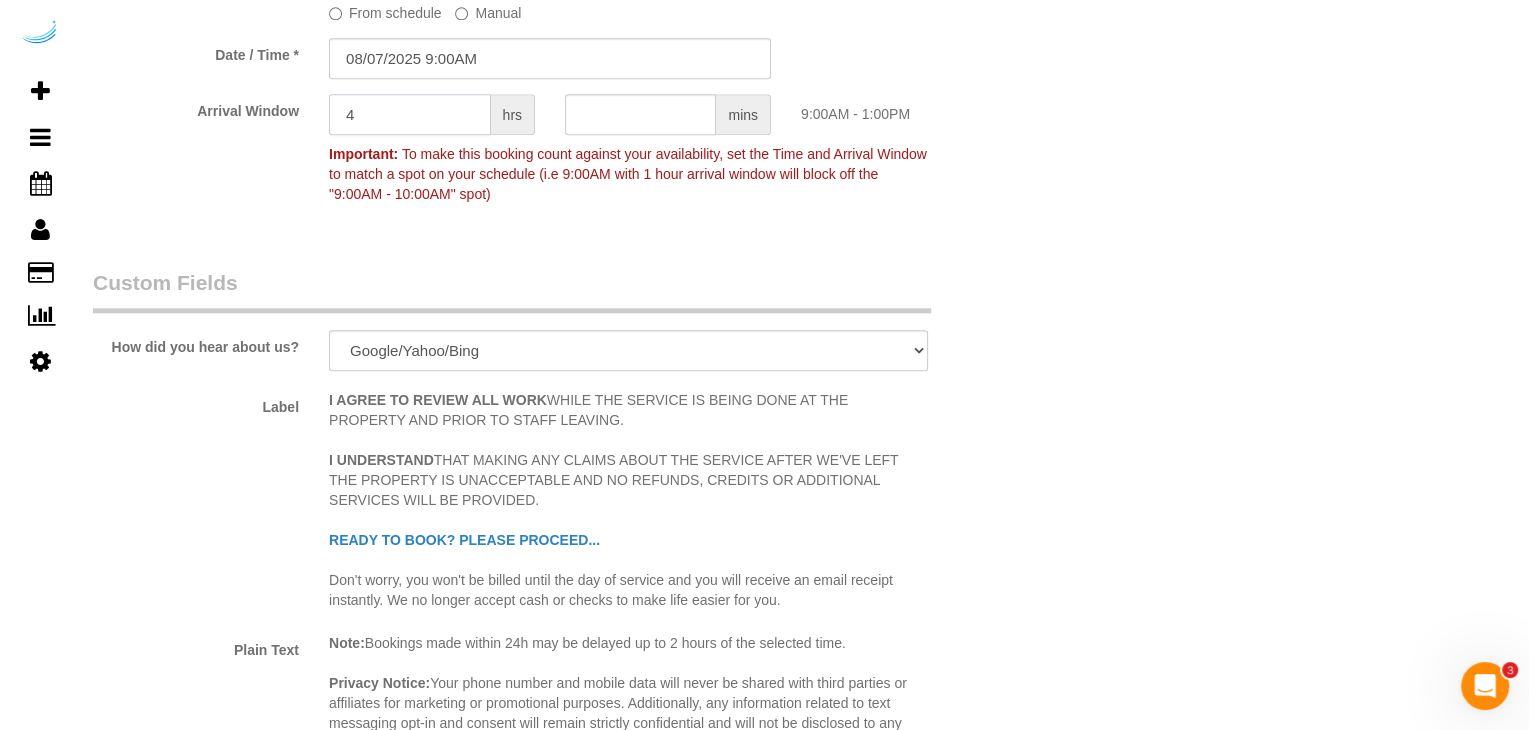 scroll, scrollTop: 2600, scrollLeft: 0, axis: vertical 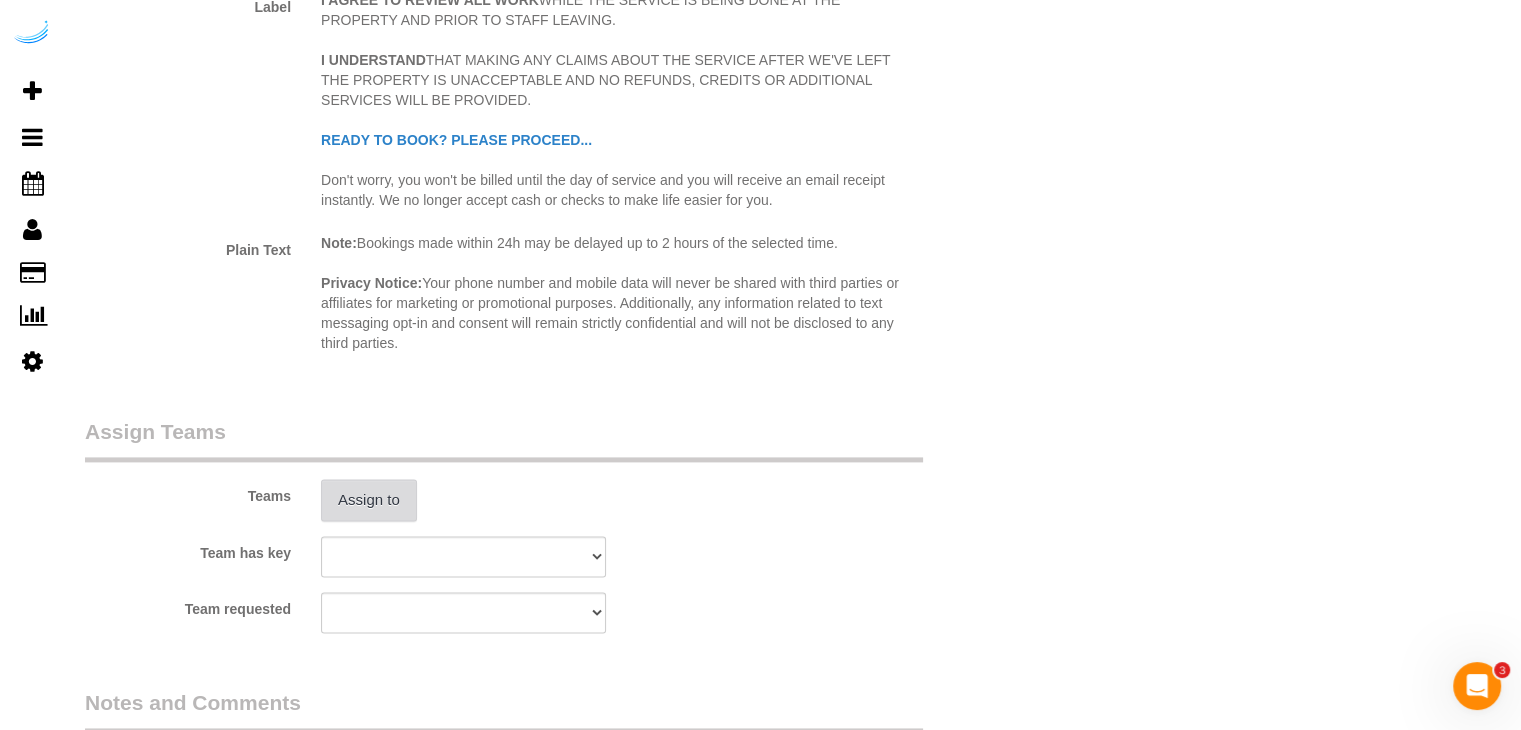 type on "4" 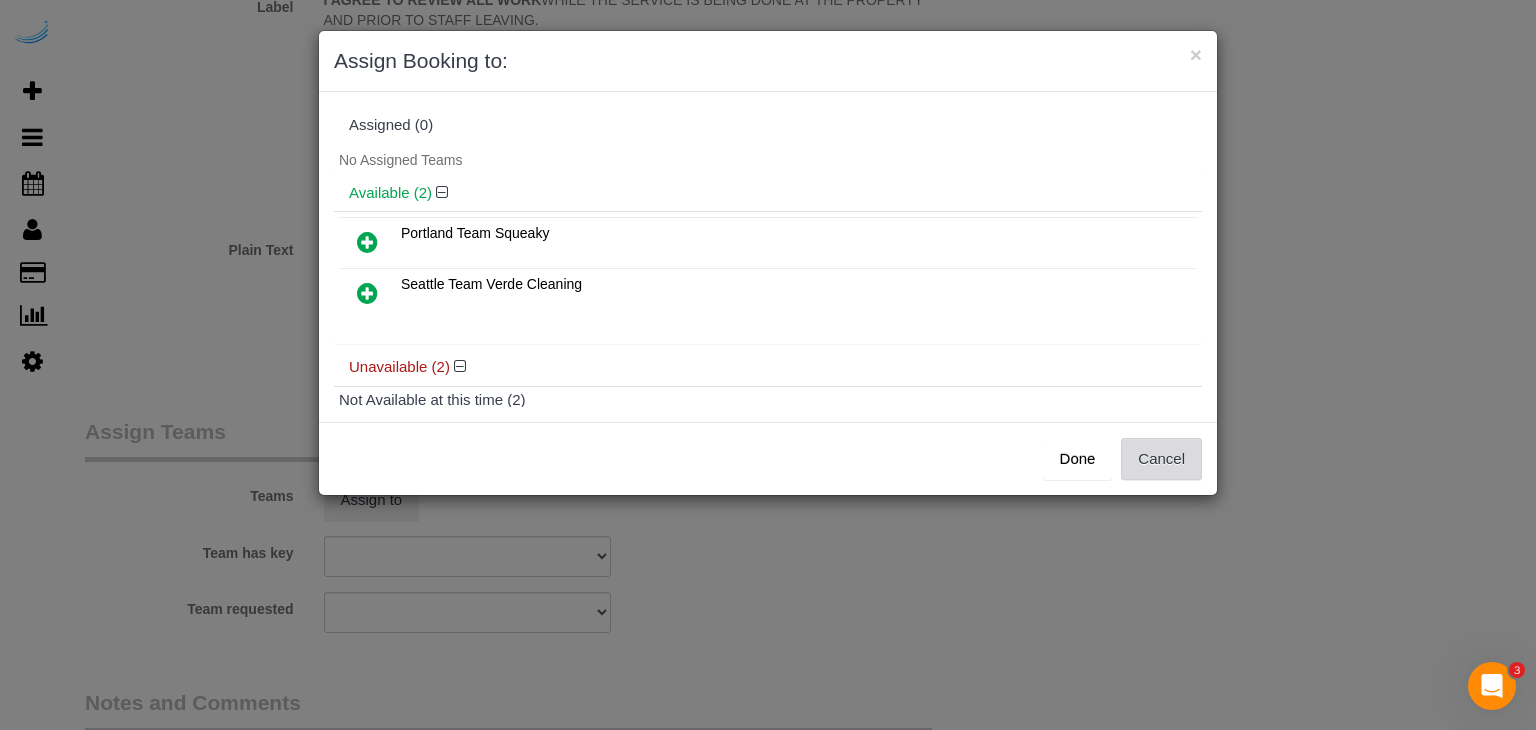 click on "Cancel" at bounding box center [1161, 459] 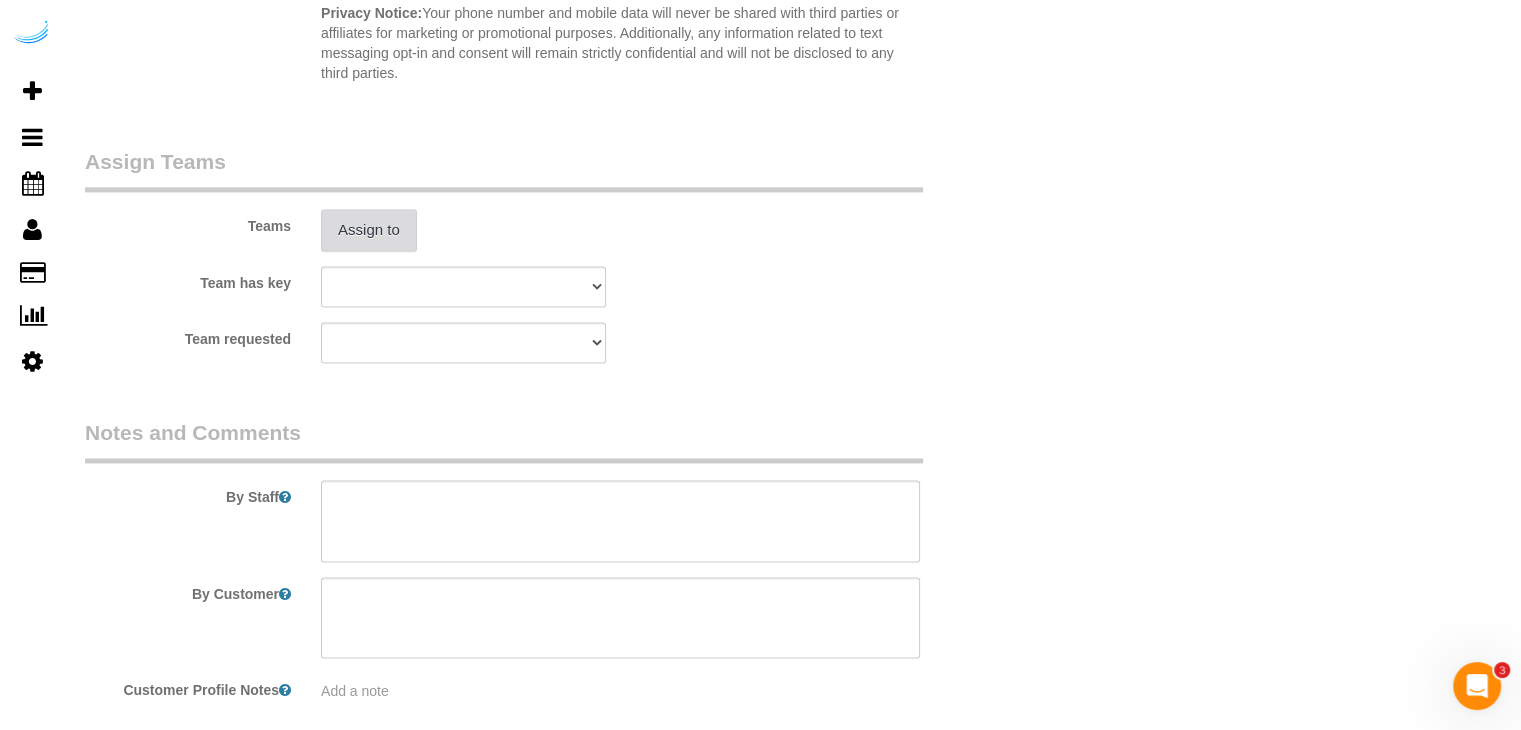 scroll, scrollTop: 2900, scrollLeft: 0, axis: vertical 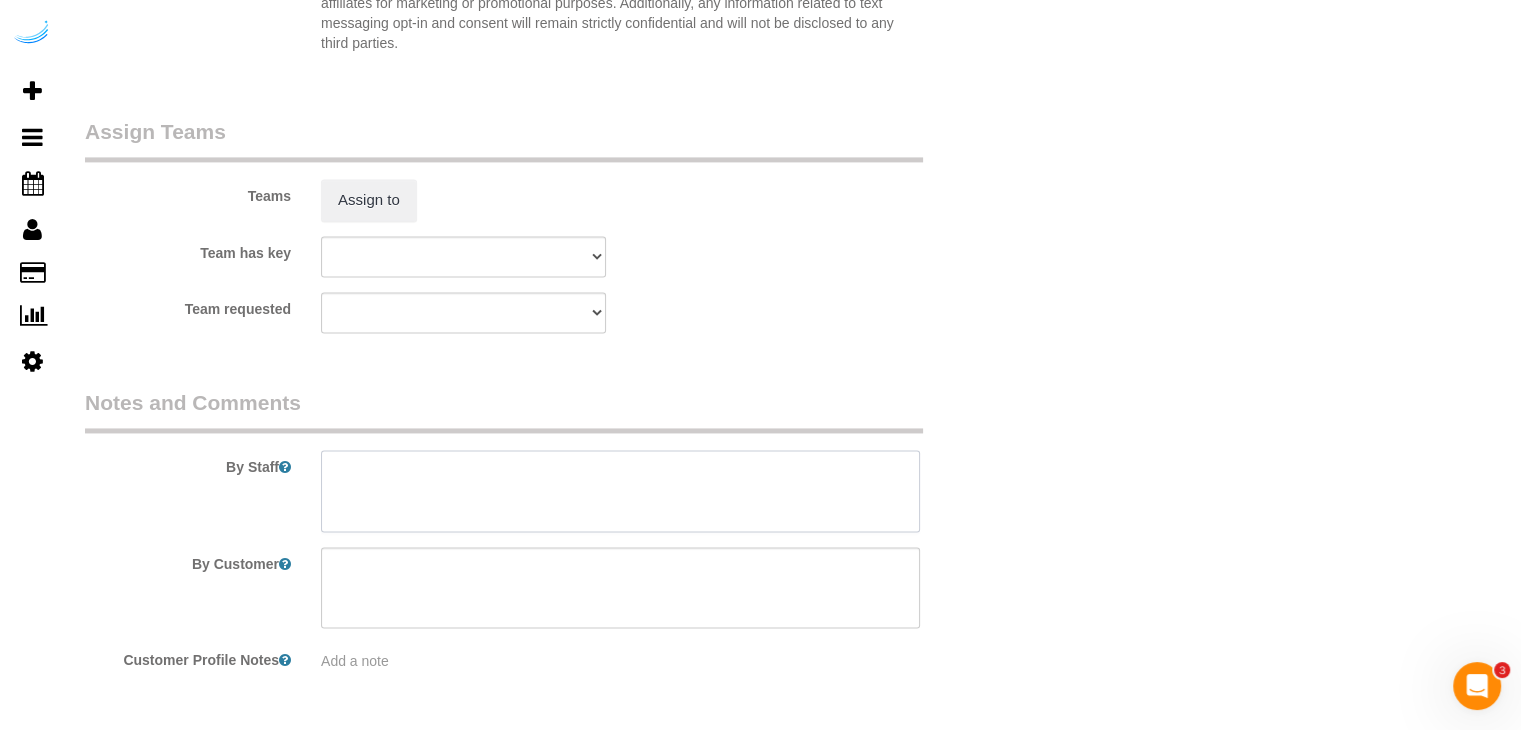 drag, startPoint x: 556, startPoint y: 494, endPoint x: 544, endPoint y: 445, distance: 50.447994 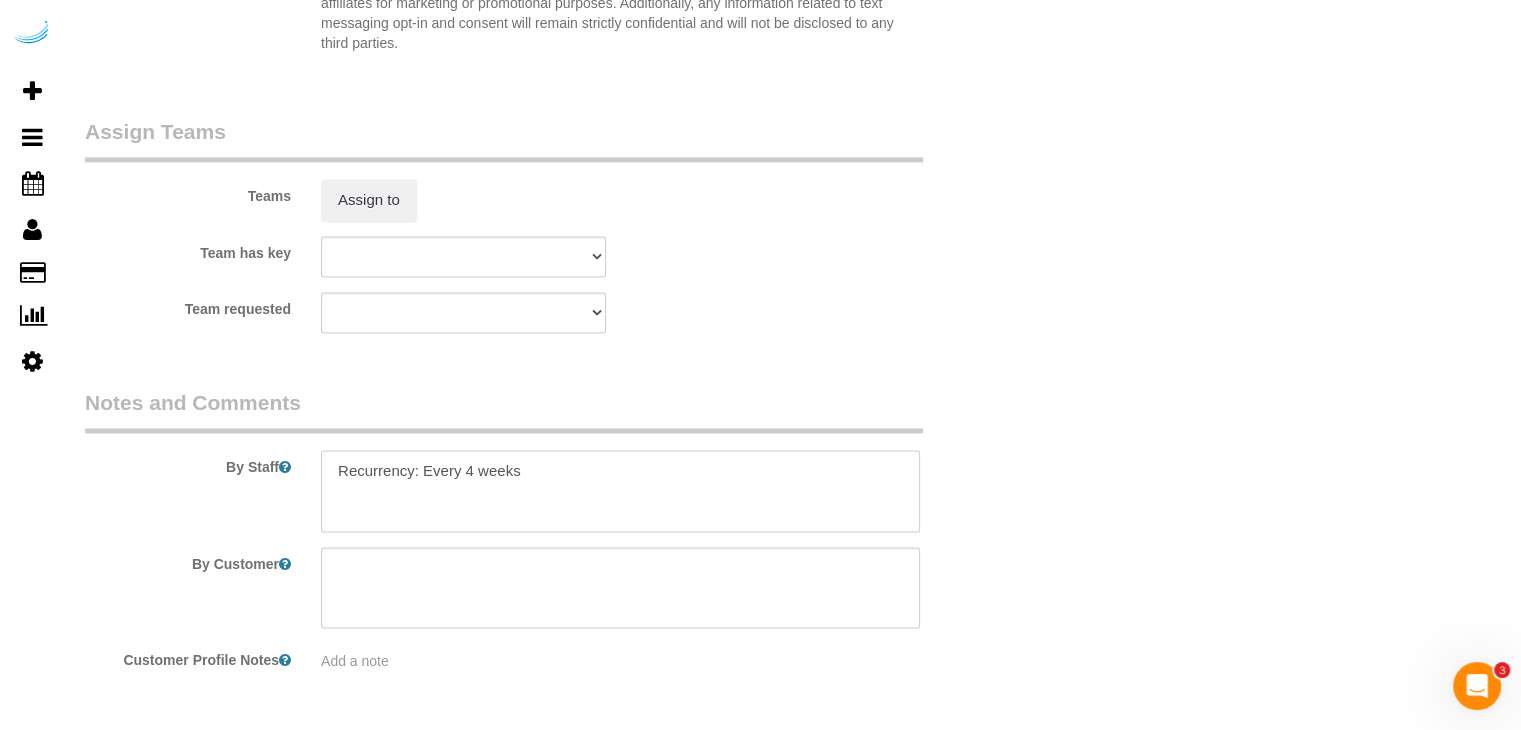 paste on "Permanent Notes:No notes from this customer.Today's Notes:No notes from this service.
Entry Method: Door Code
Code: 709331
Details:
Additional Notes:
Code Type: Building
Access Code: 574862
Details:
Please enter code through the front or garage entrance intercom to gain access to the elevators" 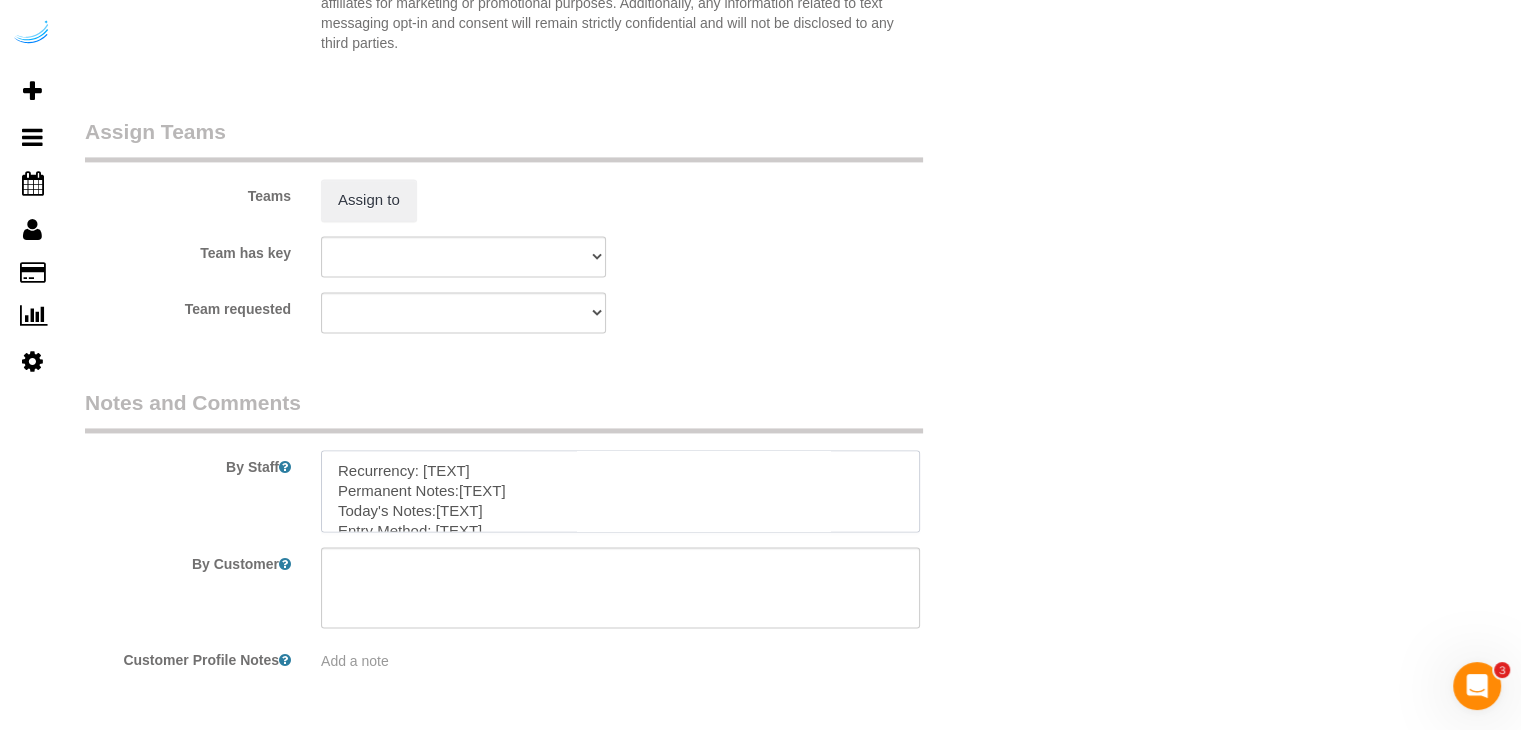 scroll, scrollTop: 207, scrollLeft: 0, axis: vertical 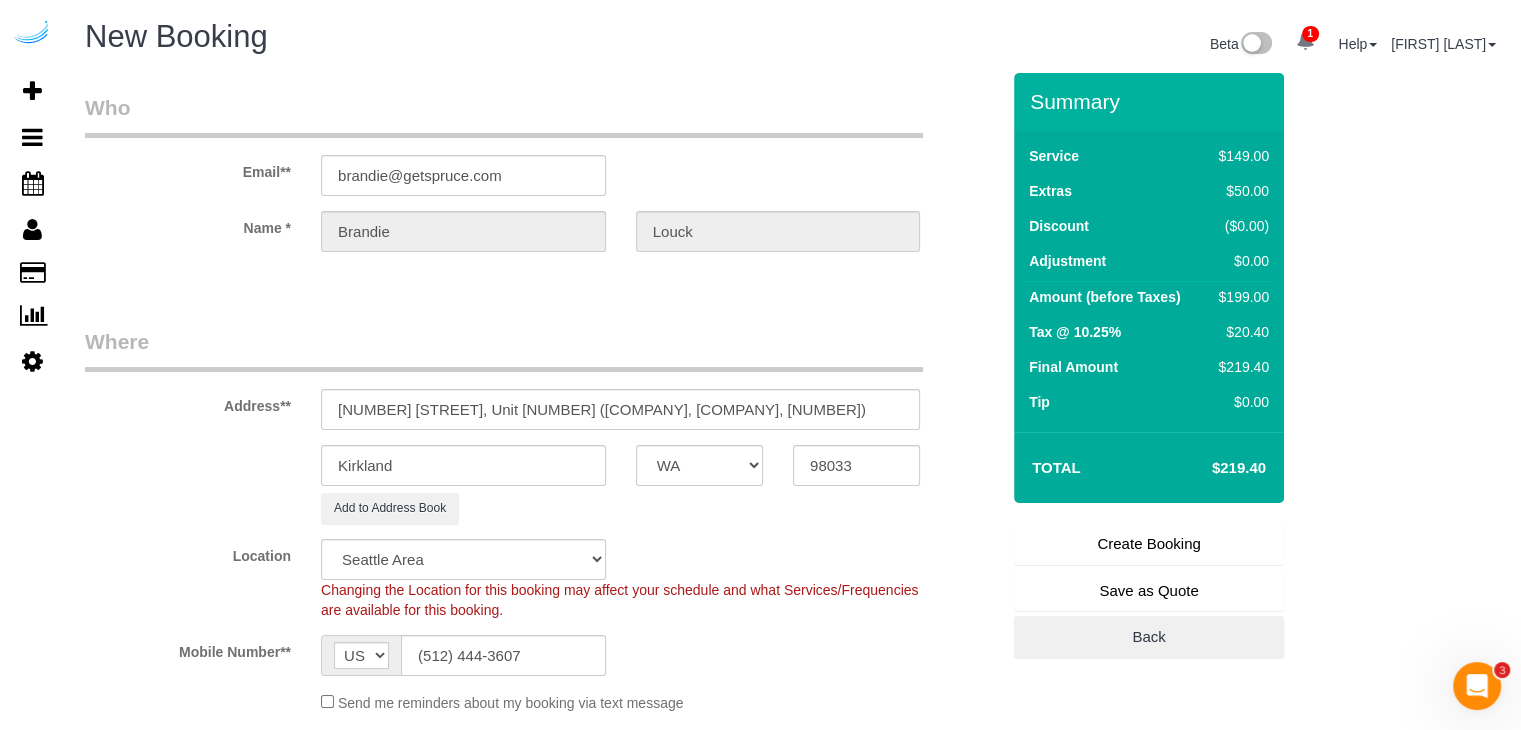 type on "Recurrency: Every 4 weeks
Permanent Notes:No notes from this customer.Today's Notes:No notes from this service.
Entry Method: Door Code
Code: 709331
Details:
Additional Notes:
Code Type: Building
Access Code: 574862
Details:
Please enter code through the front or garage entrance intercom to gain access to the elevators" 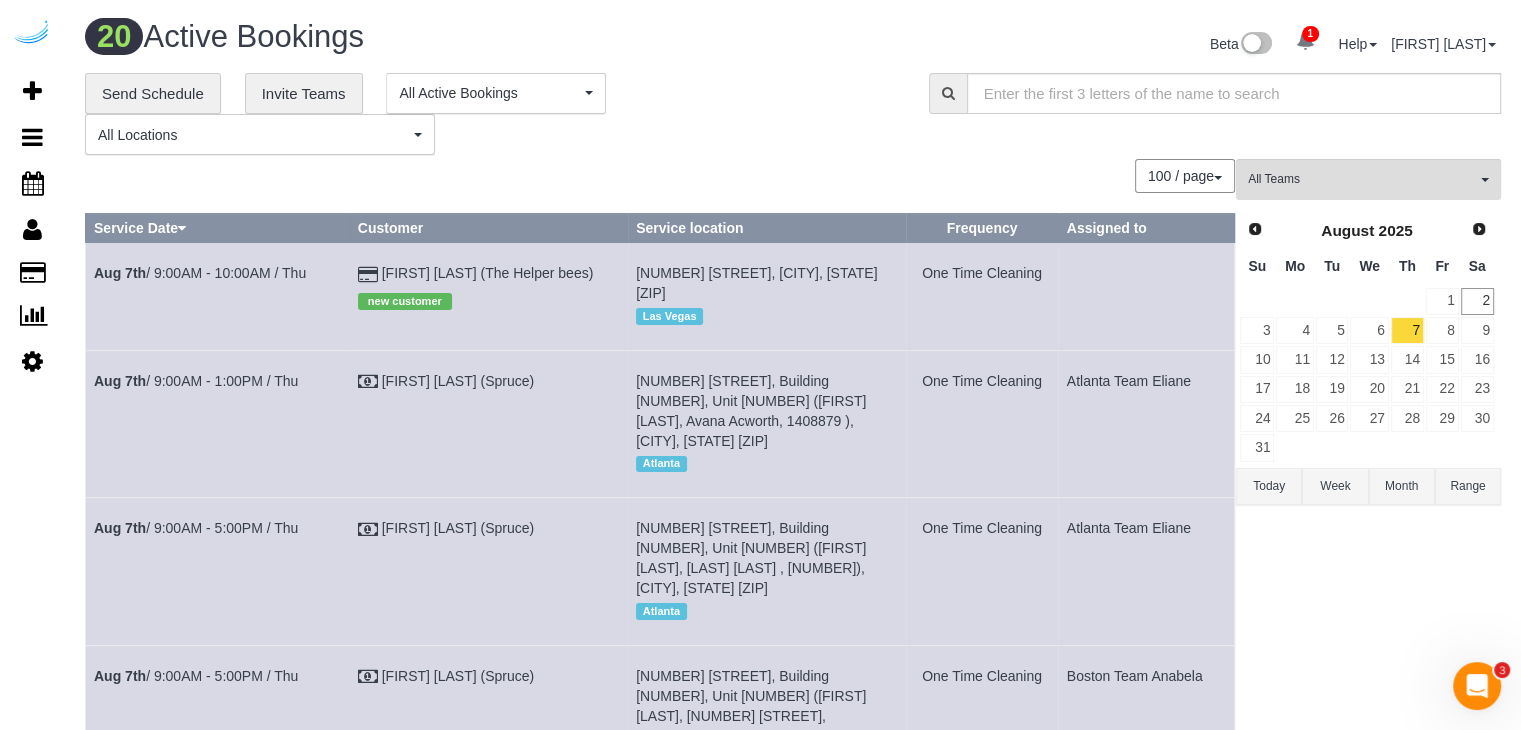 scroll, scrollTop: 1408, scrollLeft: 0, axis: vertical 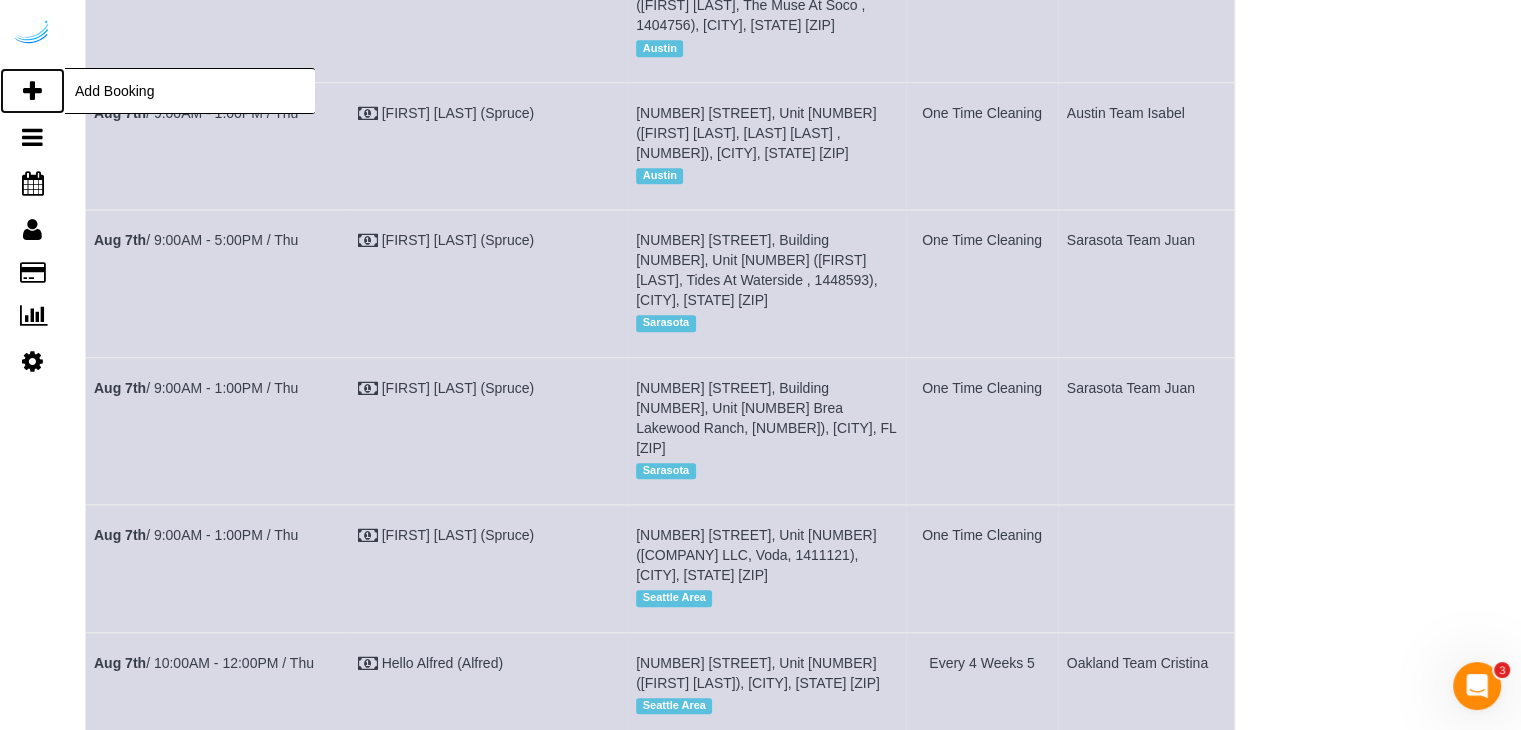 click at bounding box center (32, 91) 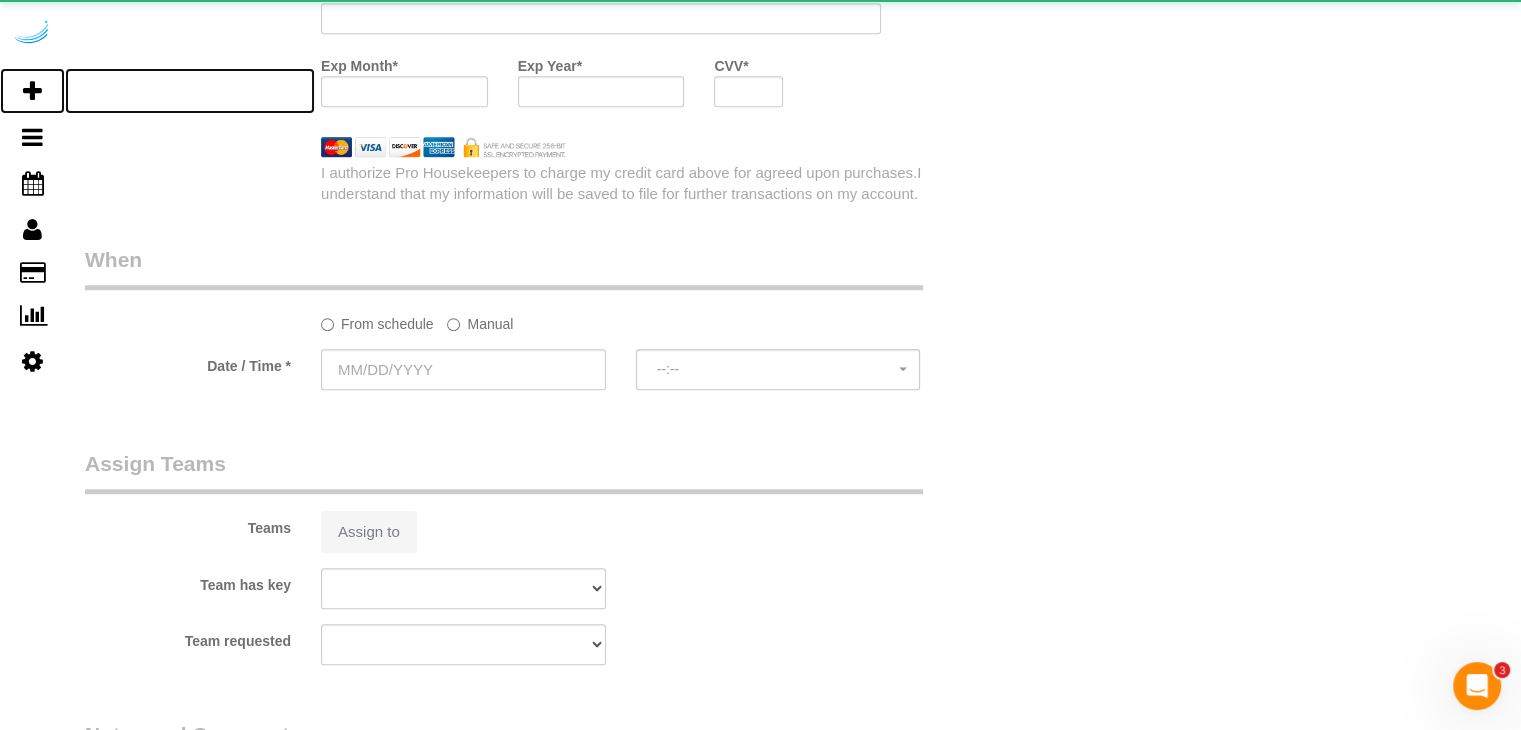 type 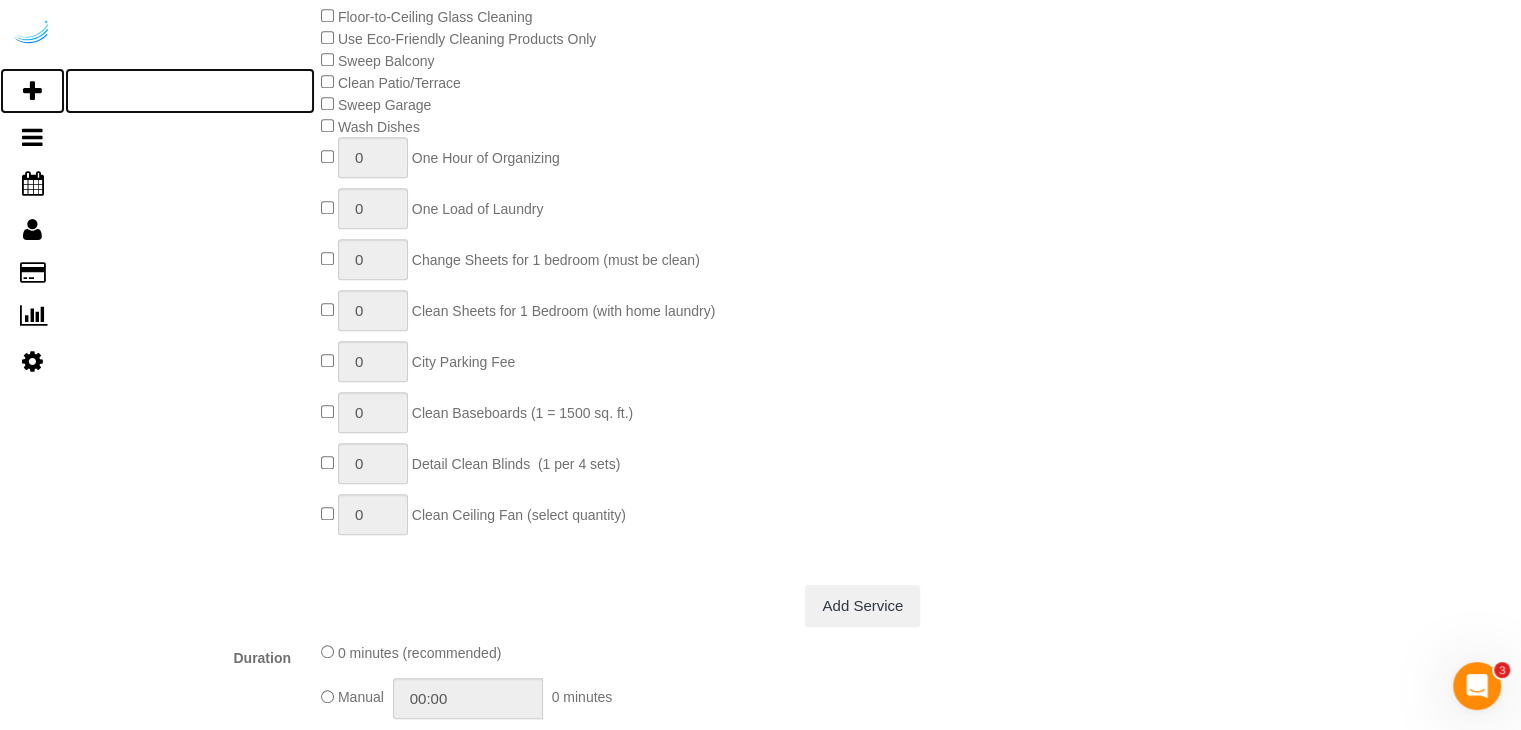 scroll, scrollTop: 0, scrollLeft: 0, axis: both 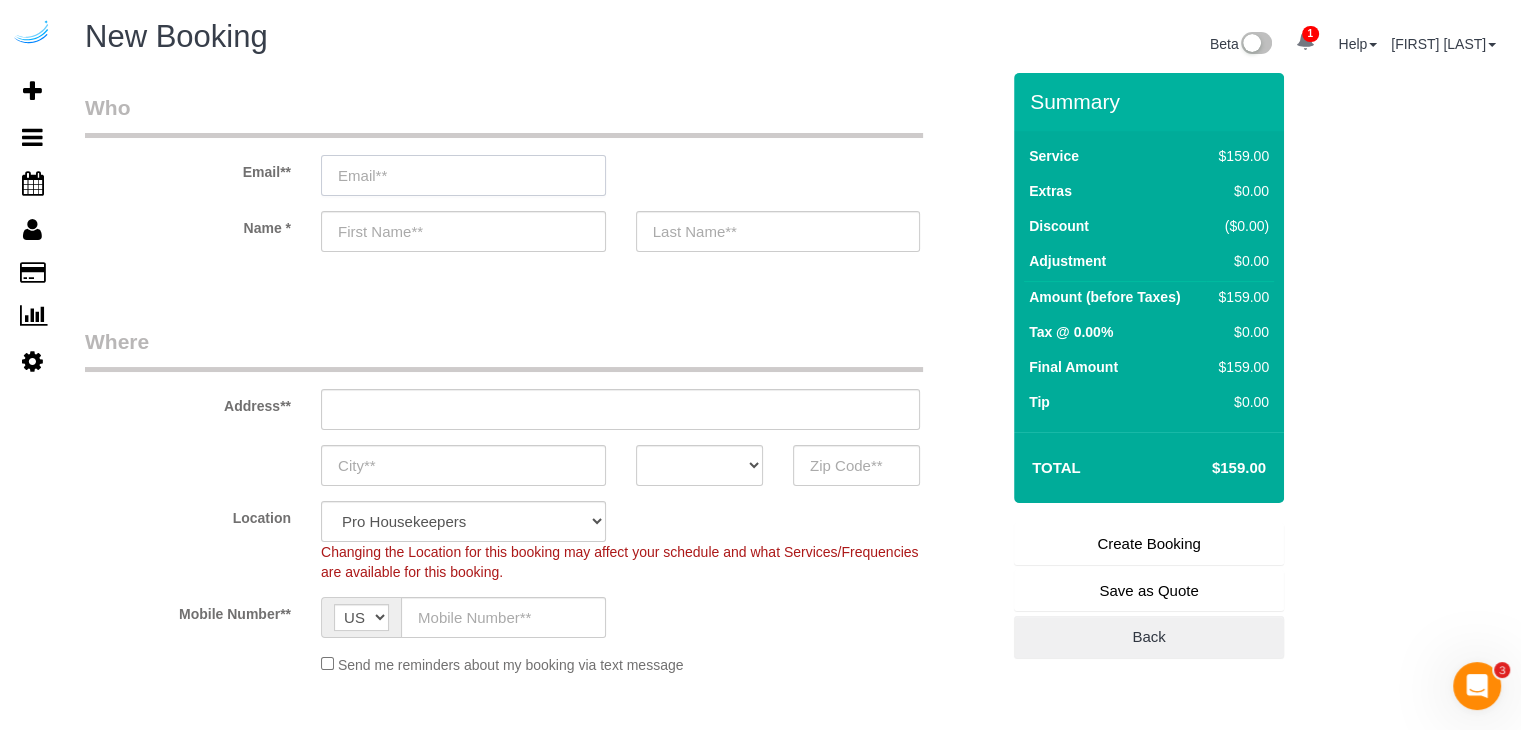 click at bounding box center (463, 175) 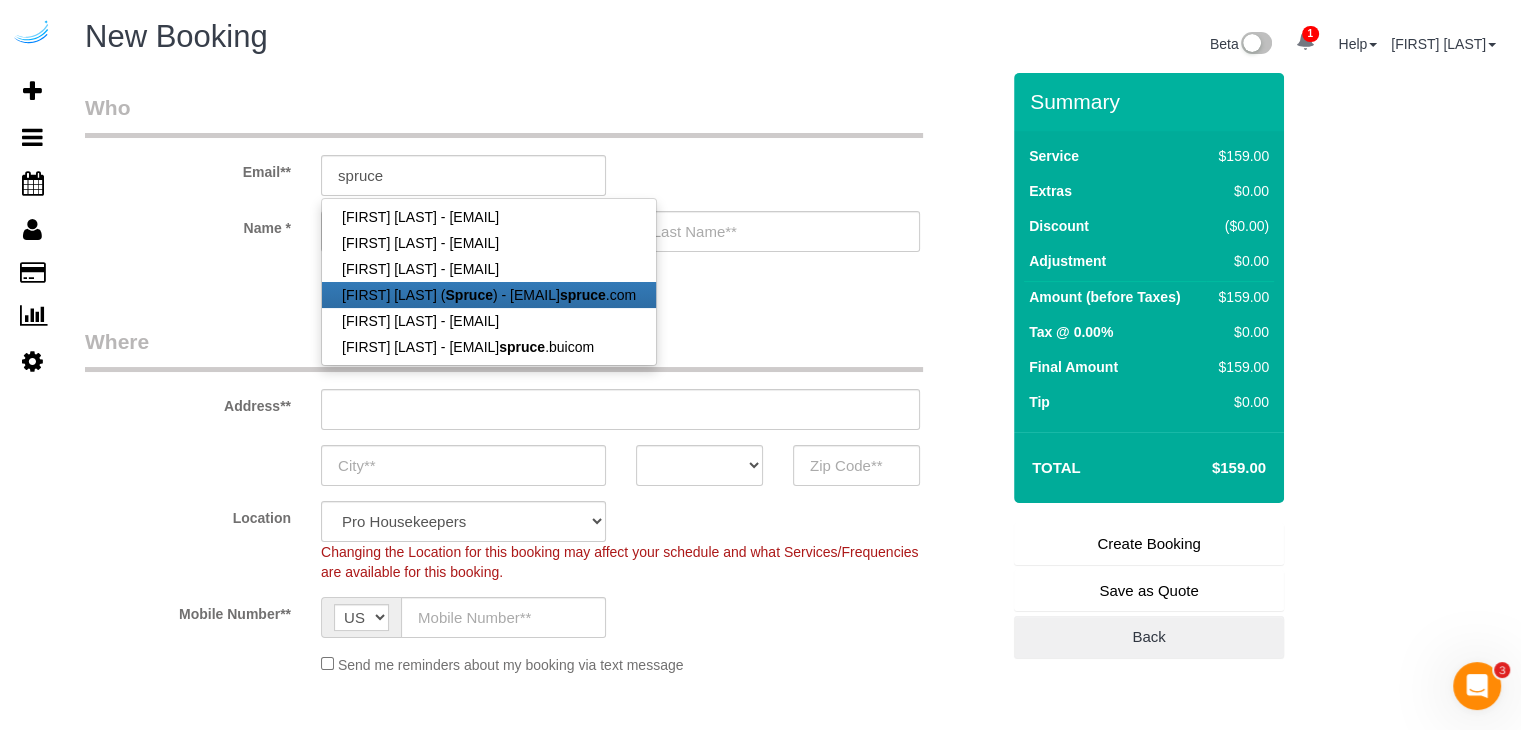click on "[FIRST] [LAST] ([COMPANY]) - [EMAIL]" at bounding box center (489, 295) 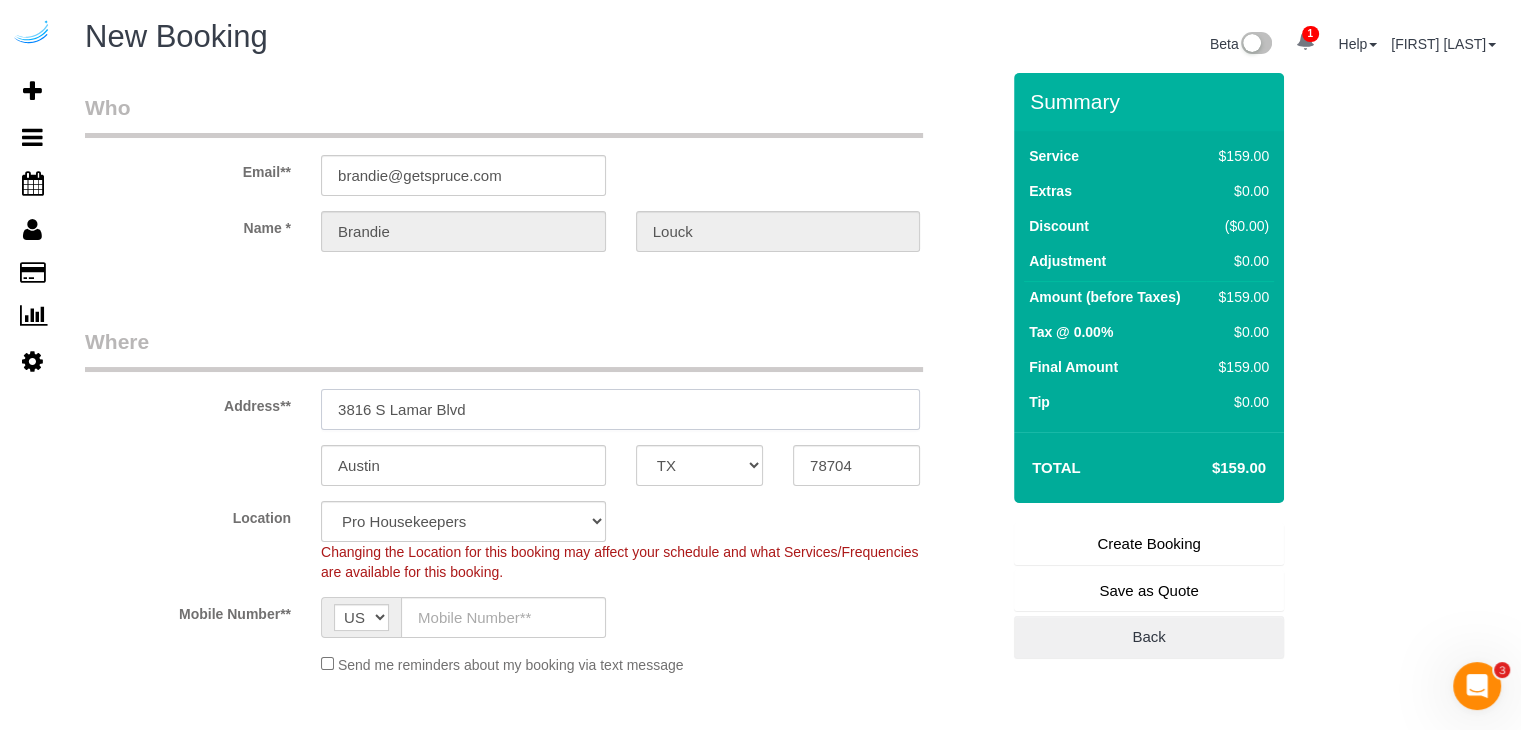 click on "3816 S Lamar Blvd" at bounding box center [620, 409] 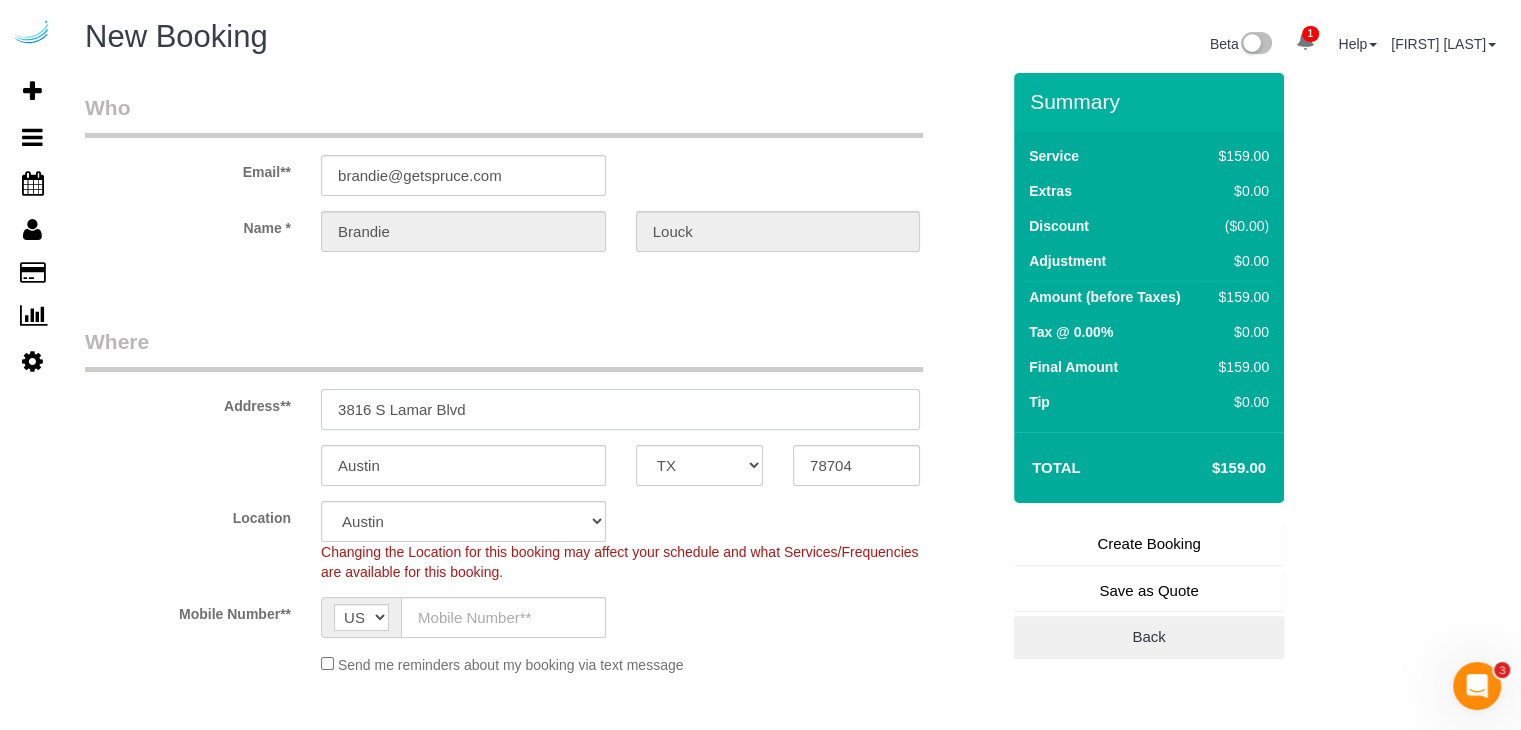 paste on "207 Park Ln, Kirkland, WA 98033" 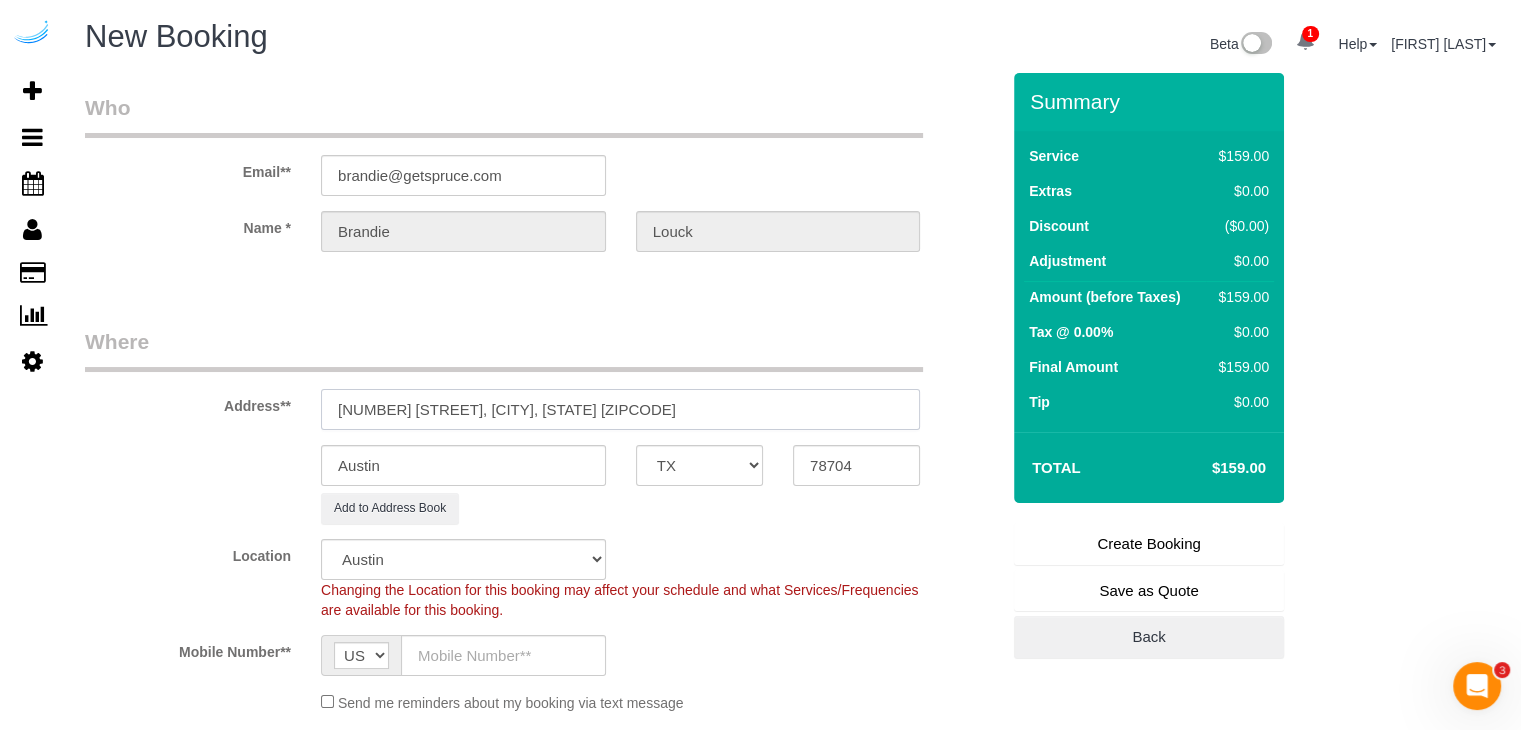 drag, startPoint x: 516, startPoint y: 409, endPoint x: 644, endPoint y: 410, distance: 128.0039 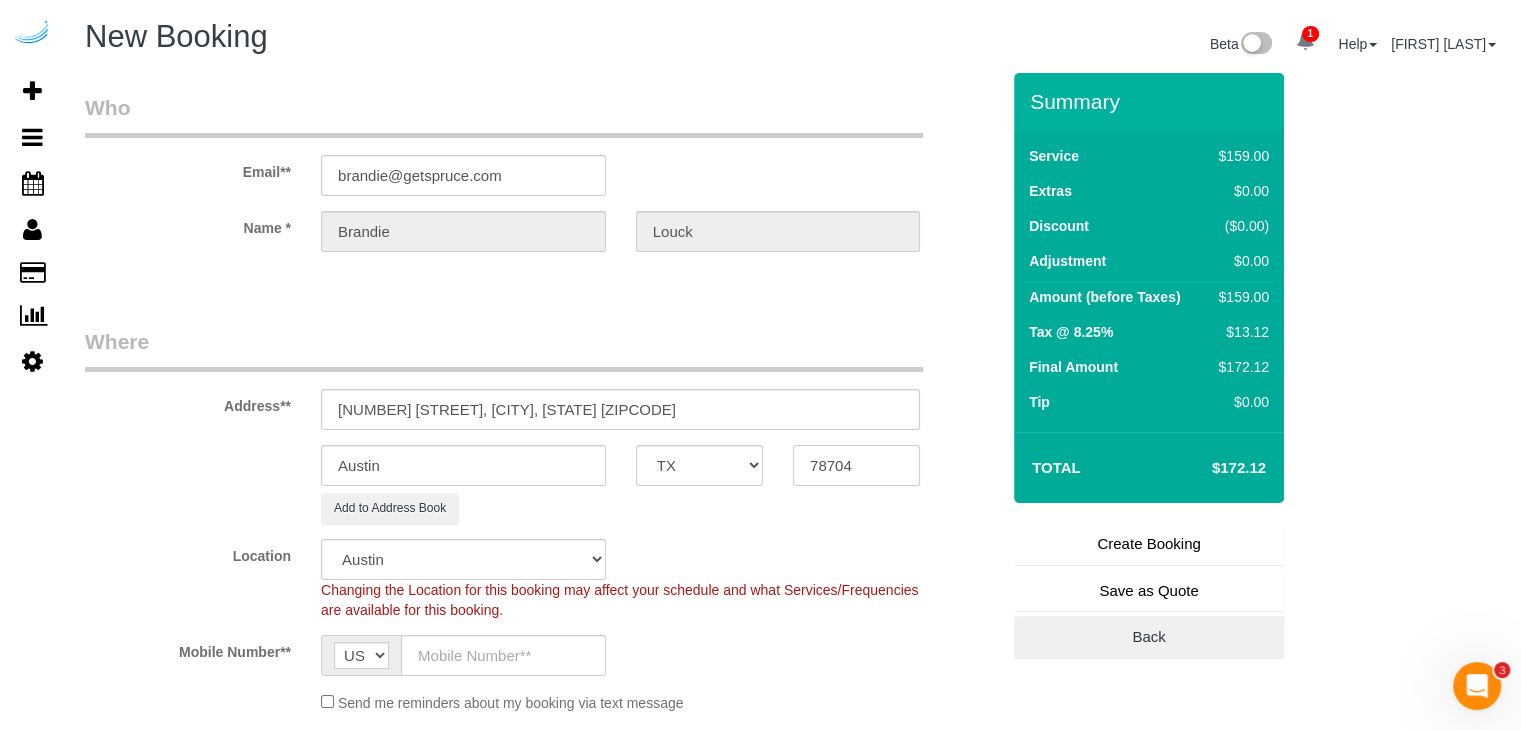 click on "78704" at bounding box center [856, 465] 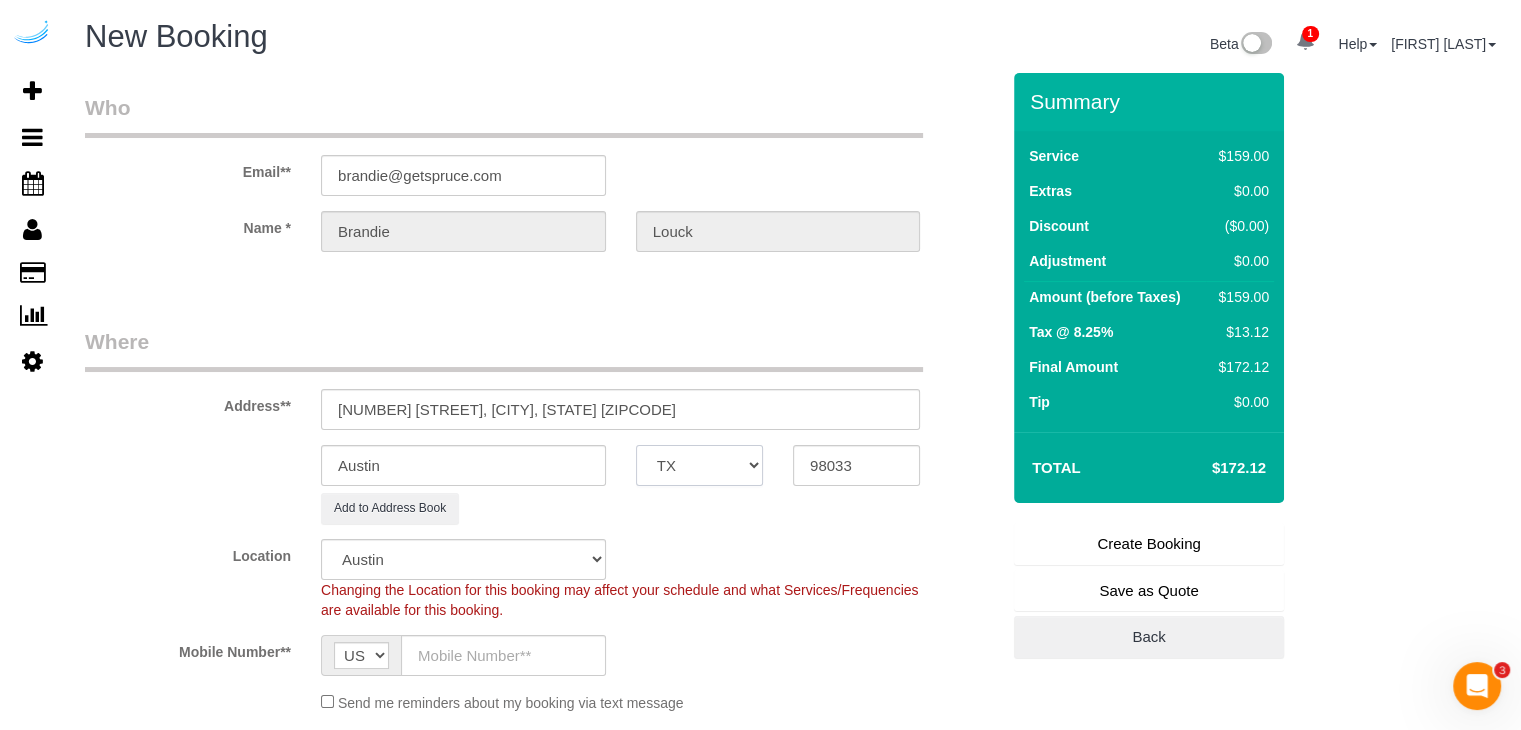 click on "AK
AL
AR
AZ
CA
CO
CT
DC
DE
FL
GA
HI
IA
ID
IL
IN
KS
KY
LA
MA
MD
ME
MI
MN
MO
MS
MT
NC
ND
NE
NH
NJ
NM
NV
NY
OH
OK
OR
PA
RI
SC
SD
TN
TX
UT
VA
VT
WA
WI
WV
WY" at bounding box center [699, 465] 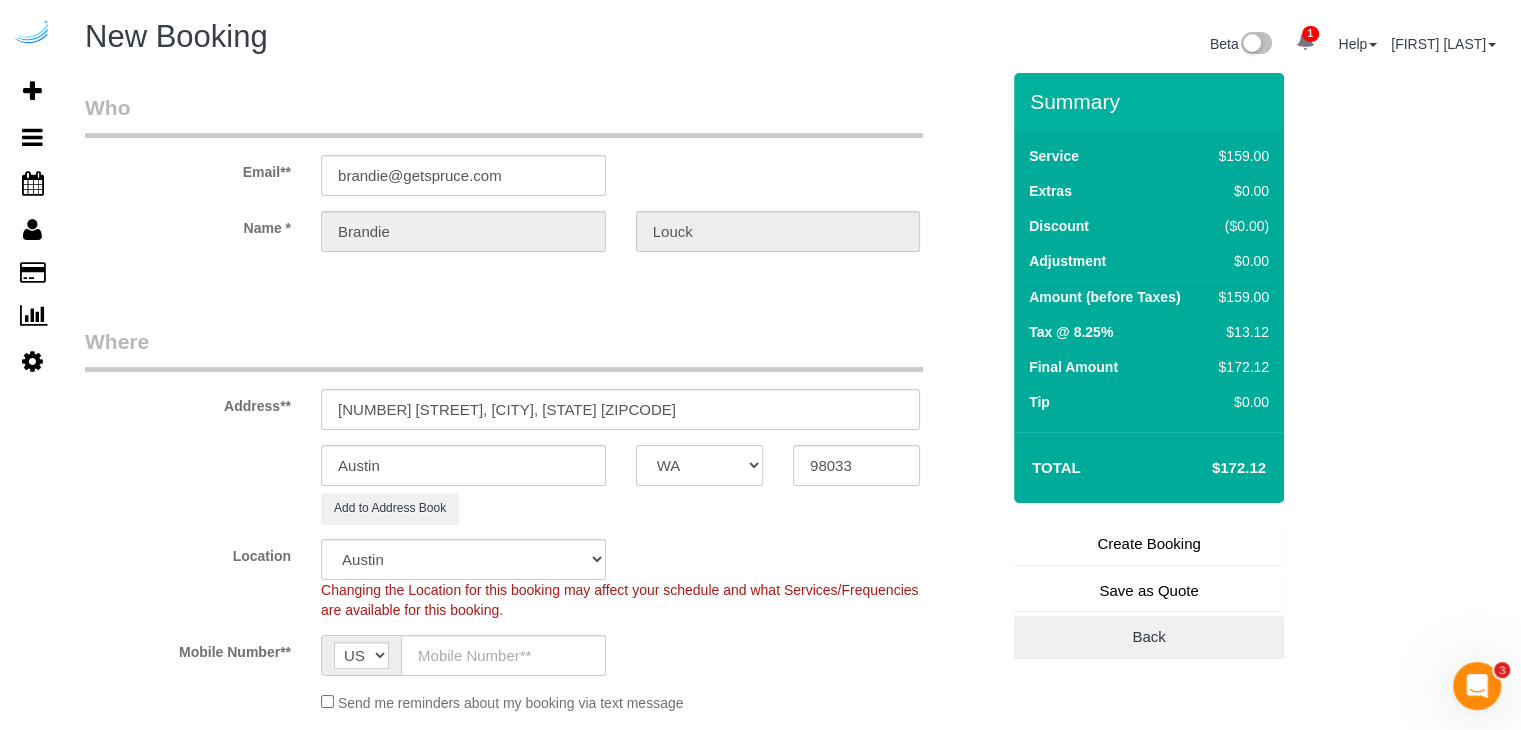 click on "AK
AL
AR
AZ
CA
CO
CT
DC
DE
FL
GA
HI
IA
ID
IL
IN
KS
KY
LA
MA
MD
ME
MI
MN
MO
MS
MT
NC
ND
NE
NH
NJ
NM
NV
NY
OH
OK
OR
PA
RI
SC
SD
TN
TX
UT
VA
VT
WA
WI
WV
WY" at bounding box center (699, 465) 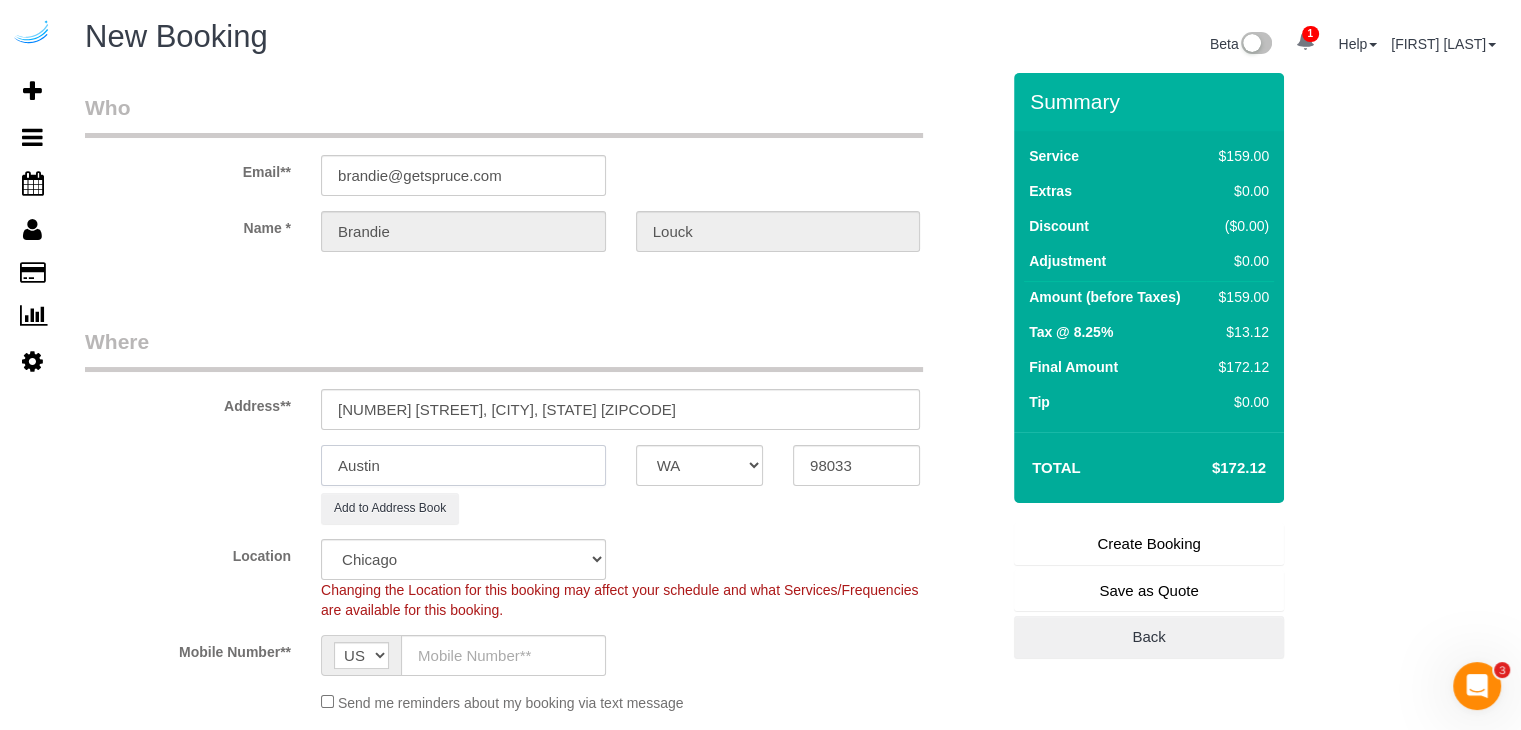 click on "Austin" at bounding box center [463, 465] 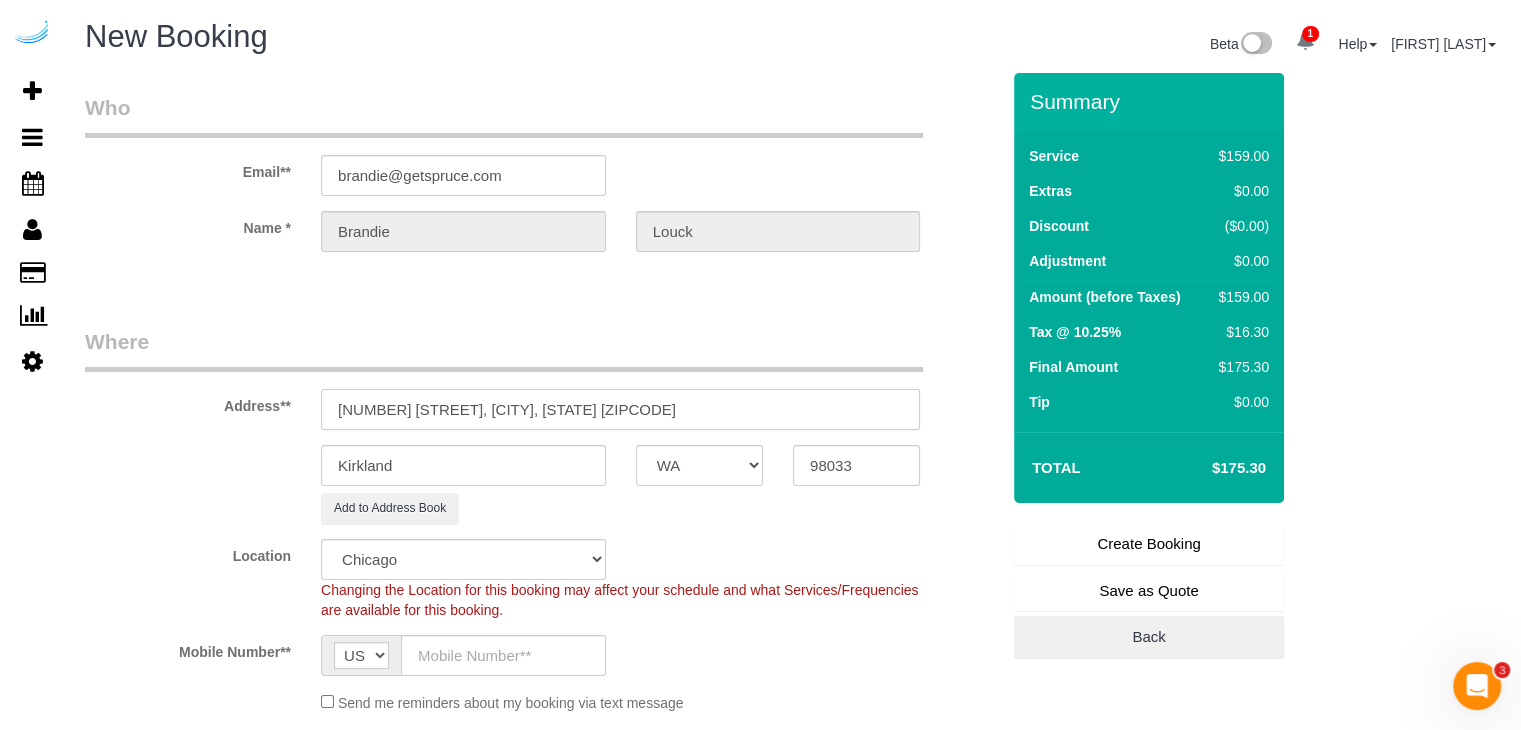 drag, startPoint x: 427, startPoint y: 411, endPoint x: 736, endPoint y: 466, distance: 313.85666 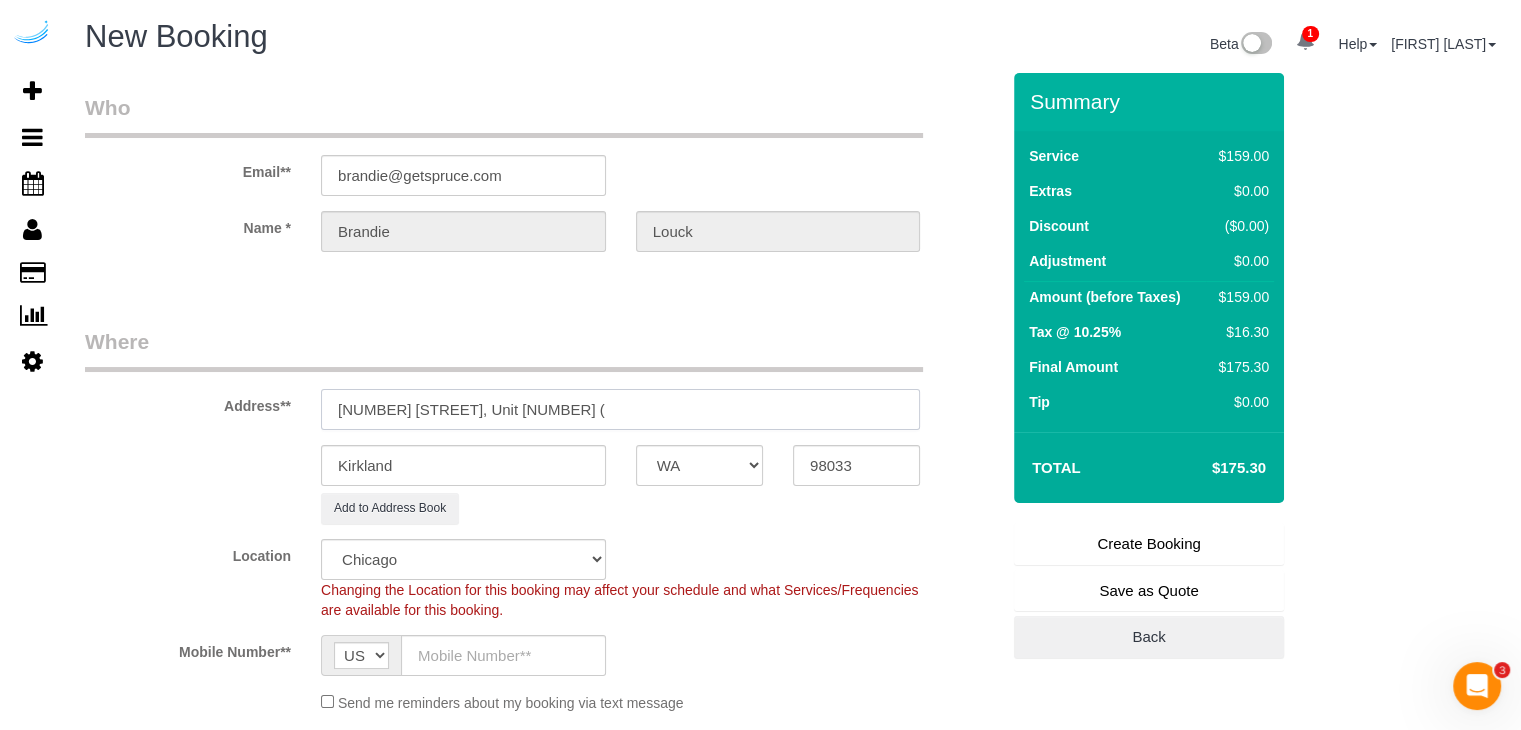 paste on "STYLE LINK LOGISTICS LLC" 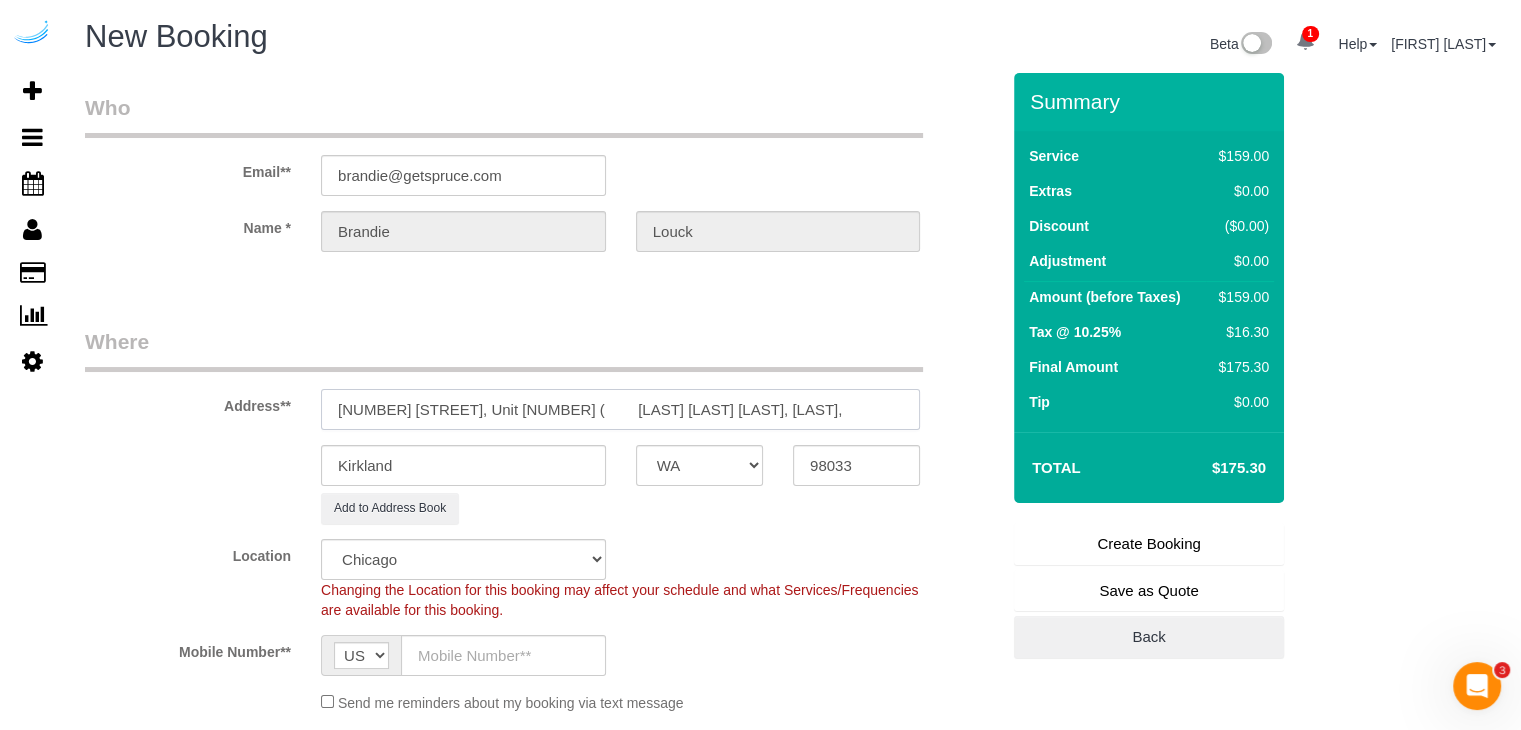 paste on "1405634" 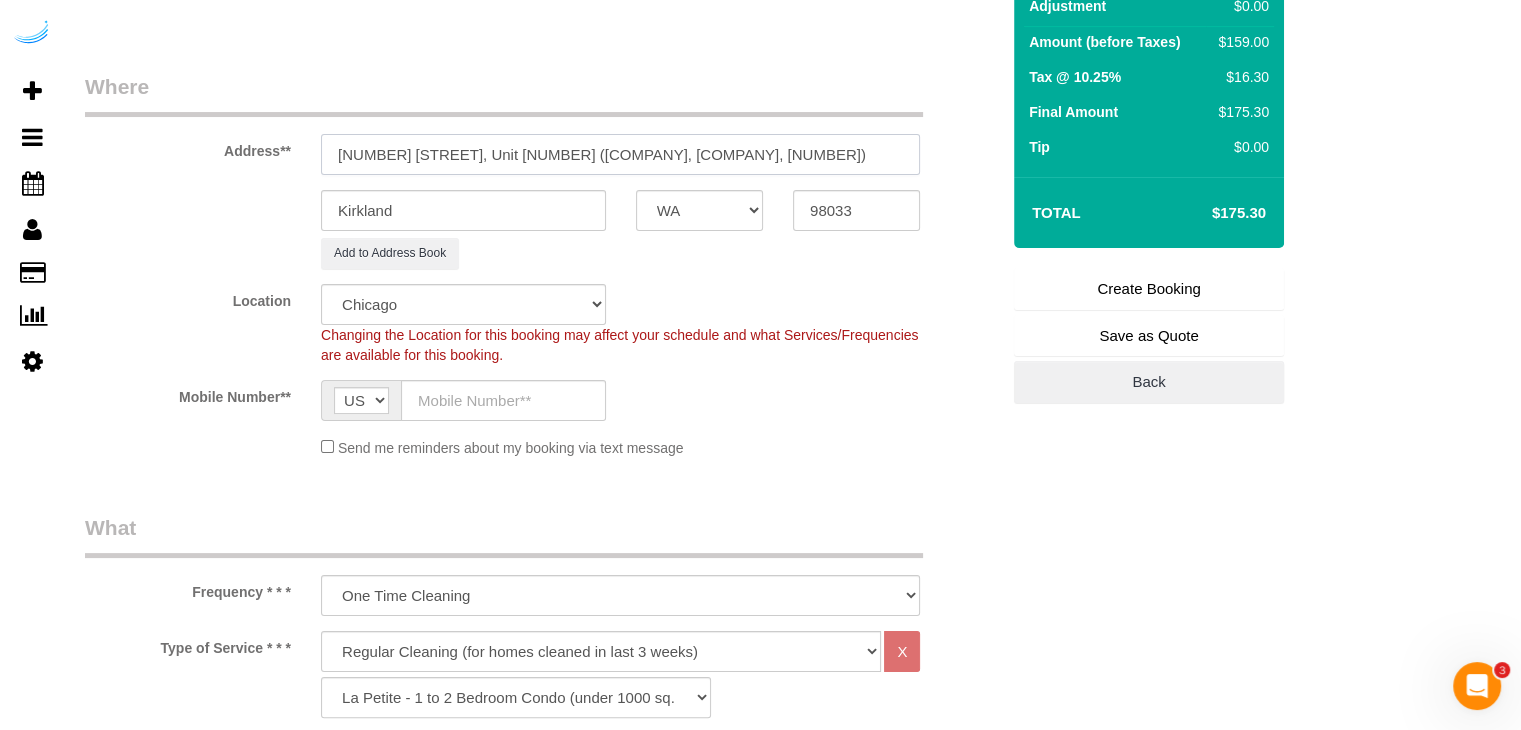 scroll, scrollTop: 300, scrollLeft: 0, axis: vertical 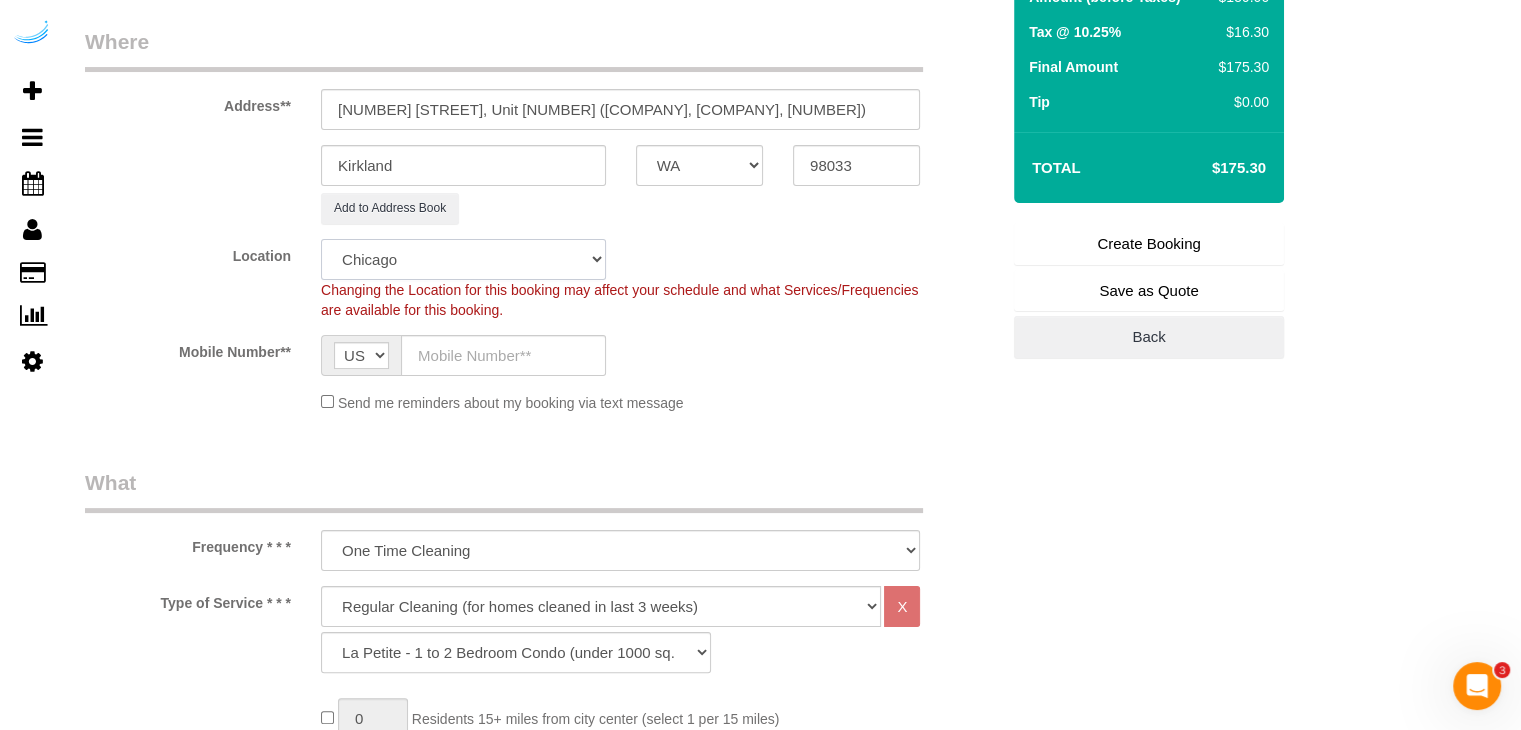 click on "Pro Housekeepers Atlanta Austin Boston Chicago Cincinnati Clearwater Denver Ft Lauderdale Houston Jacksonville Kansas Las Vegas Los Angeles Area Miami Area Naples NYC Area Orlando Palm Beach Phoenix Portland Area San Francisco Area Sarasota Seattle Area St Petersburg Tampa Washington DC" 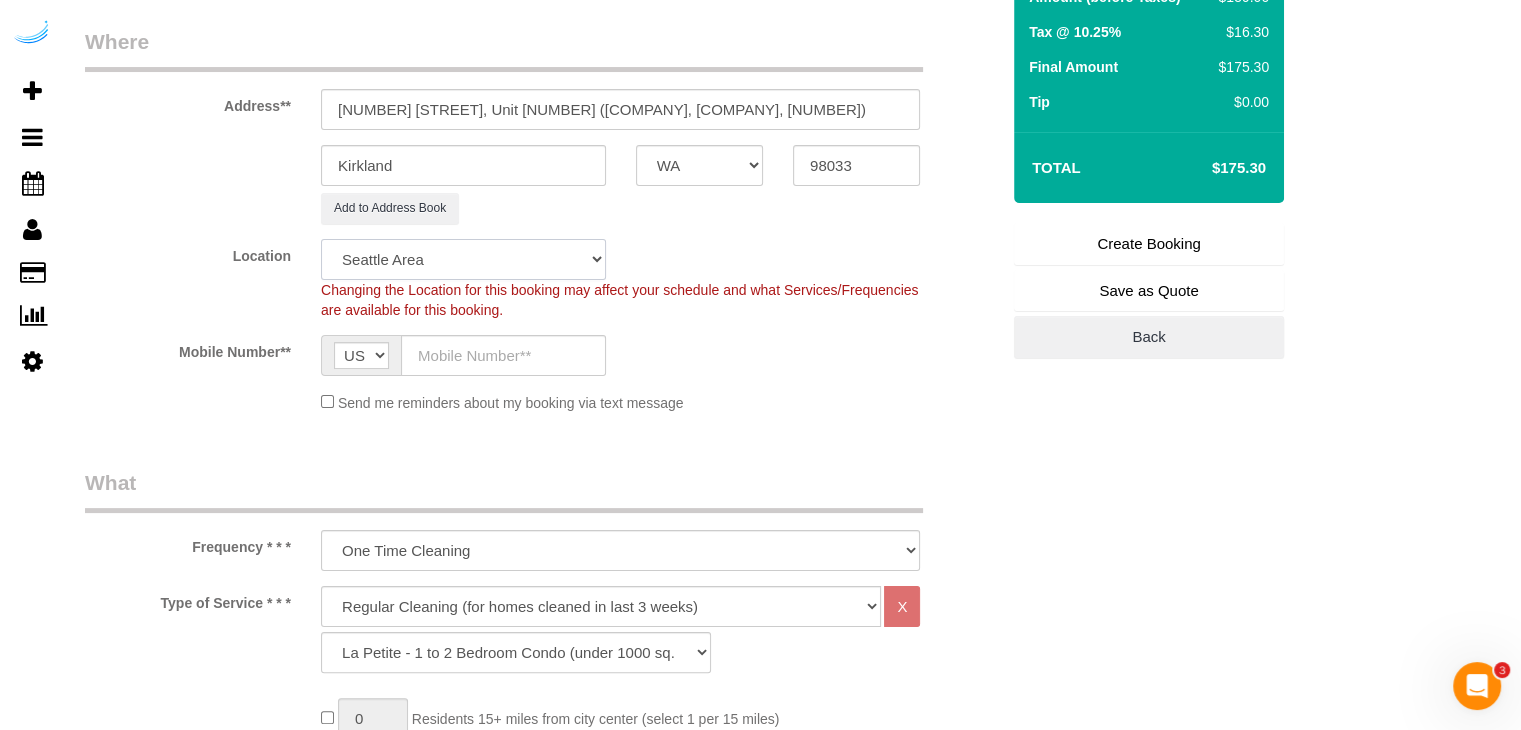 click on "Pro Housekeepers Atlanta Austin Boston Chicago Cincinnati Clearwater Denver Ft Lauderdale Houston Jacksonville Kansas Las Vegas Los Angeles Area Miami Area Naples NYC Area Orlando Palm Beach Phoenix Portland Area San Francisco Area Sarasota Seattle Area St Petersburg Tampa Washington DC" 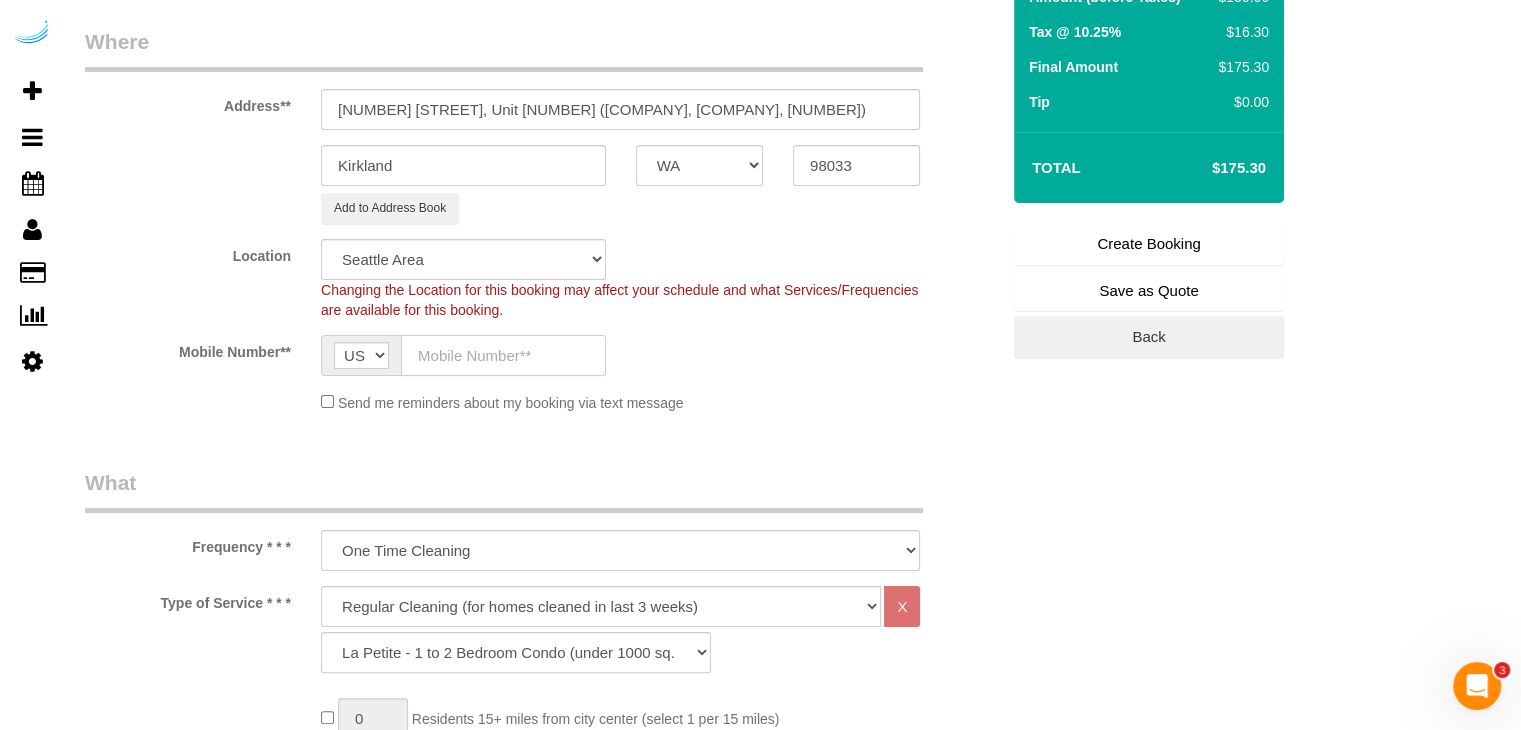 click 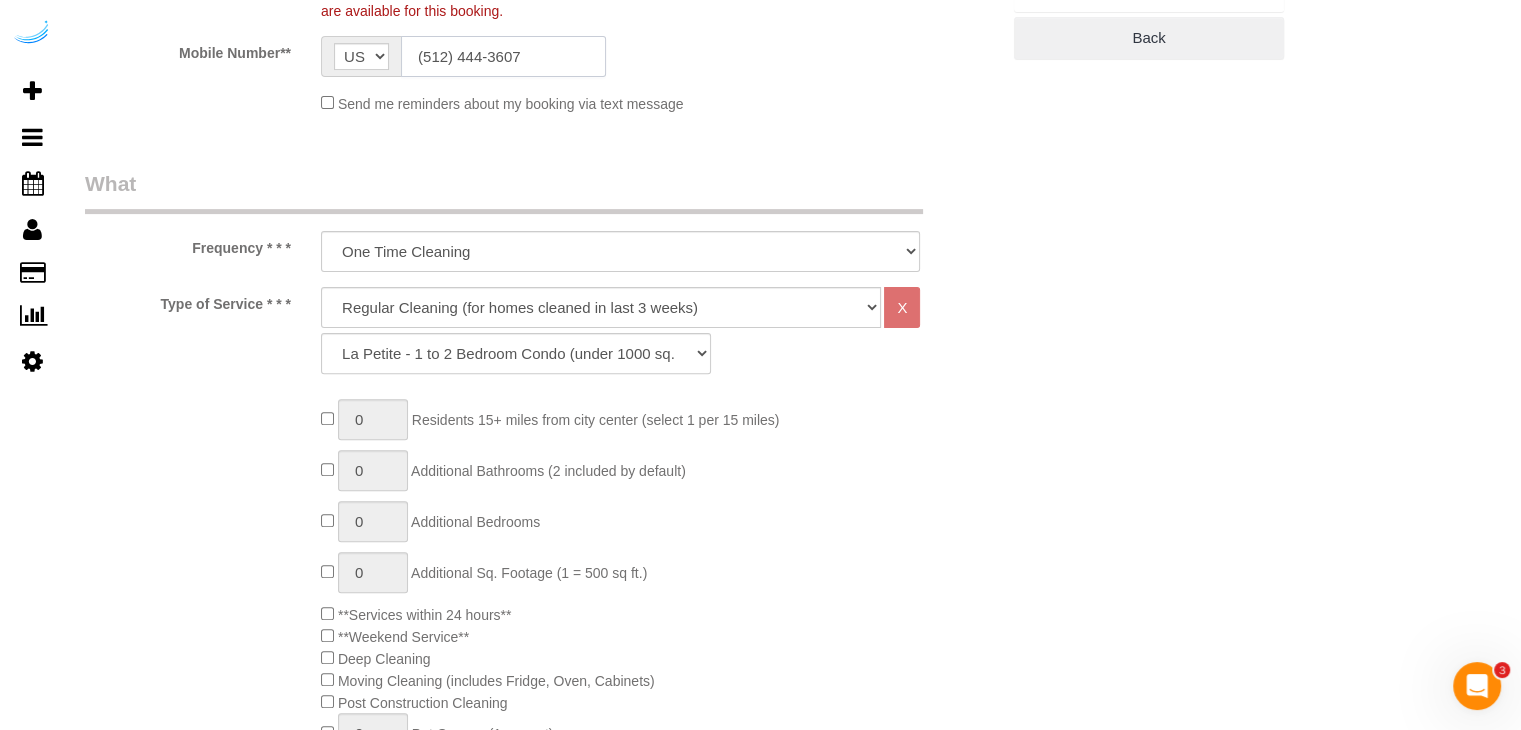 scroll, scrollTop: 600, scrollLeft: 0, axis: vertical 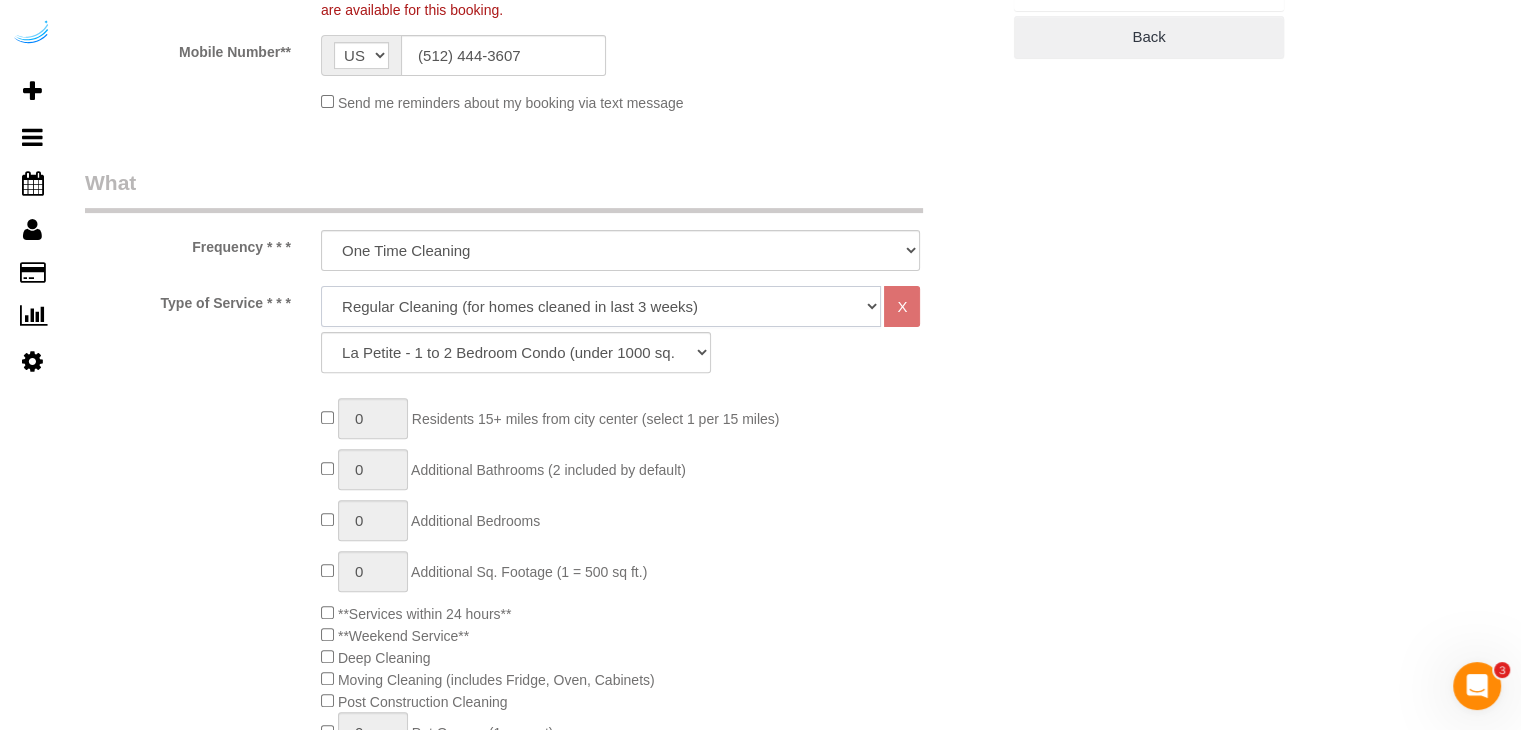 click on "Deep Cleaning (for homes that have not been cleaned in 3+ weeks) Spruce Regular Cleaning (for homes cleaned in last 3 weeks) Moving Cleanup (to clean home for new tenants) Post Construction Cleaning Vacation Rental Cleaning Hourly" 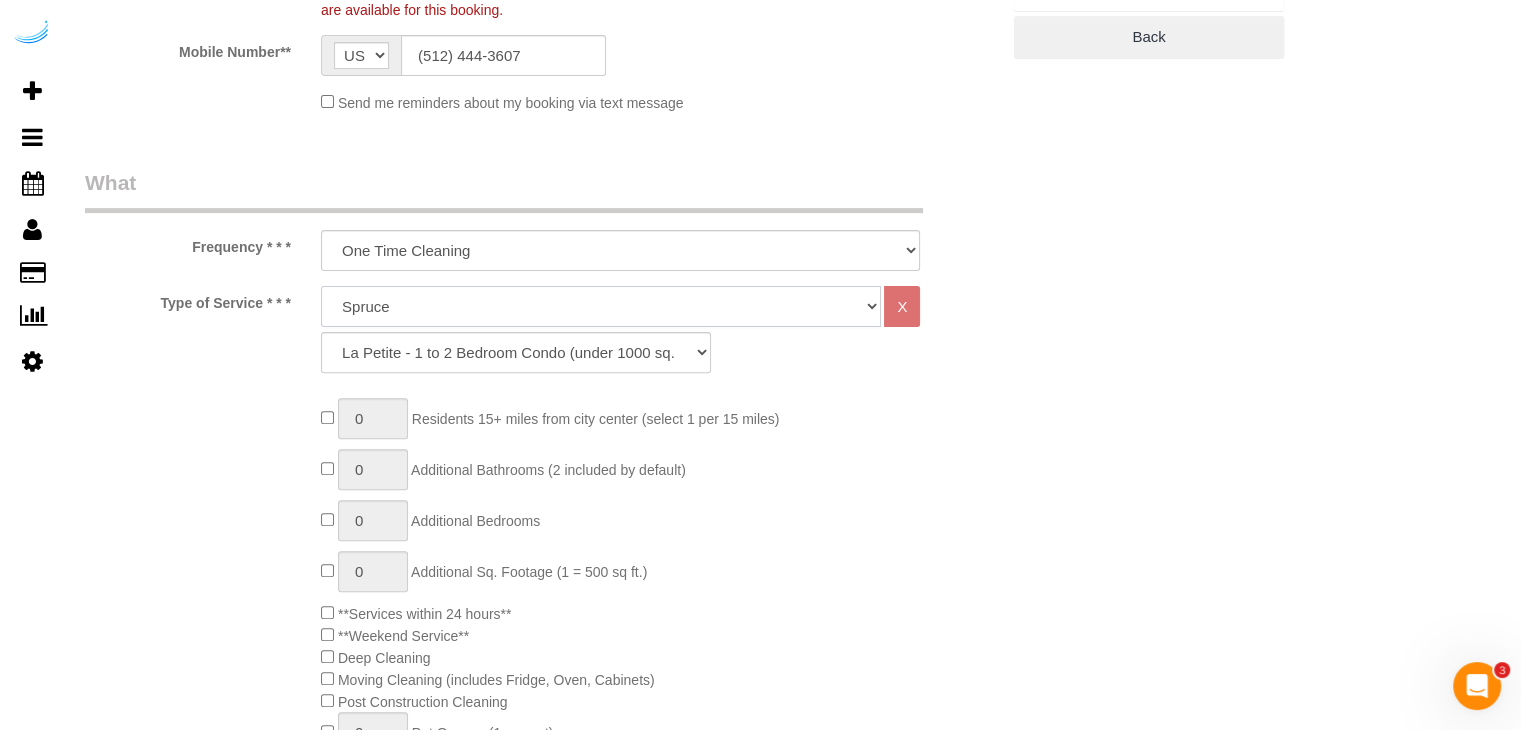 click on "Deep Cleaning (for homes that have not been cleaned in 3+ weeks) Spruce Regular Cleaning (for homes cleaned in last 3 weeks) Moving Cleanup (to clean home for new tenants) Post Construction Cleaning Vacation Rental Cleaning Hourly" 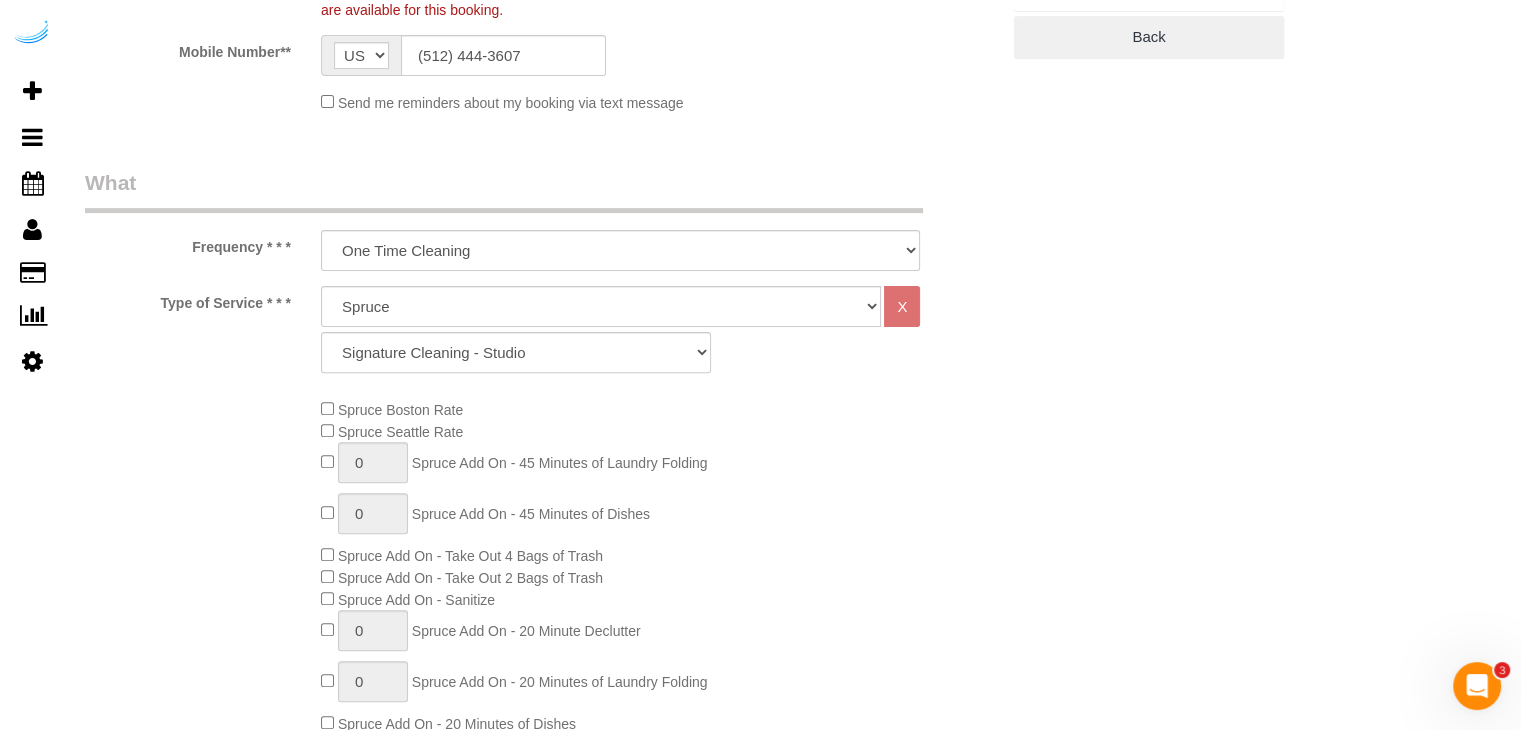 click on "Spruce Boston Rate
Spruce Seattle Rate
0
Spruce Add On - 45 Minutes of Laundry Folding
0
Spruce Add On - 45 Minutes of Dishes
Spruce Add On - Take Out 4 Bags of Trash
Spruce Add On - Take Out 2 Bags of Trash
Spruce Add On - Sanitize
0
0" 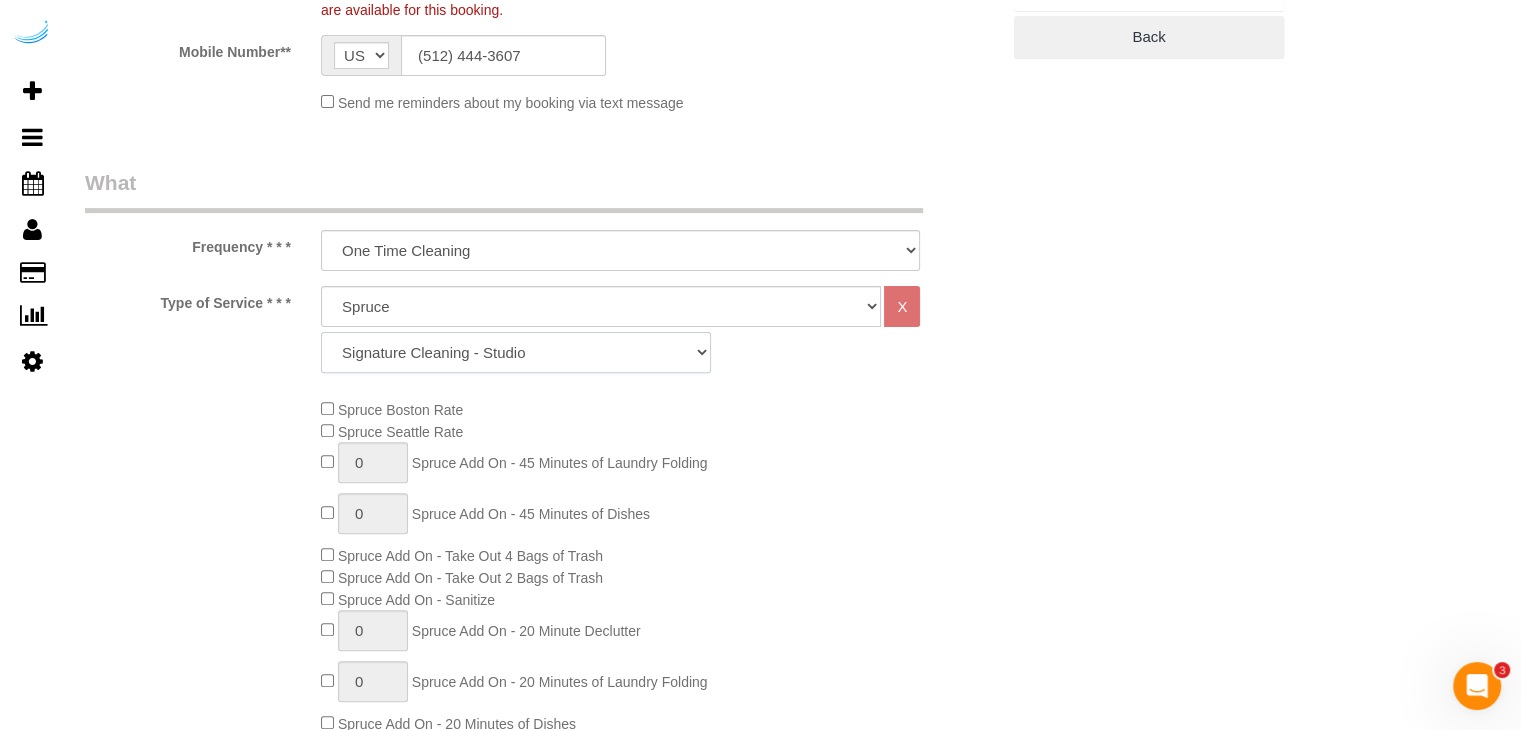 drag, startPoint x: 436, startPoint y: 349, endPoint x: 378, endPoint y: 402, distance: 78.56844 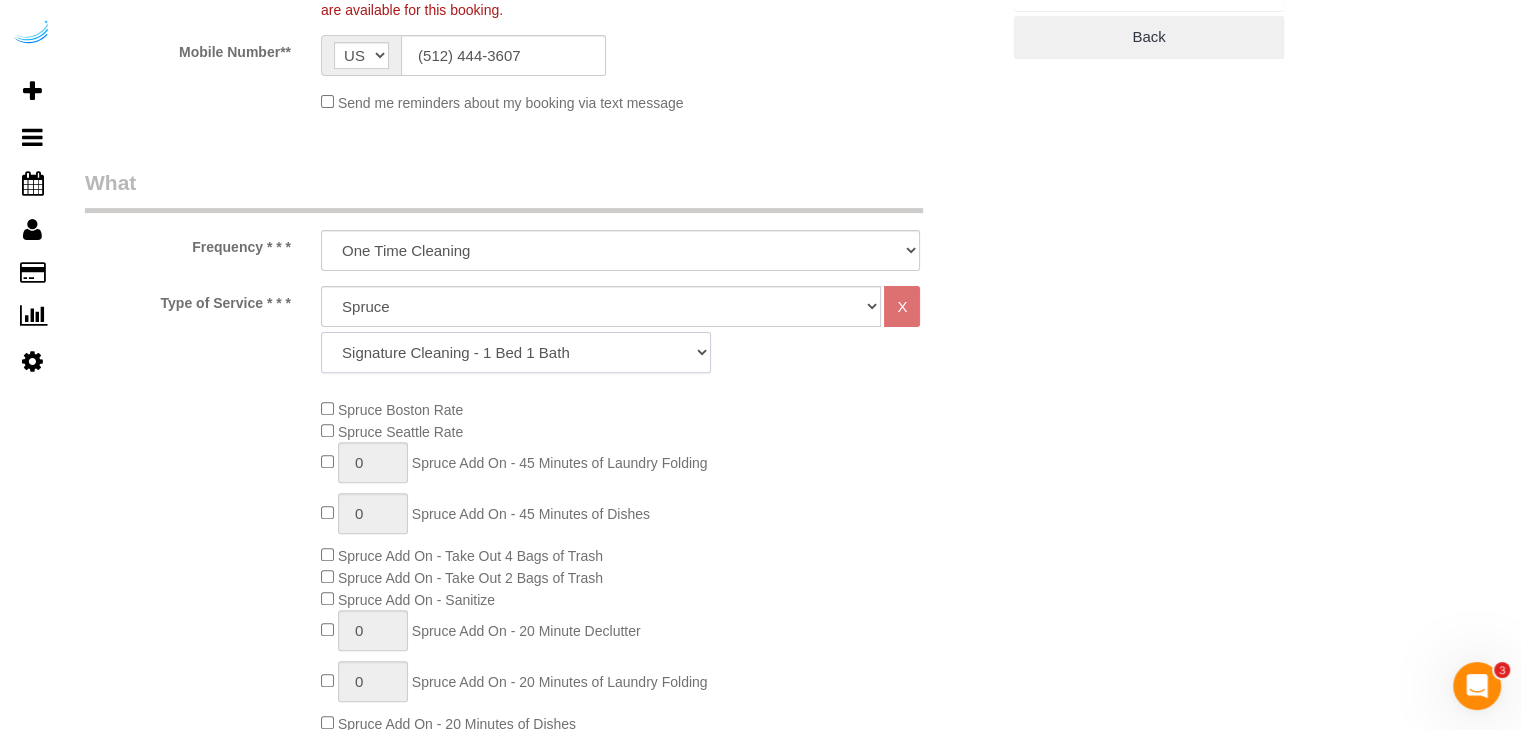 click on "Signature Cleaning - Studio Signature Cleaning - 1 Bed 1 Bath Signature Cleaning - 1 Bed 1.5 Bath Signature Cleaning - 1 Bed 1 Bath + Study Signature Cleaning - 1 Bed 2 Bath Signature Cleaning - 2 Bed 1 Bath Signature Cleaning - 2 Bed 2 Bath Signature Cleaning - 2 Bed 2.5 Bath Signature Cleaning - 2 Bed 2 Bath + Study Signature Cleaning - 3 Bed 2 Bath Signature Cleaning - 3 Bed 3 Bath Signature Cleaning - 4 Bed 2 Bath Signature Cleaning - 4 Bed 4 Bath Signature Cleaning - 5 Bed 4 Bath Signature Cleaning - 5 Bed 5 Bath Signature Cleaning - 6 Bed 6 Bath Premium Cleaning - Studio Premium Cleaning - 1 Bed 1 Bath Premium Cleaning - 1 Bed 1.5 Bath Premium Cleaning - 1 Bed 1 Bath + Study Premium Cleaning - 1 Bed 2 Bath Premium Cleaning - 2 Bed 1 Bath Premium Cleaning - 2 Bed 2 Bath Premium Cleaning - 2 Bed 2.5 Bath Premium Cleaning - 2 Bed 2 Bath + Study Premium Cleaning - 3 Bed 2 Bath Premium Cleaning - 3 Bed 3 Bath Premium Cleaning - 4 Bed 2 Bath Premium Cleaning - 4 Bed 4 Bath Premium Cleaning - 5 Bed 4 Bath" 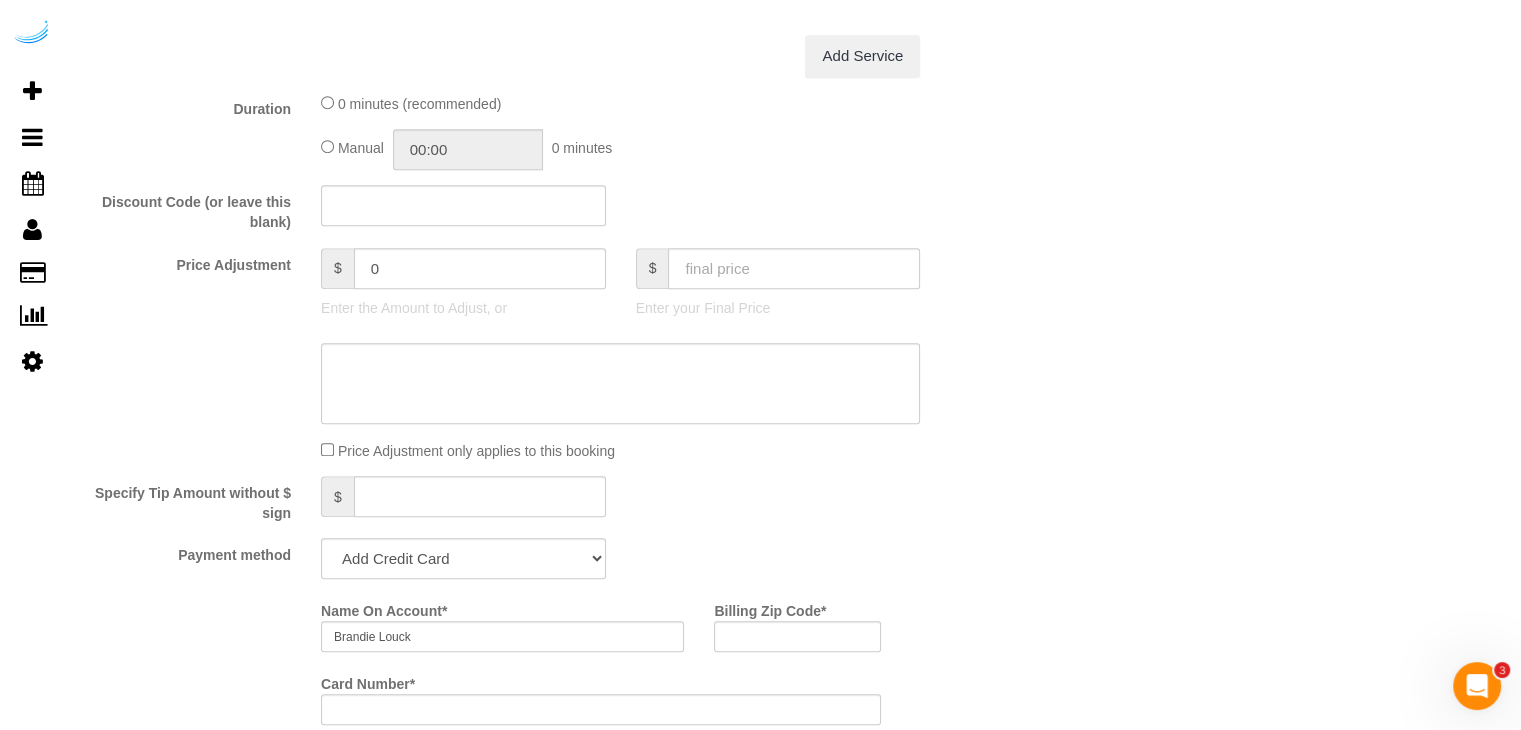 scroll, scrollTop: 1700, scrollLeft: 0, axis: vertical 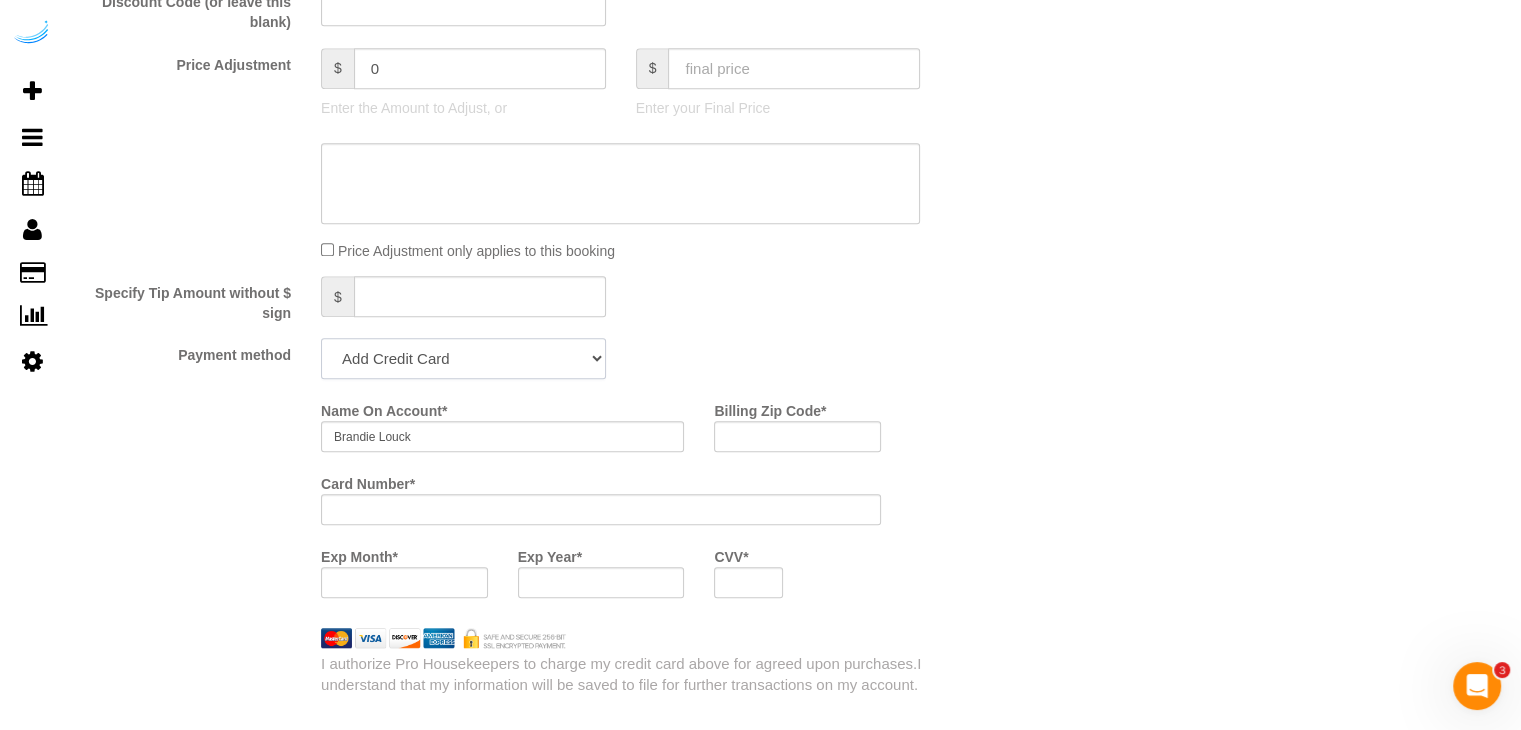 click on "Add Credit Card Cash Check Paypal" 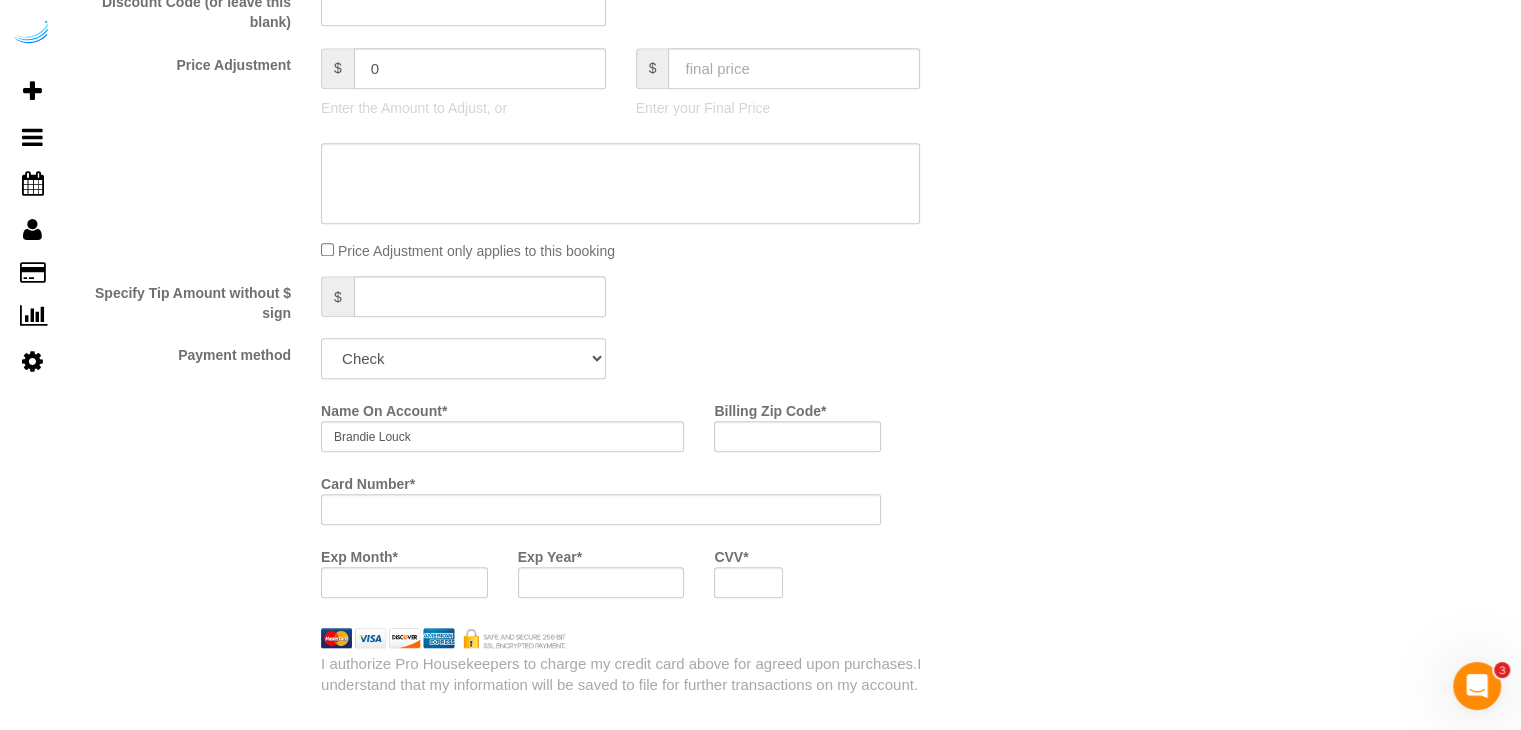 click on "Add Credit Card Cash Check Paypal" 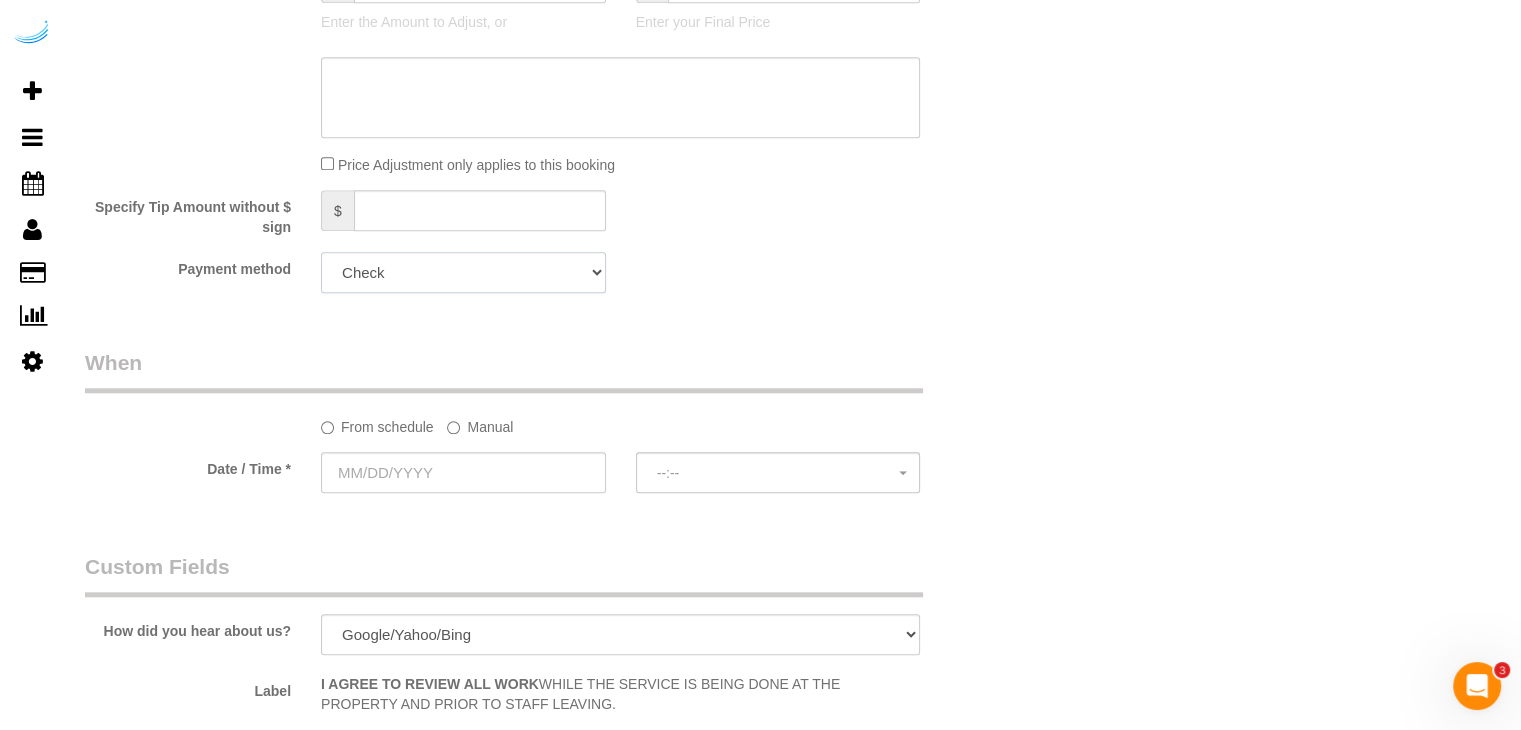 scroll, scrollTop: 1700, scrollLeft: 0, axis: vertical 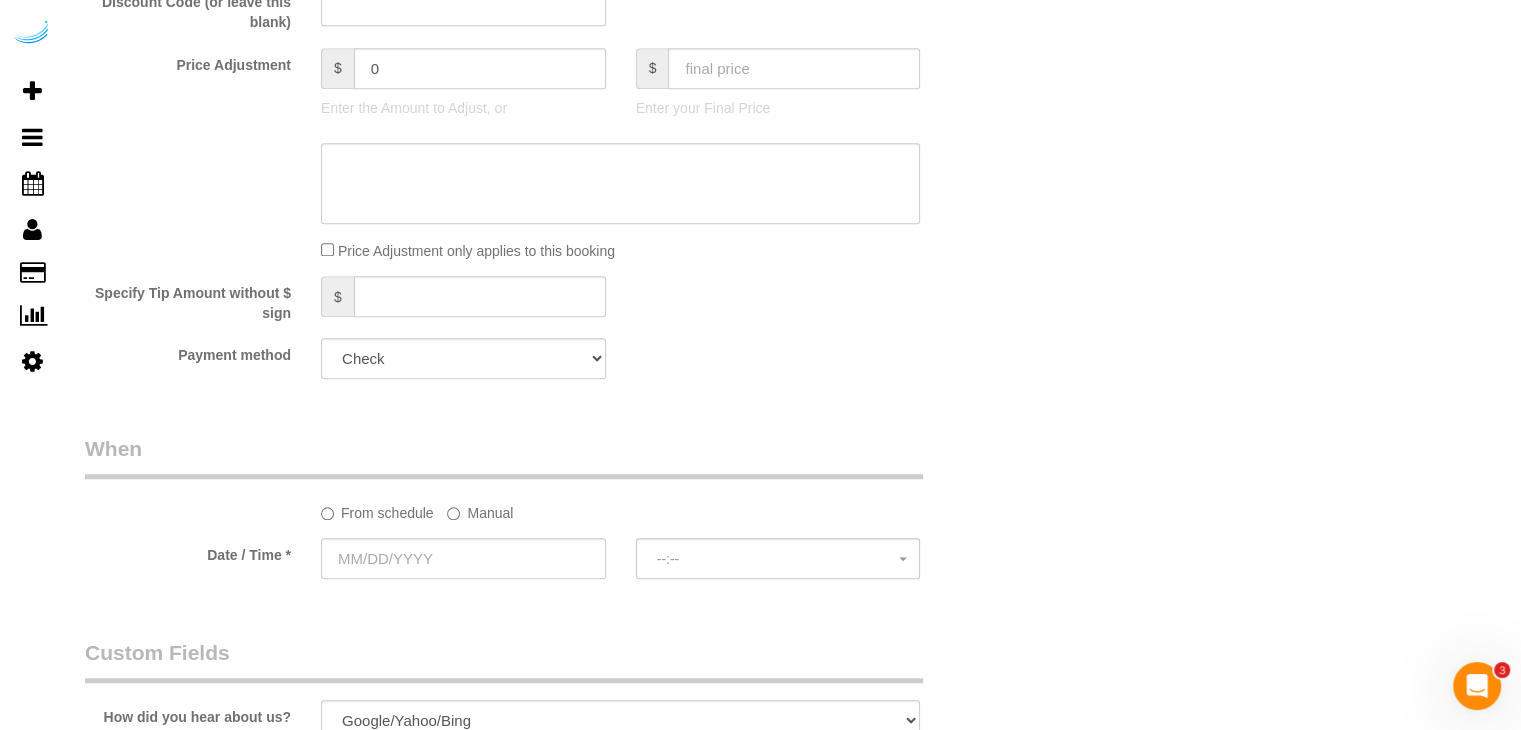 click on "Manual" 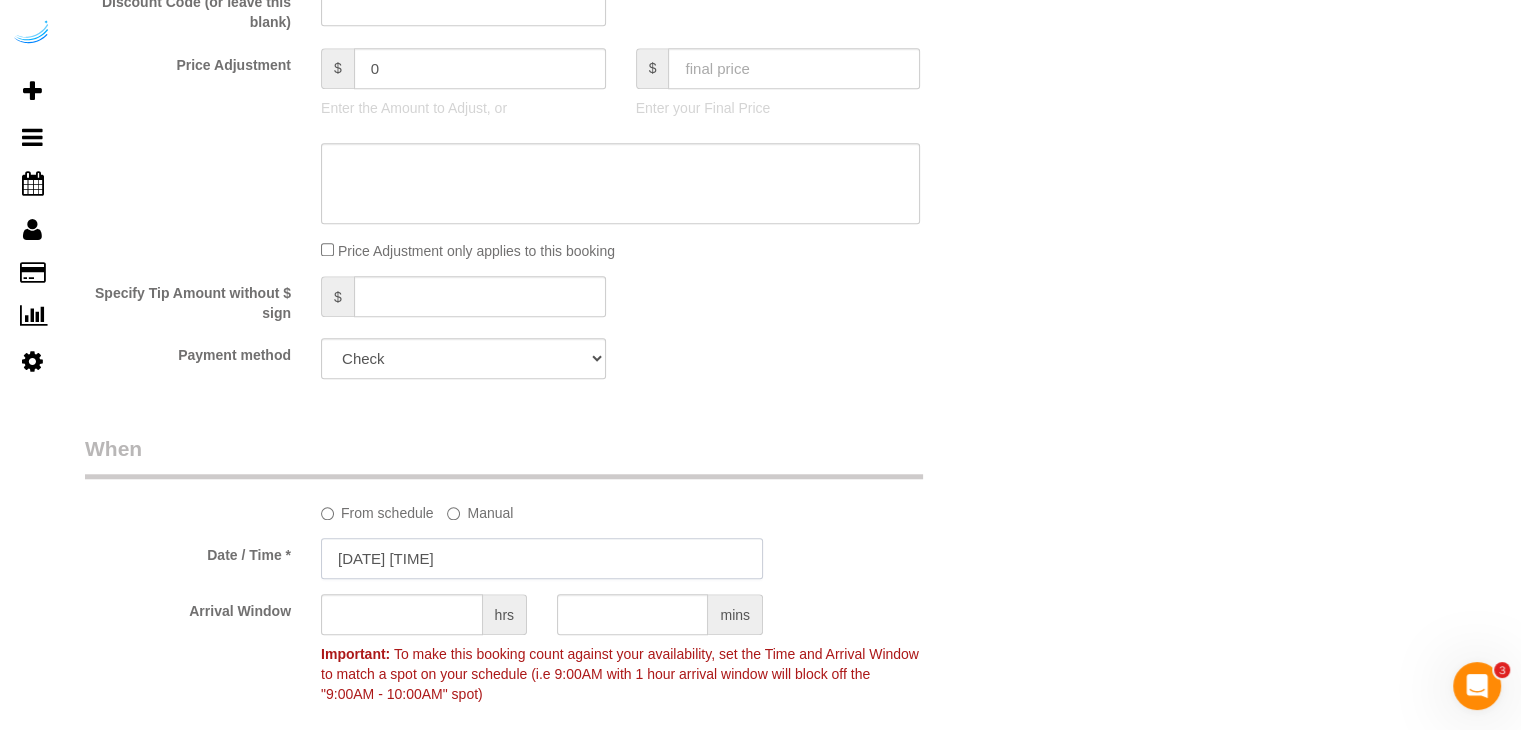 click on "[DATE] [TIME]" at bounding box center (542, 558) 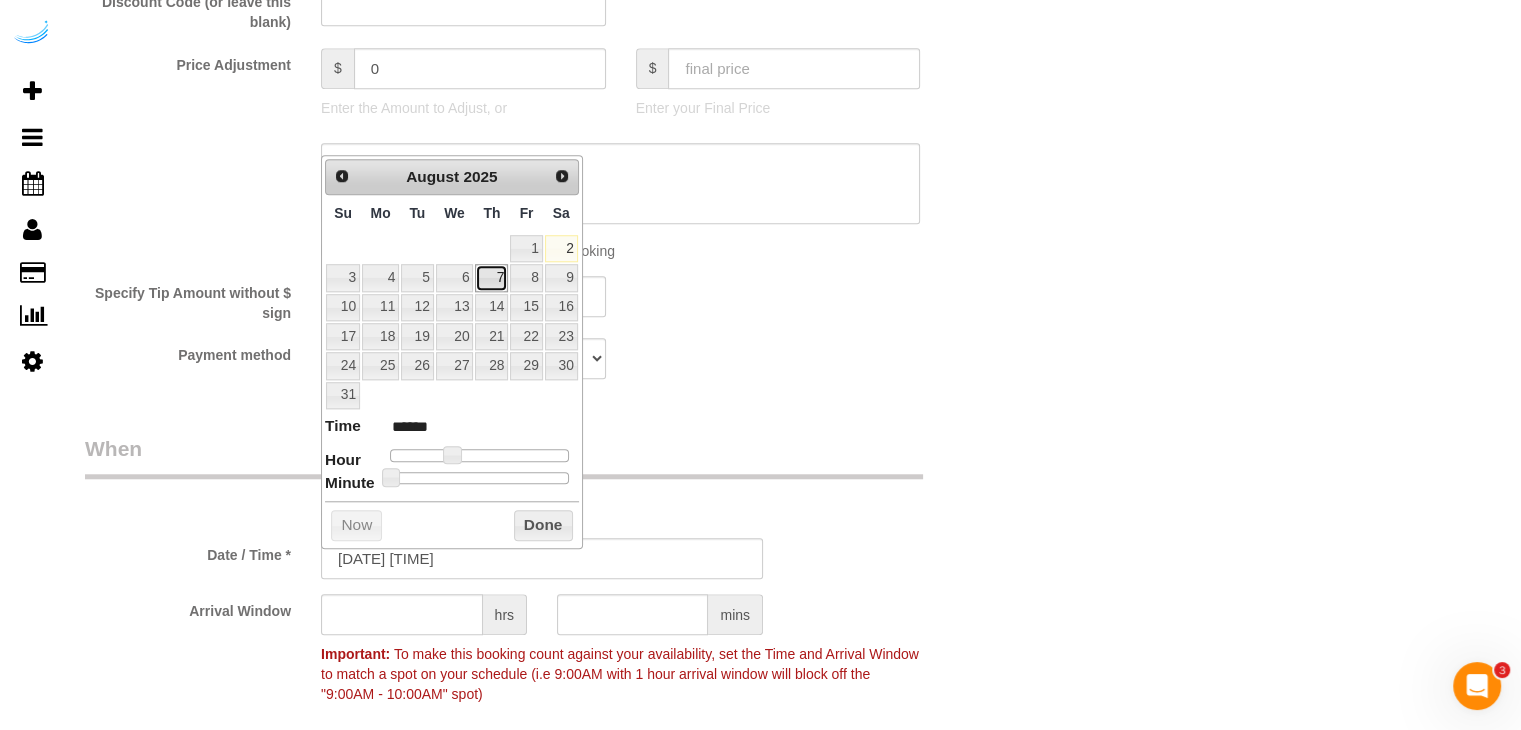 click on "7" at bounding box center (491, 277) 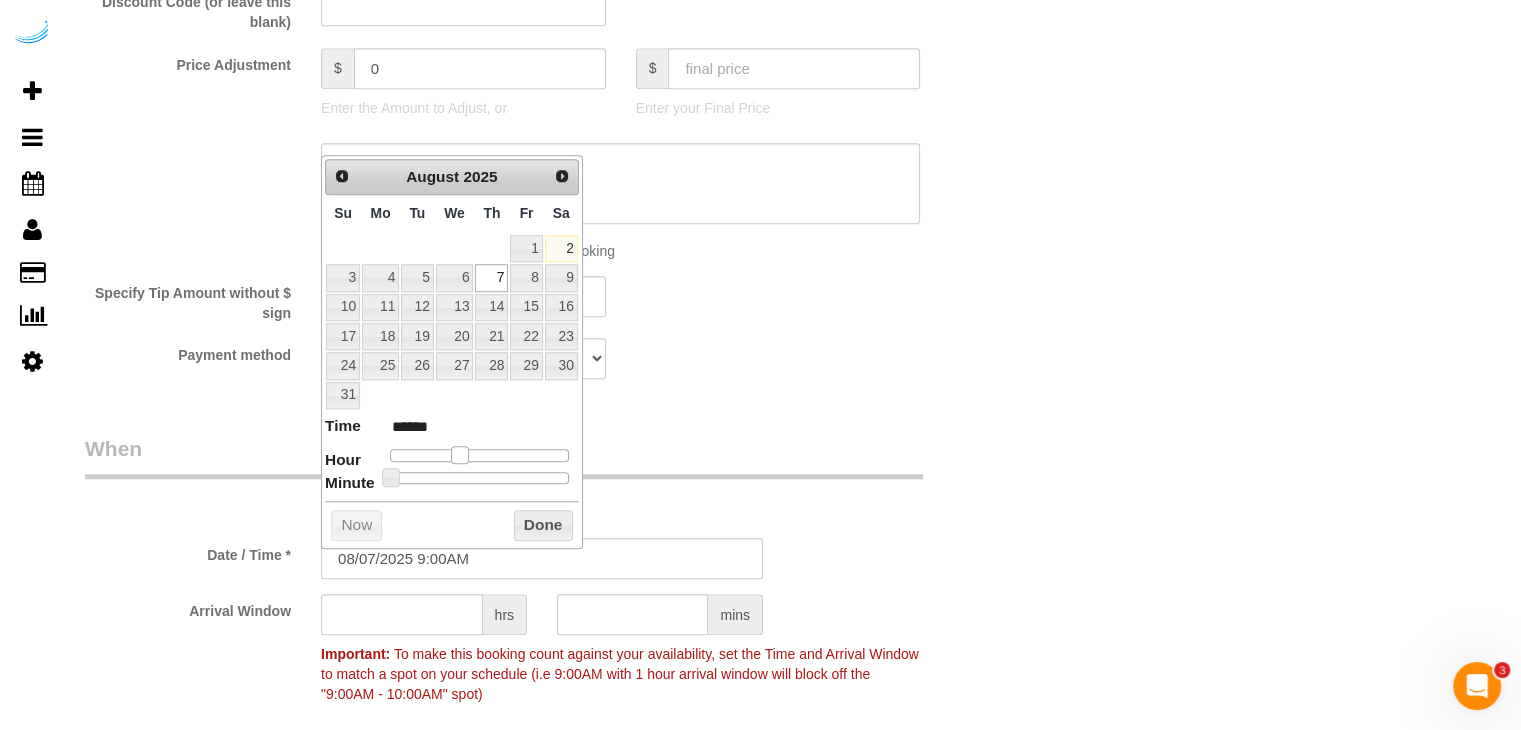 click at bounding box center (460, 455) 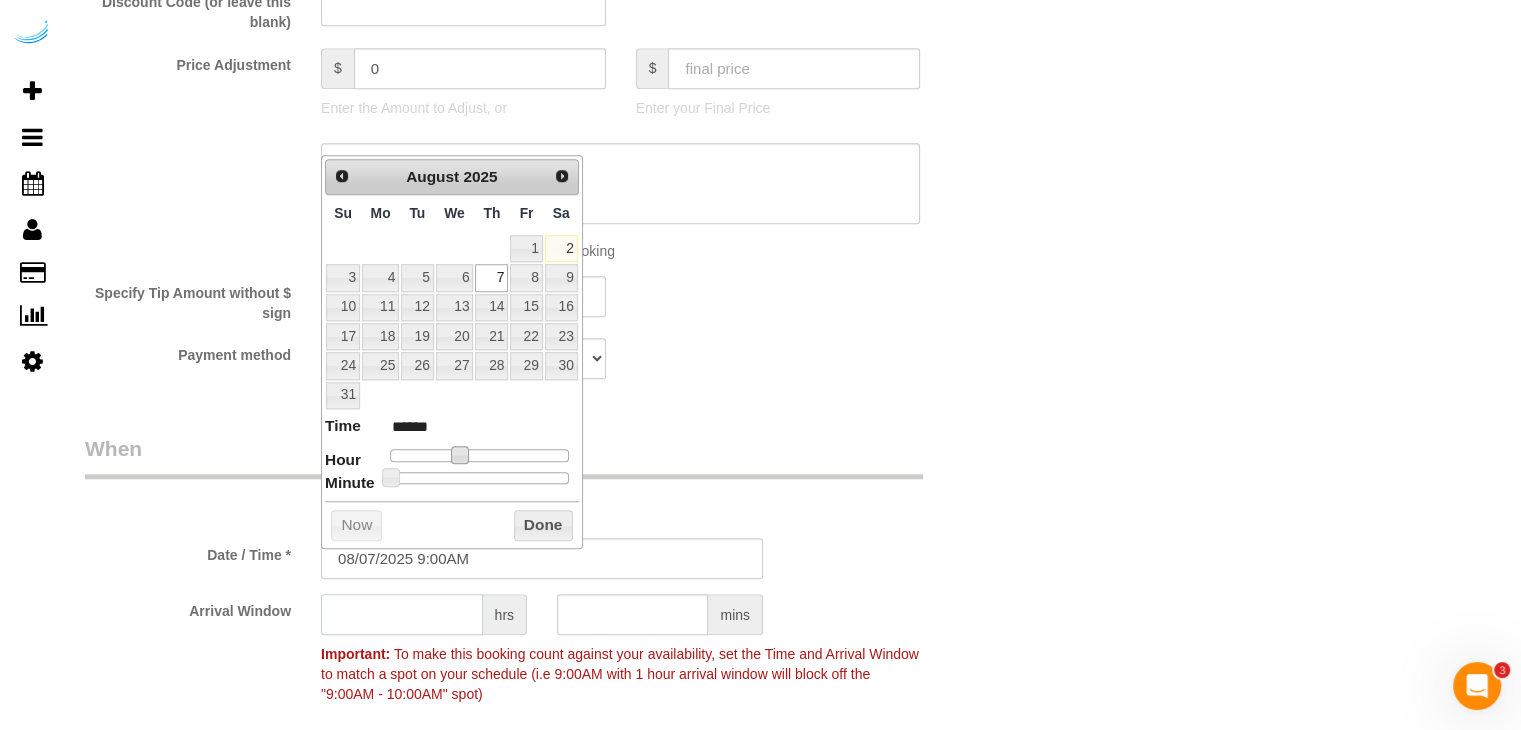 click 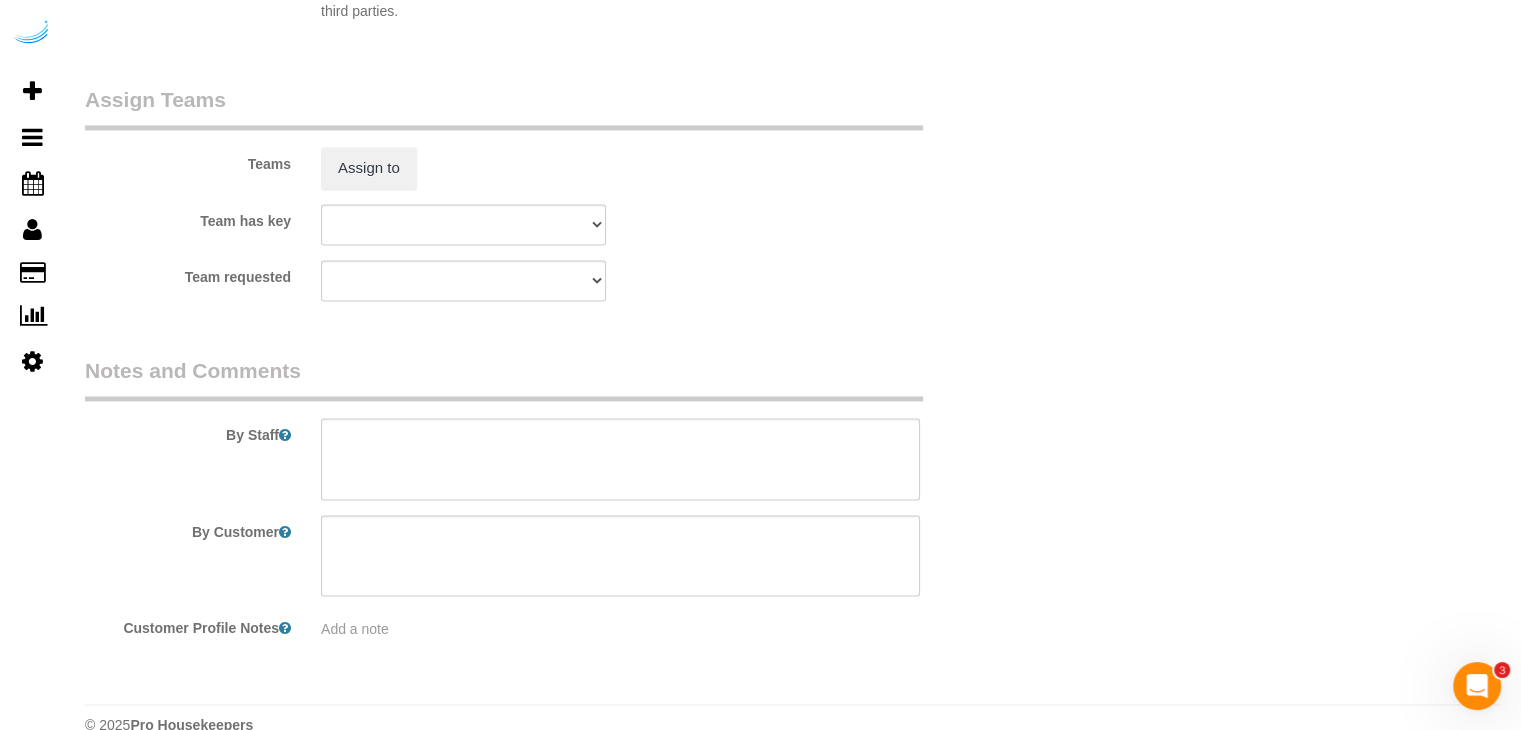 scroll, scrollTop: 2971, scrollLeft: 0, axis: vertical 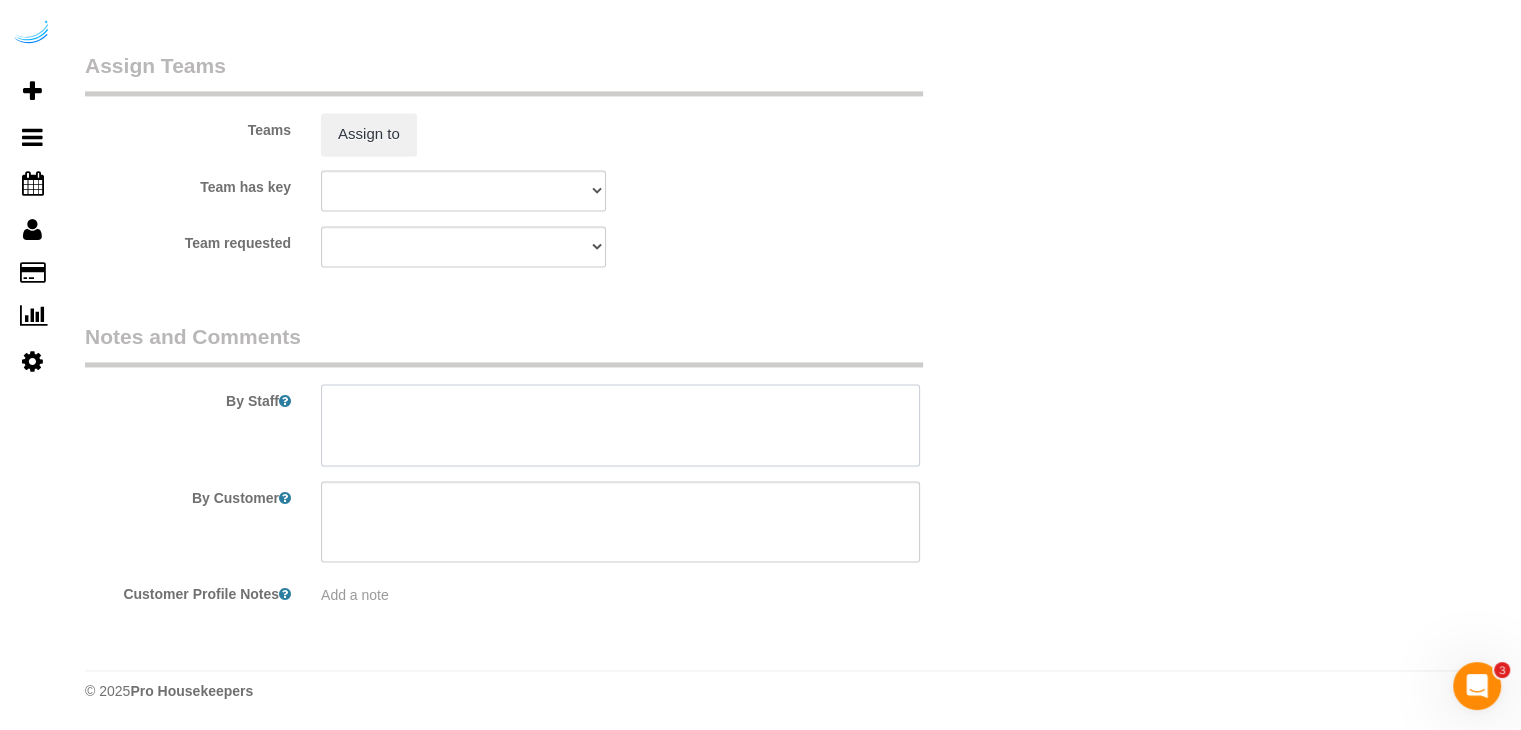 drag, startPoint x: 652, startPoint y: 449, endPoint x: 650, endPoint y: 429, distance: 20.09975 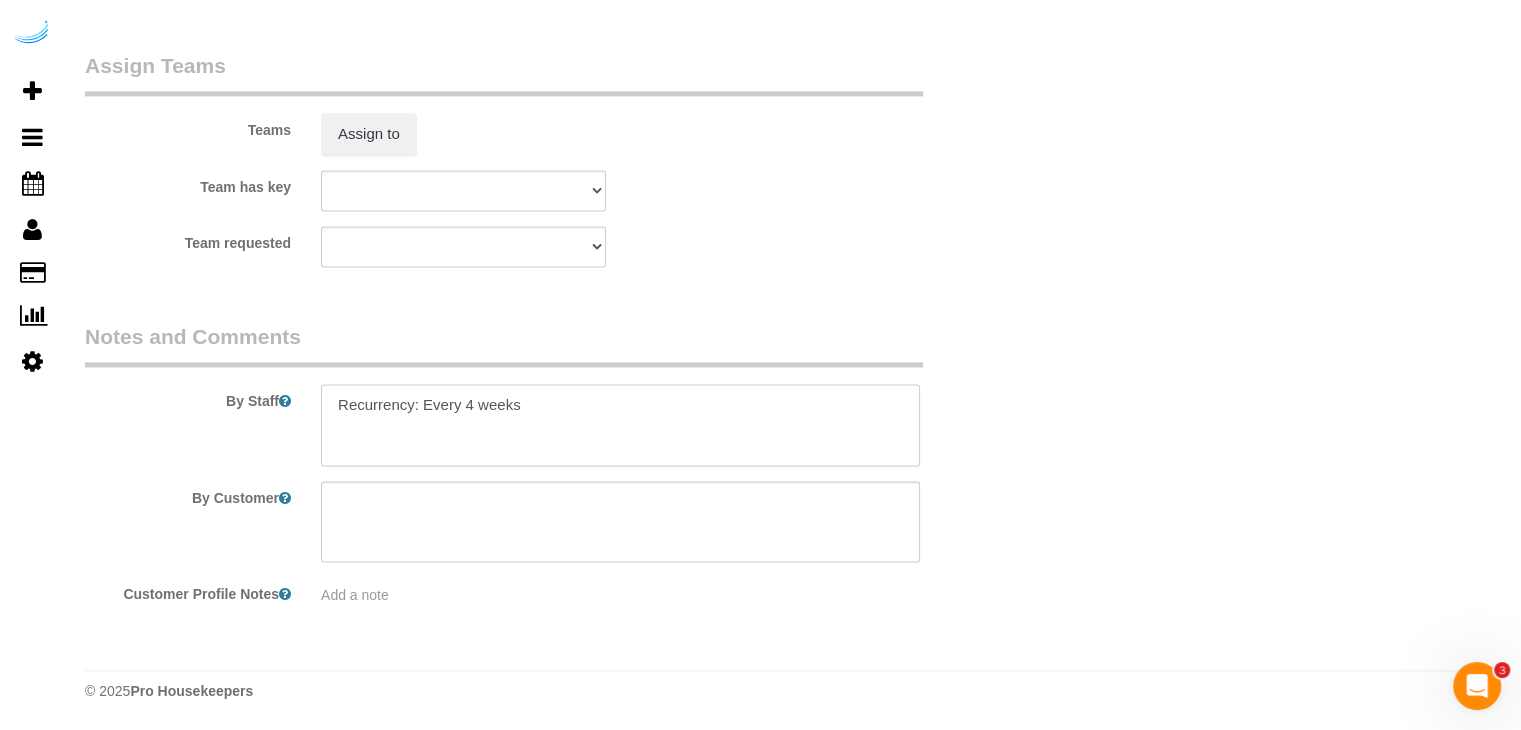 paste on "Permanent Notes:No notes from this customer.Today's Notes:No notes from this service.
Entry Method: Door Code
Code: 778257
Details:
Additional Notes:
Code Type: Building
Access Code: 043777
Details:
Please input the code in the main entrance intercom or garage intercom to unlock the elevators" 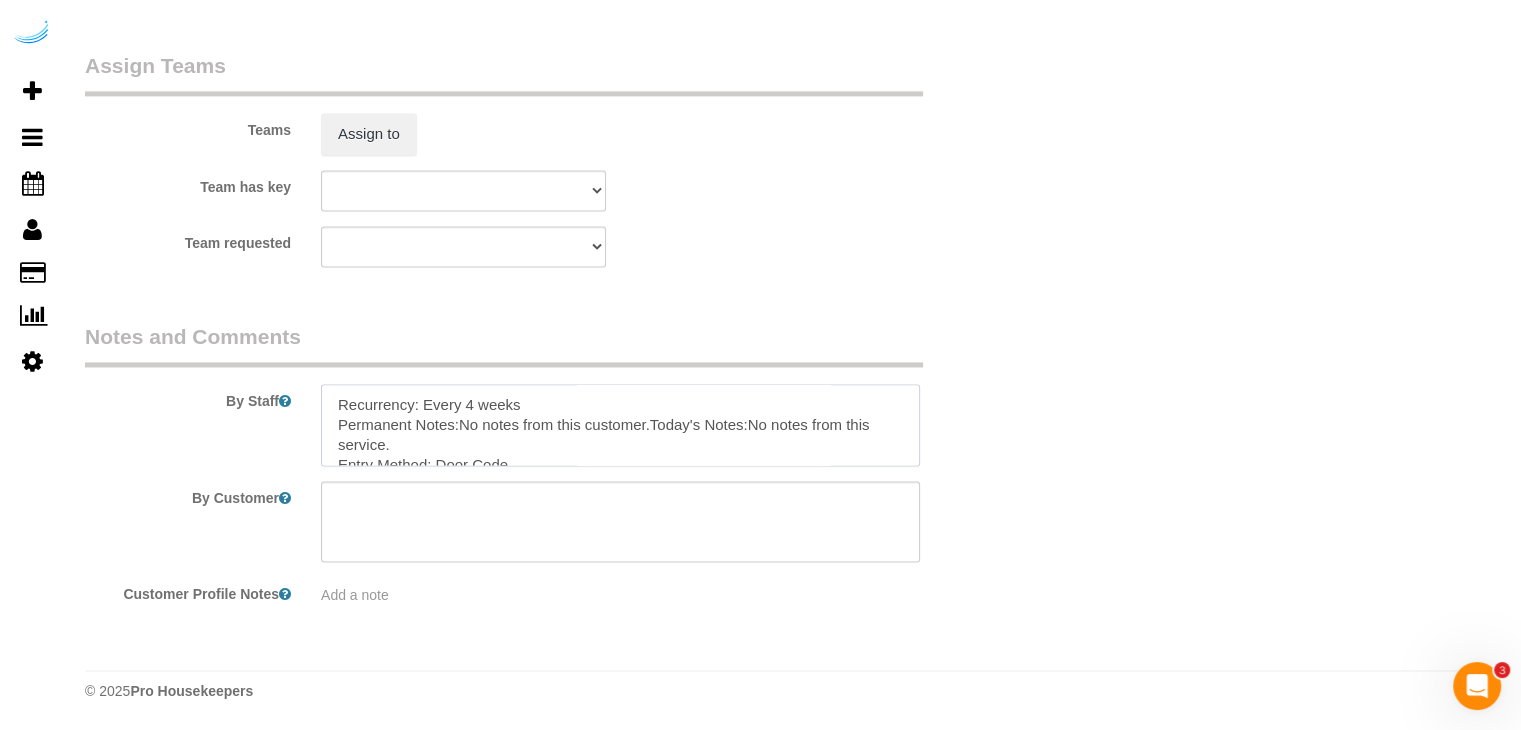 scroll, scrollTop: 207, scrollLeft: 0, axis: vertical 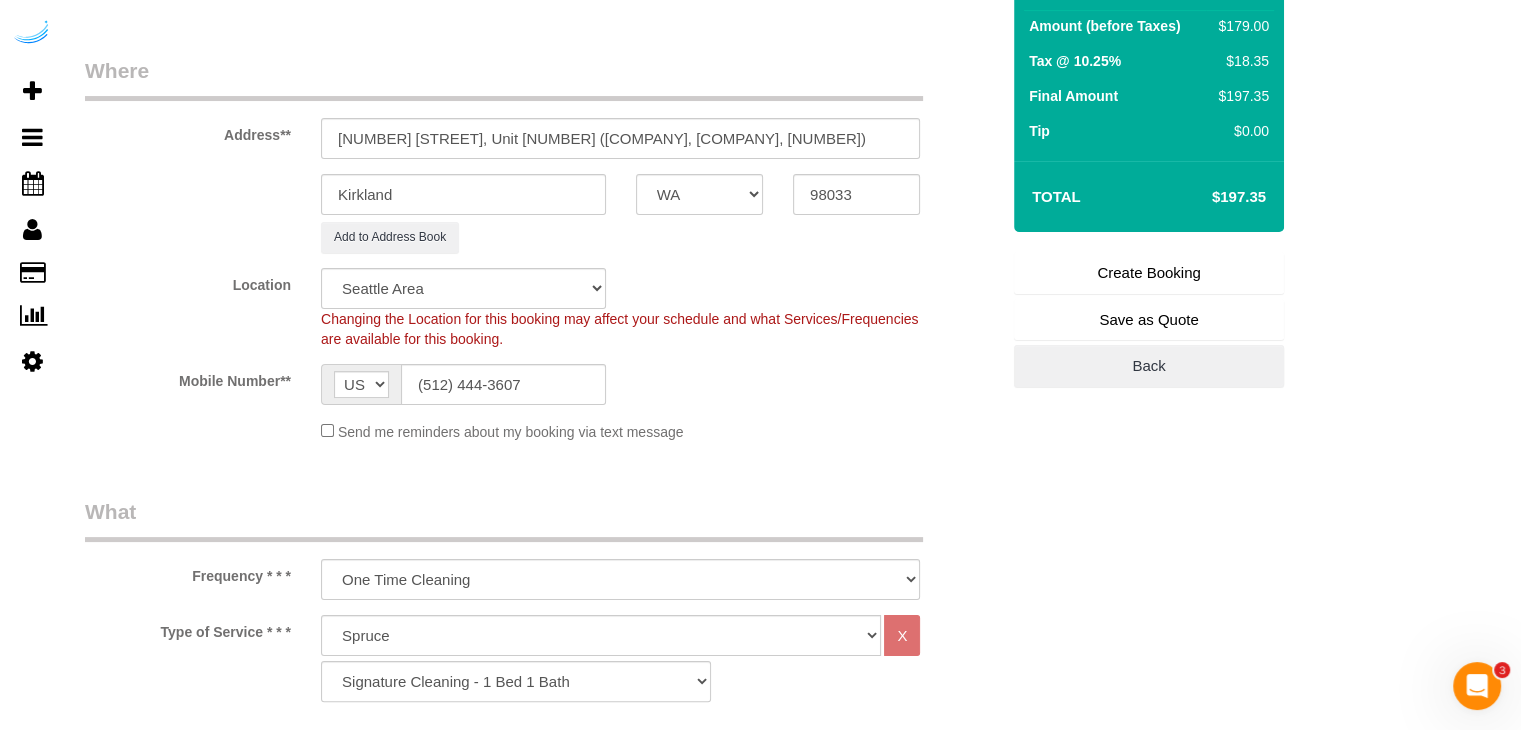click on "Create Booking" at bounding box center (1149, 273) 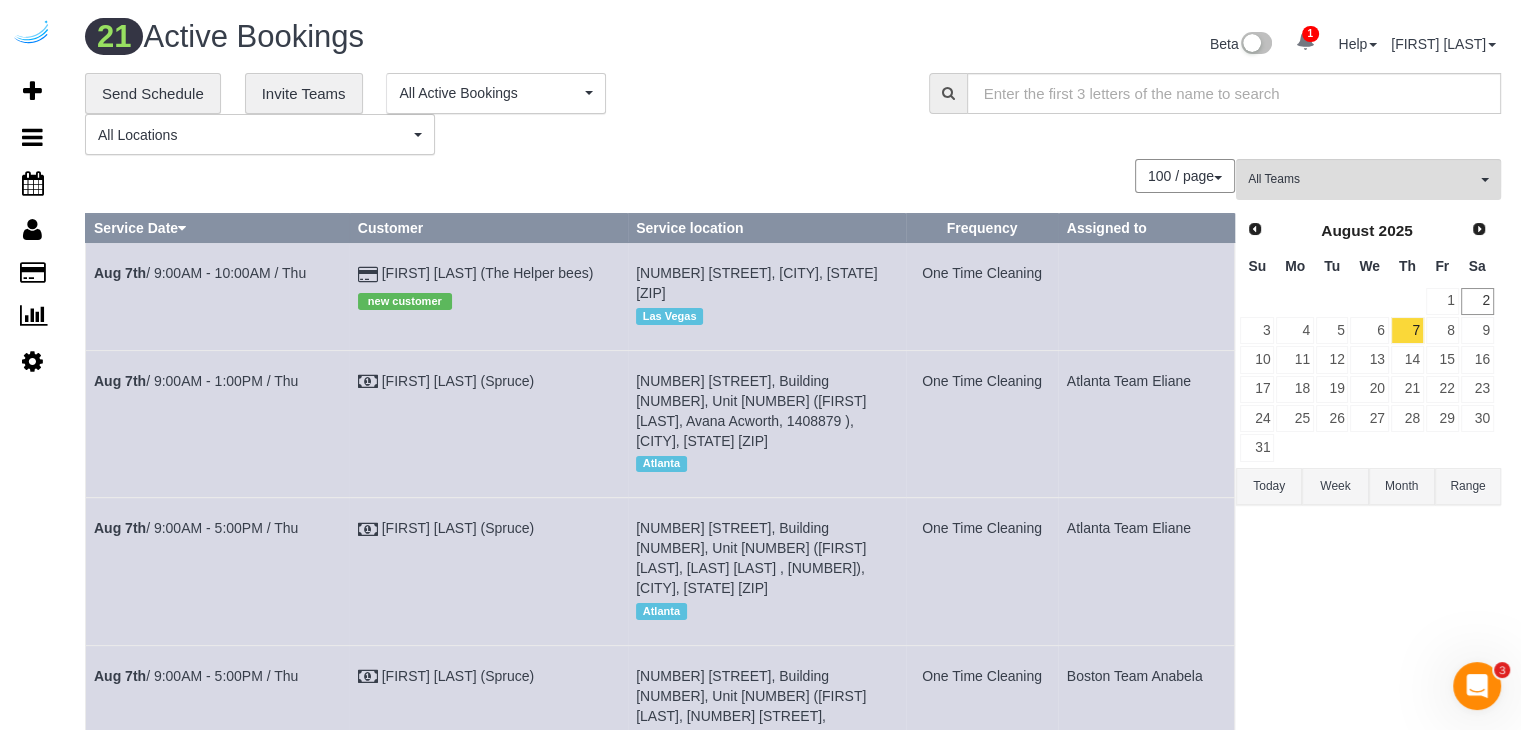scroll, scrollTop: 1535, scrollLeft: 0, axis: vertical 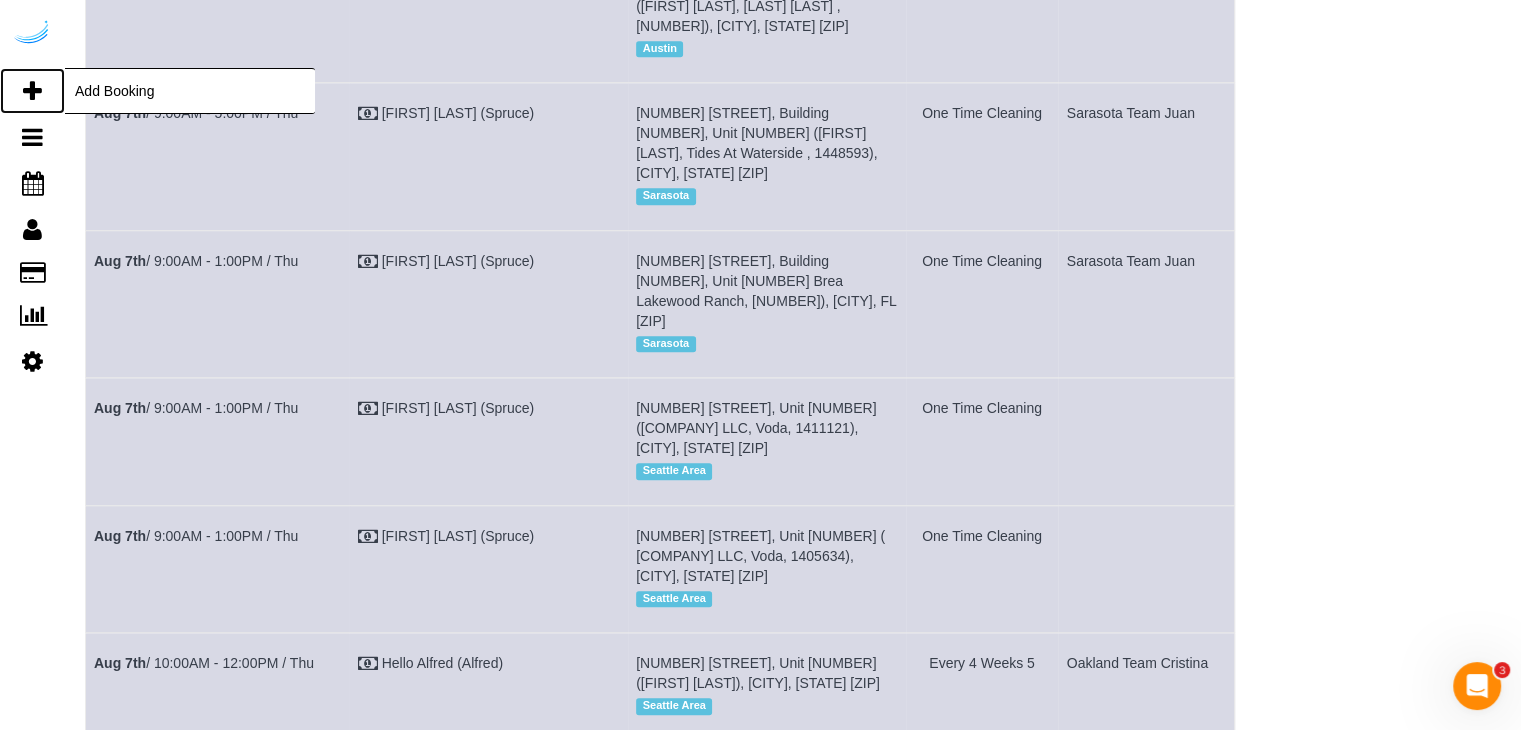 click at bounding box center (32, 91) 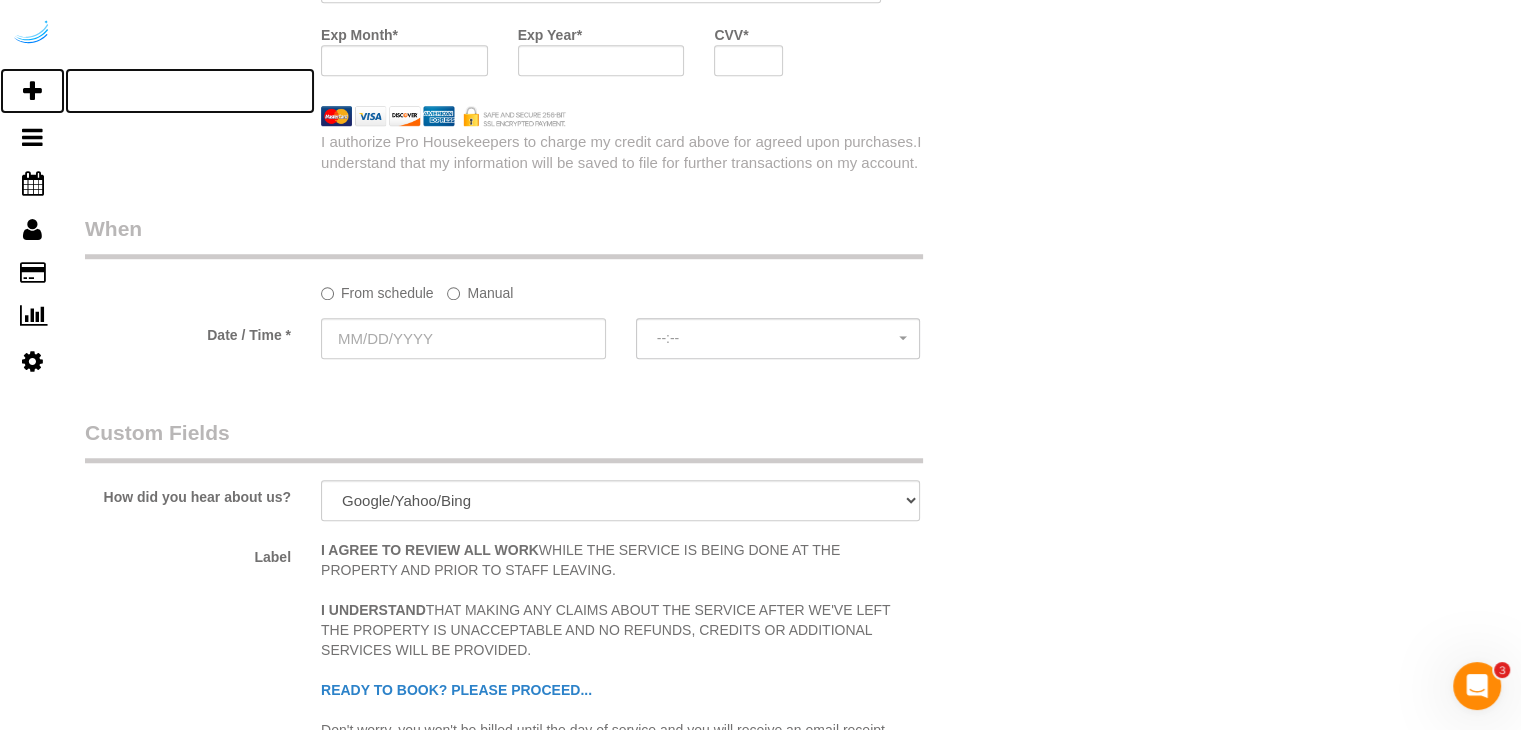 scroll, scrollTop: 0, scrollLeft: 0, axis: both 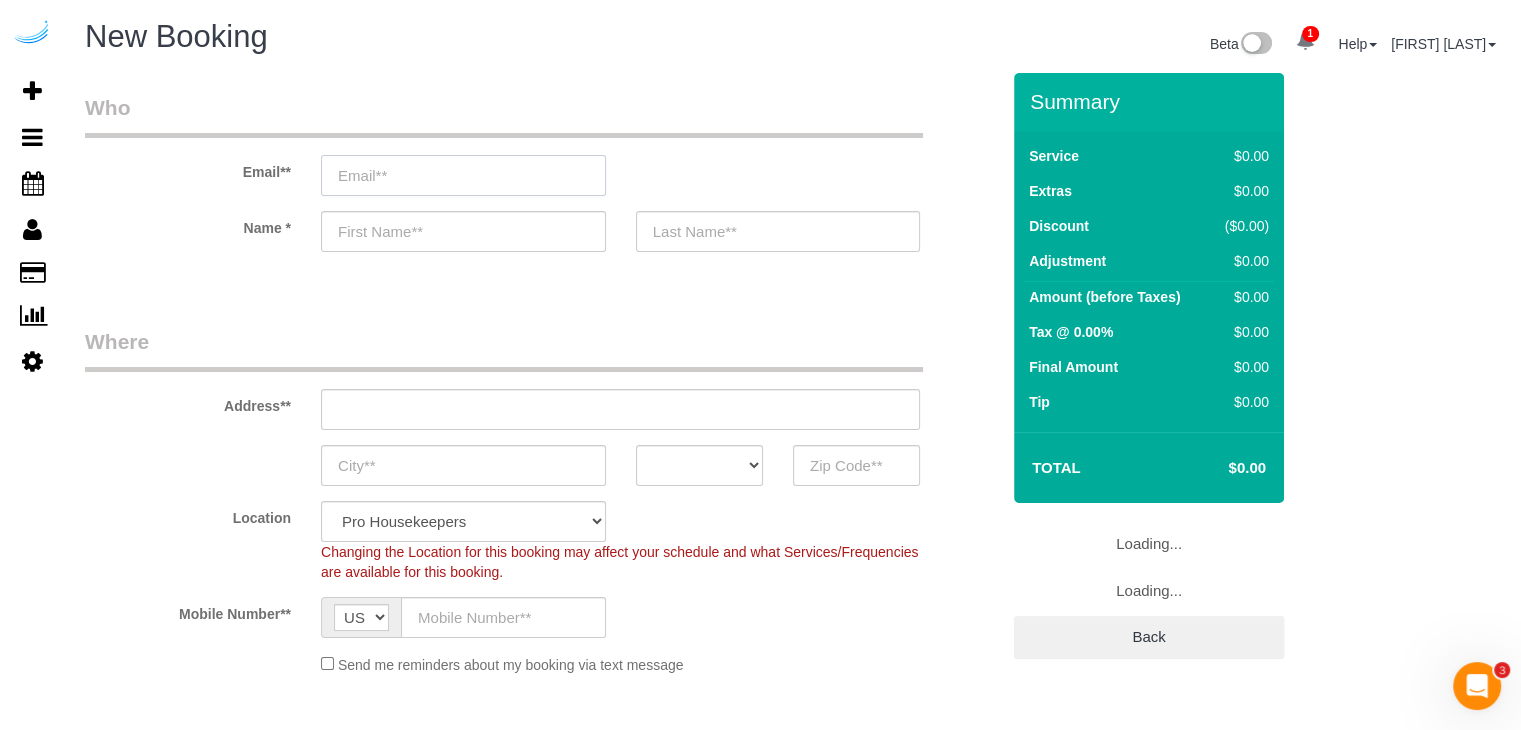 click at bounding box center (463, 175) 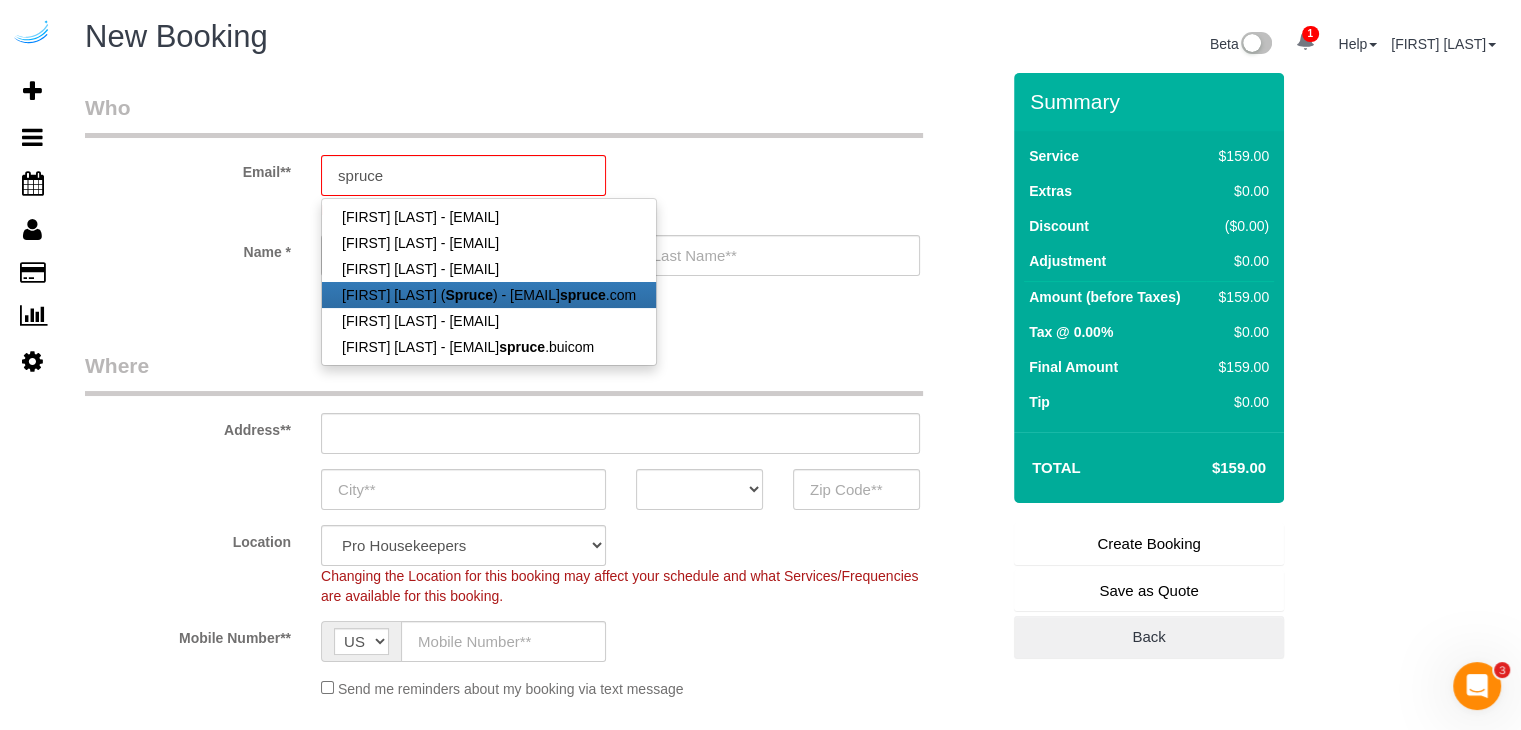 click on "[FIRST] [LAST] ([COMPANY]) - [EMAIL]" at bounding box center [489, 295] 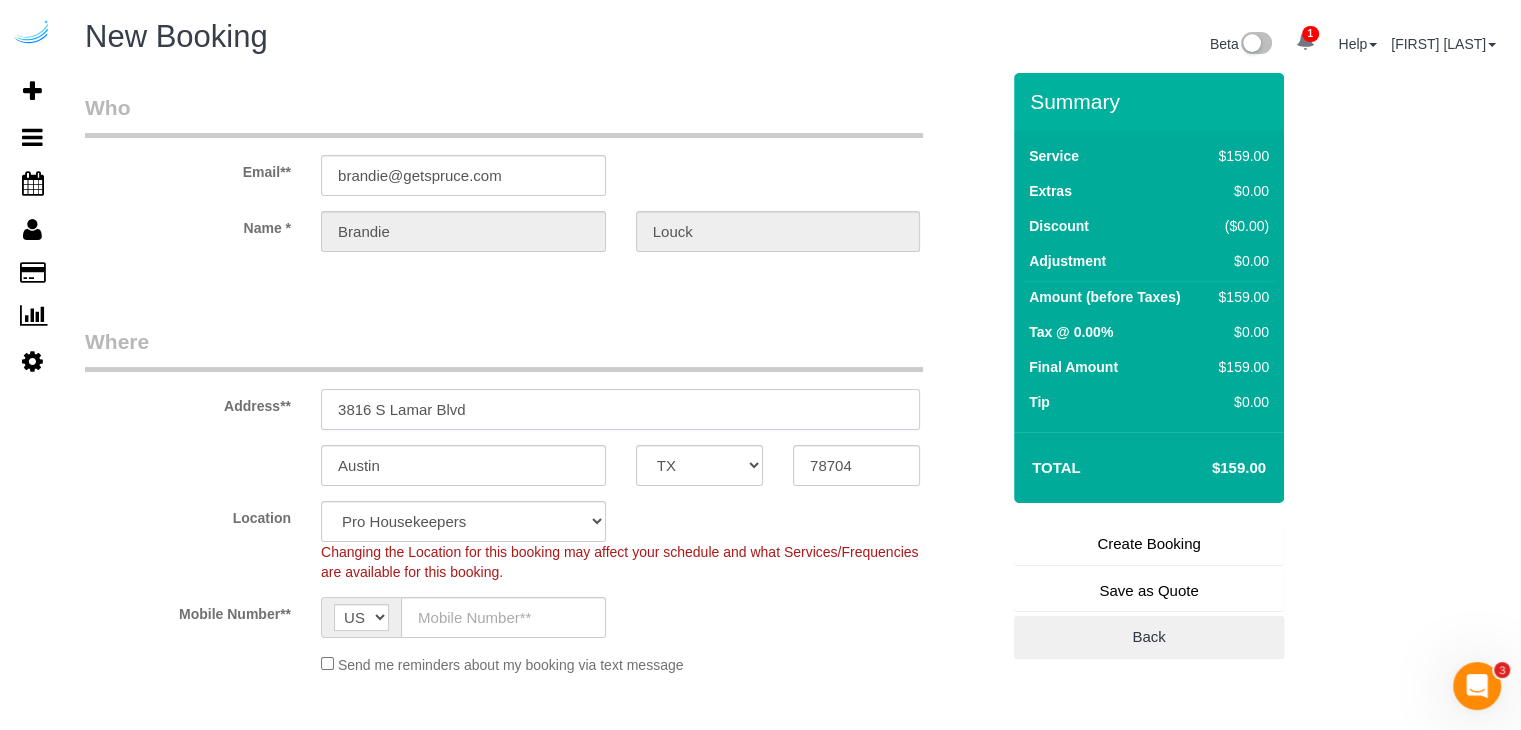 click on "3816 S Lamar Blvd" at bounding box center [620, 409] 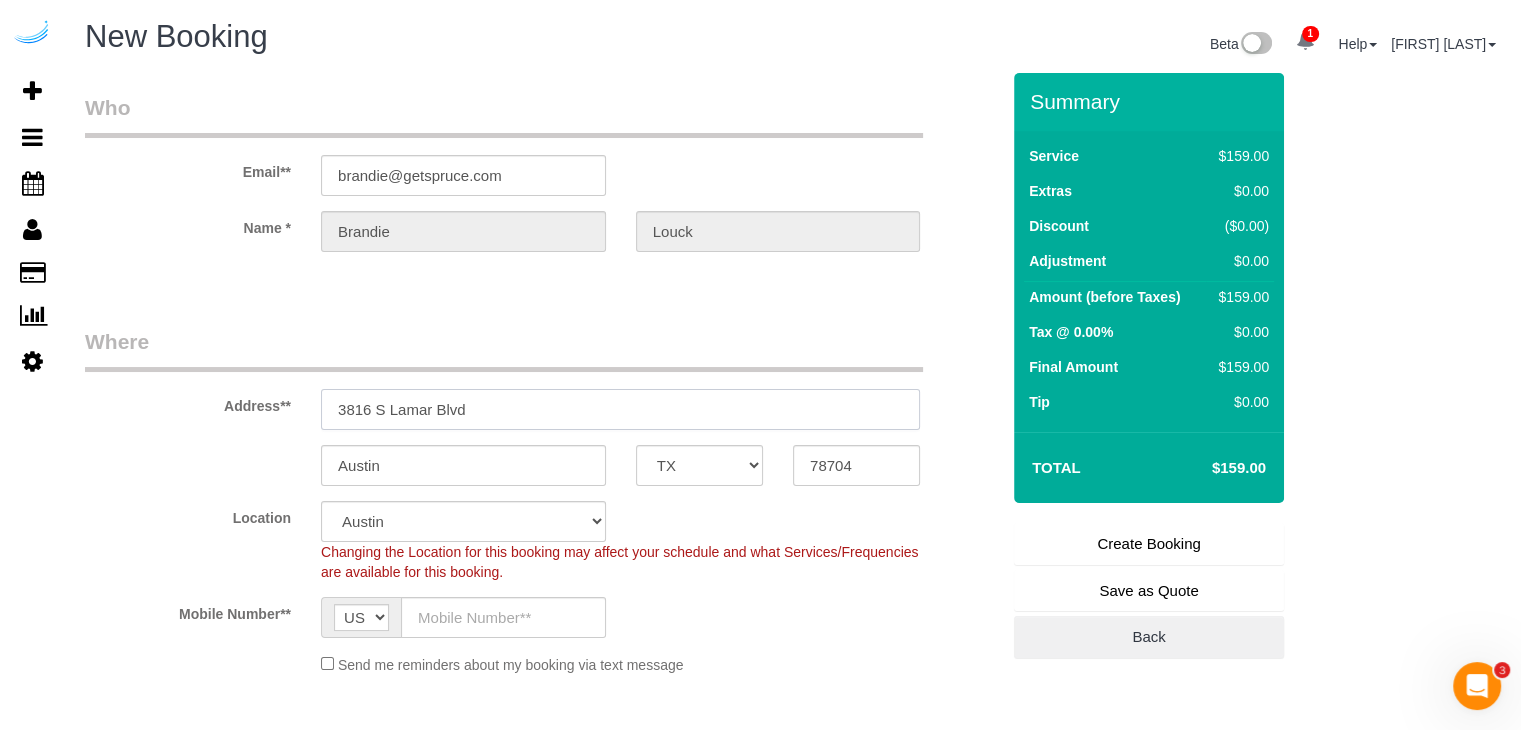 paste on "207 Park Ln, Kirkland, WA 98033" 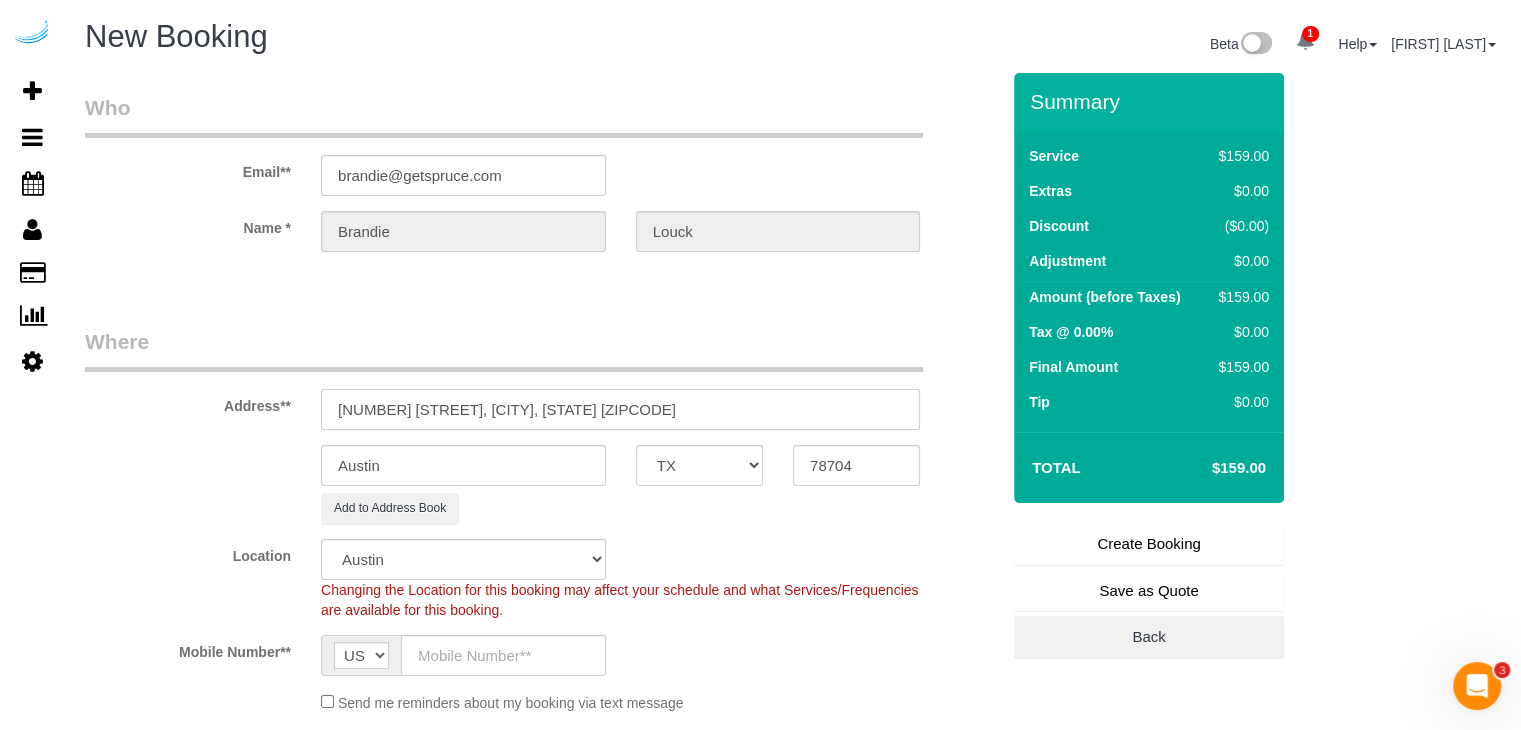 drag, startPoint x: 518, startPoint y: 413, endPoint x: 676, endPoint y: 417, distance: 158.05063 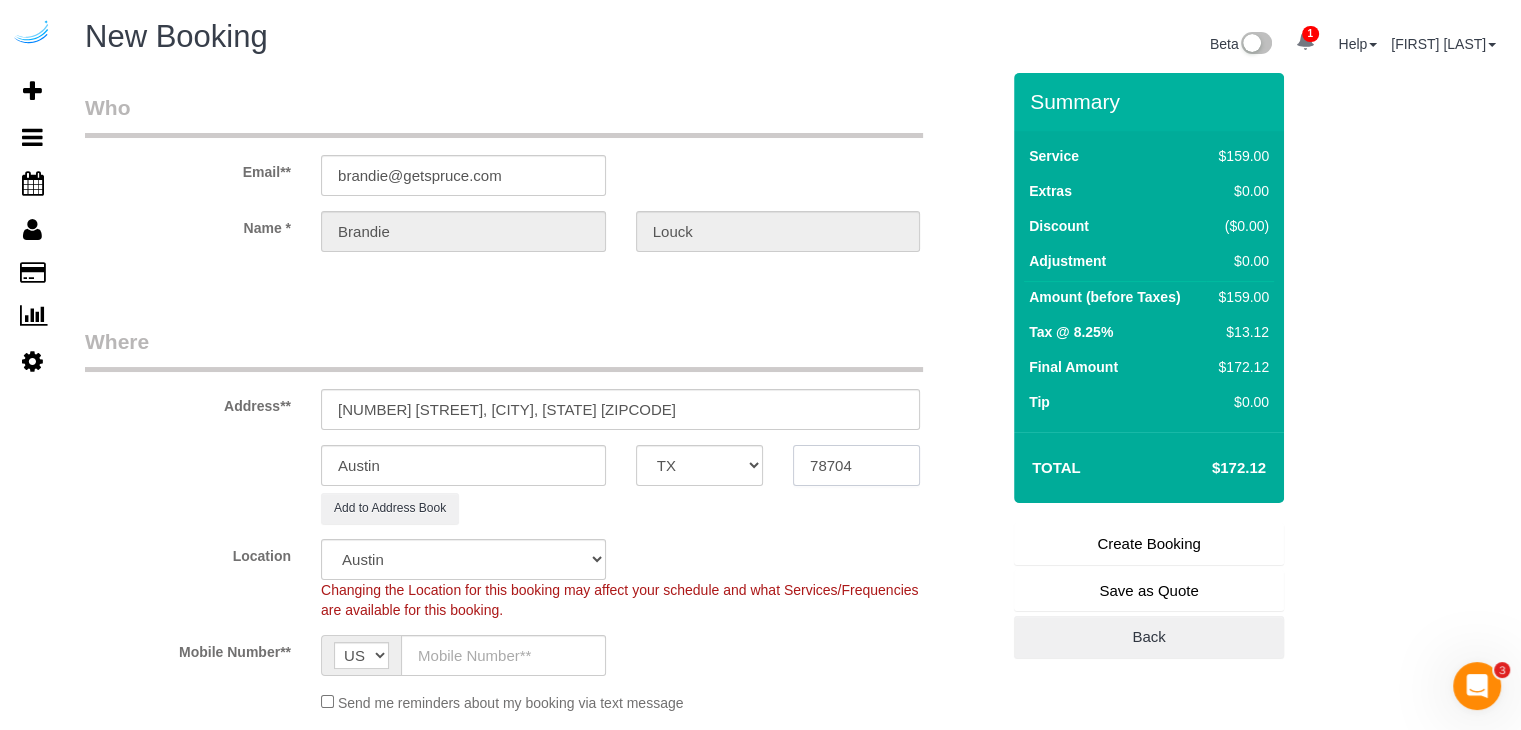 click on "78704" at bounding box center [856, 465] 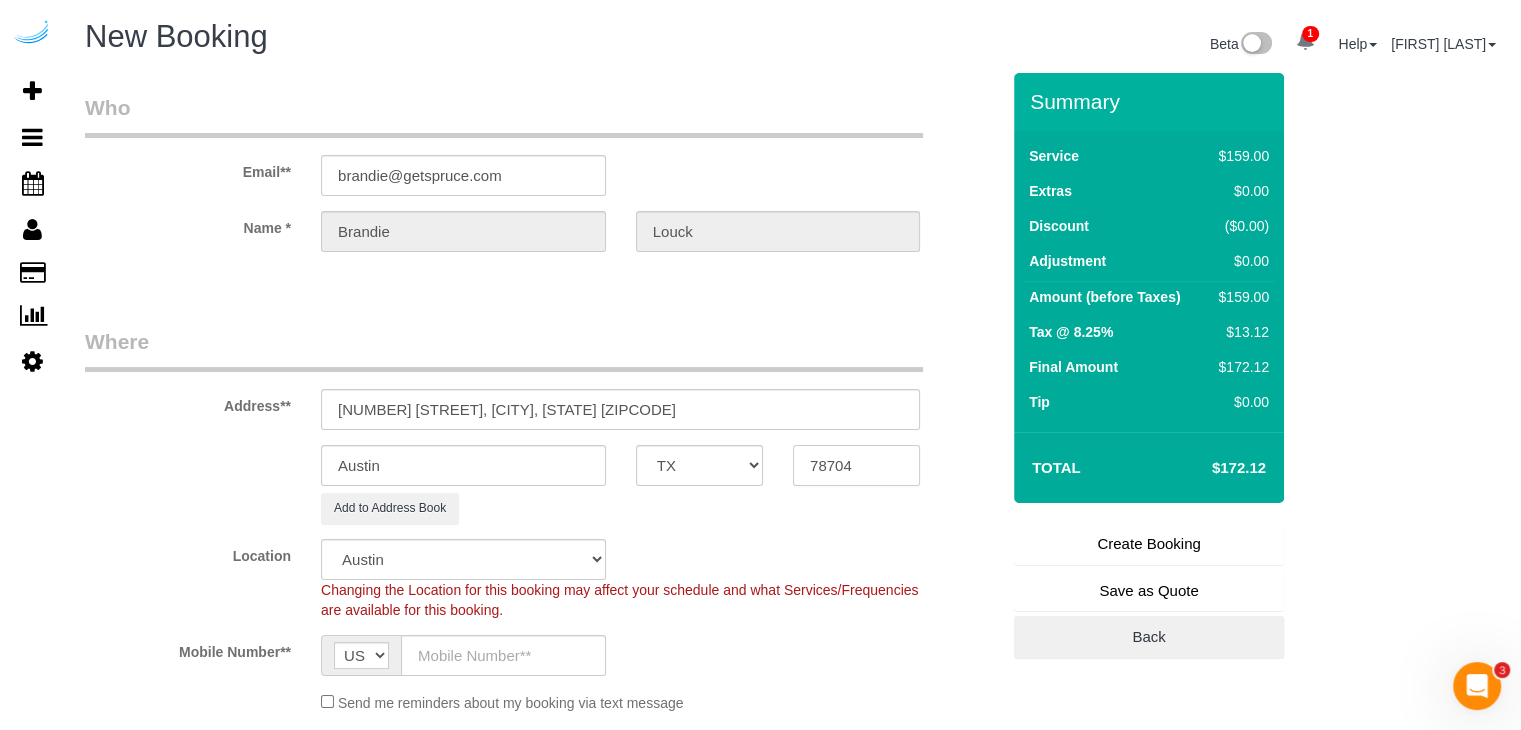 paste on "98033" 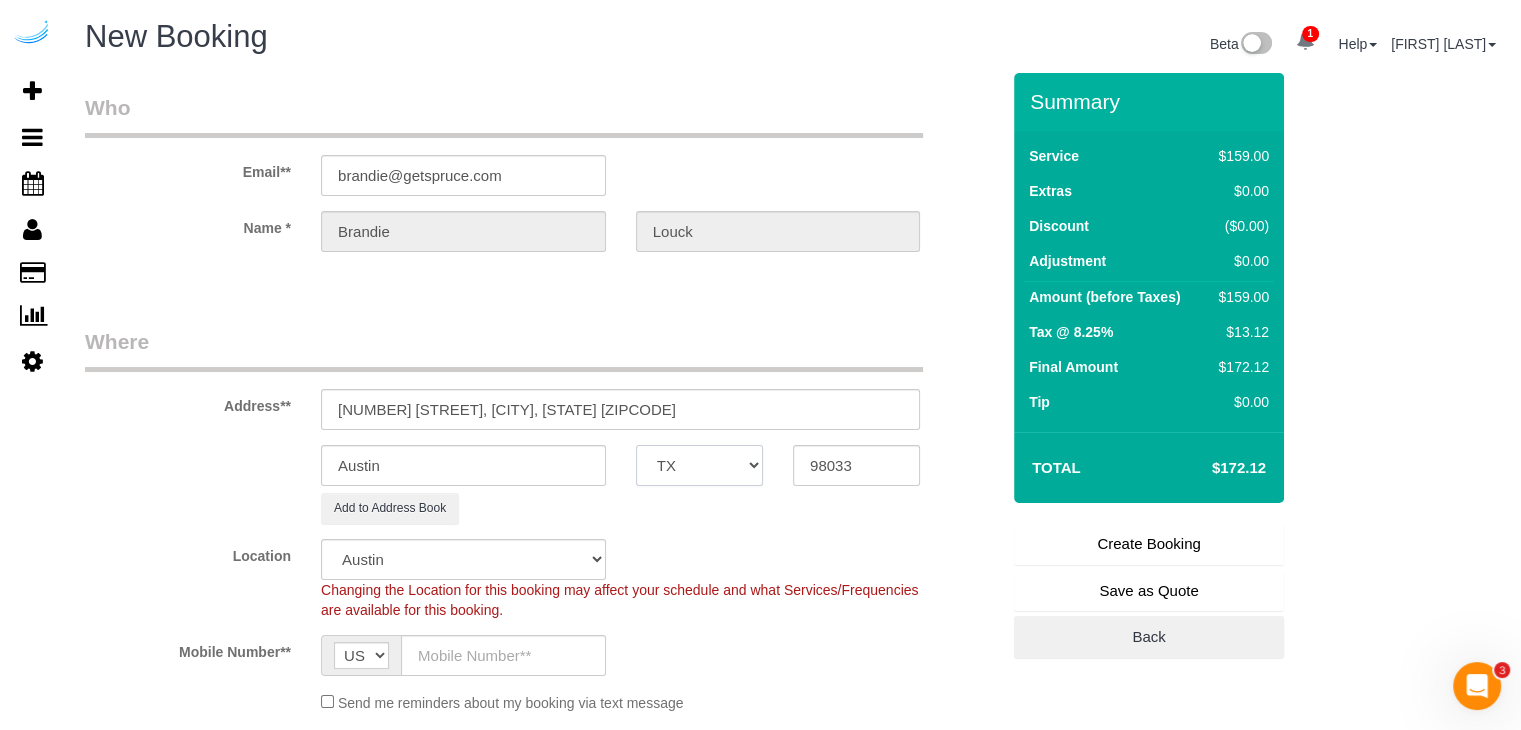 click on "AK
AL
AR
AZ
CA
CO
CT
DC
DE
FL
GA
HI
IA
ID
IL
IN
KS
KY
LA
MA
MD
ME
MI
MN
MO
MS
MT
NC
ND
NE
NH
NJ
NM
NV
NY
OH
OK
OR
PA
RI
SC
SD
TN
TX
UT
VA
VT
WA
WI
WV
WY" at bounding box center [699, 465] 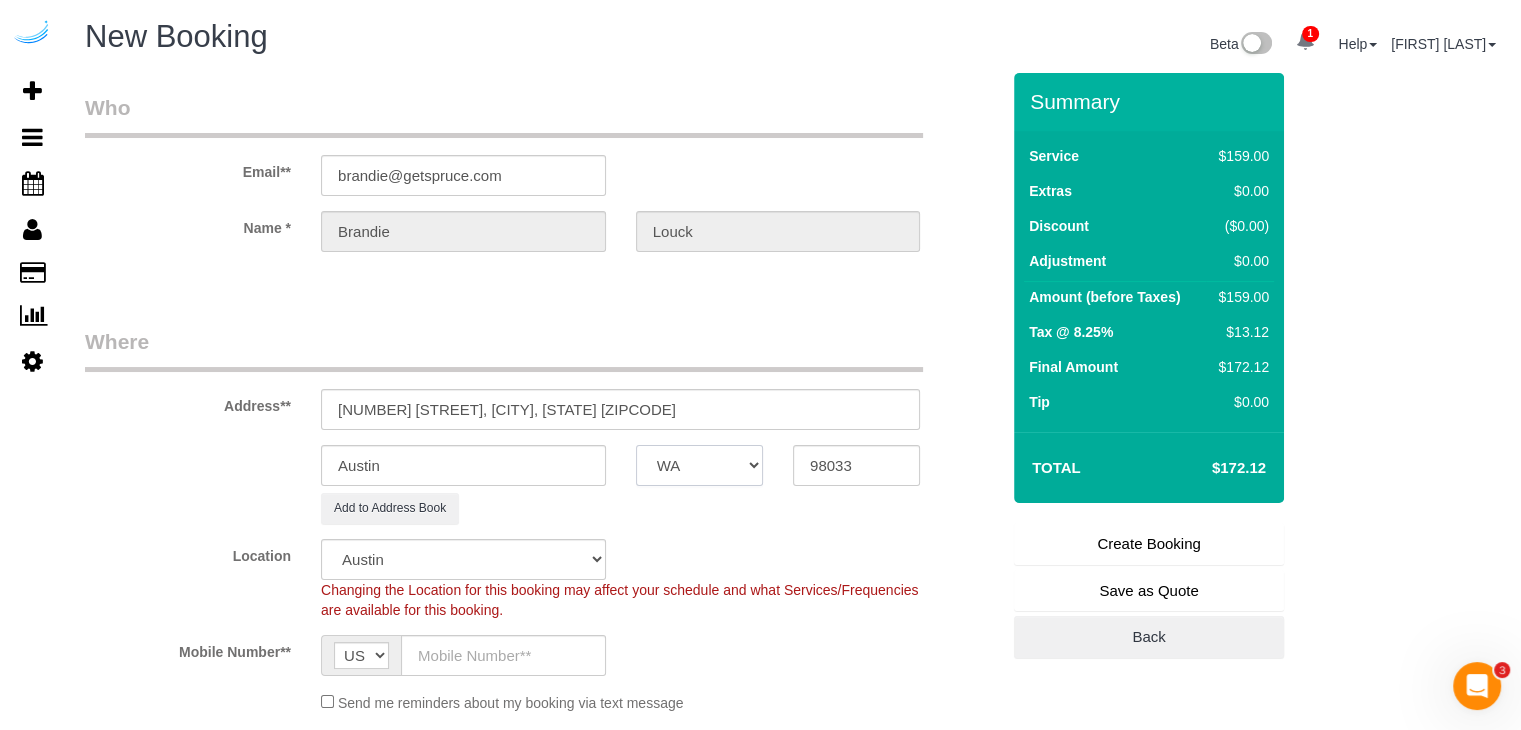 click on "AK
AL
AR
AZ
CA
CO
CT
DC
DE
FL
GA
HI
IA
ID
IL
IN
KS
KY
LA
MA
MD
ME
MI
MN
MO
MS
MT
NC
ND
NE
NH
NJ
NM
NV
NY
OH
OK
OR
PA
RI
SC
SD
TN
TX
UT
VA
VT
WA
WI
WV
WY" at bounding box center (699, 465) 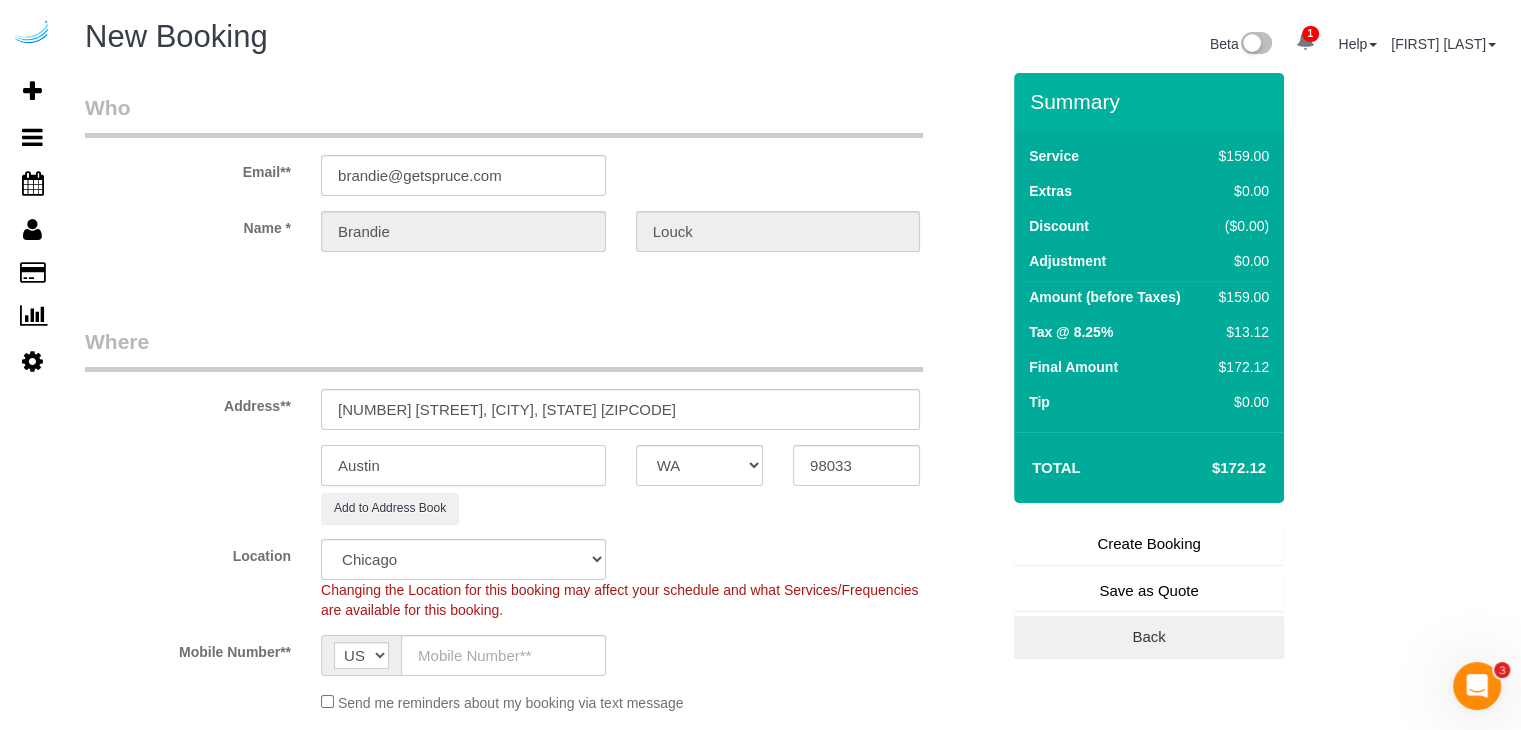 click on "Austin" at bounding box center [463, 465] 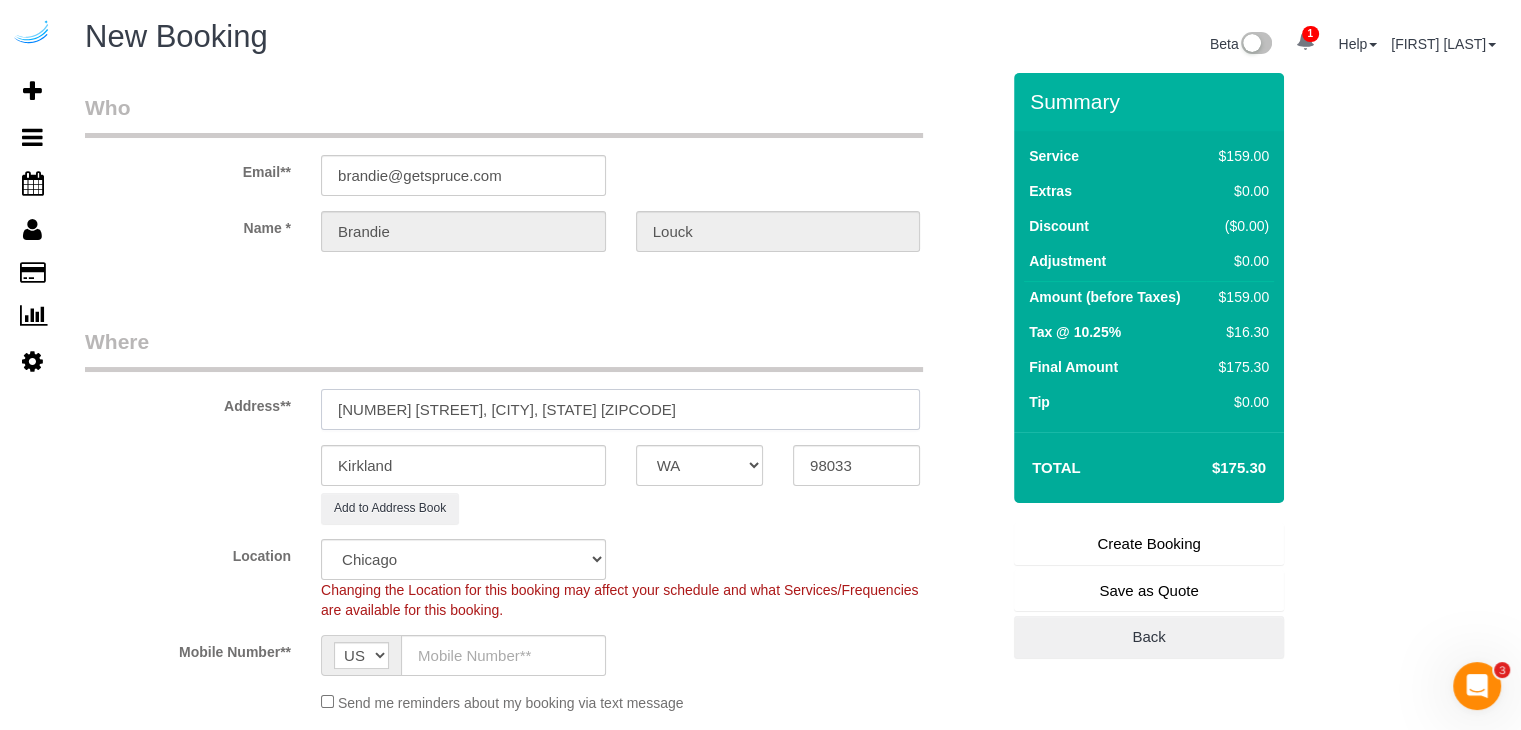 drag, startPoint x: 426, startPoint y: 409, endPoint x: 697, endPoint y: 424, distance: 271.41483 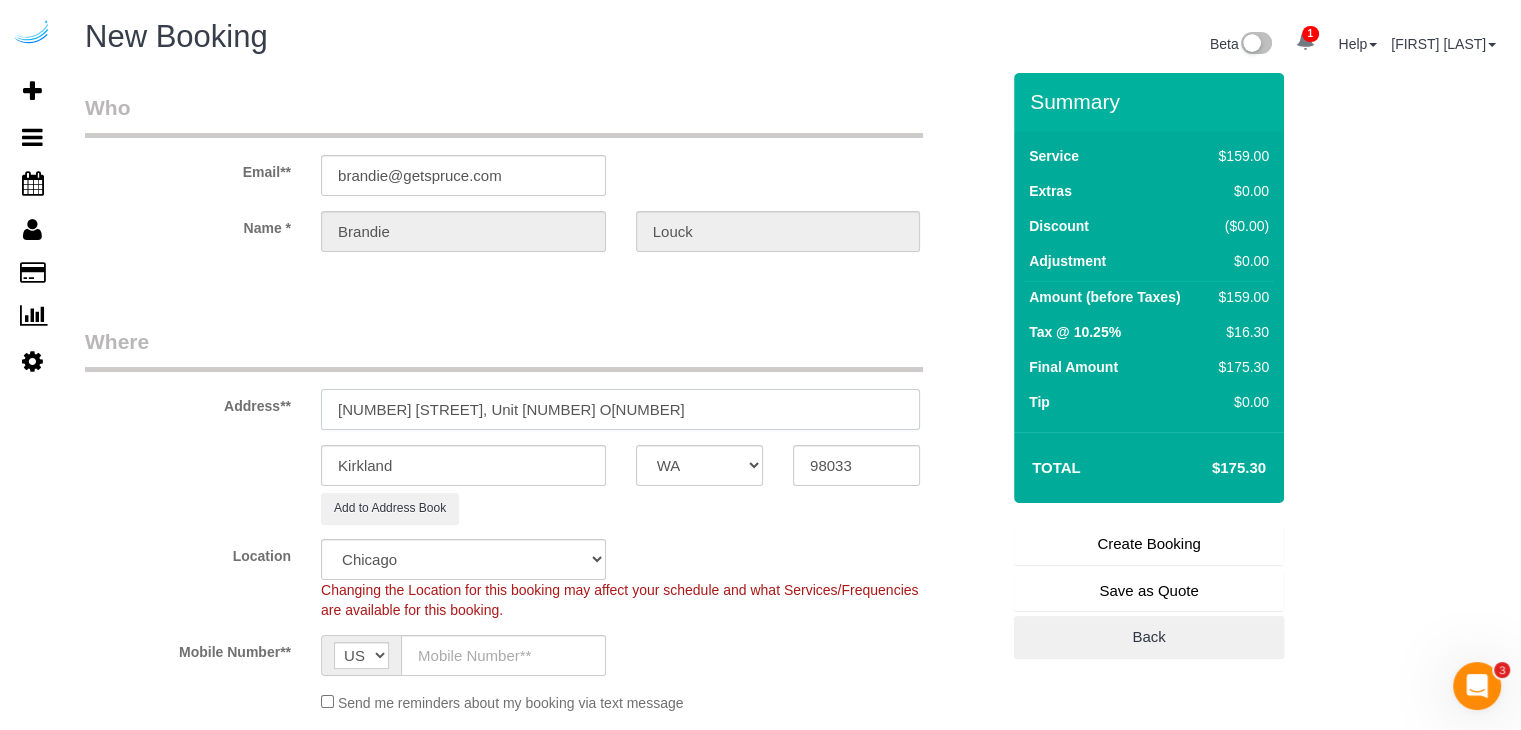 paste on "STYLE LINK LOGISTICS LLC" 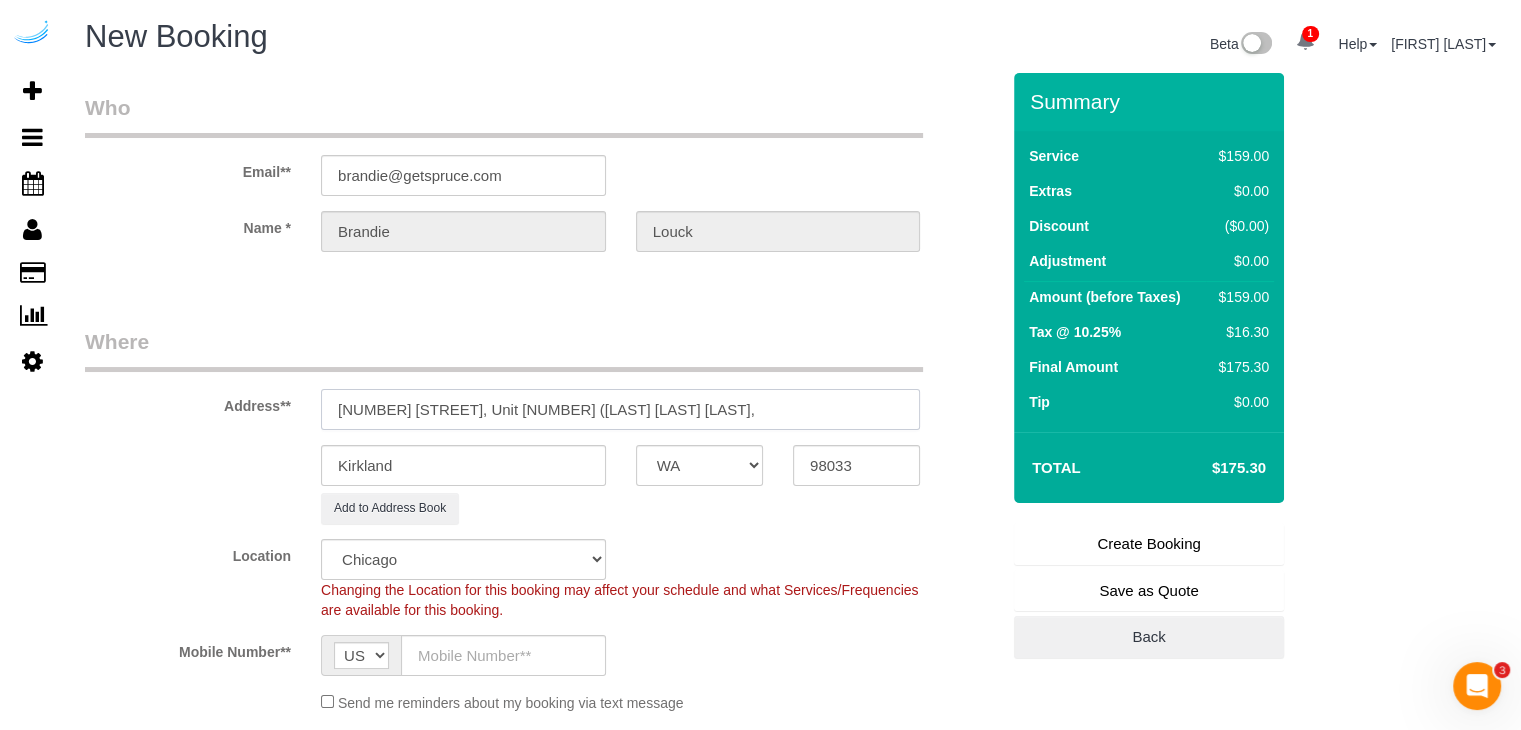 drag, startPoint x: 768, startPoint y: 411, endPoint x: 488, endPoint y: 424, distance: 280.30164 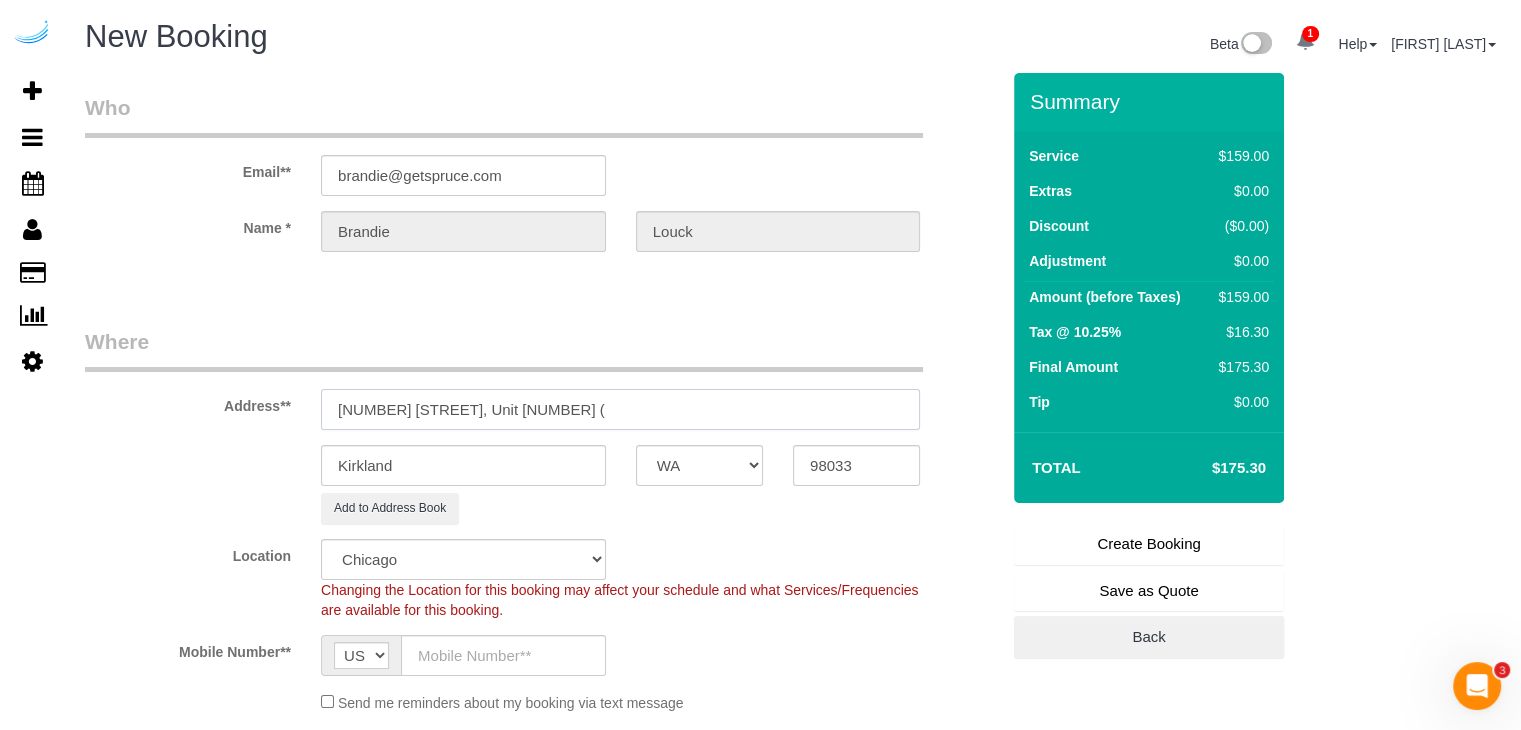 paste on "STYLE LINK LOGISTICS LLC" 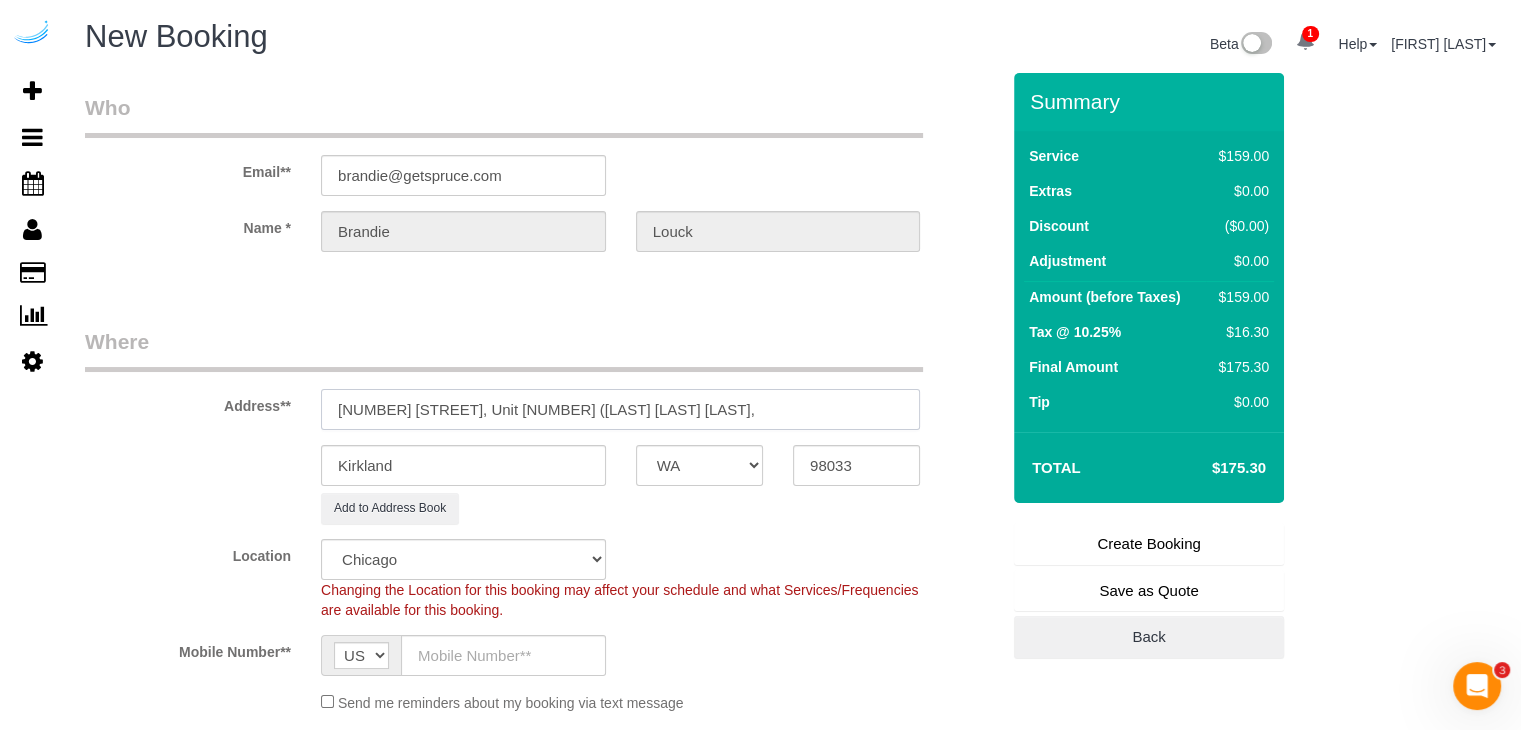 paste on "1405633" 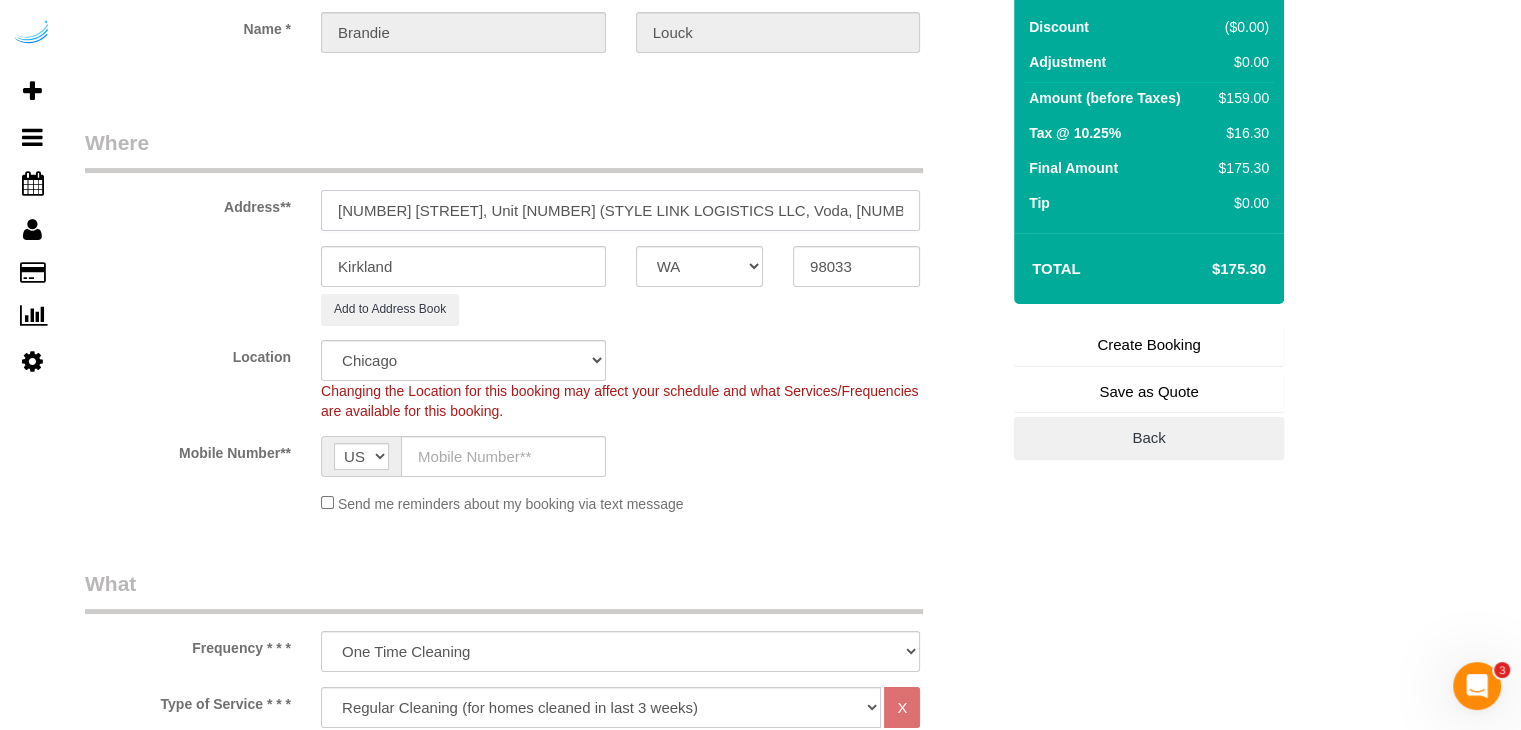 scroll, scrollTop: 200, scrollLeft: 0, axis: vertical 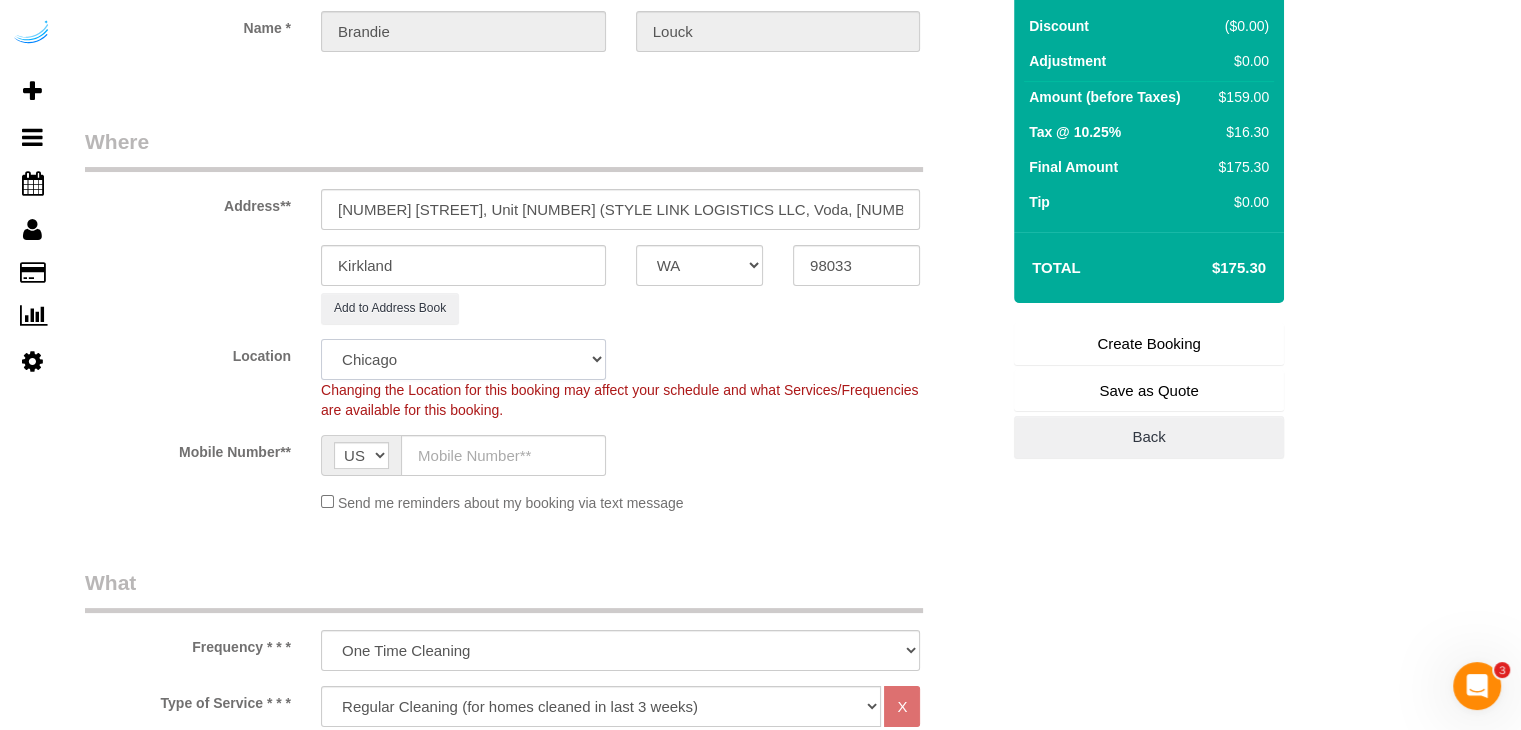 click on "Pro Housekeepers Atlanta Austin Boston Chicago Cincinnati Clearwater Denver Ft Lauderdale Houston Jacksonville Kansas Las Vegas Los Angeles Area Miami Area Naples NYC Area Orlando Palm Beach Phoenix Portland Area San Francisco Area Sarasota Seattle Area St Petersburg Tampa Washington DC" 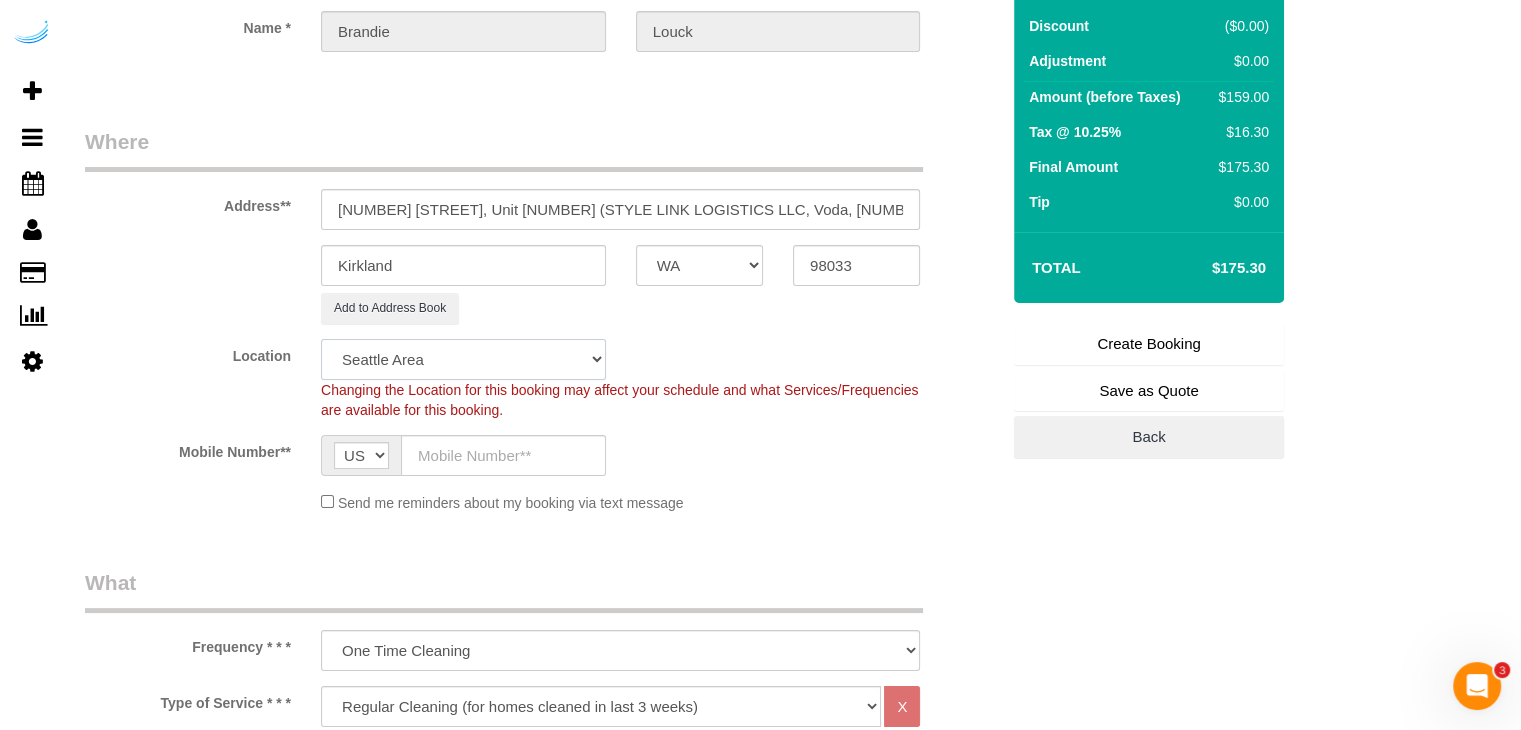 click on "Pro Housekeepers Atlanta Austin Boston Chicago Cincinnati Clearwater Denver Ft Lauderdale Houston Jacksonville Kansas Las Vegas Los Angeles Area Miami Area Naples NYC Area Orlando Palm Beach Phoenix Portland Area San Francisco Area Sarasota Seattle Area St Petersburg Tampa Washington DC" 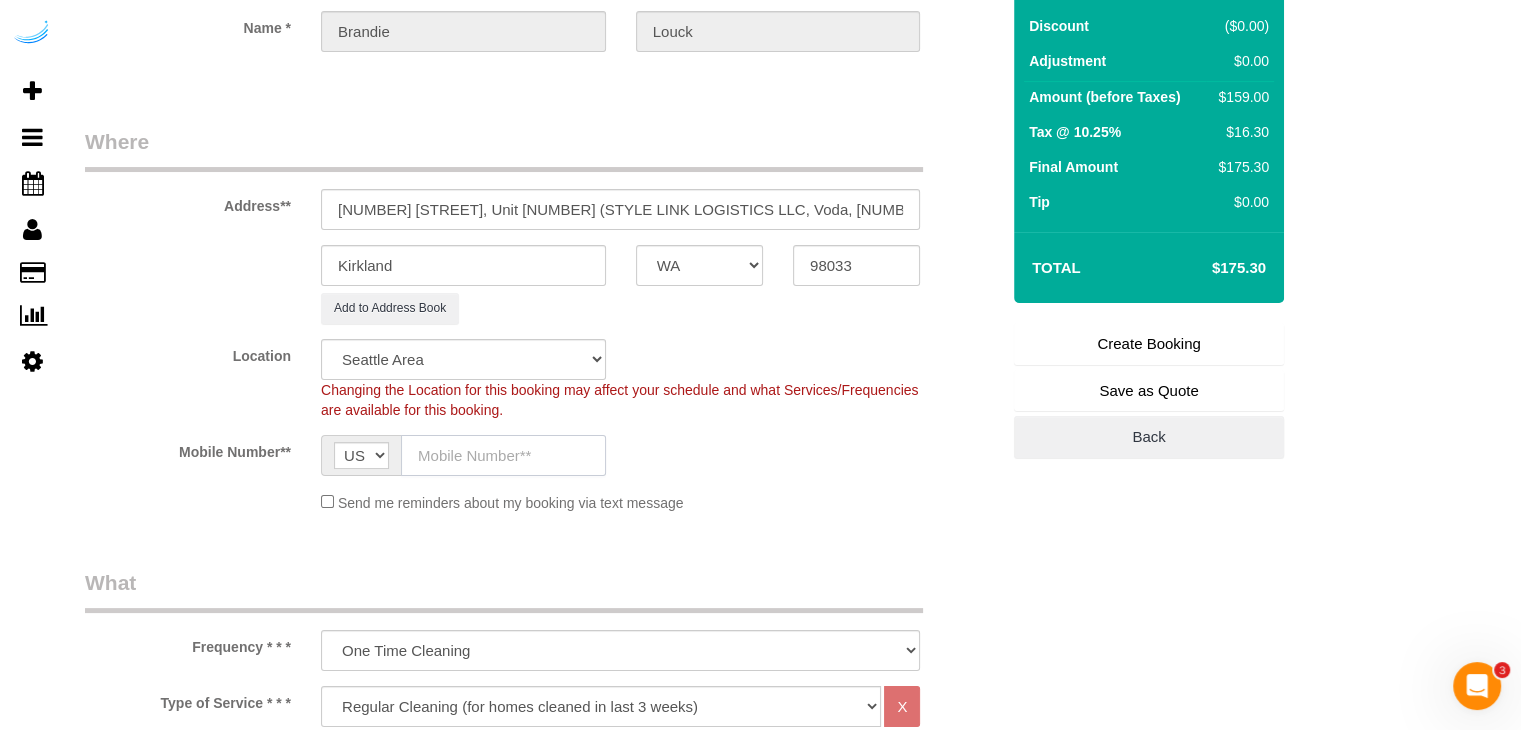 drag, startPoint x: 520, startPoint y: 435, endPoint x: 518, endPoint y: 468, distance: 33.06055 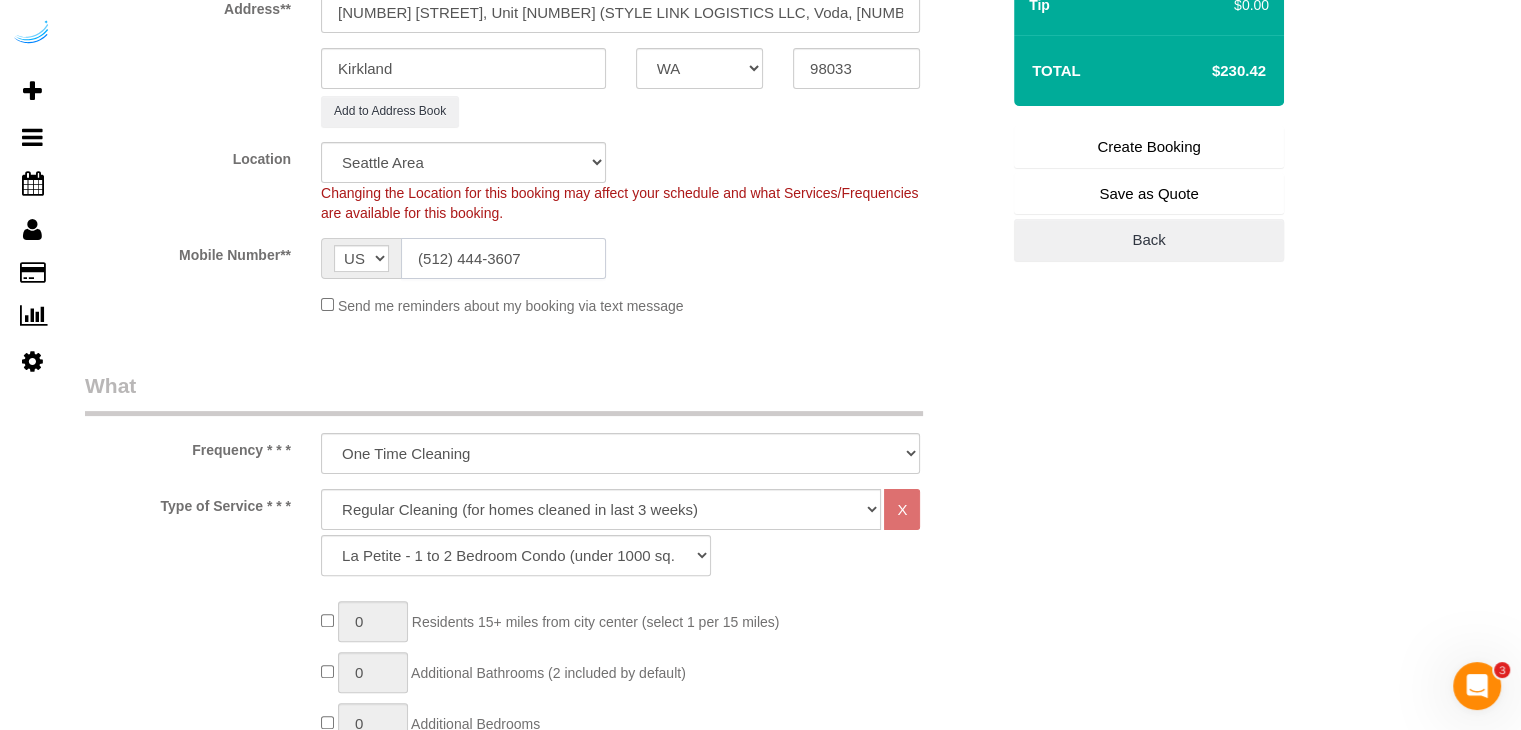 scroll, scrollTop: 400, scrollLeft: 0, axis: vertical 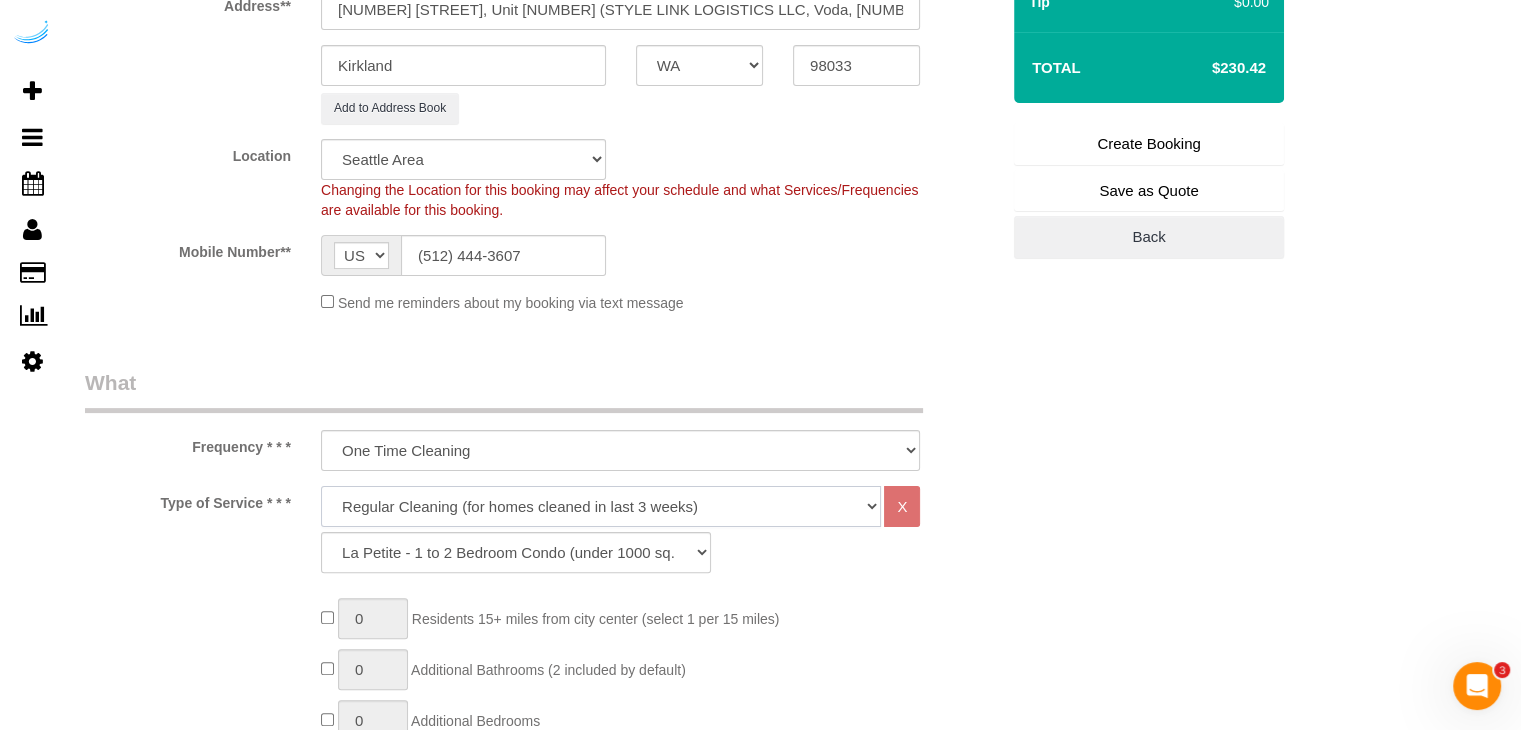 drag, startPoint x: 536, startPoint y: 493, endPoint x: 532, endPoint y: 503, distance: 10.770329 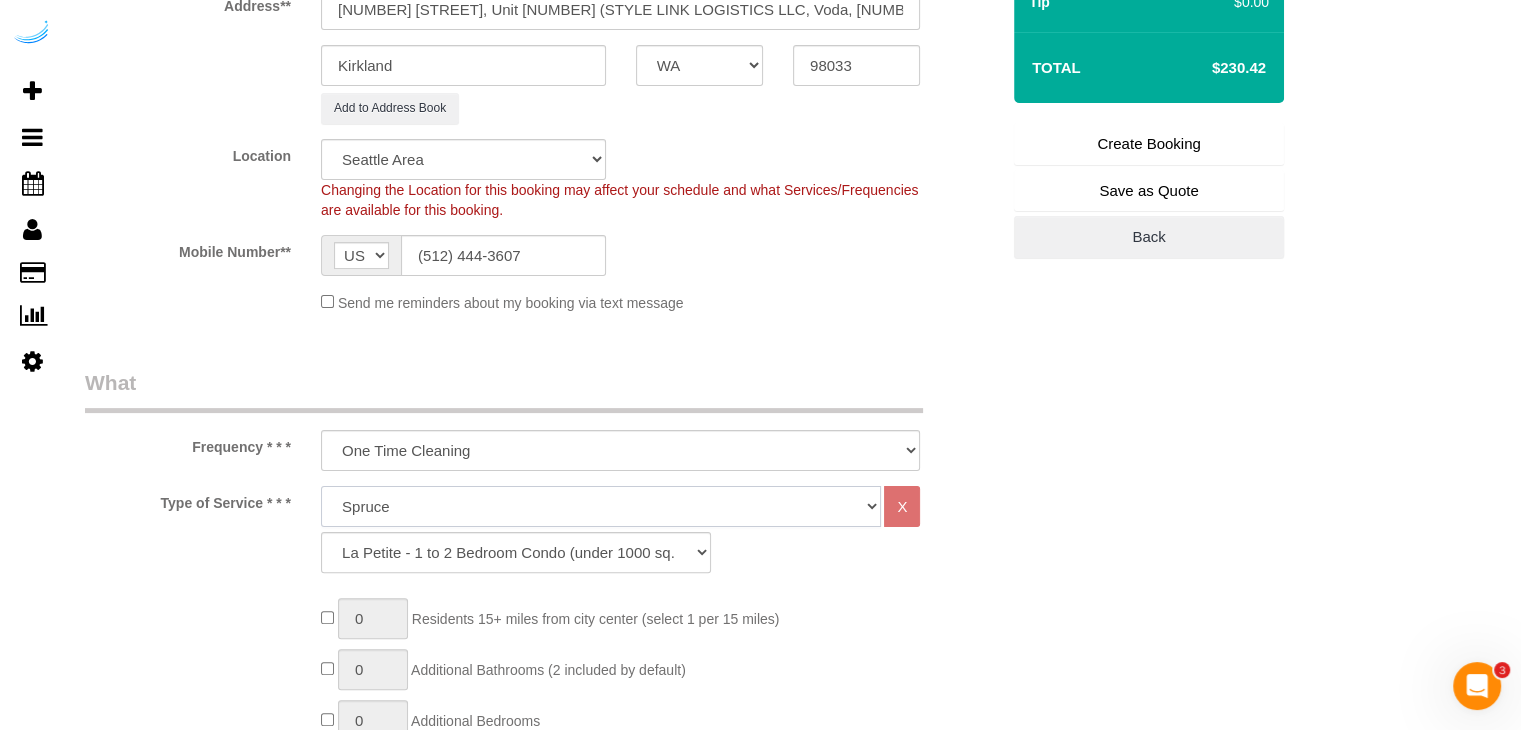 click on "Deep Cleaning (for homes that have not been cleaned in 3+ weeks) Spruce Regular Cleaning (for homes cleaned in last 3 weeks) Moving Cleanup (to clean home for new tenants) Post Construction Cleaning Vacation Rental Cleaning Hourly" 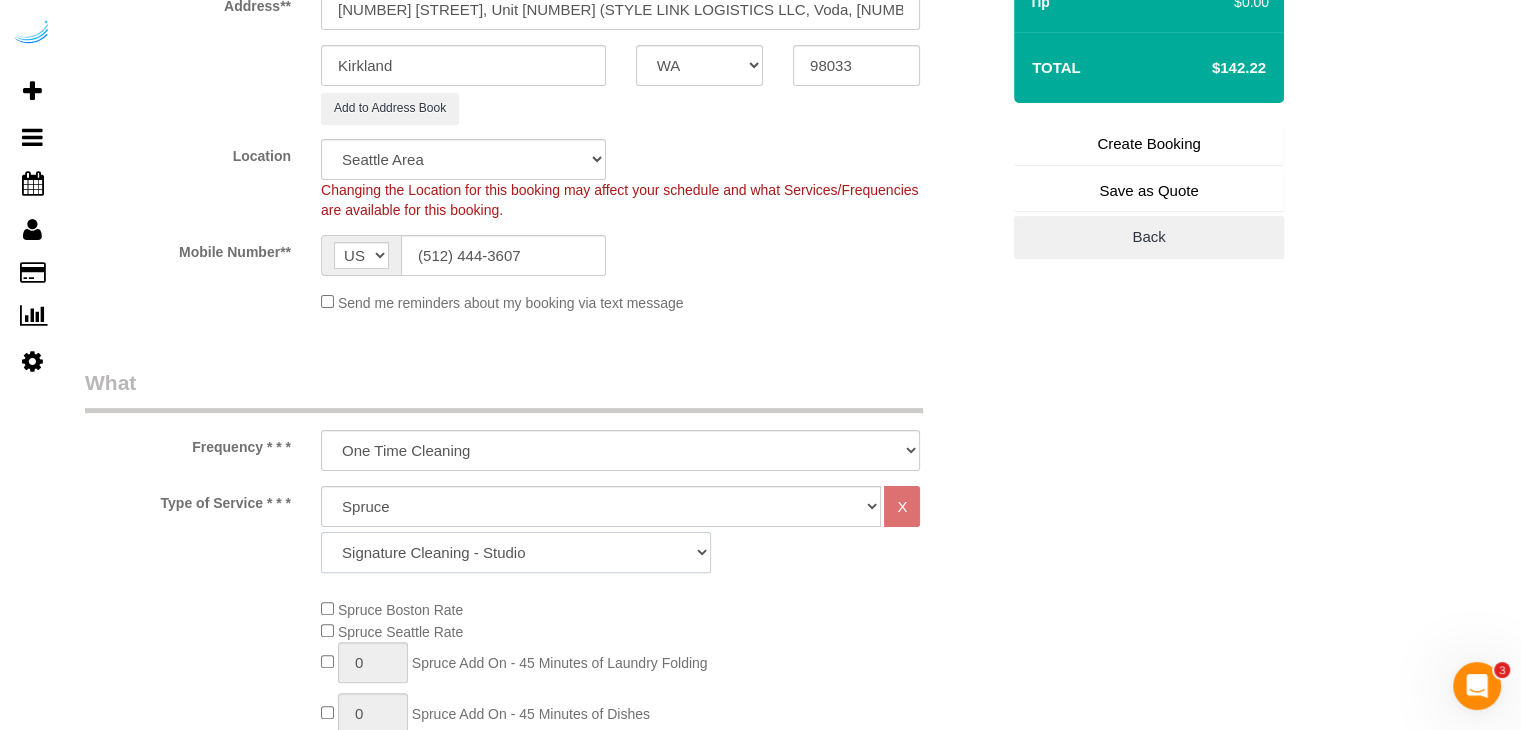 click on "Signature Cleaning - Studio Signature Cleaning - 1 Bed 1 Bath Signature Cleaning - 1 Bed 1.5 Bath Signature Cleaning - 1 Bed 1 Bath + Study Signature Cleaning - 1 Bed 2 Bath Signature Cleaning - 2 Bed 1 Bath Signature Cleaning - 2 Bed 2 Bath Signature Cleaning - 2 Bed 2.5 Bath Signature Cleaning - 2 Bed 2 Bath + Study Signature Cleaning - 3 Bed 2 Bath Signature Cleaning - 3 Bed 3 Bath Signature Cleaning - 4 Bed 2 Bath Signature Cleaning - 4 Bed 4 Bath Signature Cleaning - 5 Bed 4 Bath Signature Cleaning - 5 Bed 5 Bath Signature Cleaning - 6 Bed 6 Bath Premium Cleaning - Studio Premium Cleaning - 1 Bed 1 Bath Premium Cleaning - 1 Bed 1.5 Bath Premium Cleaning - 1 Bed 1 Bath + Study Premium Cleaning - 1 Bed 2 Bath Premium Cleaning - 2 Bed 1 Bath Premium Cleaning - 2 Bed 2 Bath Premium Cleaning - 2 Bed 2.5 Bath Premium Cleaning - 2 Bed 2 Bath + Study Premium Cleaning - 3 Bed 2 Bath Premium Cleaning - 3 Bed 3 Bath Premium Cleaning - 4 Bed 2 Bath Premium Cleaning - 4 Bed 4 Bath Premium Cleaning - 5 Bed 4 Bath" 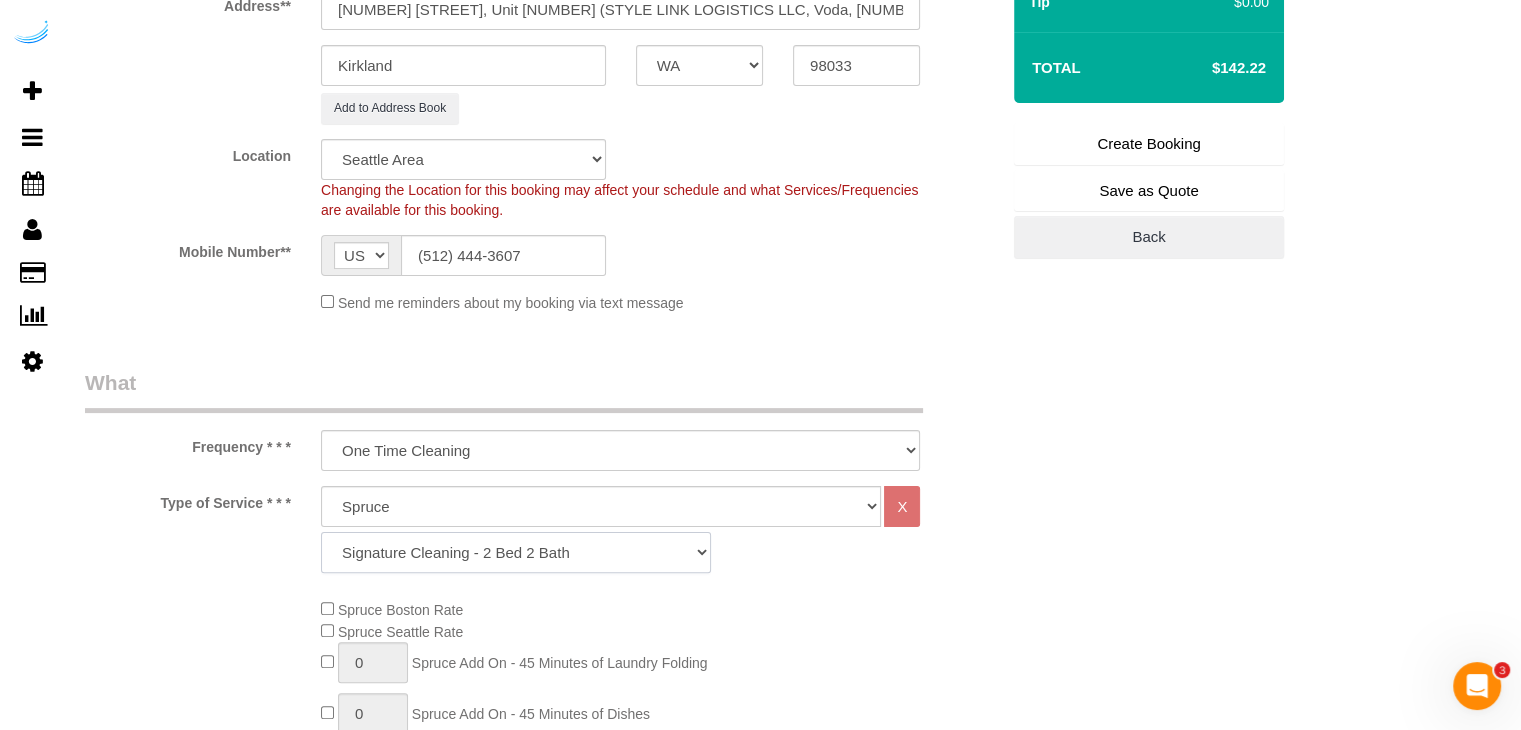click on "Signature Cleaning - Studio Signature Cleaning - 1 Bed 1 Bath Signature Cleaning - 1 Bed 1.5 Bath Signature Cleaning - 1 Bed 1 Bath + Study Signature Cleaning - 1 Bed 2 Bath Signature Cleaning - 2 Bed 1 Bath Signature Cleaning - 2 Bed 2 Bath Signature Cleaning - 2 Bed 2.5 Bath Signature Cleaning - 2 Bed 2 Bath + Study Signature Cleaning - 3 Bed 2 Bath Signature Cleaning - 3 Bed 3 Bath Signature Cleaning - 4 Bed 2 Bath Signature Cleaning - 4 Bed 4 Bath Signature Cleaning - 5 Bed 4 Bath Signature Cleaning - 5 Bed 5 Bath Signature Cleaning - 6 Bed 6 Bath Premium Cleaning - Studio Premium Cleaning - 1 Bed 1 Bath Premium Cleaning - 1 Bed 1.5 Bath Premium Cleaning - 1 Bed 1 Bath + Study Premium Cleaning - 1 Bed 2 Bath Premium Cleaning - 2 Bed 1 Bath Premium Cleaning - 2 Bed 2 Bath Premium Cleaning - 2 Bed 2.5 Bath Premium Cleaning - 2 Bed 2 Bath + Study Premium Cleaning - 3 Bed 2 Bath Premium Cleaning - 3 Bed 3 Bath Premium Cleaning - 4 Bed 2 Bath Premium Cleaning - 4 Bed 4 Bath Premium Cleaning - 5 Bed 4 Bath" 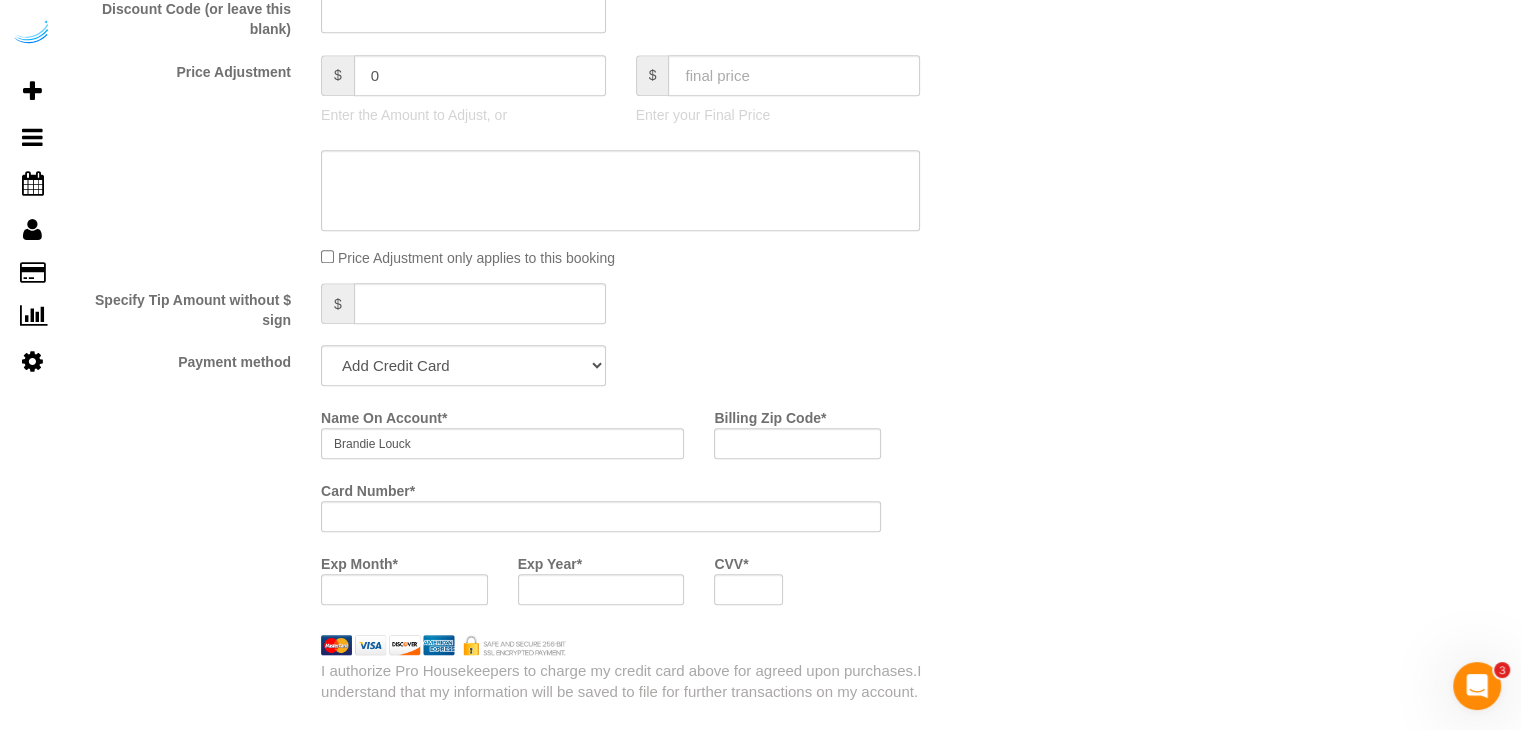 scroll, scrollTop: 1700, scrollLeft: 0, axis: vertical 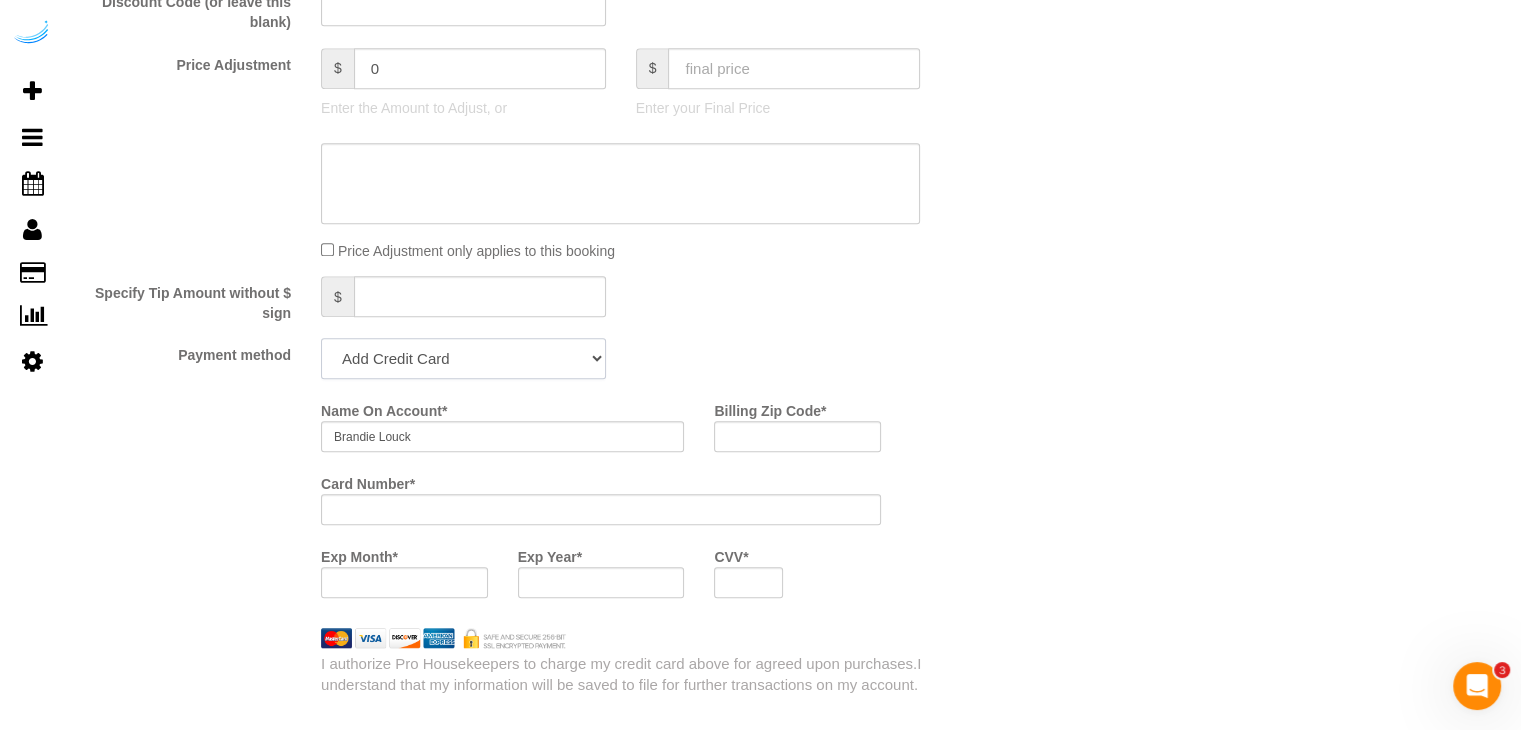 click on "Add Credit Card Cash Check Paypal" 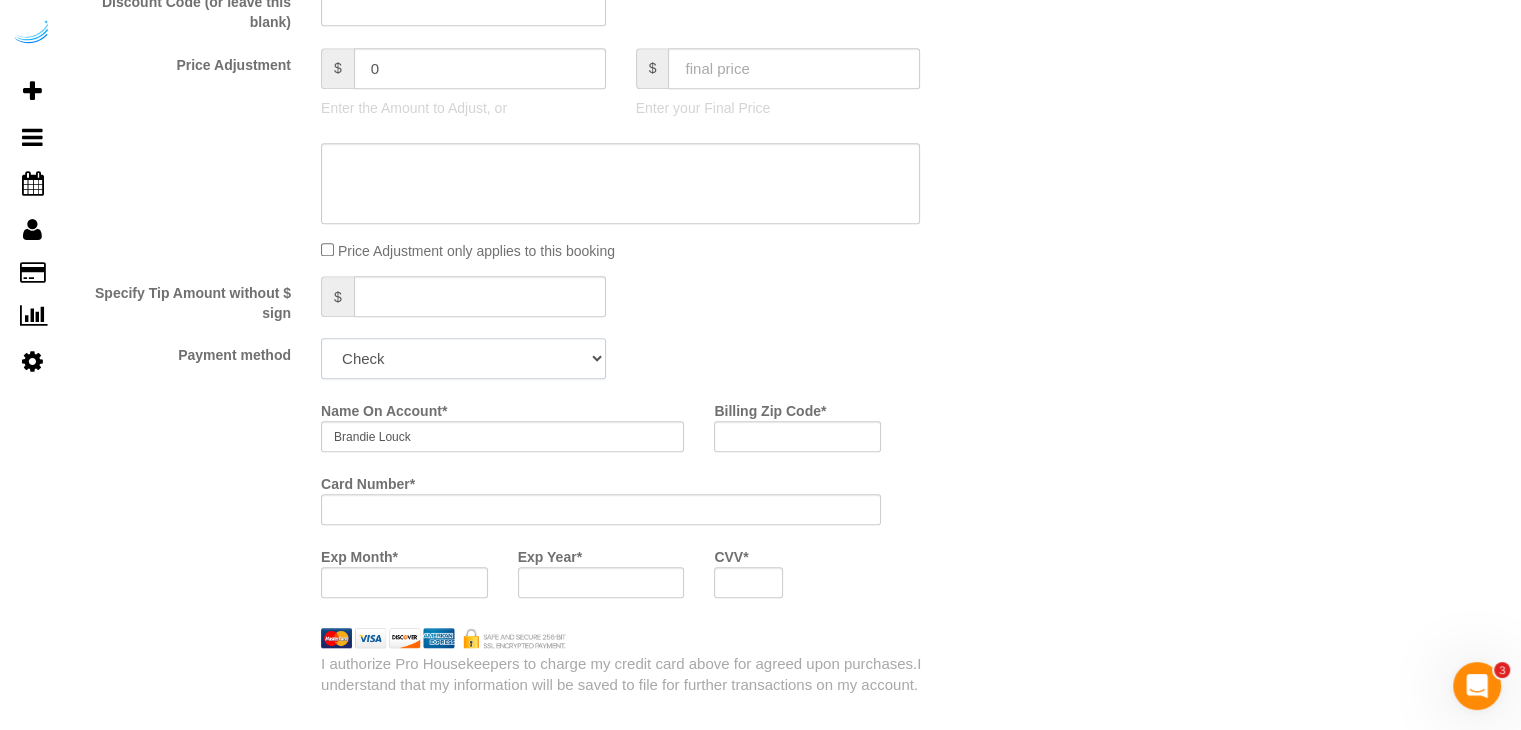 click on "Add Credit Card Cash Check Paypal" 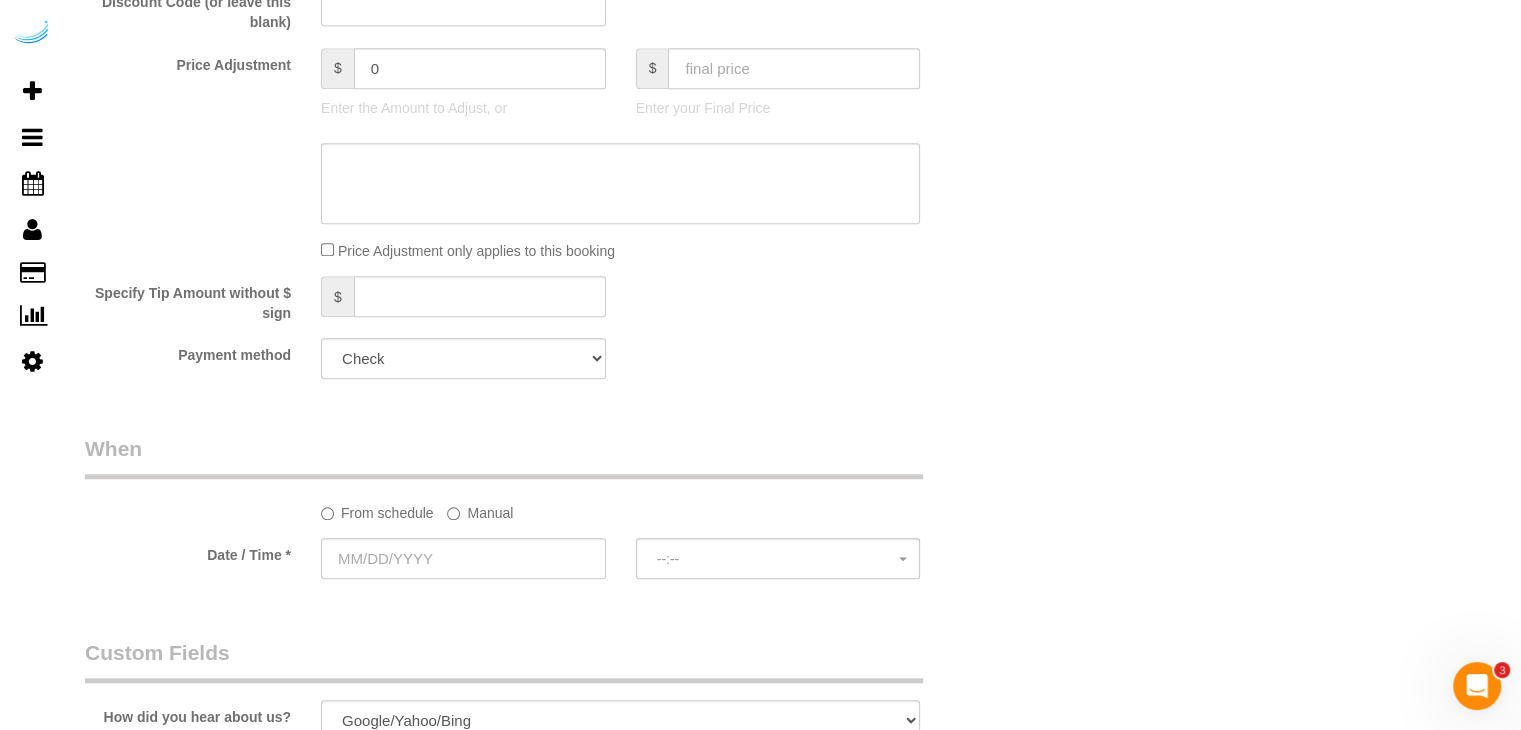 click on "Manual" 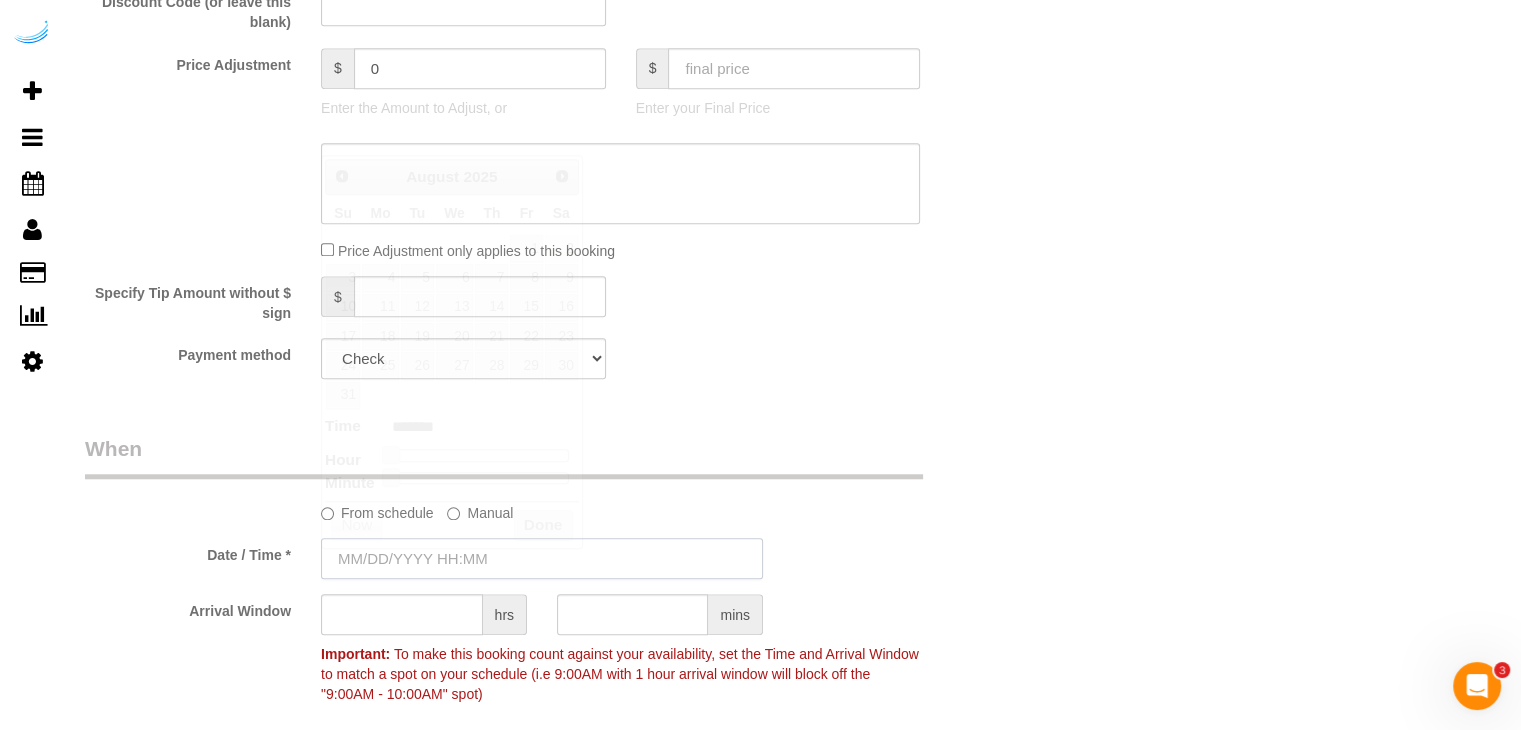 click at bounding box center [542, 558] 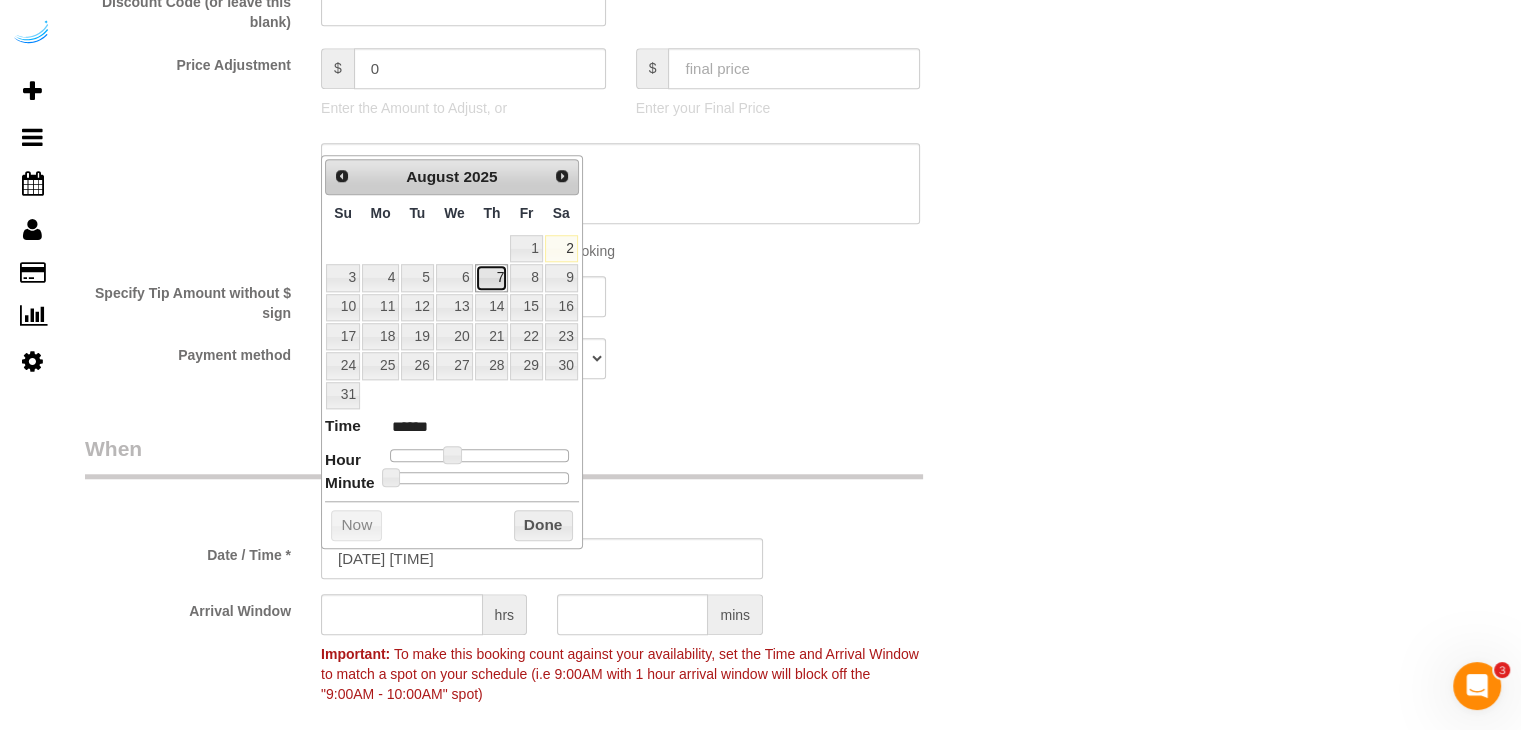 click on "7" at bounding box center (491, 277) 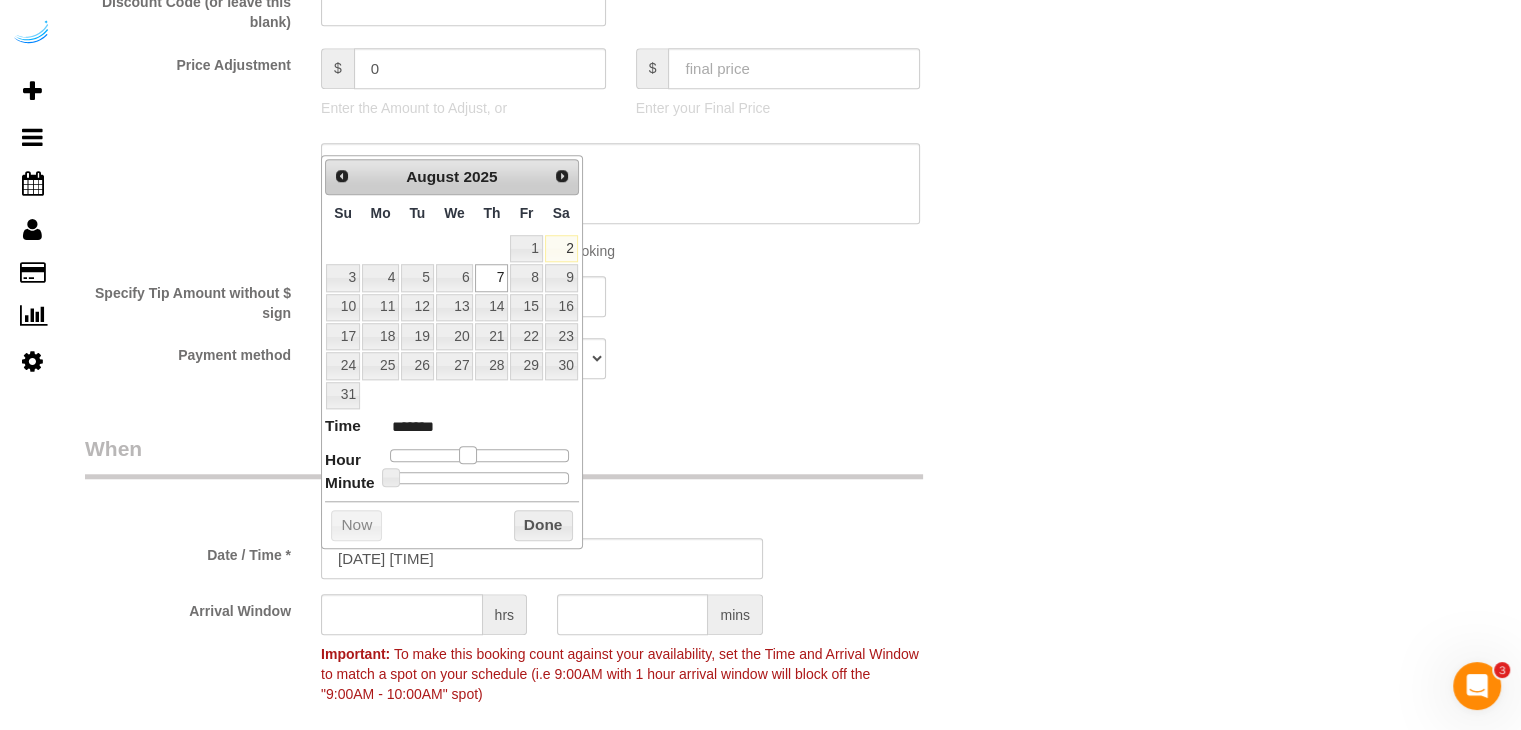 drag, startPoint x: 449, startPoint y: 459, endPoint x: 464, endPoint y: 463, distance: 15.524175 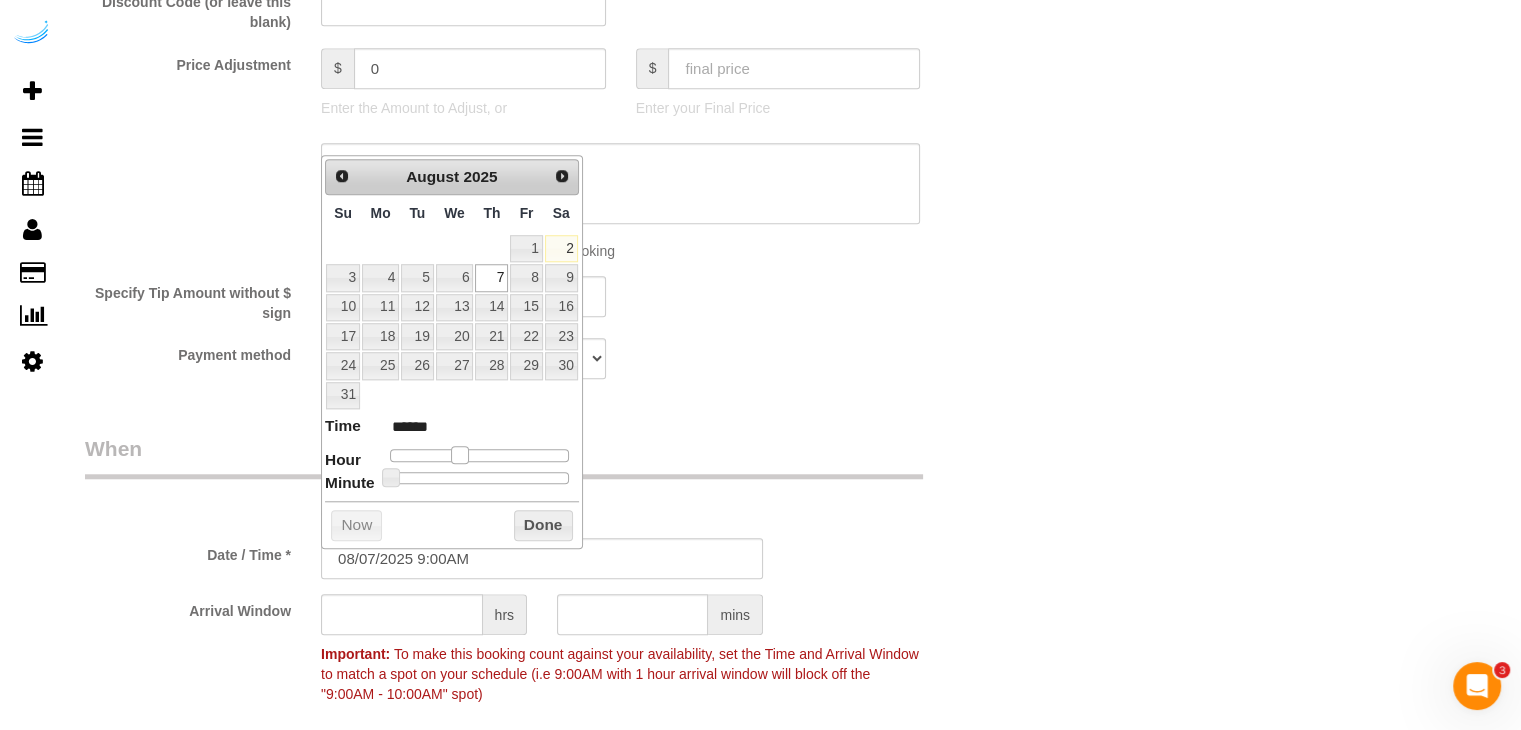 click at bounding box center [460, 455] 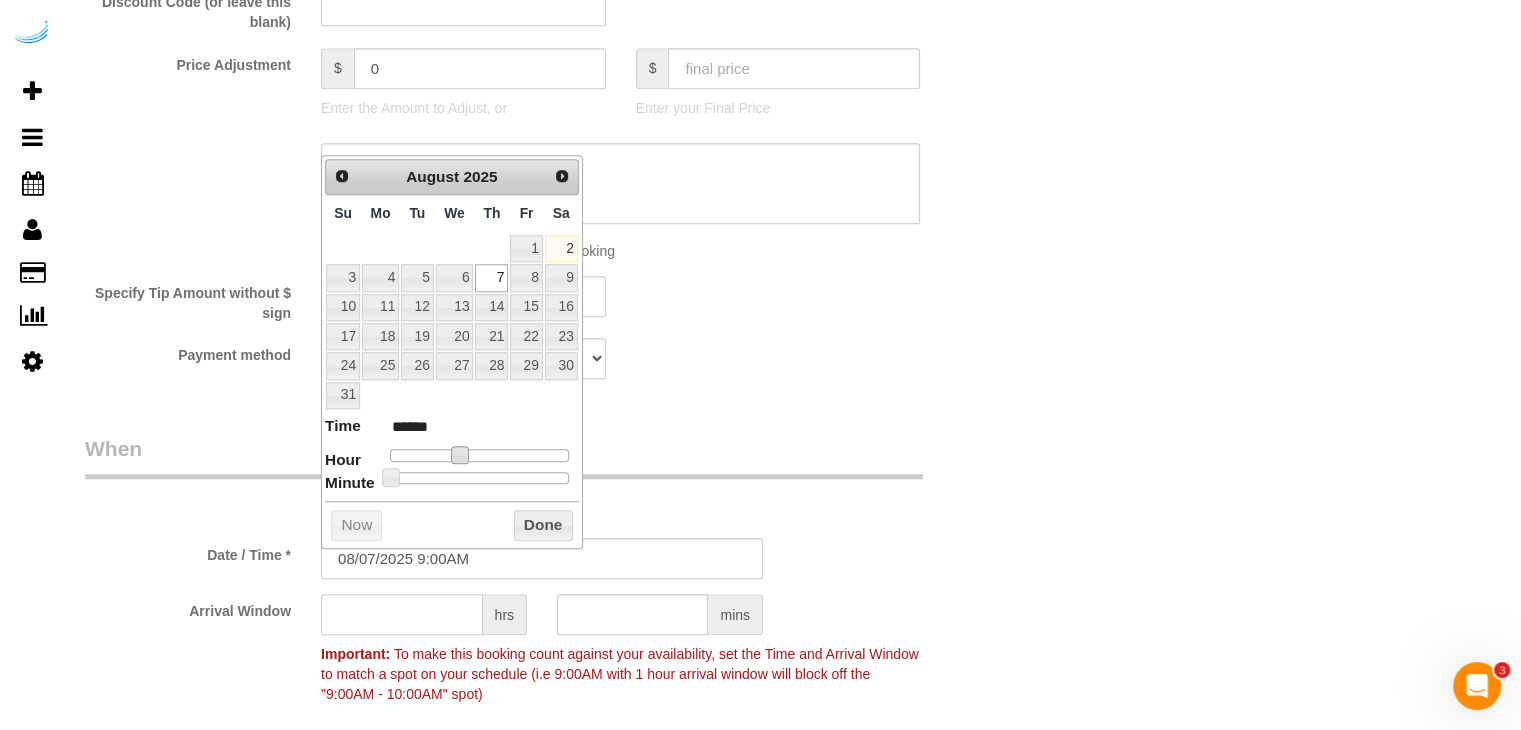 click 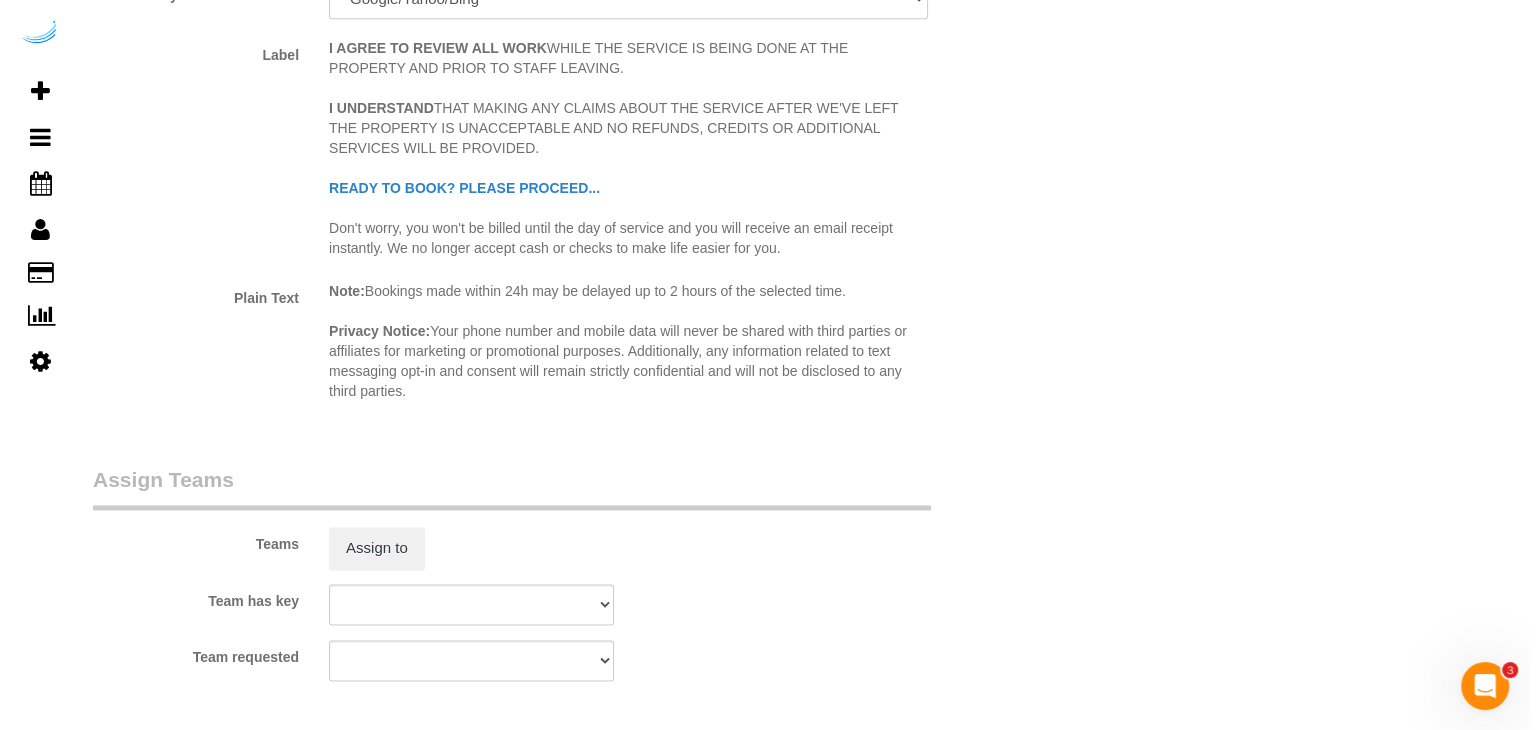 scroll, scrollTop: 2700, scrollLeft: 0, axis: vertical 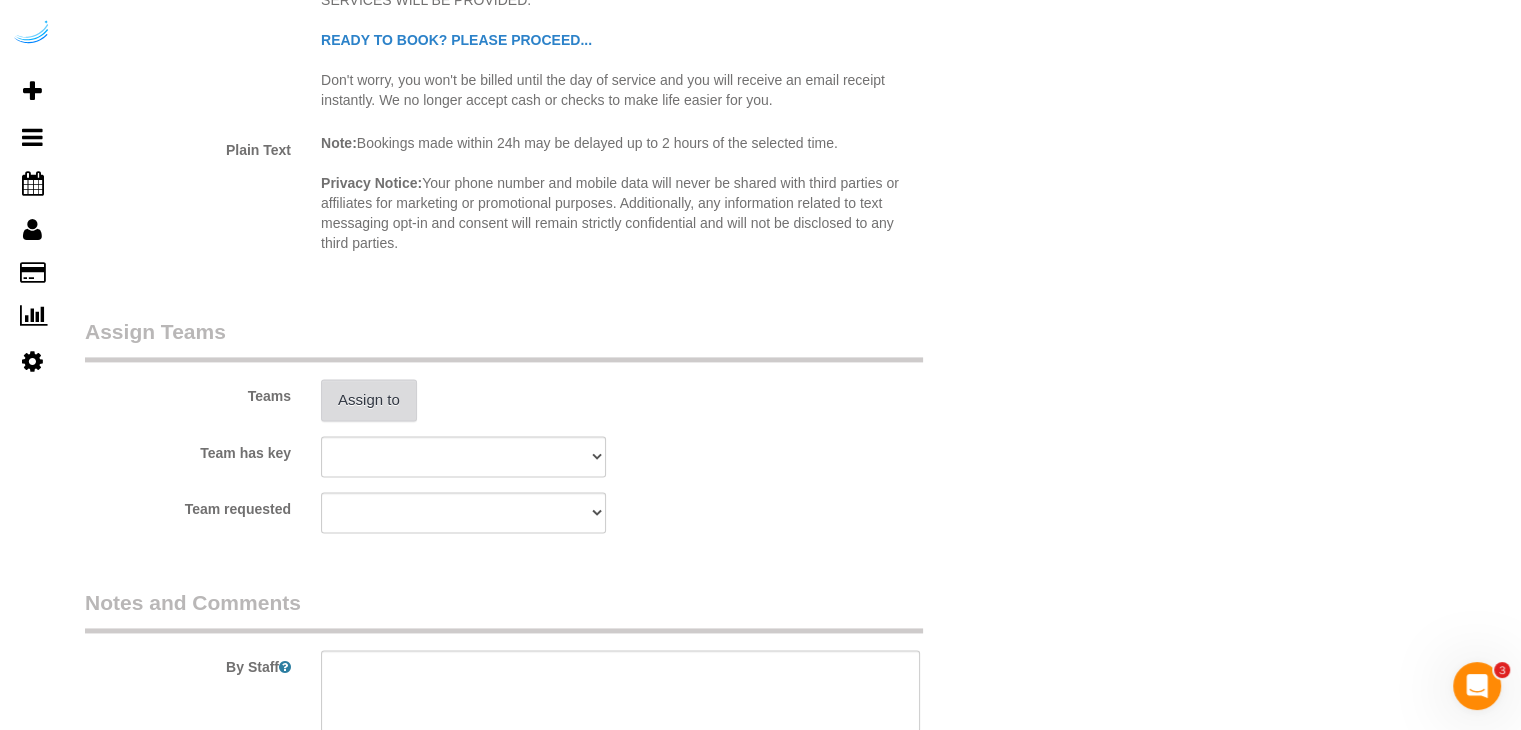 click on "Assign to" at bounding box center (369, 400) 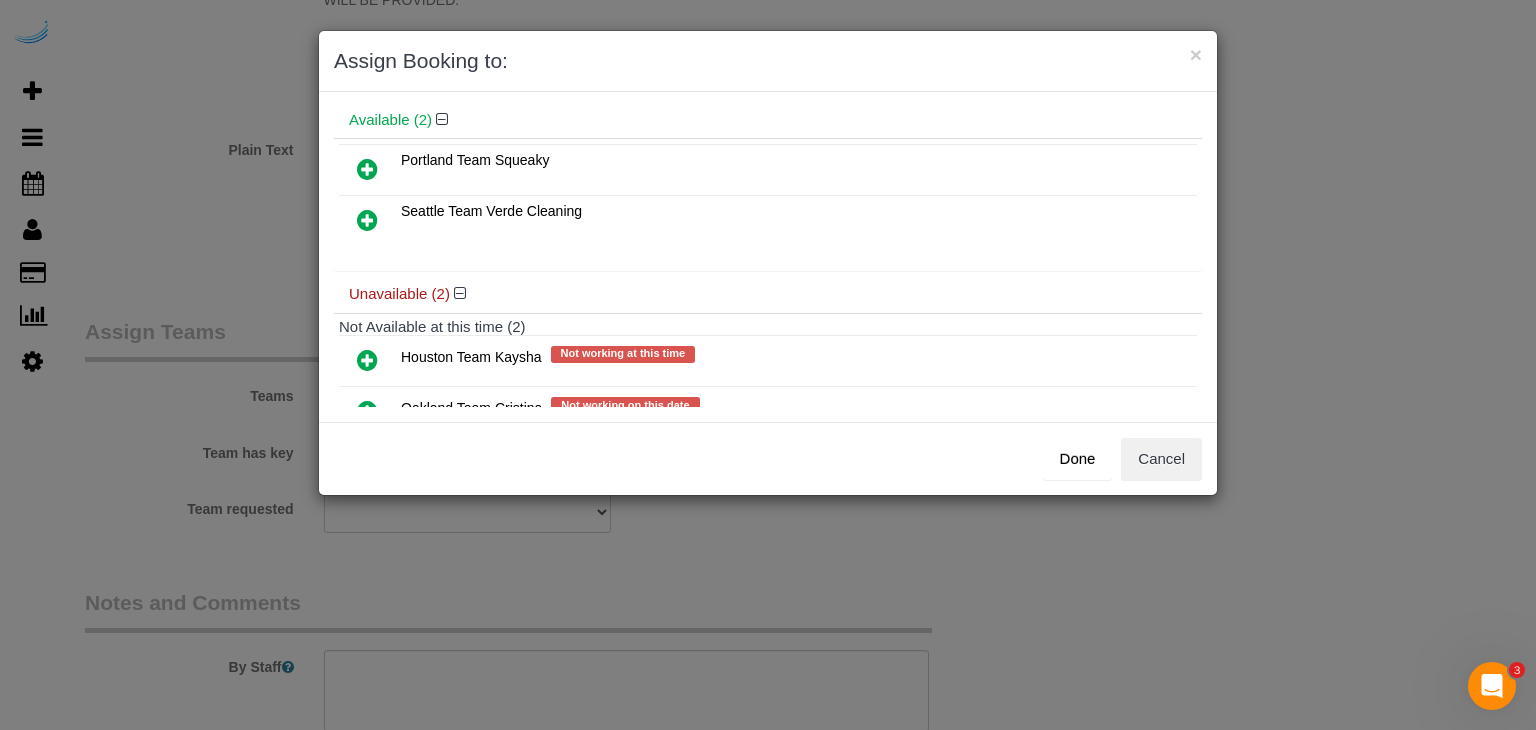 scroll, scrollTop: 138, scrollLeft: 0, axis: vertical 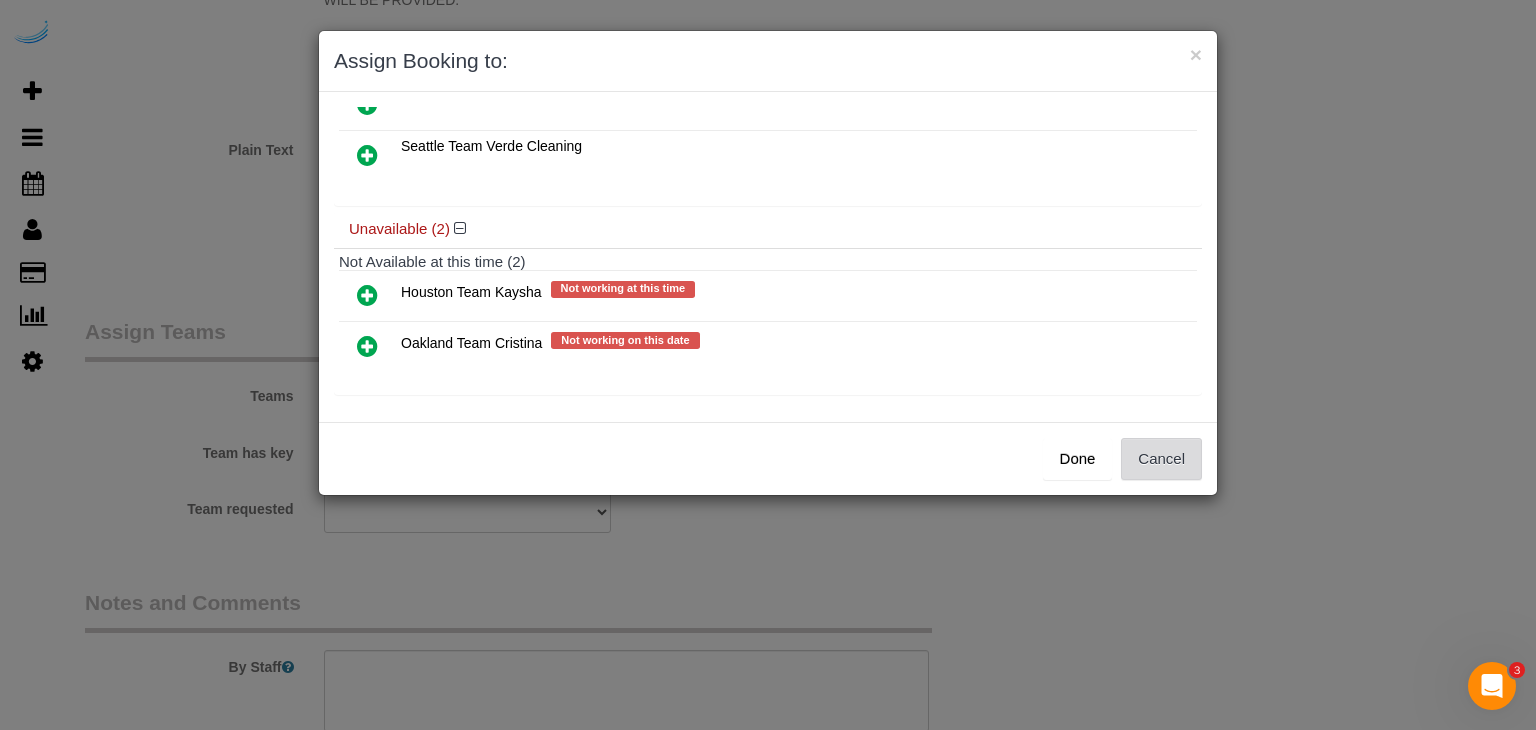 click on "Cancel" at bounding box center [1161, 459] 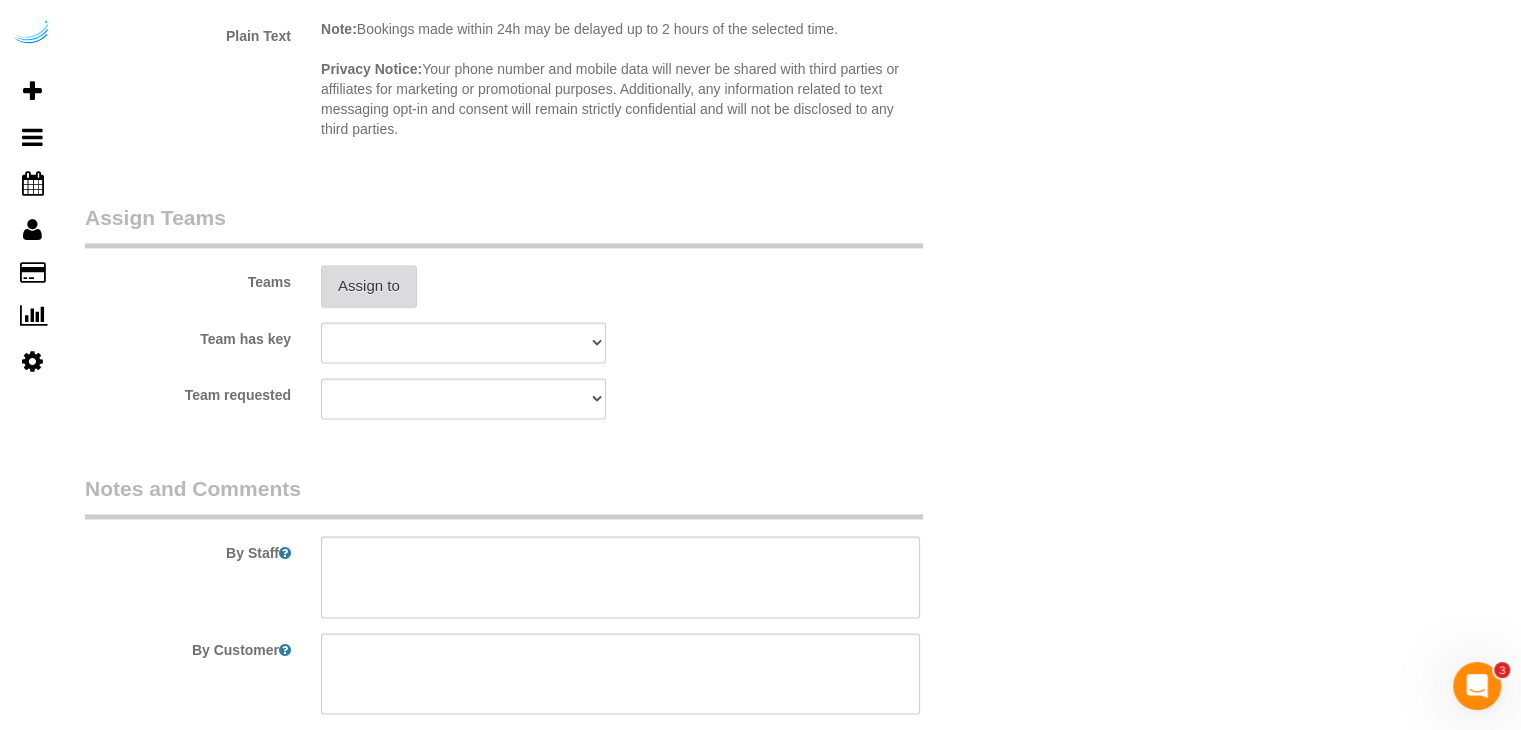 scroll, scrollTop: 2971, scrollLeft: 0, axis: vertical 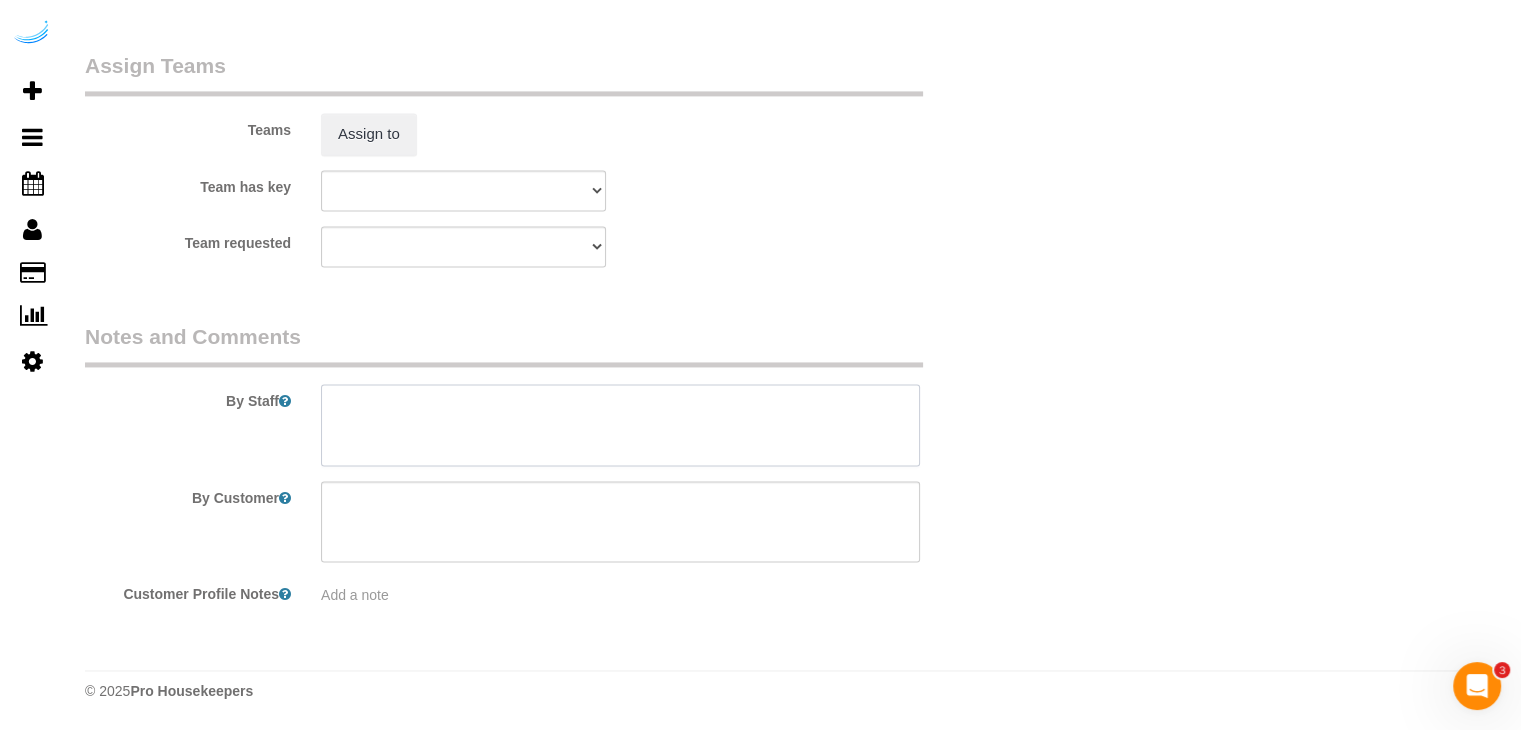 click at bounding box center [620, 425] 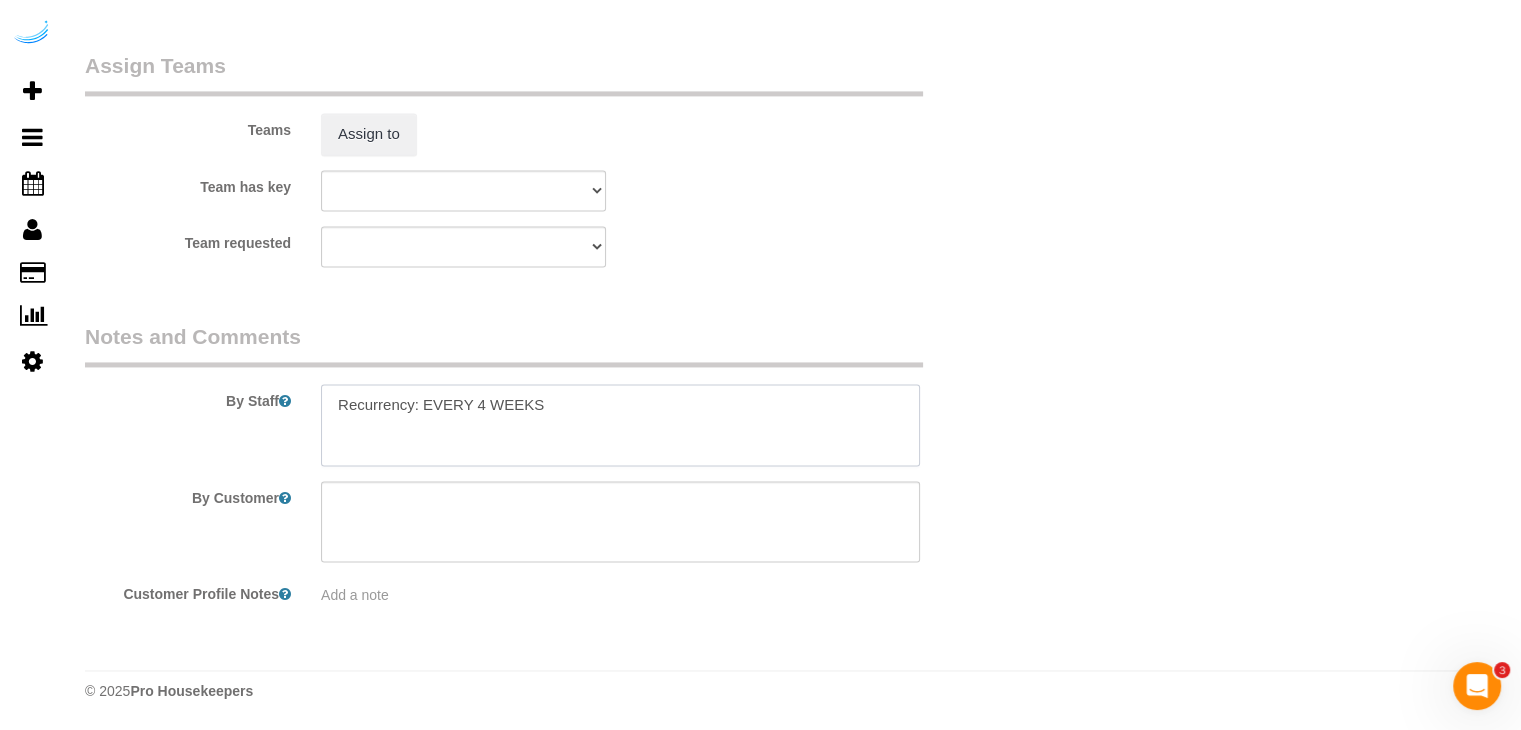 paste on "Permanent Notes:No notes from this customer.Today's Notes:No notes from this service.
Entry Method: Door Code
Code: 405286
Details:
Additional Notes:
Unit 223
Code Type: Building
Access Code: 203970
Details:
Please input code in the intercom in the front entrance or garage entrance. This will allow access to open the elevators." 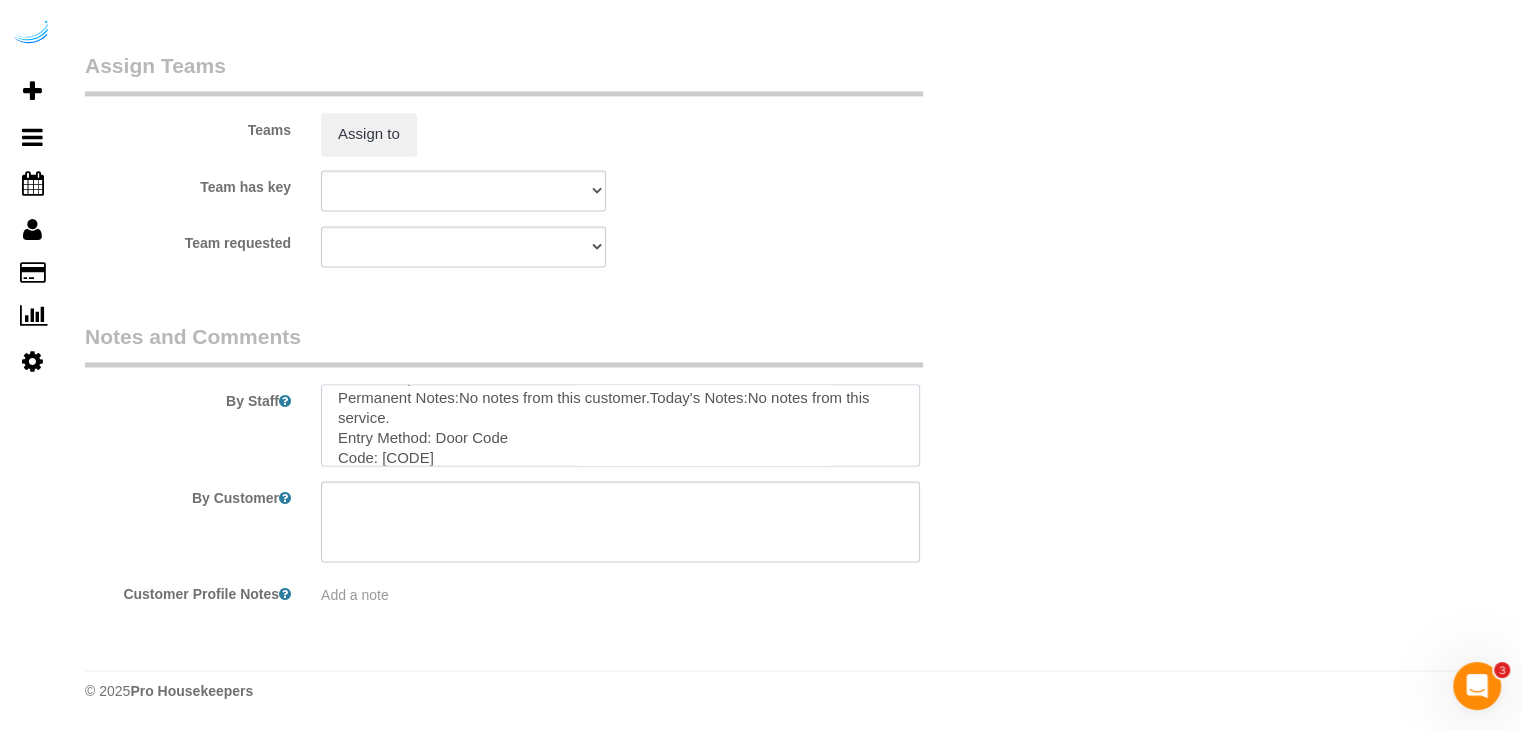 scroll, scrollTop: 0, scrollLeft: 0, axis: both 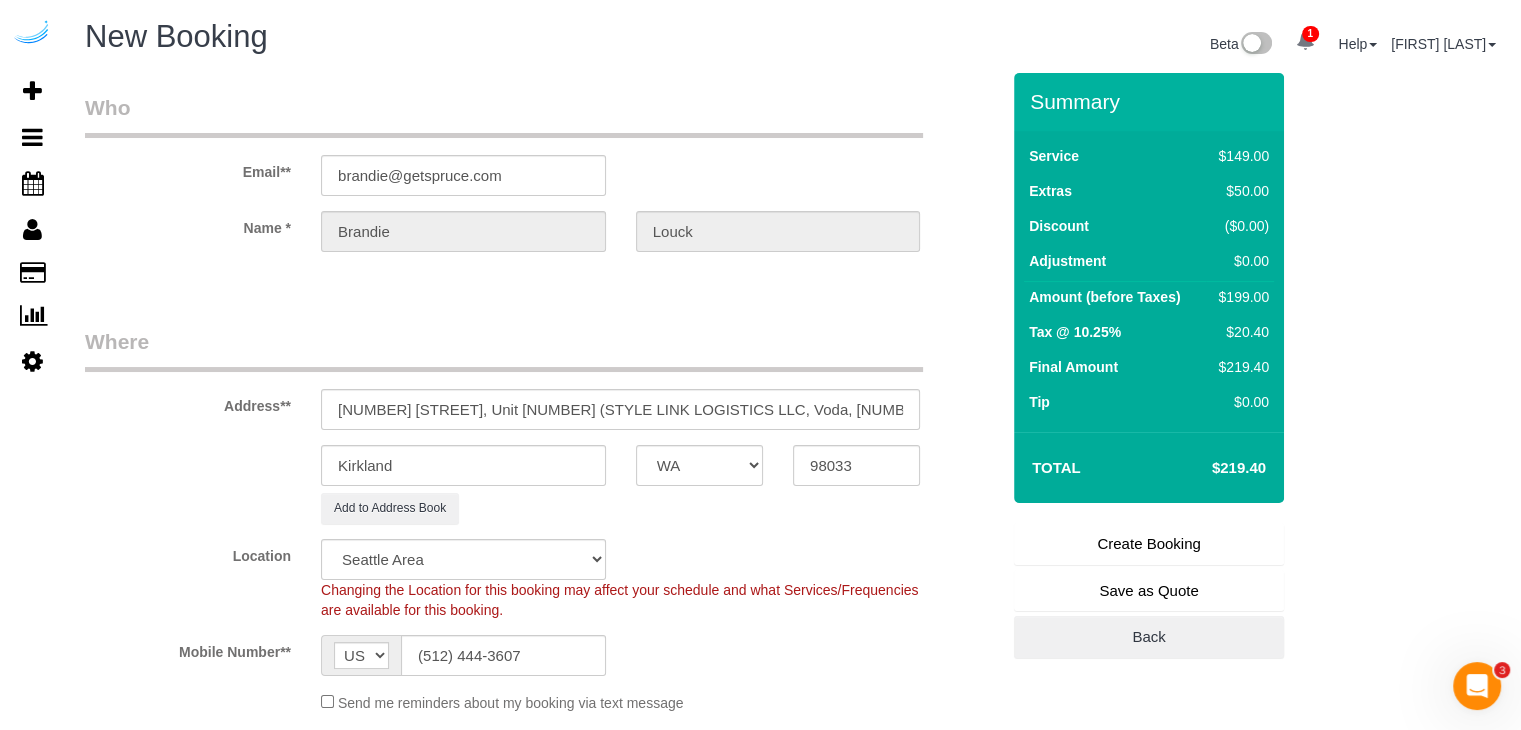 click on "Create Booking" at bounding box center [1149, 544] 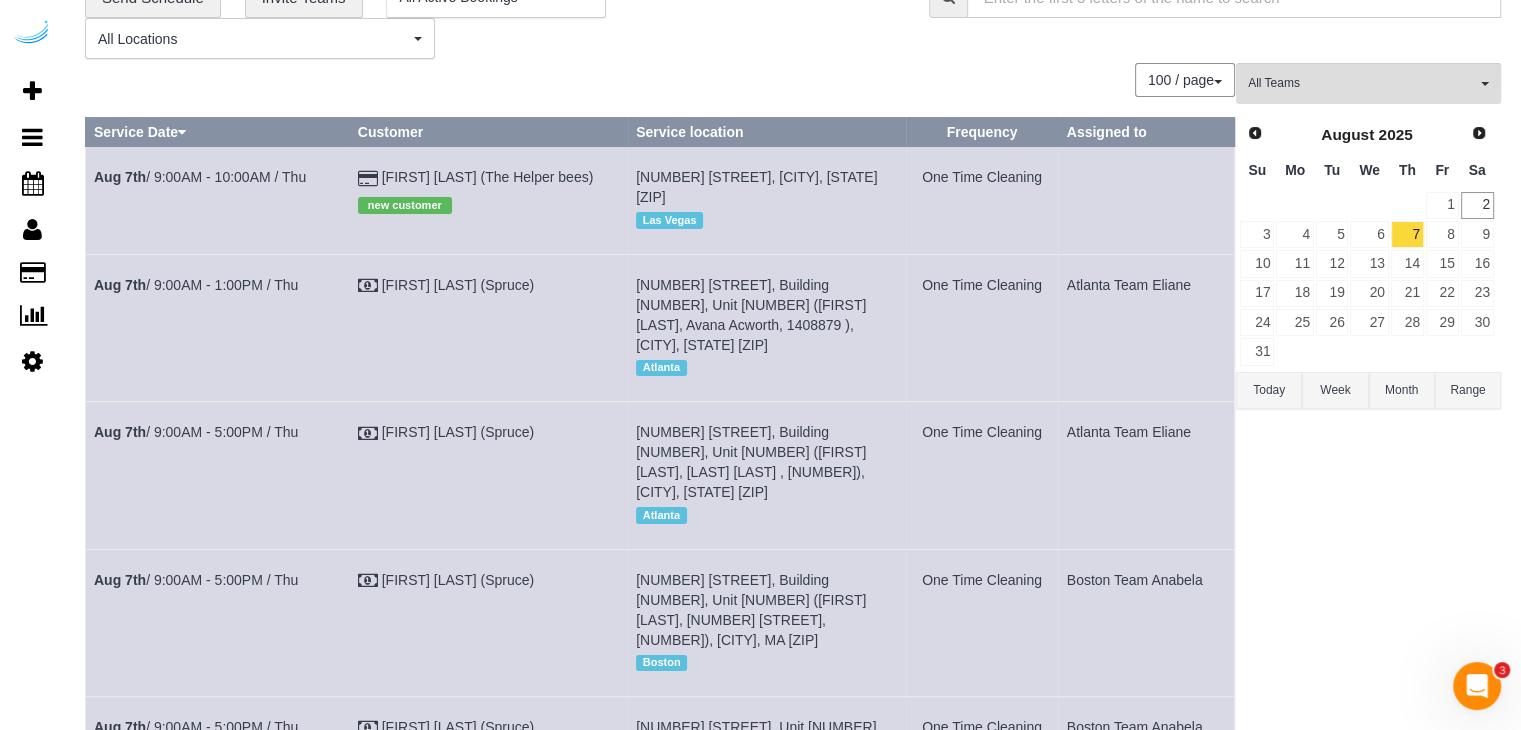 scroll, scrollTop: 0, scrollLeft: 0, axis: both 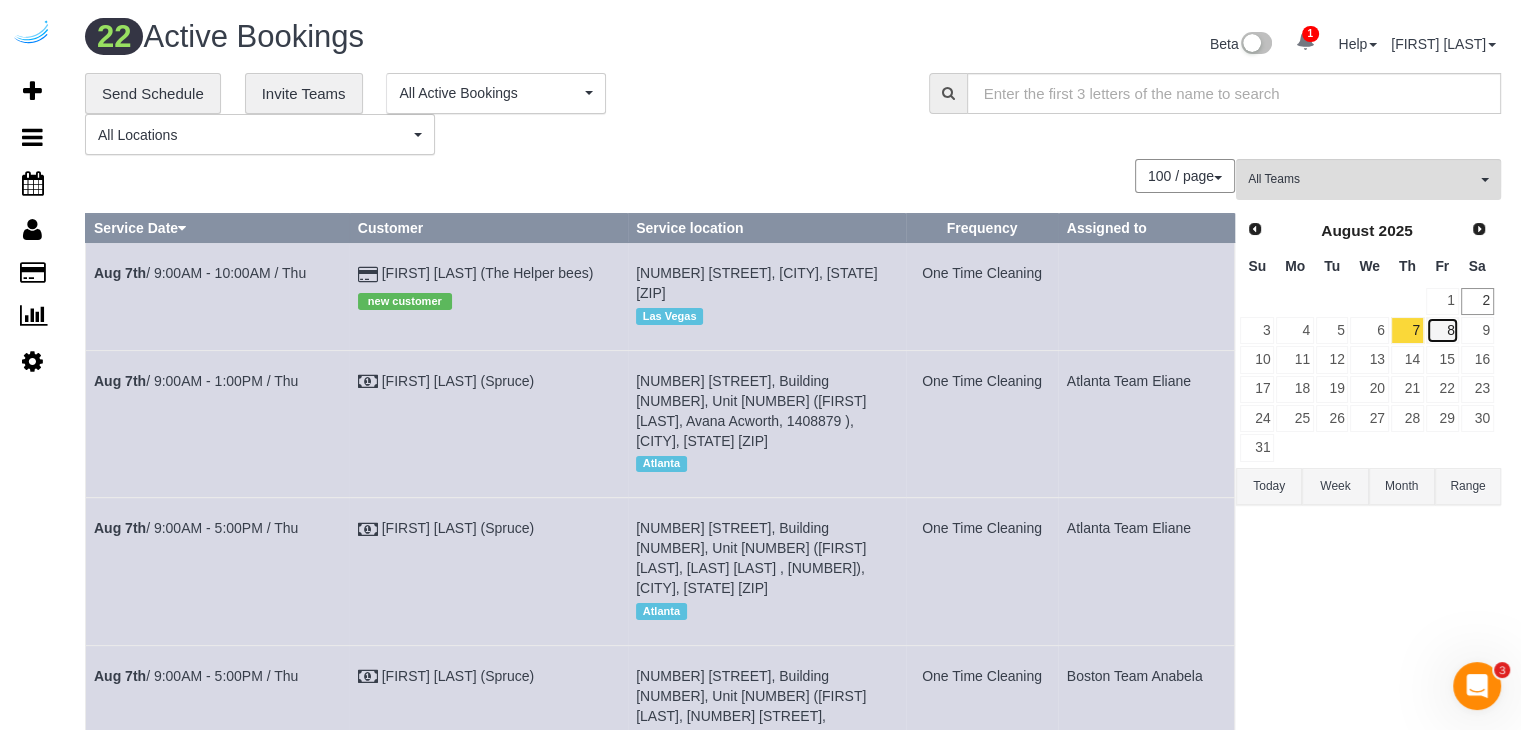 click on "8" at bounding box center [1442, 330] 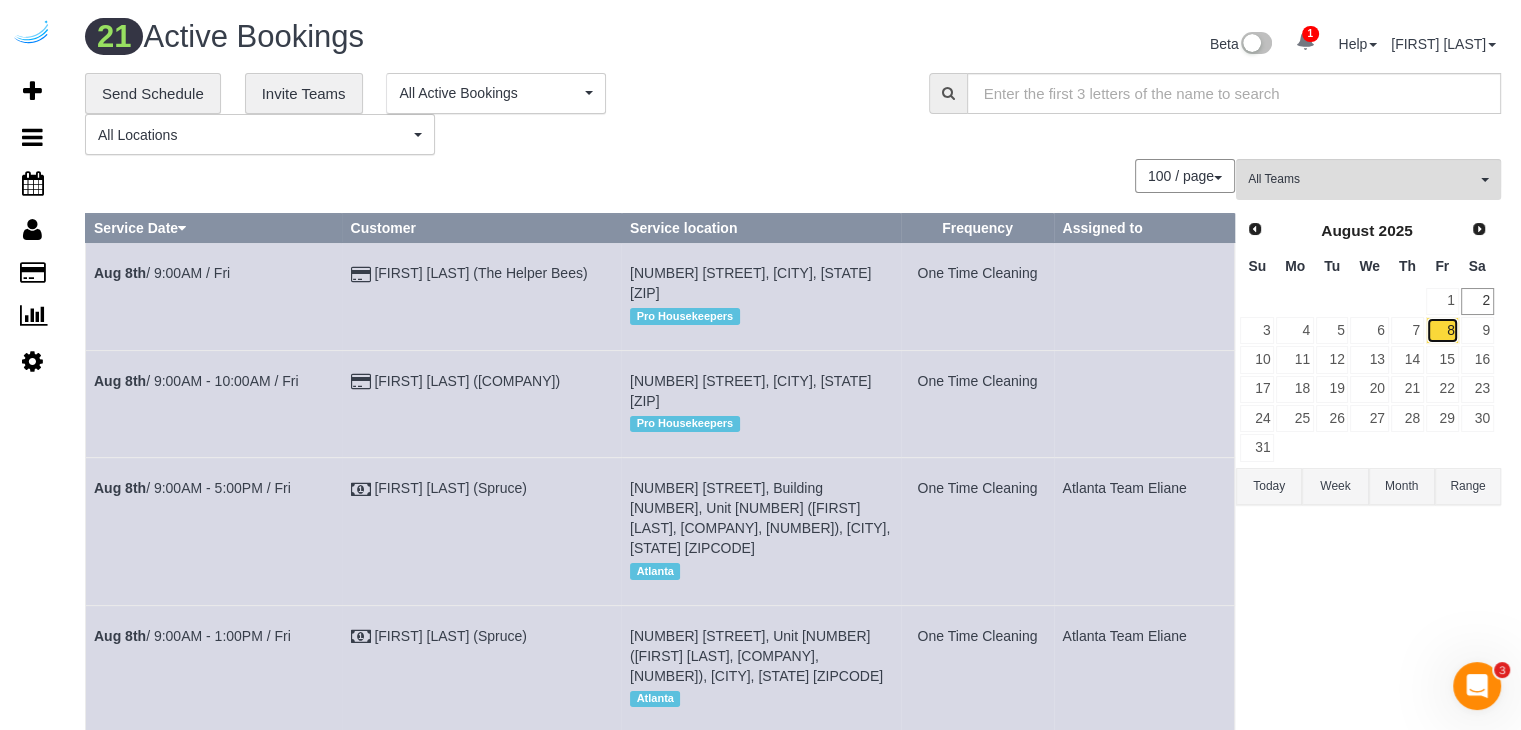 click on "8" at bounding box center [1442, 330] 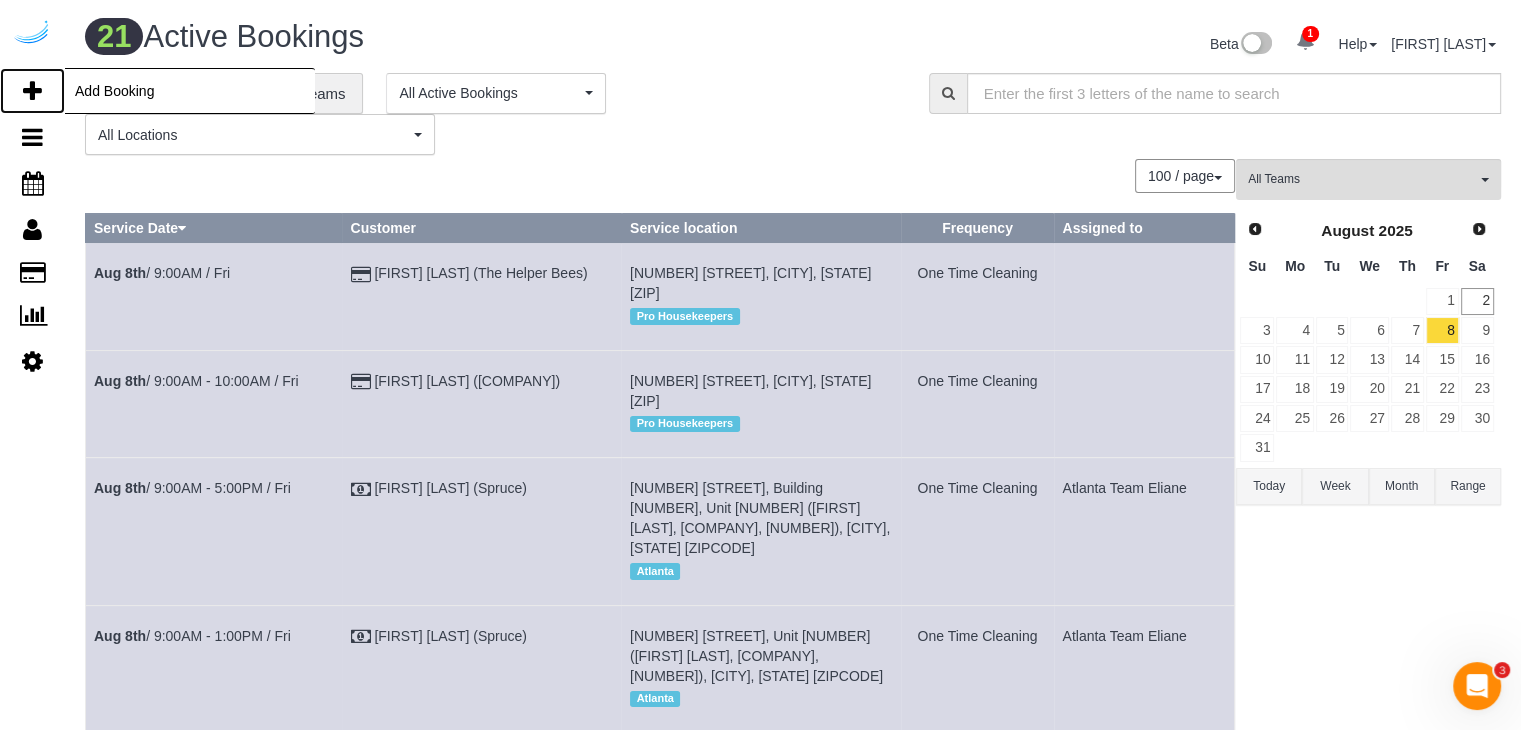 click on "Add Booking" at bounding box center [32, 91] 